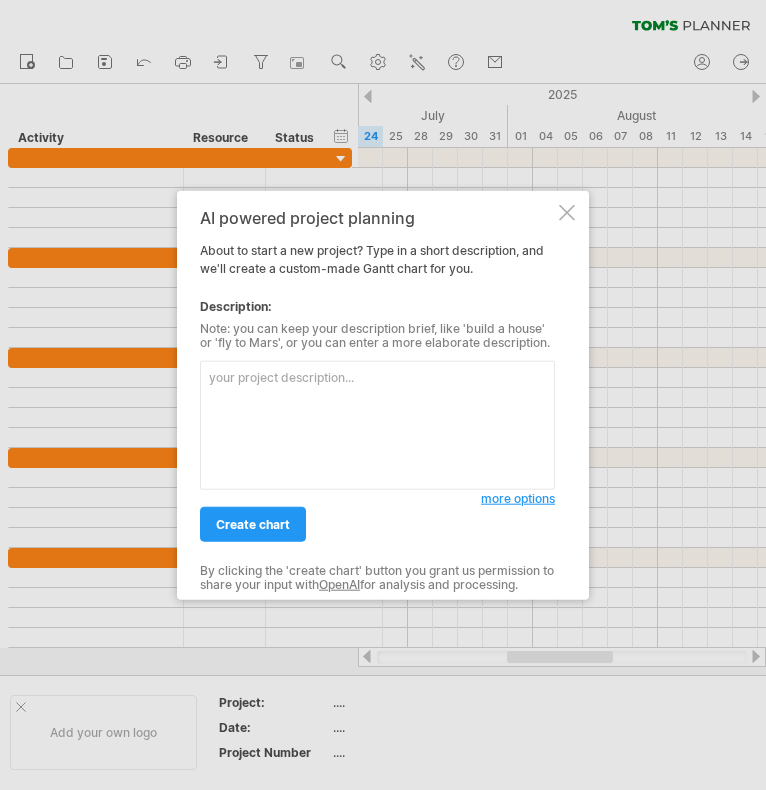 scroll, scrollTop: 0, scrollLeft: 0, axis: both 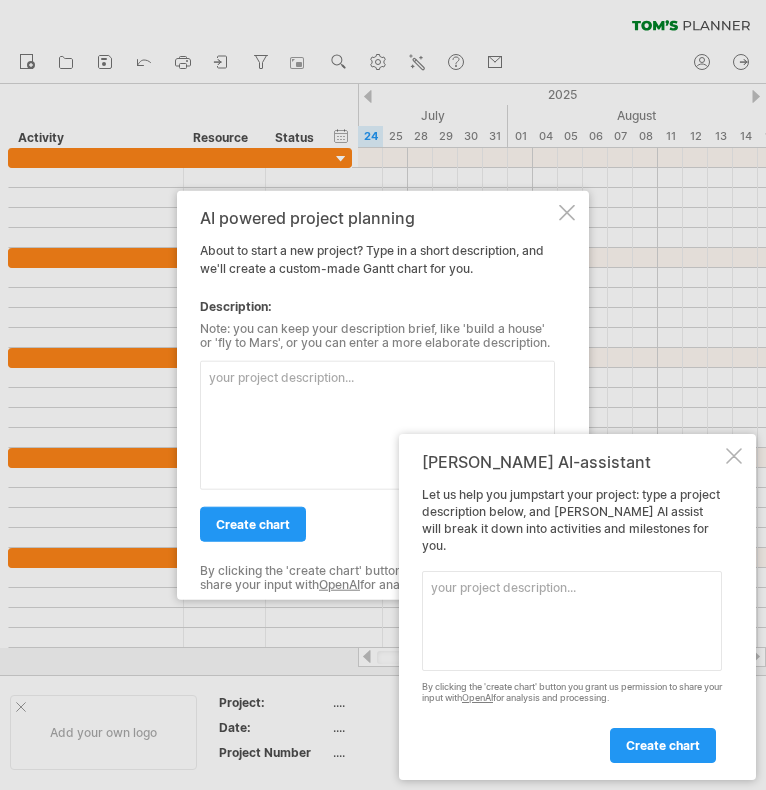 click at bounding box center (734, 456) 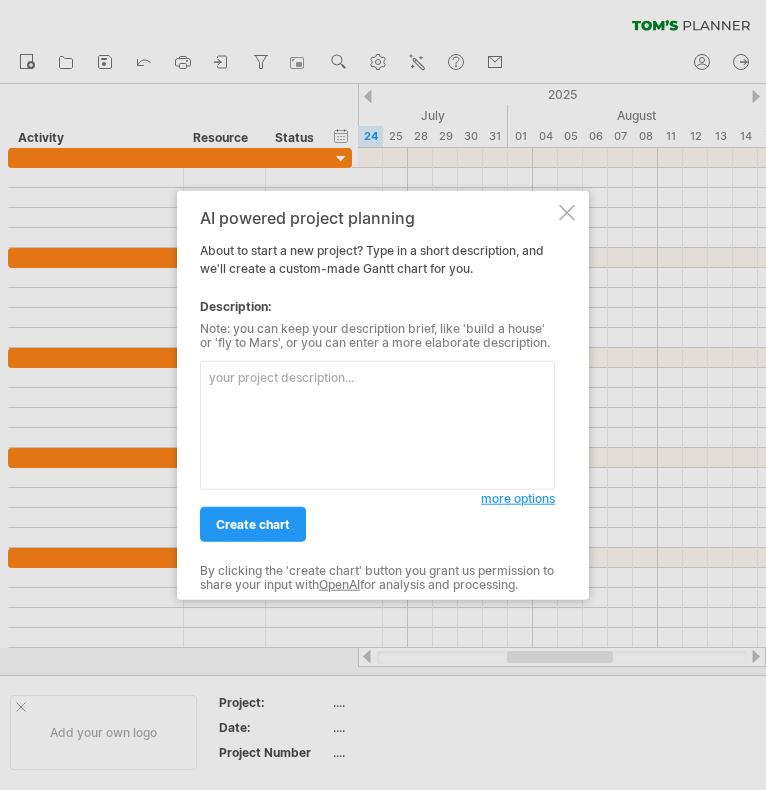 click at bounding box center (567, 213) 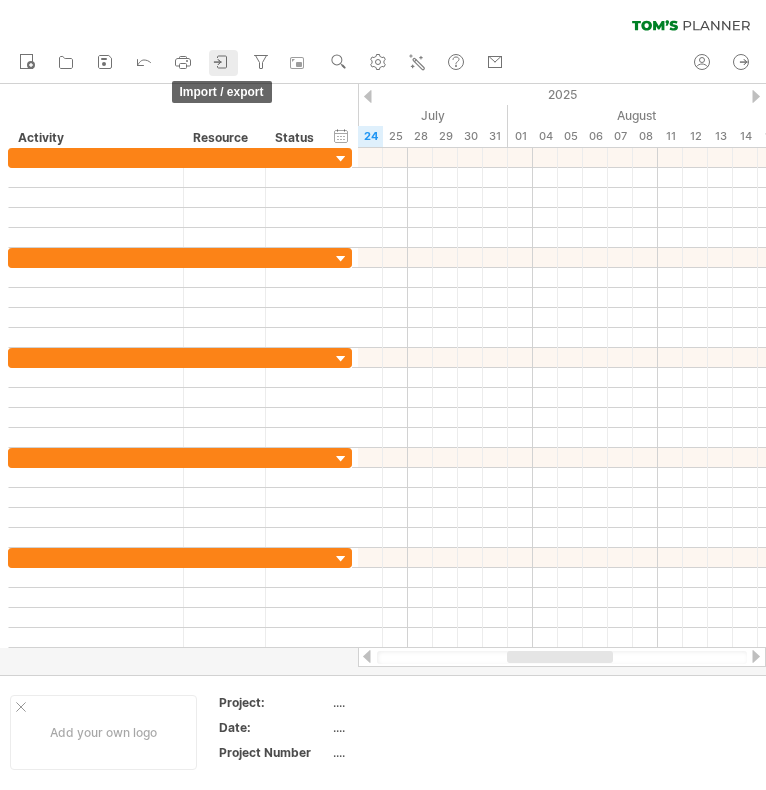 click 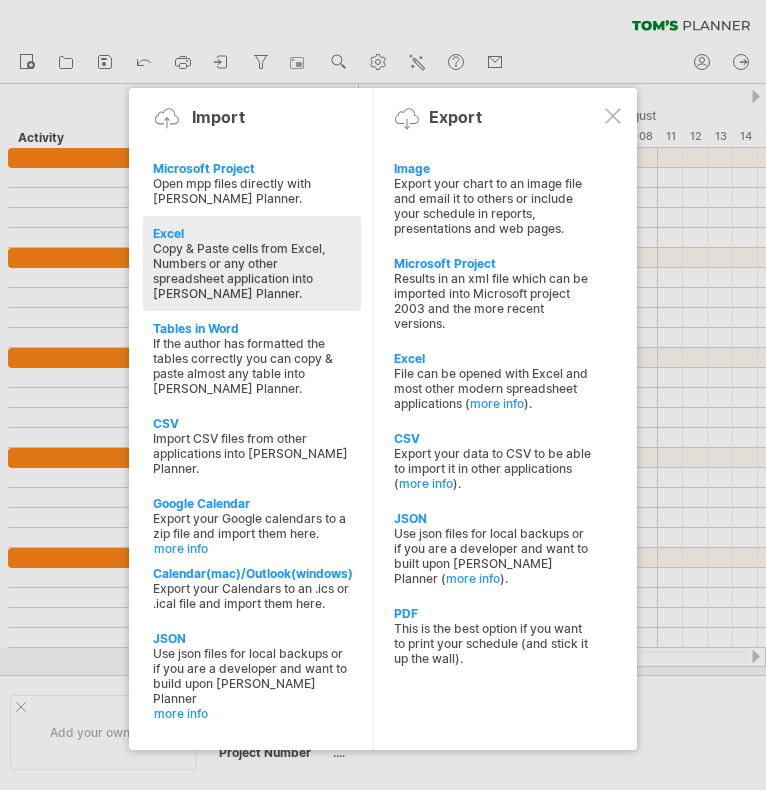 click on "Copy & Paste cells from Excel, Numbers or any other spreadsheet application into [PERSON_NAME] Planner." at bounding box center [252, 271] 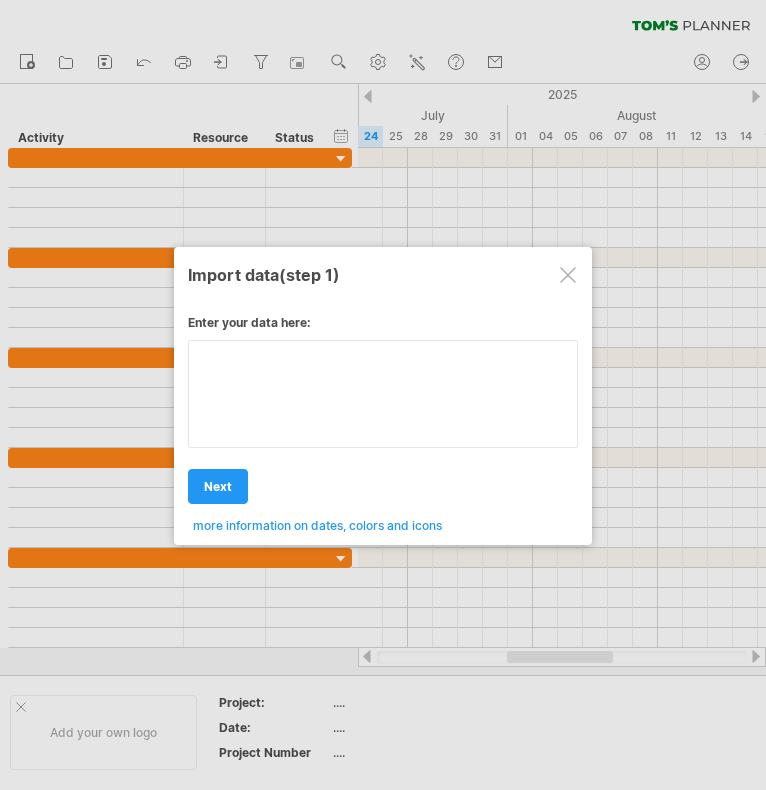 click on "Enter your data here:
Your data:
Weekend days
'
mon
tue
Hide weekend days" at bounding box center [383, 416] 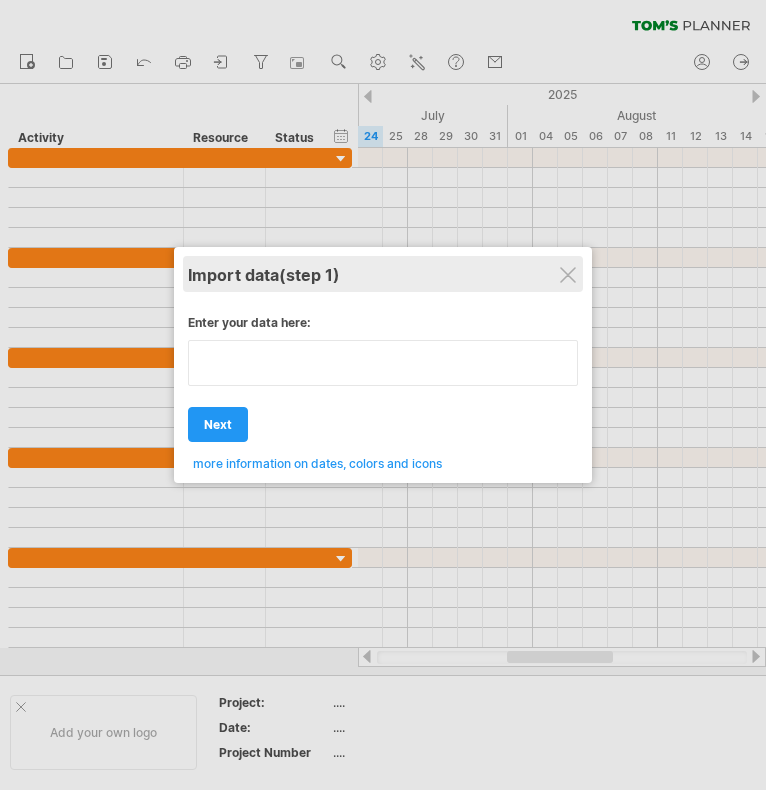 type on "**********" 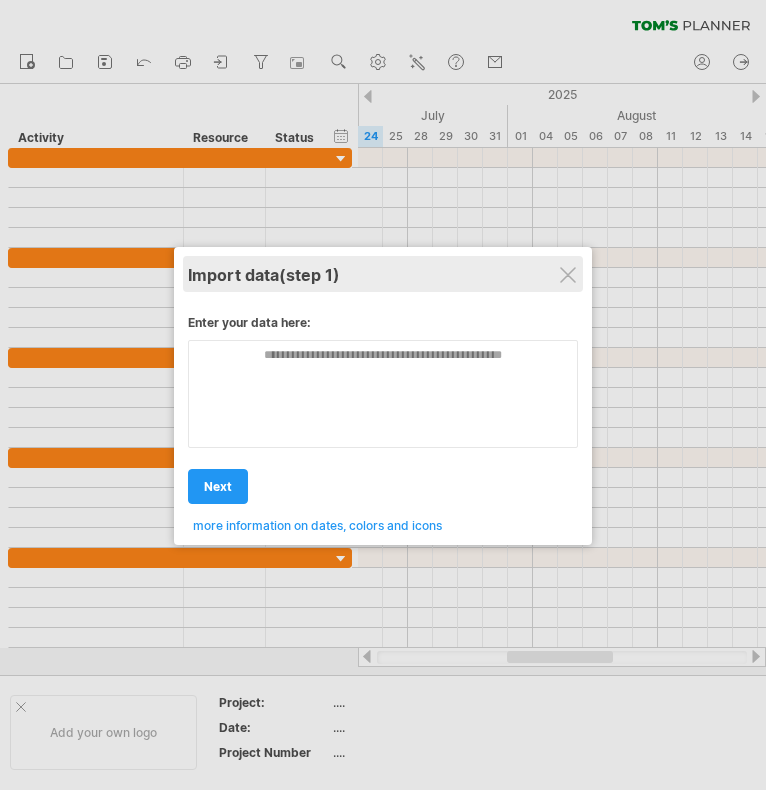 click on "Import data  (step 1)" at bounding box center [383, 274] 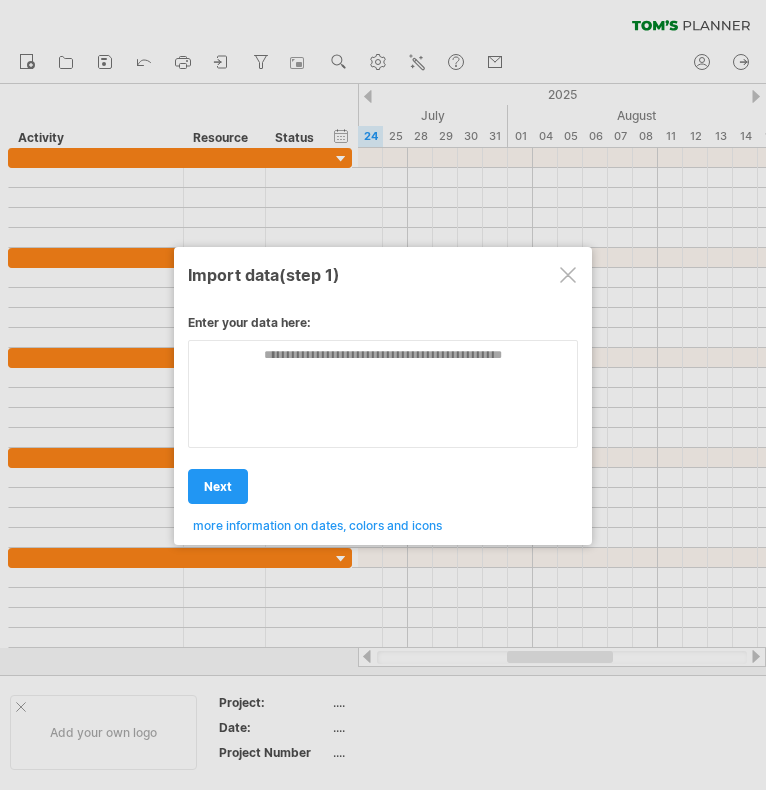 click at bounding box center [568, 275] 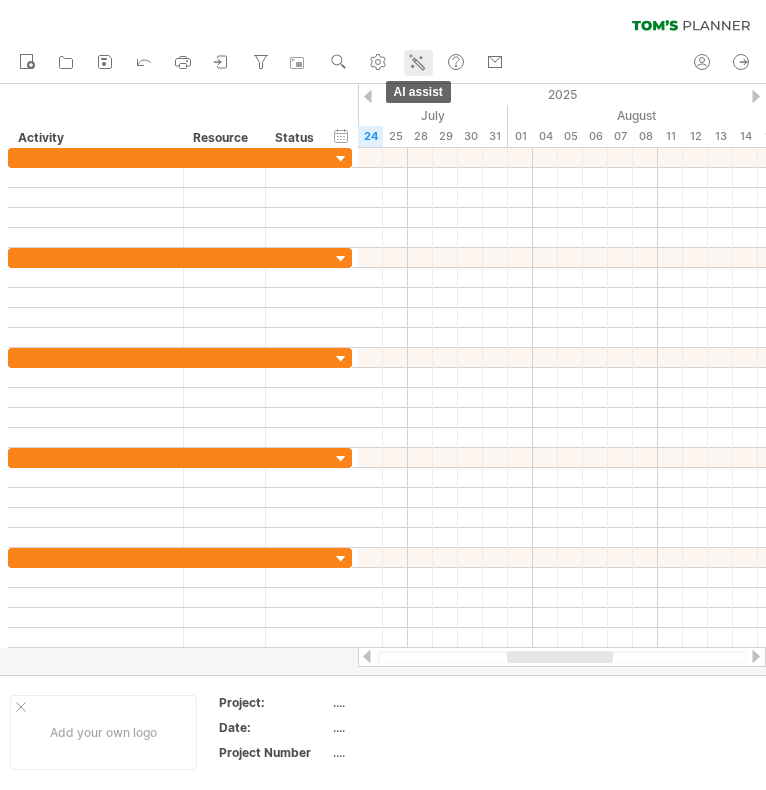 click 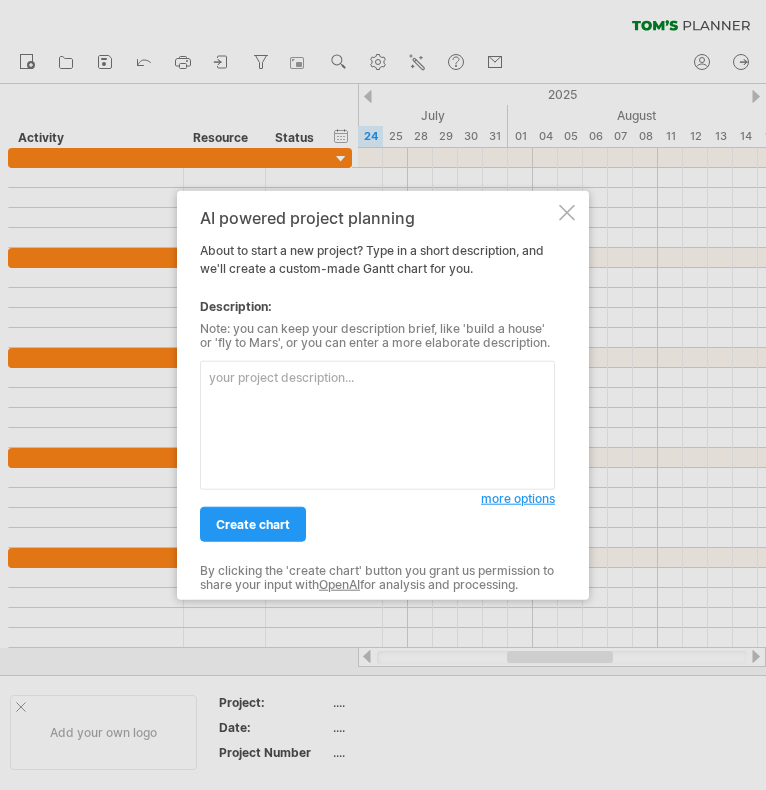 click at bounding box center [377, 425] 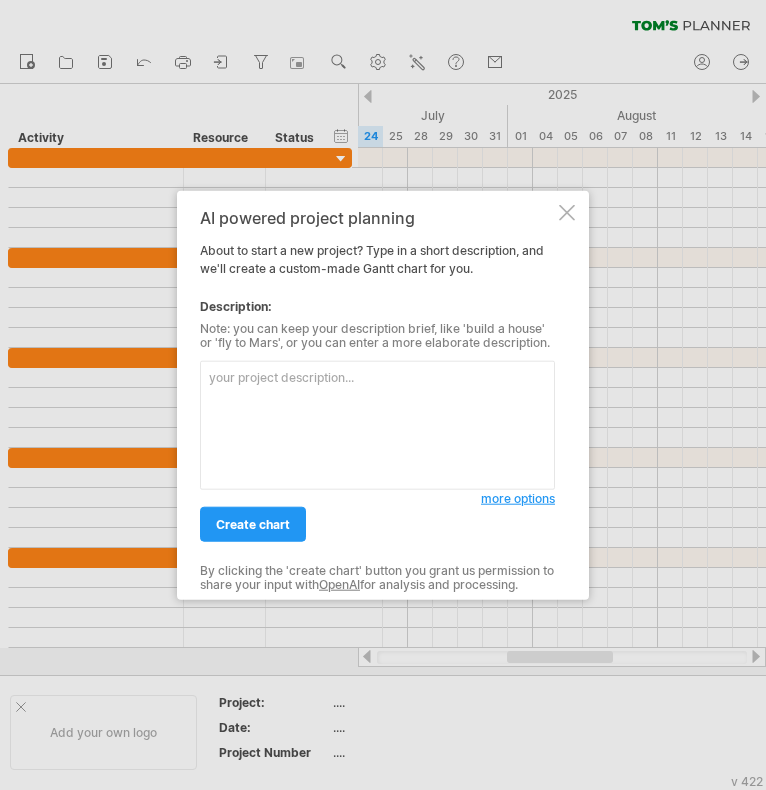 paste on "試營運	8/25	37	9/30
【1元限100碗】	9/5	3	9/7
【買一送一】	9/8	7	9/14
【好朋友來分享】	9/15	14	9/28
【滿300送300點】	9/22	14	10/12
【主食第二件半價】	10/13	14	10/26
【買主食送點心】	10/27	10	11/5
【暢飲券】	11/1	30	11/30
【特色料理試吃】	12/1	7	12/7
【GOOGLE5星送好禮】	12/8	14	12/21
【午間體驗券】	12/22	10	12/31" 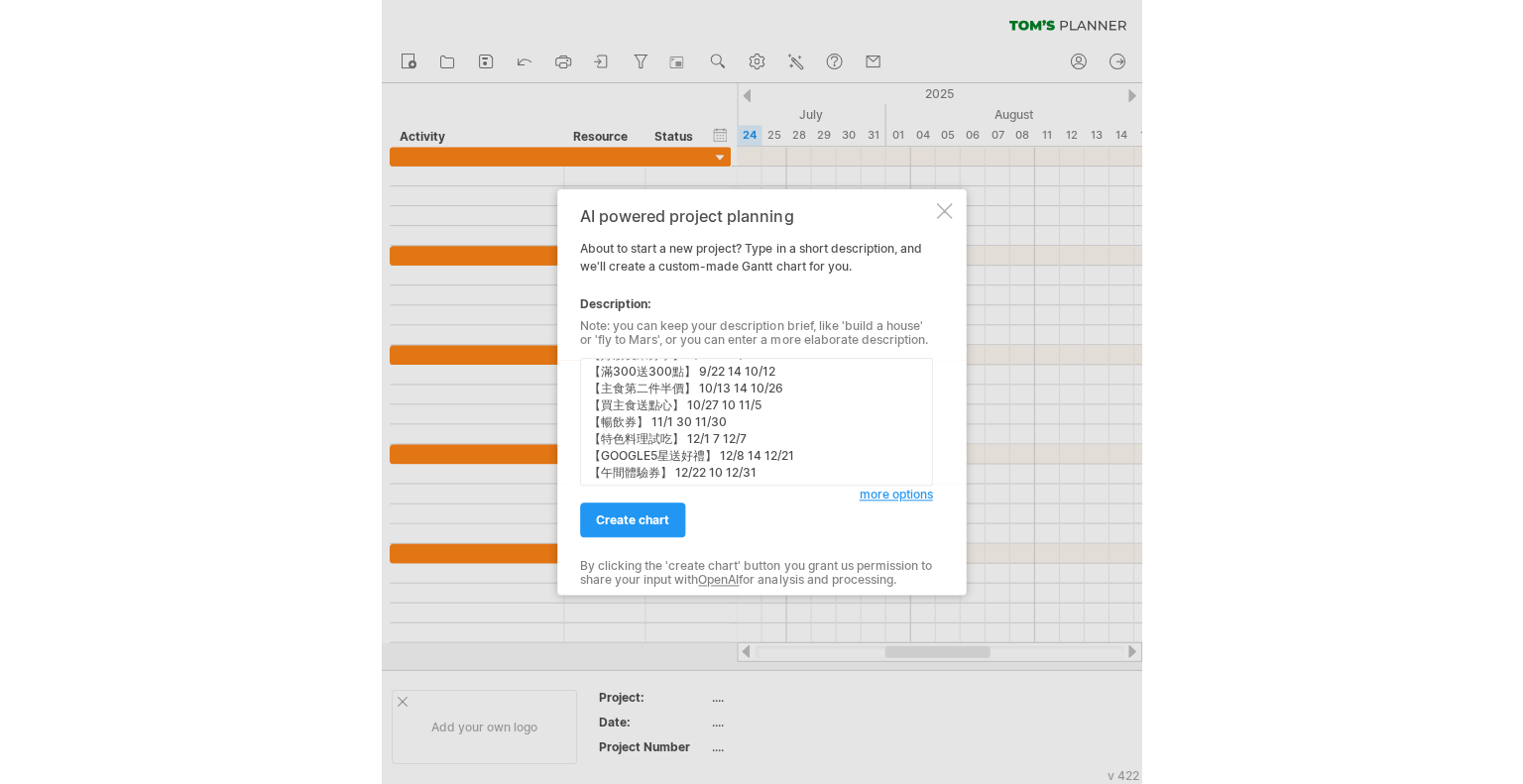 scroll, scrollTop: 63, scrollLeft: 0, axis: vertical 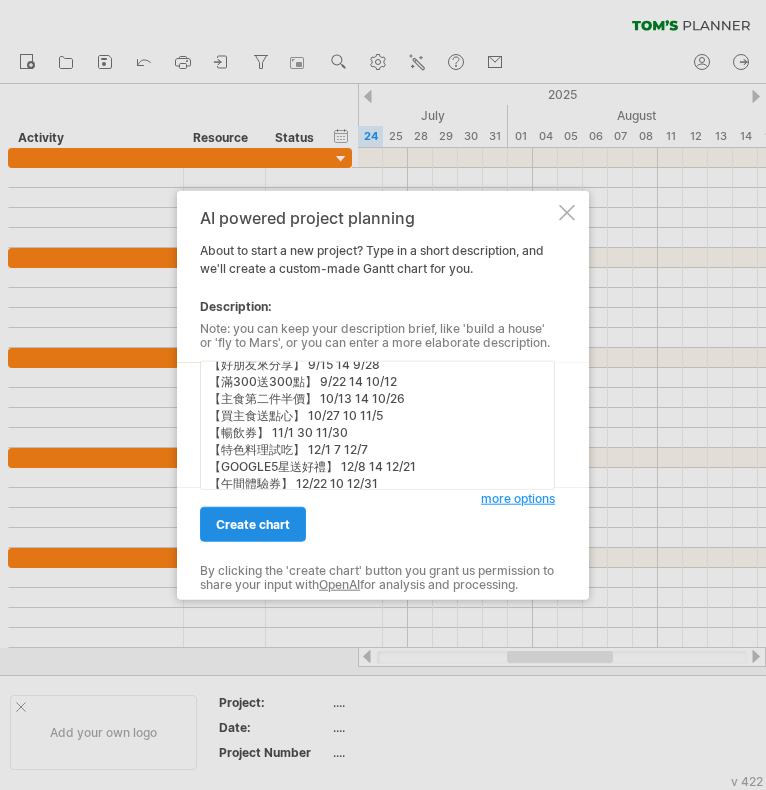 type on "試營運 8/25 37 9/30
【1元限100碗】 9/5 3 9/7
【買一送一】 9/8 7 9/14
【好朋友來分享】 9/15 14 9/28
【滿300送300點】 9/22 14 10/12
【主食第二件半價】 10/13 14 10/26
【買主食送點心】 10/27 10 11/5
【暢飲券】 11/1 30 11/30
【特色料理試吃】 12/1 7 12/7
【GOOGLE5星送好禮】 12/8 14 12/21
【午間體驗券】 12/22 10 12/31" 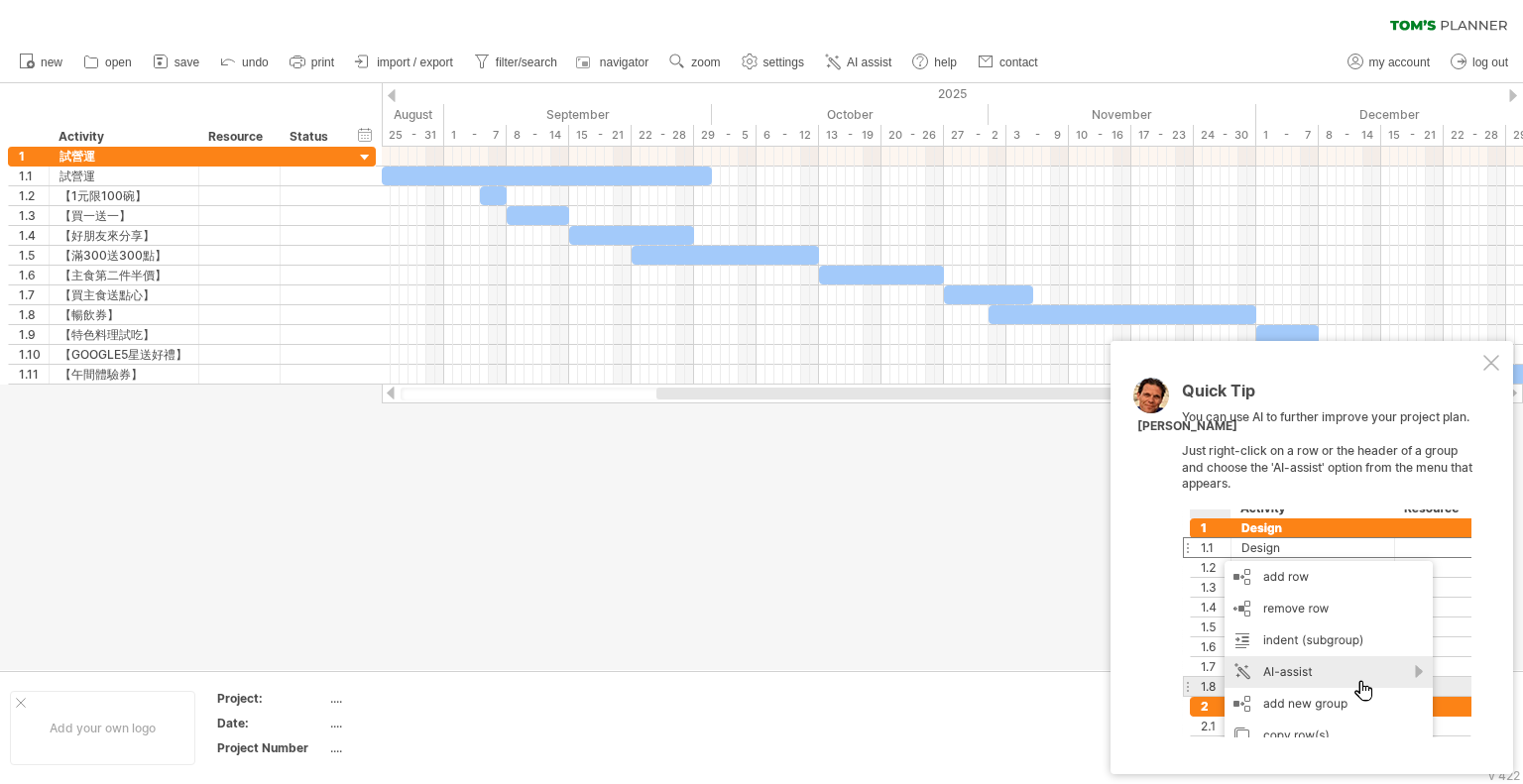 click at bounding box center [762, 377] 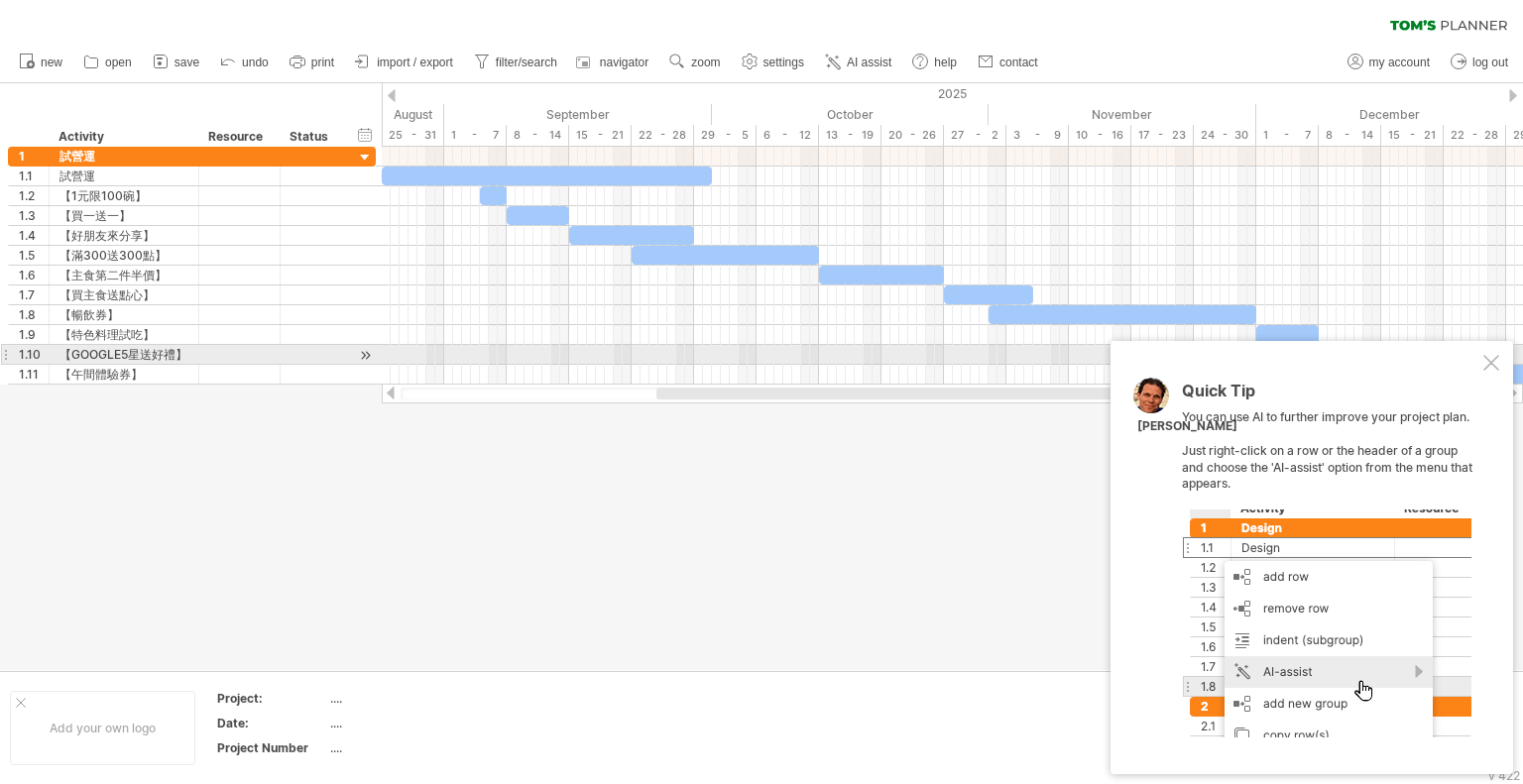 click at bounding box center (1491, 363) 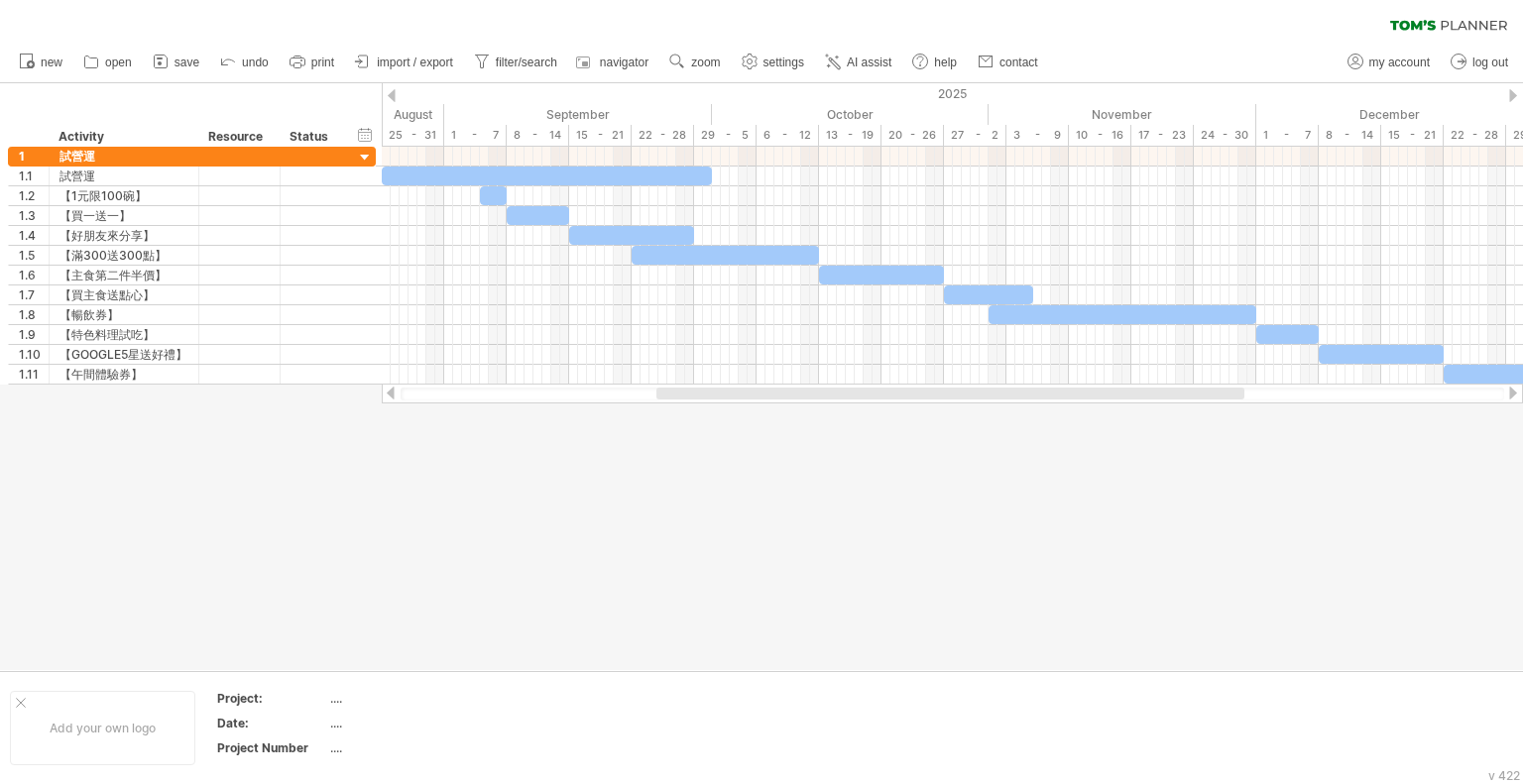 click at bounding box center (762, 377) 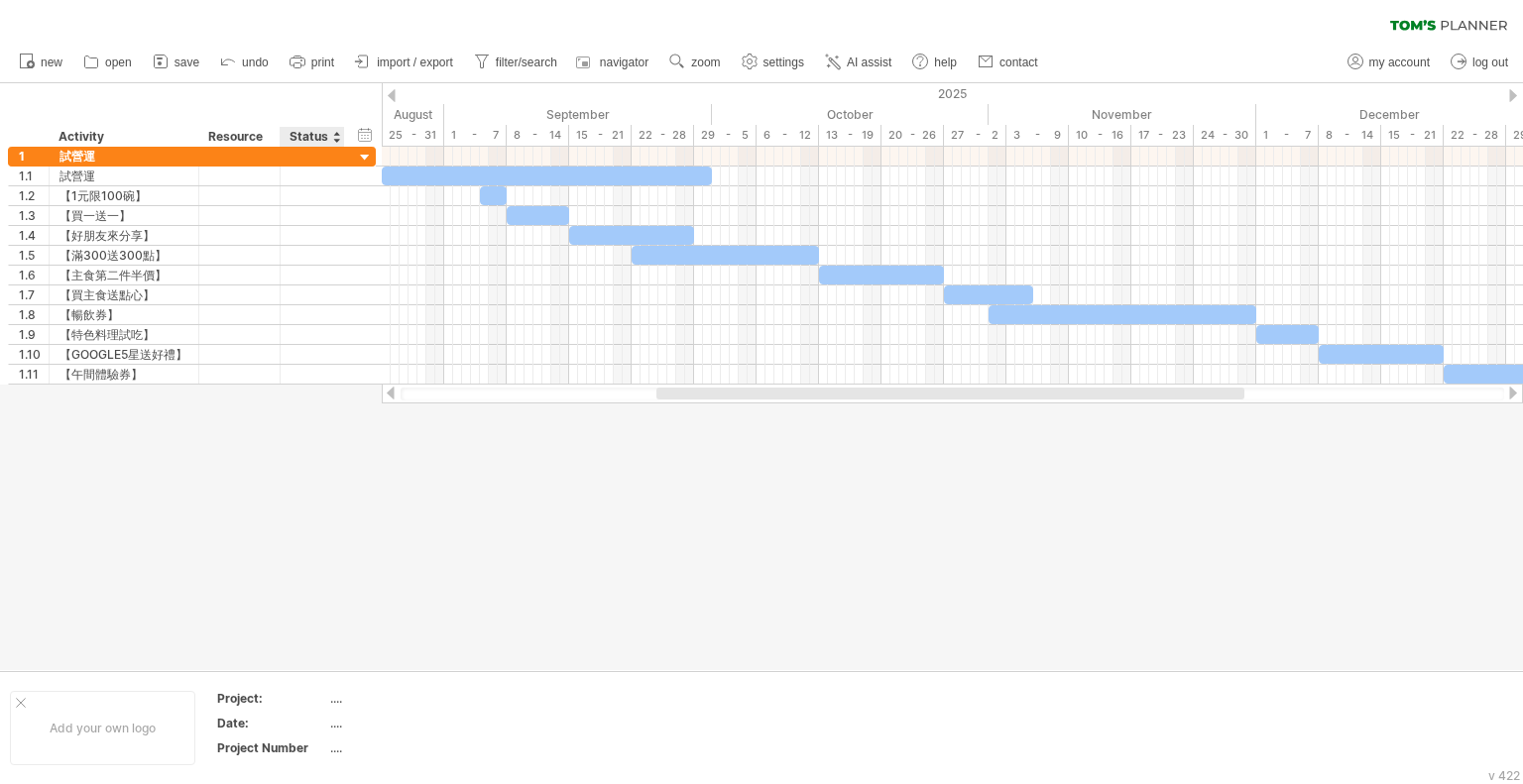 click on "Status" at bounding box center (311, 137) 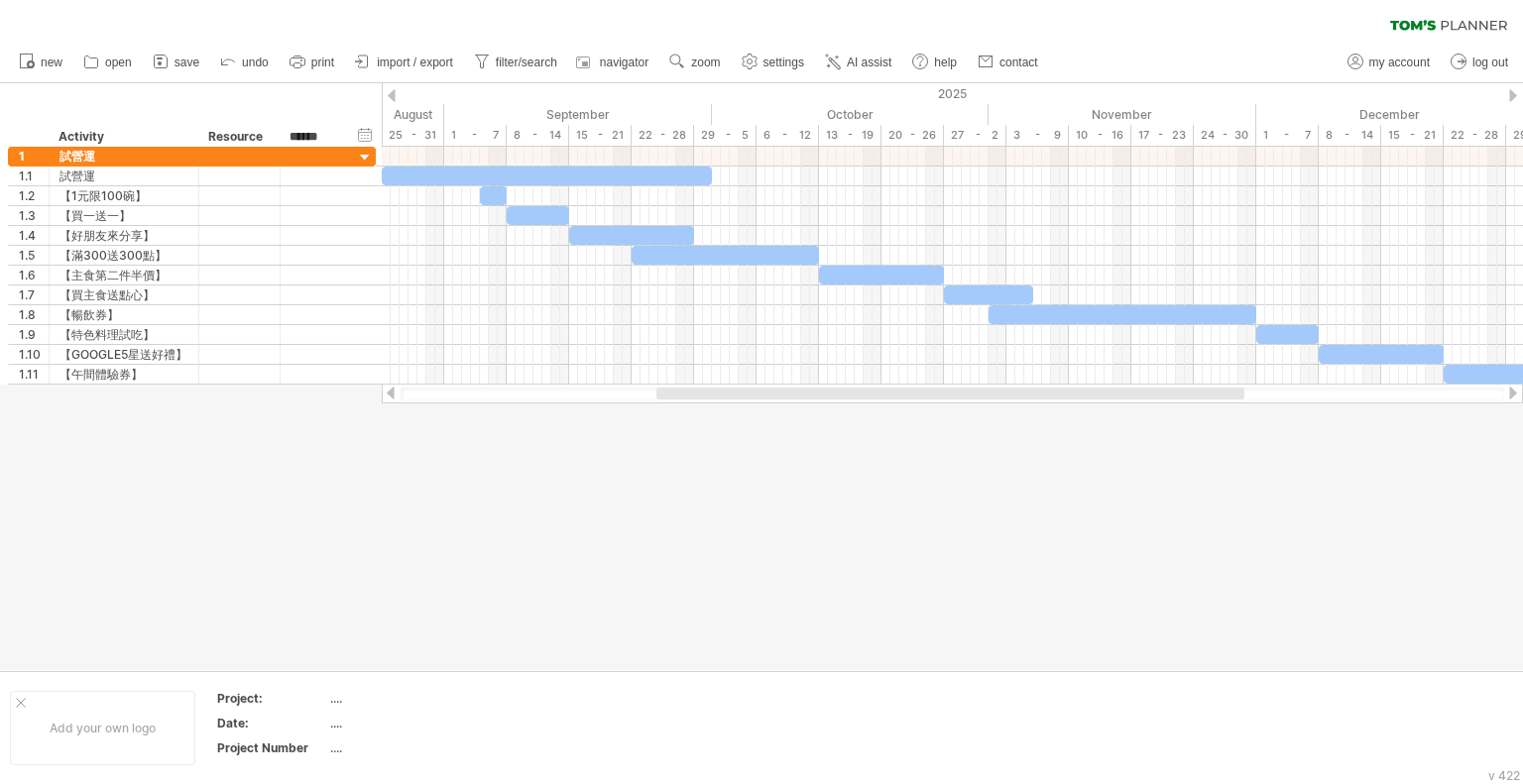 drag, startPoint x: 477, startPoint y: 562, endPoint x: 474, endPoint y: 525, distance: 37.12142 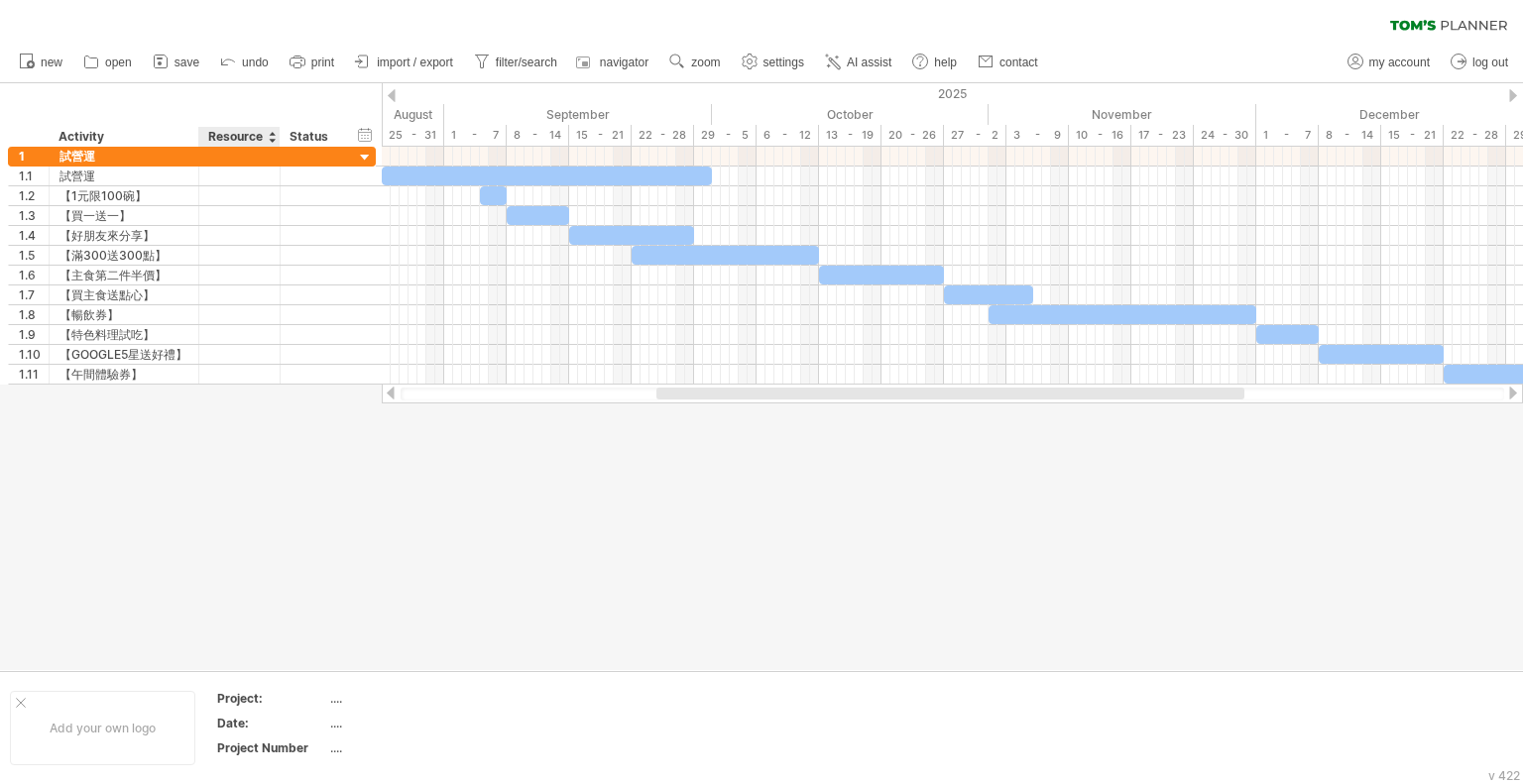 click on "Resource" at bounding box center (238, 137) 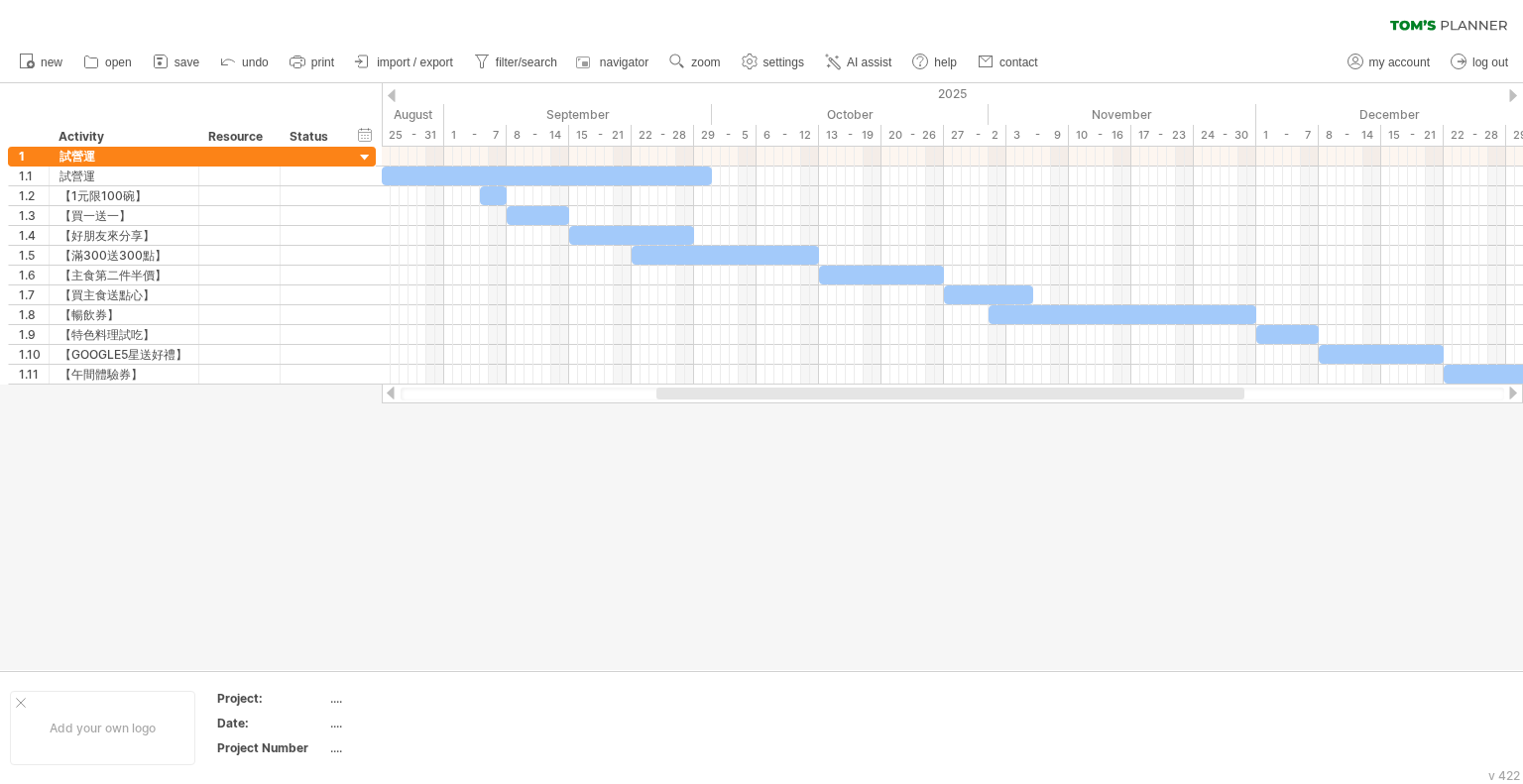 click at bounding box center (762, 377) 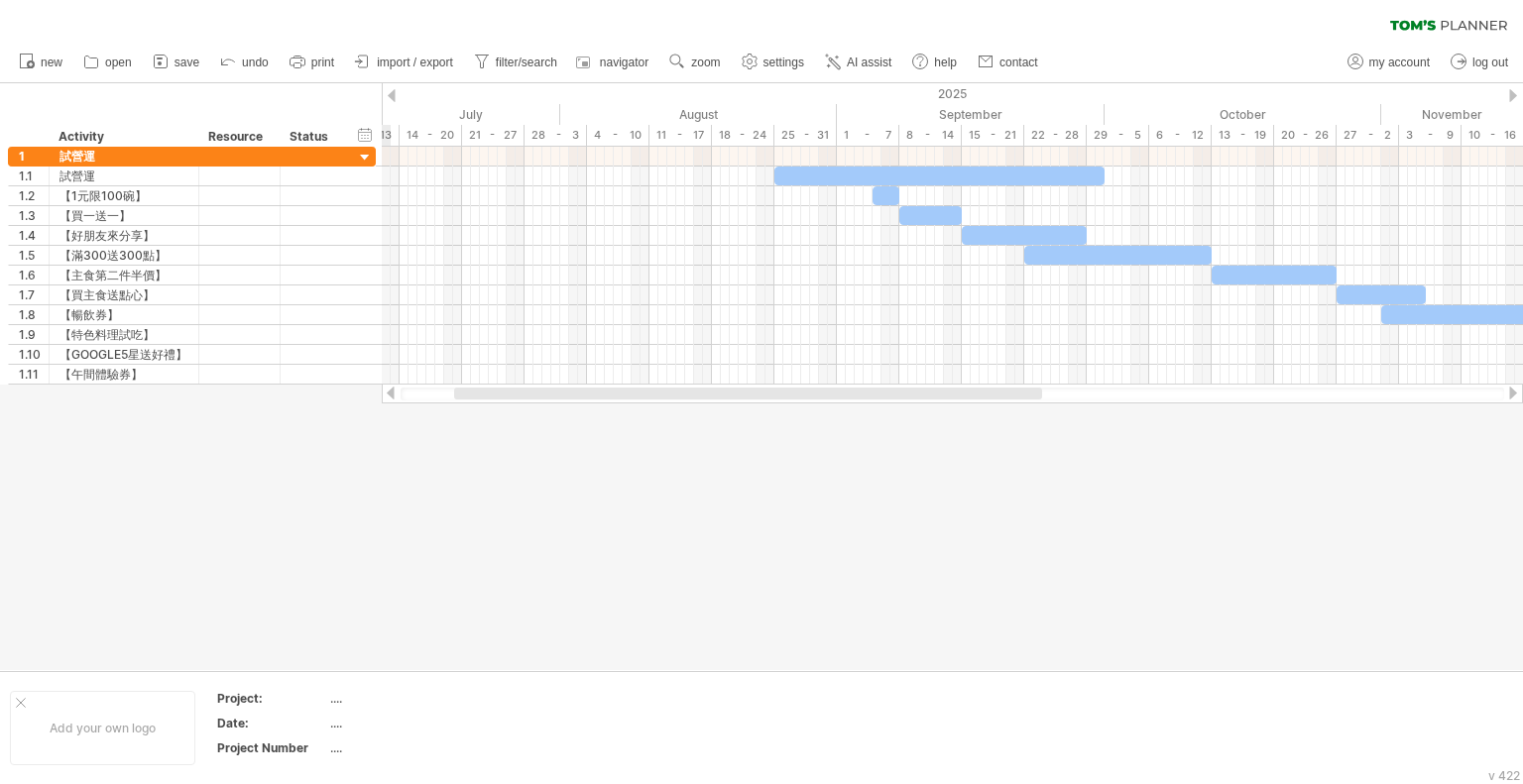 drag, startPoint x: 674, startPoint y: 396, endPoint x: 472, endPoint y: 417, distance: 203.08865 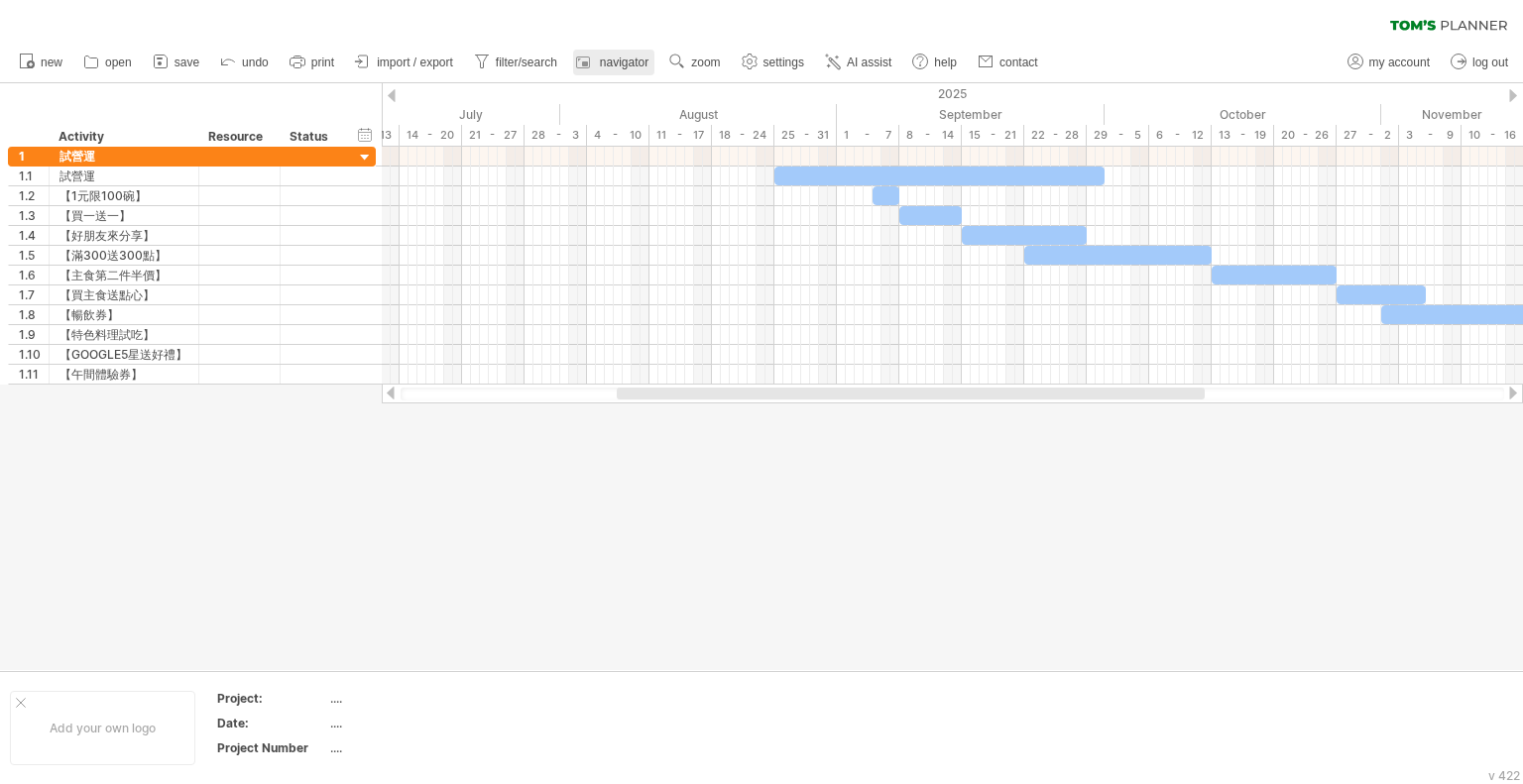 click on "navigator" at bounding box center (624, 62) 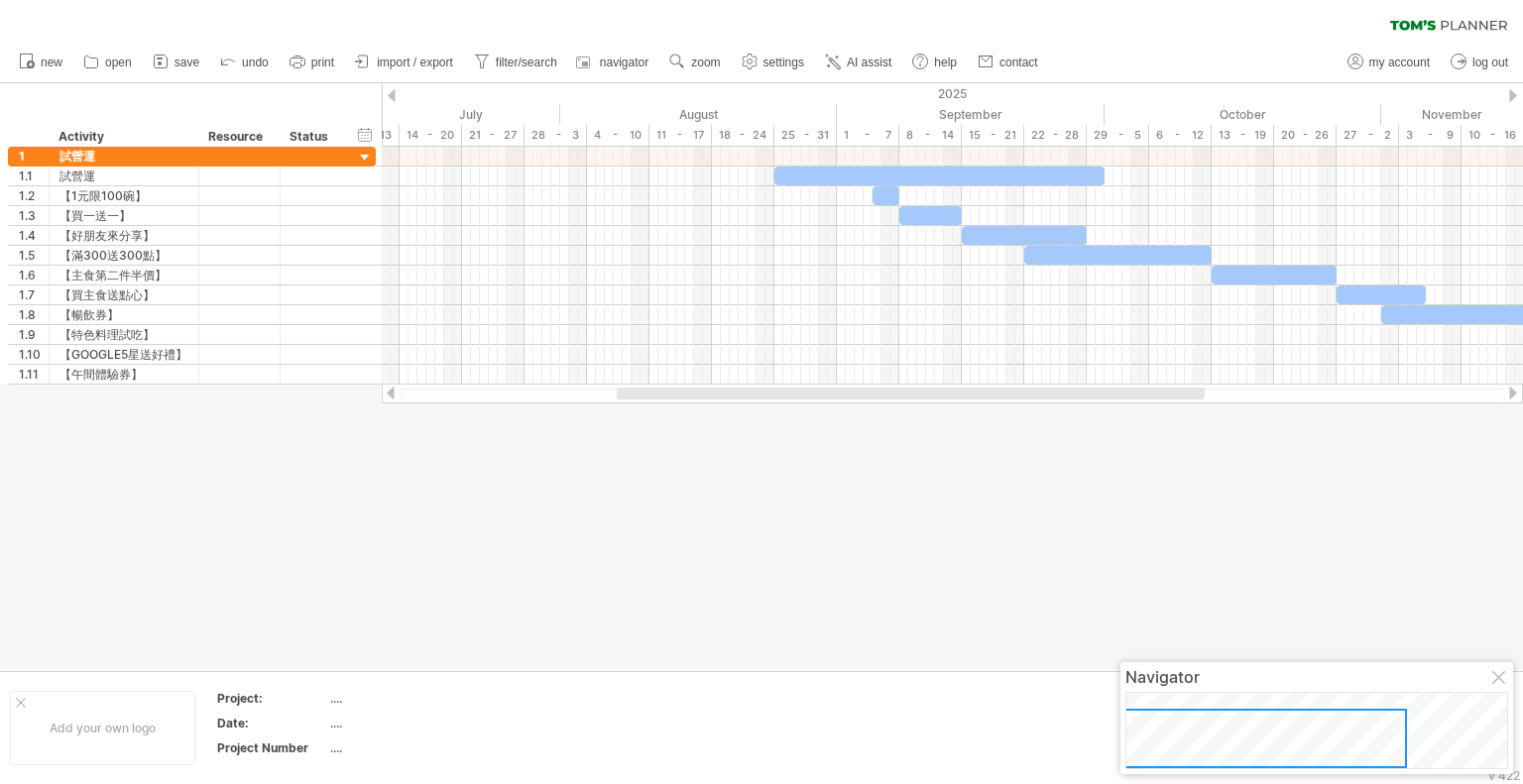 click at bounding box center (1500, 679) 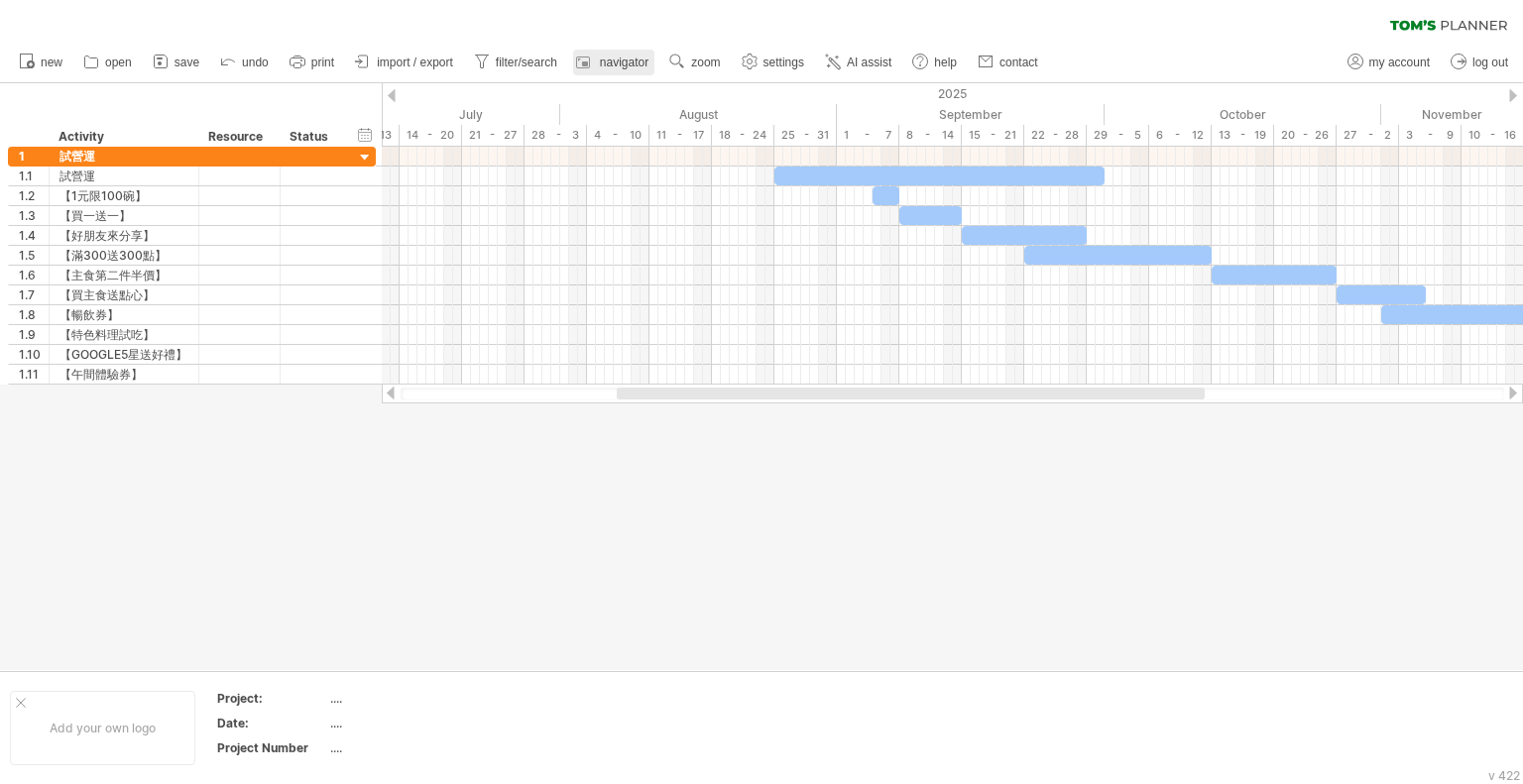 click on "navigator" at bounding box center [624, 62] 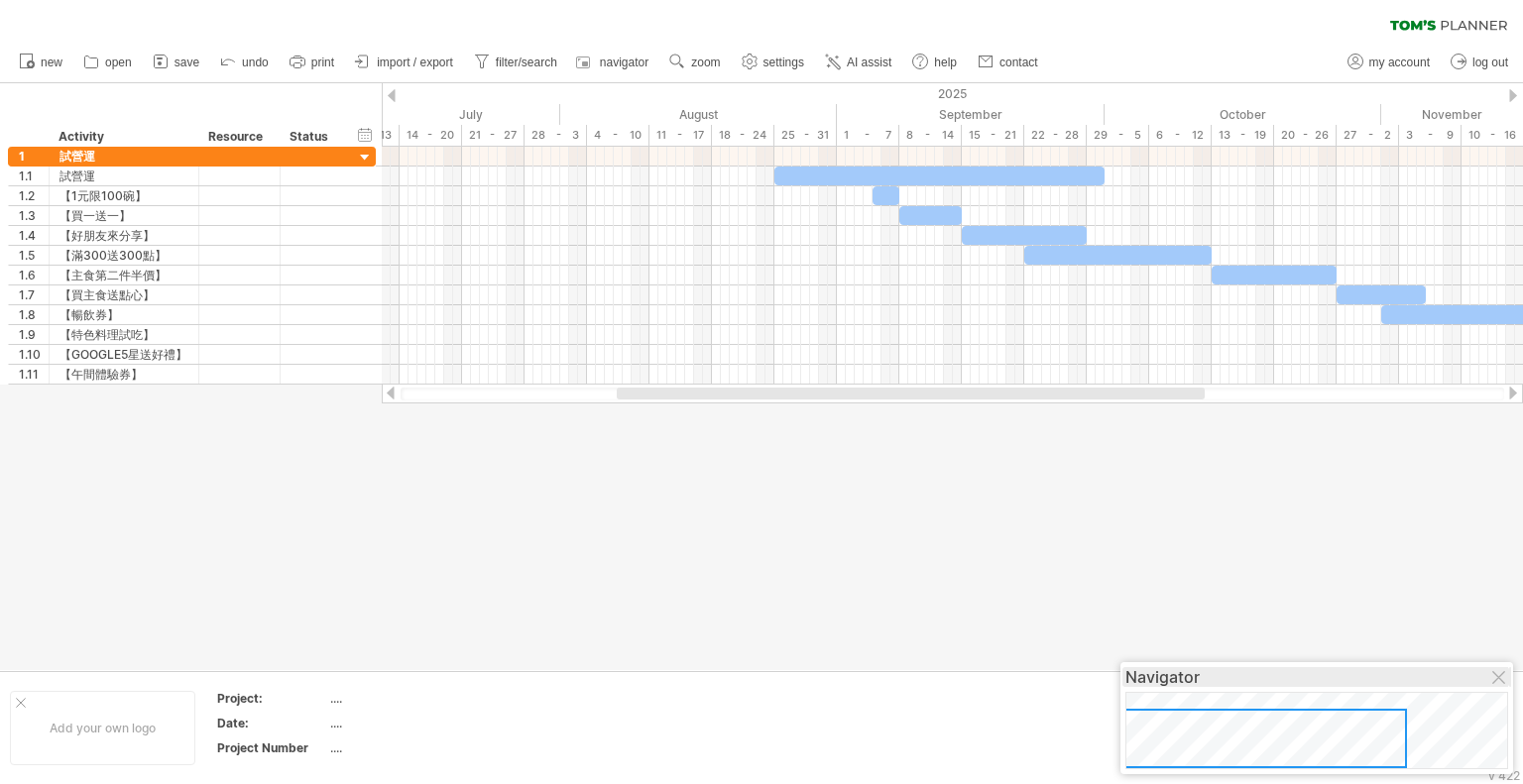 click on "Navigator" at bounding box center (1317, 677) 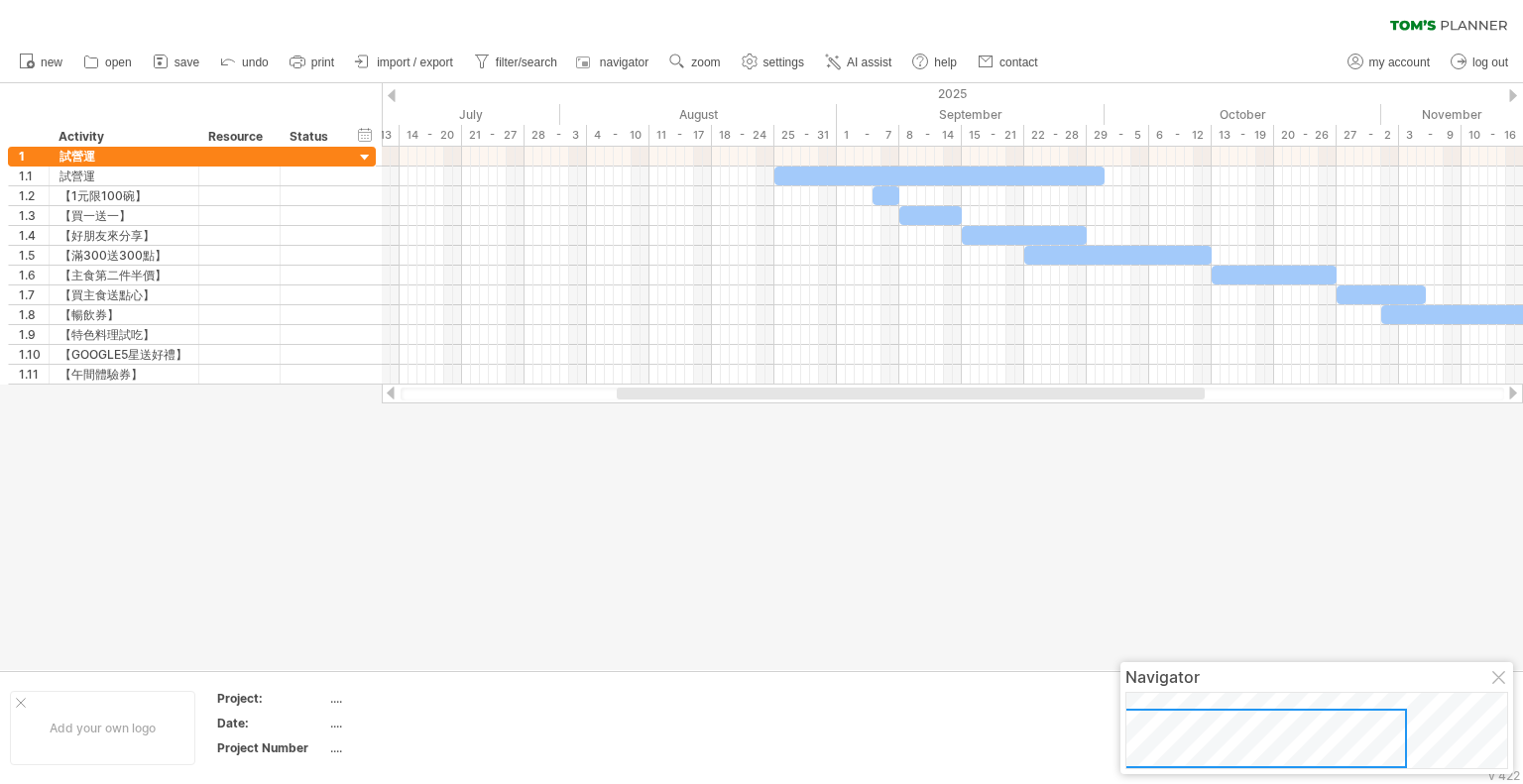click at bounding box center [1500, 679] 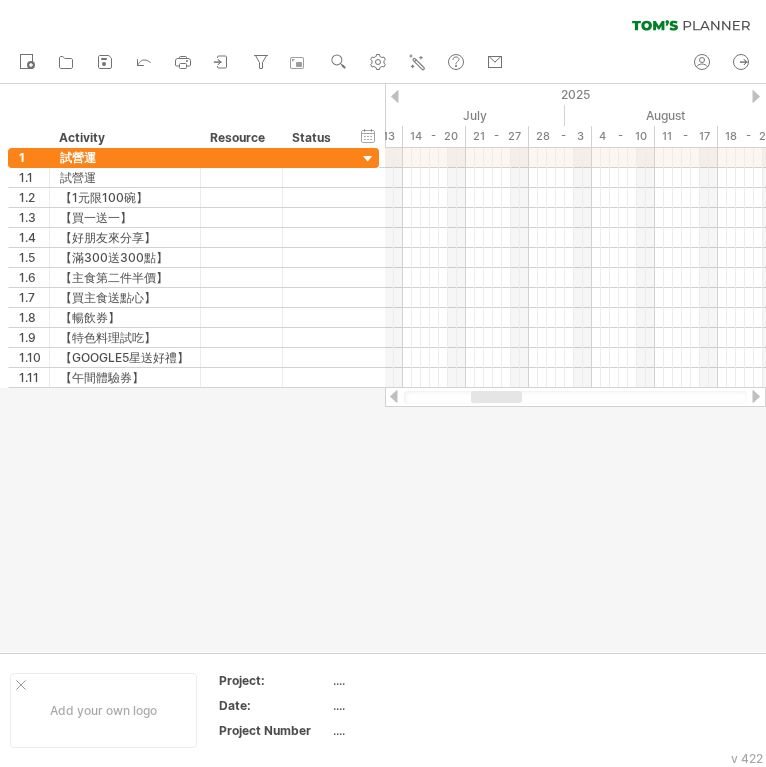 click at bounding box center [383, 368] 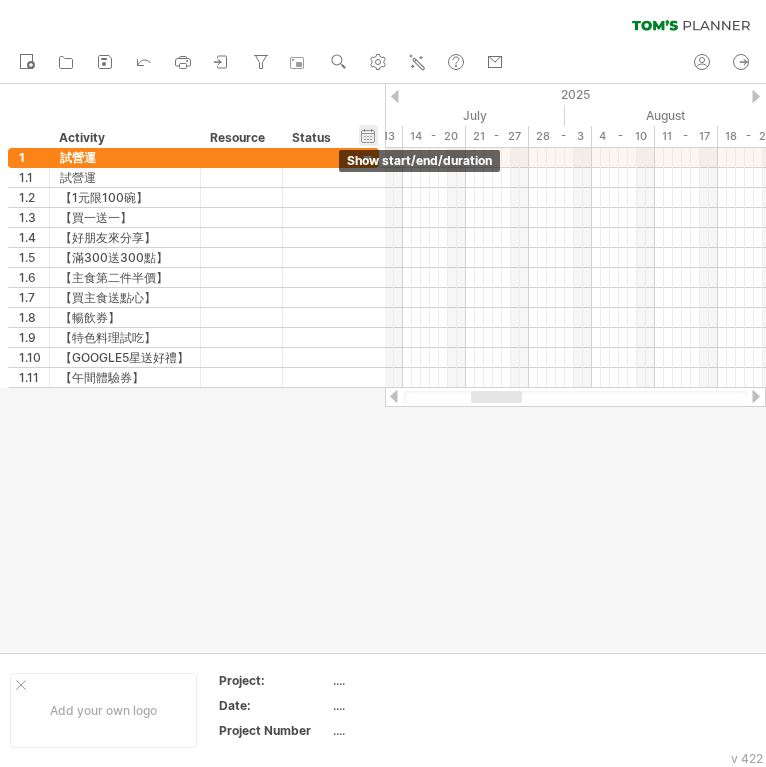 click on "hide start/end/duration show start/end/duration" at bounding box center (368, 135) 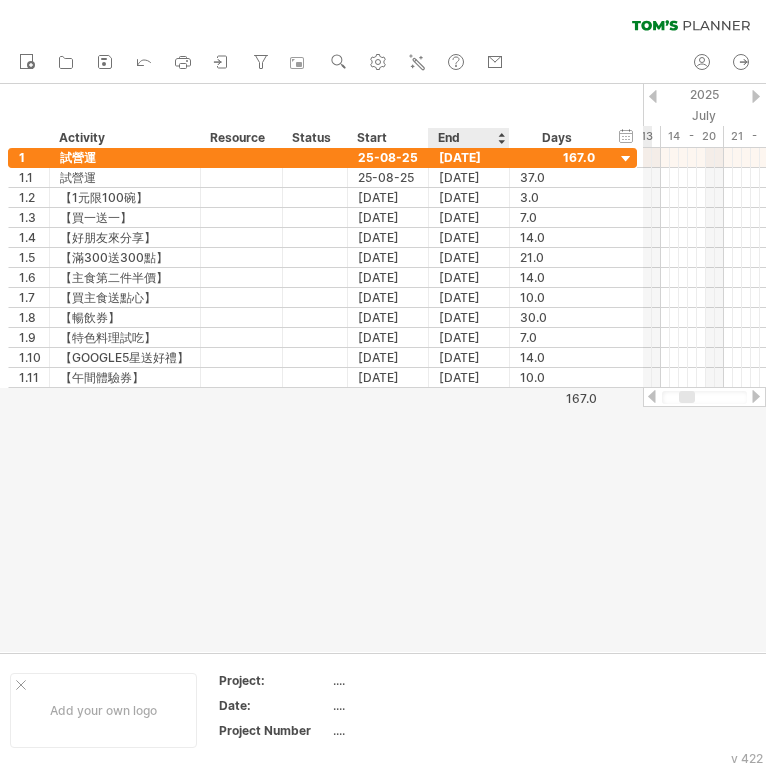click at bounding box center (383, 368) 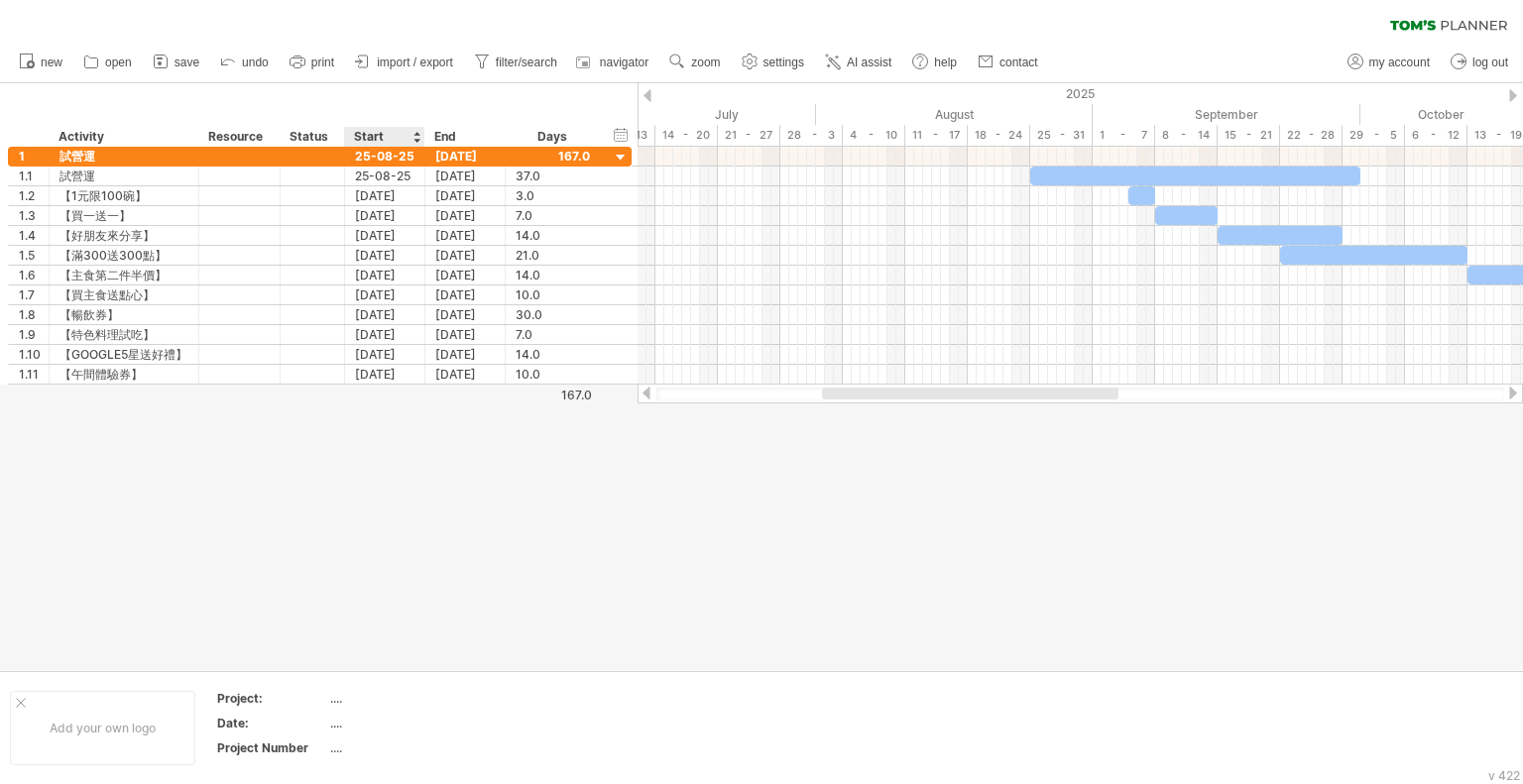click on "Start" at bounding box center (384, 137) 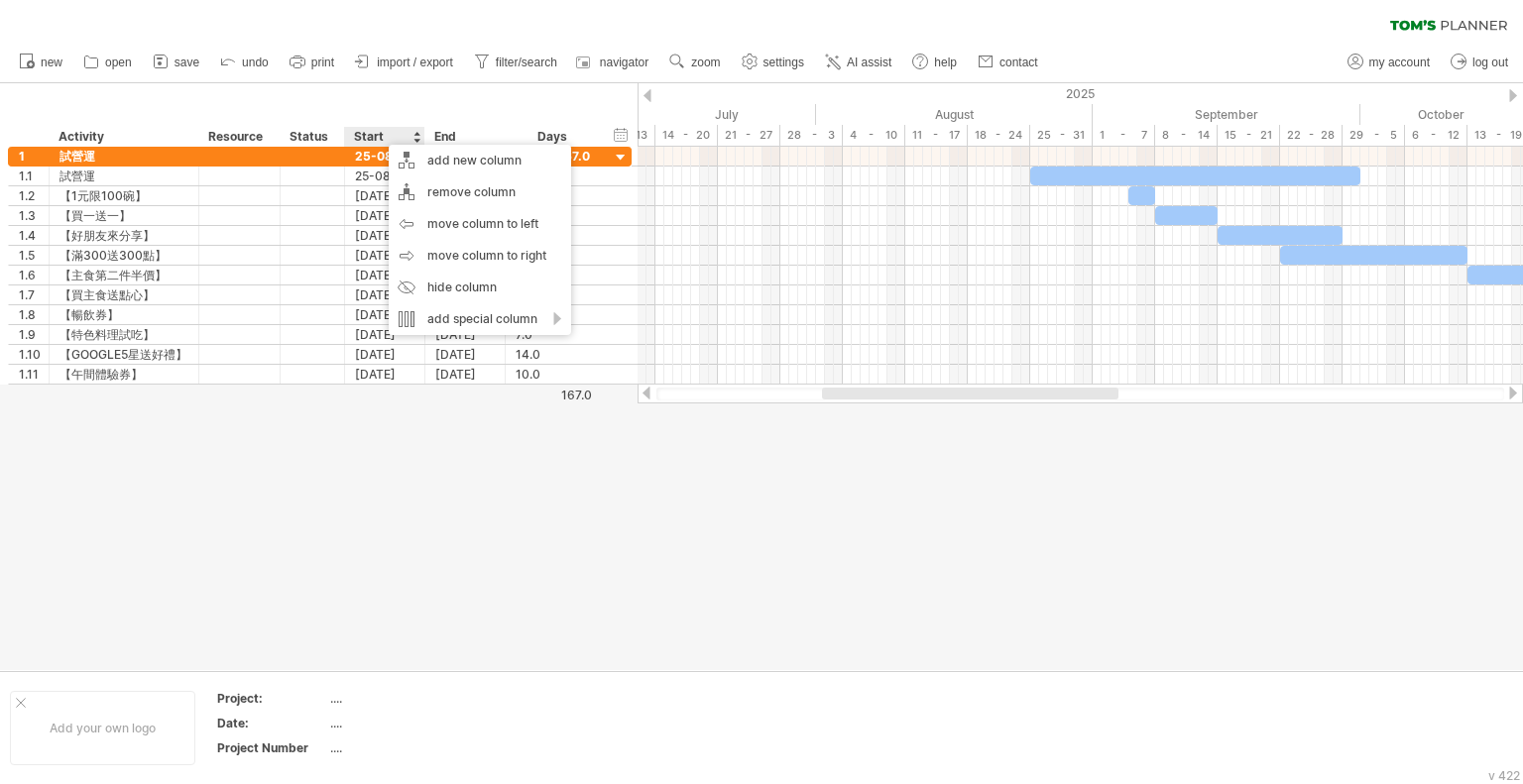 click at bounding box center (762, 377) 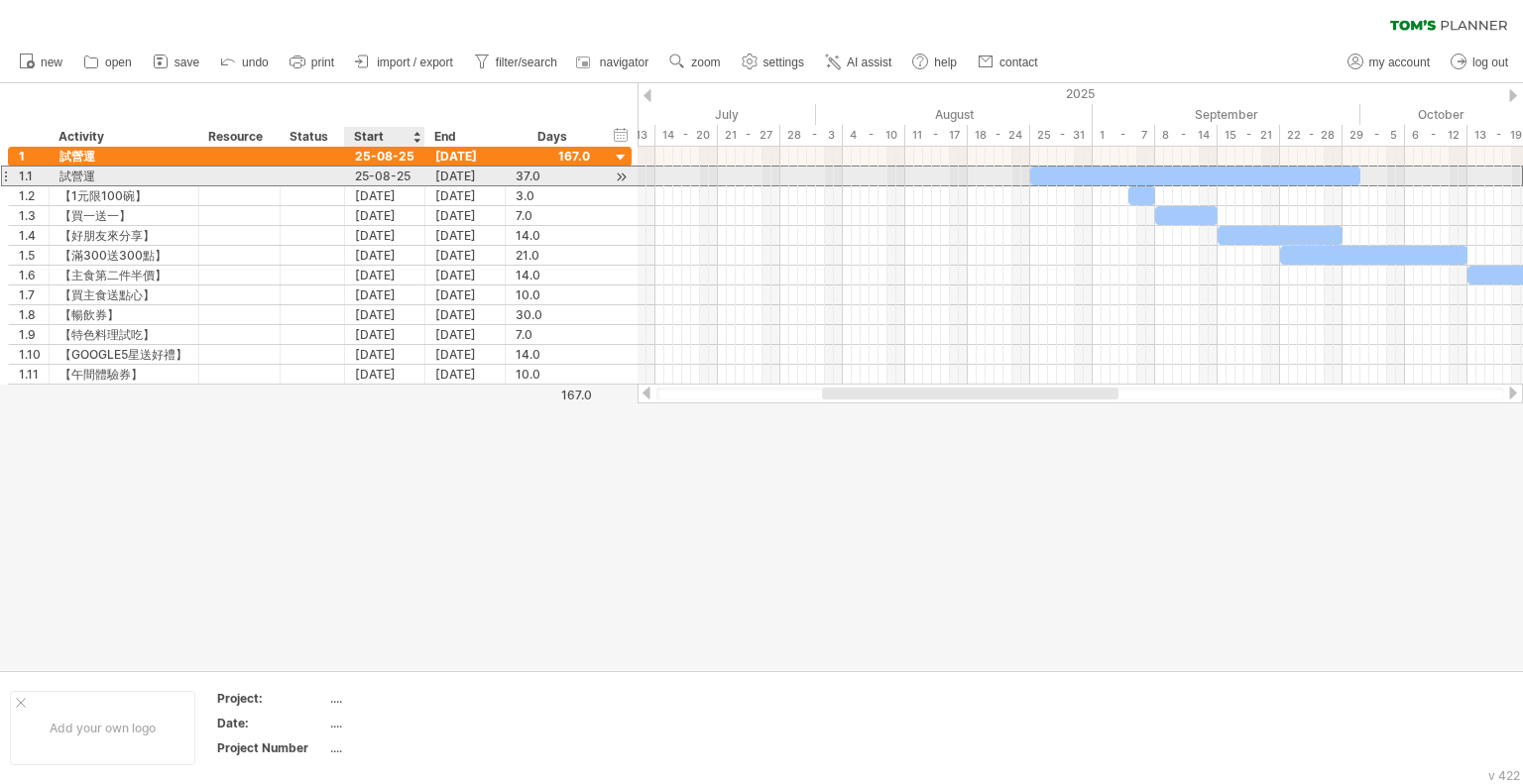 click on "25-08-25" at bounding box center [385, 175] 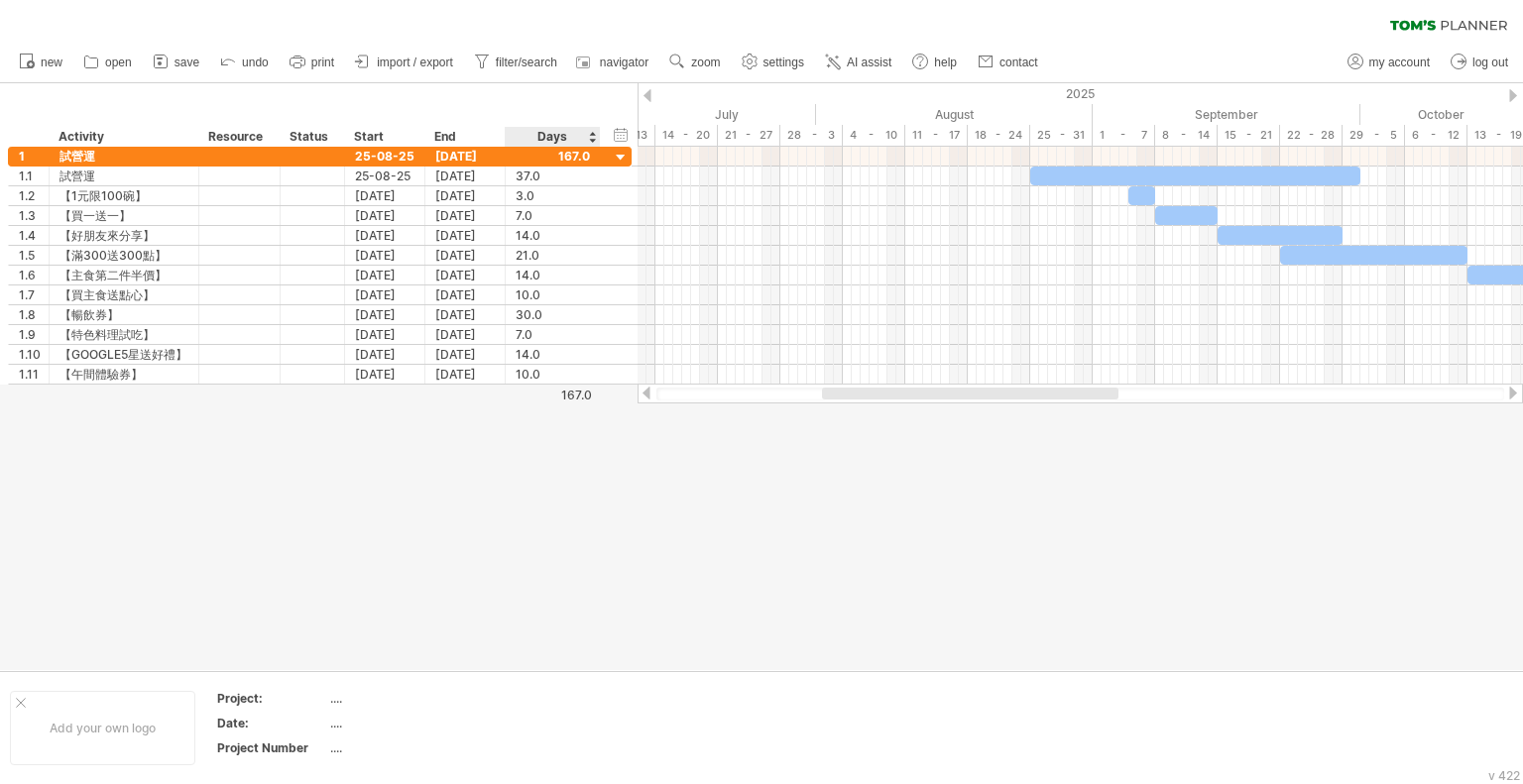 click at bounding box center [762, 377] 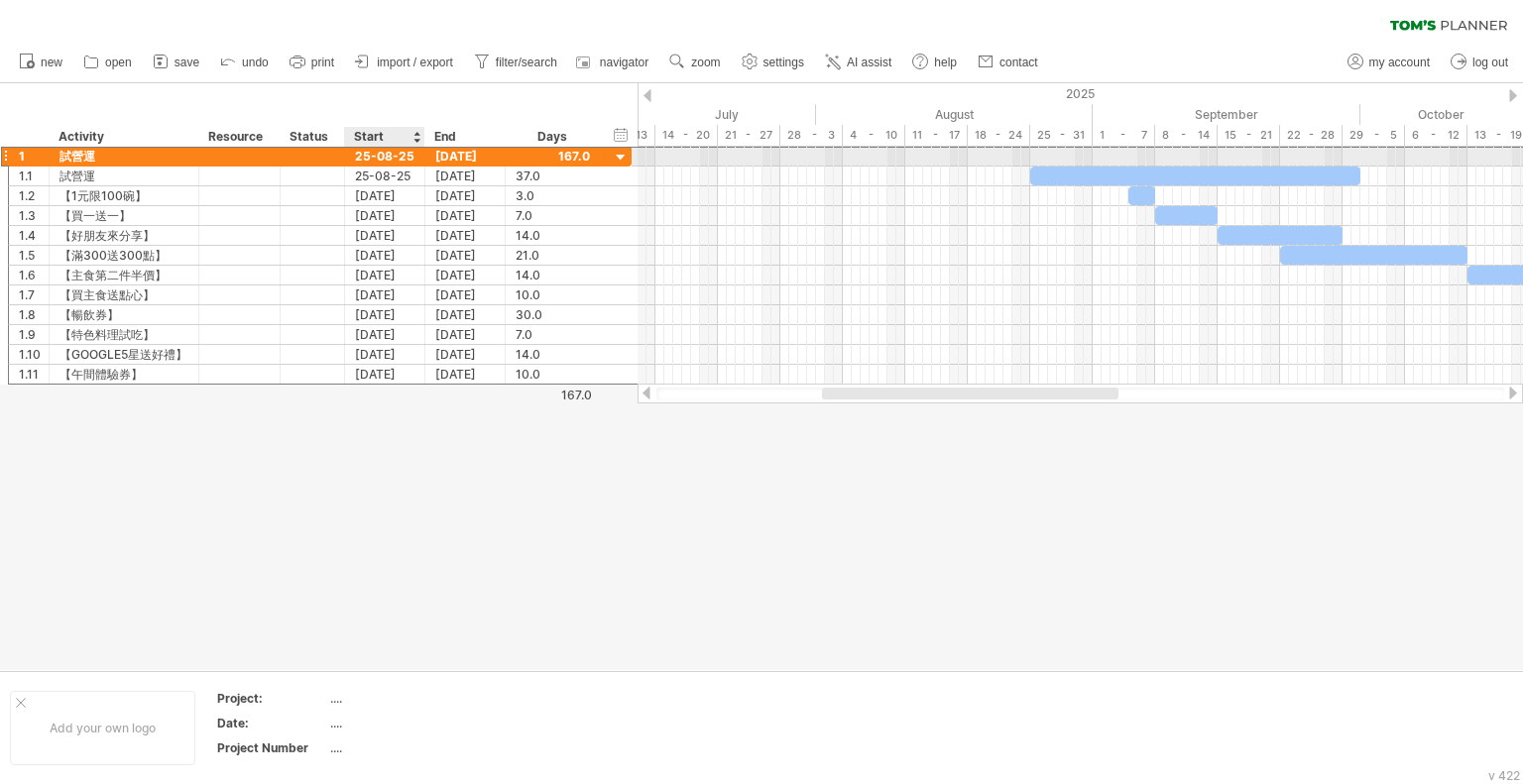 click on "25-08-25" at bounding box center (385, 156) 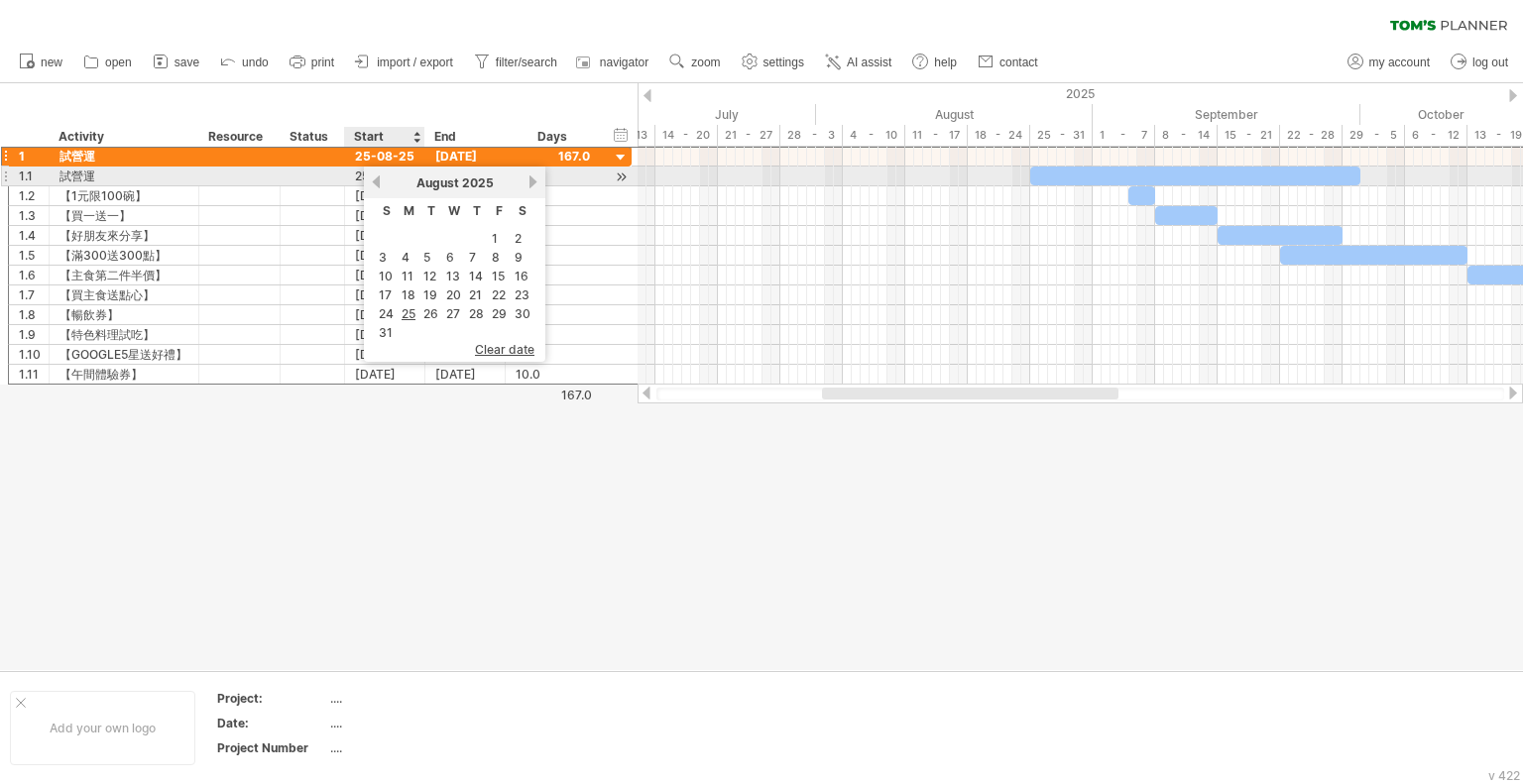 click on "previous" at bounding box center (376, 181) 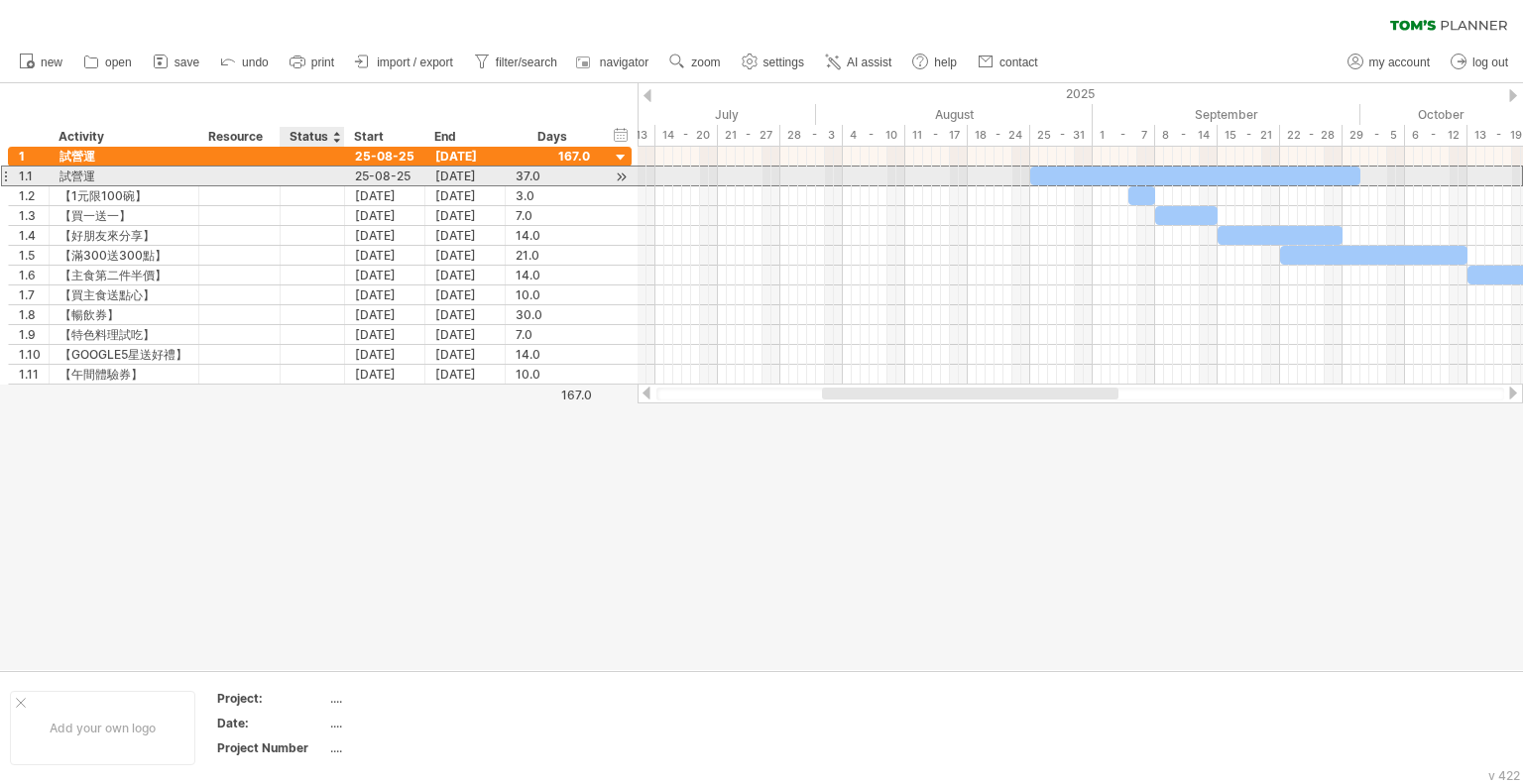 click at bounding box center [312, 175] 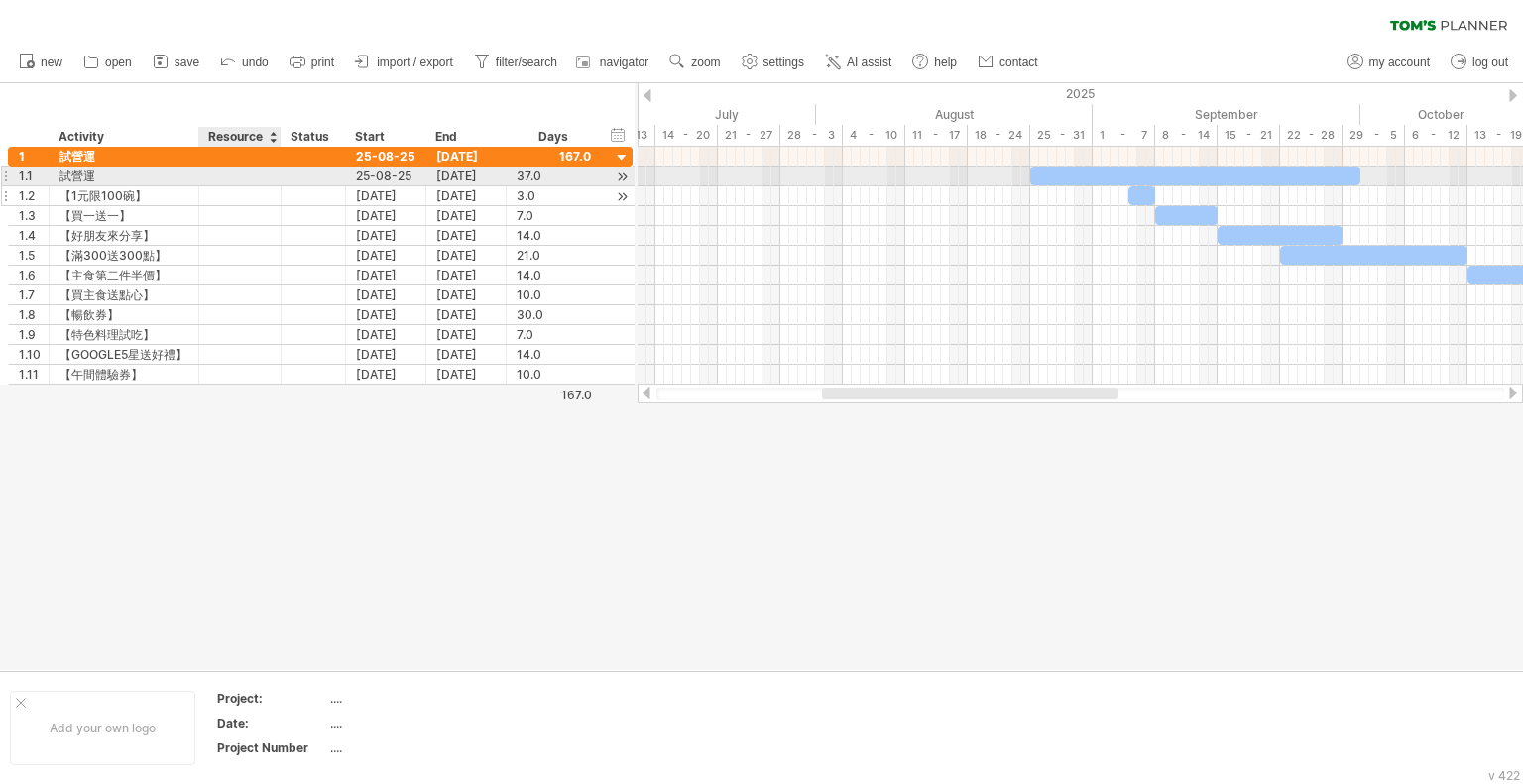 click at bounding box center (279, 196) 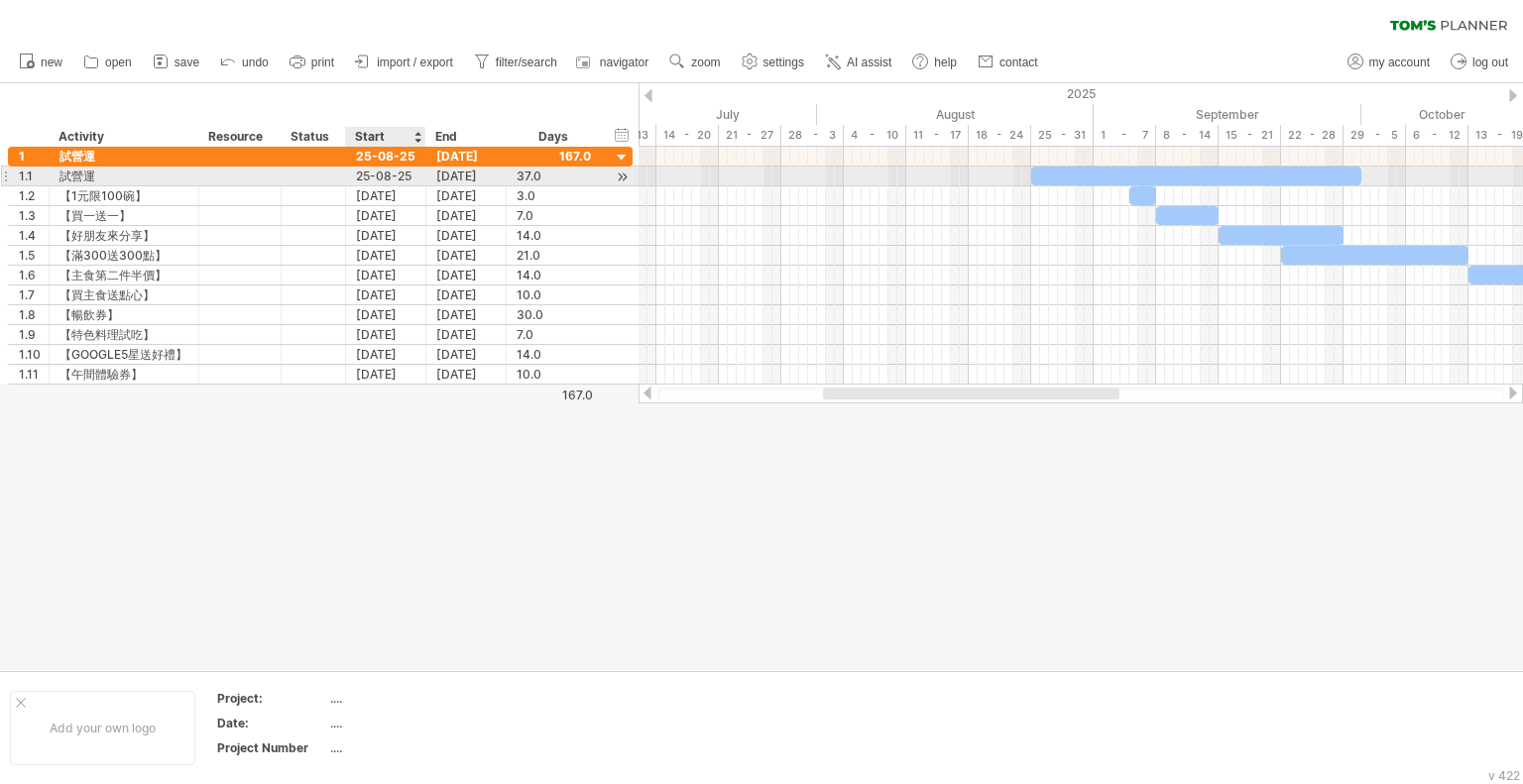 click on "25-08-25" at bounding box center [386, 175] 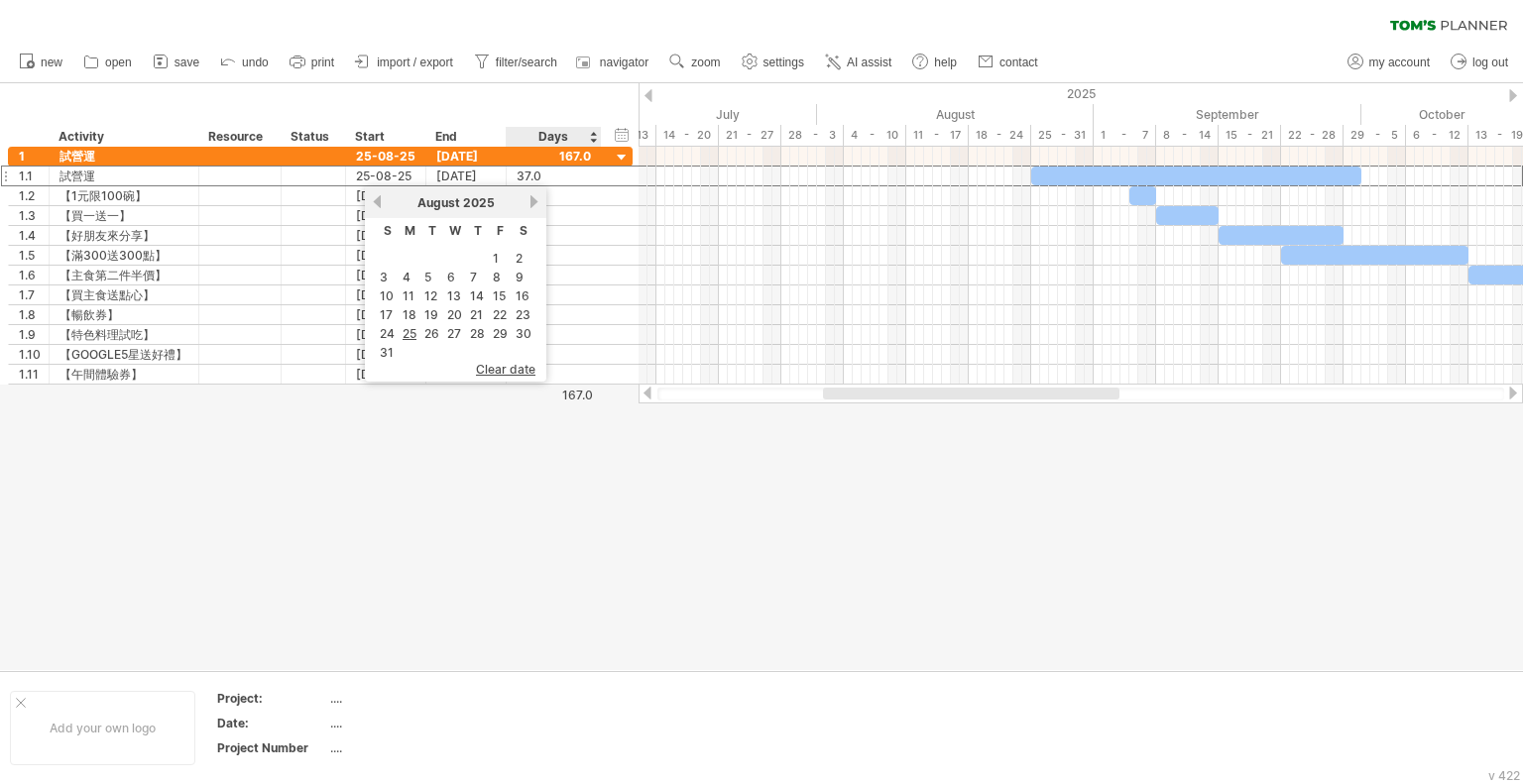 click at bounding box center [762, 377] 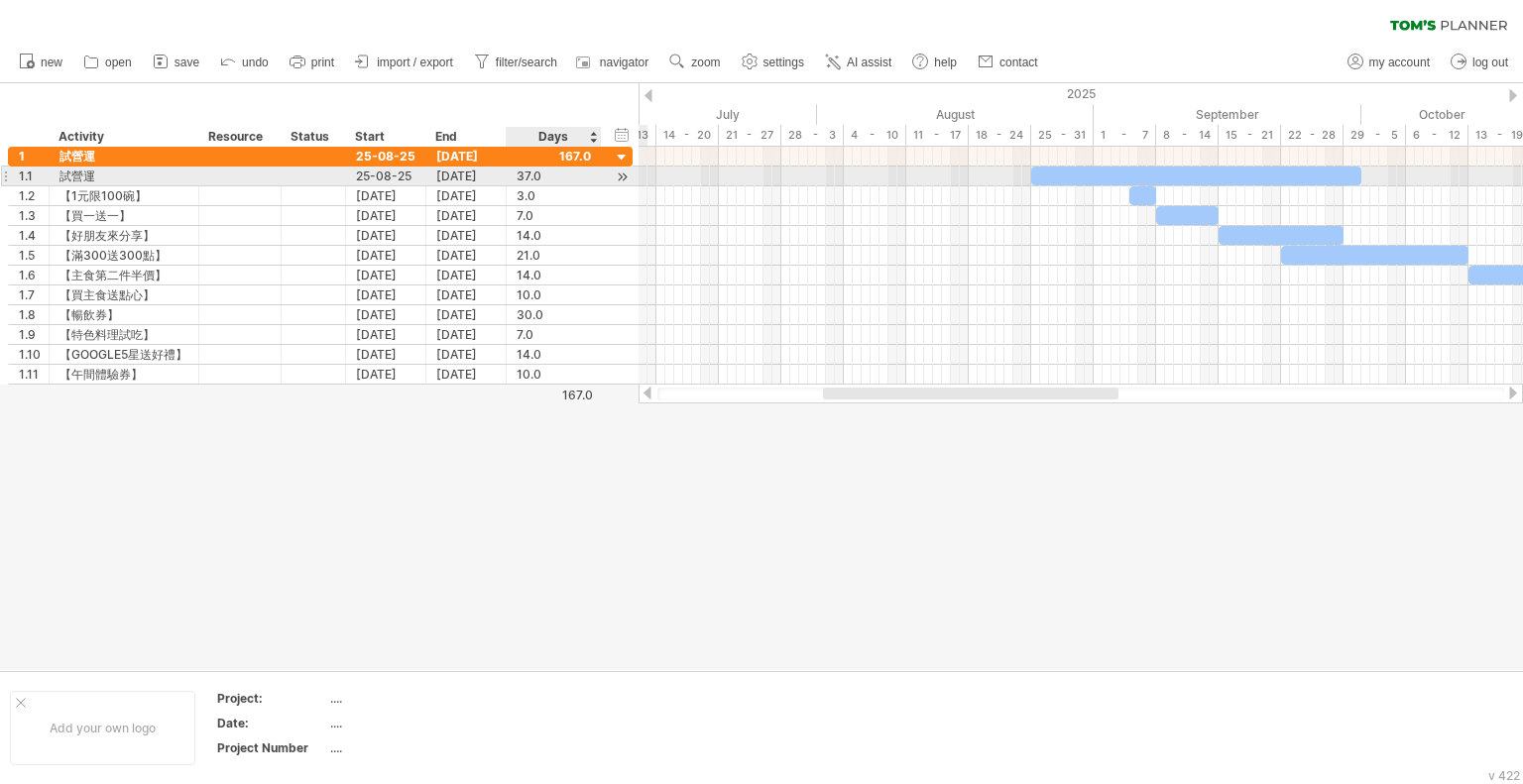 click on "37.0" at bounding box center [553, 175] 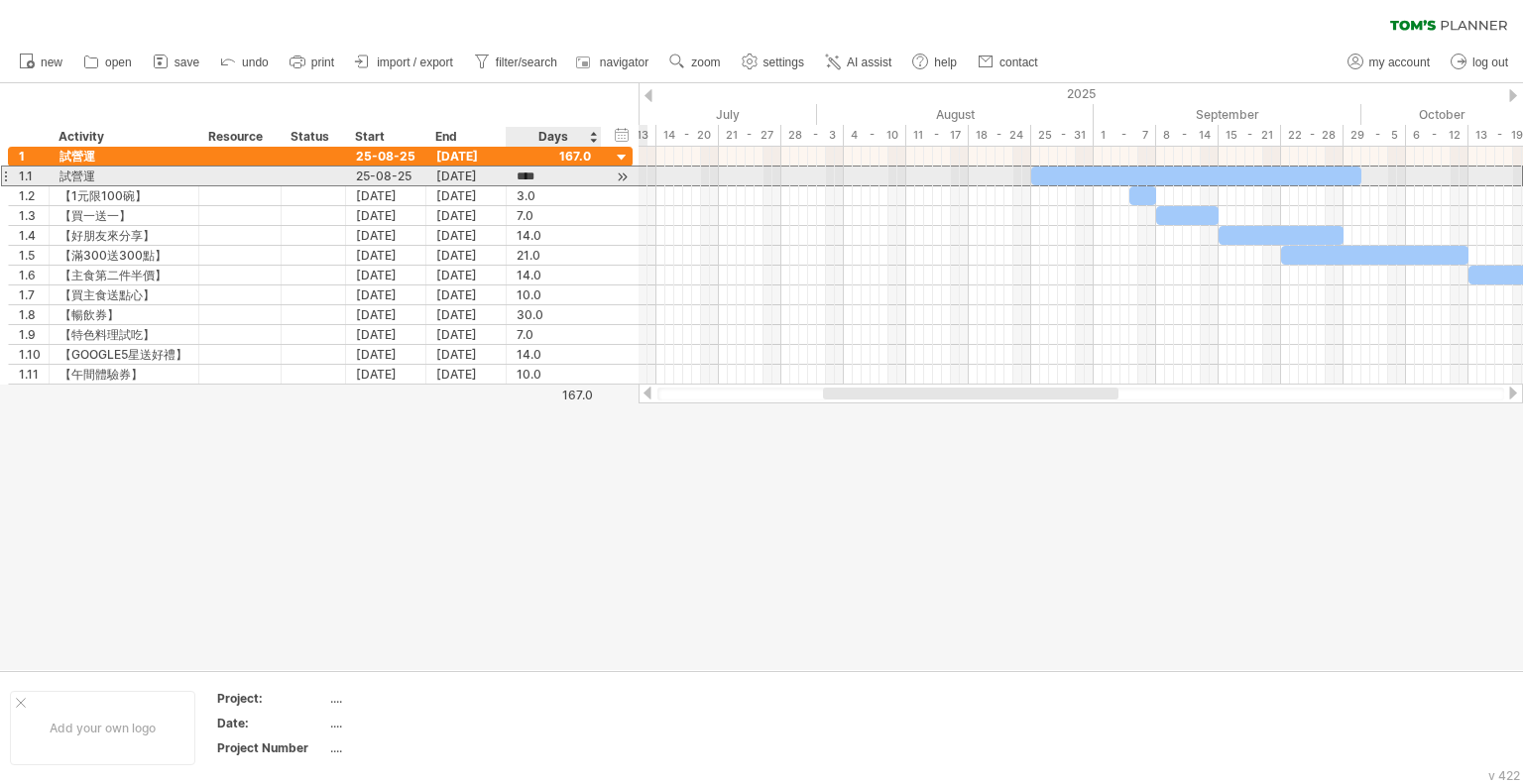 scroll, scrollTop: 1, scrollLeft: 0, axis: vertical 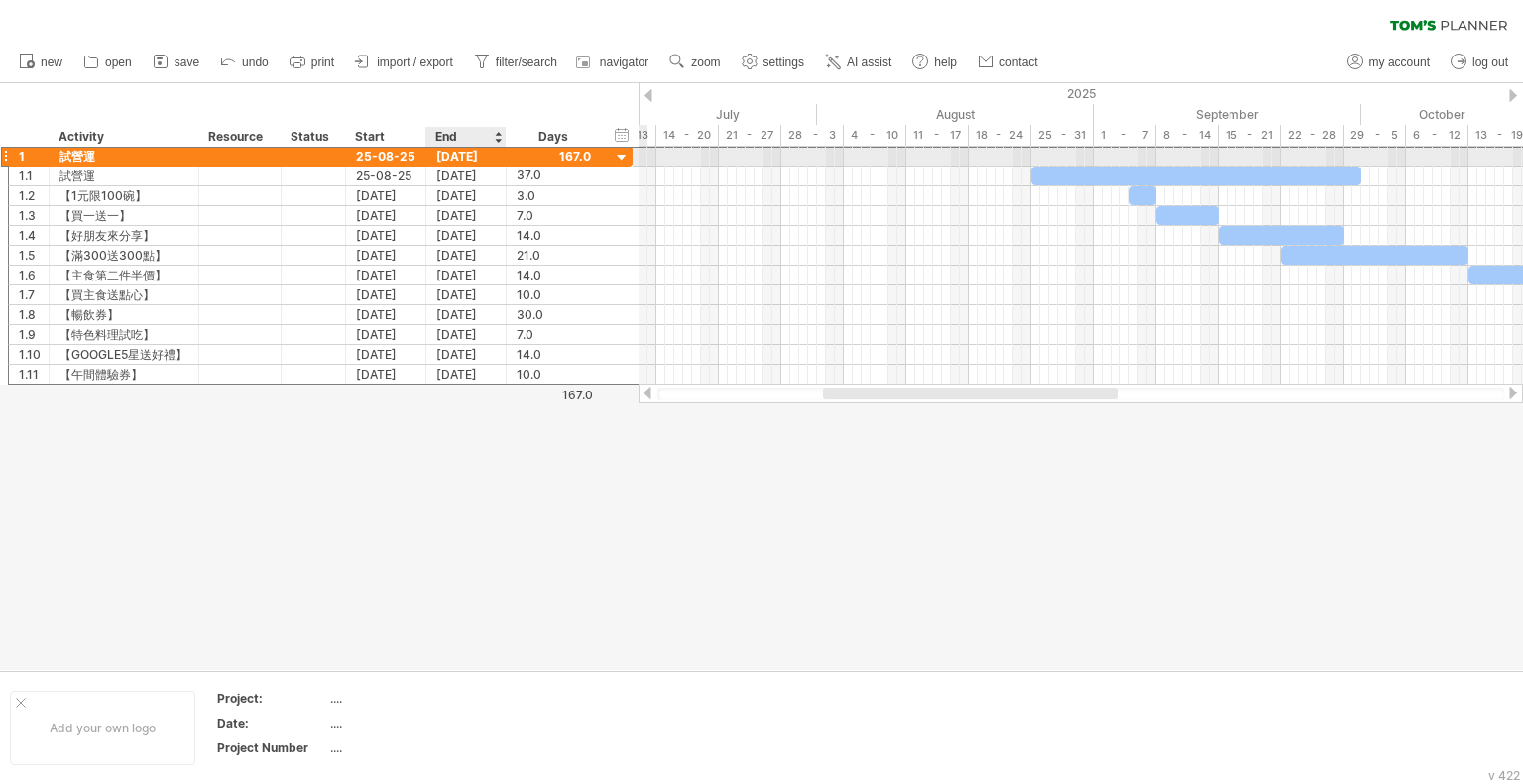 click on "[DATE]" at bounding box center [466, 156] 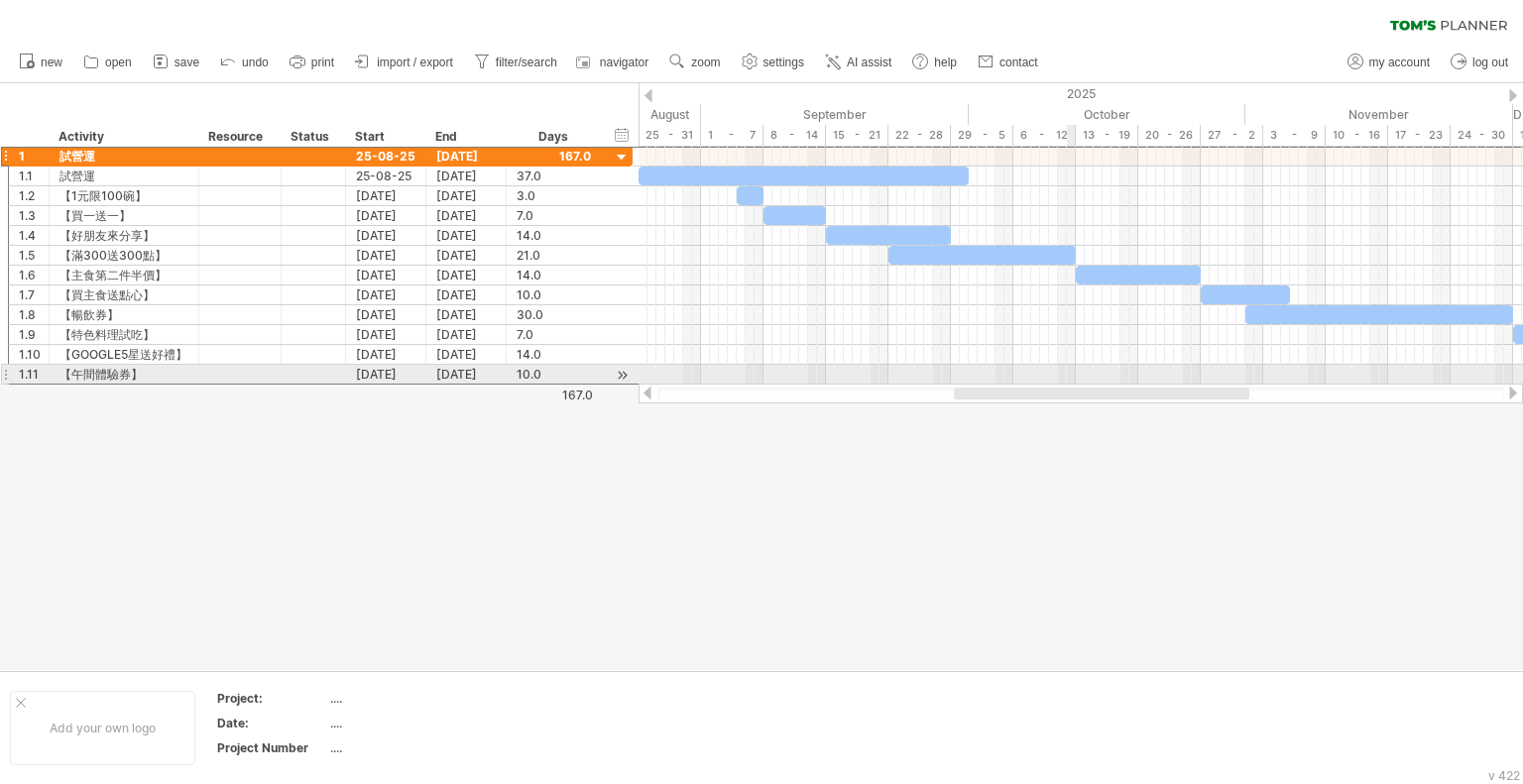 drag, startPoint x: 940, startPoint y: 392, endPoint x: 1071, endPoint y: 378, distance: 131.74597 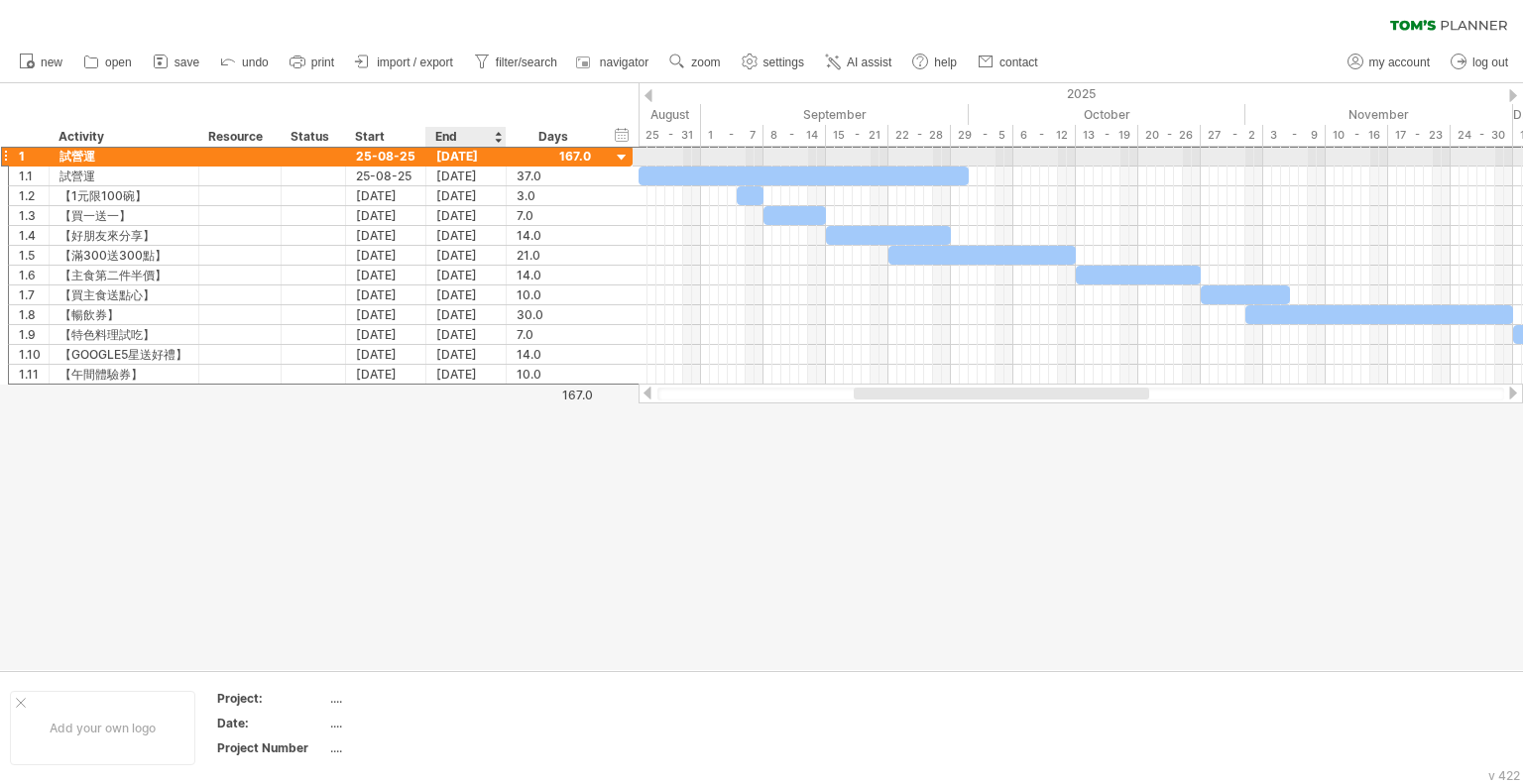 click on "[DATE]" at bounding box center (466, 156) 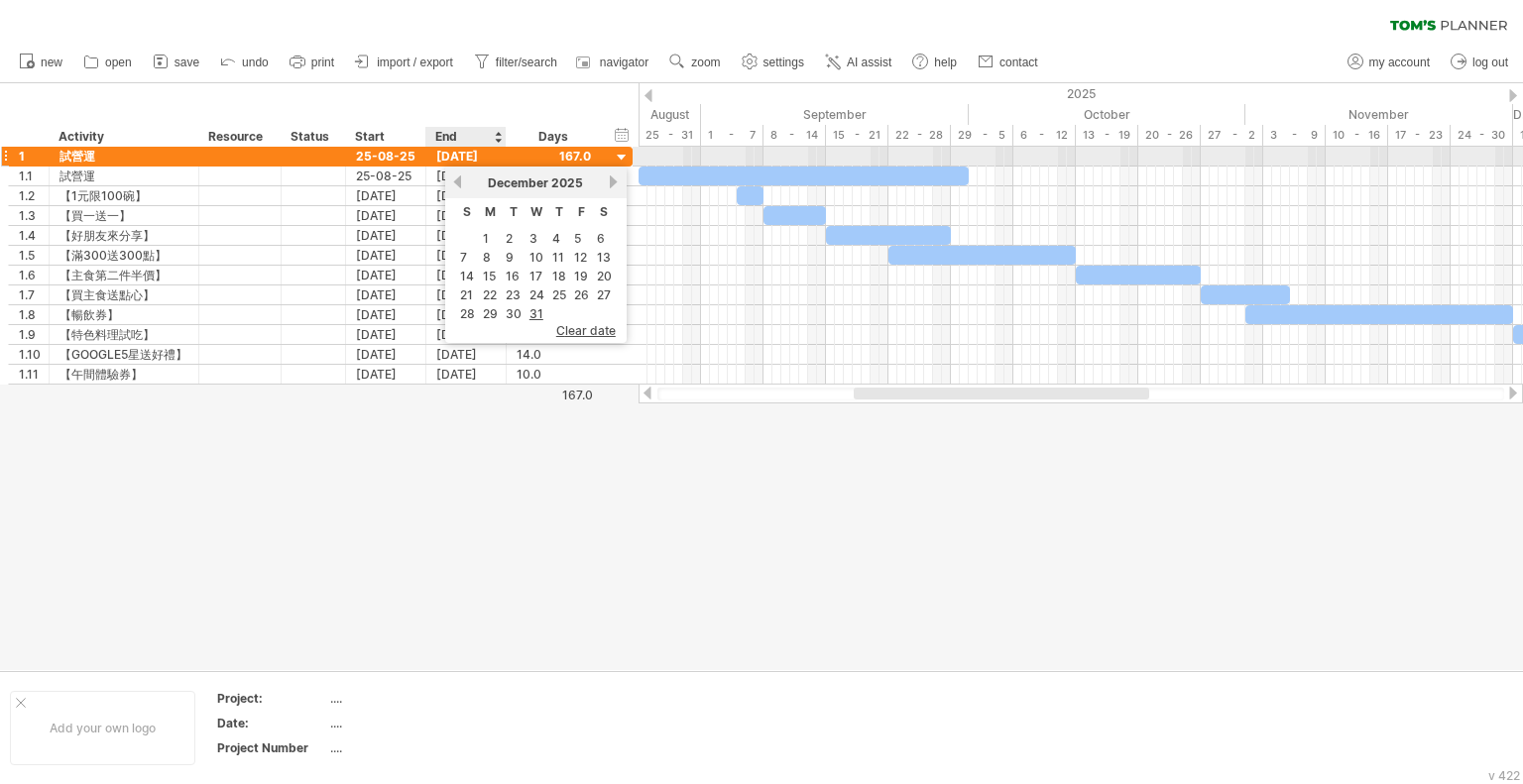 click on "[DATE]" at bounding box center [466, 156] 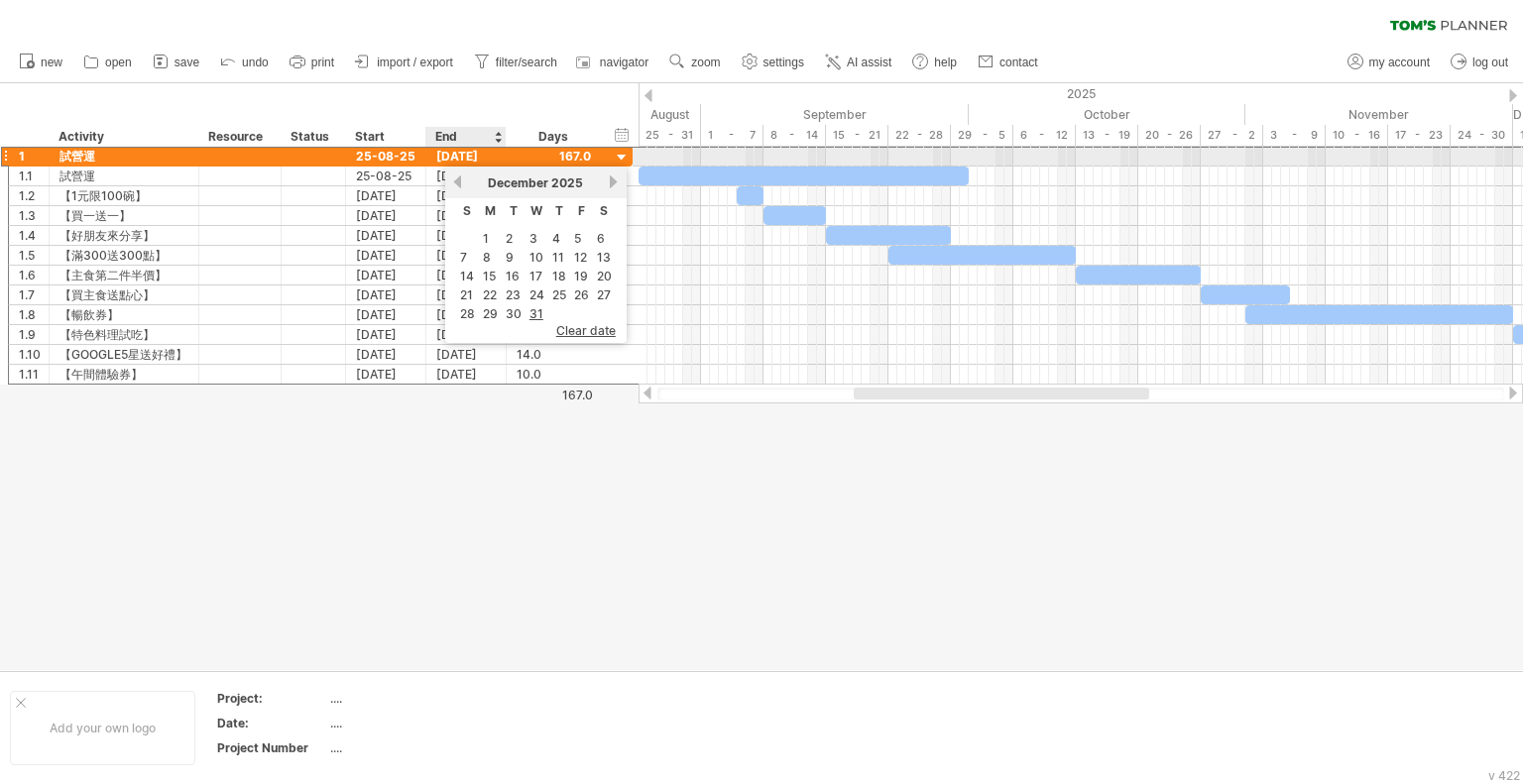 click on "[DATE]" at bounding box center [466, 156] 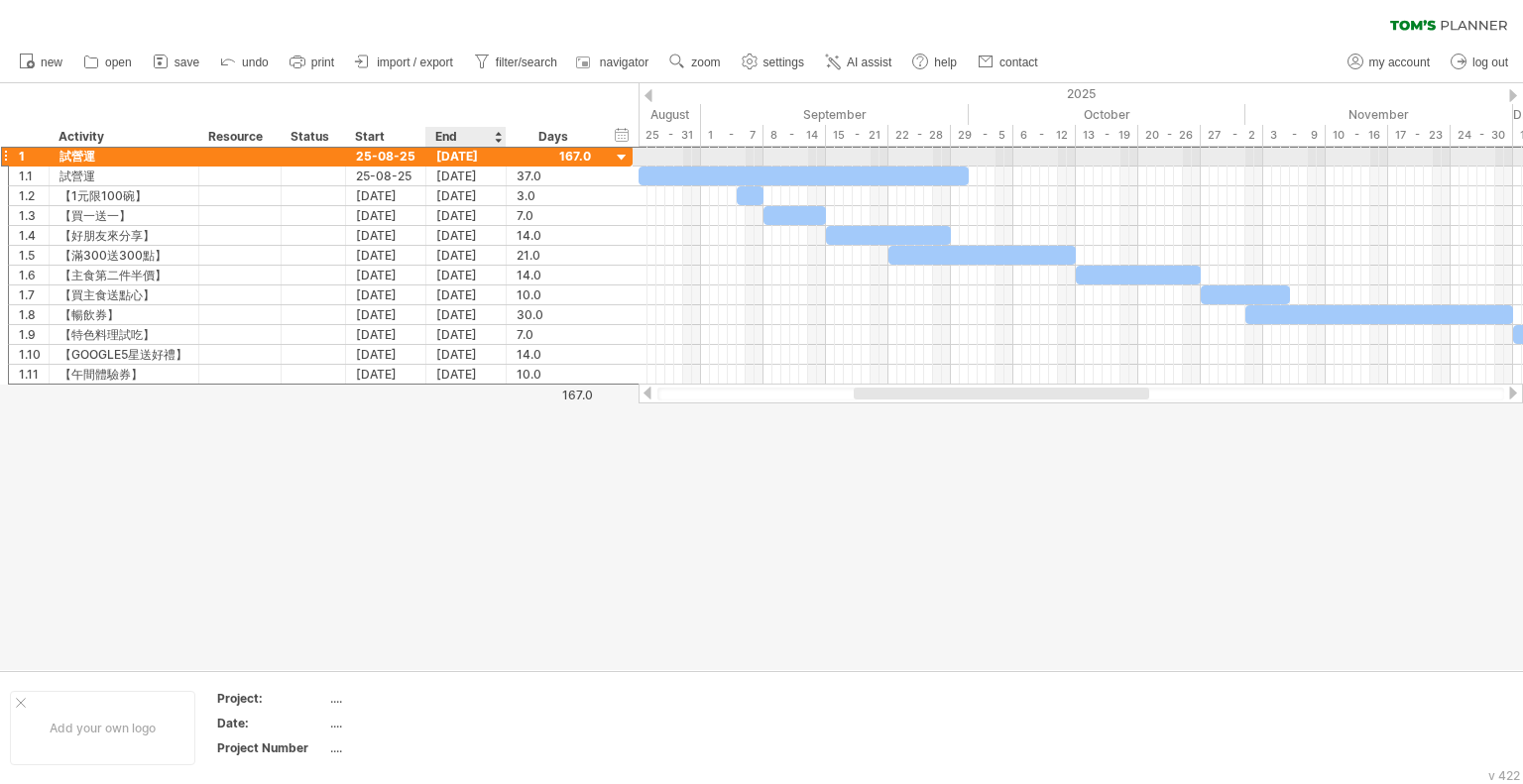 click on "[DATE]" at bounding box center [466, 156] 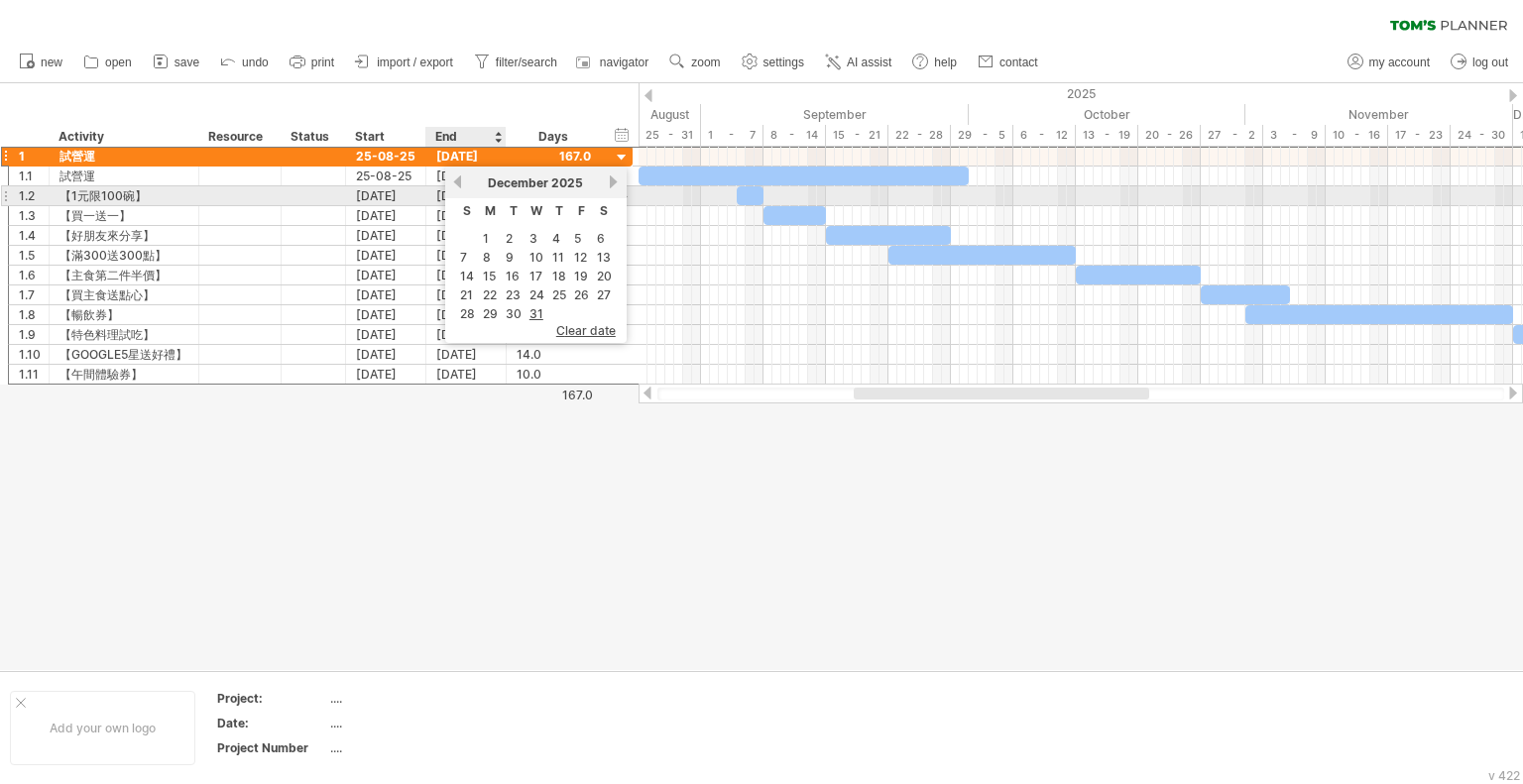 click on "December" at bounding box center (518, 182) 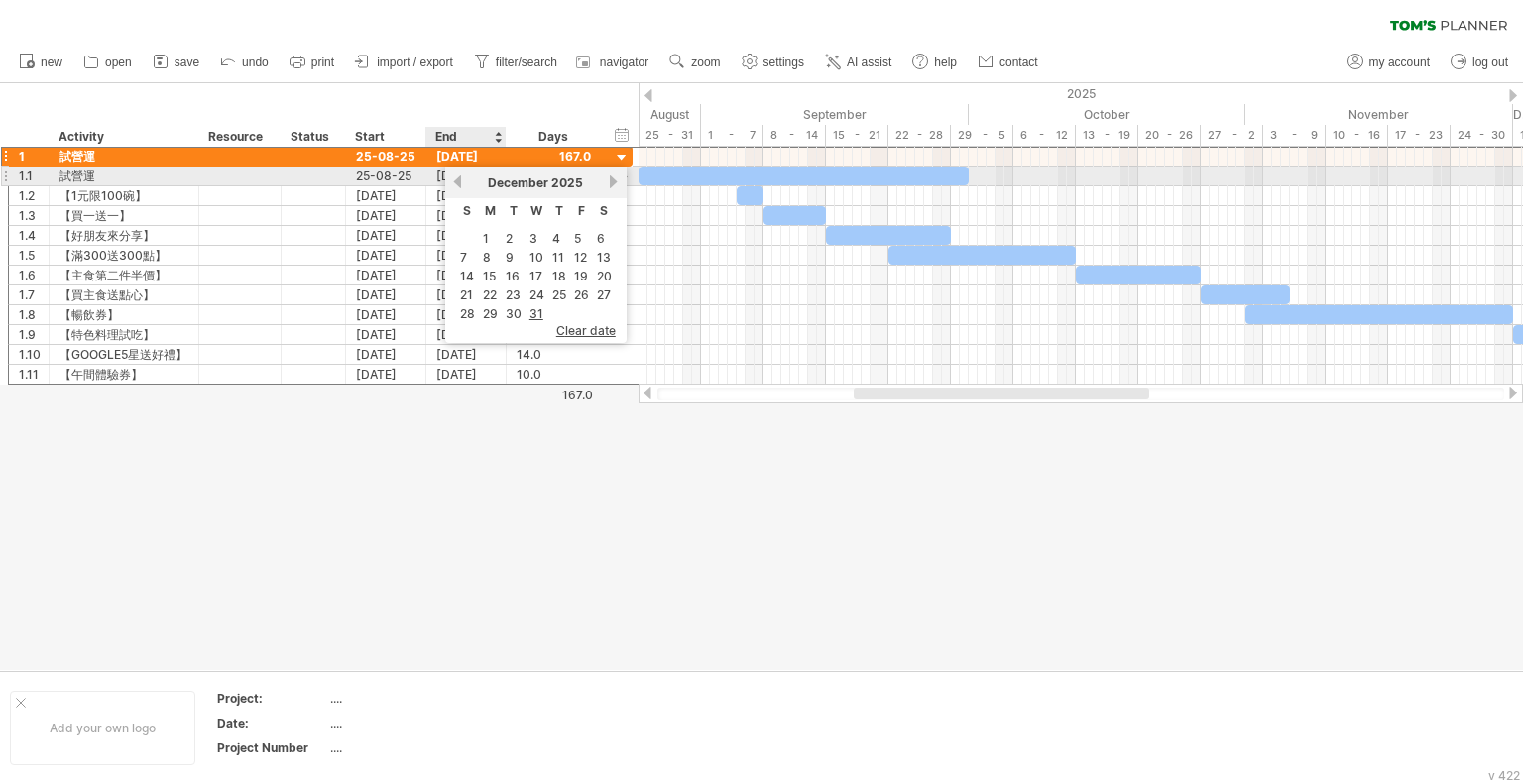 click on "December" at bounding box center [518, 182] 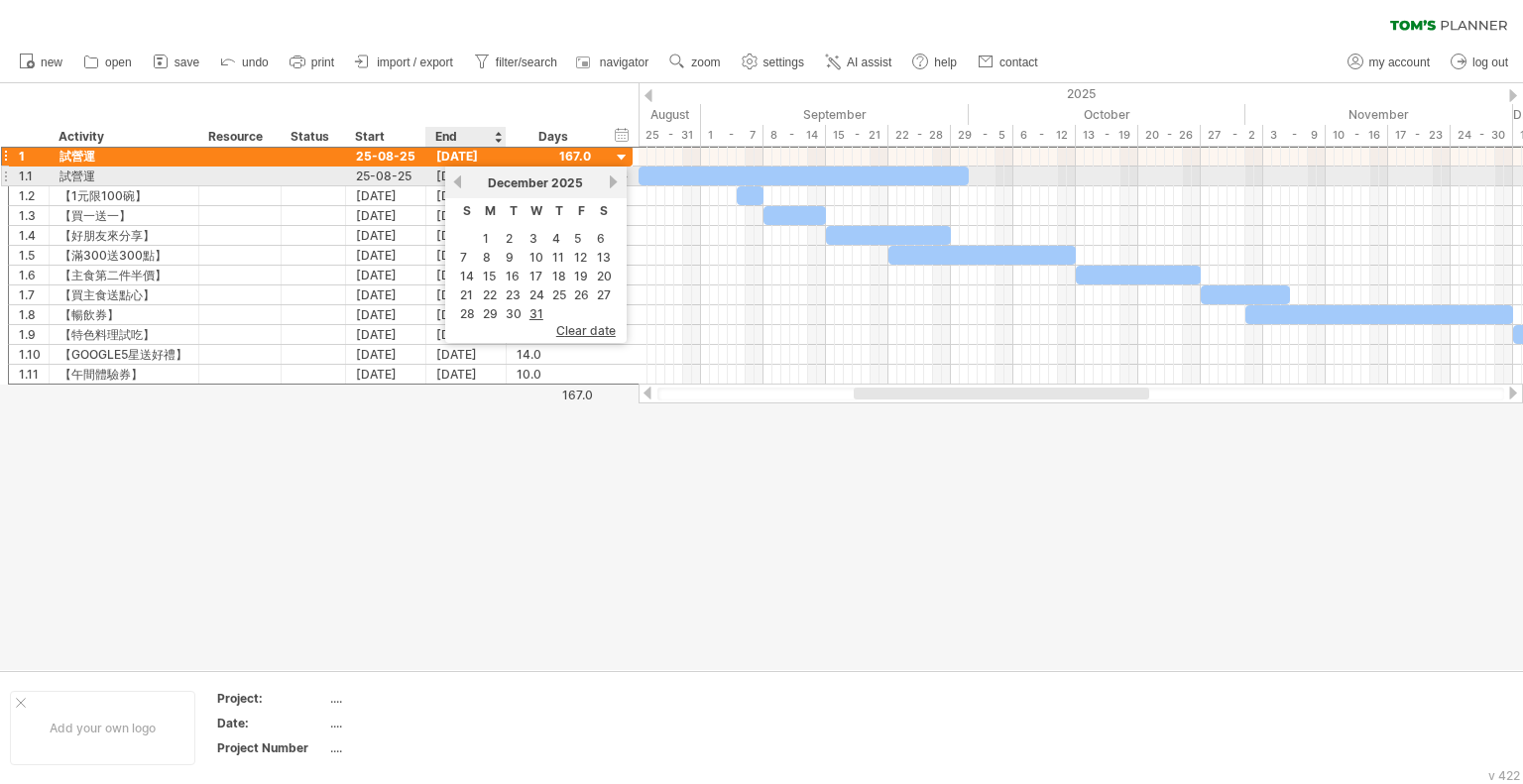 click on "previous" at bounding box center (457, 181) 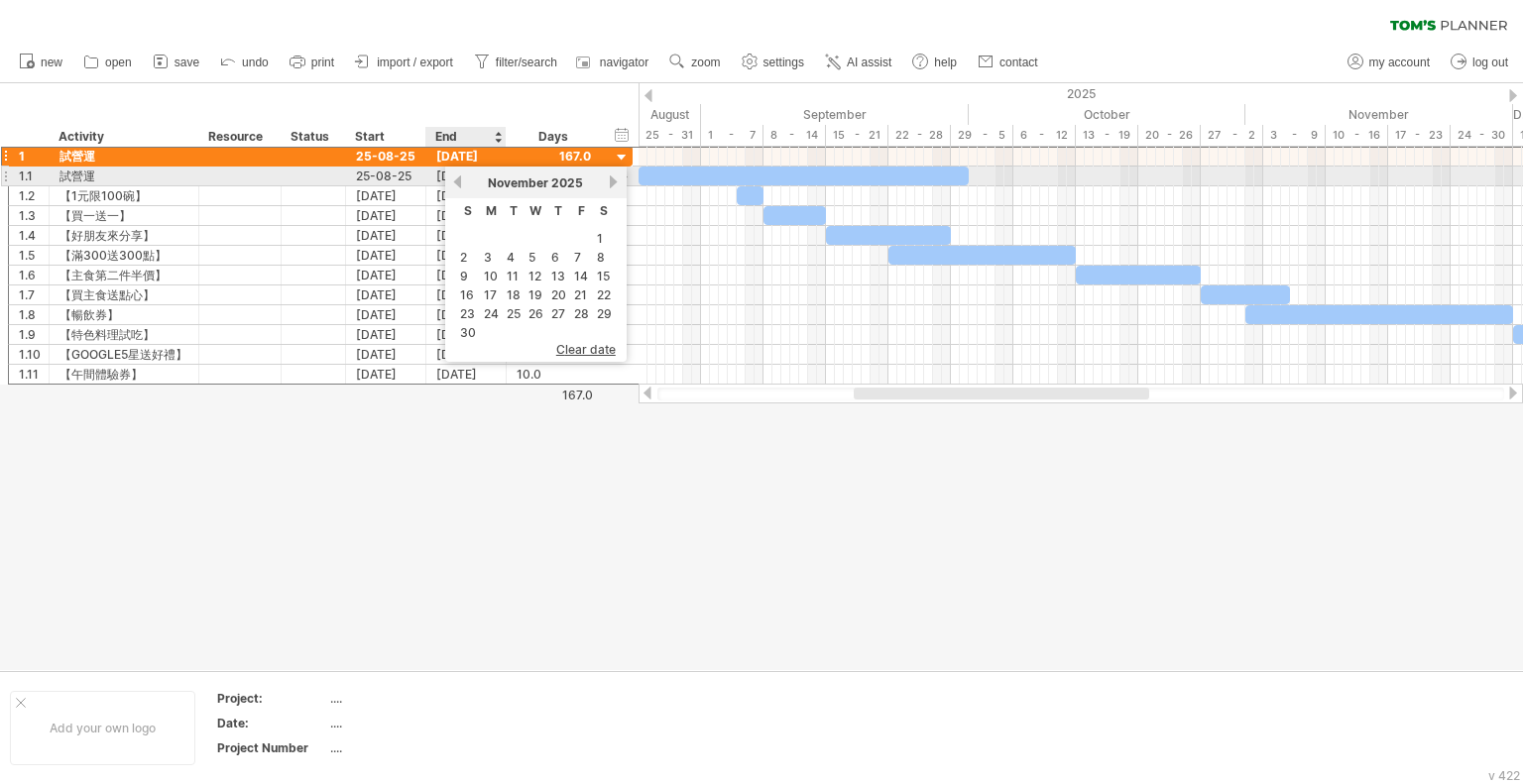 click on "previous" at bounding box center [457, 181] 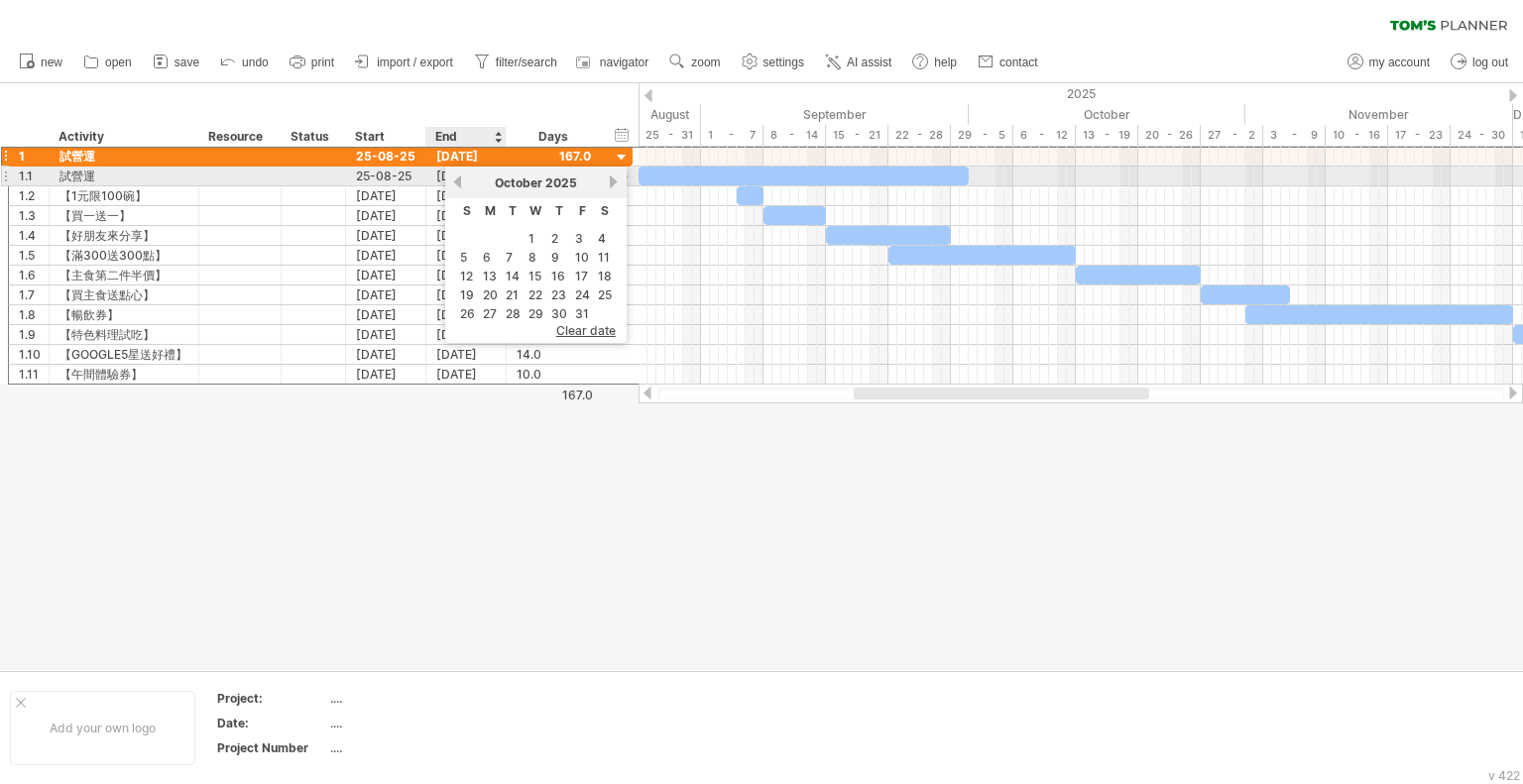 click on "previous" at bounding box center [457, 181] 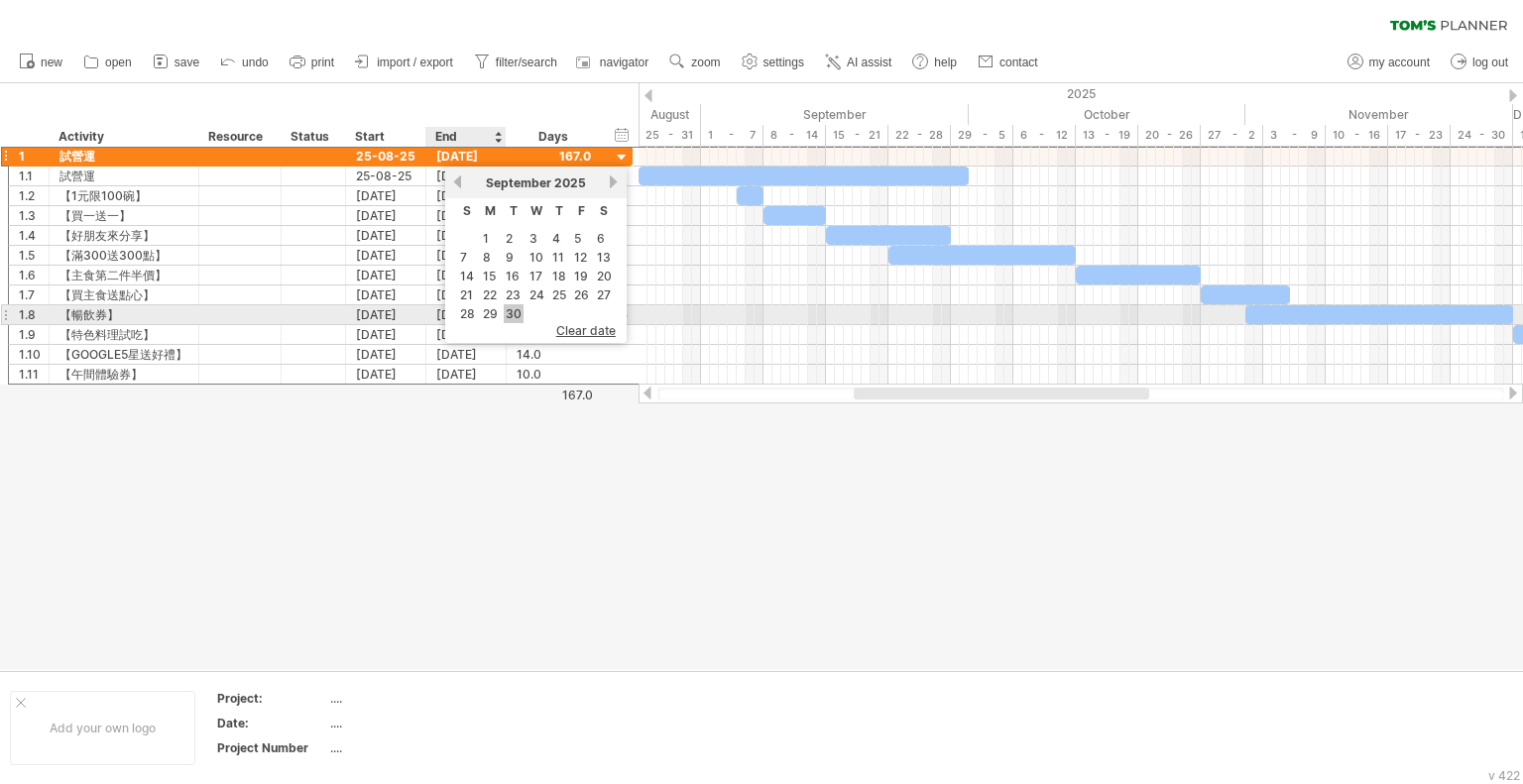 click on "30" at bounding box center [514, 313] 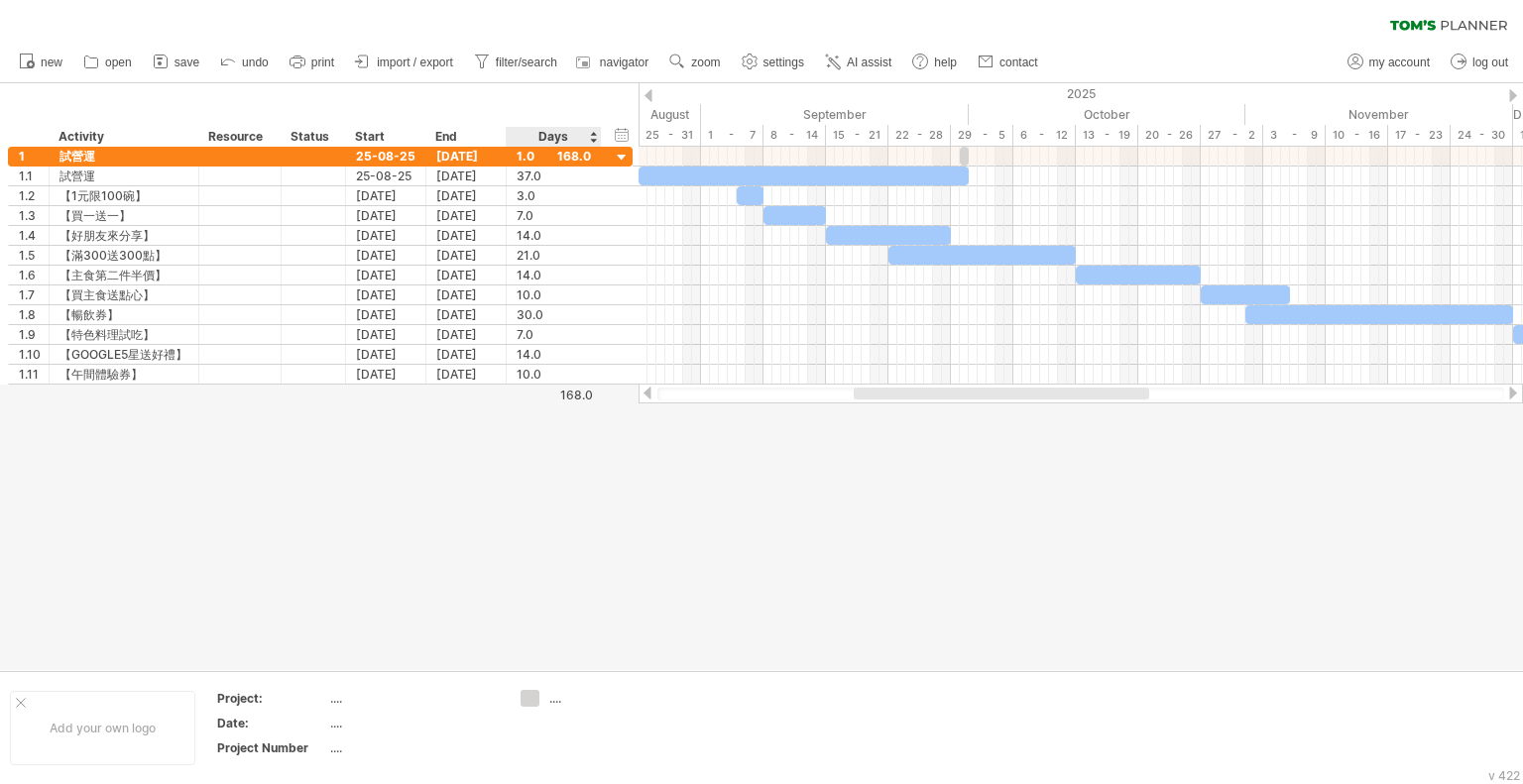 click at bounding box center [762, 377] 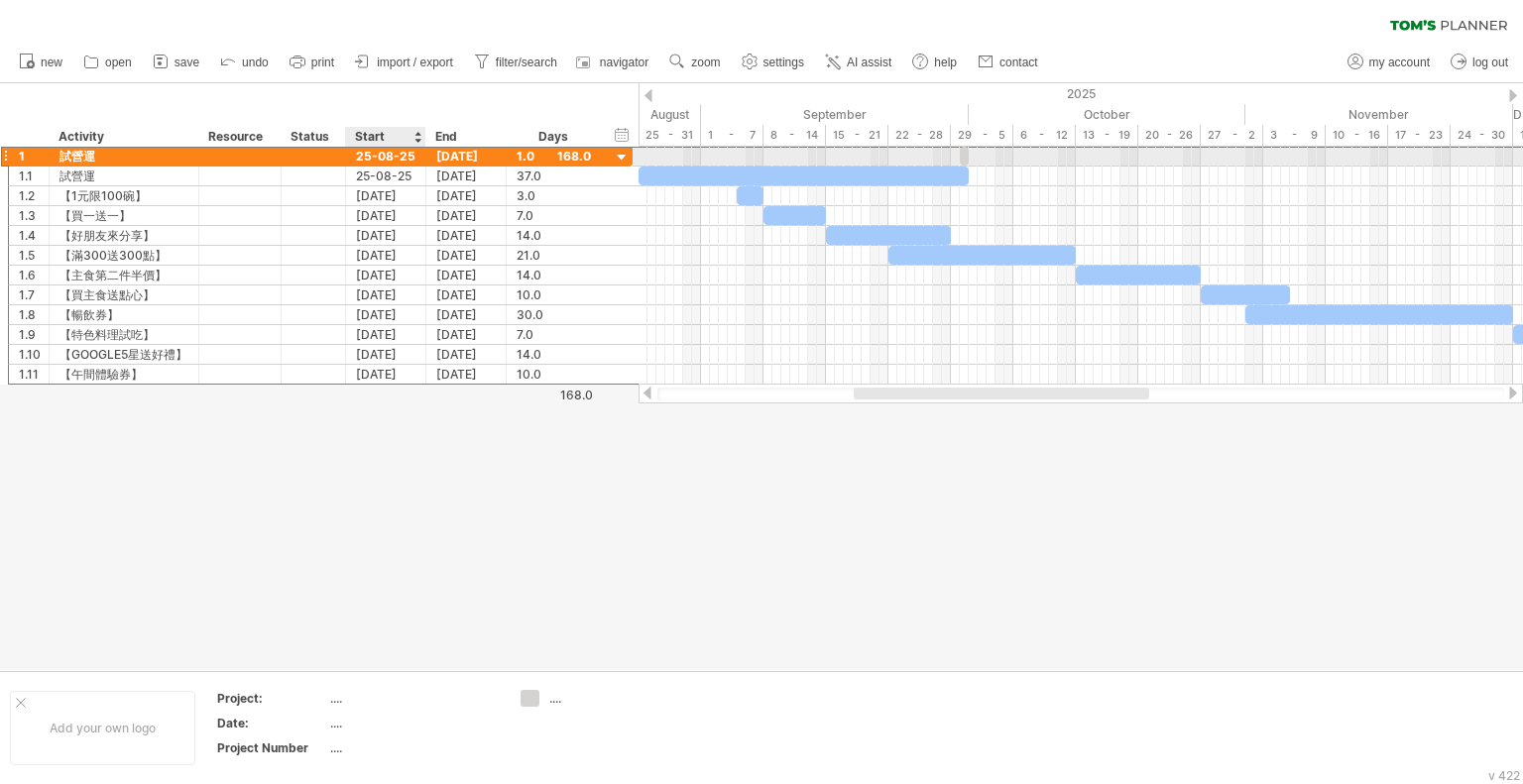 click on "25-08-25" at bounding box center [386, 156] 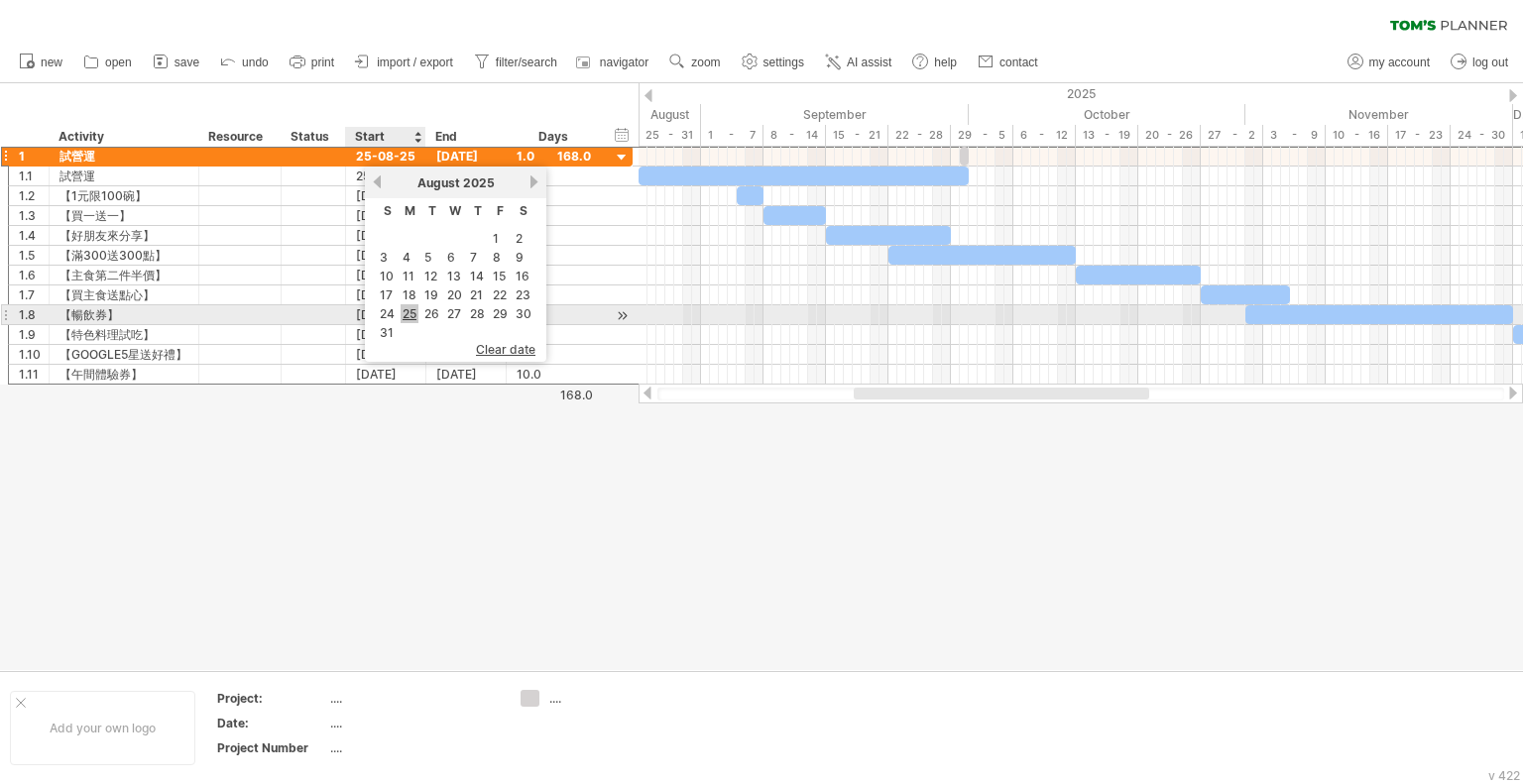 click on "25" at bounding box center (410, 313) 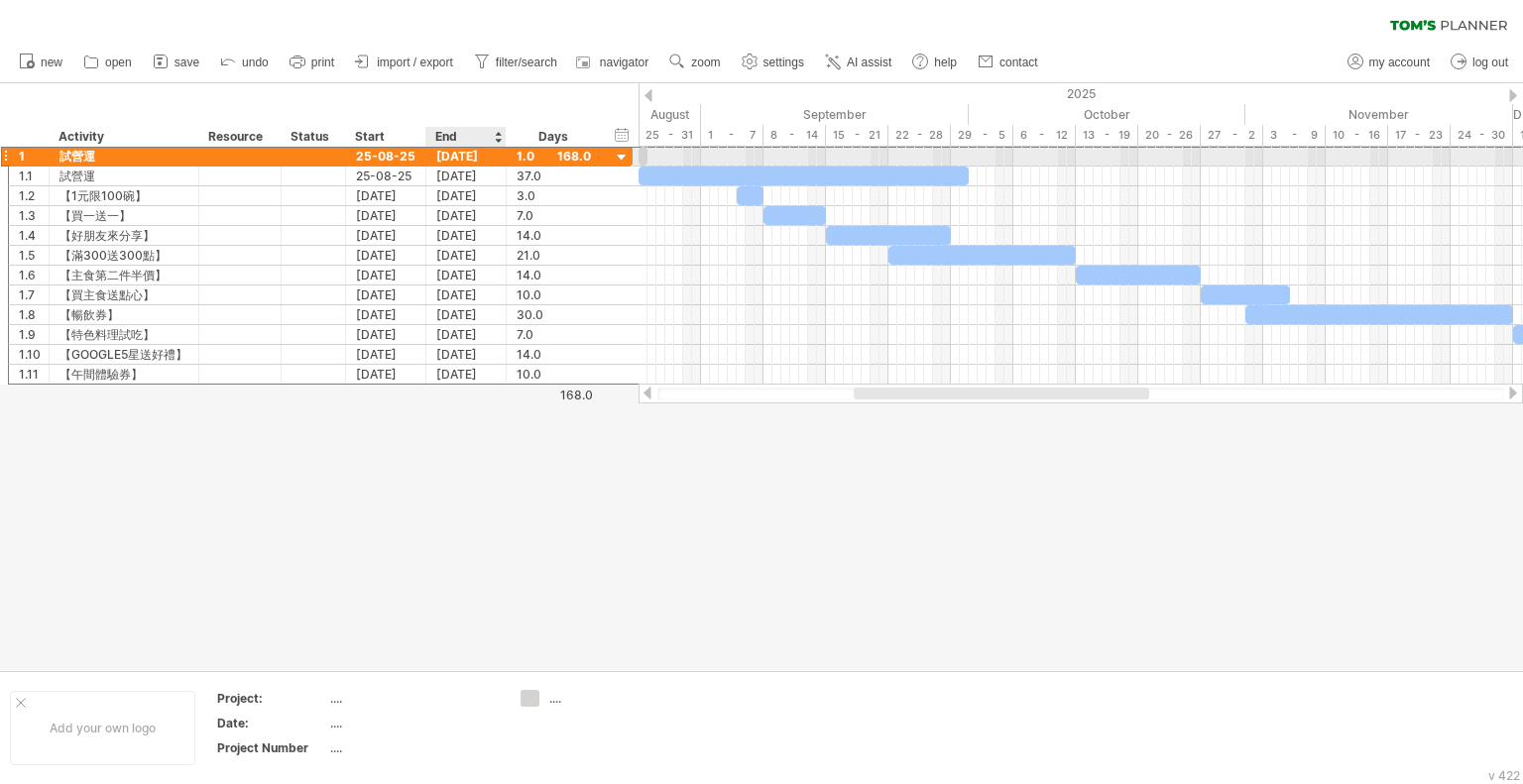 click on "[DATE]" at bounding box center (466, 156) 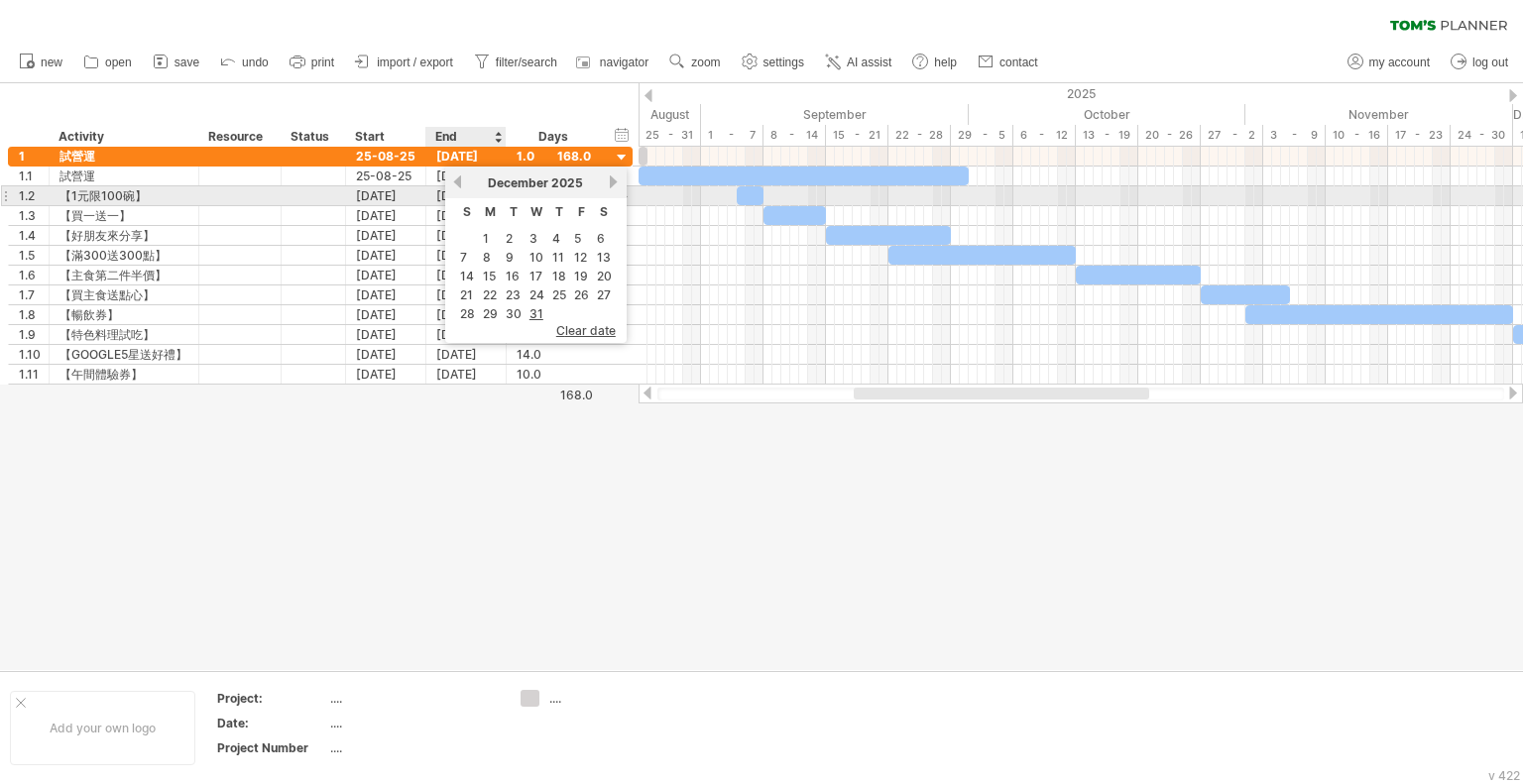click on "previous" at bounding box center [457, 181] 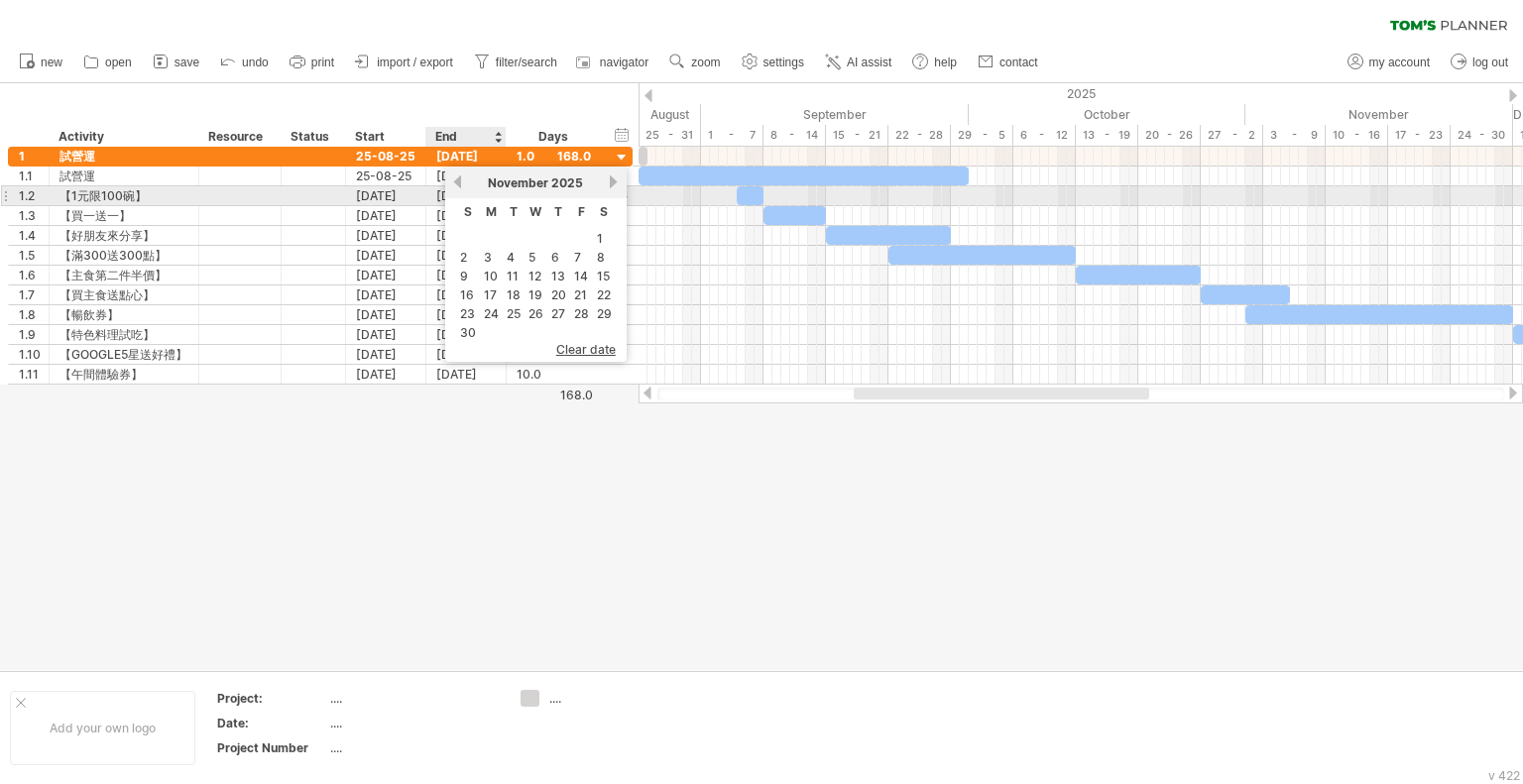 click on "previous" at bounding box center [457, 181] 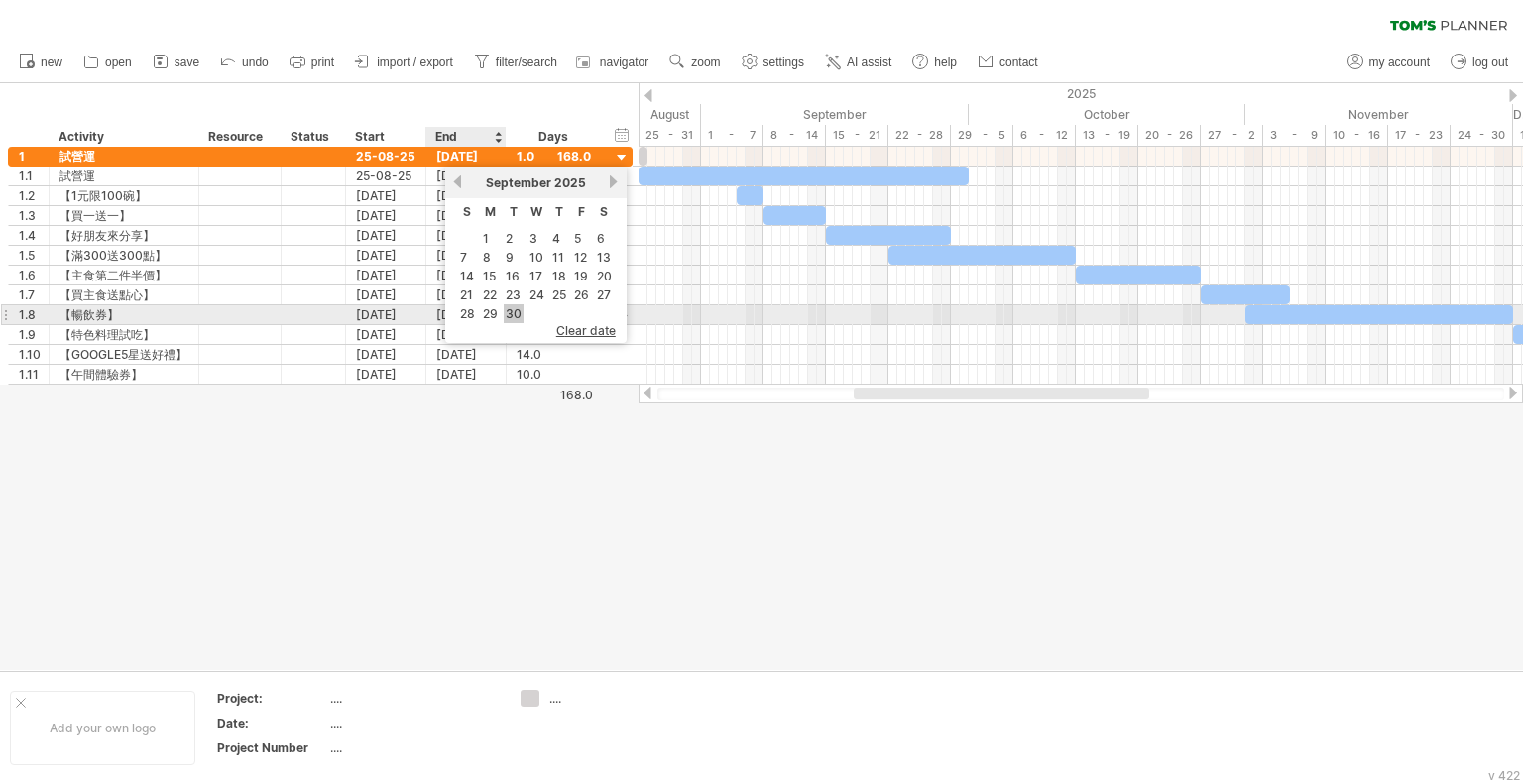 click on "30" at bounding box center [514, 313] 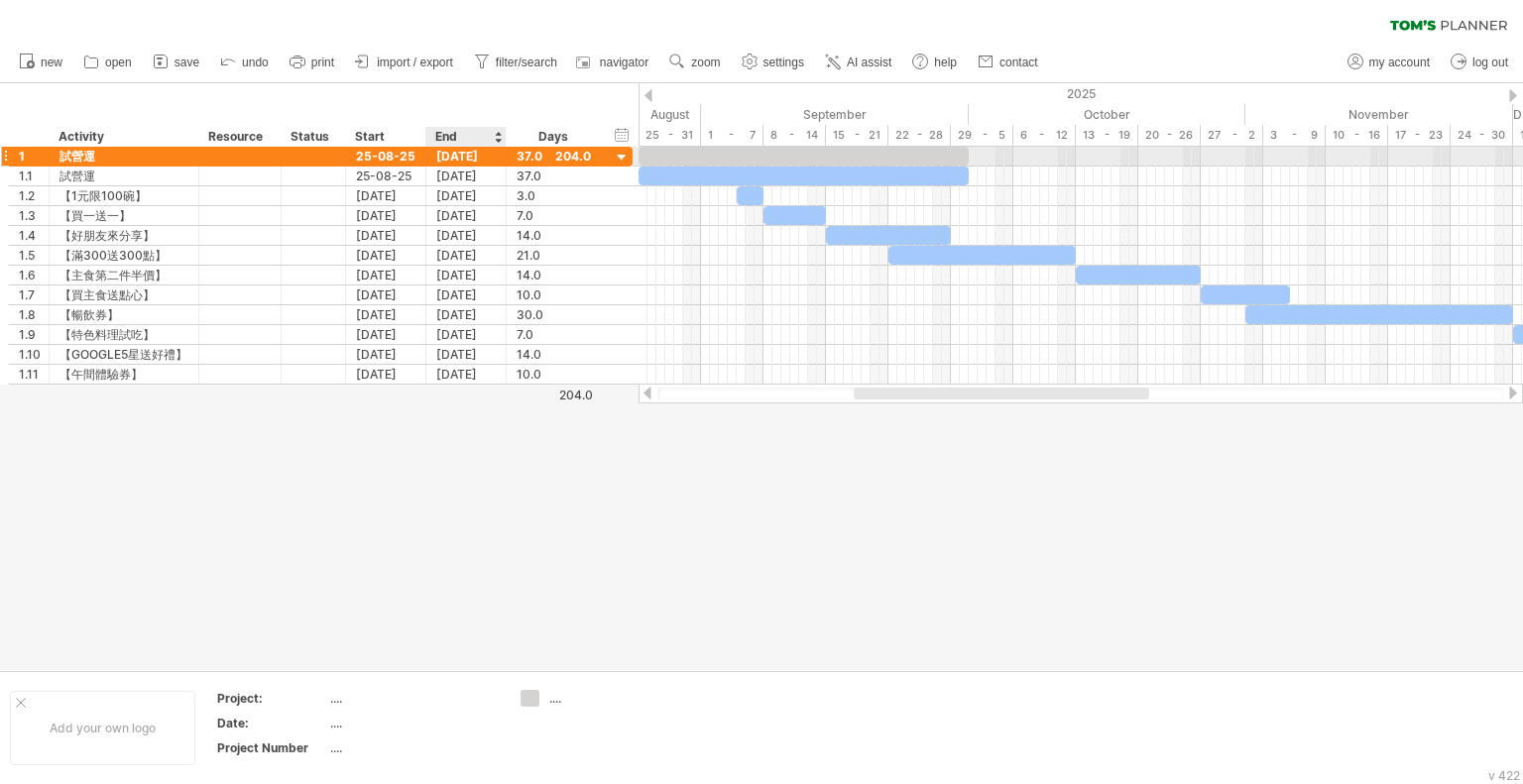 click on "[DATE]" at bounding box center (466, 156) 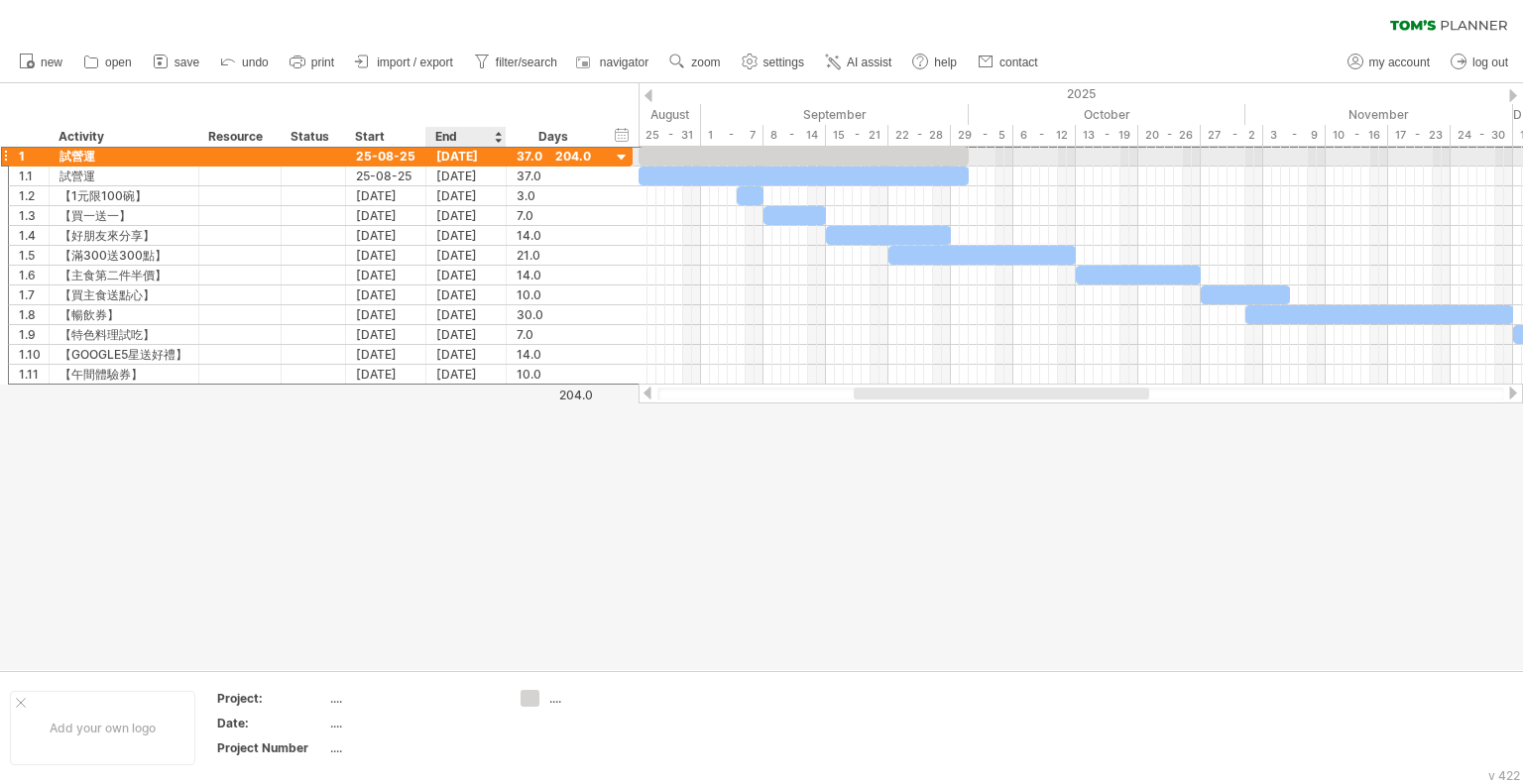 click on "[DATE]" at bounding box center (466, 156) 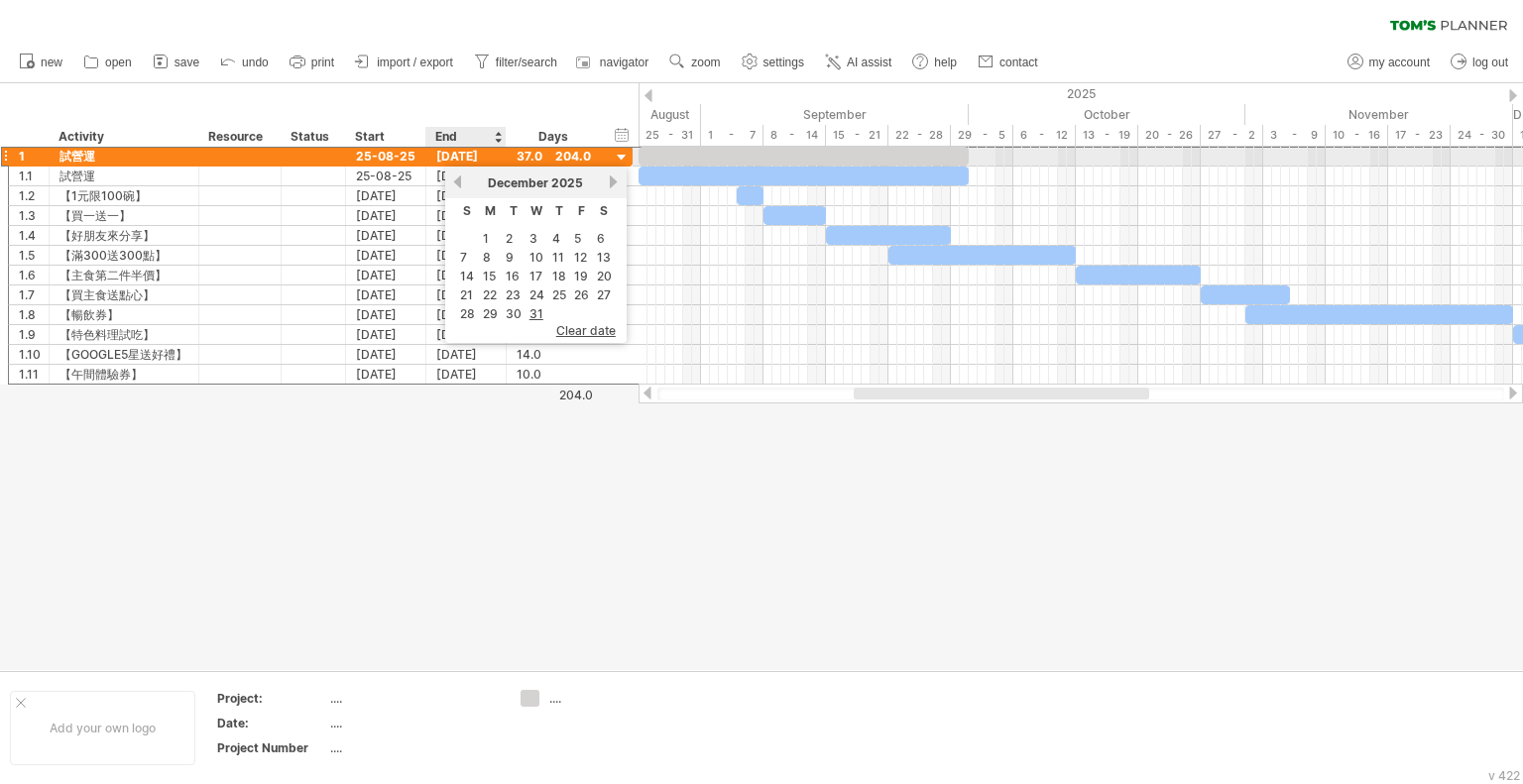 click on "[DATE]" at bounding box center (466, 156) 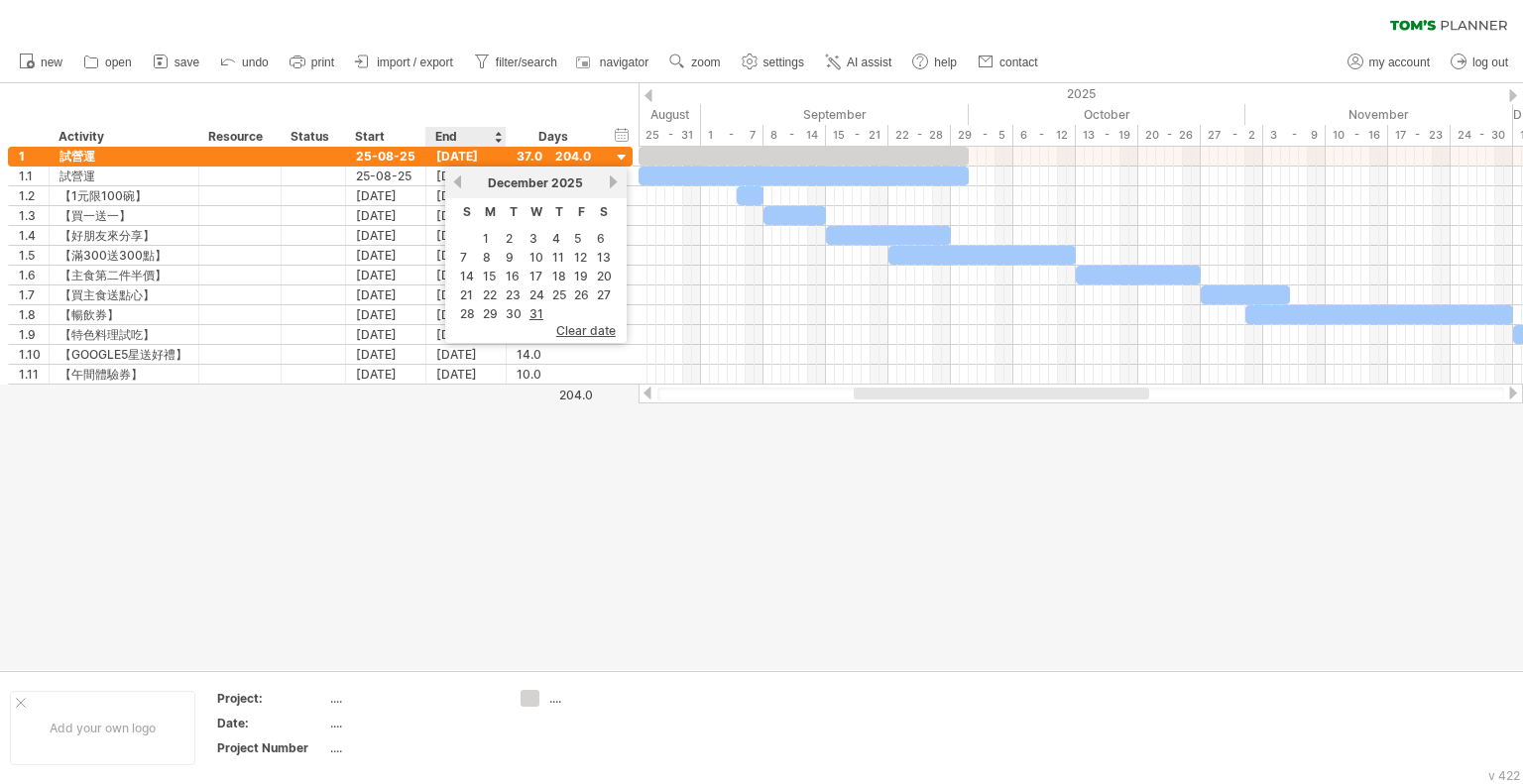 click on "End" at bounding box center (465, 137) 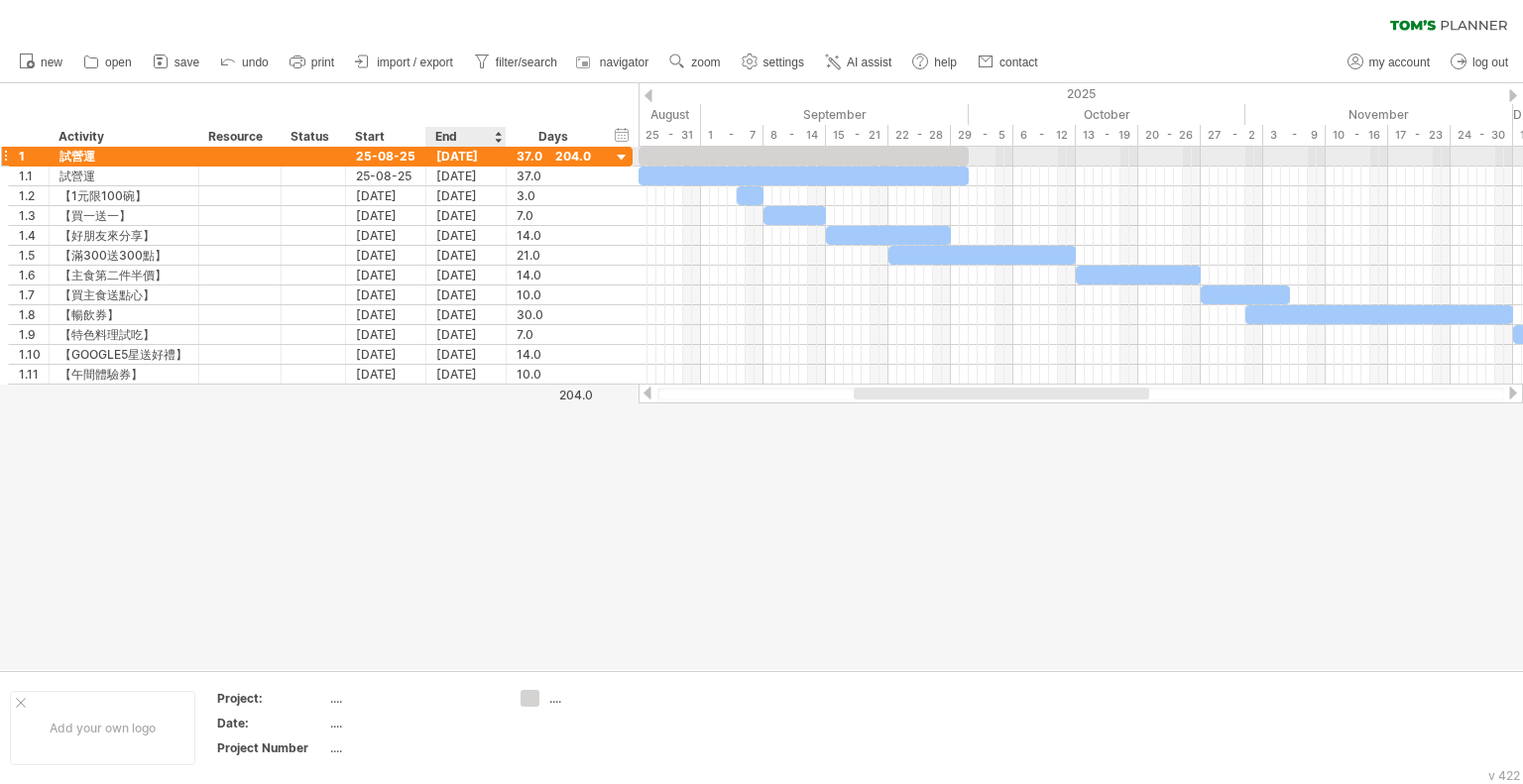 click on "[DATE]" at bounding box center [466, 156] 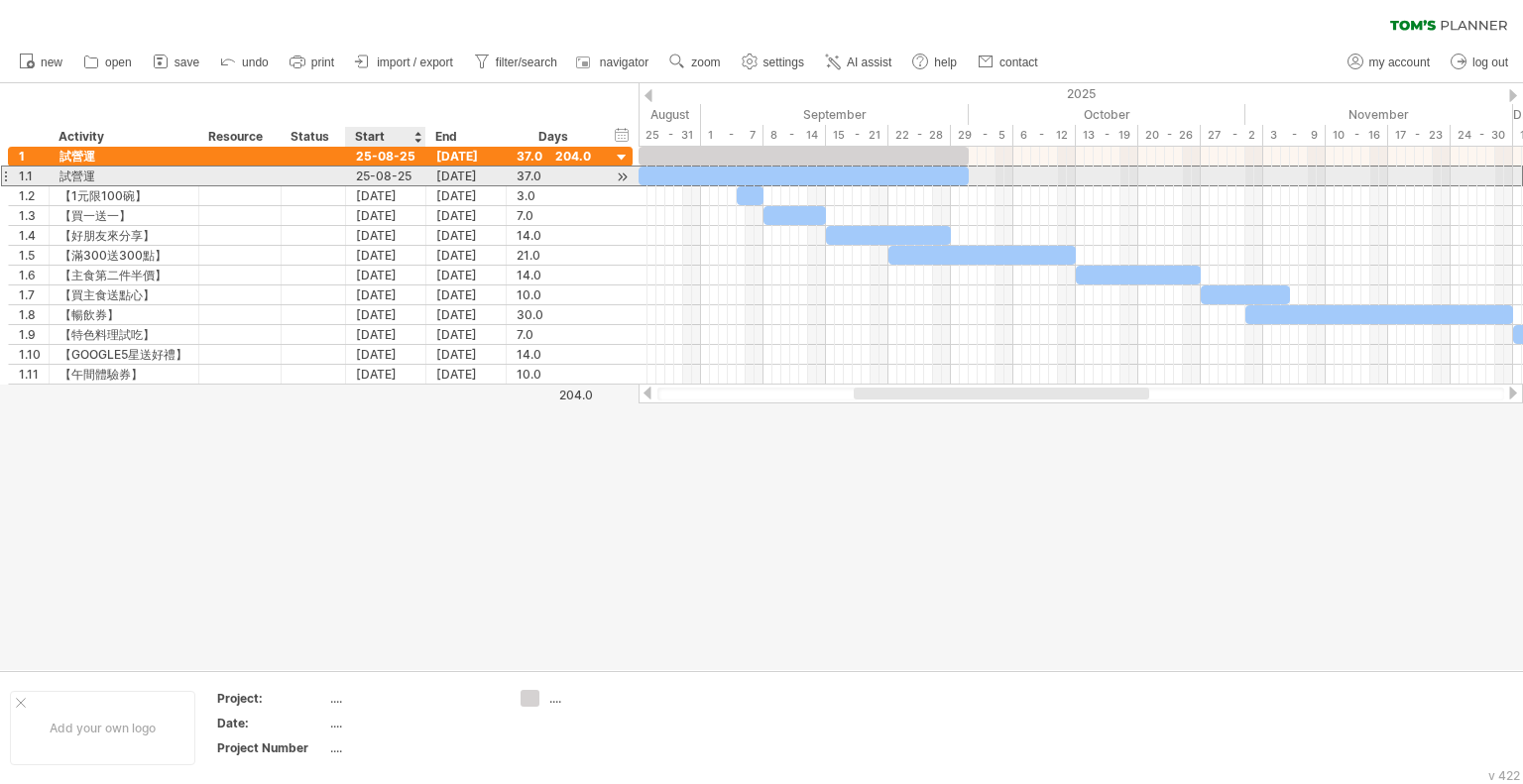 click on "25-08-25" at bounding box center (386, 175) 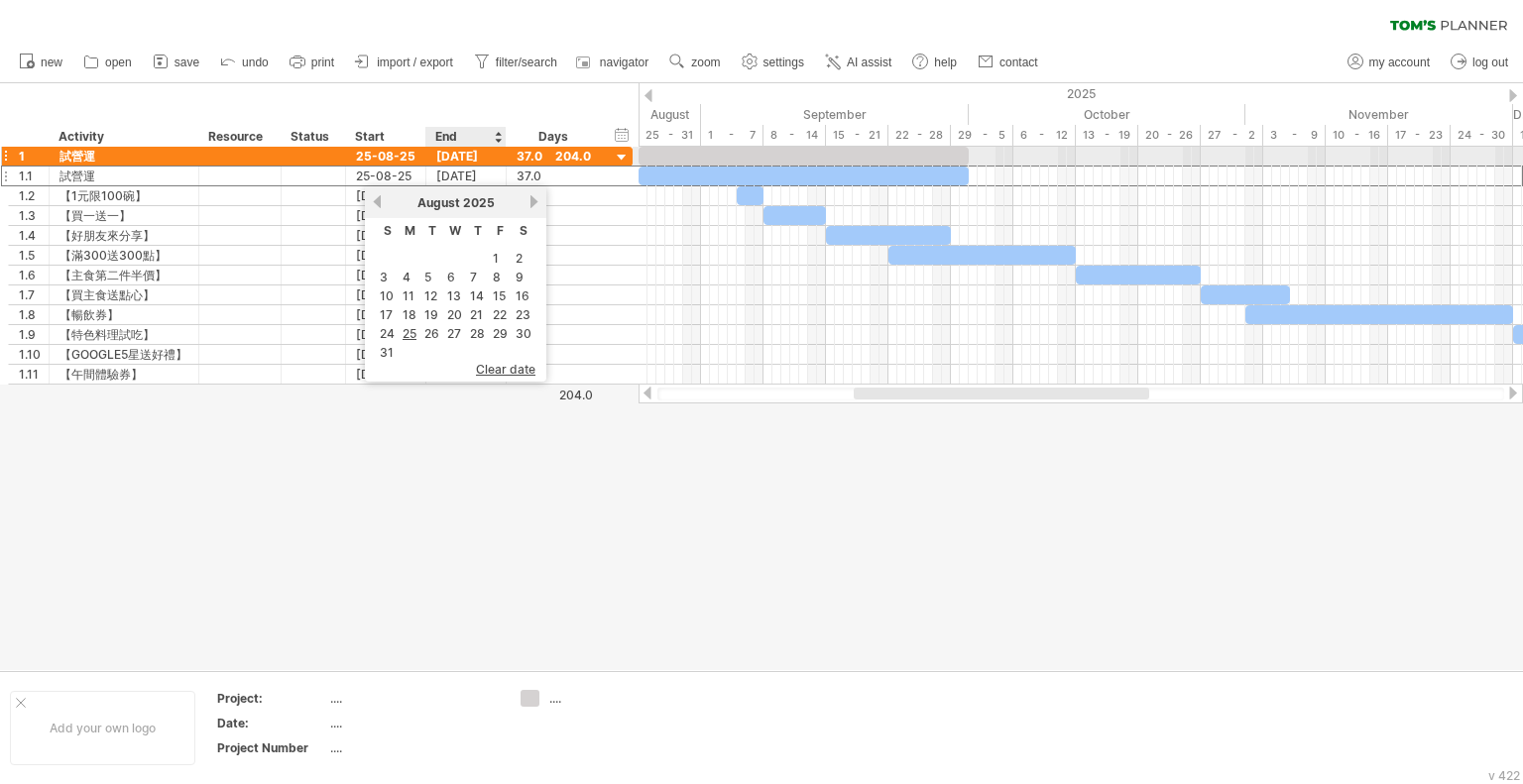 click on "[DATE]" at bounding box center [466, 156] 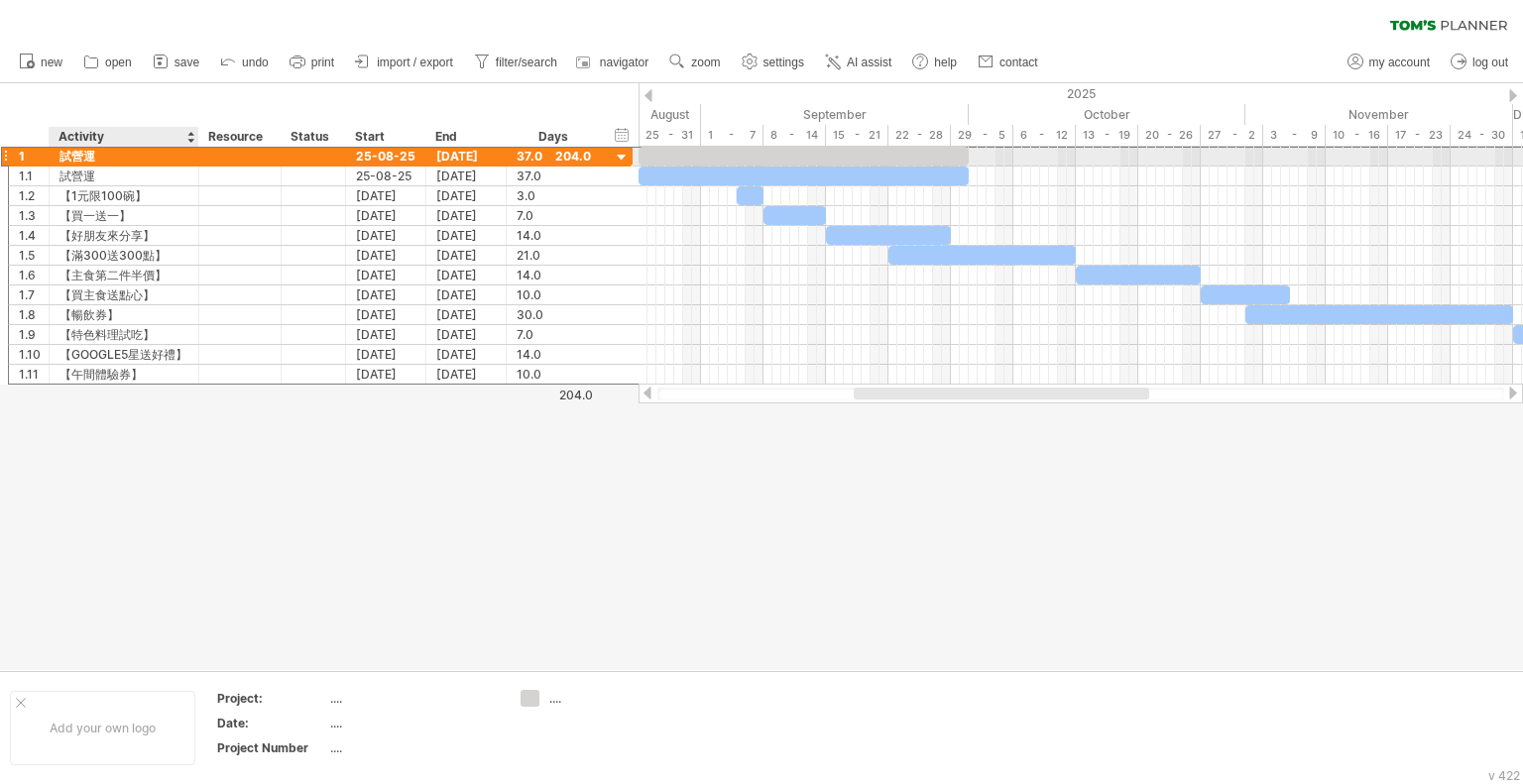 click on "試營運" at bounding box center [124, 156] 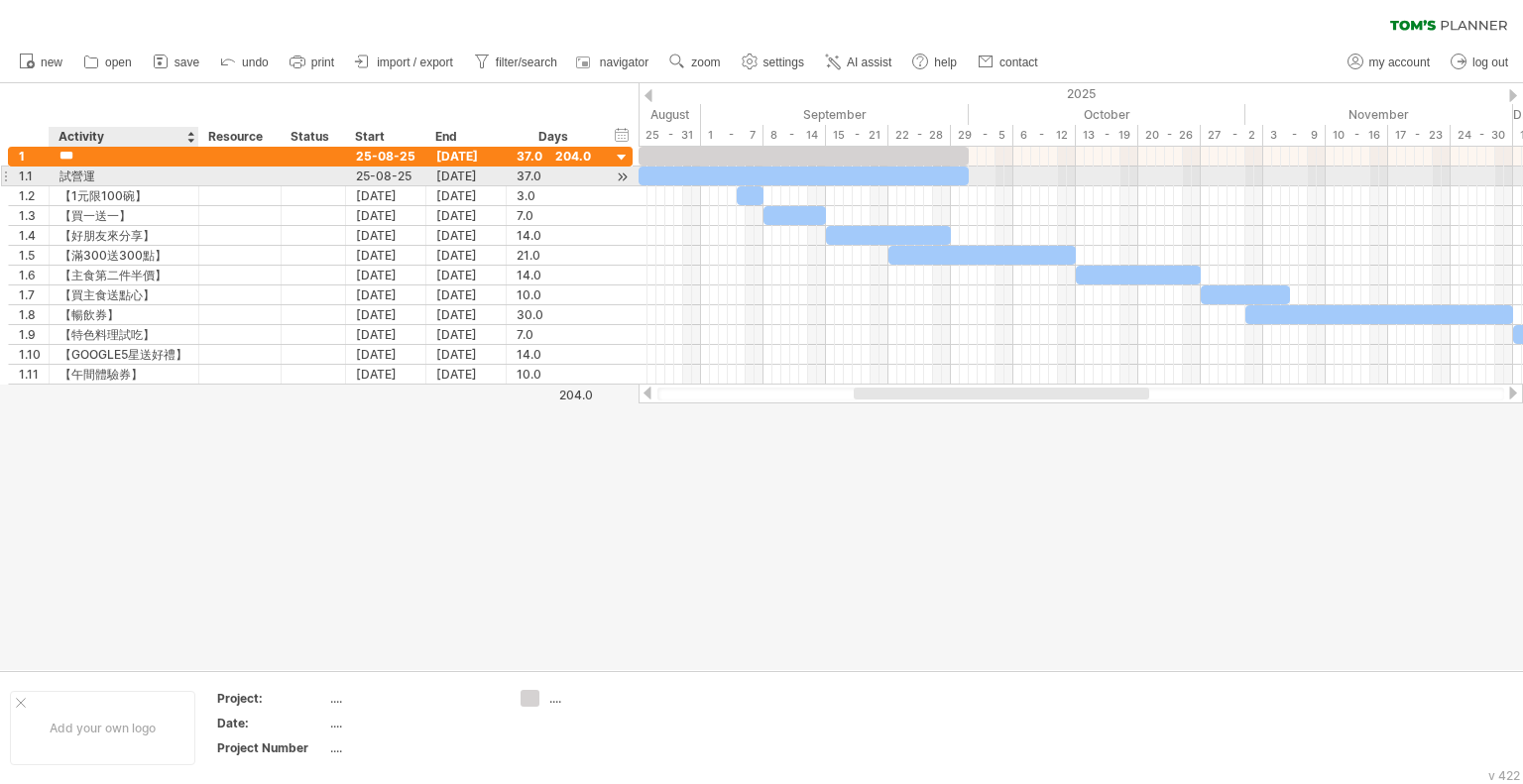 click on "試營運" at bounding box center (124, 175) 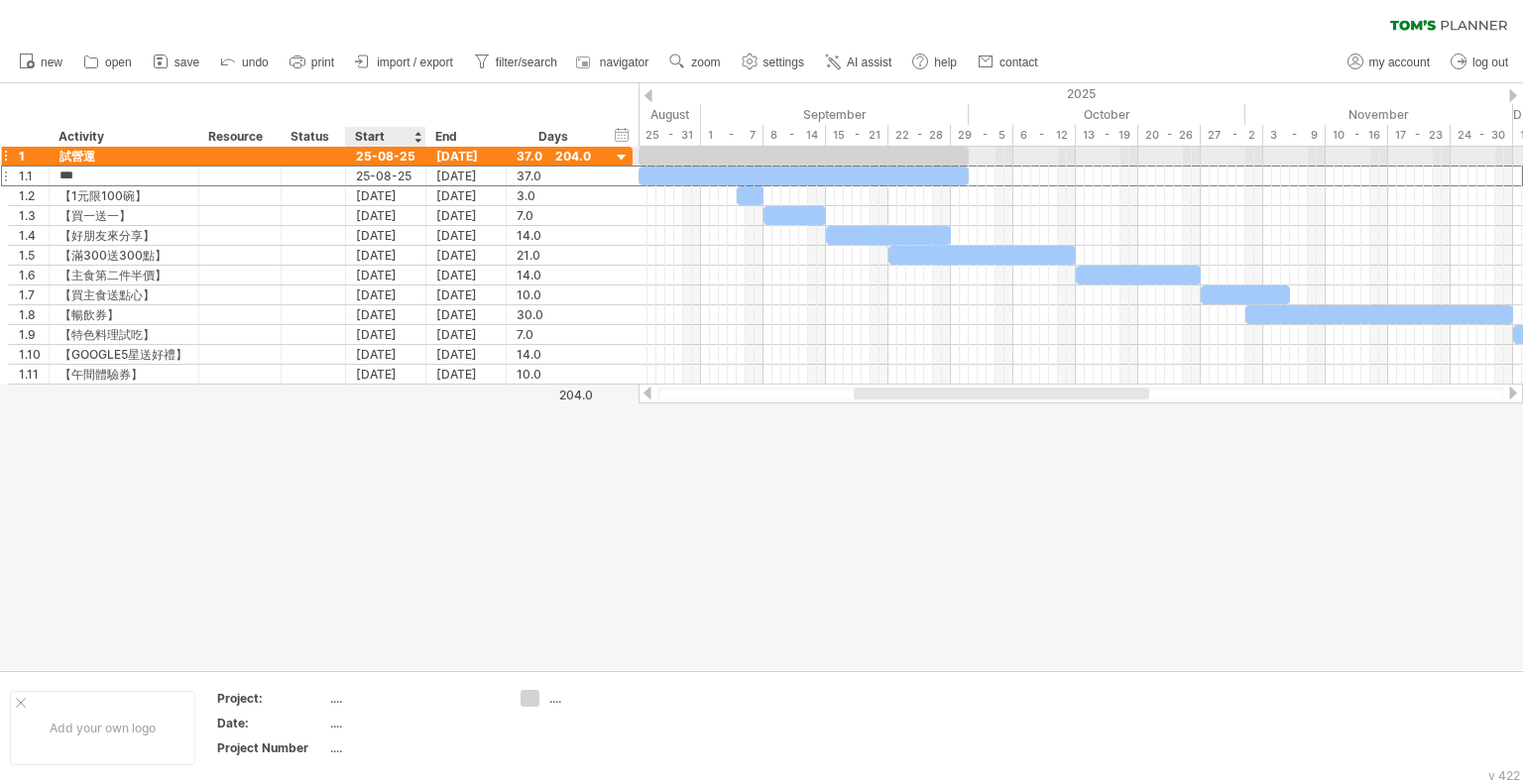 click on "25-08-25" at bounding box center [386, 156] 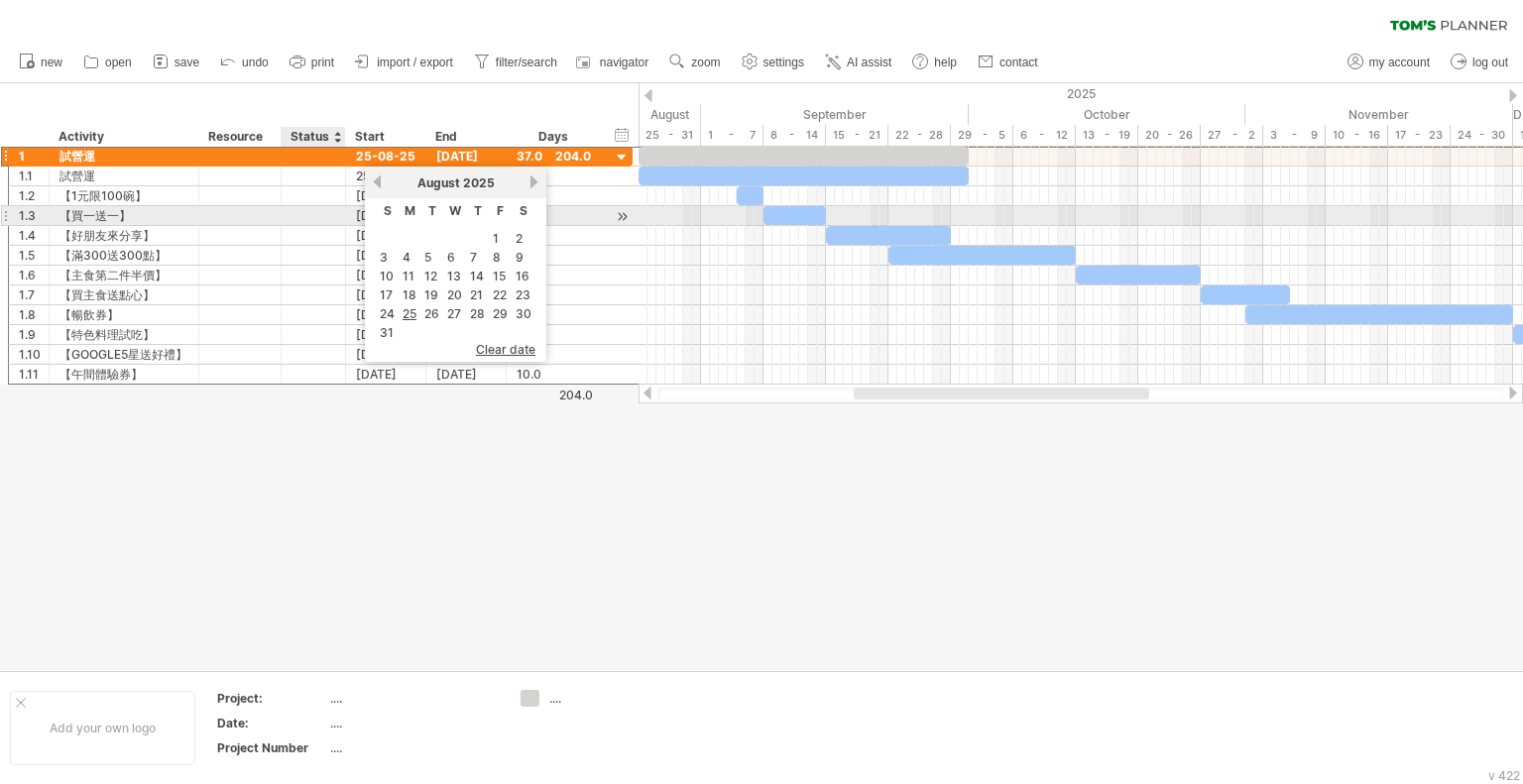 click at bounding box center (313, 215) 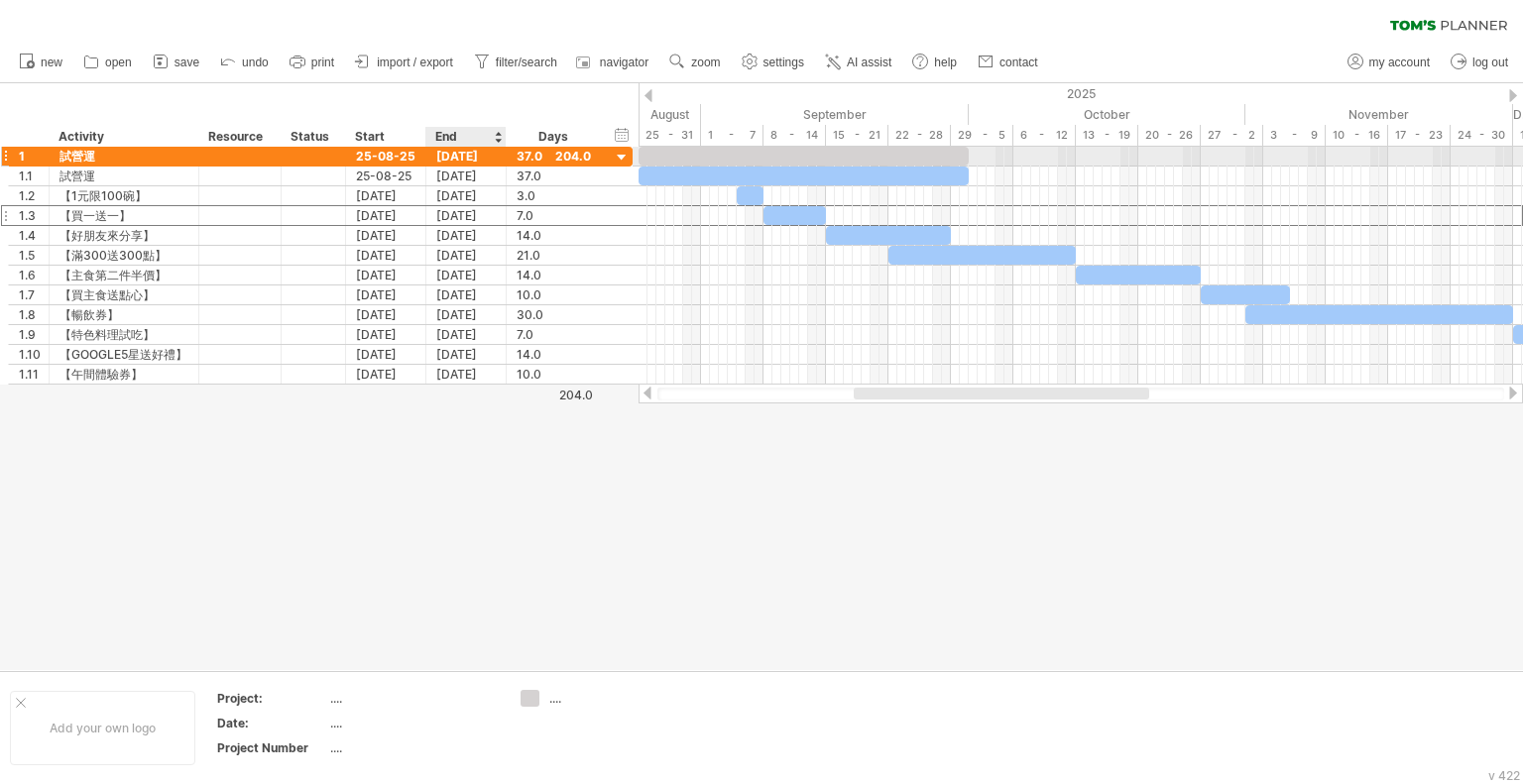 click on "[DATE]" at bounding box center (466, 156) 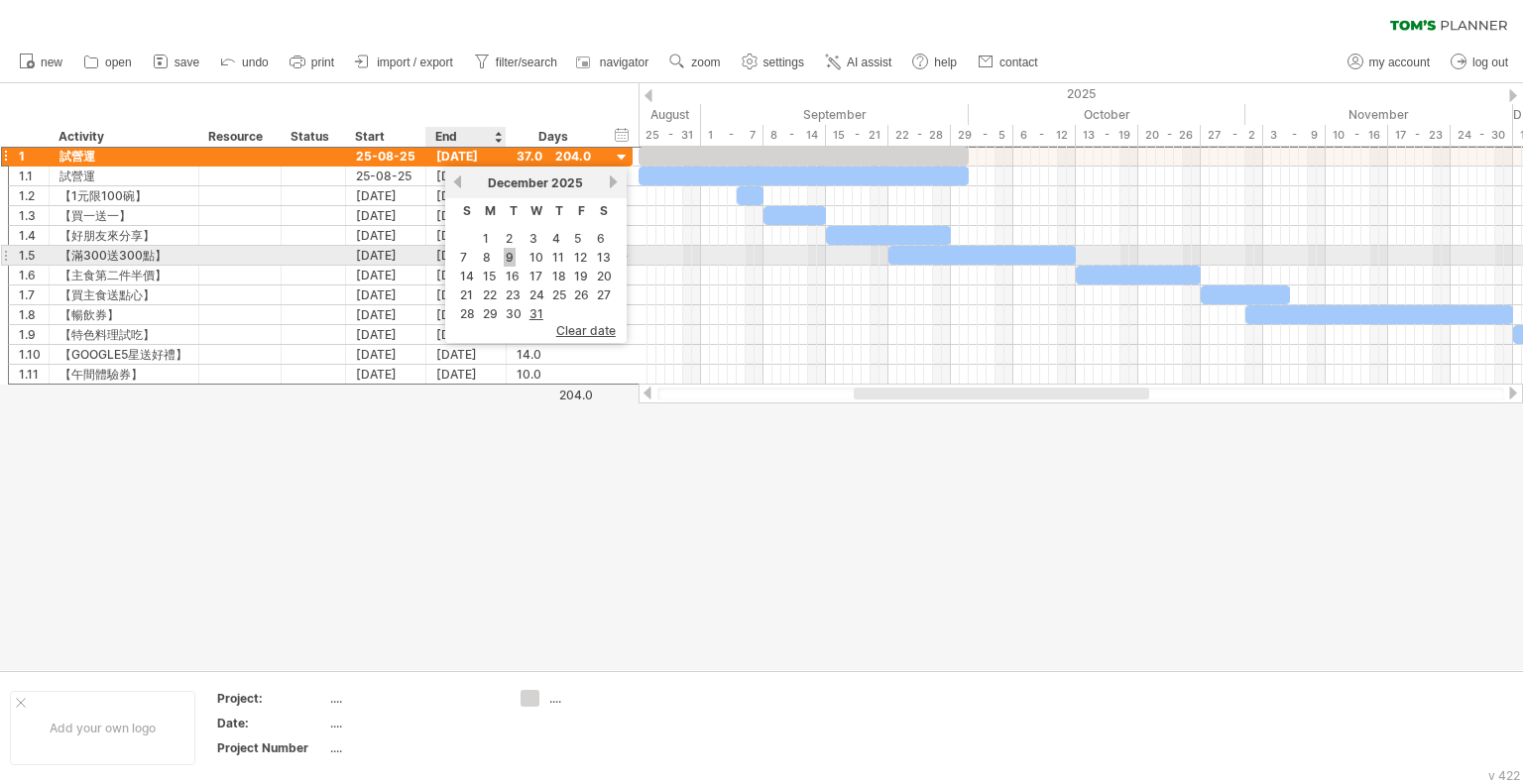 click on "9" at bounding box center [510, 257] 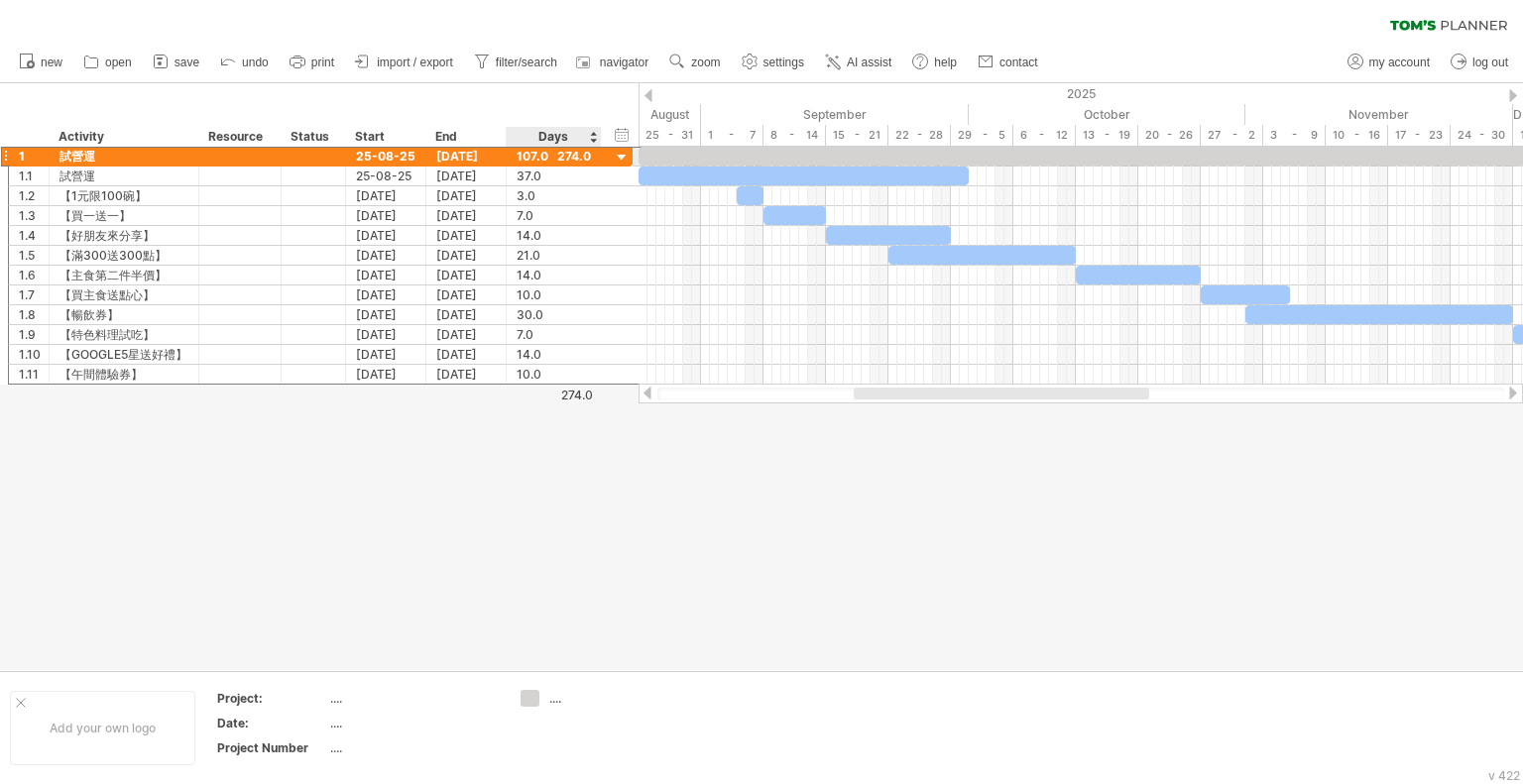 click on "107.0" at bounding box center (553, 156) 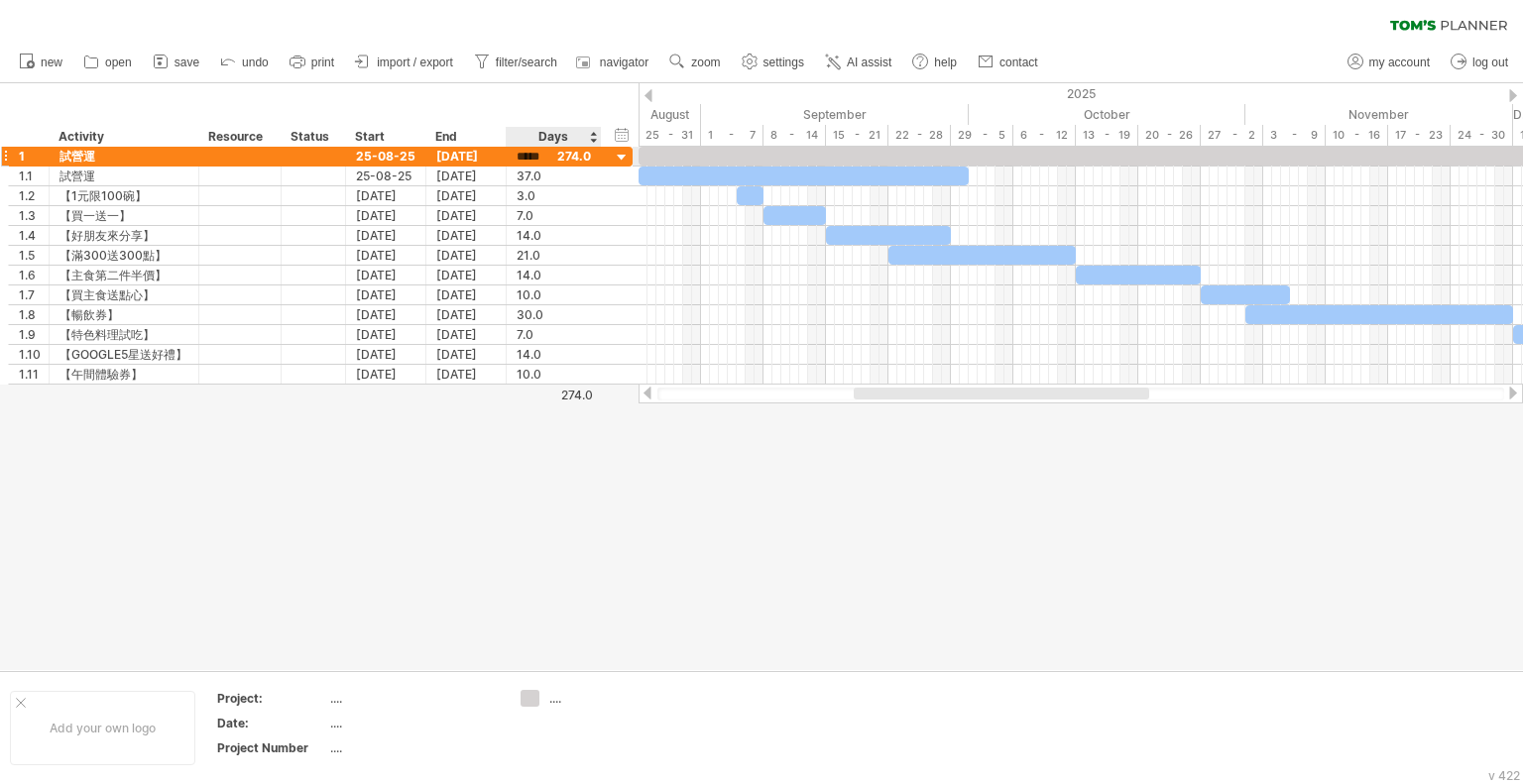 scroll, scrollTop: 1, scrollLeft: 0, axis: vertical 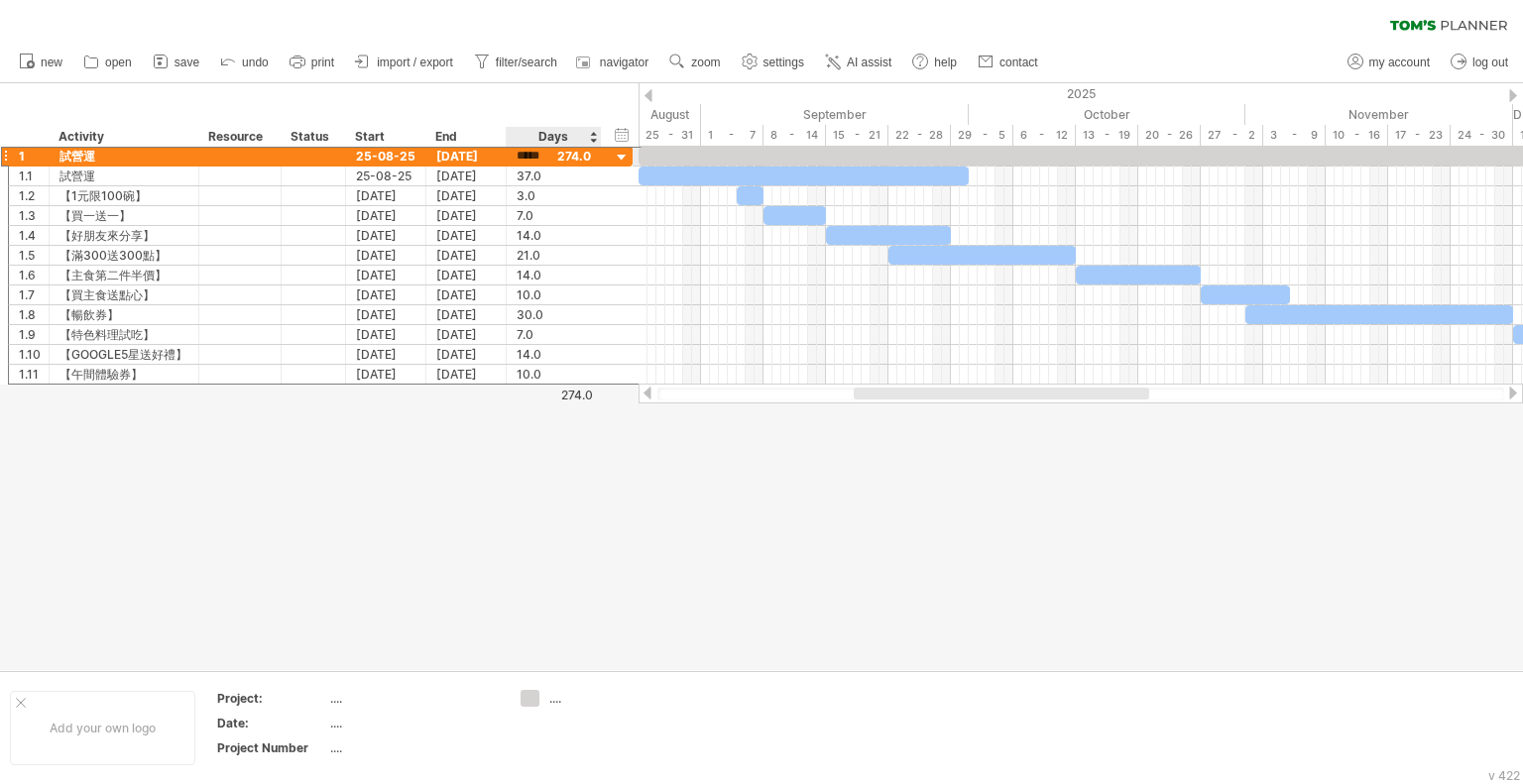 click on "*****" at bounding box center (535, 156) 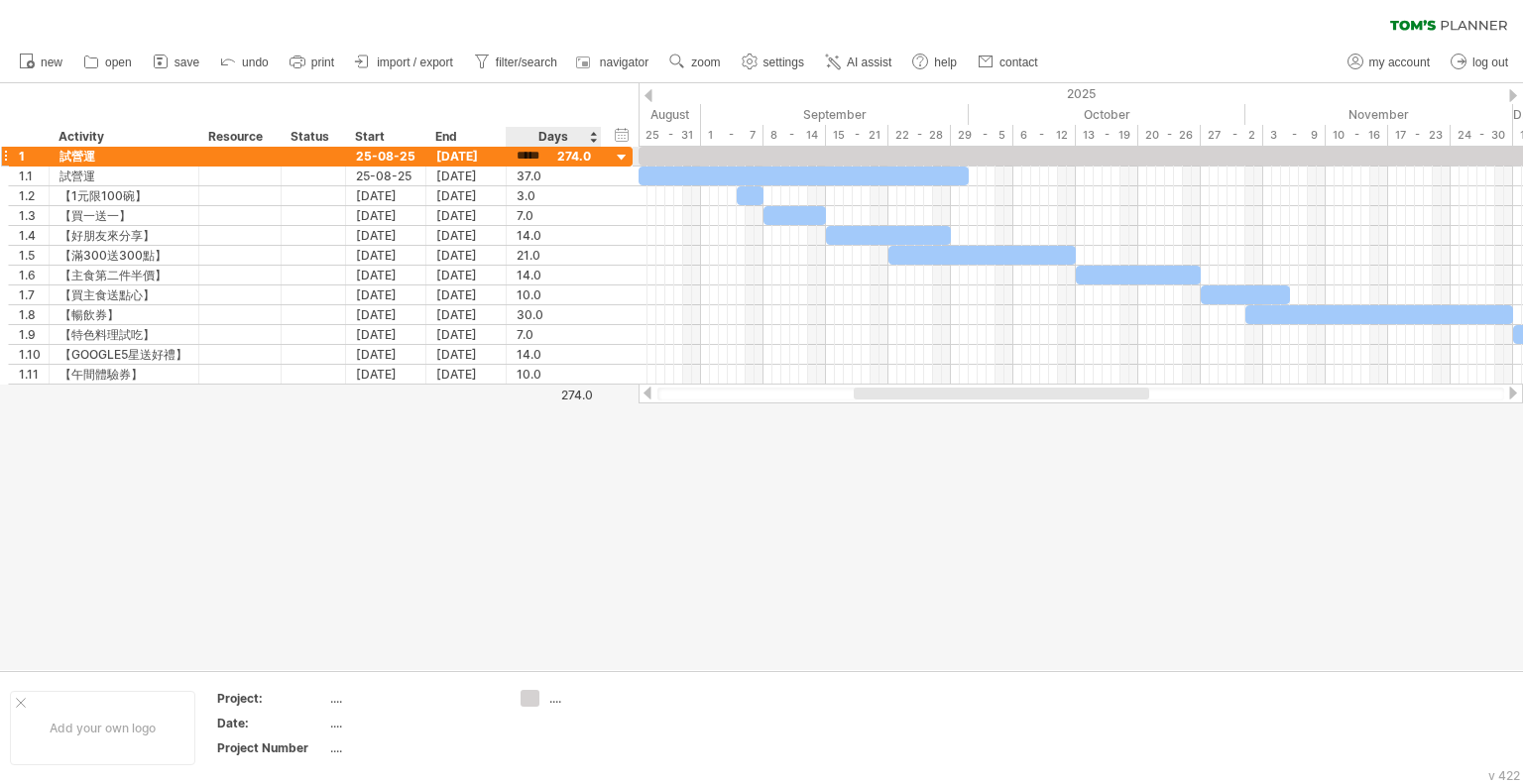 scroll, scrollTop: 0, scrollLeft: 0, axis: both 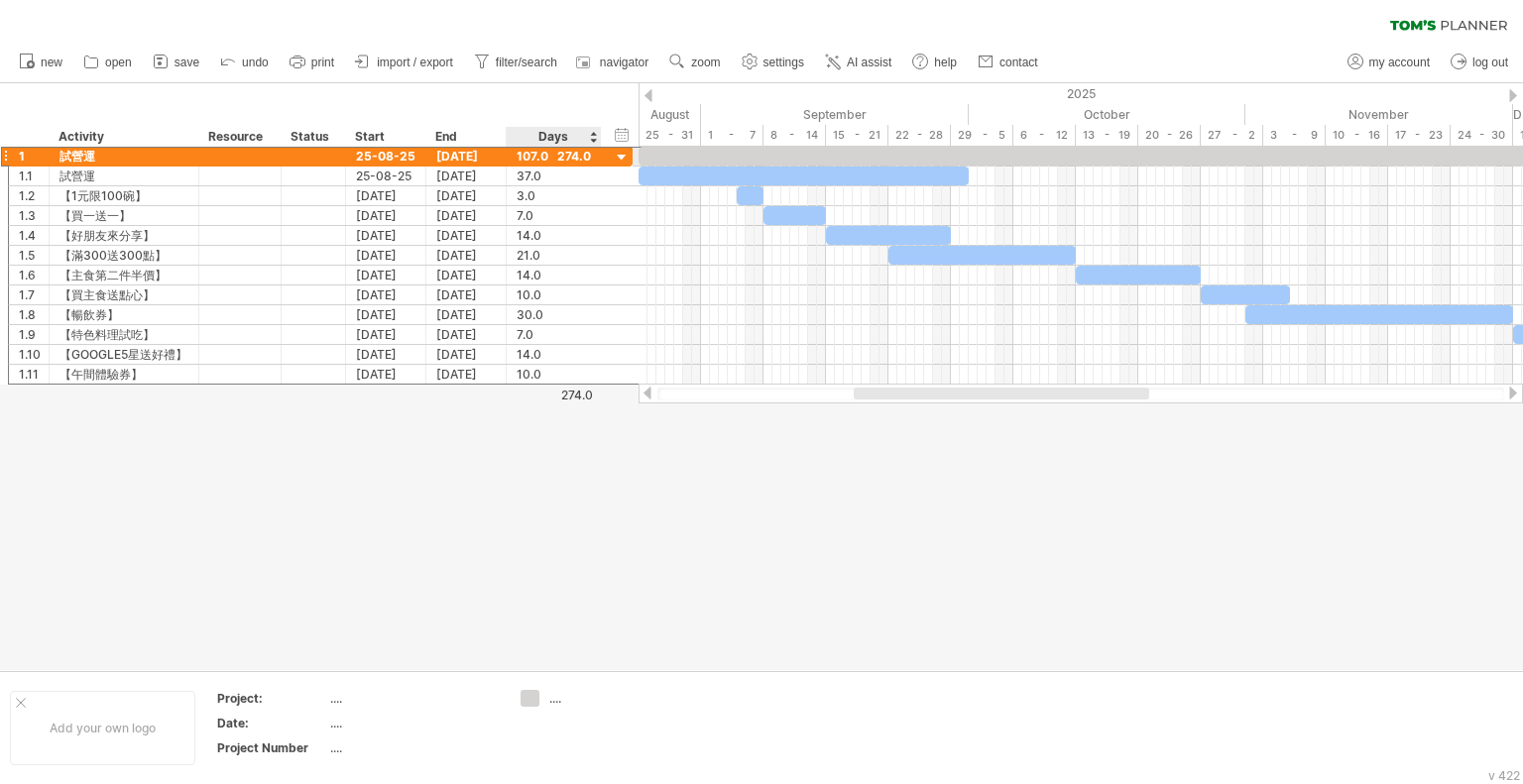 click on "107.0" at bounding box center (553, 156) 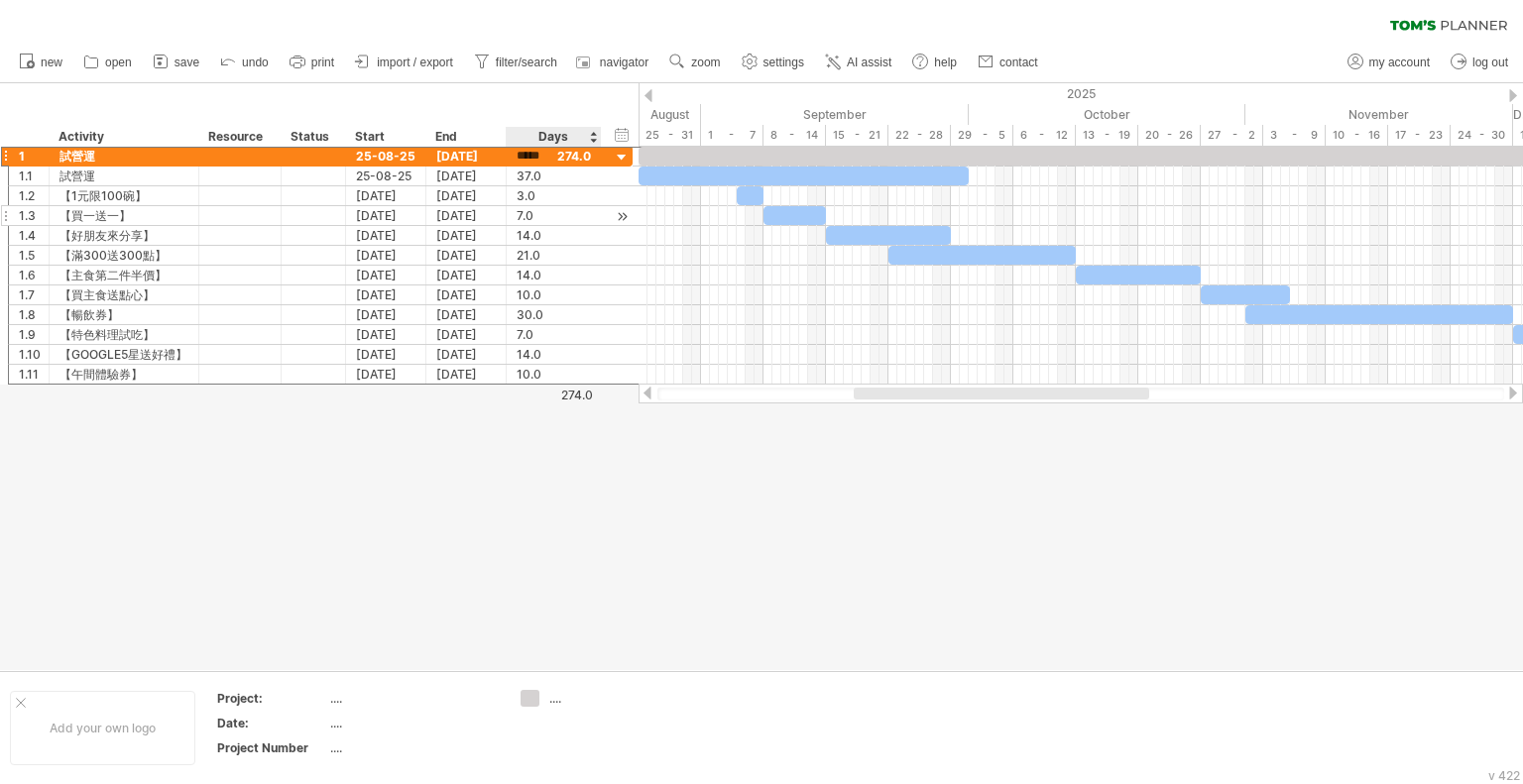 scroll, scrollTop: 0, scrollLeft: 0, axis: both 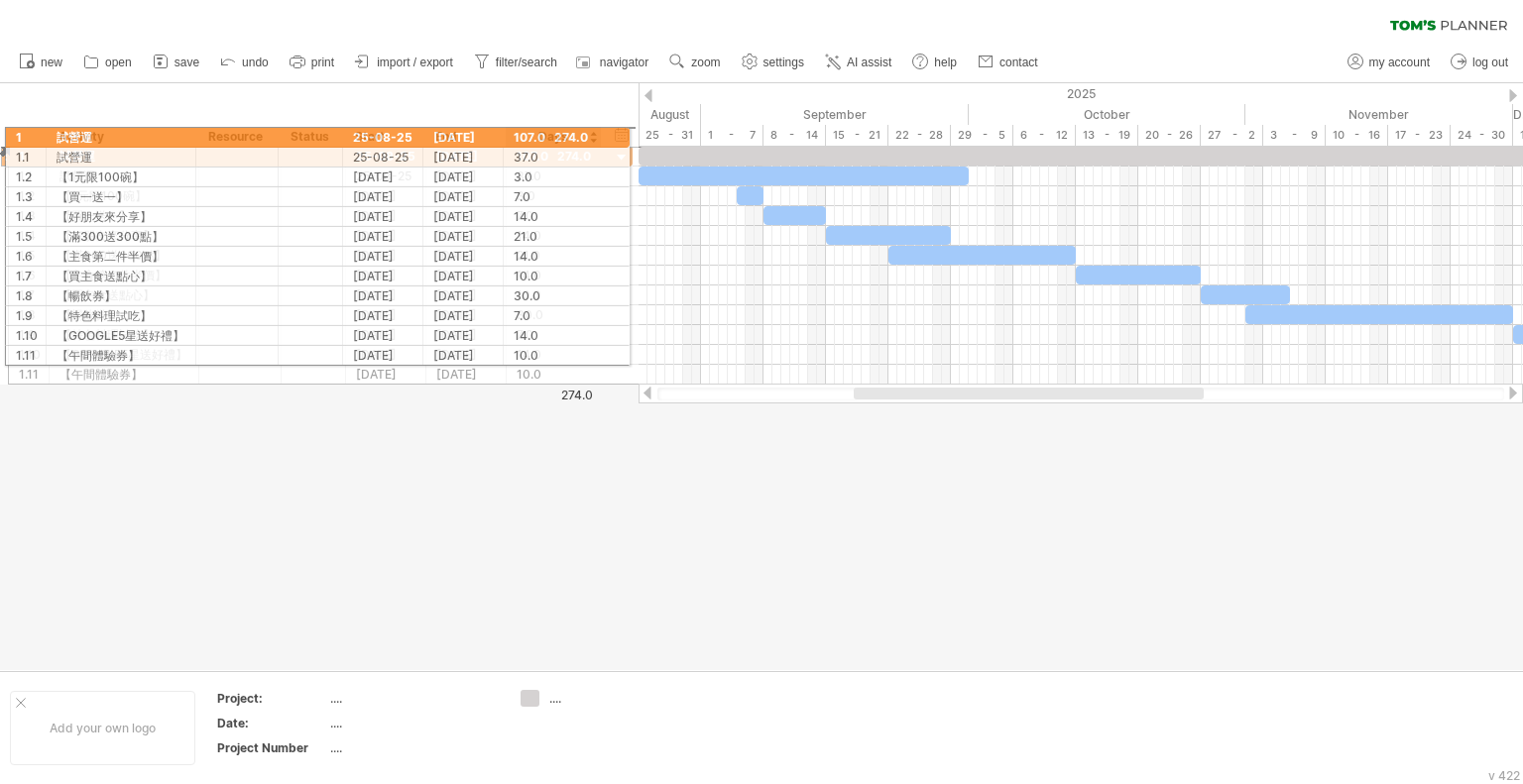 drag, startPoint x: 567, startPoint y: 154, endPoint x: 558, endPoint y: 134, distance: 21.931712 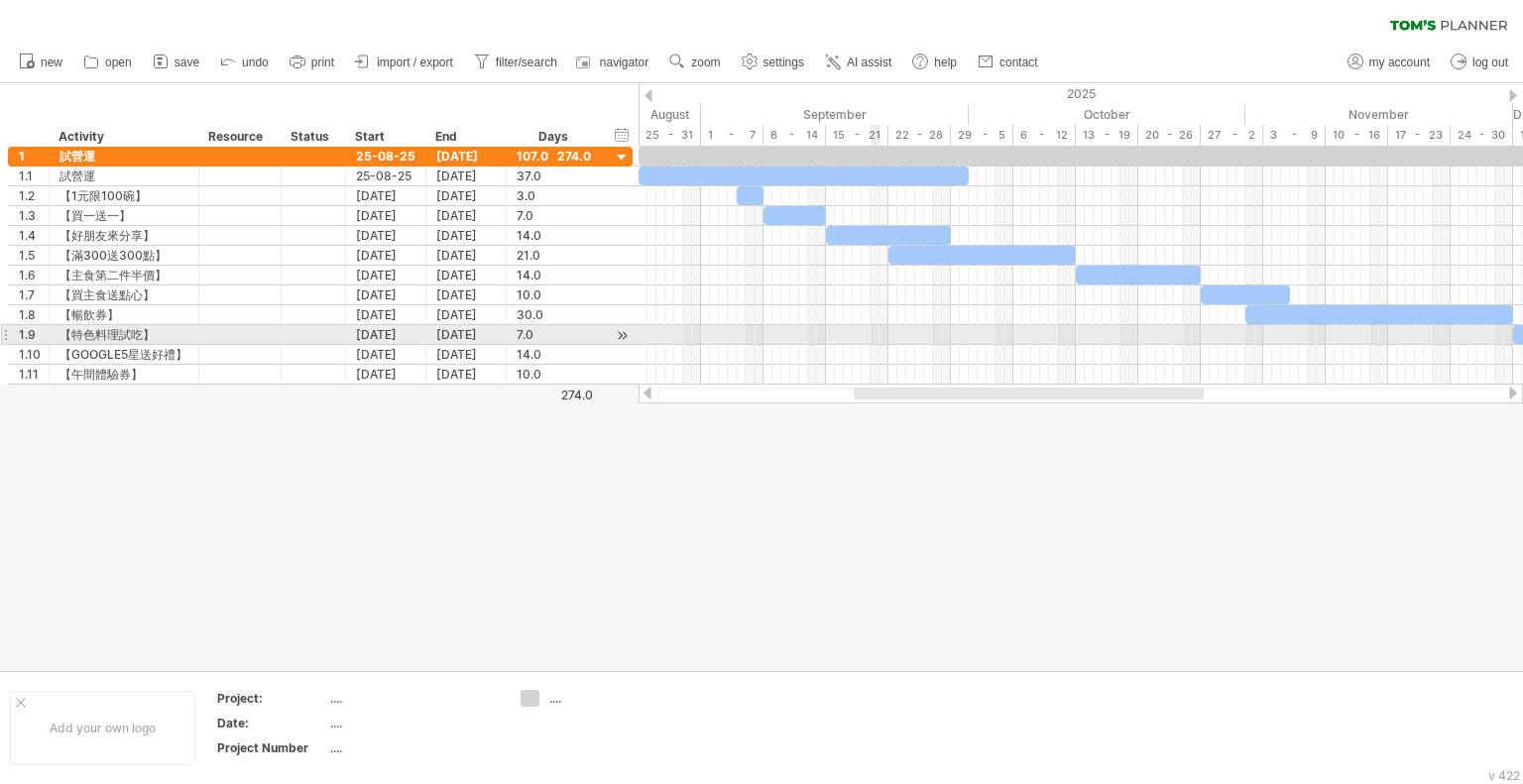 drag, startPoint x: 875, startPoint y: 341, endPoint x: 882, endPoint y: 368, distance: 27.892651 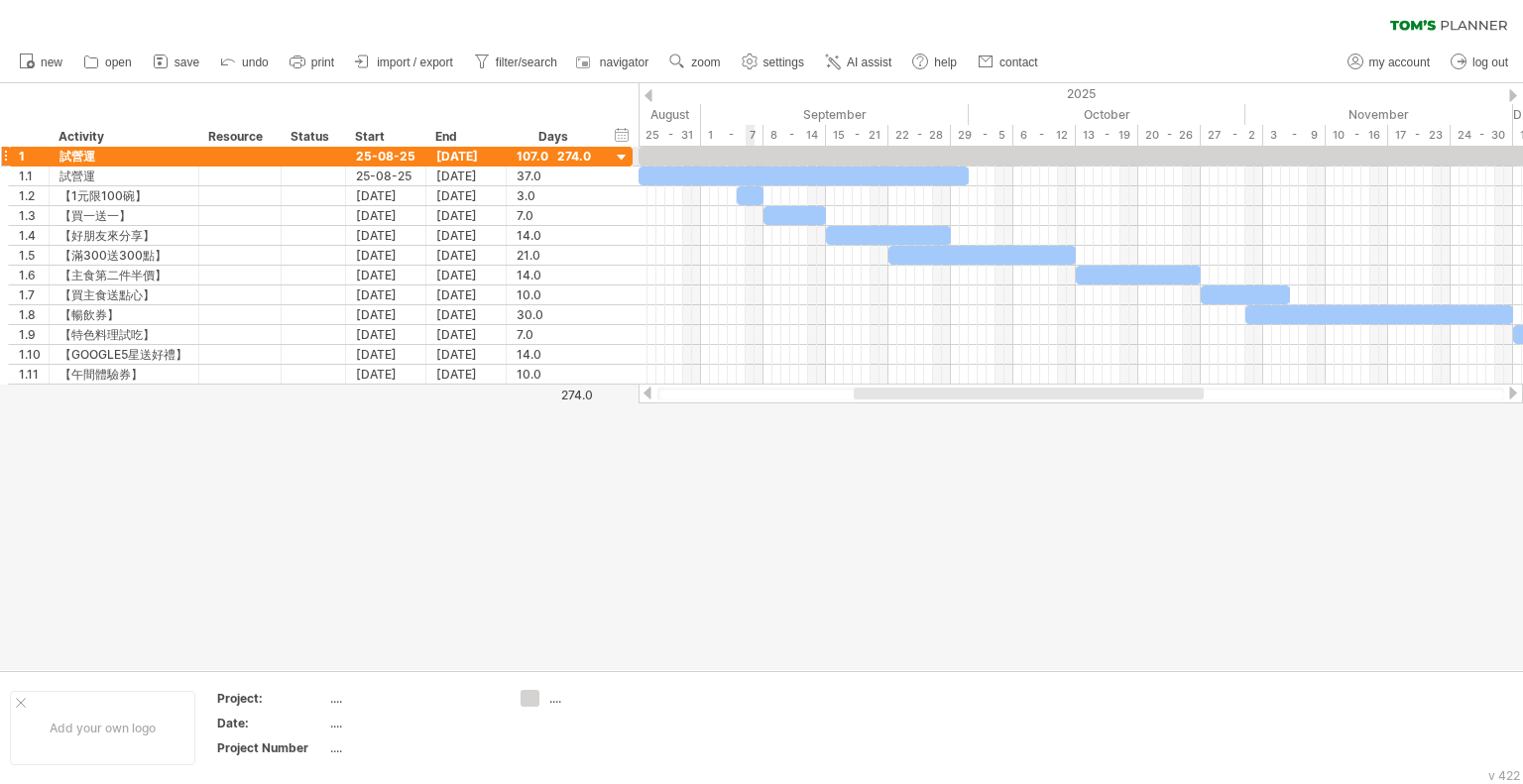 click at bounding box center (1115, 156) 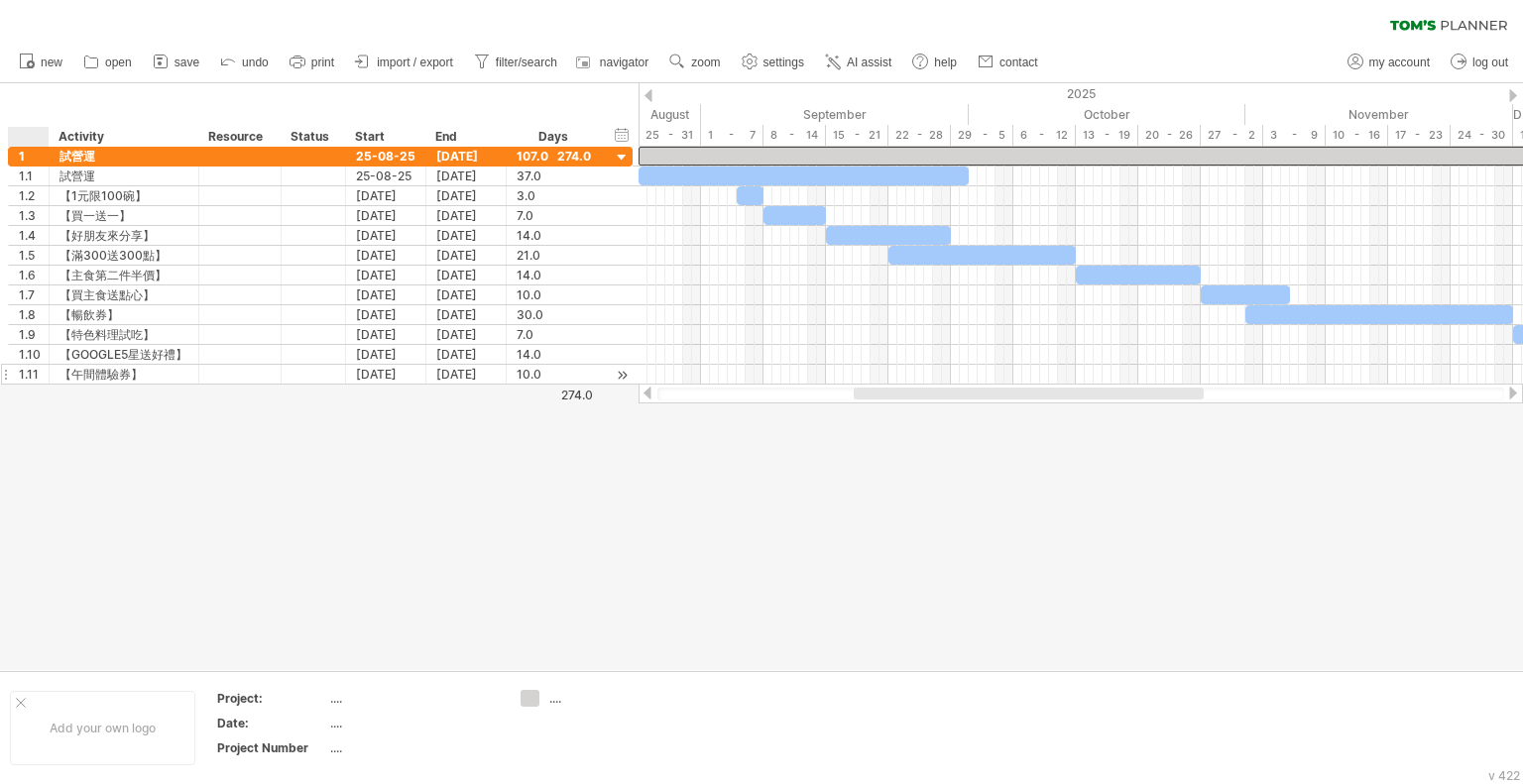 drag, startPoint x: 20, startPoint y: 434, endPoint x: 39, endPoint y: 363, distance: 73.4983 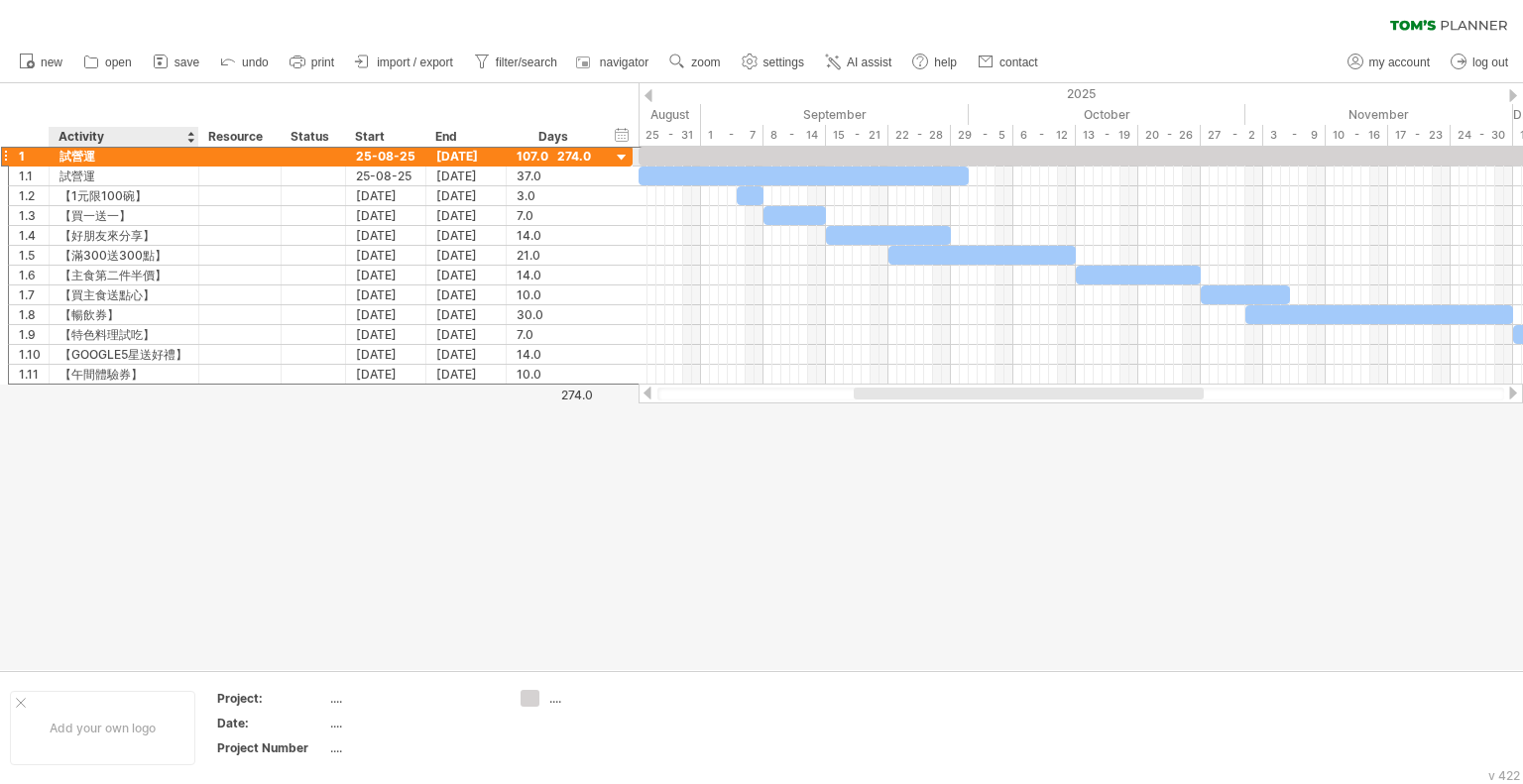 click on "試營運" at bounding box center [124, 156] 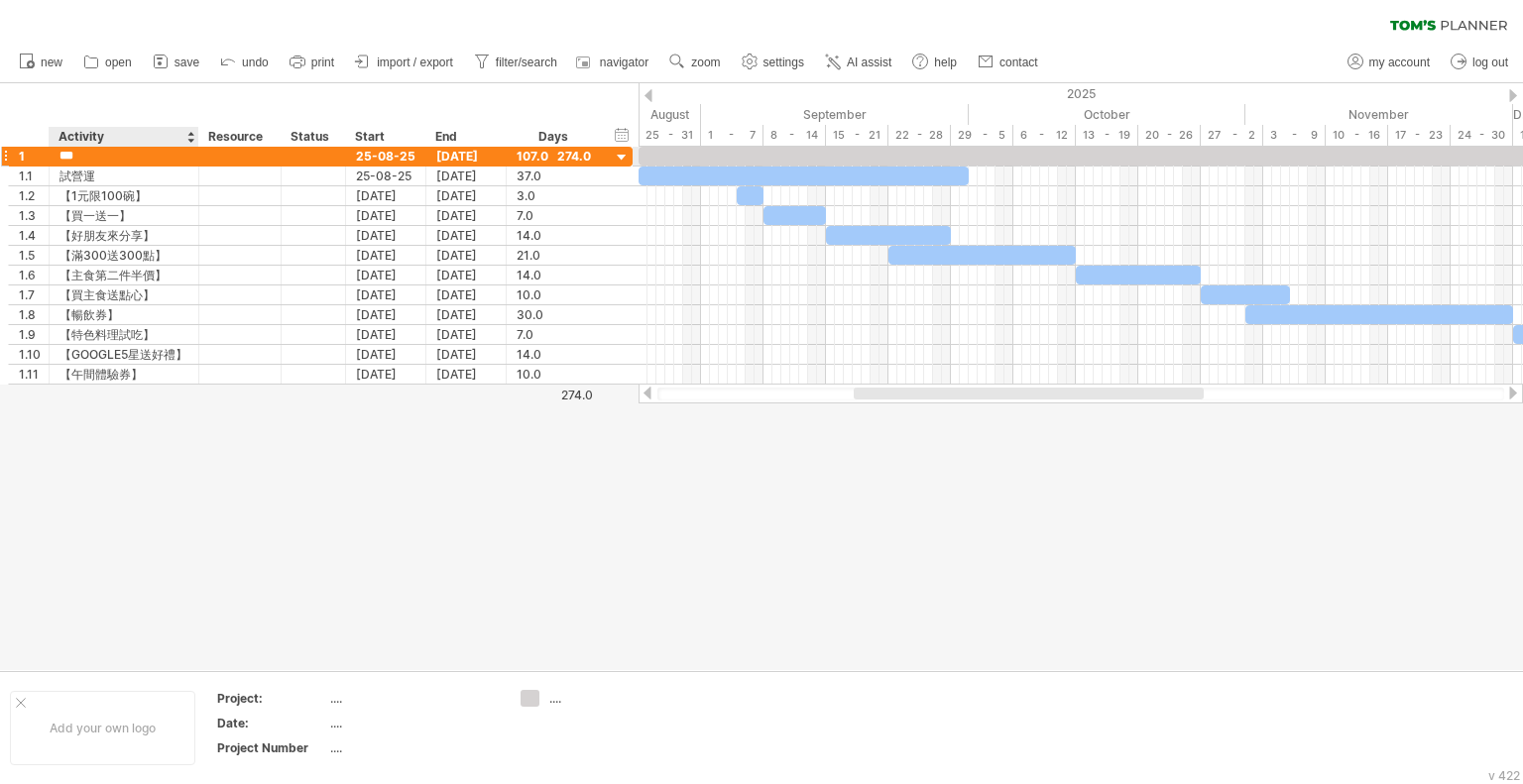 click on "***" at bounding box center (124, 156) 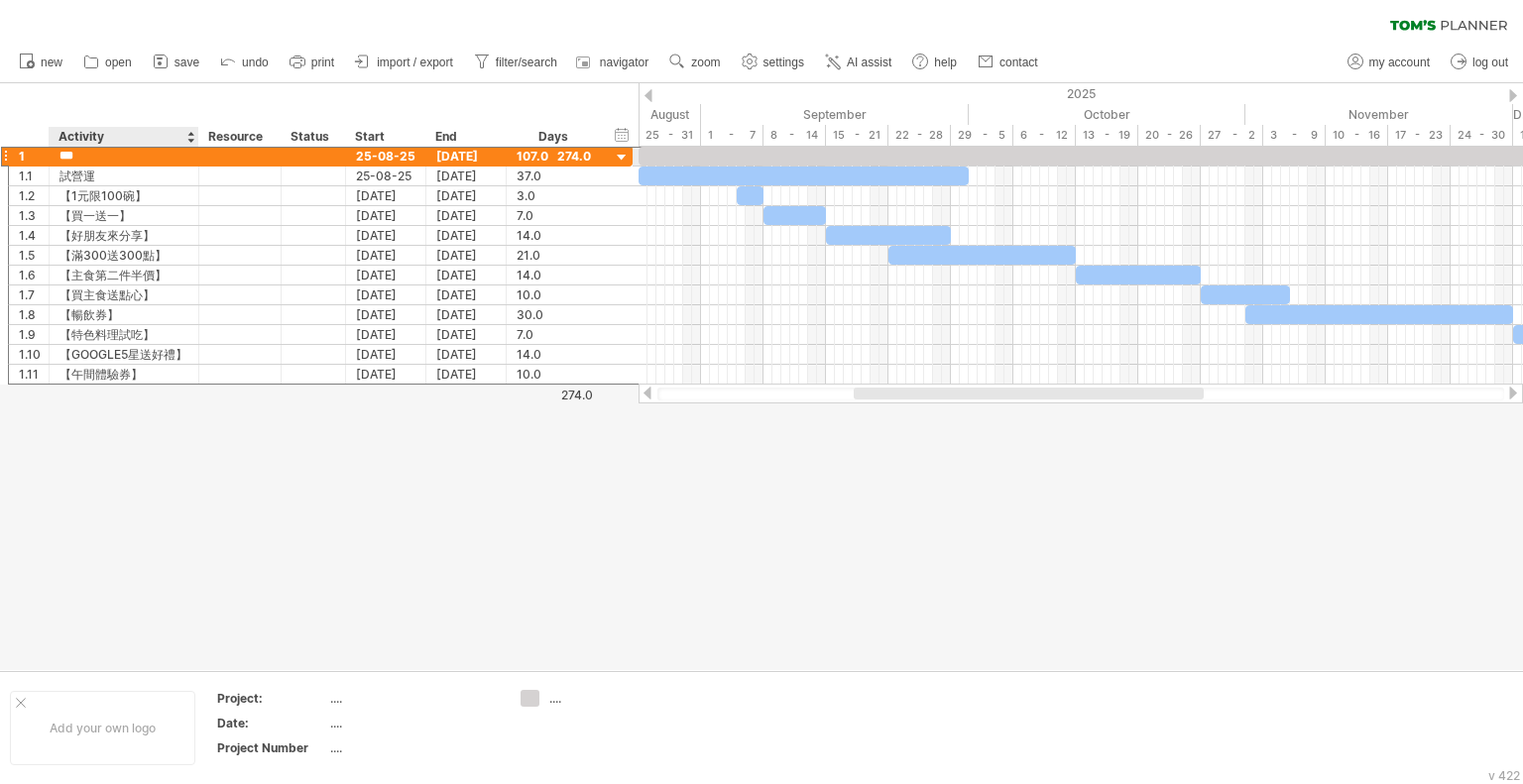 click on "***" at bounding box center [124, 156] 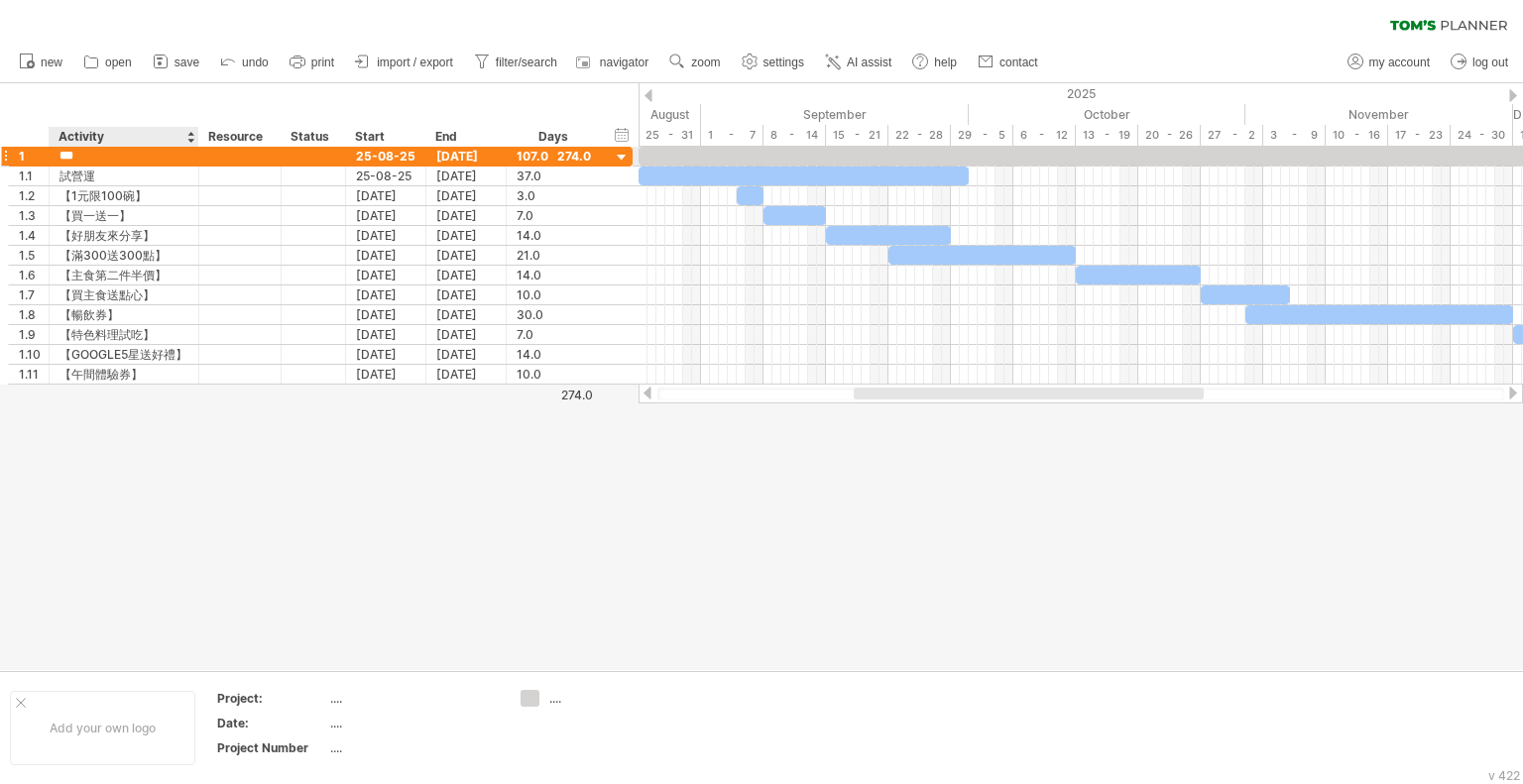 click on "***" at bounding box center [124, 156] 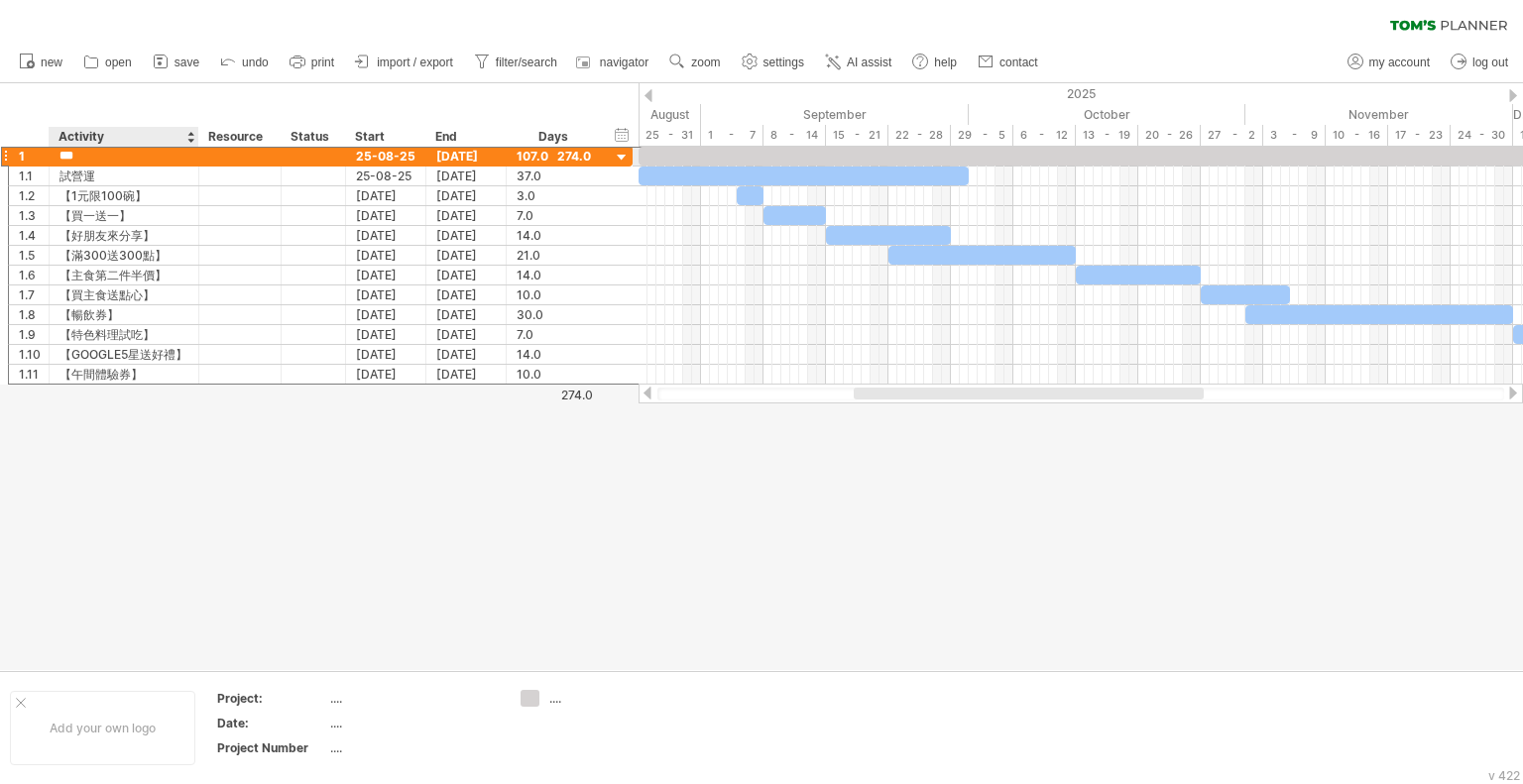 click on "***" at bounding box center [124, 156] 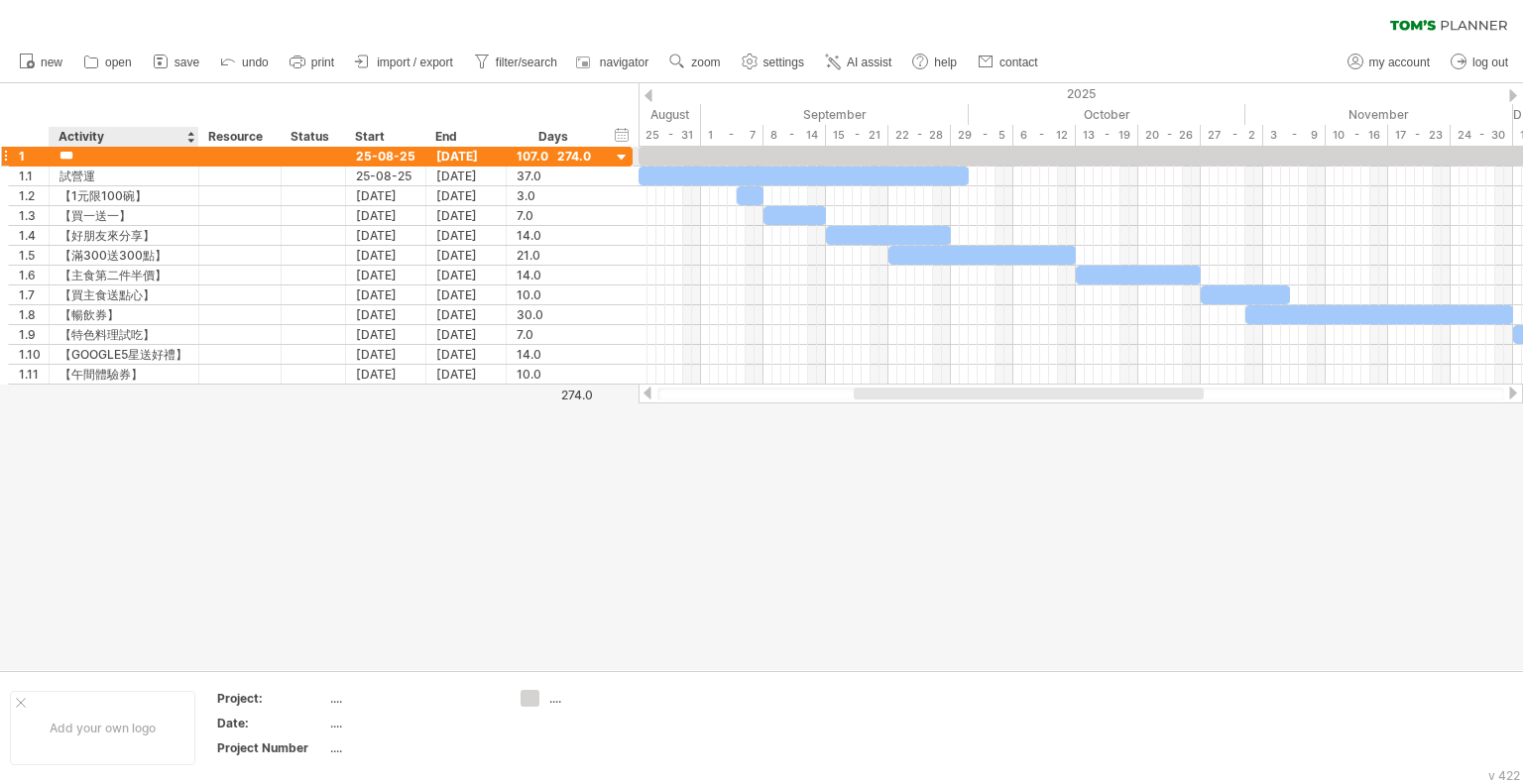type on "*" 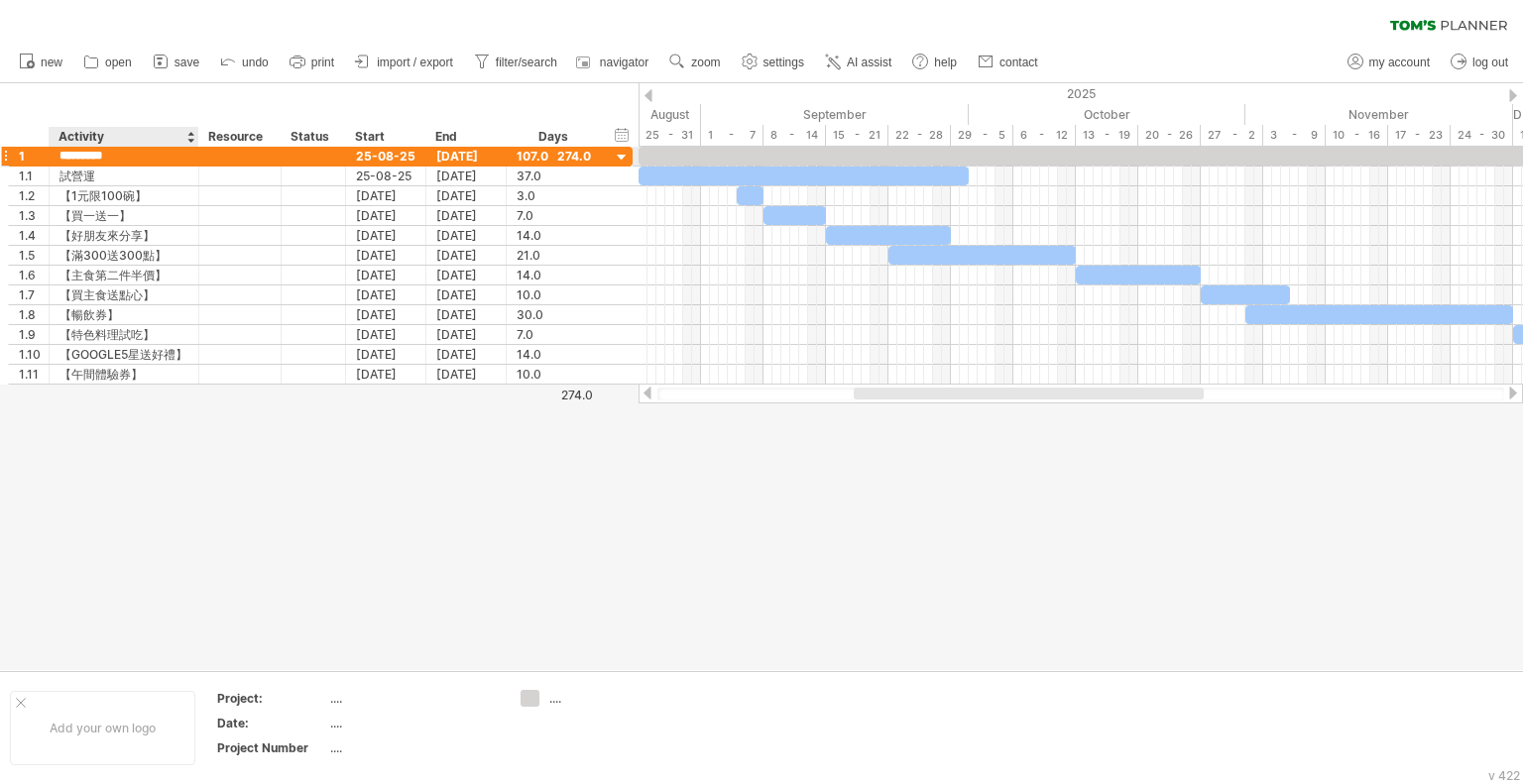 type on "*******" 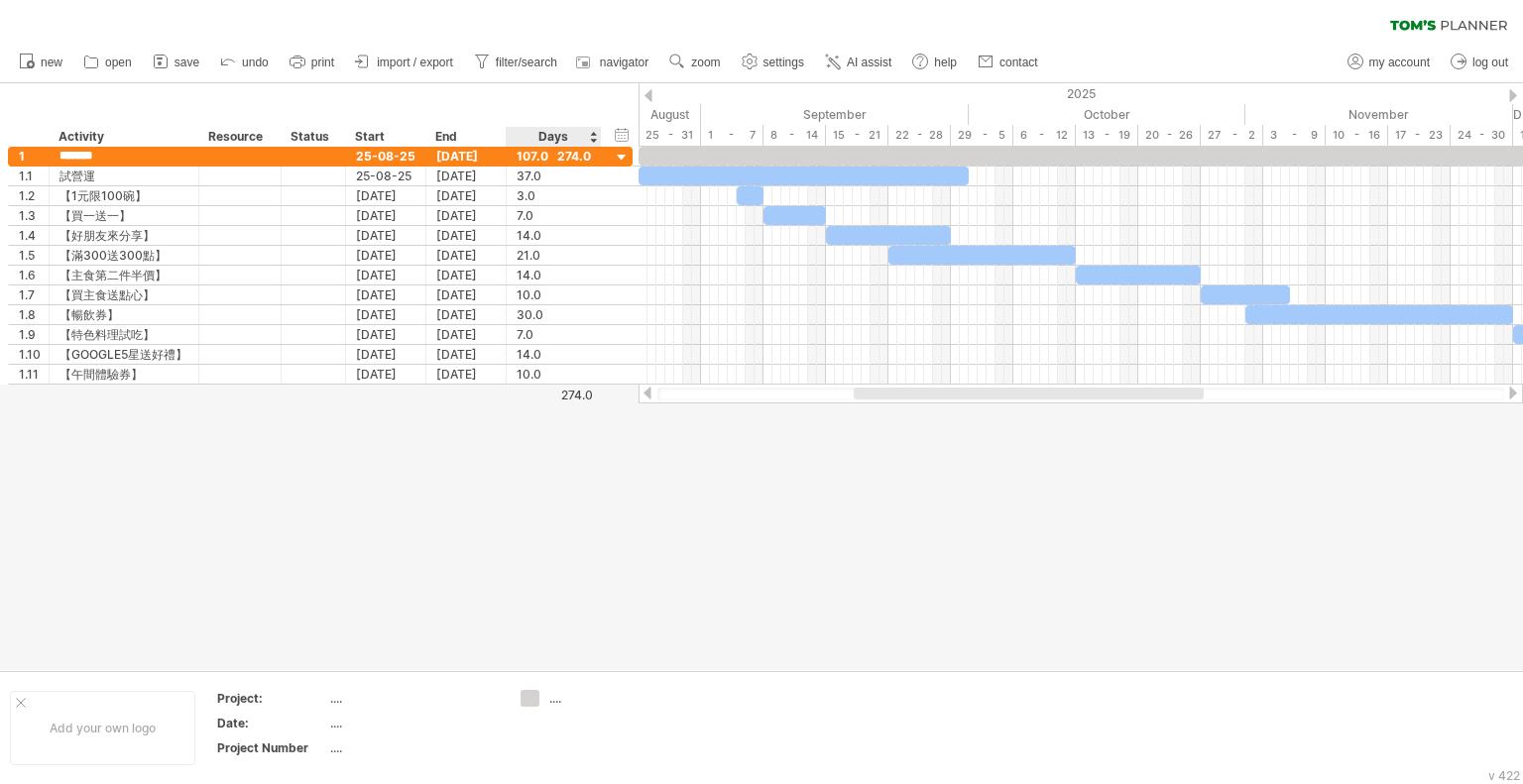 drag, startPoint x: 549, startPoint y: 476, endPoint x: 523, endPoint y: 475, distance: 26.019224 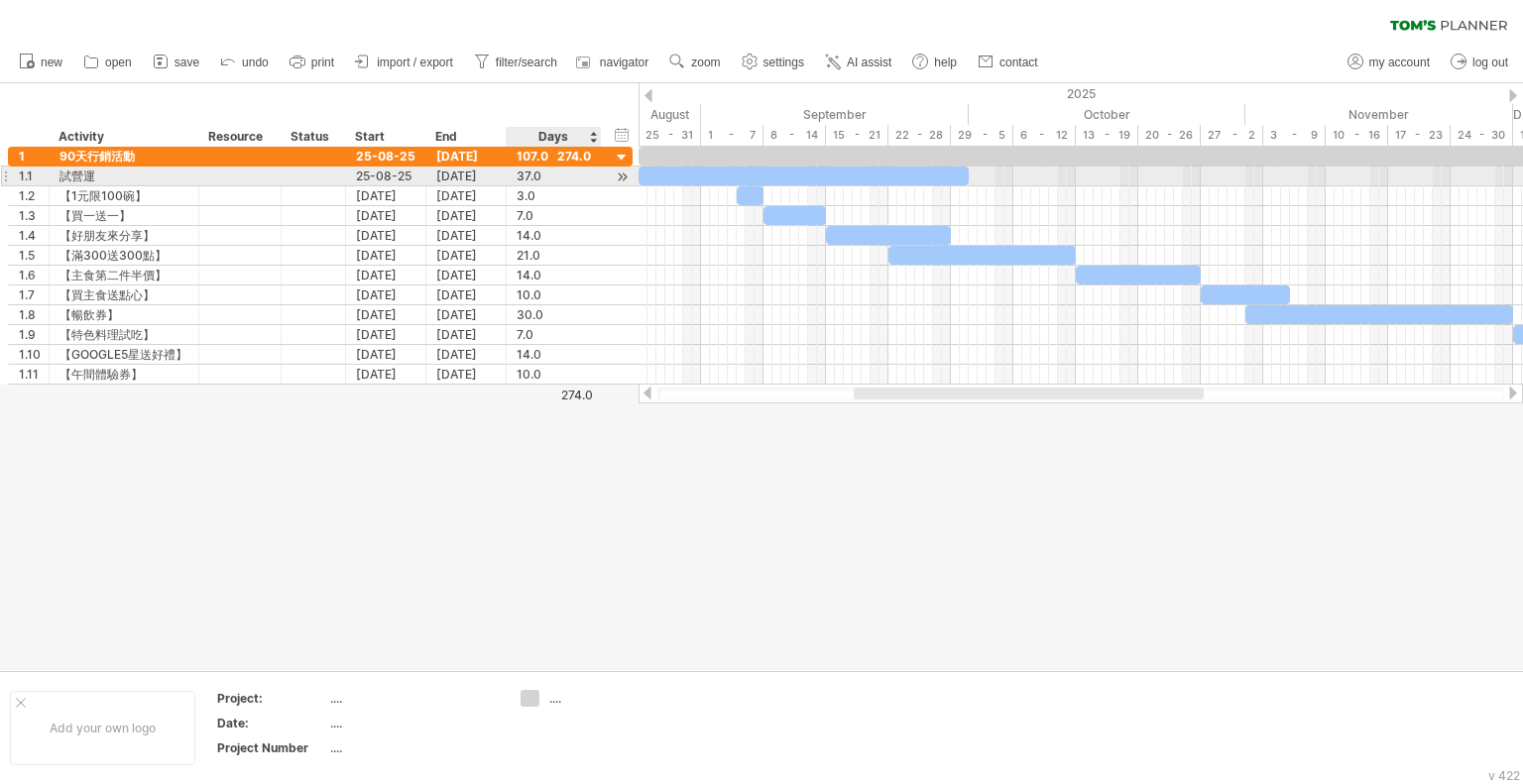 click on "37.0" at bounding box center (553, 175) 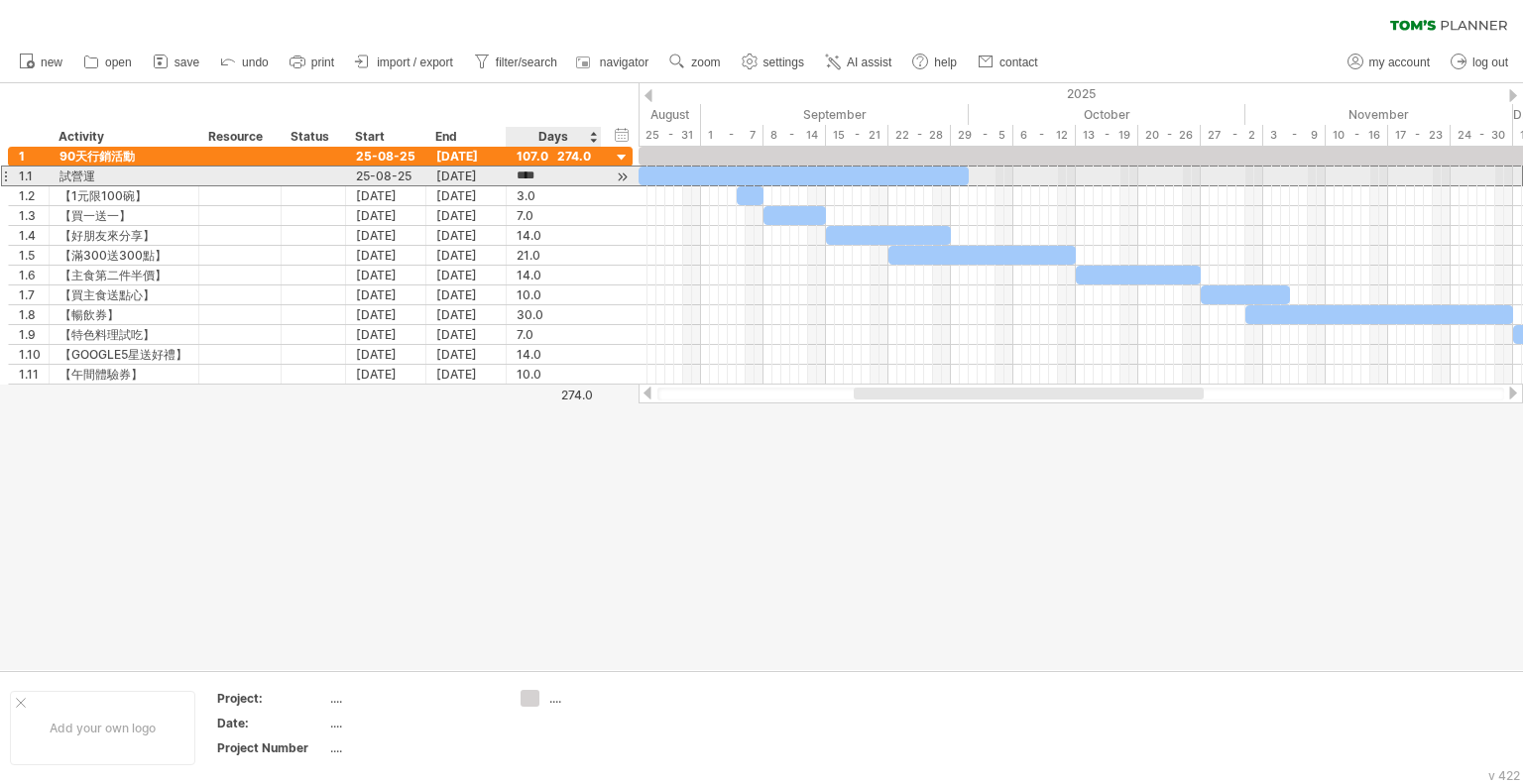 click on "****" at bounding box center [535, 175] 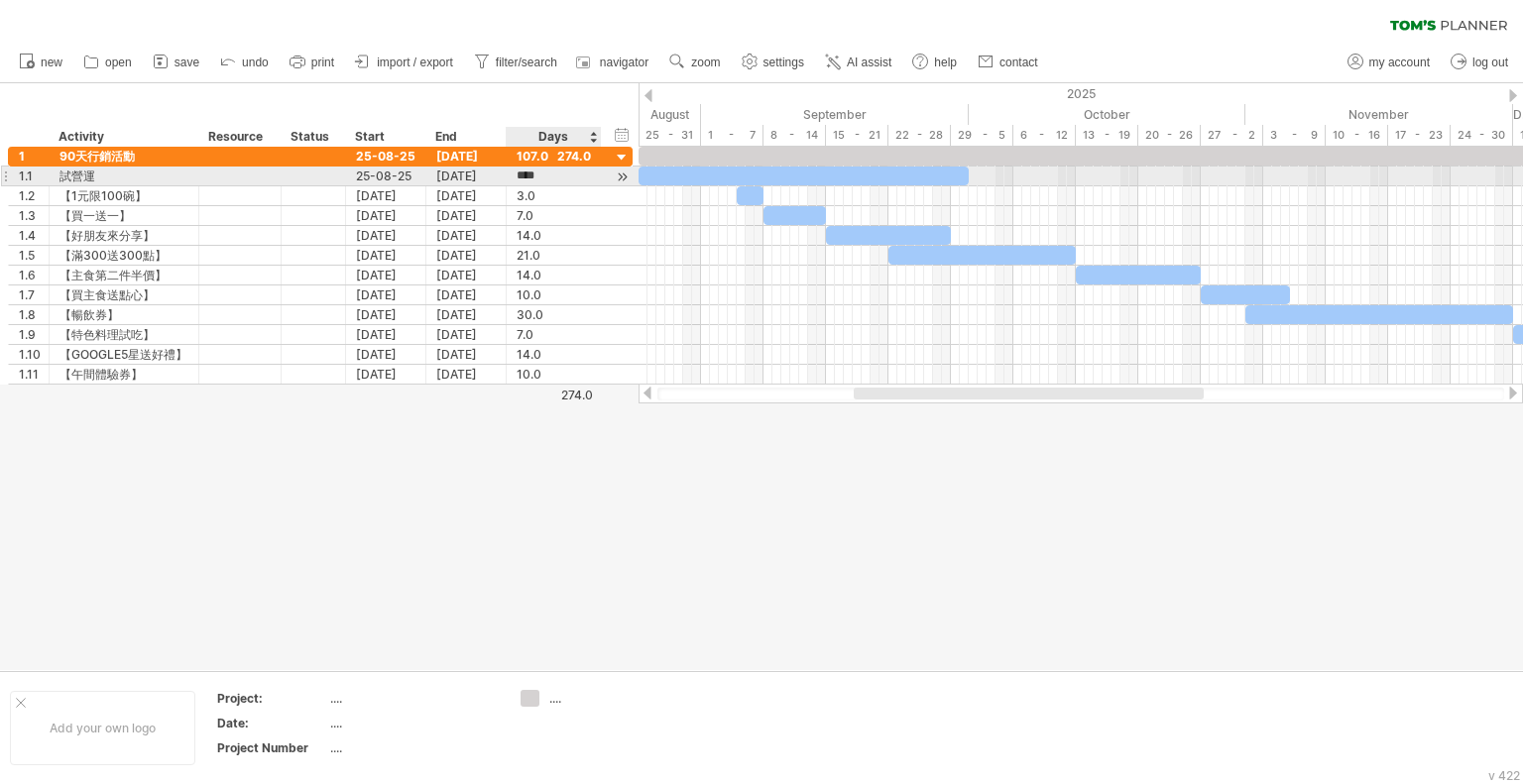 click on "****" at bounding box center (553, 175) 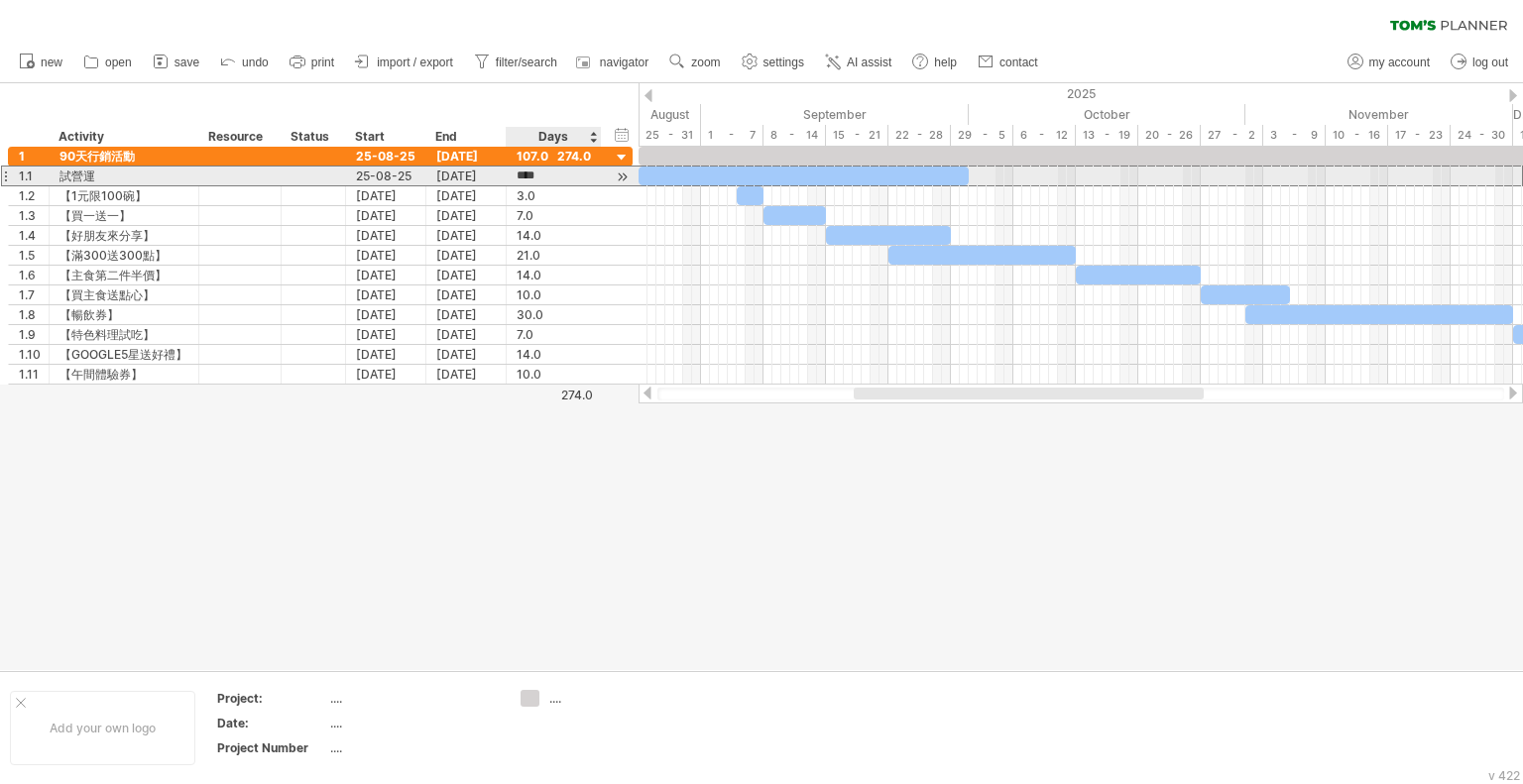 type 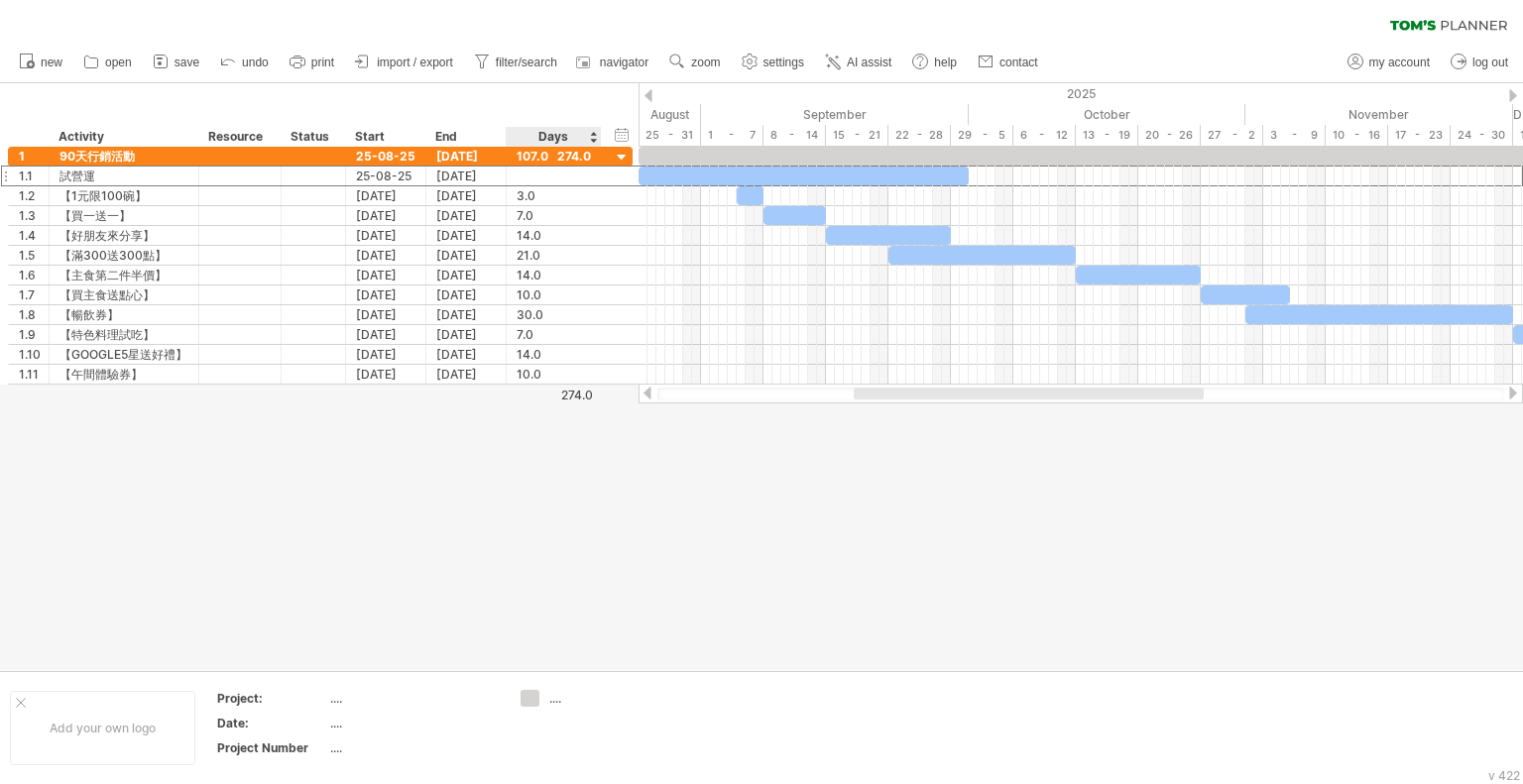 click at bounding box center [762, 377] 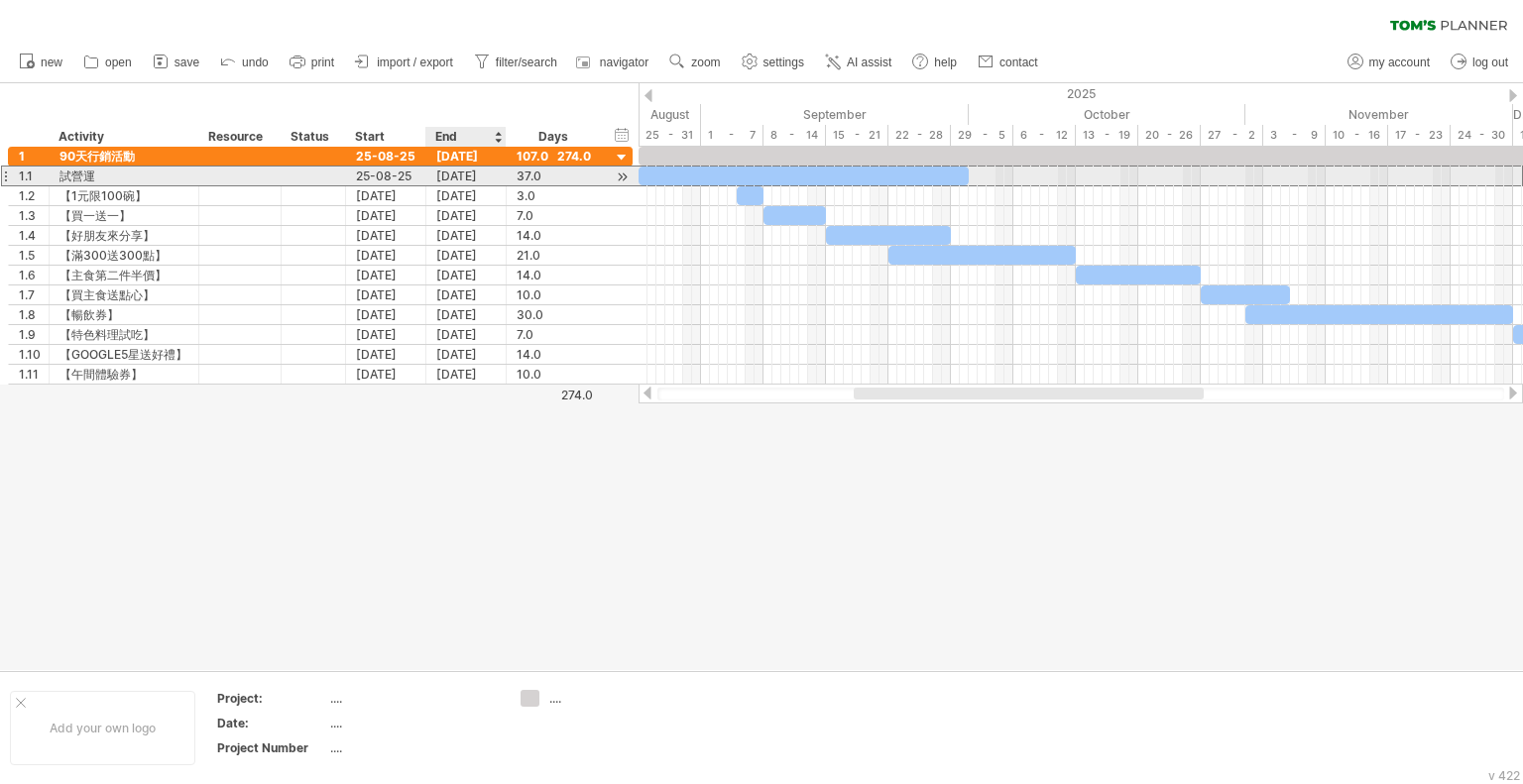 click on "[DATE]" at bounding box center [466, 175] 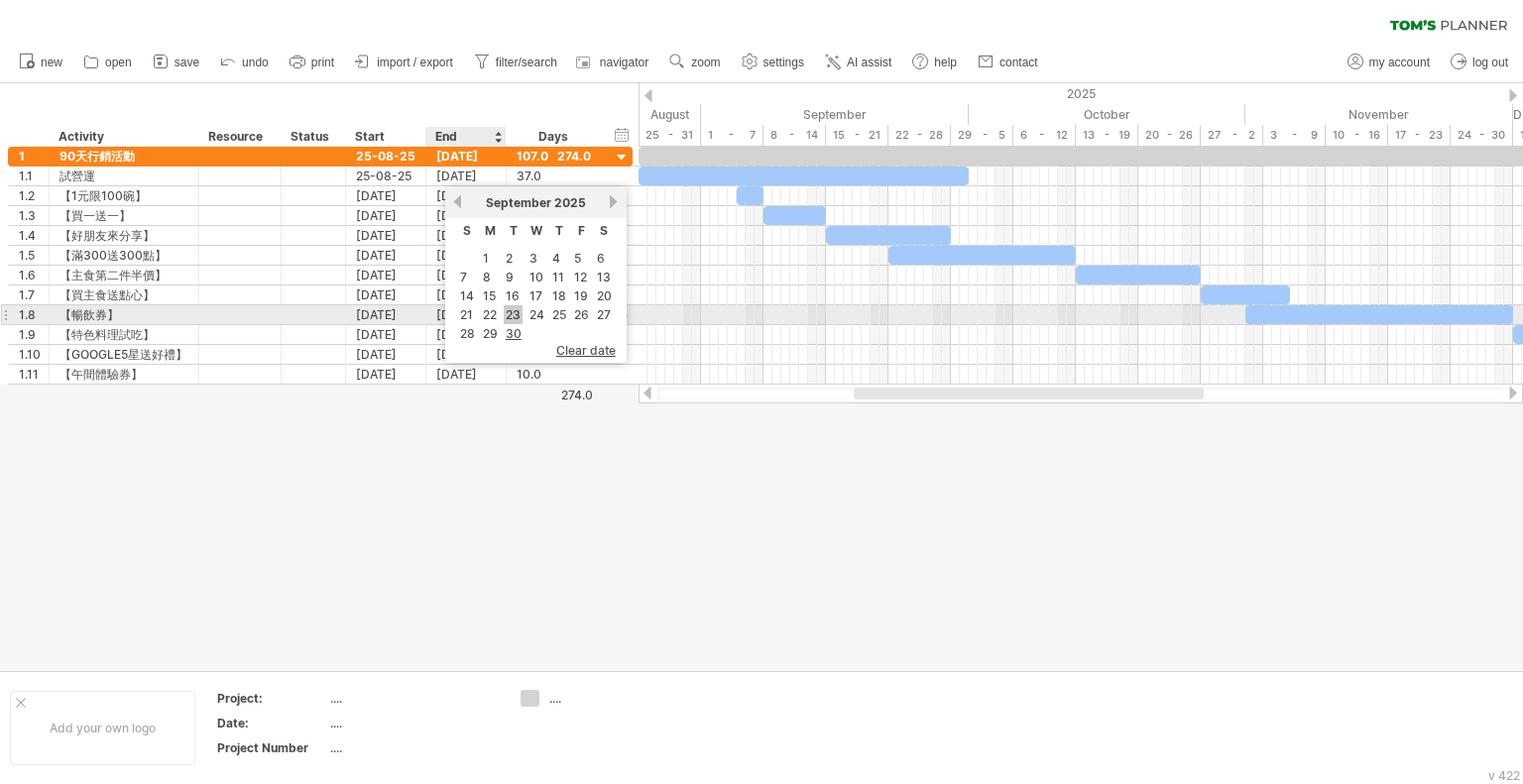 click on "23" at bounding box center (513, 314) 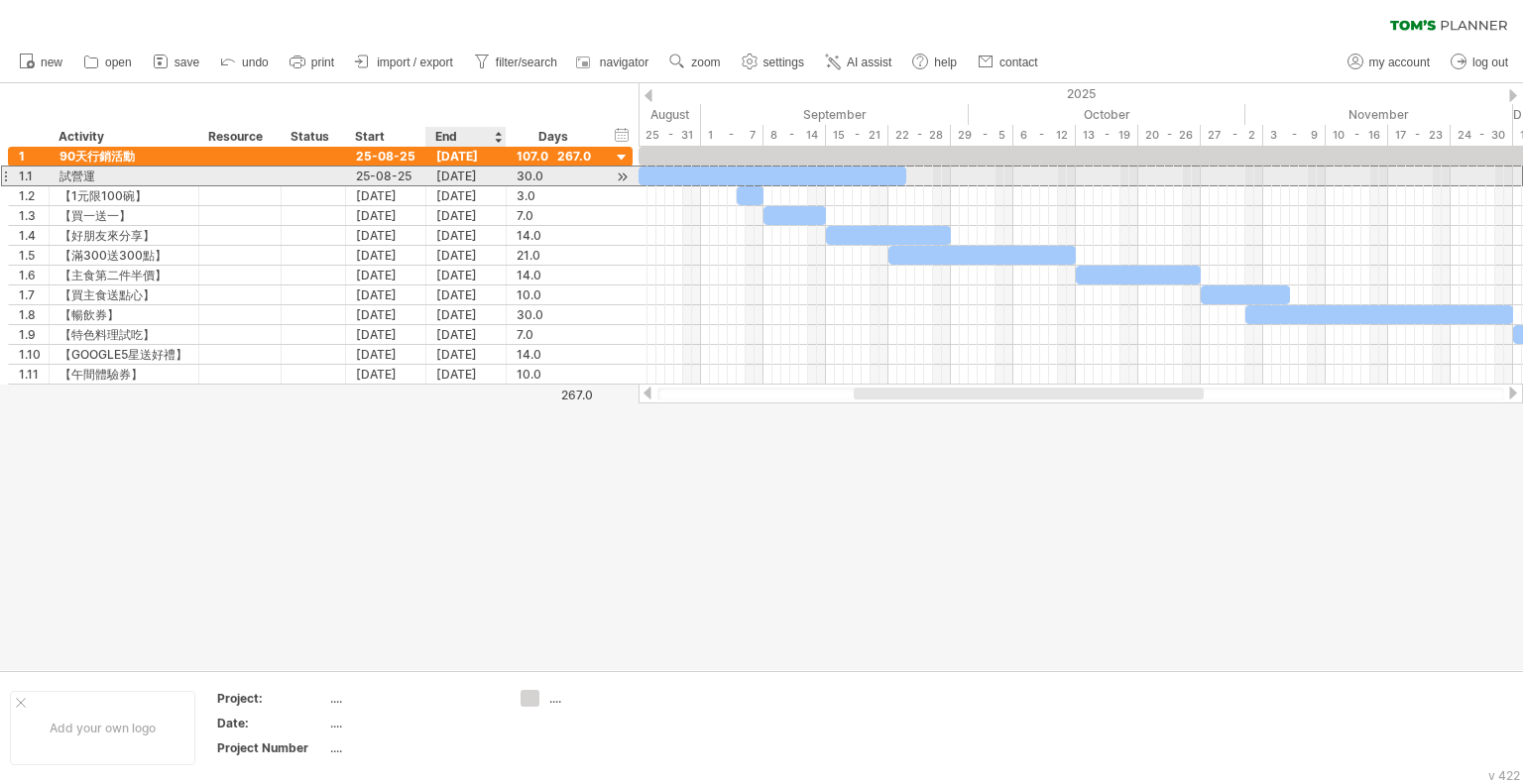 click on "[DATE]" at bounding box center (466, 175) 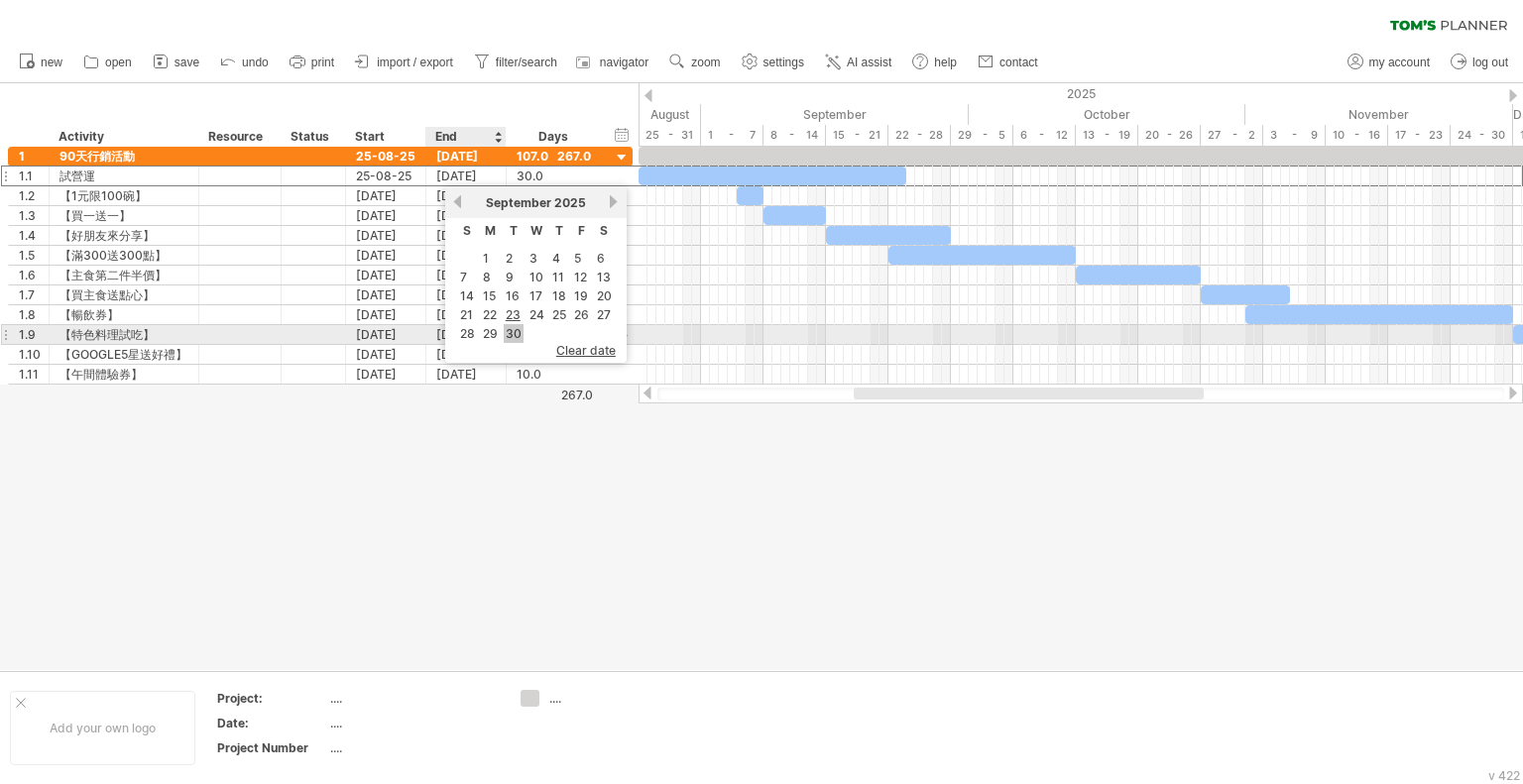 click on "30" at bounding box center [514, 333] 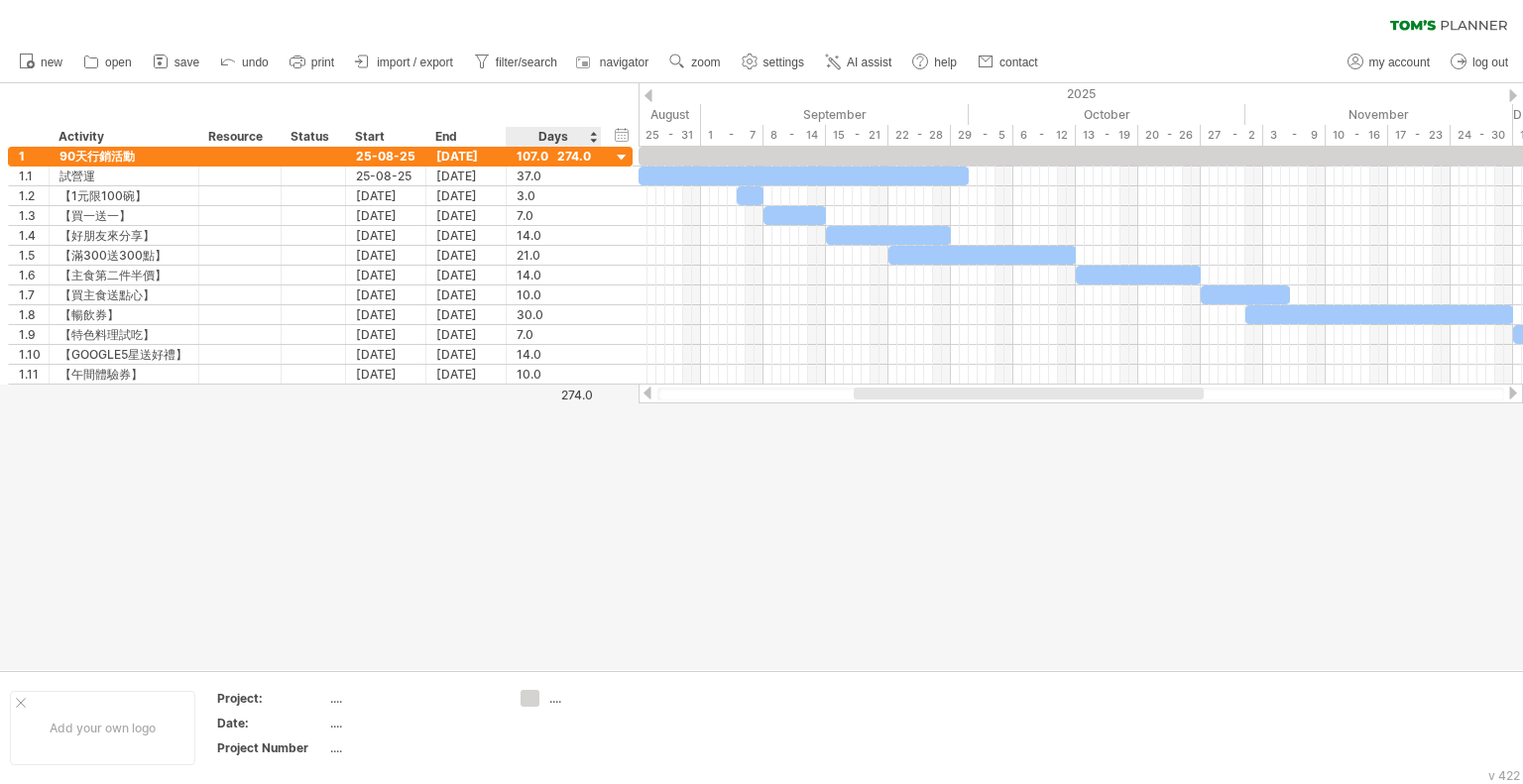 click at bounding box center (762, 377) 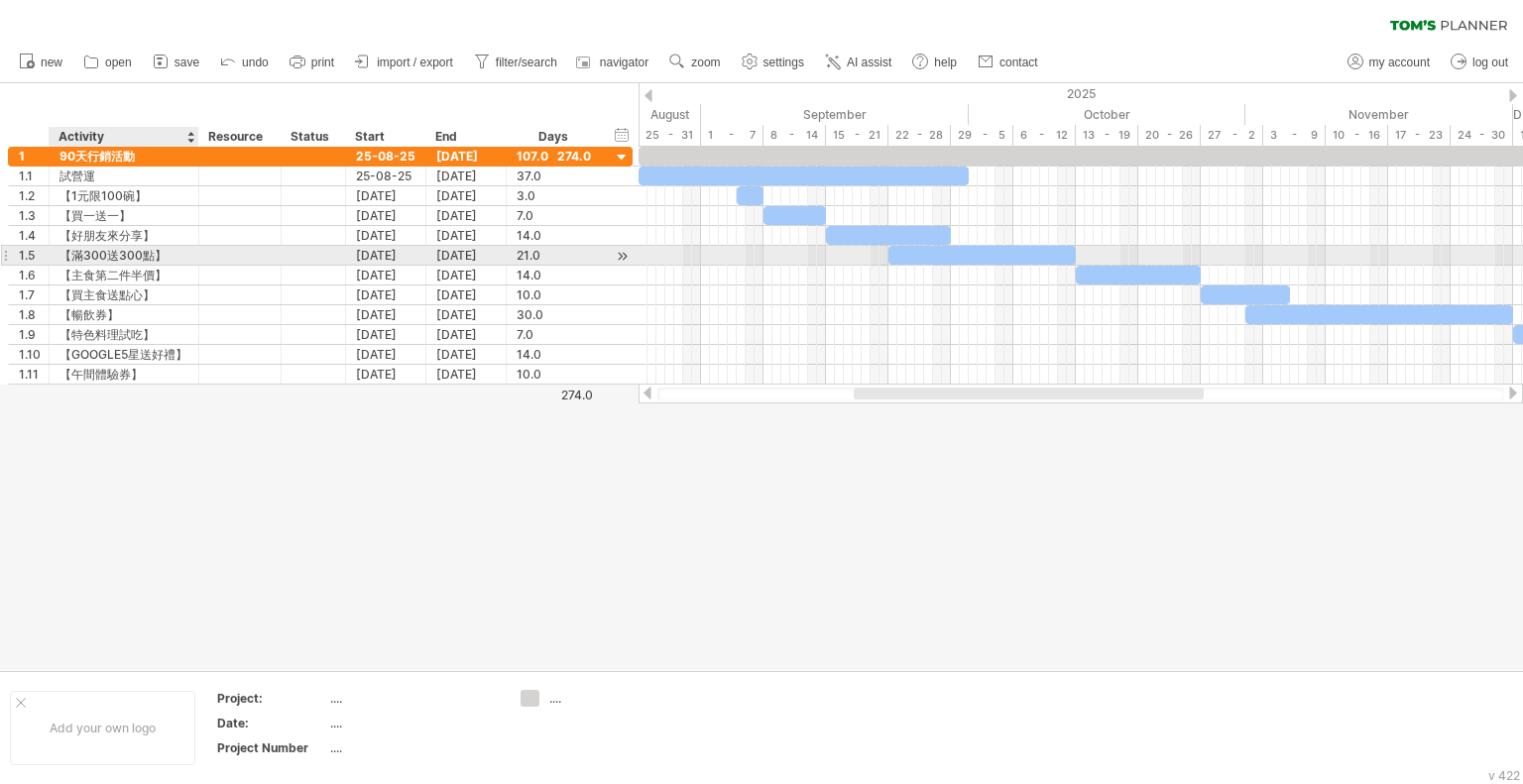 click on "【滿300送300點】" at bounding box center [124, 255] 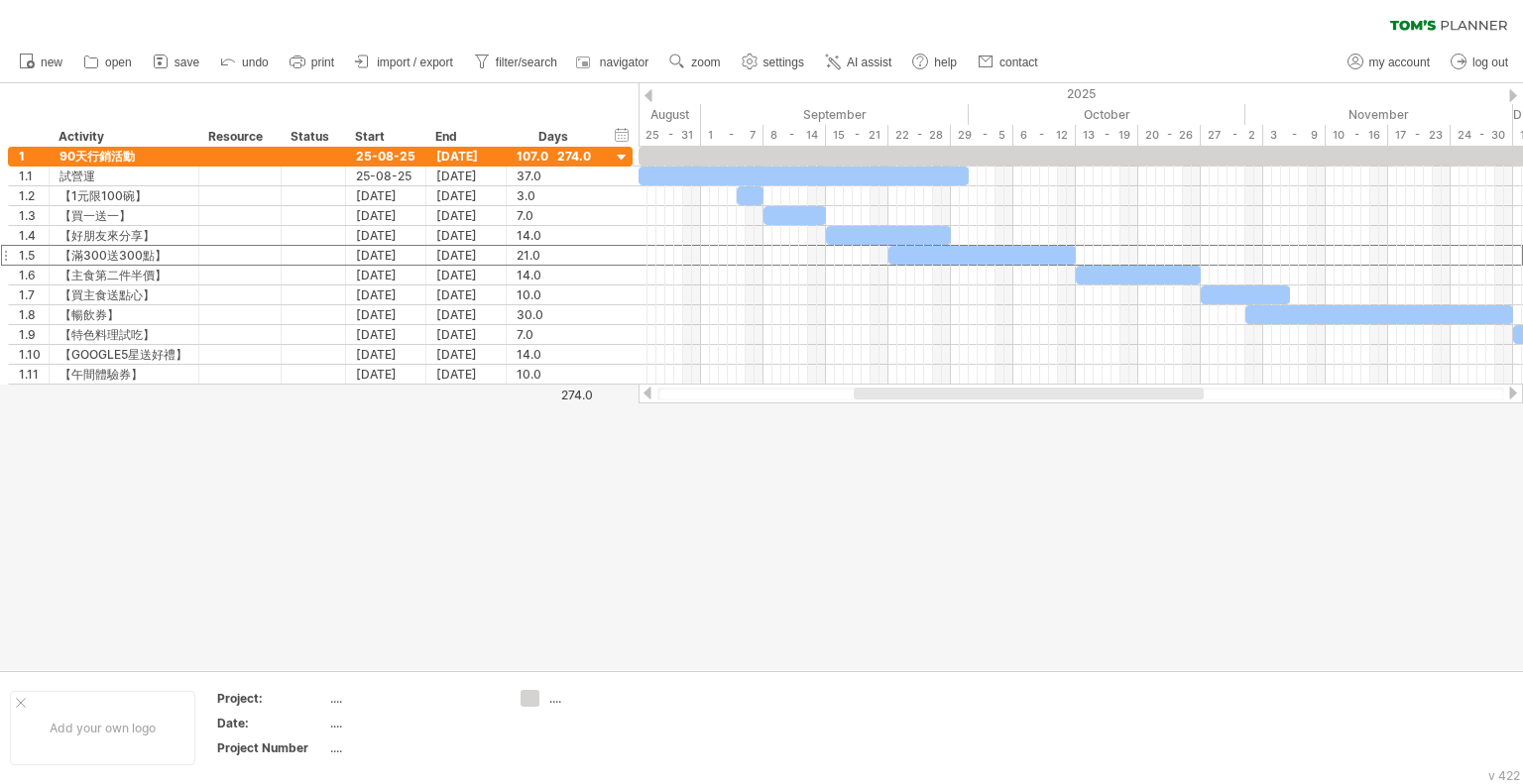 click at bounding box center (762, 377) 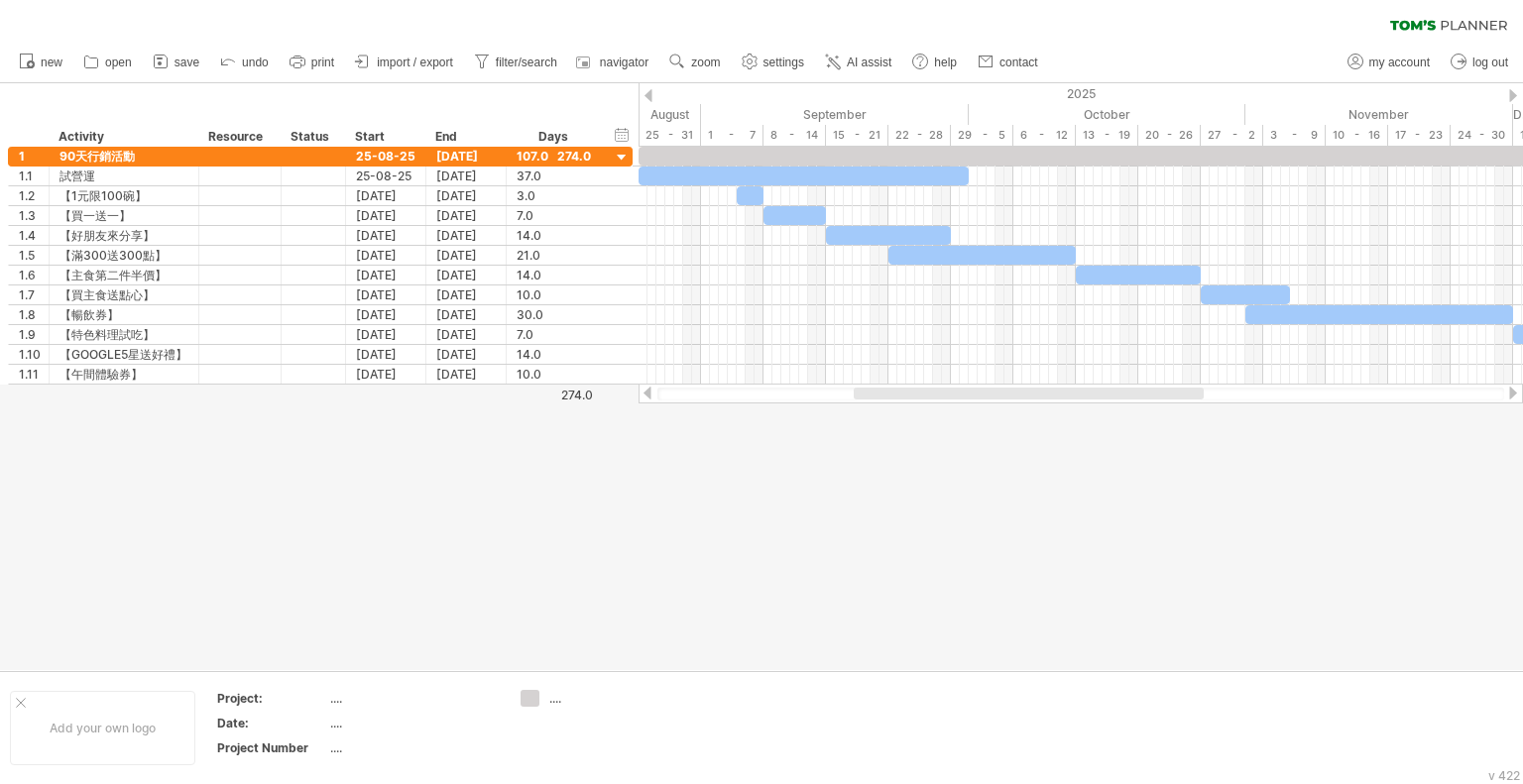 click at bounding box center [762, 377] 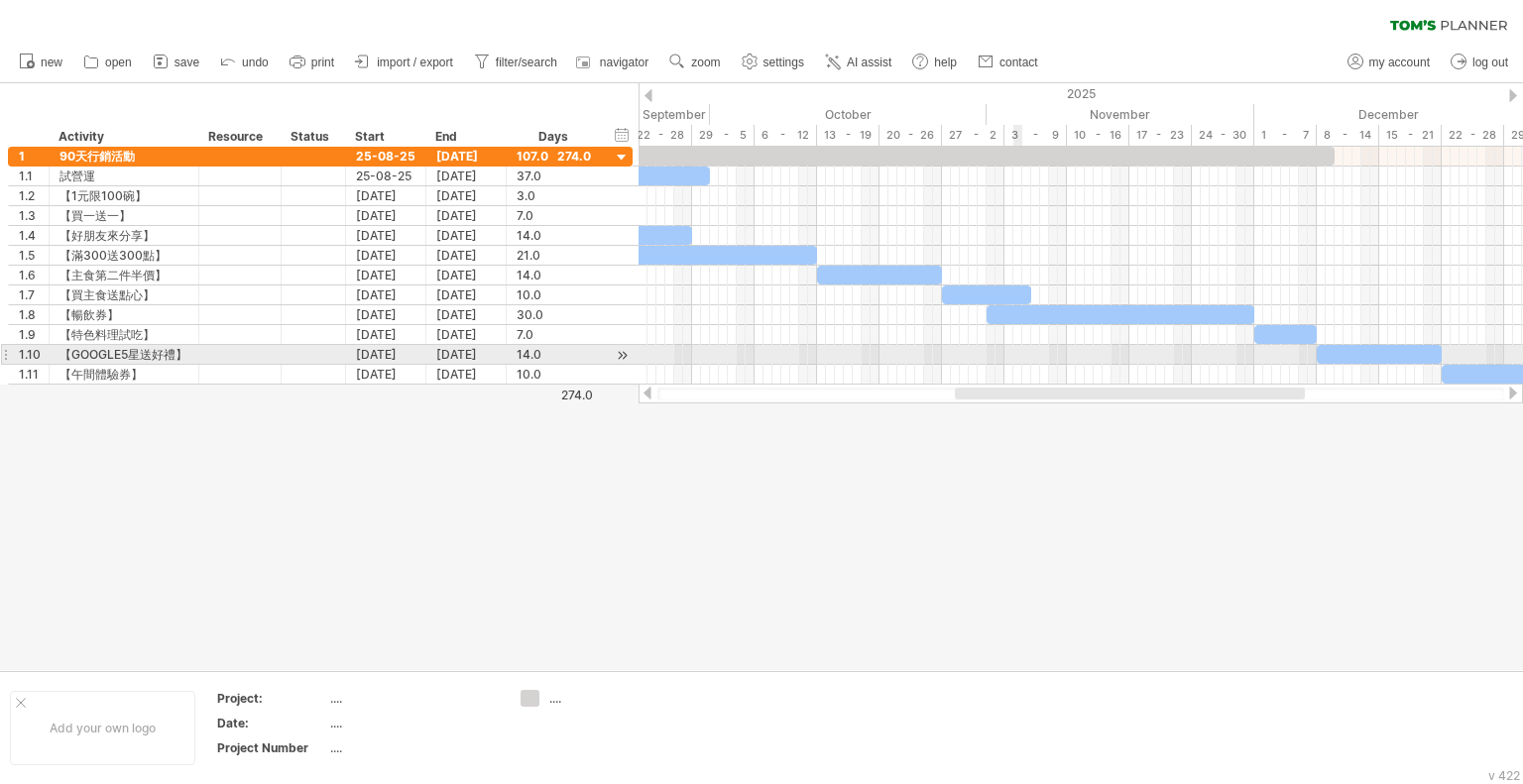 drag, startPoint x: 912, startPoint y: 393, endPoint x: 1013, endPoint y: 358, distance: 106.89247 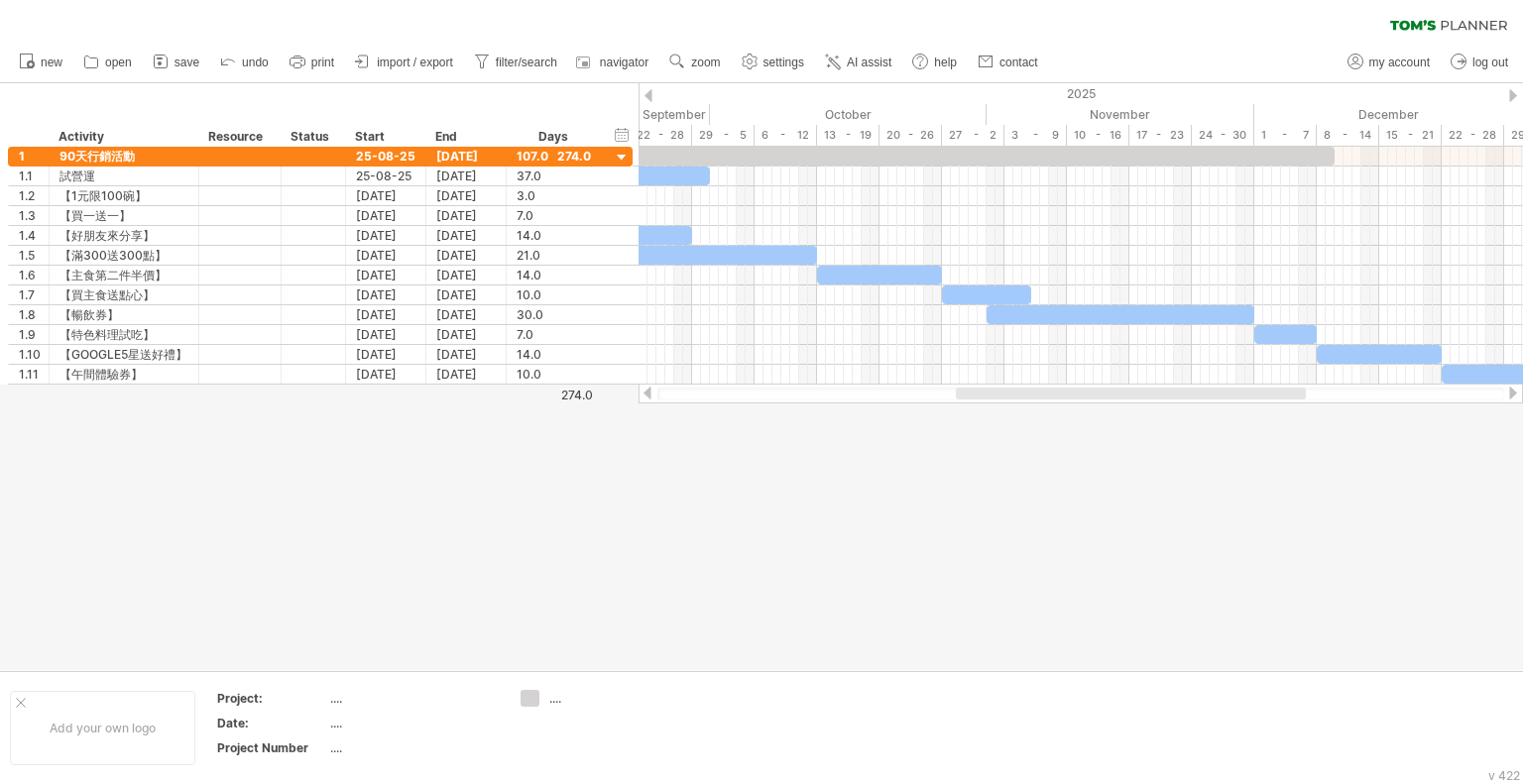 click at bounding box center (762, 377) 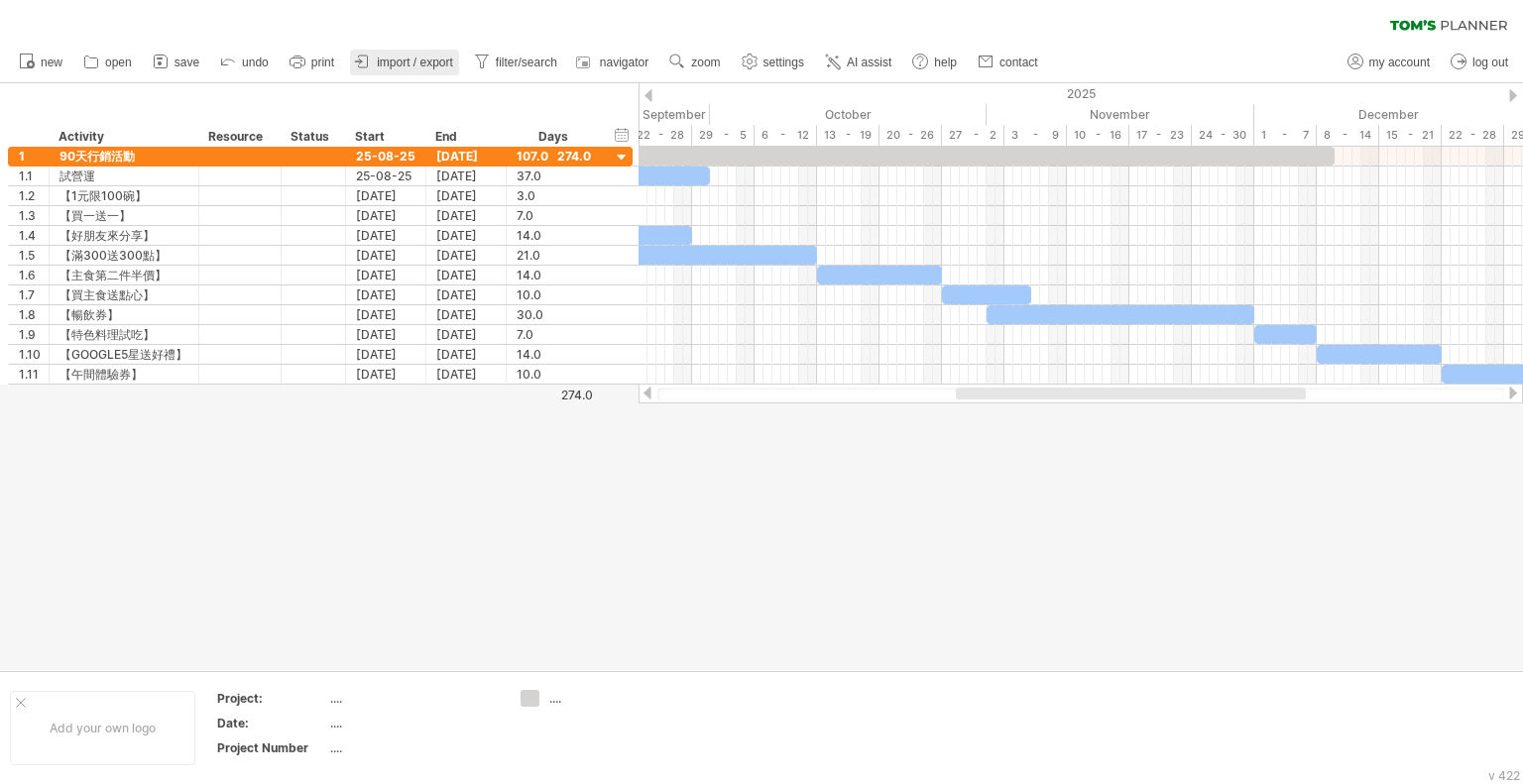 click on "import / export" at bounding box center (414, 62) 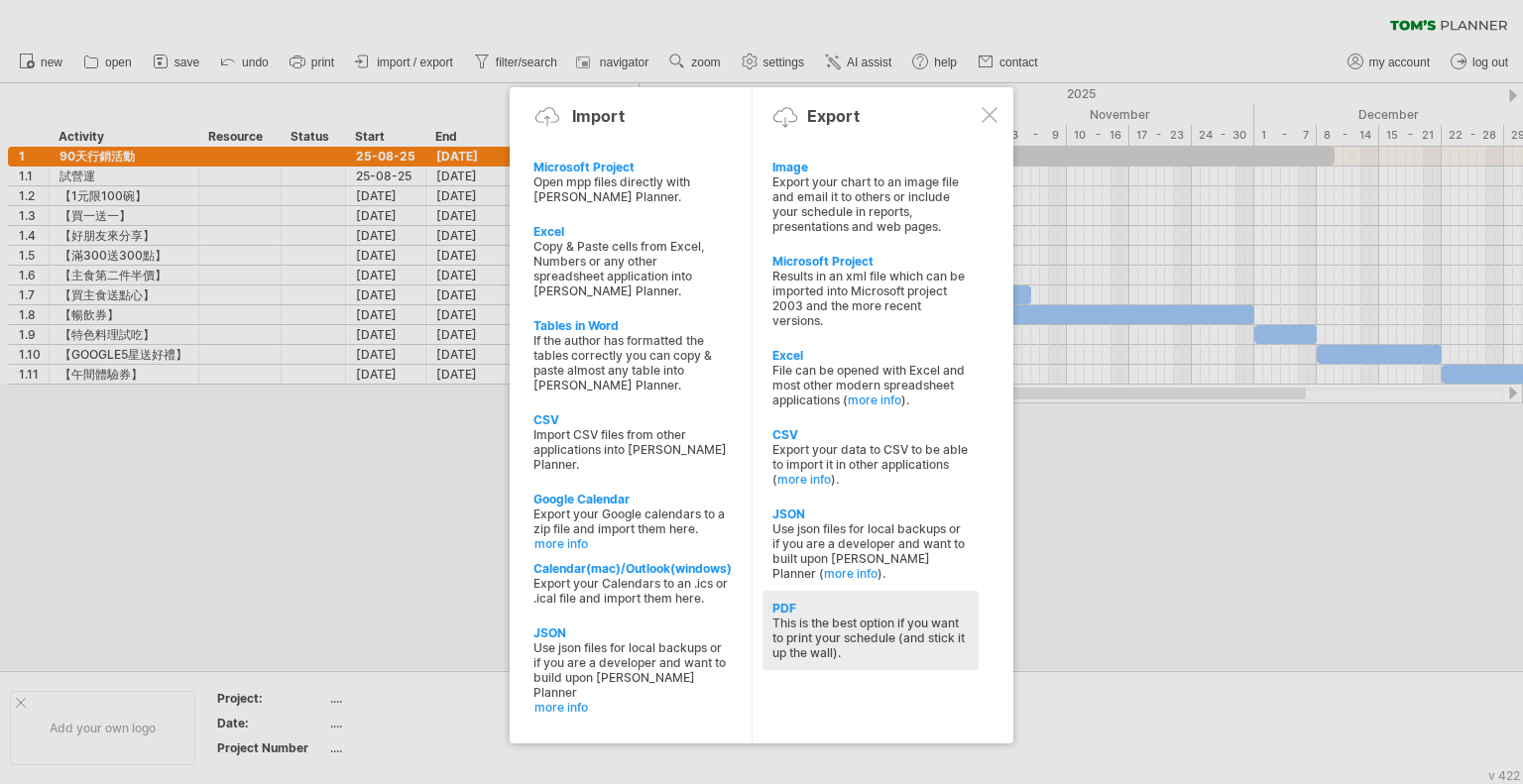 click on "PDF" at bounding box center [871, 608] 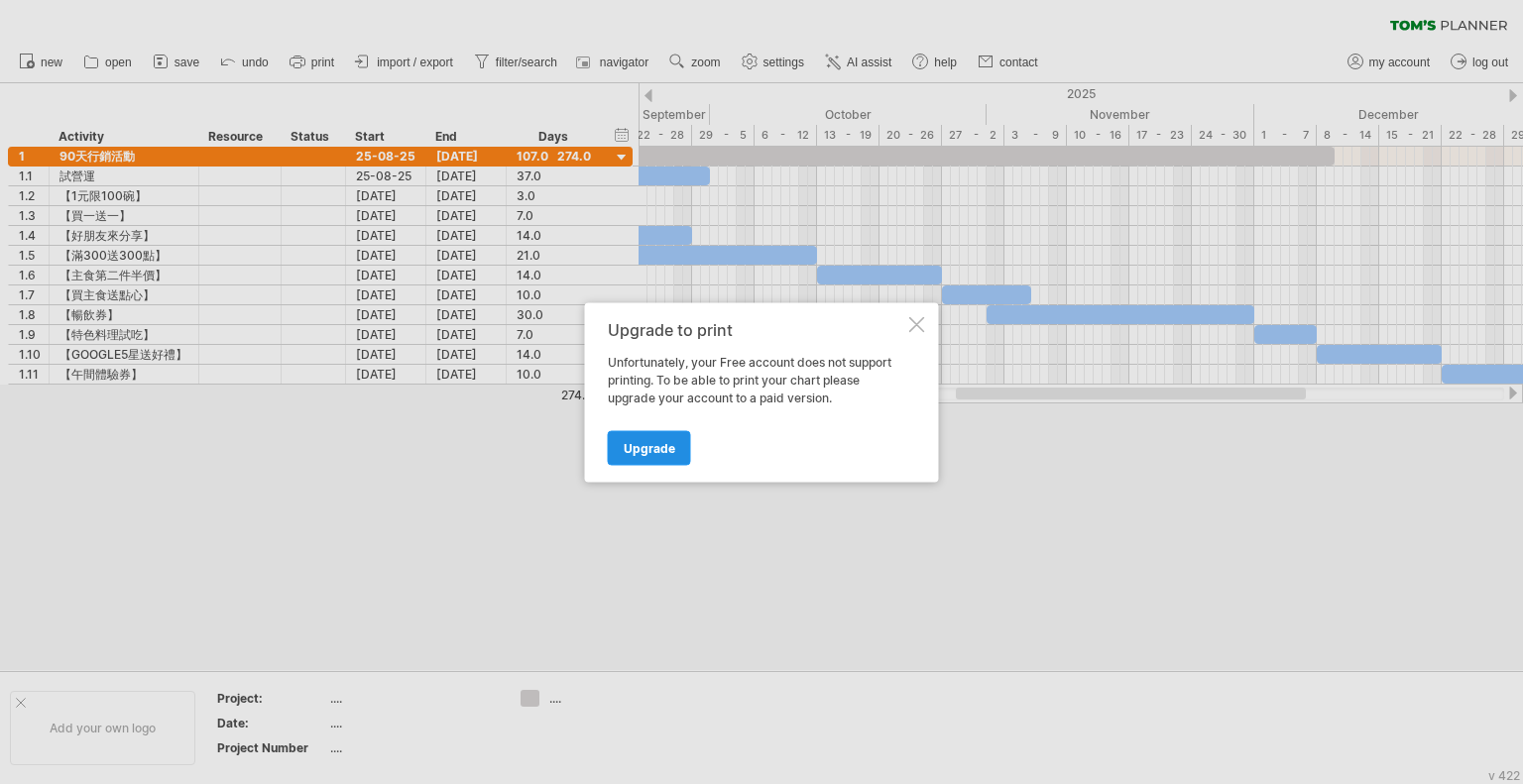 click on "Upgrade" at bounding box center (649, 447) 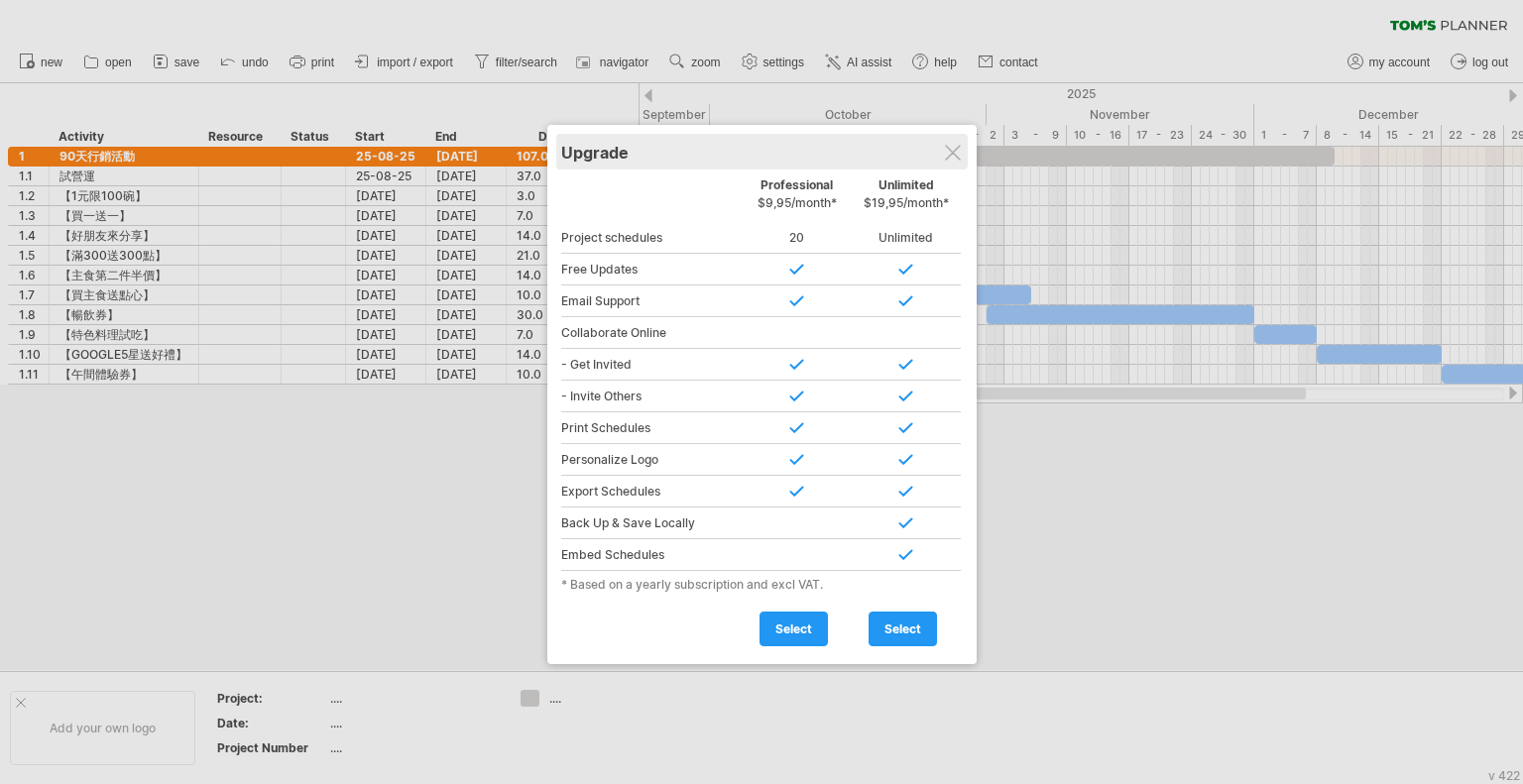 click on "Upgrade" at bounding box center (762, 152) 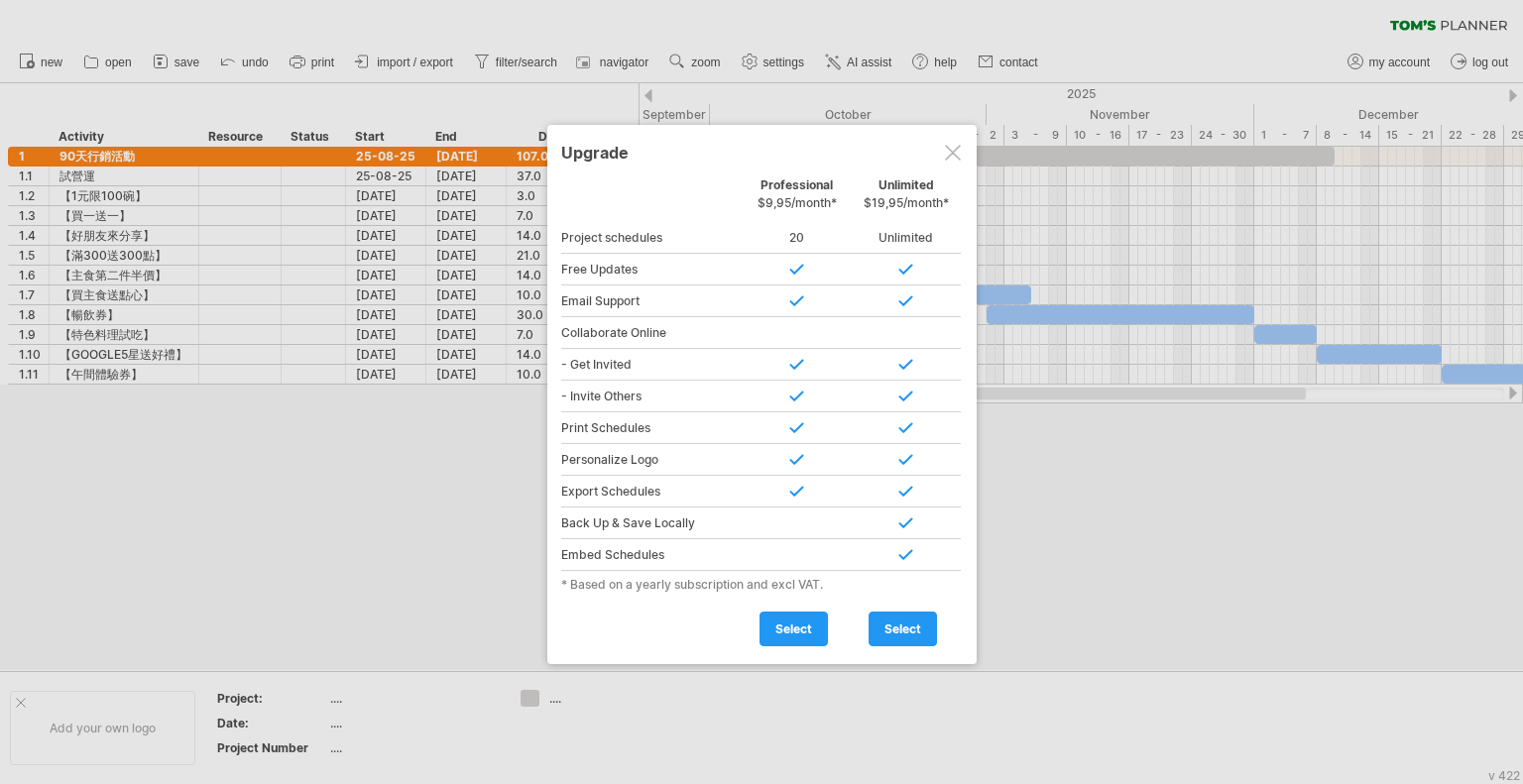 click at bounding box center (762, 392) 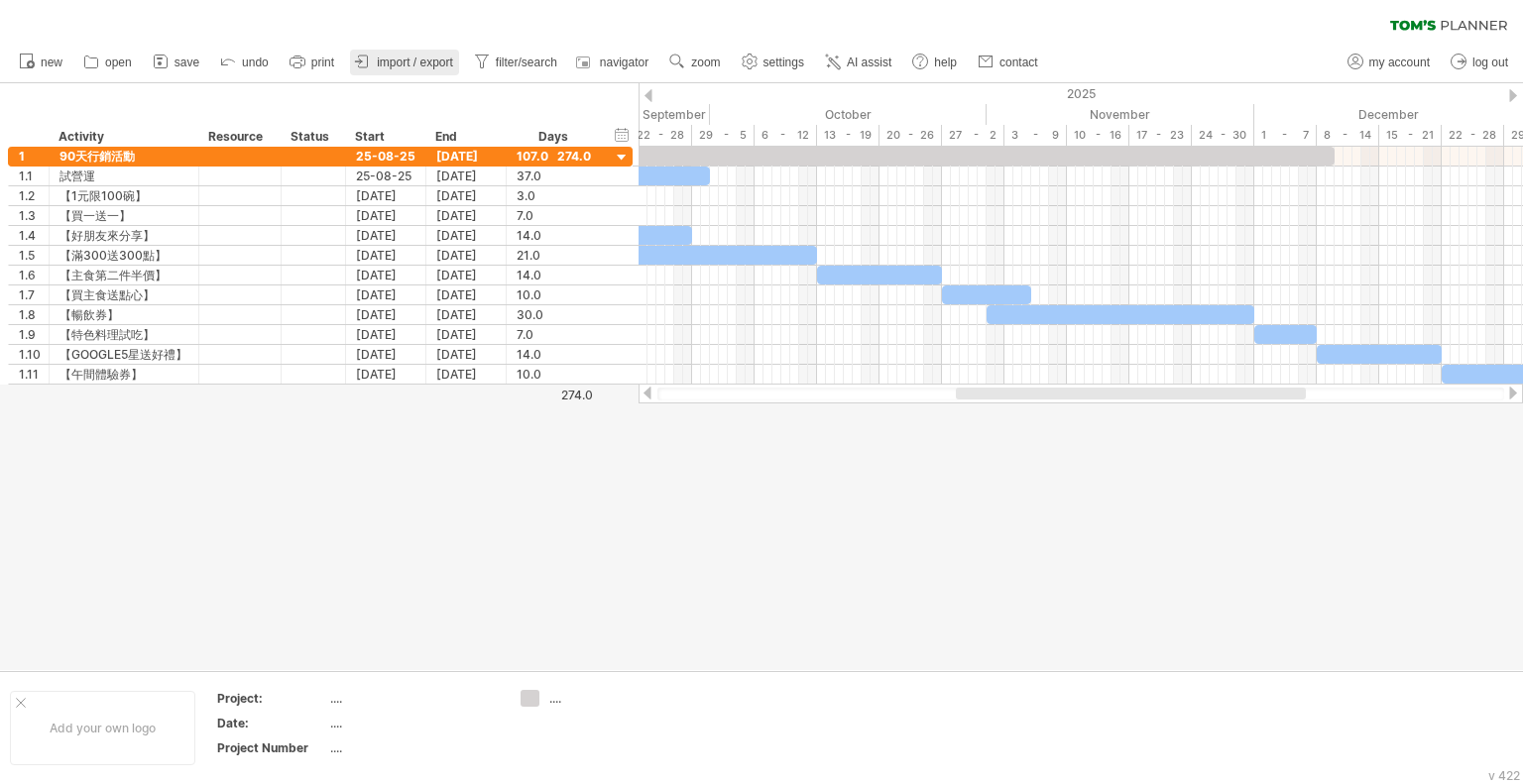 click on "import / export" at bounding box center [405, 62] 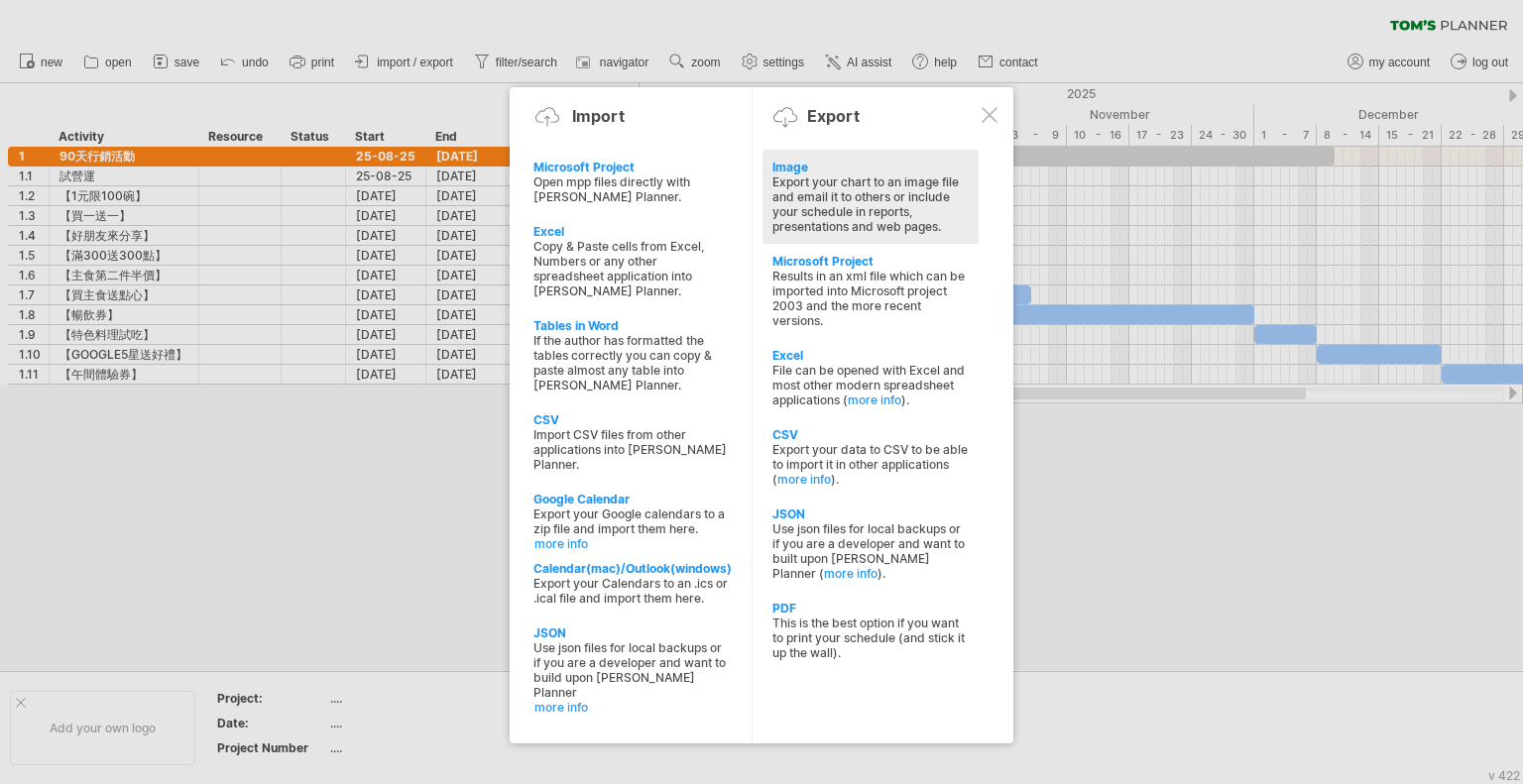 click on "Export your chart to an image file and email it to others or include your schedule in reports, presentations and web pages." at bounding box center (871, 204) 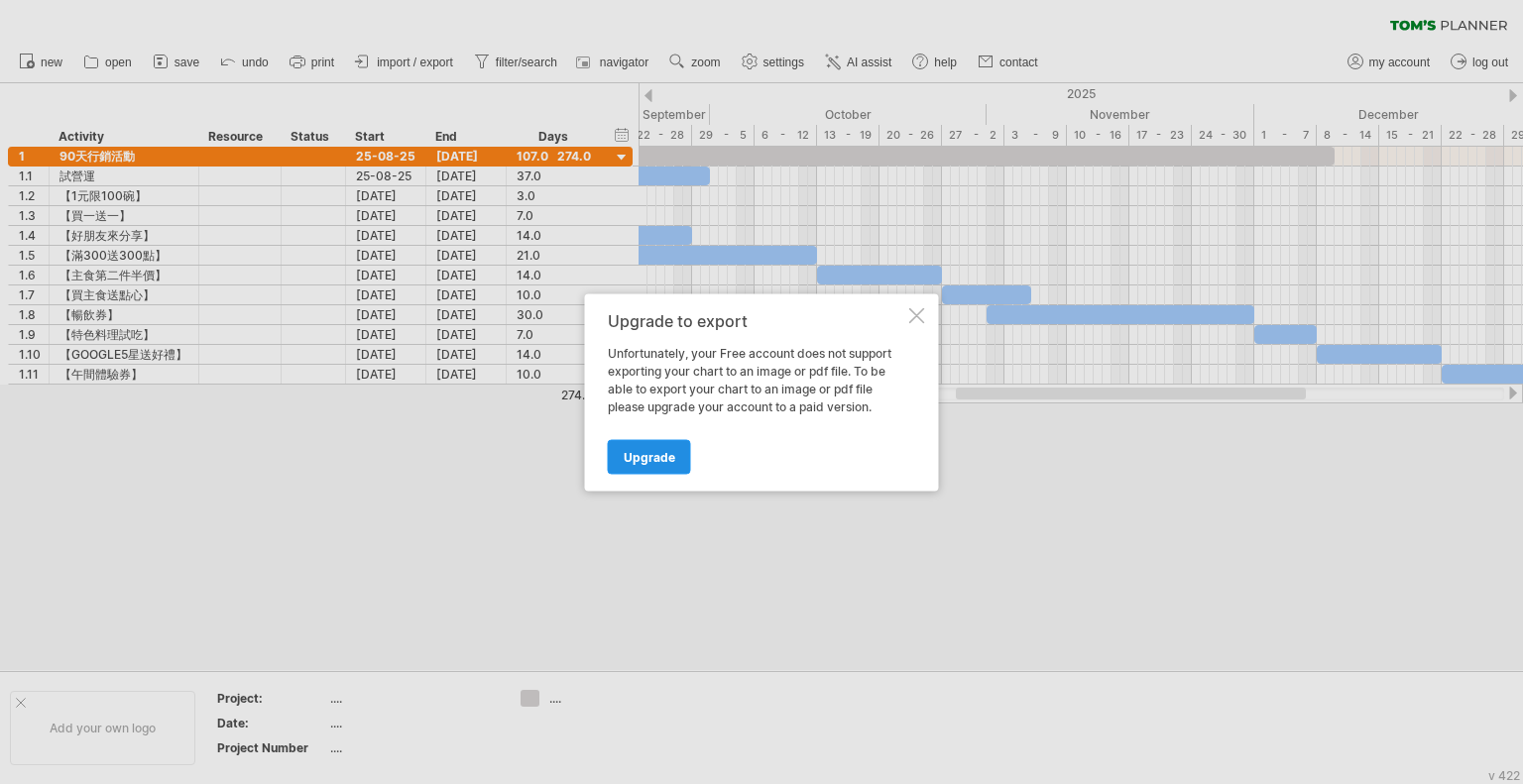 click on "Upgrade" at bounding box center (649, 456) 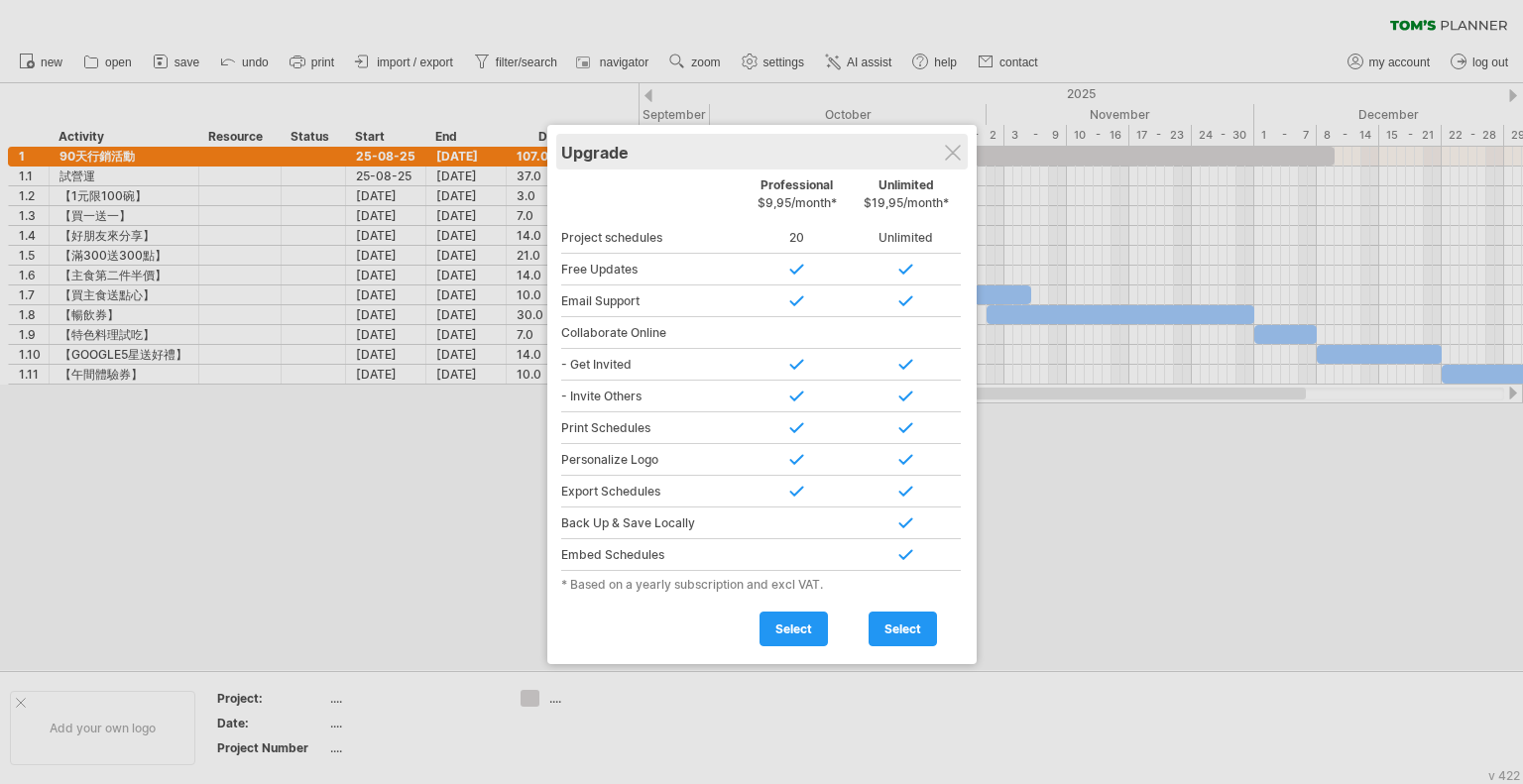 click on "Upgrade" at bounding box center (762, 152) 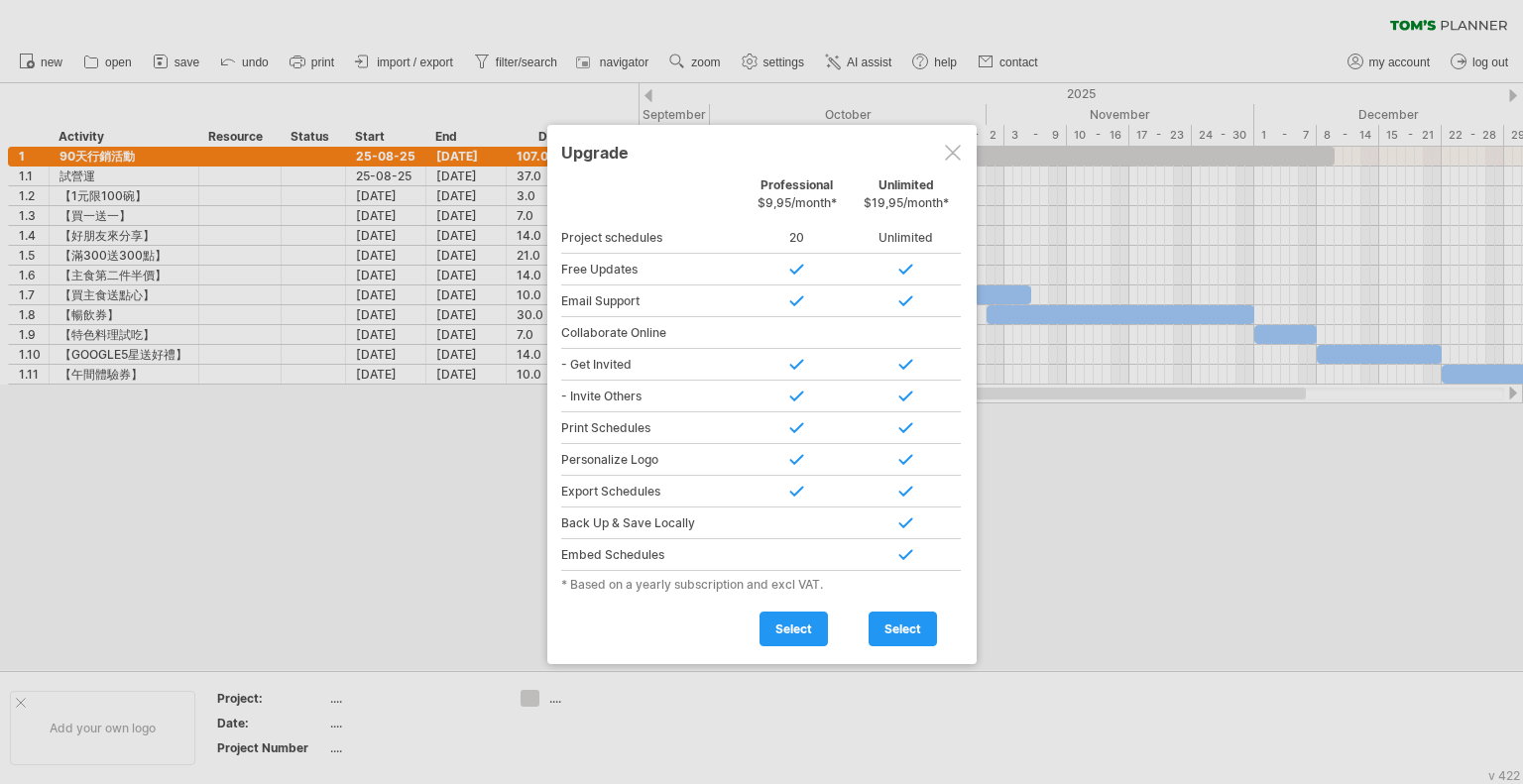 click at bounding box center (762, 392) 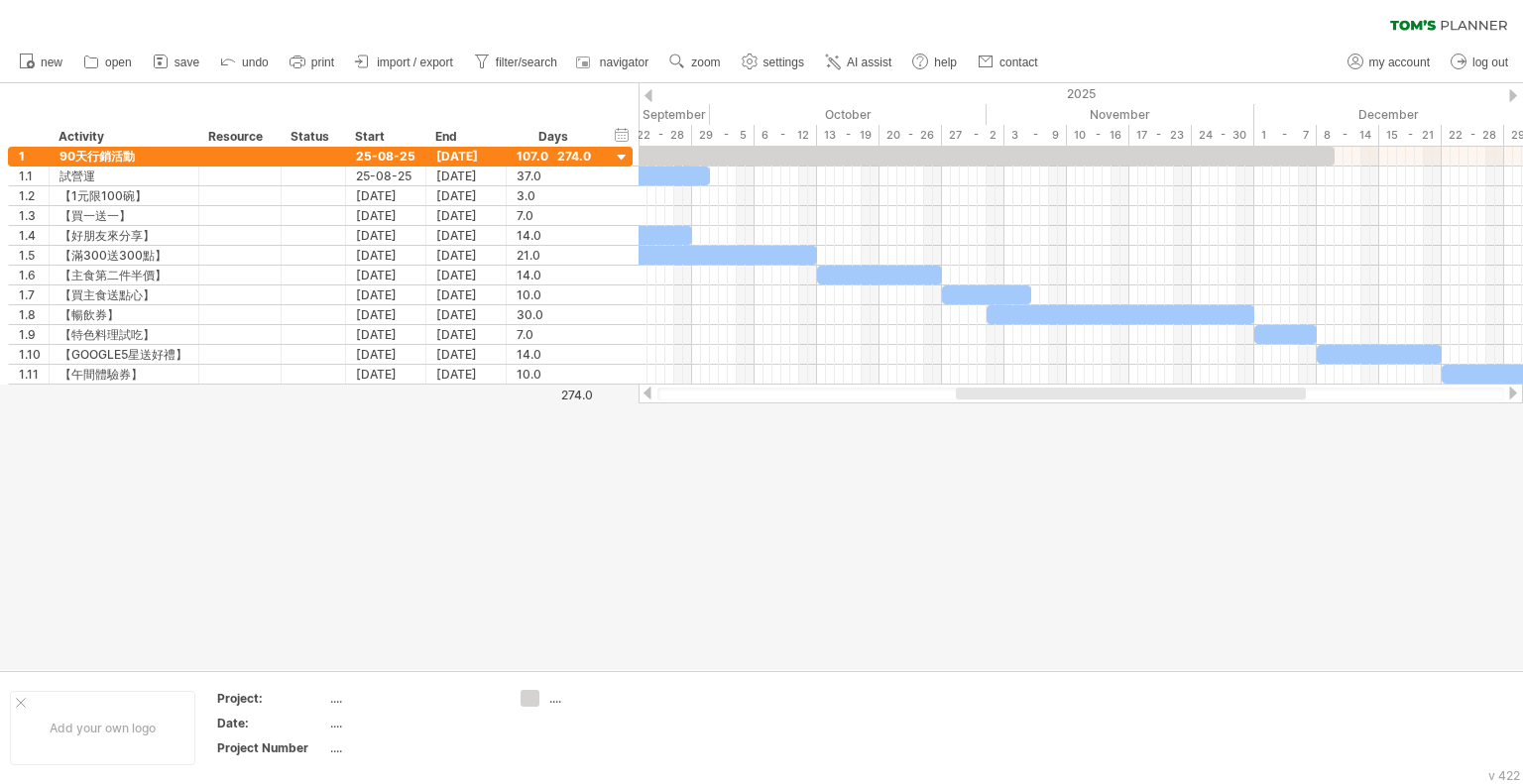 drag, startPoint x: 1132, startPoint y: 499, endPoint x: 927, endPoint y: 202, distance: 360.87948 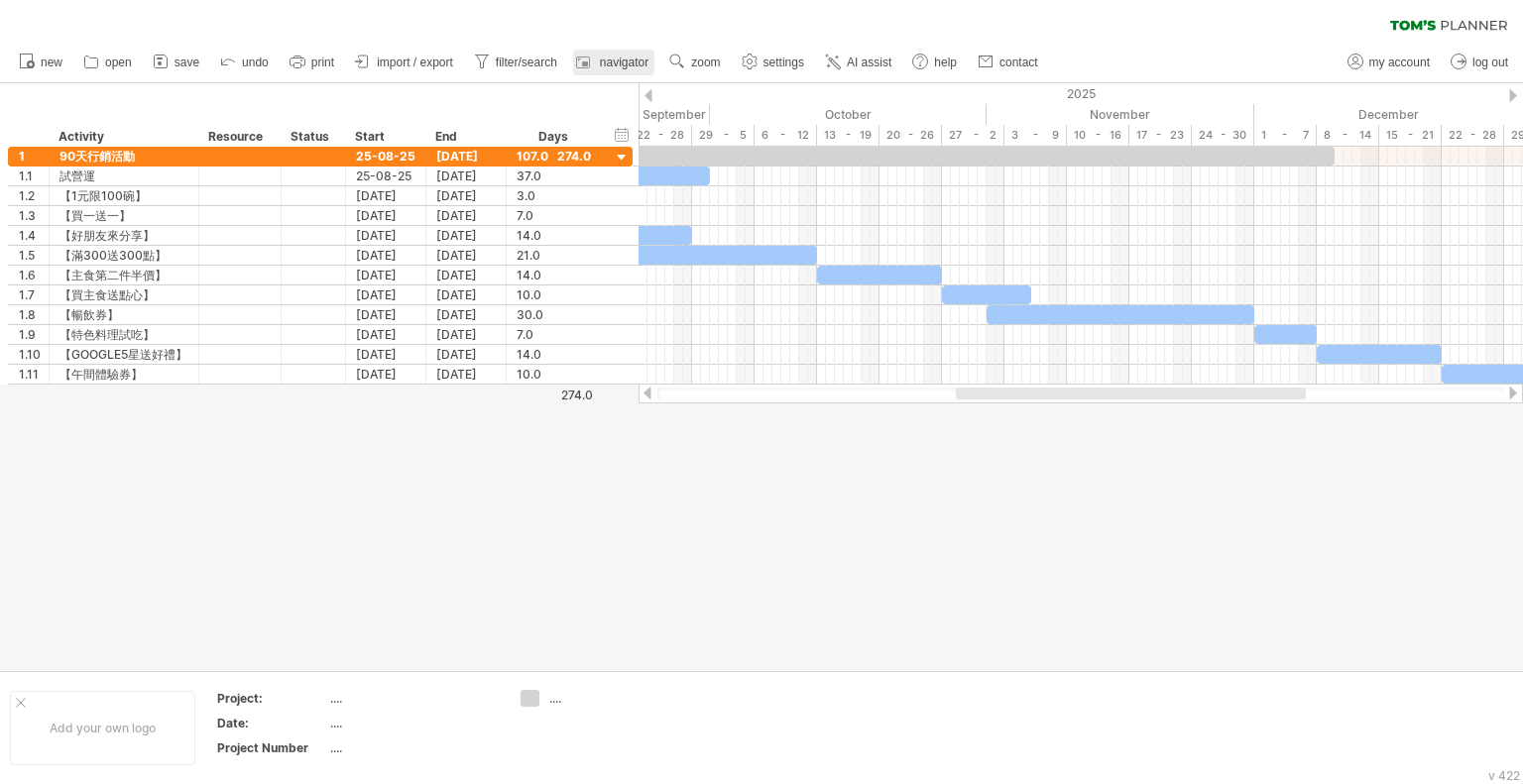 click on "navigator" at bounding box center (624, 62) 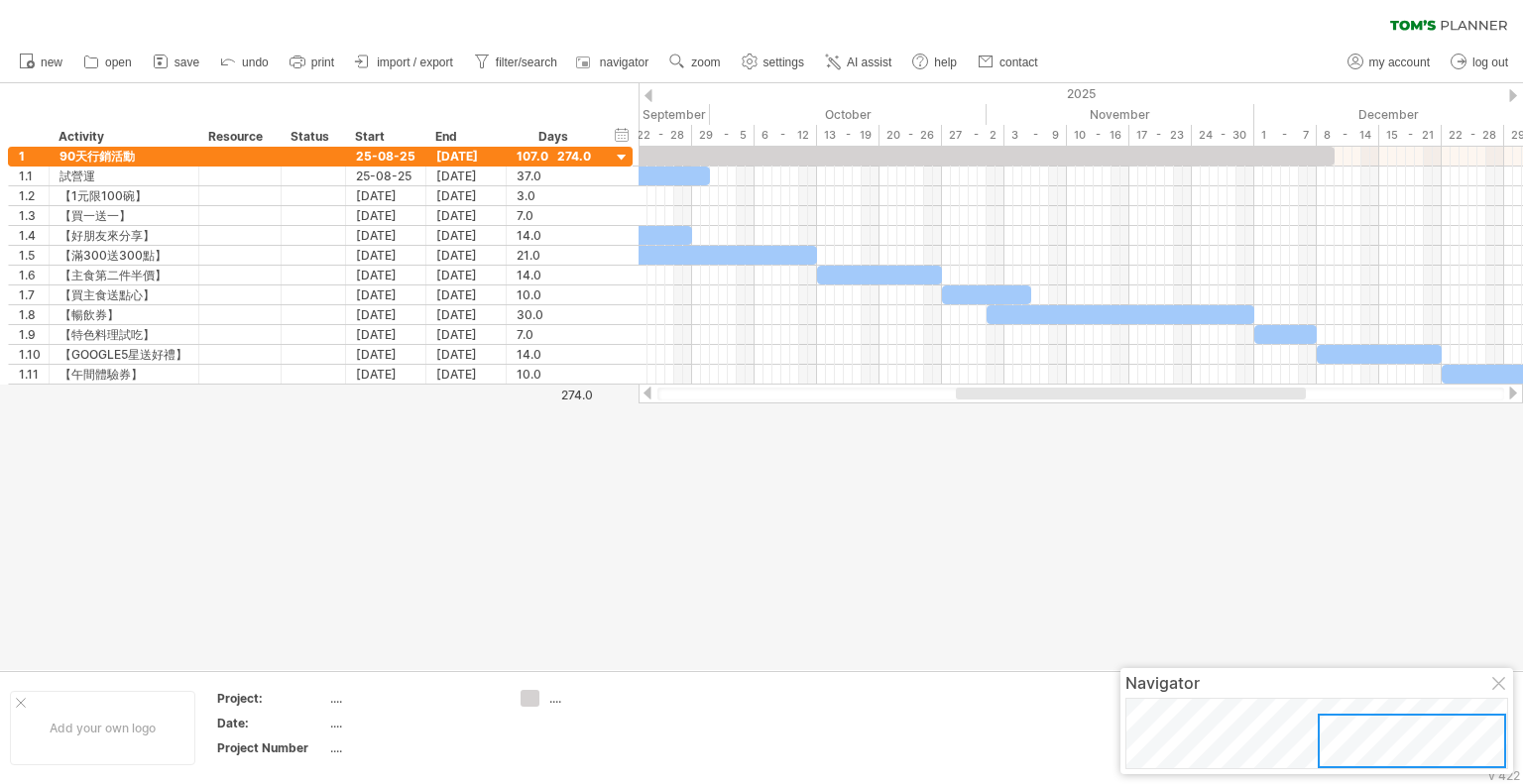 click at bounding box center [762, 377] 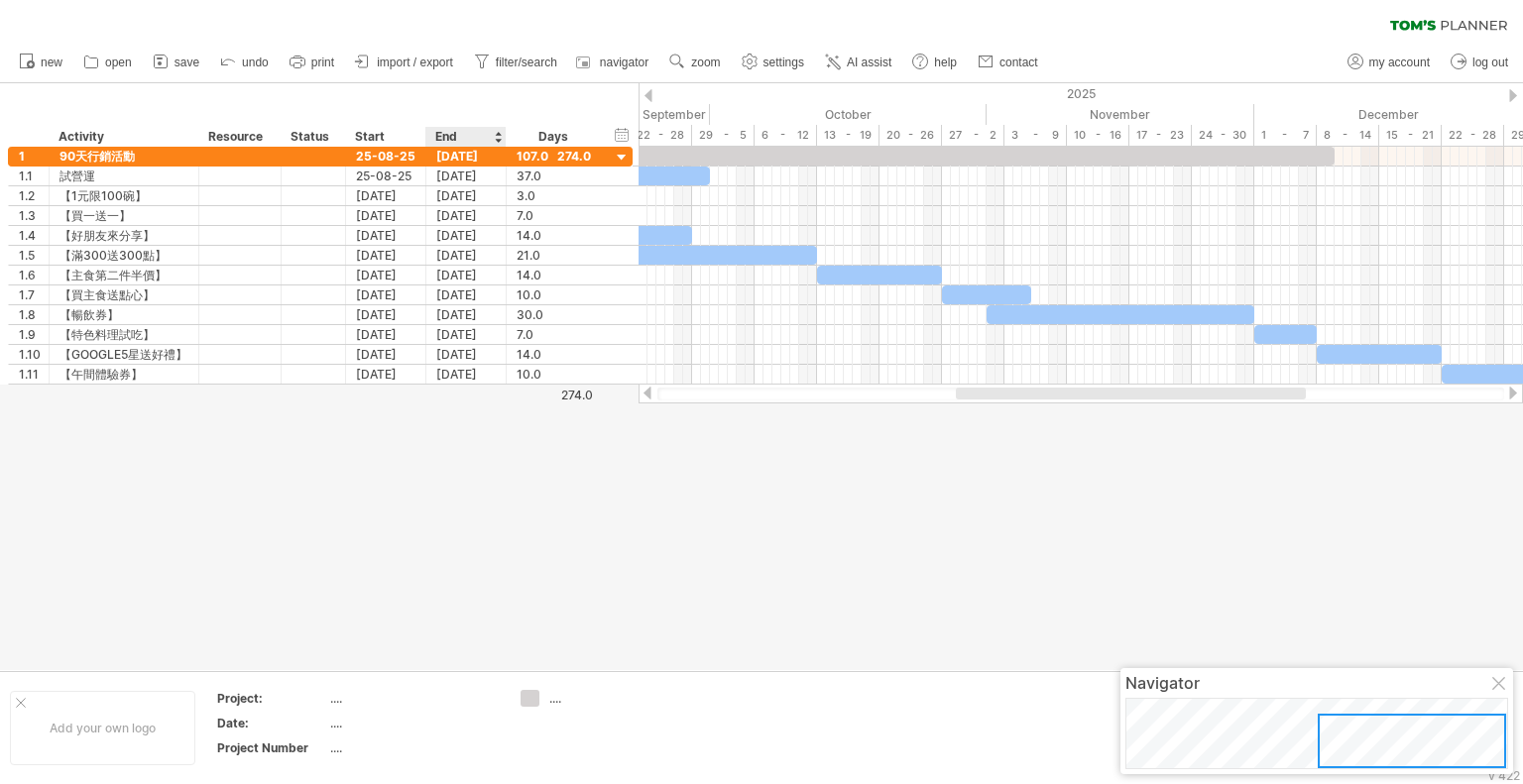 click at bounding box center [762, 377] 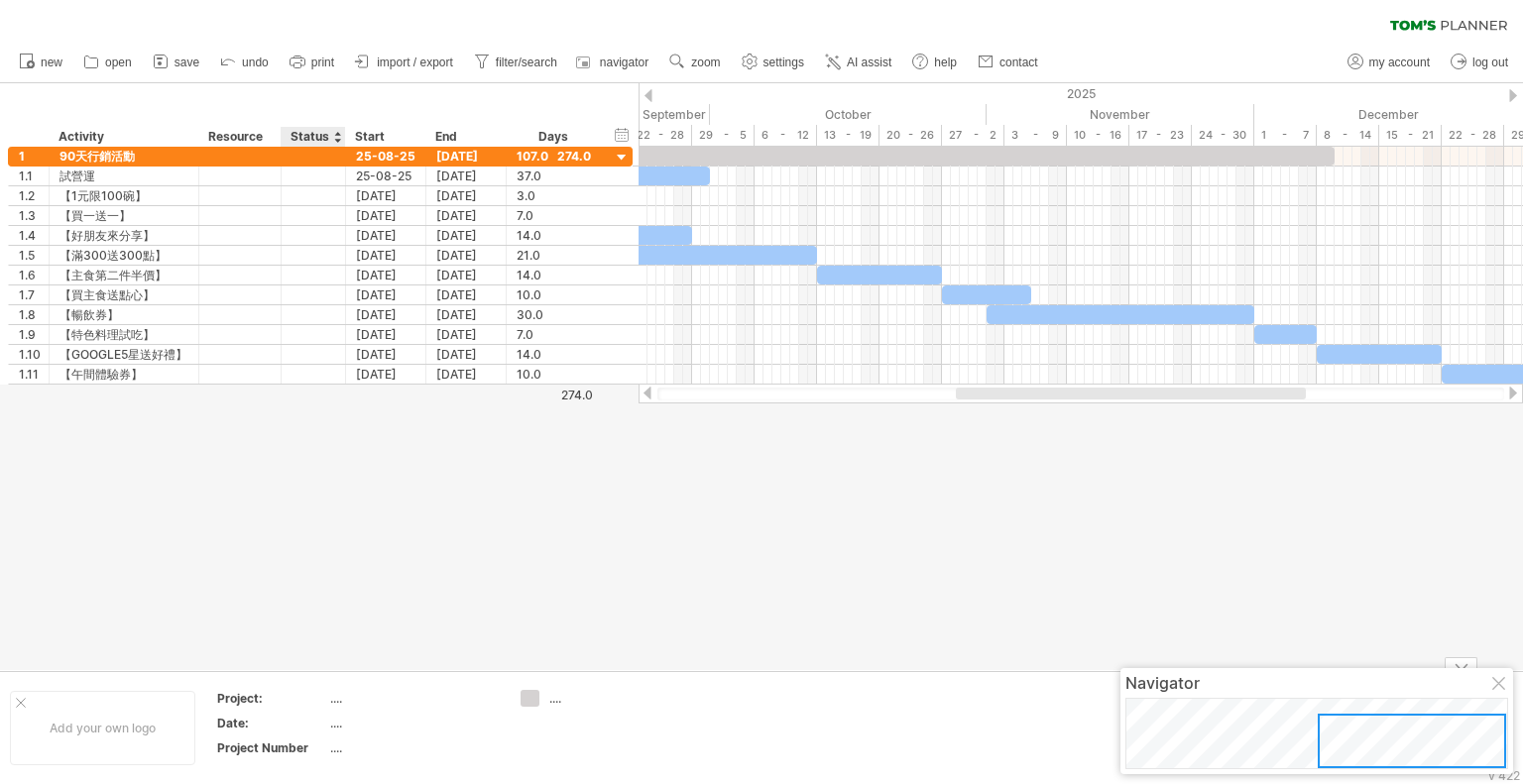 click on "...." at bounding box center (413, 698) 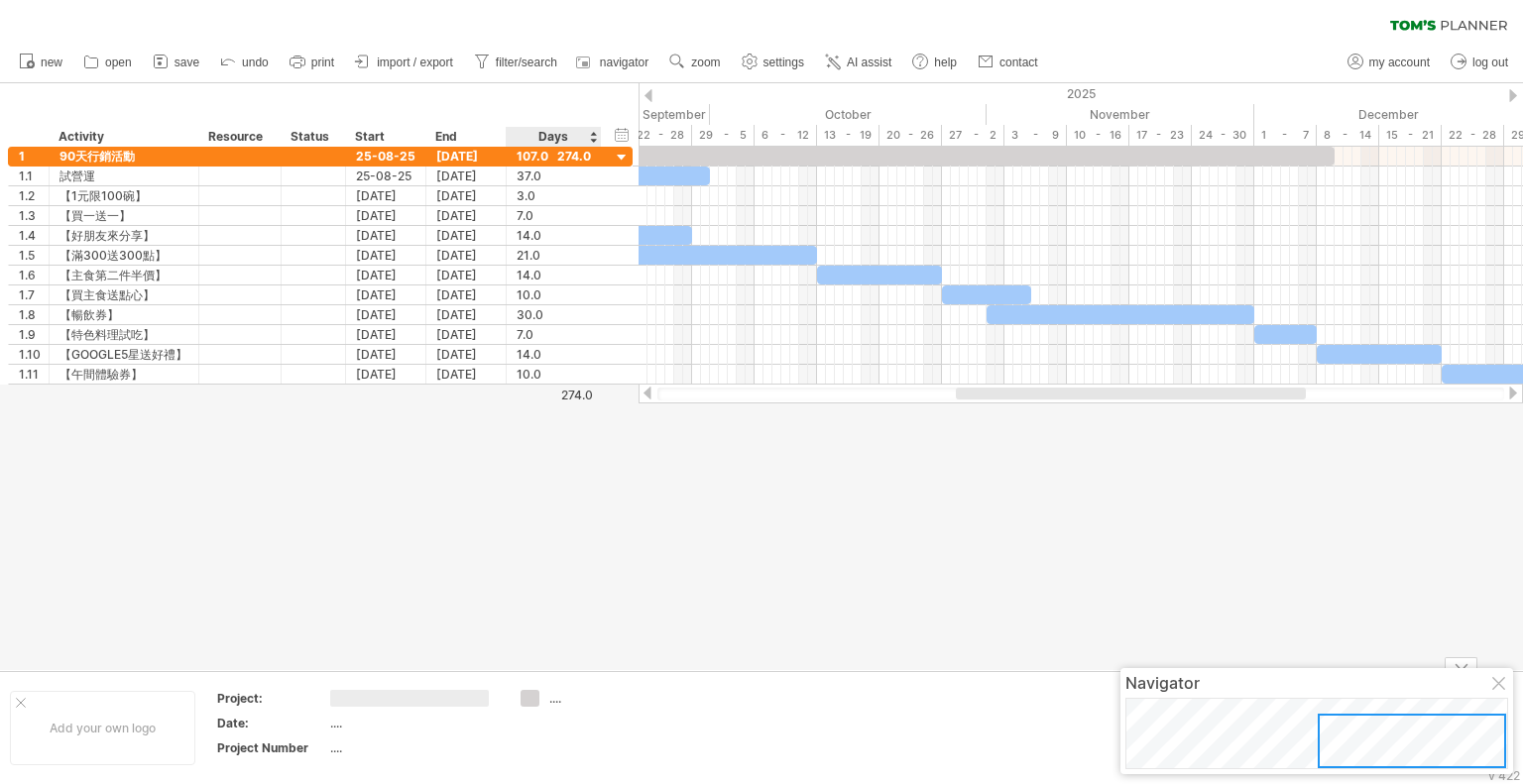 click at bounding box center (762, 377) 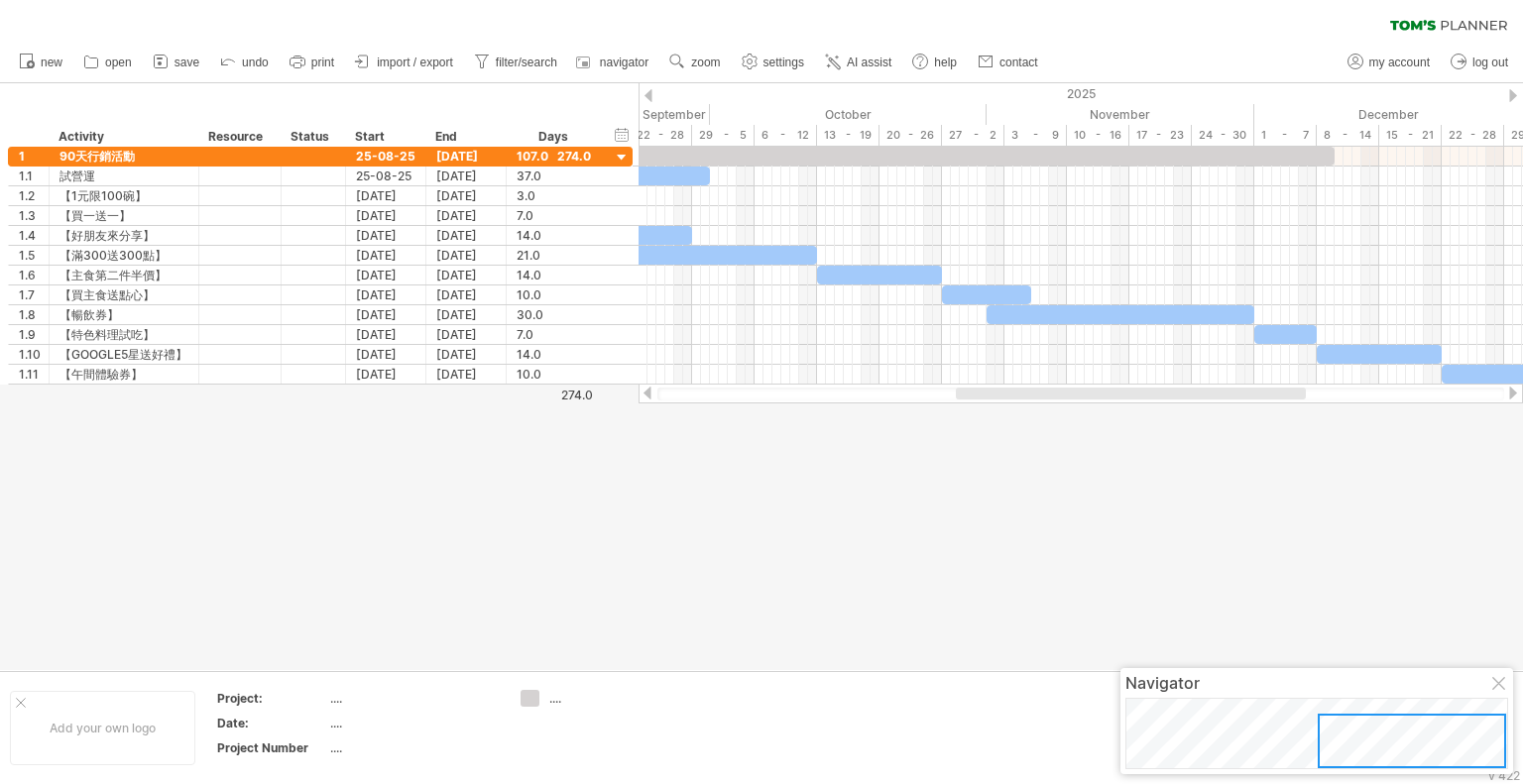 drag, startPoint x: 1039, startPoint y: 399, endPoint x: 915, endPoint y: 411, distance: 124.57929 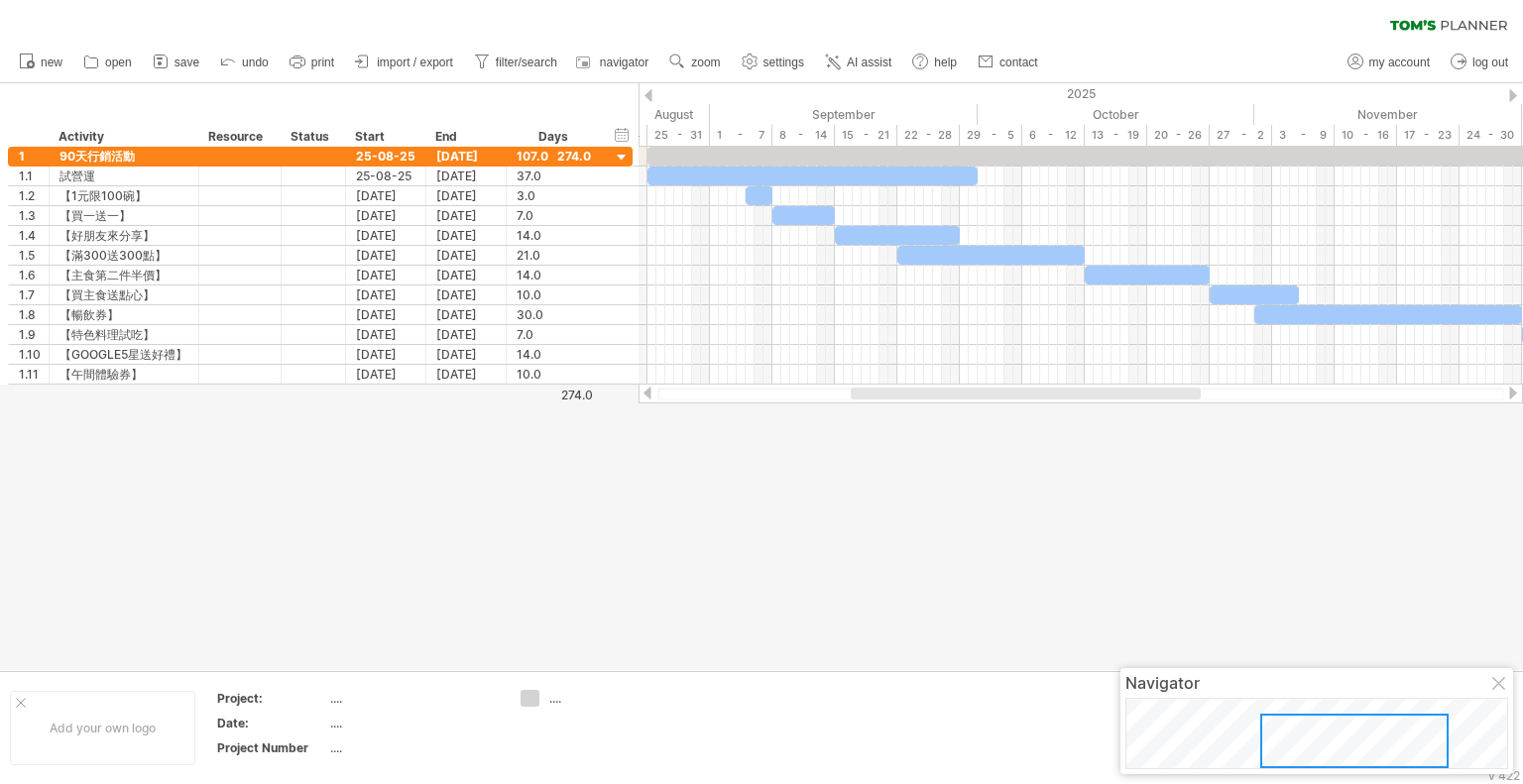 drag, startPoint x: 982, startPoint y: 392, endPoint x: 877, endPoint y: 408, distance: 106.21205 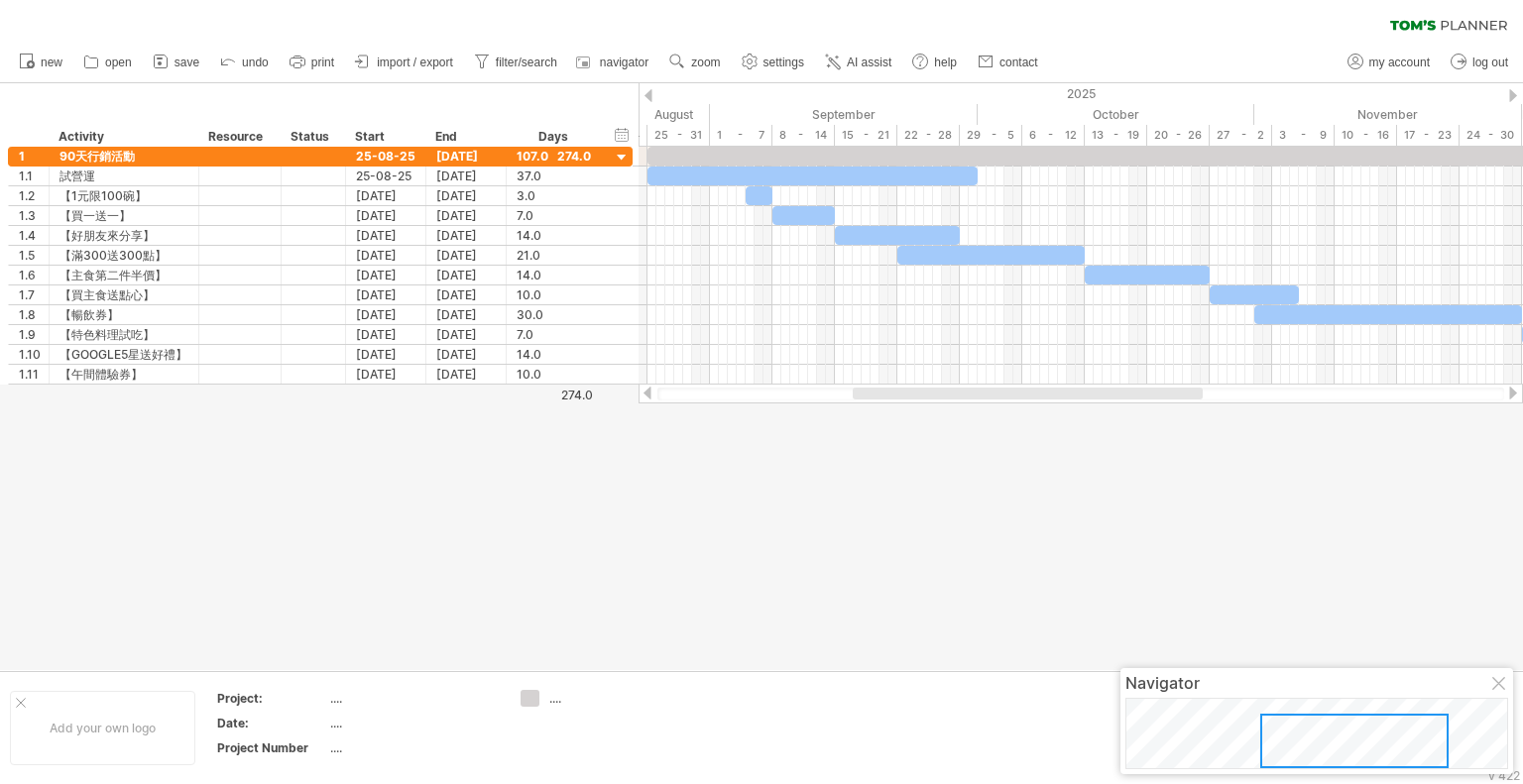 click at bounding box center (762, 377) 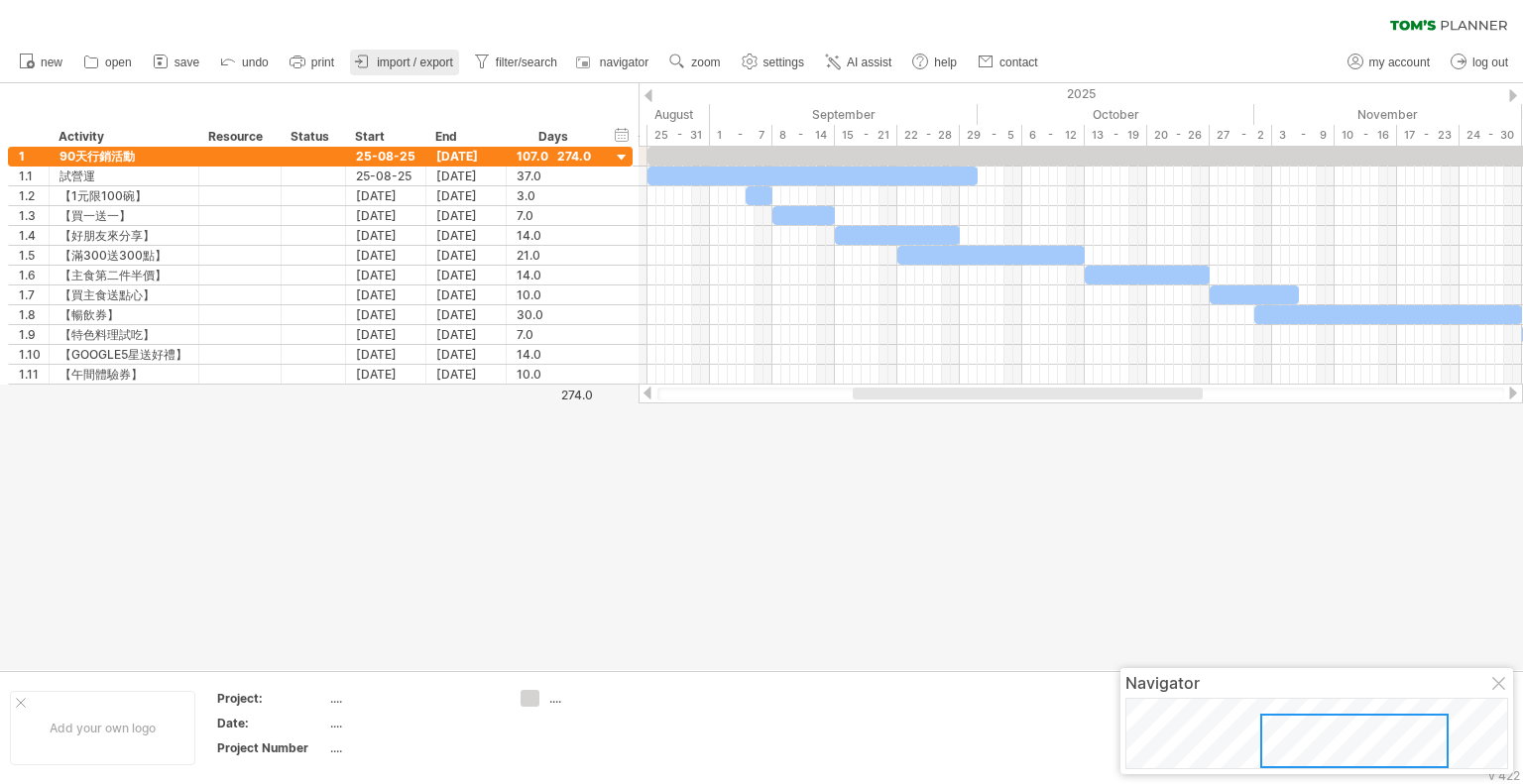click 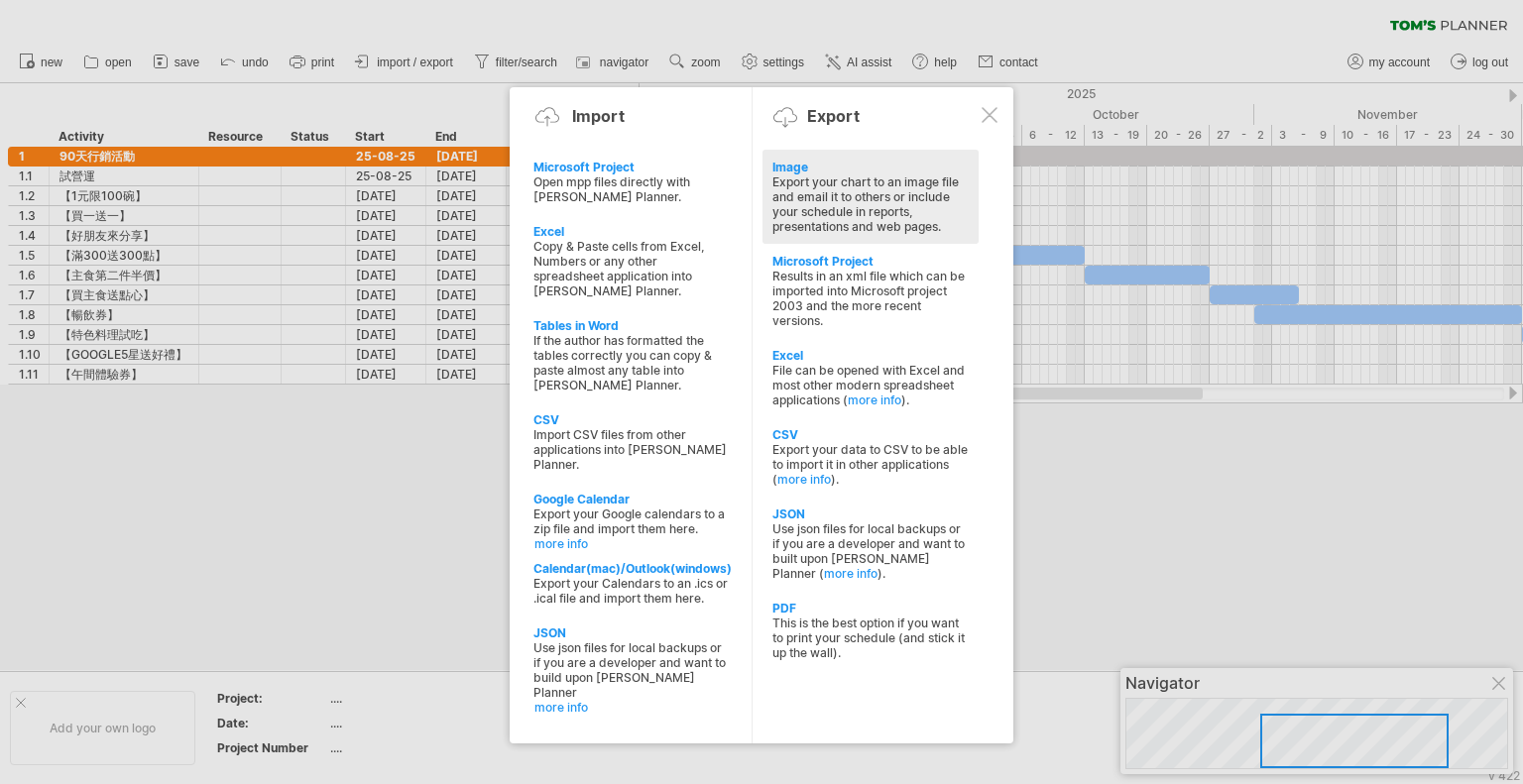 click on "Export your chart to an image file and email it to others or include your schedule in reports, presentations and web pages." at bounding box center [871, 204] 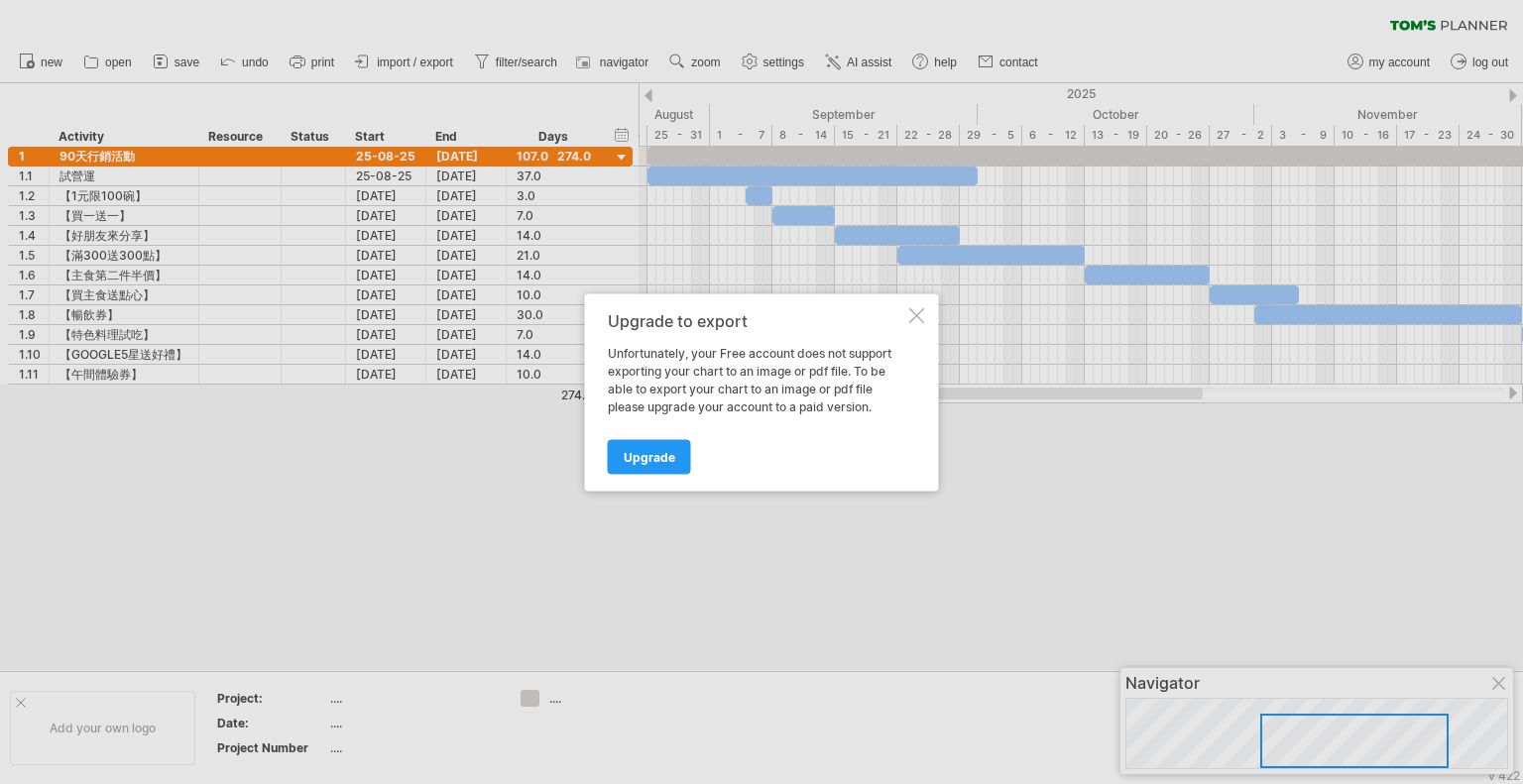 click at bounding box center (762, 392) 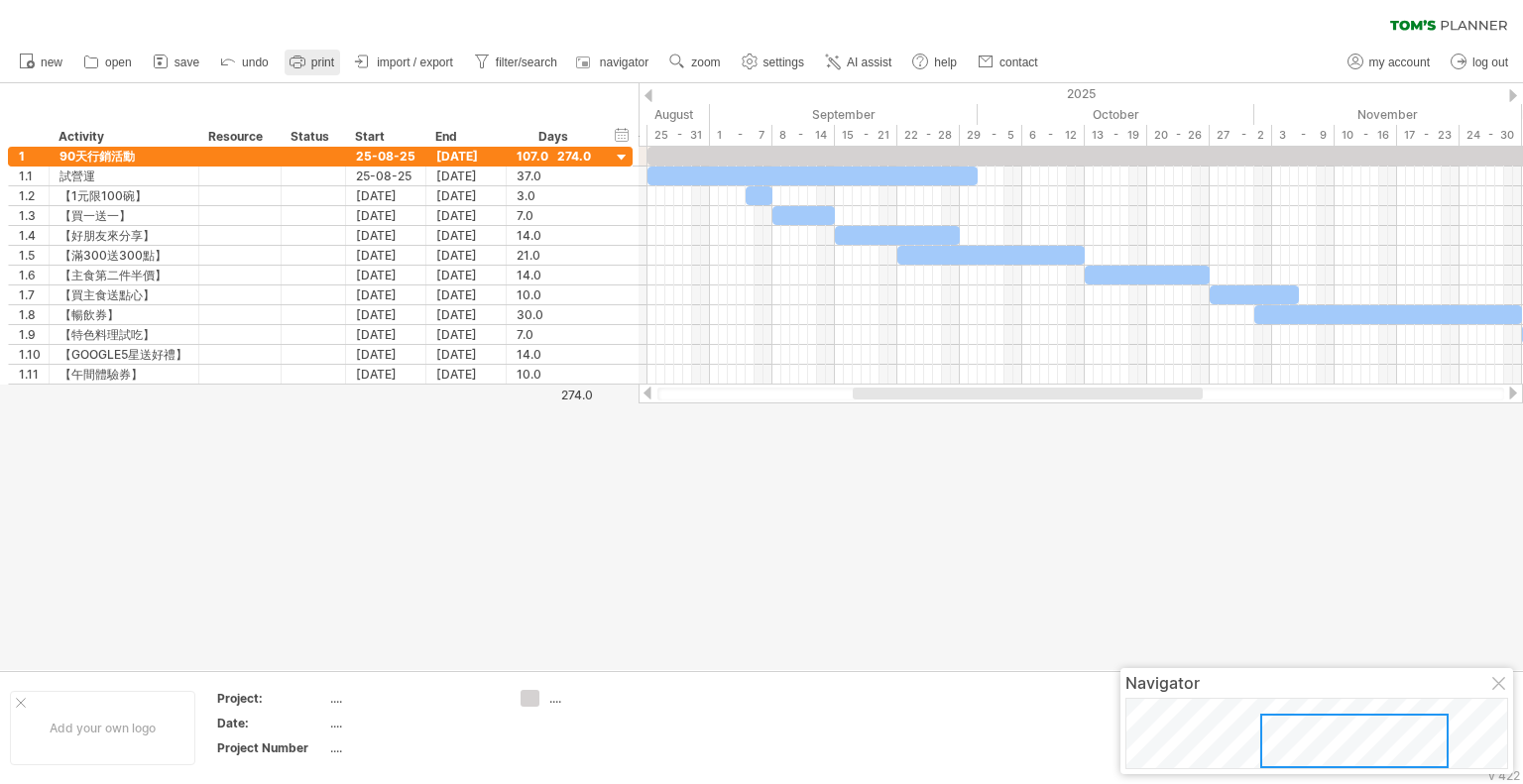 click on "print" at bounding box center [322, 62] 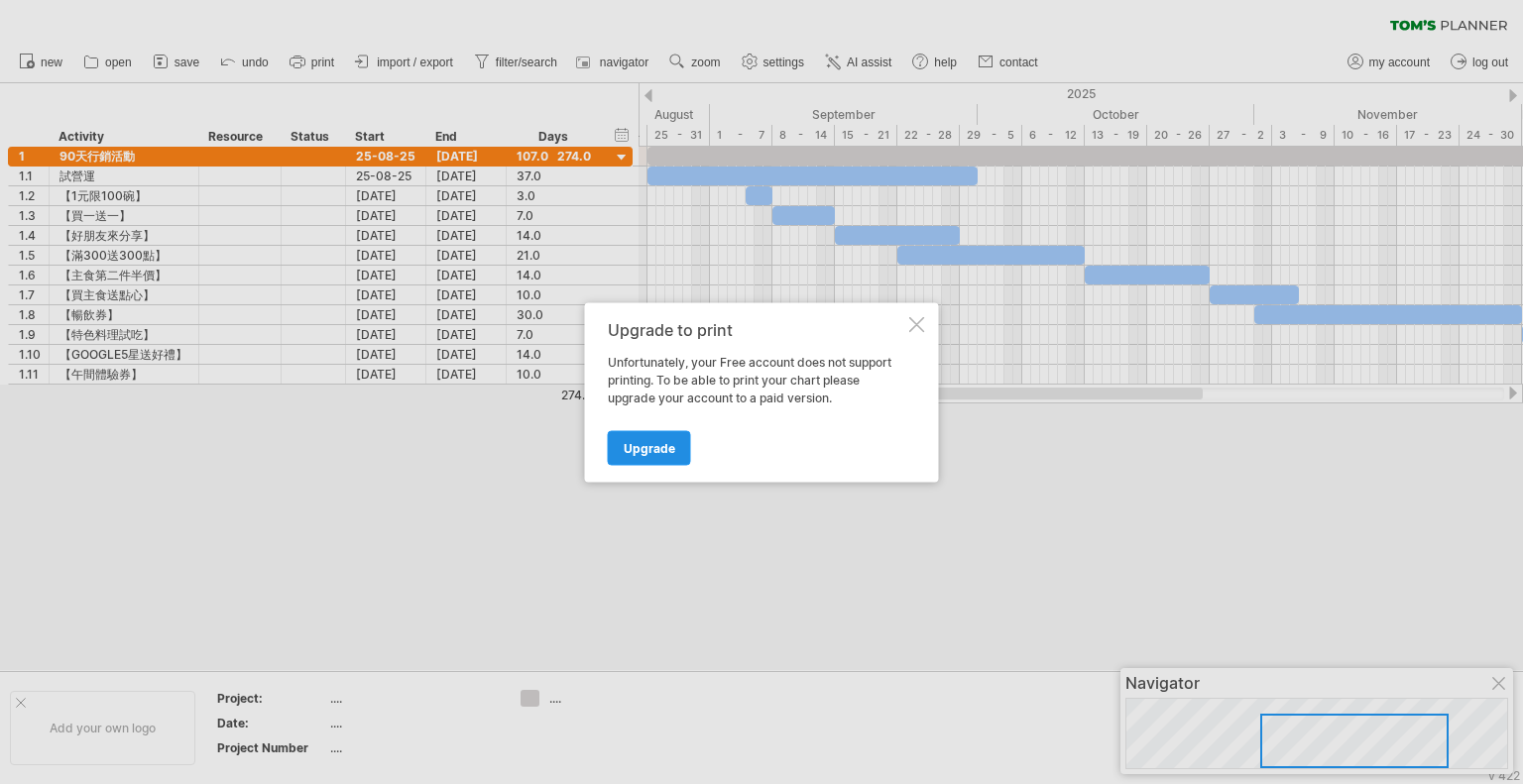 click on "Upgrade" at bounding box center (649, 447) 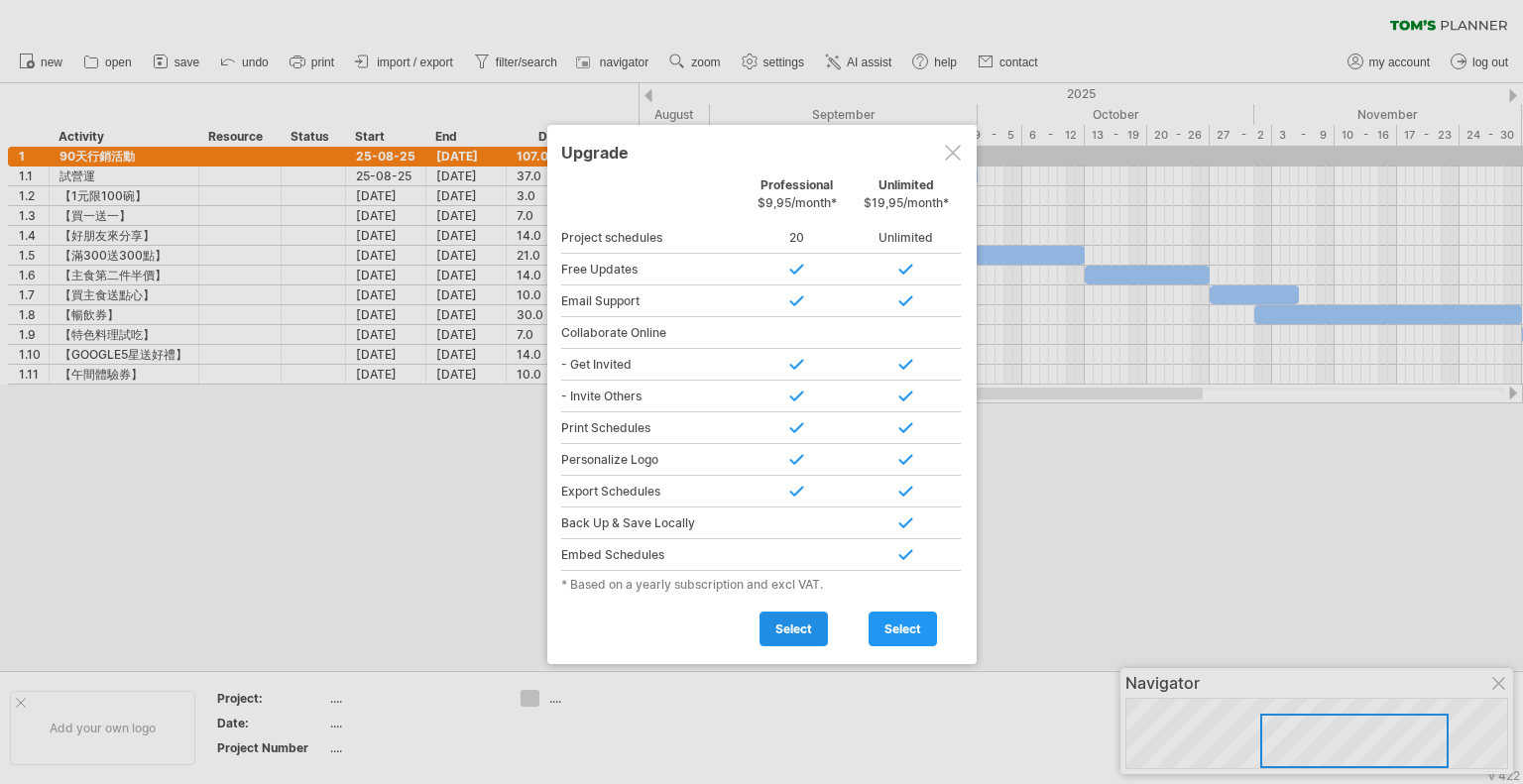 click on "select" at bounding box center [793, 628] 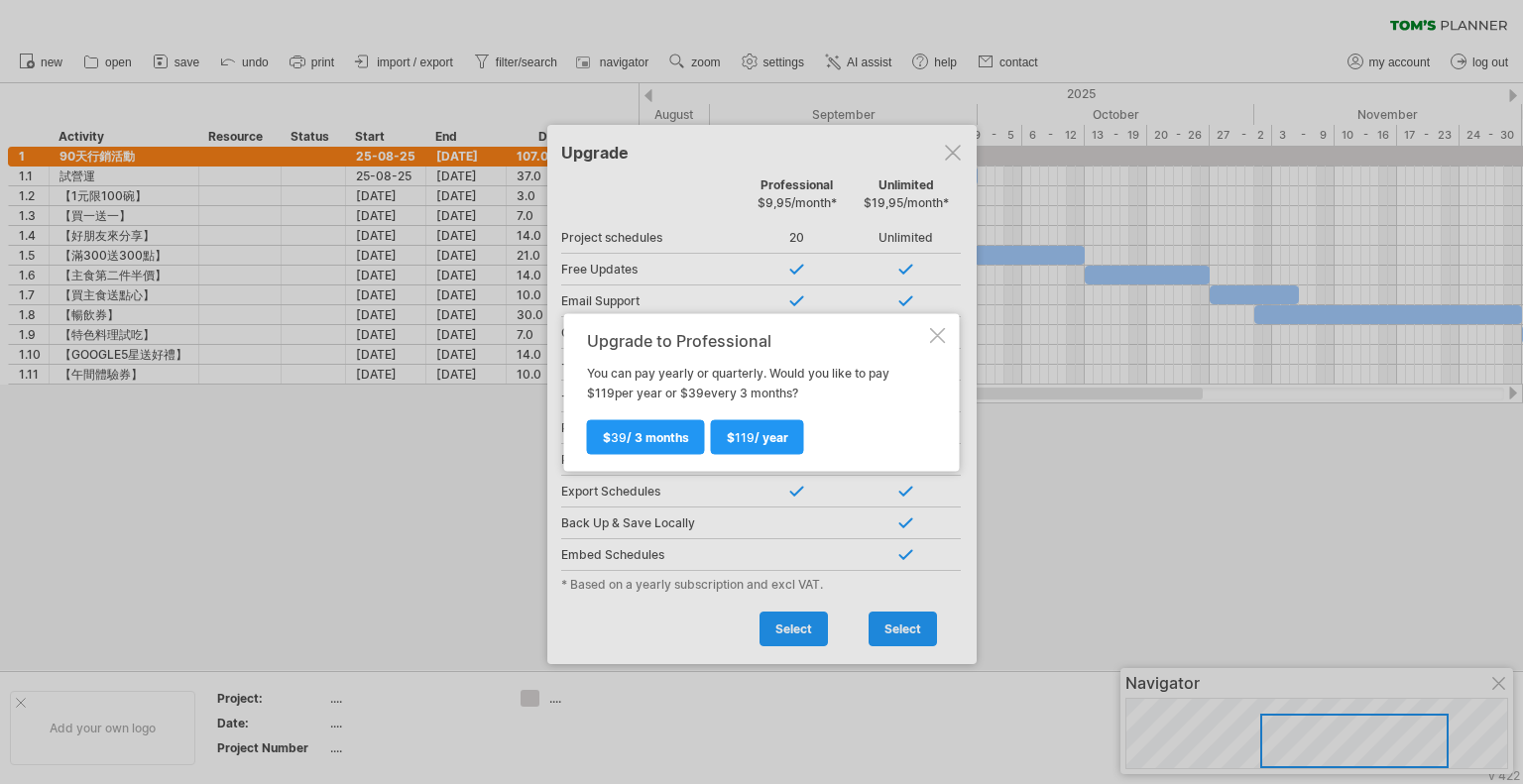 click at bounding box center (938, 335) 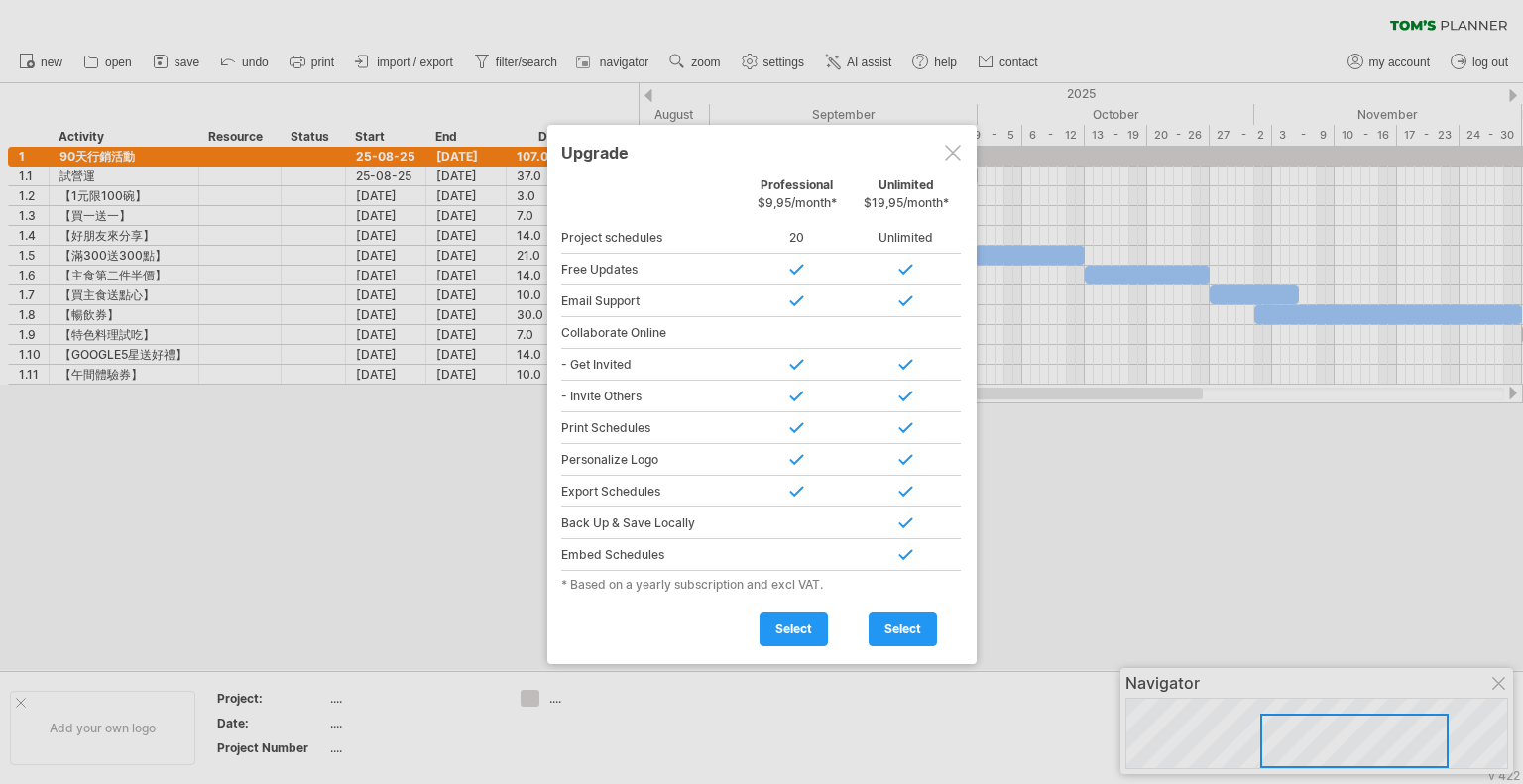 click at bounding box center (797, 492) 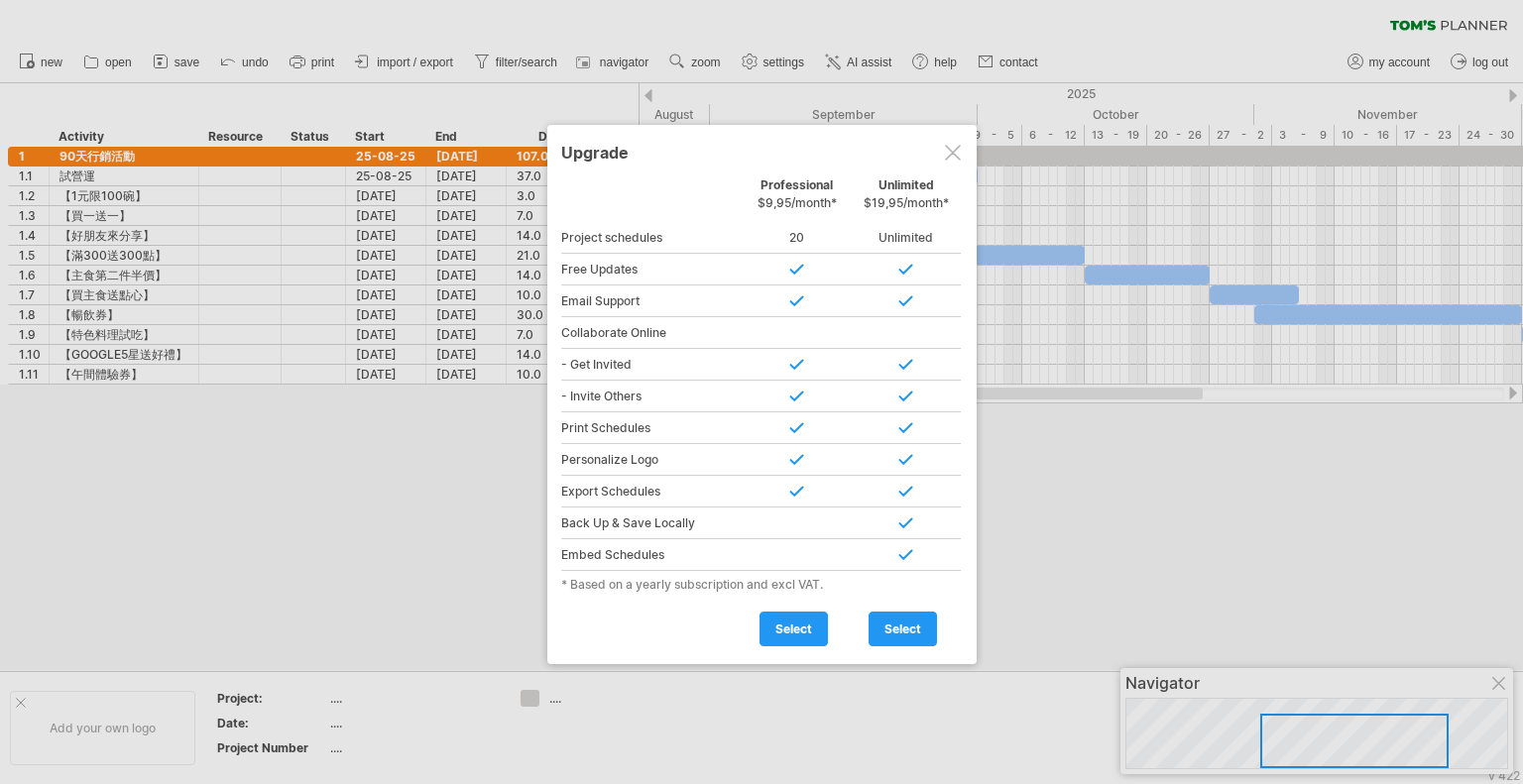 click on "select" at bounding box center [793, 628] 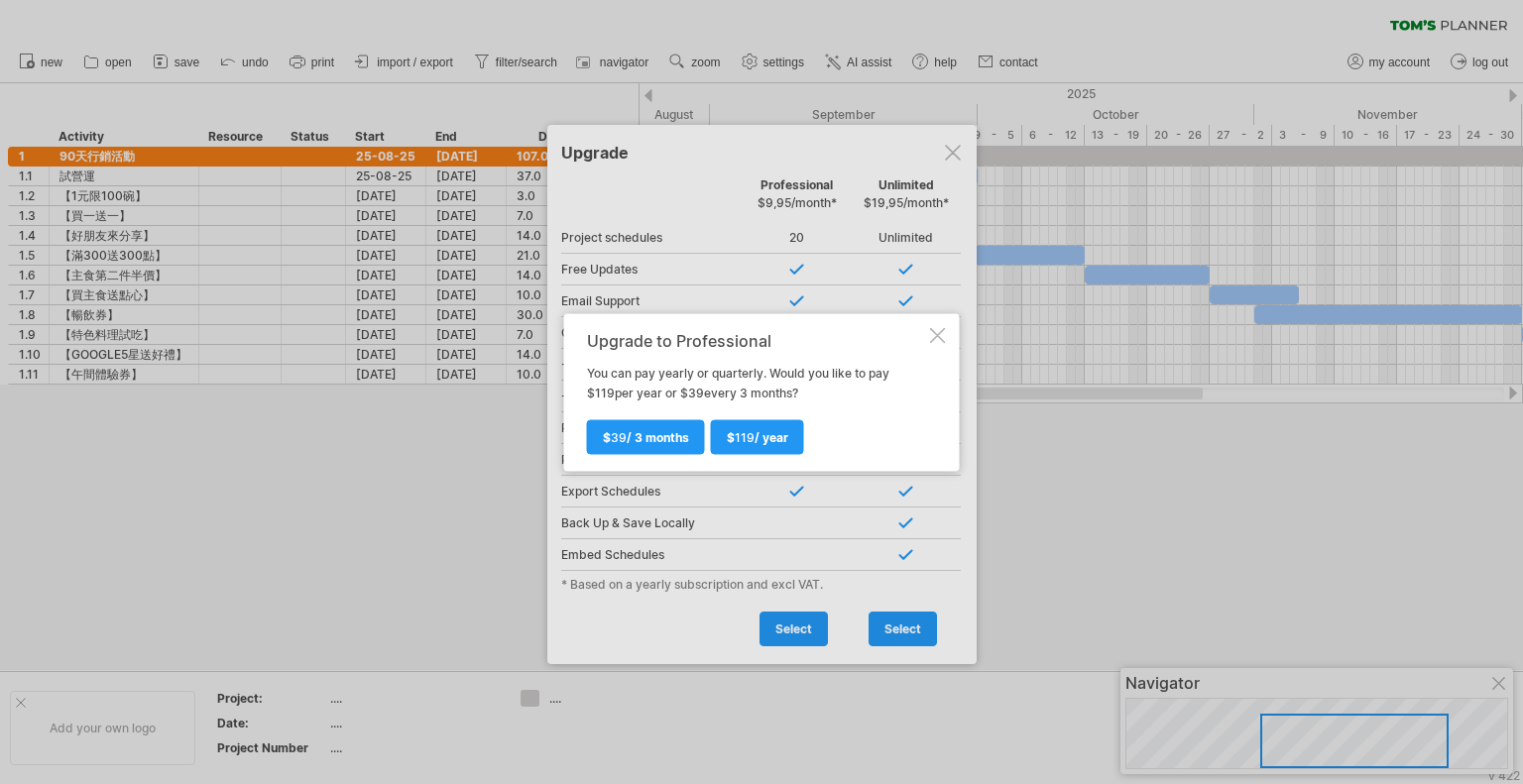 click on "$ 119  / year $ 39  / 3 months" at bounding box center [757, 427] 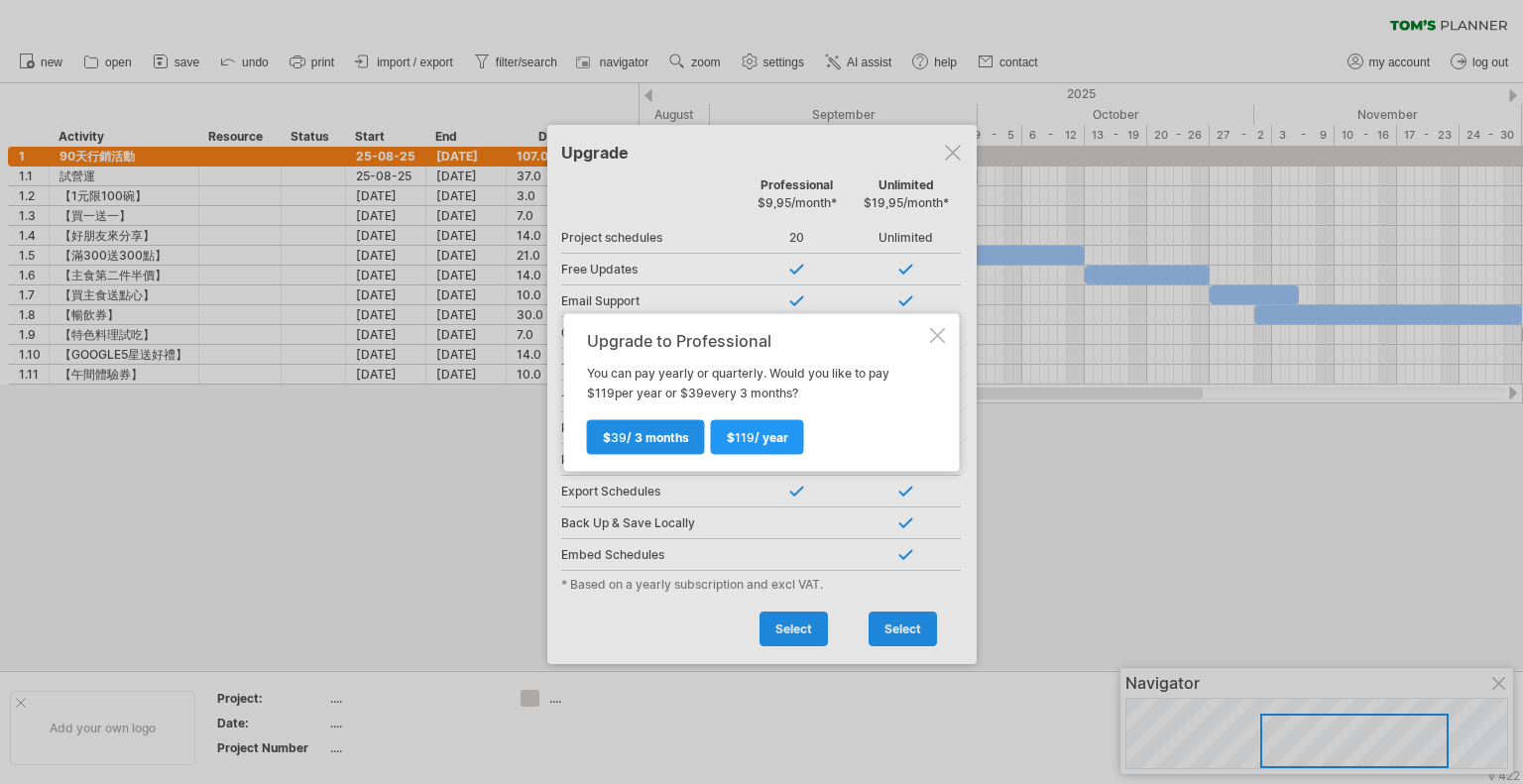 click on "$ 39  / 3 months" at bounding box center (645, 436) 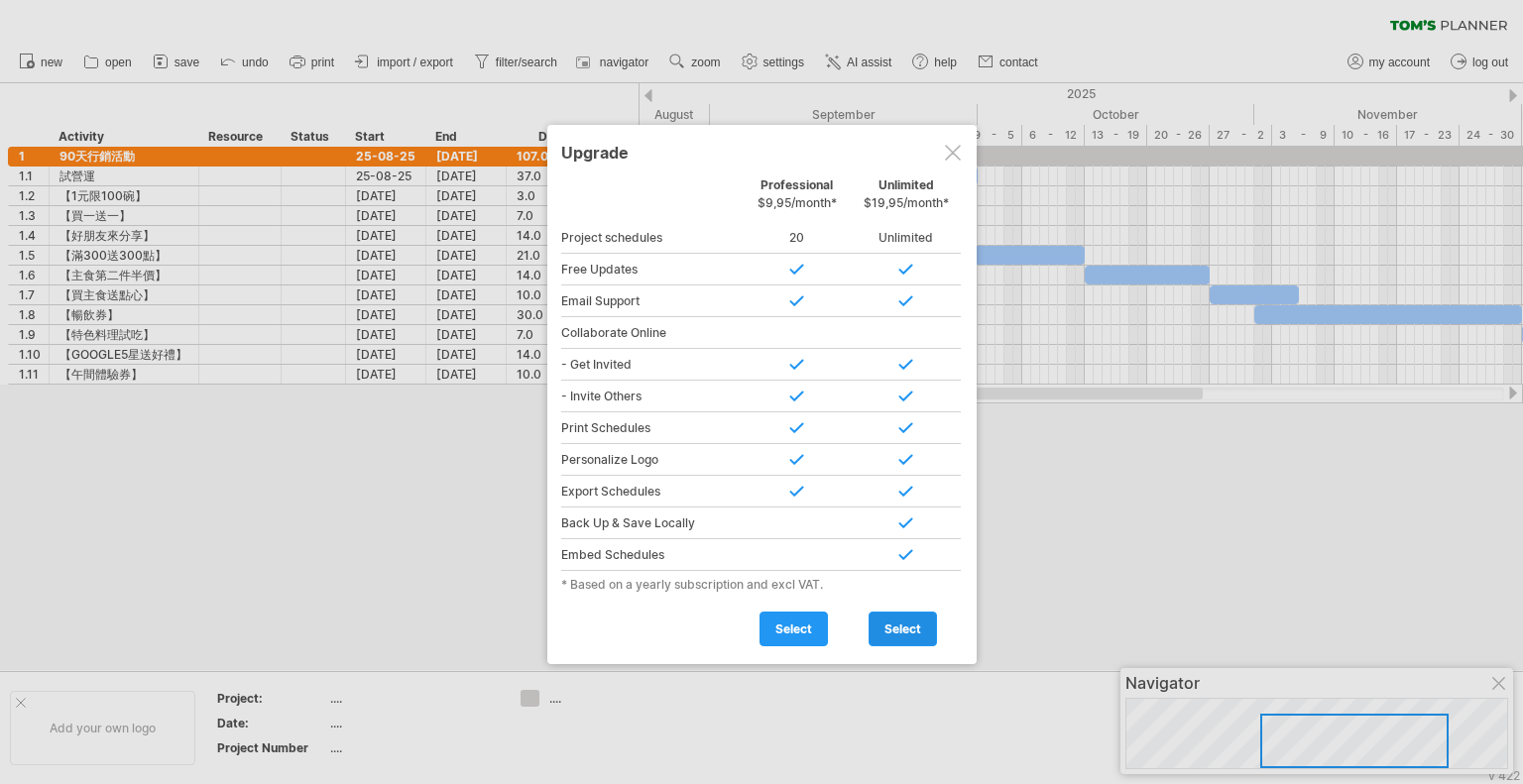 click on "select" at bounding box center (902, 628) 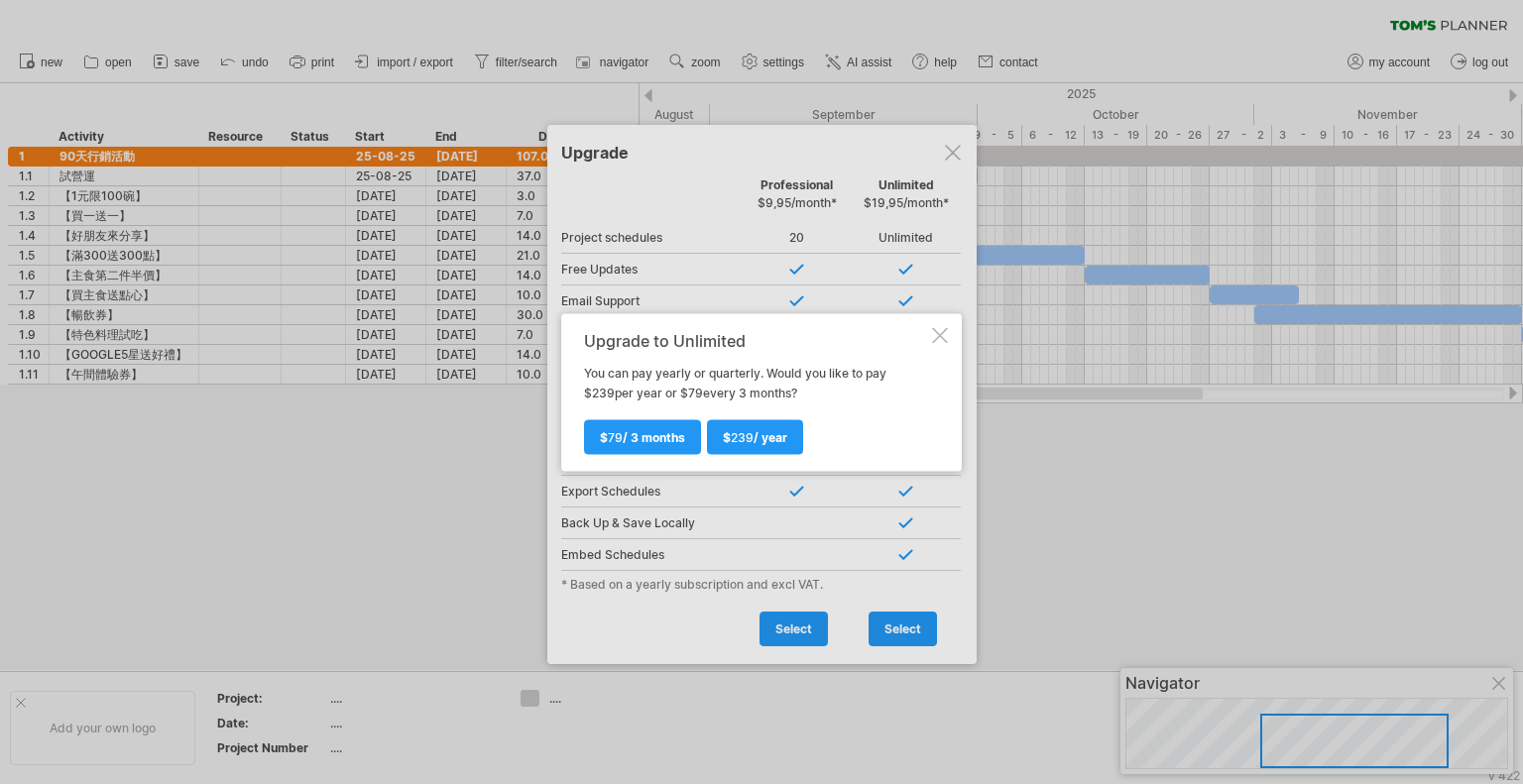 click at bounding box center [940, 335] 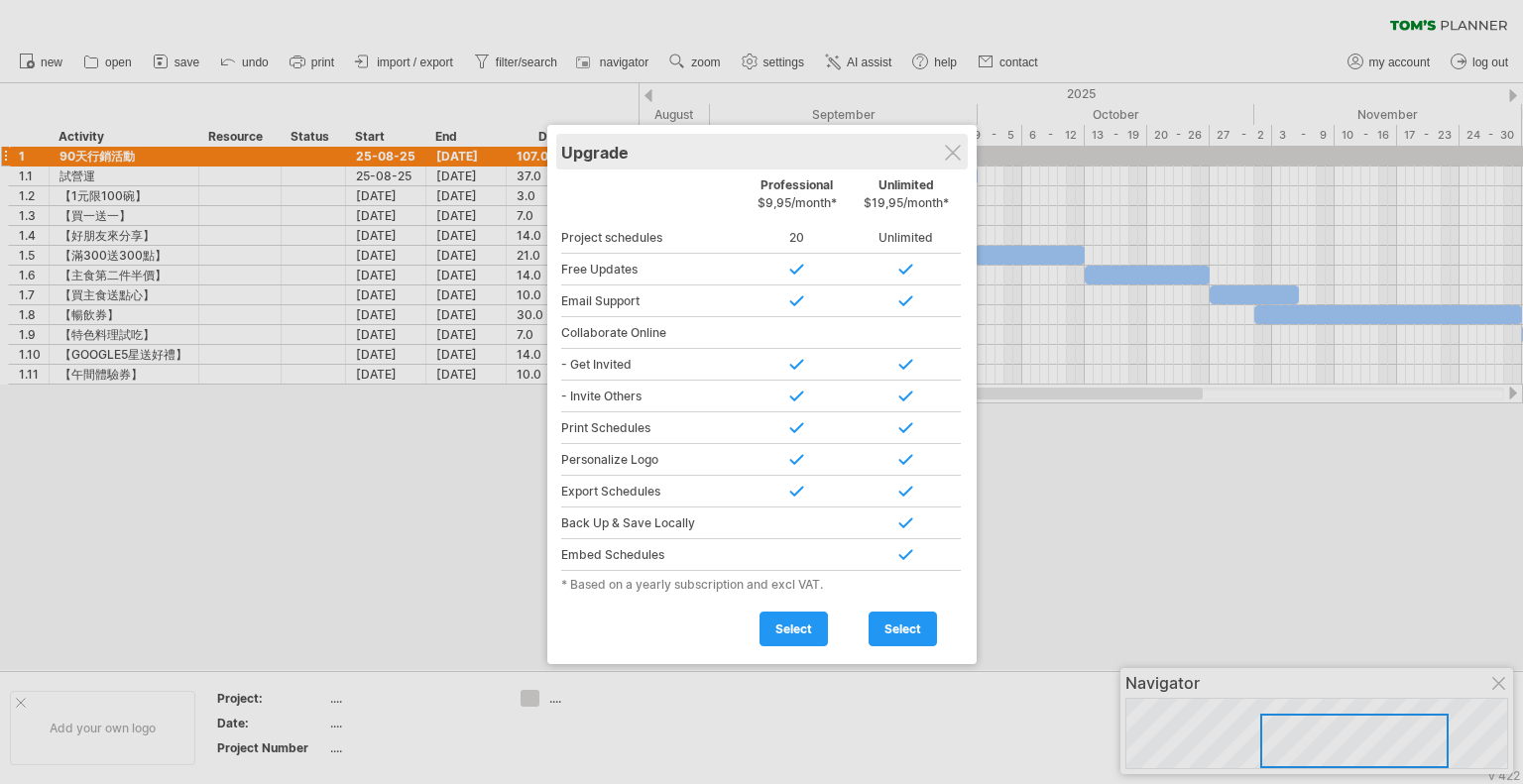 click on "Upgrade" at bounding box center [762, 152] 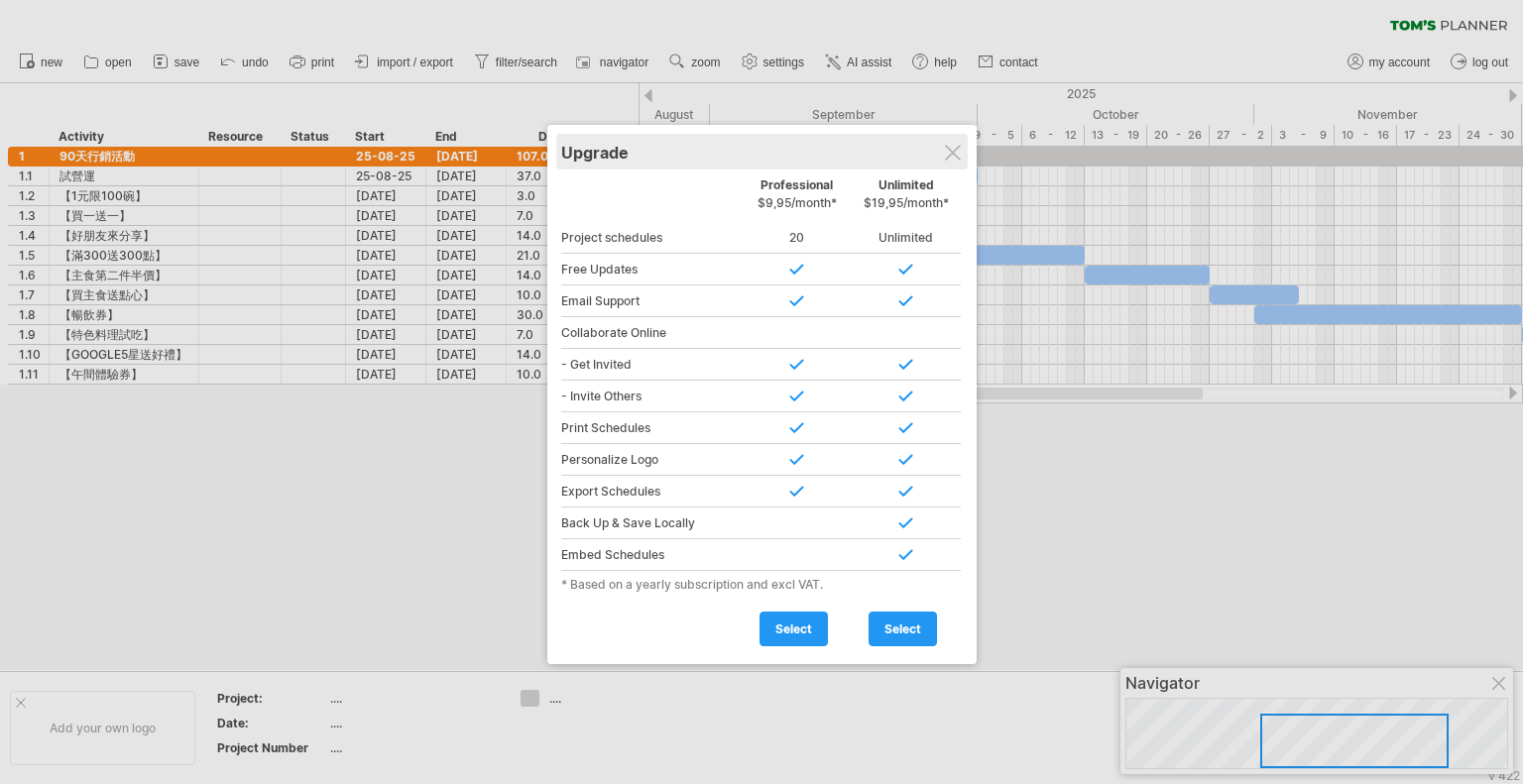 click on "Upgrade" at bounding box center [762, 152] 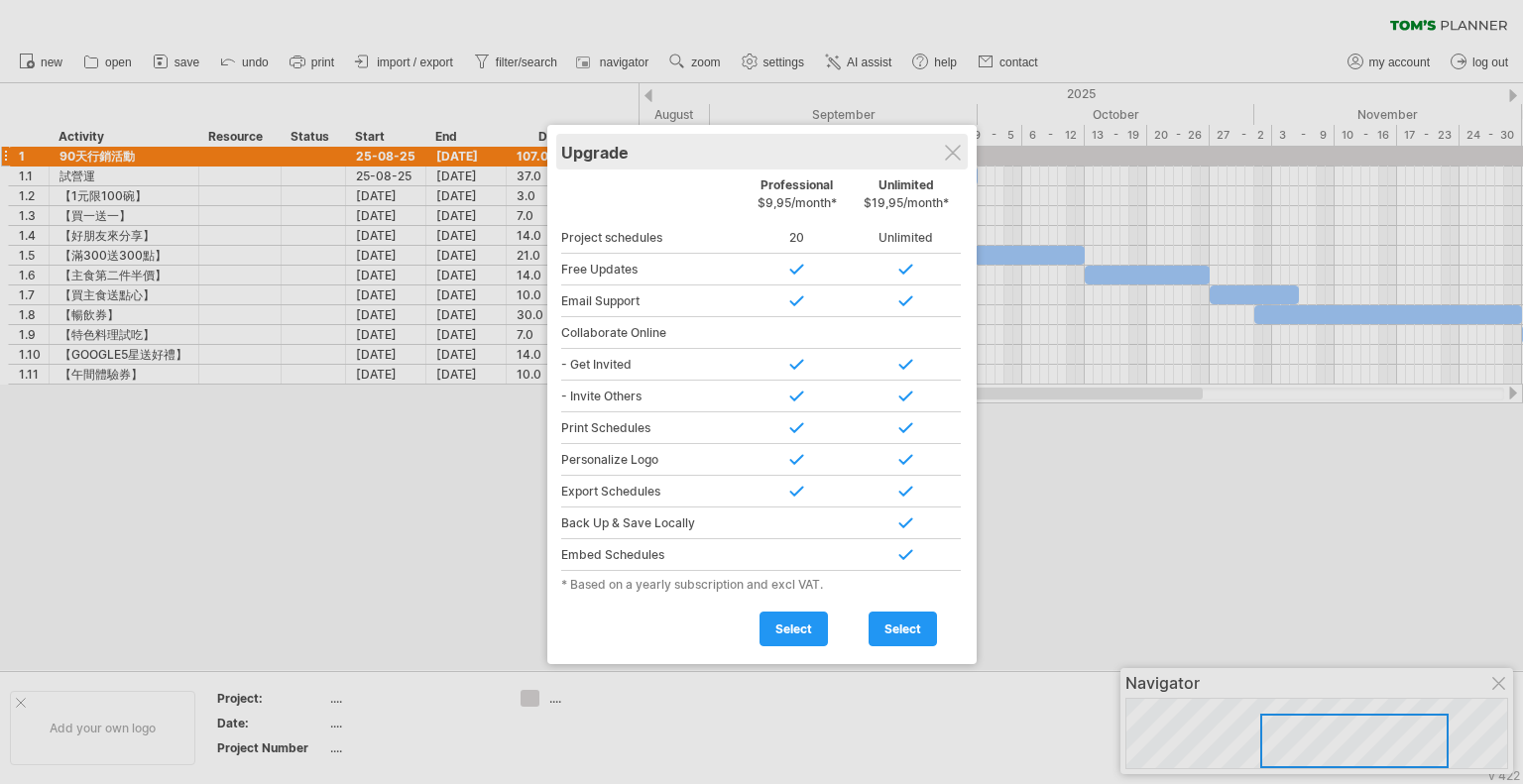 click on "Upgrade" at bounding box center [762, 152] 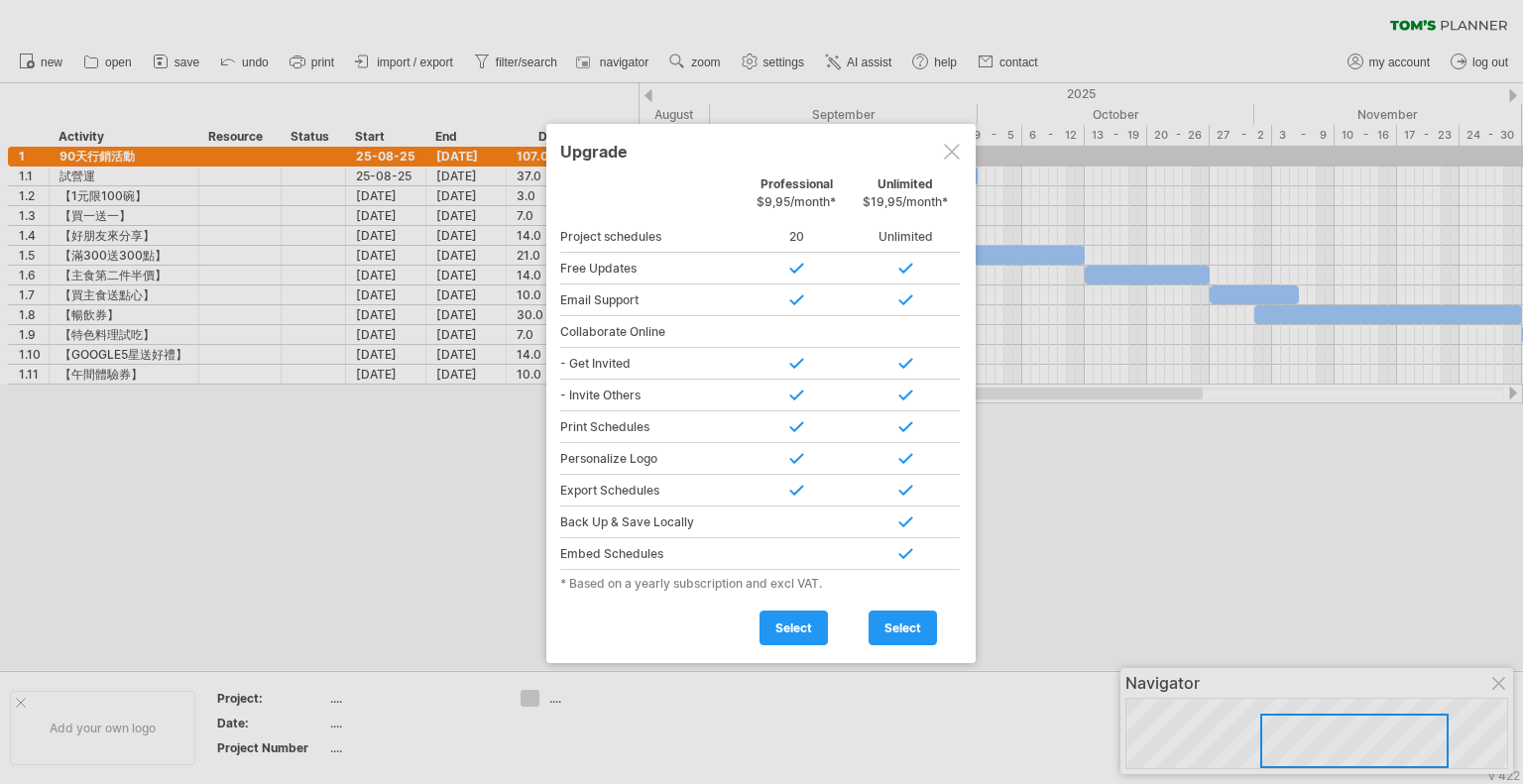 click at bounding box center (762, 392) 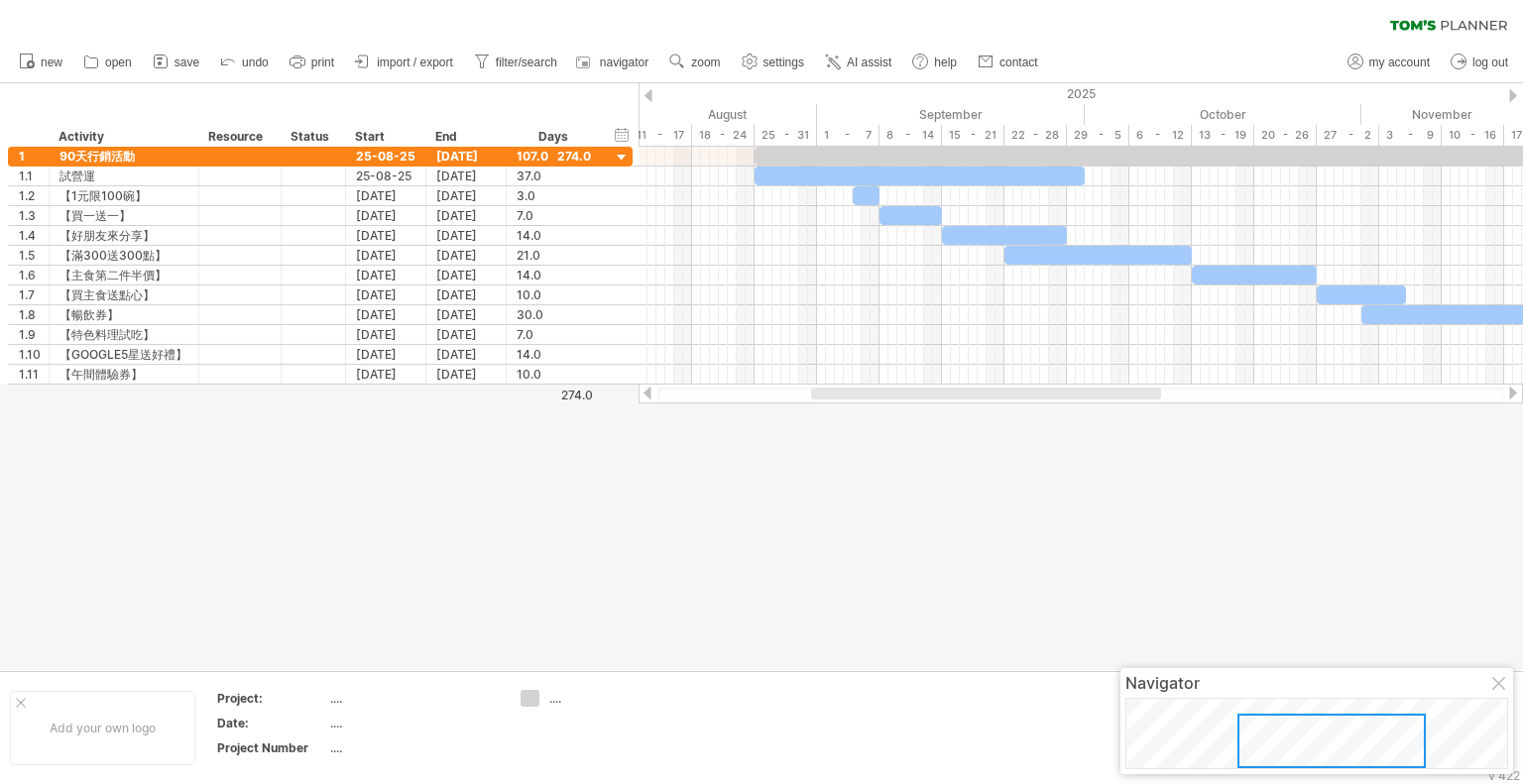 drag, startPoint x: 1029, startPoint y: 396, endPoint x: 988, endPoint y: 393, distance: 41.10961 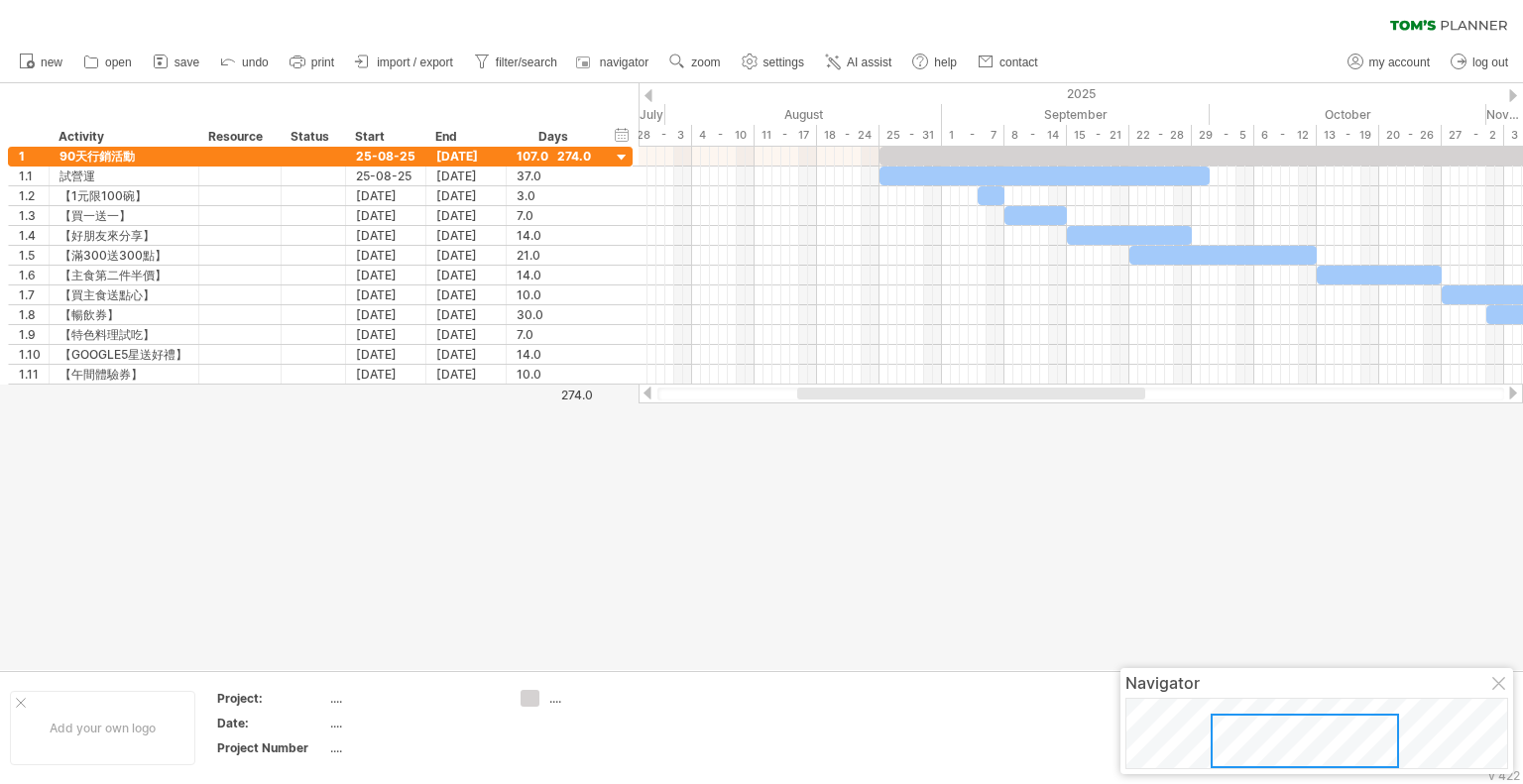 drag, startPoint x: 988, startPoint y: 393, endPoint x: 942, endPoint y: 387, distance: 46.38965 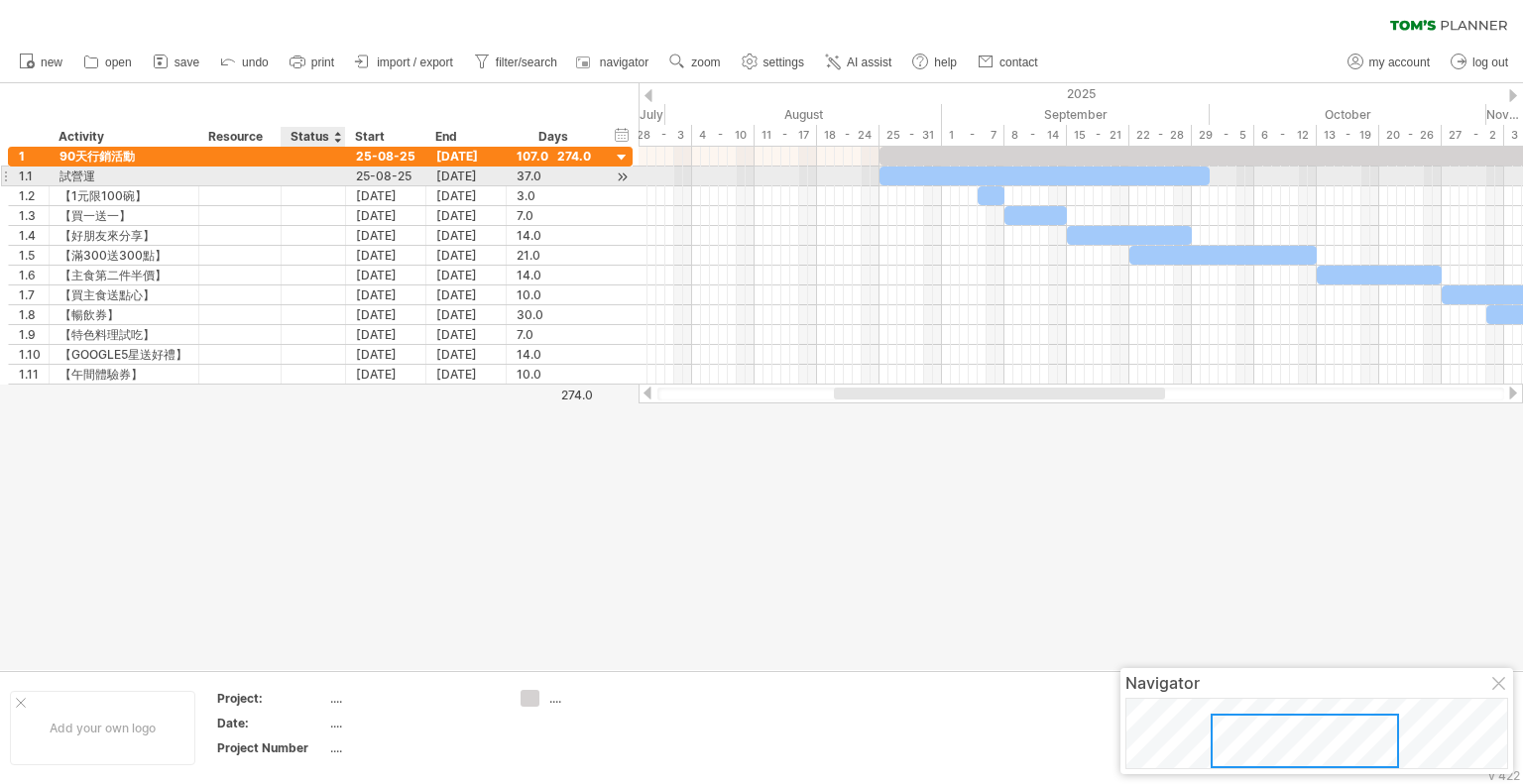 click at bounding box center [313, 175] 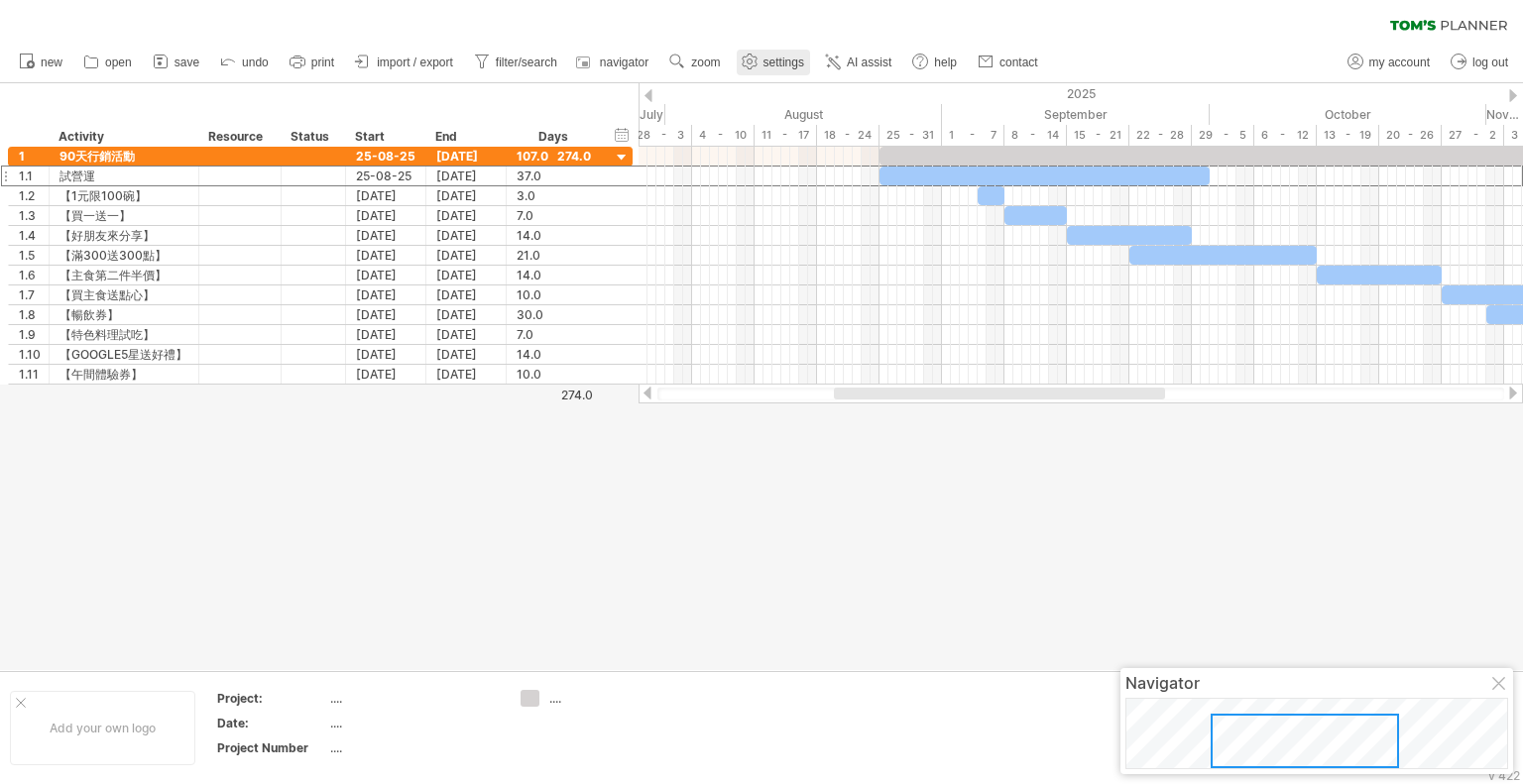 click 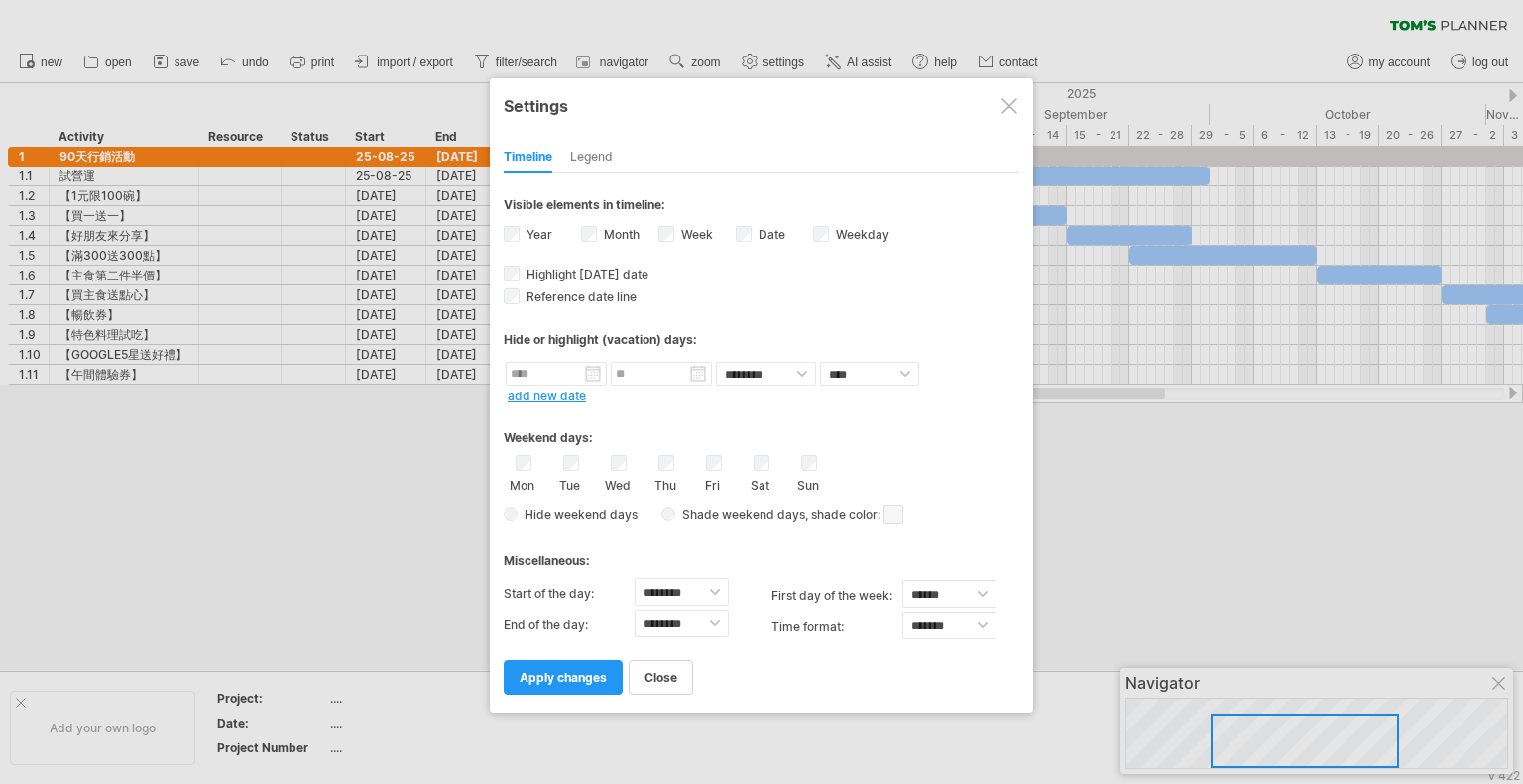 click on "Legend" at bounding box center (591, 158) 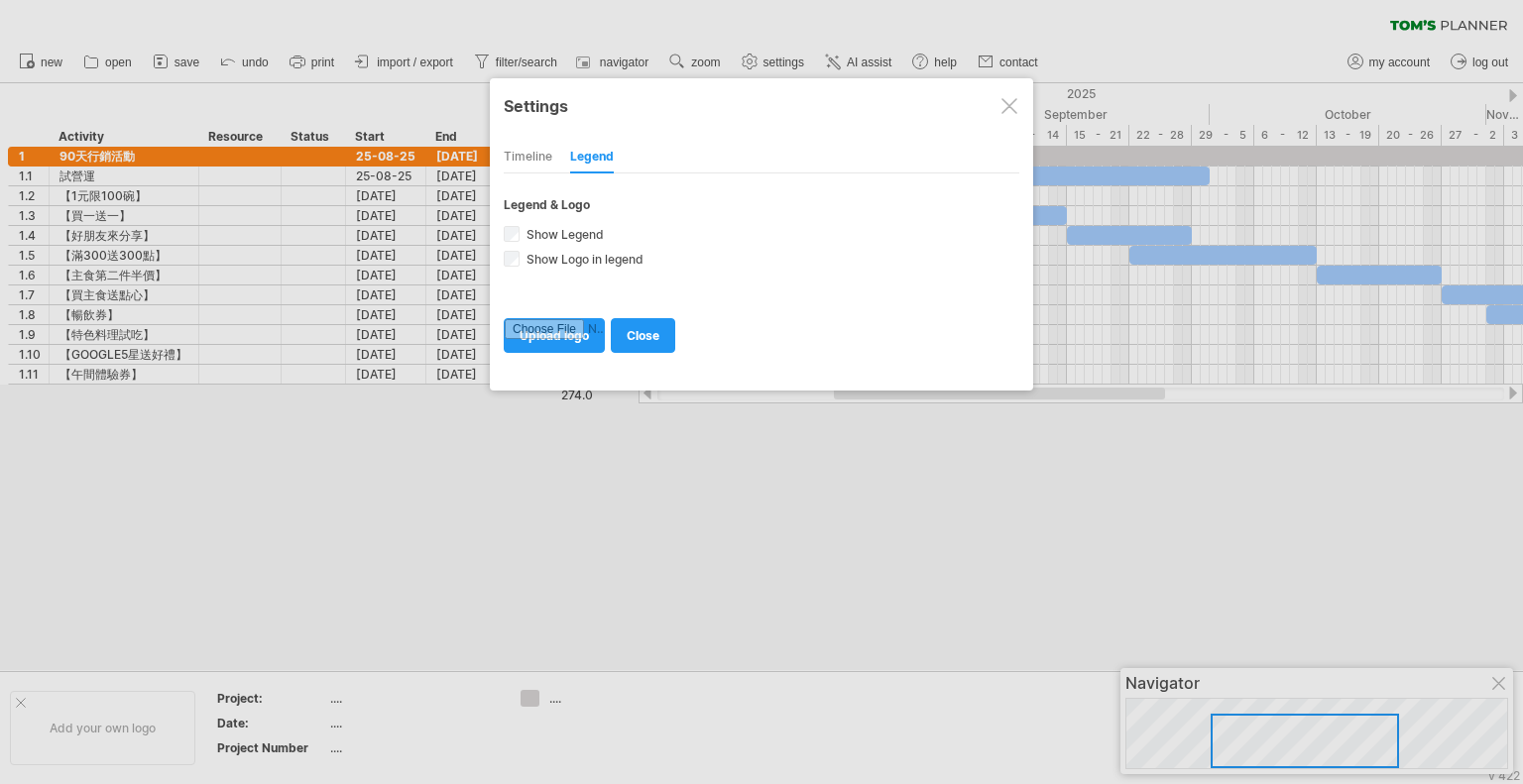 click on "Timeline" at bounding box center [527, 158] 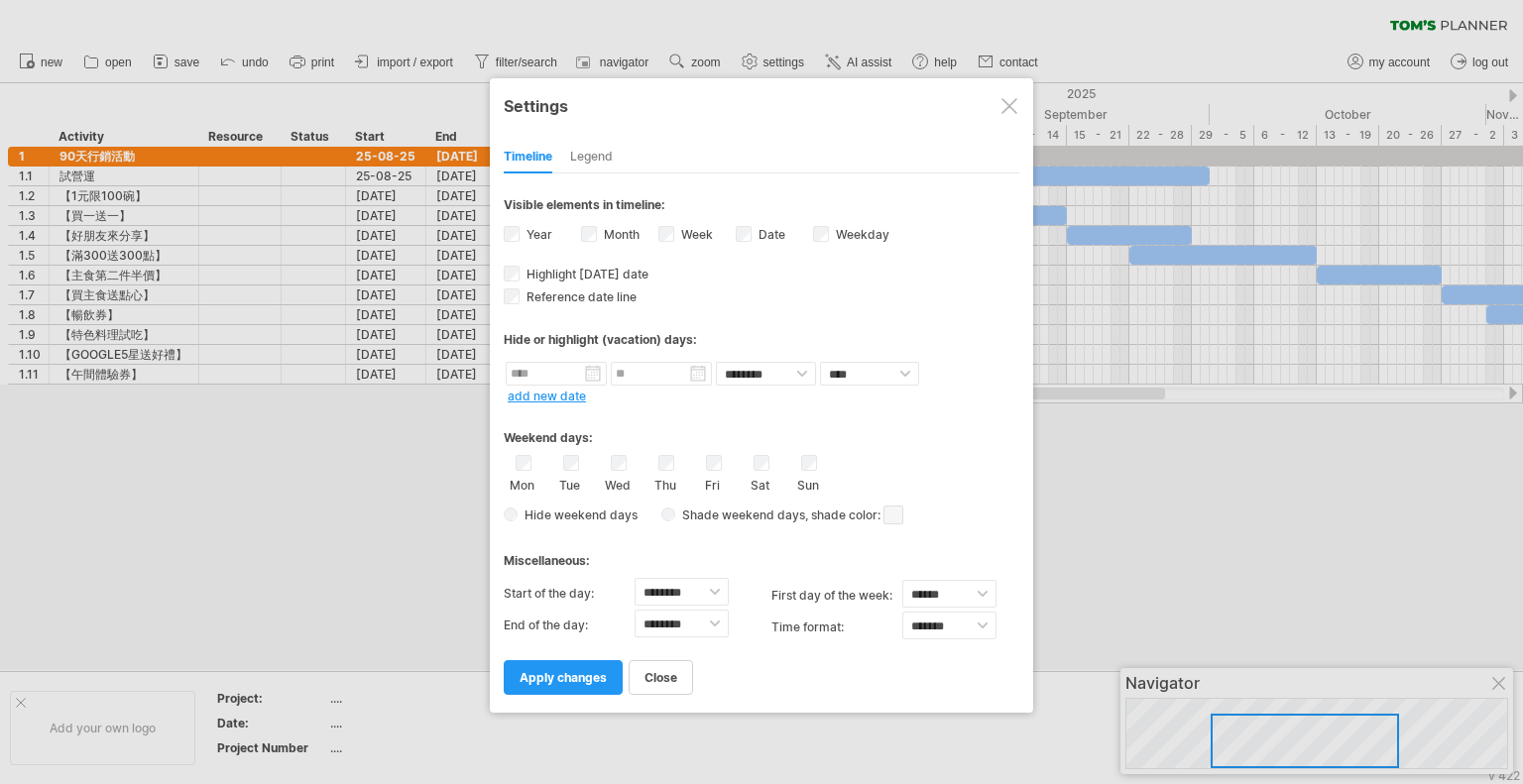 click at bounding box center [1009, 106] 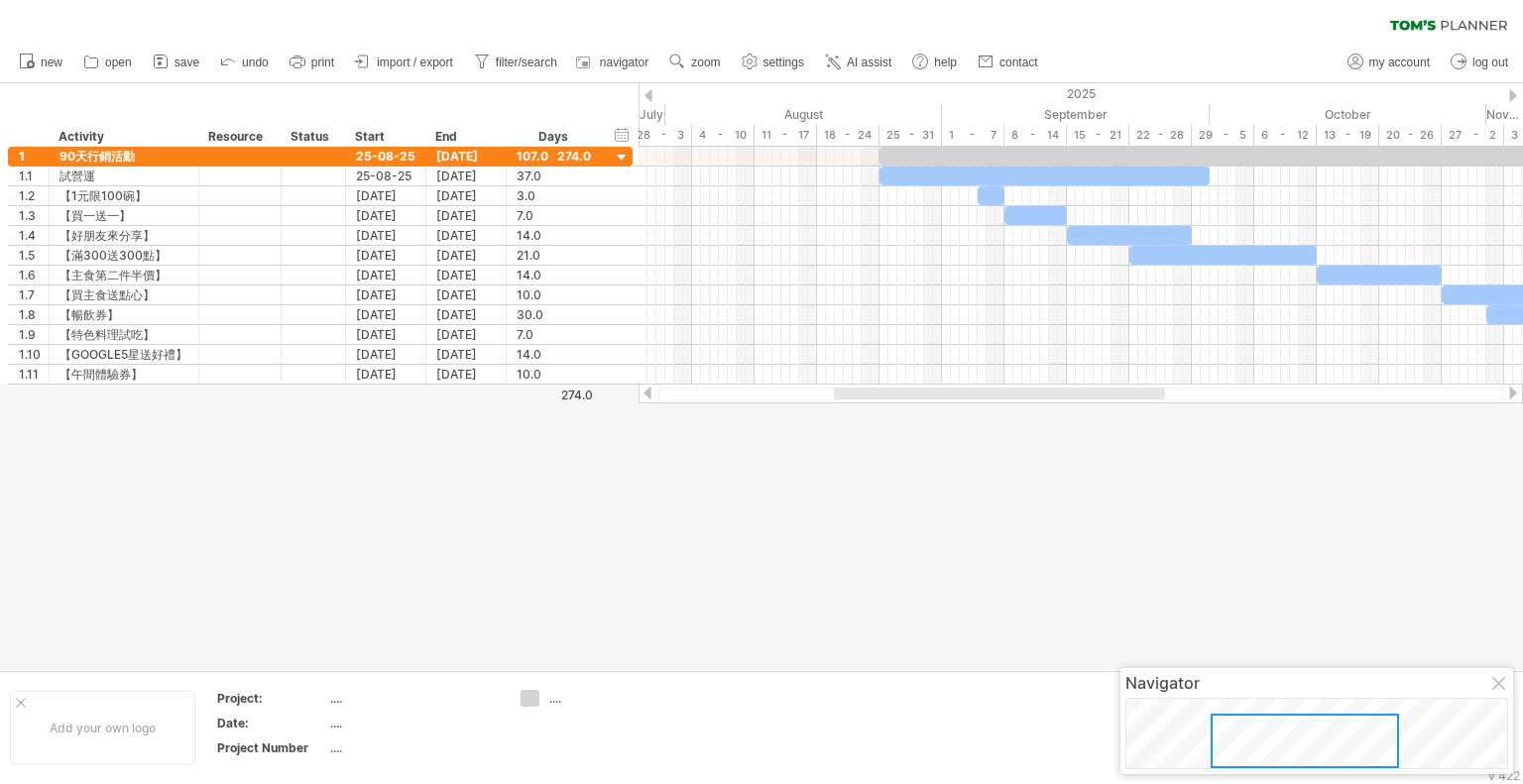 click at bounding box center [762, 377] 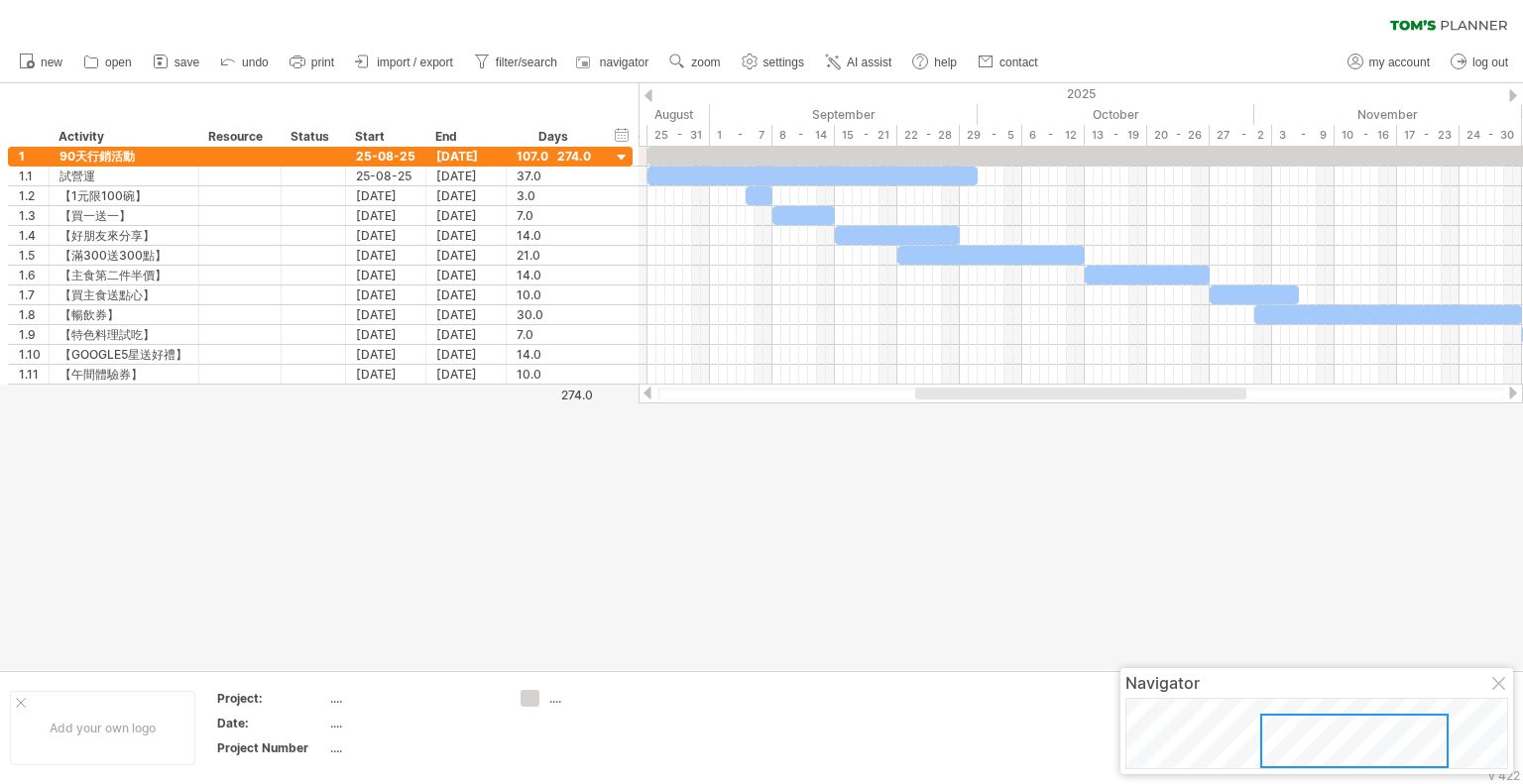 drag, startPoint x: 875, startPoint y: 393, endPoint x: 956, endPoint y: 403, distance: 81.61495 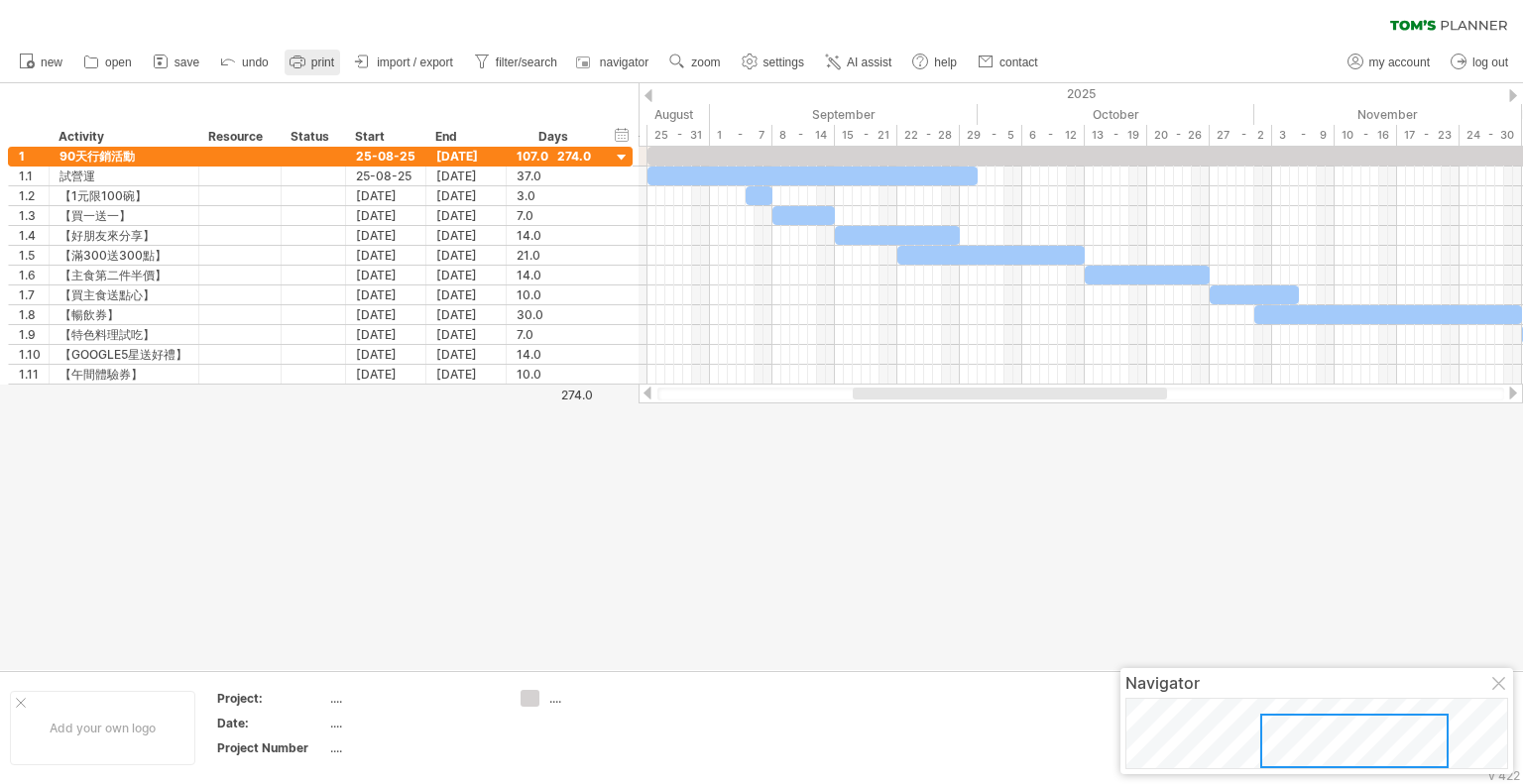 click on "print" at bounding box center (312, 62) 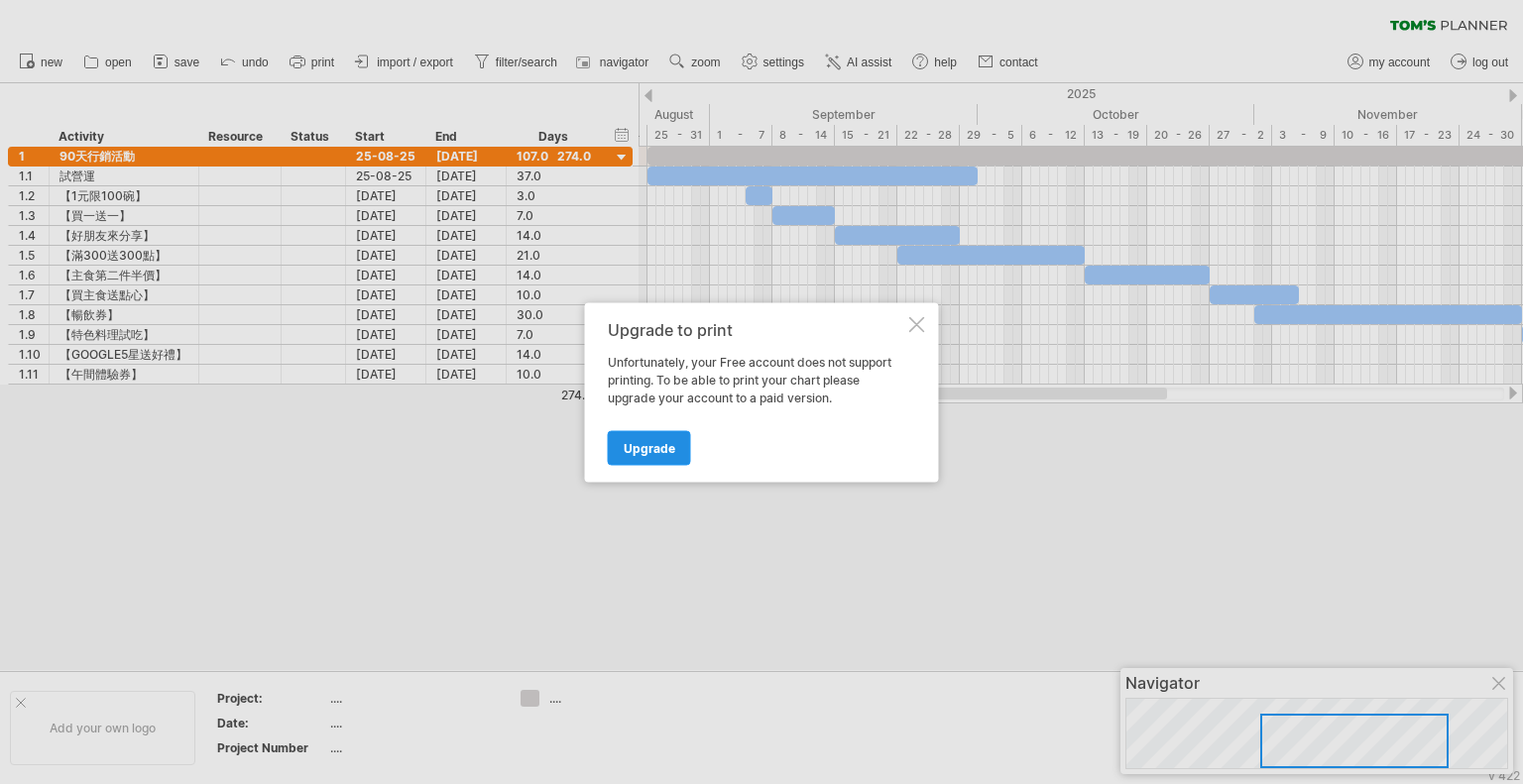 click on "Upgrade" at bounding box center [649, 447] 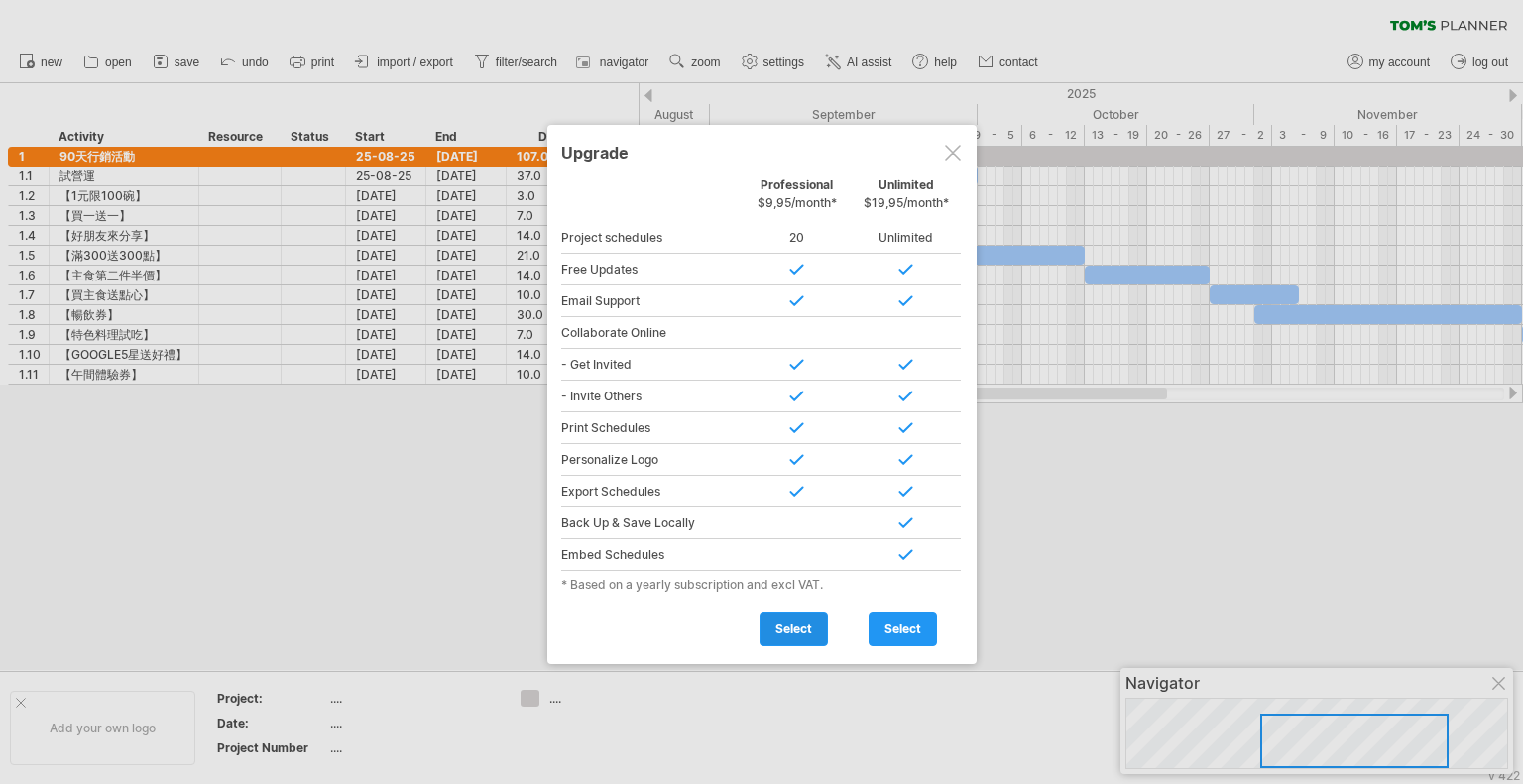 click on "select" at bounding box center [793, 628] 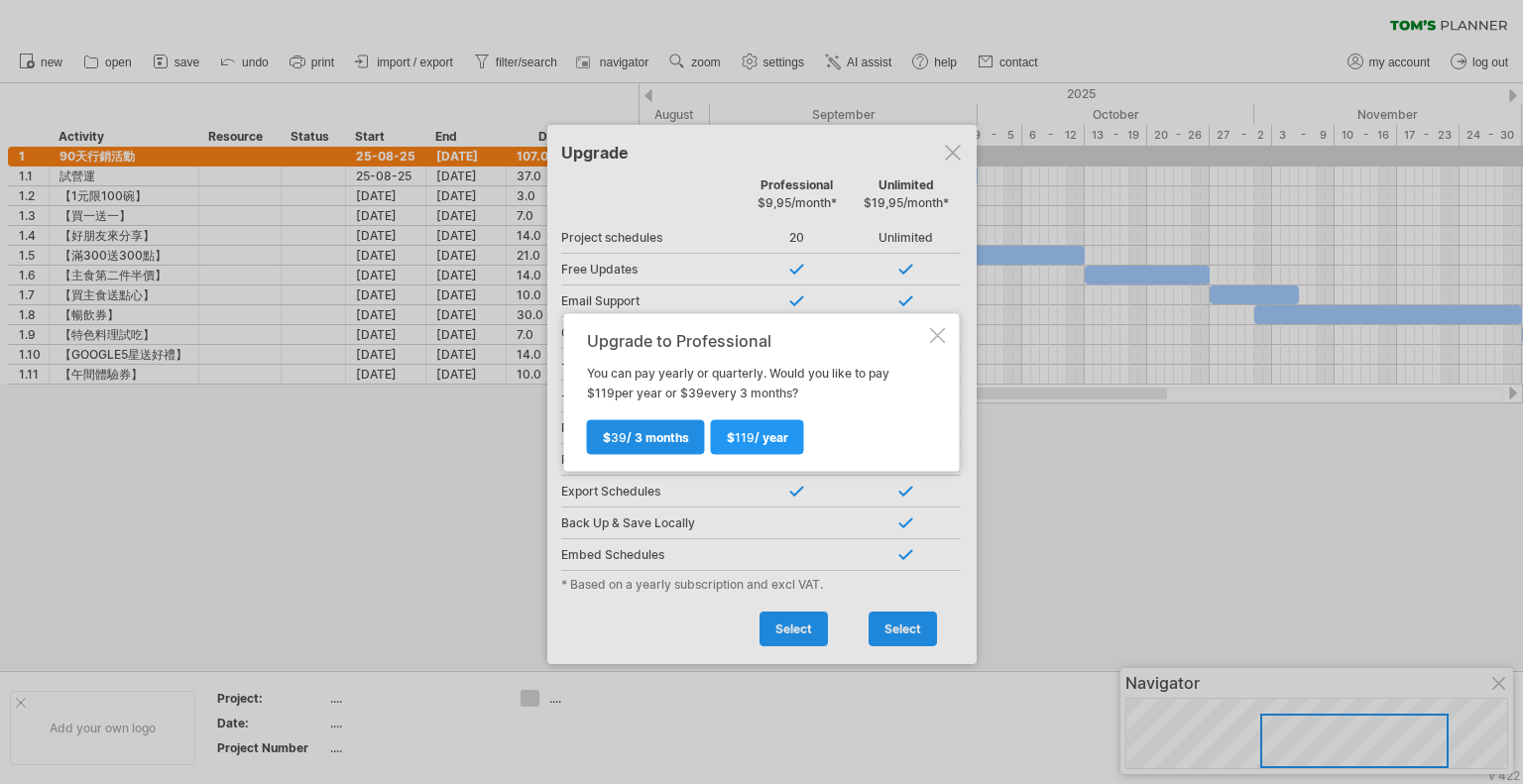 click on "$ 39  / 3 months" at bounding box center (645, 436) 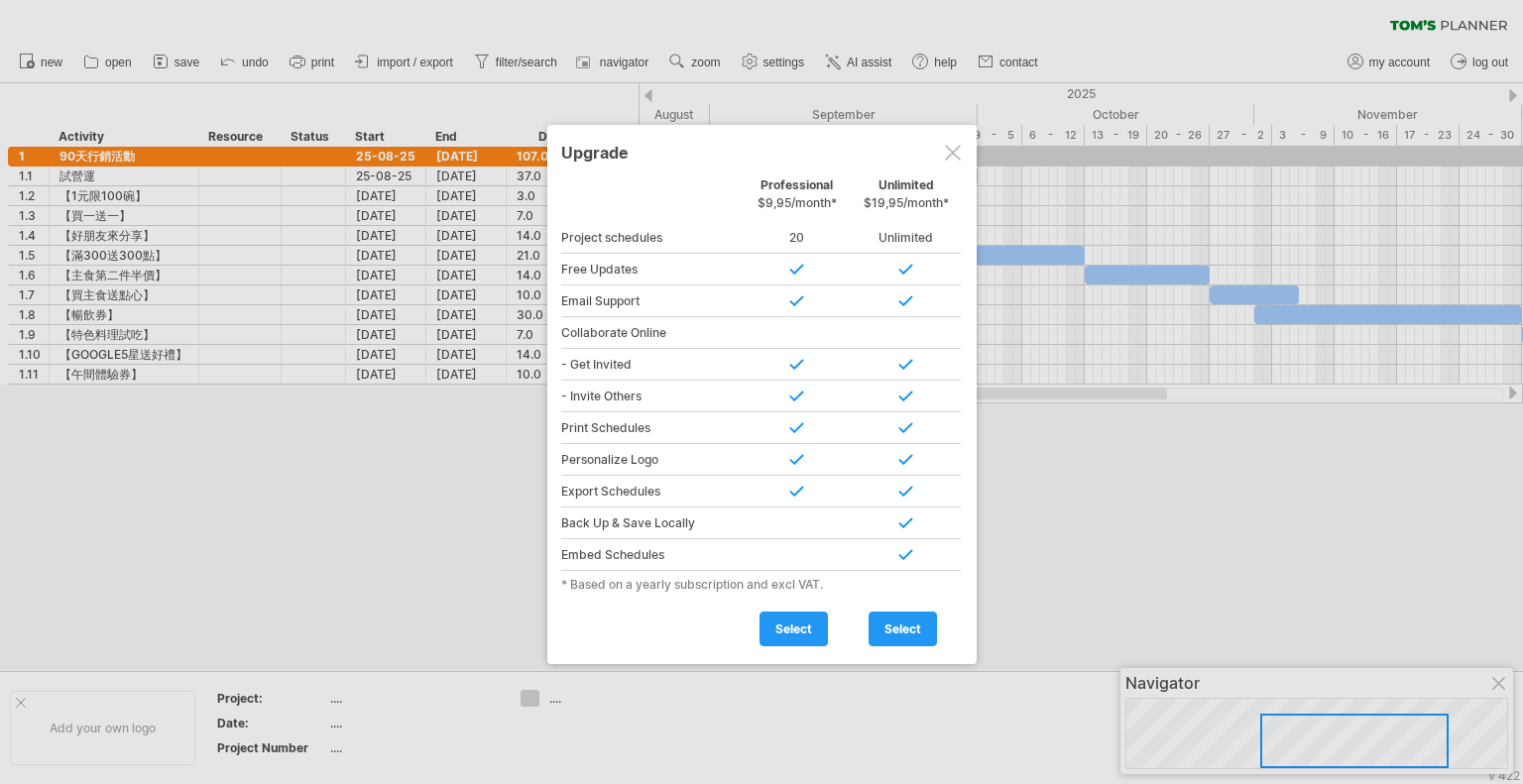 type on "**********" 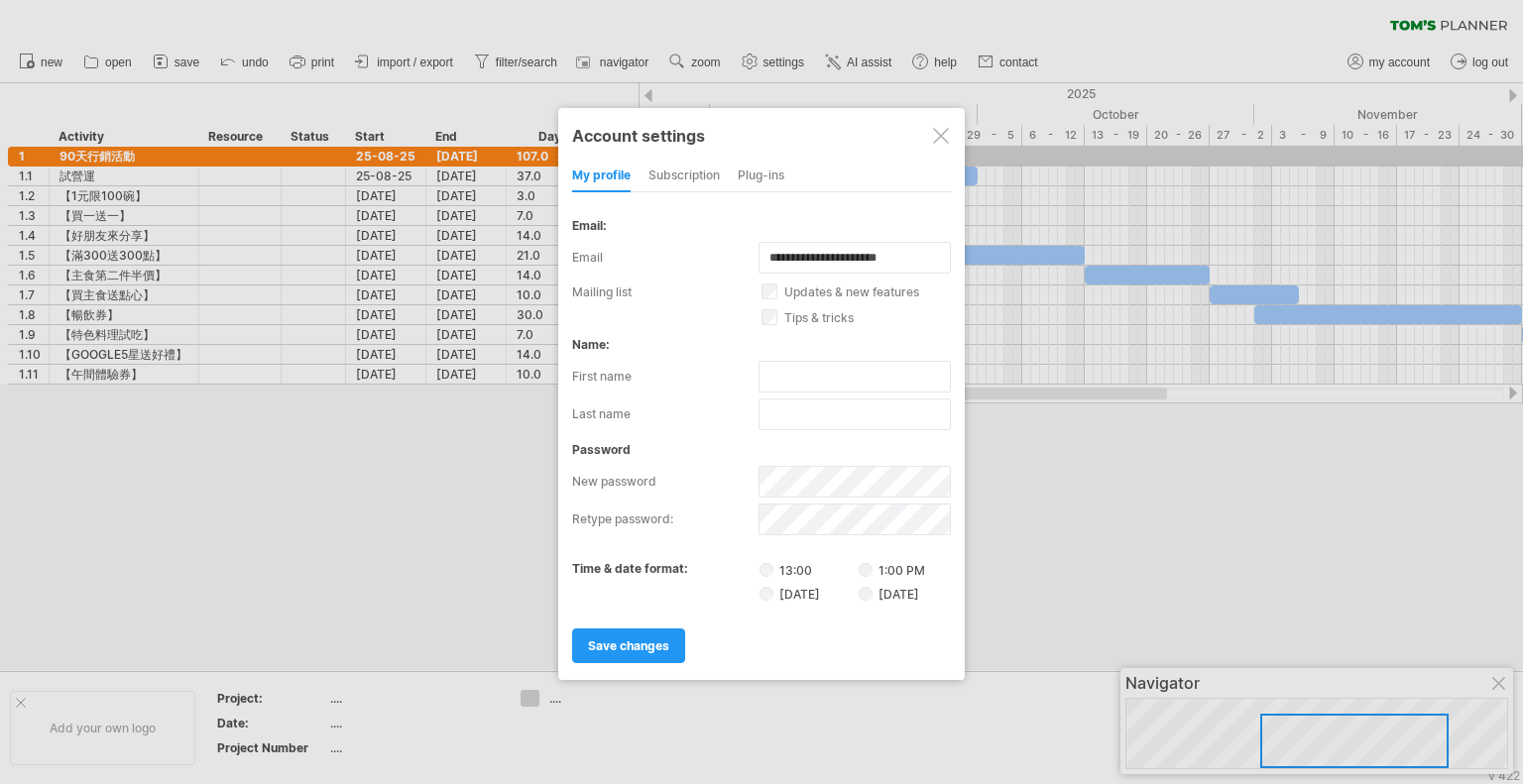 click at bounding box center [941, 136] 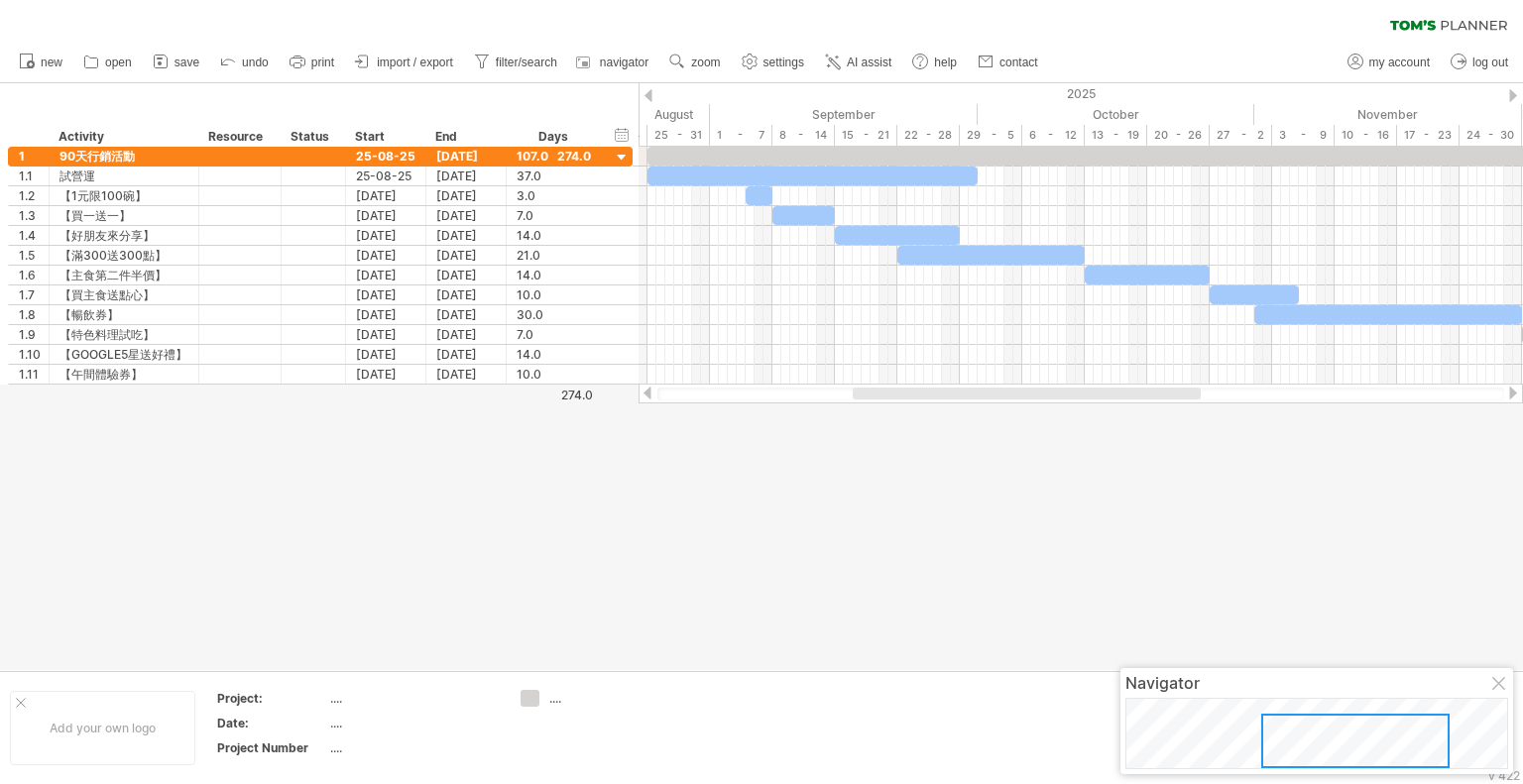 drag, startPoint x: 1282, startPoint y: 741, endPoint x: 1283, endPoint y: 753, distance: 12.0415946 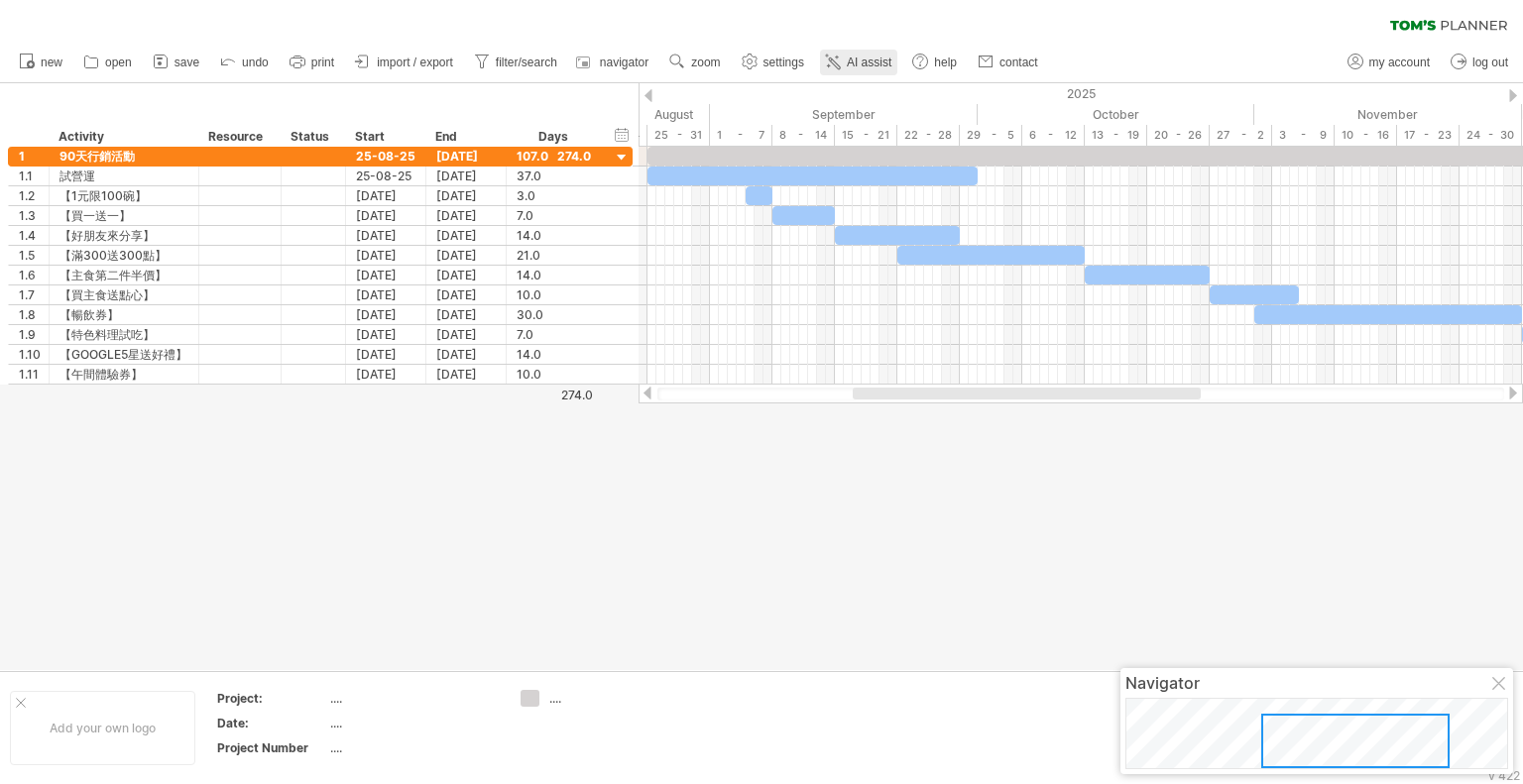 click on "AI assist" at bounding box center (869, 62) 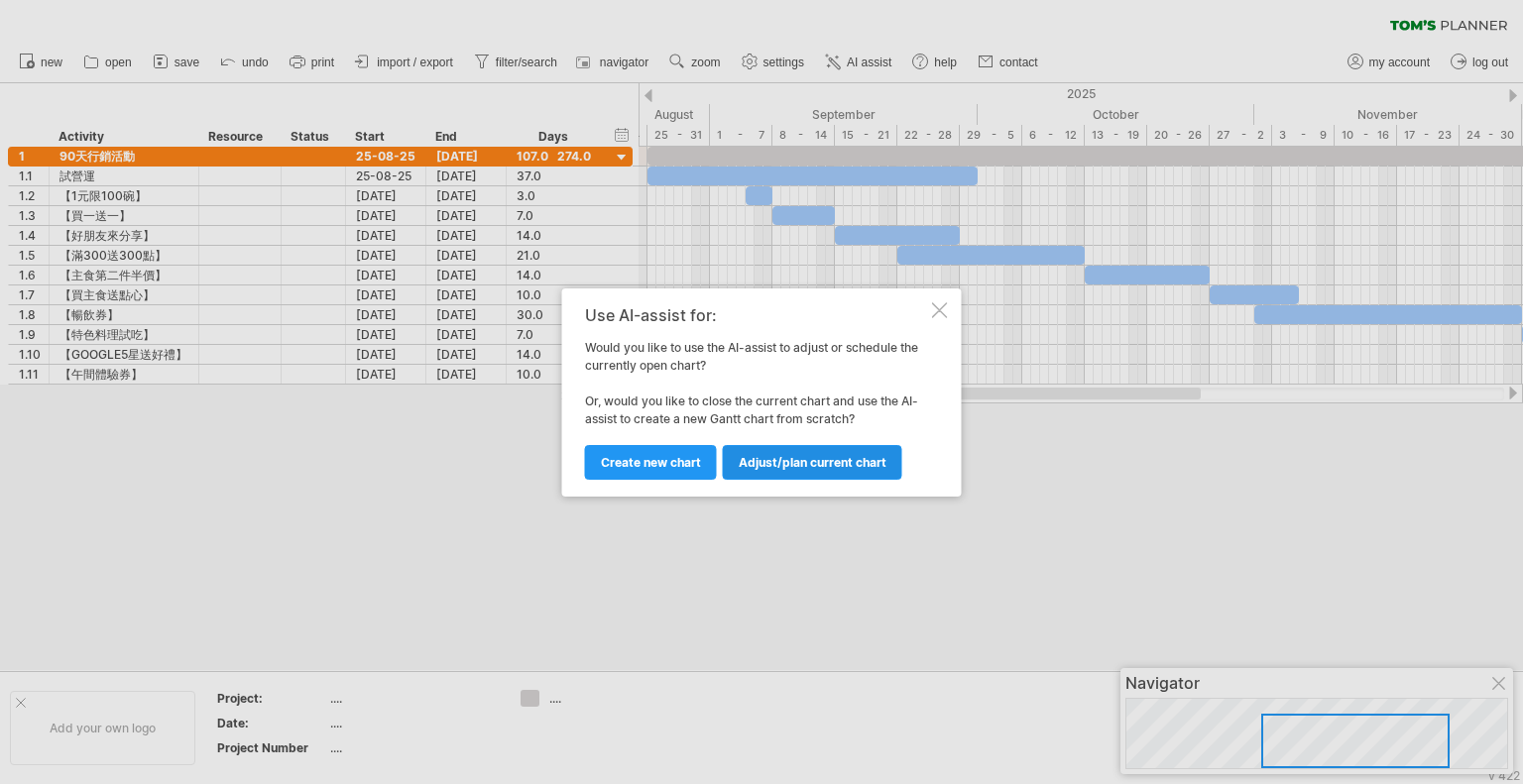 click on "Adjust/plan current chart" at bounding box center [812, 462] 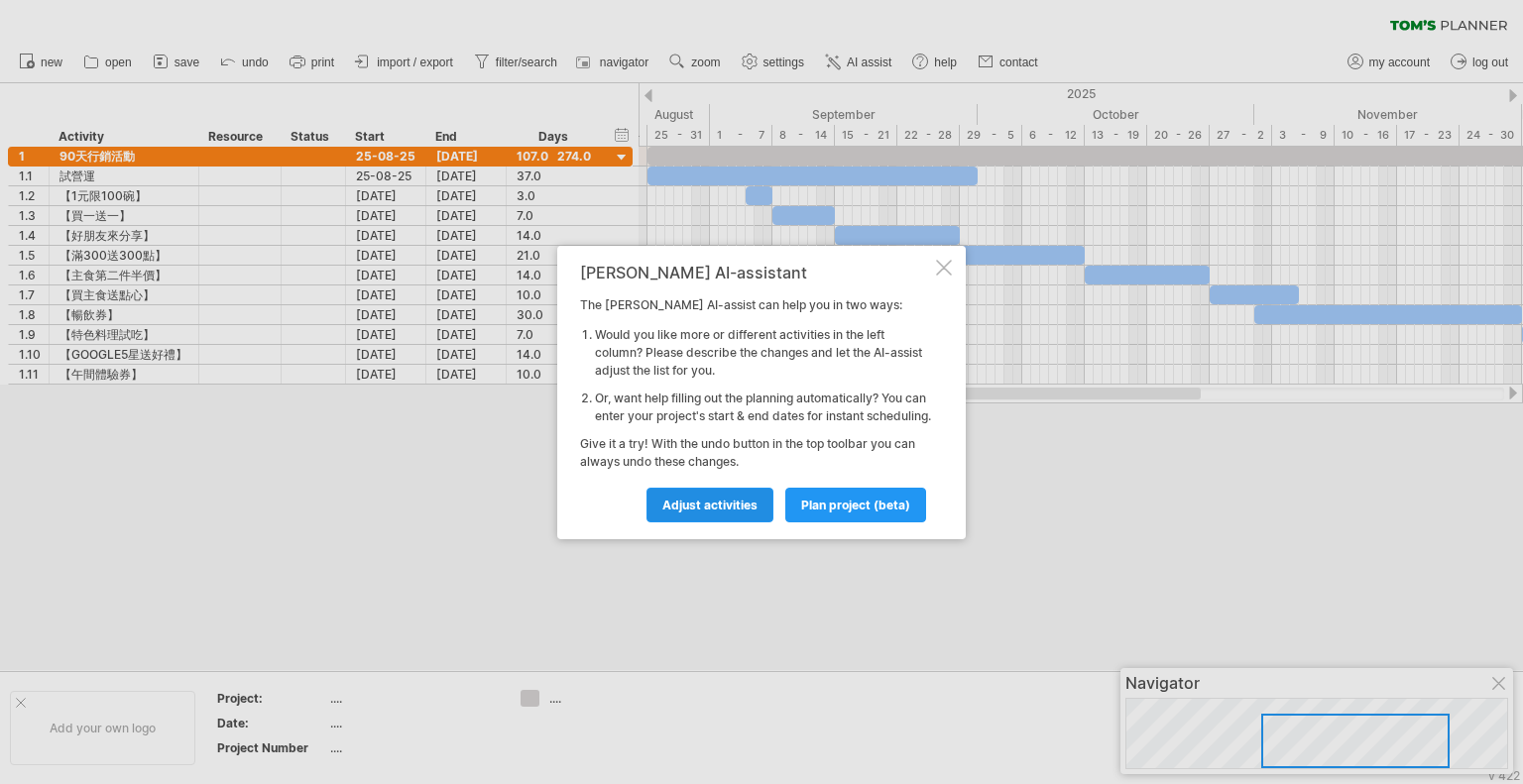 click on "Adjust activities" at bounding box center (710, 504) 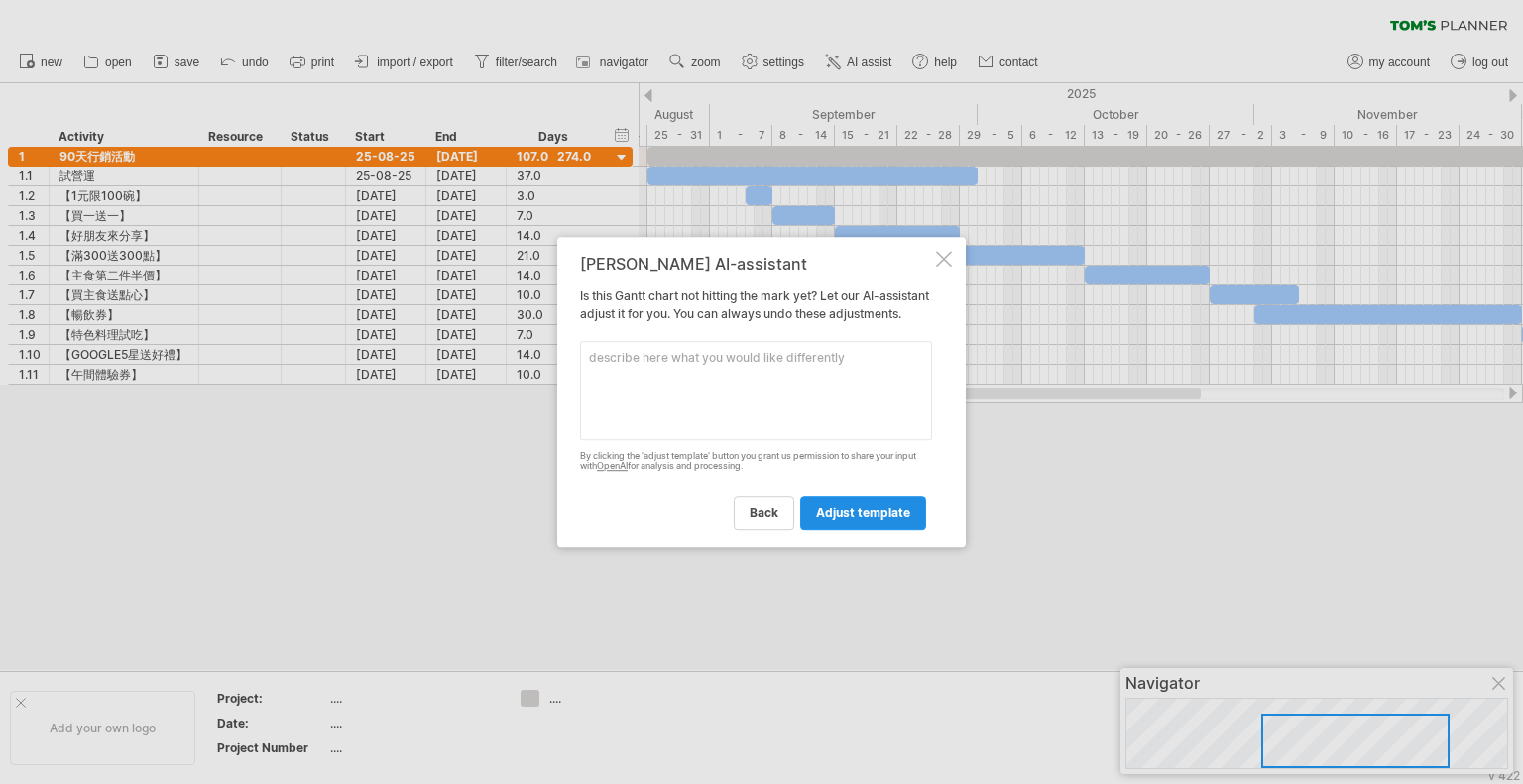 click on "adjust template" at bounding box center (863, 512) 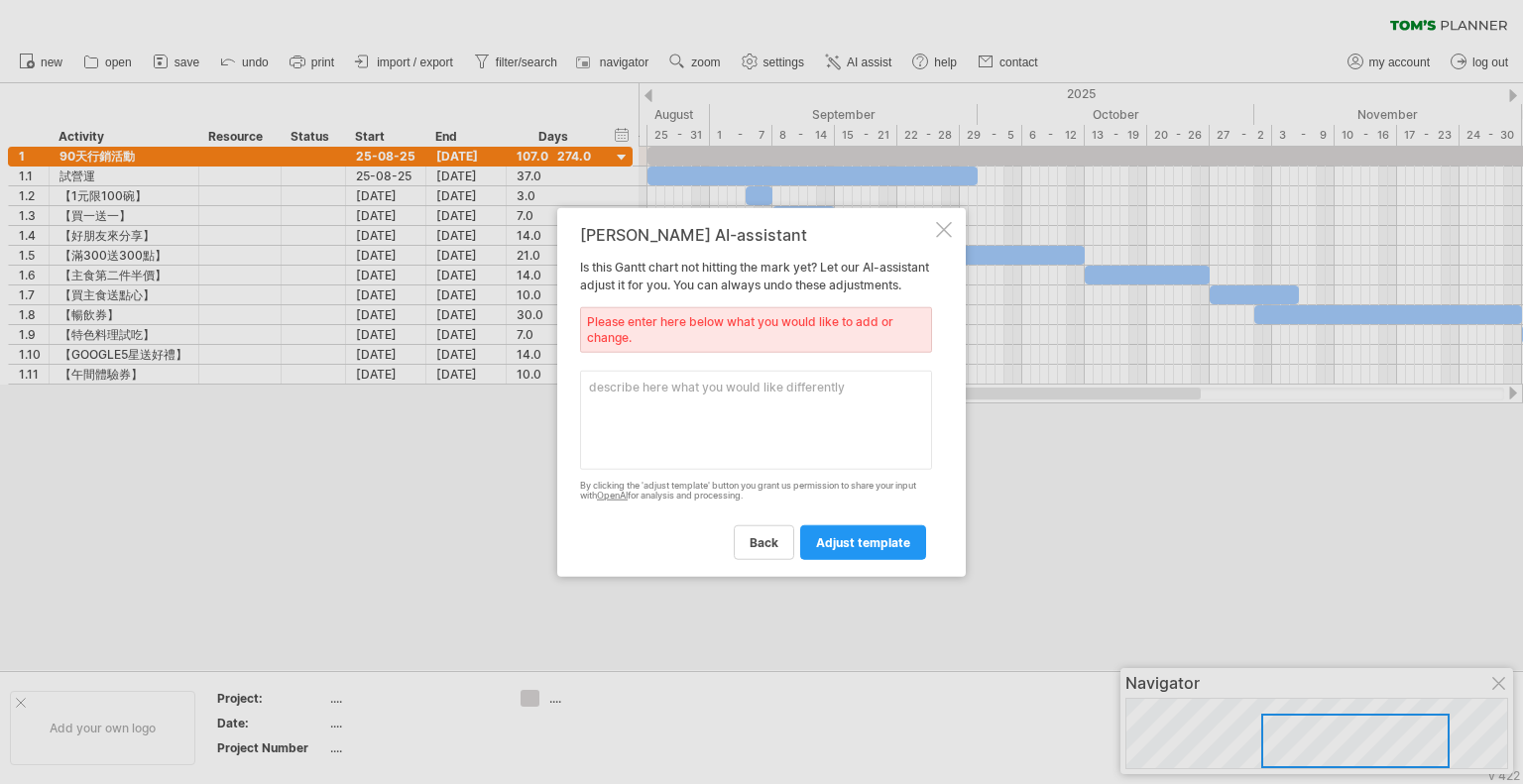 click at bounding box center (944, 229) 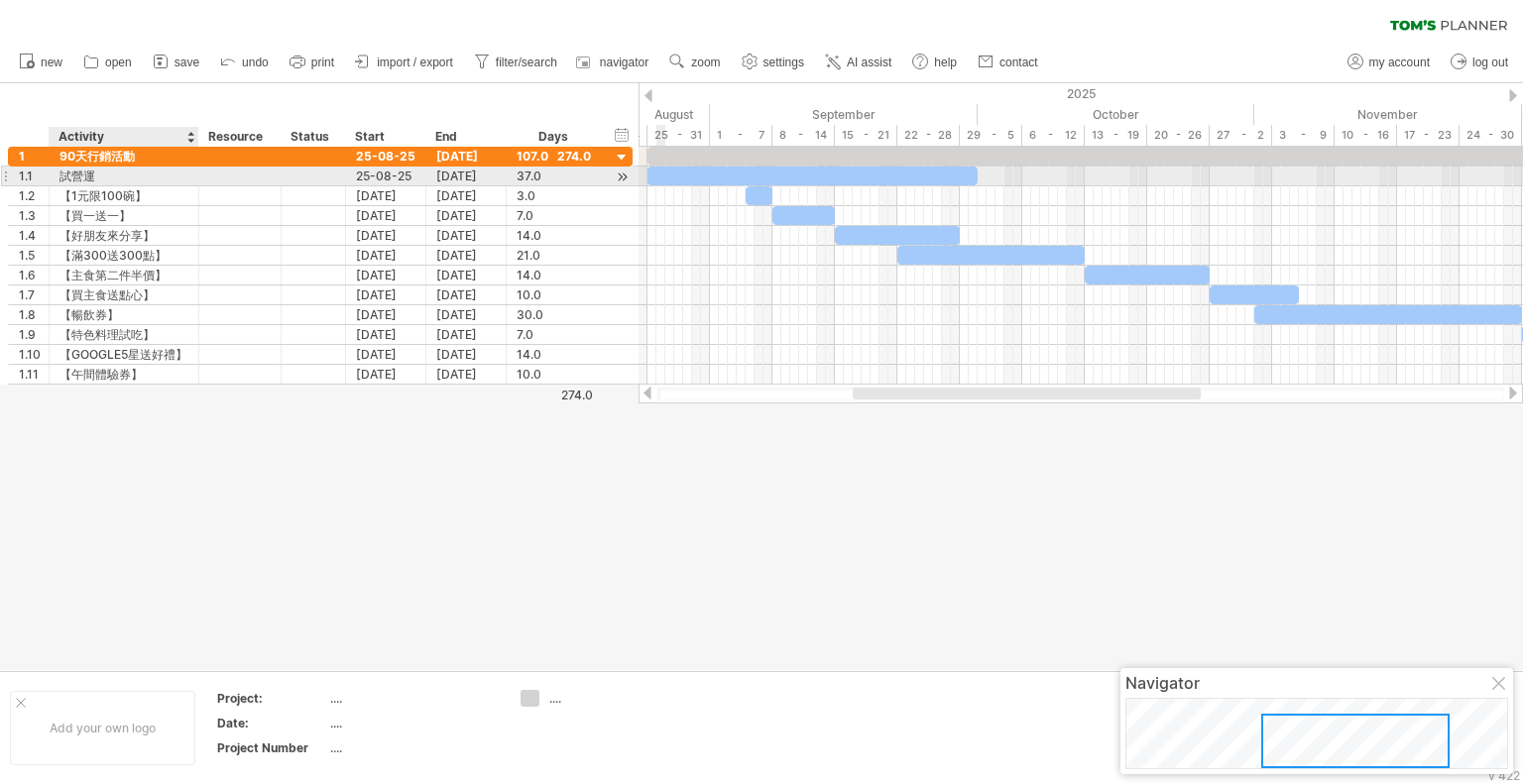click on "試營運" at bounding box center (124, 175) 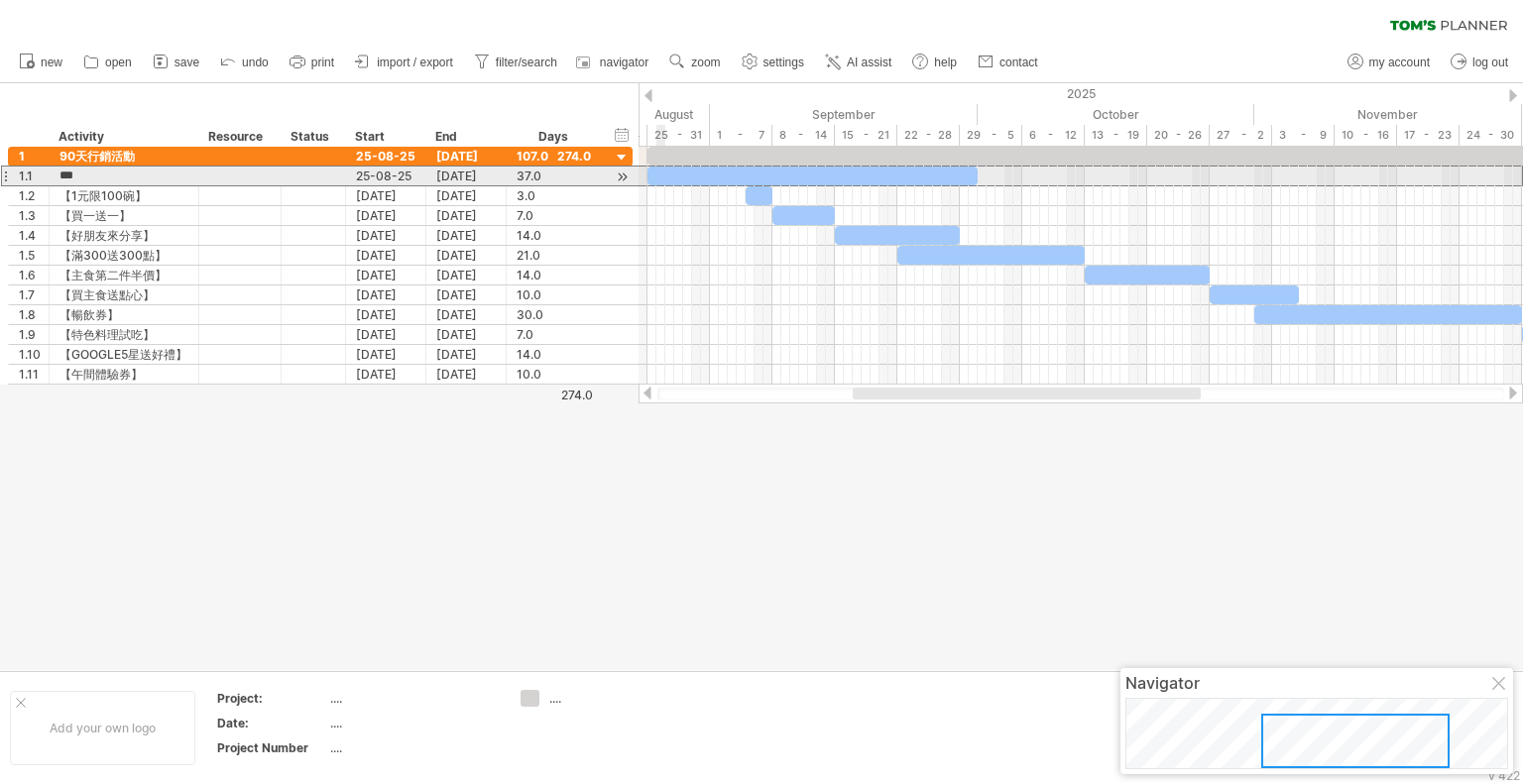 click at bounding box center [5, 175] 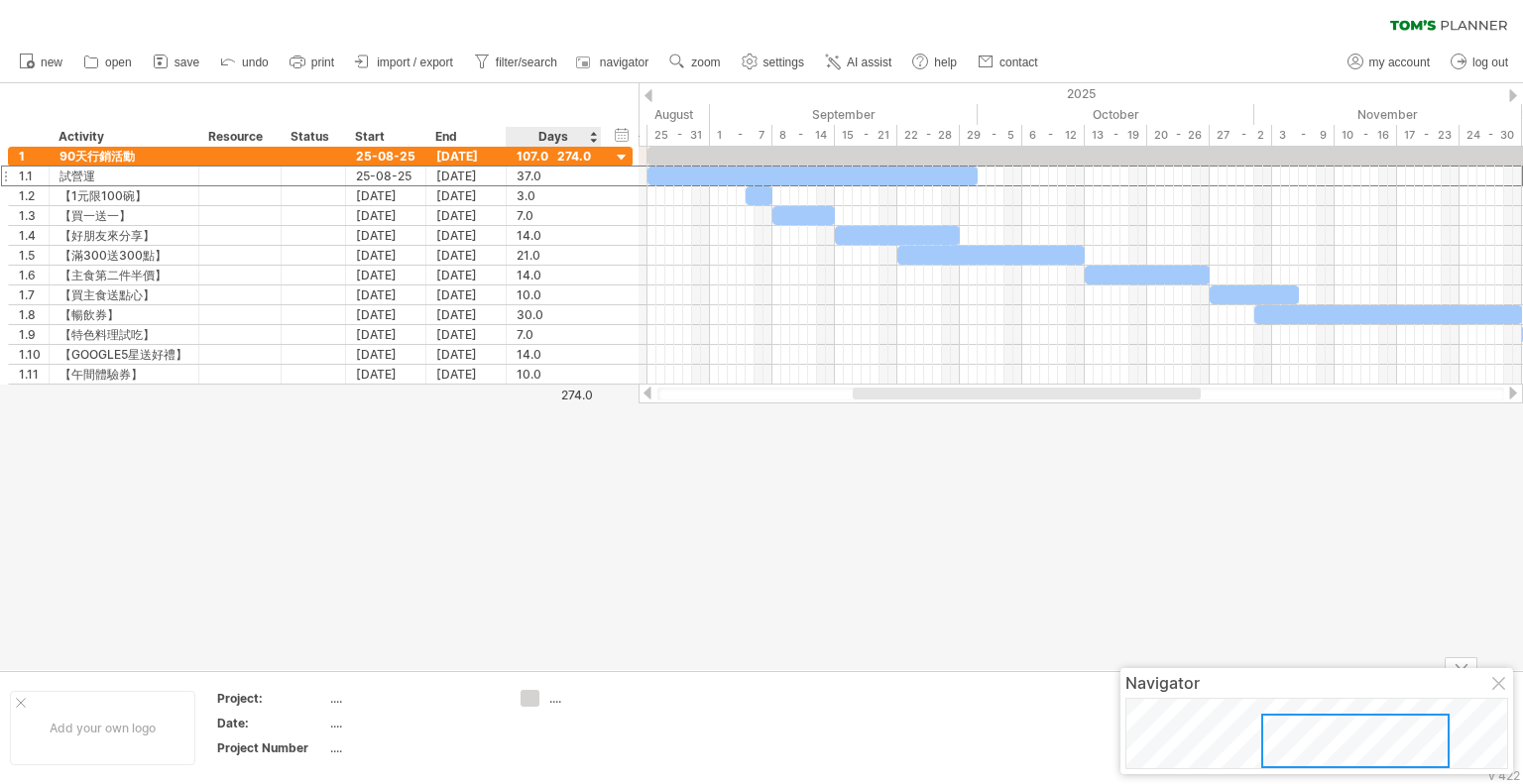 click at bounding box center (762, 377) 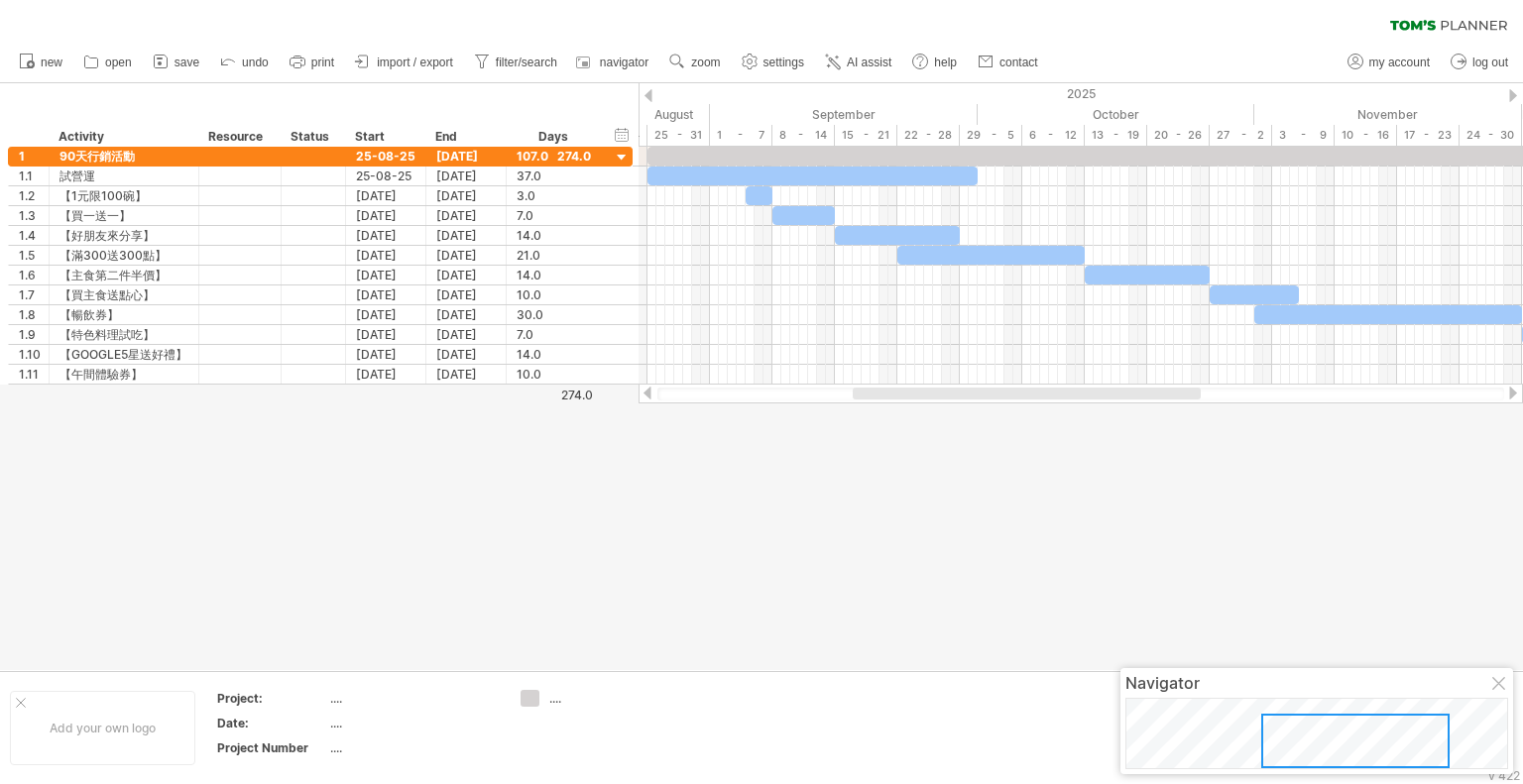 click at bounding box center [762, 377] 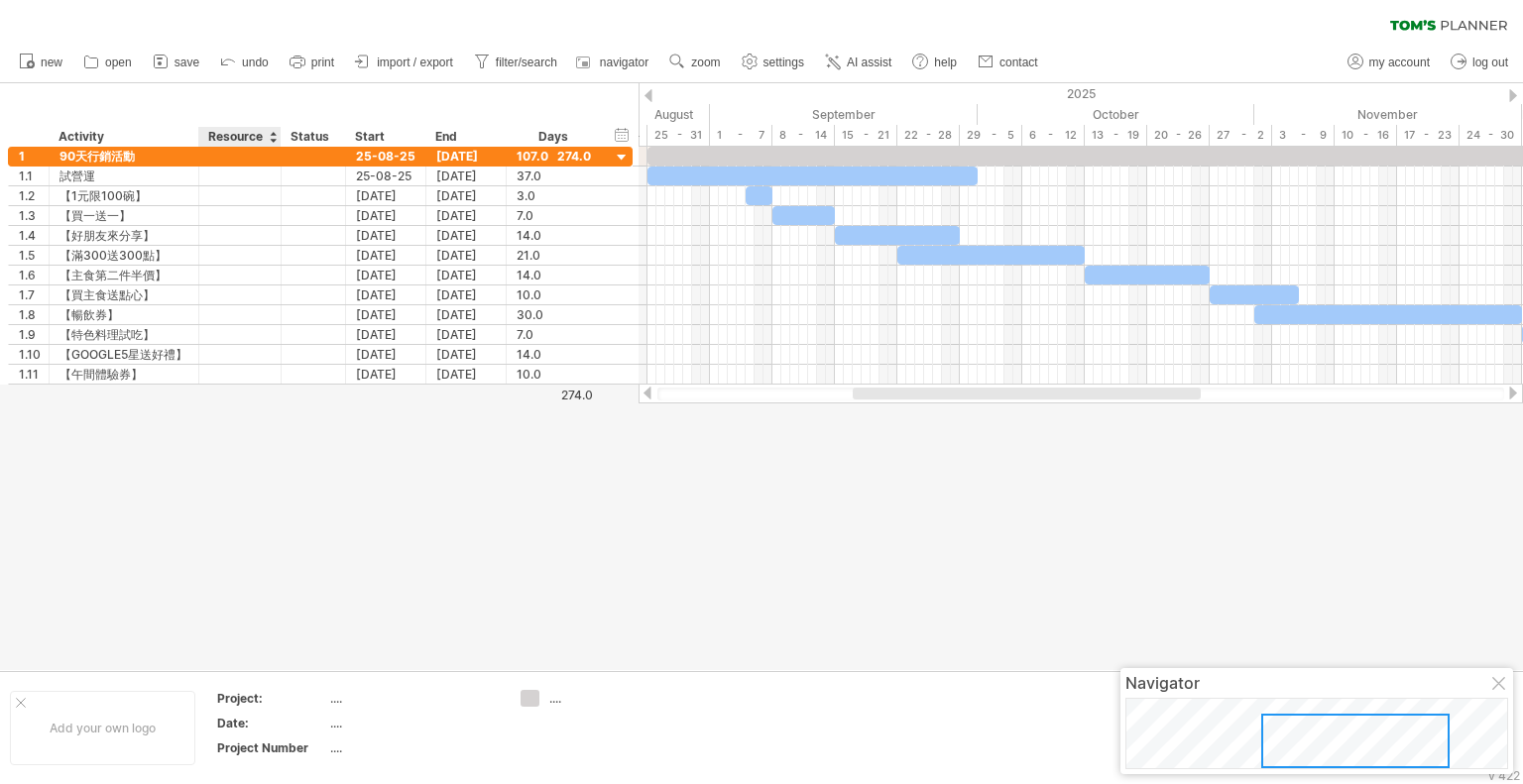 drag, startPoint x: 335, startPoint y: 330, endPoint x: 221, endPoint y: 94, distance: 262.09159 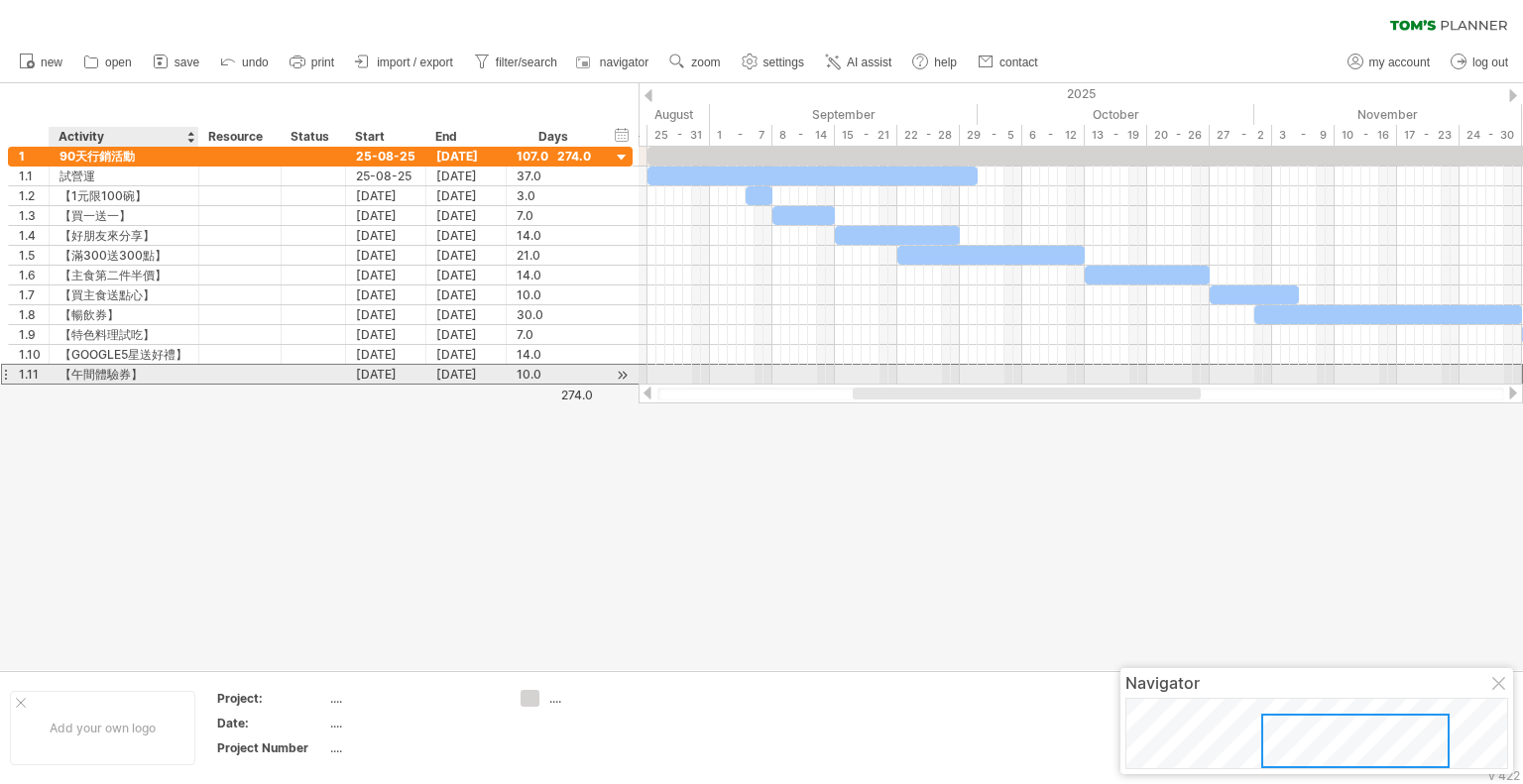 click at bounding box center [240, 374] 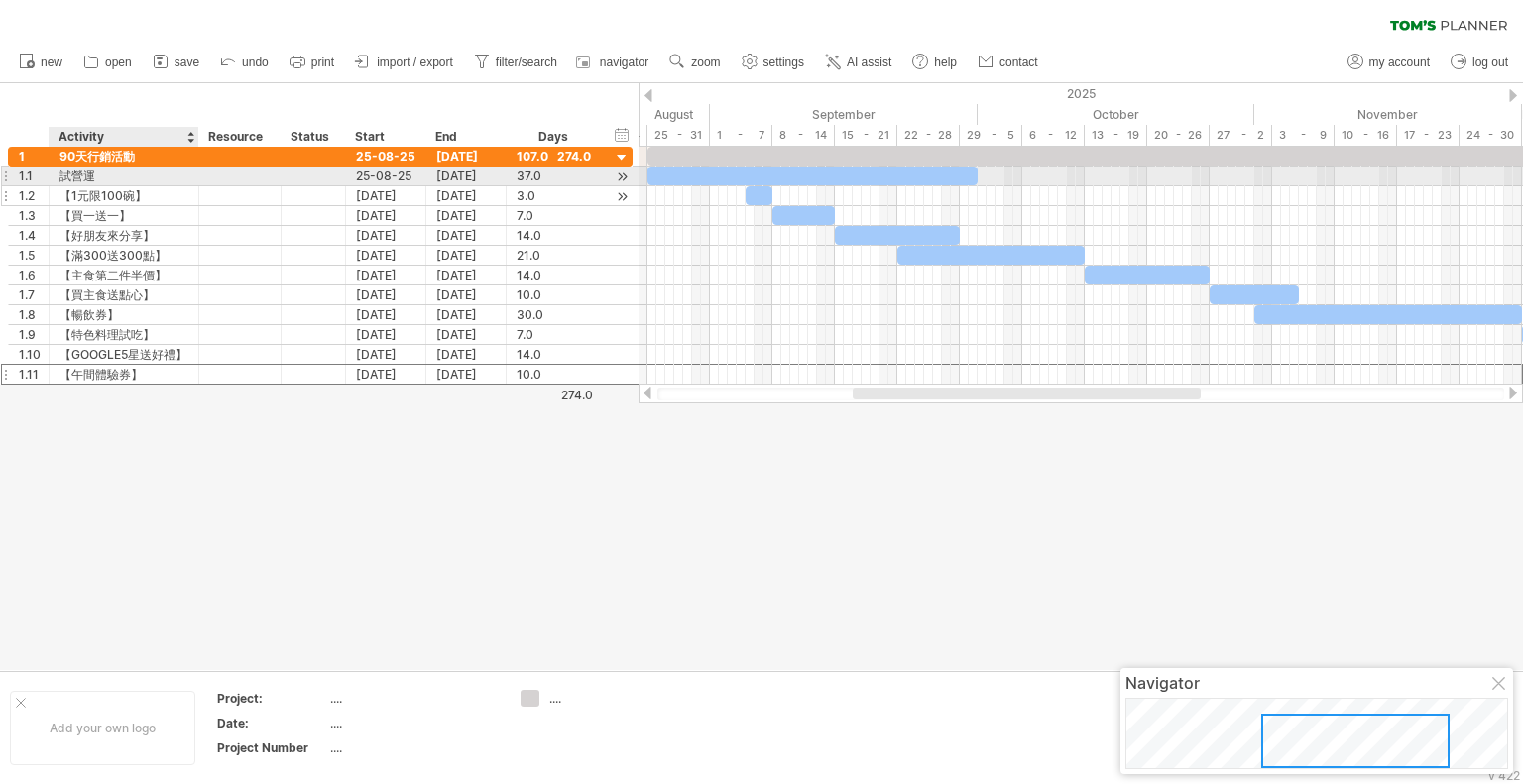 click at bounding box center (240, 195) 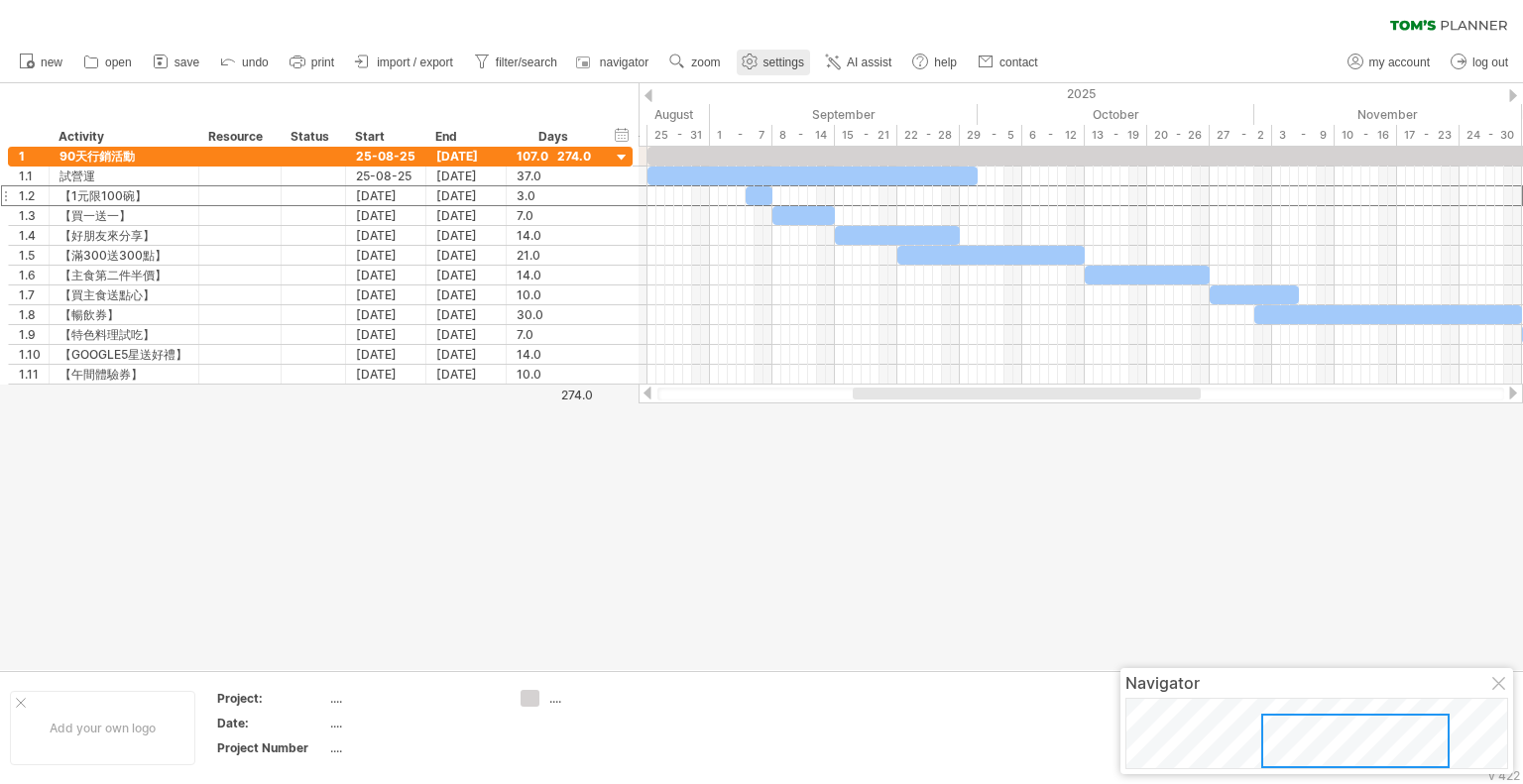 click on "settings" at bounding box center (783, 62) 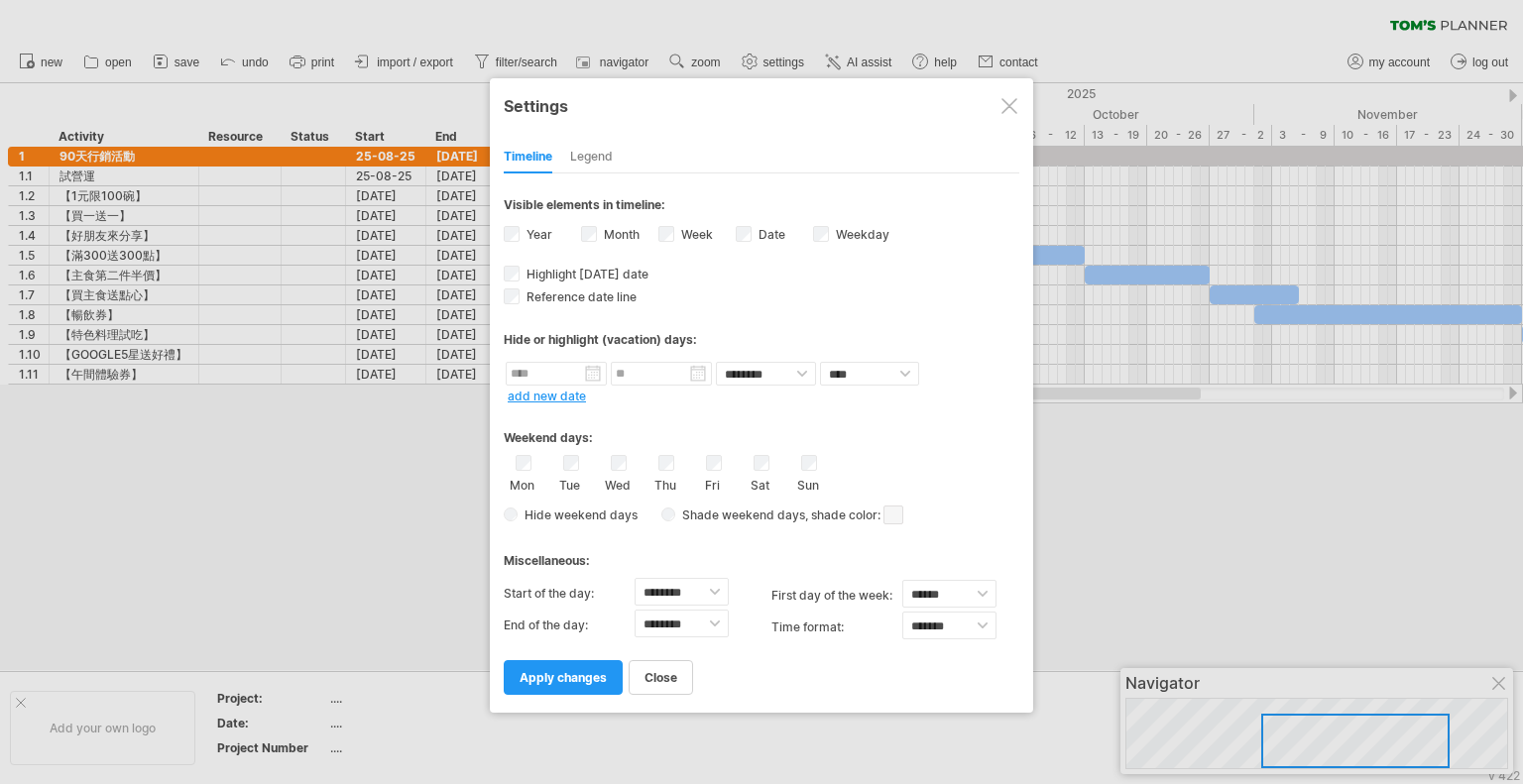 click at bounding box center (1009, 106) 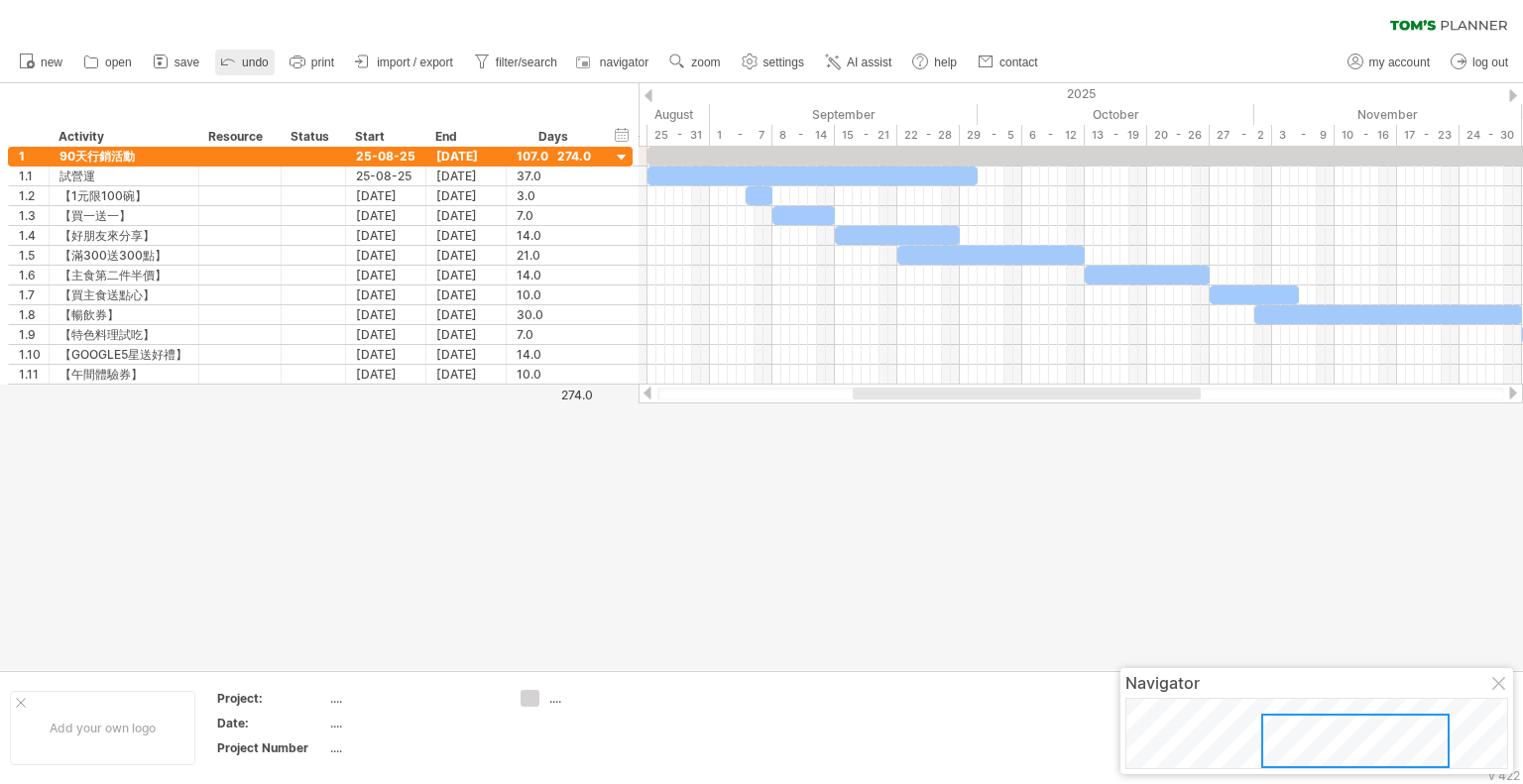click 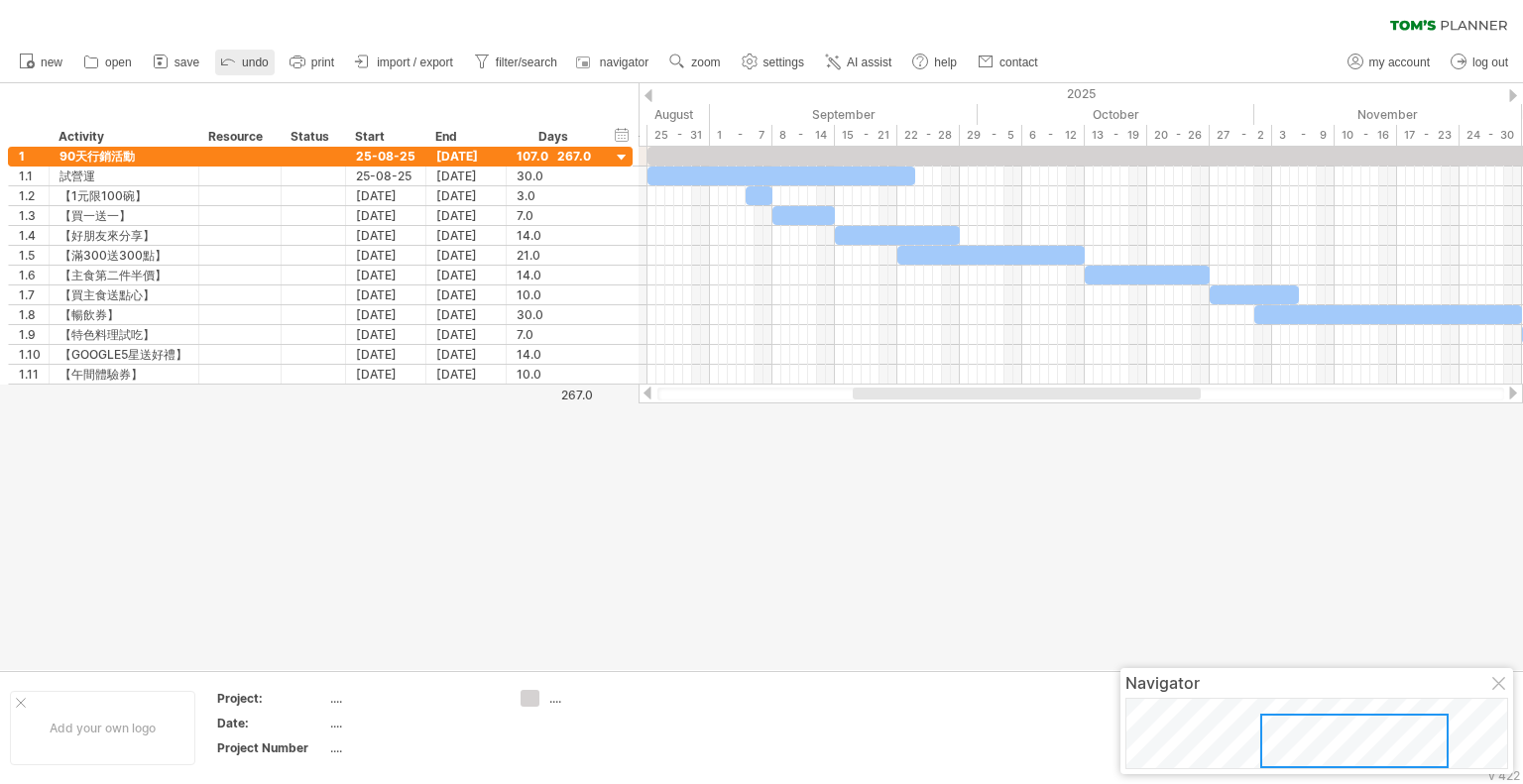 click 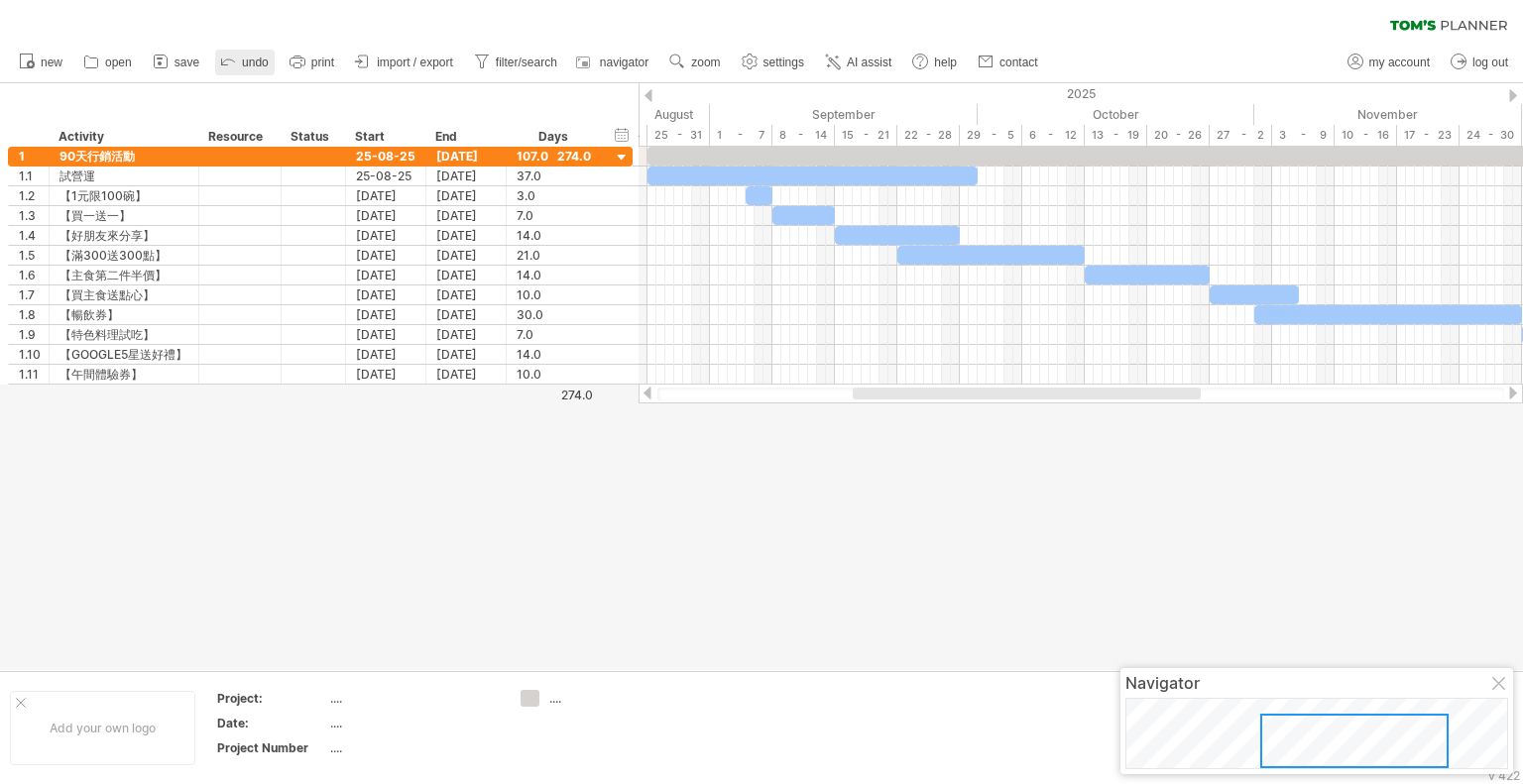 click 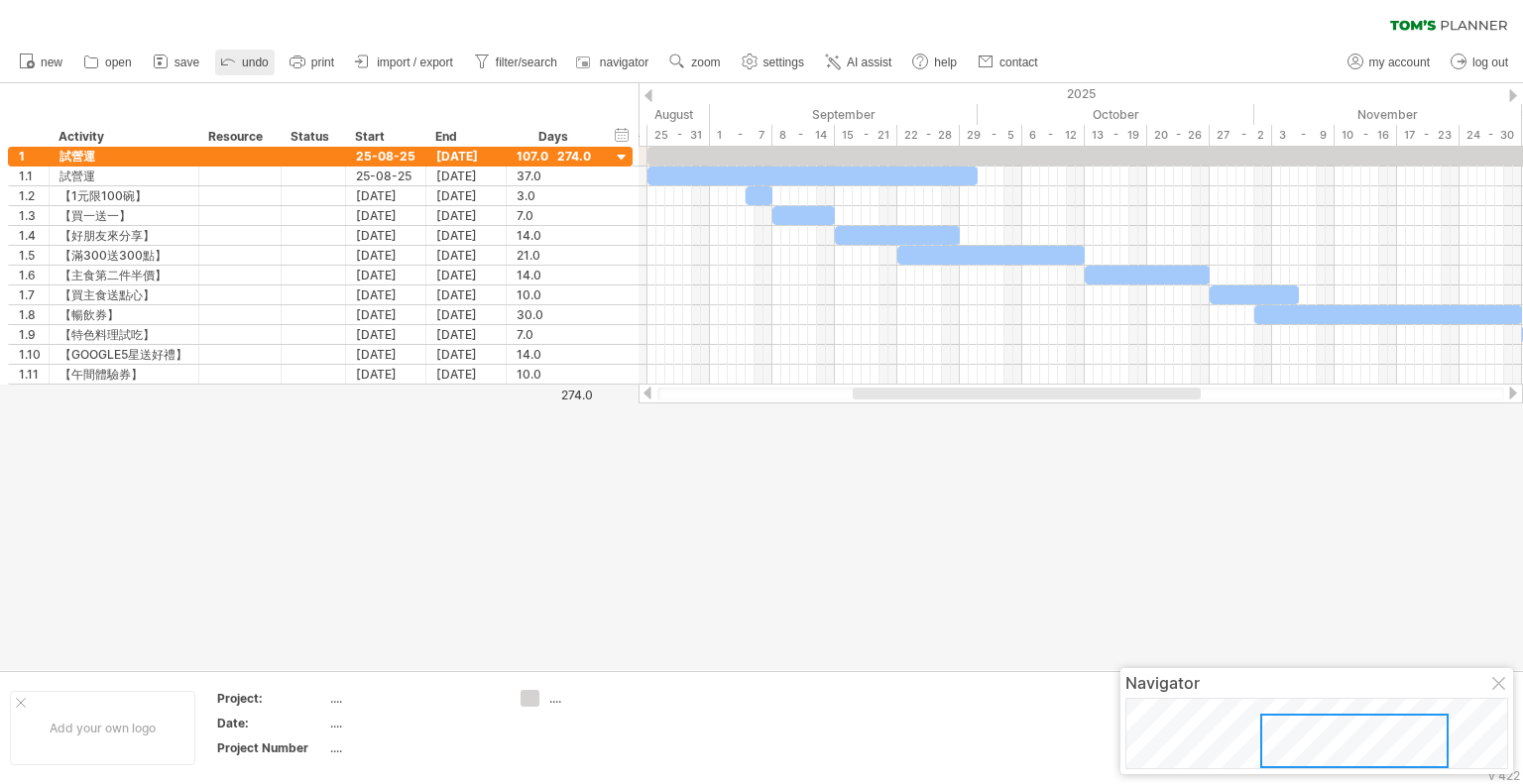 click 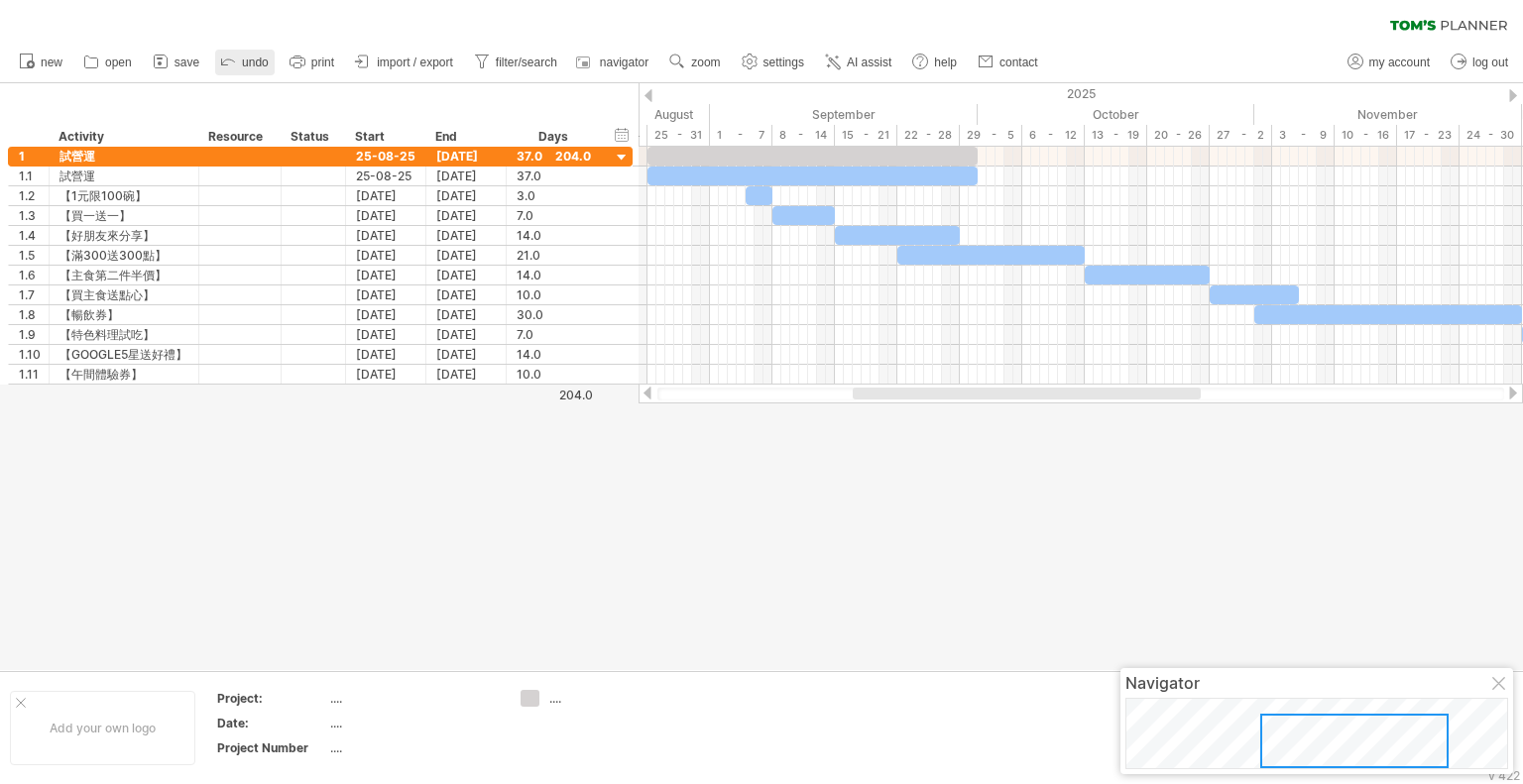 click 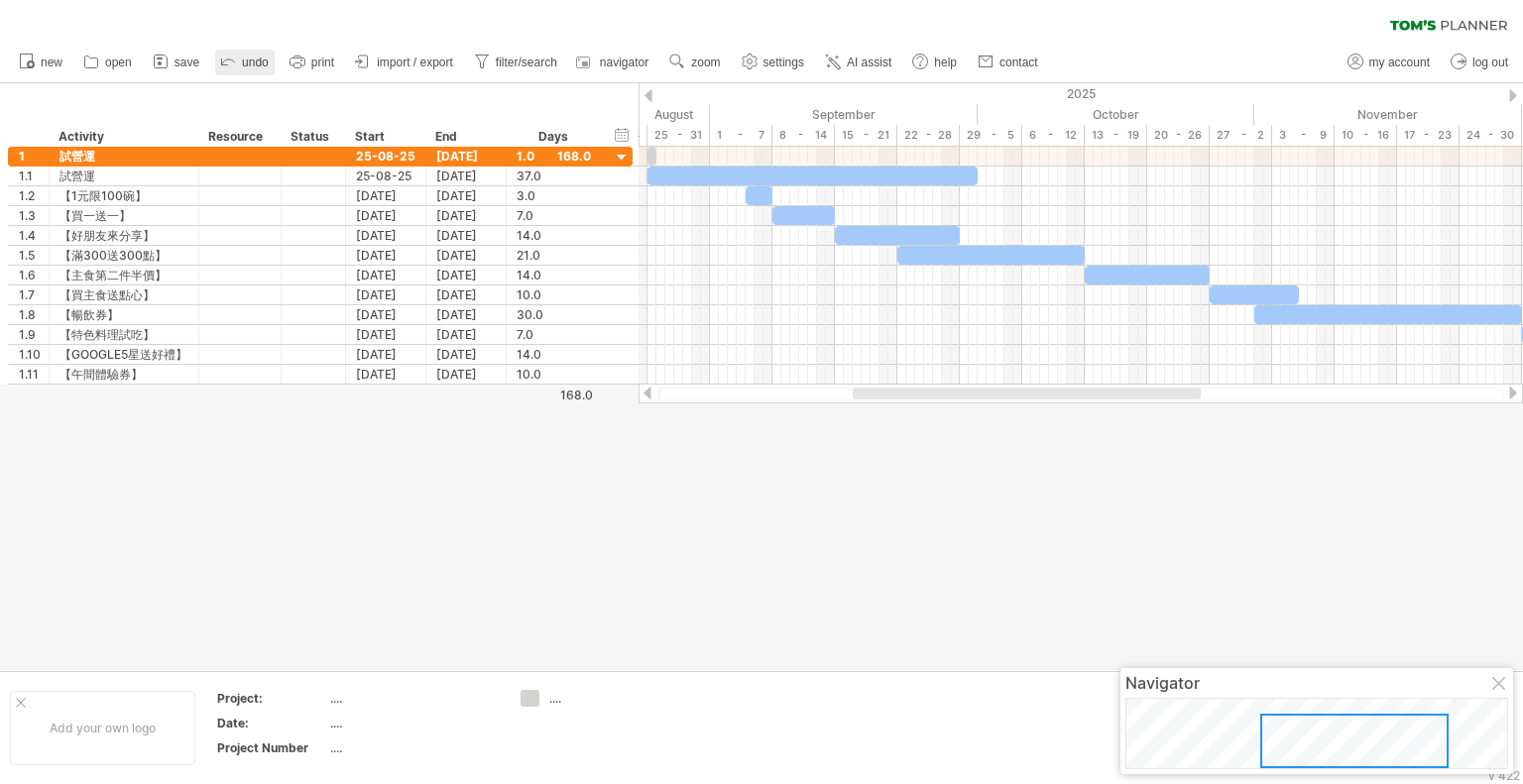 click 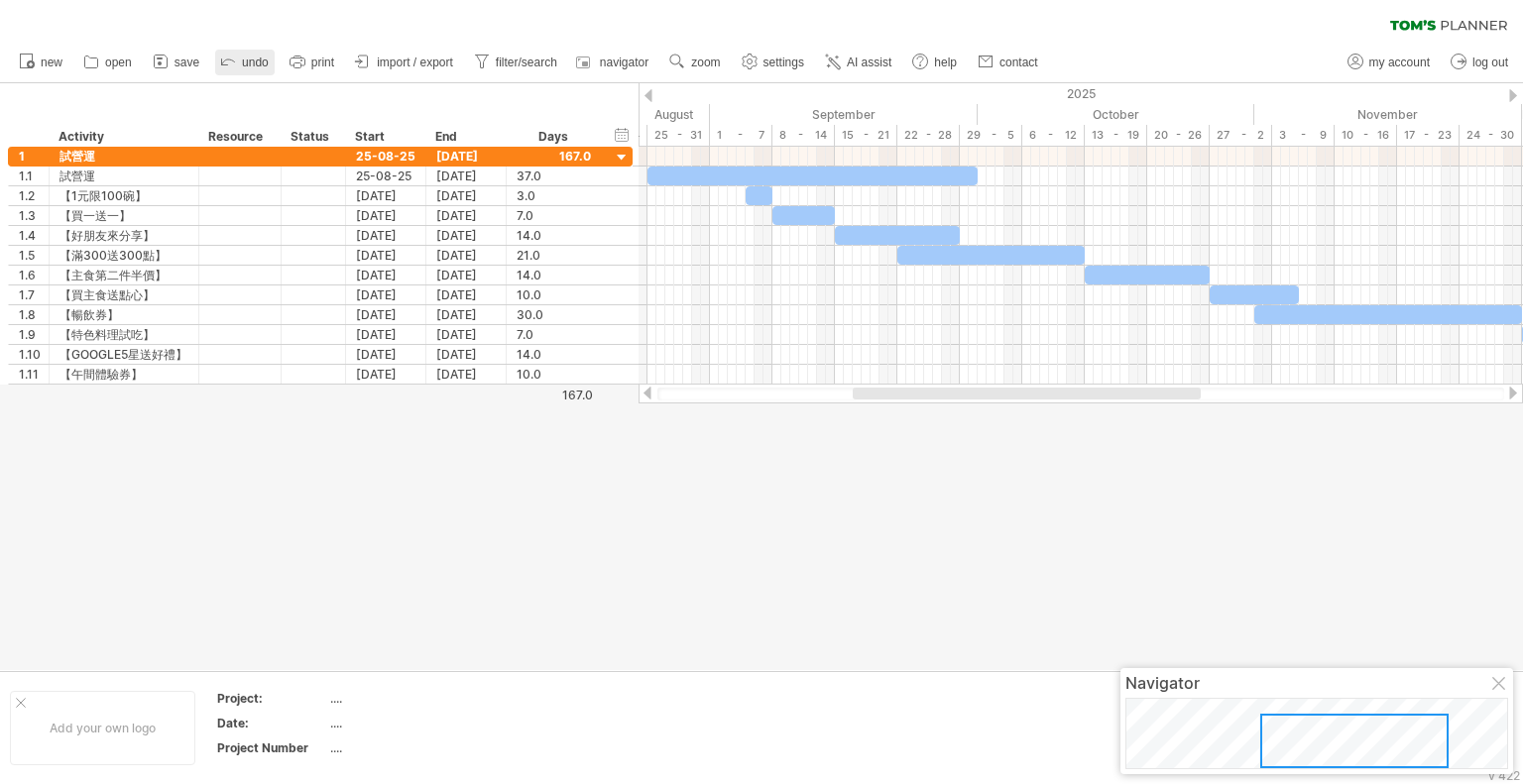 scroll, scrollTop: 0, scrollLeft: 0, axis: both 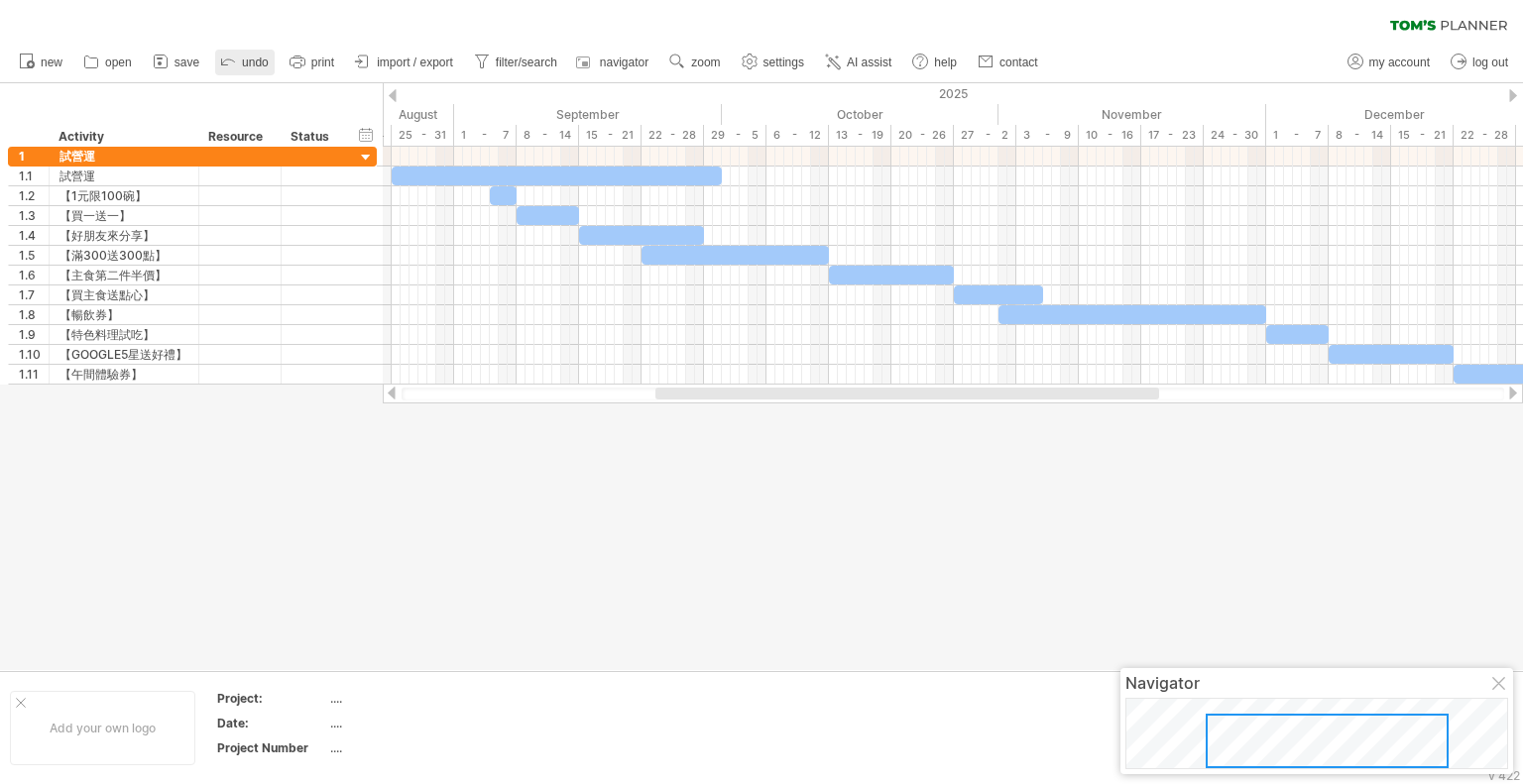 click 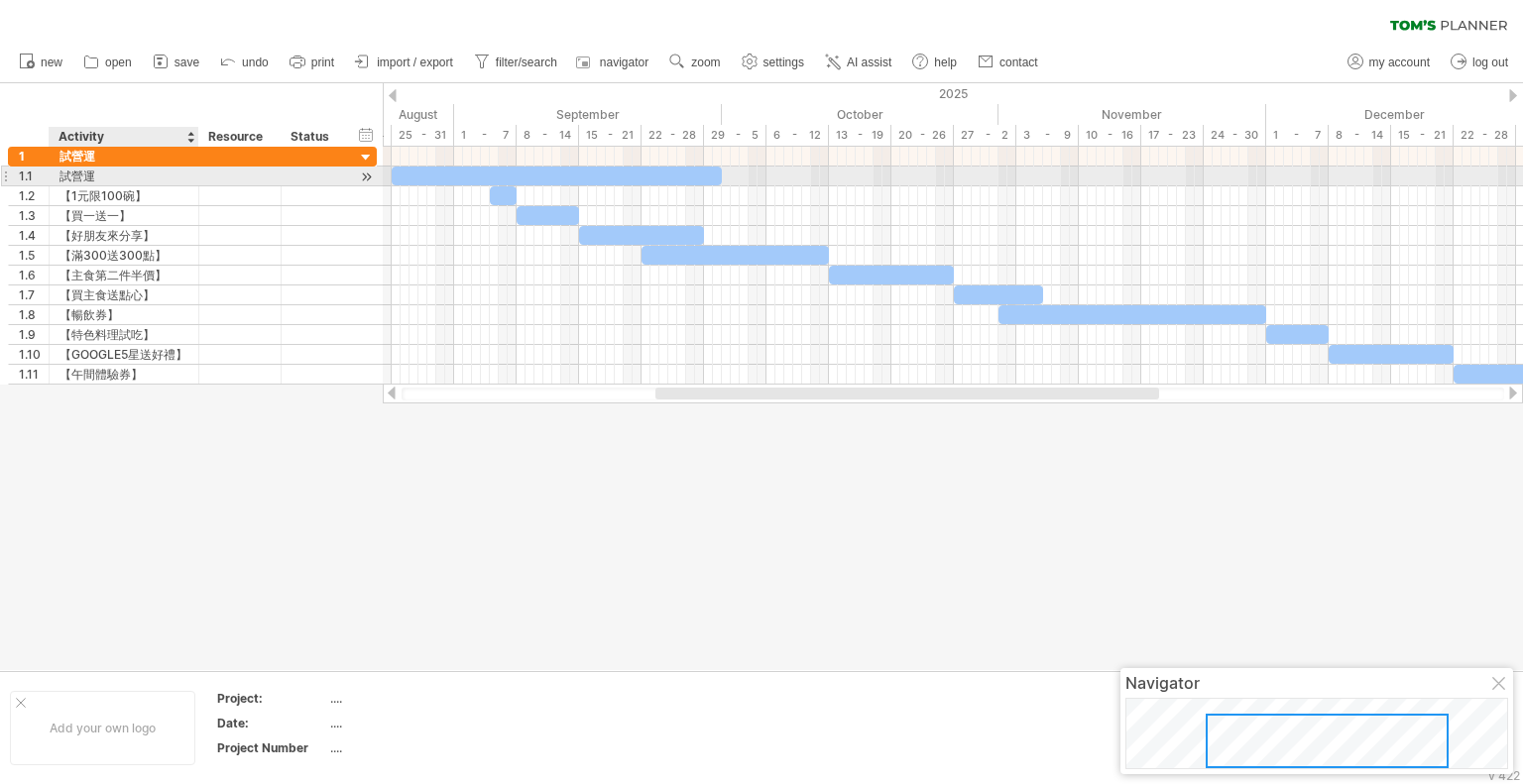 click on "試營運" at bounding box center (124, 175) 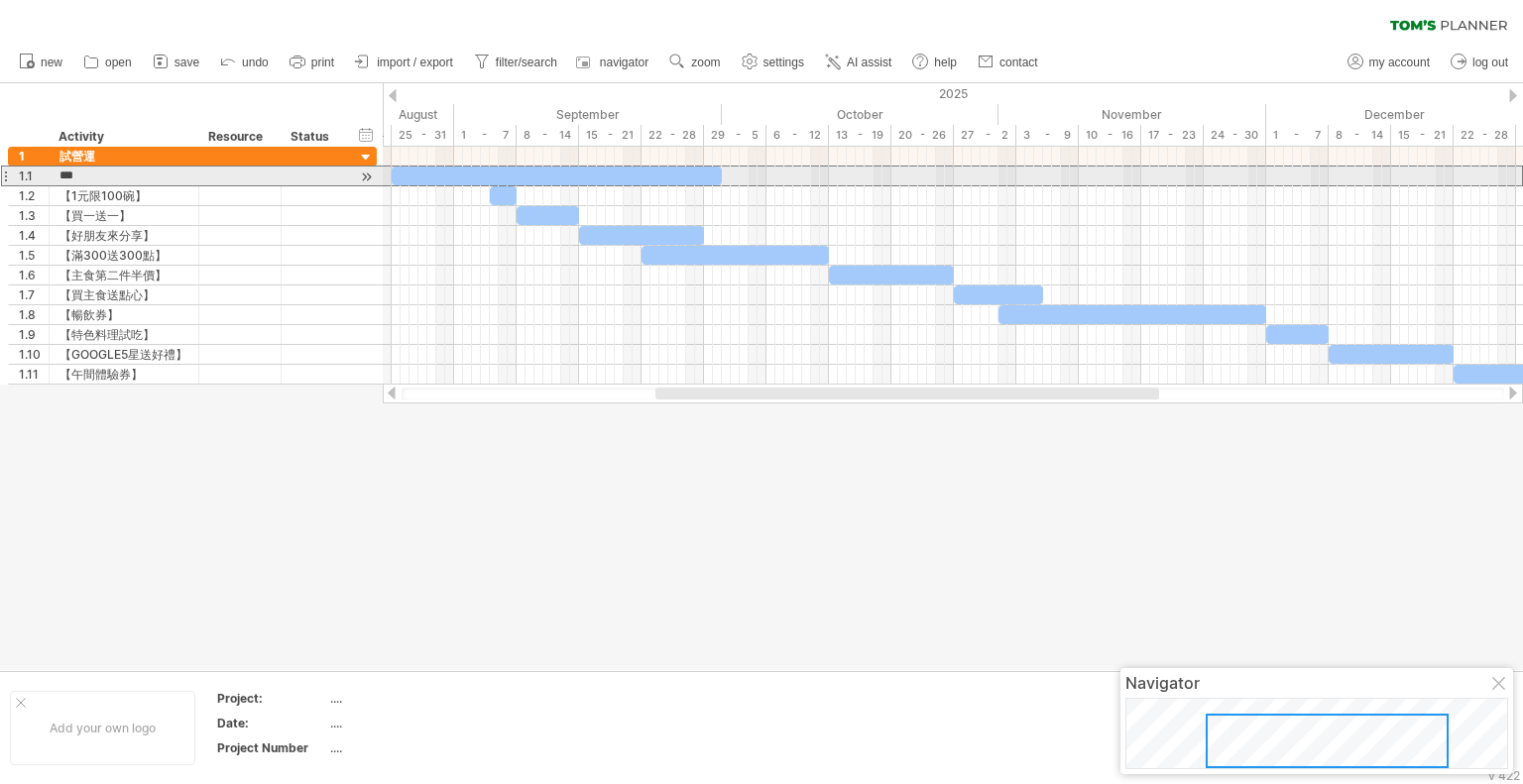 click on "**********" at bounding box center (188, 266) 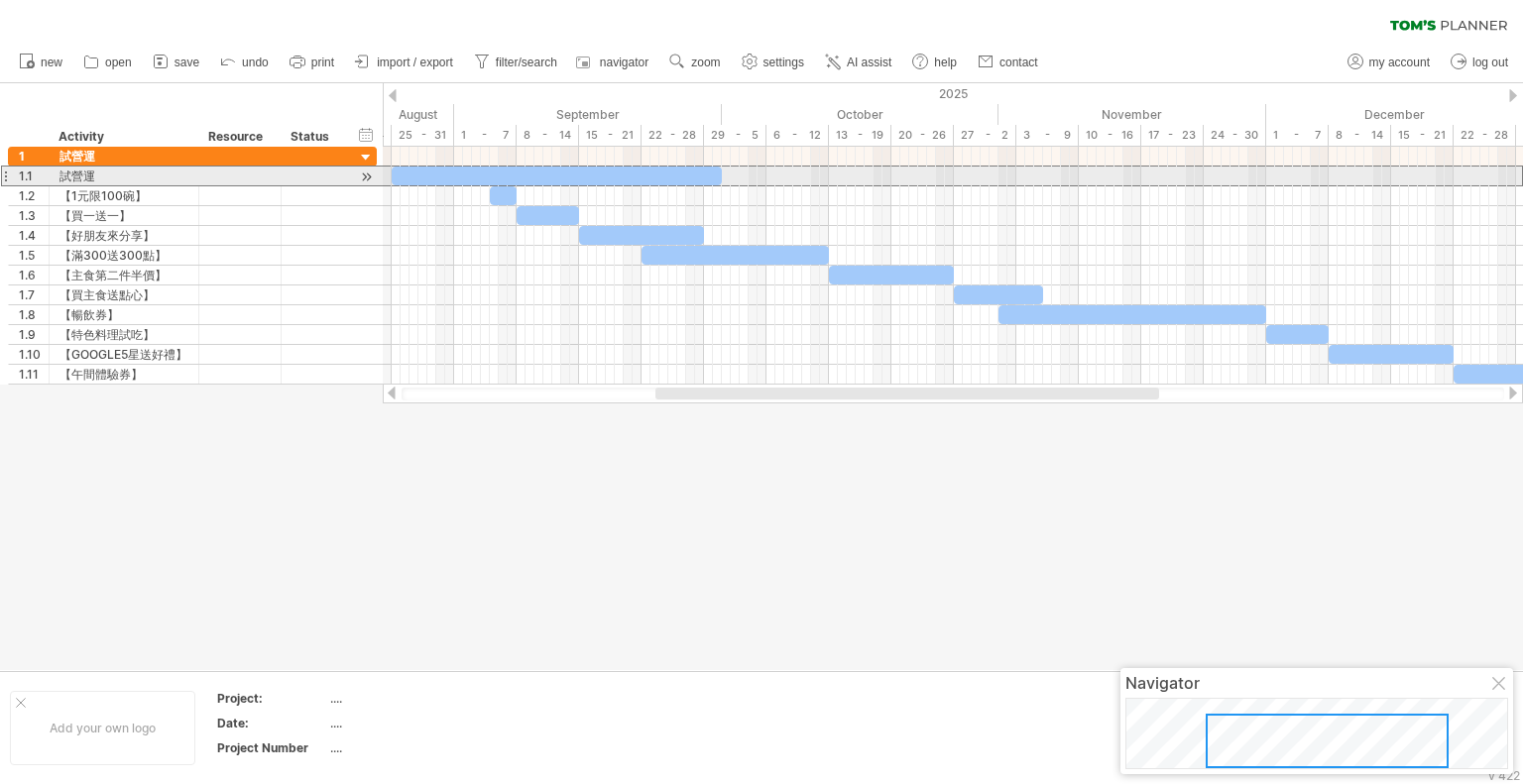 click on "1.1" at bounding box center (29, 175) 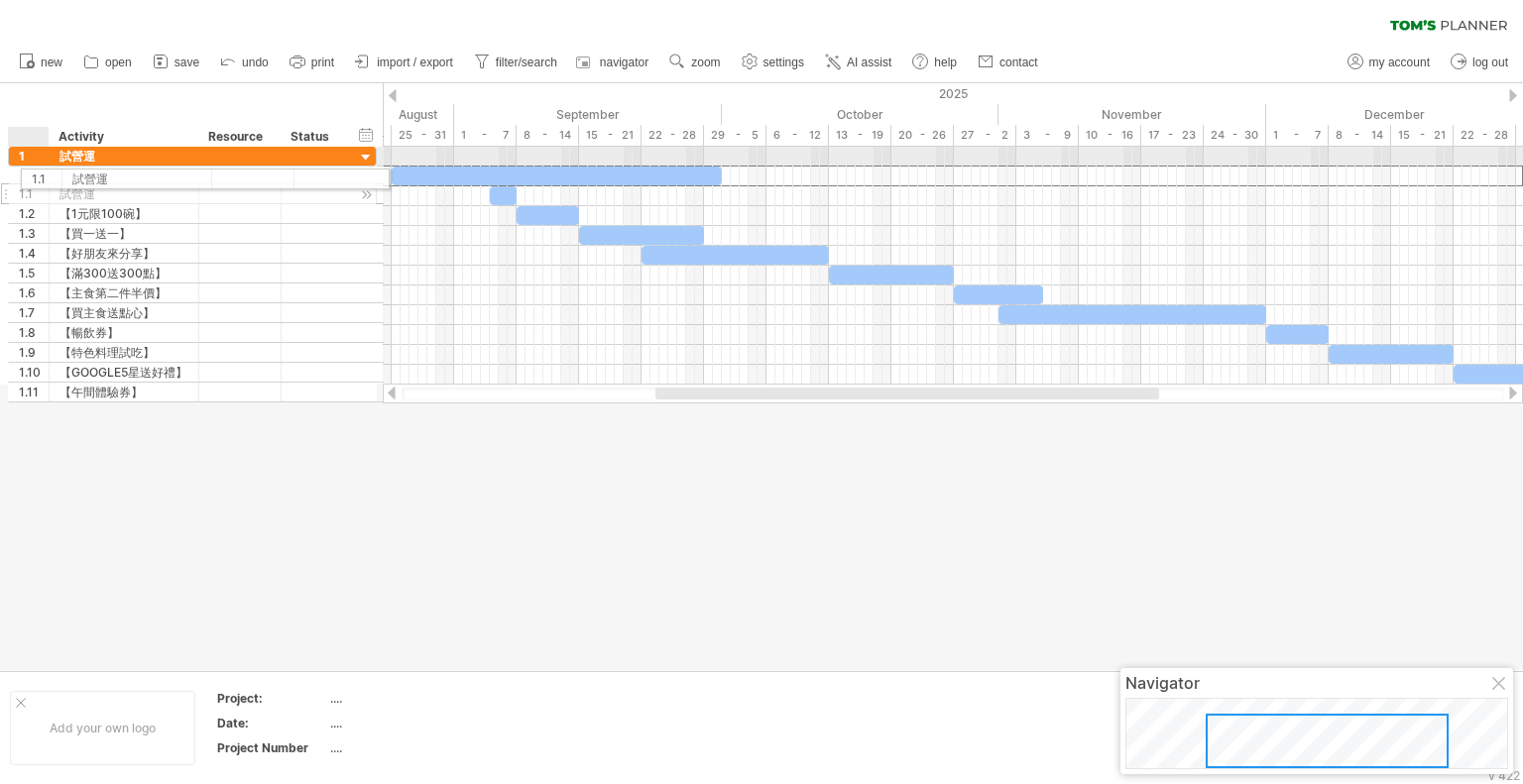 drag, startPoint x: 10, startPoint y: 181, endPoint x: 19, endPoint y: 175, distance: 10.816654 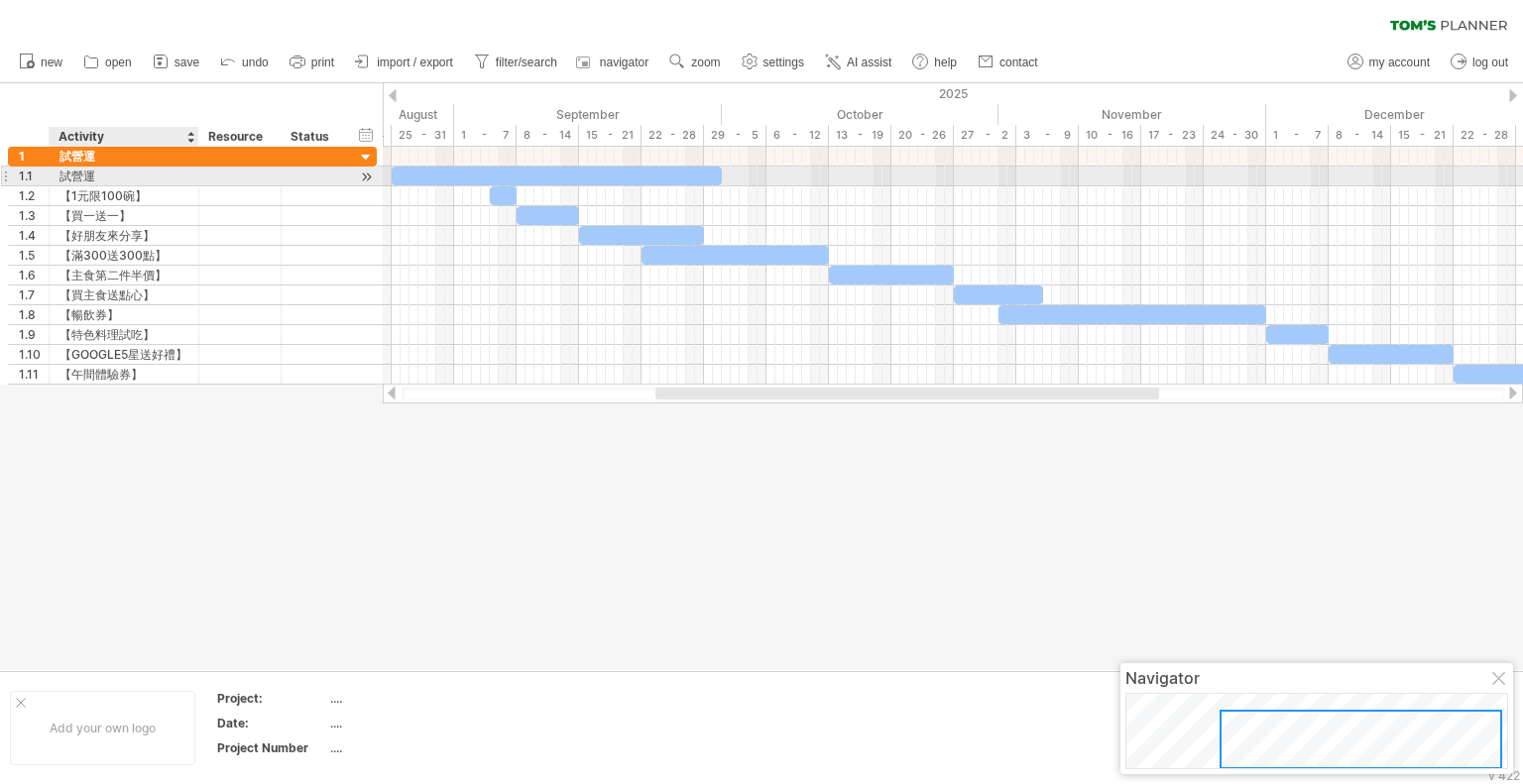 click on "試營運" at bounding box center (124, 175) 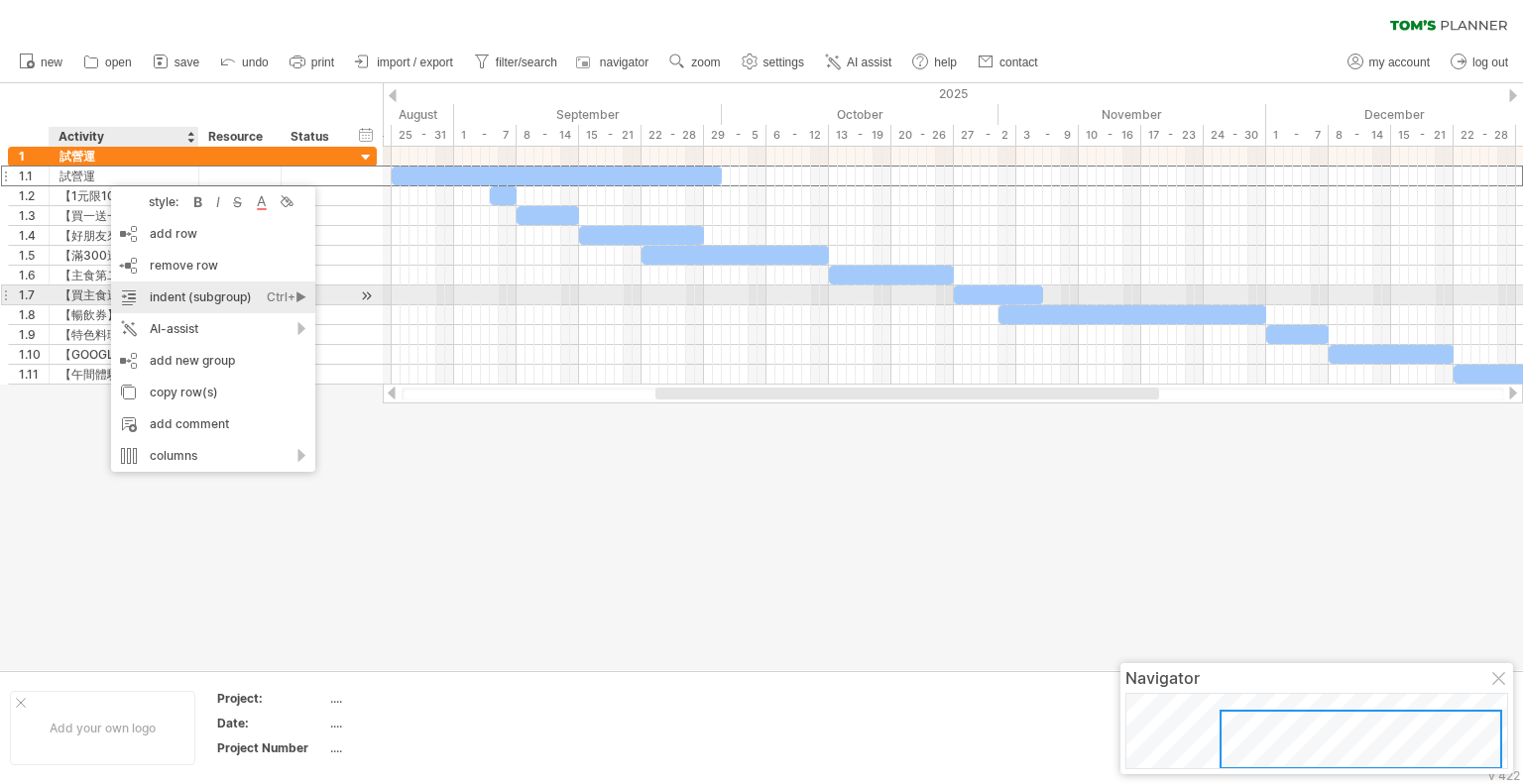 click on "indent (subgroup) Ctrl+► Cmd+►" at bounding box center [213, 297] 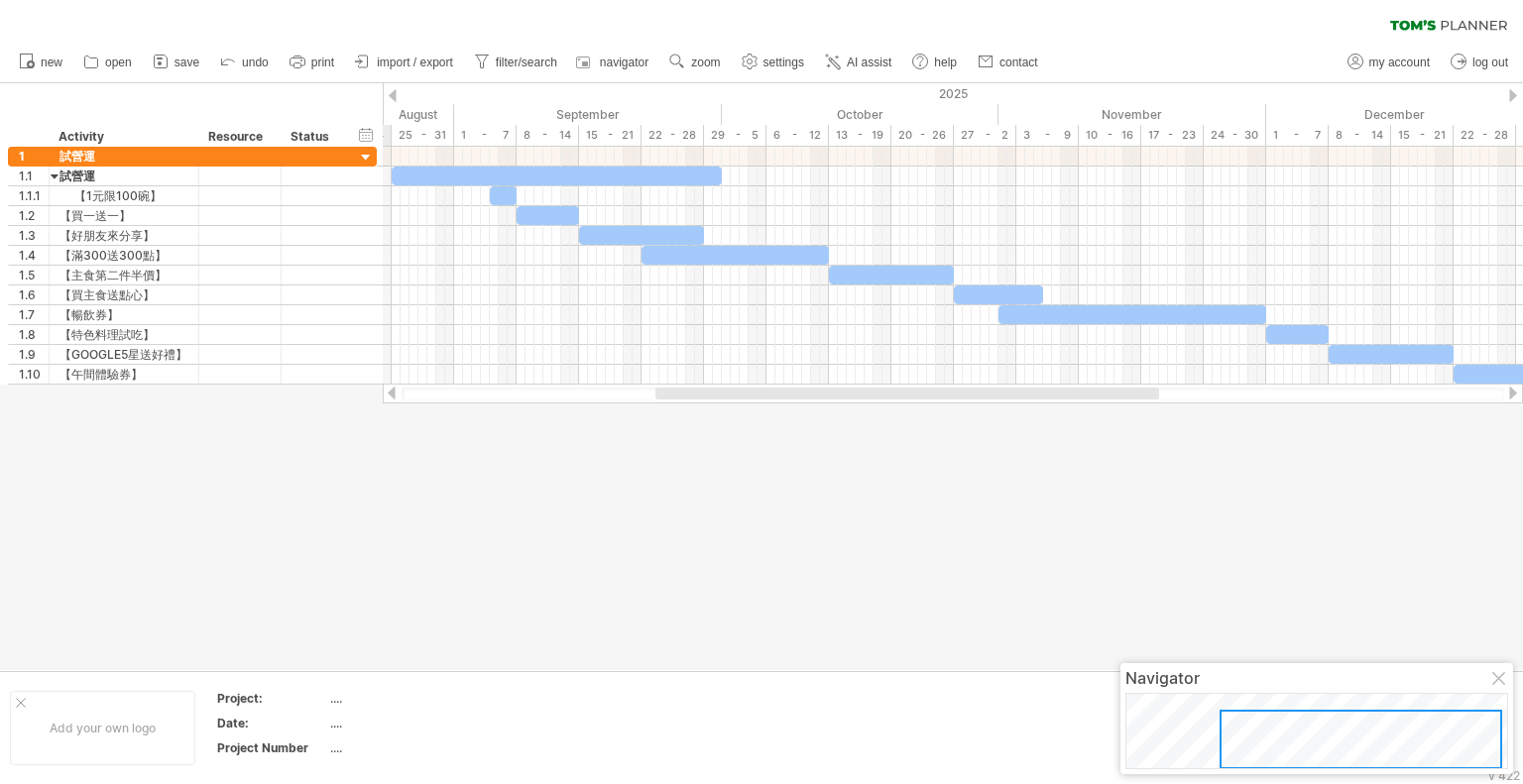 click at bounding box center [762, 377] 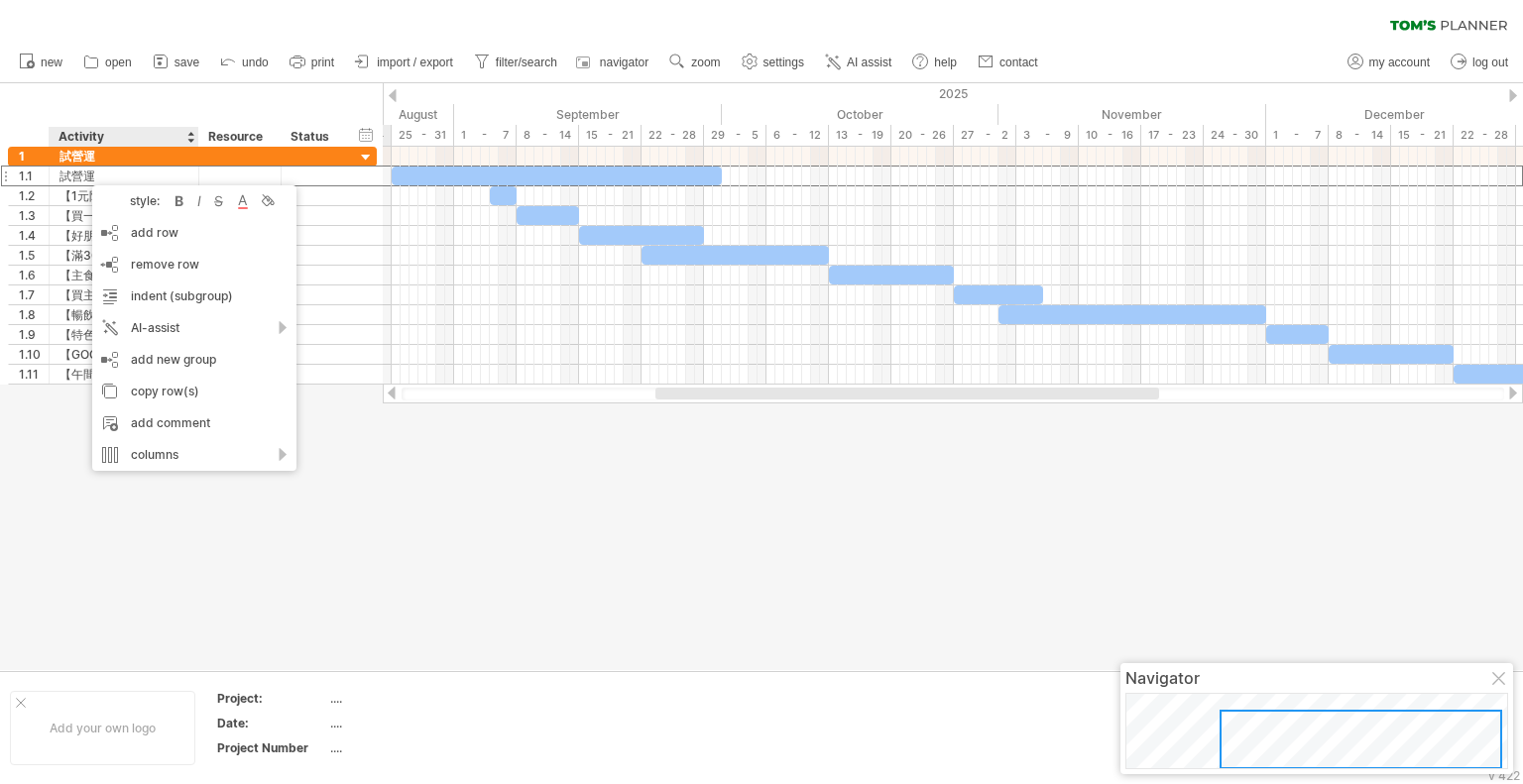 click at bounding box center (762, 377) 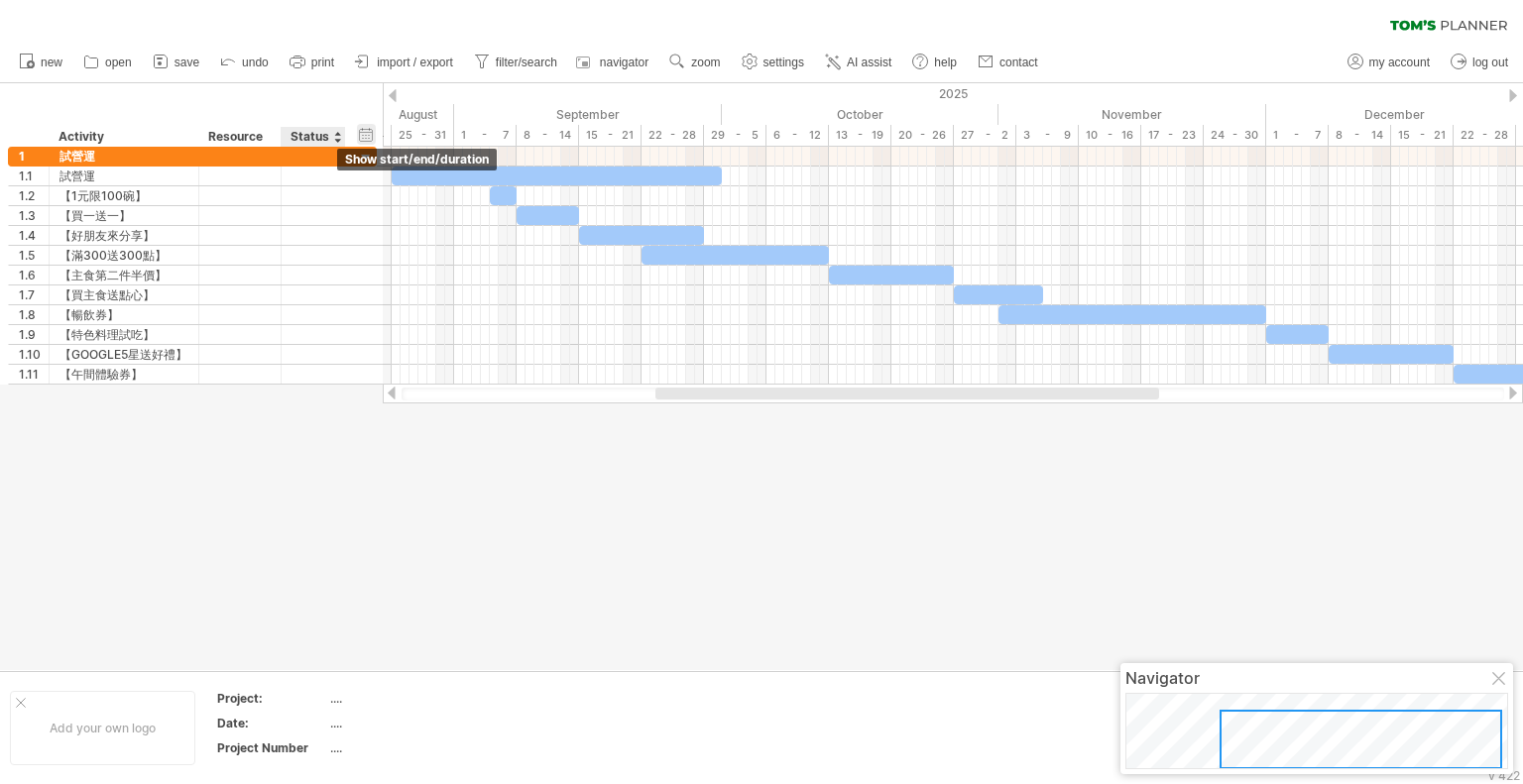 click on "hide start/end/duration show start/end/duration" at bounding box center (366, 134) 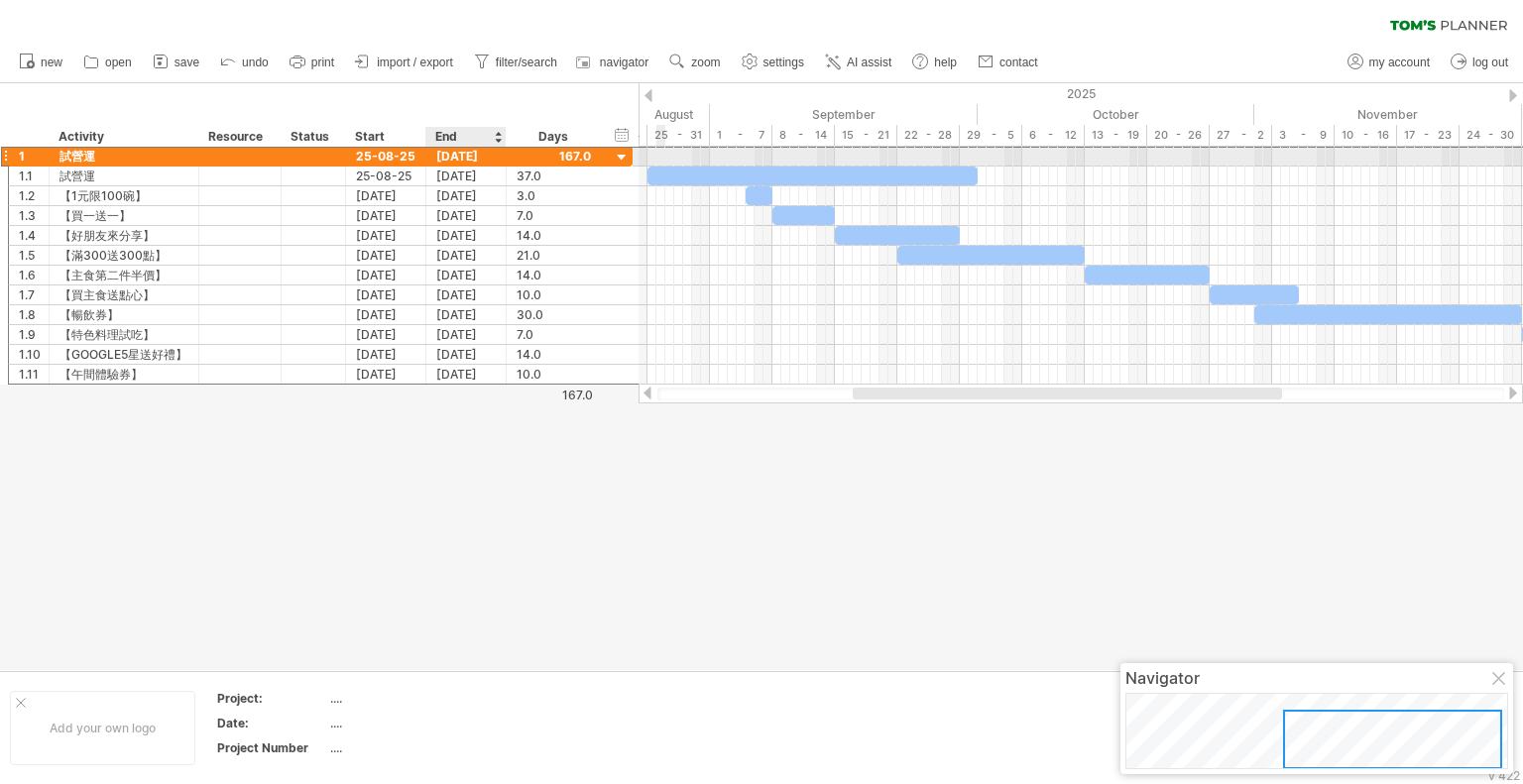 click on "[DATE]" at bounding box center [466, 156] 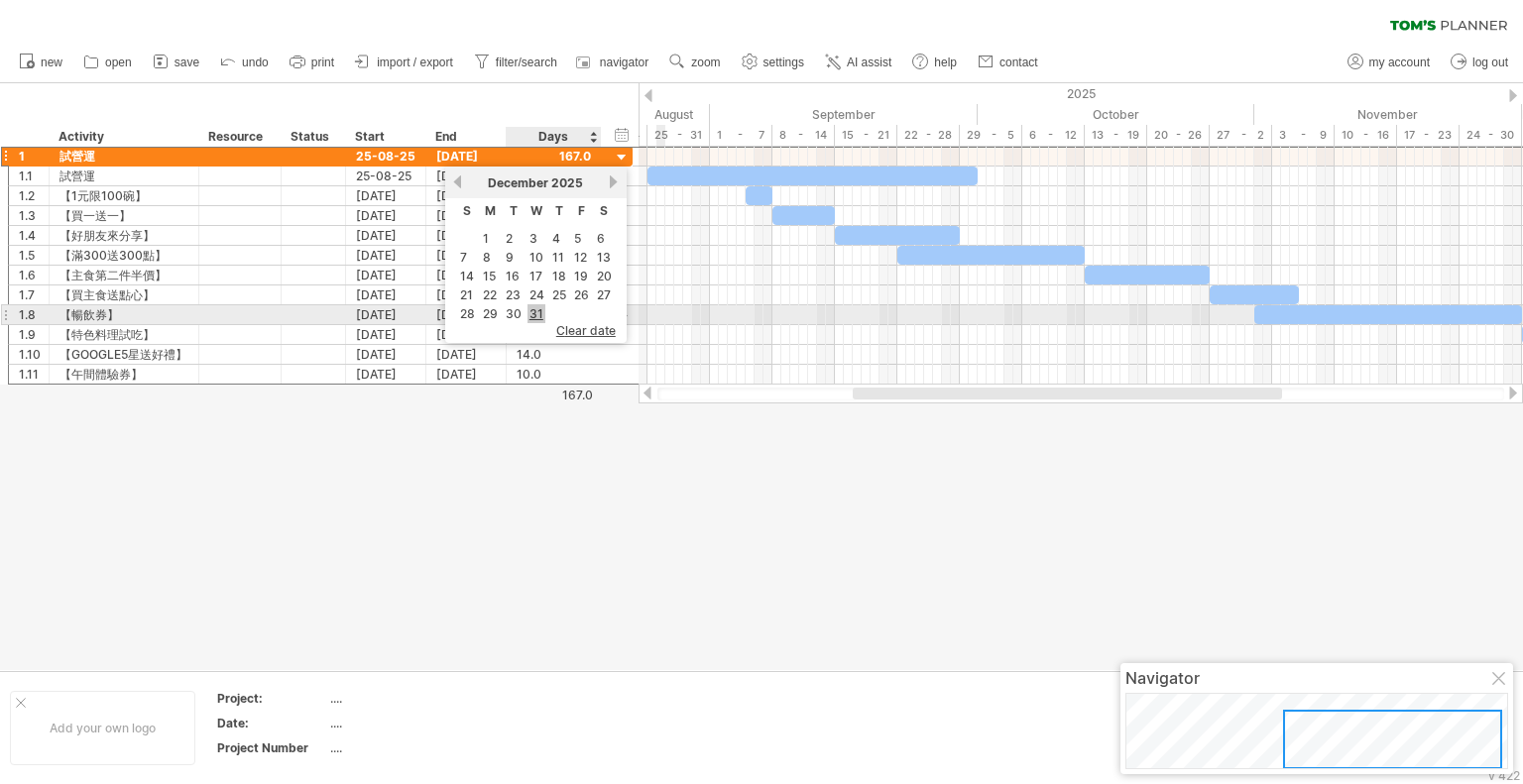 click on "31" at bounding box center [536, 313] 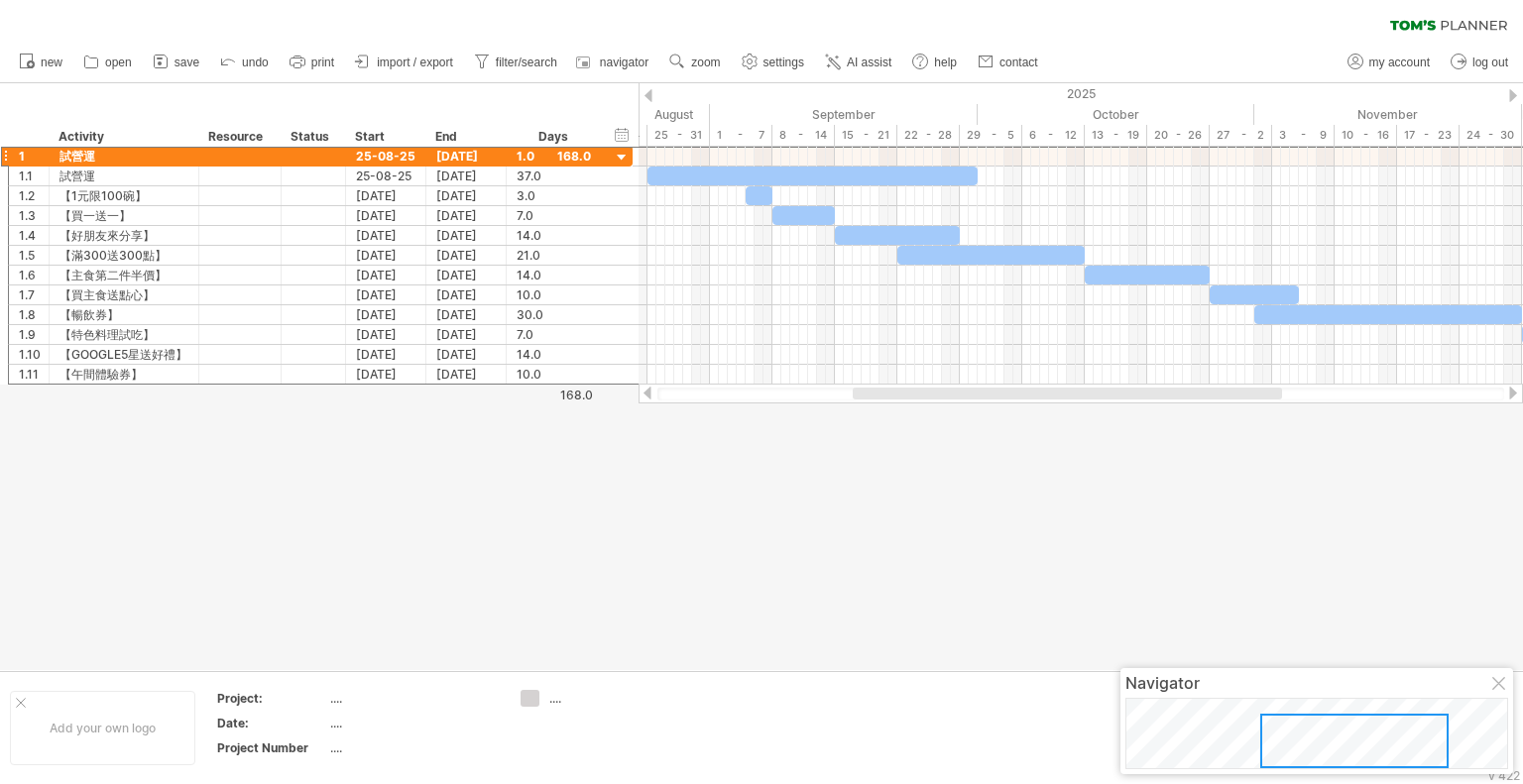 click at bounding box center (762, 377) 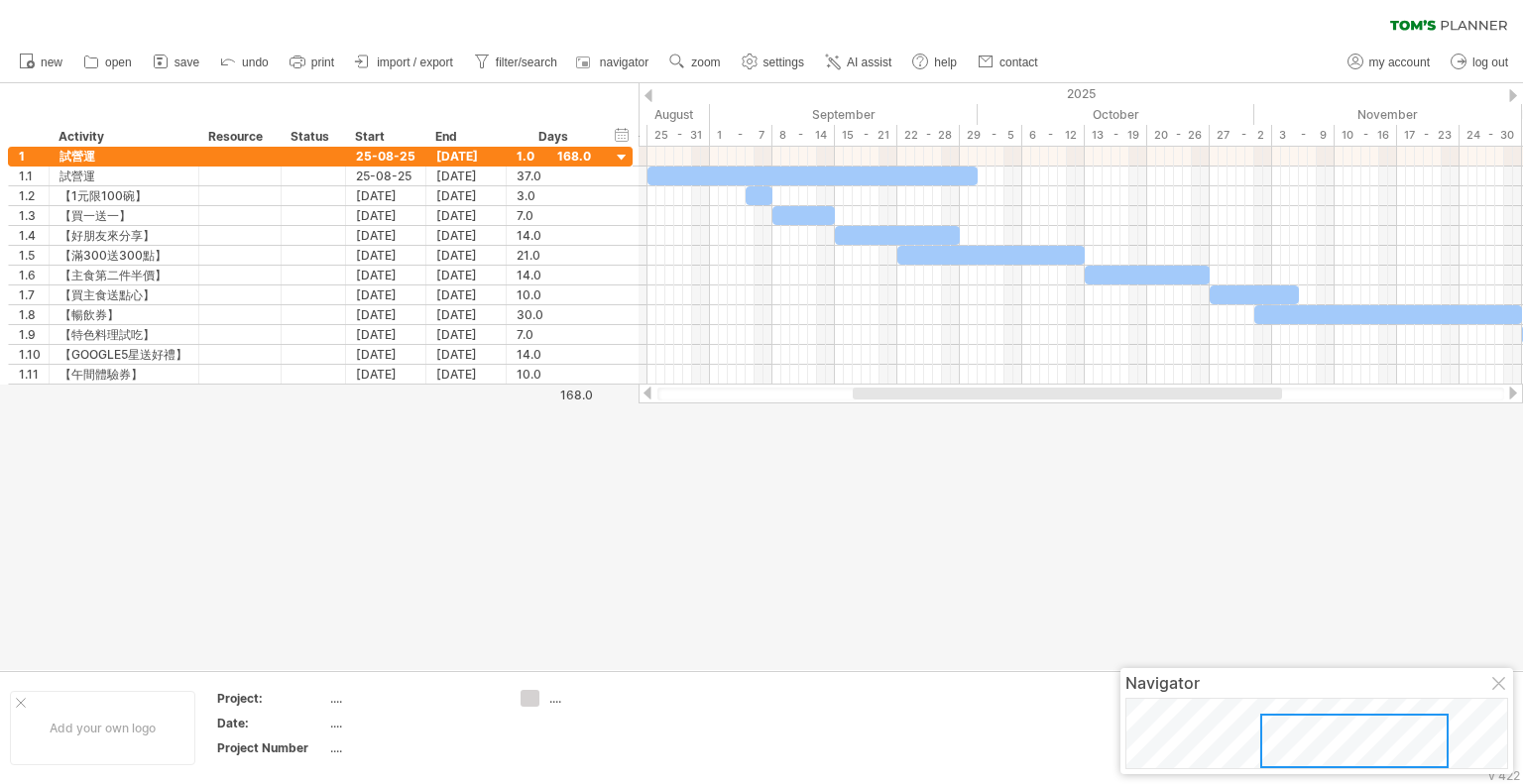 click at bounding box center (762, 377) 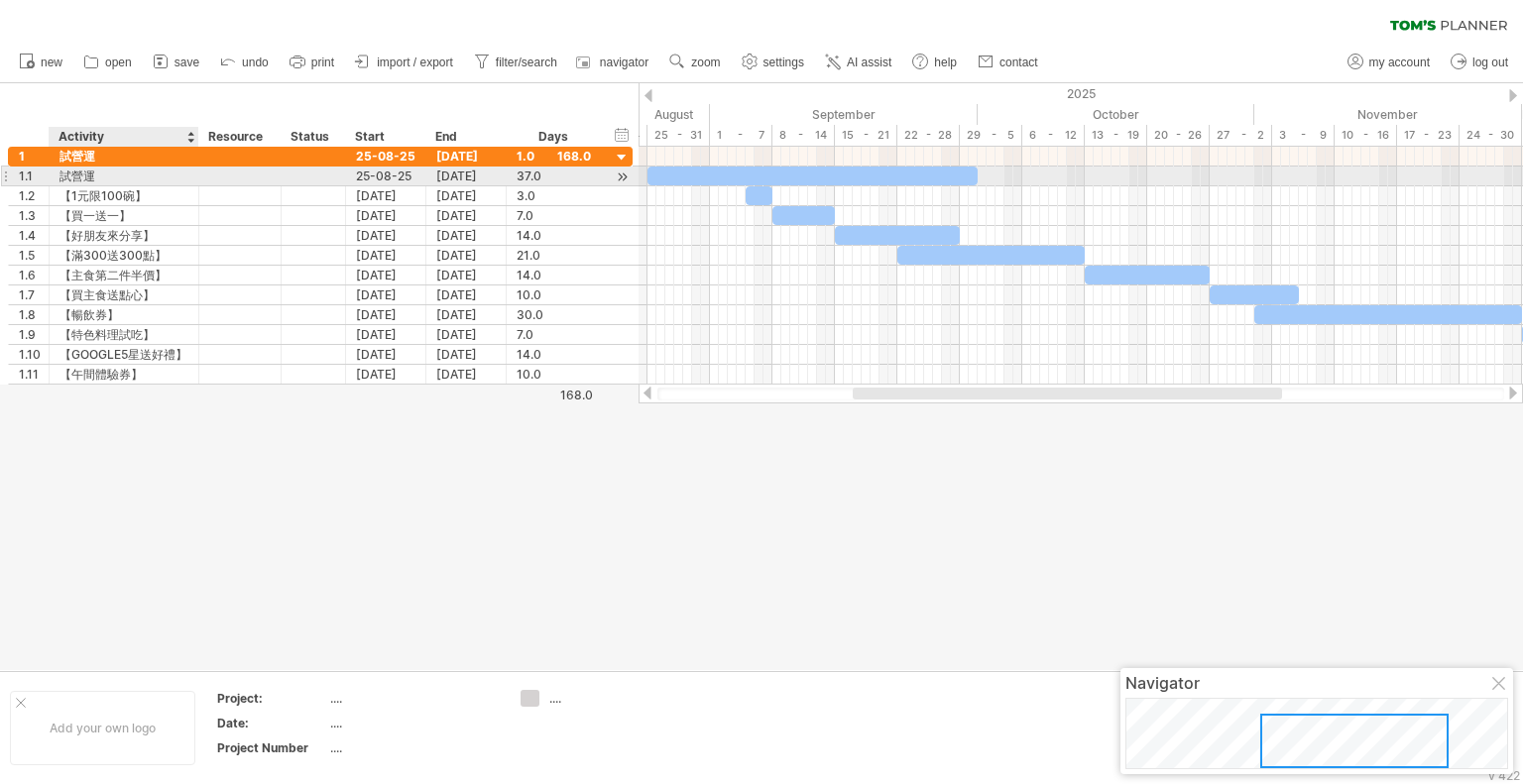 click on "試營運" at bounding box center (124, 175) 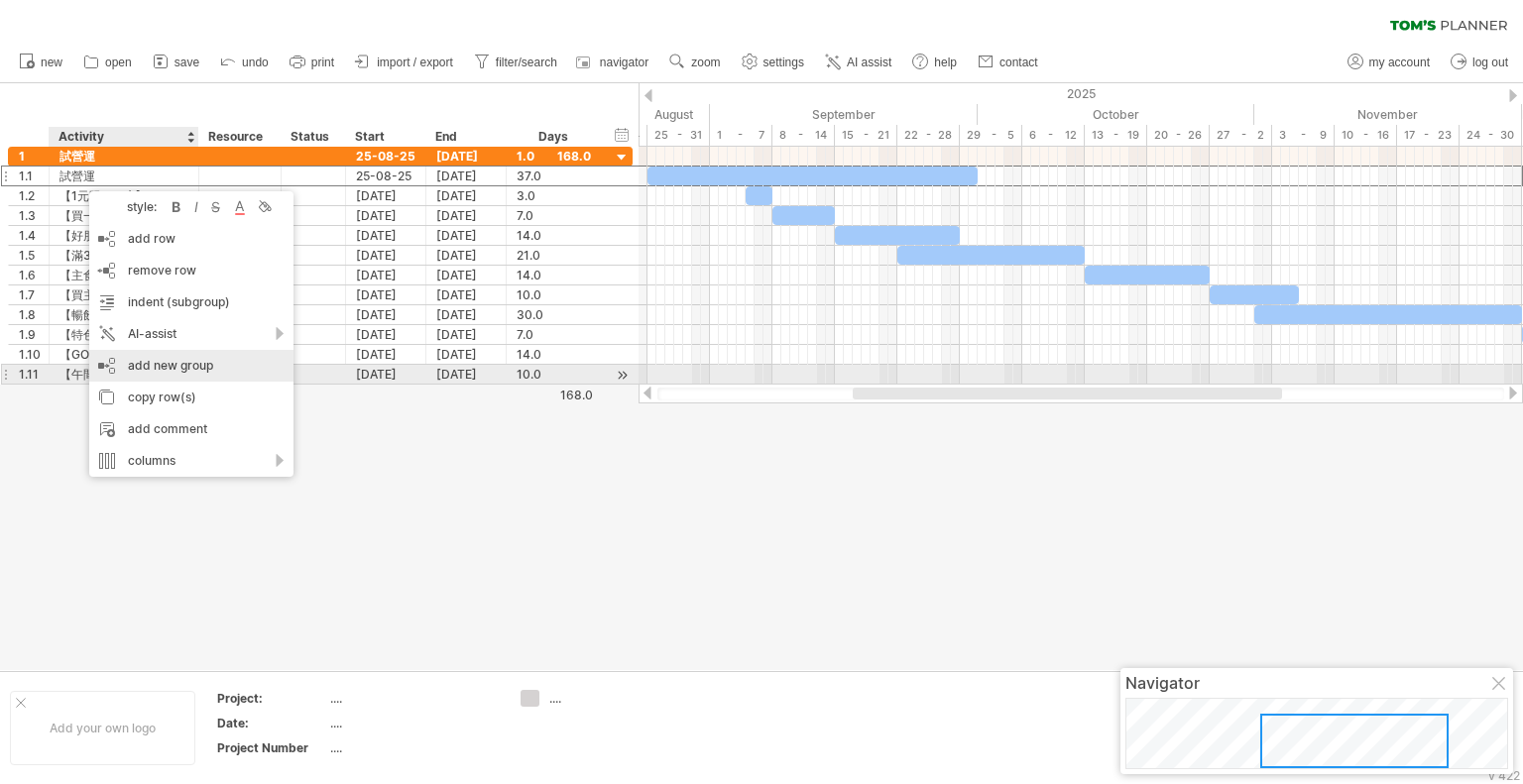 click on "add new group" at bounding box center (191, 366) 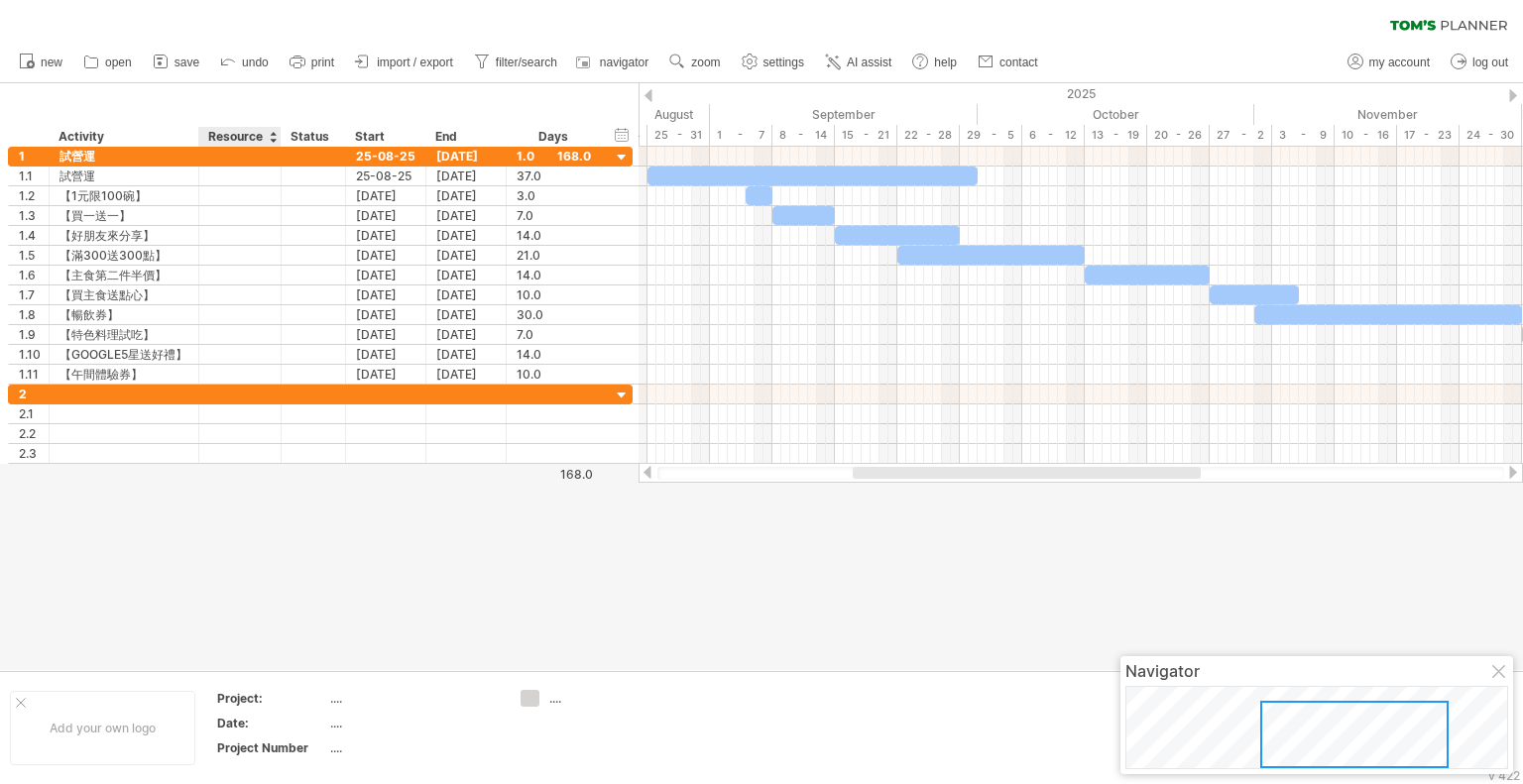 click at bounding box center (762, 377) 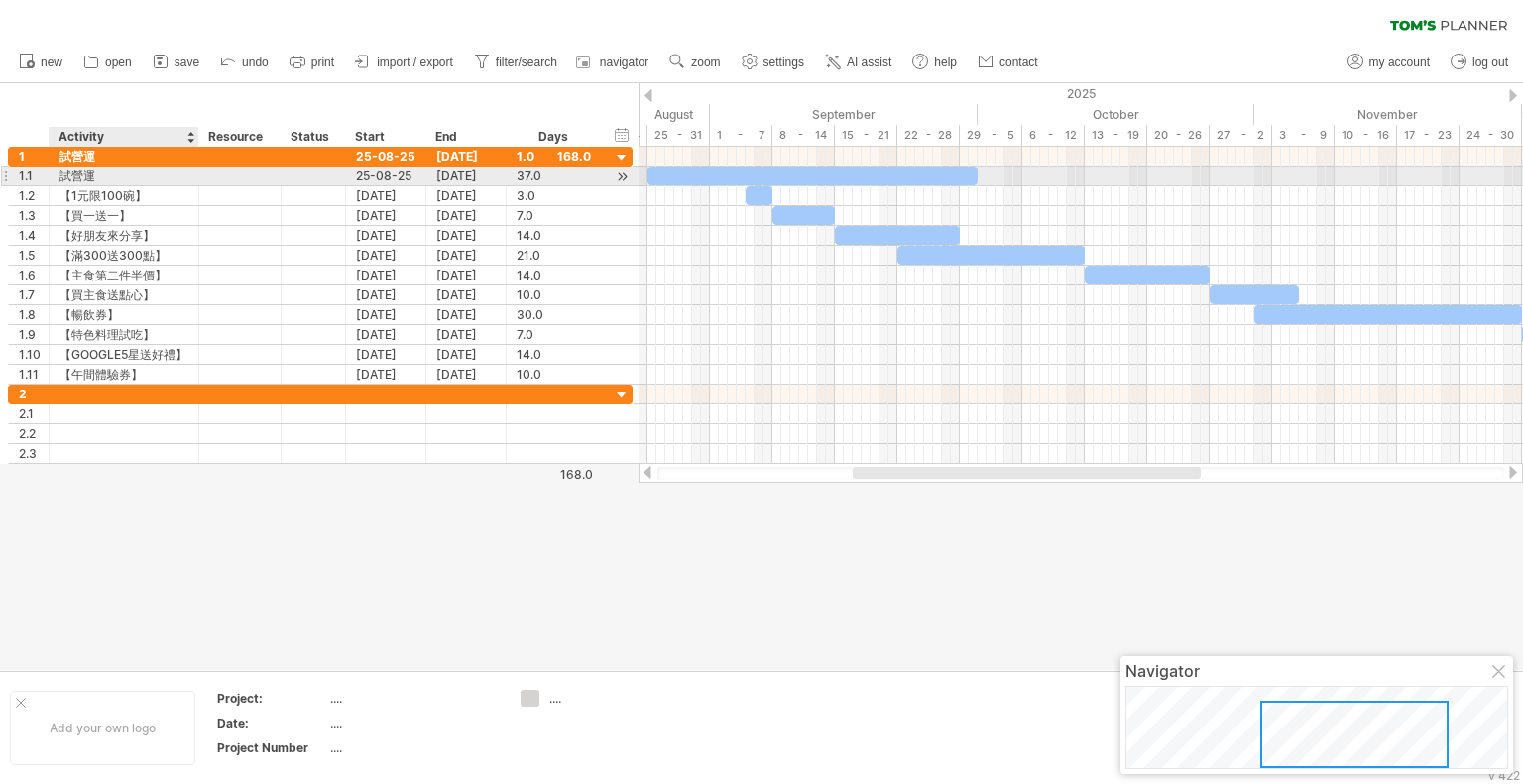 click on "試營運" at bounding box center (124, 175) 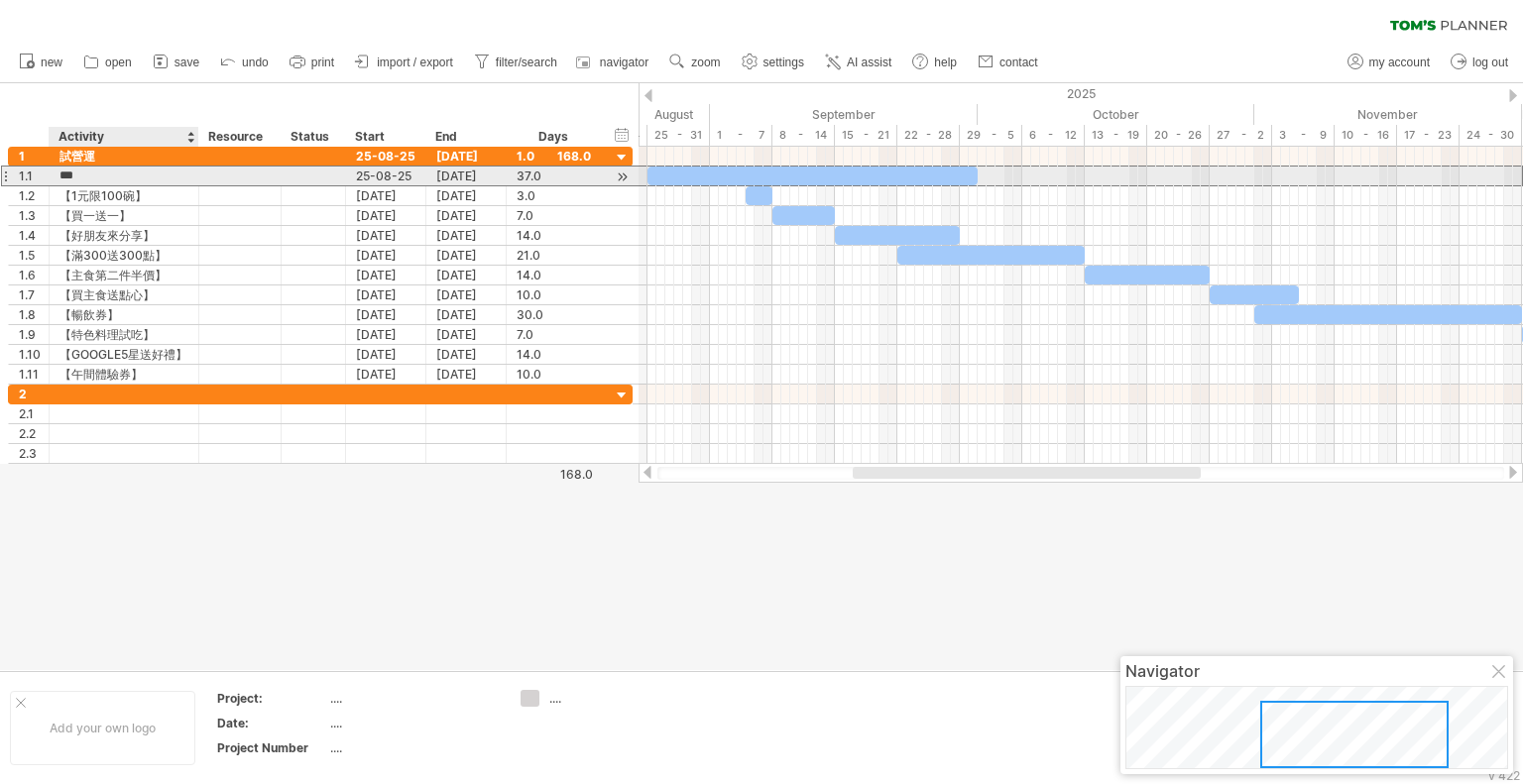 click on "***" at bounding box center (124, 175) 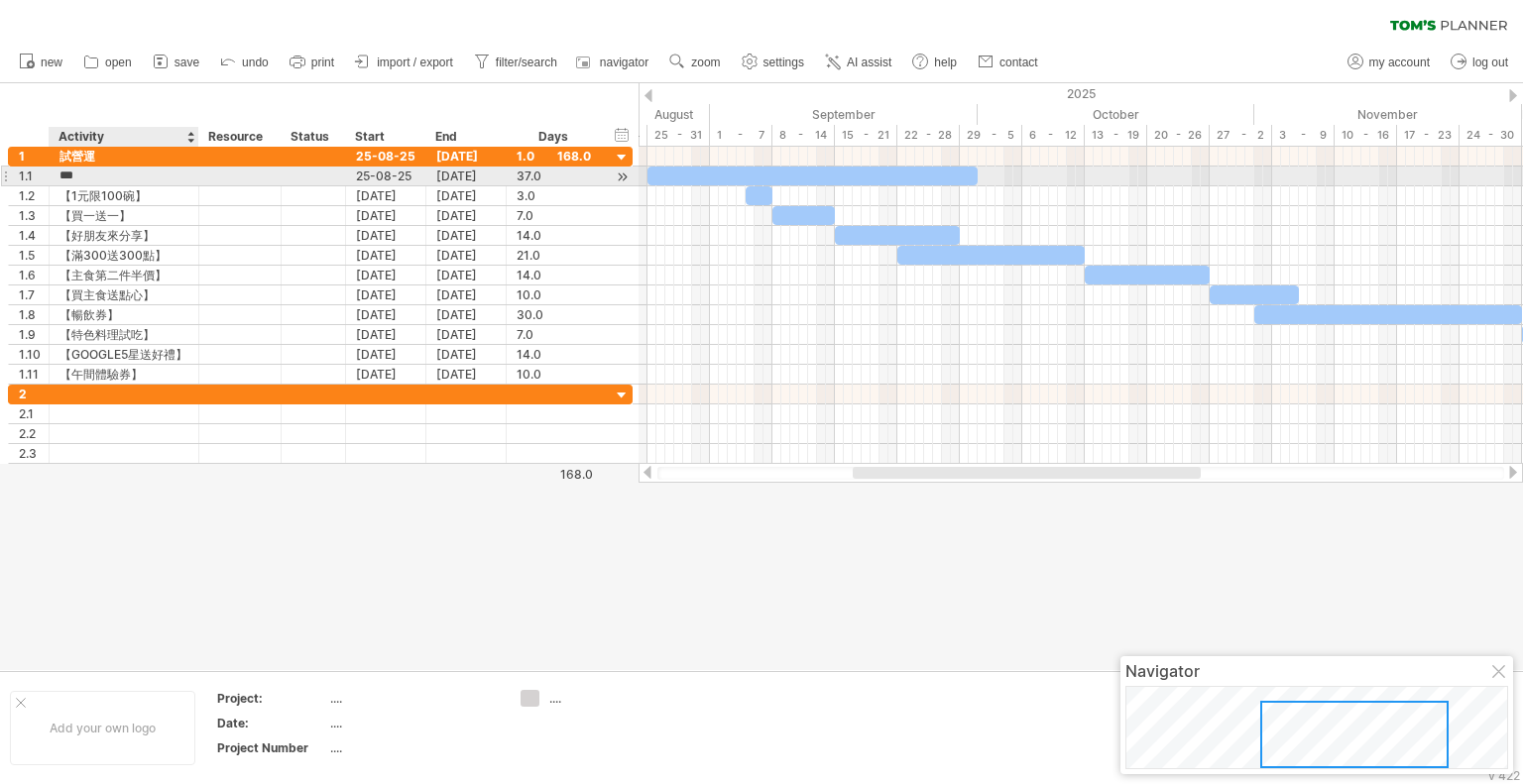 click on "***" at bounding box center [124, 175] 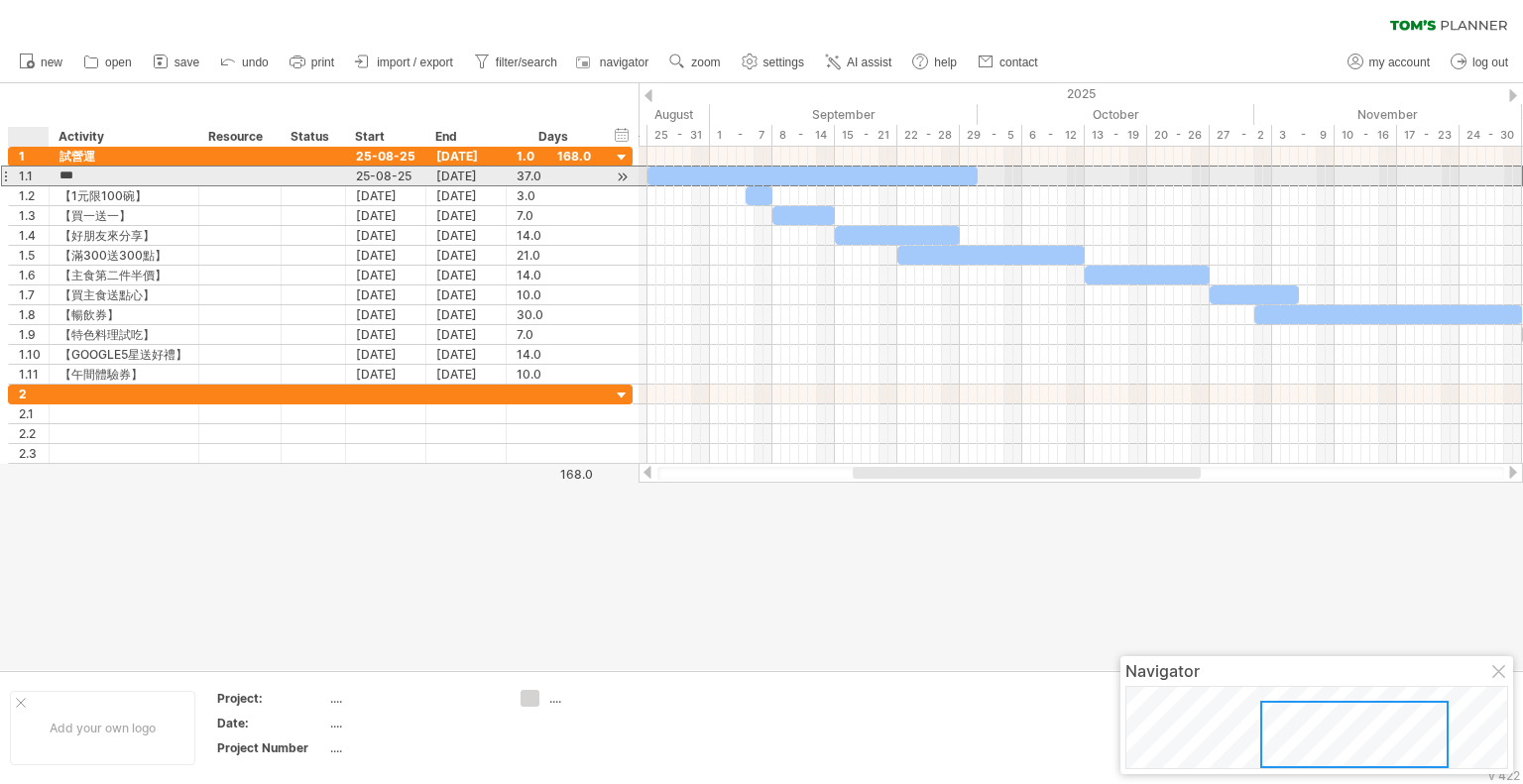 drag, startPoint x: 97, startPoint y: 170, endPoint x: 52, endPoint y: 168, distance: 45.04442 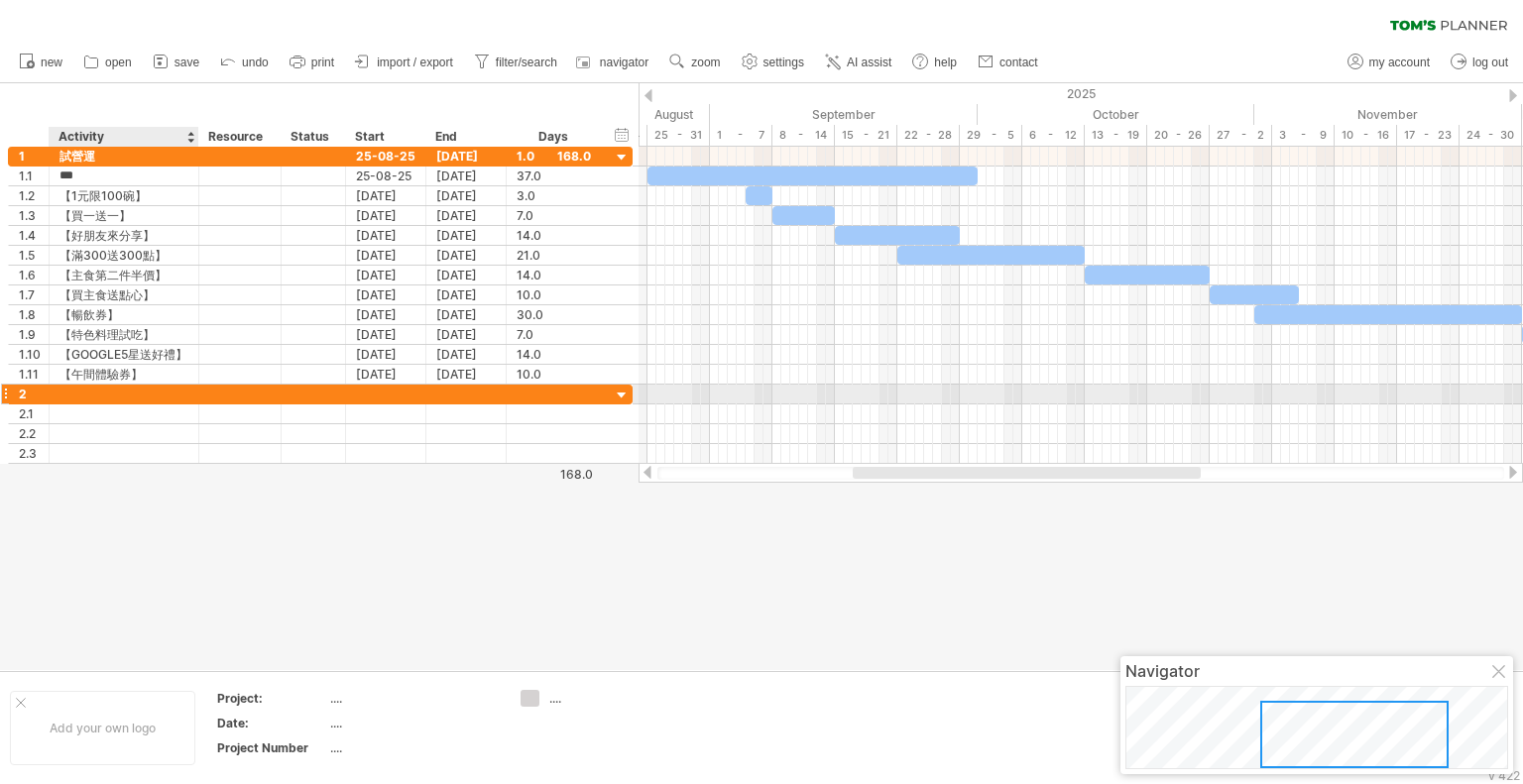 click at bounding box center (124, 393) 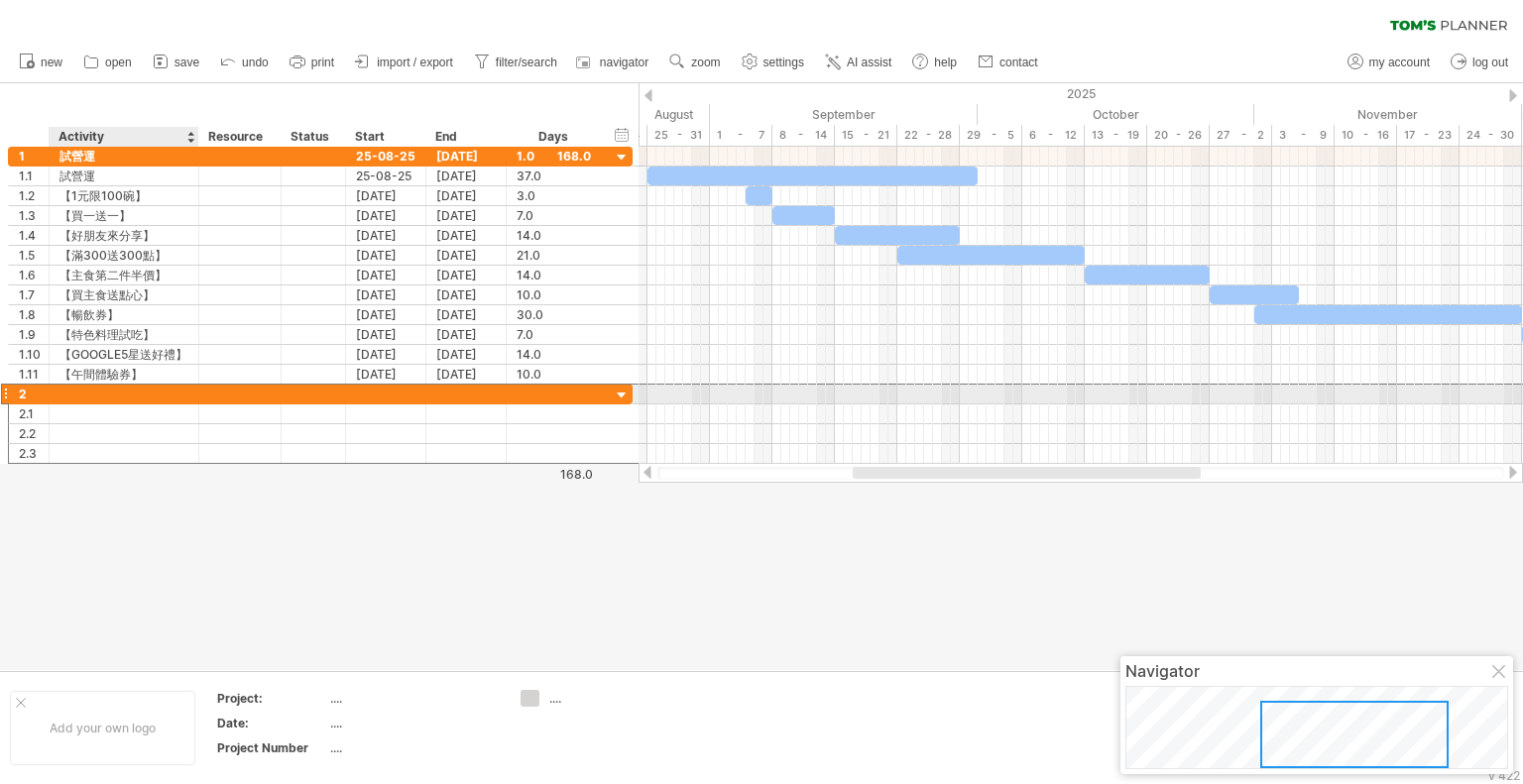paste on "***" 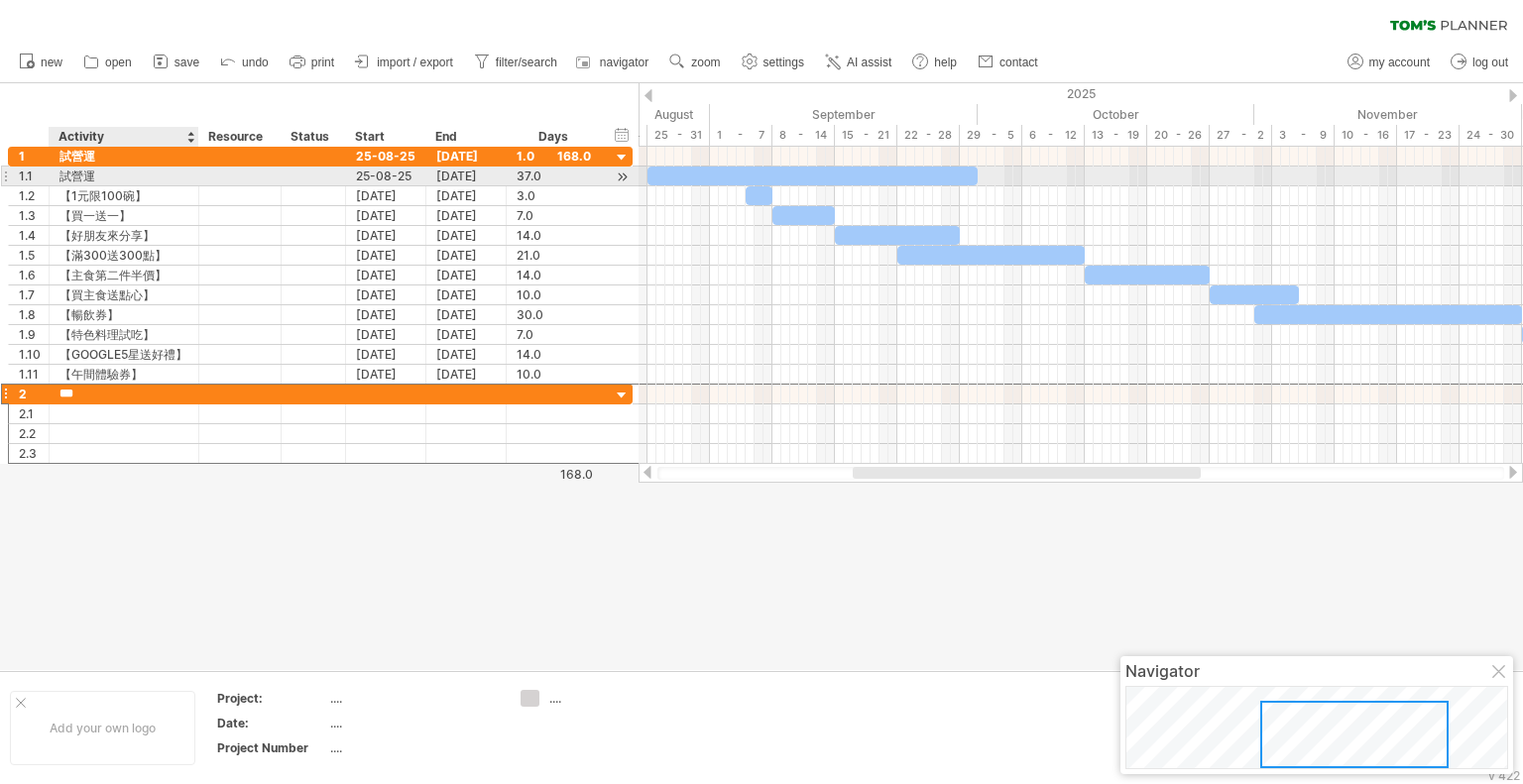 click on "試營運" at bounding box center (124, 175) 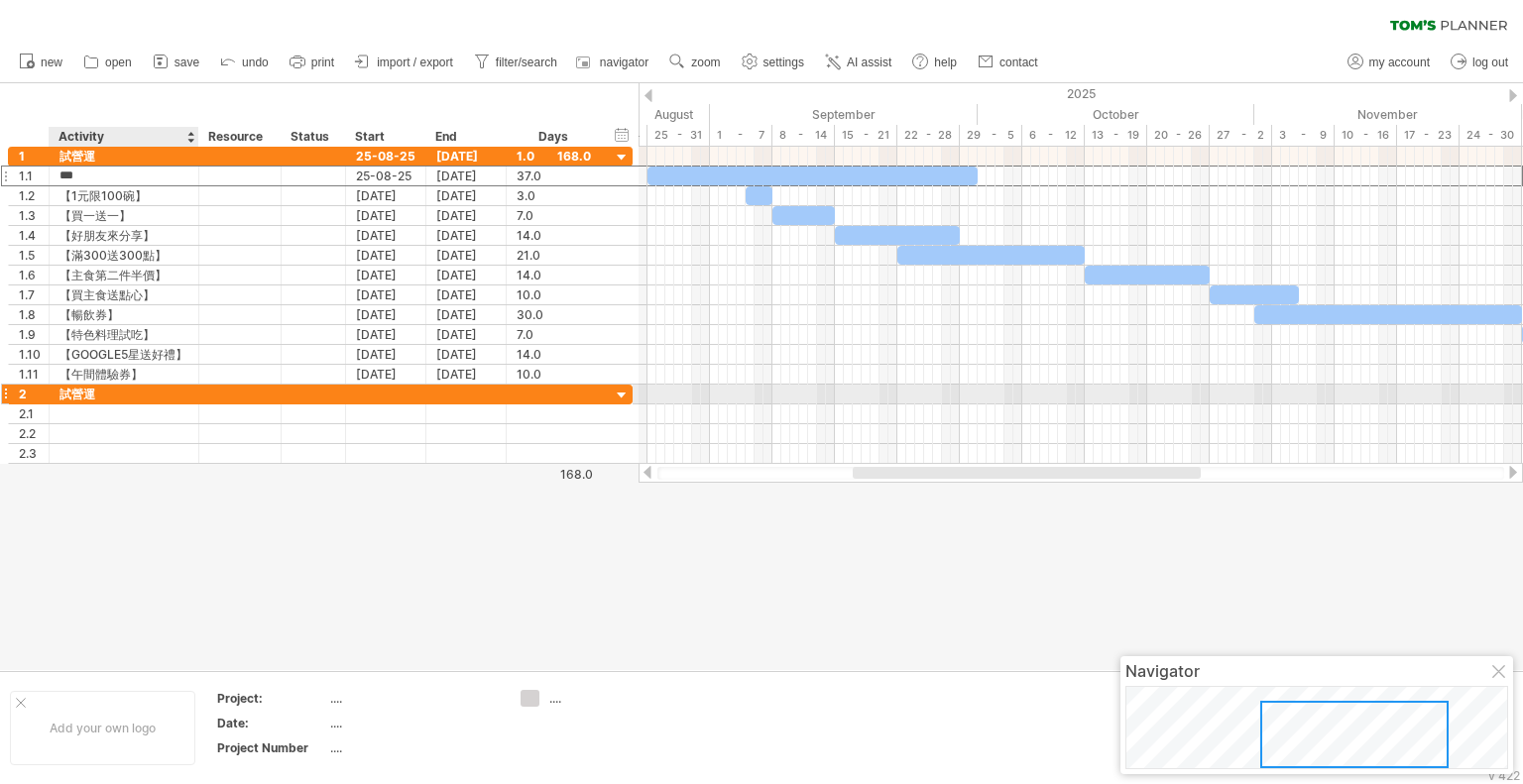 click on "試營運" at bounding box center [124, 393] 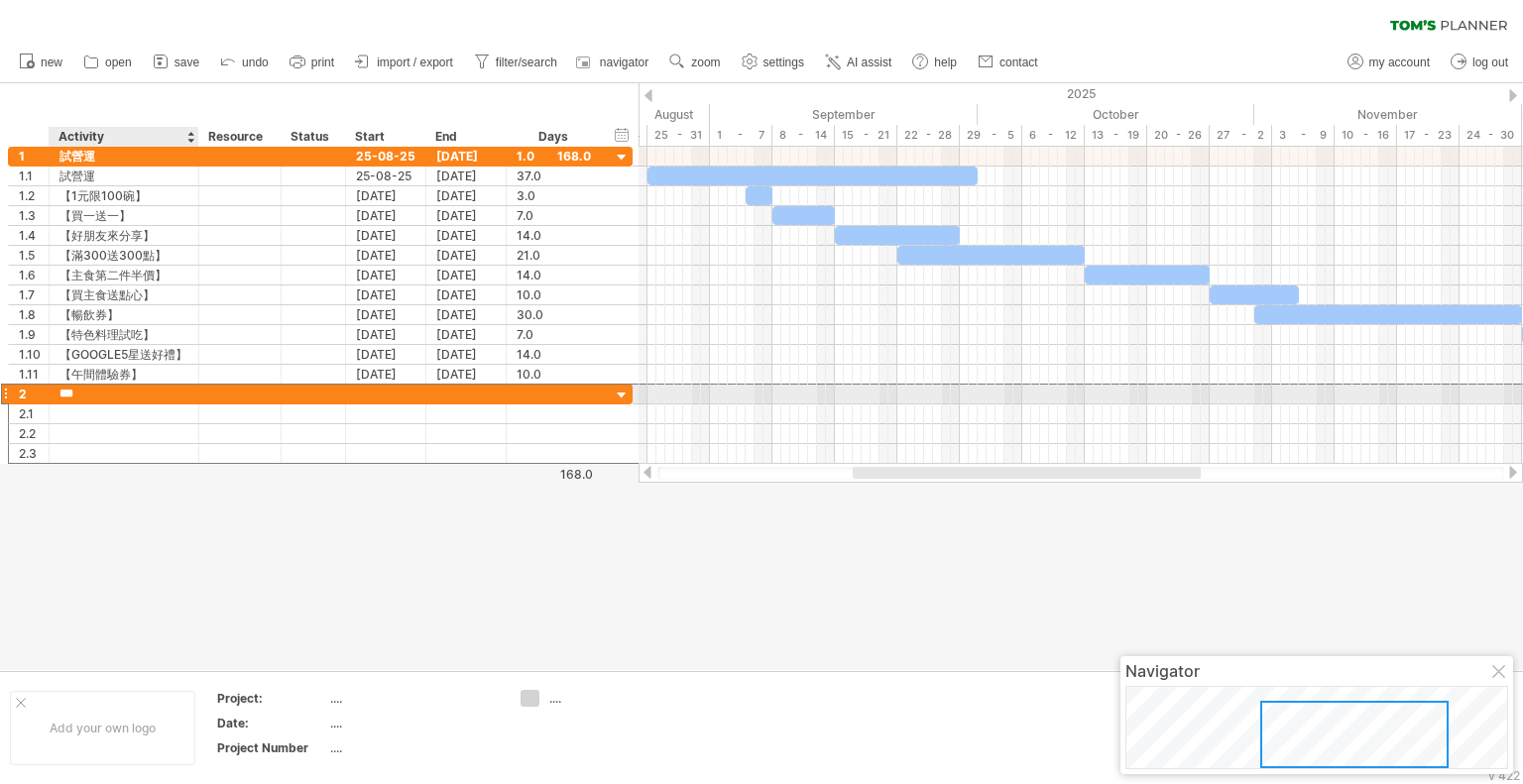 paste on "***" 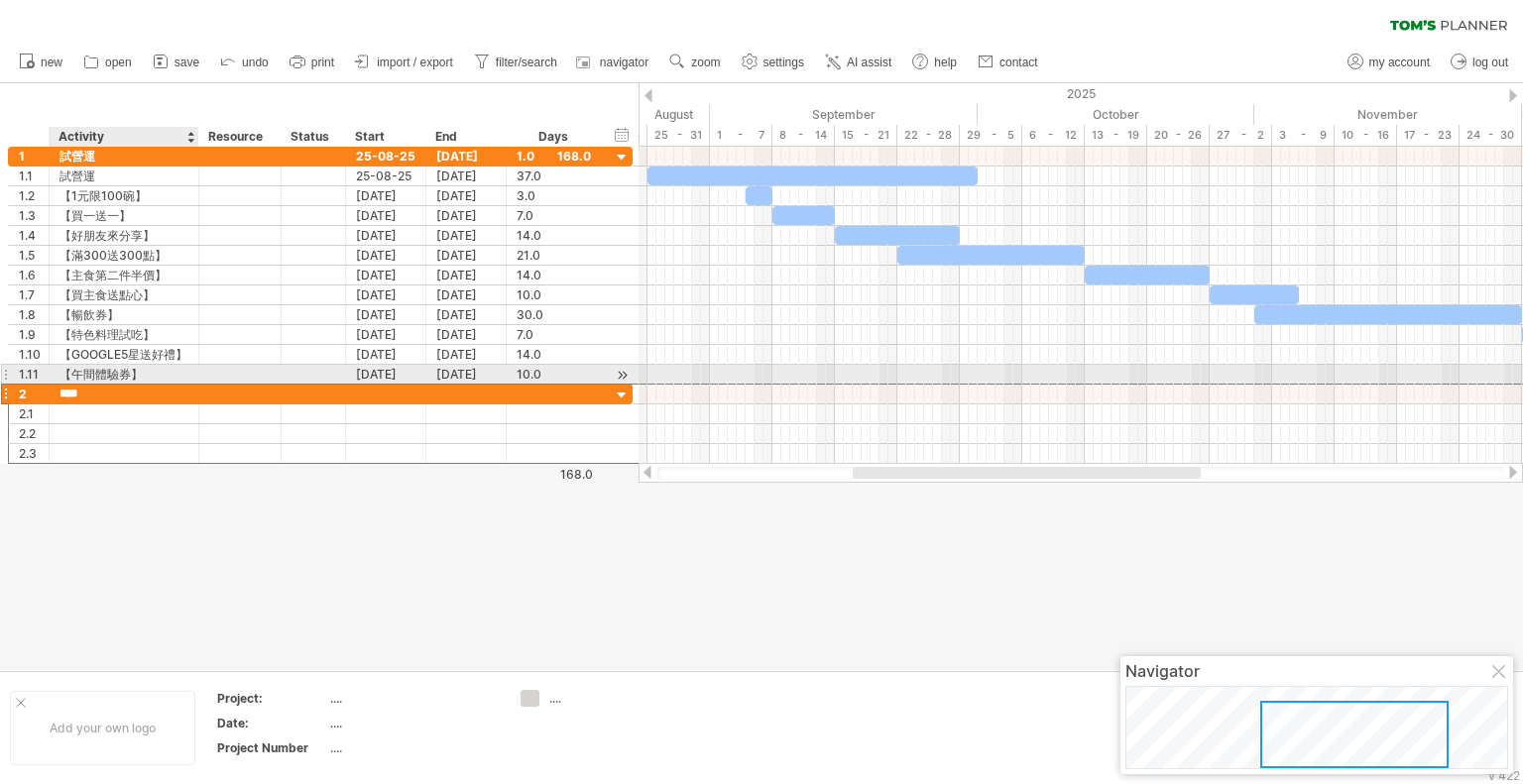 type on "***" 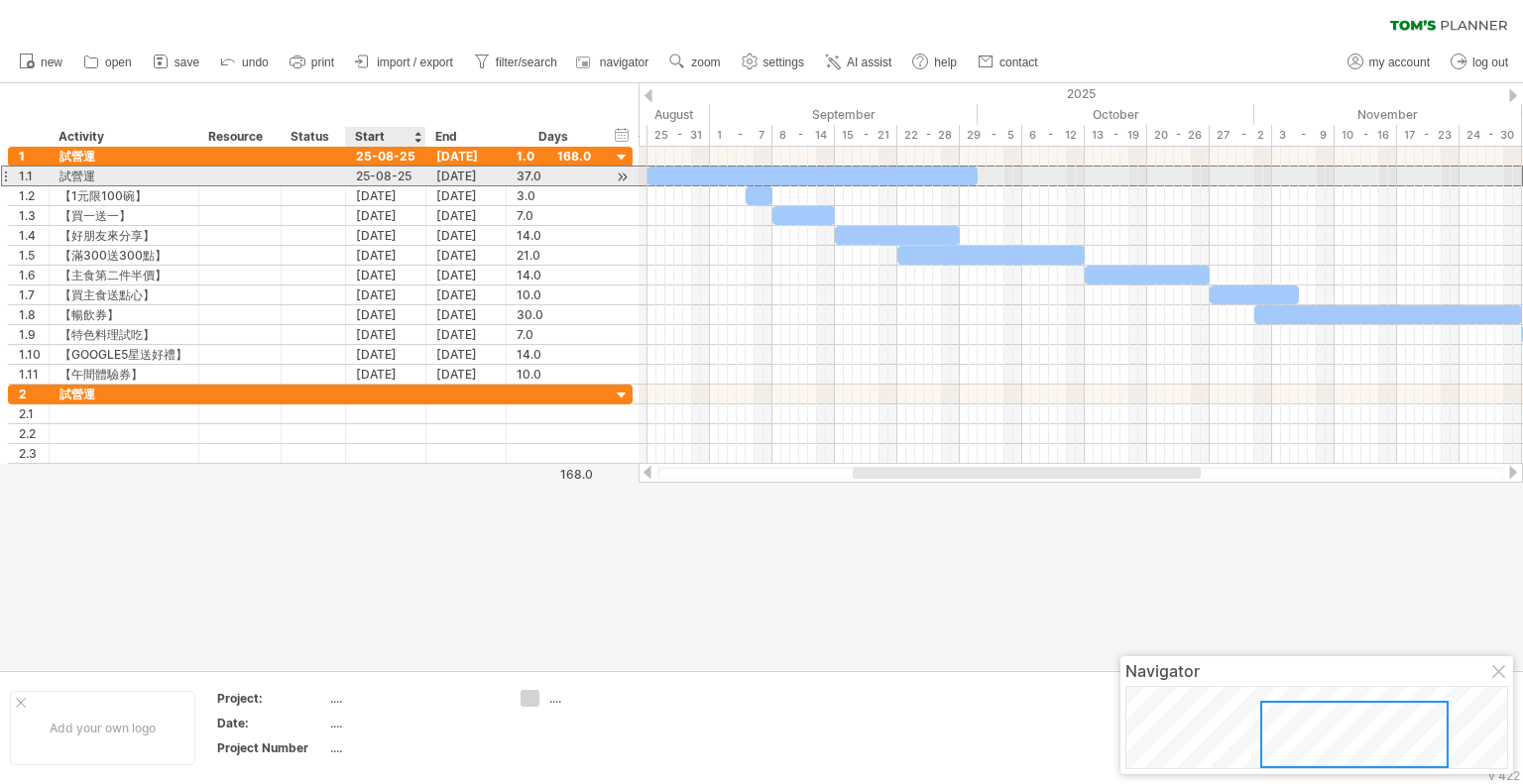 click on "25-08-25" at bounding box center [386, 175] 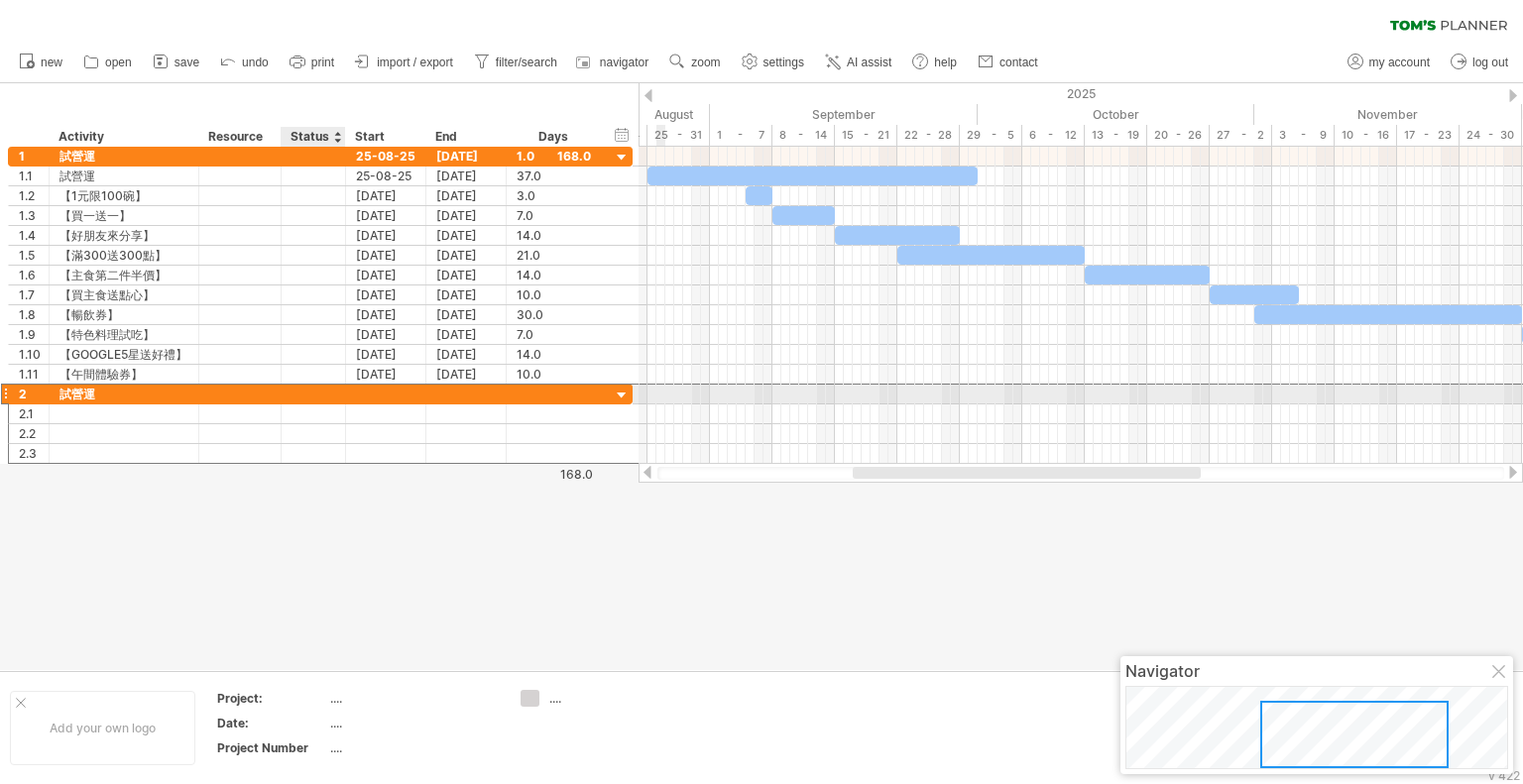 click at bounding box center [386, 393] 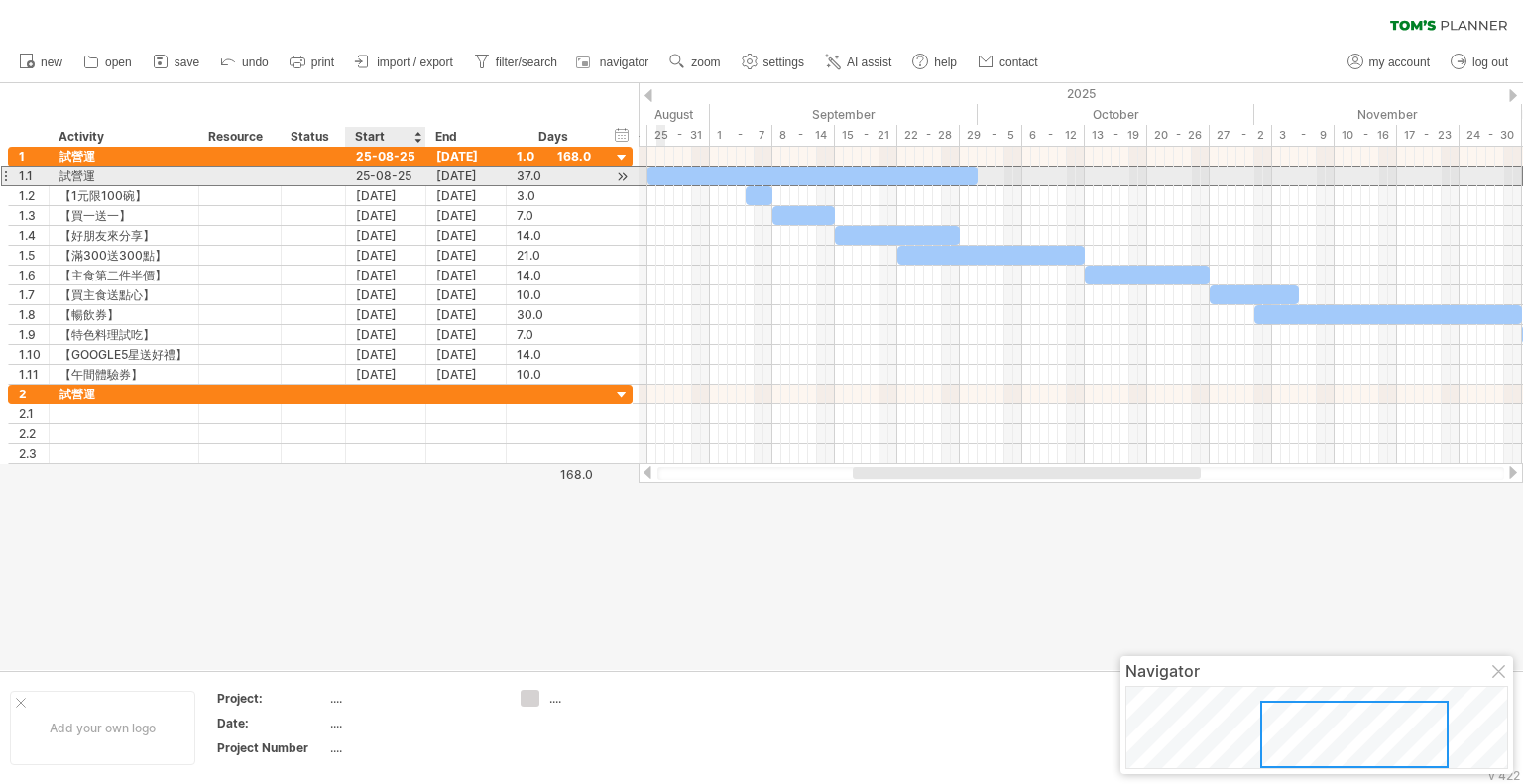 click on "25-08-25" at bounding box center (386, 175) 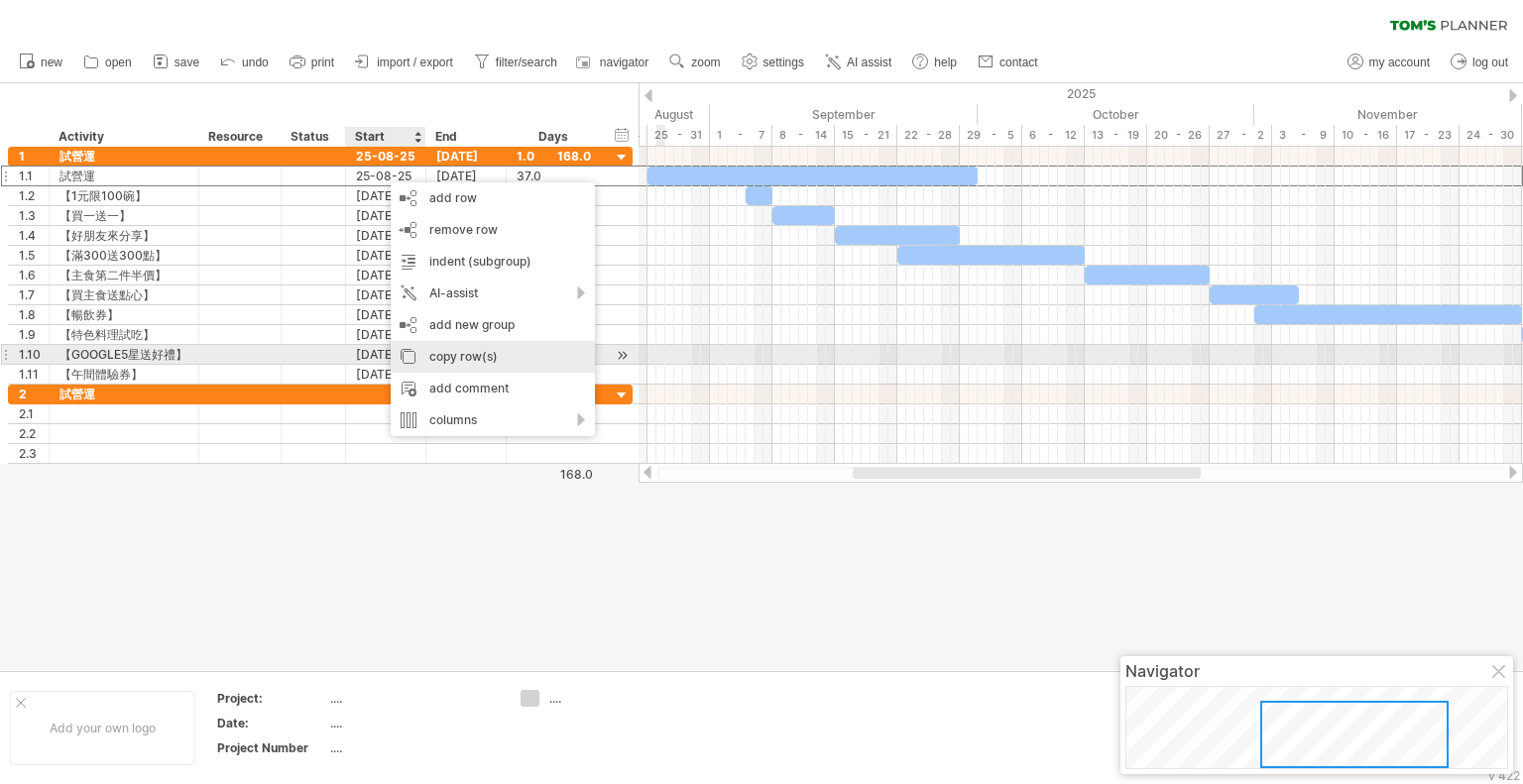 click on "copy row(s)" at bounding box center [493, 357] 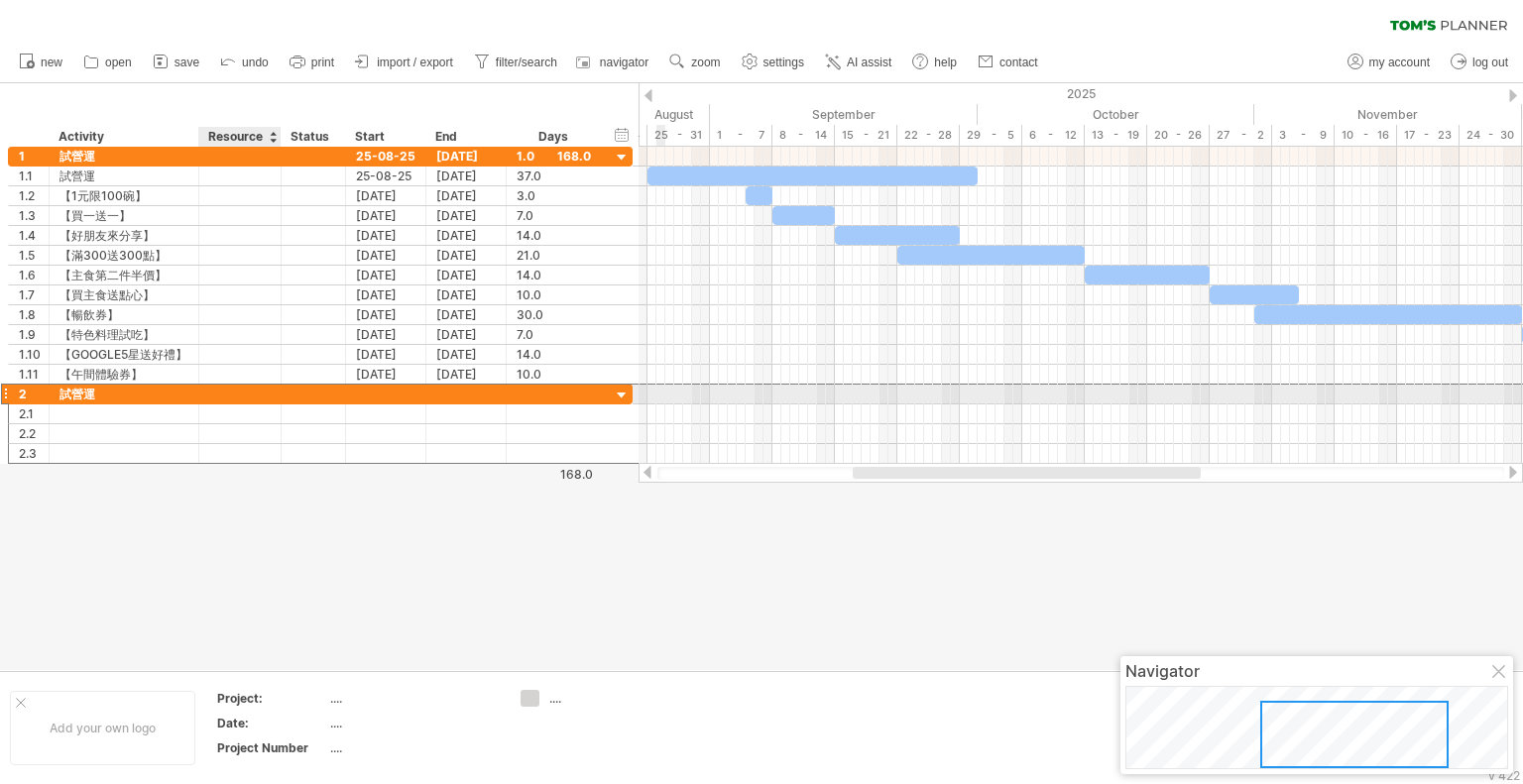 click at bounding box center [240, 393] 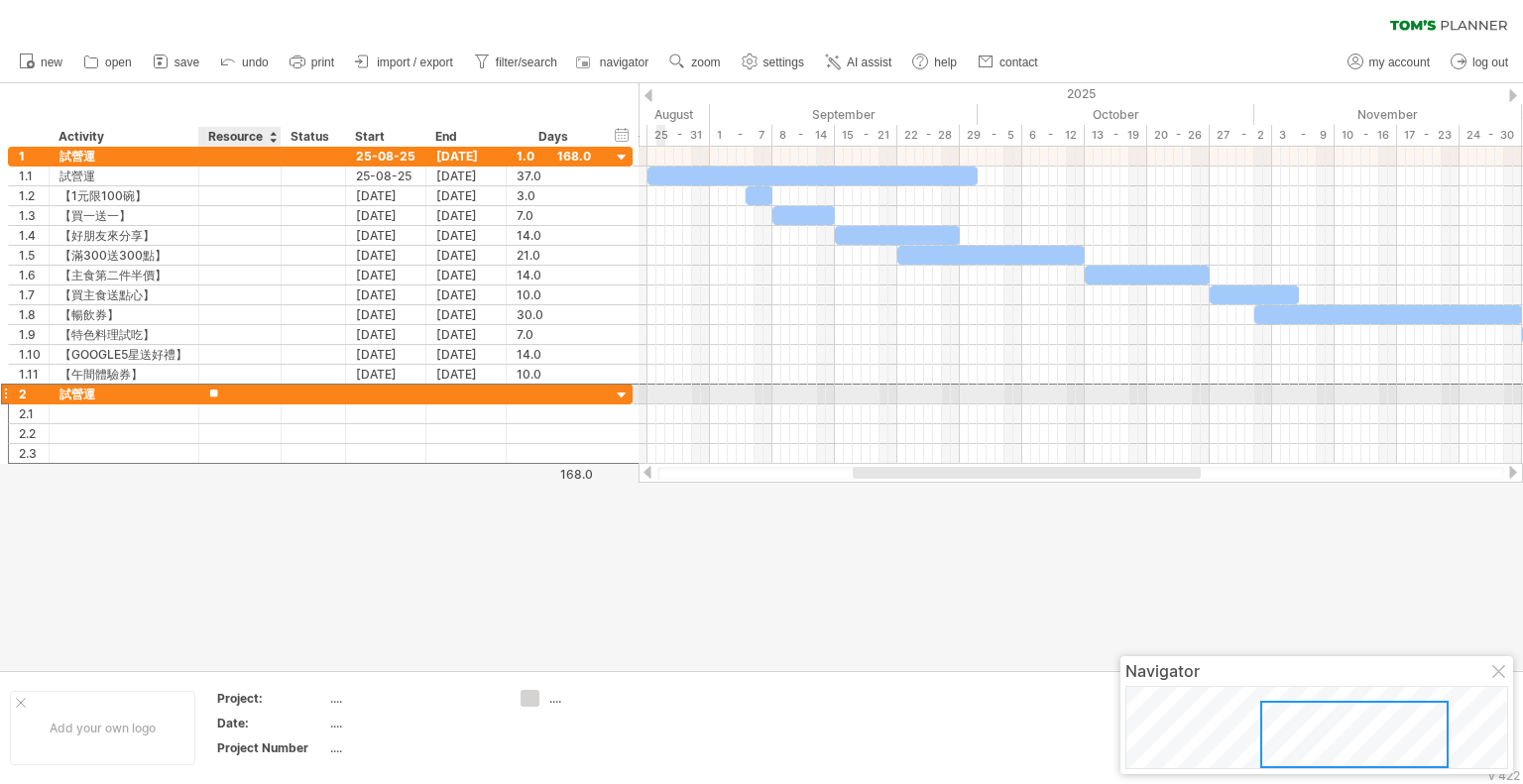 type on "*" 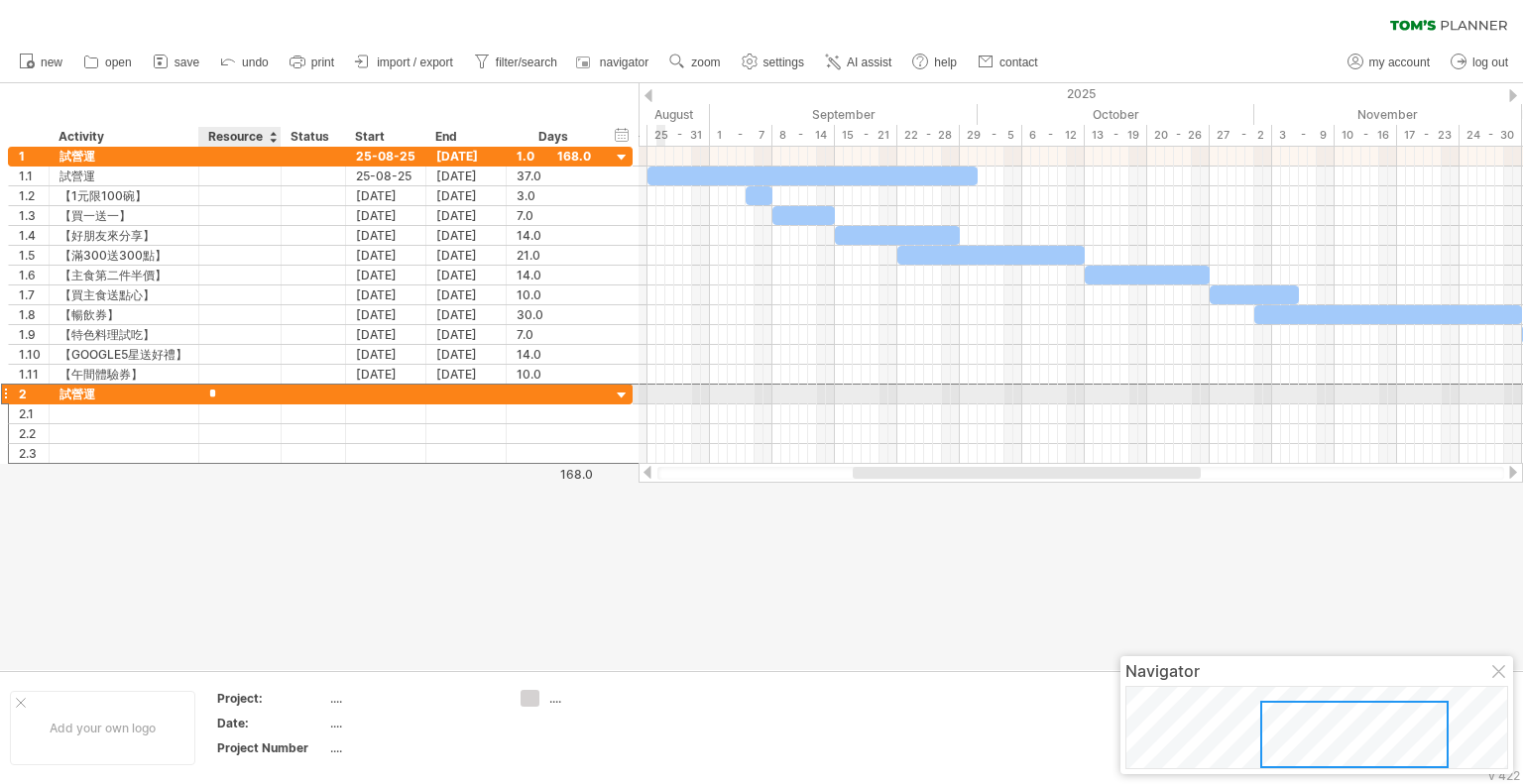 type 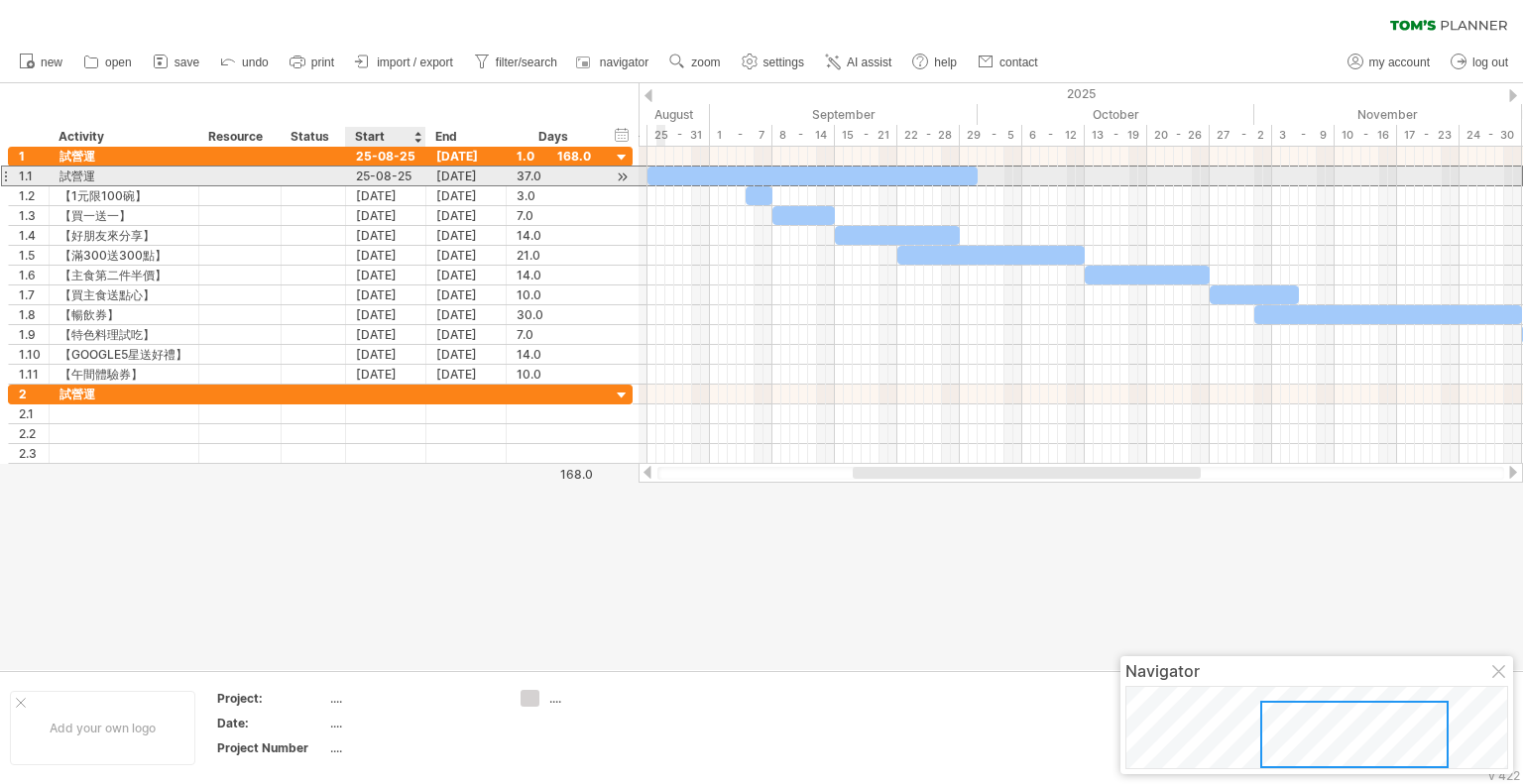 click on "25-08-25" at bounding box center (386, 175) 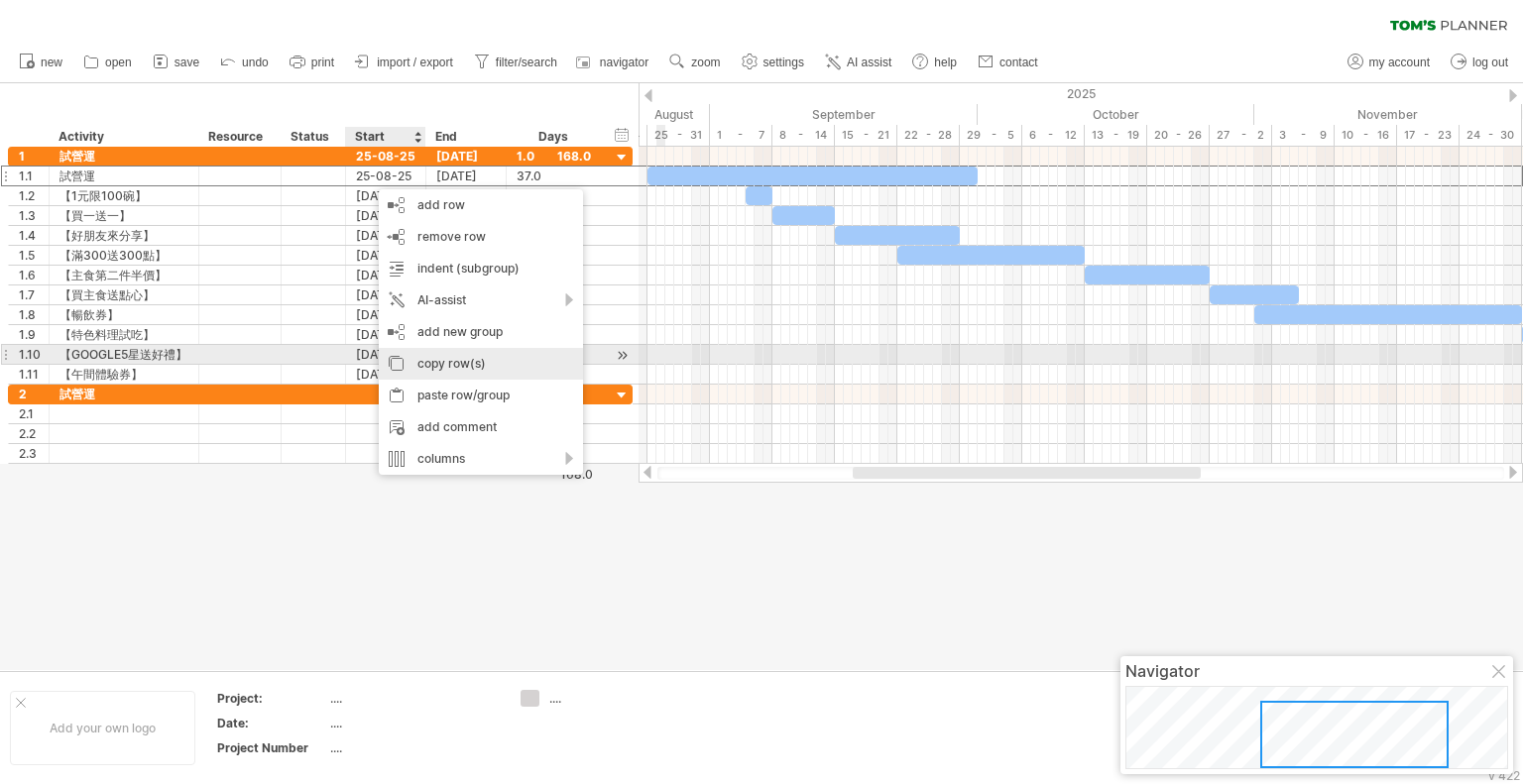 click on "copy row(s)" at bounding box center (481, 364) 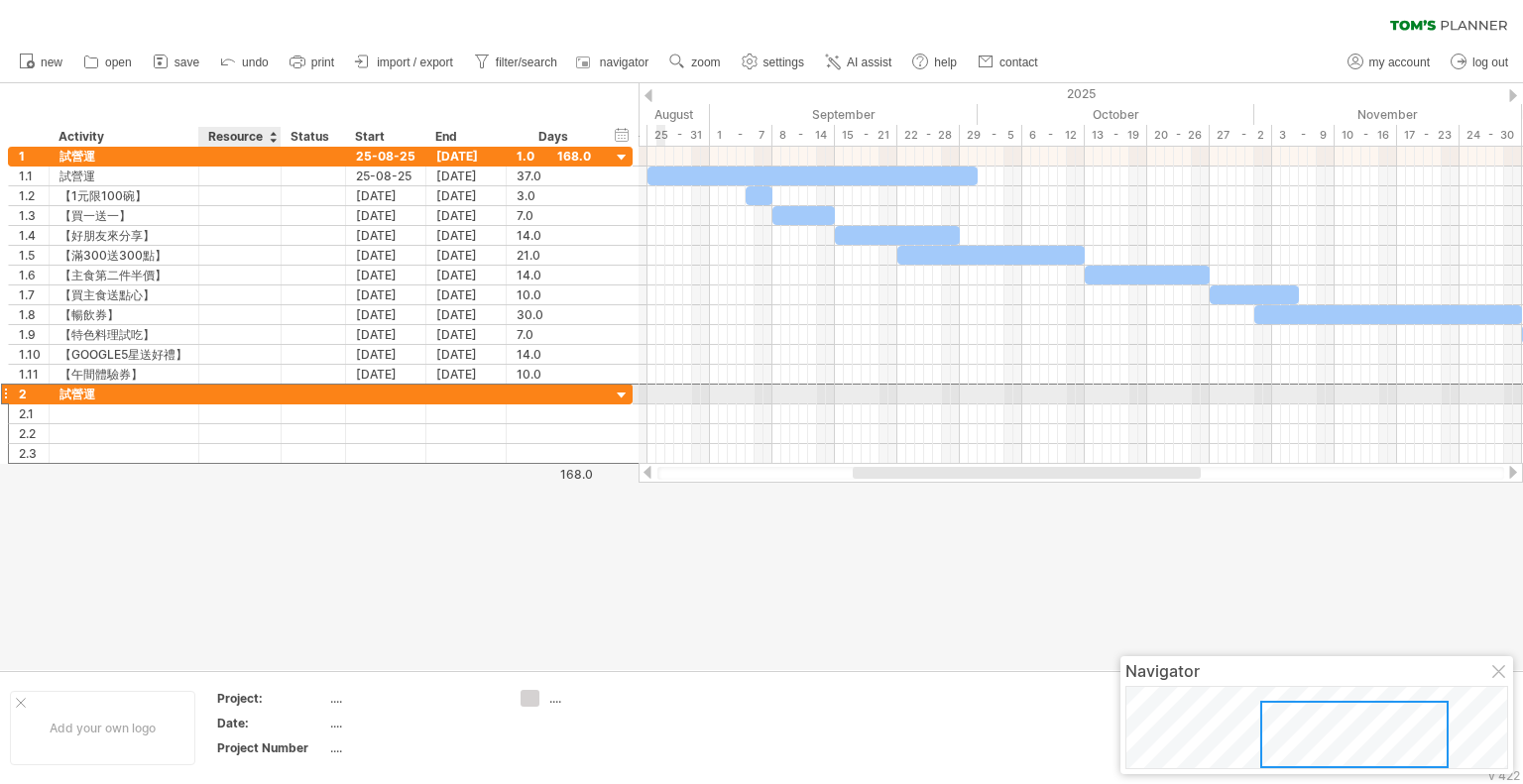 click at bounding box center [240, 393] 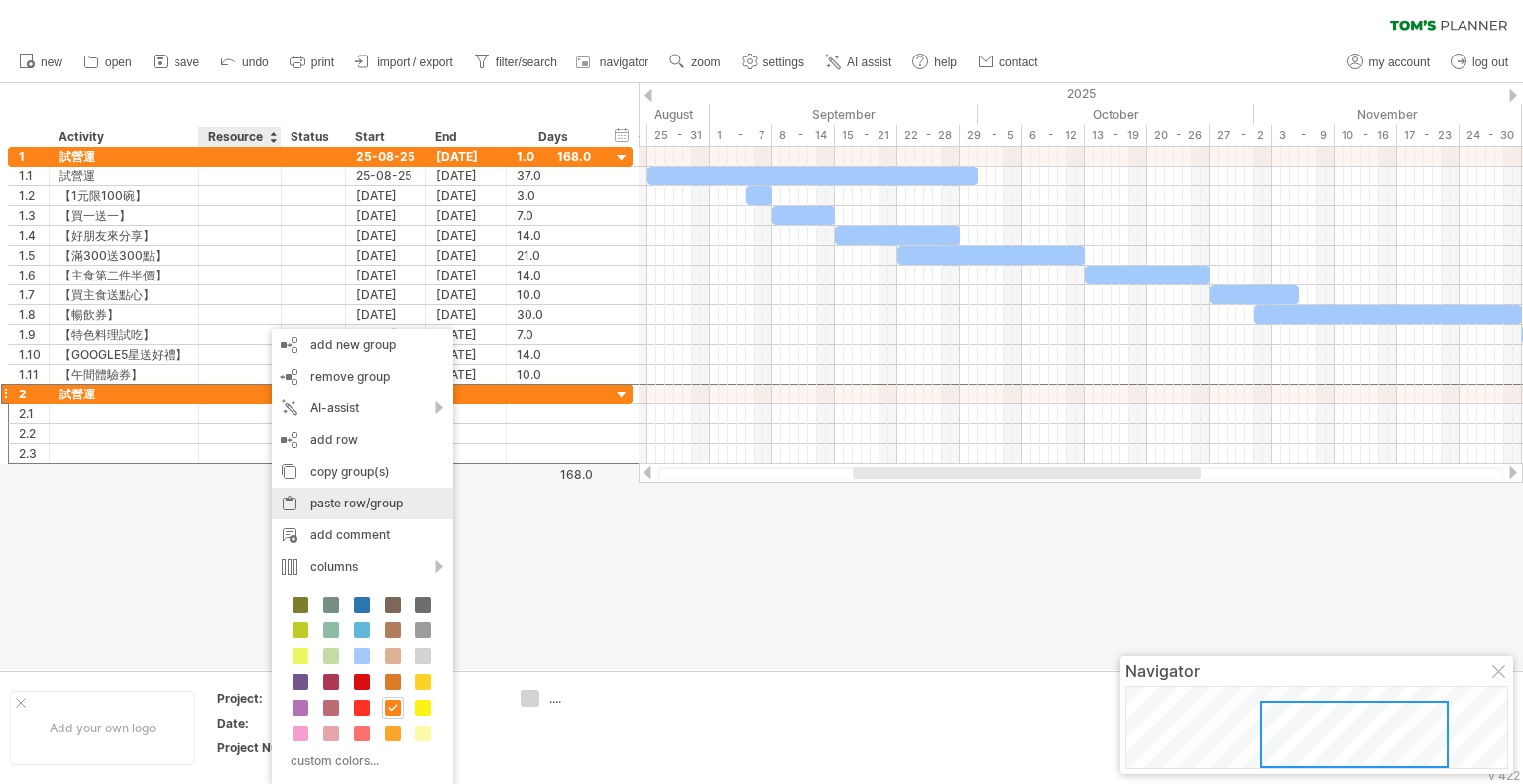 click on "paste row/group" at bounding box center [362, 504] 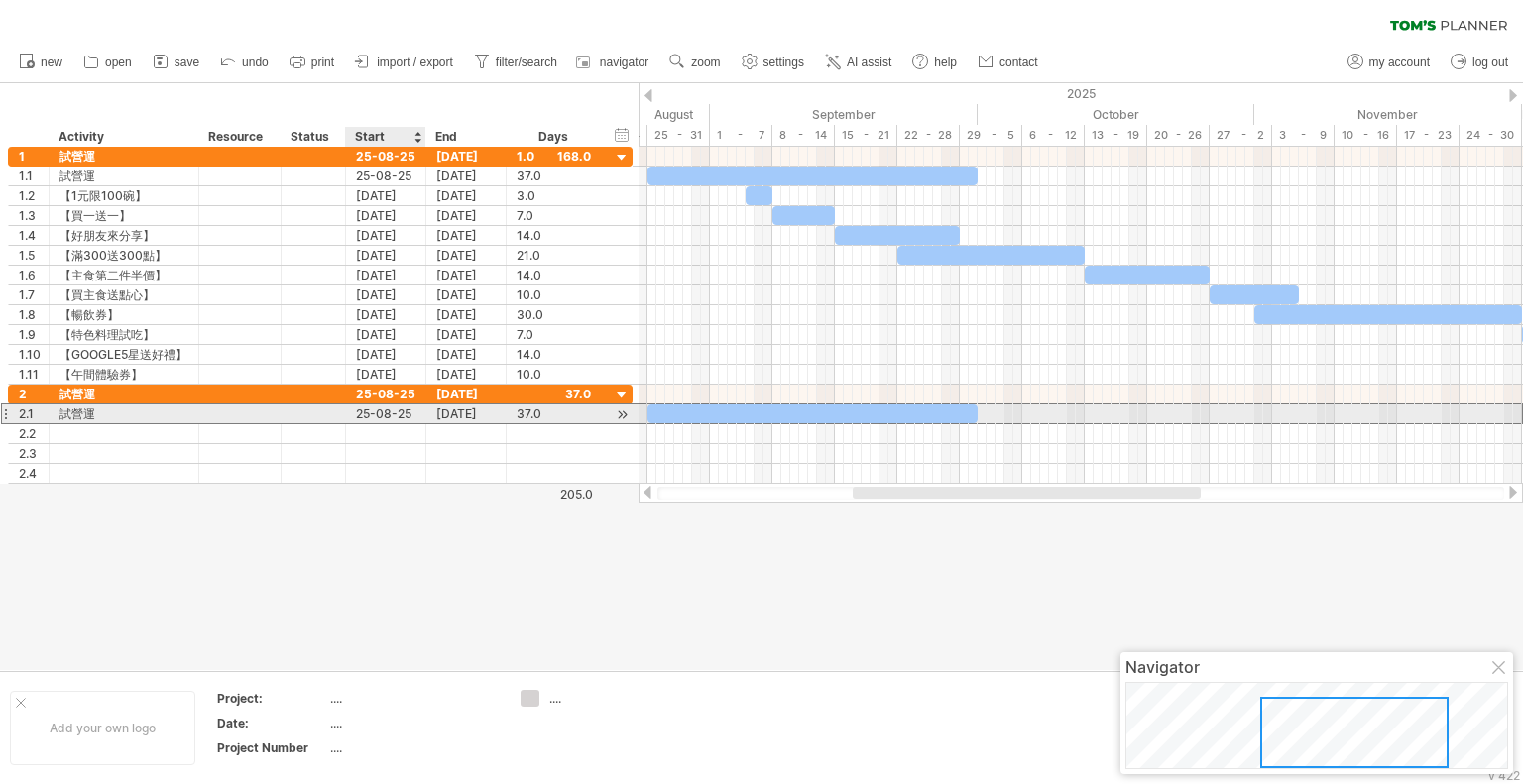 click on "25-08-25" at bounding box center [386, 413] 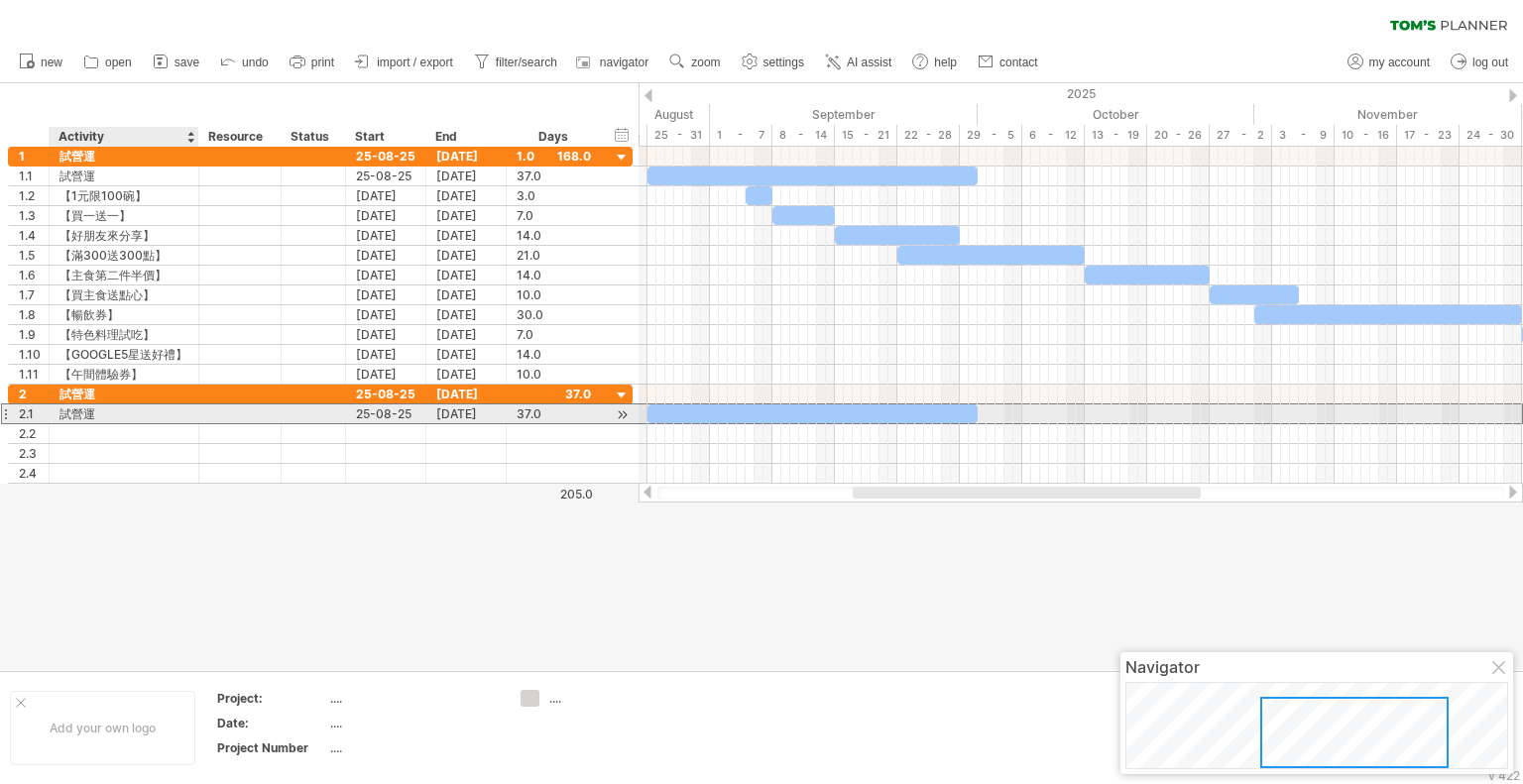 click on "試營運" at bounding box center [124, 413] 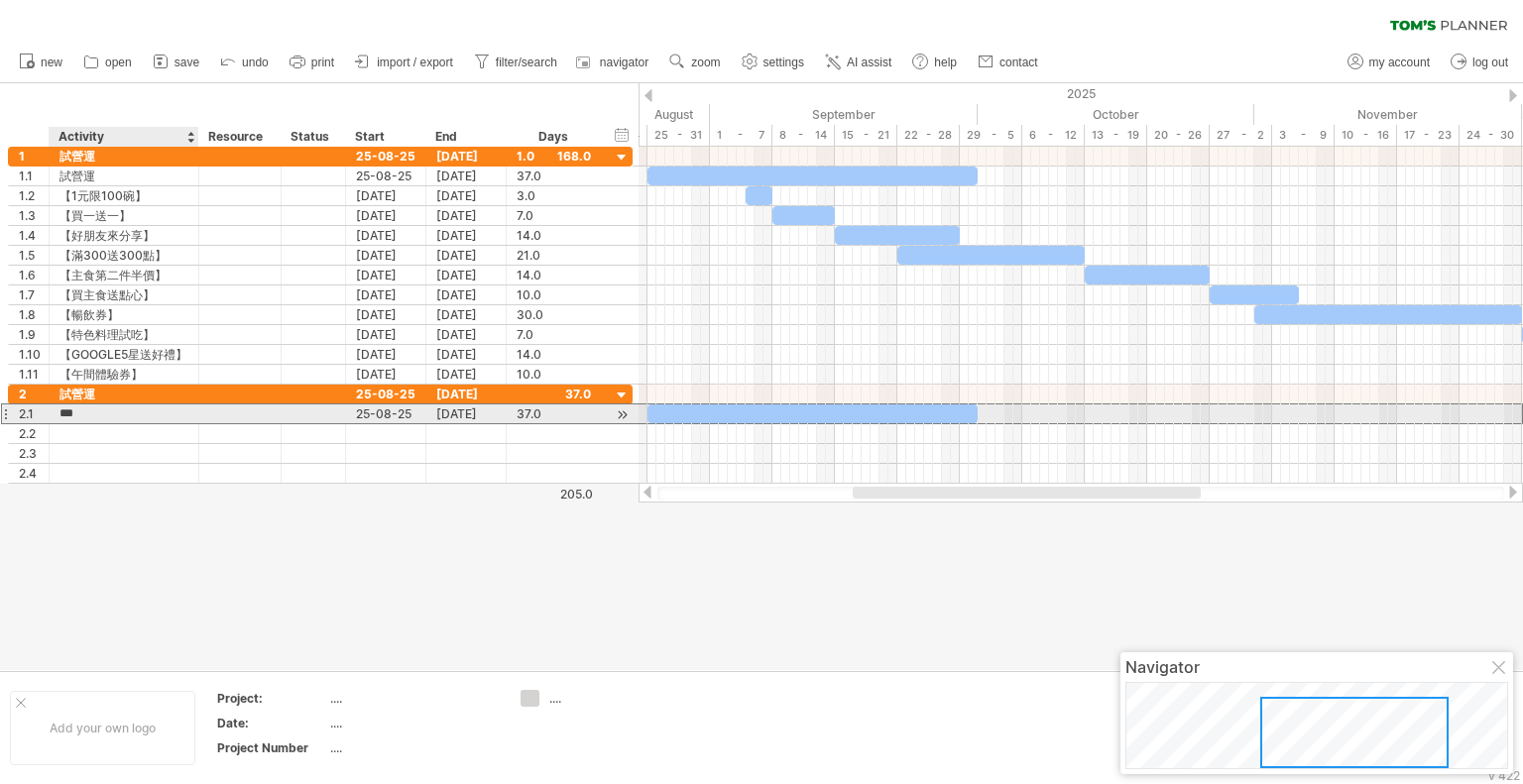 type on "*" 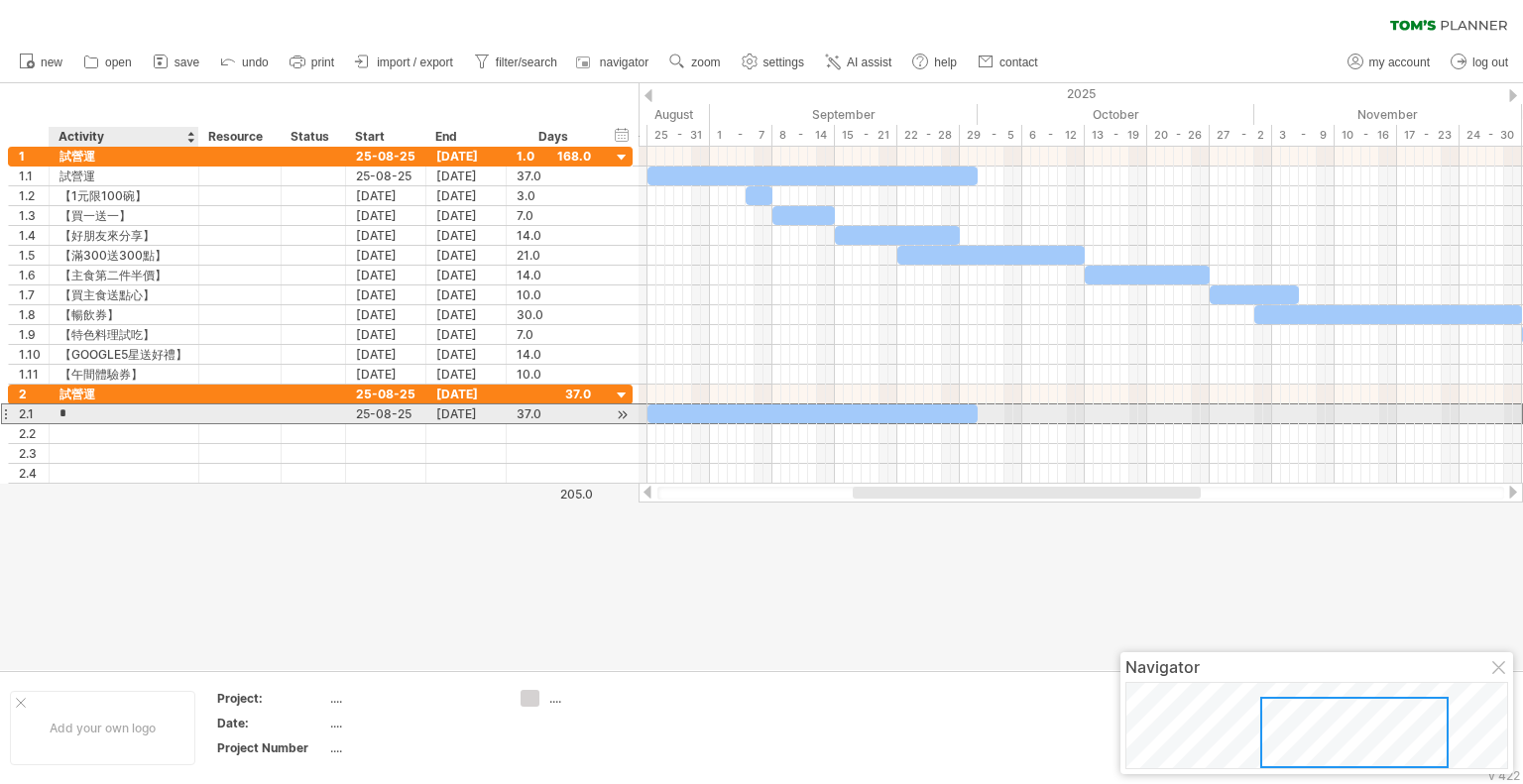 type 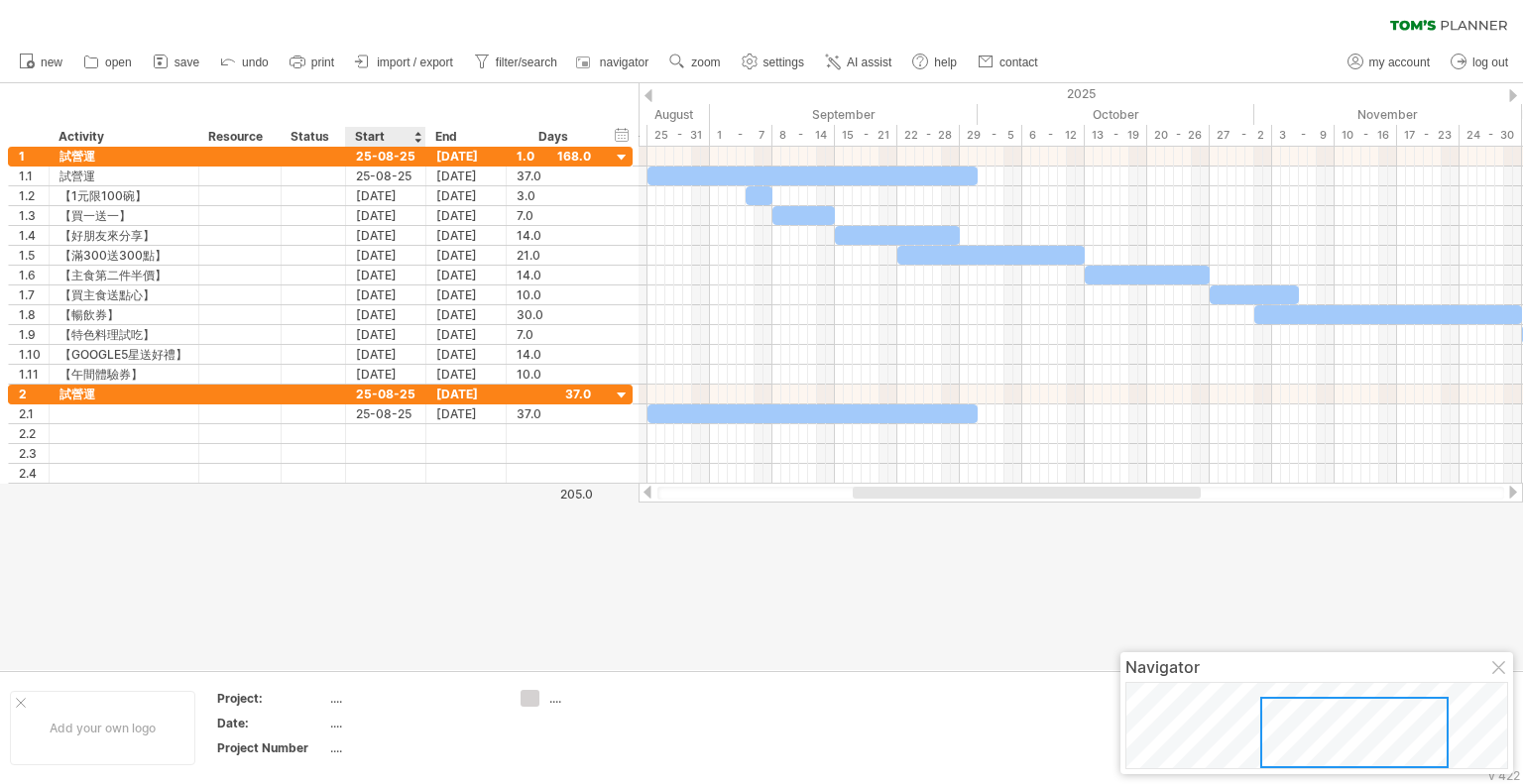 click at bounding box center (762, 377) 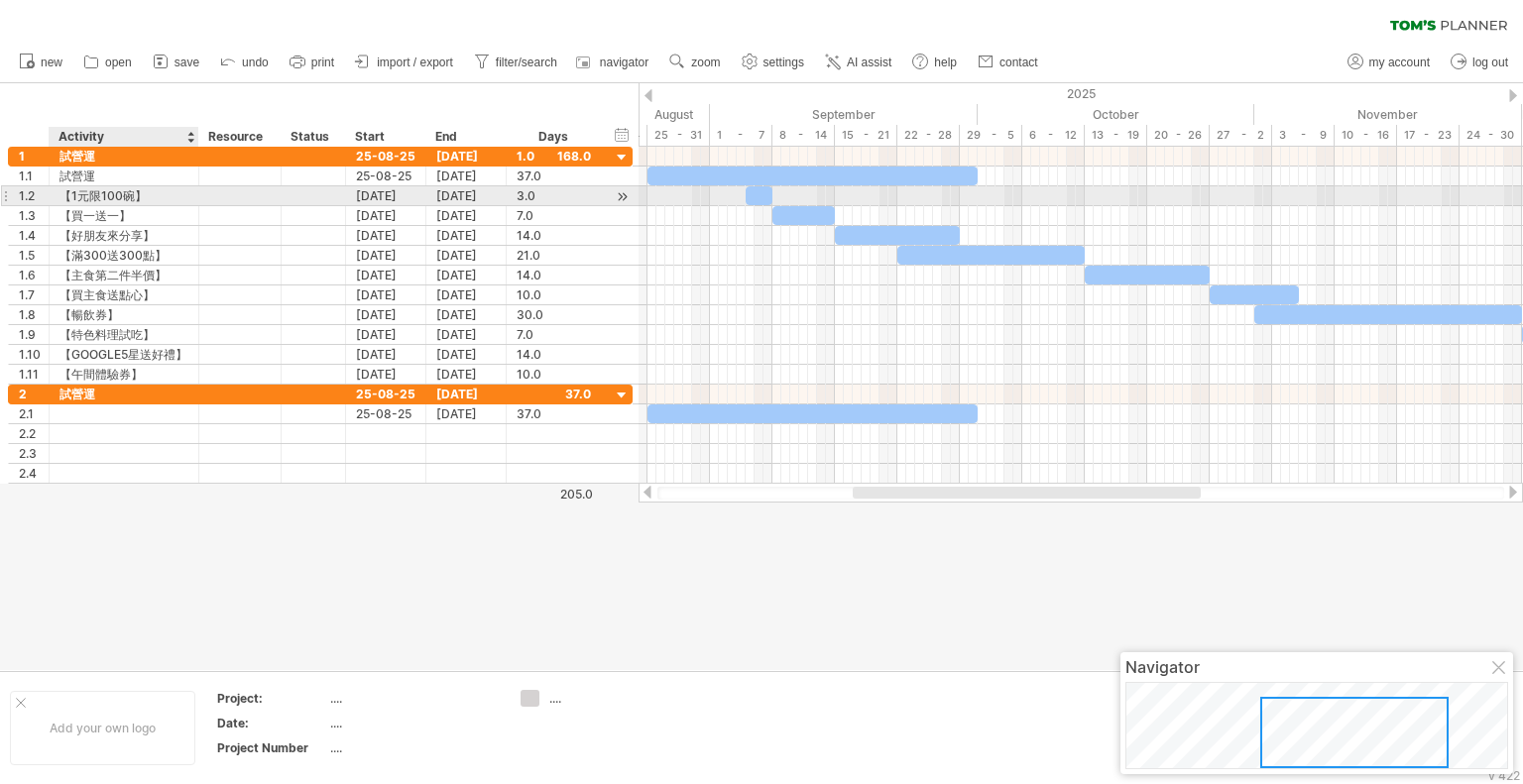click on "【1元限100碗】" at bounding box center (124, 195) 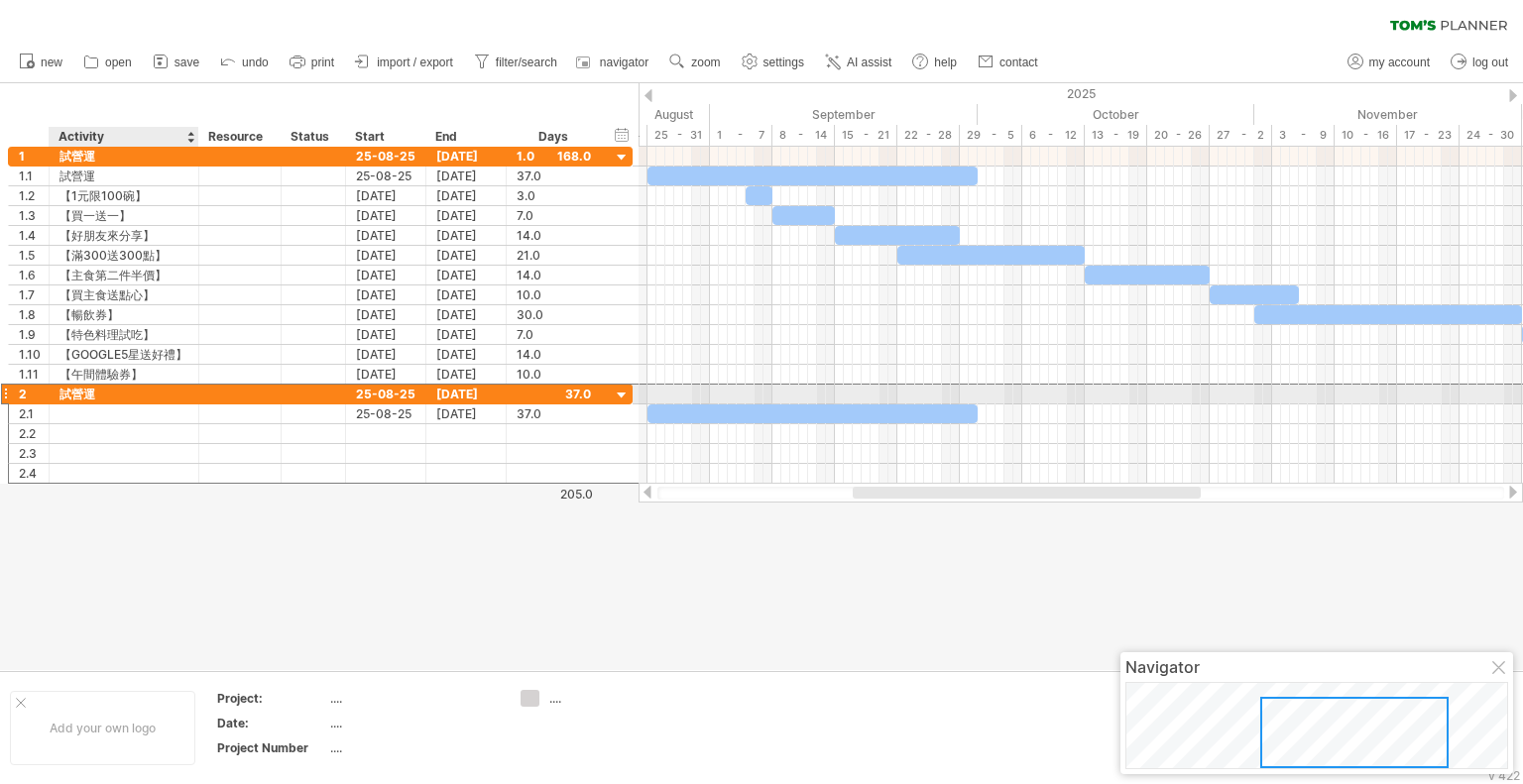 click on "試營運" at bounding box center [124, 393] 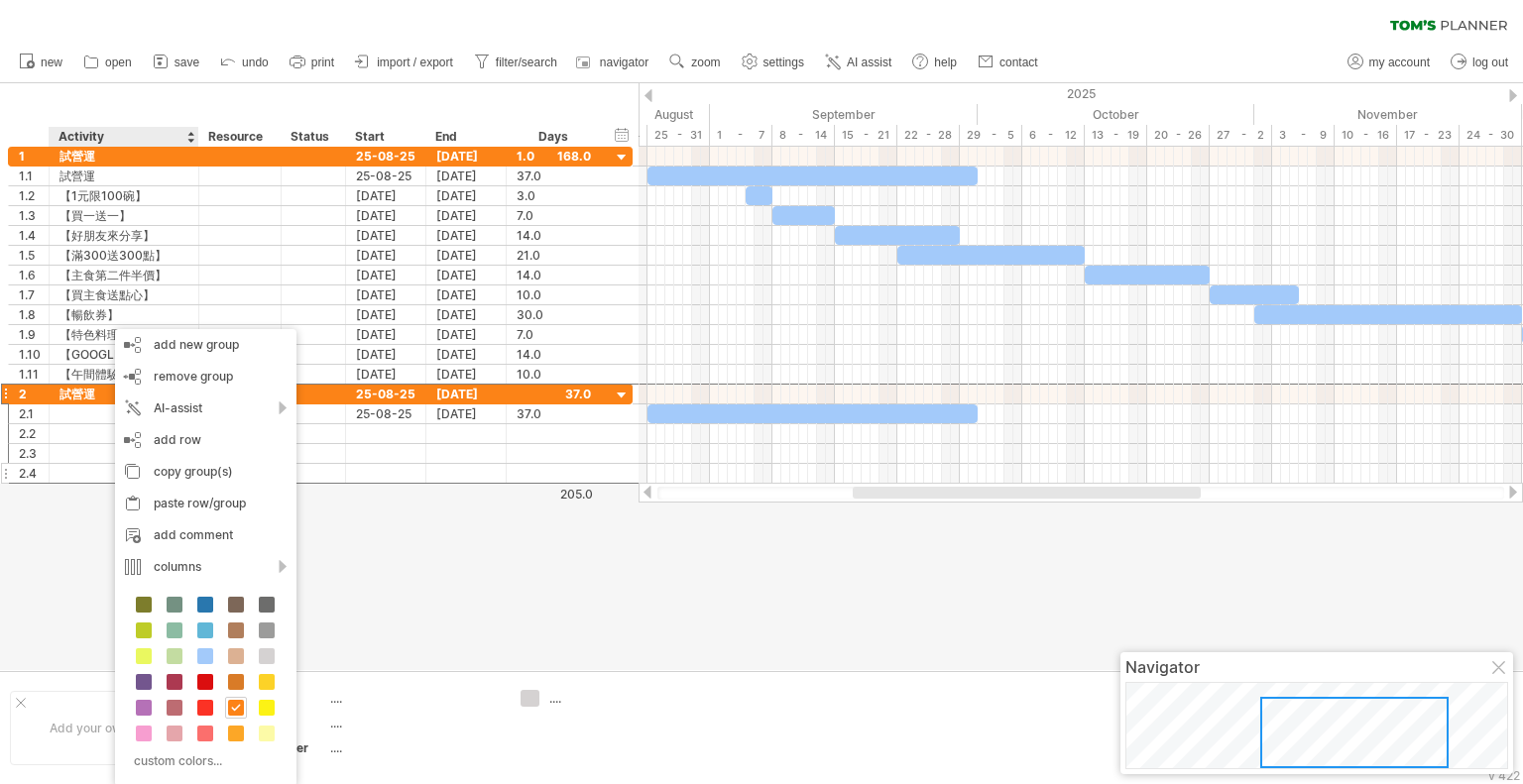 click at bounding box center (762, 377) 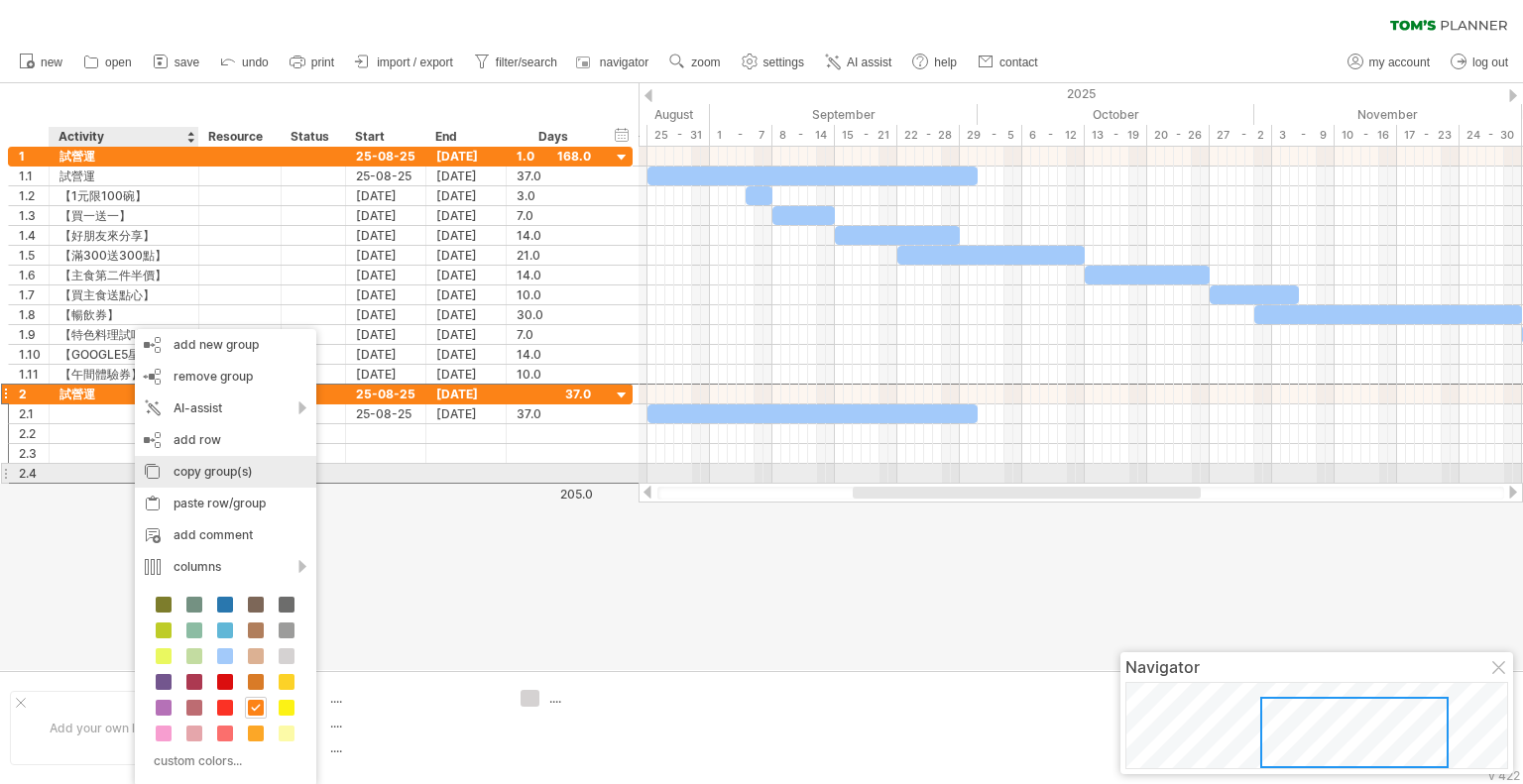 click on "copy group(s)" at bounding box center (225, 472) 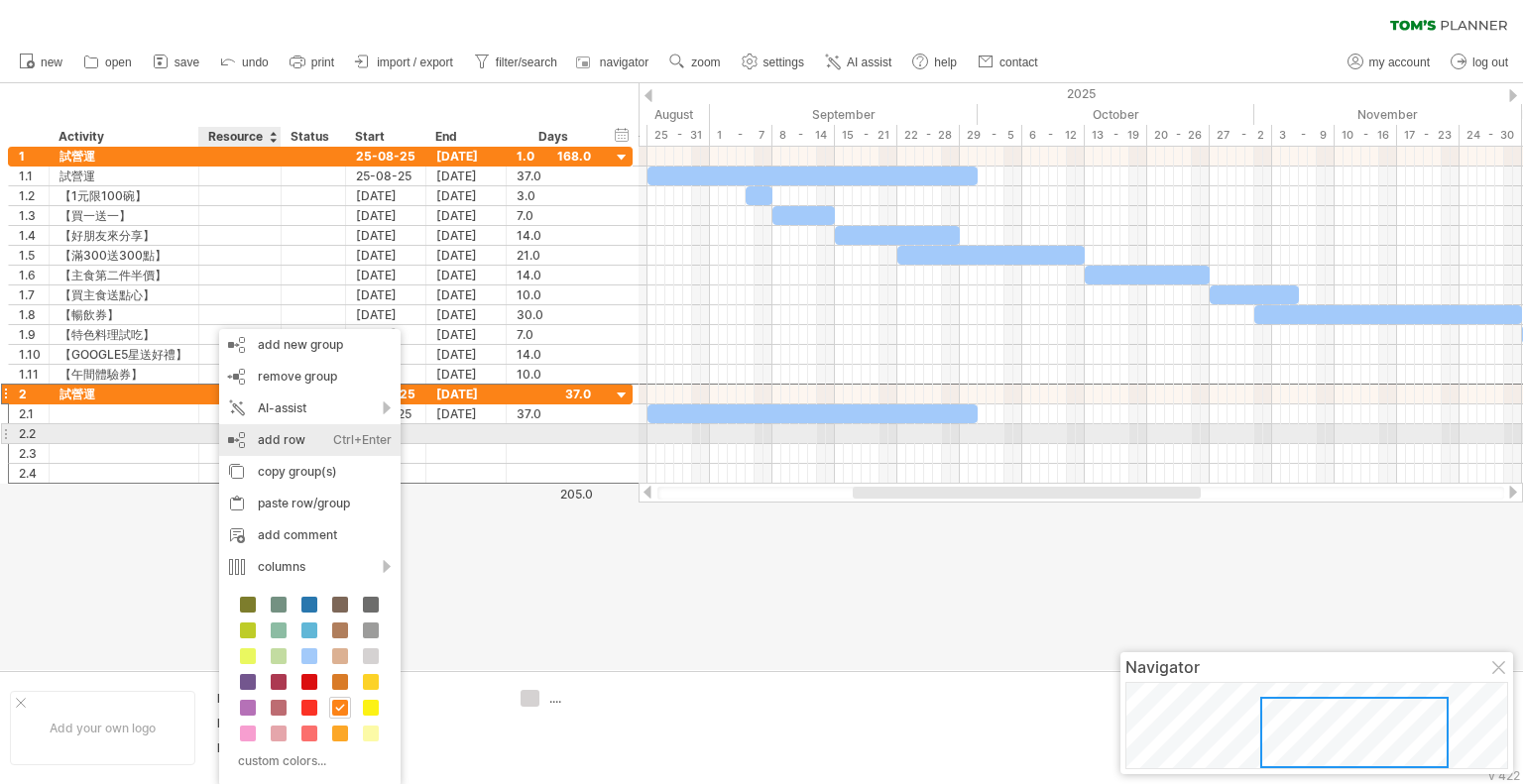 click on "add row Ctrl+Enter Cmd+Enter" at bounding box center (309, 440) 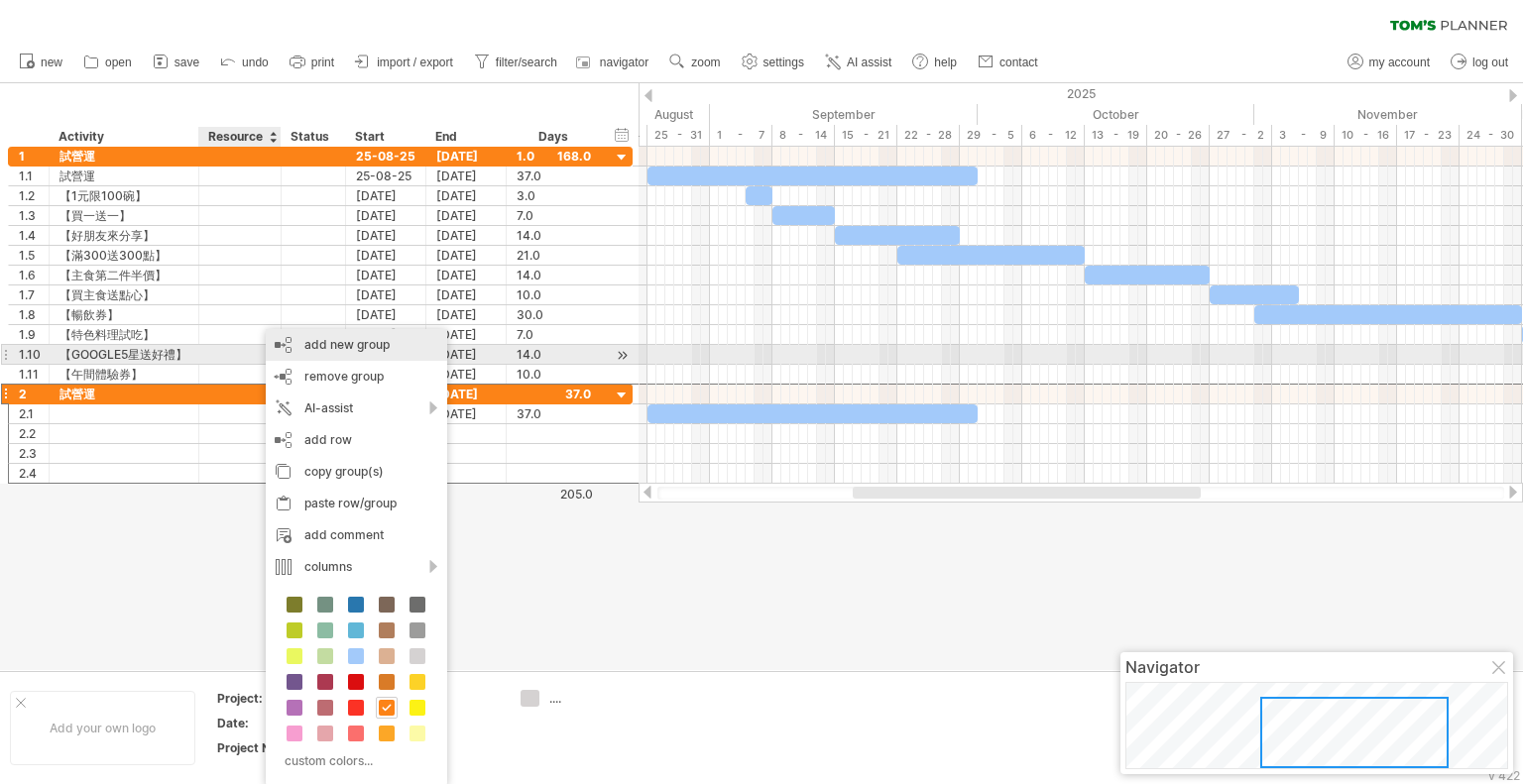 click on "add new group" at bounding box center (356, 345) 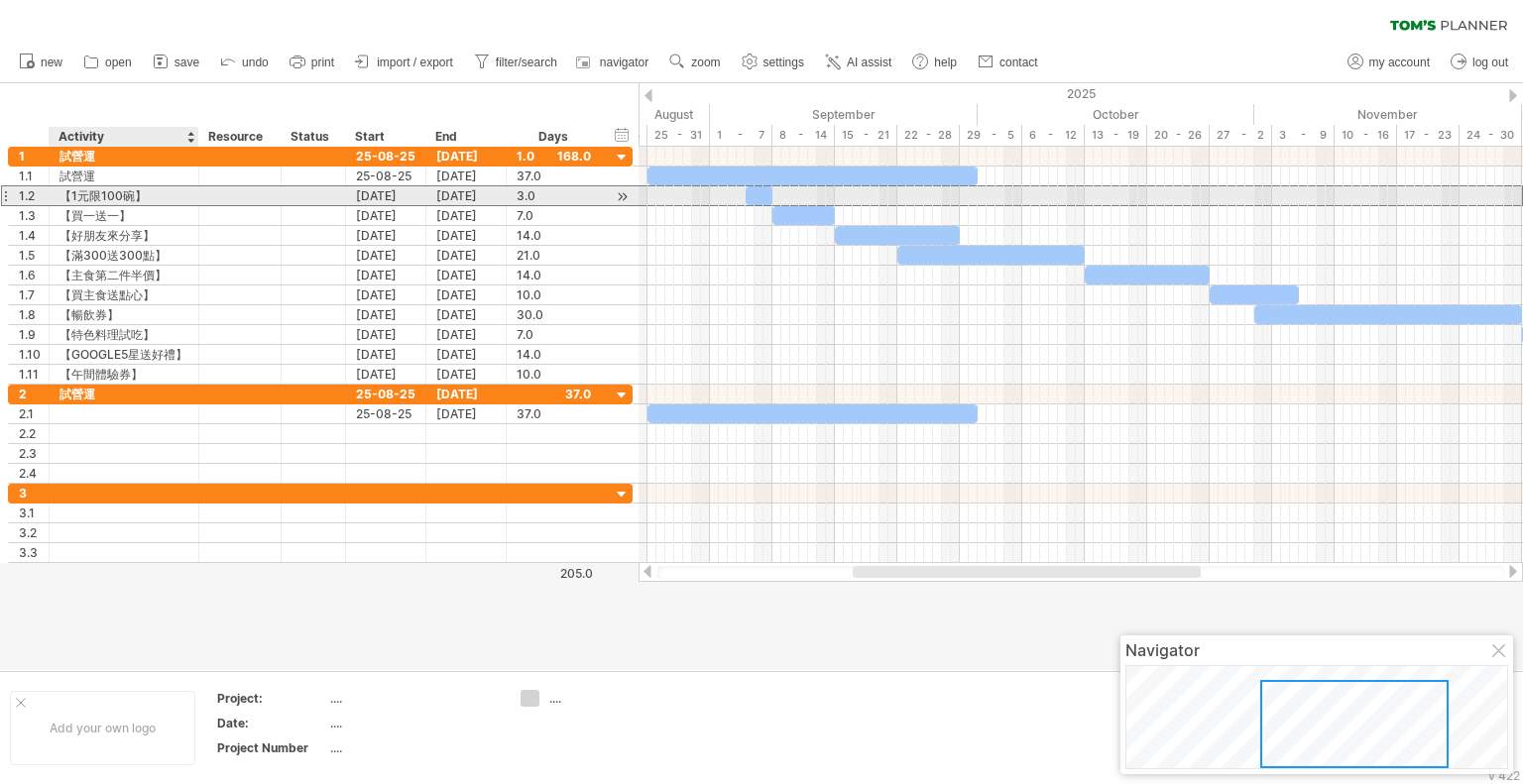 click on "【1元限100碗】" at bounding box center [124, 195] 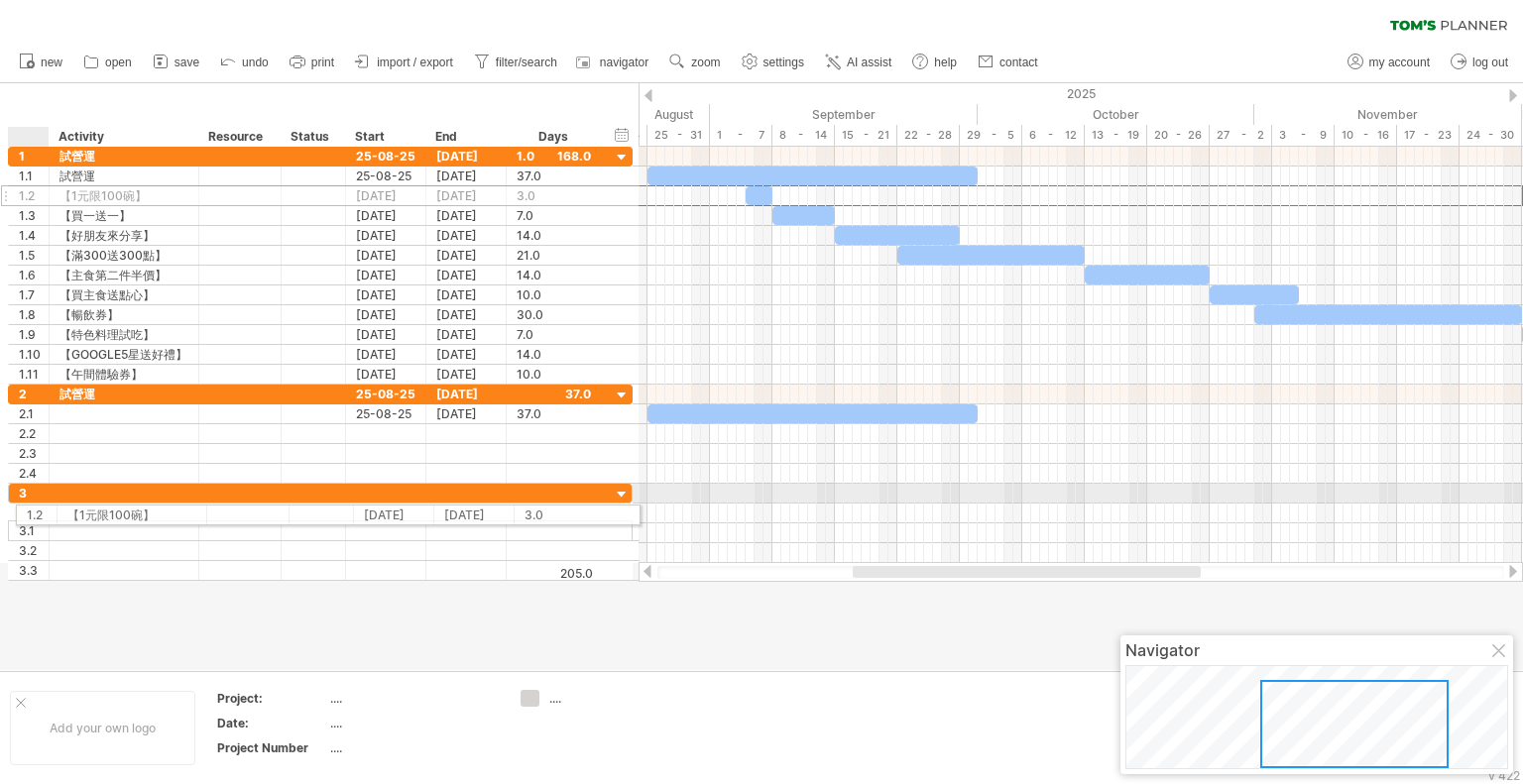 drag, startPoint x: 9, startPoint y: 195, endPoint x: 24, endPoint y: 511, distance: 316.35581 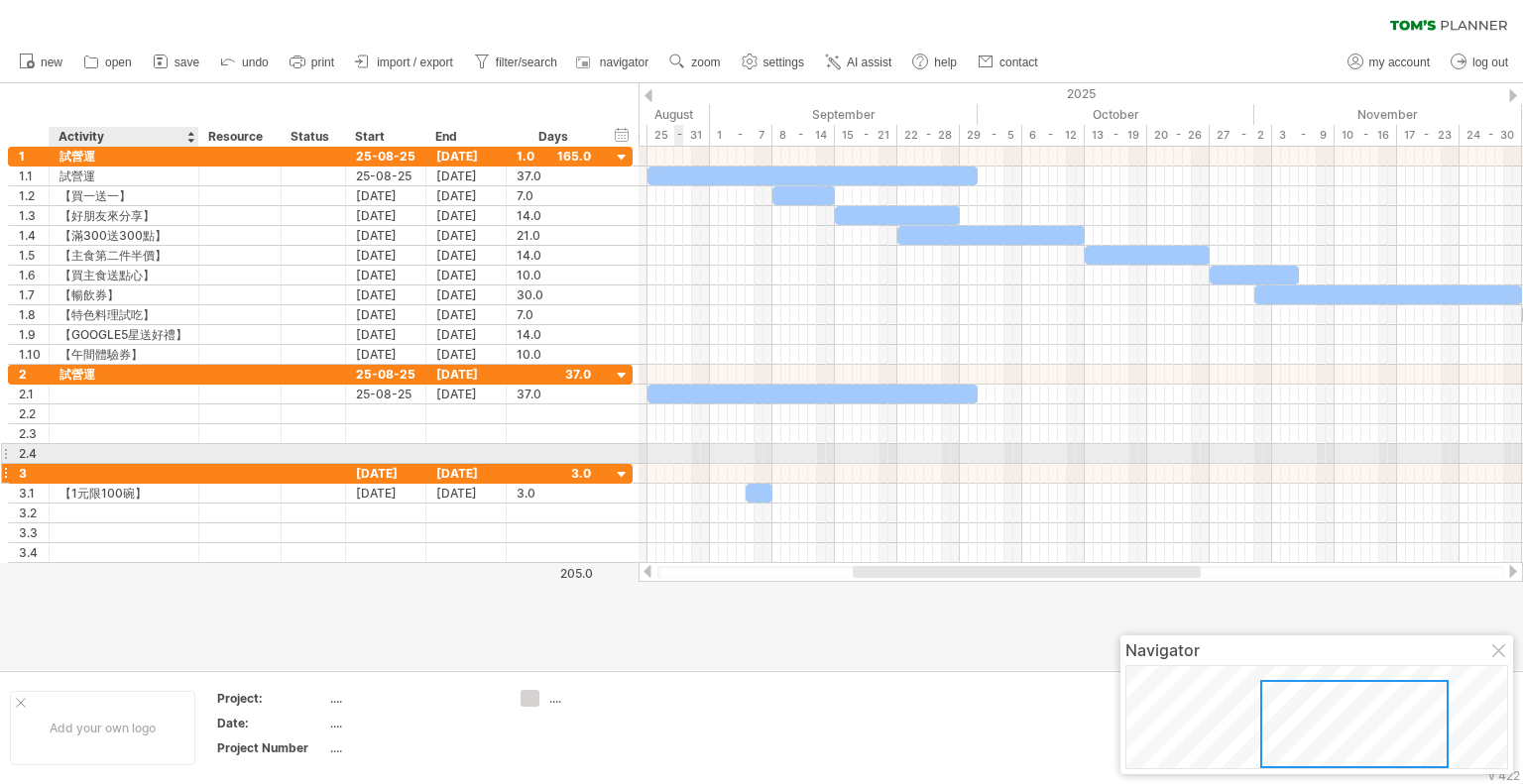 click at bounding box center [124, 473] 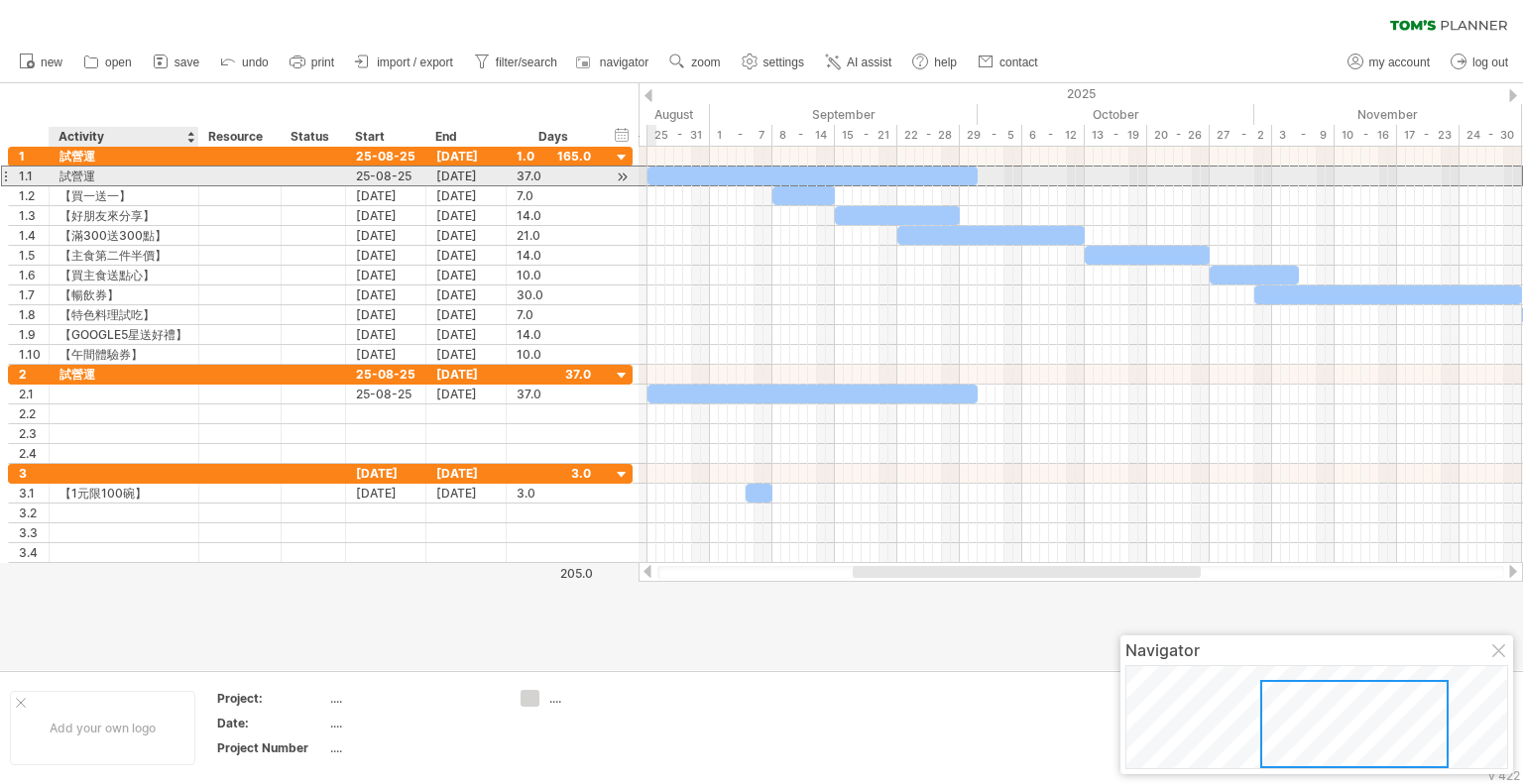 click on "試營運" at bounding box center [124, 175] 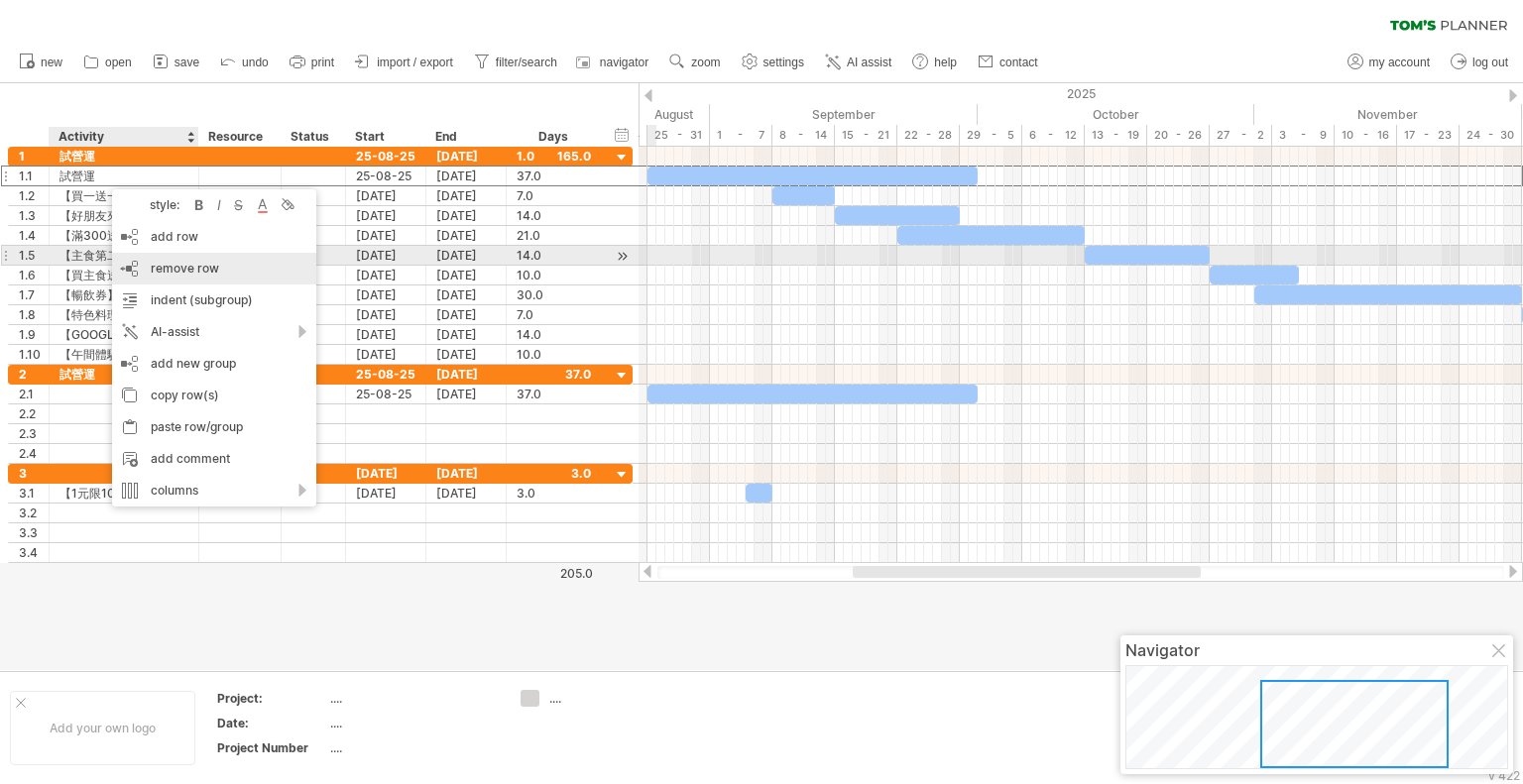 click on "remove row remove selected rows" at bounding box center (214, 269) 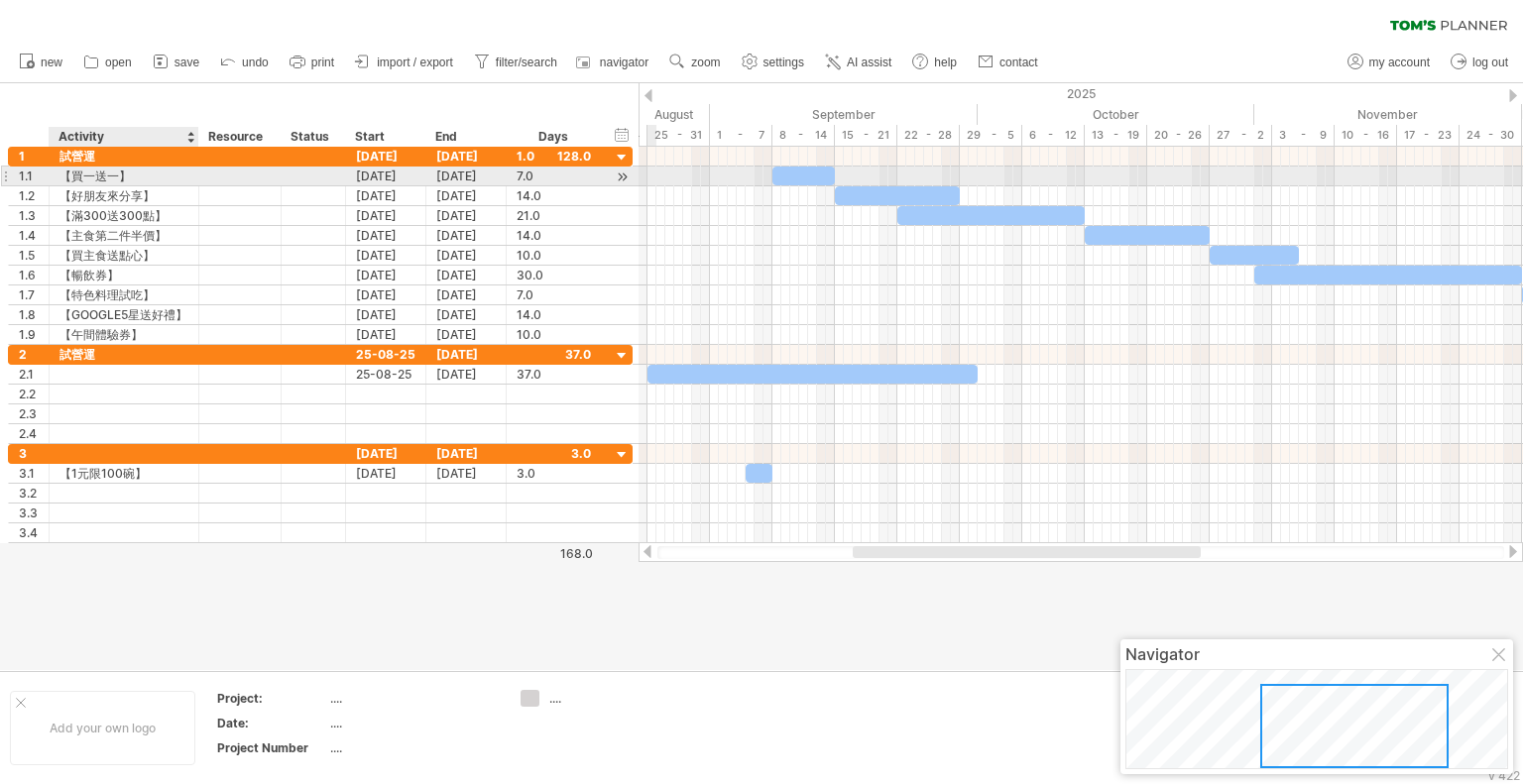 click on "【買一送一】" at bounding box center (124, 175) 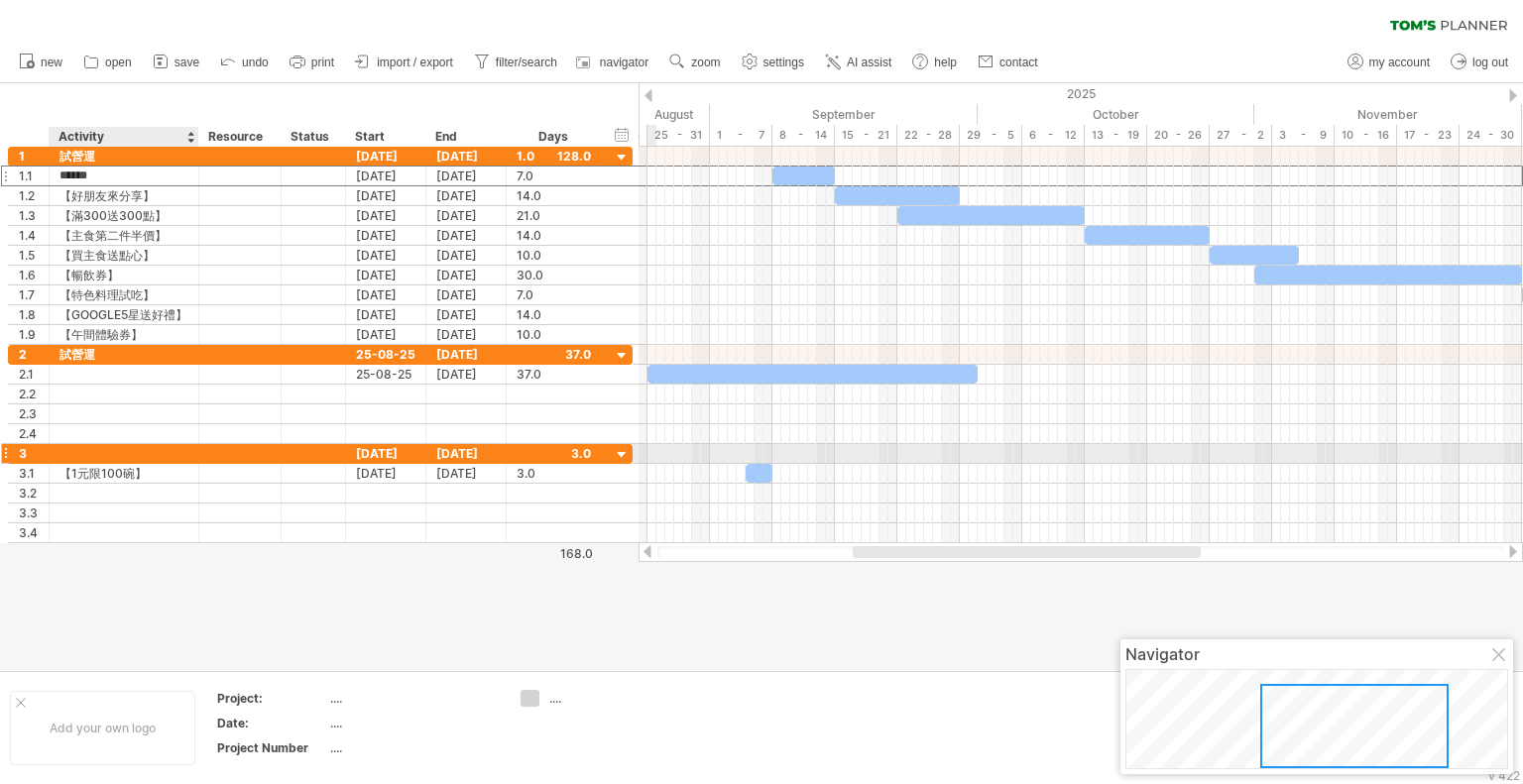 click at bounding box center [124, 453] 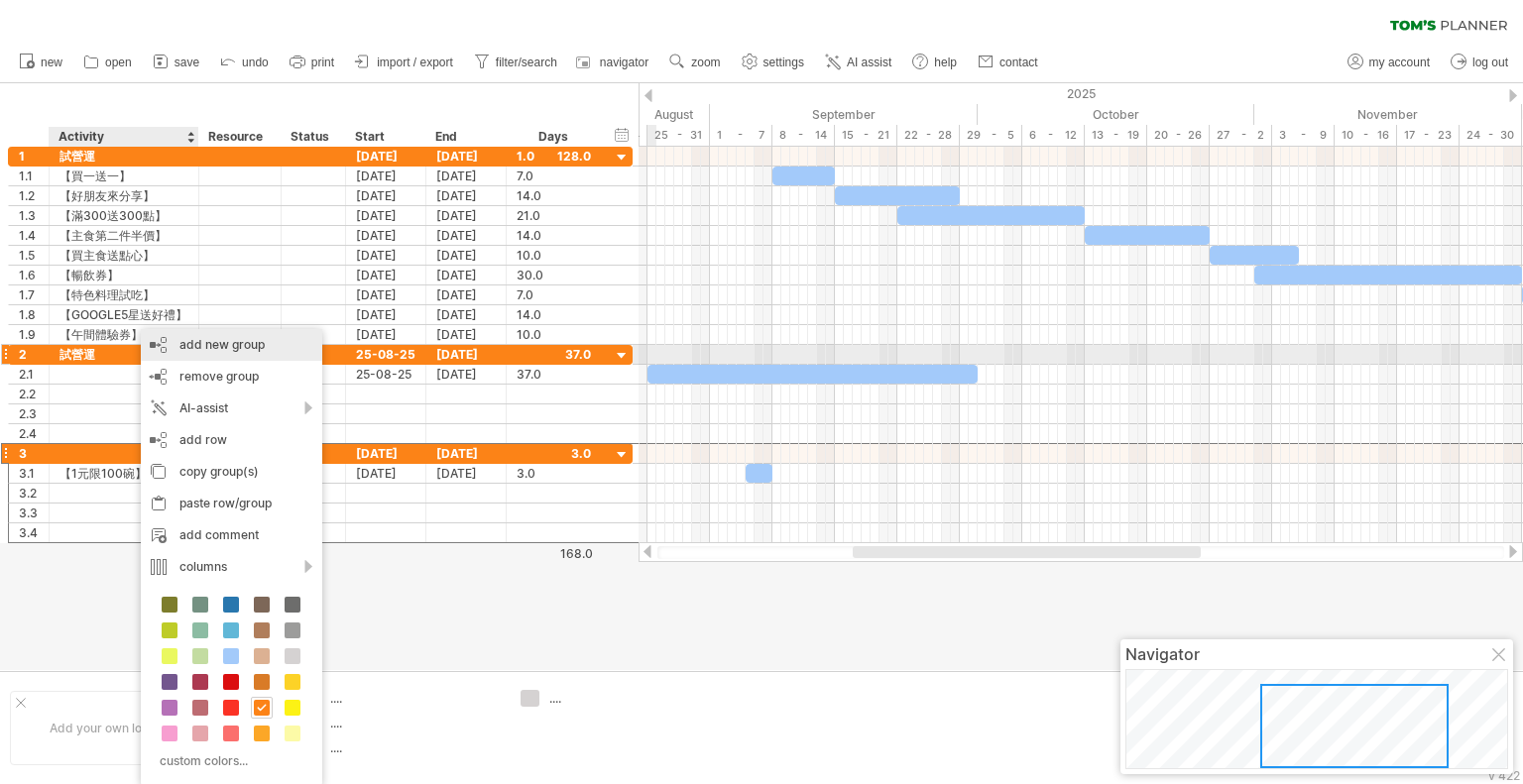 click on "add new group" at bounding box center [231, 345] 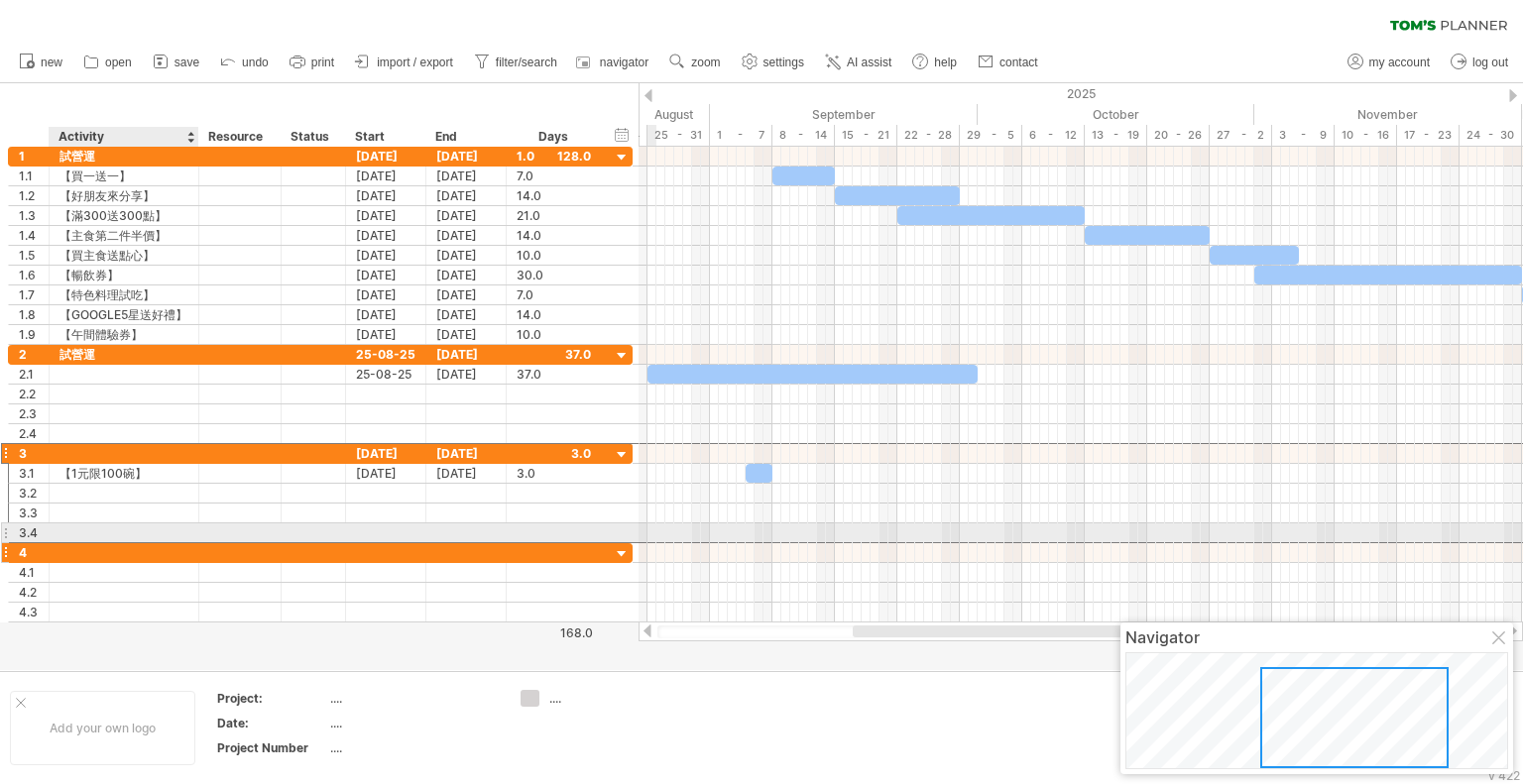 click at bounding box center [124, 552] 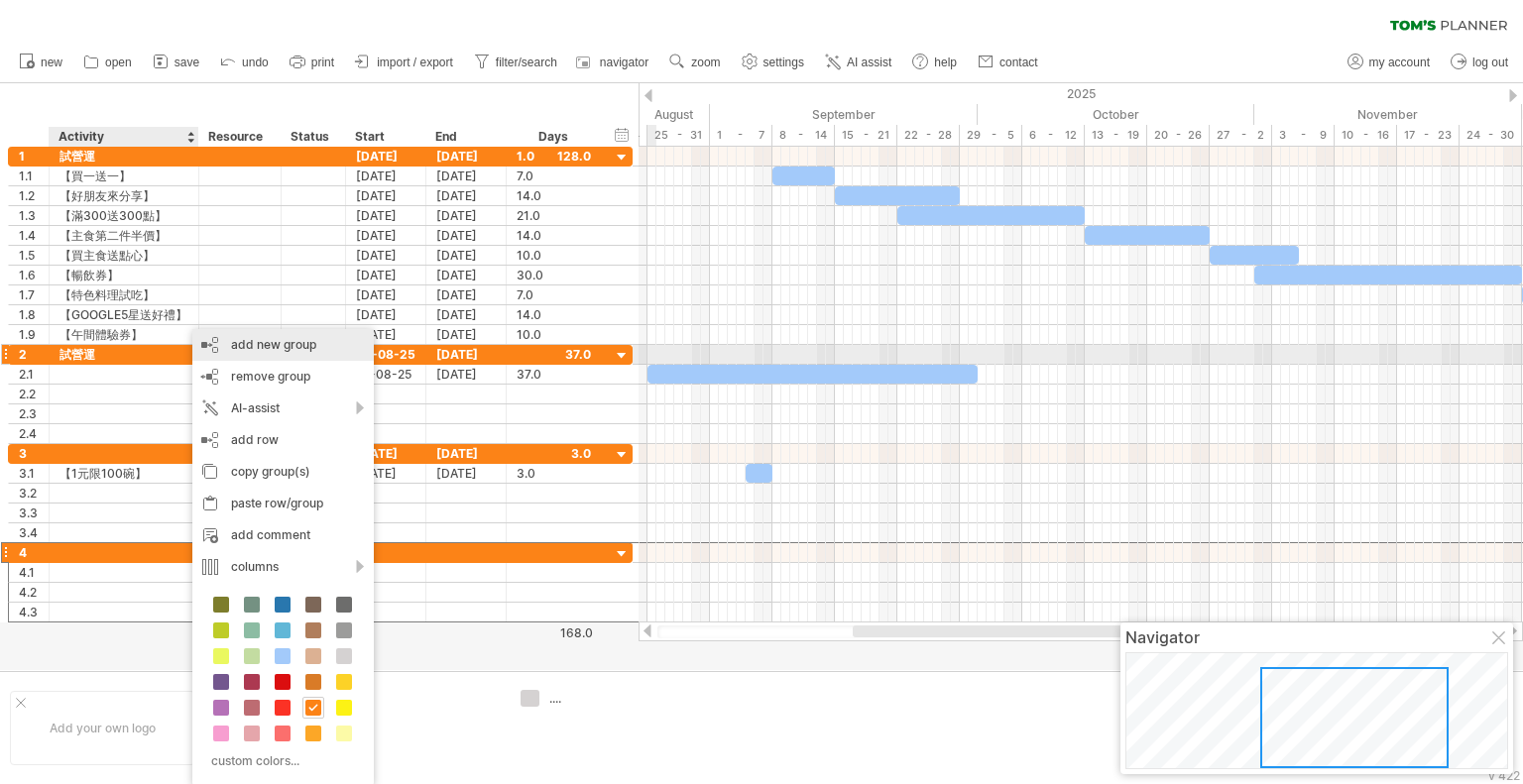 click on "add new group" at bounding box center [283, 345] 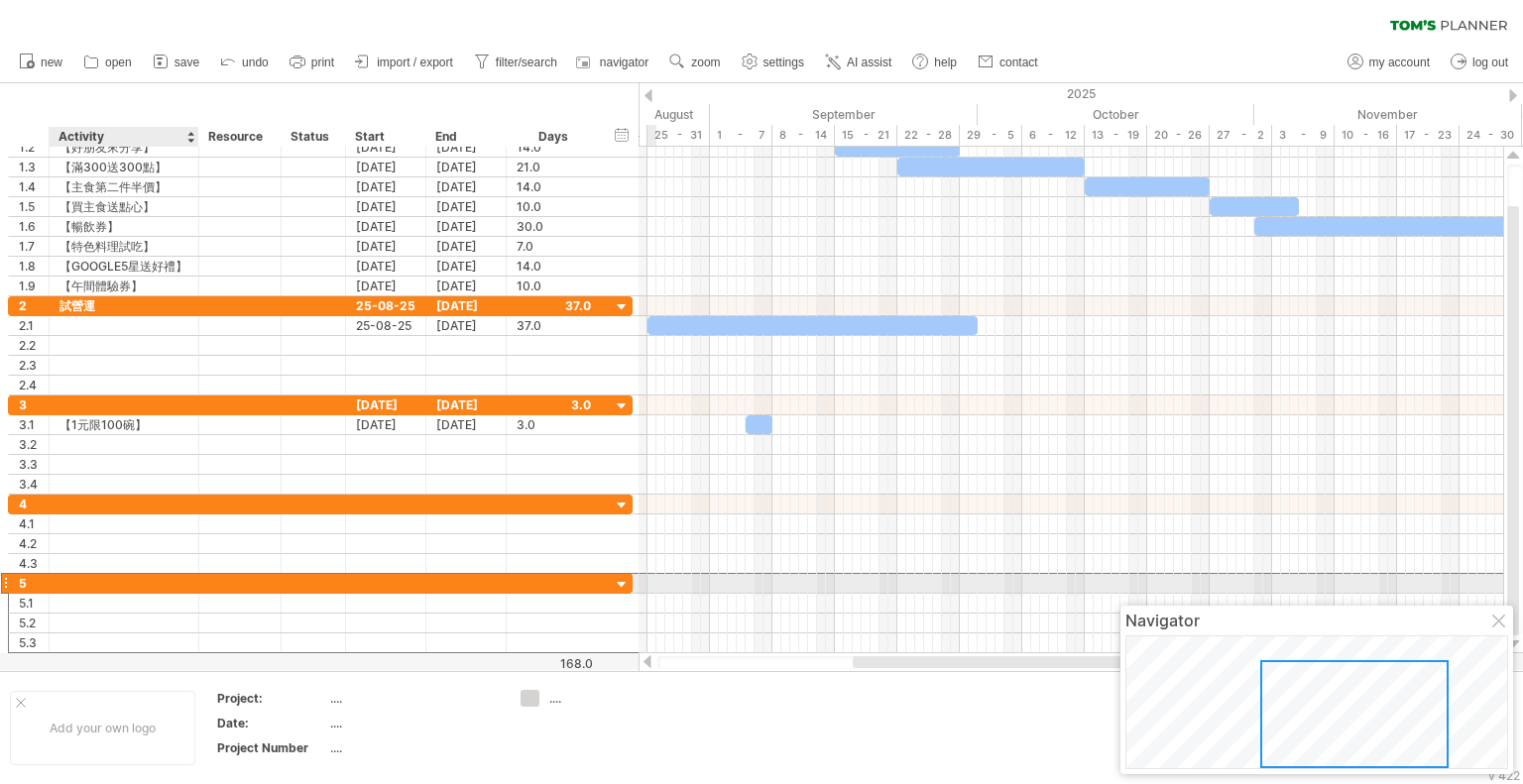 click at bounding box center [124, 583] 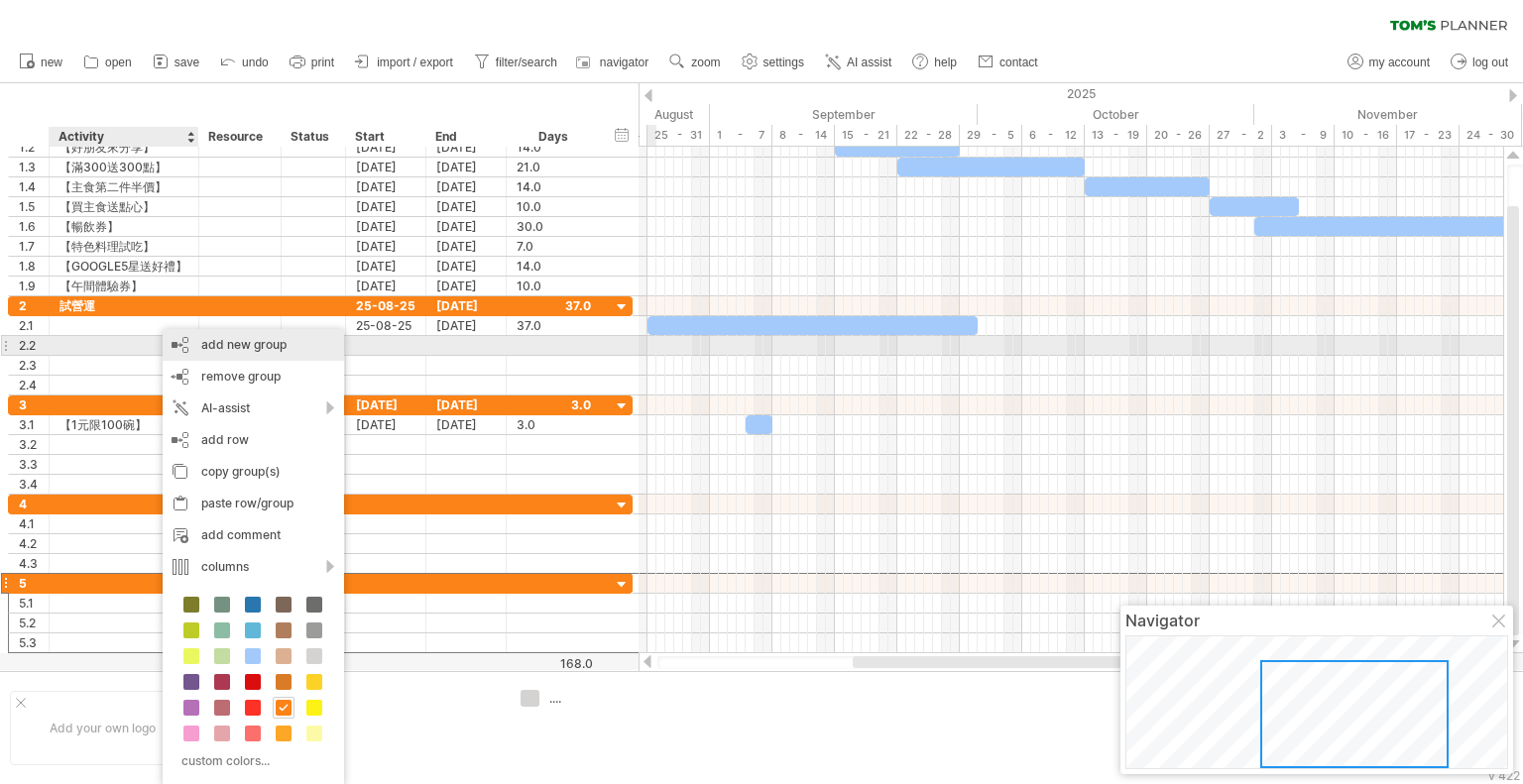 click on "add new group" at bounding box center [253, 345] 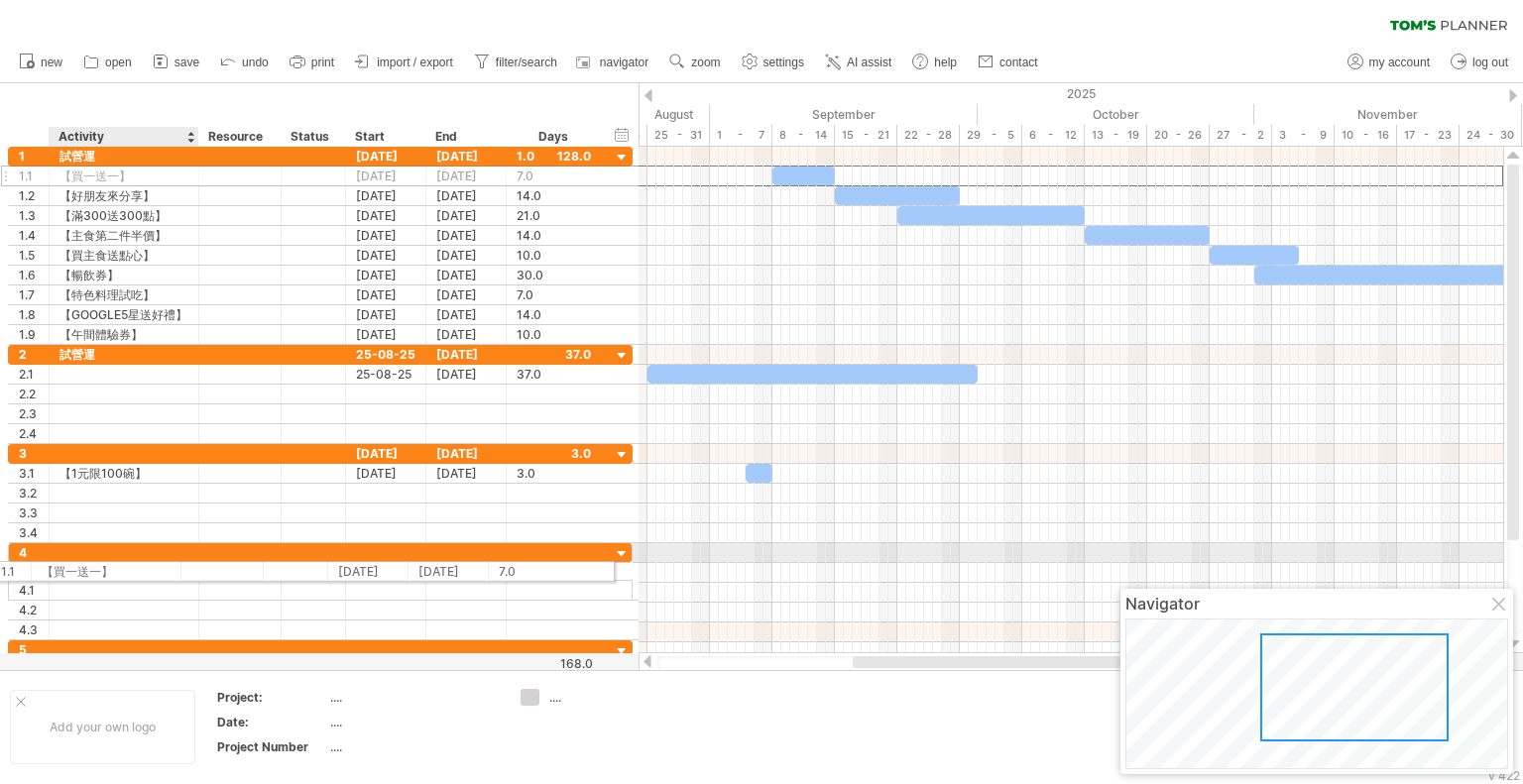 drag, startPoint x: 114, startPoint y: 176, endPoint x: 133, endPoint y: 568, distance: 392.4602 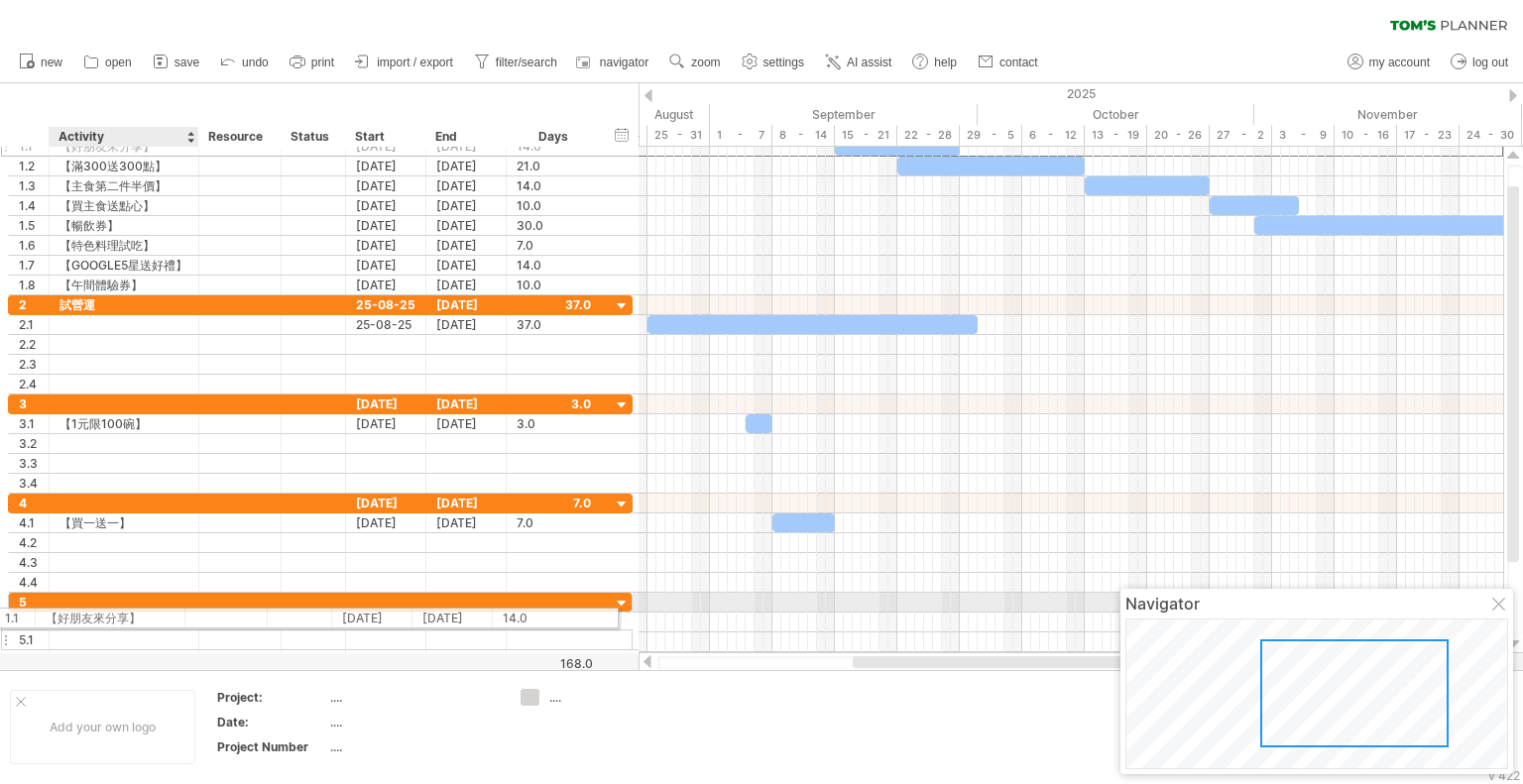 drag, startPoint x: 181, startPoint y: 177, endPoint x: 206, endPoint y: 615, distance: 438.71289 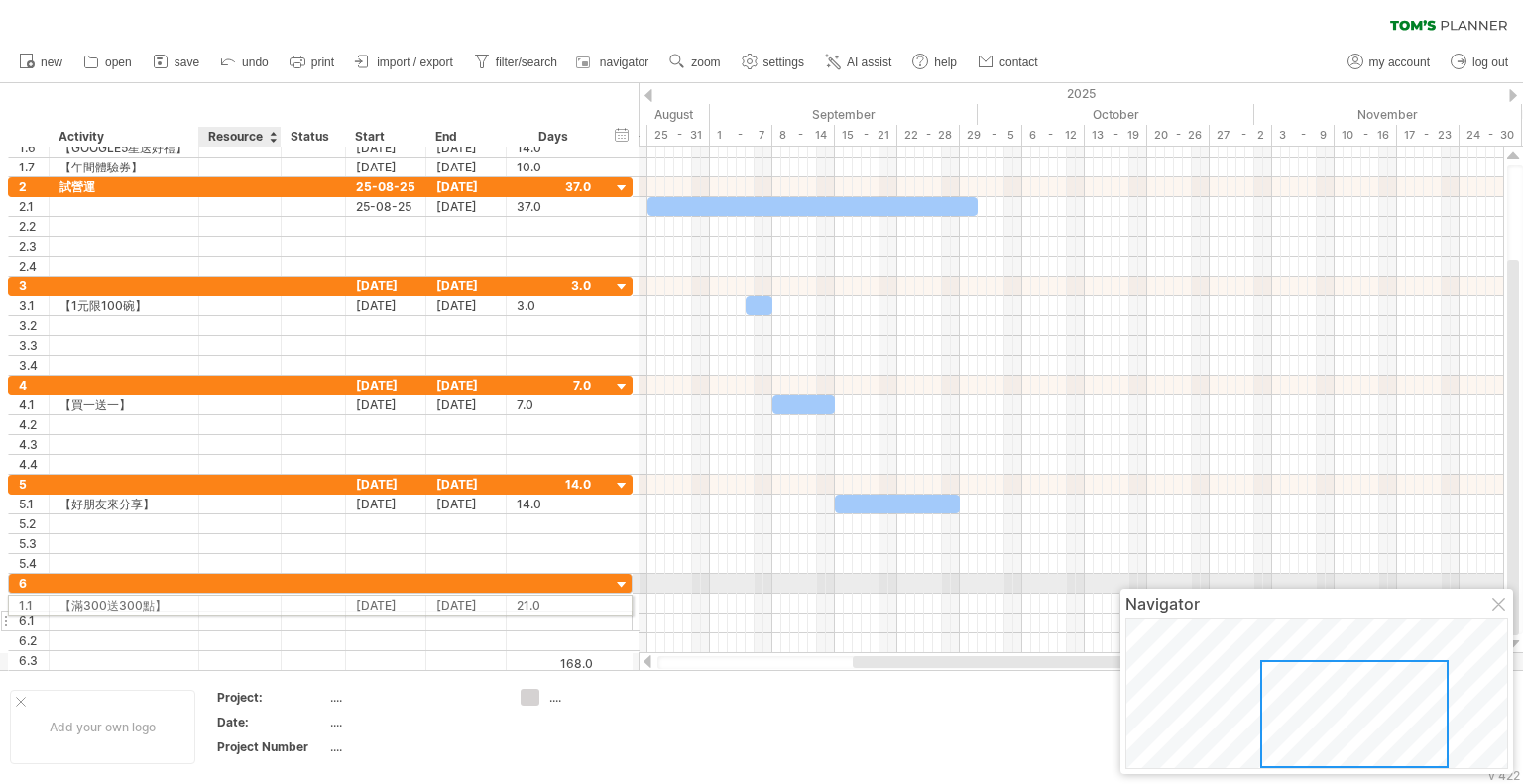 drag, startPoint x: 171, startPoint y: 173, endPoint x: 216, endPoint y: 602, distance: 431.35368 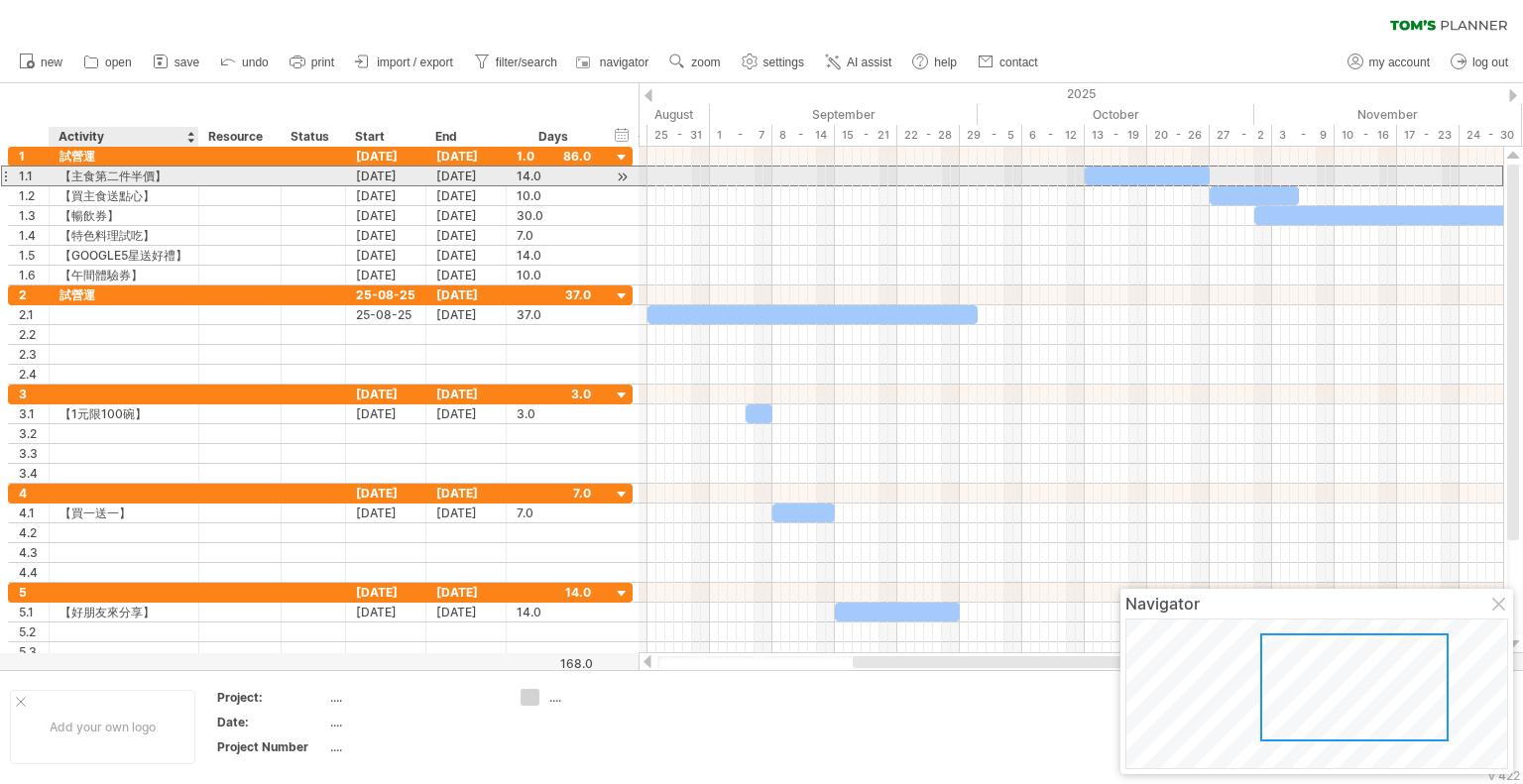 click on "【主食第二件半價】" at bounding box center (124, 175) 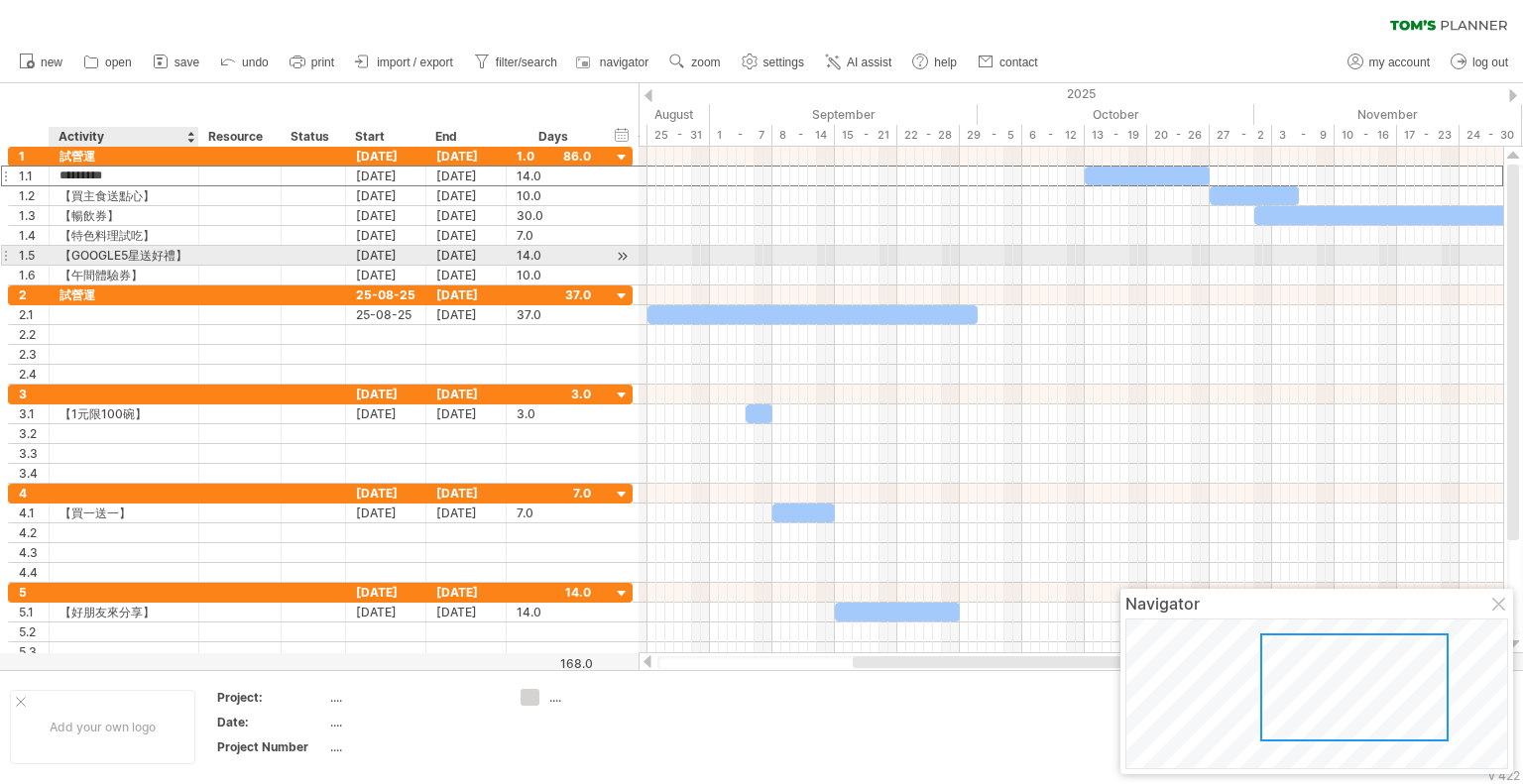 click on "【GOOGLE5星送好禮】" at bounding box center (124, 255) 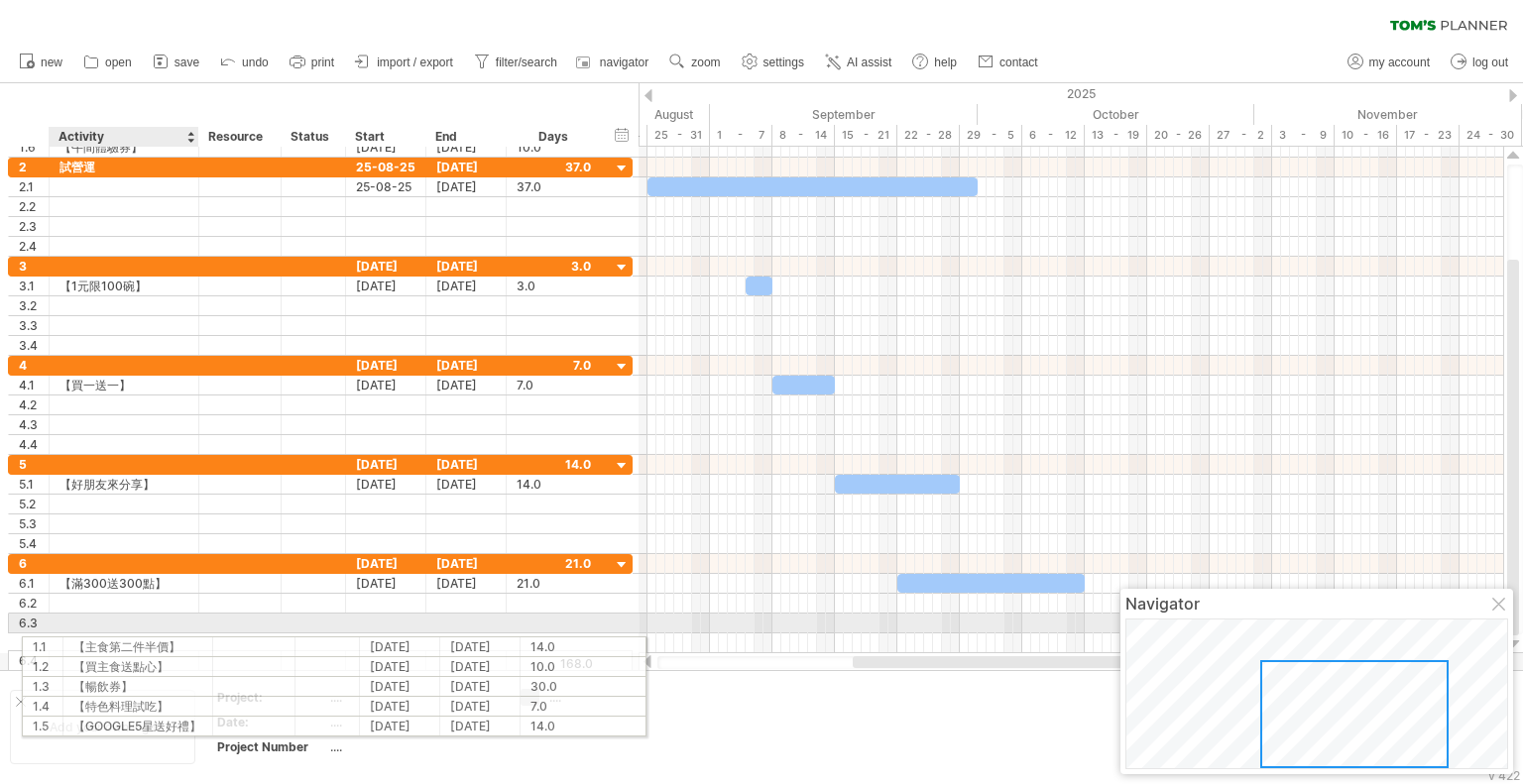drag, startPoint x: 159, startPoint y: 173, endPoint x: 182, endPoint y: 643, distance: 470.5624 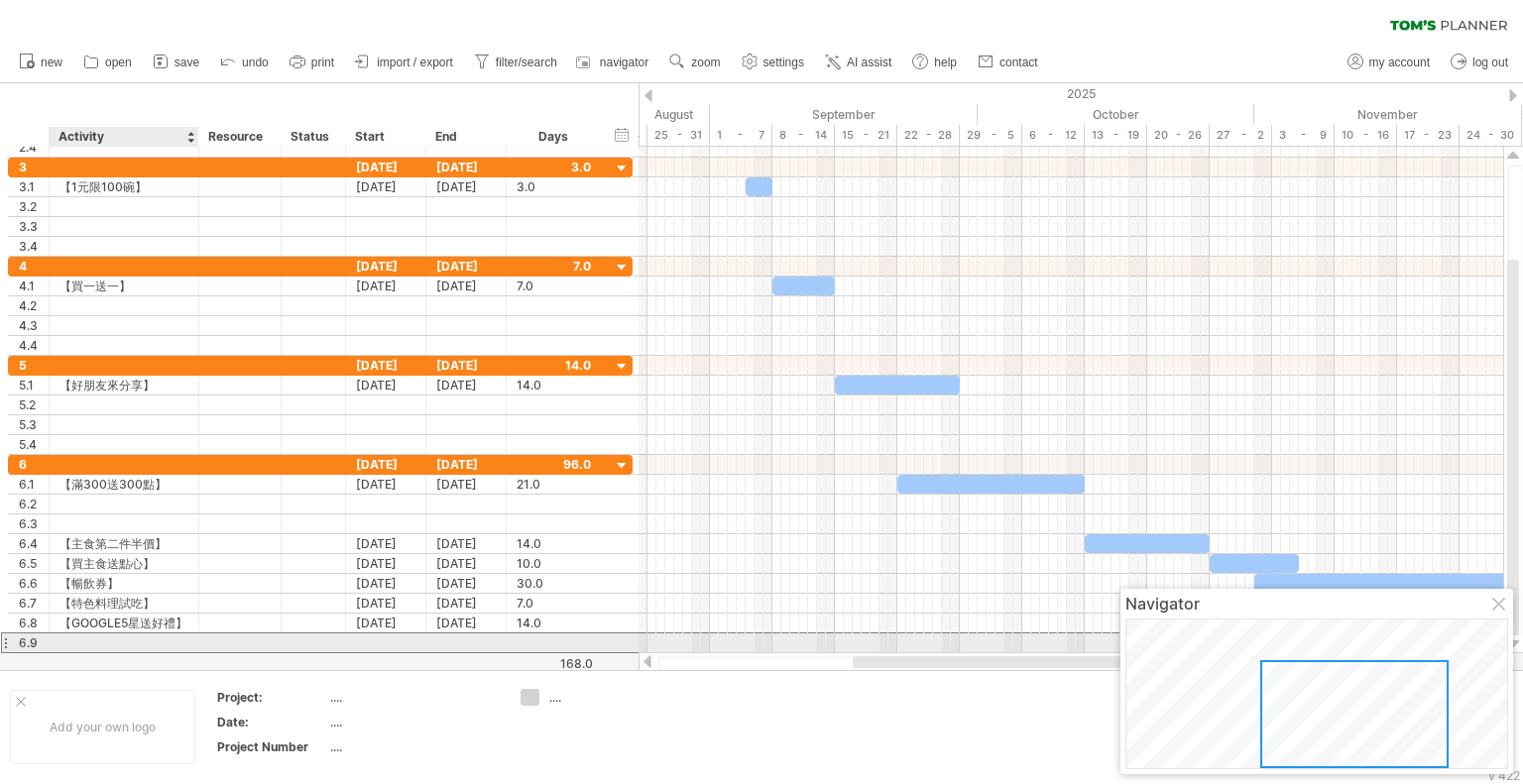 click at bounding box center (124, 642) 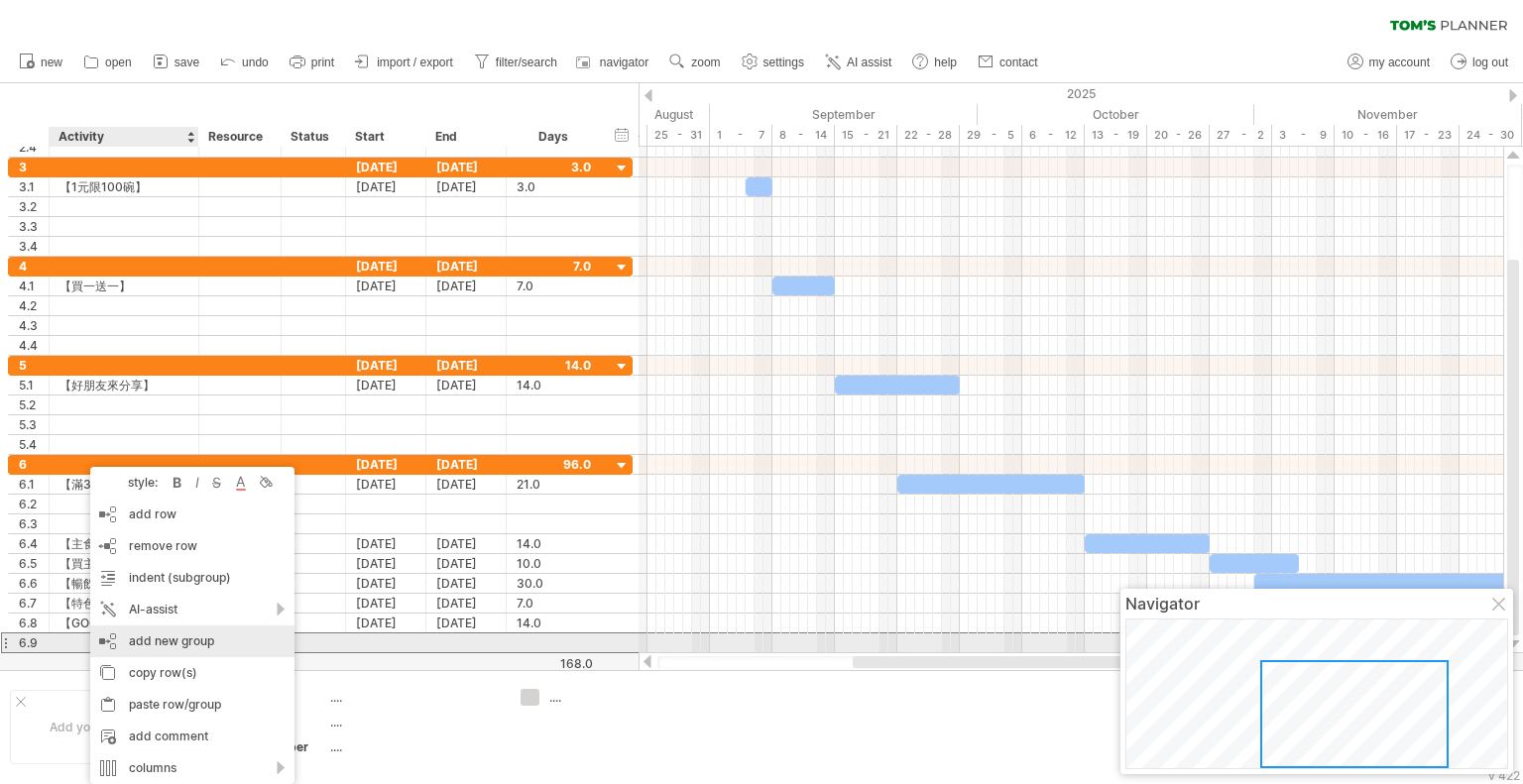click on "add new group" at bounding box center [192, 641] 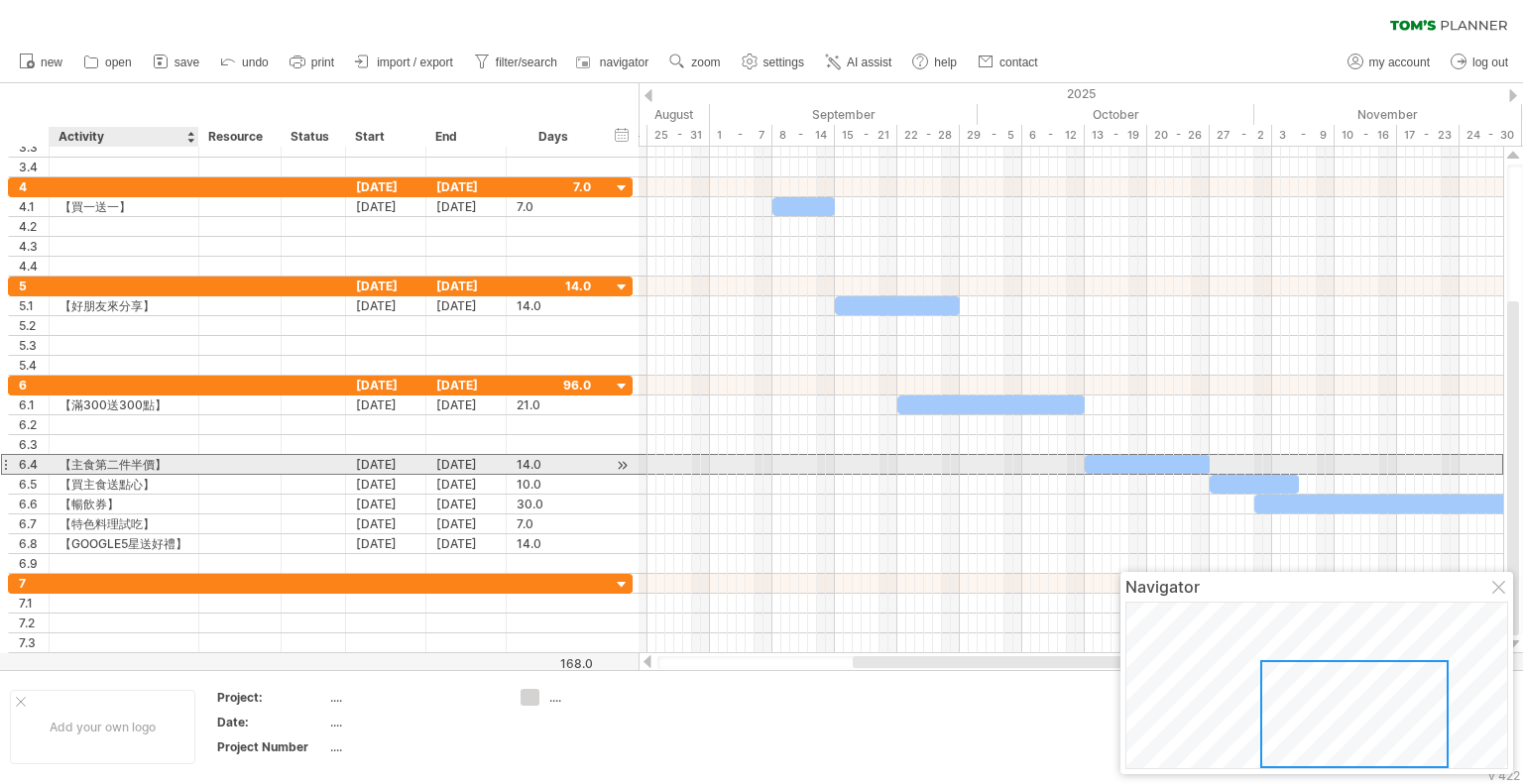 click on "【主食第二件半價】" at bounding box center (124, 464) 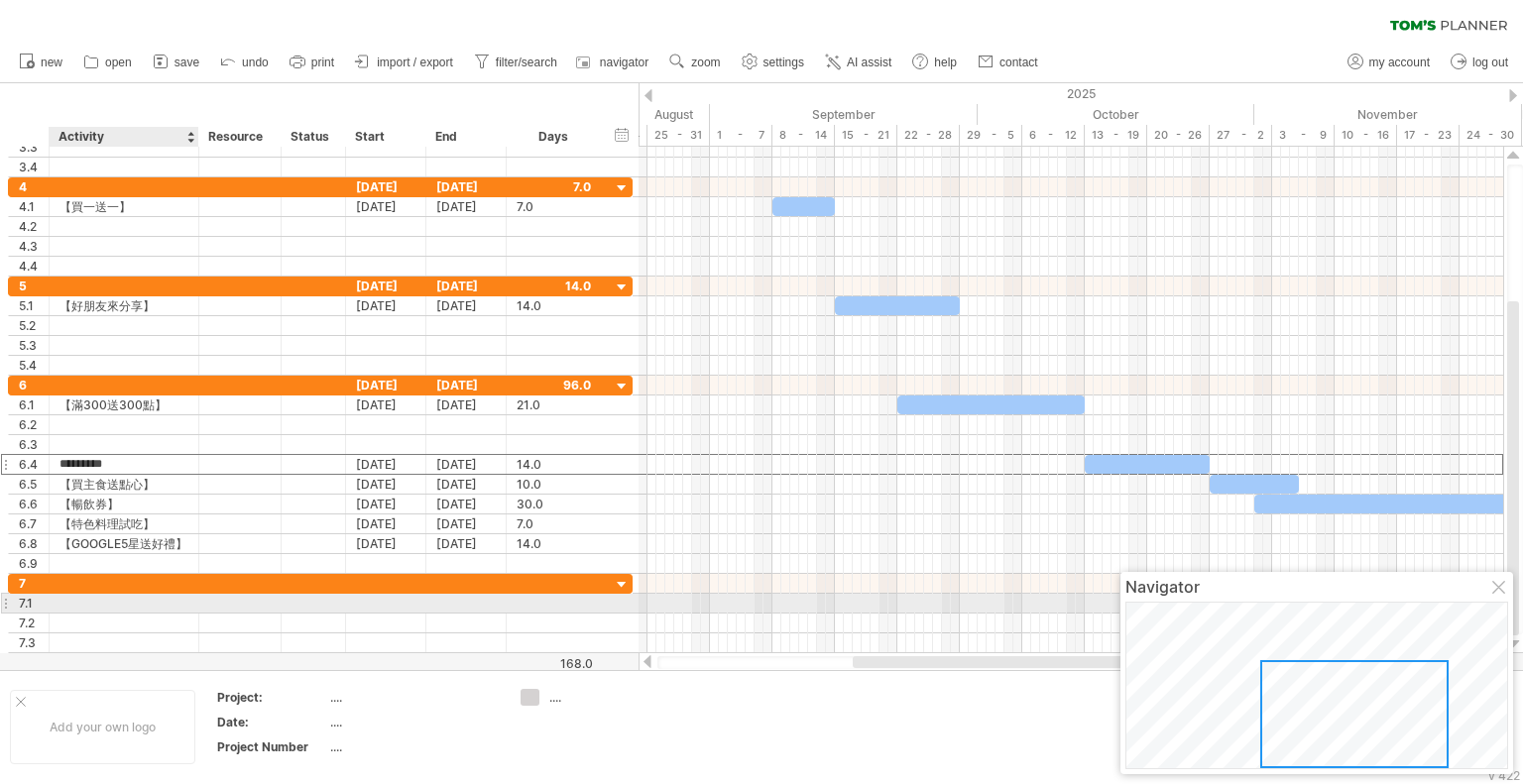 drag, startPoint x: 184, startPoint y: 460, endPoint x: 186, endPoint y: 602, distance: 142.01408 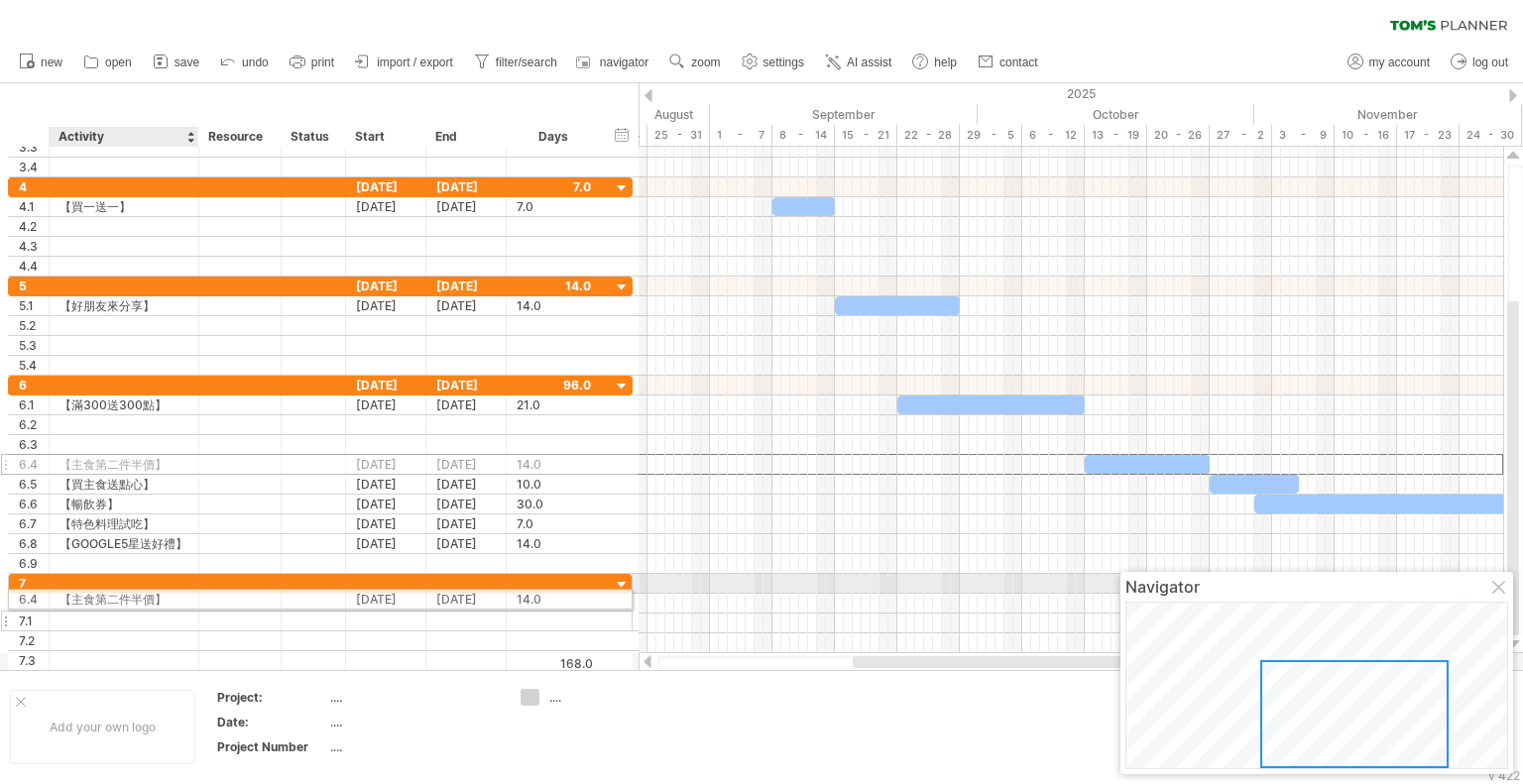 drag, startPoint x: 178, startPoint y: 461, endPoint x: 187, endPoint y: 596, distance: 135.29967 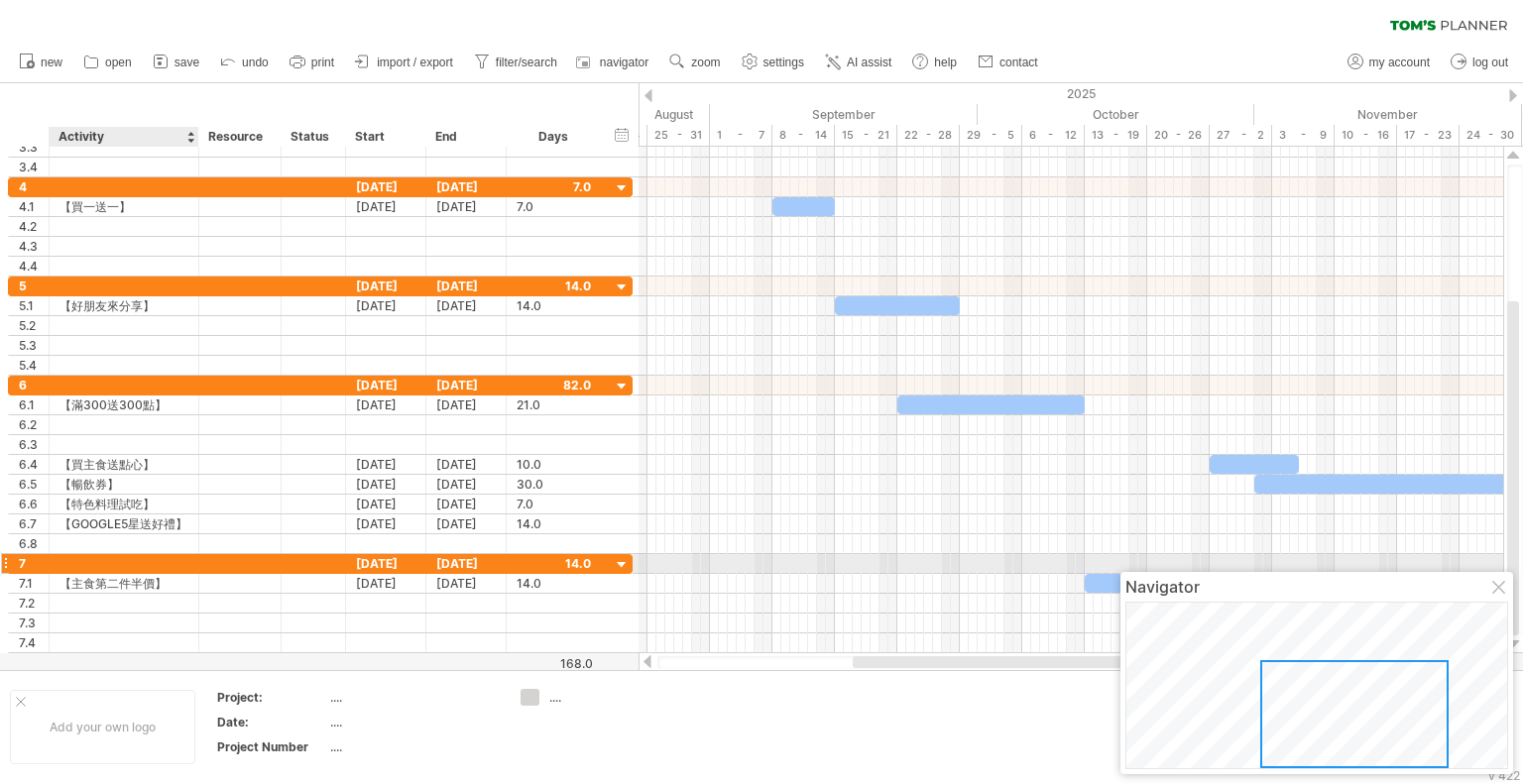 click at bounding box center (124, 563) 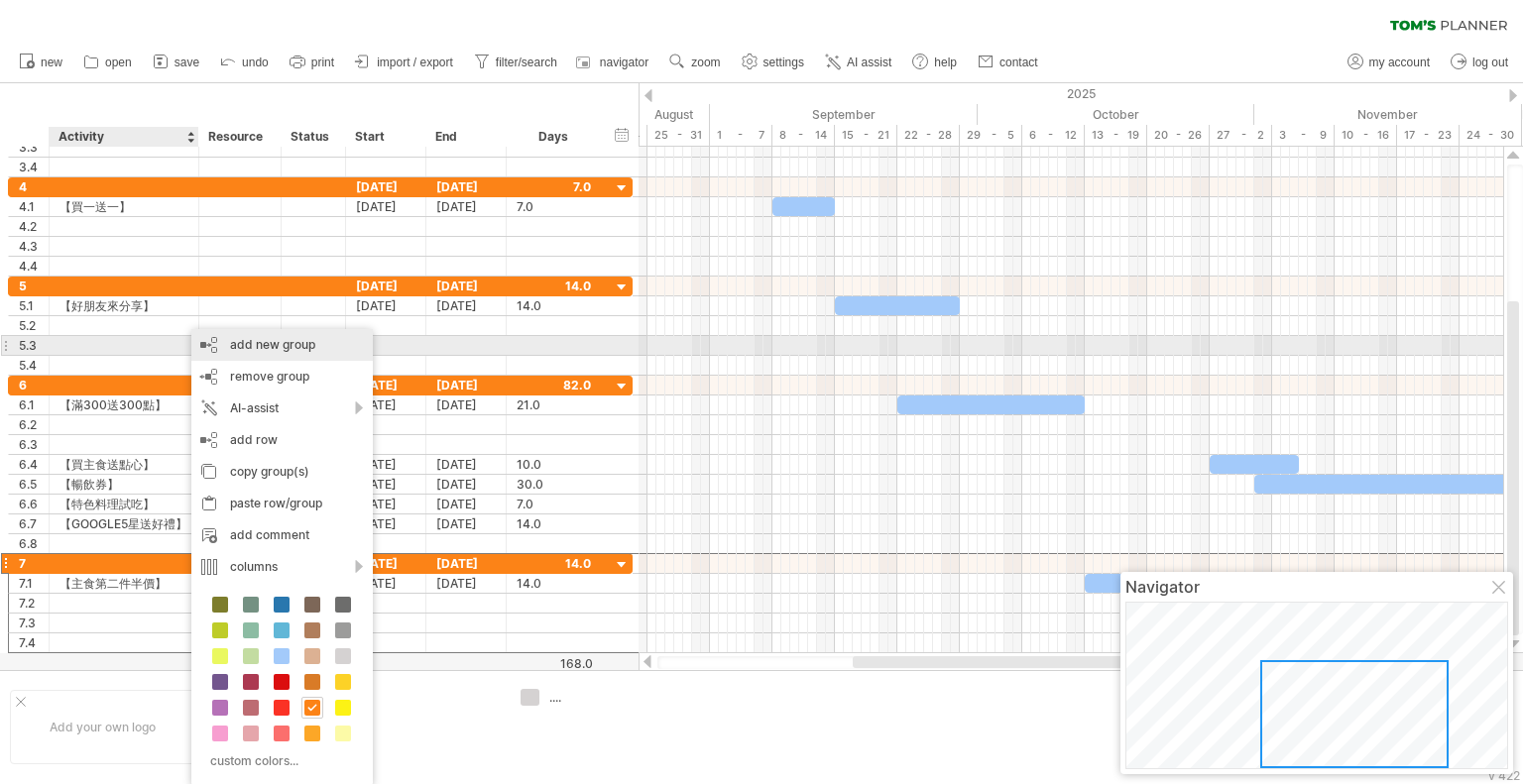click on "add new group" at bounding box center (282, 345) 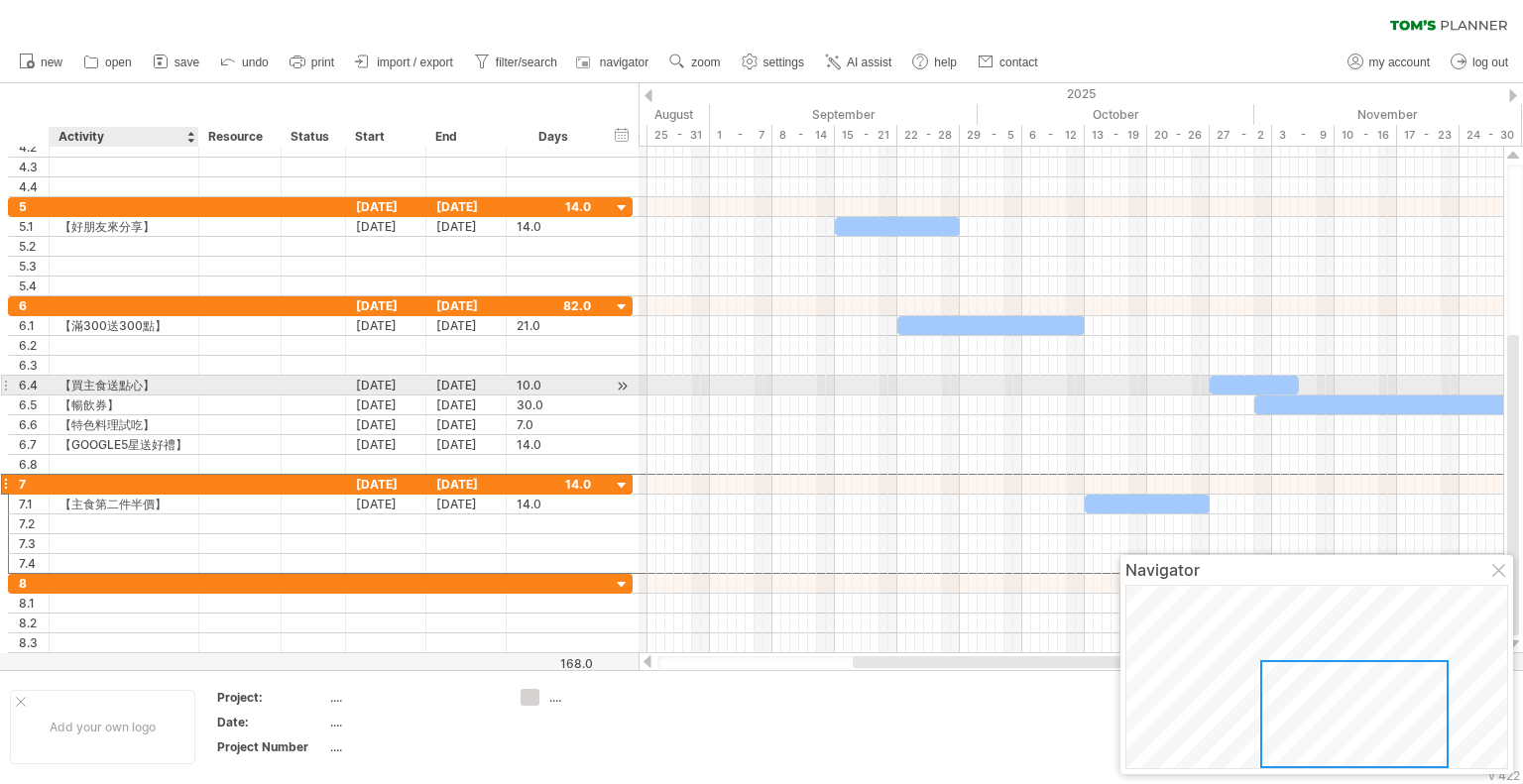 click at bounding box center (196, 386) 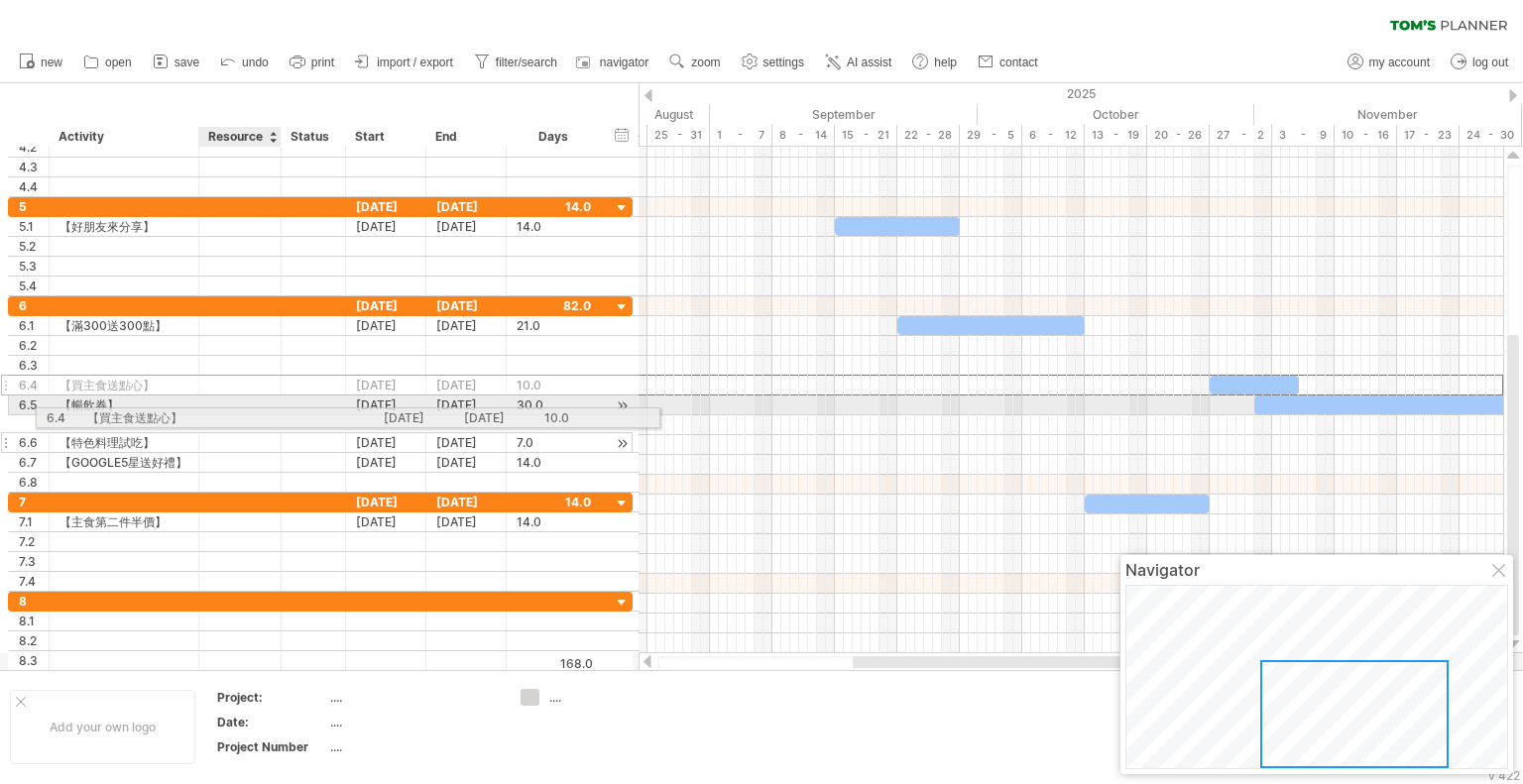 drag, startPoint x: 165, startPoint y: 386, endPoint x: 252, endPoint y: 417, distance: 92.357999 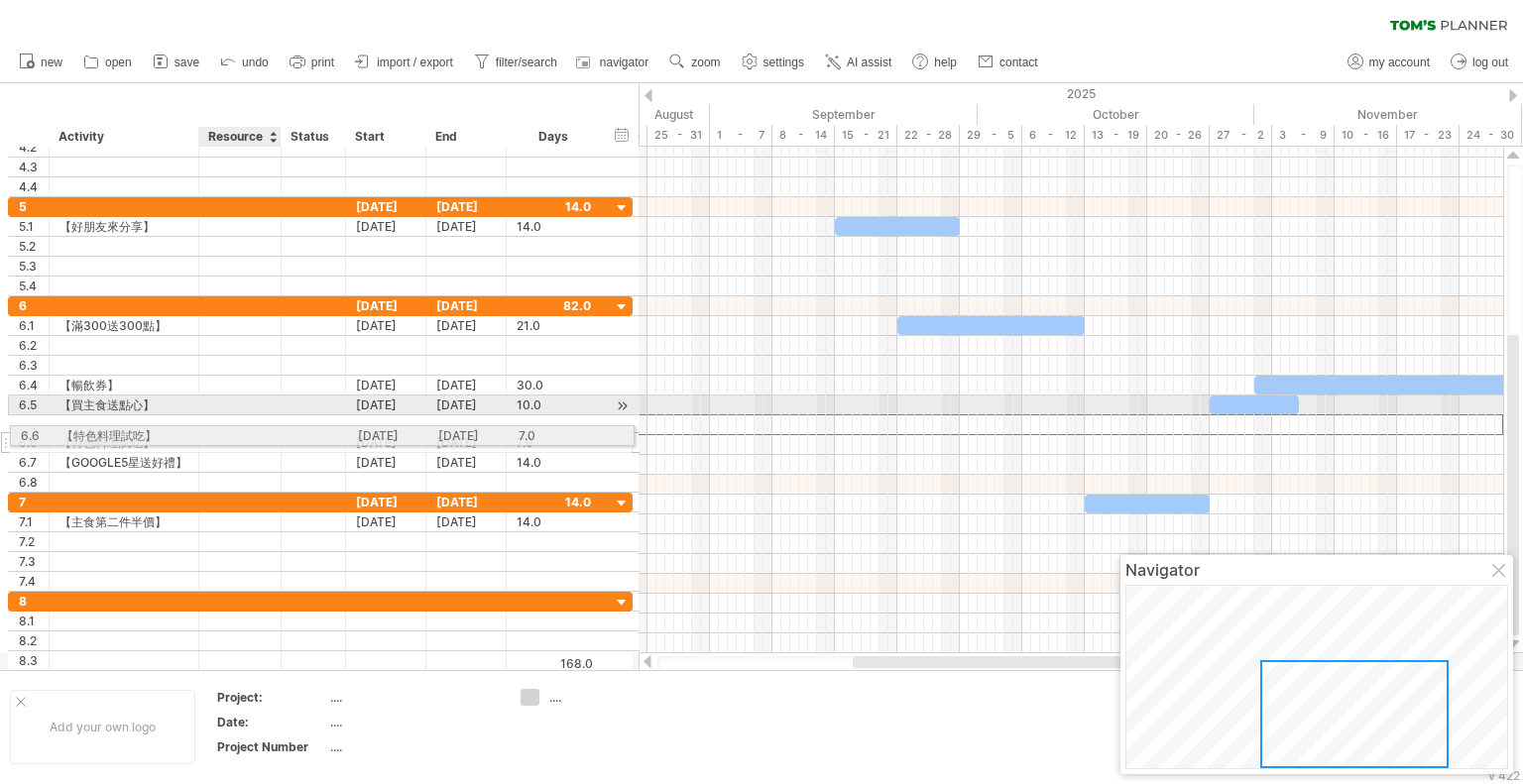 drag, startPoint x: 248, startPoint y: 432, endPoint x: 233, endPoint y: 402, distance: 33.54102 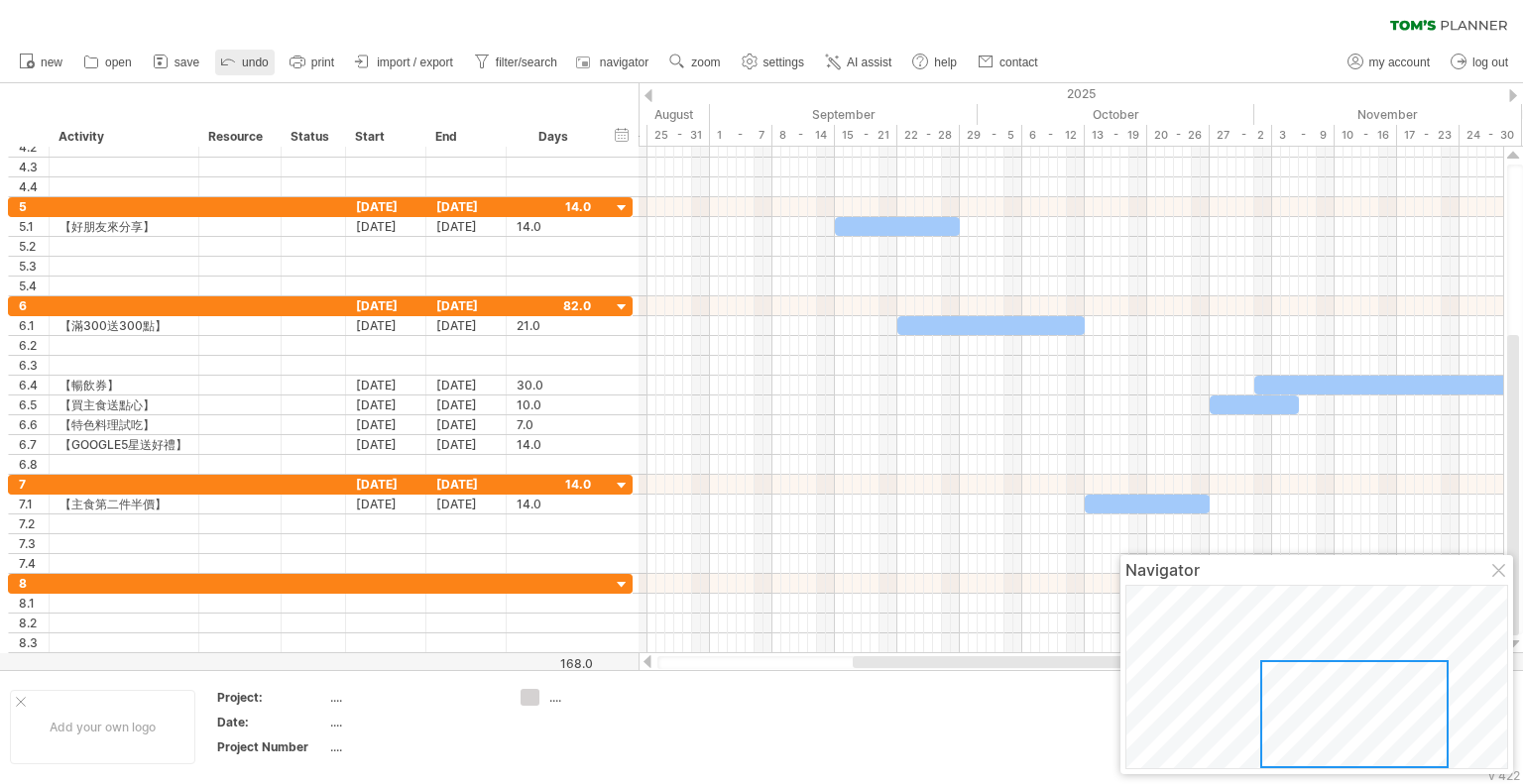 click 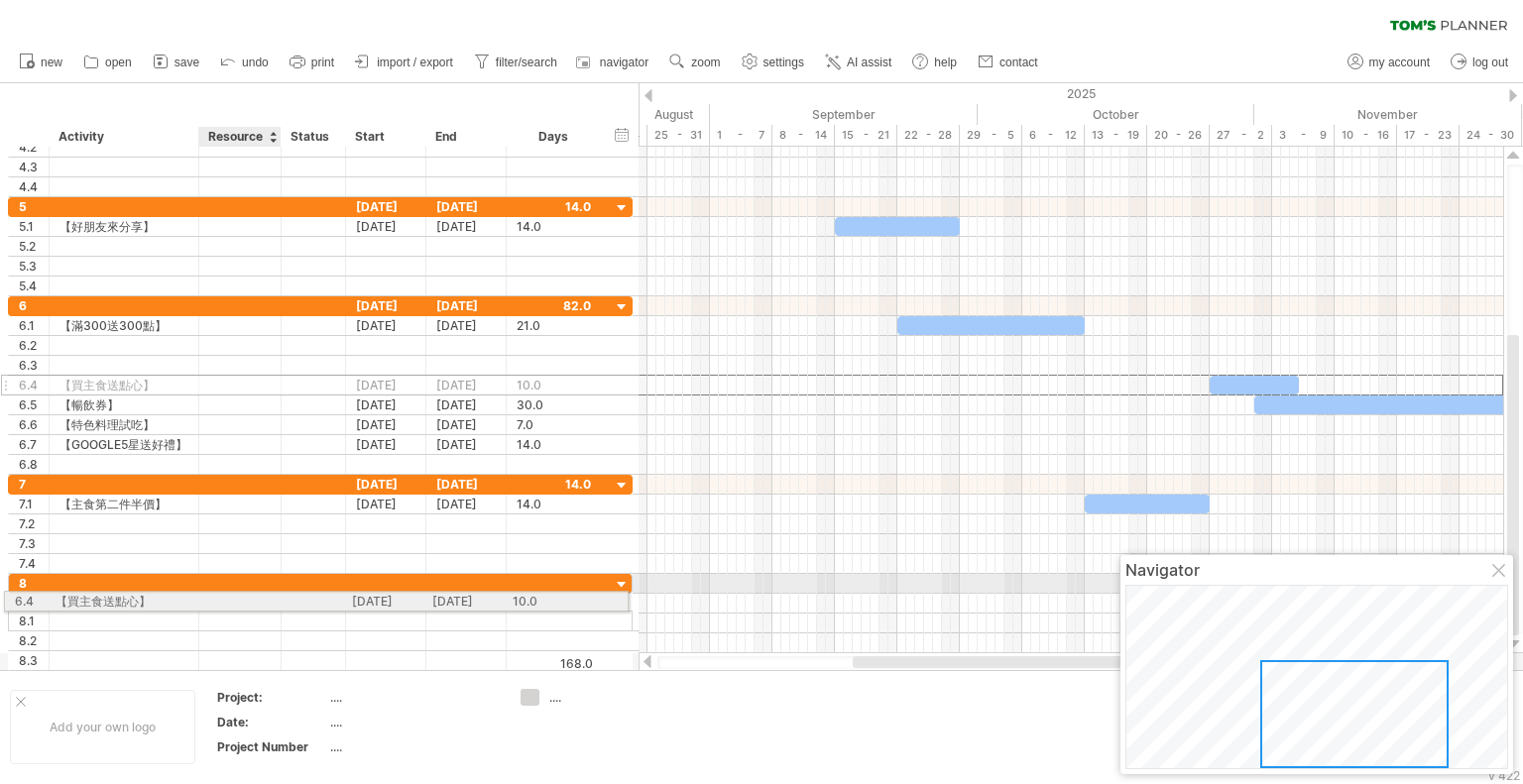 drag, startPoint x: 141, startPoint y: 382, endPoint x: 243, endPoint y: 598, distance: 238.87235 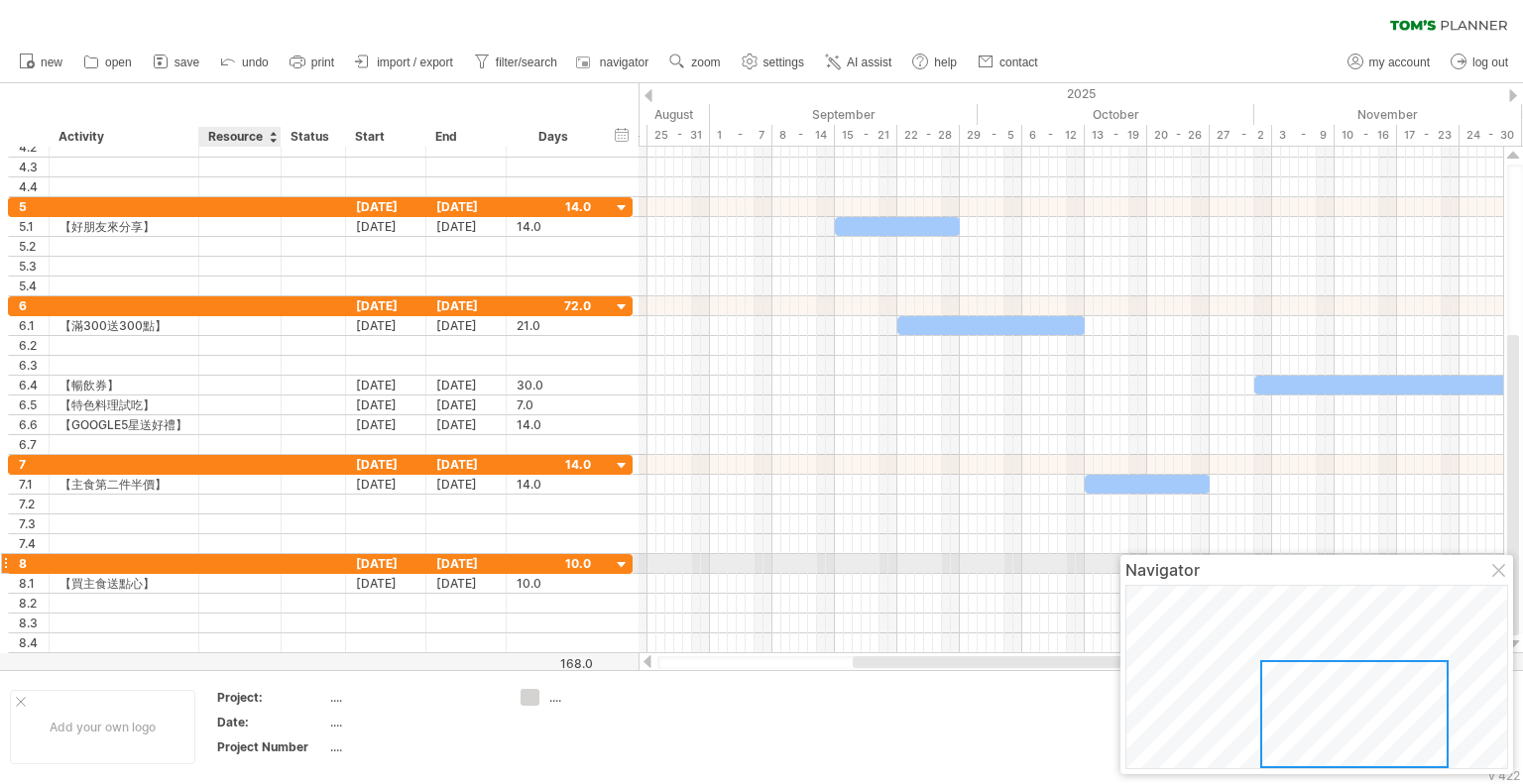 click at bounding box center [240, 563] 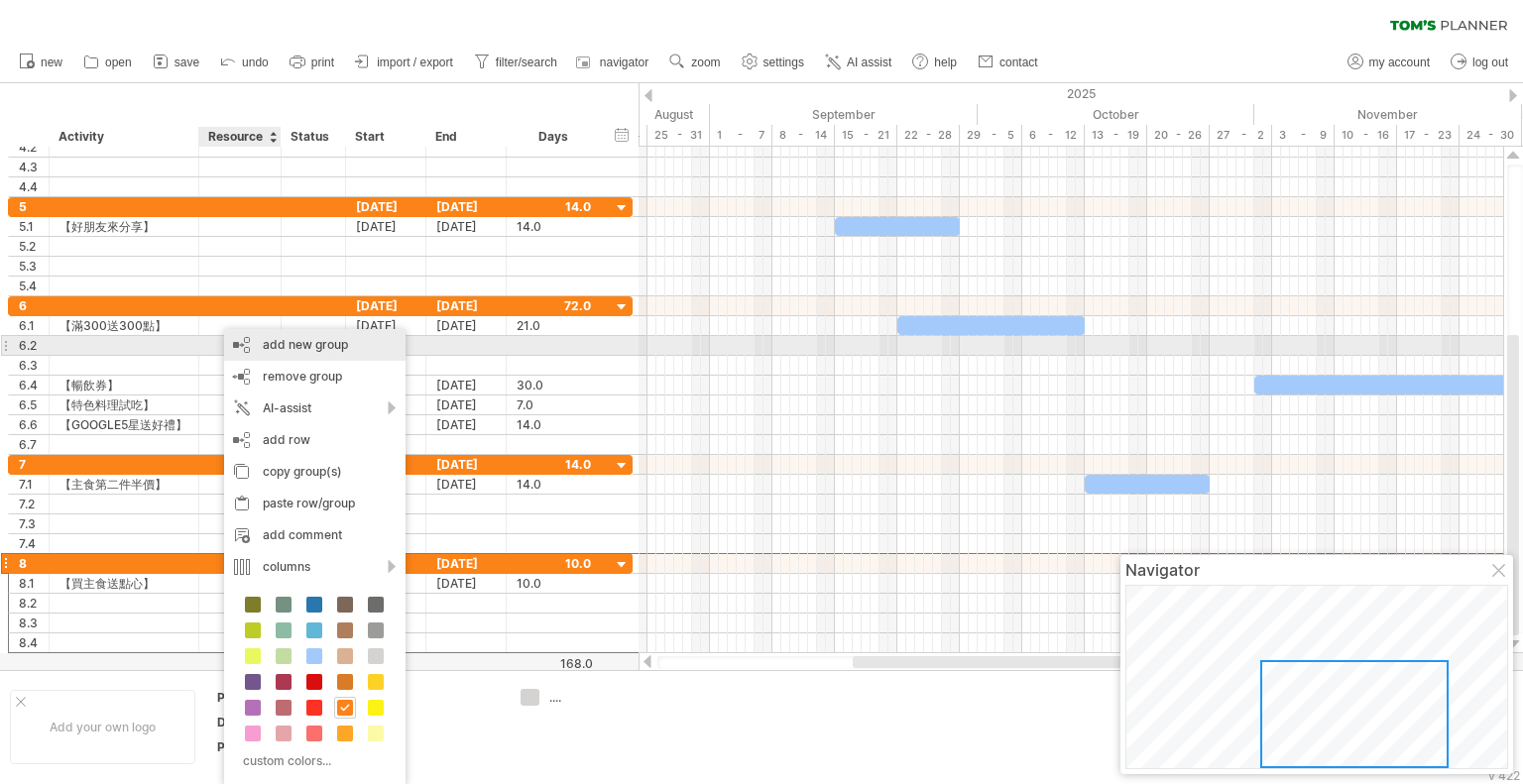 click on "add new group" at bounding box center (314, 345) 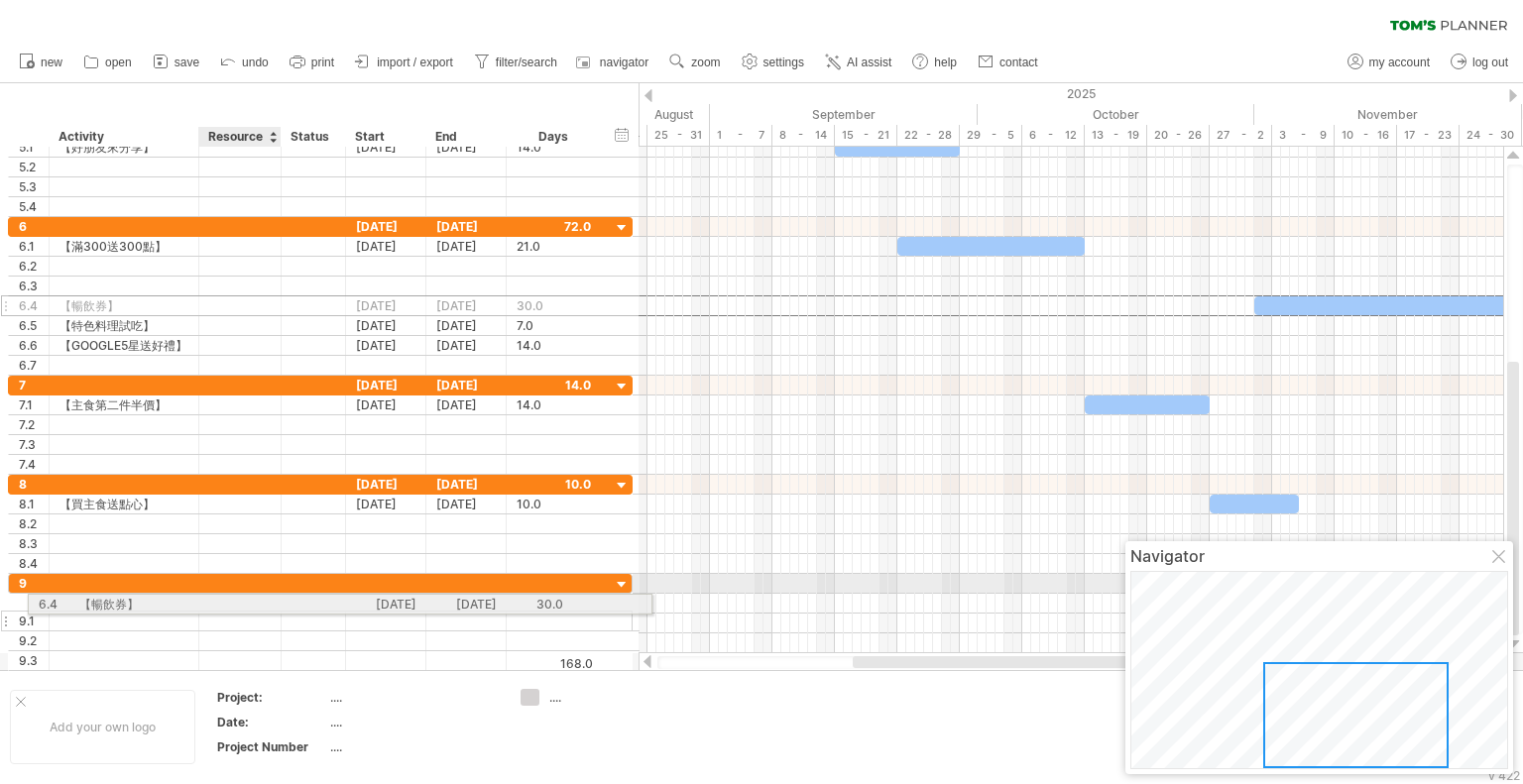 drag, startPoint x: 166, startPoint y: 307, endPoint x: 262, endPoint y: 601, distance: 309.27658 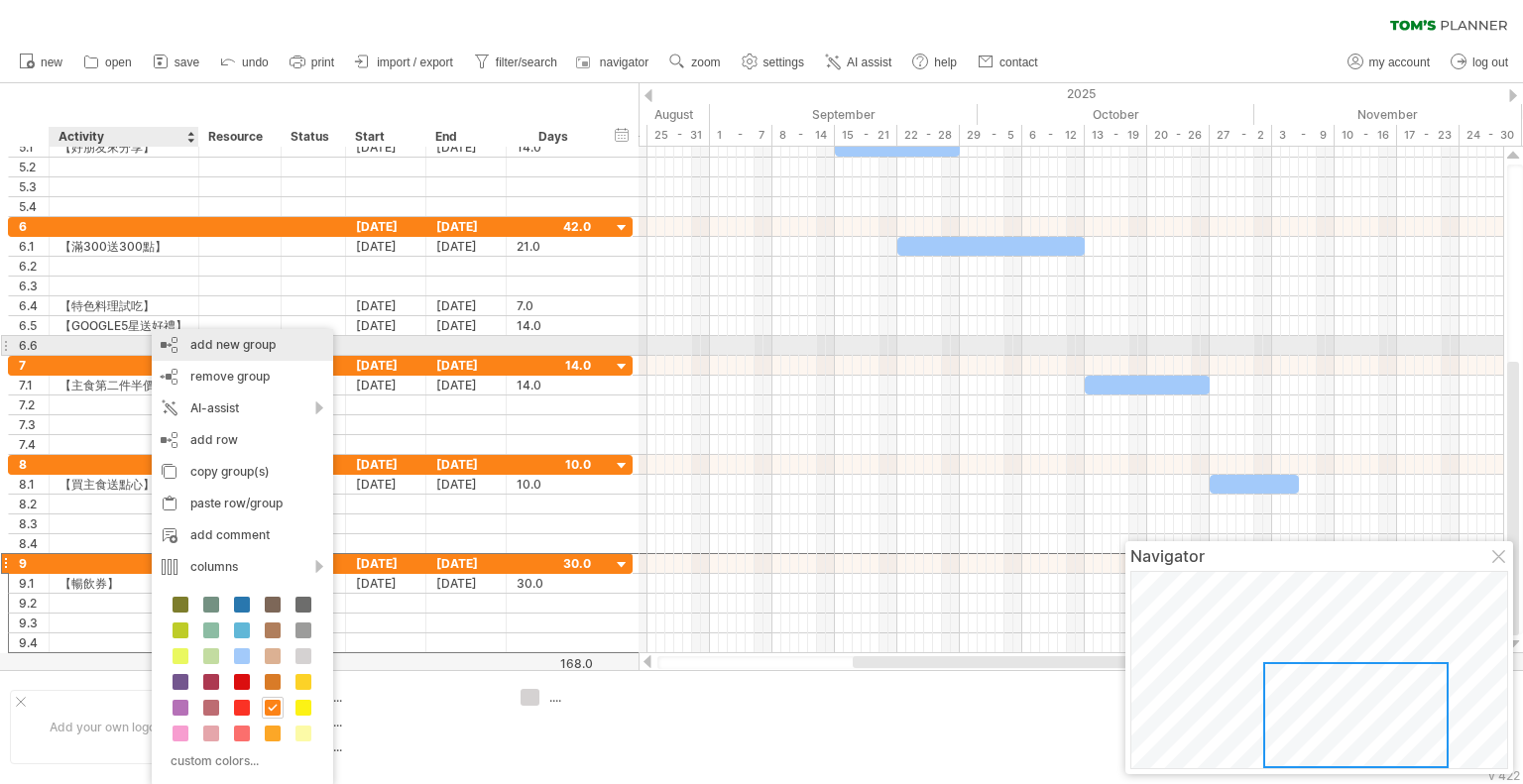 click on "add new group" at bounding box center [242, 345] 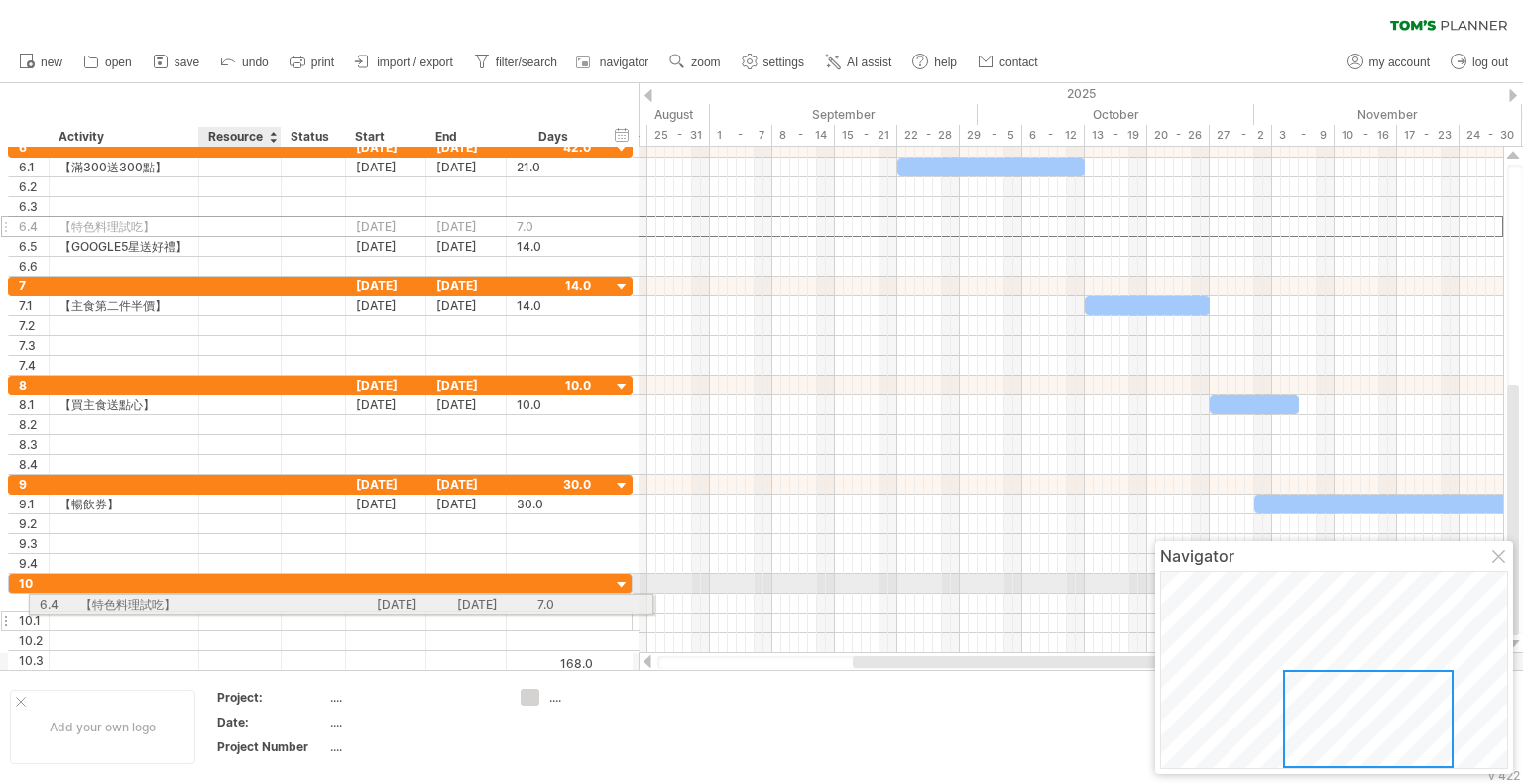 drag, startPoint x: 169, startPoint y: 226, endPoint x: 240, endPoint y: 601, distance: 381.66215 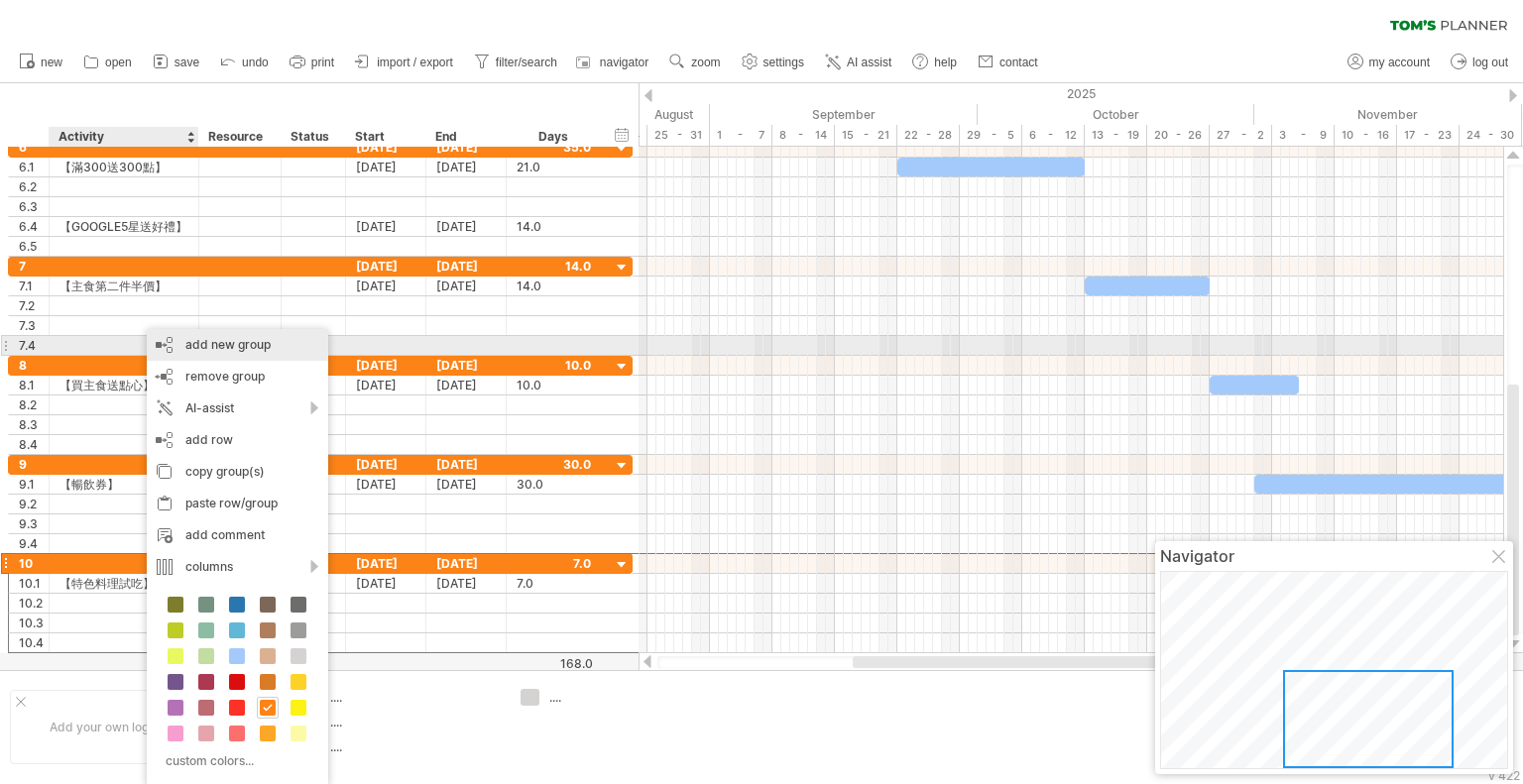 click on "add new group" at bounding box center [237, 345] 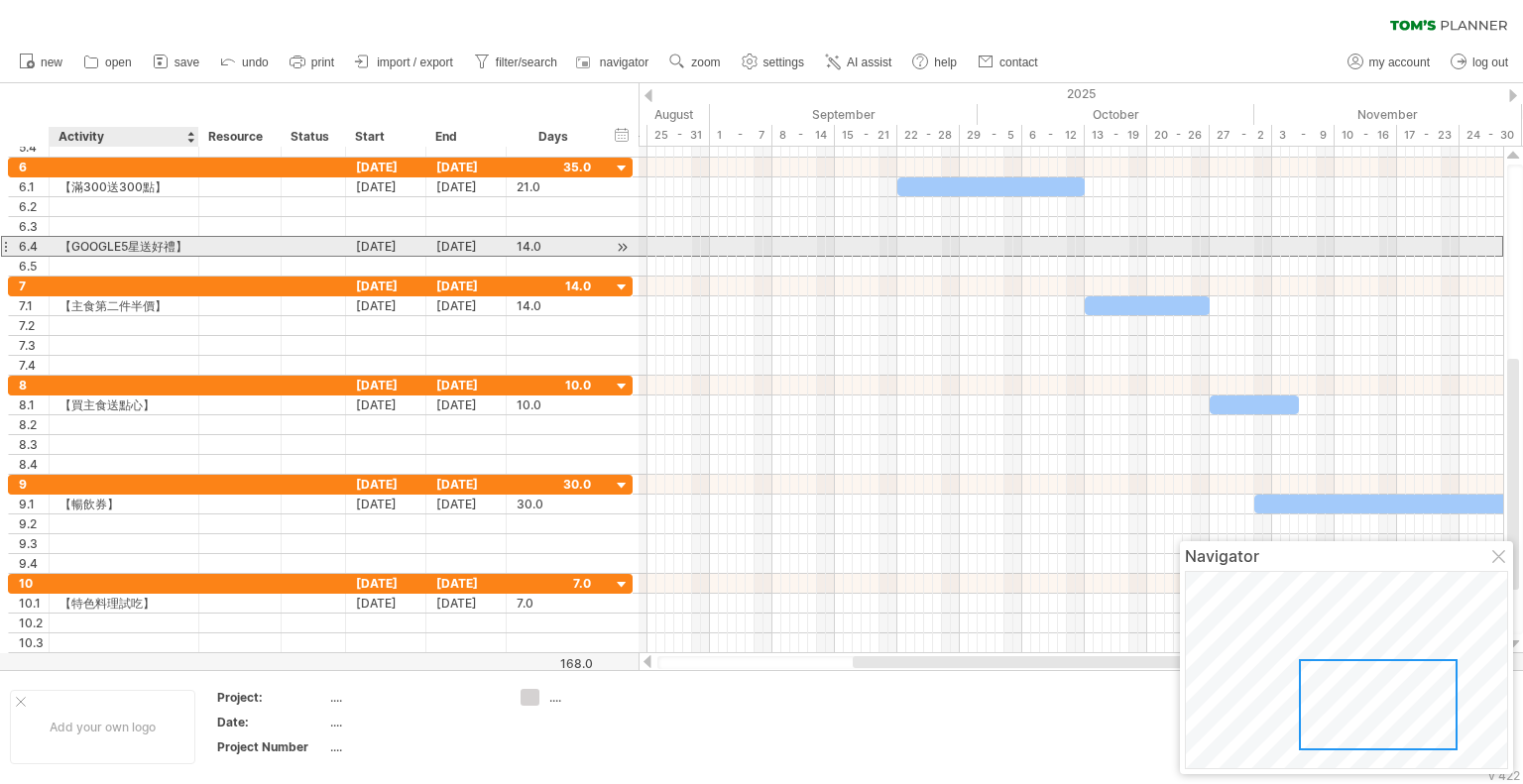 click at bounding box center (240, 246) 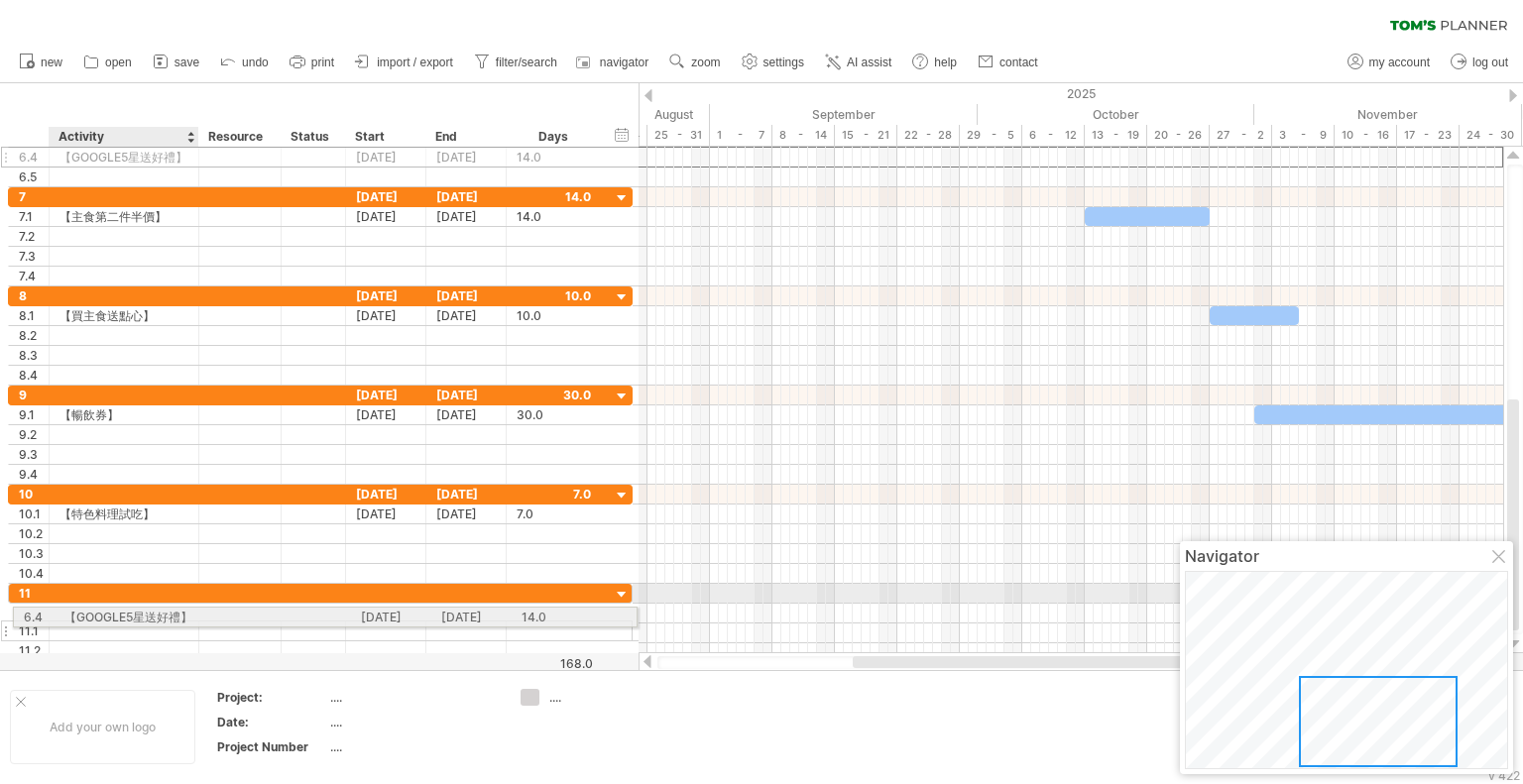drag, startPoint x: 197, startPoint y: 243, endPoint x: 209, endPoint y: 614, distance: 371.19402 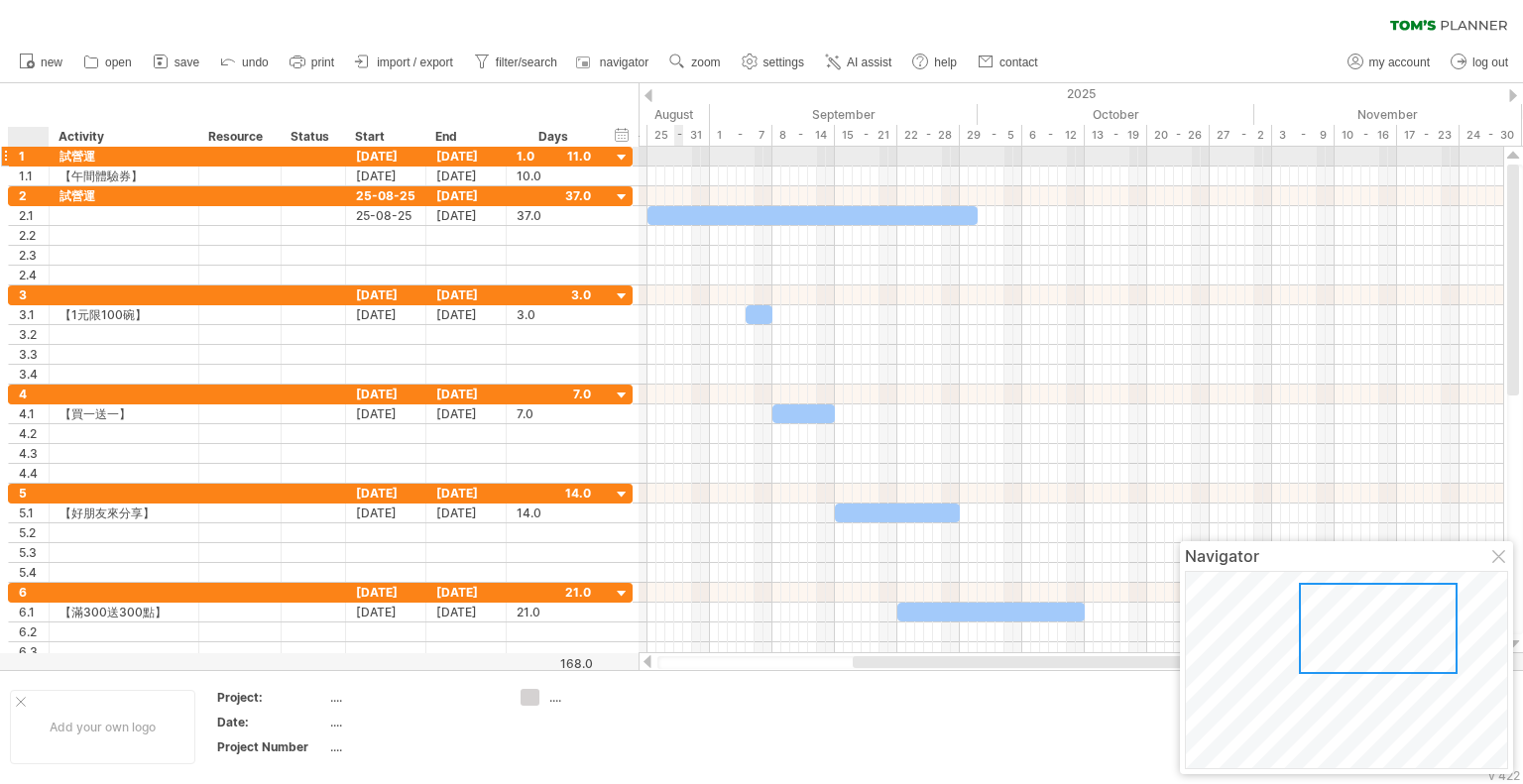 click on "1" at bounding box center [34, 156] 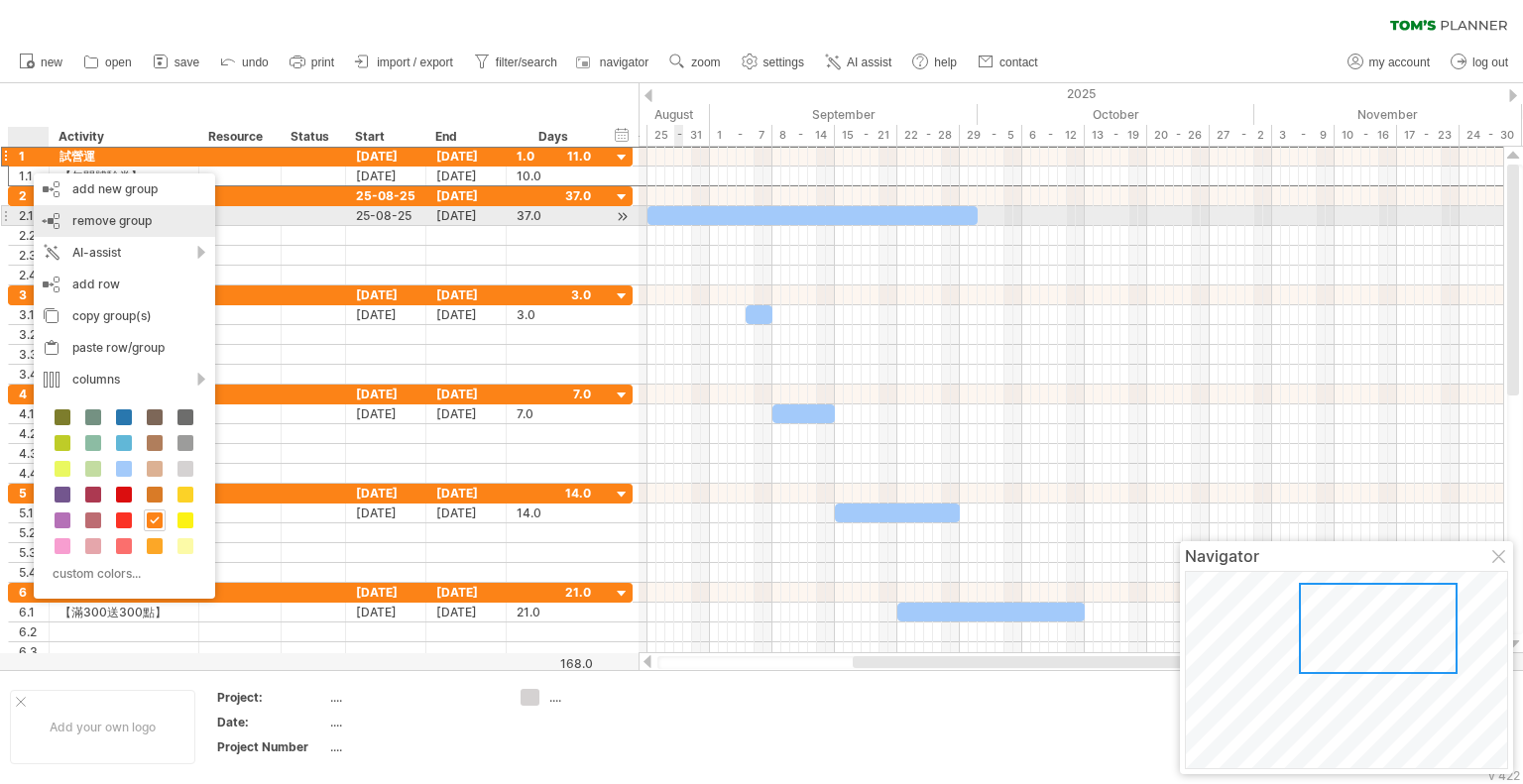 click on "remove group" at bounding box center [112, 220] 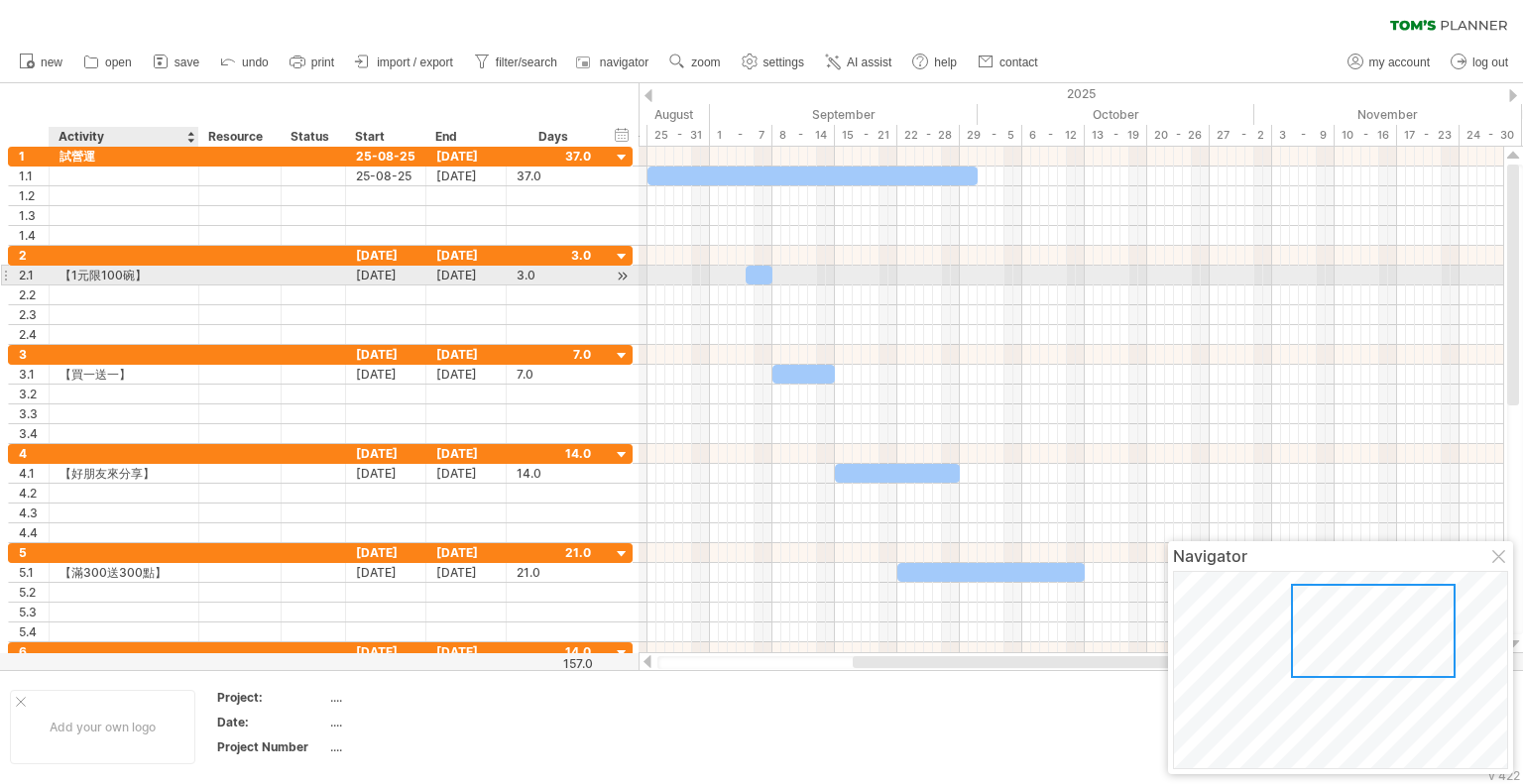 click on "【1元限100碗】" at bounding box center [124, 275] 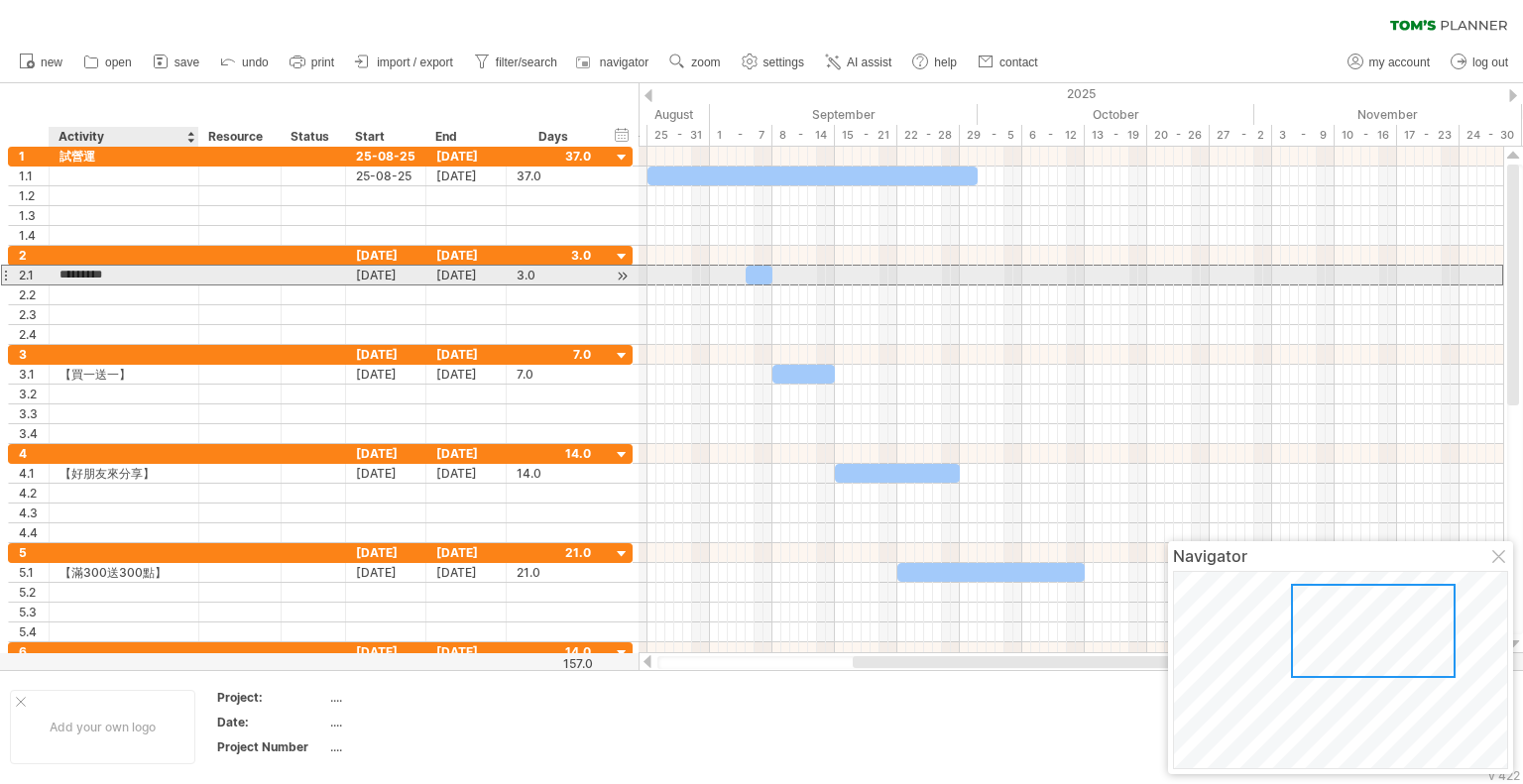 click on "*********" at bounding box center [124, 275] 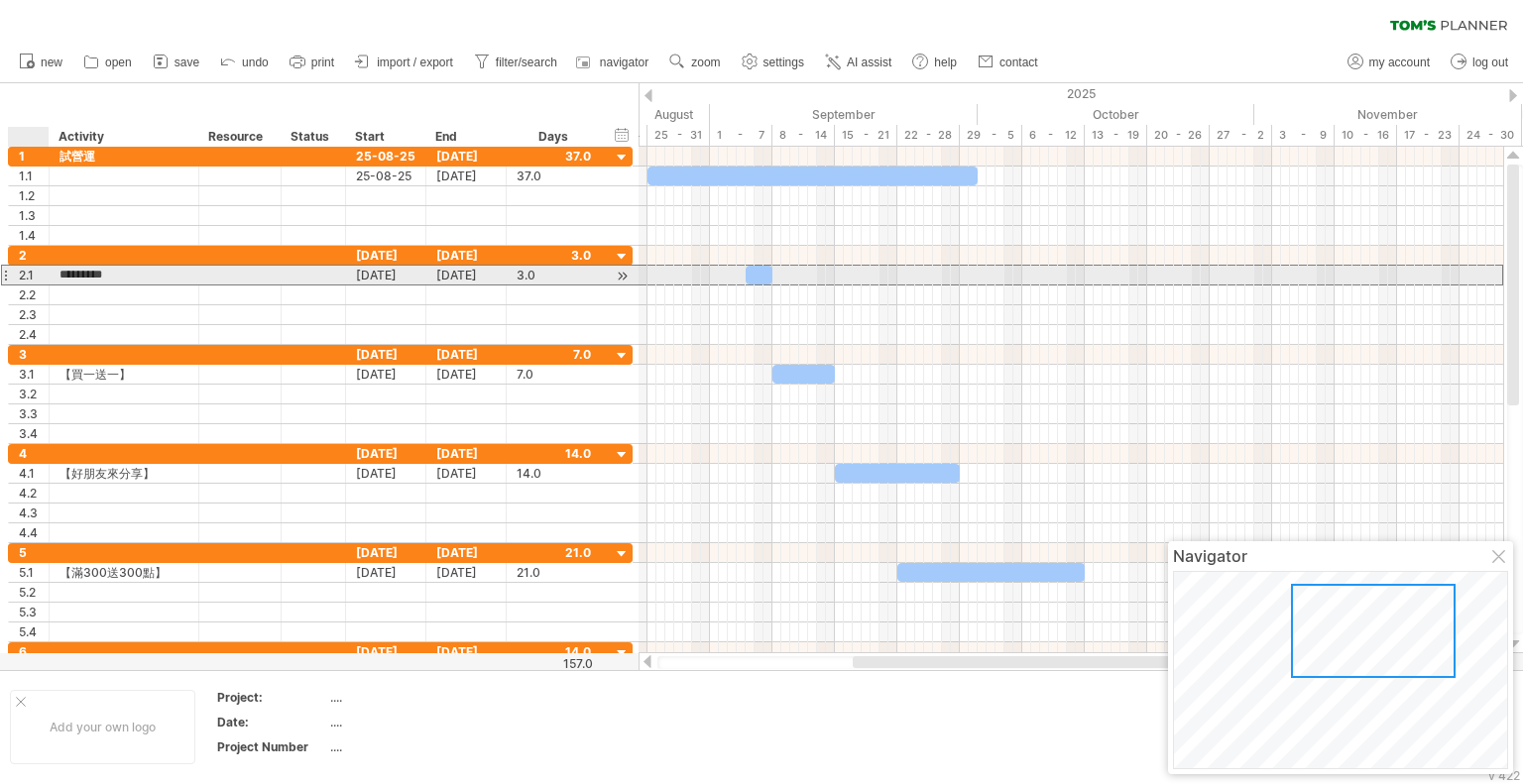 drag, startPoint x: 146, startPoint y: 270, endPoint x: 44, endPoint y: 276, distance: 102.17632 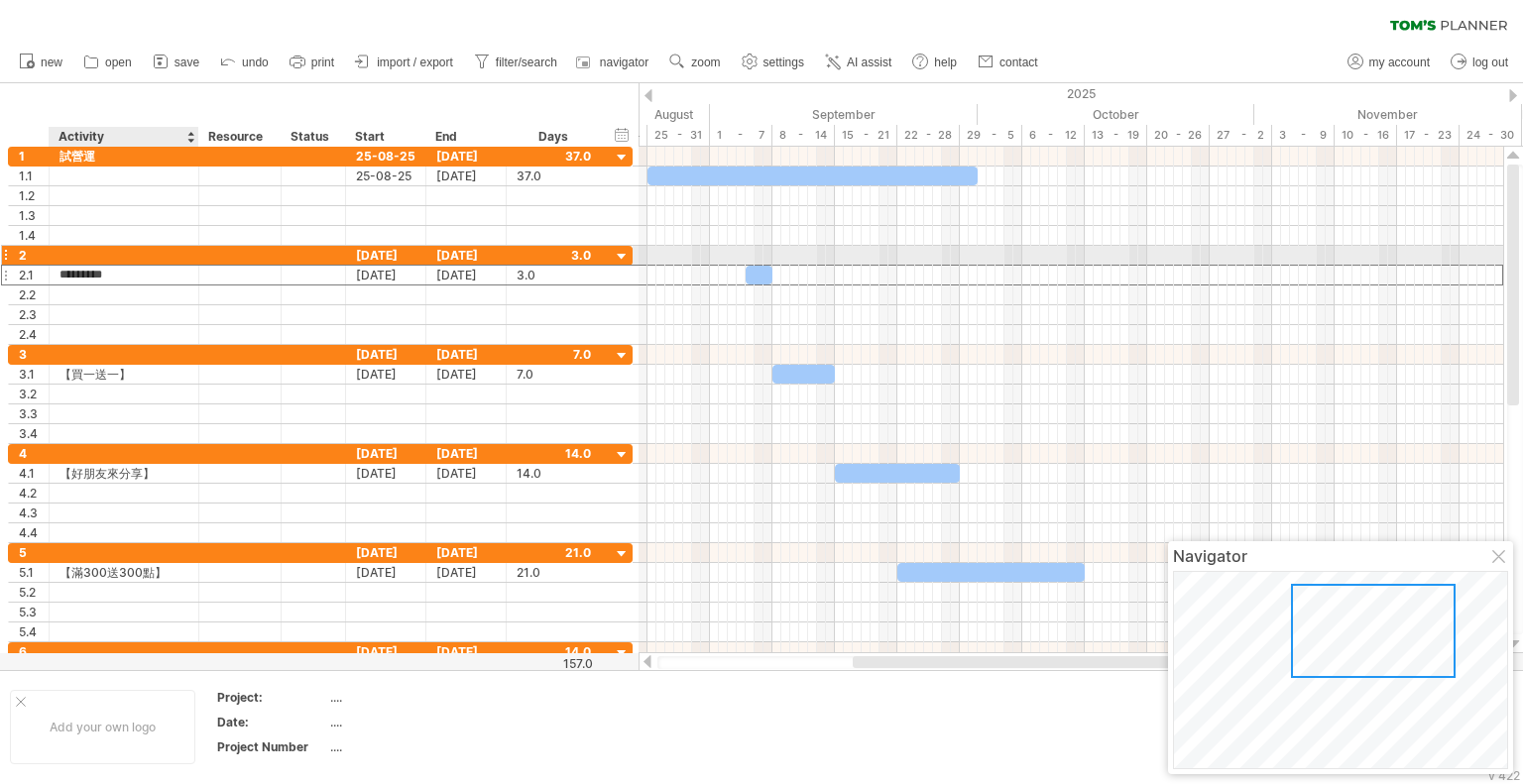 click at bounding box center [124, 255] 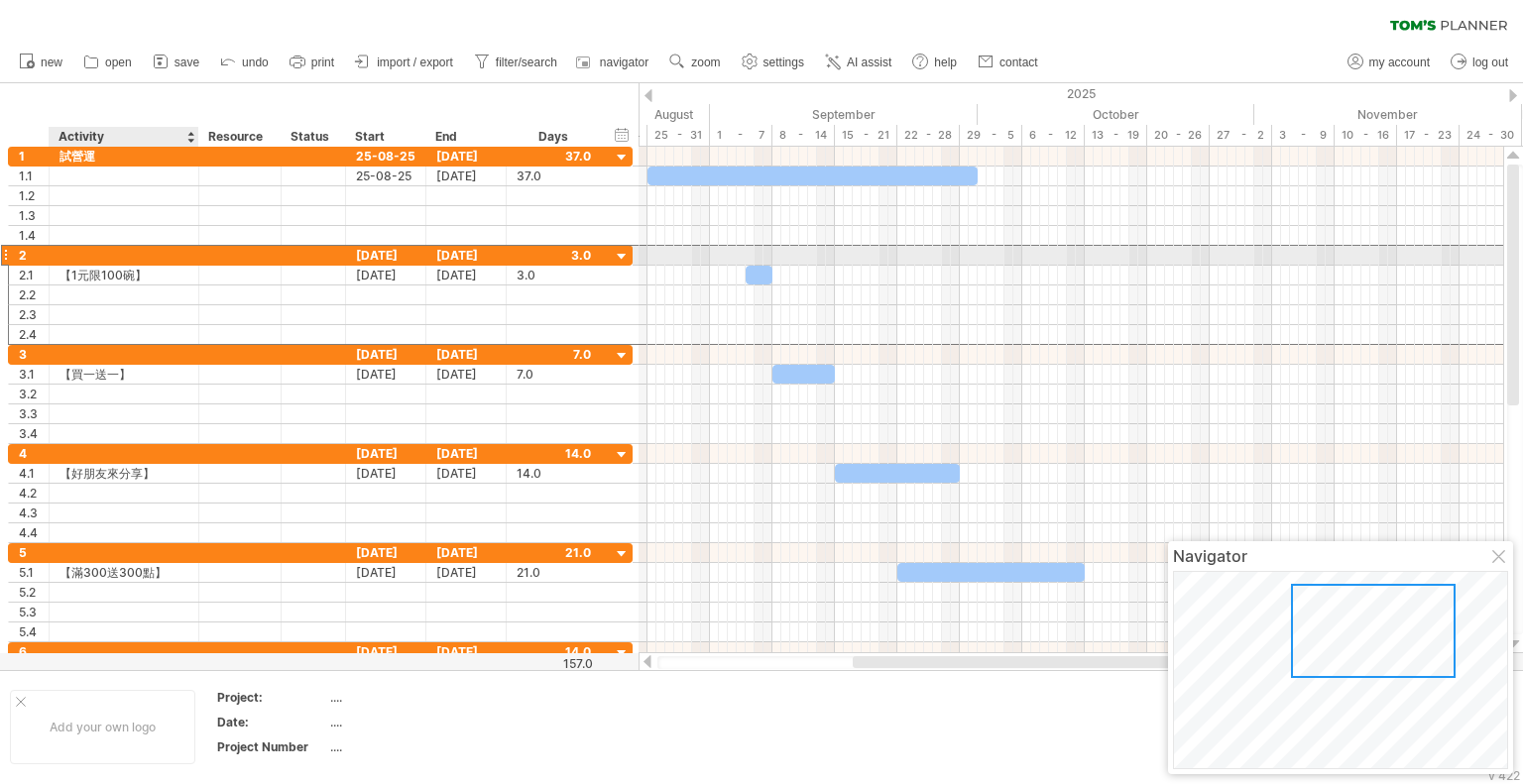 paste on "*********" 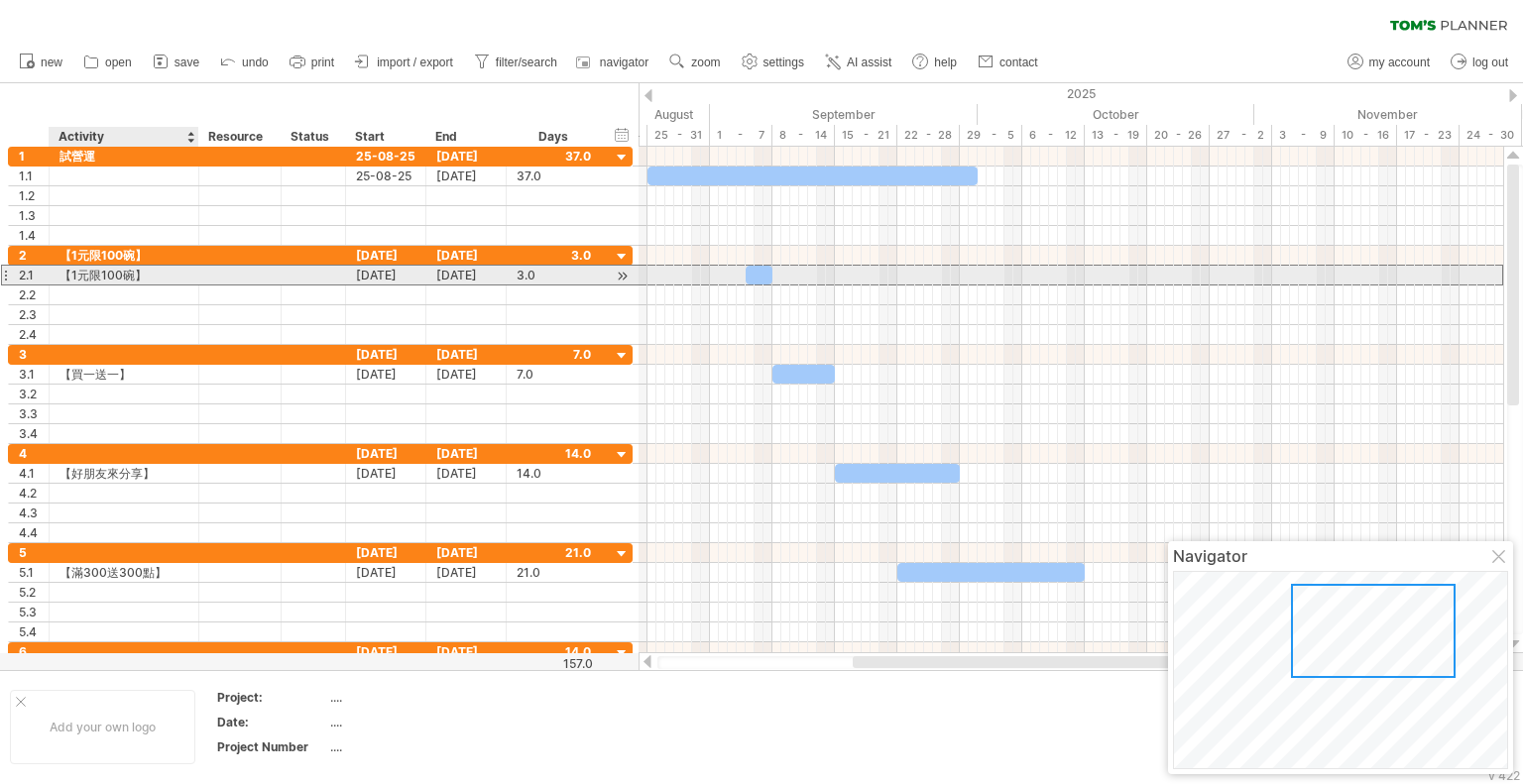 click on "【1元限100碗】" at bounding box center (124, 275) 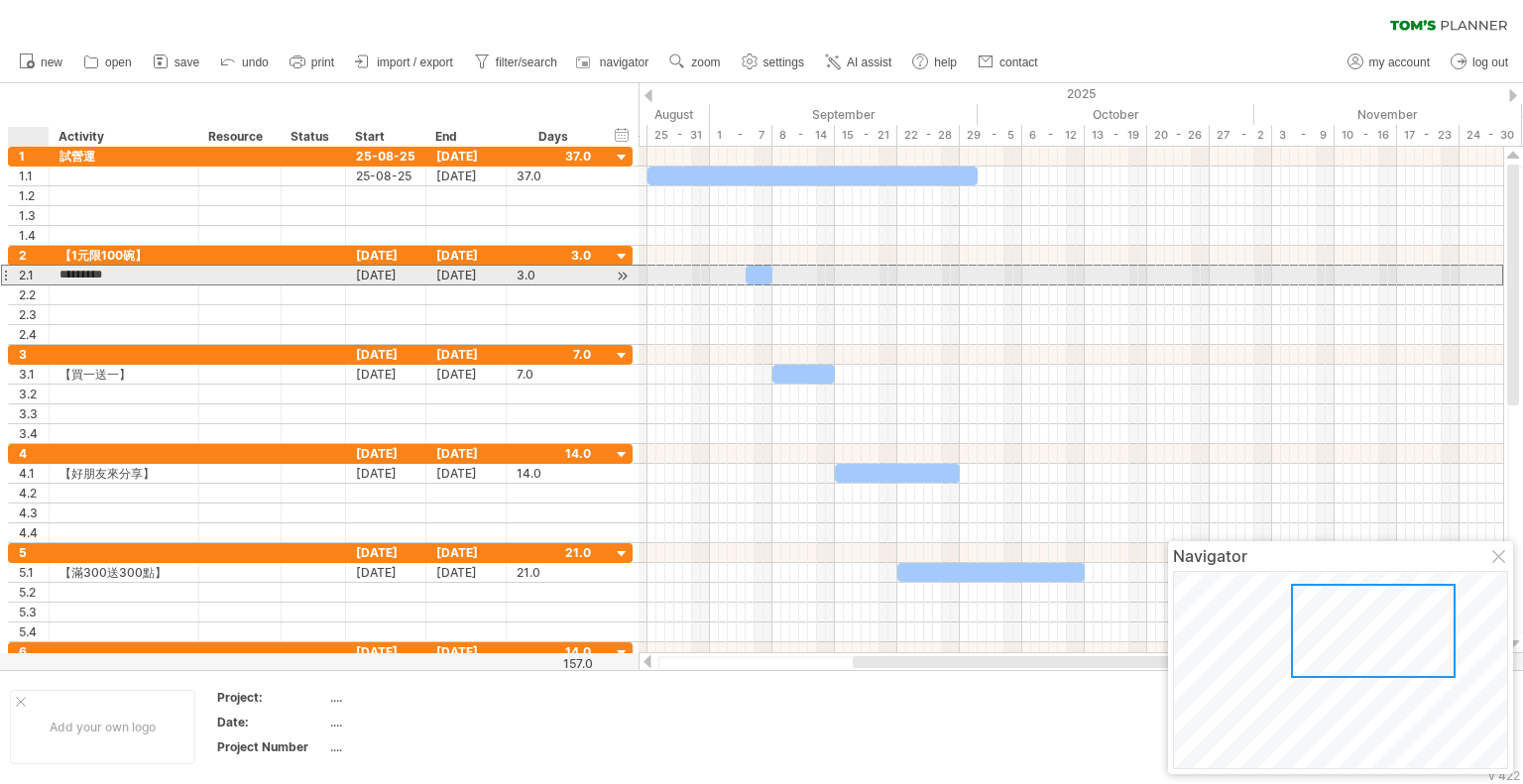drag, startPoint x: 145, startPoint y: 273, endPoint x: 54, endPoint y: 276, distance: 91.0494 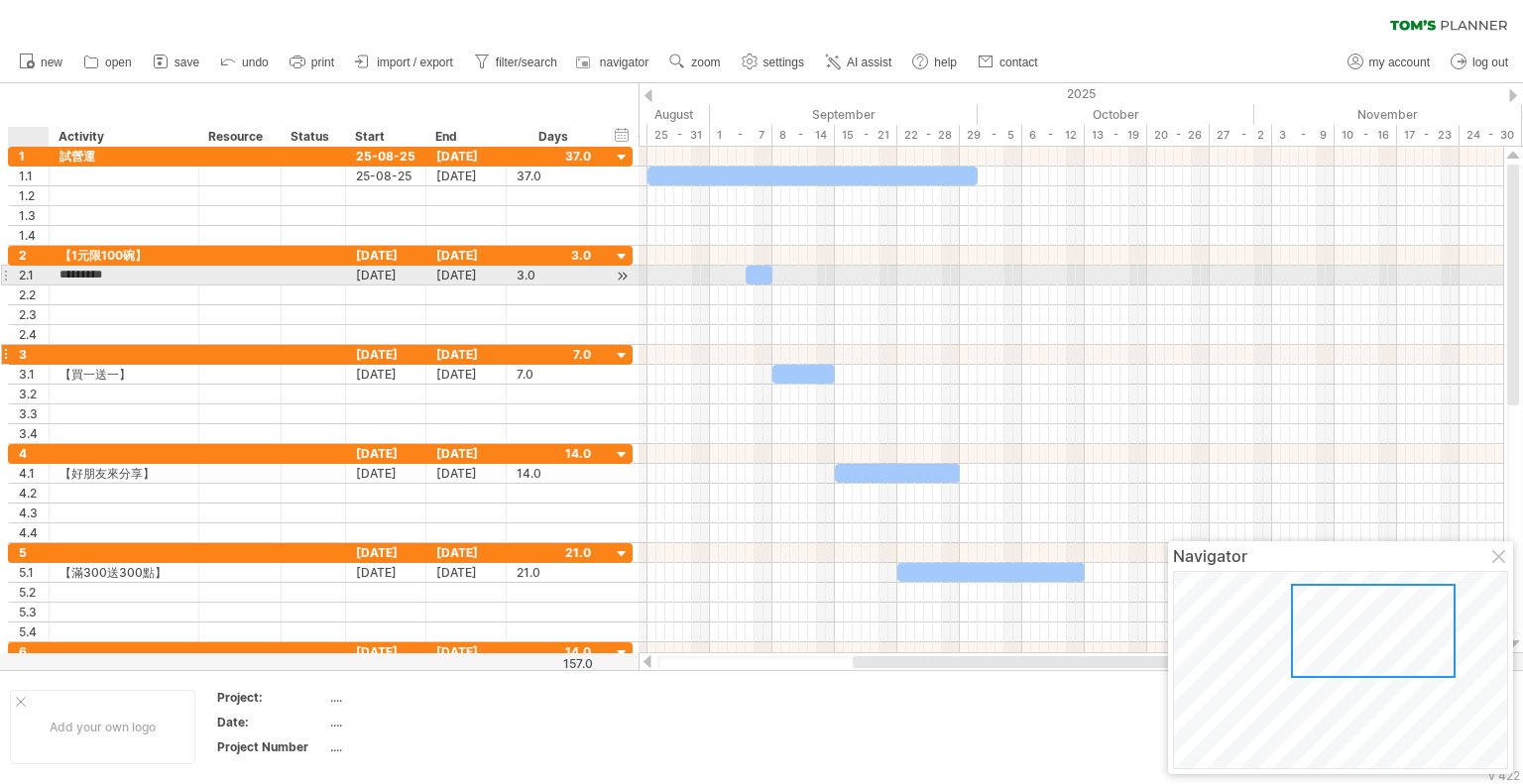 type 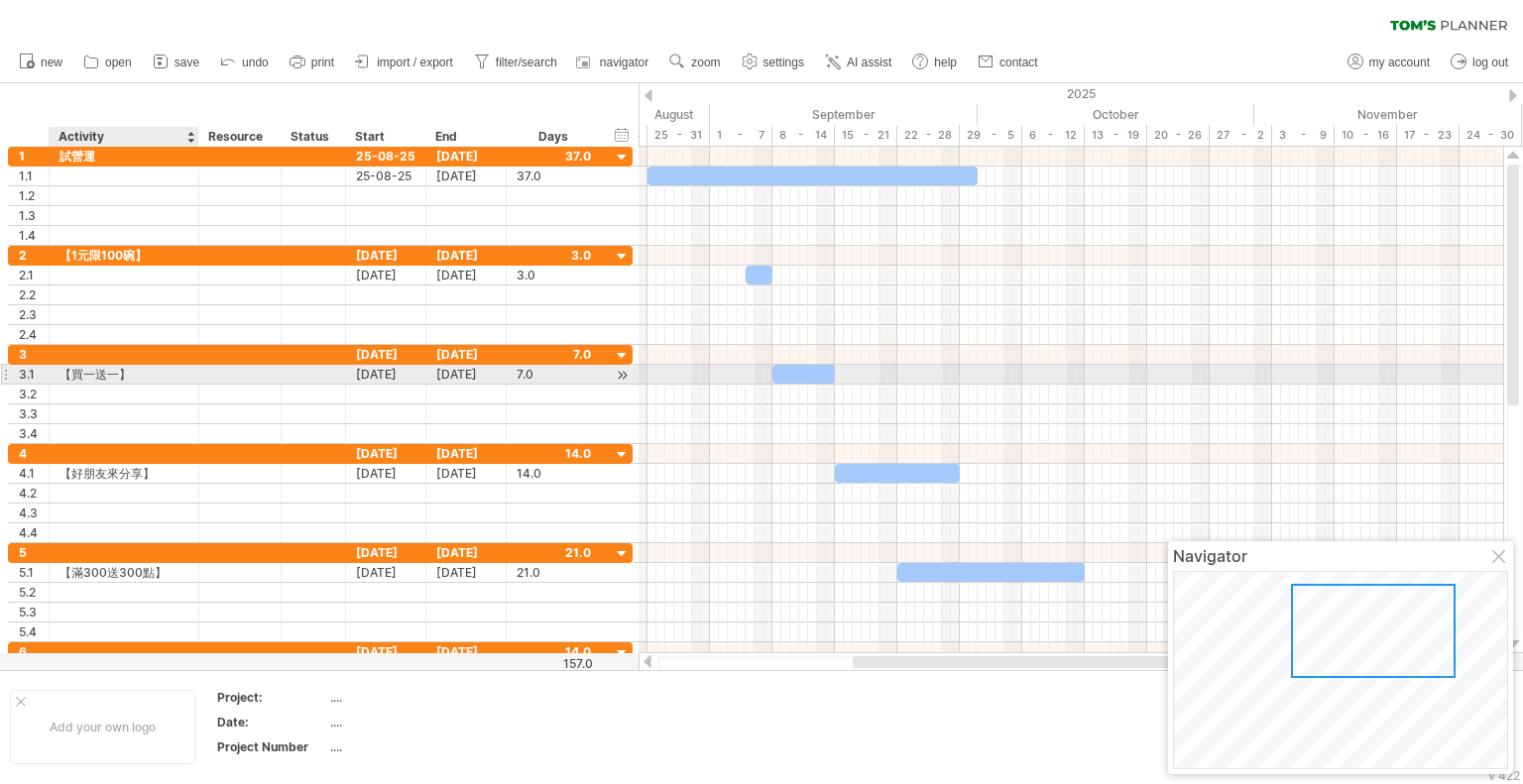 click on "【買一送一】" at bounding box center (124, 374) 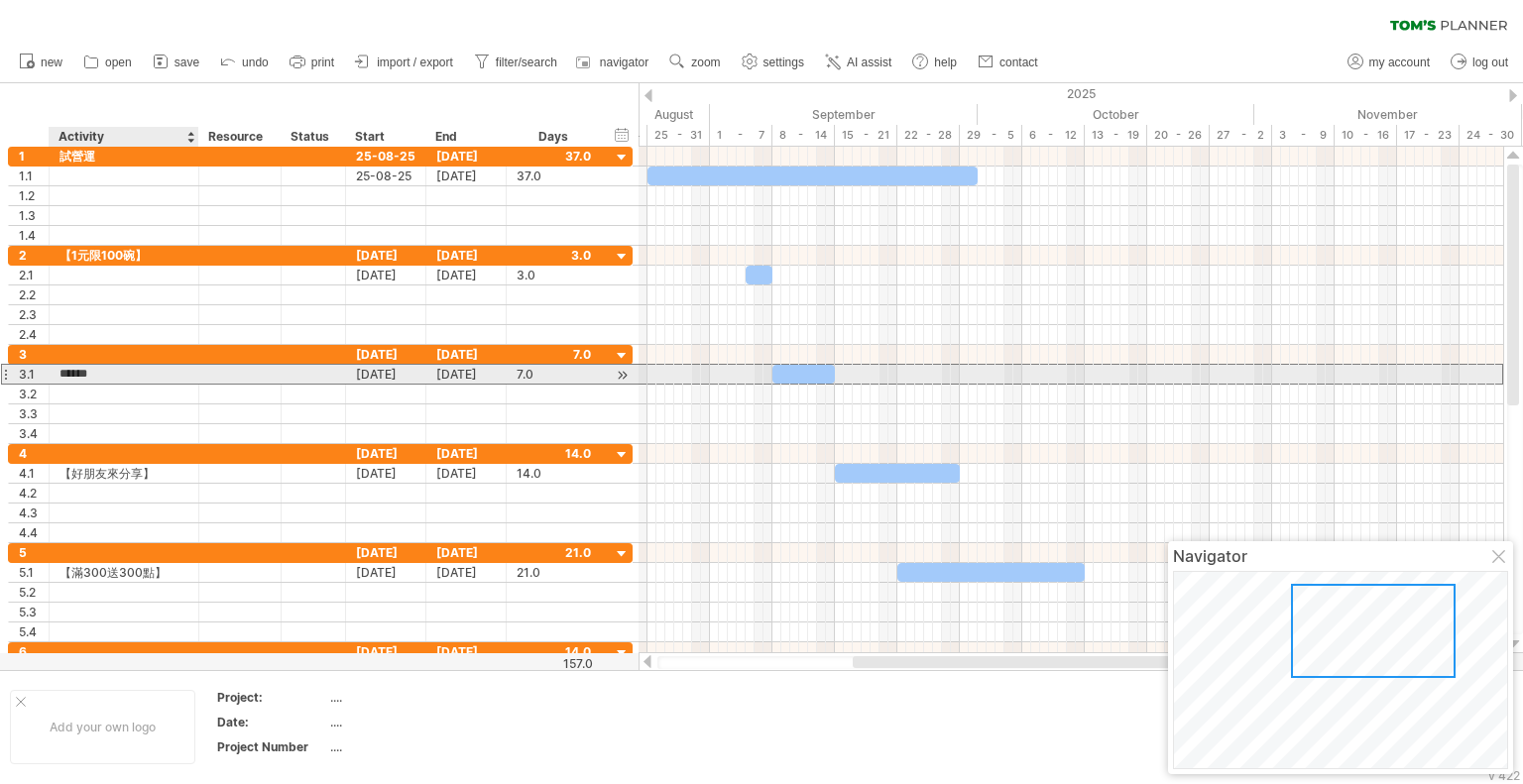 drag, startPoint x: 133, startPoint y: 373, endPoint x: 54, endPoint y: 373, distance: 79 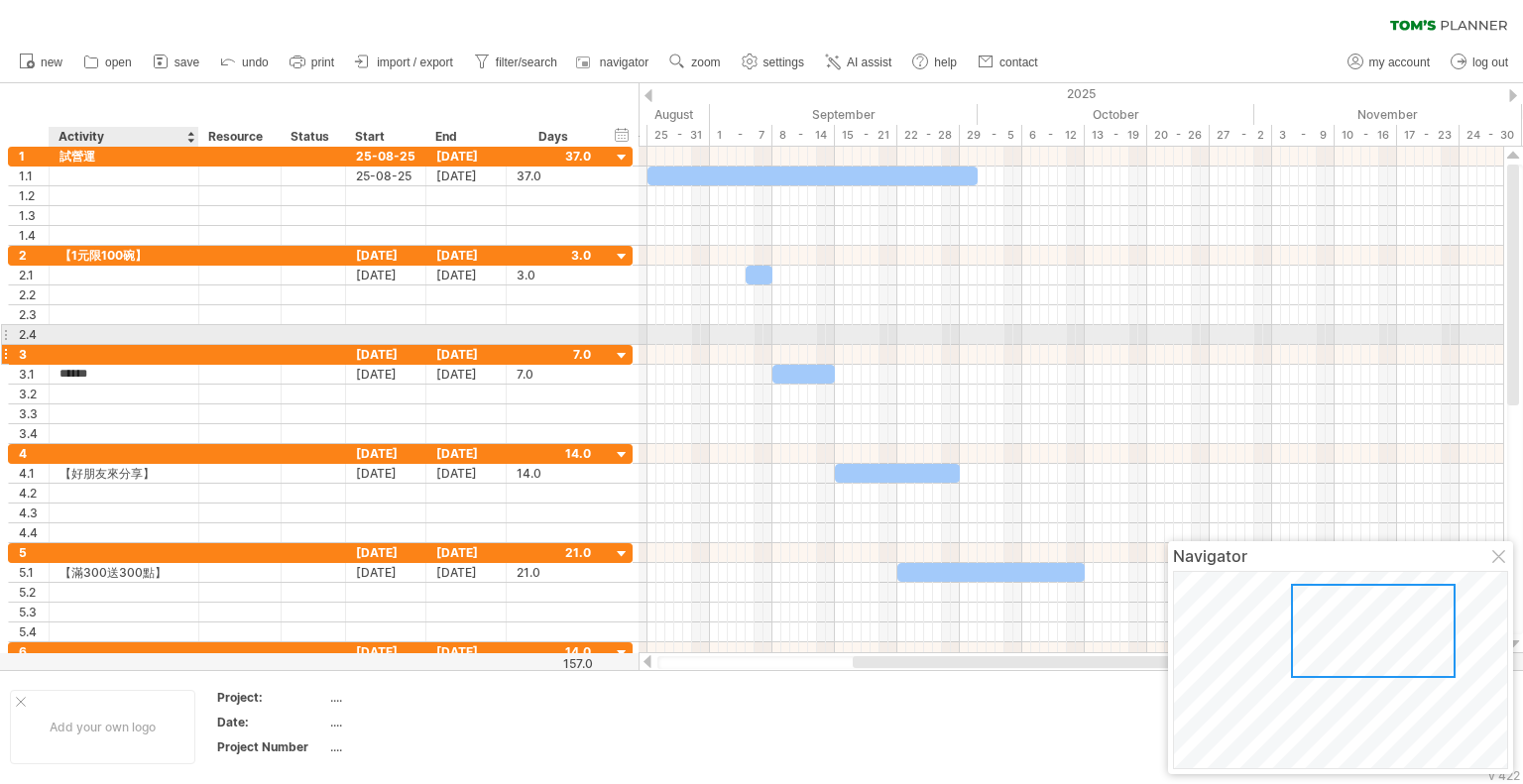 click at bounding box center (124, 354) 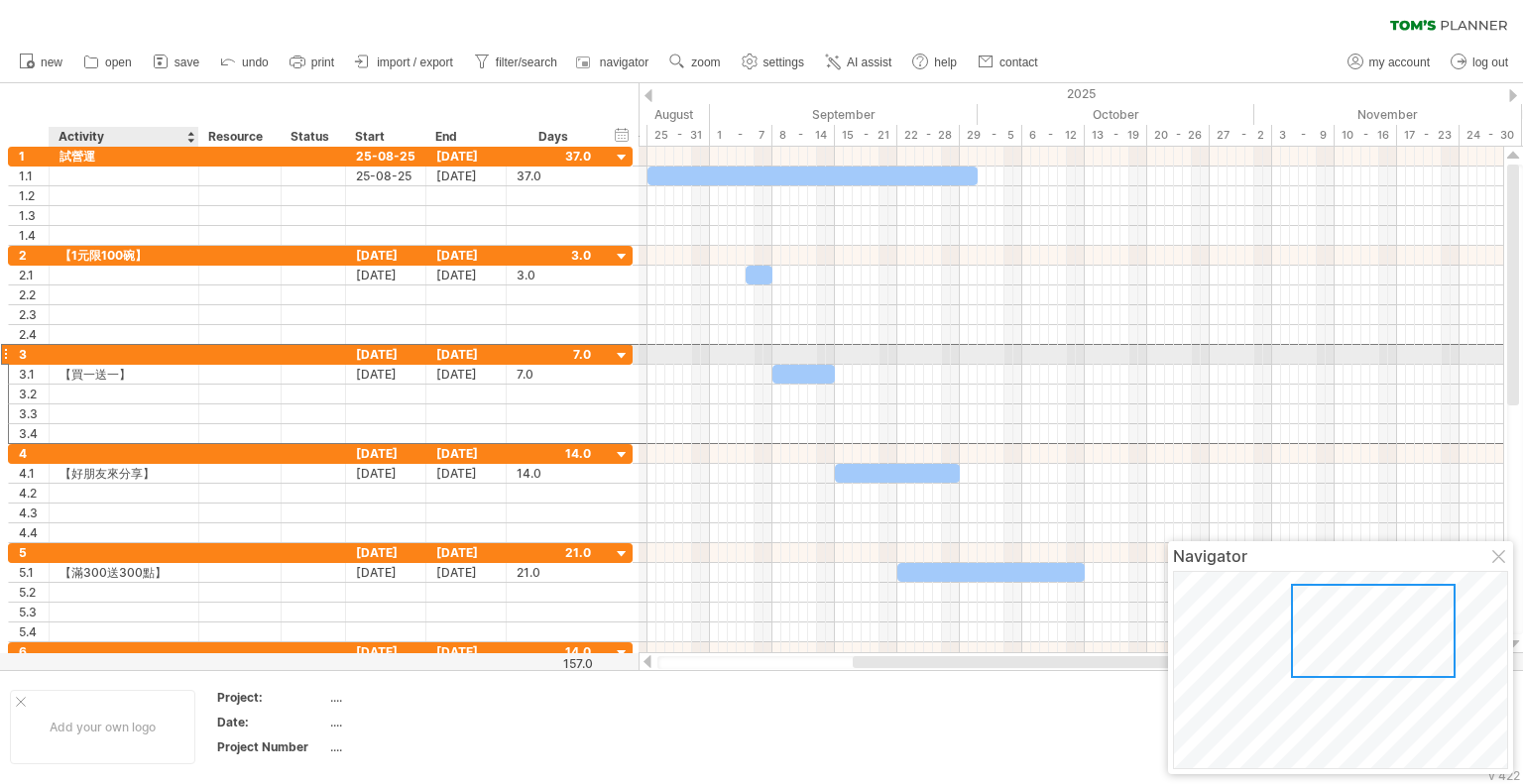 paste on "******" 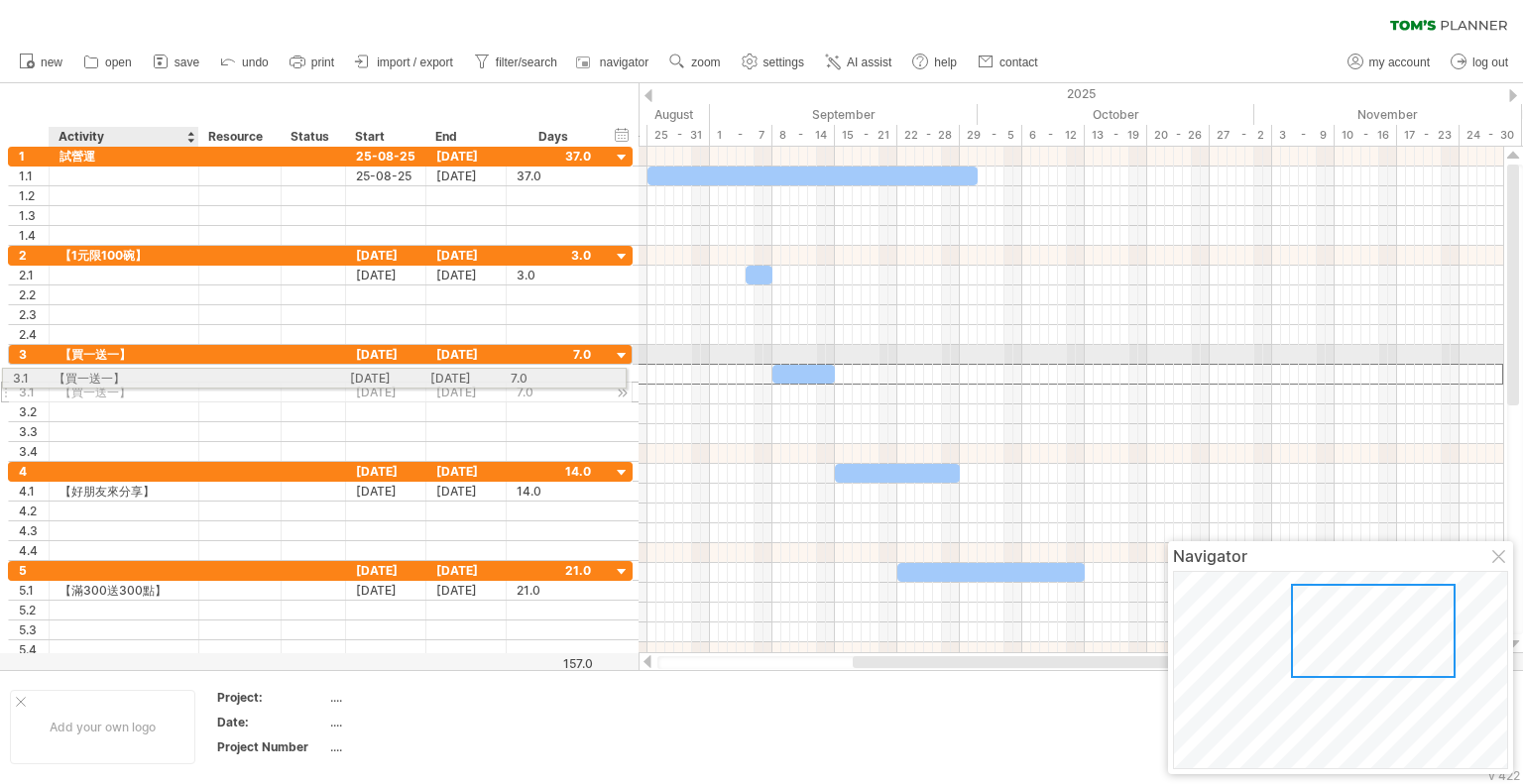 drag, startPoint x: 129, startPoint y: 370, endPoint x: 83, endPoint y: 375, distance: 46.270941 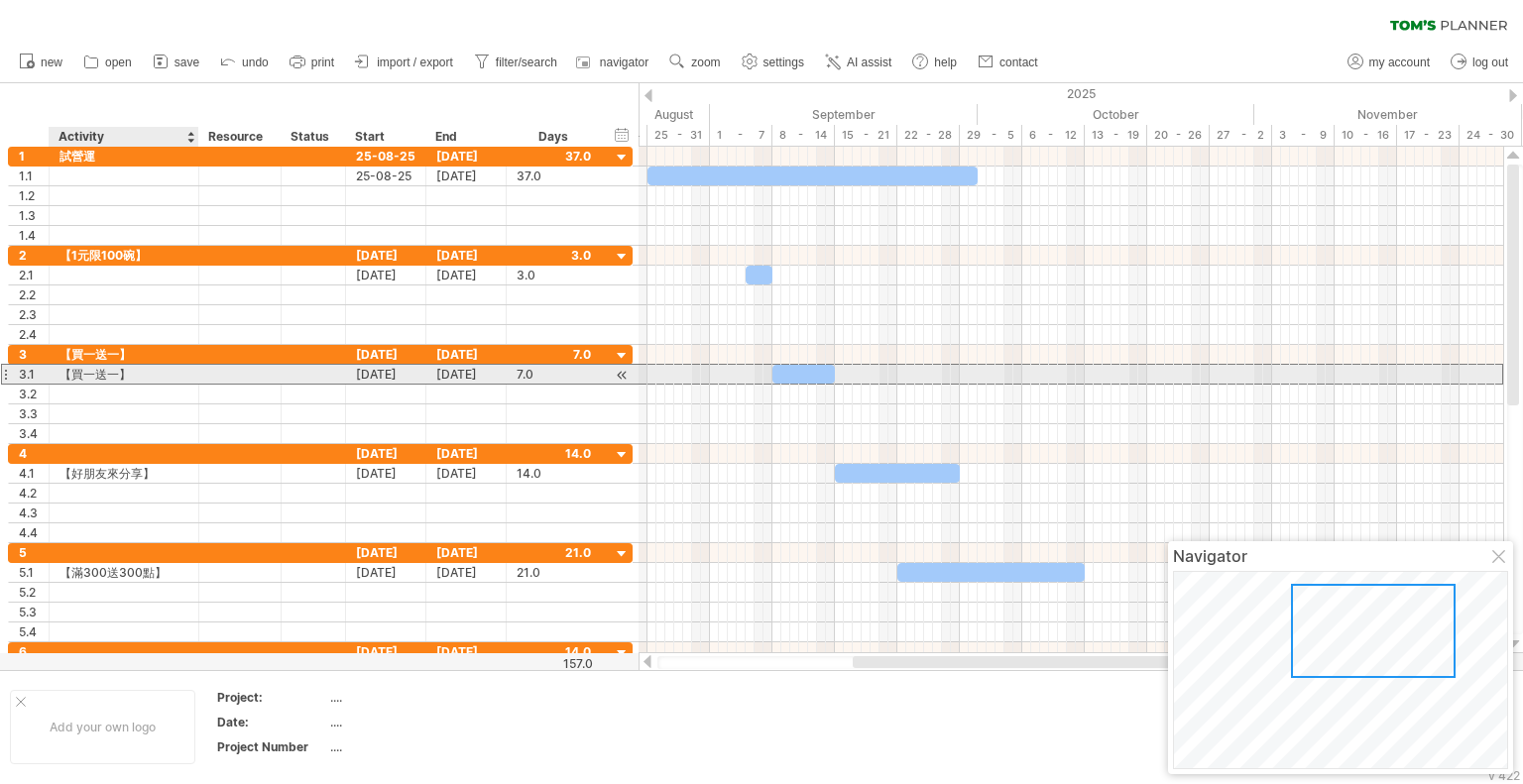 click on "【買一送一】" at bounding box center [124, 374] 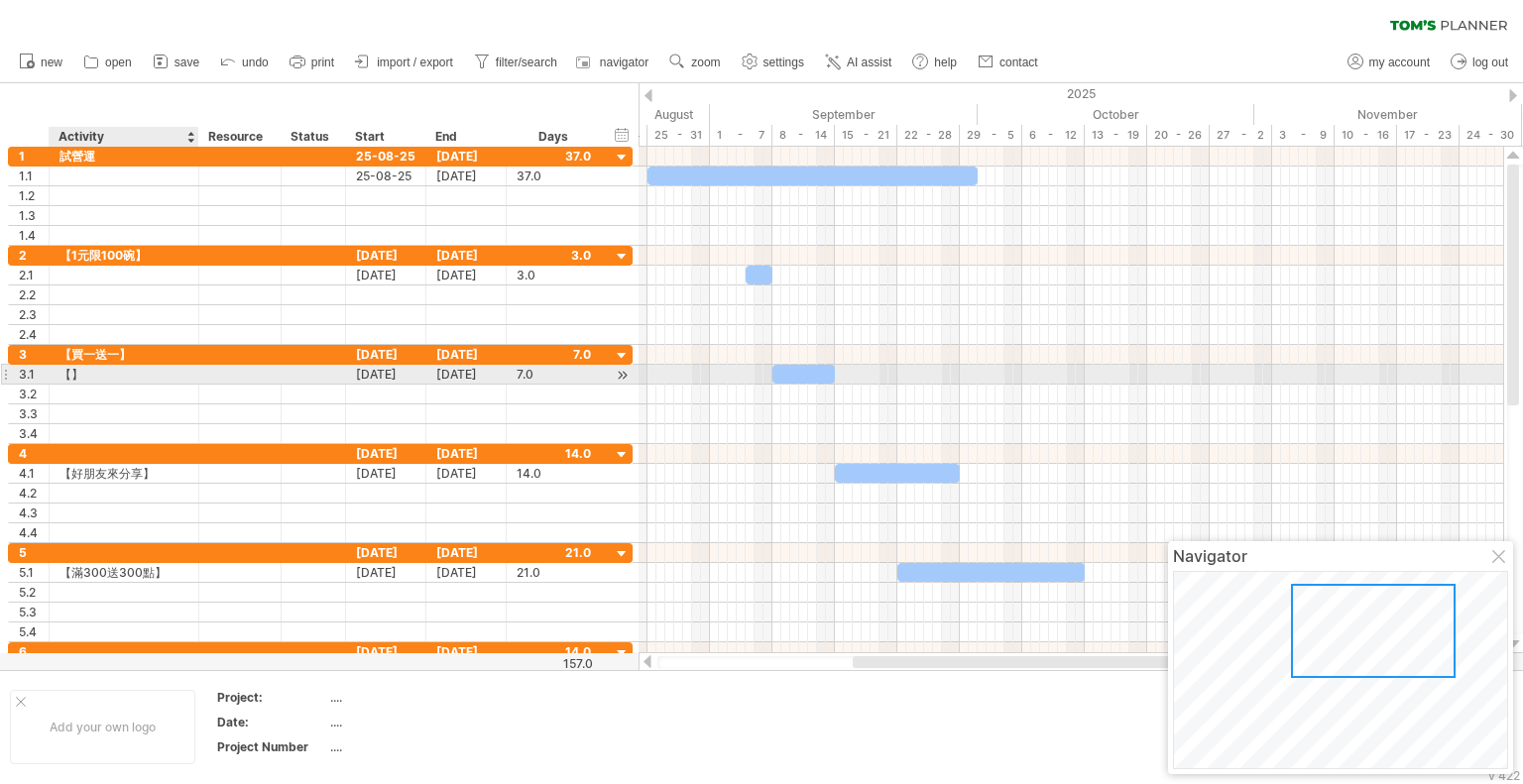 click on "【】" at bounding box center (124, 374) 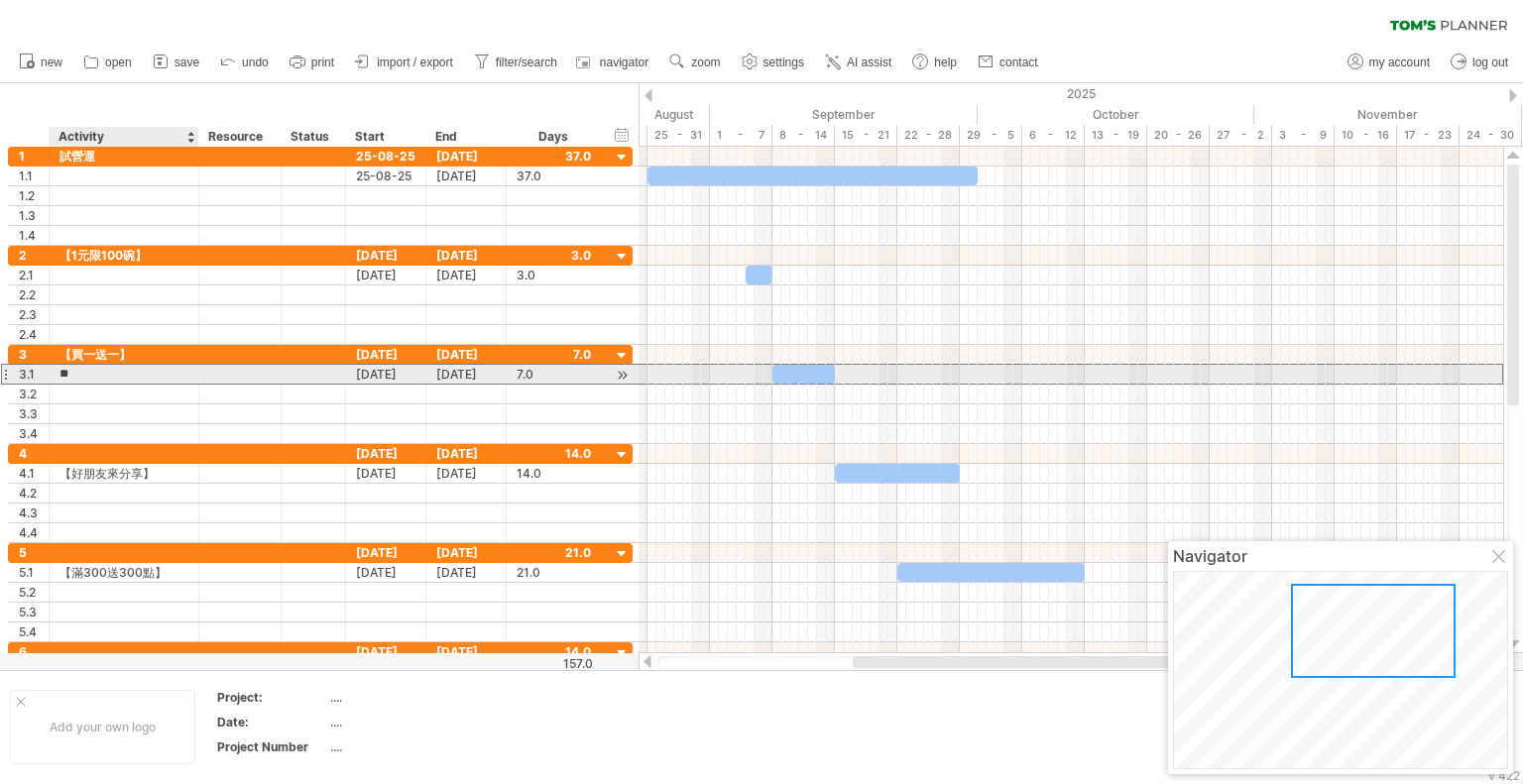 click on "**" at bounding box center (124, 374) 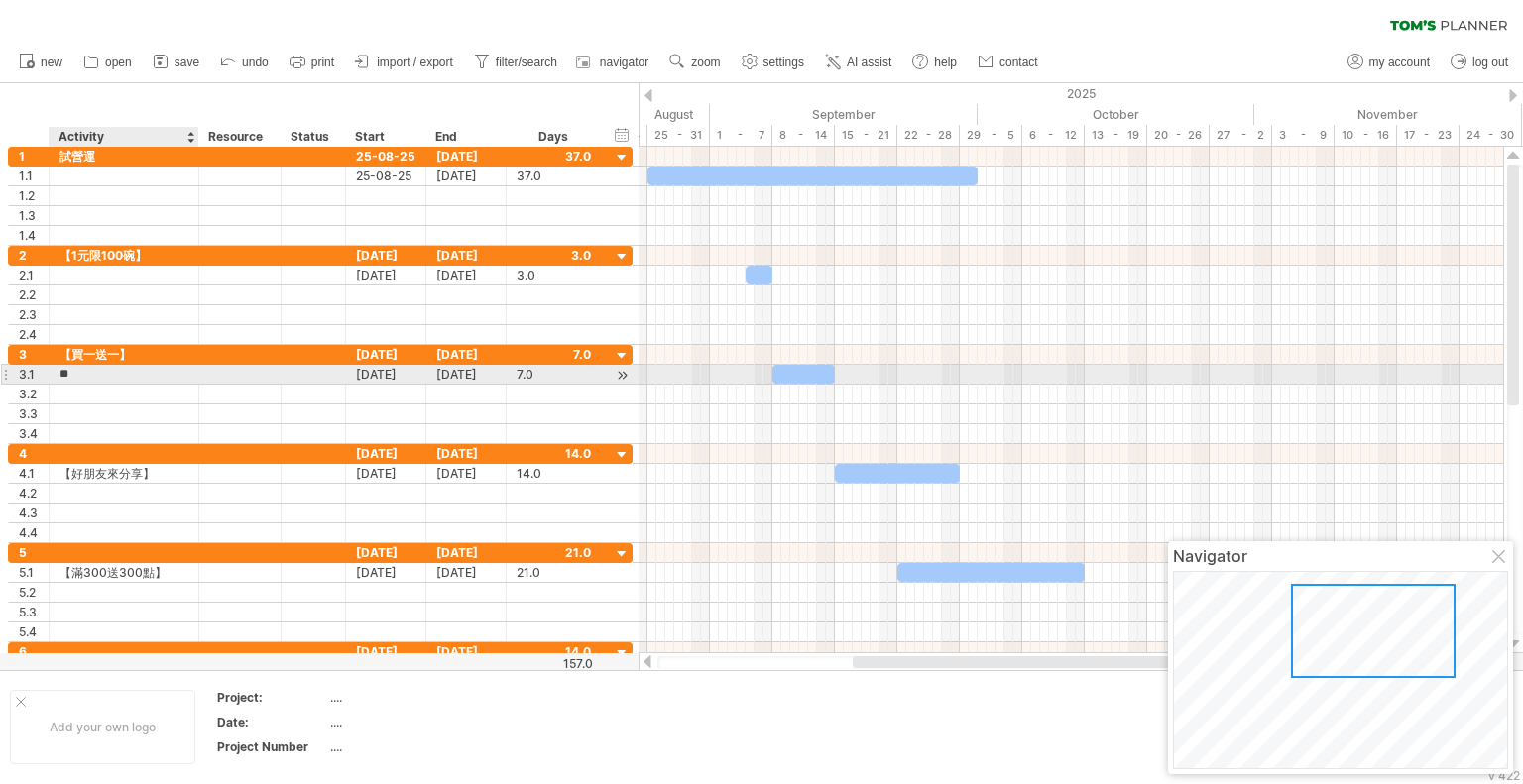 type on "*" 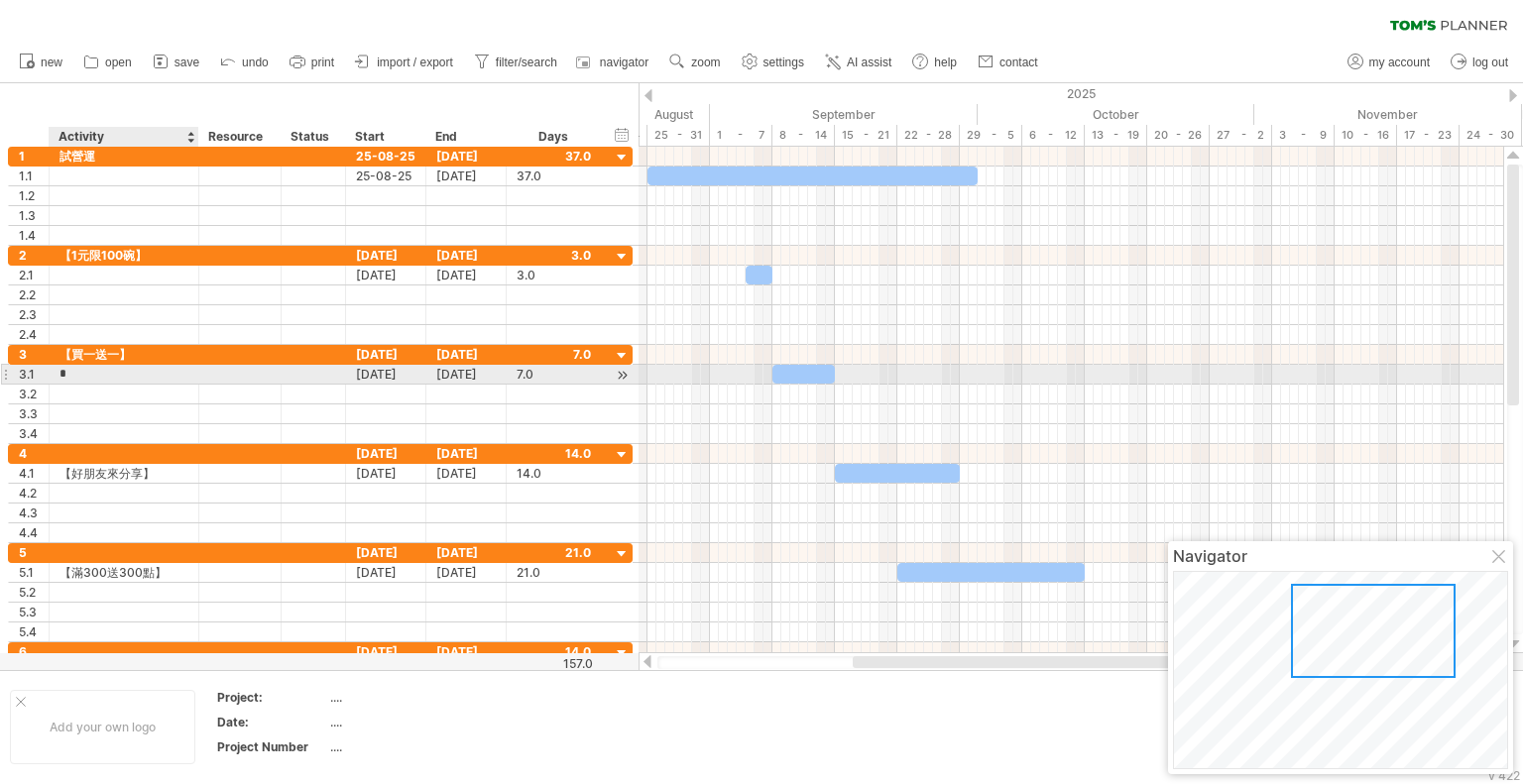 type 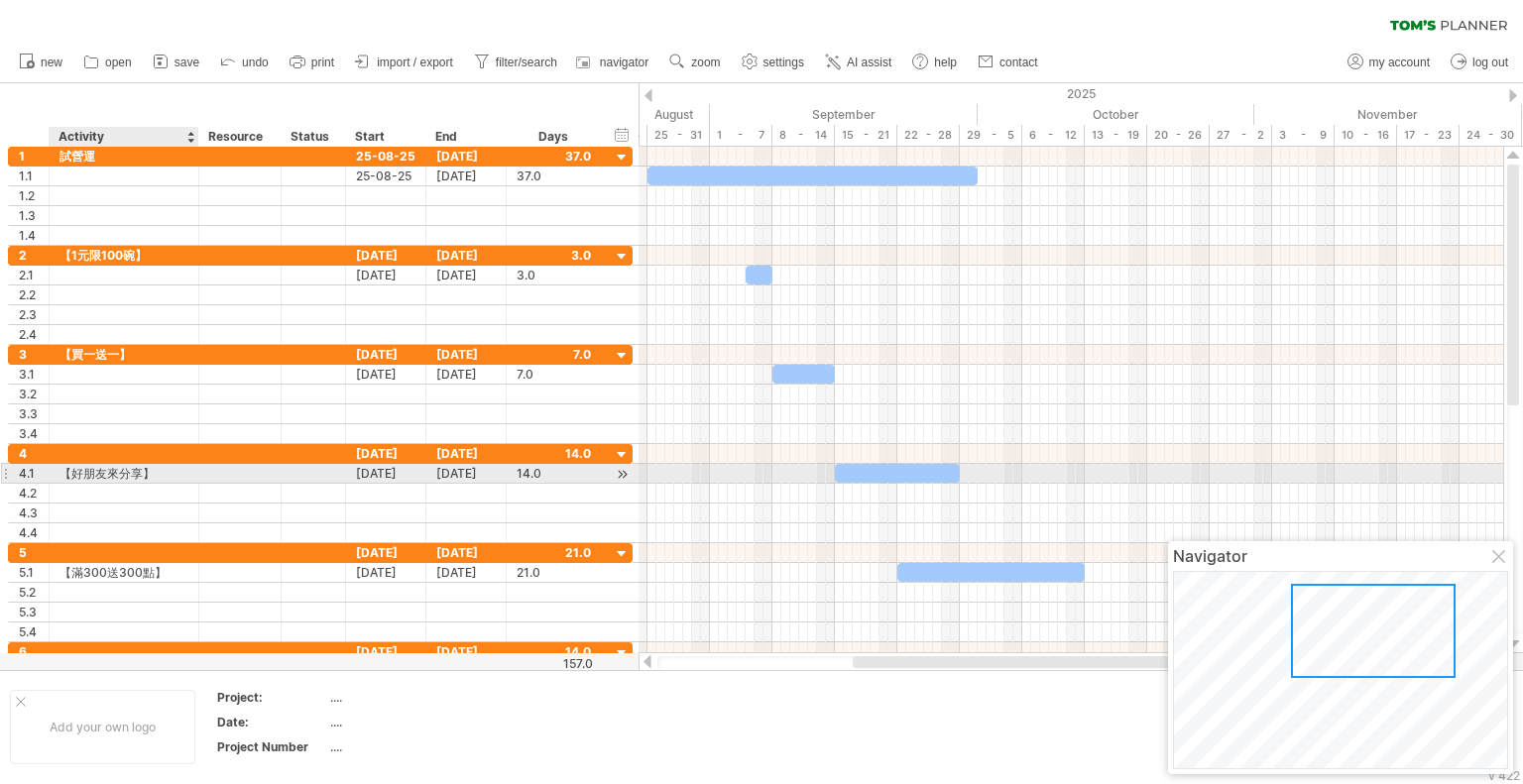 click on "【好朋友來分享】" at bounding box center [124, 473] 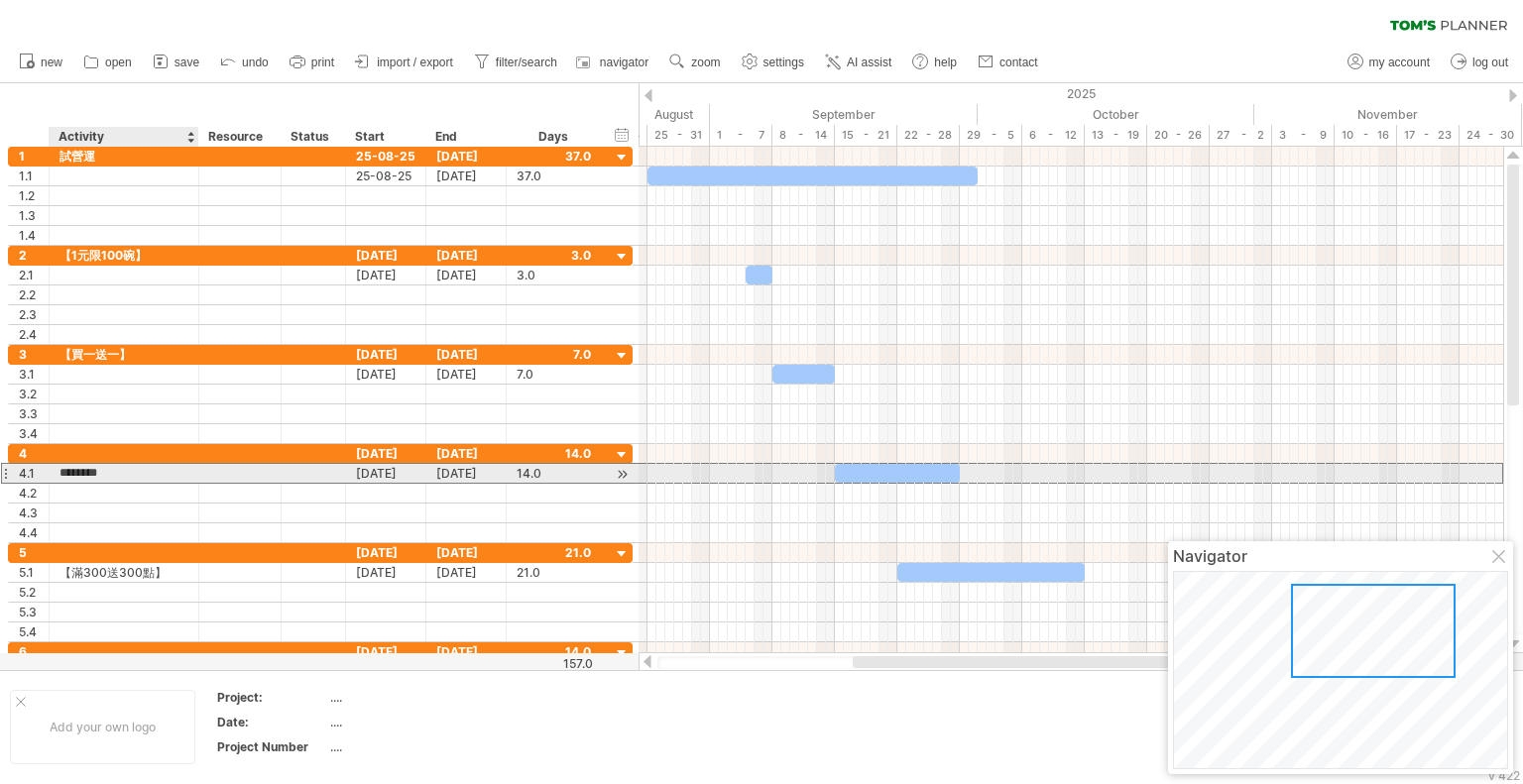 click on "********" at bounding box center [124, 473] 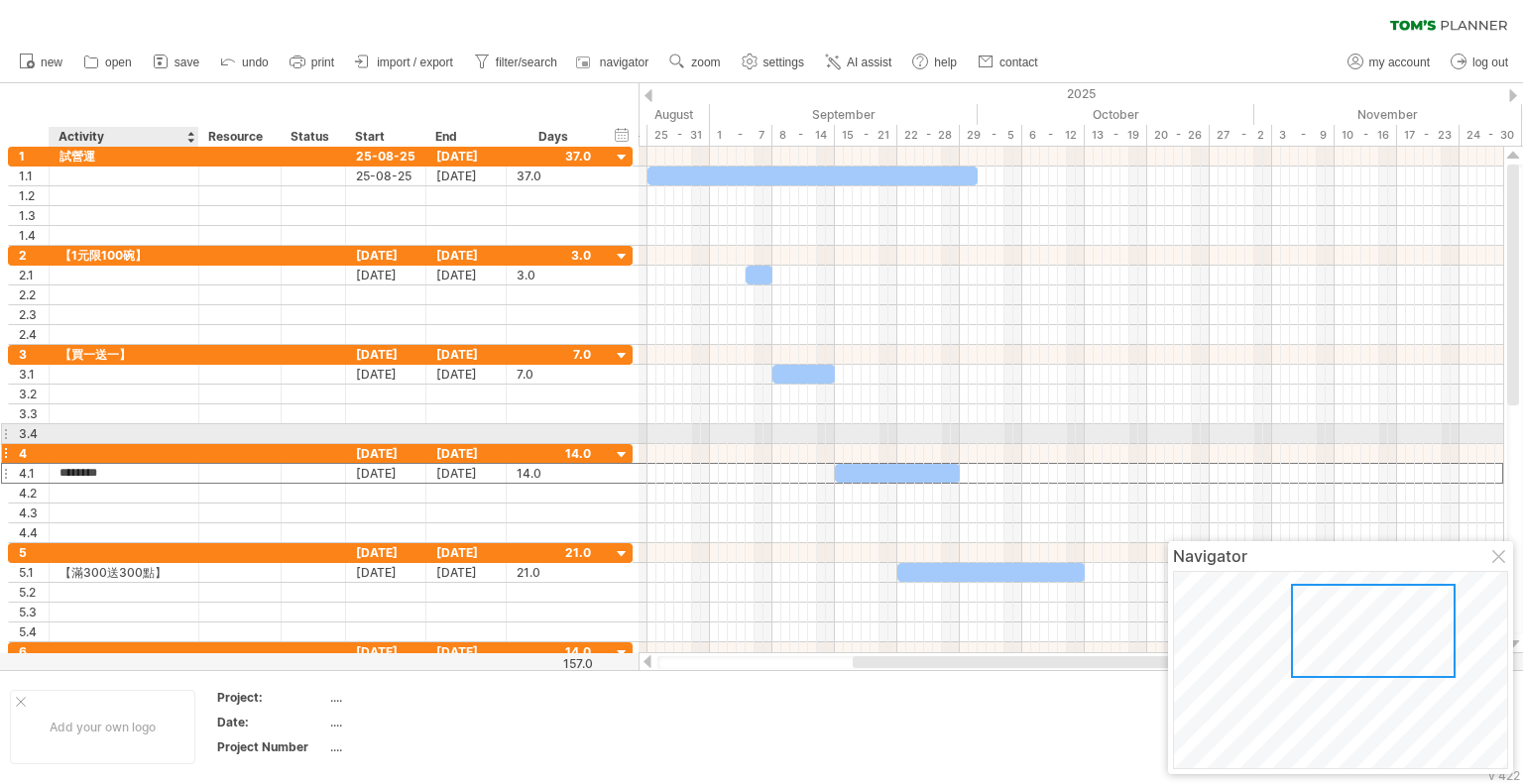 click at bounding box center (124, 453) 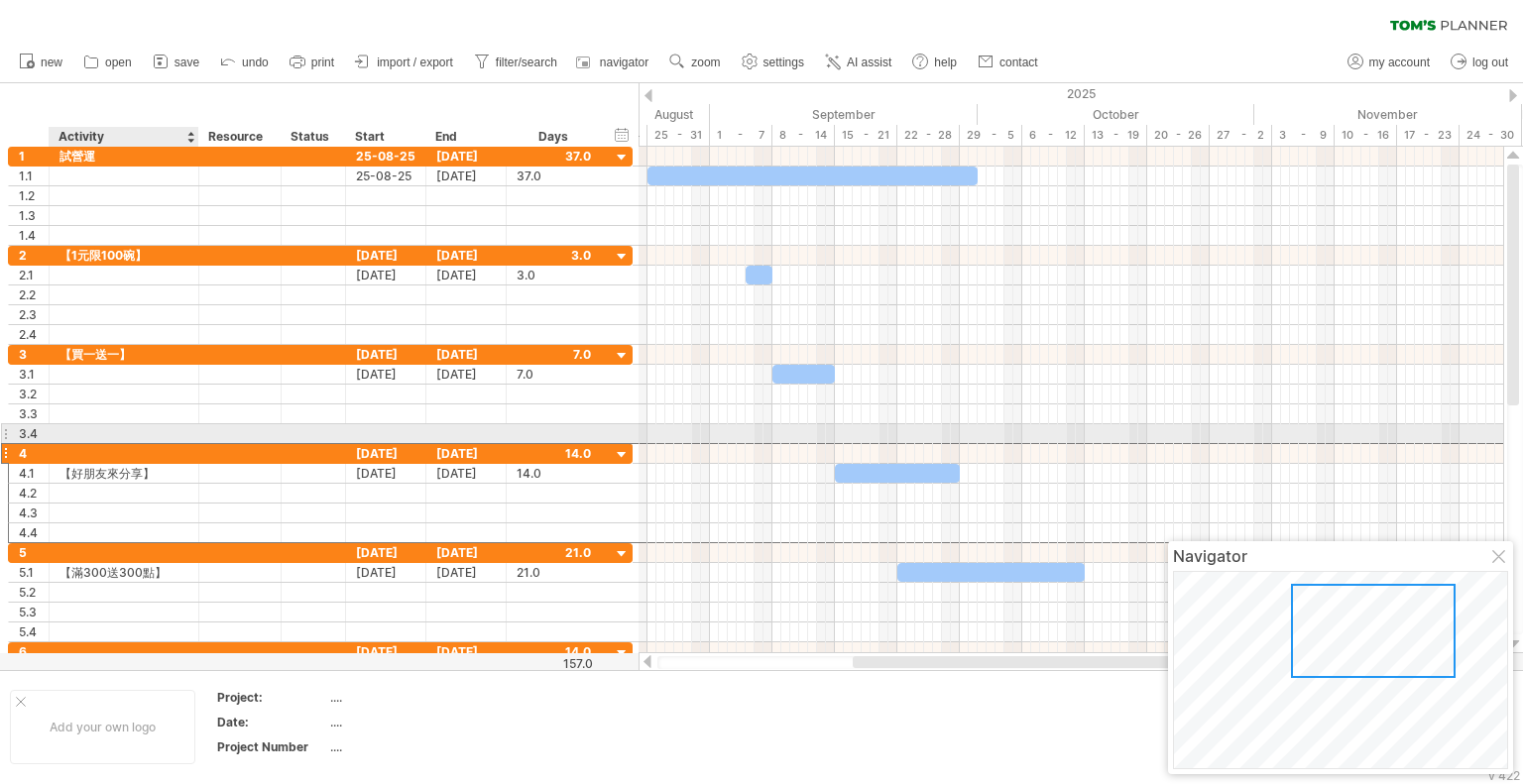 click at bounding box center (124, 453) 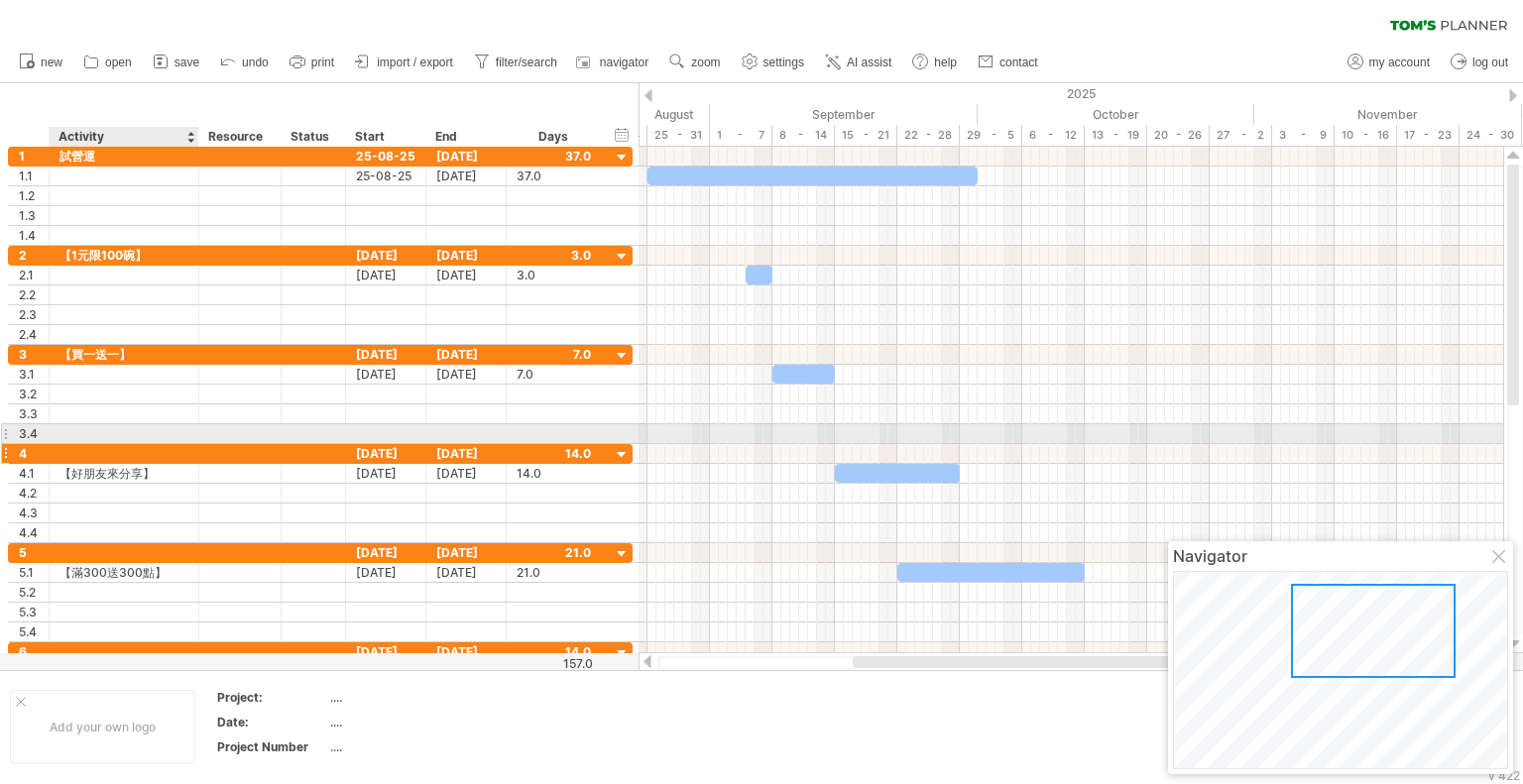 paste on "********" 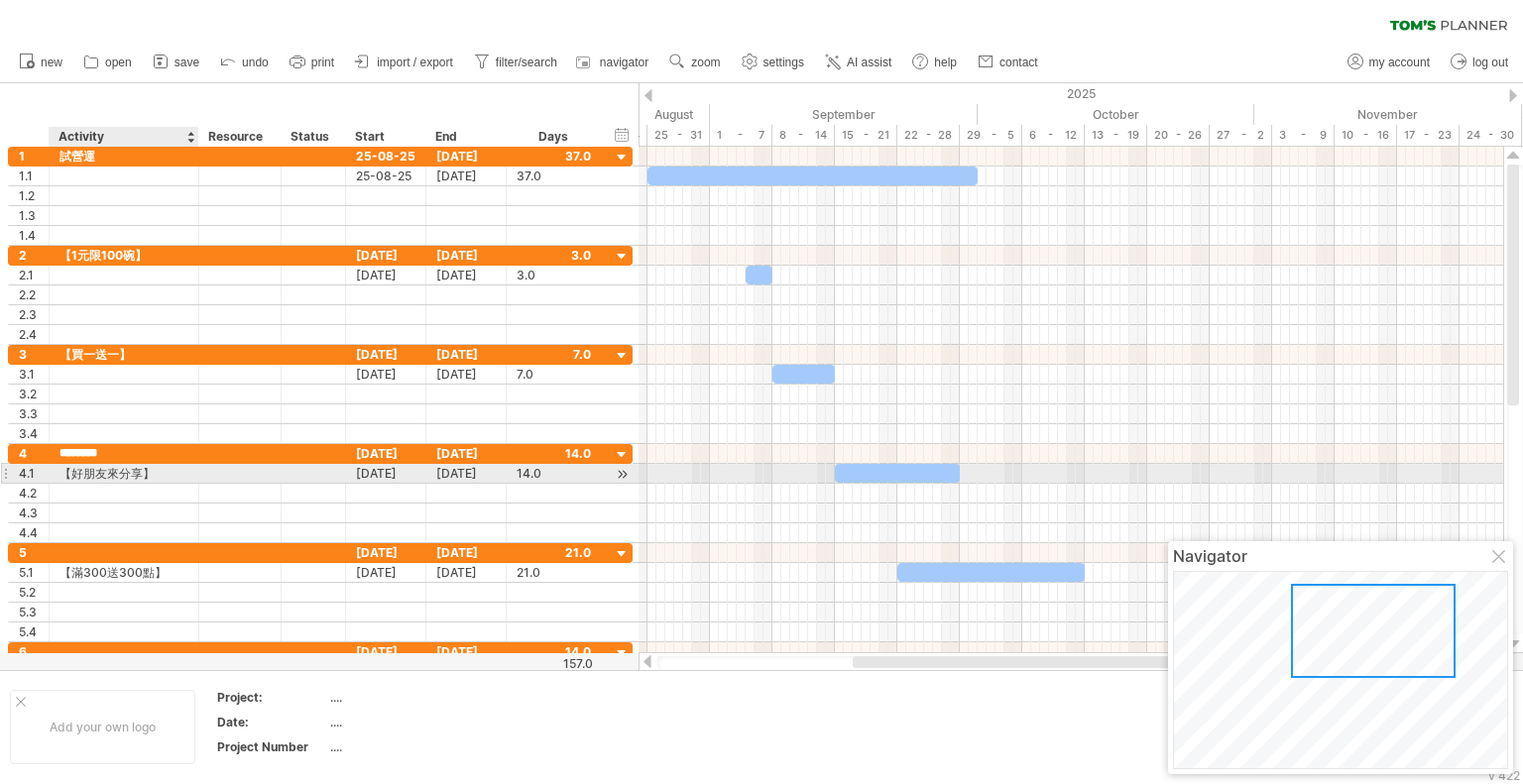 click on "【好朋友來分享】" at bounding box center [124, 473] 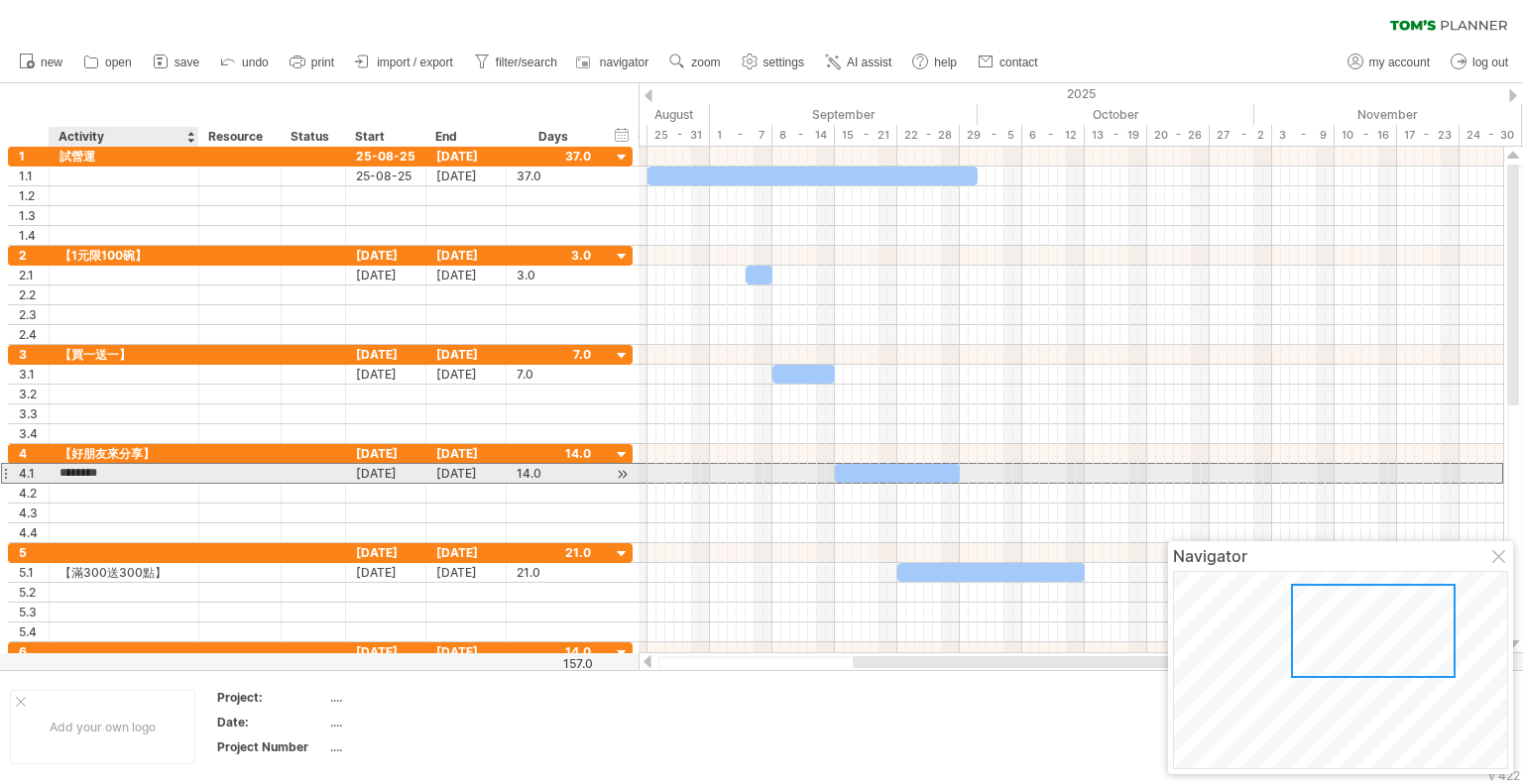 click on "********" at bounding box center (124, 473) 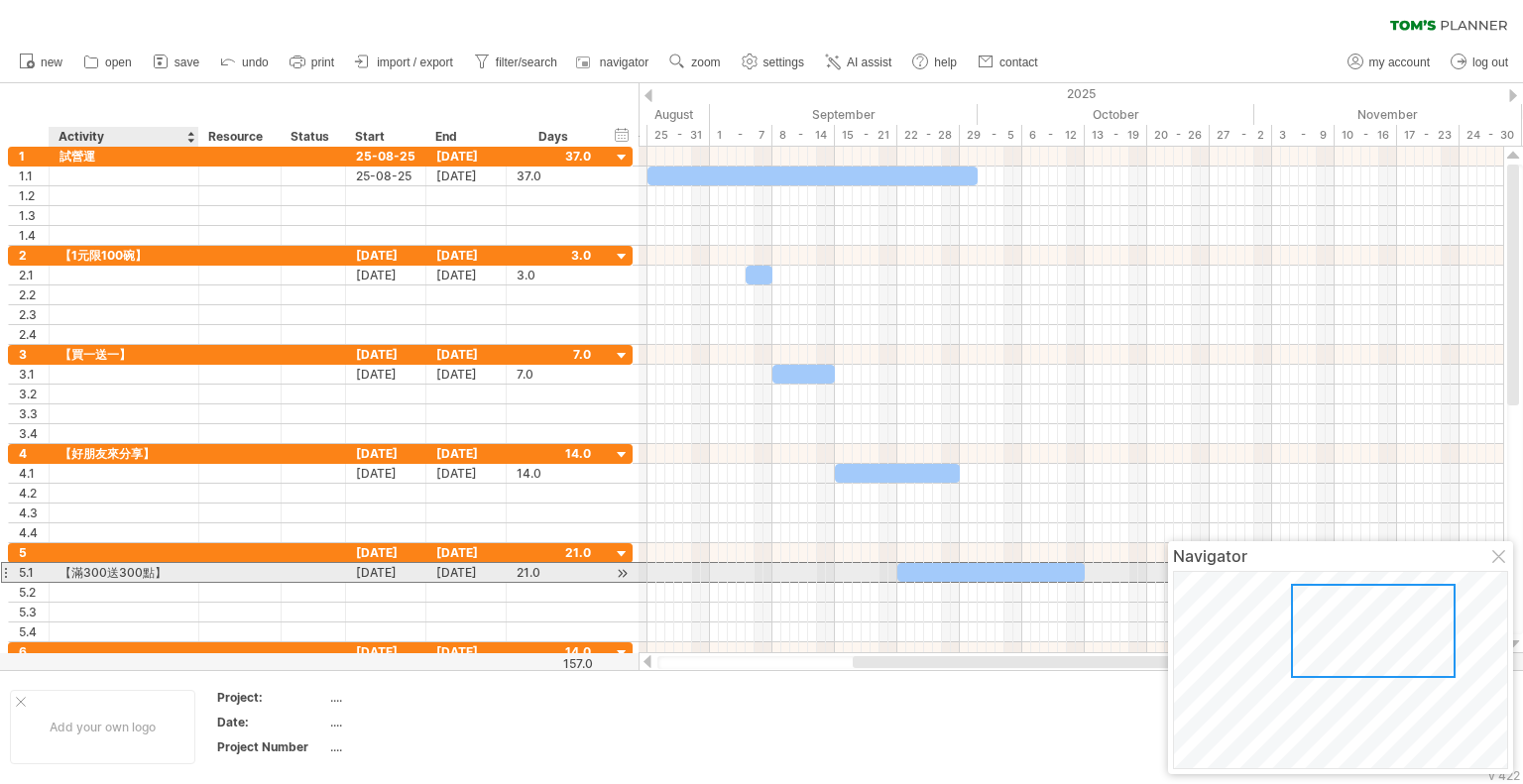 click on "【滿300送300點】" at bounding box center [124, 572] 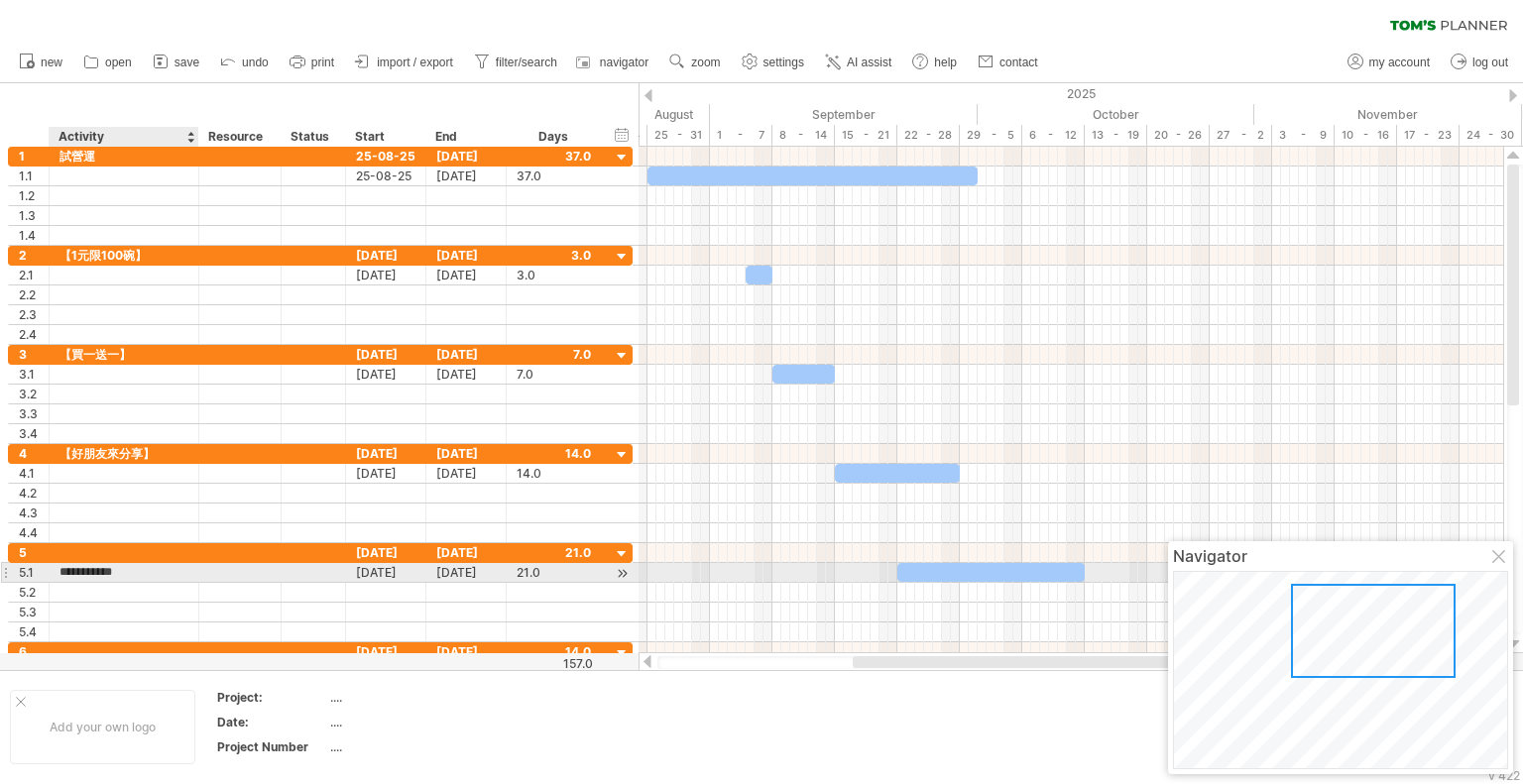click on "**********" at bounding box center (124, 572) 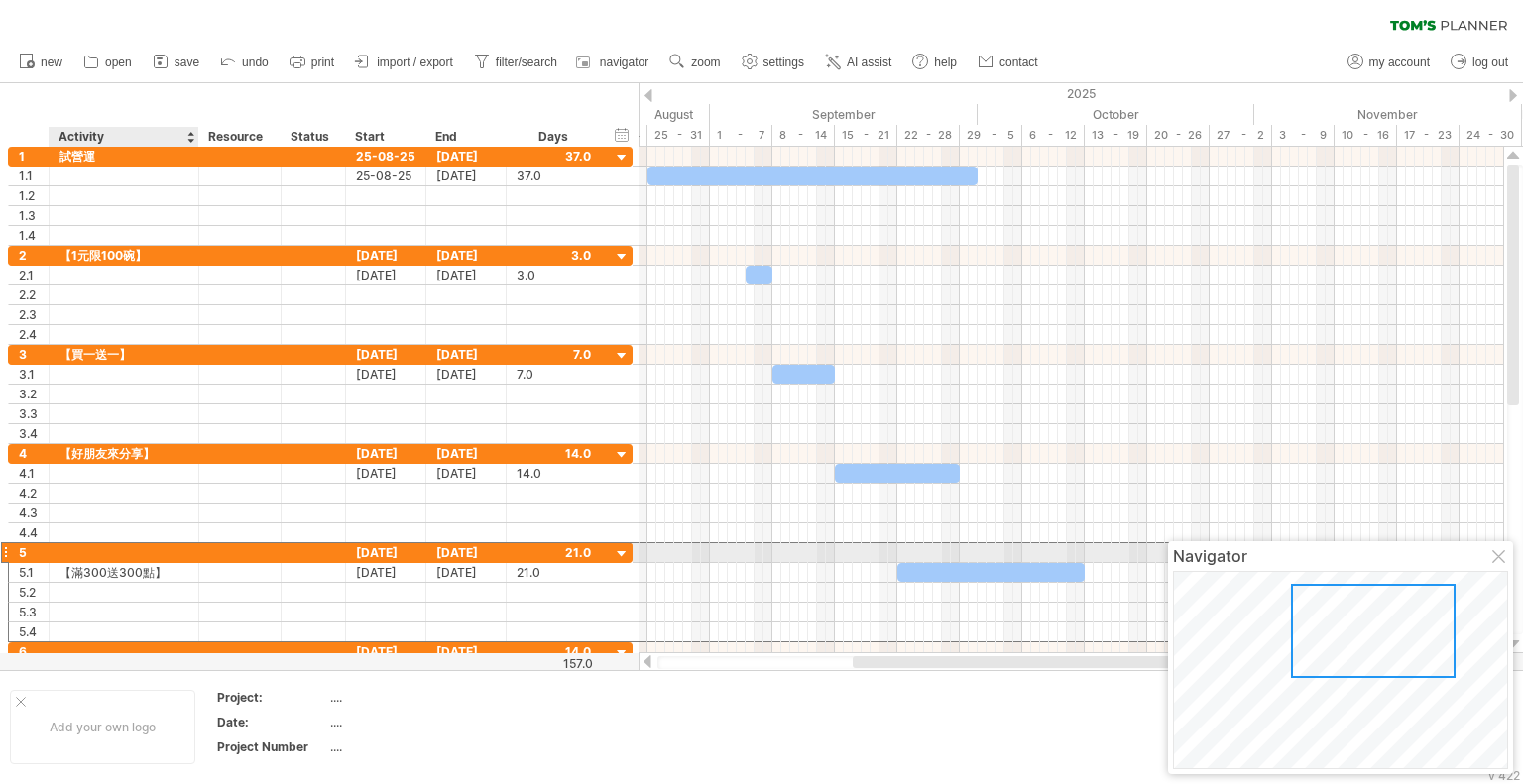 click at bounding box center (124, 552) 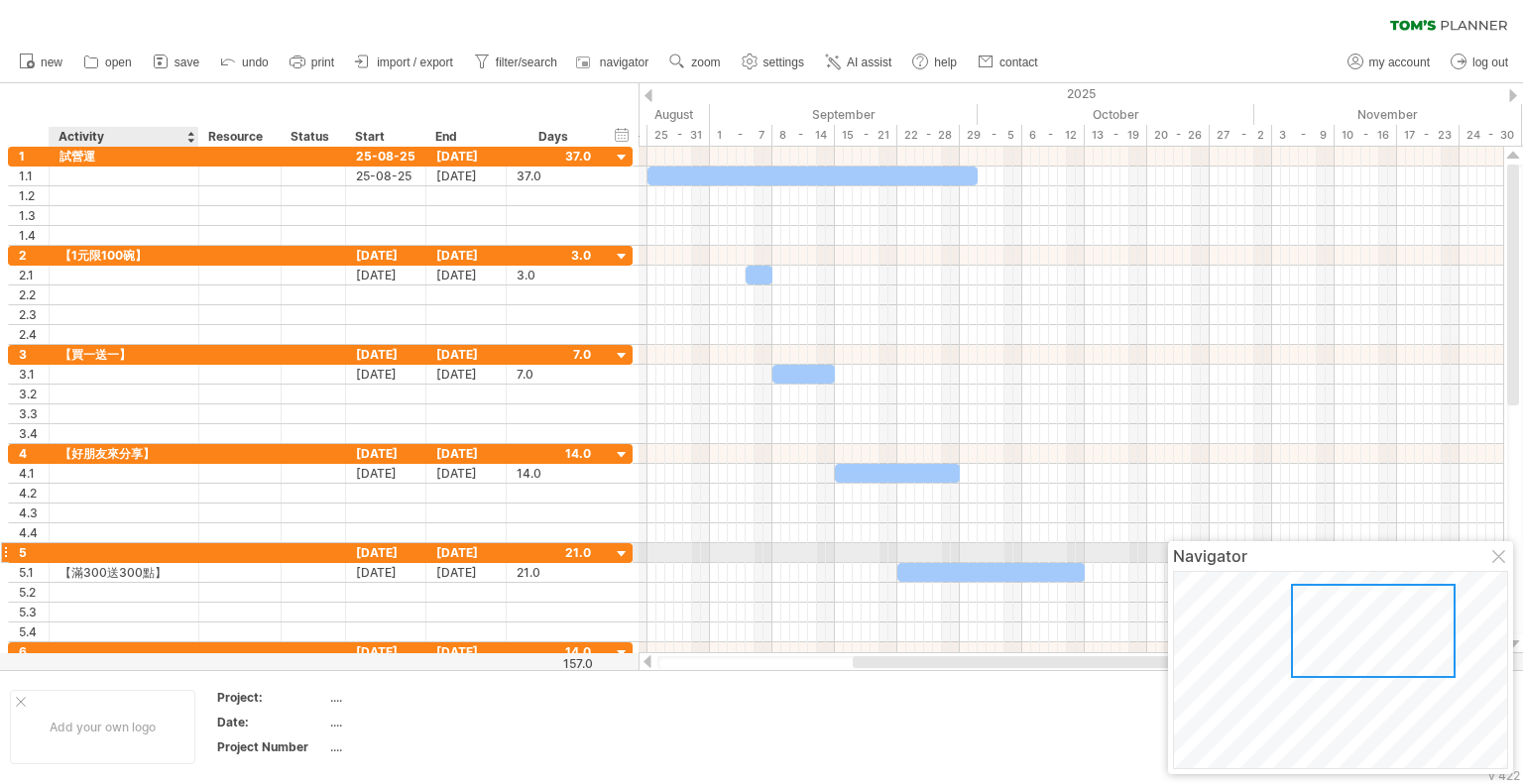 paste on "**********" 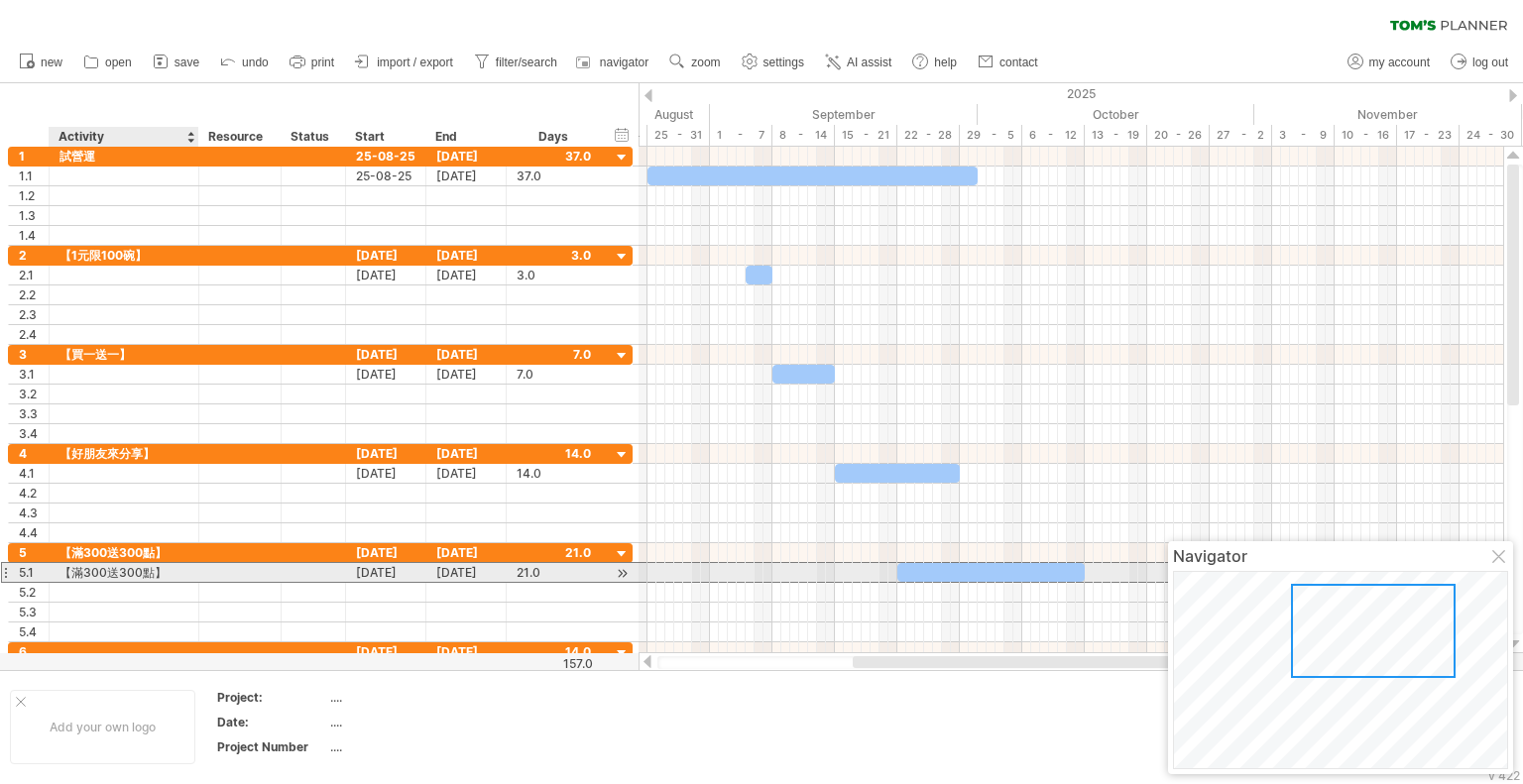 click on "【滿300送300點】" at bounding box center (124, 572) 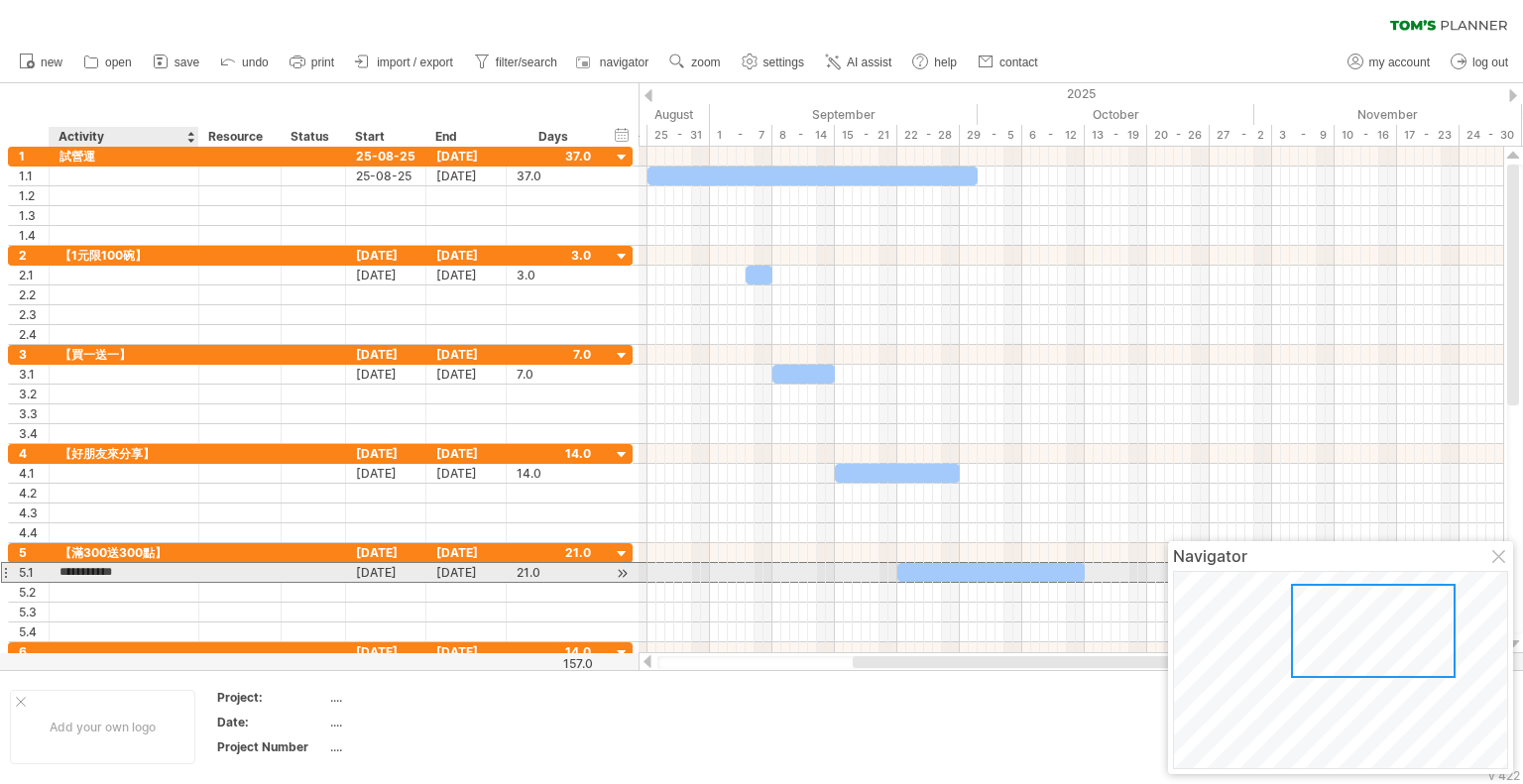 click on "**********" at bounding box center [124, 572] 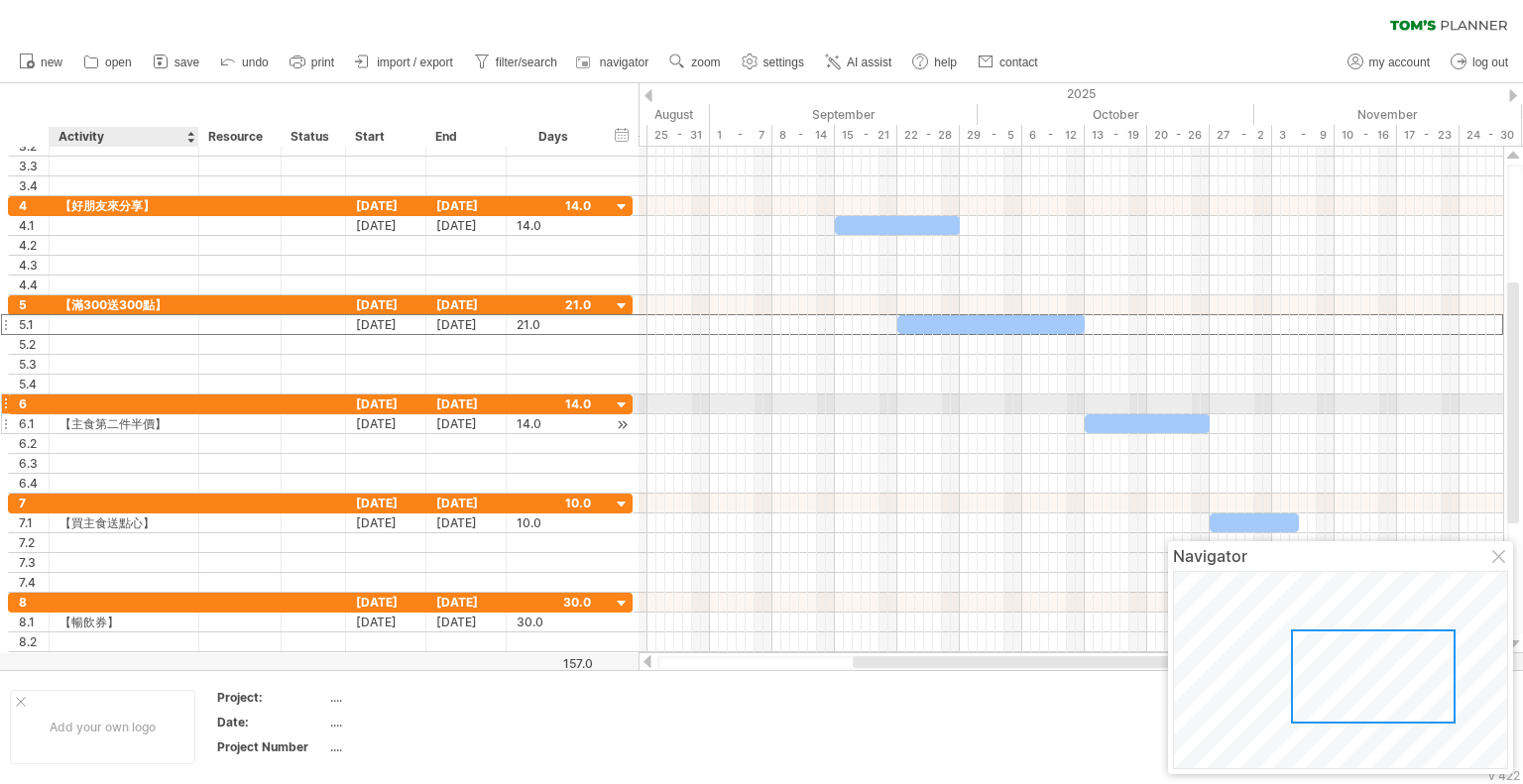click on "【主食第二件半價】" at bounding box center [124, 423] 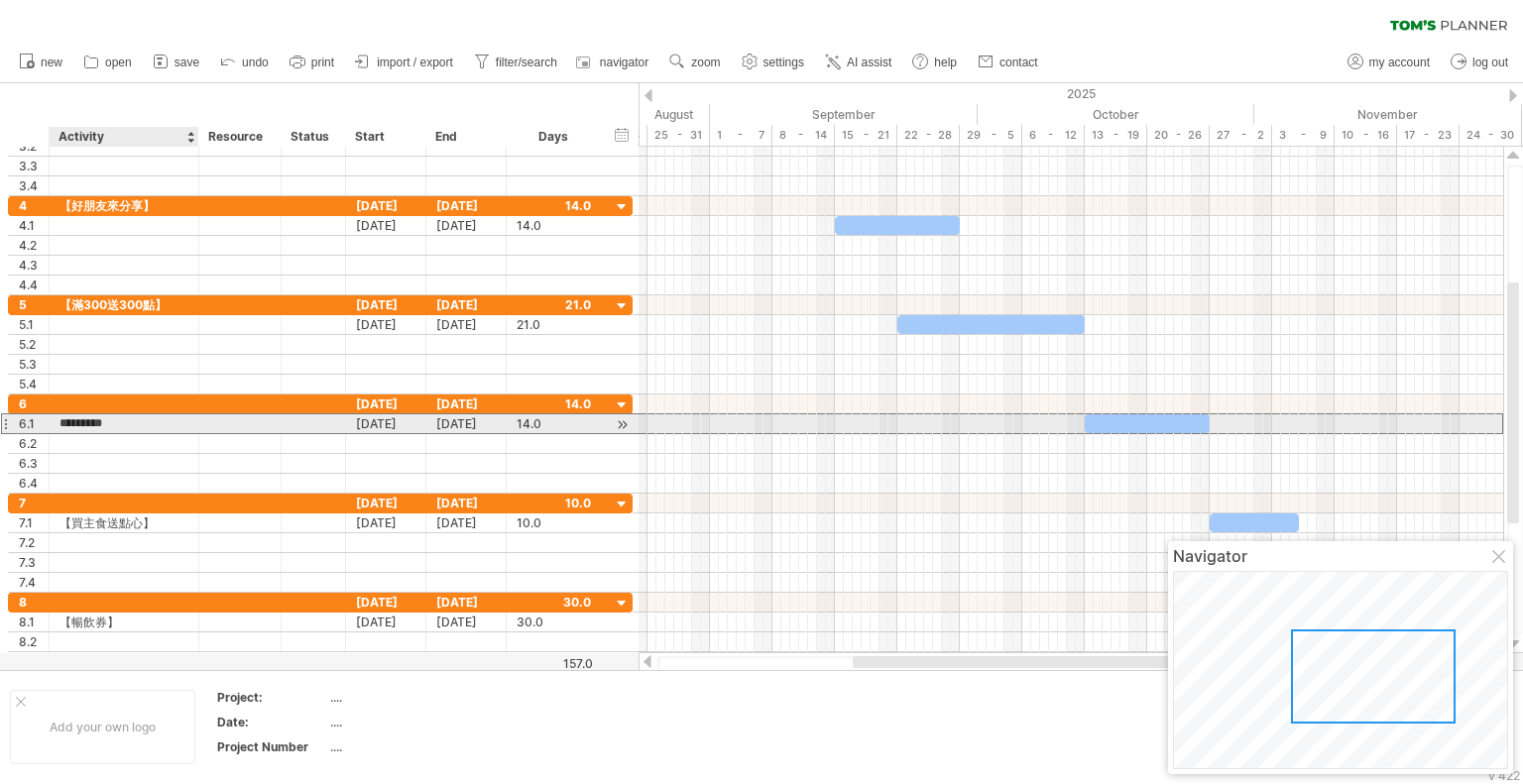 click on "*********" at bounding box center (124, 423) 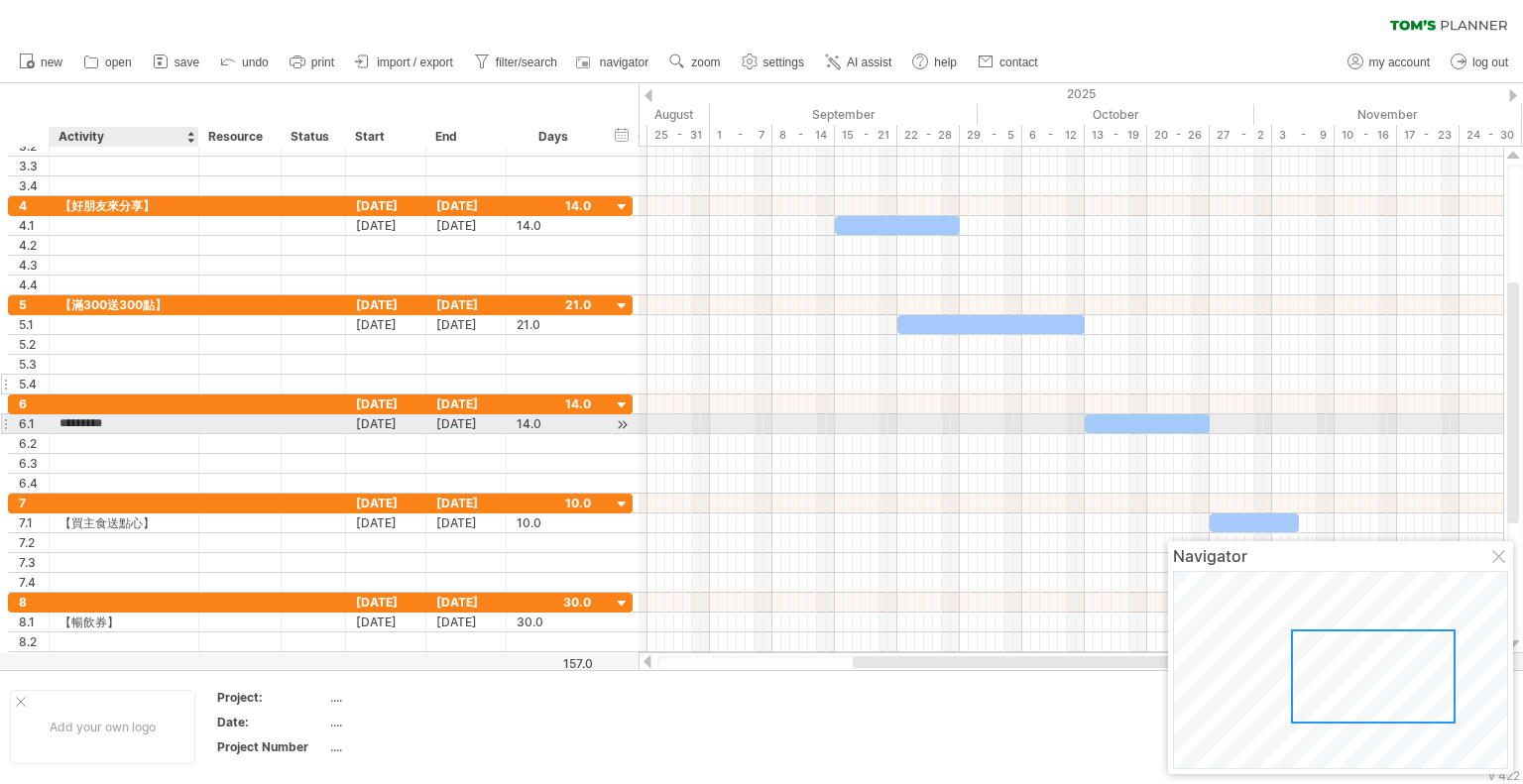 type 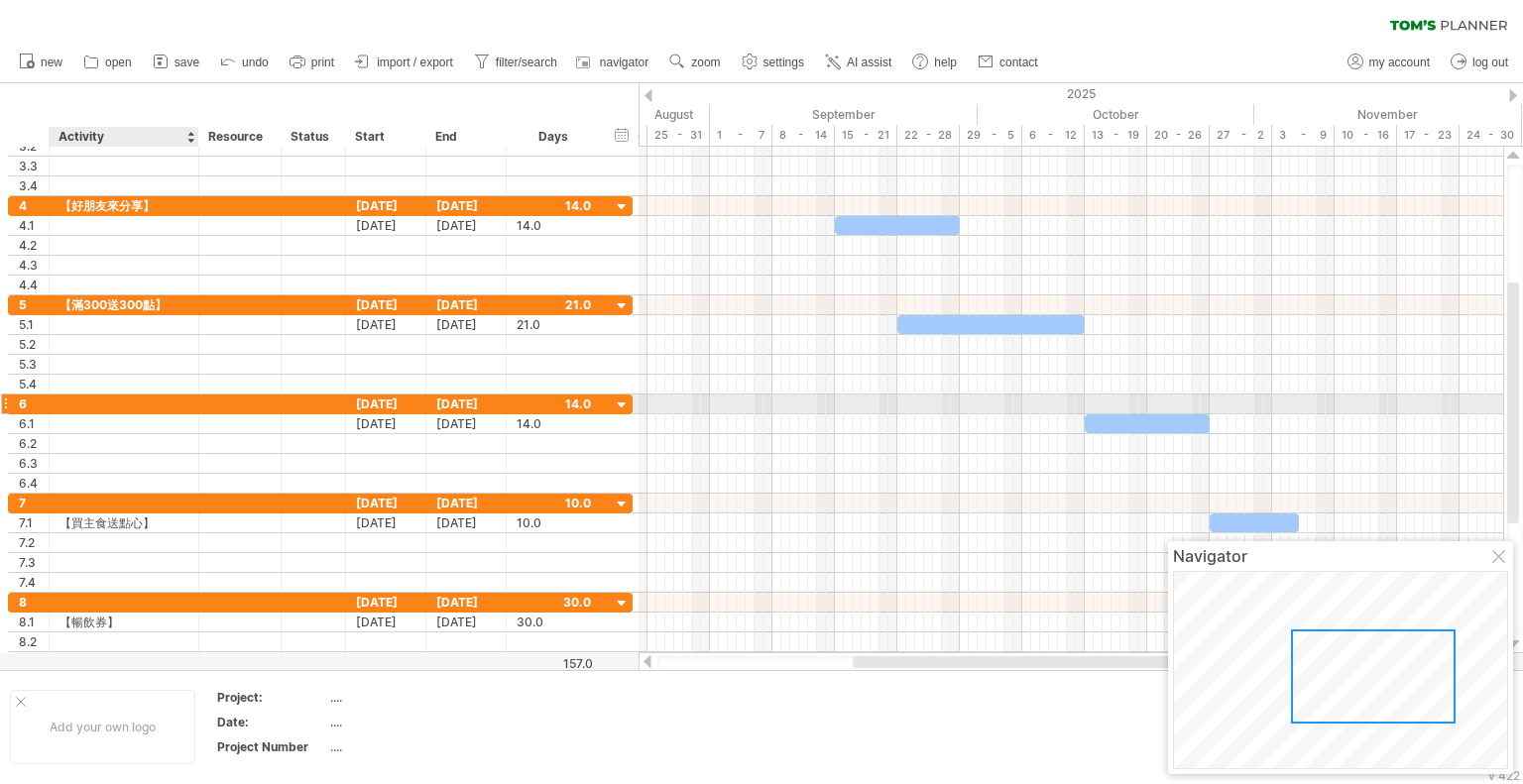 click at bounding box center [124, 403] 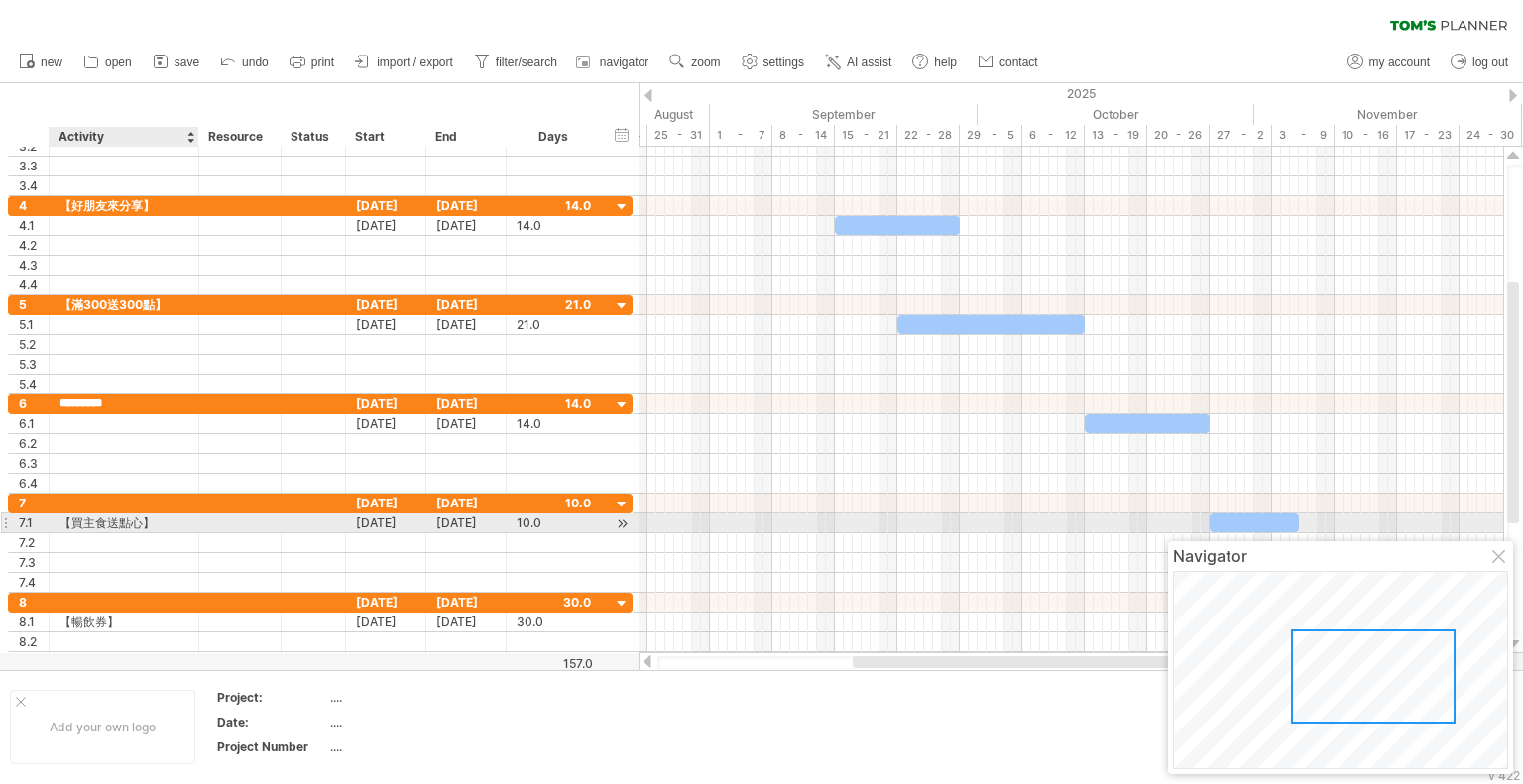 click on "【買主食送點心】" at bounding box center (124, 522) 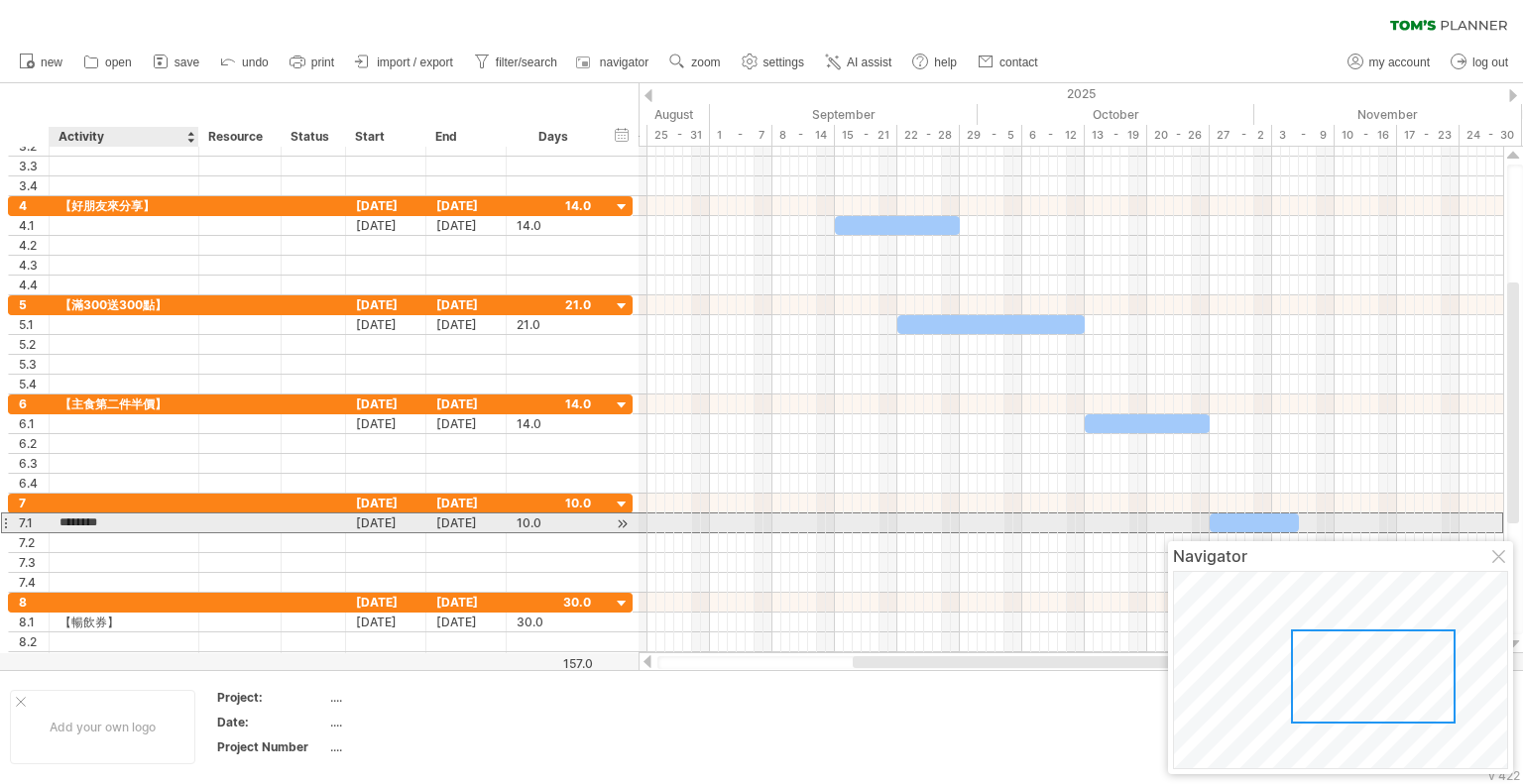 click on "********" at bounding box center (124, 522) 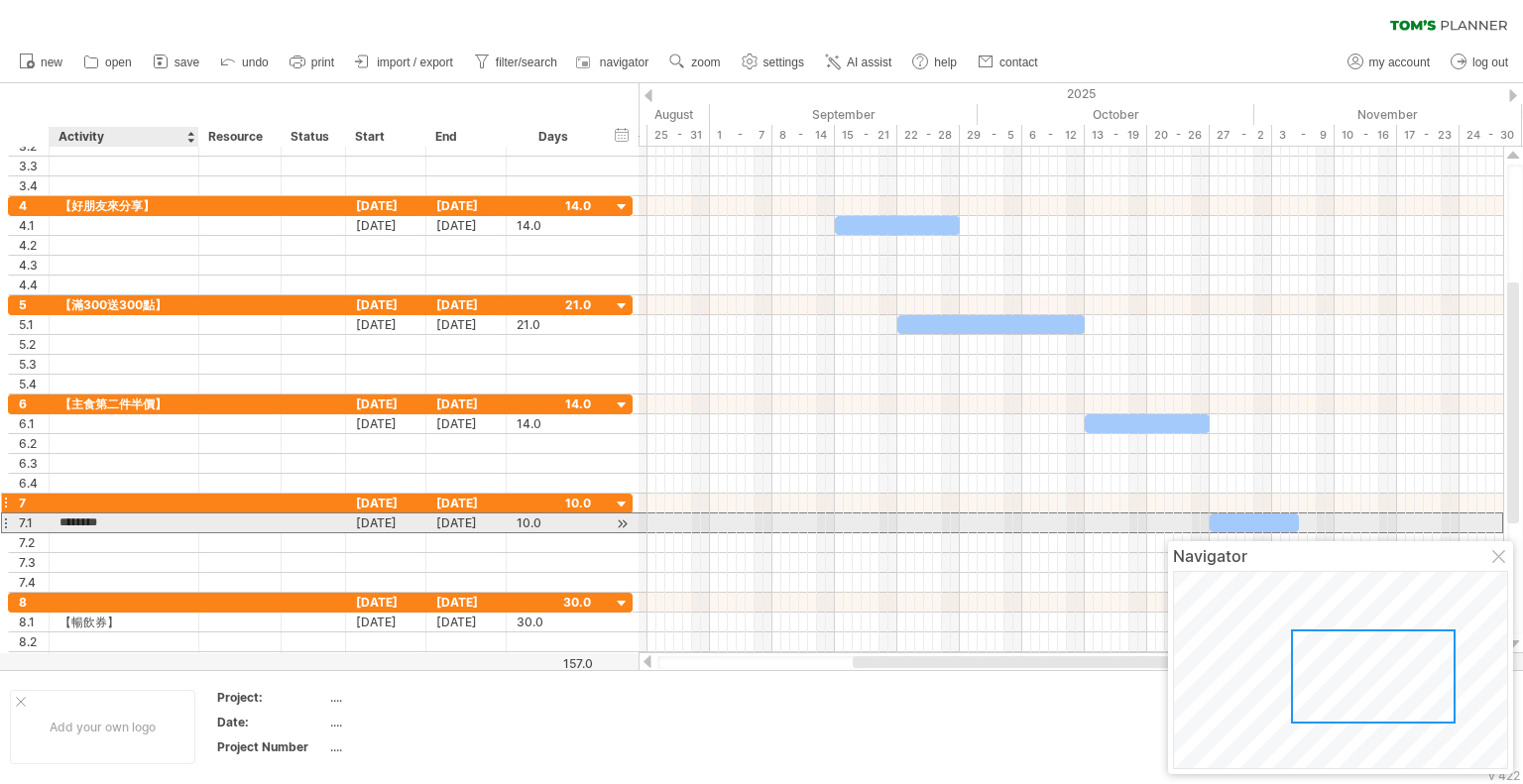 type 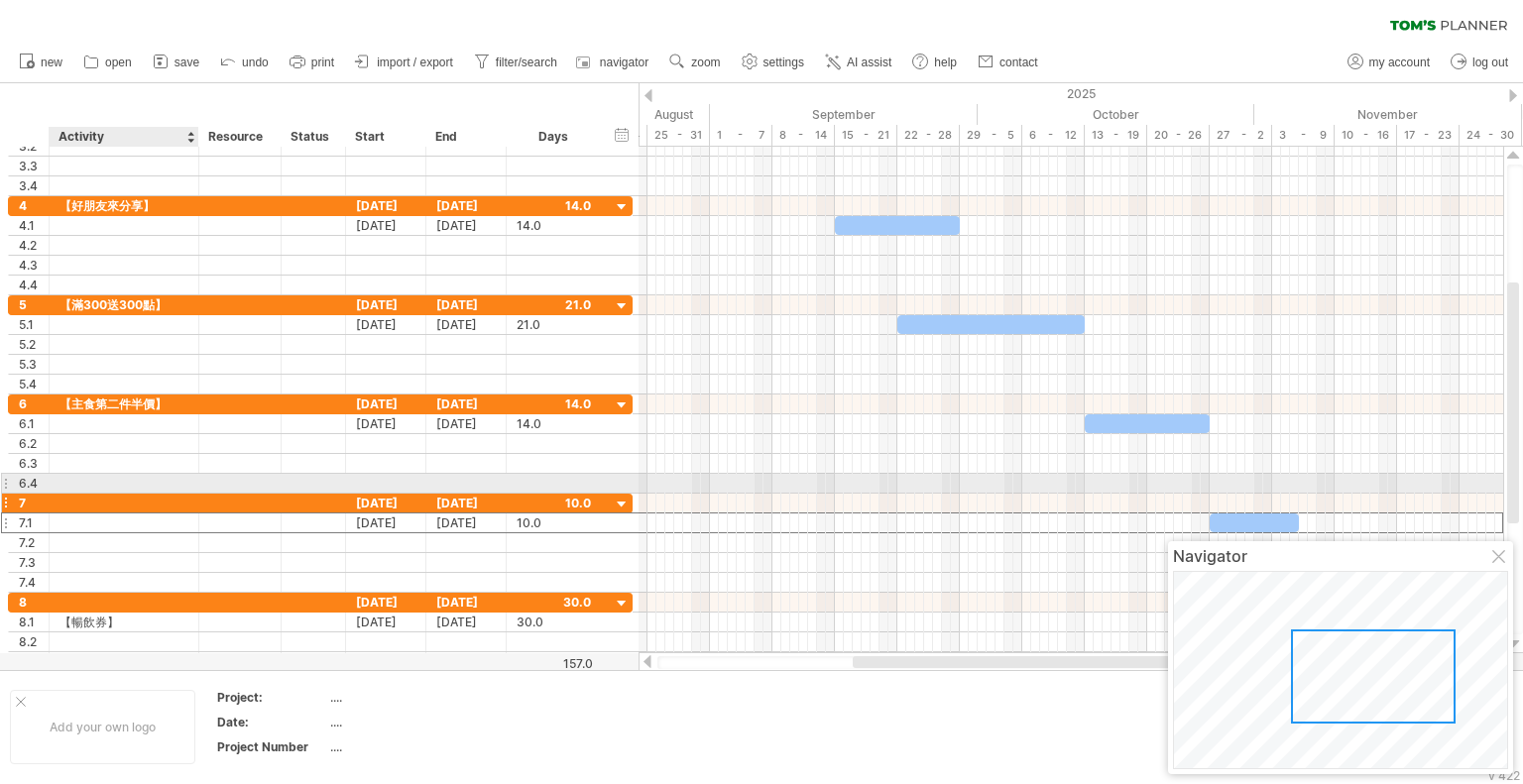 click at bounding box center (124, 503) 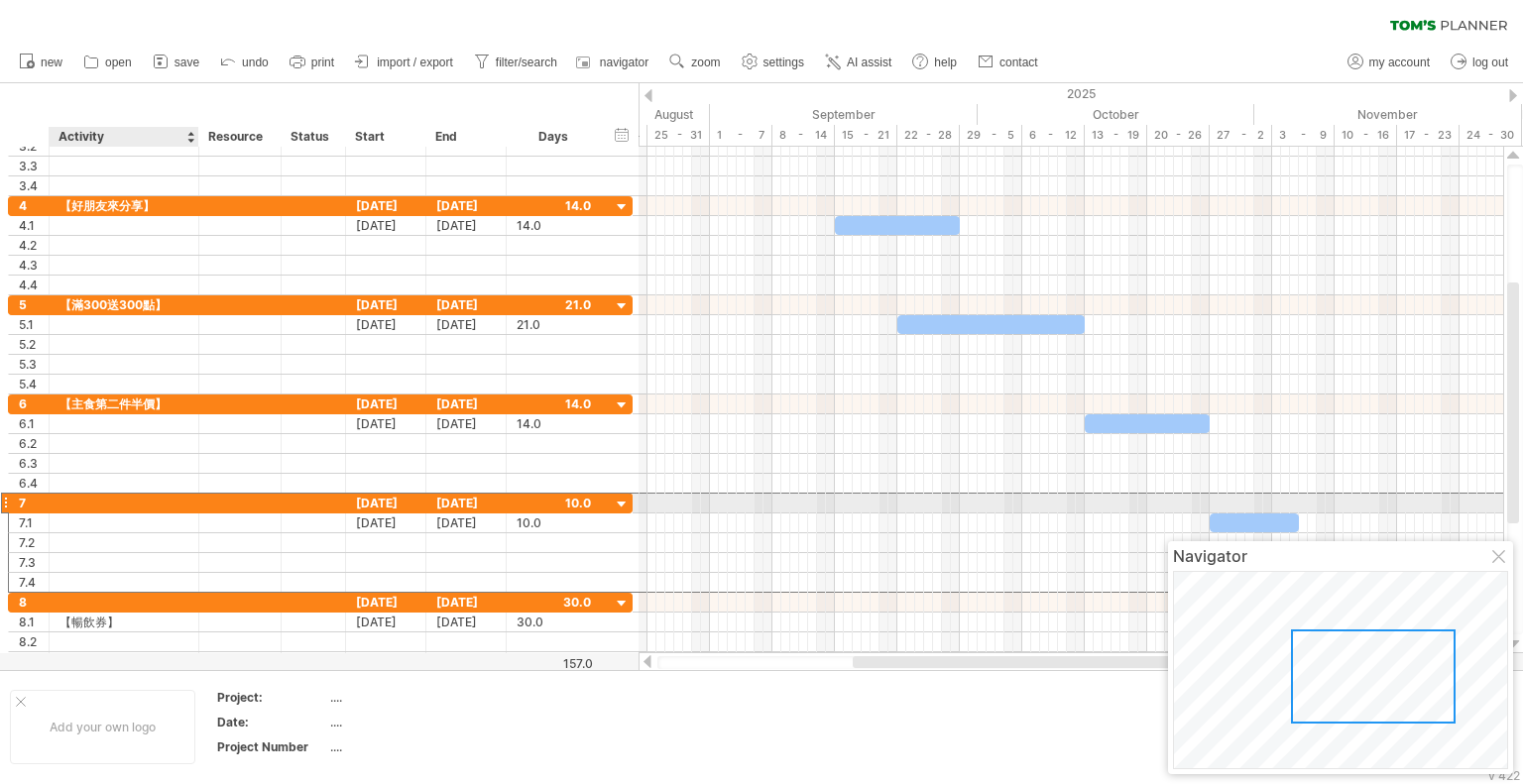 click at bounding box center (124, 503) 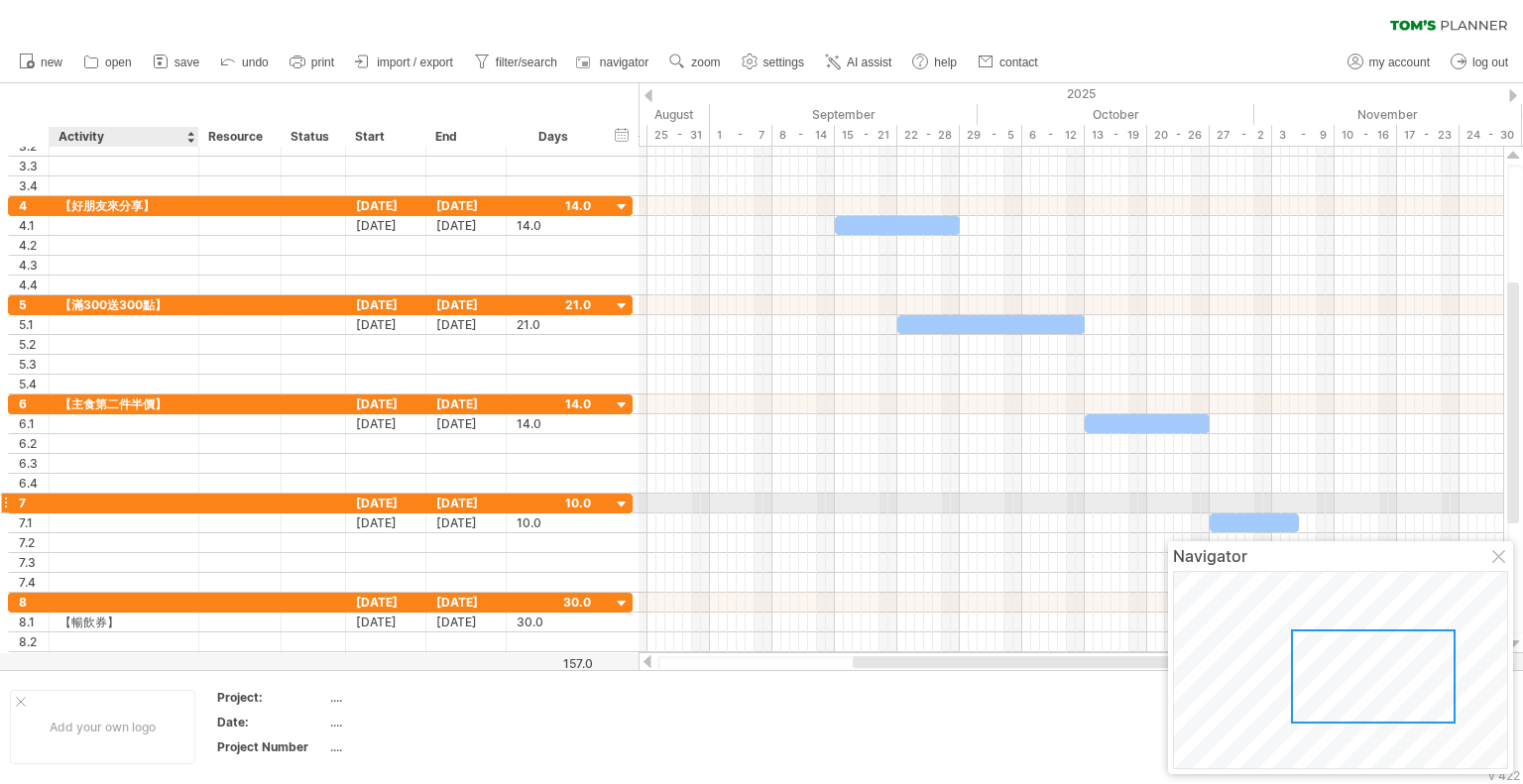 paste on "********" 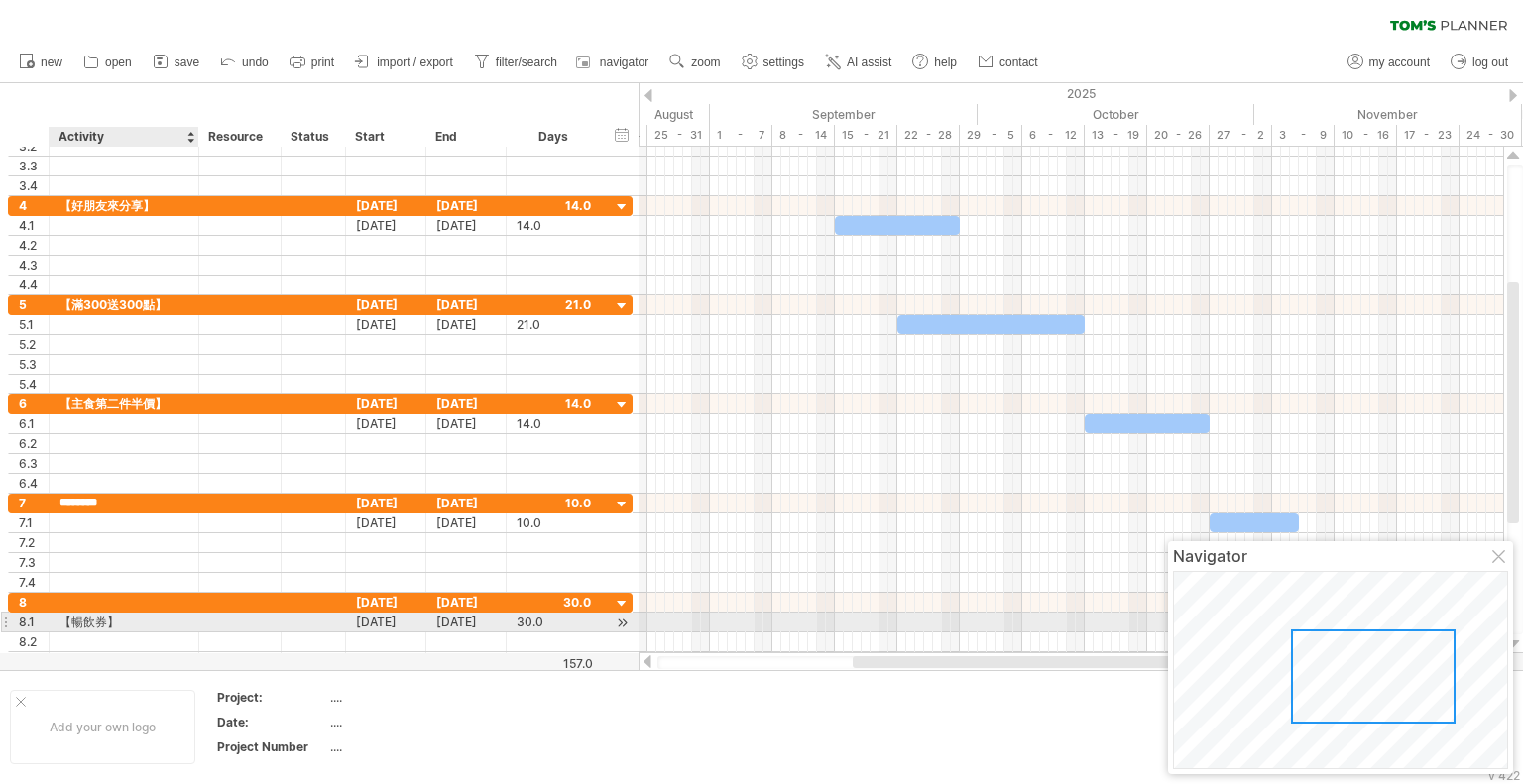 click on "【暢飲券】" at bounding box center (124, 621) 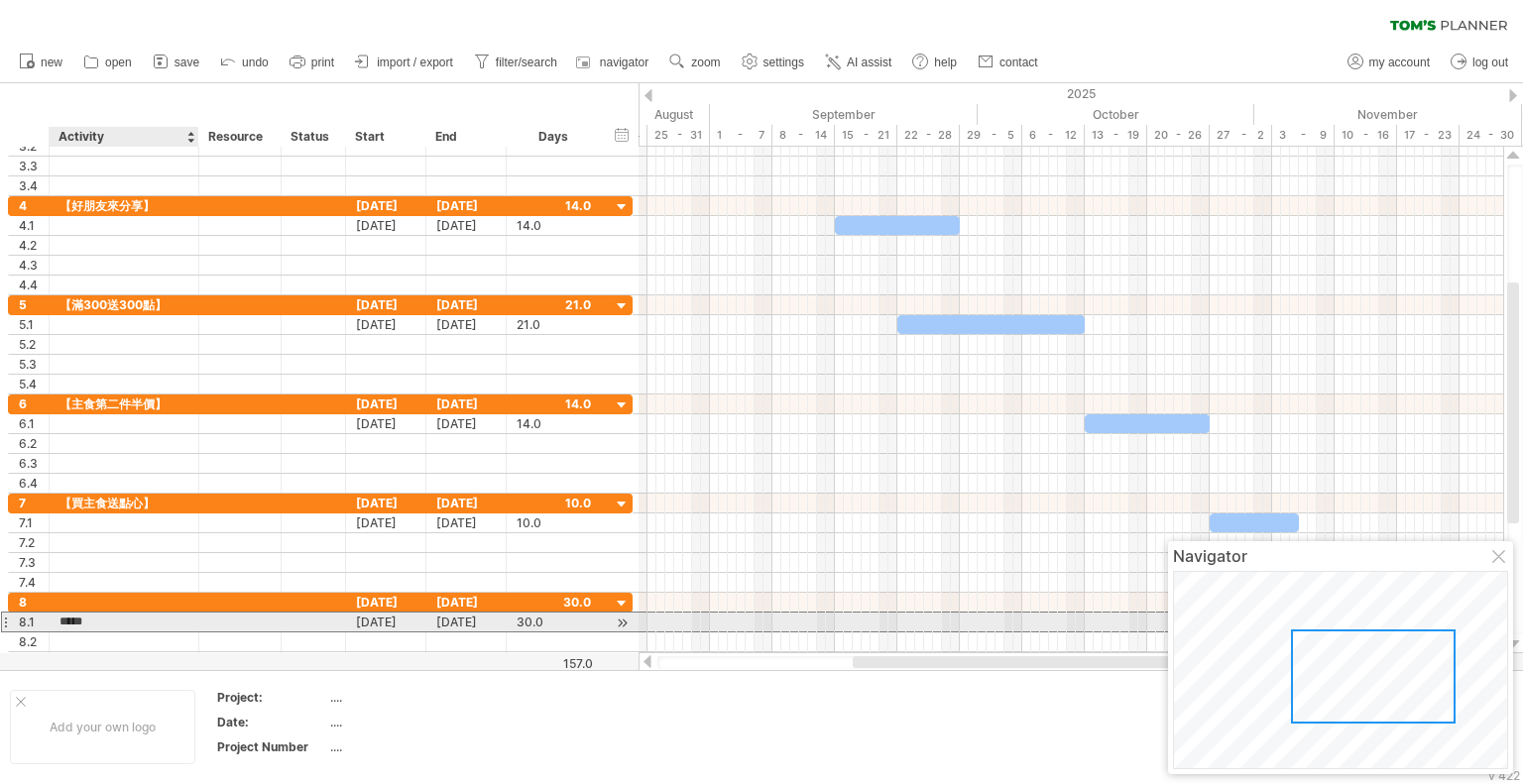 click on "*****" at bounding box center (124, 621) 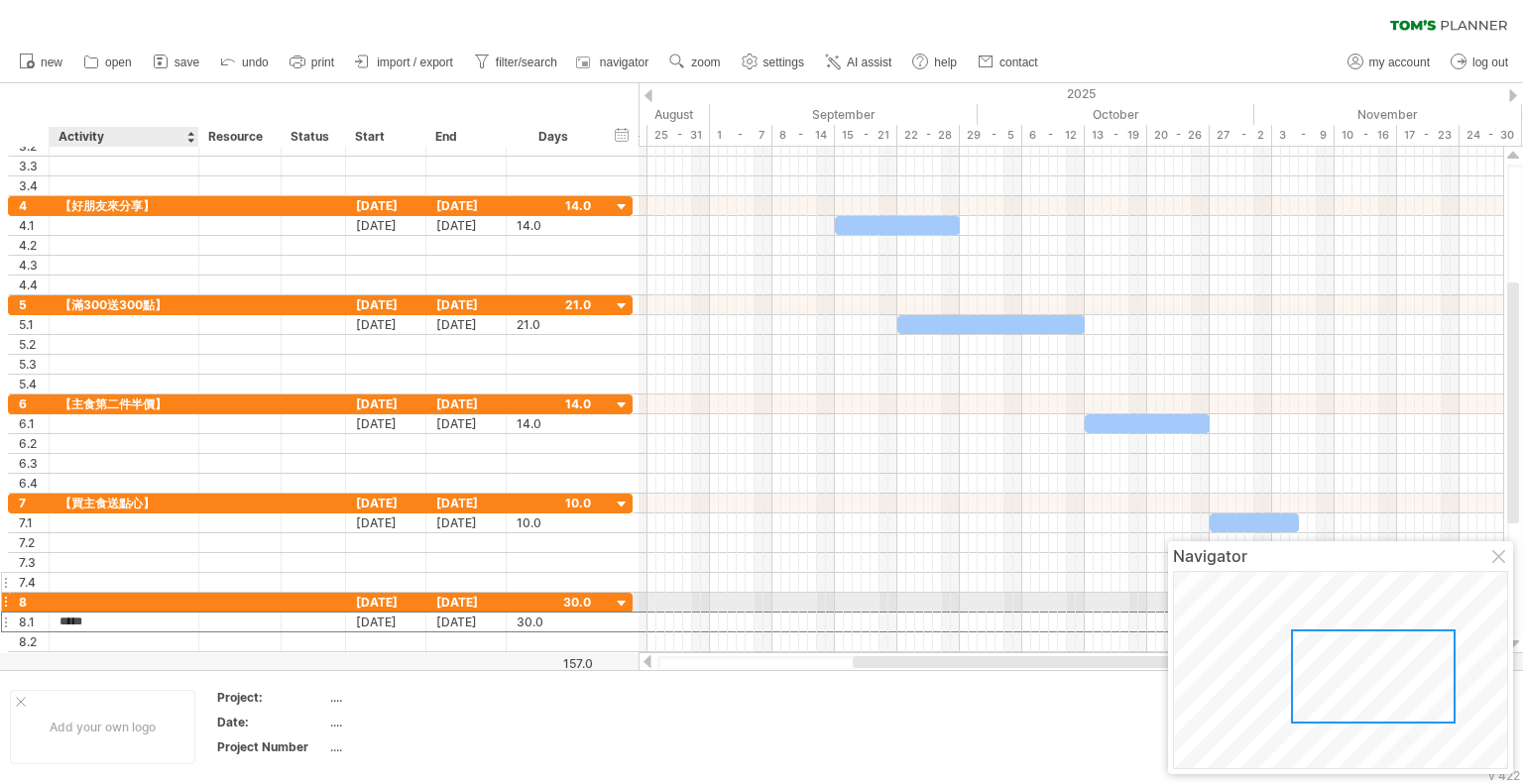 type 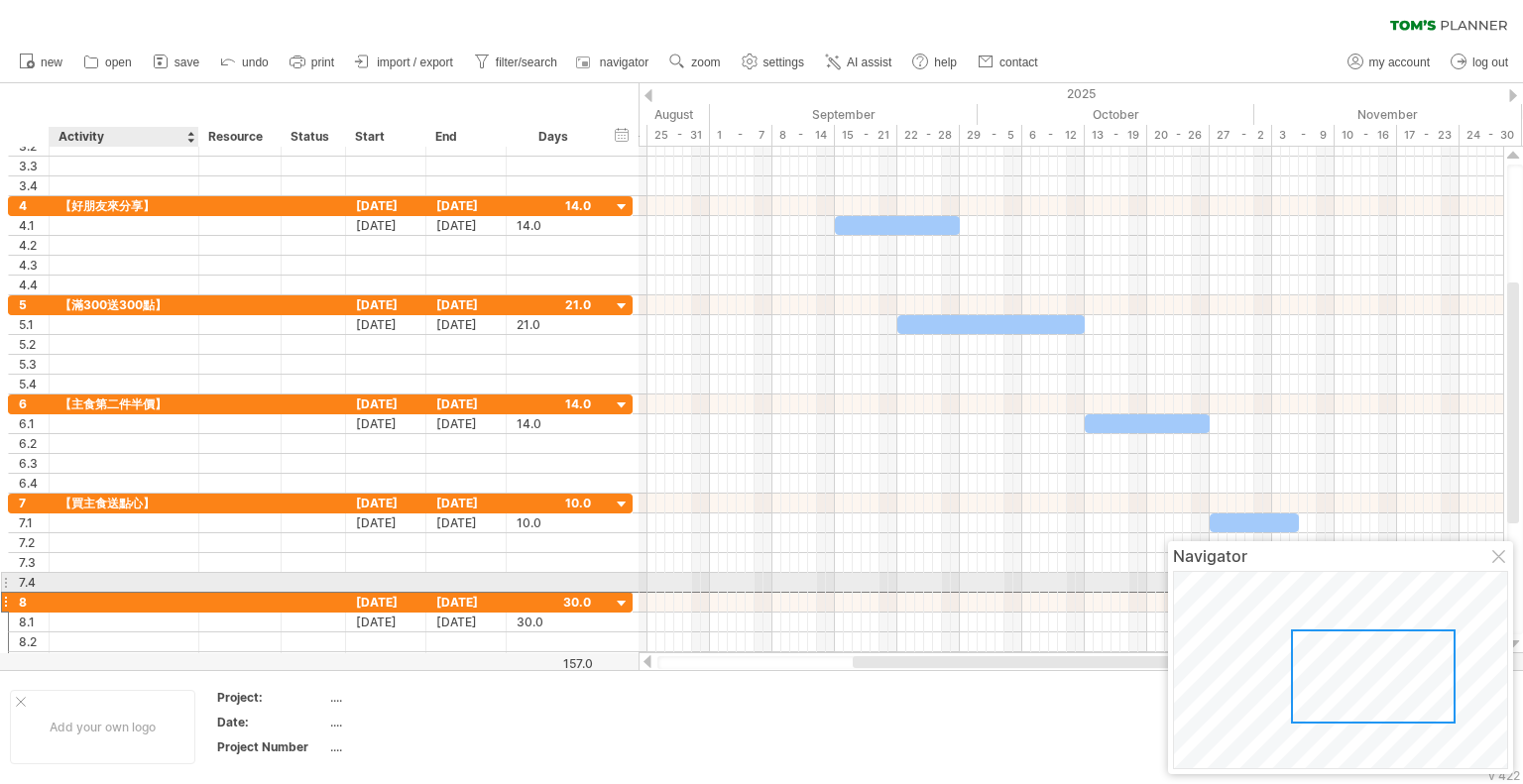 click at bounding box center (124, 602) 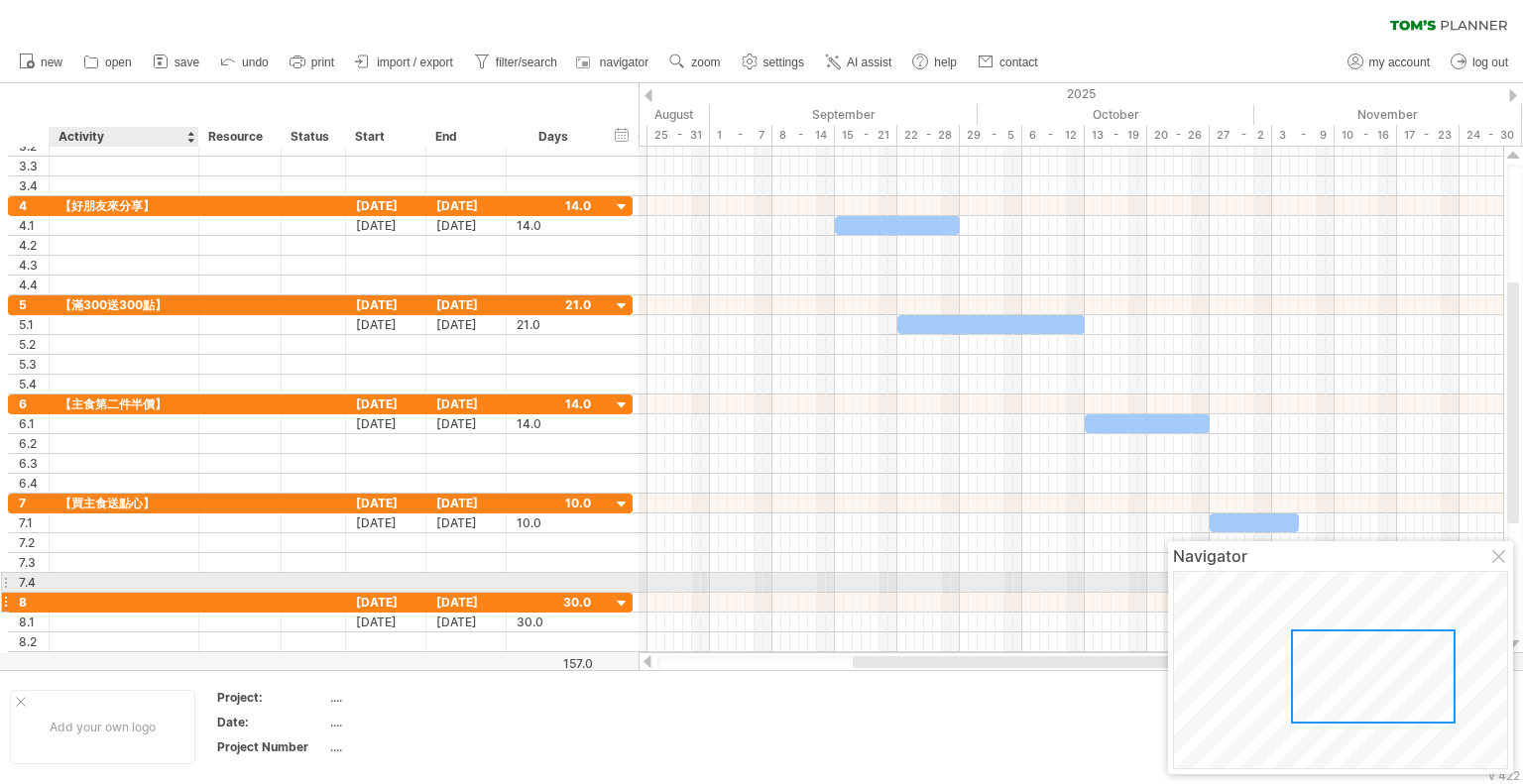 paste on "*****" 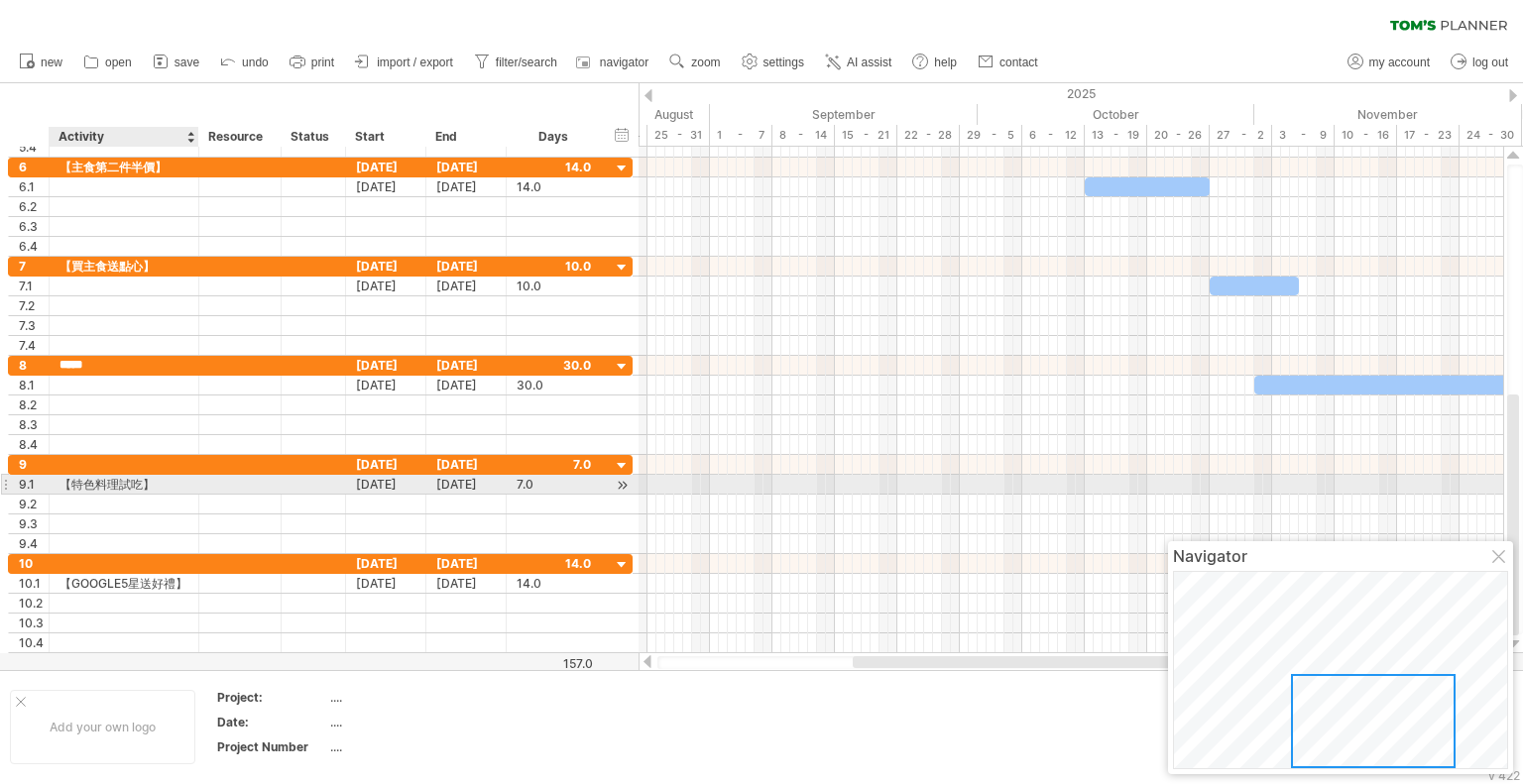 click on "【特色料理試吃】" at bounding box center (124, 484) 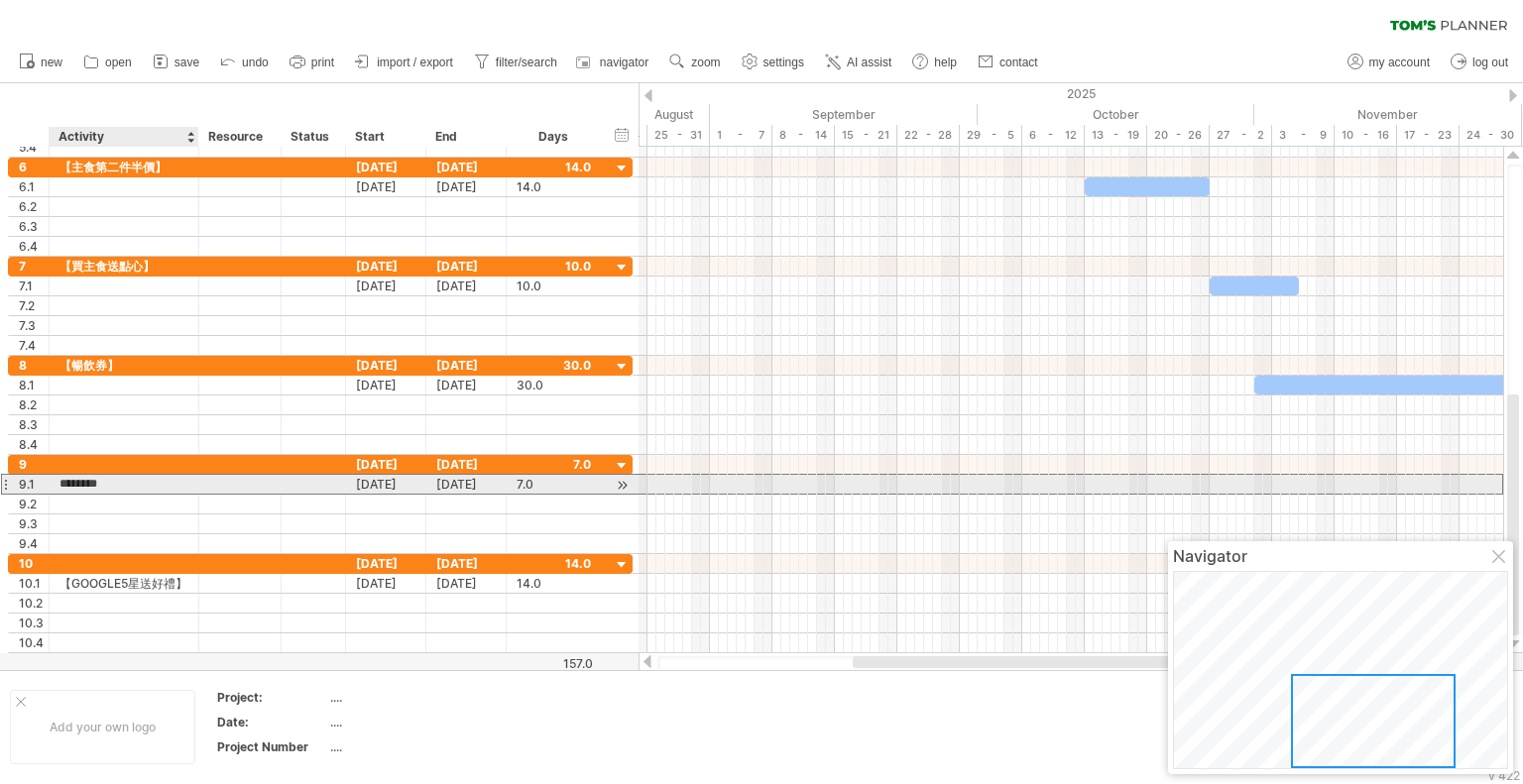 click on "********" at bounding box center [124, 484] 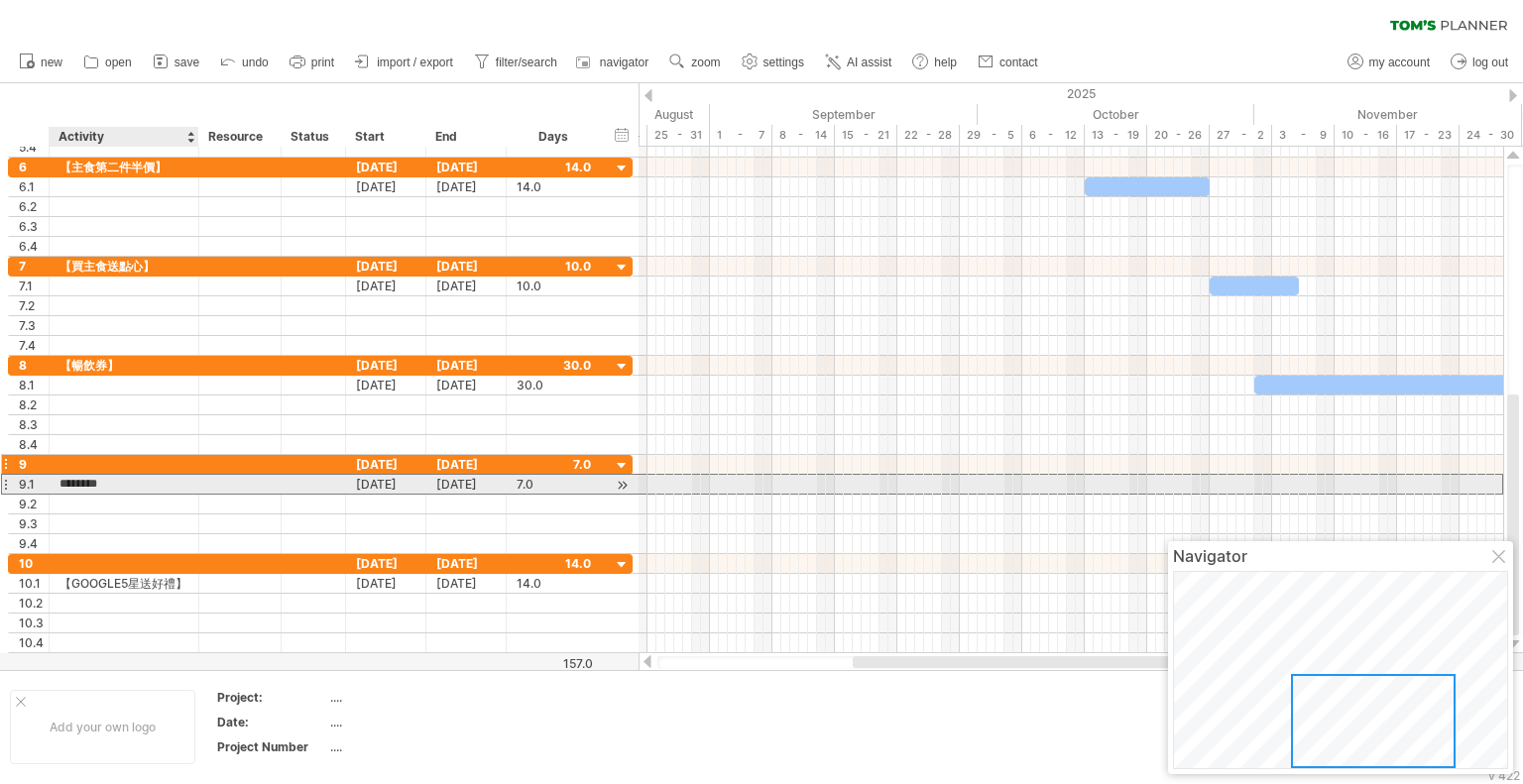 type 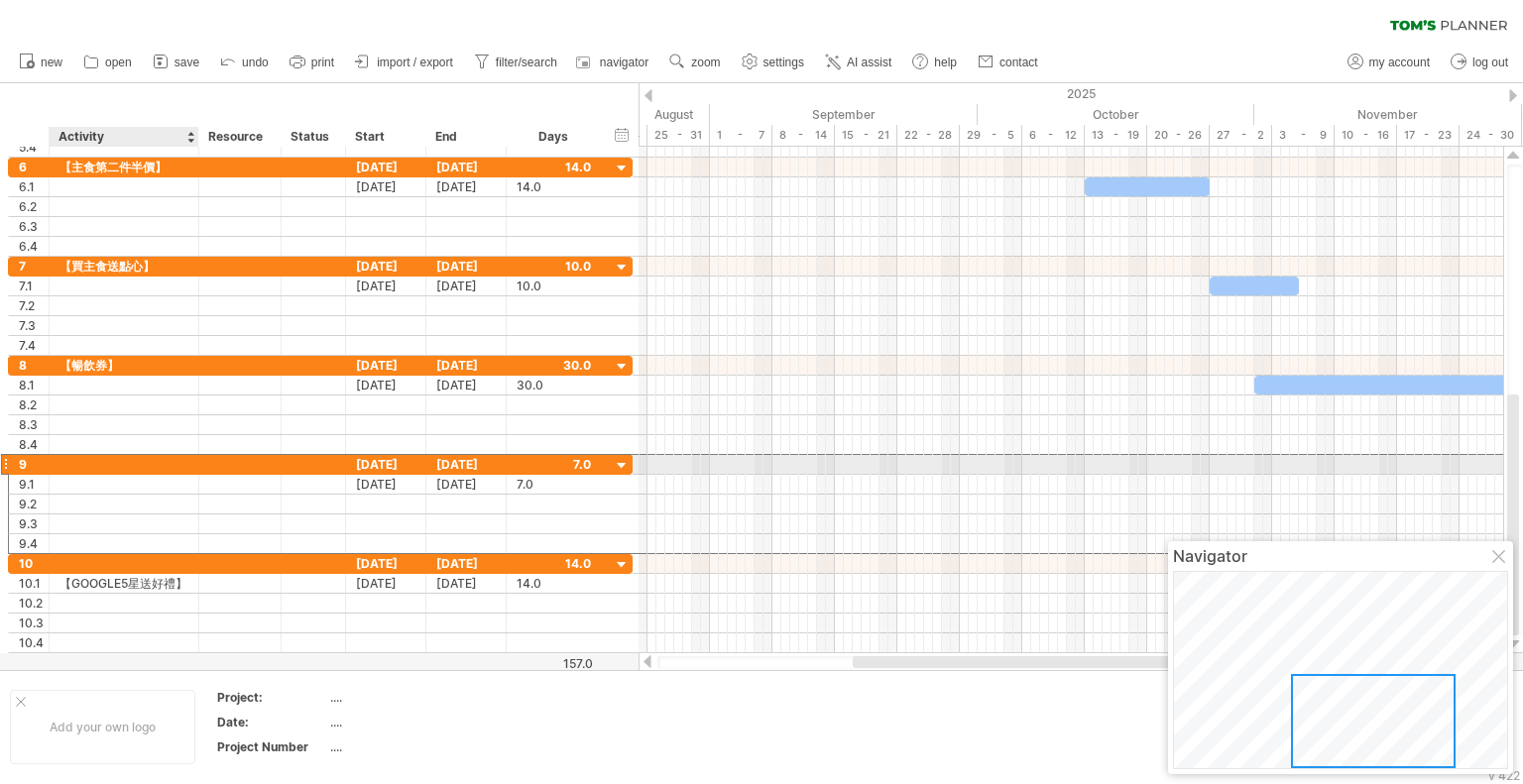 click at bounding box center (124, 464) 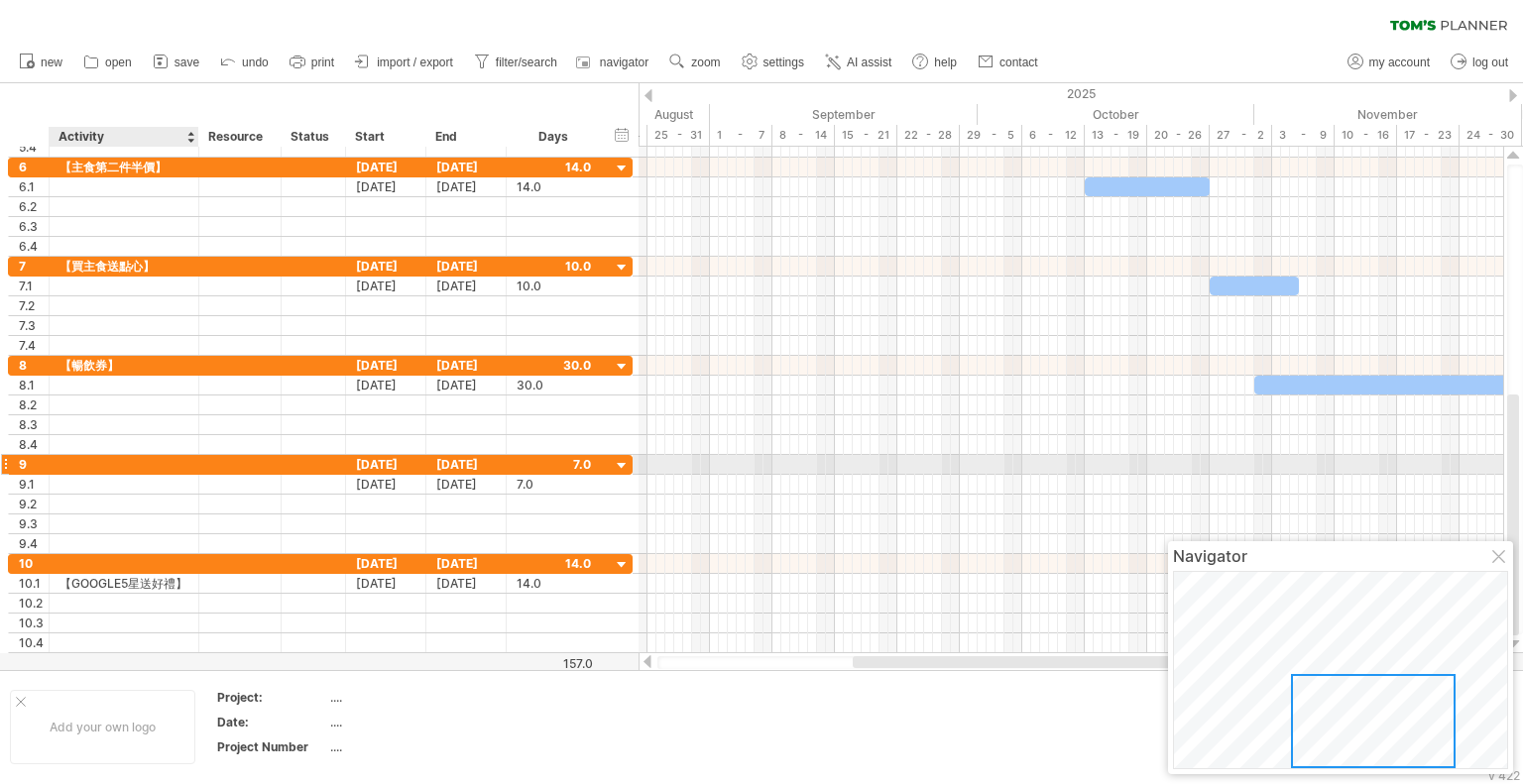 paste on "********" 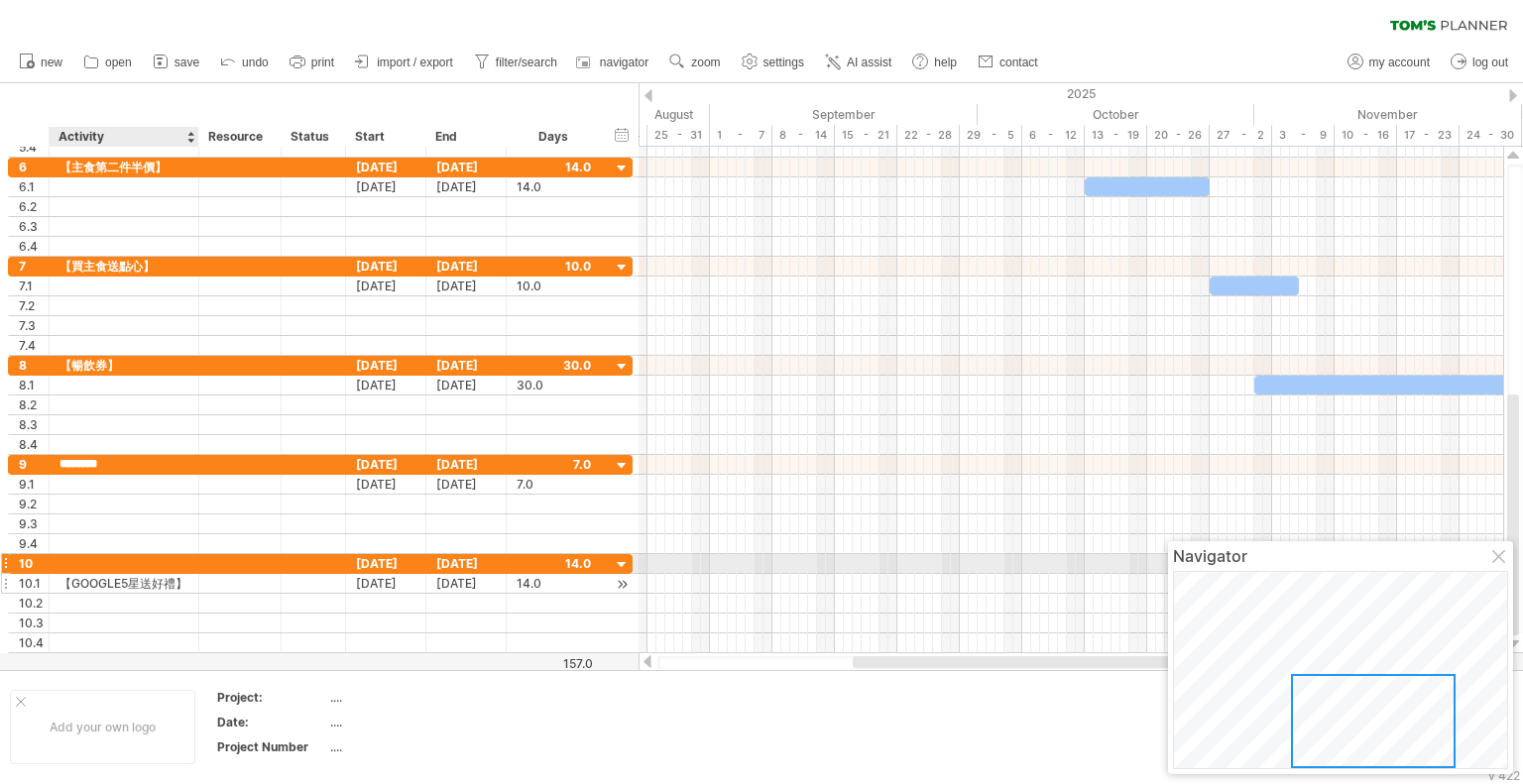 click on "【GOOGLE5星送好禮】" at bounding box center (124, 583) 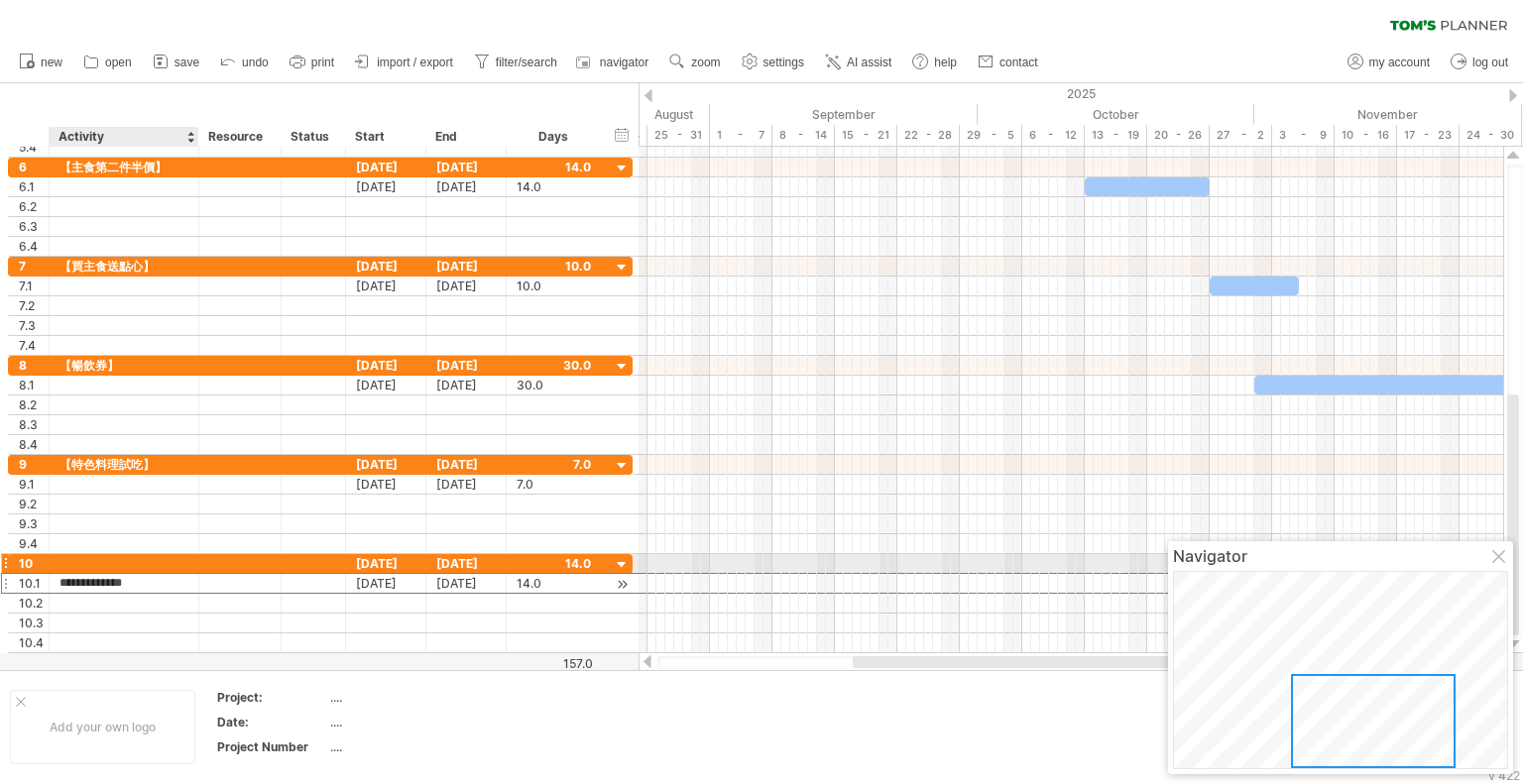 click on "**********" at bounding box center [124, 583] 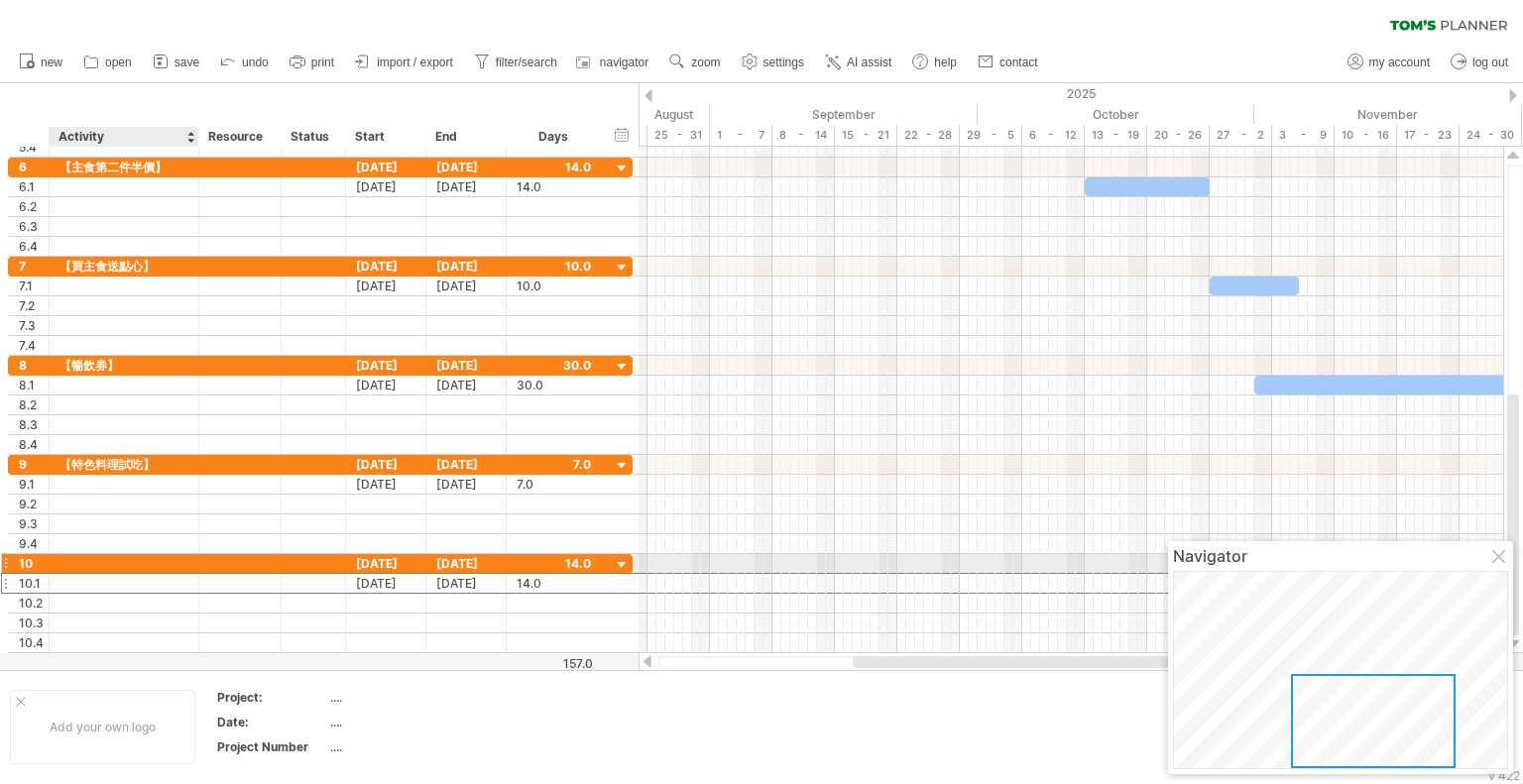 click at bounding box center (124, 563) 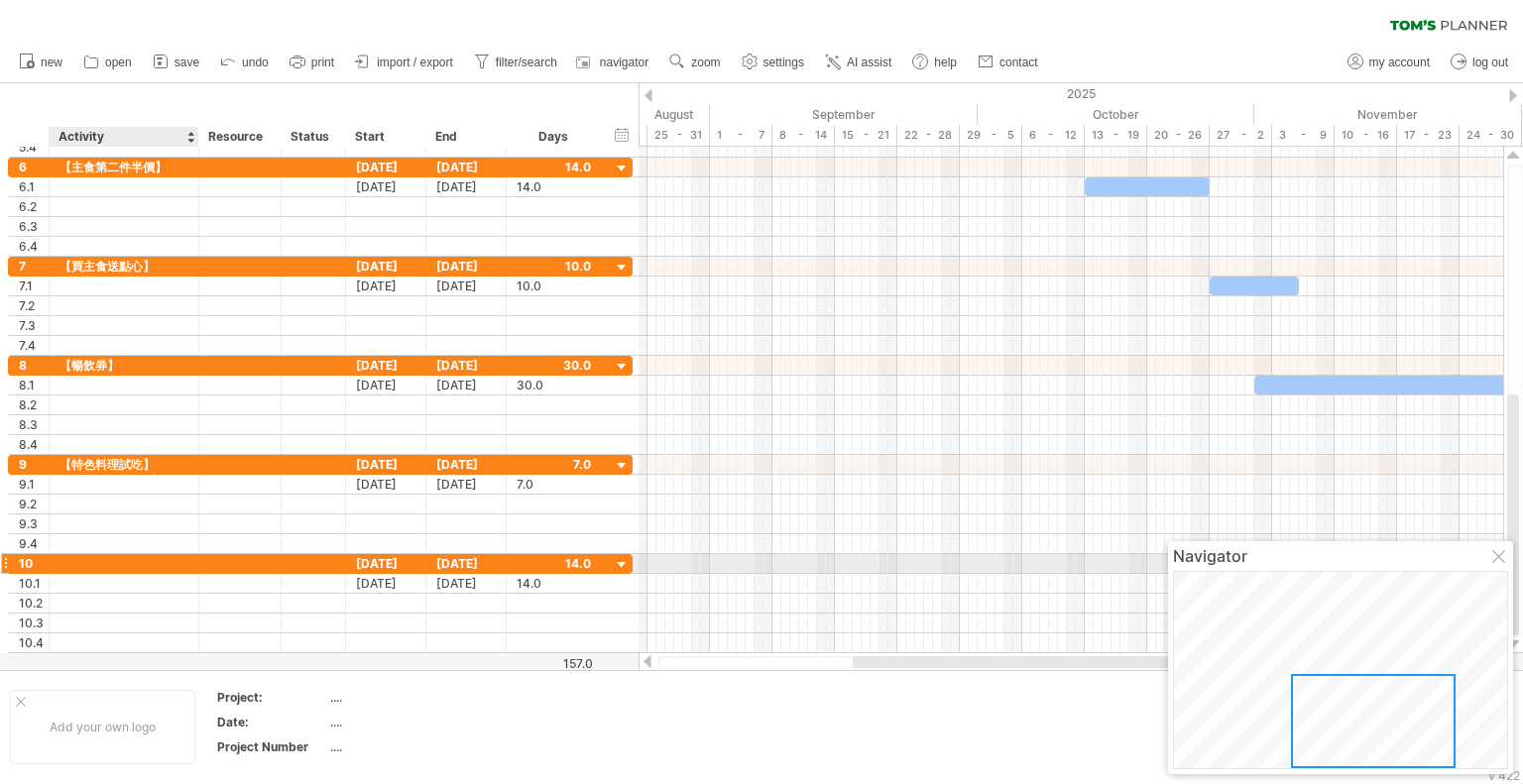 paste on "**********" 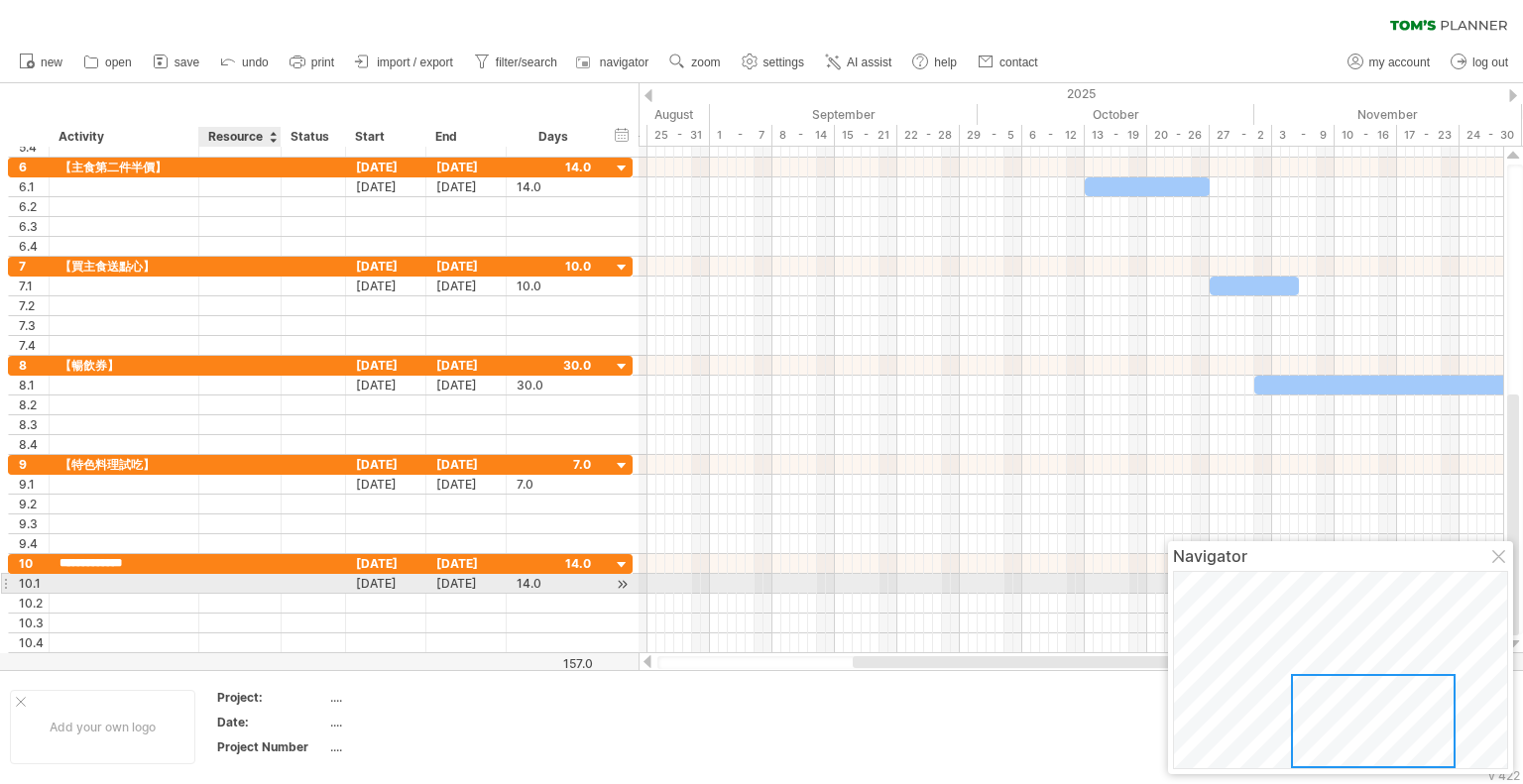 click at bounding box center (240, 583) 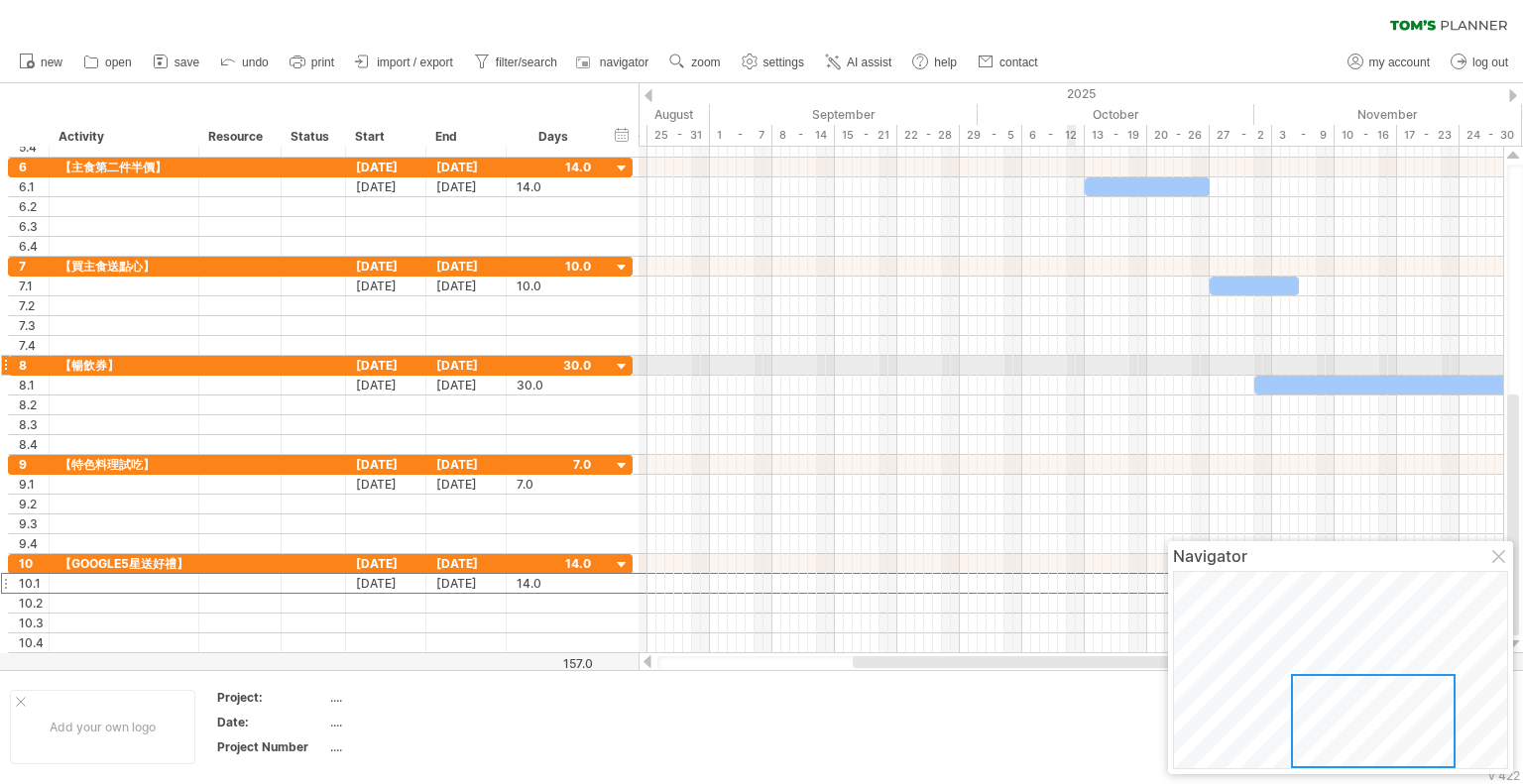 click at bounding box center (1071, 386) 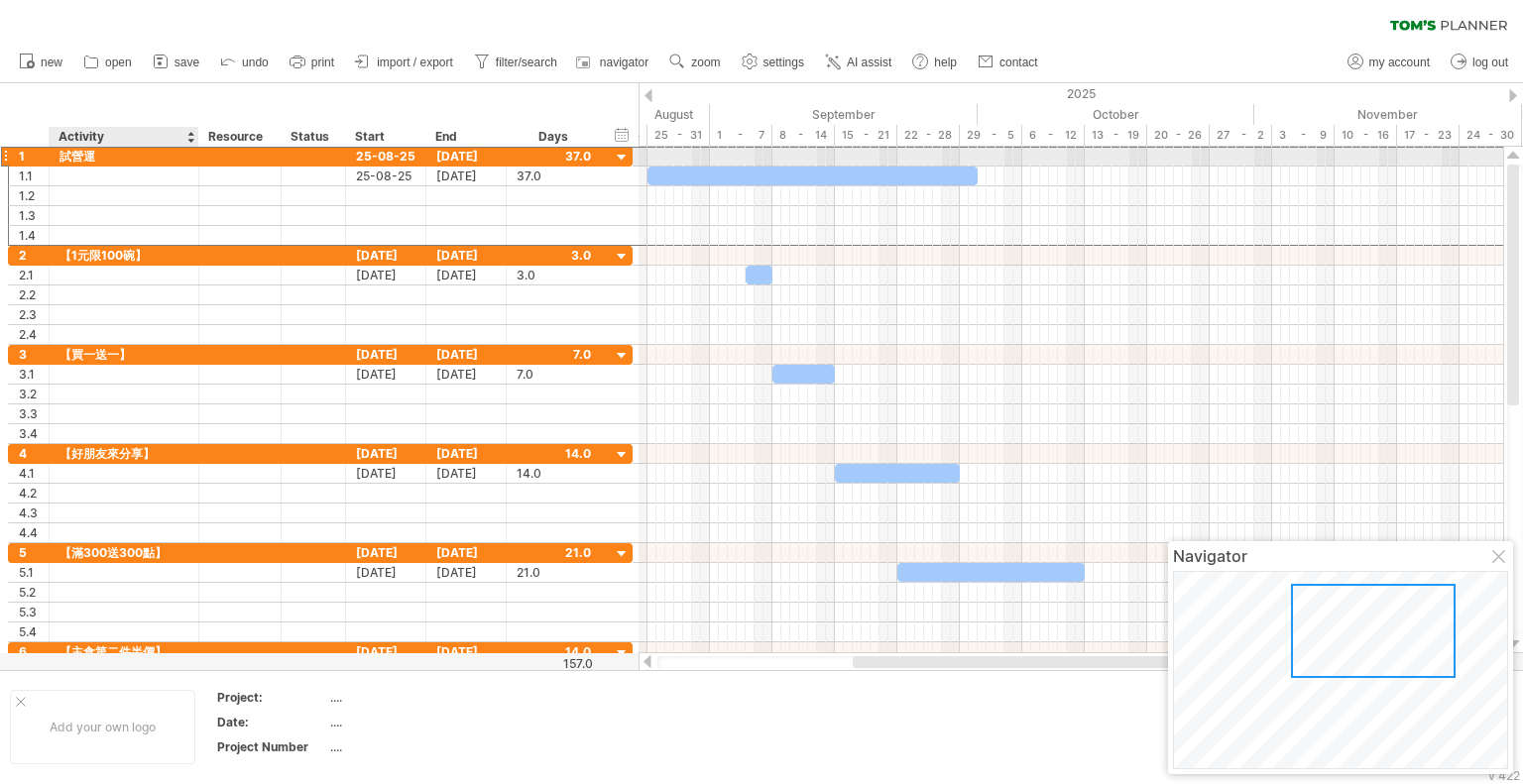 click on "試營運" at bounding box center (124, 156) 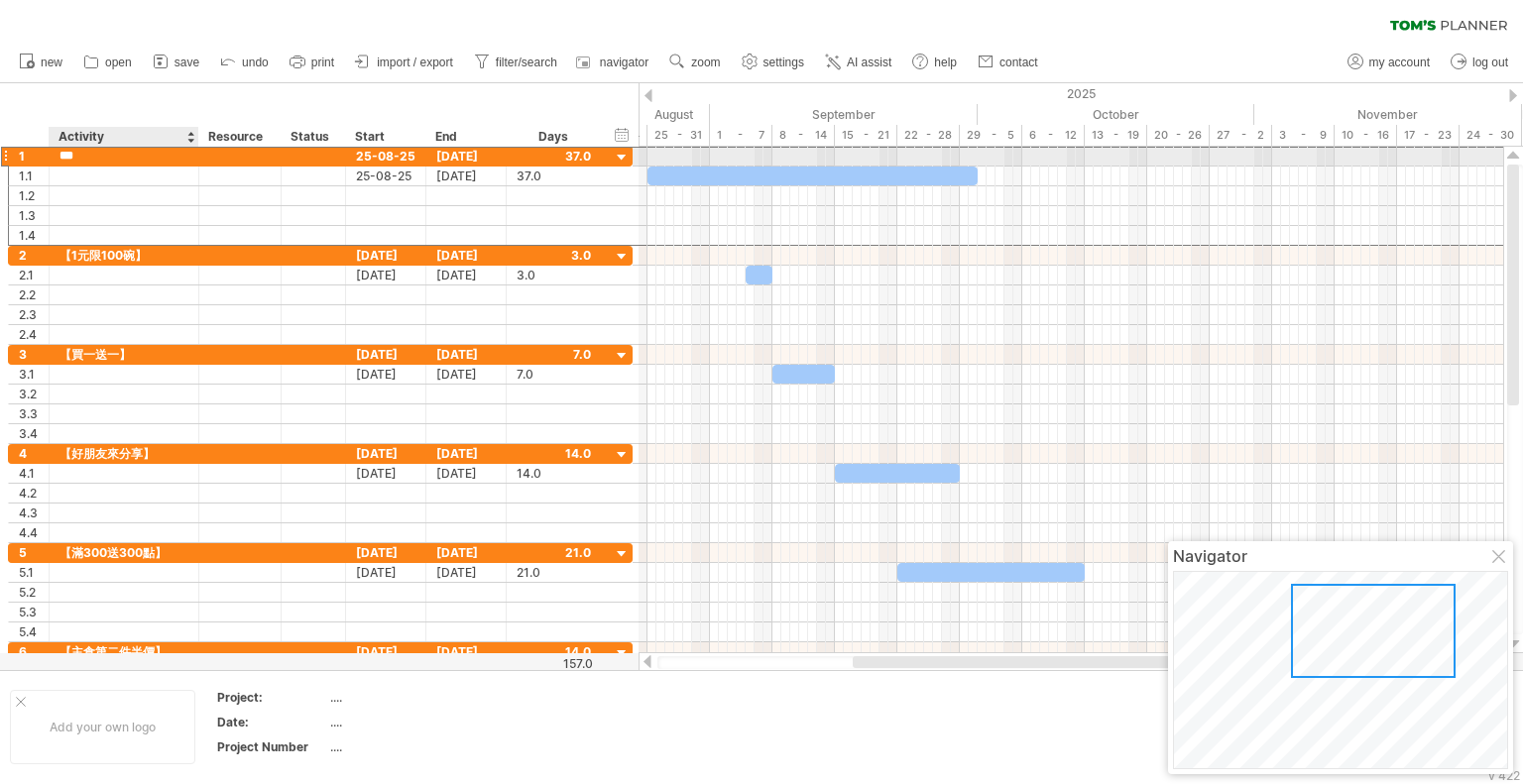 click on "***" at bounding box center (124, 156) 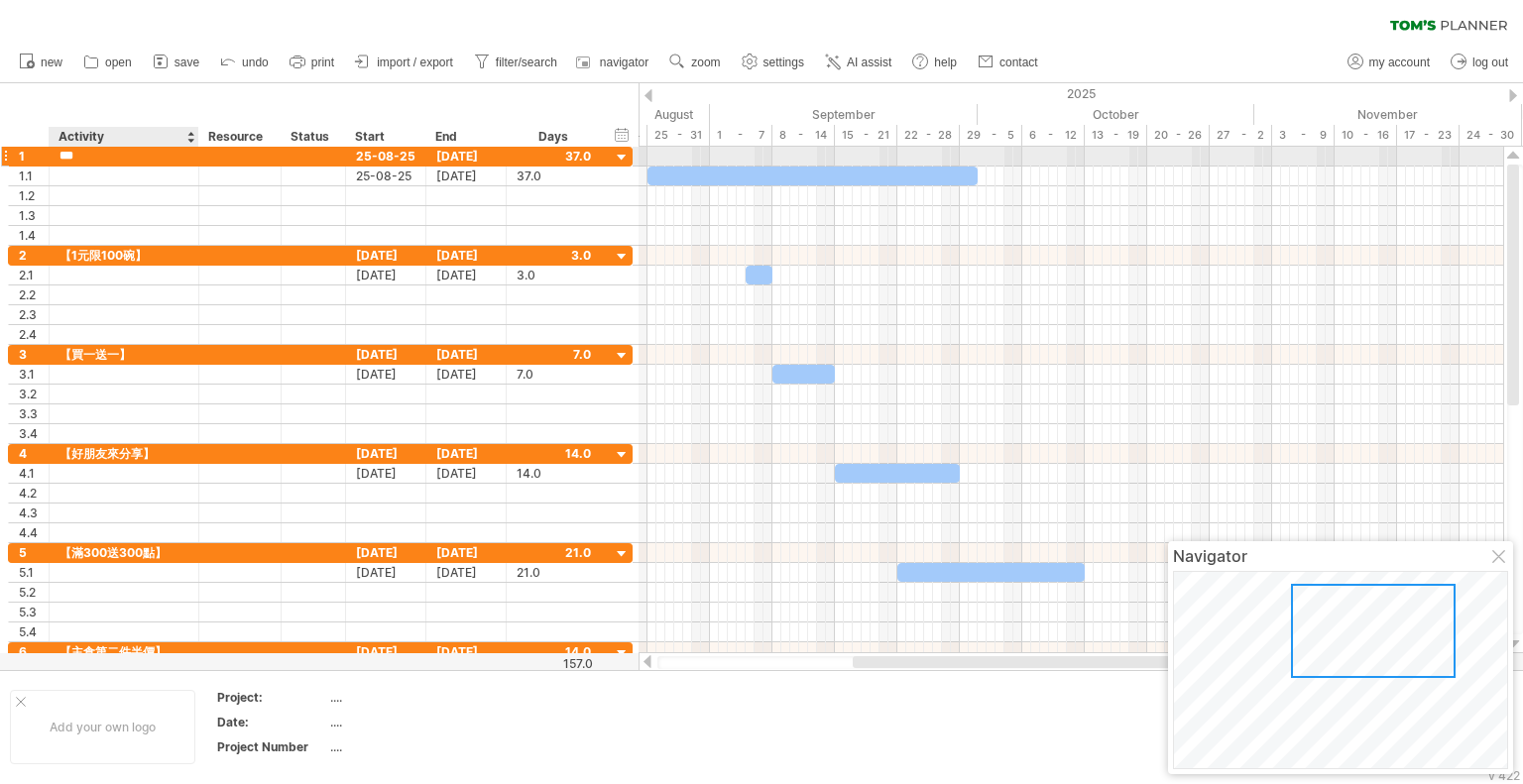 click on "***" at bounding box center [124, 156] 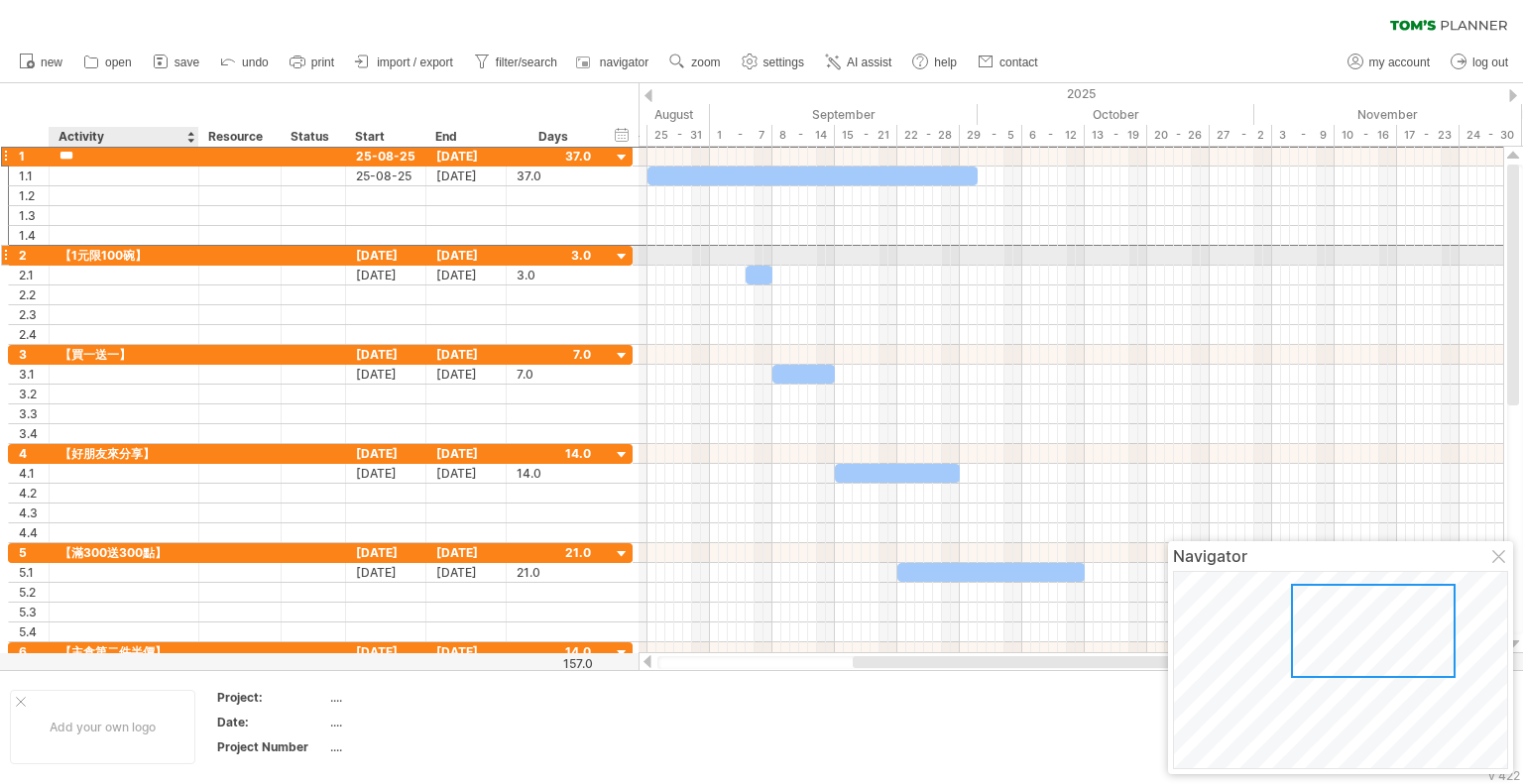 click on "【1元限100碗】" at bounding box center [124, 255] 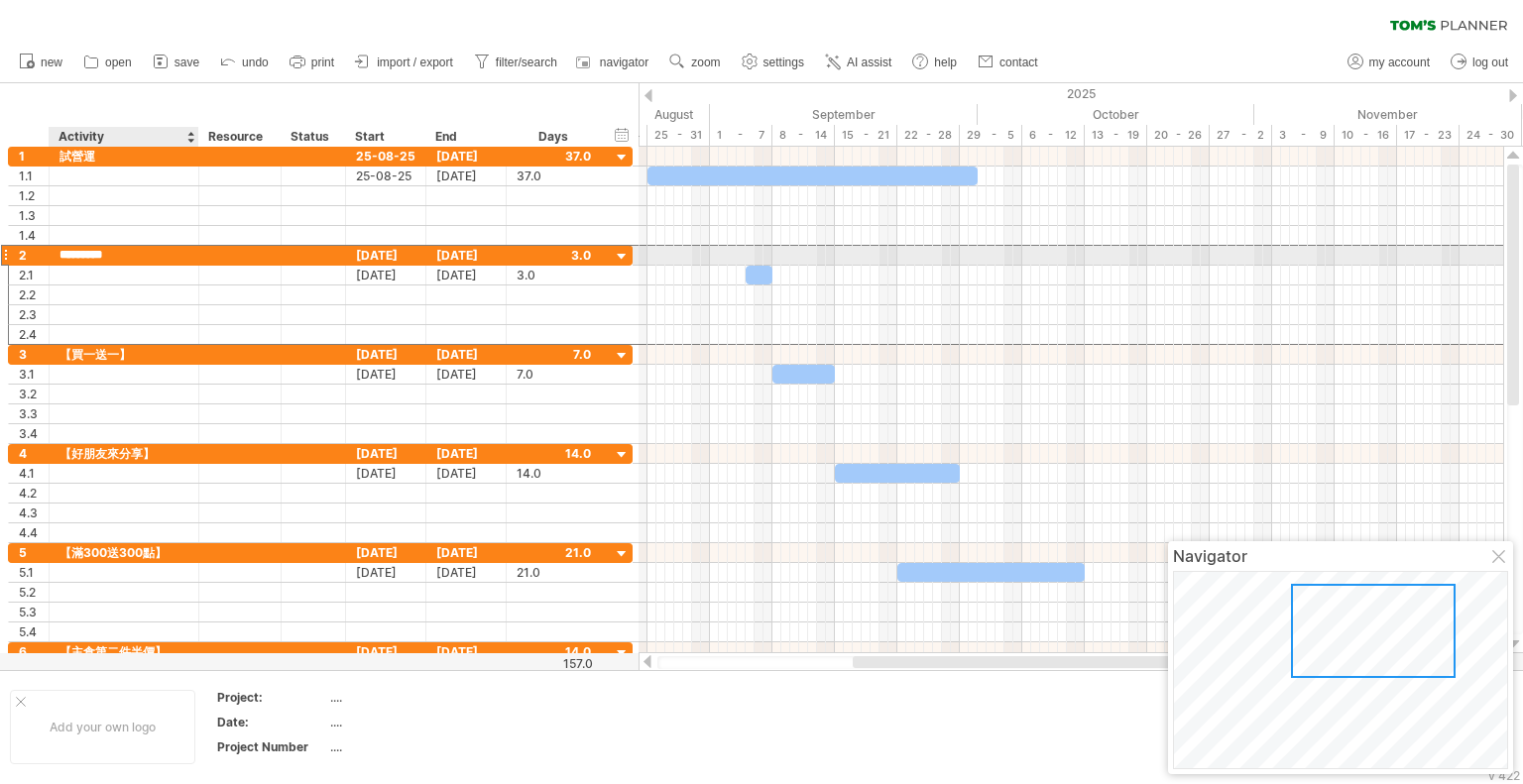 click on "*********" at bounding box center (124, 255) 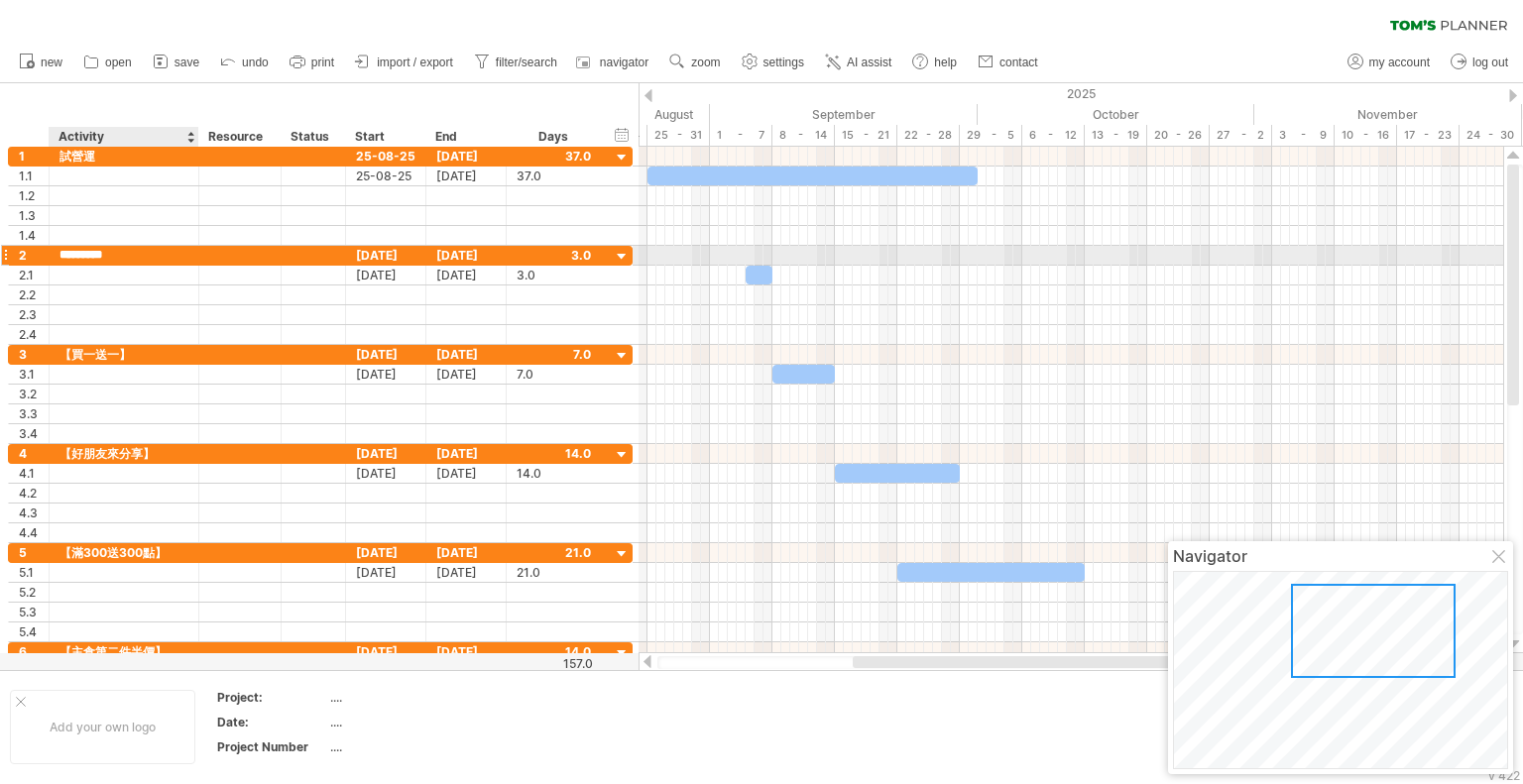 click on "*********" at bounding box center [124, 255] 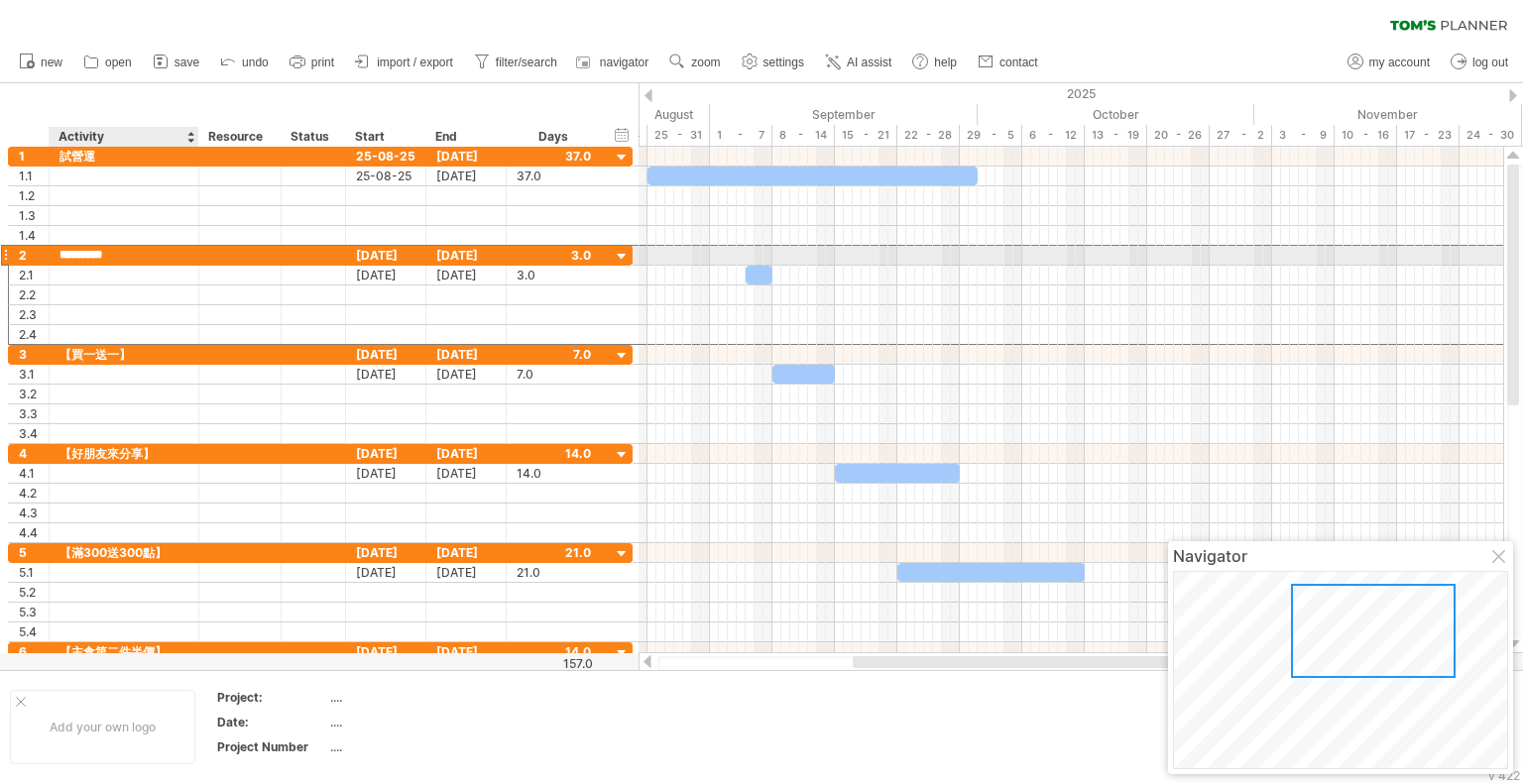 click on "*********" at bounding box center (124, 255) 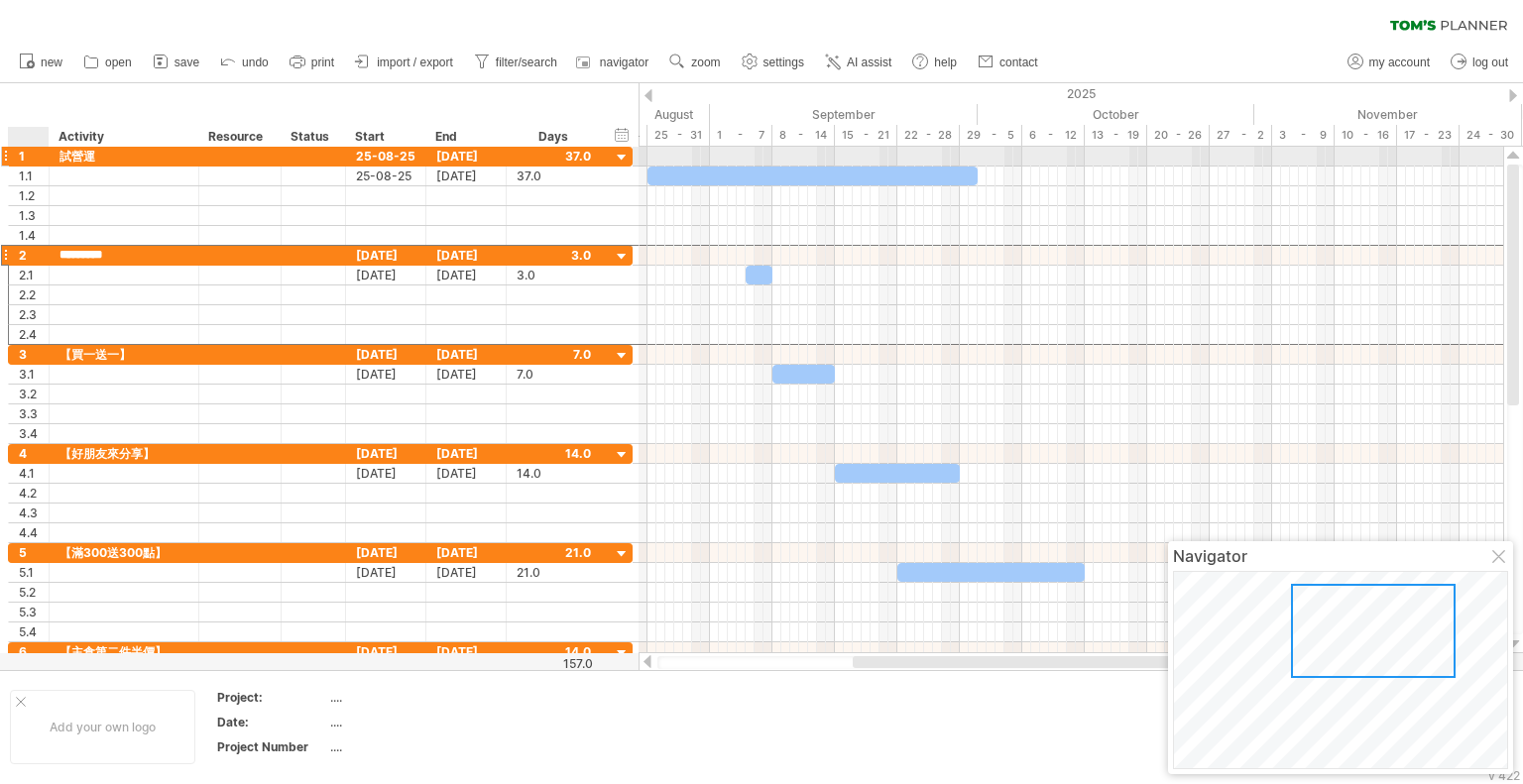 click on "*** 試營運" at bounding box center [124, 156] 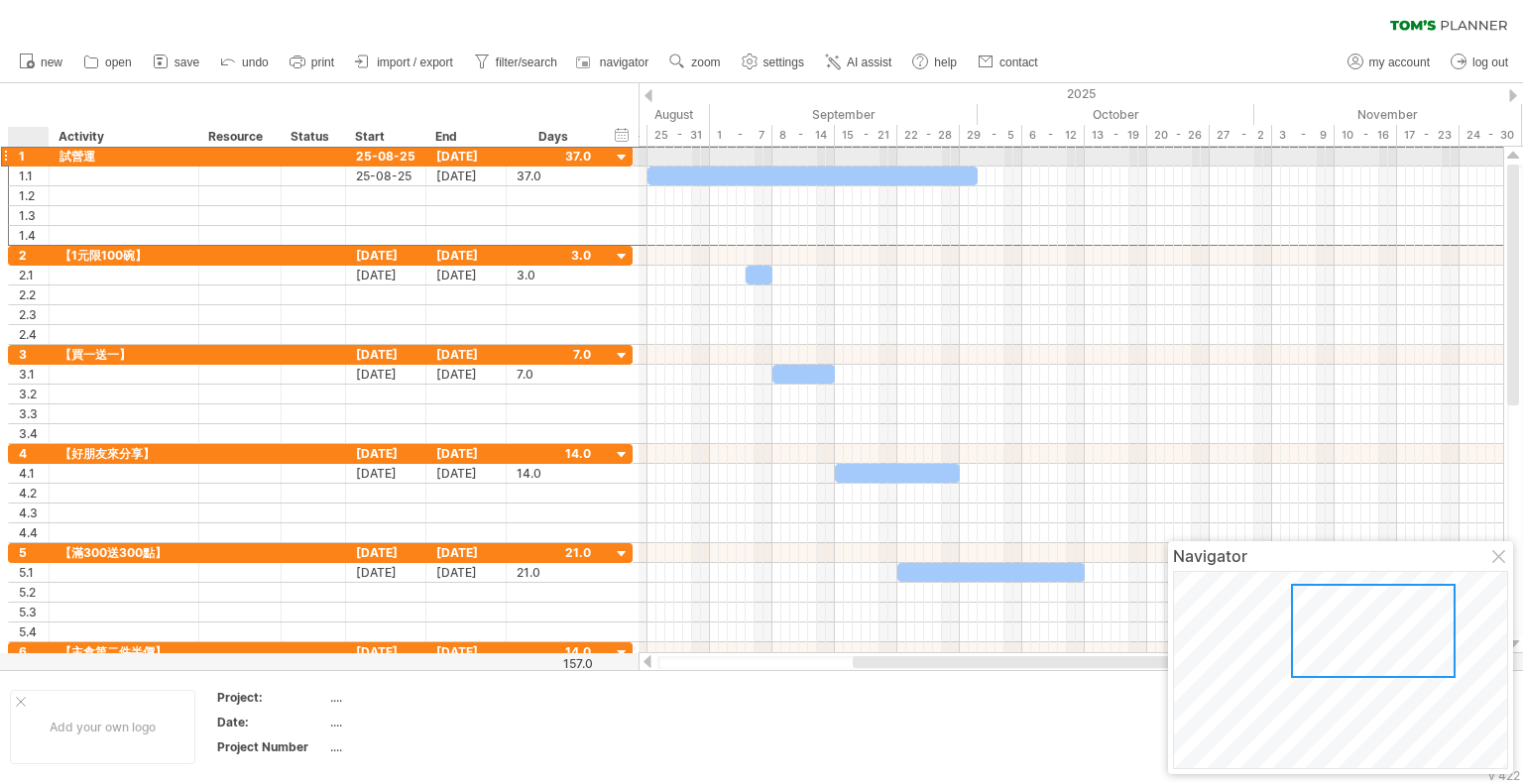 click on "*** 試營運" at bounding box center (124, 156) 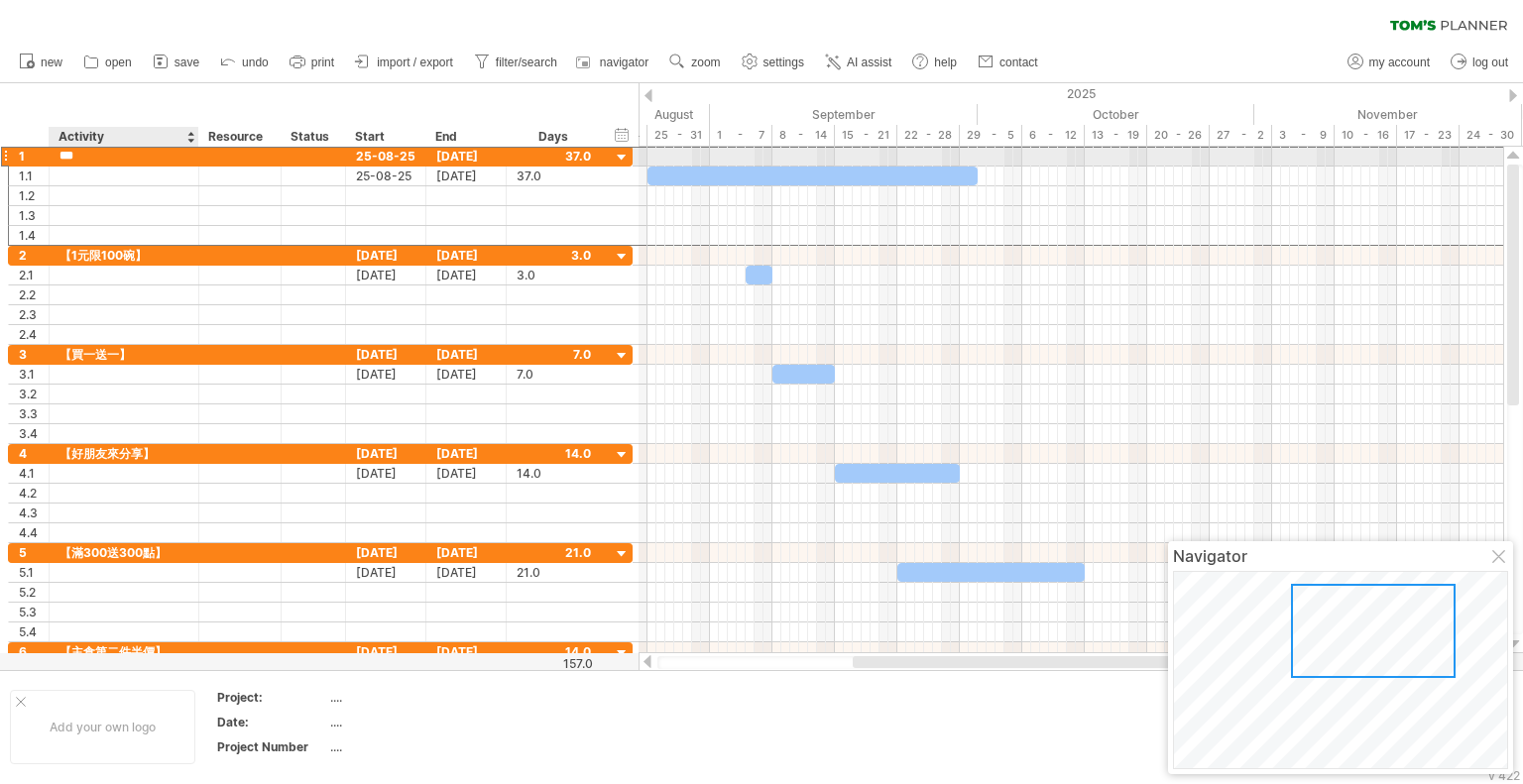 click on "***" at bounding box center (124, 156) 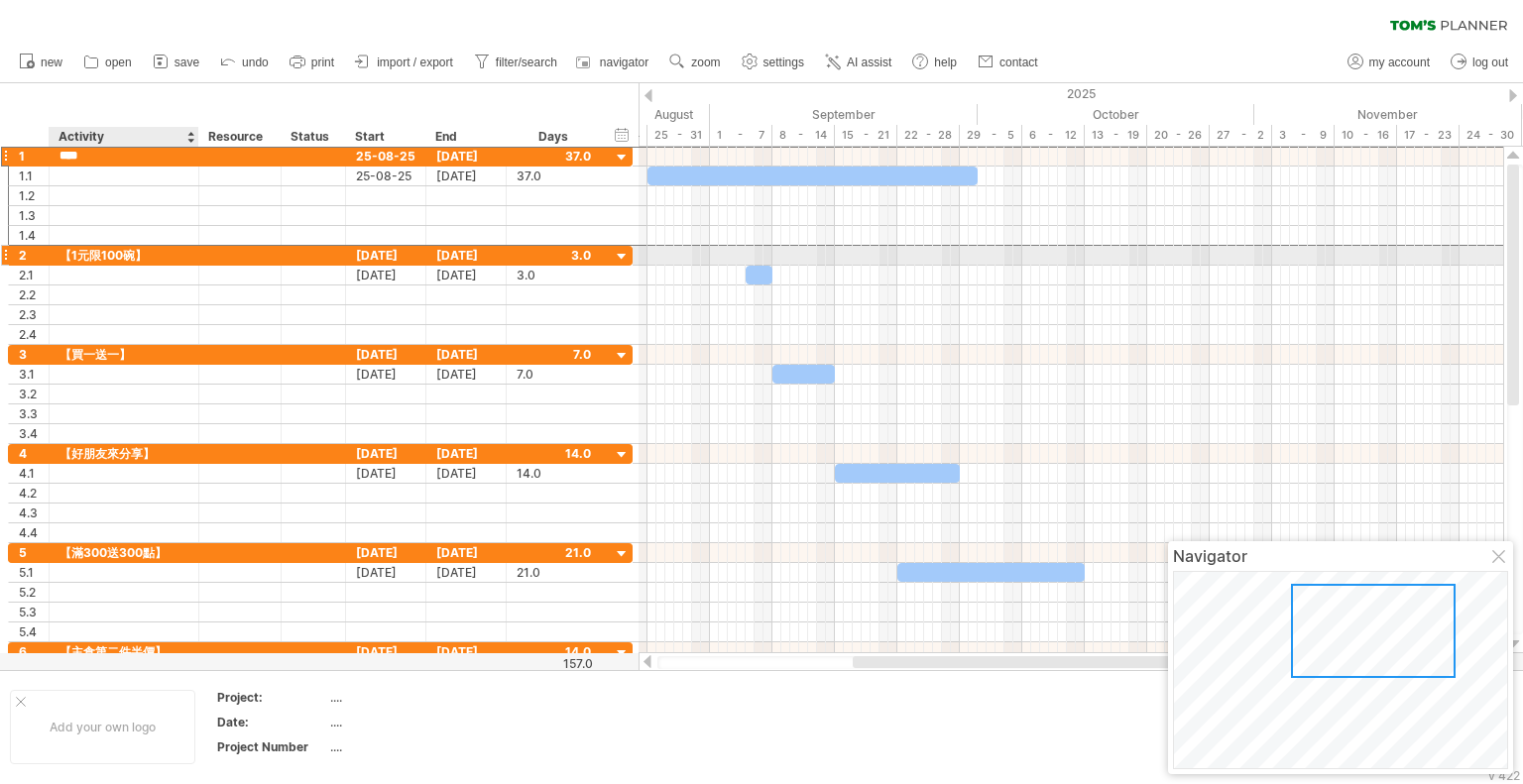 click on "【1元限100碗】" at bounding box center [124, 255] 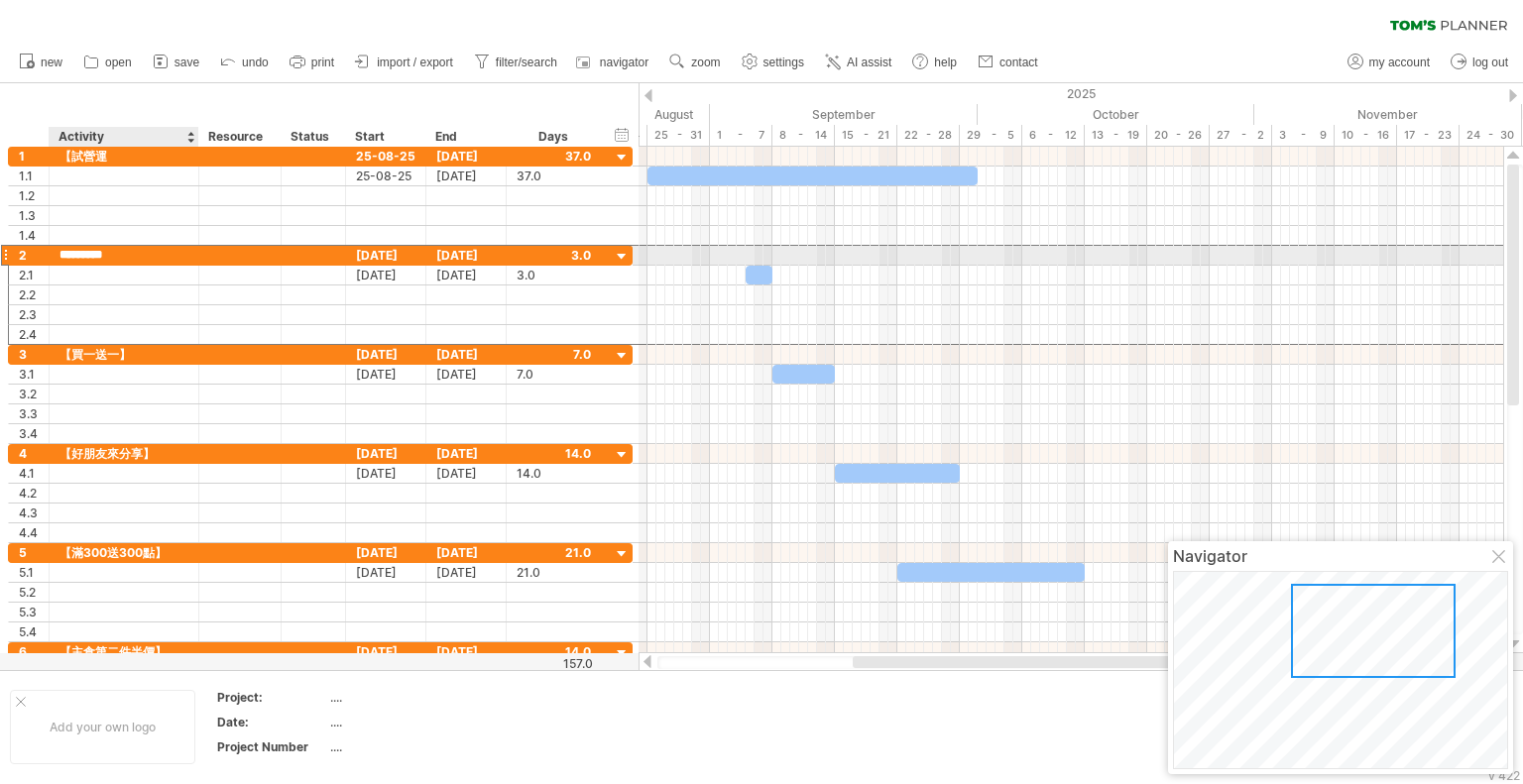 click on "*********" at bounding box center [124, 255] 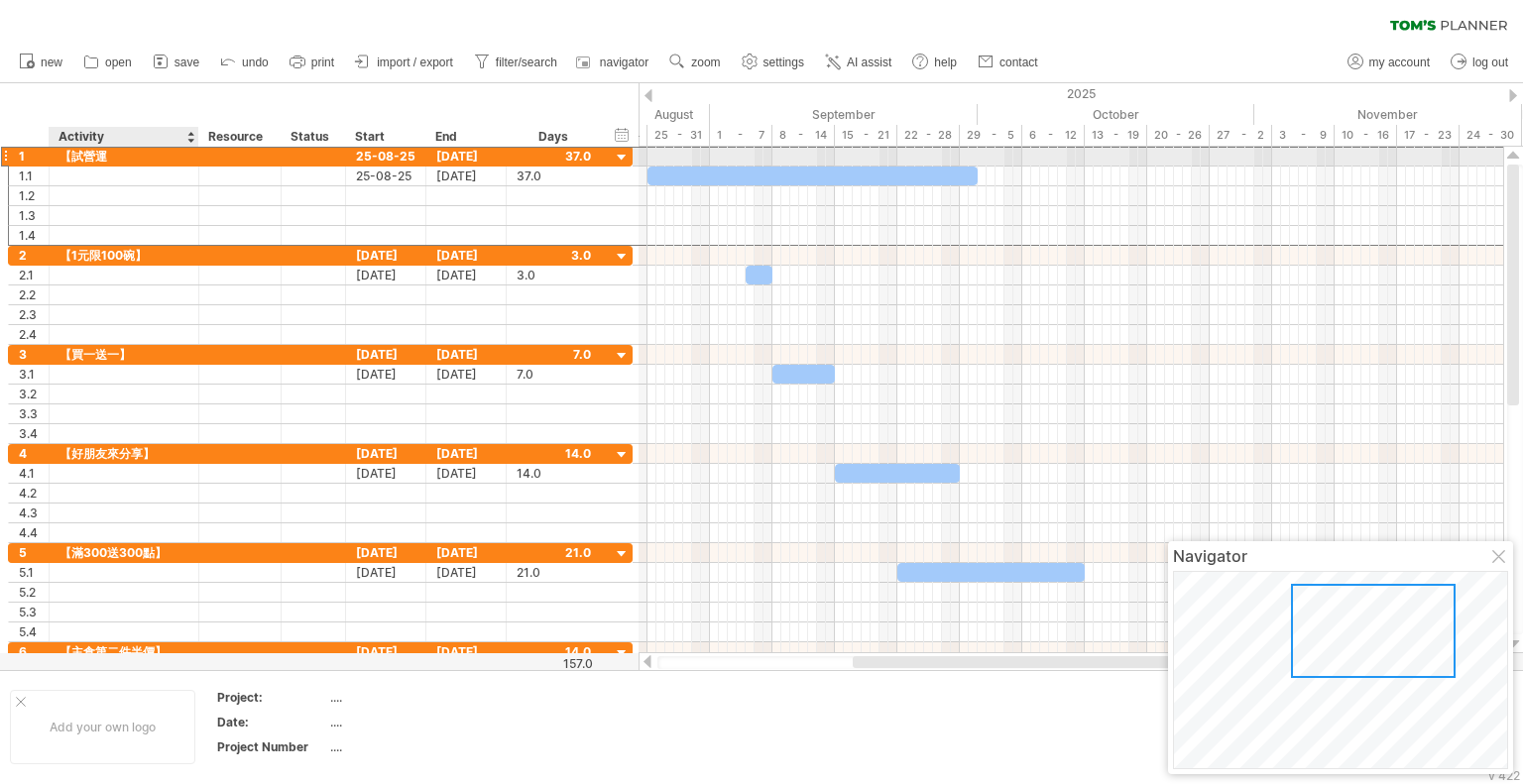 click on "【試營運" at bounding box center (124, 156) 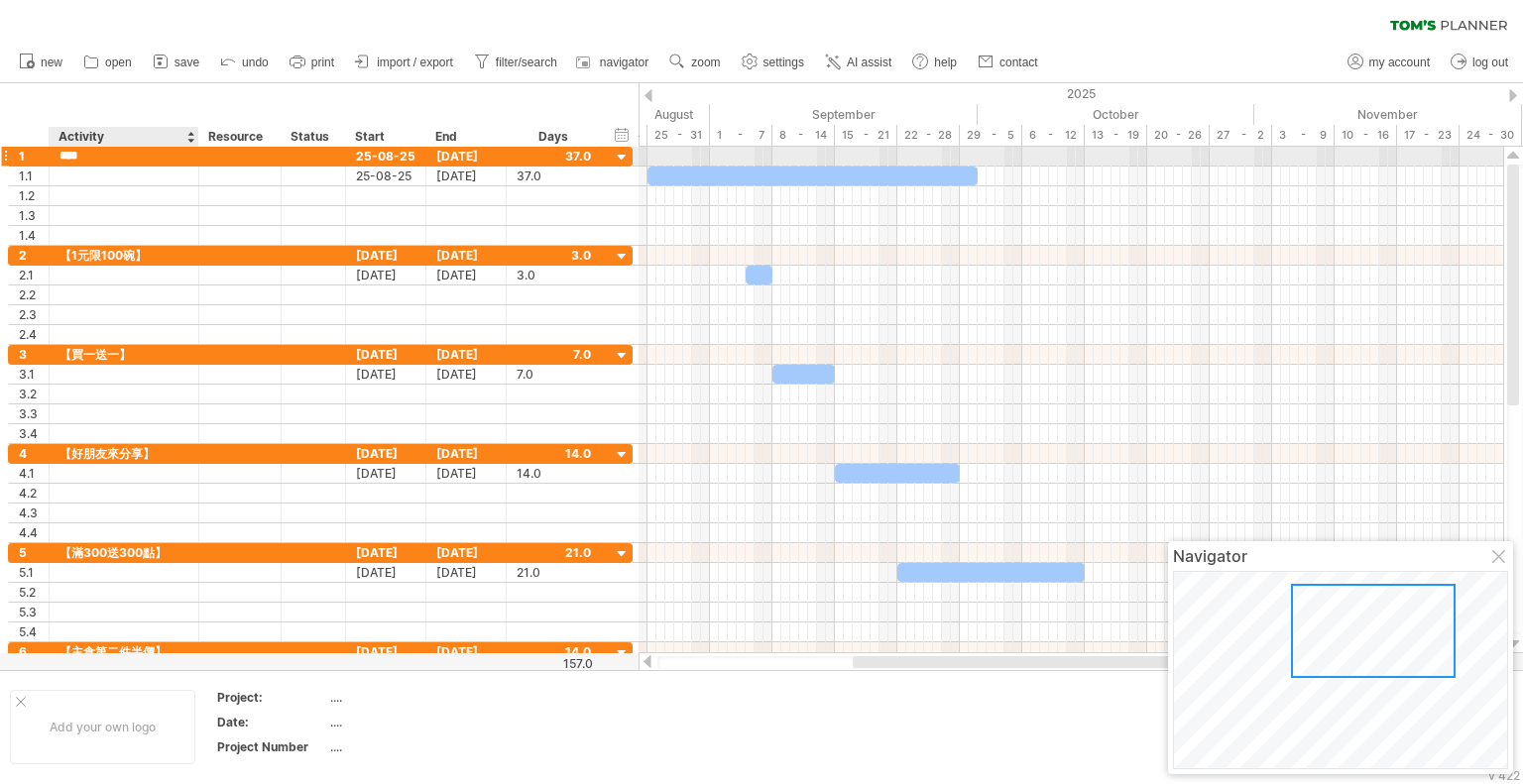 click on "****" at bounding box center (124, 156) 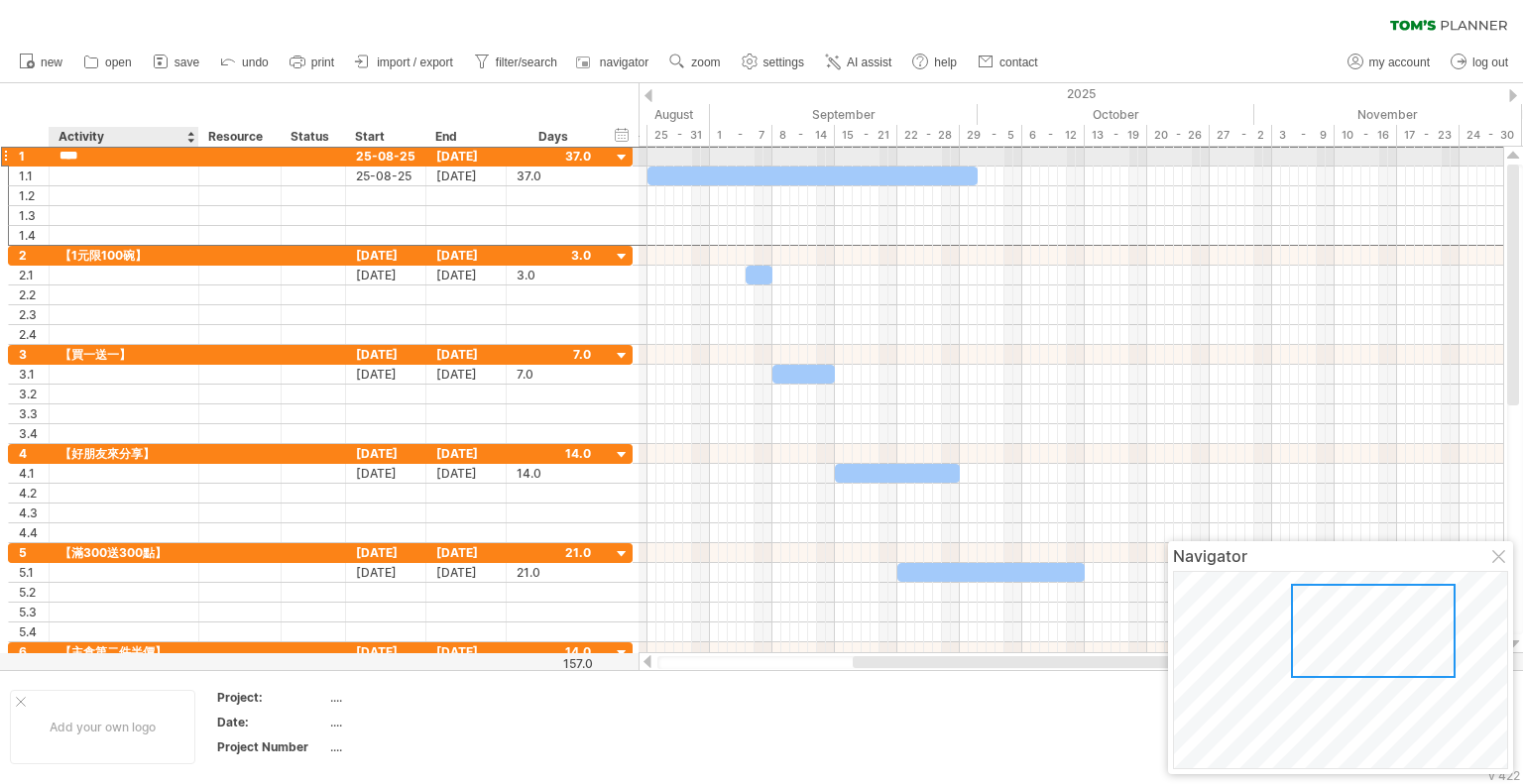 click on "****" at bounding box center [124, 156] 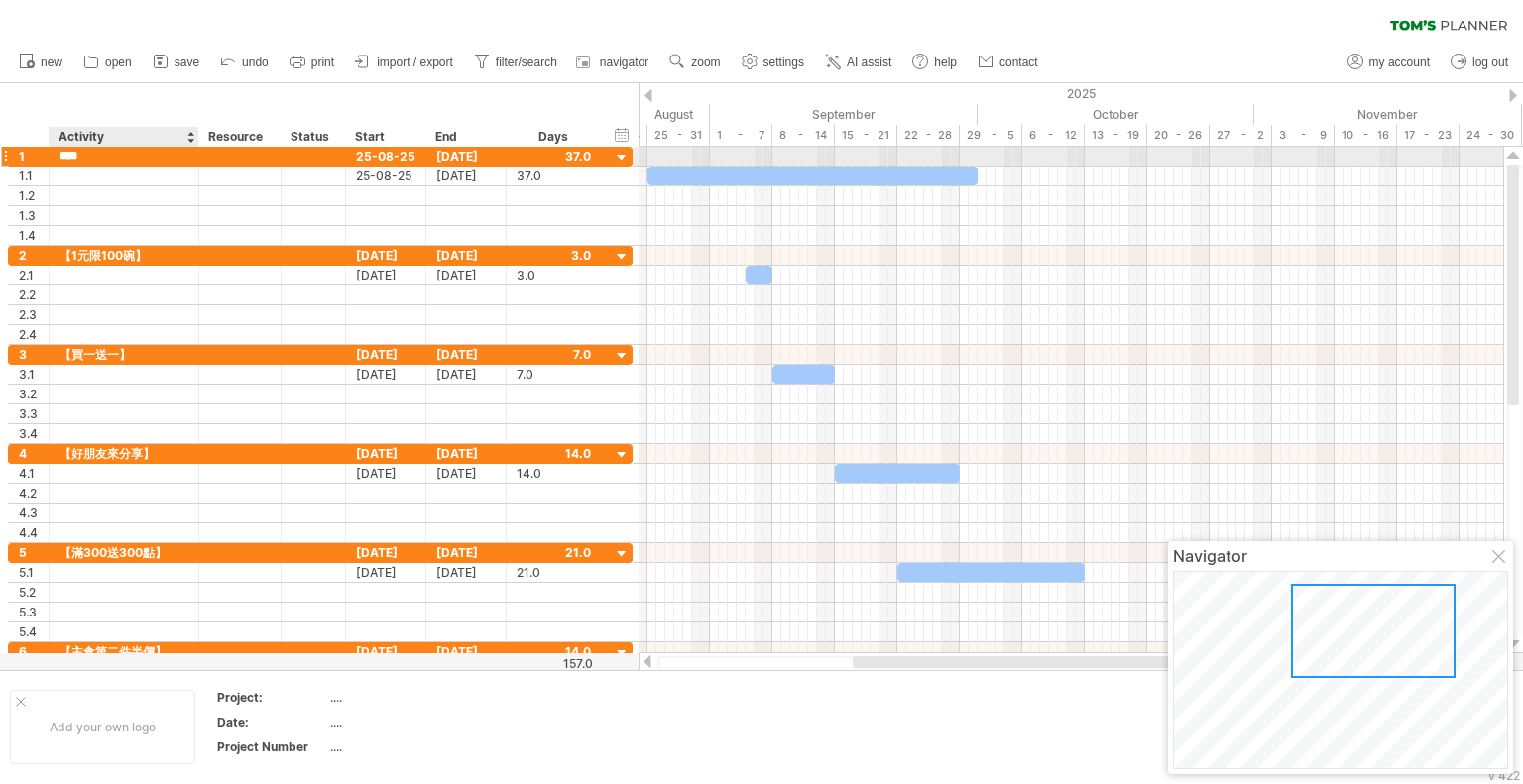 paste on "*" 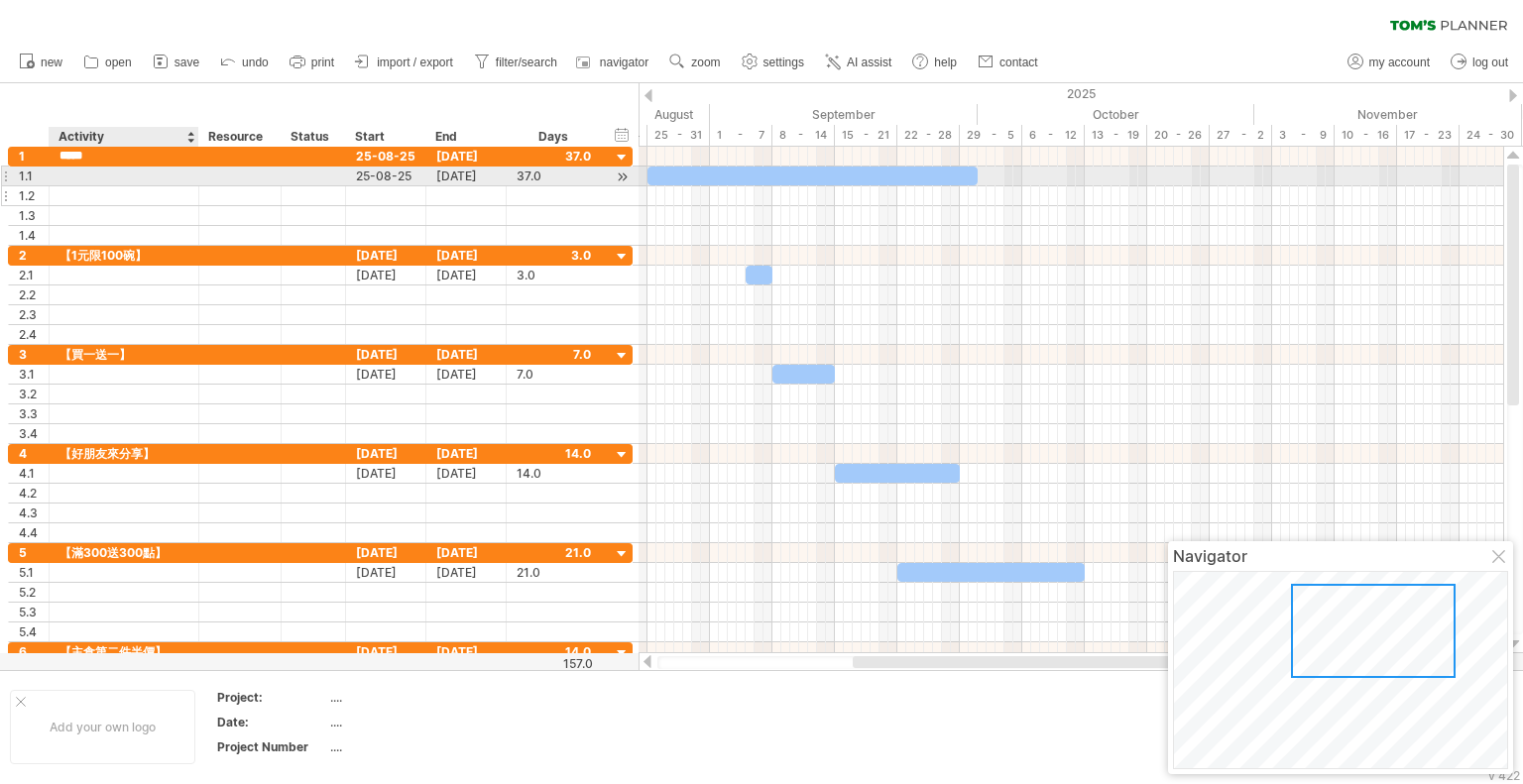 click at bounding box center (124, 195) 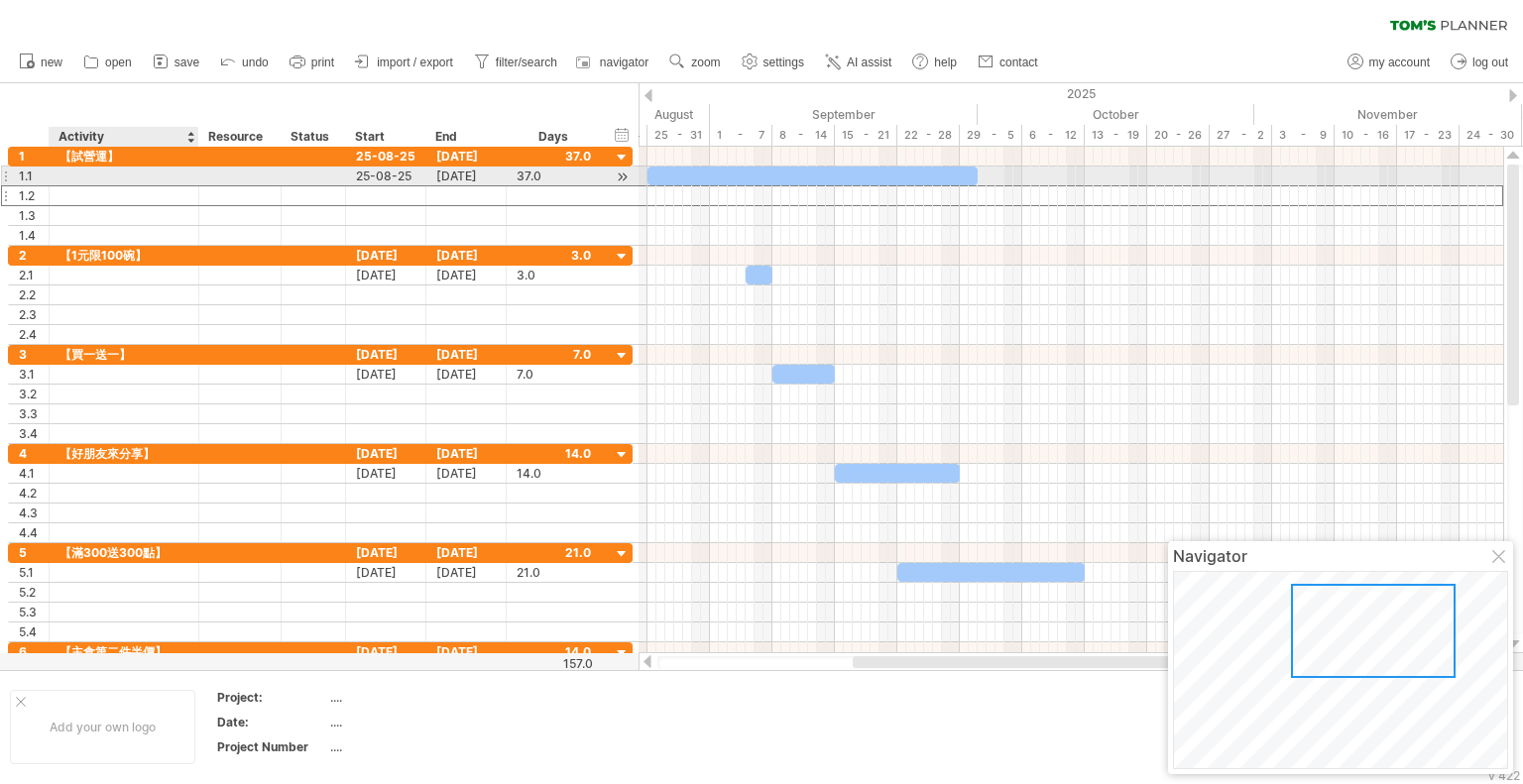 click at bounding box center [124, 175] 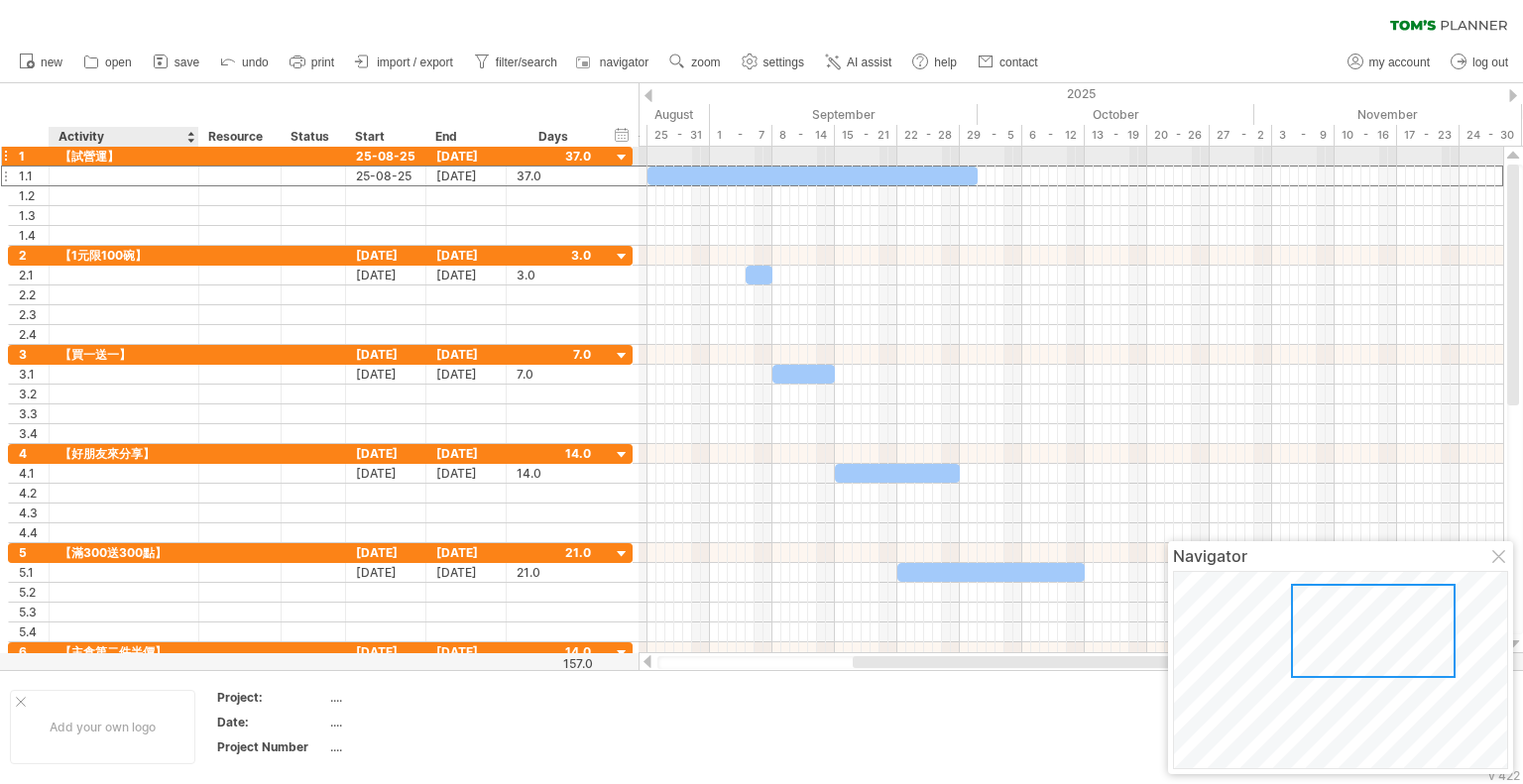 click on "【試營運】" at bounding box center (124, 156) 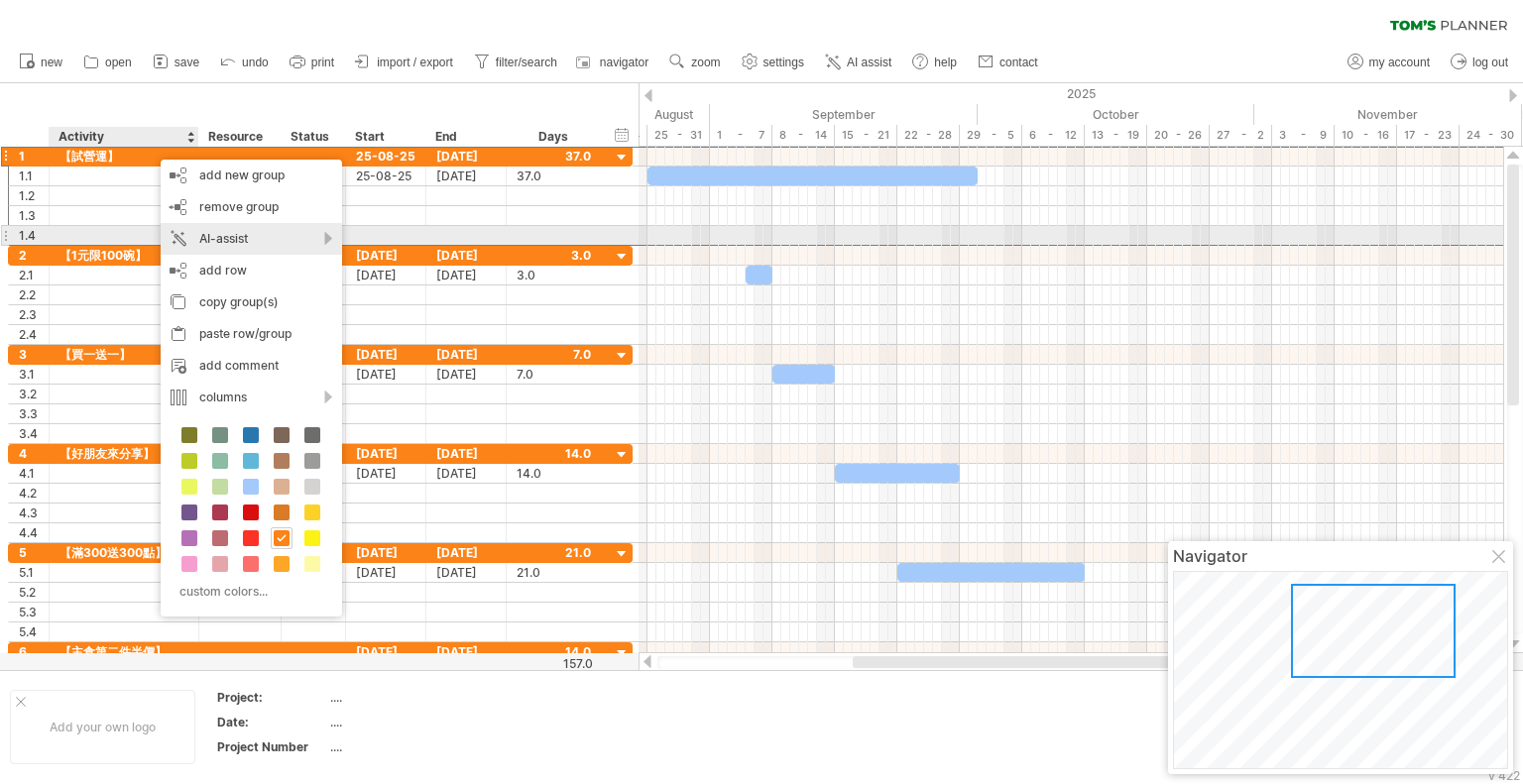 click on "AI-assist" at bounding box center [251, 239] 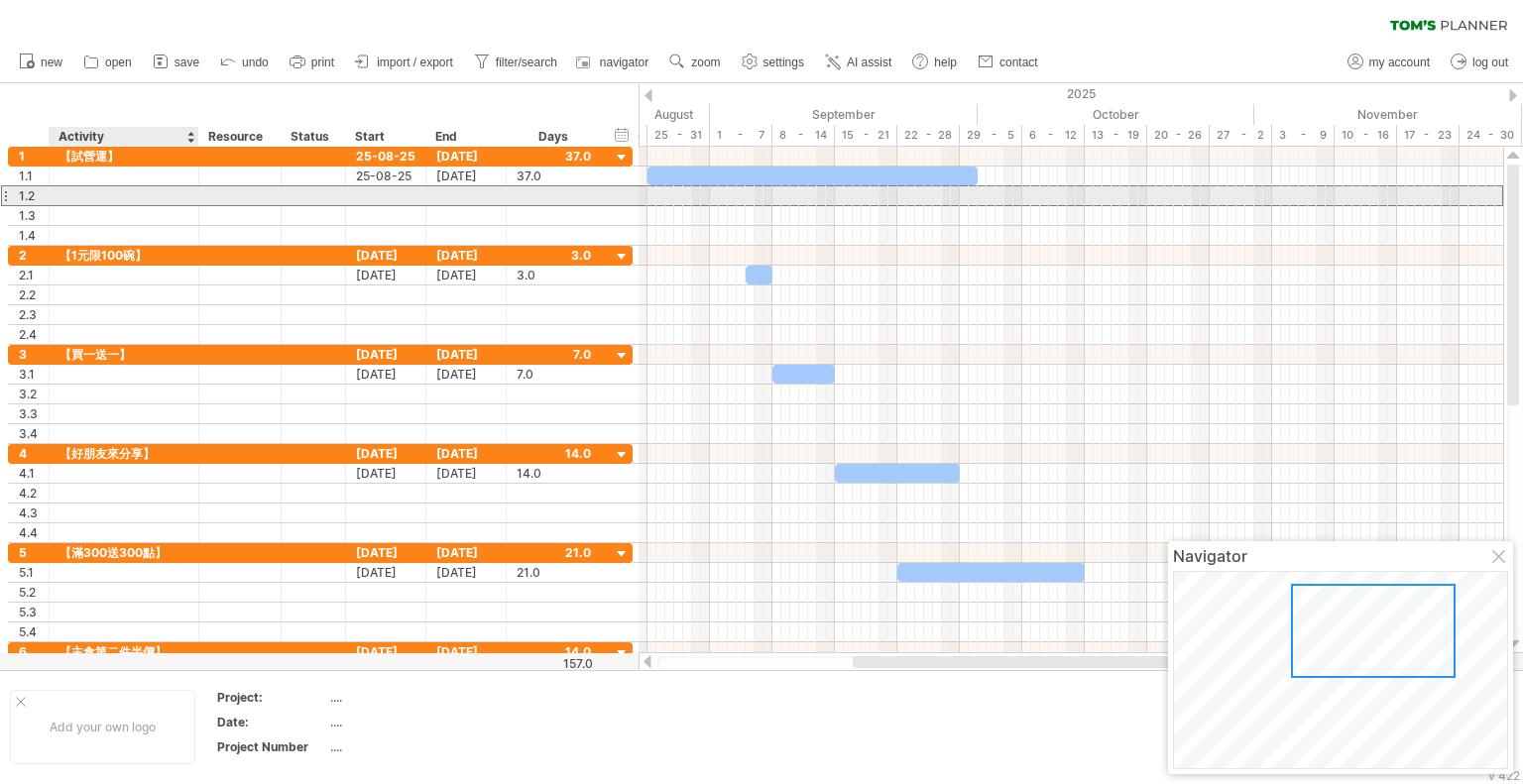 click at bounding box center (124, 195) 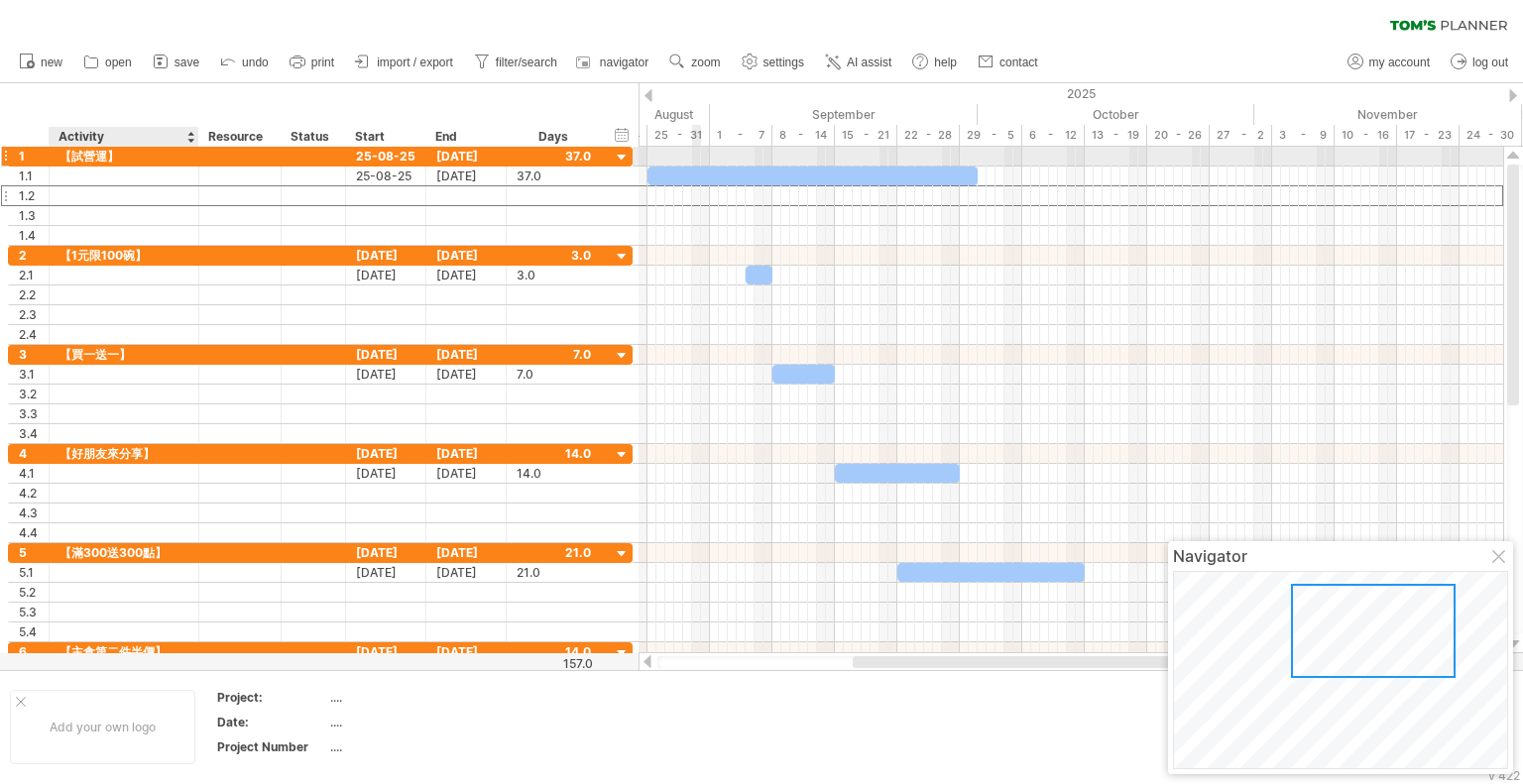 click on "【試營運】" at bounding box center [124, 156] 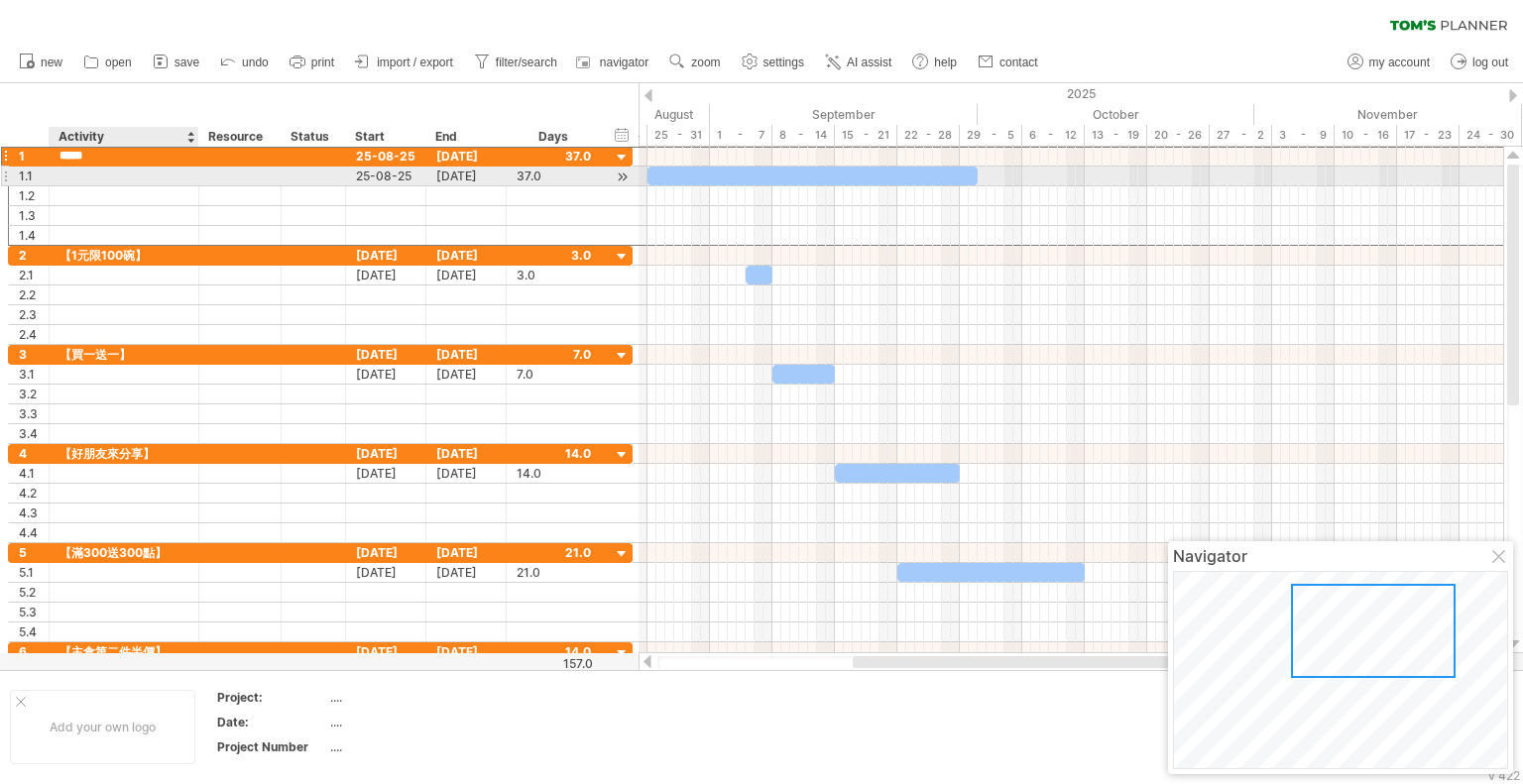click on "*****" at bounding box center (124, 156) 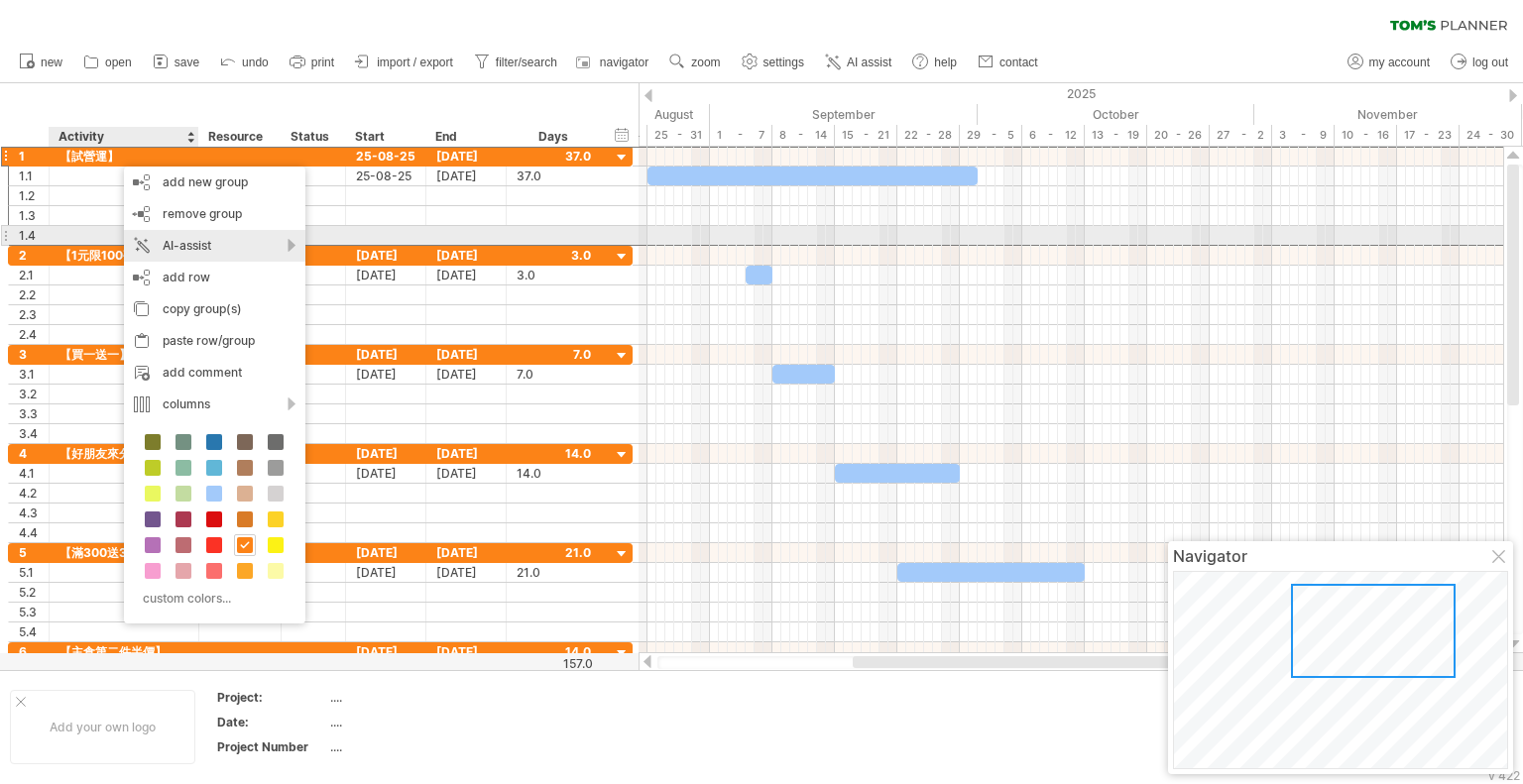 click on "AI-assist" at bounding box center [214, 246] 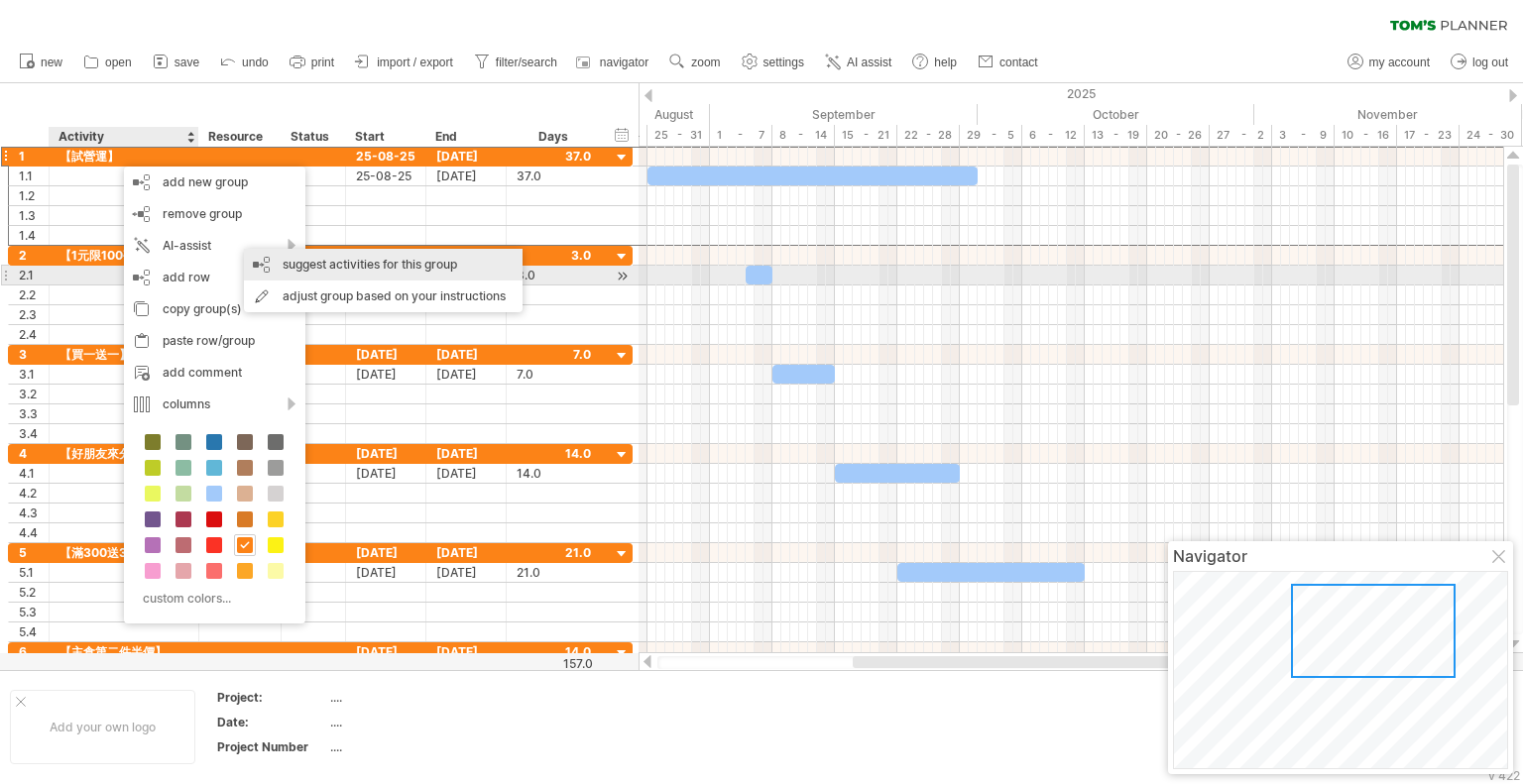 click on "suggest activities for this group" at bounding box center (383, 265) 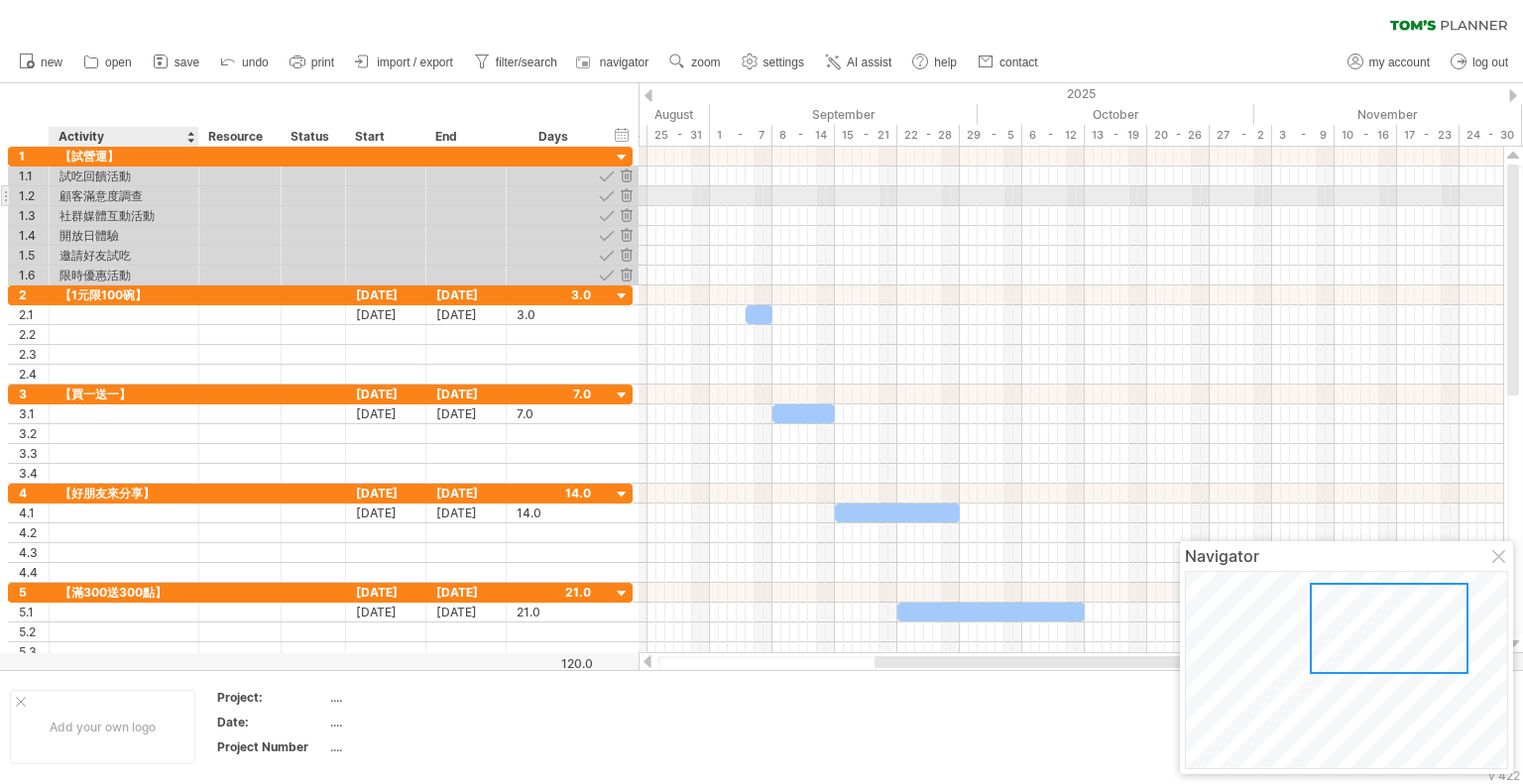 click on "社群媒體互動活動" at bounding box center [124, 215] 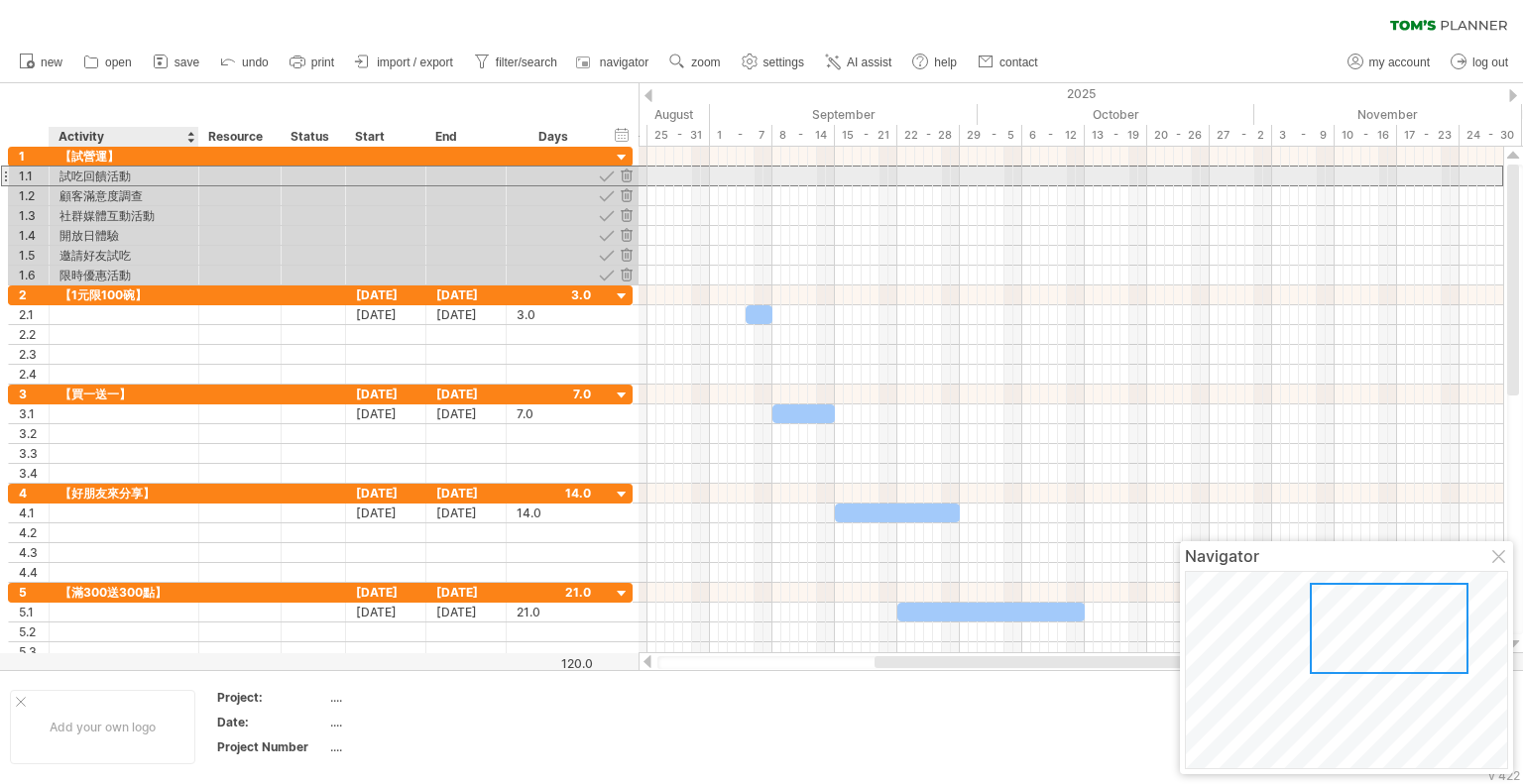 click on "試吃回饋活動" at bounding box center [124, 175] 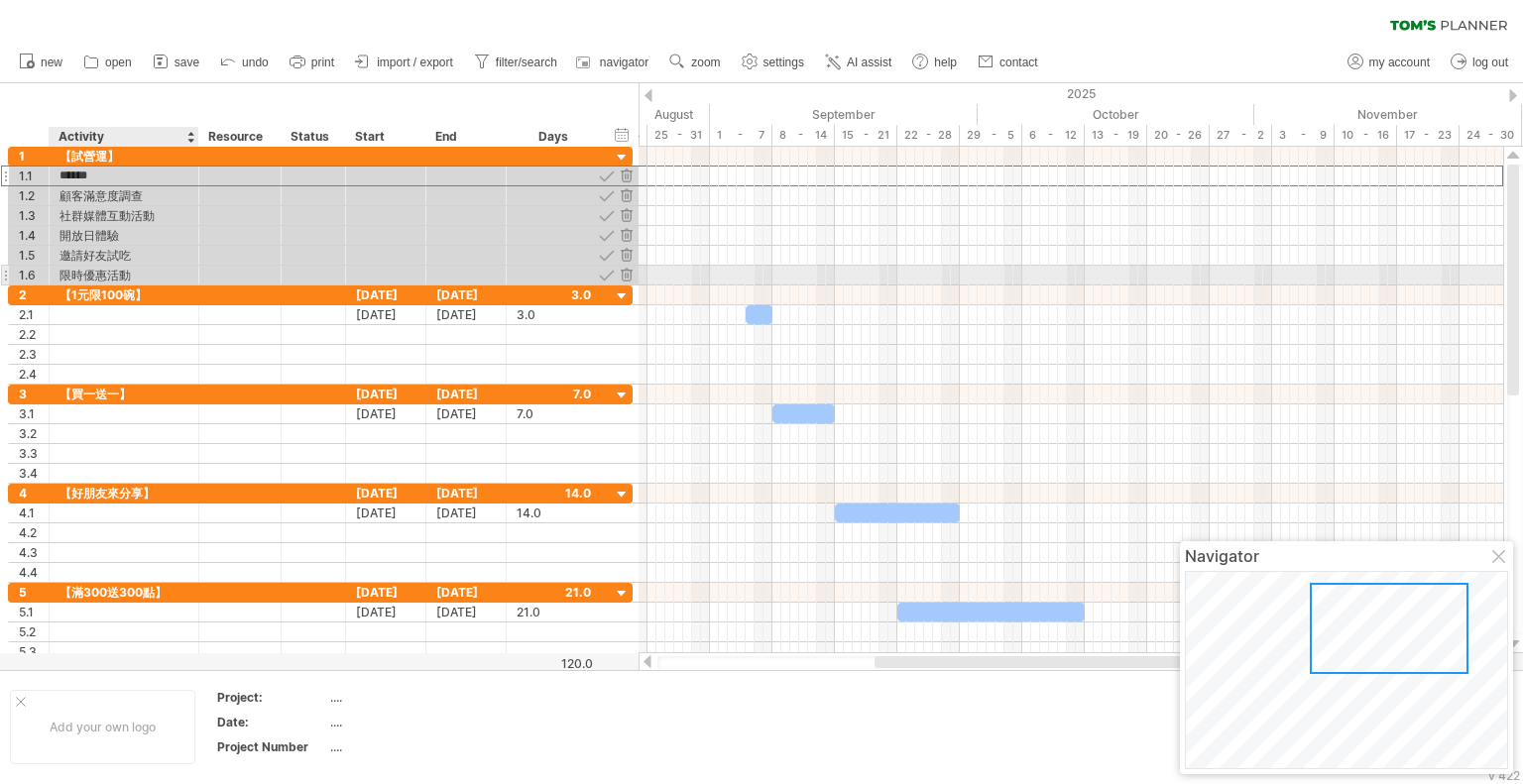 click on "限時優惠活動" at bounding box center [124, 275] 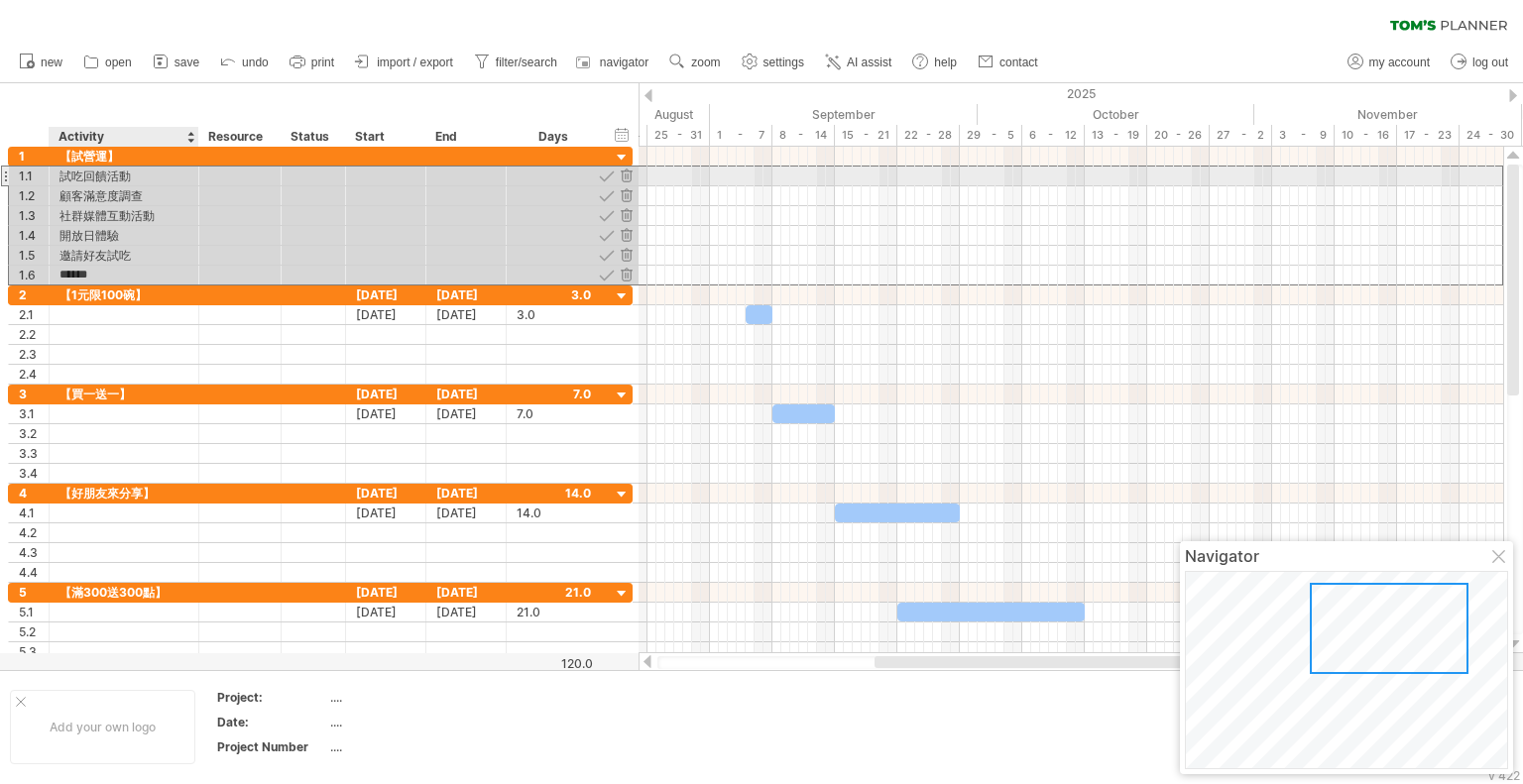 click at bounding box center (240, 175) 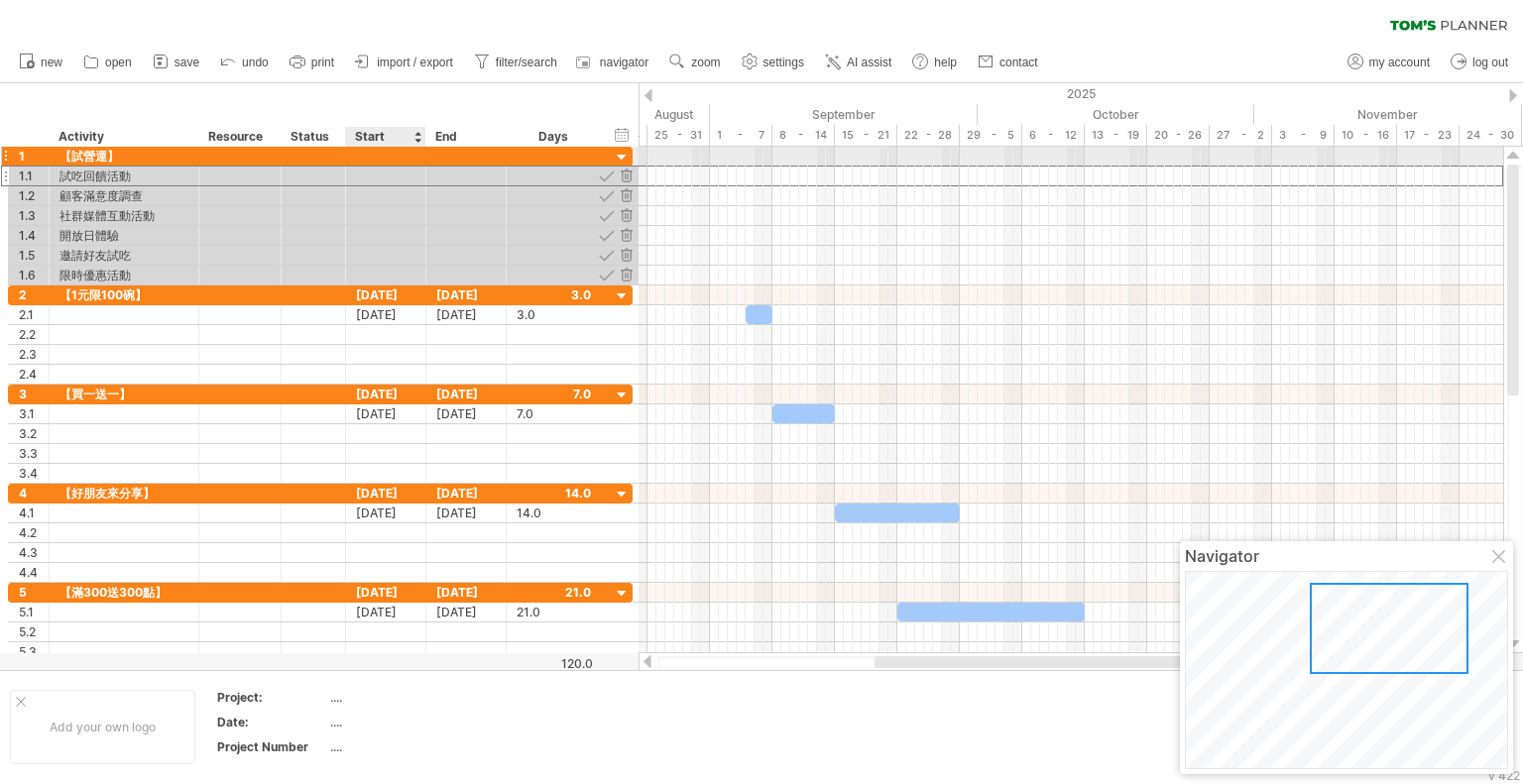 click at bounding box center (386, 156) 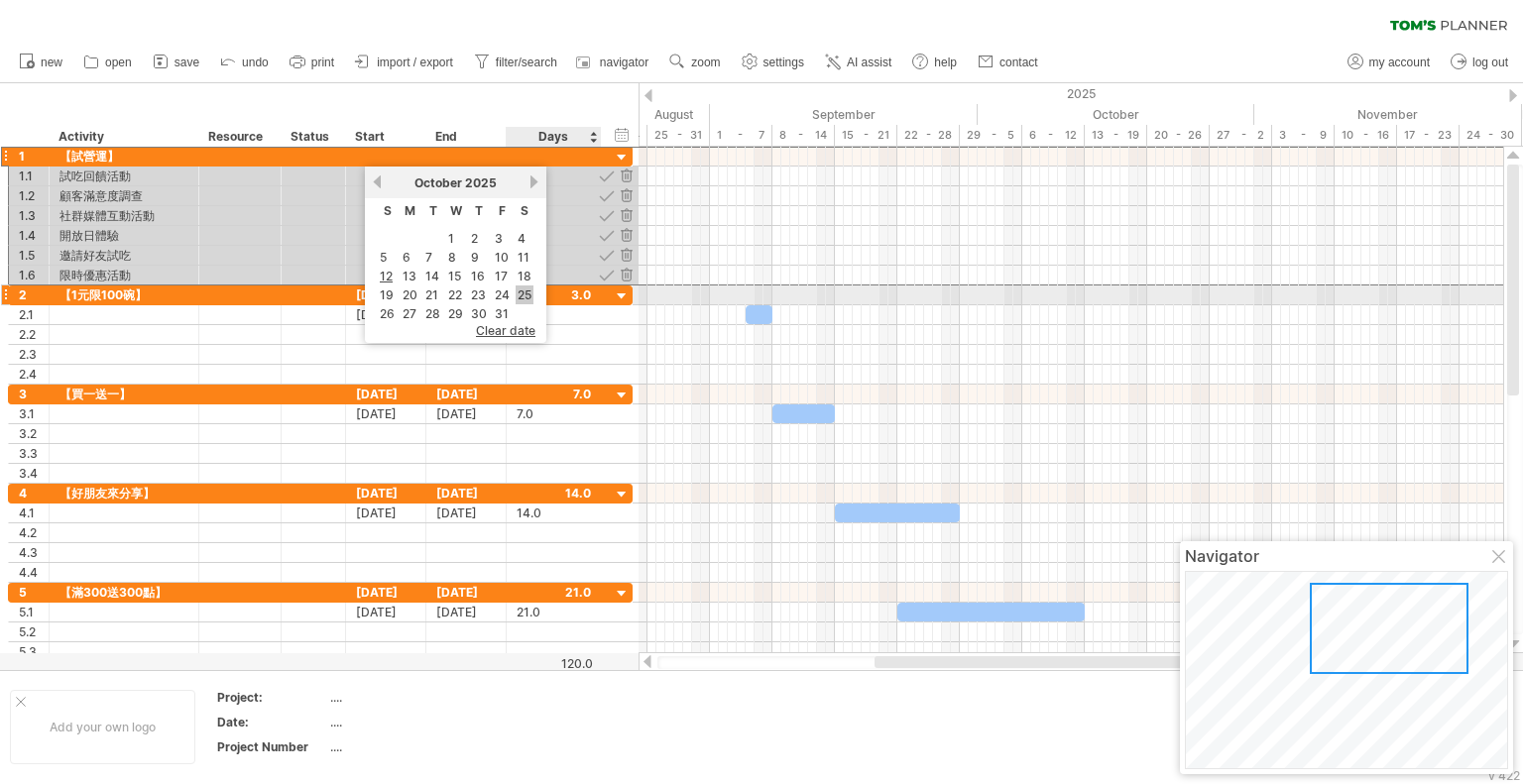 click on "25" at bounding box center (525, 294) 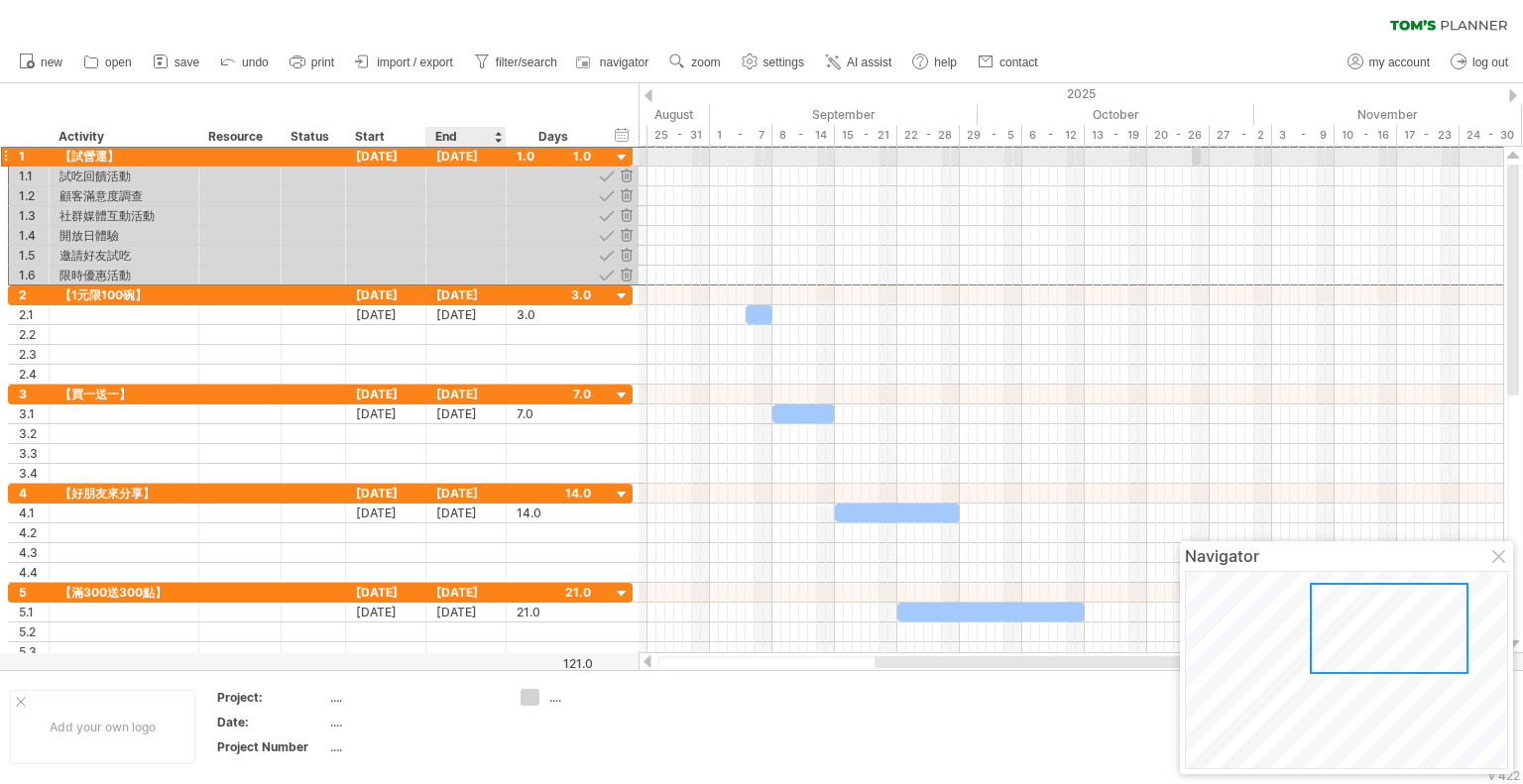 click on "[DATE]" at bounding box center [466, 156] 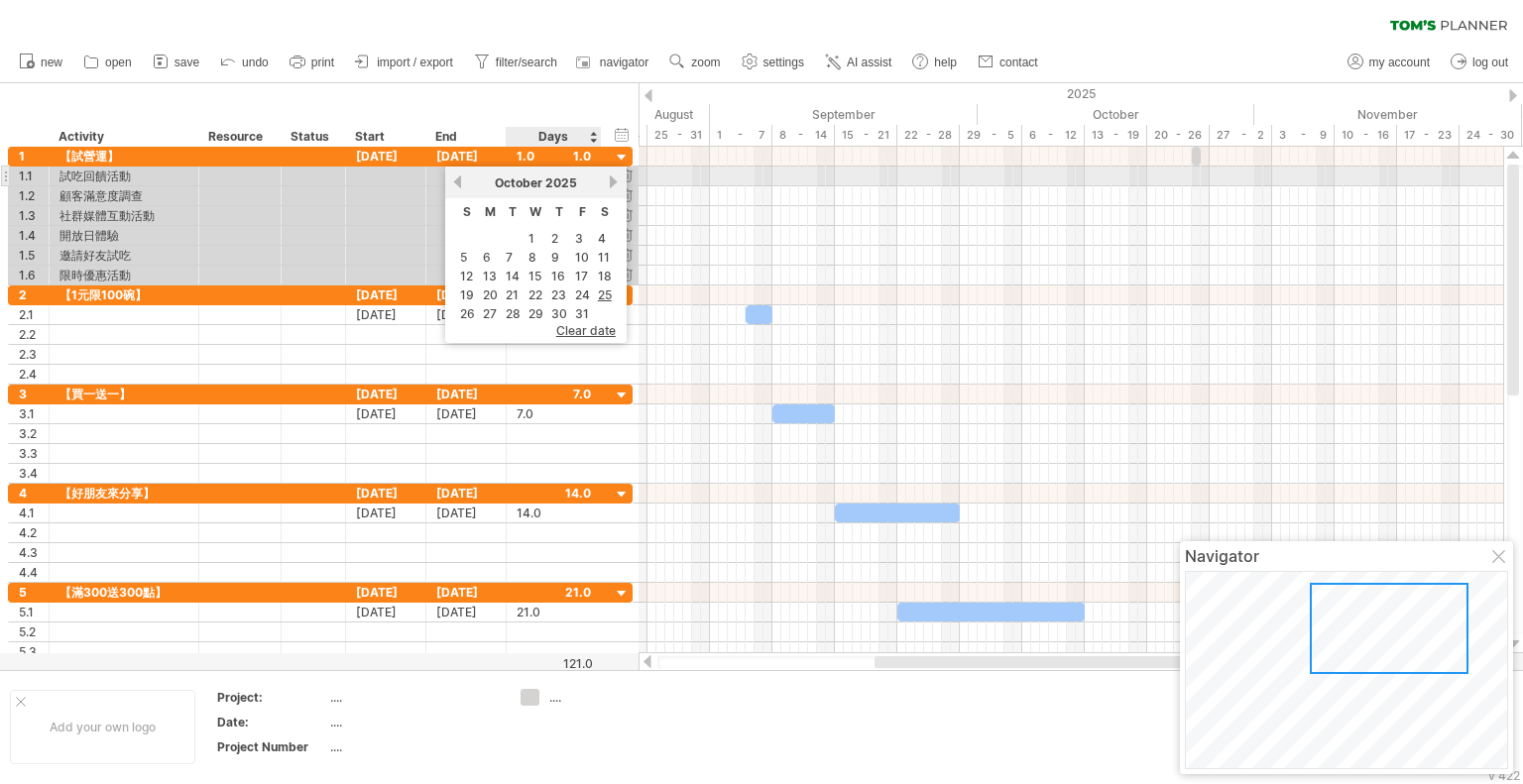 click on "next" at bounding box center (614, 181) 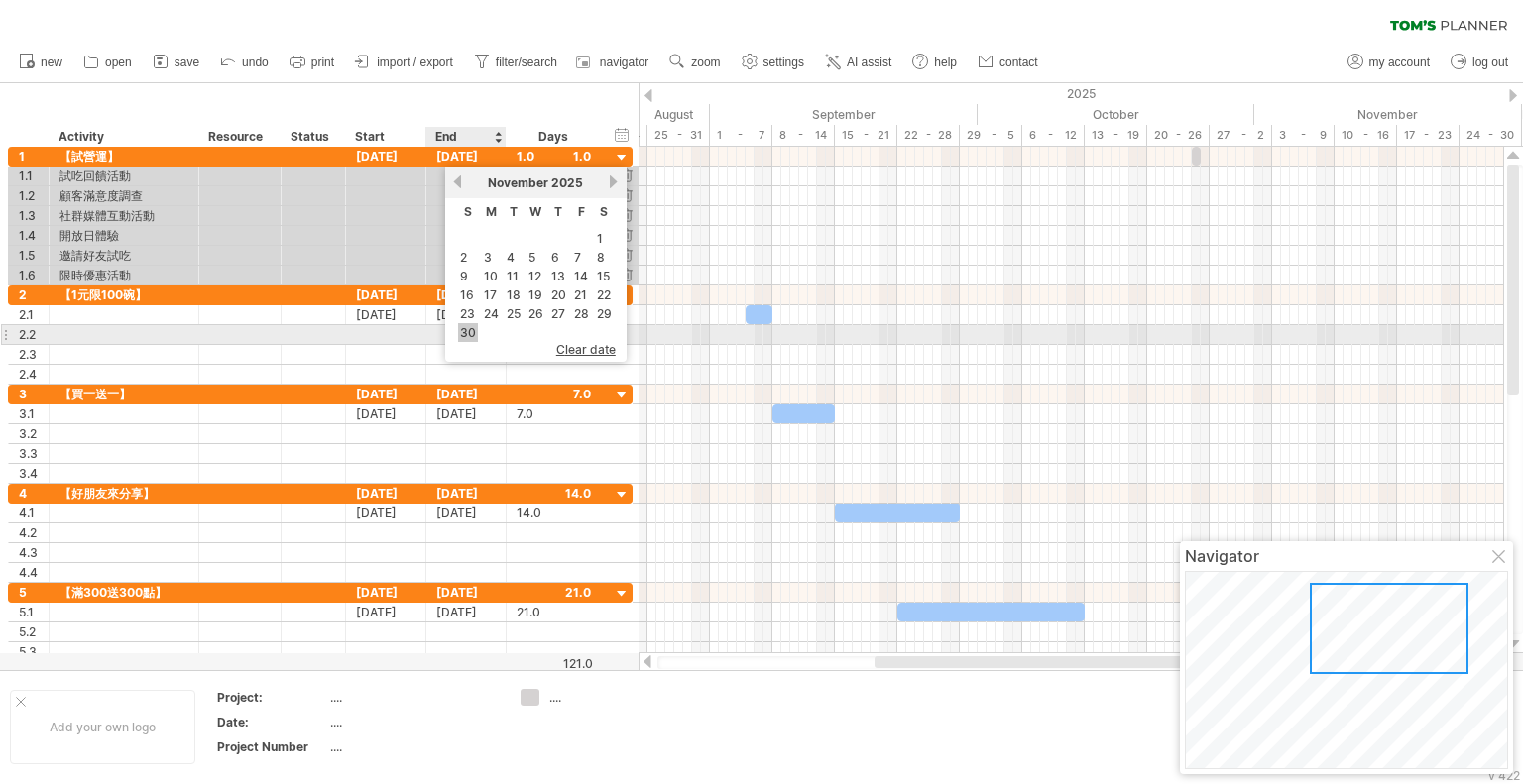 click on "30" at bounding box center (468, 332) 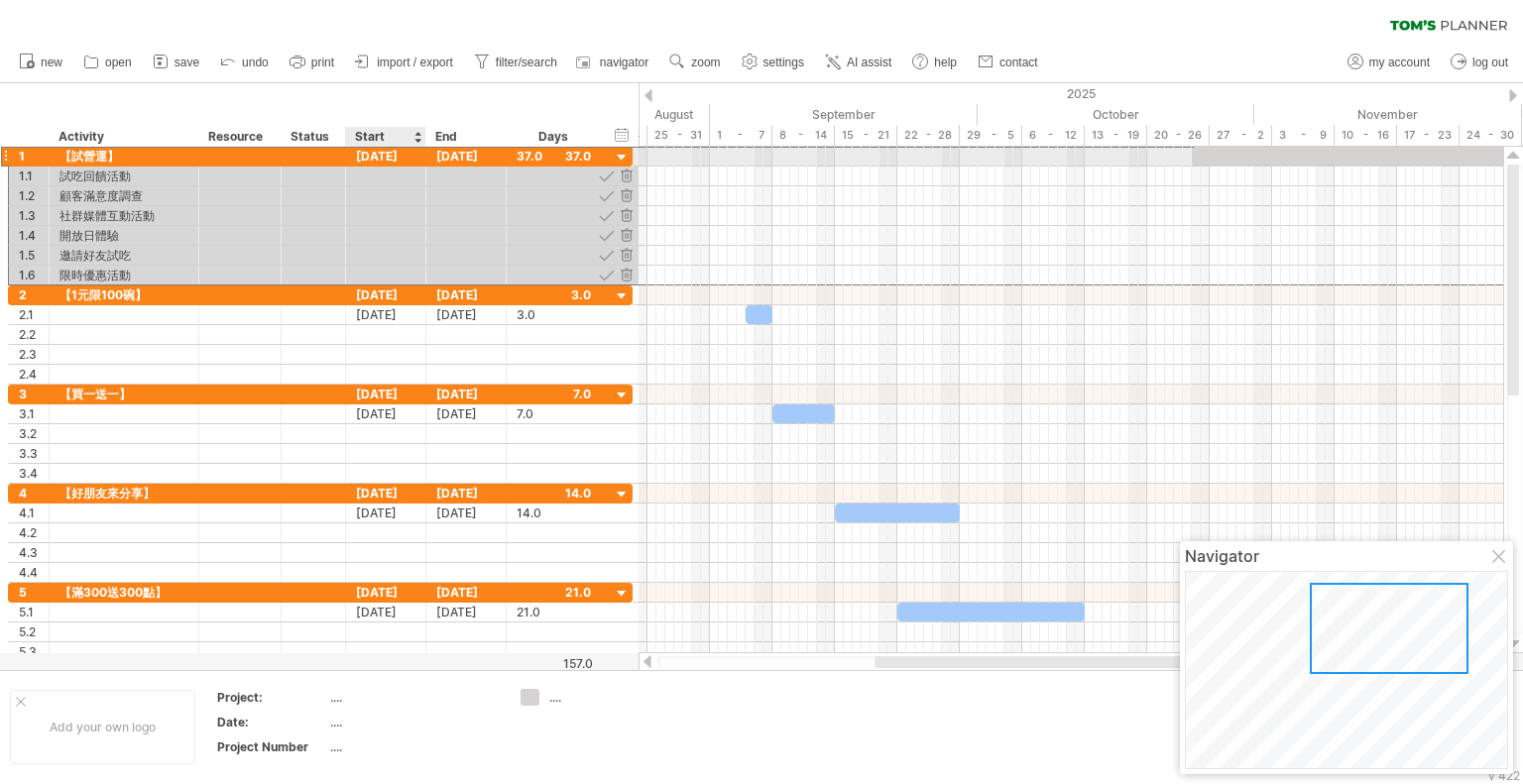 click on "[DATE]" at bounding box center (386, 156) 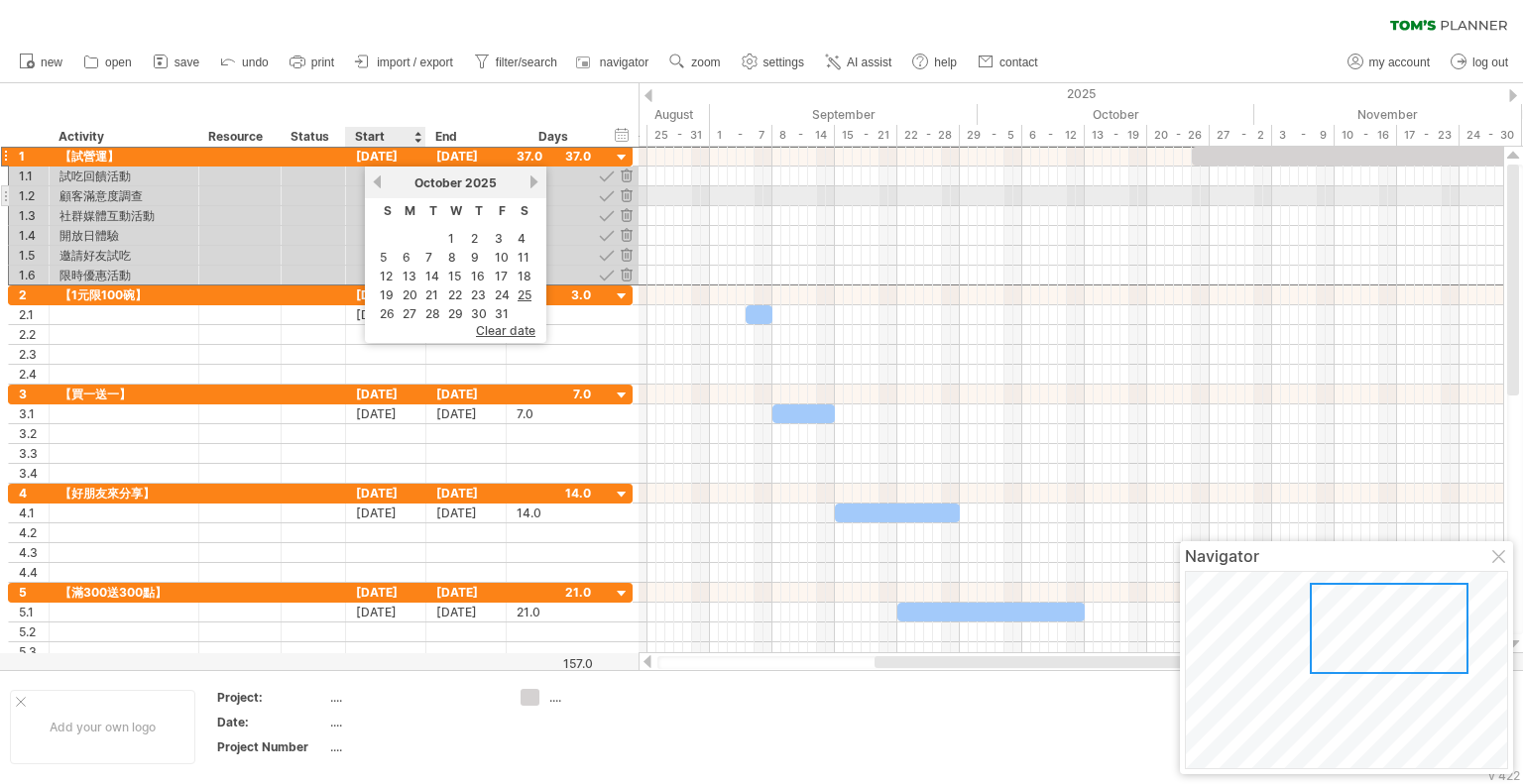 click on "previous" at bounding box center (377, 181) 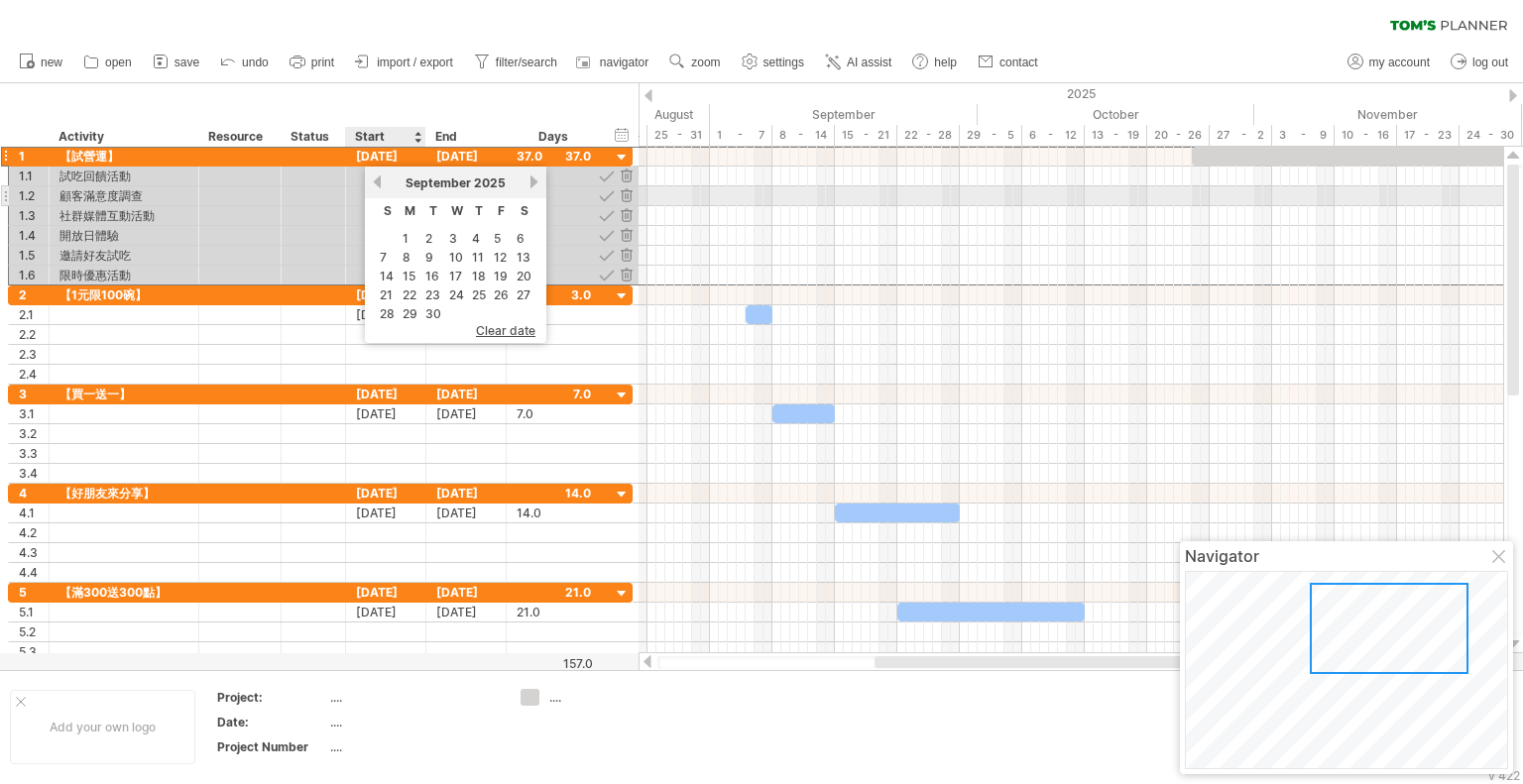 click on "previous" at bounding box center [377, 181] 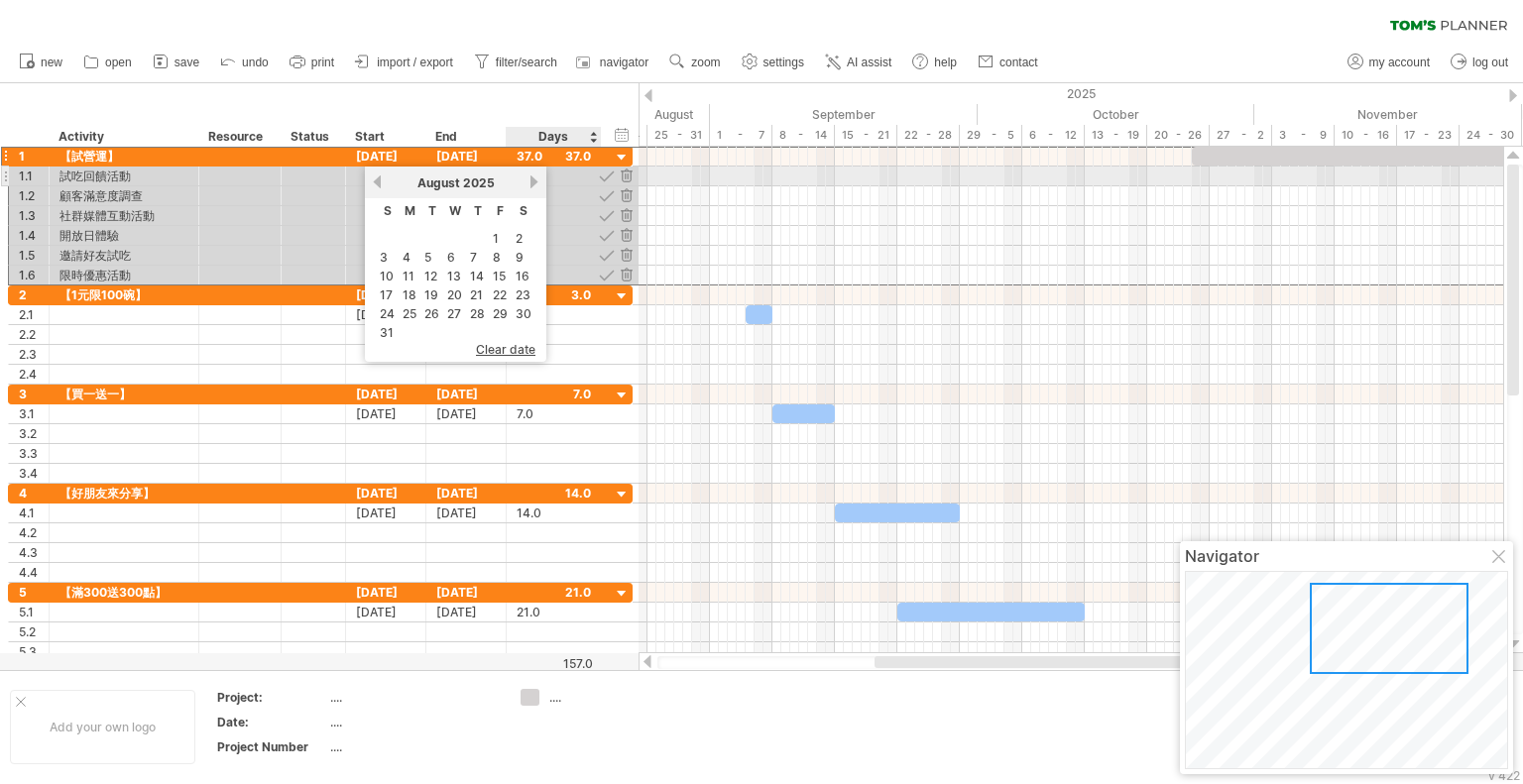 click on "[DATE]" at bounding box center (455, 182) 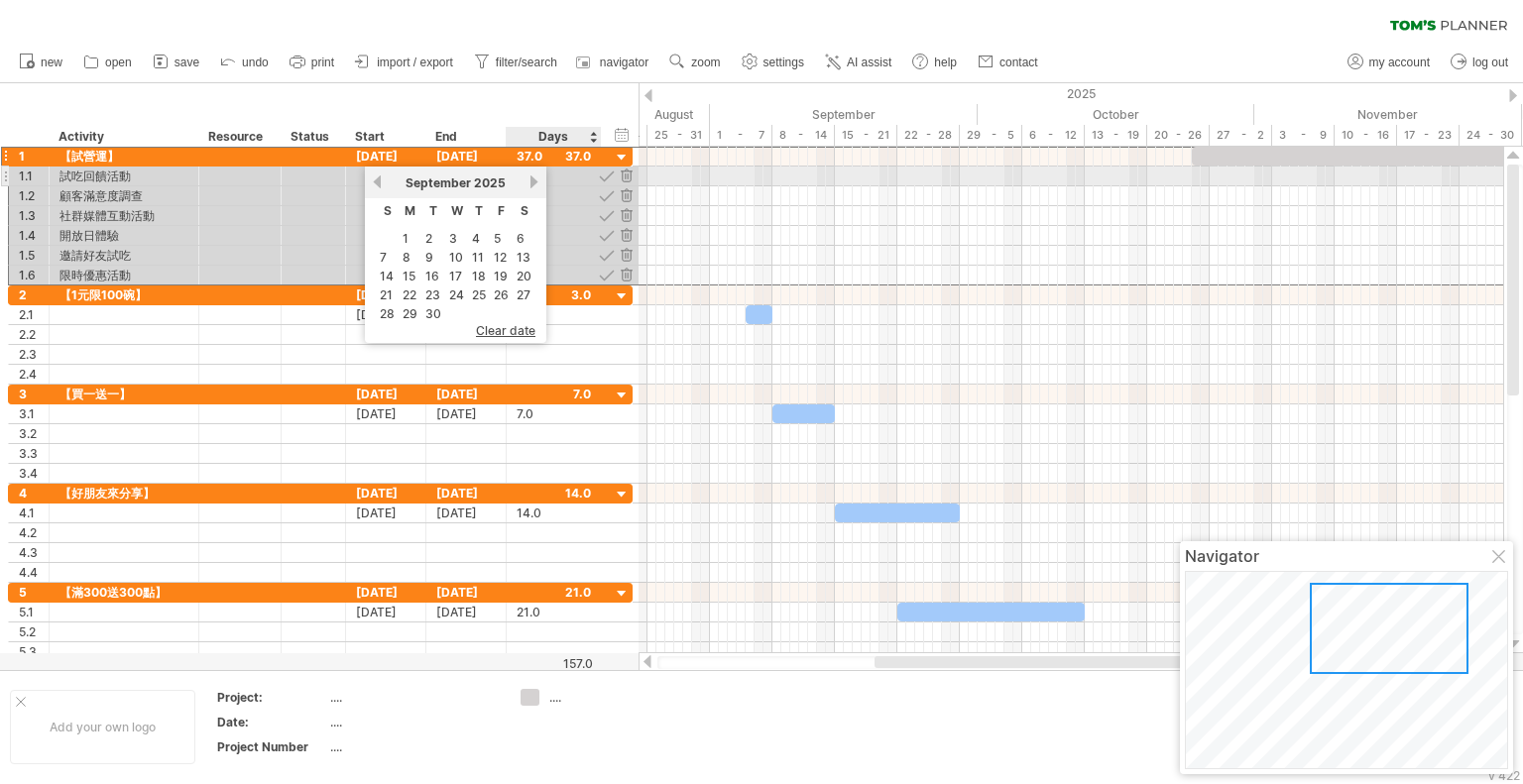 click on "next" at bounding box center [533, 181] 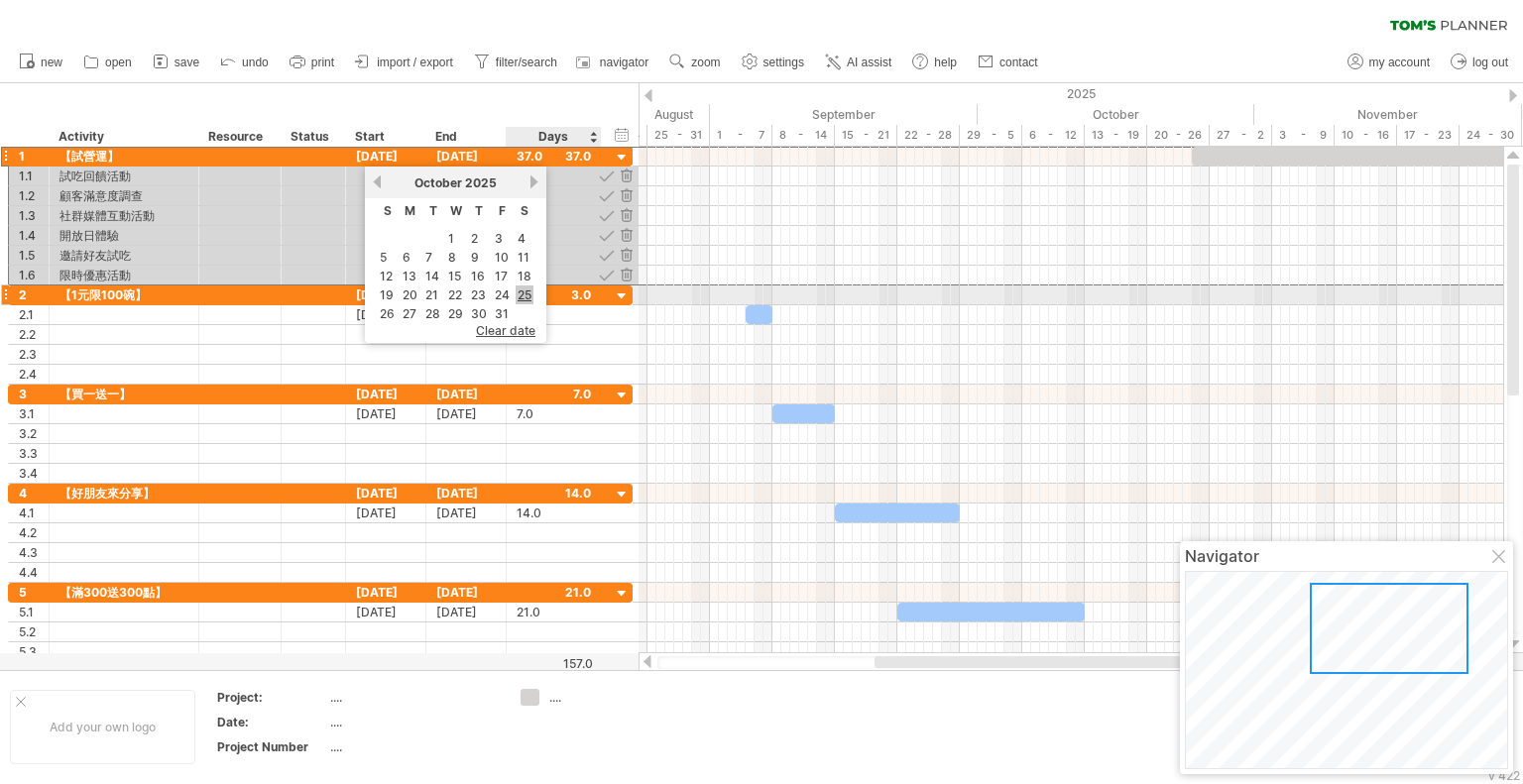 click on "25" at bounding box center (525, 294) 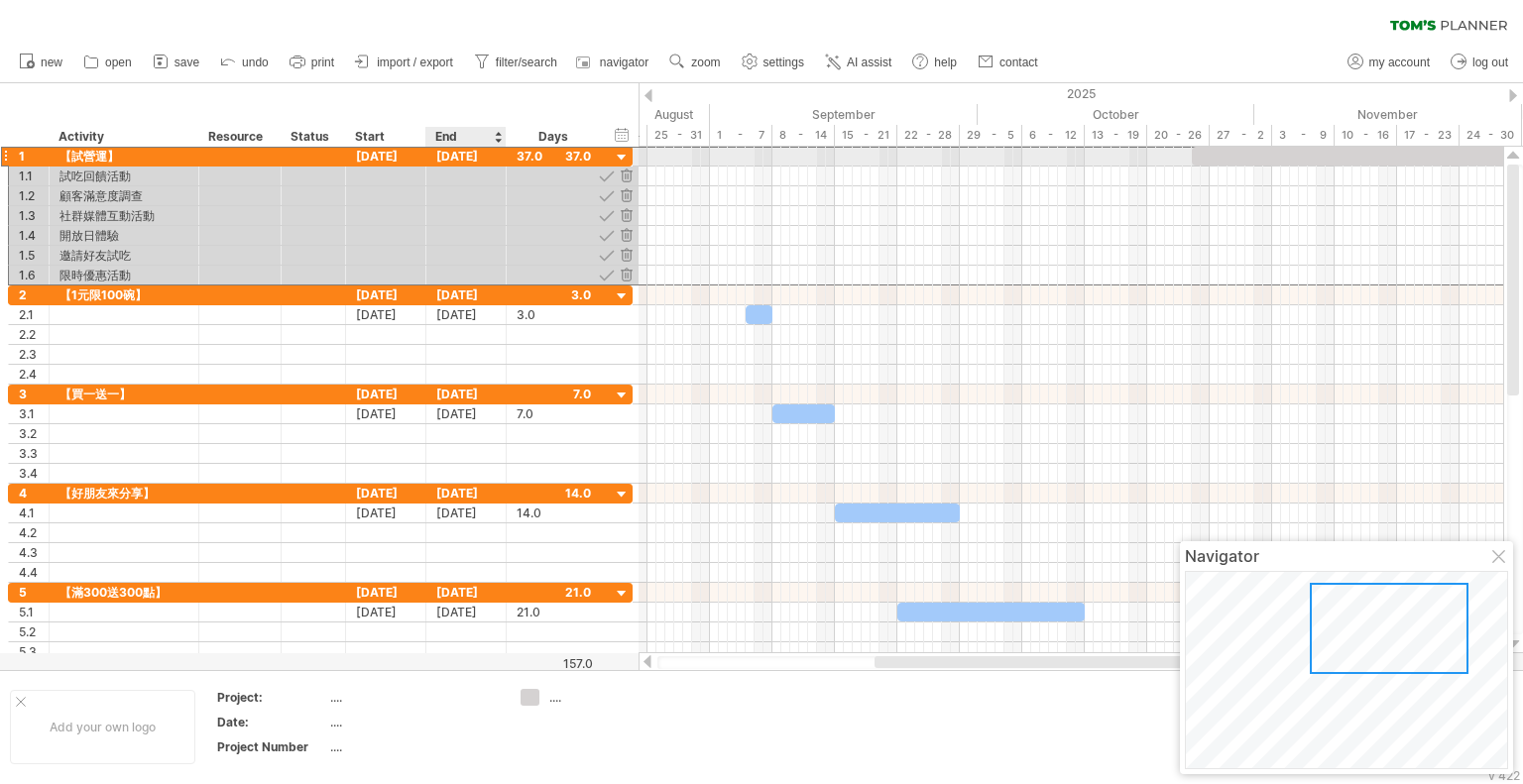 click on "[DATE]" at bounding box center (466, 156) 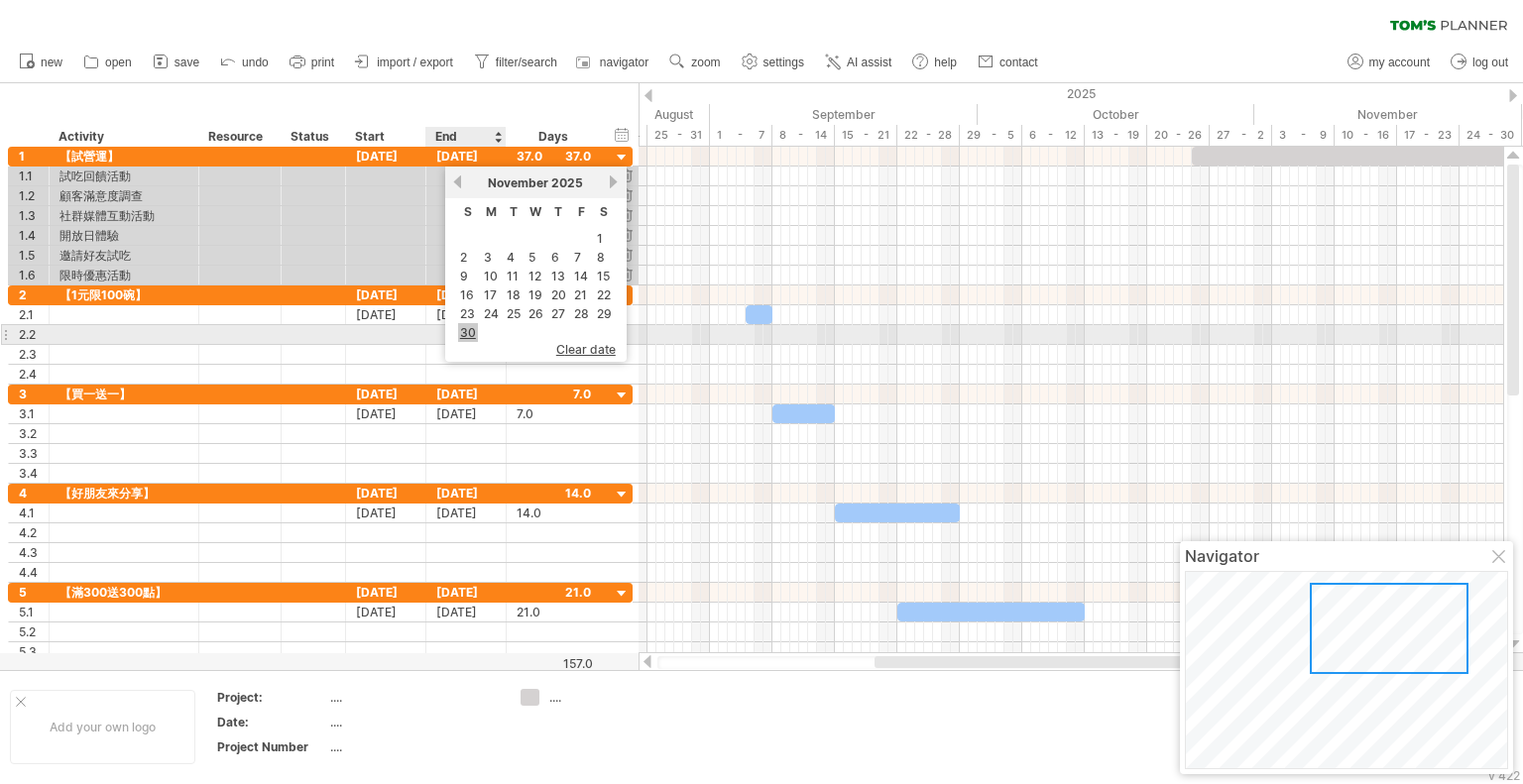 click on "30" at bounding box center [468, 332] 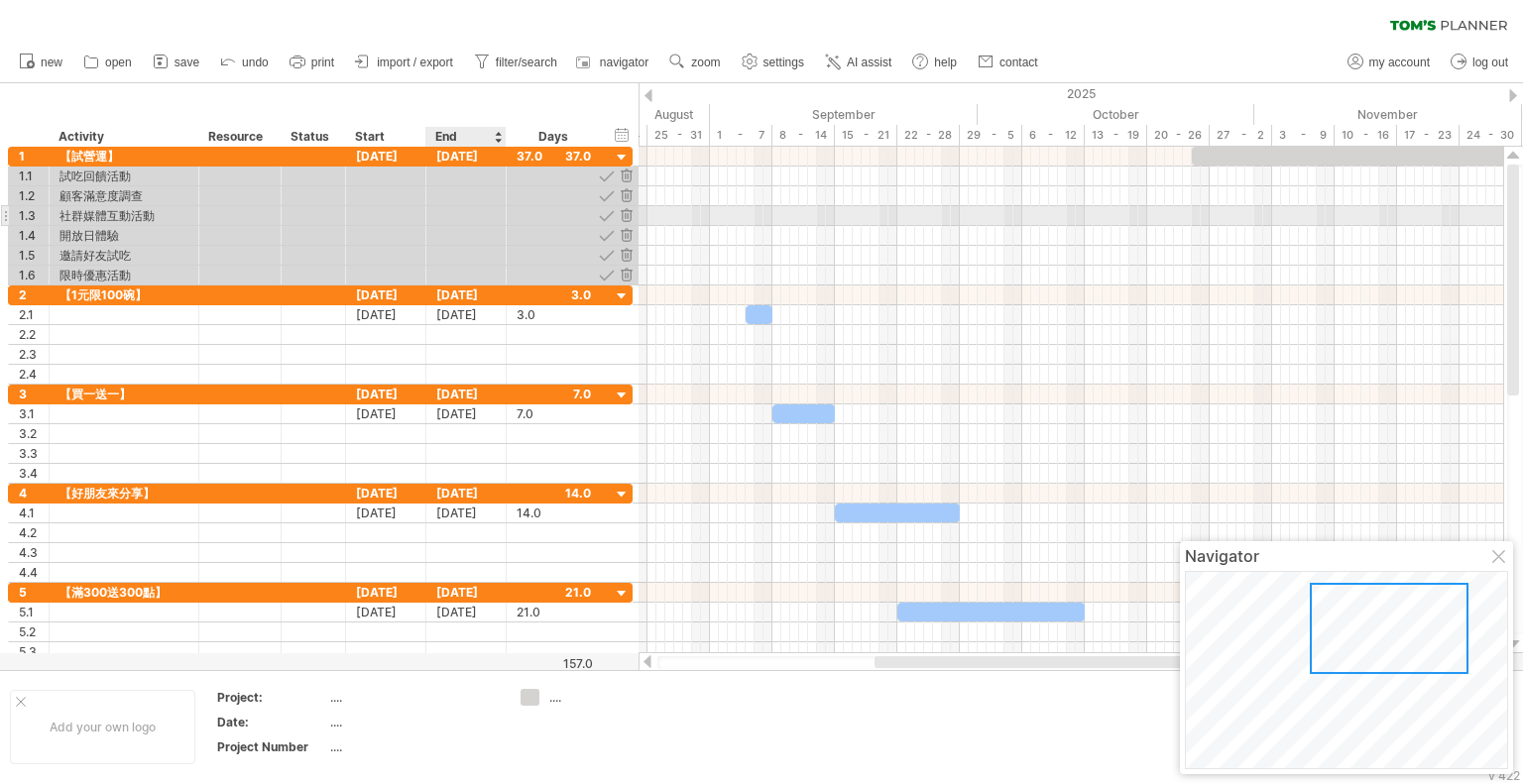 click at bounding box center [466, 215] 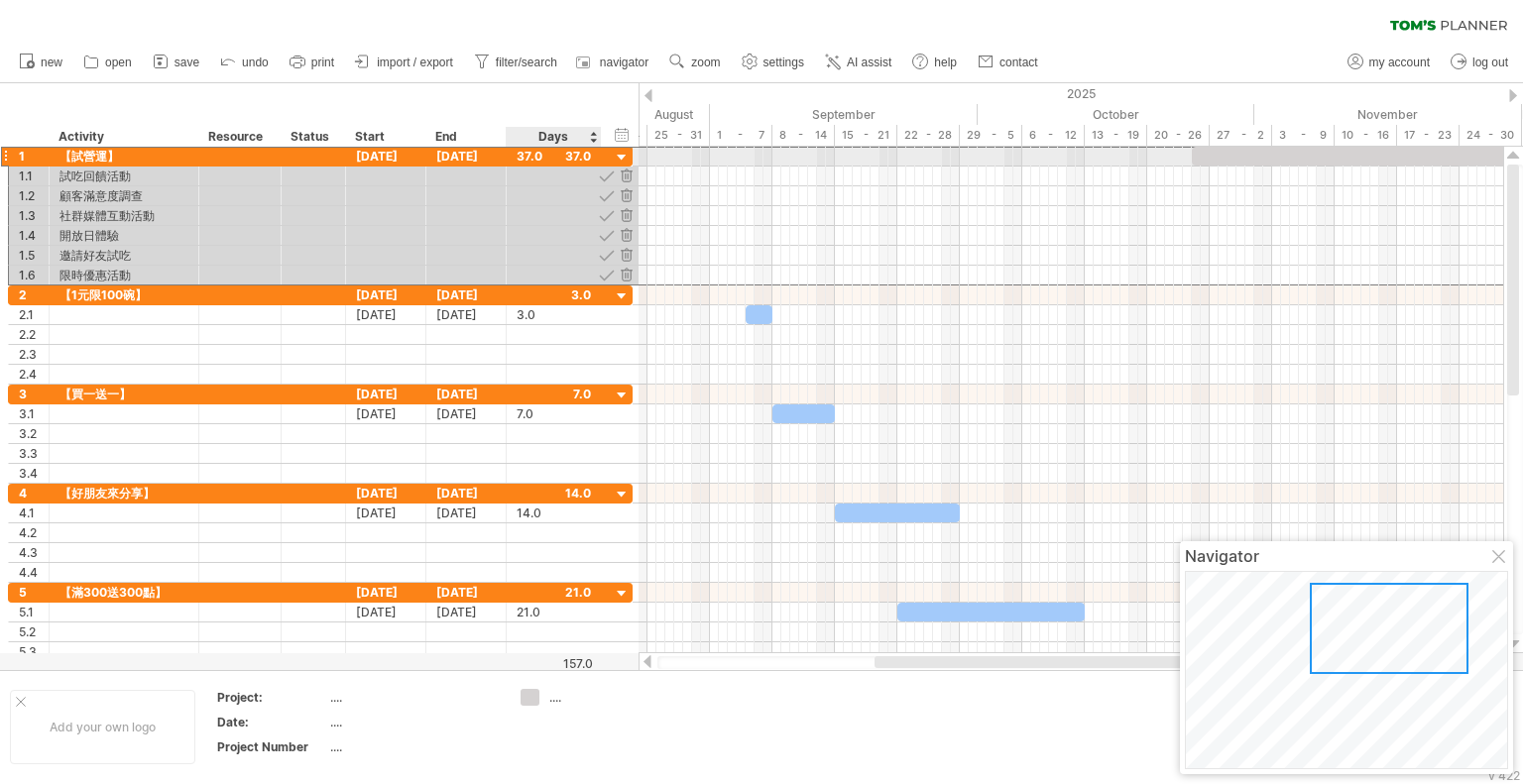 click on "37.0" at bounding box center [553, 156] 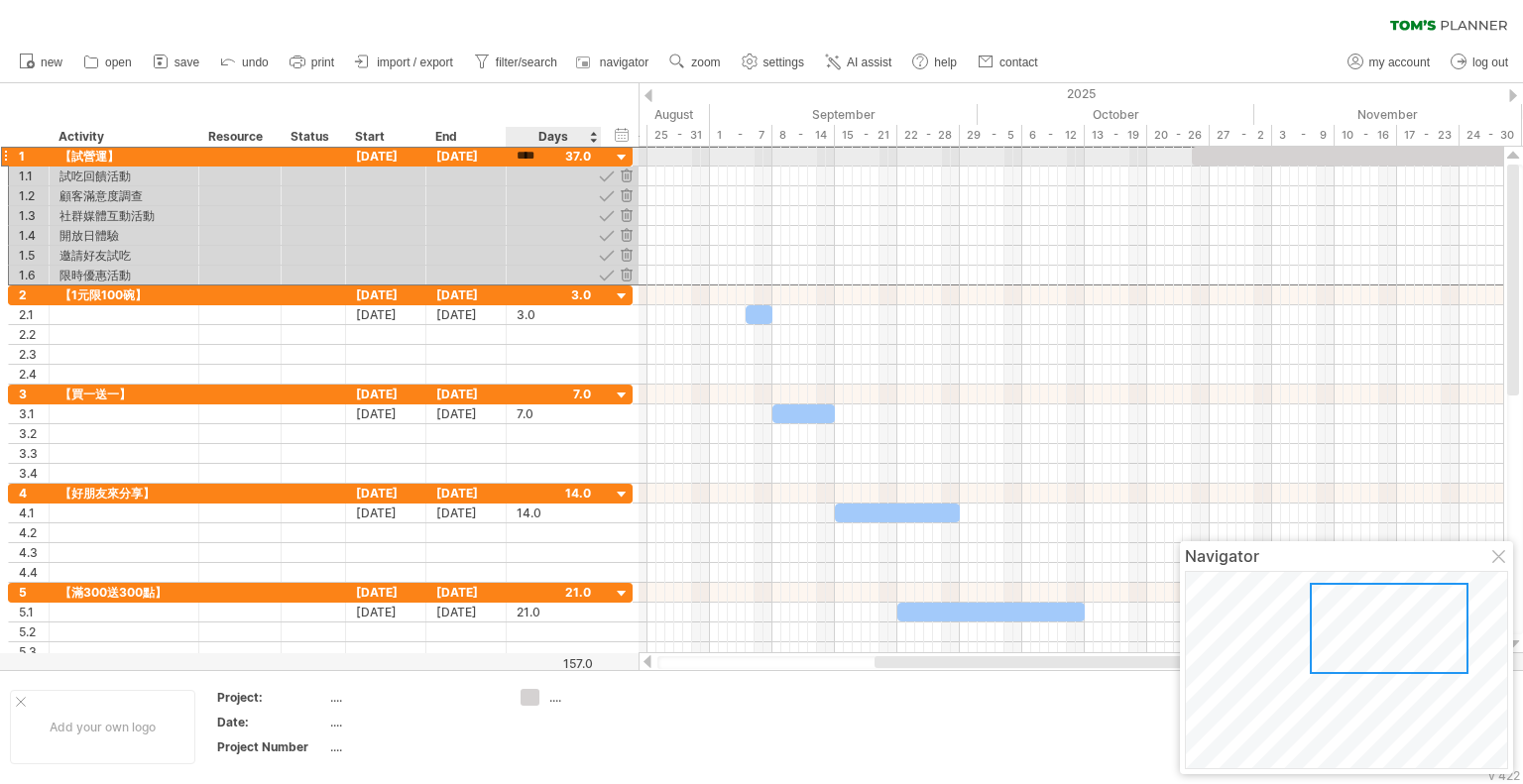 scroll, scrollTop: 0, scrollLeft: 0, axis: both 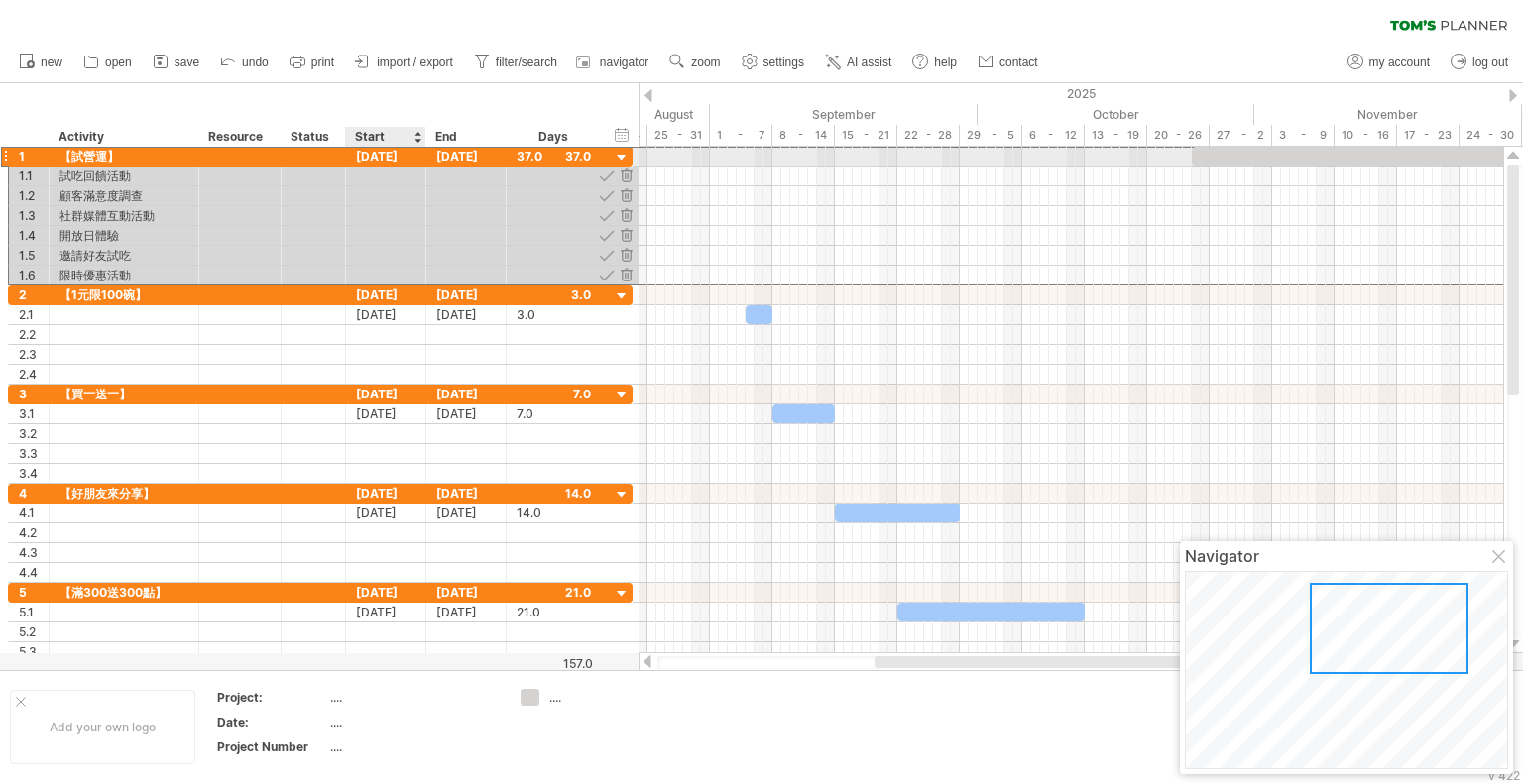 click on "[DATE]" at bounding box center [386, 156] 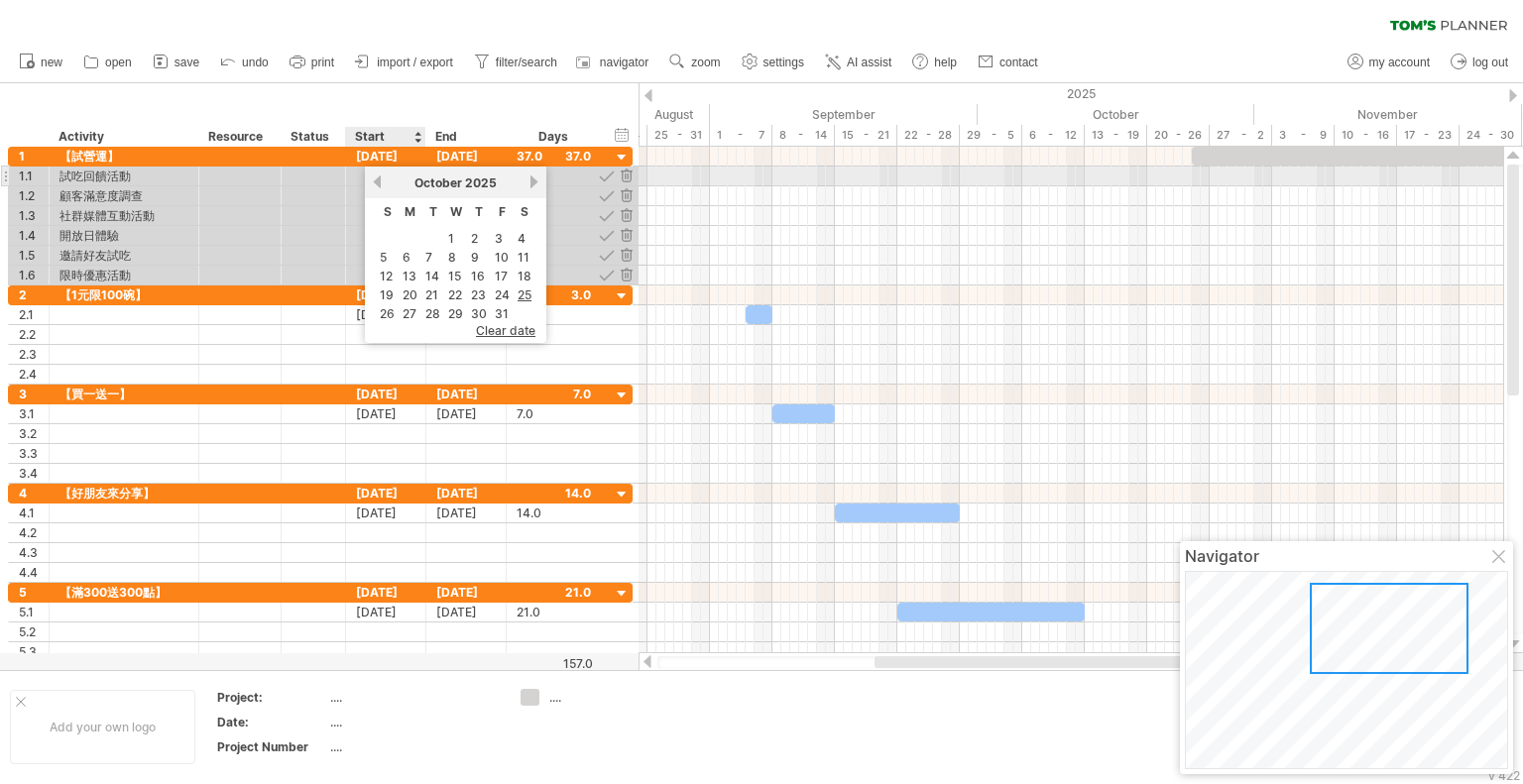 click on "previous" at bounding box center (377, 181) 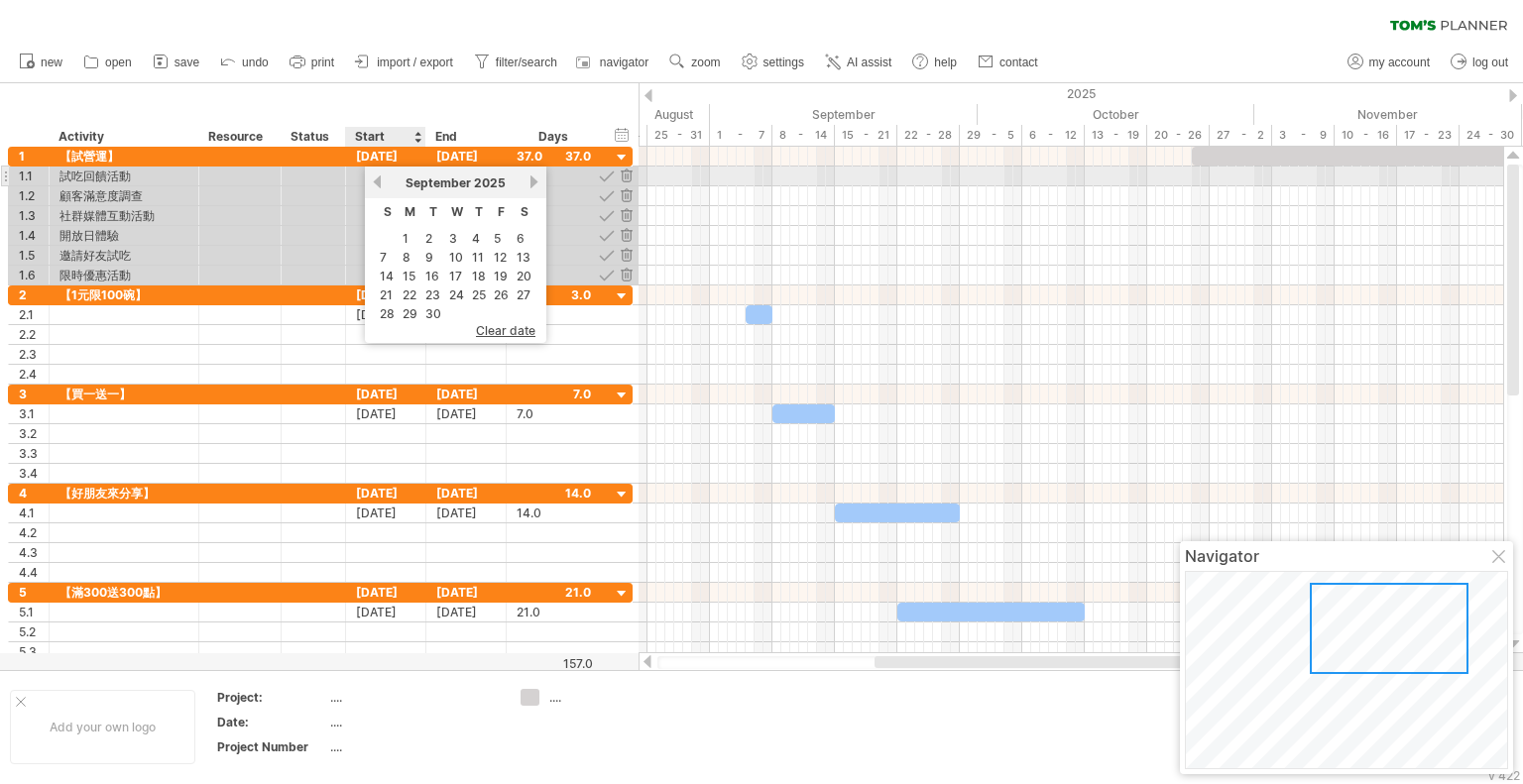 click on "previous" at bounding box center (377, 181) 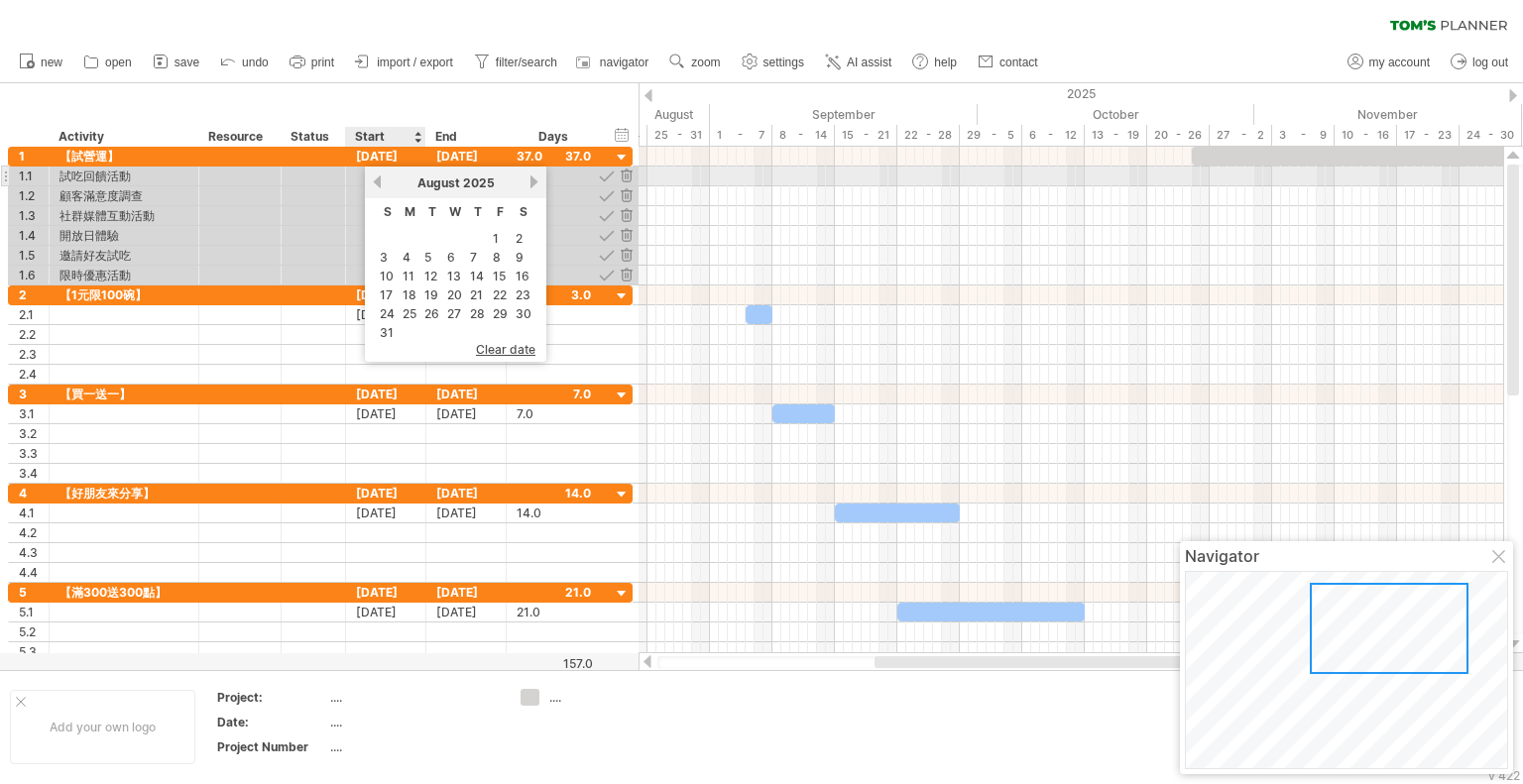 click on "previous" at bounding box center (377, 181) 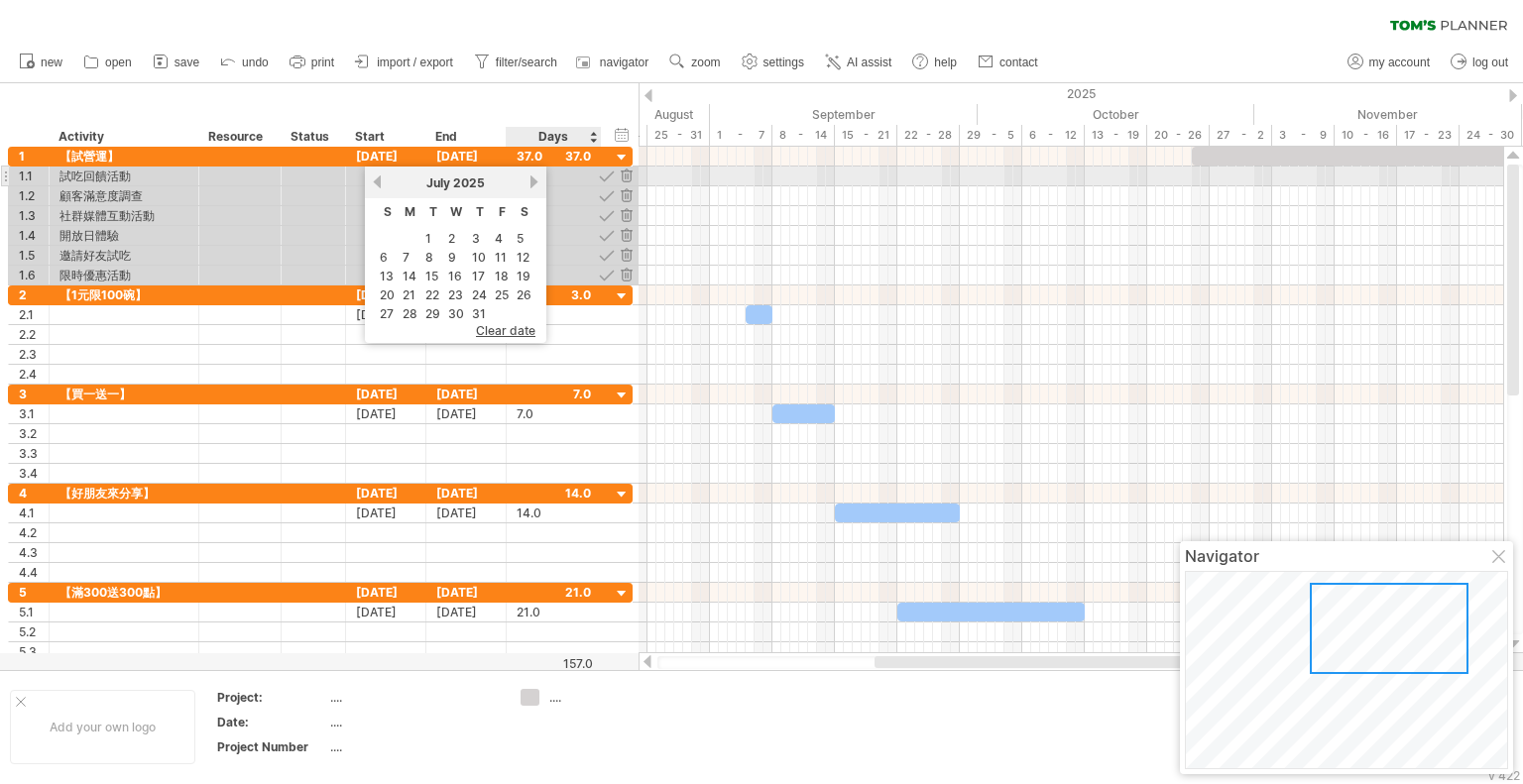 click on "[DATE]" at bounding box center (455, 182) 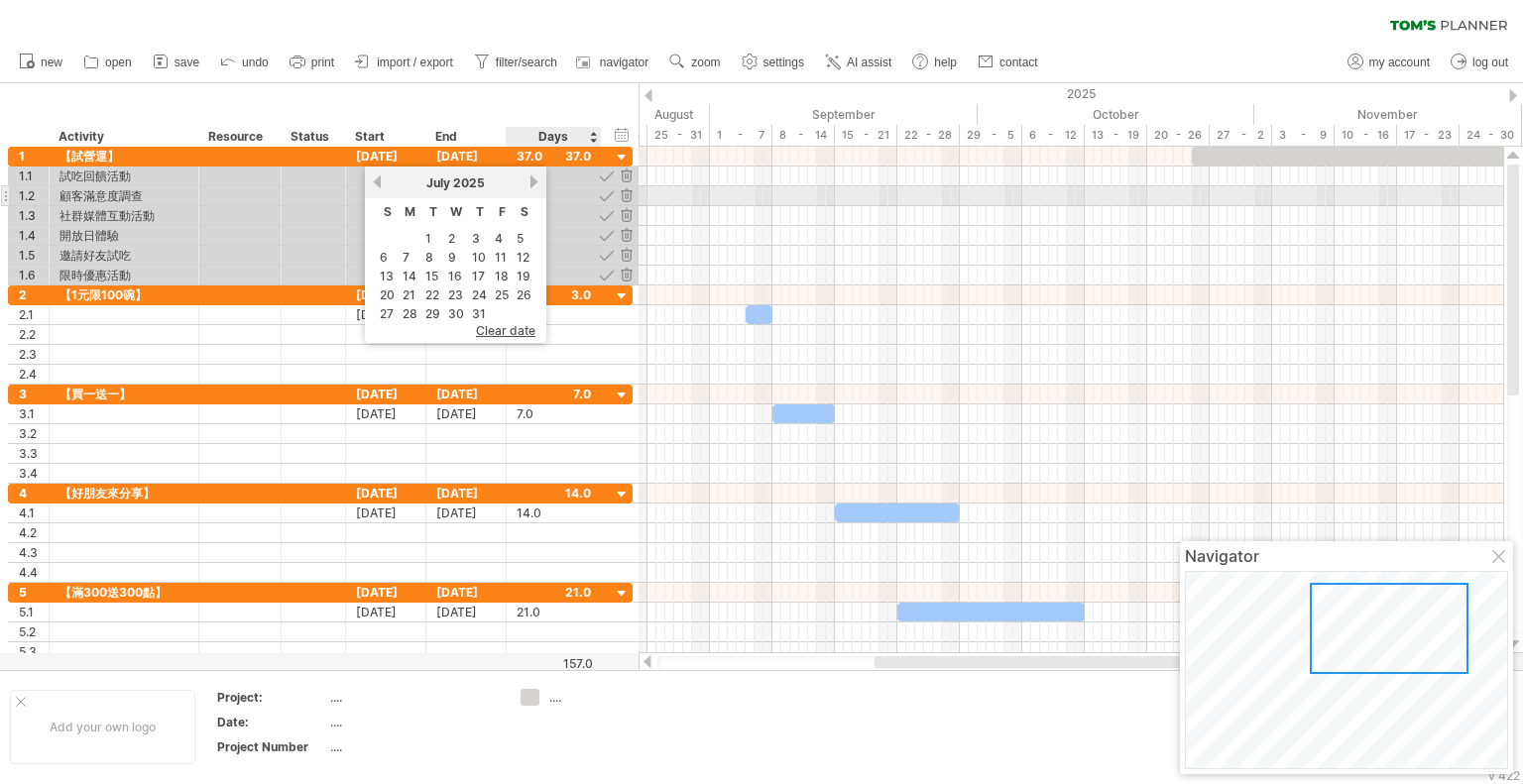 click on "next" at bounding box center [533, 181] 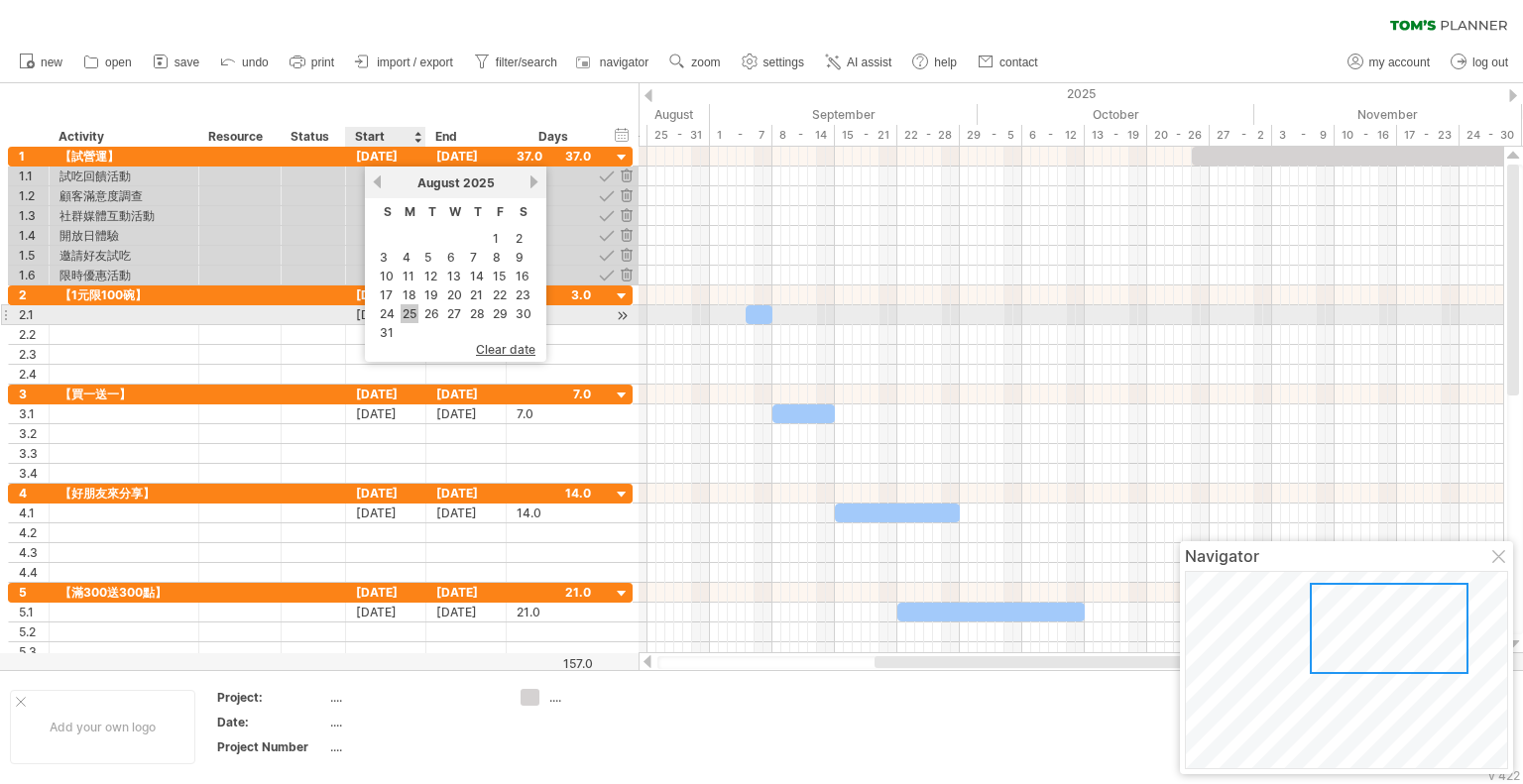 click on "25" at bounding box center [410, 313] 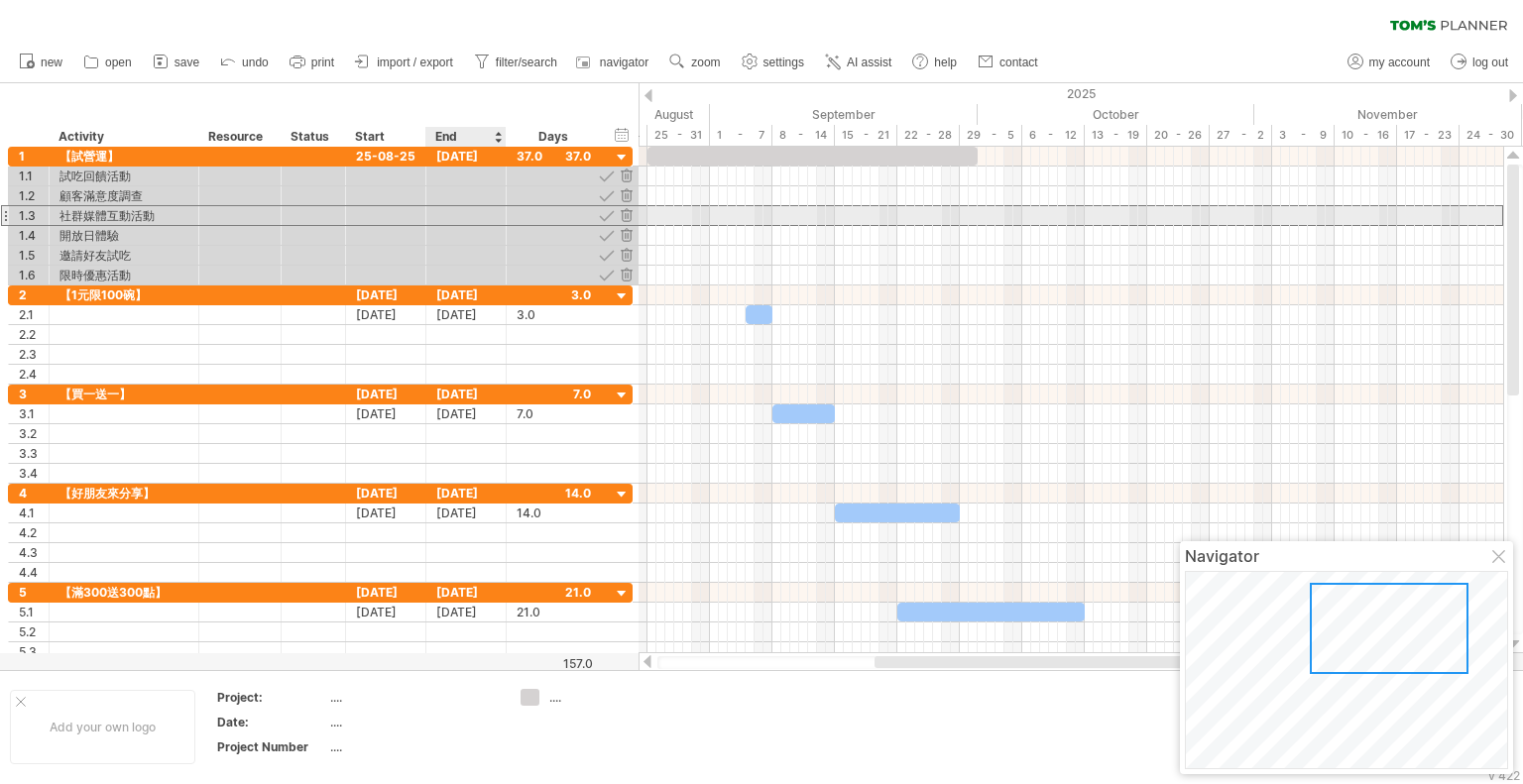 click at bounding box center [466, 215] 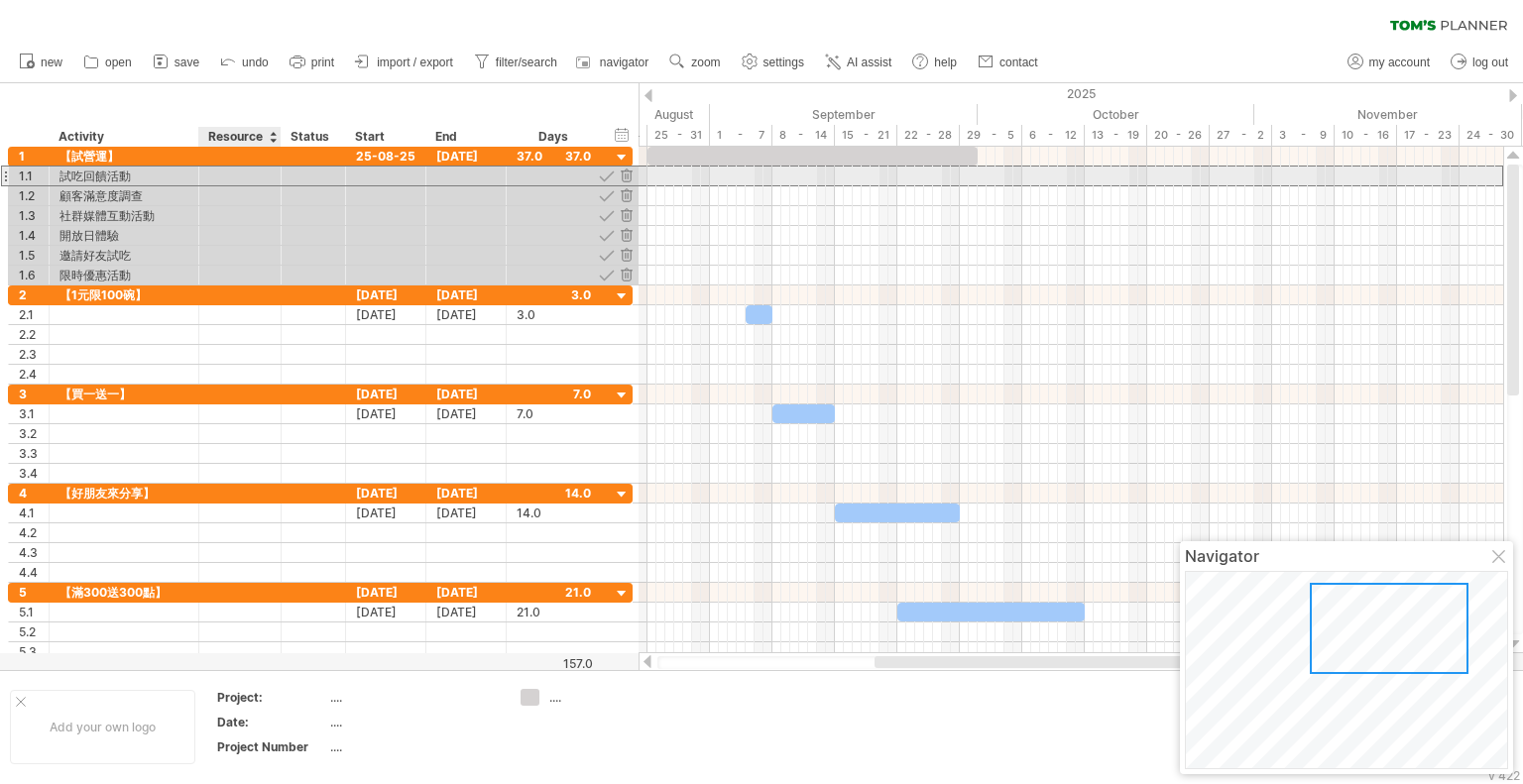 click at bounding box center [240, 175] 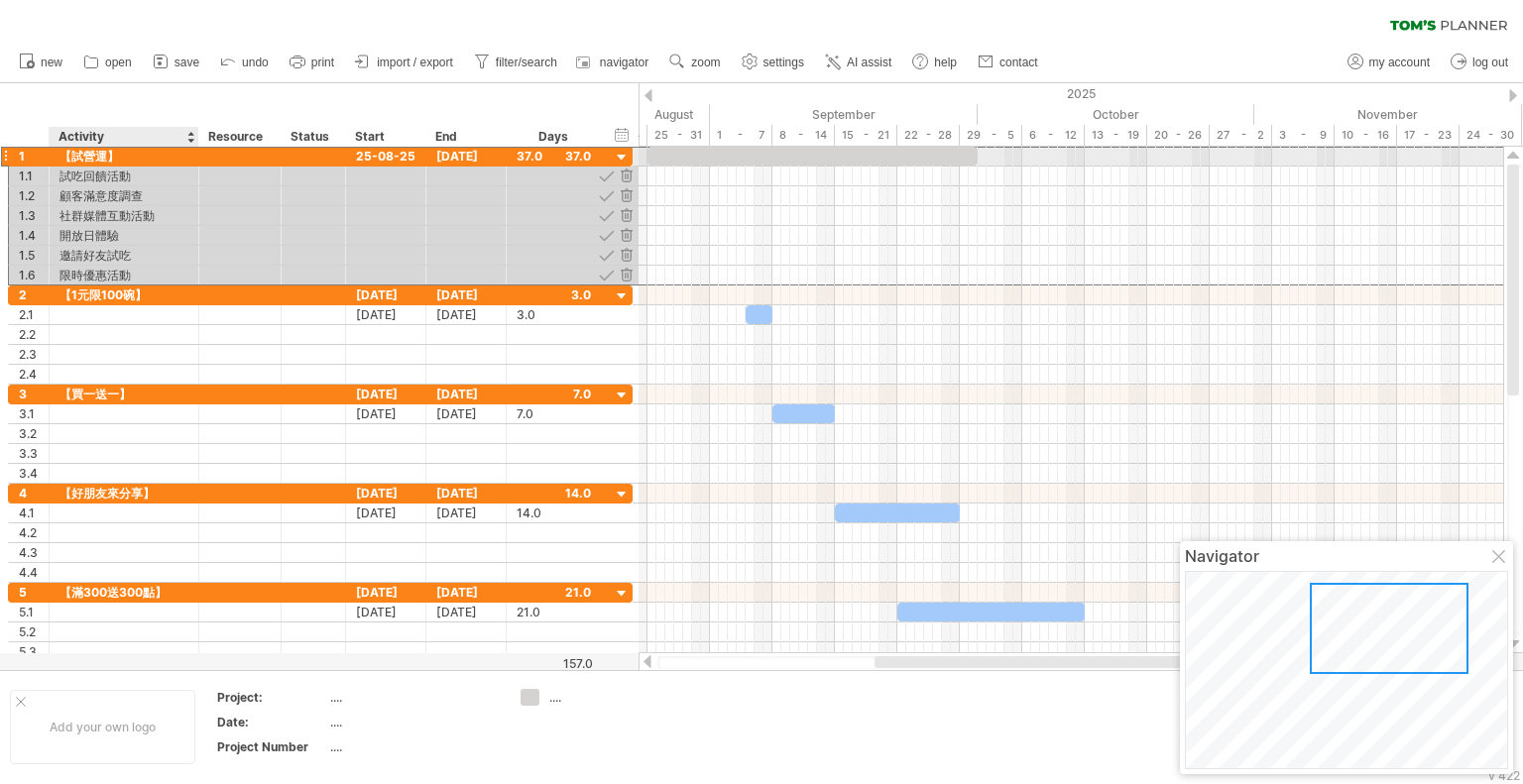 click on "【試營運】" at bounding box center (124, 156) 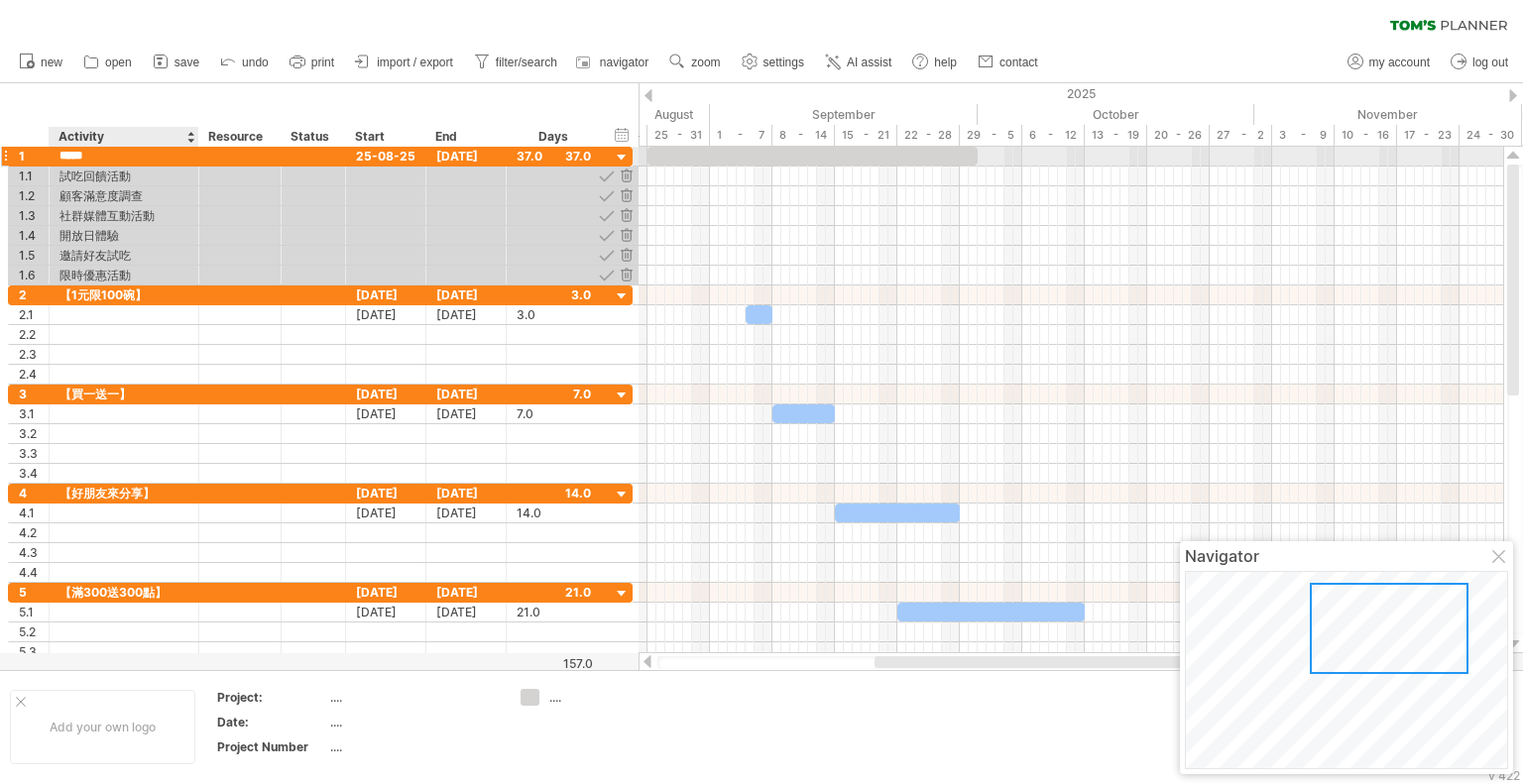 click on "*****" at bounding box center (124, 156) 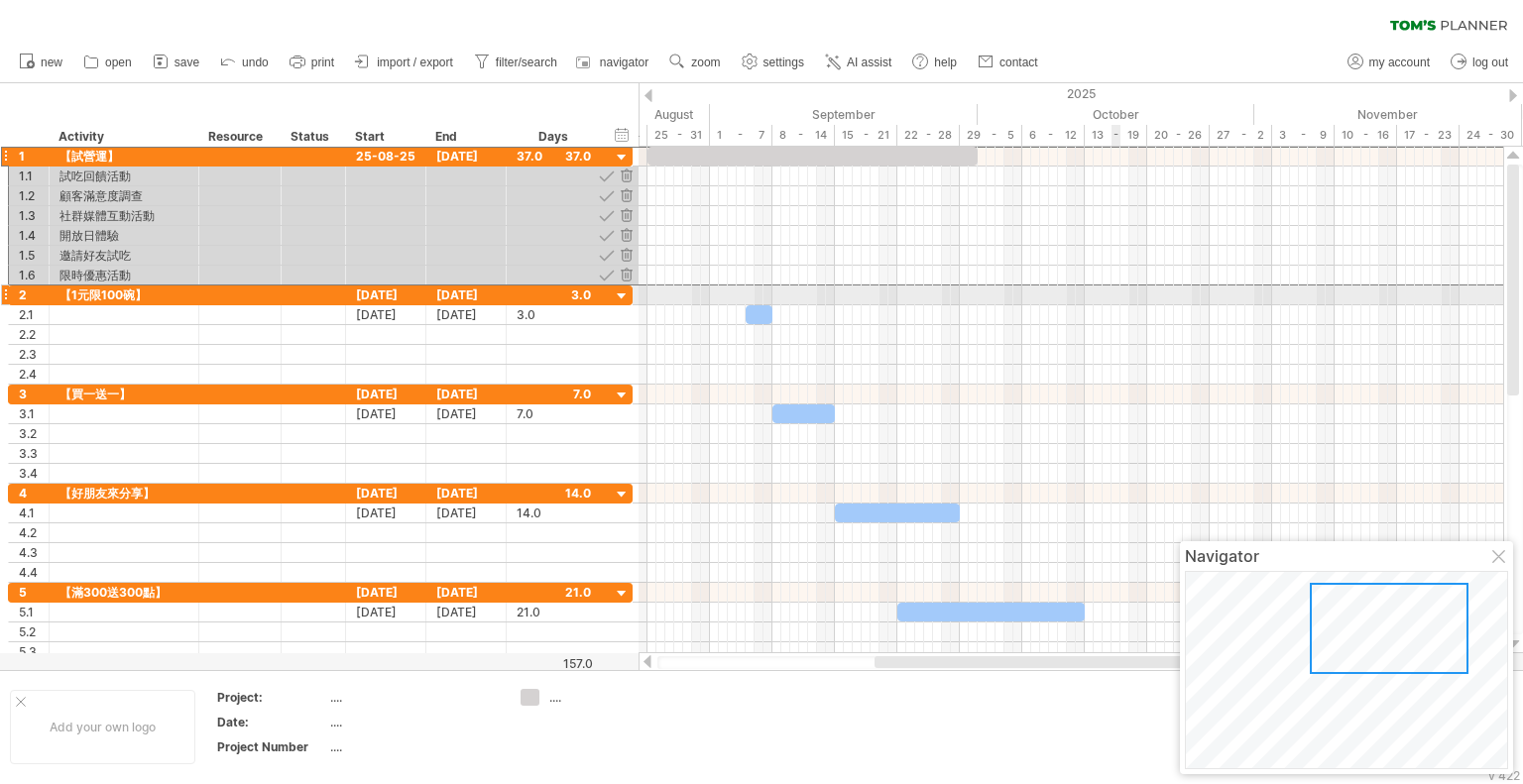click at bounding box center [1071, 295] 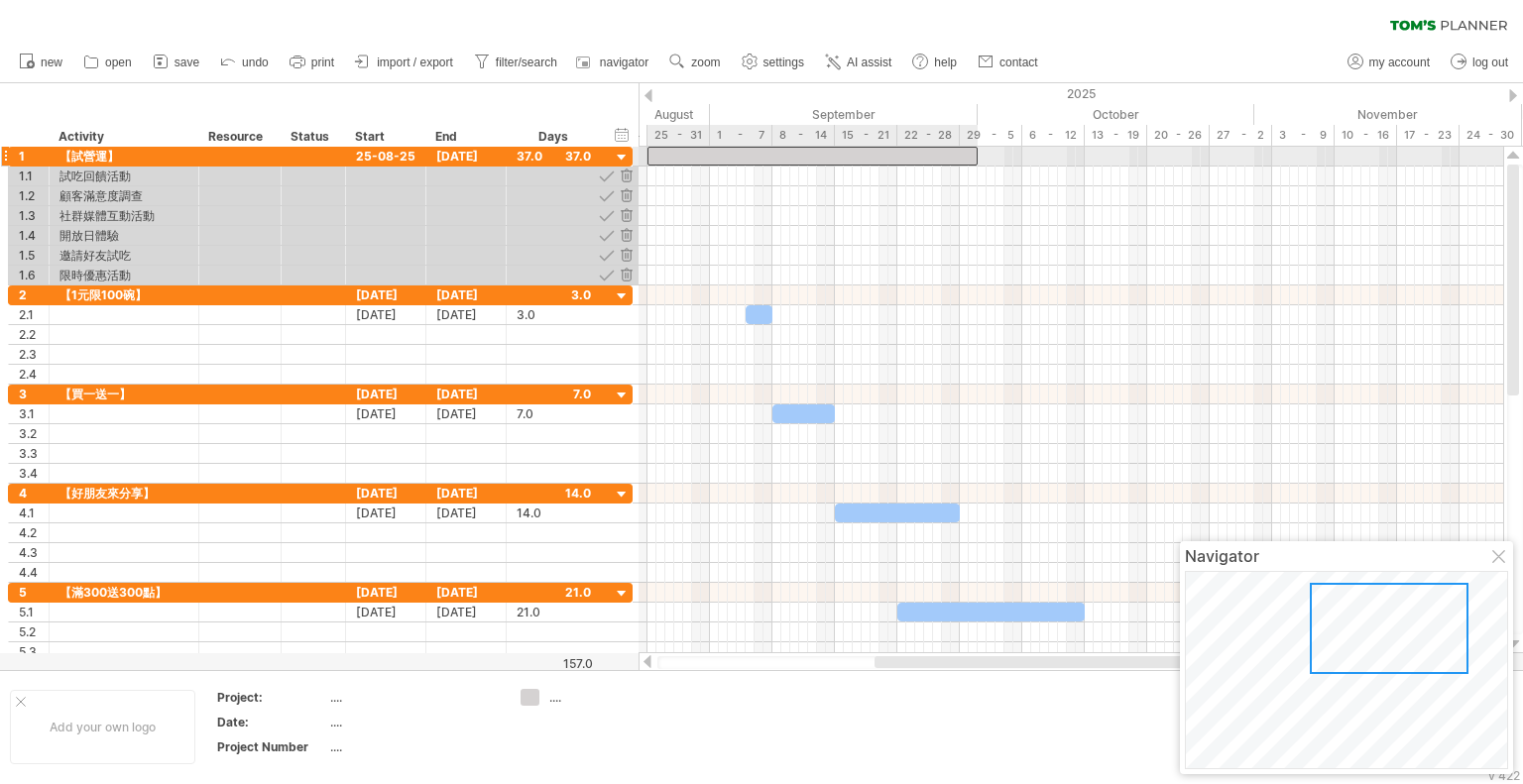 click at bounding box center [812, 156] 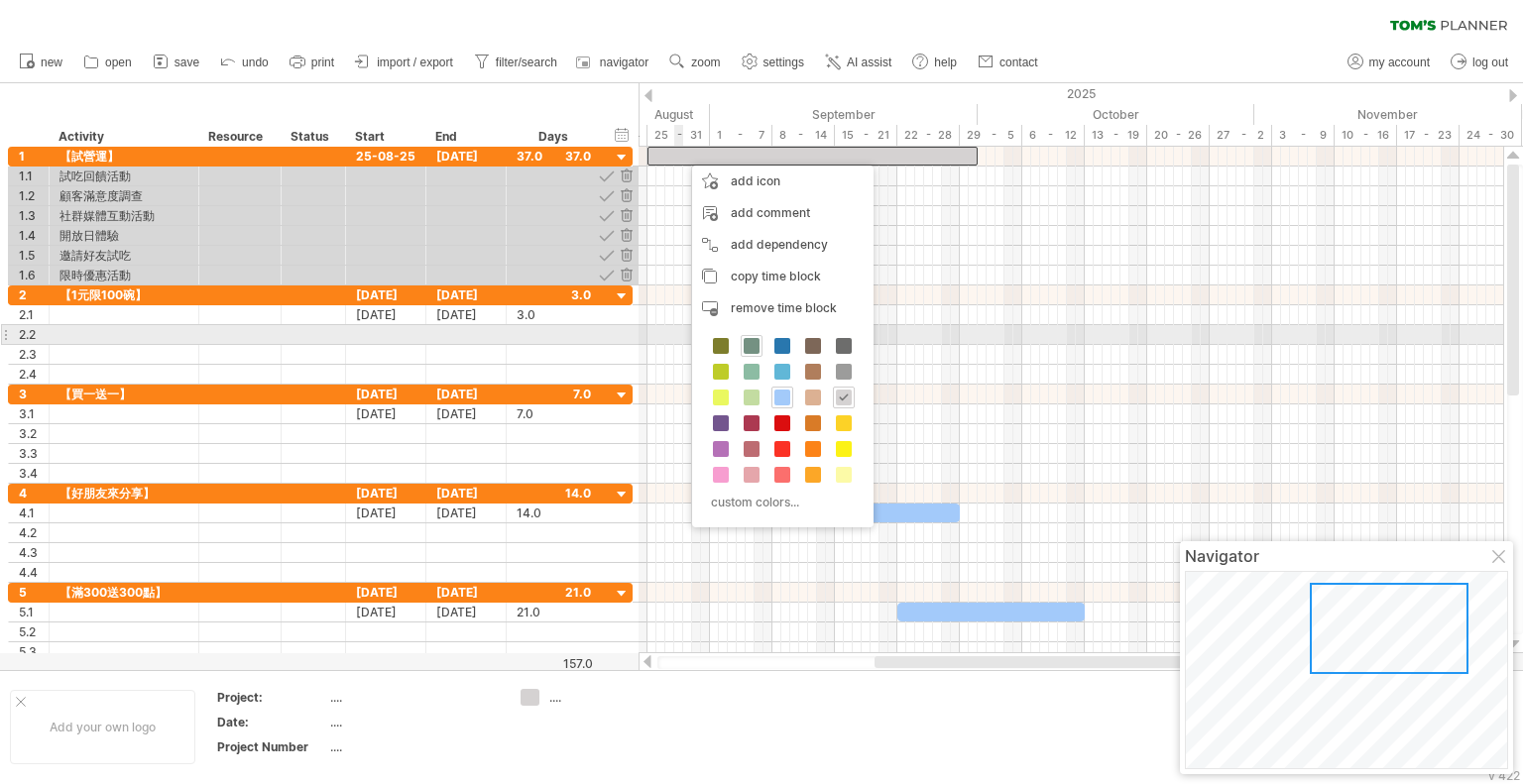 click at bounding box center (752, 346) 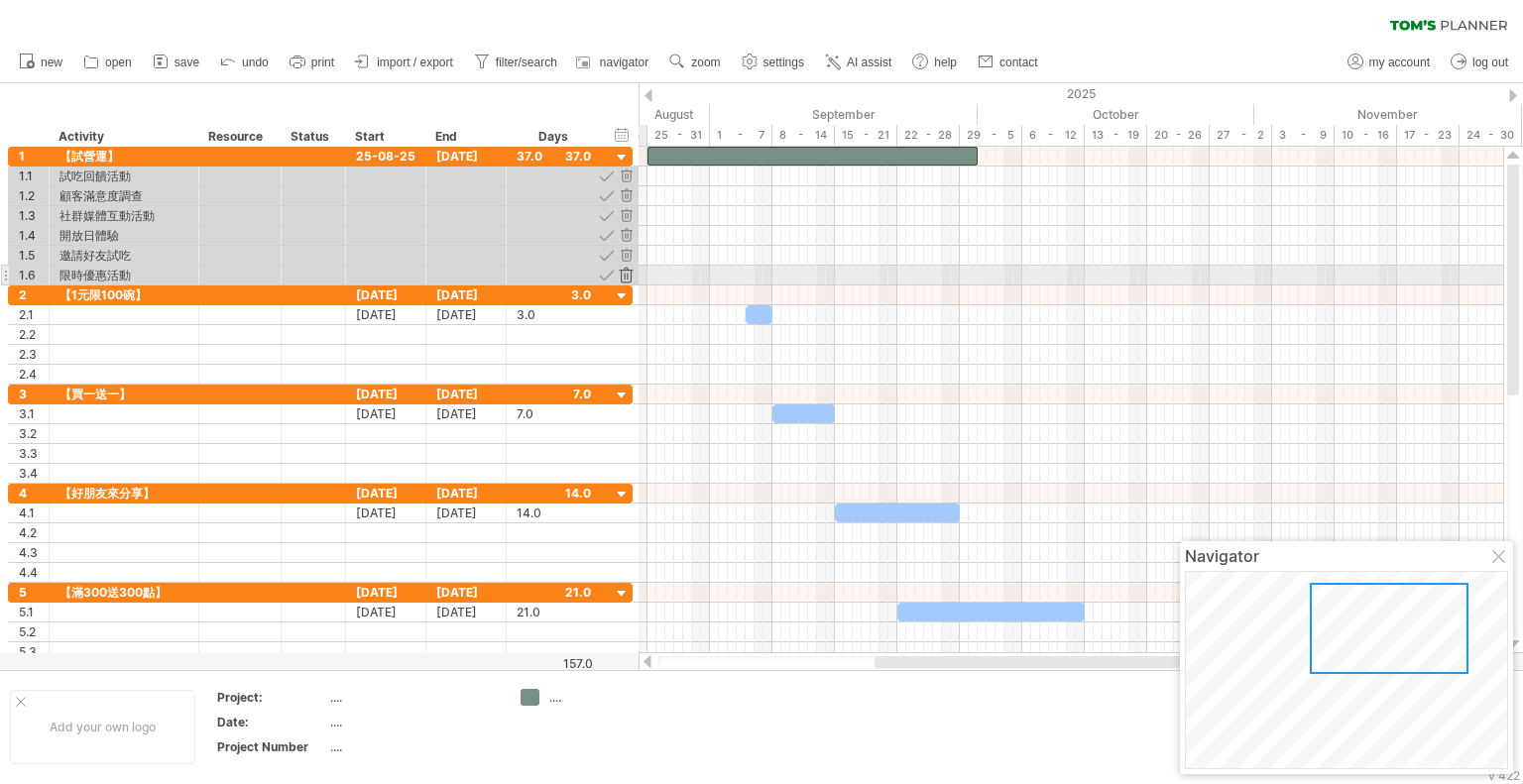 click at bounding box center (626, 275) 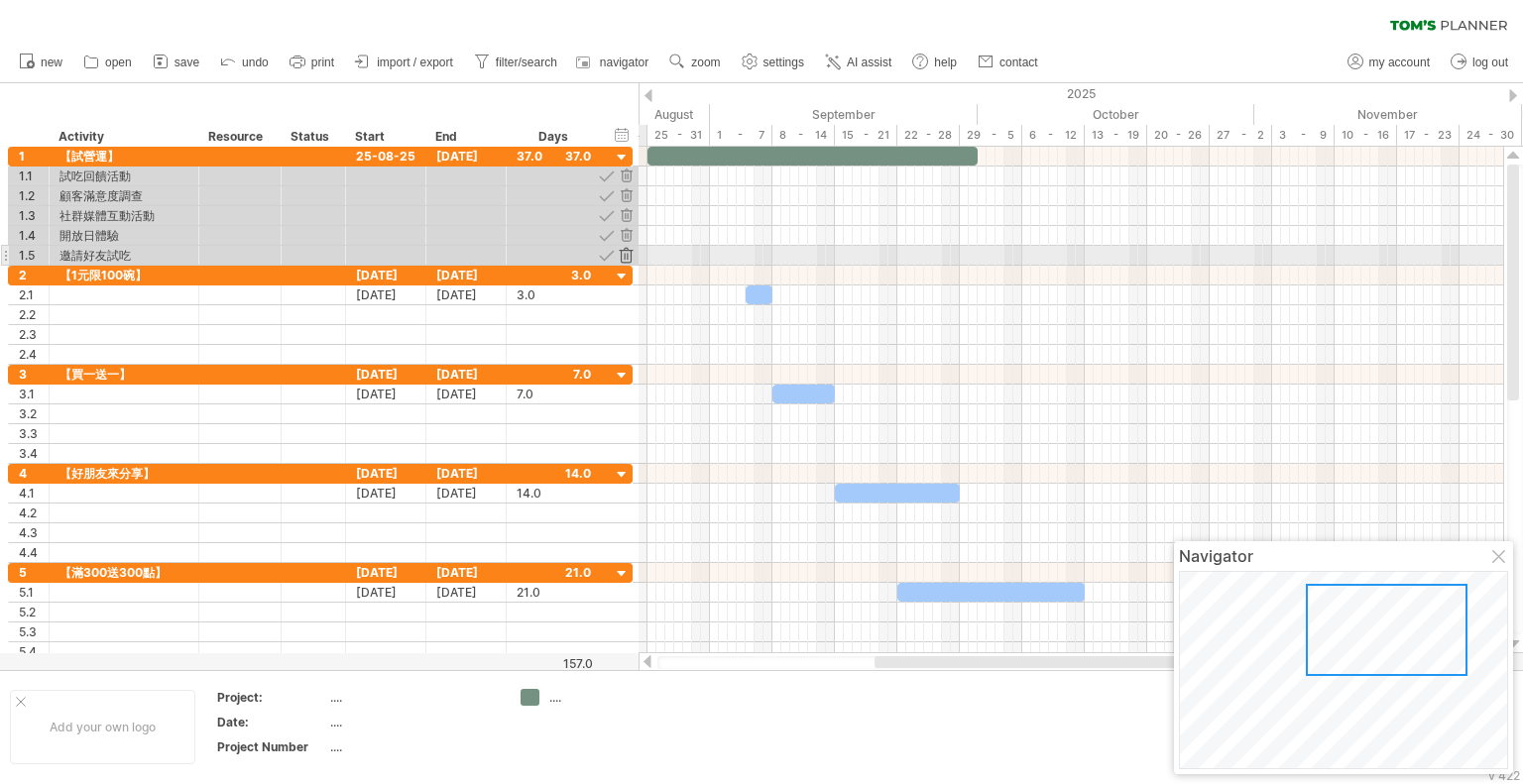 click at bounding box center (626, 255) 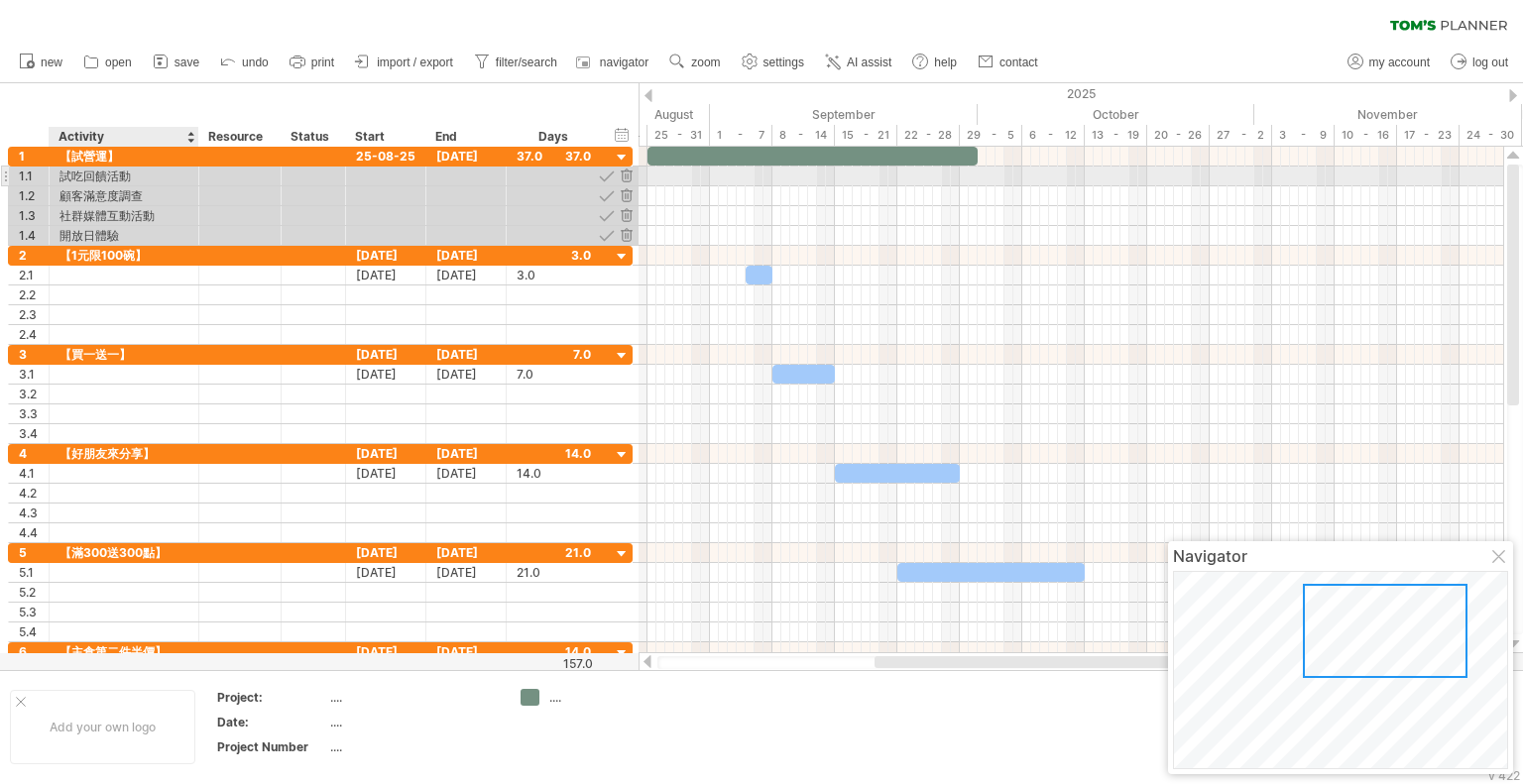 click on "試吃回饋活動" at bounding box center (124, 175) 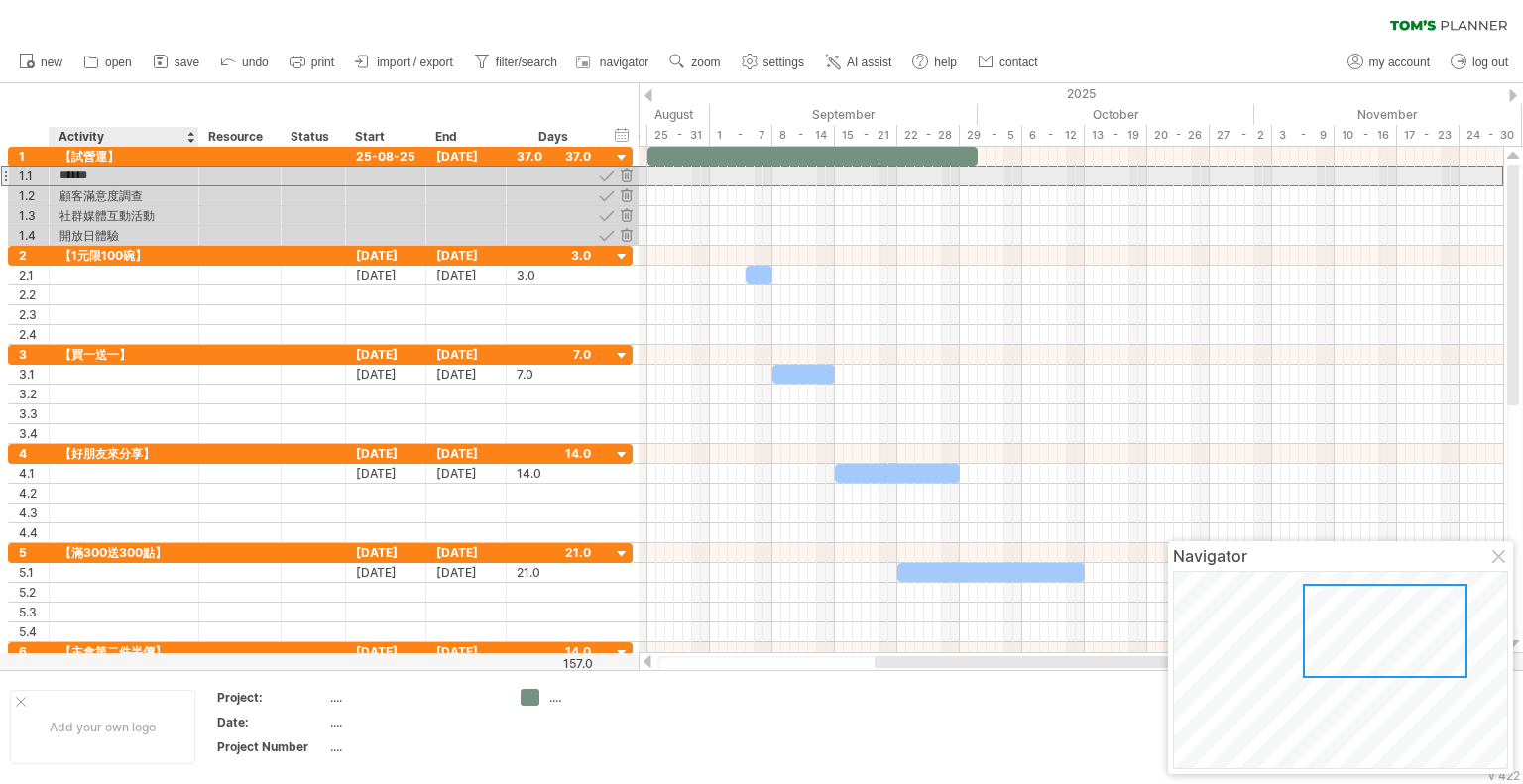 click on "******" at bounding box center [124, 175] 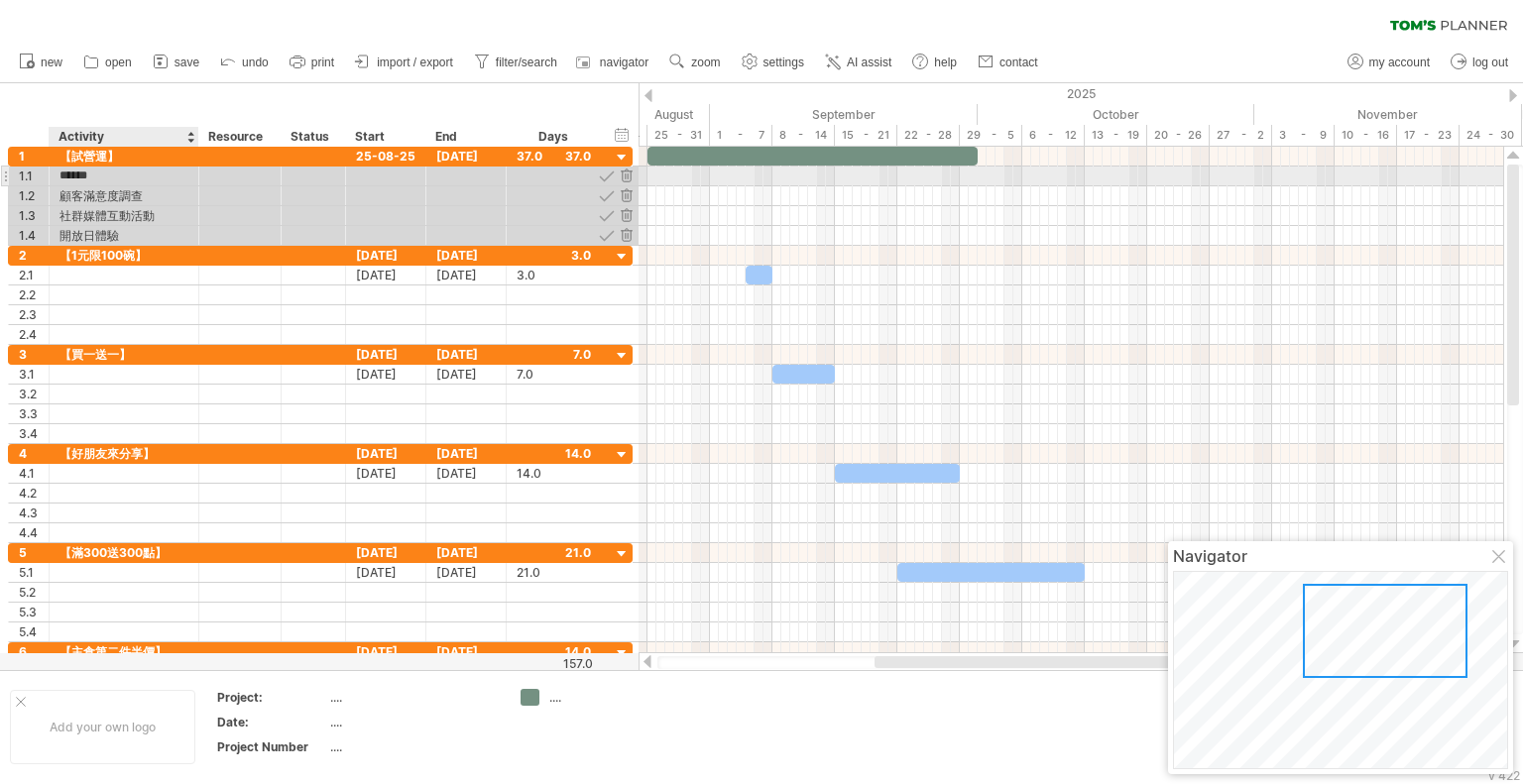 click on "******" at bounding box center [124, 175] 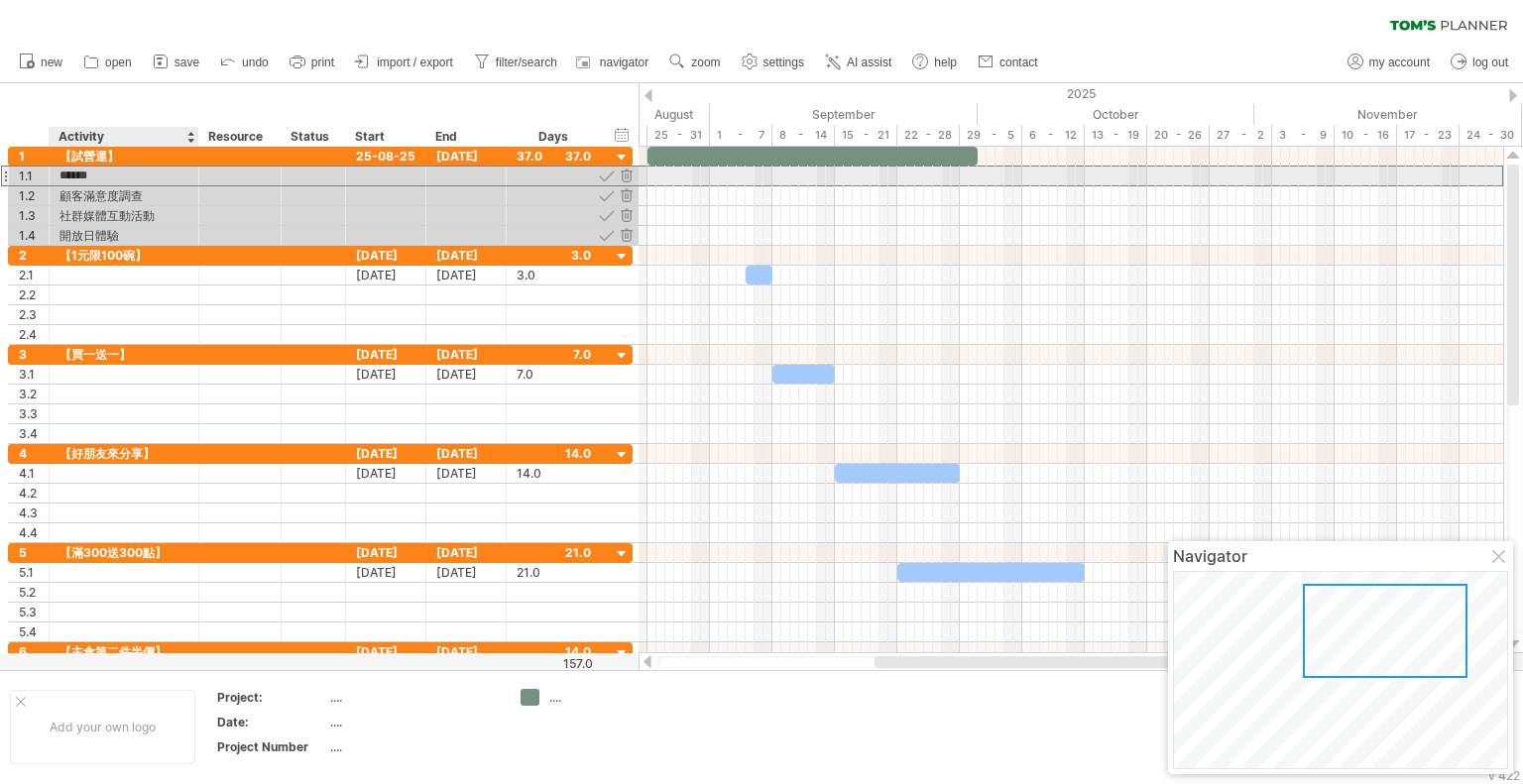 click on "******" at bounding box center [124, 175] 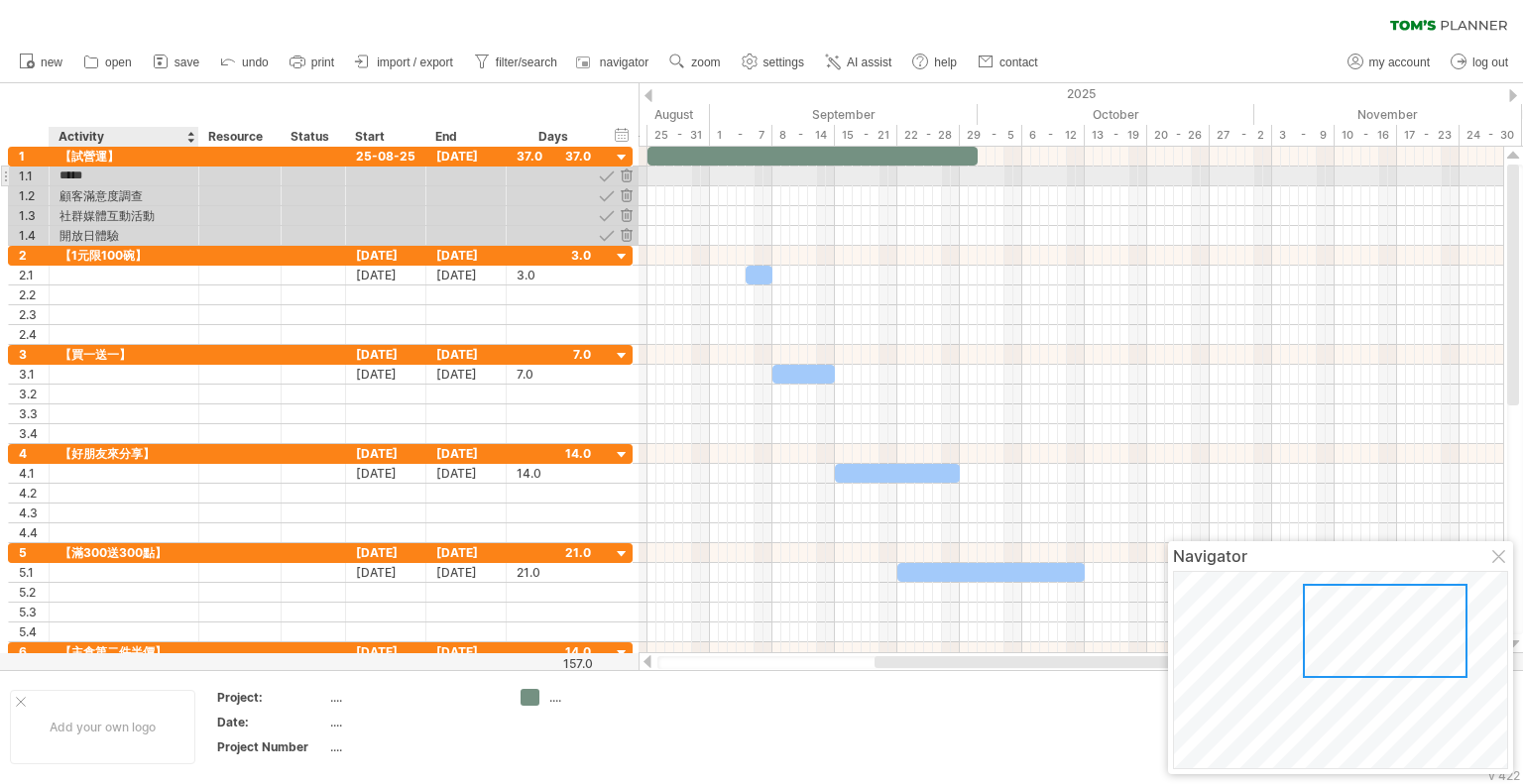 type on "****" 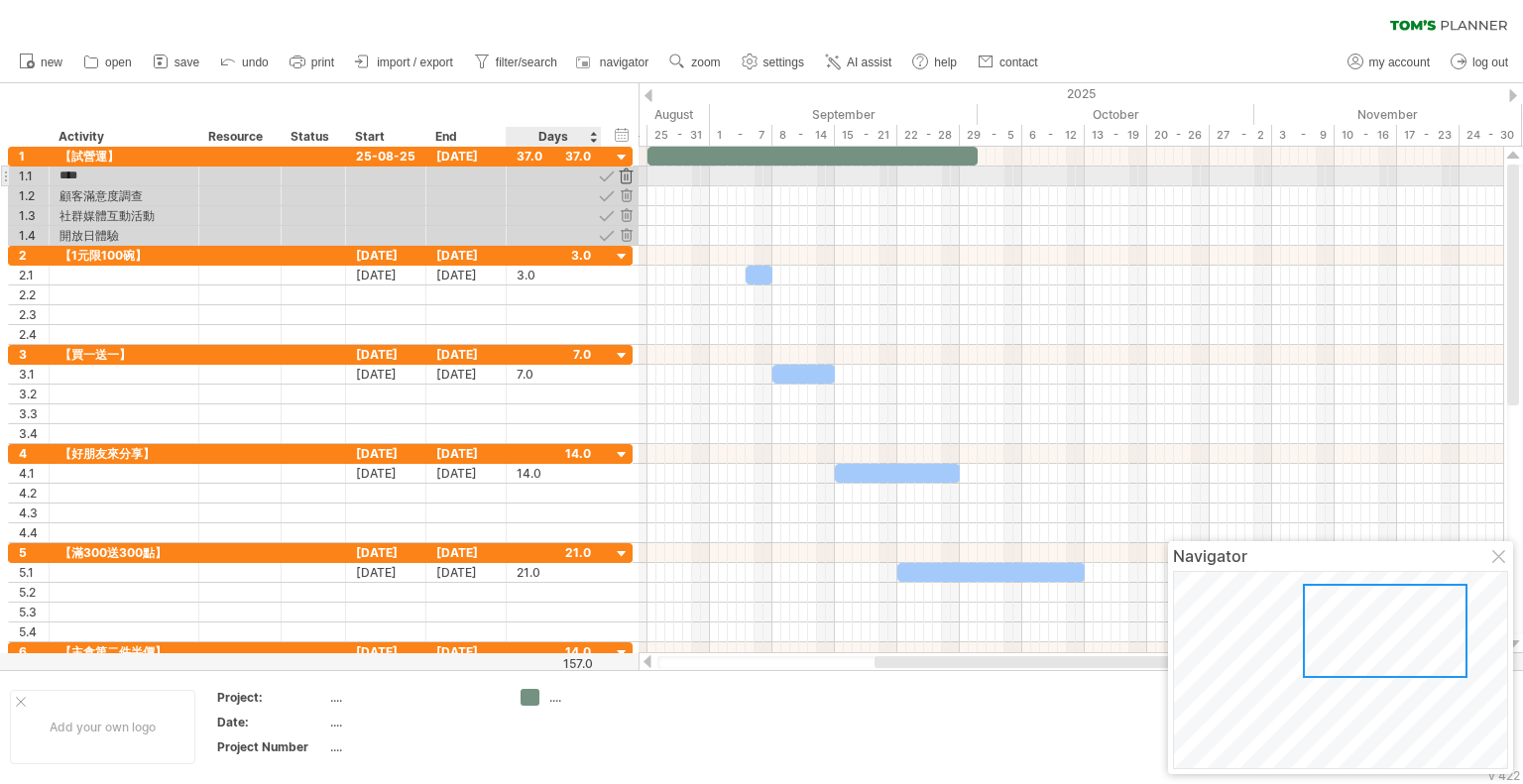 click at bounding box center [626, 175] 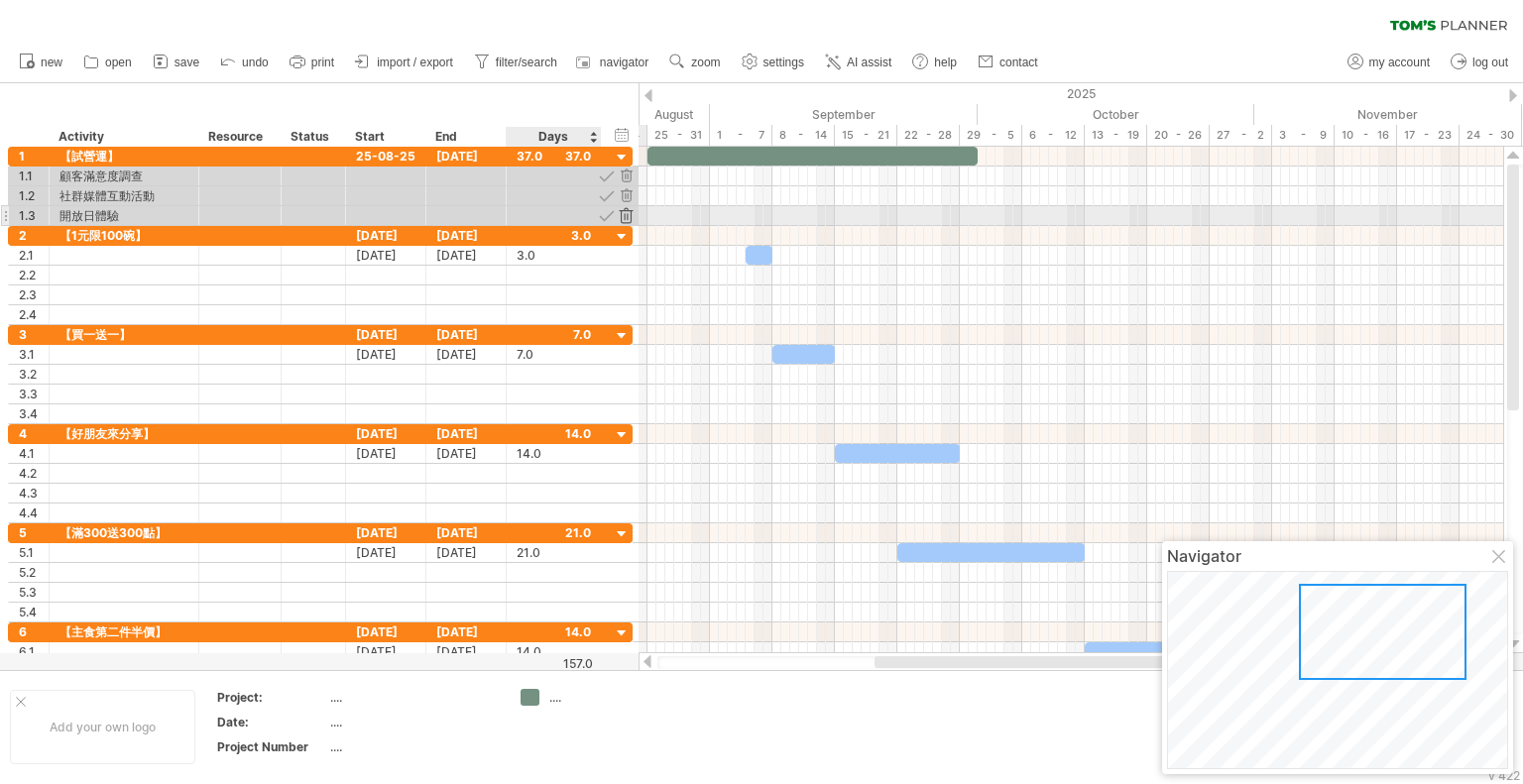click at bounding box center (626, 215) 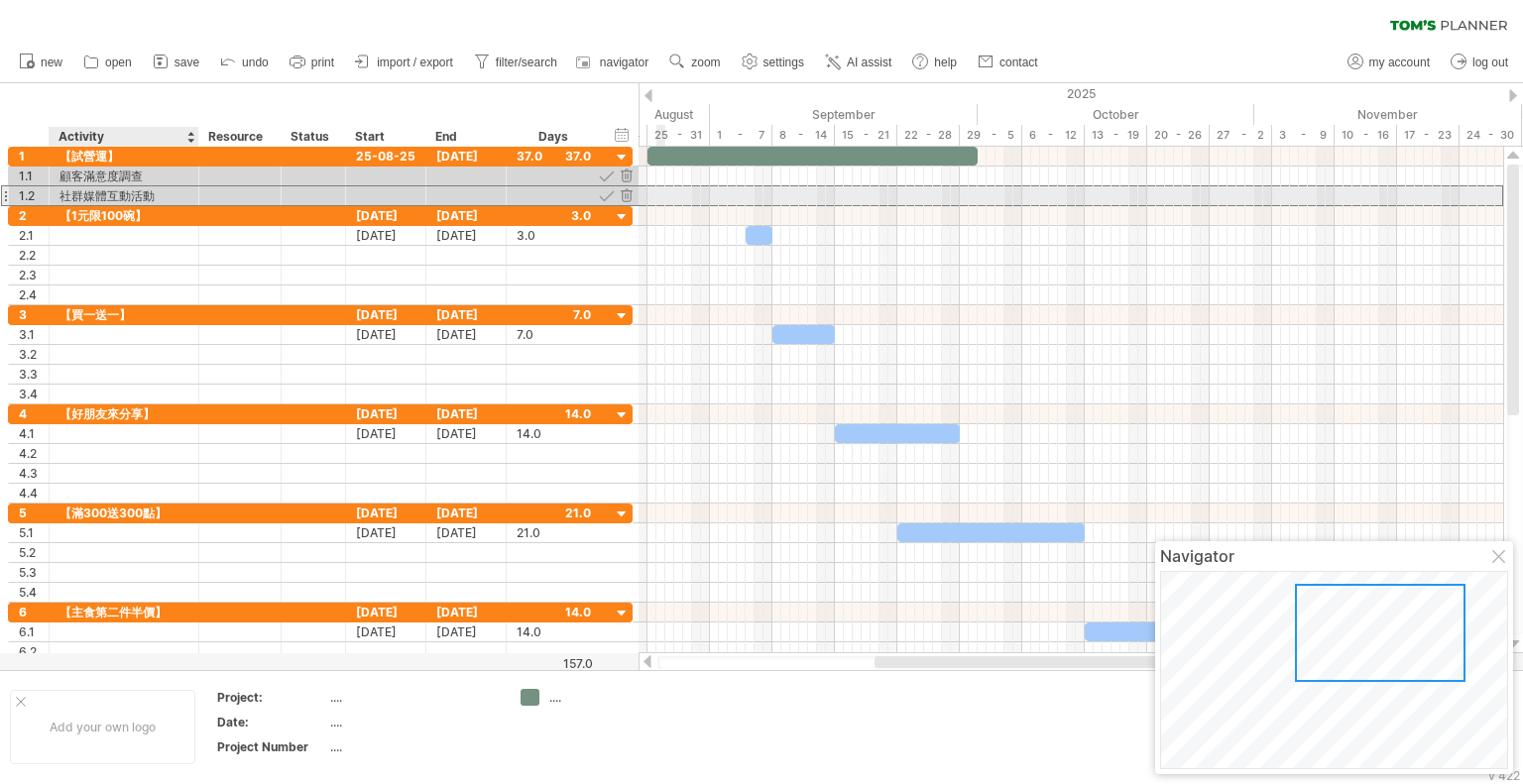 click on "社群媒體互動活動" at bounding box center [124, 195] 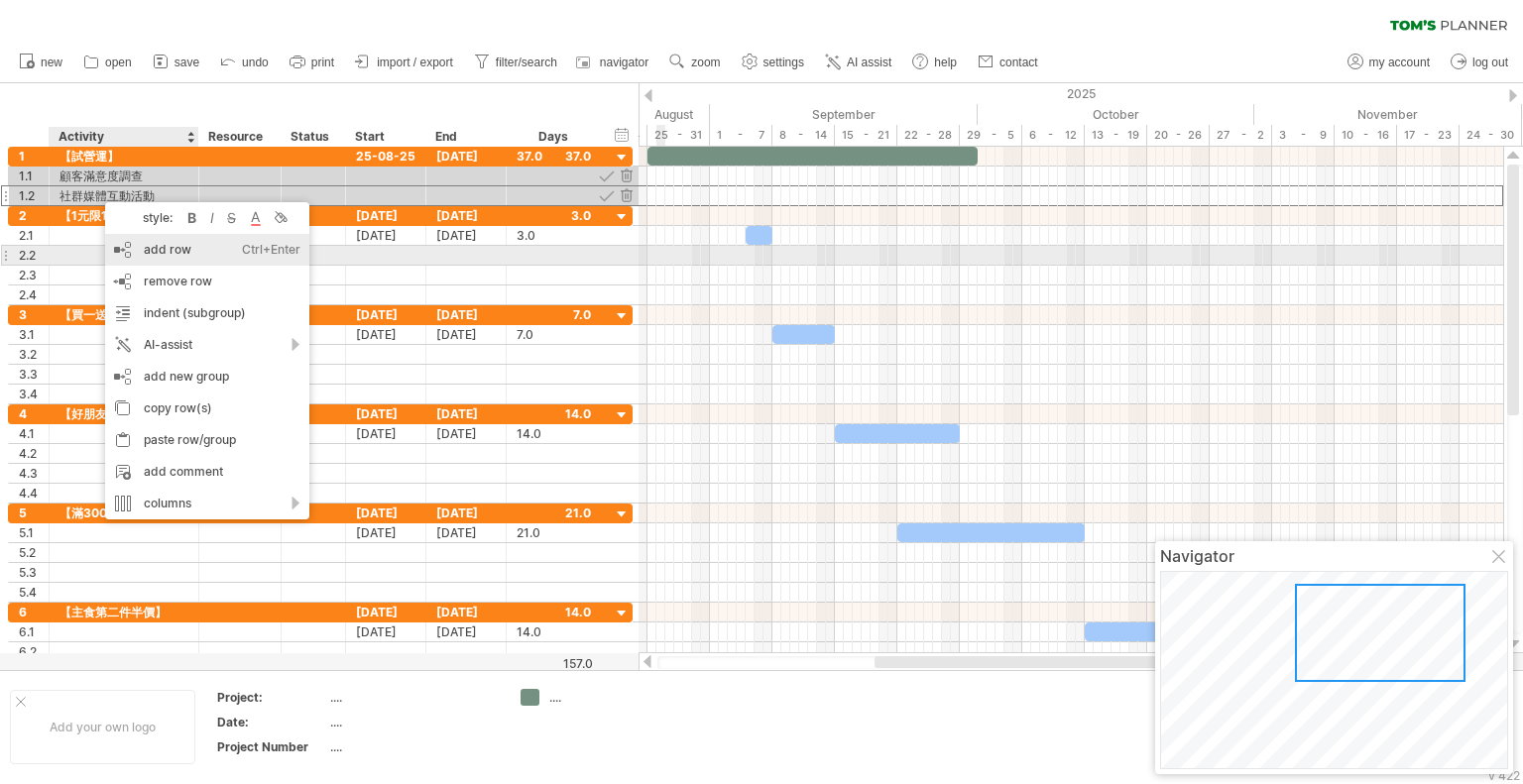 click on "add row Ctrl+Enter Cmd+Enter" at bounding box center [207, 250] 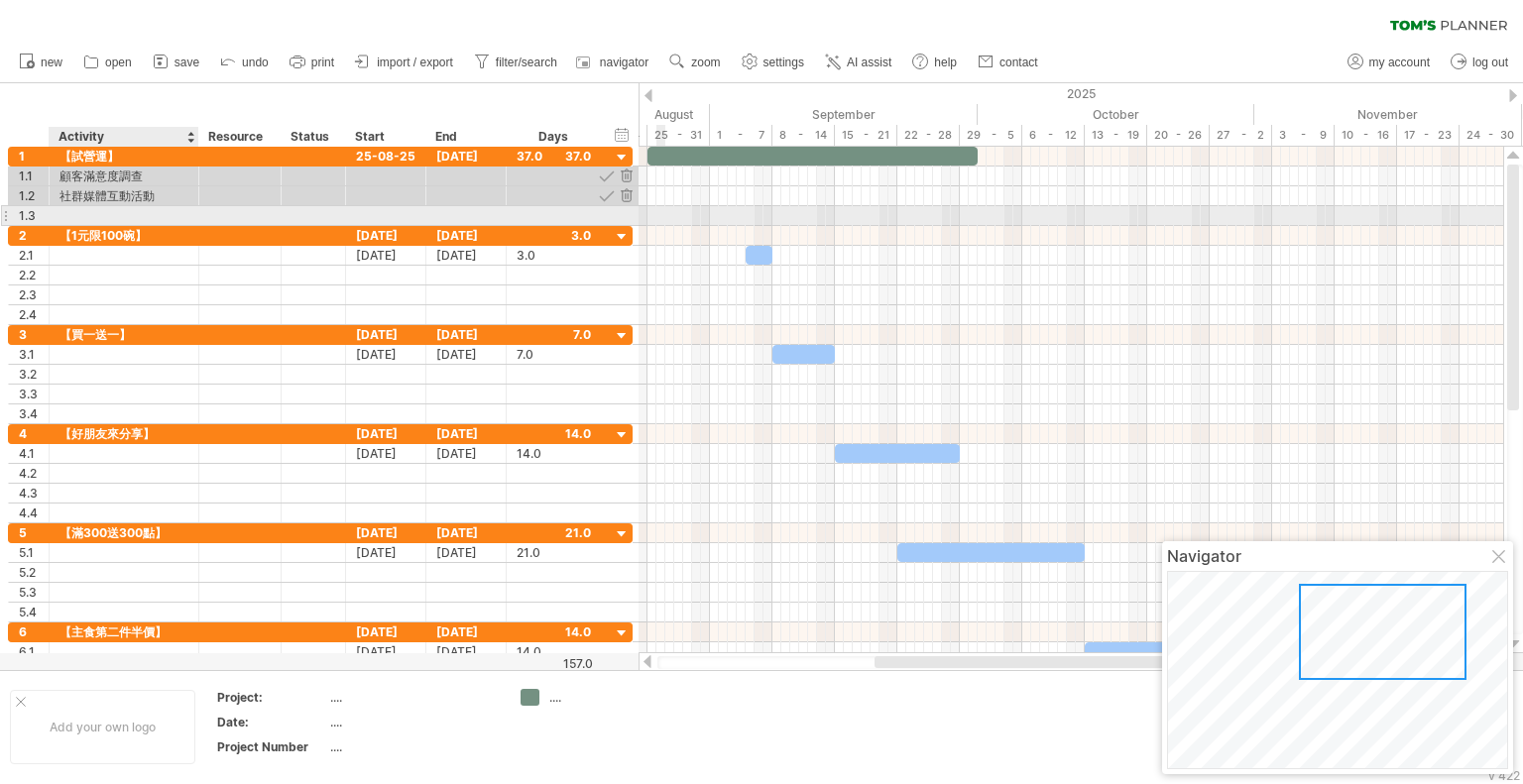 click at bounding box center (124, 215) 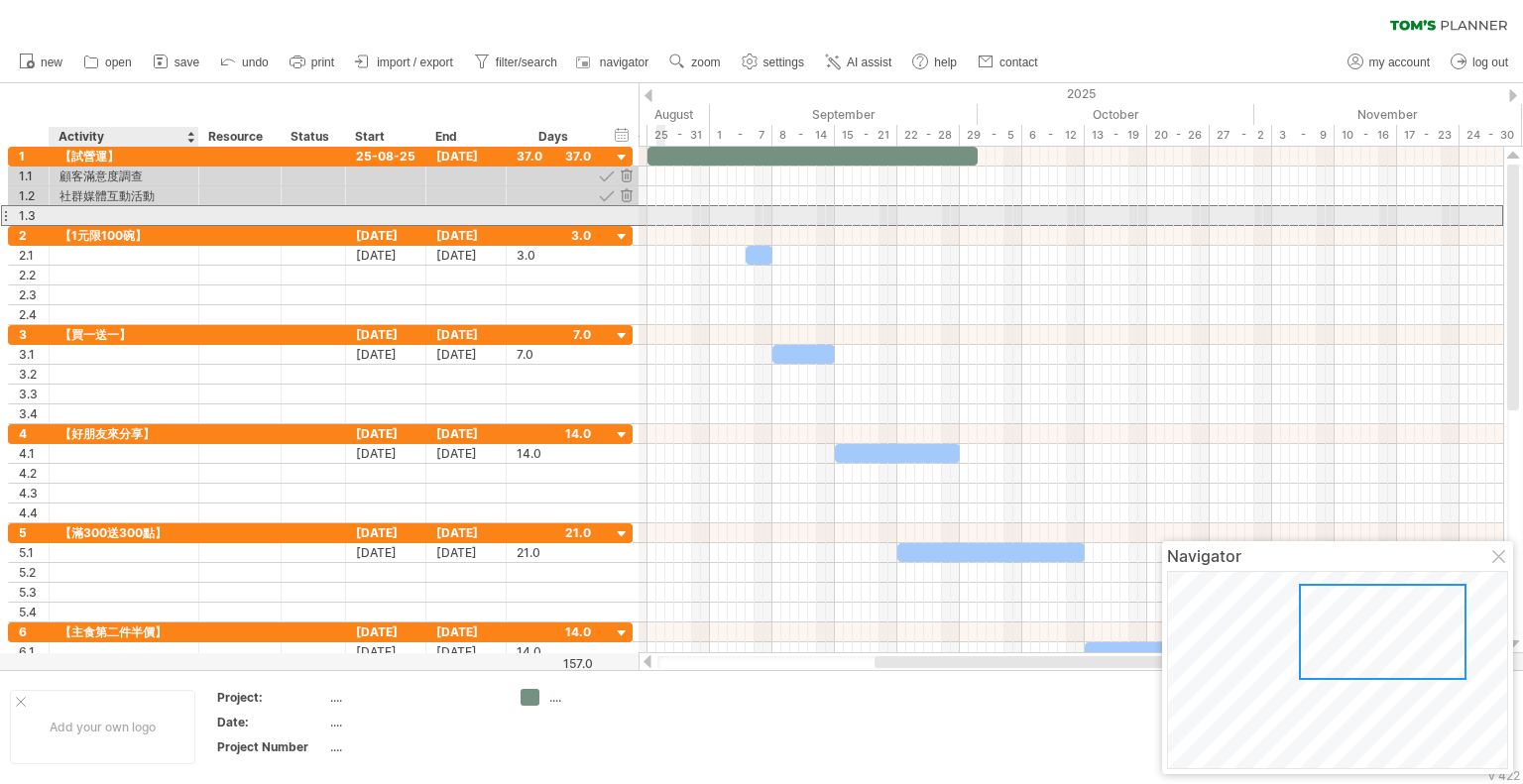 click at bounding box center [124, 215] 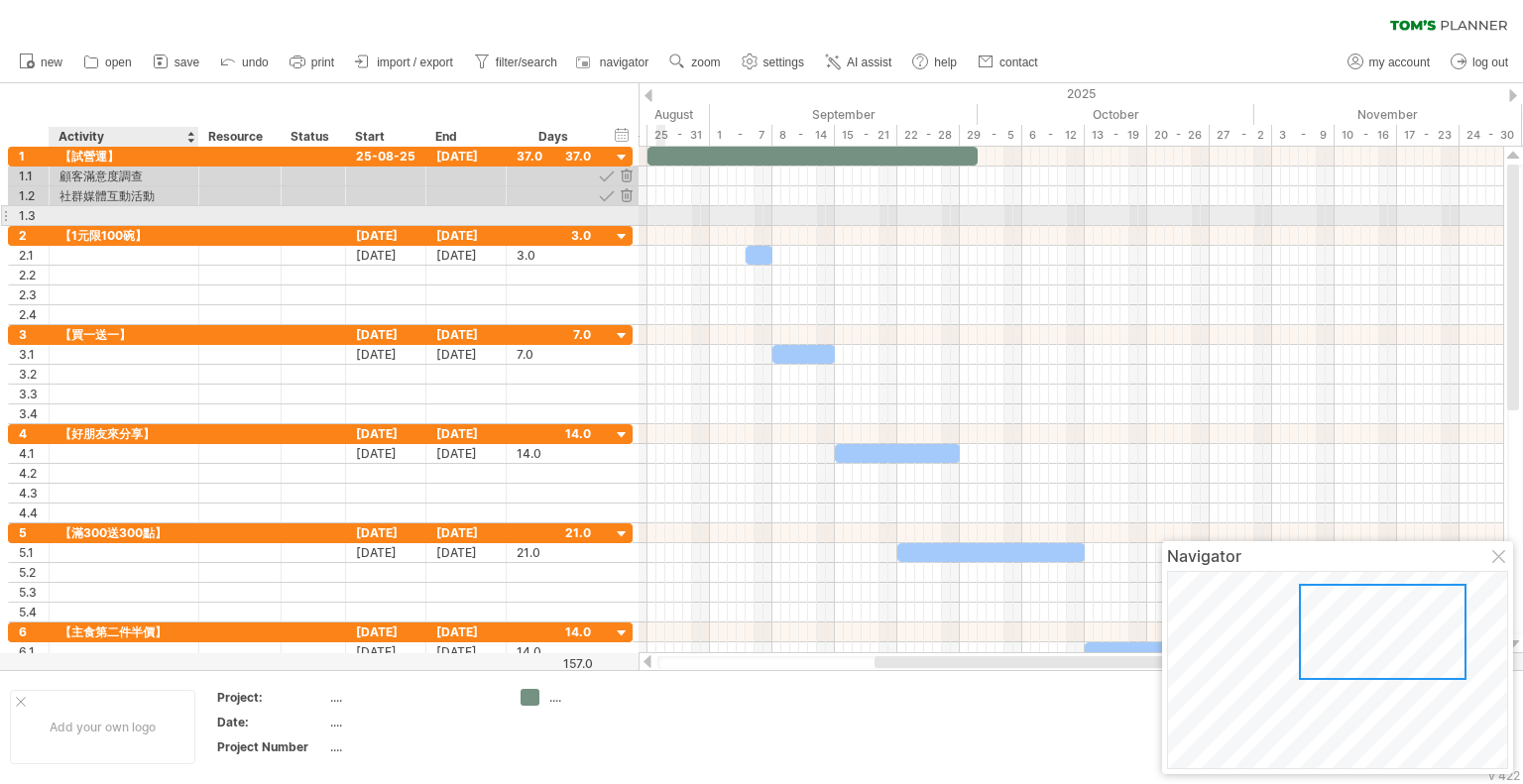 paste on "********" 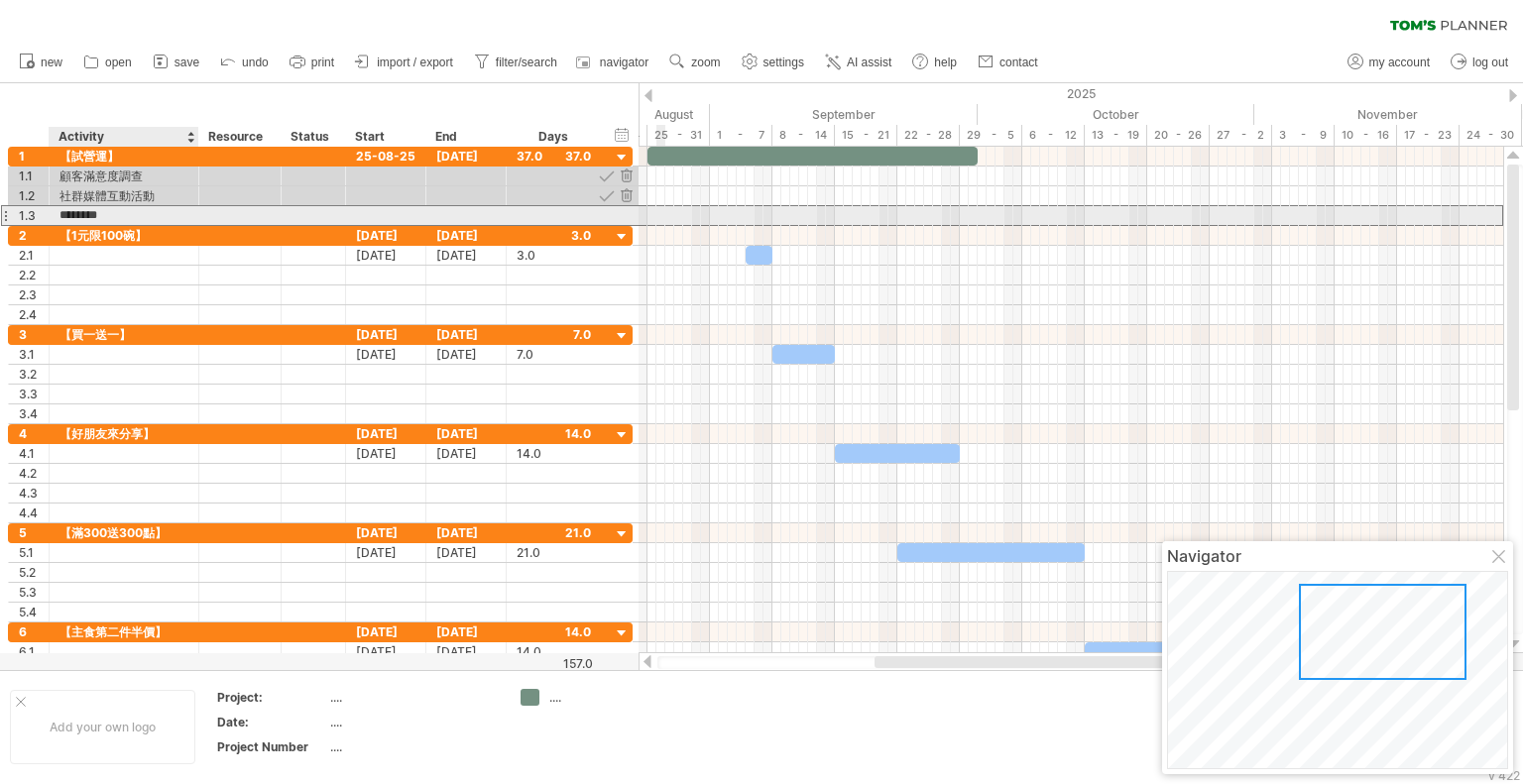 click on "********" at bounding box center (124, 215) 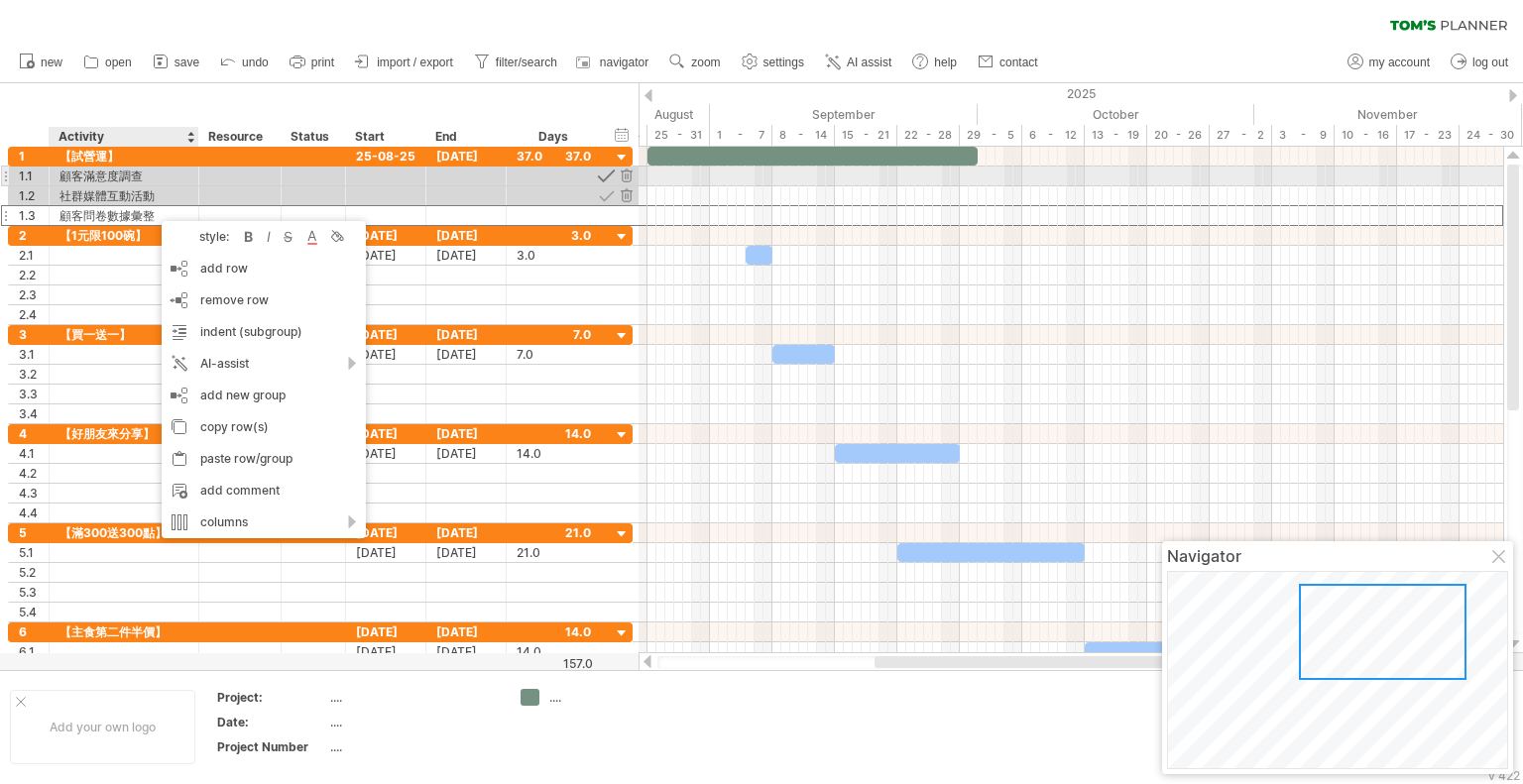 click at bounding box center (606, 175) 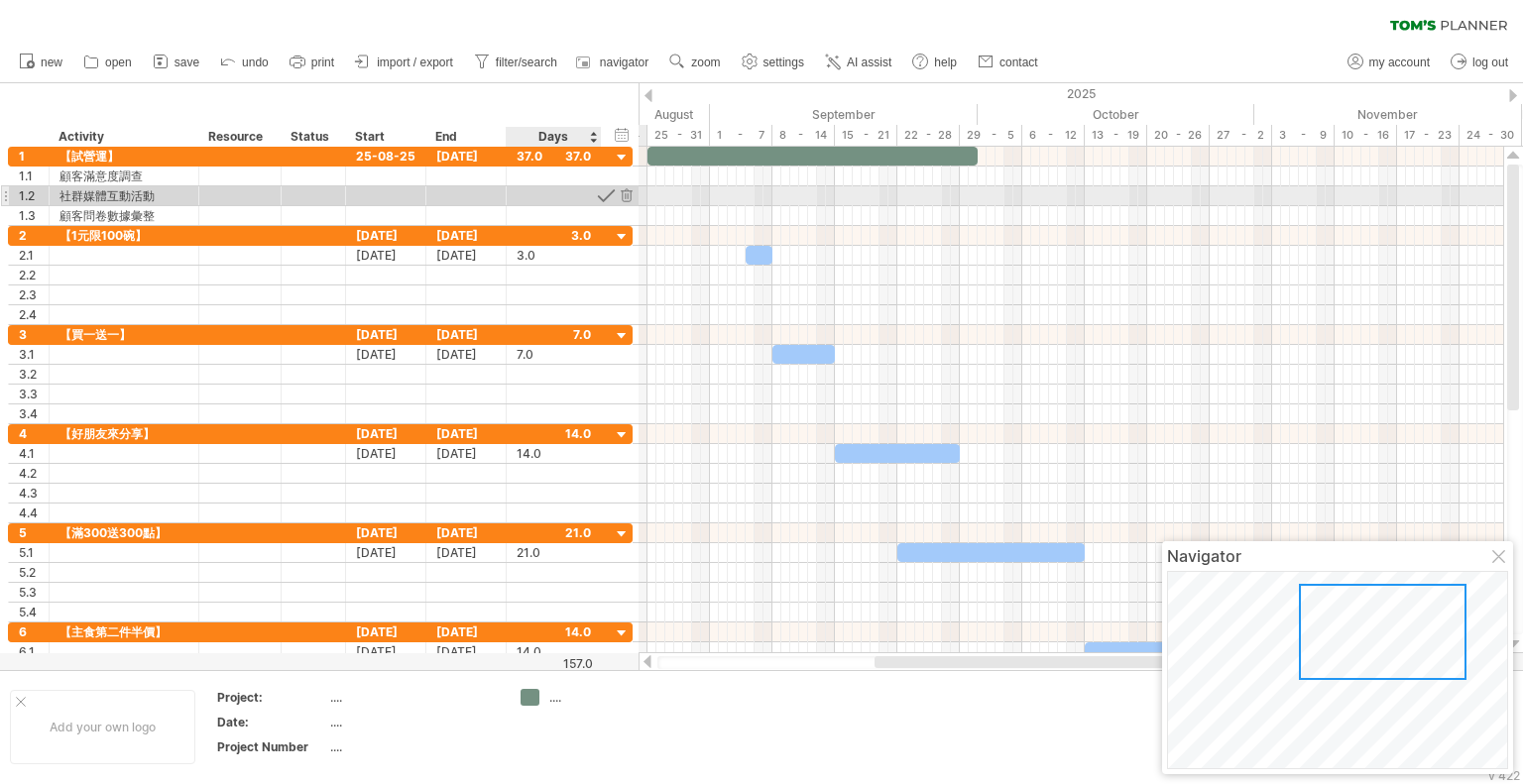 click at bounding box center [606, 195] 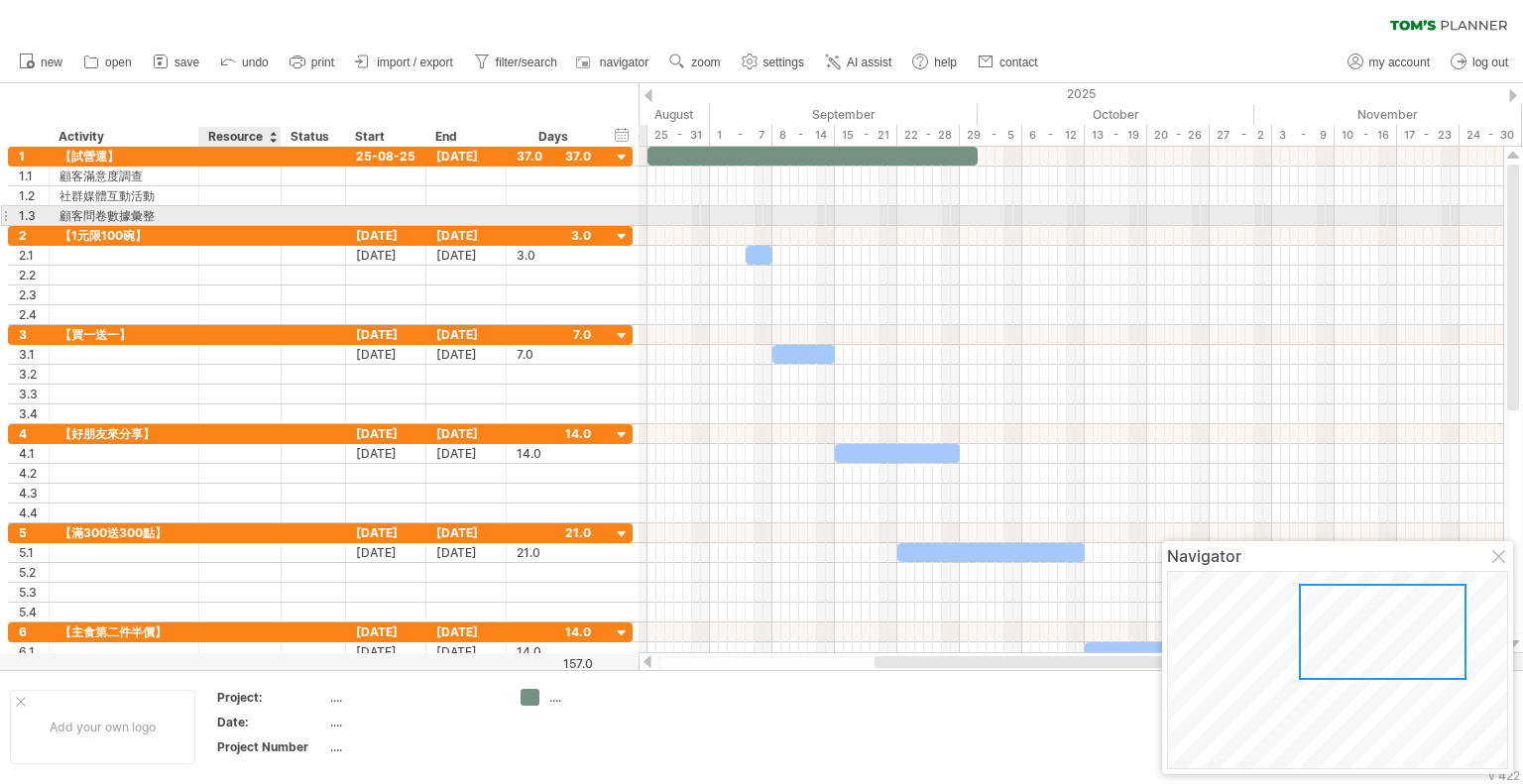 click at bounding box center (240, 215) 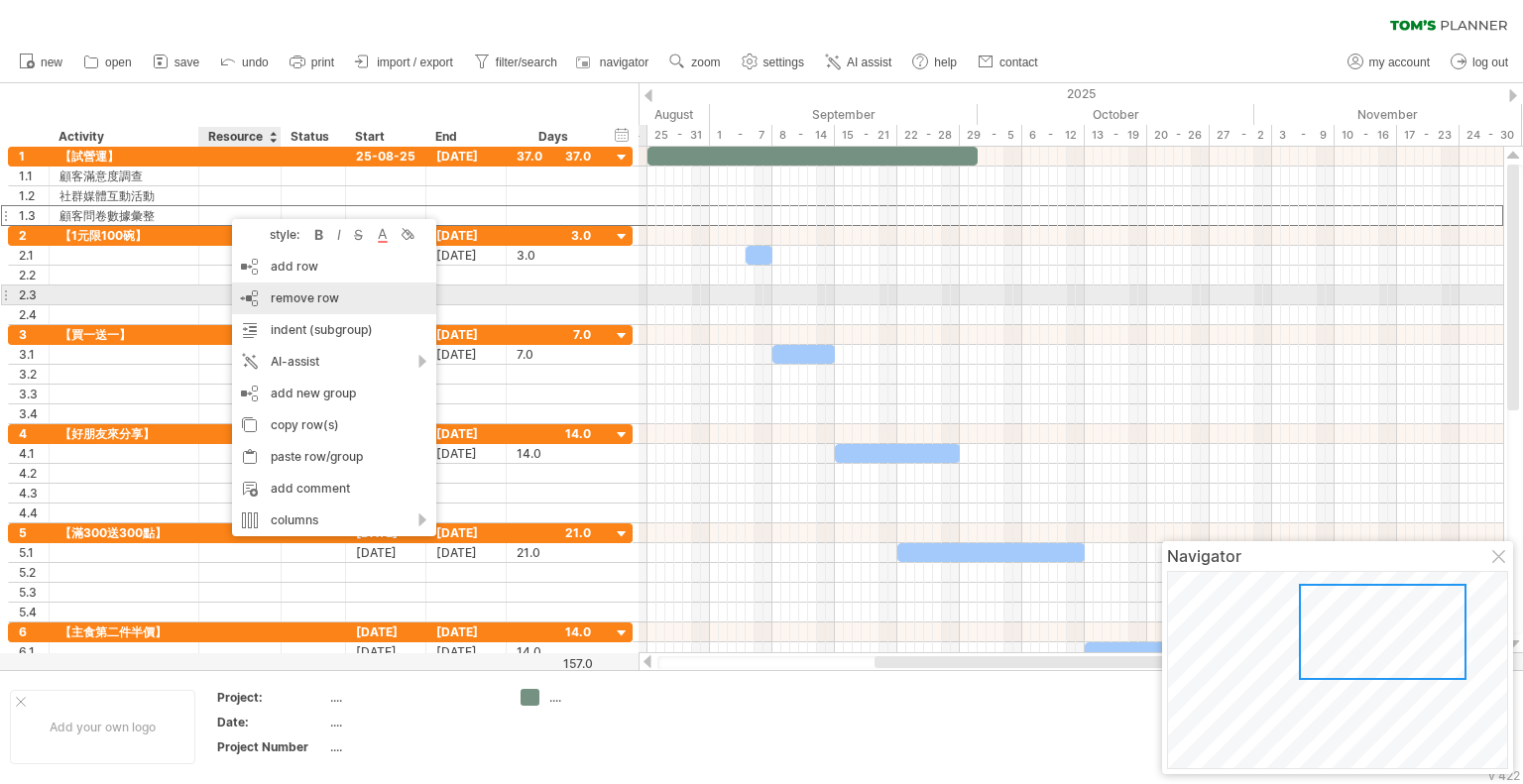 click on "remove row remove selected rows" at bounding box center (334, 298) 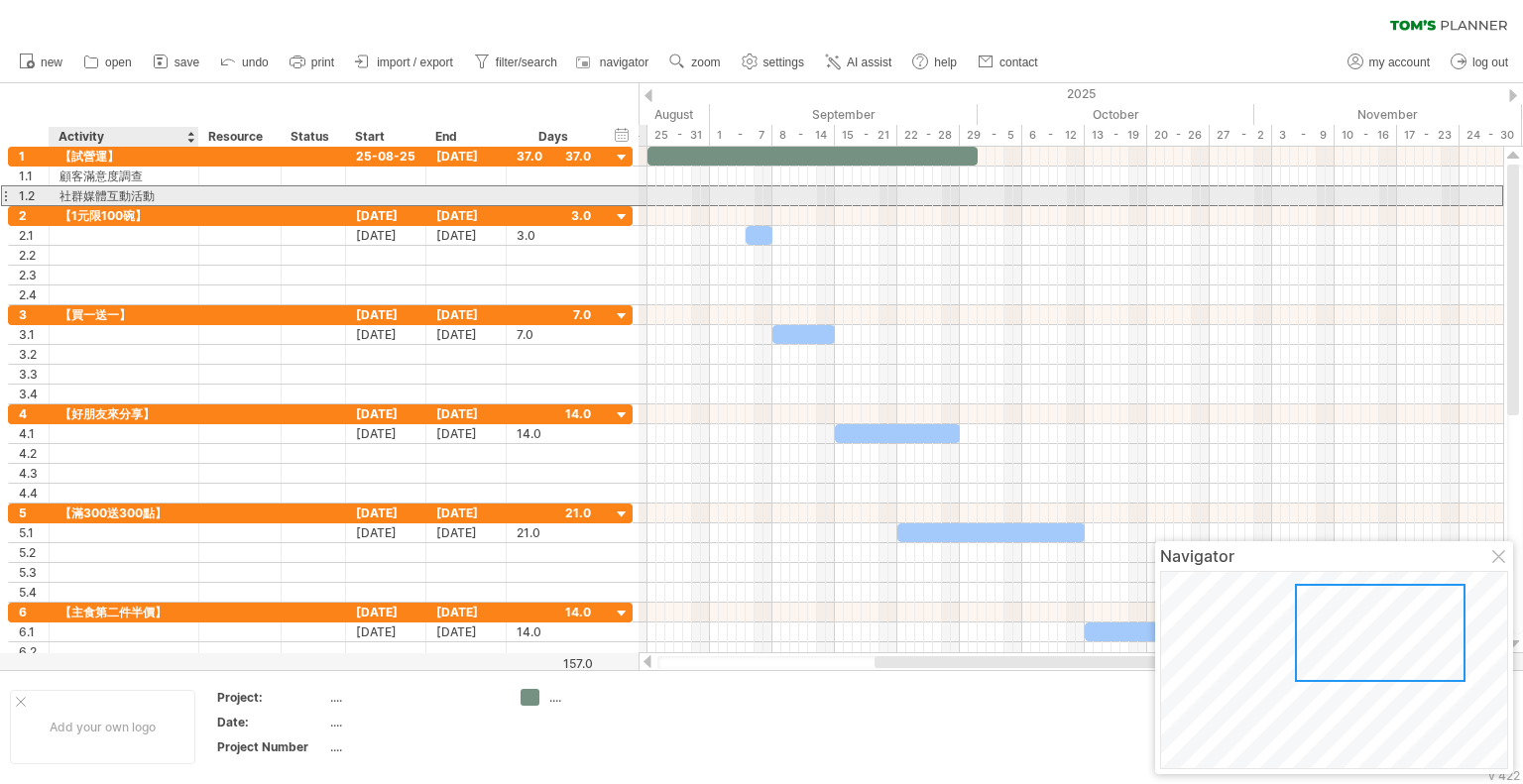 click on "社群媒體互動活動" at bounding box center (124, 195) 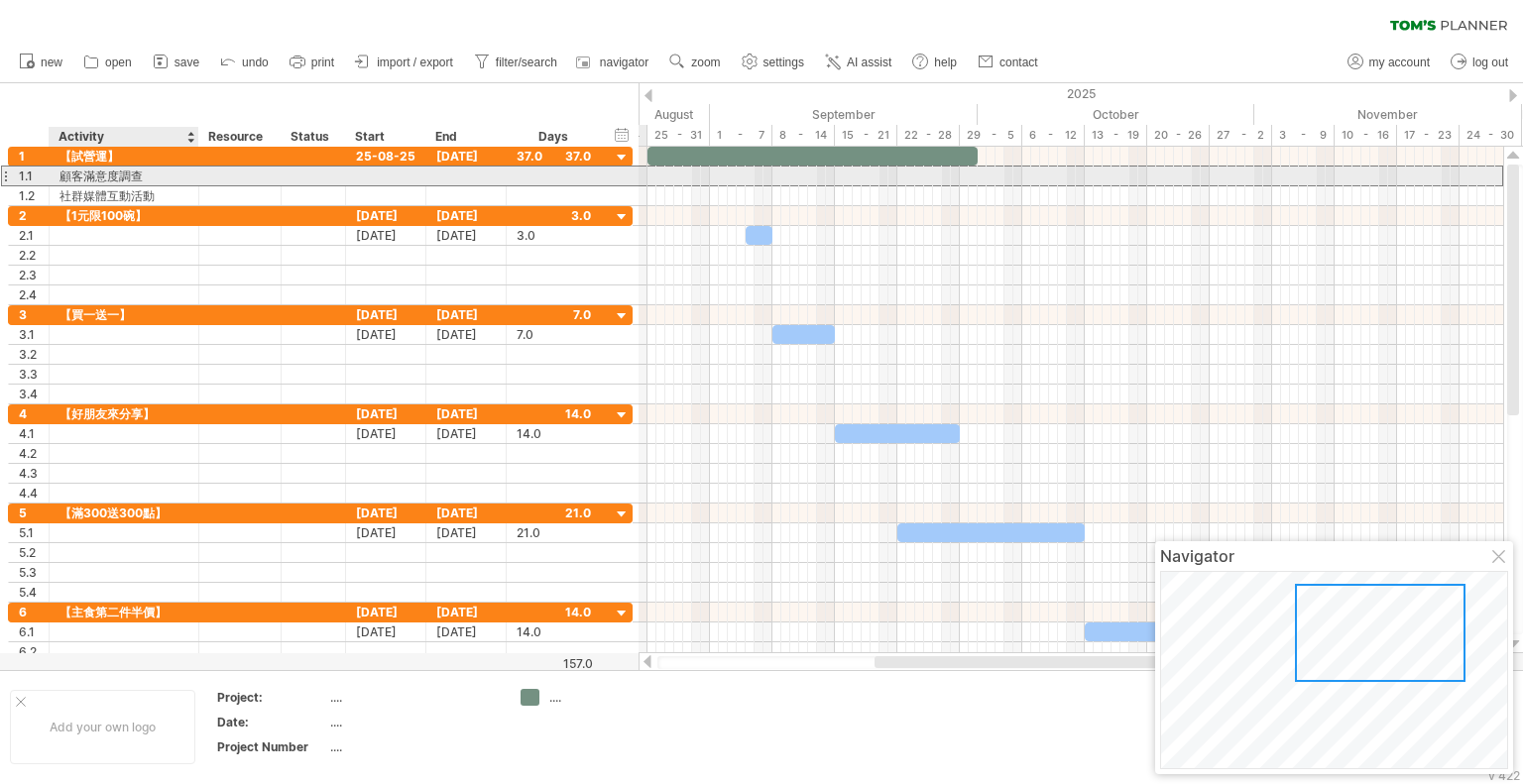 click on "顧客滿意度調查" at bounding box center (124, 175) 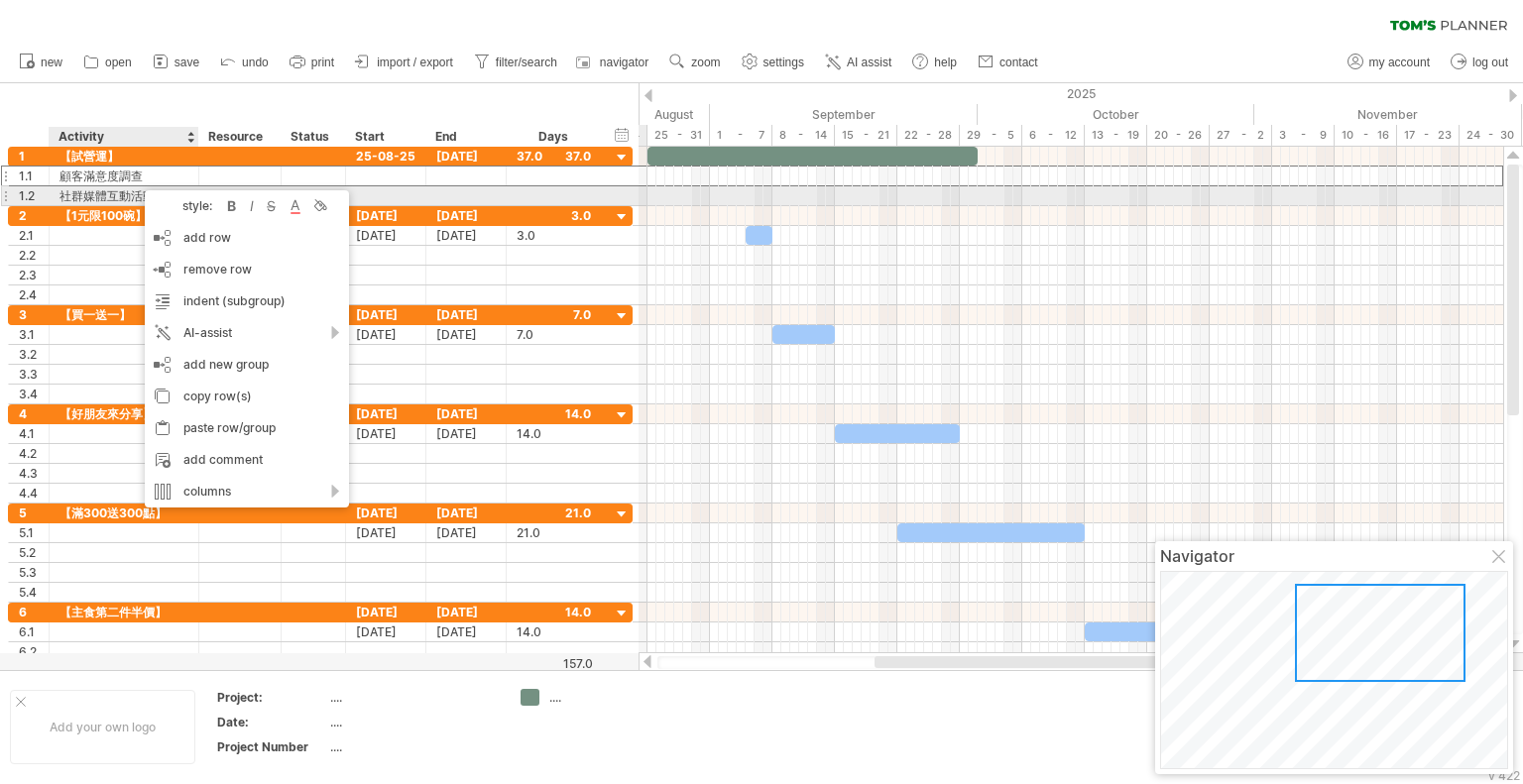 click on "社群媒體互動活動" at bounding box center [124, 195] 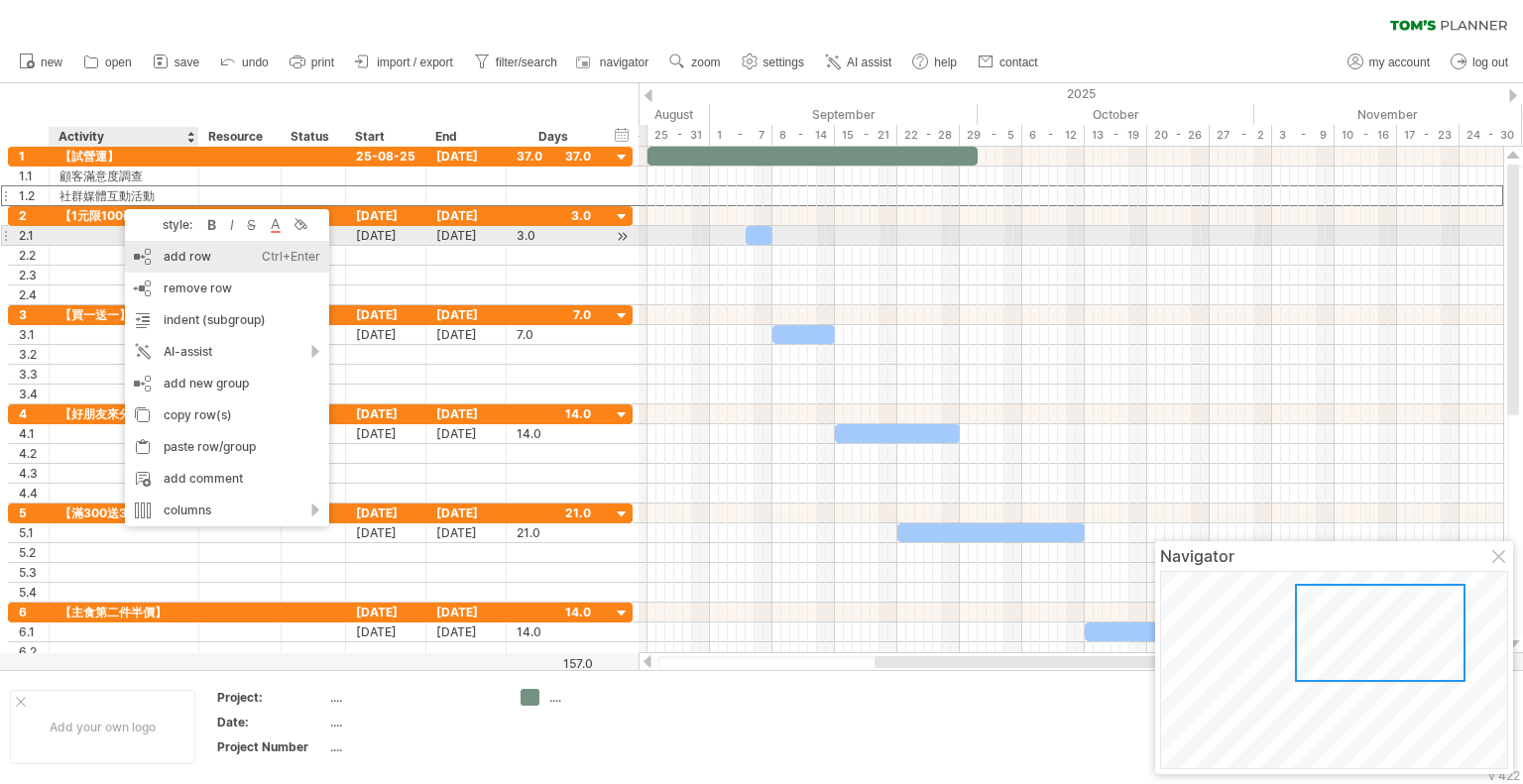 click on "add row Ctrl+Enter Cmd+Enter" at bounding box center [227, 257] 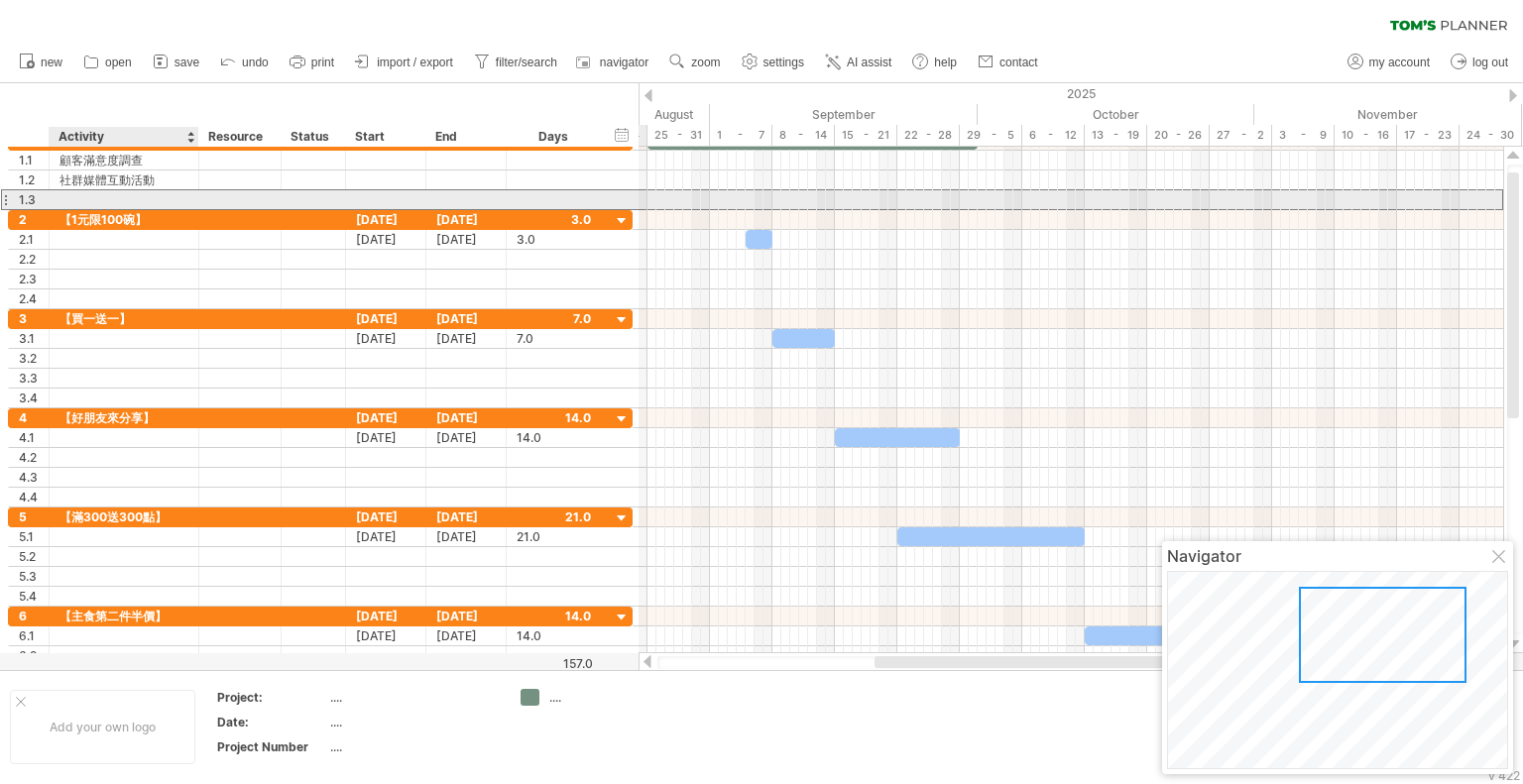 click at bounding box center [124, 199] 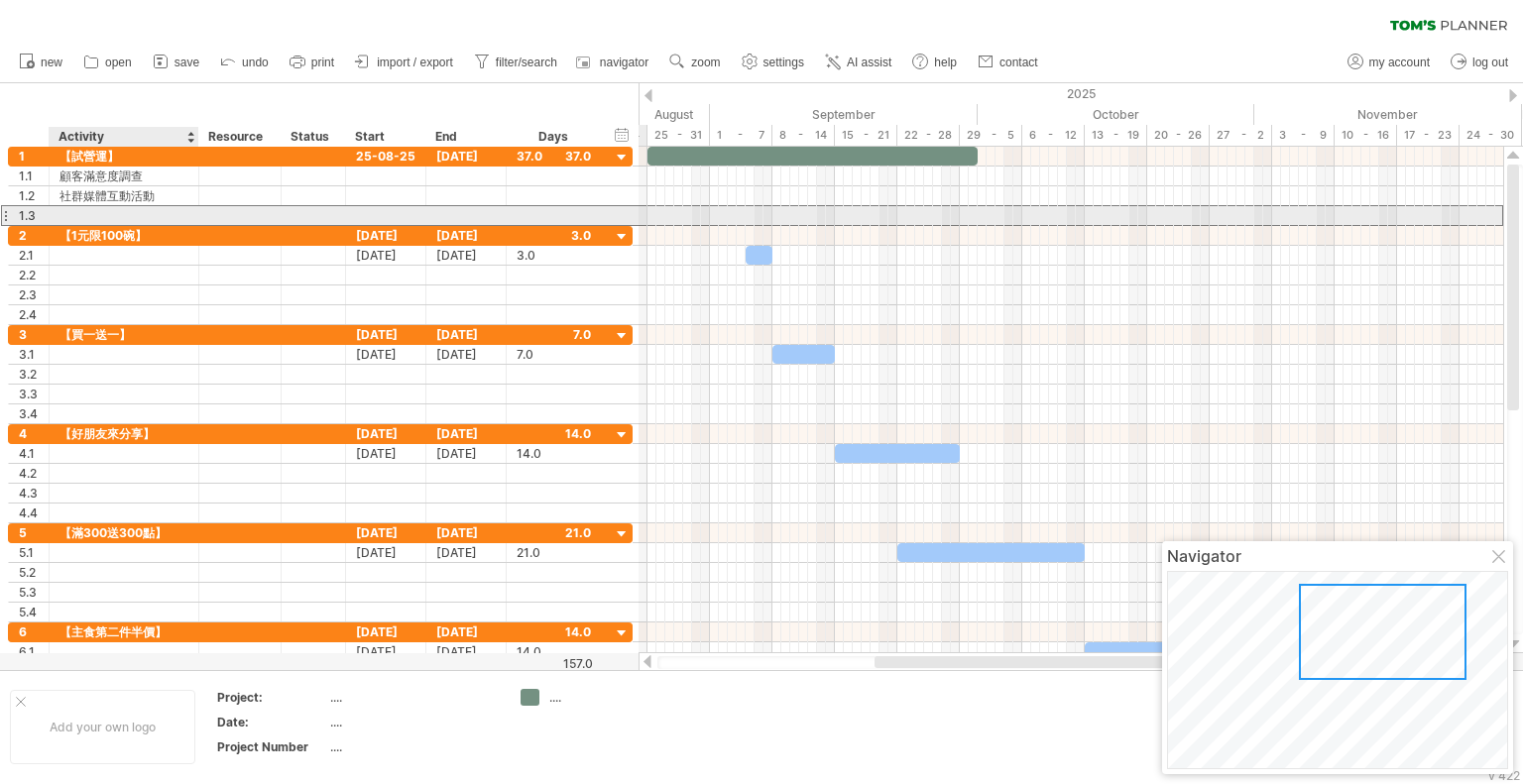 click at bounding box center [124, 215] 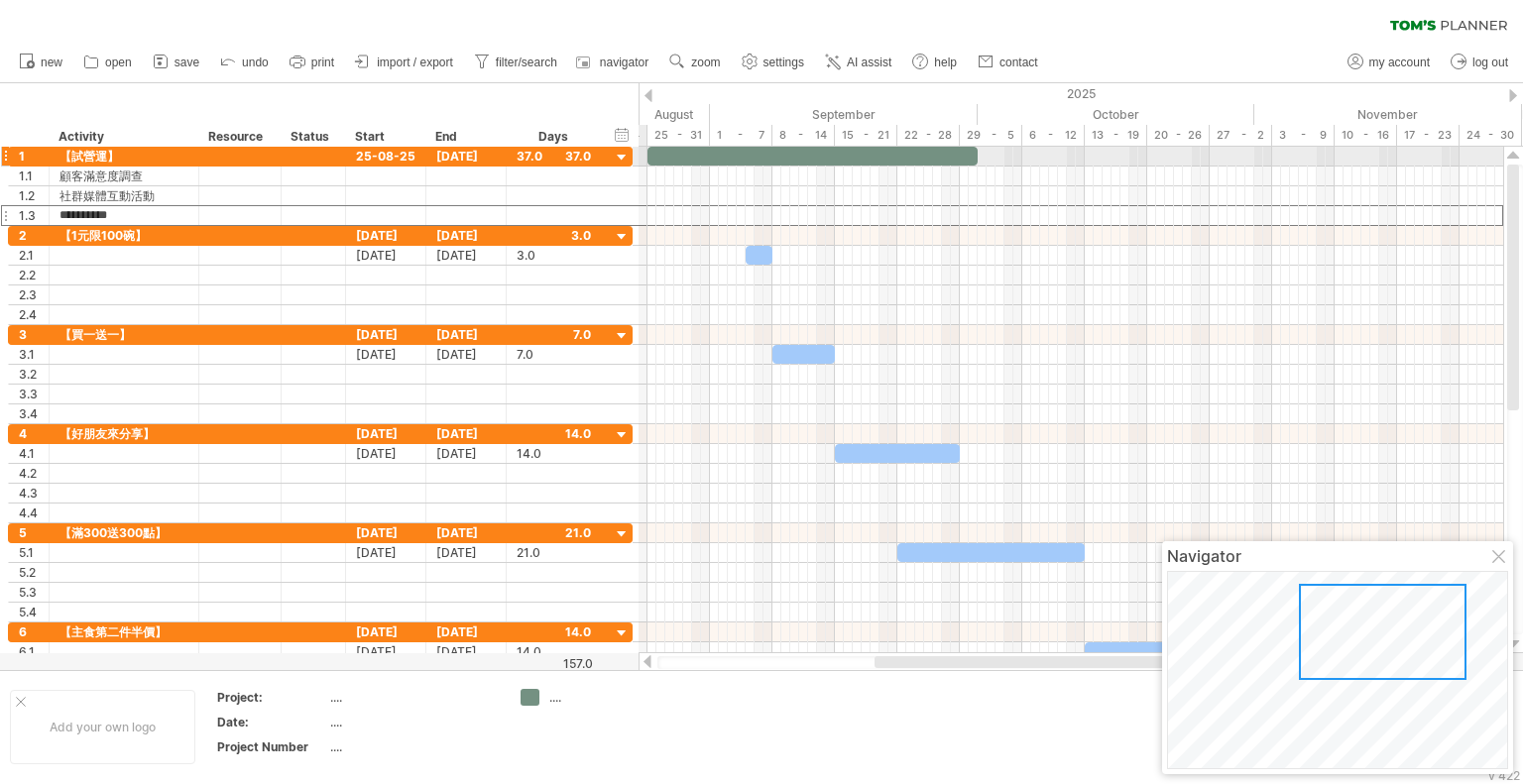 scroll, scrollTop: 0, scrollLeft: 0, axis: both 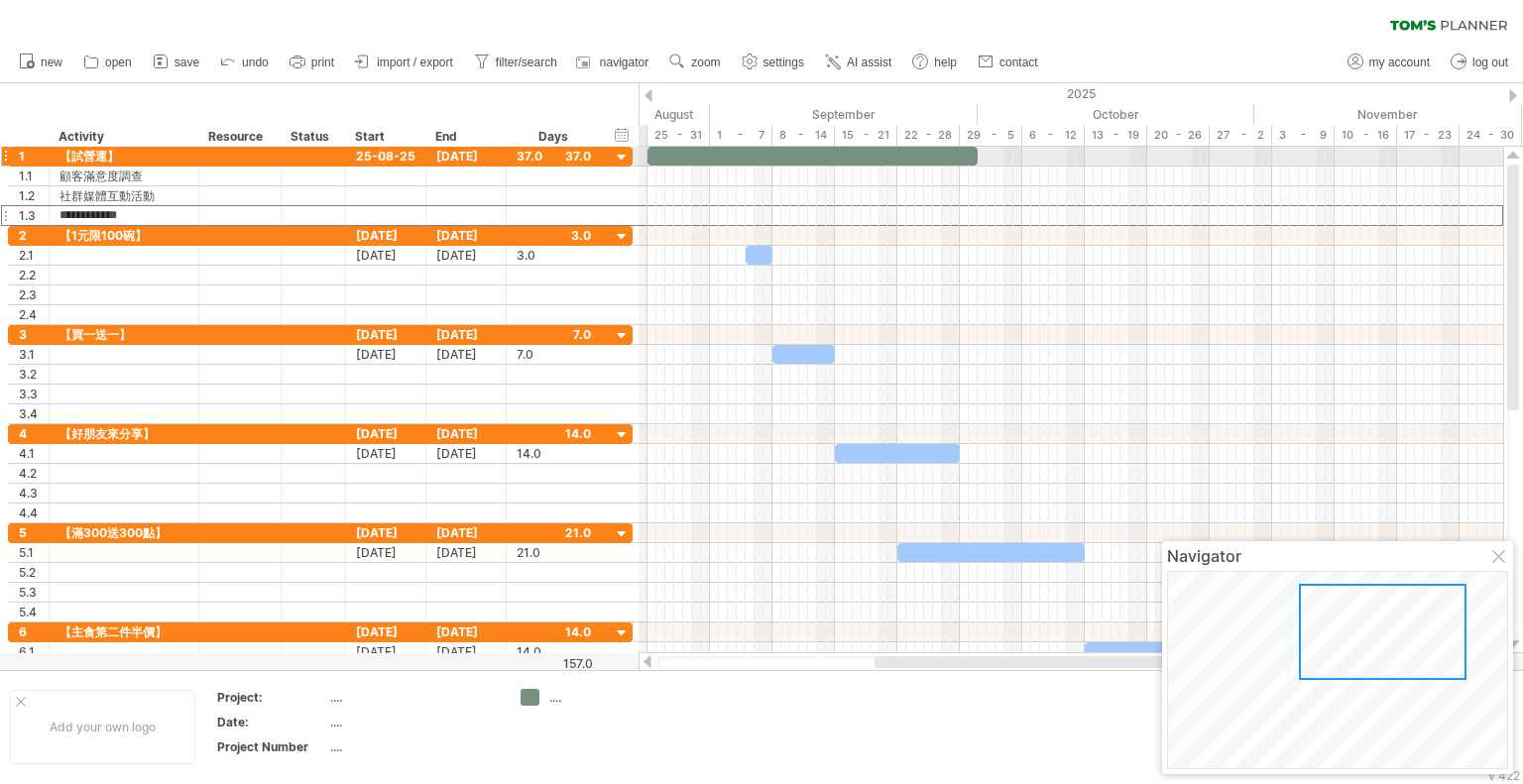 type on "**********" 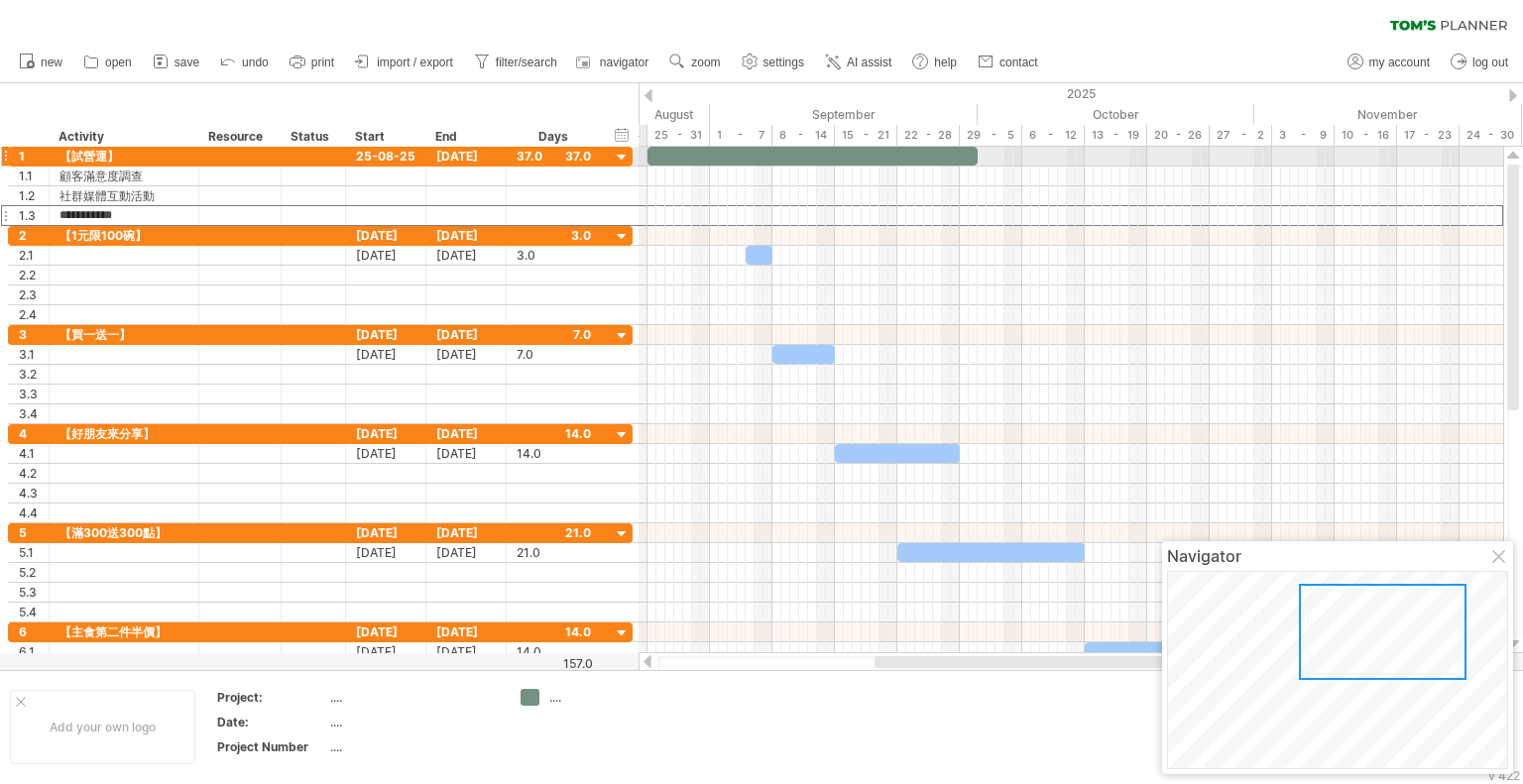 scroll, scrollTop: 0, scrollLeft: 2, axis: horizontal 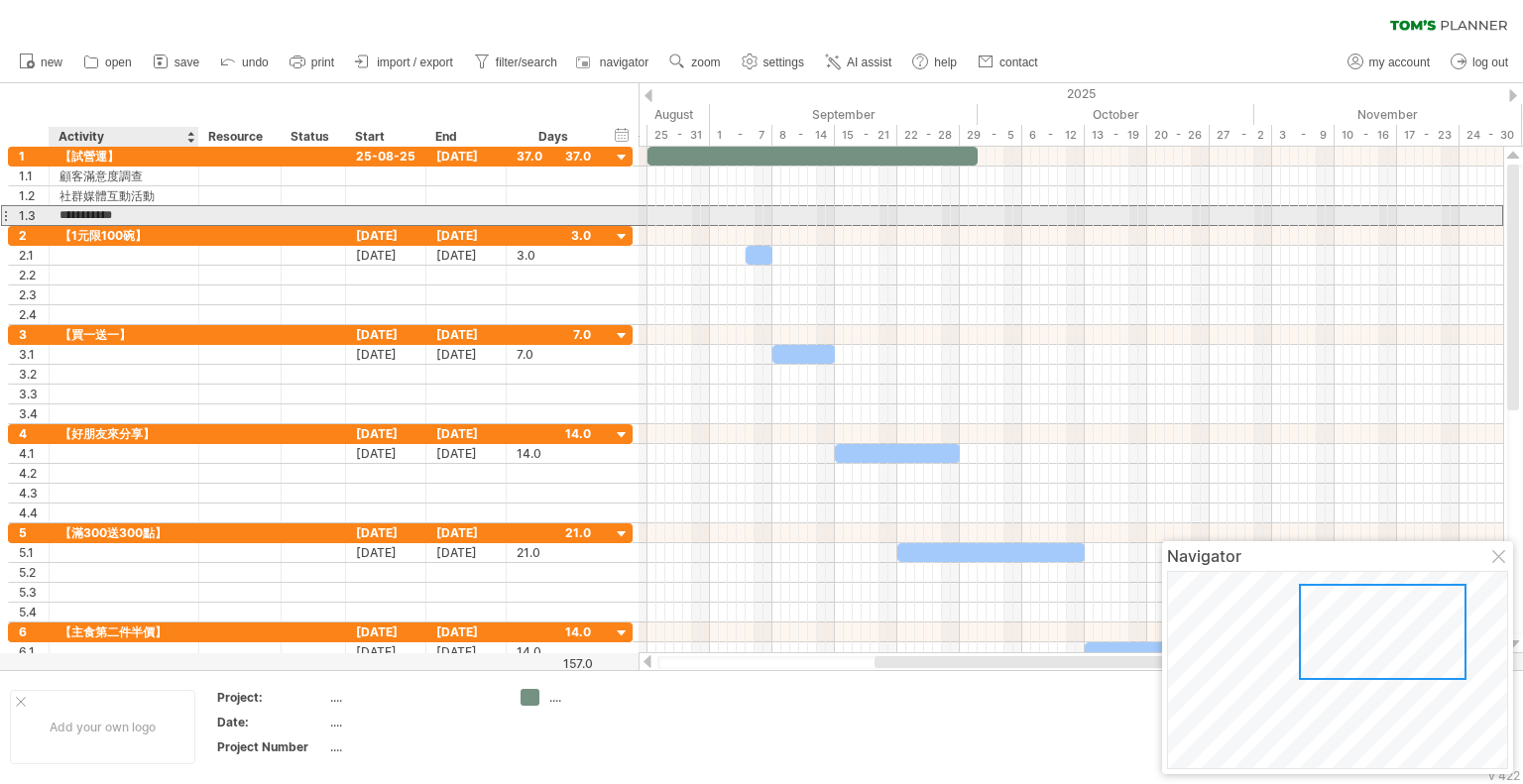 click on "**********" at bounding box center (124, 215) 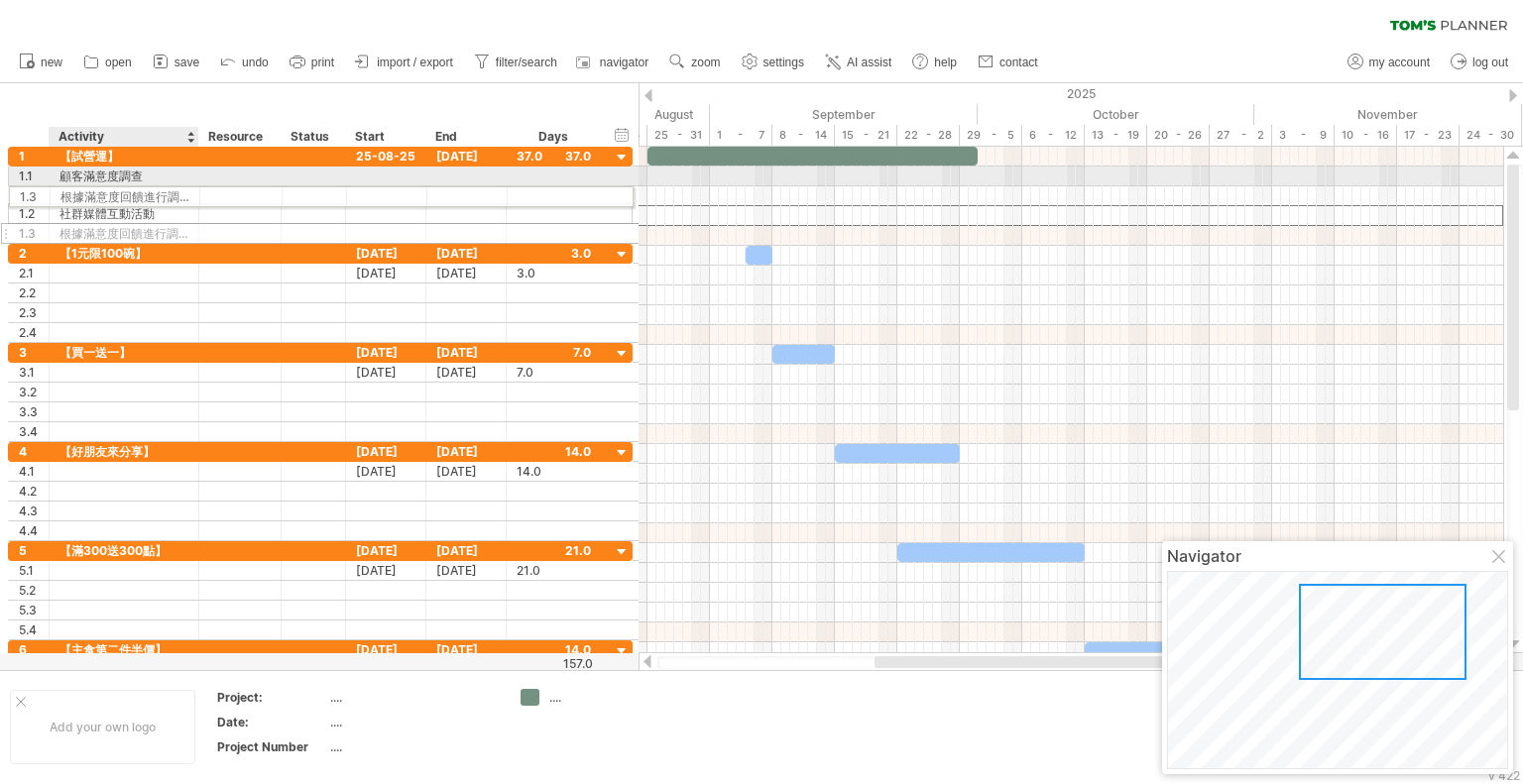drag, startPoint x: 149, startPoint y: 210, endPoint x: 144, endPoint y: 193, distance: 17.720045 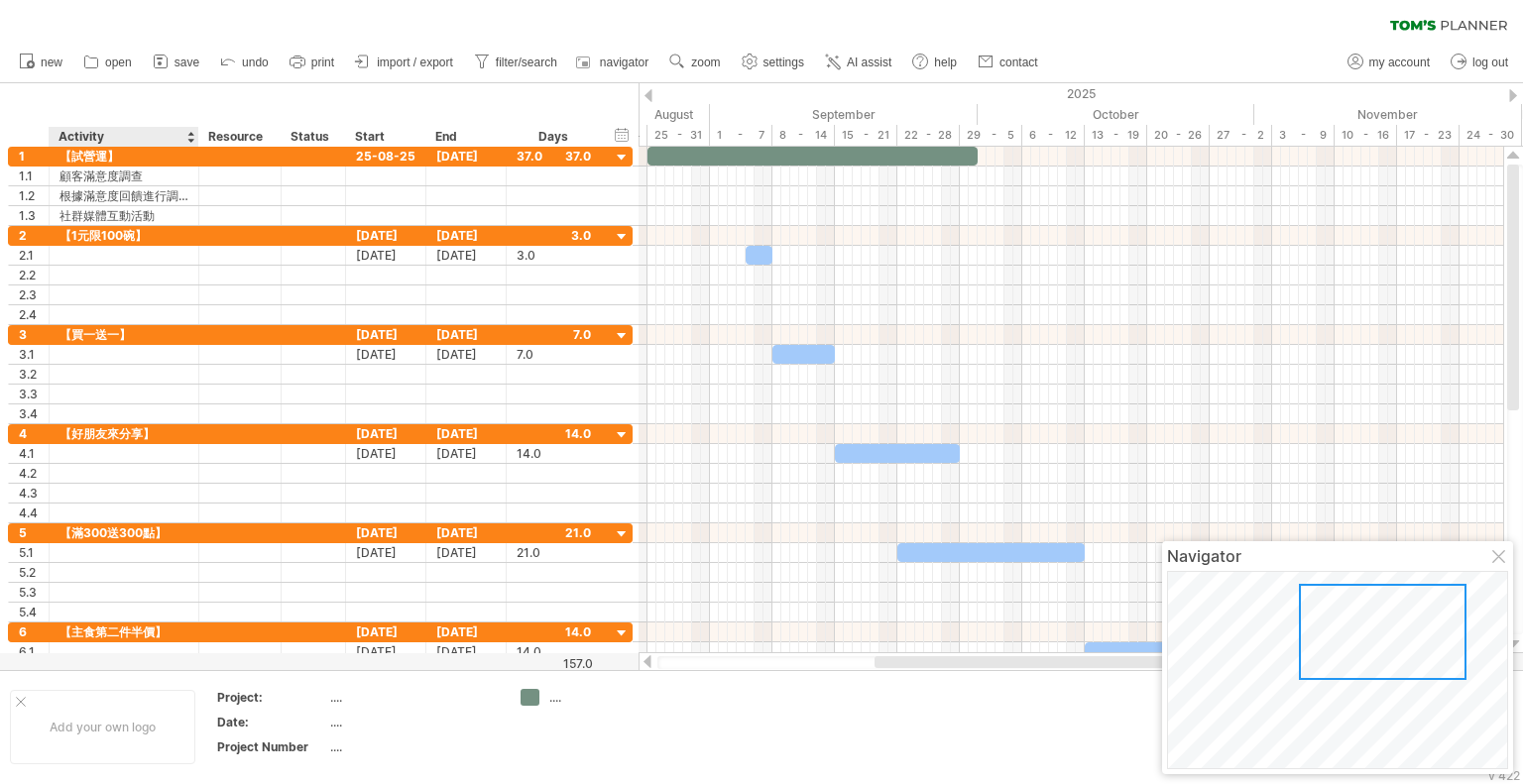 click on "Activity" at bounding box center [123, 137] 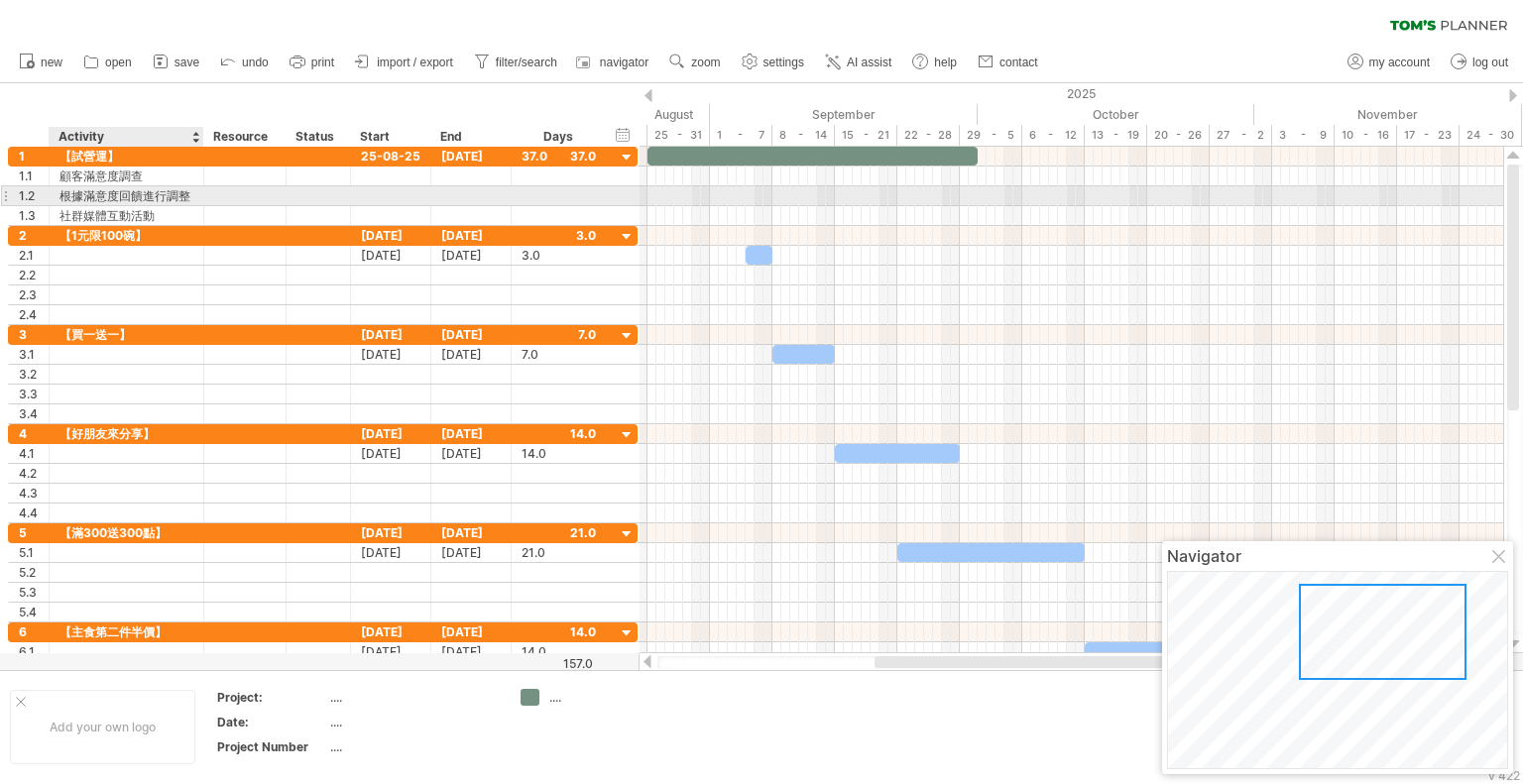 click at bounding box center (201, 196) 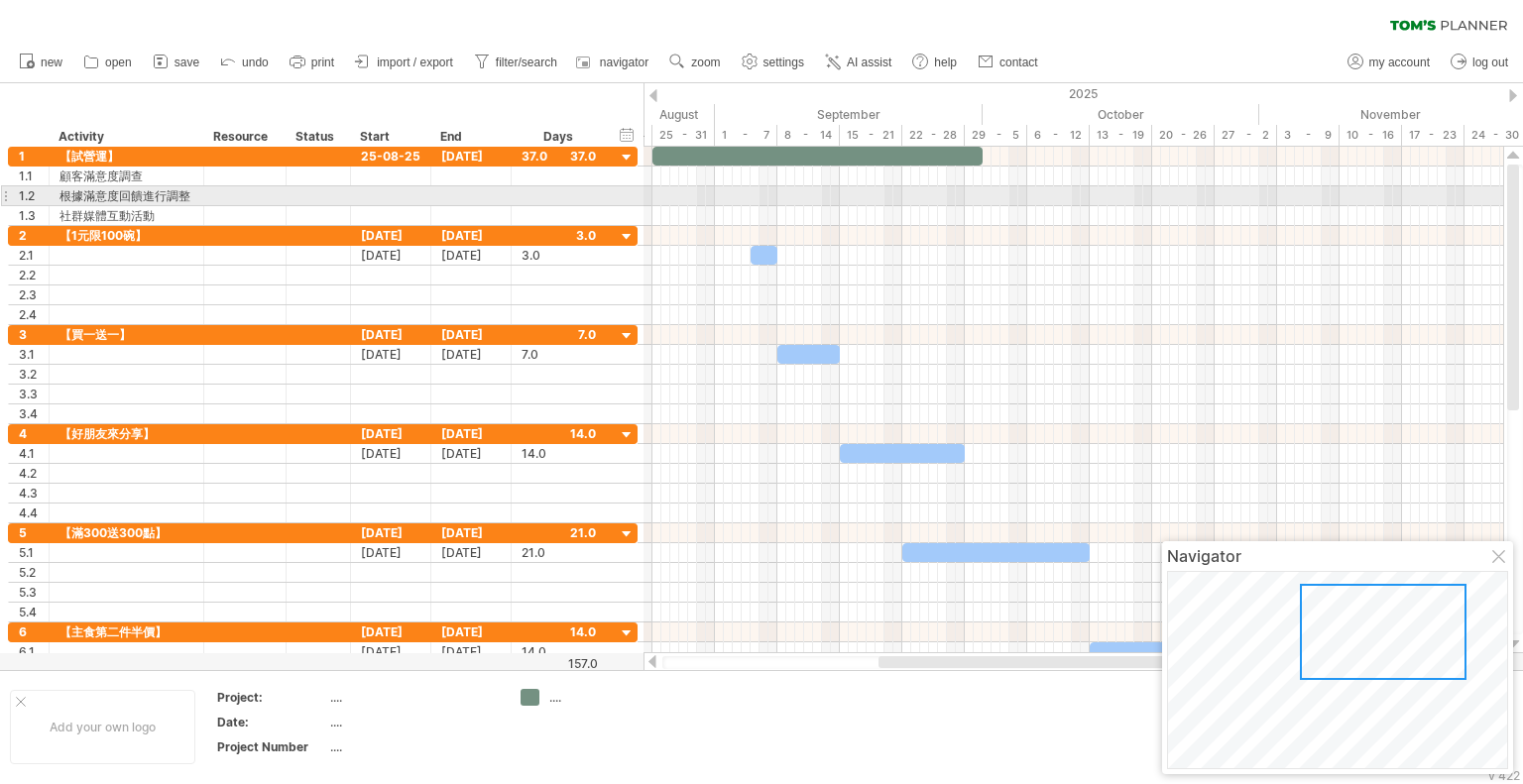 click on "根據滿意度回饋進行調整" at bounding box center [126, 195] 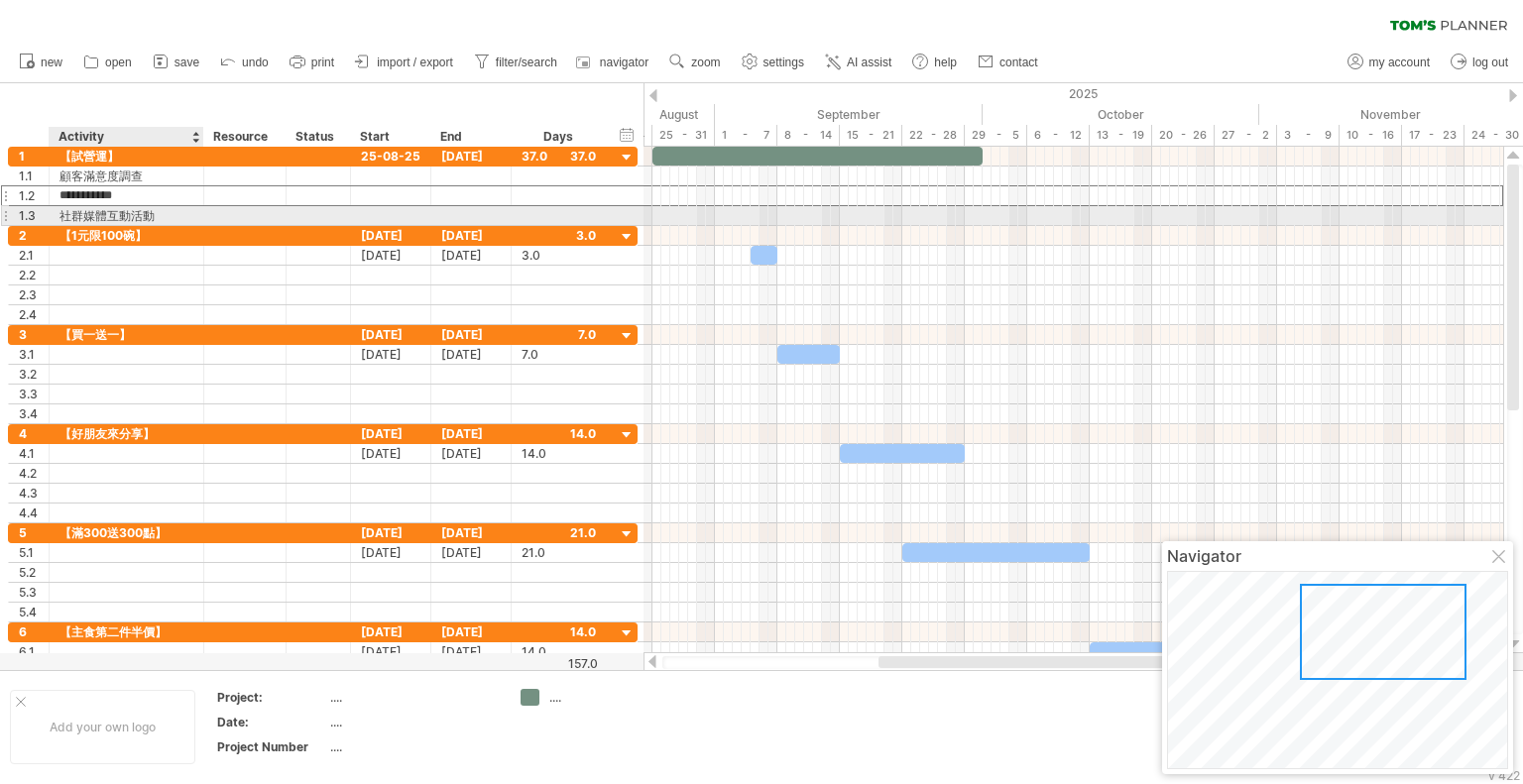 click on "社群媒體互動活動" at bounding box center [126, 215] 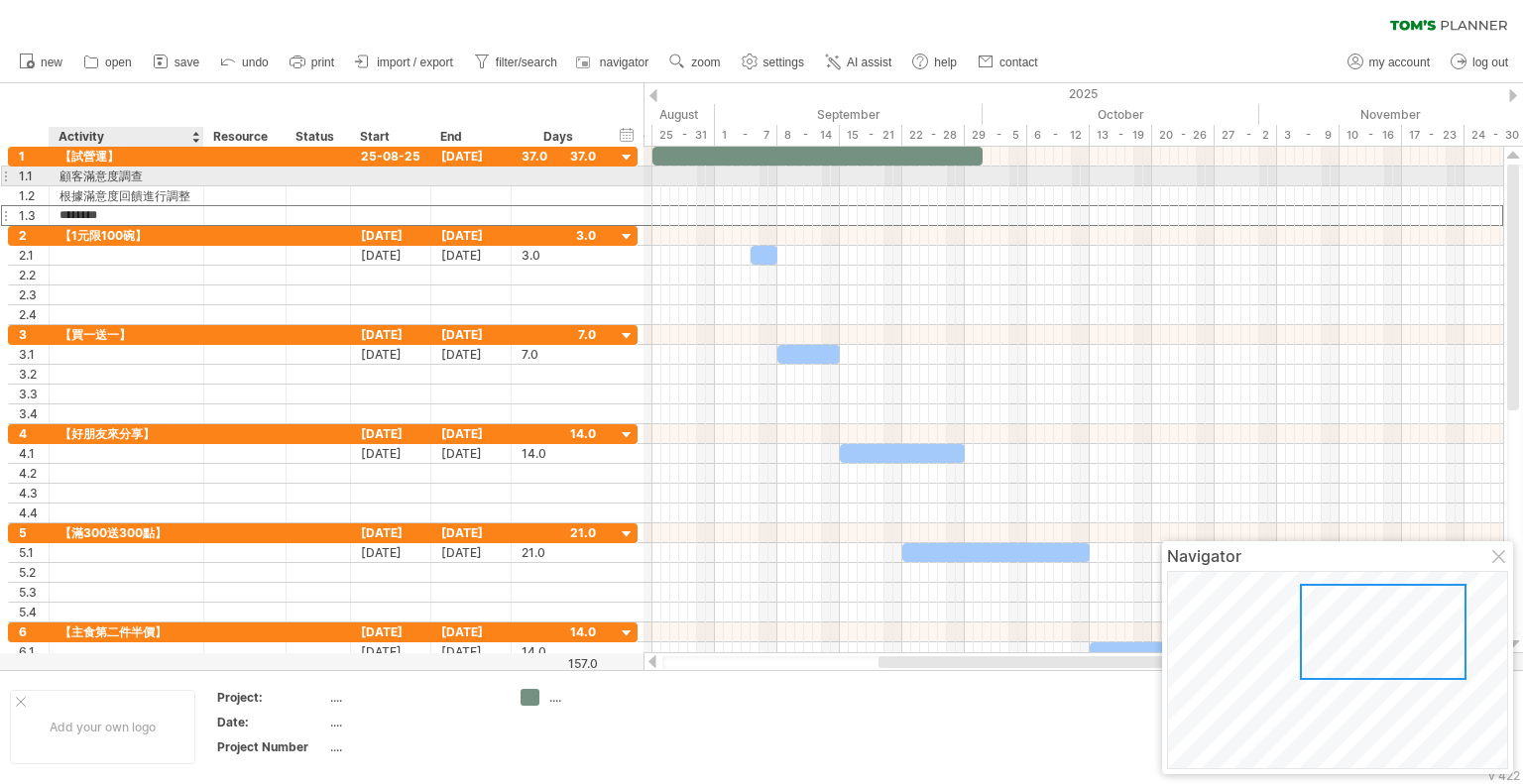 drag, startPoint x: 114, startPoint y: 215, endPoint x: 118, endPoint y: 175, distance: 40.1995 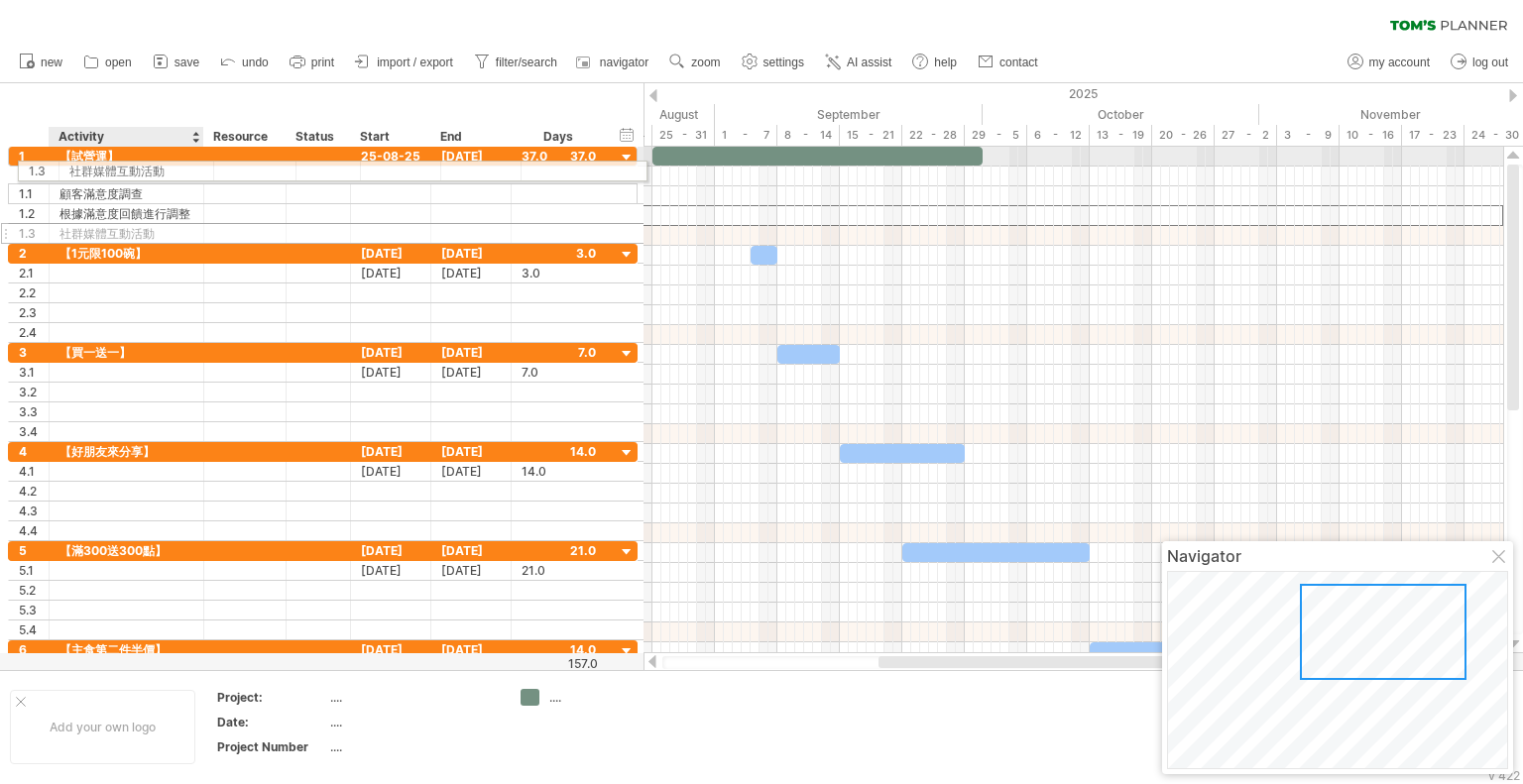 drag, startPoint x: 127, startPoint y: 210, endPoint x: 137, endPoint y: 168, distance: 43.17407 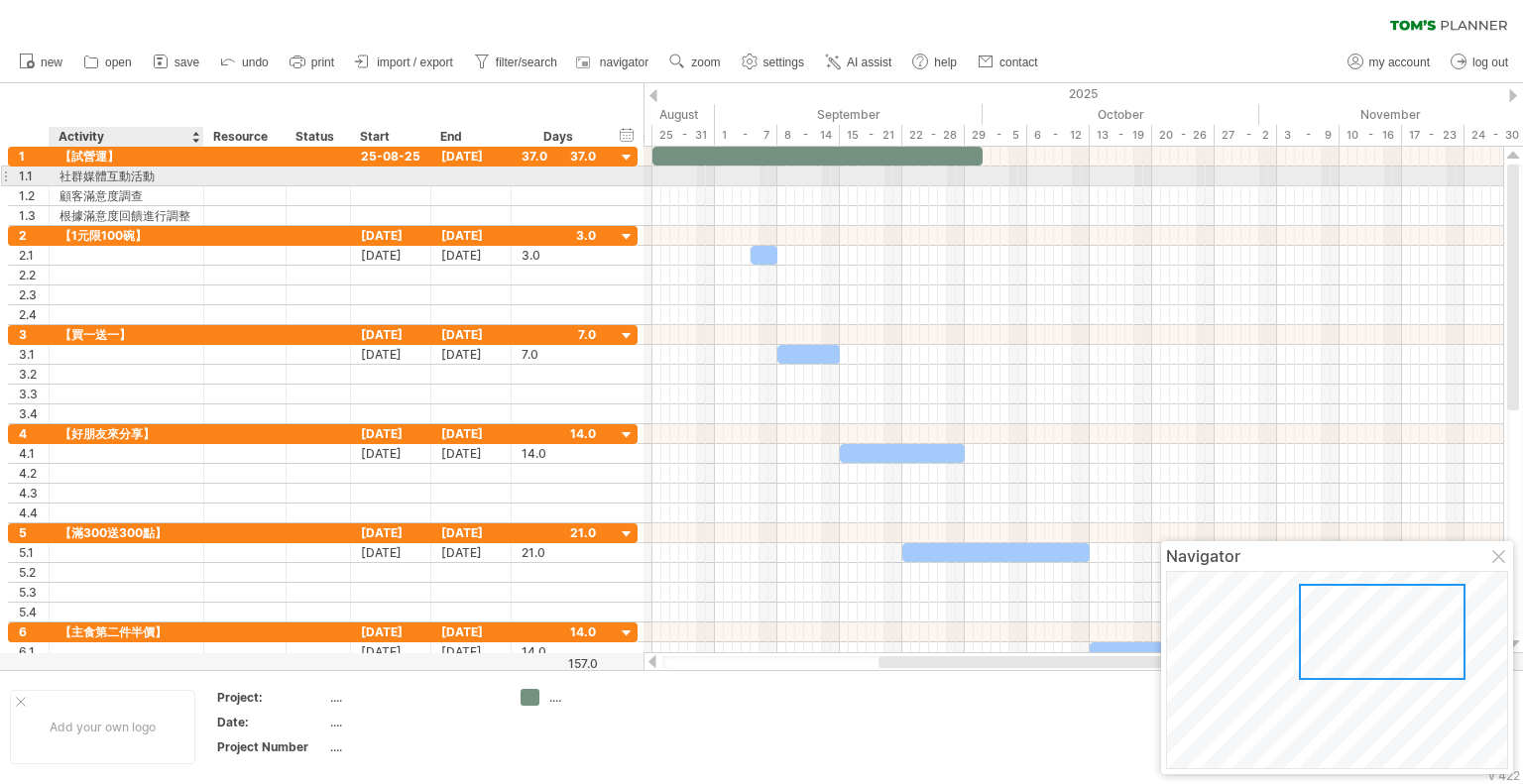 click on "社群媒體互動活動" at bounding box center [126, 175] 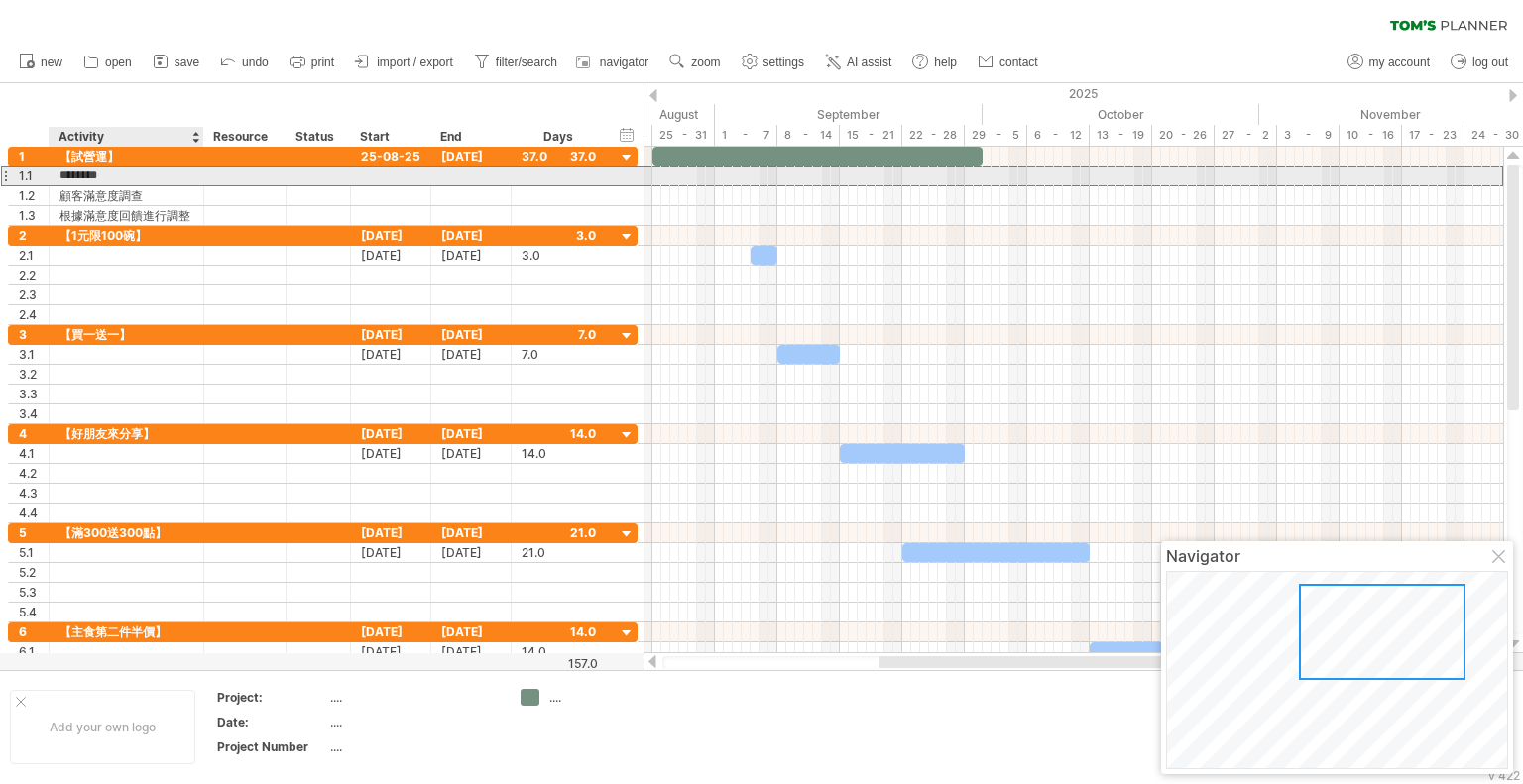 click at bounding box center [245, 175] 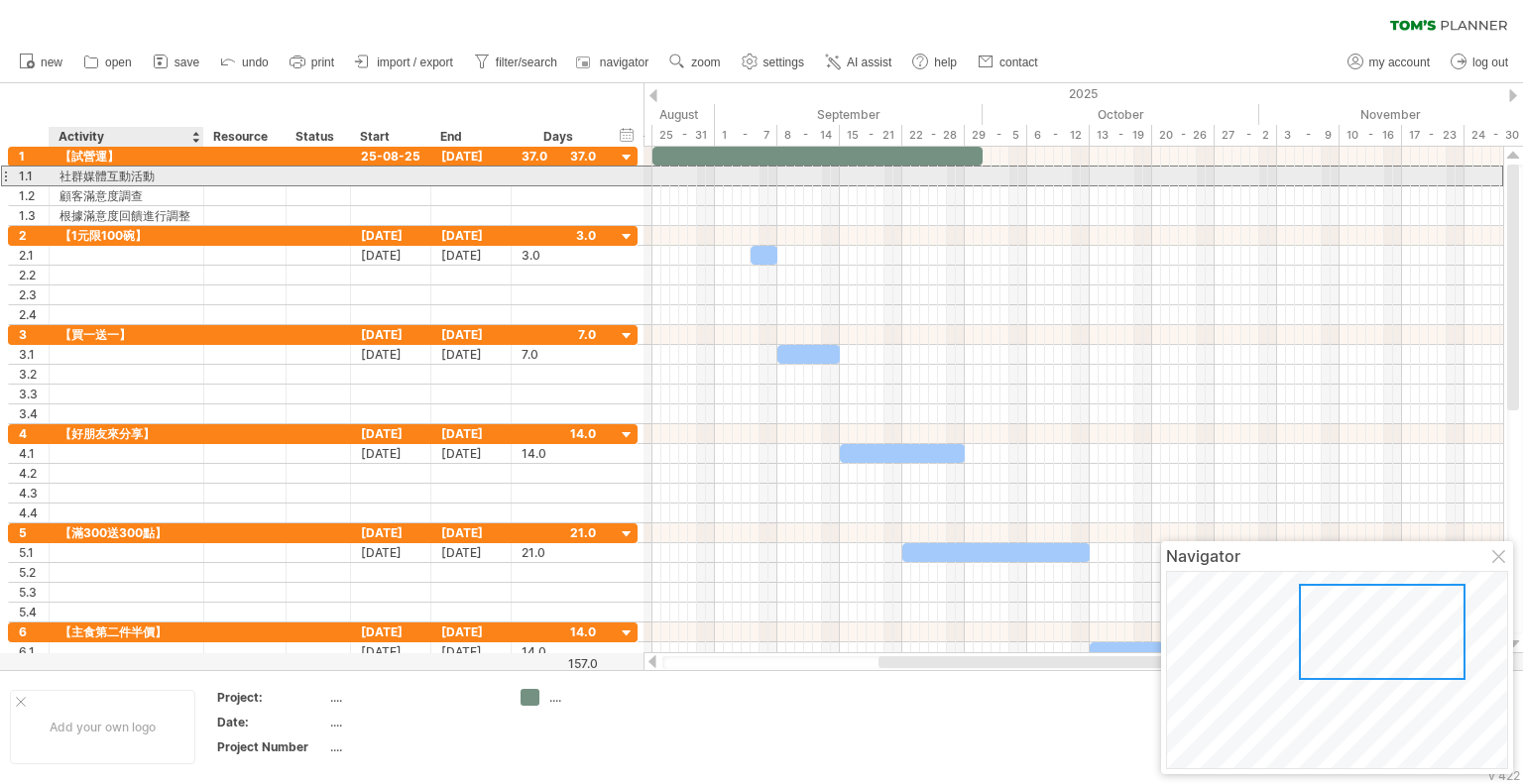 click on "社群媒體互動活動" at bounding box center (126, 175) 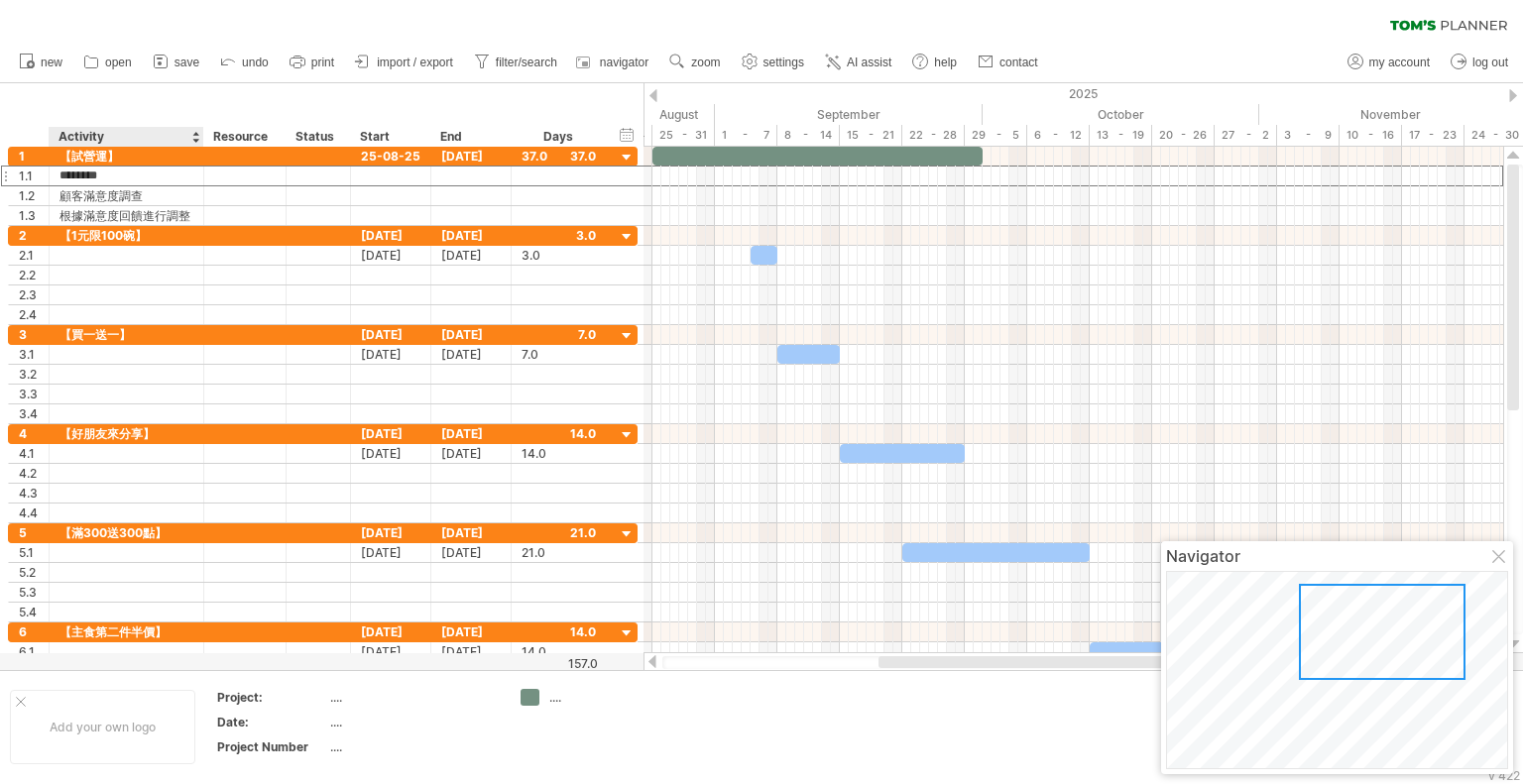 drag, startPoint x: 160, startPoint y: 171, endPoint x: 165, endPoint y: 132, distance: 39.319207 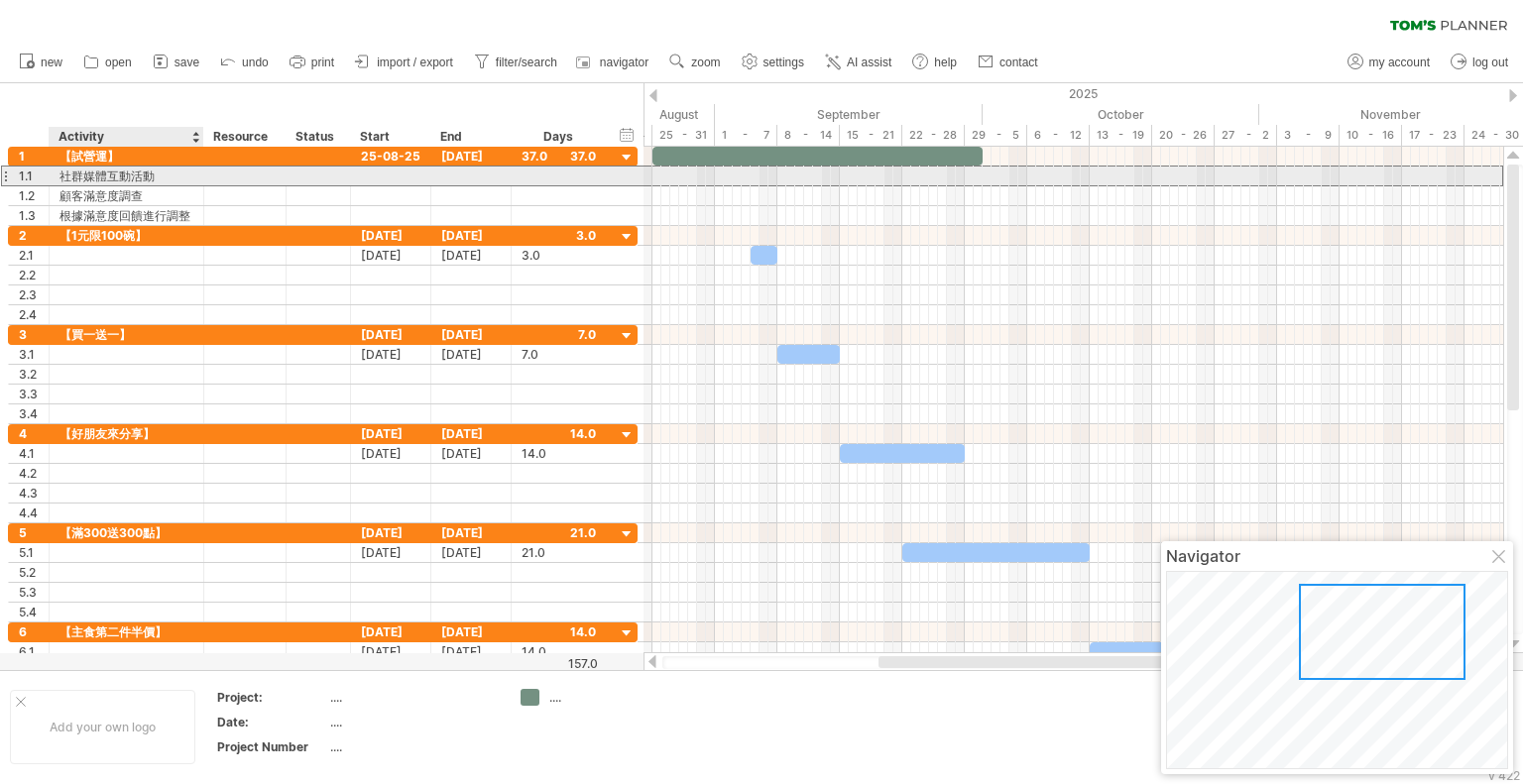 drag, startPoint x: 146, startPoint y: 177, endPoint x: 194, endPoint y: 179, distance: 48.0416 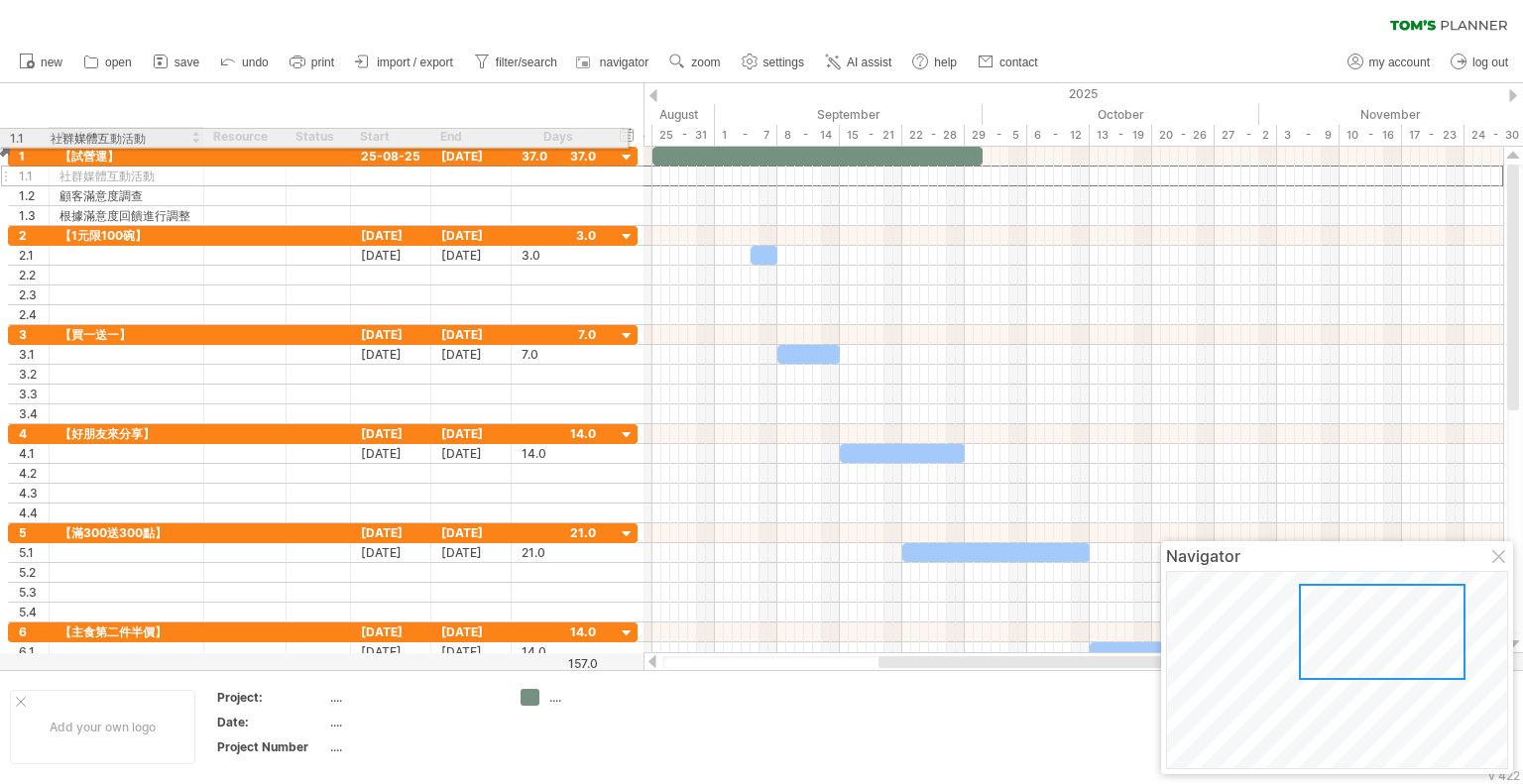 drag, startPoint x: 176, startPoint y: 176, endPoint x: 162, endPoint y: 135, distance: 43.324358 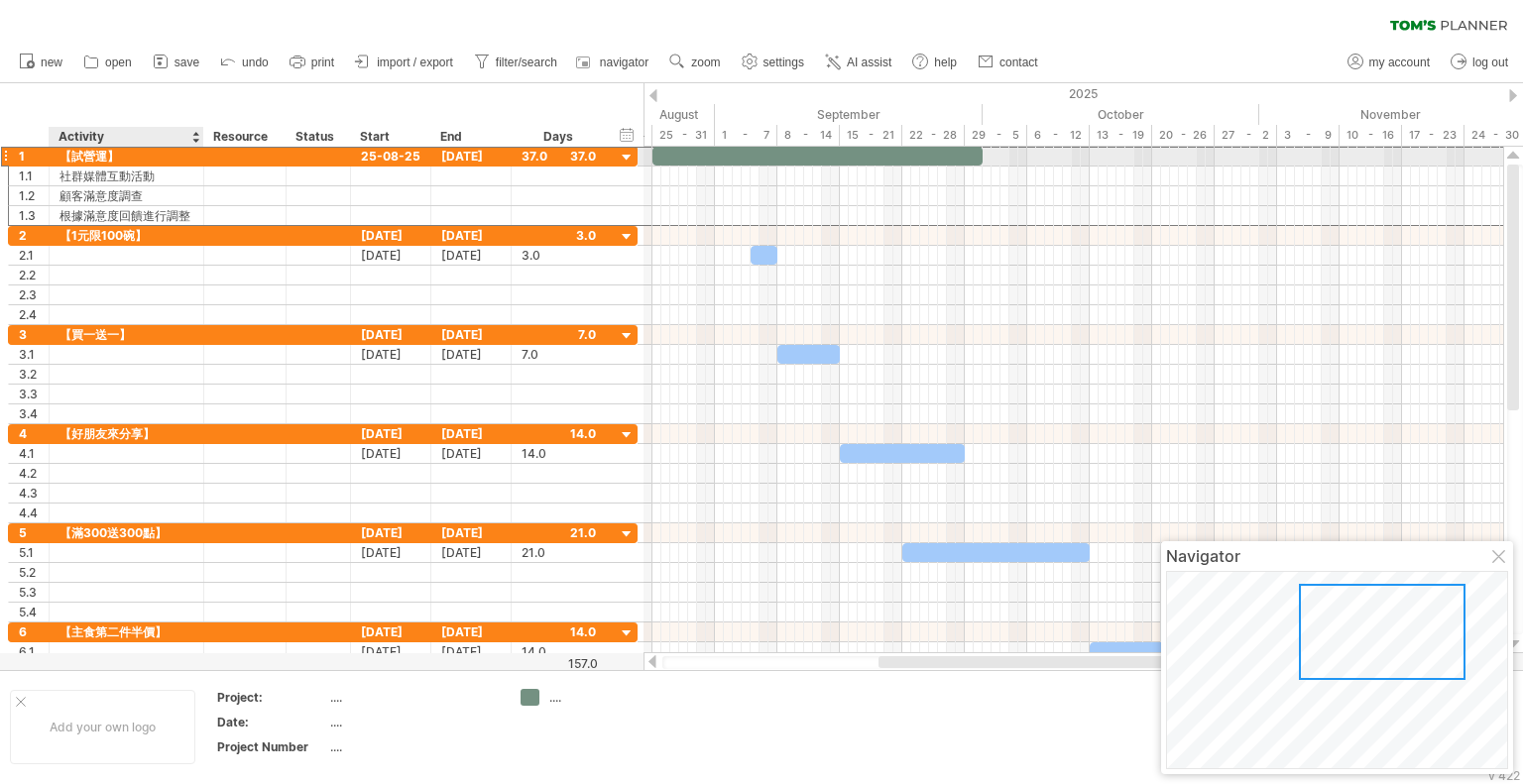 click on "【試營運】" at bounding box center (126, 156) 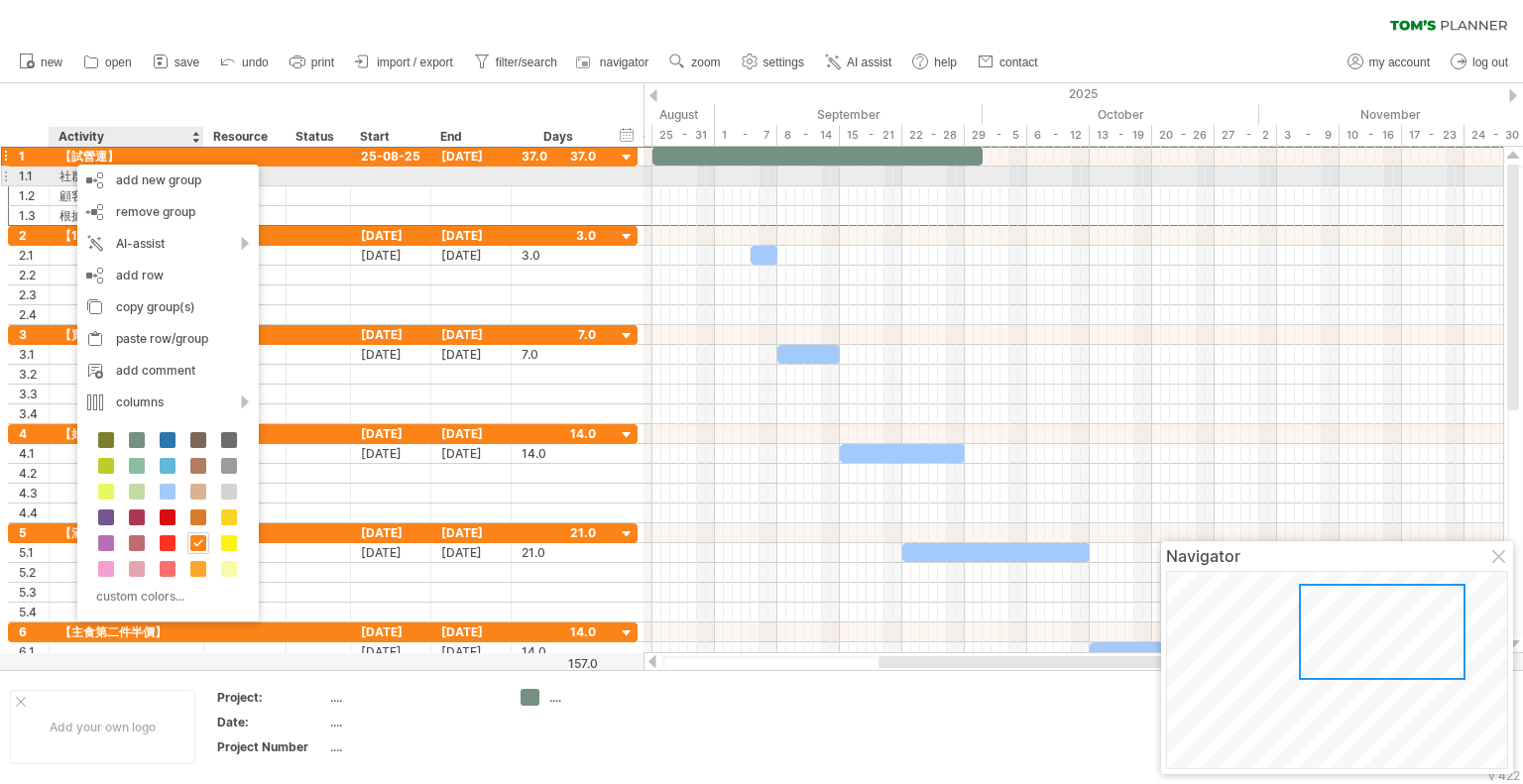 click at bounding box center (391, 175) 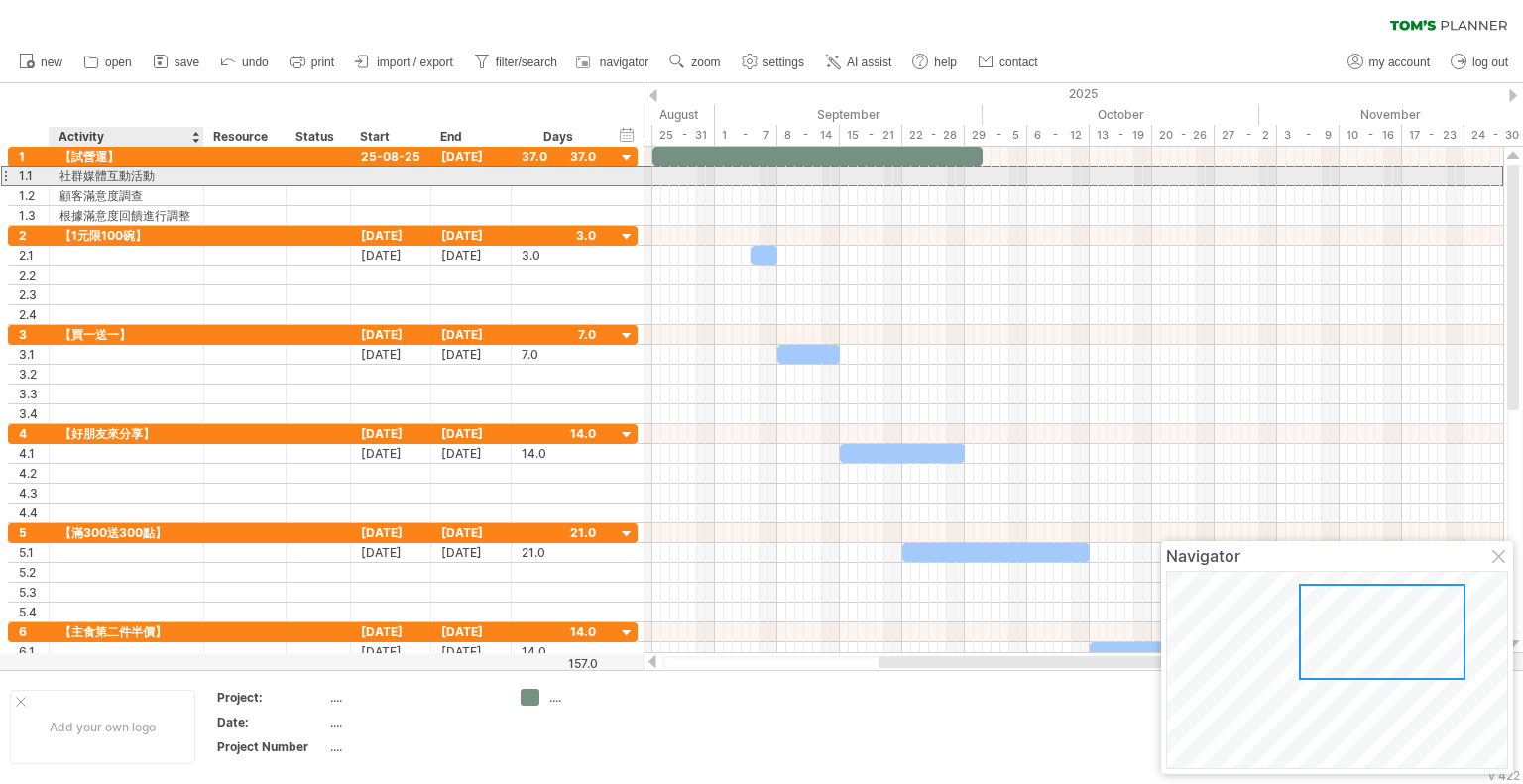 click on "社群媒體互動活動" at bounding box center (126, 175) 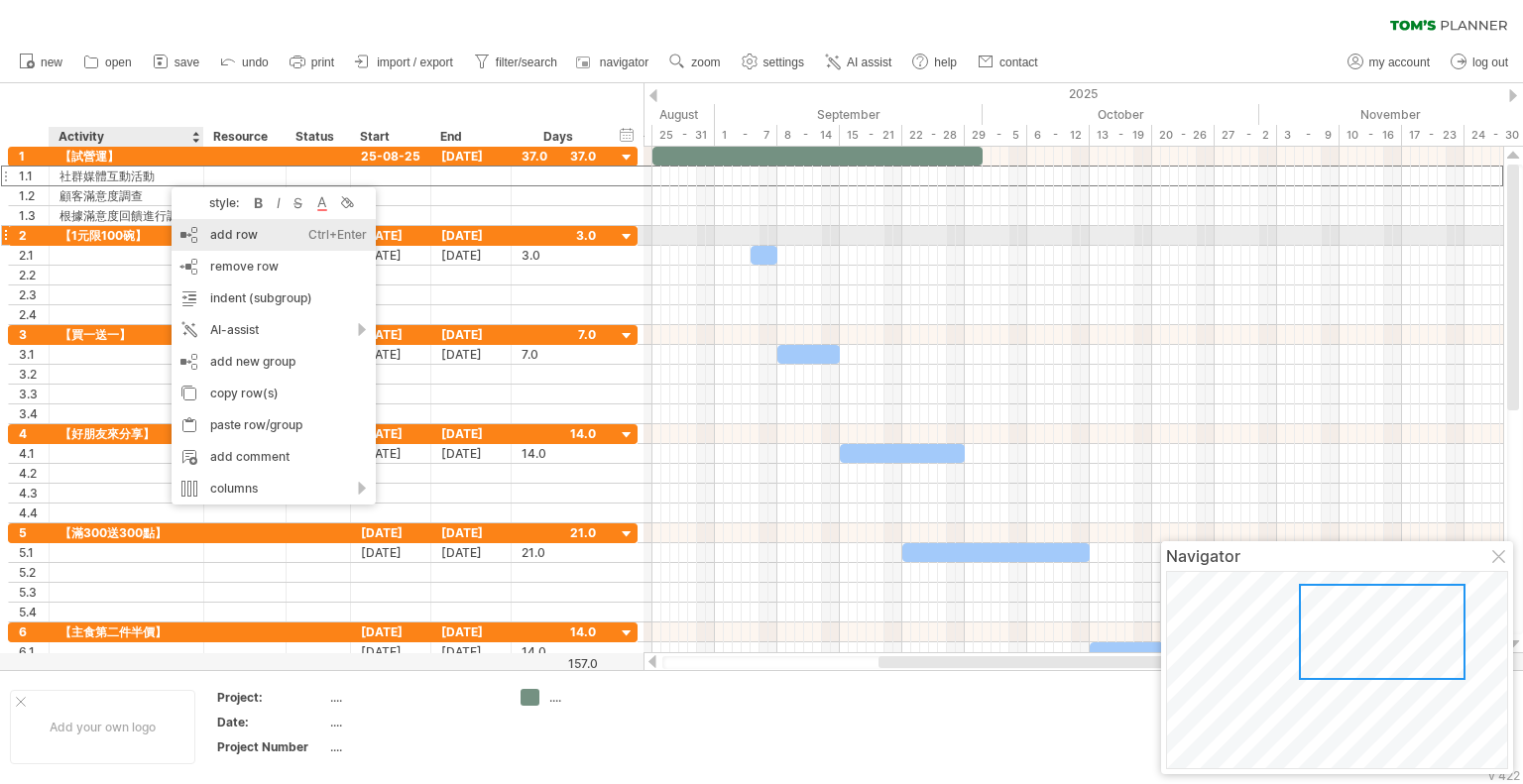 click on "add row Ctrl+Enter Cmd+Enter" at bounding box center (274, 235) 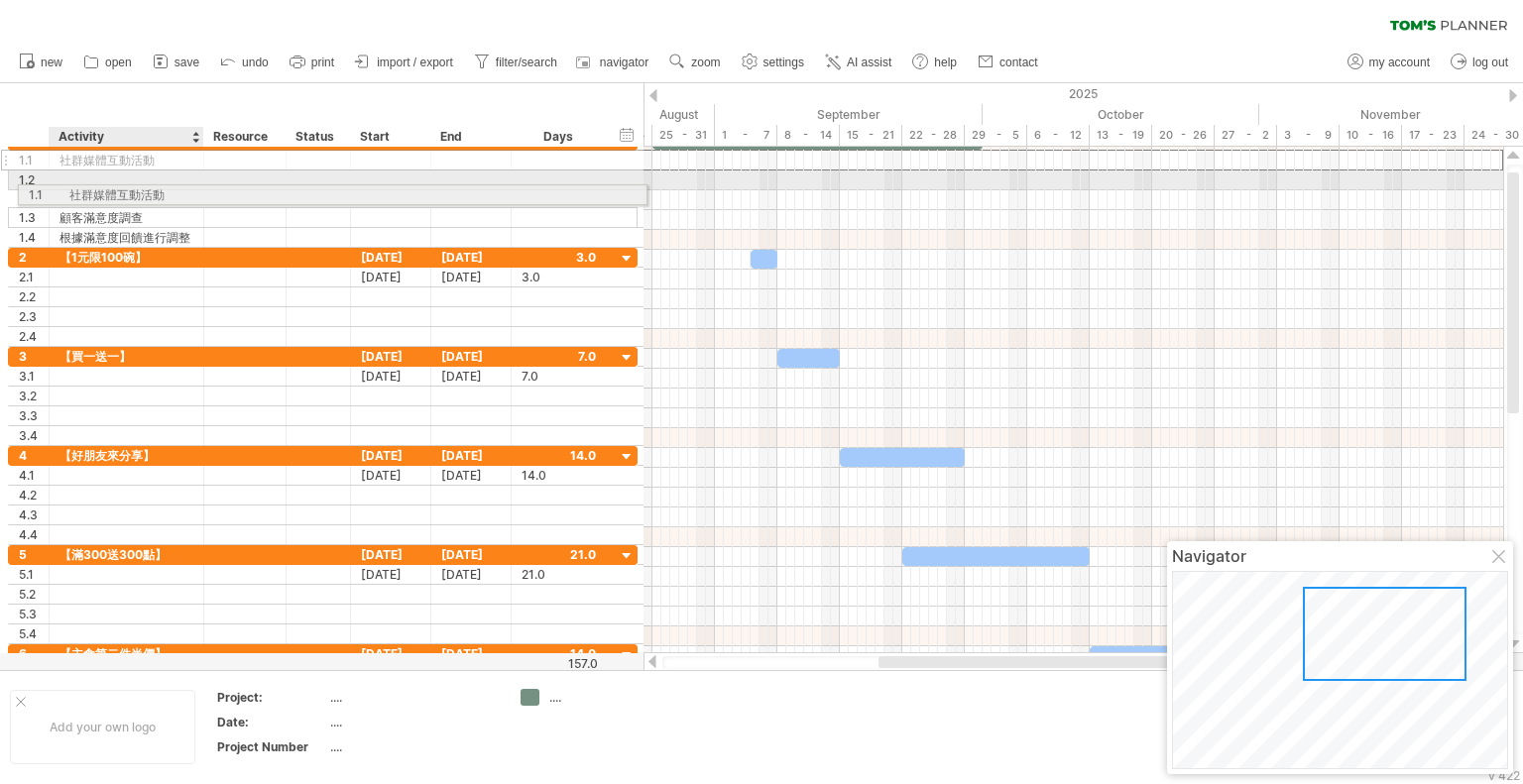 drag, startPoint x: 166, startPoint y: 156, endPoint x: 170, endPoint y: 191, distance: 35.22783 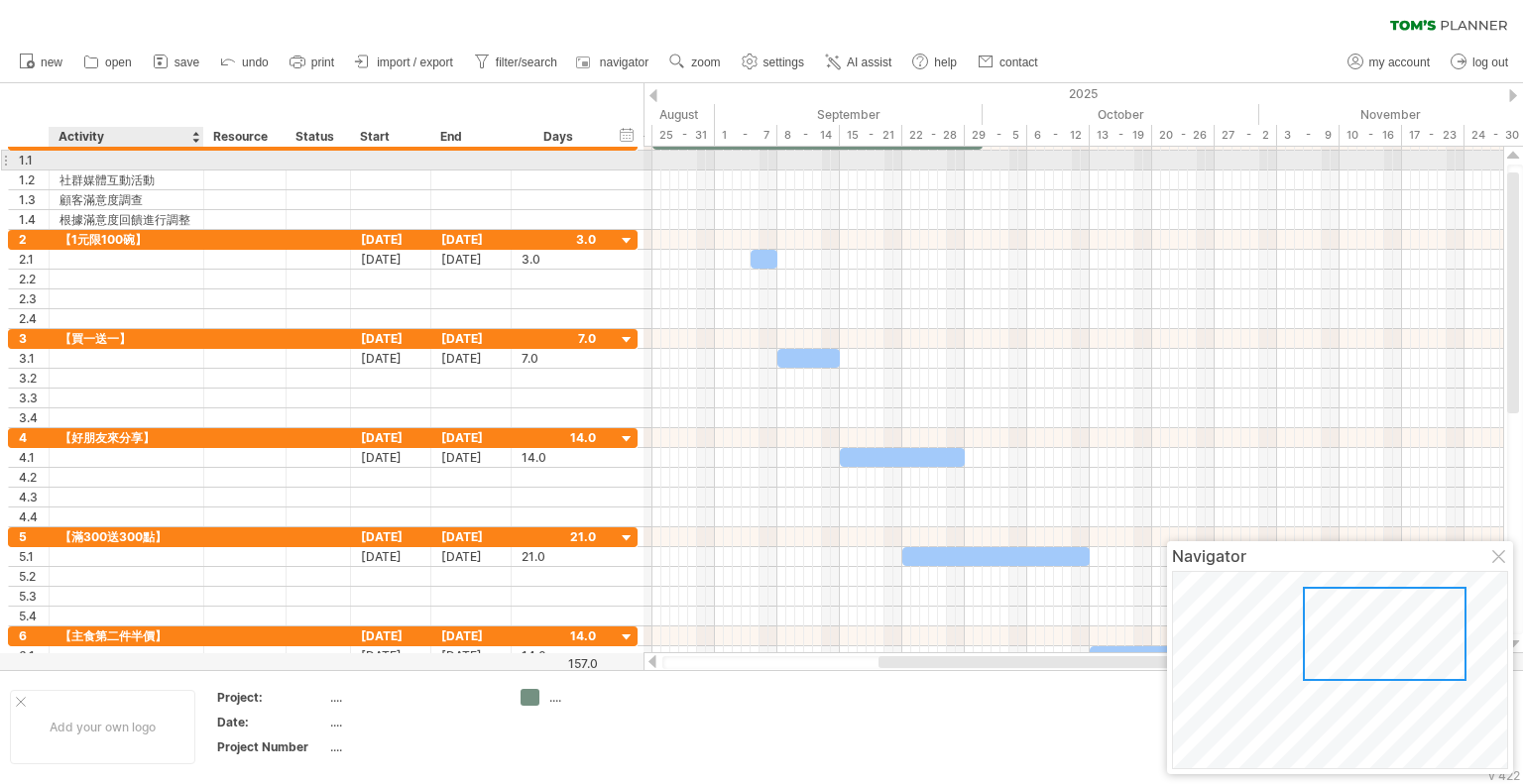 click at bounding box center [126, 160] 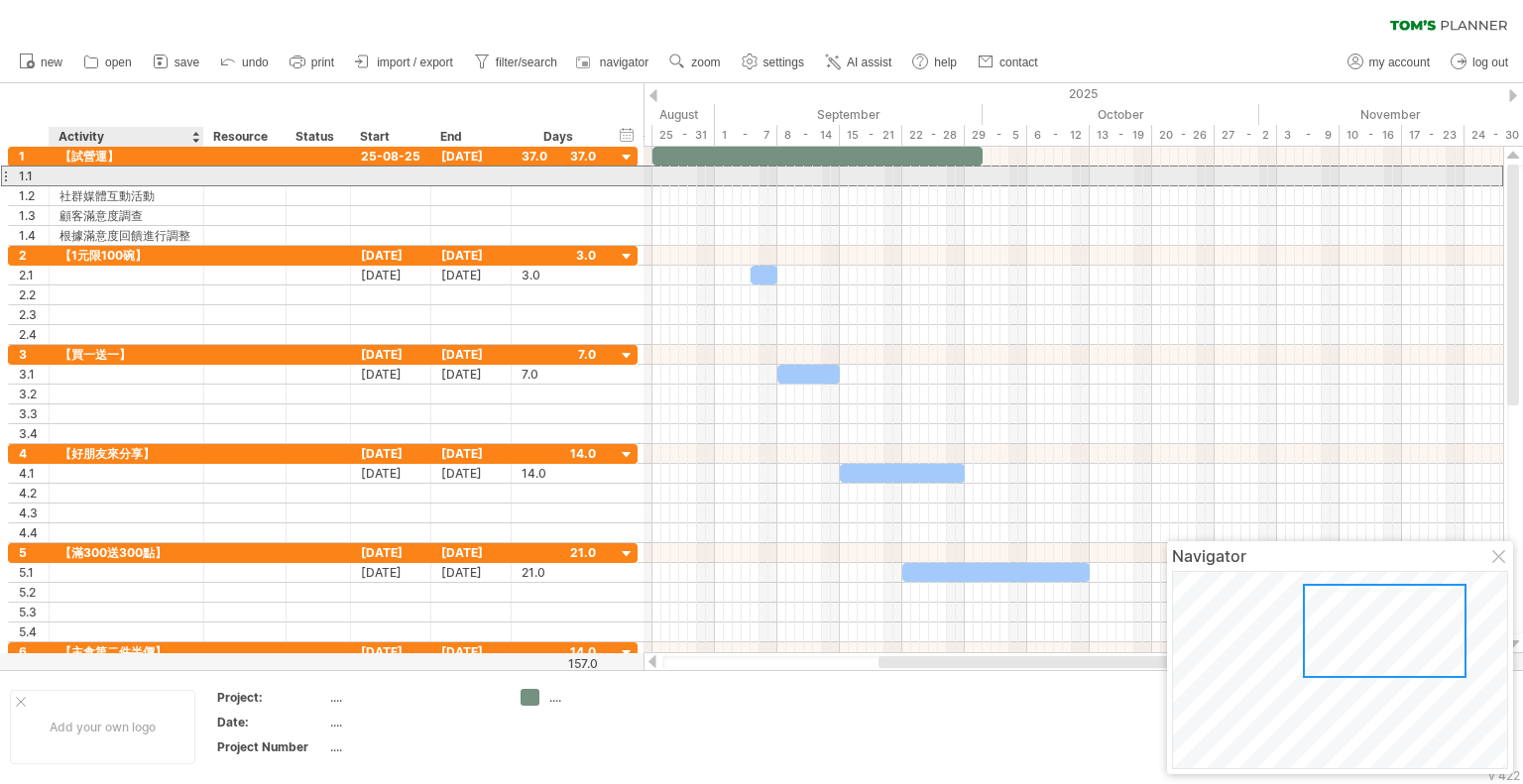 click at bounding box center [126, 175] 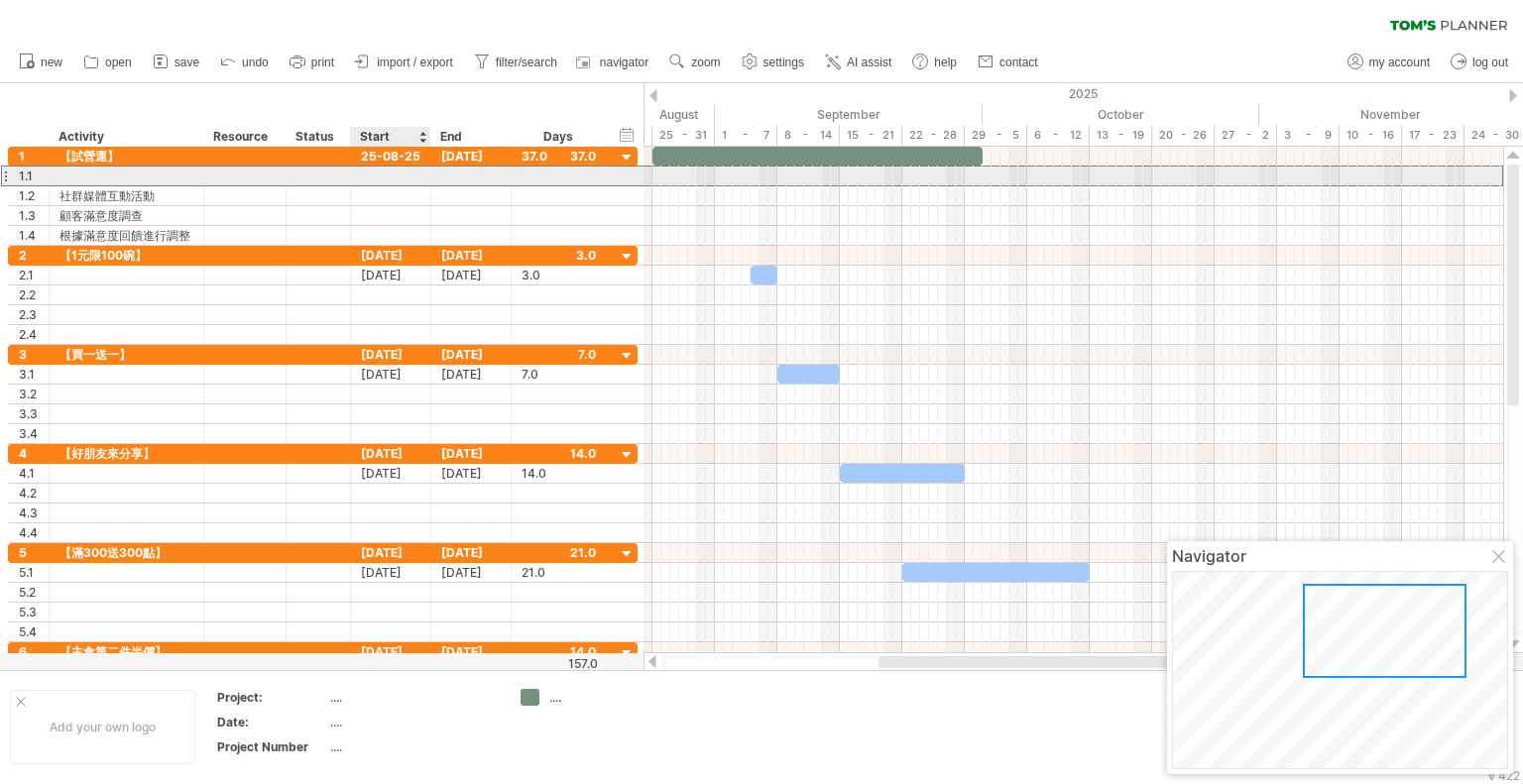 click at bounding box center (391, 175) 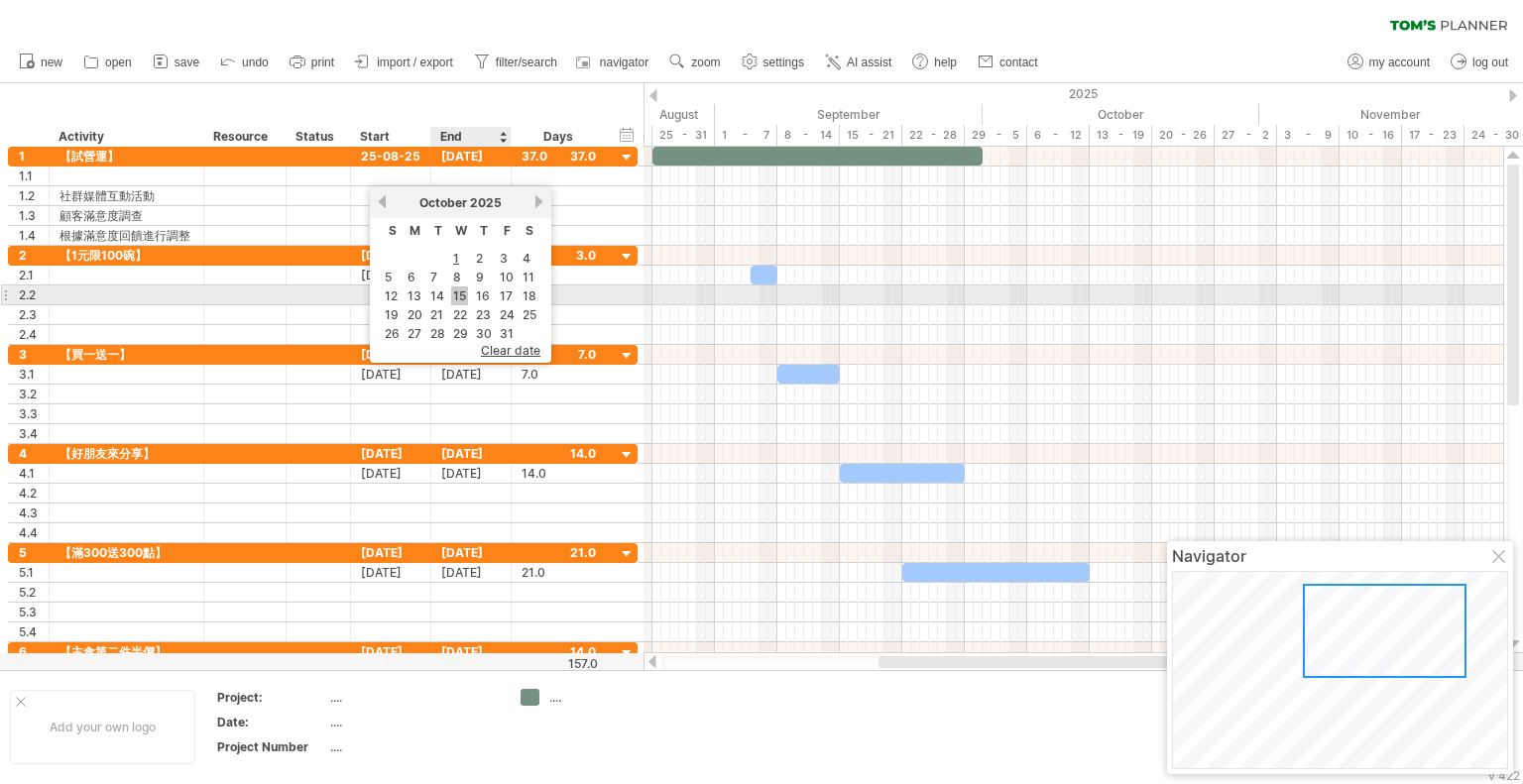 click on "15" at bounding box center [459, 295] 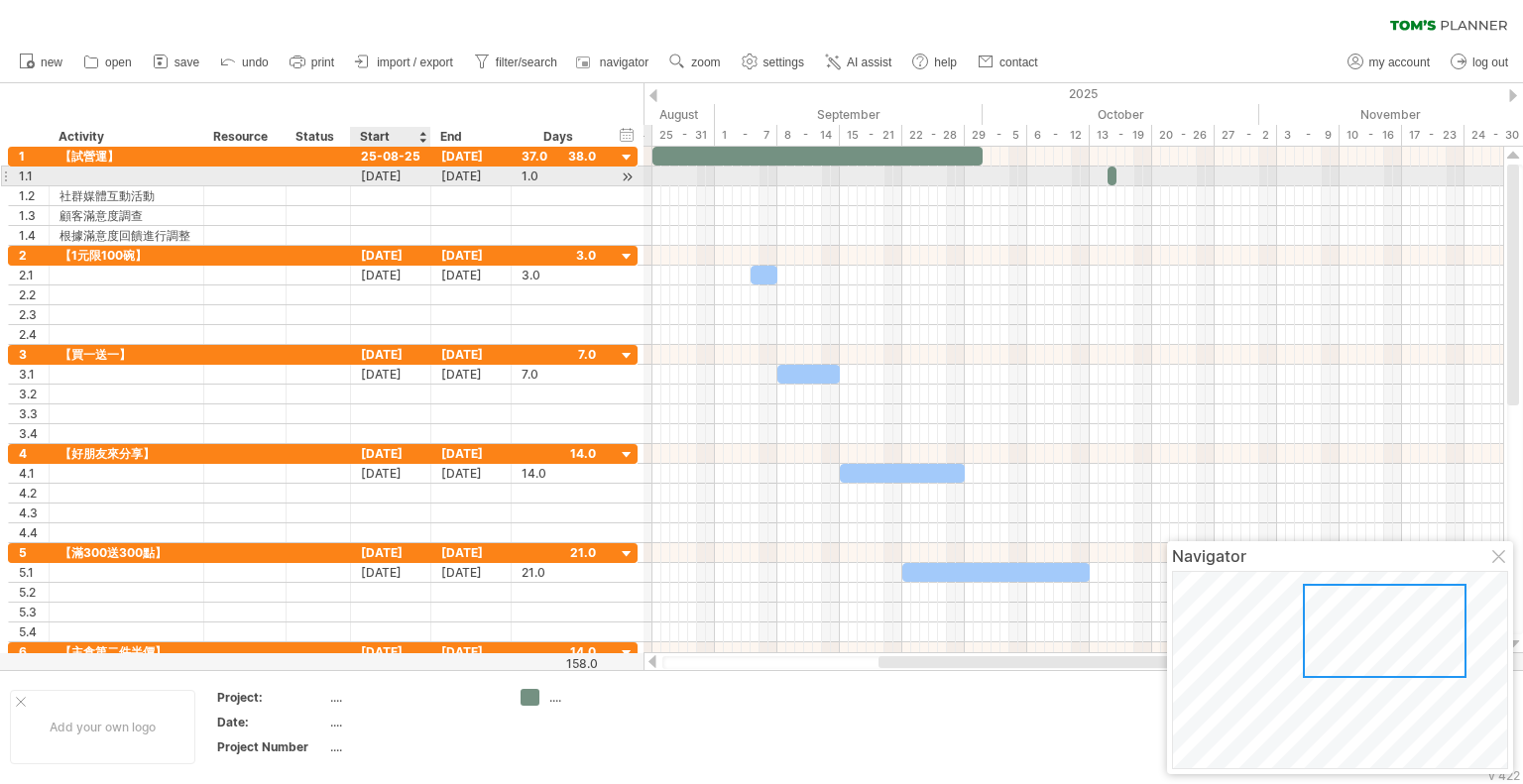click on "[DATE]" at bounding box center (391, 175) 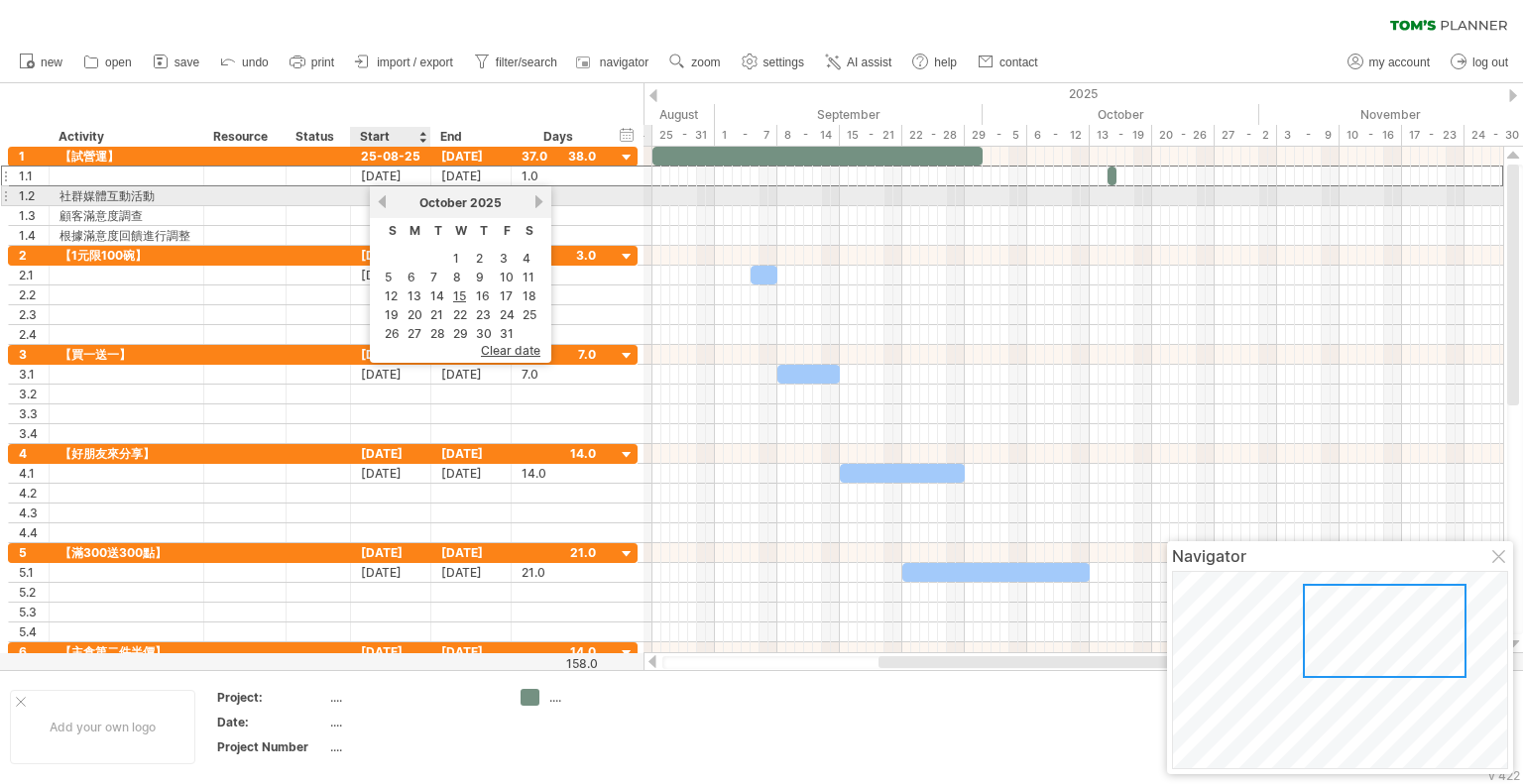 click on "previous" at bounding box center [382, 201] 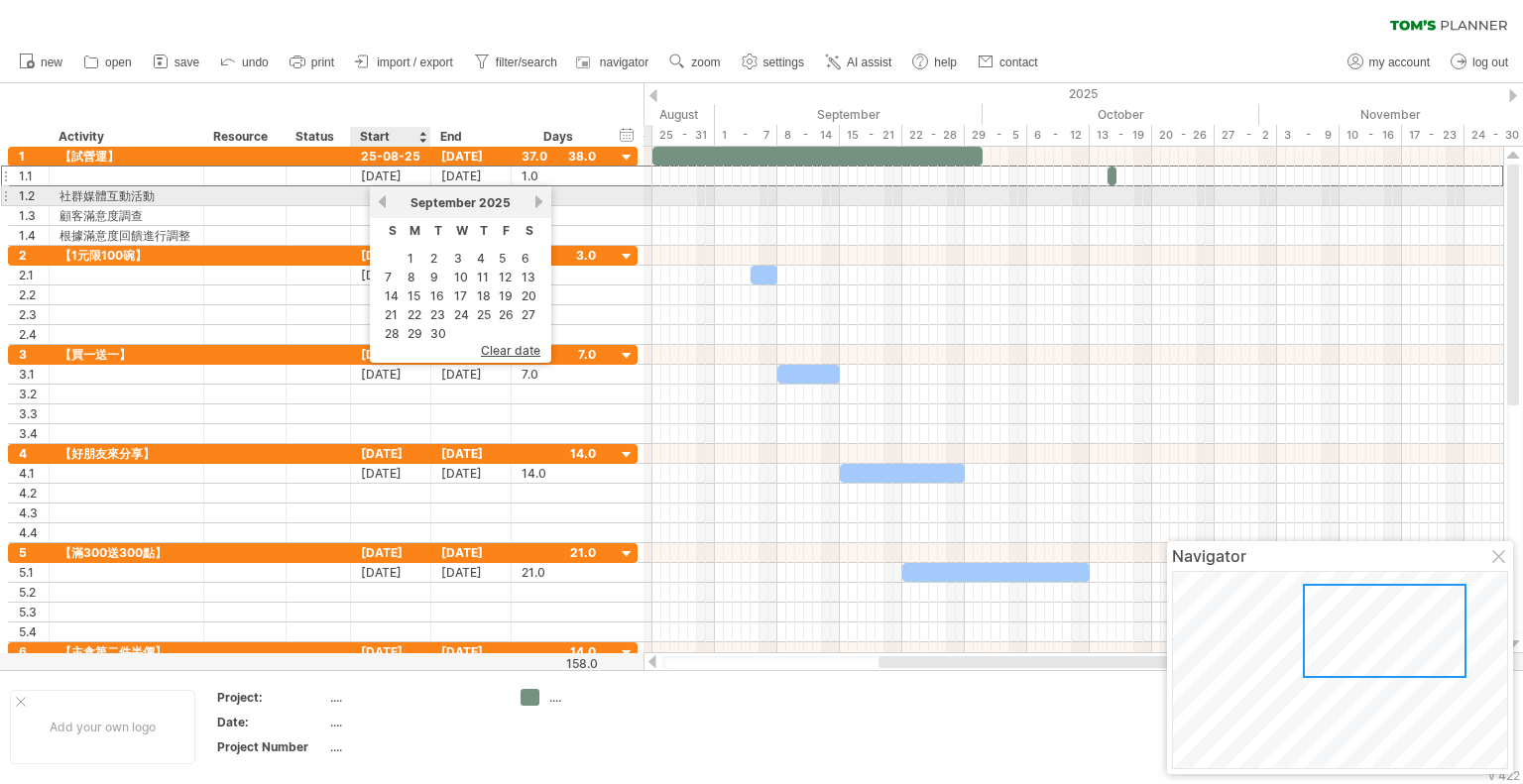 click on "previous" at bounding box center [382, 201] 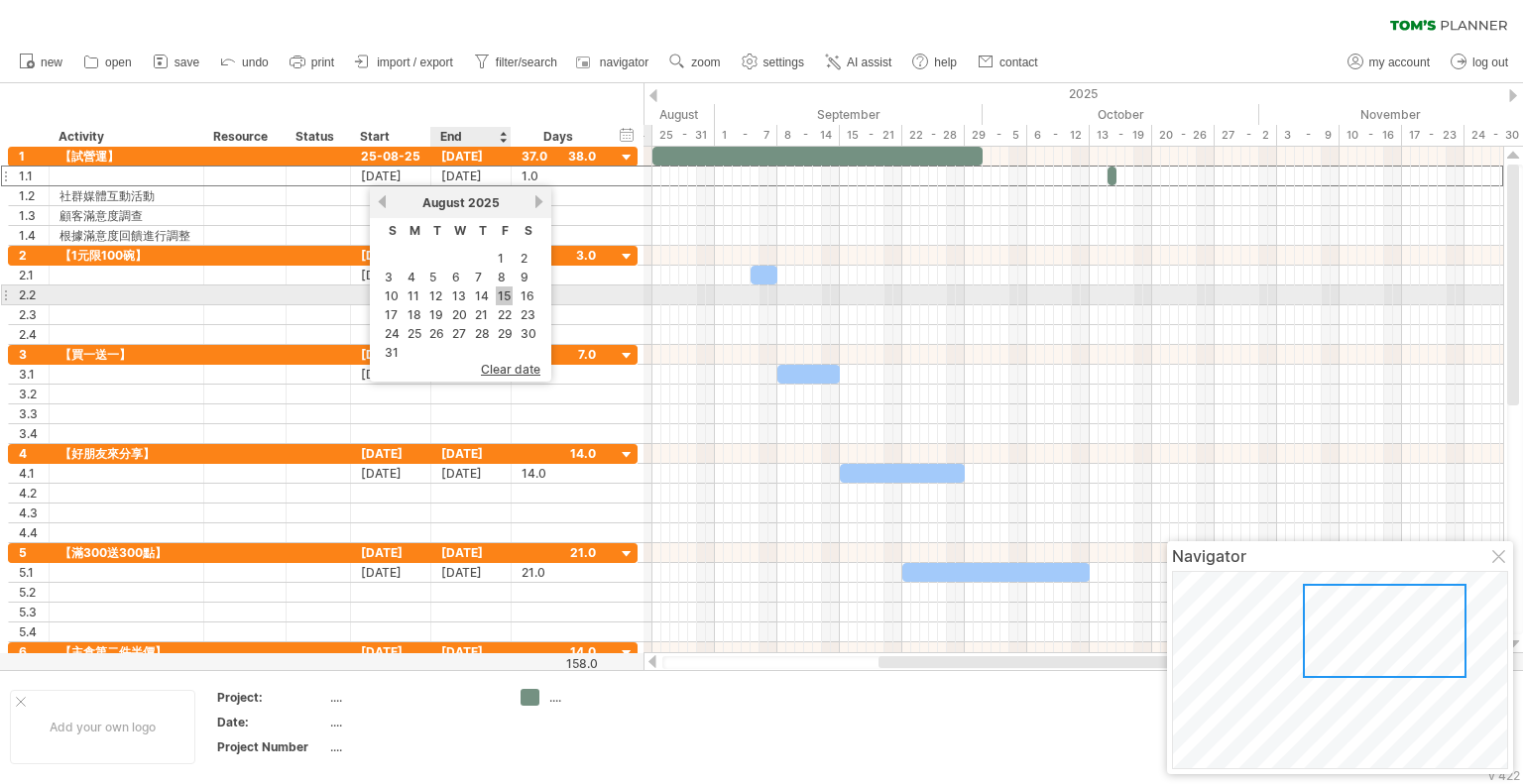click on "15" at bounding box center (504, 295) 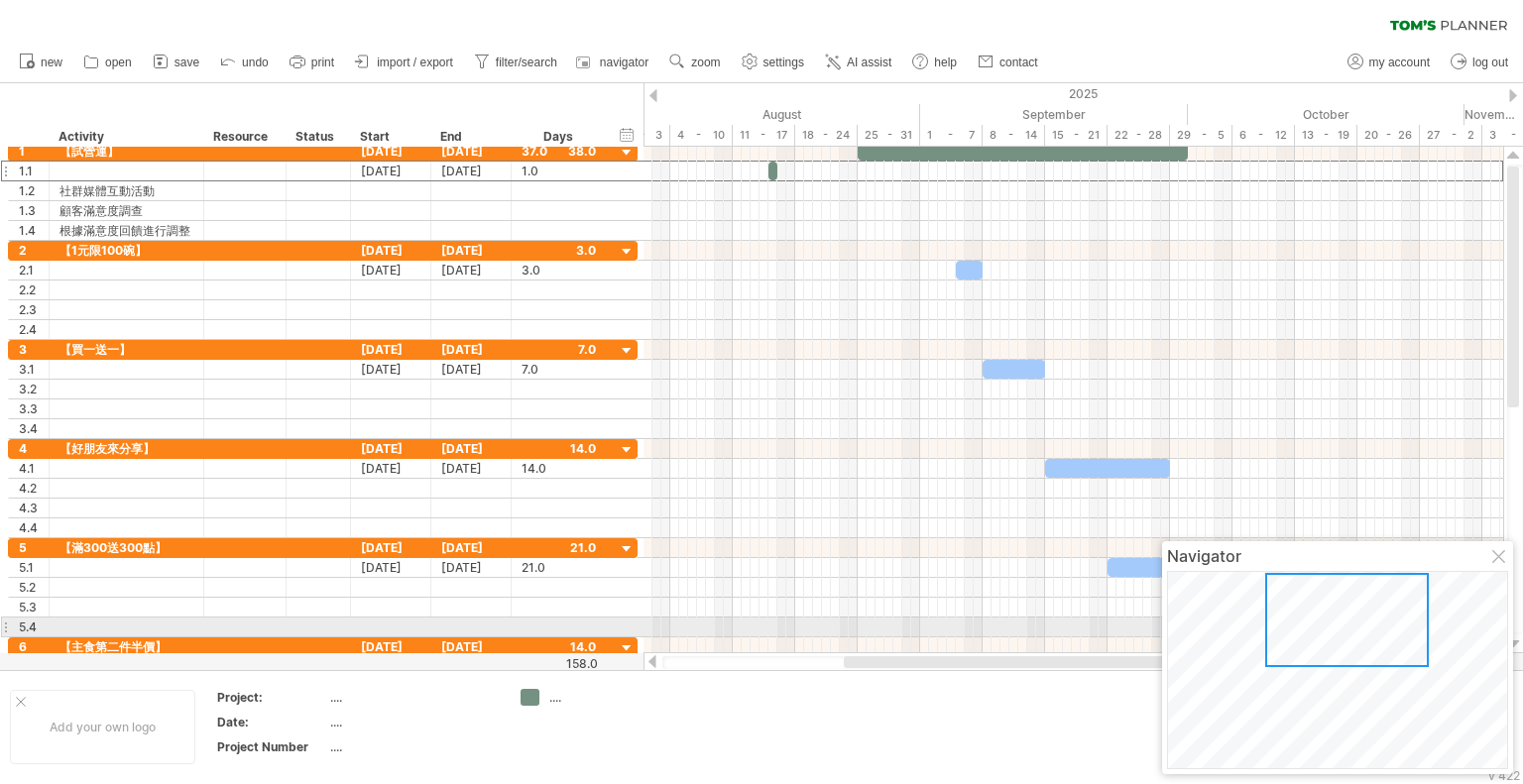 drag, startPoint x: 1420, startPoint y: 641, endPoint x: 1382, endPoint y: 630, distance: 39.56008 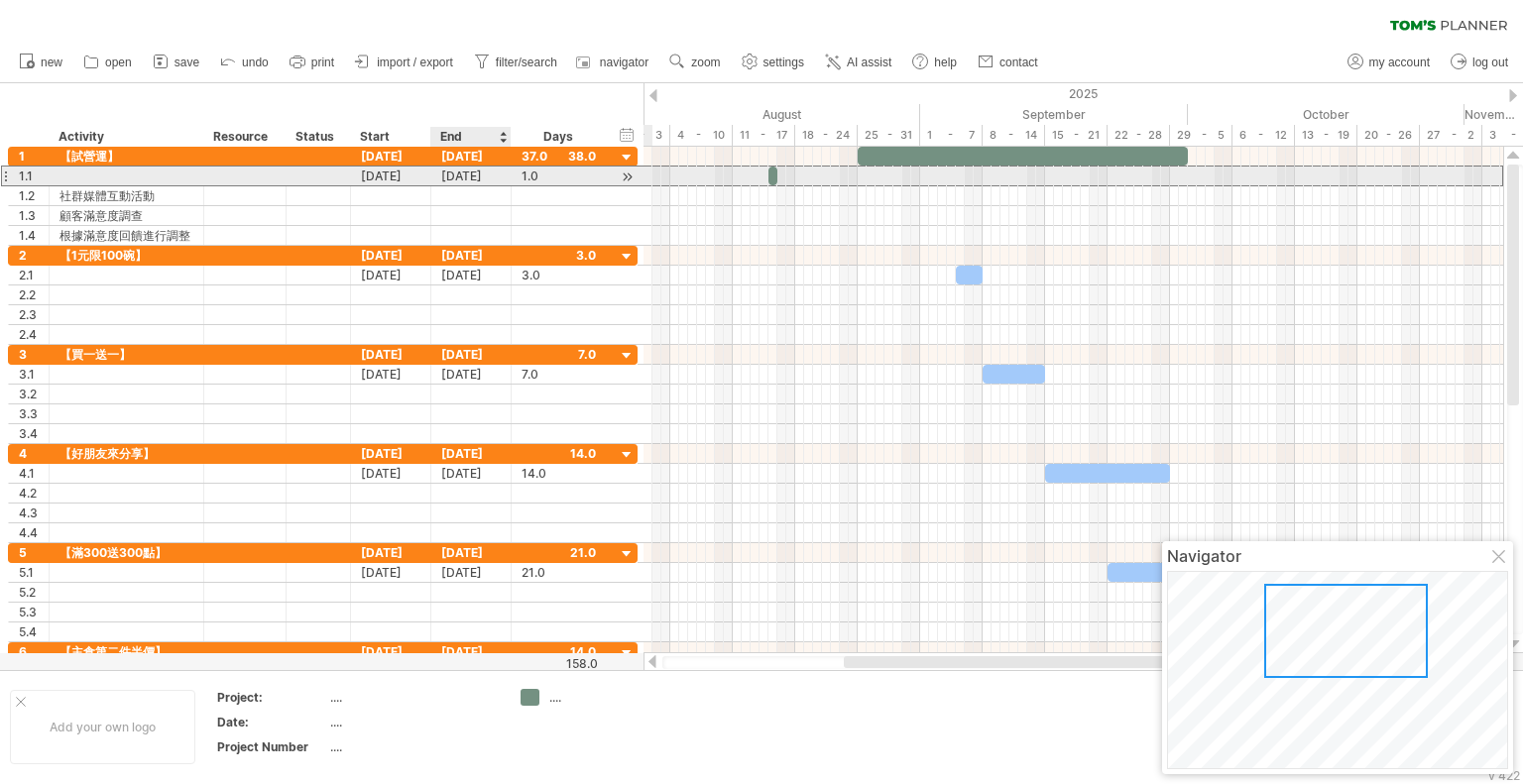 click on "[DATE]" at bounding box center (471, 175) 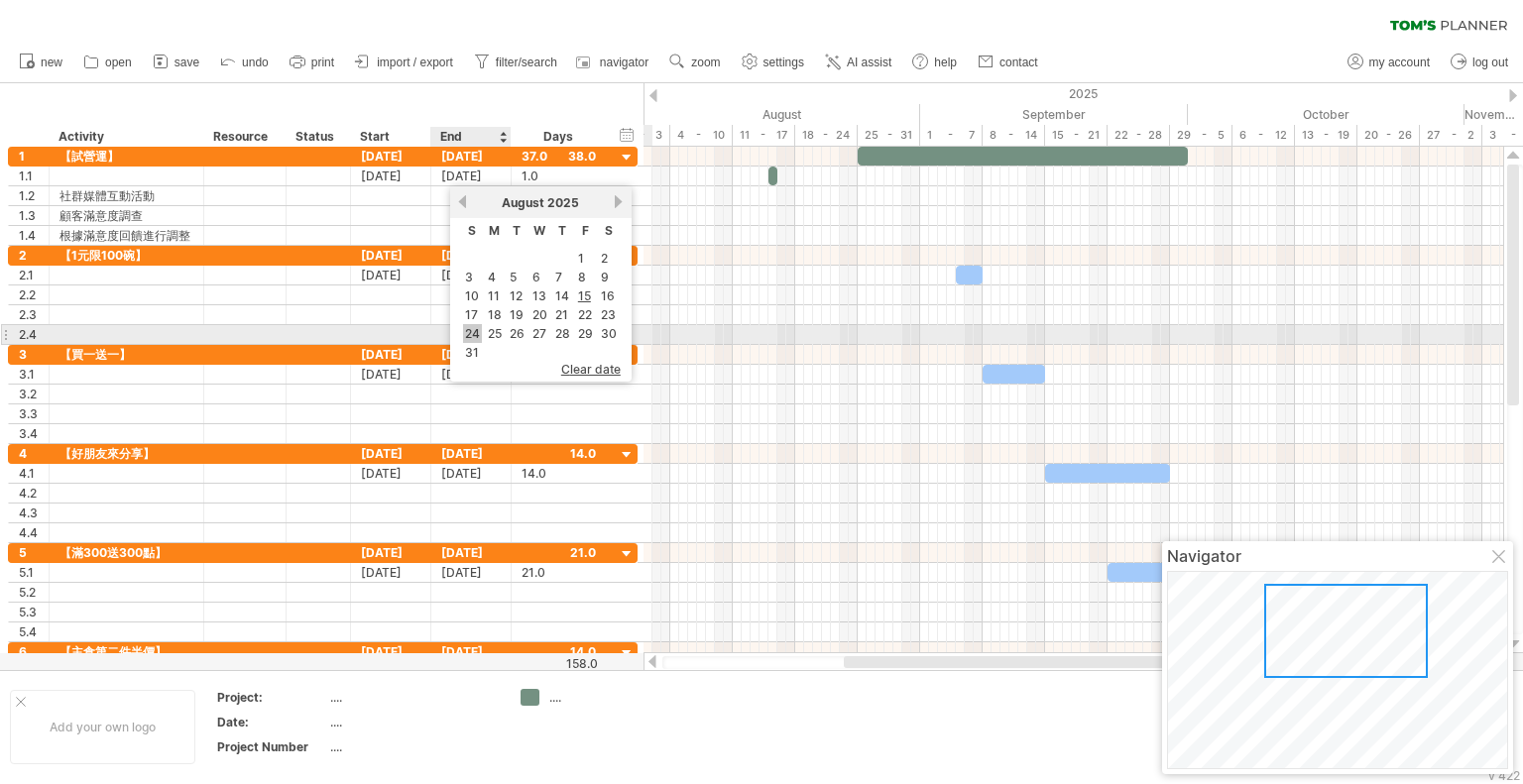click on "24" at bounding box center (472, 333) 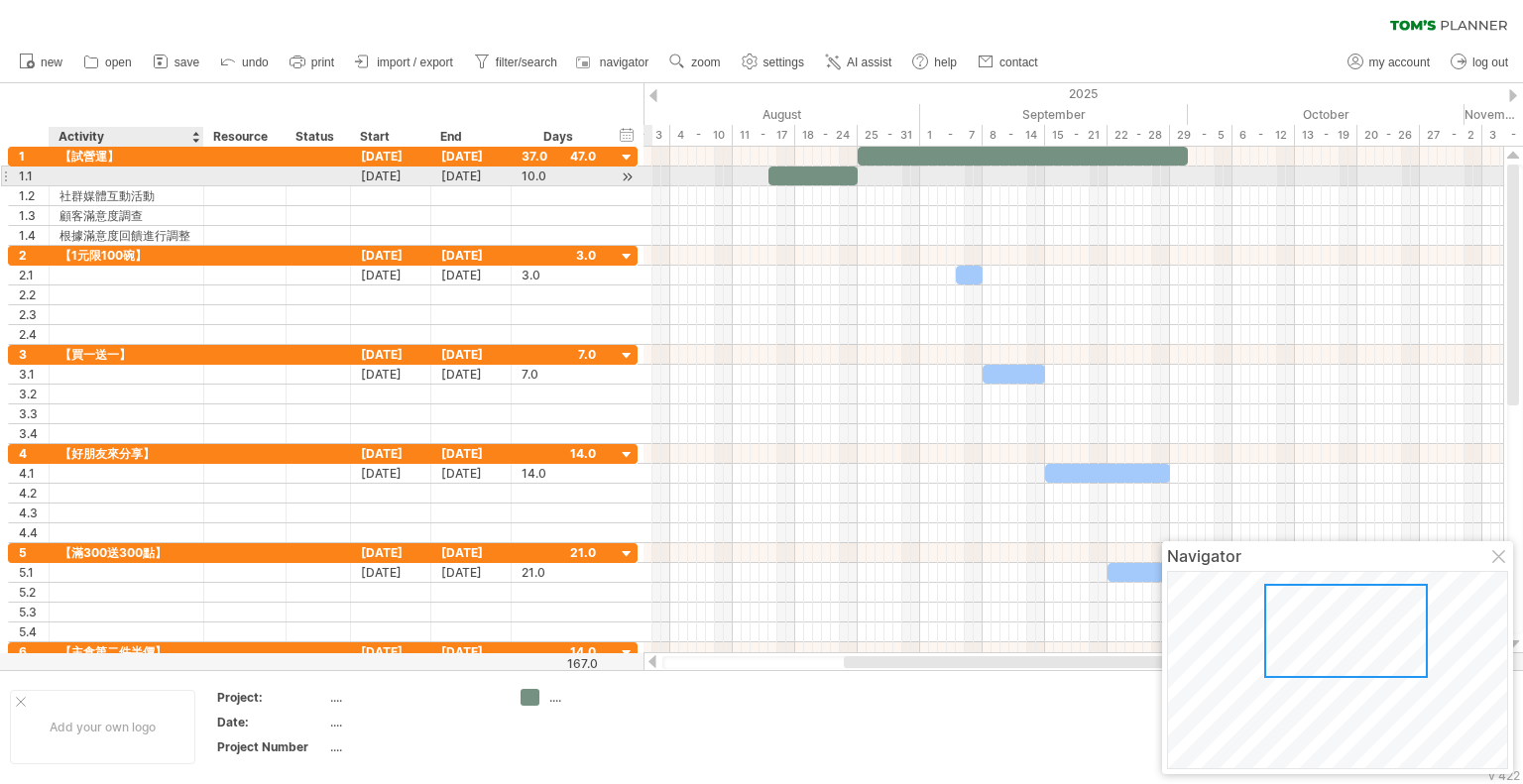 click at bounding box center [126, 175] 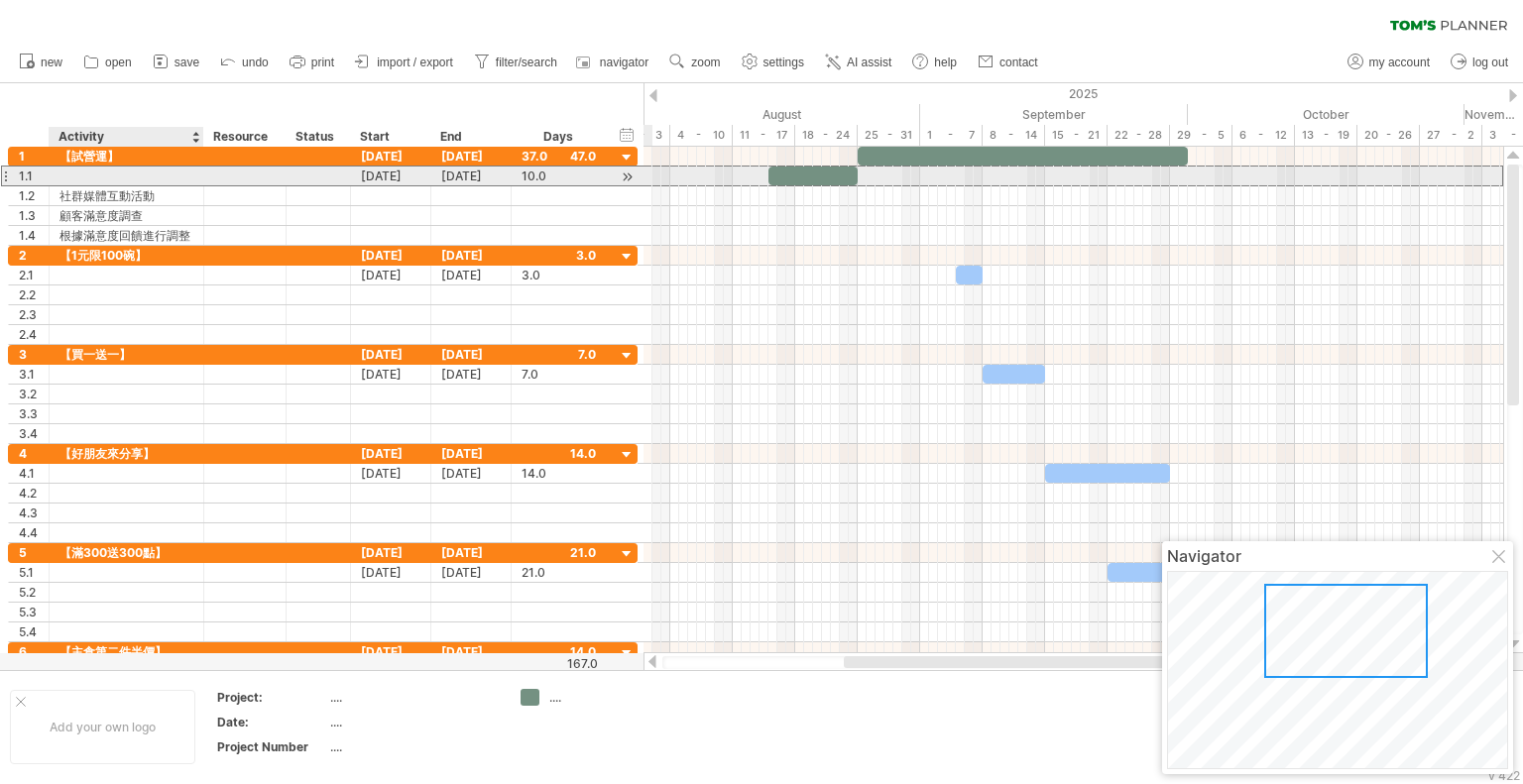 click at bounding box center [126, 175] 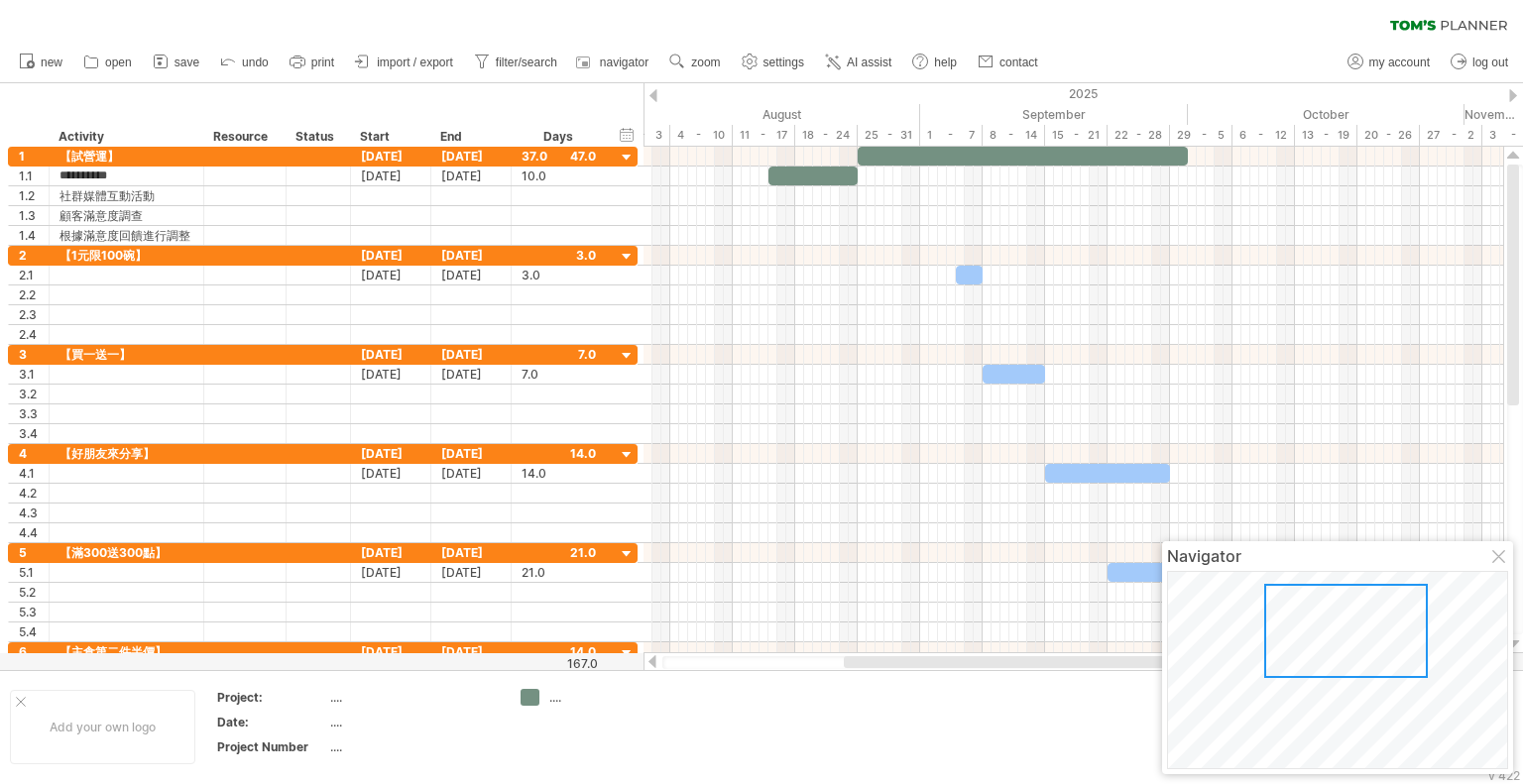 type on "********" 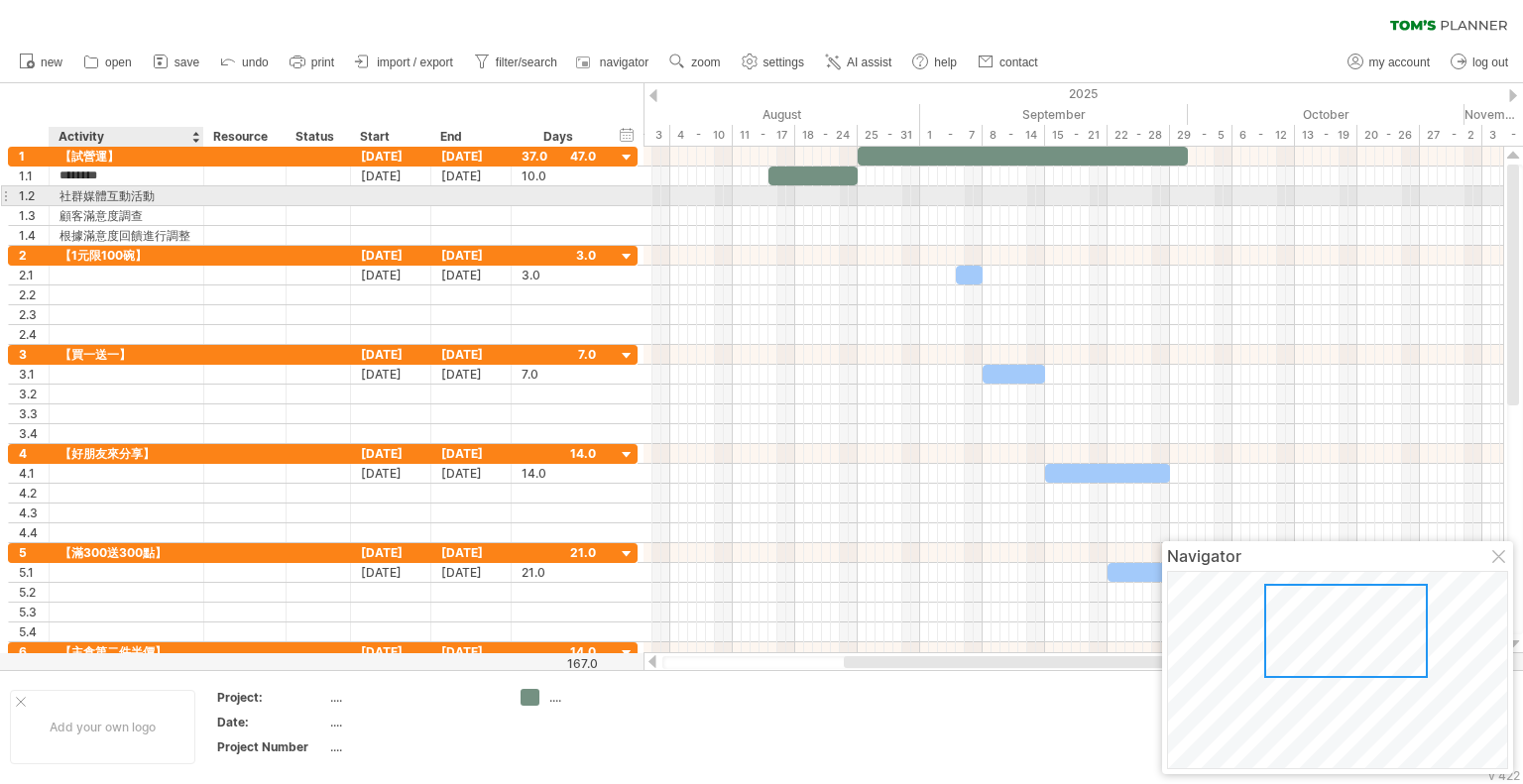 click on "社群媒體互動活動" at bounding box center (126, 195) 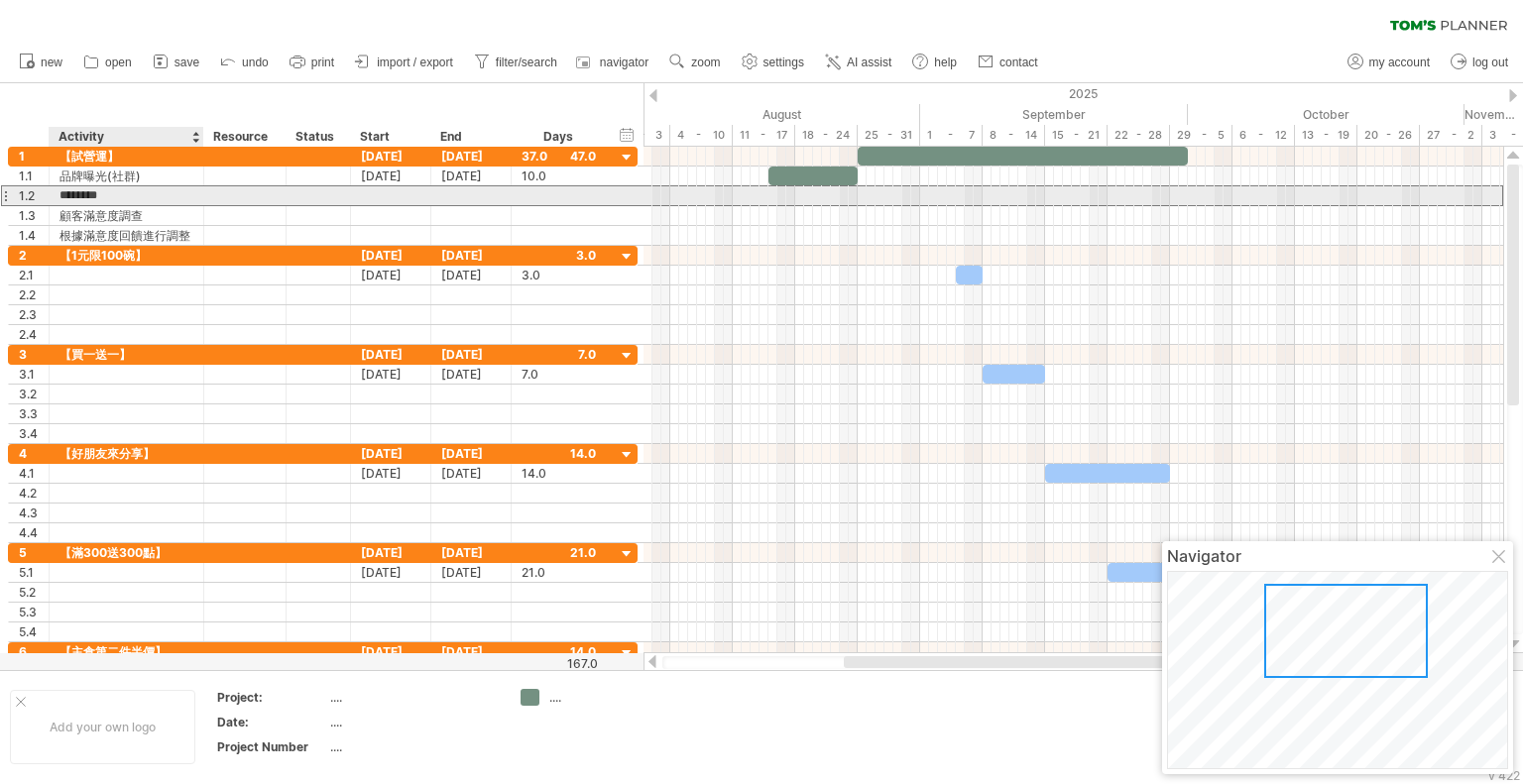 click on "********" at bounding box center (126, 195) 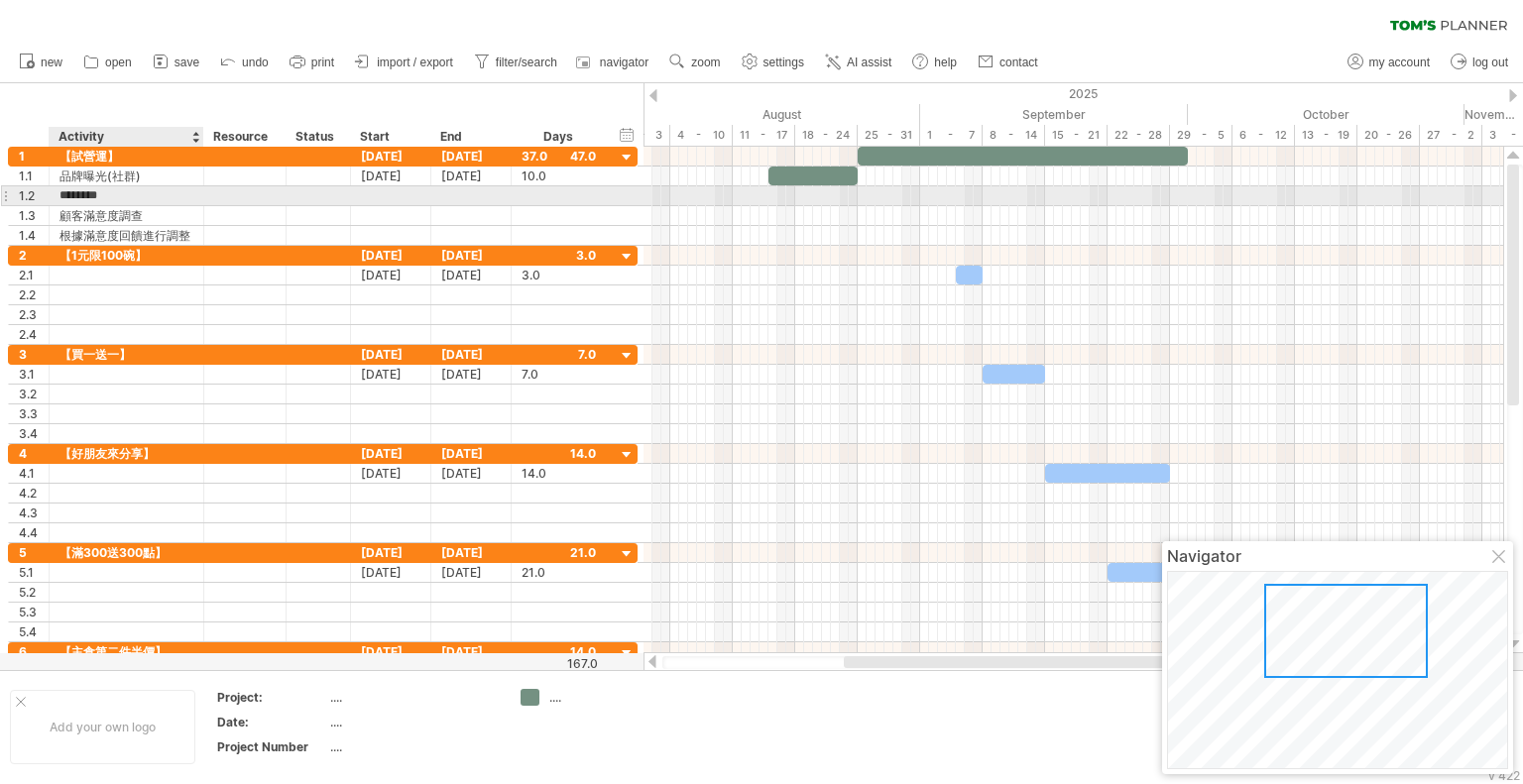 click on "********" at bounding box center (126, 195) 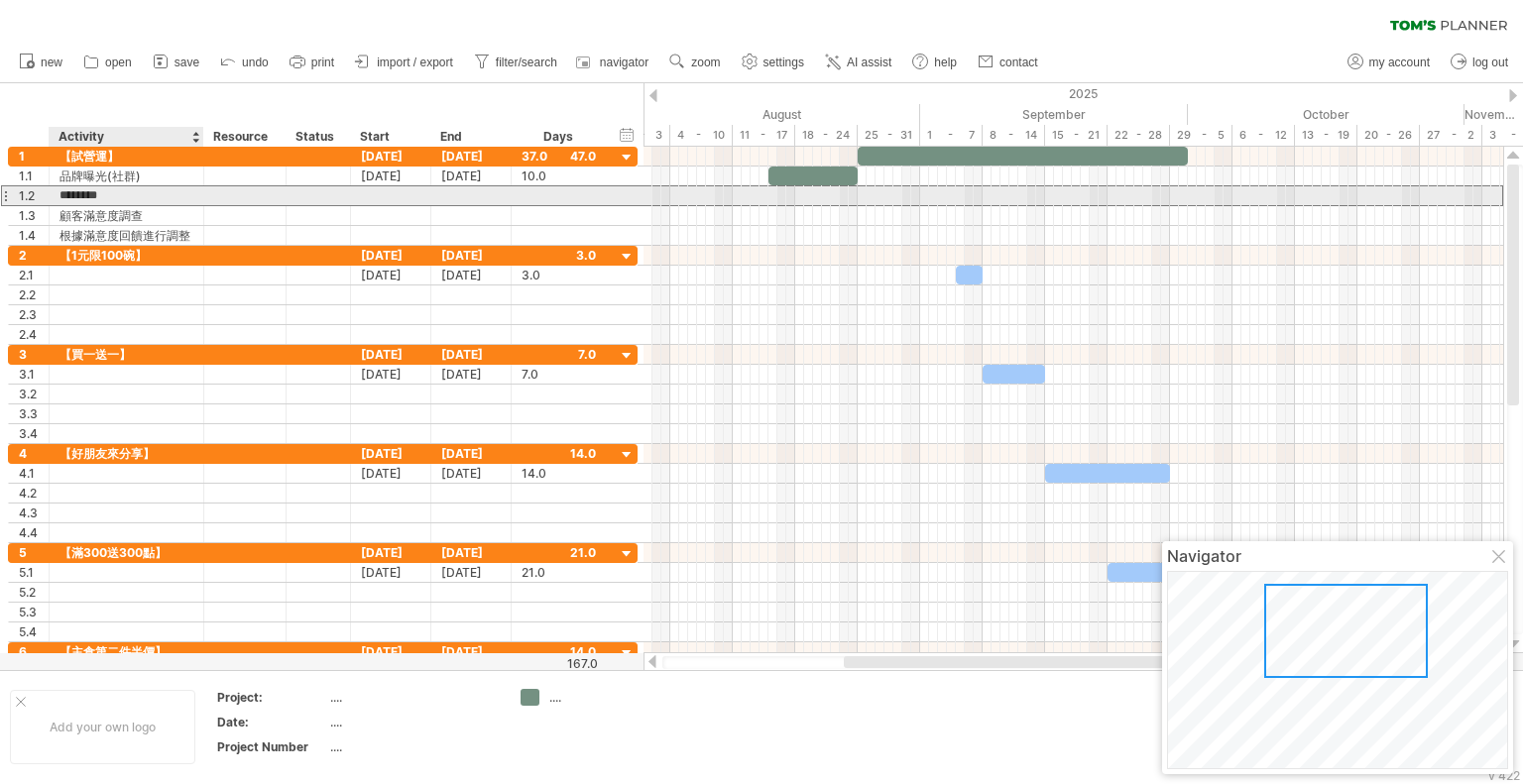 click on "********" at bounding box center (126, 195) 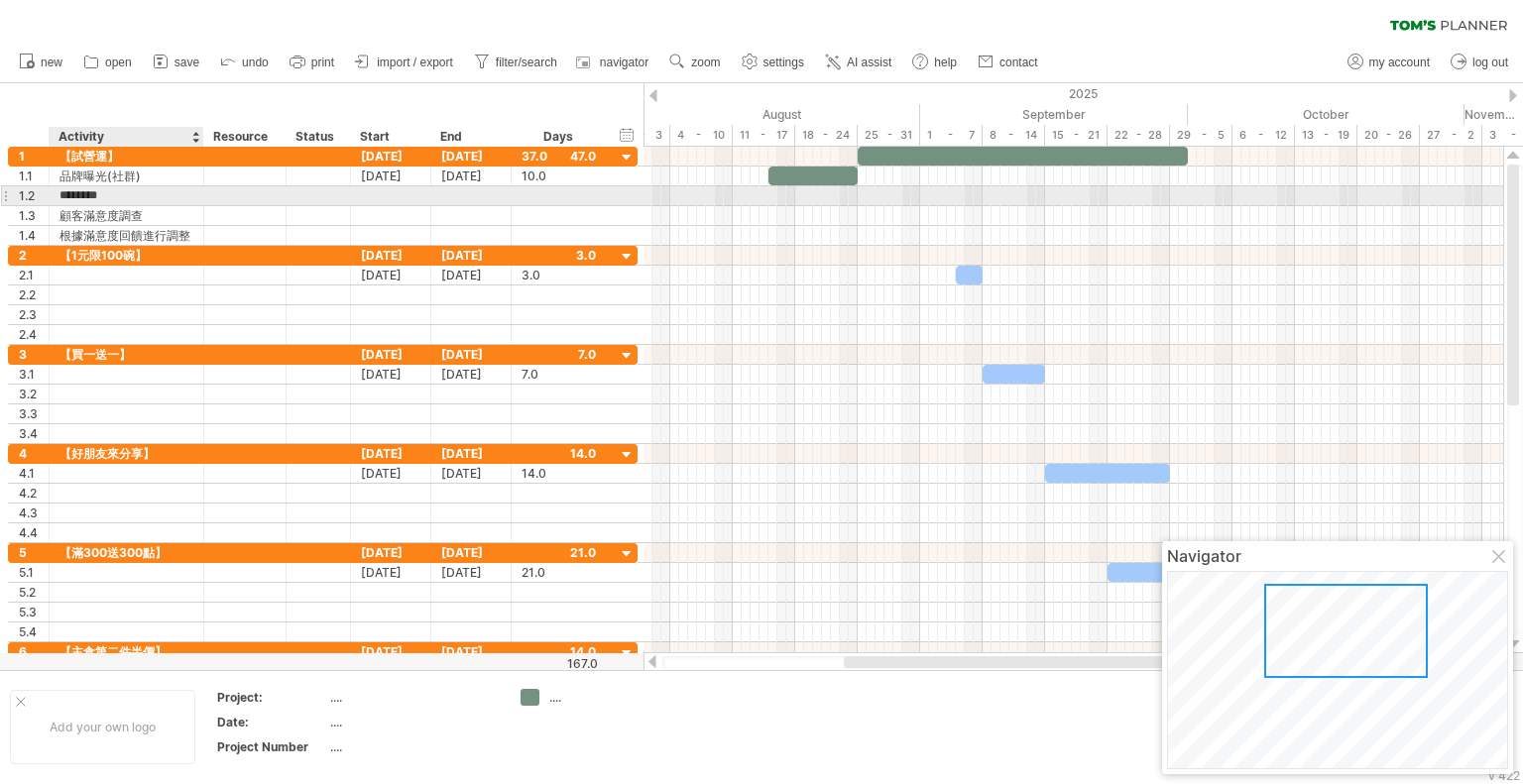 click on "********" at bounding box center [126, 195] 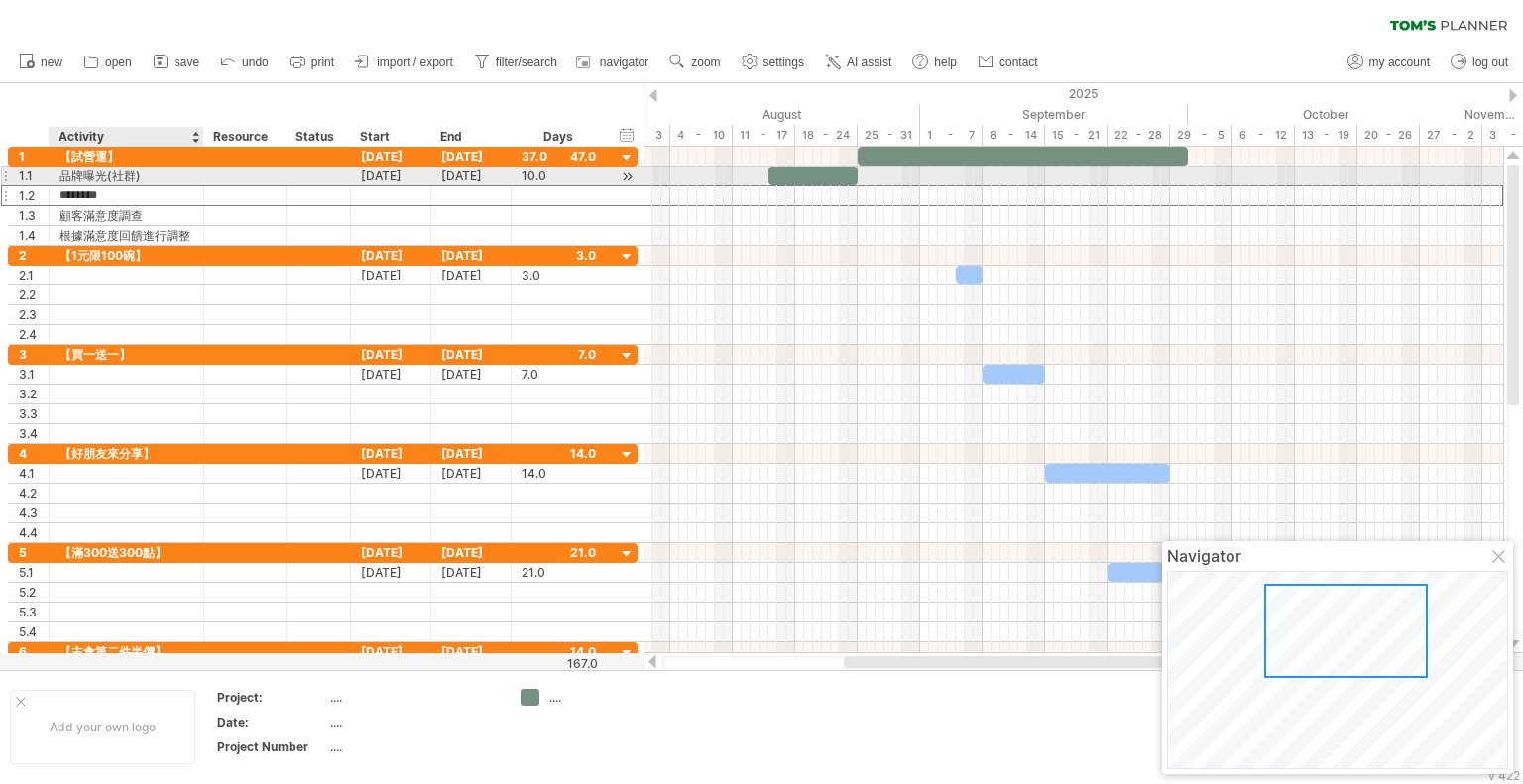 click on "品牌曝光(社群)" at bounding box center (126, 175) 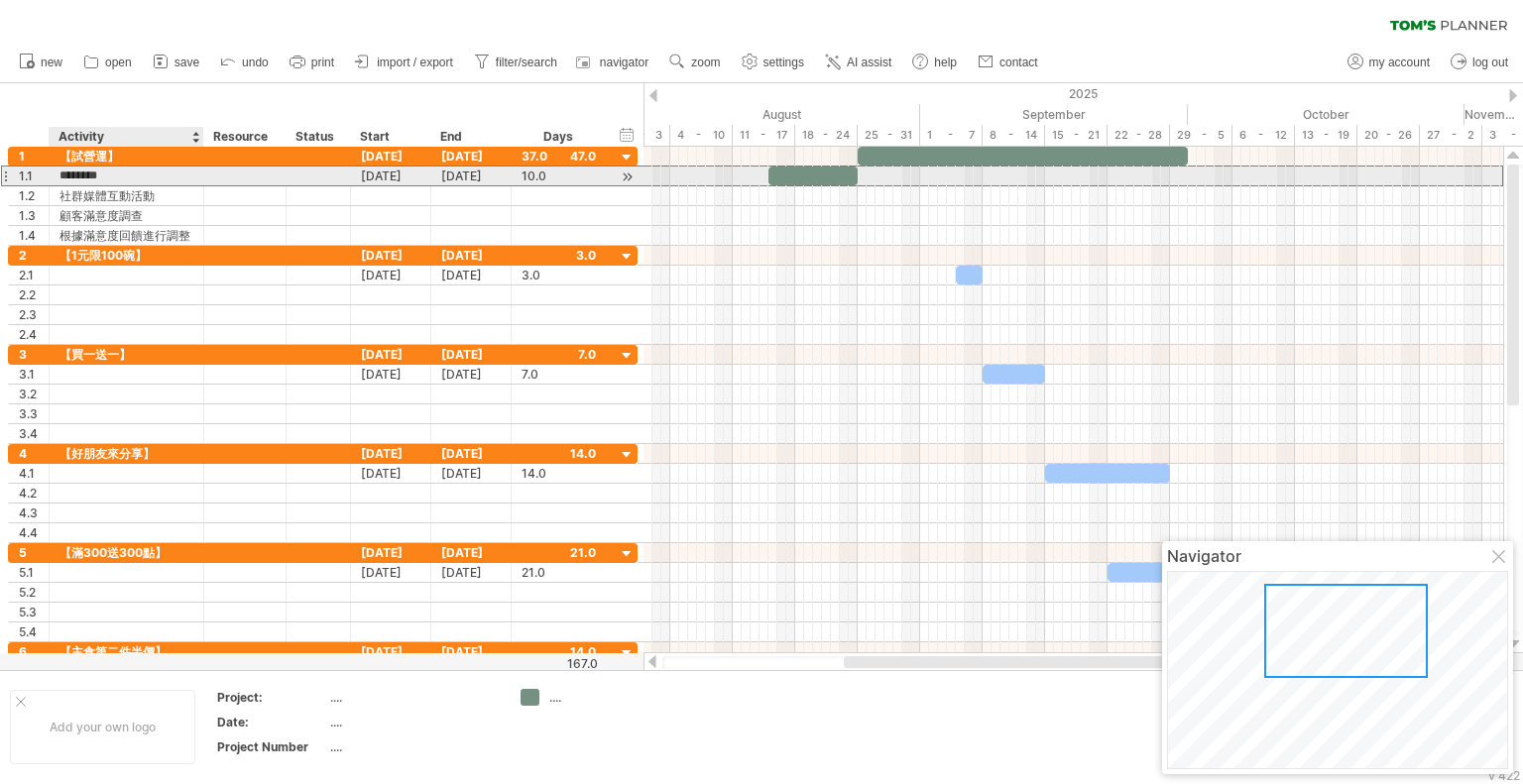 click on "********" at bounding box center (126, 175) 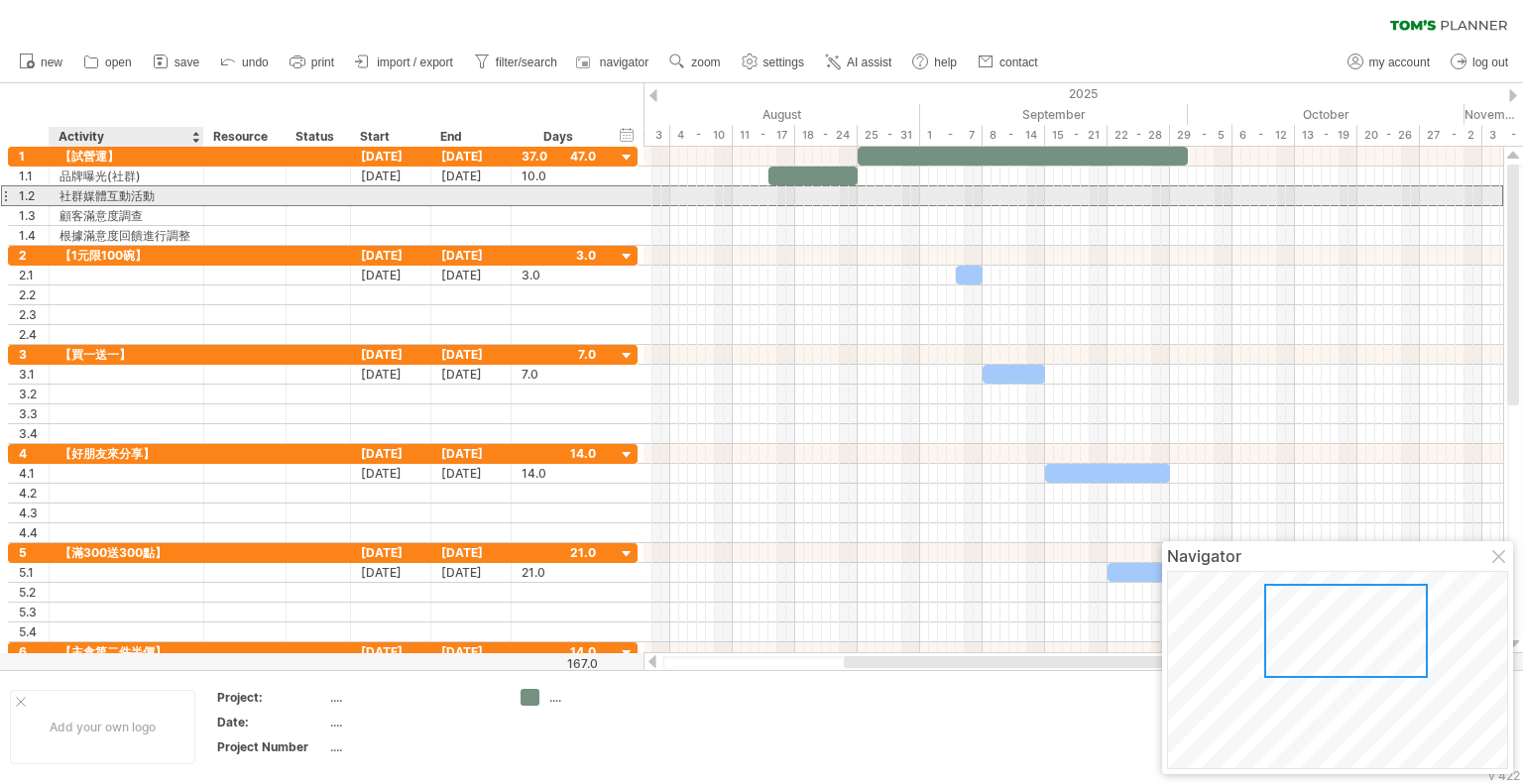 click on "社群媒體互動活動" at bounding box center (126, 195) 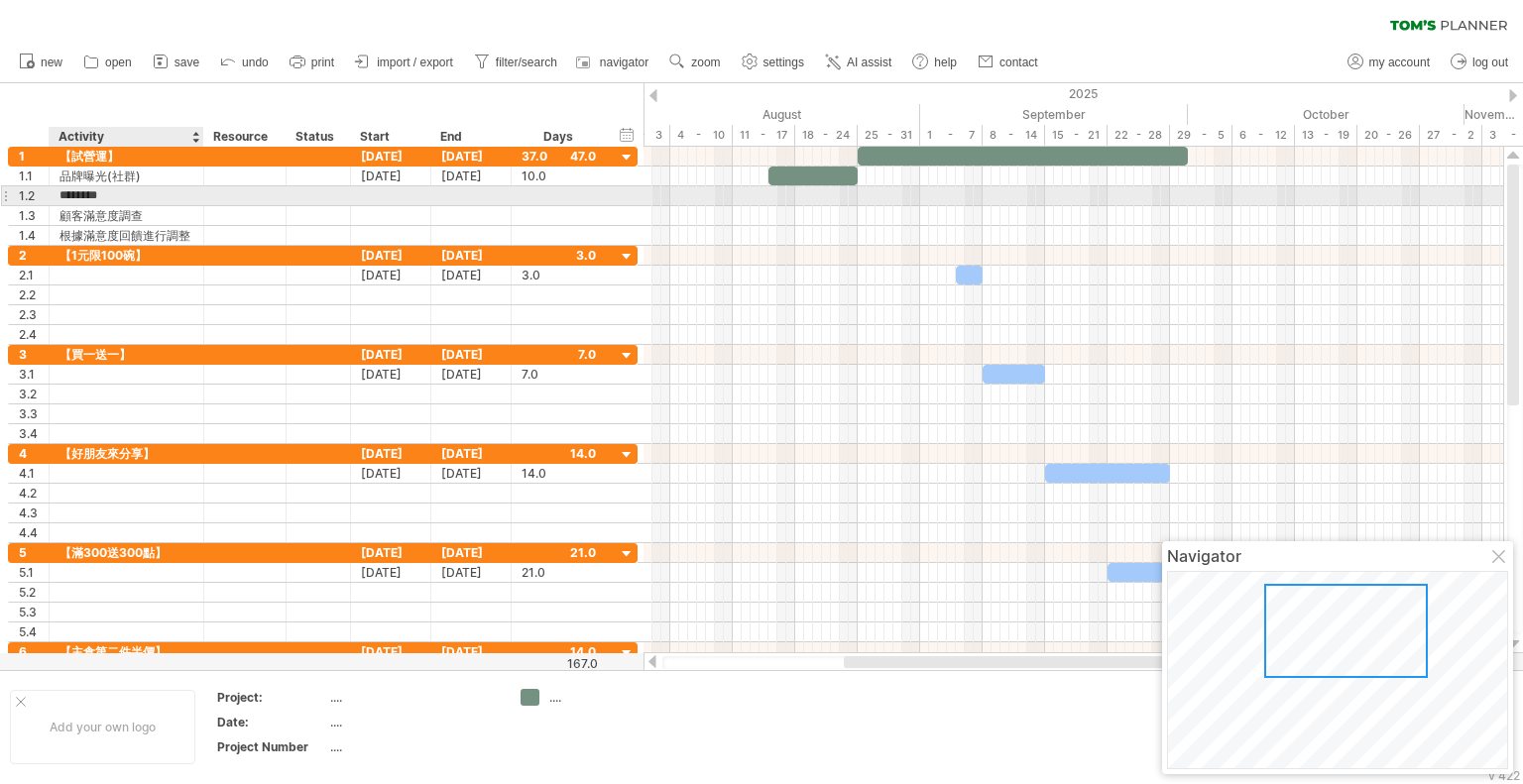 click on "********" at bounding box center (126, 195) 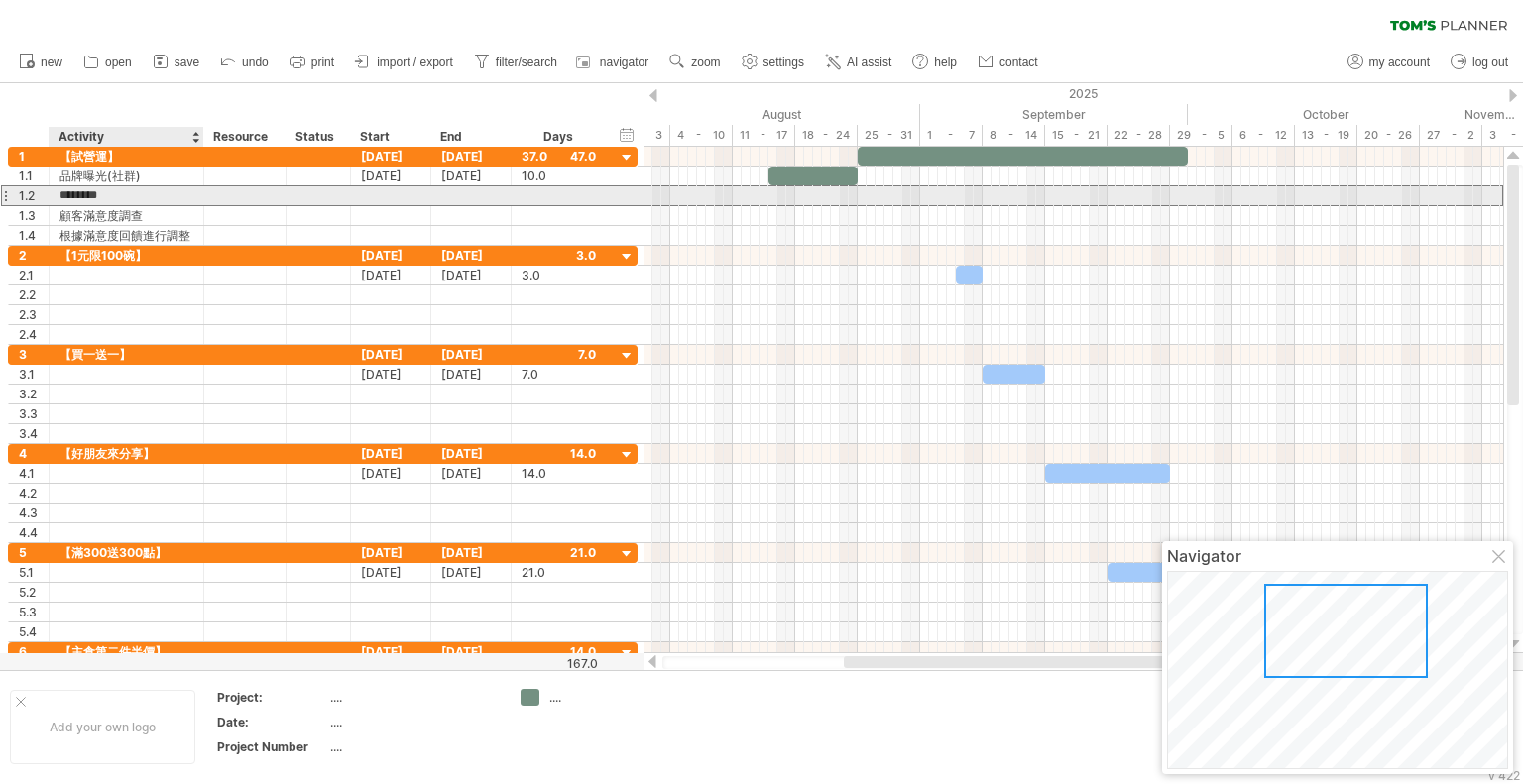 paste 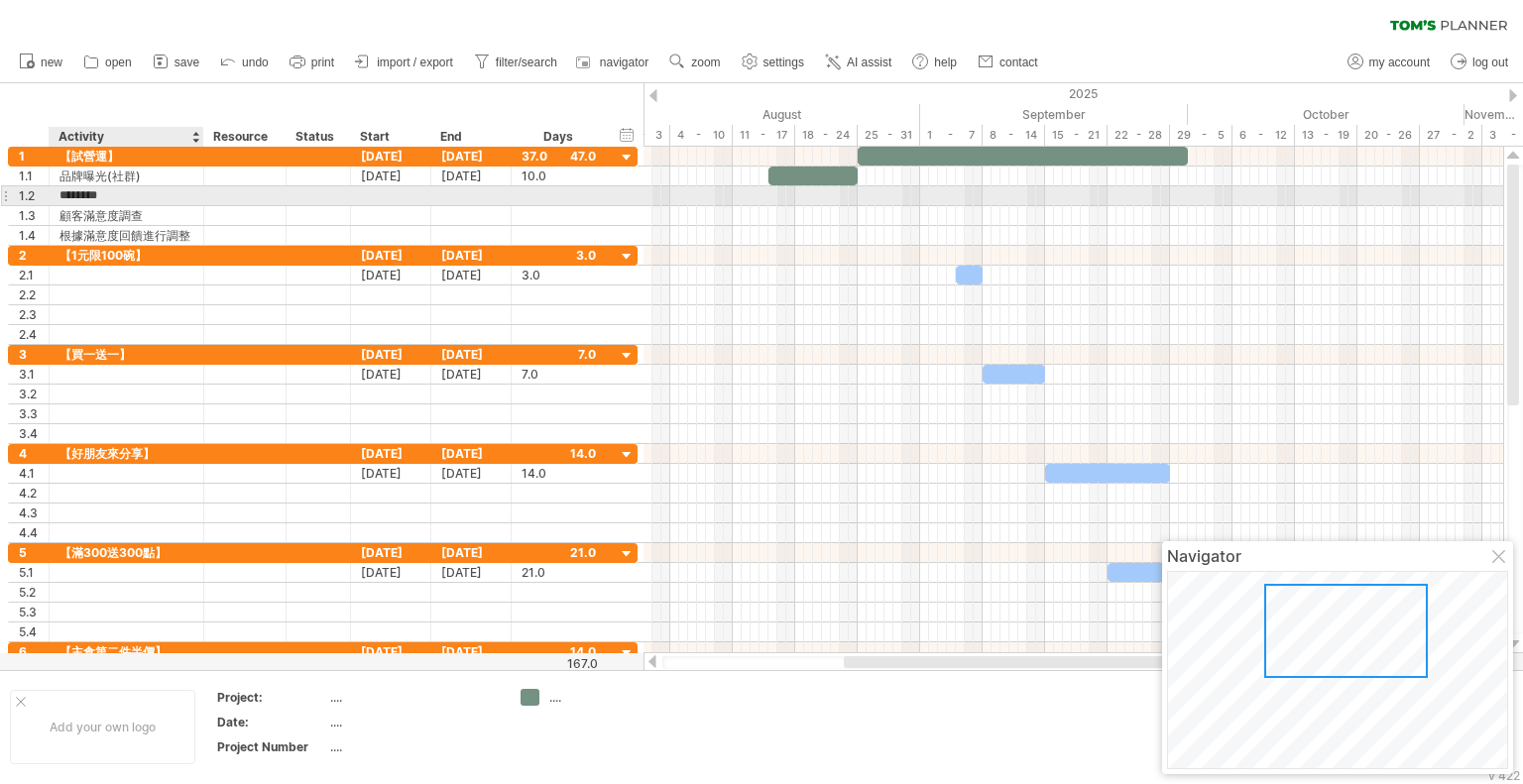 click on "********" at bounding box center [126, 195] 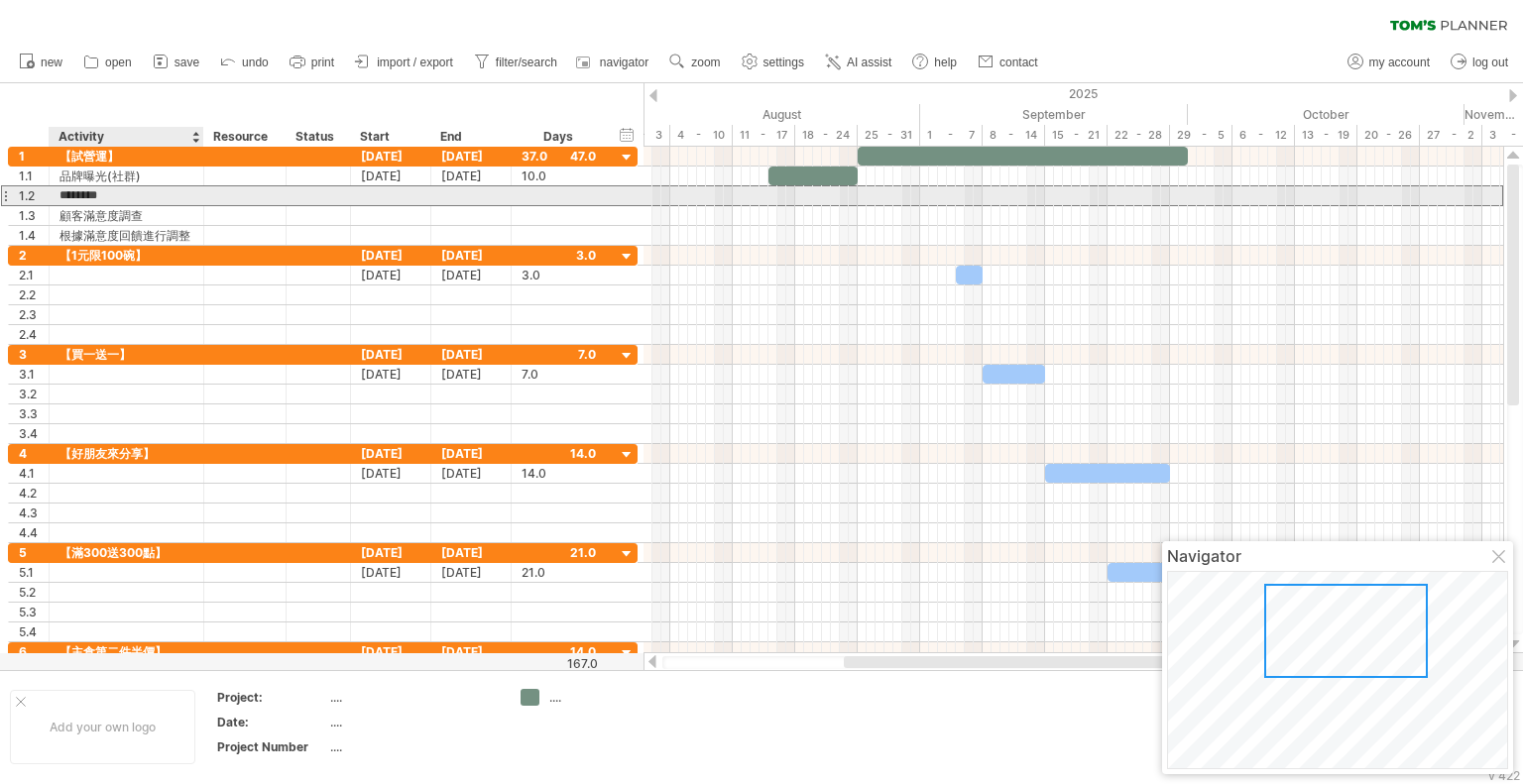 type on "********" 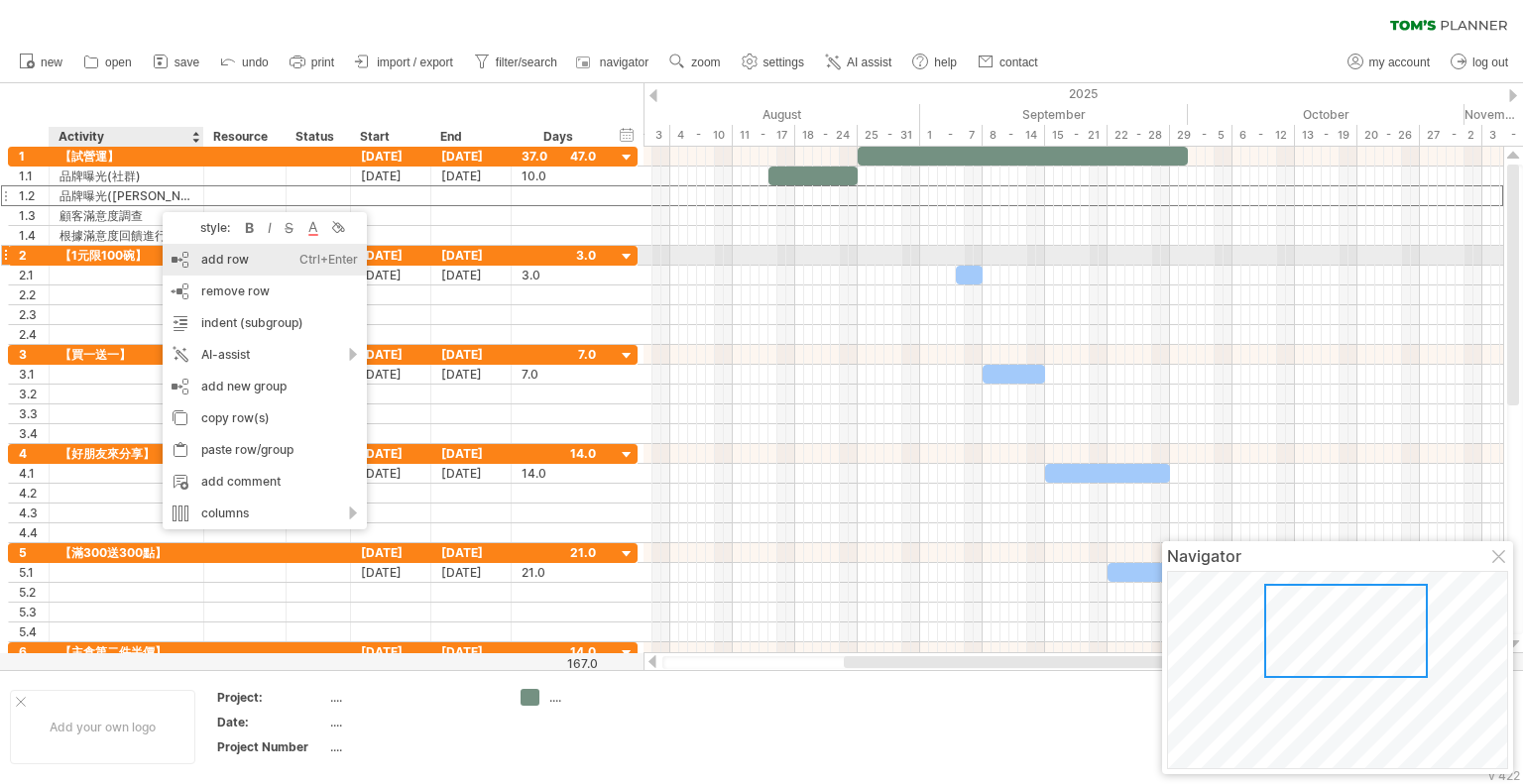 click on "add row Ctrl+Enter Cmd+Enter" at bounding box center [265, 260] 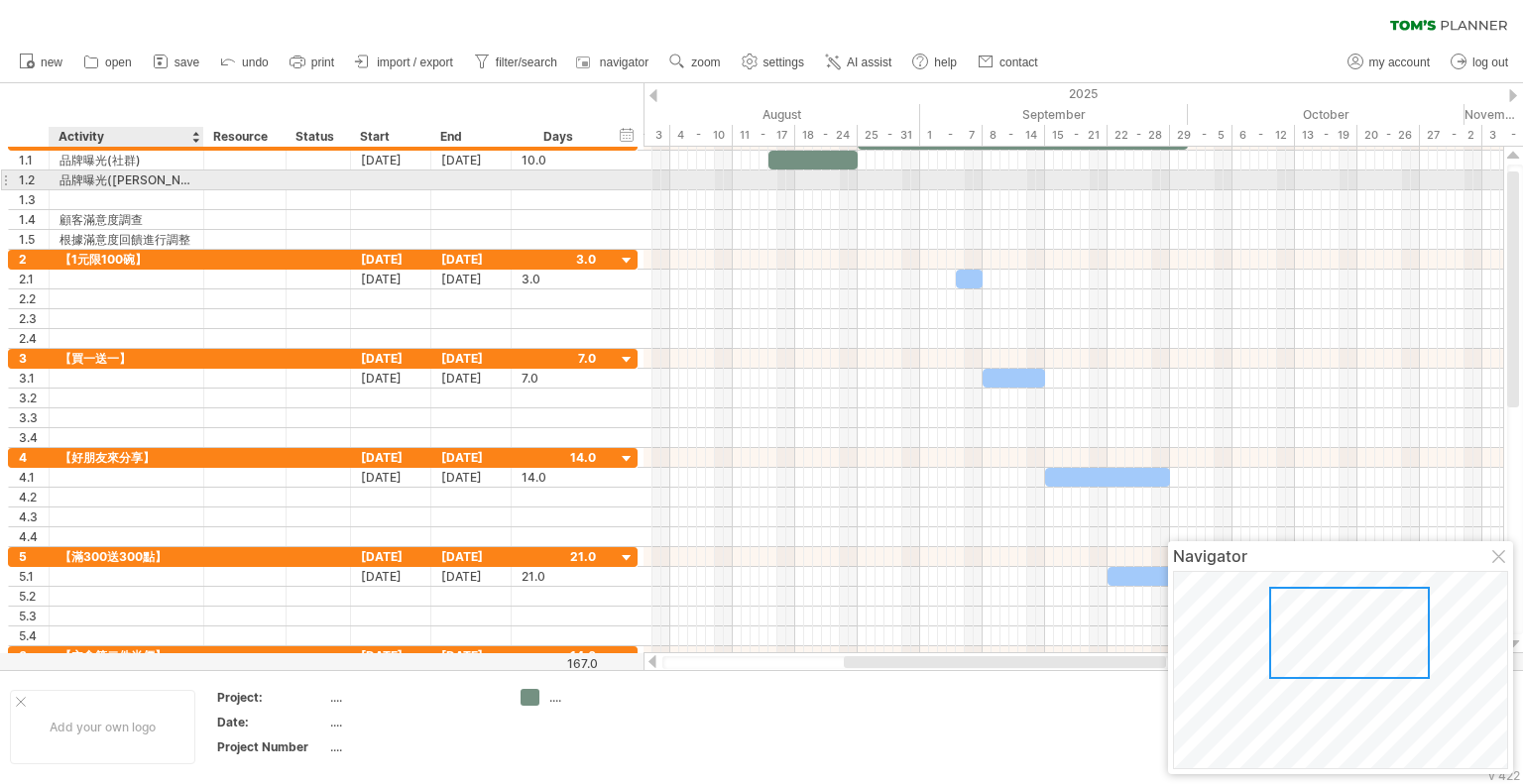 click on "品牌曝光([PERSON_NAME]條)" at bounding box center [126, 179] 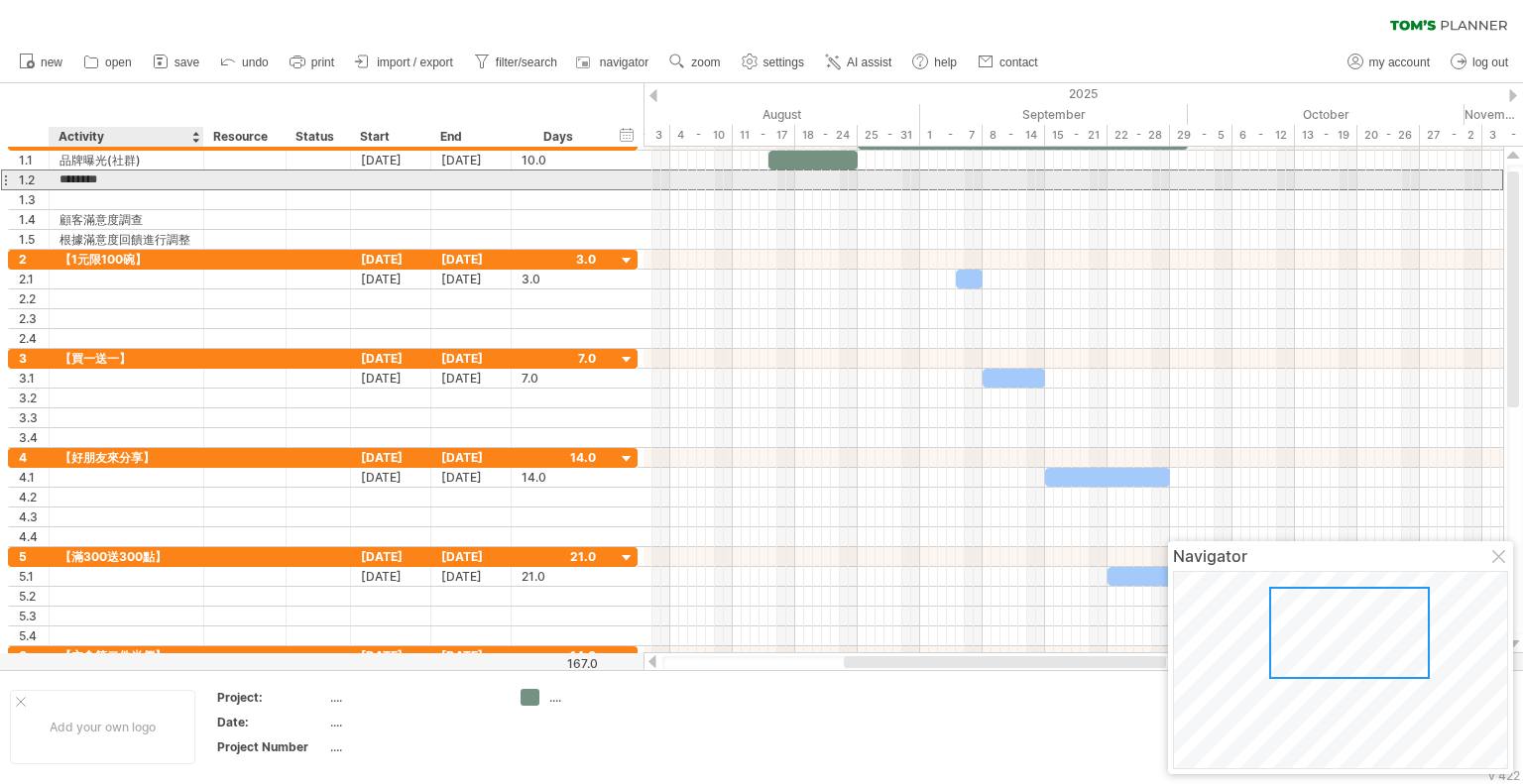 click on "********" at bounding box center [126, 179] 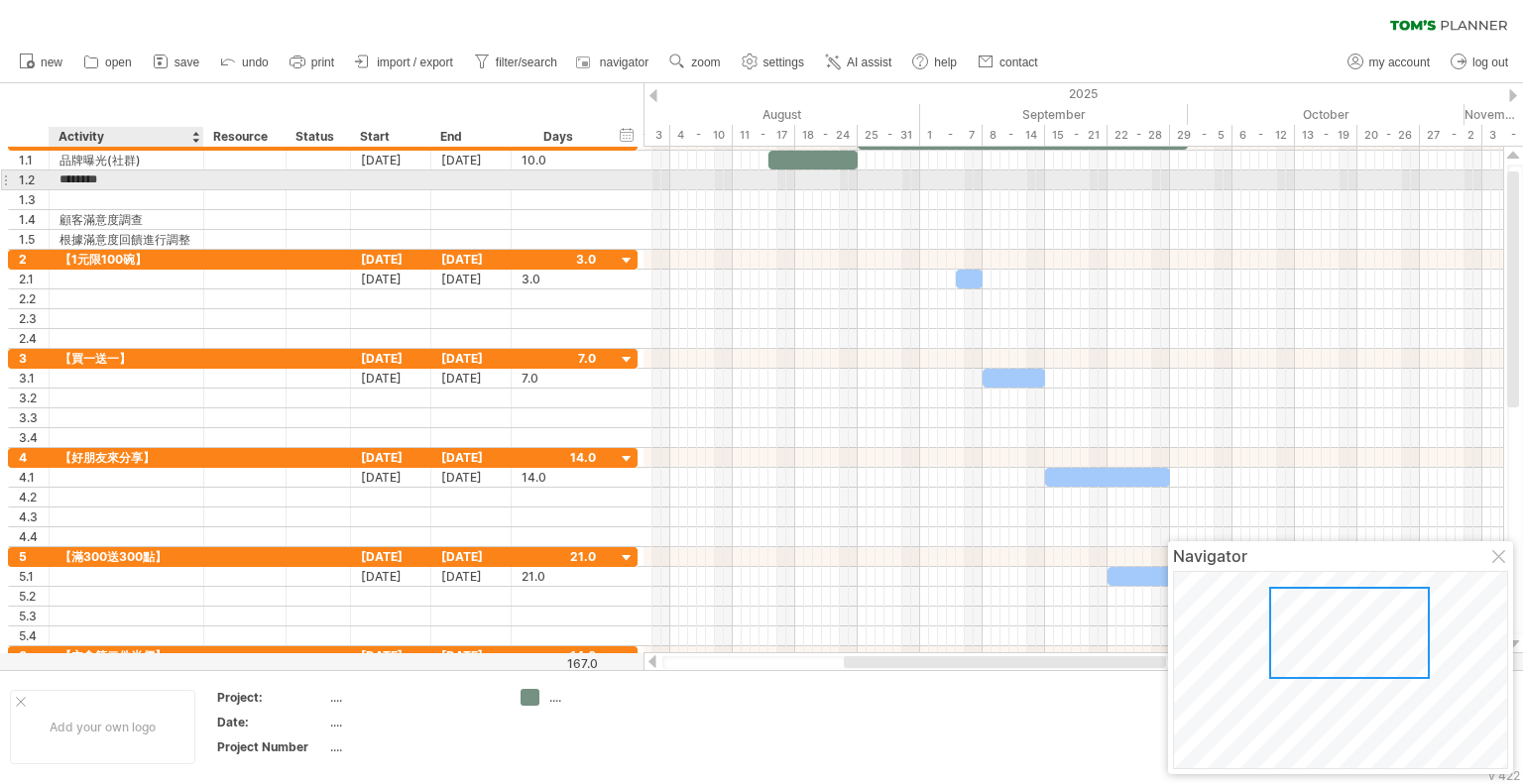 click on "********" at bounding box center [126, 179] 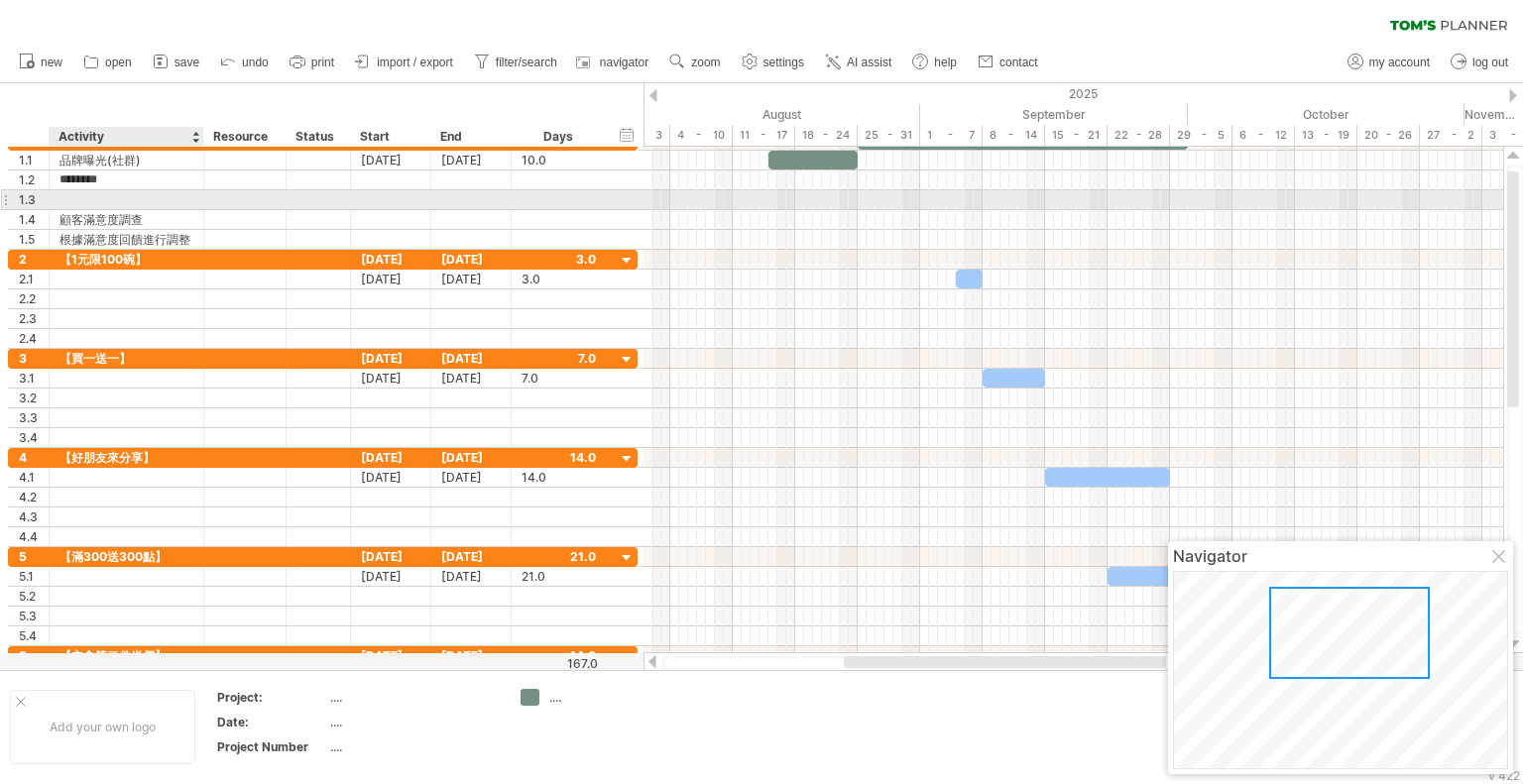 click at bounding box center (126, 199) 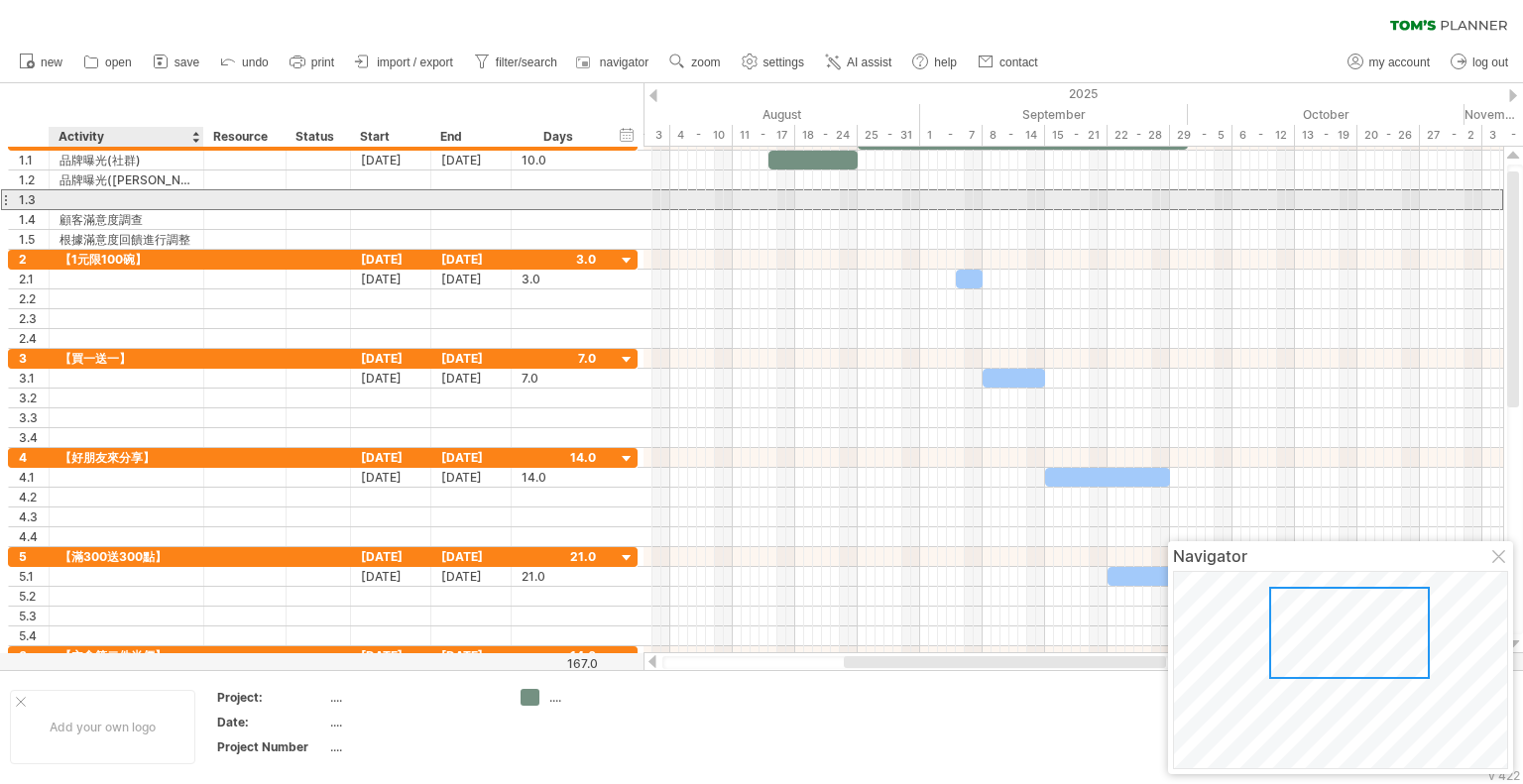 click at bounding box center [126, 199] 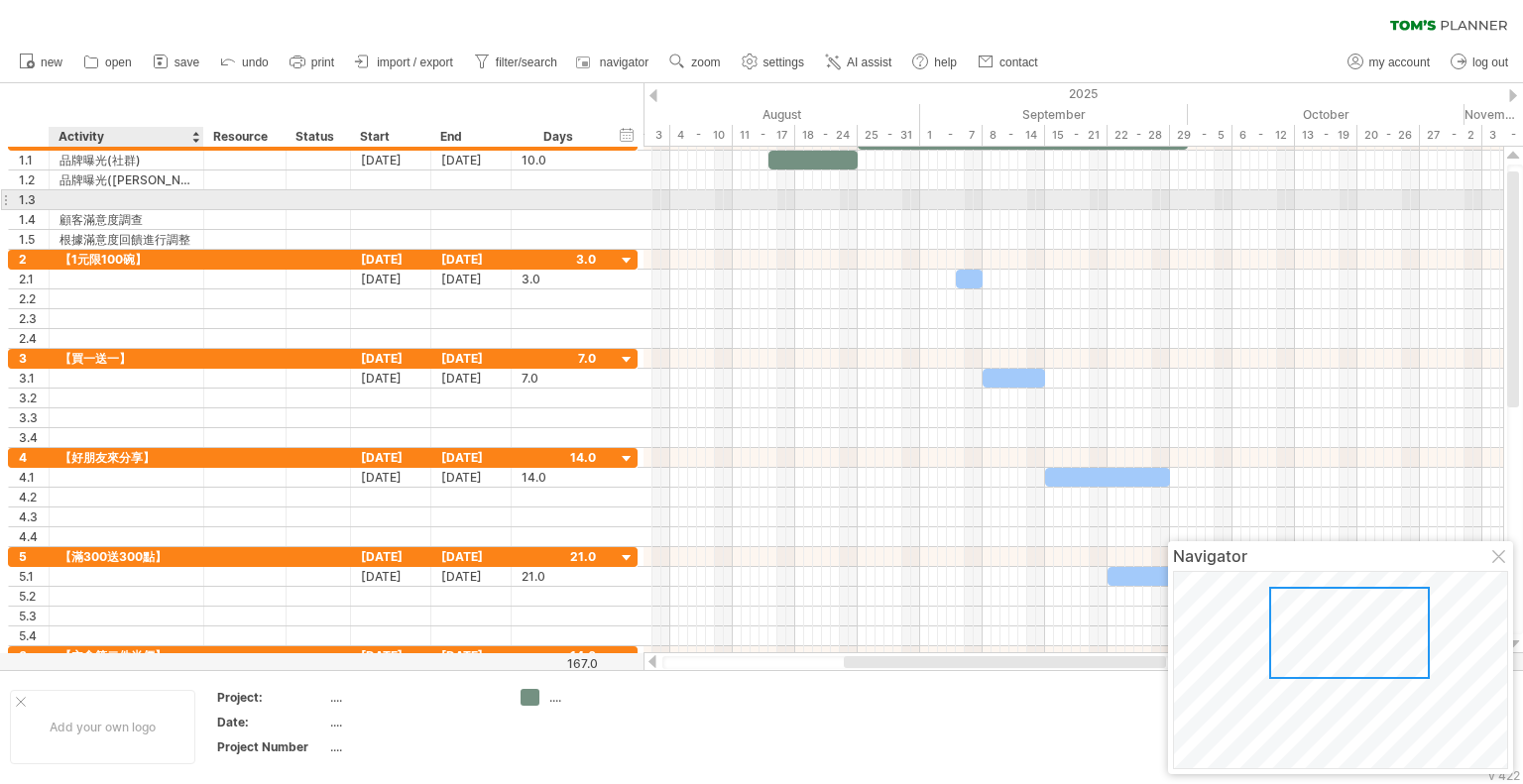 paste on "********" 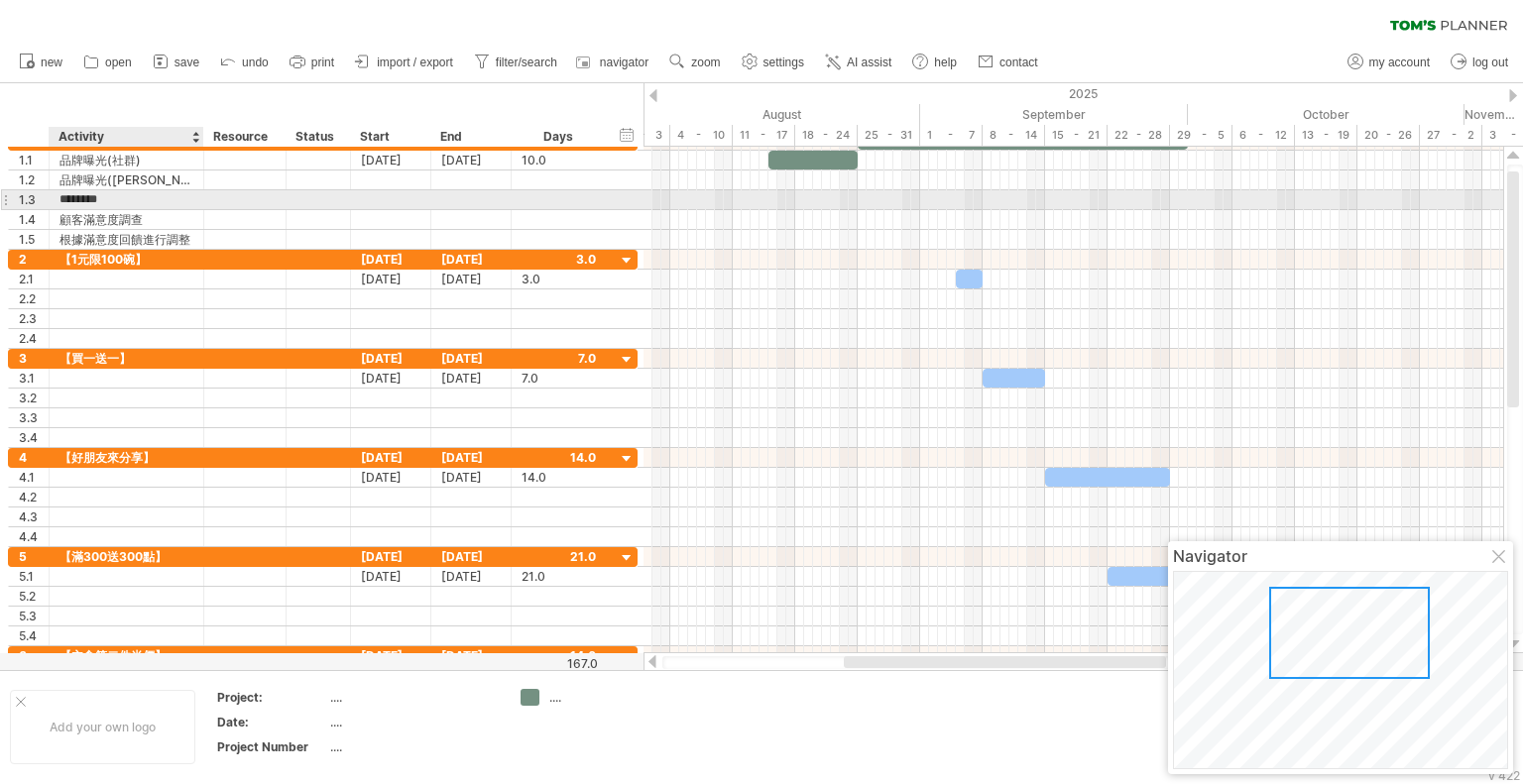 click on "********" at bounding box center [126, 199] 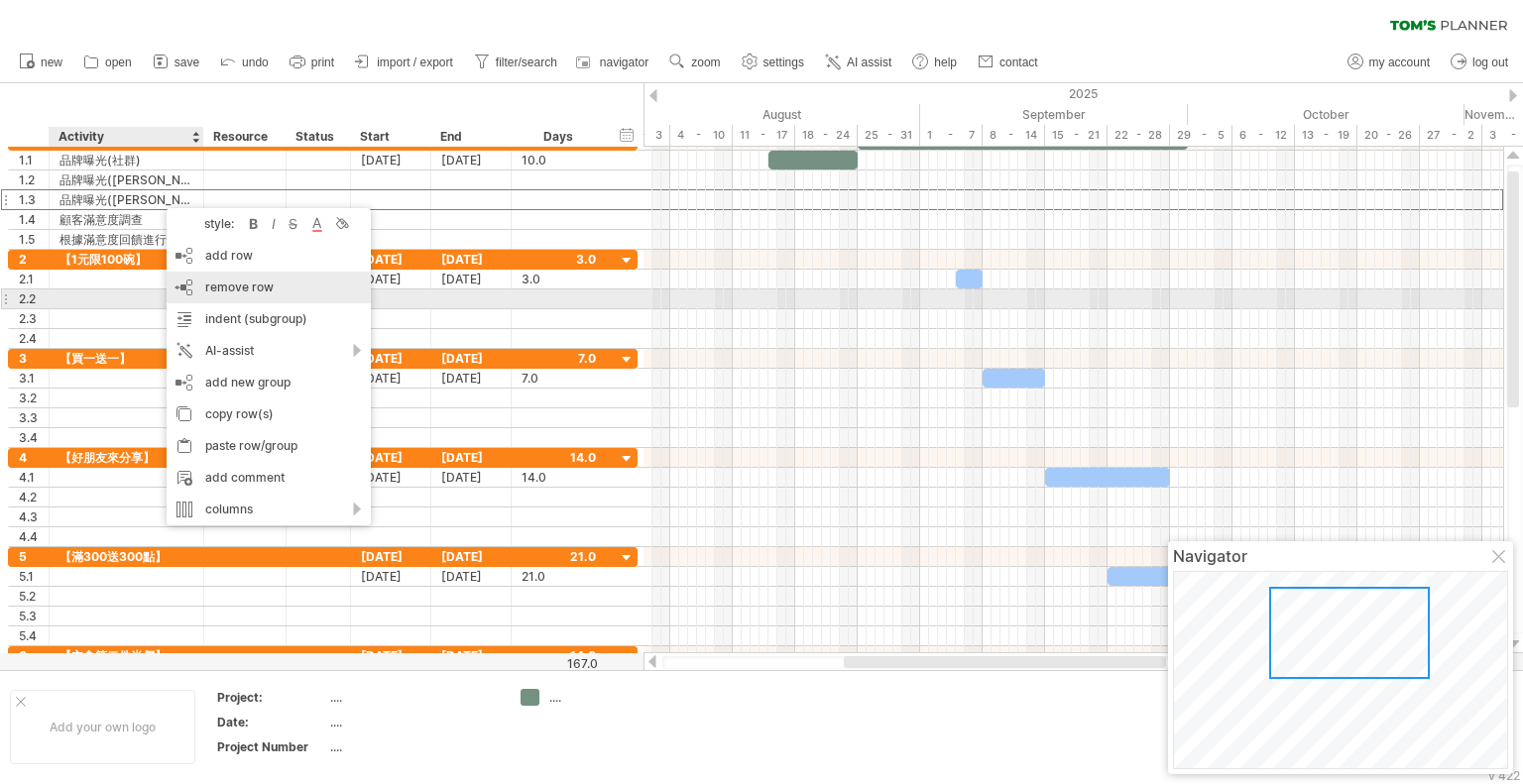 click on "remove row remove selected rows" at bounding box center (269, 287) 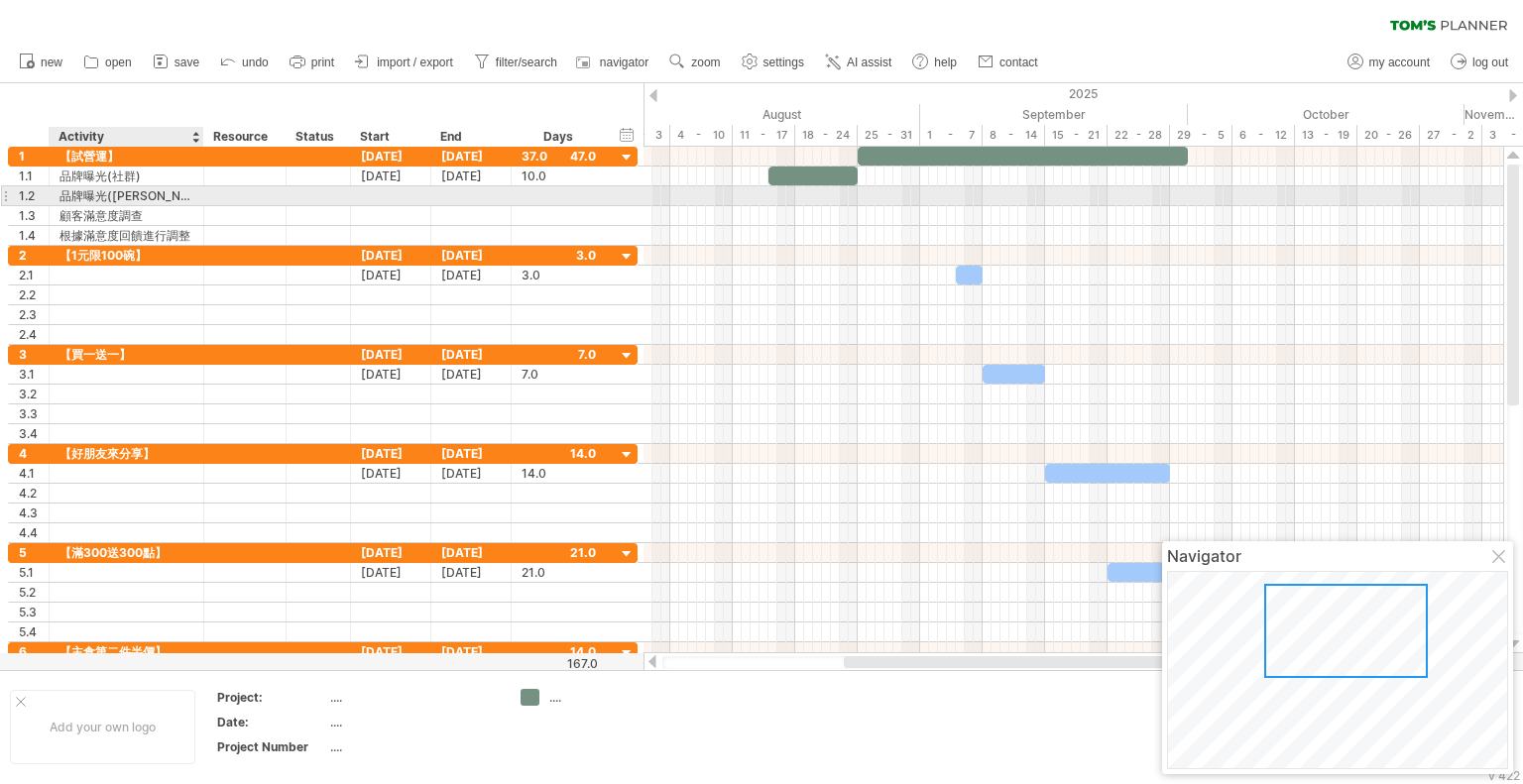 click on "品牌曝光([PERSON_NAME]條)" at bounding box center (126, 195) 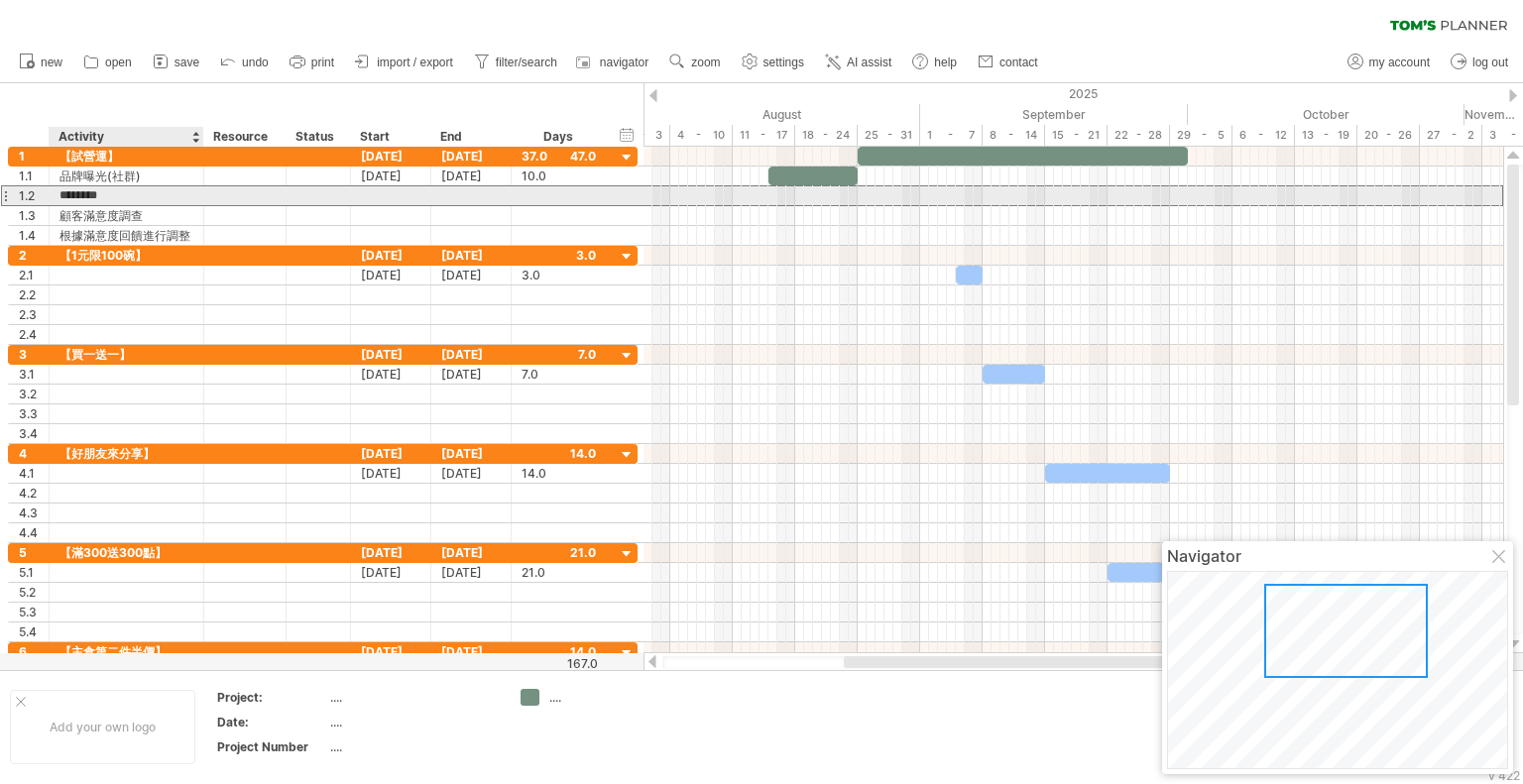 click on "********" at bounding box center [126, 195] 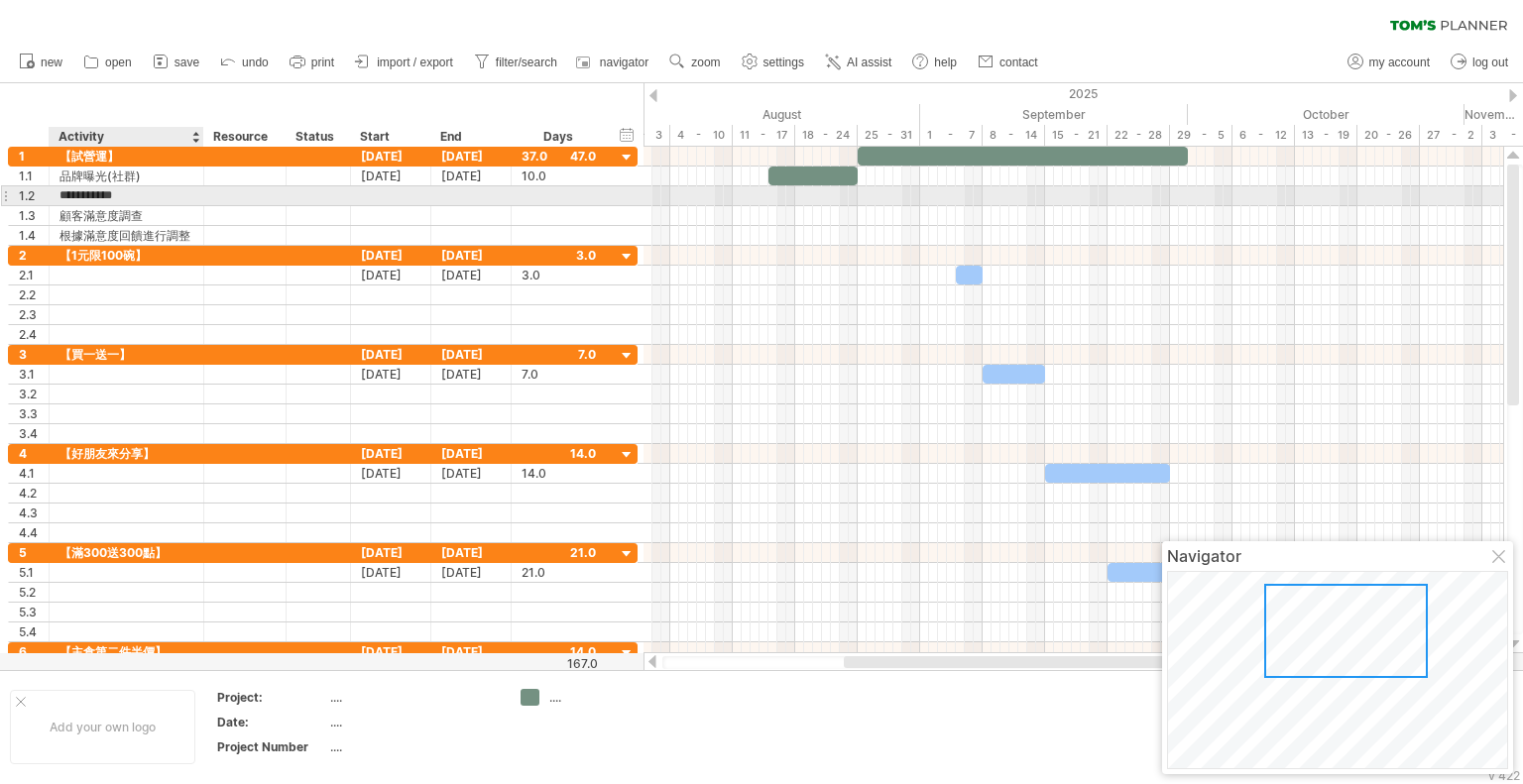 type on "**********" 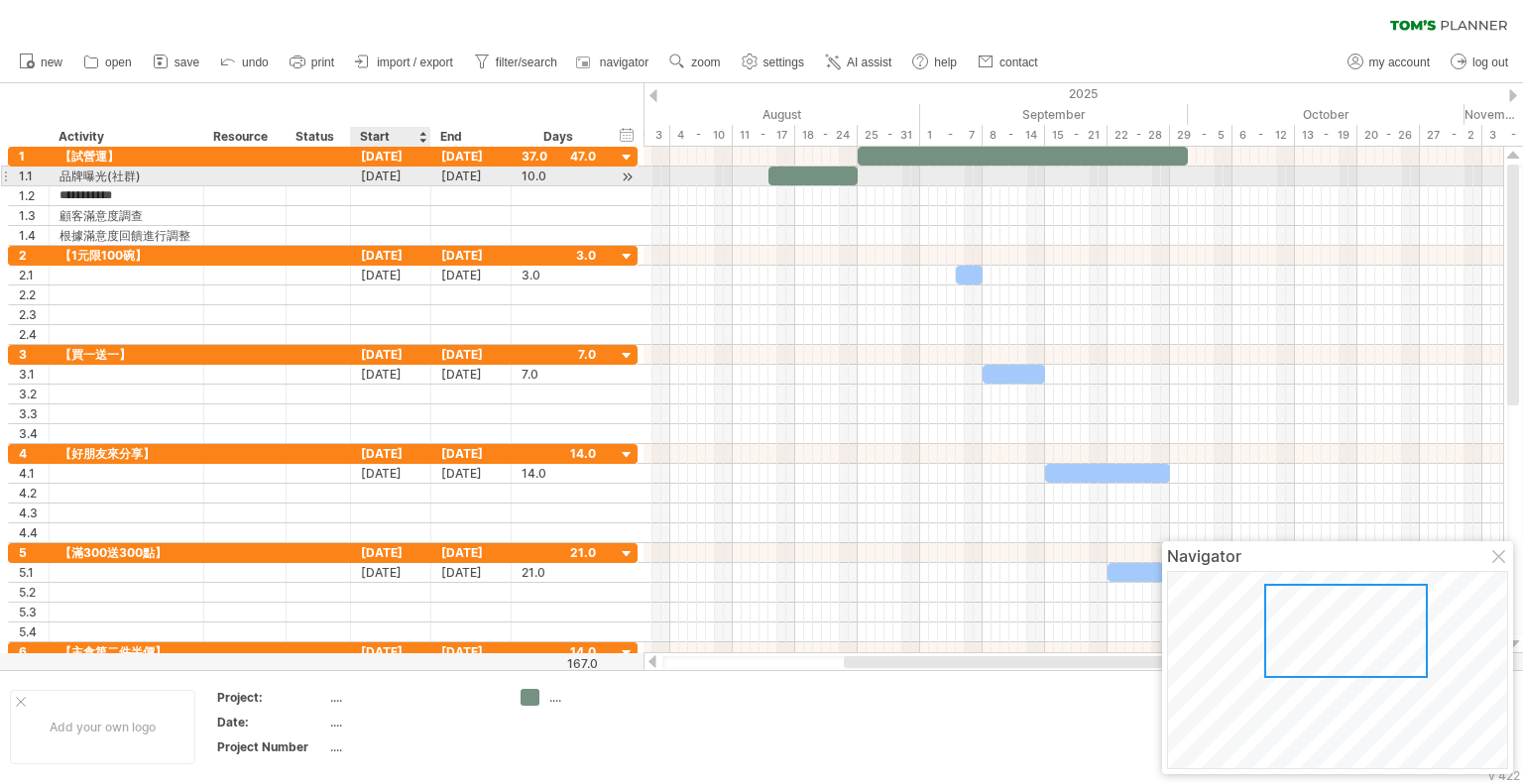 click on "[DATE]" at bounding box center [391, 175] 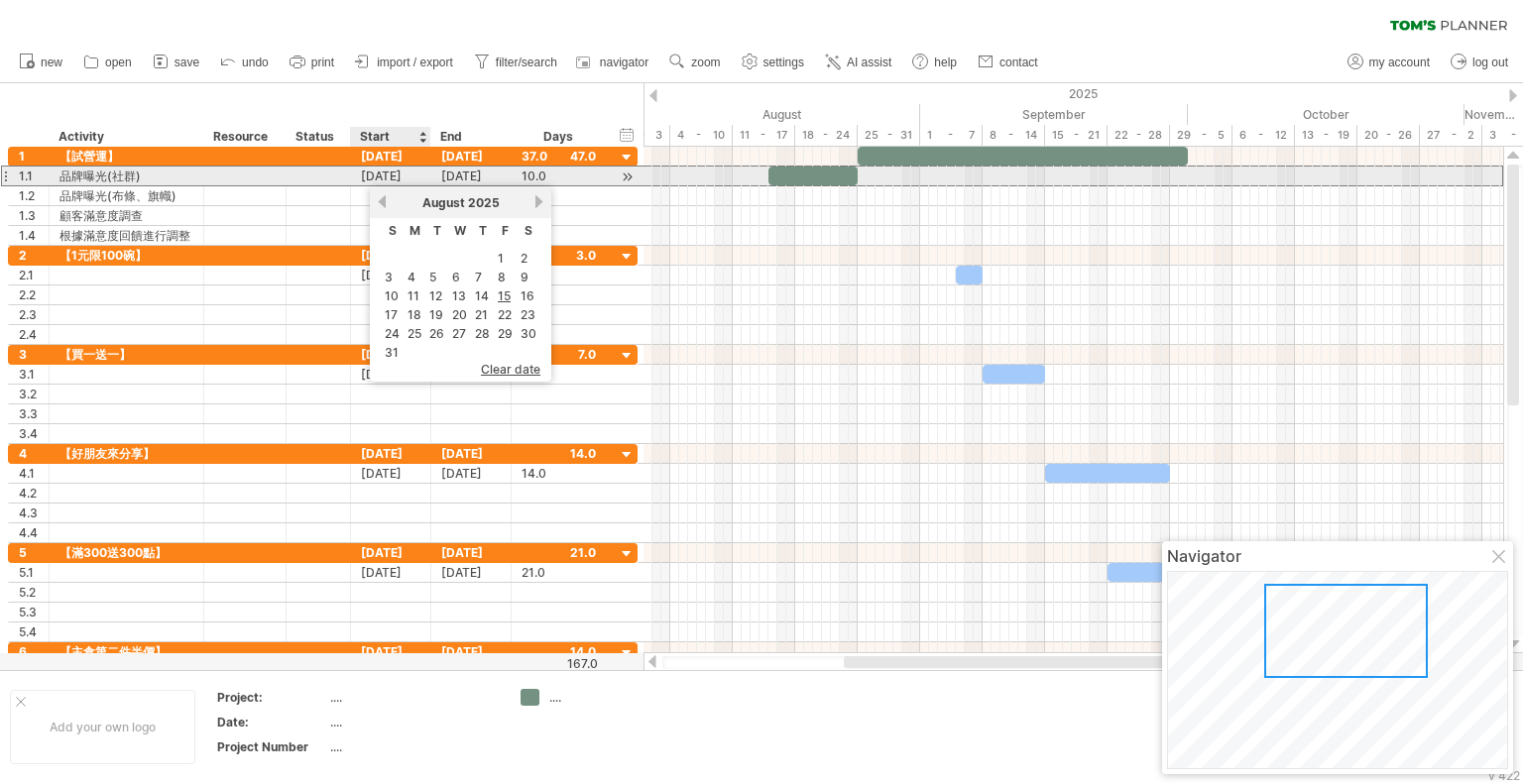 click on "[DATE]" at bounding box center [391, 175] 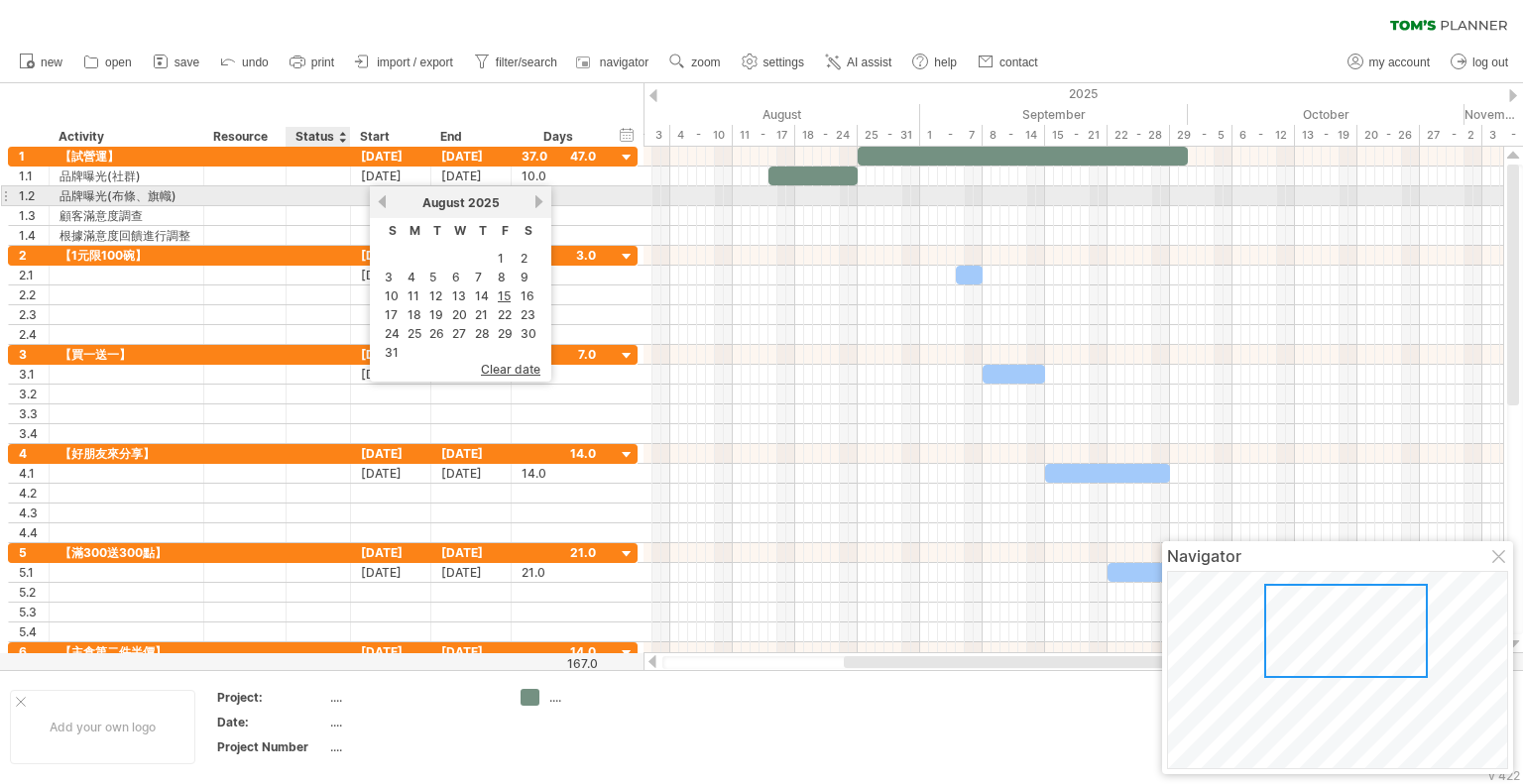 click at bounding box center [391, 195] 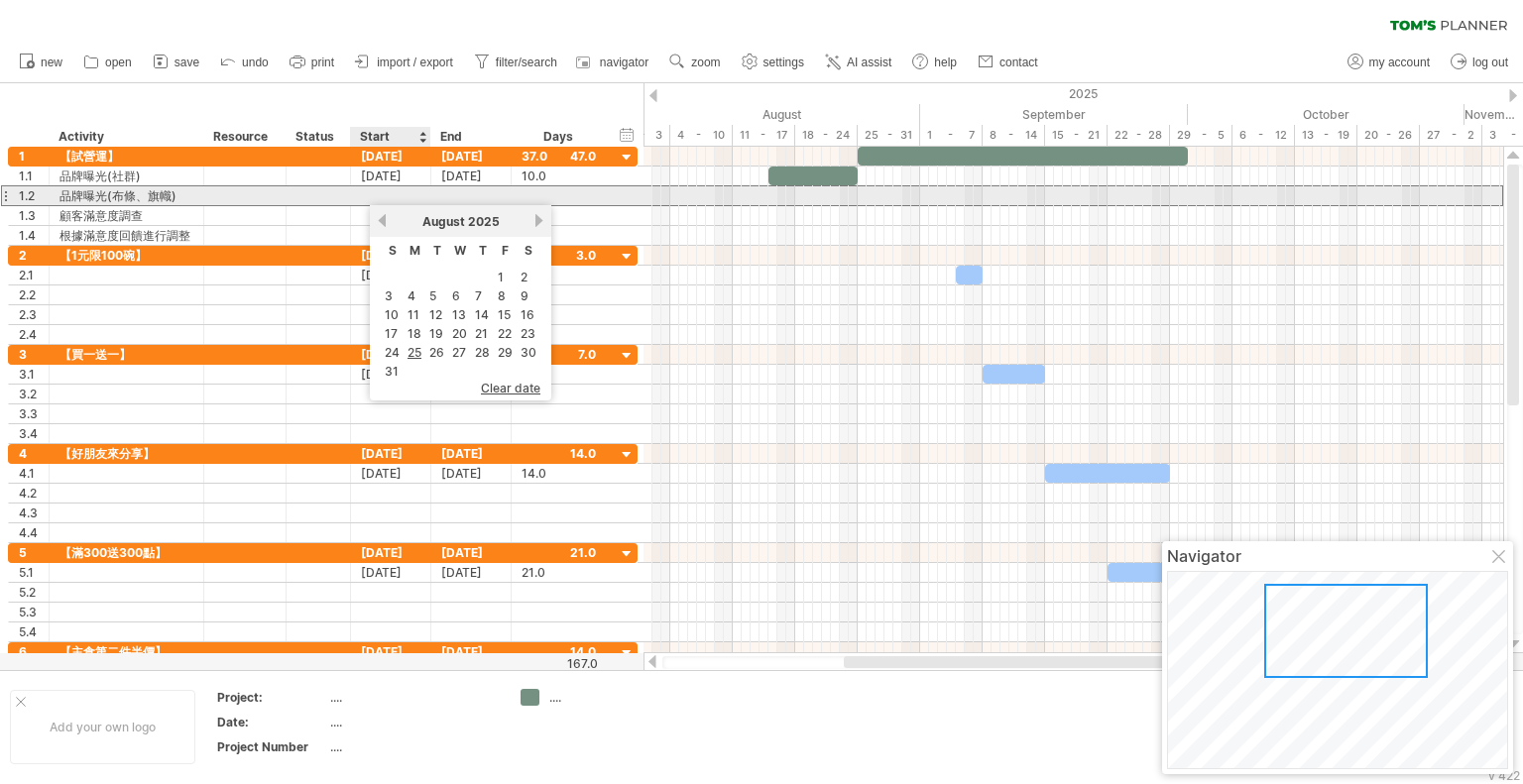click at bounding box center [391, 195] 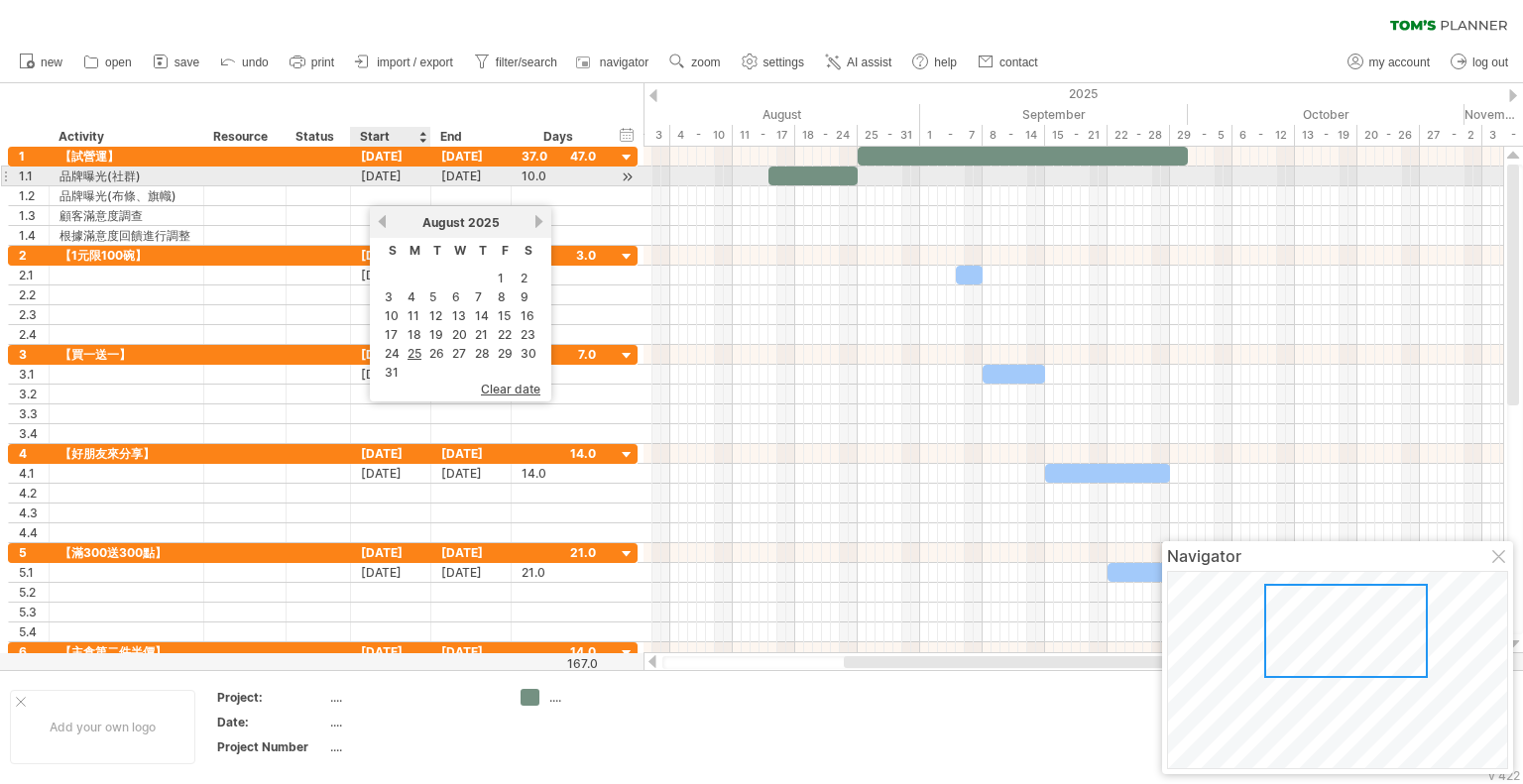click on "[DATE]" at bounding box center [391, 175] 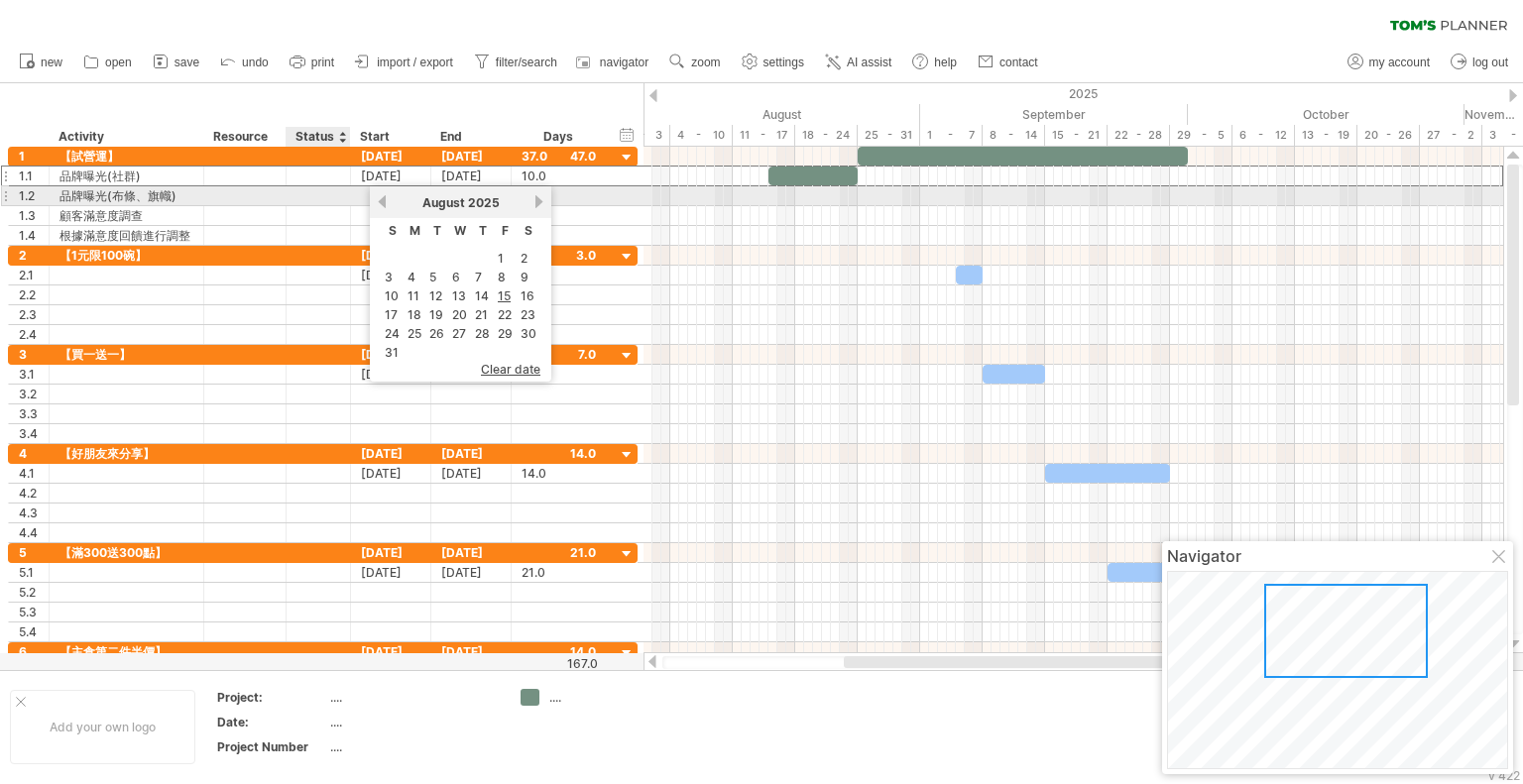 click at bounding box center (391, 195) 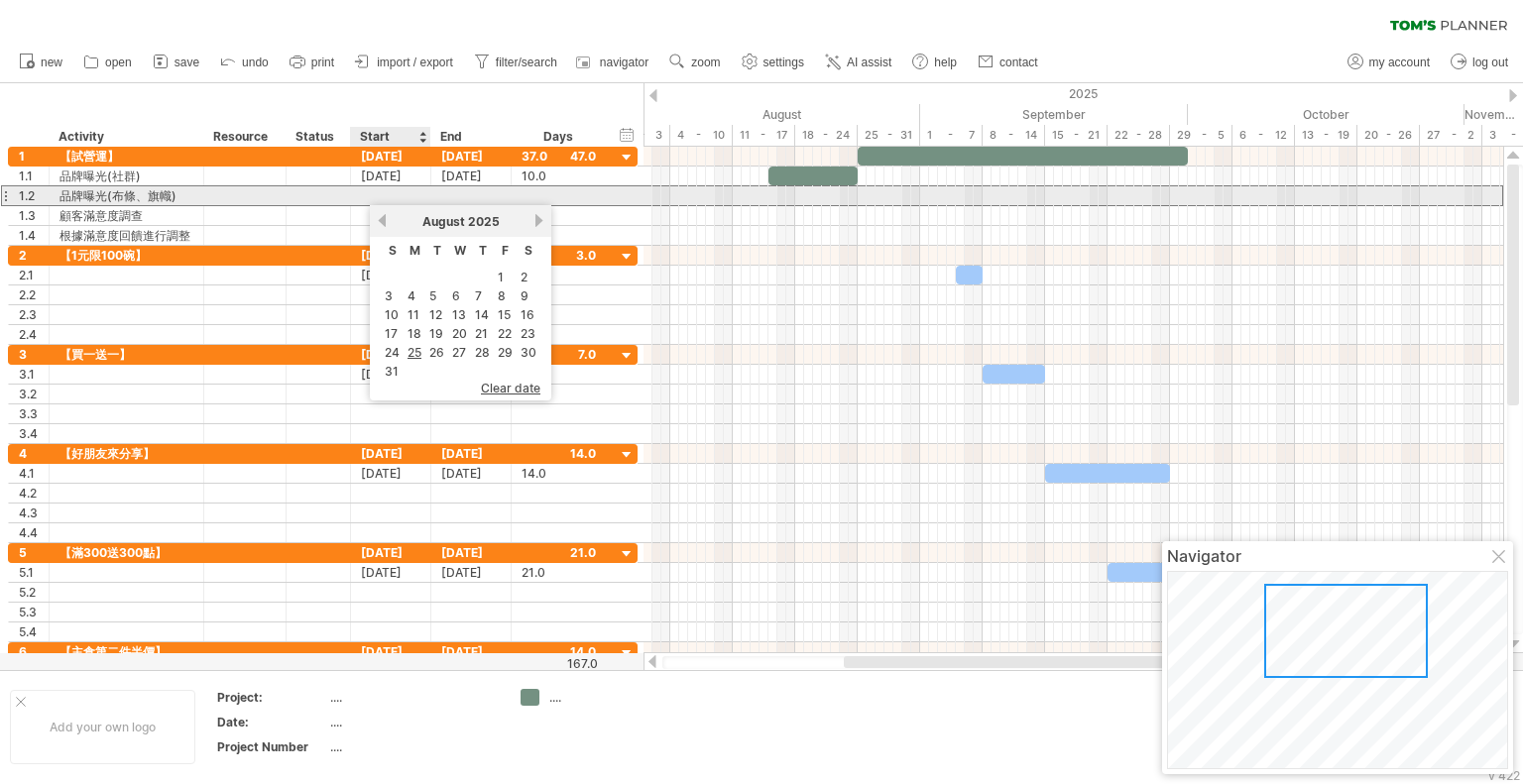 click at bounding box center [391, 195] 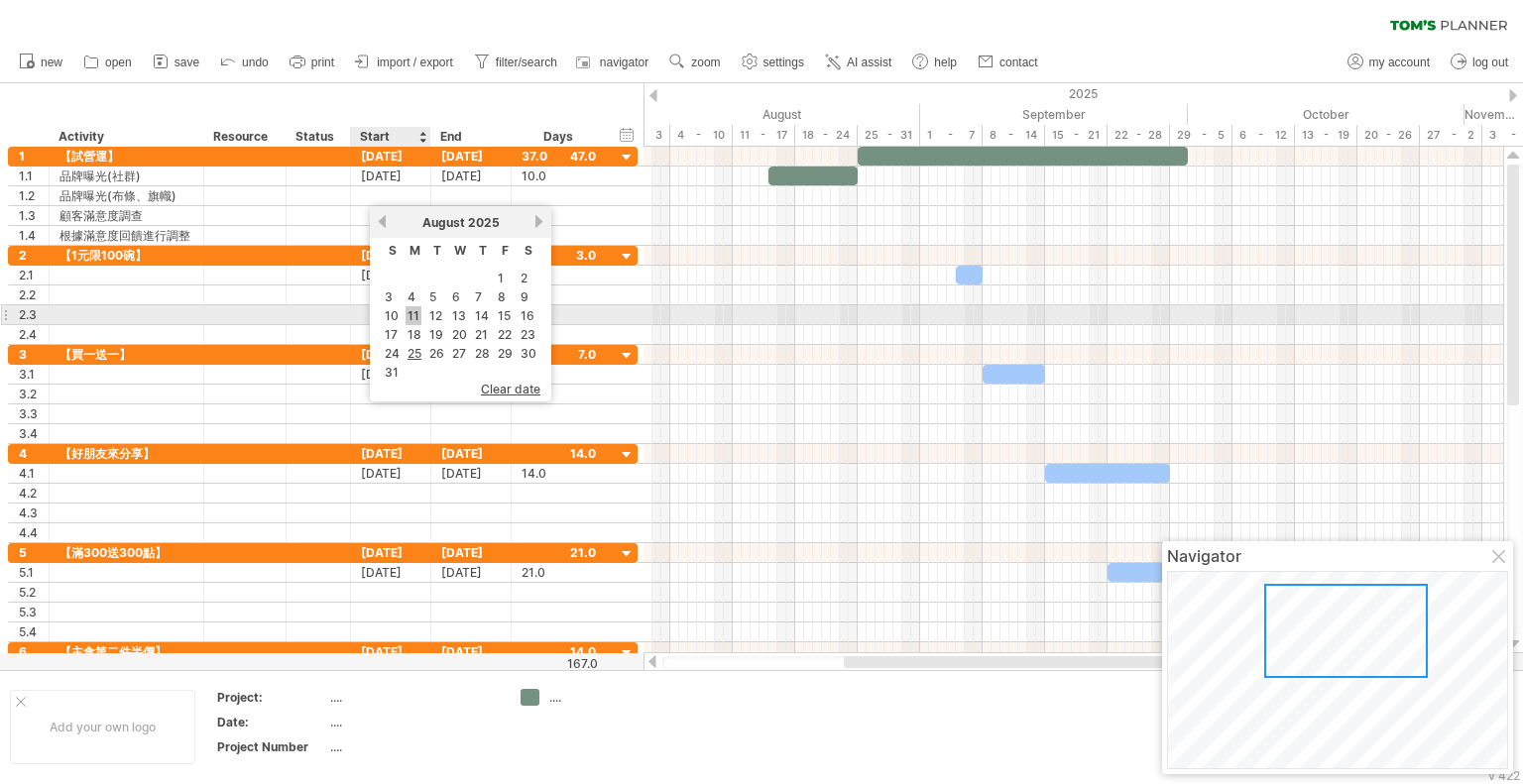click on "11" at bounding box center [413, 315] 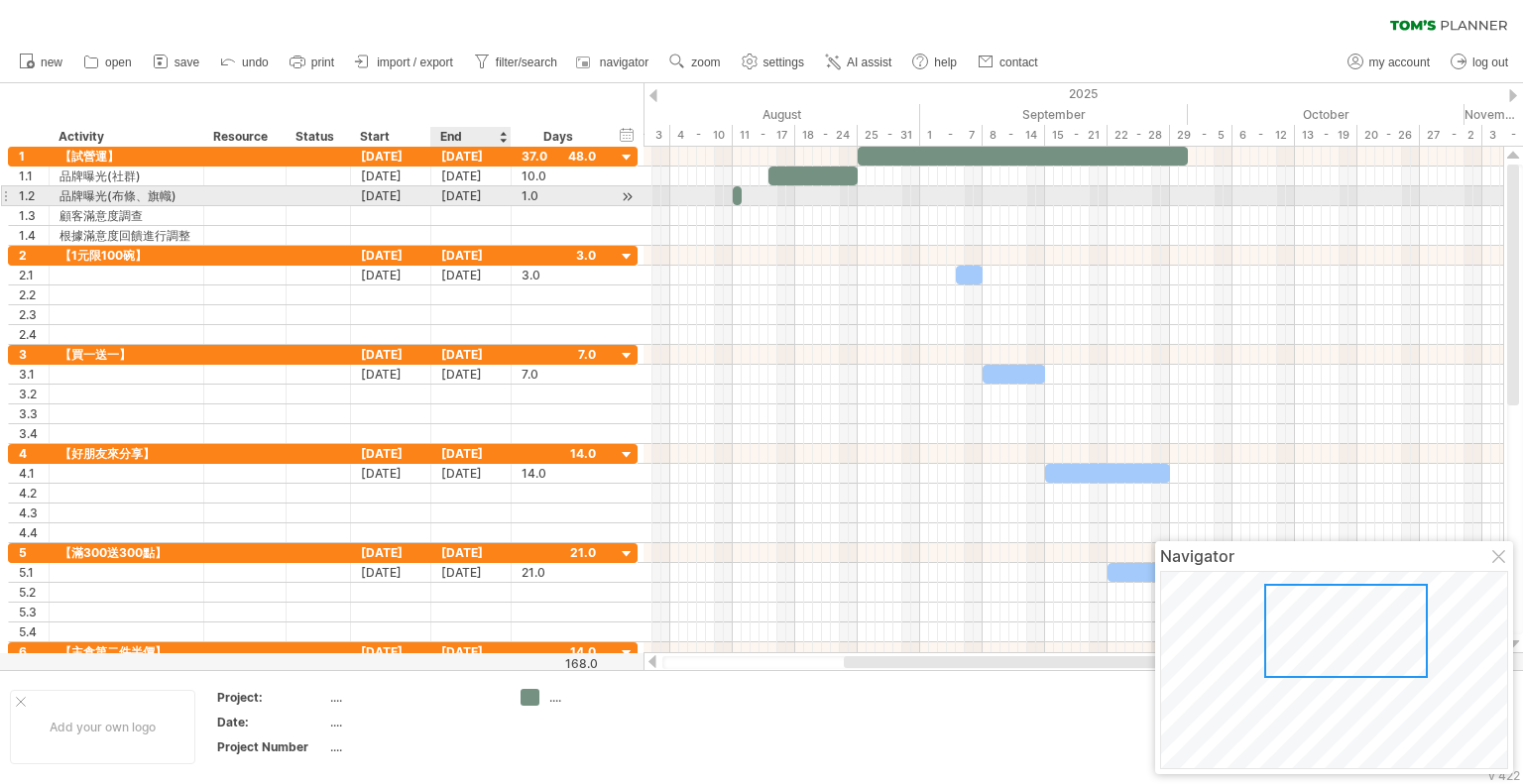 click on "[DATE]" at bounding box center (471, 195) 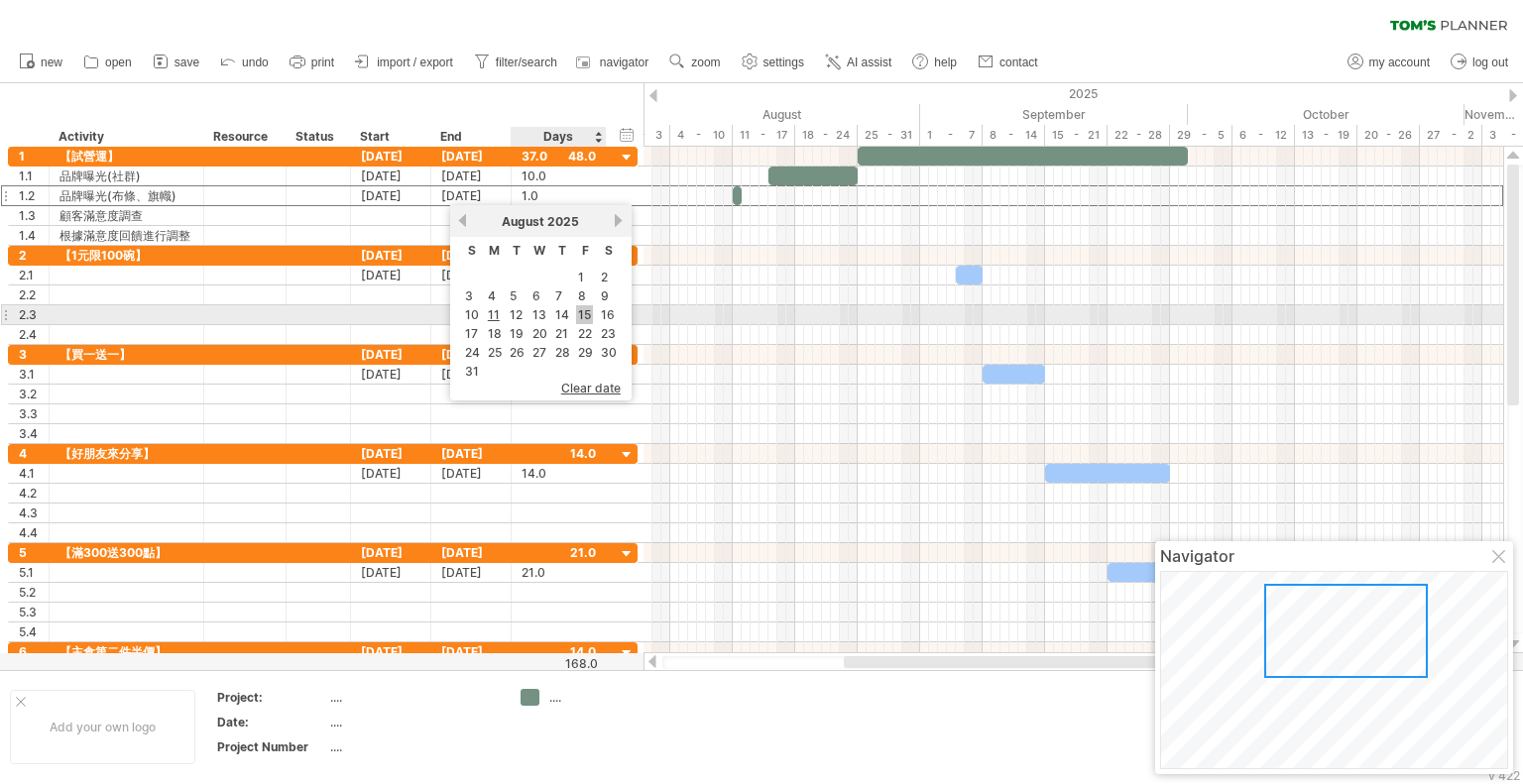 click on "15" at bounding box center [584, 314] 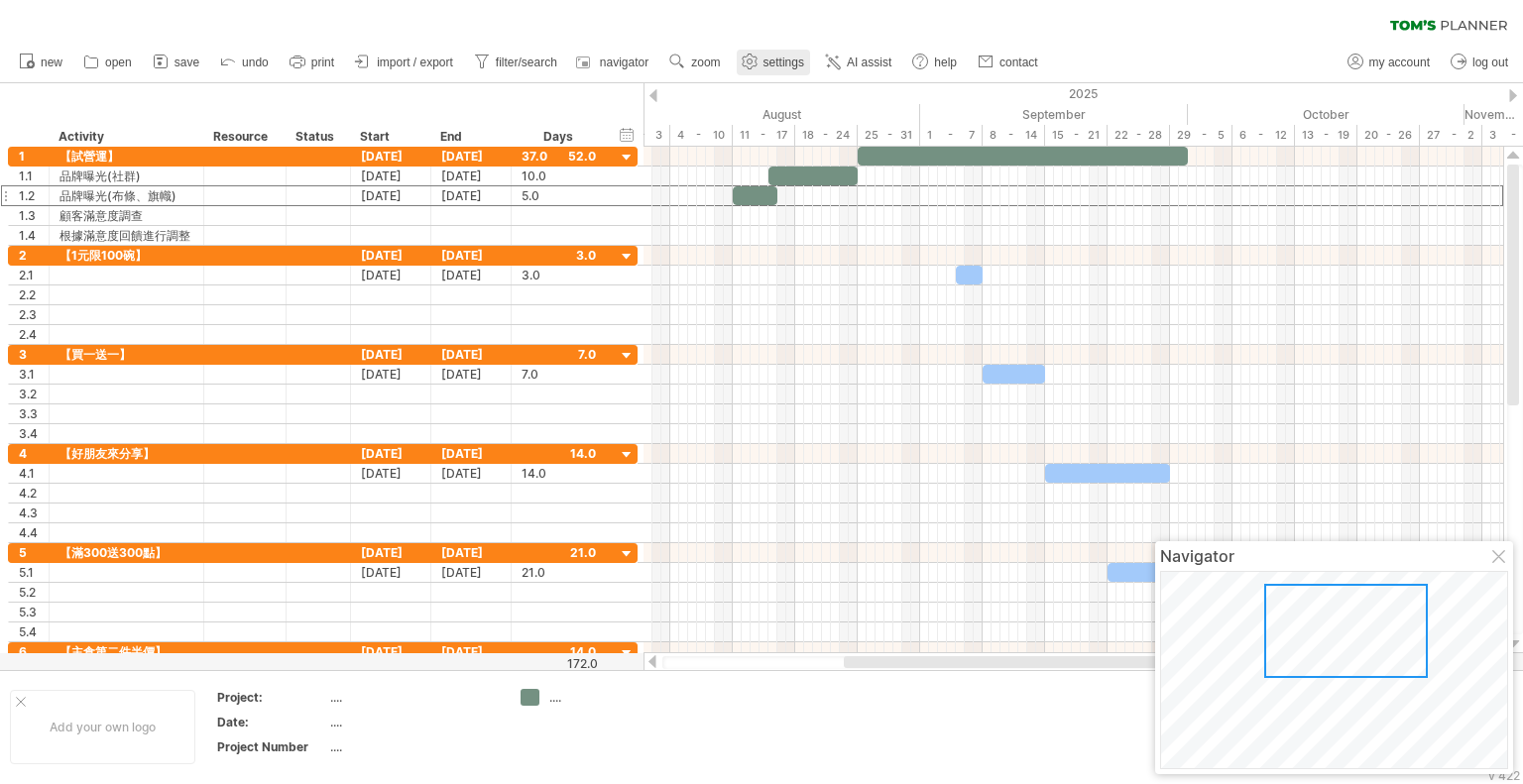 click 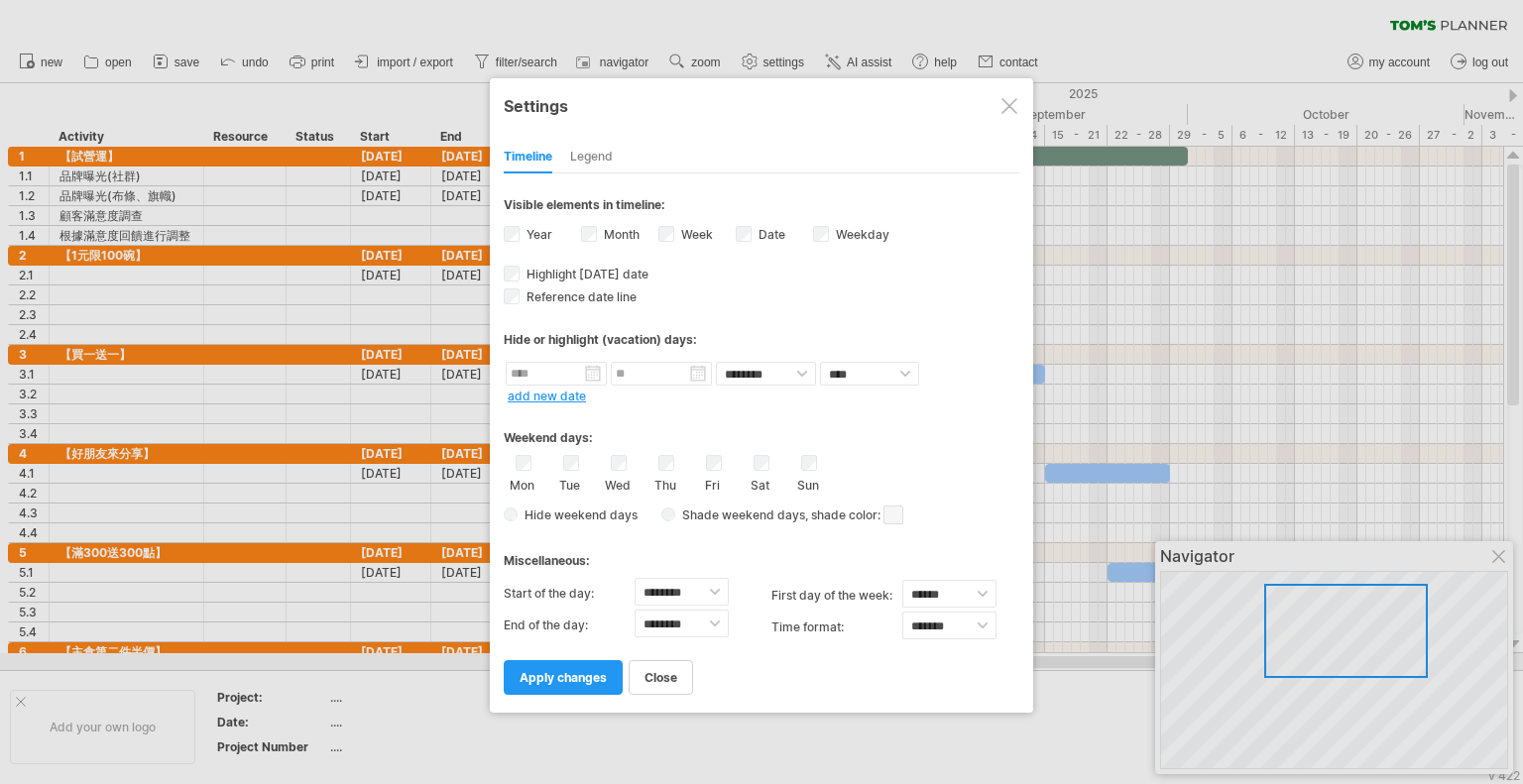 click at bounding box center (1009, 106) 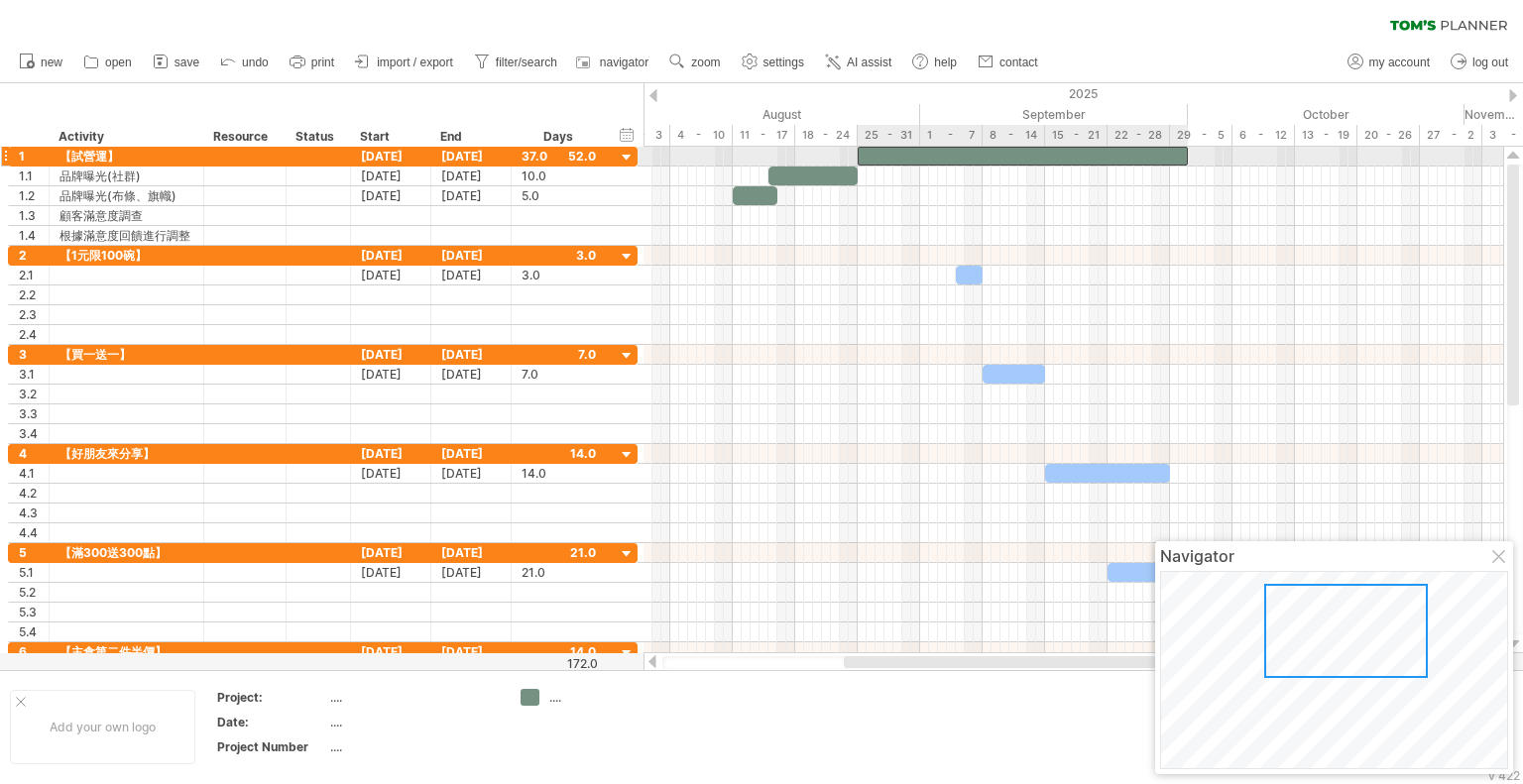 click at bounding box center [1022, 156] 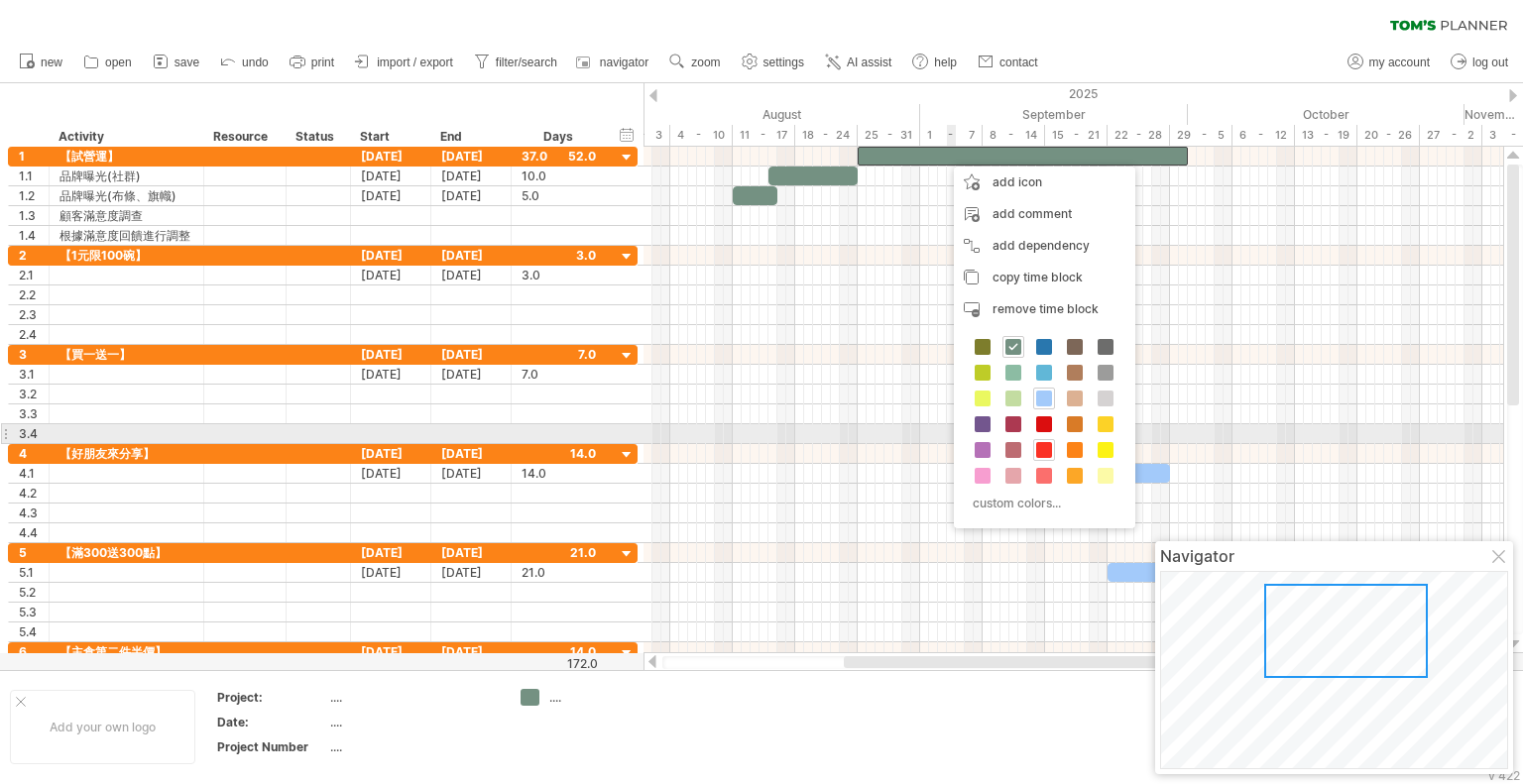 click at bounding box center (1044, 450) 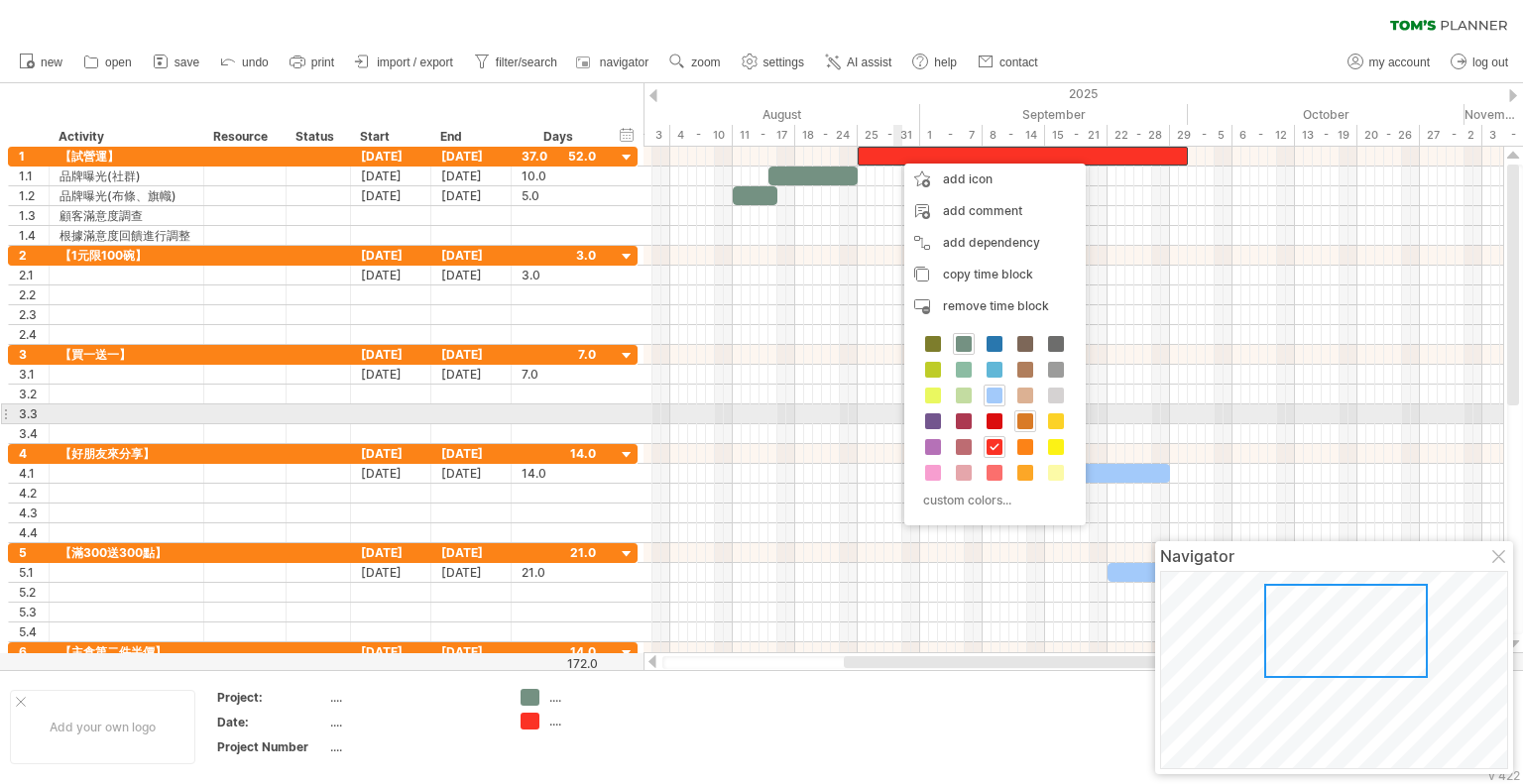 click at bounding box center (1025, 421) 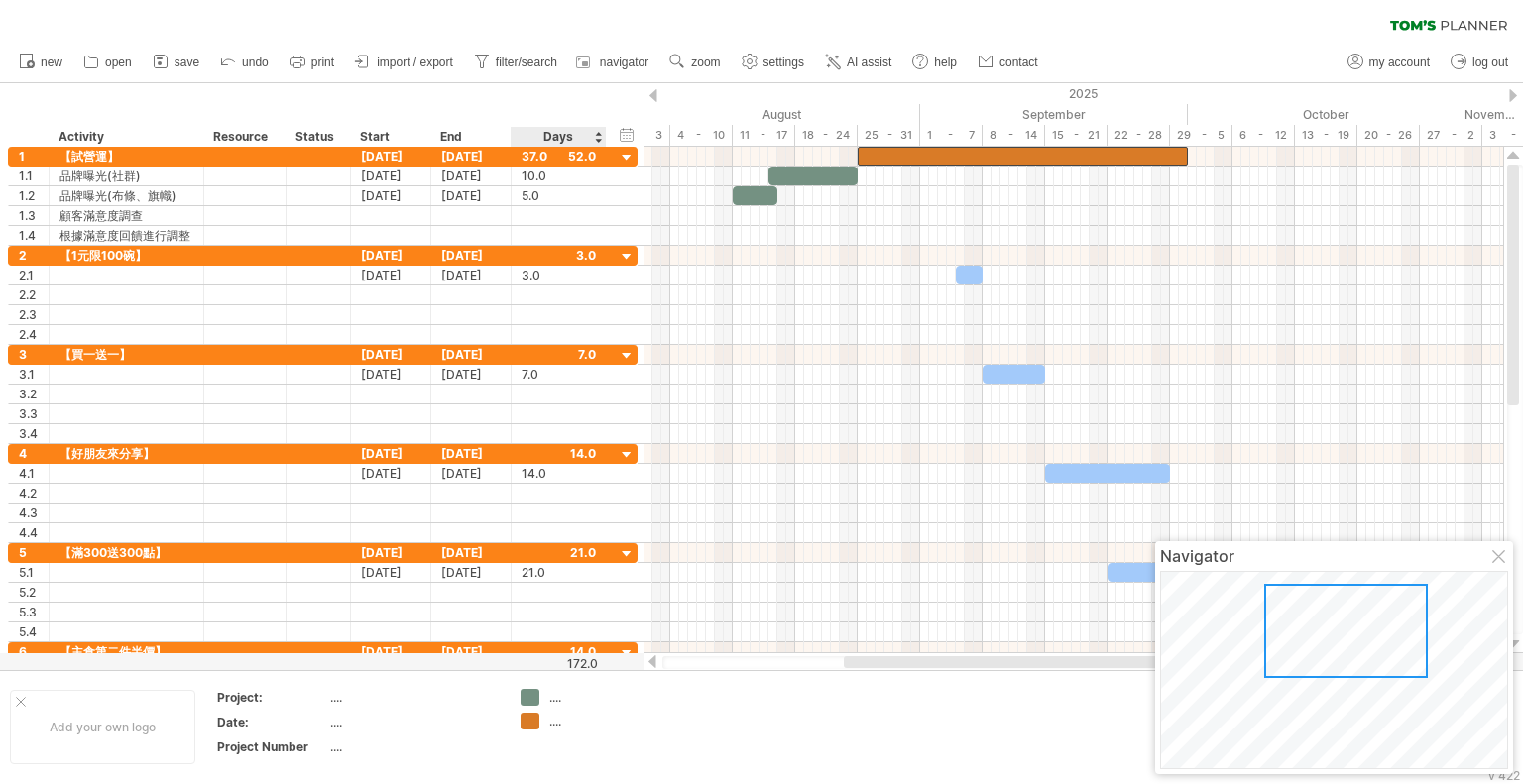 click on "...." at bounding box center [603, 697] 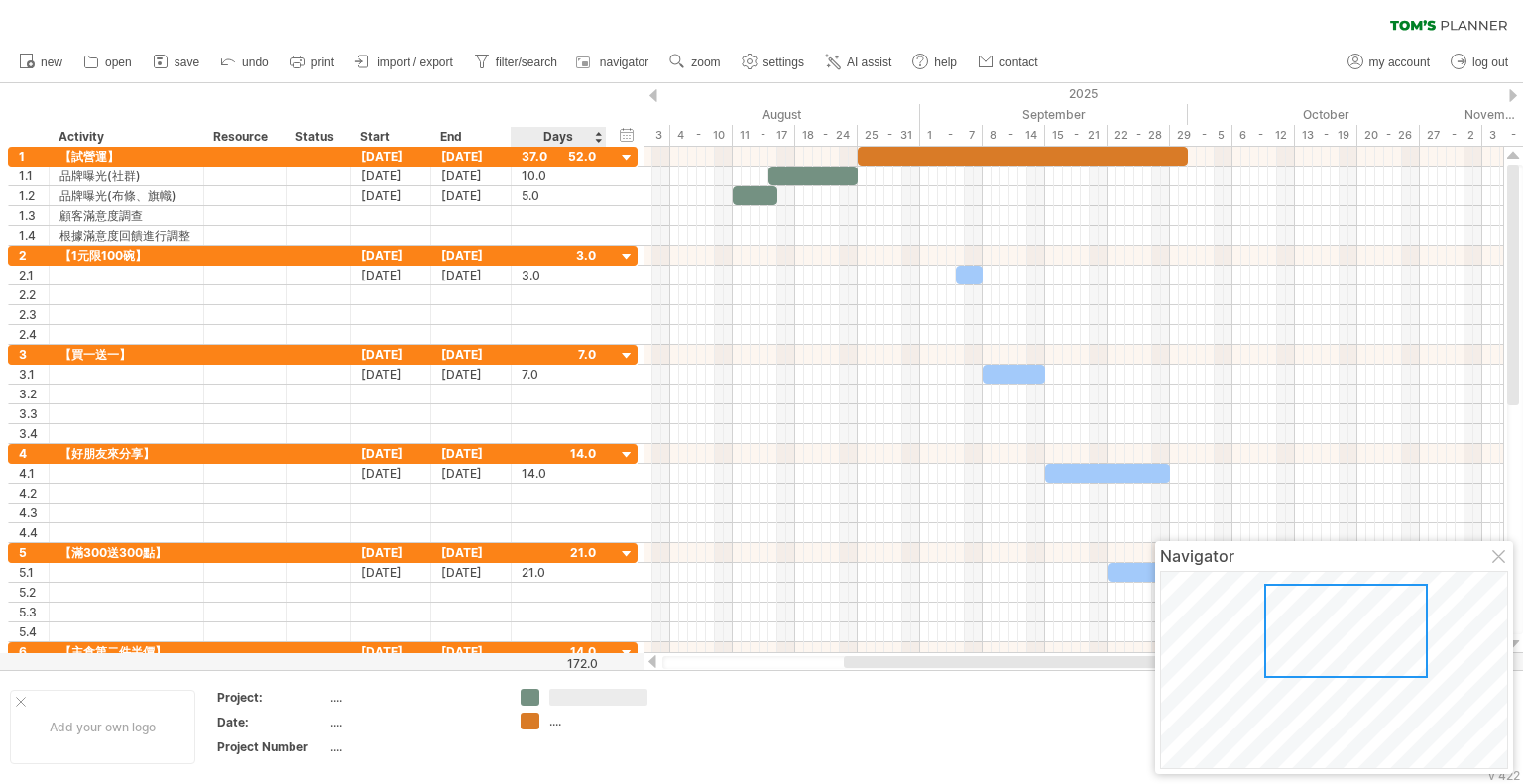 click at bounding box center [598, 697] 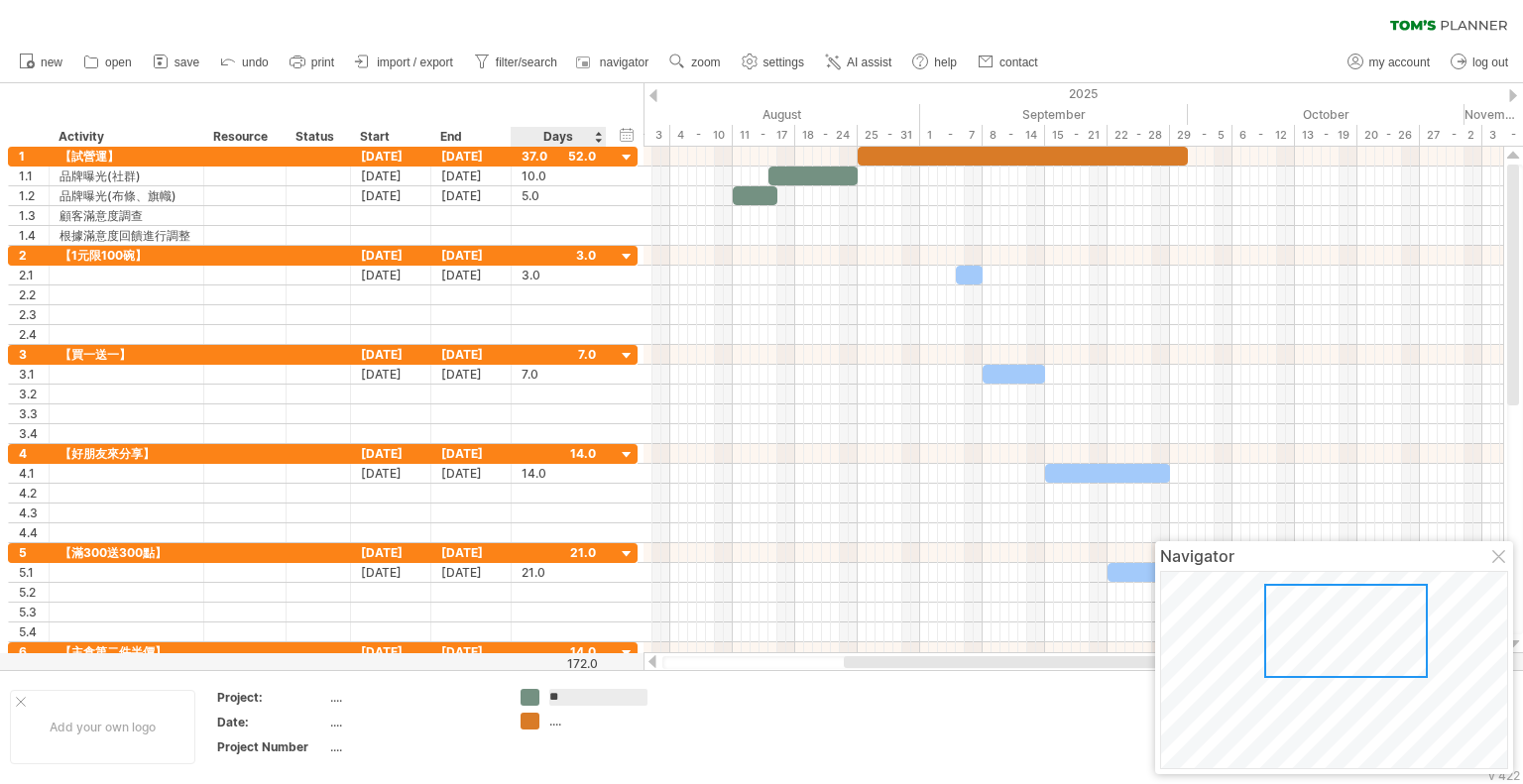 type on "*" 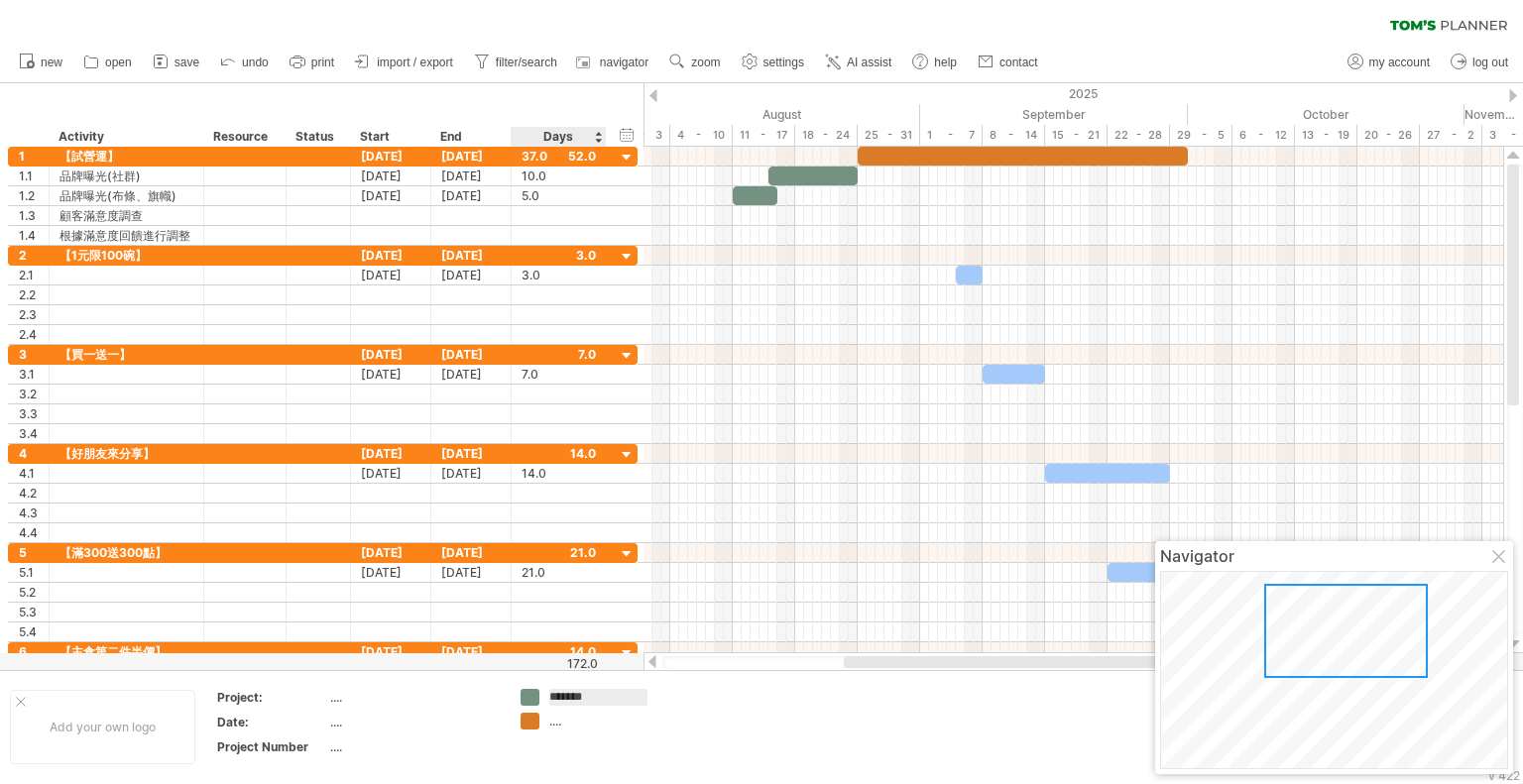 type on "******" 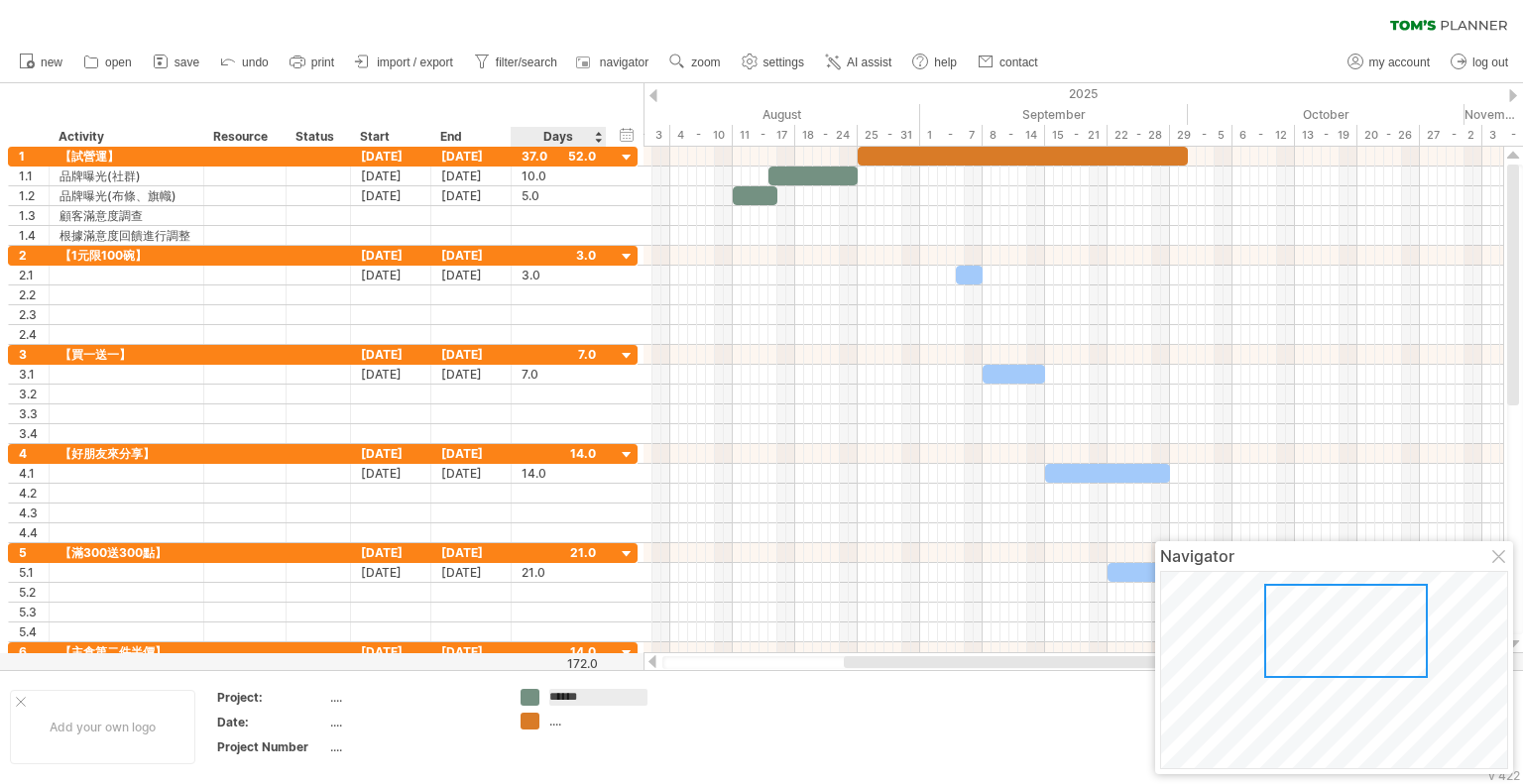 click on "...." at bounding box center [603, 721] 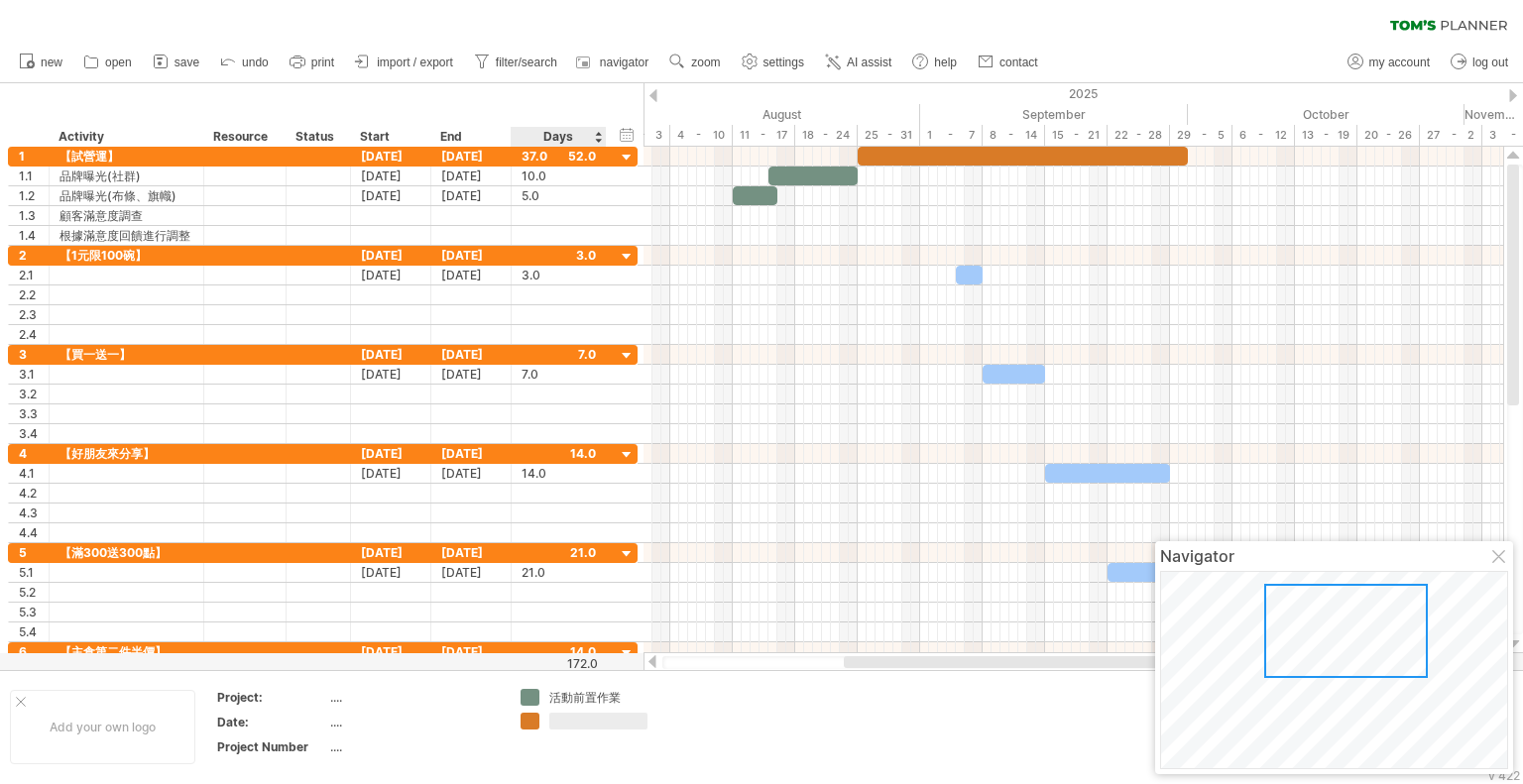 click at bounding box center (598, 721) 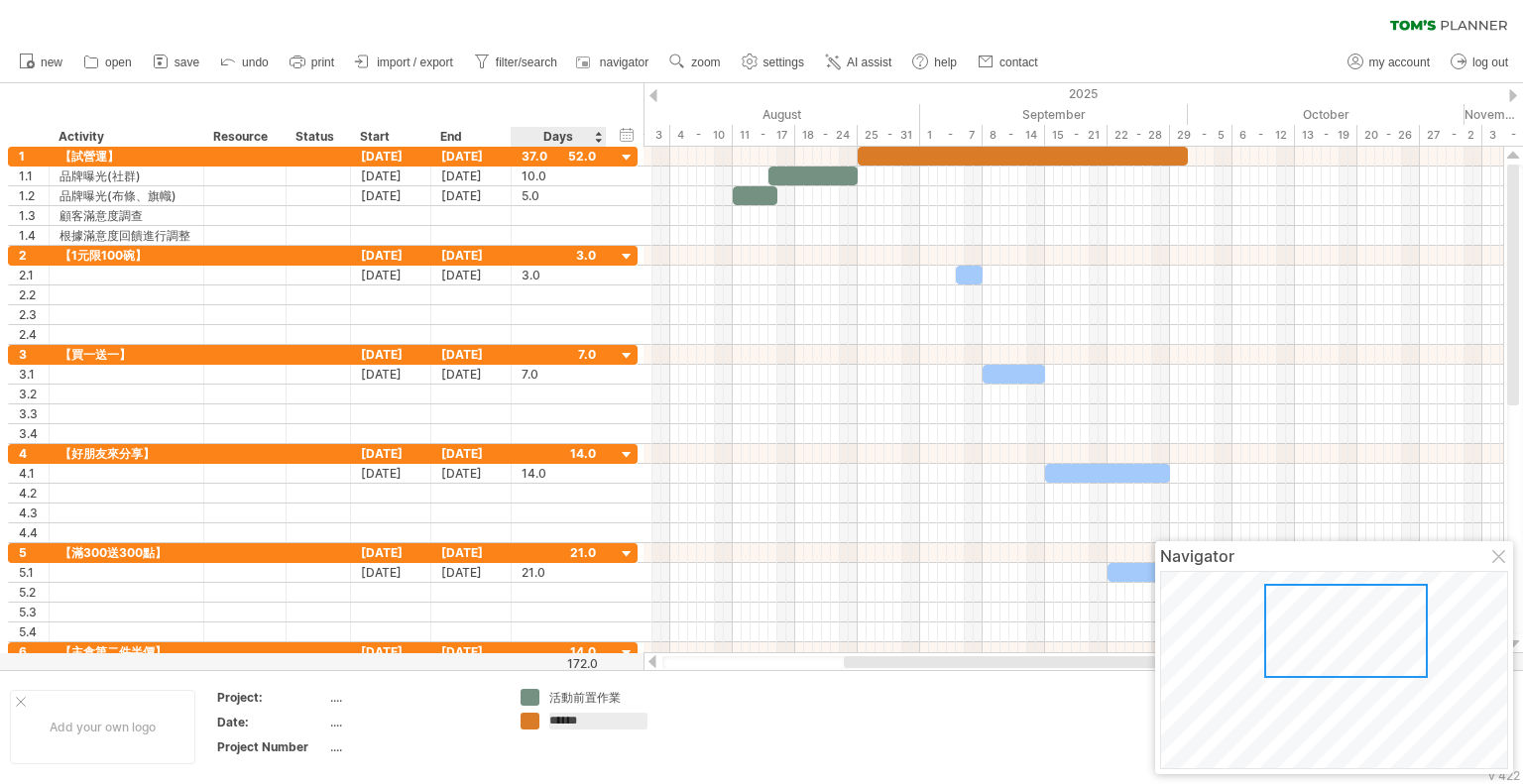 type on "****" 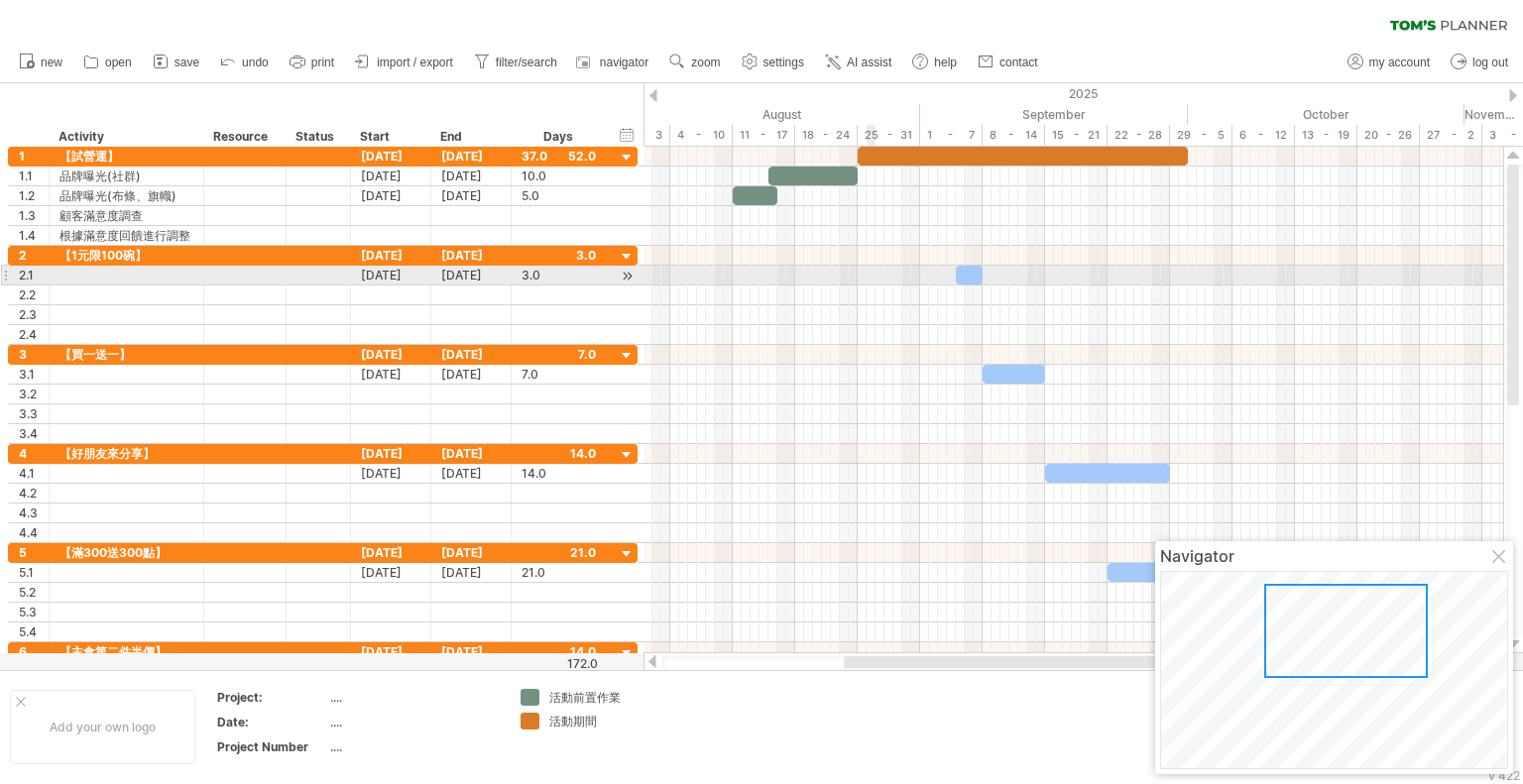 click at bounding box center (1073, 276) 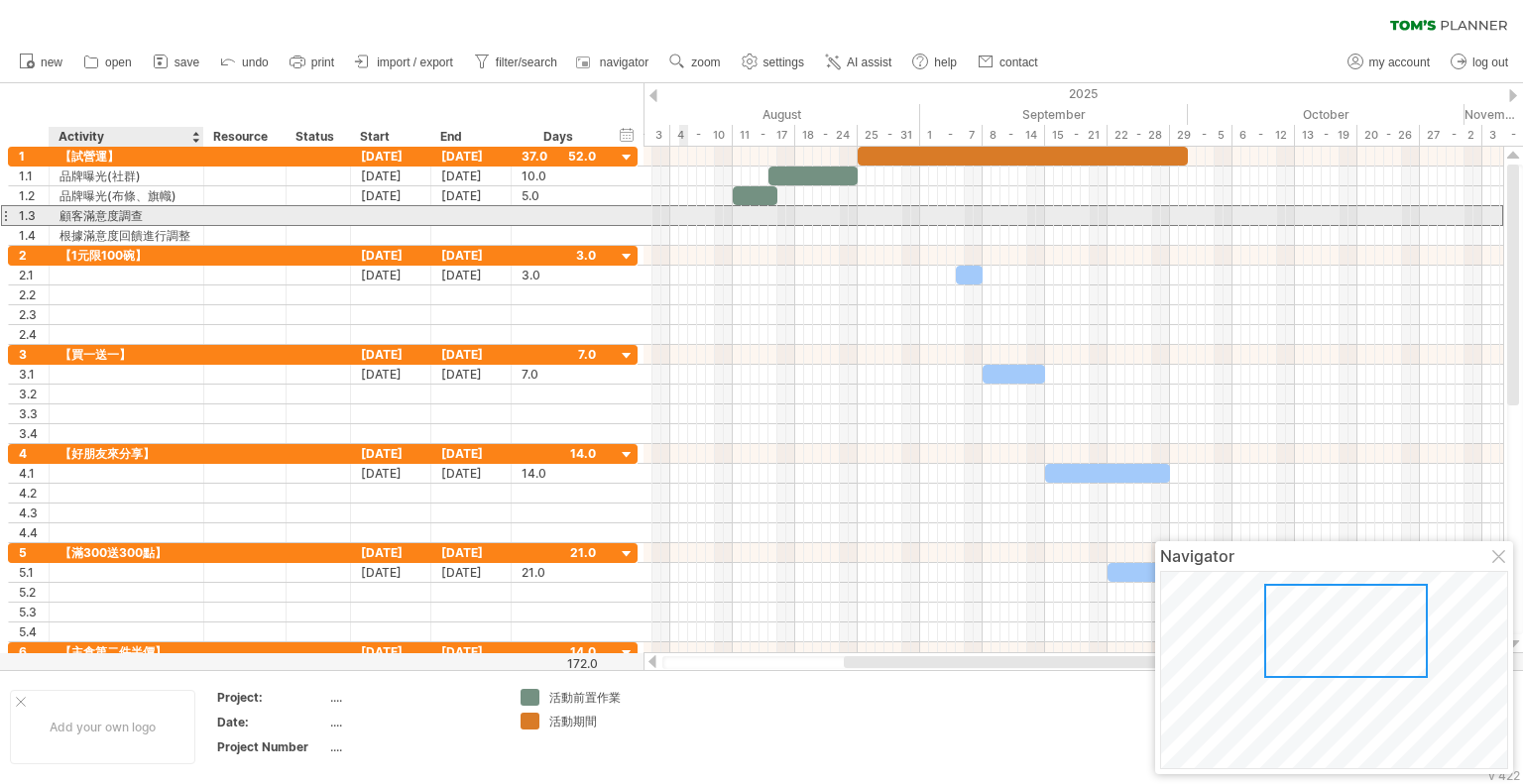 click on "顧客滿意度調查" at bounding box center (126, 215) 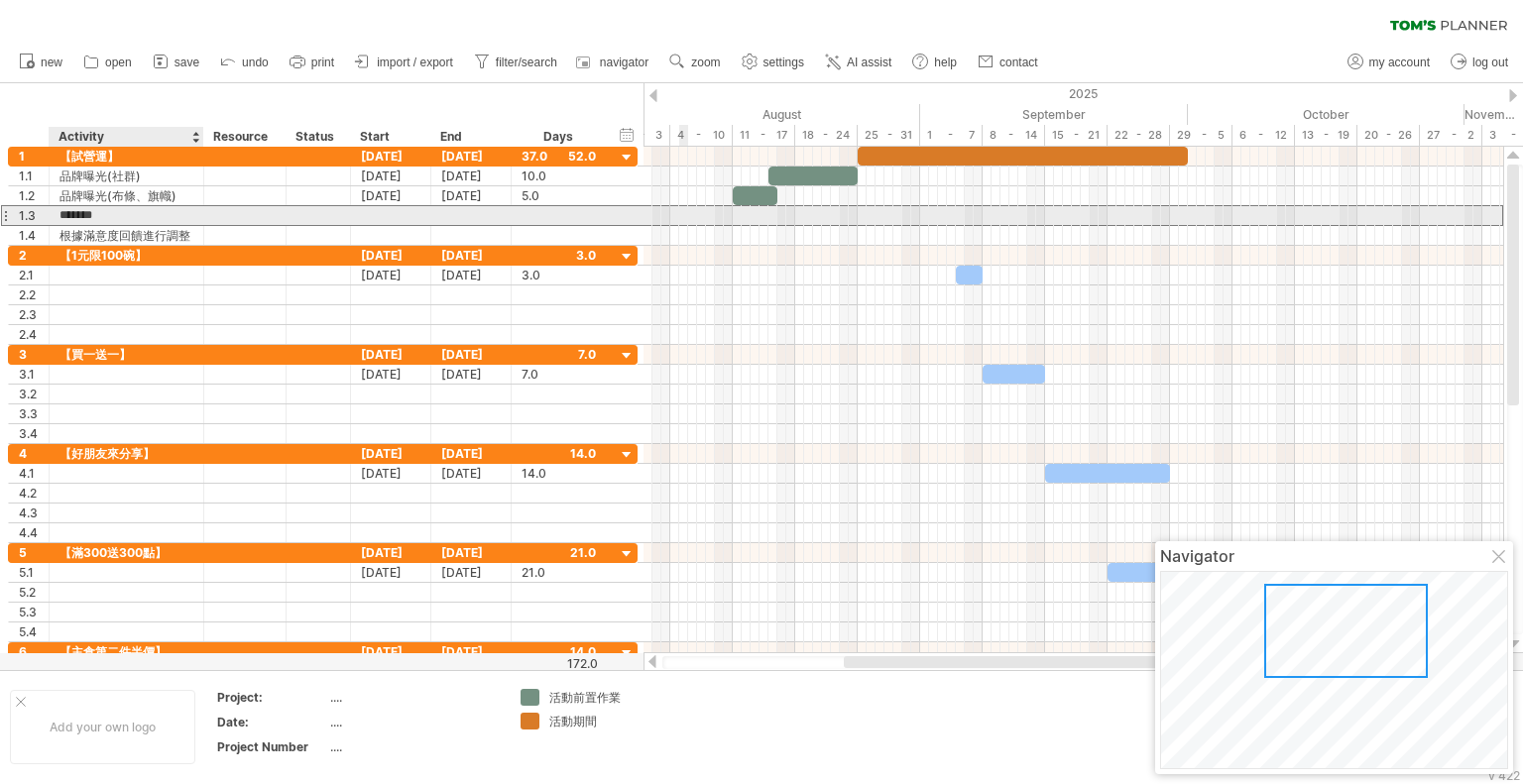 click on "*******" at bounding box center (126, 215) 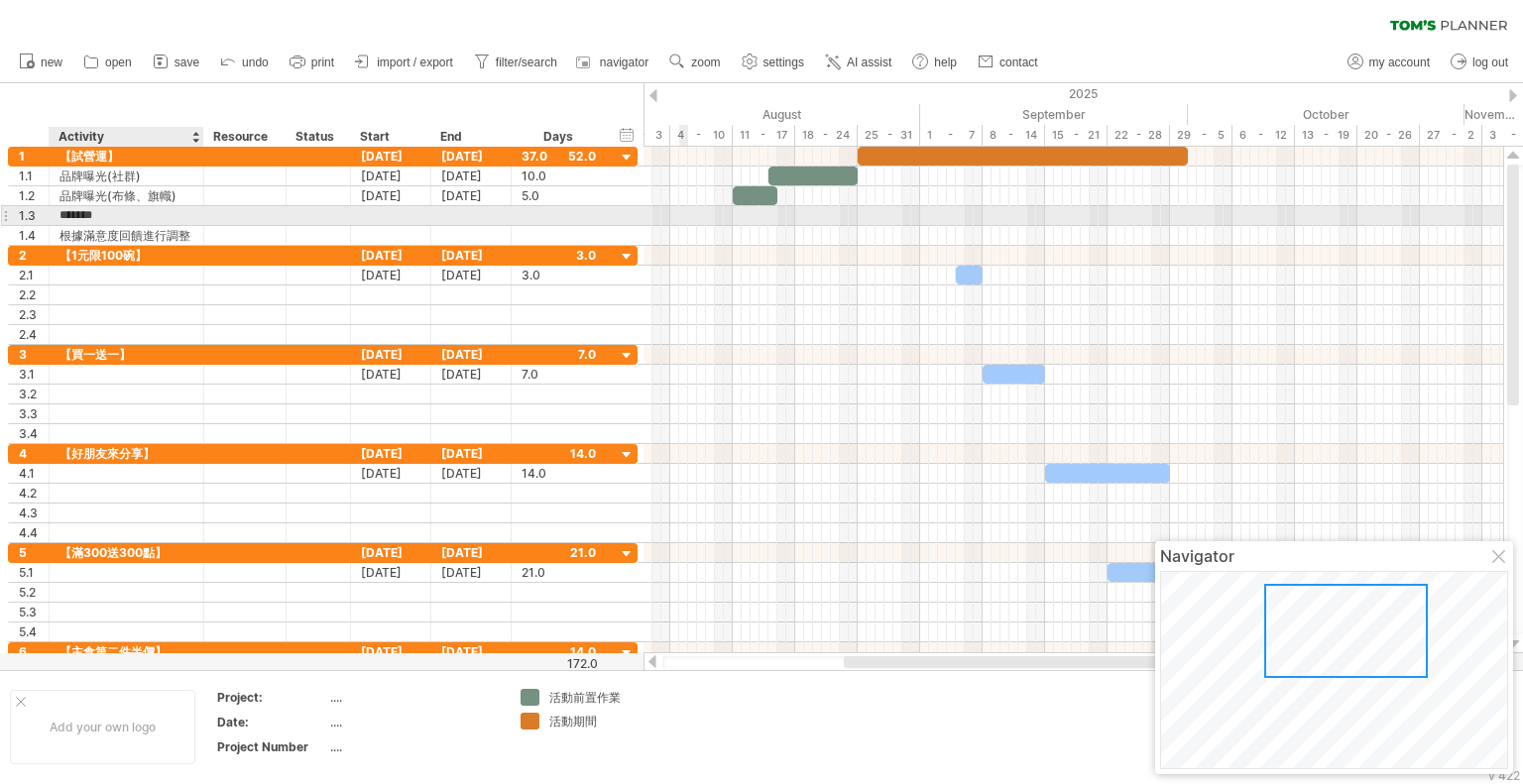 click on "*******" at bounding box center [126, 215] 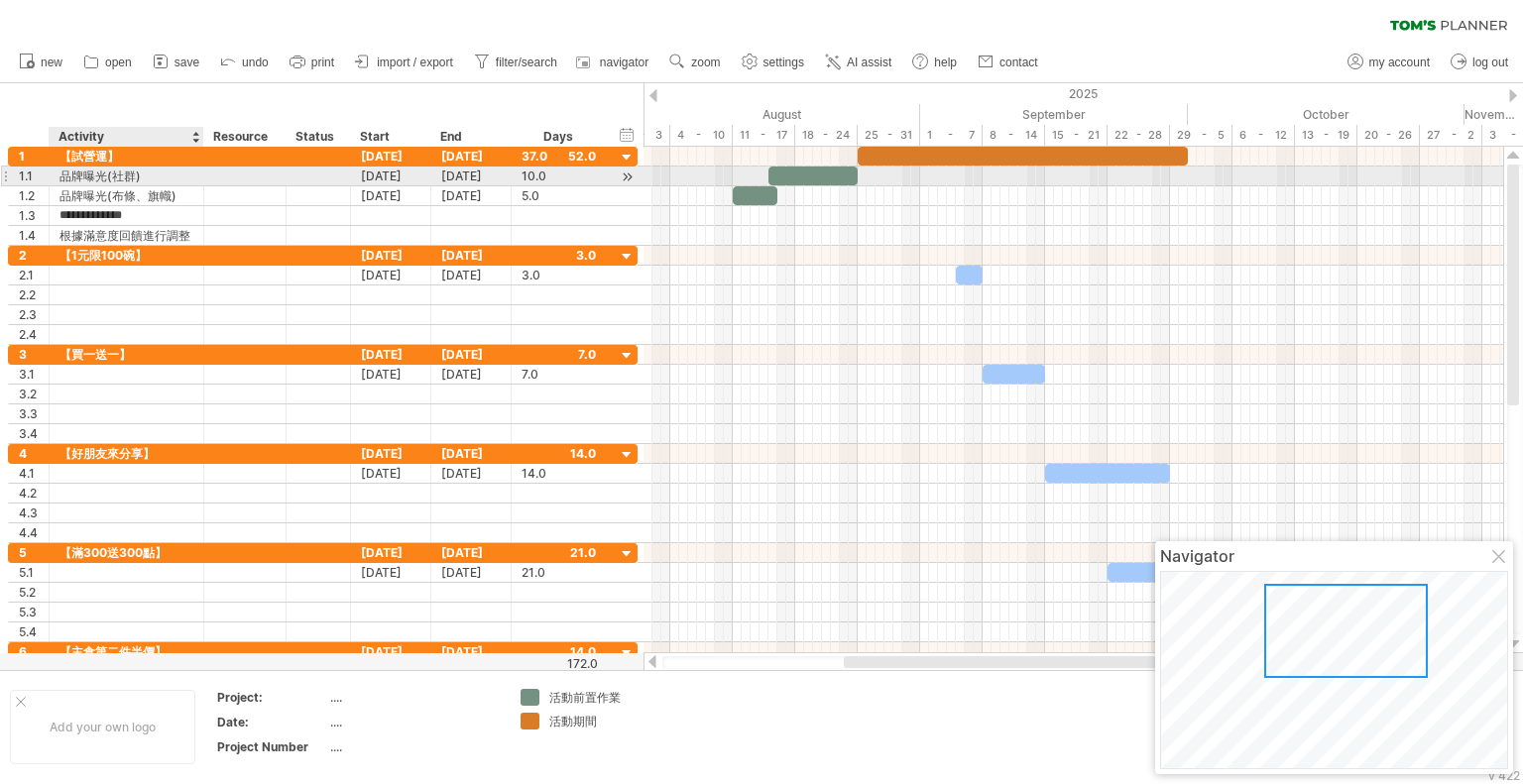 scroll, scrollTop: 0, scrollLeft: 6, axis: horizontal 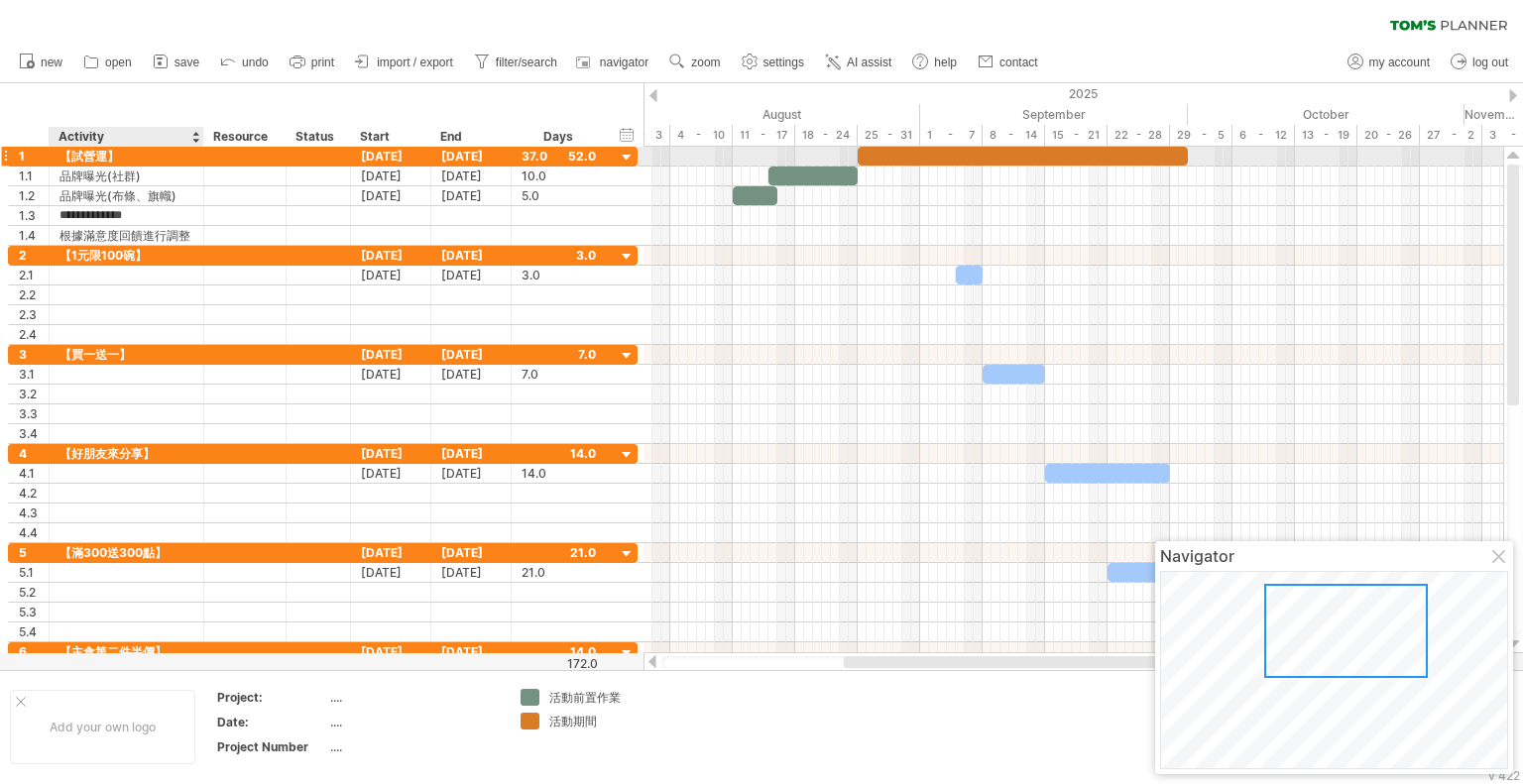 type on "**********" 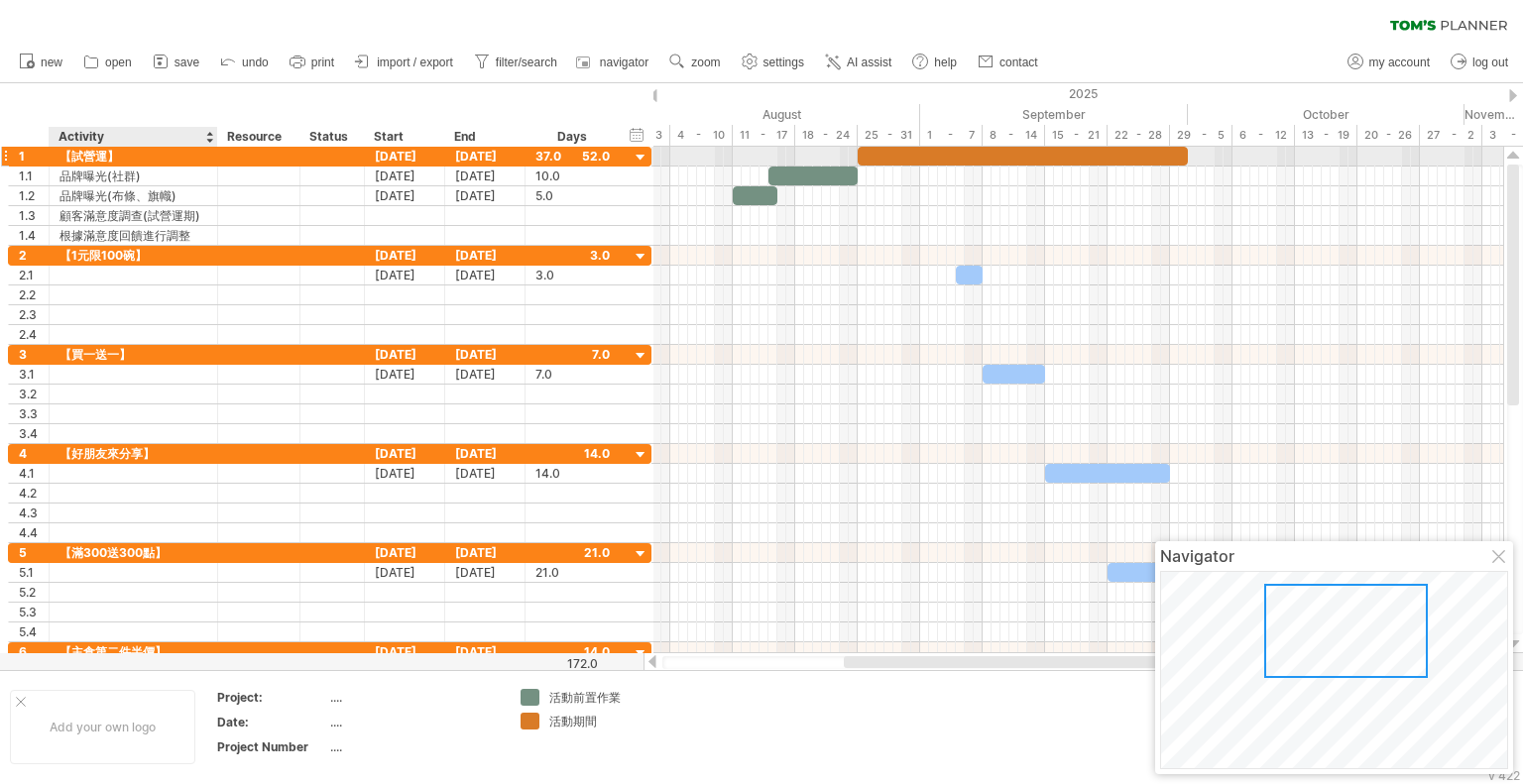 drag, startPoint x: 200, startPoint y: 155, endPoint x: 214, endPoint y: 155, distance: 14 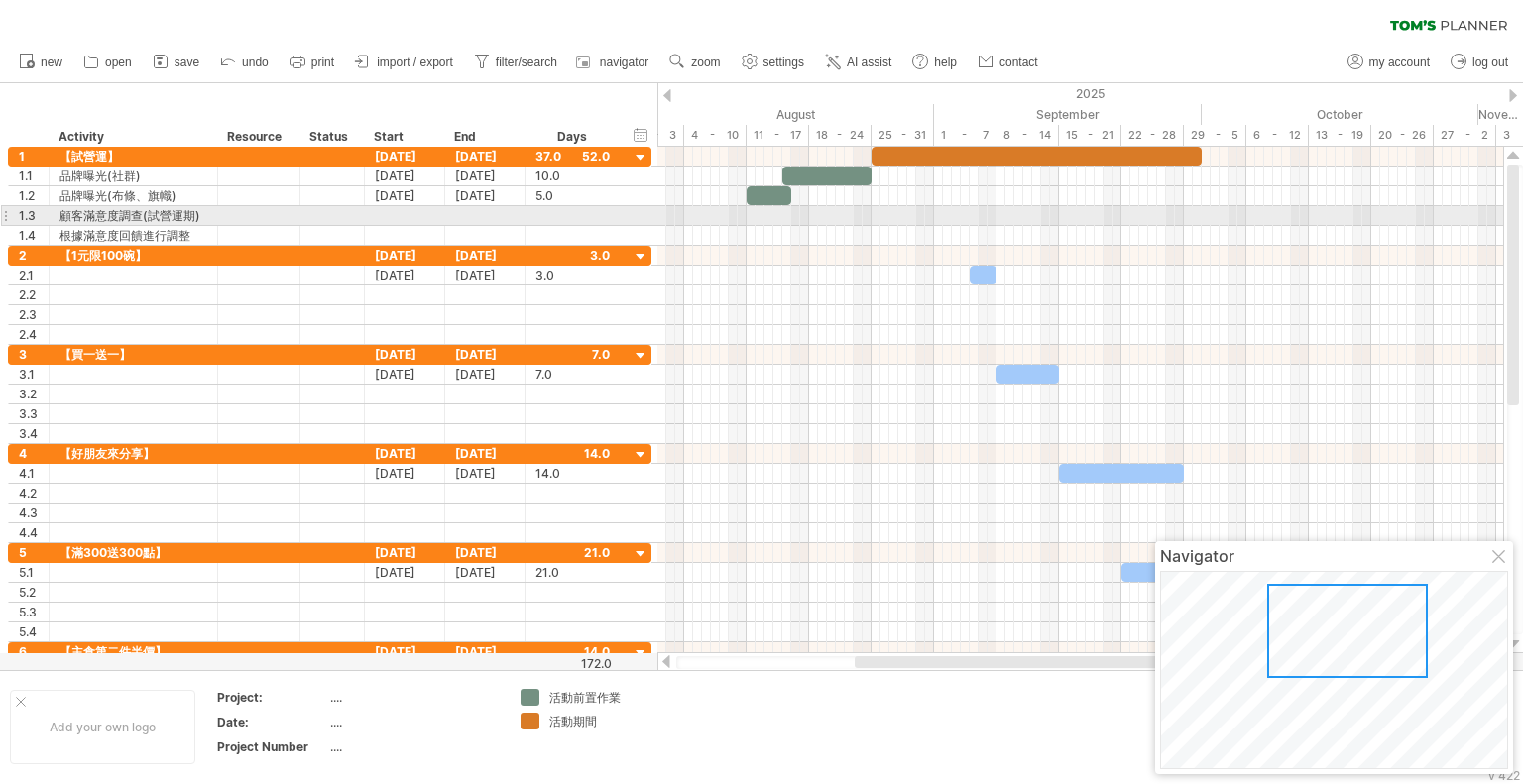 click on "顧客滿意度調查(試營運期)" at bounding box center (133, 215) 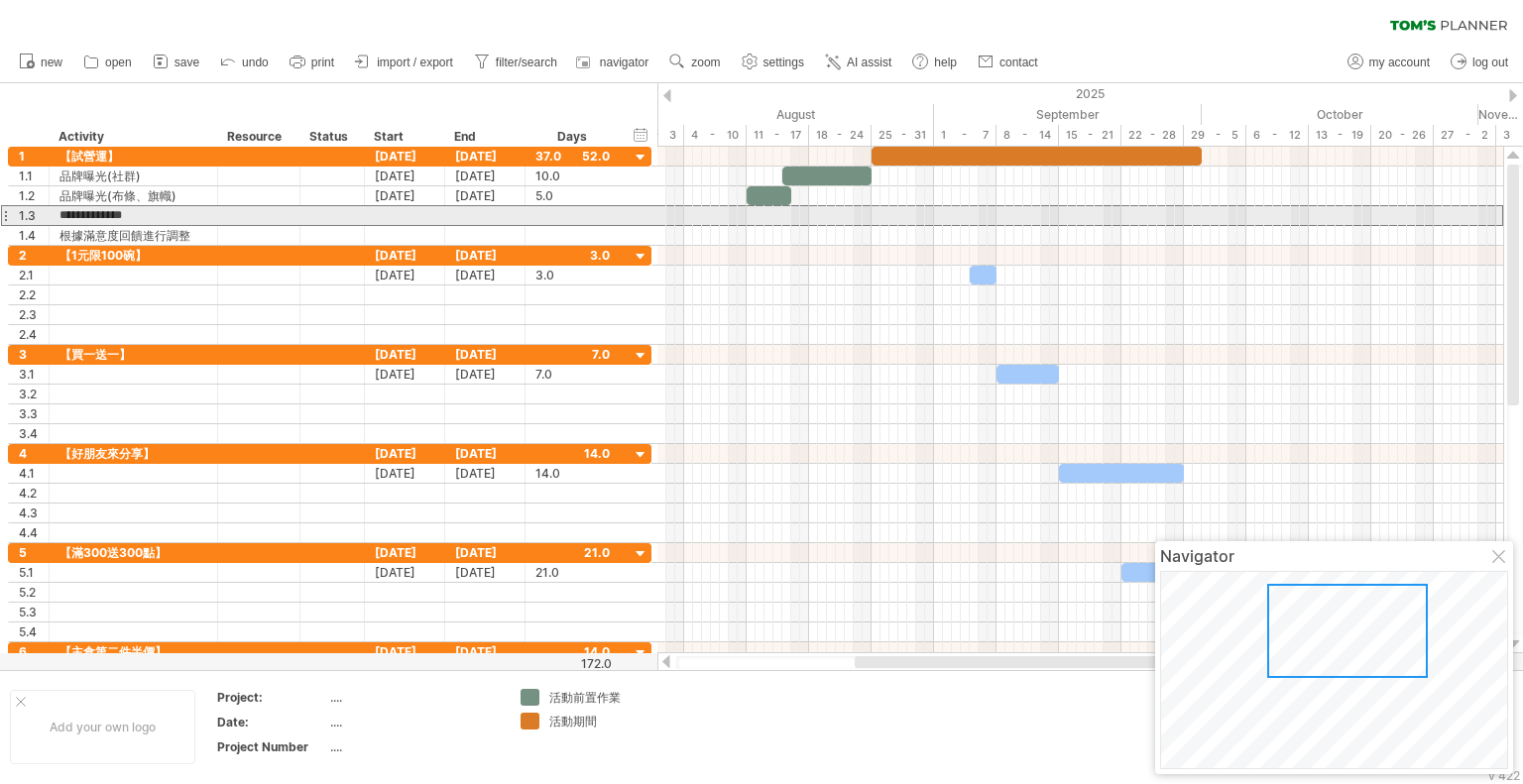 scroll, scrollTop: 0, scrollLeft: 0, axis: both 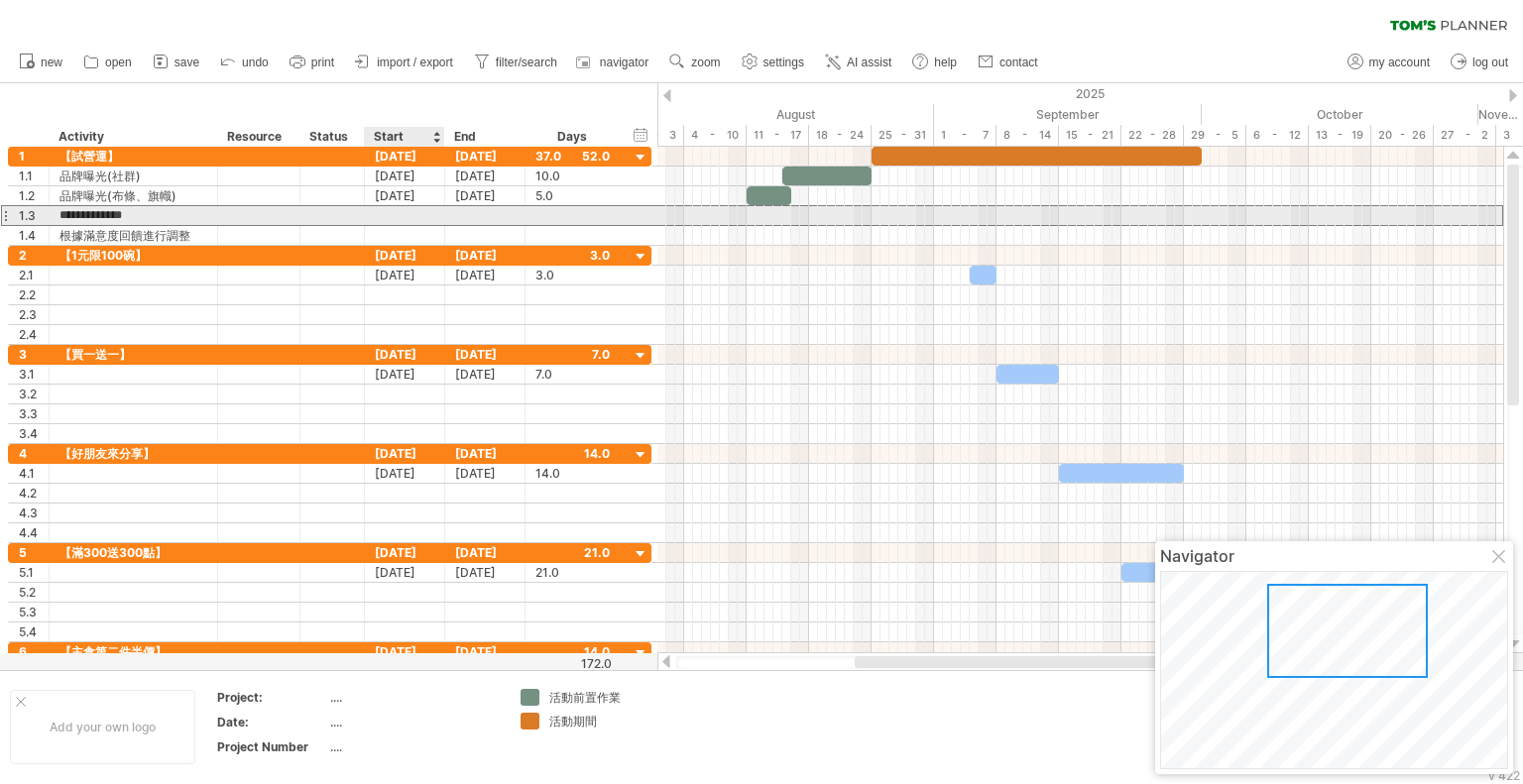 click at bounding box center [405, 215] 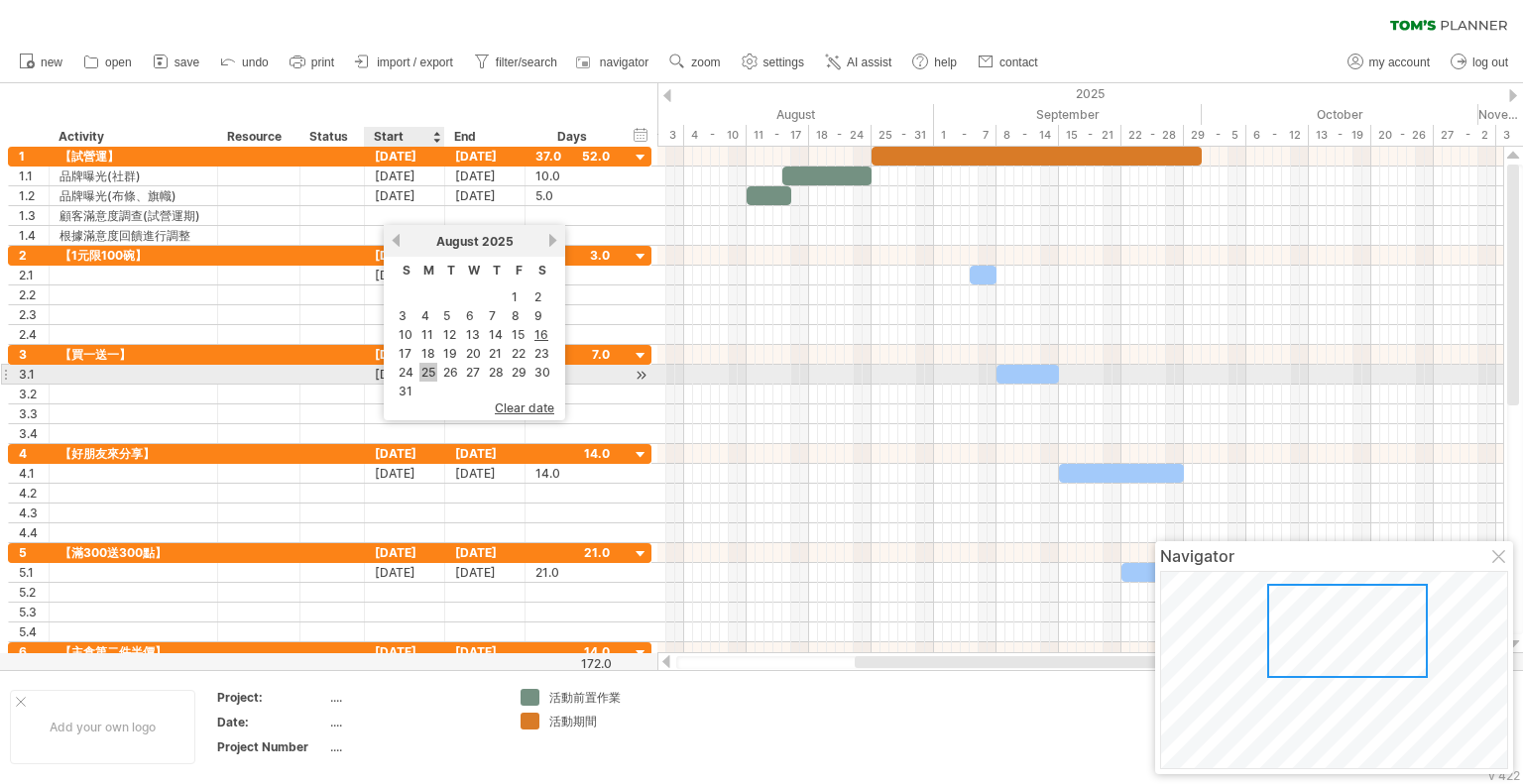 click on "25" at bounding box center (428, 372) 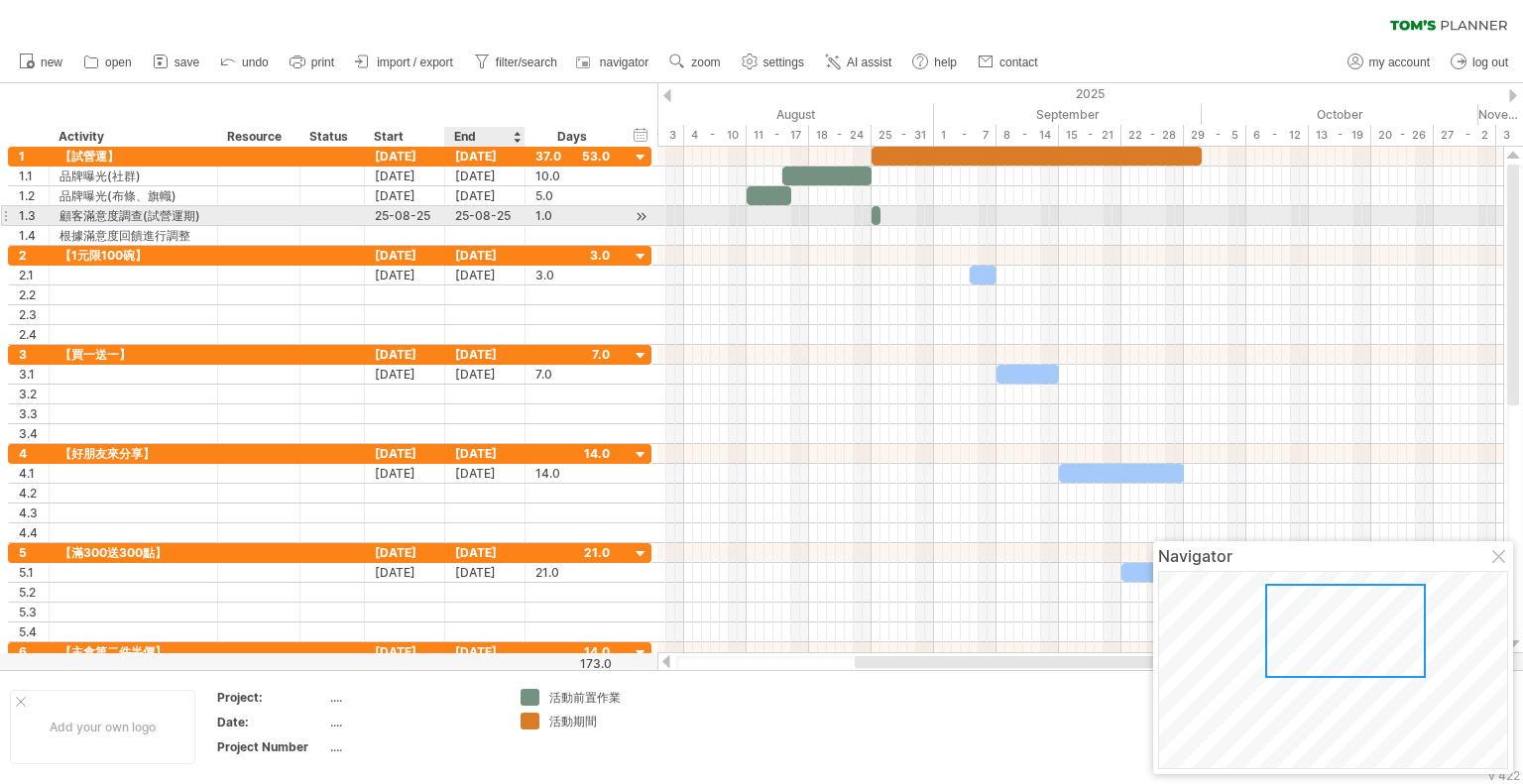 click on "25-08-25" at bounding box center (485, 215) 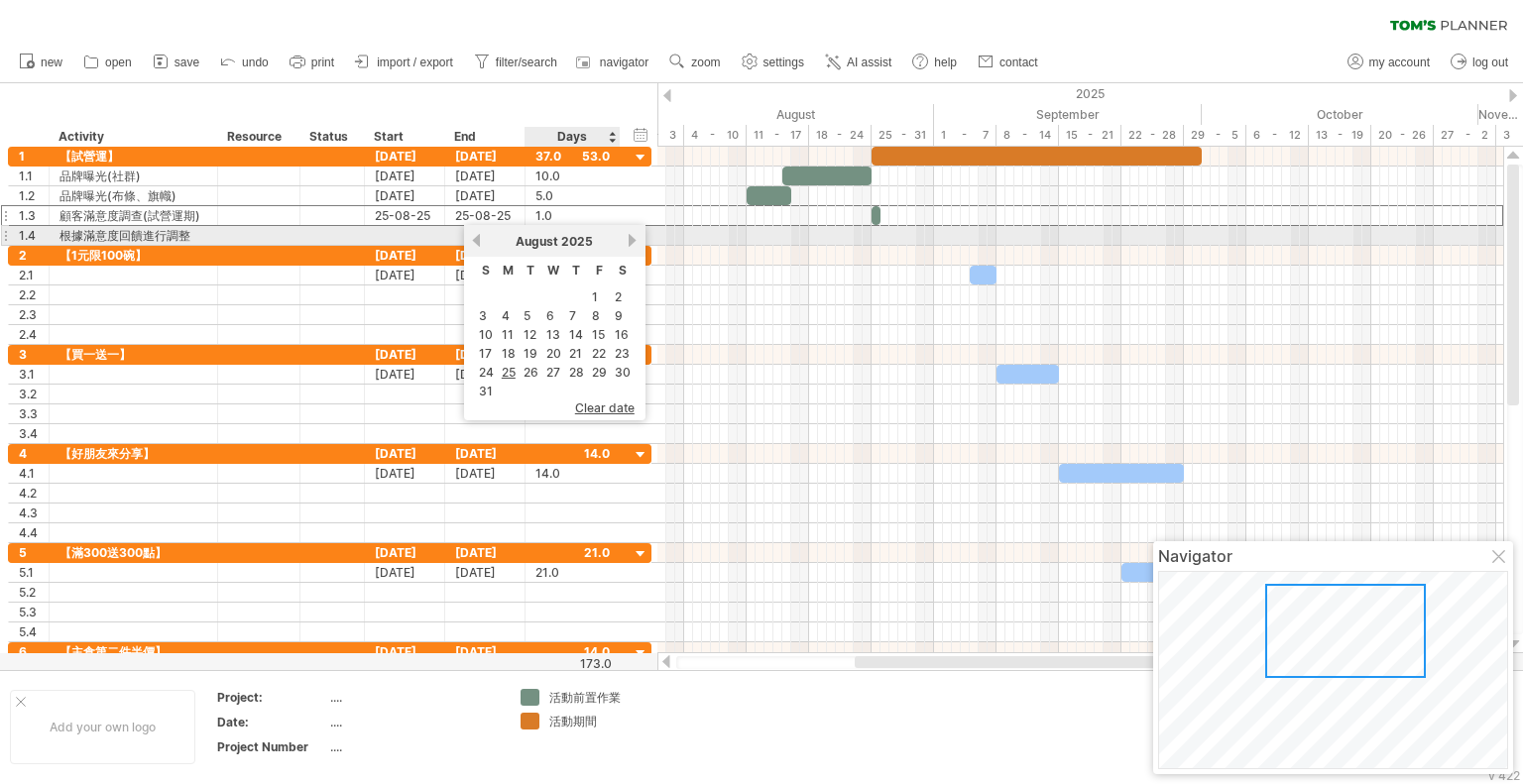 click on "next" at bounding box center (633, 240) 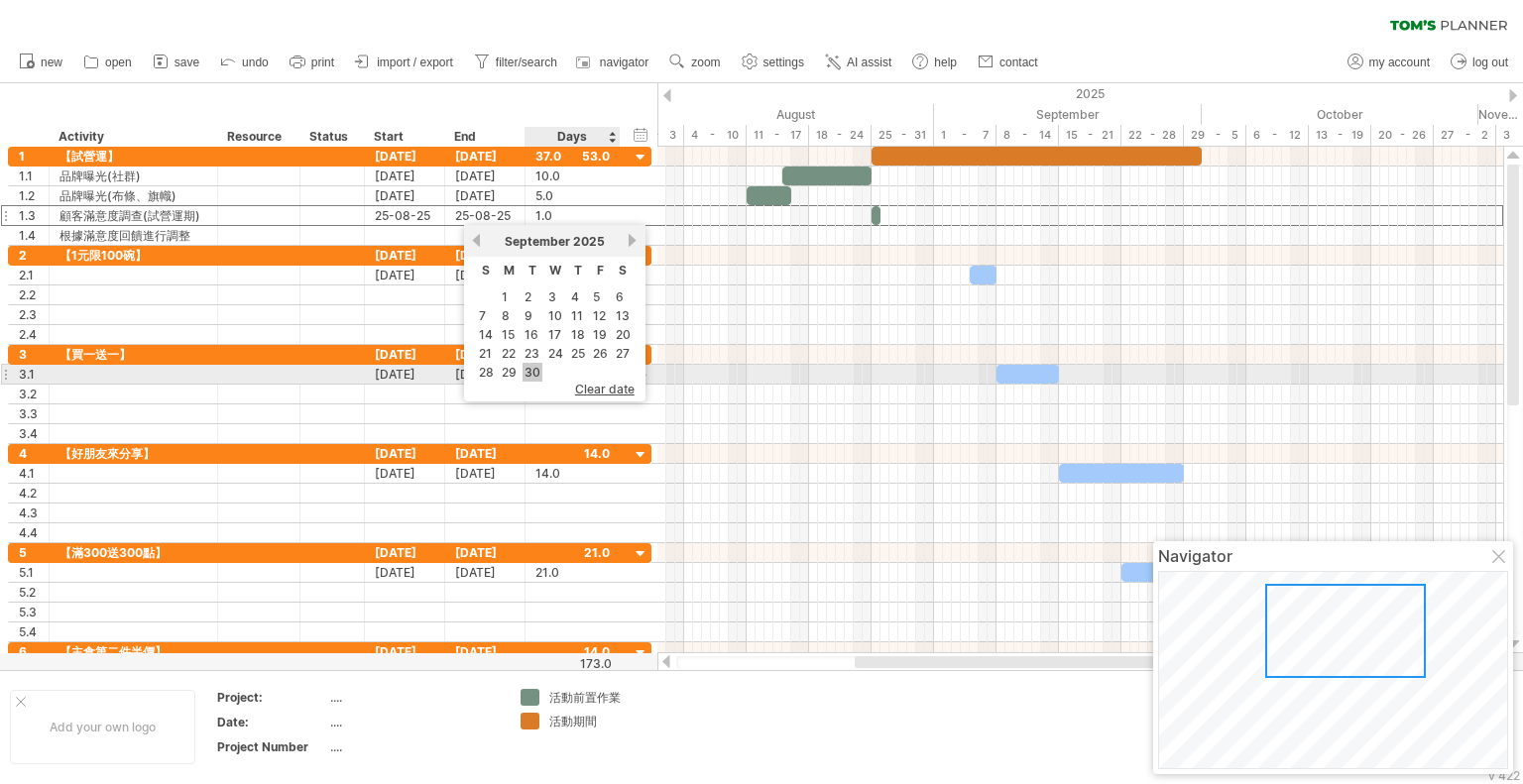 click on "30" at bounding box center (532, 372) 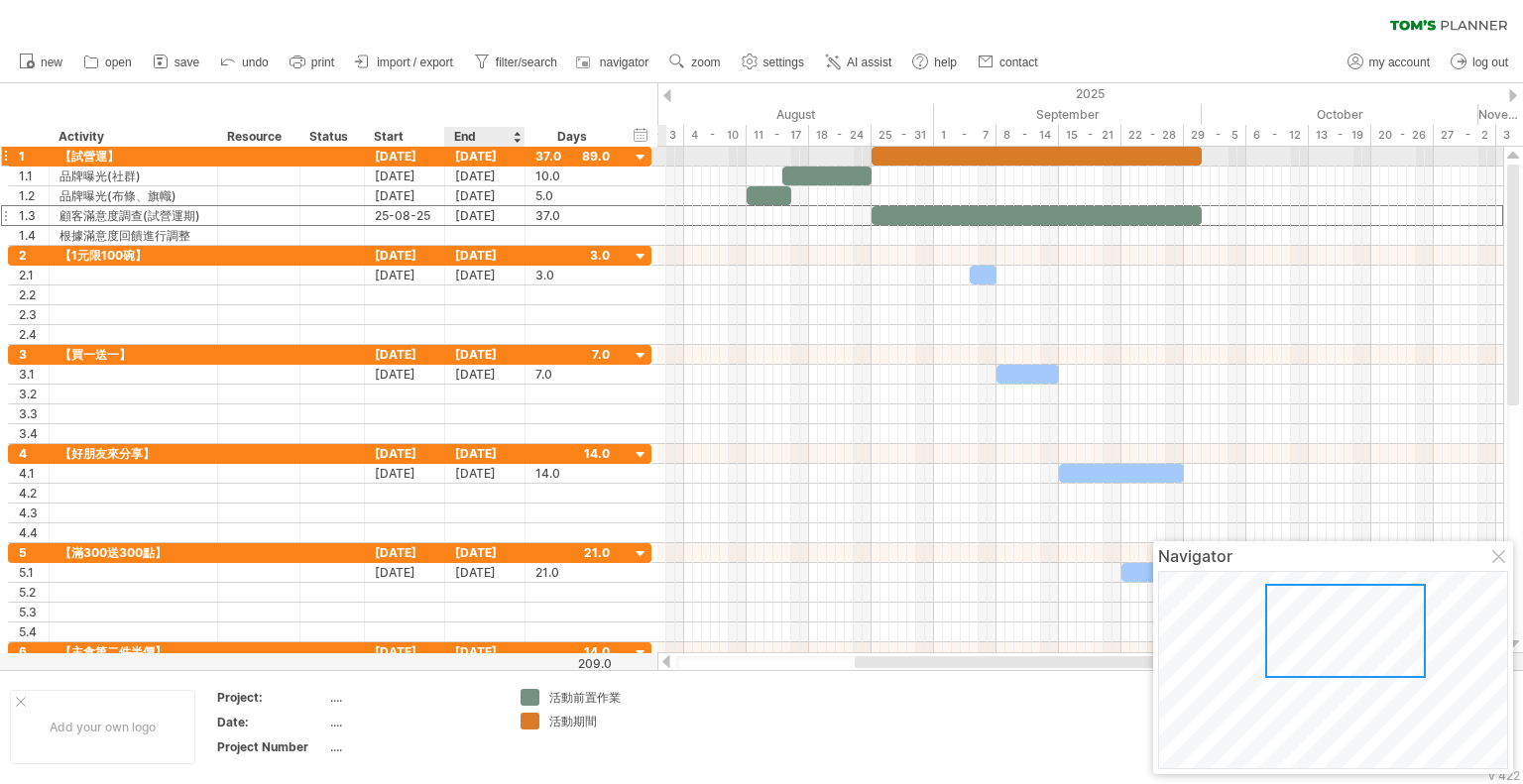 click on "[DATE]" at bounding box center [485, 156] 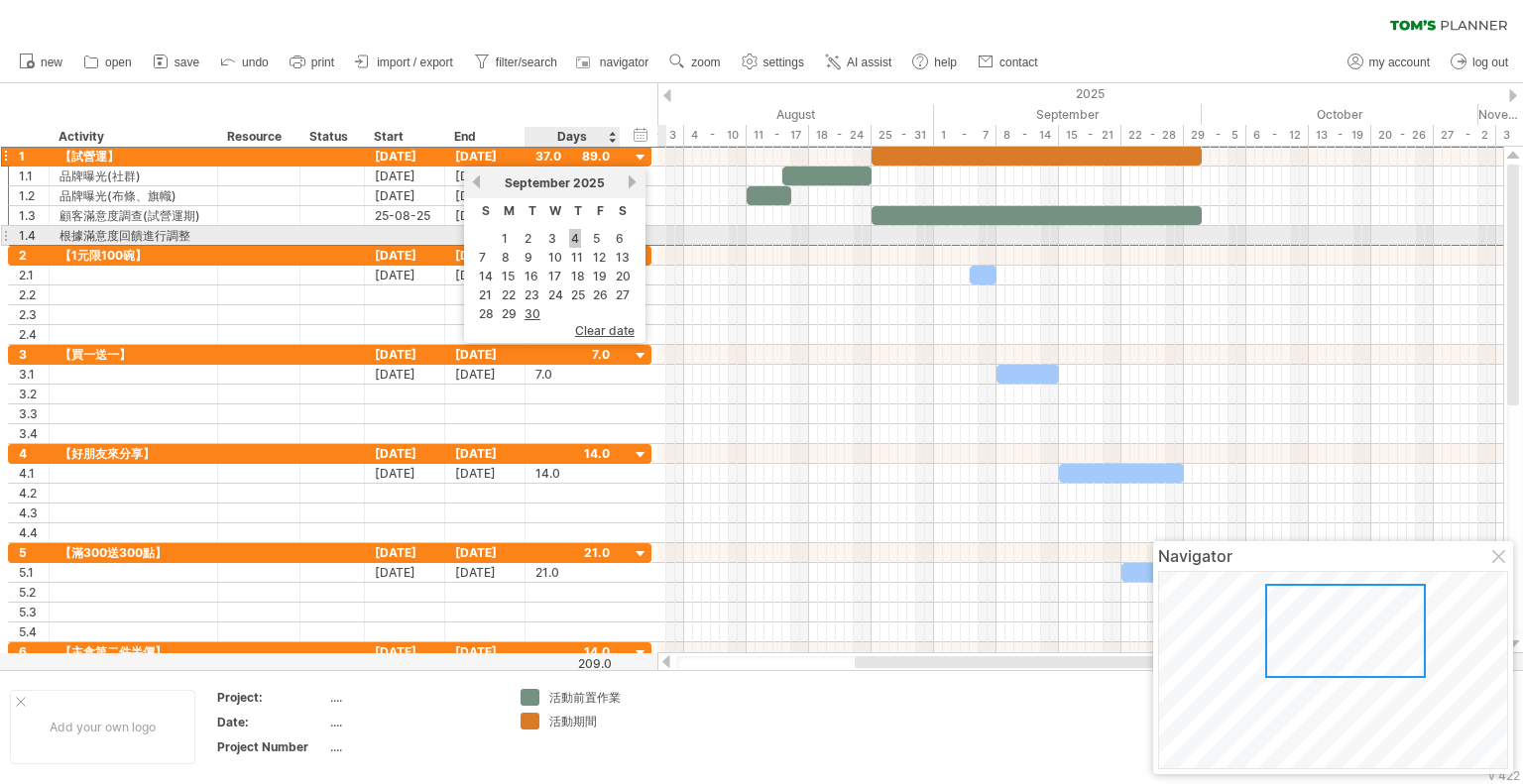 click on "4" at bounding box center [575, 238] 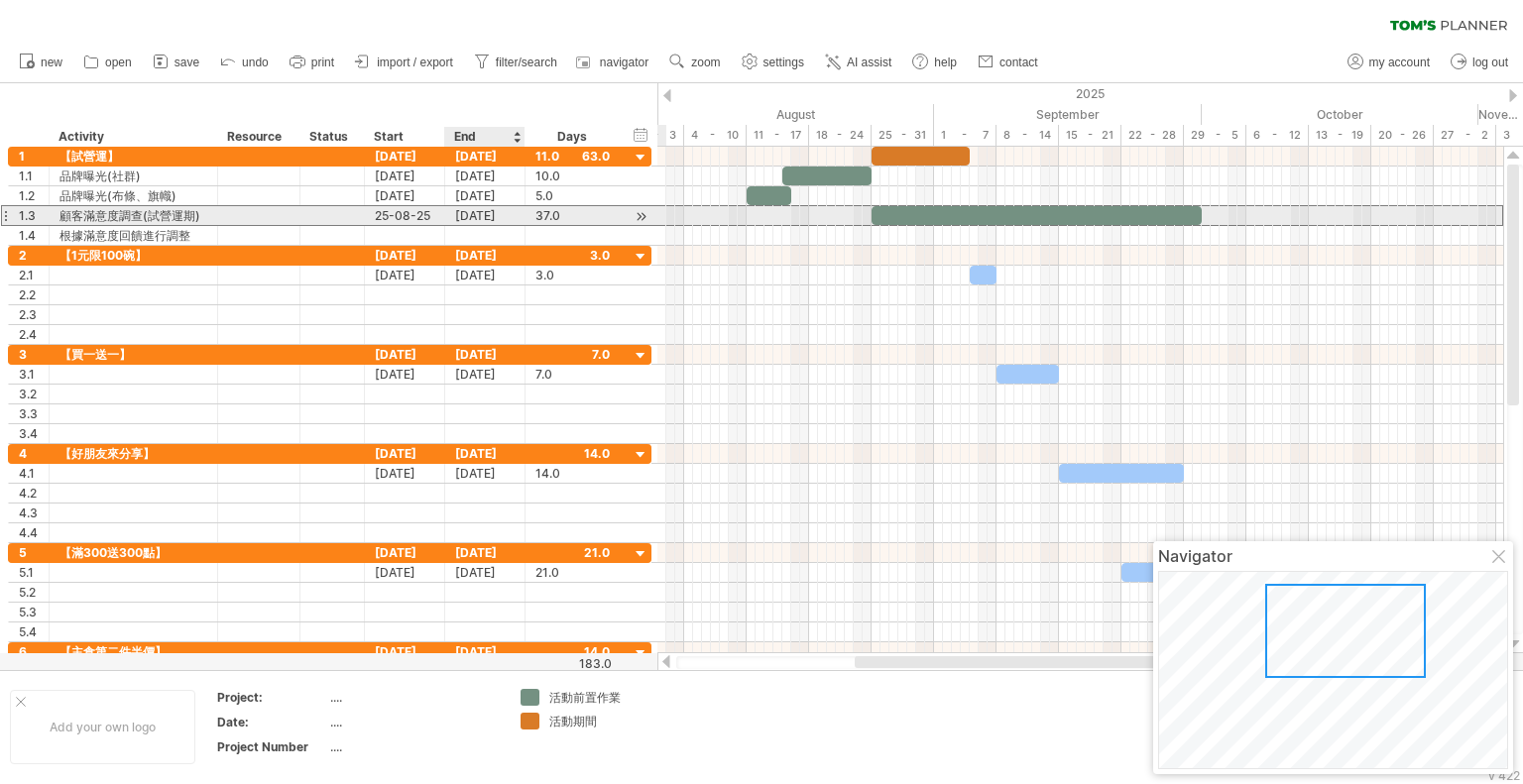 click on "[DATE]" at bounding box center (485, 215) 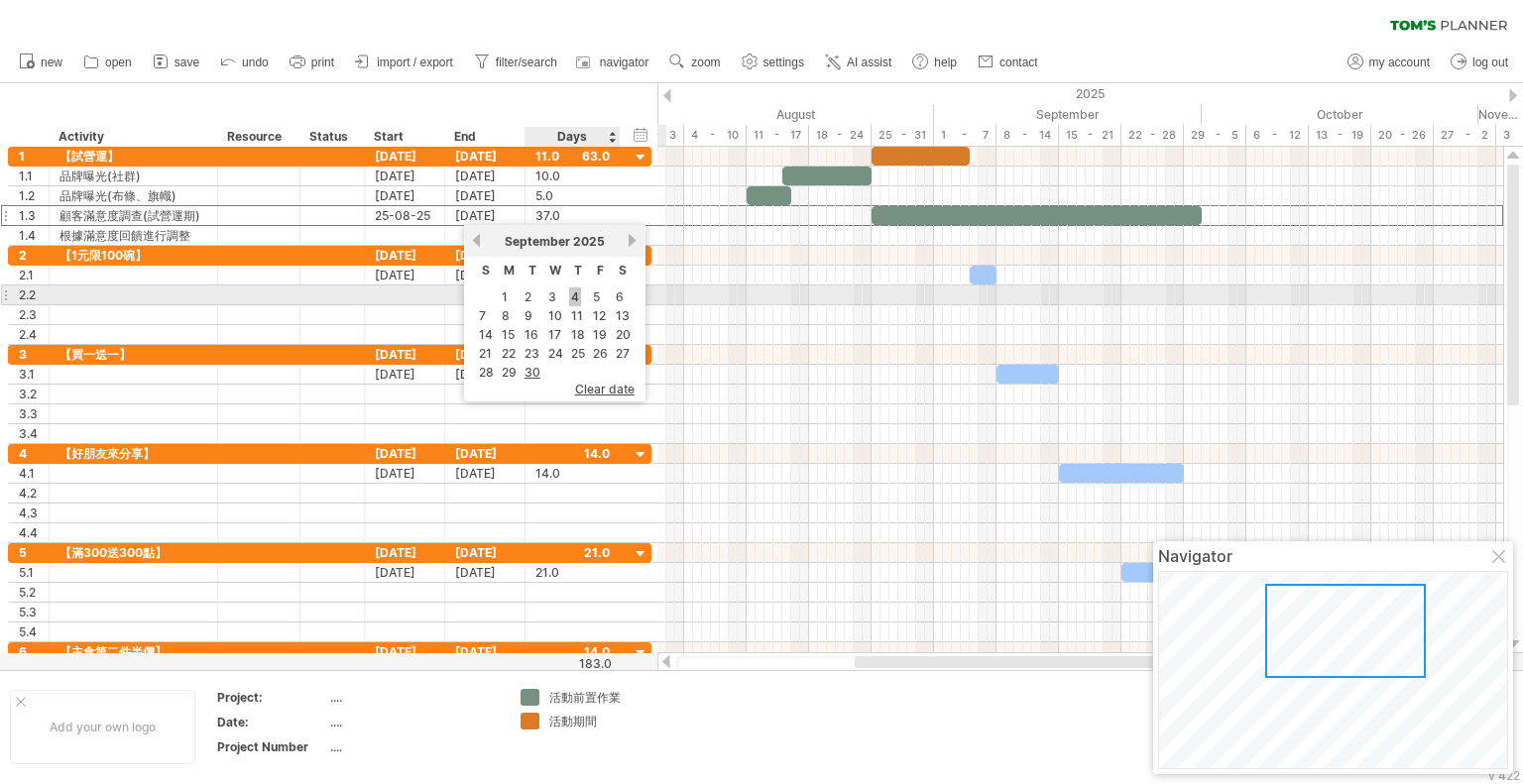 click on "4" at bounding box center (575, 296) 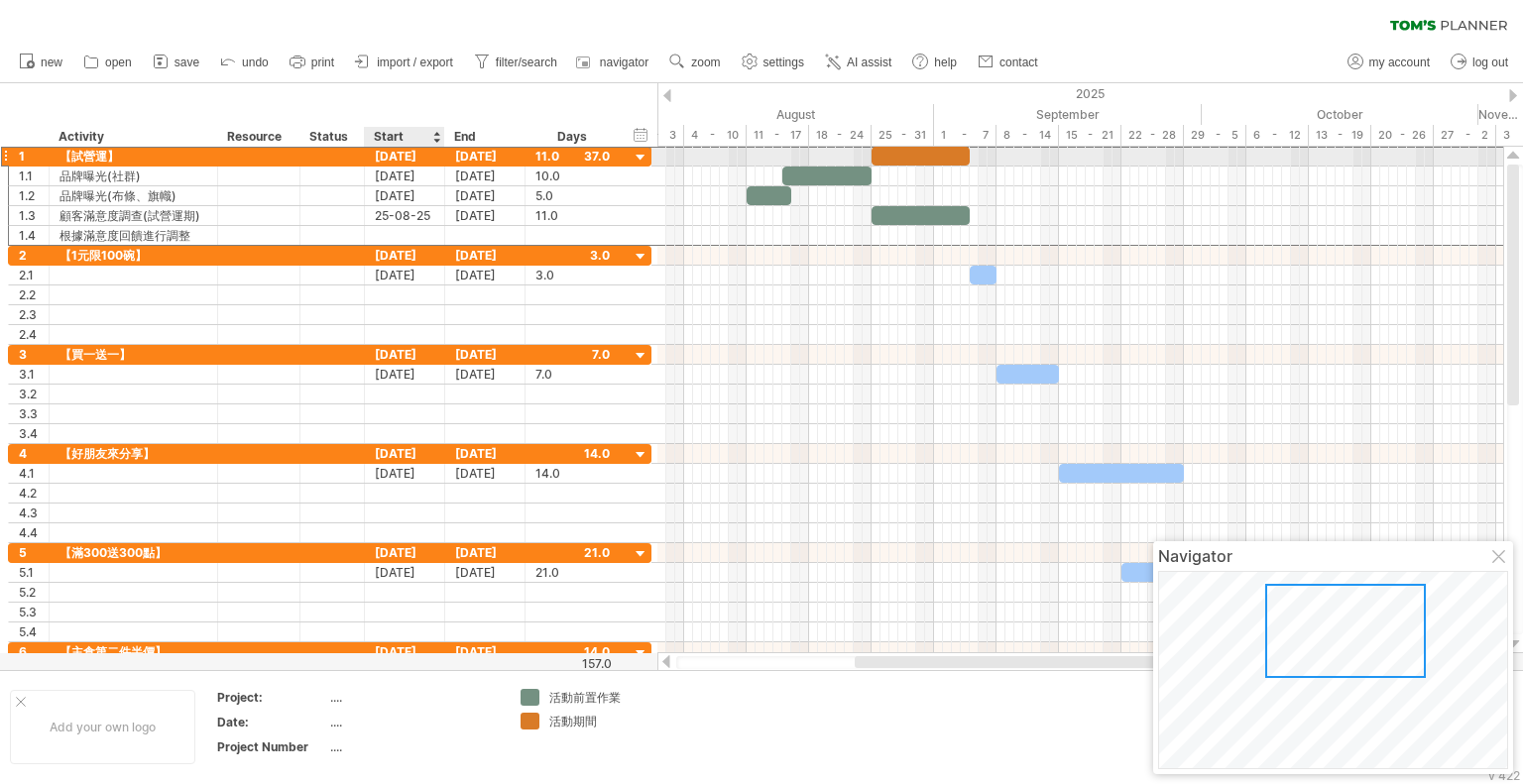 click on "[DATE]" at bounding box center (405, 156) 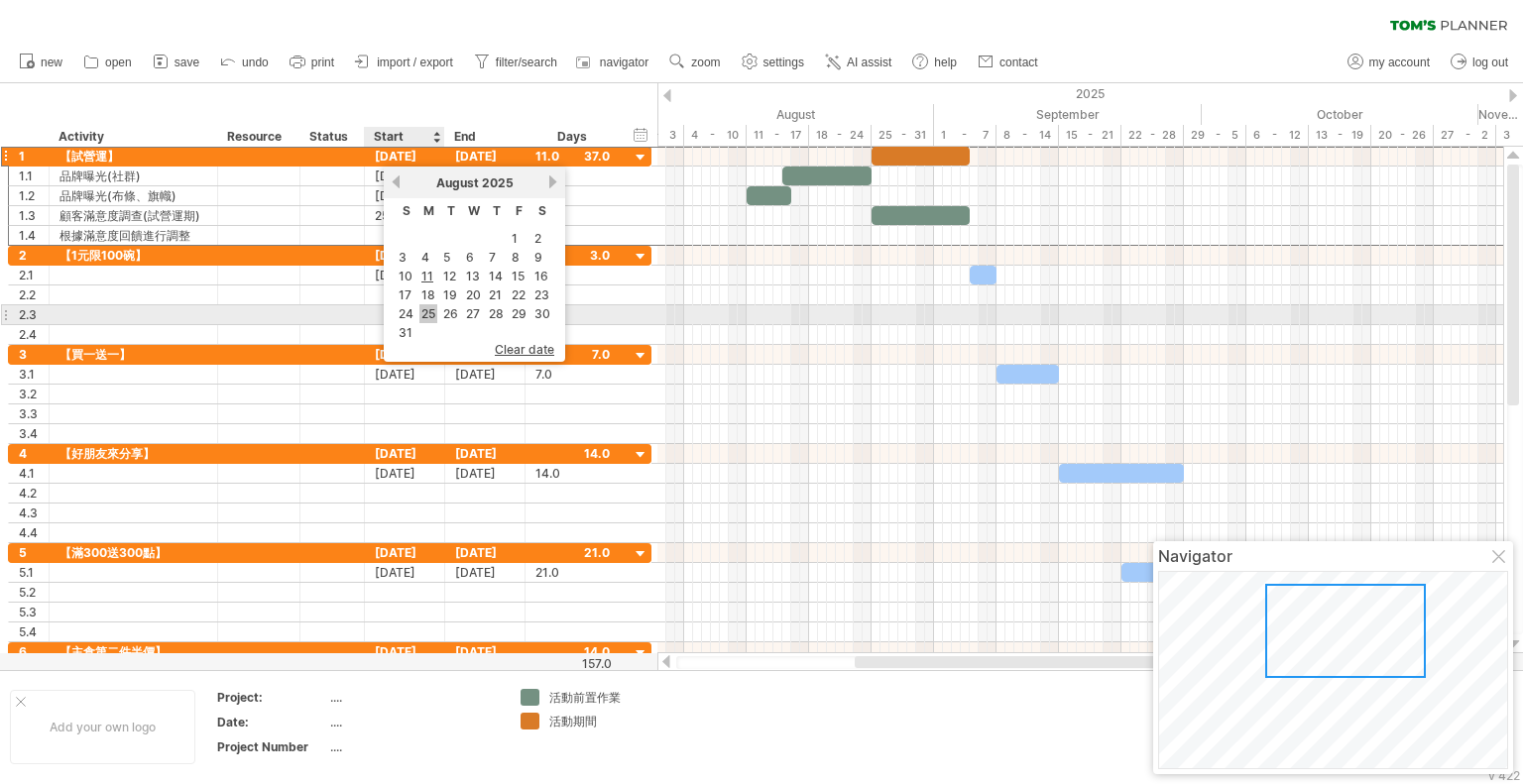 click on "25" at bounding box center (428, 313) 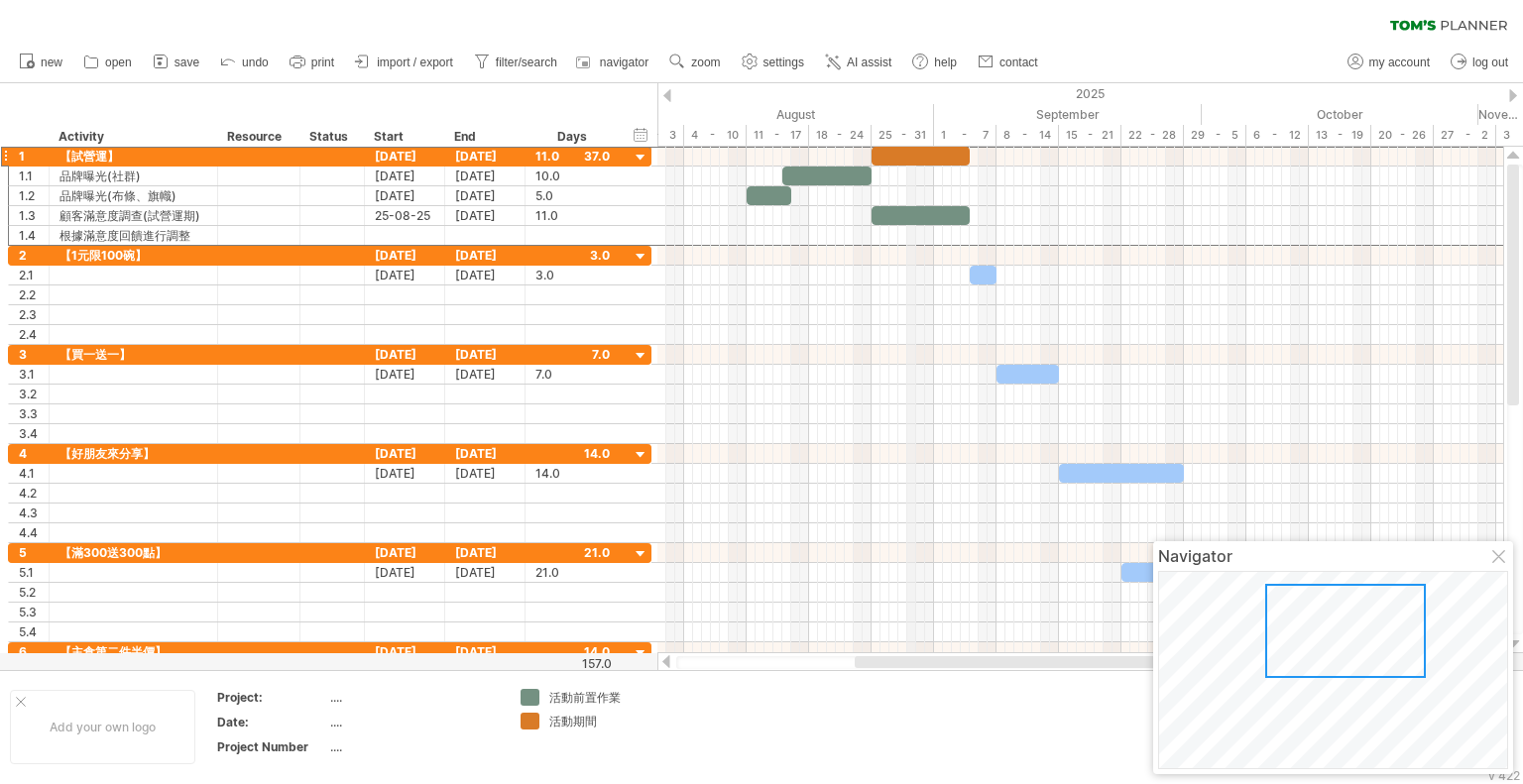 click on "August" at bounding box center [795, 114] 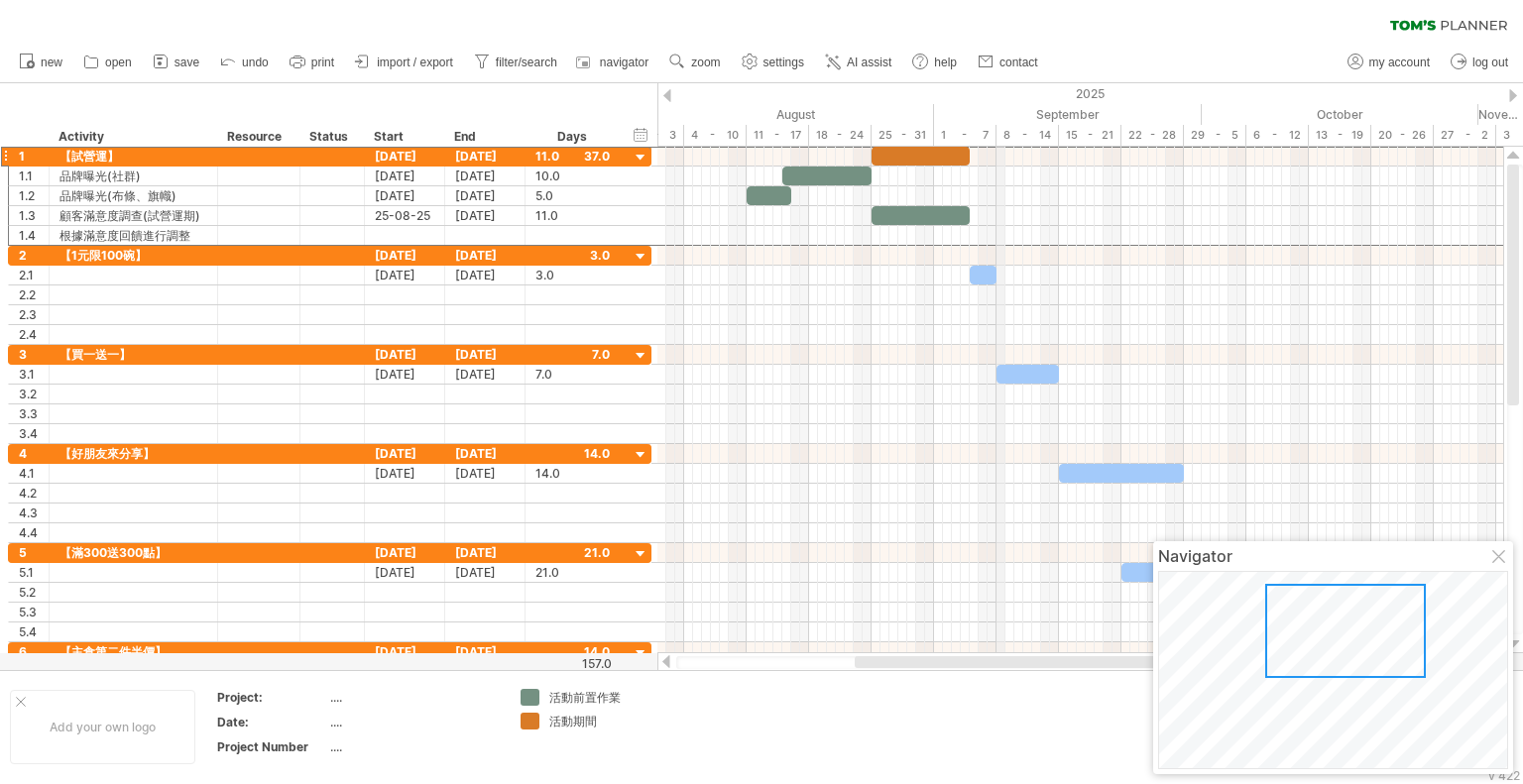 click on "September" at bounding box center [1068, 114] 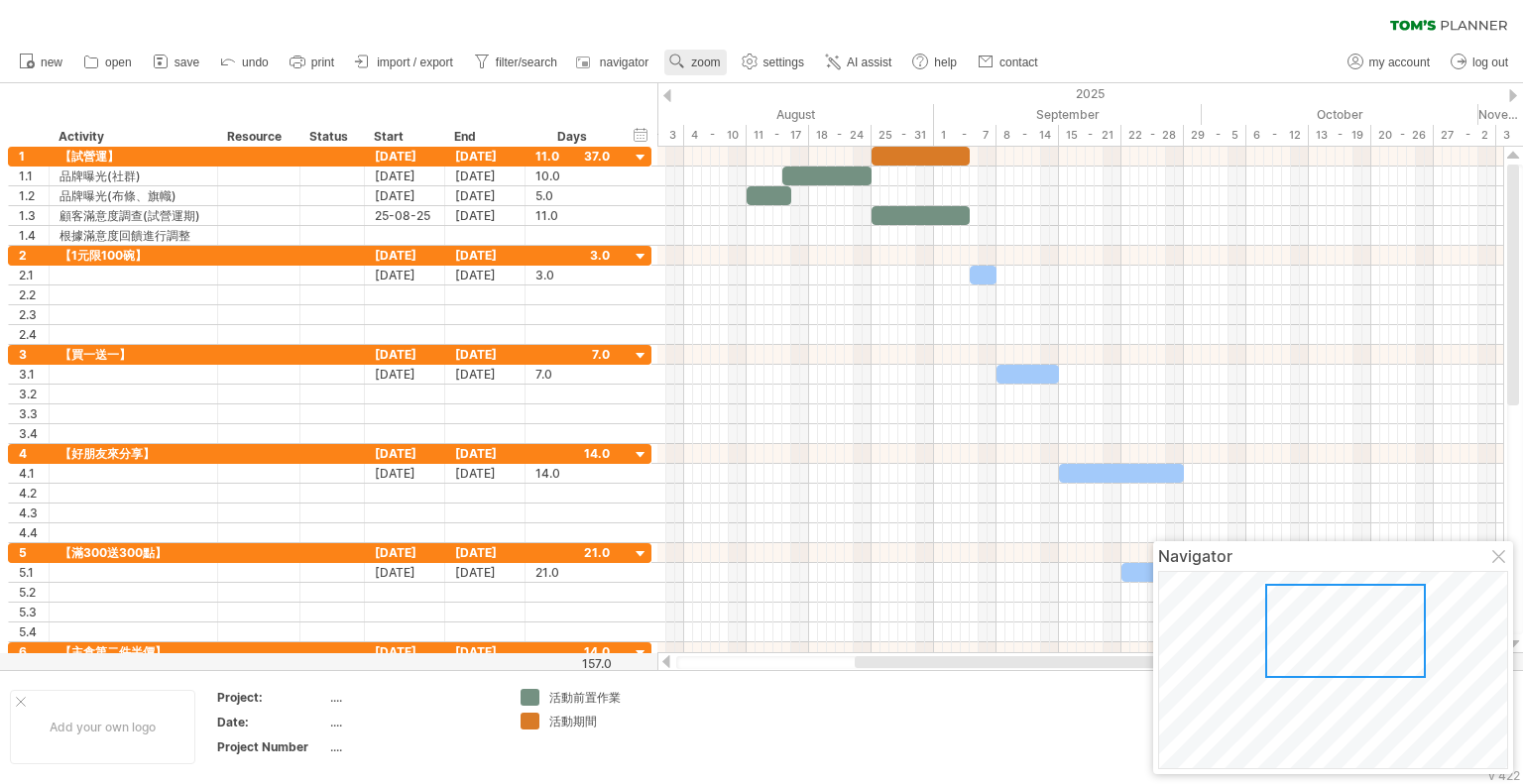 click on "zoom" at bounding box center (705, 62) 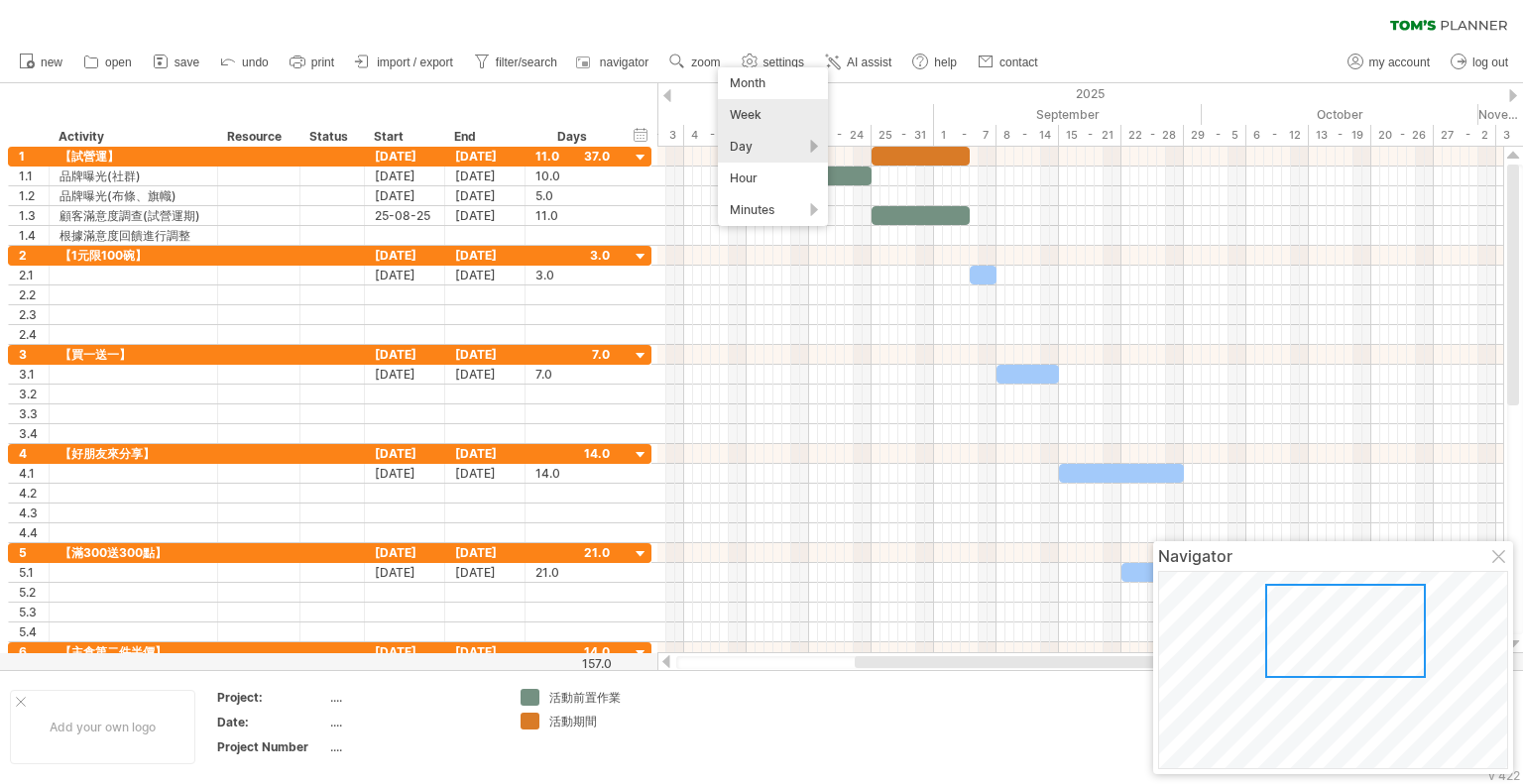 click on "Week" at bounding box center (772, 115) 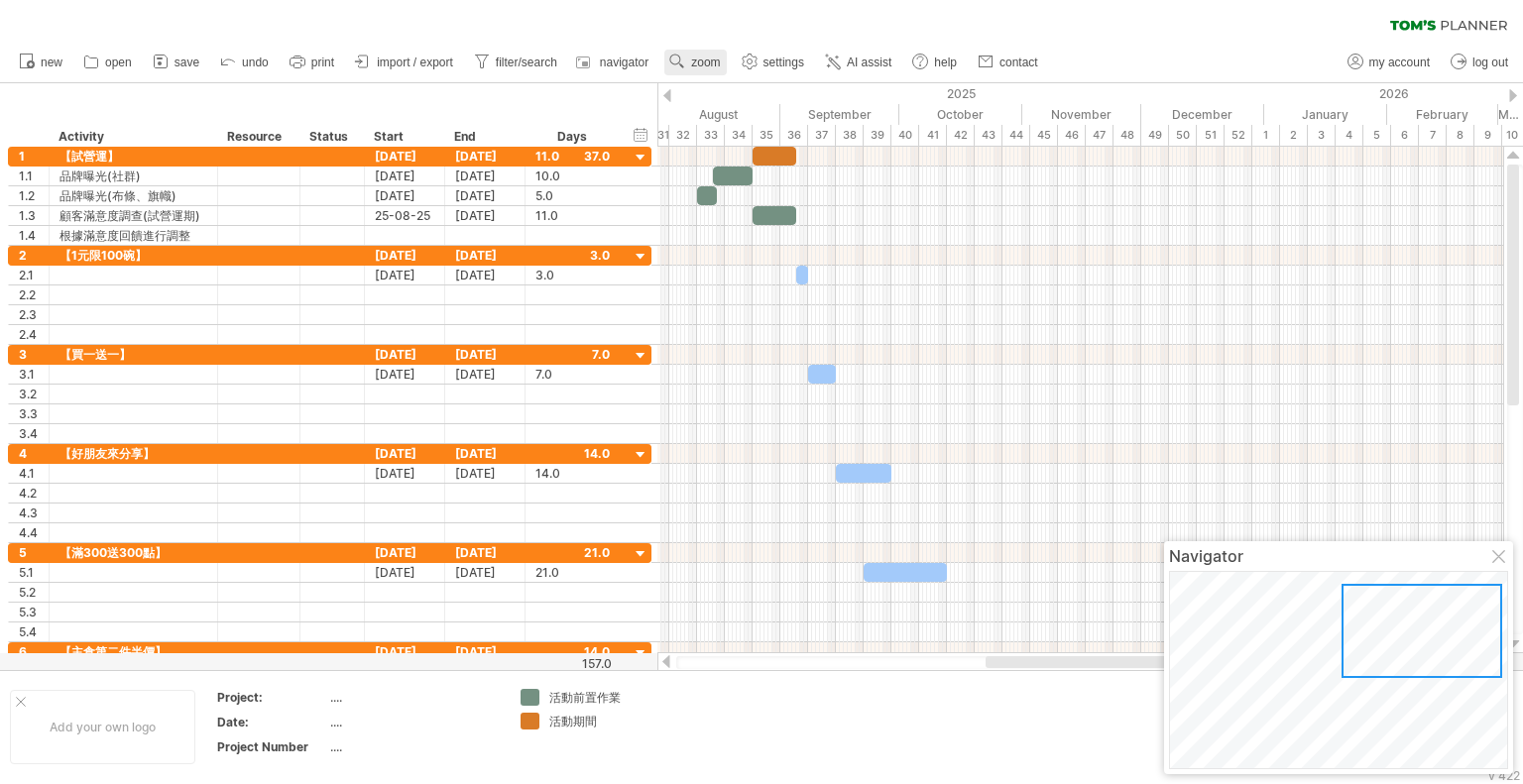 click on "zoom" at bounding box center (705, 62) 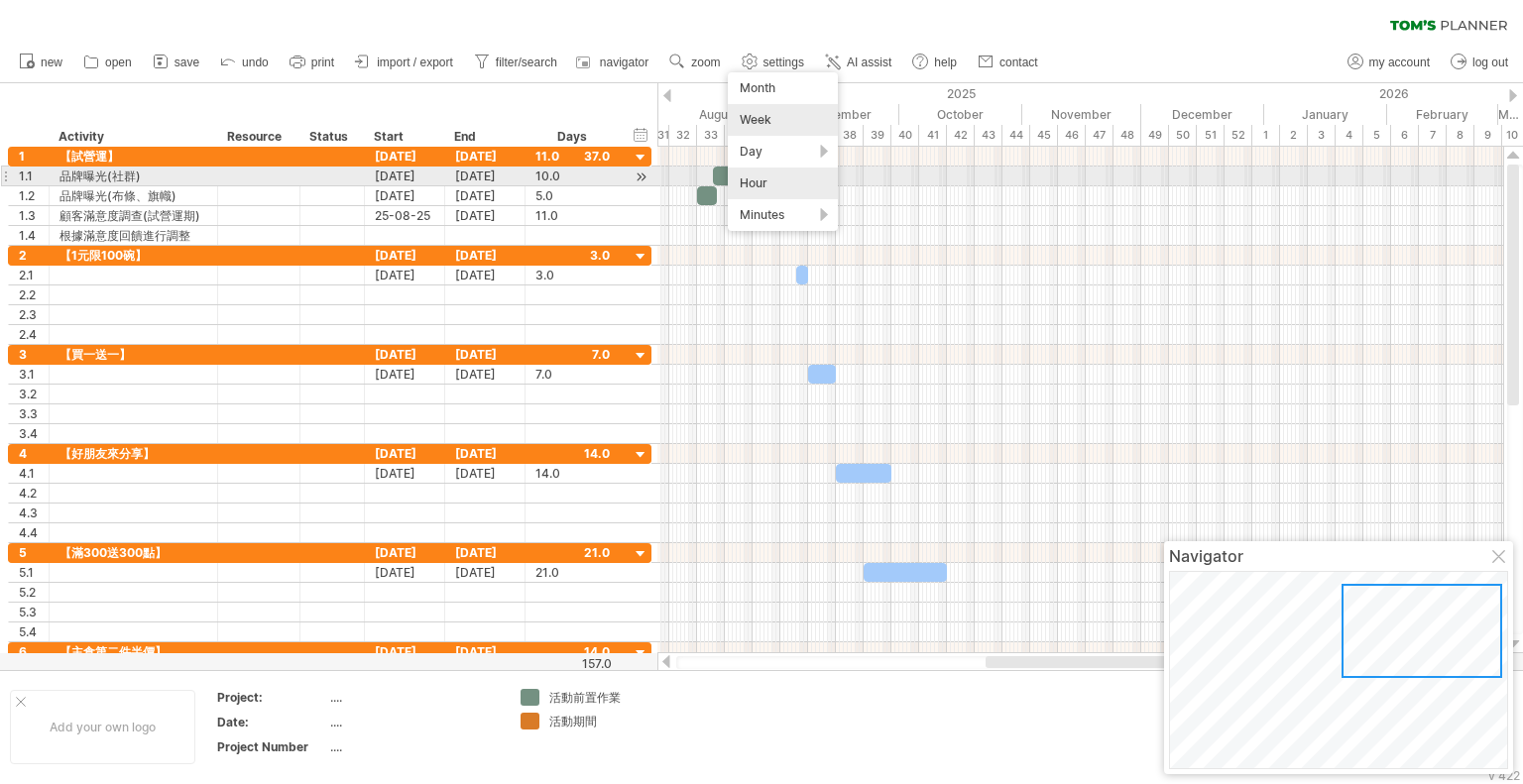 click on "Hour" at bounding box center [782, 183] 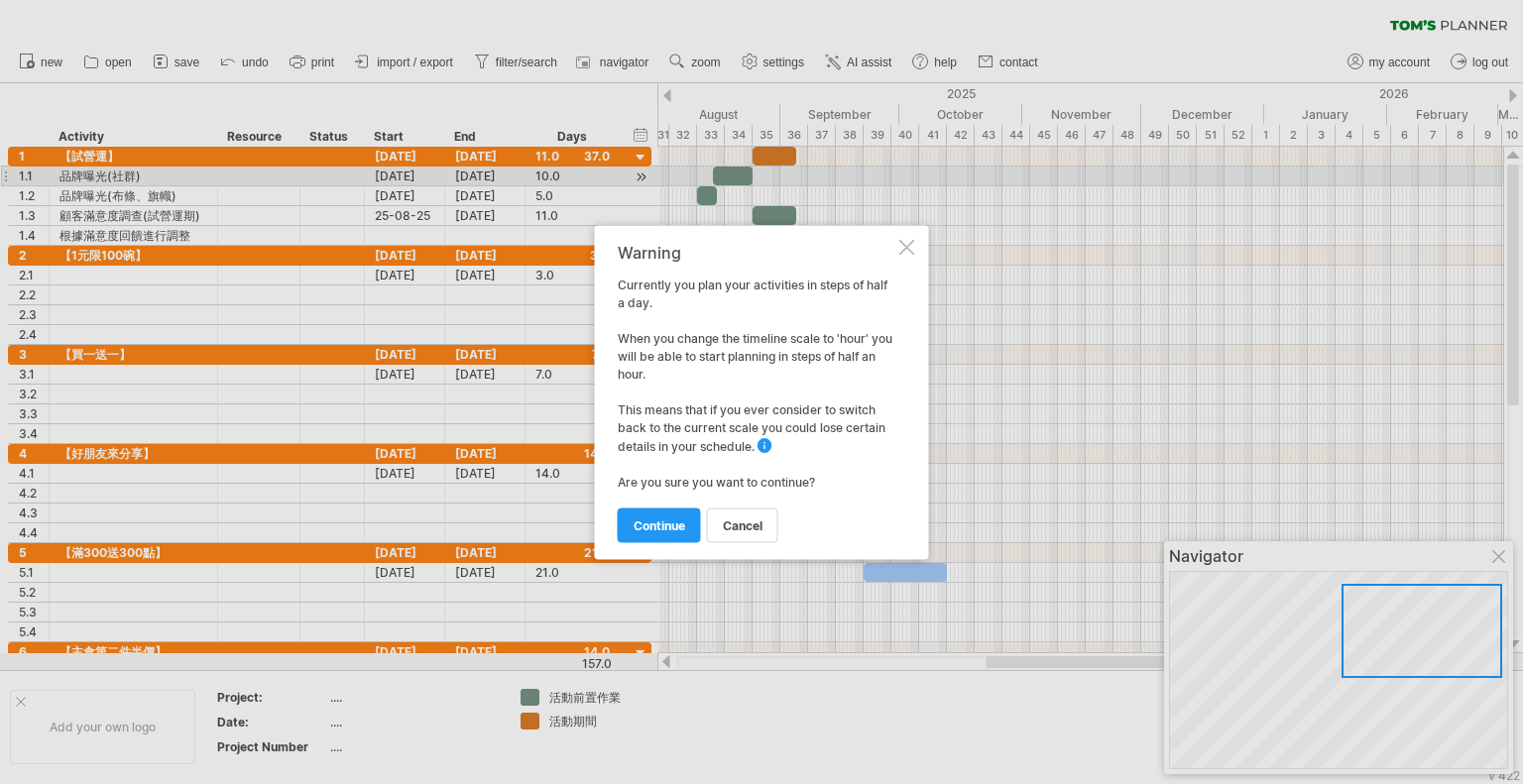click at bounding box center [907, 247] 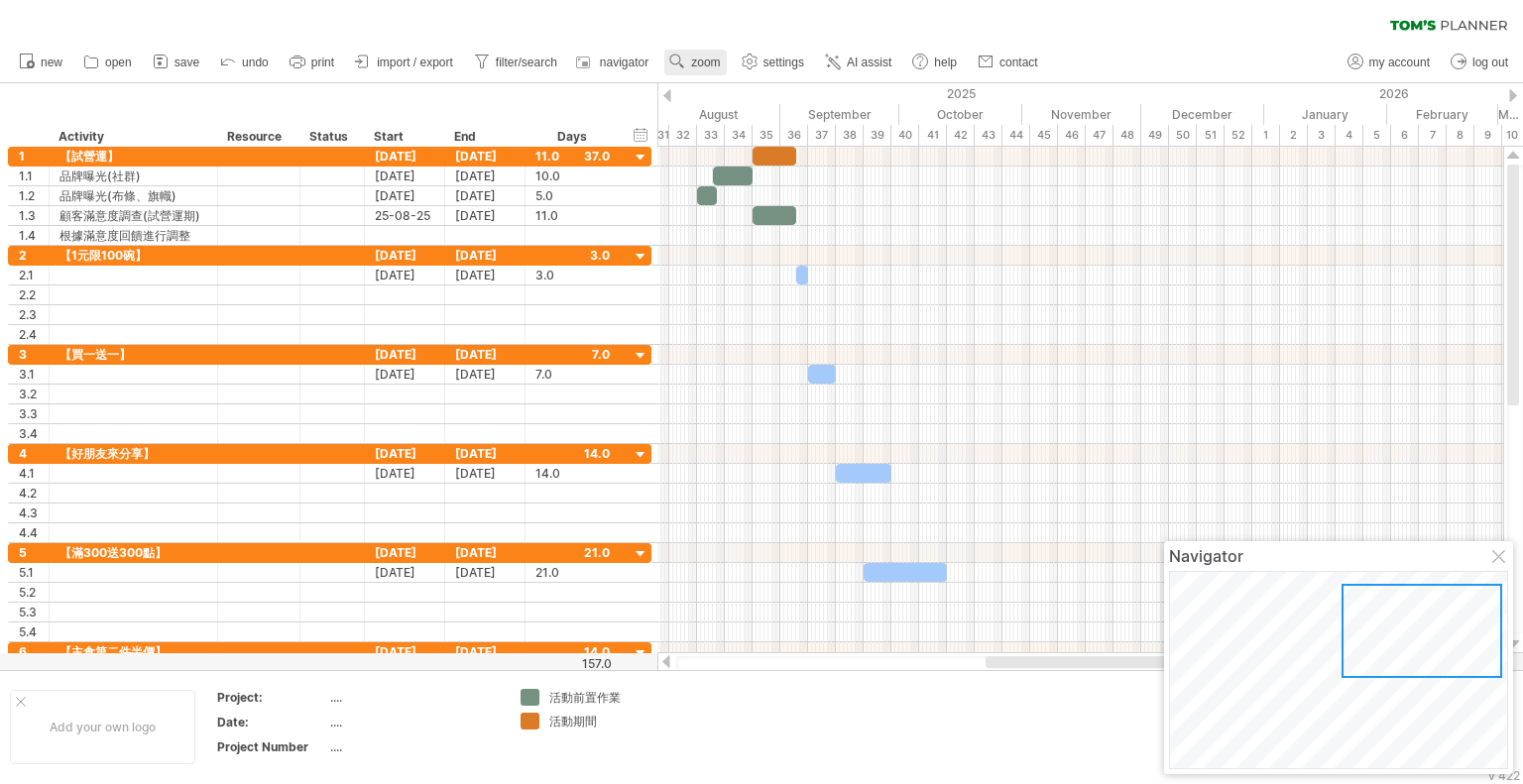 click on "zoom" at bounding box center (705, 62) 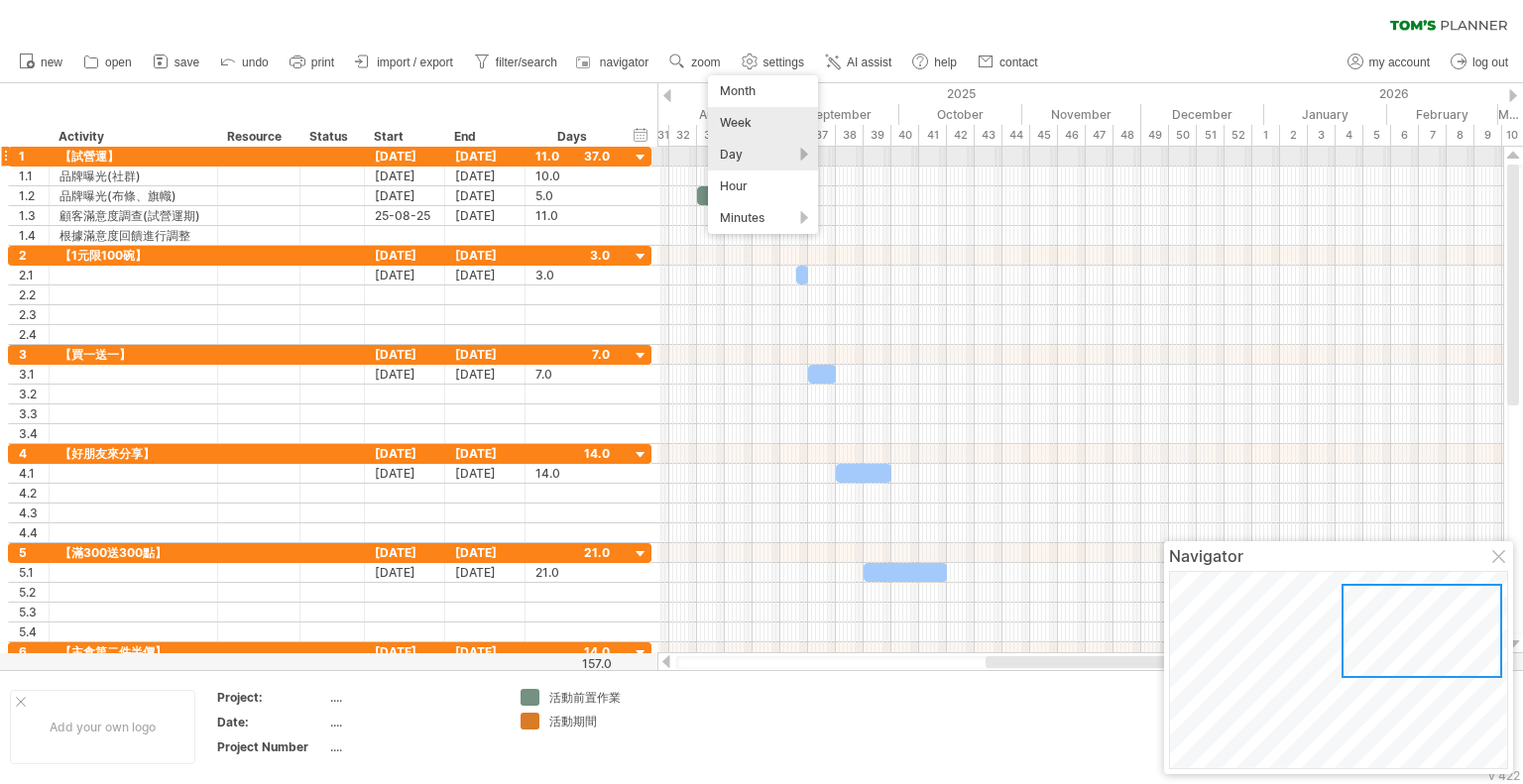click on "Day" at bounding box center (762, 155) 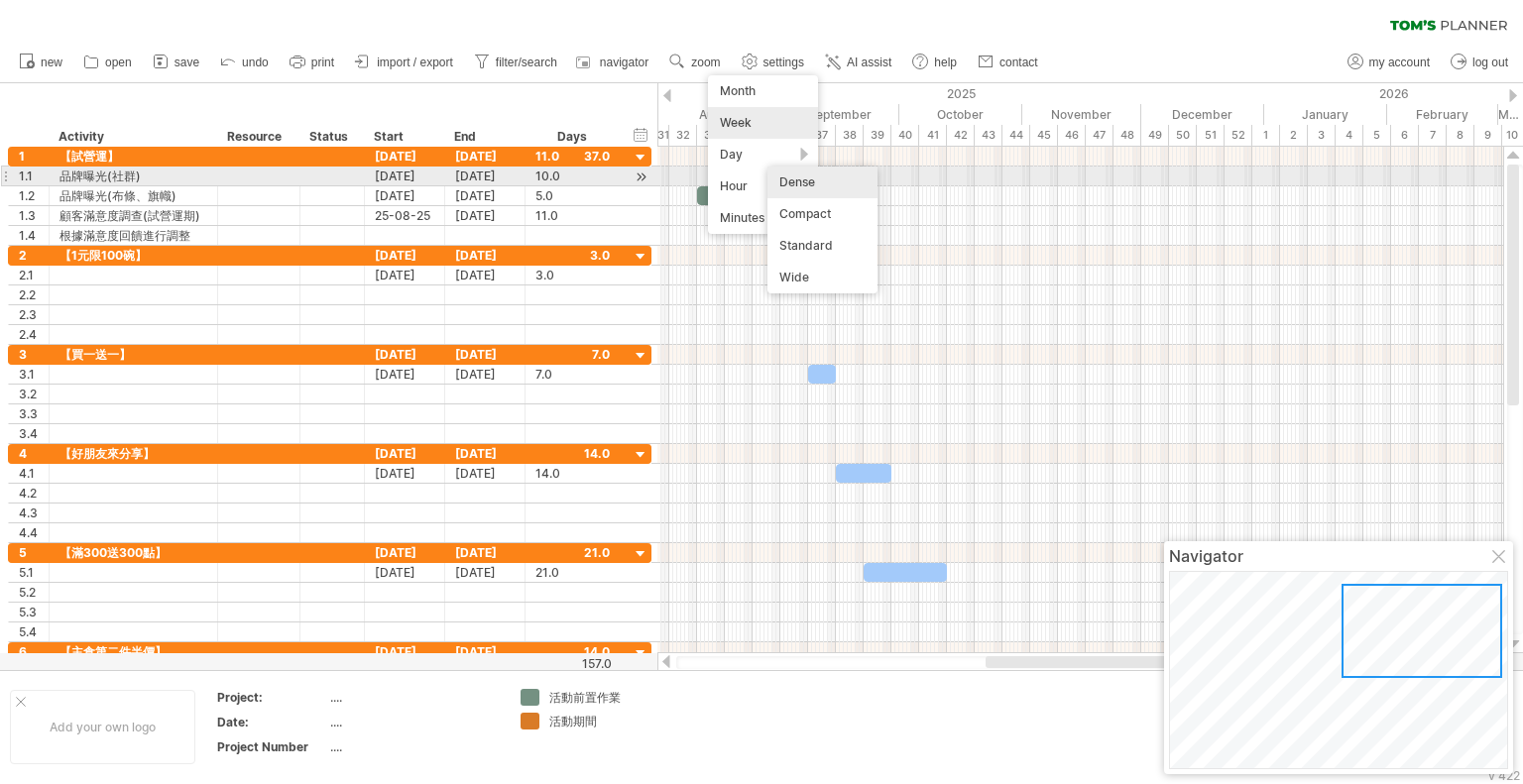 click on "Dense" at bounding box center (822, 182) 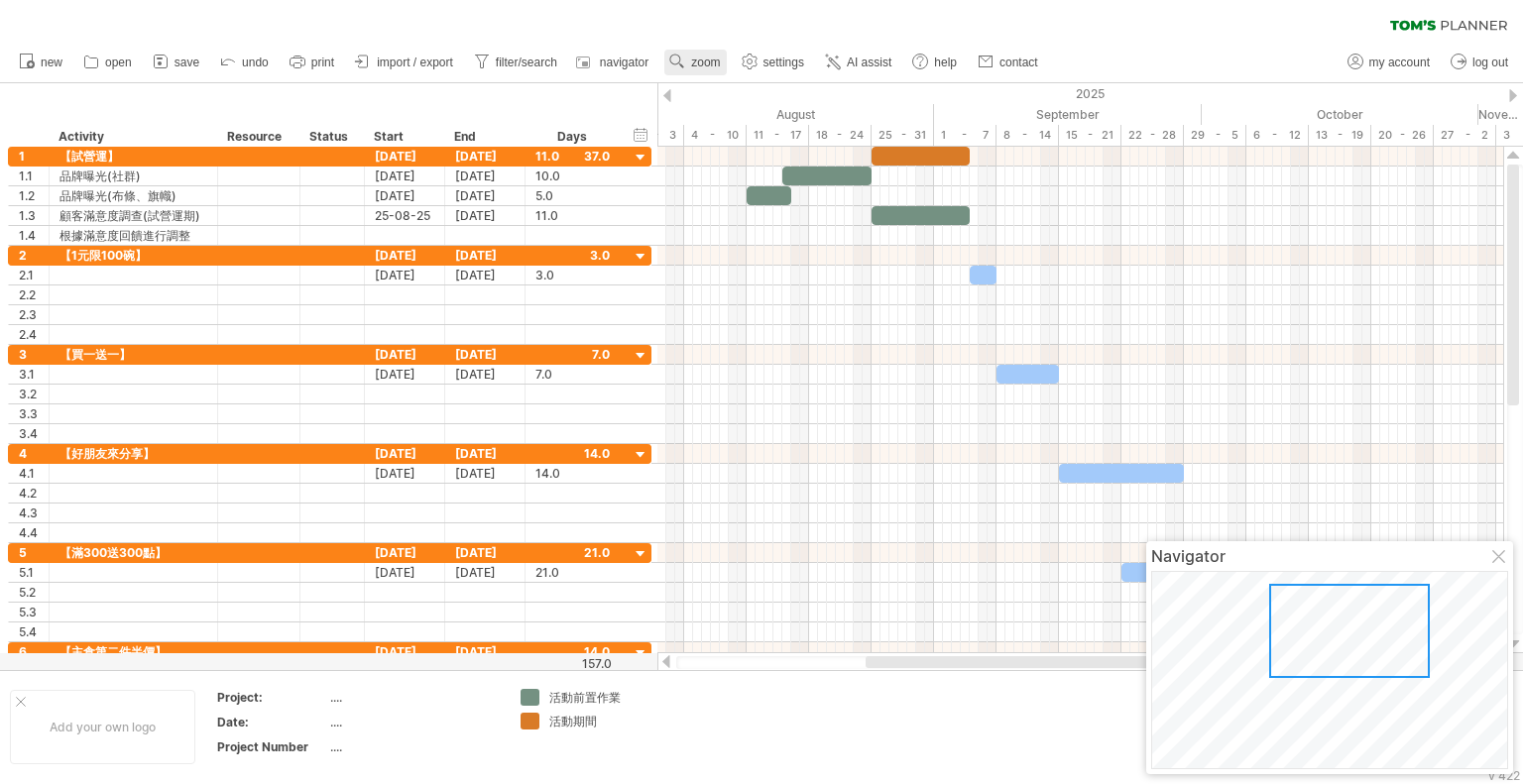 click on "zoom" at bounding box center [705, 62] 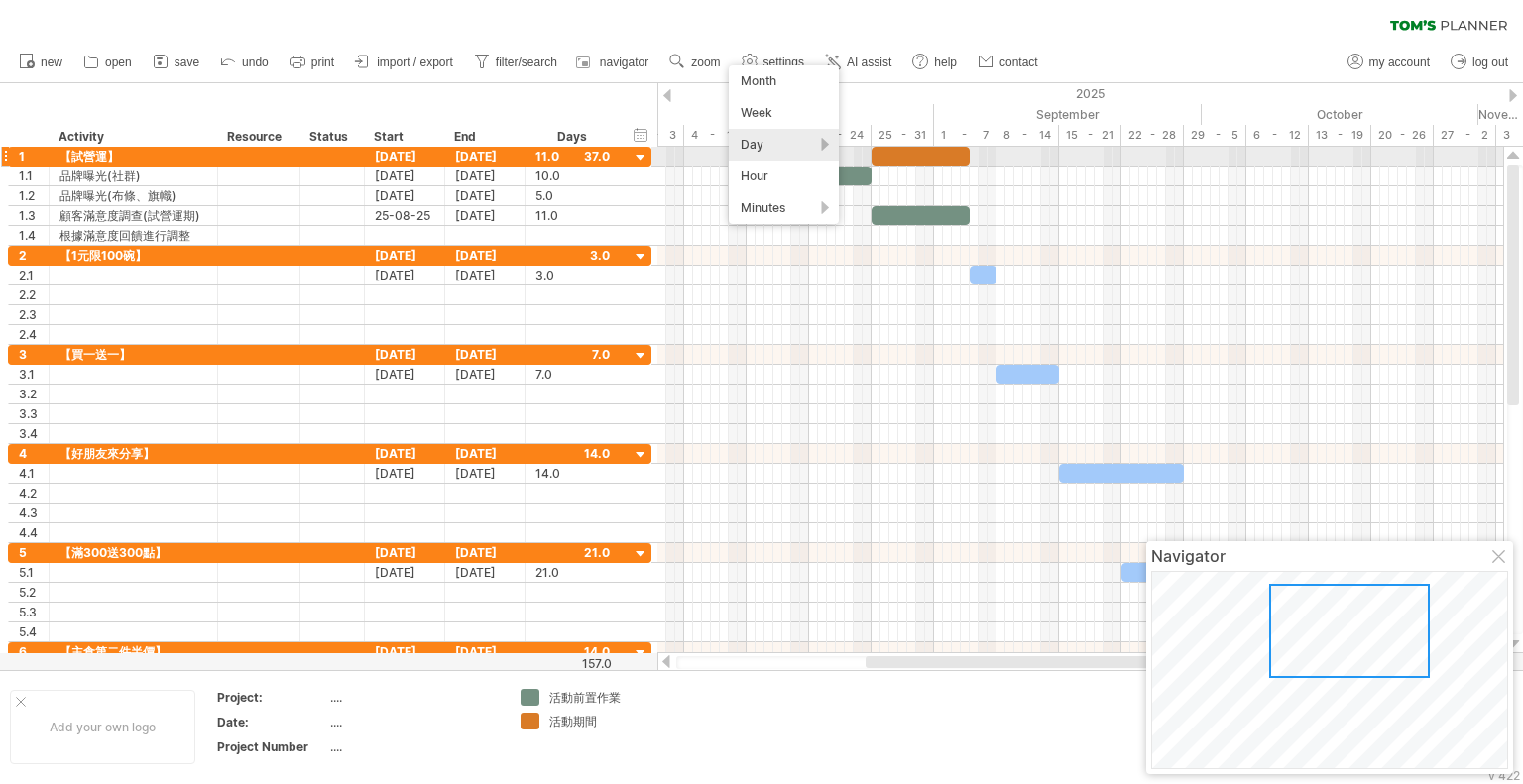 click on "Day" at bounding box center [783, 145] 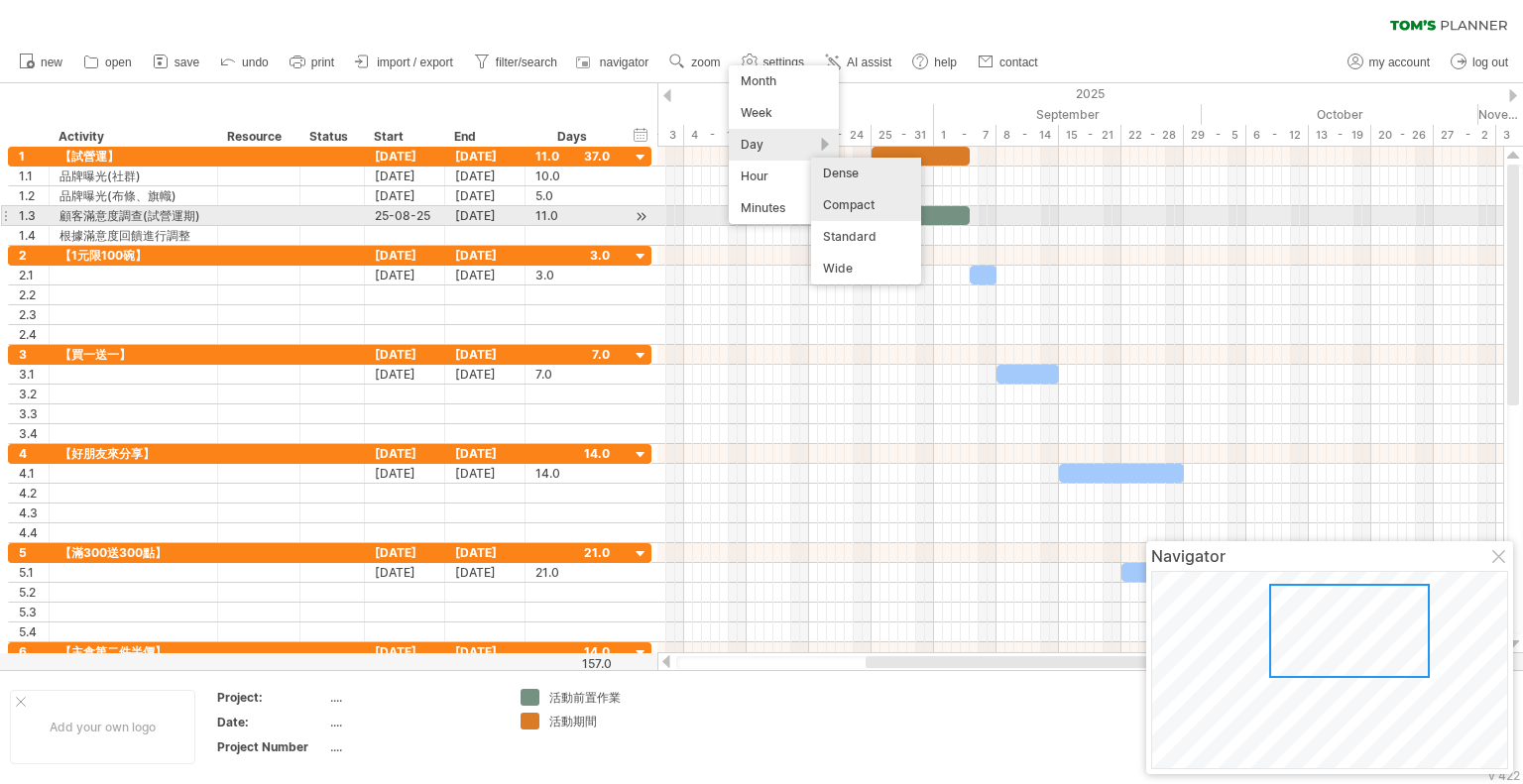 click on "Compact" at bounding box center [866, 205] 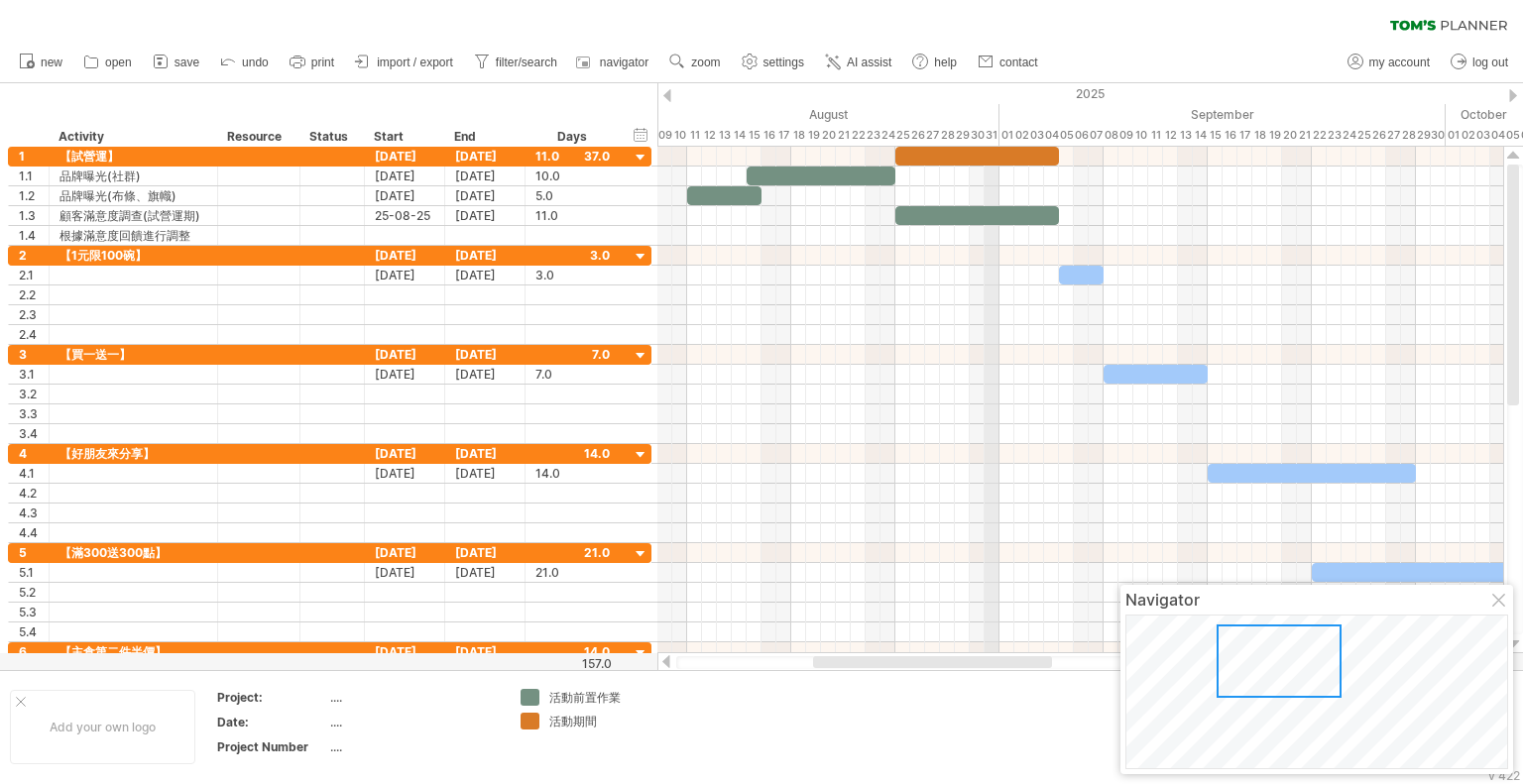 click on "2025 [DATE] May June July August September October November December January [DATE] 22 23 24 25 26 27 28 29 30 01 02 03 04 05 06 07 08 09 10 11 12 13 14 15 16 17 18 19 20 21 22 23 24 25 26 27 28 29 30 31 01 02 03 04 05 06 07 08 09 10 11 12 13 14 15 16 17 18 19 20 21 22 23 24 25 26 27 28 29 30 01 02 03 04 05 06 07 08 09 10 11 12 13 14 15 16 17 18 19 20 21 22 23 24 25 26 27 28 29 30 31 01 02 03 04 05 06 07 08 09 10 11 12 13 14 15 16 17 18 19 20 21 22 23 24 25 26 27 28 29 30 31 01 02 03 04 05 06 07 08 09 10 11 12 13 14 15 16 17 18 19 20 21 22 23 24 25 26 27 28 29 30 01 02 03 04 05 06 07 08 09 10 11 12 13 14 15 16 17 18 19 20 21 22 23 24 25 26 27 28 29 30 31 01 02 03 04 05 06 07 08 09 10 11 12 13 14 15 16 17 18 19 20 21 22 23 24 25 26 27 28 29 30 01 02 03 04 05 06 07 08 09 10 11 12 13 14 15 16 17 18 19 20 21 22 23 24 25 26 27 28 29 30 31 01 02 03 04 05 06 07 08 09 10 11 12 13 14 15 16 17 18 19 20 21 22 23 24 25 26 27 28 29 30 31 01 02 03 04 05 06 07 08 09 10 11 12 13 14 15 16 17 18 19 20 21 22 23" at bounding box center (1090, 115) 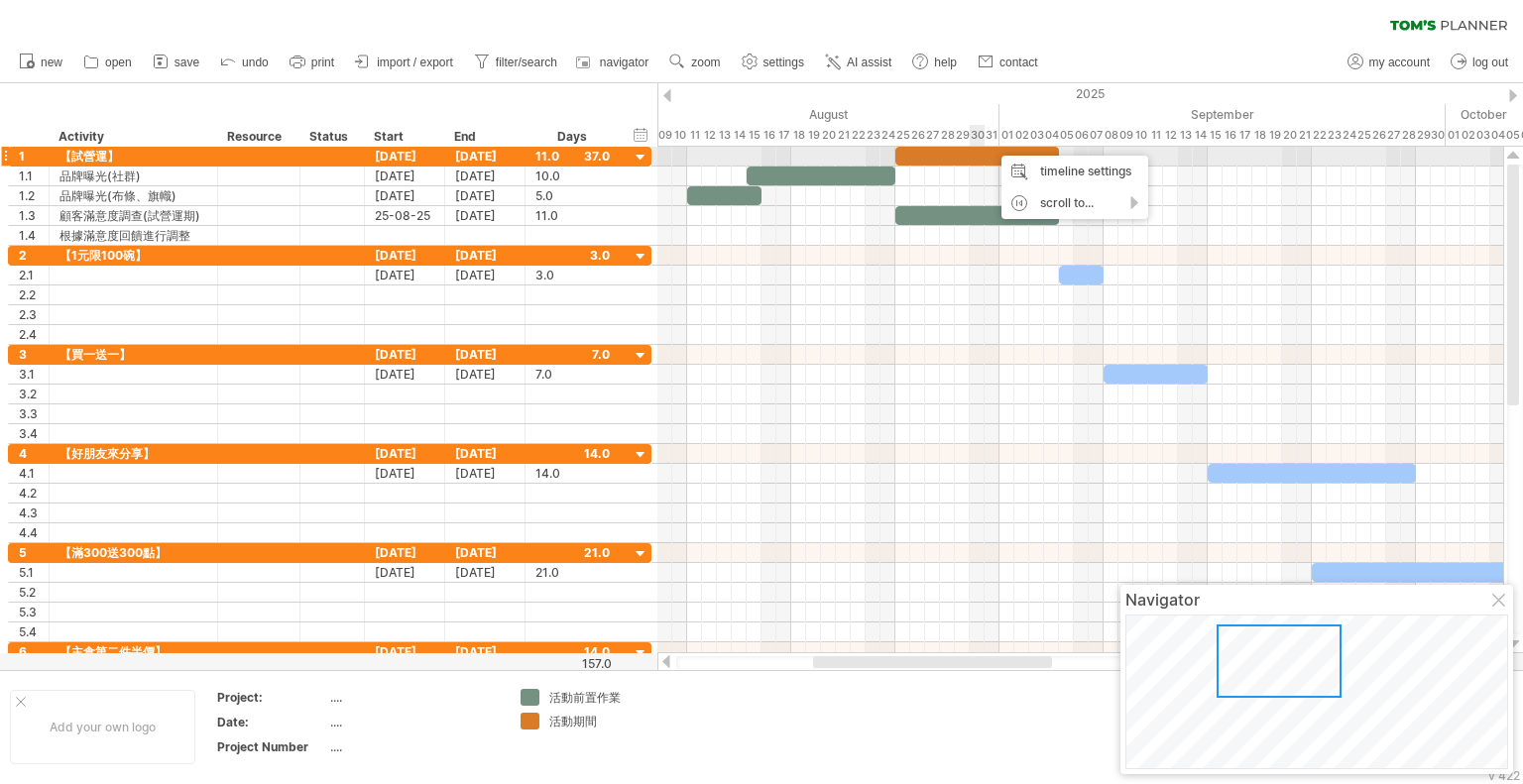 click at bounding box center (977, 156) 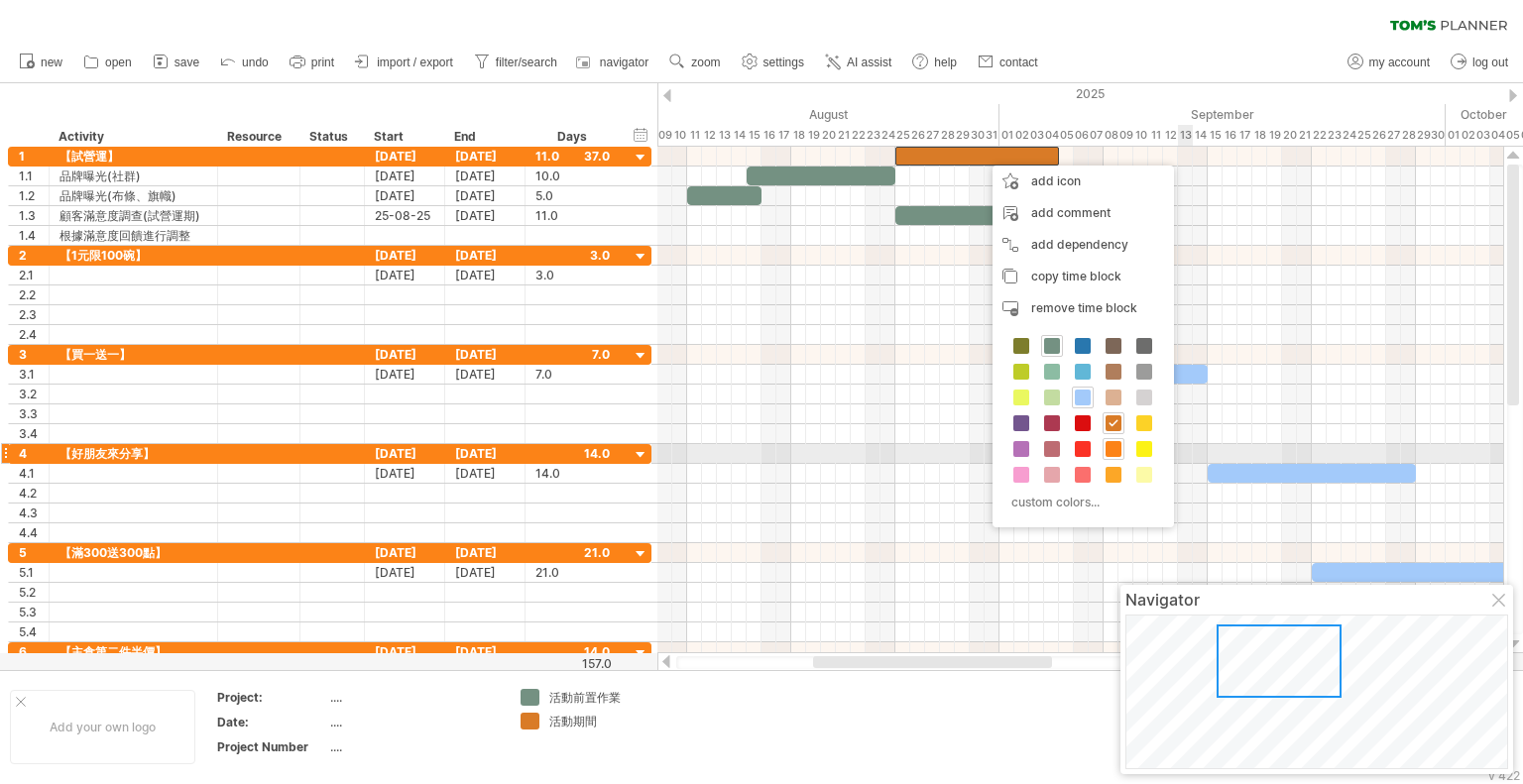 click at bounding box center [1113, 449] 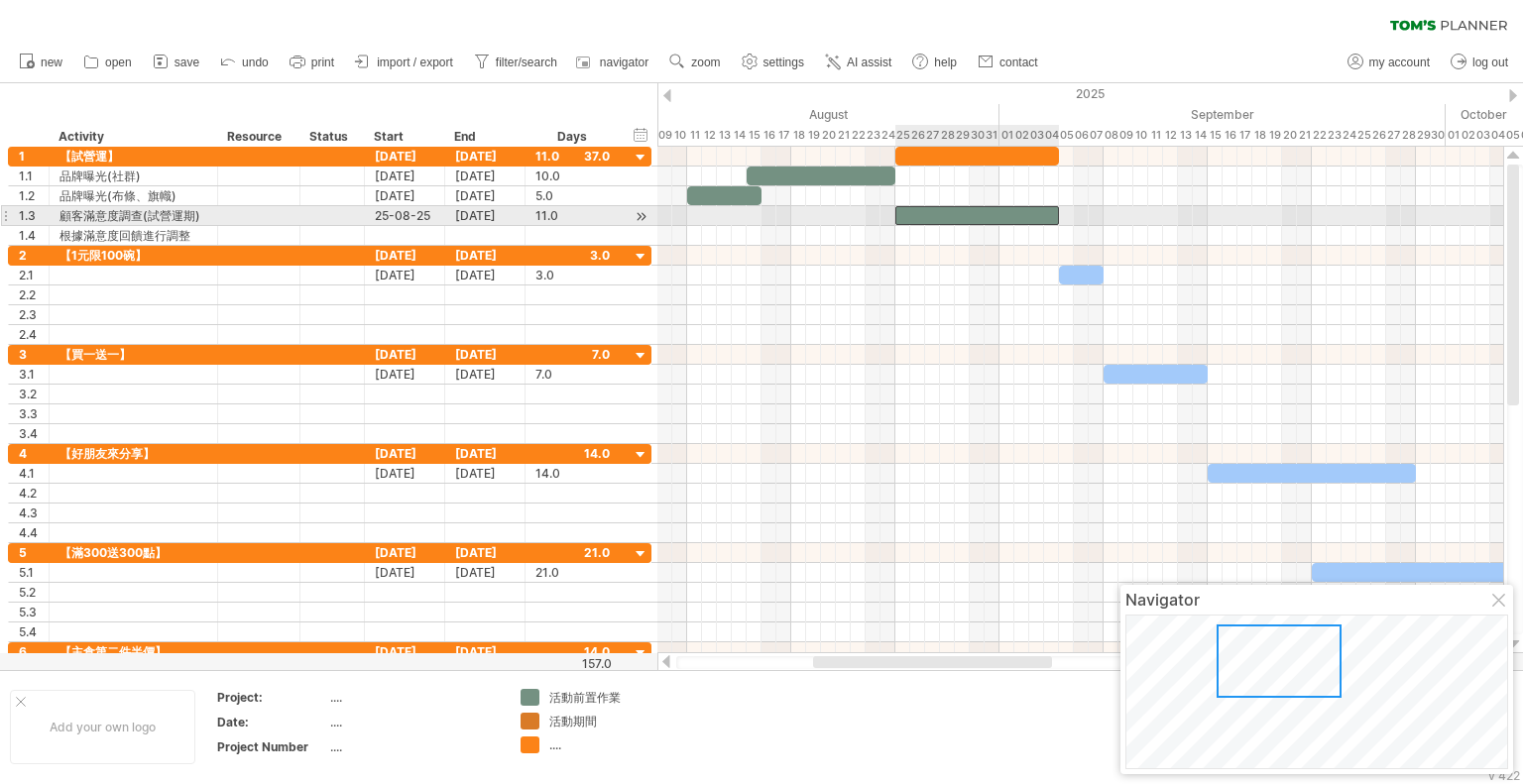 click at bounding box center (977, 215) 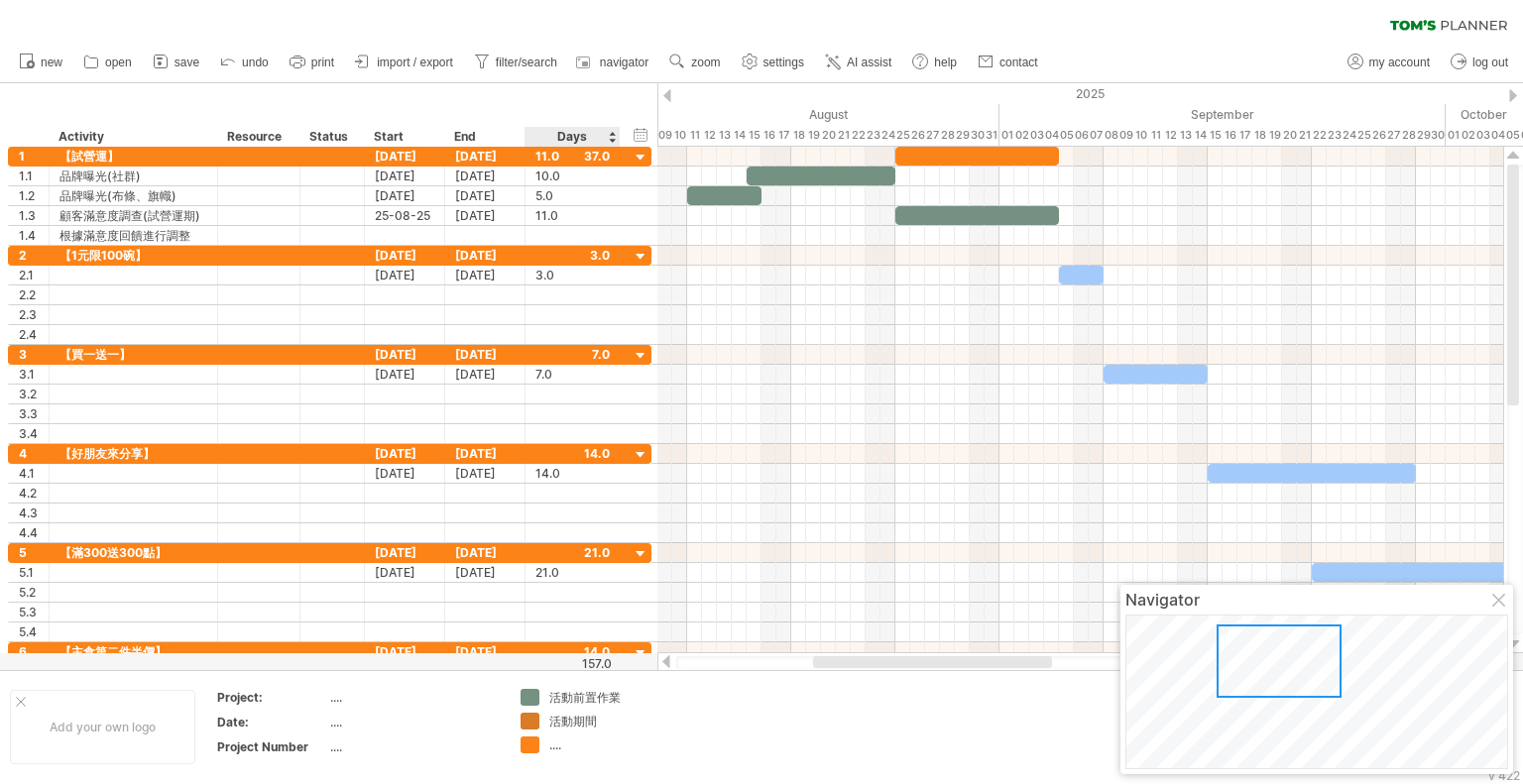 click on "活動期間" at bounding box center (603, 721) 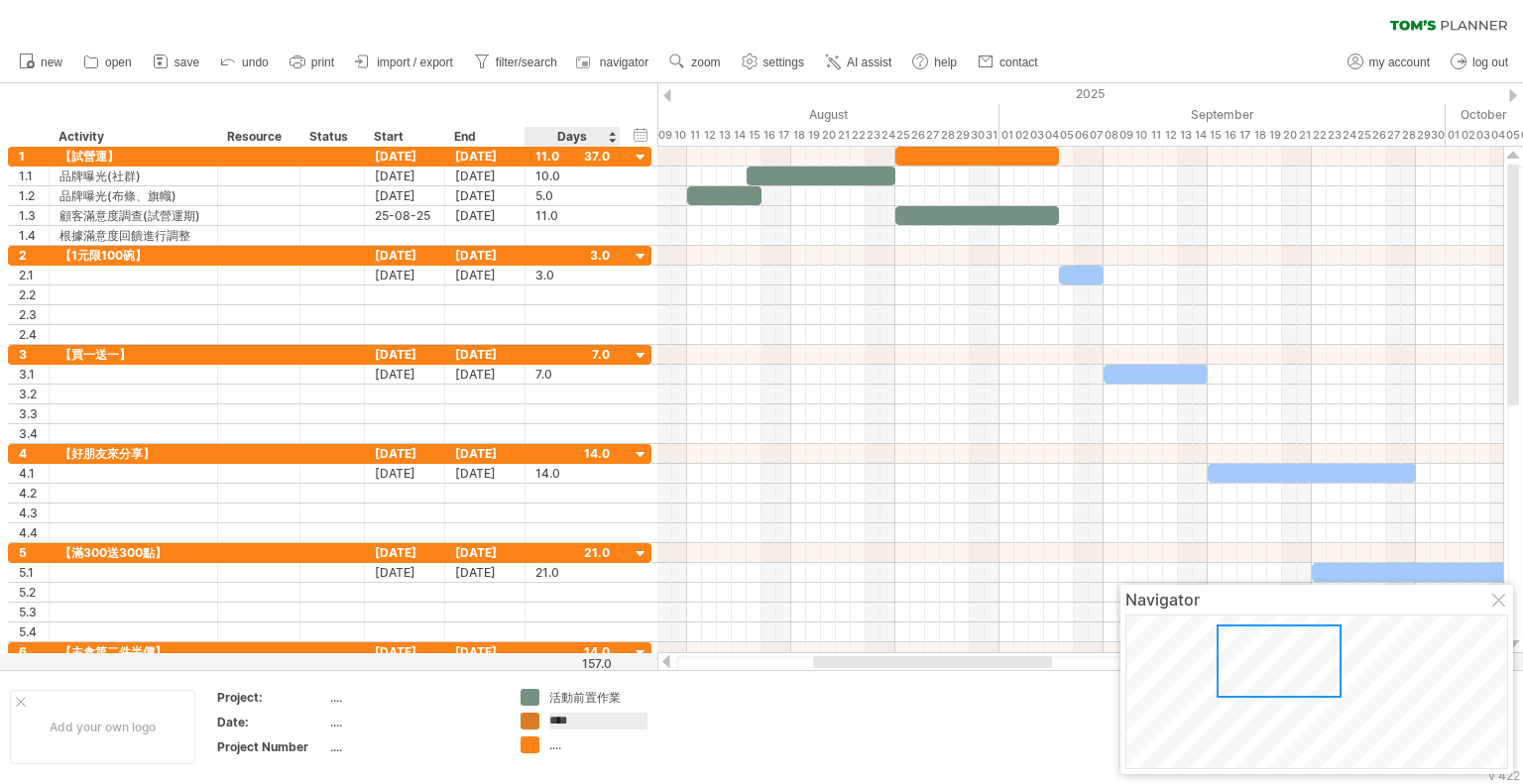 drag, startPoint x: 592, startPoint y: 721, endPoint x: 548, endPoint y: 719, distance: 44.04543 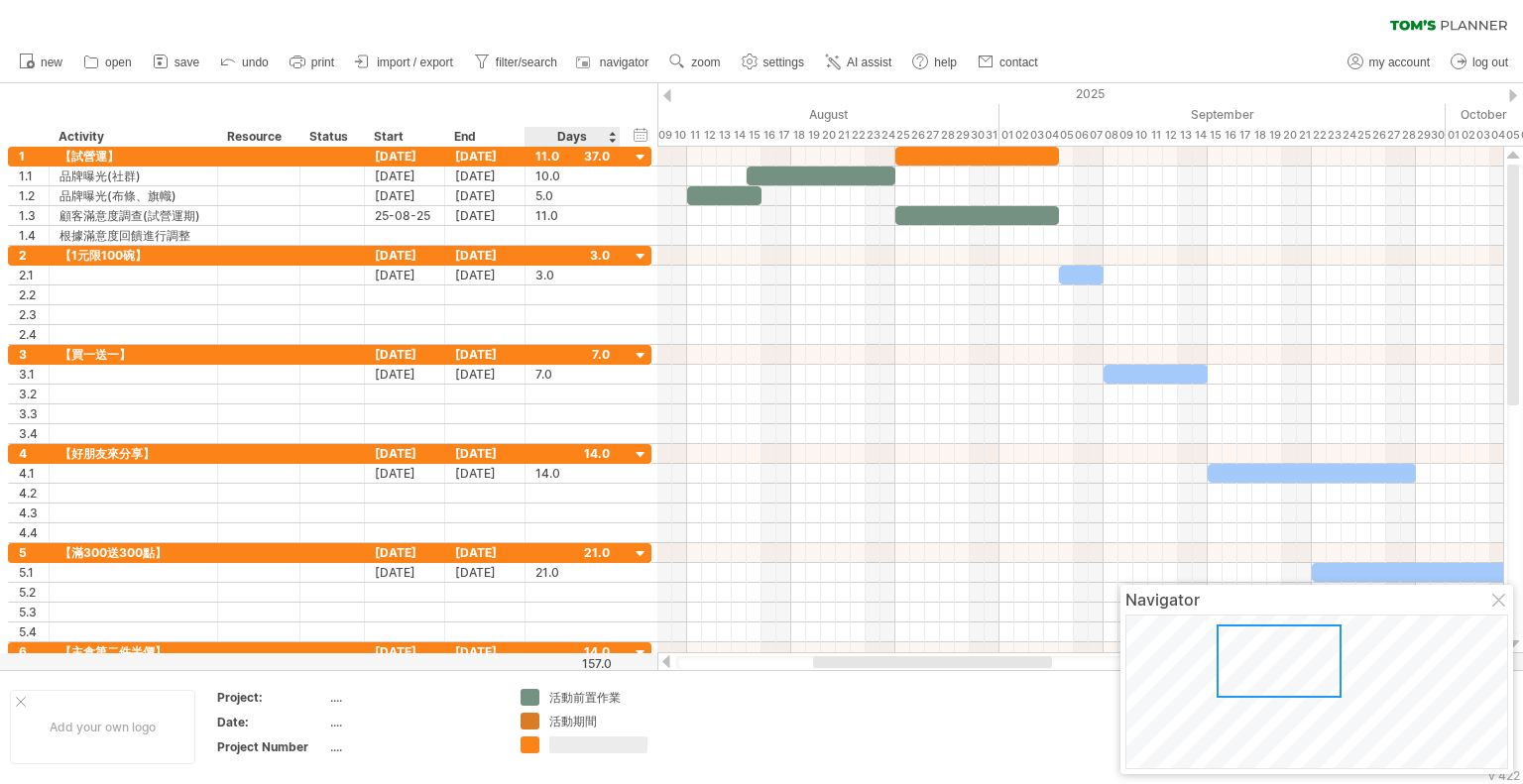 type on "****" 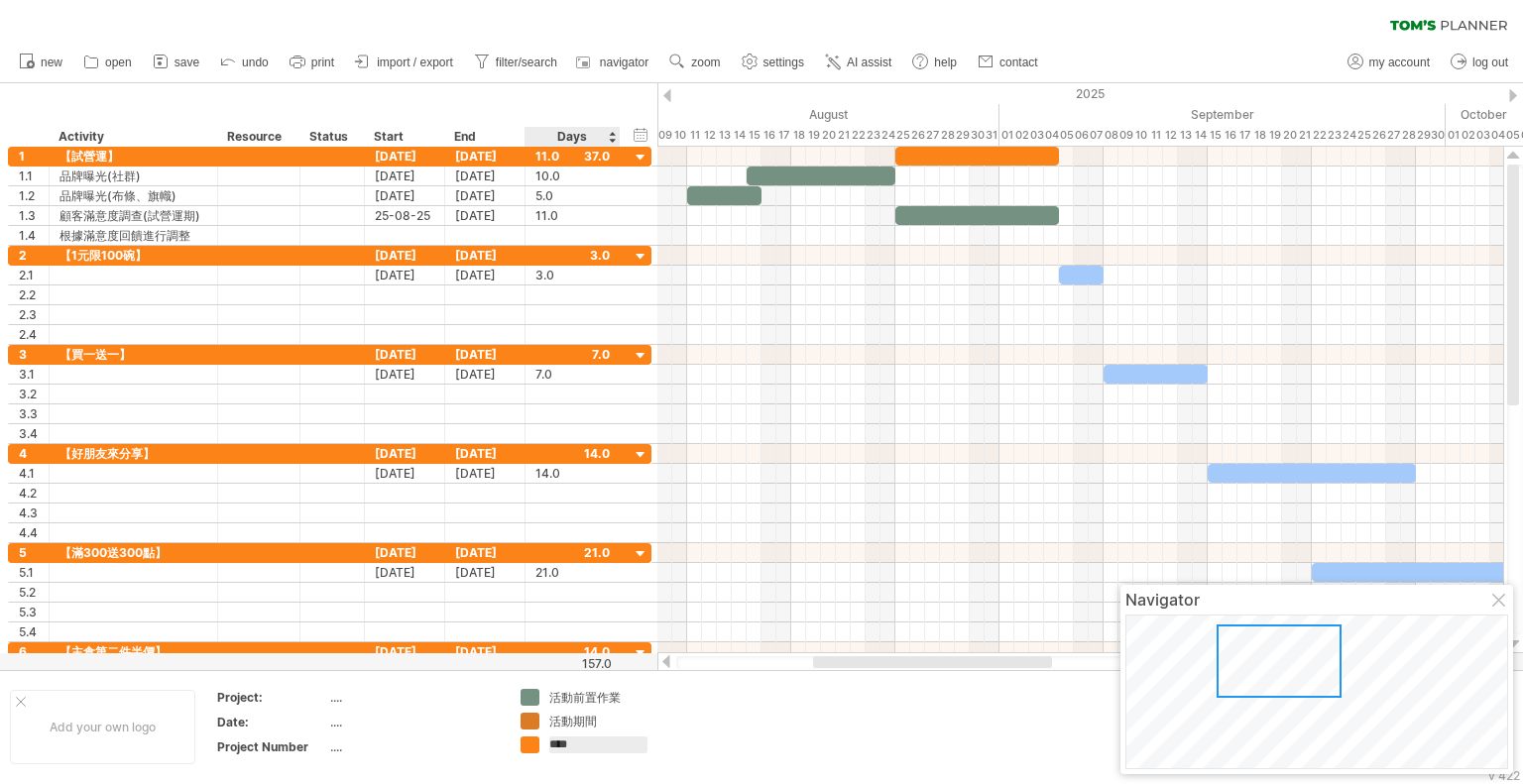 click on "活動期間" at bounding box center [603, 721] 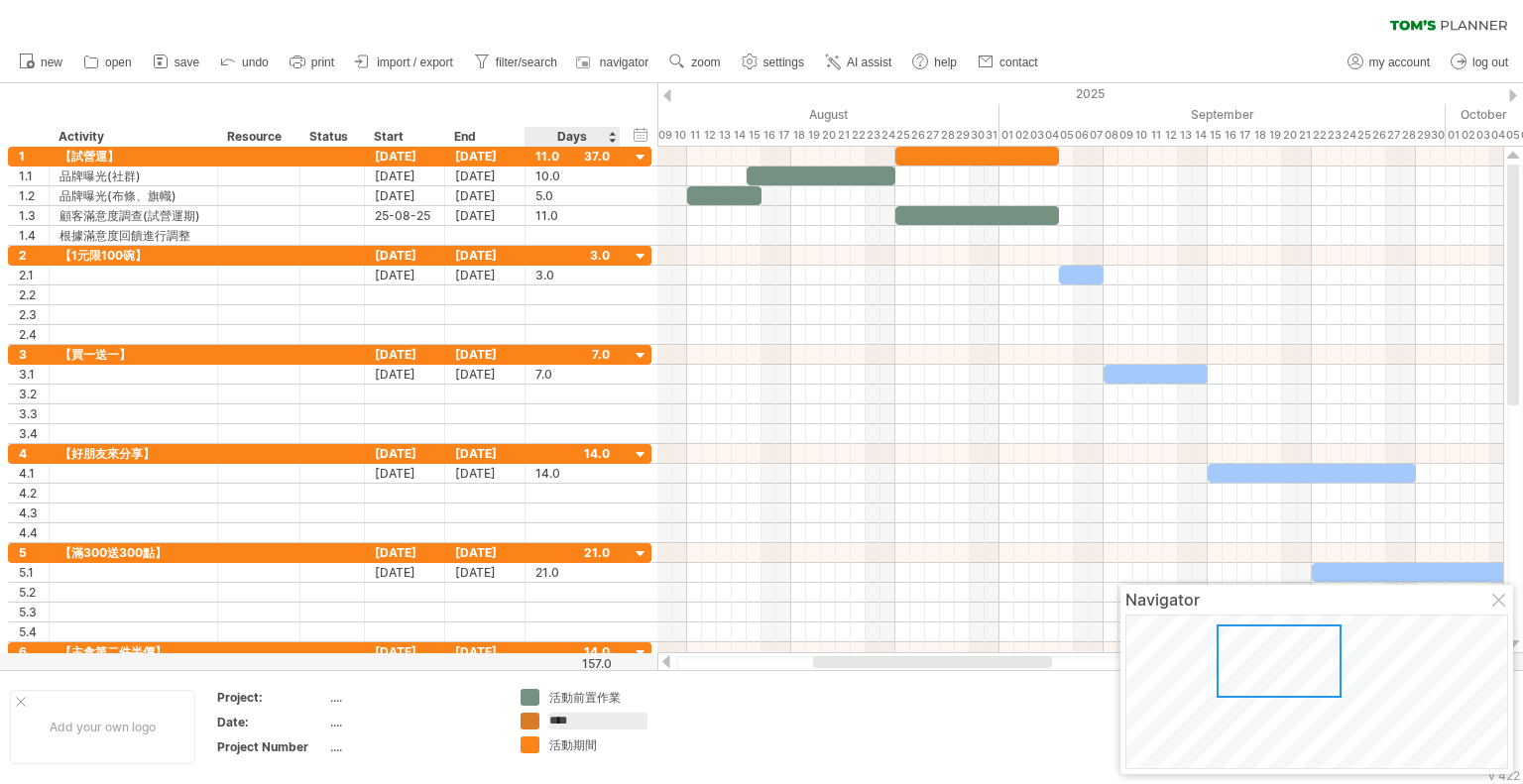 drag, startPoint x: 599, startPoint y: 717, endPoint x: 551, endPoint y: 717, distance: 48 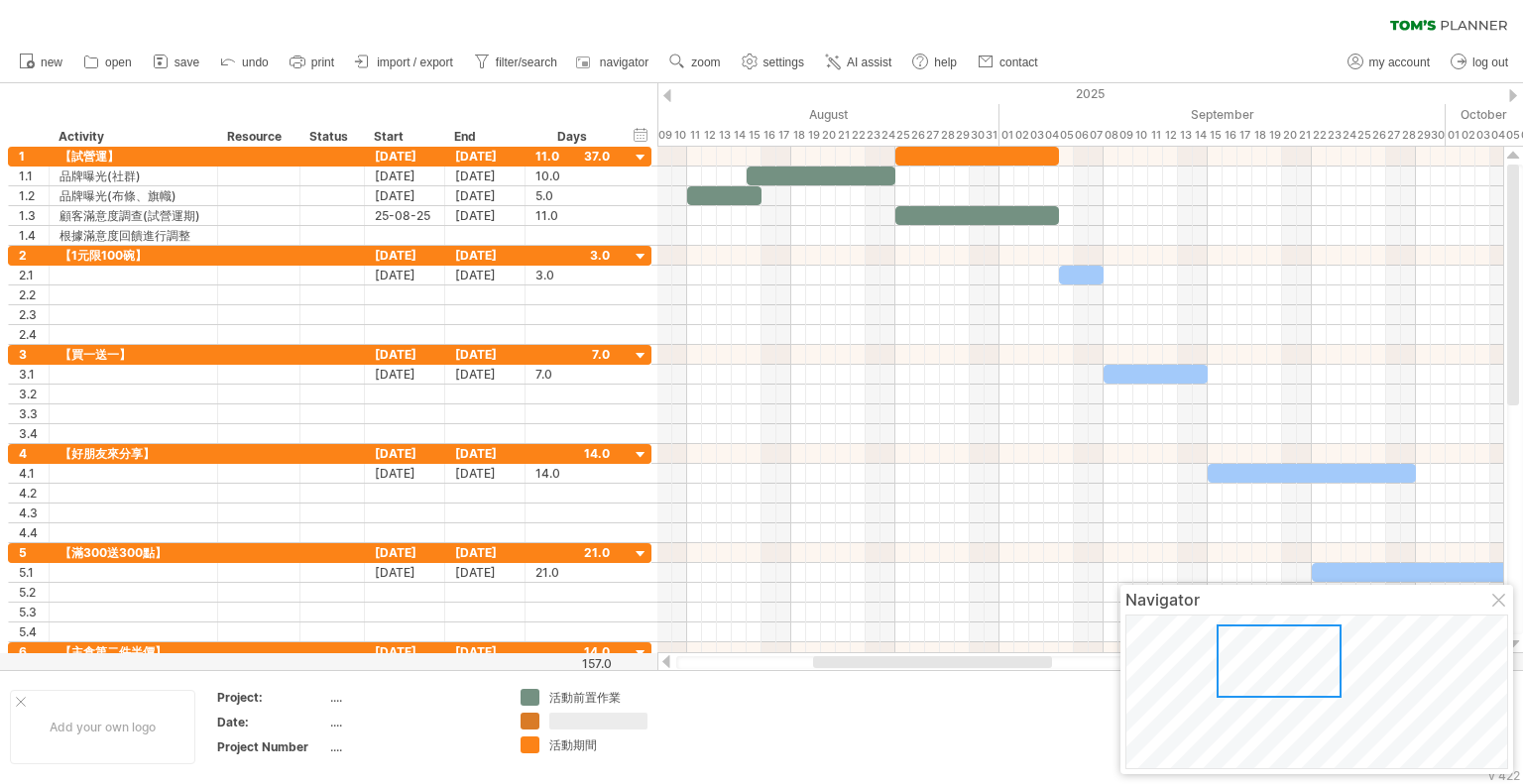 click at bounding box center [746, 727] 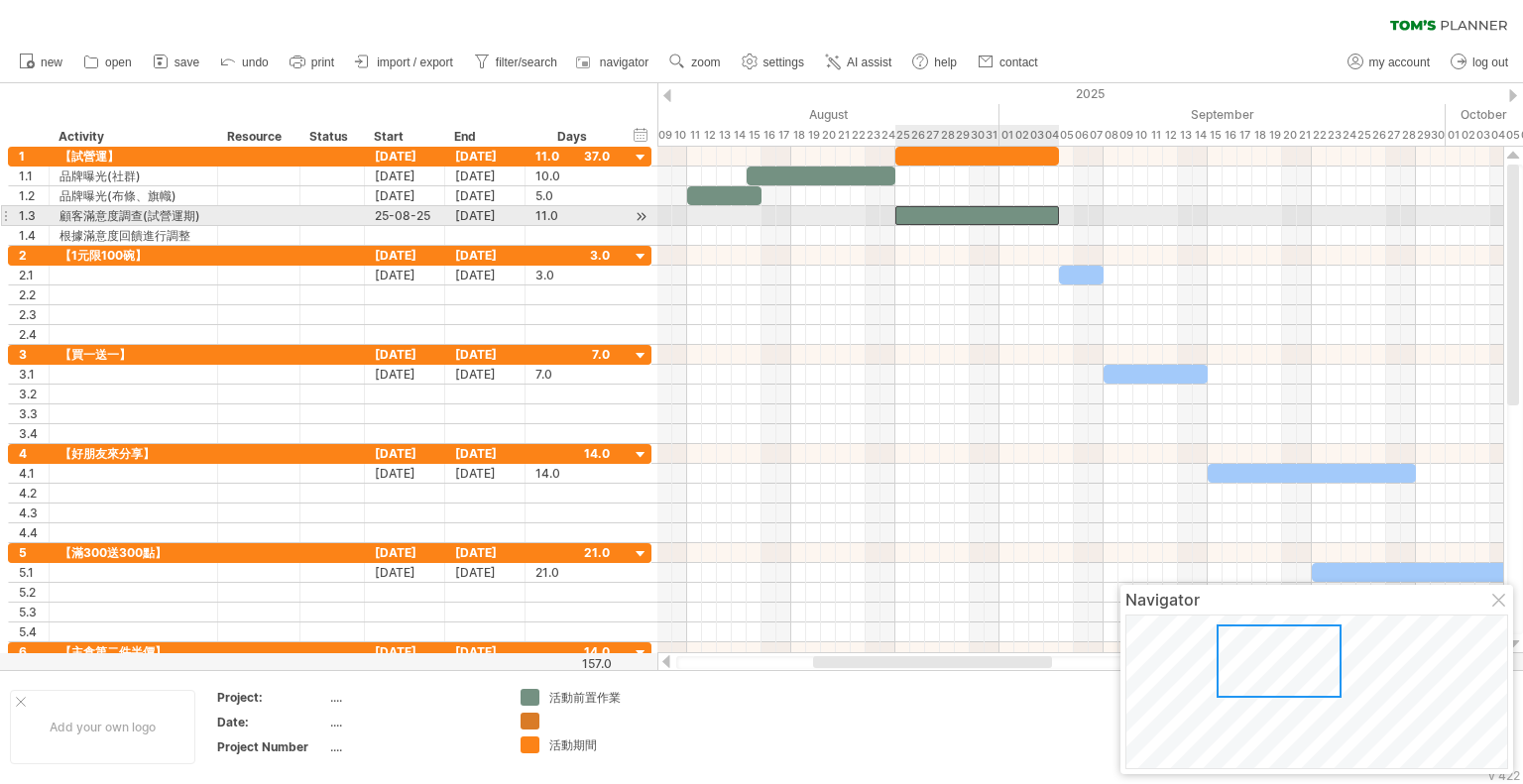 click at bounding box center [977, 215] 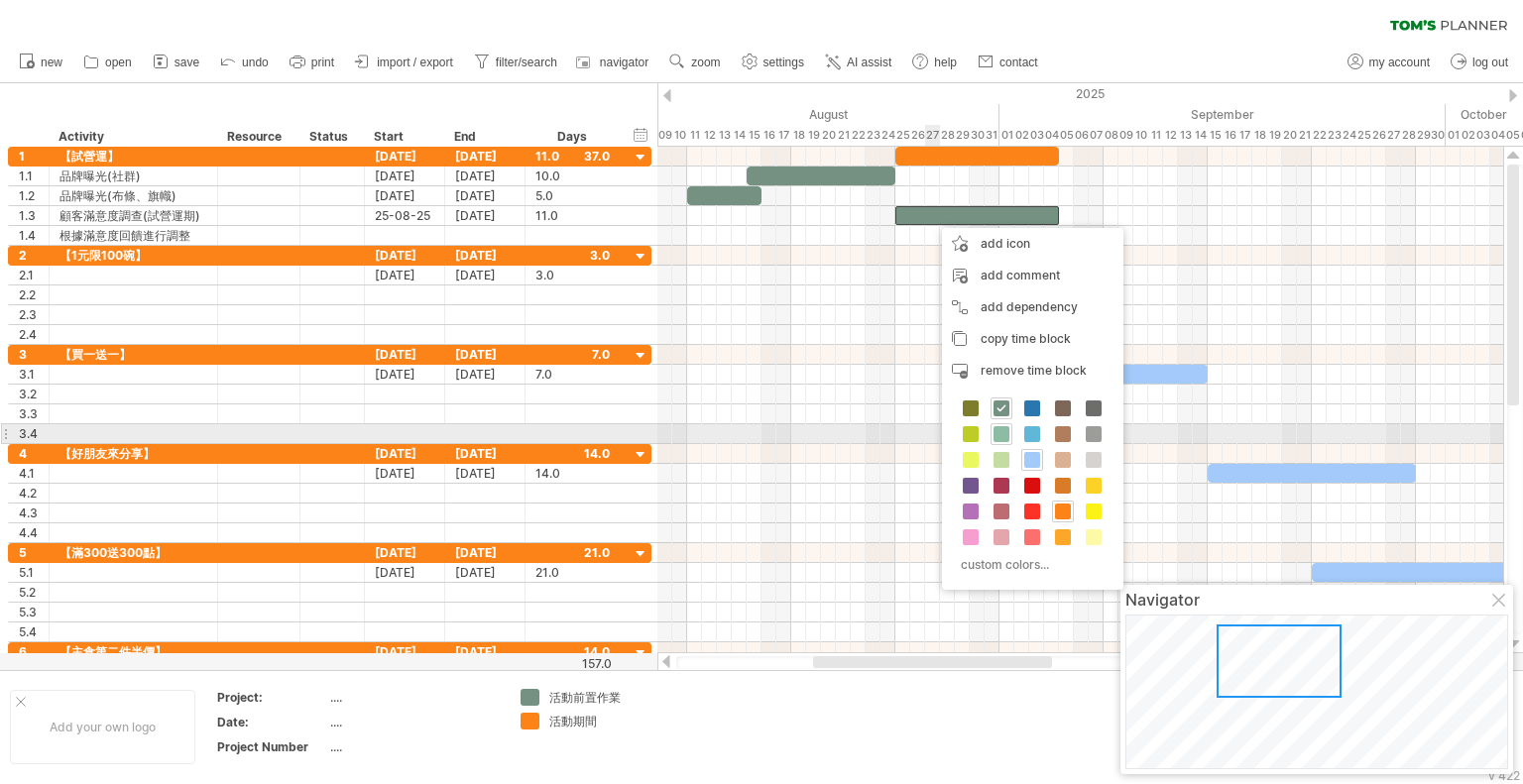 click at bounding box center [1001, 434] 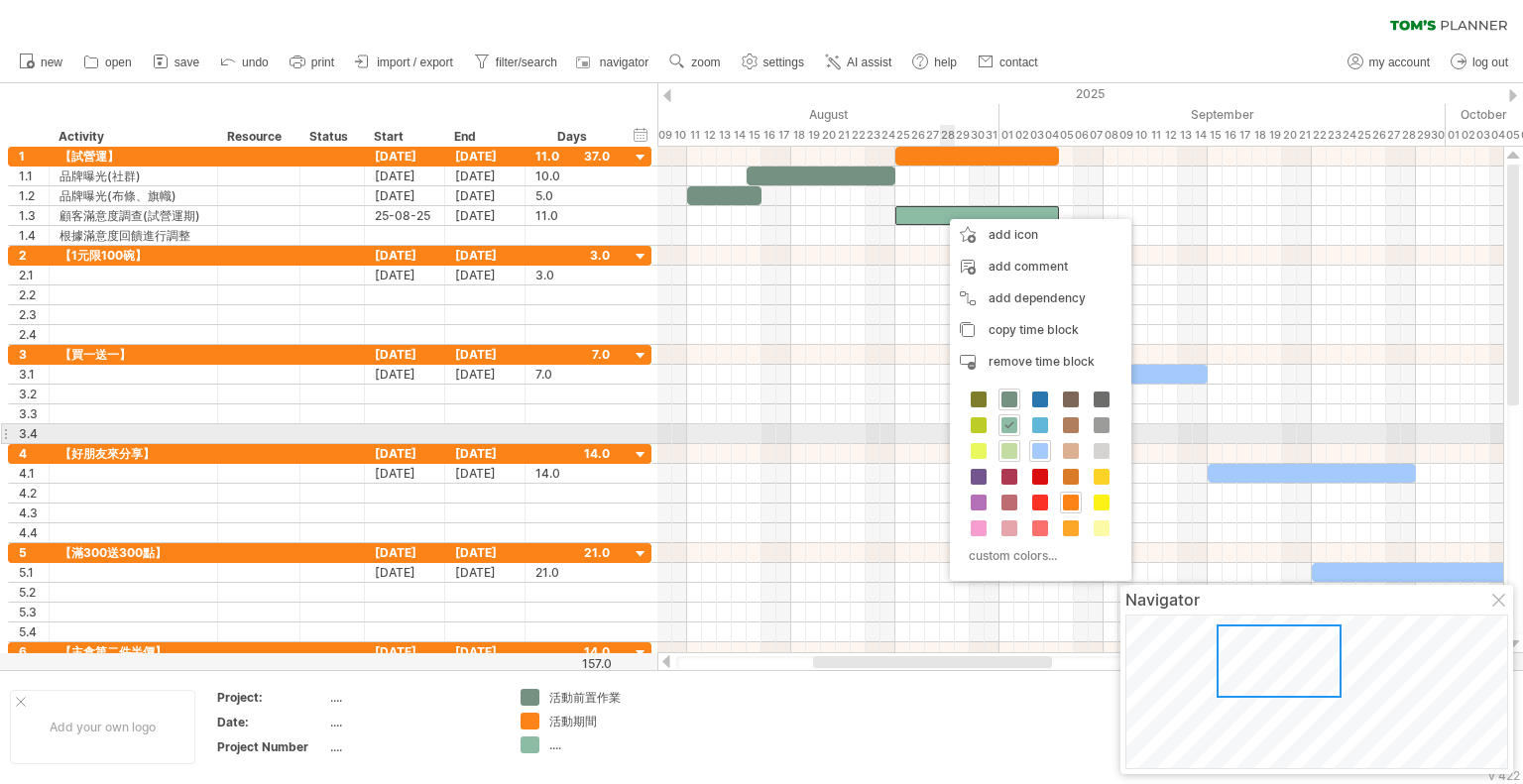 click at bounding box center (1009, 451) 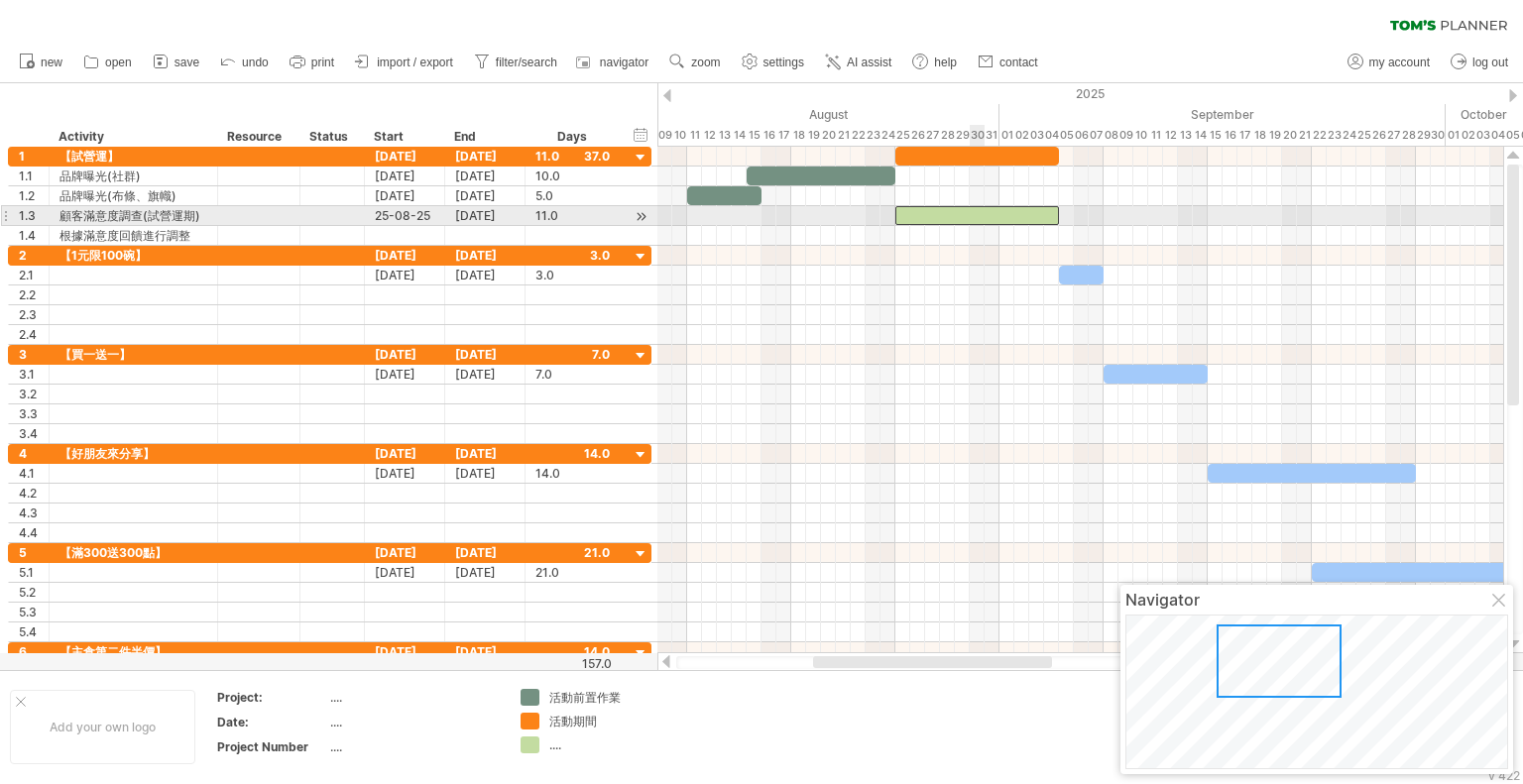 click at bounding box center (977, 215) 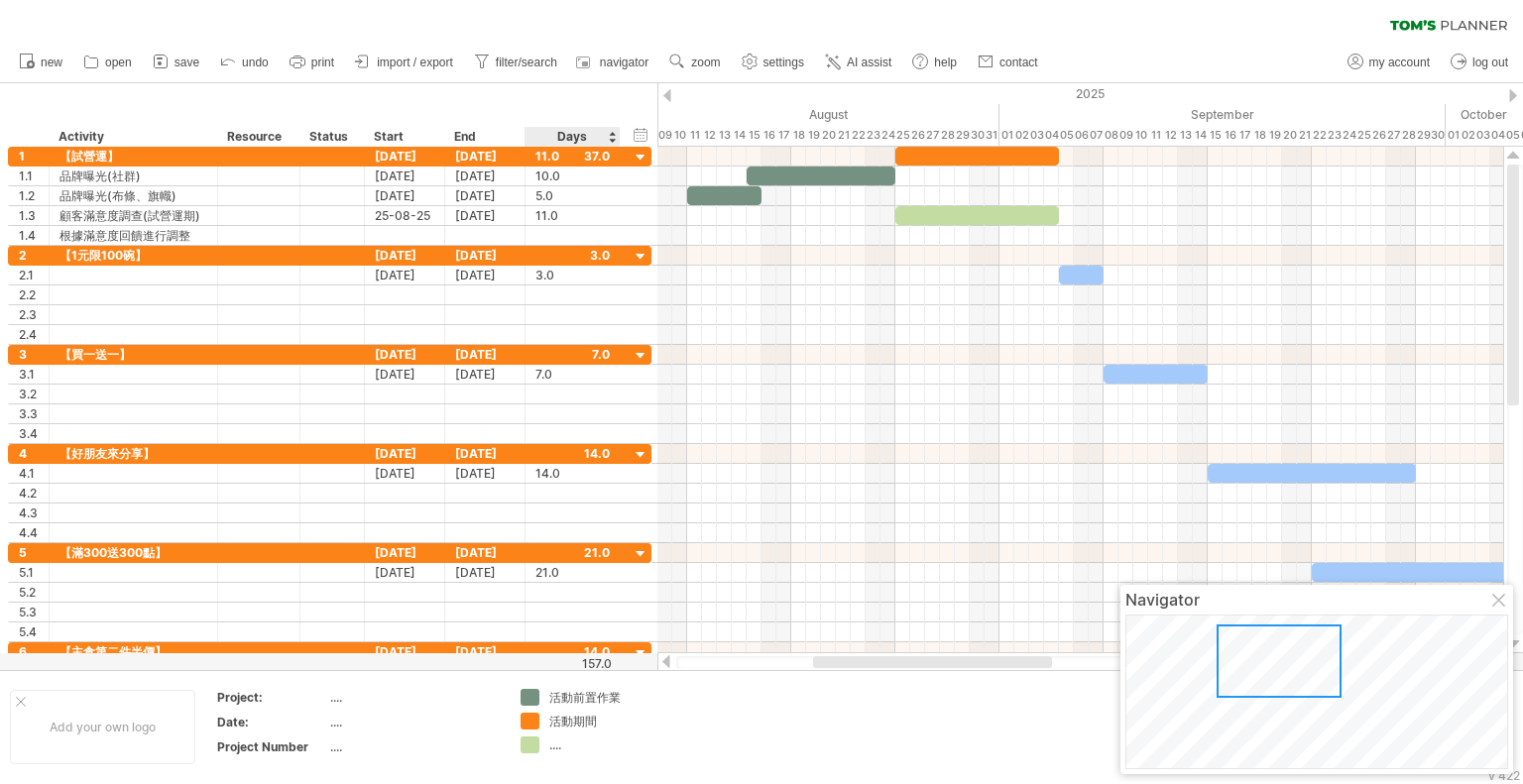click on "...." at bounding box center [603, 744] 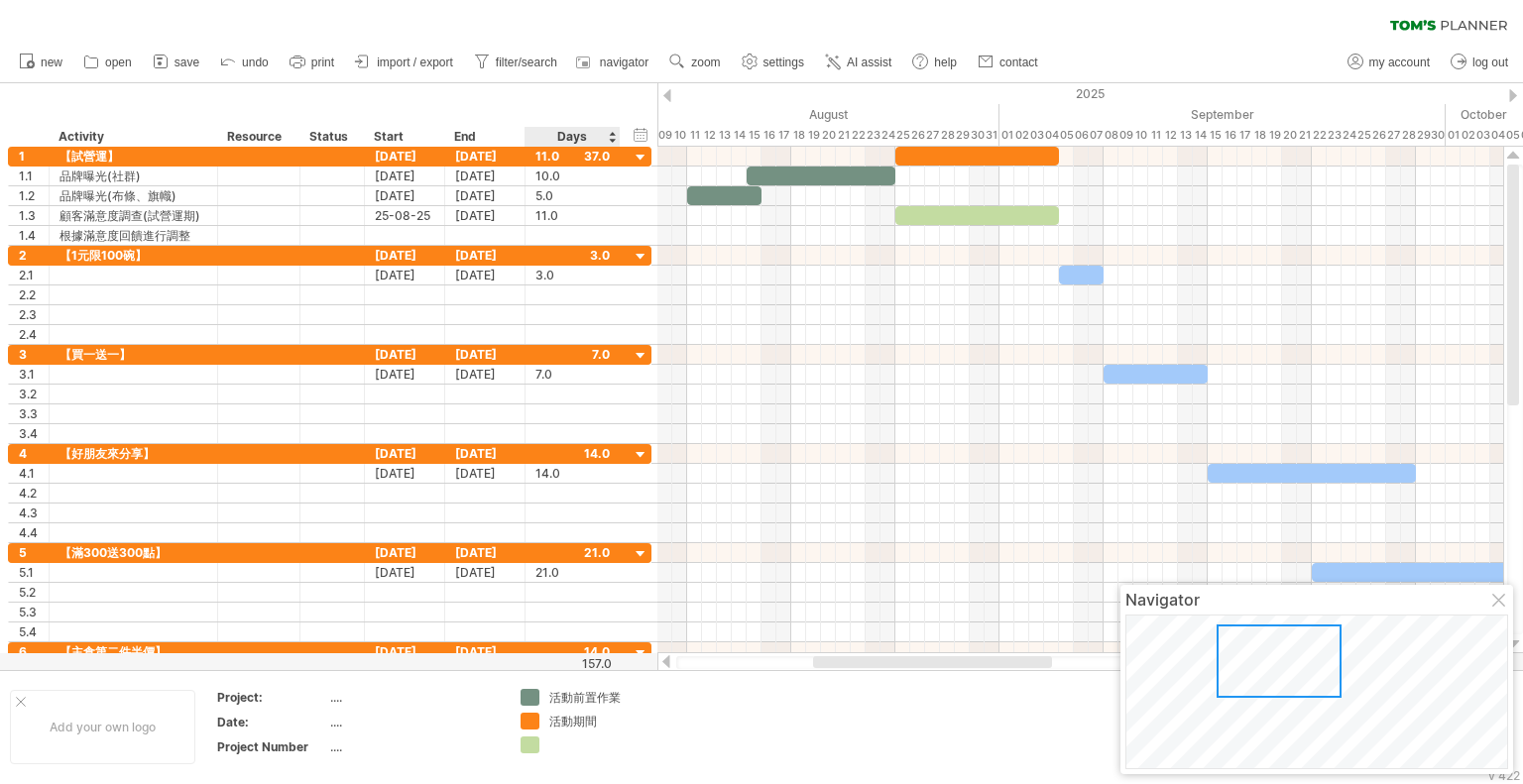 click on "活動期間" at bounding box center [603, 721] 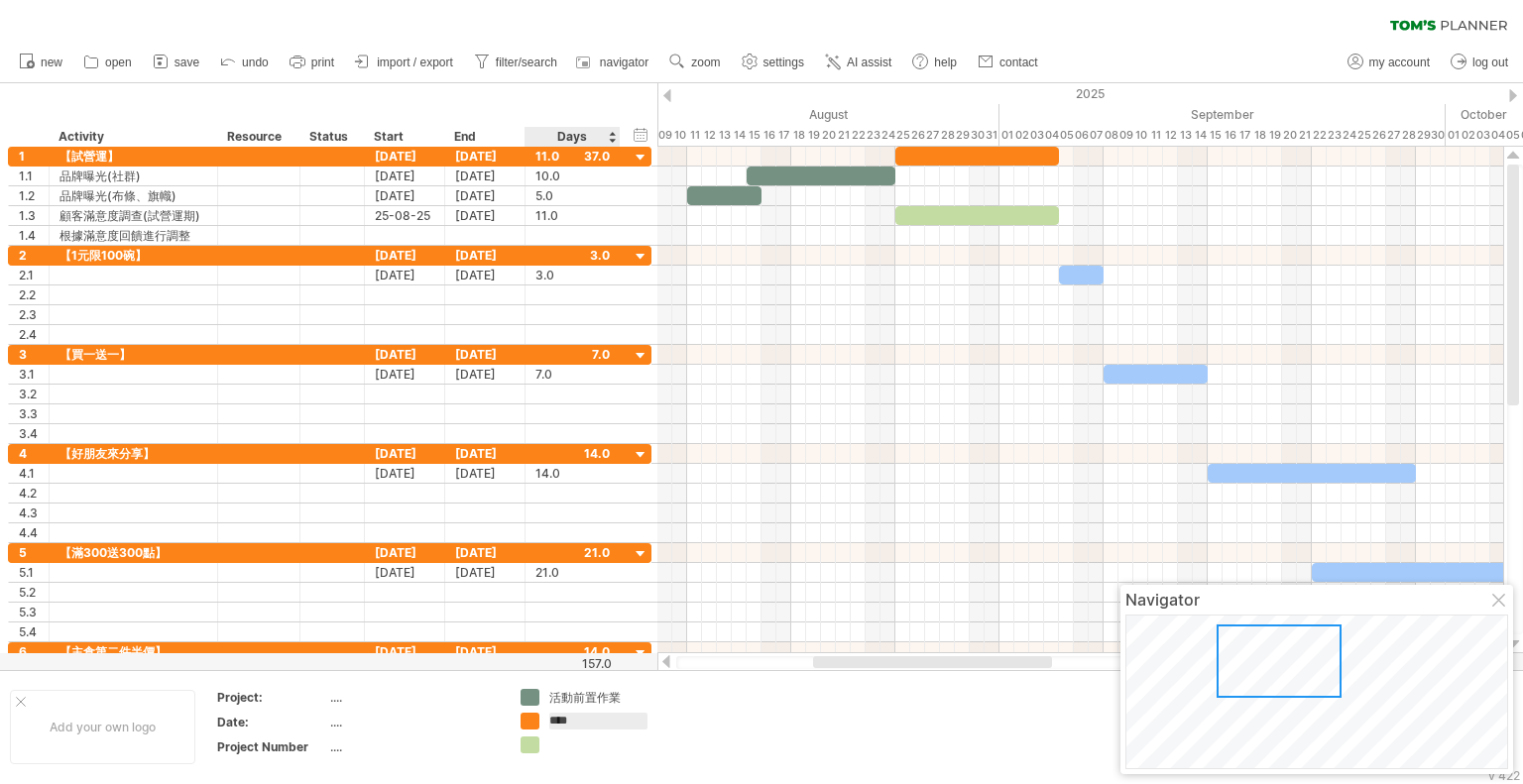 drag, startPoint x: 599, startPoint y: 723, endPoint x: 544, endPoint y: 725, distance: 55.03635 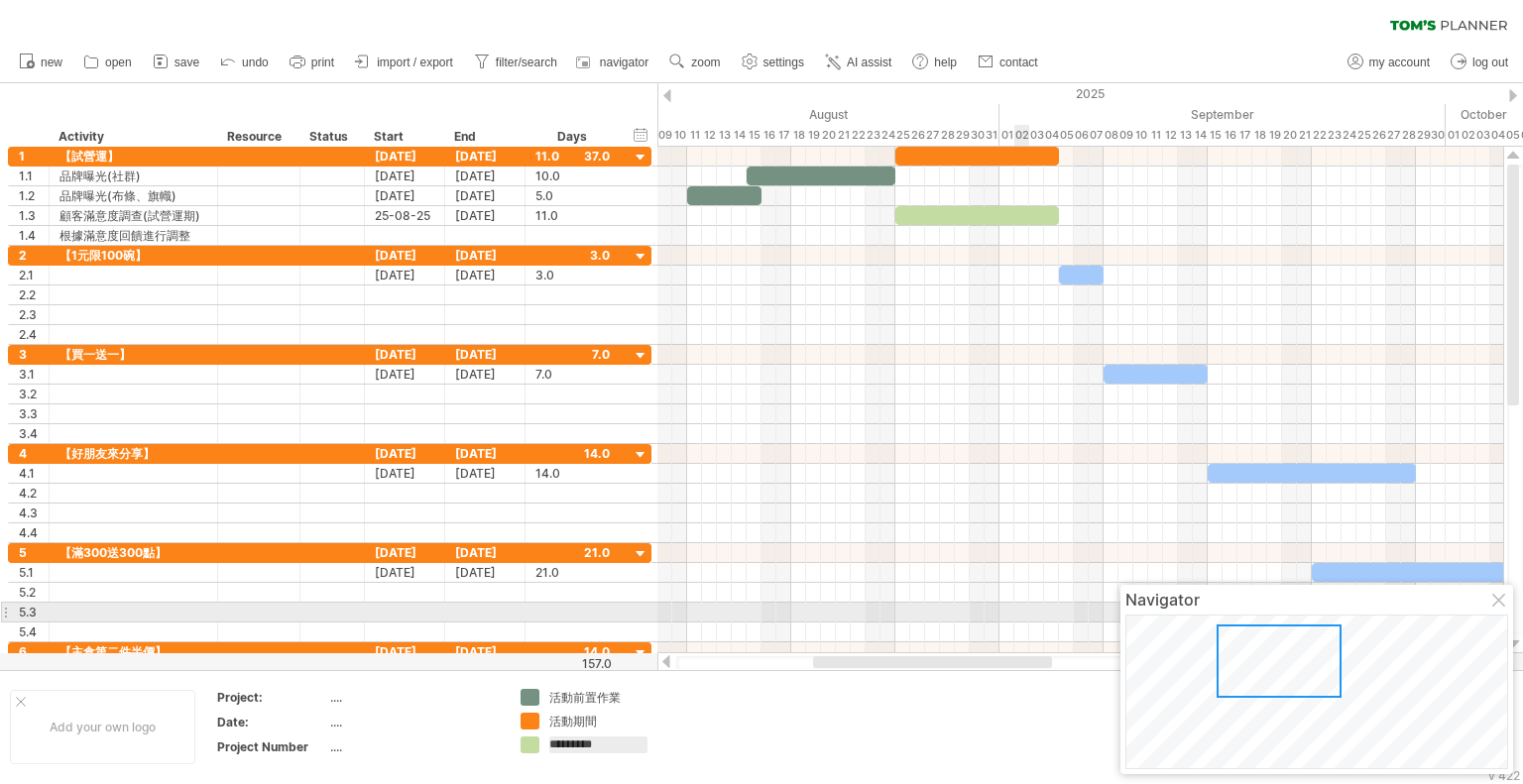 type on "******" 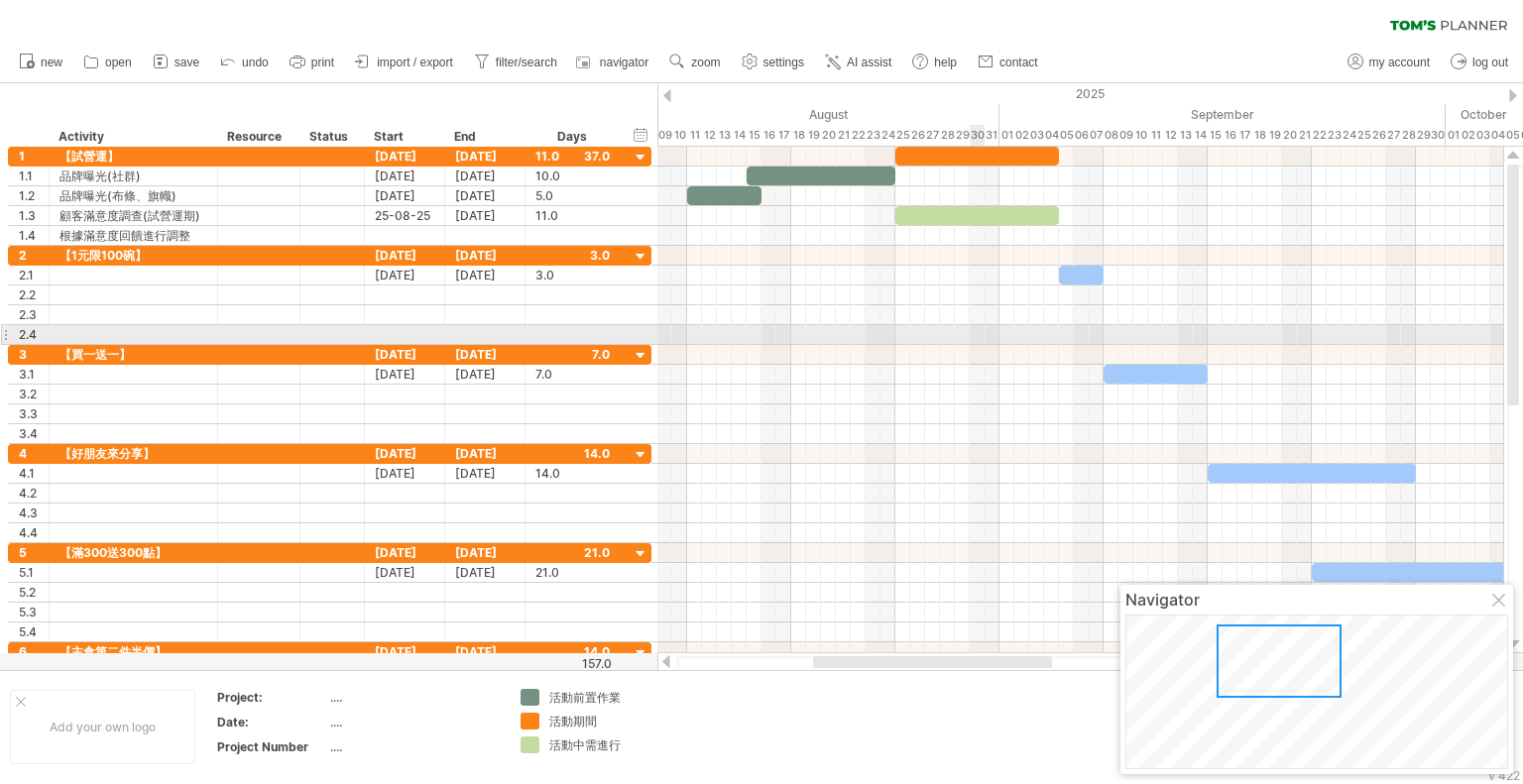 click at bounding box center [1080, 335] 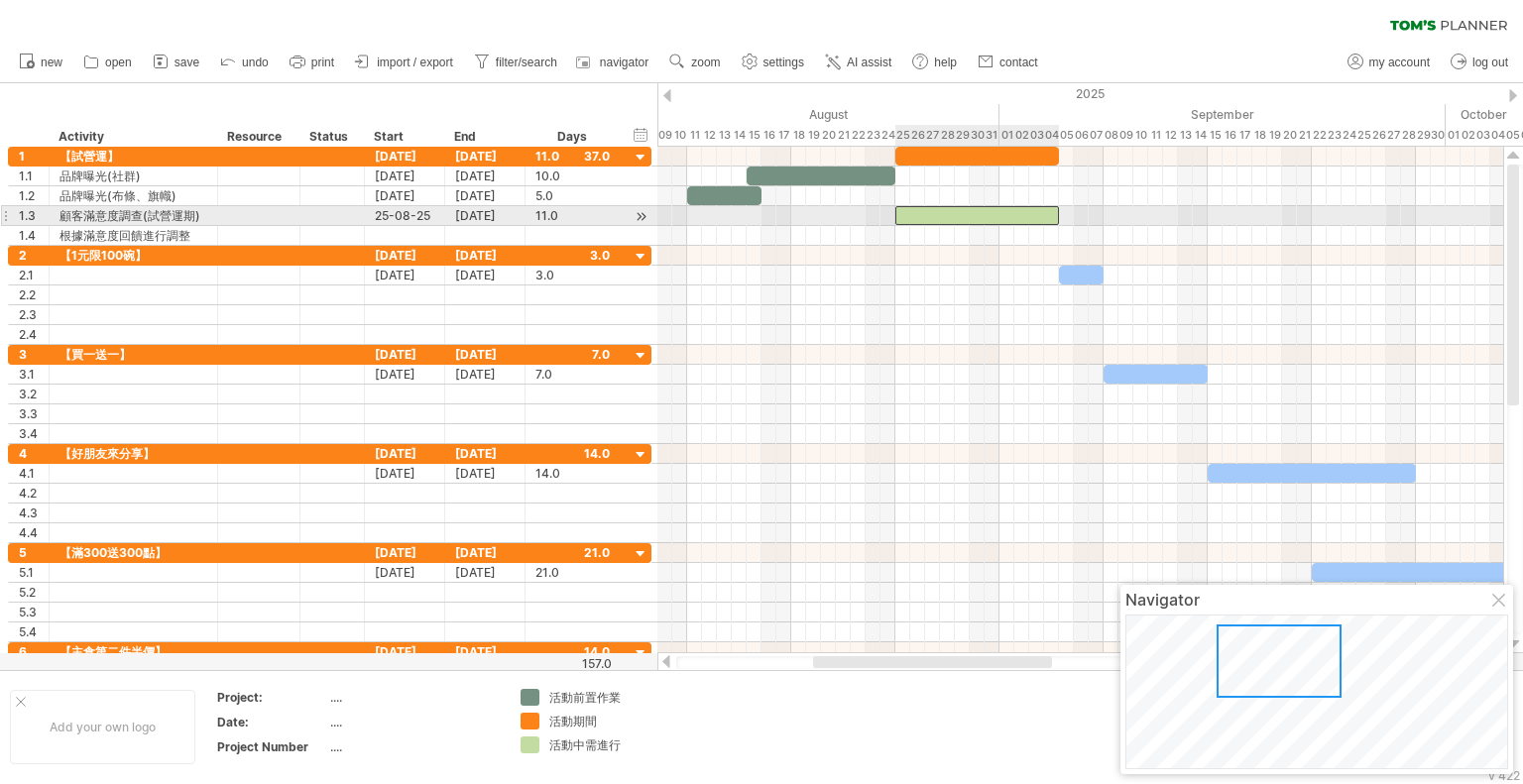 click at bounding box center (977, 215) 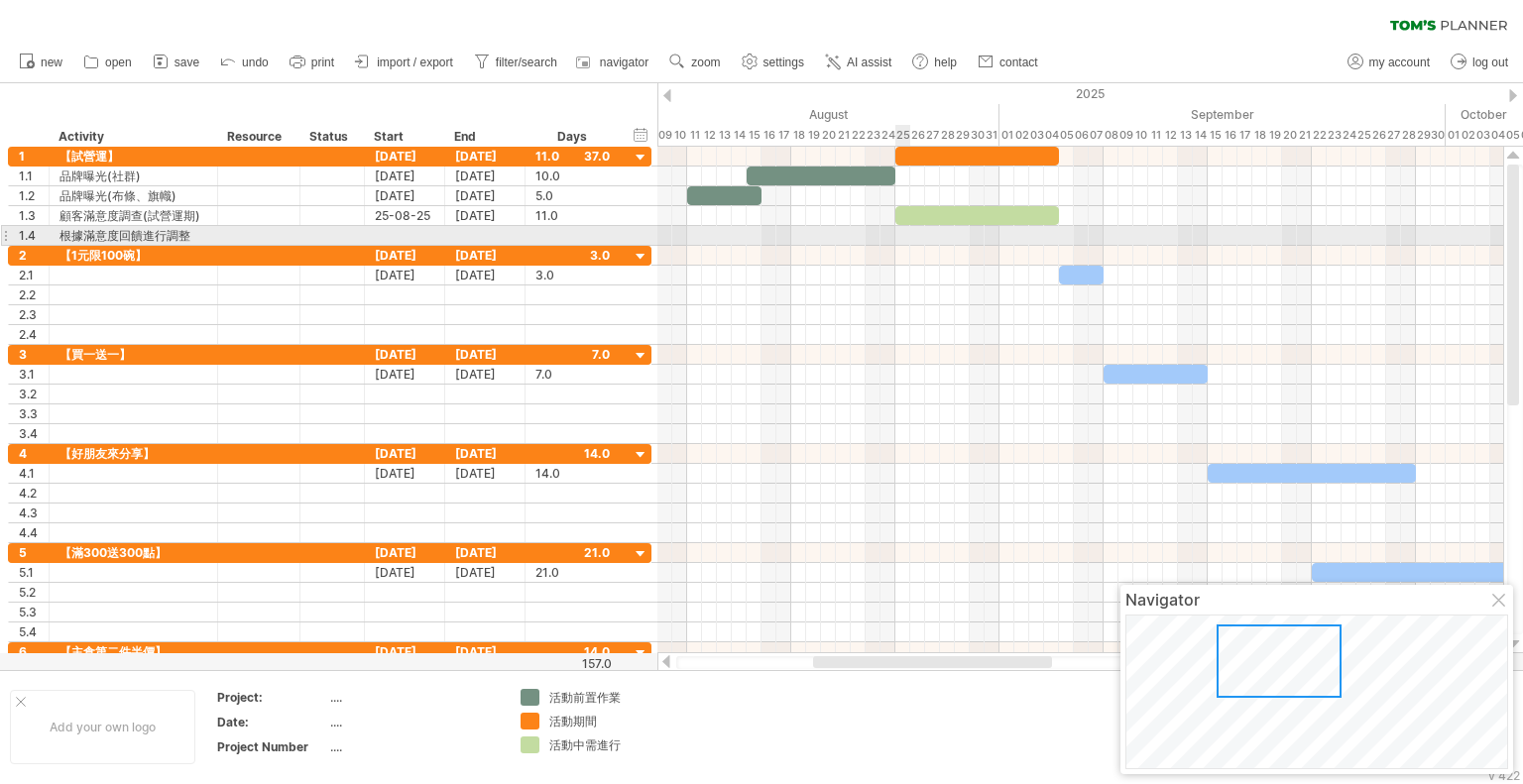 click at bounding box center [1080, 236] 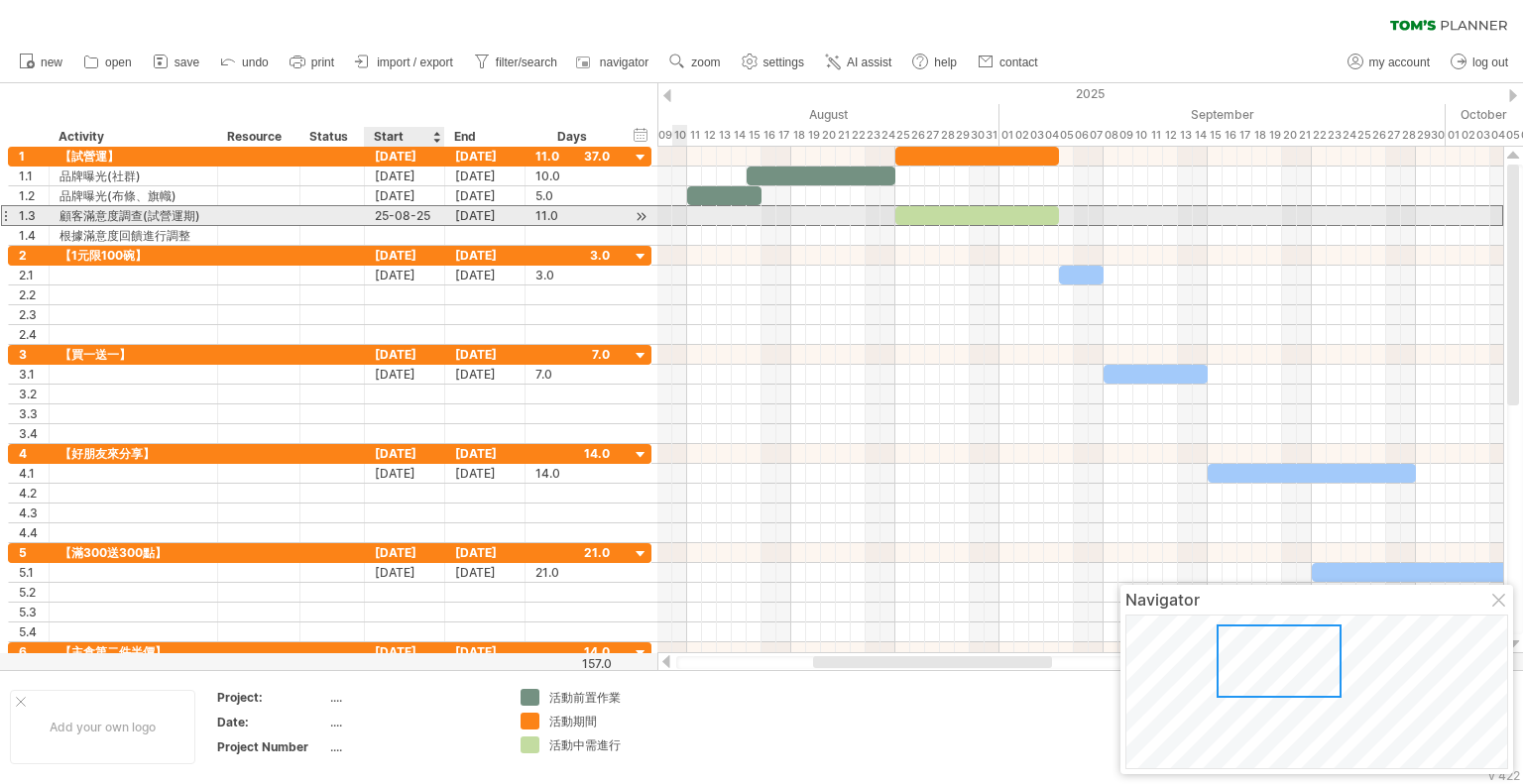 click on "25-08-25" at bounding box center (405, 215) 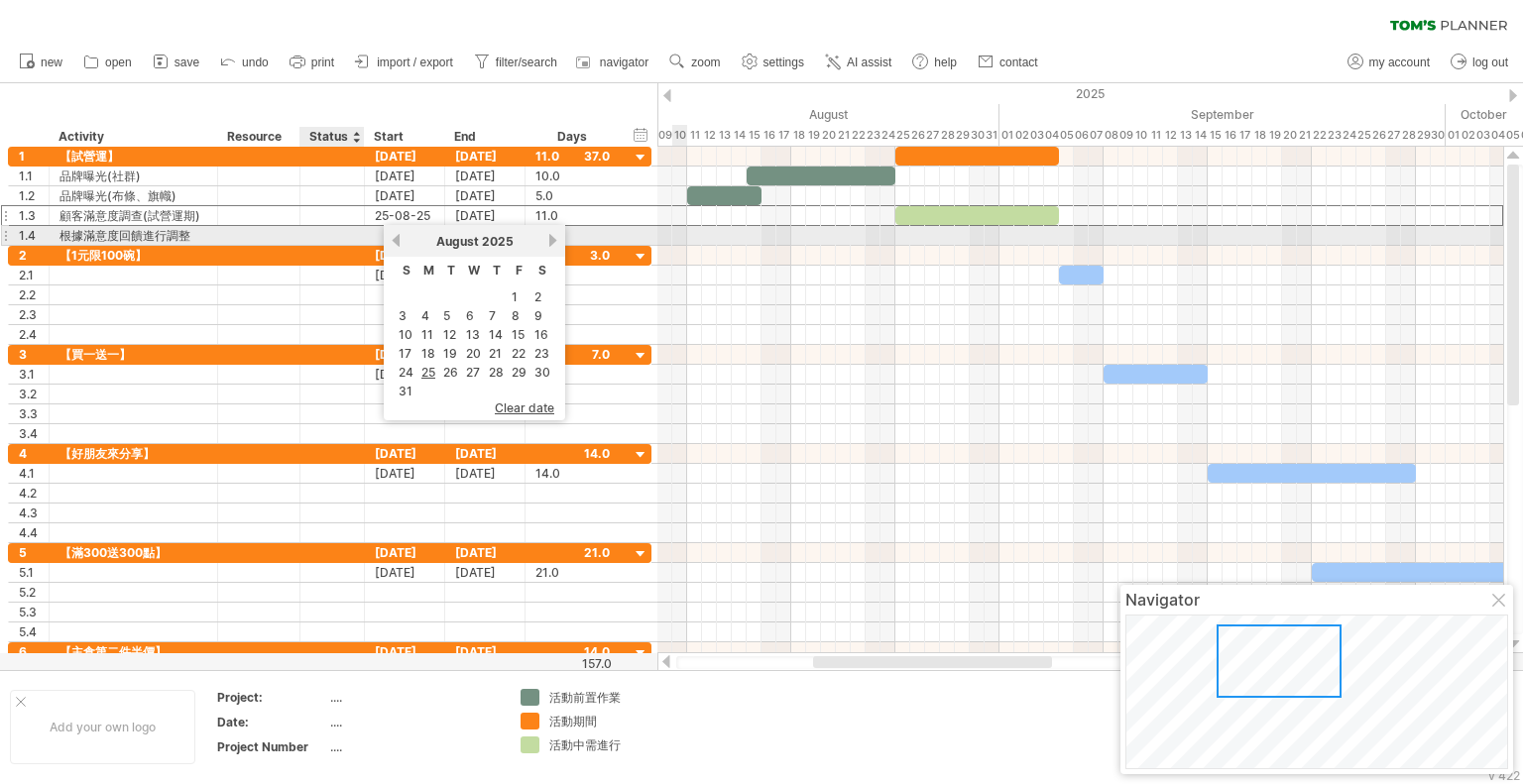 click at bounding box center [362, 236] 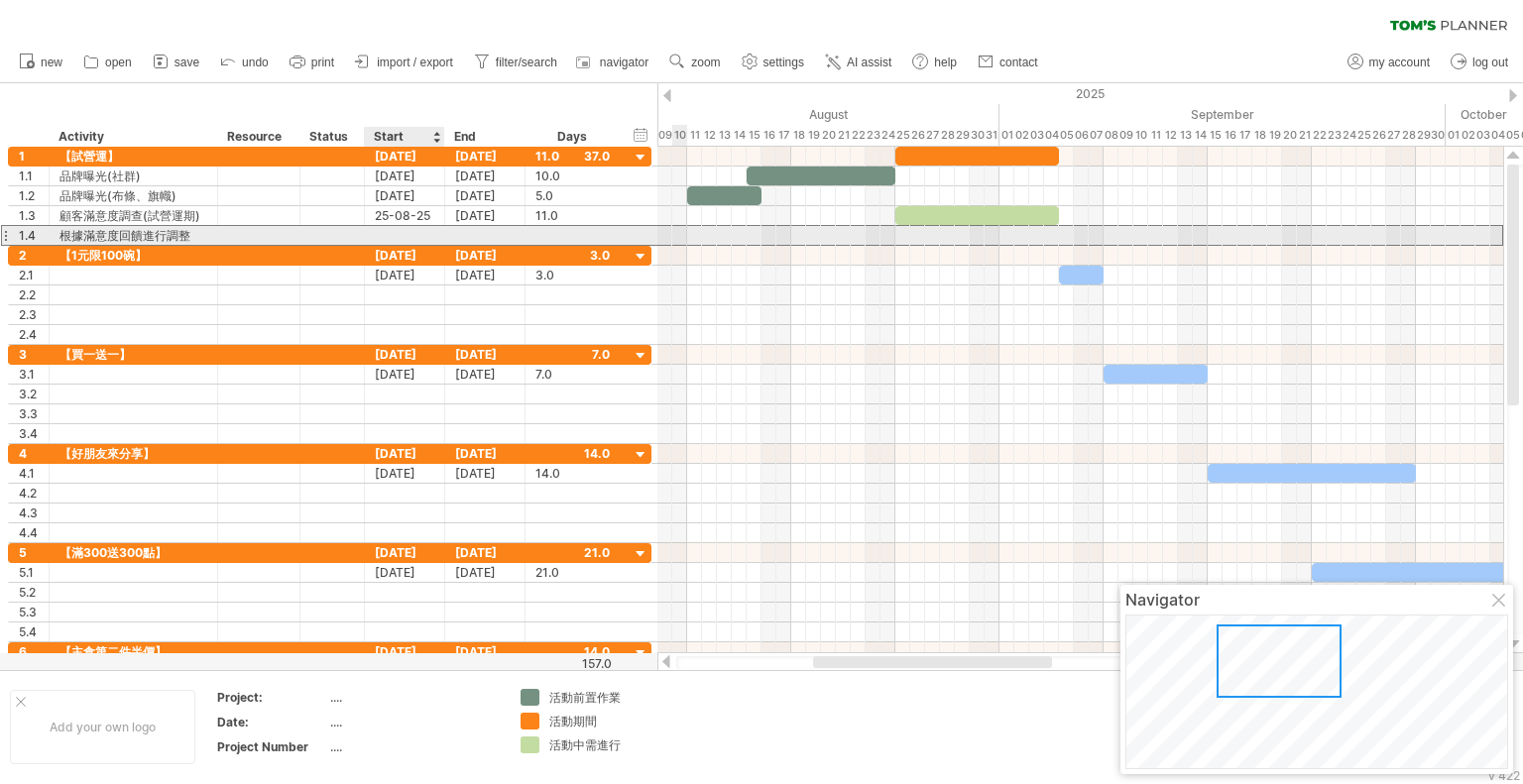 click at bounding box center [405, 235] 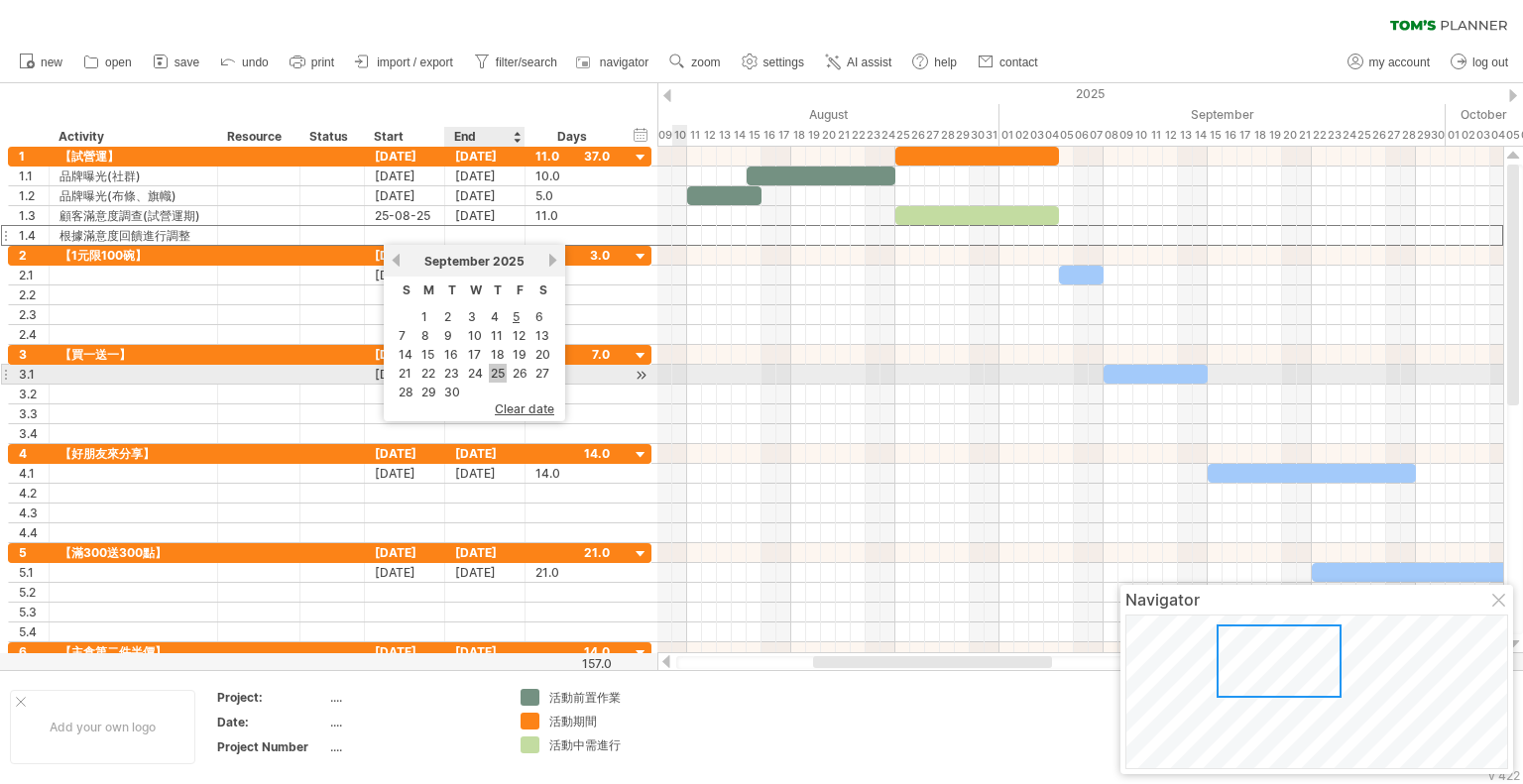 click on "25" at bounding box center (498, 373) 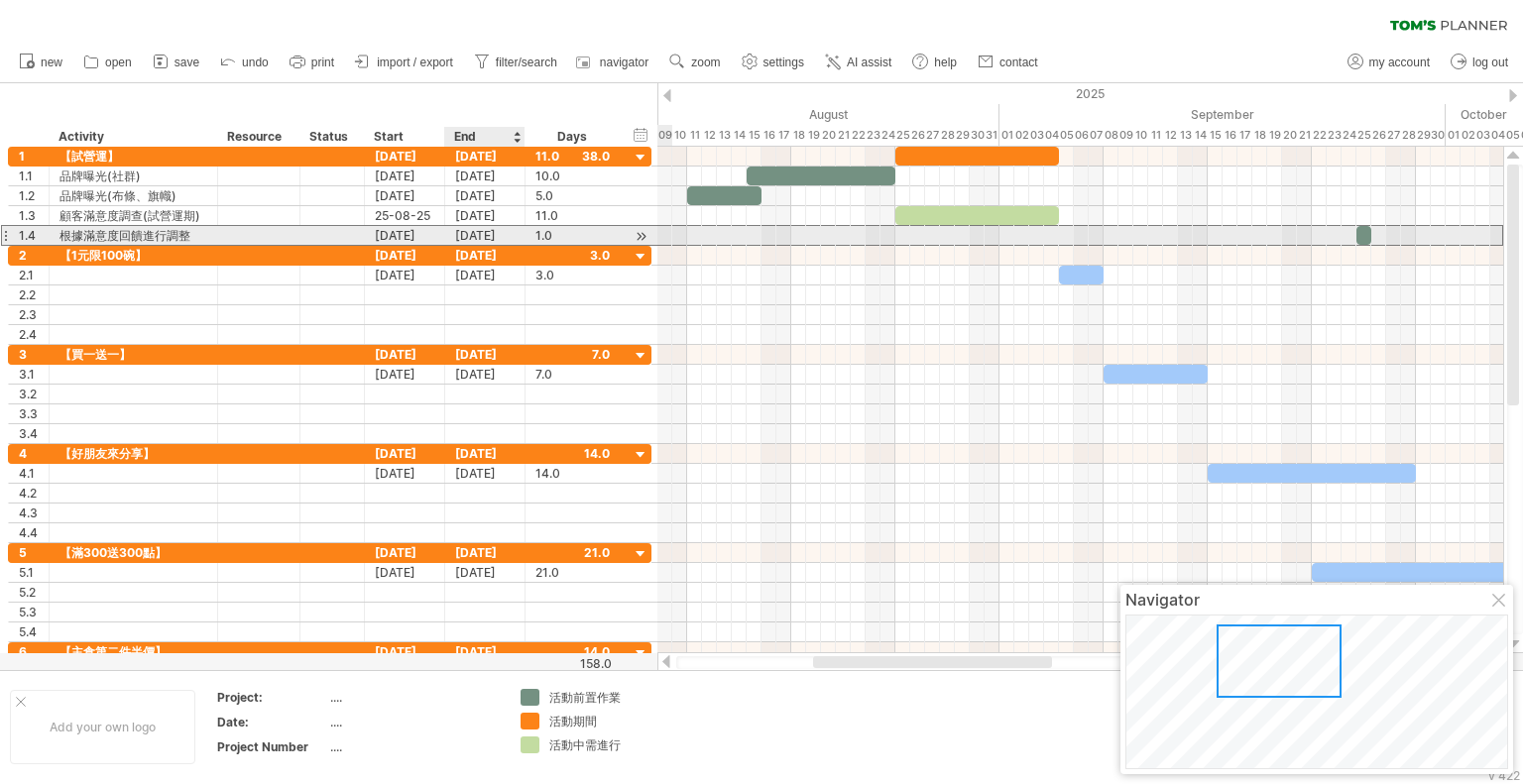 click on "[DATE]" at bounding box center (485, 235) 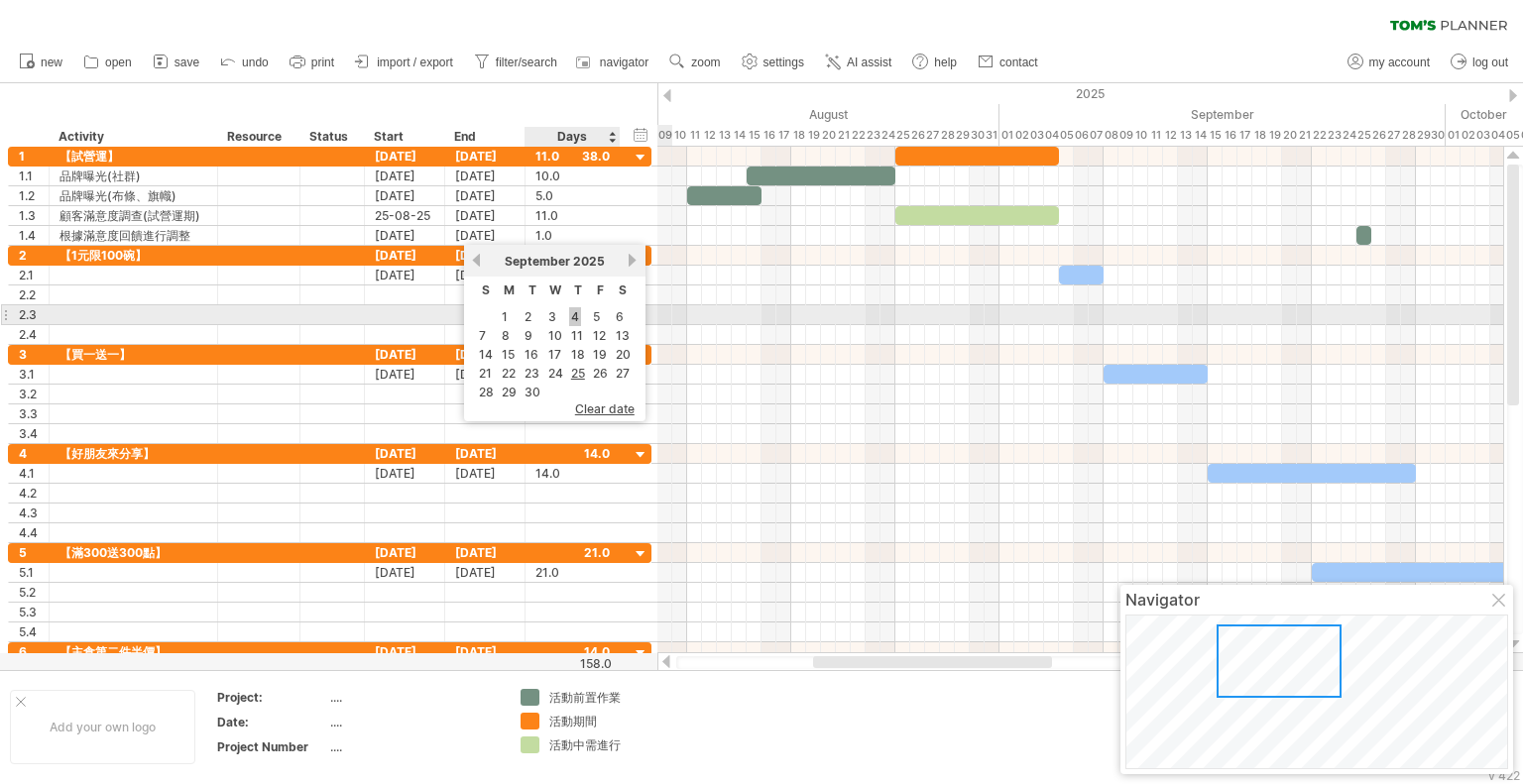 click on "4" at bounding box center (575, 316) 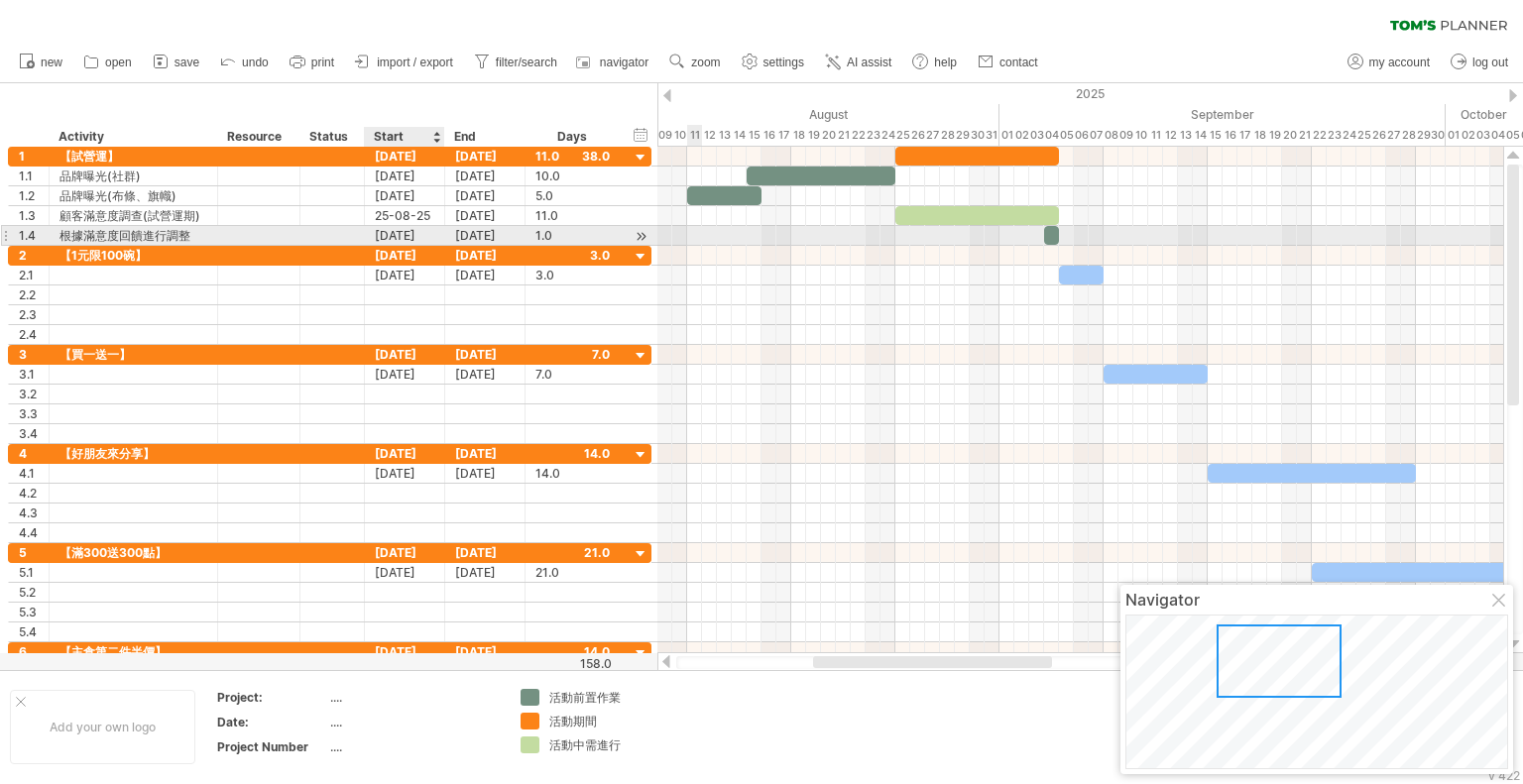 click on "[DATE]" at bounding box center [405, 235] 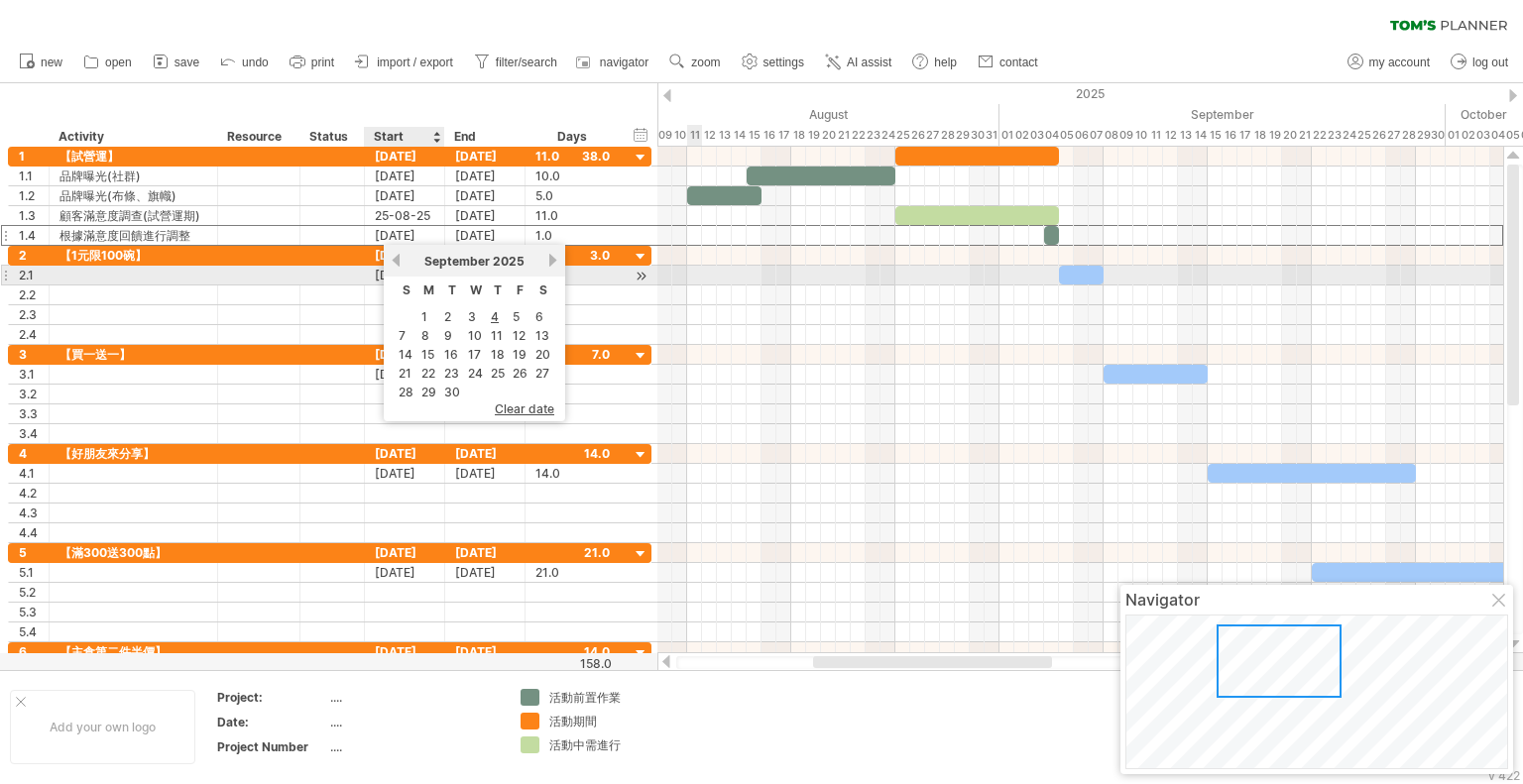 click on "previous" at bounding box center (396, 260) 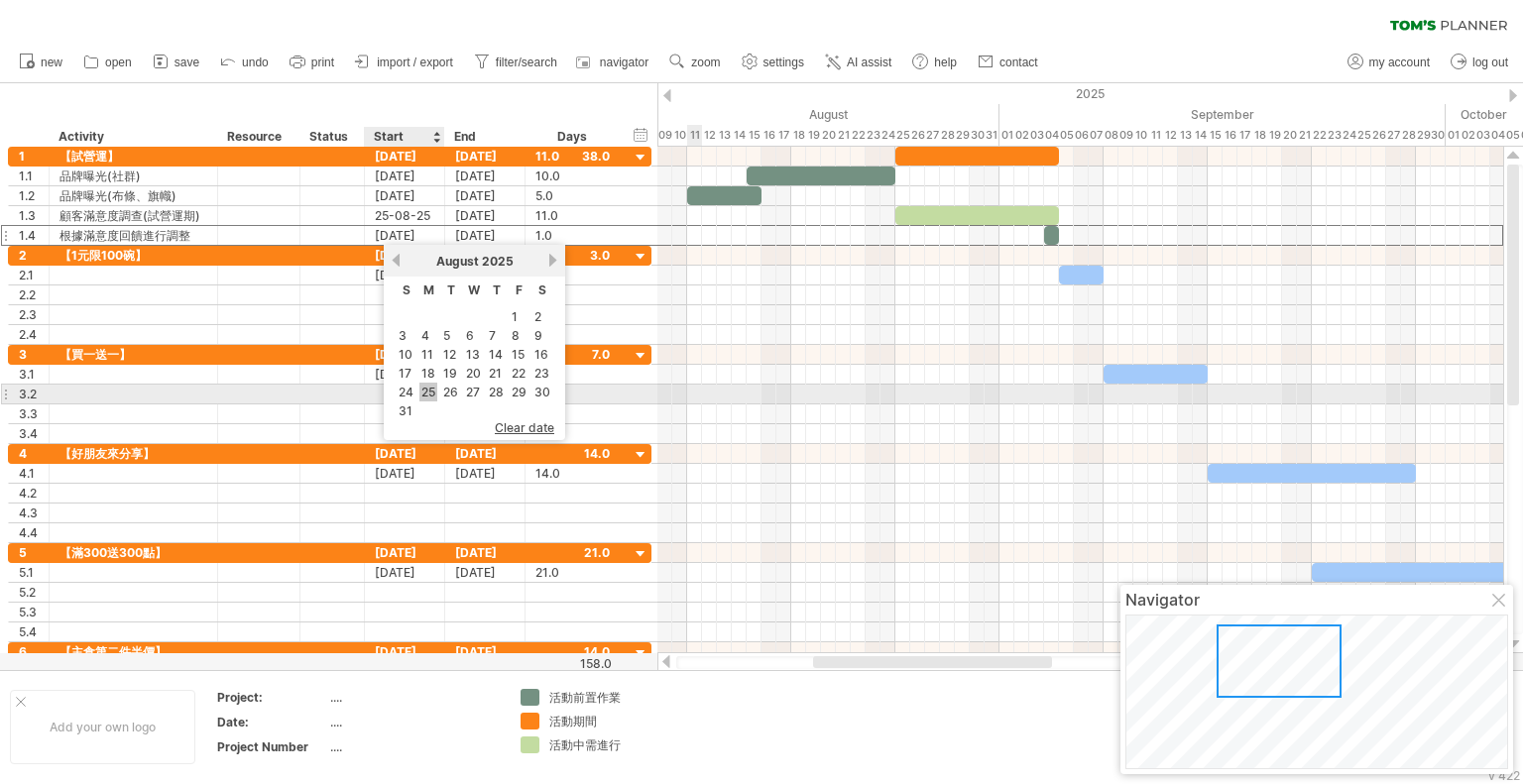 click on "25" at bounding box center (428, 392) 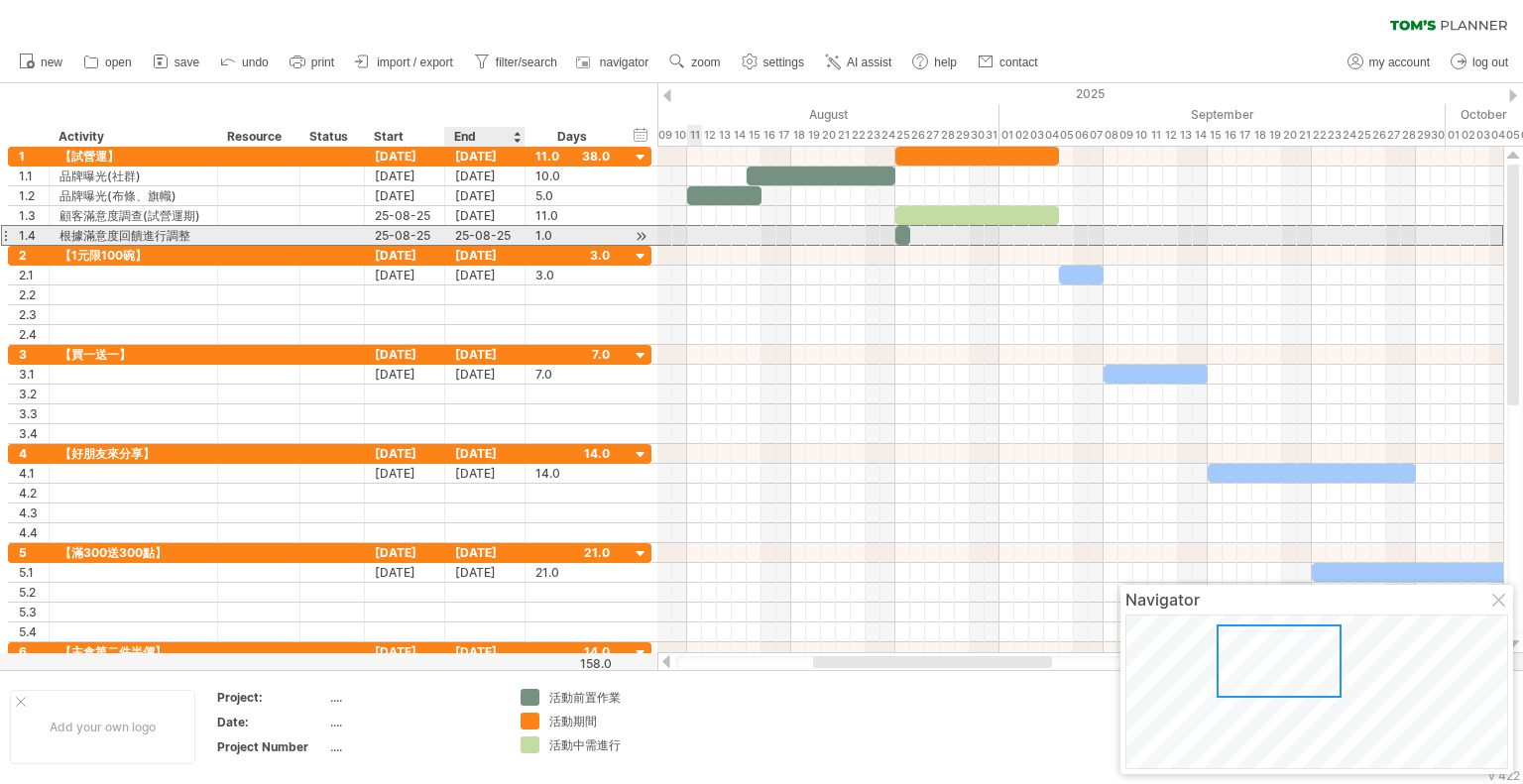 click on "25-08-25" at bounding box center (485, 235) 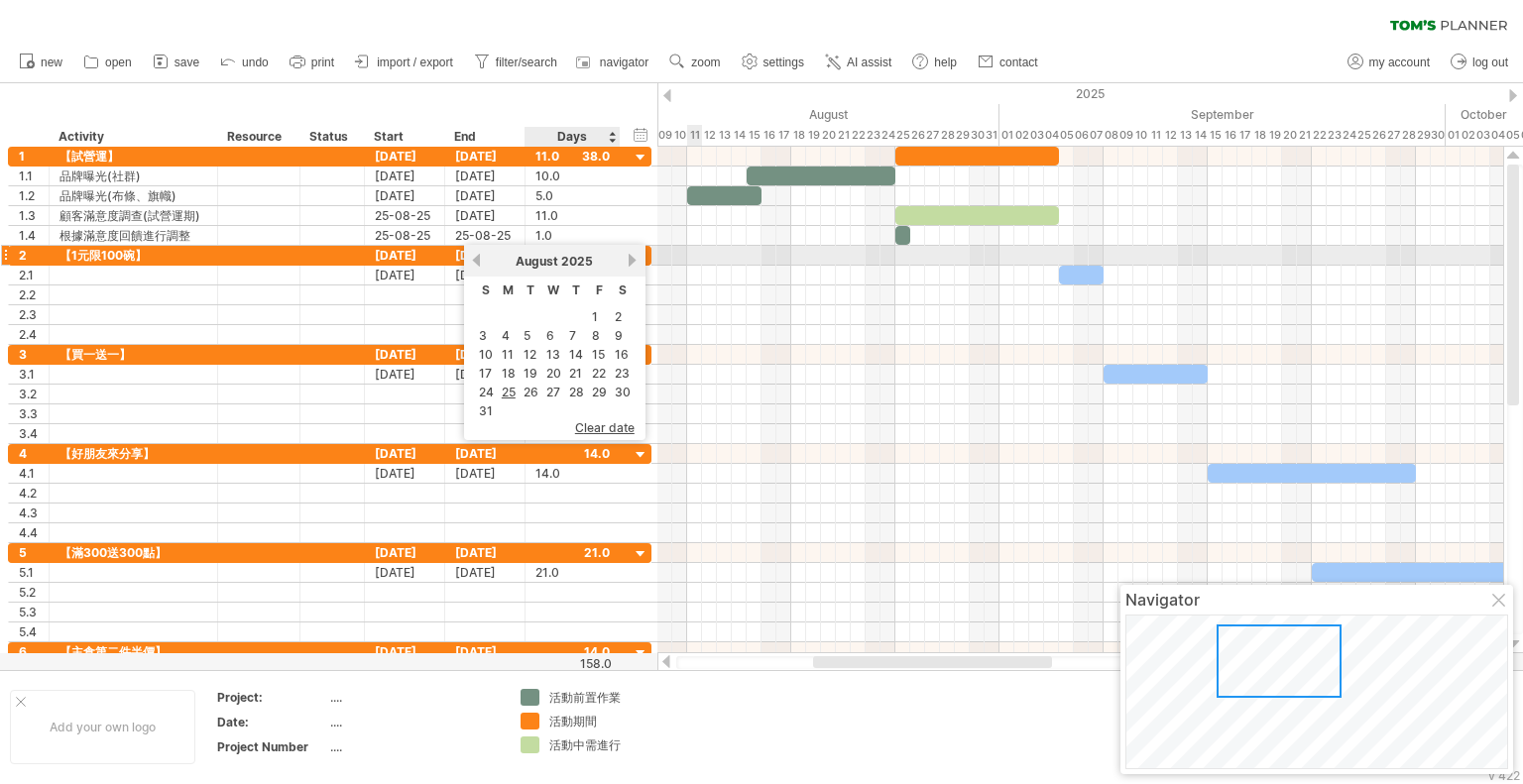 click on "next" at bounding box center [633, 260] 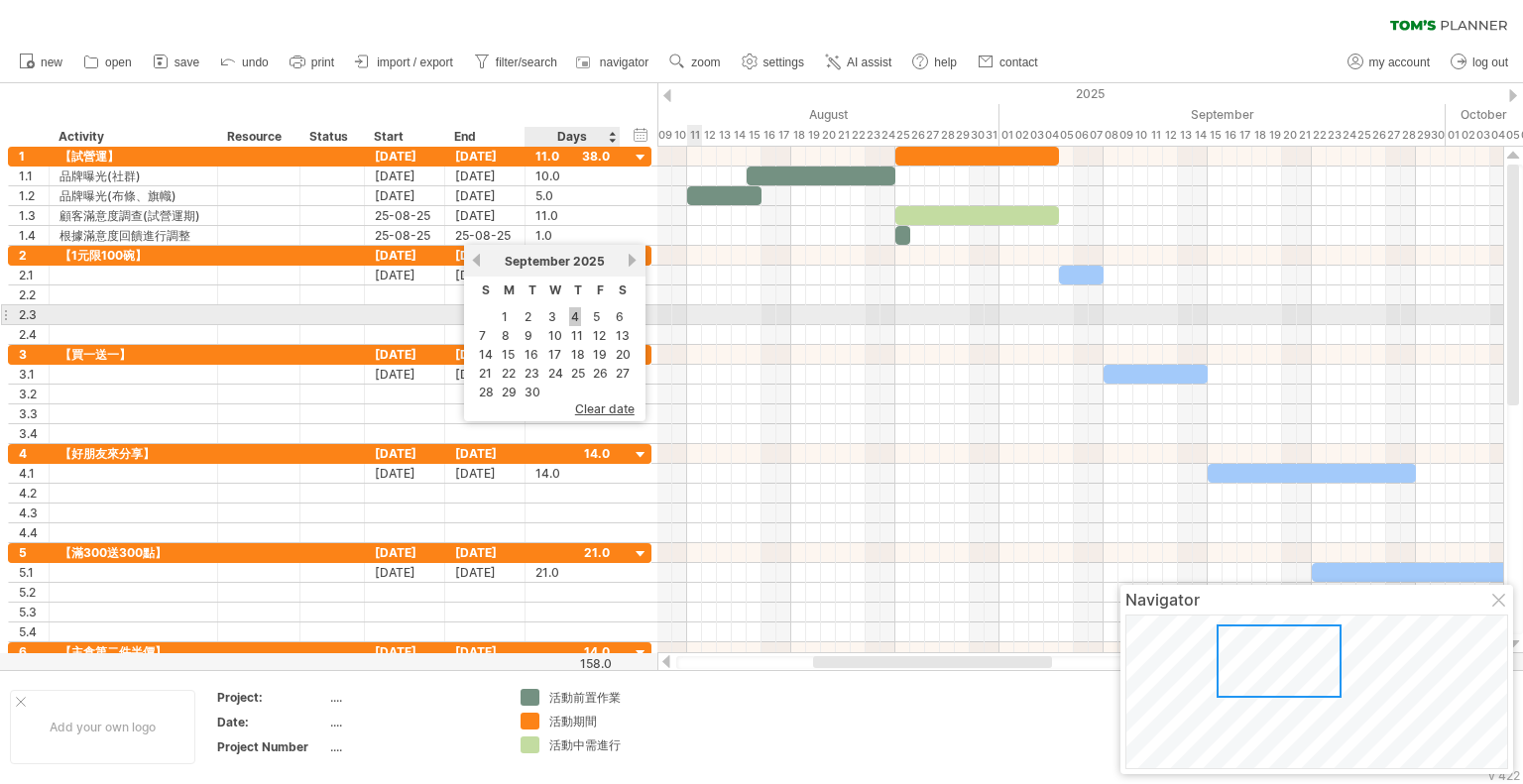 click on "4" at bounding box center [575, 316] 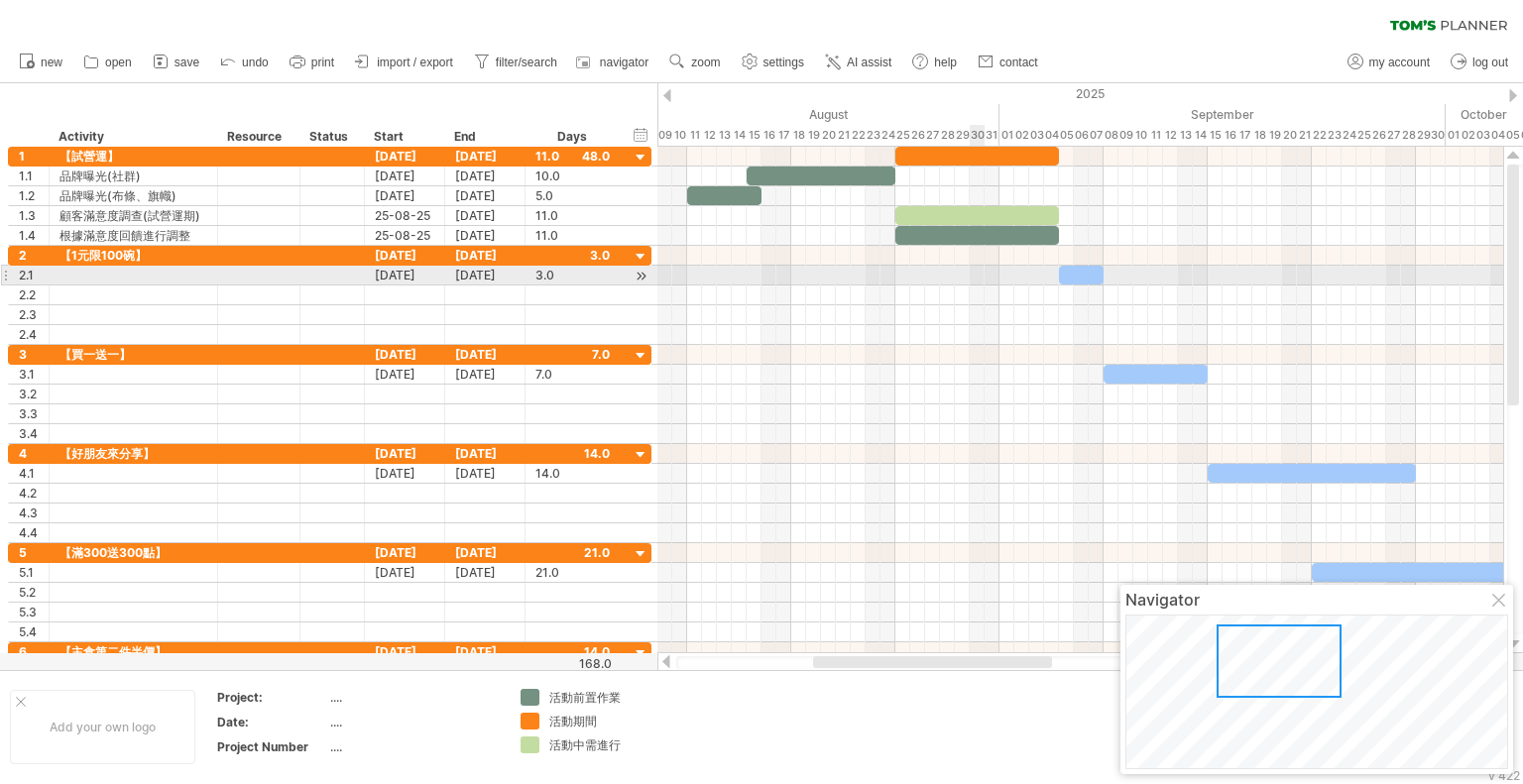 click at bounding box center [1080, 276] 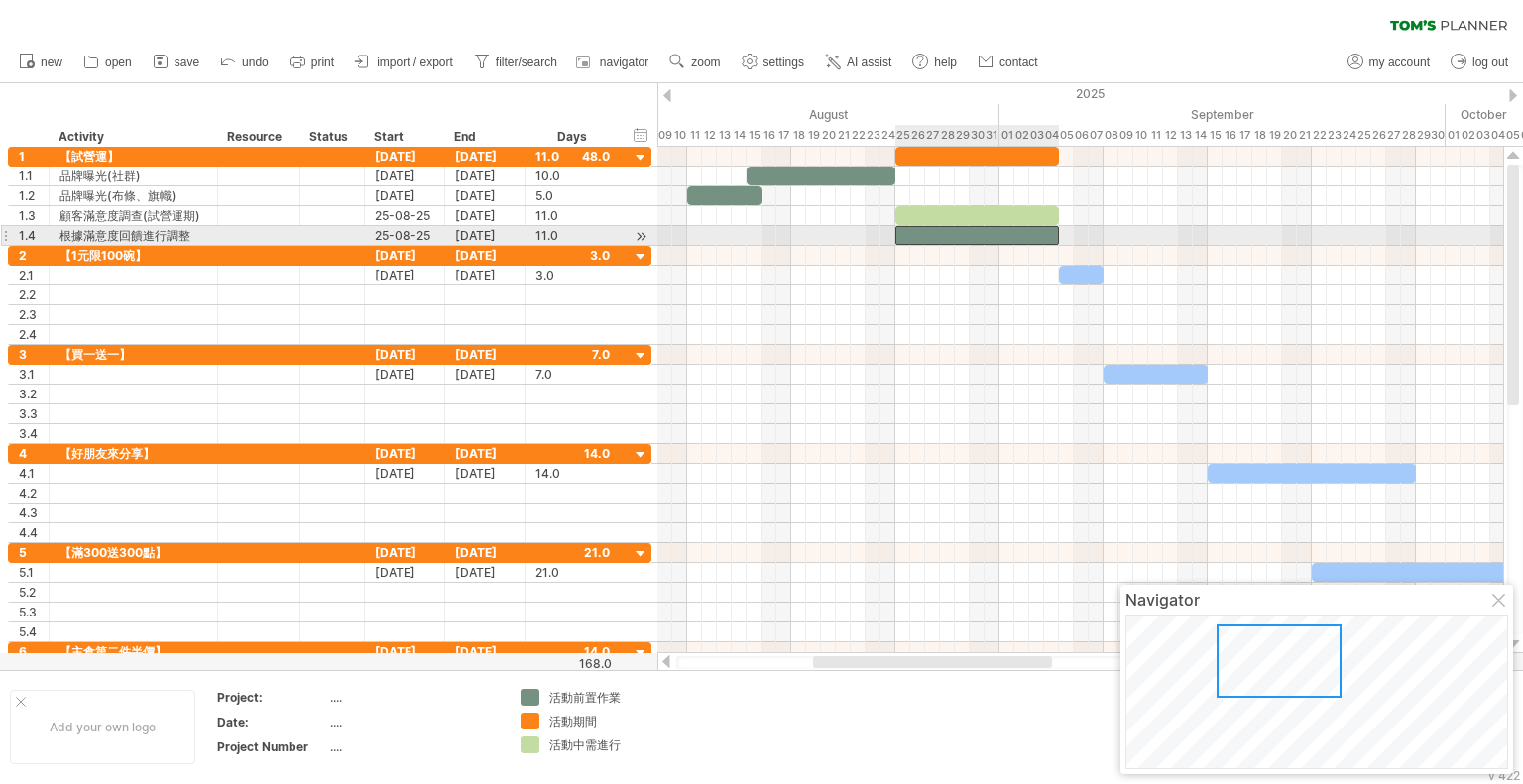 click at bounding box center (977, 235) 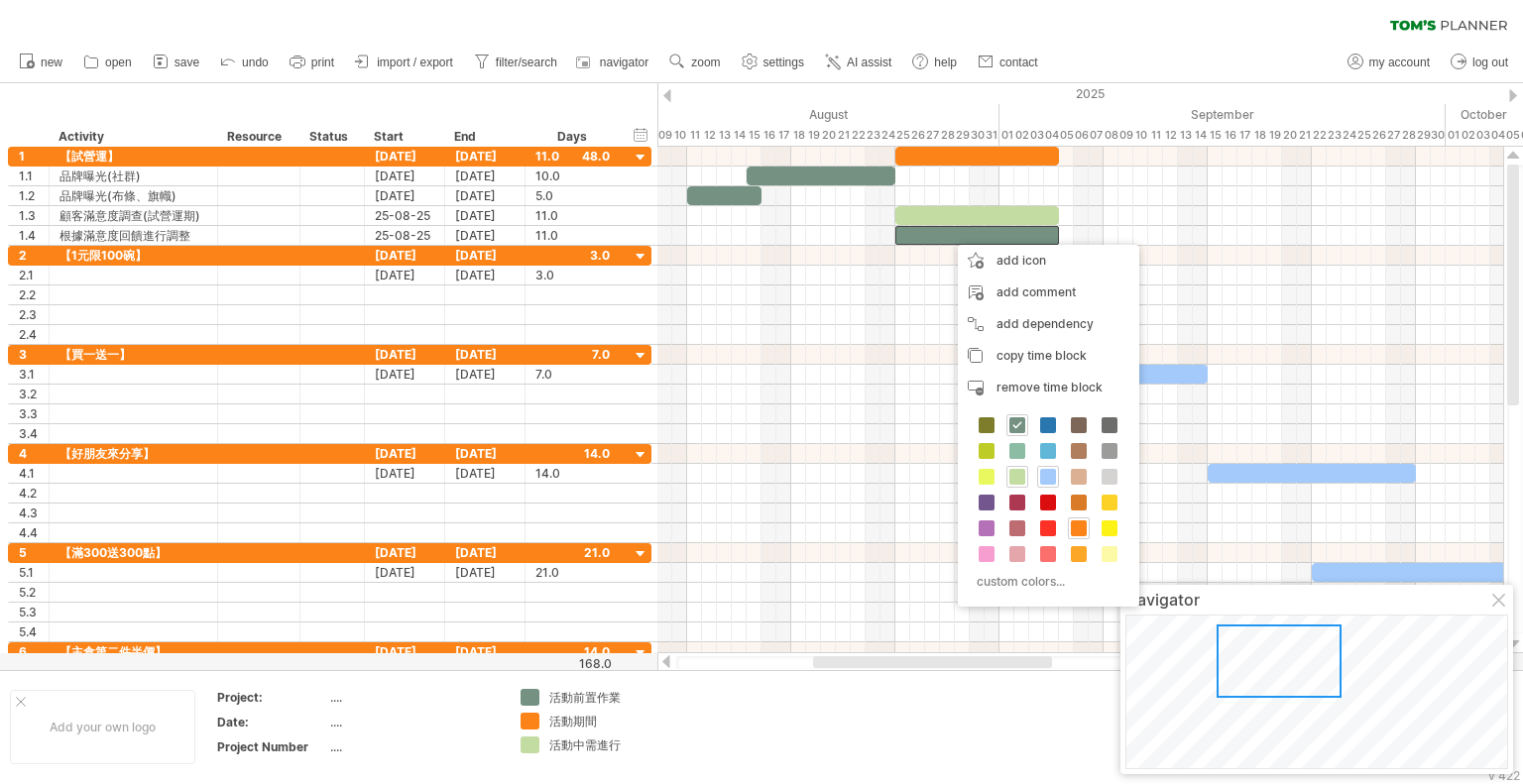 click on "活動中需進行" at bounding box center [603, 744] 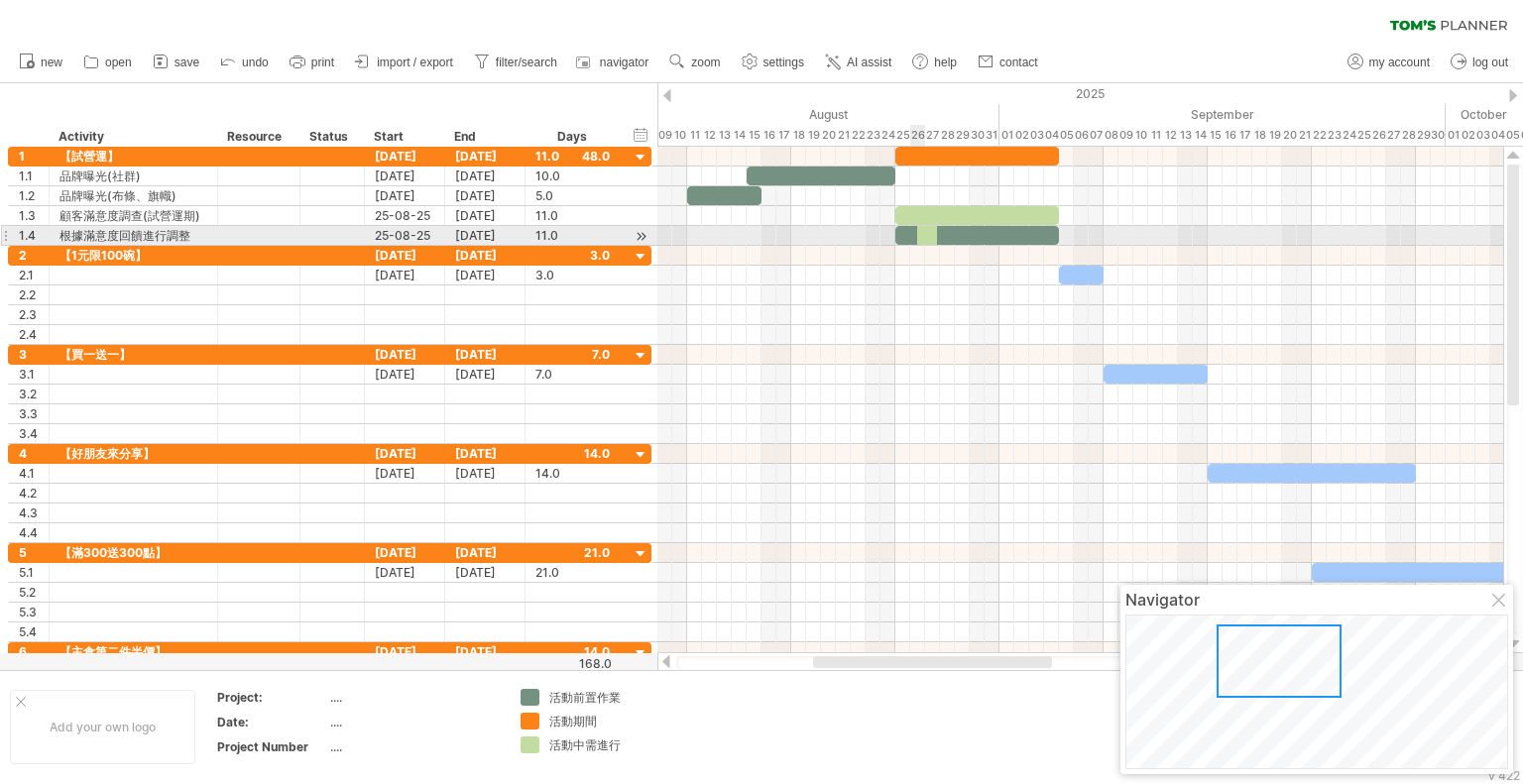 drag, startPoint x: 527, startPoint y: 742, endPoint x: 922, endPoint y: 227, distance: 649.0377 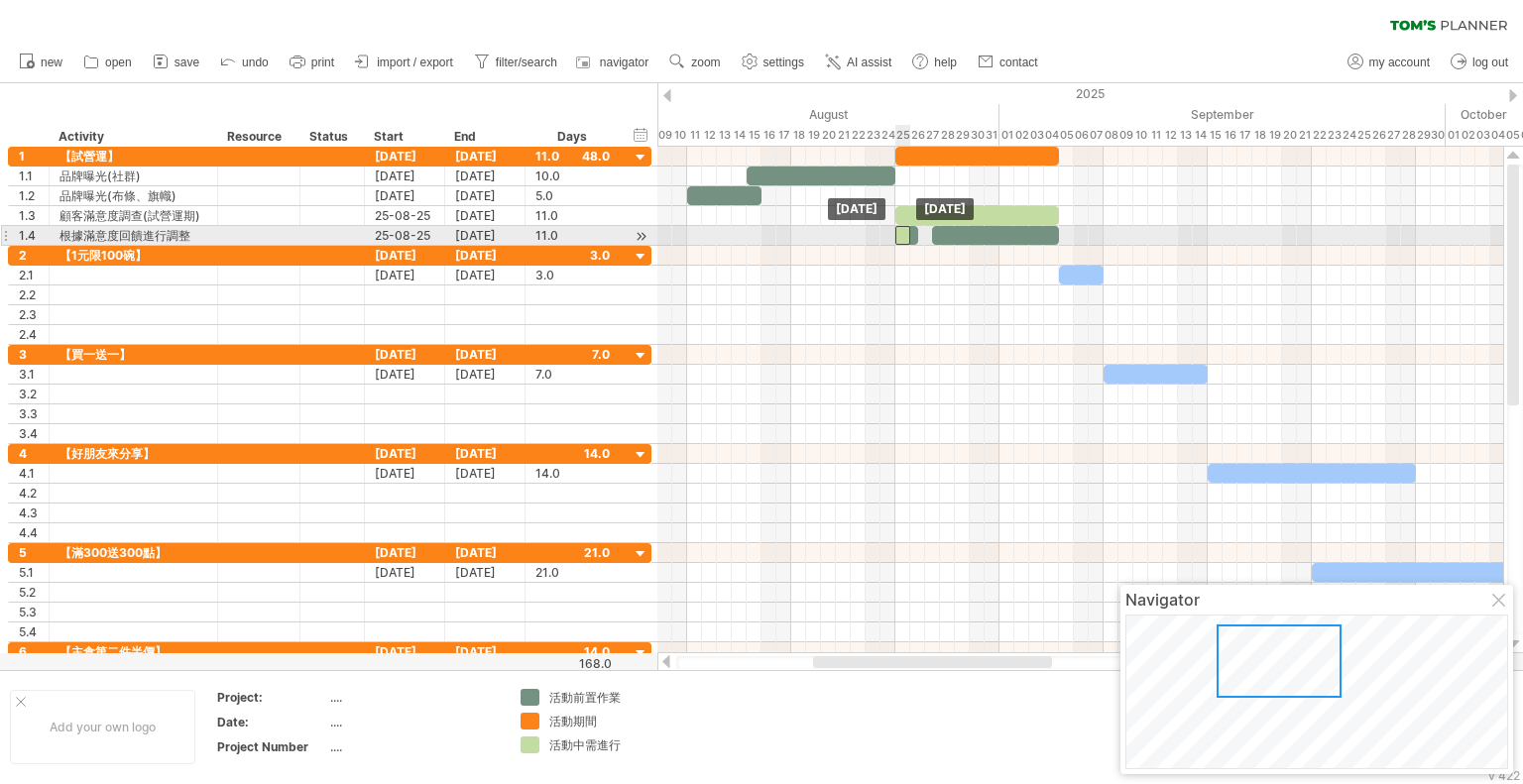 drag, startPoint x: 926, startPoint y: 231, endPoint x: 905, endPoint y: 231, distance: 21 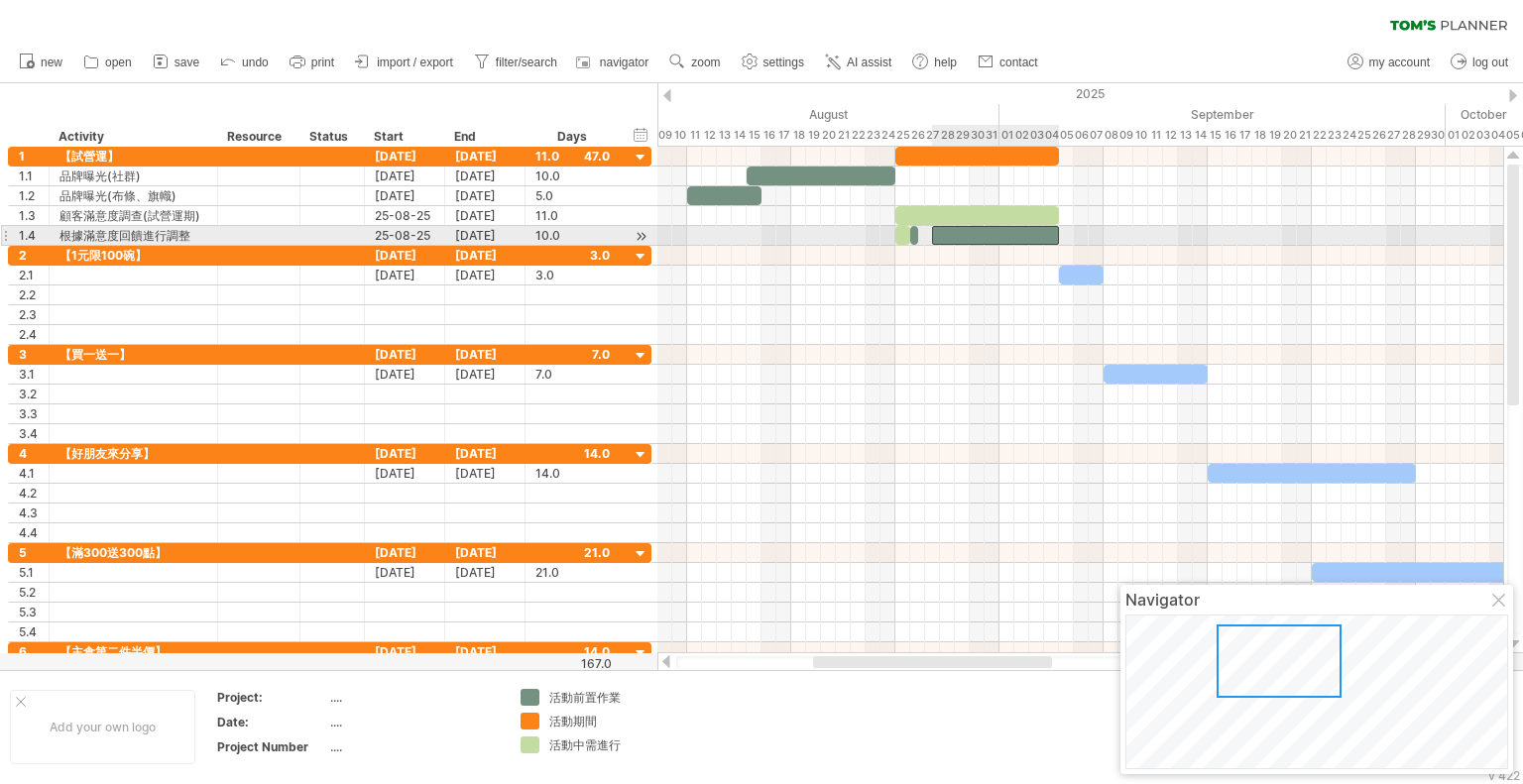 click at bounding box center (996, 235) 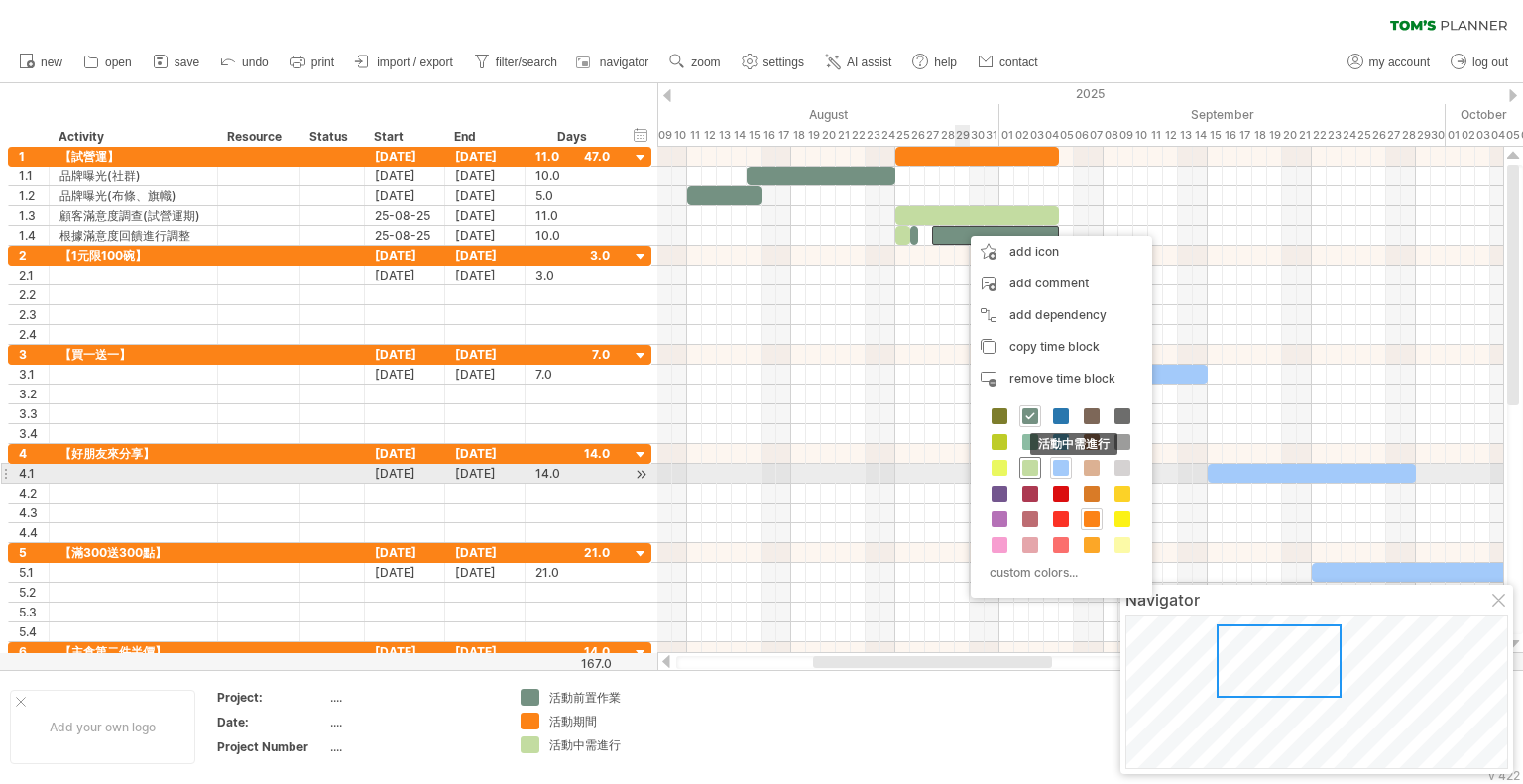 click at bounding box center [1030, 468] 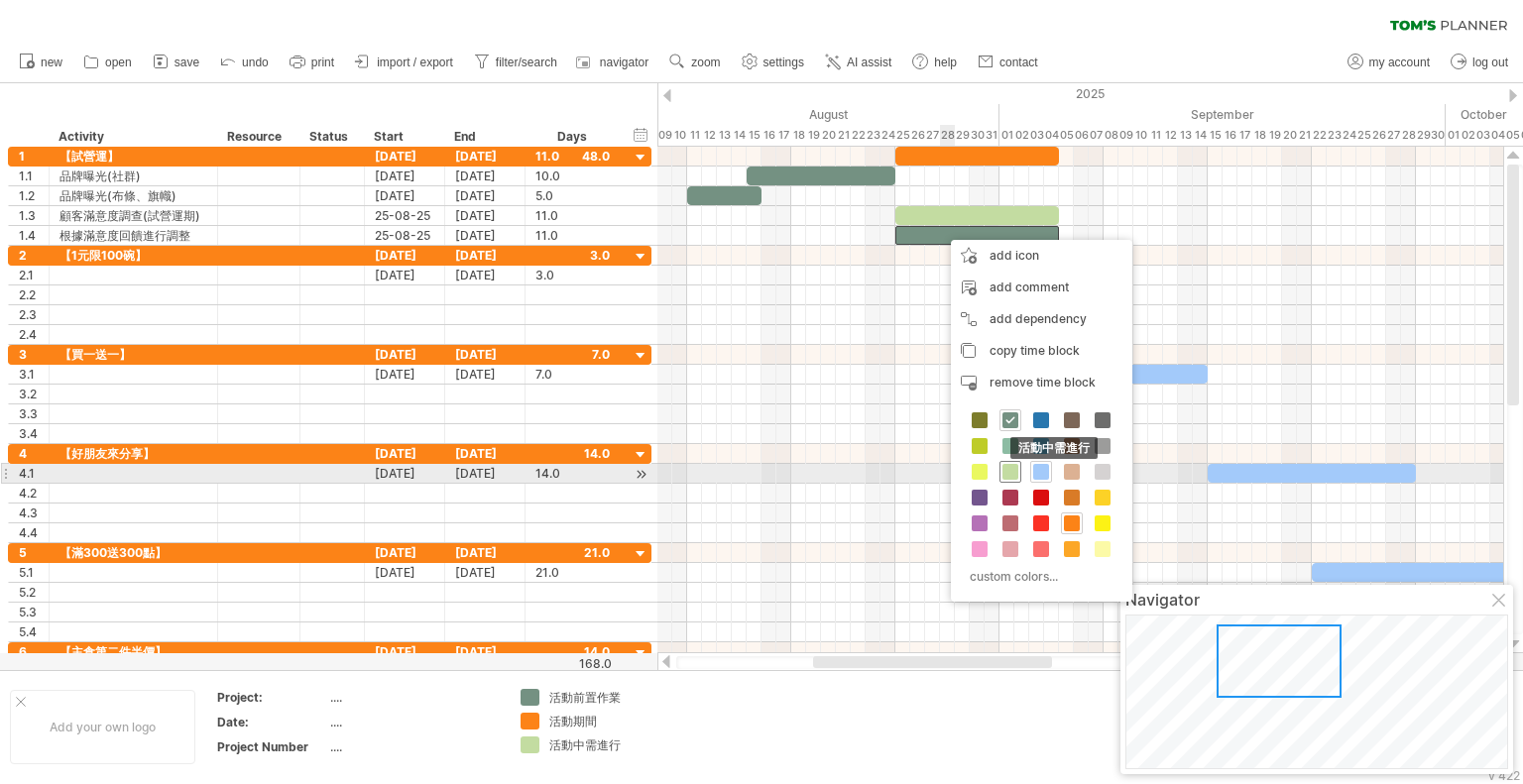 click on "活動中需進行" at bounding box center (1010, 472) 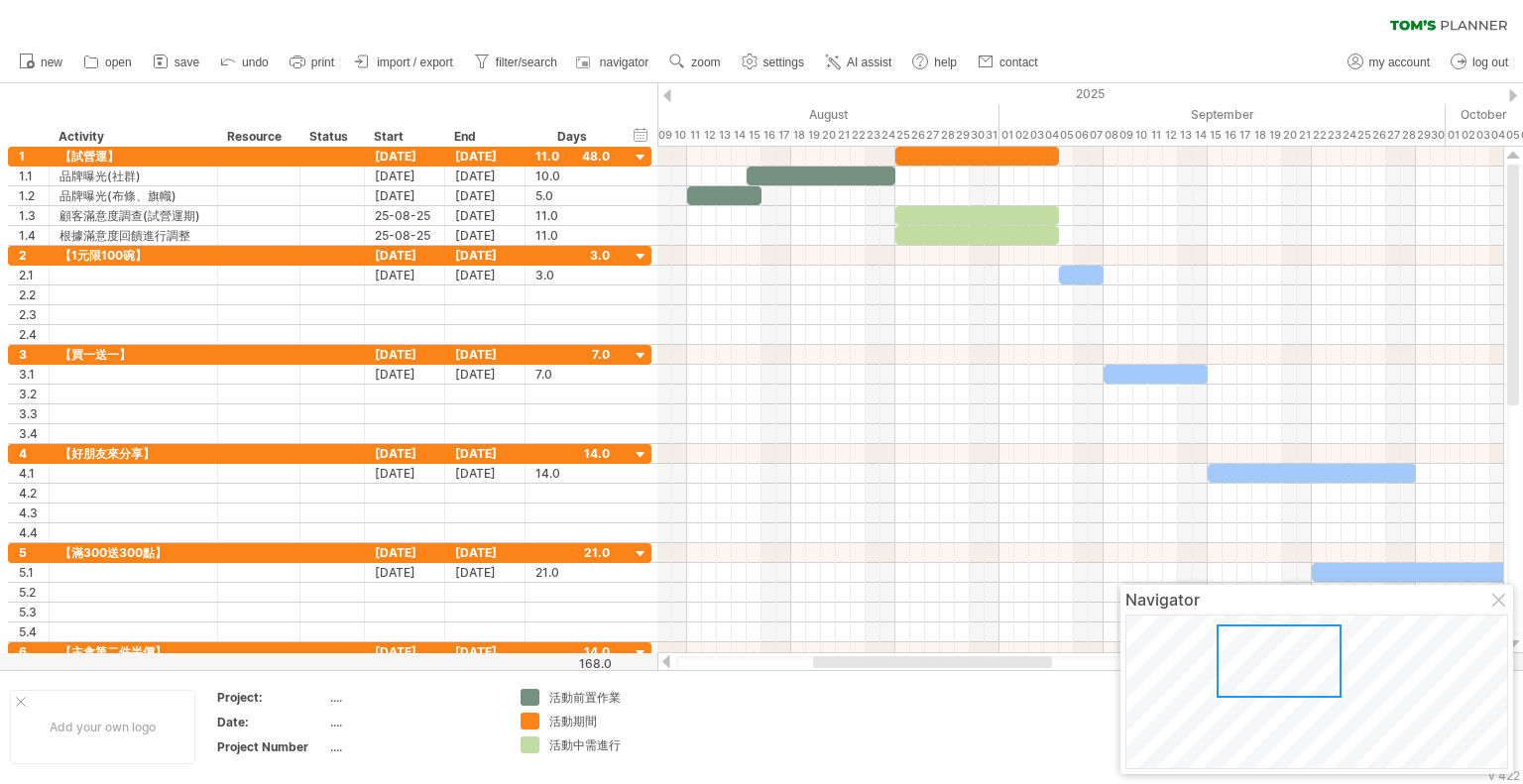 click at bounding box center (746, 727) 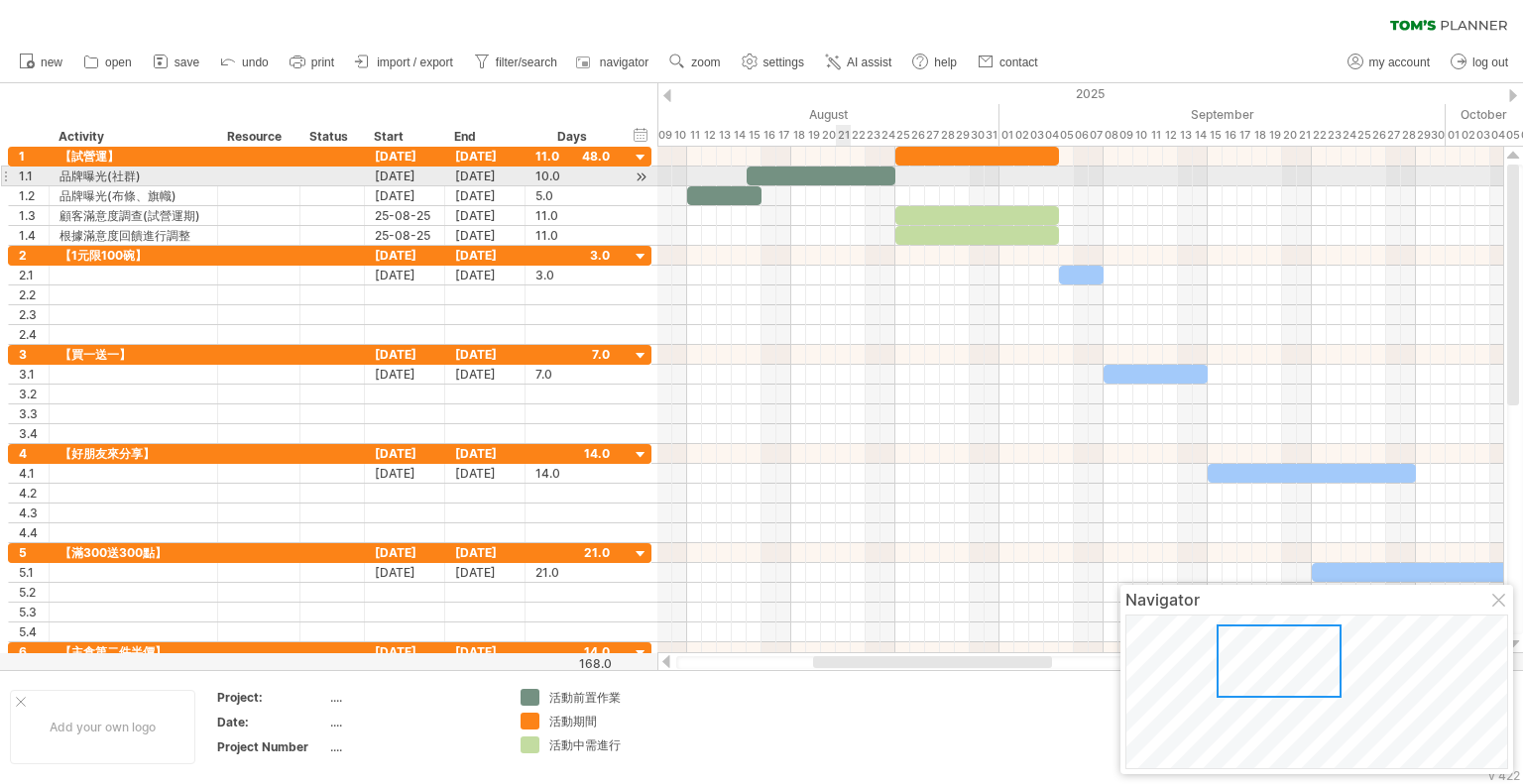 click at bounding box center [821, 175] 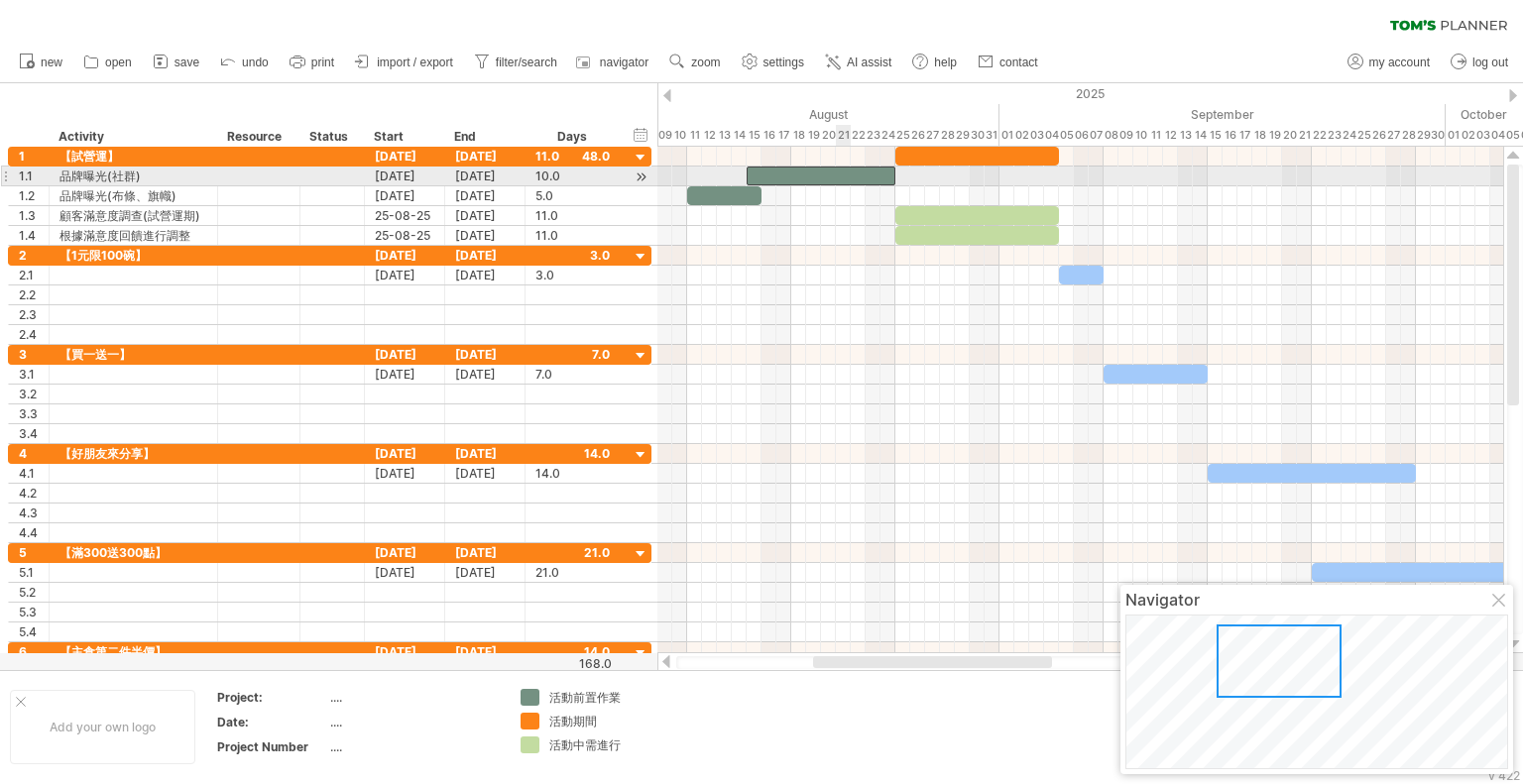 click at bounding box center [821, 175] 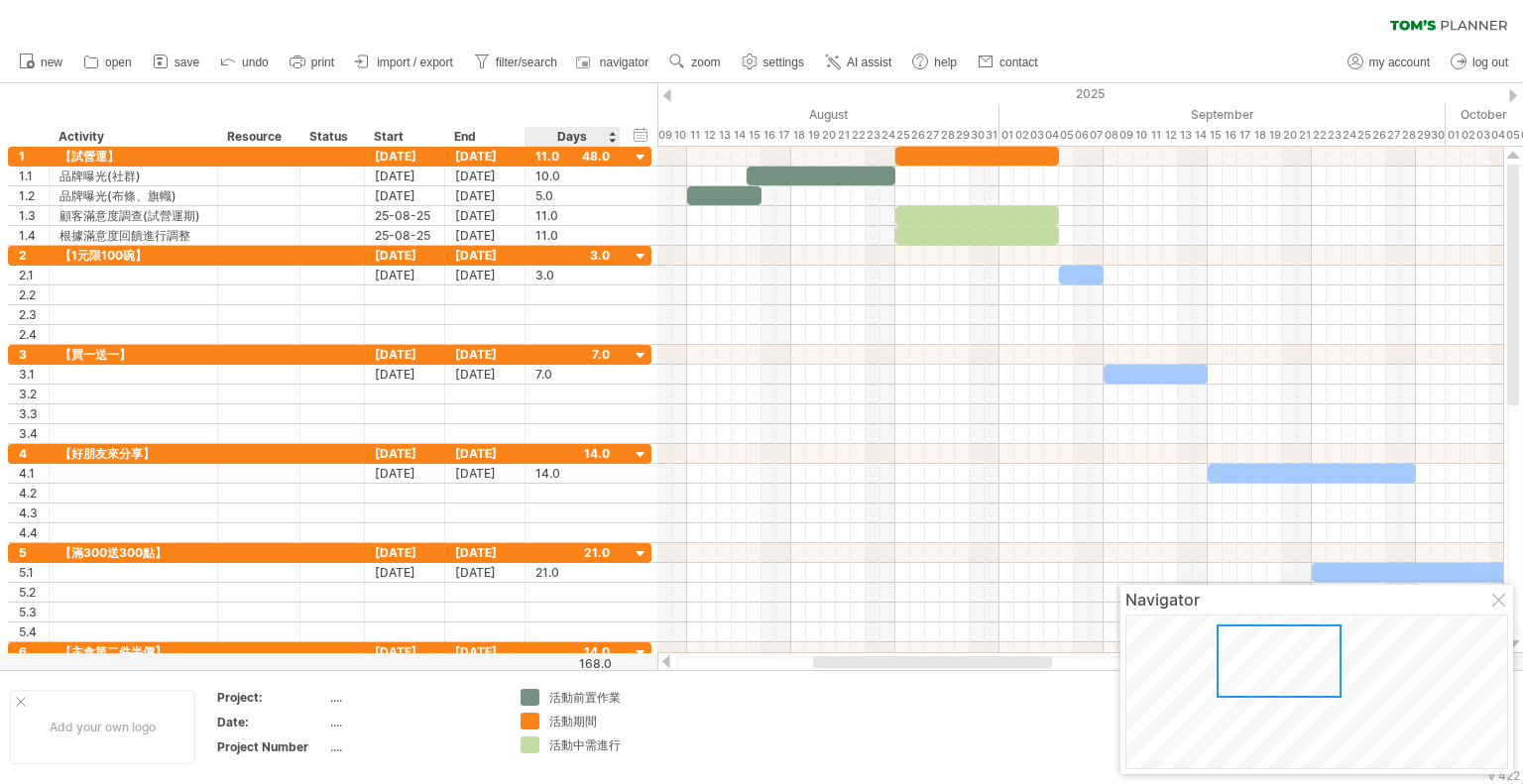 click on "活動前置作業" at bounding box center (603, 697) 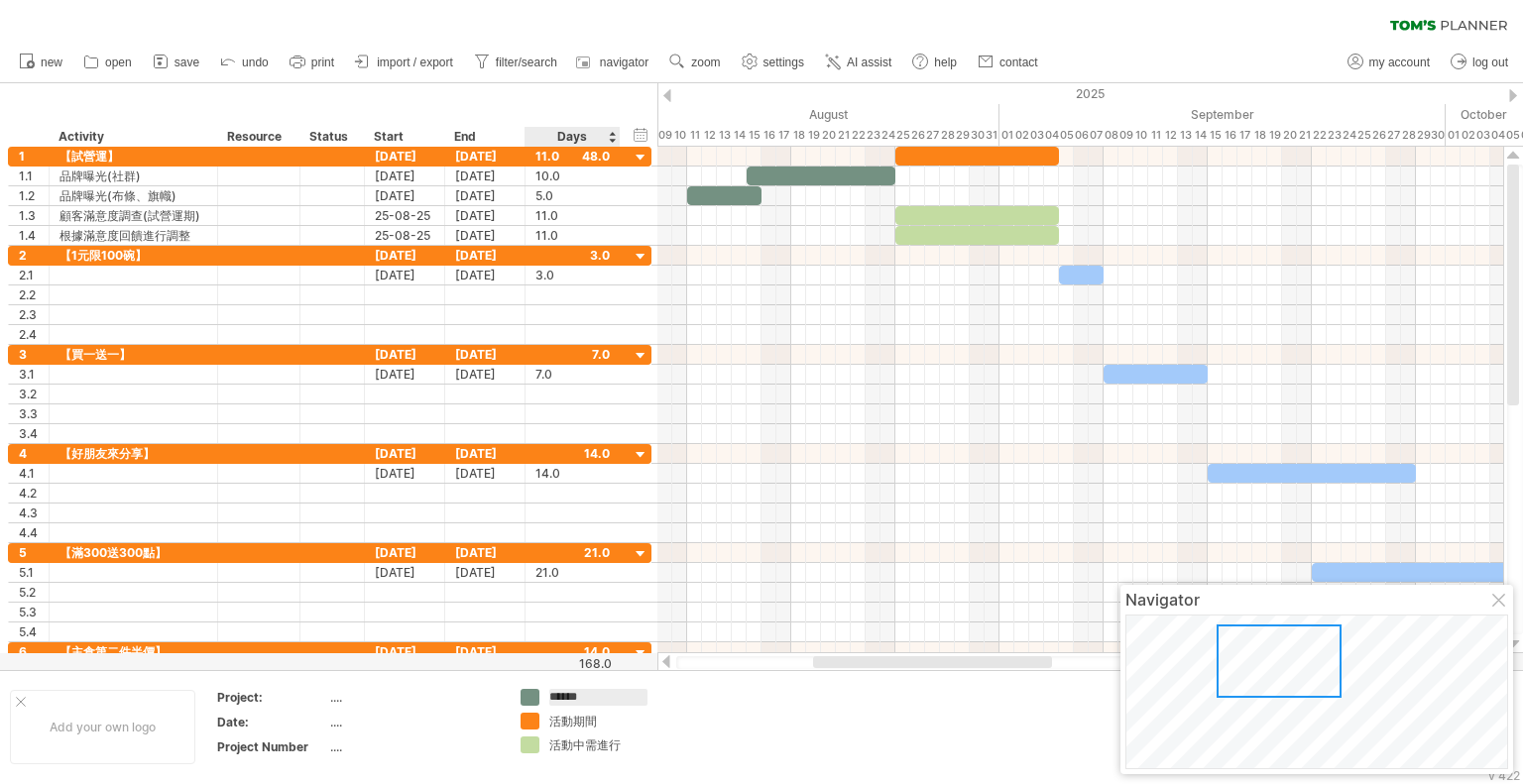 click on "******" at bounding box center [598, 697] 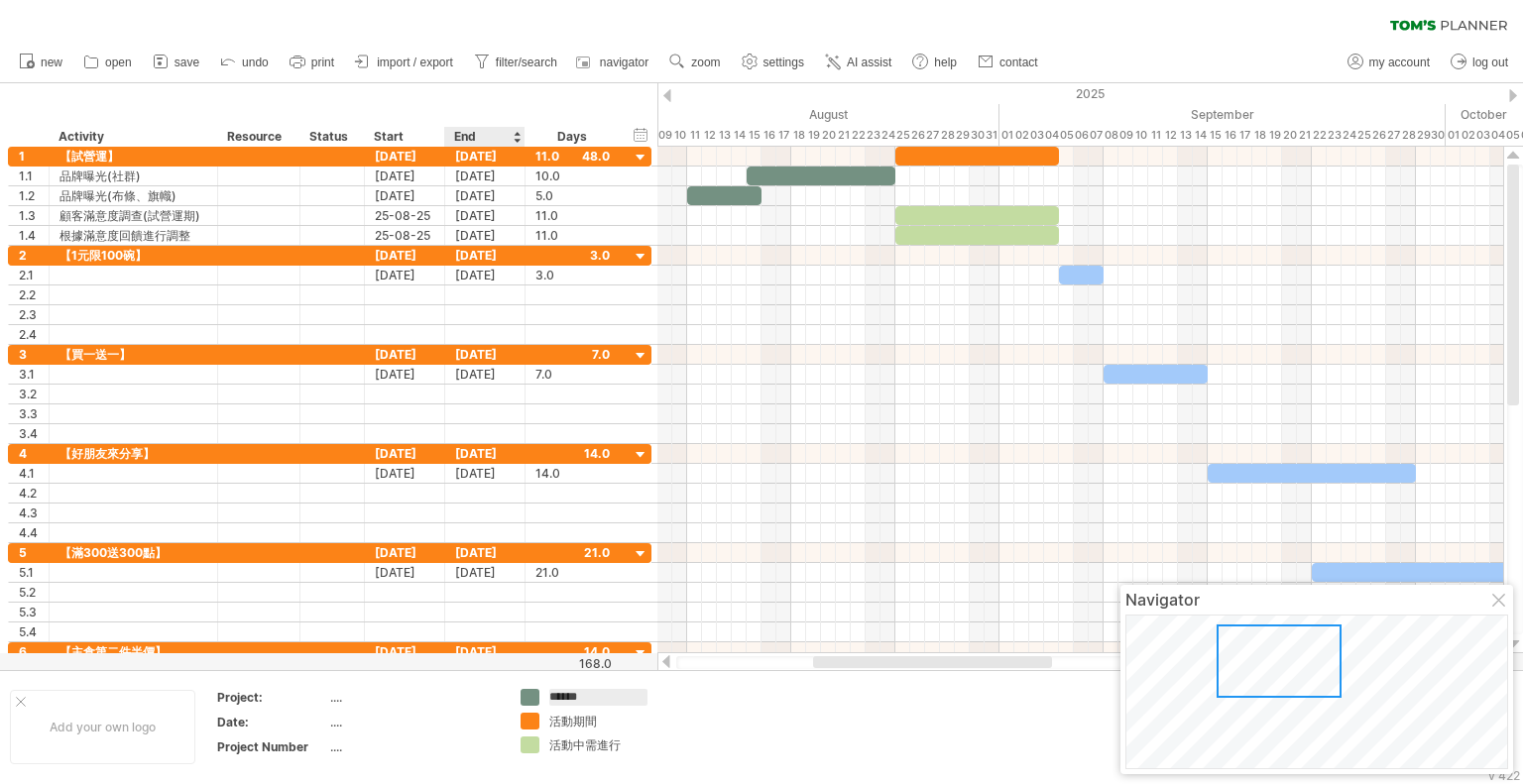 drag, startPoint x: 629, startPoint y: 697, endPoint x: 495, endPoint y: 691, distance: 134.13426 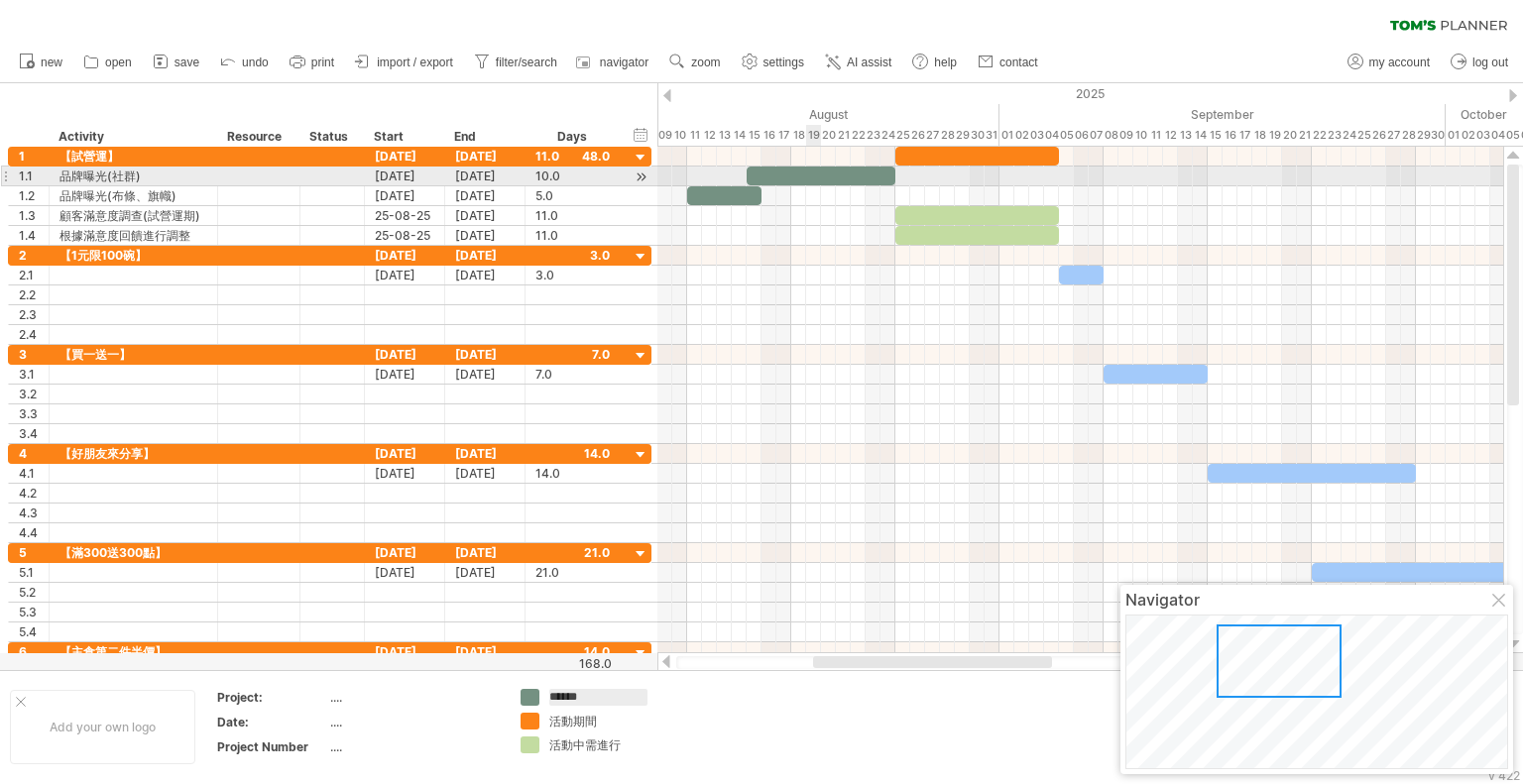 click at bounding box center [821, 175] 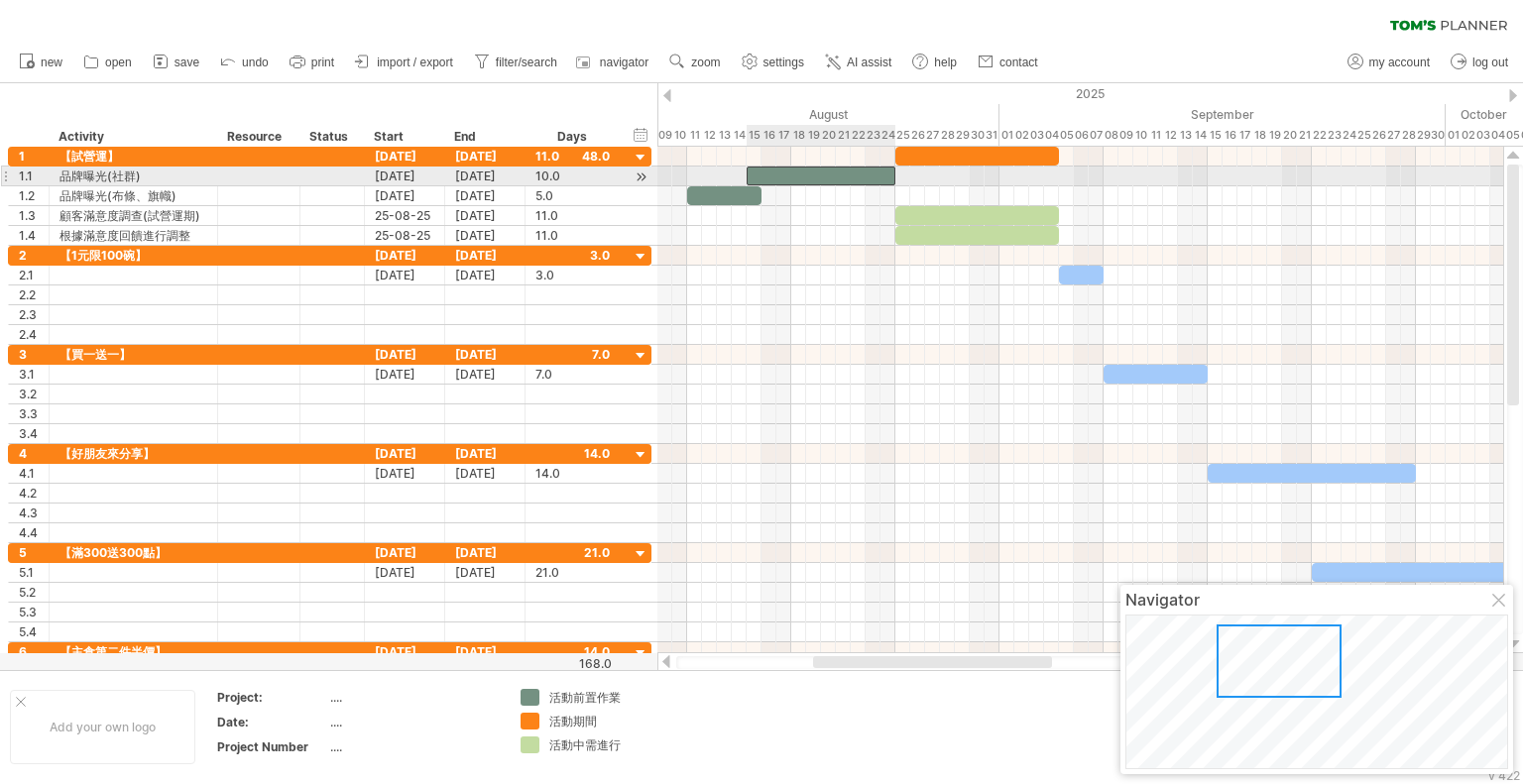 click at bounding box center (821, 175) 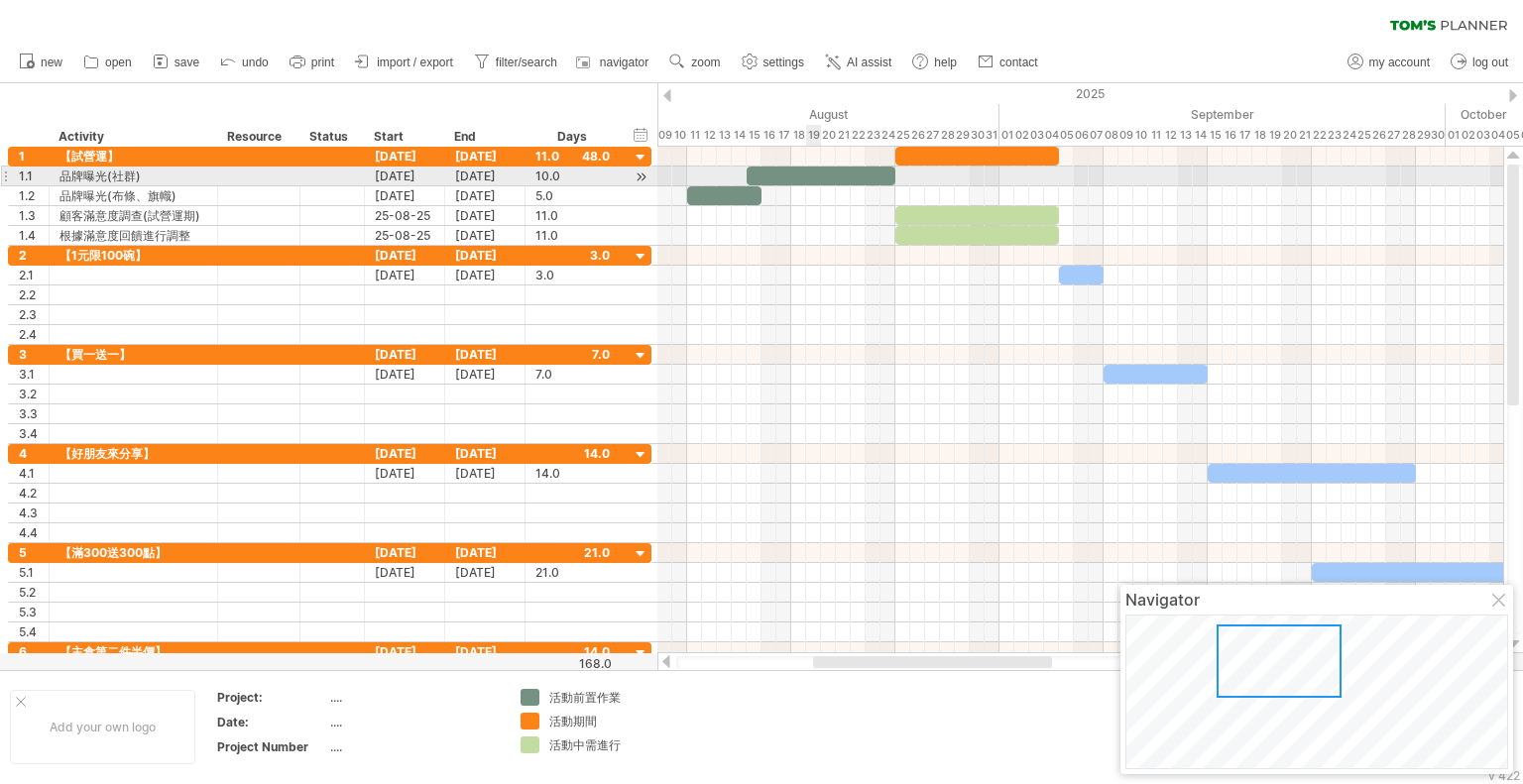 paste 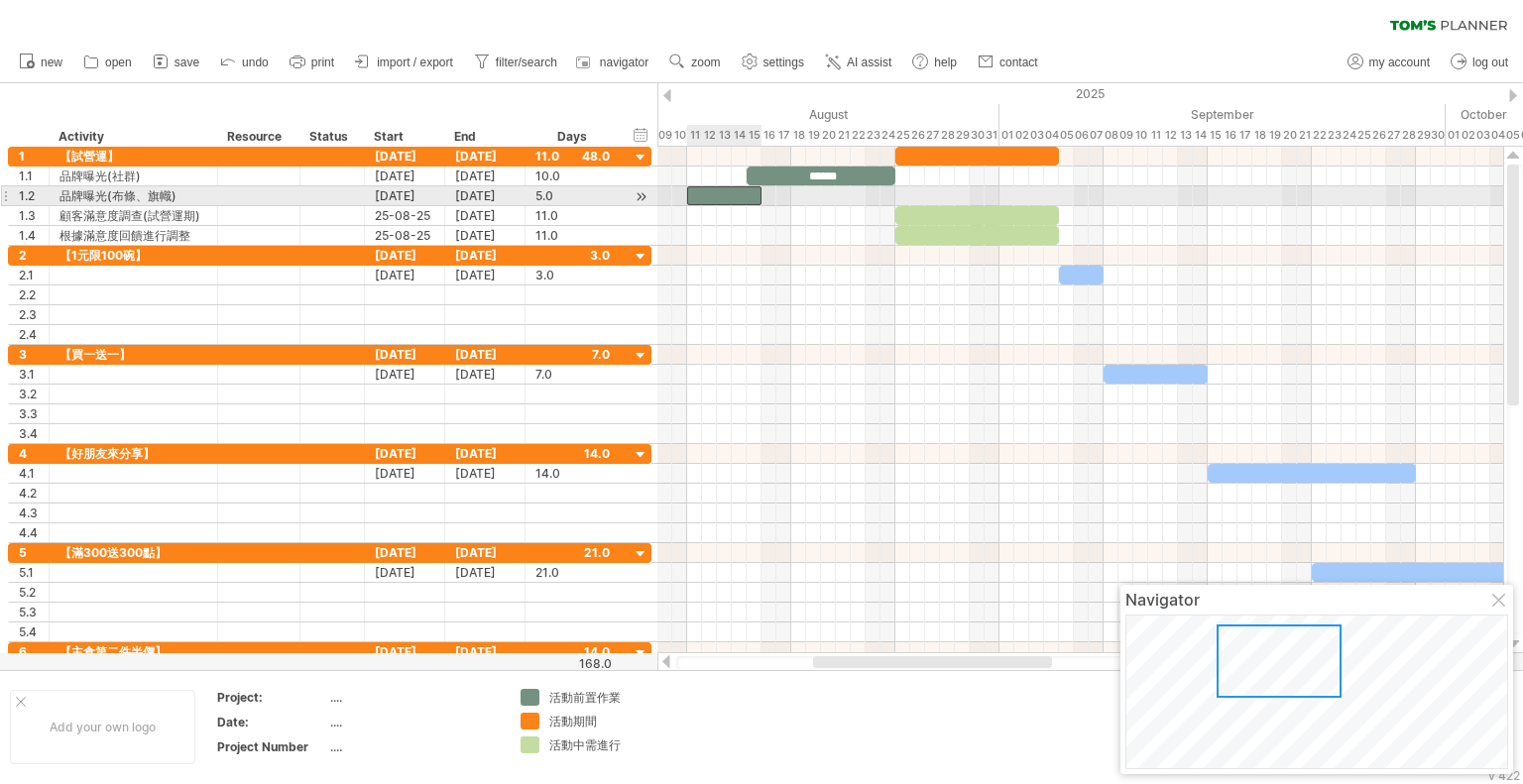 click at bounding box center [724, 195] 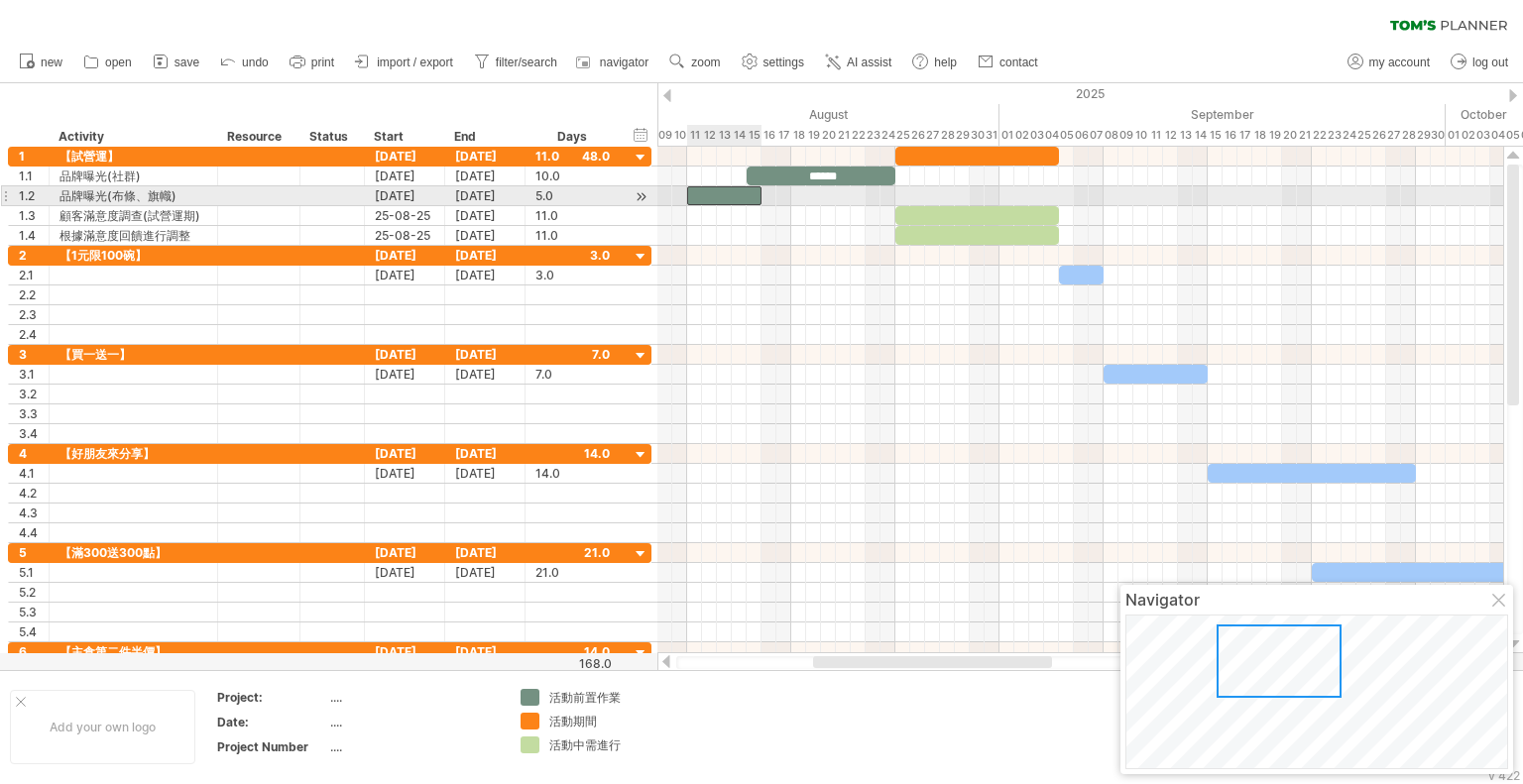click at bounding box center [724, 195] 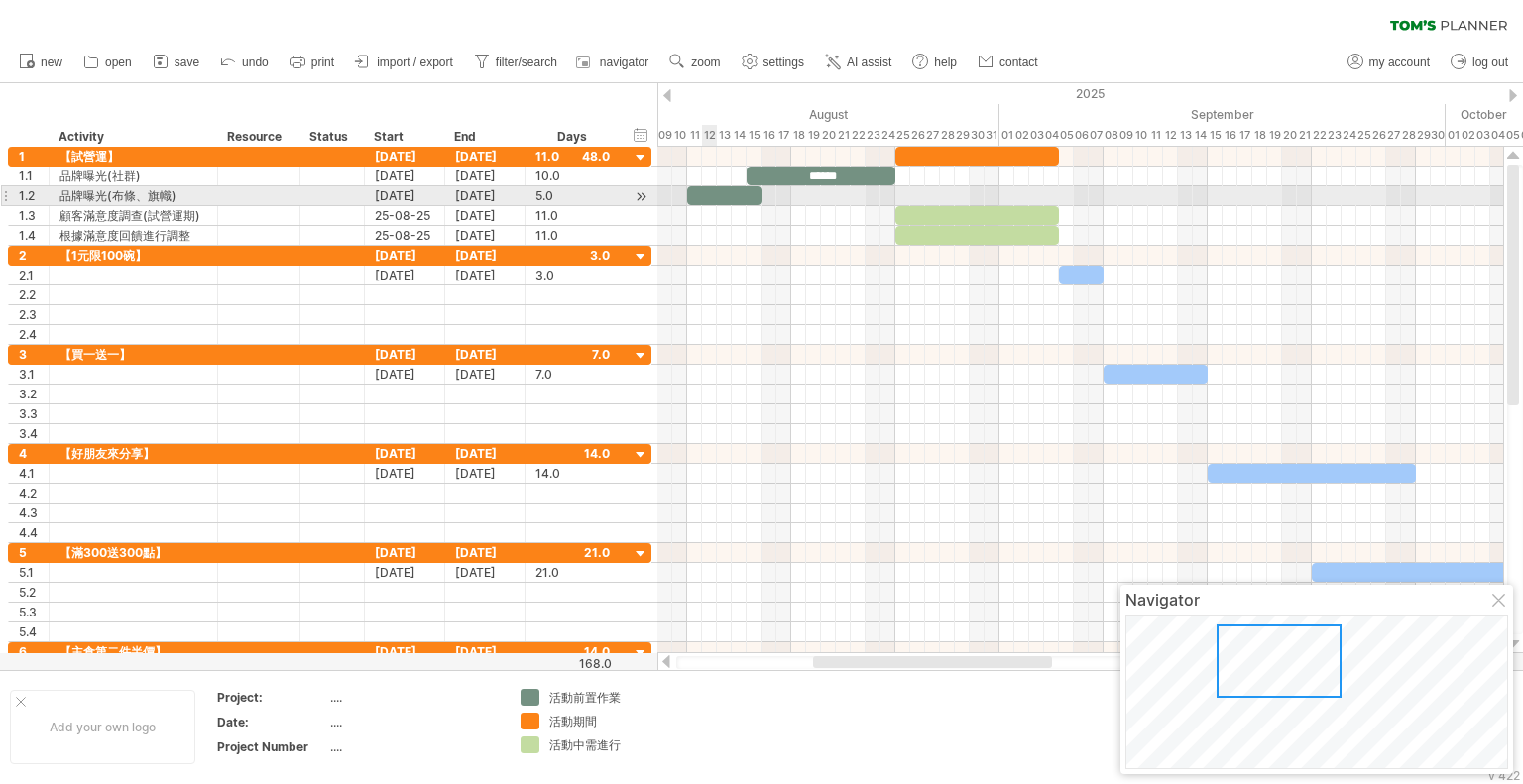 type 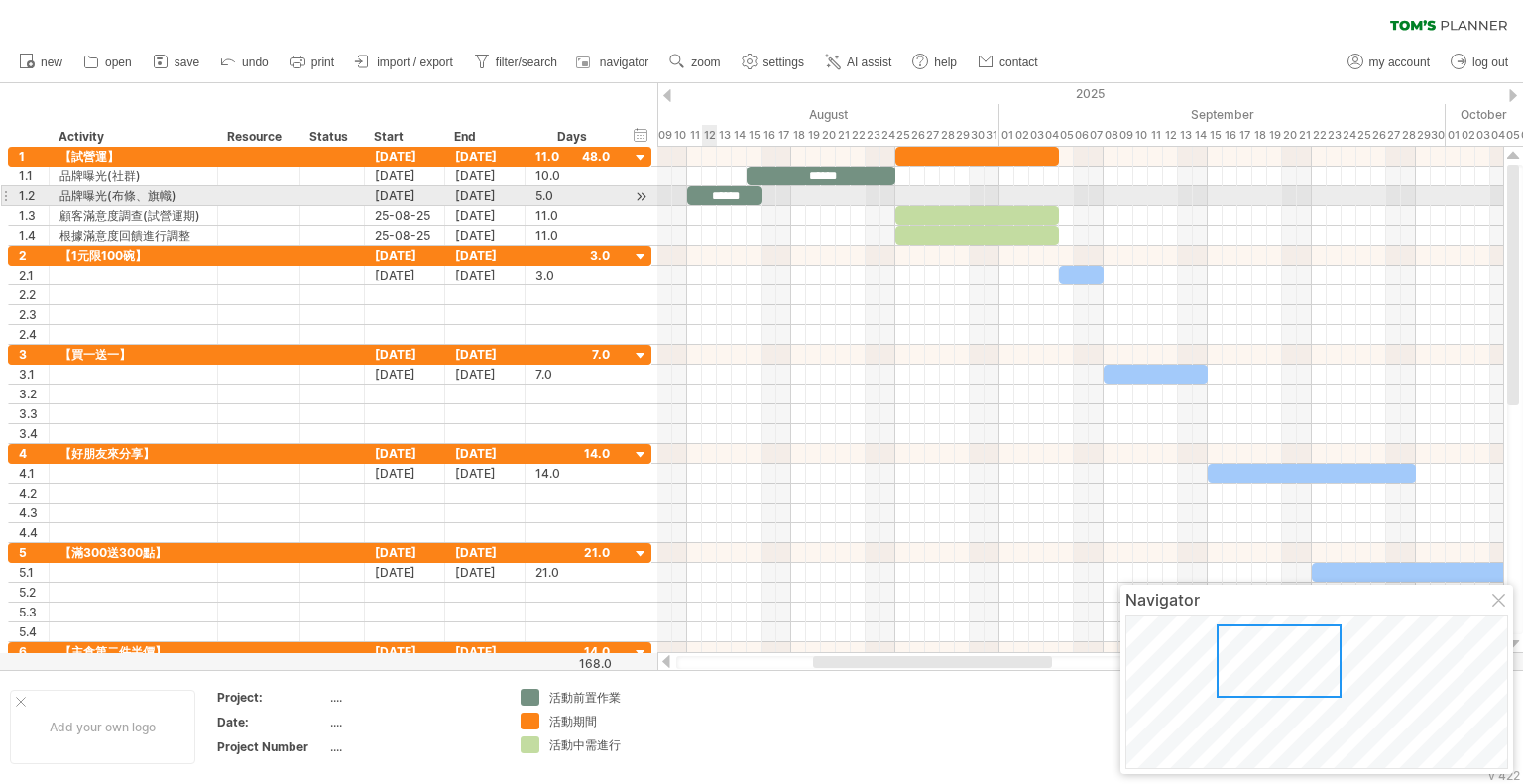 scroll, scrollTop: 0, scrollLeft: 1, axis: horizontal 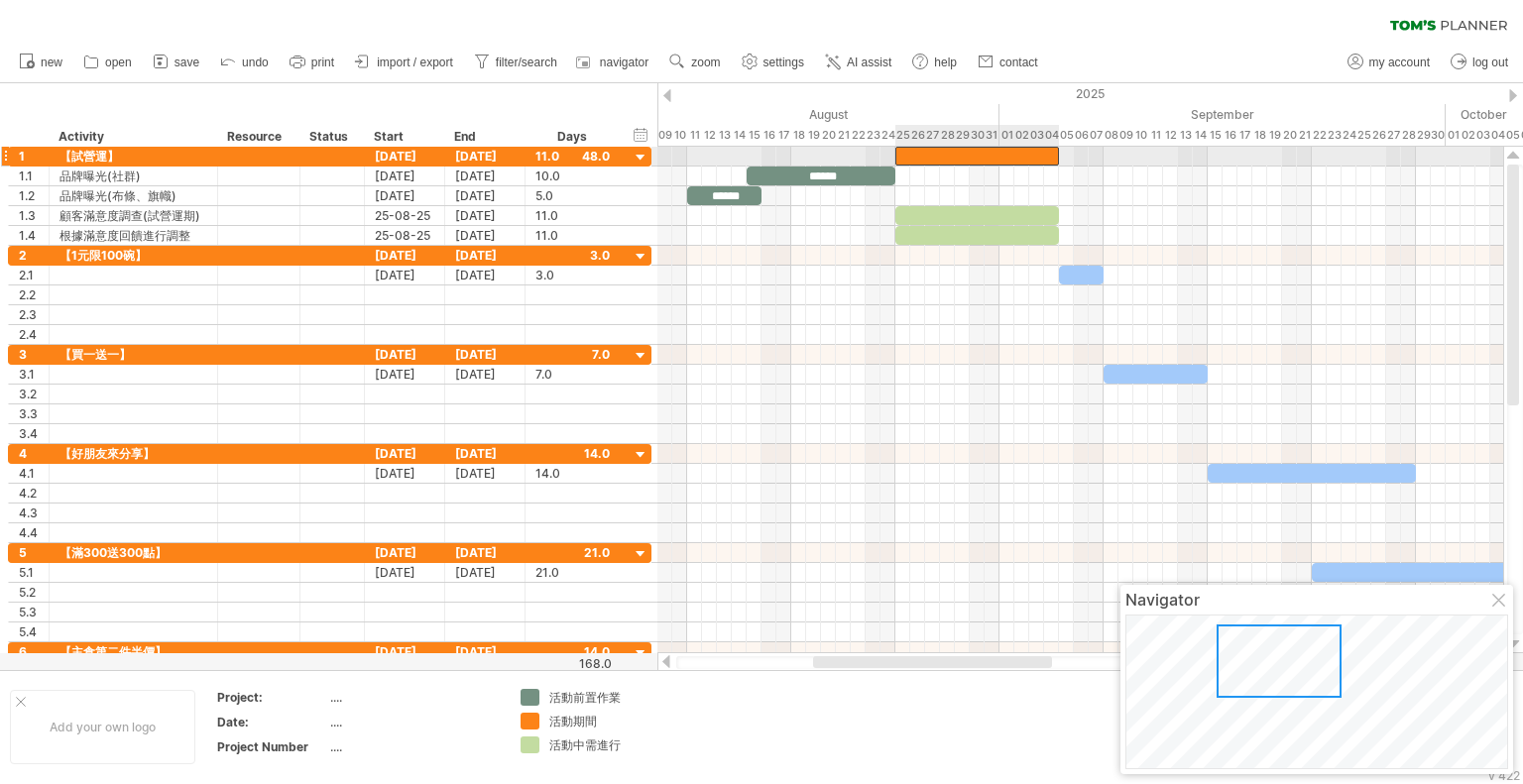 click at bounding box center [977, 156] 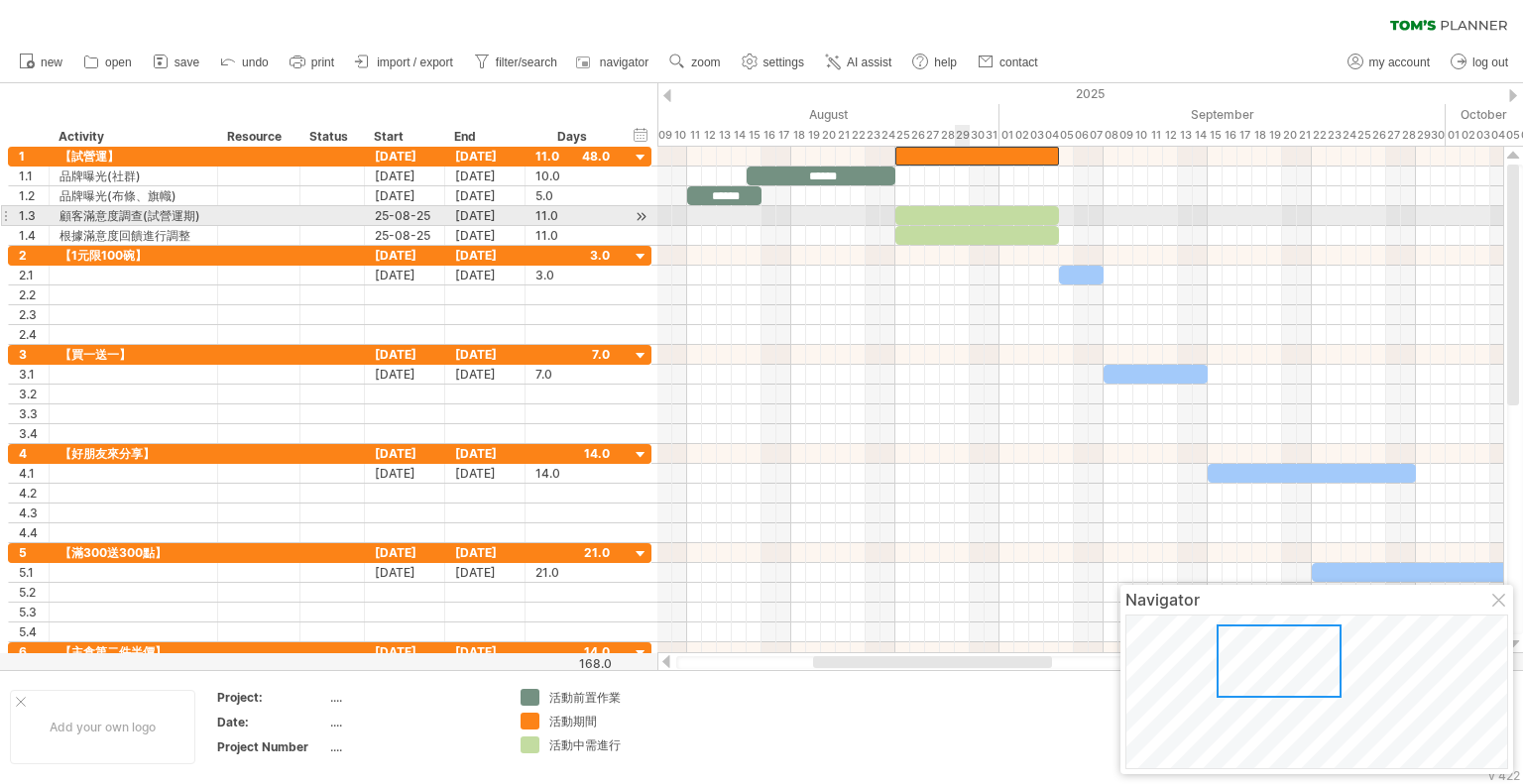 click at bounding box center [977, 215] 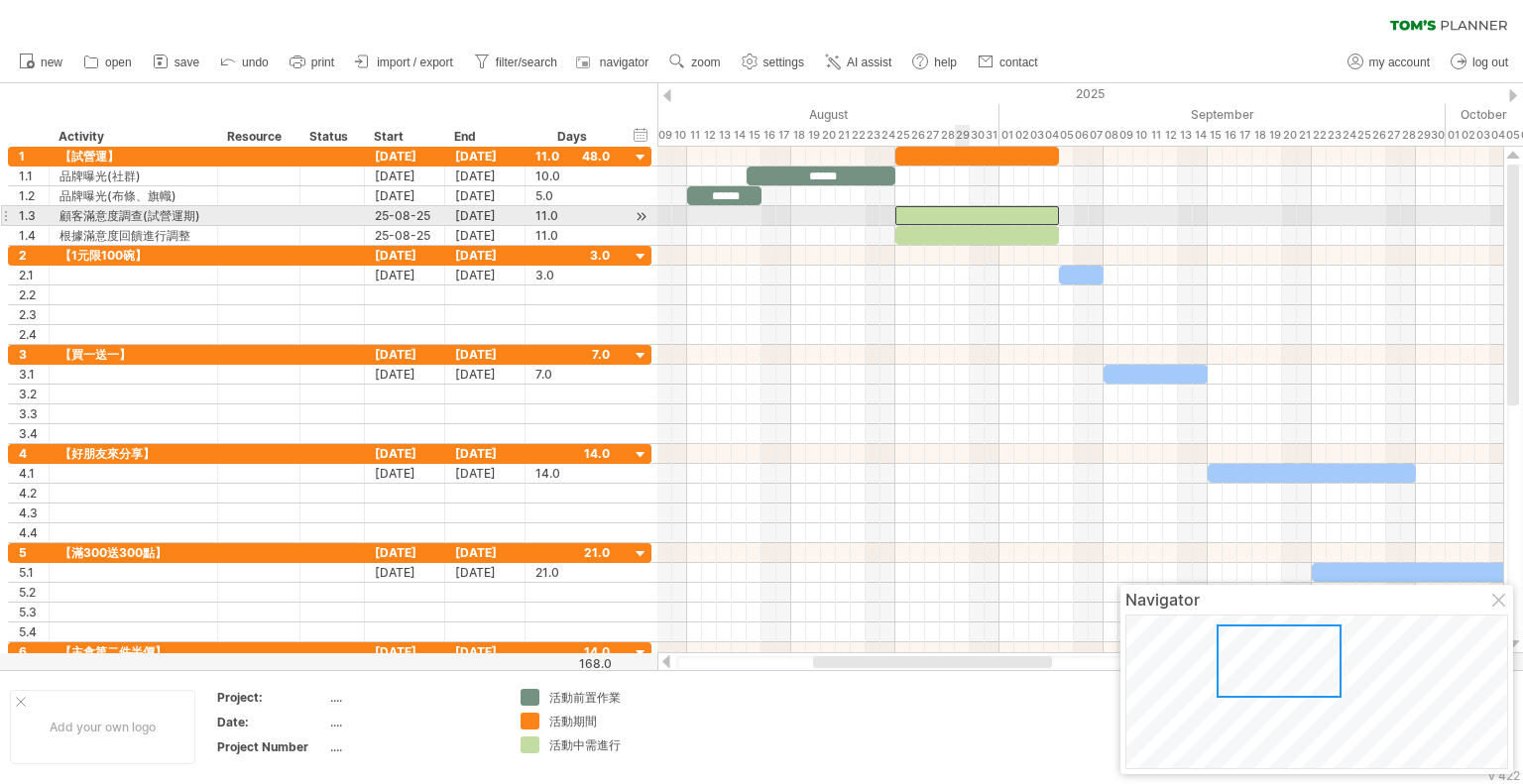 click at bounding box center (977, 215) 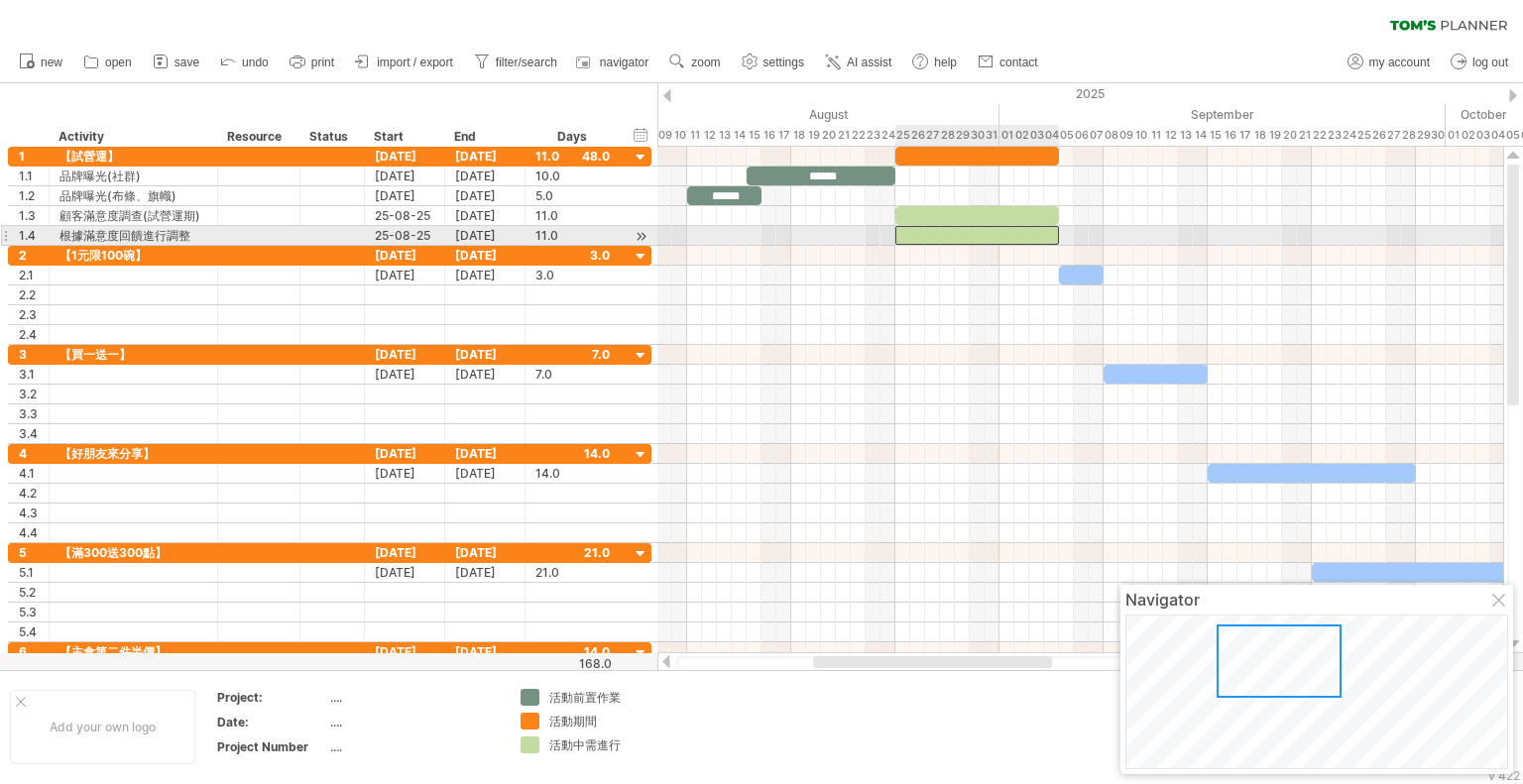 click at bounding box center (977, 235) 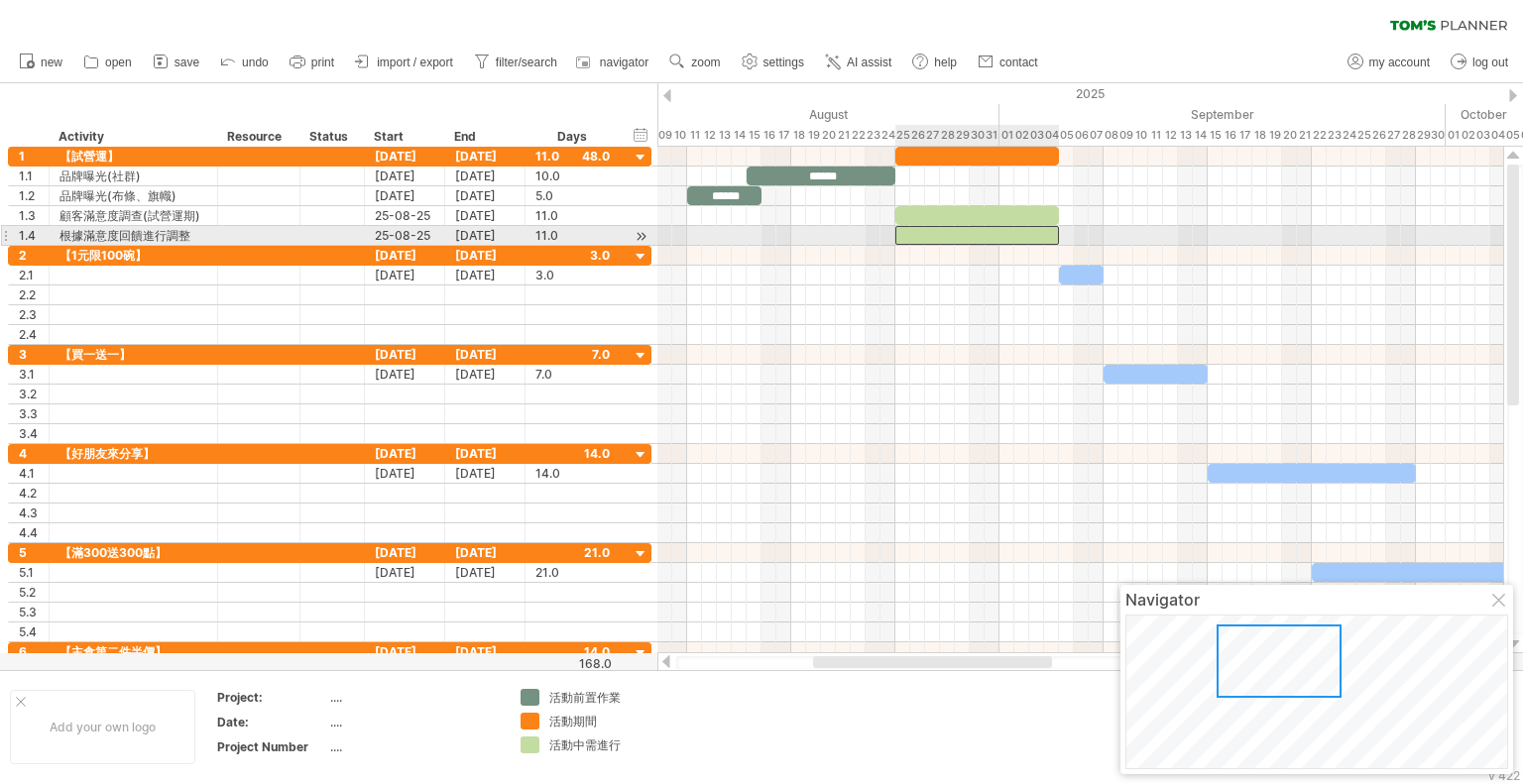 click at bounding box center (977, 235) 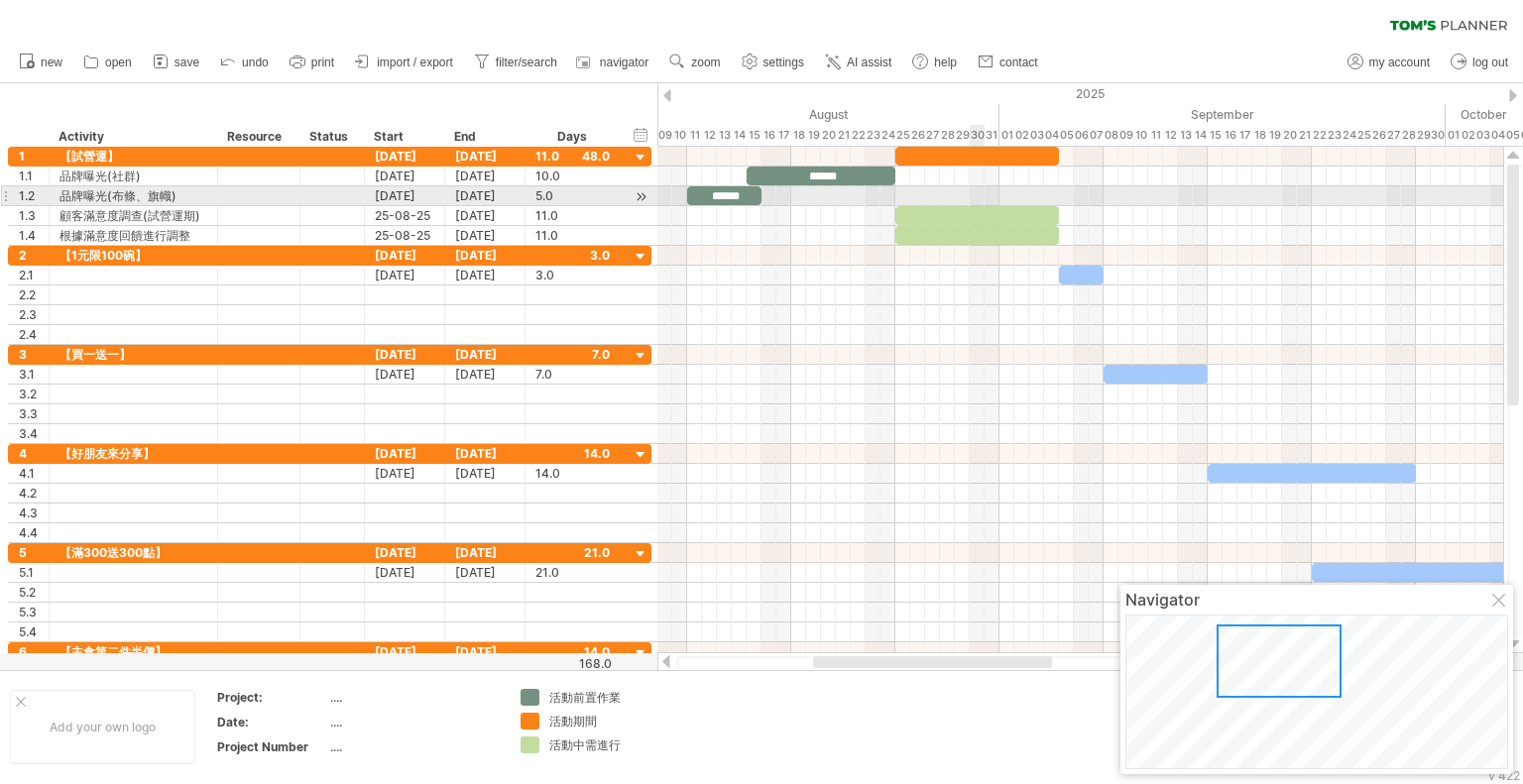 click at bounding box center [977, 215] 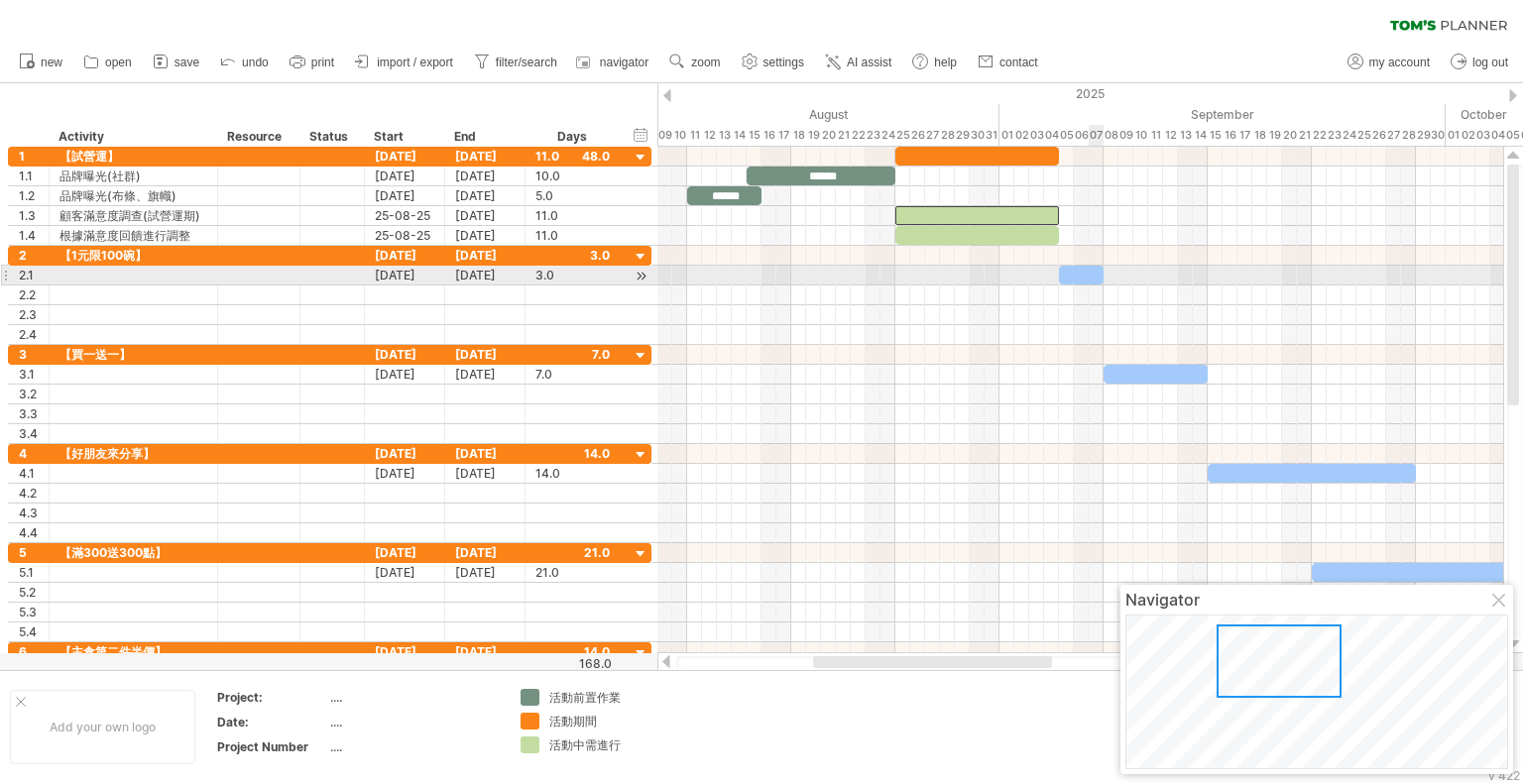 click at bounding box center [1081, 275] 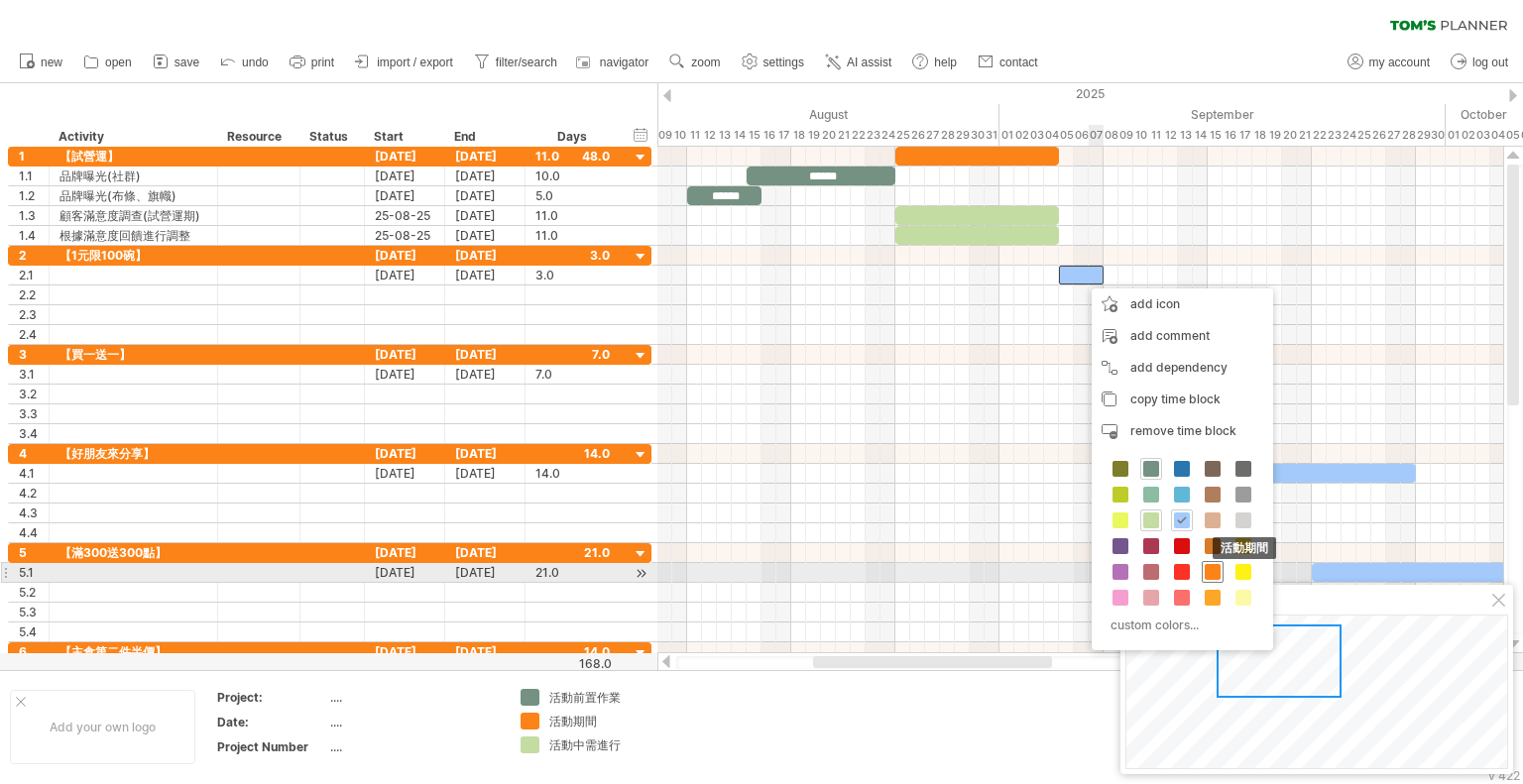 click at bounding box center [1213, 572] 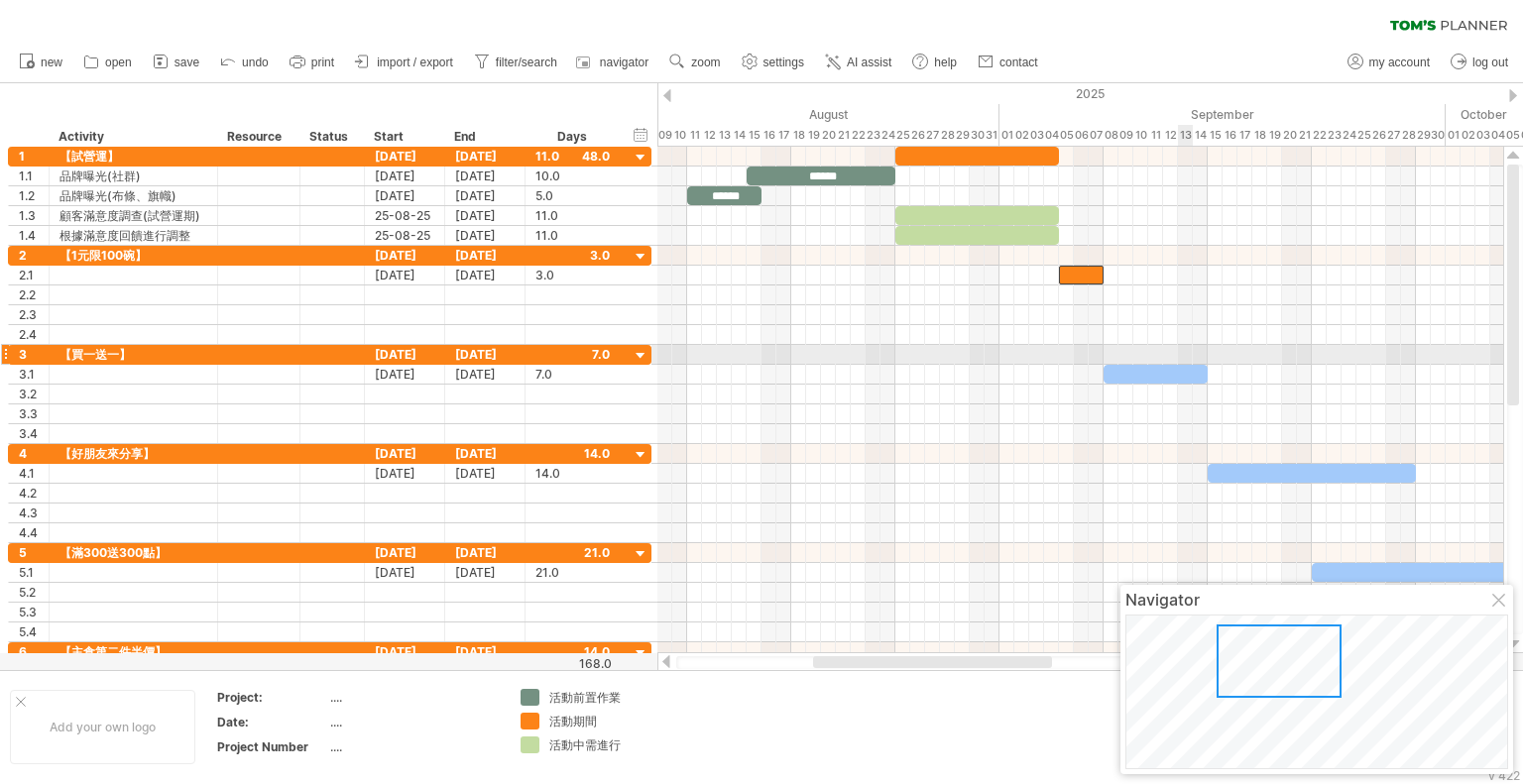 click at bounding box center [1080, 355] 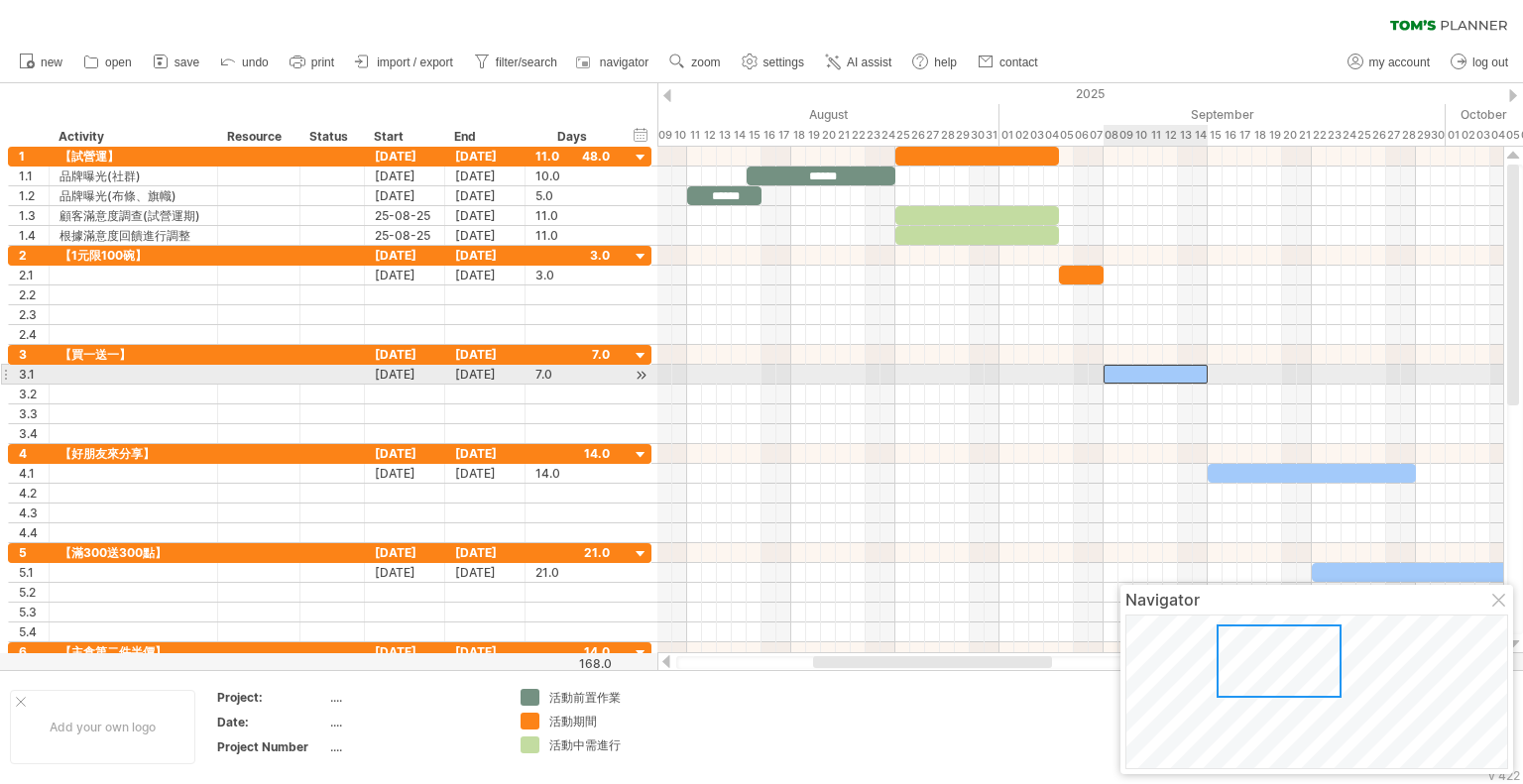 click at bounding box center (1155, 374) 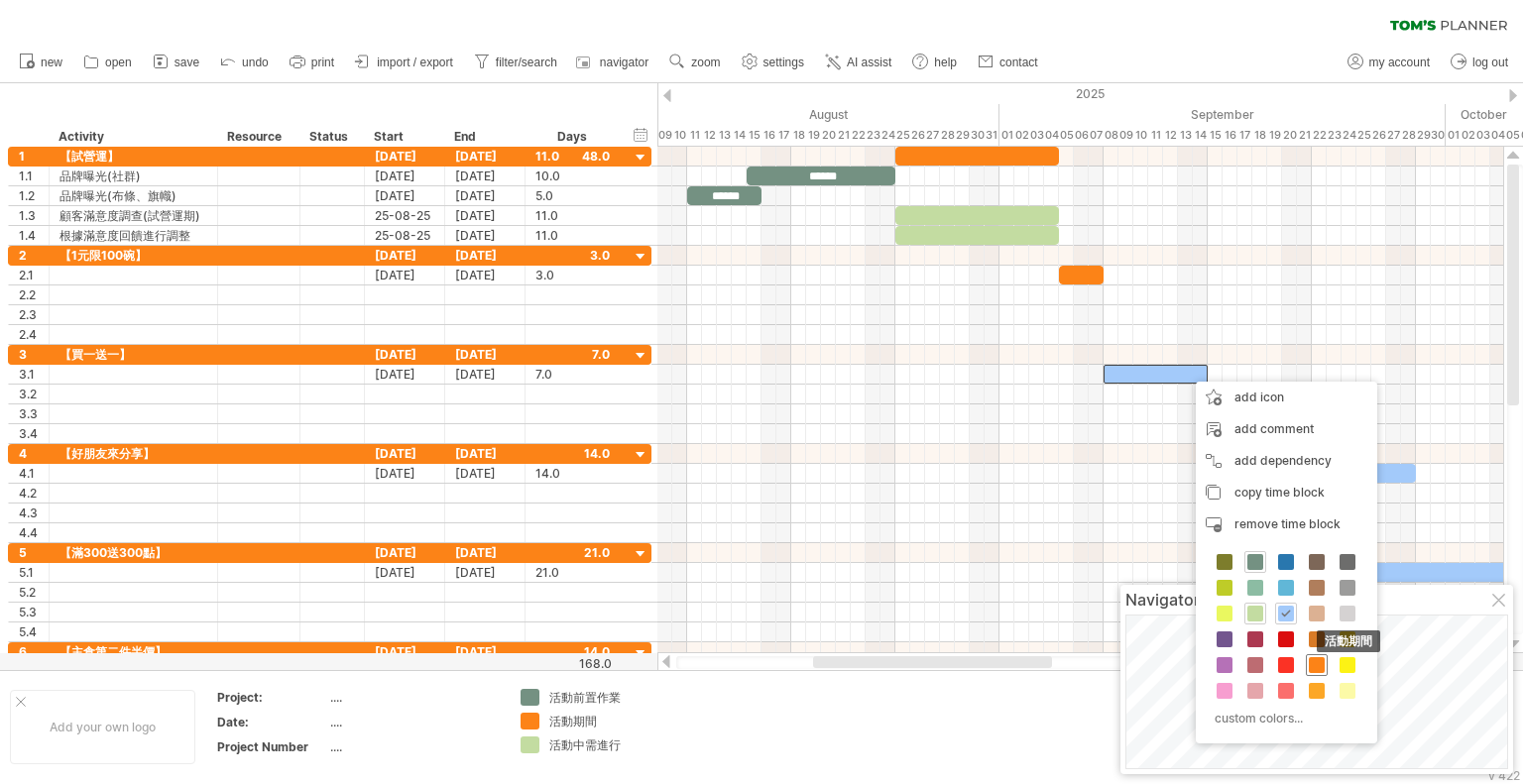 click at bounding box center (1317, 665) 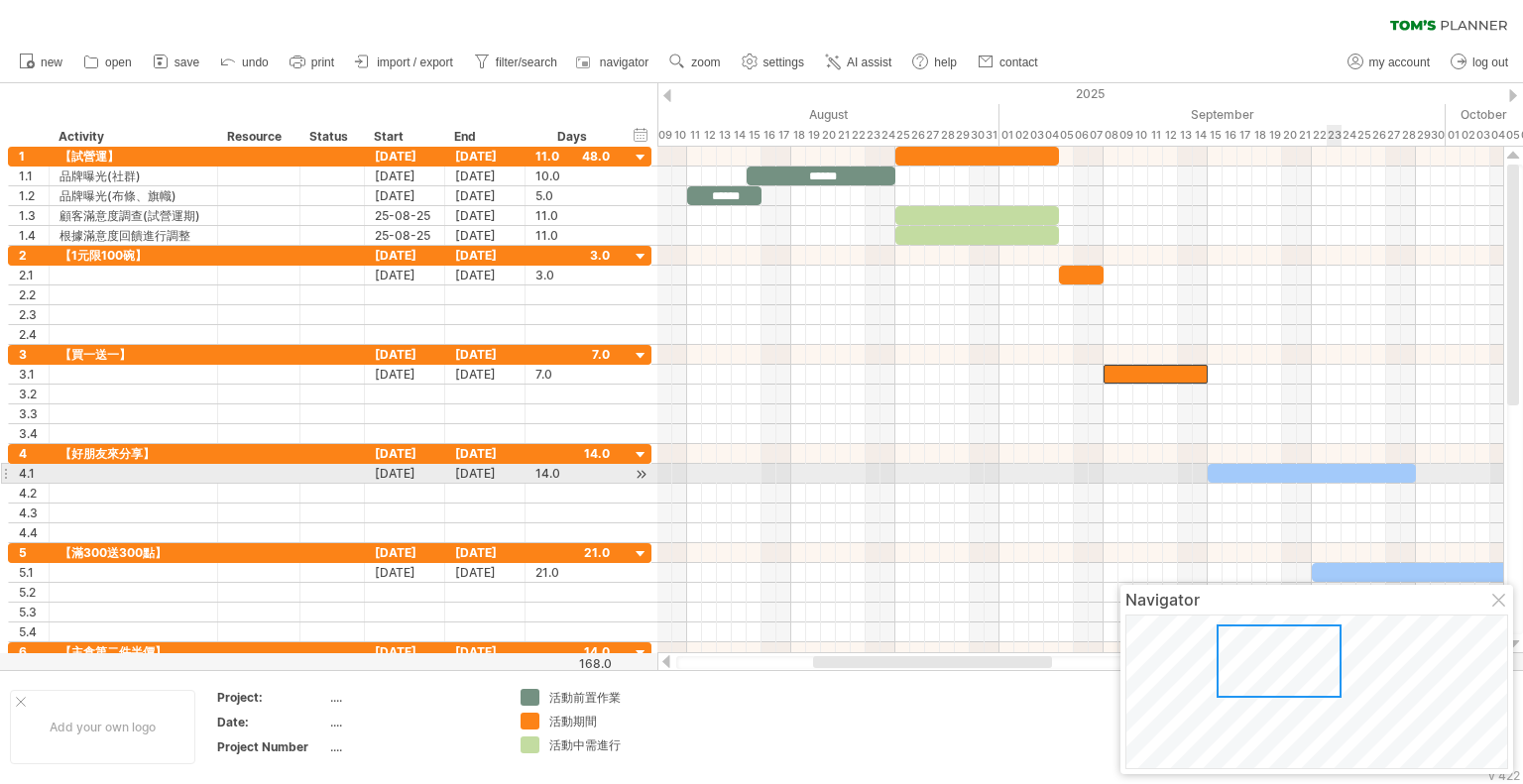 click at bounding box center (1312, 473) 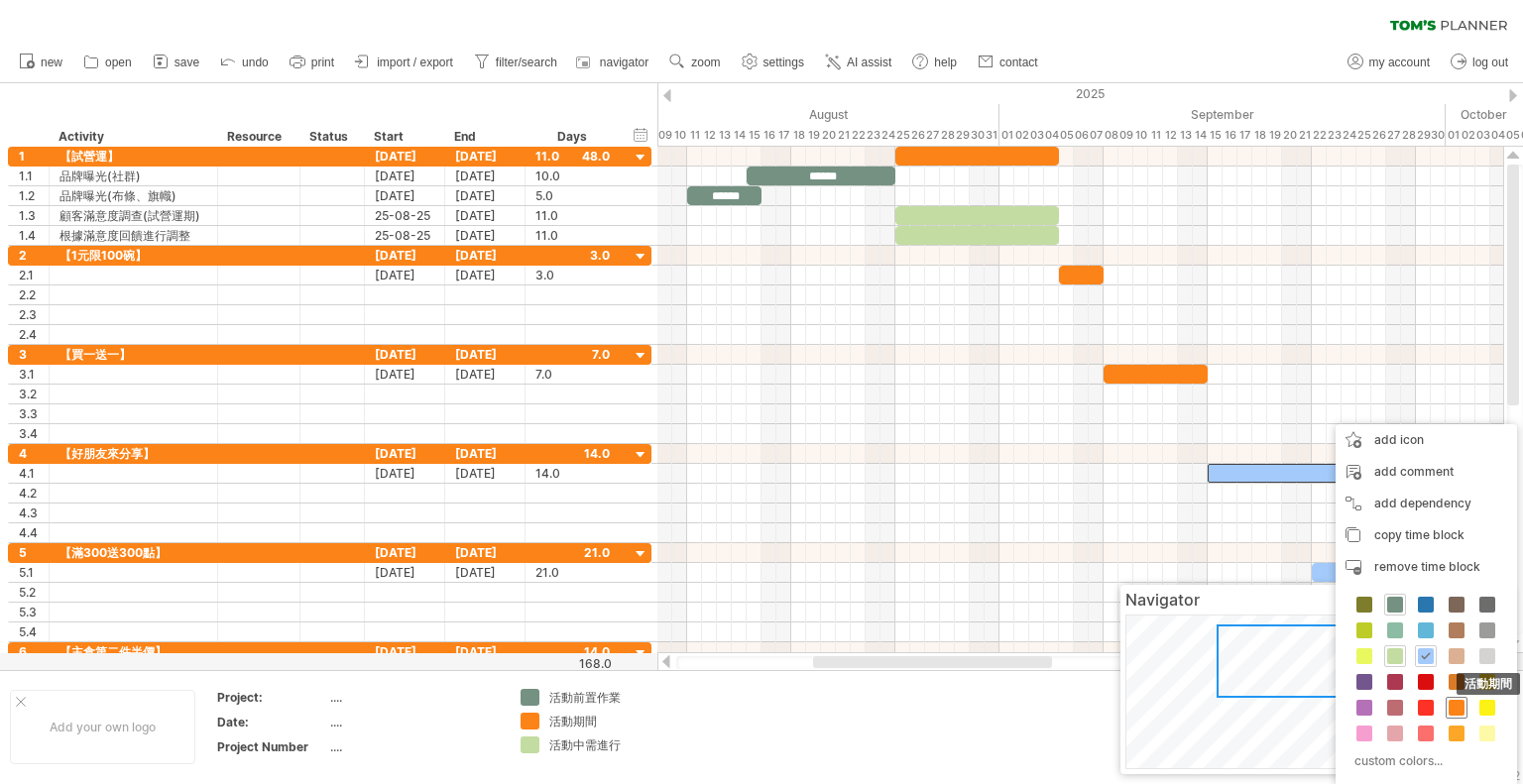 click at bounding box center (1457, 708) 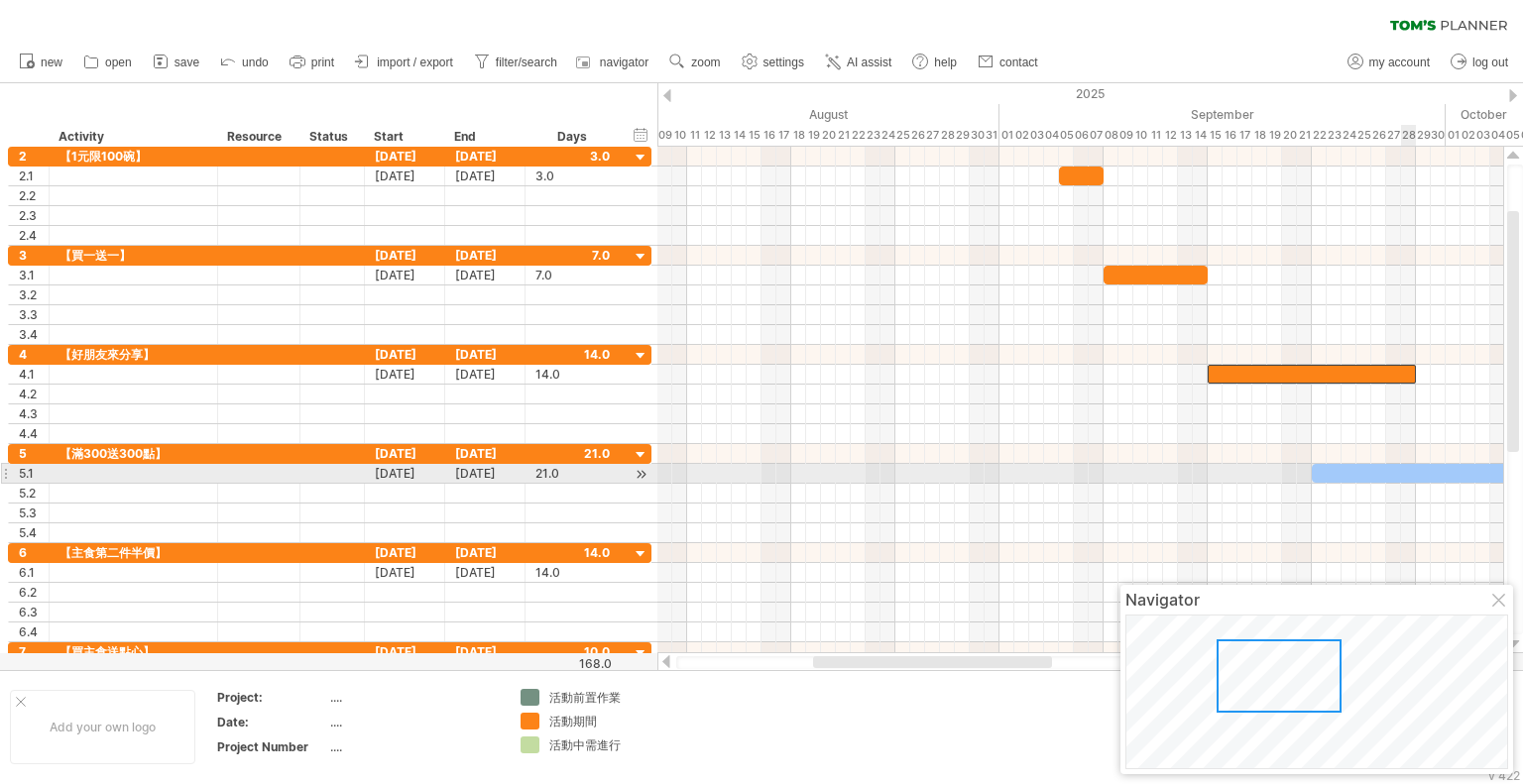 click at bounding box center [1467, 473] 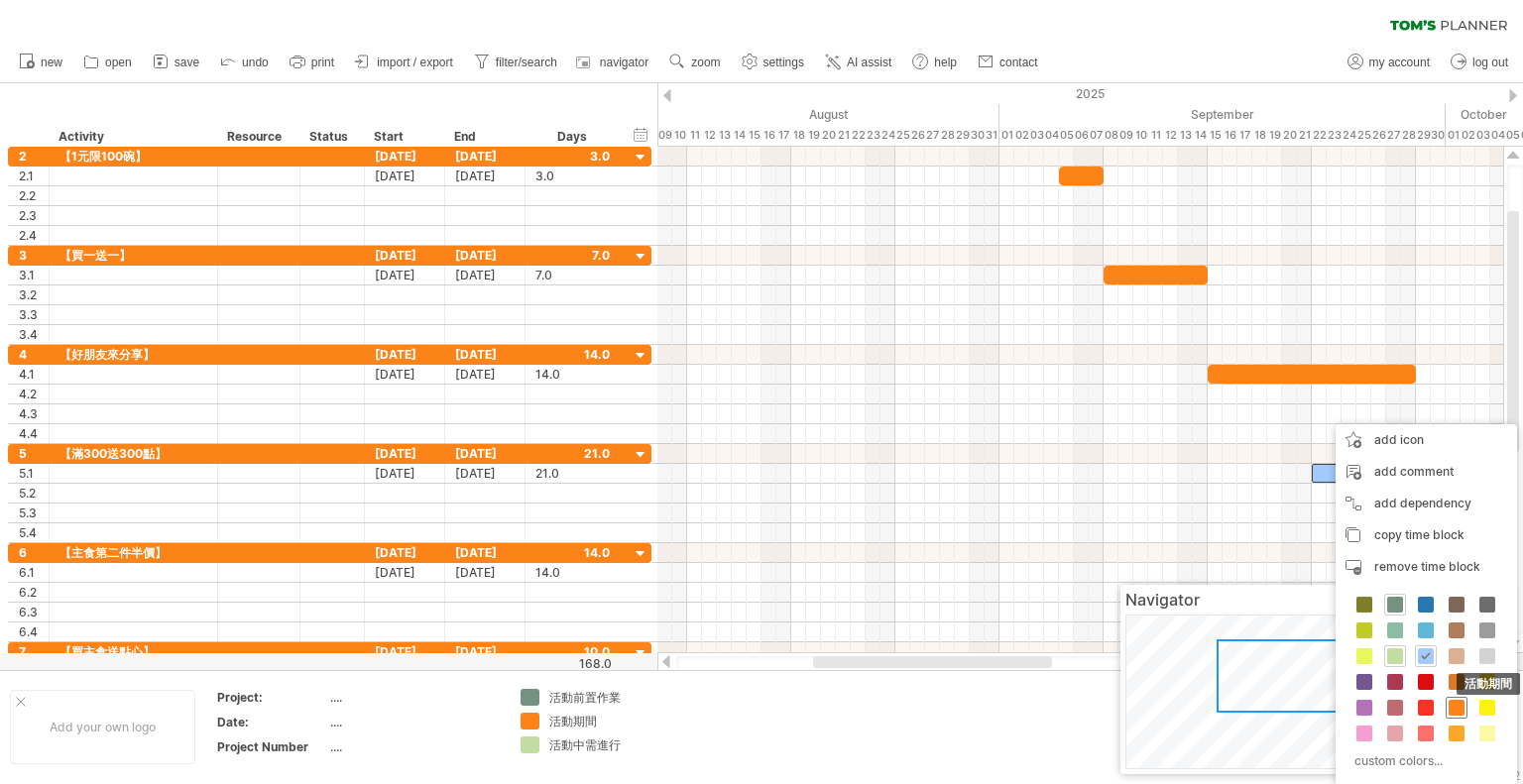 drag, startPoint x: 1454, startPoint y: 707, endPoint x: 1433, endPoint y: 578, distance: 130.69813 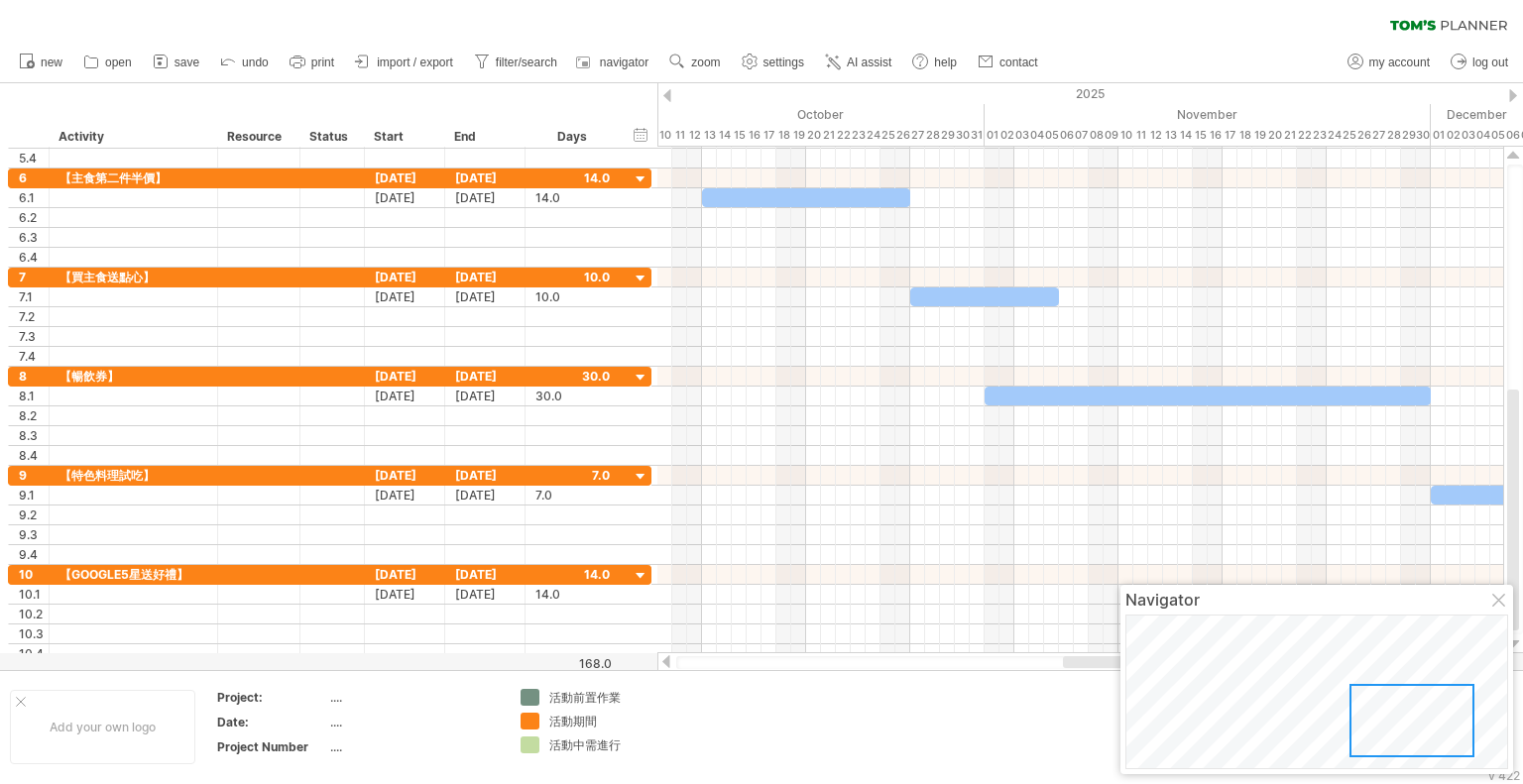drag, startPoint x: 1411, startPoint y: 746, endPoint x: 1440, endPoint y: 744, distance: 29.068884 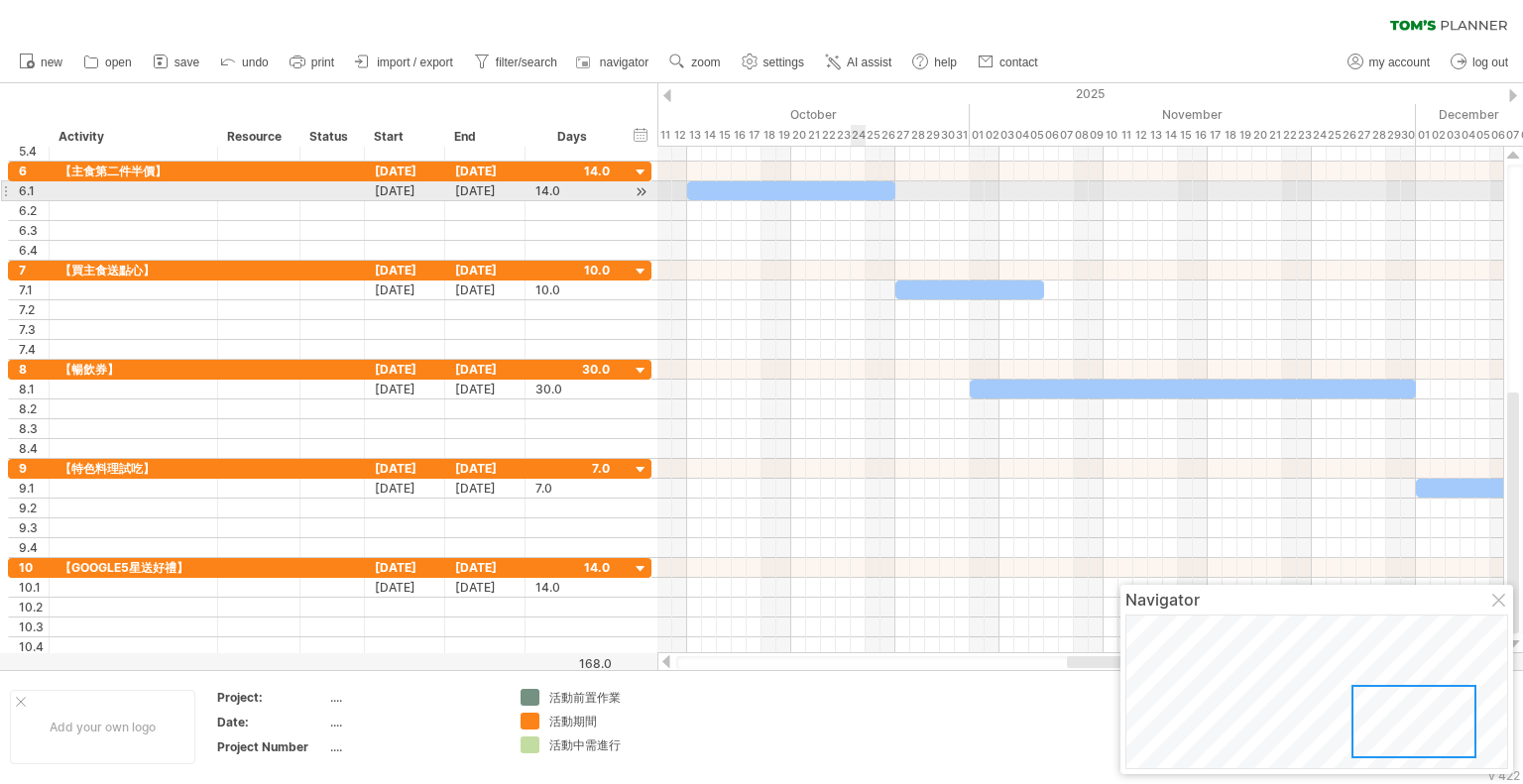 click at bounding box center (791, 190) 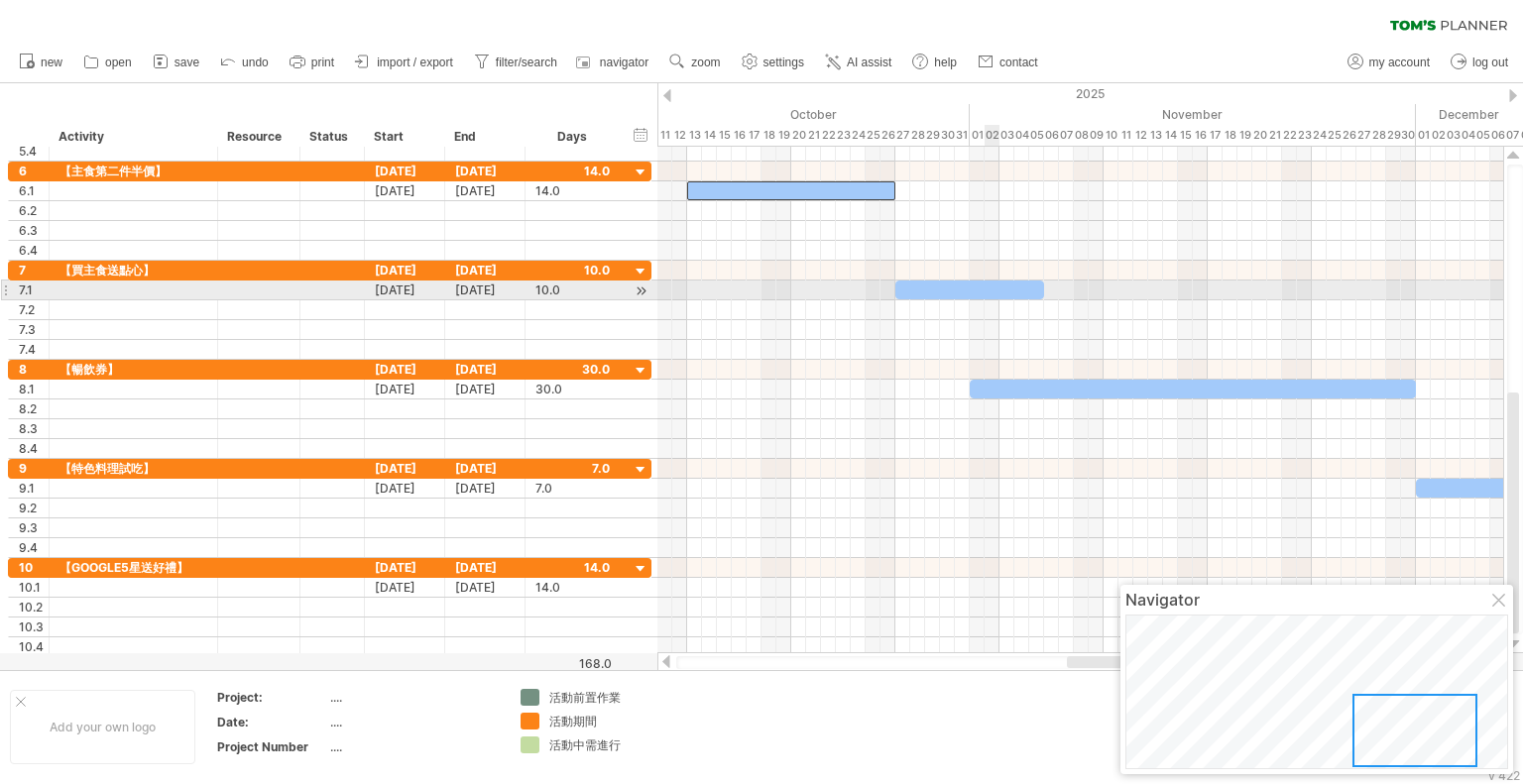 click at bounding box center [970, 289] 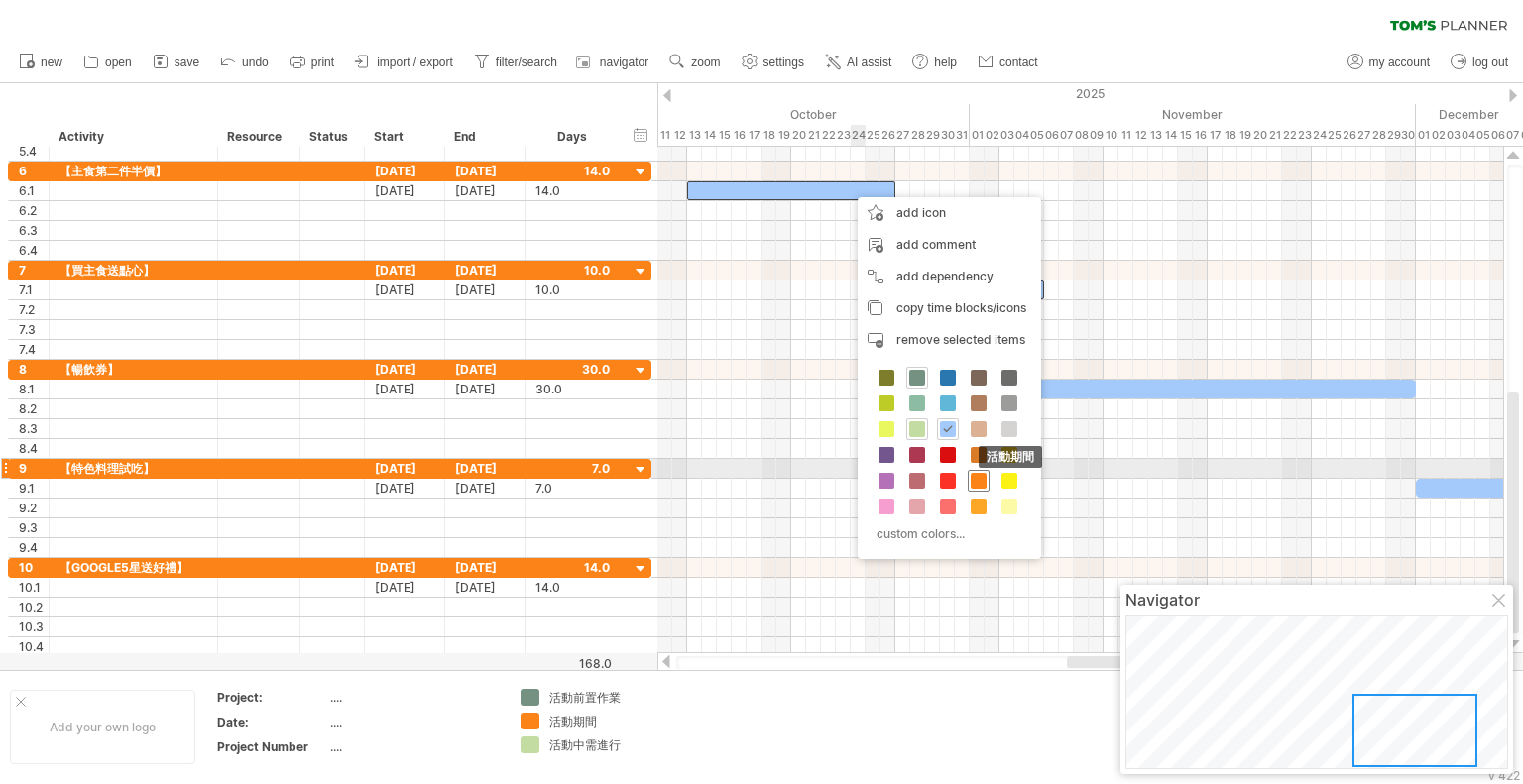 click at bounding box center (979, 481) 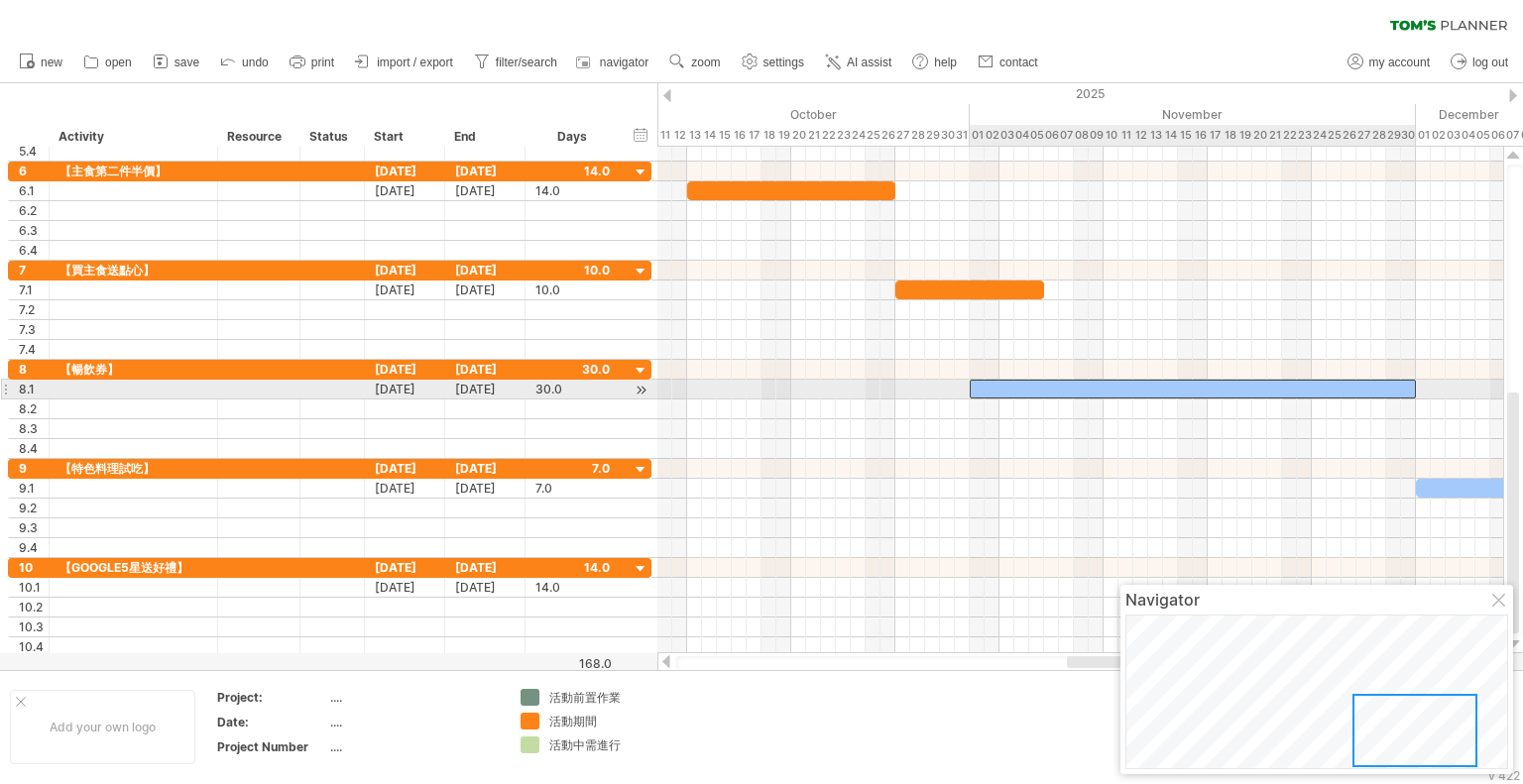 click at bounding box center (1193, 389) 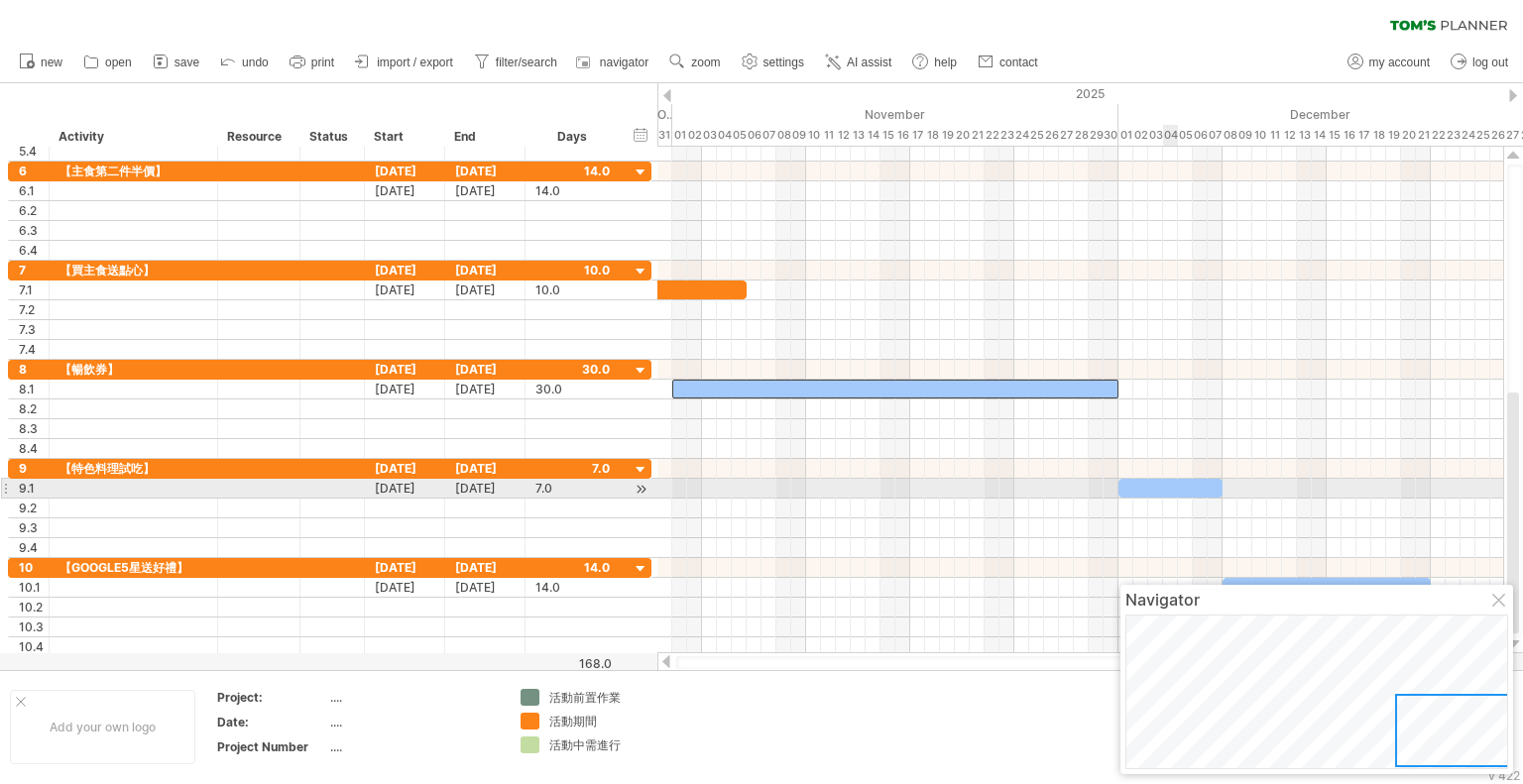 click at bounding box center (1170, 488) 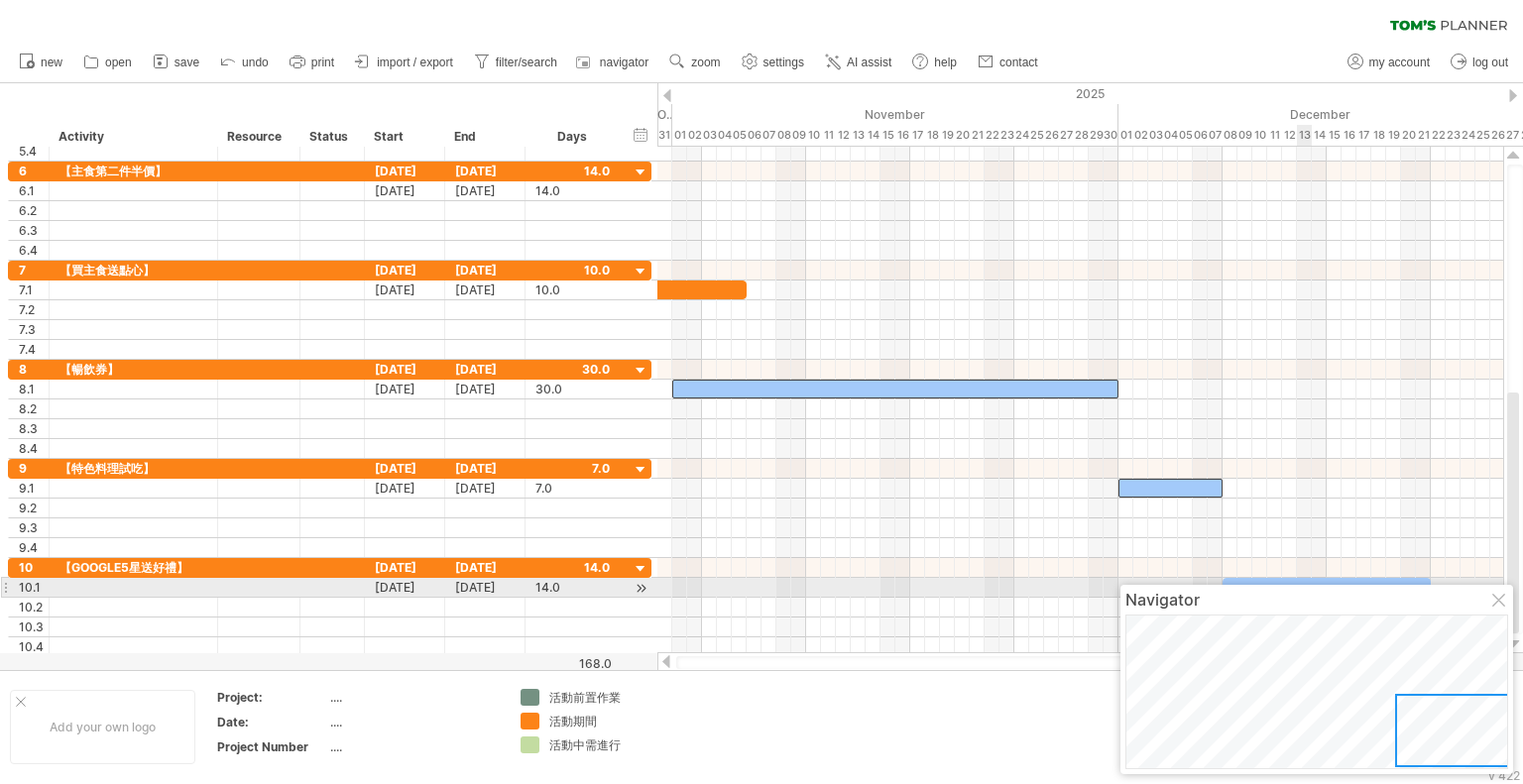 click at bounding box center [1327, 587] 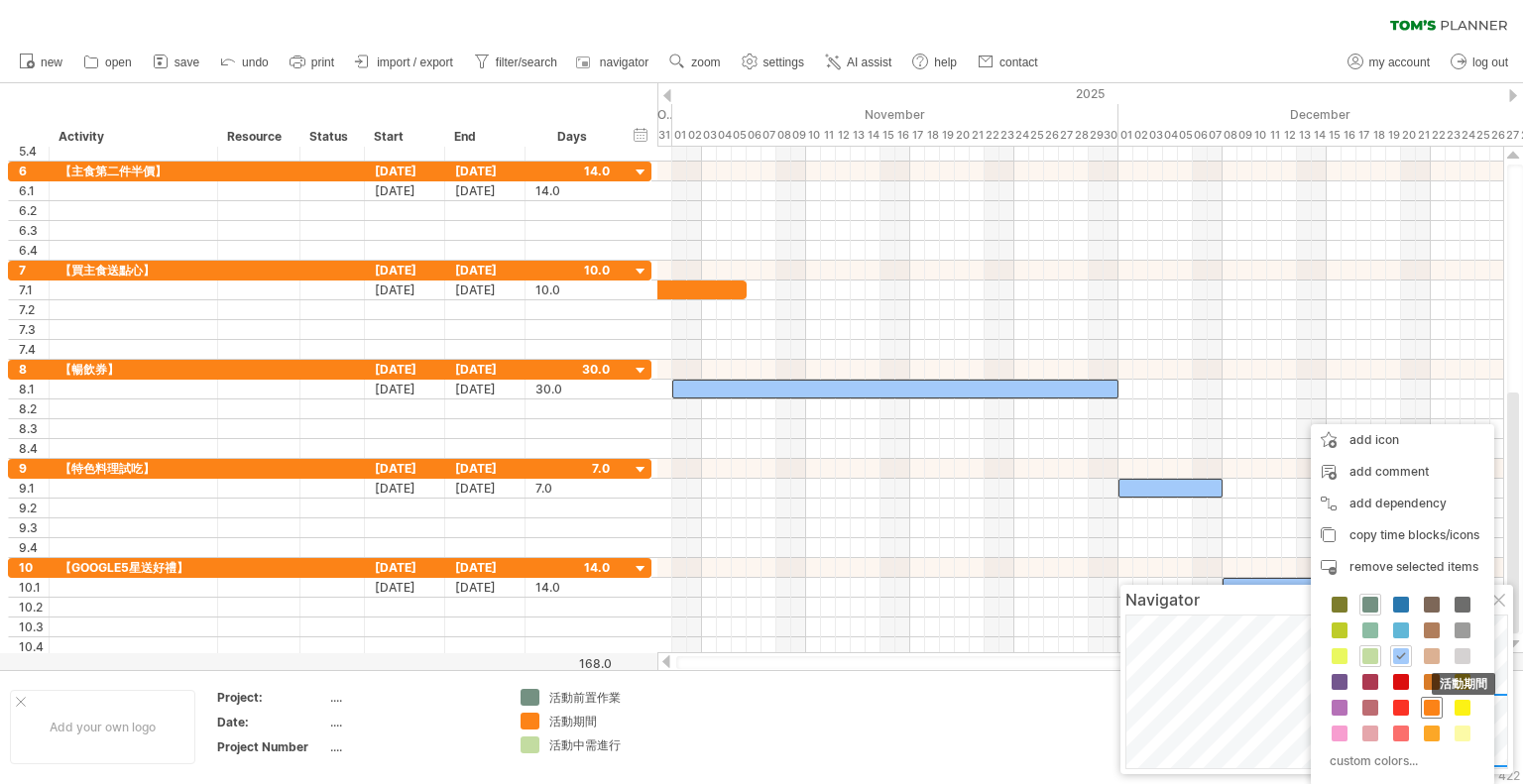 click at bounding box center (1432, 708) 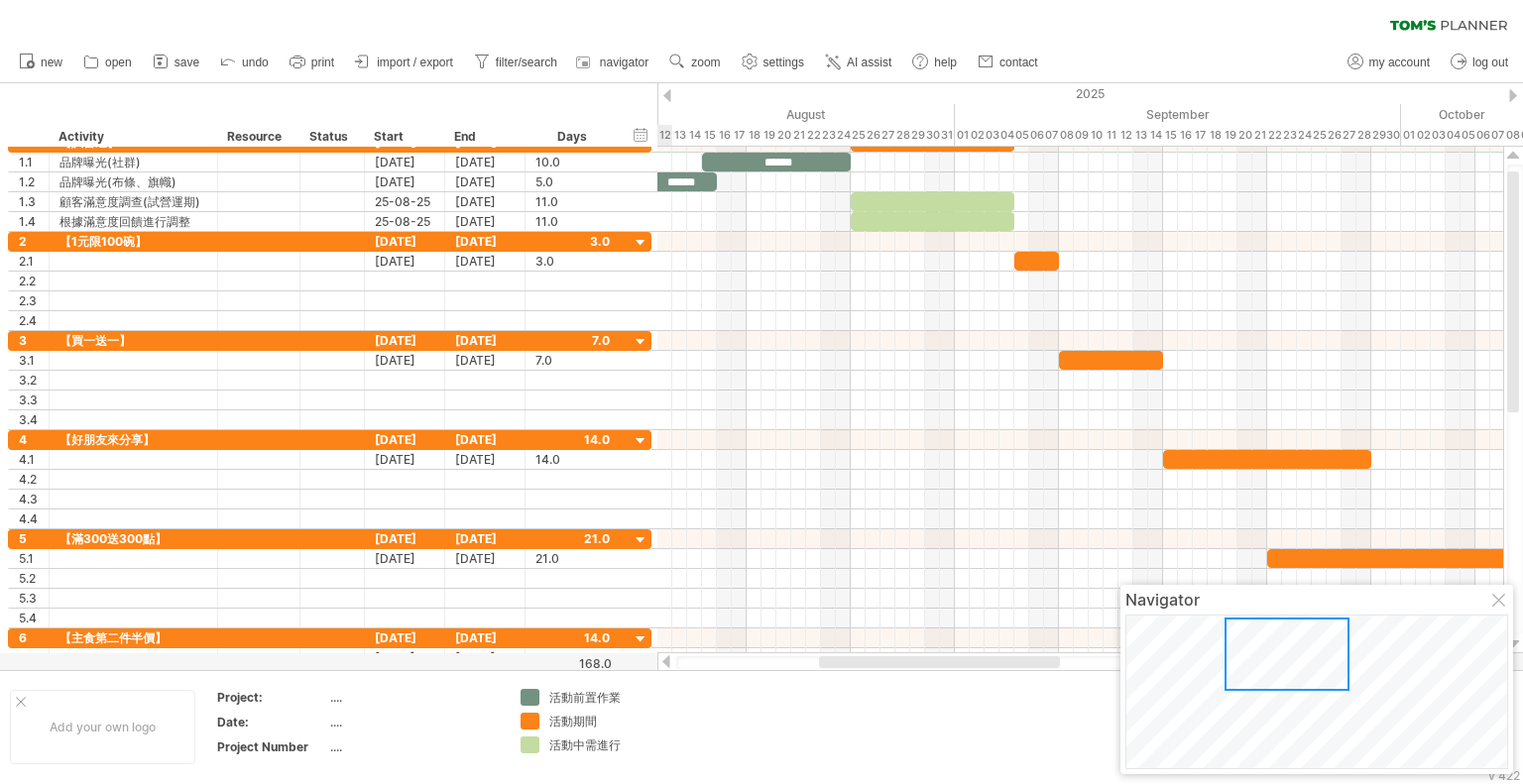 drag, startPoint x: 1398, startPoint y: 677, endPoint x: 1255, endPoint y: 677, distance: 143 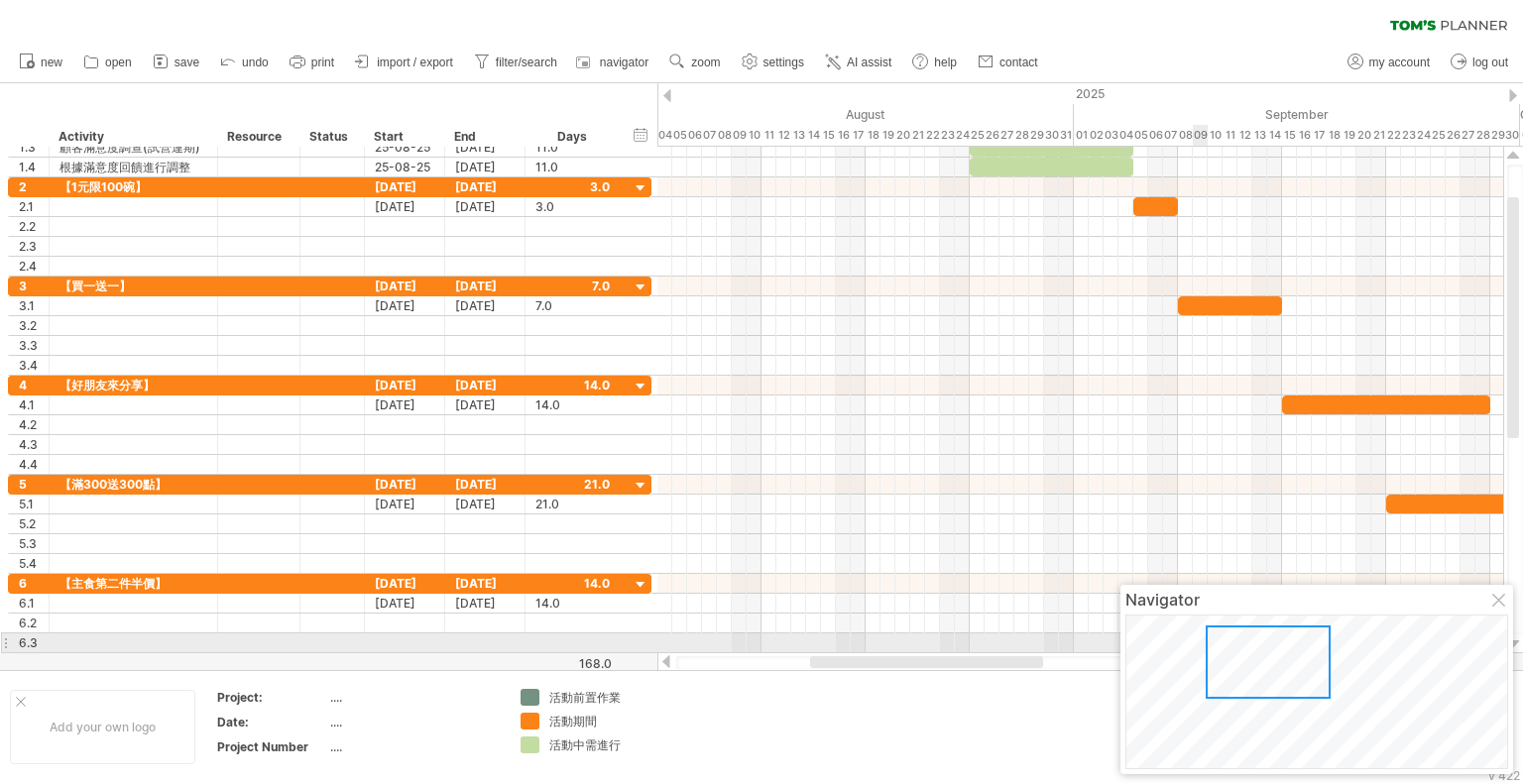 drag, startPoint x: 1281, startPoint y: 645, endPoint x: 1264, endPoint y: 646, distance: 17.029386 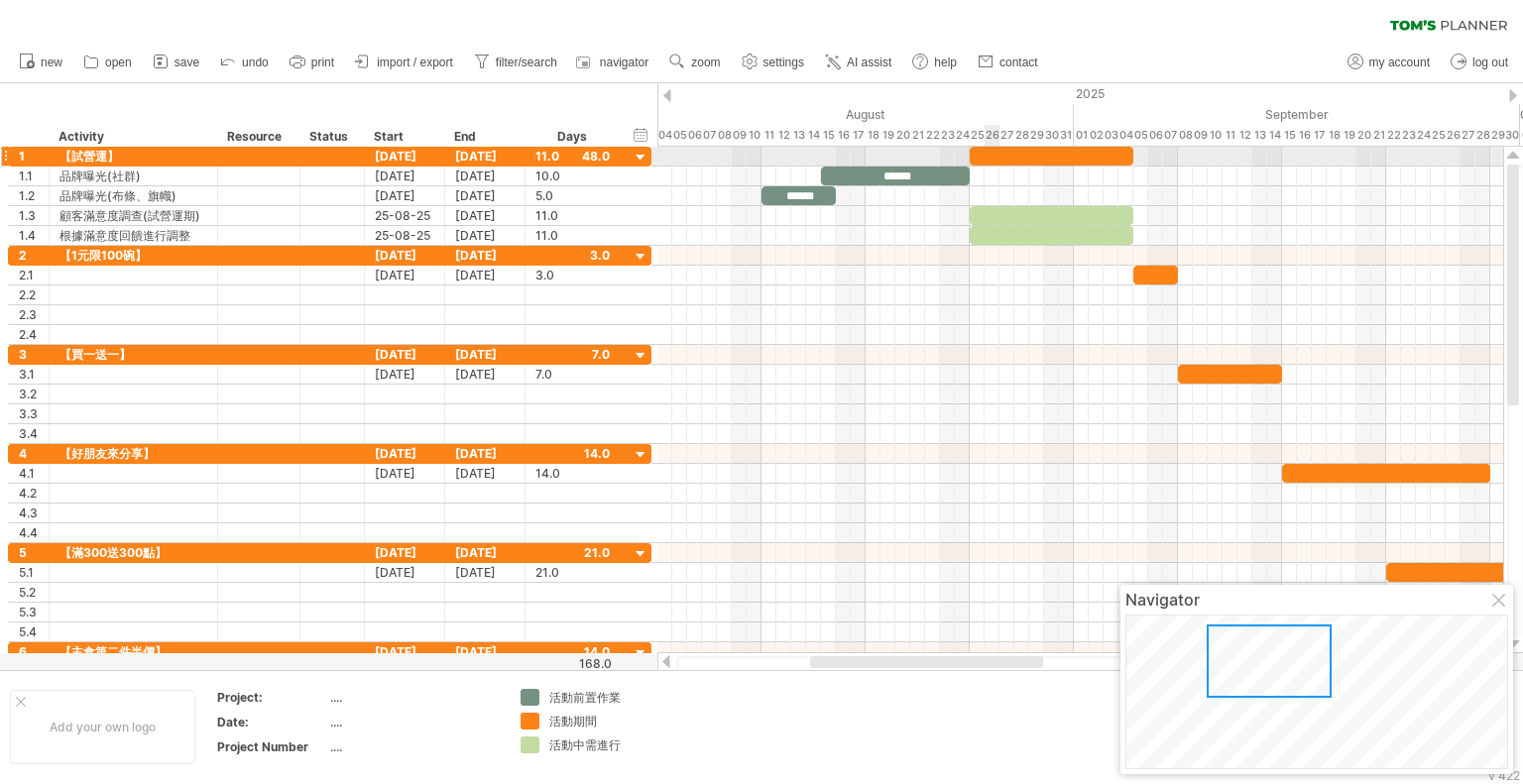 click at bounding box center (1051, 156) 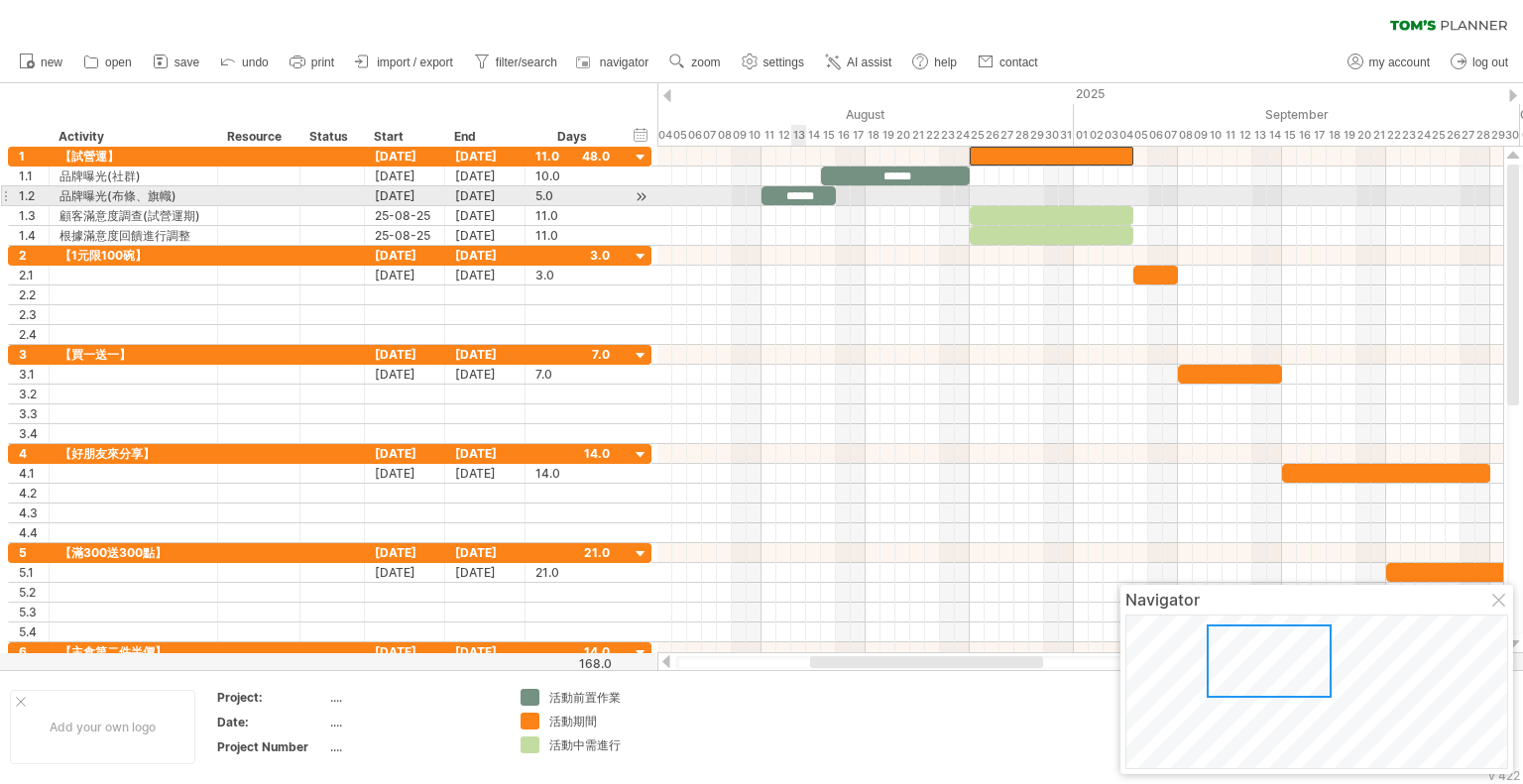 click on "******" at bounding box center (798, 195) 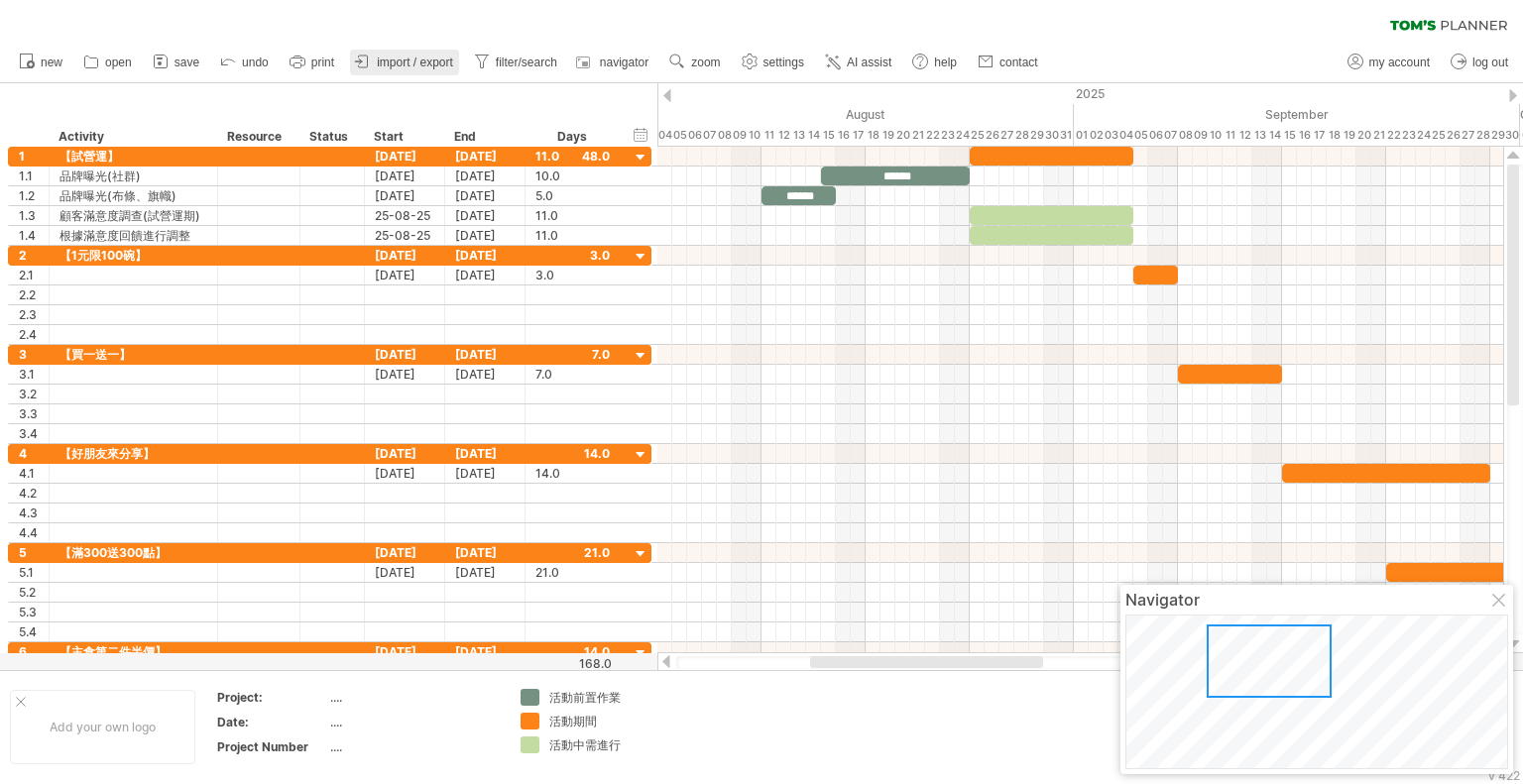 click on "import / export" at bounding box center (414, 62) 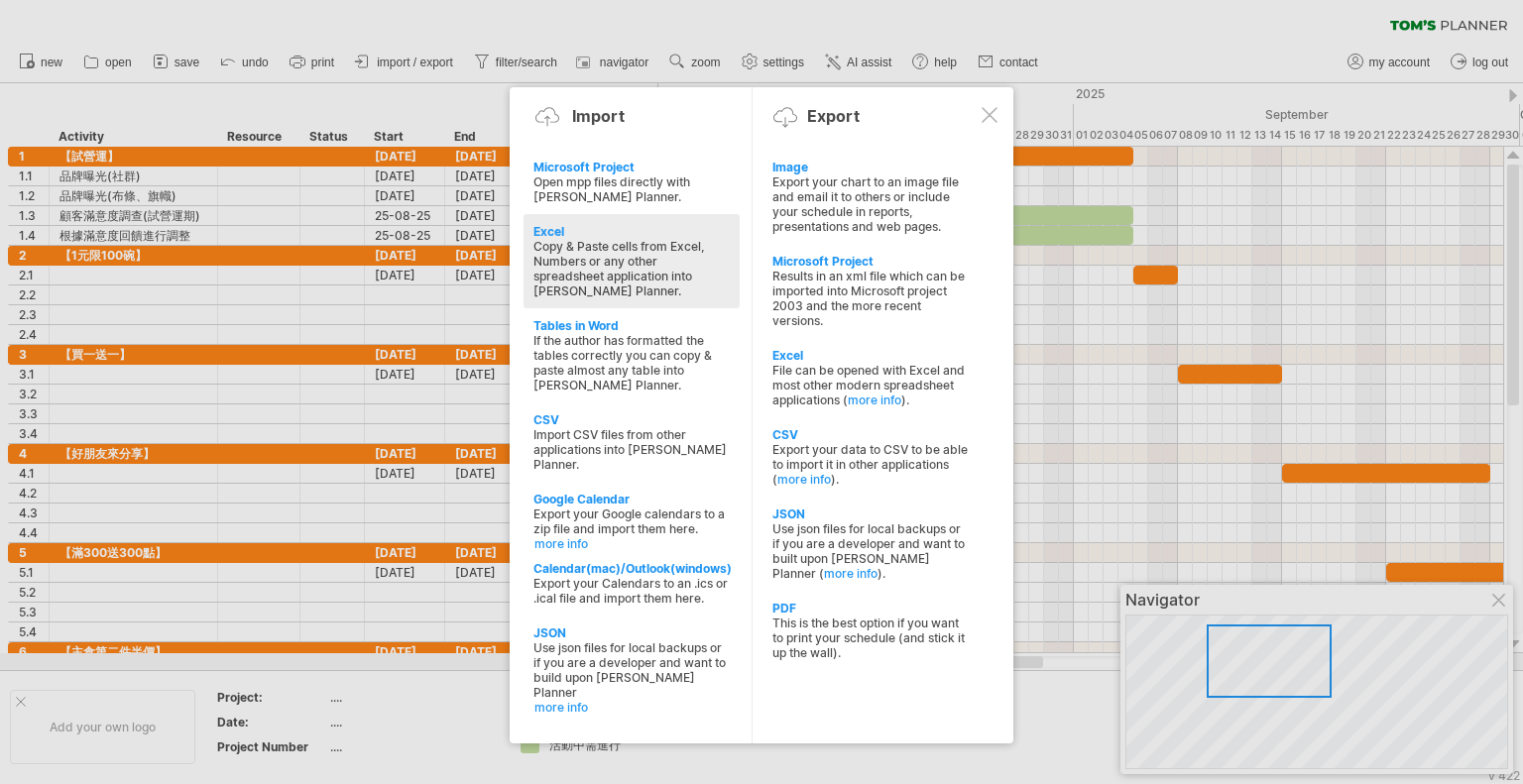 click on "Copy & Paste cells from Excel, Numbers or any other spreadsheet application into [PERSON_NAME] Planner." at bounding box center (632, 269) 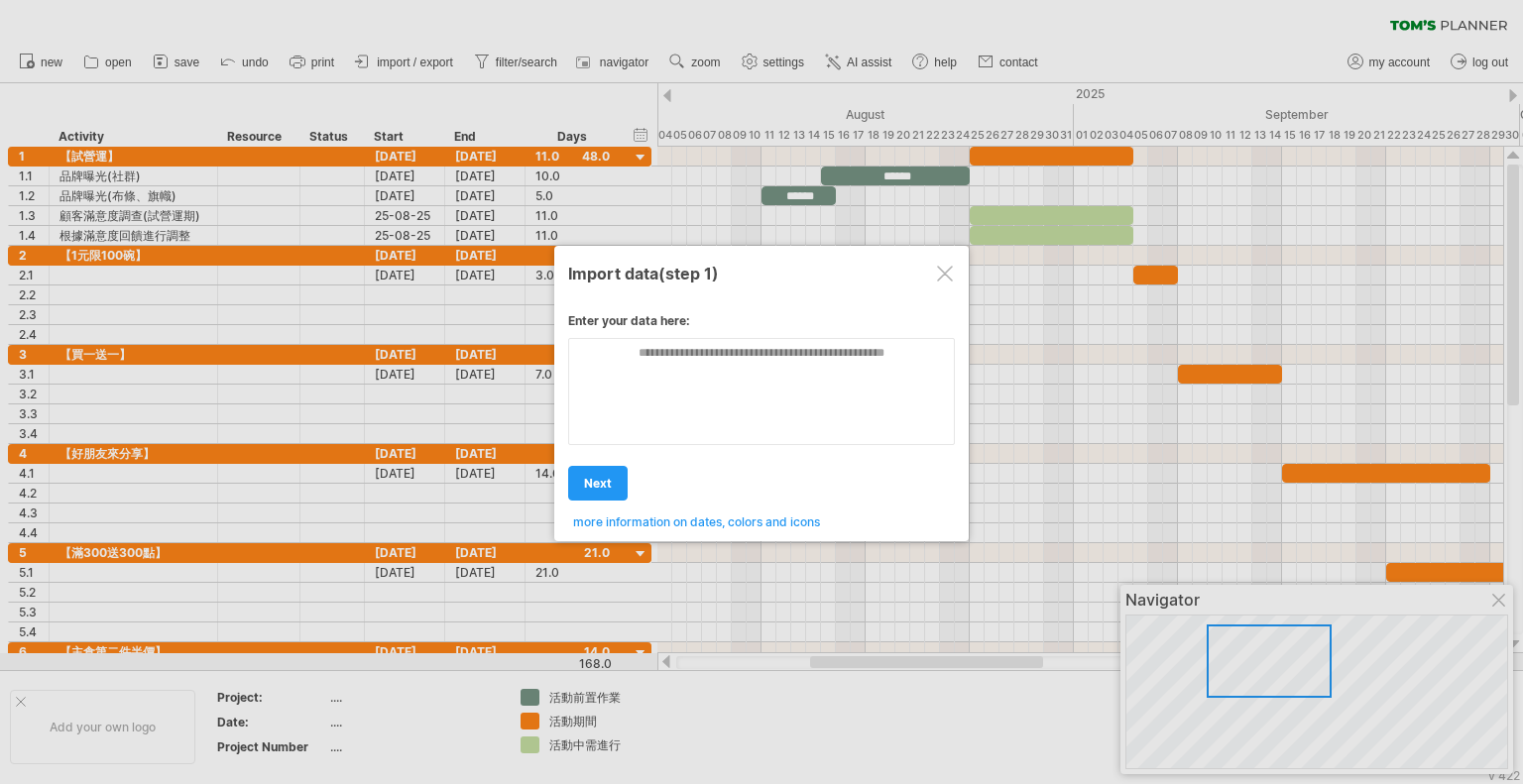 type 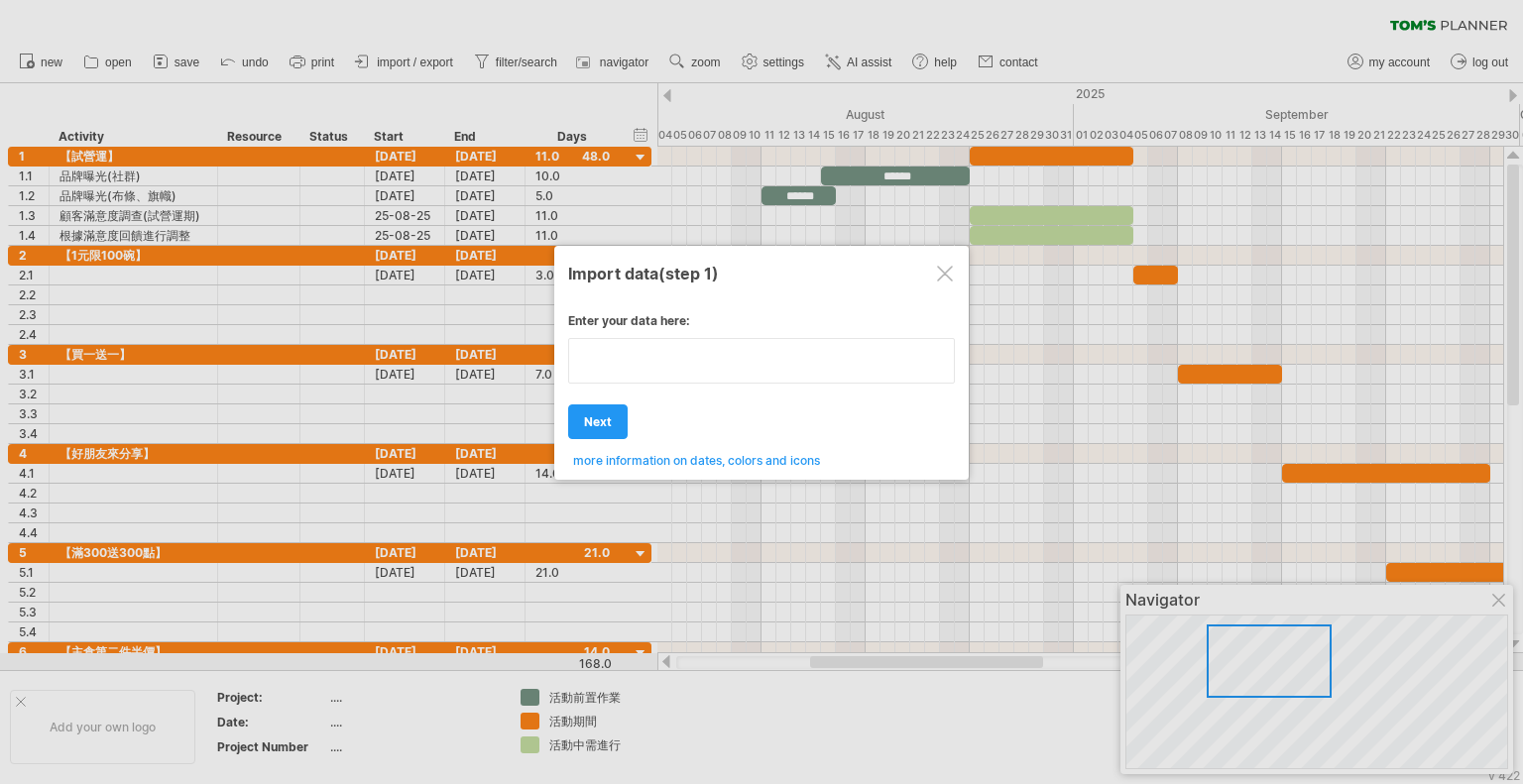 click on "Enter your data here:
Your data:
Weekend days
'
mon
tue
Hide weekend days" at bounding box center (762, 383) 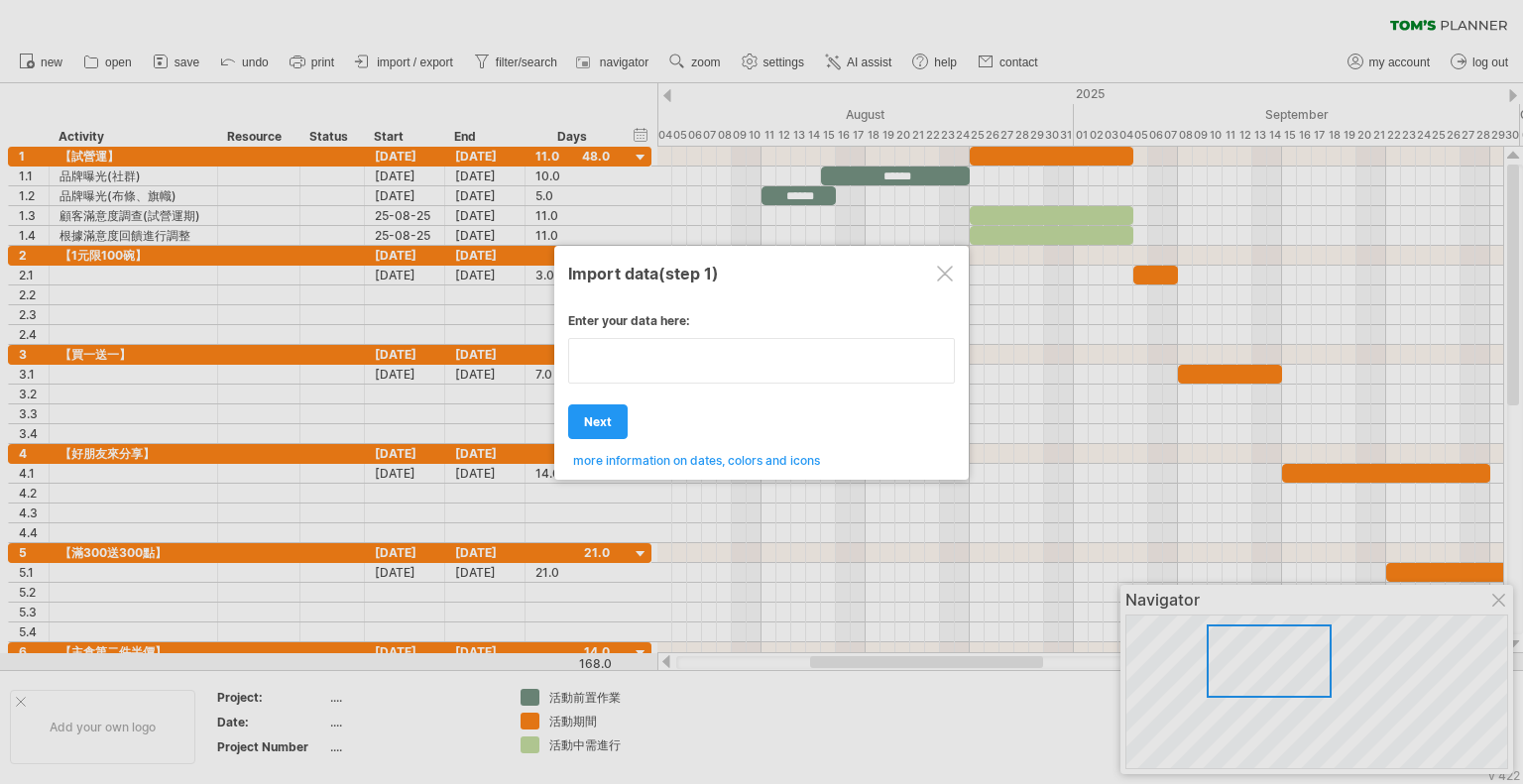 click at bounding box center (762, 361) 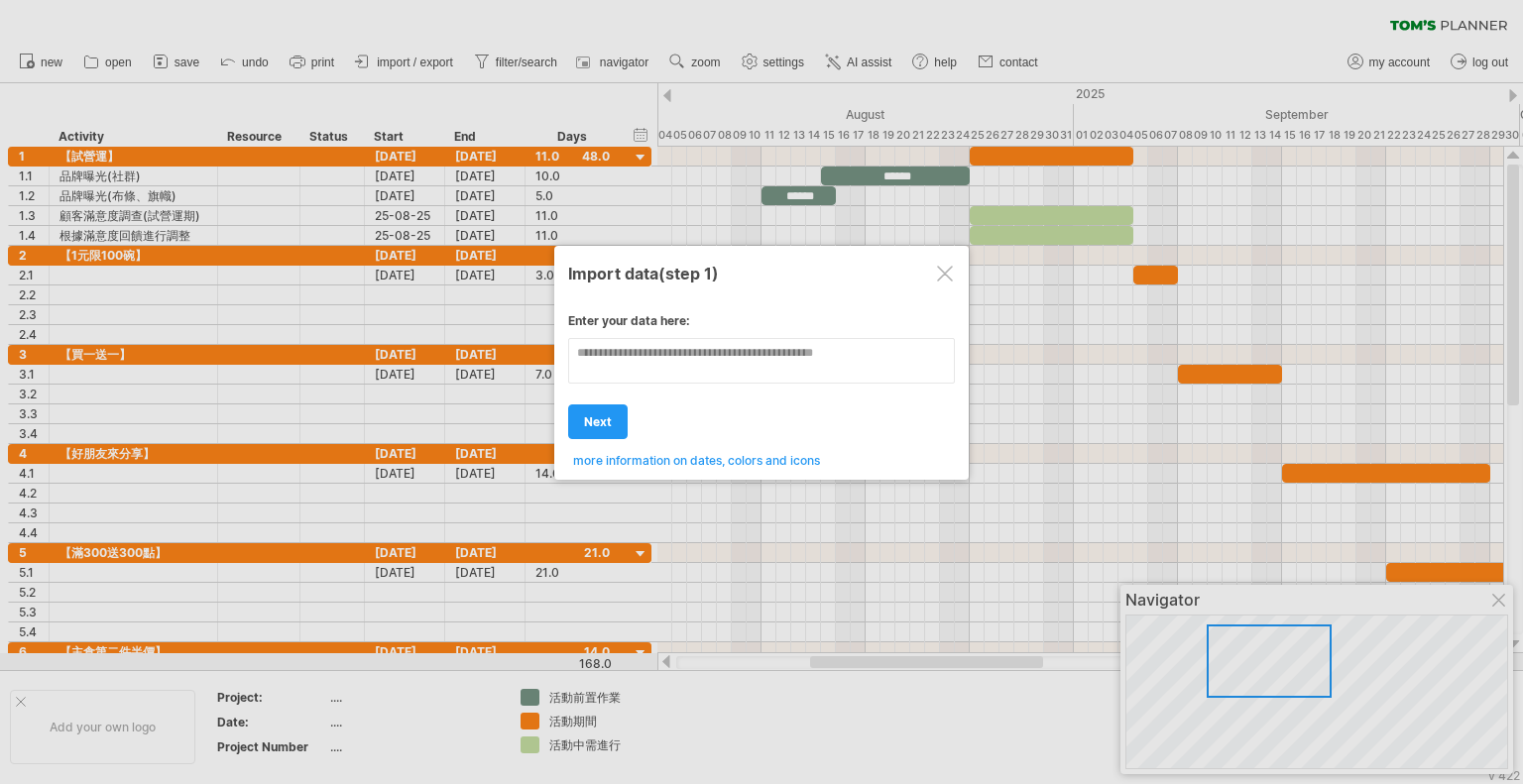 click at bounding box center (945, 274) 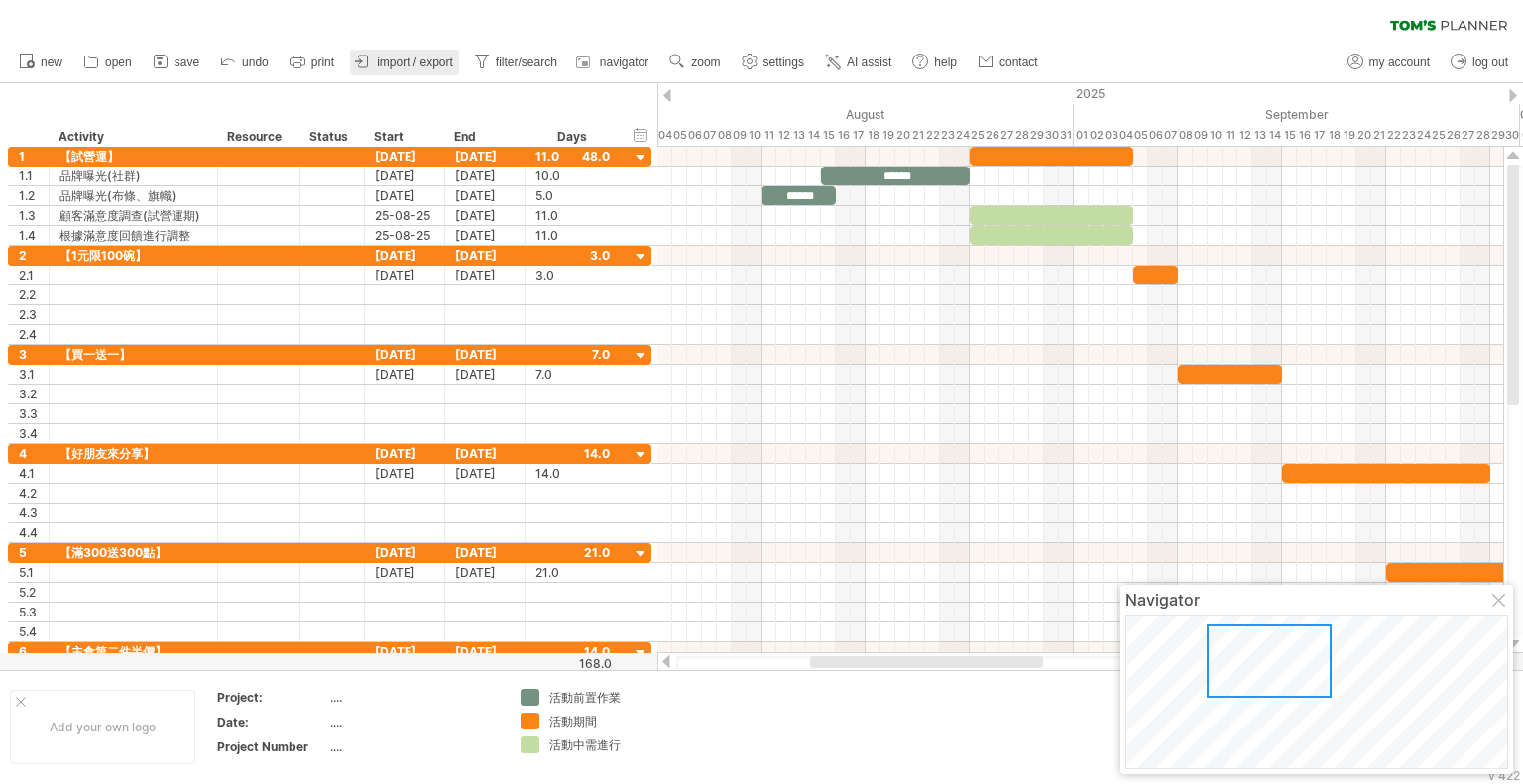 click on "import / export" at bounding box center (414, 62) 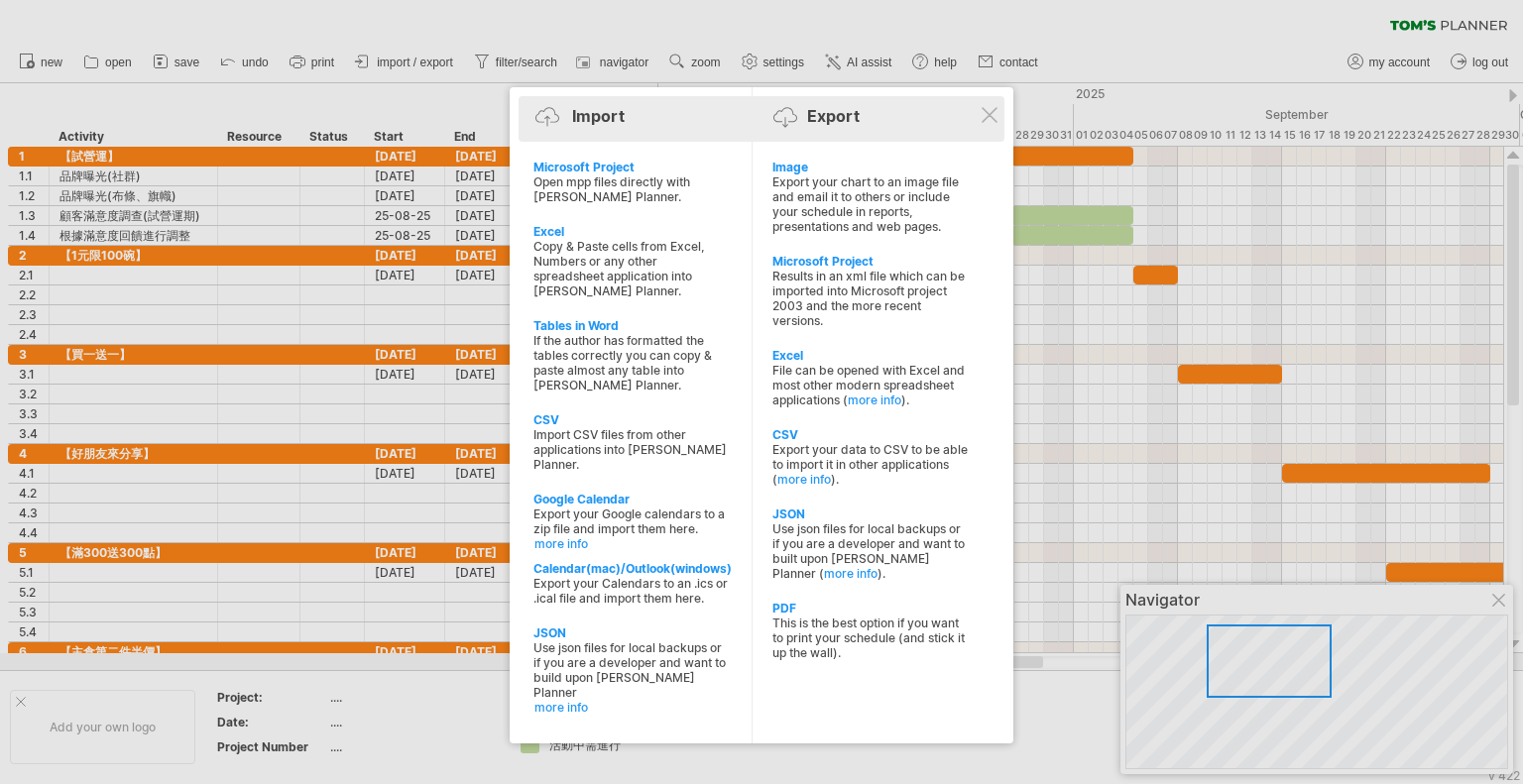 click on "Export" at bounding box center [833, 116] 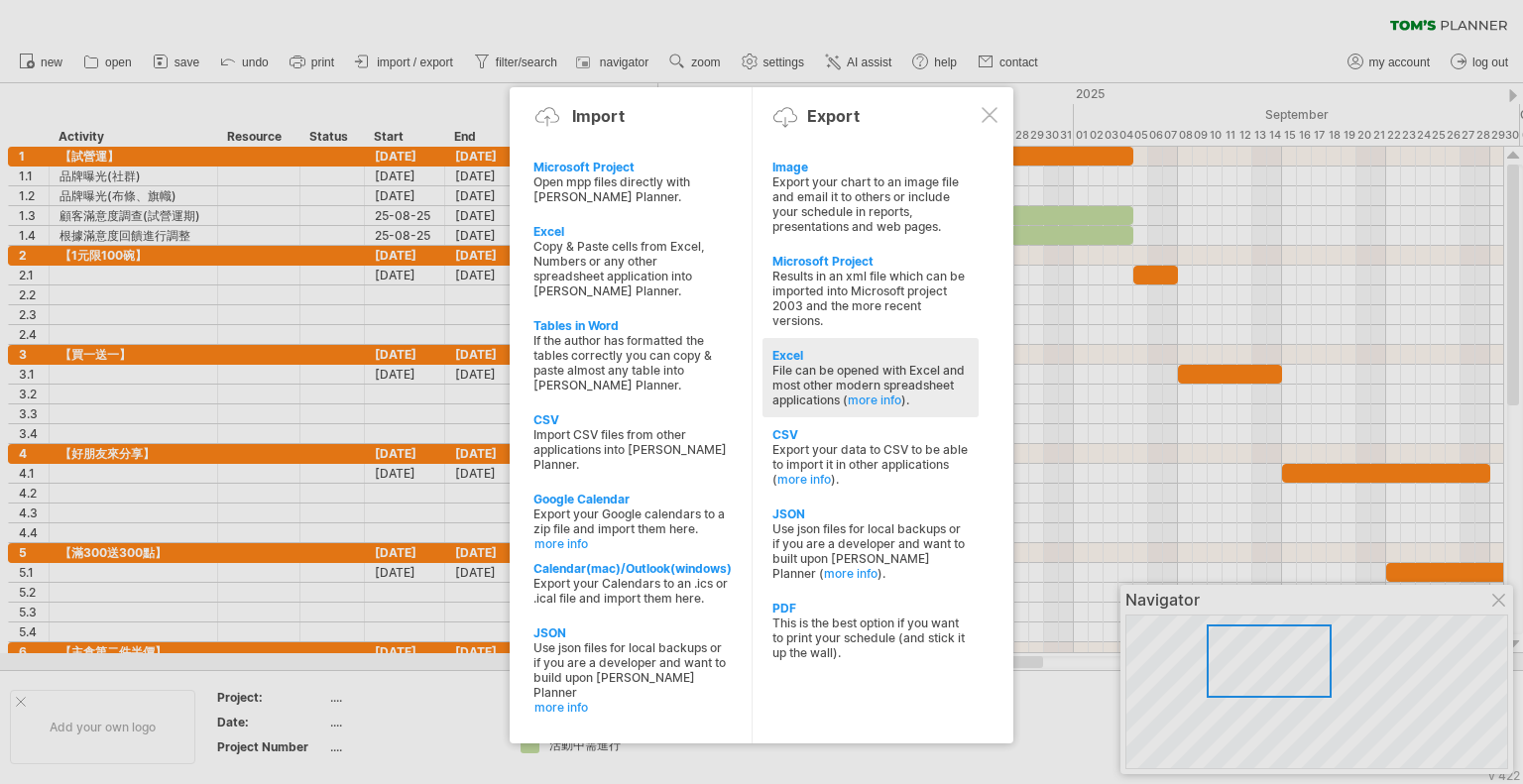 click on "File can be opened with Excel and most other modern spreadsheet applications
( more info )." at bounding box center [871, 385] 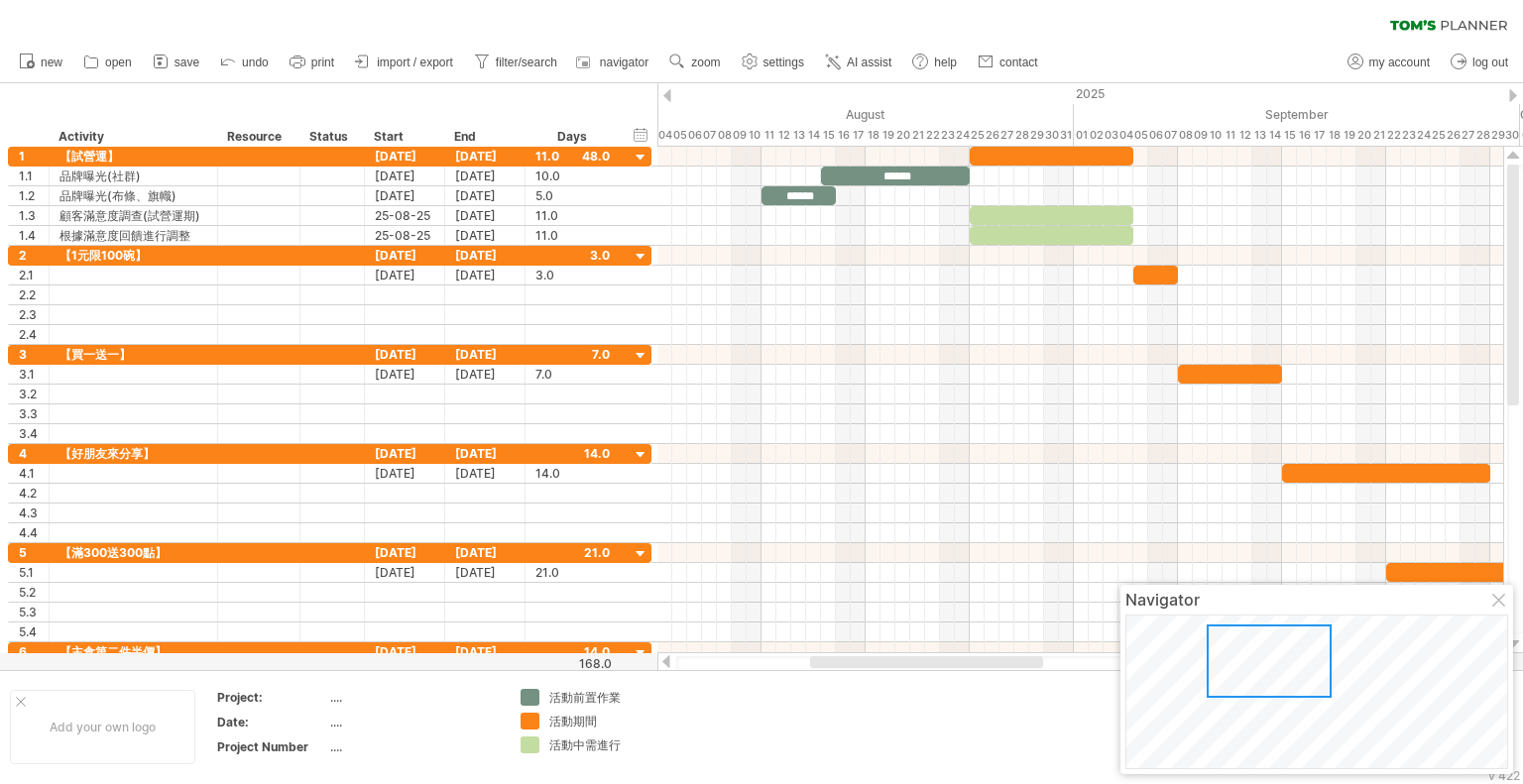 click on "import / export" at bounding box center (414, 62) 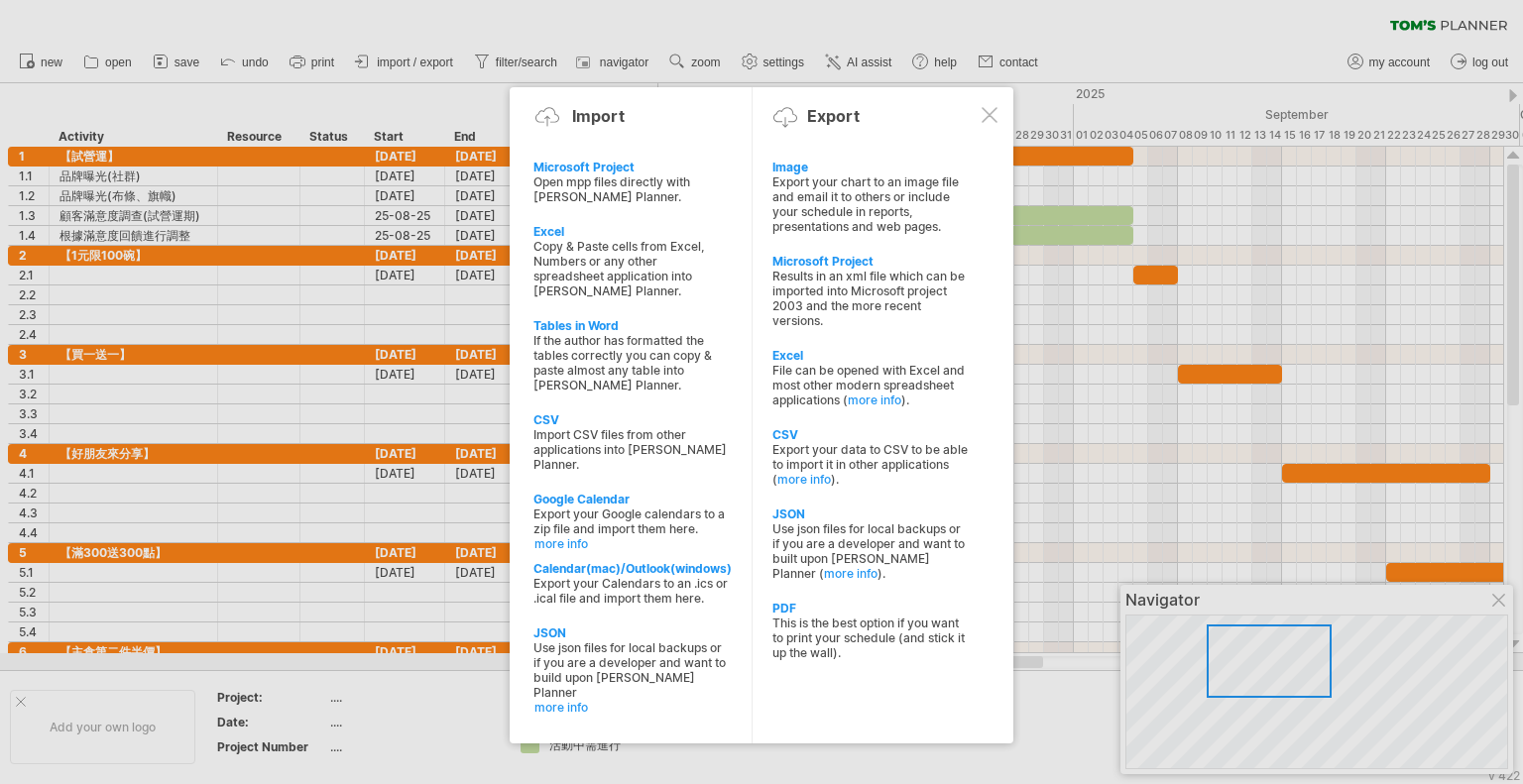 click on "Export your chart to an image file and email it to others or include your schedule in reports, presentations and web pages." at bounding box center [871, 204] 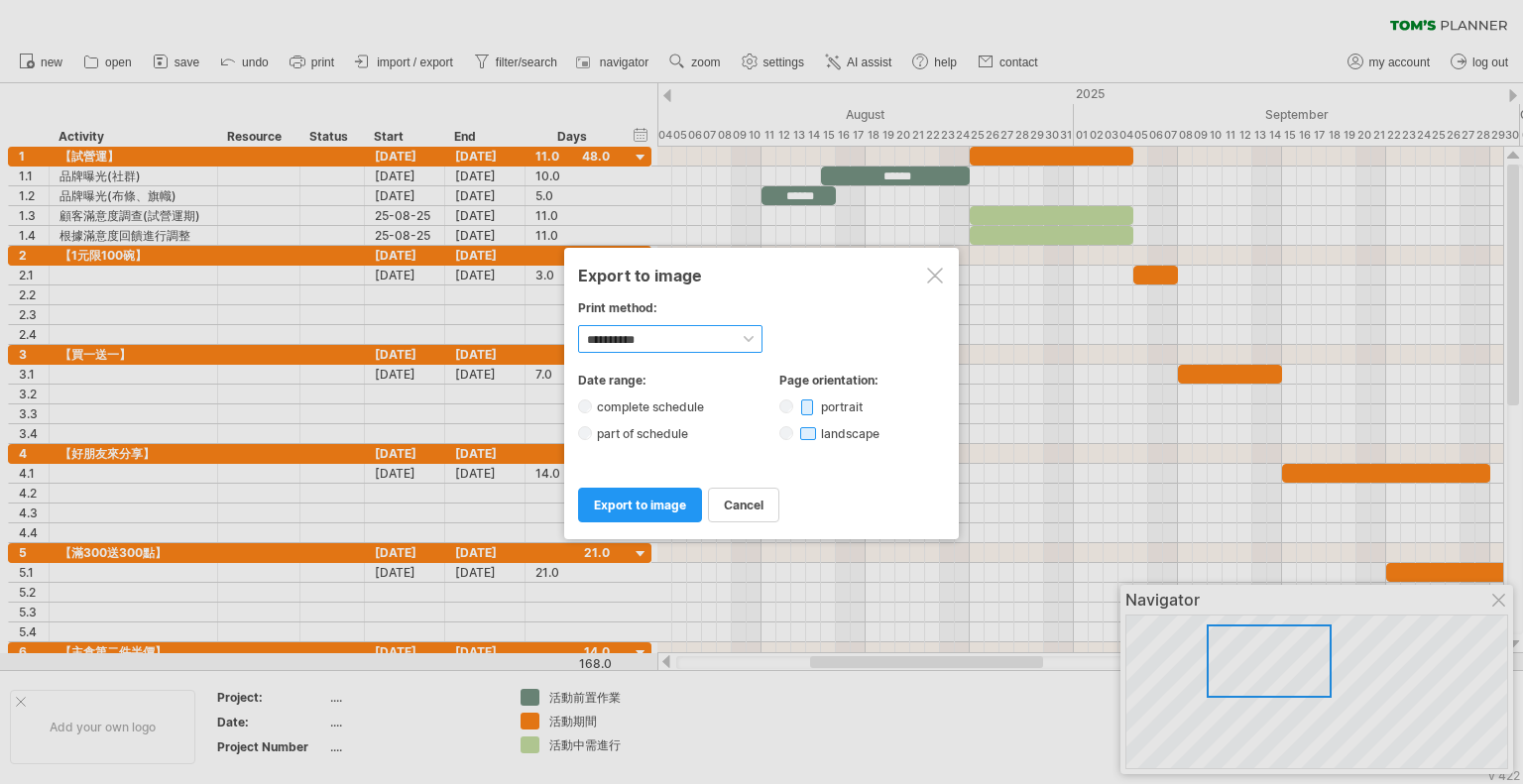 click on "**********" at bounding box center (670, 339) 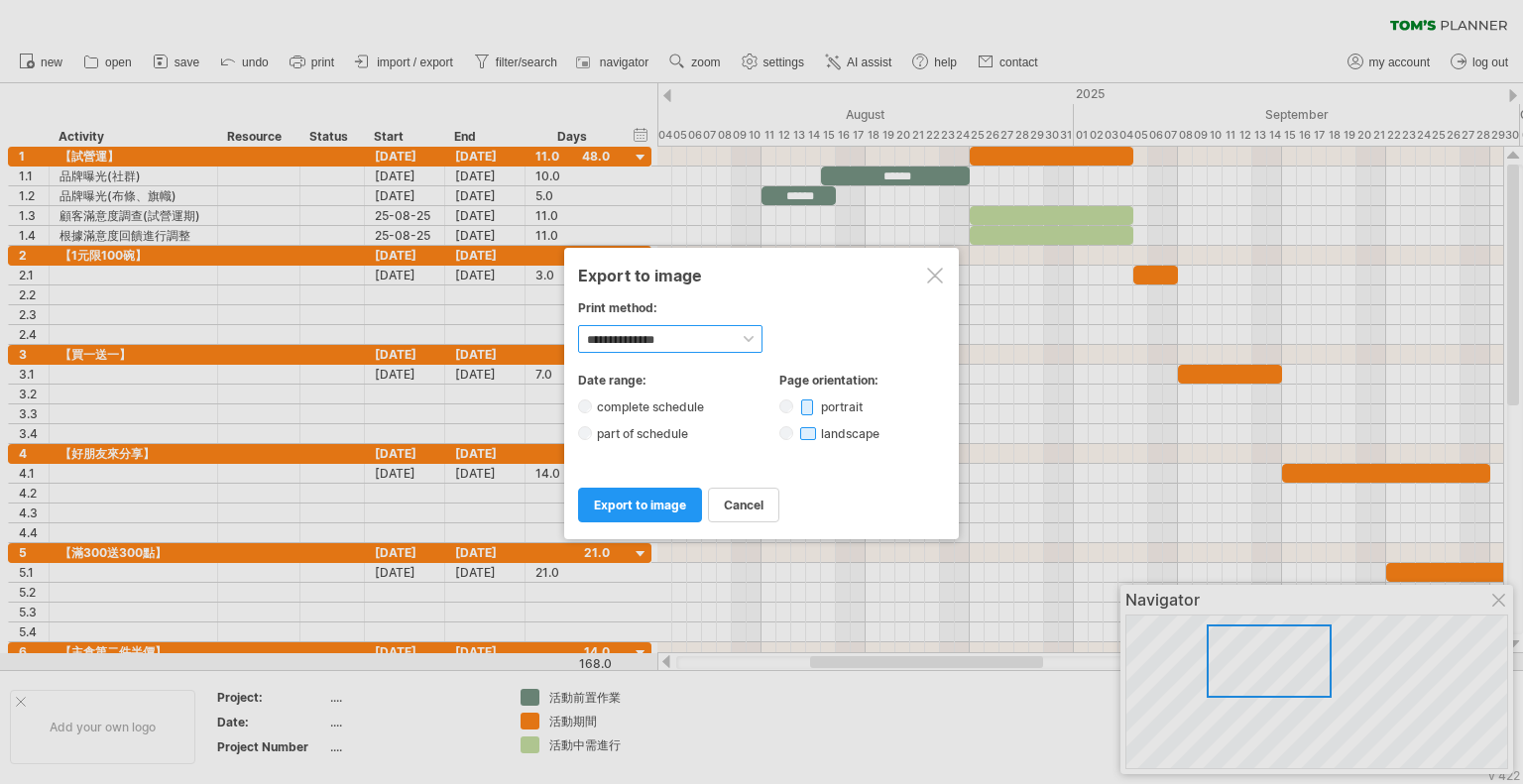 click on "**********" at bounding box center (670, 339) 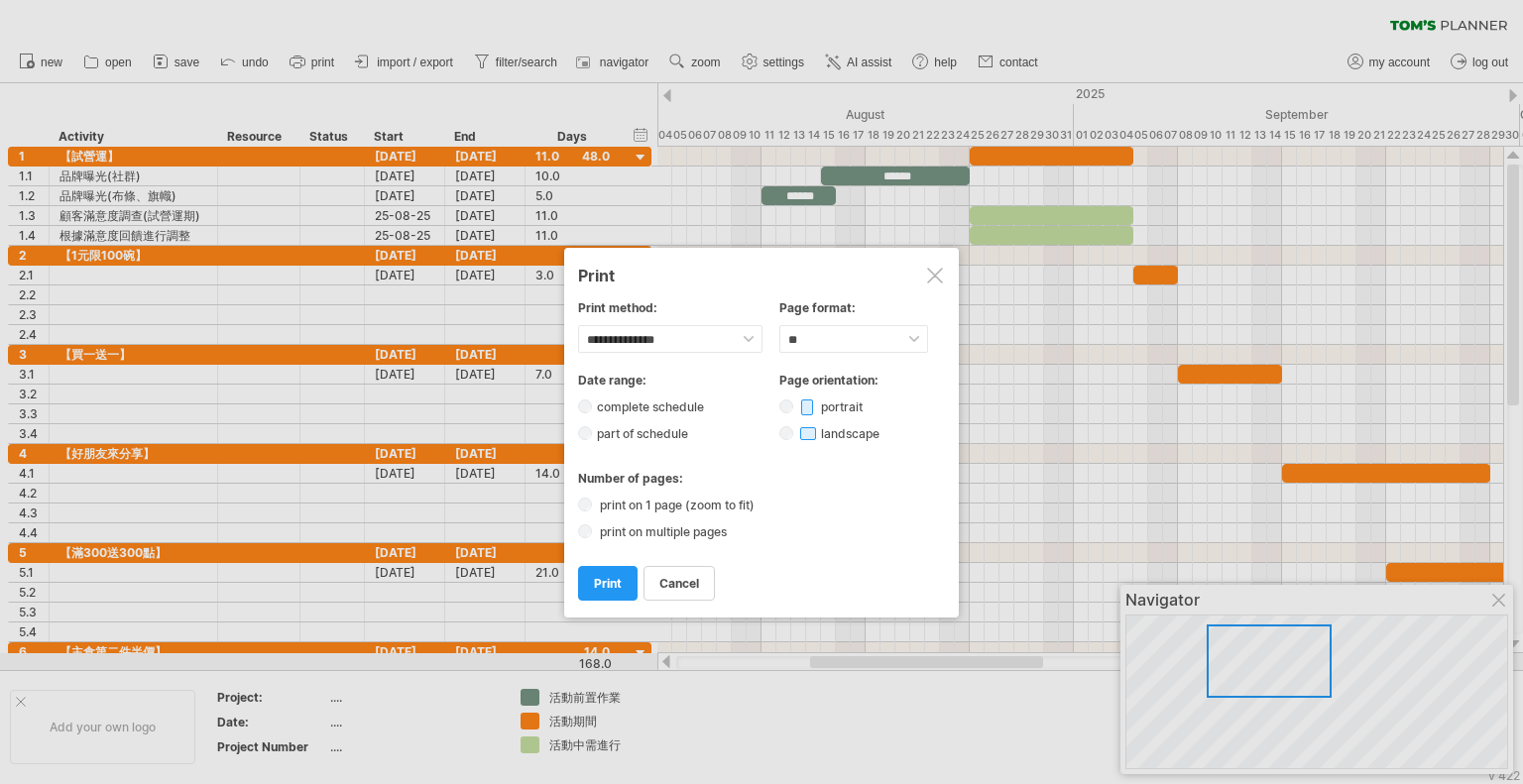 click on "print on multiple pages" at bounding box center (762, 530) 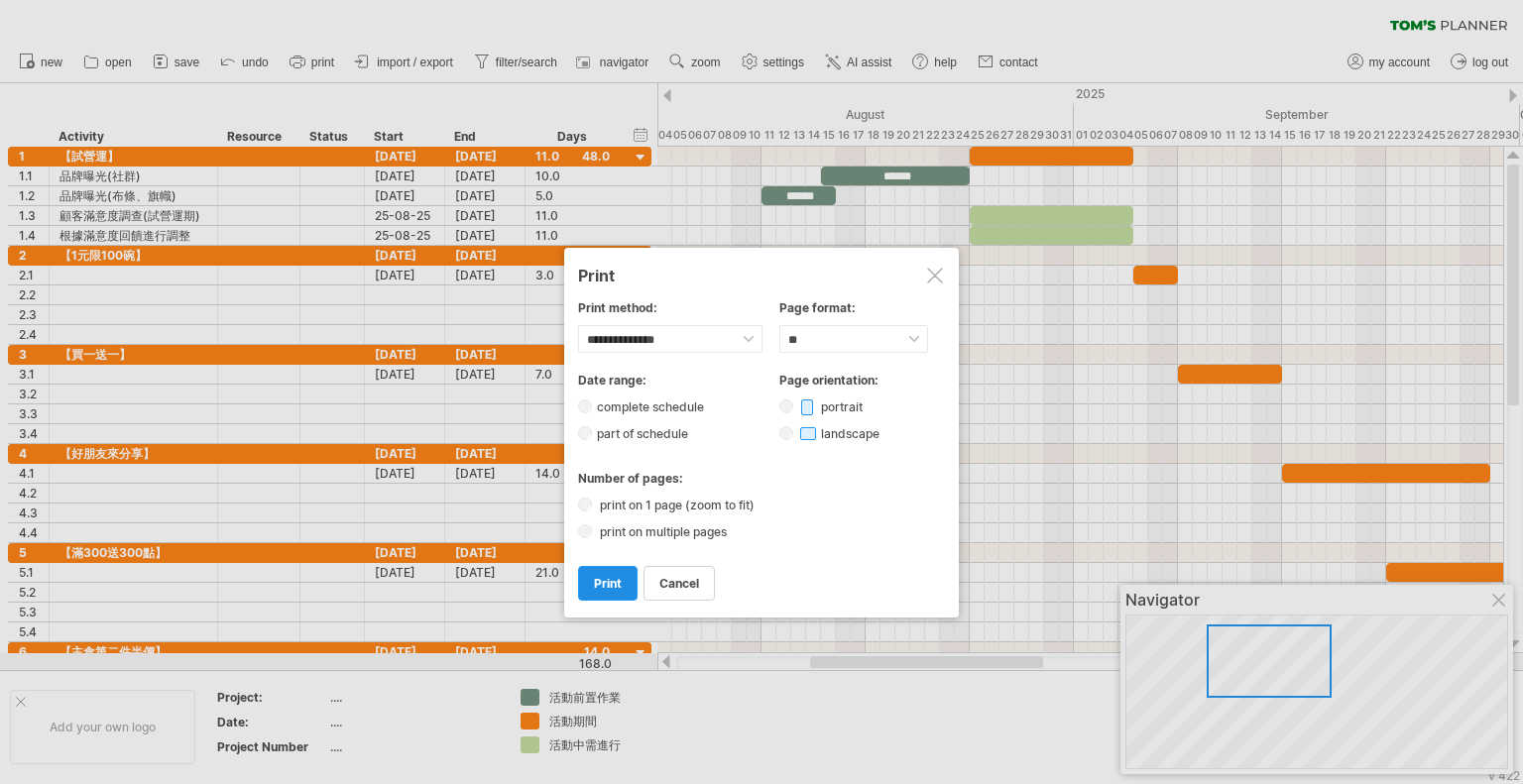 click on "print" at bounding box center (608, 583) 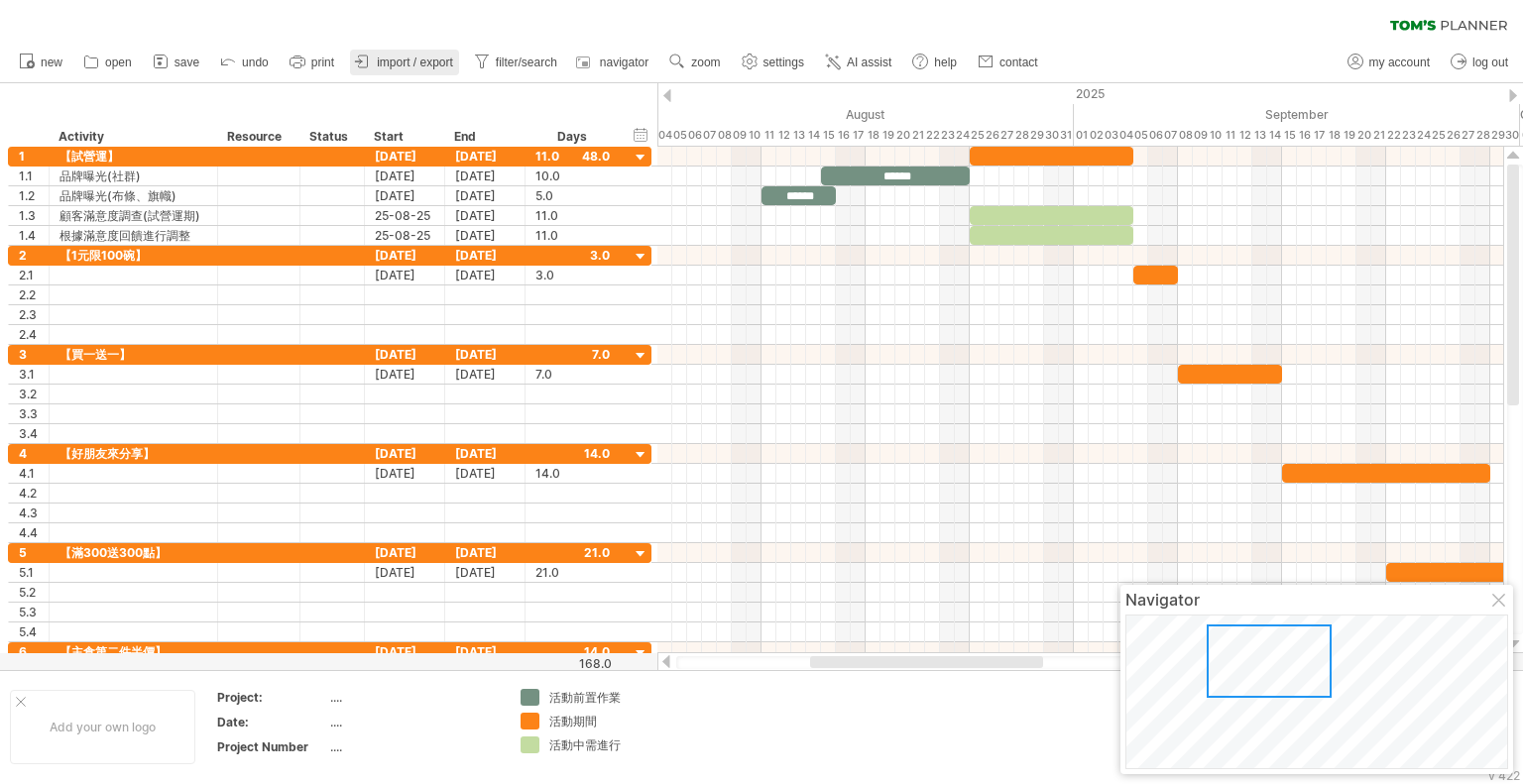 click on "import / export" at bounding box center (414, 62) 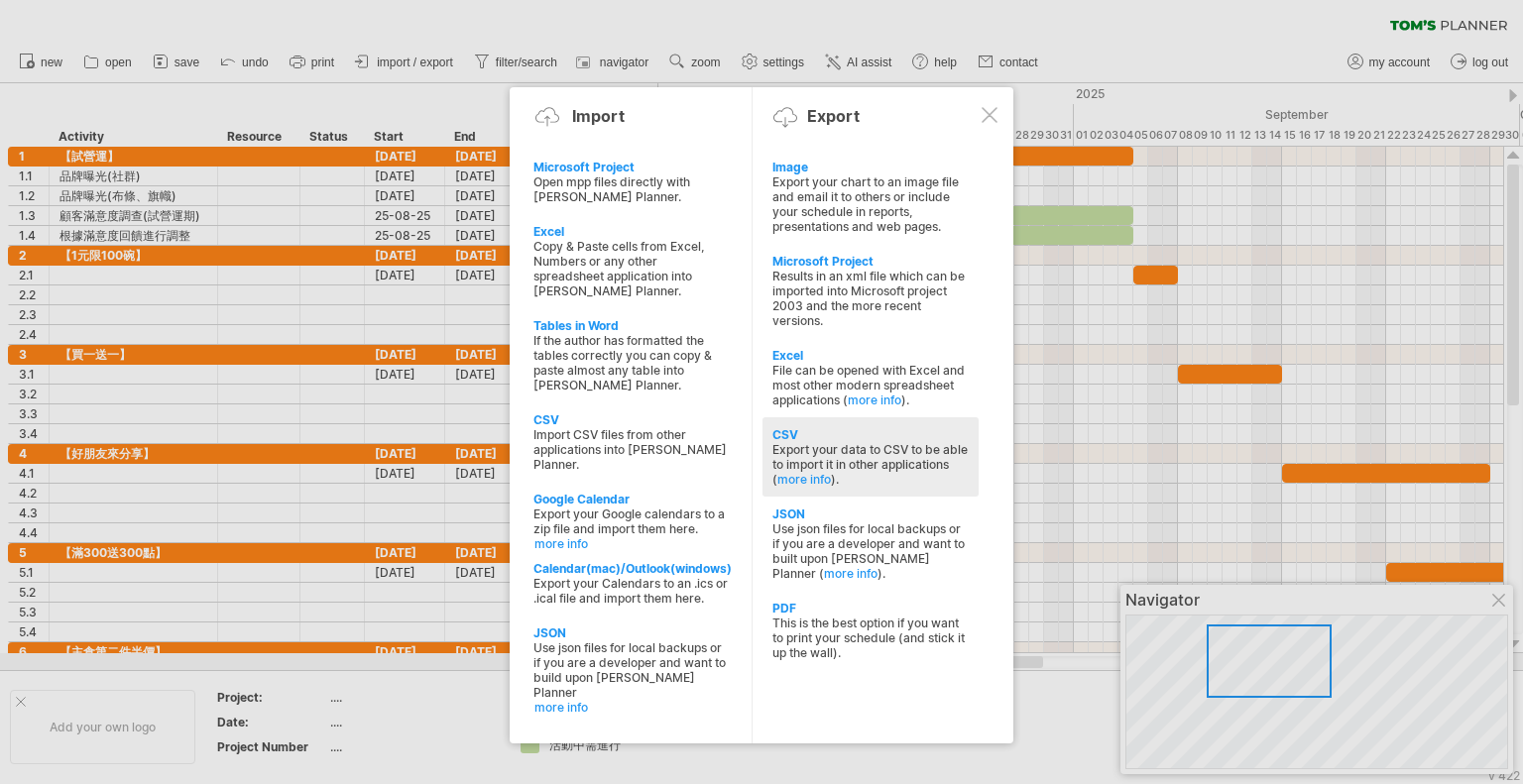 click on "Export your data to CSV to be able to import it in other applications
( more info )." at bounding box center [871, 464] 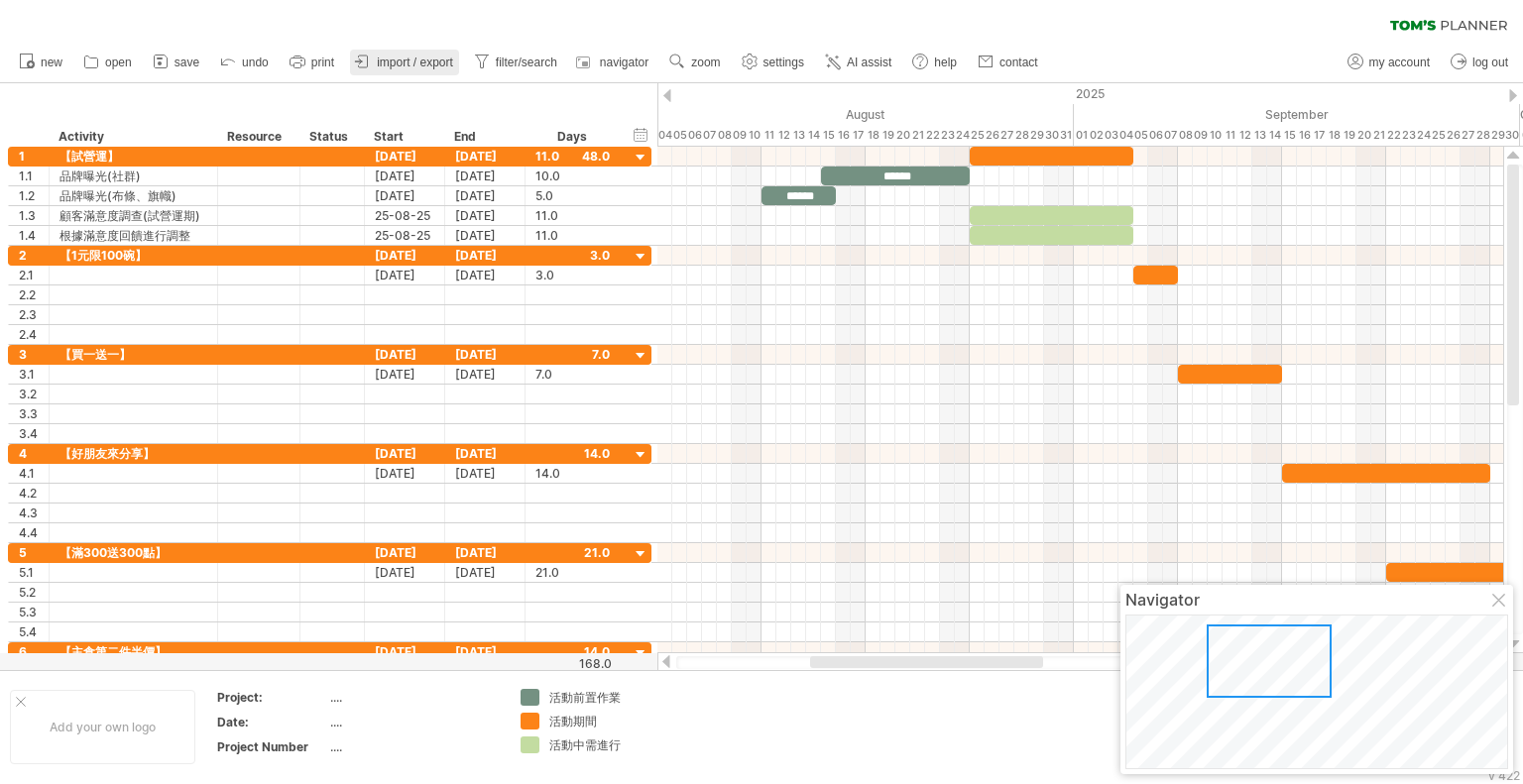 click on "import / export" at bounding box center [414, 62] 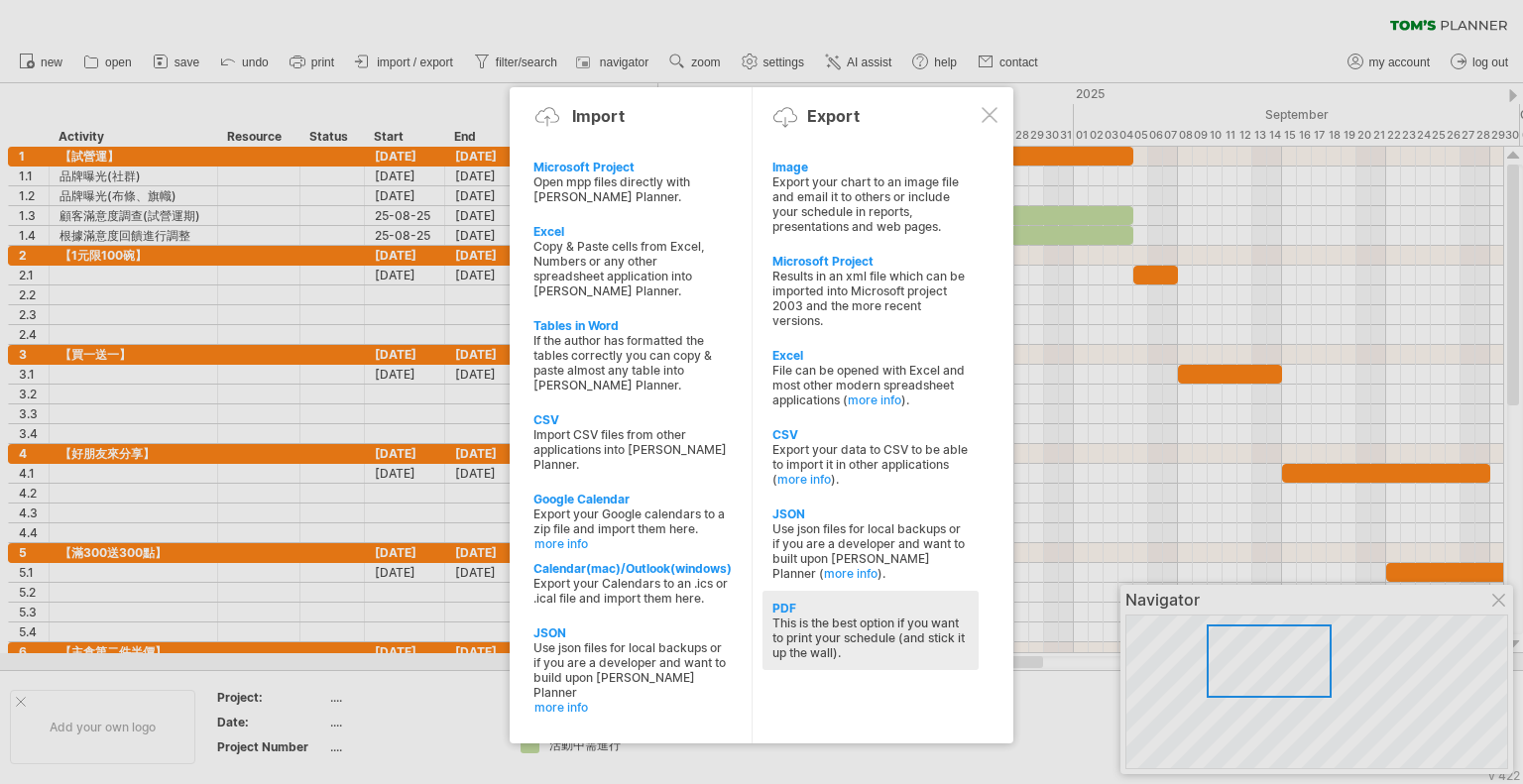 click on "This is the best option if you want to print your schedule (and stick it up the wall)." at bounding box center (871, 637) 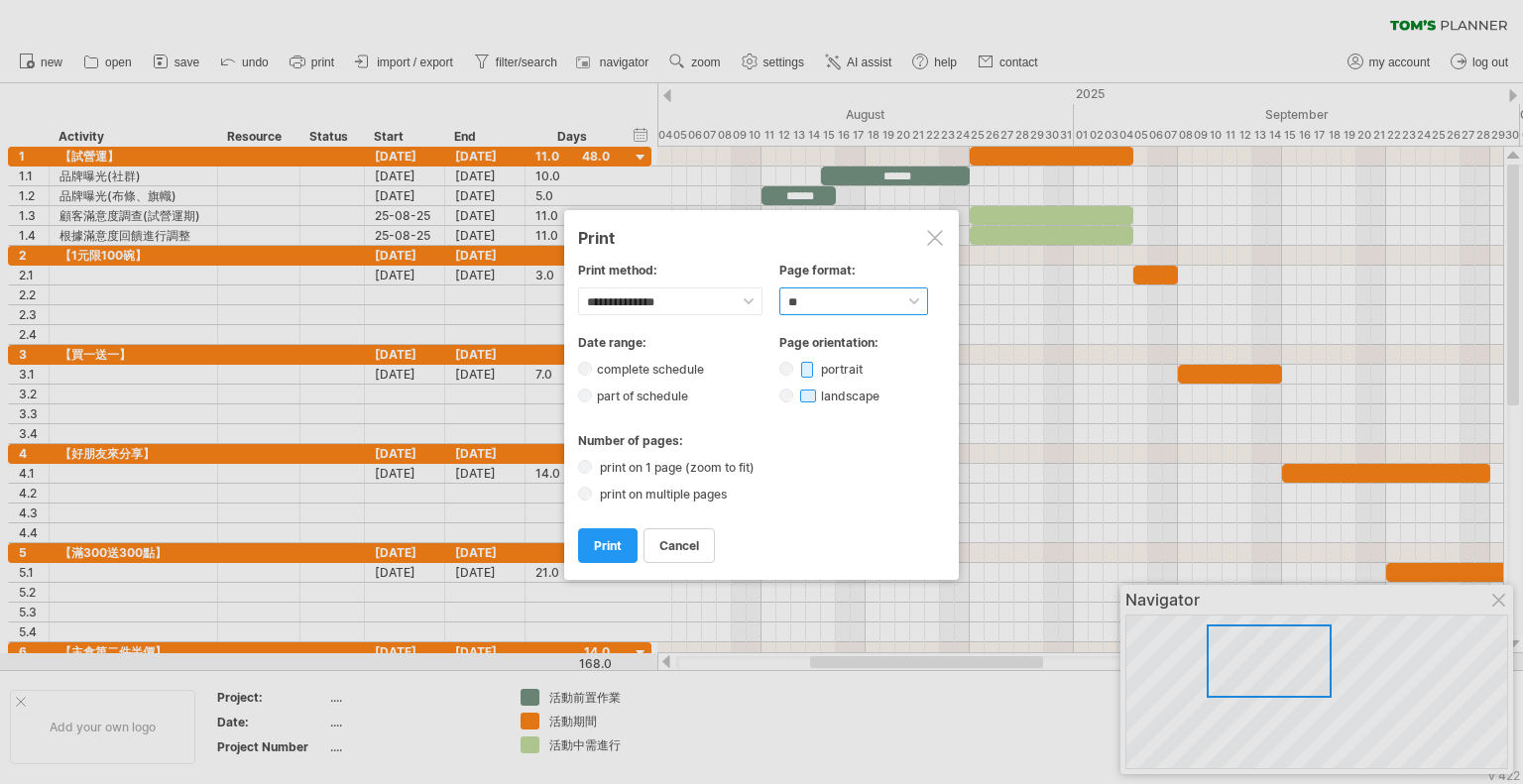 click on "******
**
*****
**
******
**
**
**" at bounding box center [854, 301] 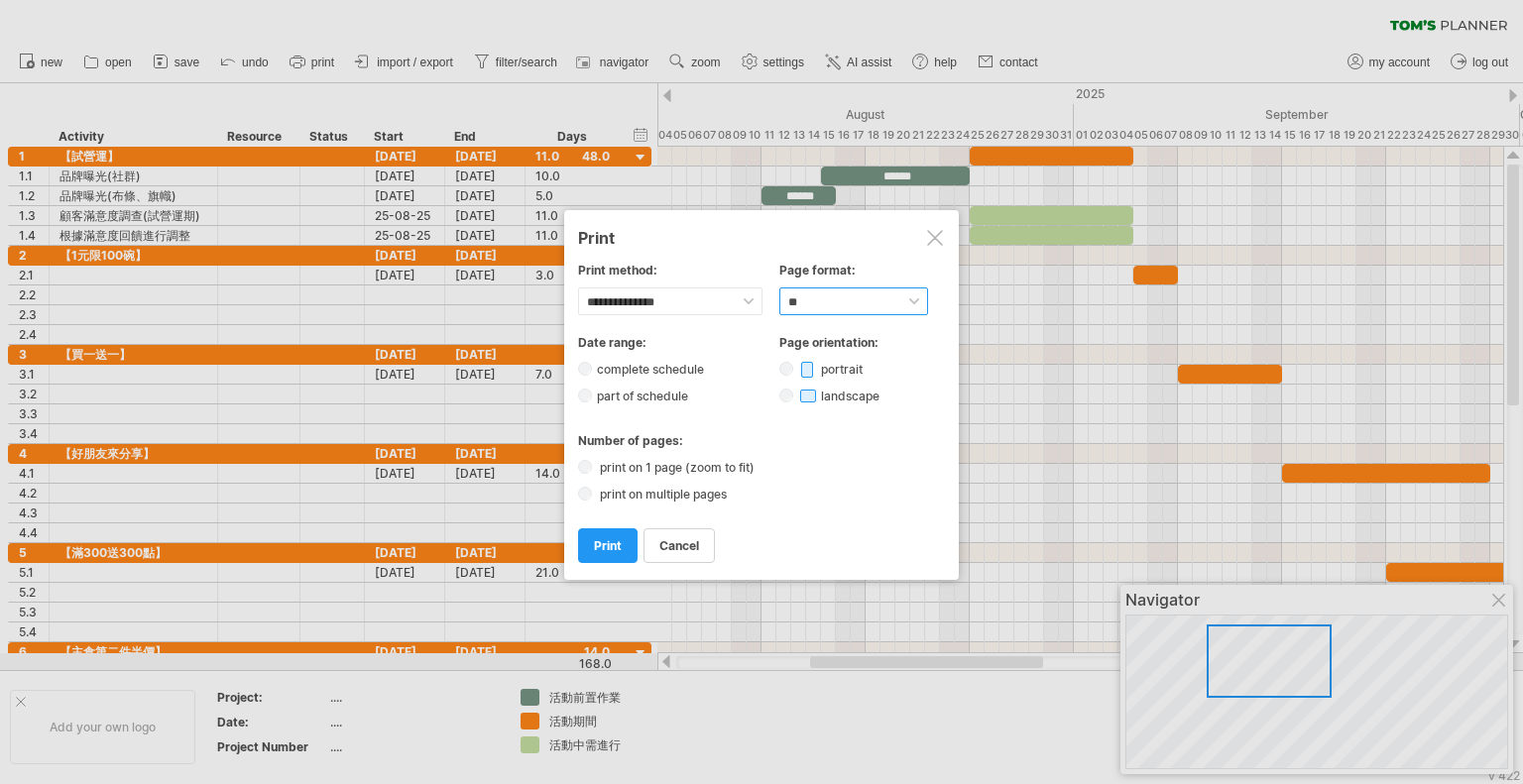 select on "**" 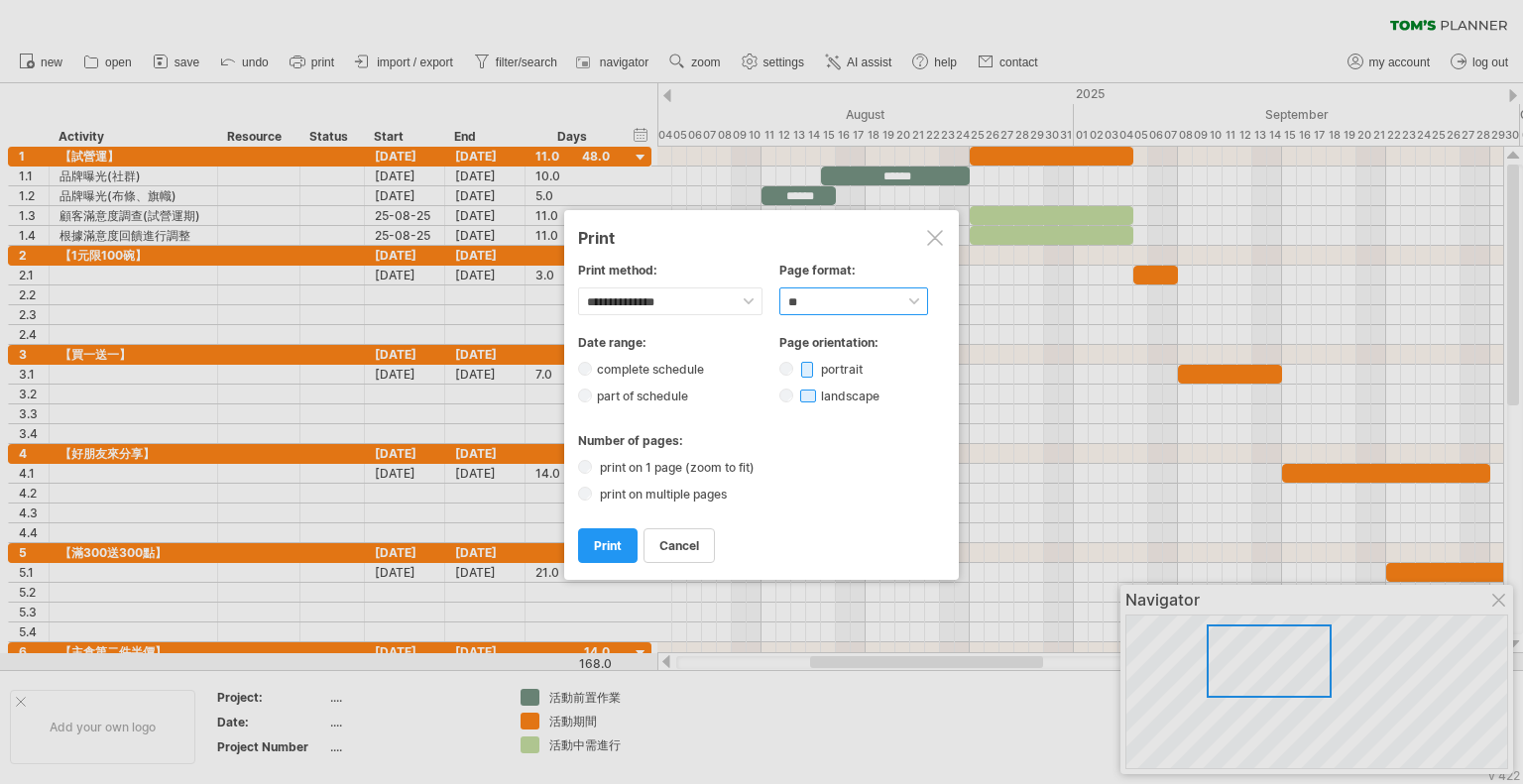 click on "******
**
*****
**
******
**
**
**" at bounding box center (854, 301) 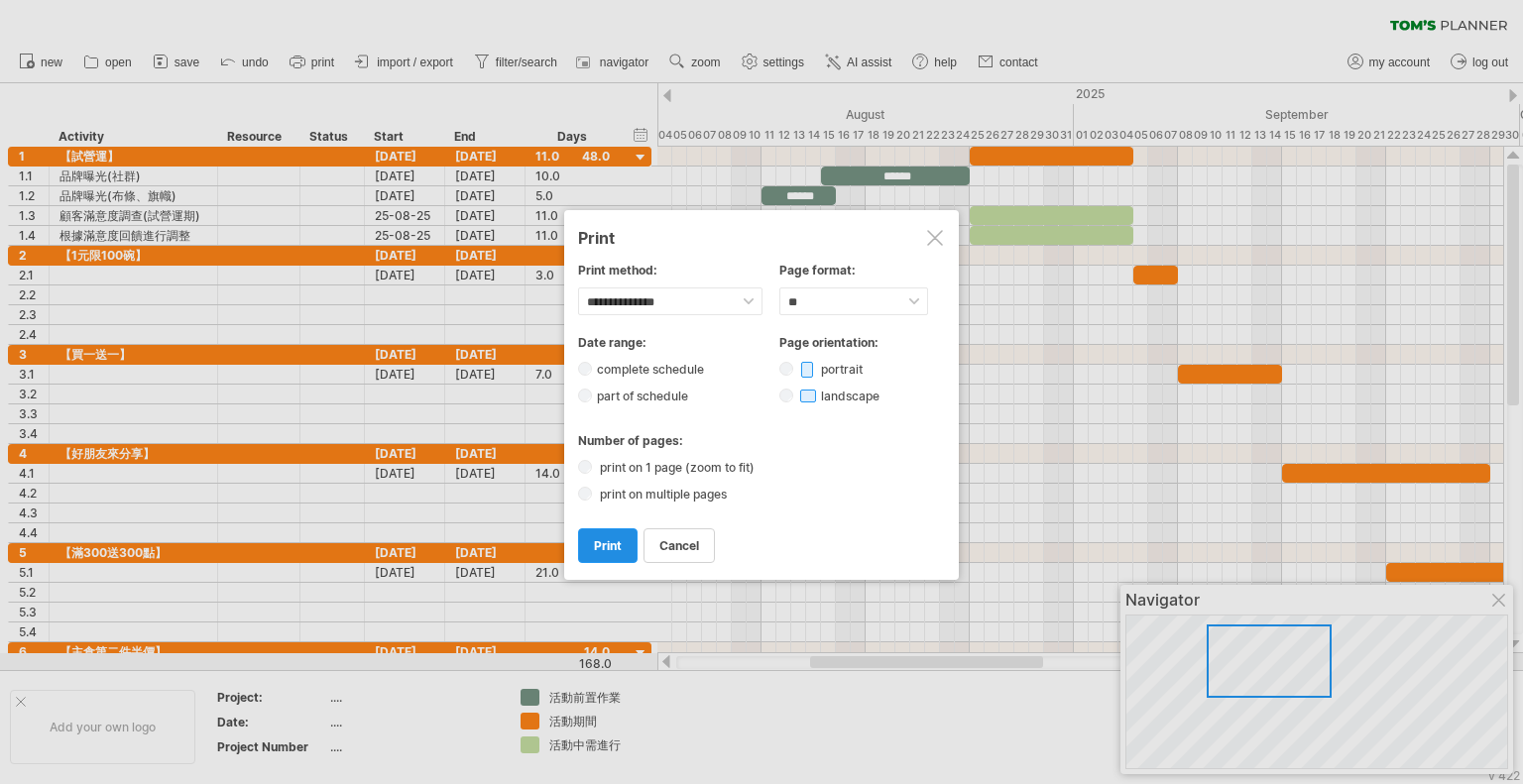 click on "print" at bounding box center (608, 545) 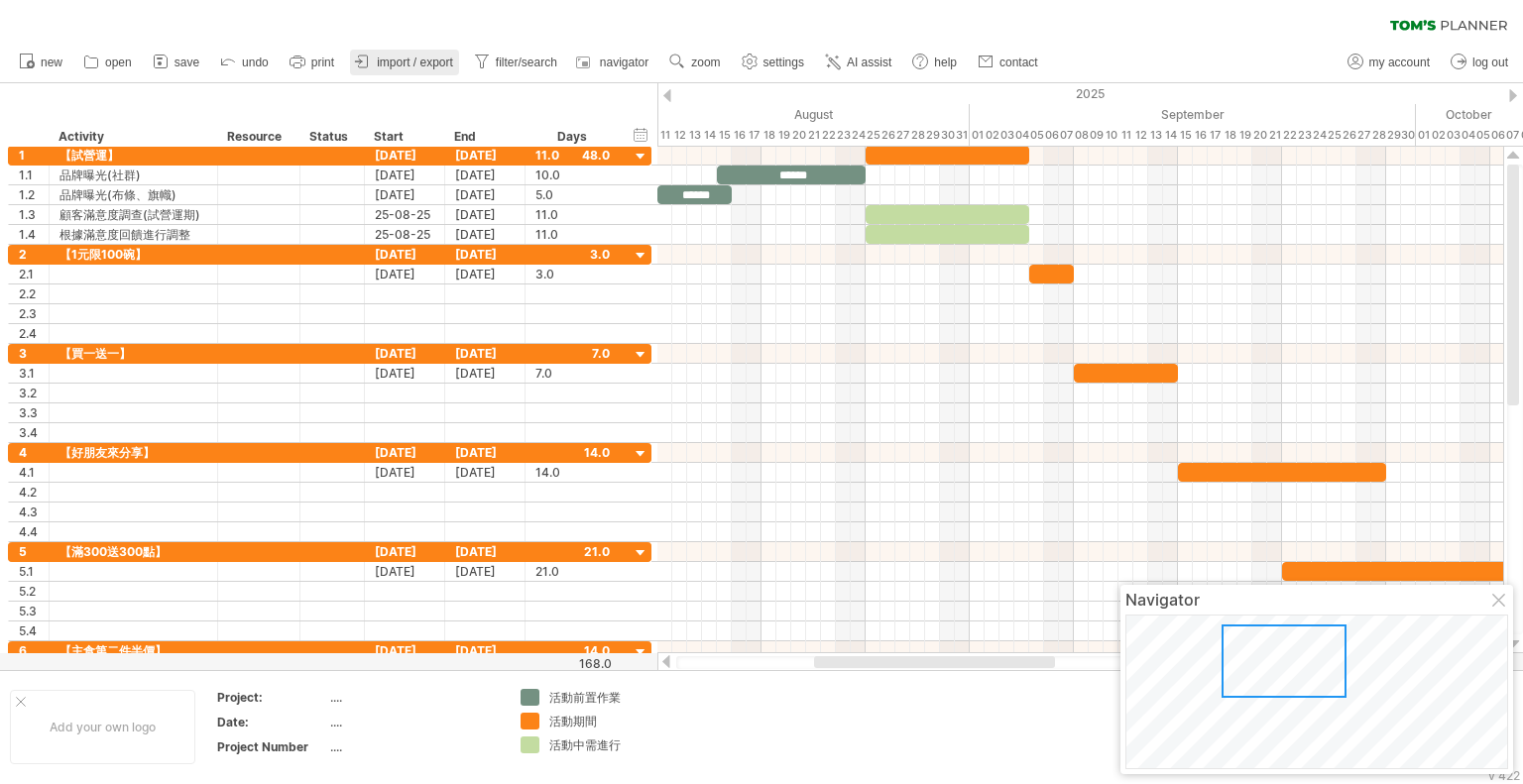 click on "import / export" at bounding box center (414, 62) 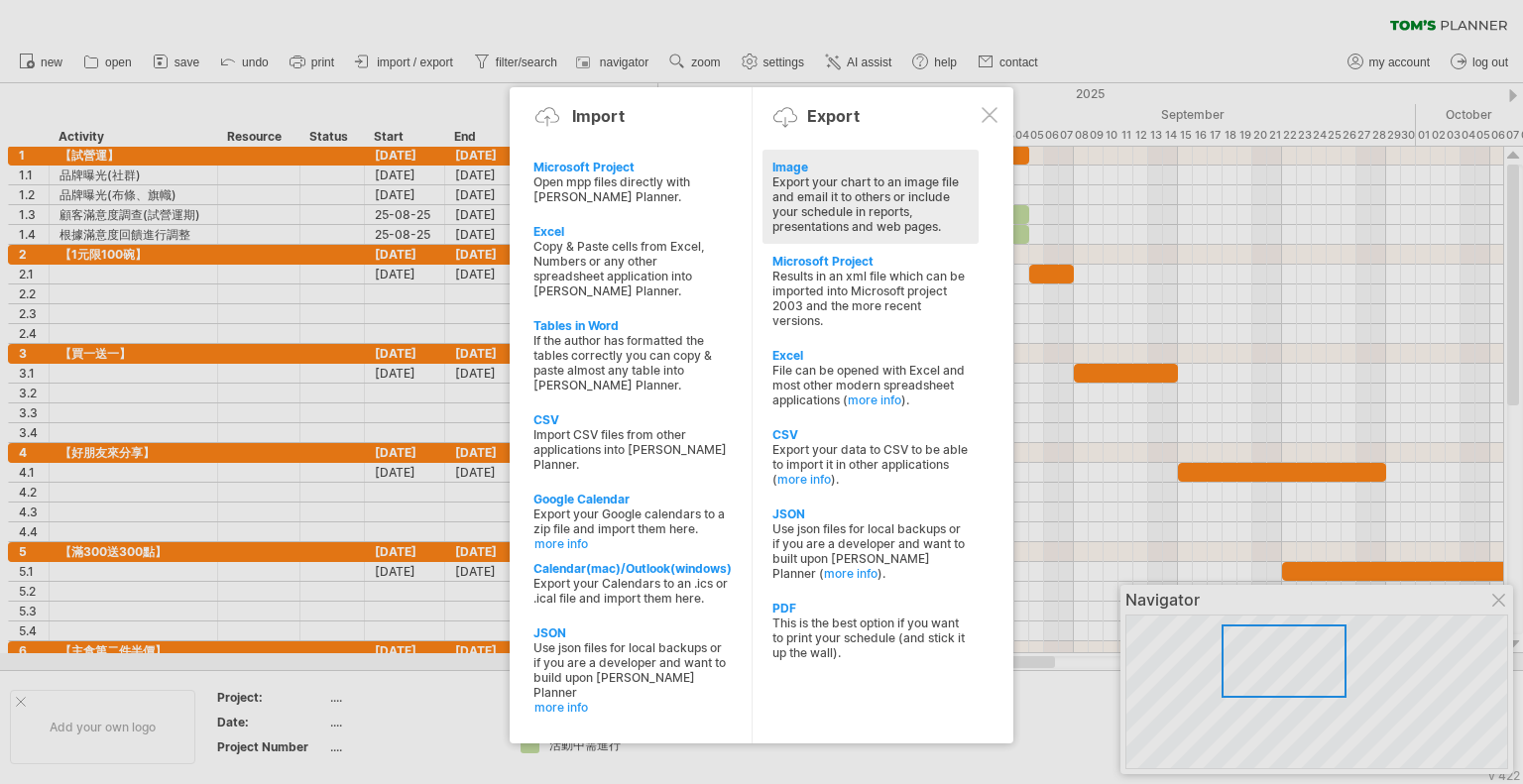 click on "Image
Export your chart to an image file and email it to others or include your schedule in reports, presentations and web pages." at bounding box center [871, 196] 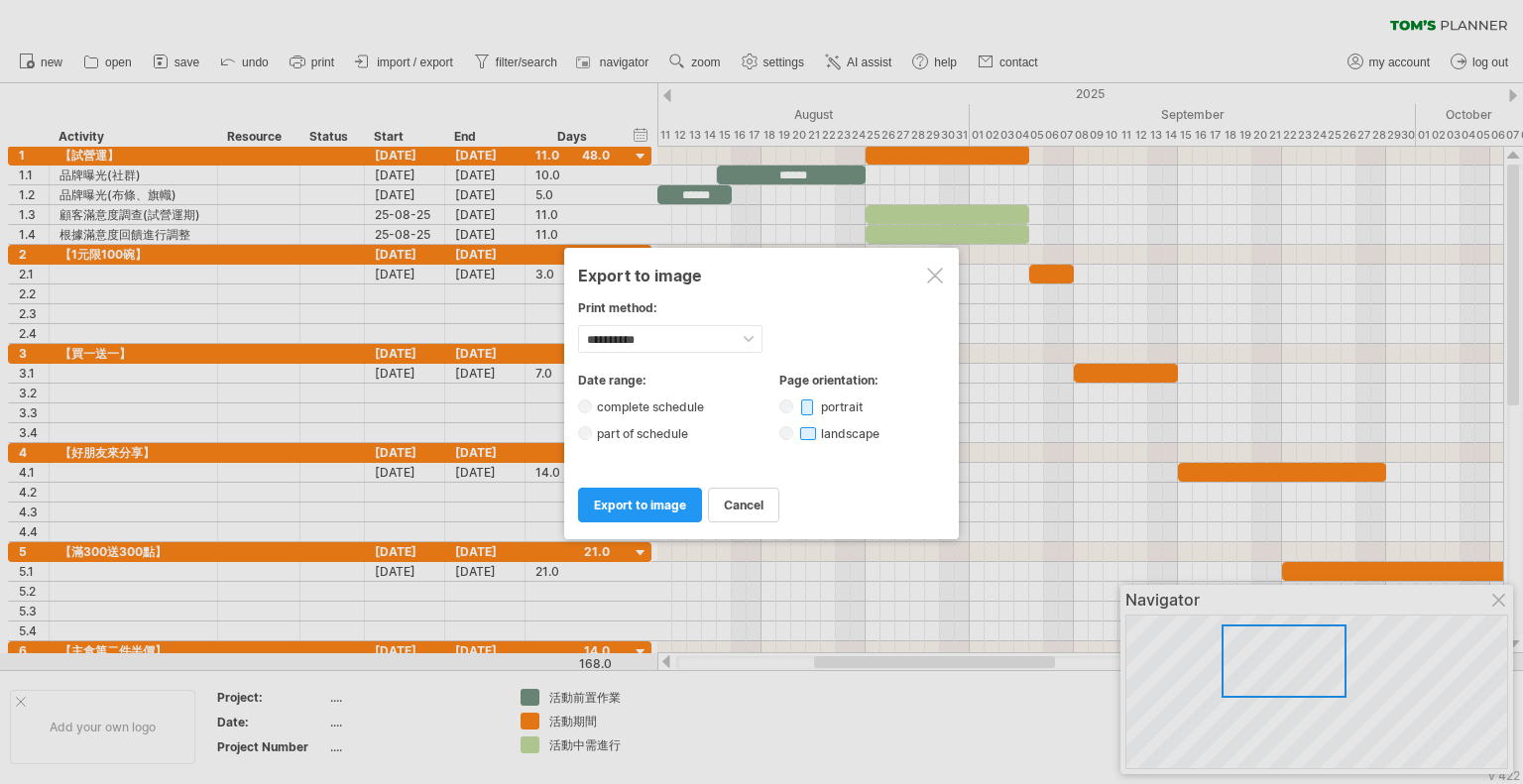 click on "part of schedule" at bounding box center [648, 433] 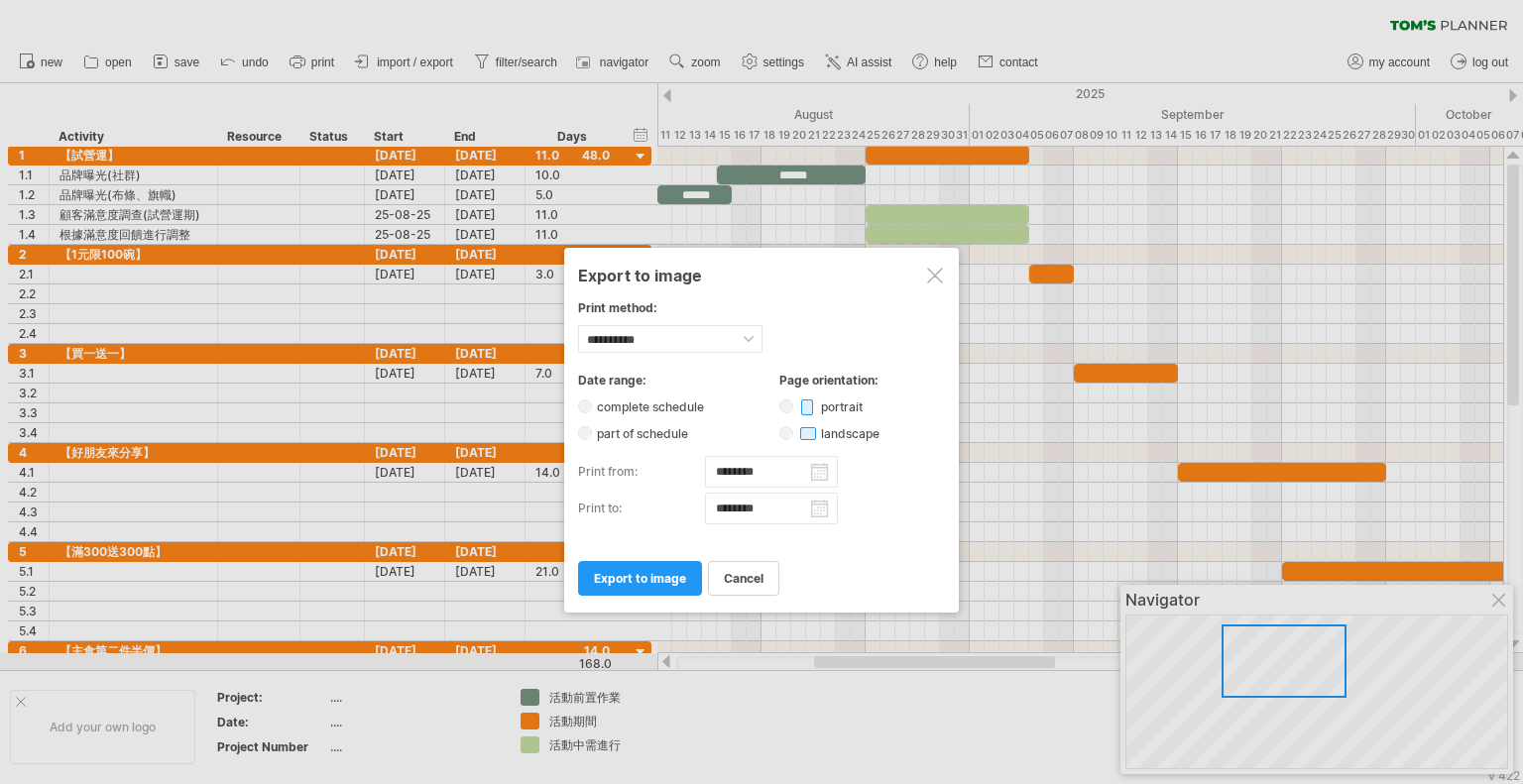 click on "complete schedule" at bounding box center (656, 406) 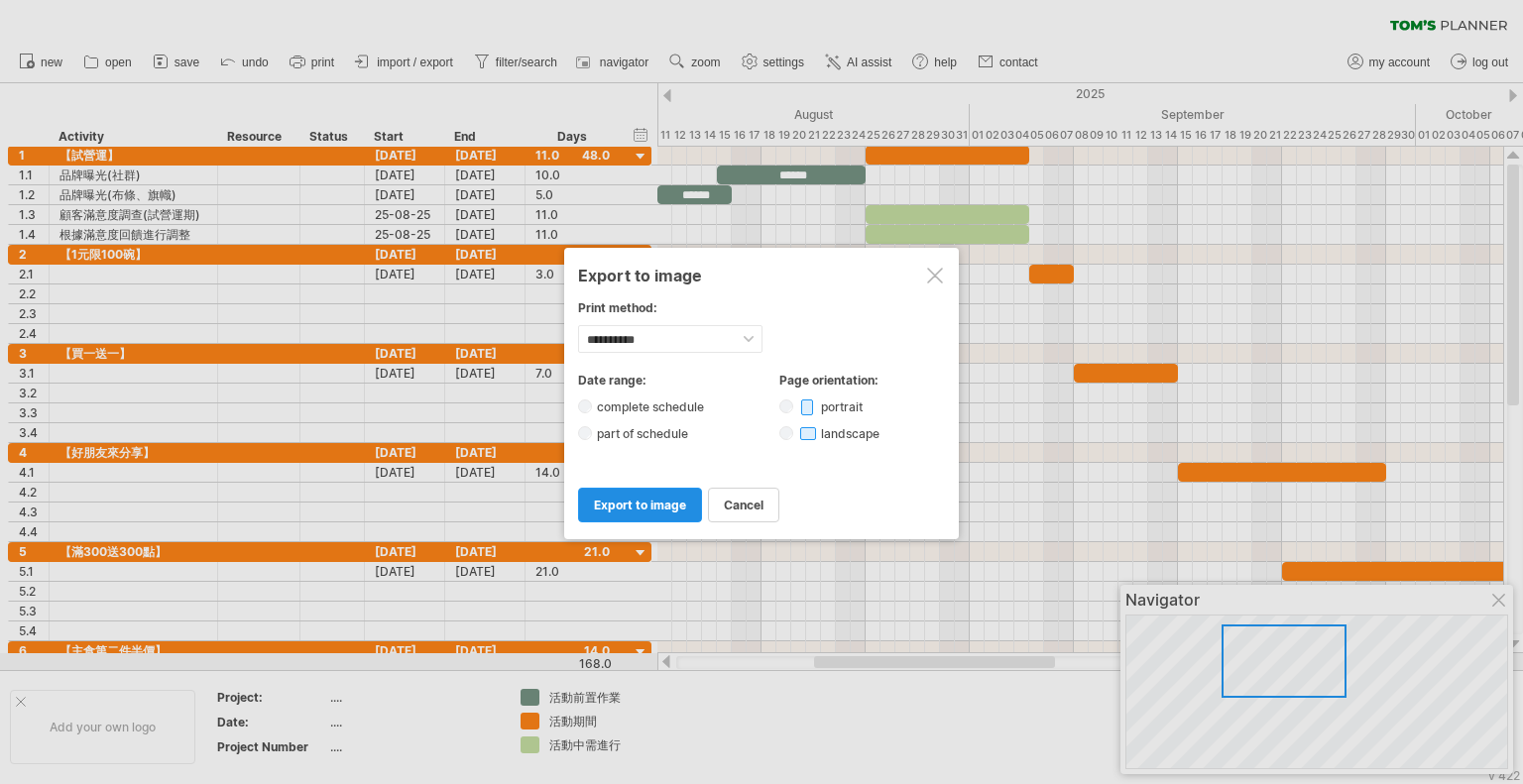 click on "export to image" at bounding box center [640, 504] 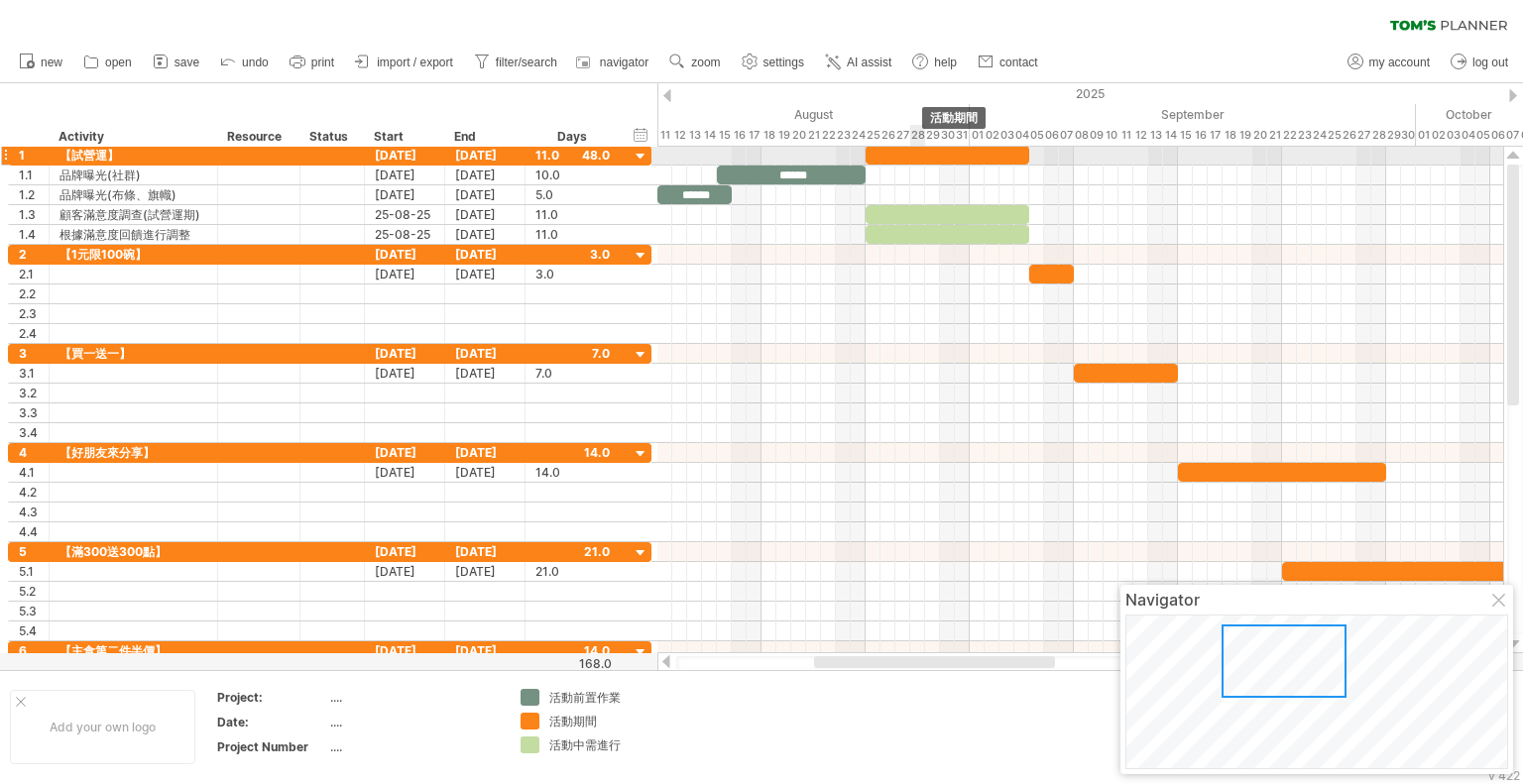 click at bounding box center (947, 155) 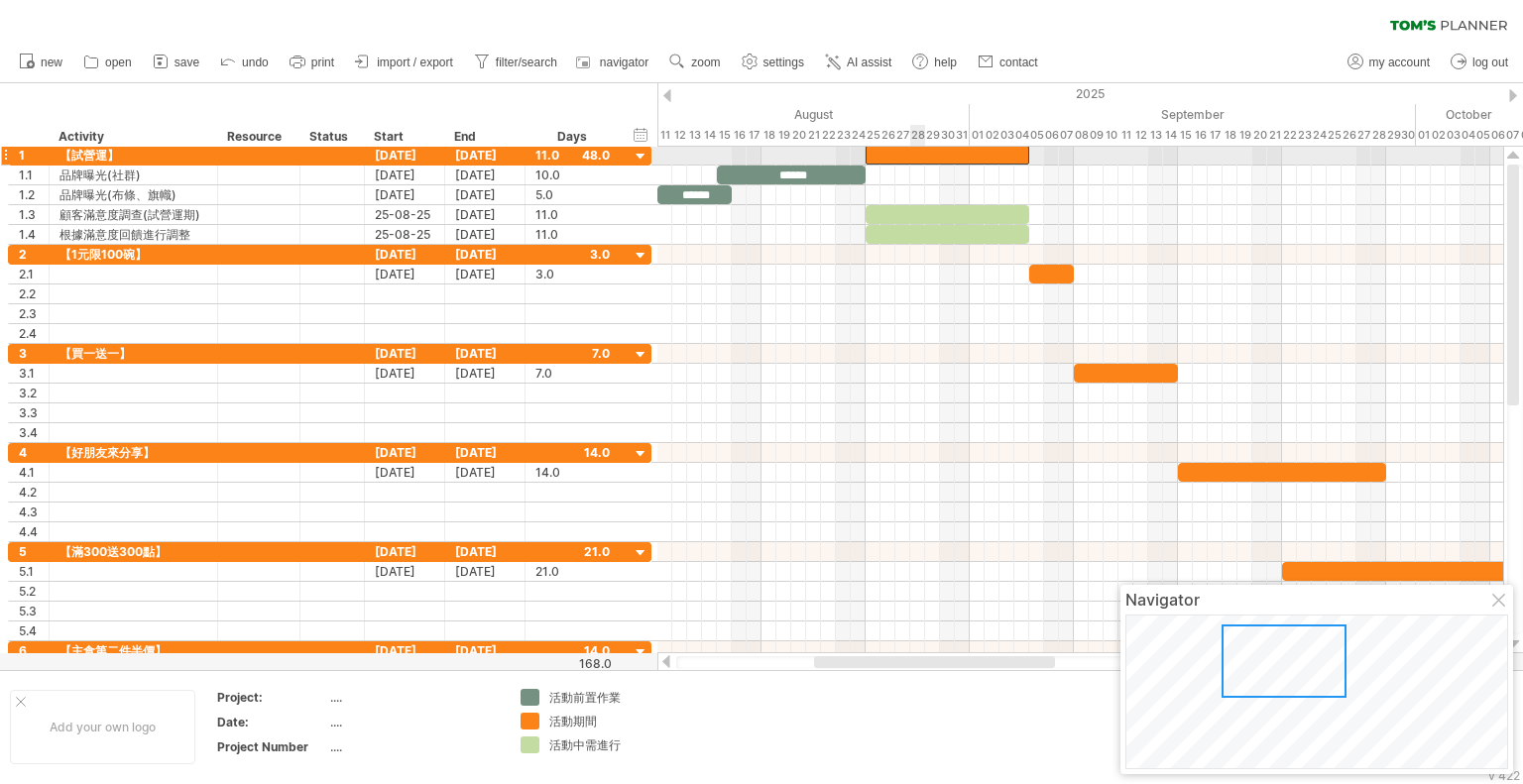 click at bounding box center [947, 155] 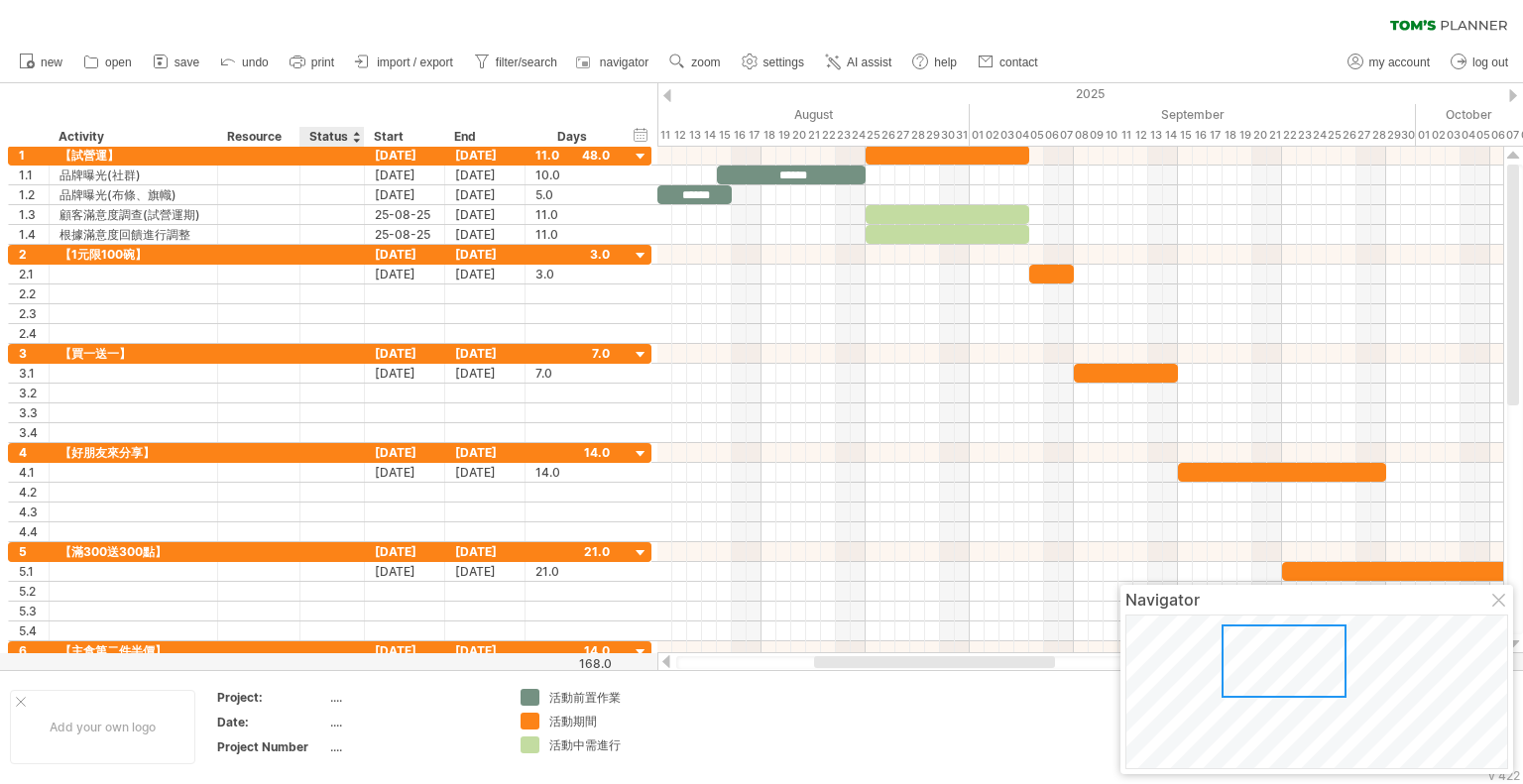 click on "Status" at bounding box center [331, 137] 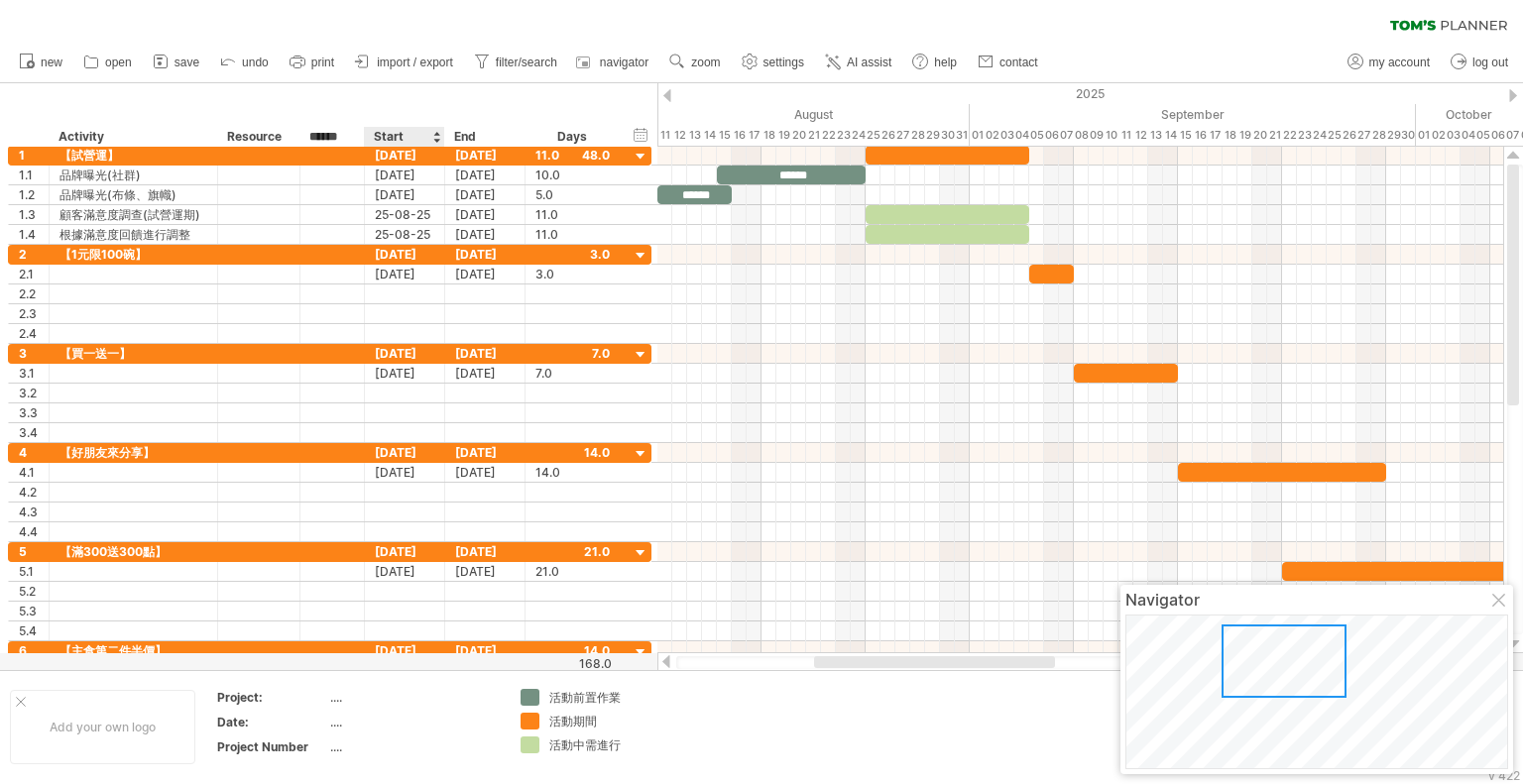 click on "Start" at bounding box center [404, 137] 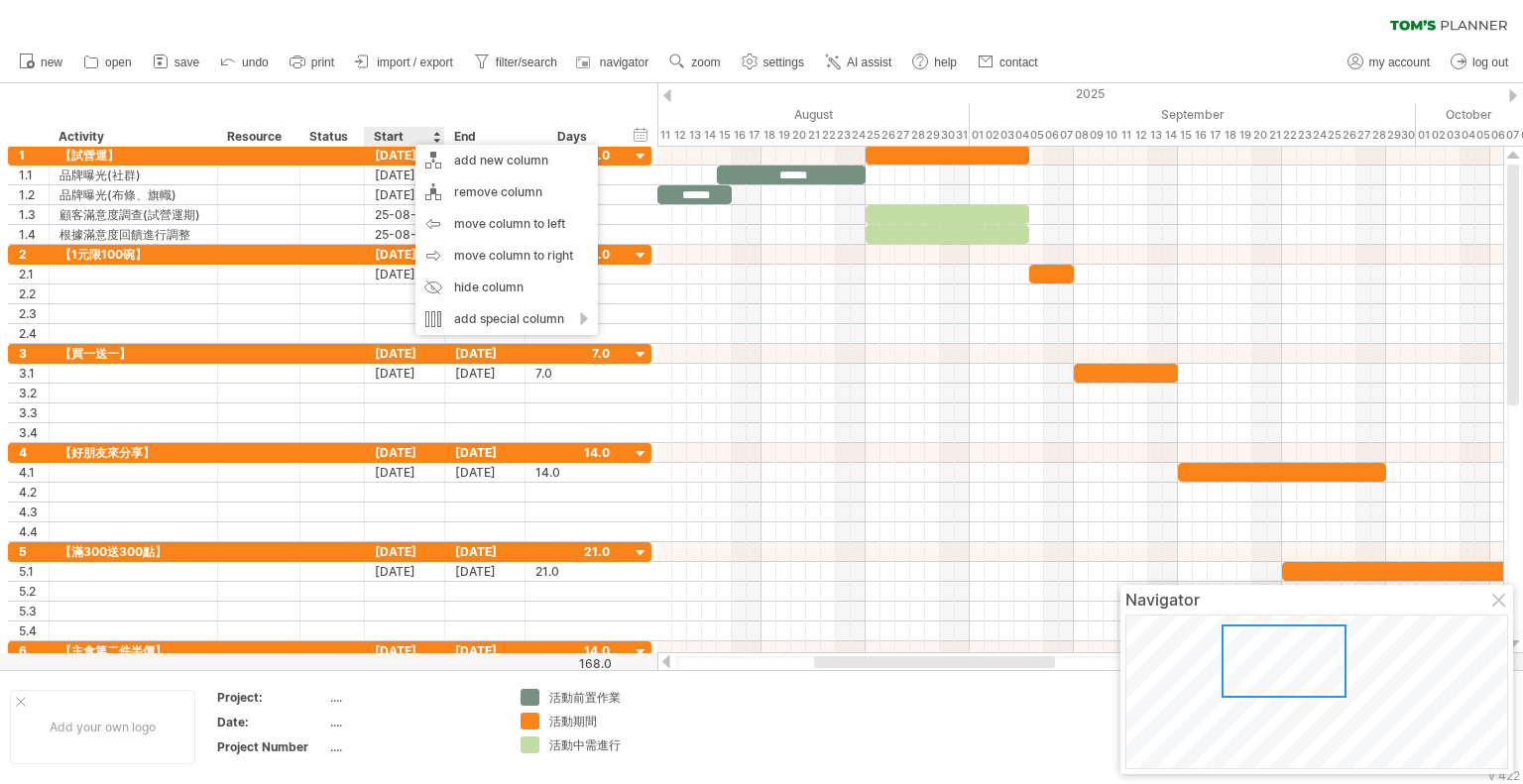 click on "hide start/end/duration show start/end/duration
******** Activity ******** Resource ****** Status Start   End   Days" at bounding box center (328, 115) 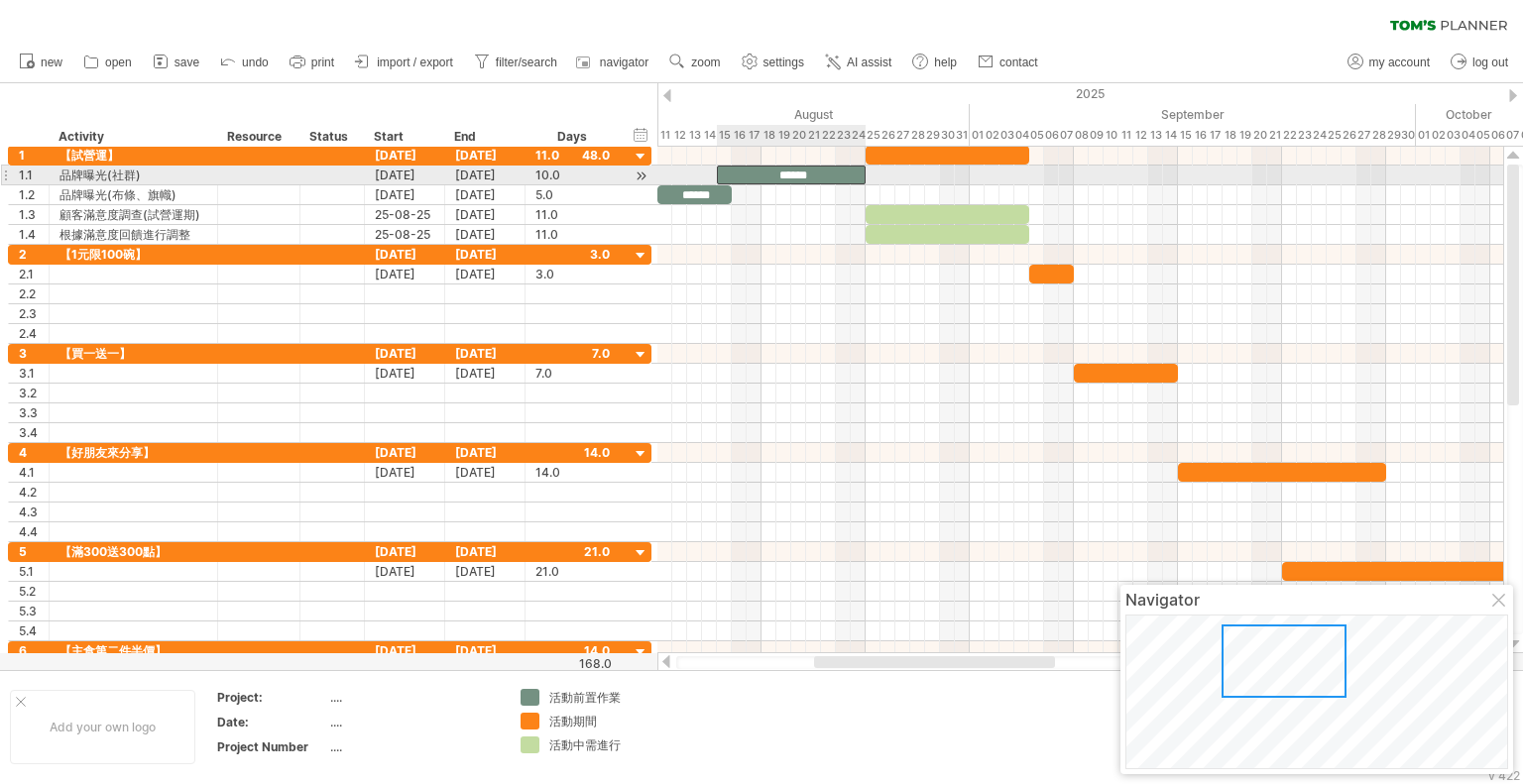 click on "******" at bounding box center (791, 174) 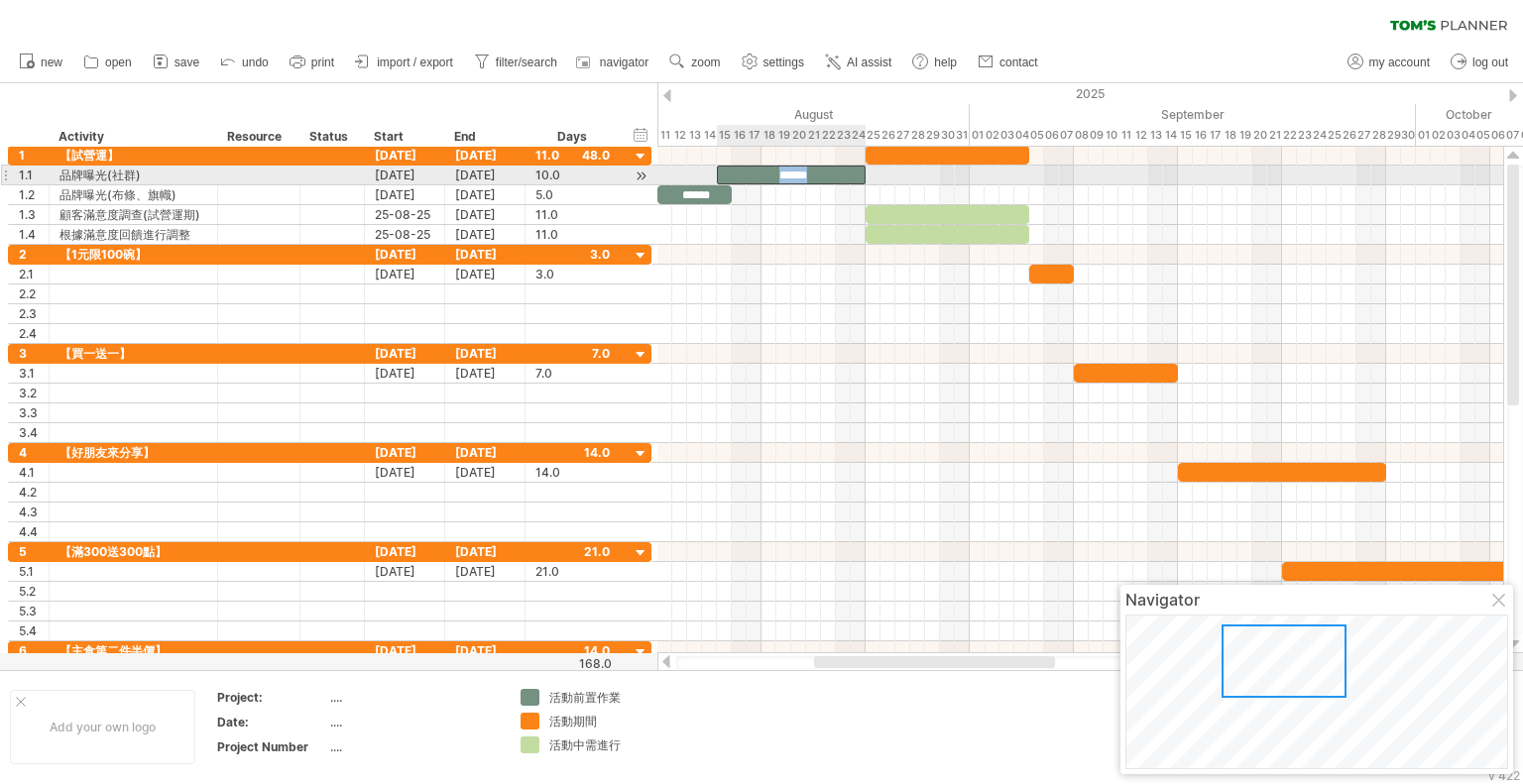 click on "******" at bounding box center (791, 174) 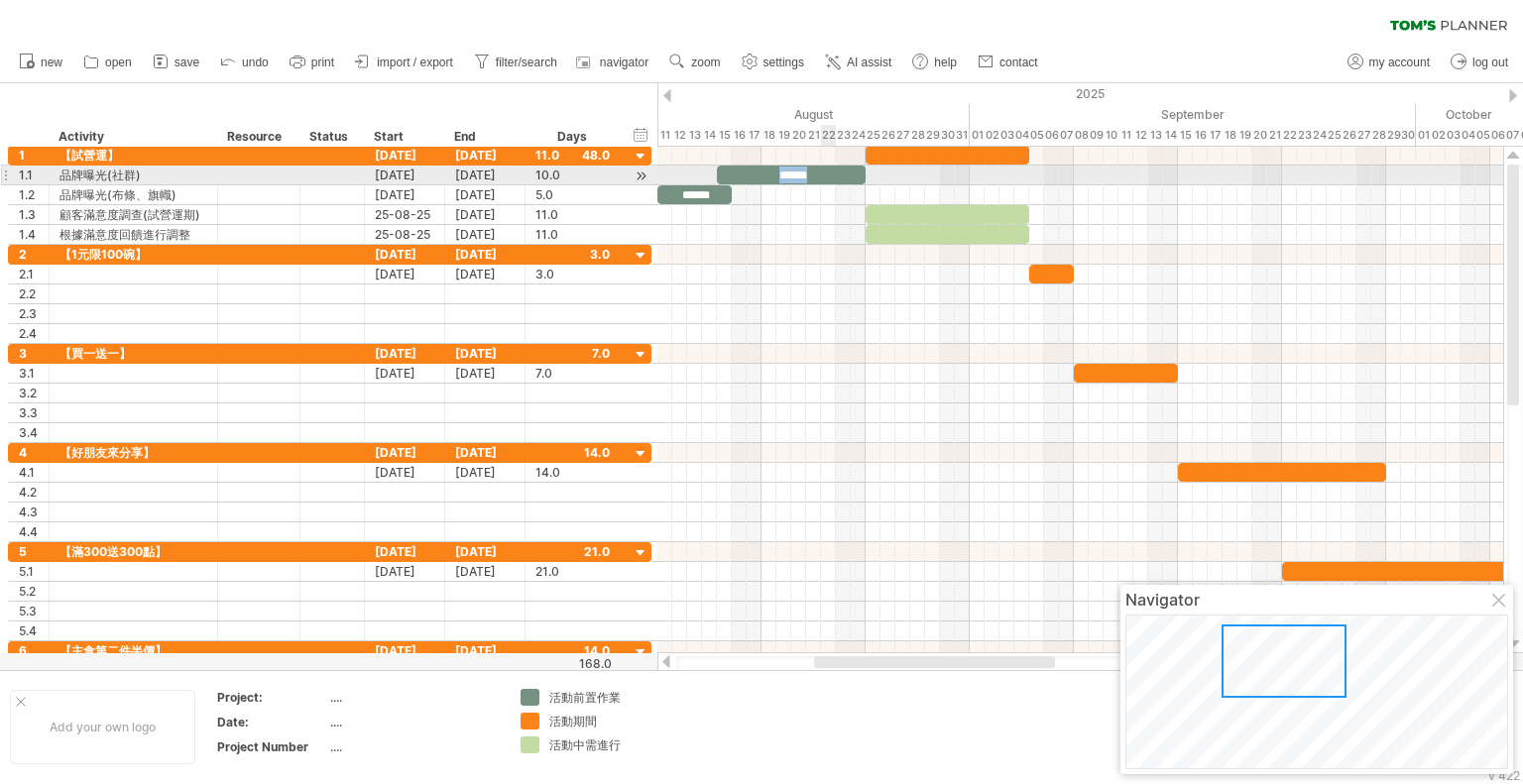 click on "******" at bounding box center [791, 174] 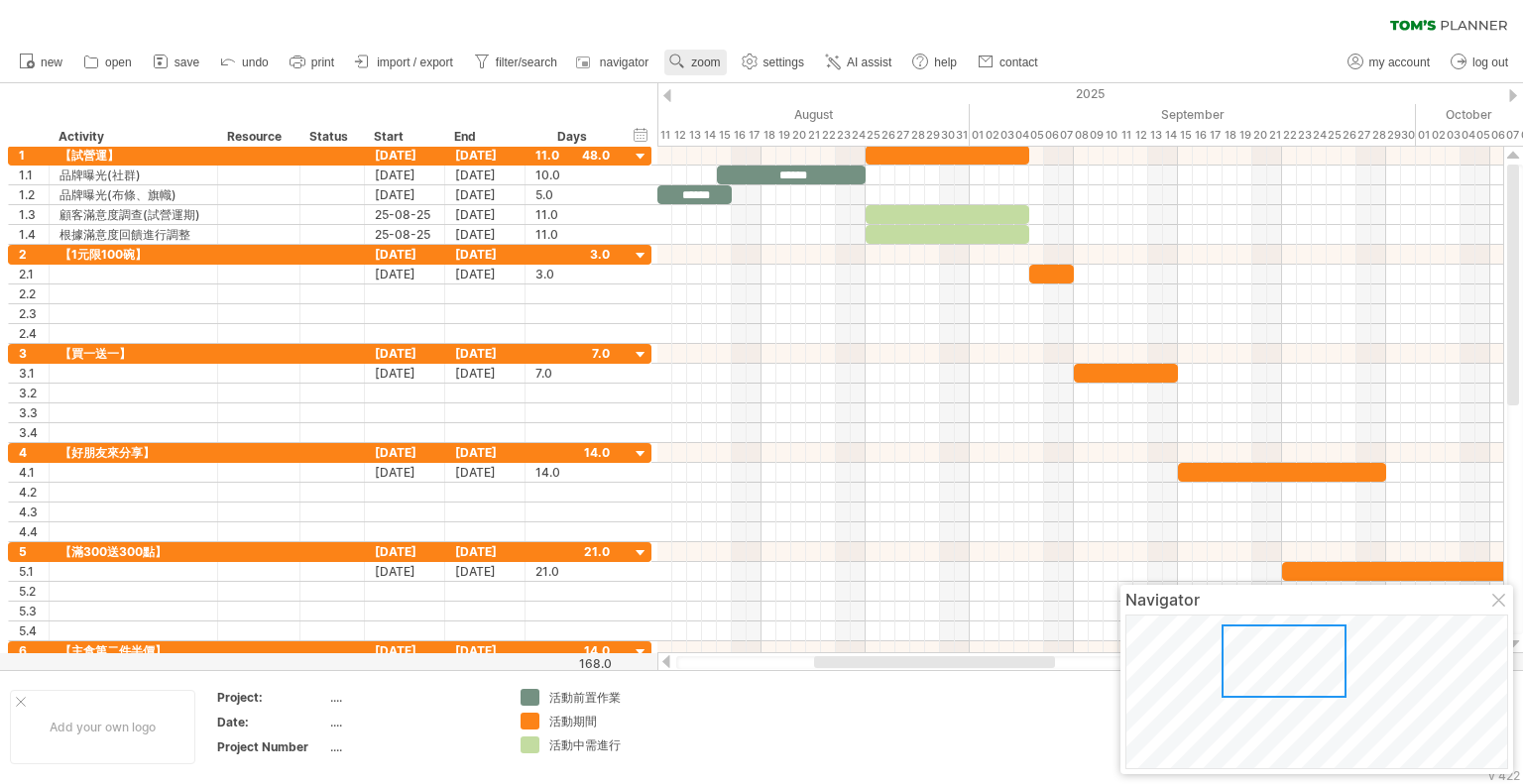 click on "zoom" at bounding box center (695, 62) 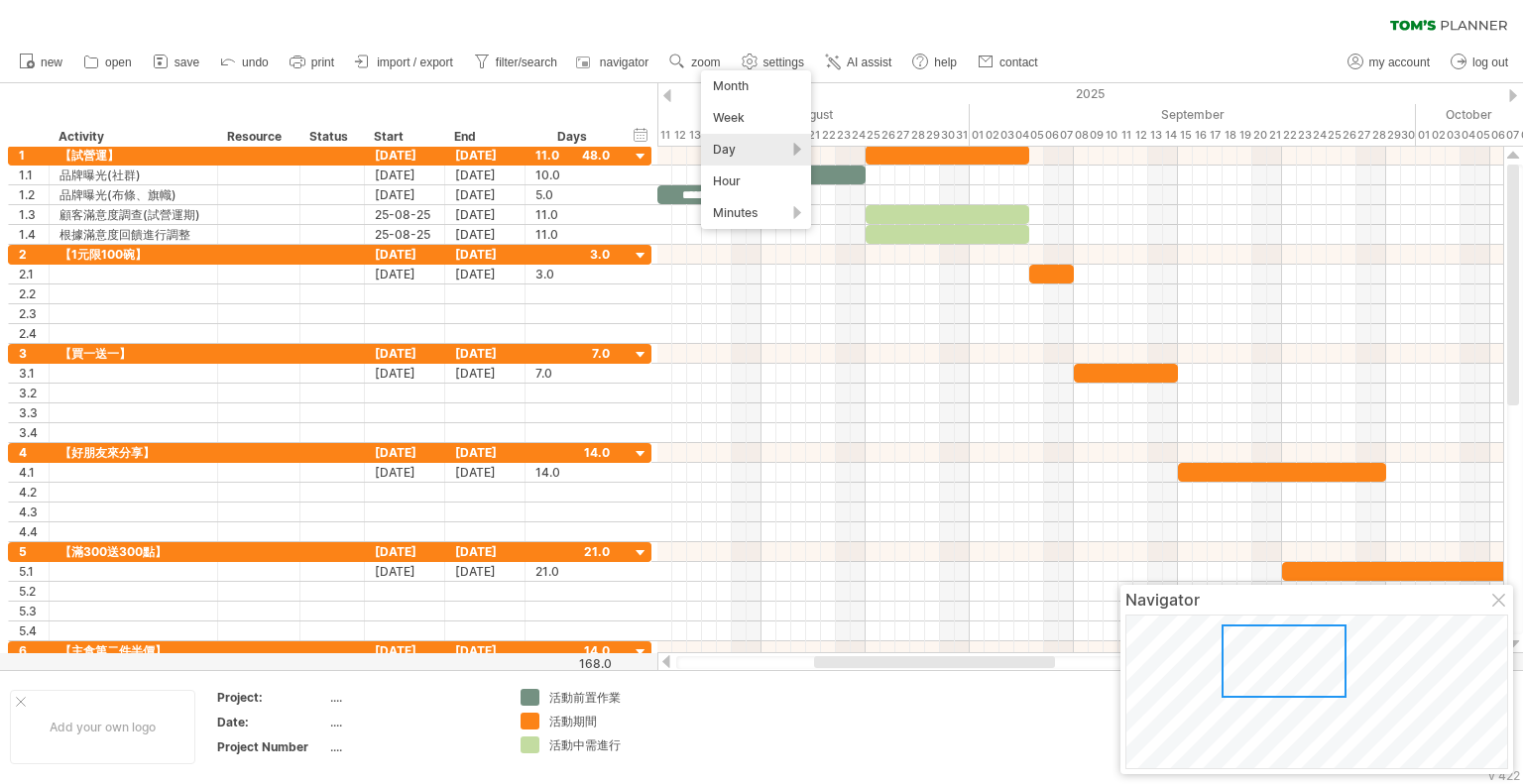click on "Day" at bounding box center (756, 150) 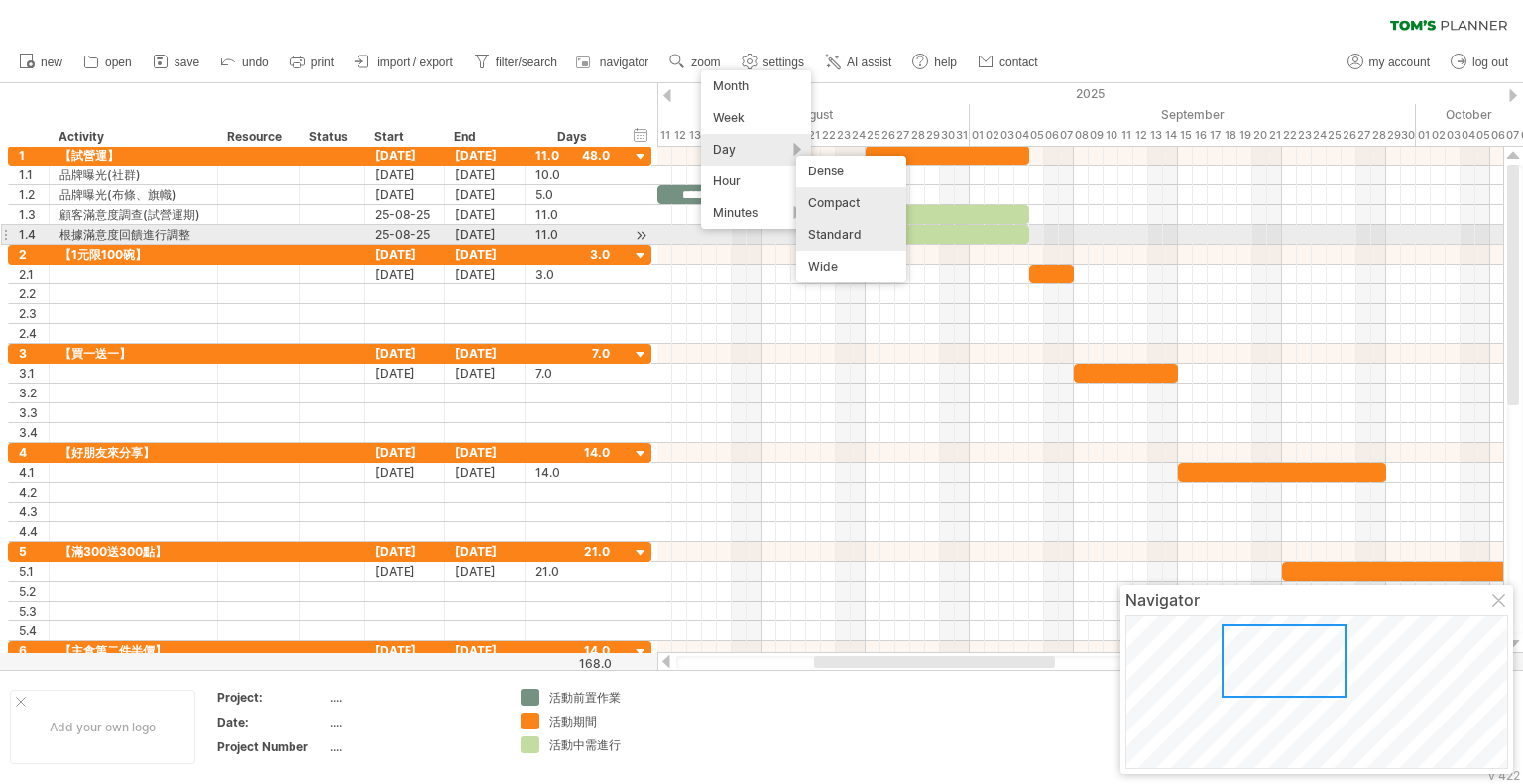 click on "Standard" at bounding box center (851, 235) 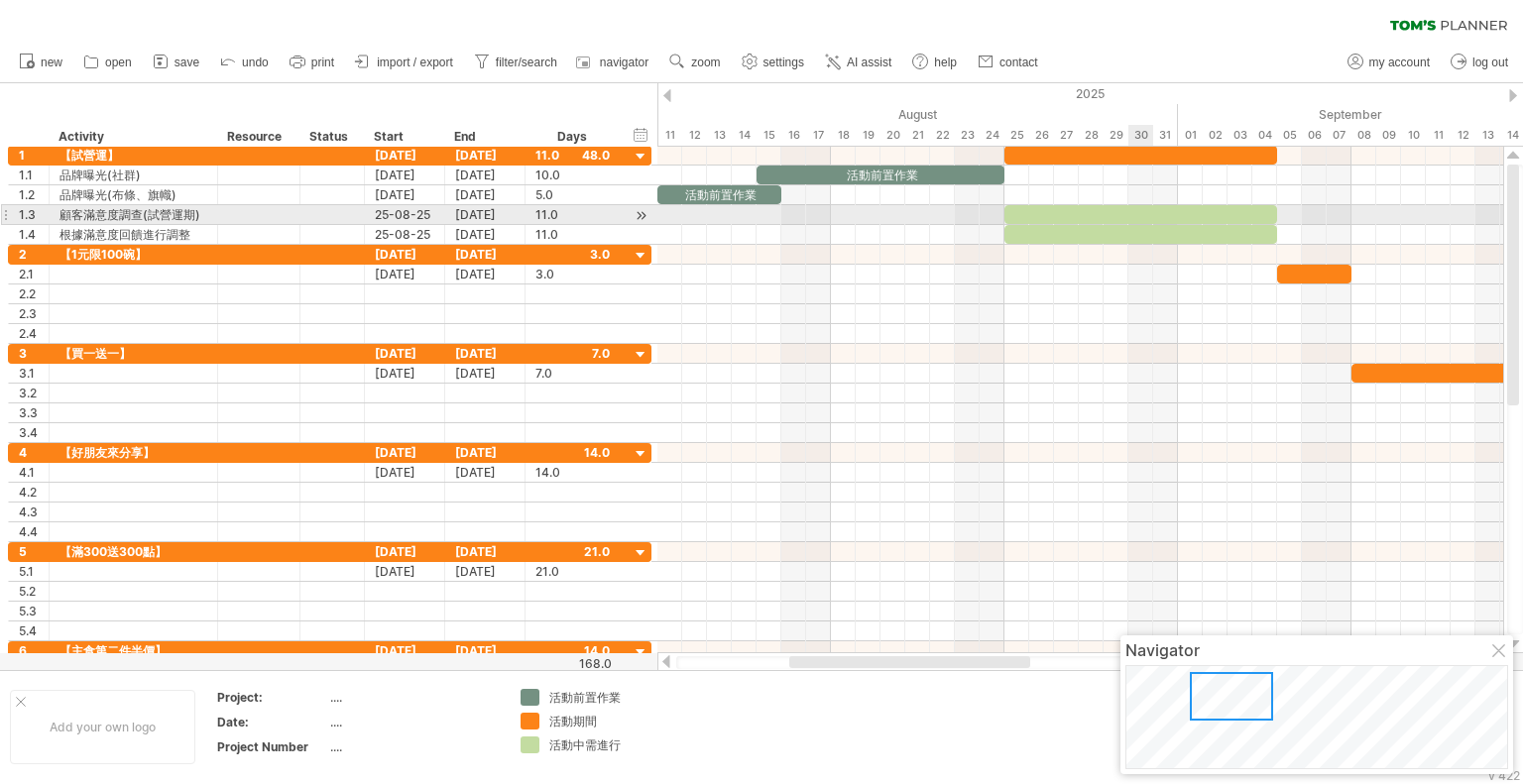 click at bounding box center (1140, 214) 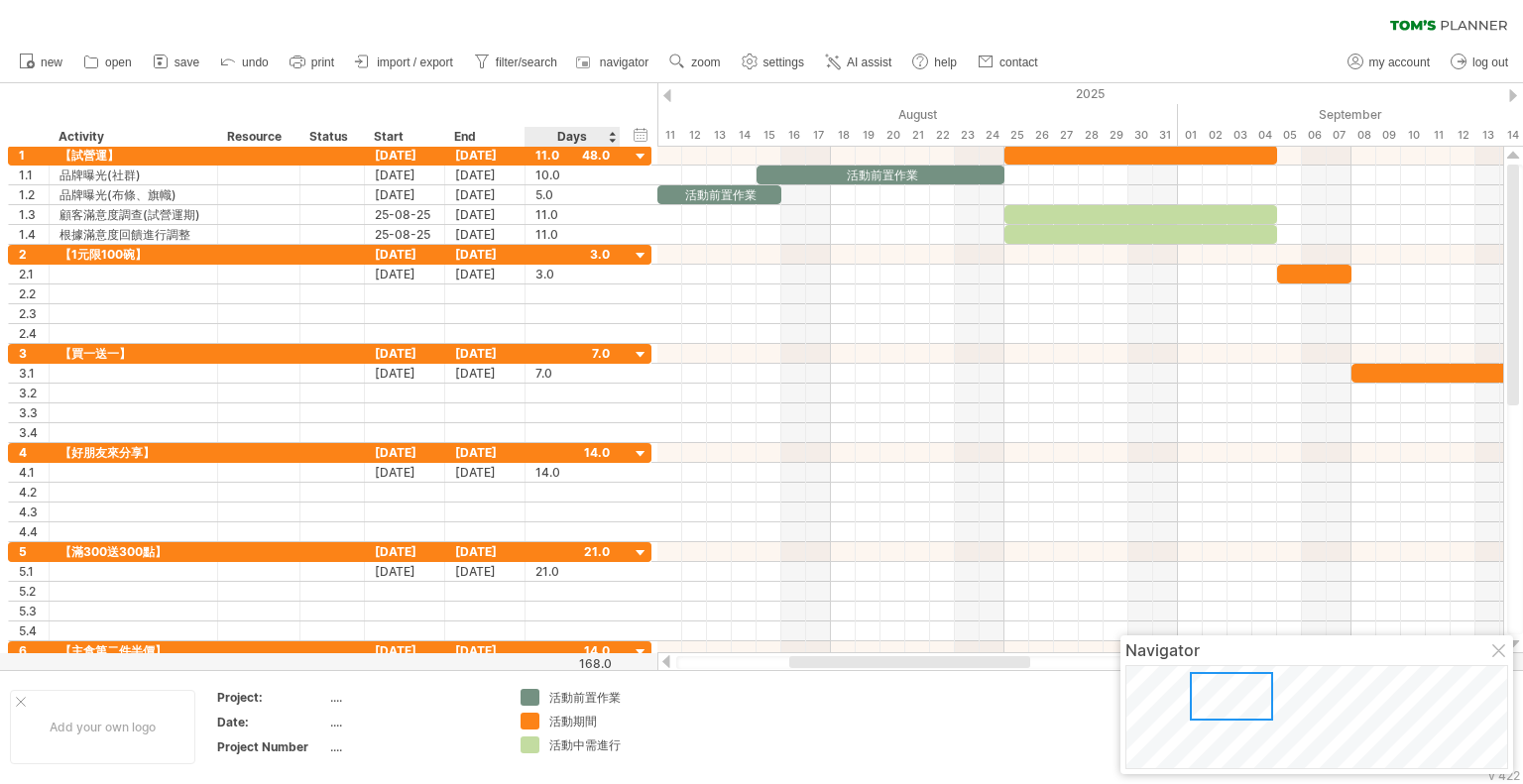 click on "活動中需進行" at bounding box center [603, 744] 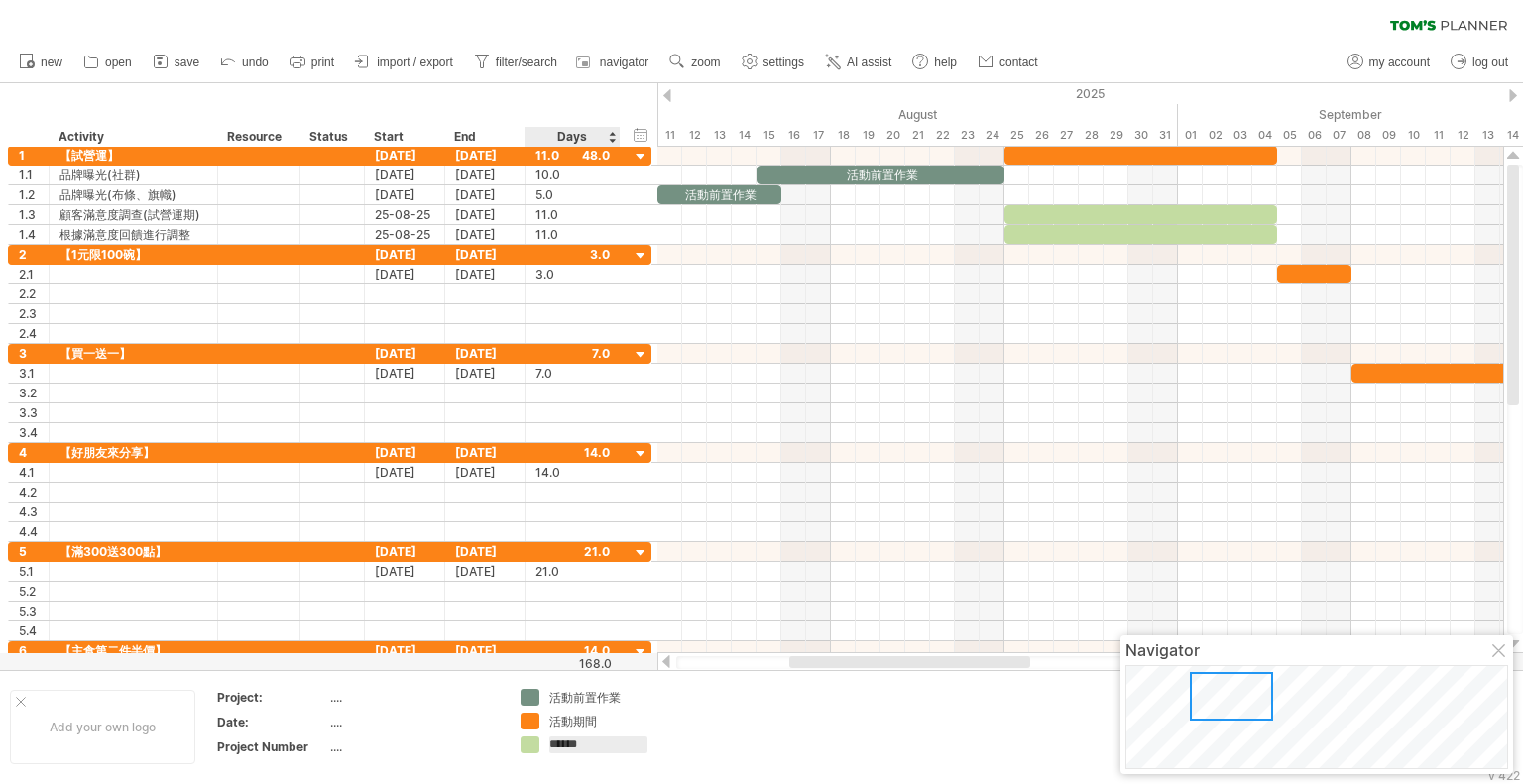 click on "******" at bounding box center [598, 744] 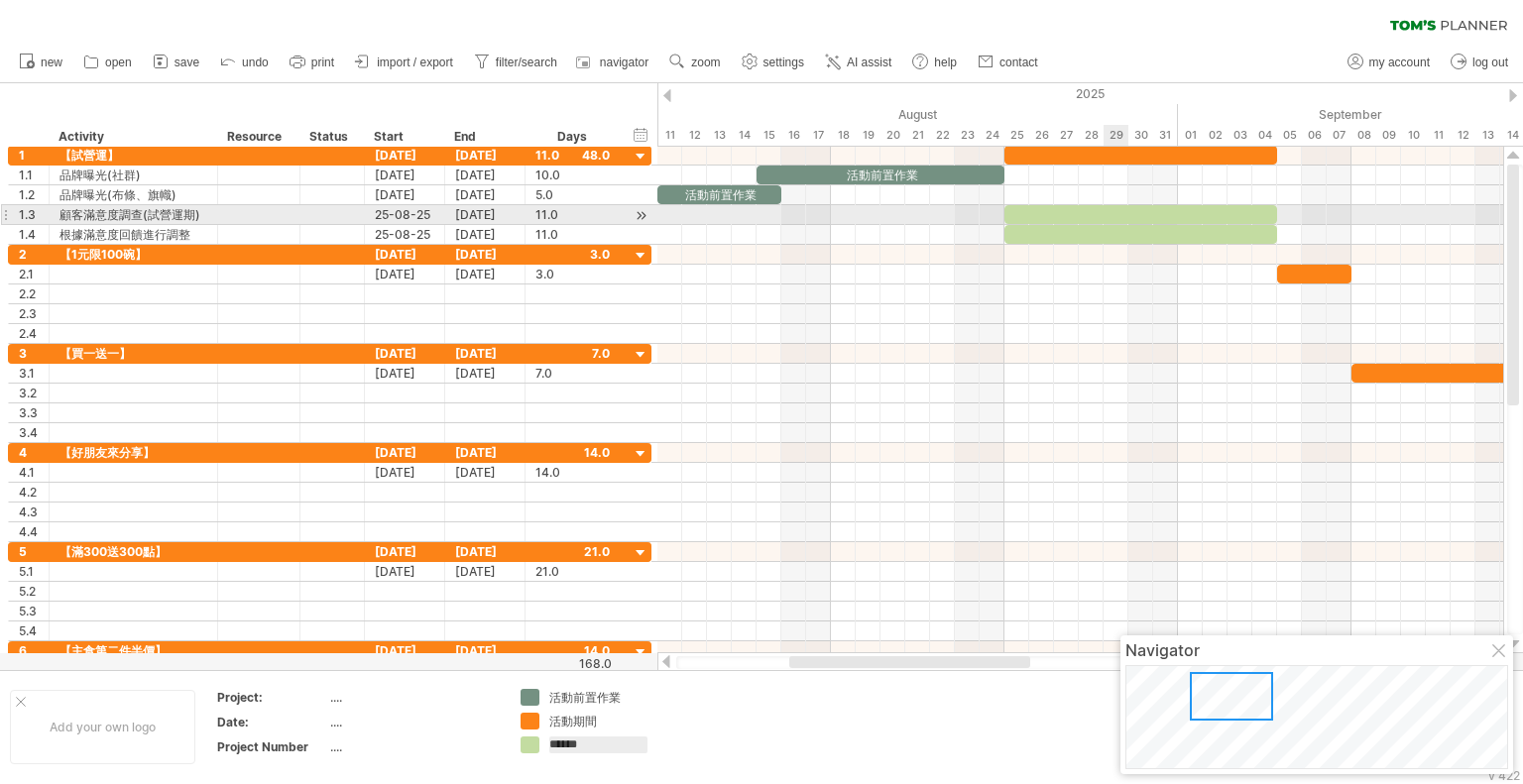 click at bounding box center (1140, 214) 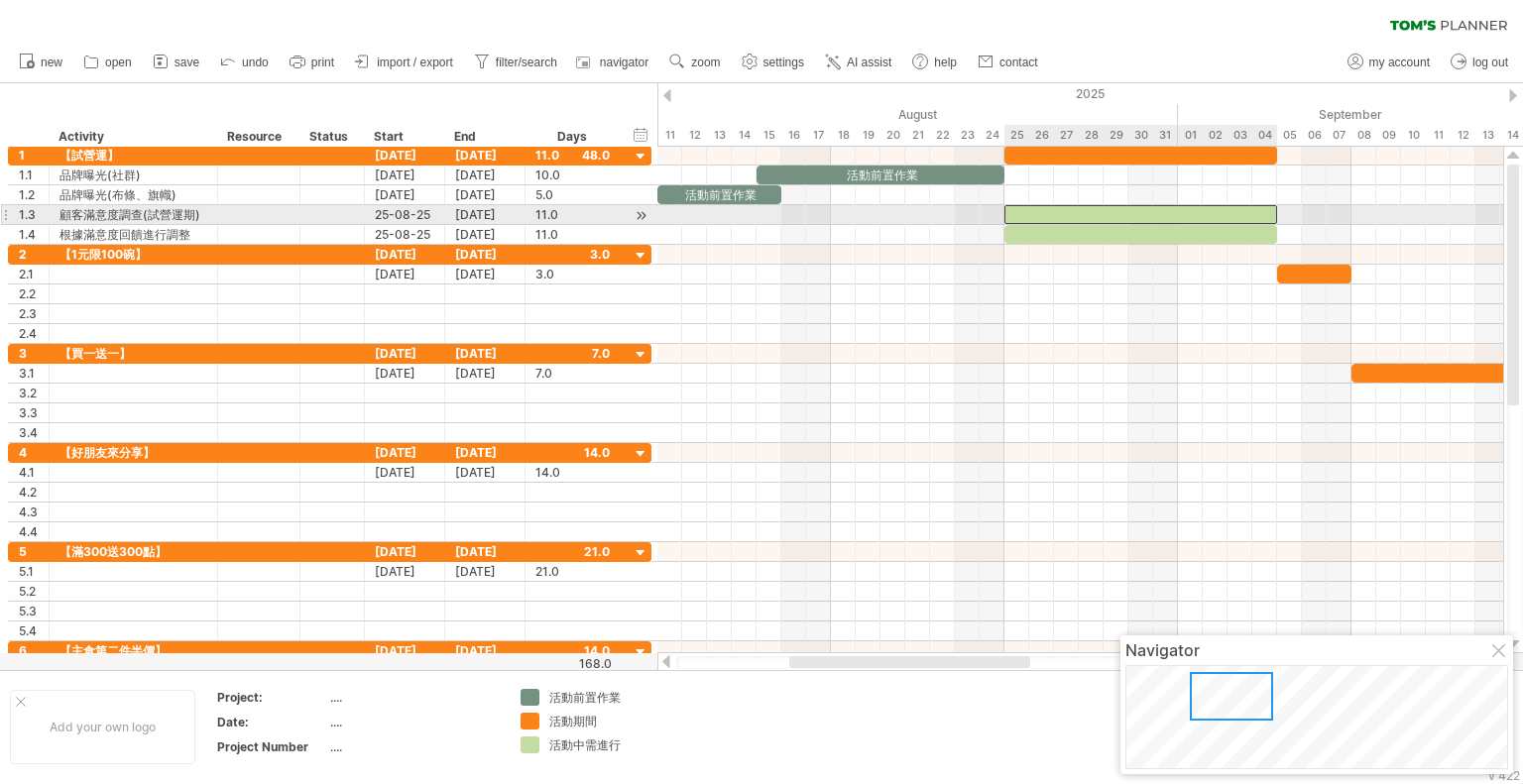 click at bounding box center [1140, 214] 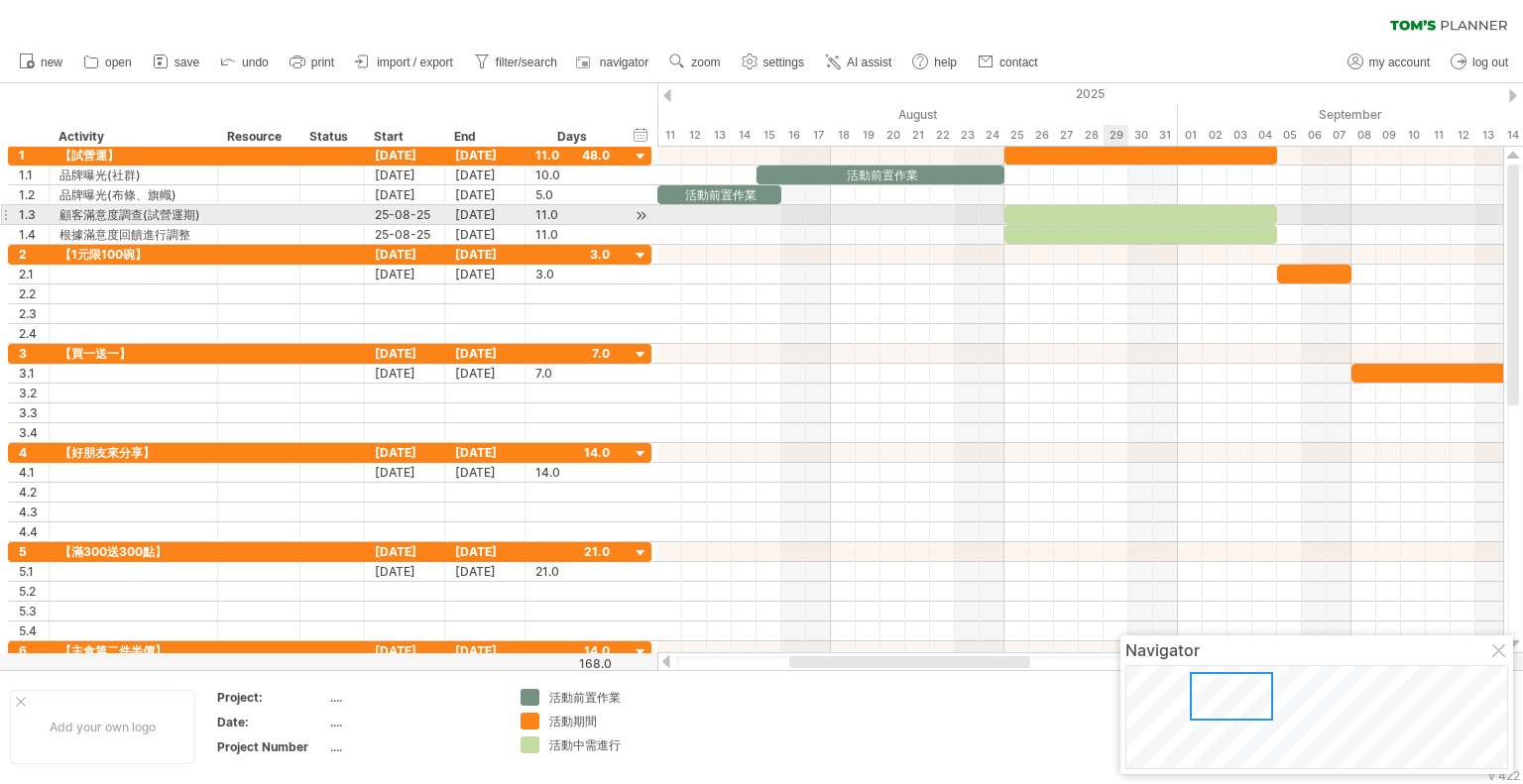 paste 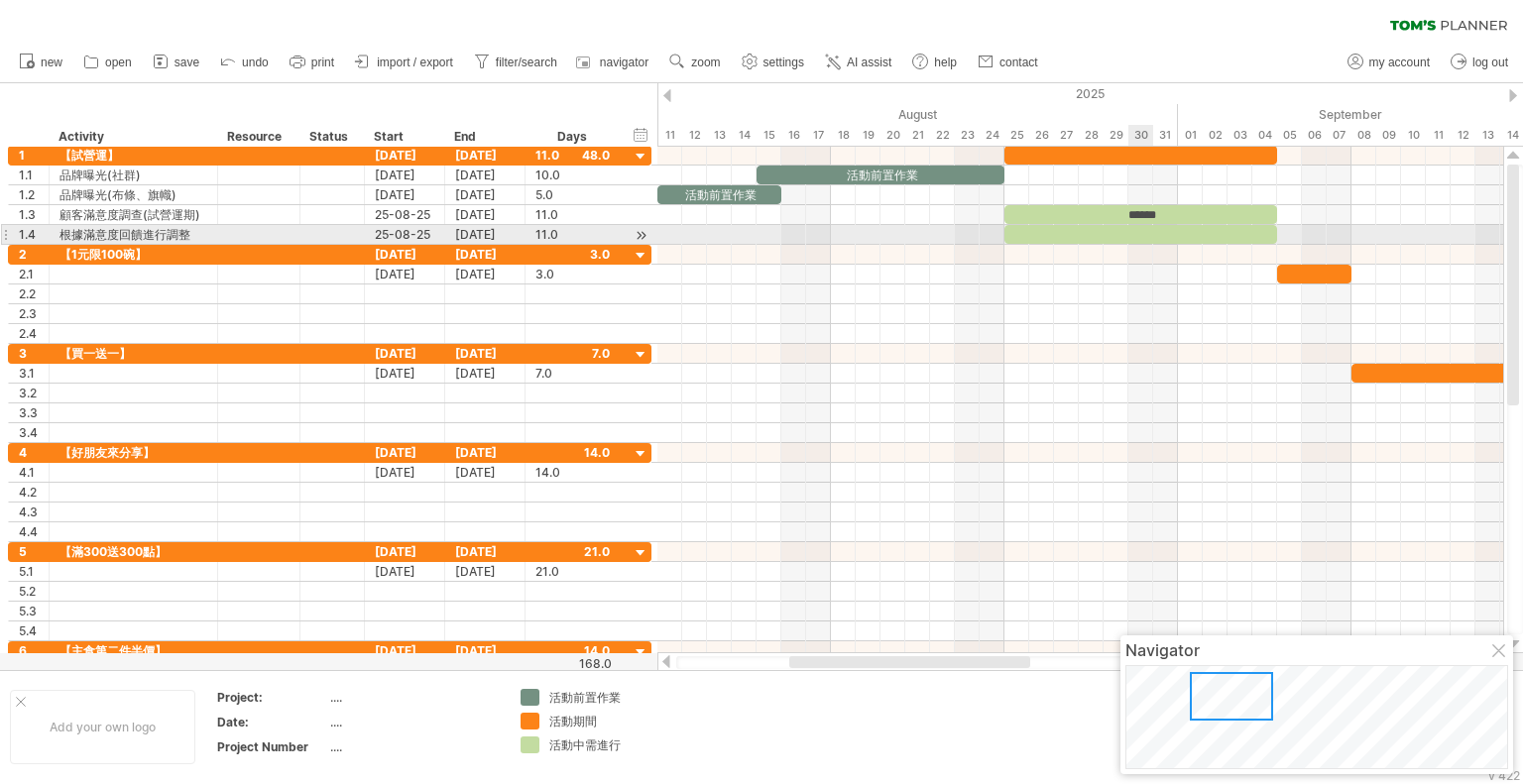 click at bounding box center [1140, 234] 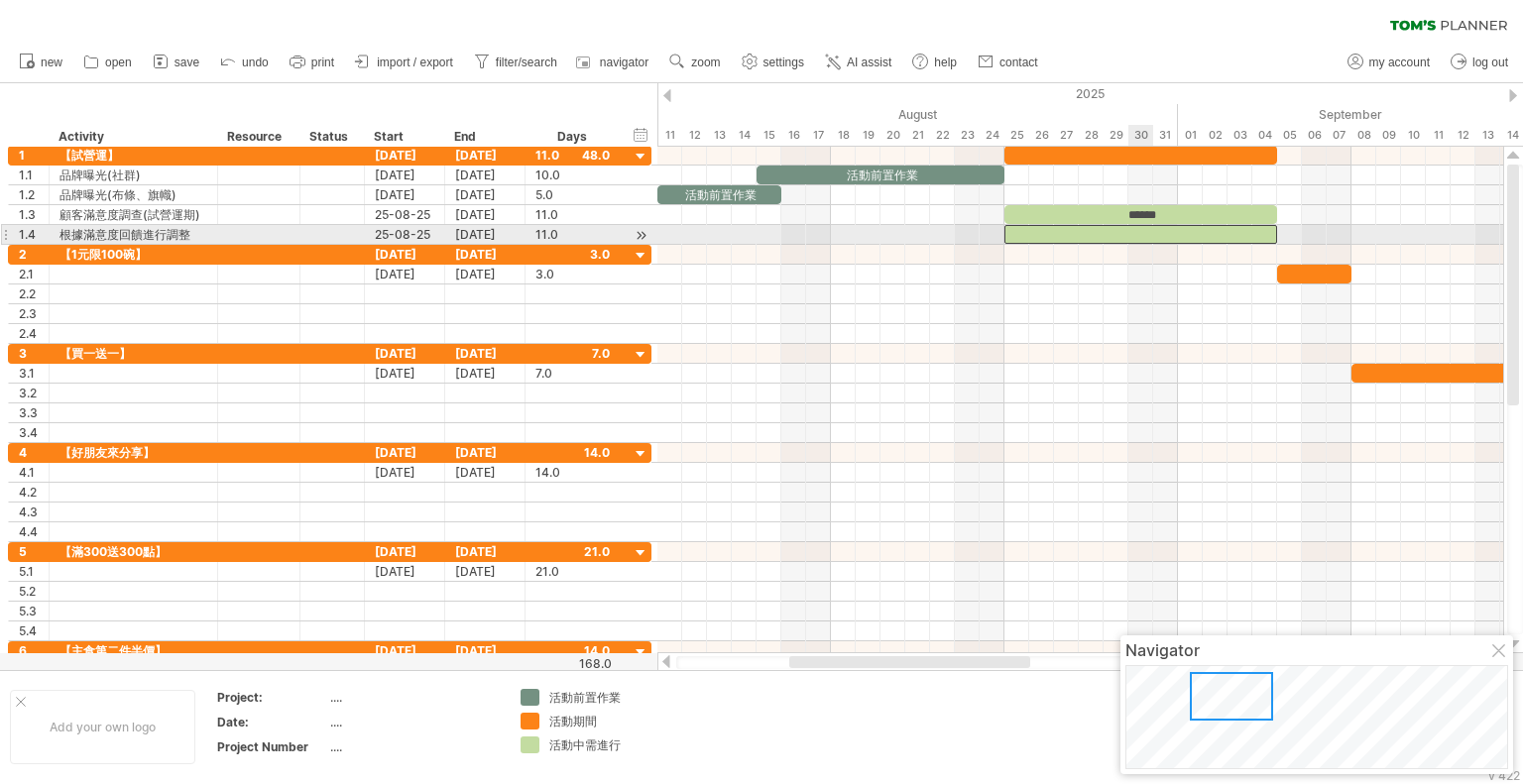 click at bounding box center [1140, 234] 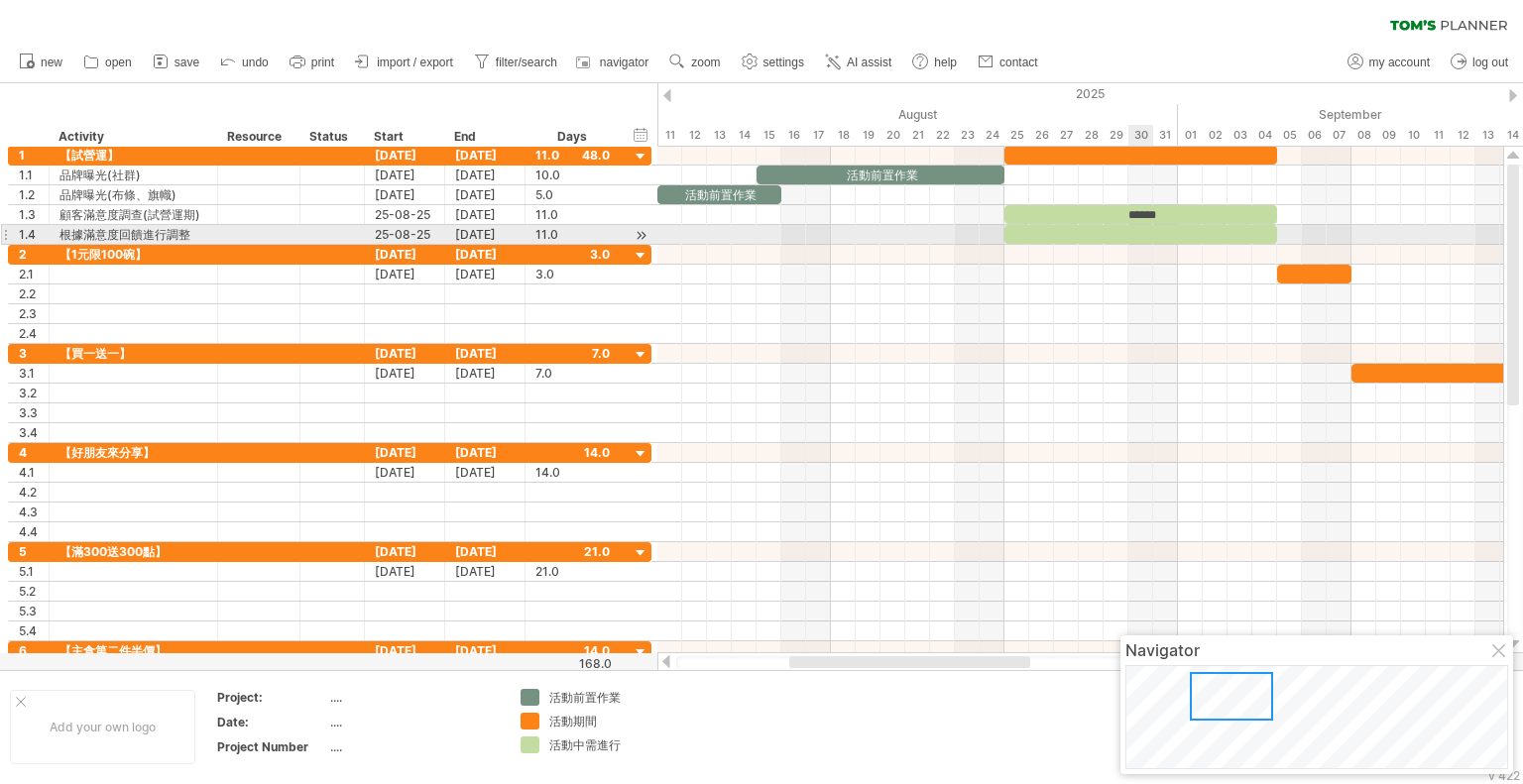 type 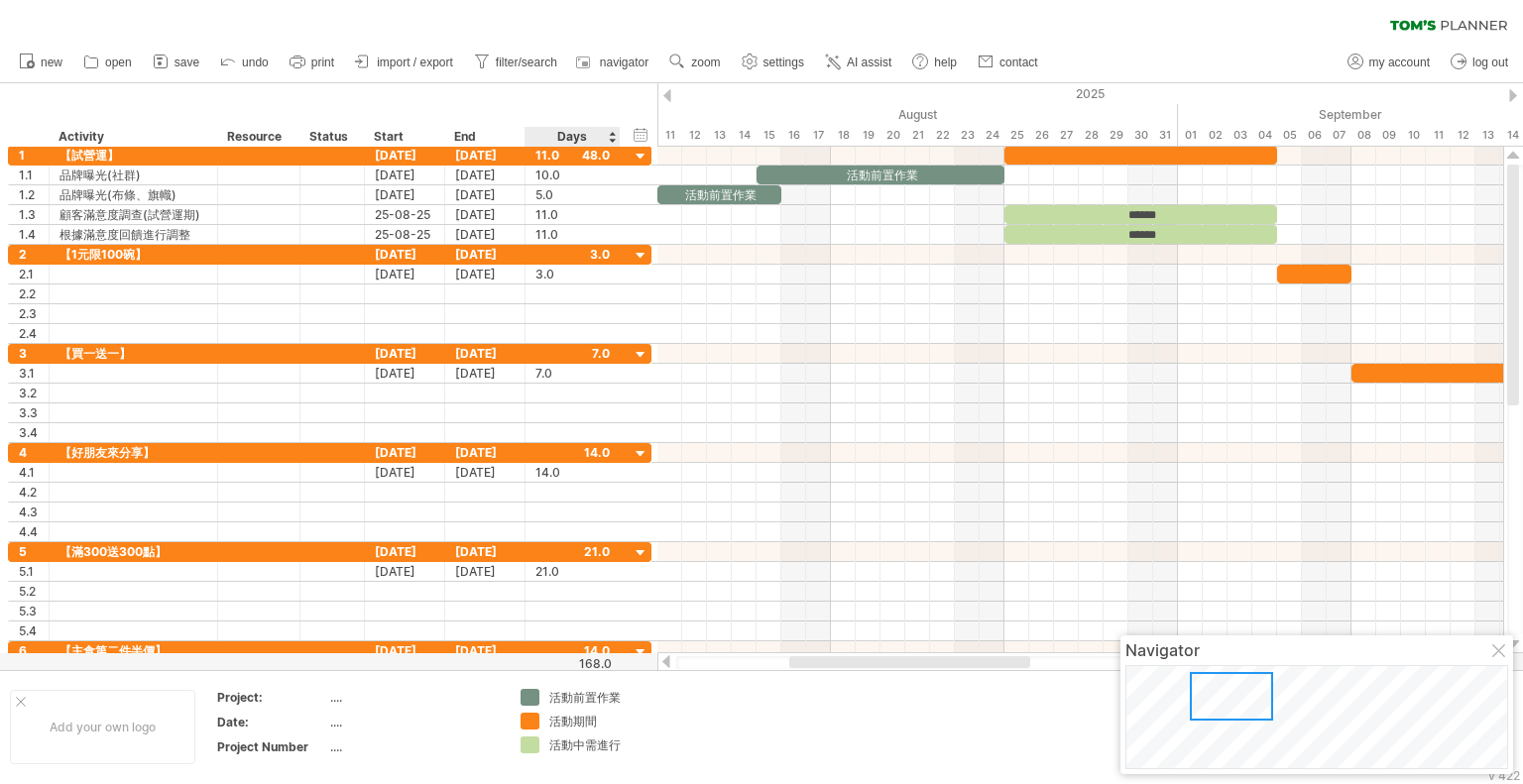 click on "活動期間" at bounding box center [603, 721] 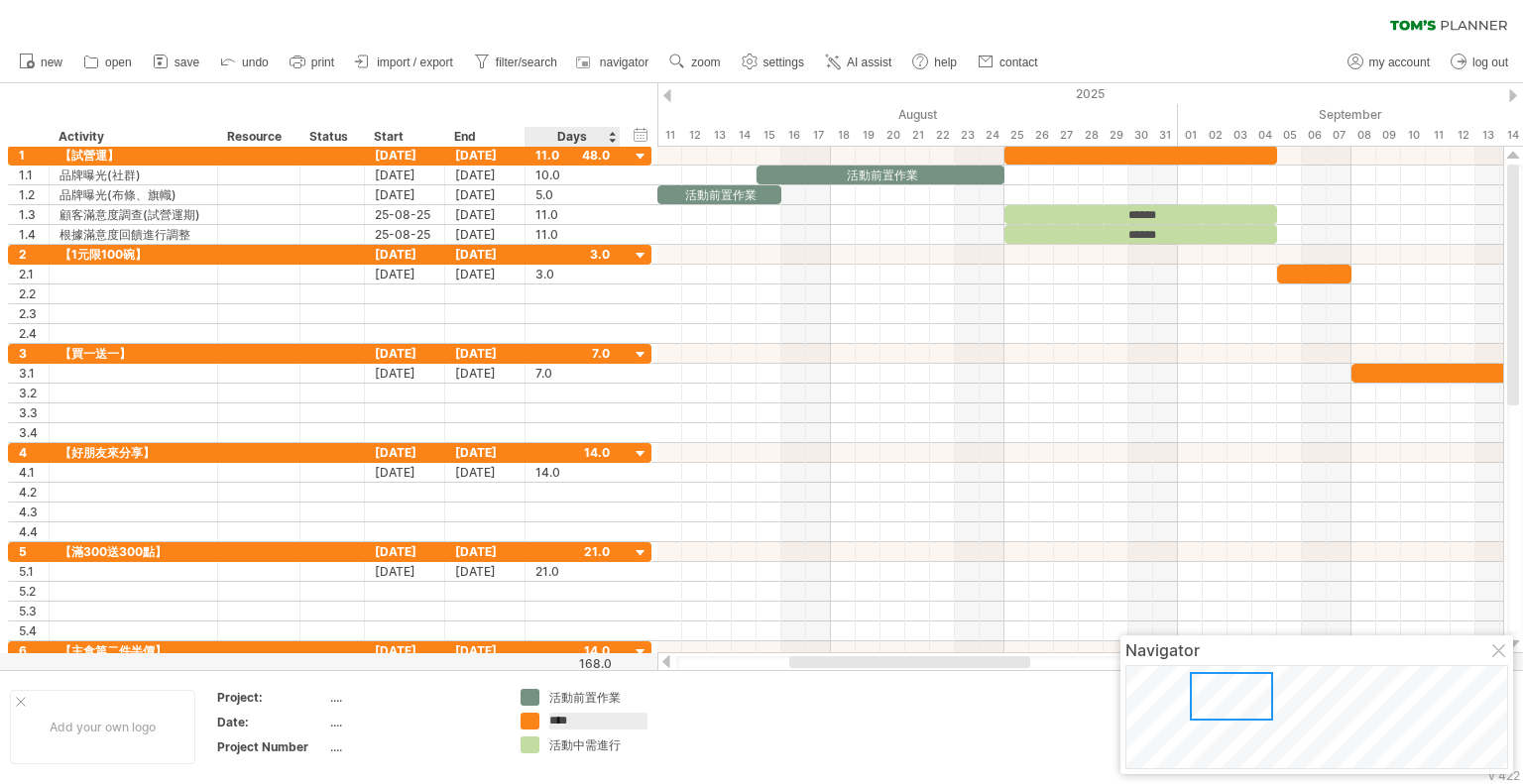 click on "****" at bounding box center (598, 721) 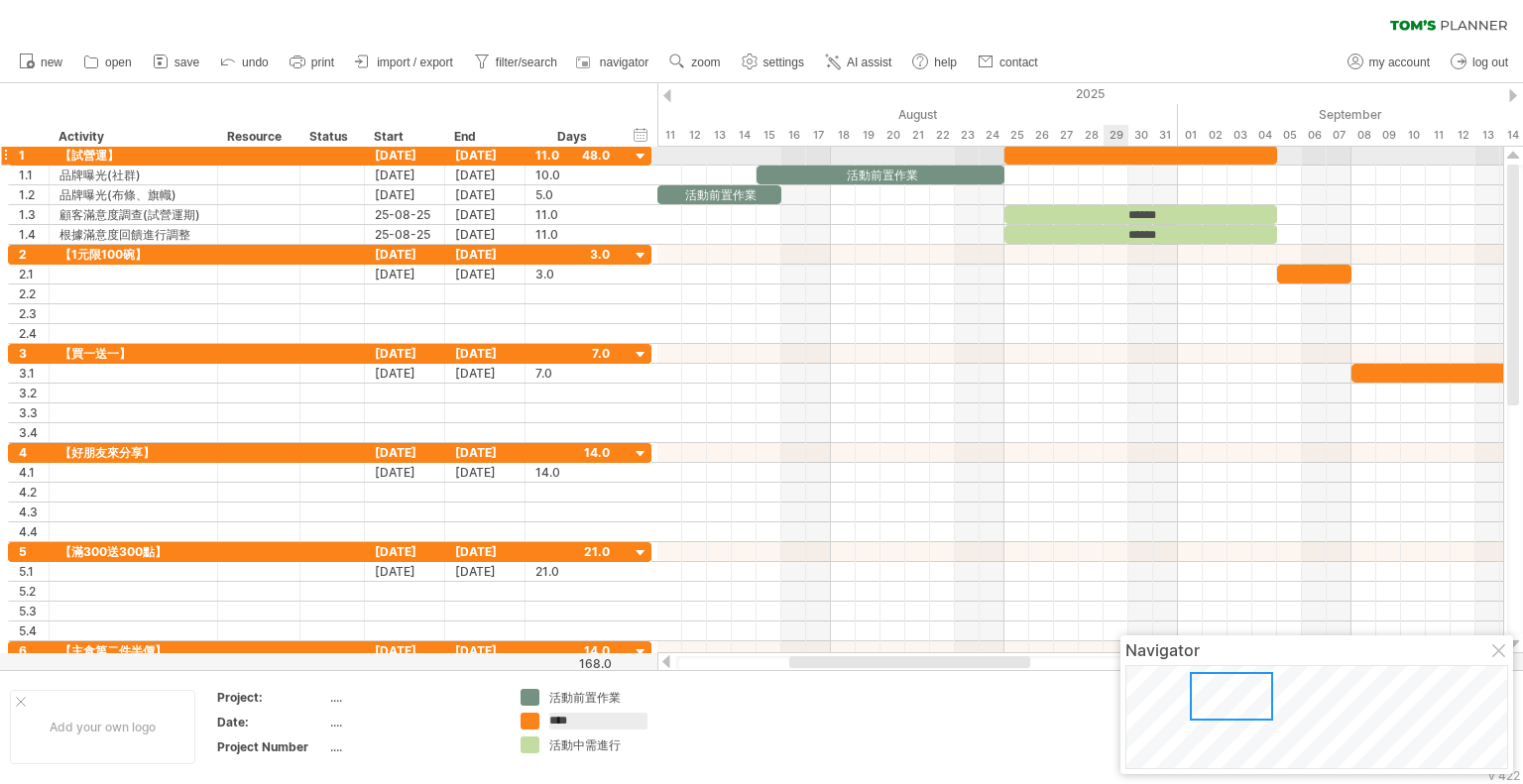 click at bounding box center [1140, 155] 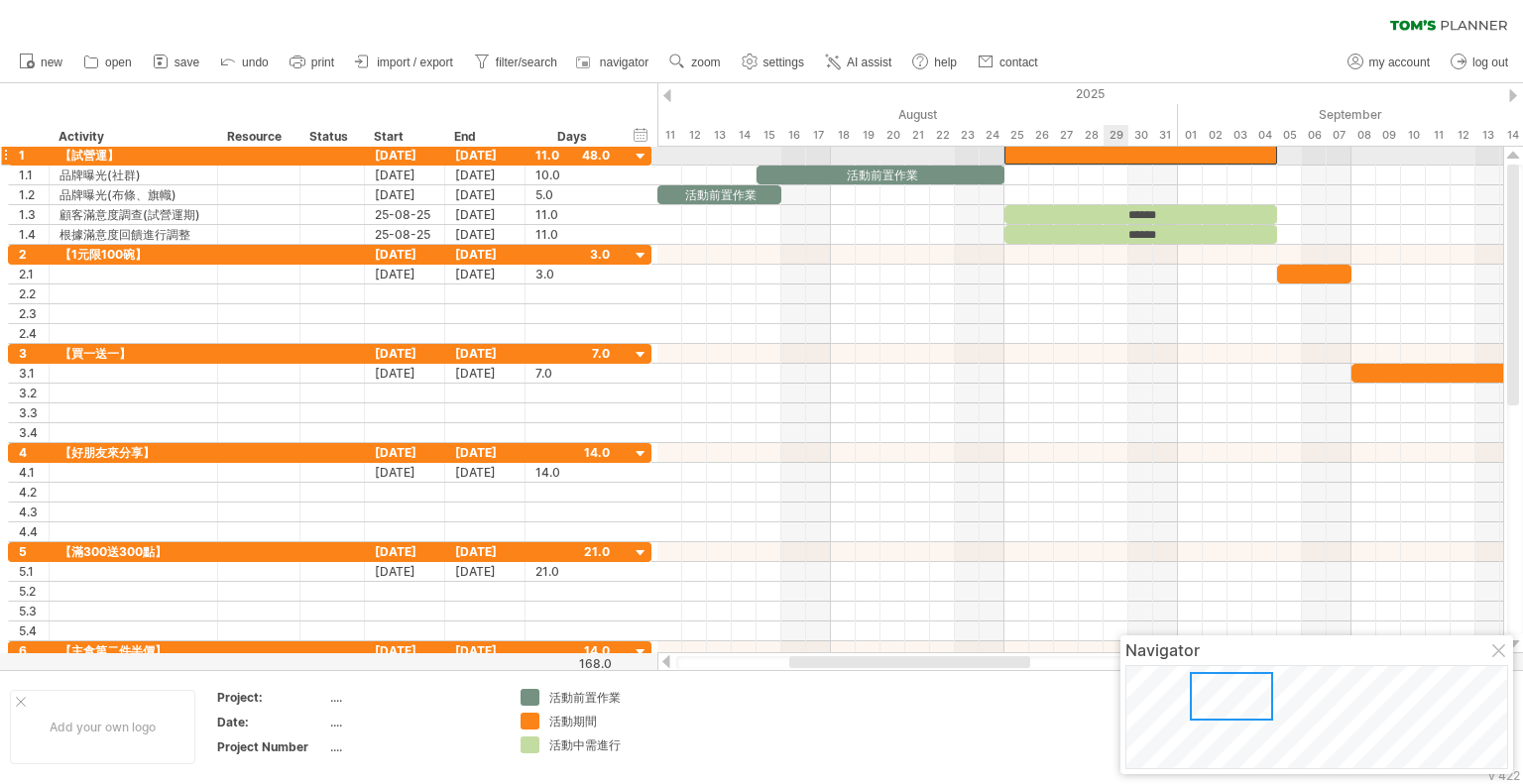 click at bounding box center (1140, 155) 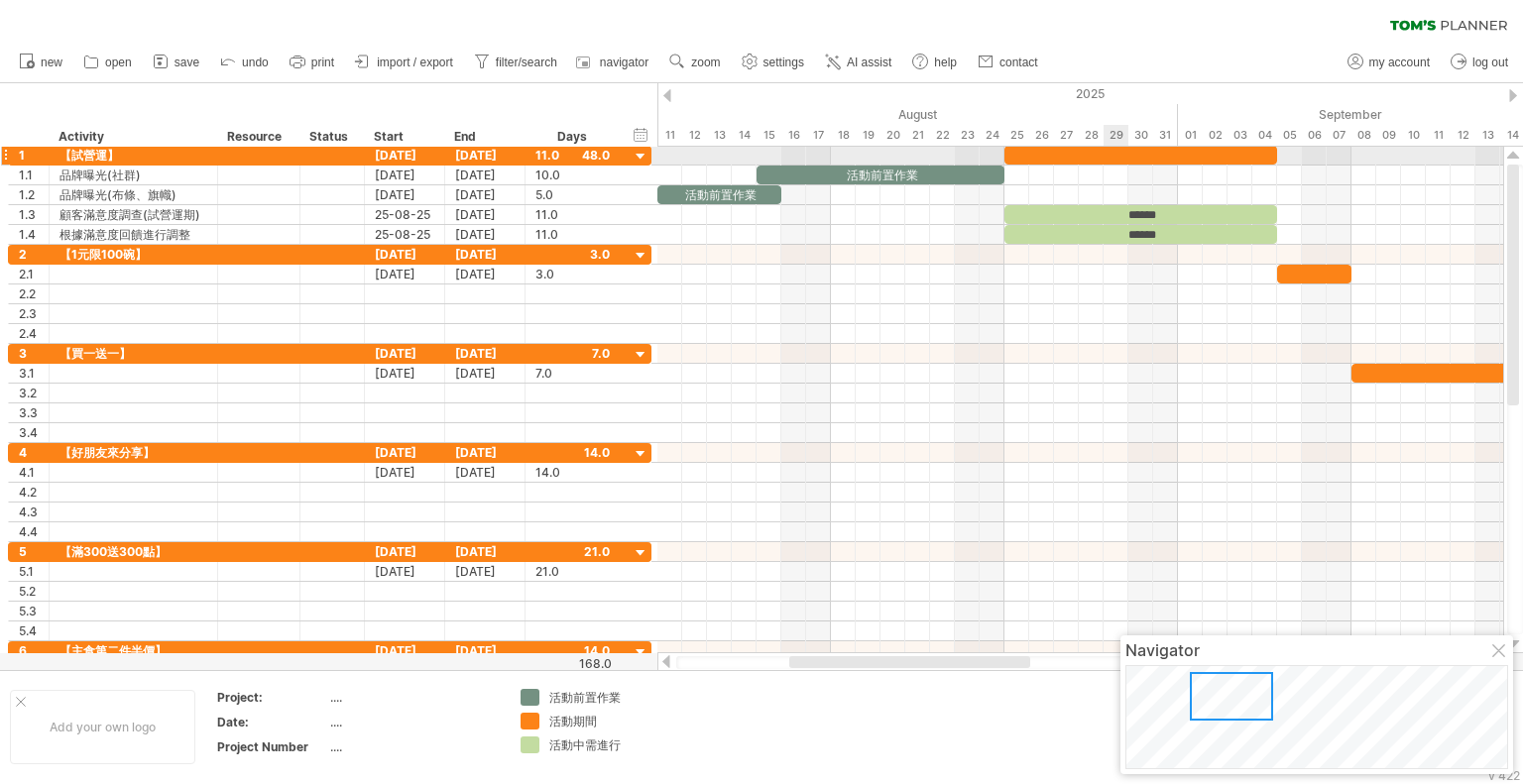type 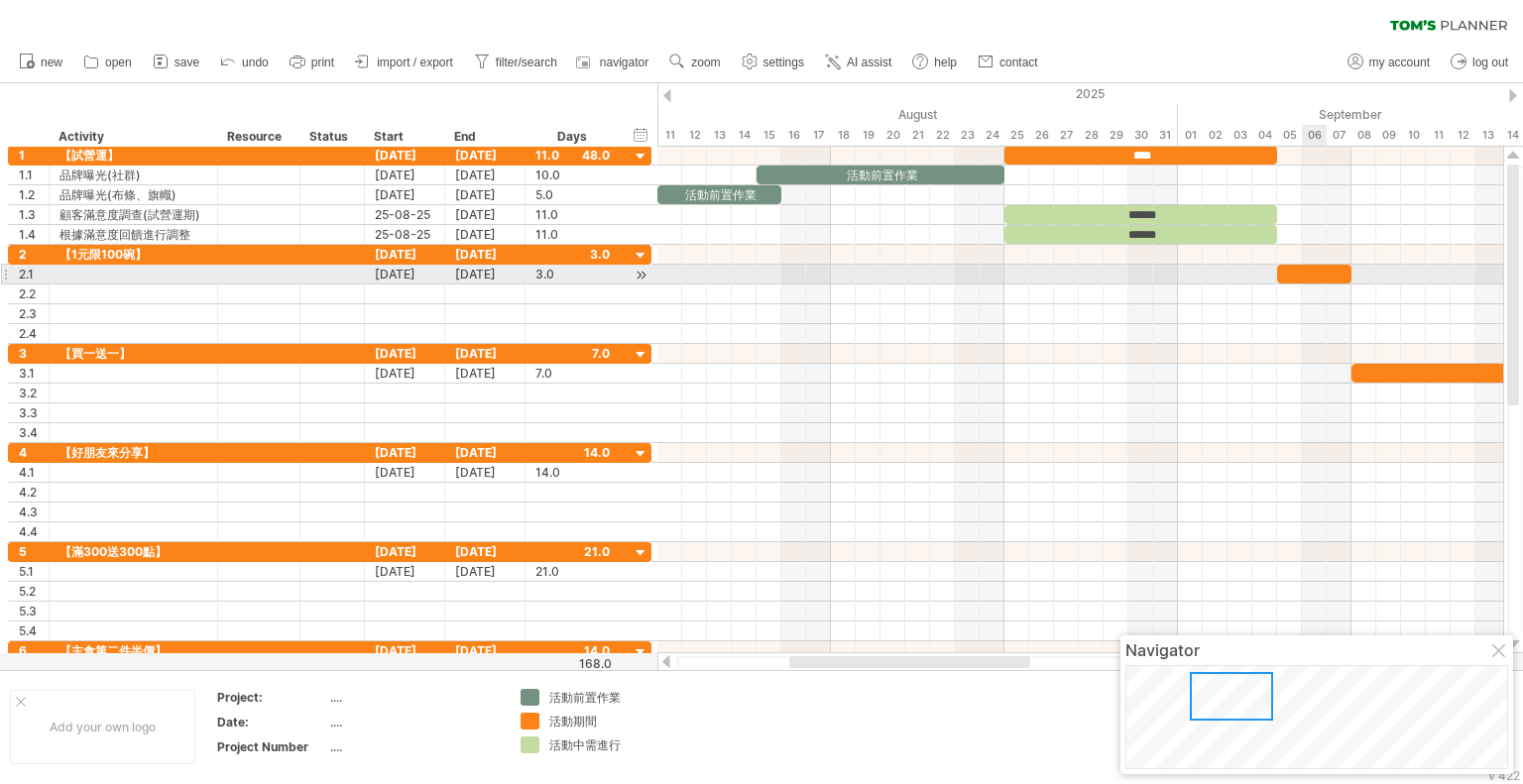 click at bounding box center [1314, 274] 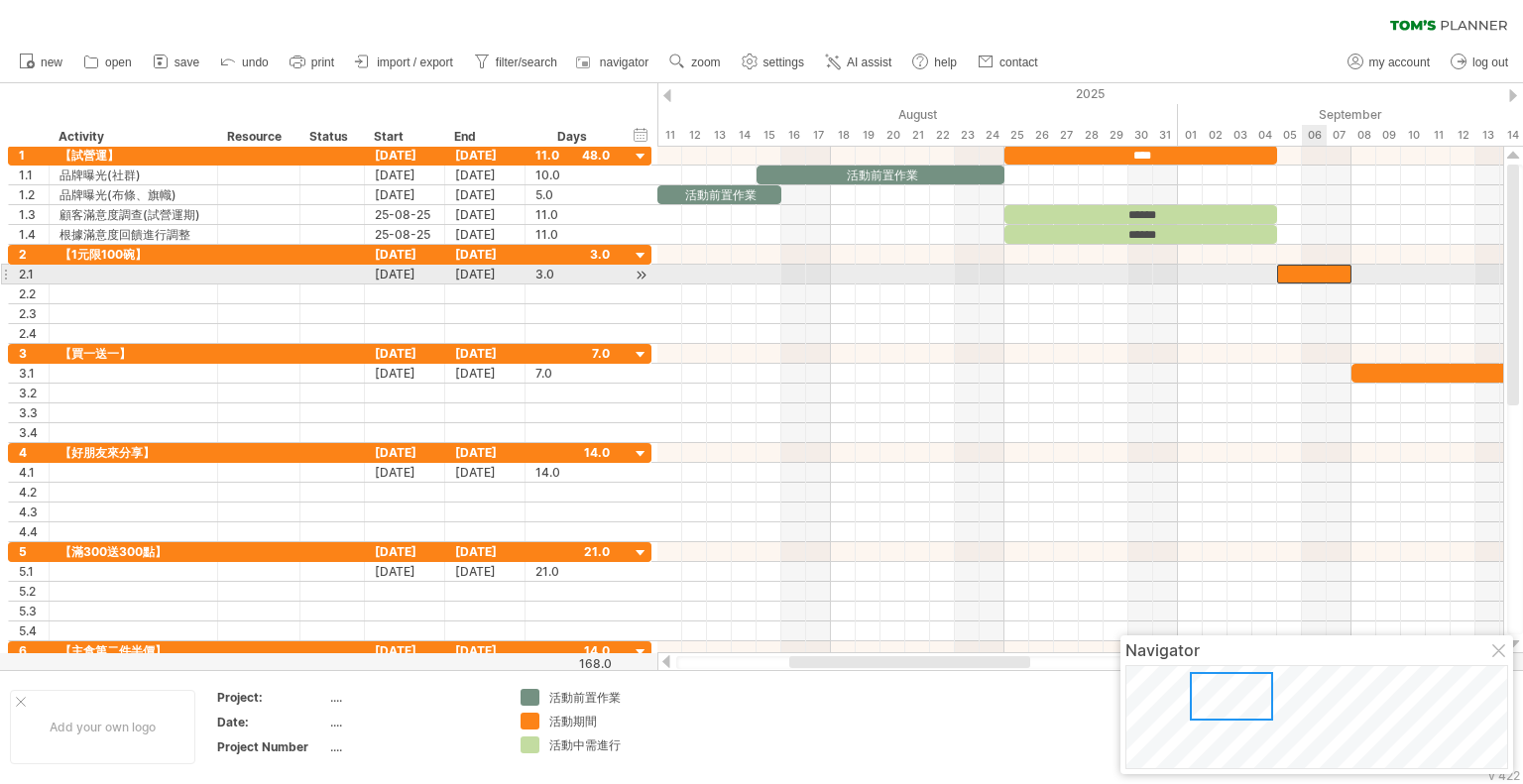 click at bounding box center (1314, 274) 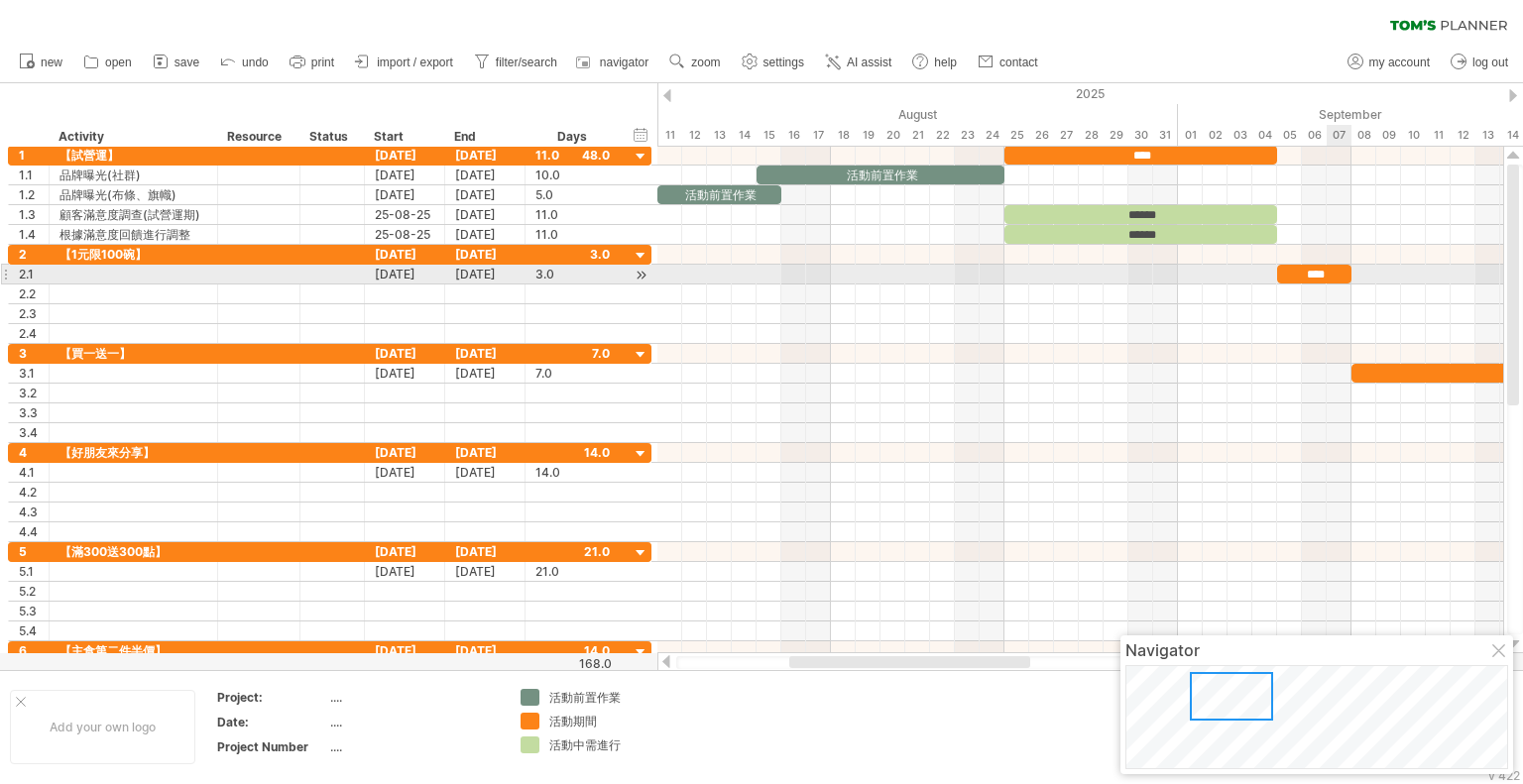 type 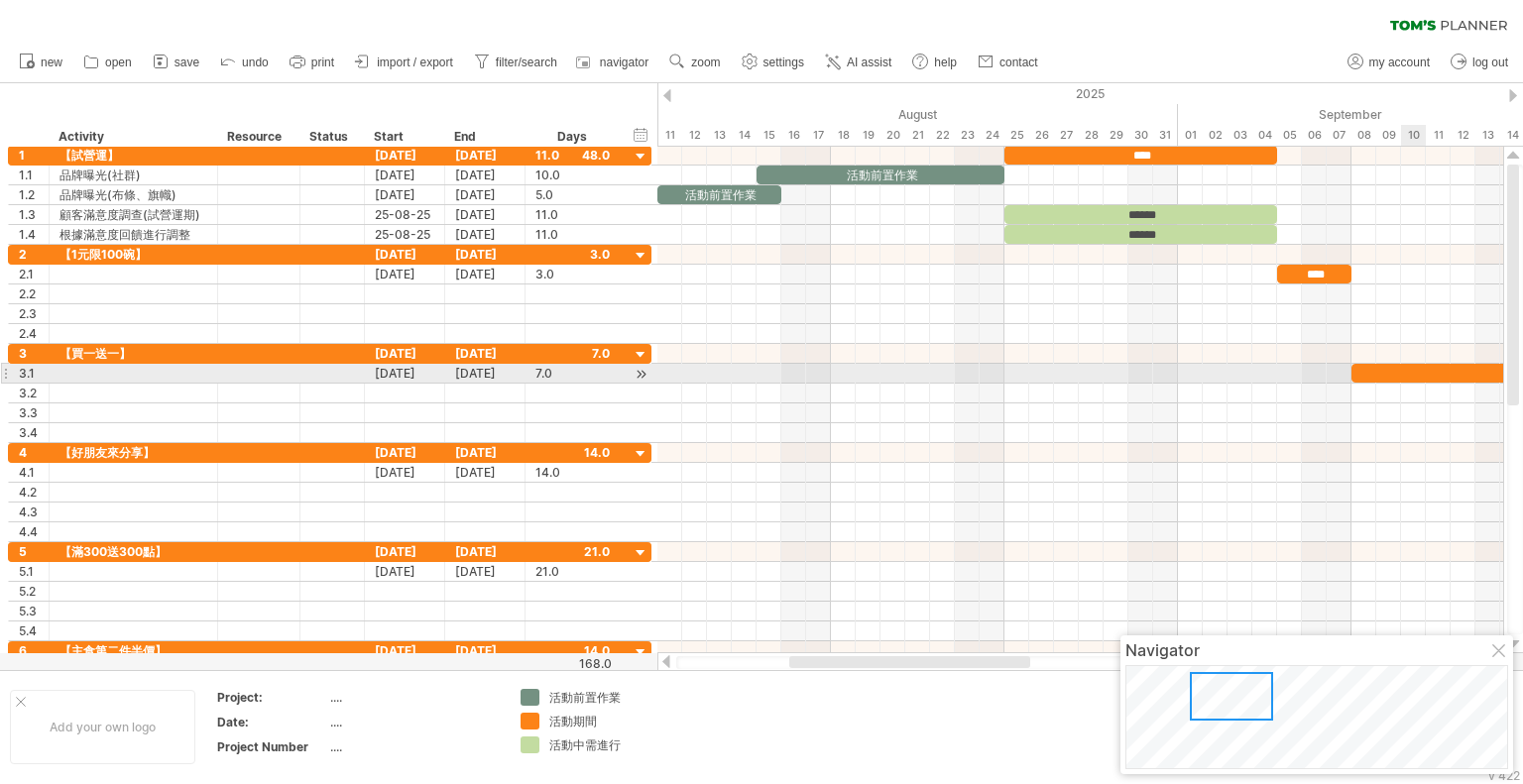 click at bounding box center (1438, 373) 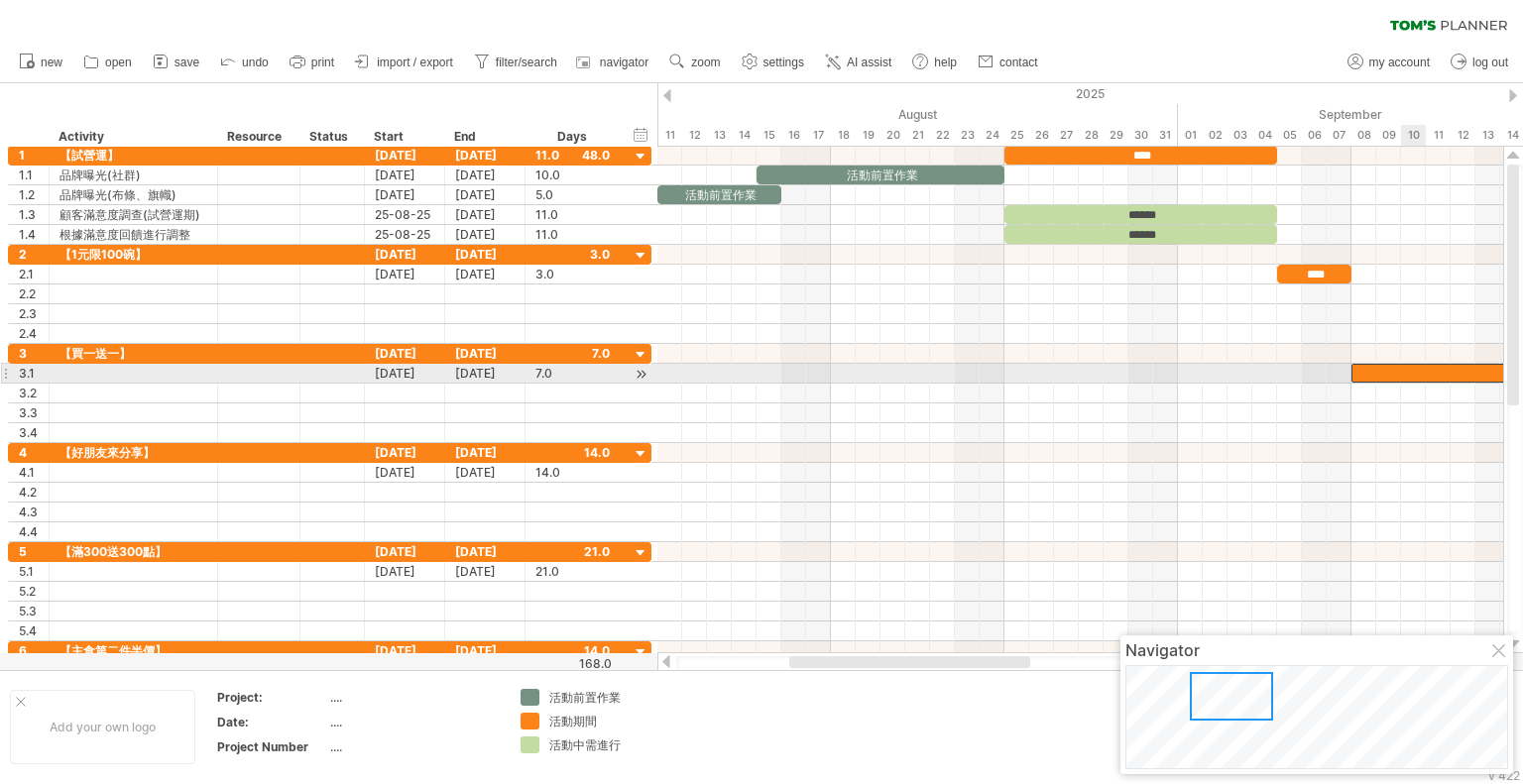 click at bounding box center [1438, 373] 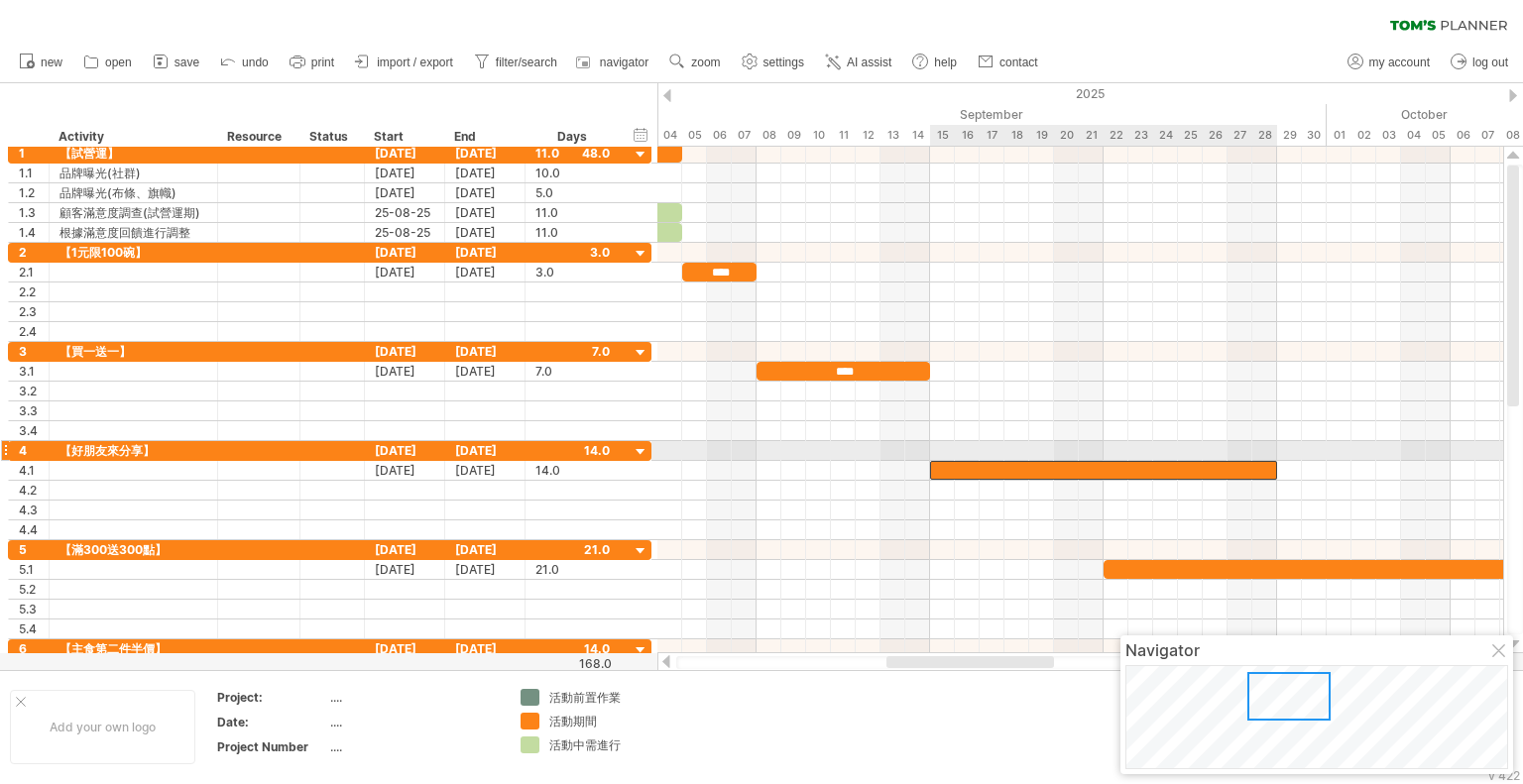 click at bounding box center (1104, 470) 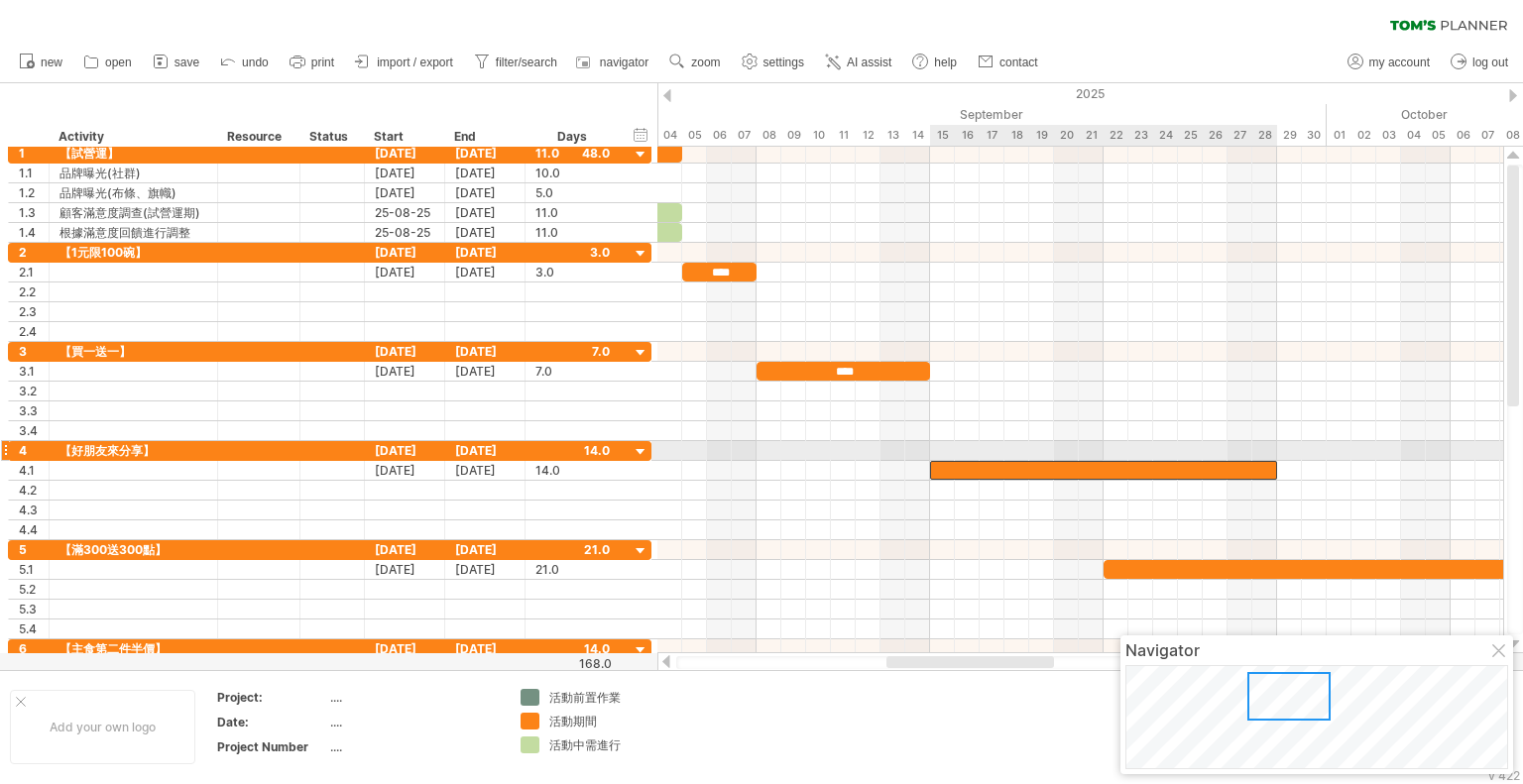 click at bounding box center (1104, 470) 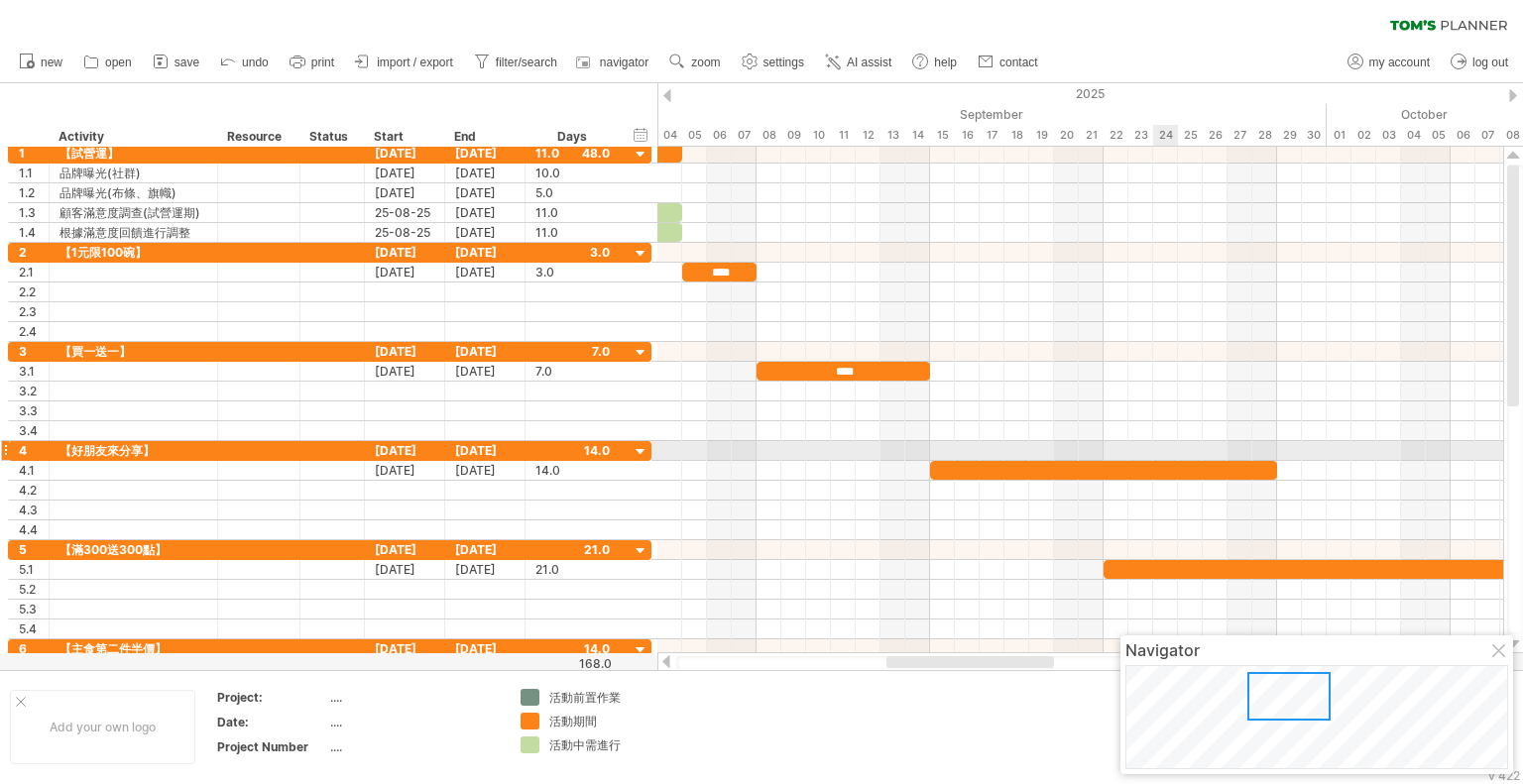 type 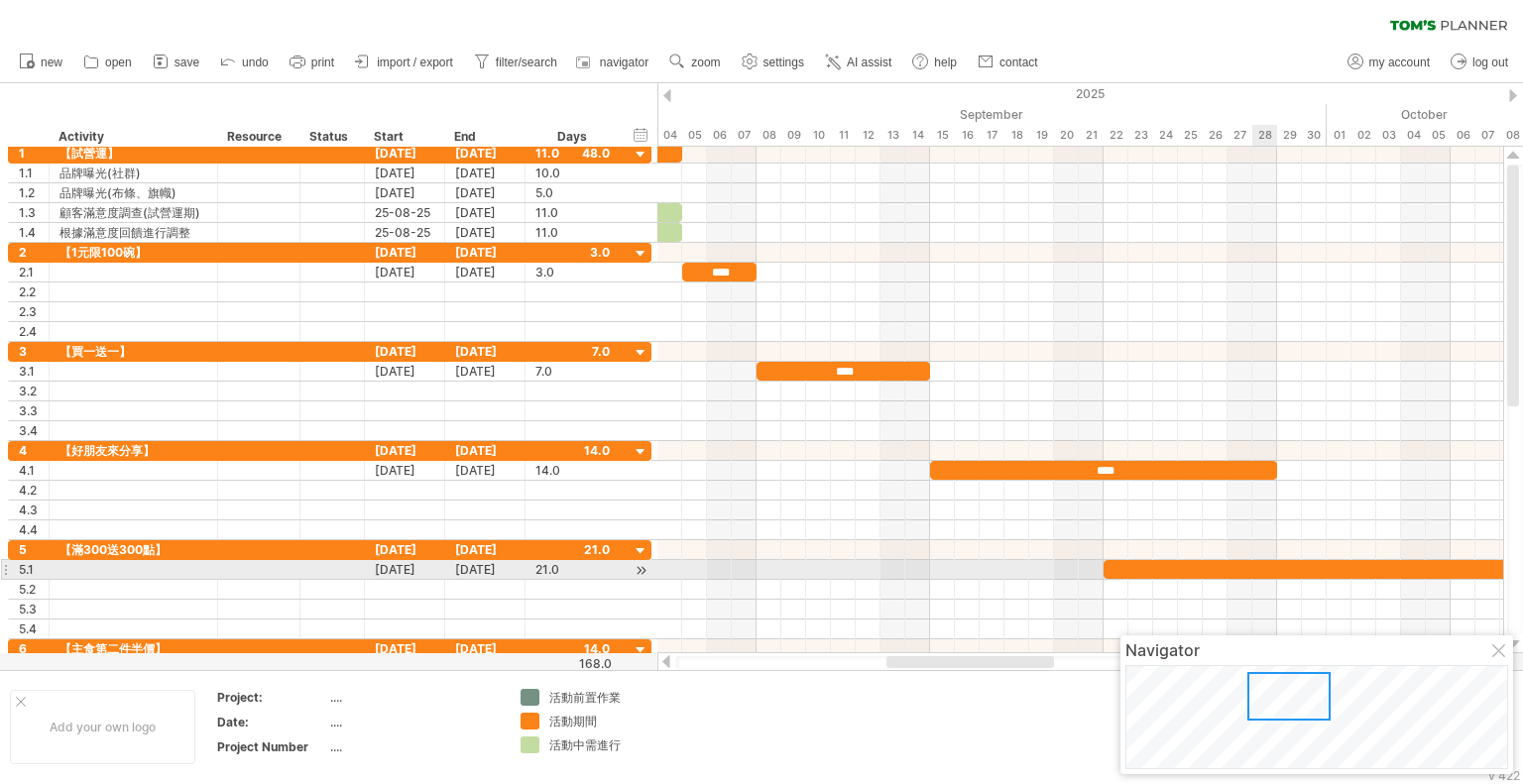 click at bounding box center [1363, 569] 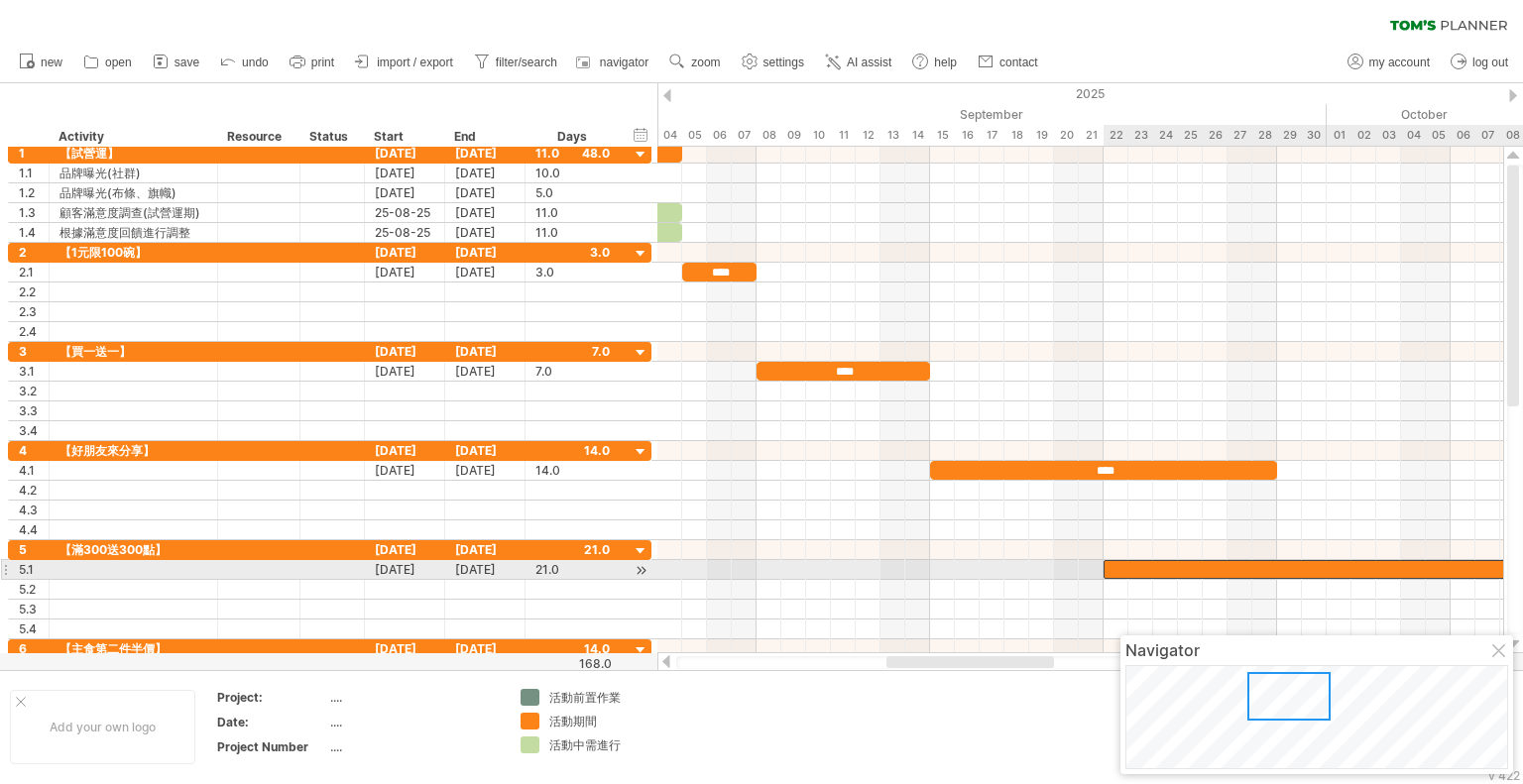 click at bounding box center (1363, 569) 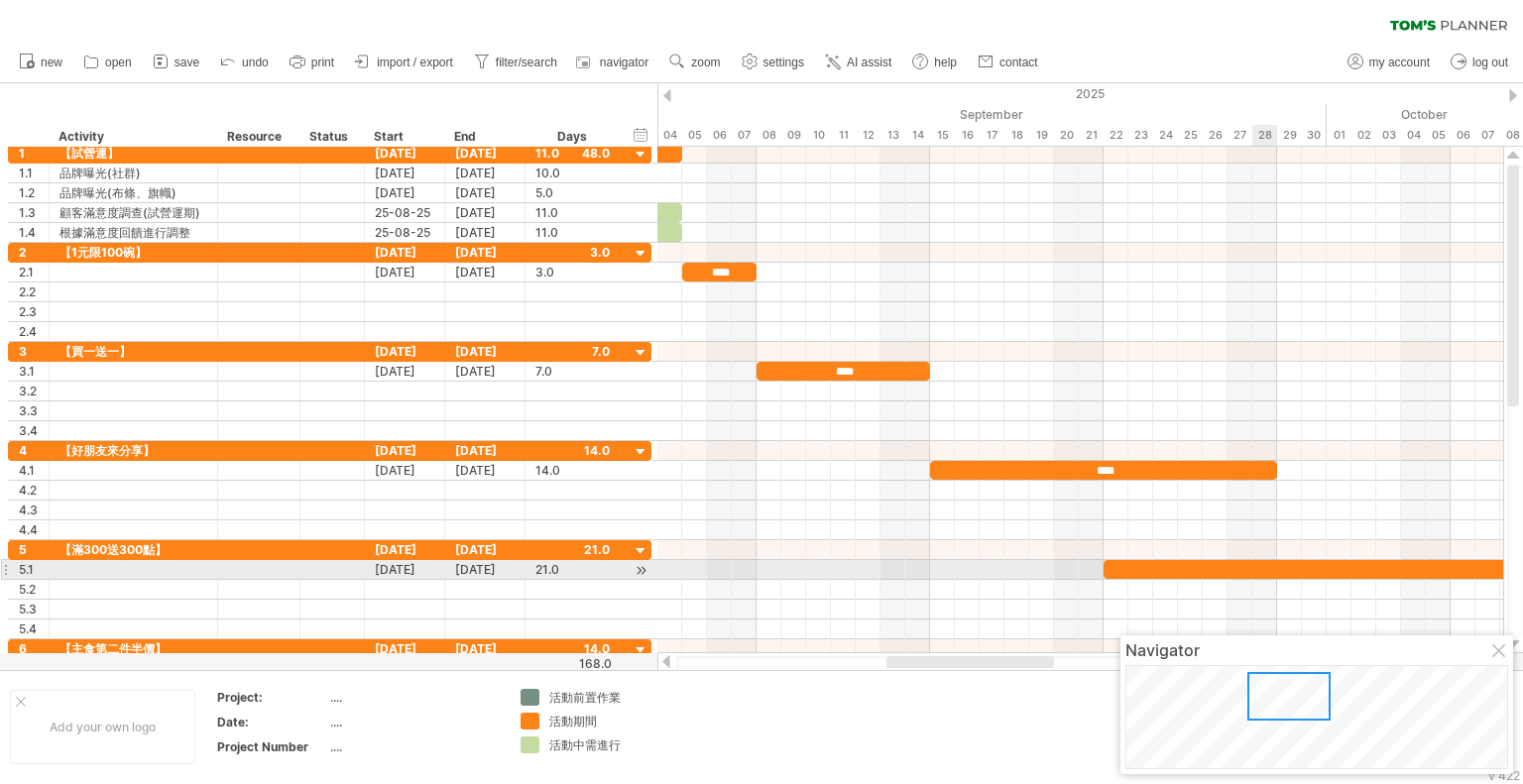 type 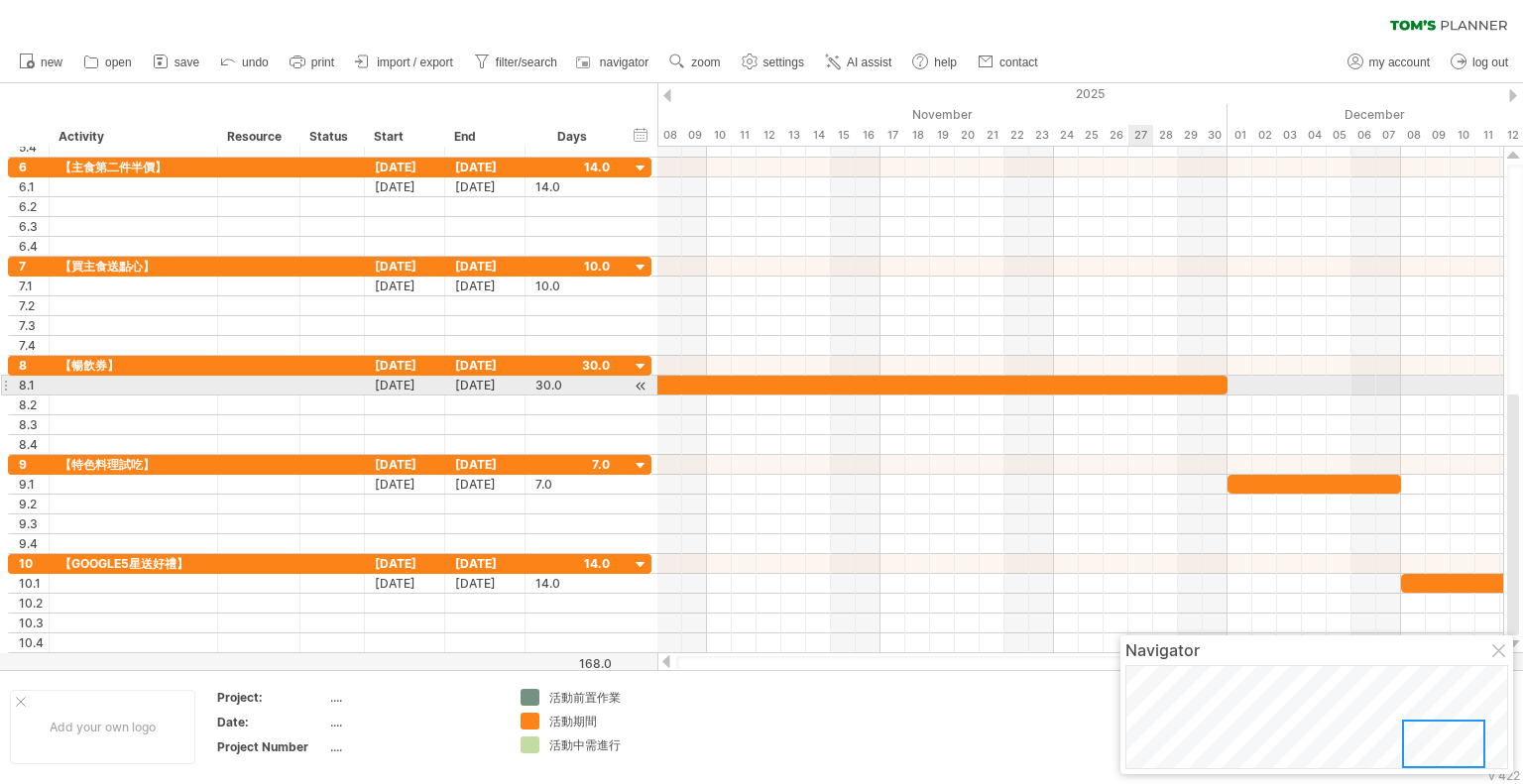 click at bounding box center [856, 385] 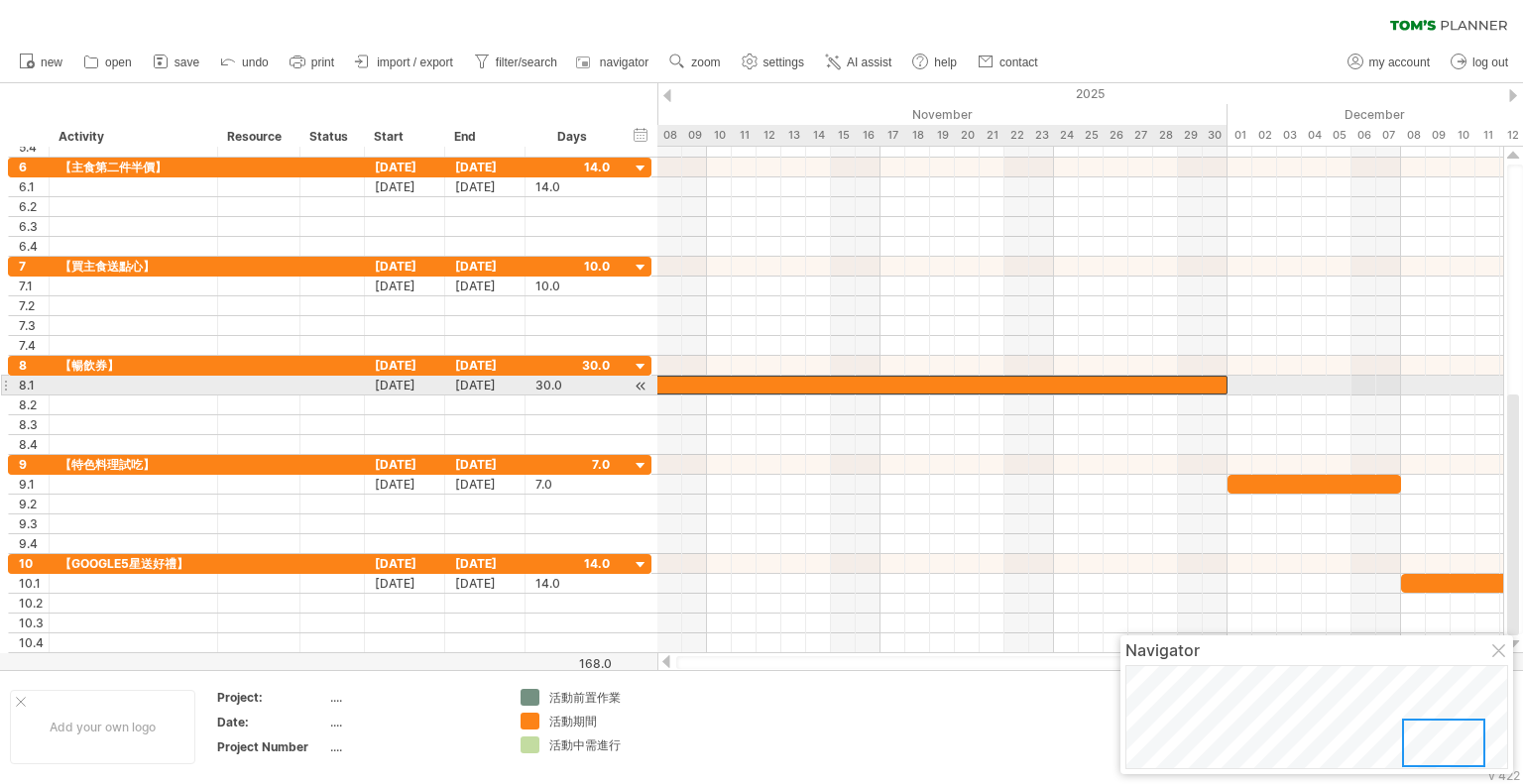 click at bounding box center [856, 385] 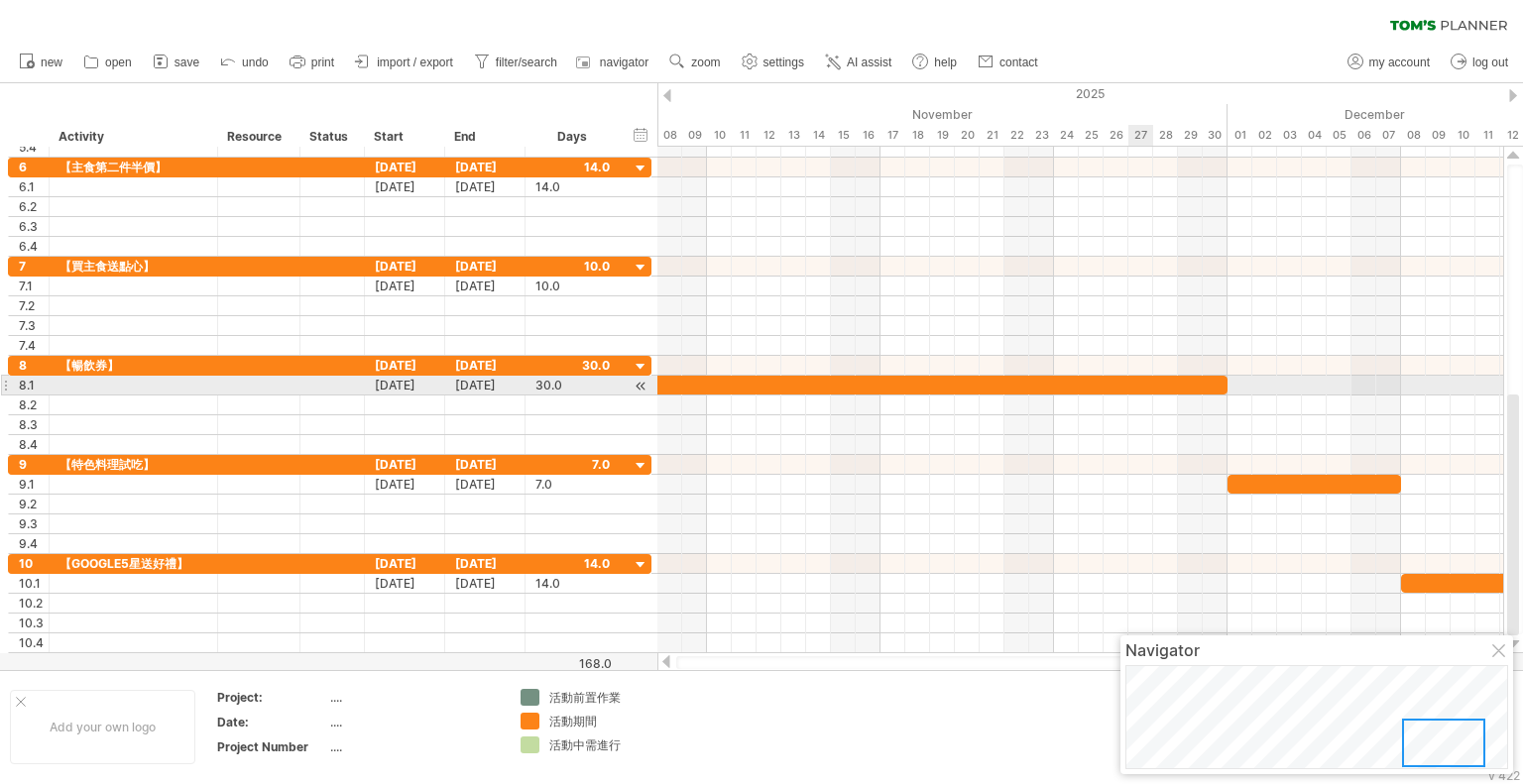 type 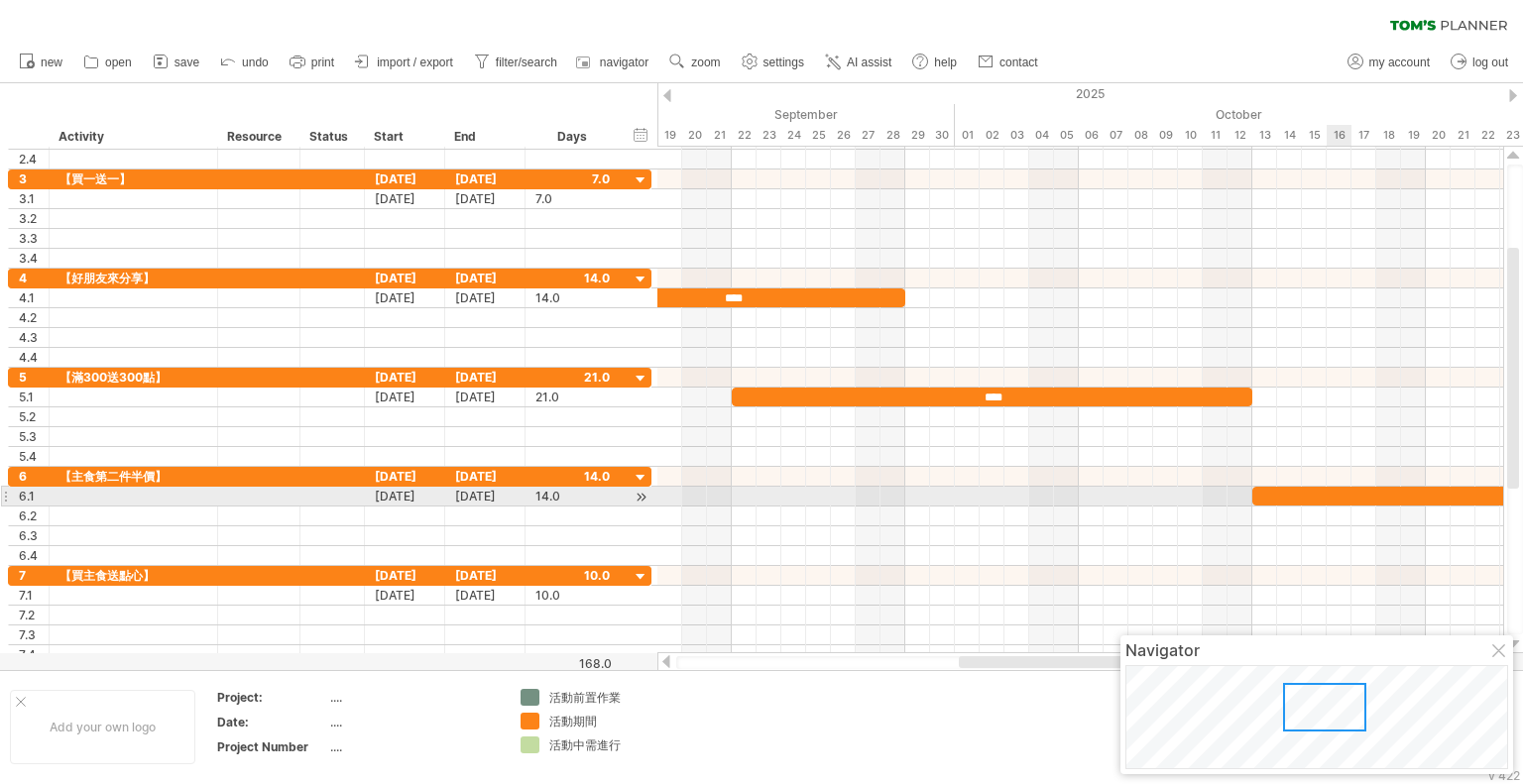 click at bounding box center (1426, 496) 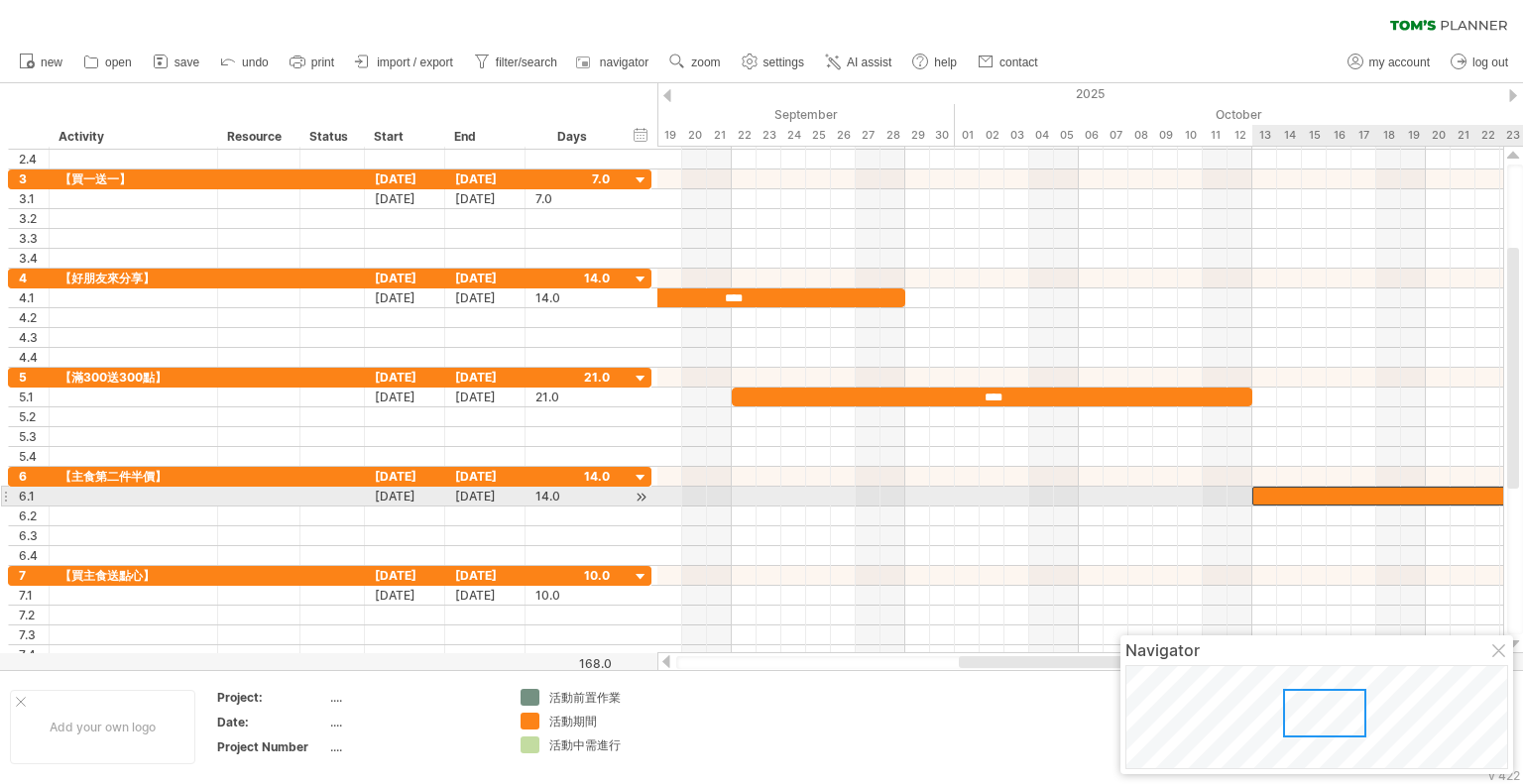 click at bounding box center (1426, 496) 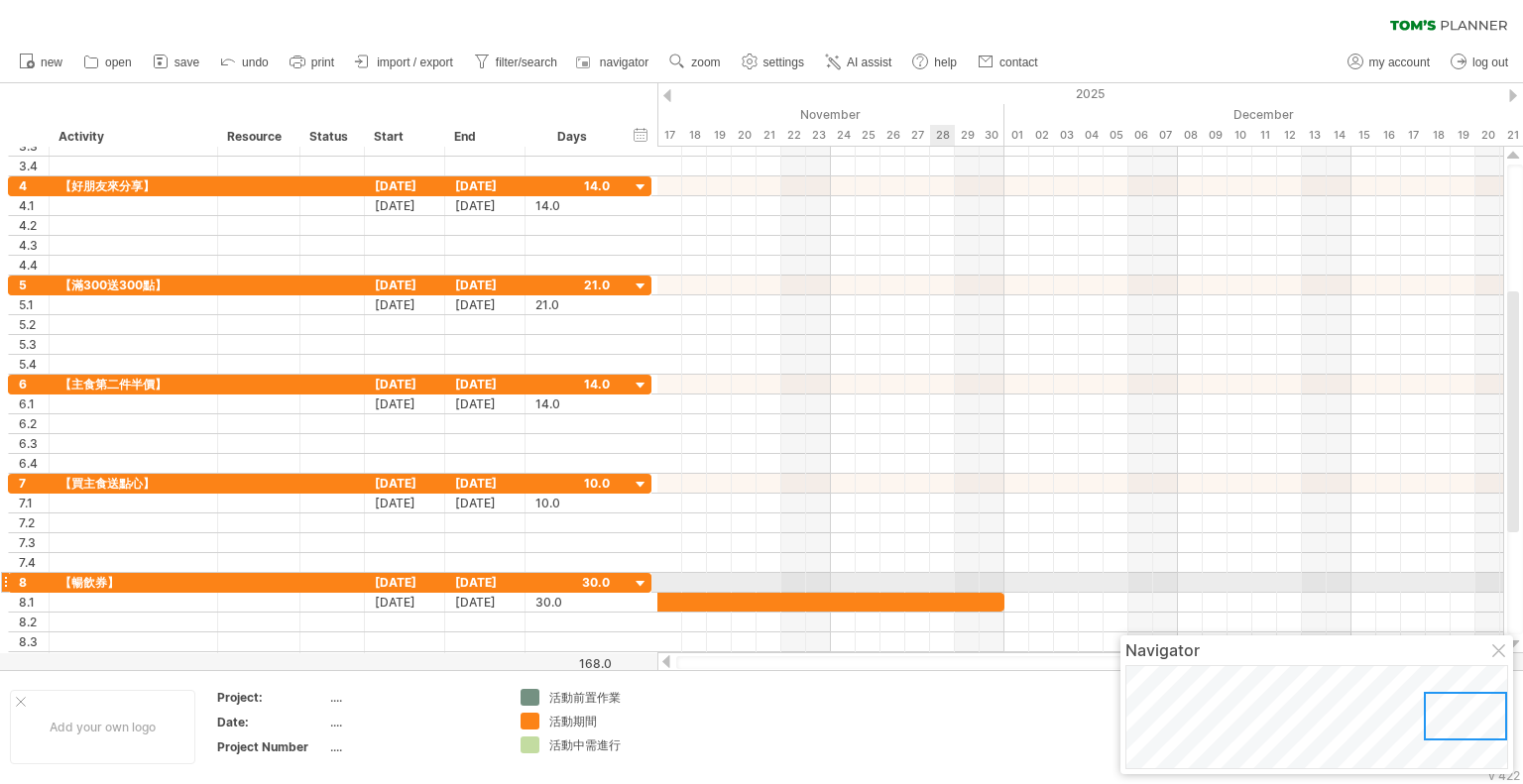 click on "****" at bounding box center [633, 602] 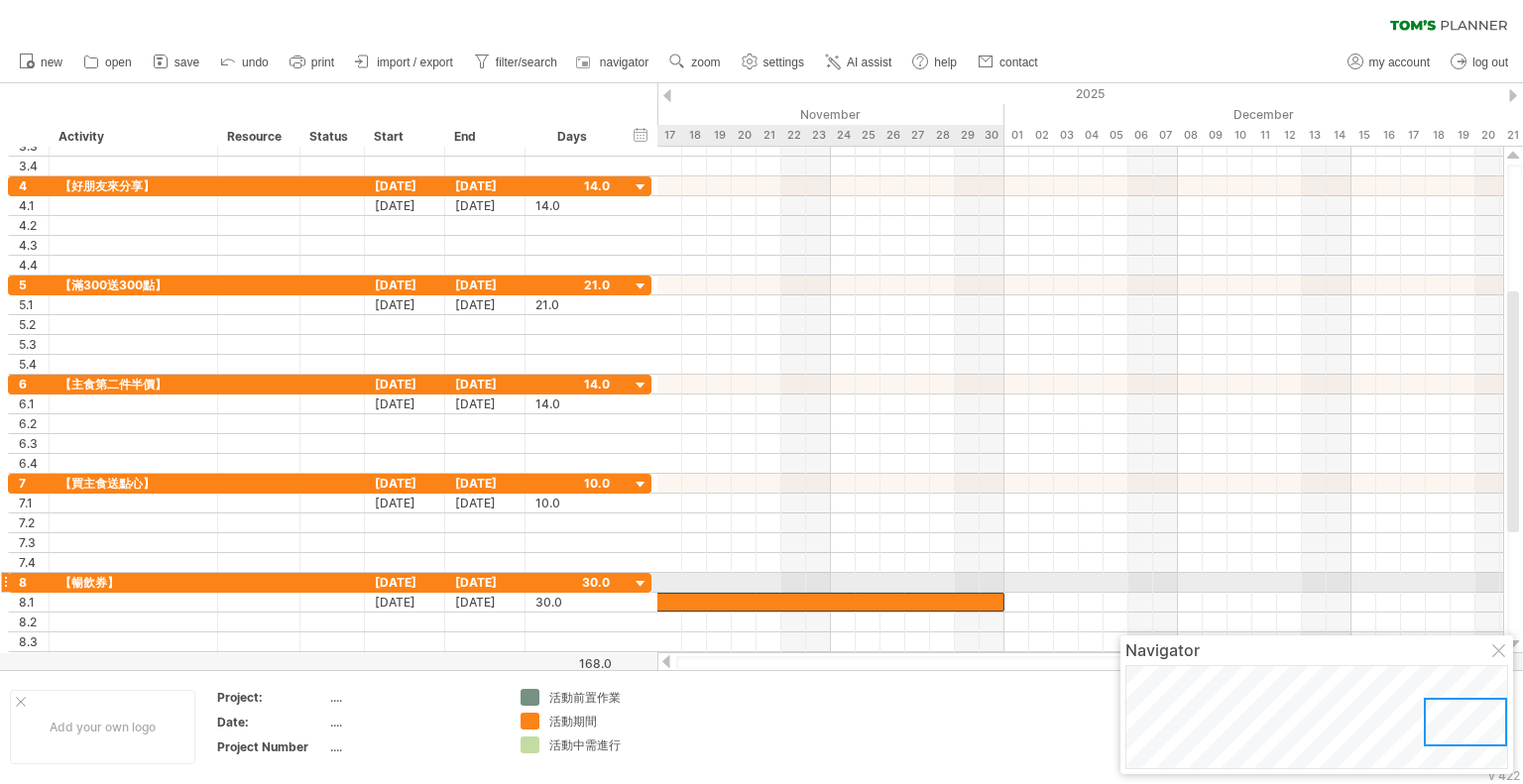 click on "****" at bounding box center (633, 602) 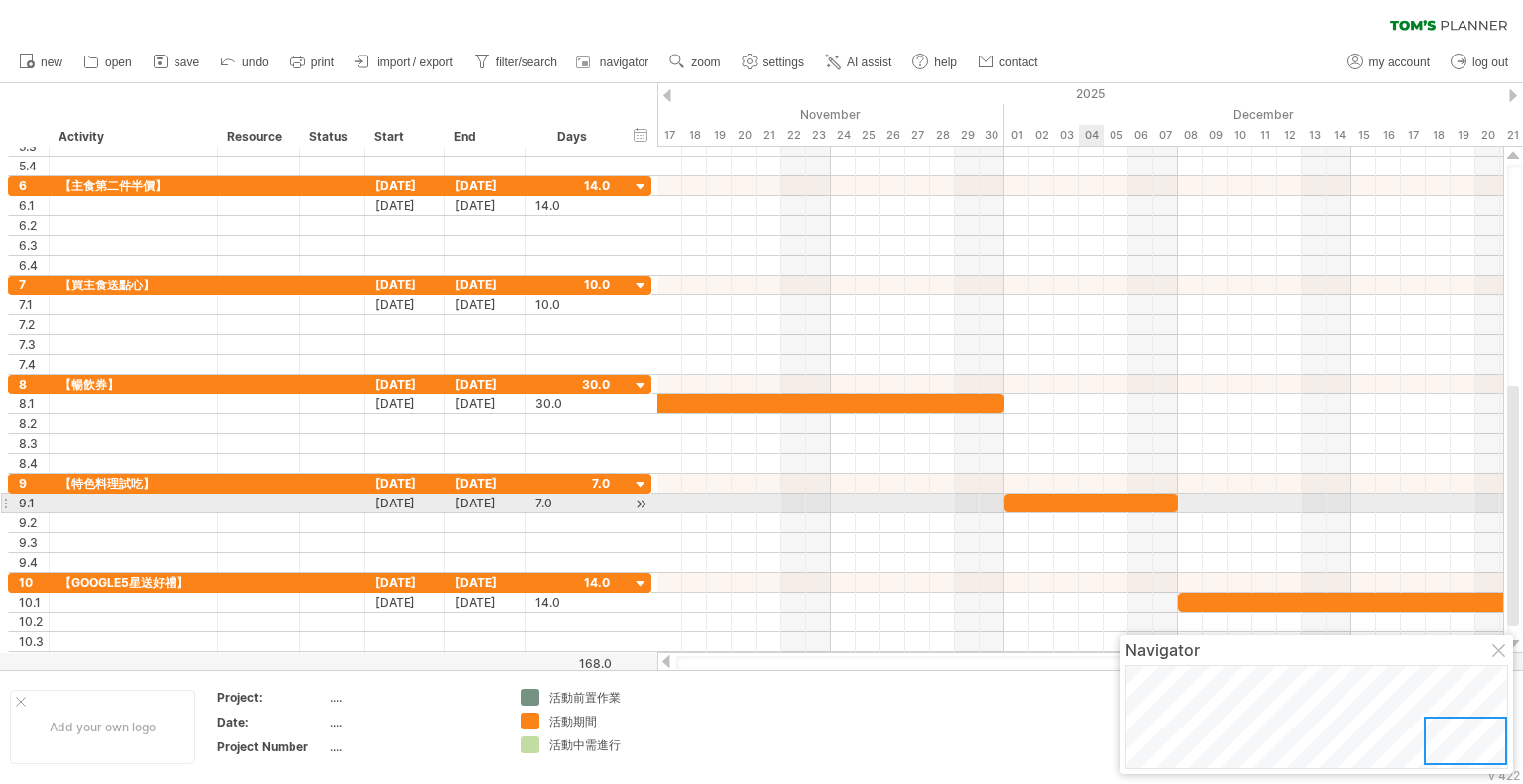 click at bounding box center (1091, 503) 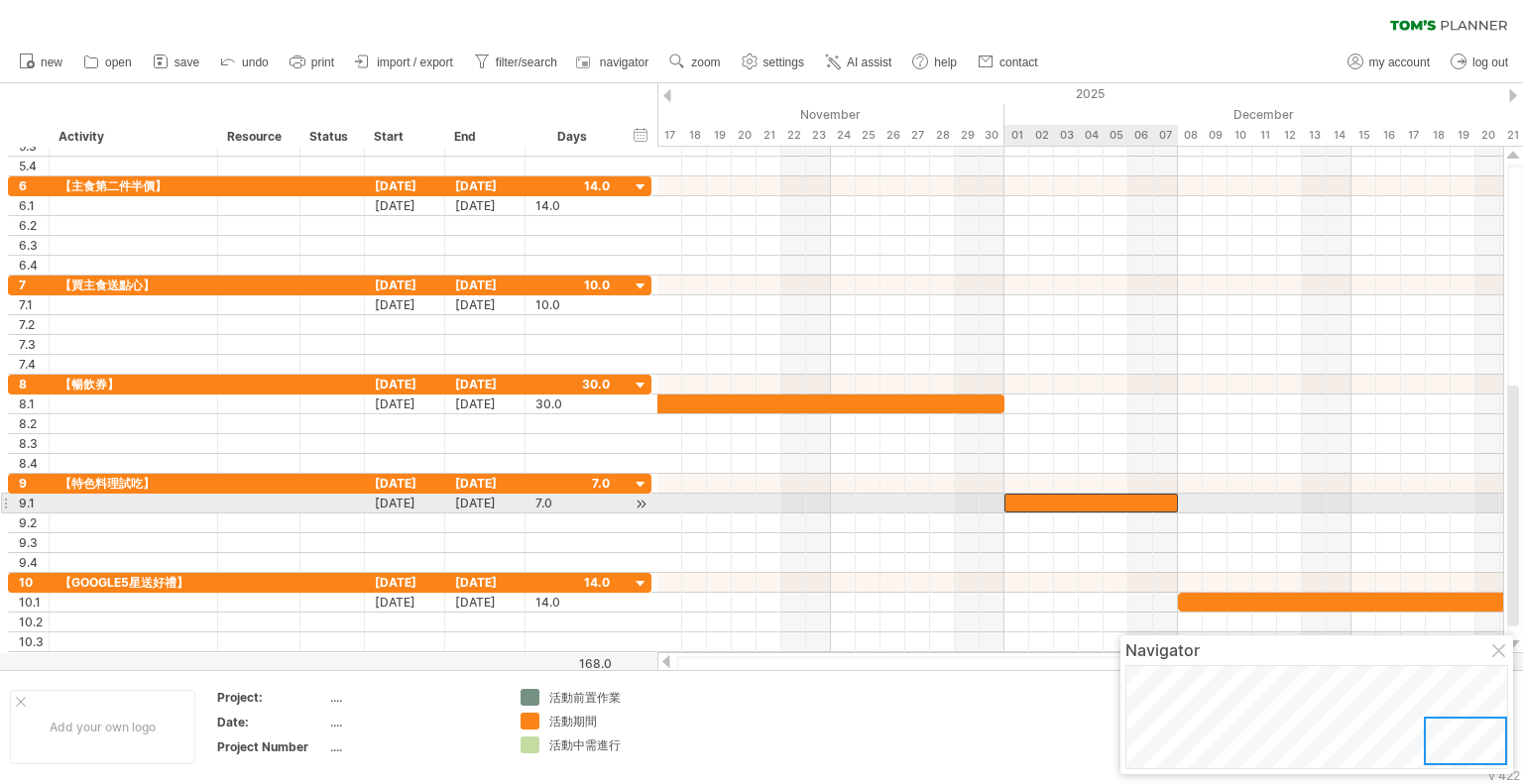 click at bounding box center (1091, 503) 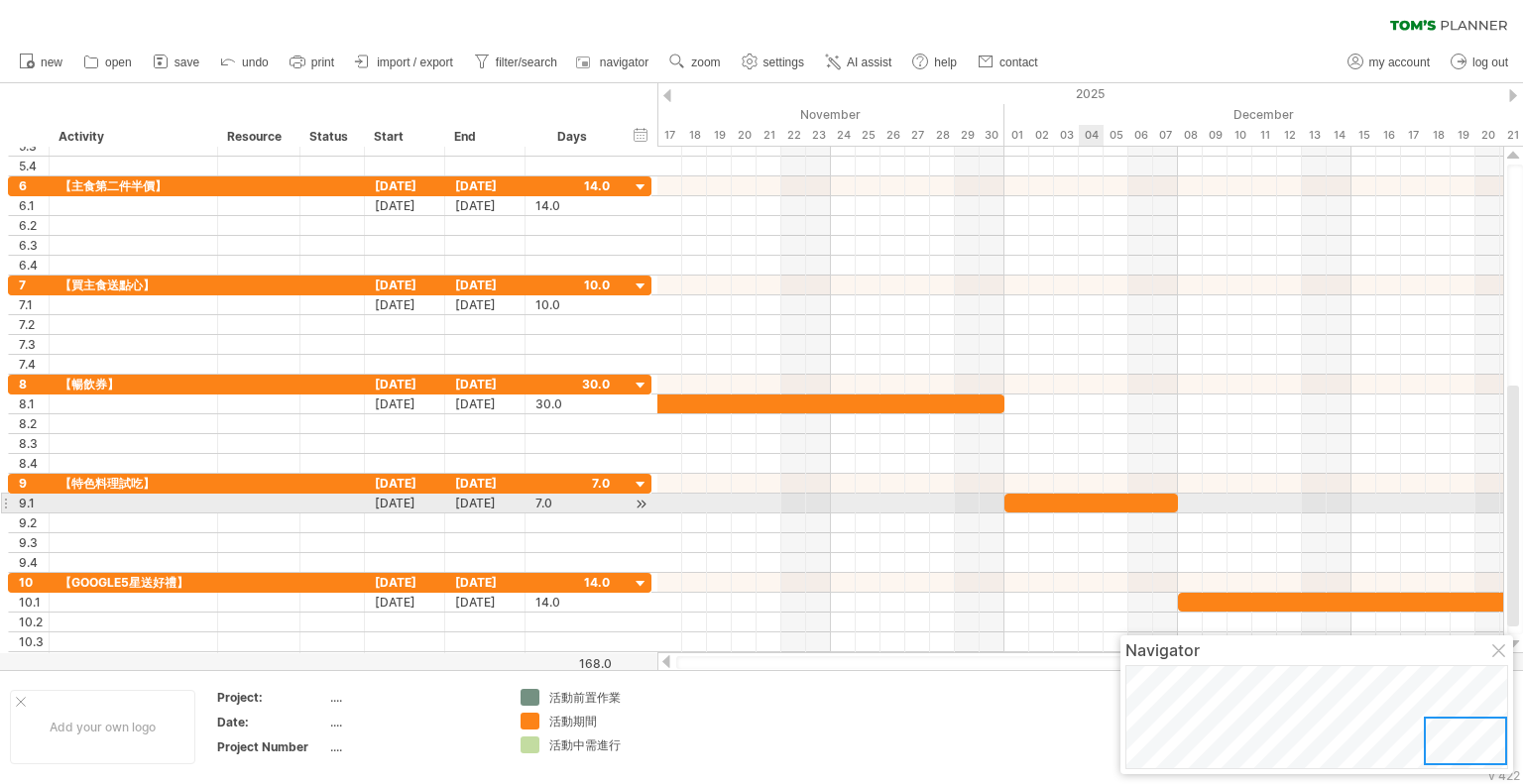 type 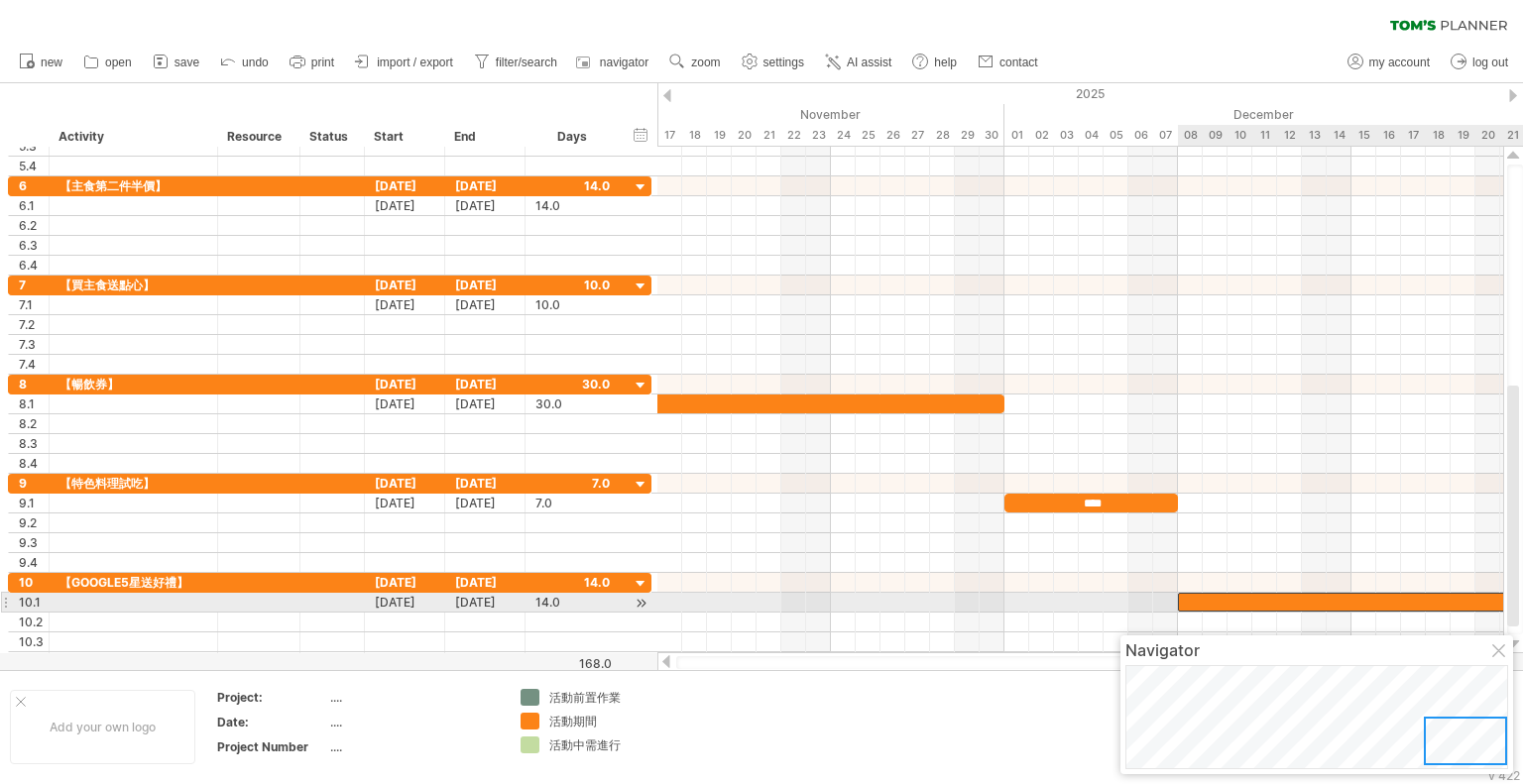 click at bounding box center [1351, 602] 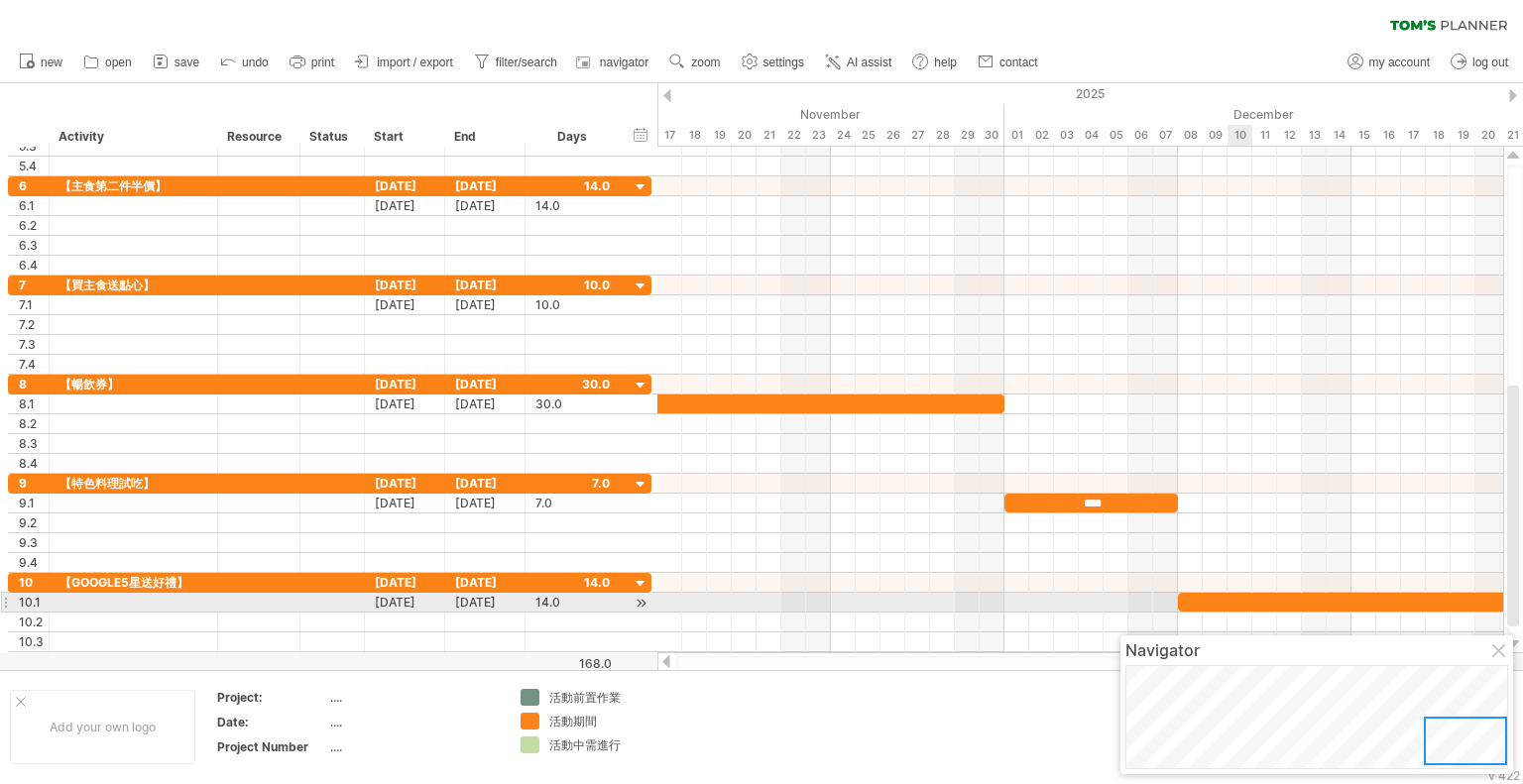 type 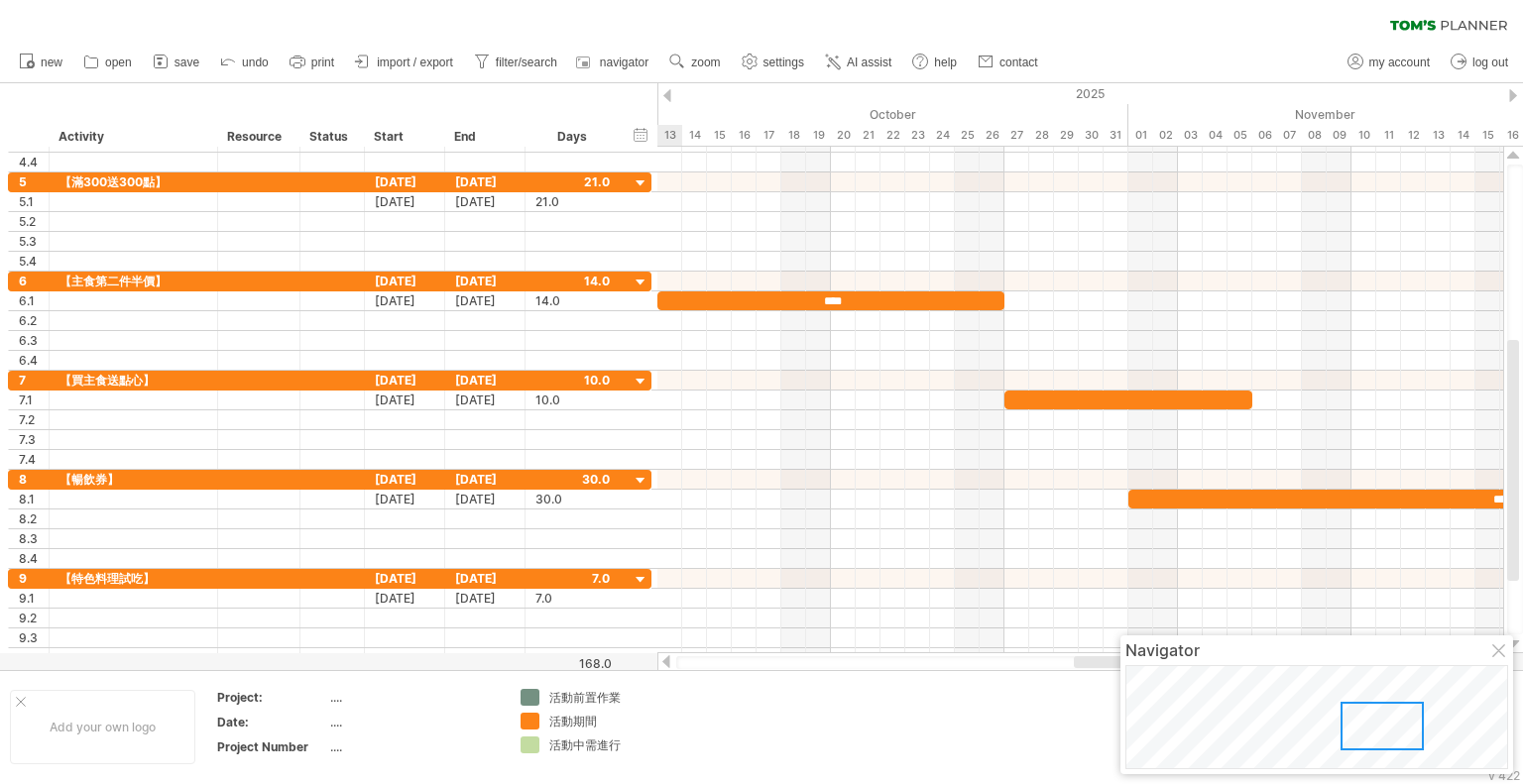 drag, startPoint x: 1466, startPoint y: 742, endPoint x: 1380, endPoint y: 728, distance: 87.13208 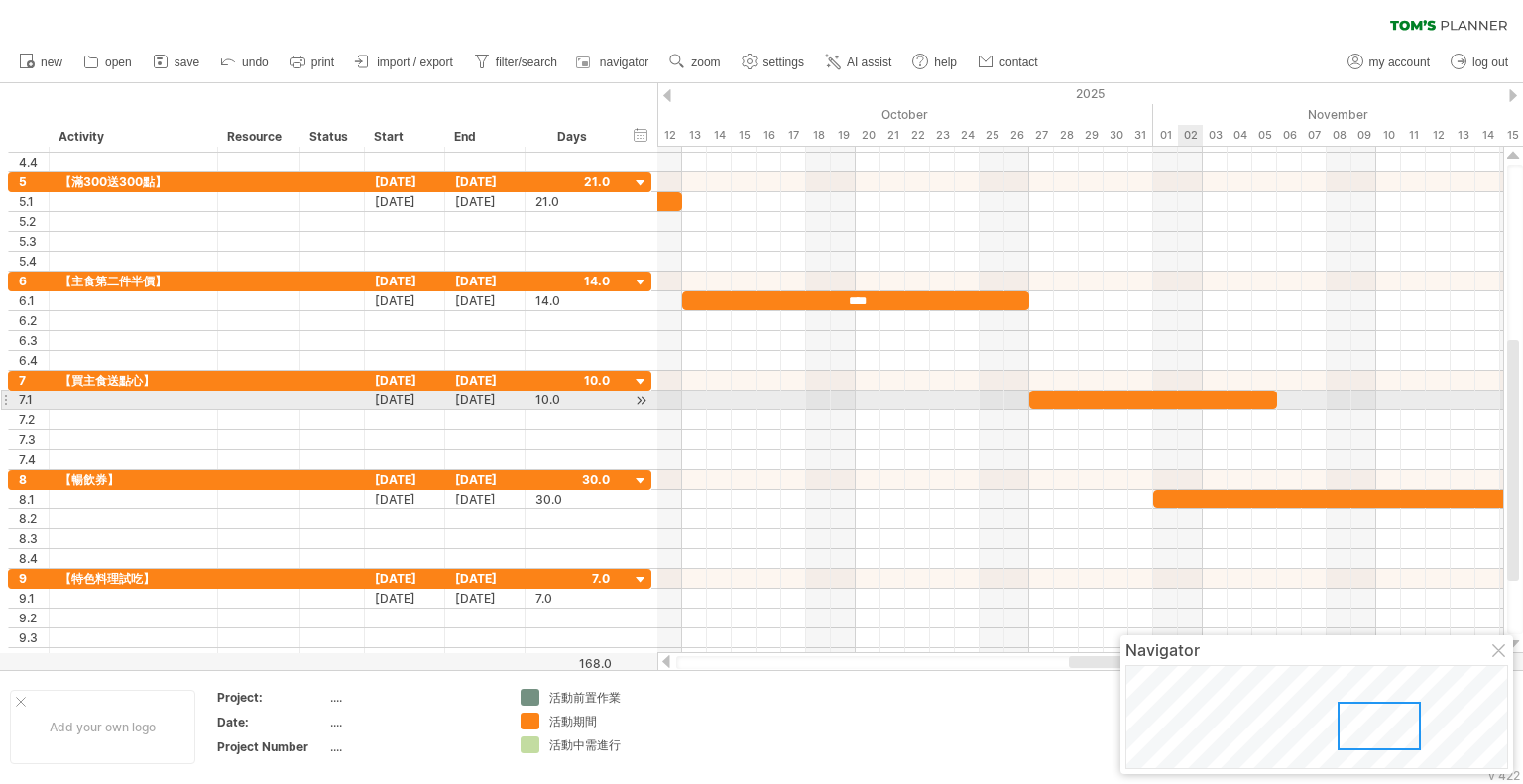 click at bounding box center [1153, 399] 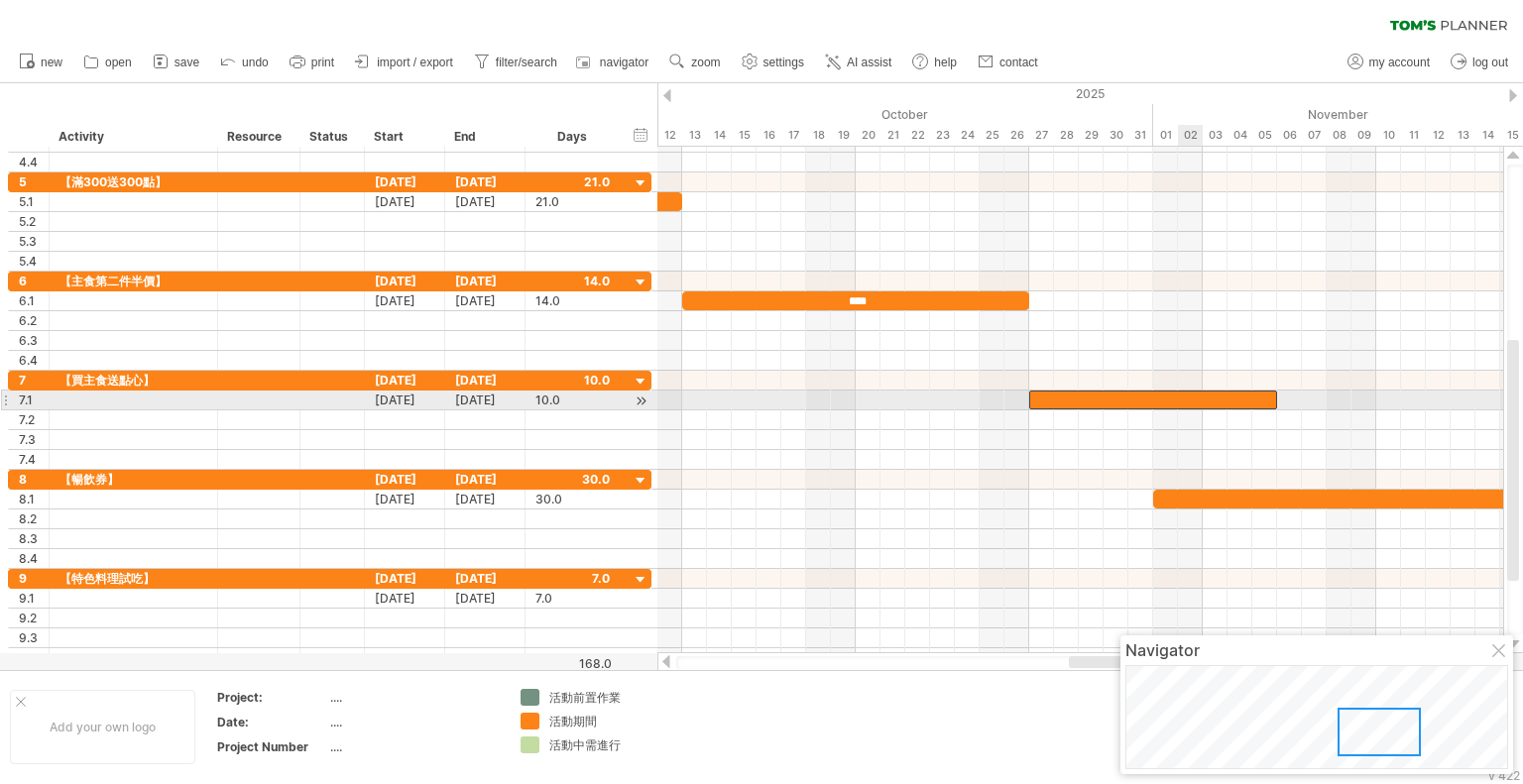 click at bounding box center [1153, 399] 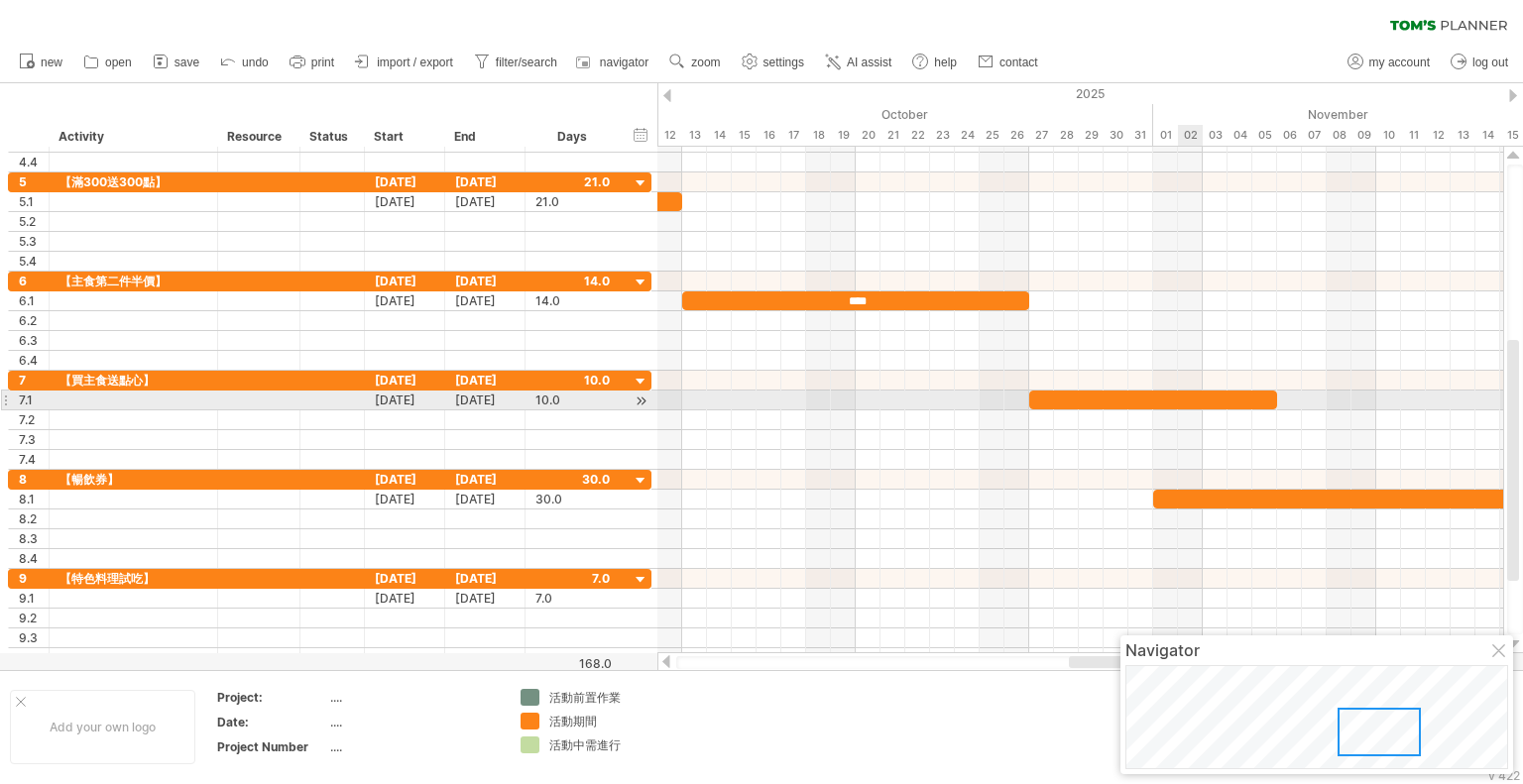 type 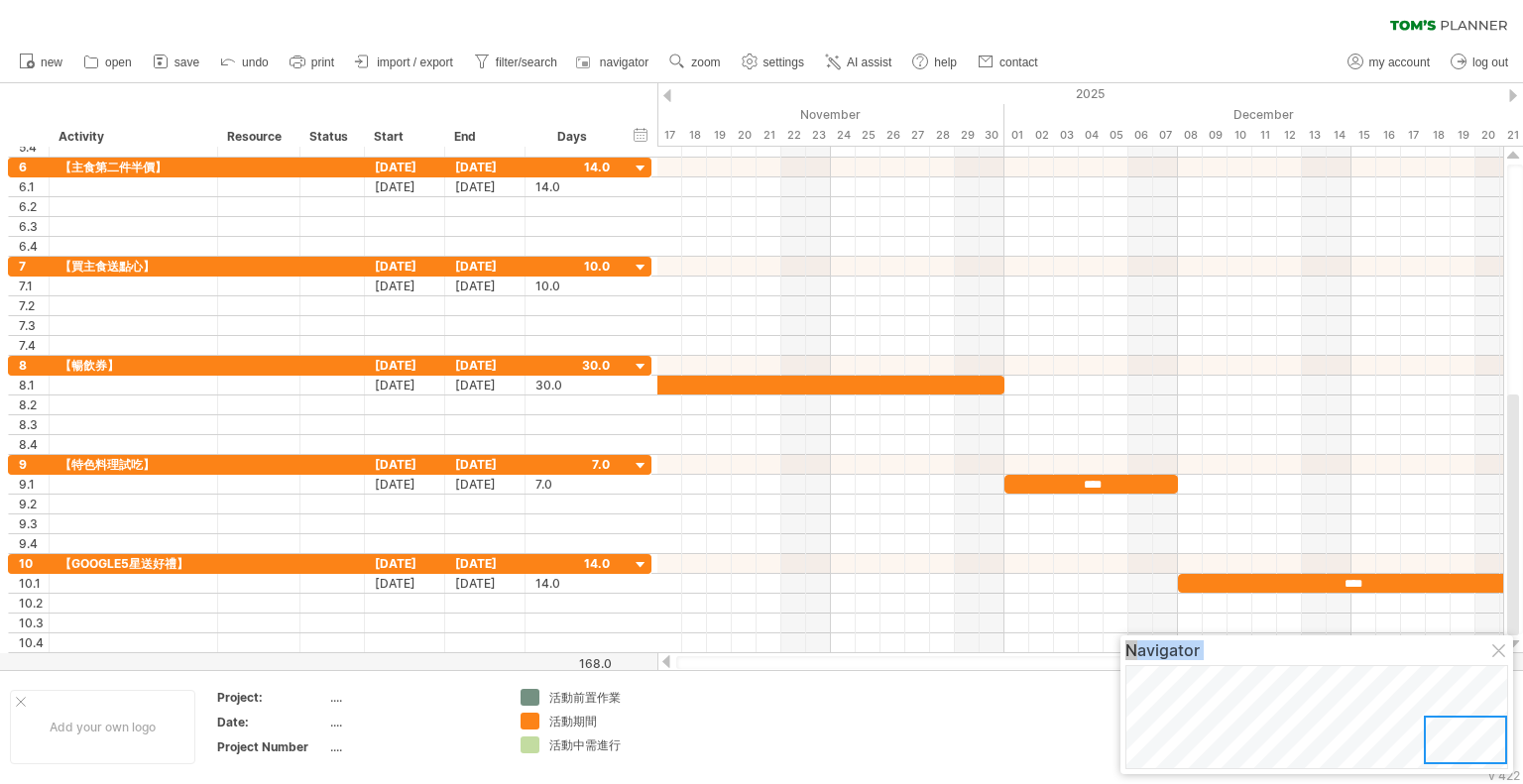 drag, startPoint x: 1404, startPoint y: 743, endPoint x: 1518, endPoint y: 750, distance: 114.21471 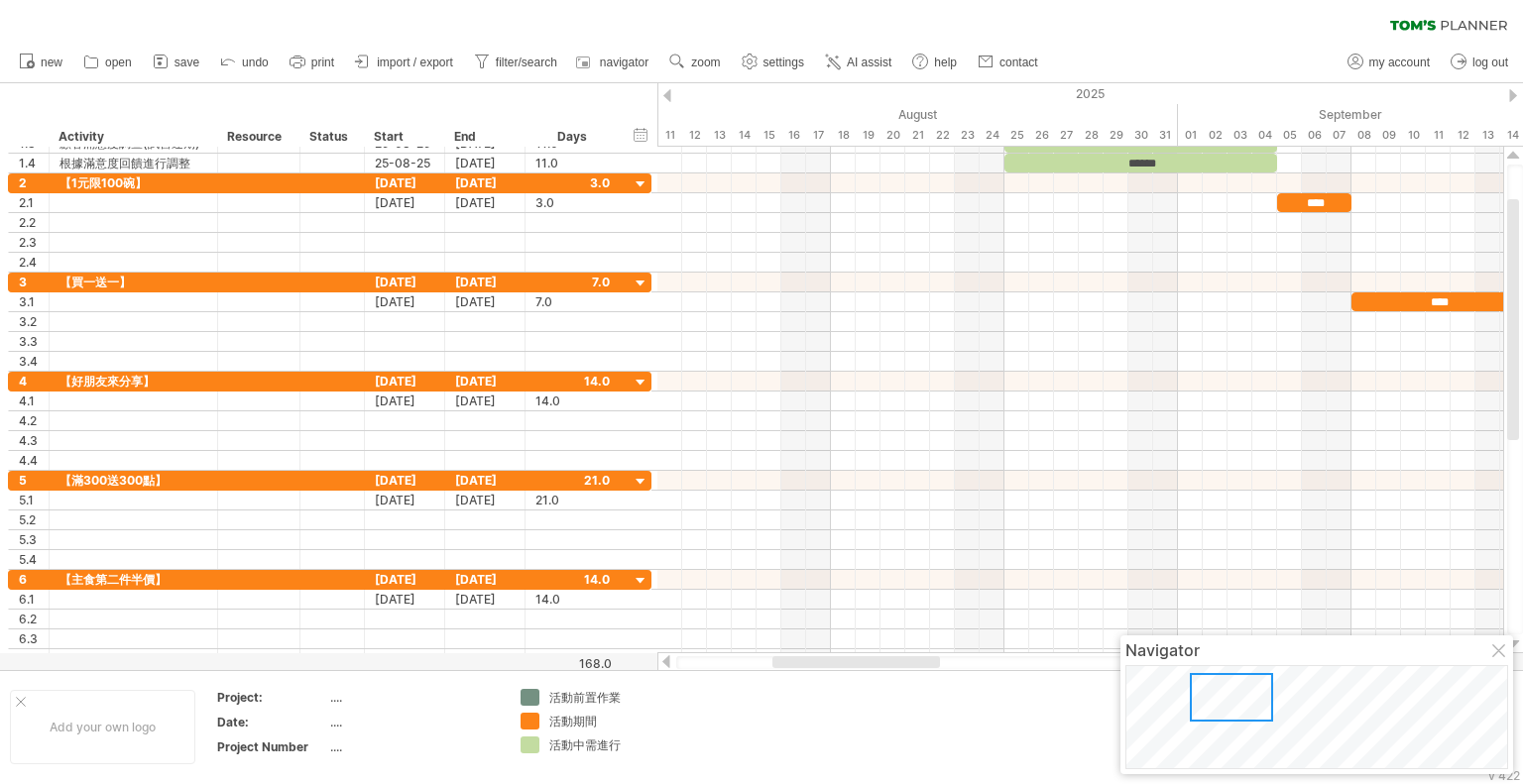 click at bounding box center (1231, 697) 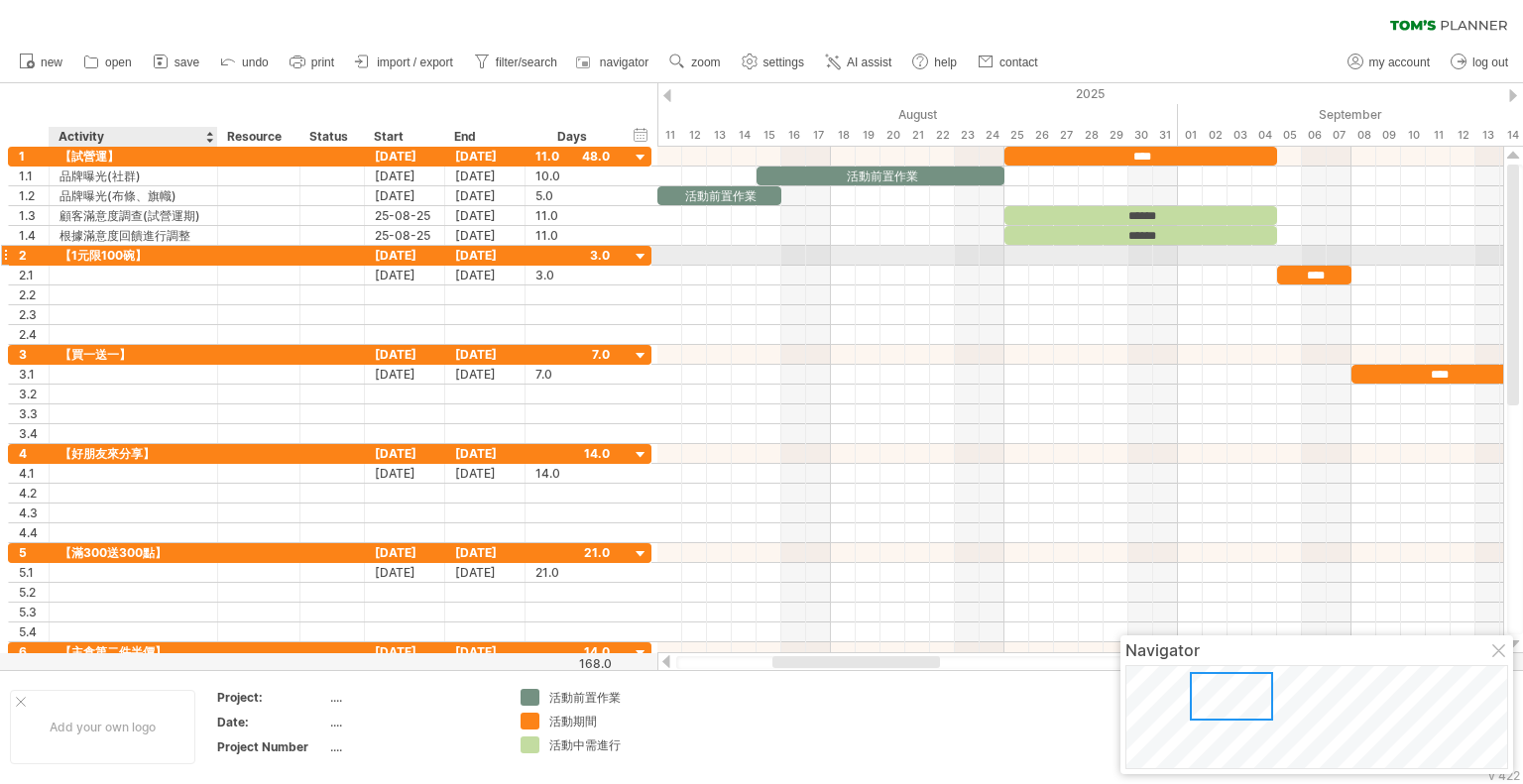 click on "【1元限100碗】" at bounding box center [133, 255] 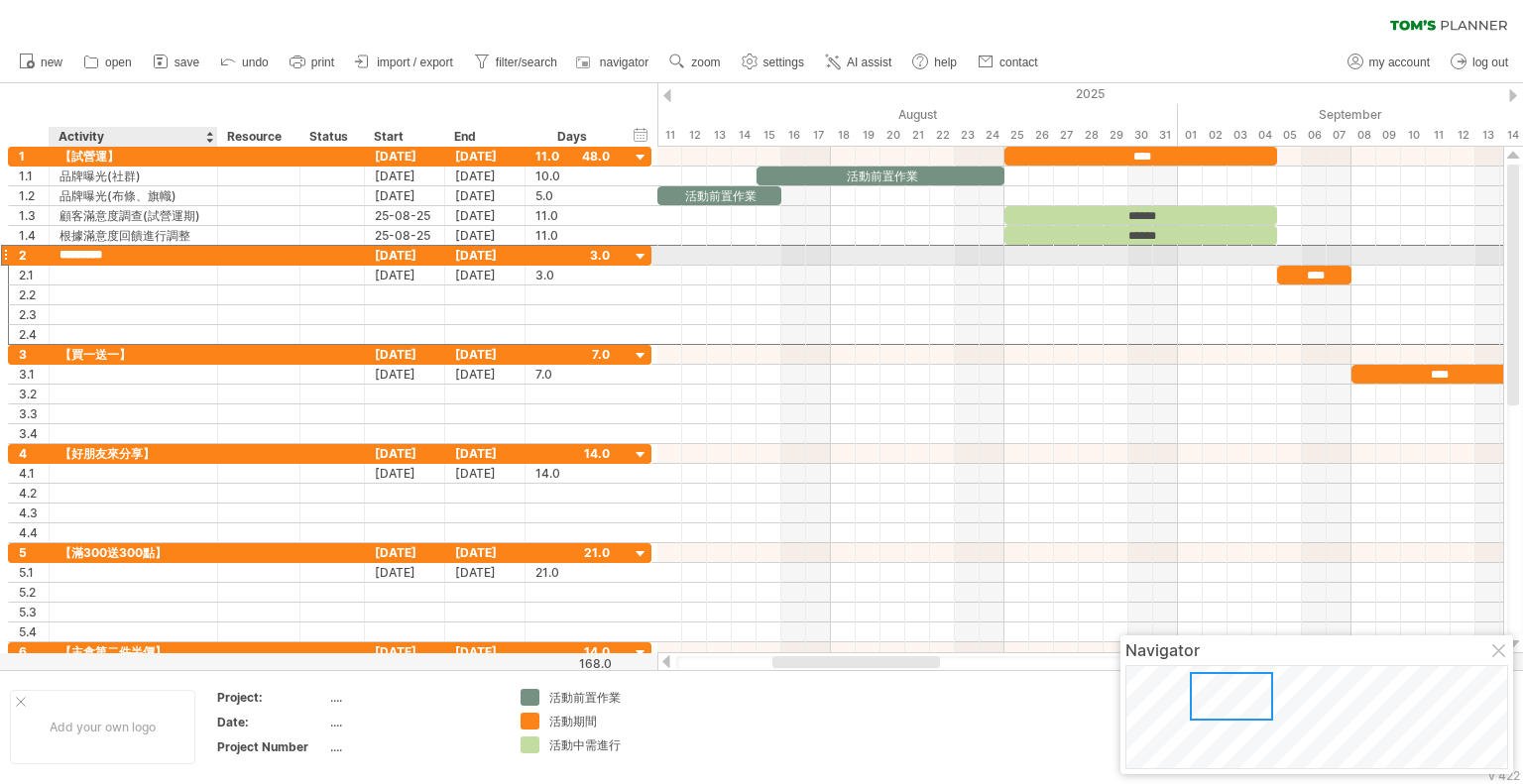 click on "*********" at bounding box center [133, 255] 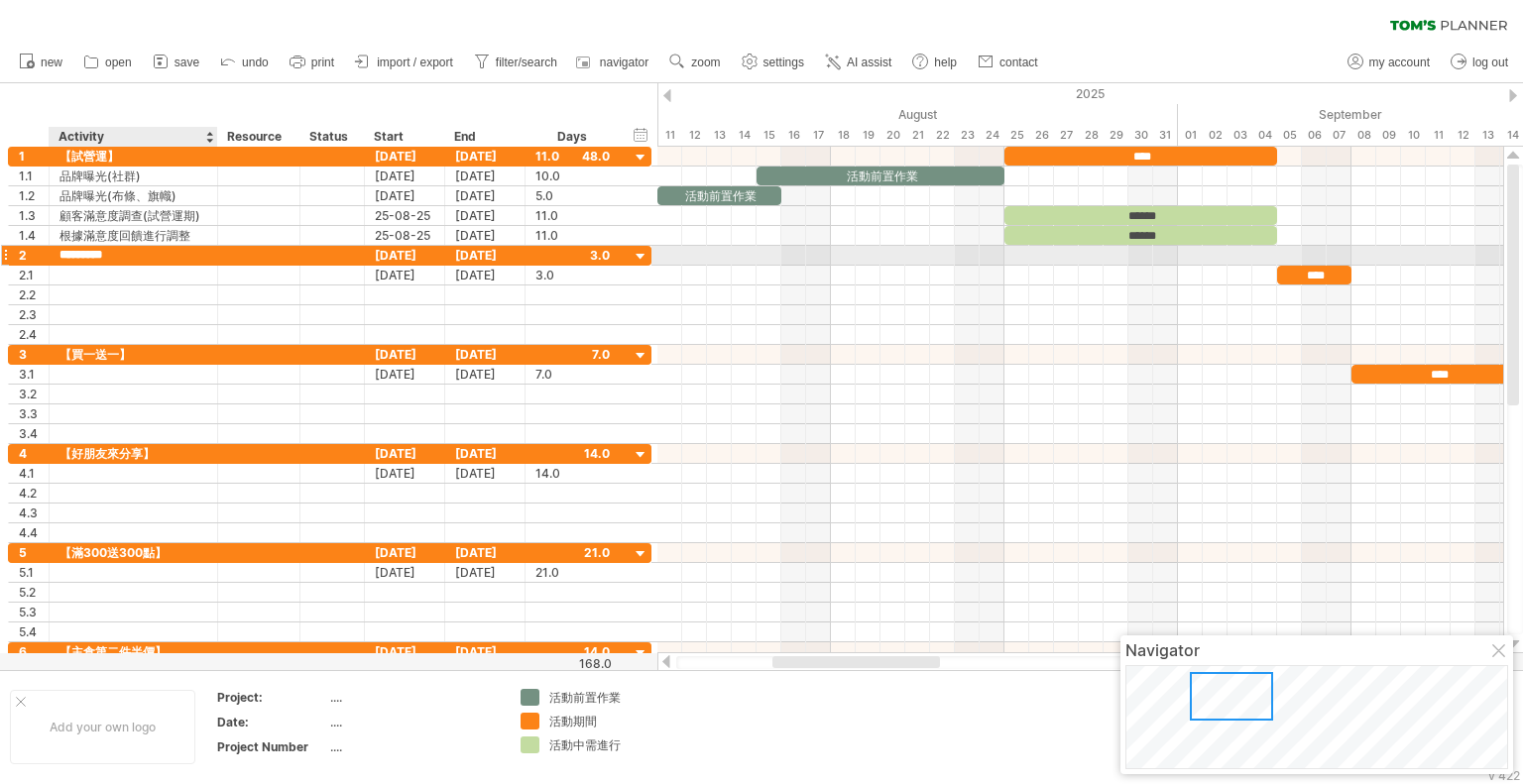 click on "*********" at bounding box center (133, 255) 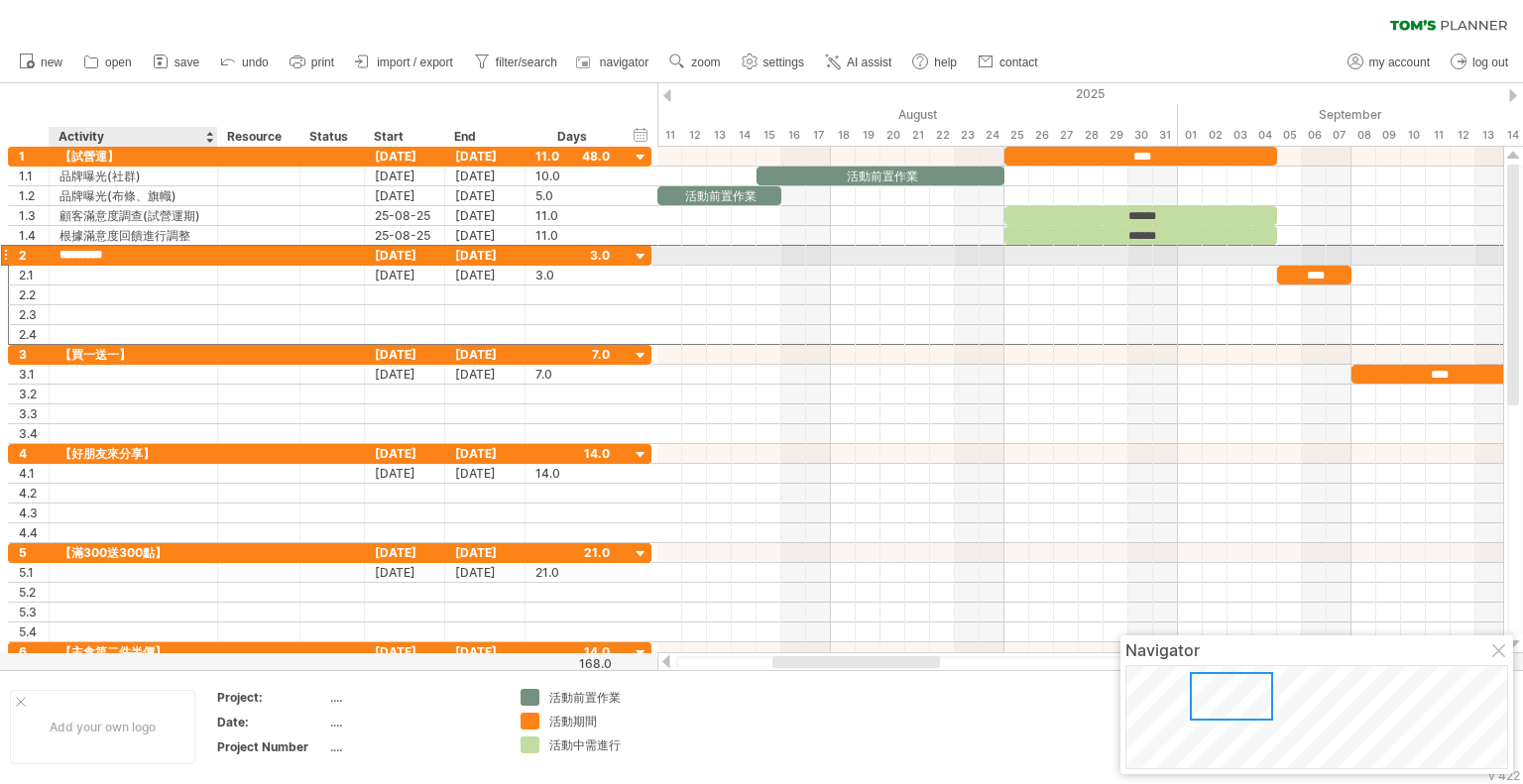 click on "*********" at bounding box center (133, 255) 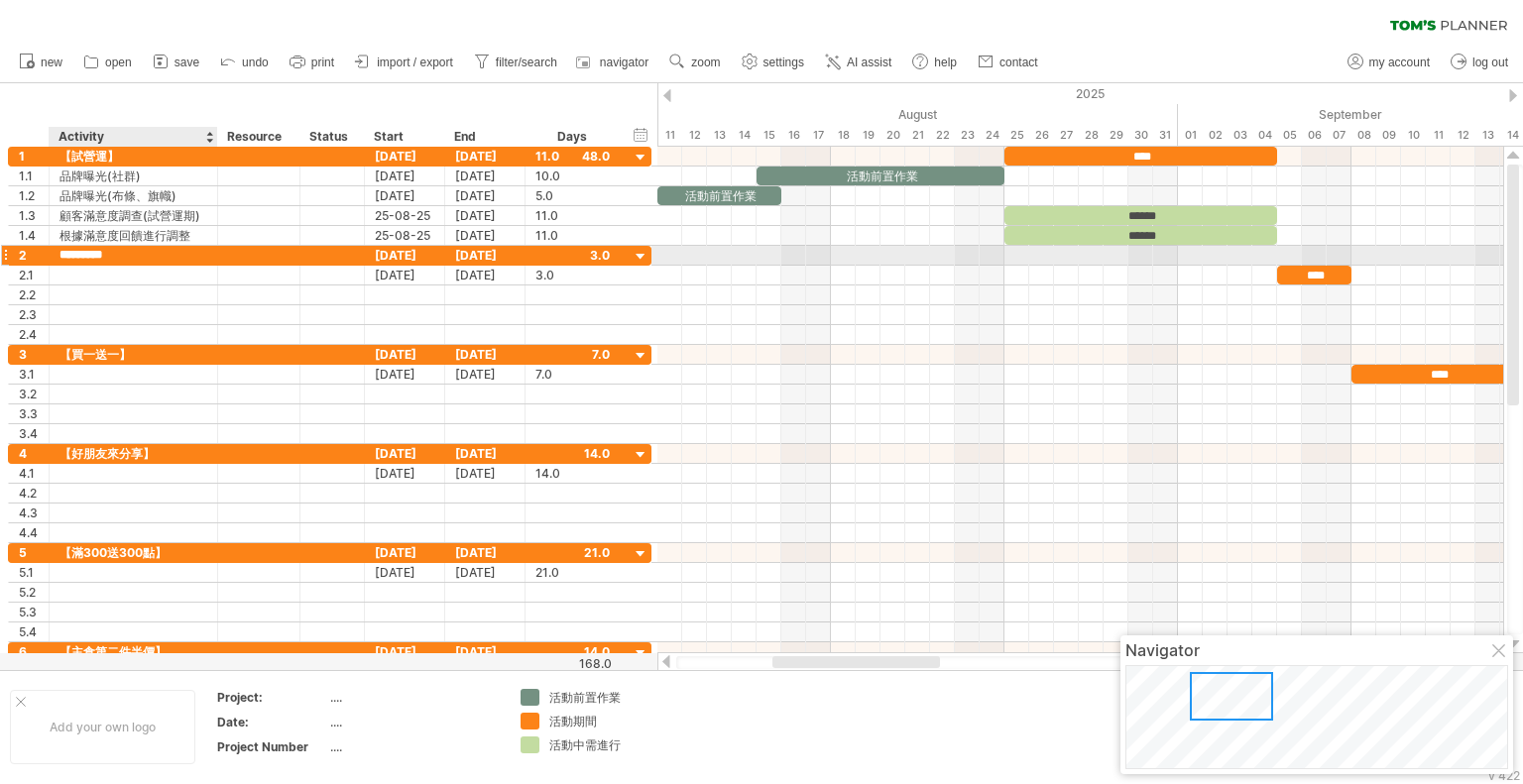 click on "*********" at bounding box center [133, 255] 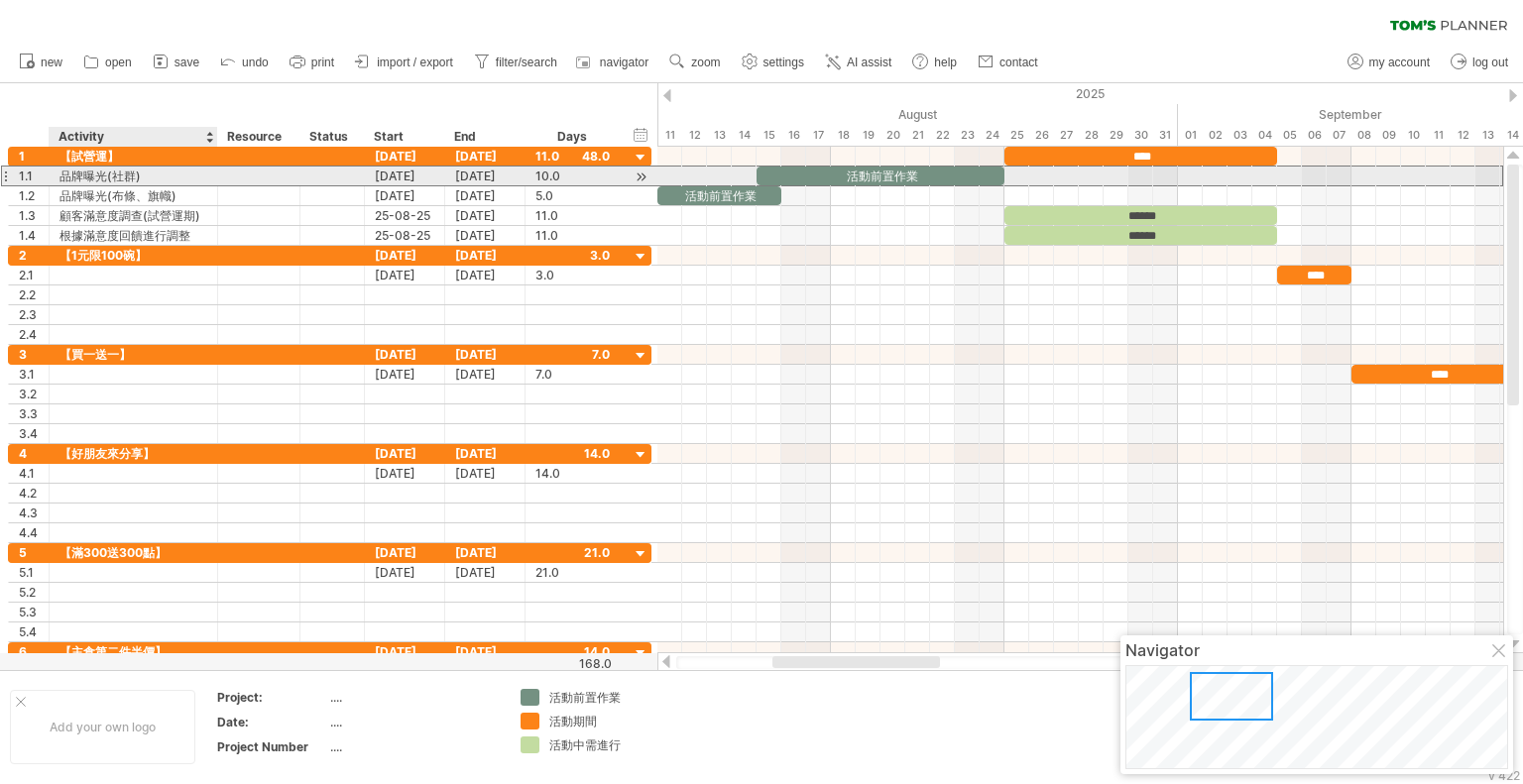 click on "品牌曝光(社群)" at bounding box center (133, 175) 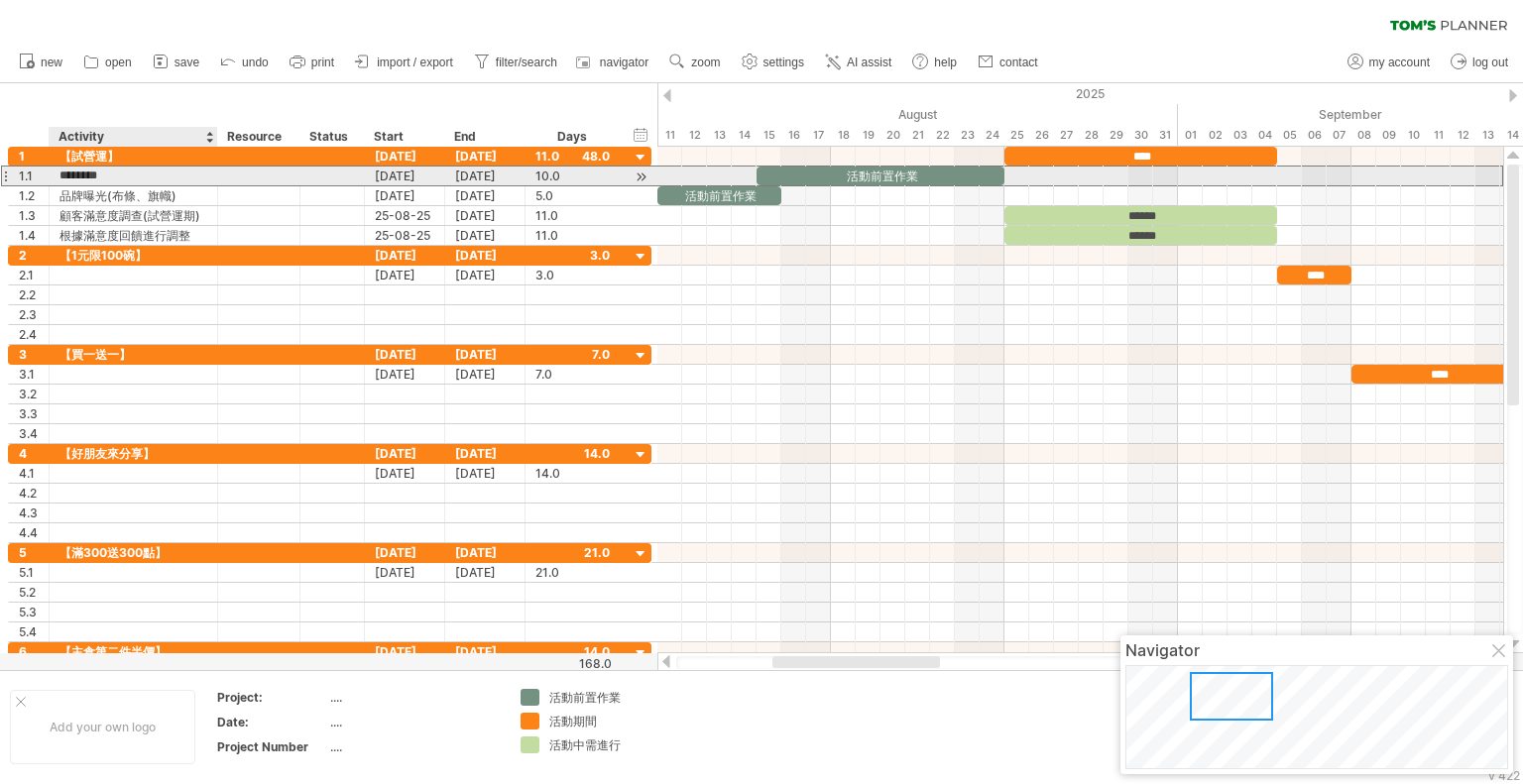 click on "********" at bounding box center [133, 175] 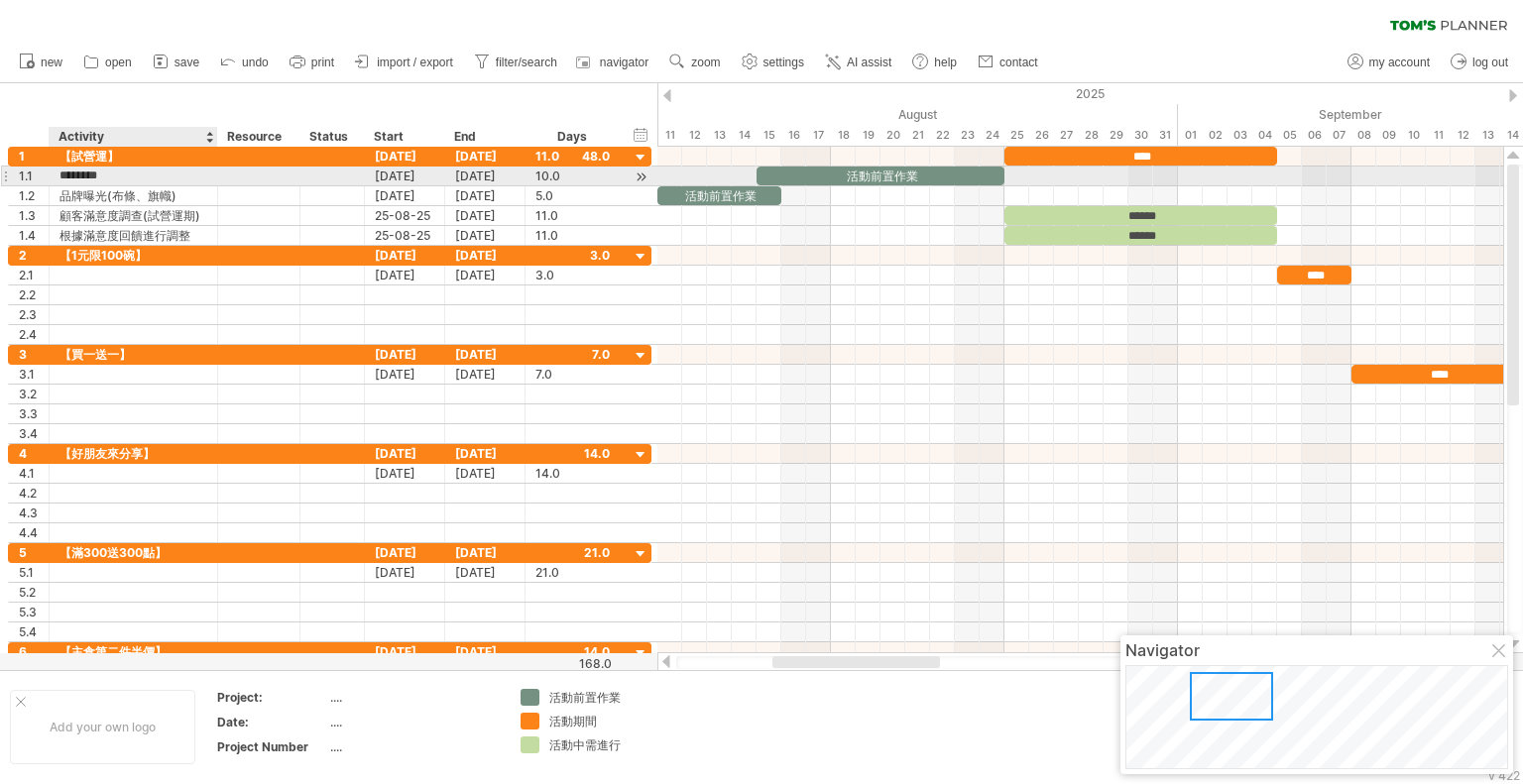 click on "********" at bounding box center [133, 175] 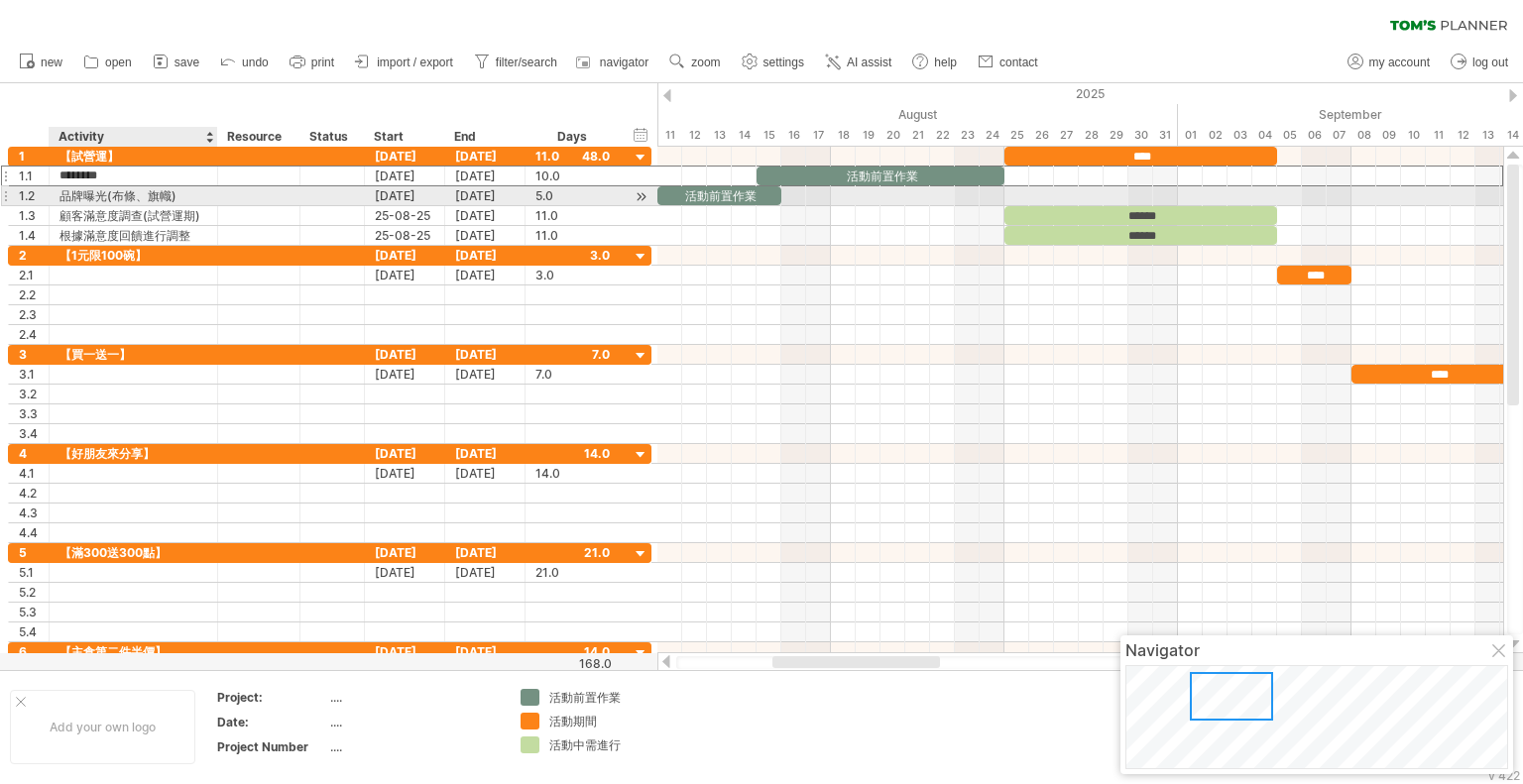 click on "品牌曝光(布條、旗幟)" at bounding box center (133, 195) 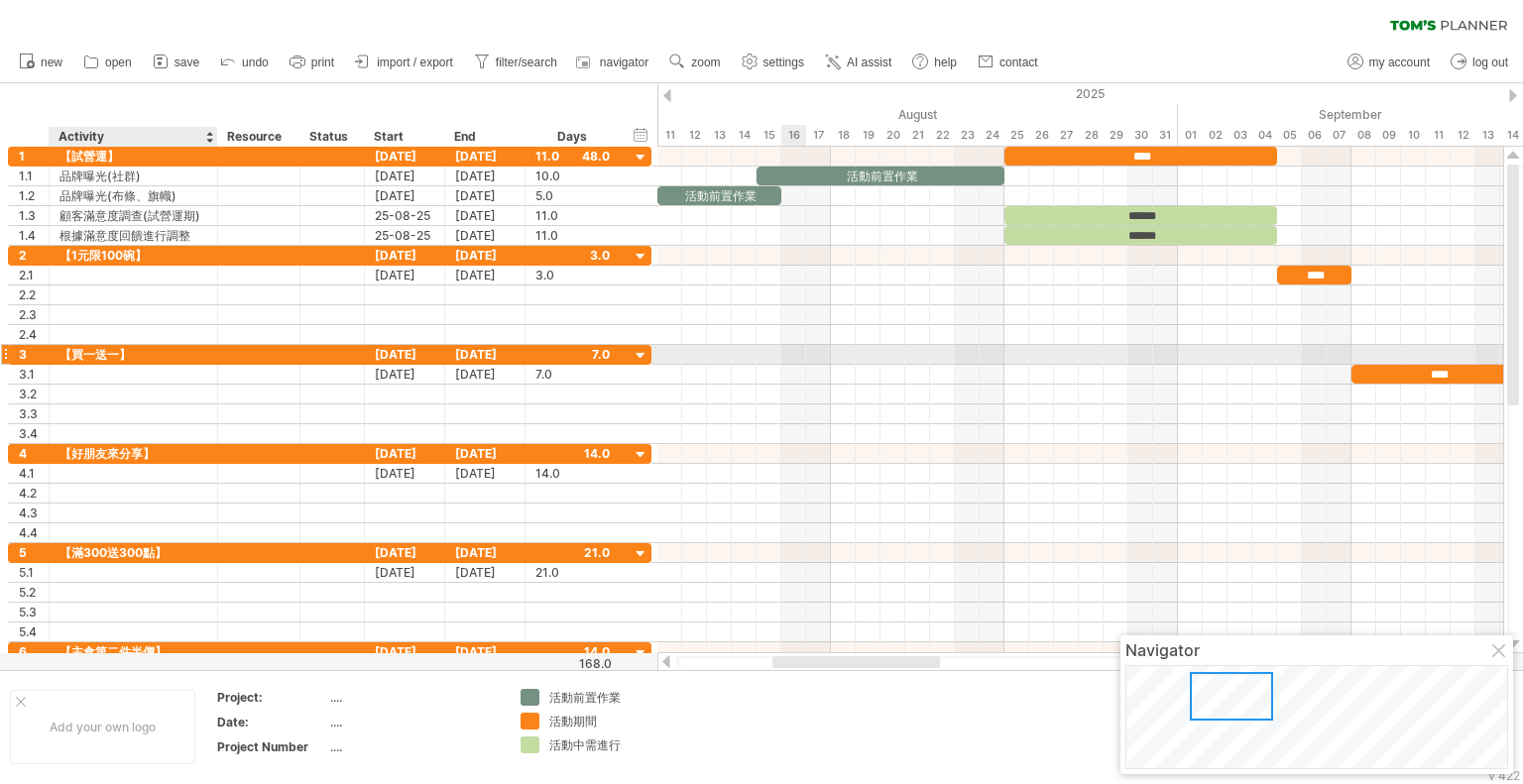 click at bounding box center (1080, 375) 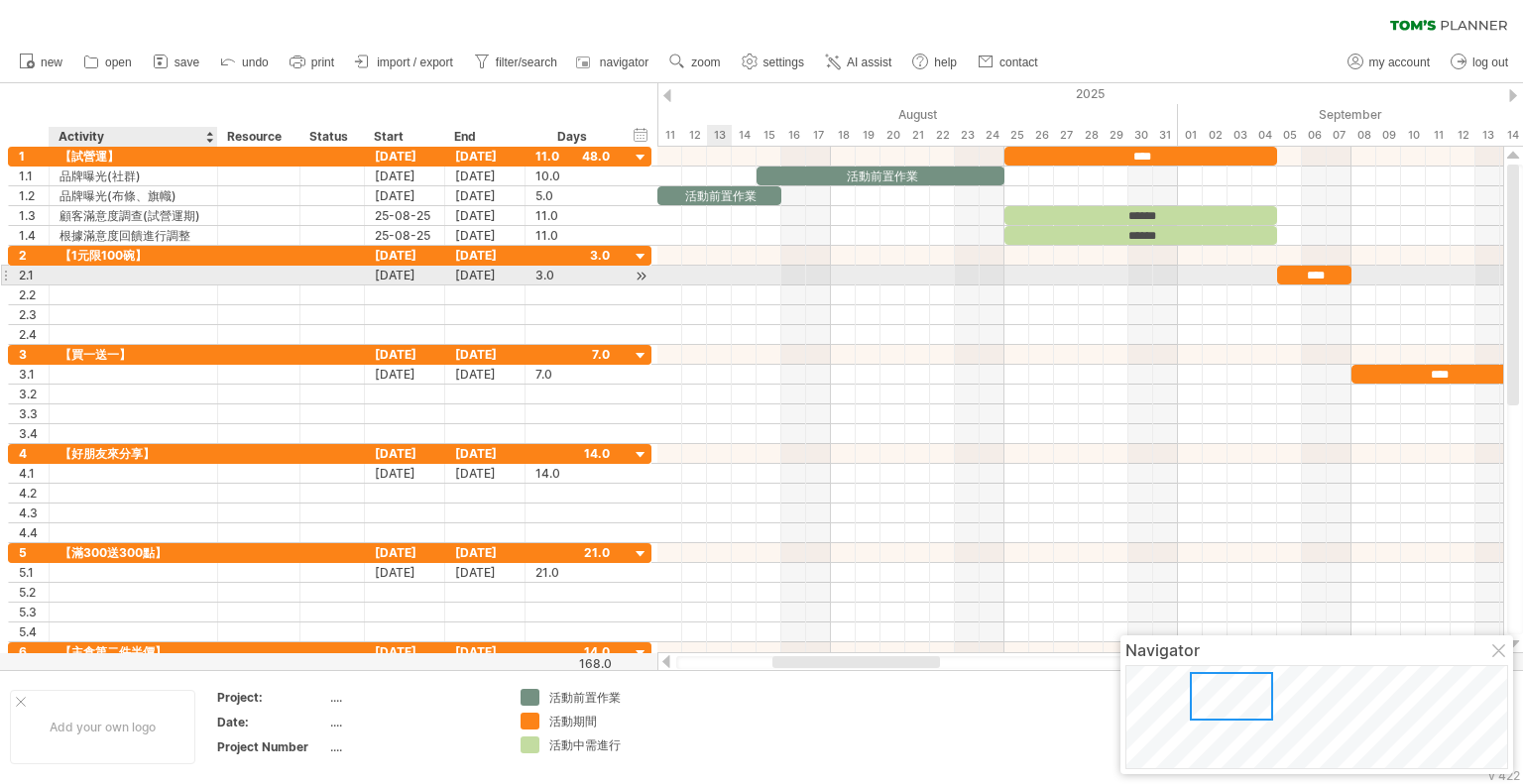 click at bounding box center (133, 275) 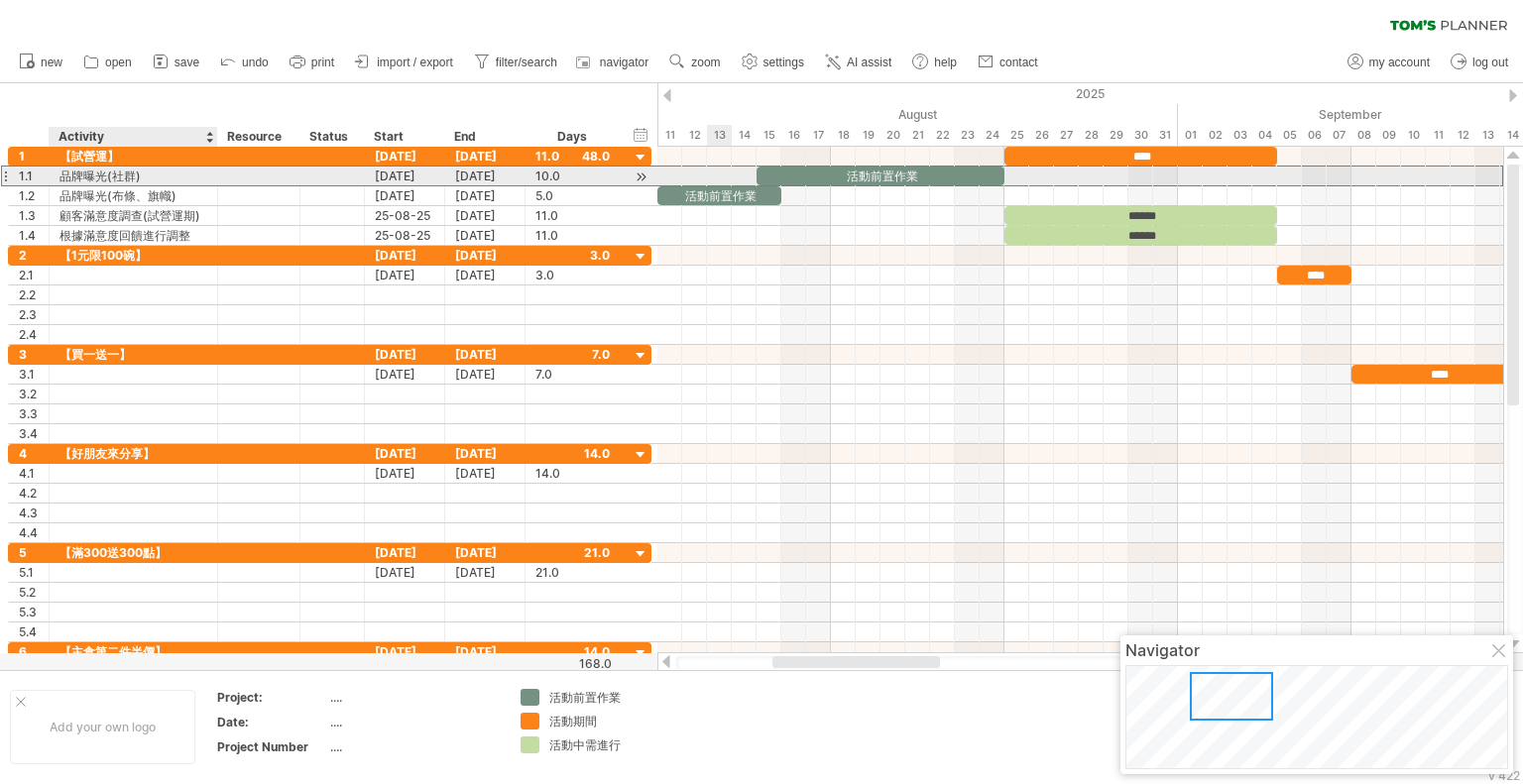 click on "品牌曝光(社群)" at bounding box center [133, 175] 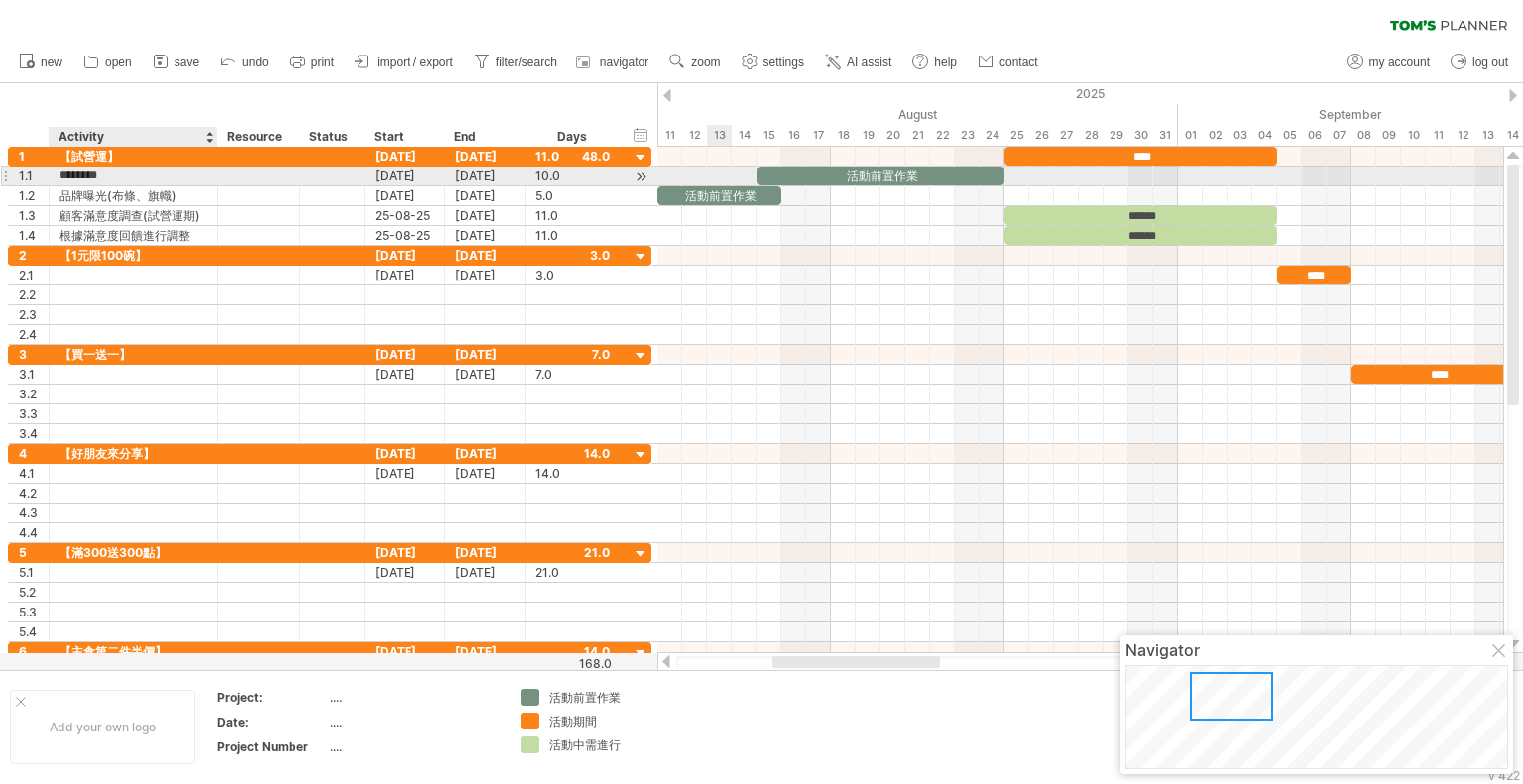 click on "********" at bounding box center [133, 175] 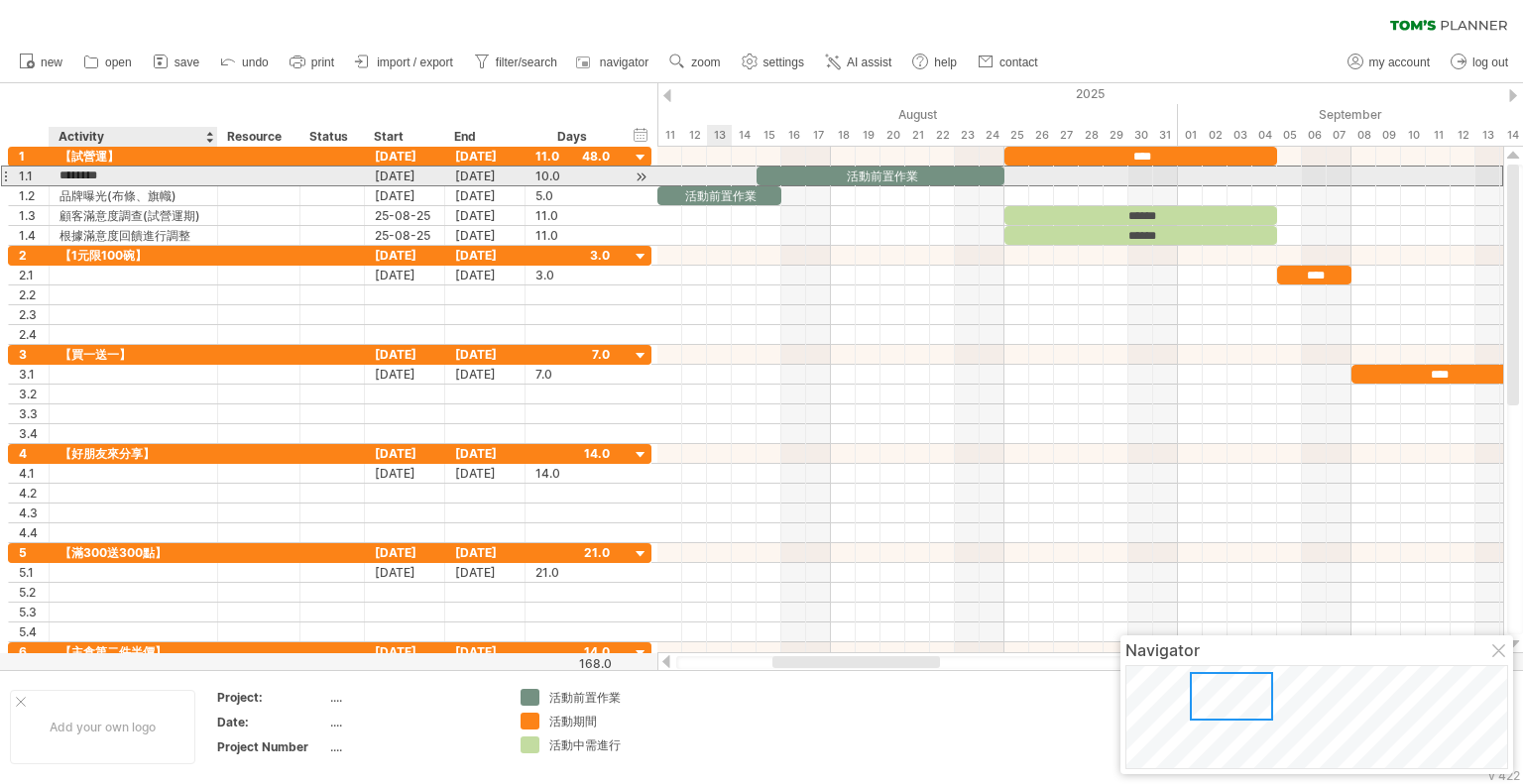 click on "********" at bounding box center [133, 175] 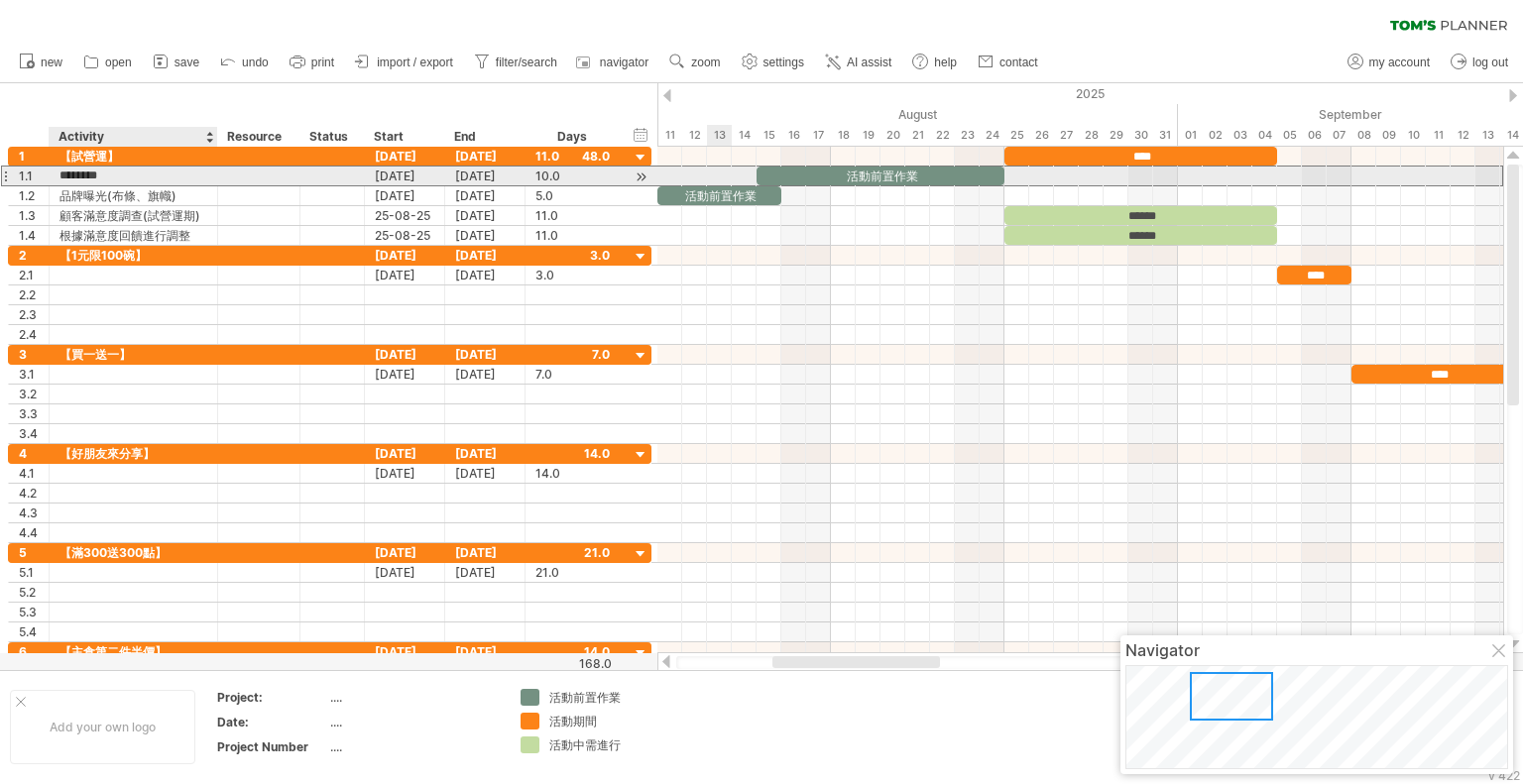 click on "********" at bounding box center (133, 175) 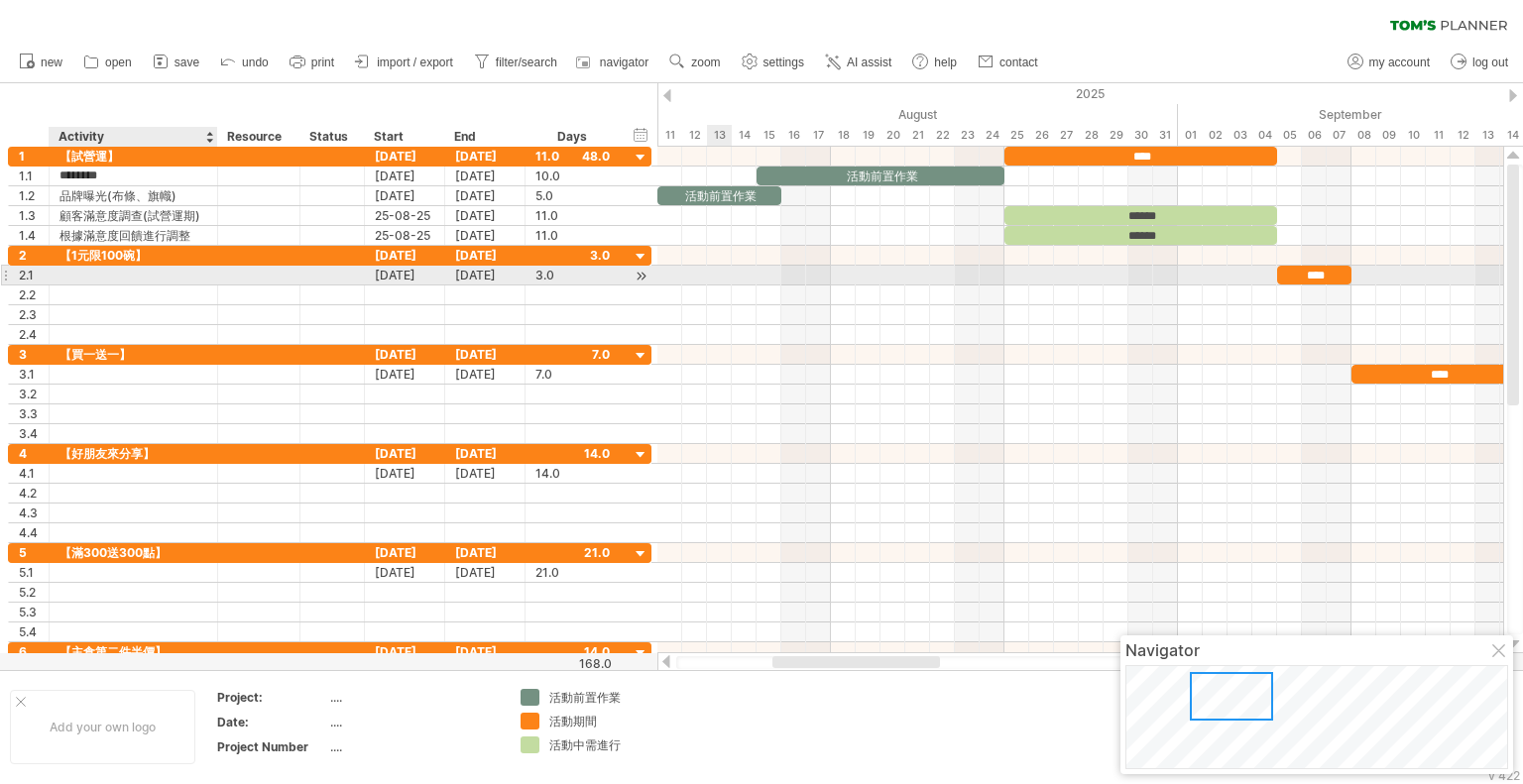 click at bounding box center [133, 275] 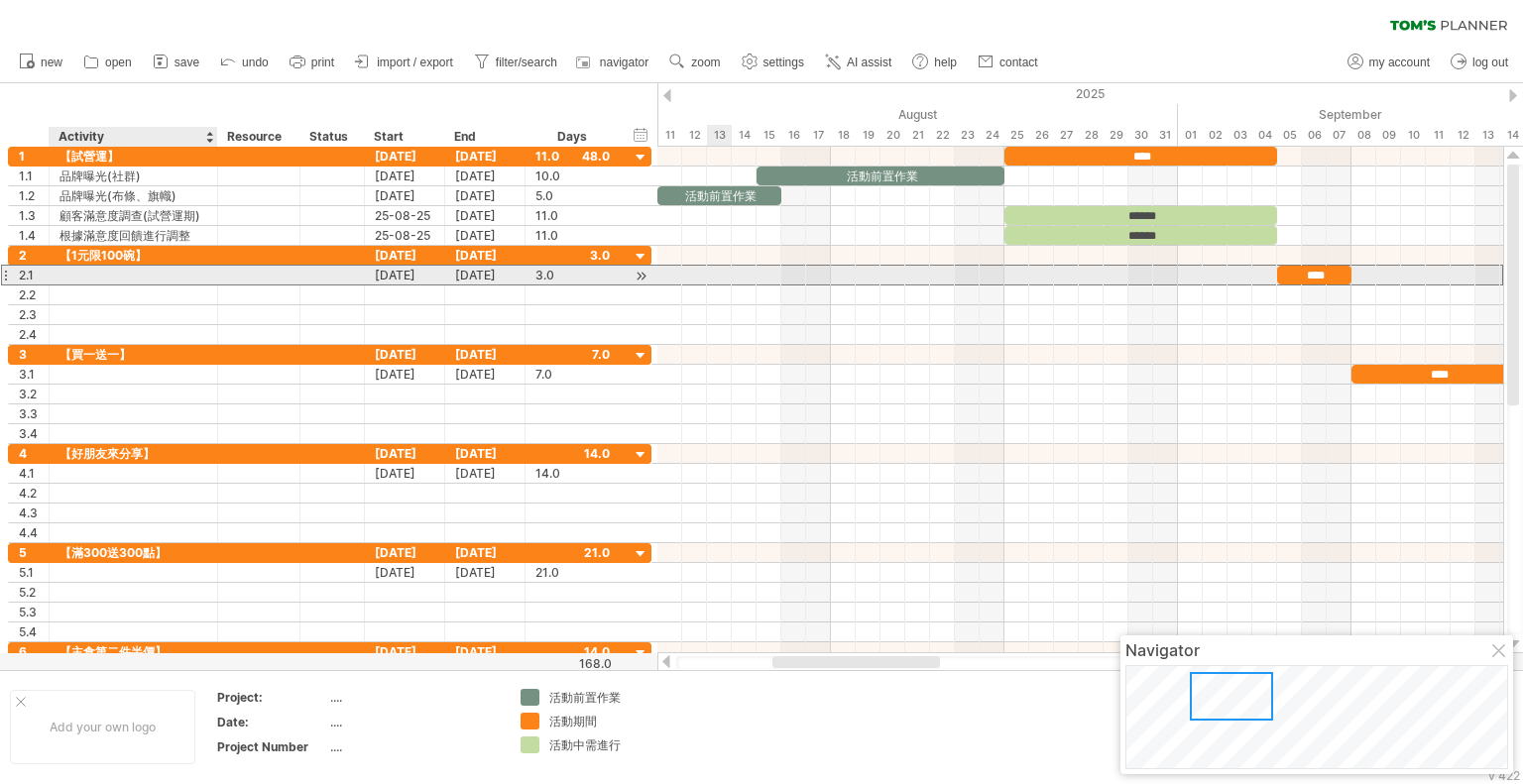 click at bounding box center [133, 275] 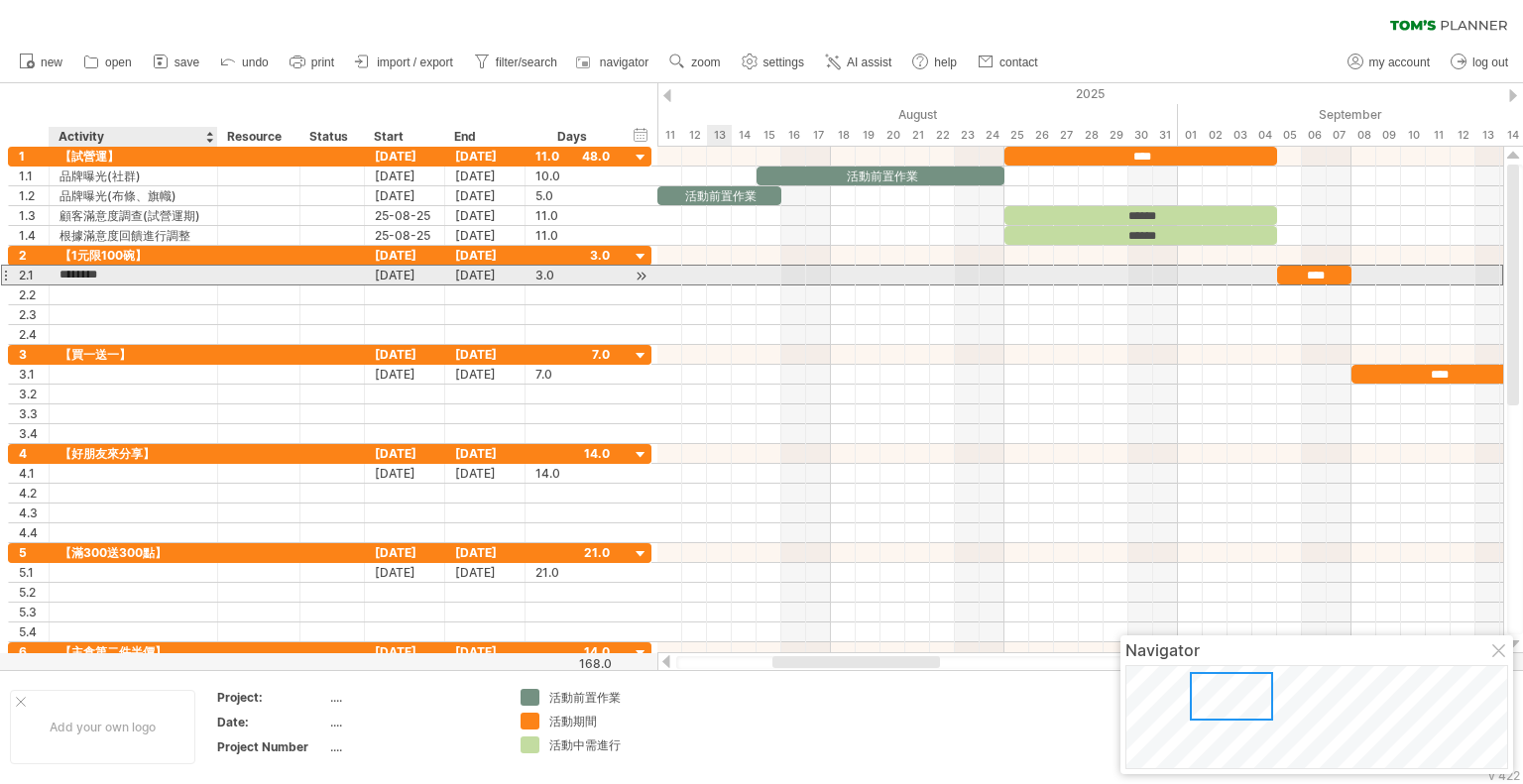 click on "********" at bounding box center (133, 275) 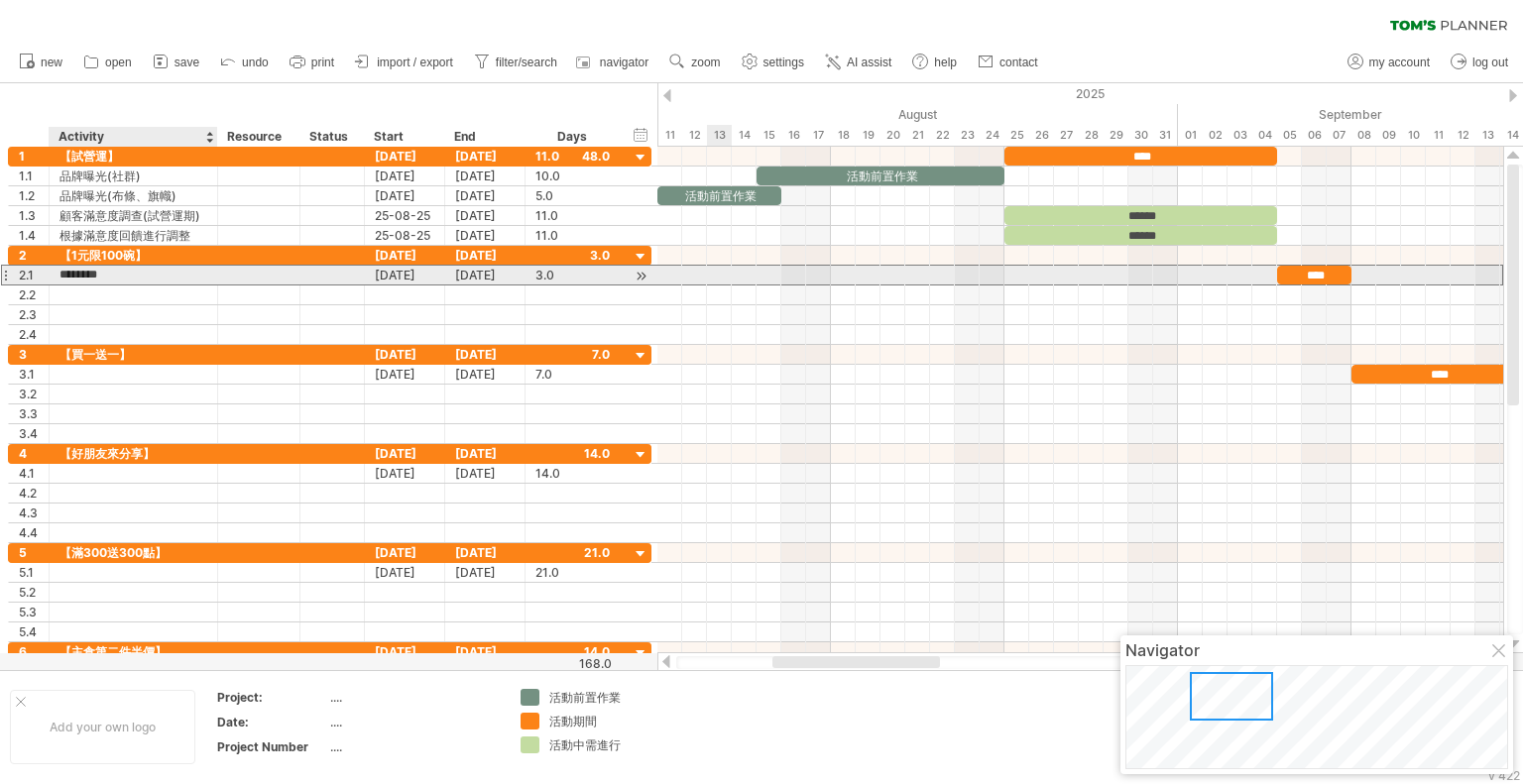 click on "********" at bounding box center [133, 275] 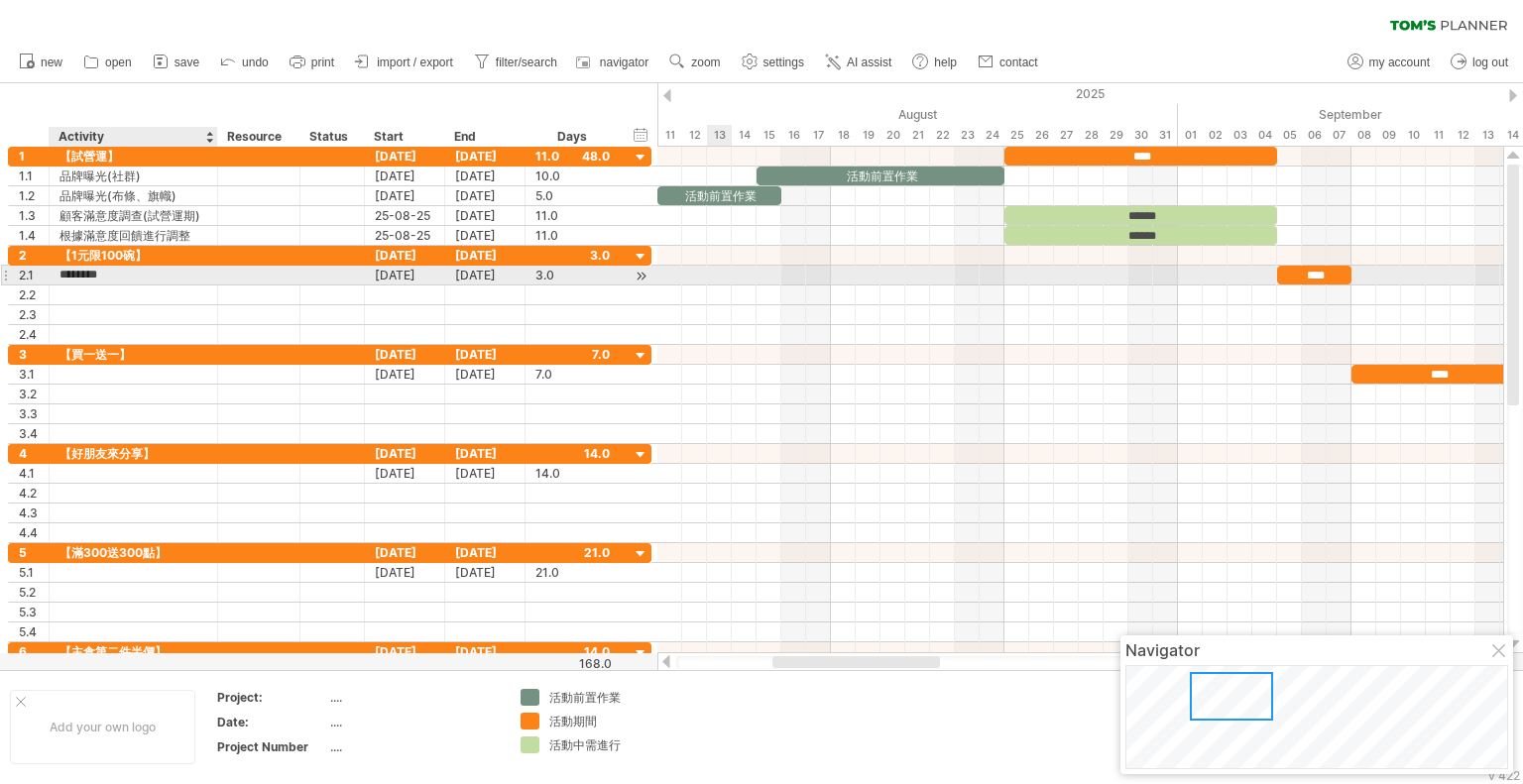 click on "********" at bounding box center [133, 275] 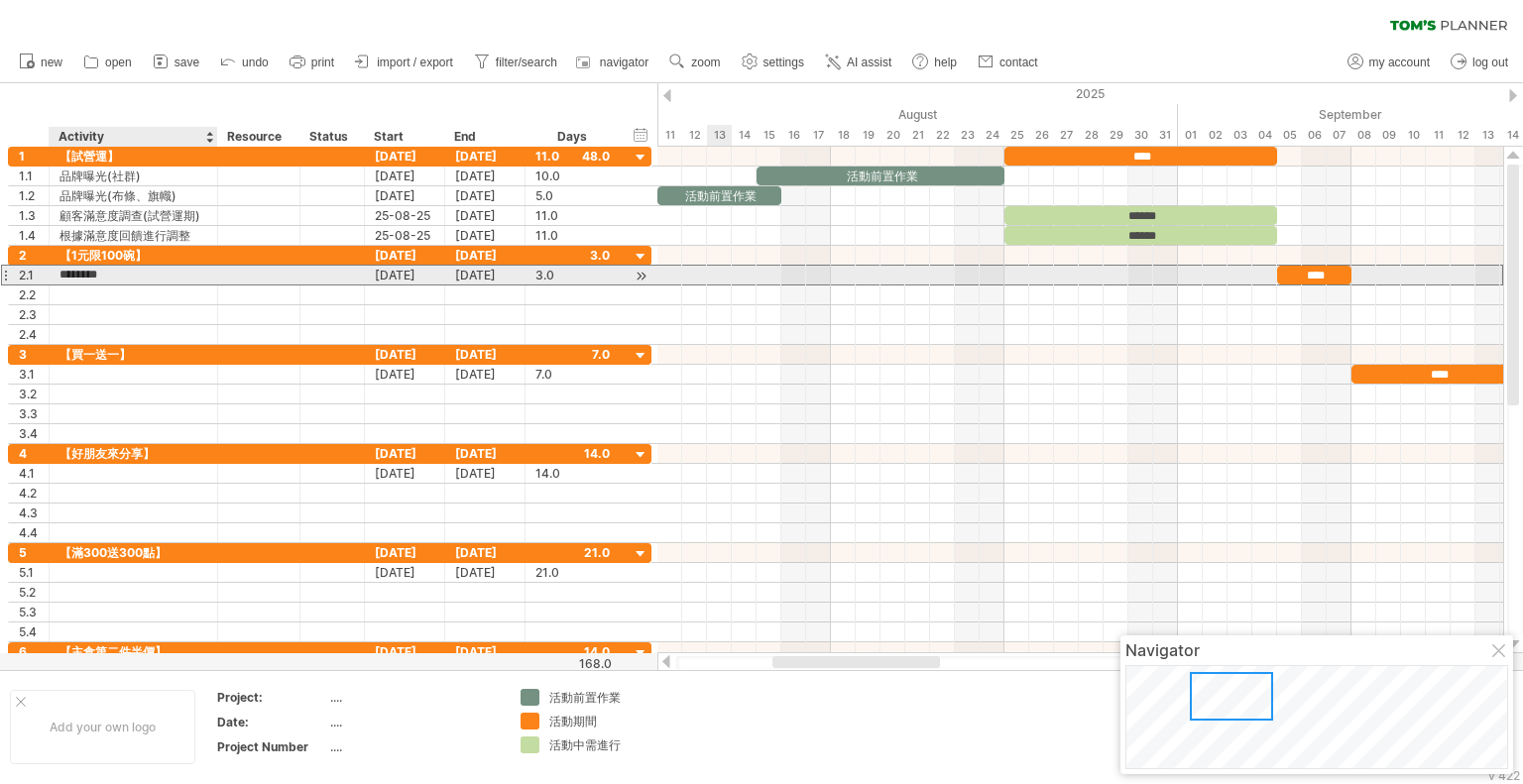 click on "********" at bounding box center (133, 275) 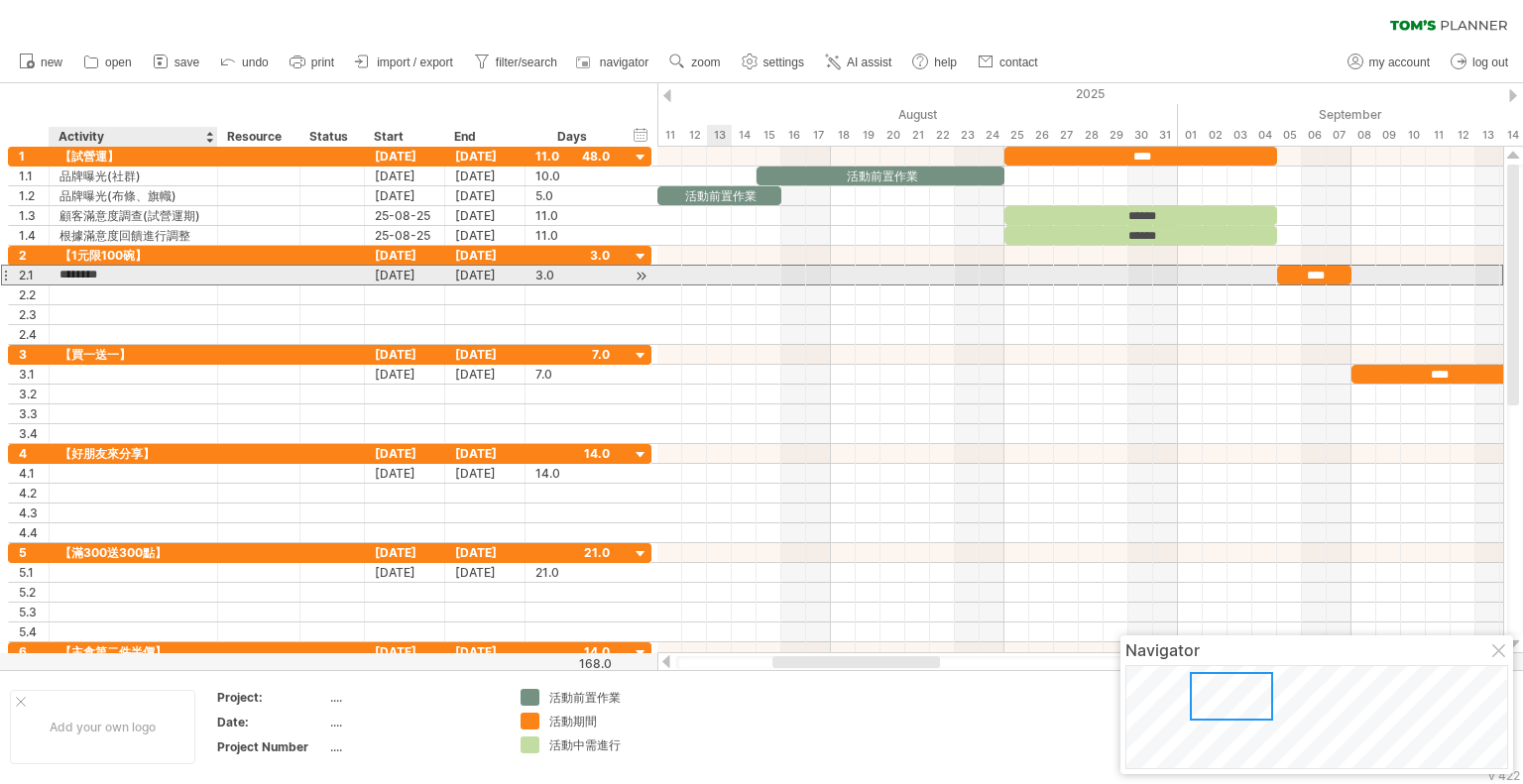click on "********" at bounding box center [133, 275] 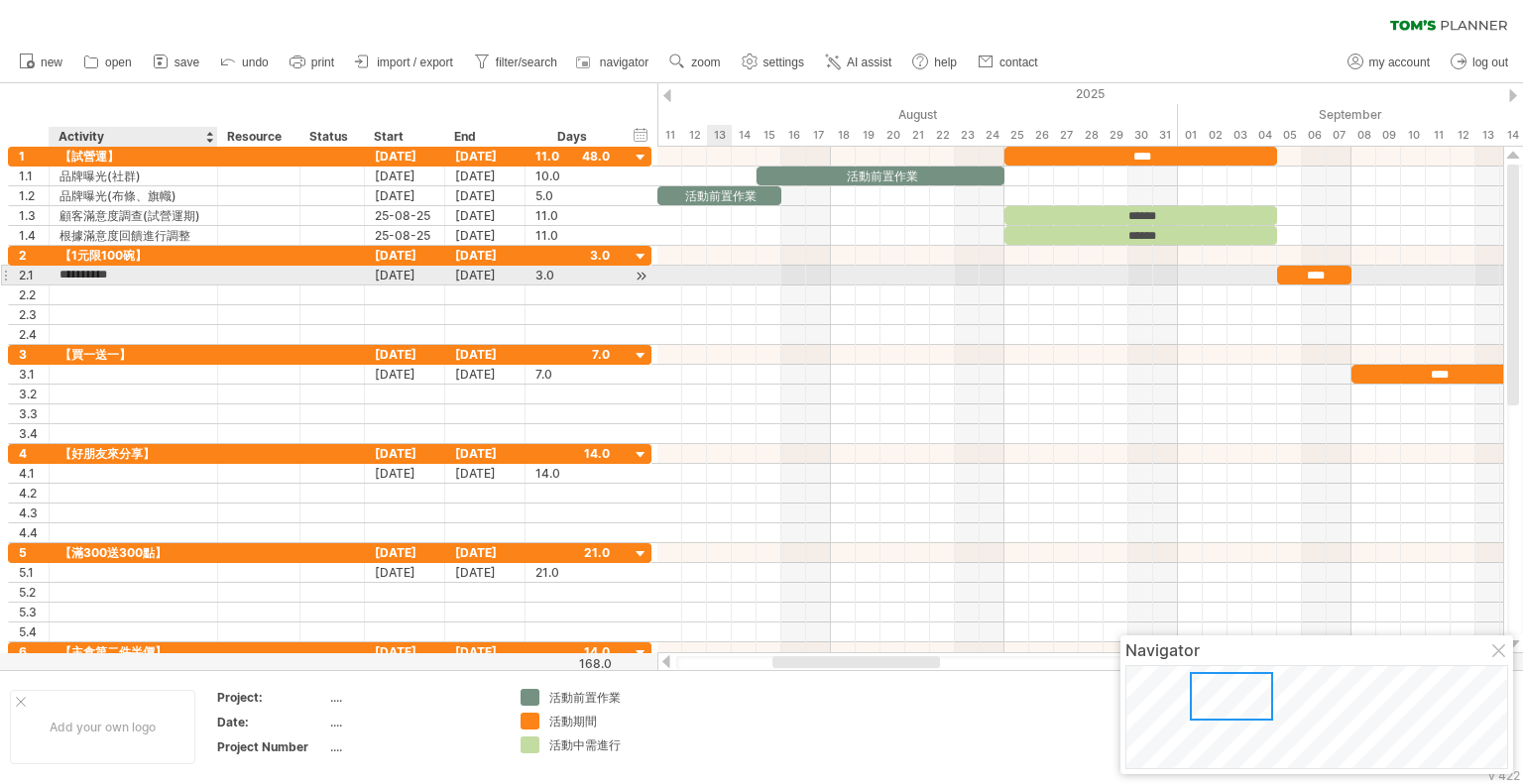type on "********" 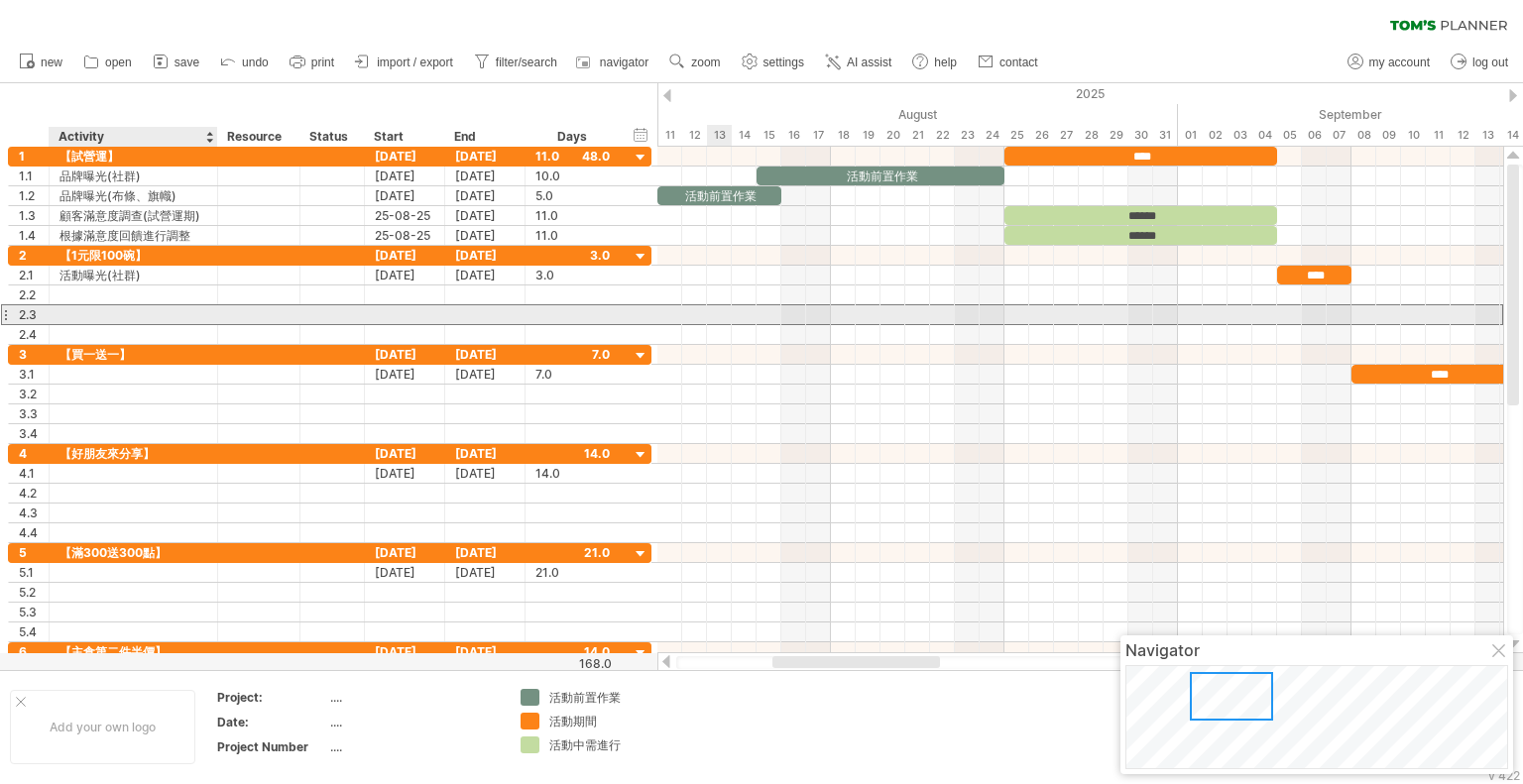 click at bounding box center [133, 314] 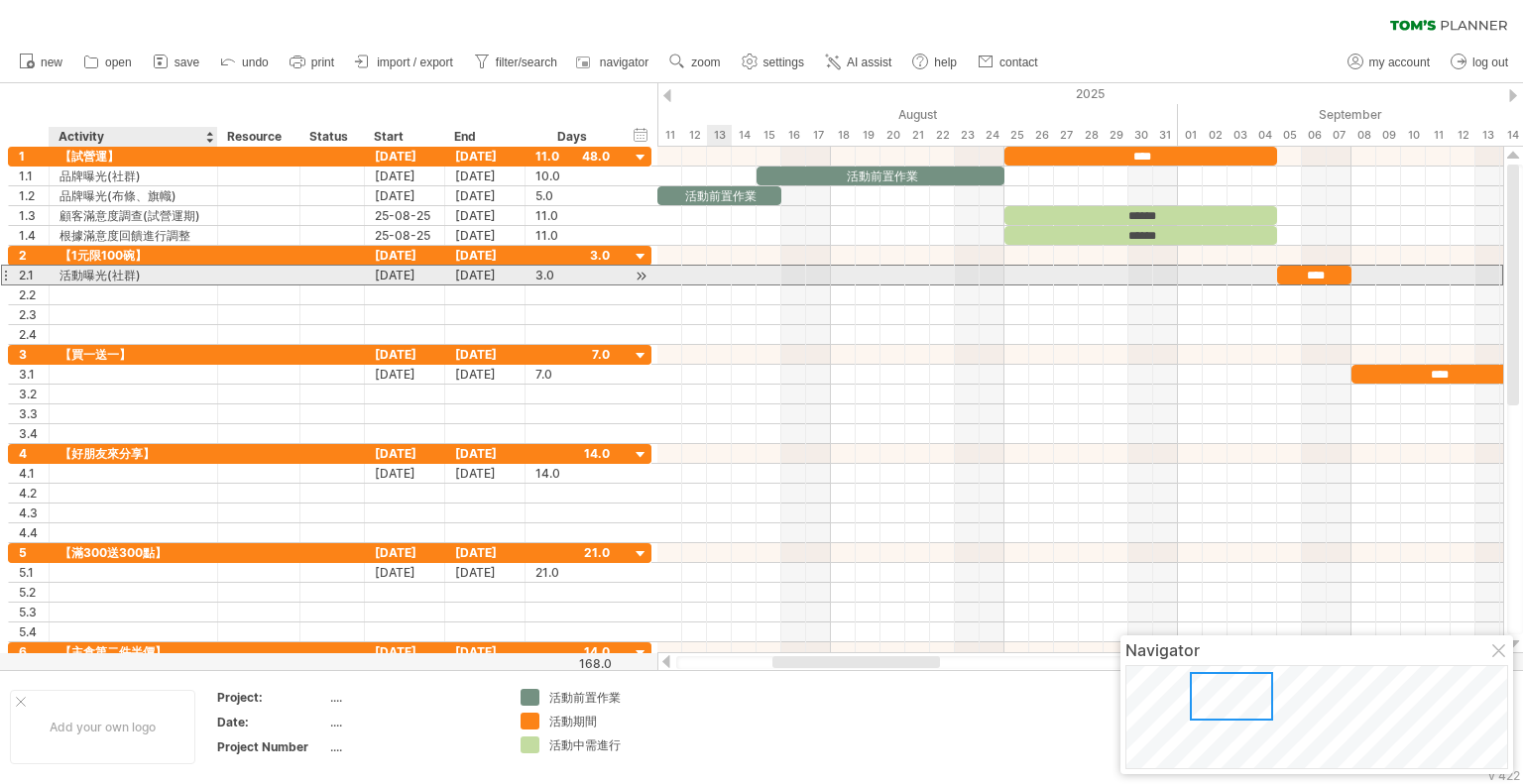 click on "活動曝光(社群)" at bounding box center [133, 275] 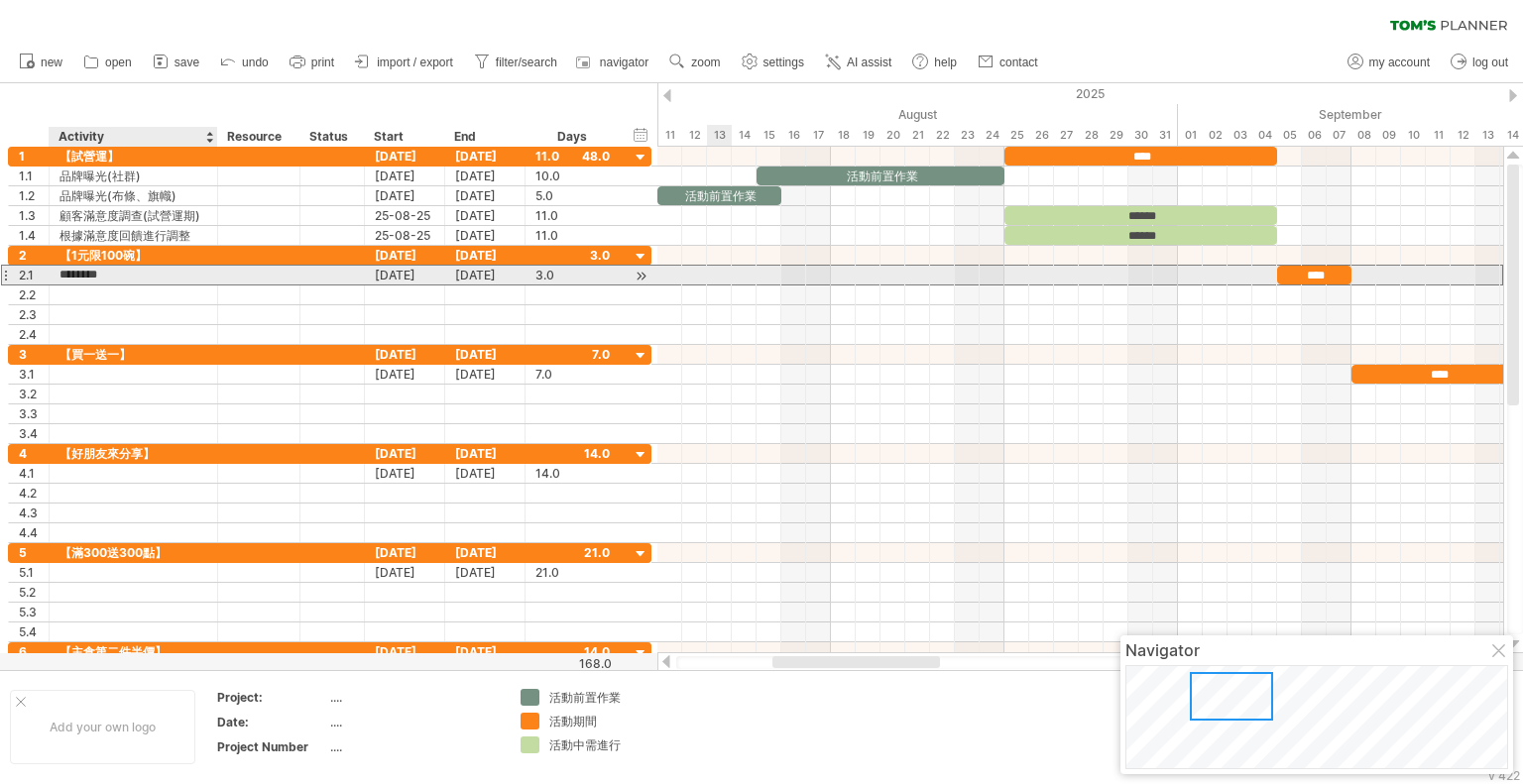 click on "********" at bounding box center (133, 275) 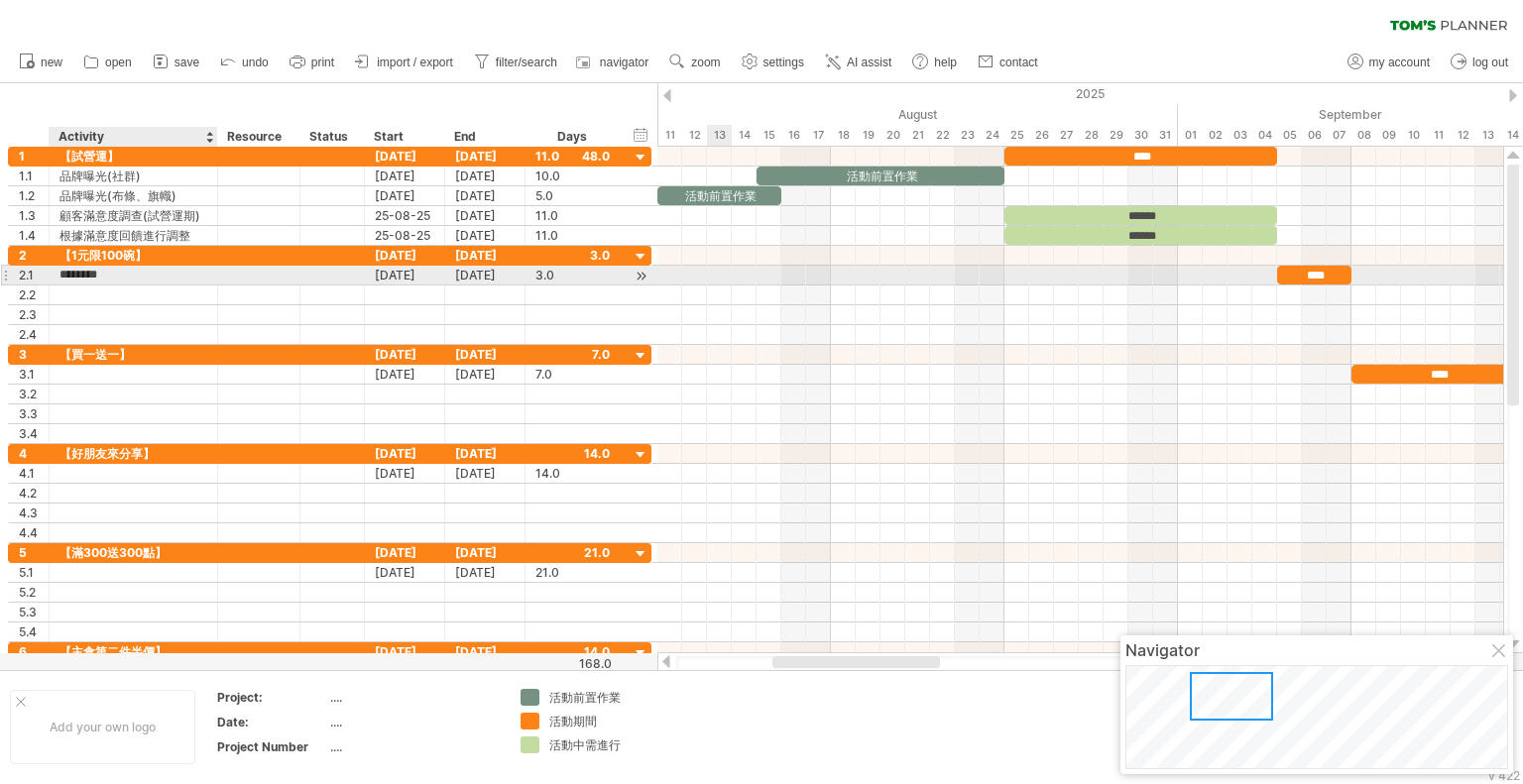 click on "********" at bounding box center [133, 275] 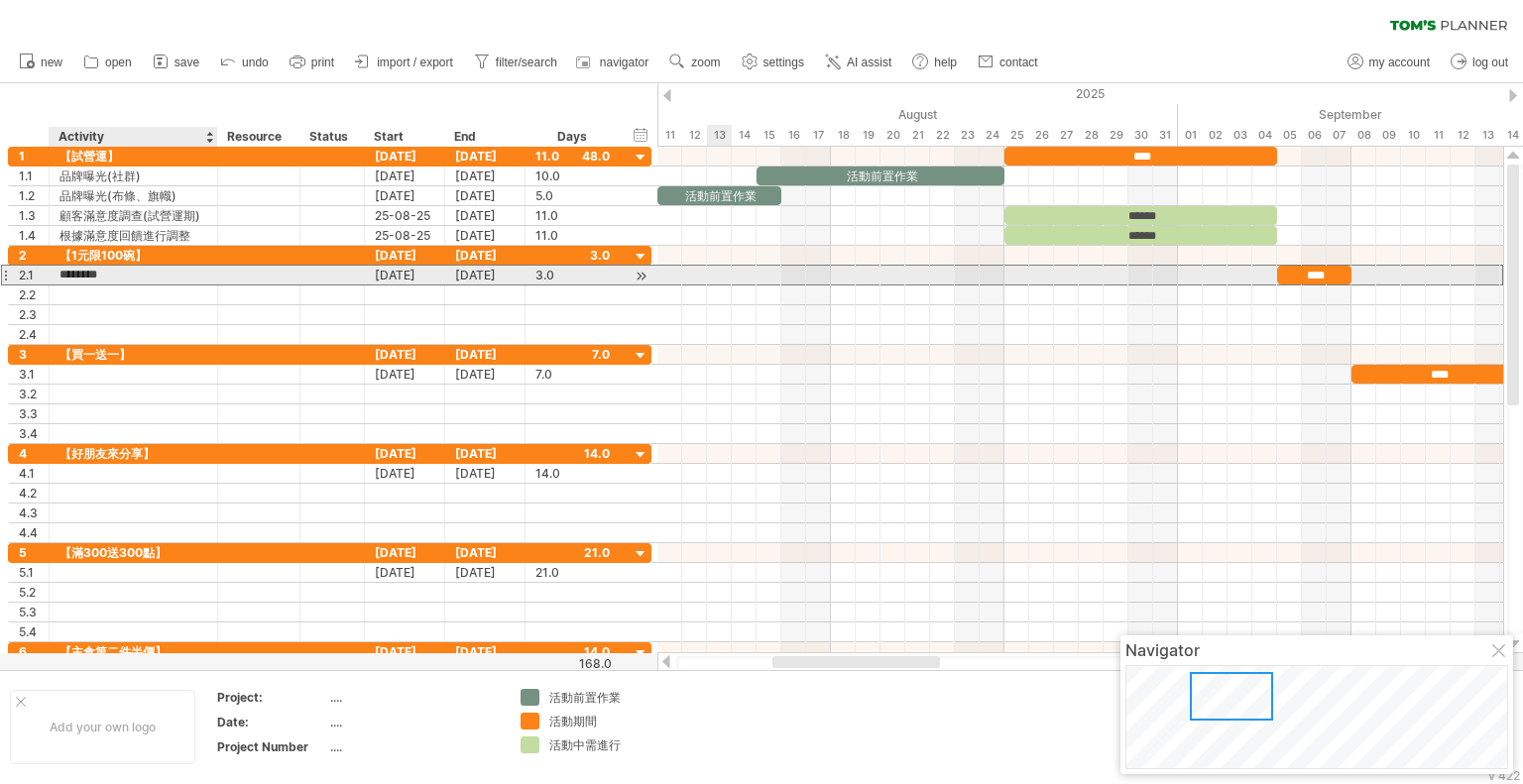 click on "********" at bounding box center (133, 275) 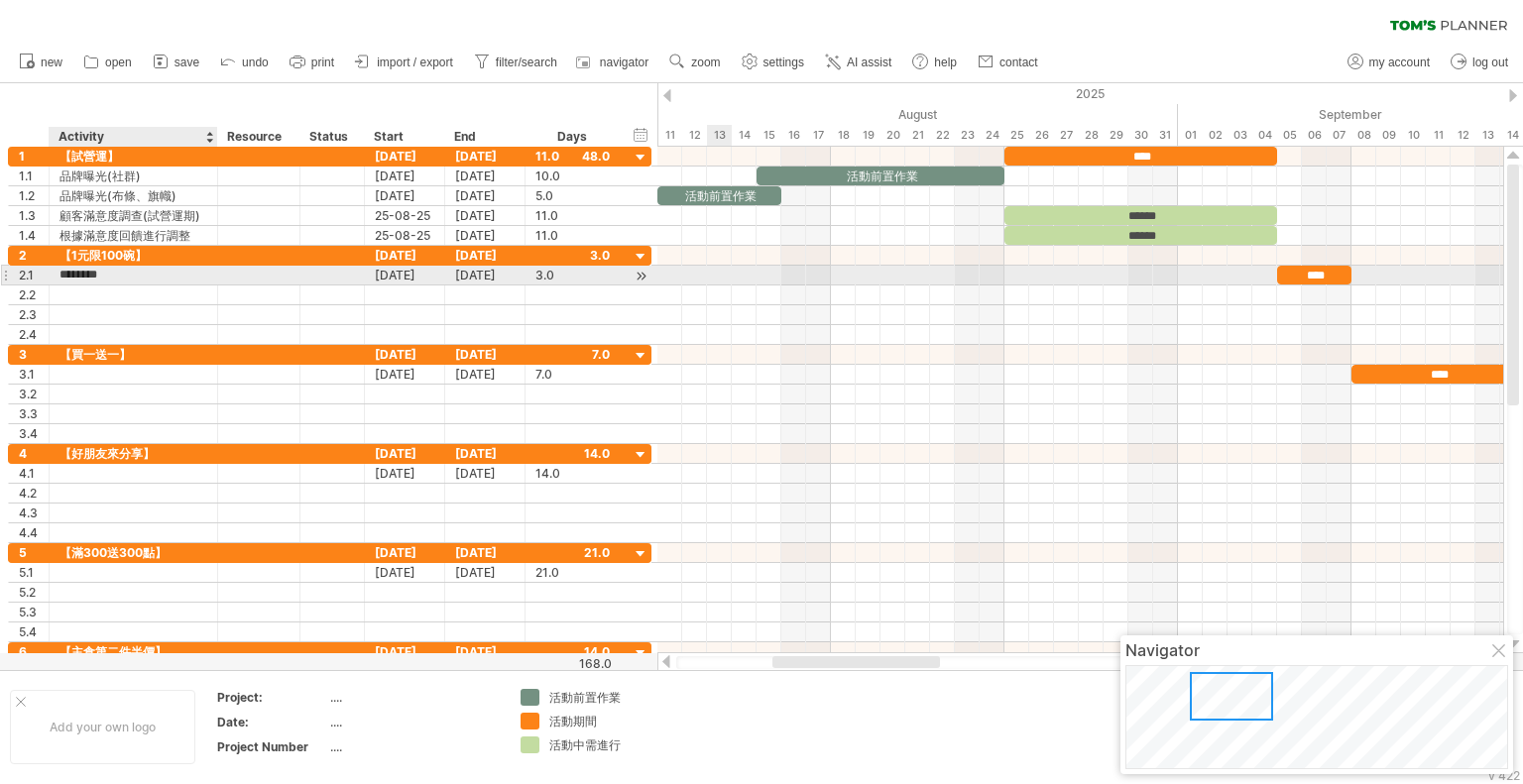 click on "********" at bounding box center [133, 275] 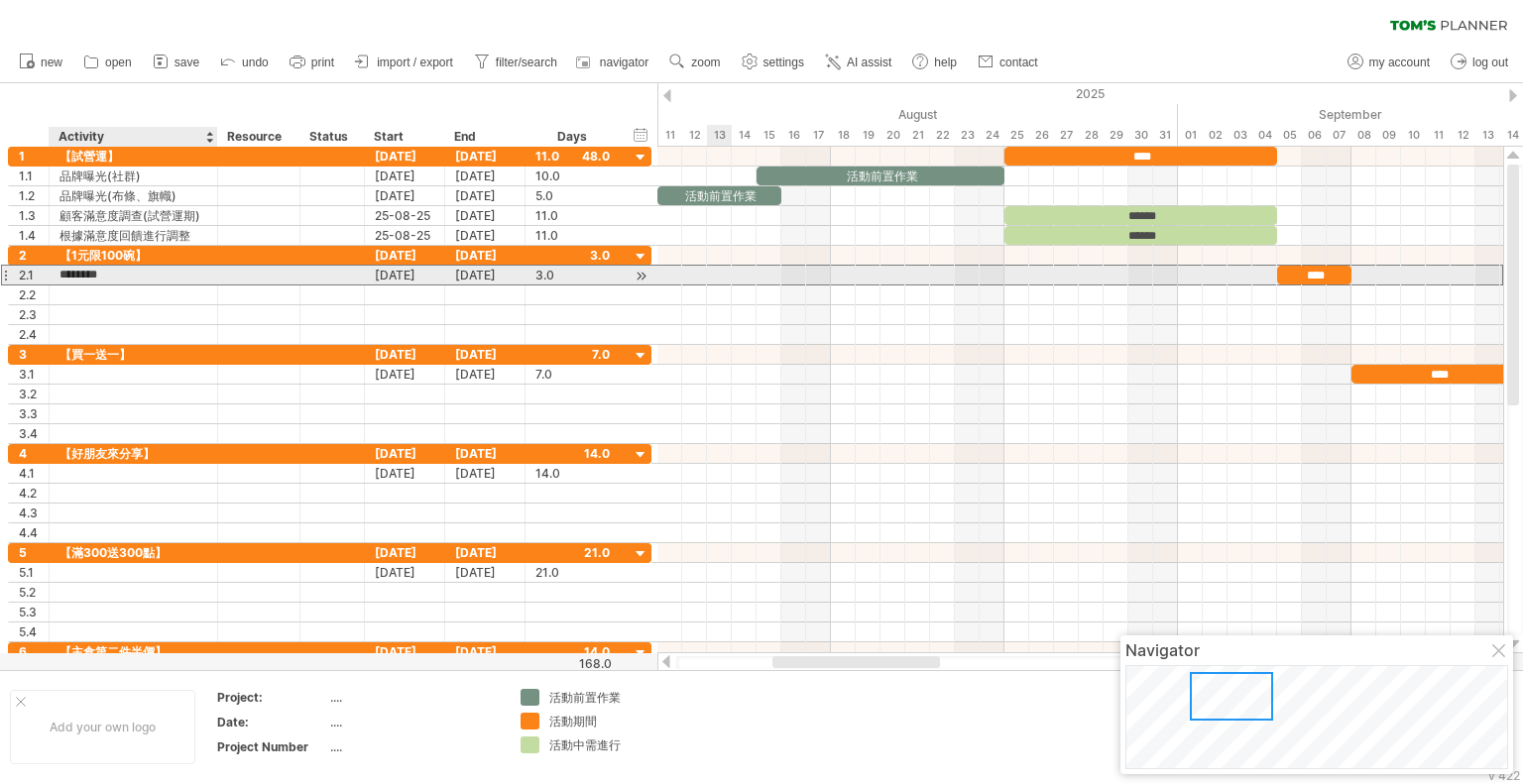 click on "********" at bounding box center (133, 275) 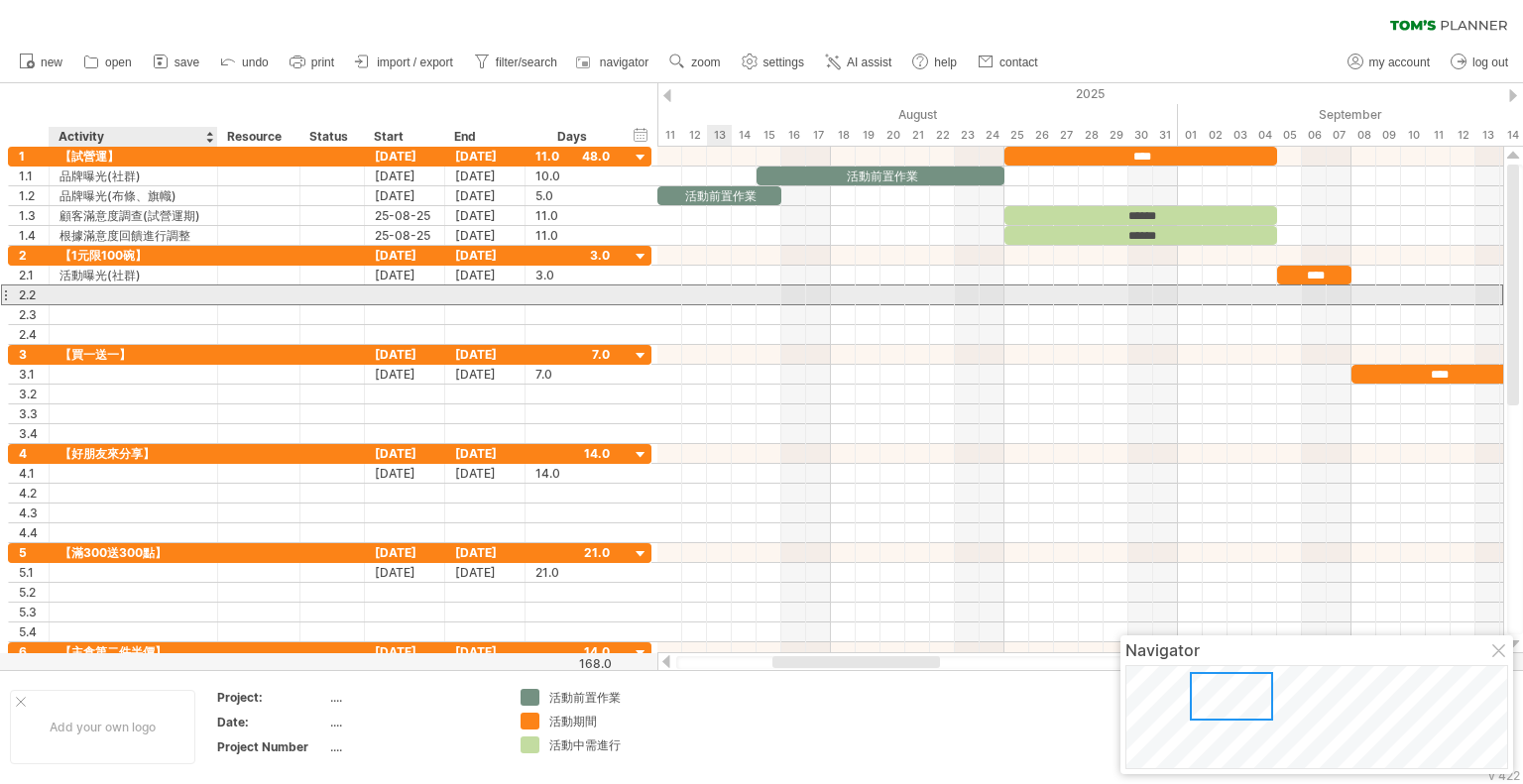 click at bounding box center (133, 294) 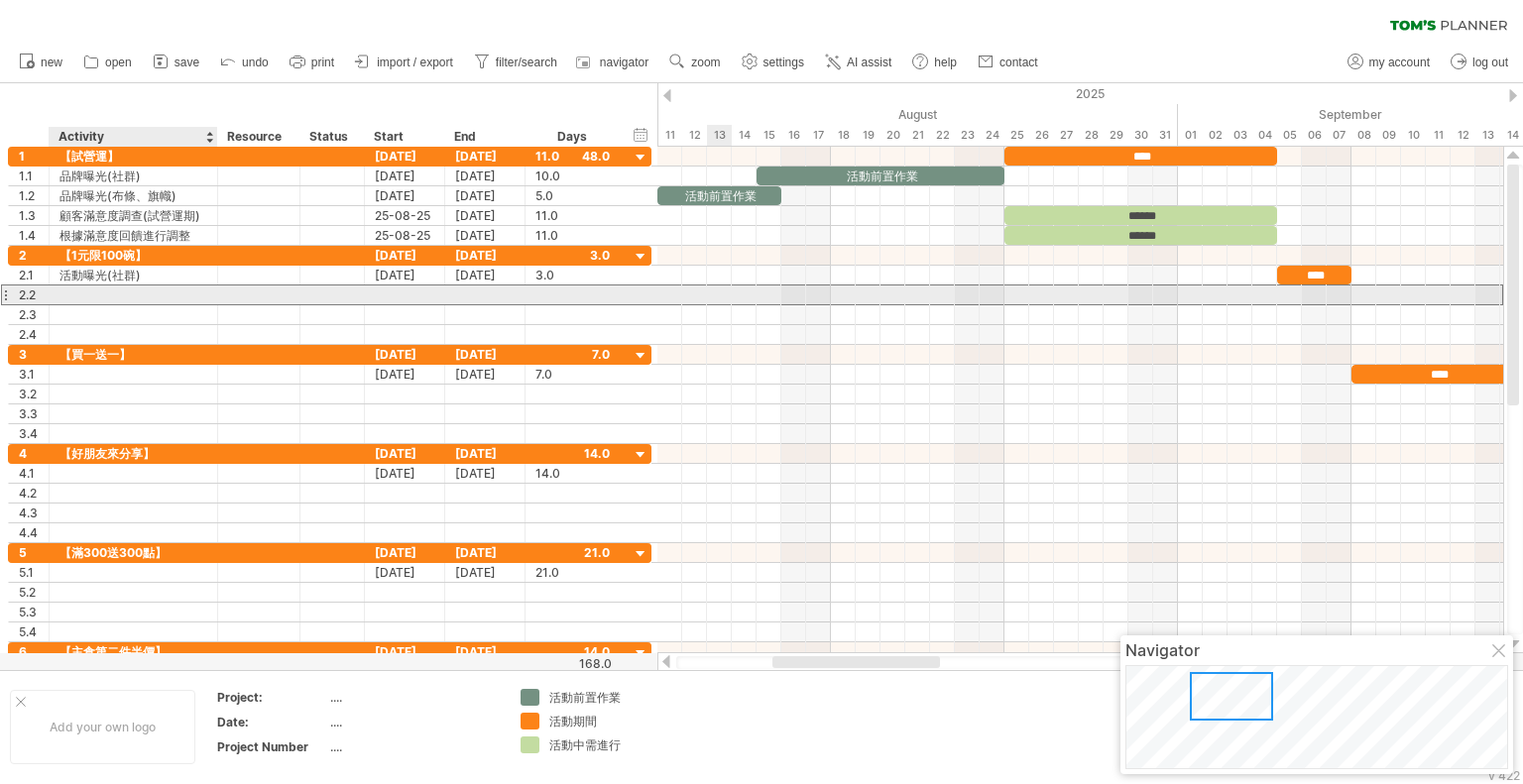 click at bounding box center (133, 294) 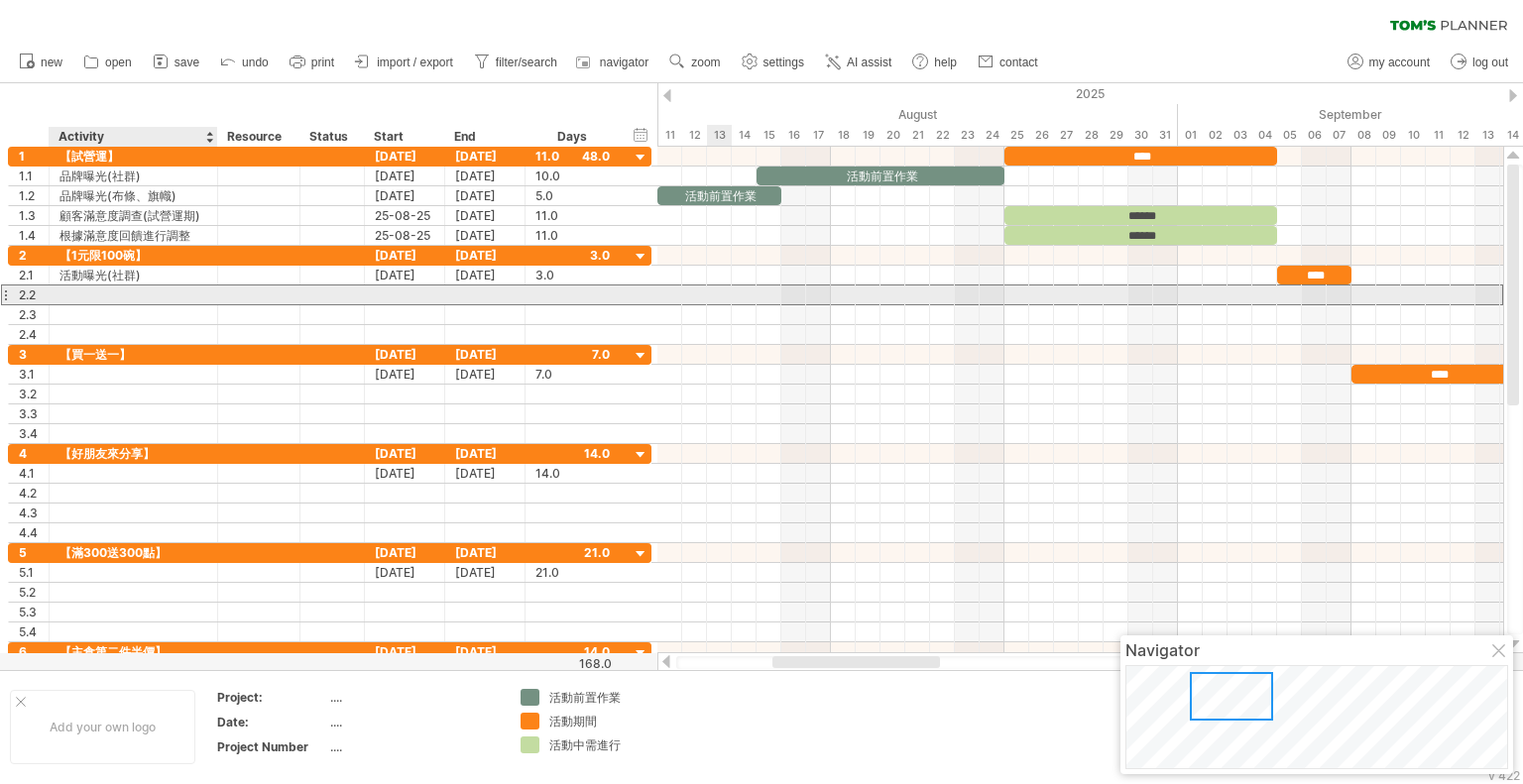 paste on "********" 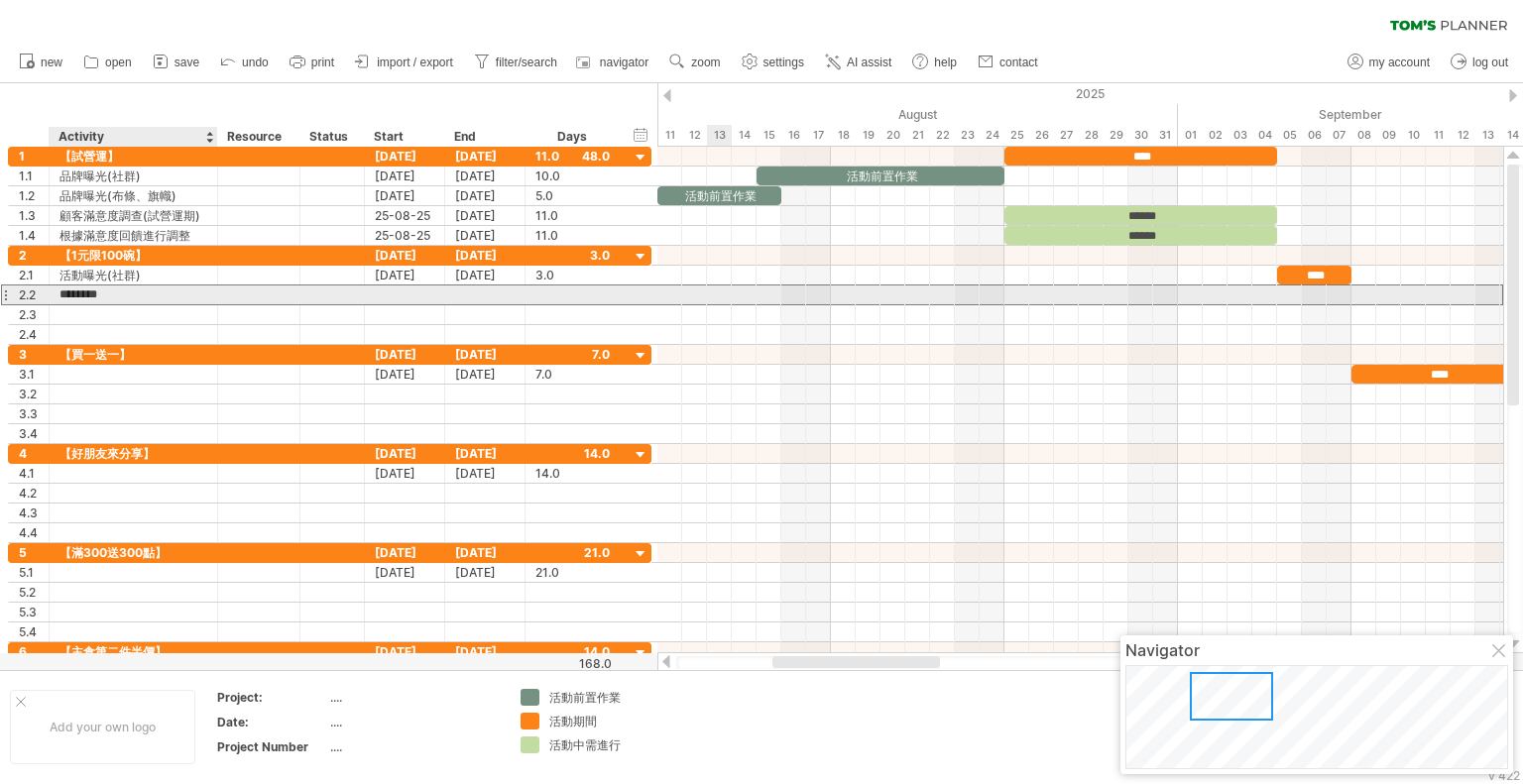 click on "********" at bounding box center [133, 294] 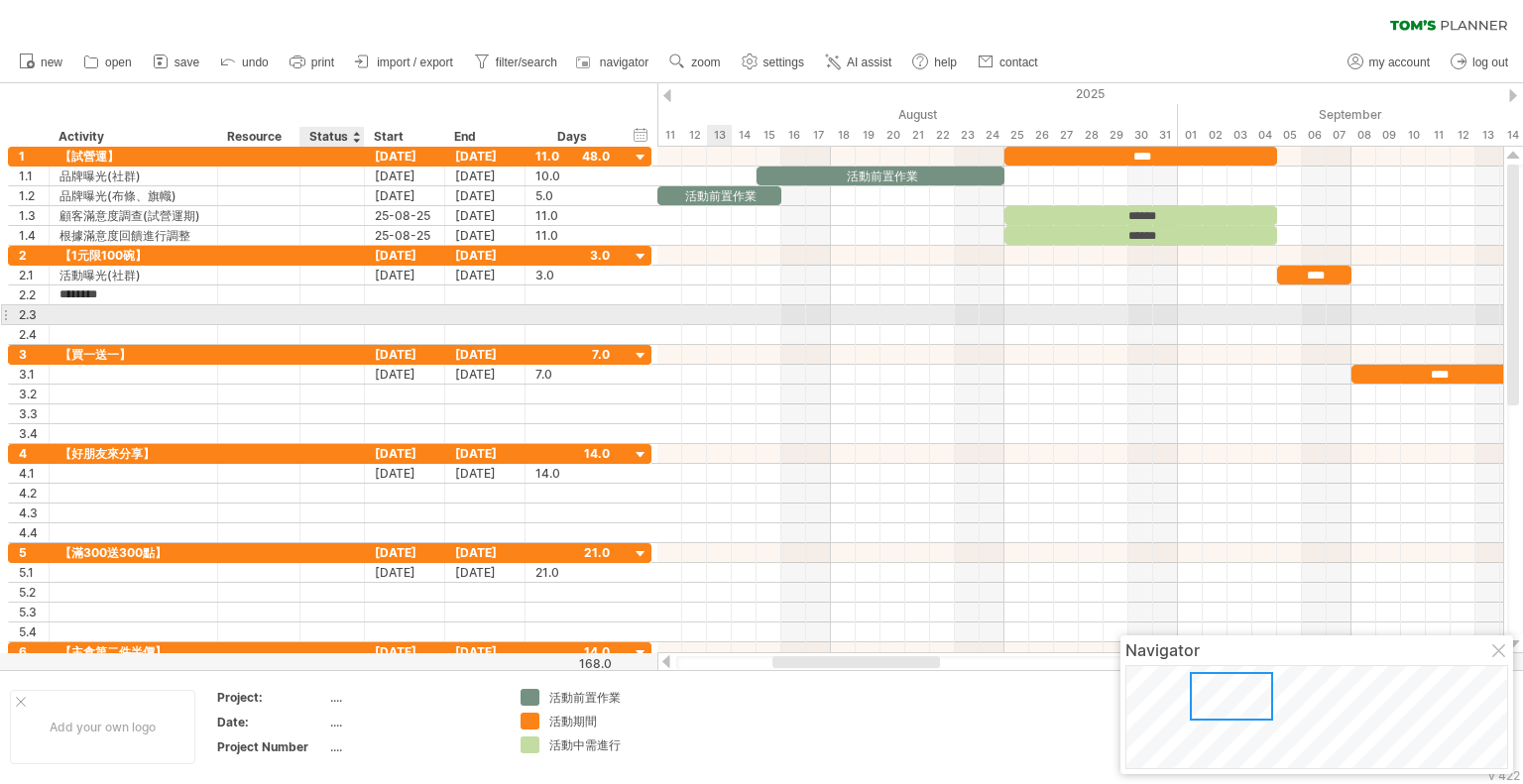 click at bounding box center [332, 314] 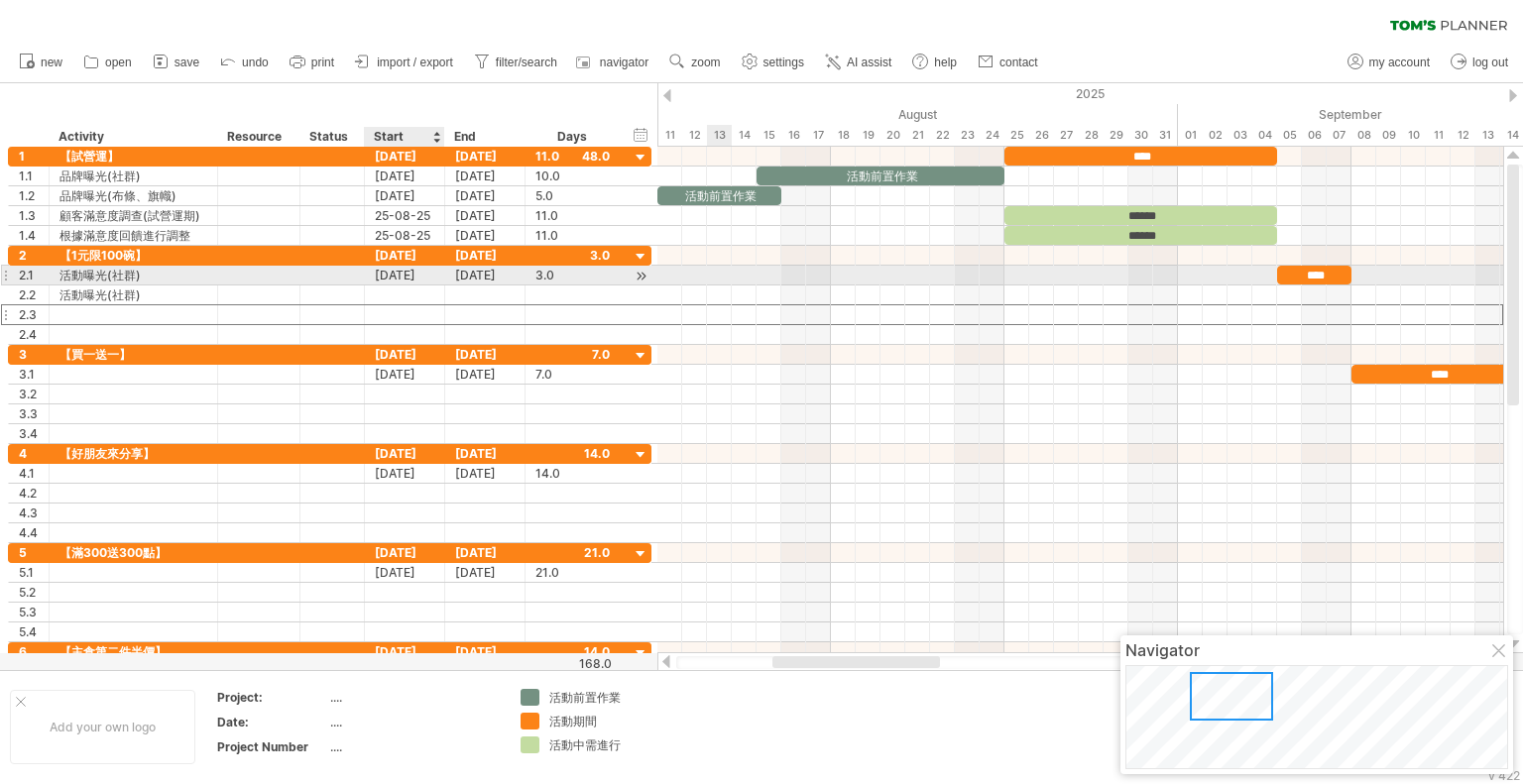 click on "[DATE]" at bounding box center (405, 275) 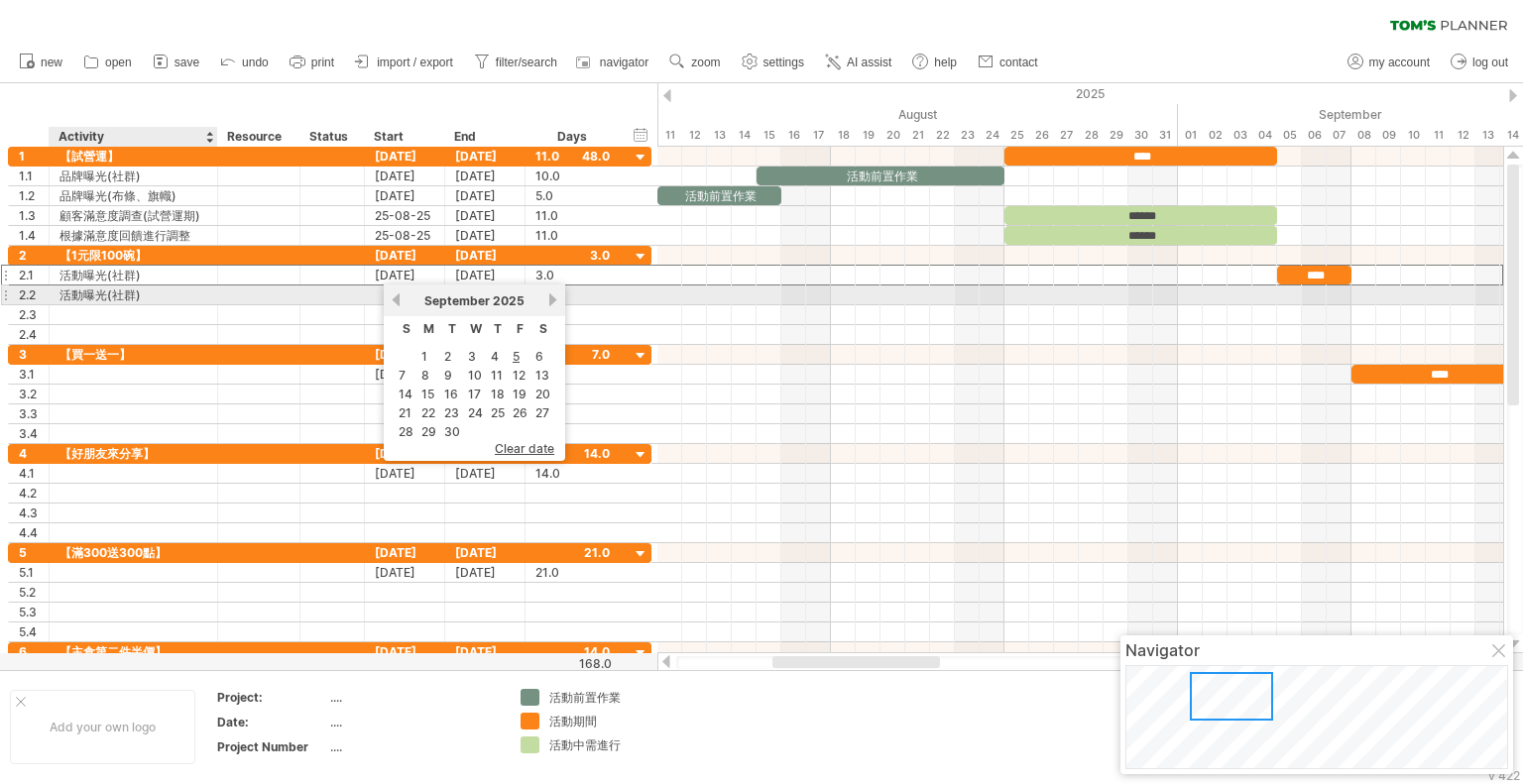 click on "活動曝光(社群)" at bounding box center (133, 294) 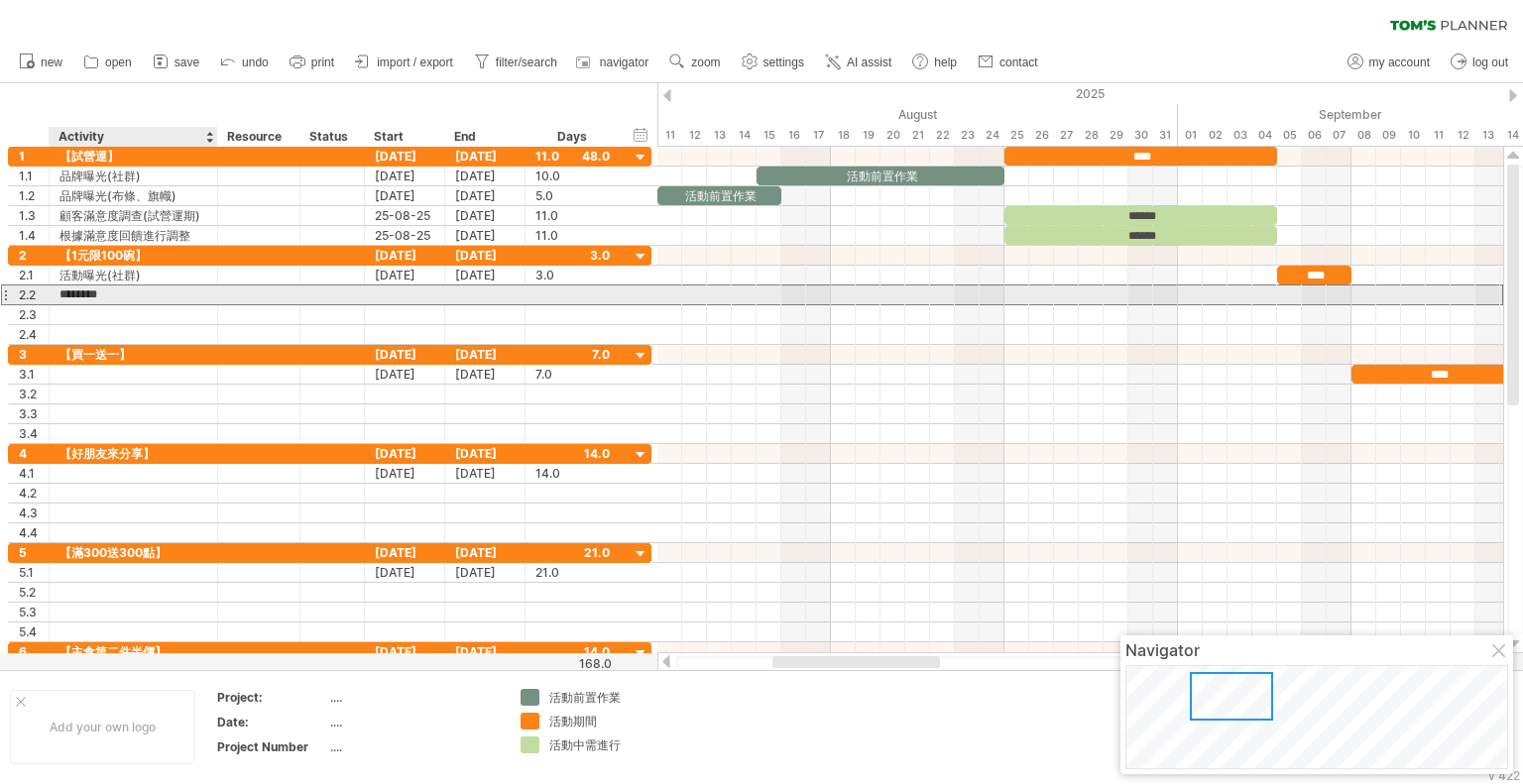 click on "********" at bounding box center (133, 294) 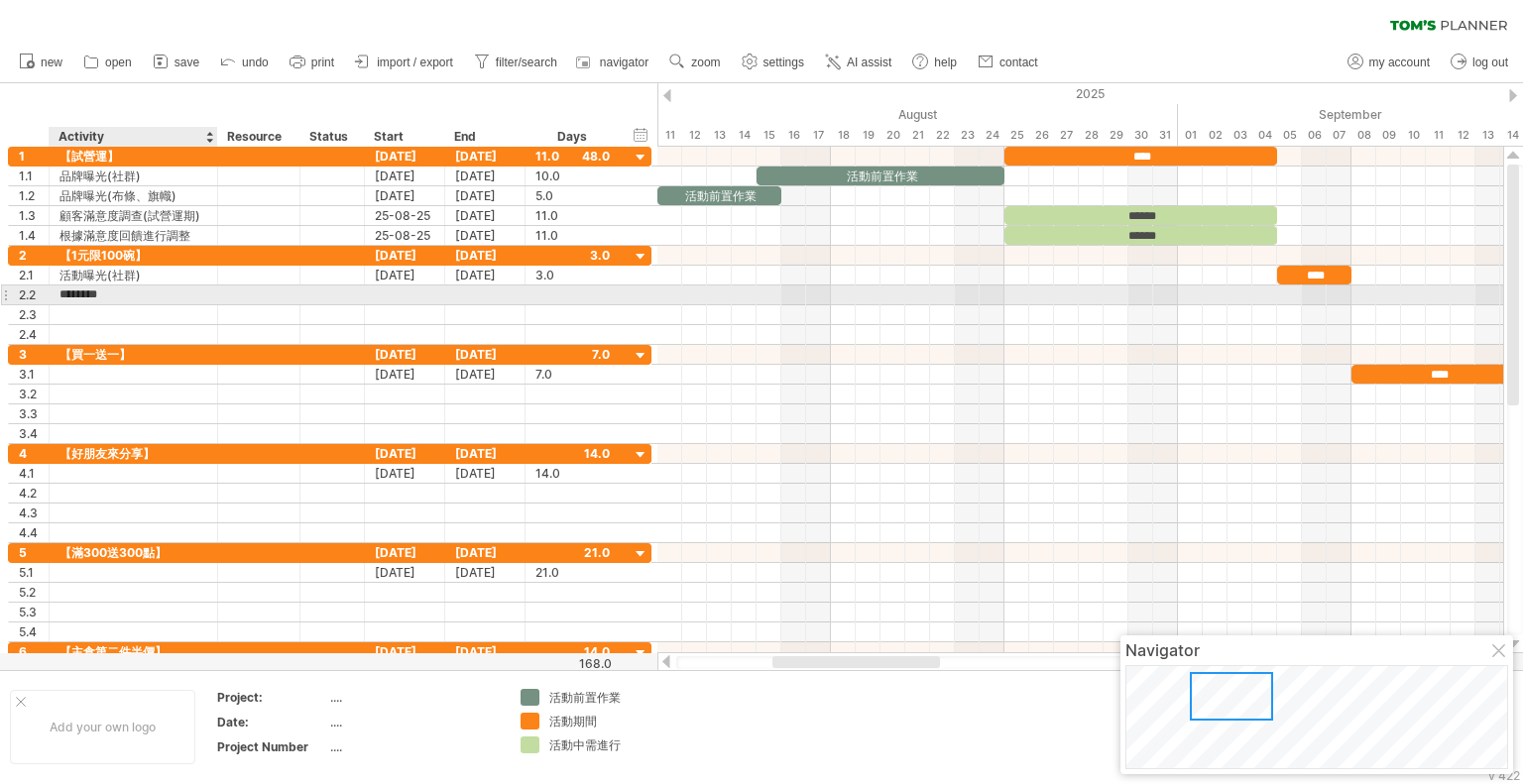 click on "********" at bounding box center (133, 294) 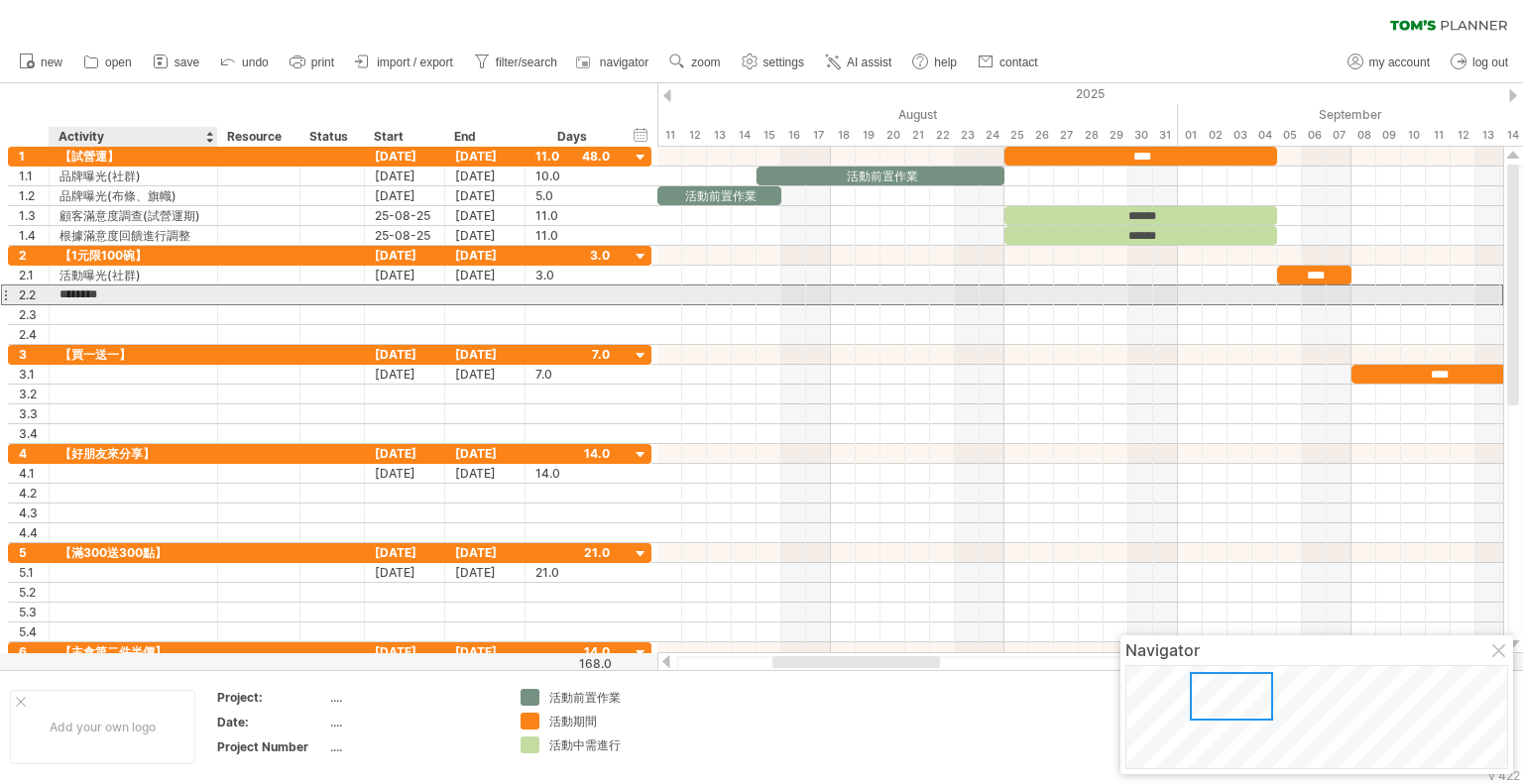 click on "********" at bounding box center [133, 294] 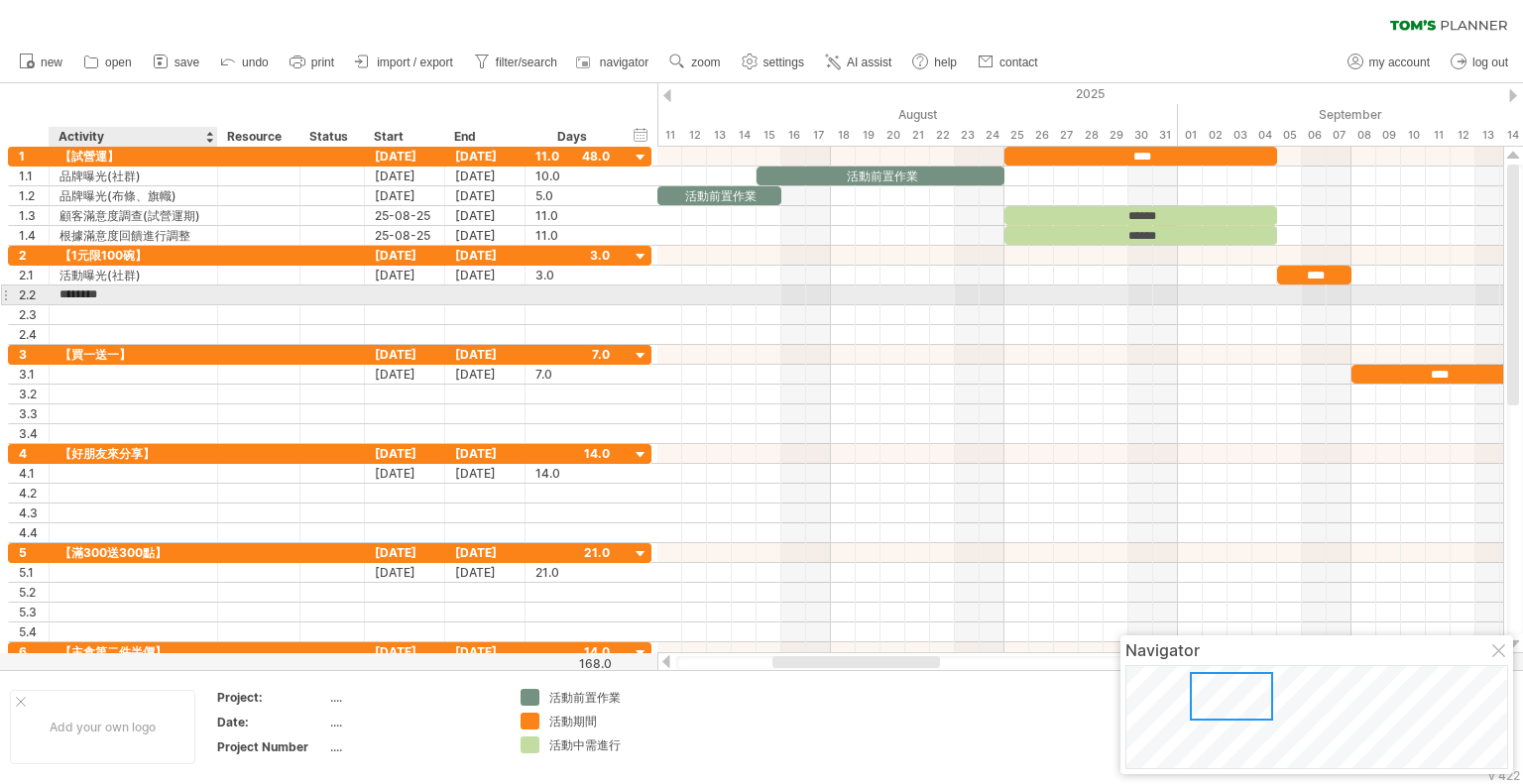 click on "********" at bounding box center (133, 294) 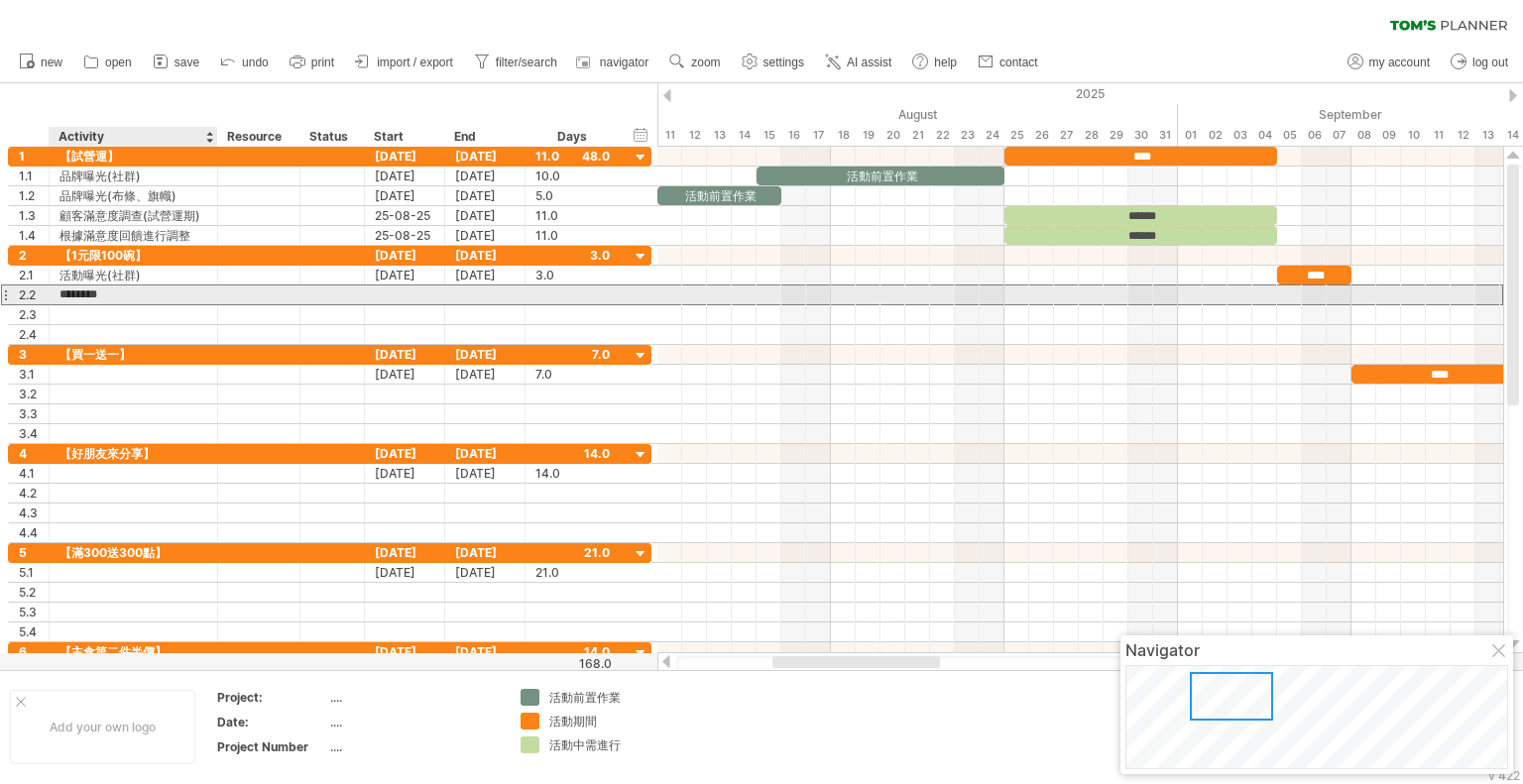 click on "********" at bounding box center [133, 294] 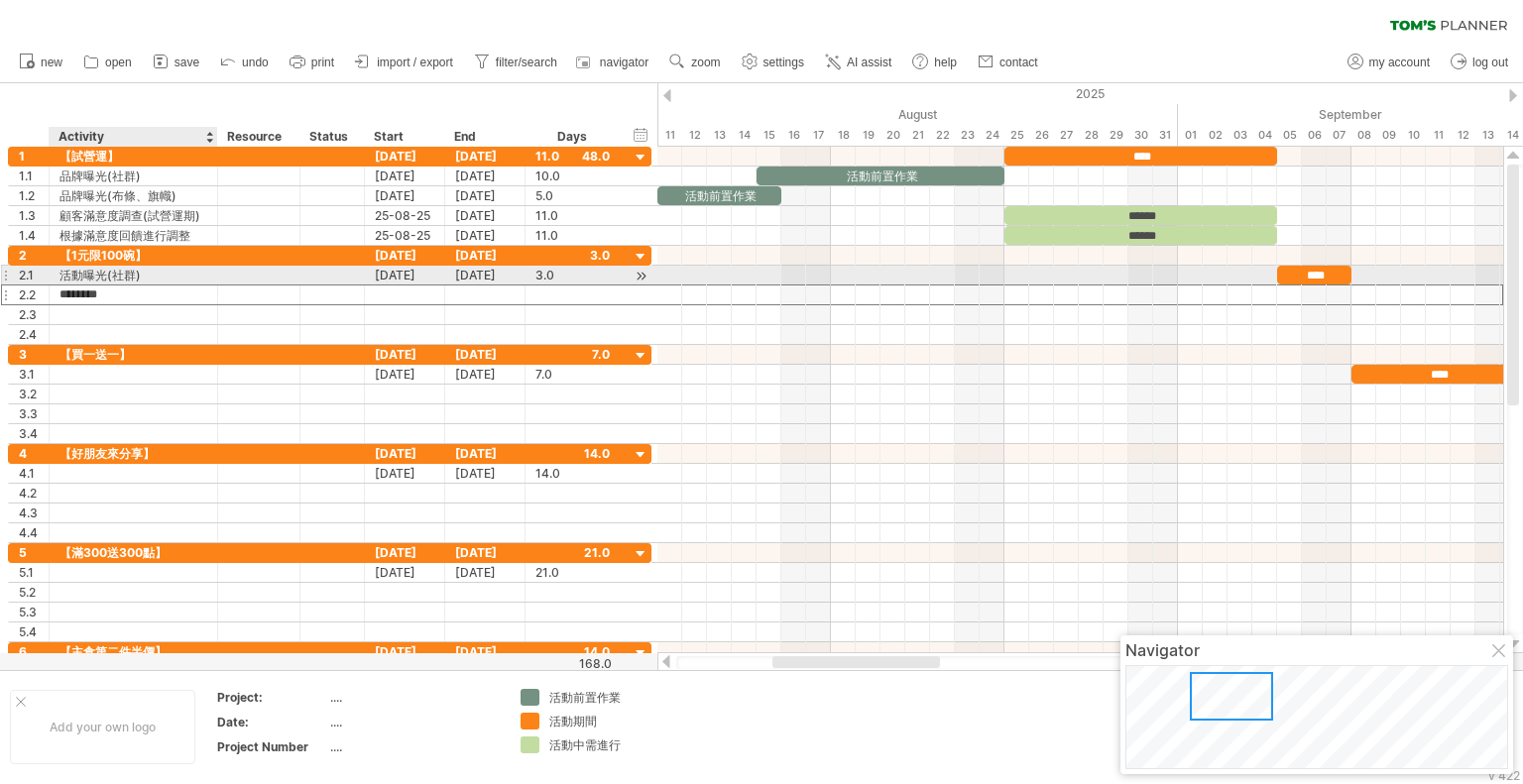drag, startPoint x: 173, startPoint y: 293, endPoint x: 176, endPoint y: 265, distance: 28.160256 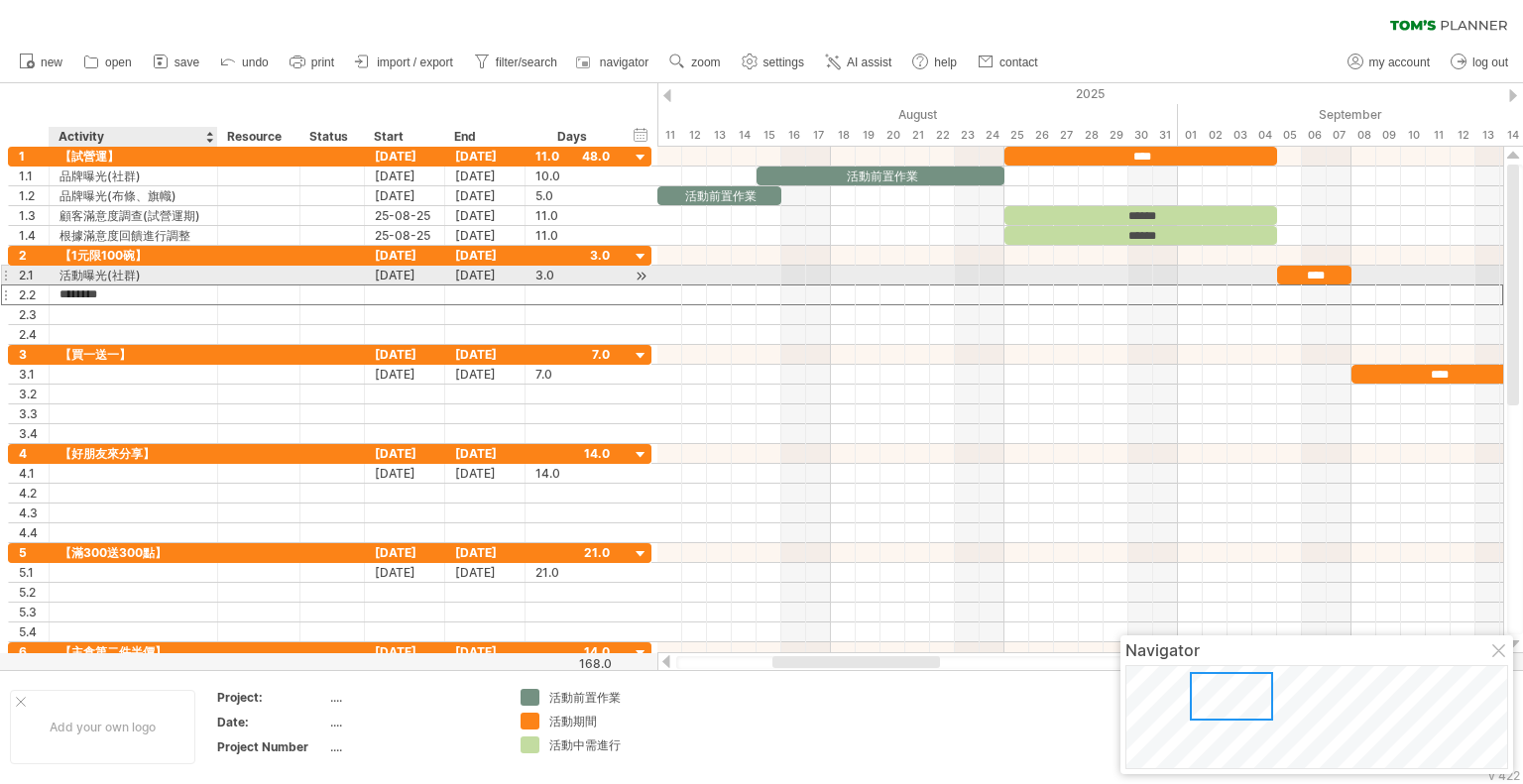 click on "2 ********* 【1元限100碗】 [DATE] [DATE] 3.0   2.1 ******** 活動曝光(社群) [DATE] [DATE] 3.0 3.0   2.2 ******** 活動曝光(社群)   2.3   2.4" at bounding box center (329, 295) 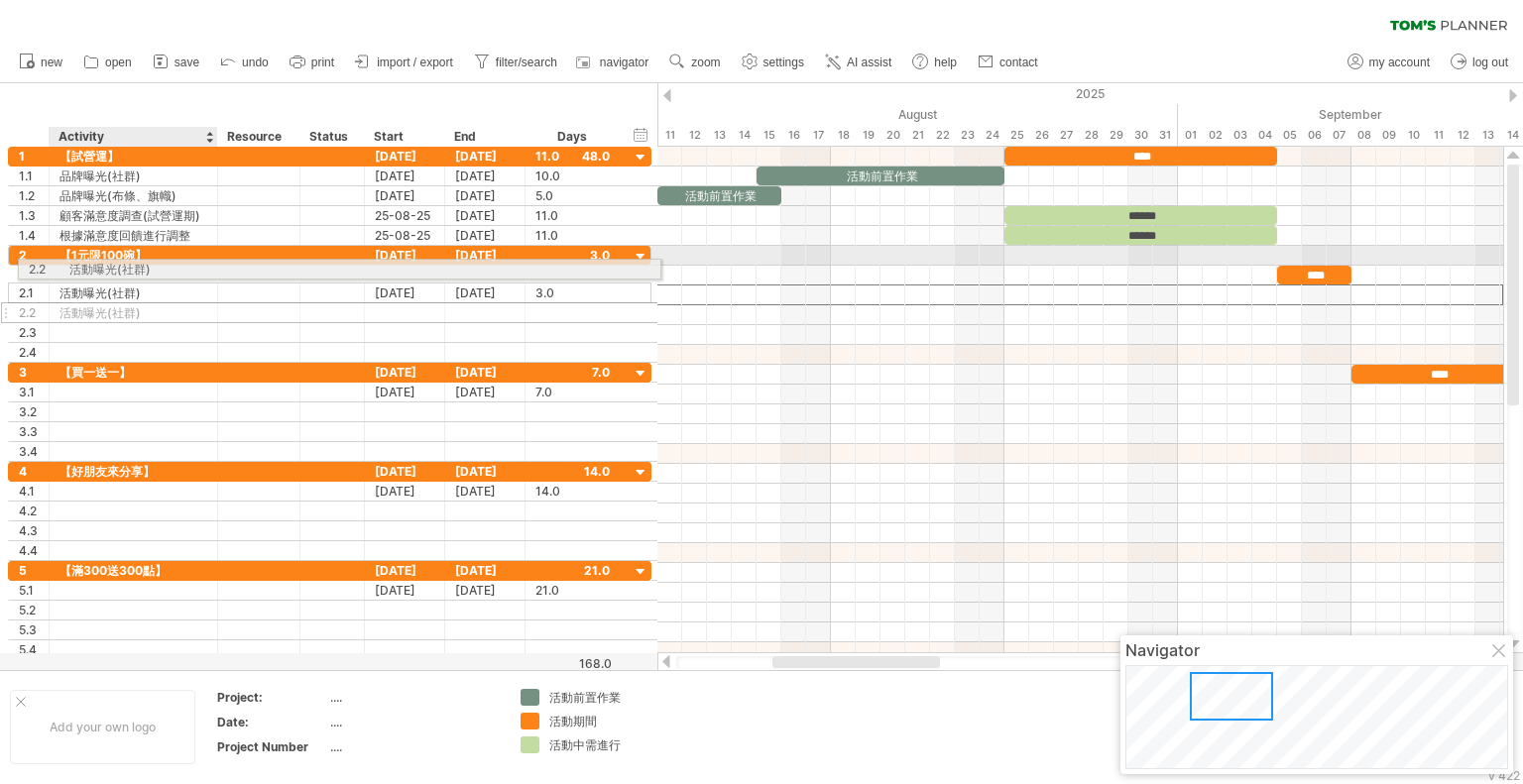 drag, startPoint x: 167, startPoint y: 293, endPoint x: 176, endPoint y: 266, distance: 28.460499 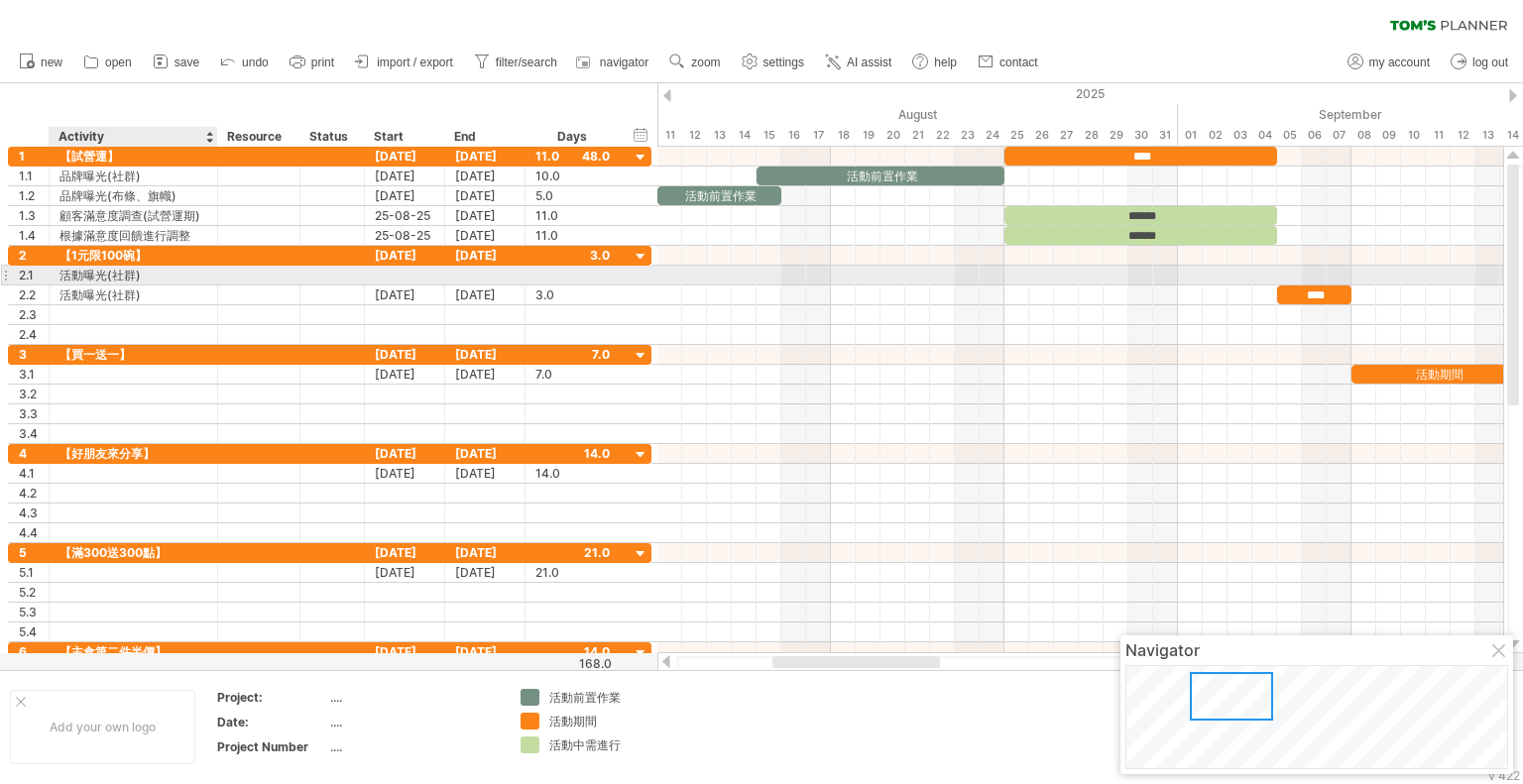 click on "活動曝光(社群)" at bounding box center (133, 275) 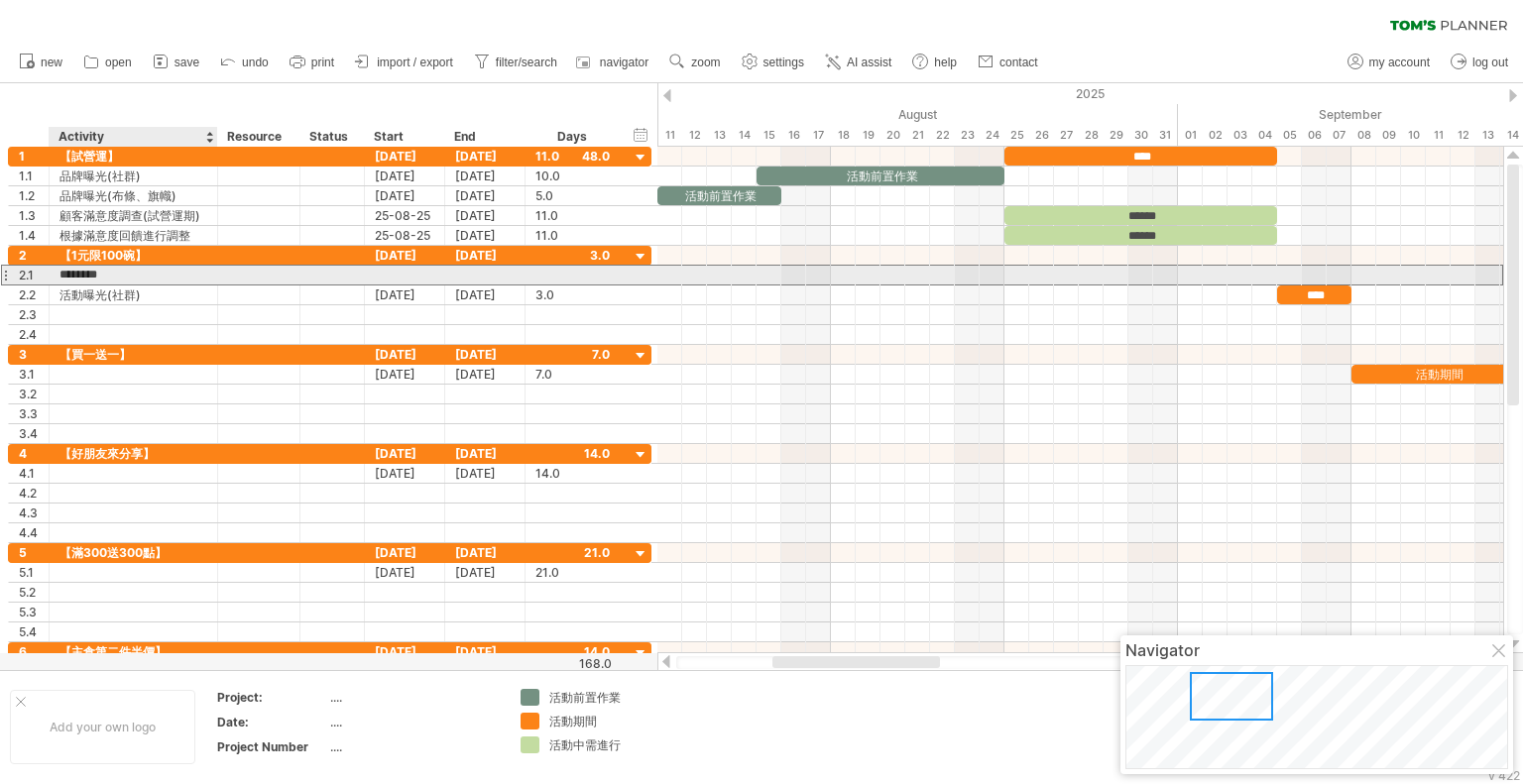 click on "********" at bounding box center (133, 275) 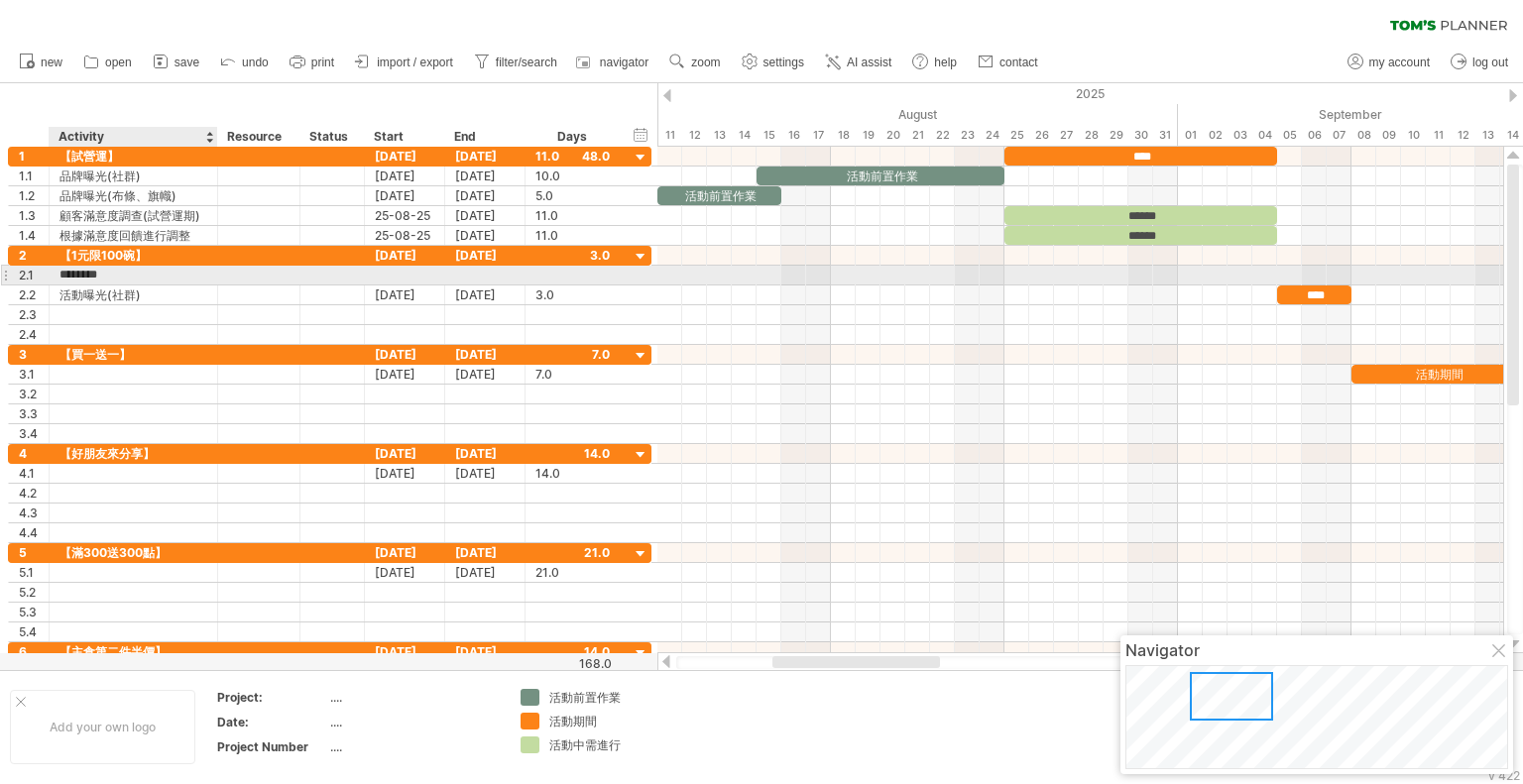 click on "********" at bounding box center [133, 275] 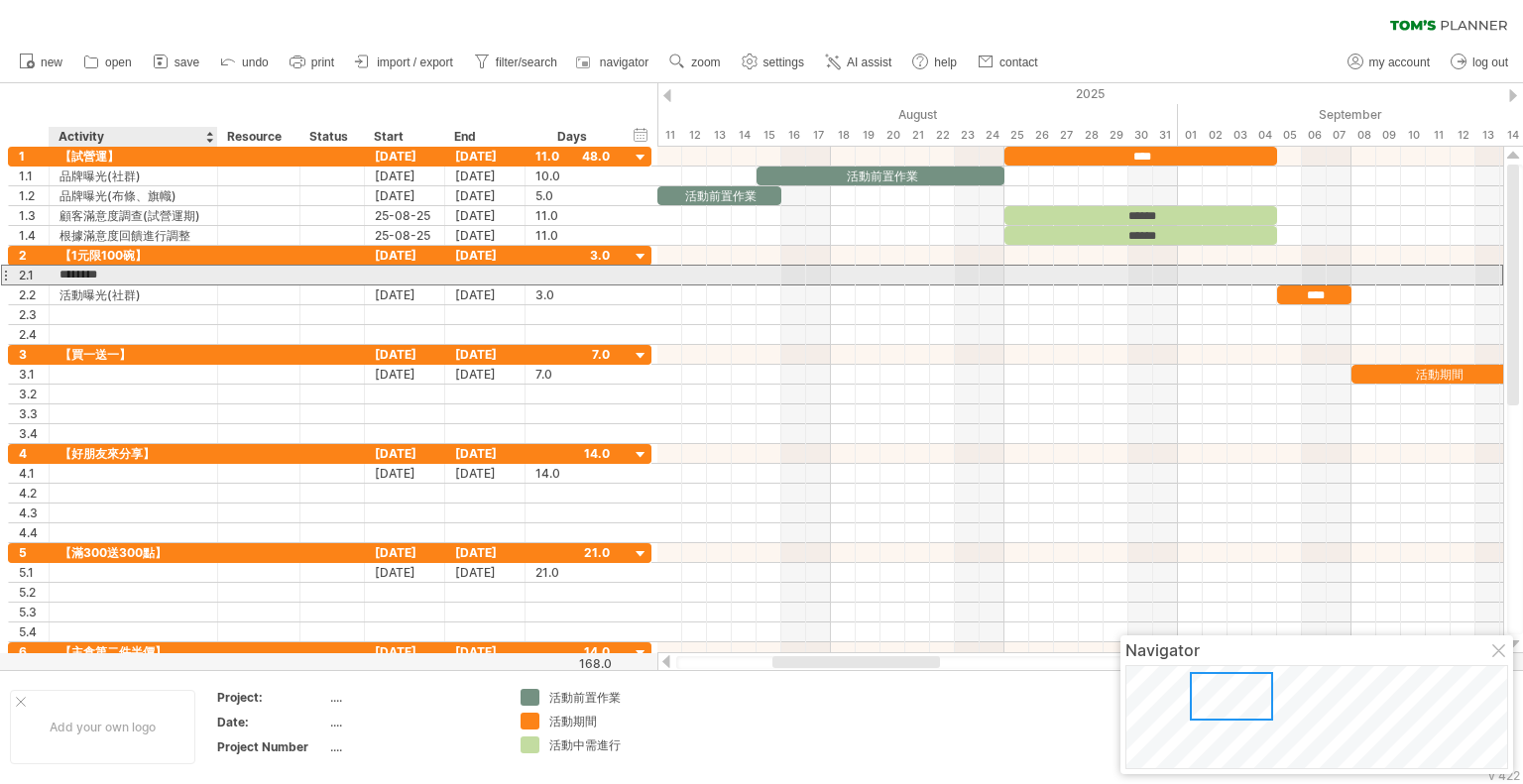click on "********" at bounding box center [133, 275] 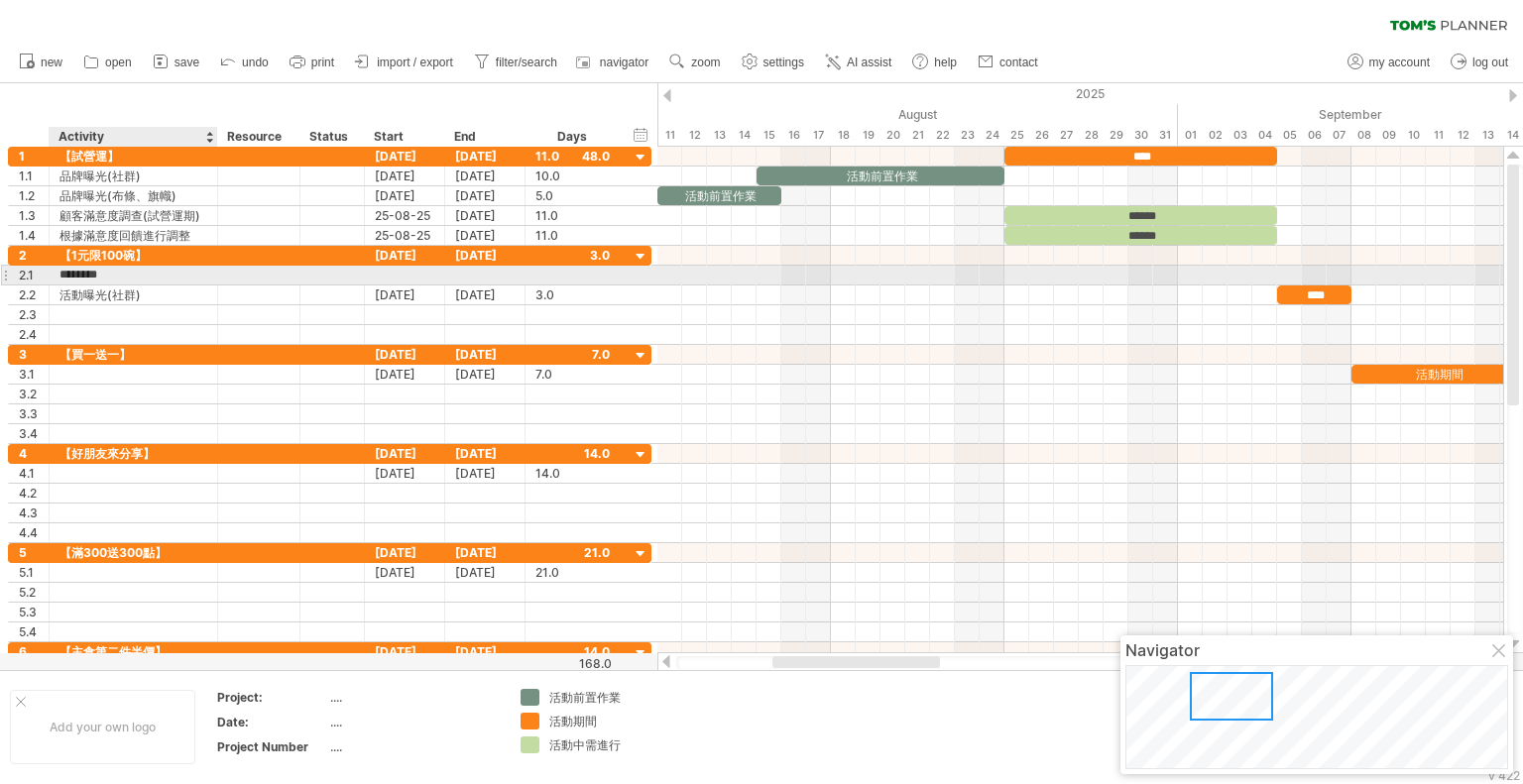 click on "********" at bounding box center (133, 275) 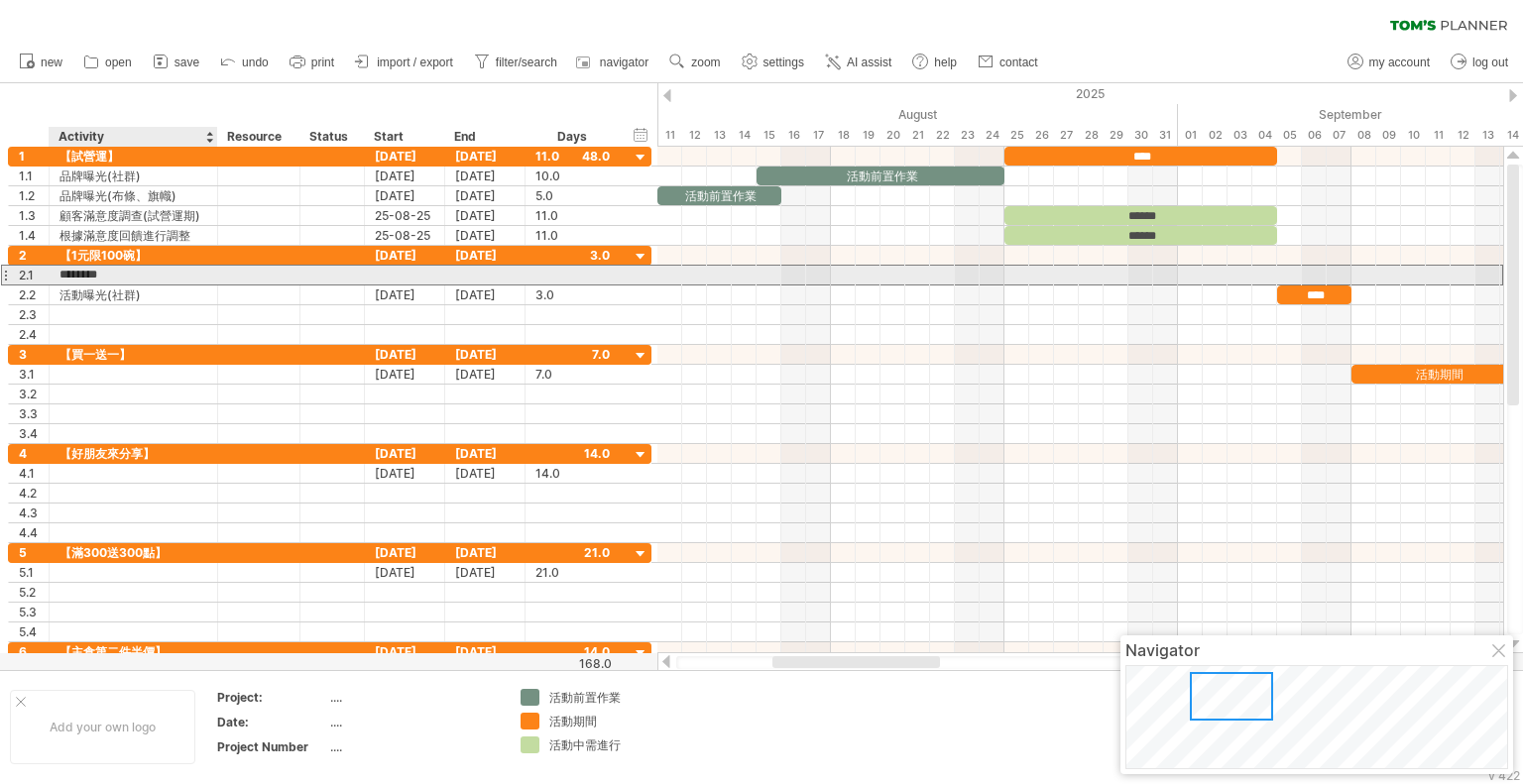 click on "********" at bounding box center [133, 275] 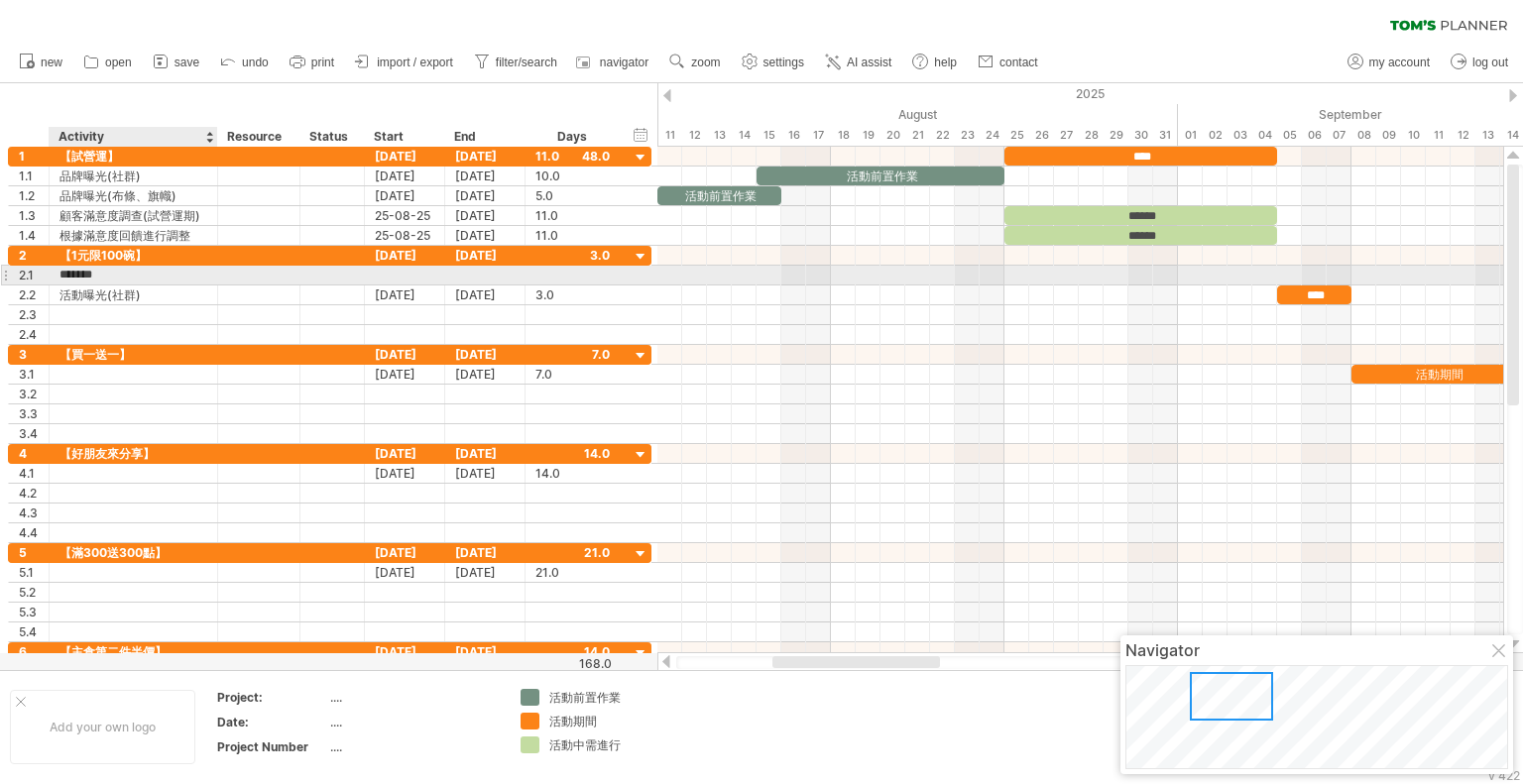 type on "******" 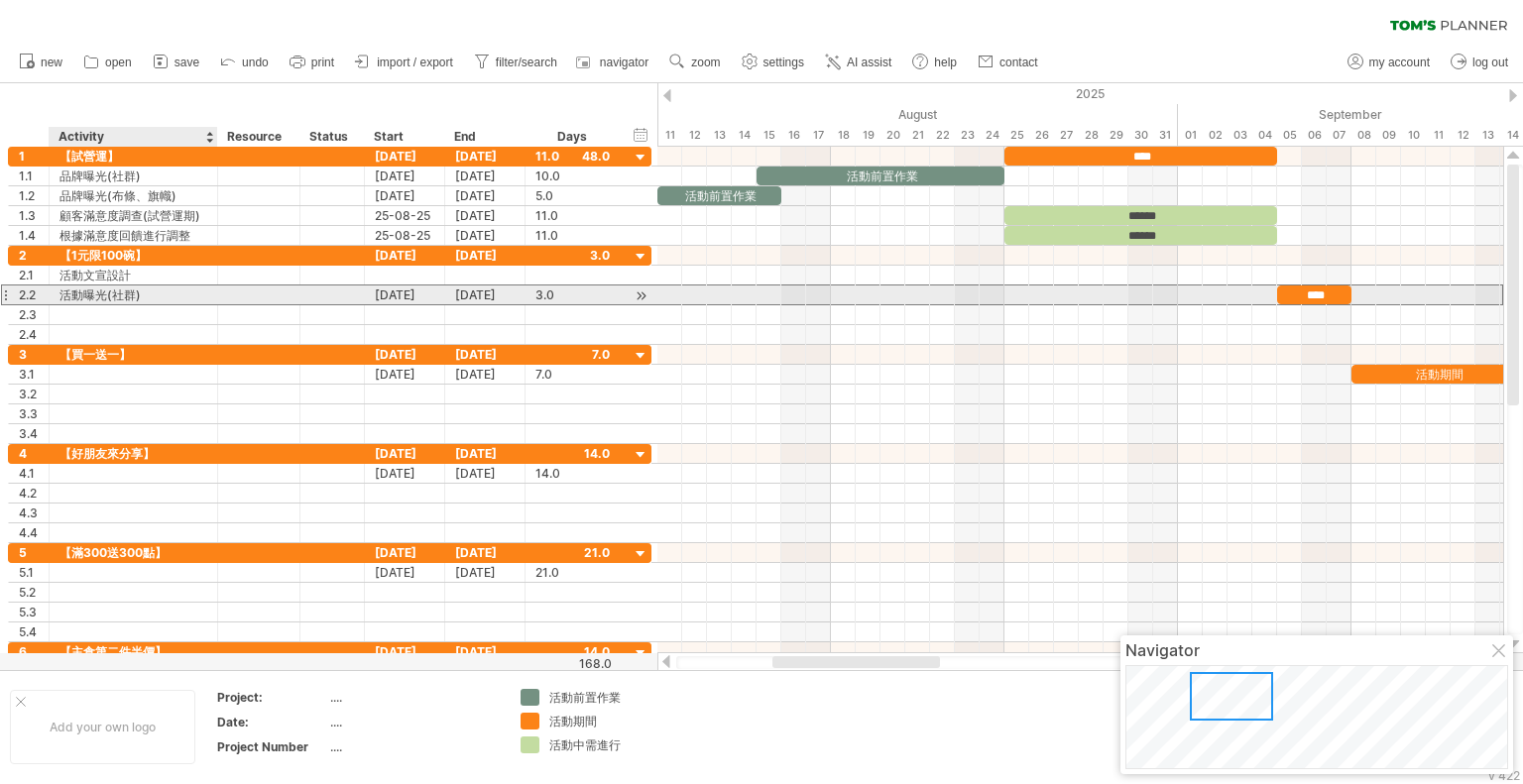 click on "活動曝光(社群)" at bounding box center [133, 294] 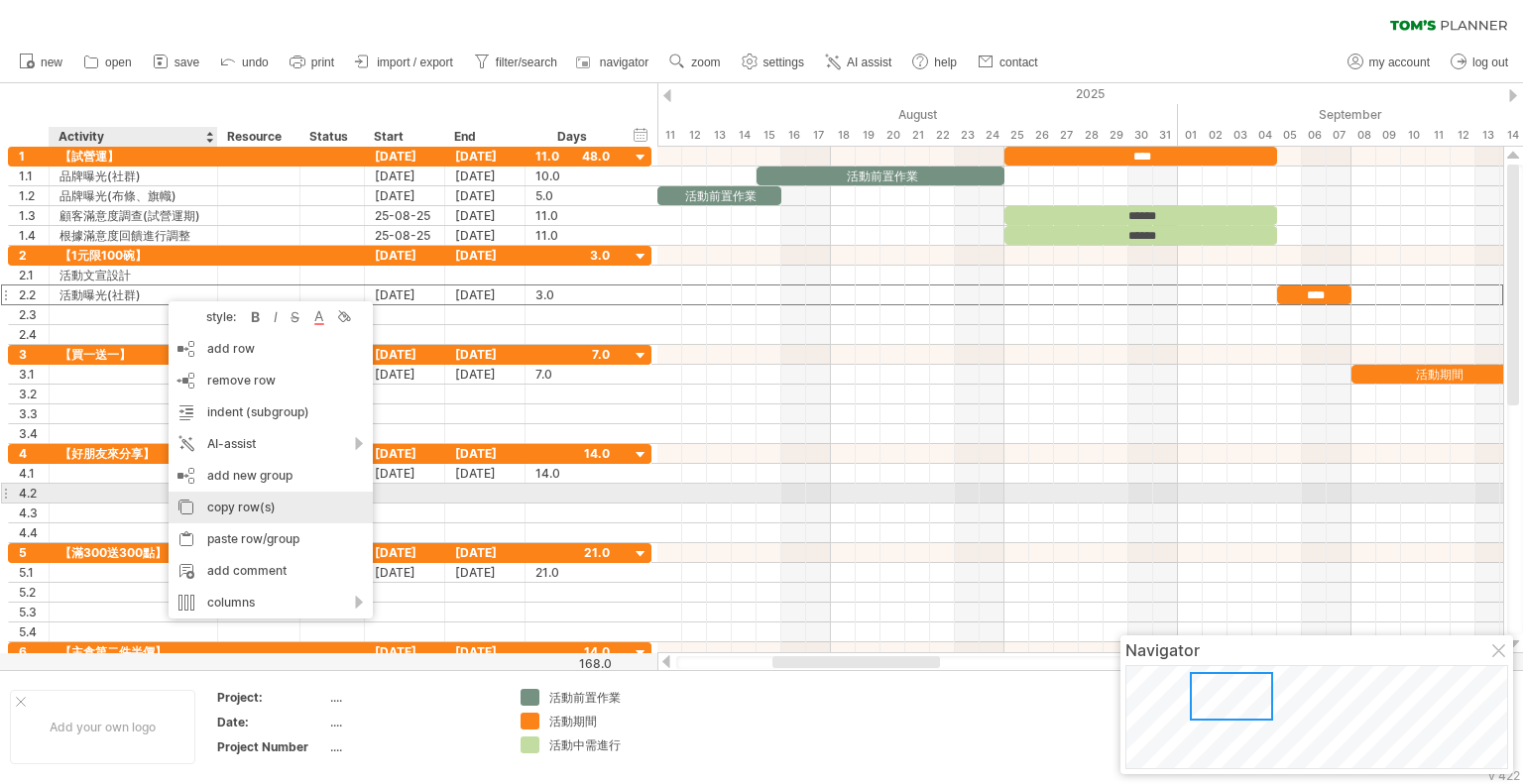 click on "copy row(s)" at bounding box center [271, 507] 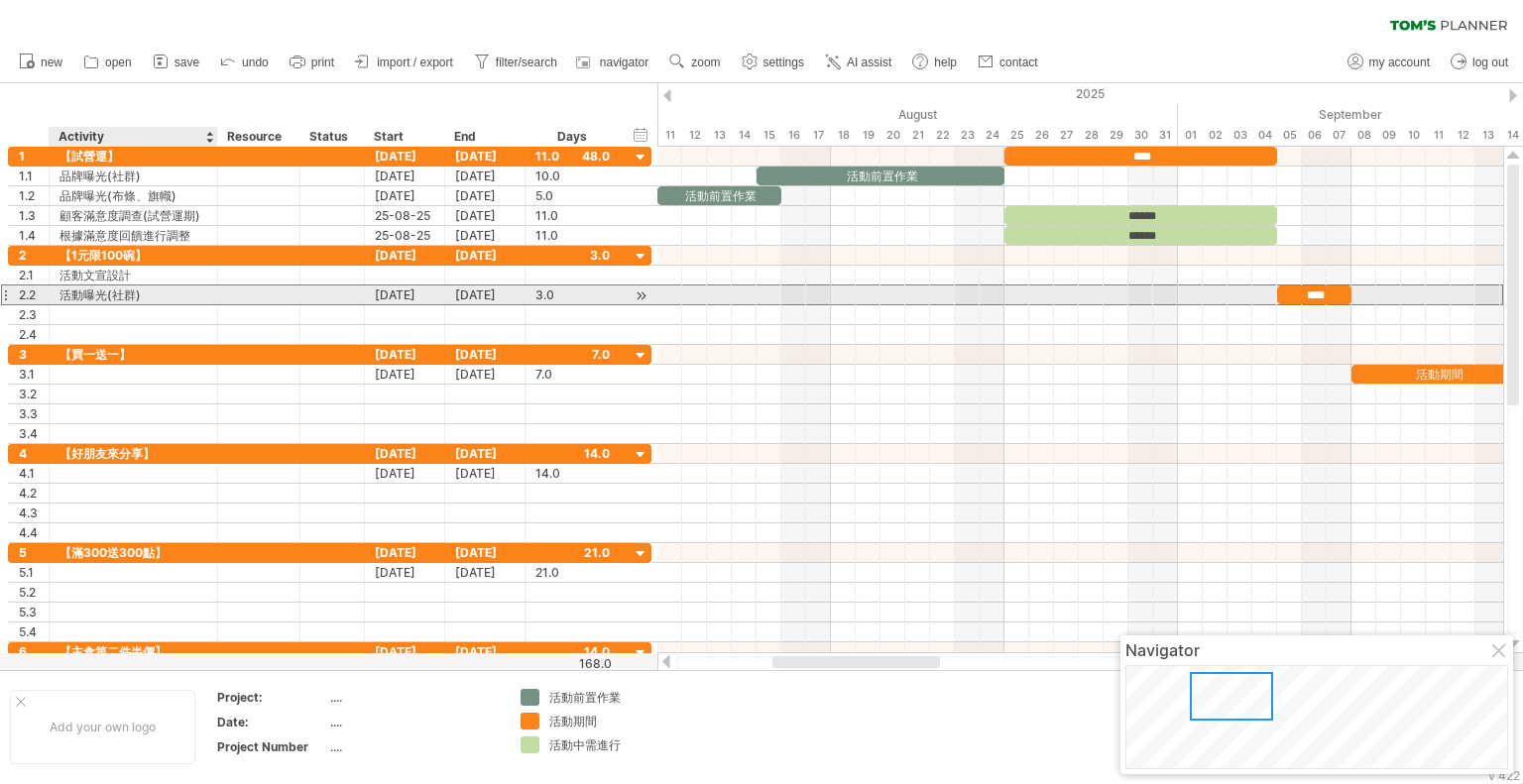 click on "活動曝光(社群)" at bounding box center [133, 294] 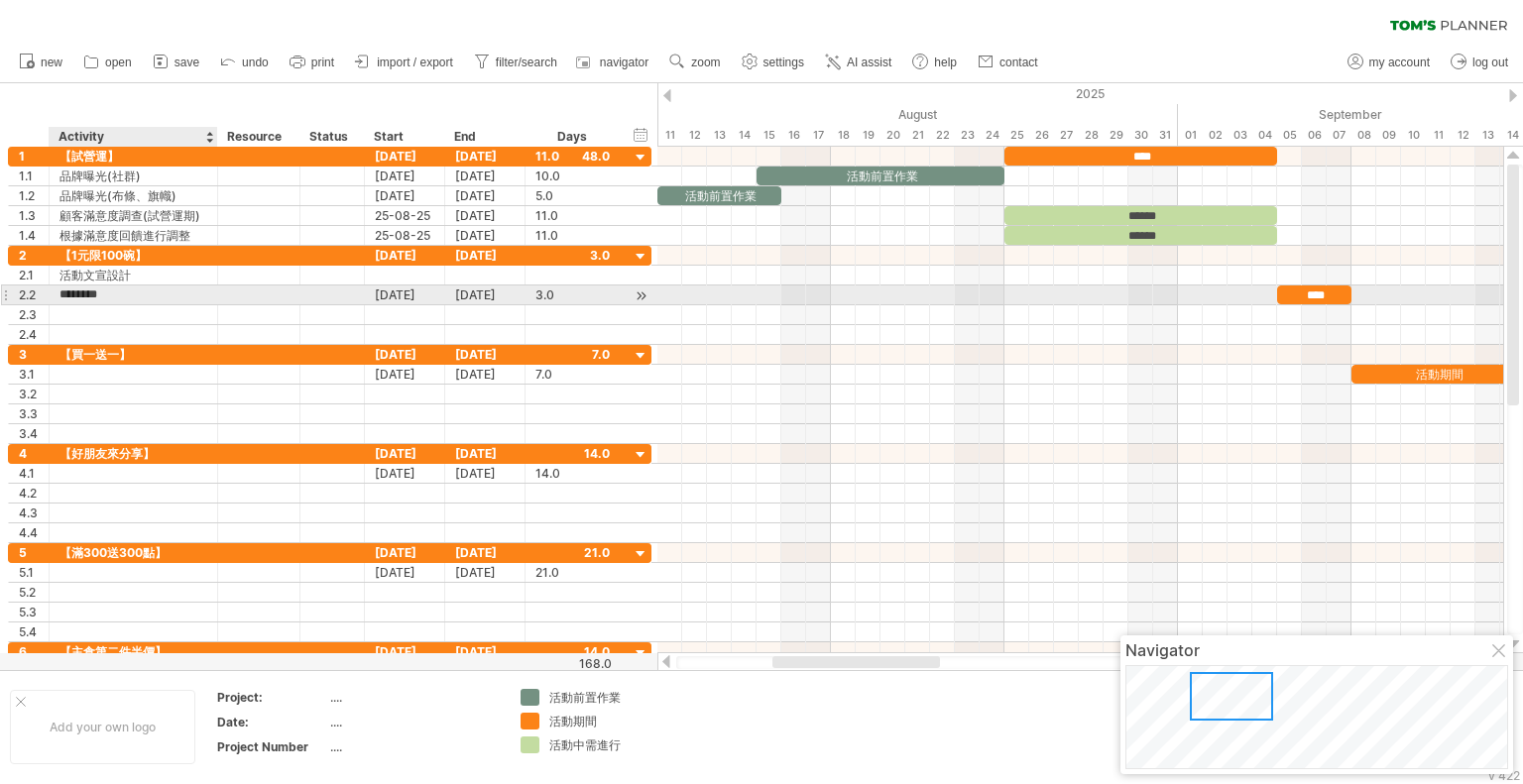 paste on "********" 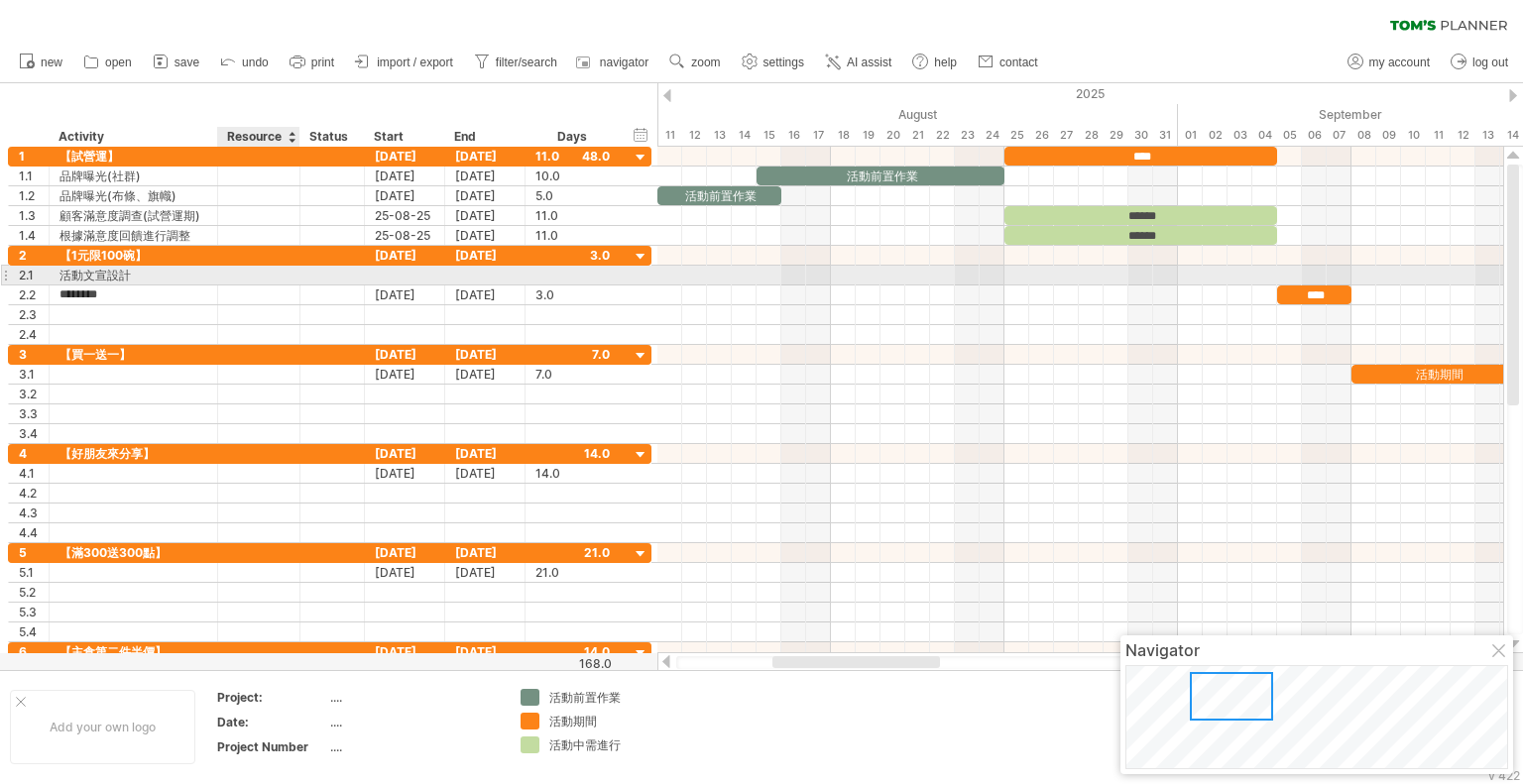 scroll, scrollTop: 0, scrollLeft: 0, axis: both 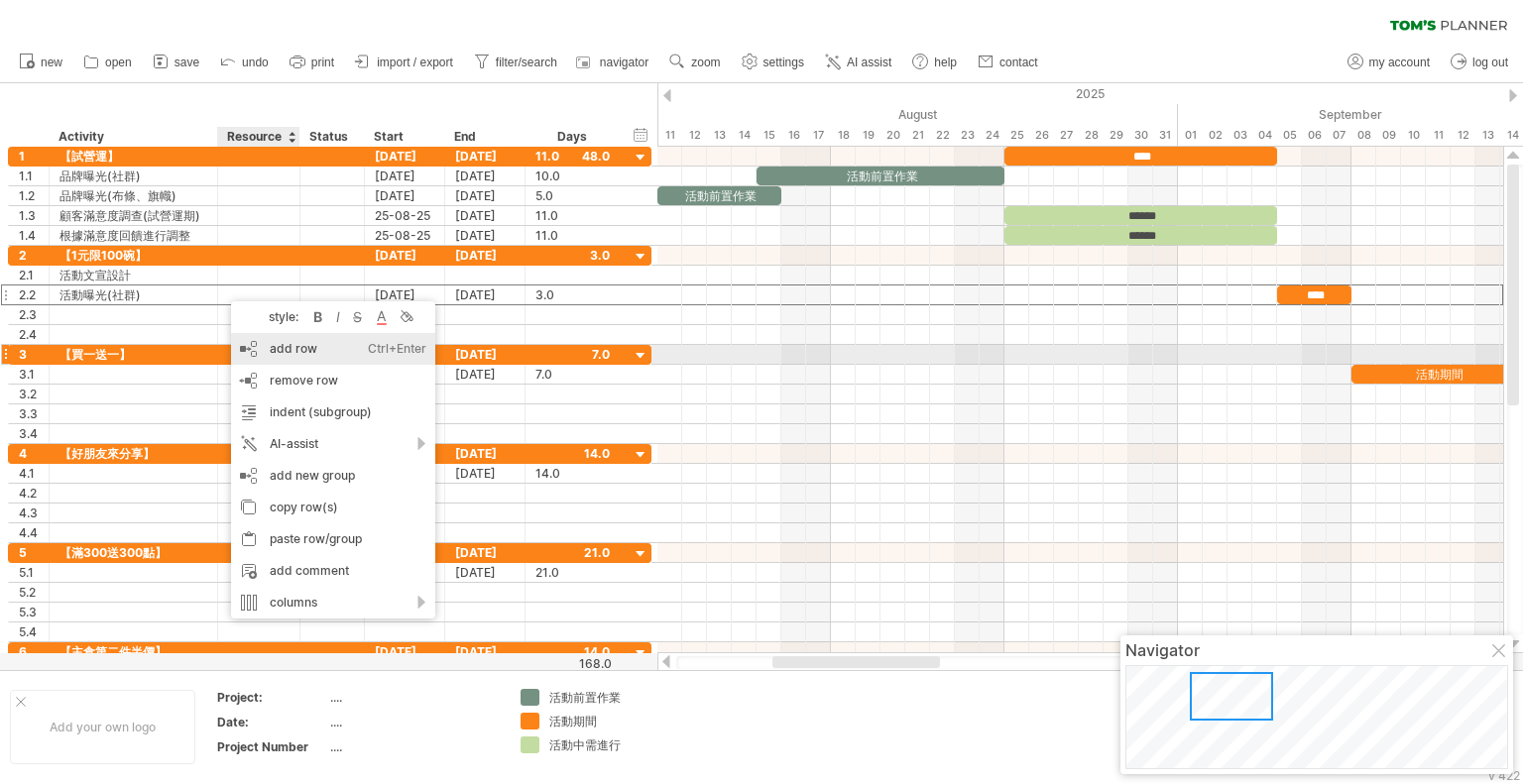 click on "add row Ctrl+Enter Cmd+Enter" at bounding box center (333, 349) 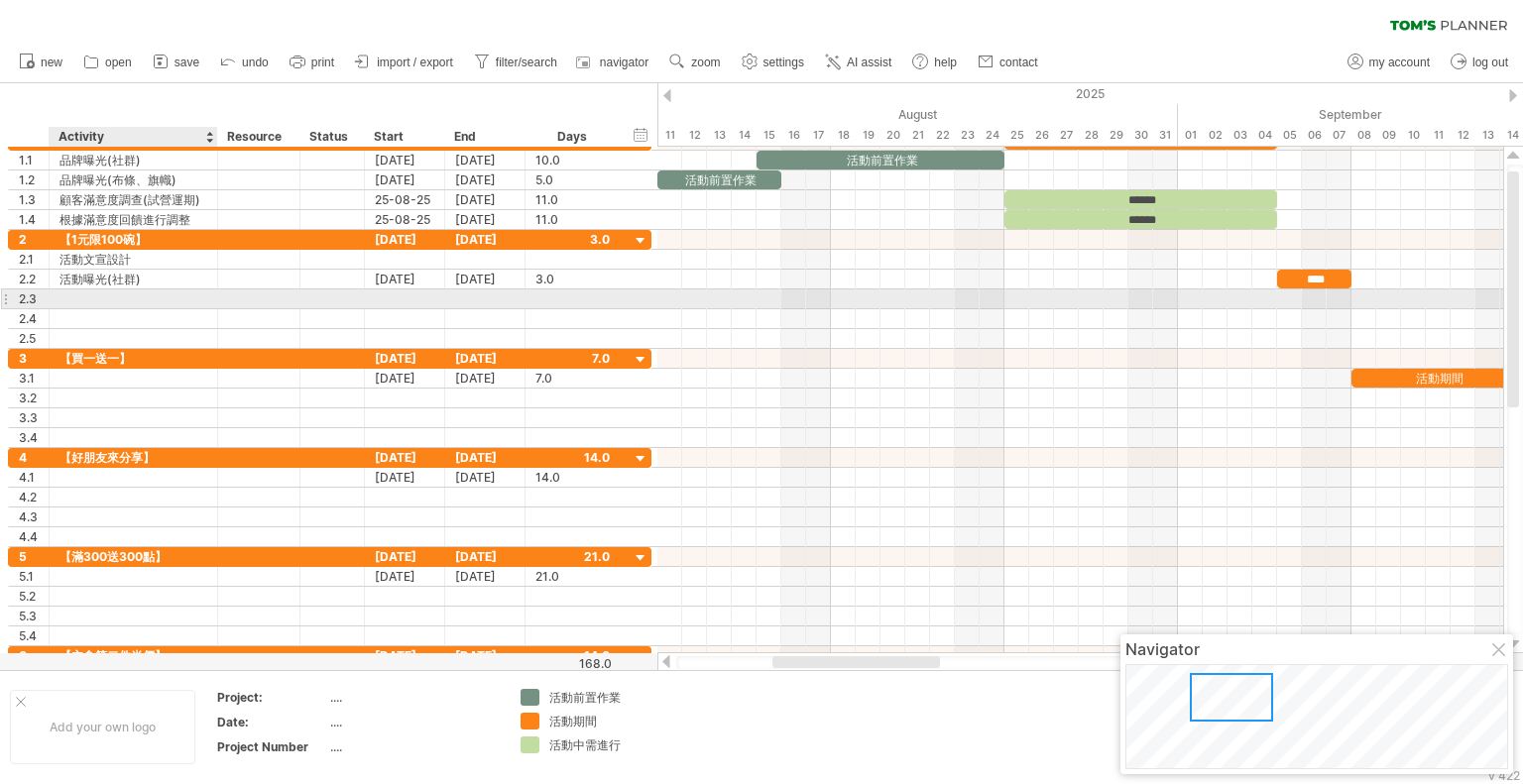 click at bounding box center [133, 298] 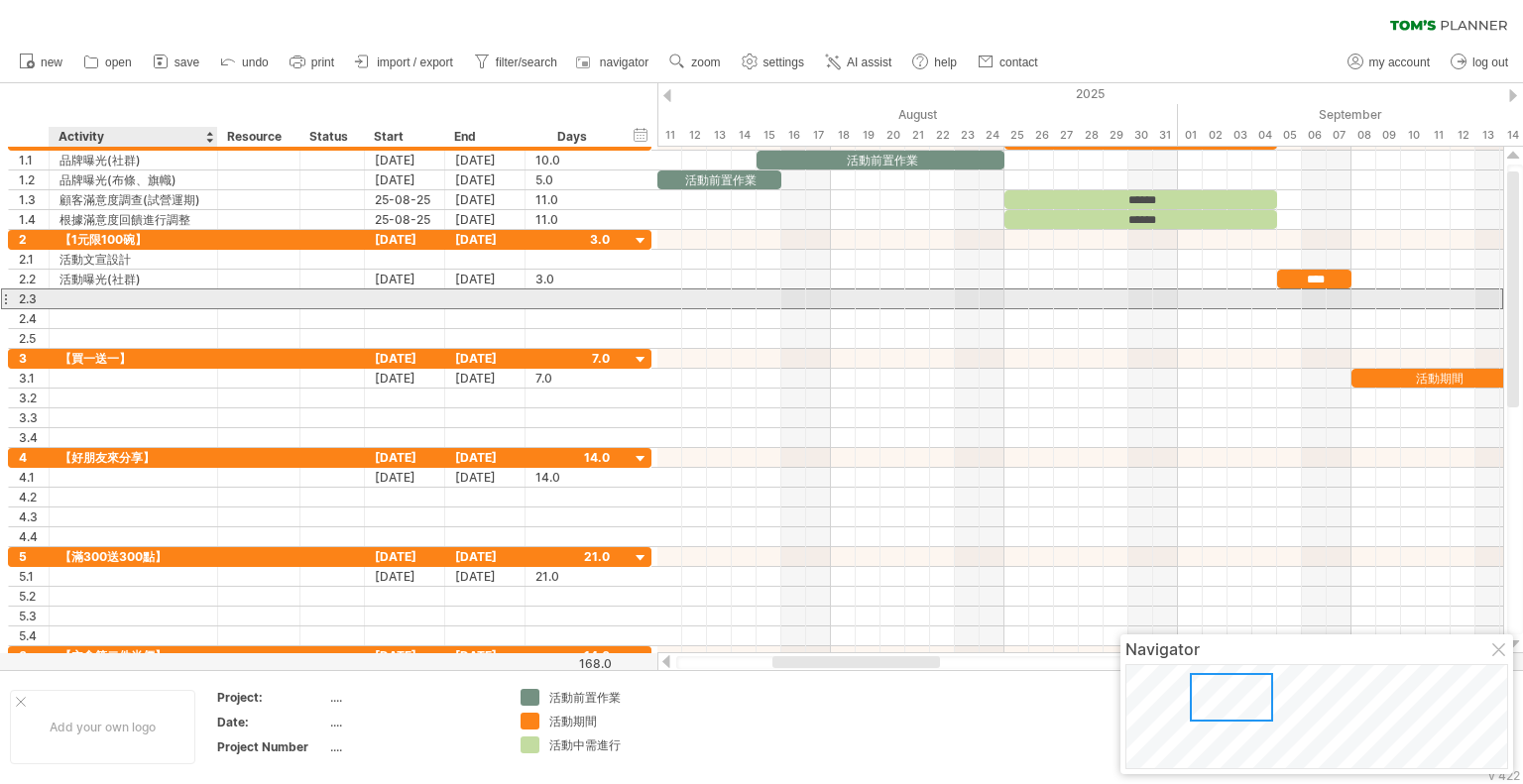 click at bounding box center (133, 298) 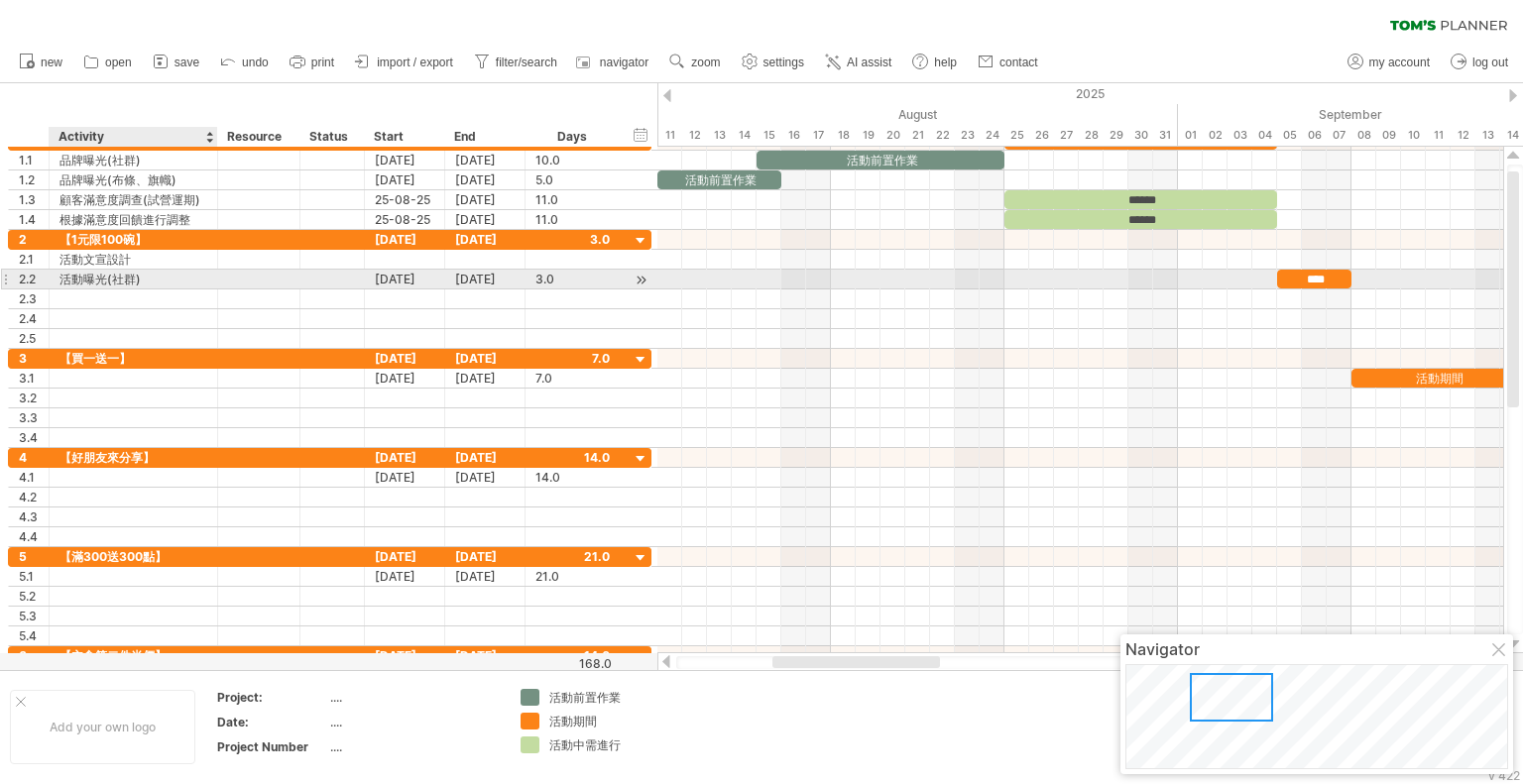 click on "活動曝光(社群)" at bounding box center [133, 279] 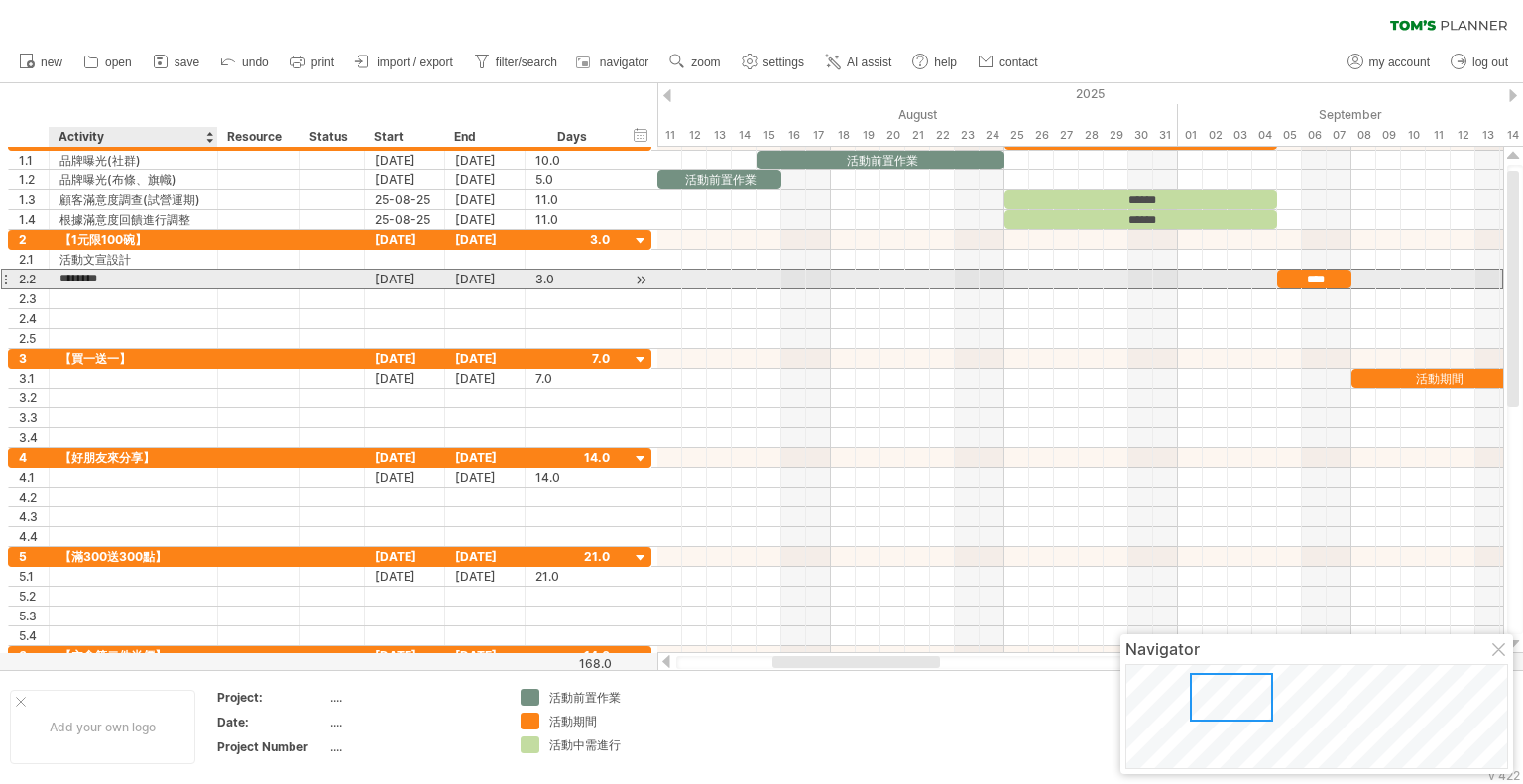 click on "********" at bounding box center [133, 279] 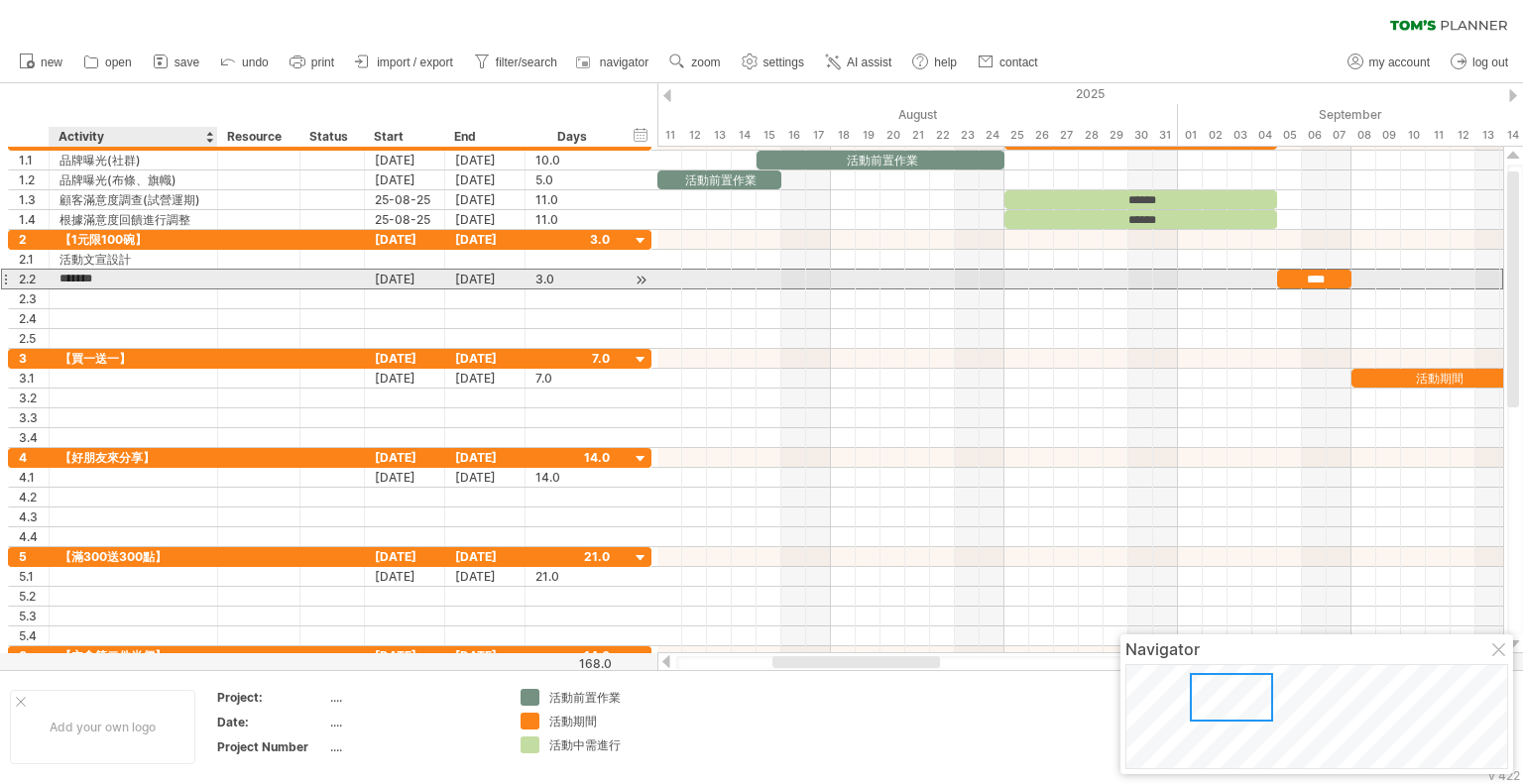 type on "******" 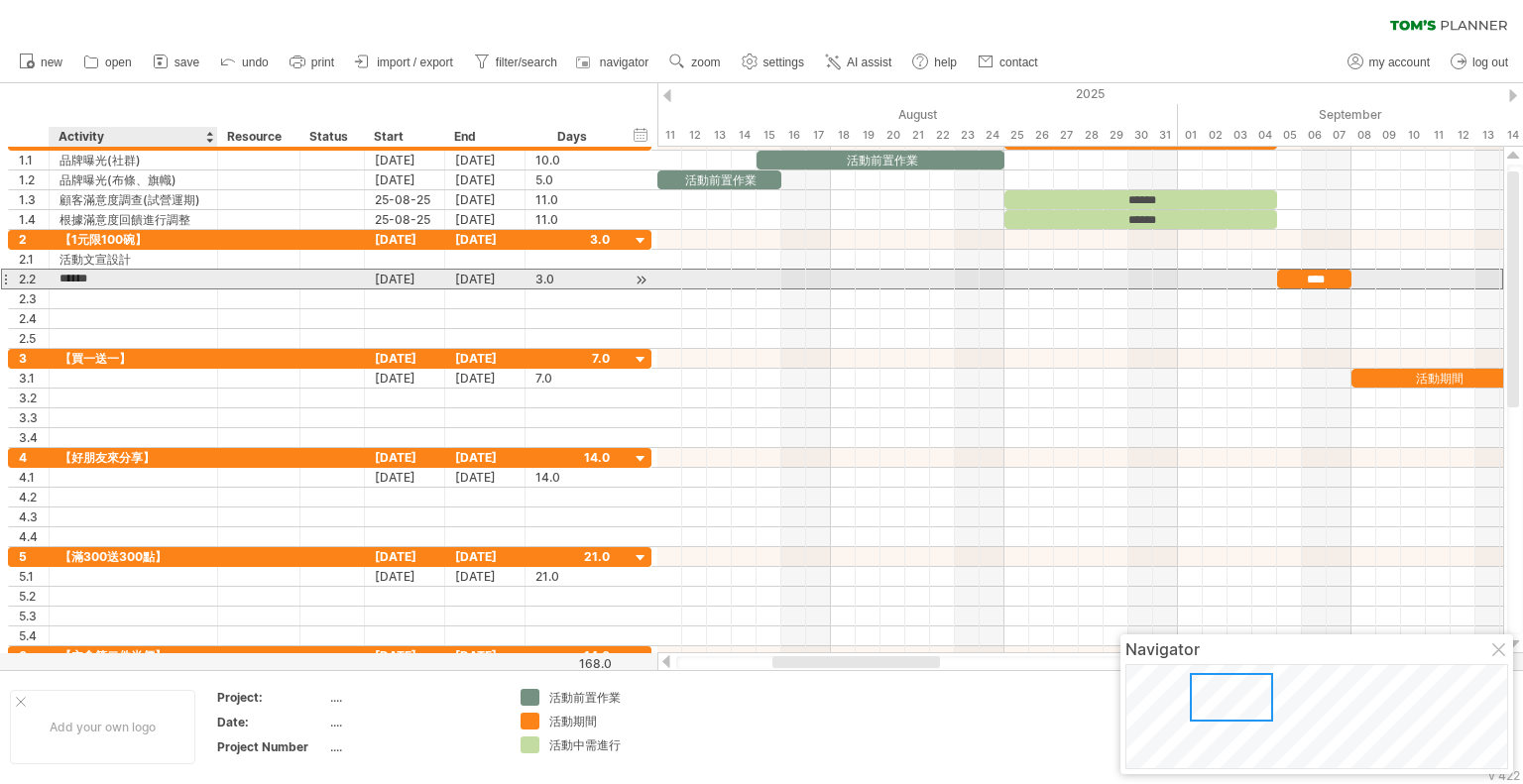 click on "******" at bounding box center (133, 279) 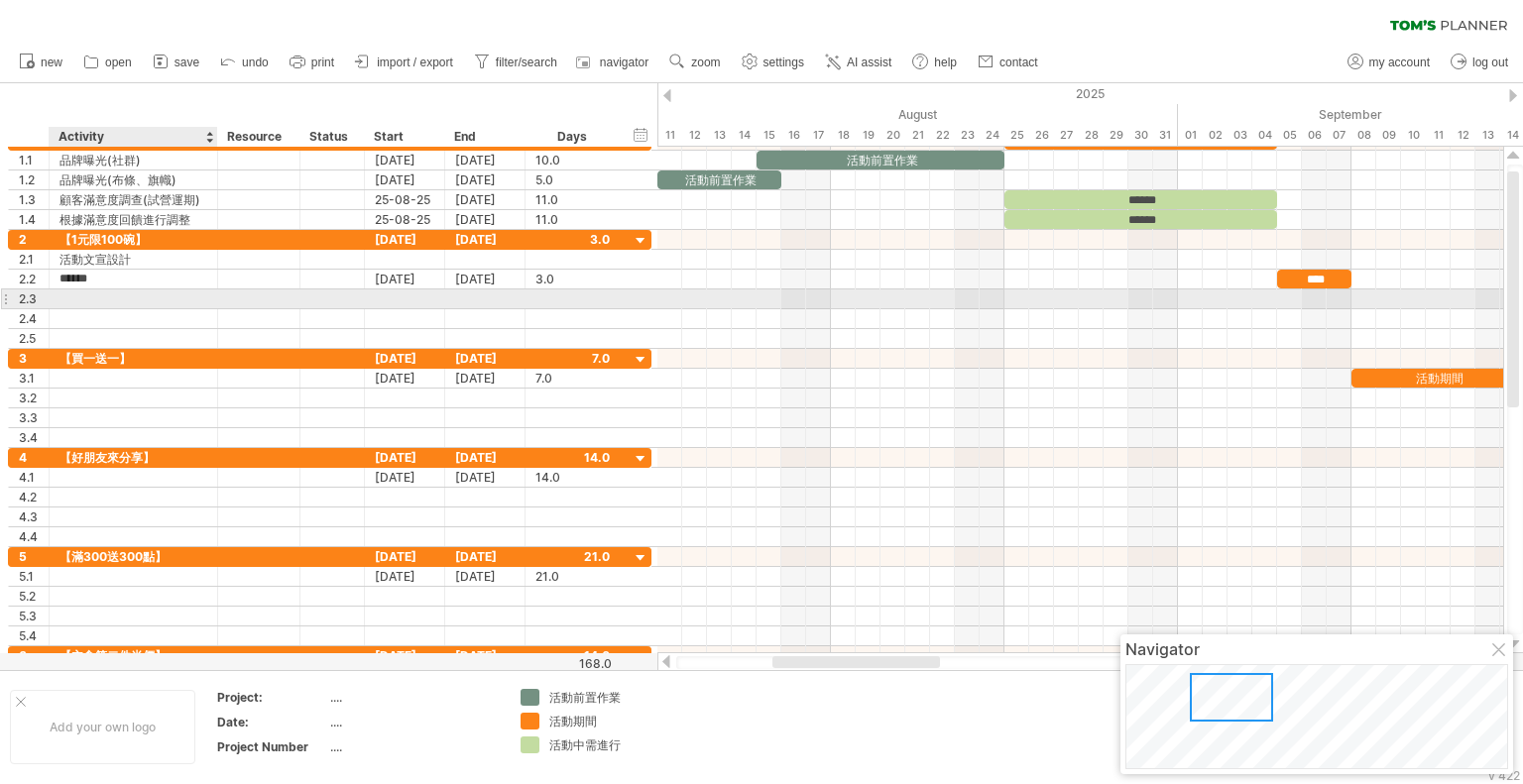 click at bounding box center (133, 298) 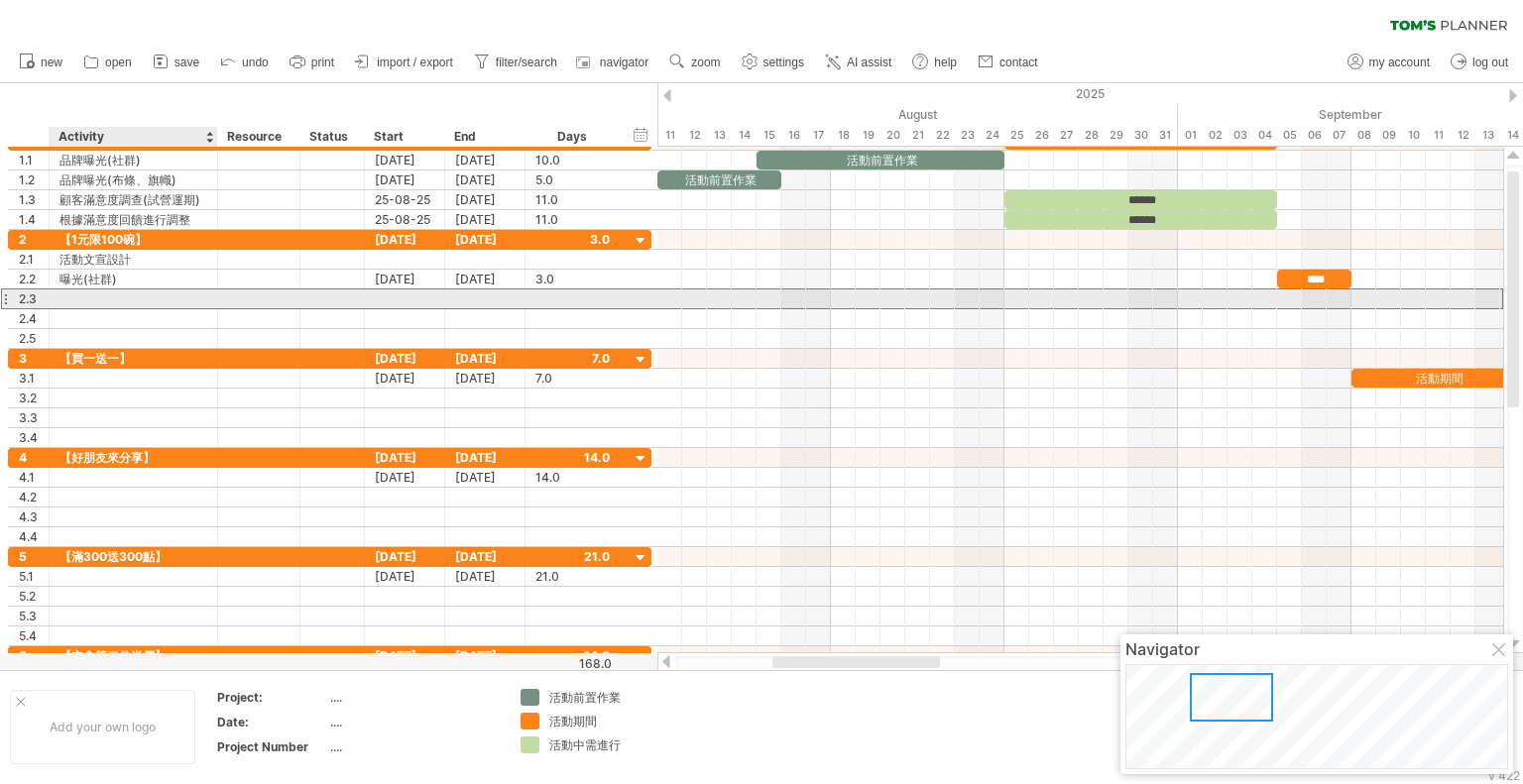 click at bounding box center [133, 298] 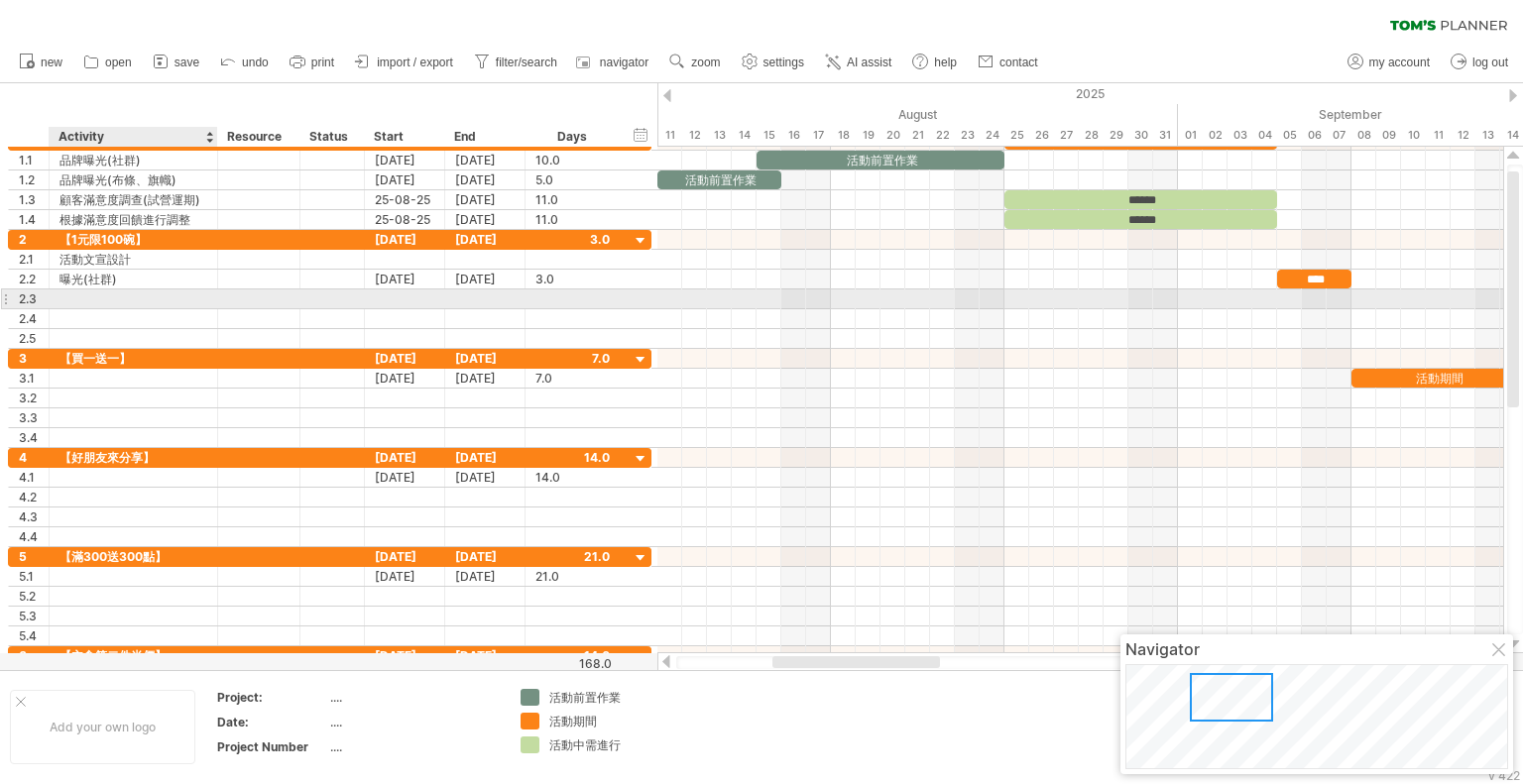 paste on "******" 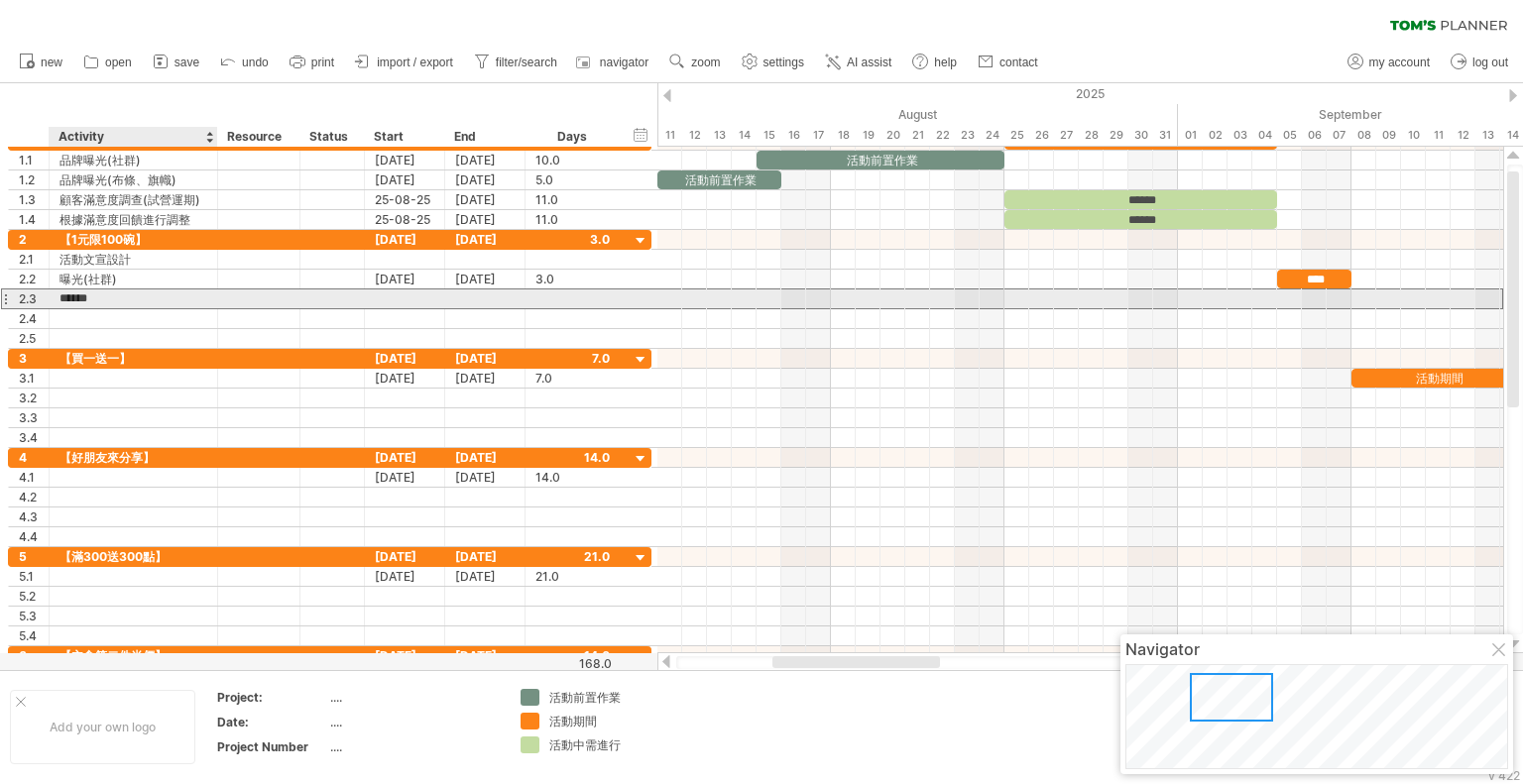 click on "******" at bounding box center (133, 298) 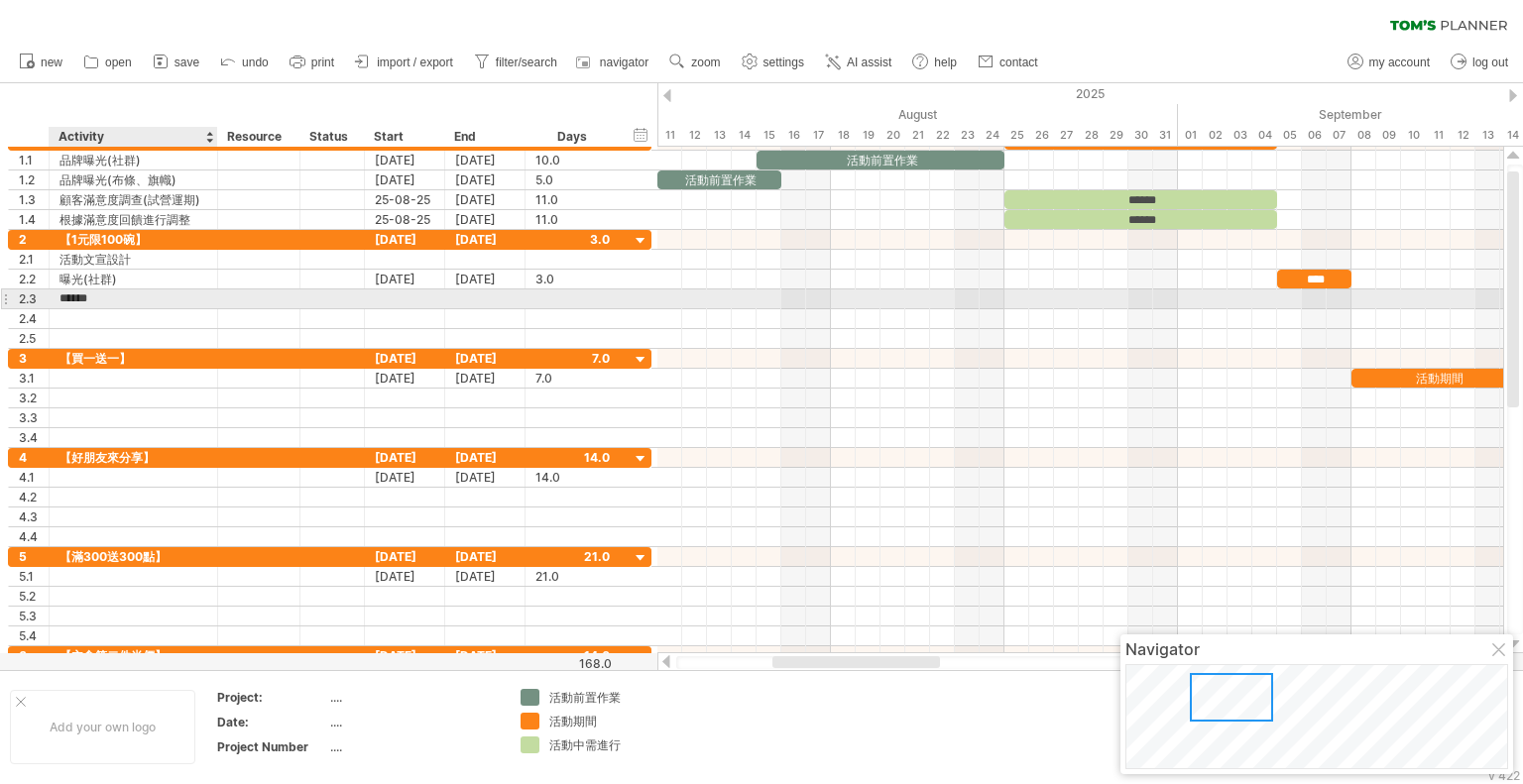 click on "******" at bounding box center (133, 298) 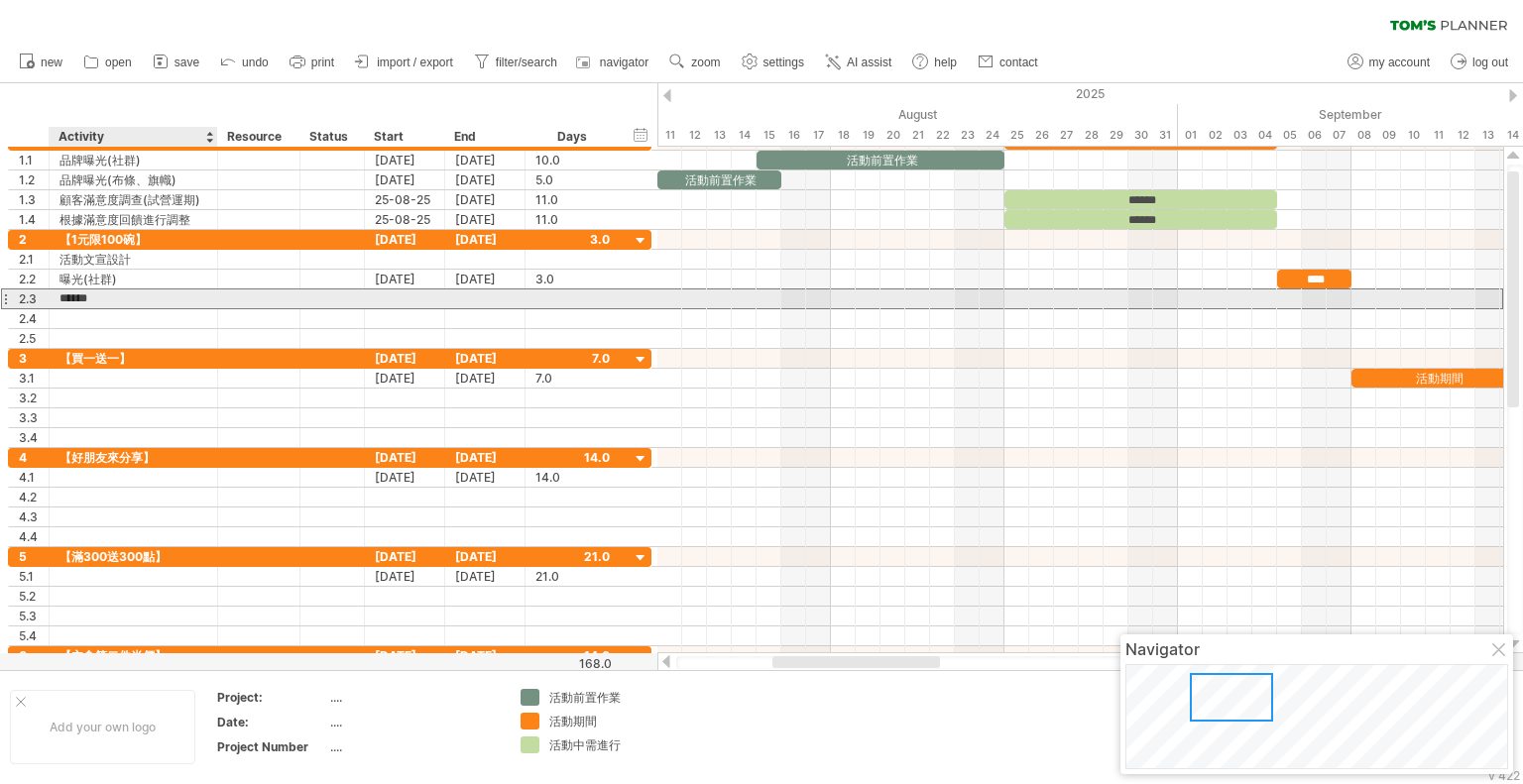 click on "******" at bounding box center (133, 298) 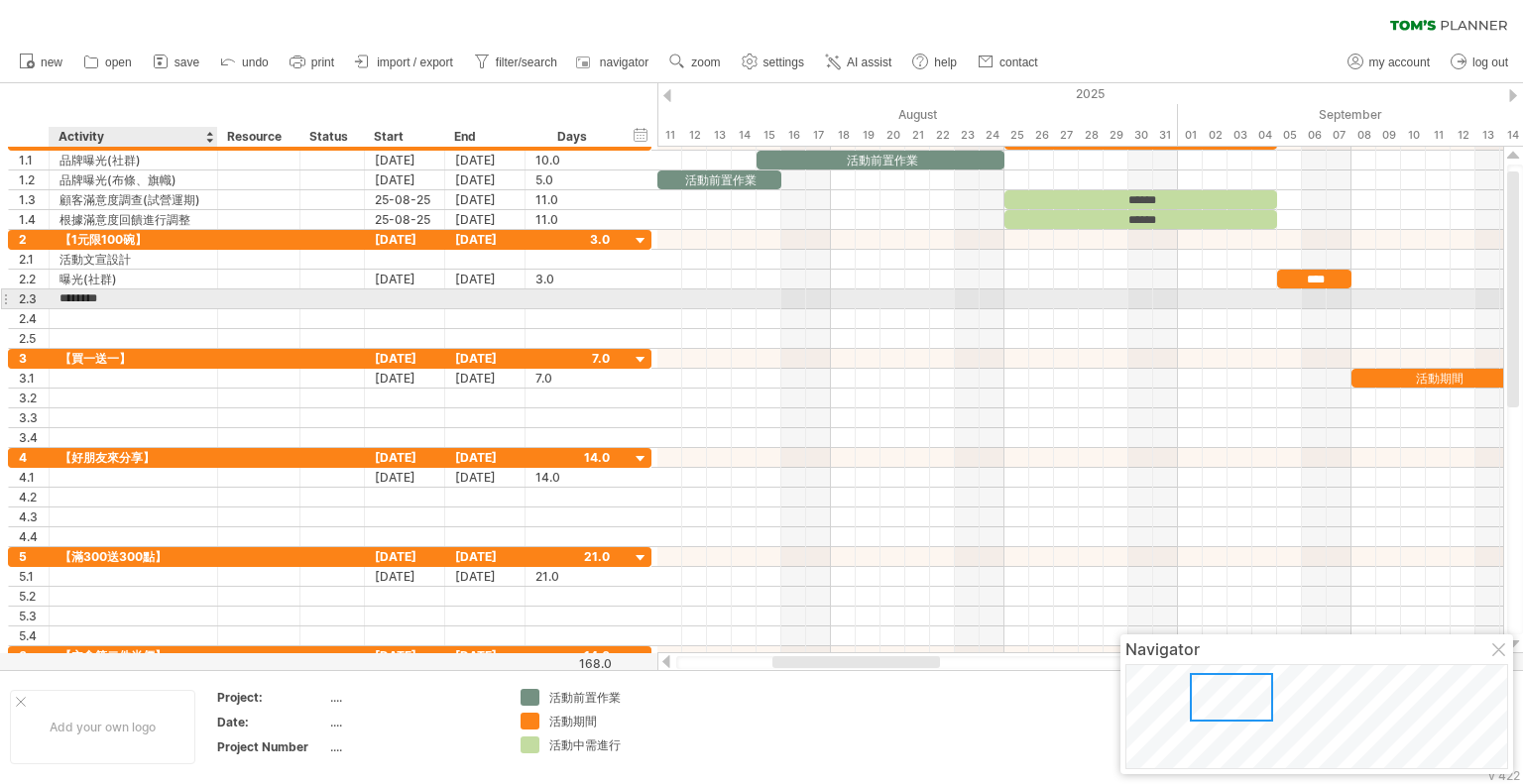 type on "******" 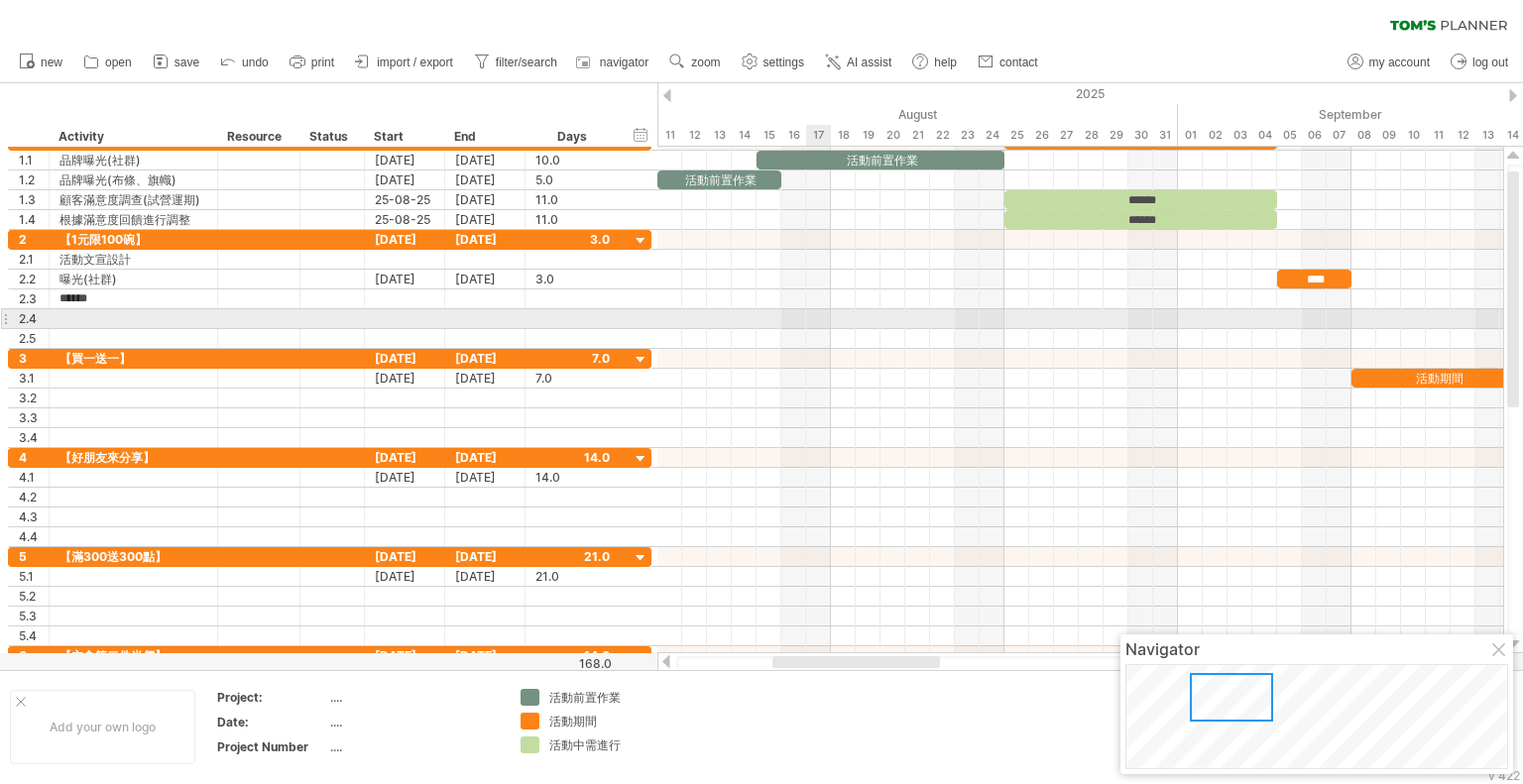 click at bounding box center (1080, 319) 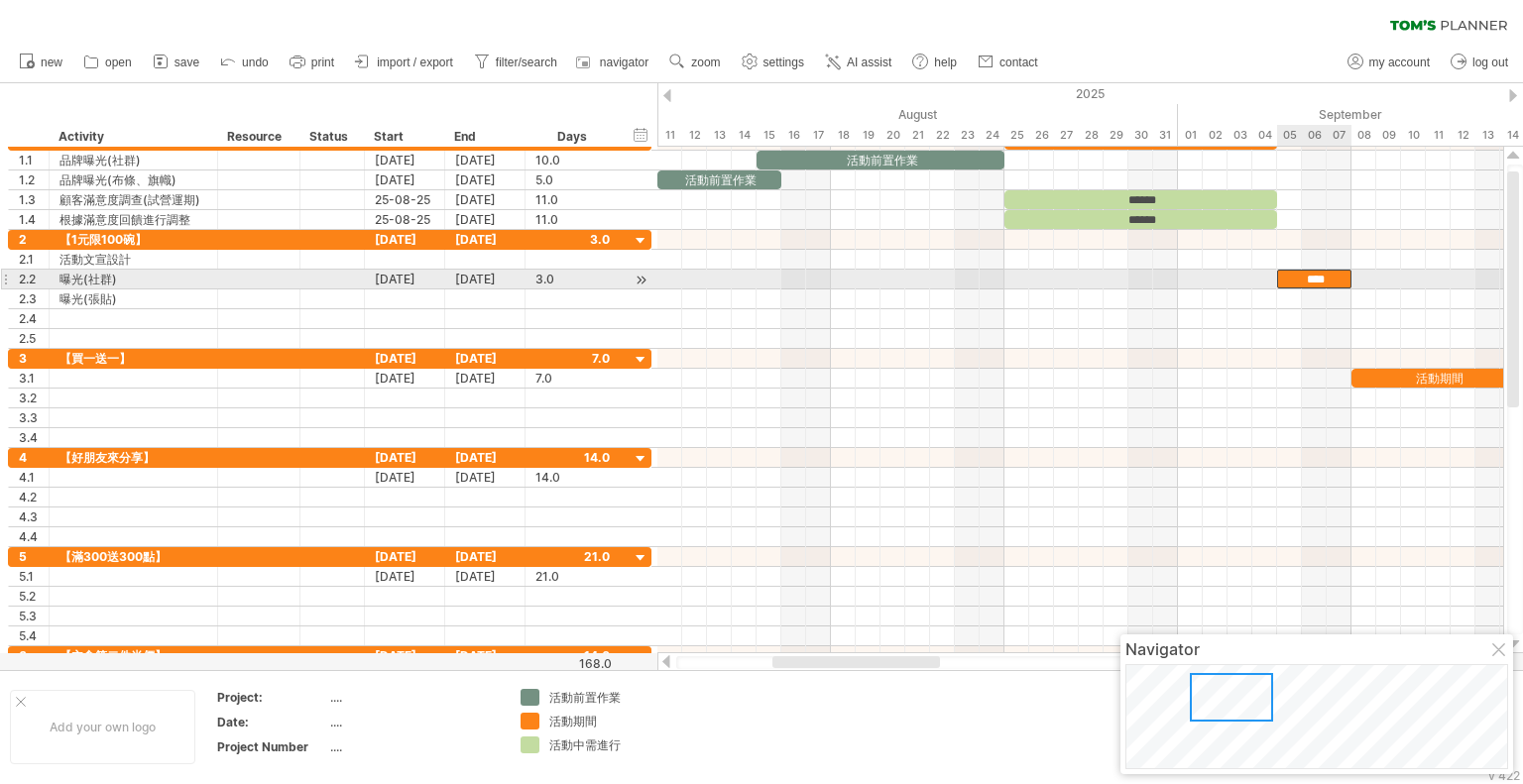 click on "****" at bounding box center (1314, 279) 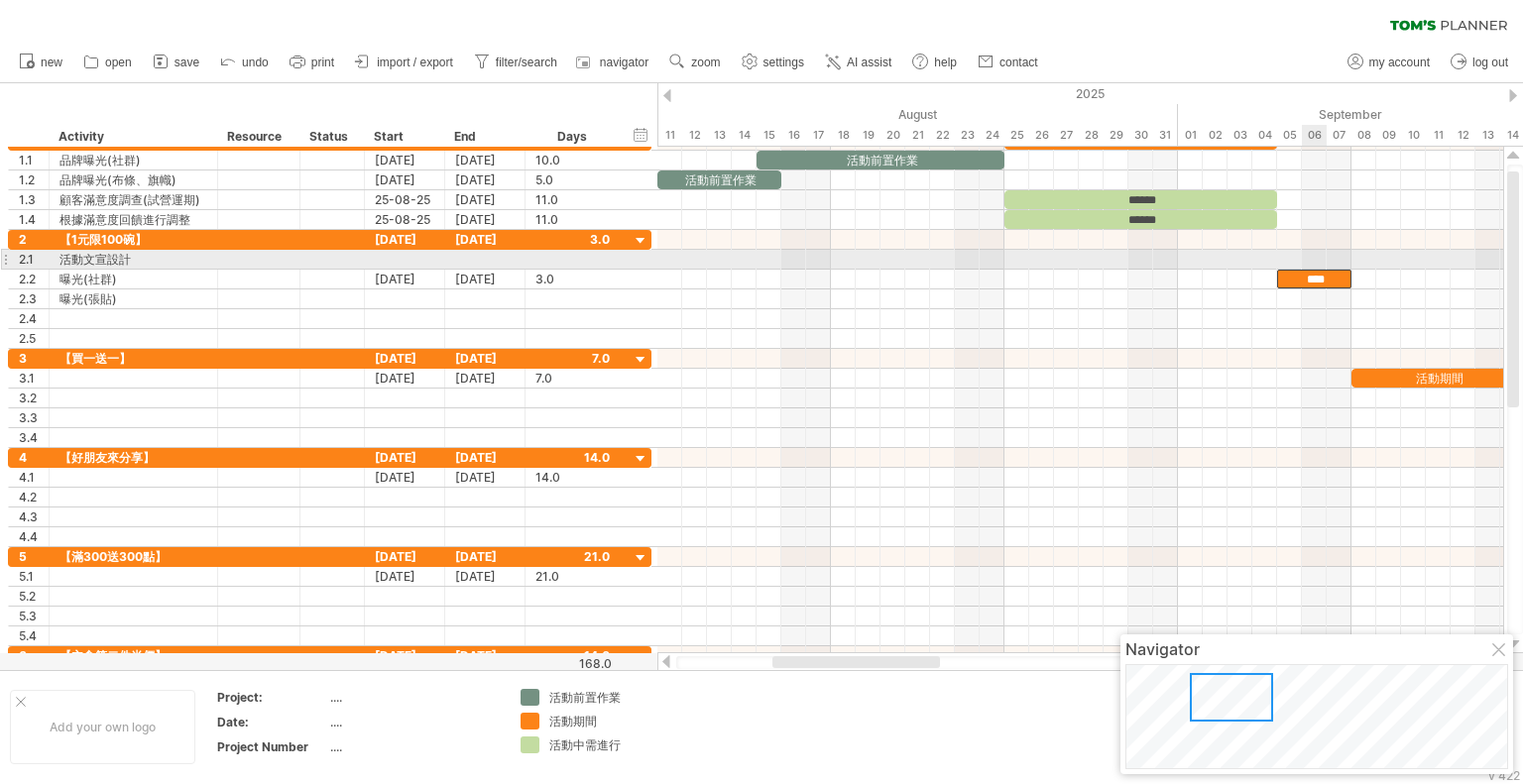 drag, startPoint x: 1323, startPoint y: 273, endPoint x: 1323, endPoint y: 254, distance: 19 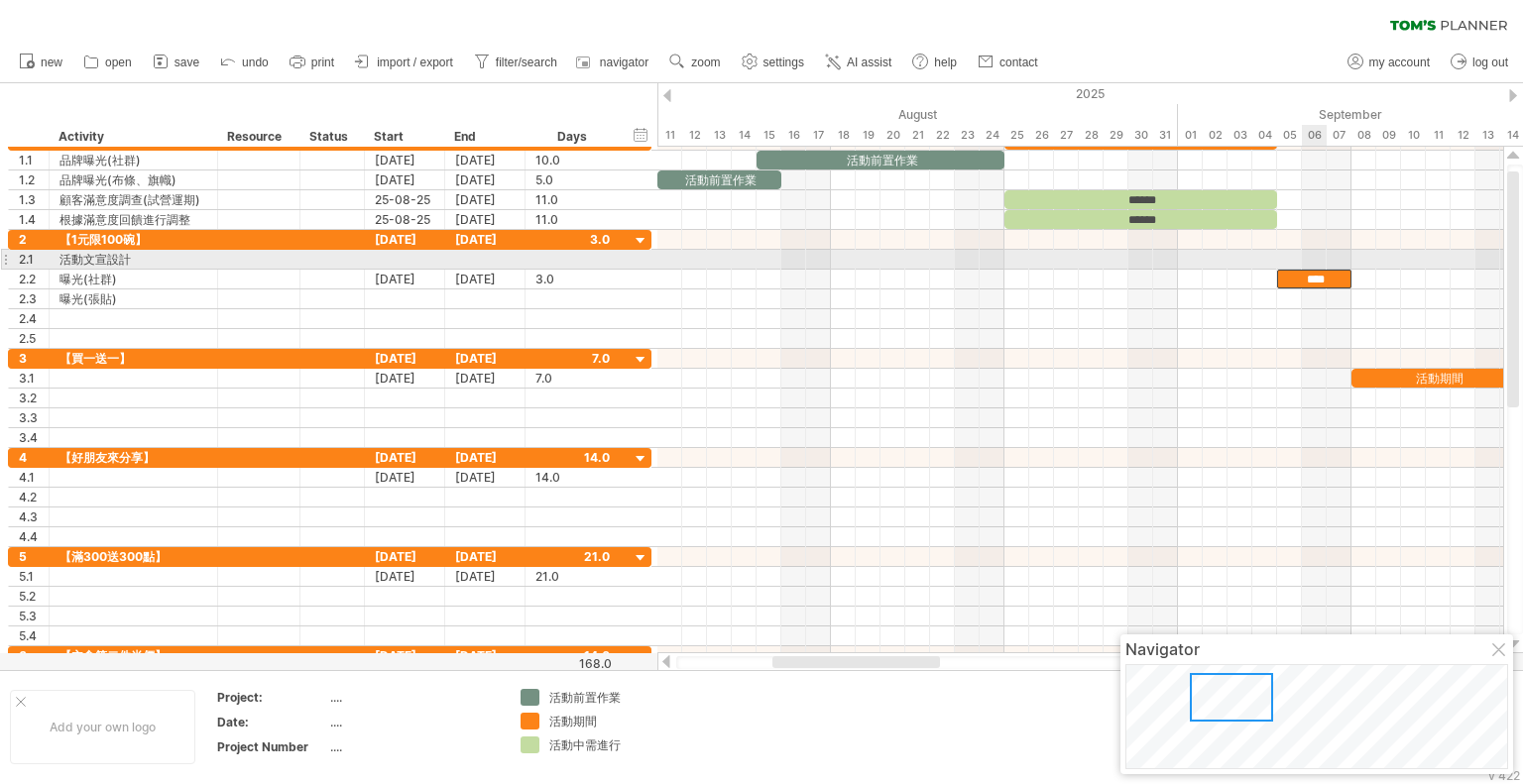 click on "**** 活動前置作業 活動前置作業 ****** ****** **** 活動期間 活動期間 活動期間 活動期間 活動期間 活動期間 活動期間 活動期間
[DATE]
[DATE]" at bounding box center (1080, 399) 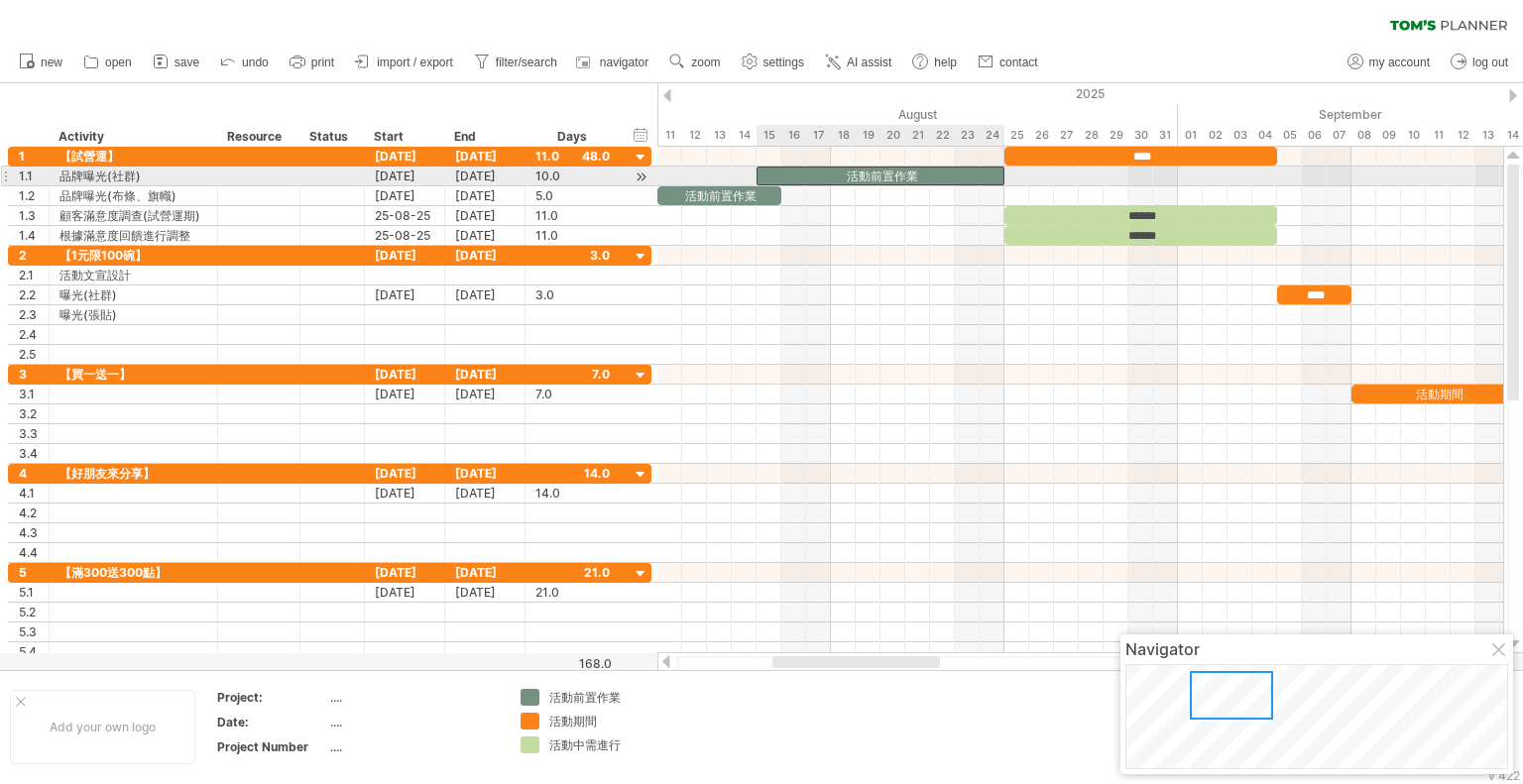 click on "活動前置作業" at bounding box center (880, 175) 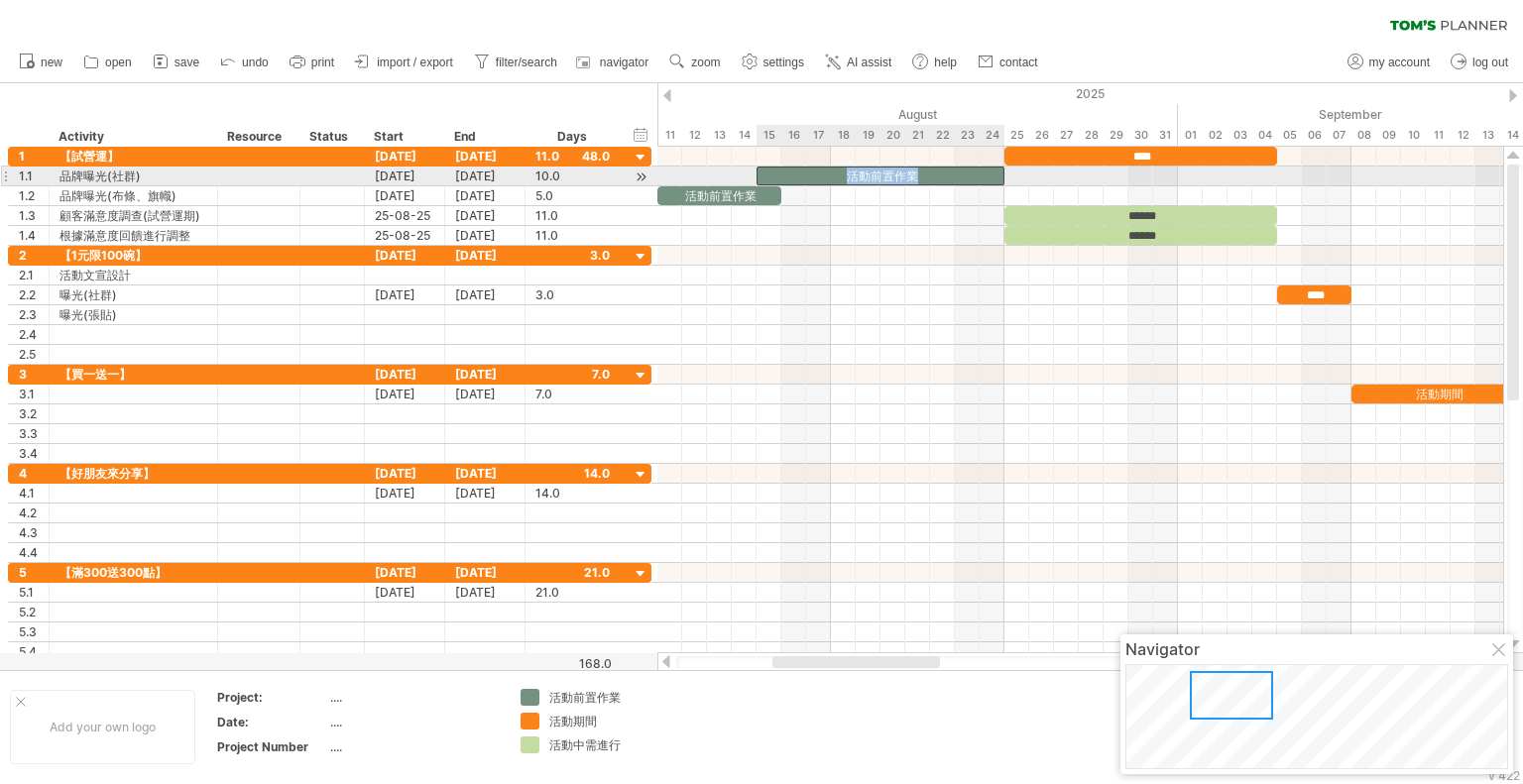 click on "活動前置作業" at bounding box center [880, 175] 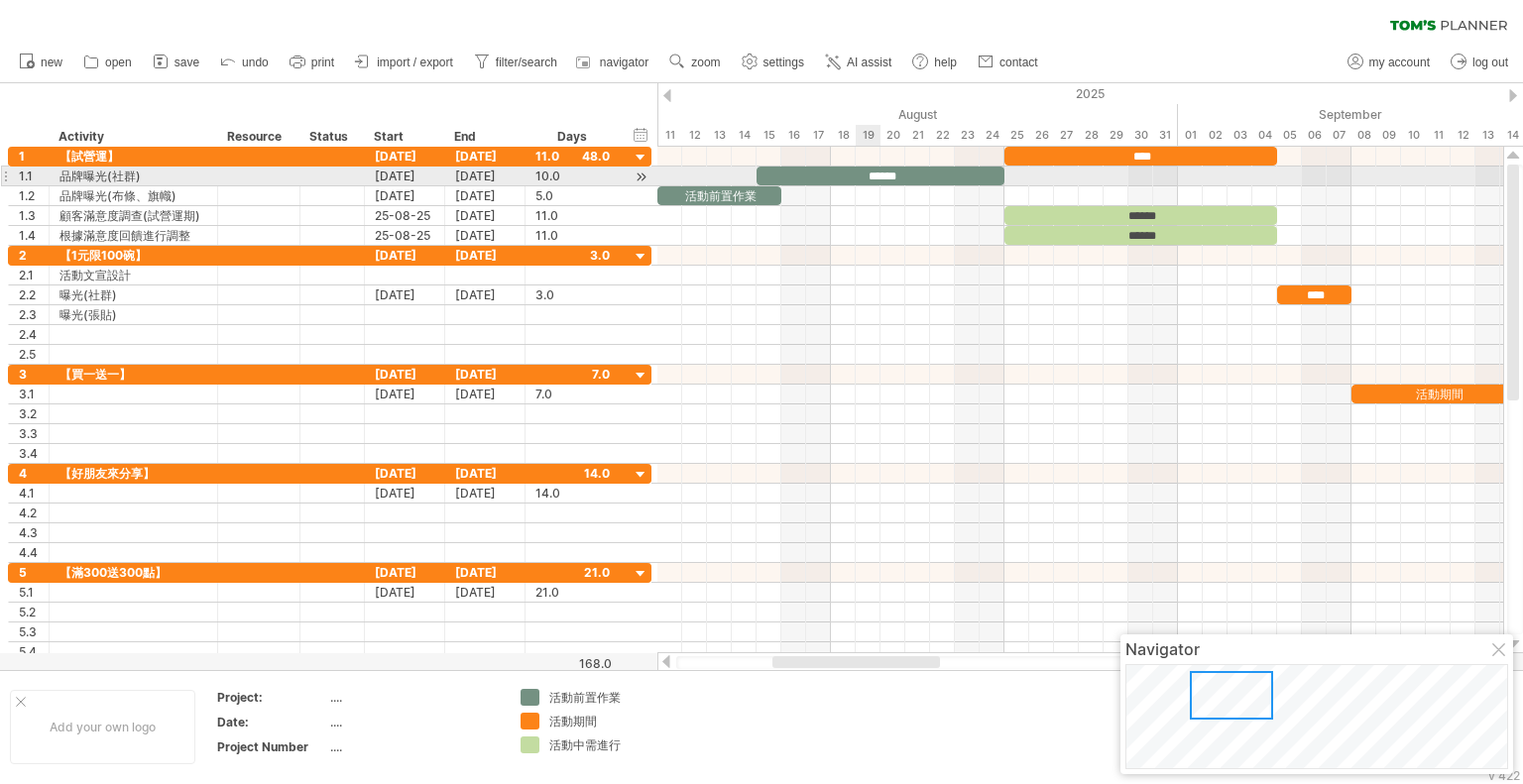 click on "******" at bounding box center (880, 175) 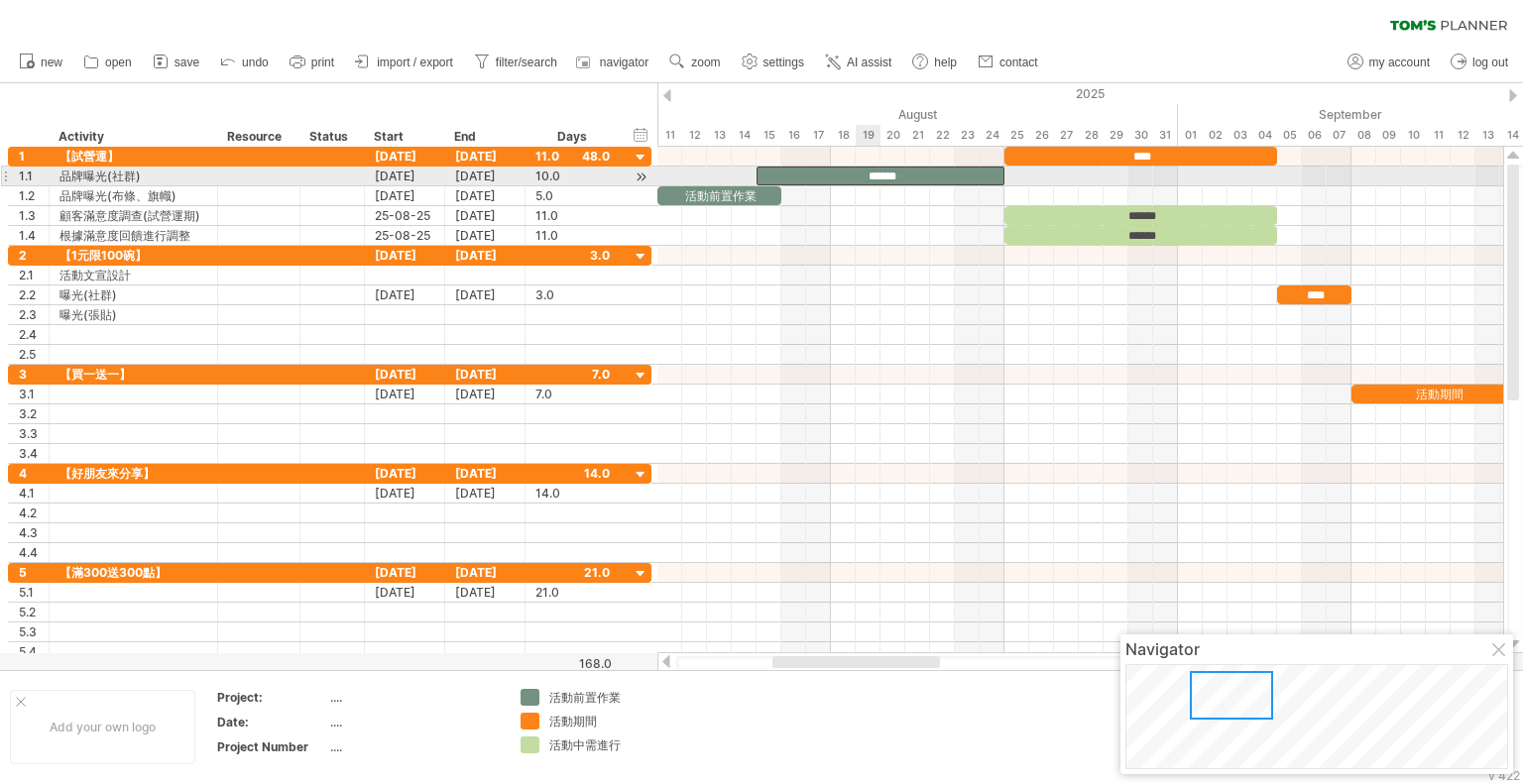 type 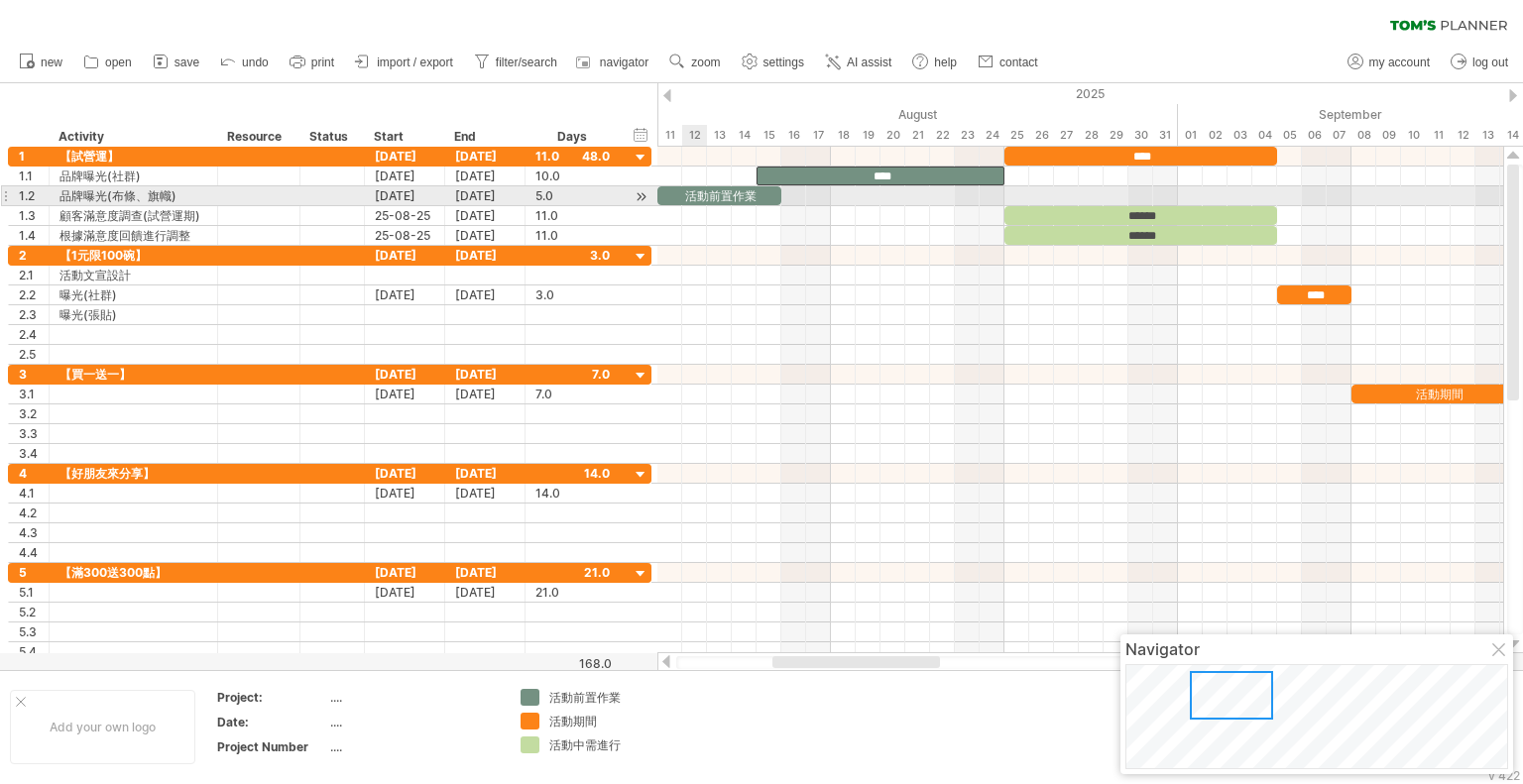 click on "活動前置作業" at bounding box center [719, 195] 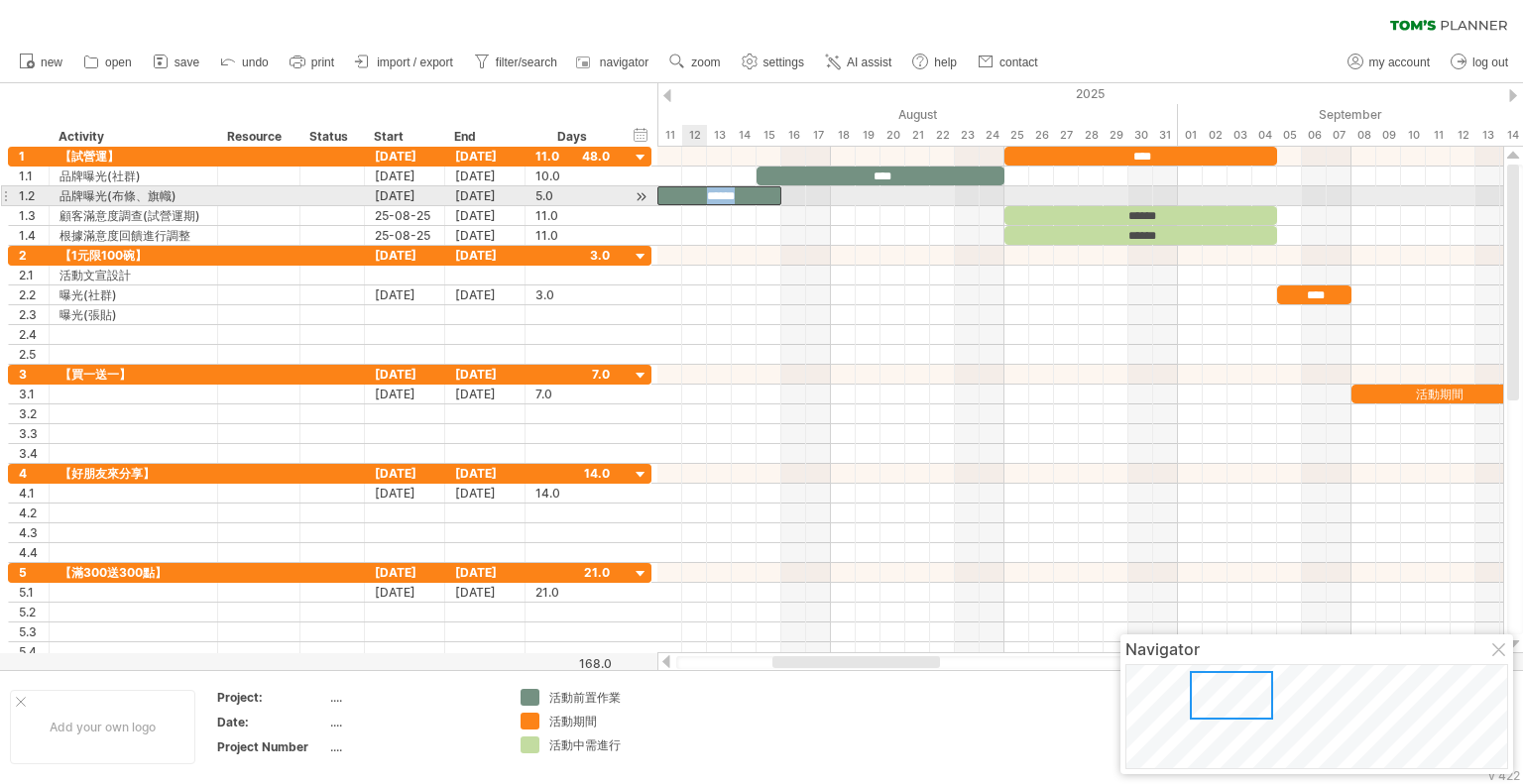 click on "******" at bounding box center (719, 195) 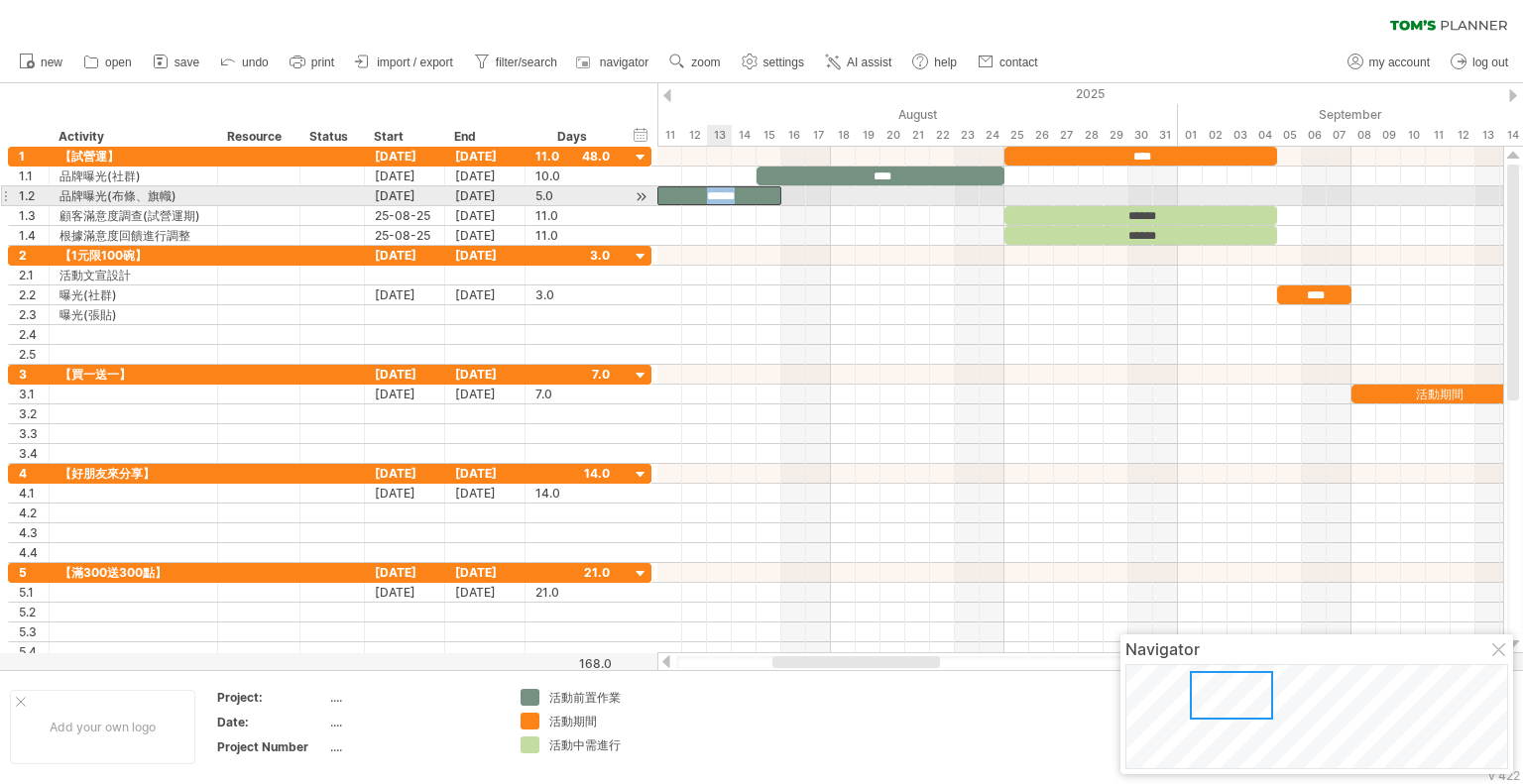 click on "******" at bounding box center (719, 195) 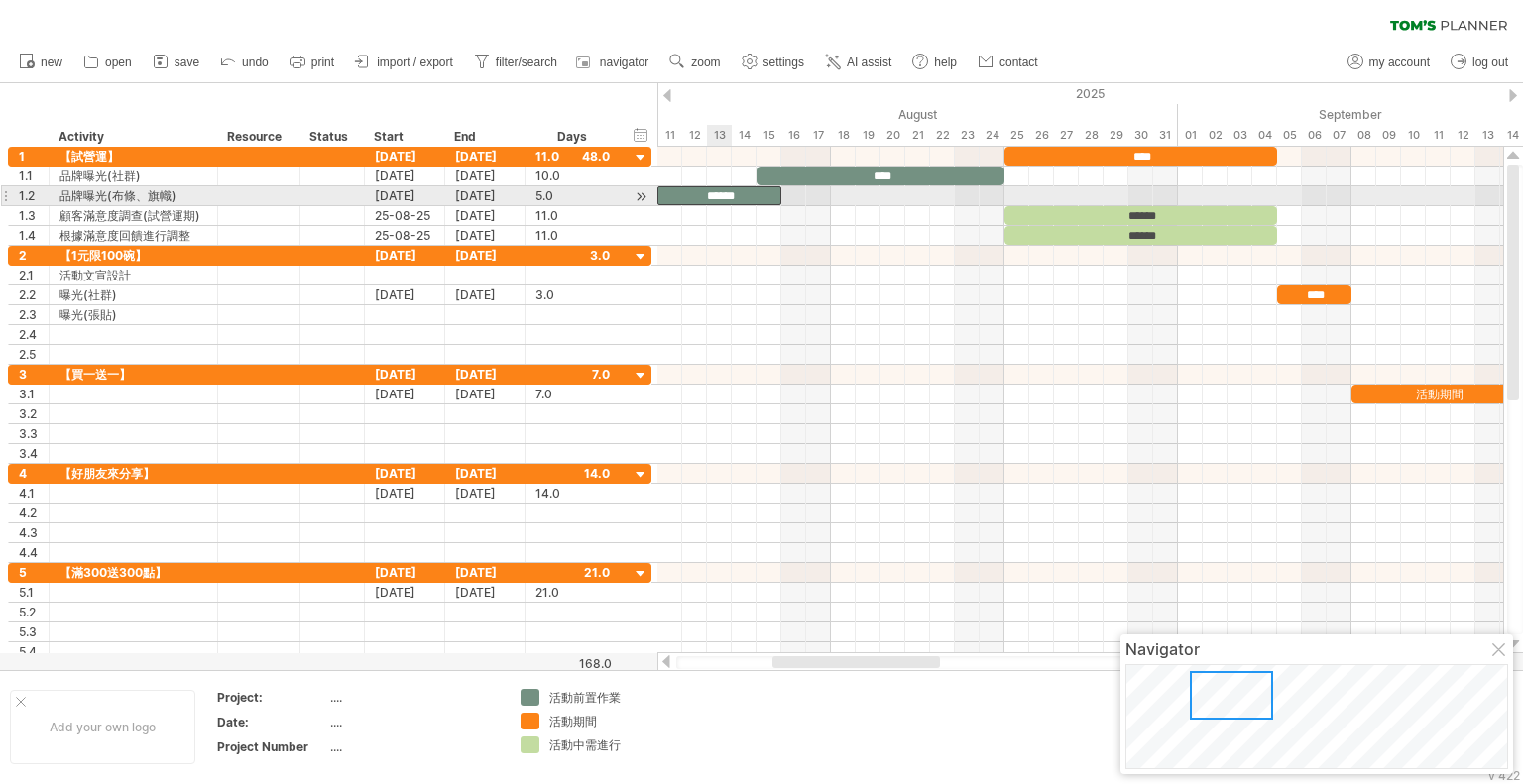 type 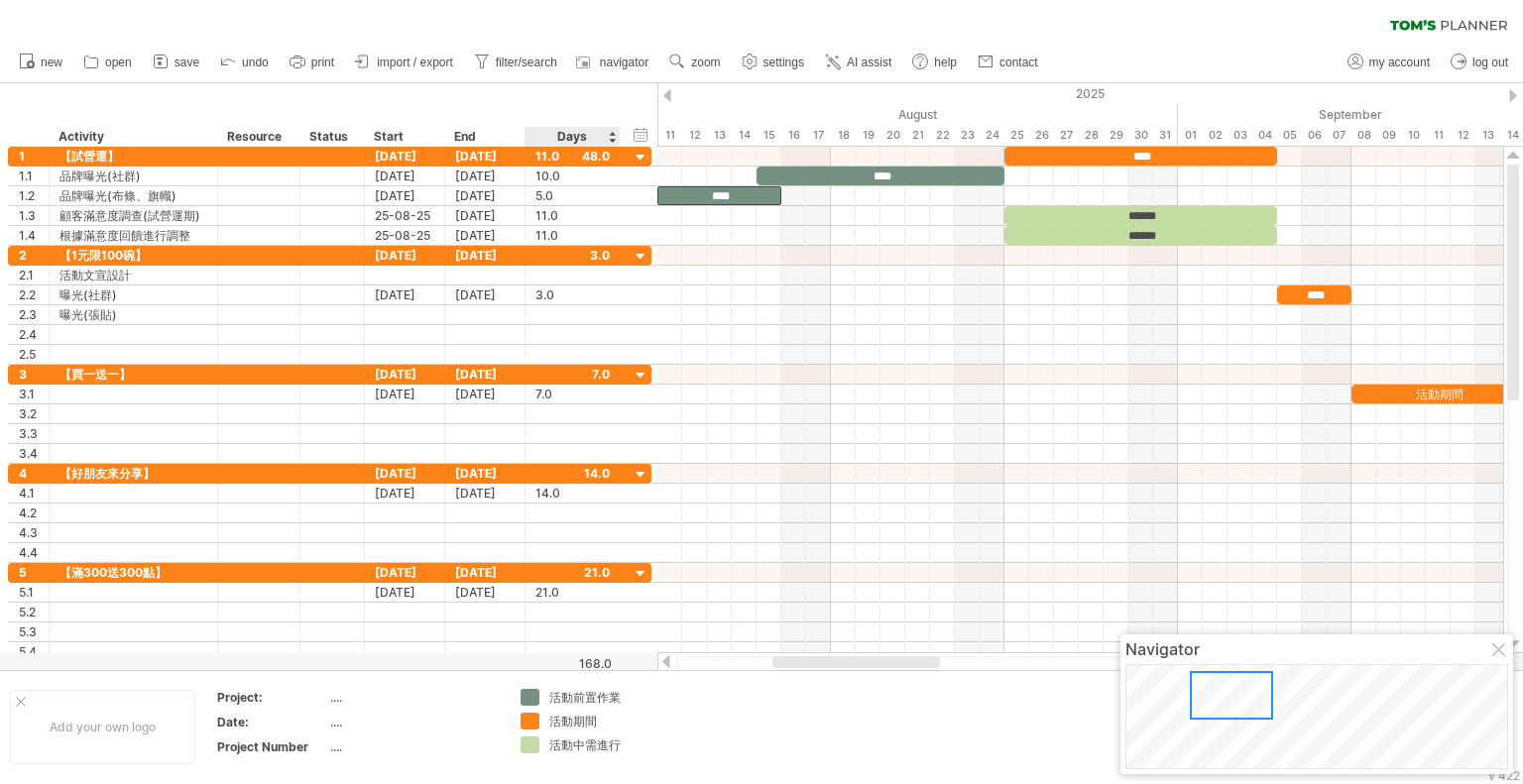 click on "活動前置作業" at bounding box center (603, 697) 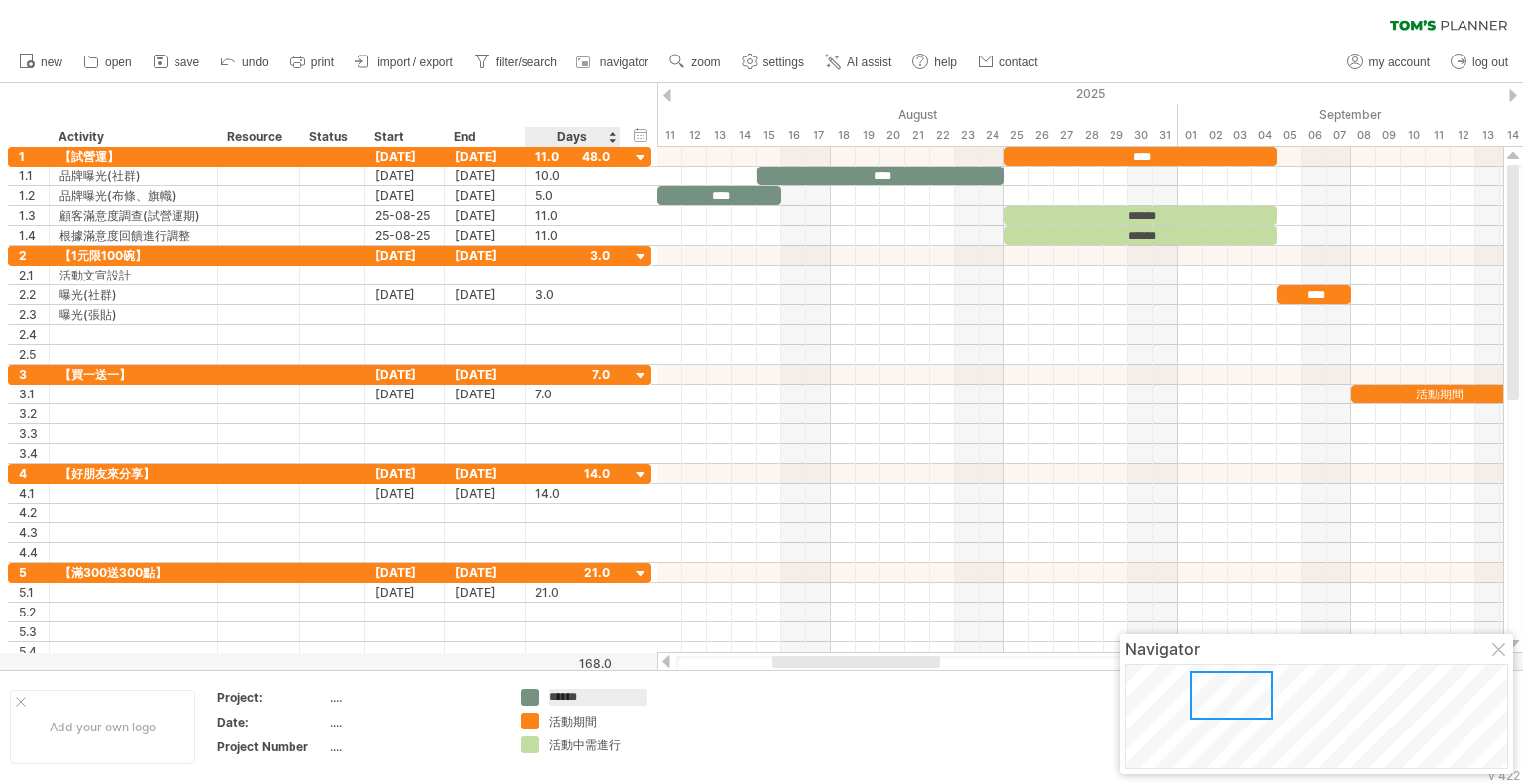 click on "******" at bounding box center [598, 697] 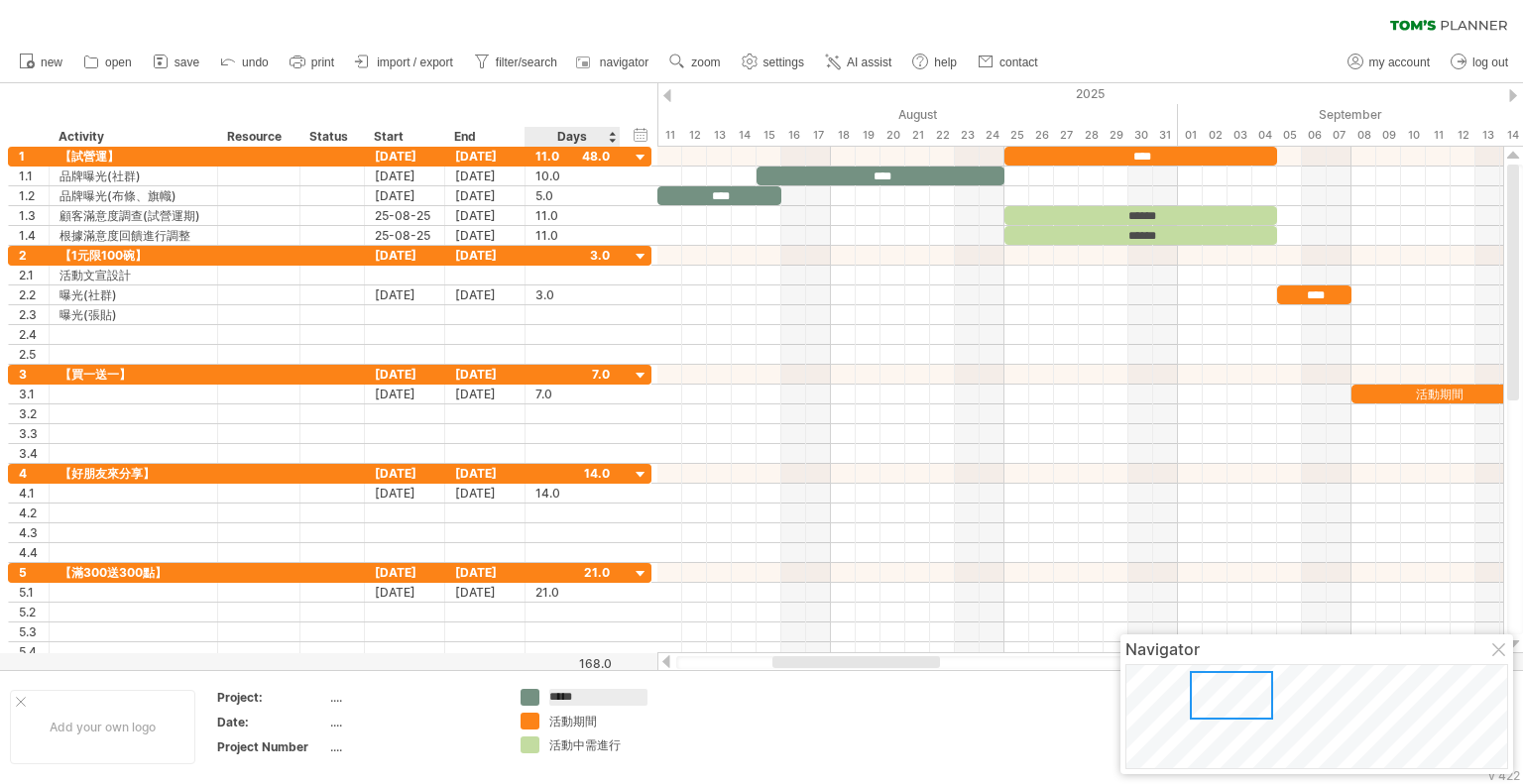 type on "****" 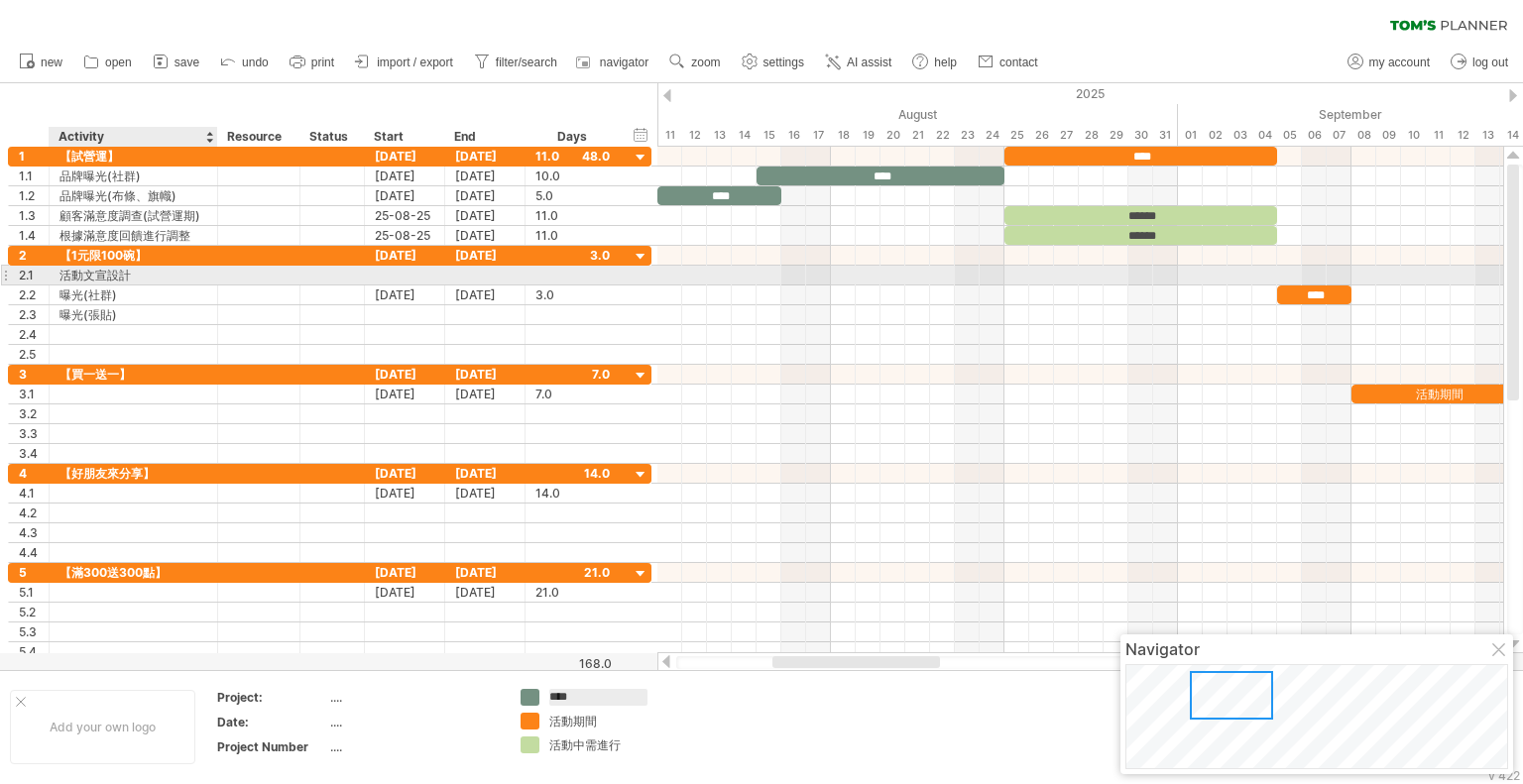 click on "活動文宣設計" at bounding box center [133, 275] 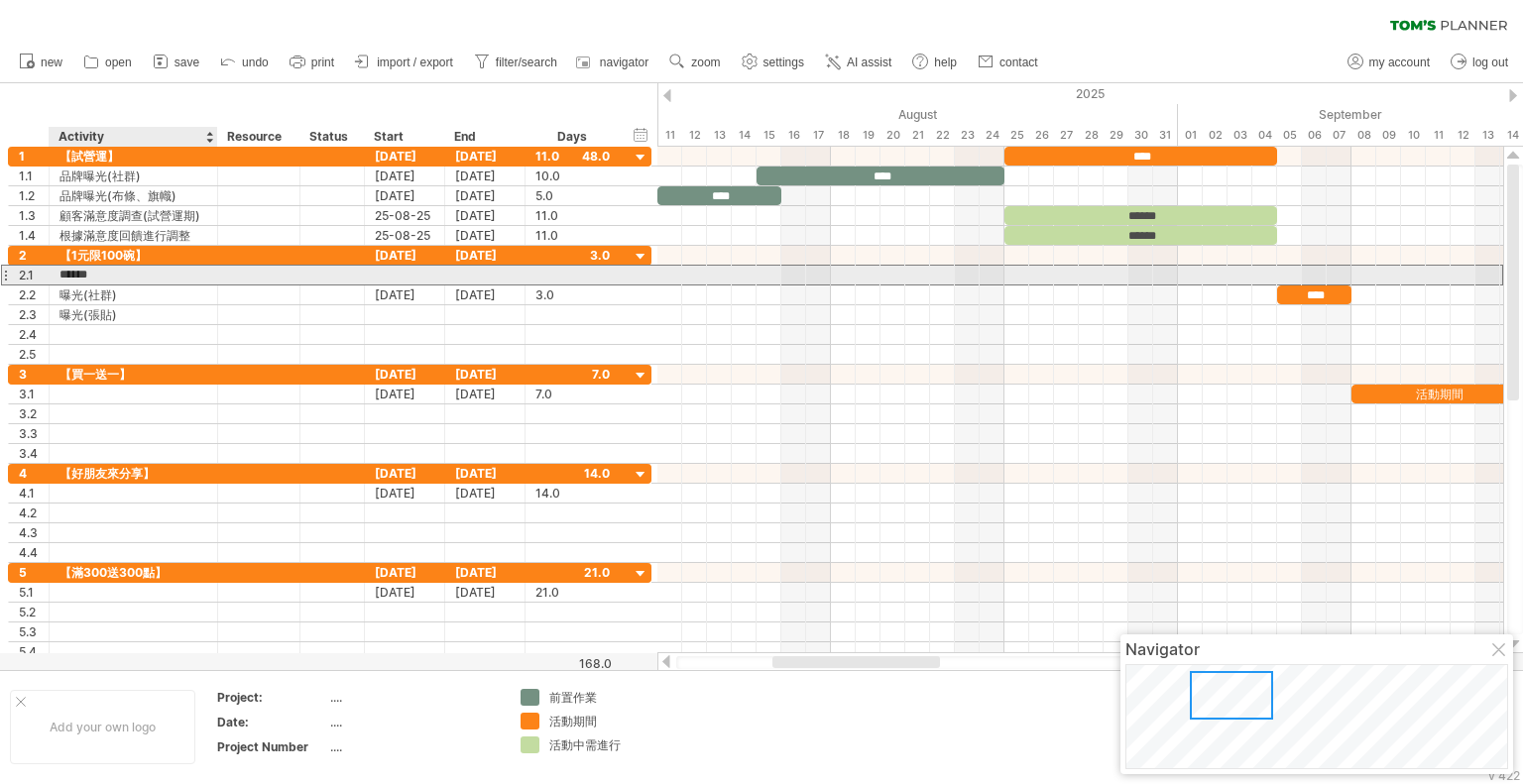 click at bounding box center (259, 275) 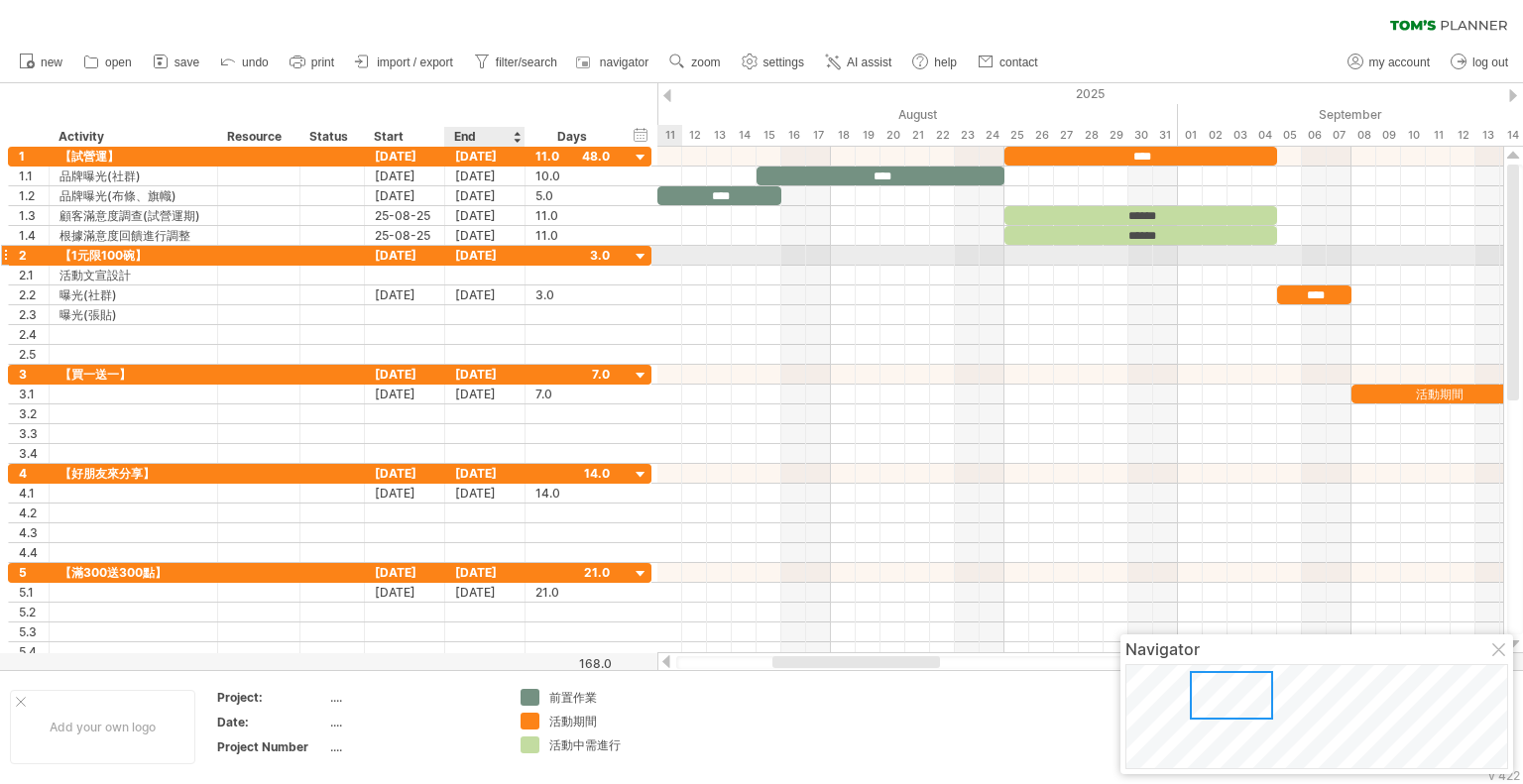 click on "[DATE]" at bounding box center [485, 255] 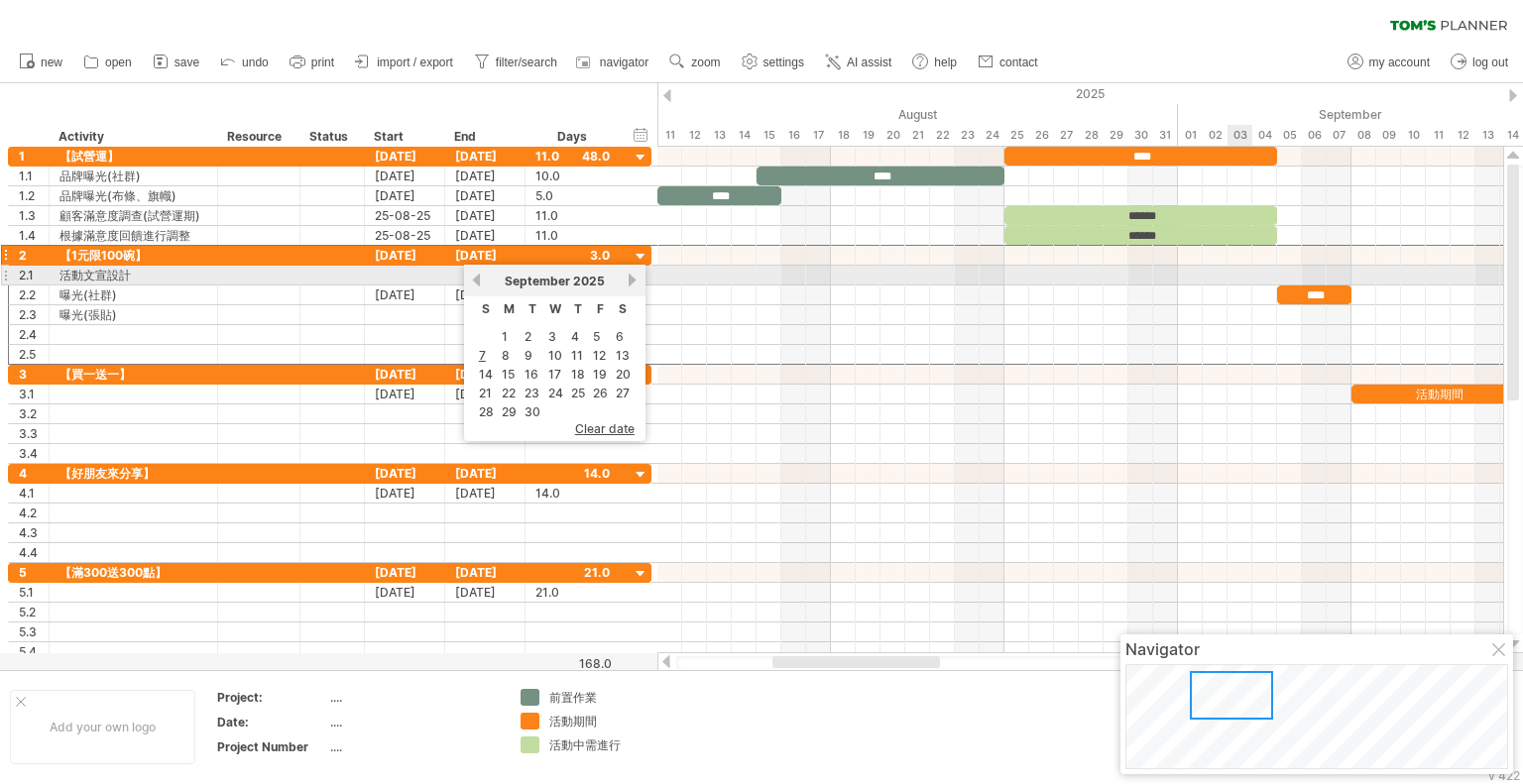 click at bounding box center [1080, 295] 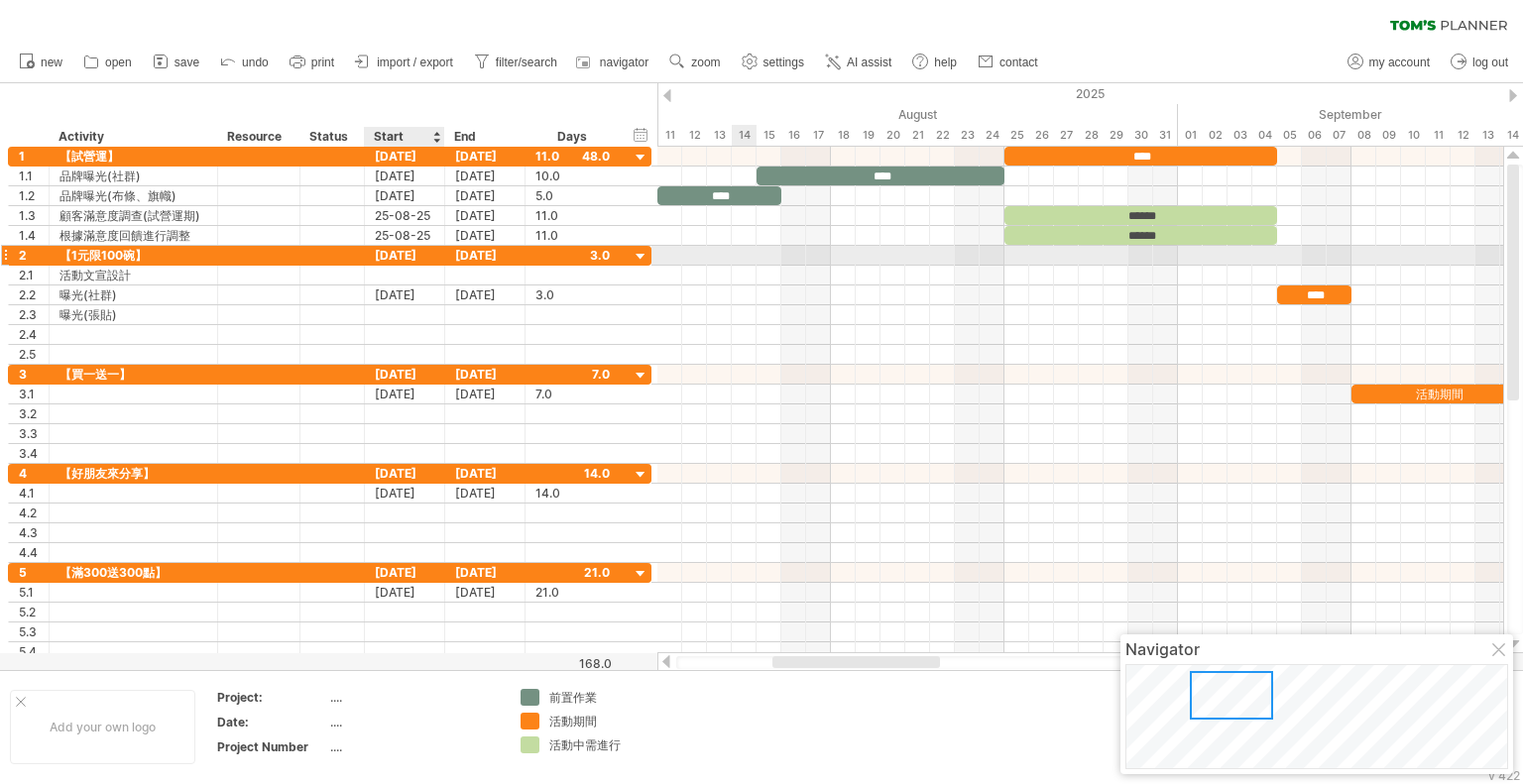 click on "[DATE]" at bounding box center (405, 255) 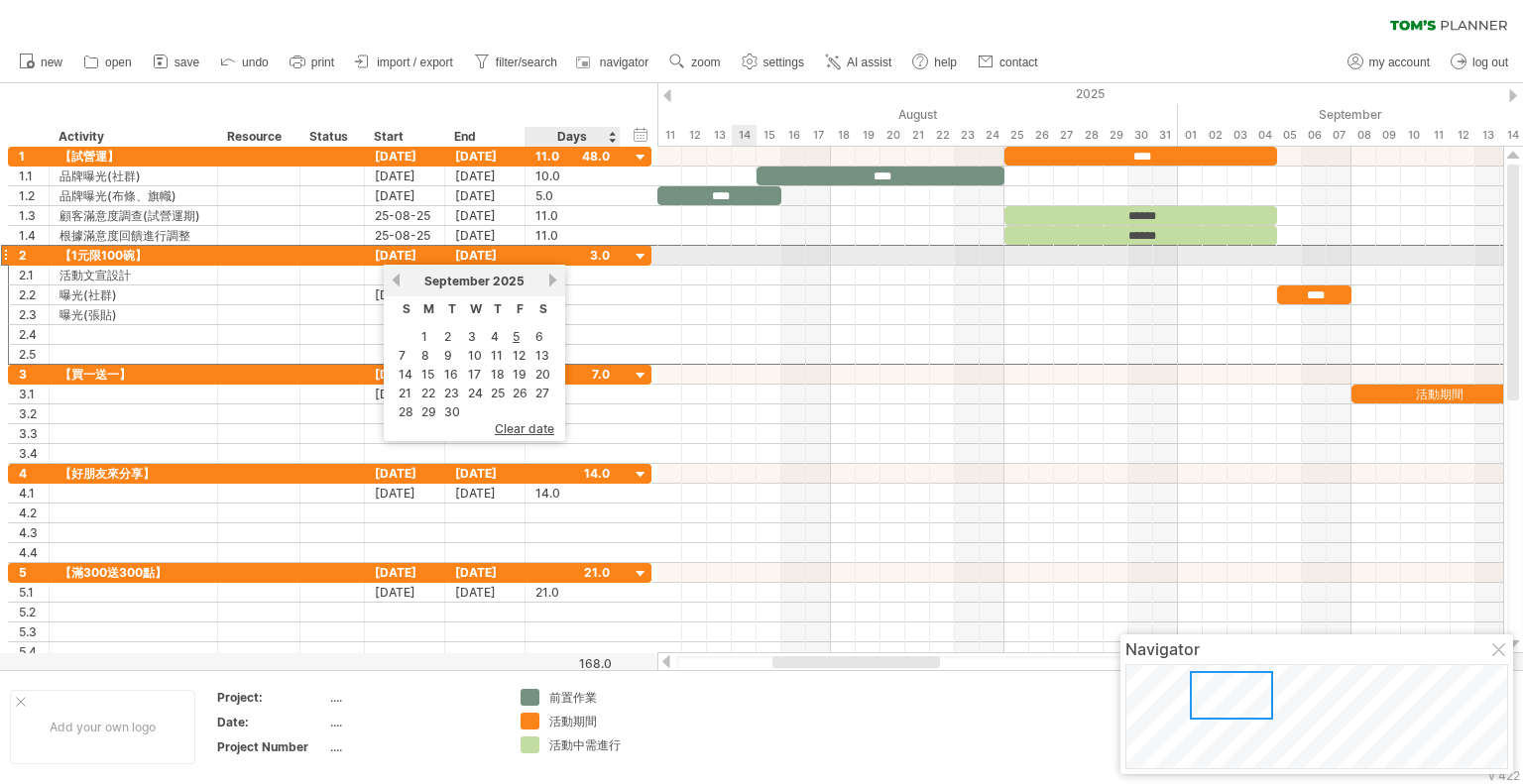 click at bounding box center (572, 255) 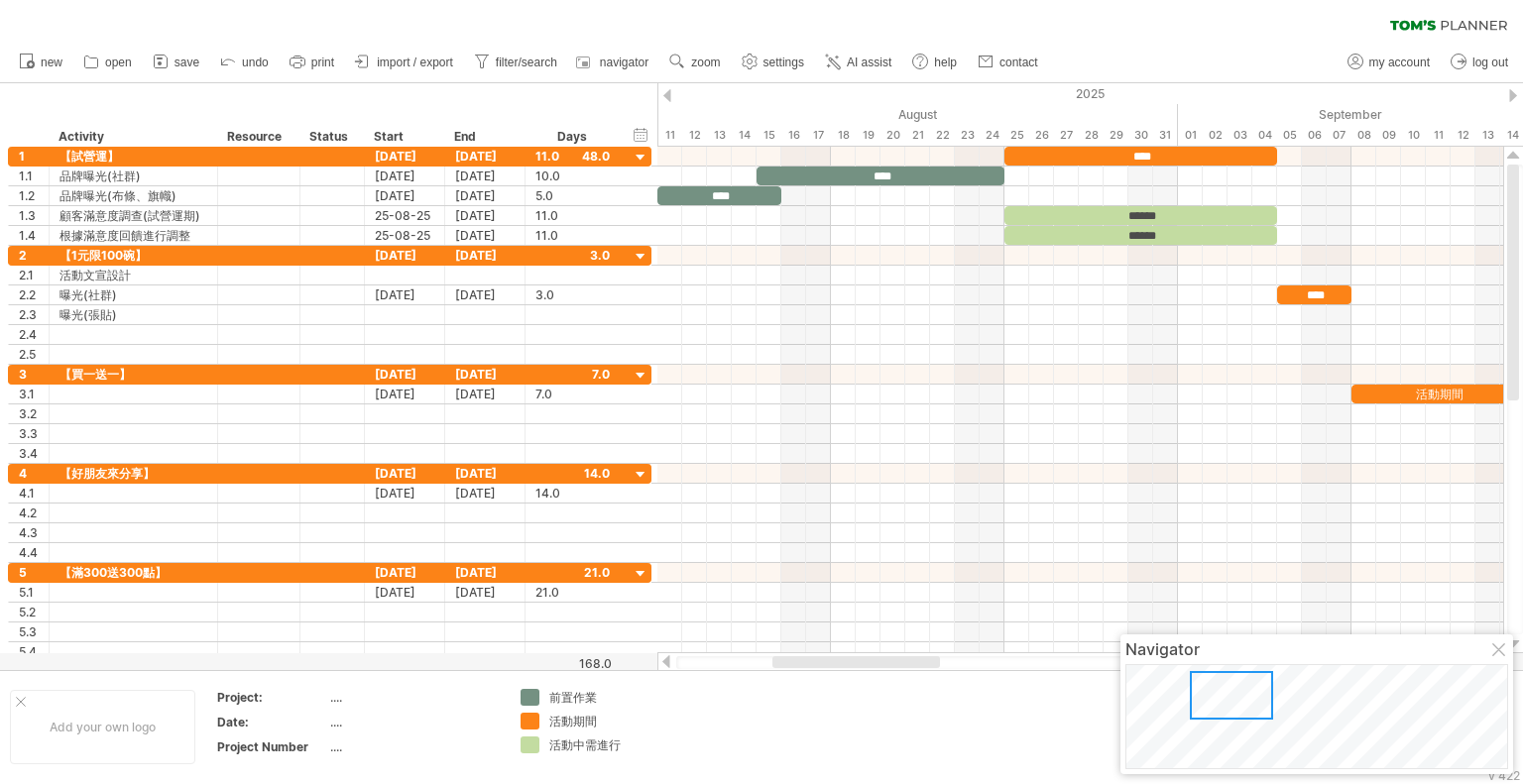 scroll, scrollTop: 0, scrollLeft: 0, axis: both 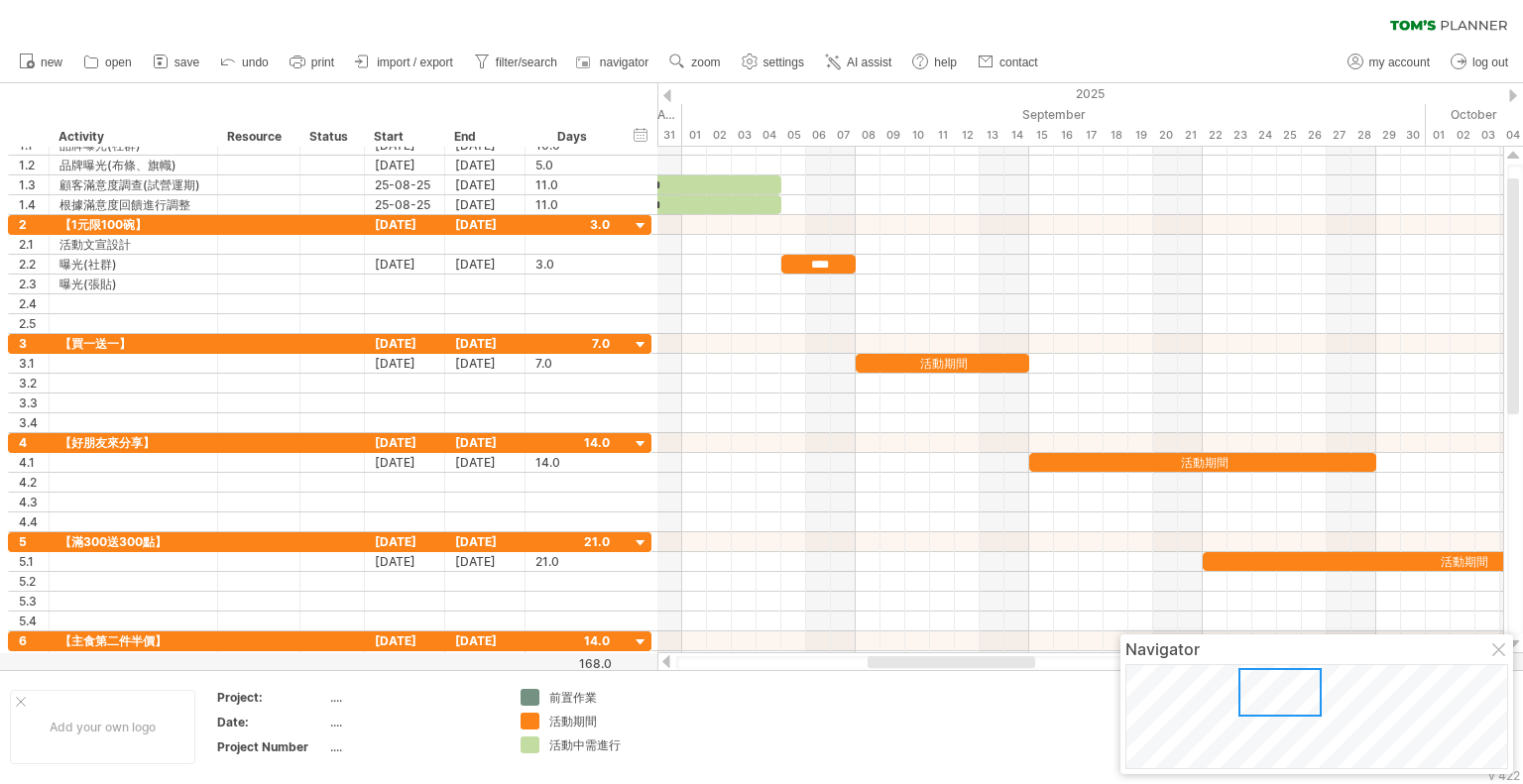 drag, startPoint x: 1250, startPoint y: 695, endPoint x: 1299, endPoint y: 692, distance: 49.09175 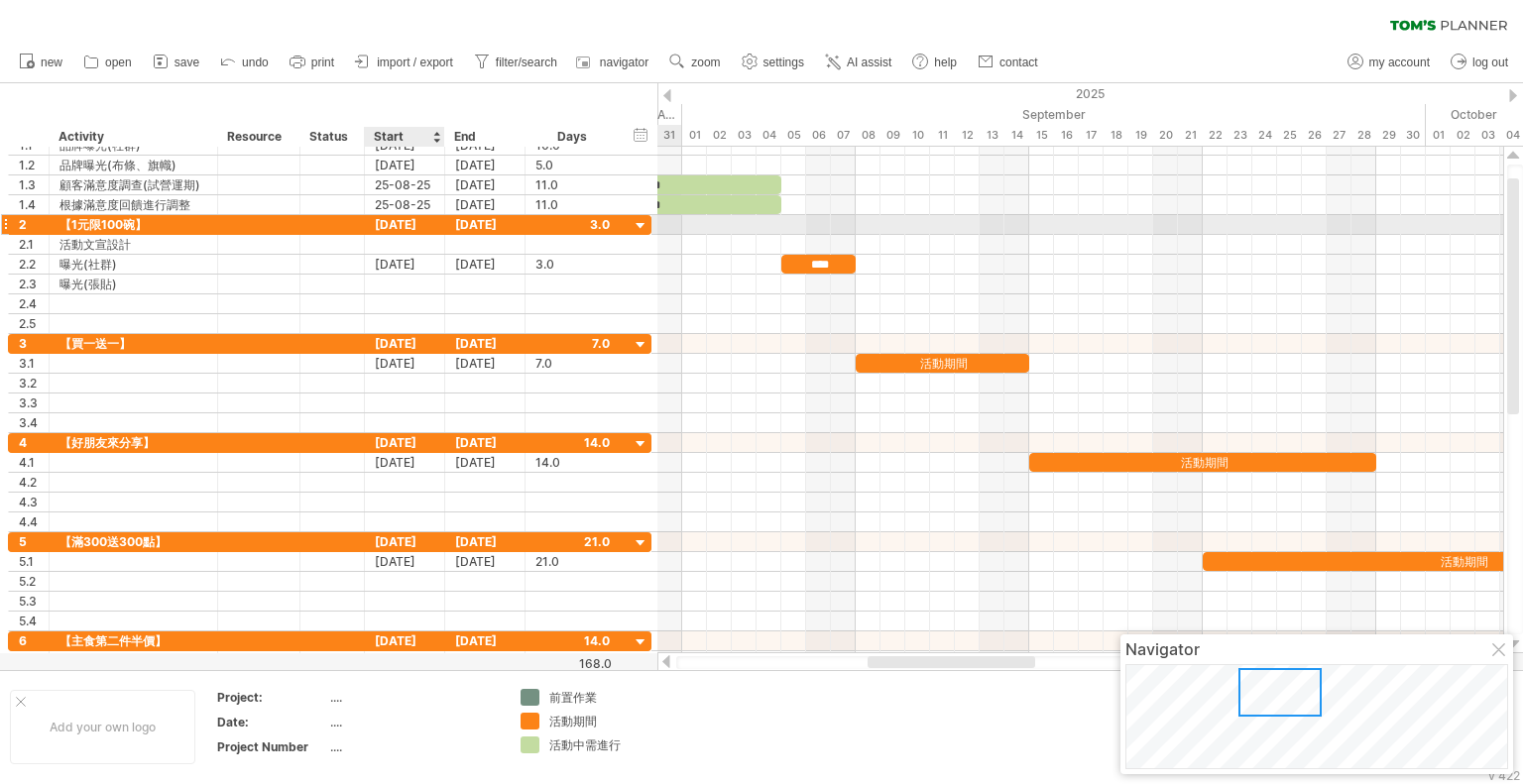click on "[DATE]" at bounding box center (485, 224) 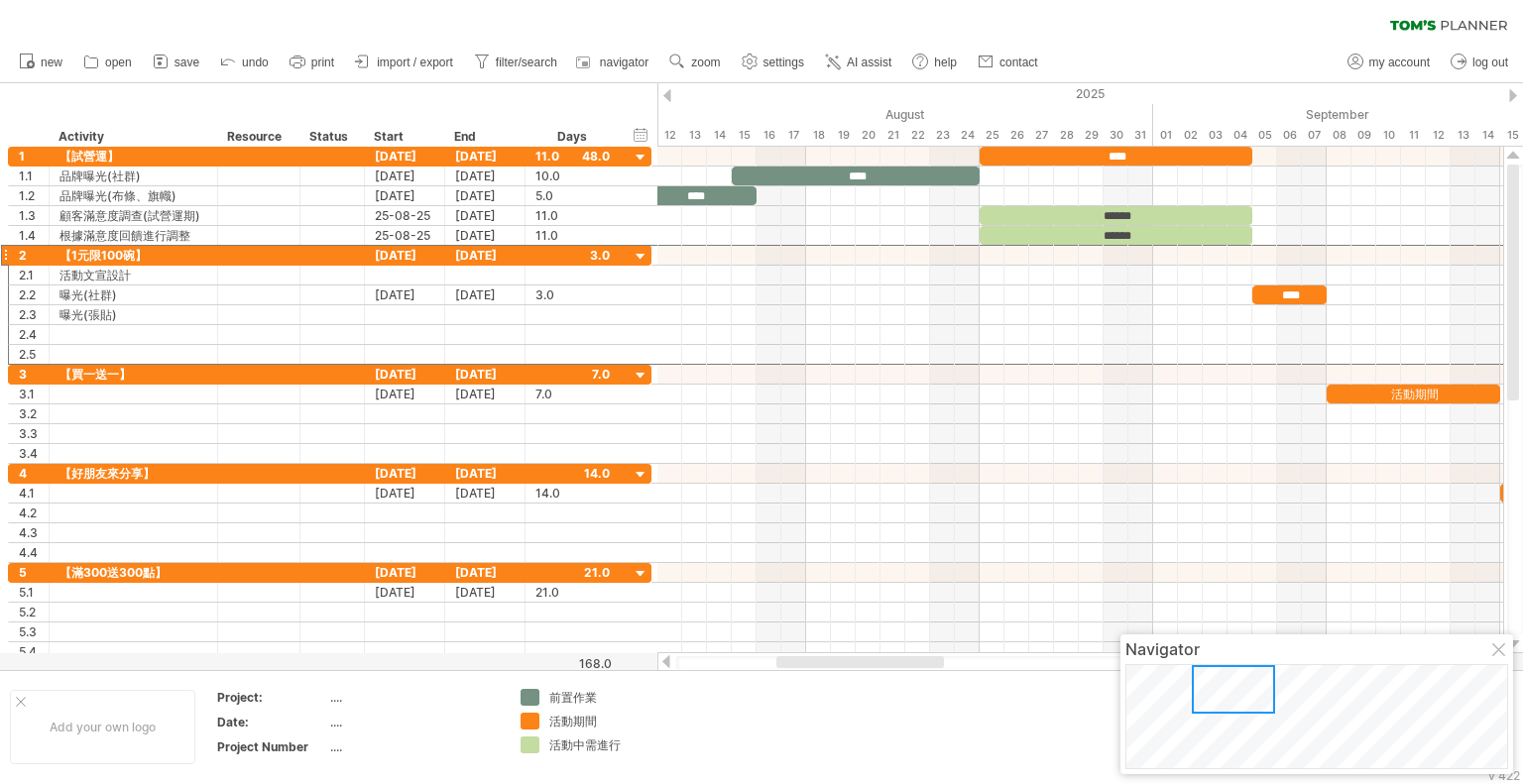 drag, startPoint x: 1279, startPoint y: 693, endPoint x: 1233, endPoint y: 685, distance: 46.69047 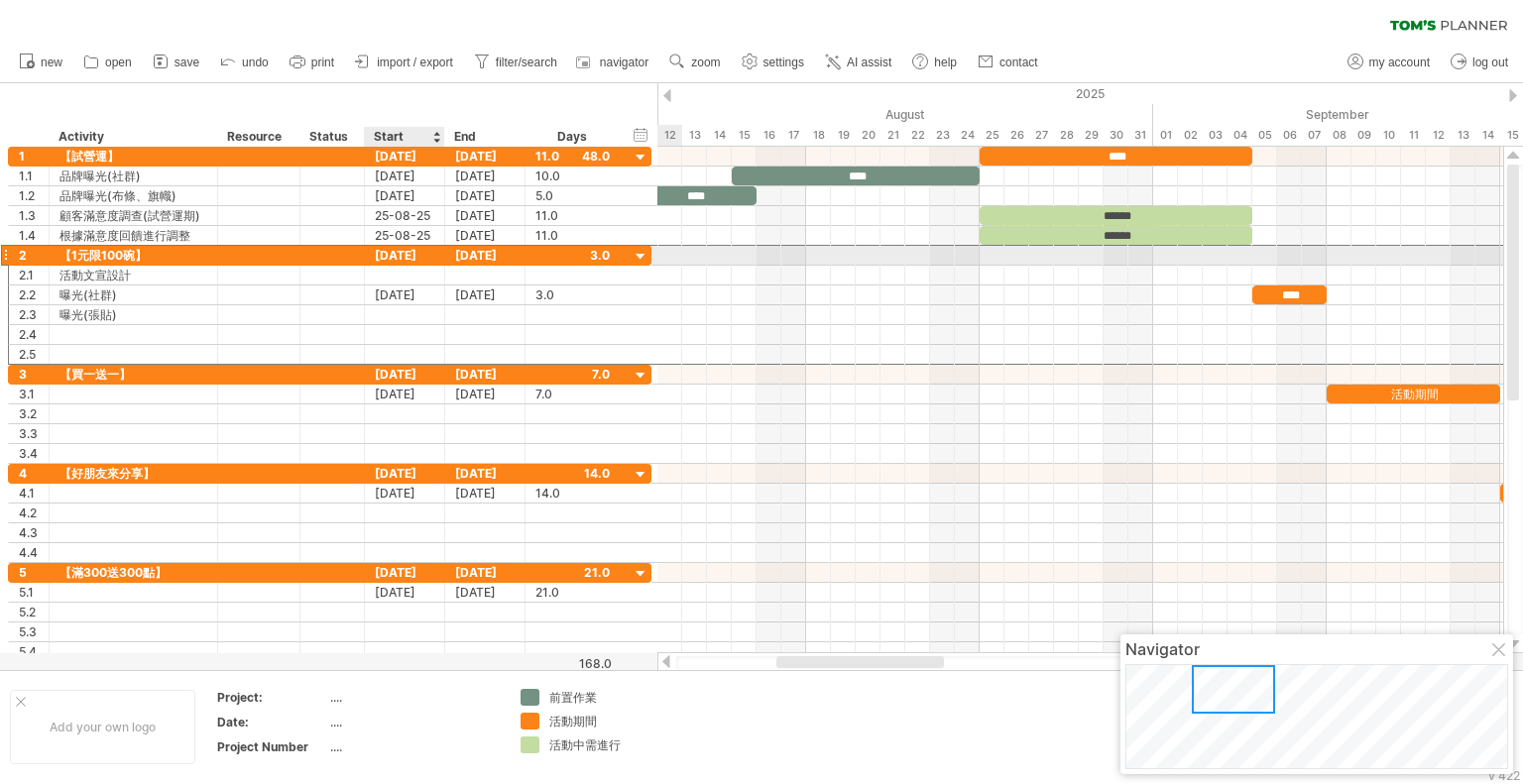 click on "[DATE]" at bounding box center (405, 255) 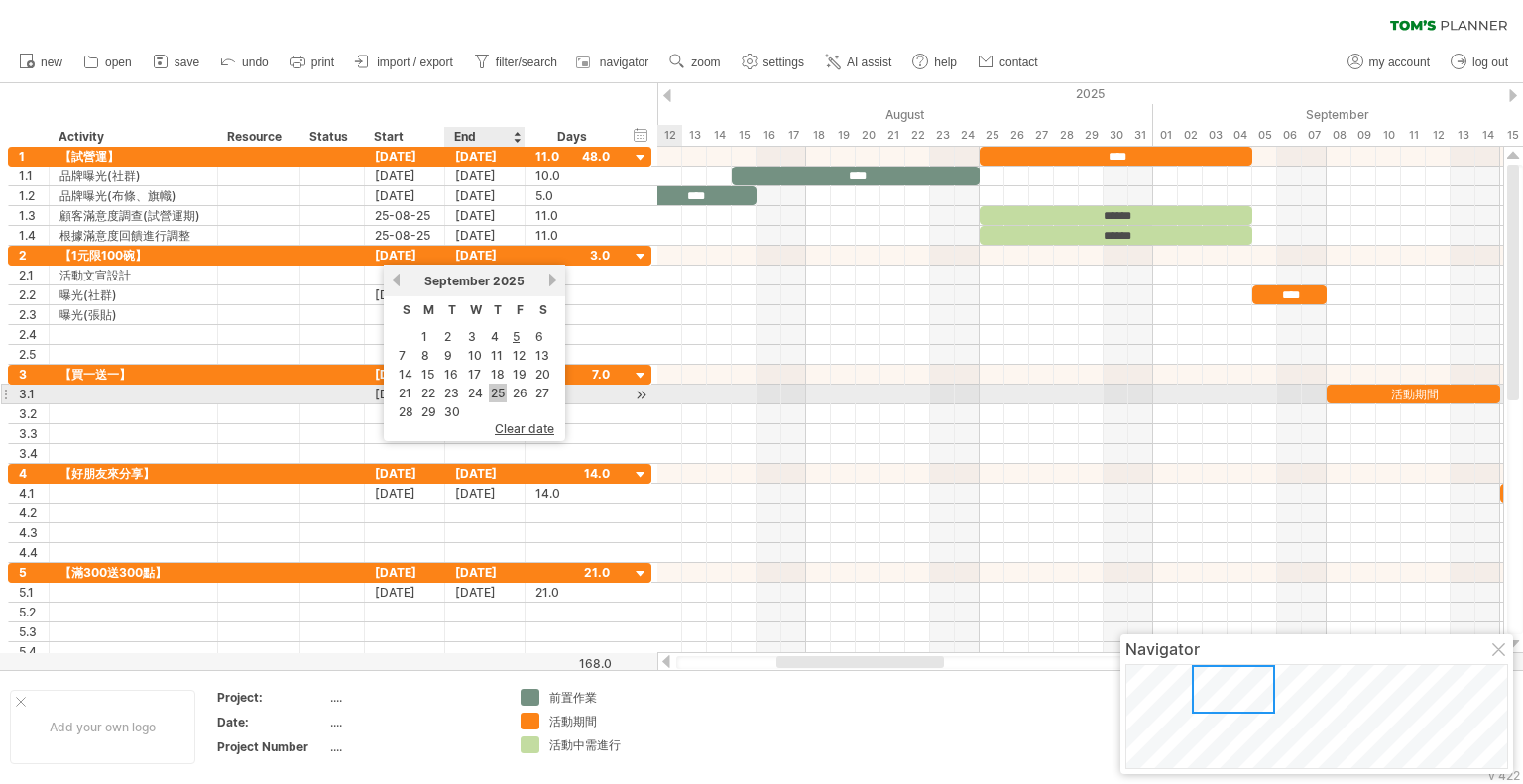 click on "25" at bounding box center (498, 392) 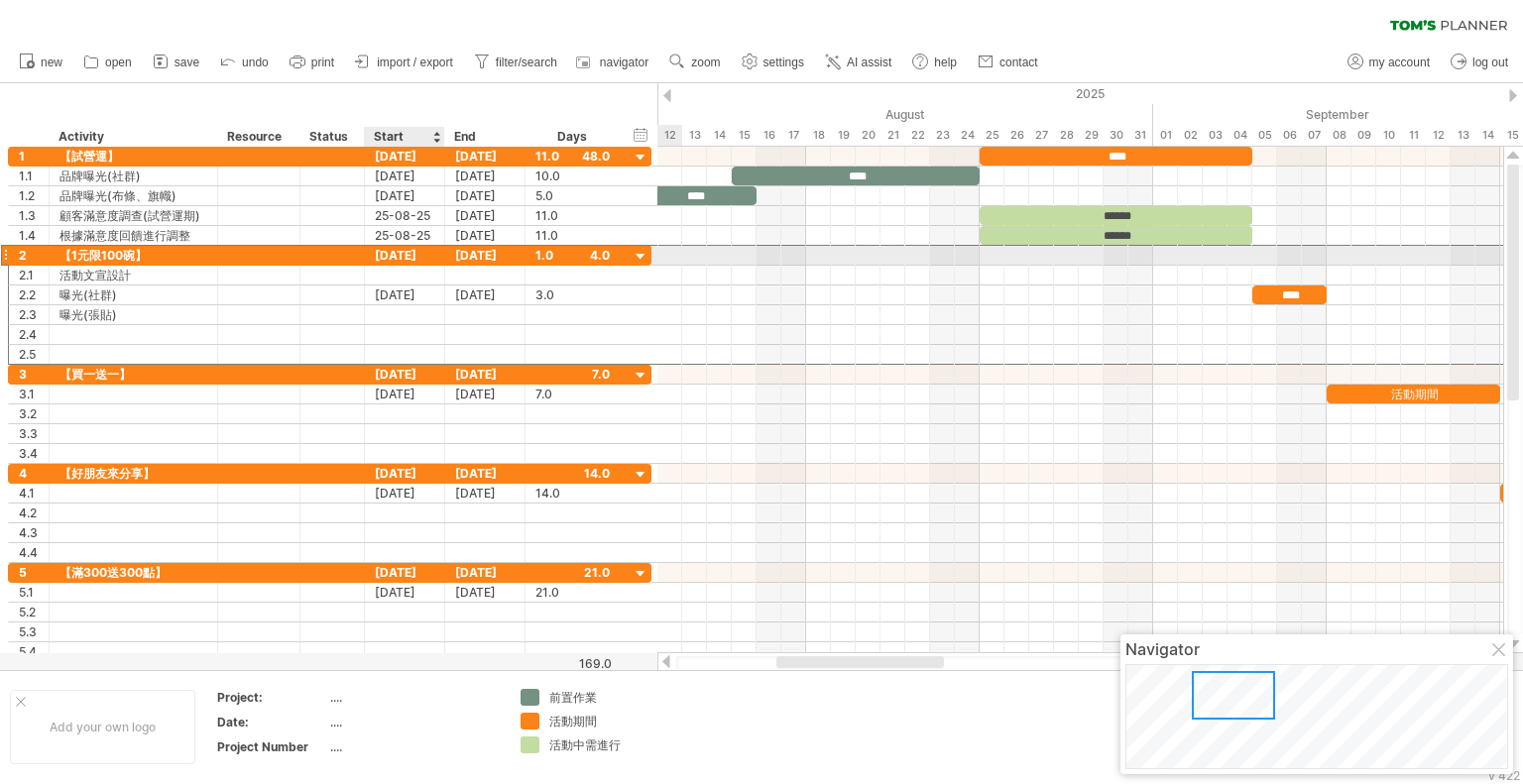 click on "[DATE]" at bounding box center [405, 255] 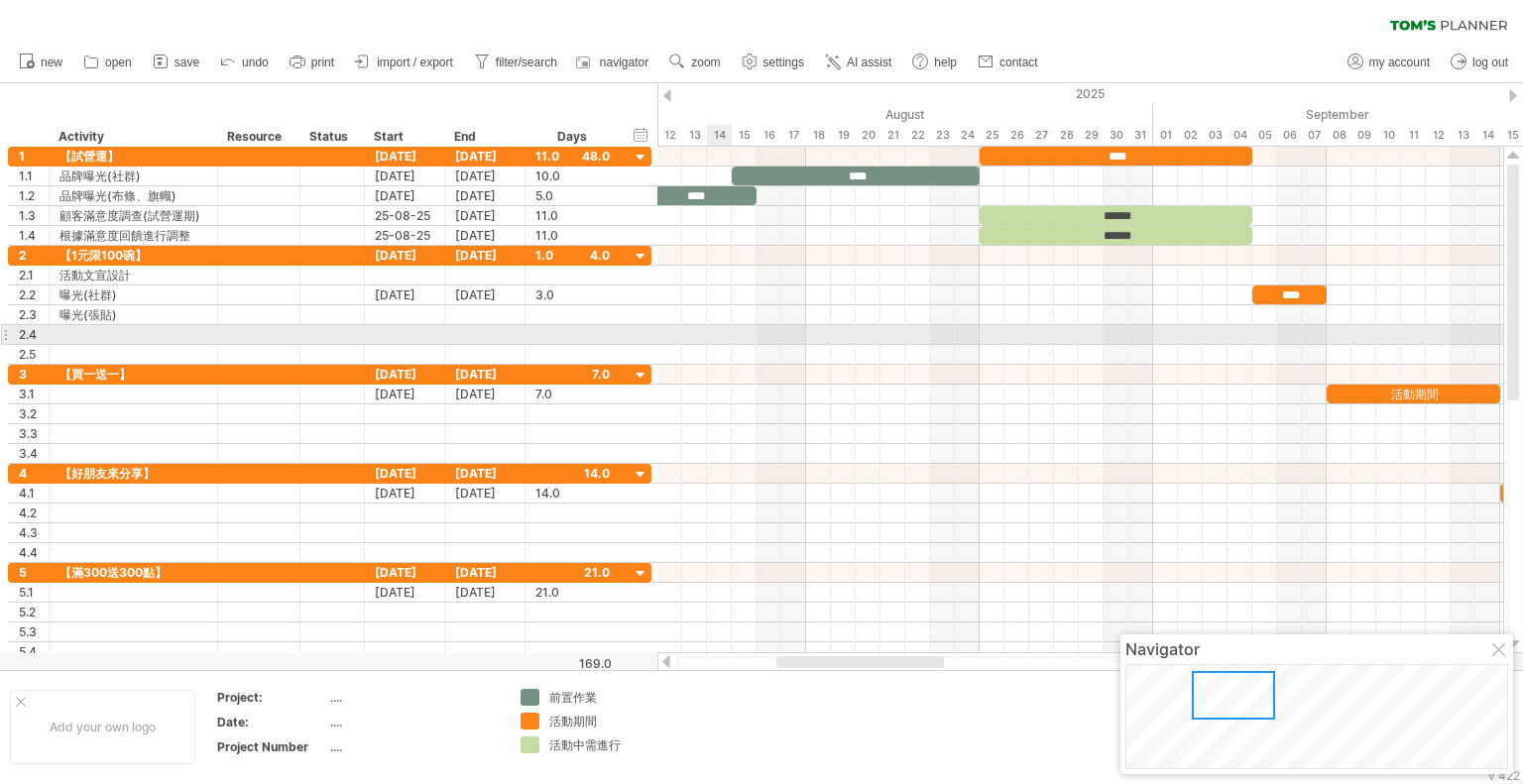 click at bounding box center [1080, 335] 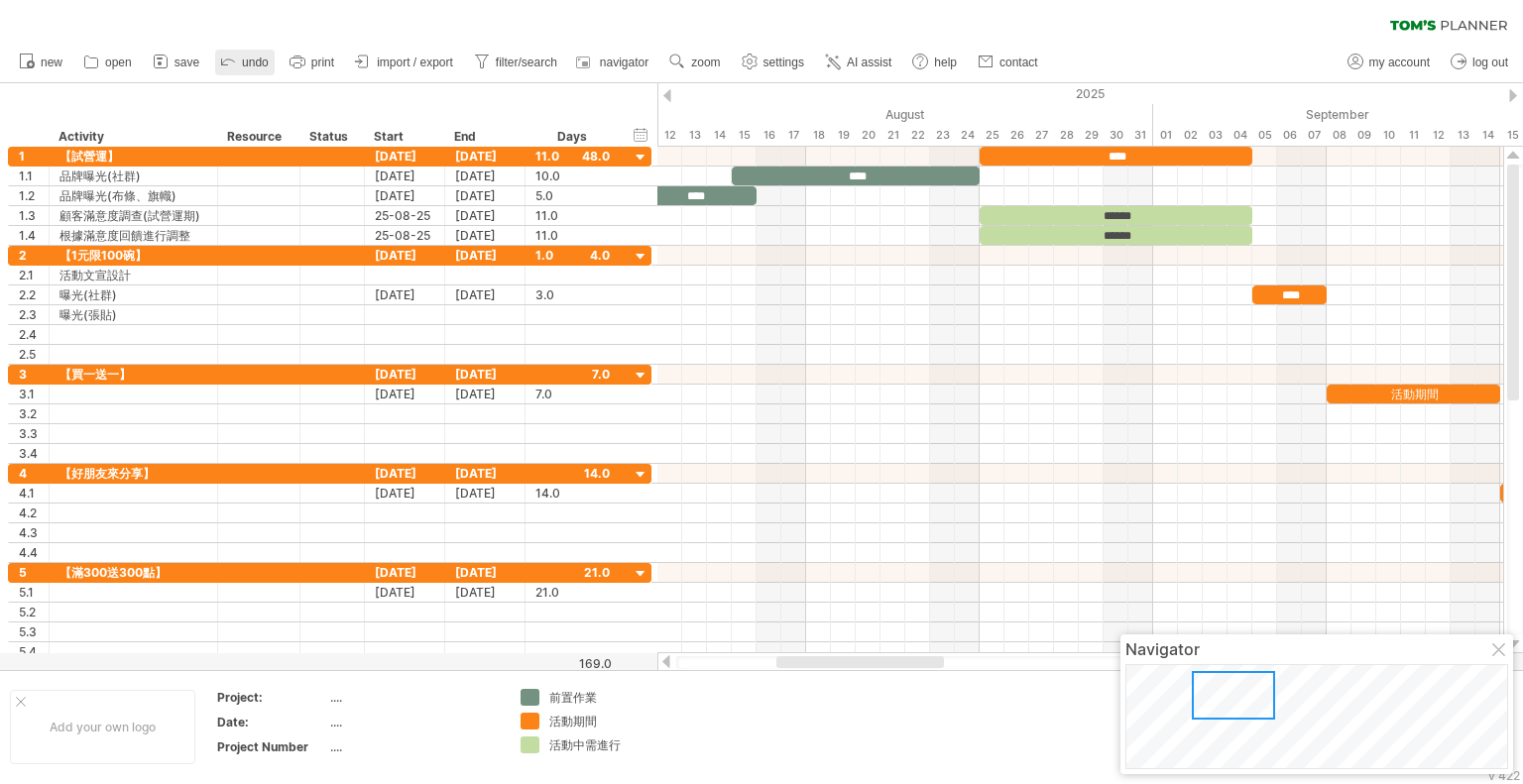 click on "undo" at bounding box center (255, 62) 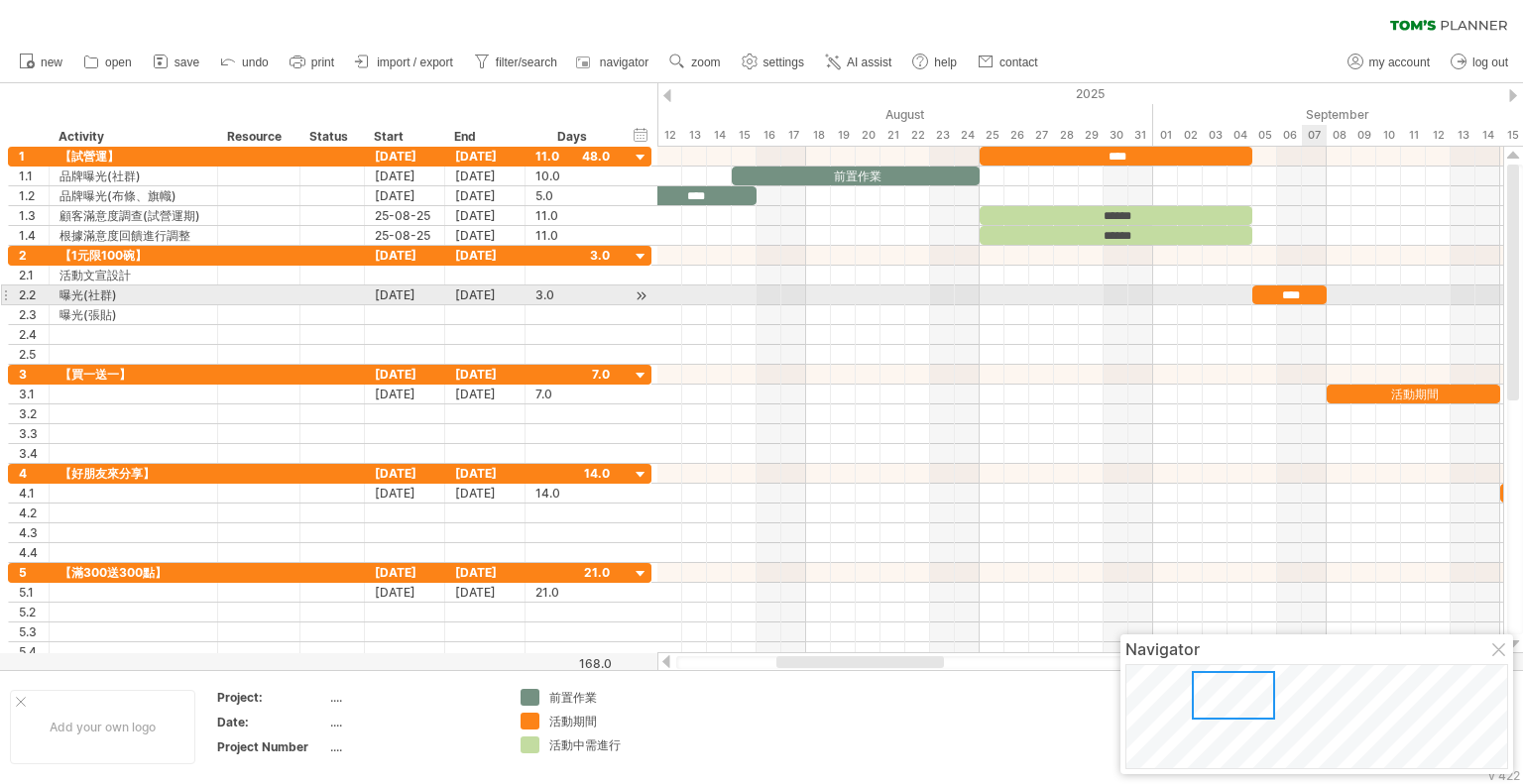 click on "****" at bounding box center (1289, 294) 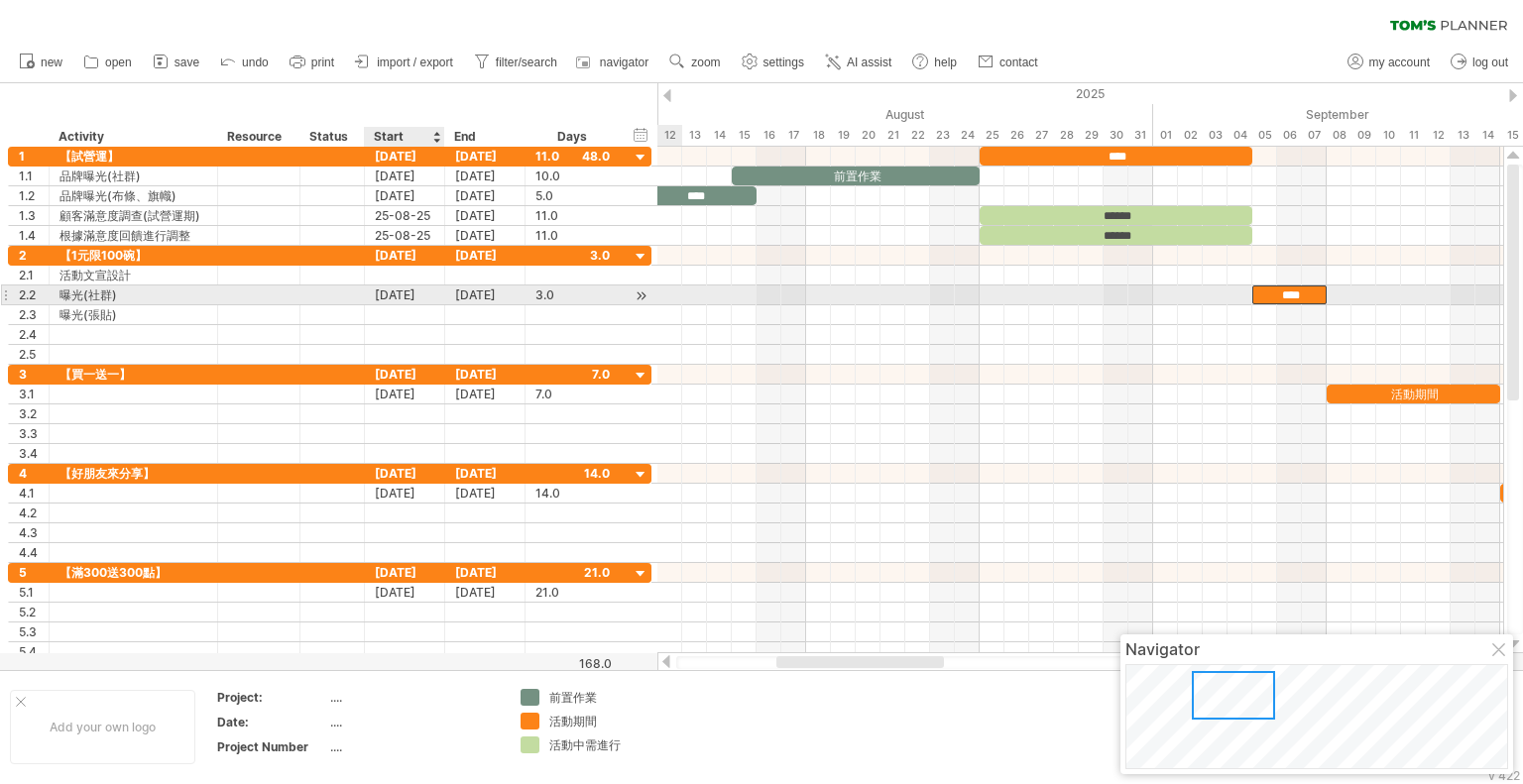 click on "[DATE]" at bounding box center [405, 294] 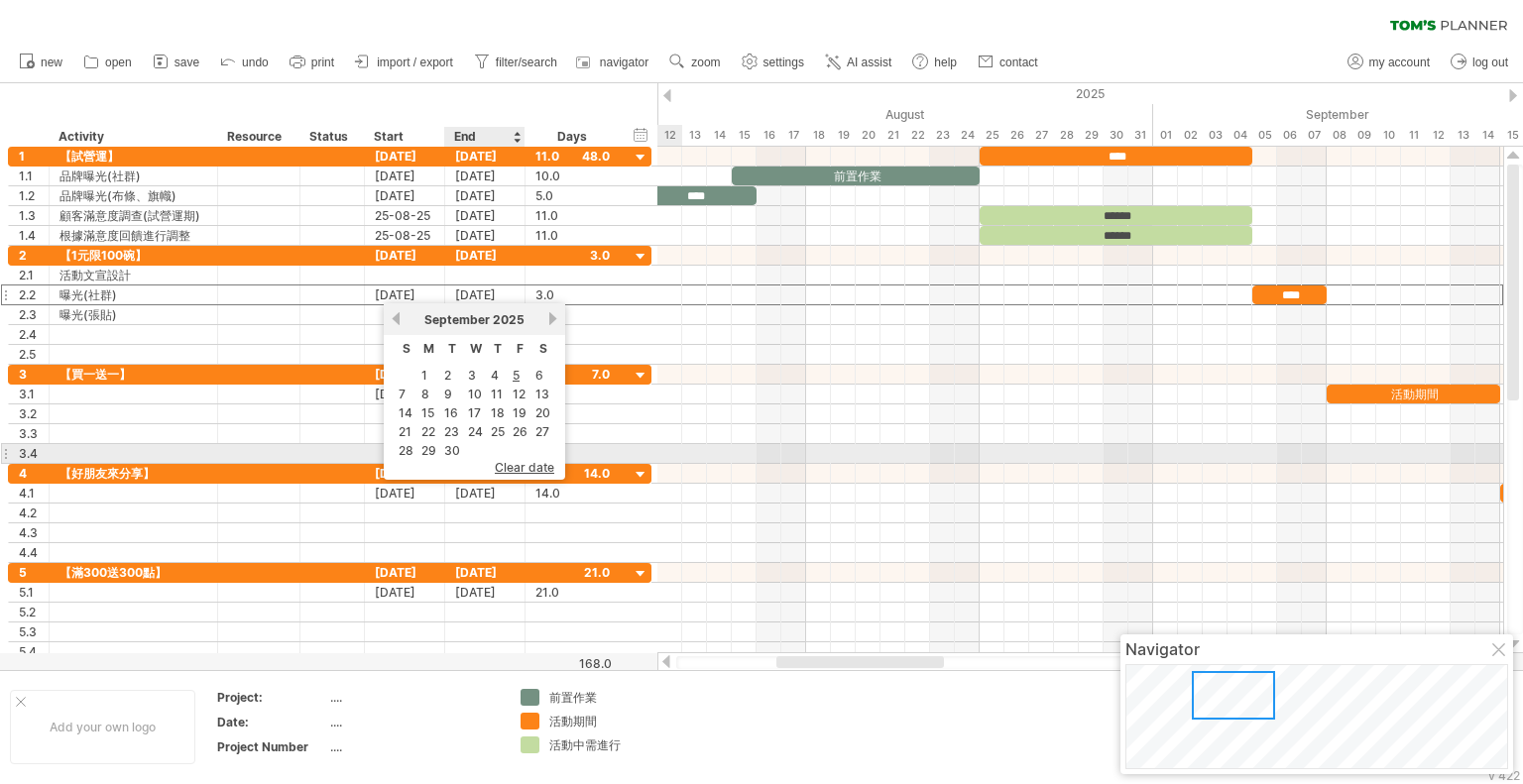 click on "clear date" at bounding box center (525, 467) 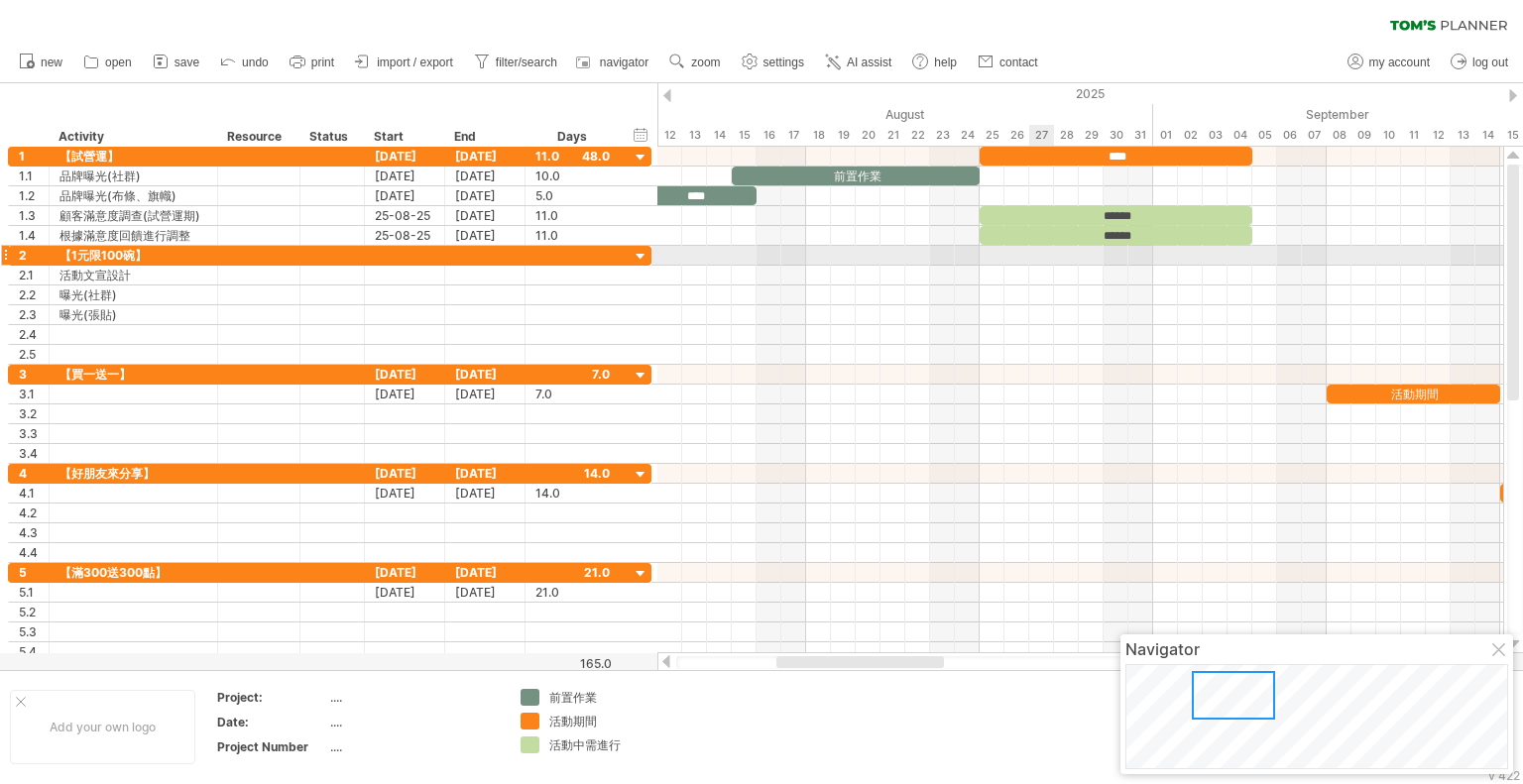 click at bounding box center [1080, 256] 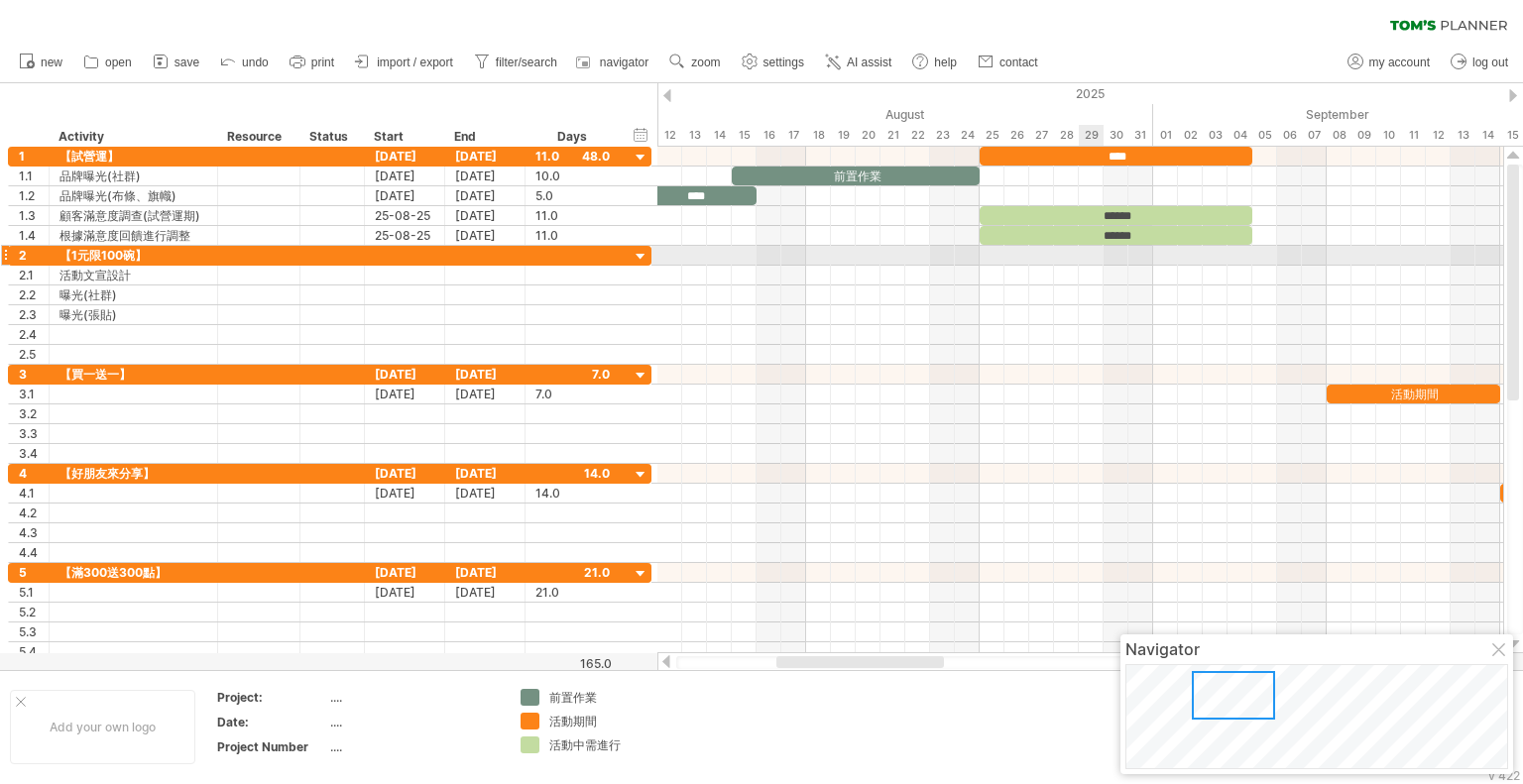 click at bounding box center (1080, 256) 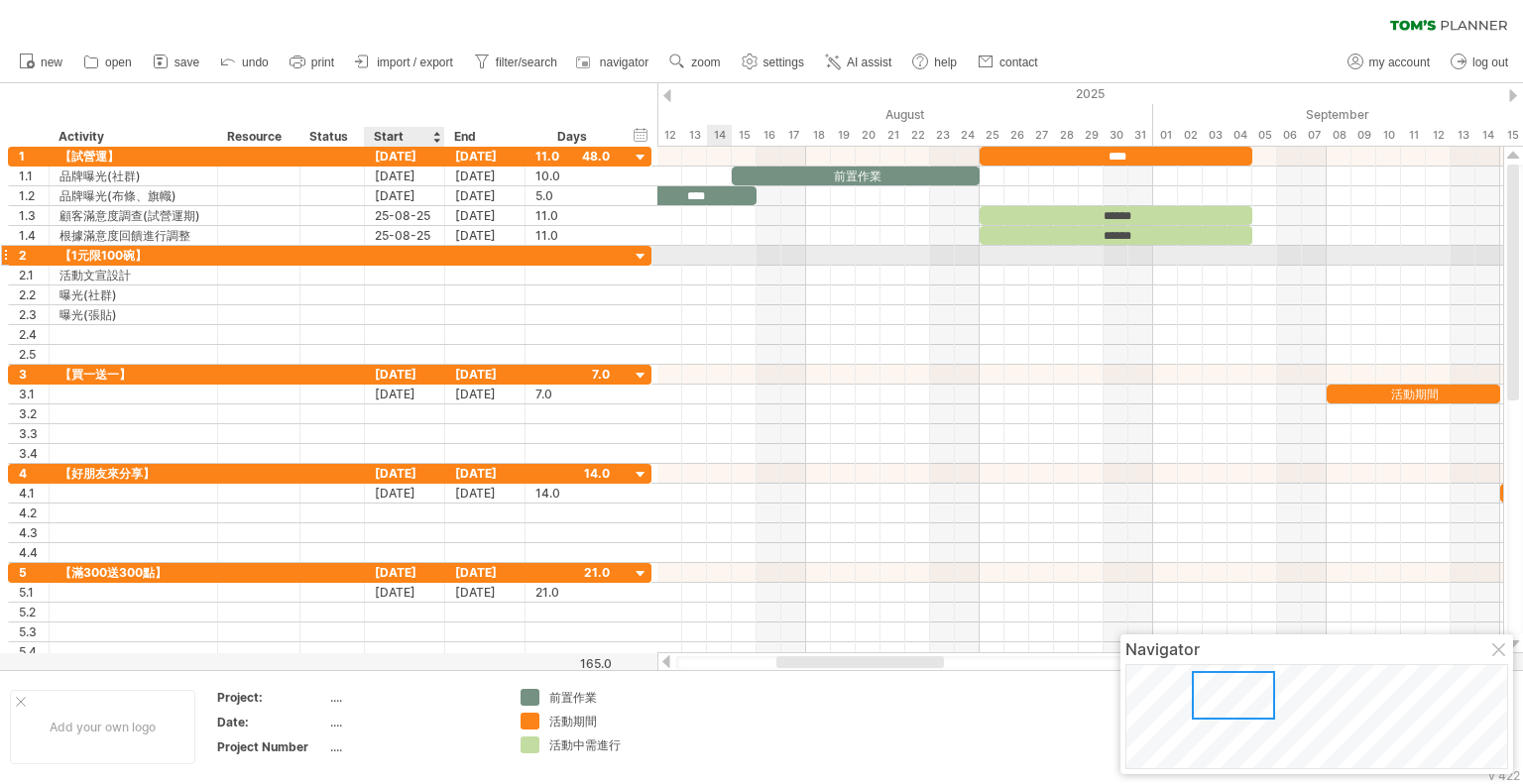 click at bounding box center (405, 255) 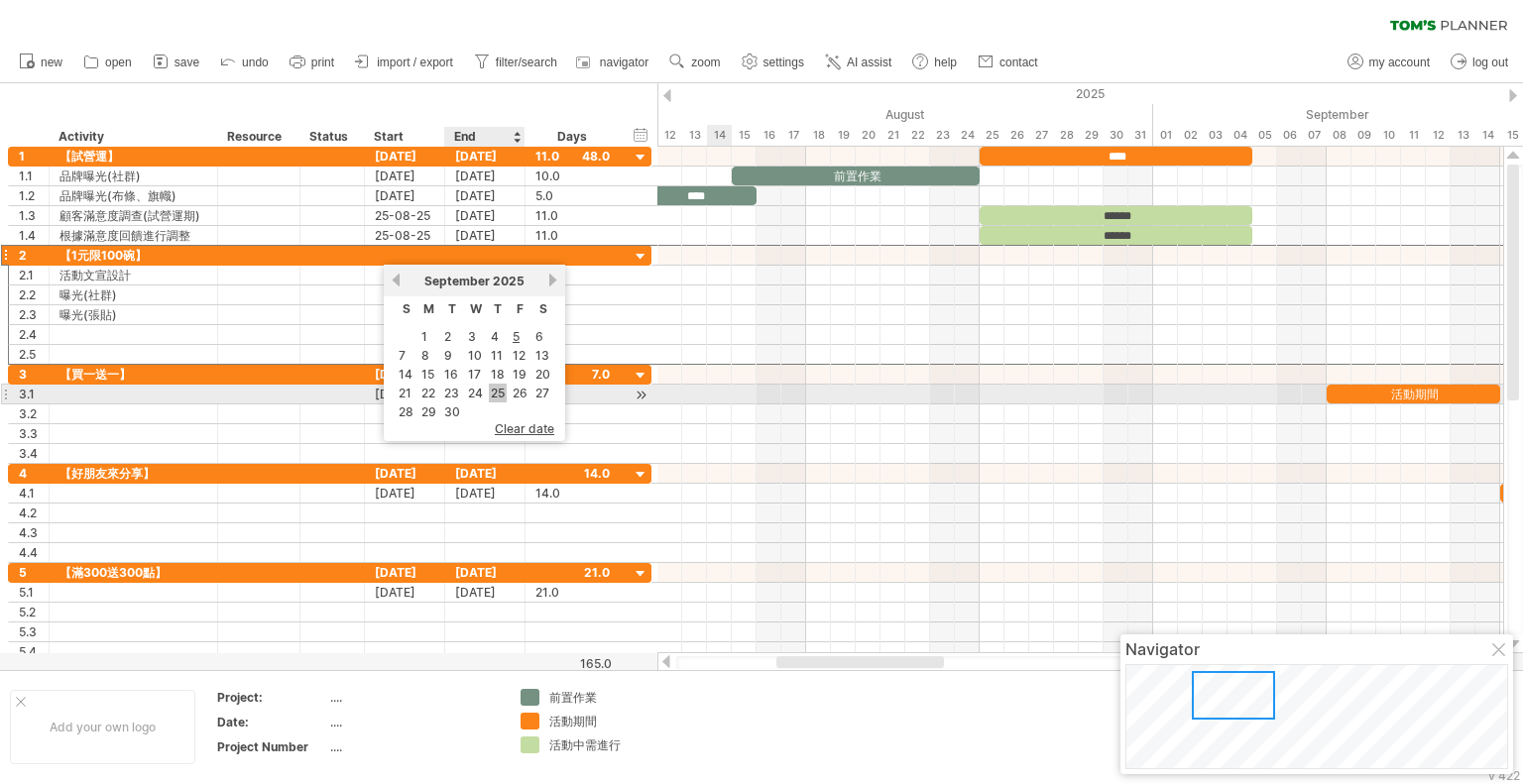 click on "25" at bounding box center (498, 392) 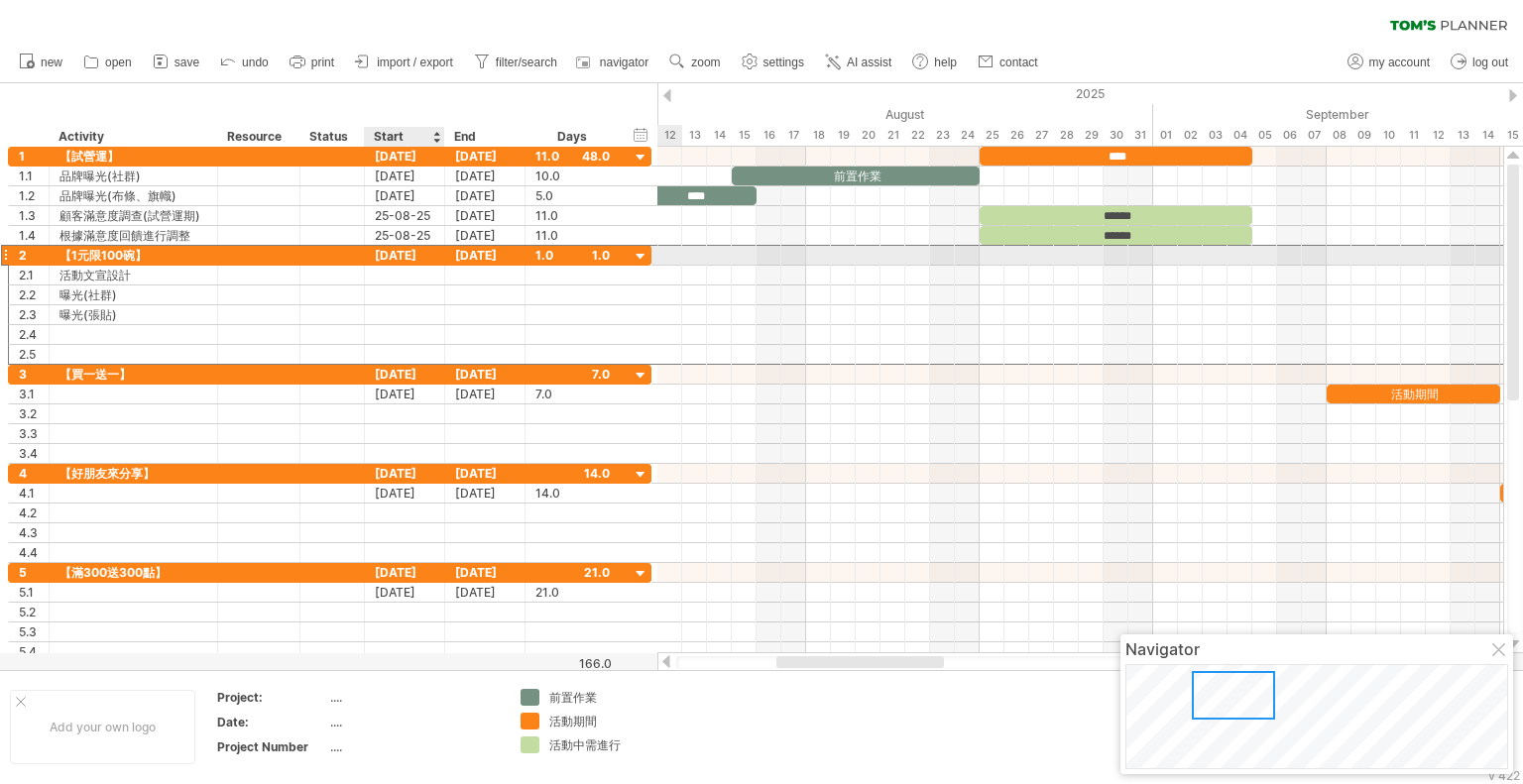 click on "[DATE]" at bounding box center [405, 255] 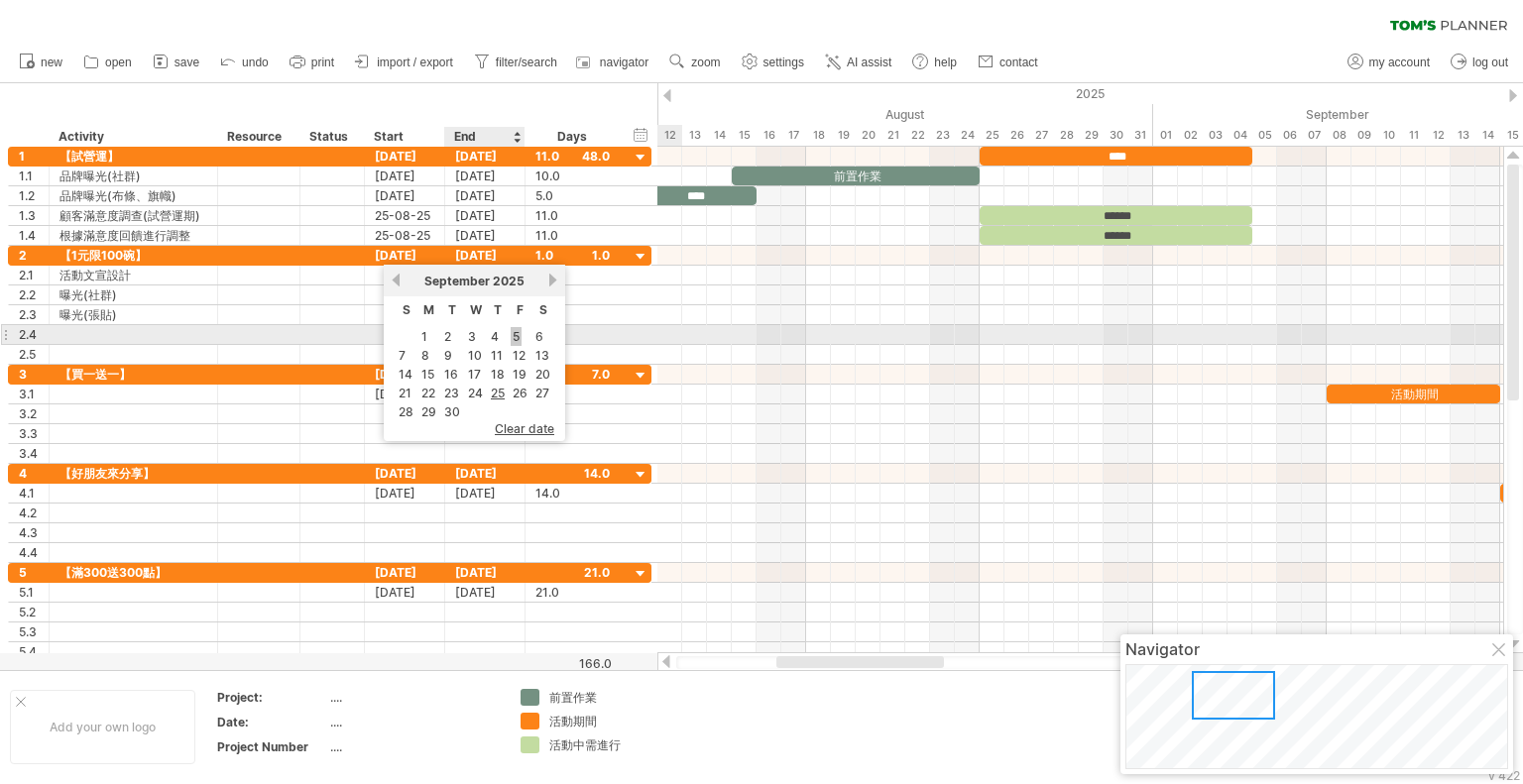 click on "5" at bounding box center (516, 336) 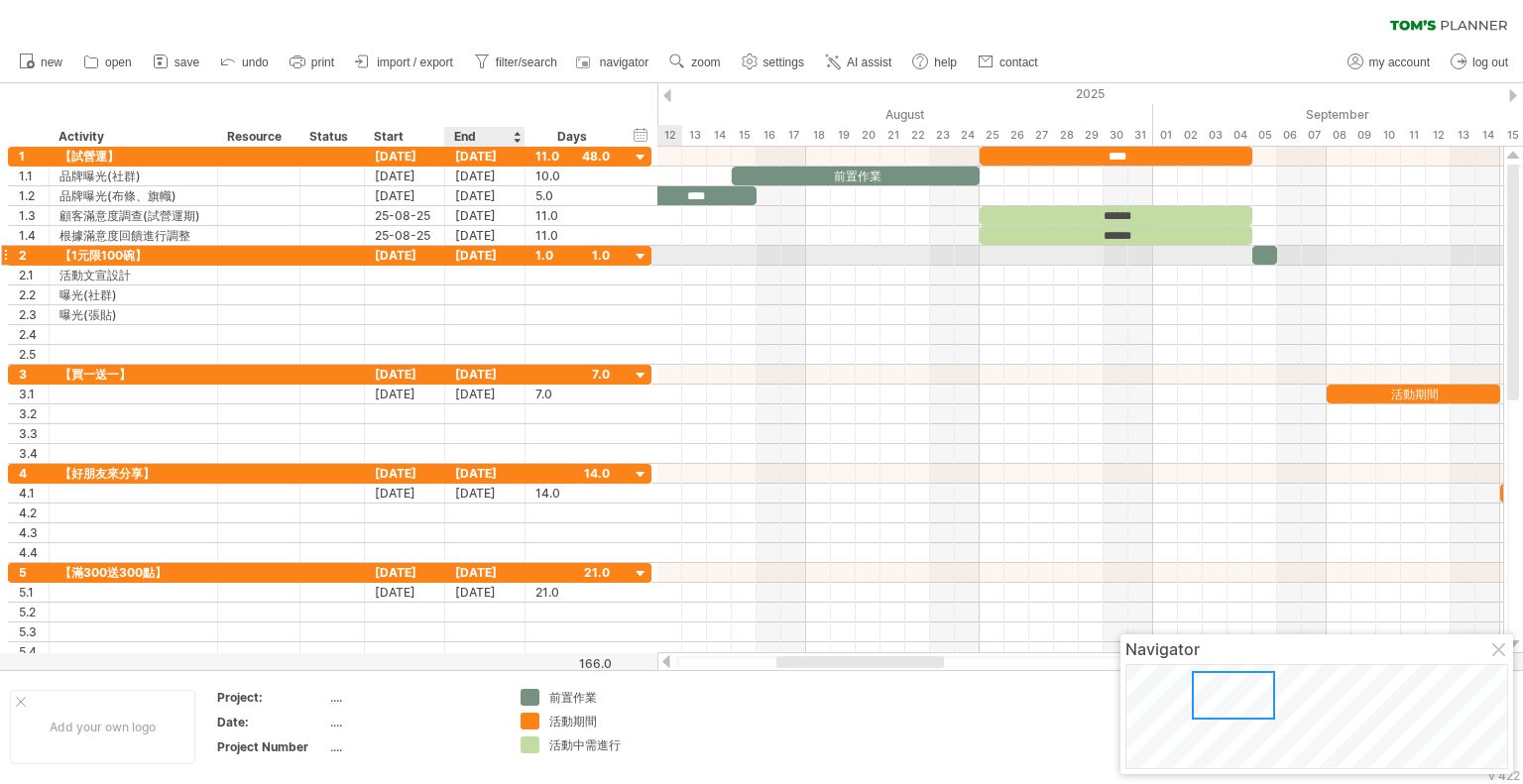 click on "[DATE]" at bounding box center [485, 255] 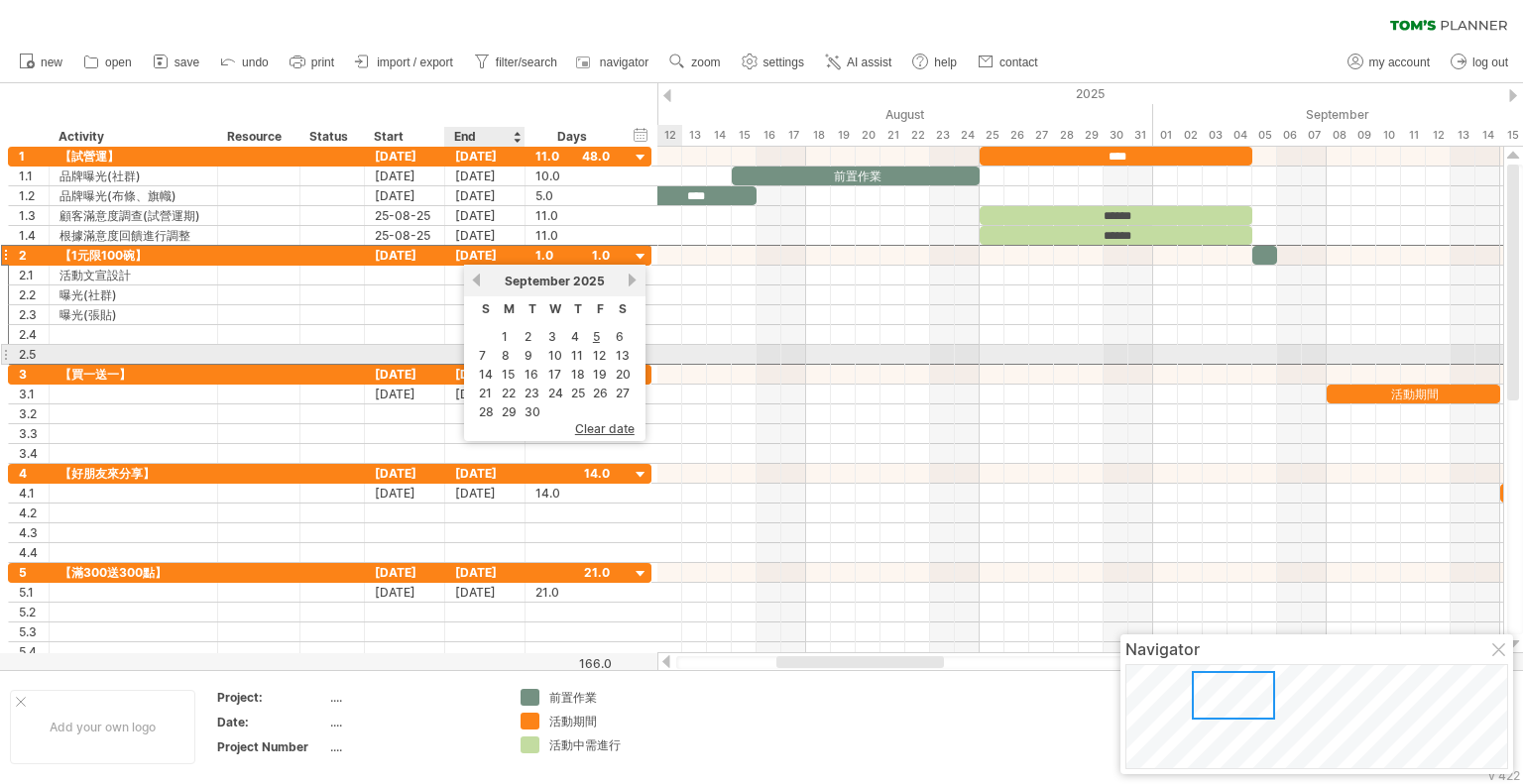click on "S M T W T F S   1 2 3 4 5 6 7 8 9 10 11 12 13 14 15 16 17 18 19 20 21 22 23 24 25 26 27 28 29 30" at bounding box center (554, 359) 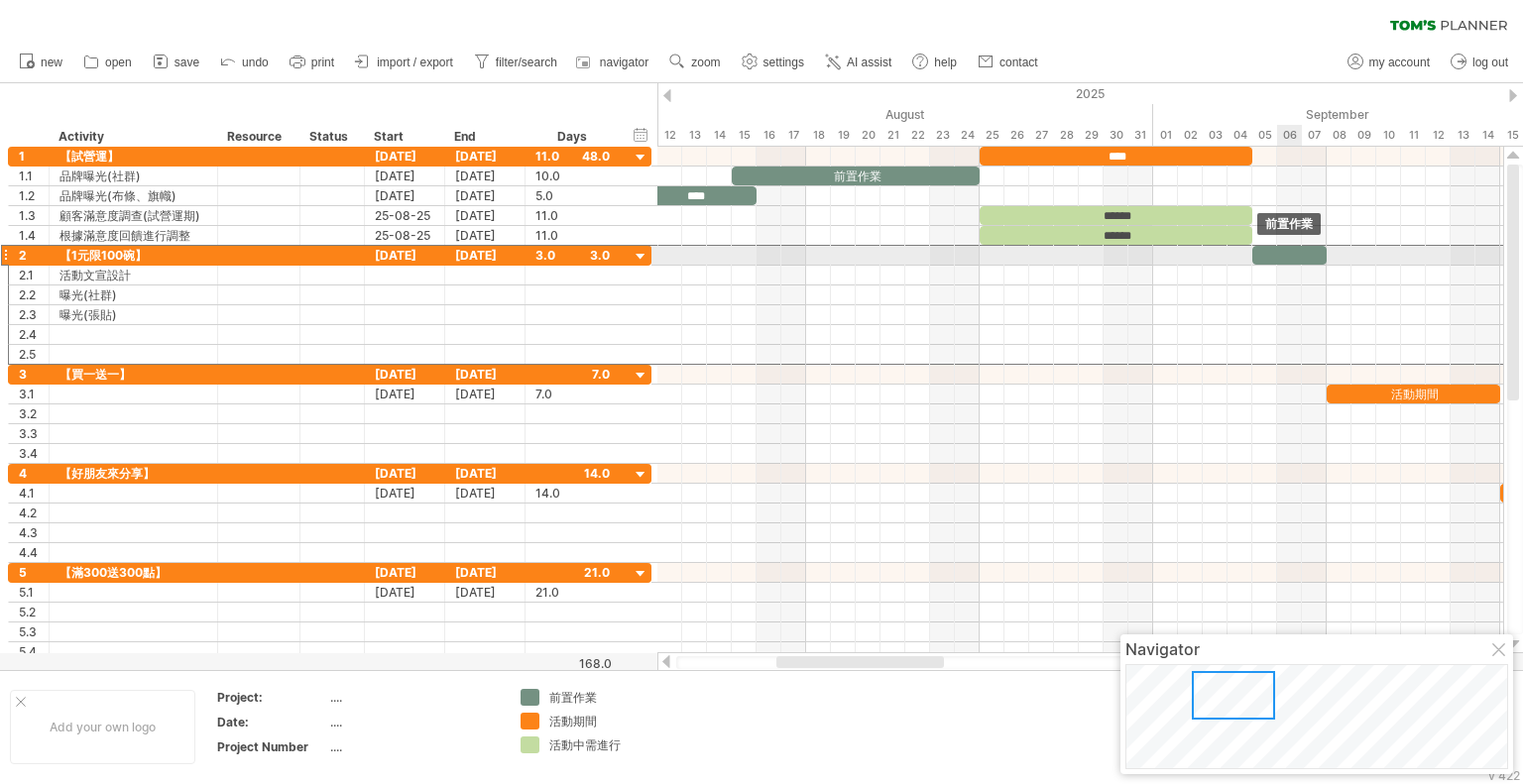 click at bounding box center [1289, 255] 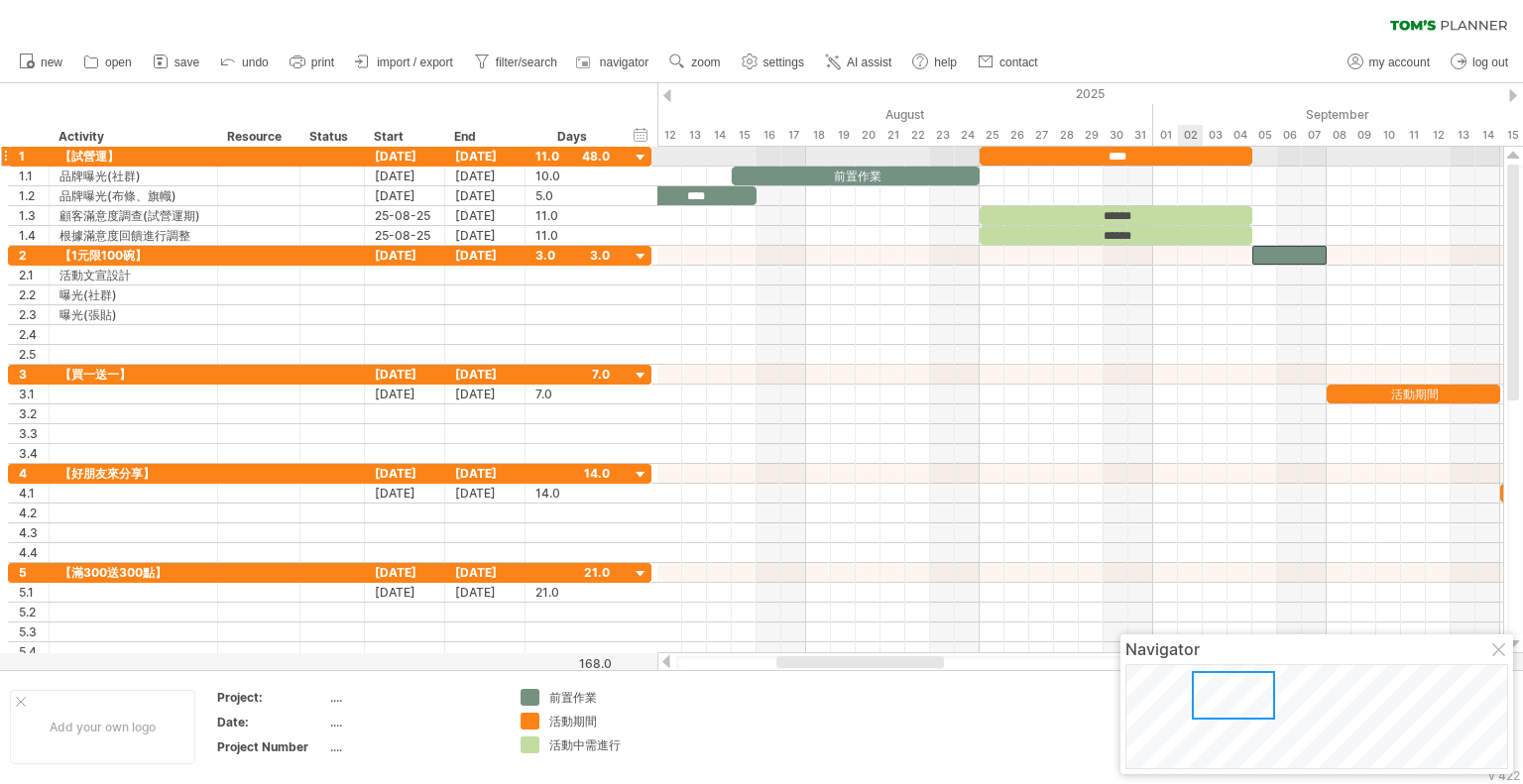 click on "****" at bounding box center [1115, 156] 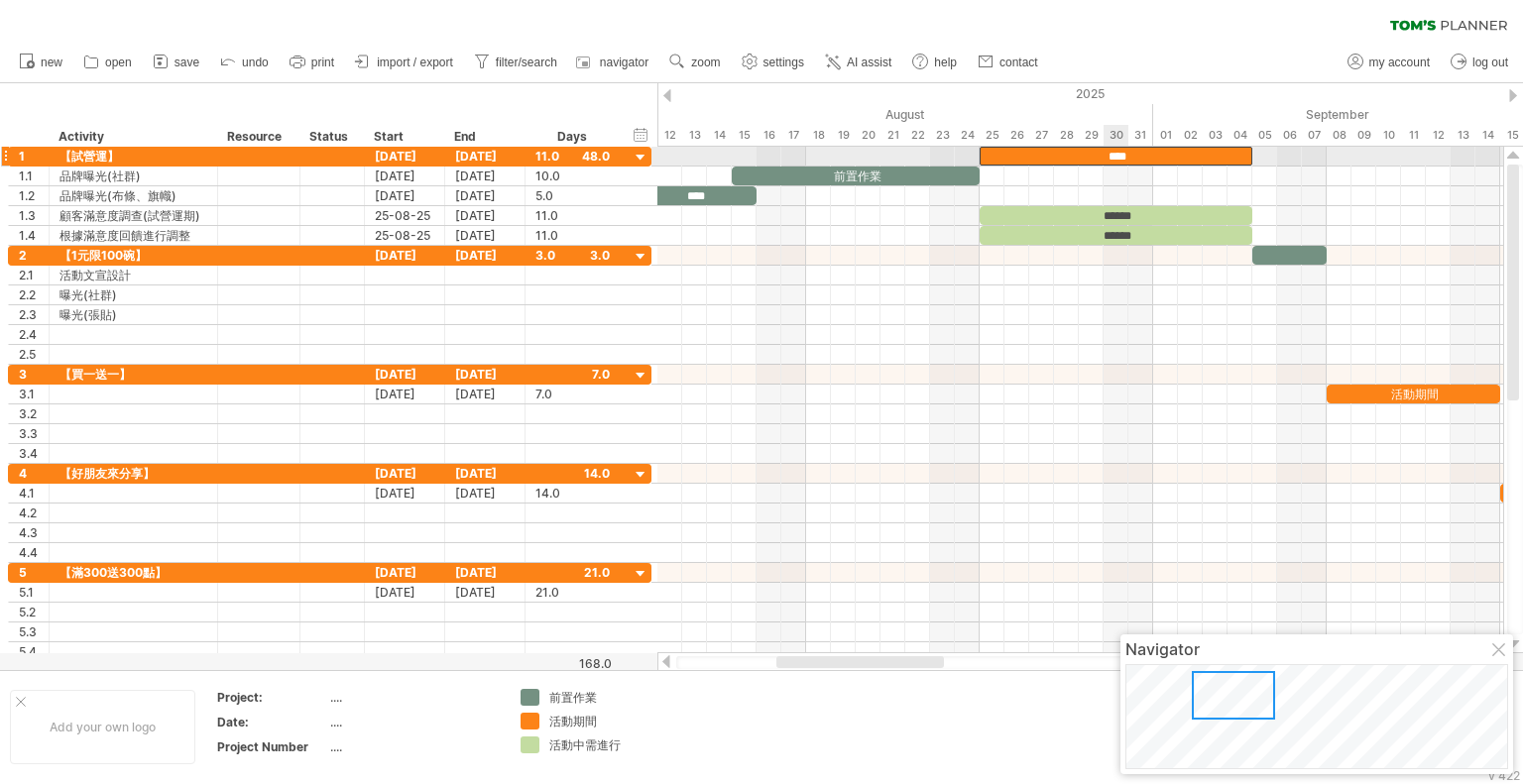 click on "****" at bounding box center [1115, 156] 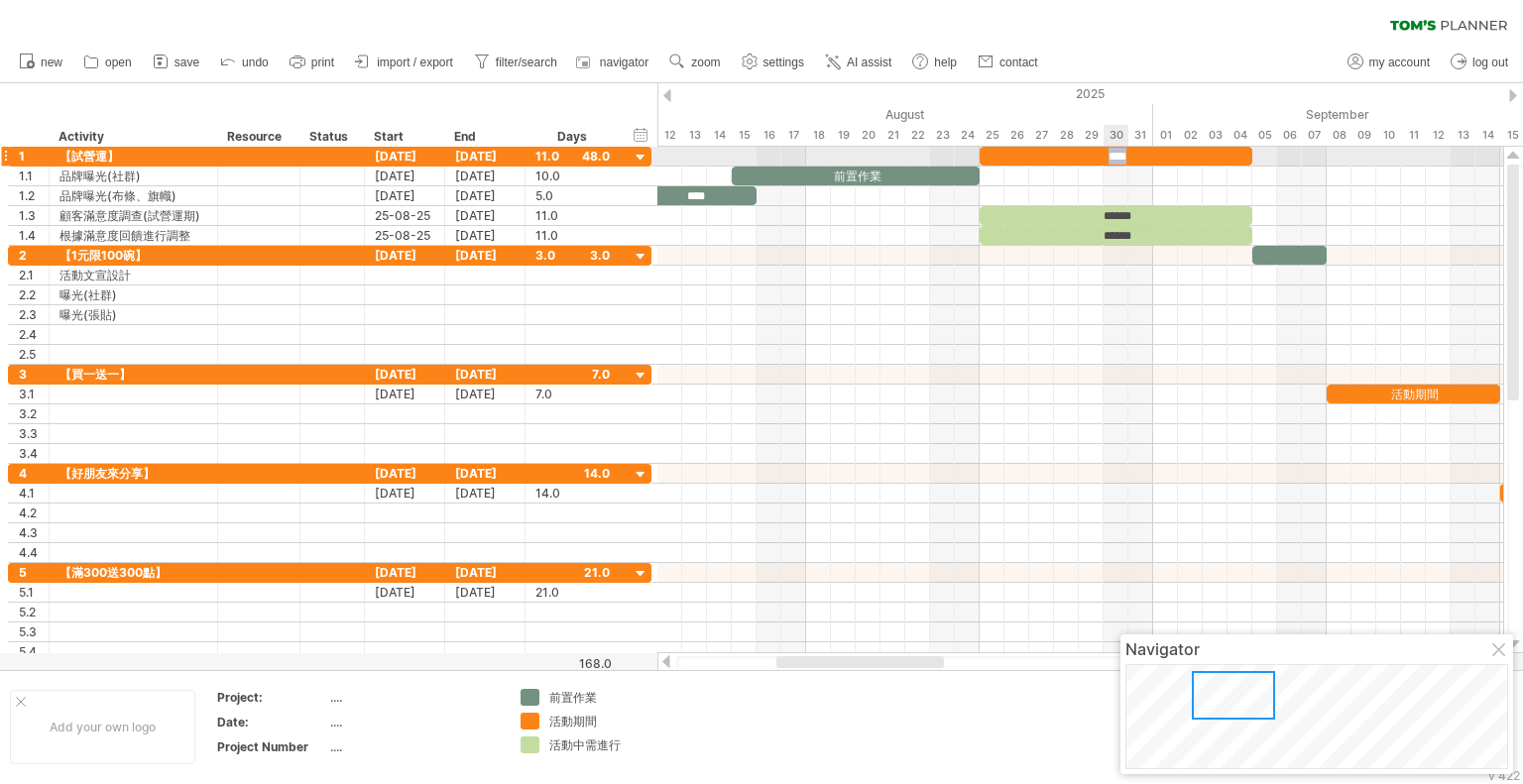 click on "****" at bounding box center (1115, 156) 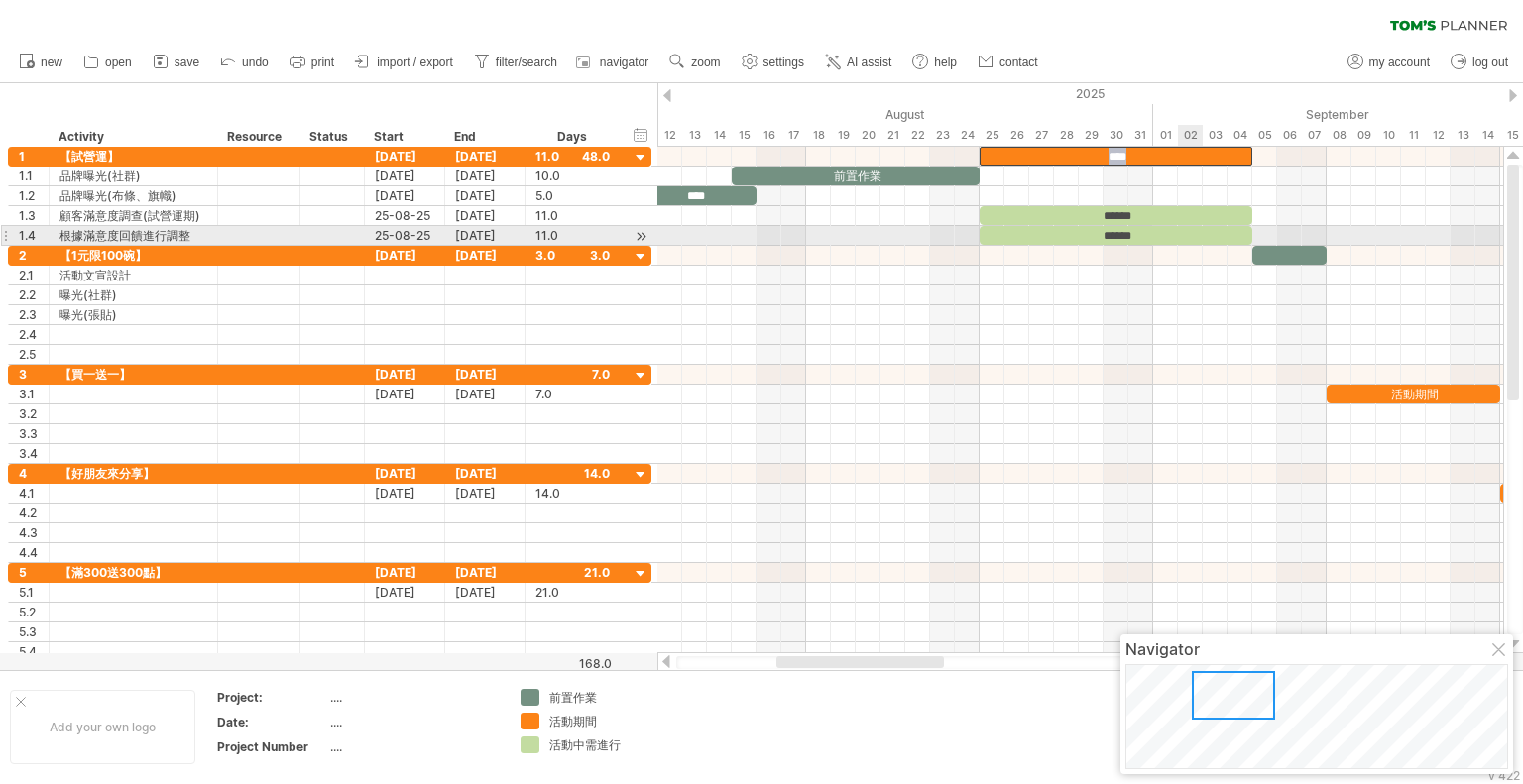 copy on "****" 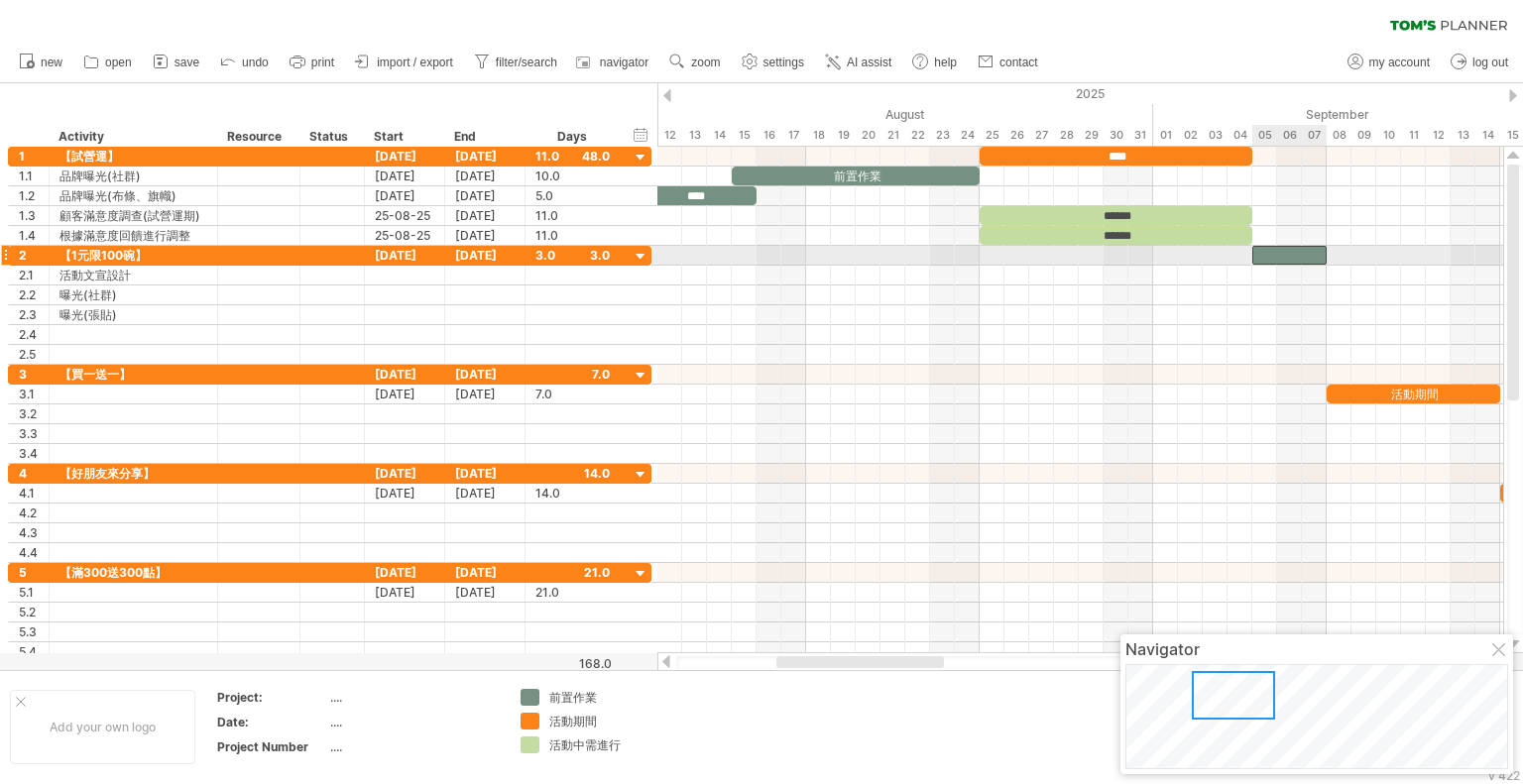 click at bounding box center (1289, 255) 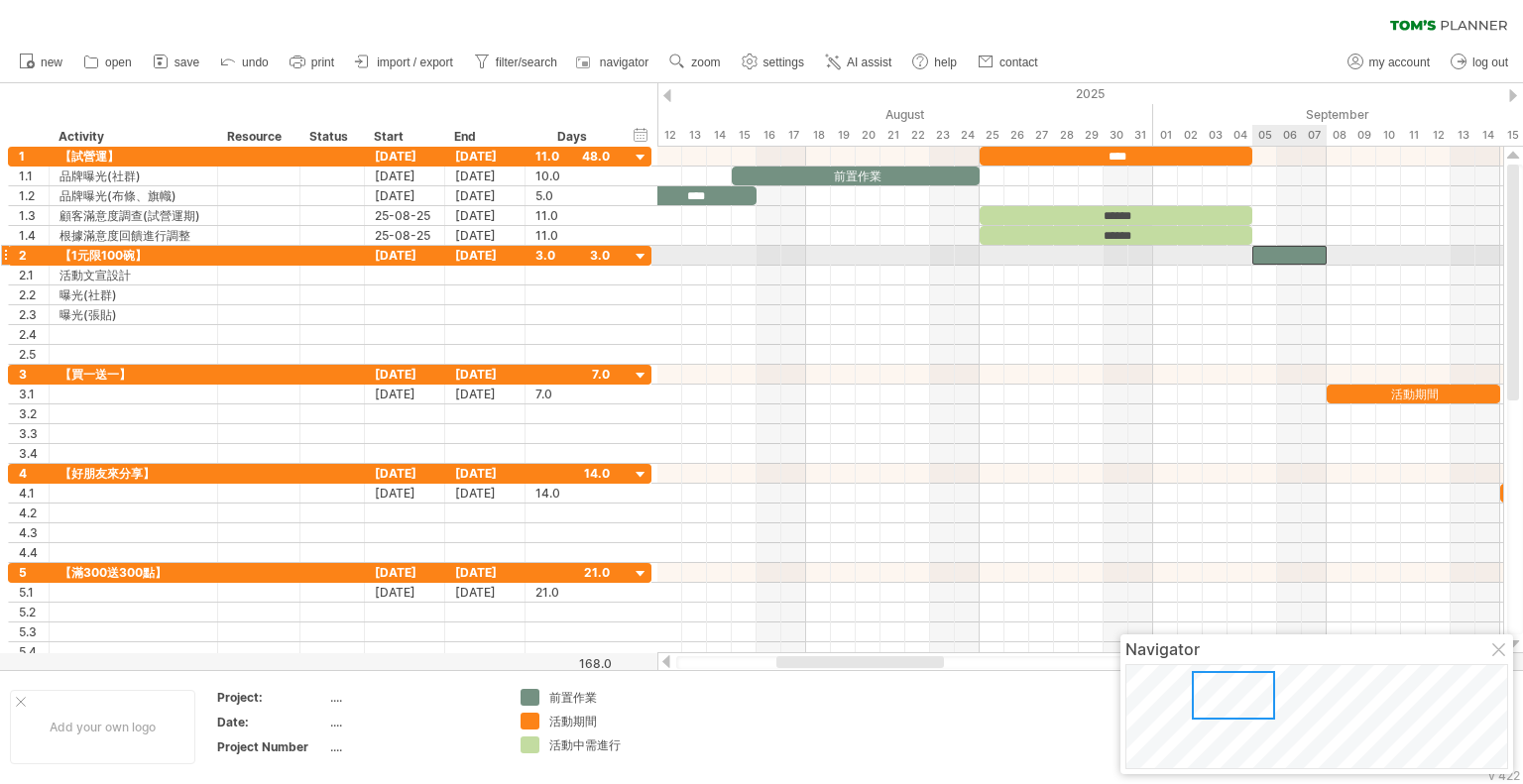 click at bounding box center [1289, 255] 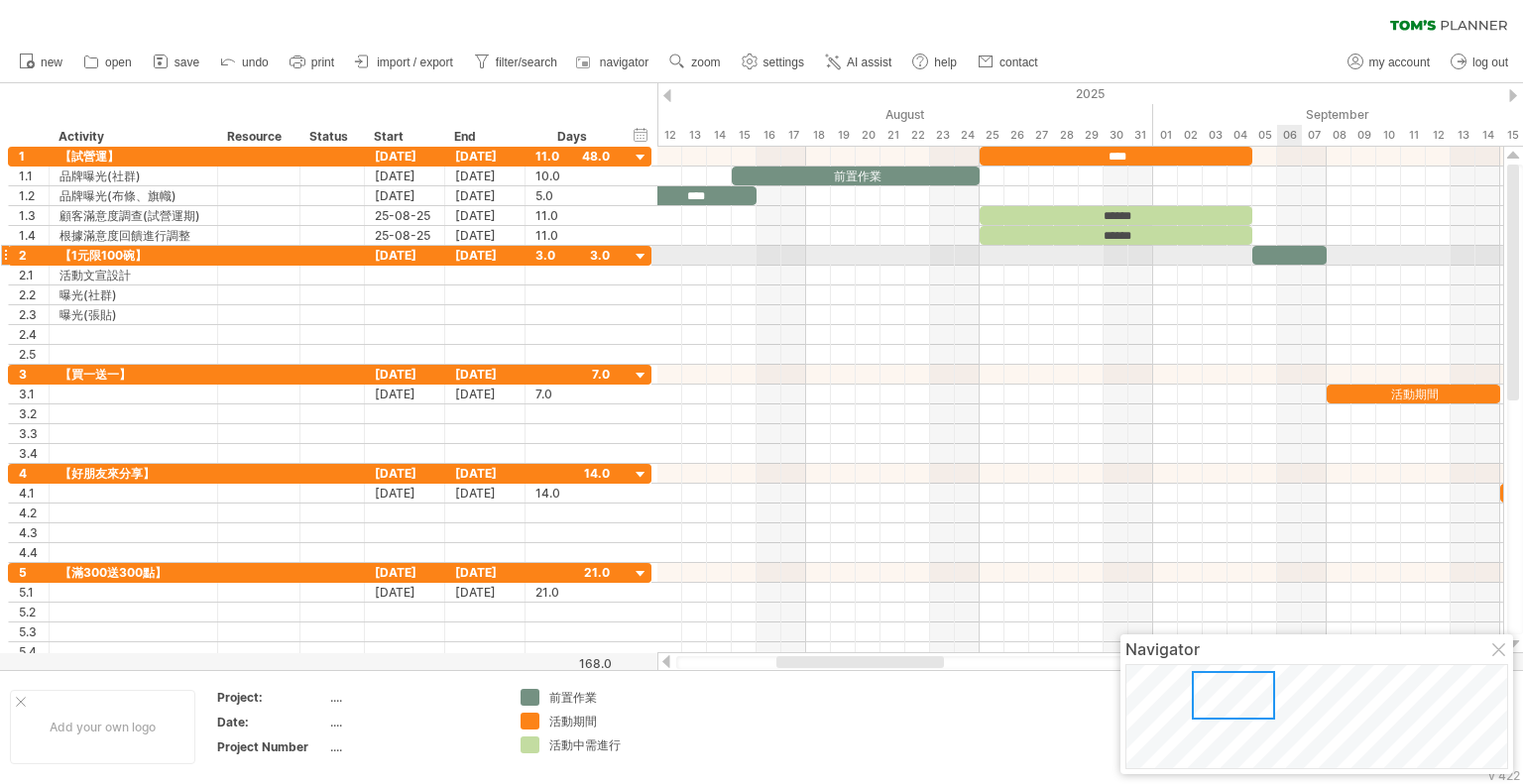 paste 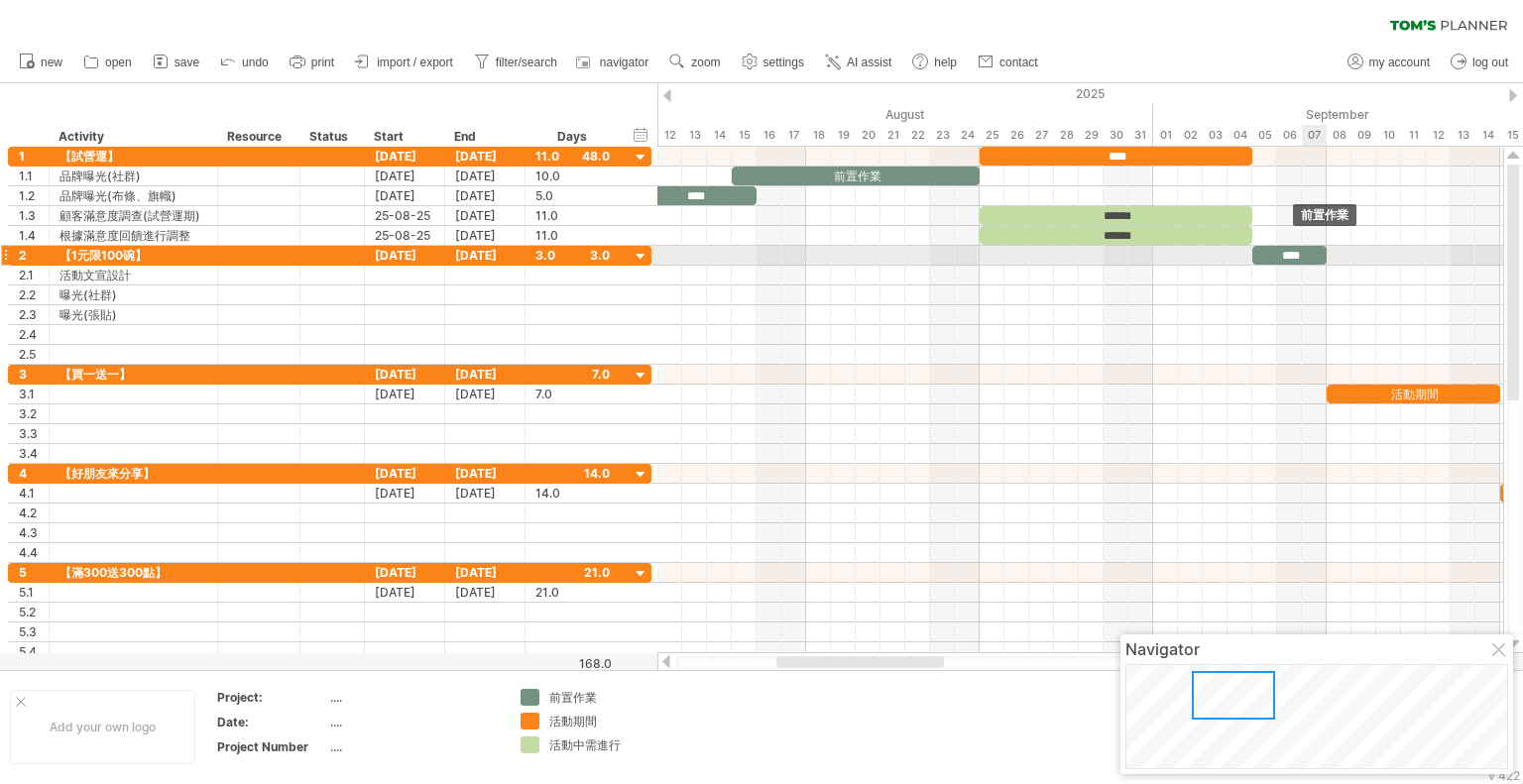 click on "****" at bounding box center [1289, 255] 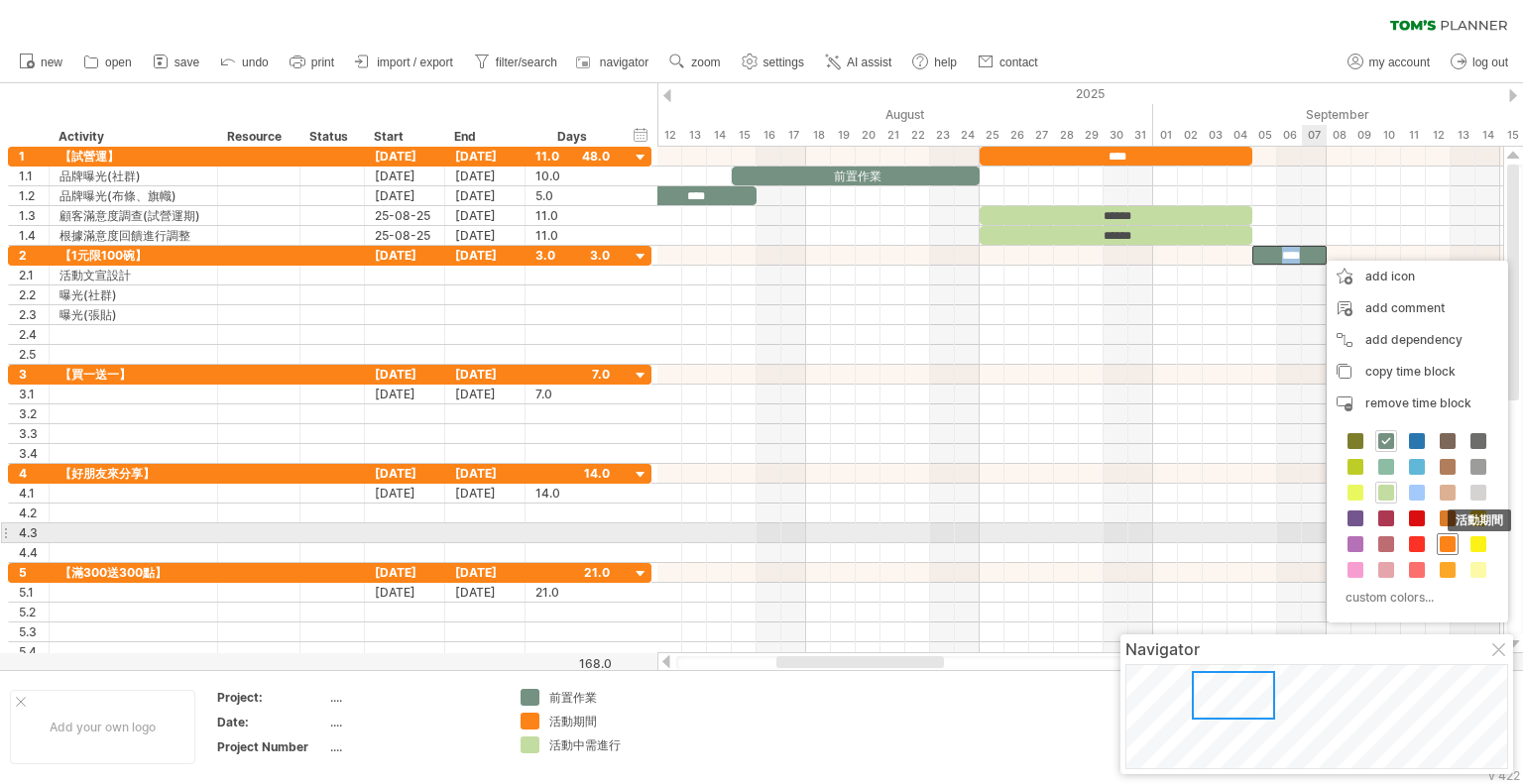 click at bounding box center (1448, 544) 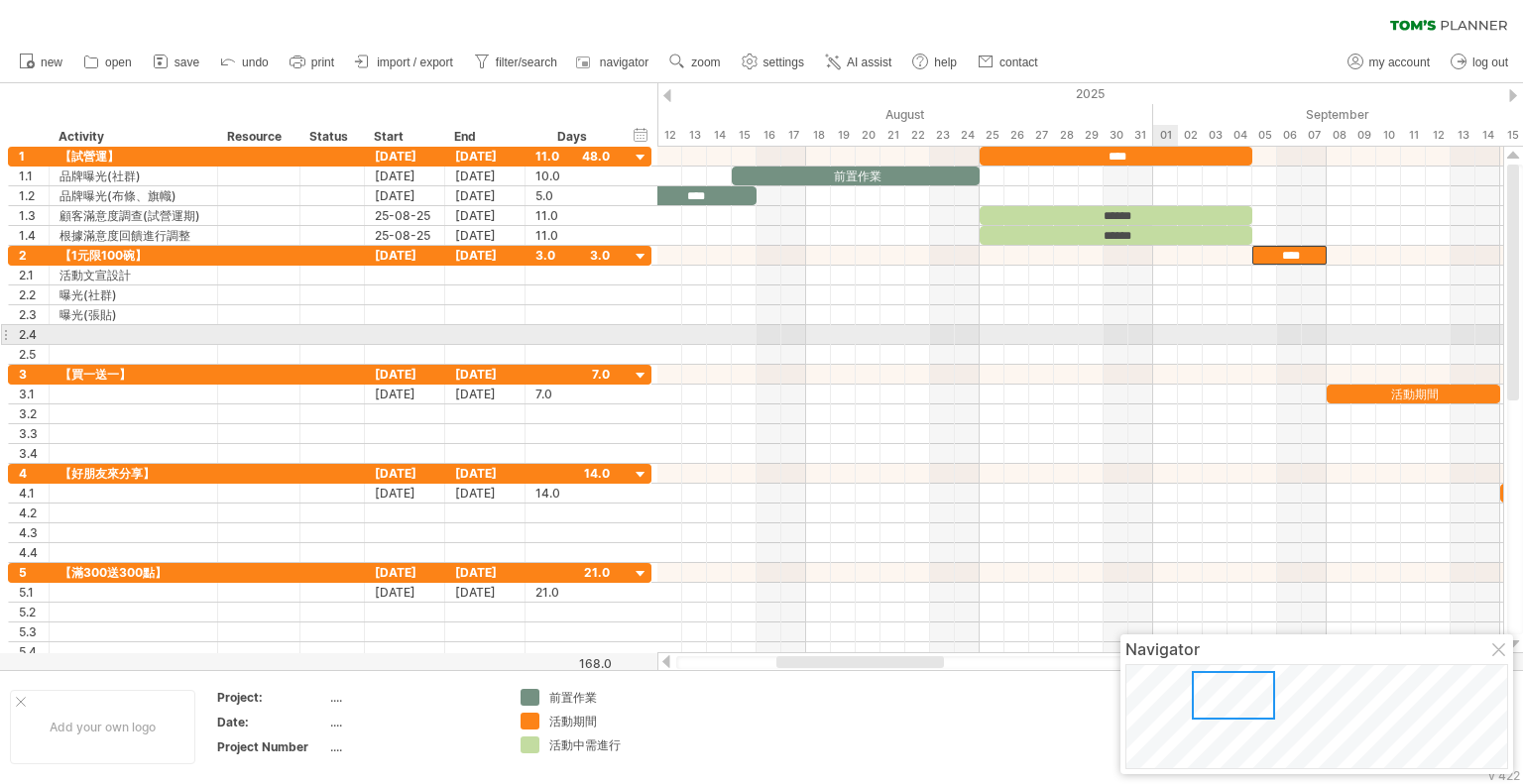 click at bounding box center (1080, 335) 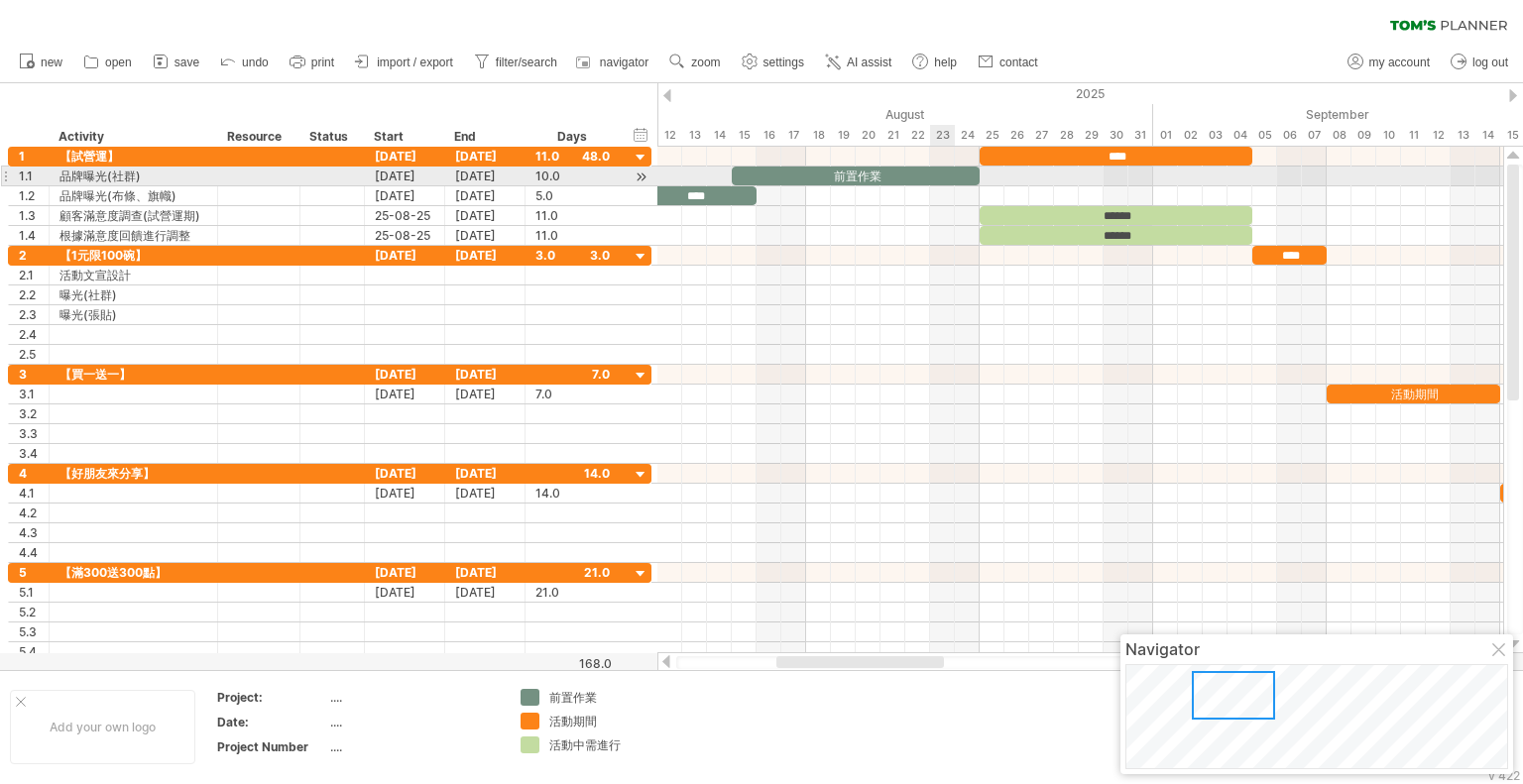 click on "前置作業" at bounding box center [856, 175] 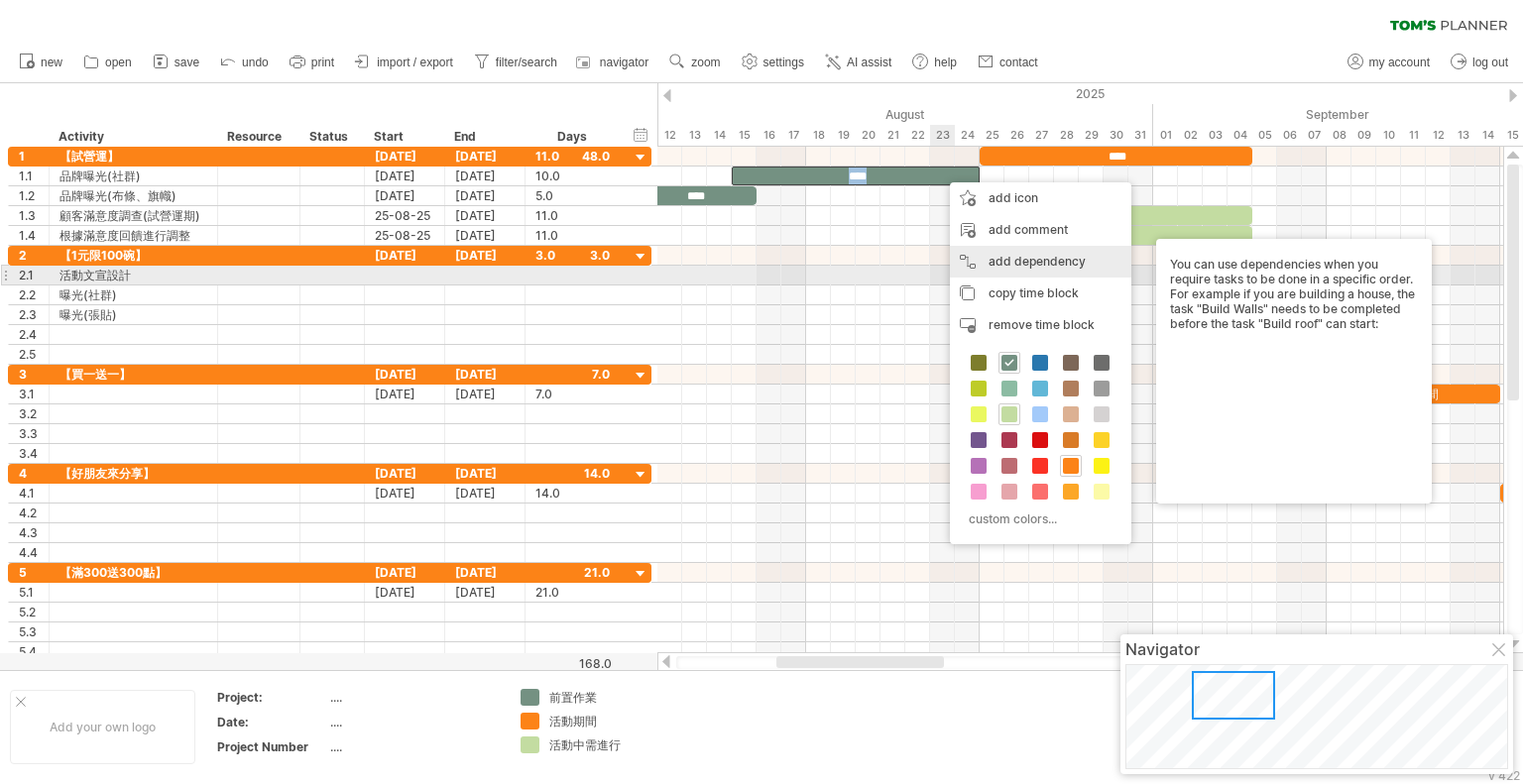 click on "add dependency You can use dependencies when you require tasks to be done in a specific order. For example if you are building a house, the task "Build Walls" needs to be completed before the task "Build roof" can start:" at bounding box center [1040, 262] 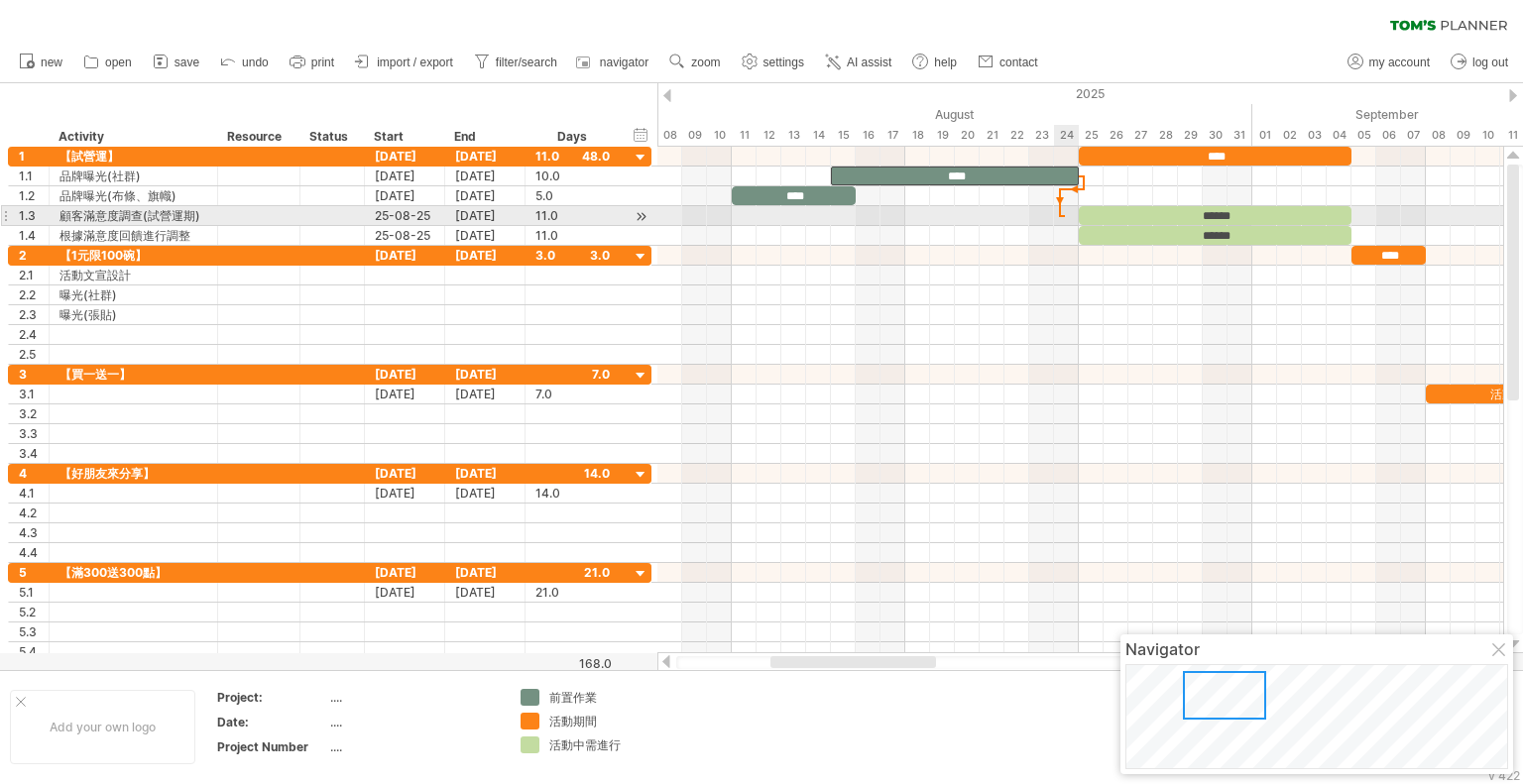 click at bounding box center (1080, 216) 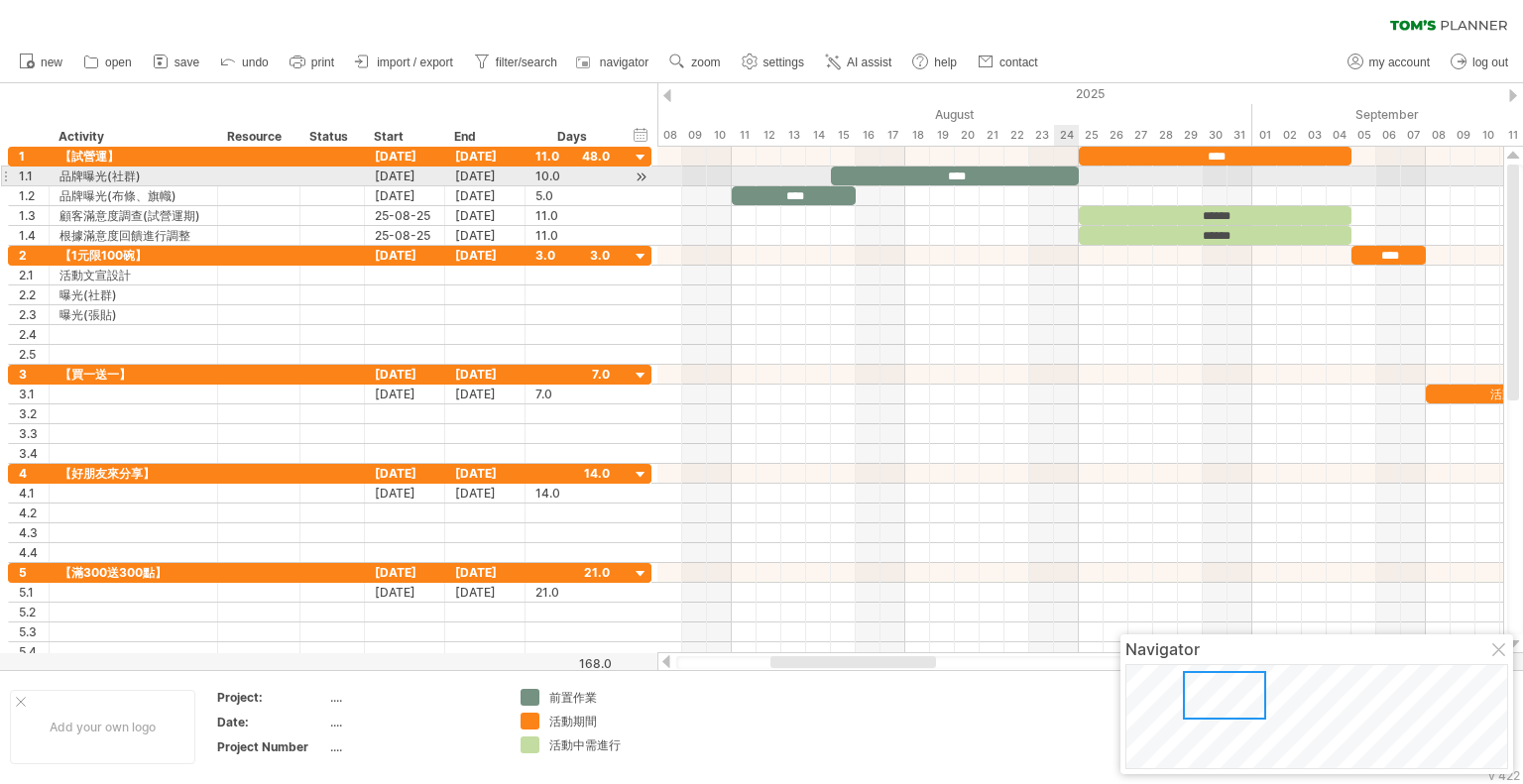 click on "****" at bounding box center (955, 175) 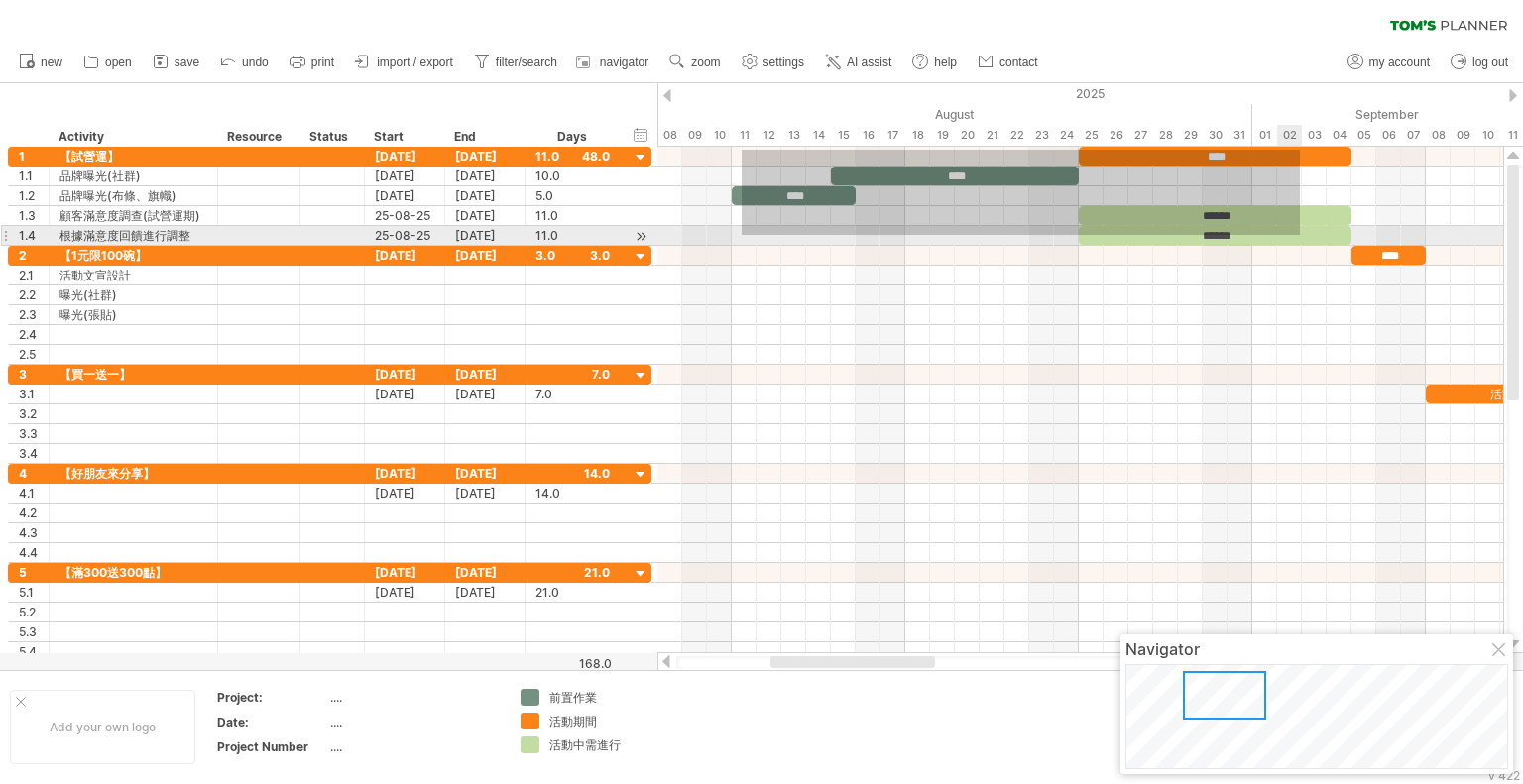drag, startPoint x: 742, startPoint y: 150, endPoint x: 1297, endPoint y: 235, distance: 561.47128 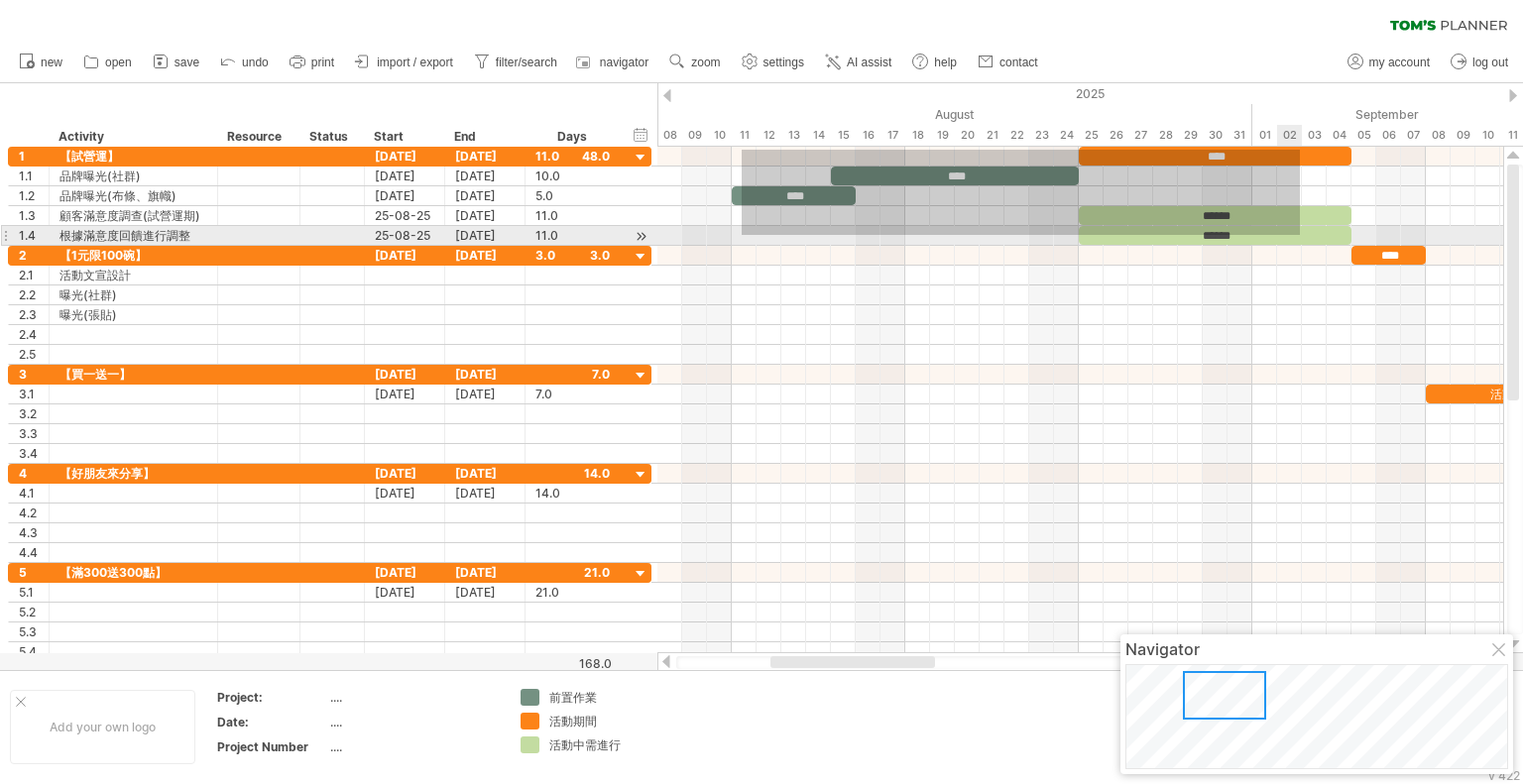 click on "**** **** **** ****** ****** **** 活動期間 活動期間 活動期間 活動期間 活動期間 活動期間 活動期間 活動期間
[DATE]
[DATE]" at bounding box center [1080, 399] 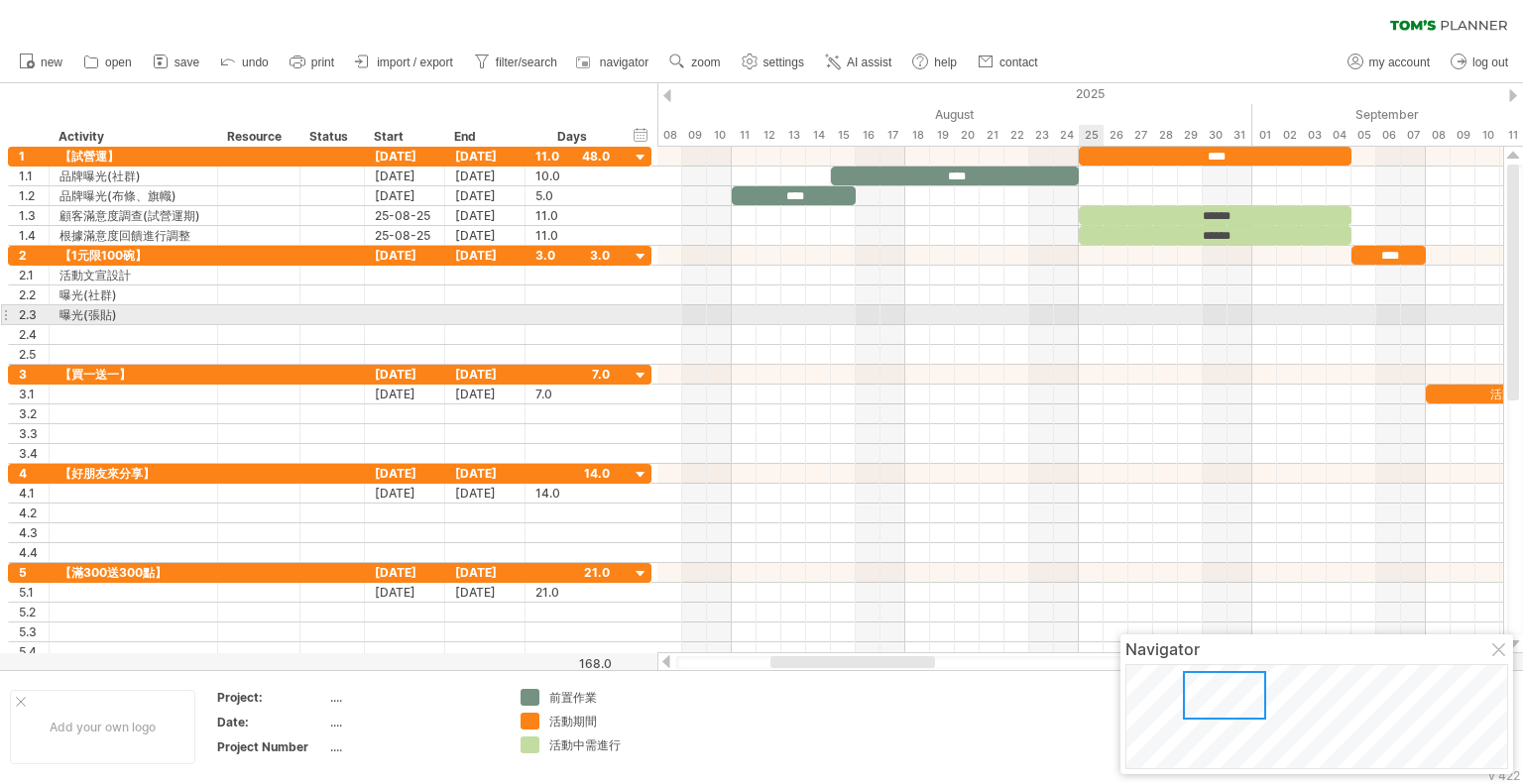 click at bounding box center [1080, 315] 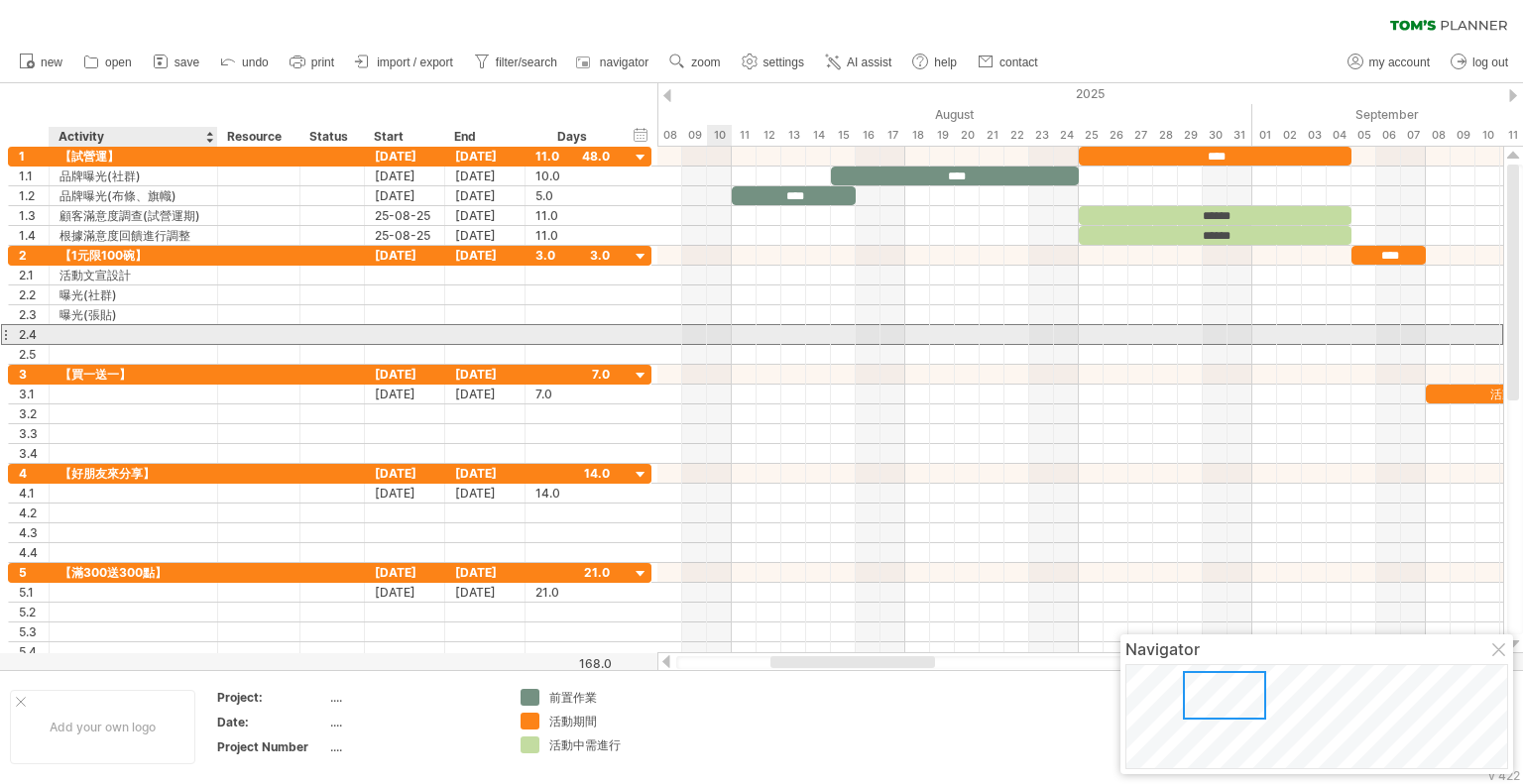 click at bounding box center [133, 334] 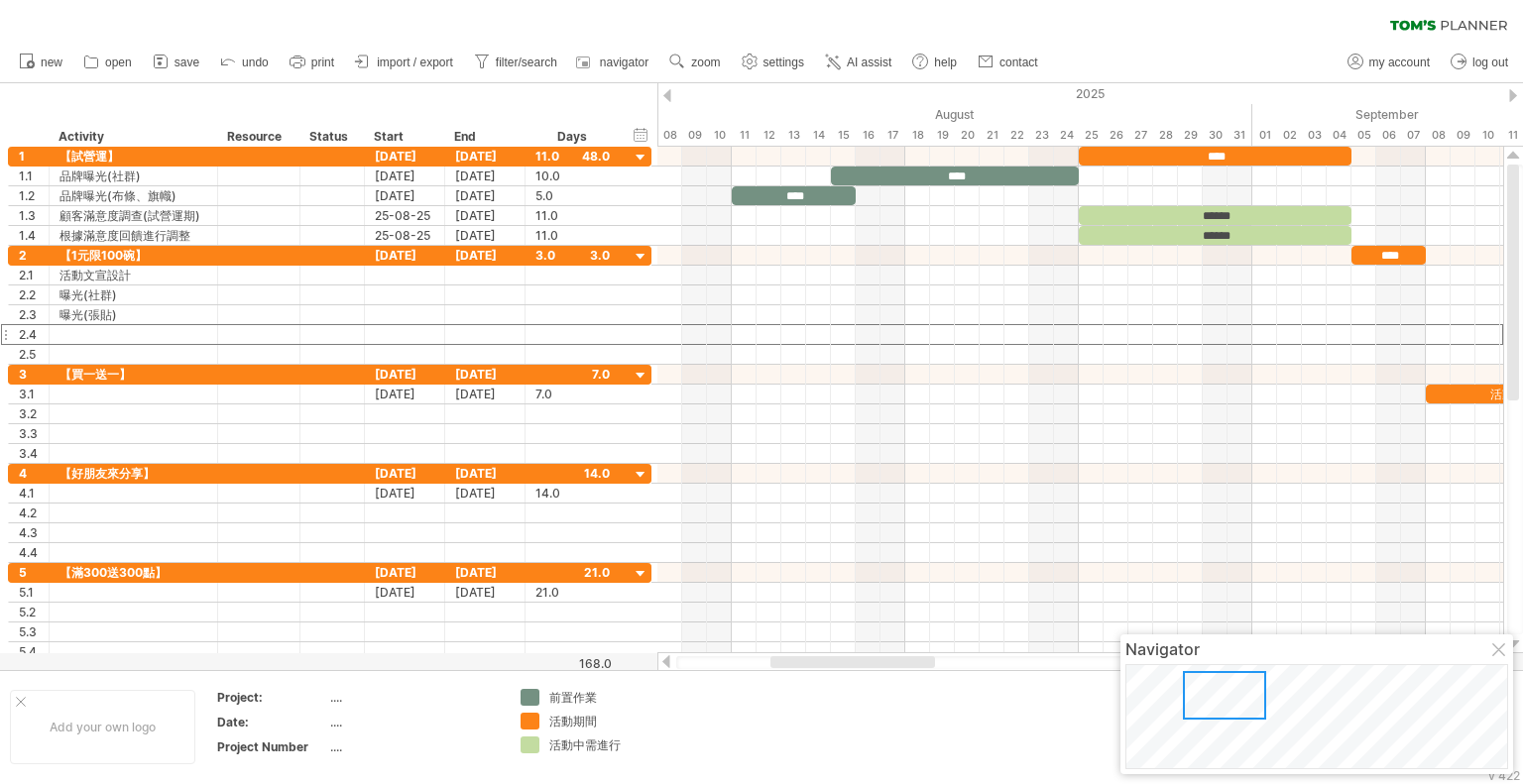 click on "new
open" at bounding box center (527, 62) 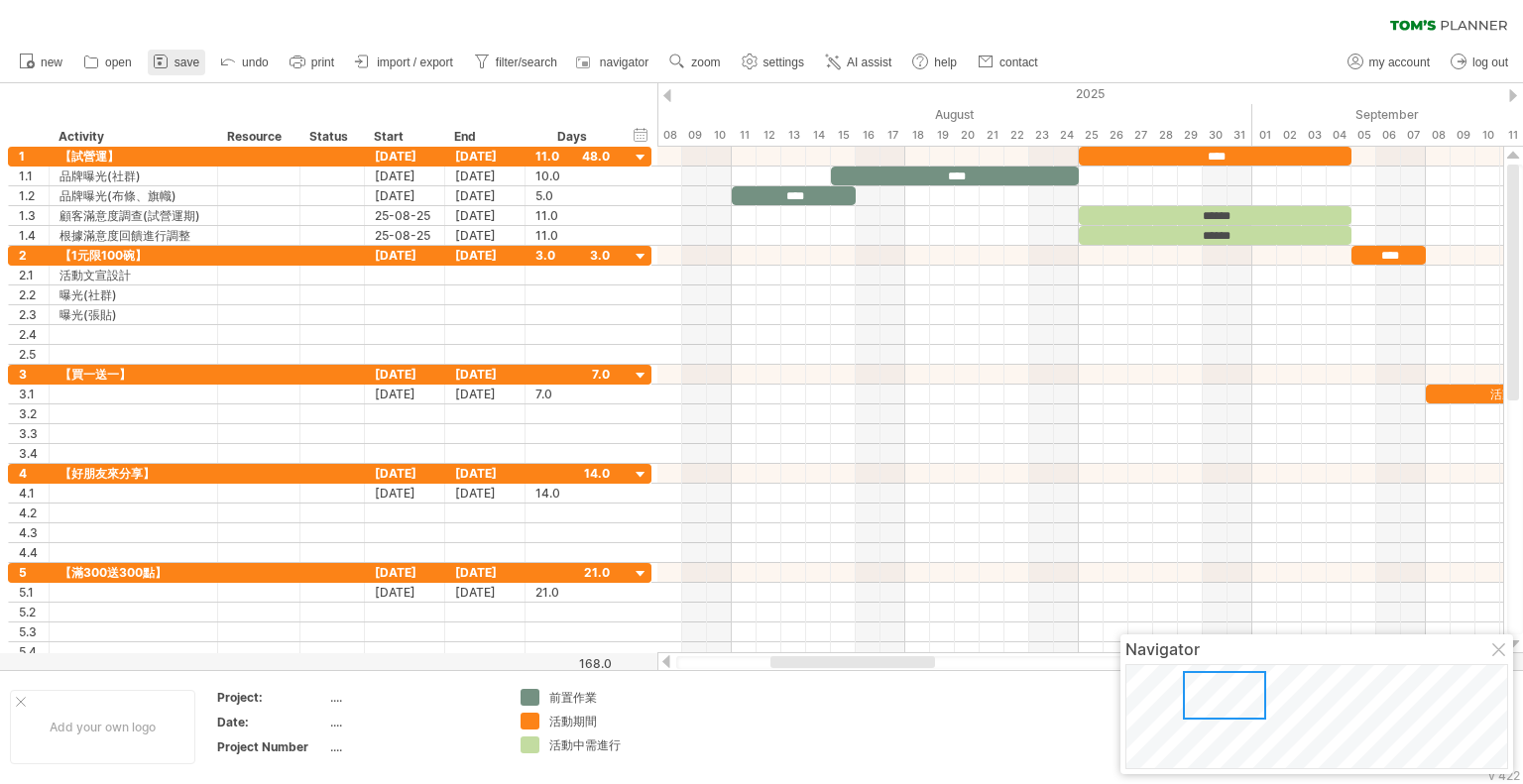 click on "save" at bounding box center (186, 62) 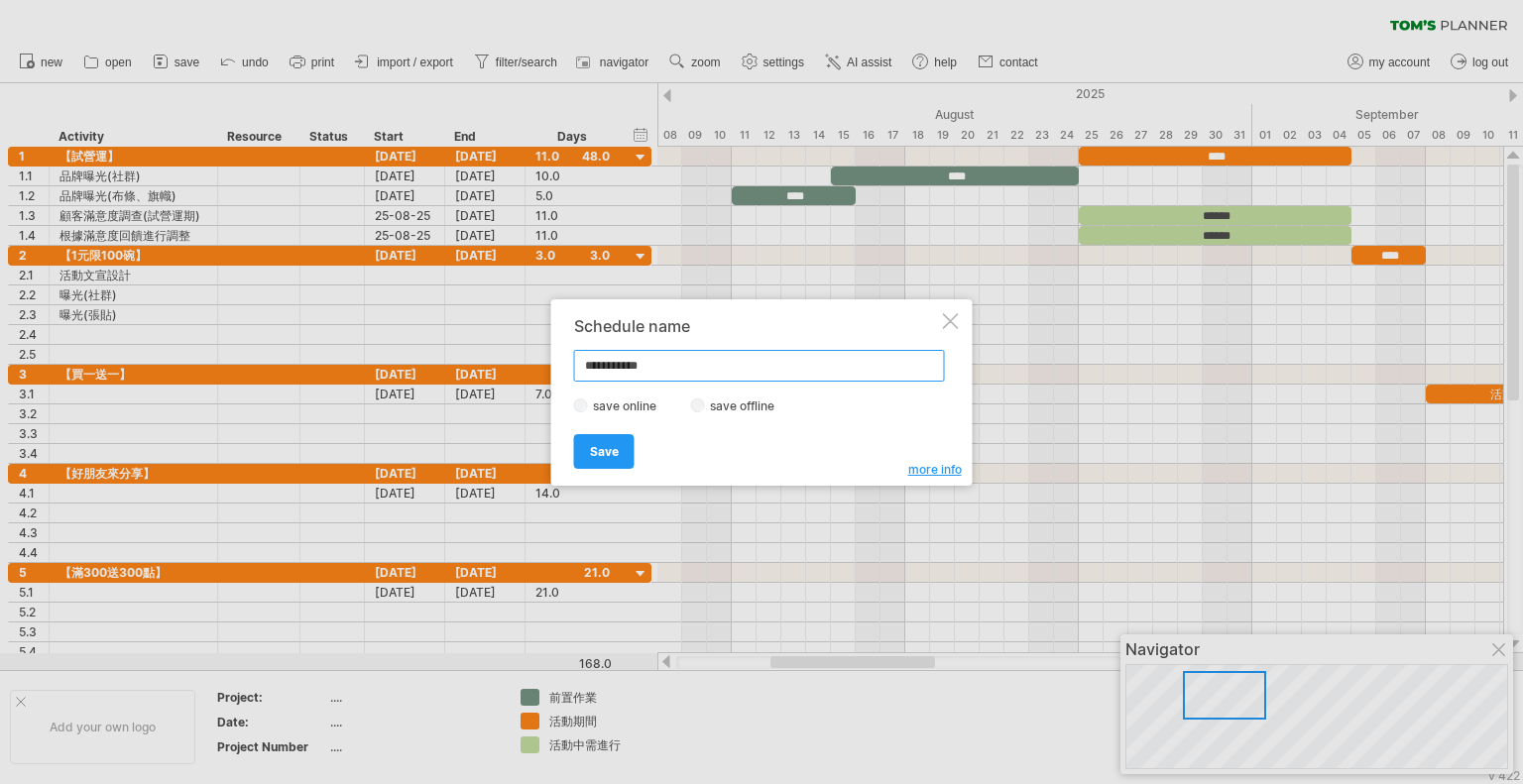 drag, startPoint x: 678, startPoint y: 365, endPoint x: 560, endPoint y: 366, distance: 118.0042 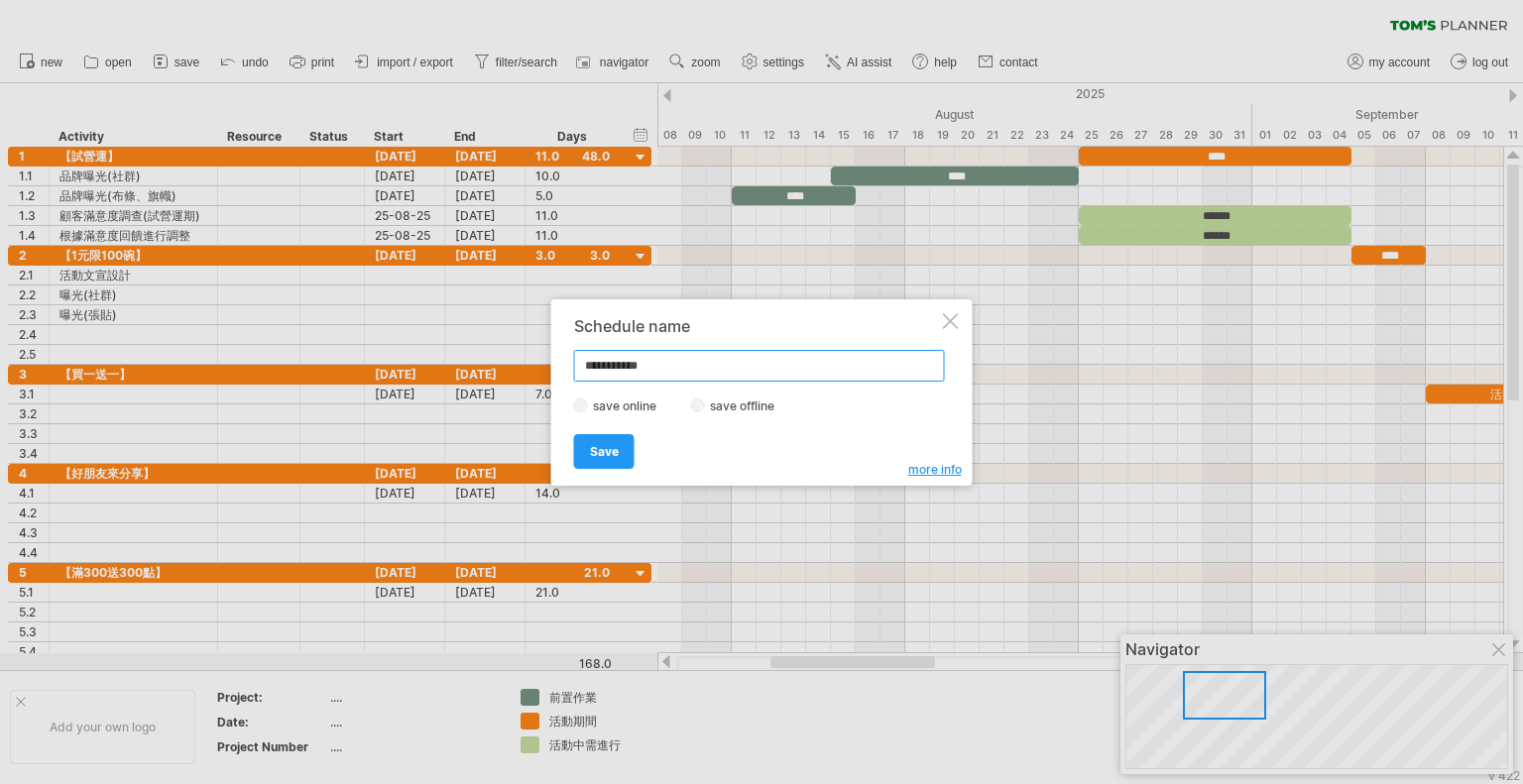 click on "**********" at bounding box center (762, 392) 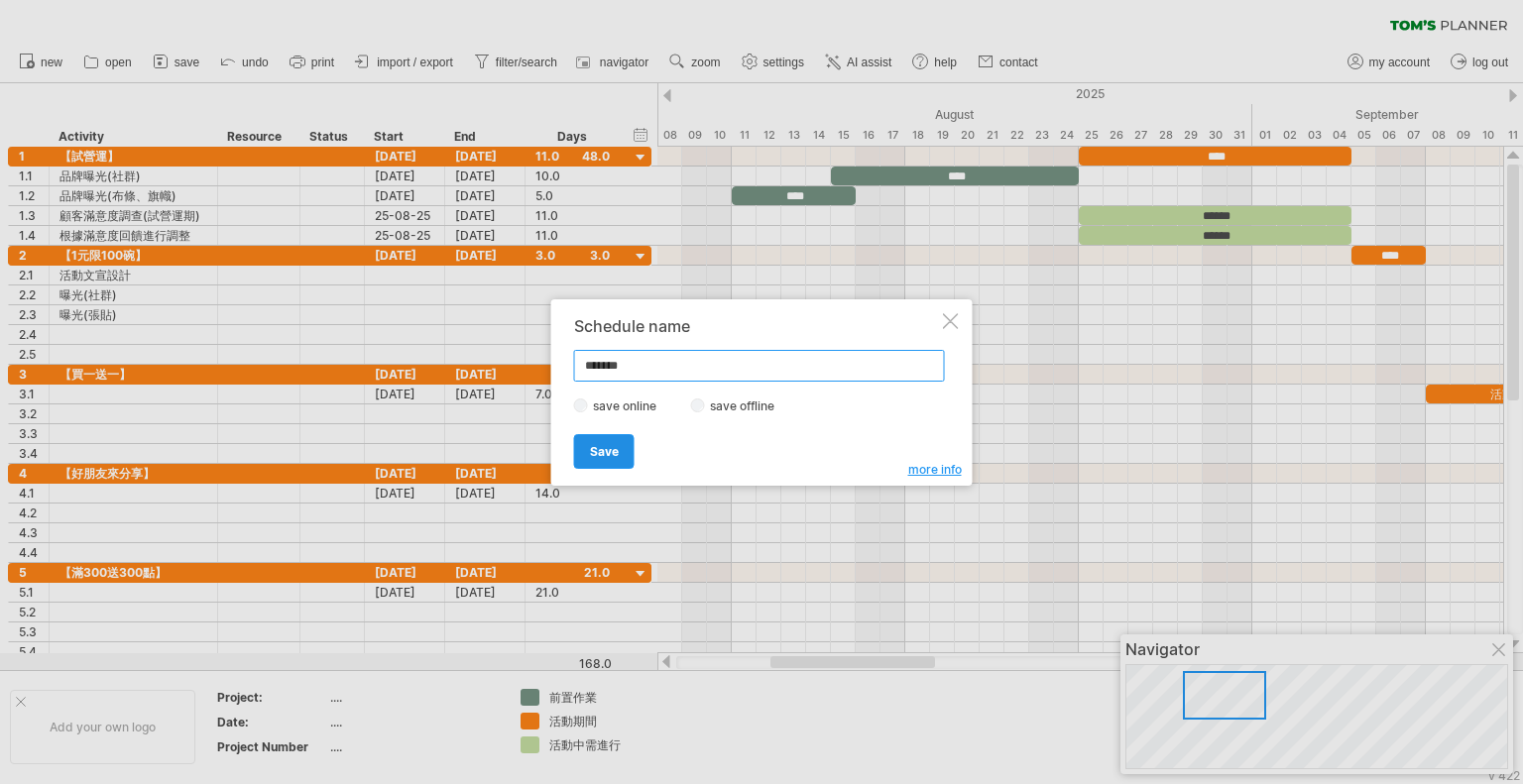 type on "*******" 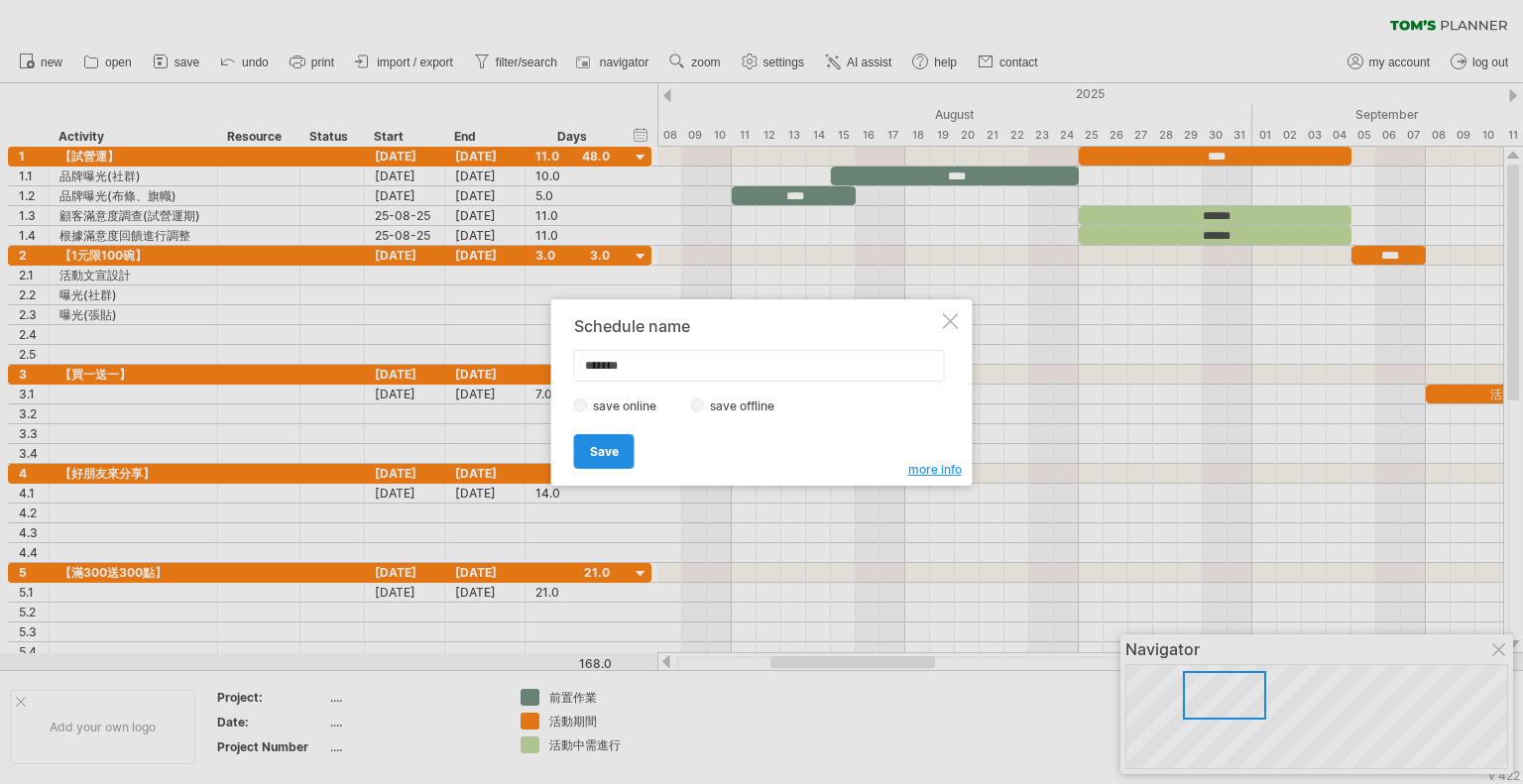 click on "Save" at bounding box center [604, 451] 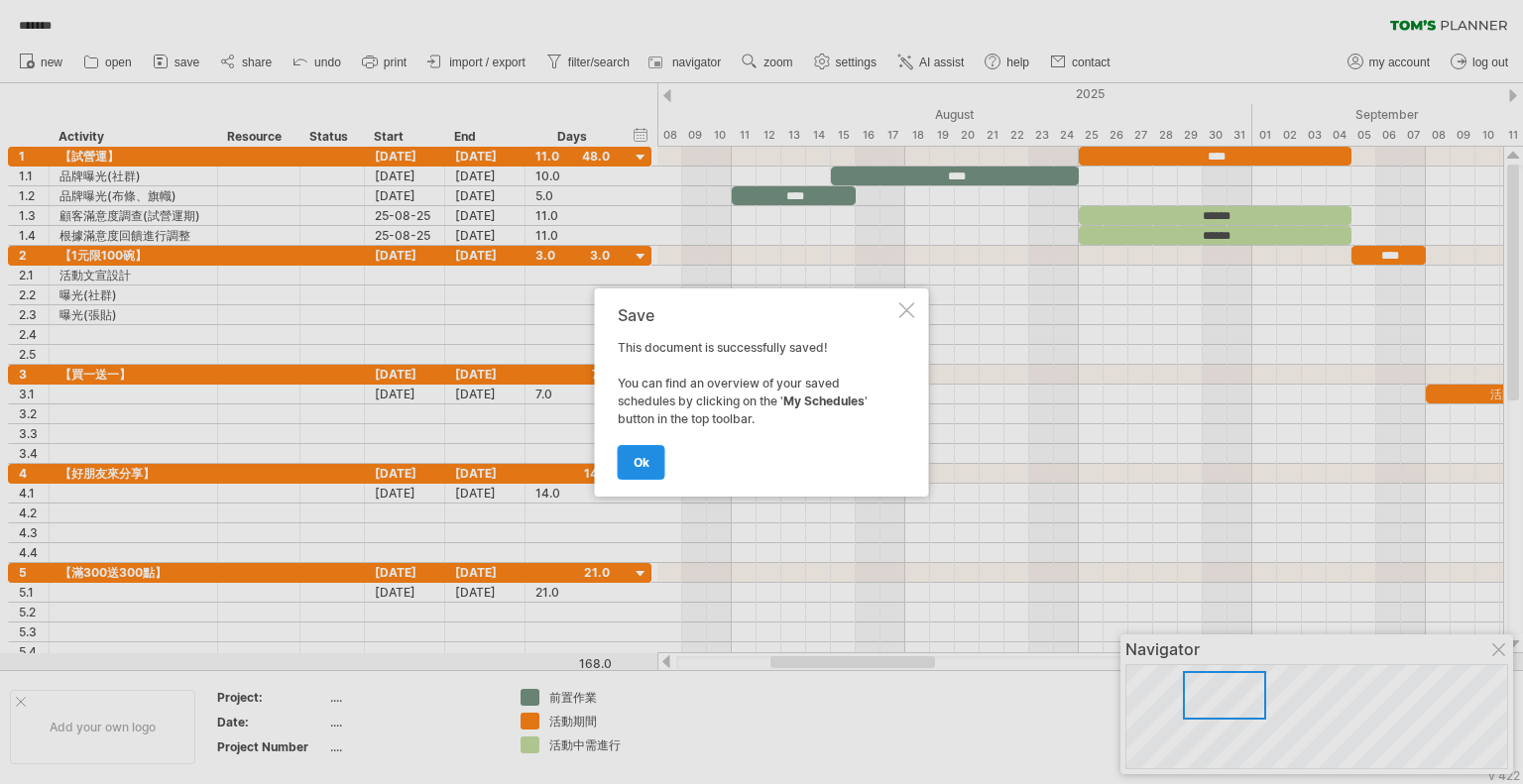 click on "ok" at bounding box center [642, 462] 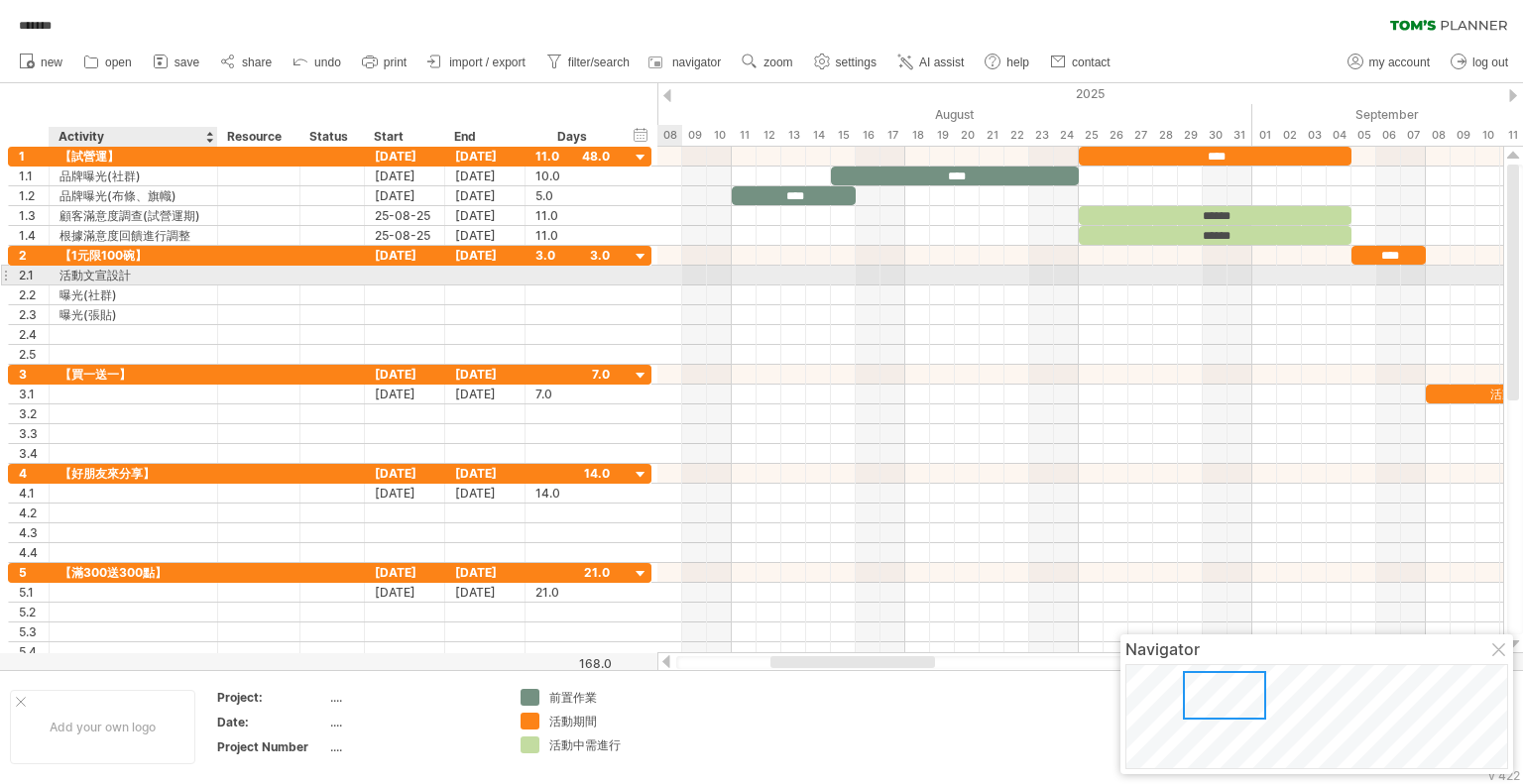 click on "活動文宣設計" at bounding box center (133, 275) 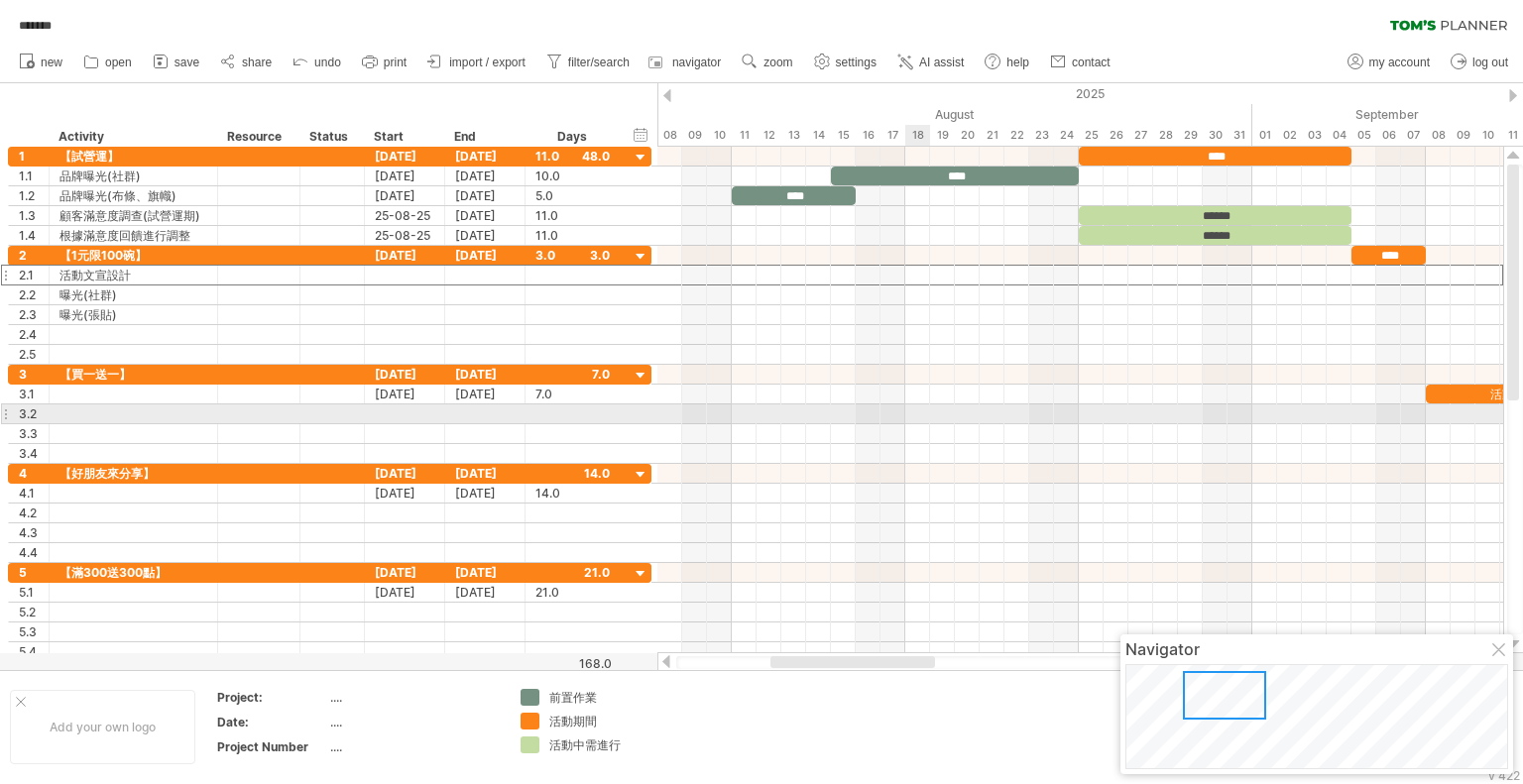 click at bounding box center (1080, 434) 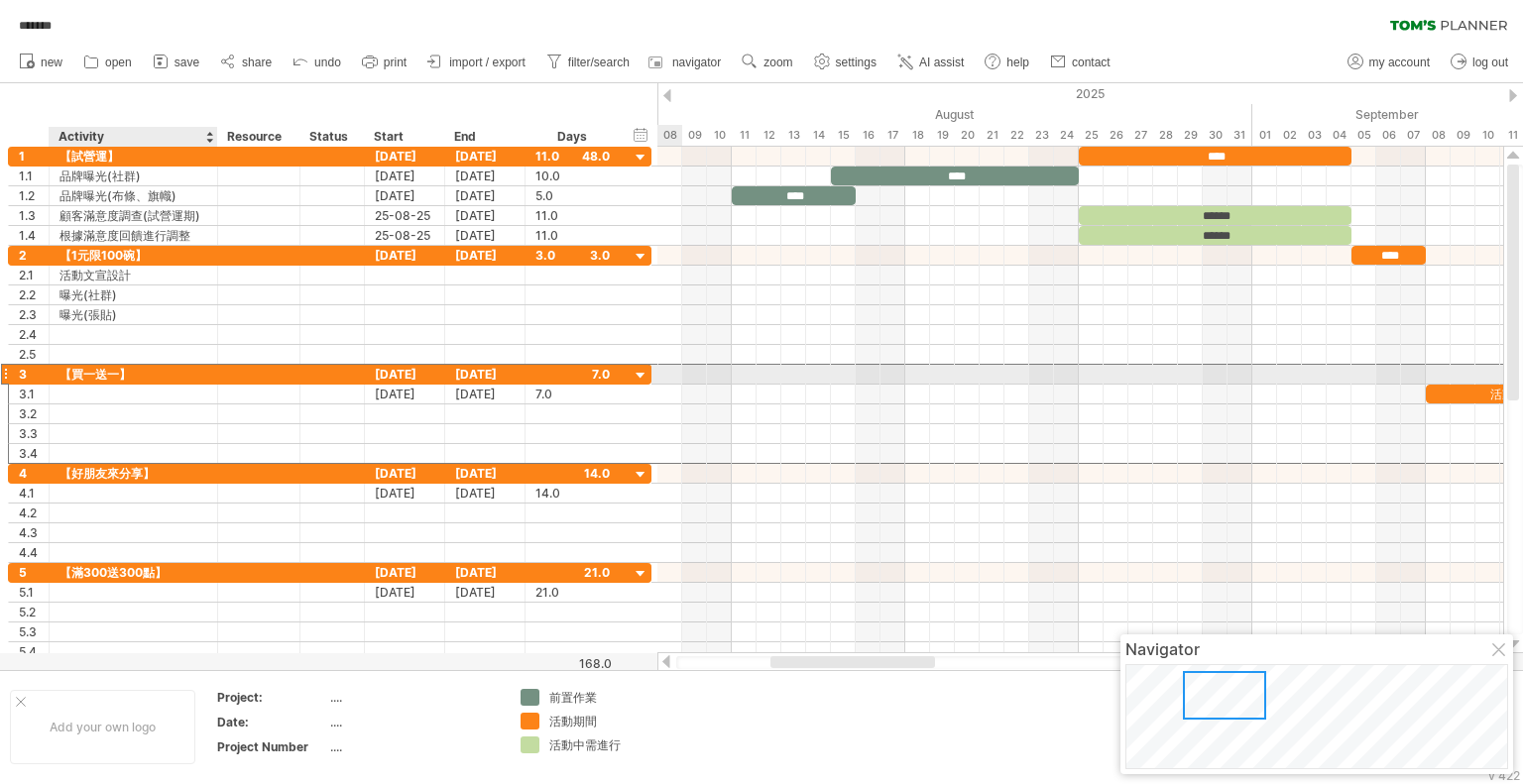 click on "【買一送一】" at bounding box center (133, 374) 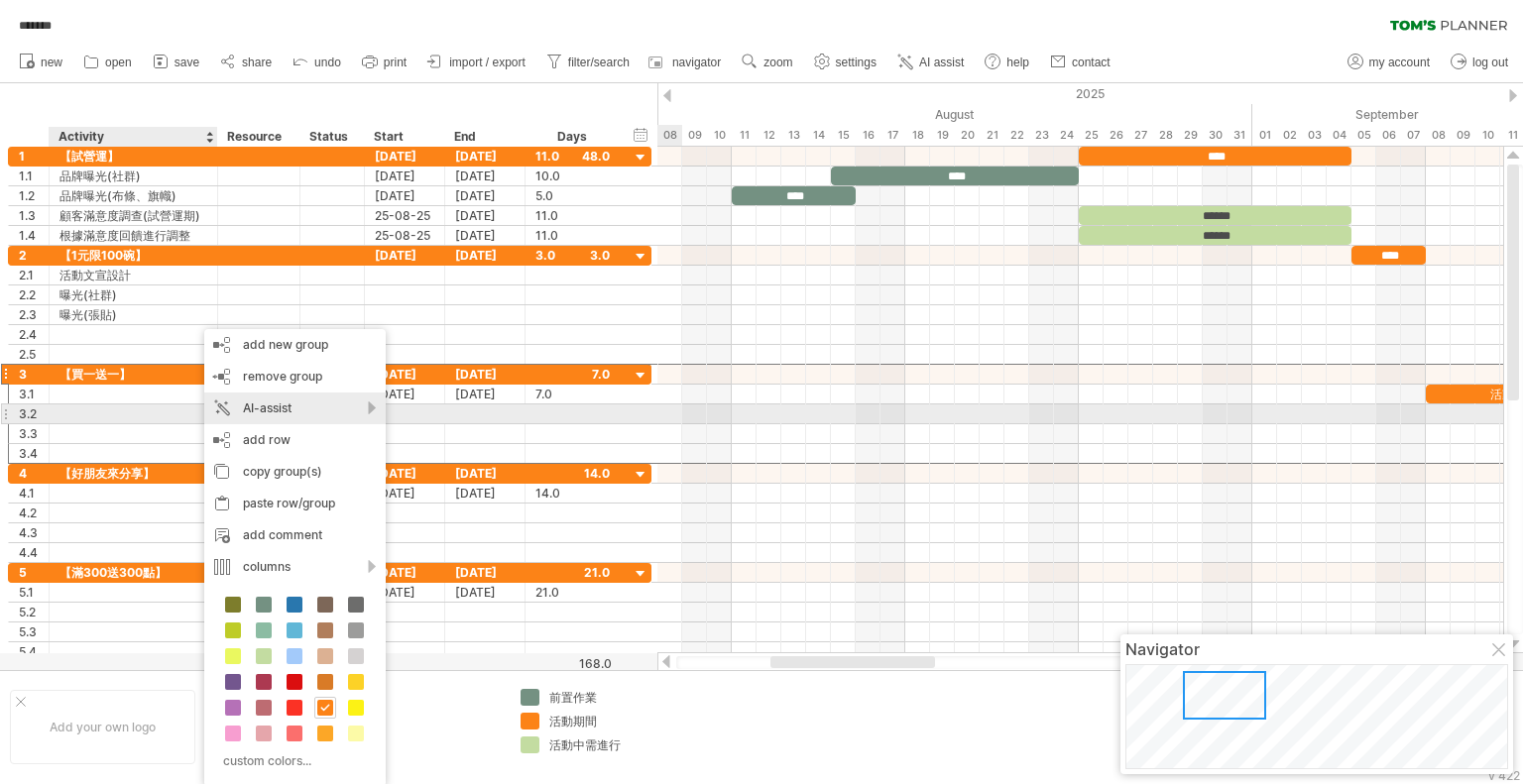 click on "AI-assist" at bounding box center (294, 408) 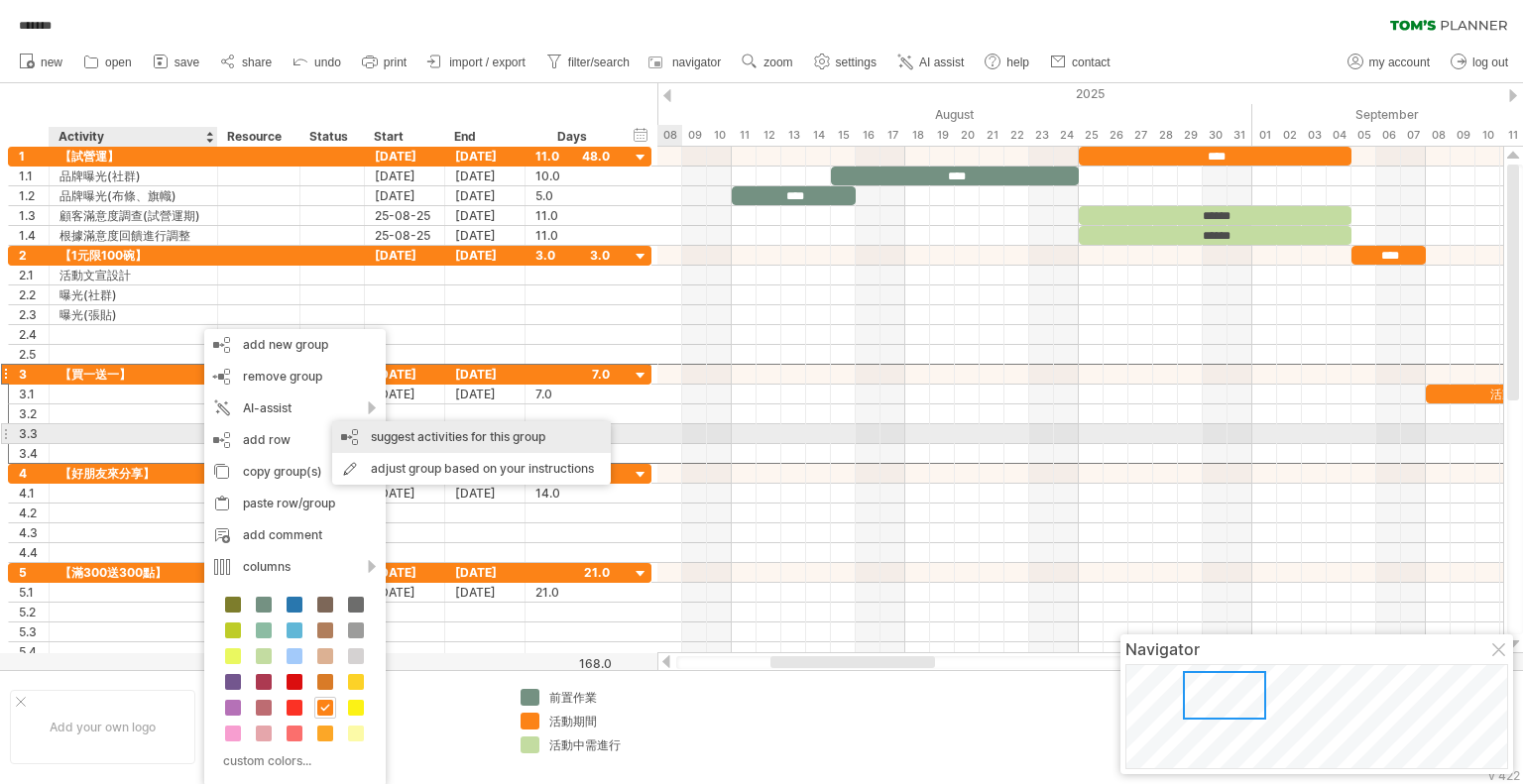 click on "suggest activities for this group" at bounding box center [471, 437] 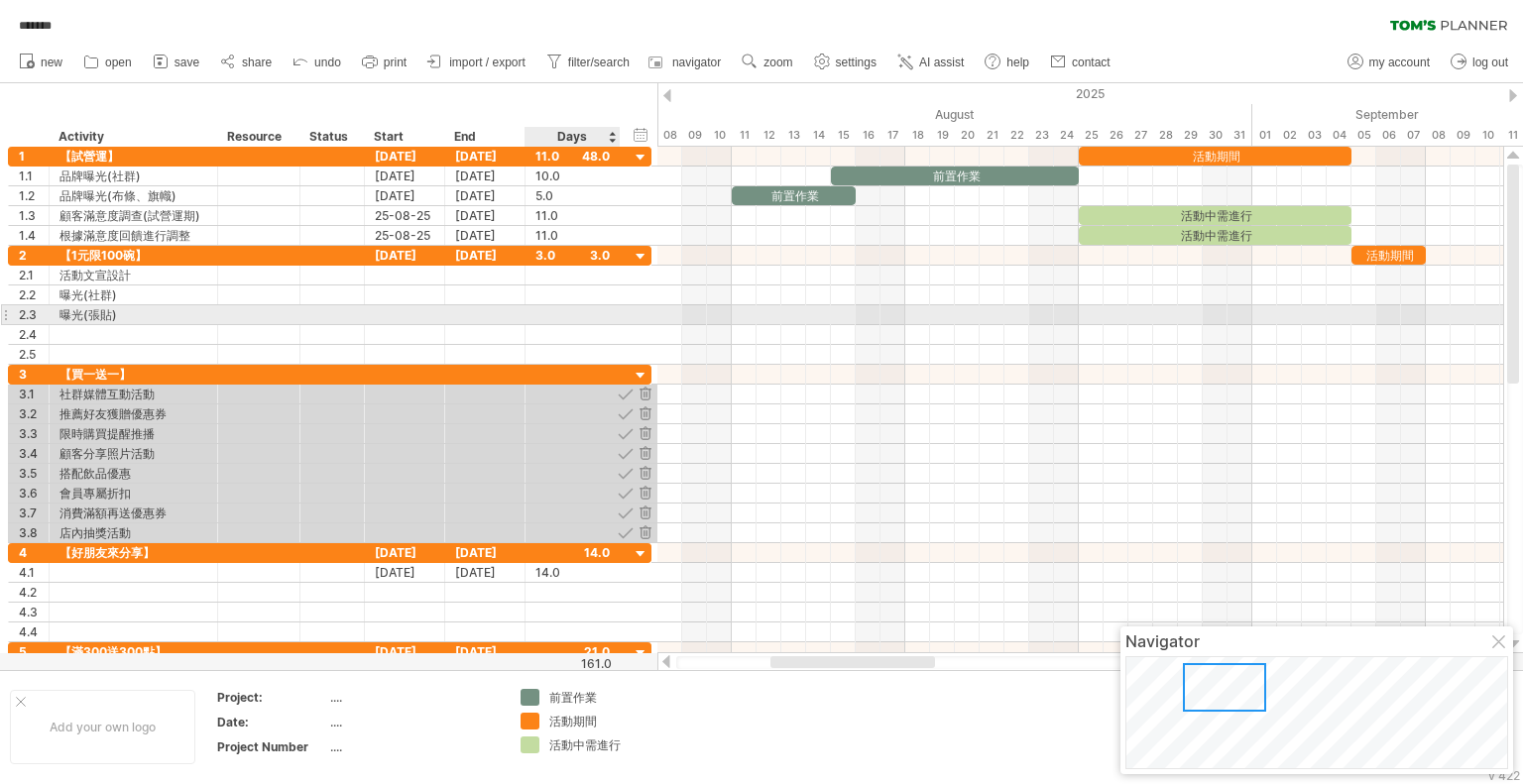 click on "2.3 ****** 曝光(張貼)" at bounding box center [329, 315] 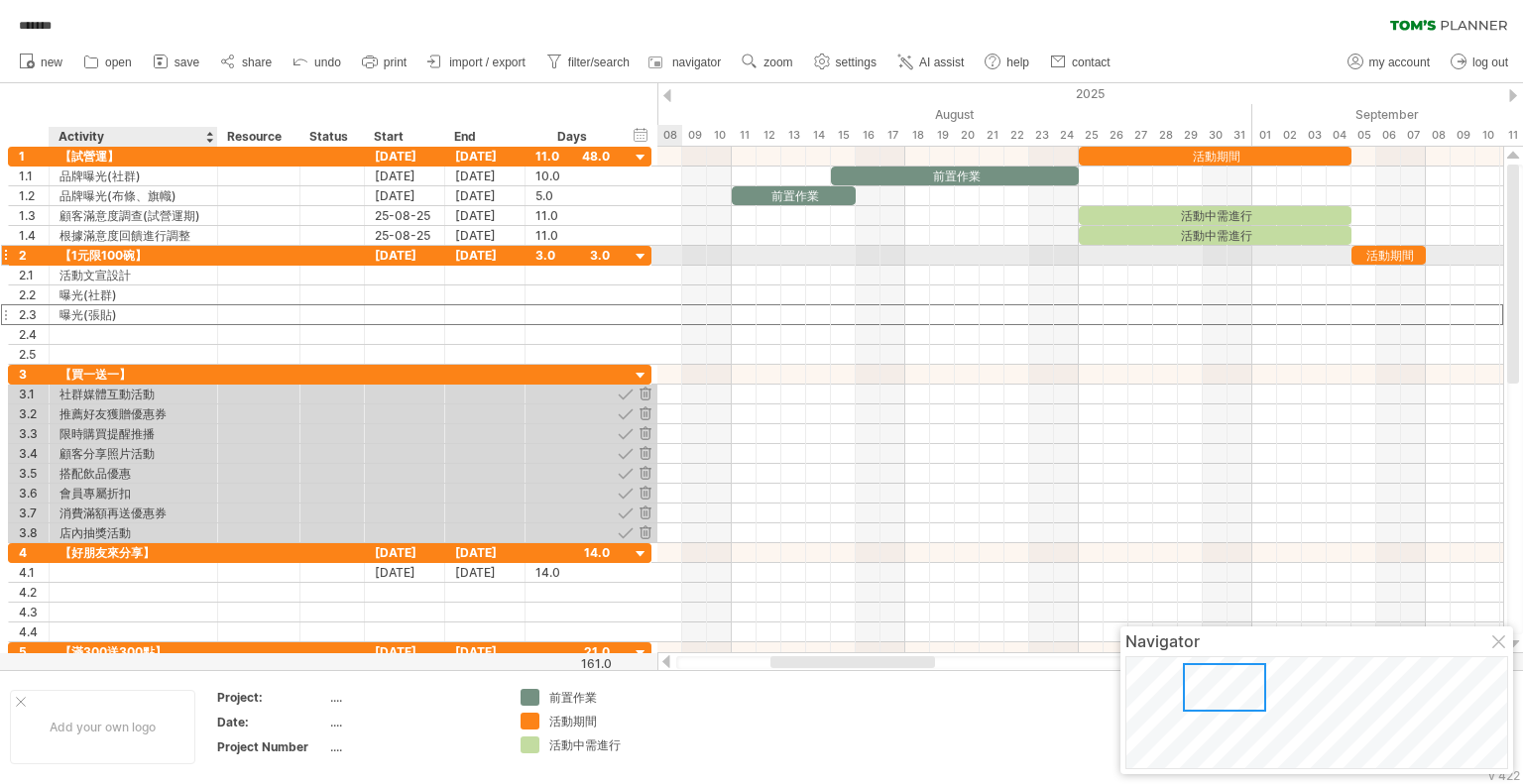click at bounding box center [259, 255] 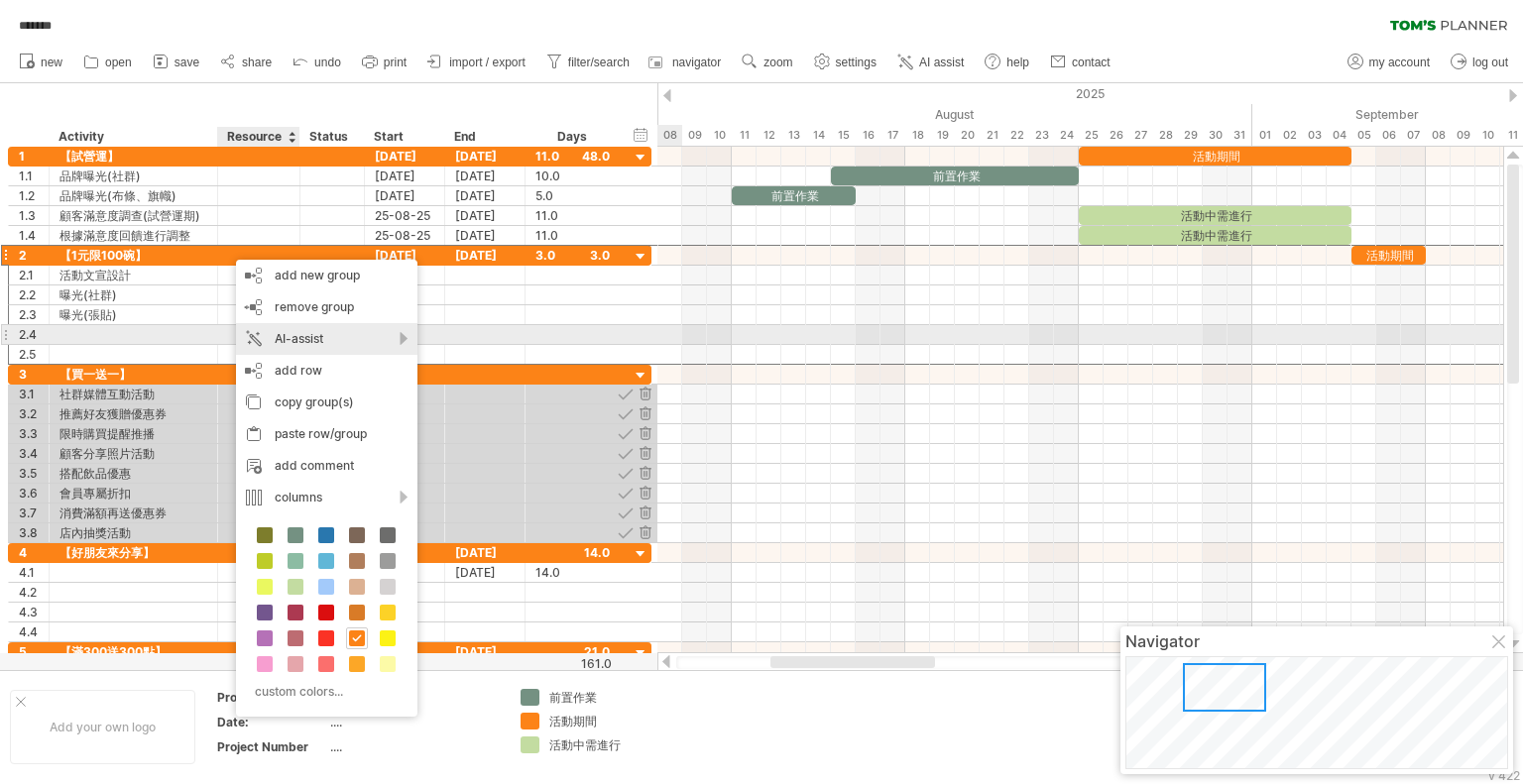 click on "AI-assist" at bounding box center [326, 339] 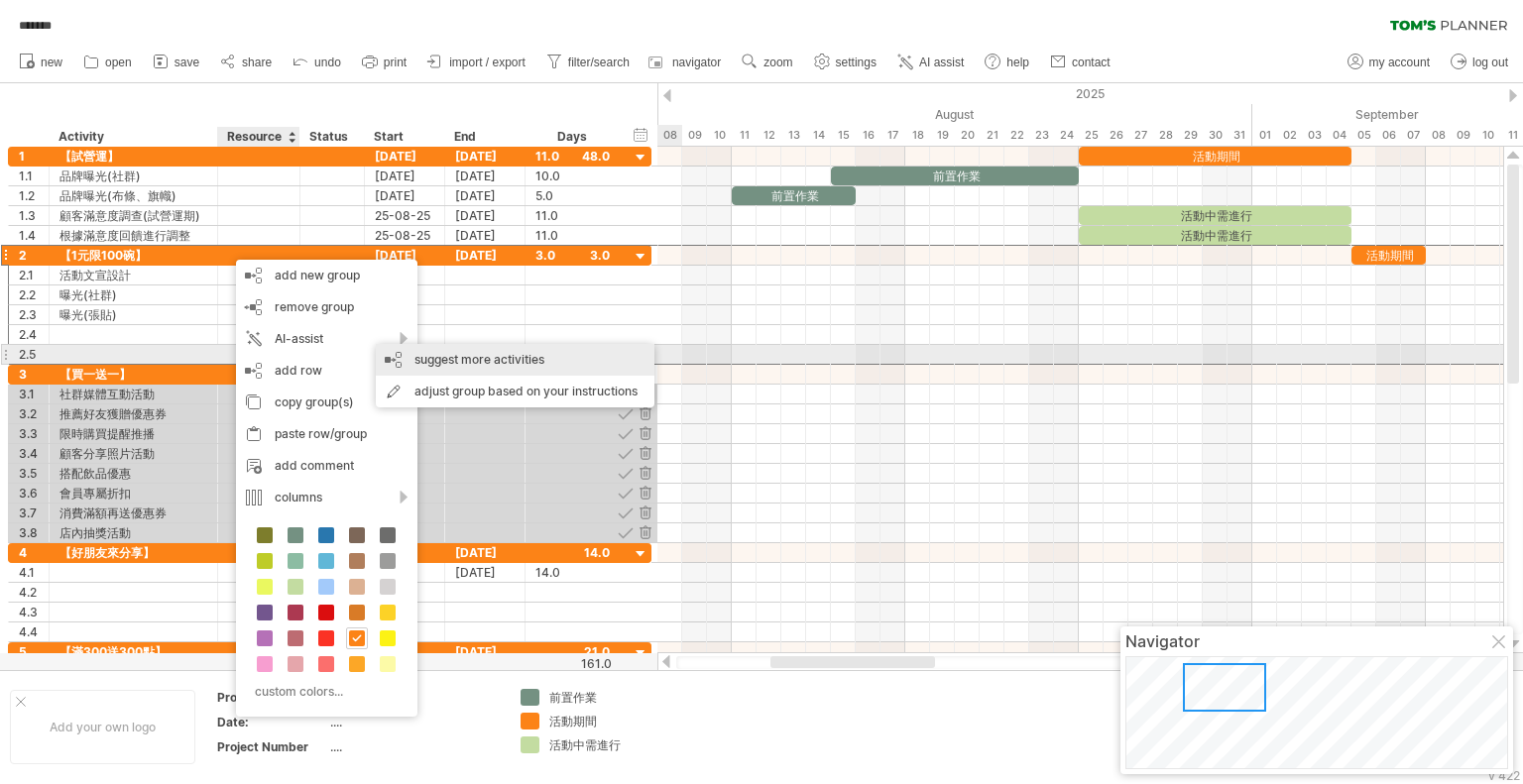 click on "suggest more activities" at bounding box center [515, 360] 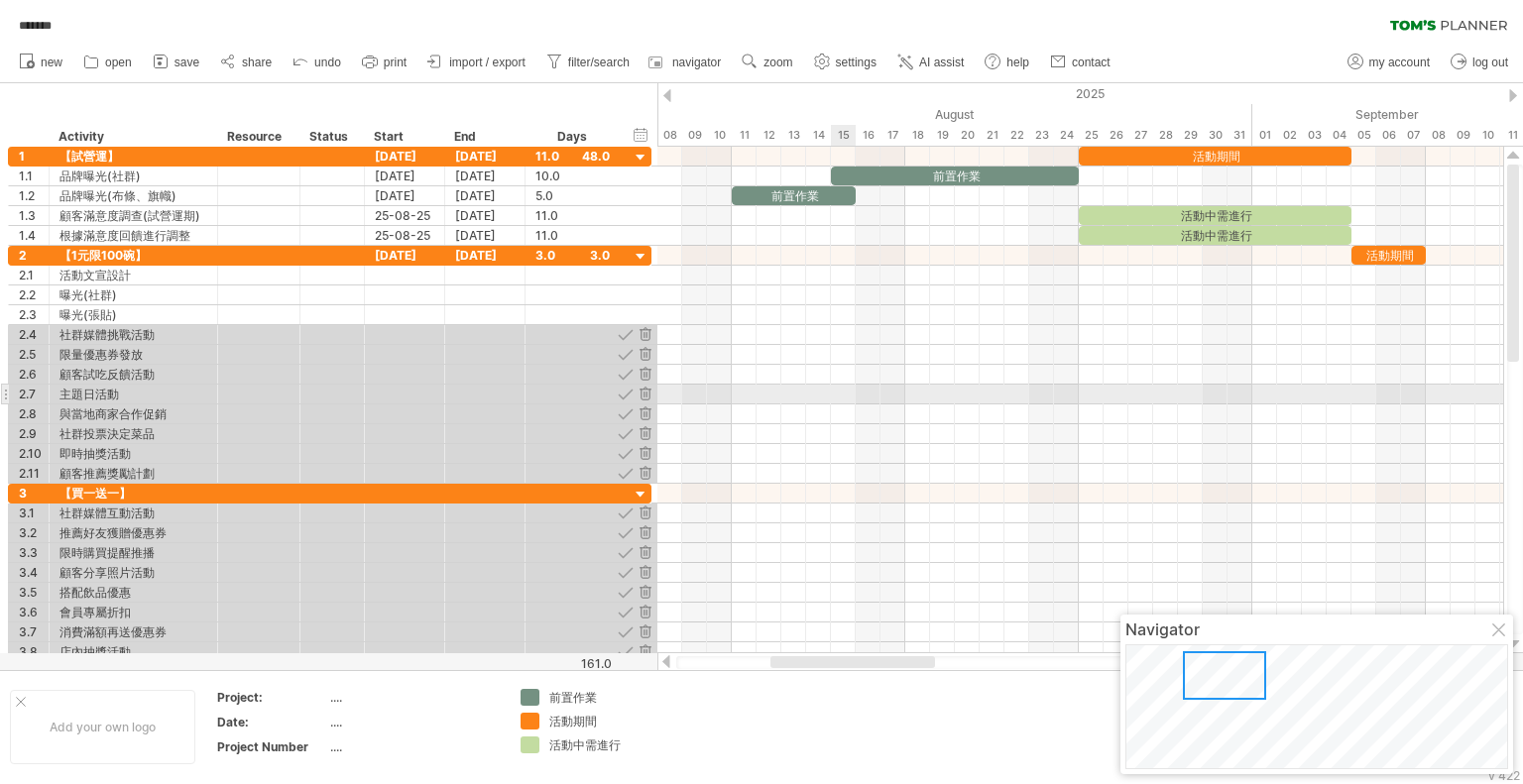 click at bounding box center (1080, 394) 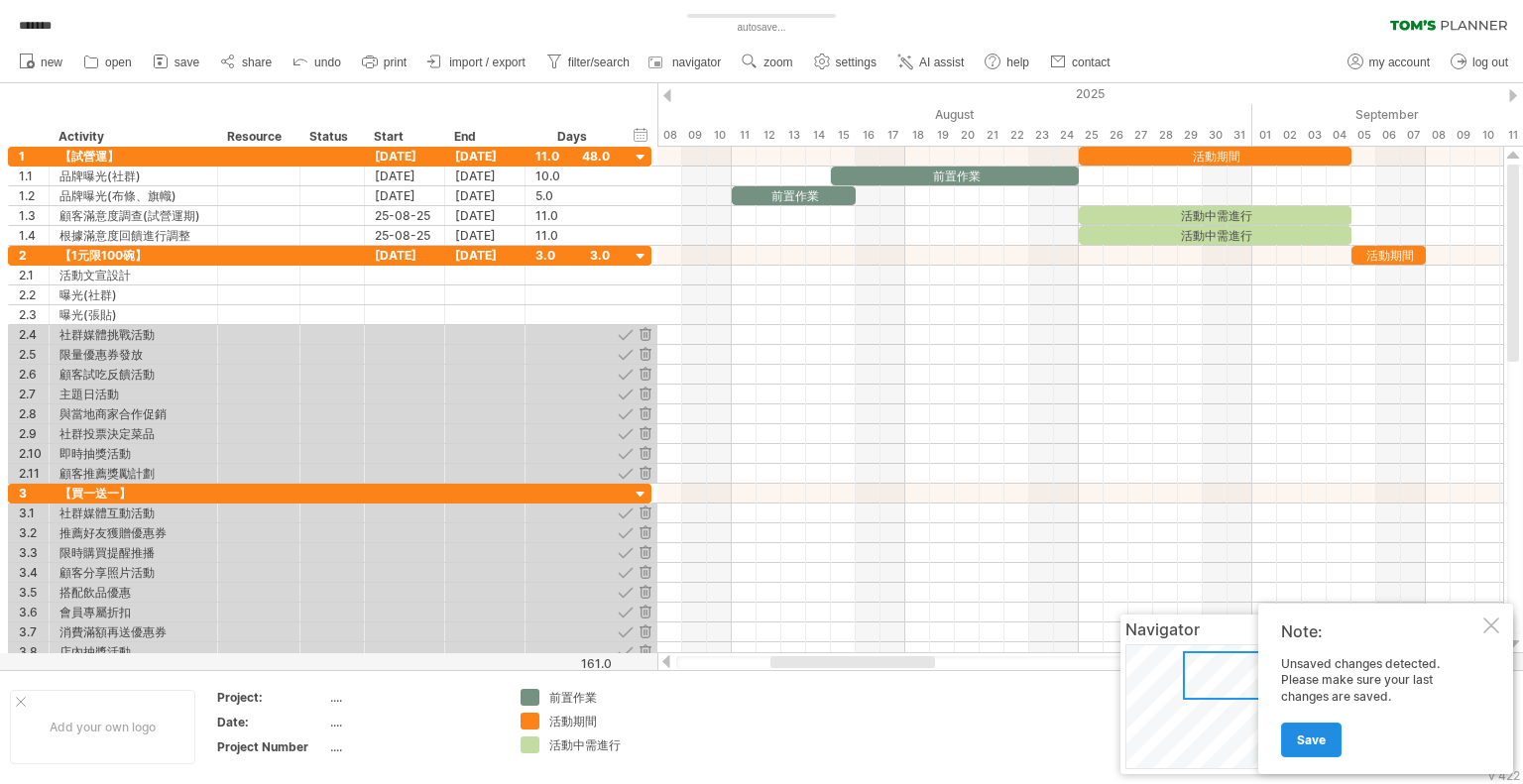 click on "Save" at bounding box center (1311, 739) 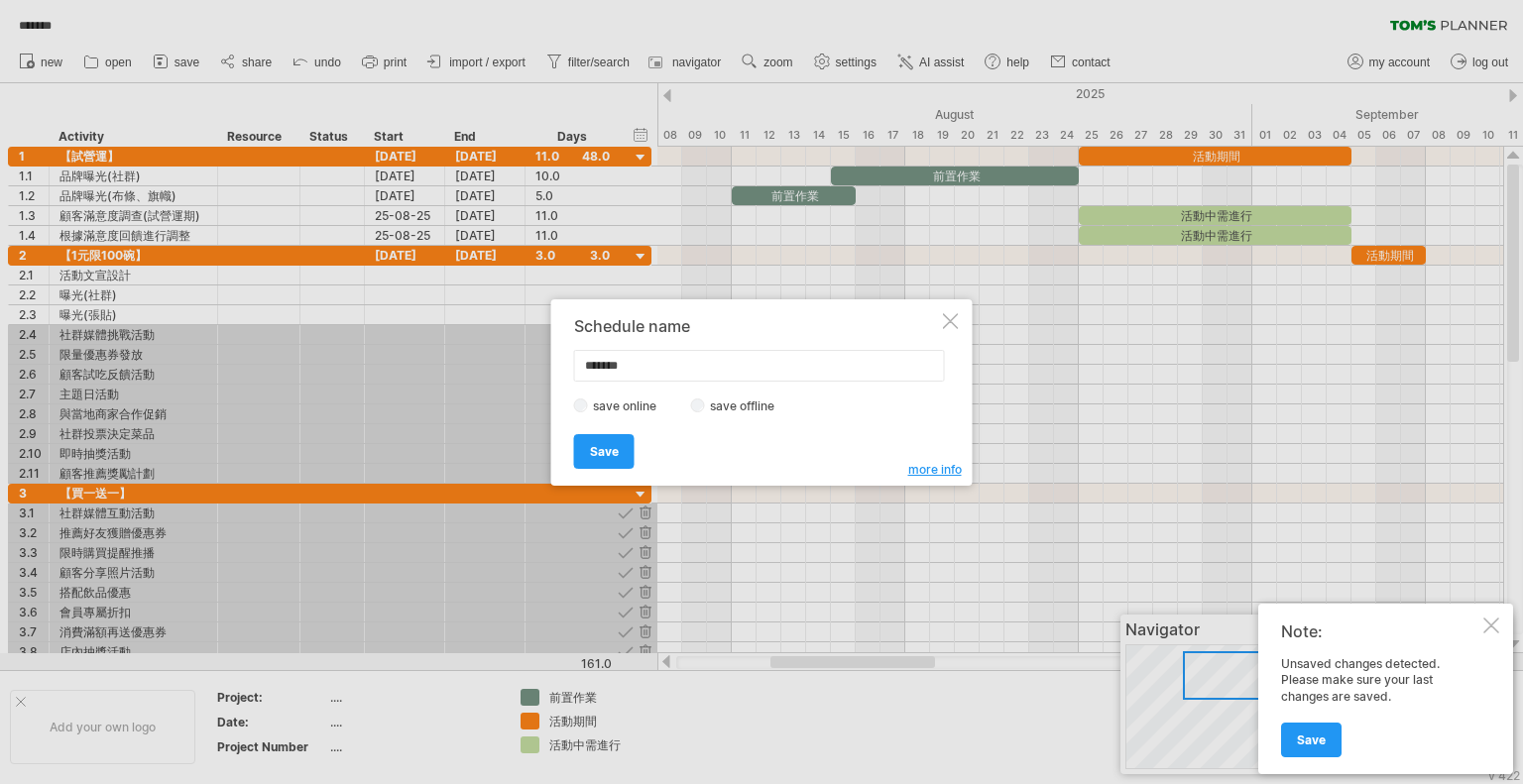 click at bounding box center [951, 321] 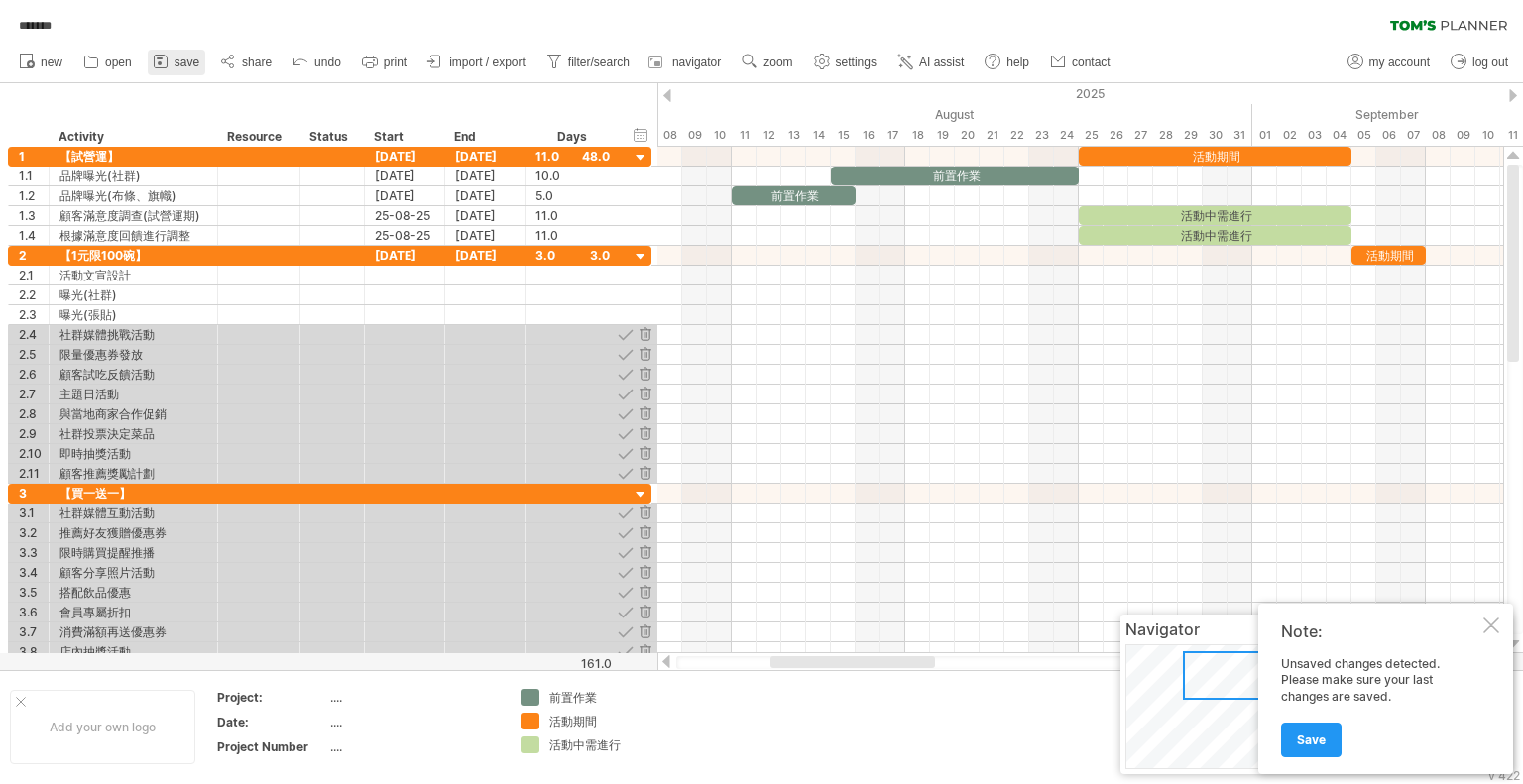 click 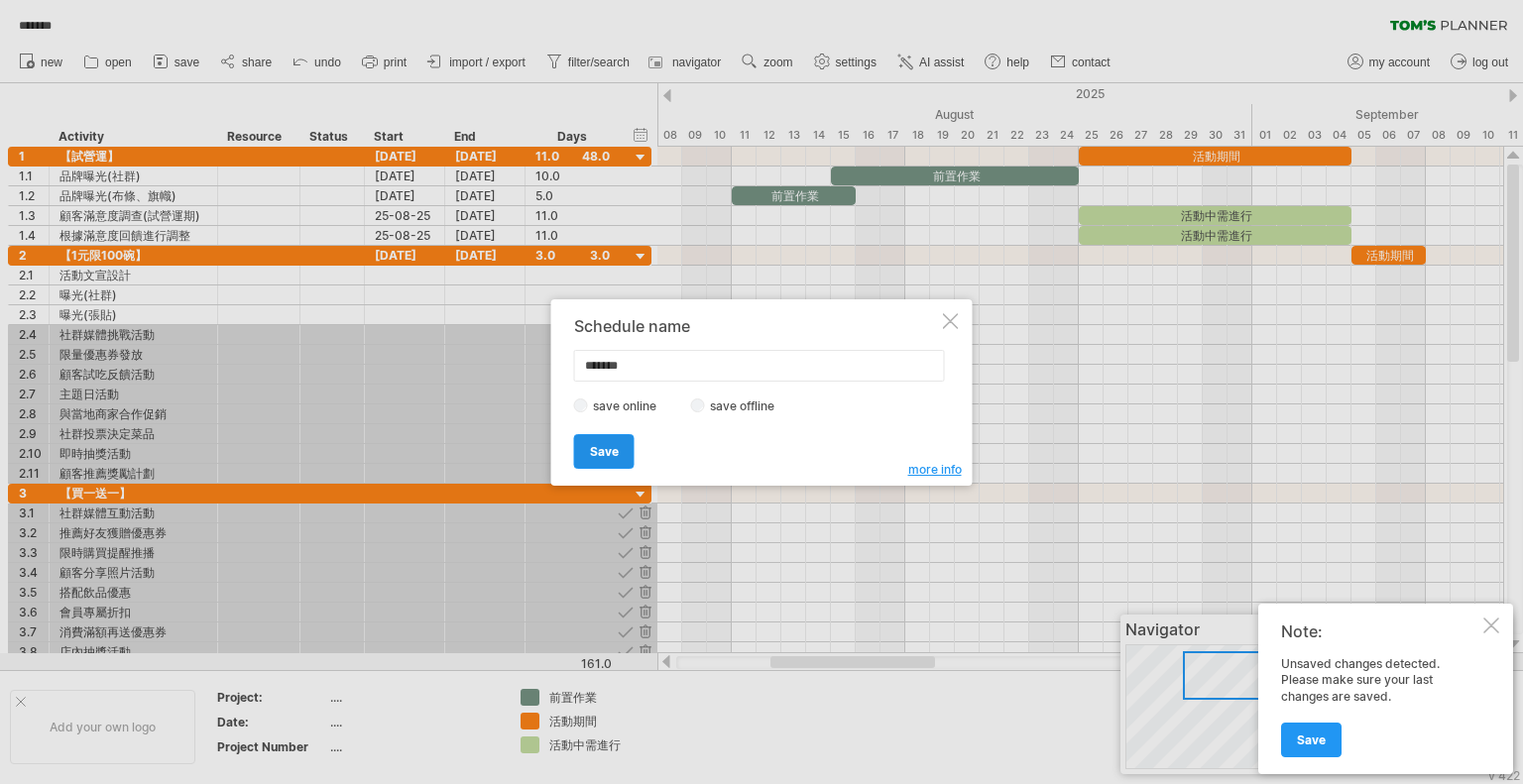 click on "Save" at bounding box center (604, 451) 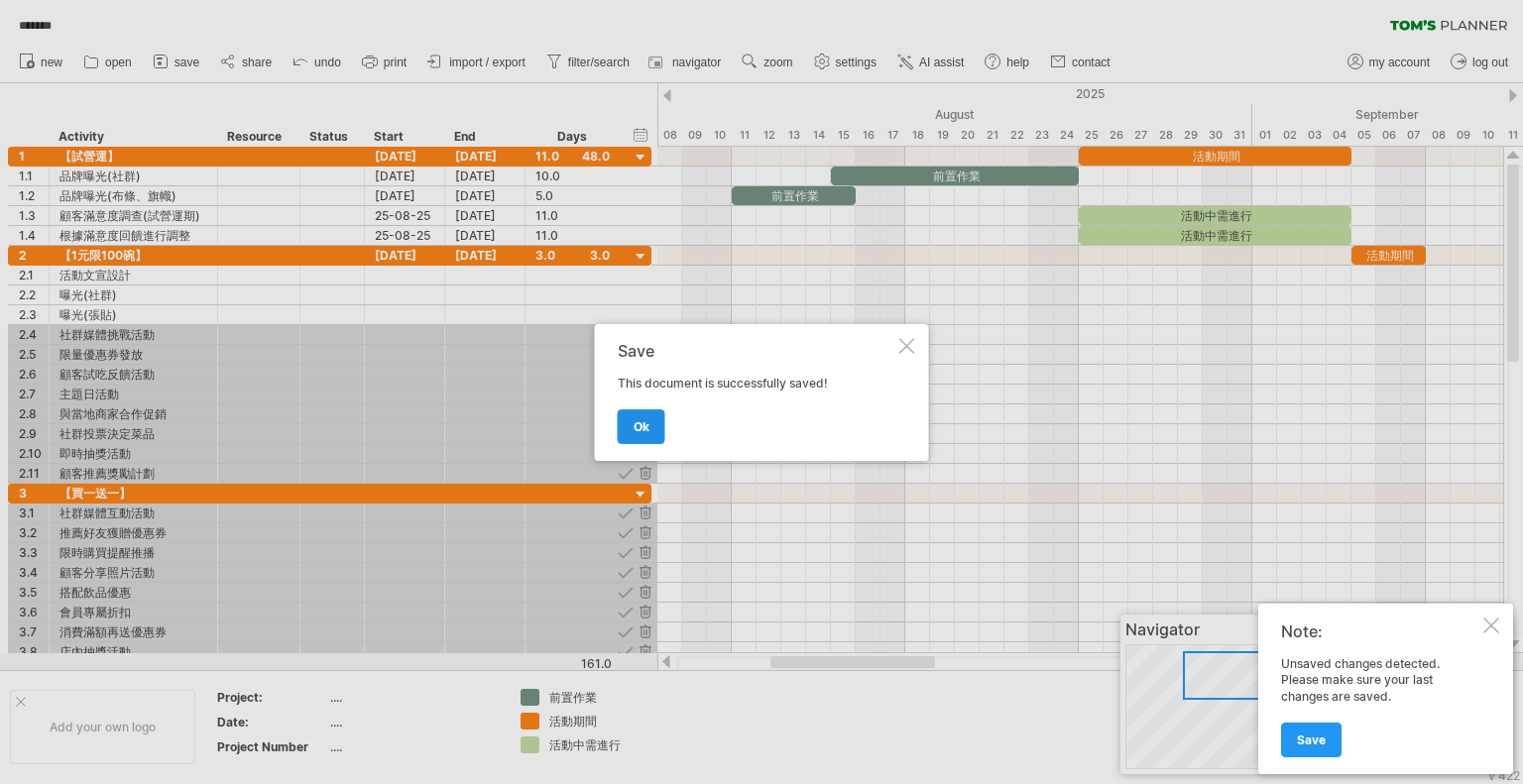 click on "ok" at bounding box center [642, 426] 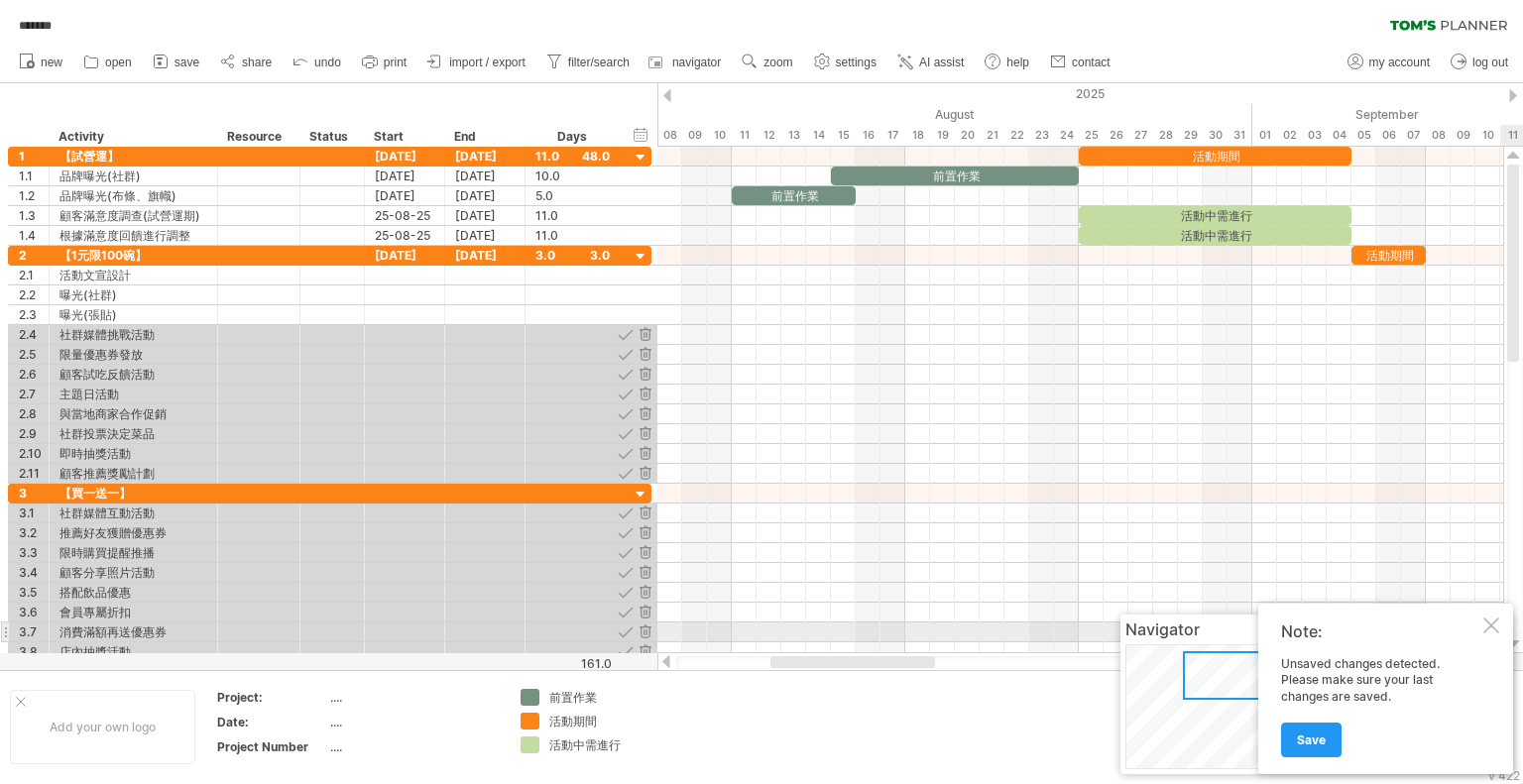 click at bounding box center (1491, 625) 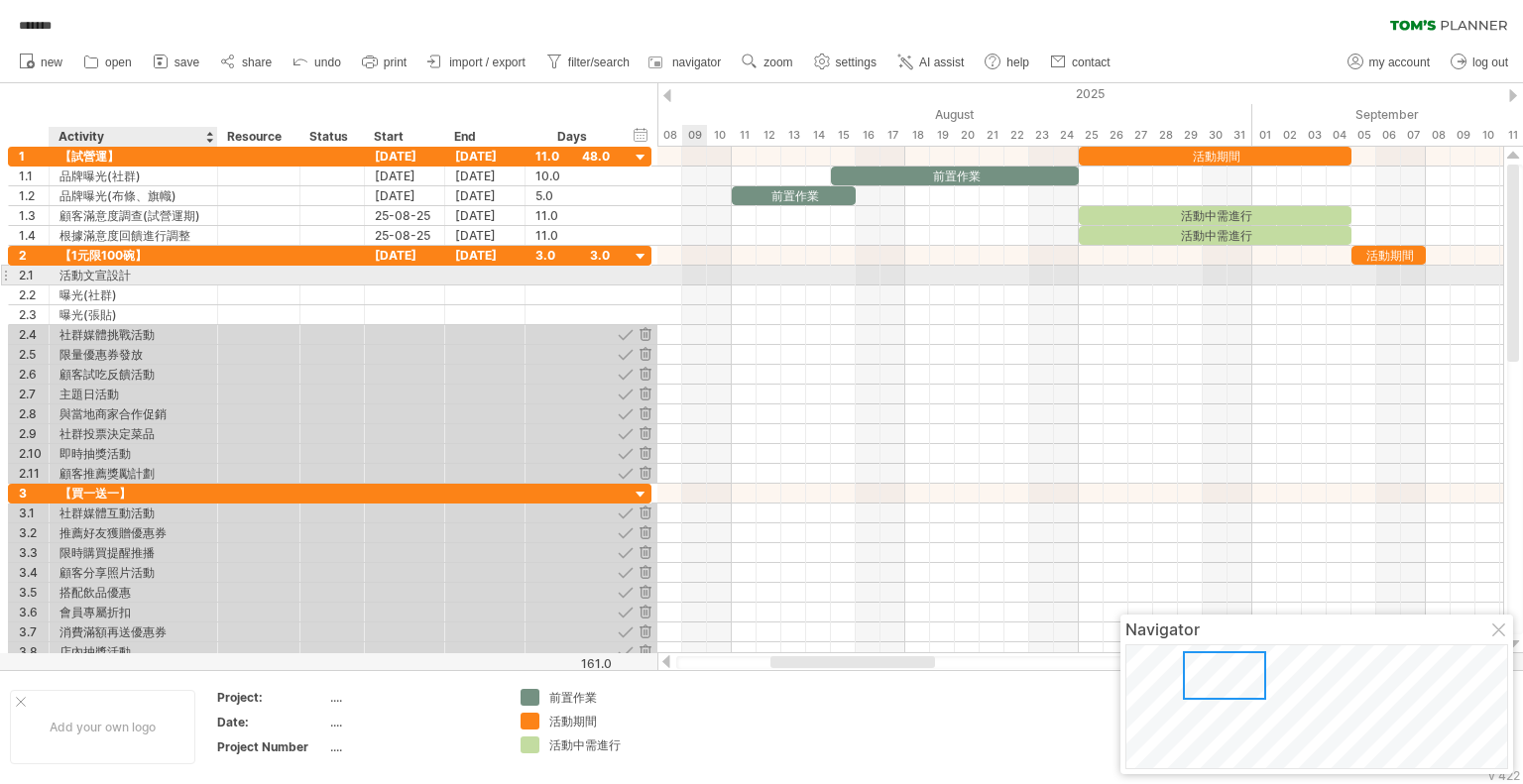 click on "活動文宣設計" at bounding box center (133, 275) 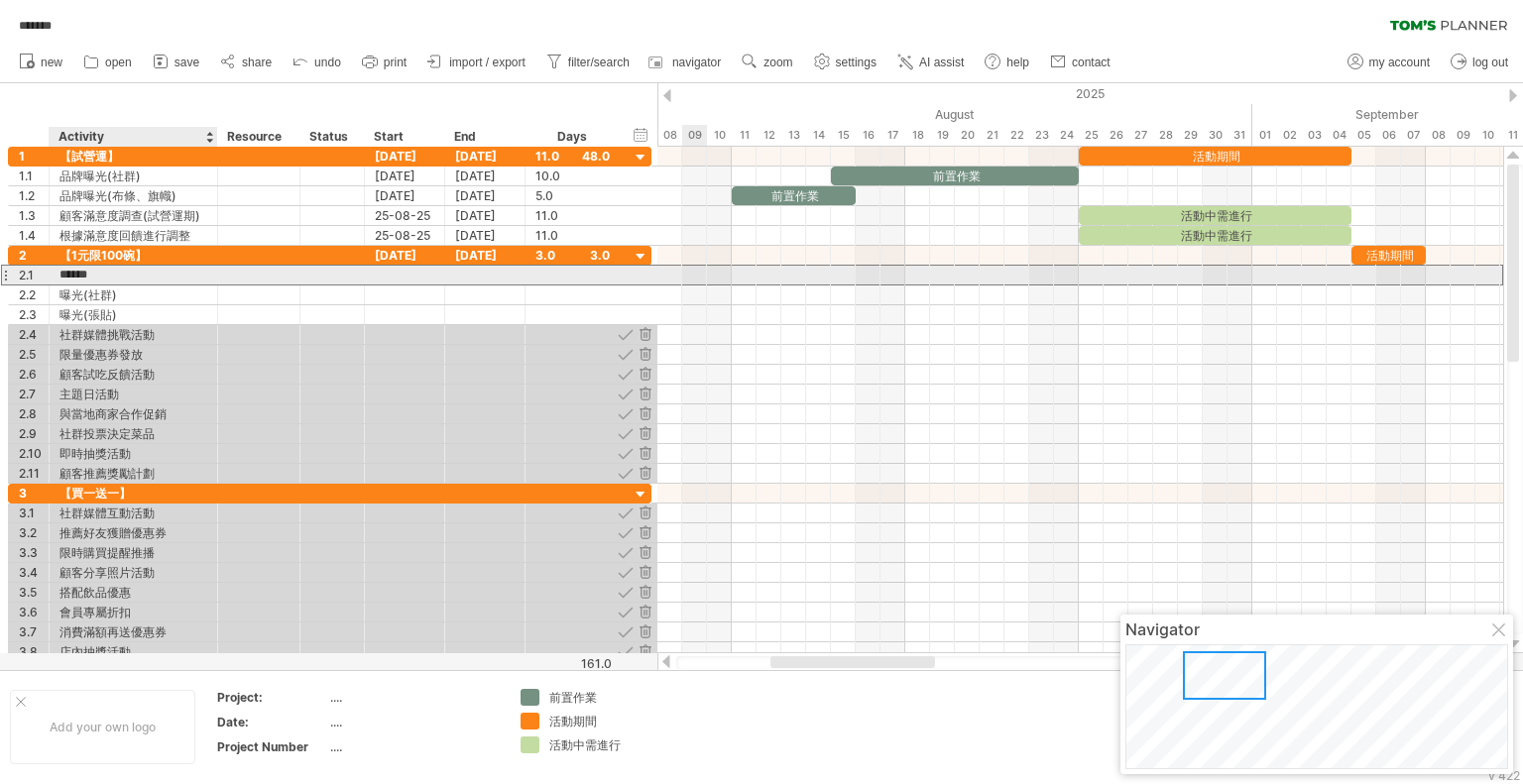 click on "******" at bounding box center (133, 275) 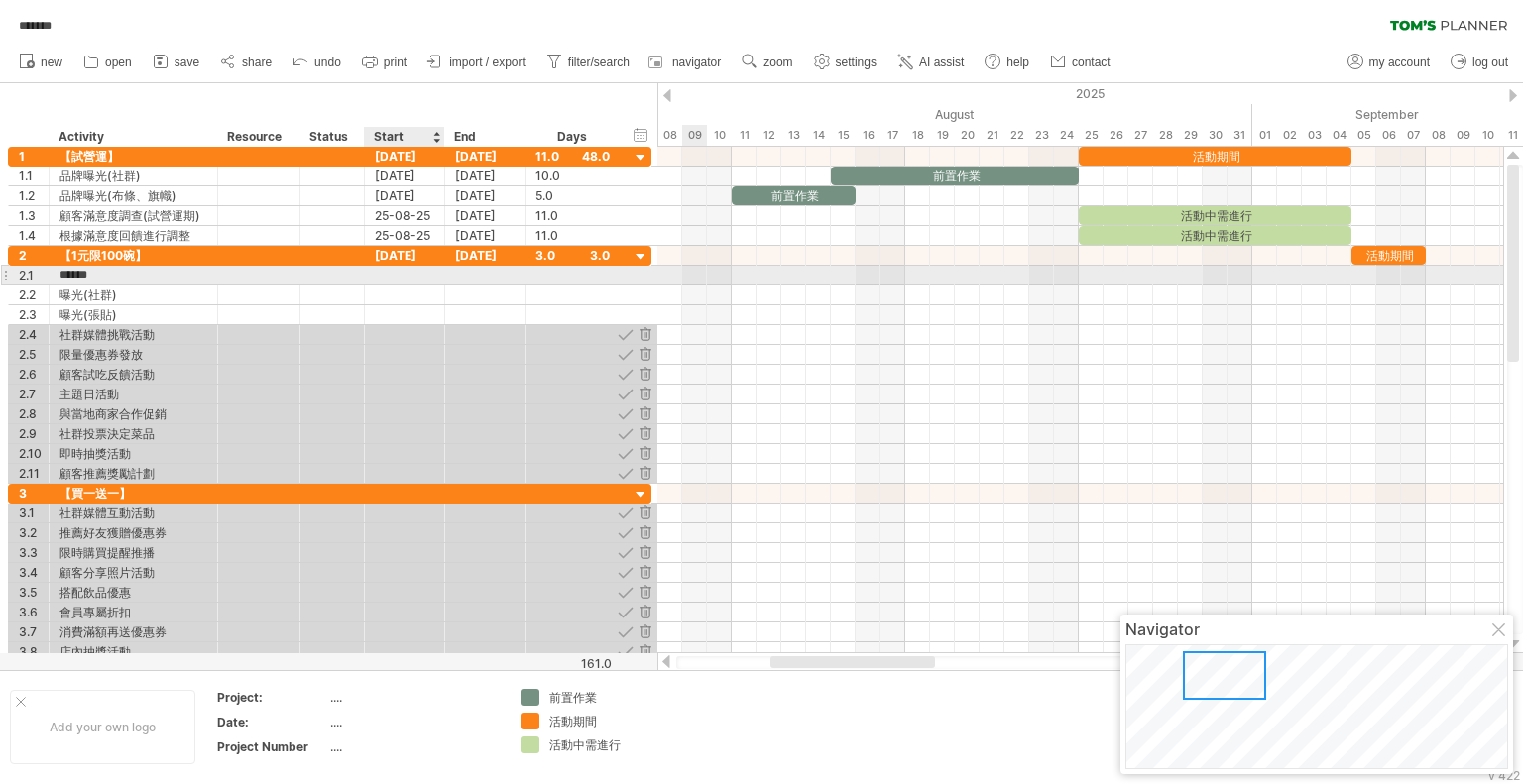 click at bounding box center [405, 275] 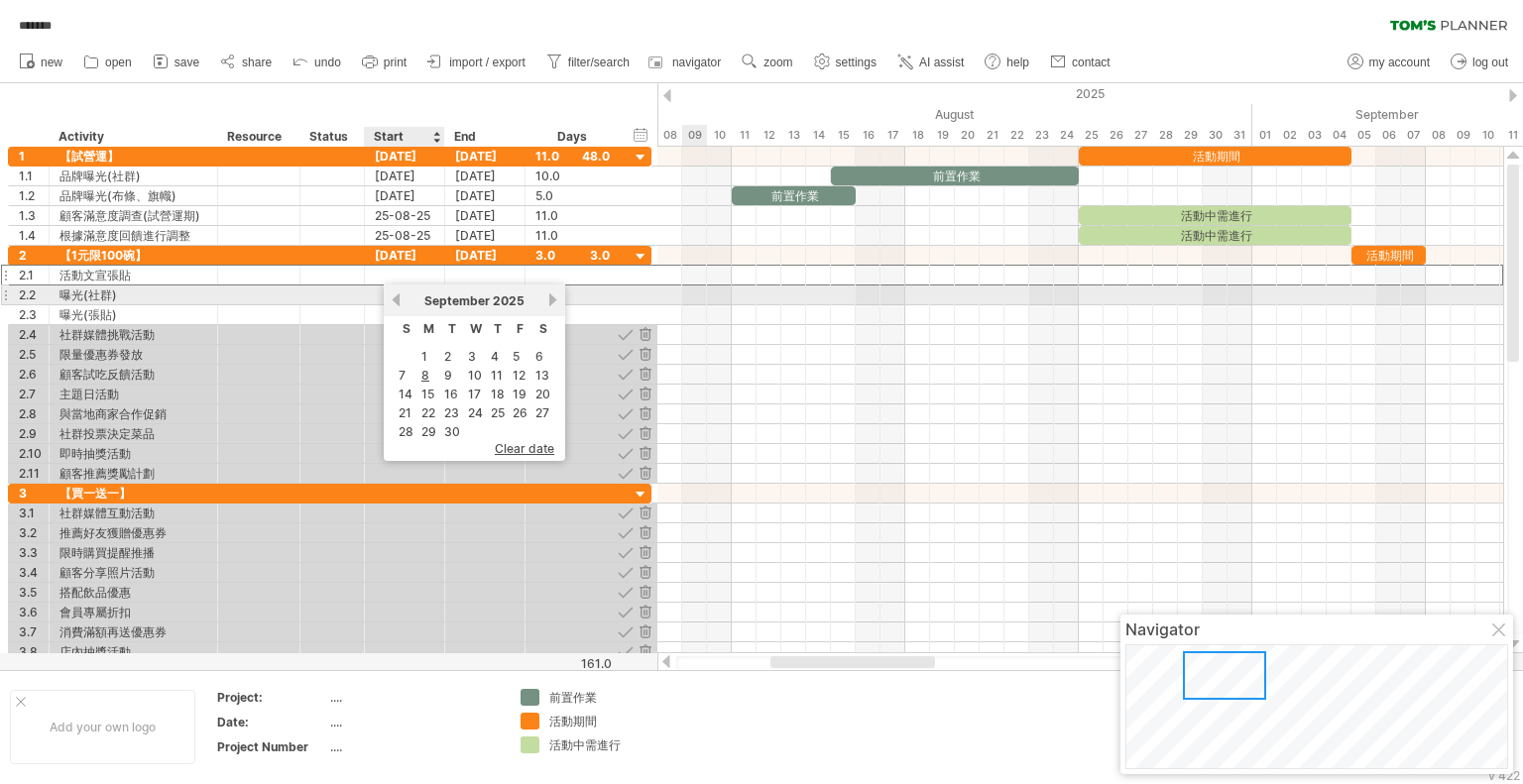 click on "previous" at bounding box center [396, 299] 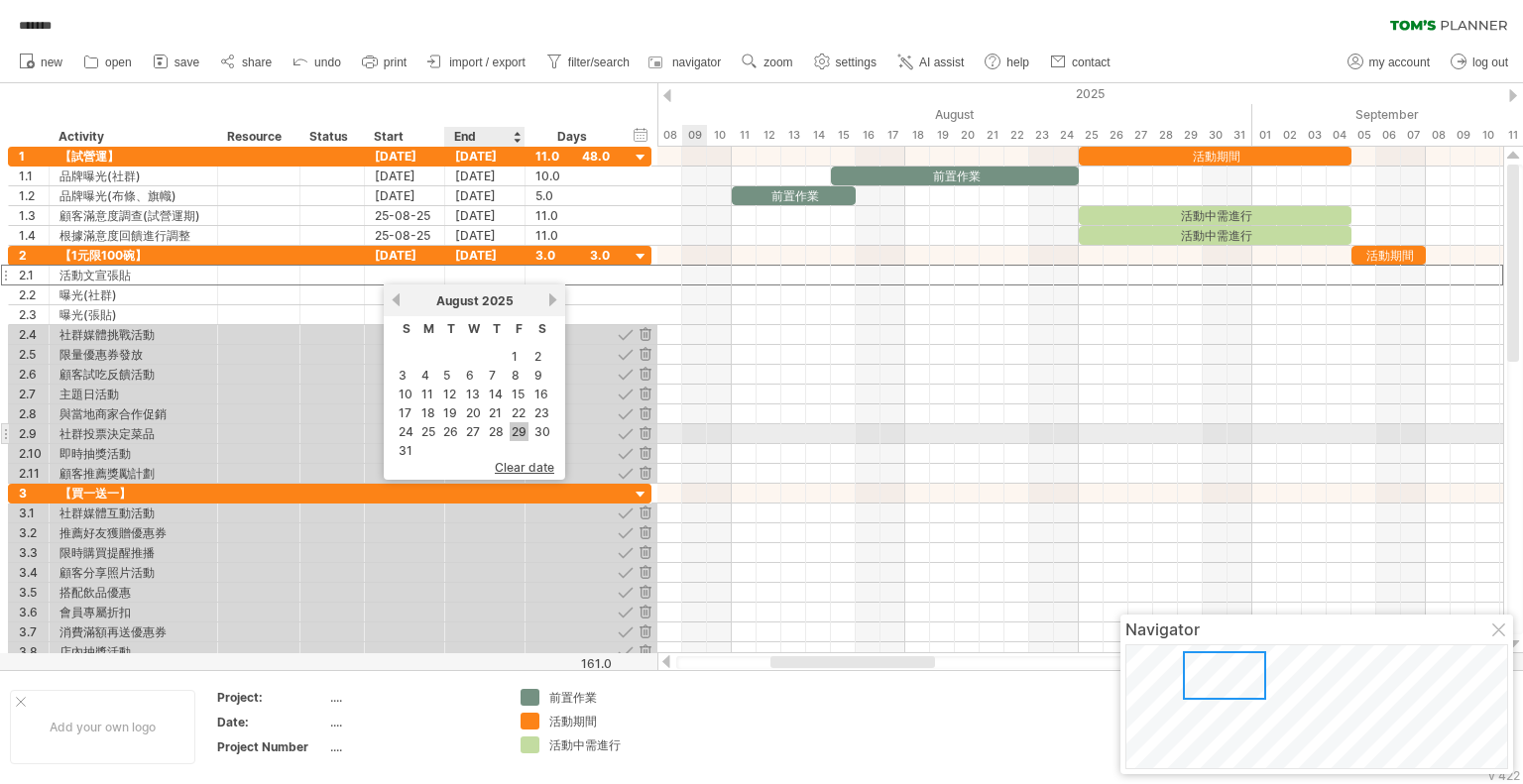click on "29" at bounding box center [519, 431] 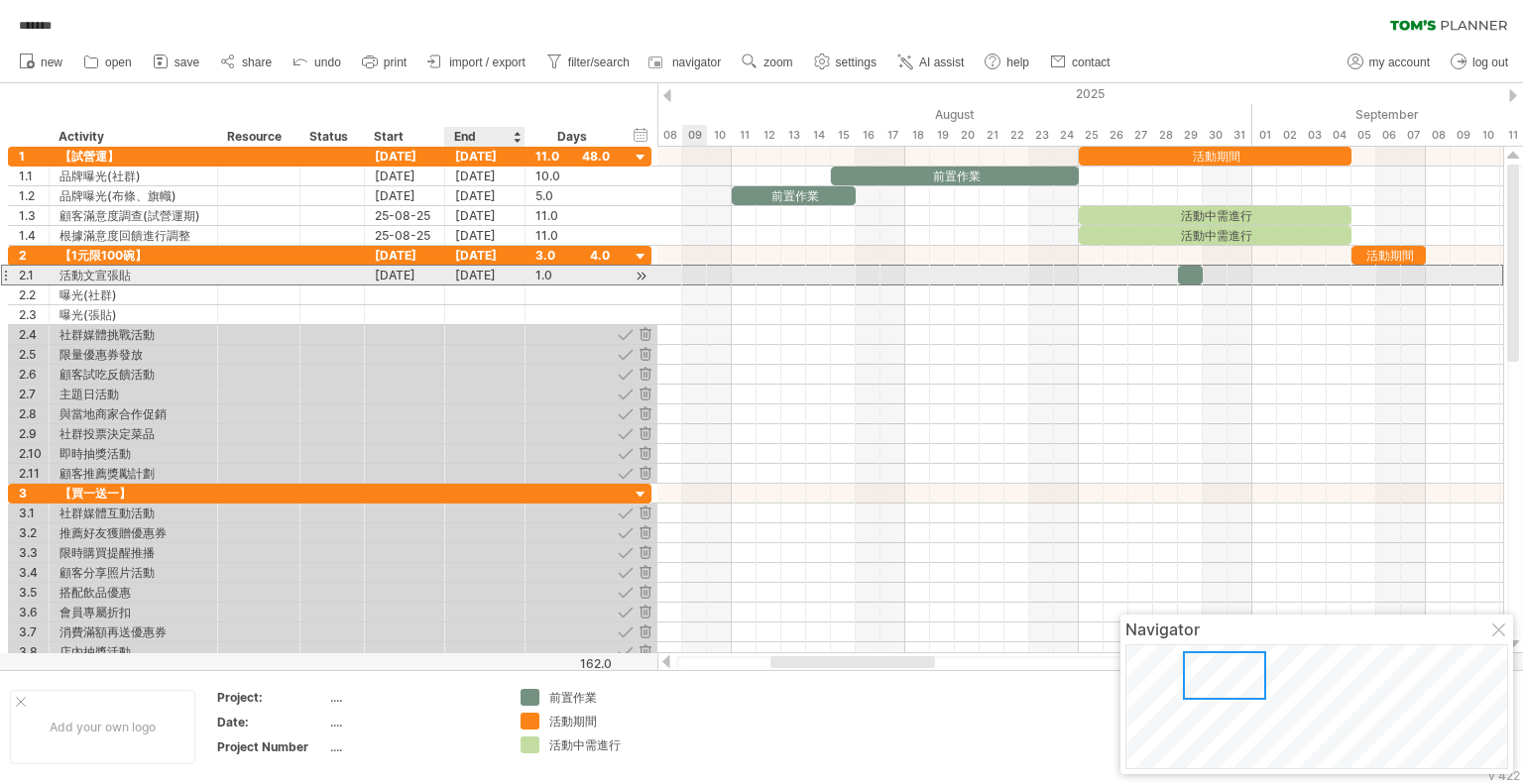 click on "[DATE]" at bounding box center [485, 275] 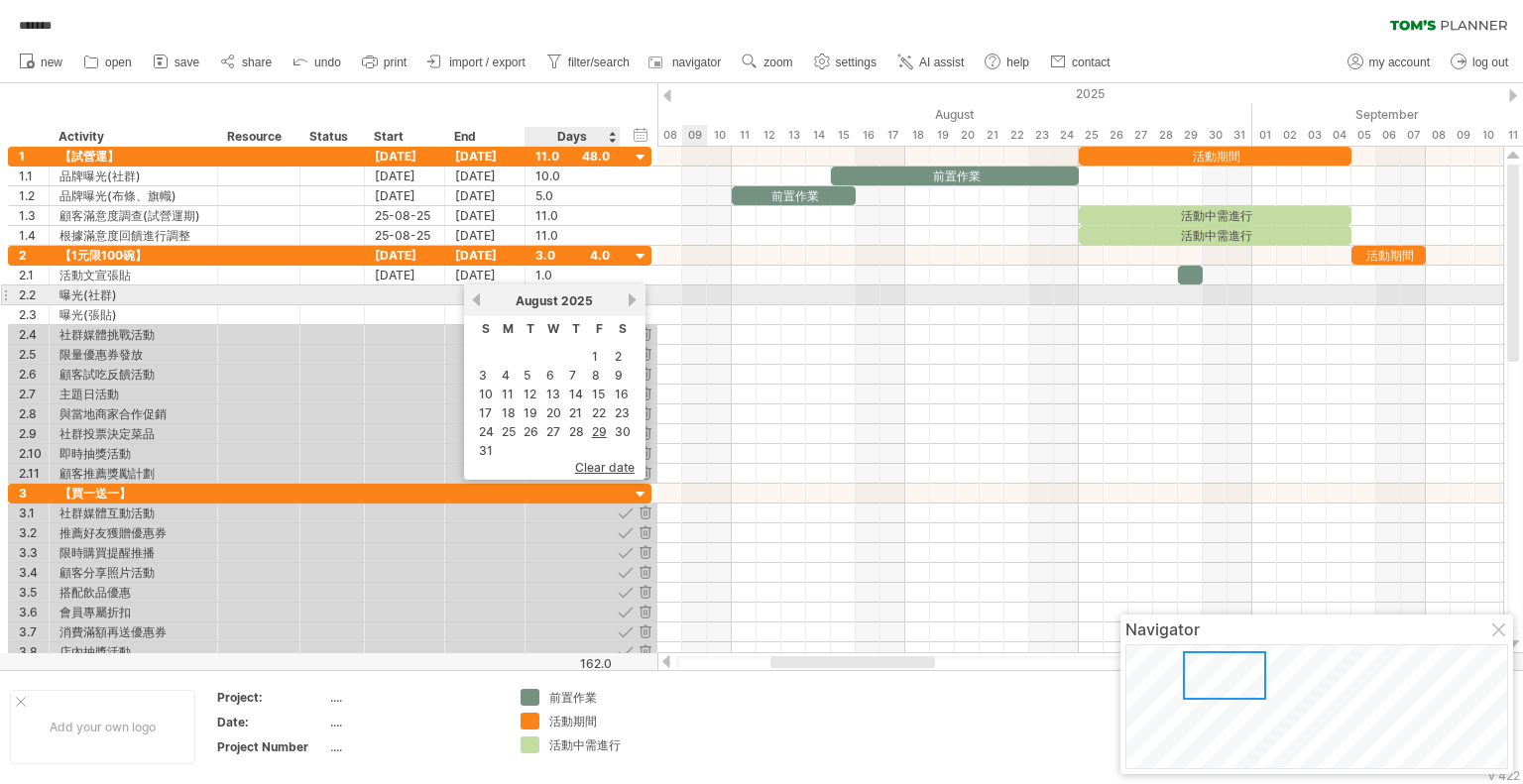 click on "next" at bounding box center (633, 299) 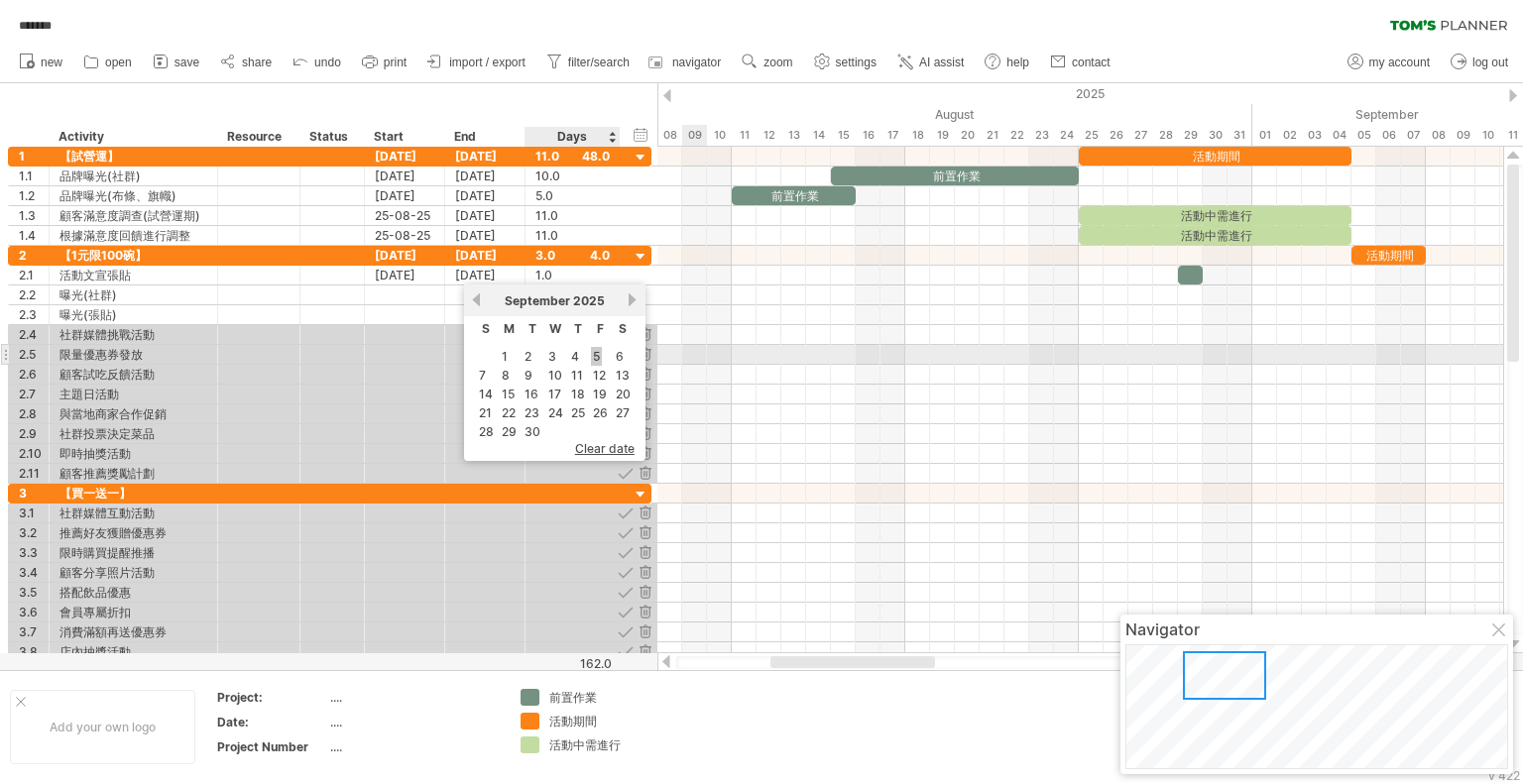 click on "5" at bounding box center [596, 356] 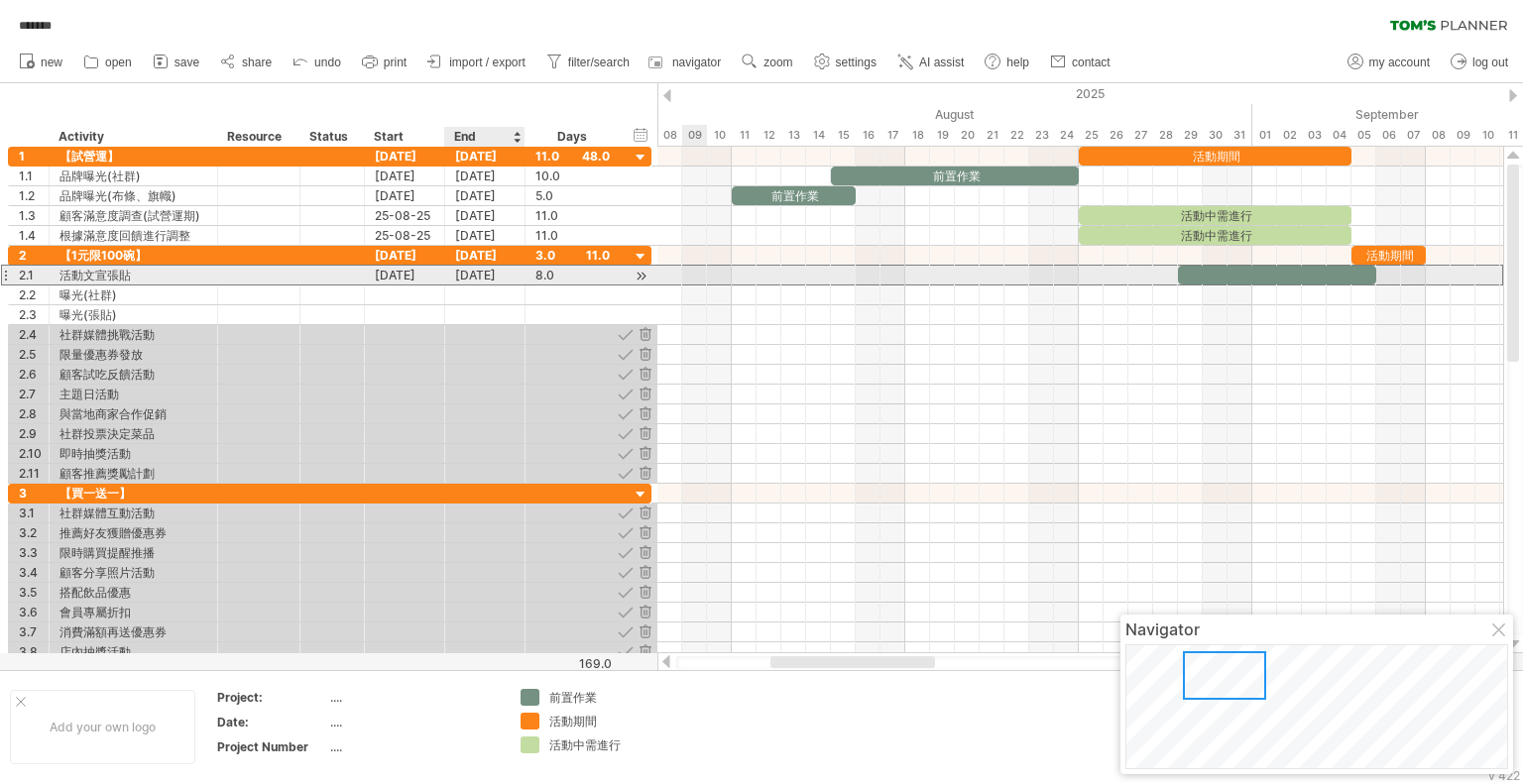click on "[DATE]" at bounding box center [485, 275] 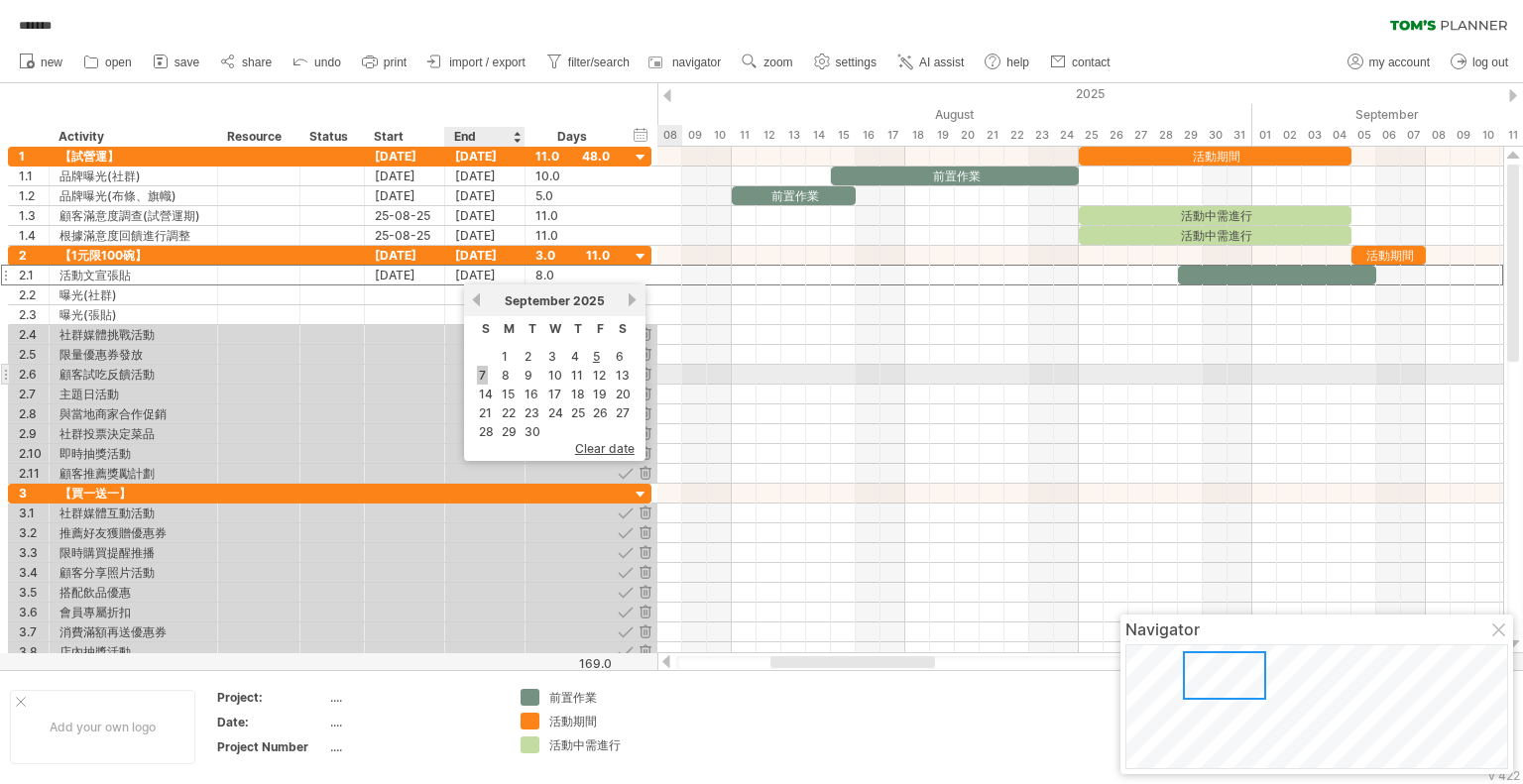 click on "7" at bounding box center [482, 375] 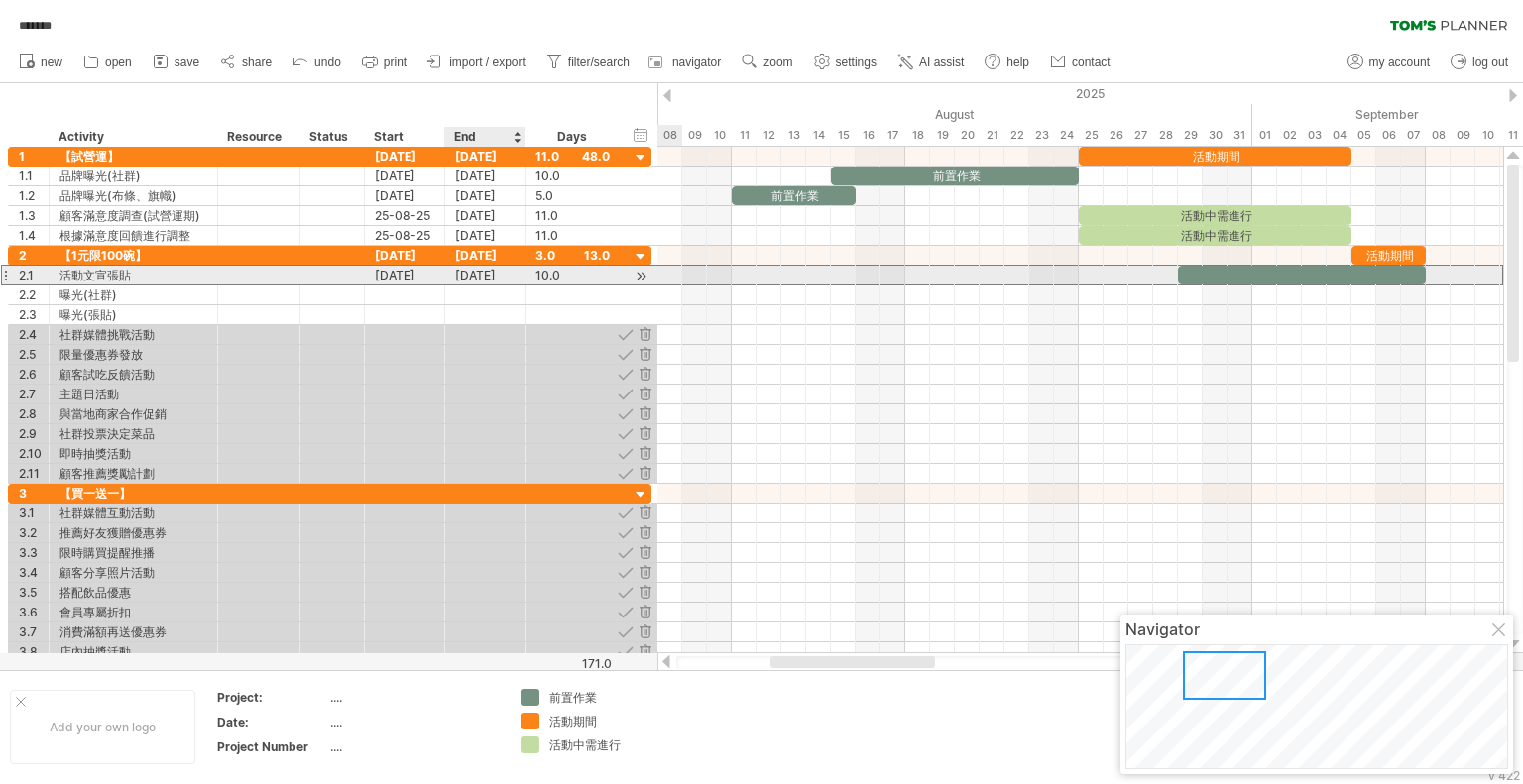 click on "[DATE]" at bounding box center [485, 275] 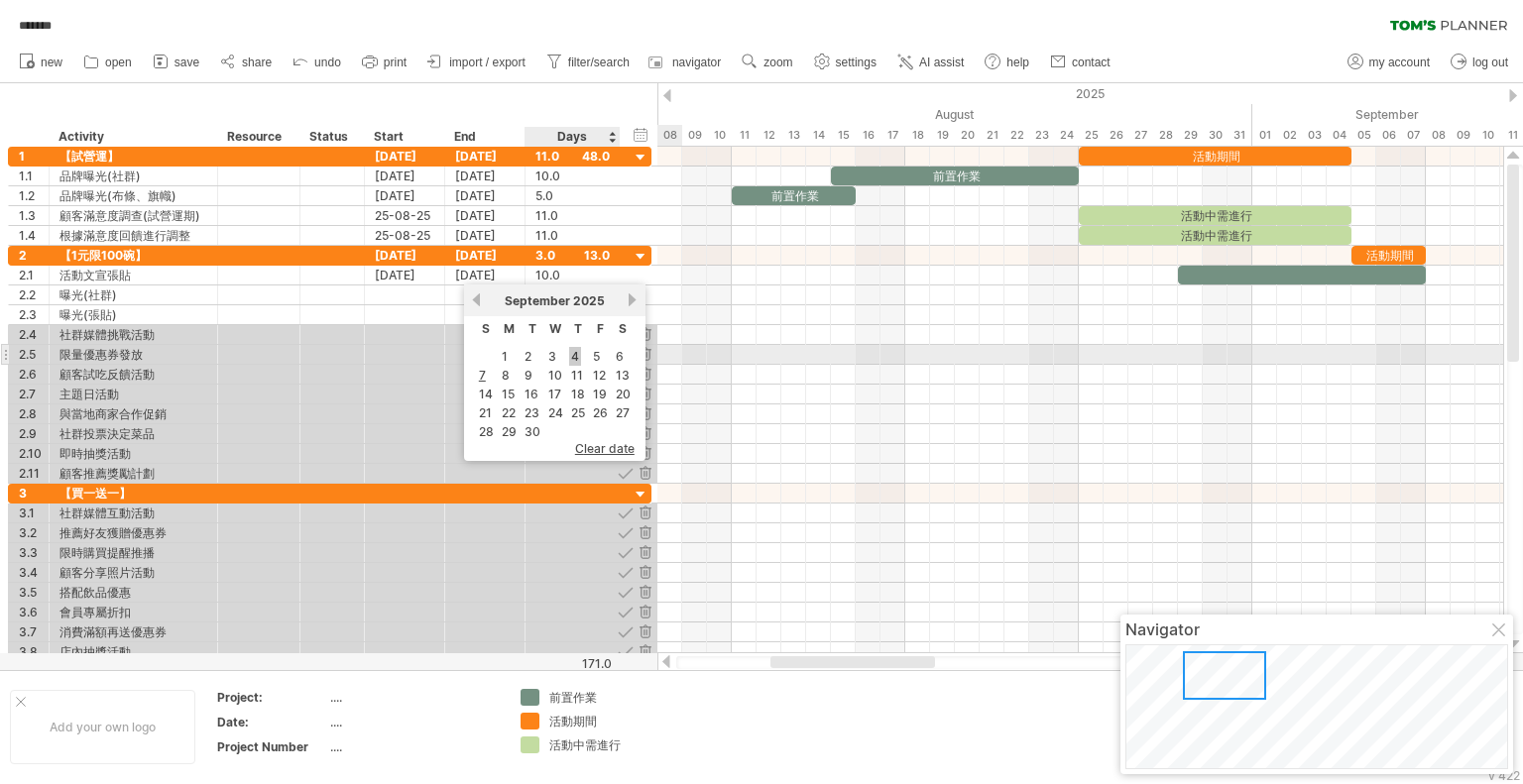 click on "4" at bounding box center (575, 356) 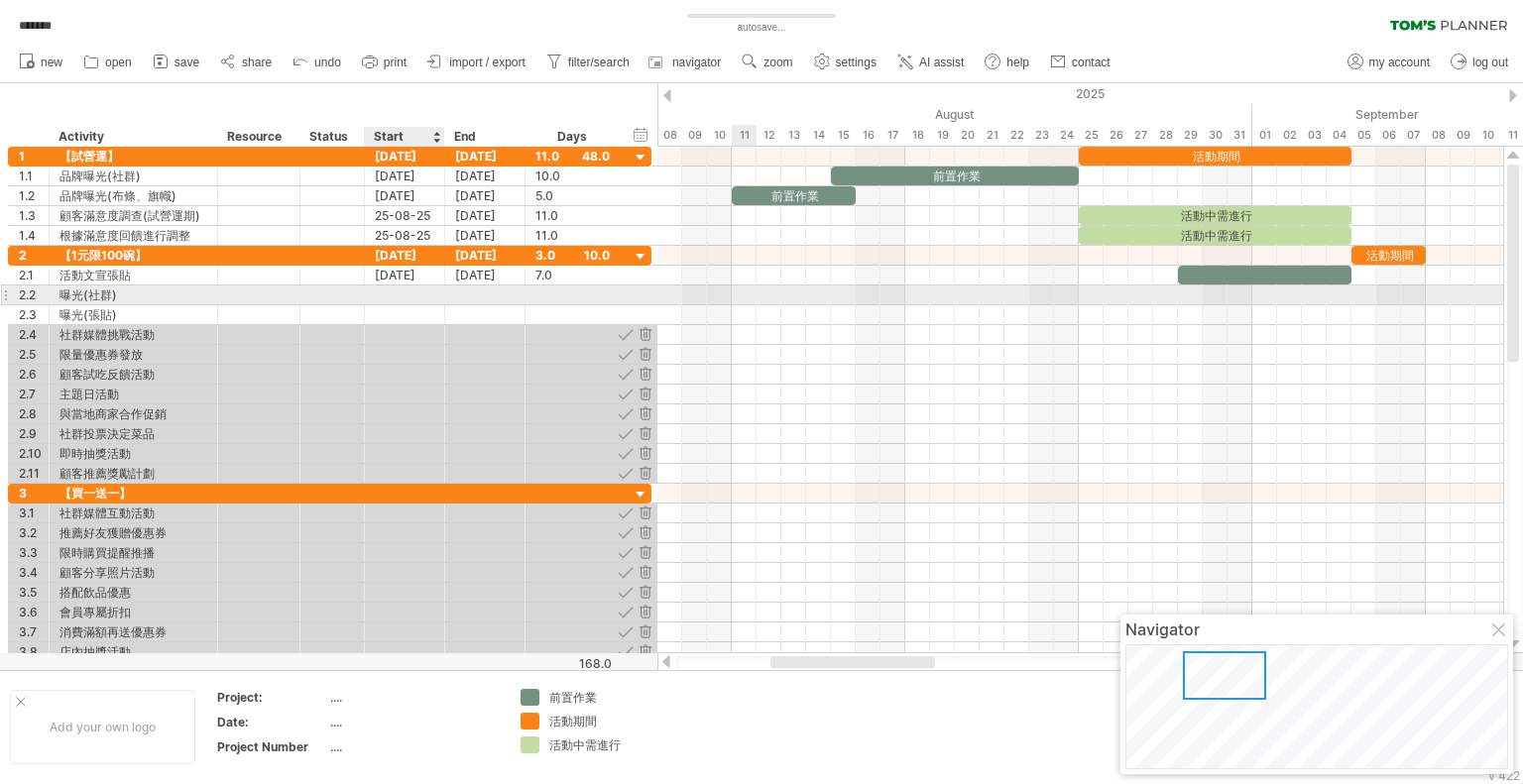 click at bounding box center (405, 294) 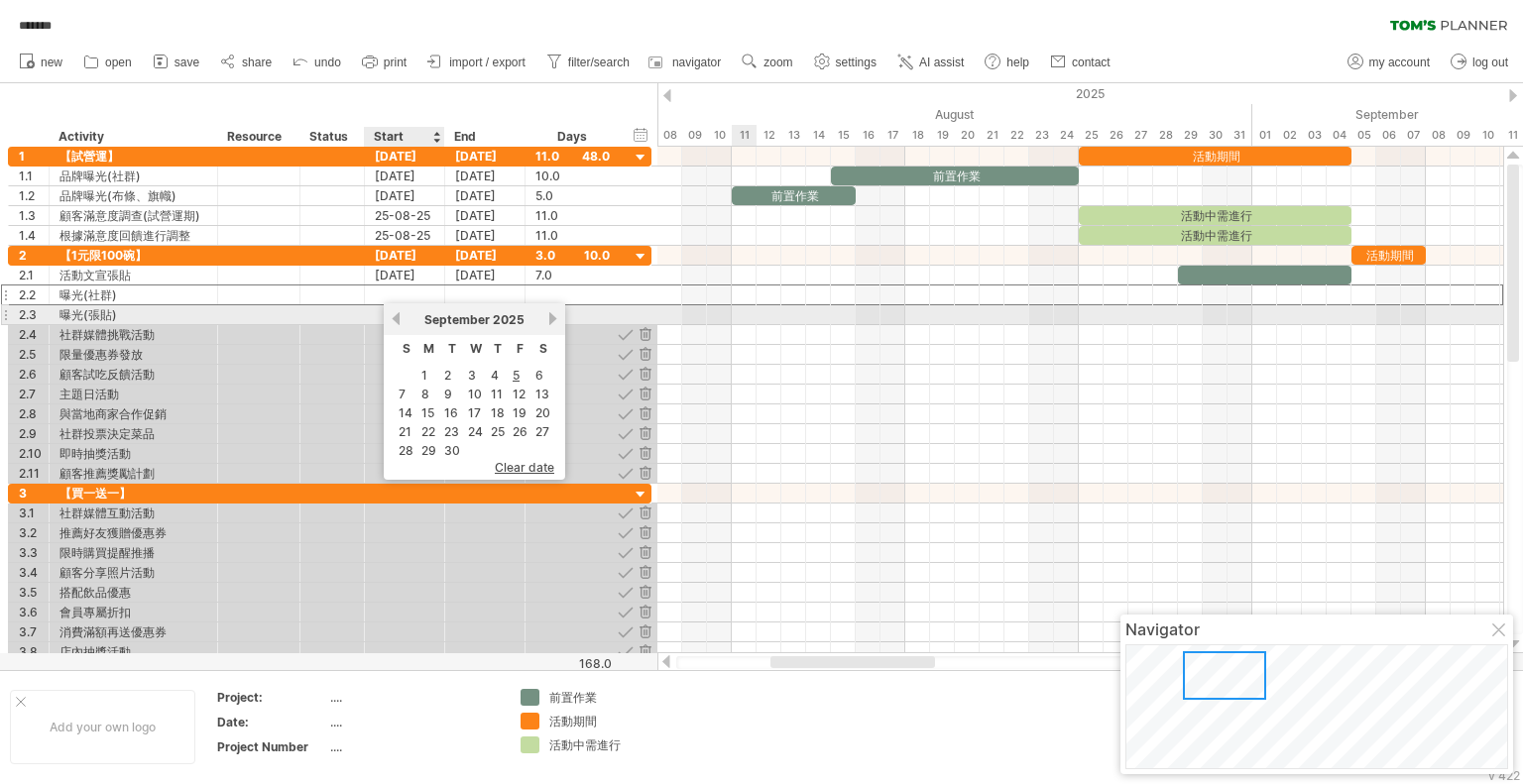 click on "previous" at bounding box center (396, 318) 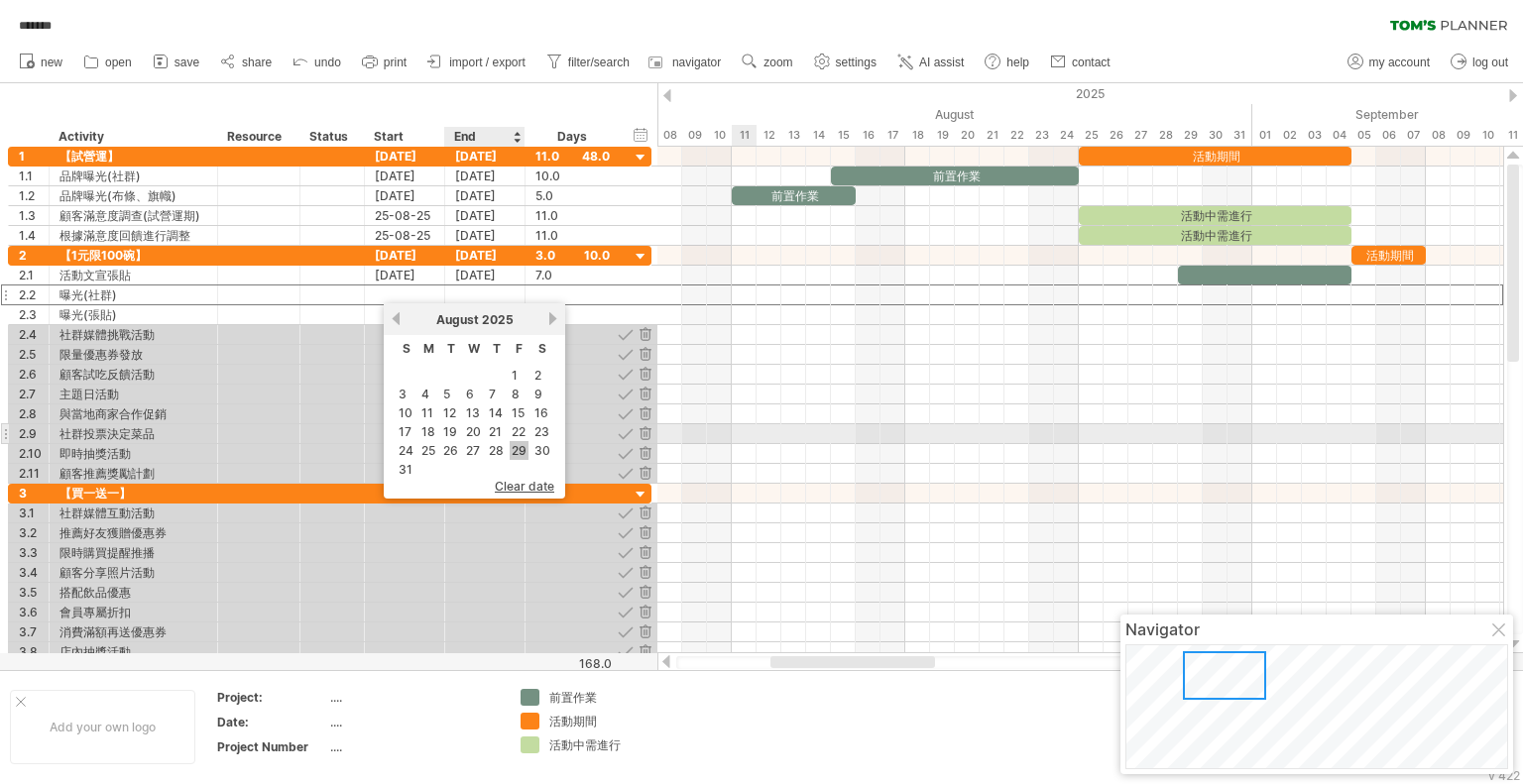 click on "29" at bounding box center (519, 450) 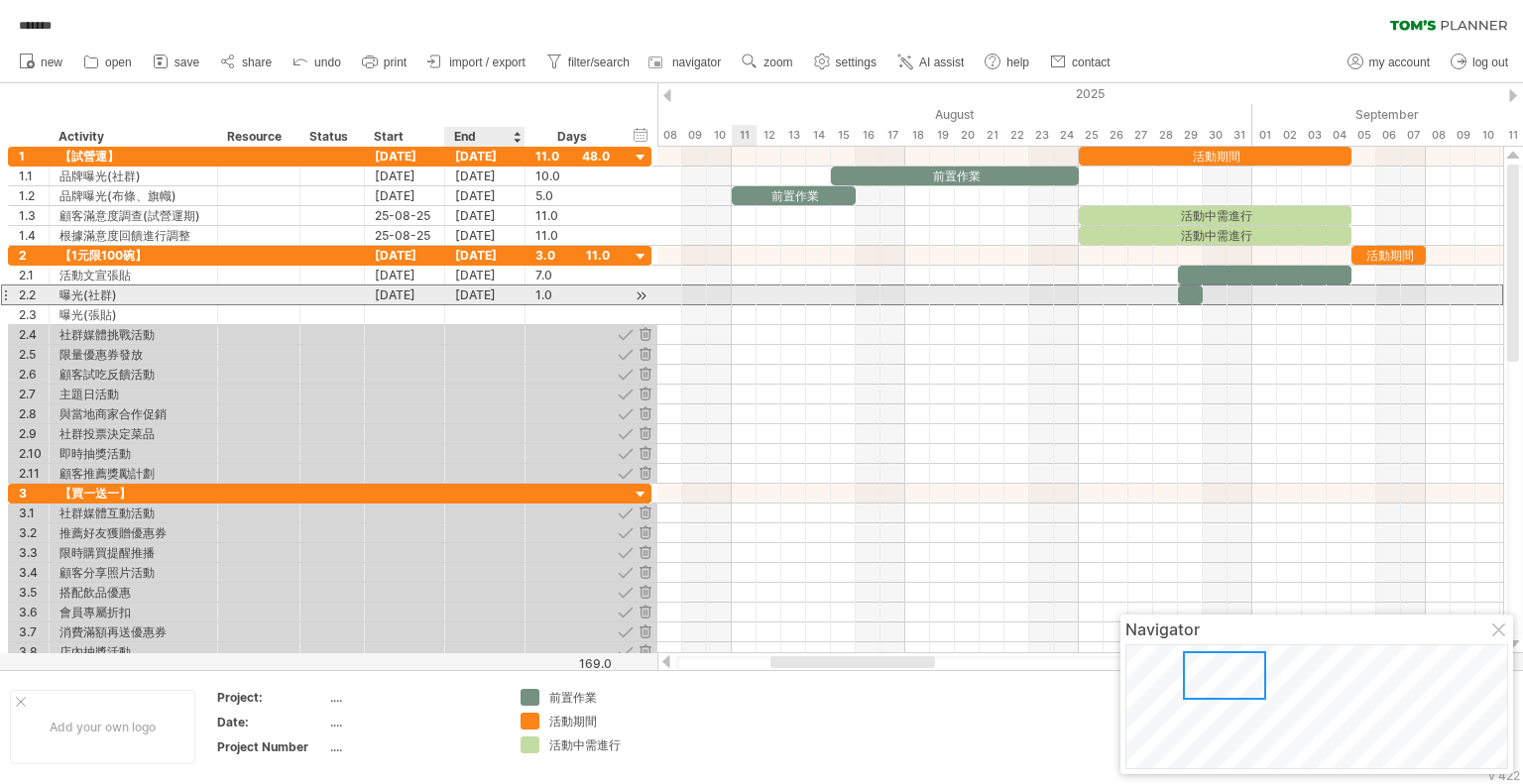 click on "[DATE]" at bounding box center [485, 294] 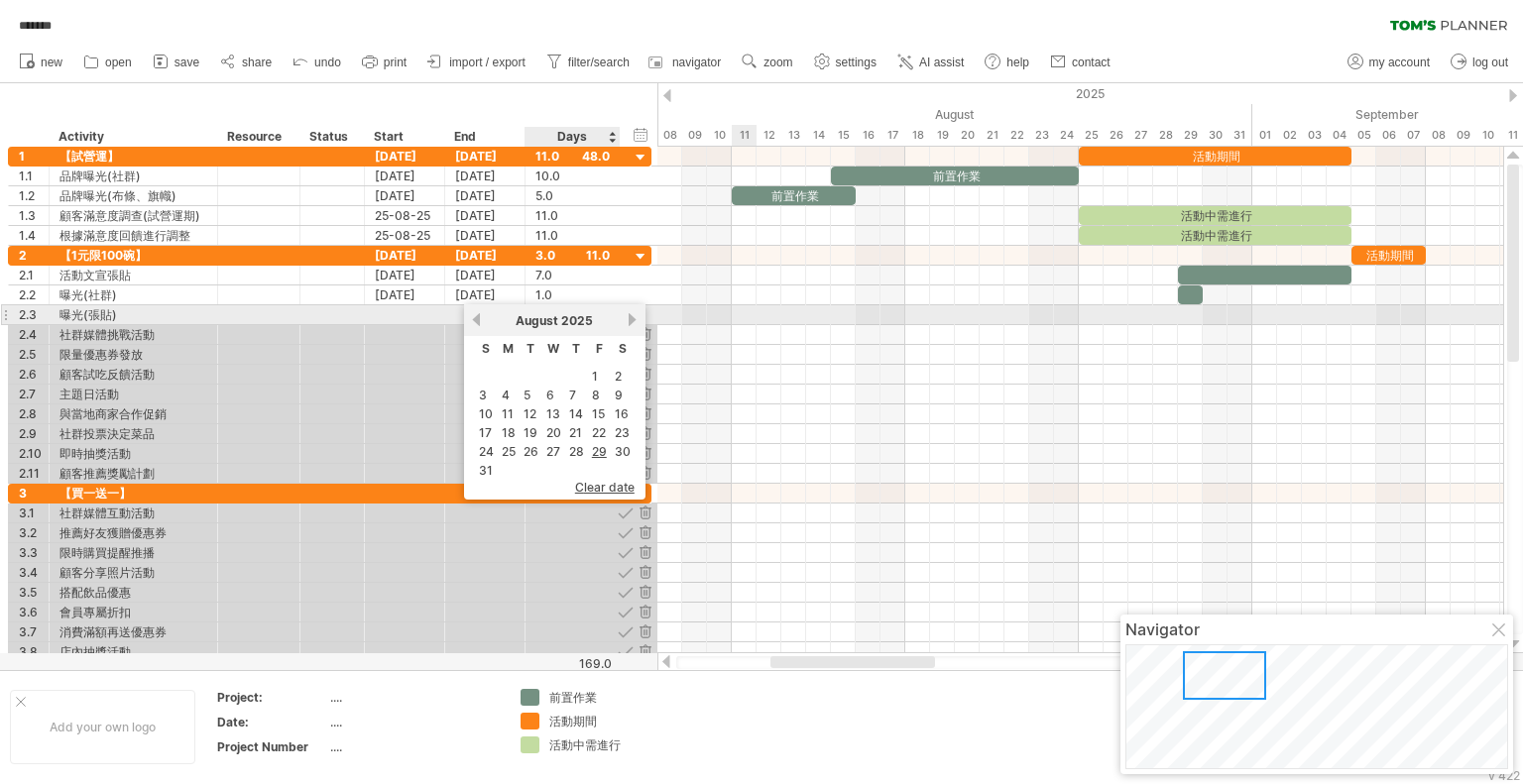 click on "[DATE]" at bounding box center (554, 320) 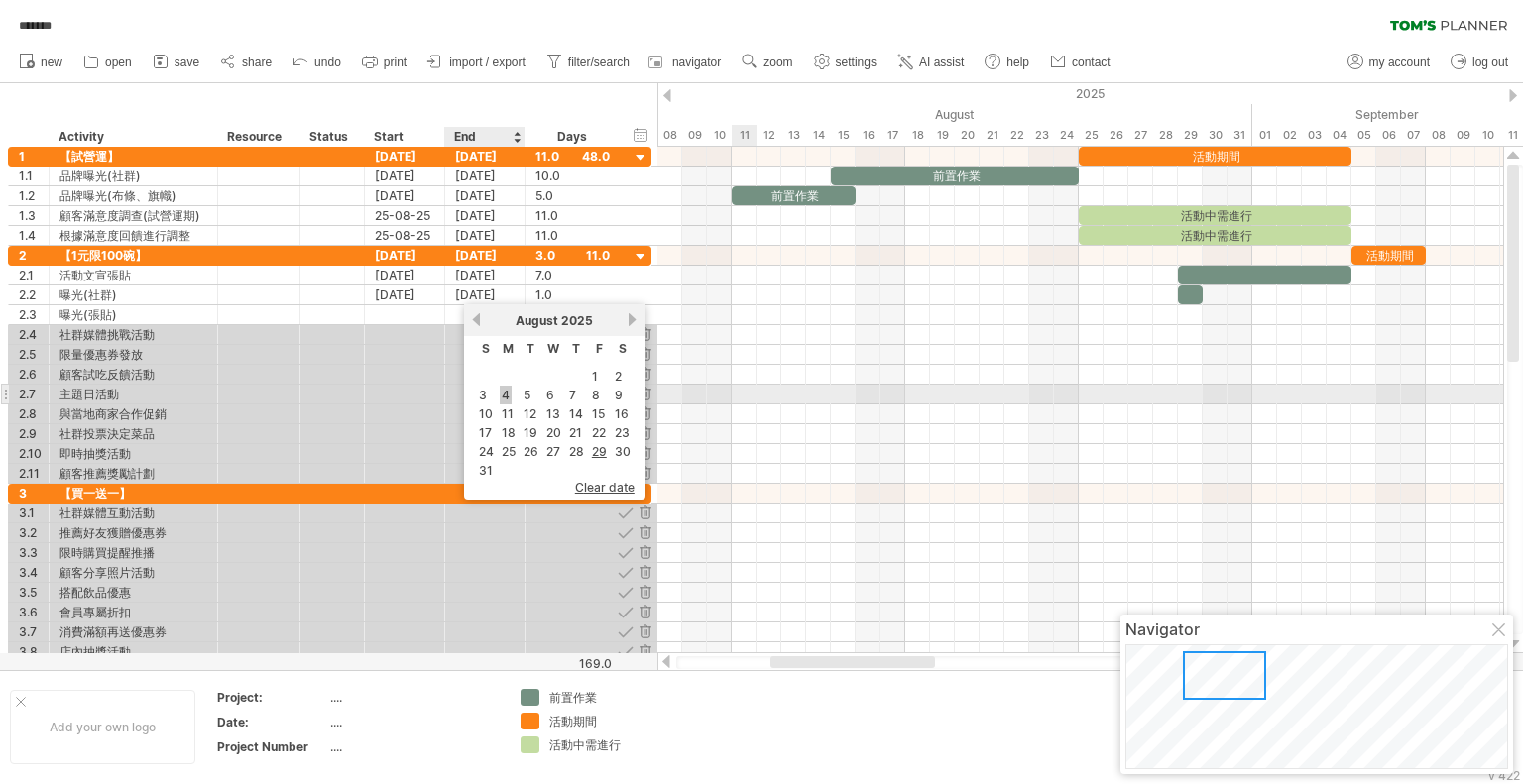 click on "4" at bounding box center [506, 394] 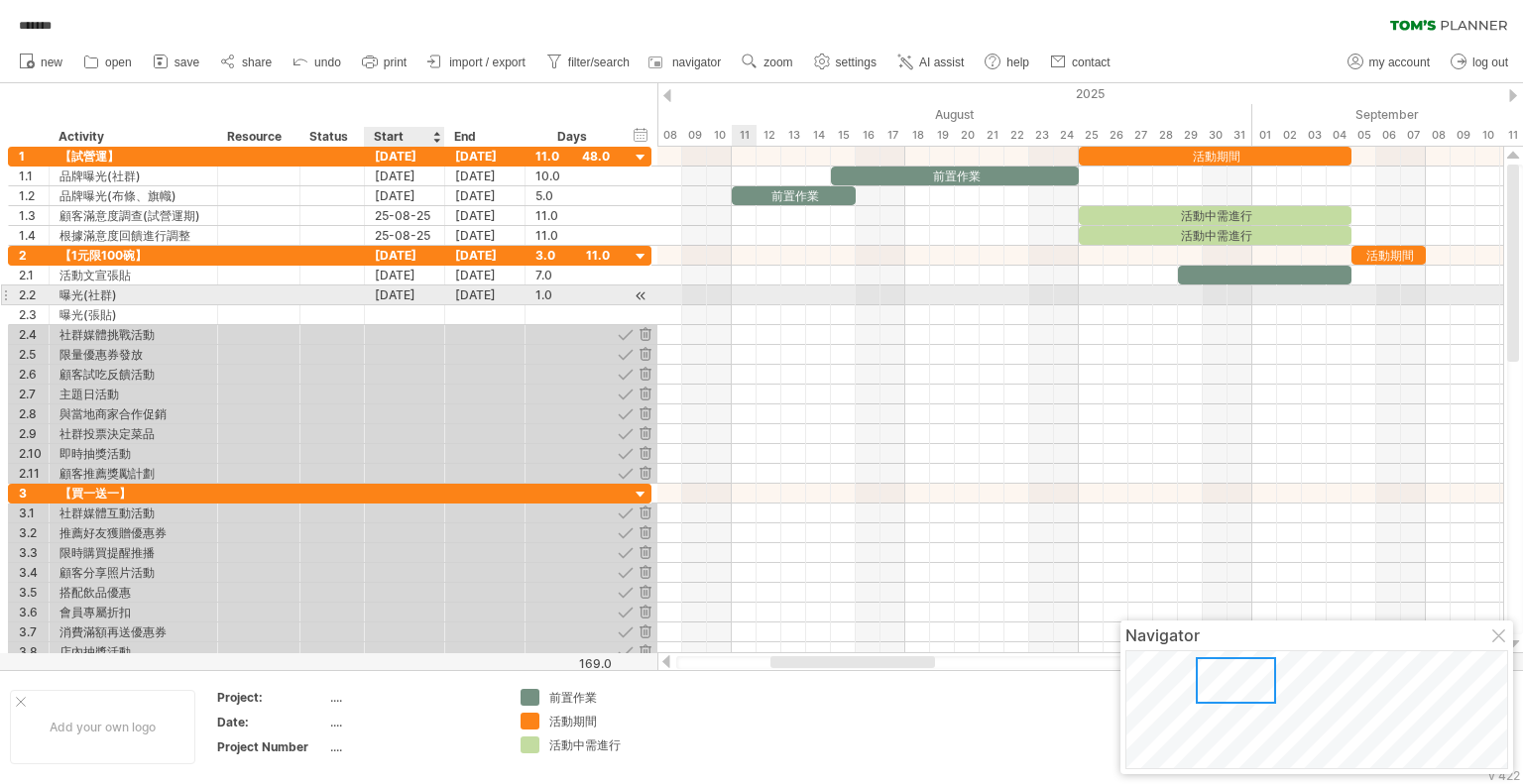 click on "[DATE]" at bounding box center [405, 294] 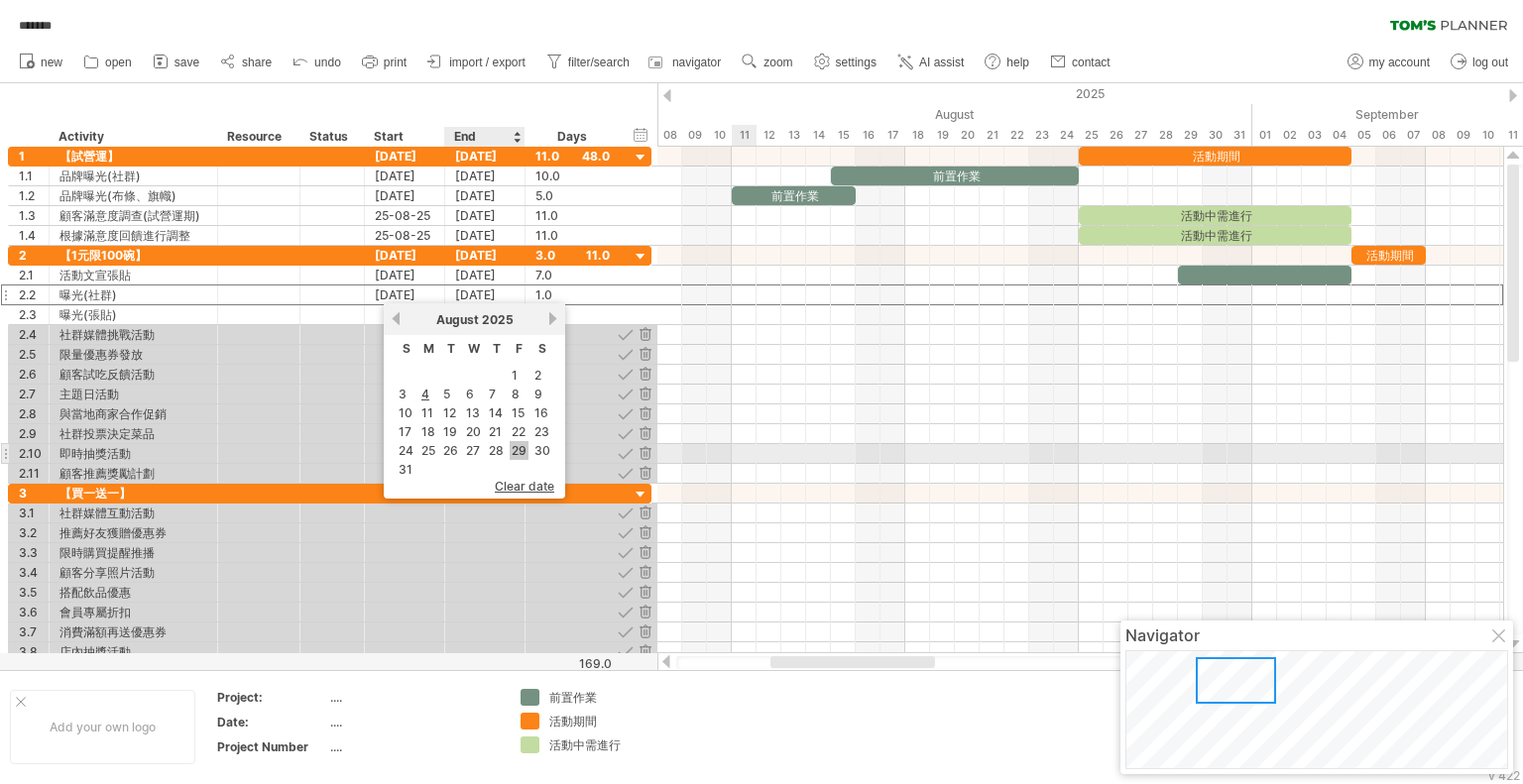 click on "29" at bounding box center [519, 450] 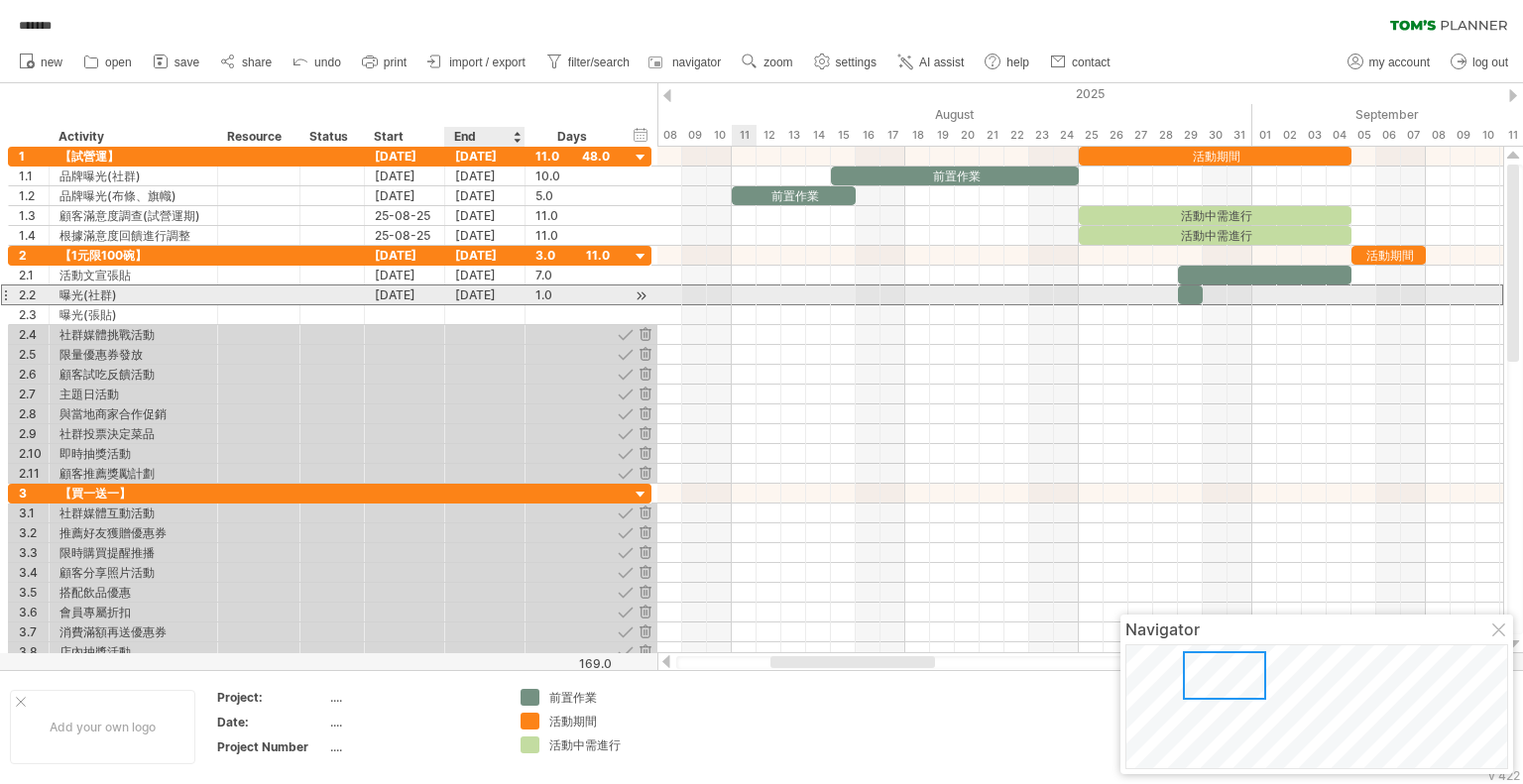 click on "[DATE]" at bounding box center [485, 294] 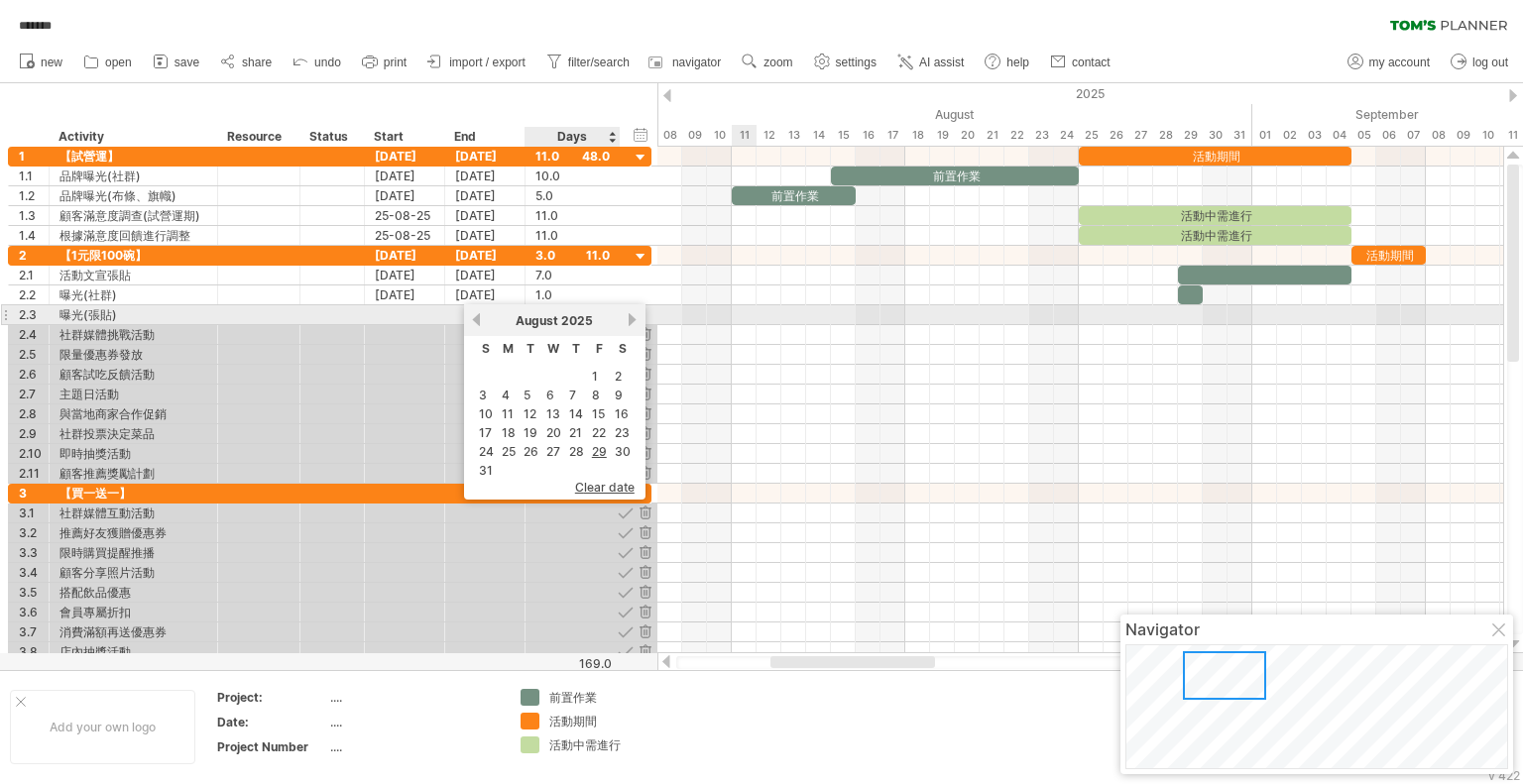 click on "[DATE]" at bounding box center [554, 320] 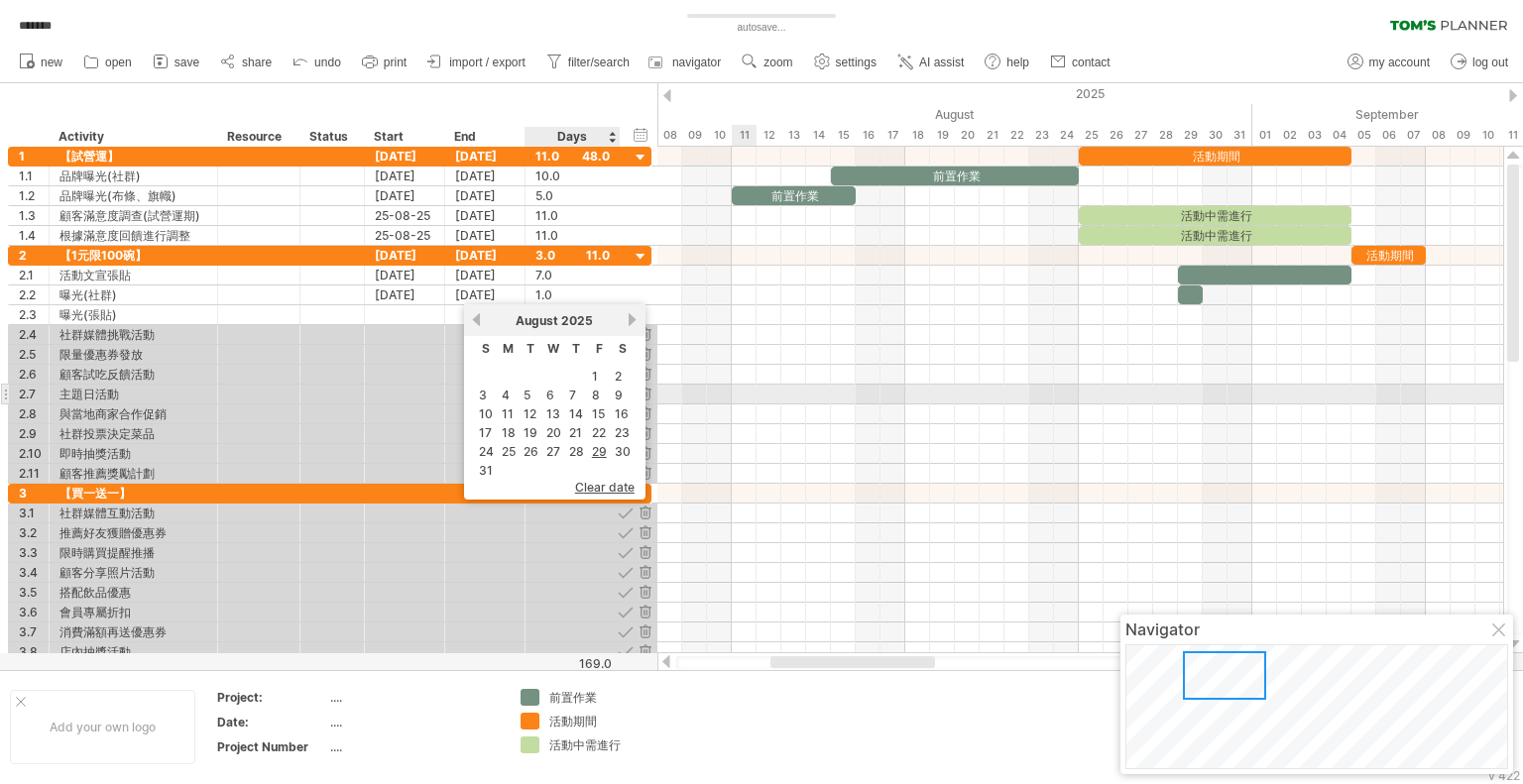 click on "7" at bounding box center (572, 394) 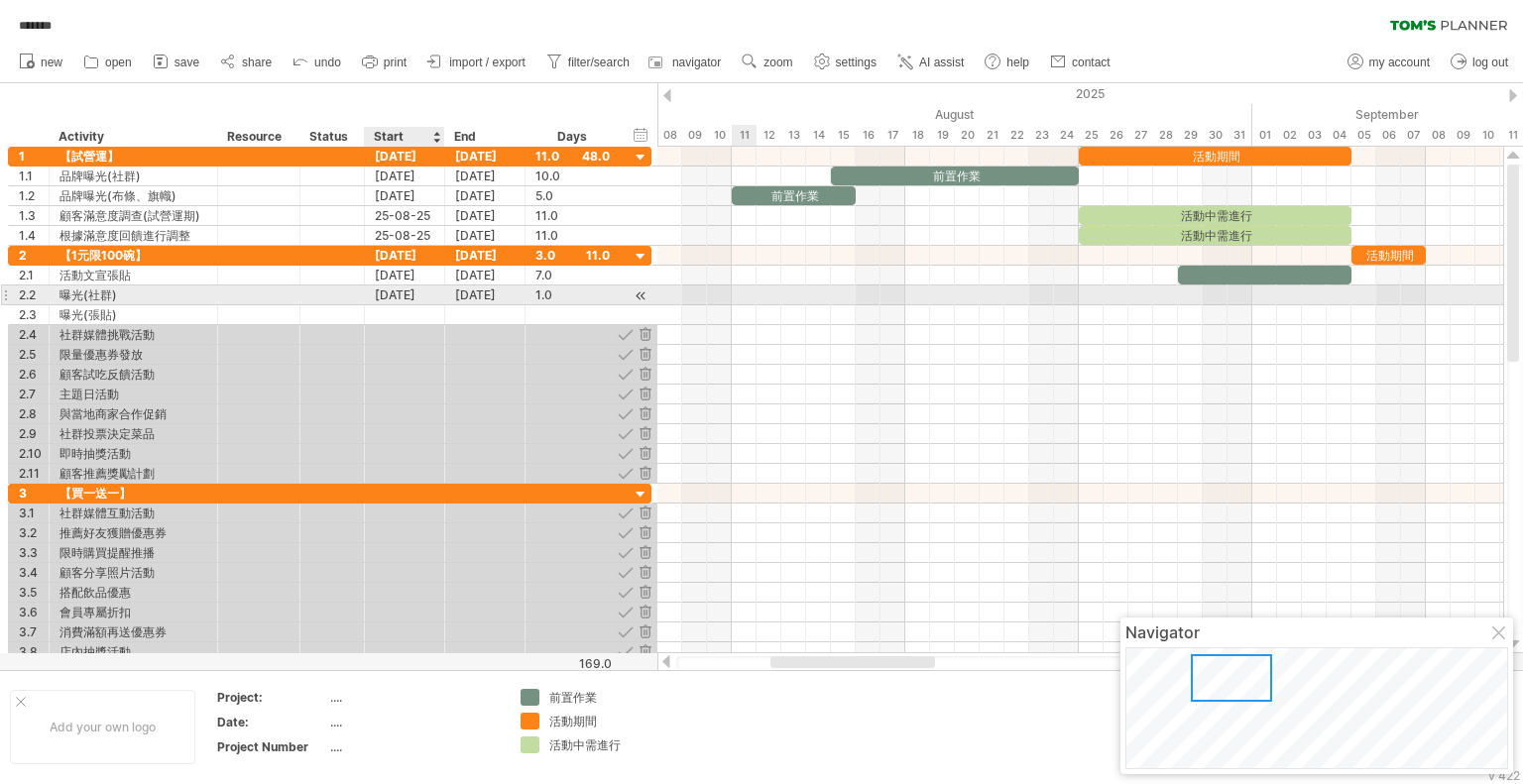 click on "[DATE]" at bounding box center (405, 294) 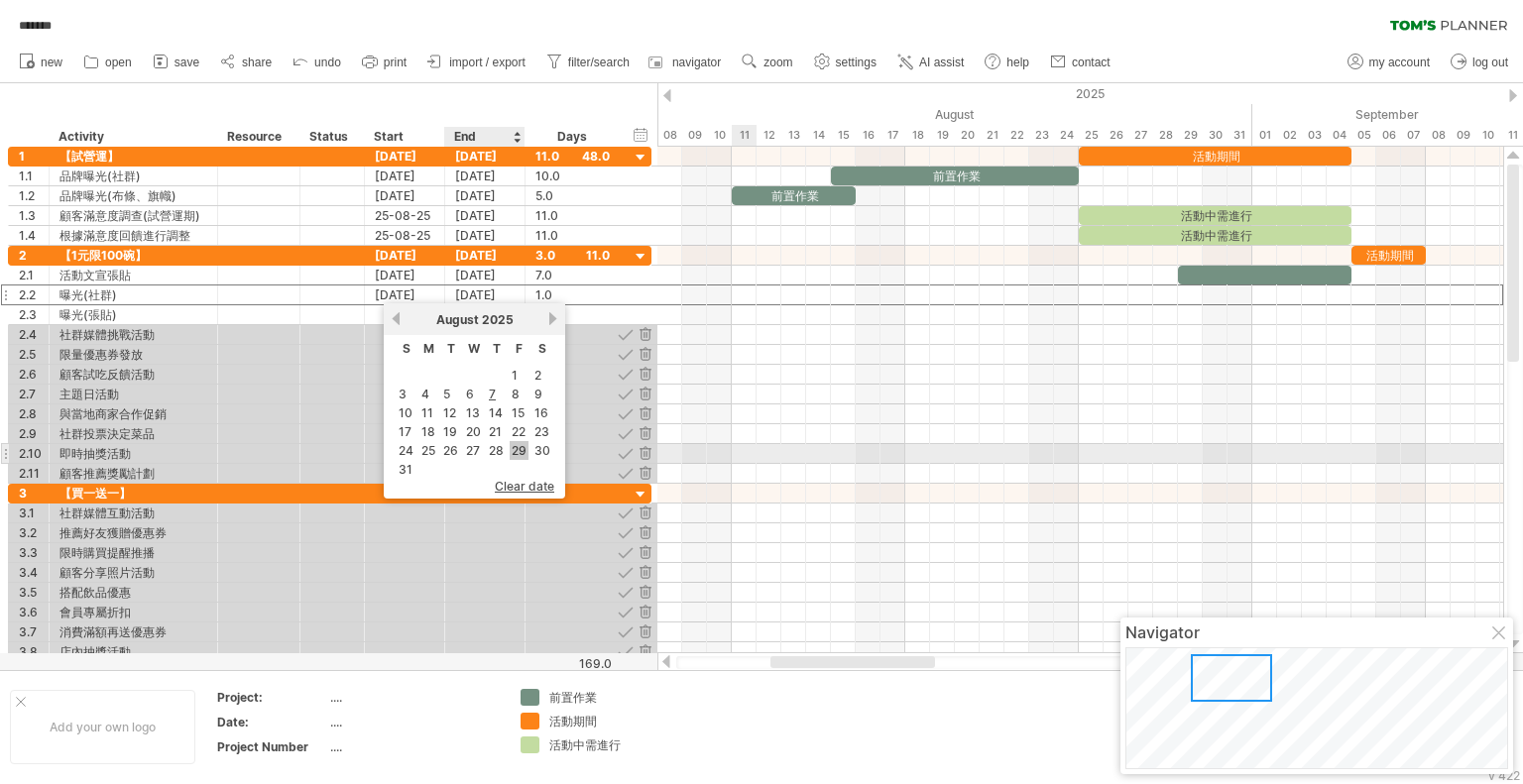 click on "29" at bounding box center [519, 450] 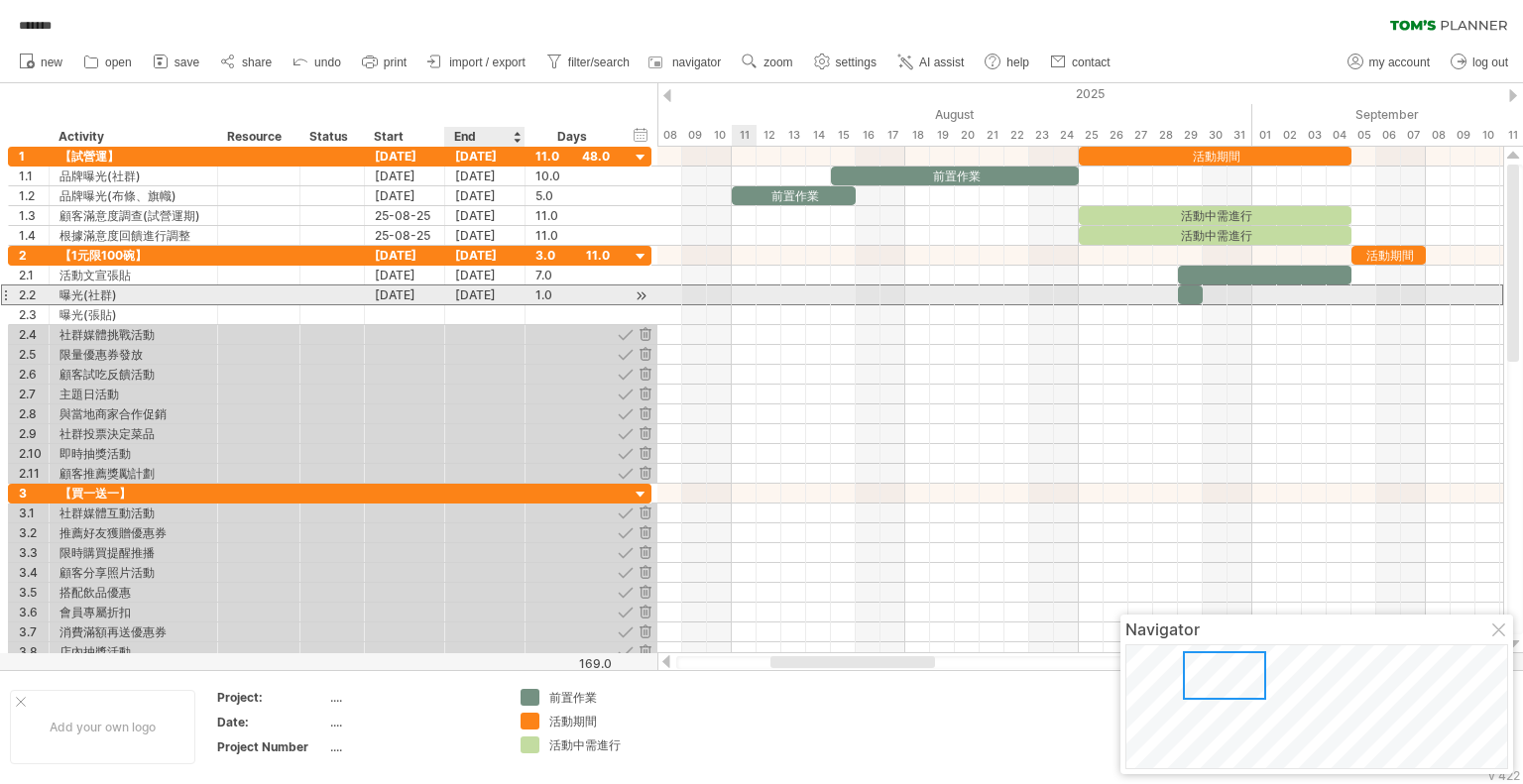 click on "[DATE]" at bounding box center [485, 294] 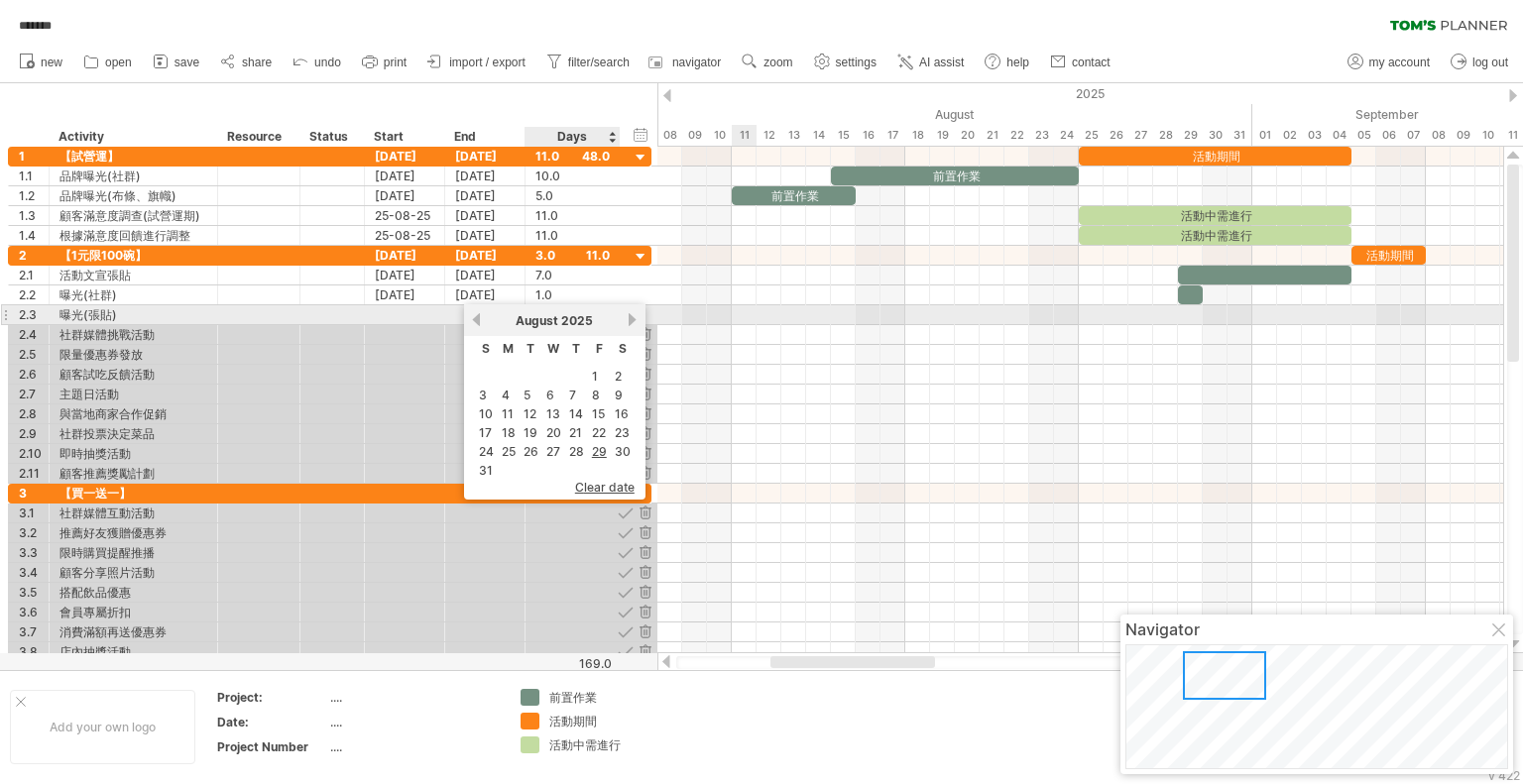 click on "next" at bounding box center (633, 319) 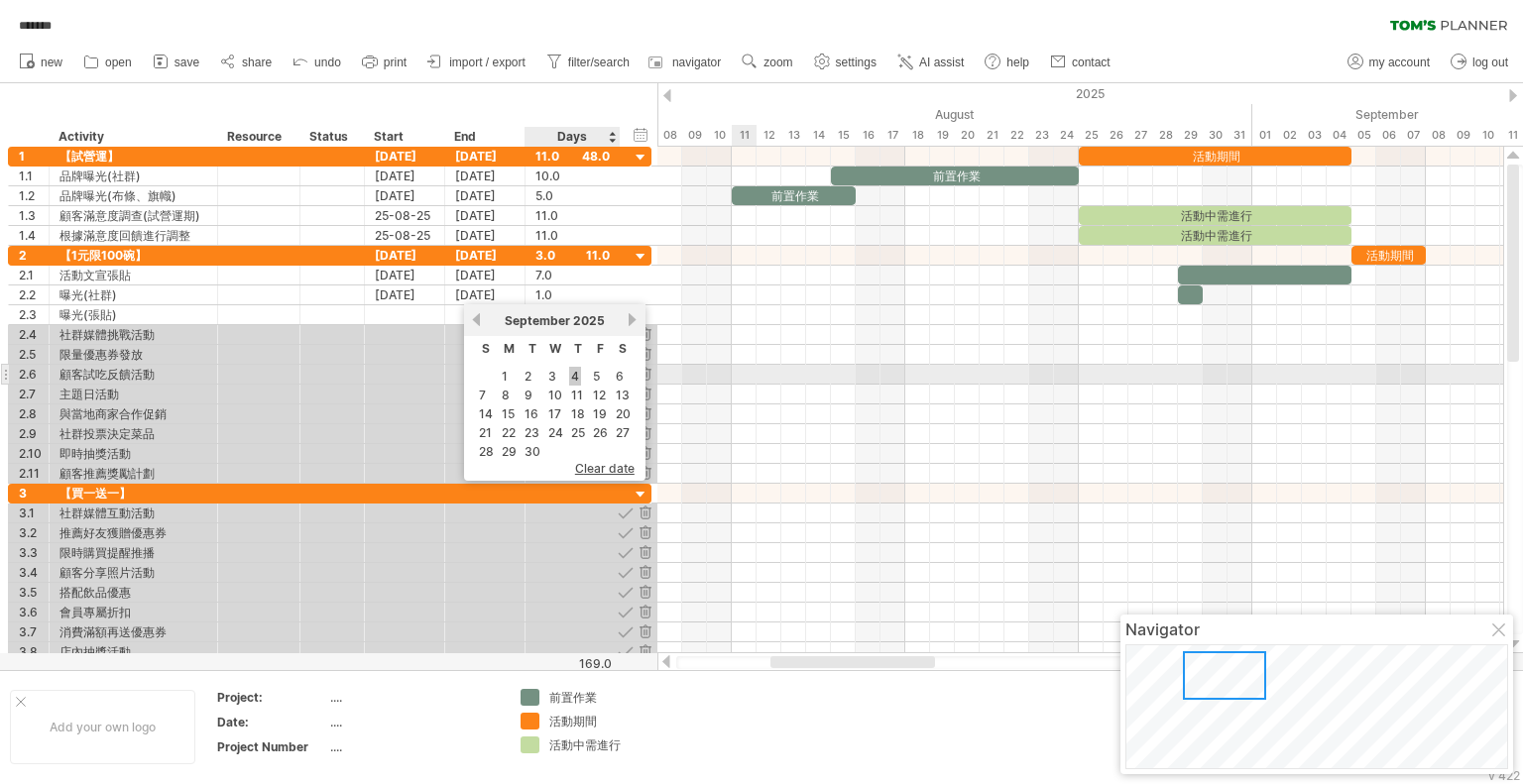 click on "4" at bounding box center (575, 376) 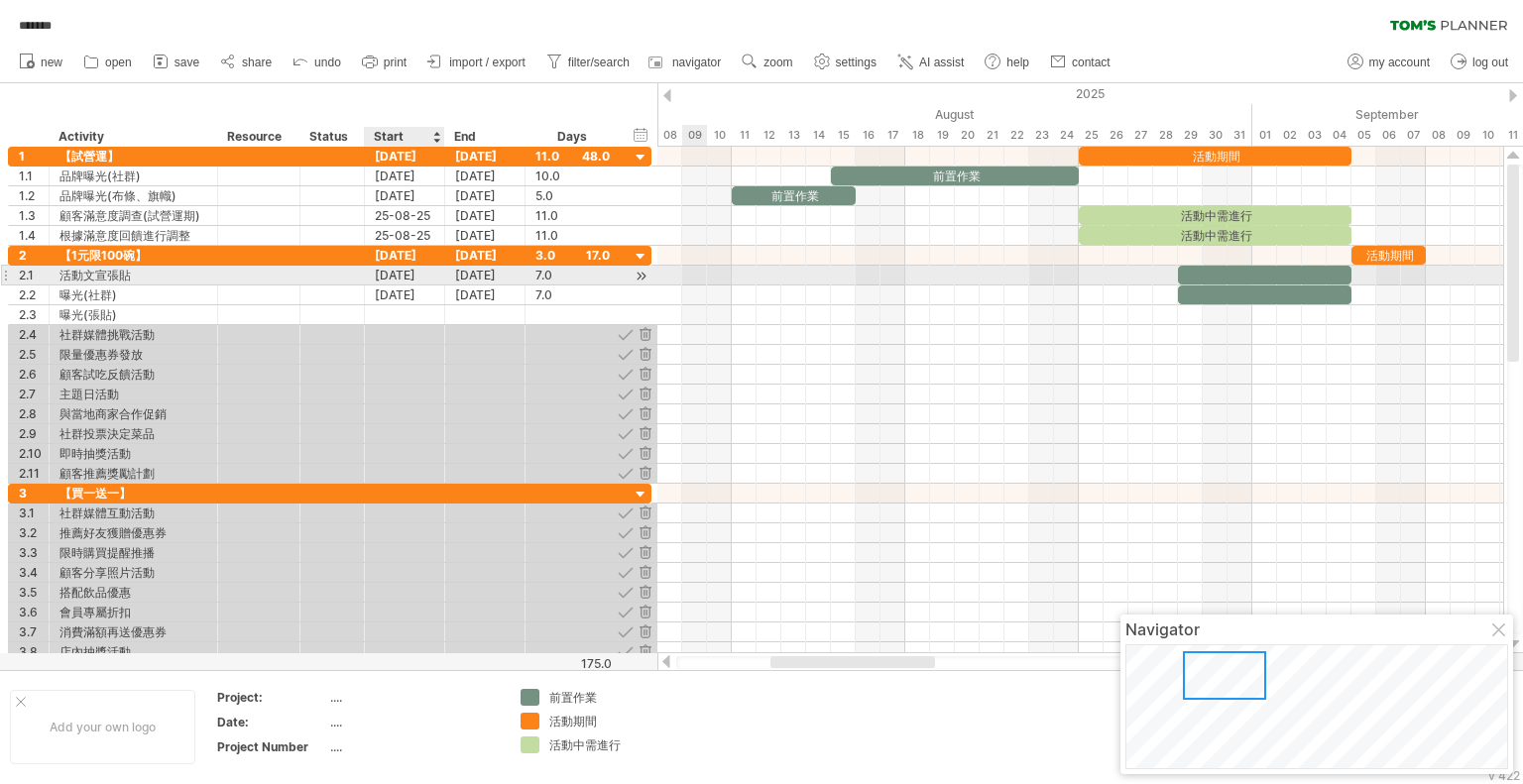 click on "[DATE]" at bounding box center [405, 275] 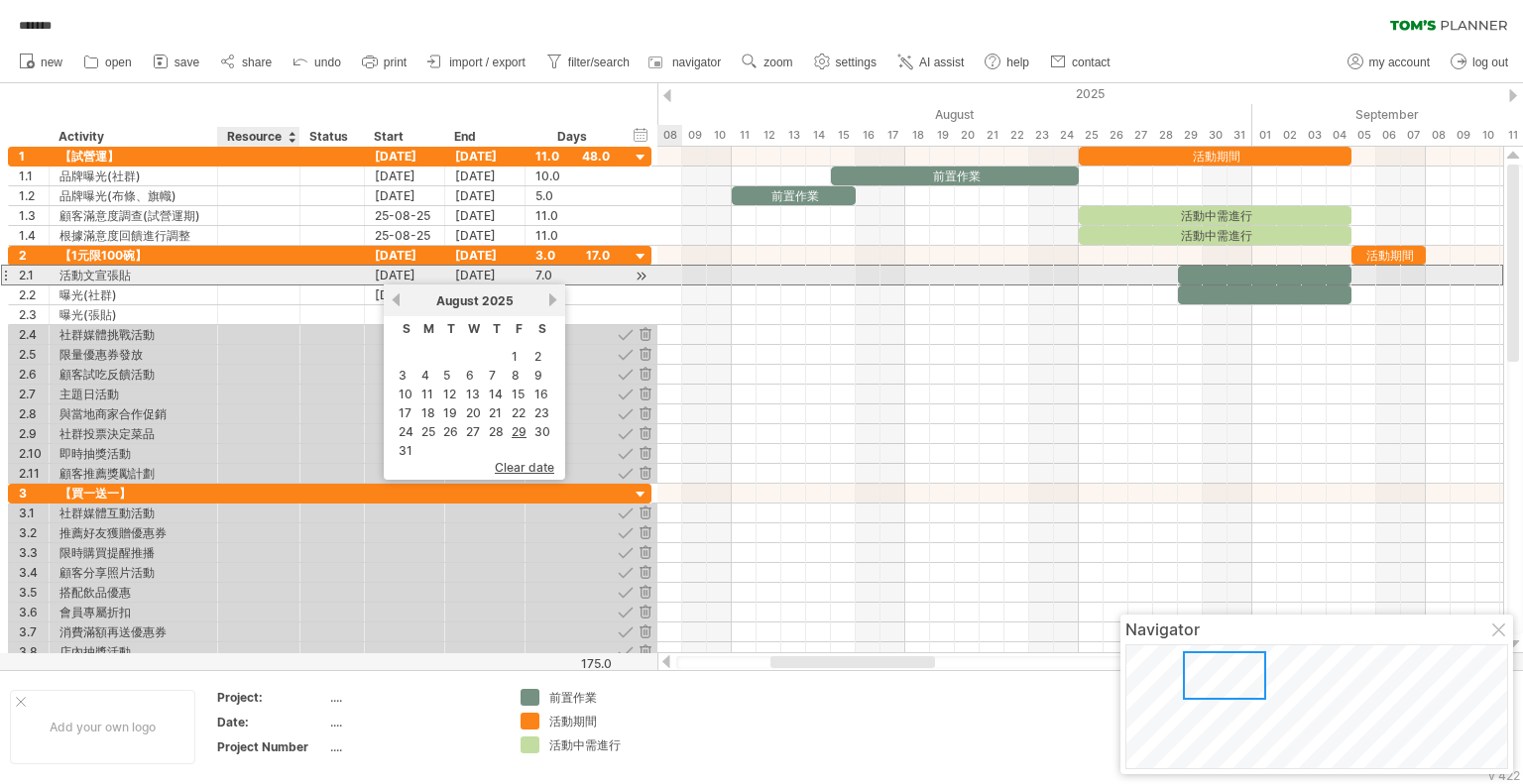 click at bounding box center (332, 275) 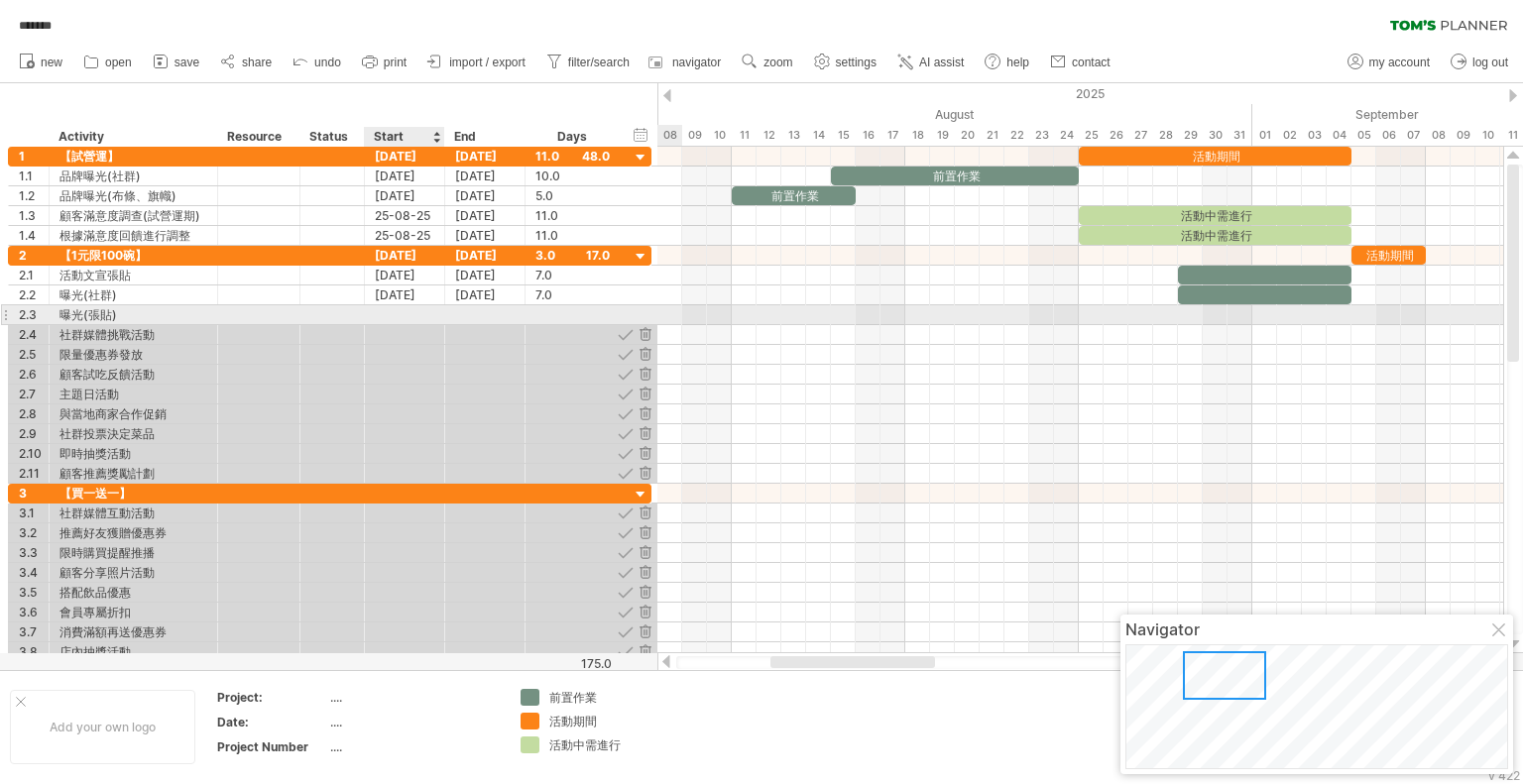 click at bounding box center [405, 314] 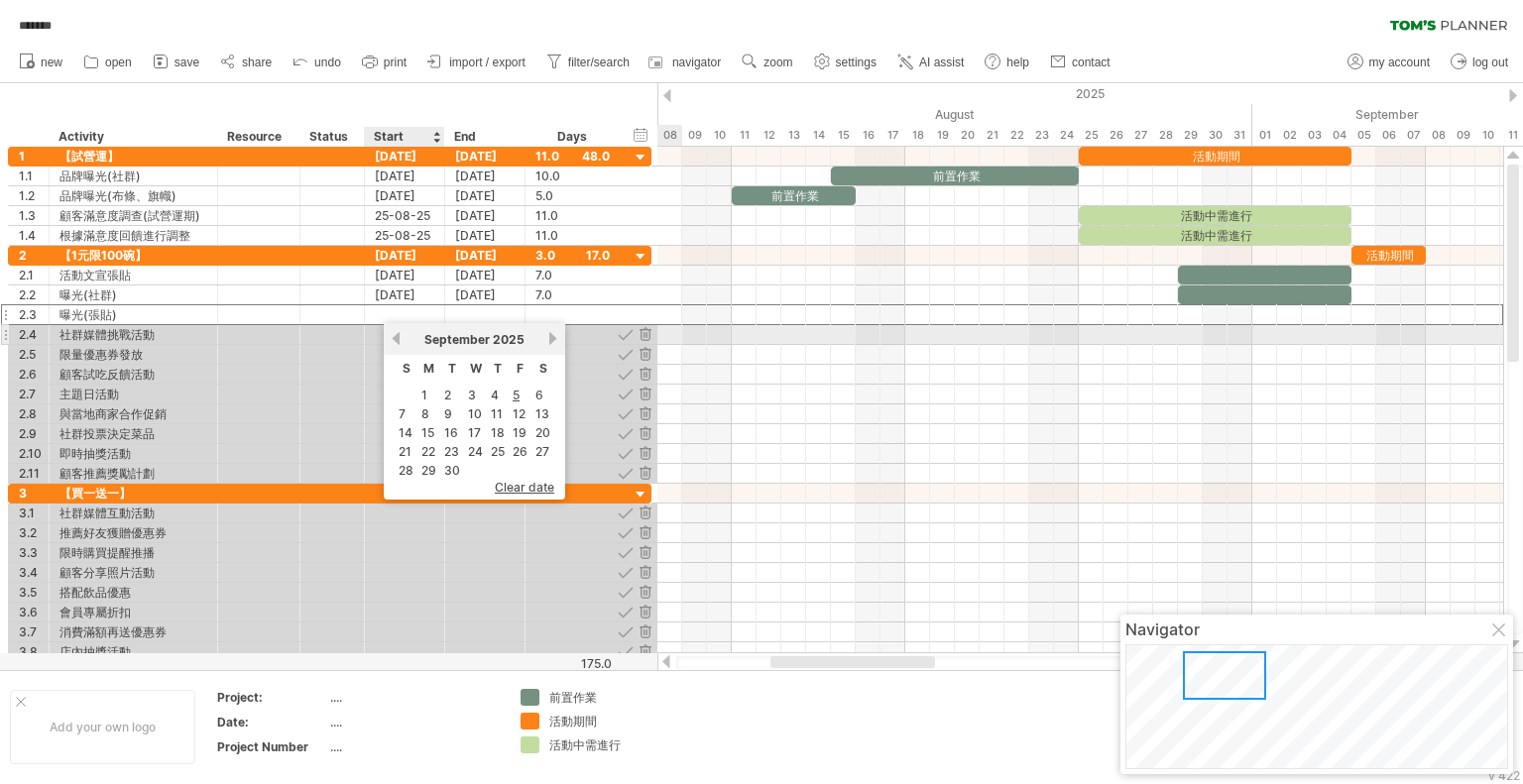 click on "previous" at bounding box center (396, 338) 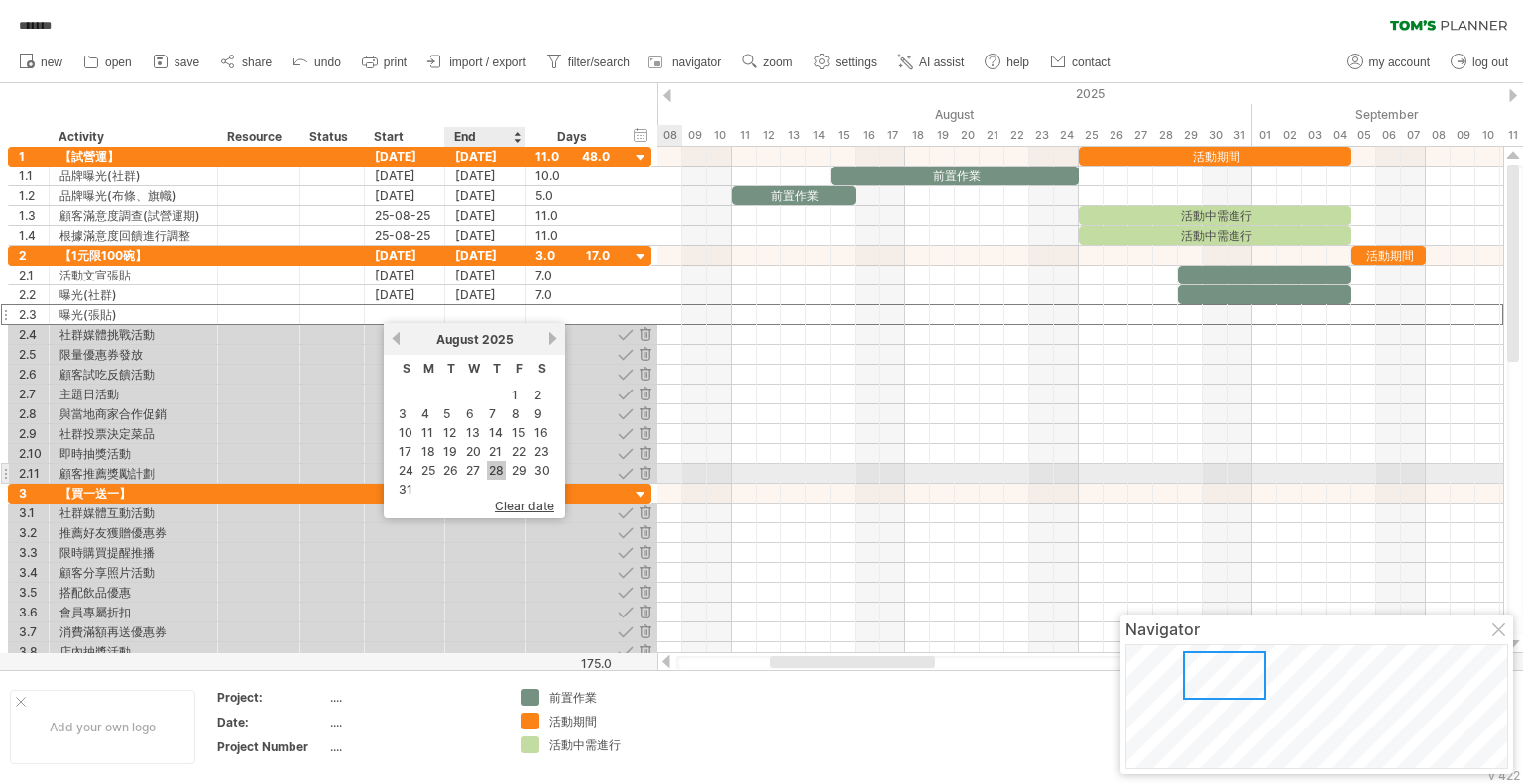 click on "28" at bounding box center (496, 470) 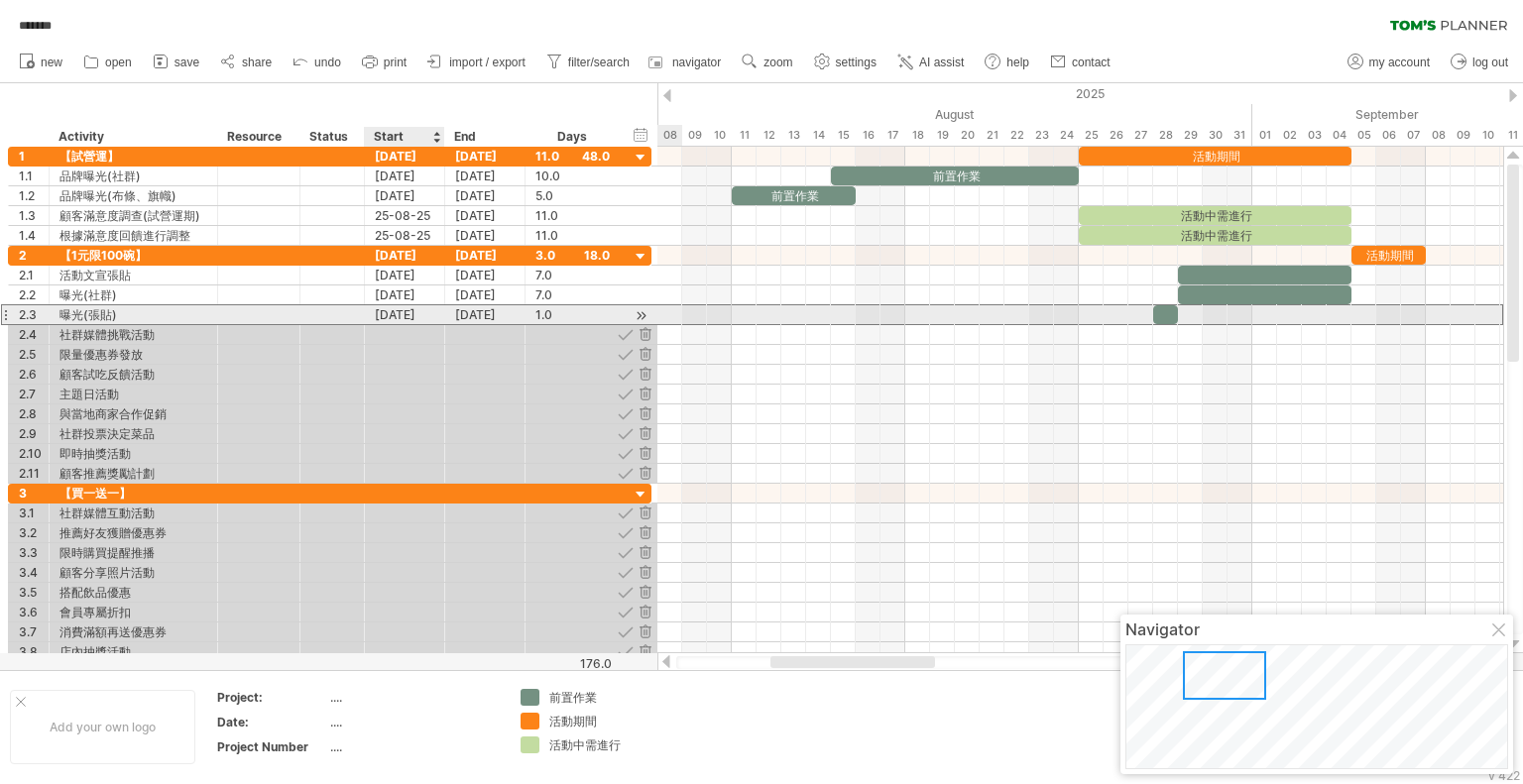 click on "[DATE]" at bounding box center [405, 314] 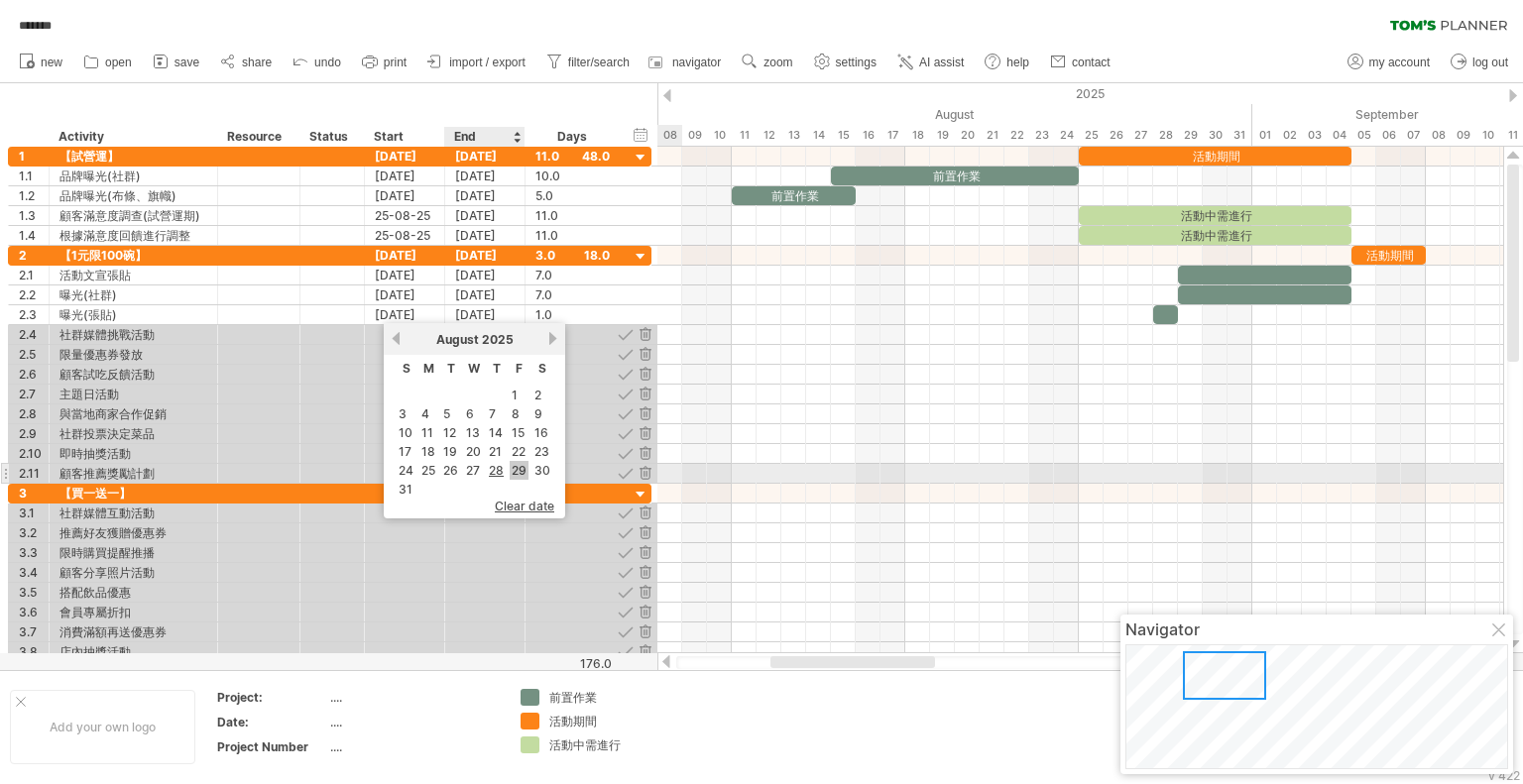 click on "29" at bounding box center (519, 470) 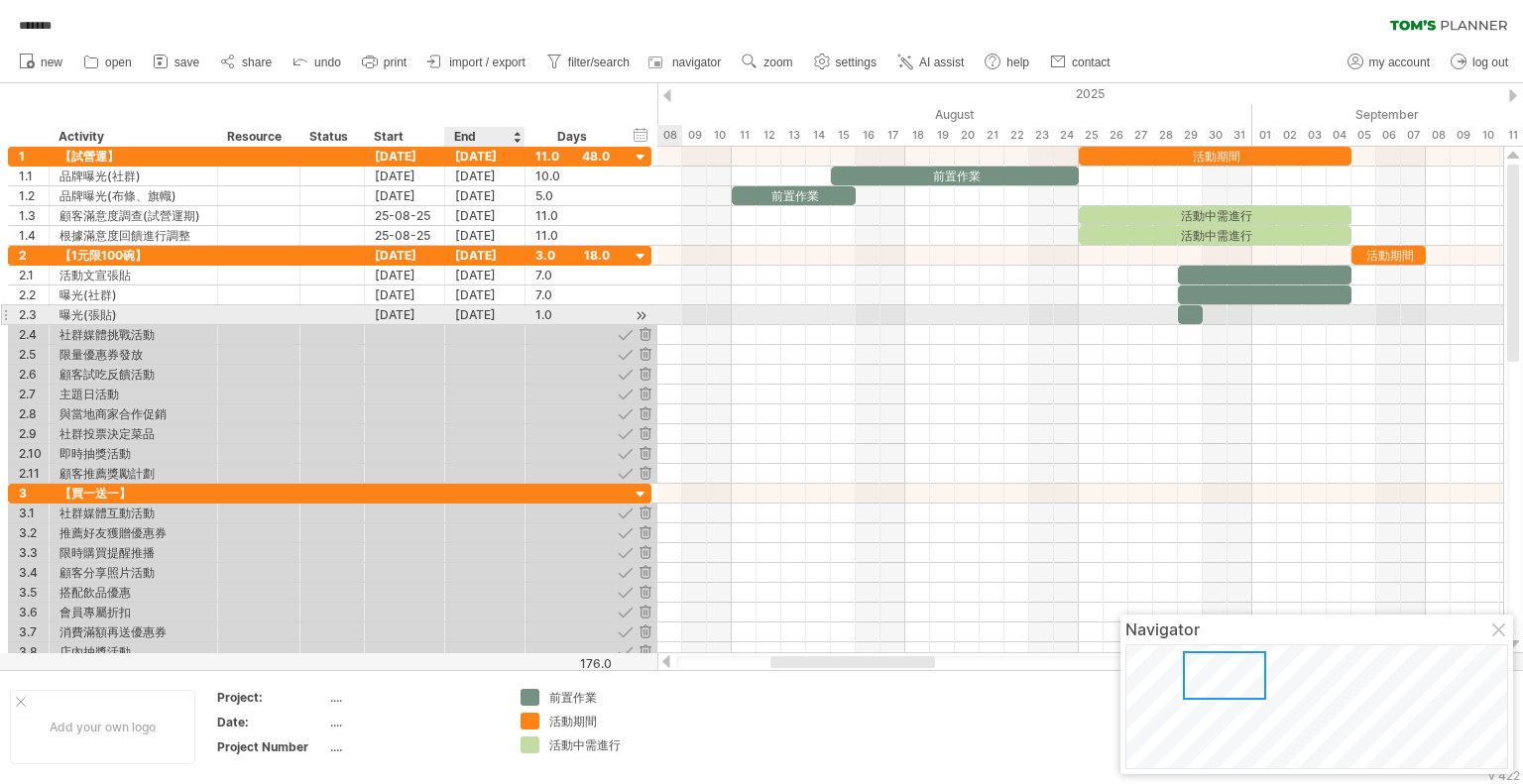 click on "[DATE]" at bounding box center (485, 314) 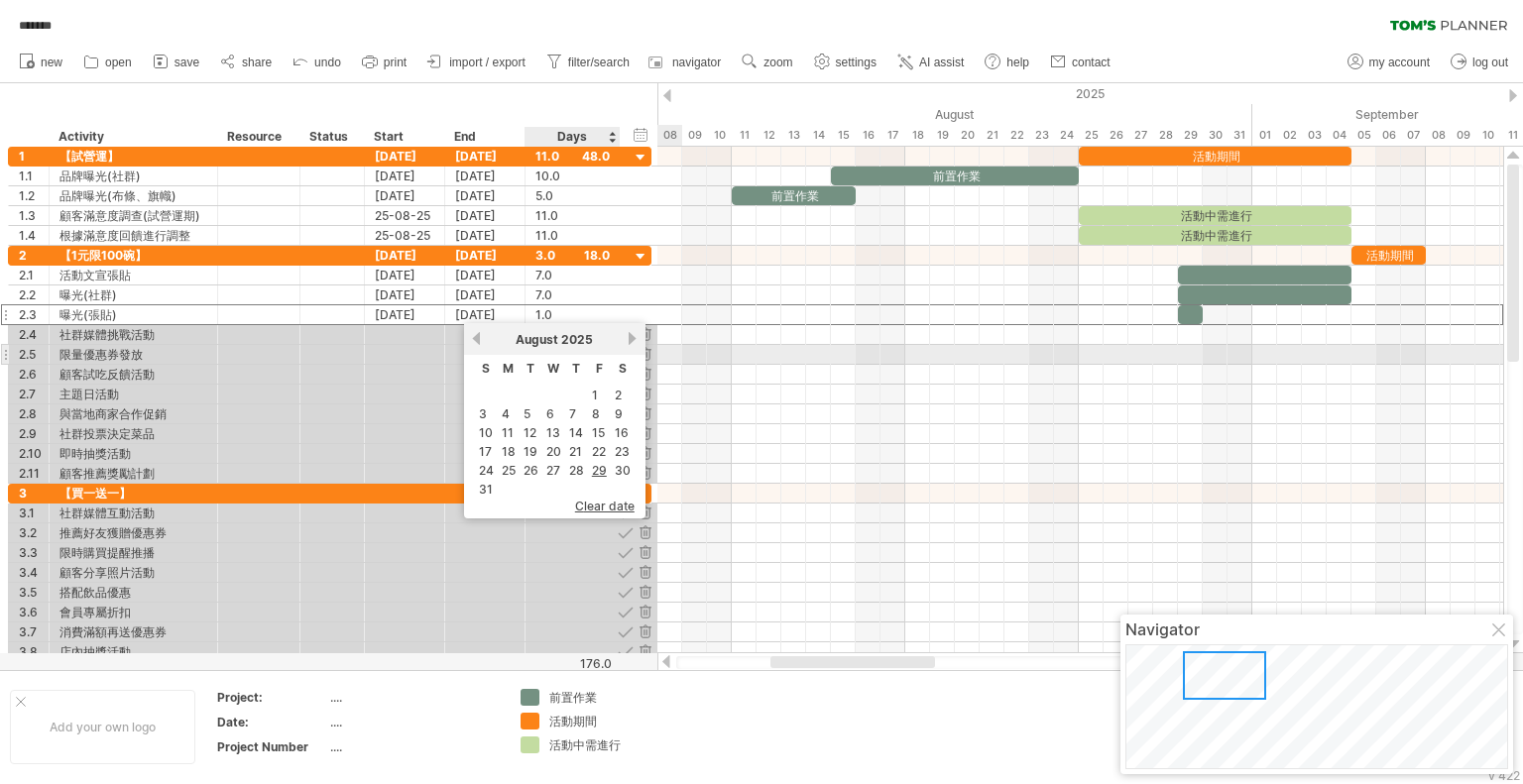 click on "next" at bounding box center (633, 338) 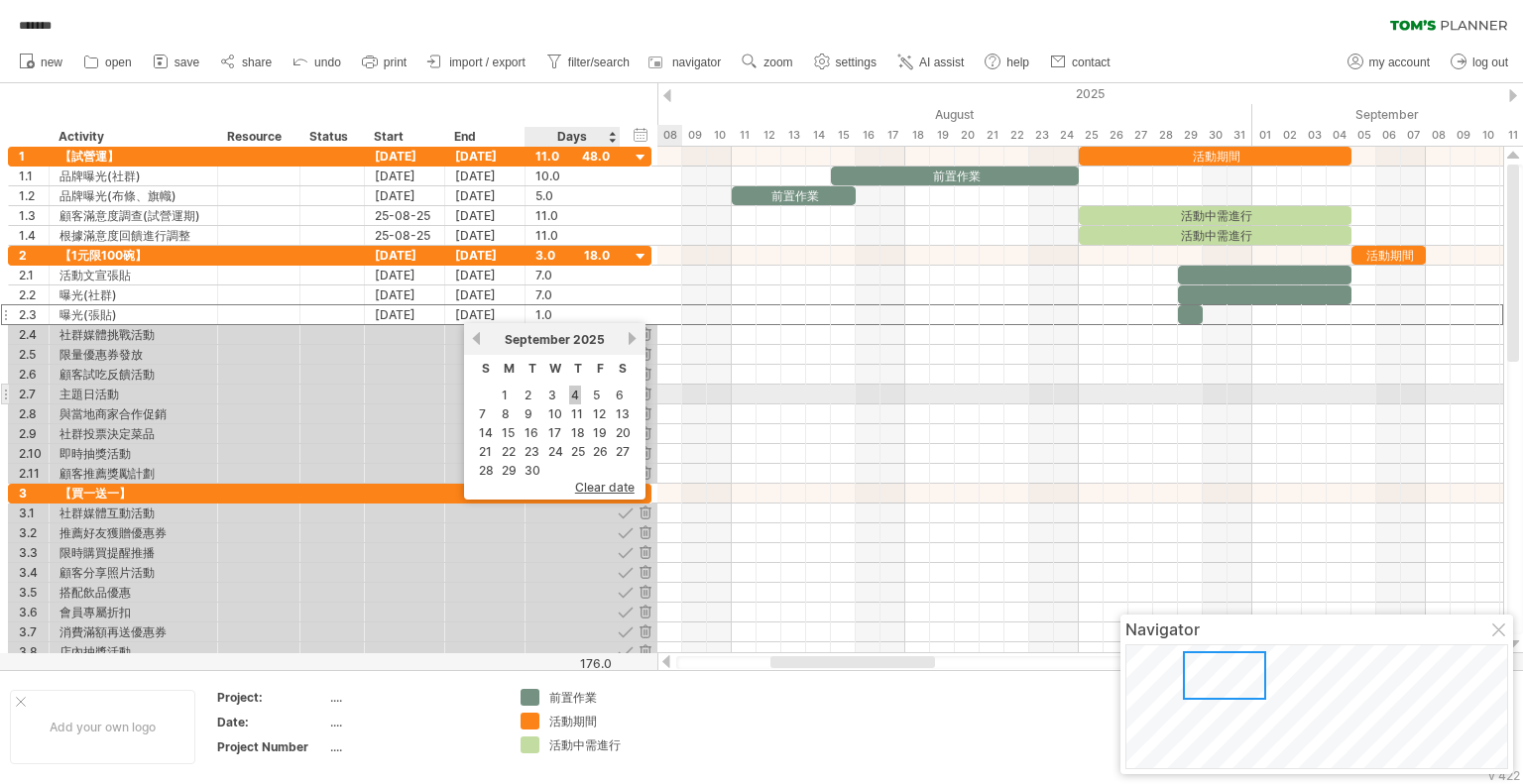 click on "4" at bounding box center [575, 394] 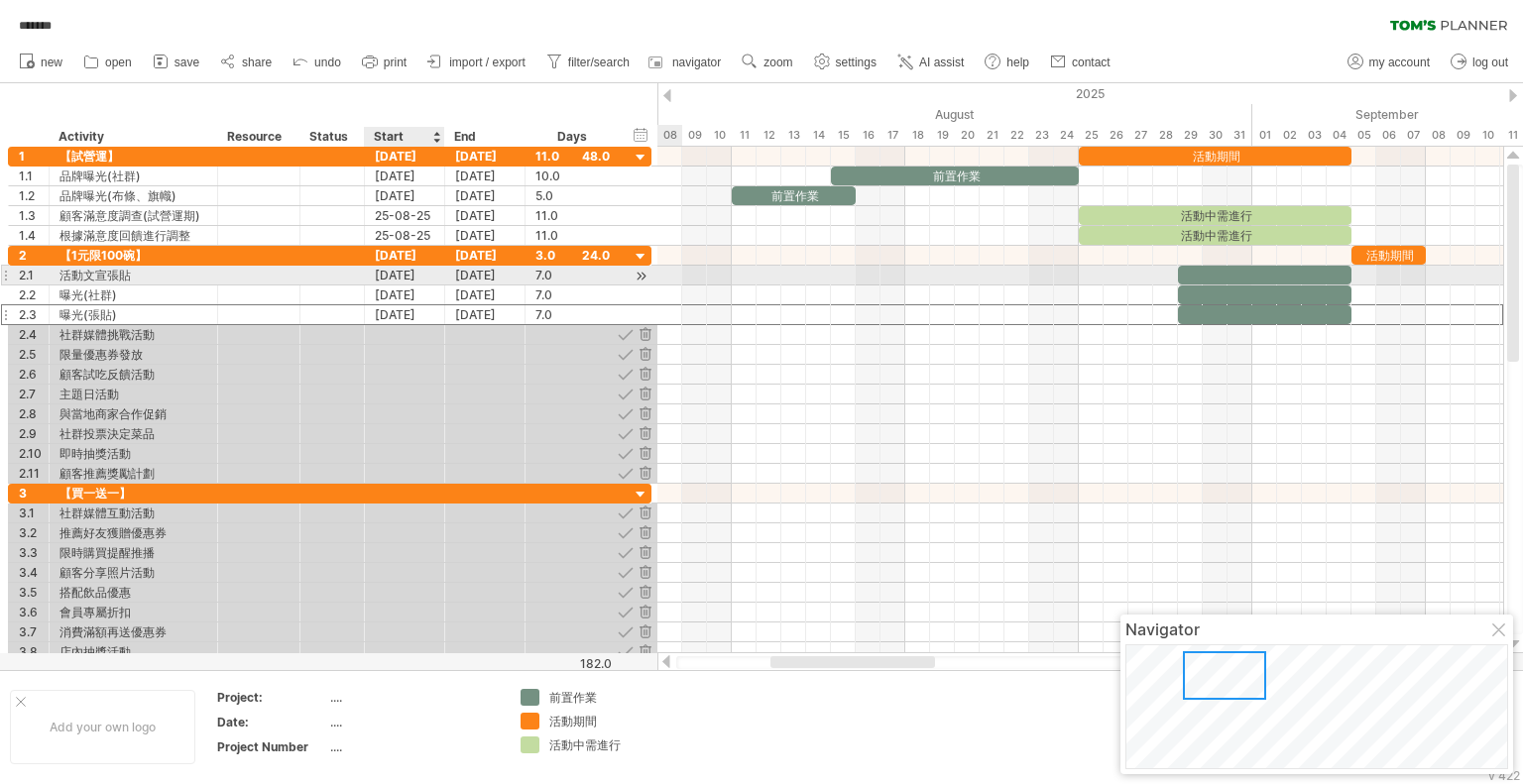 click on "[DATE]" at bounding box center (405, 275) 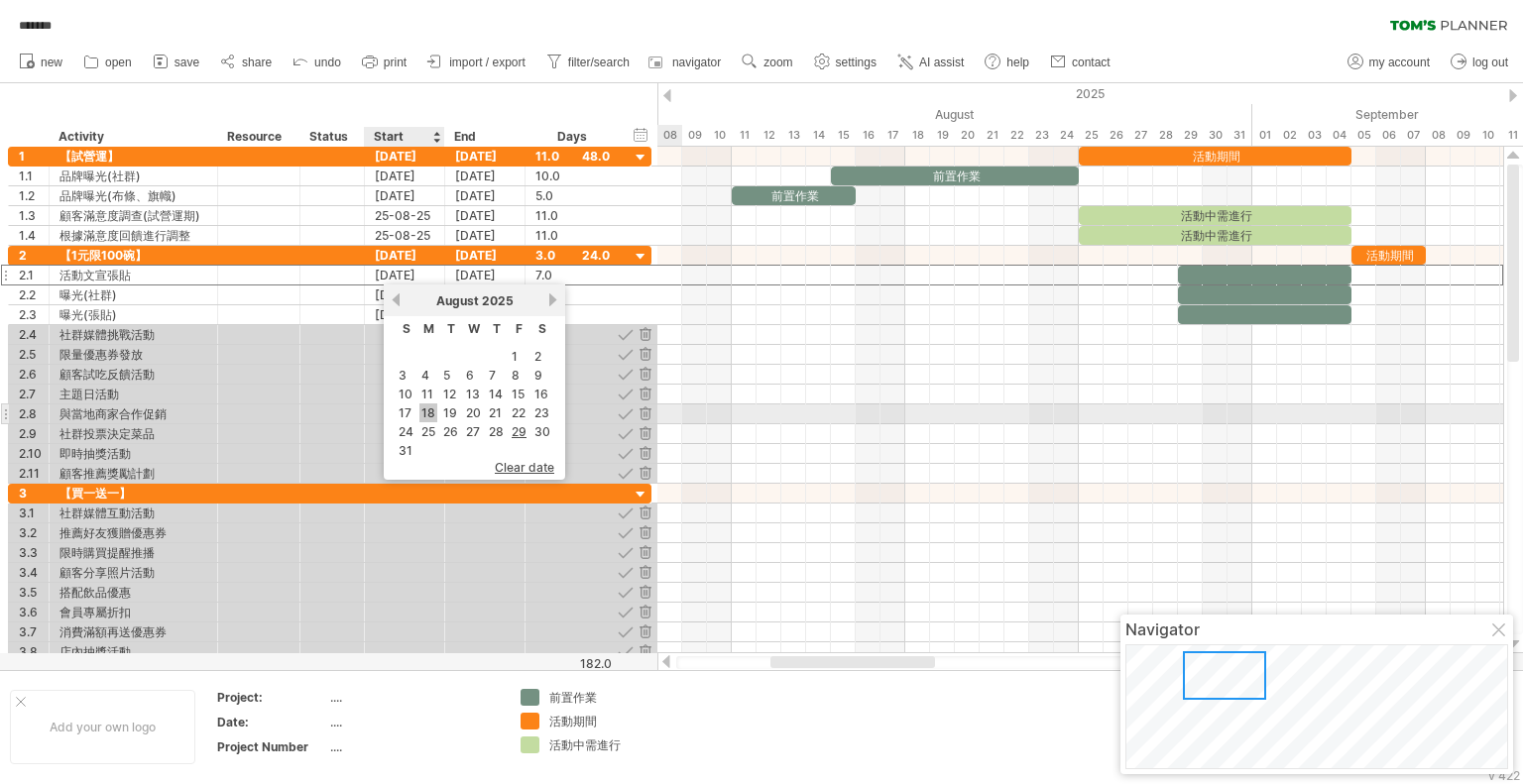 click on "18" at bounding box center [428, 412] 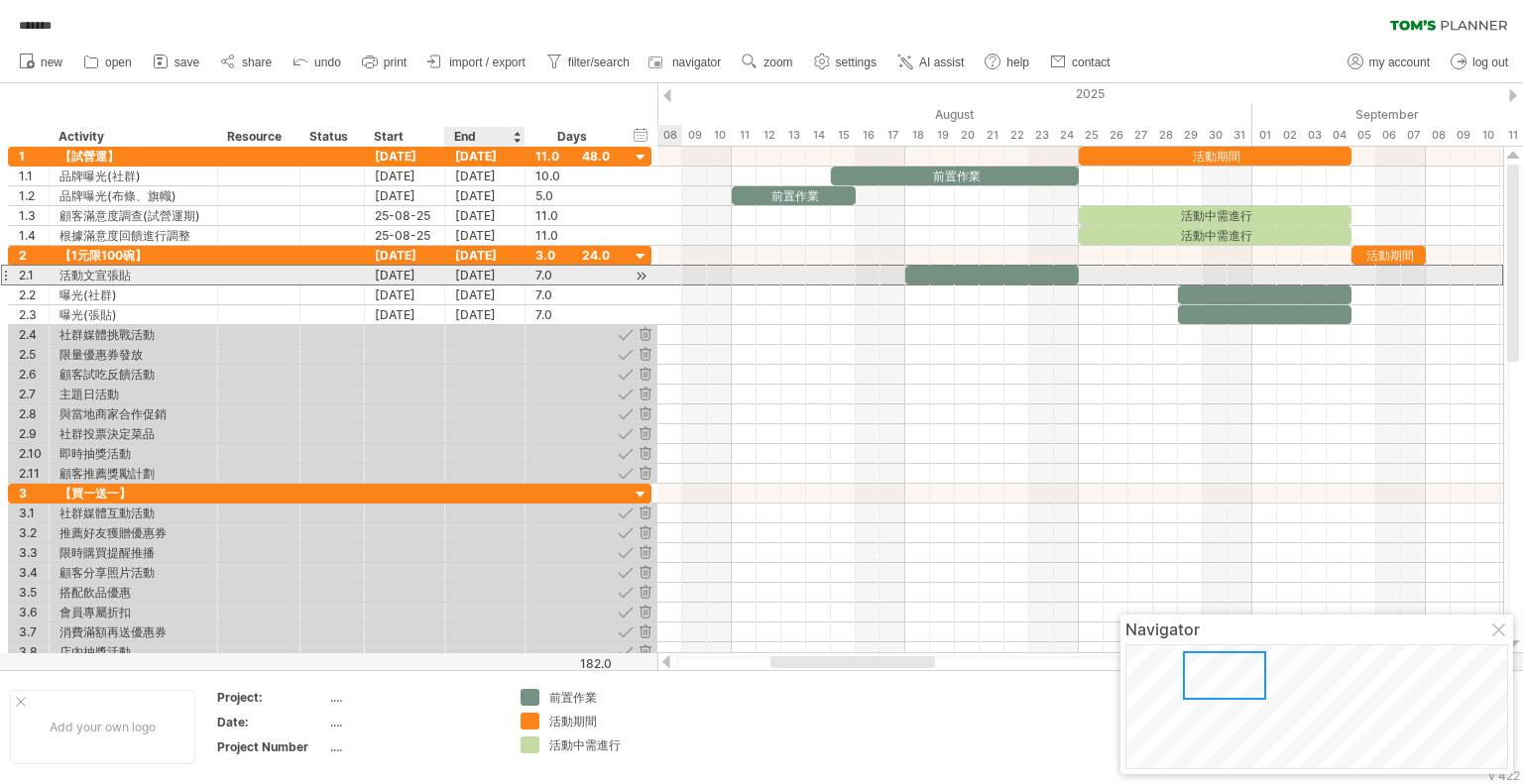 click on "[DATE]" at bounding box center [485, 275] 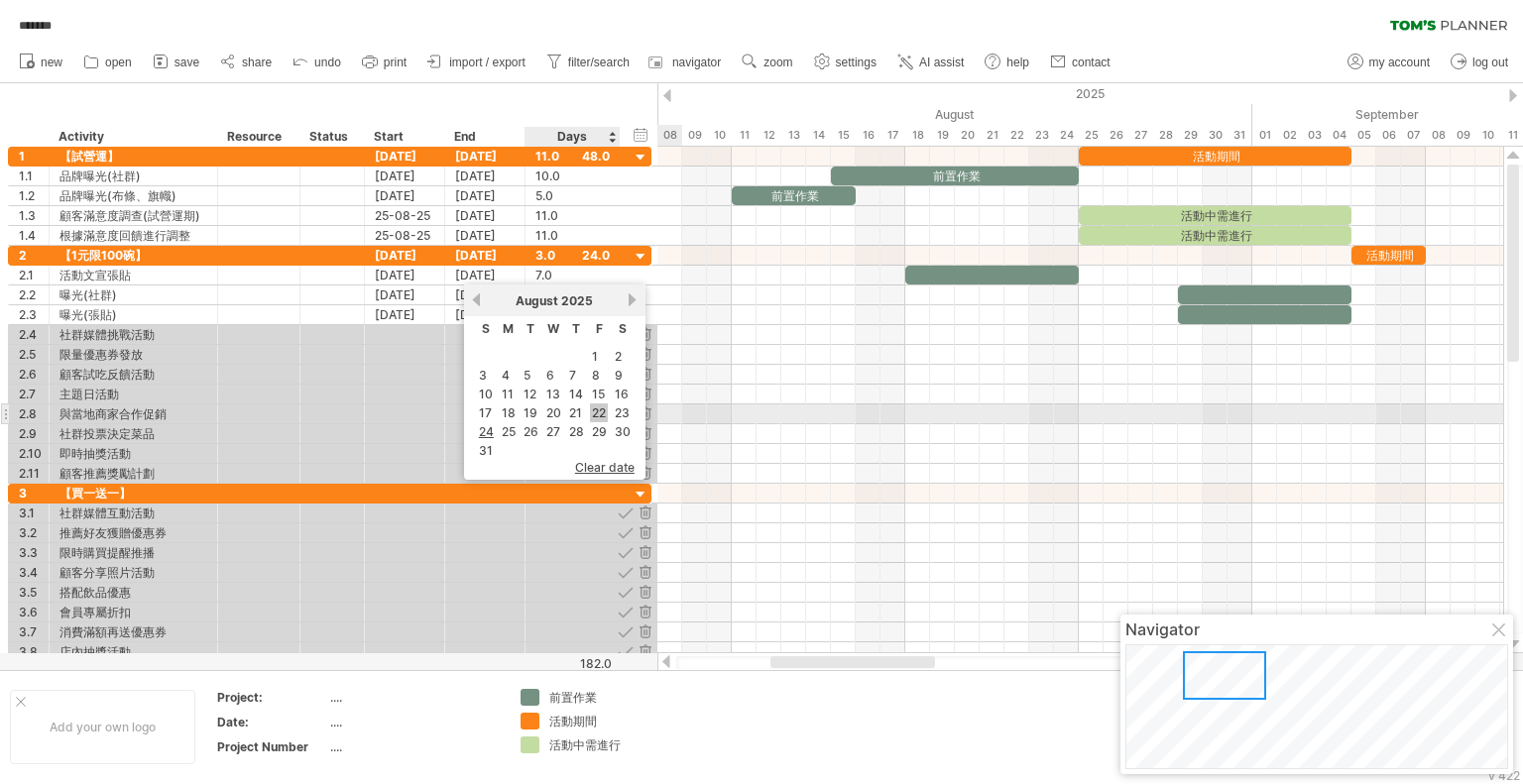 click on "22" at bounding box center [599, 412] 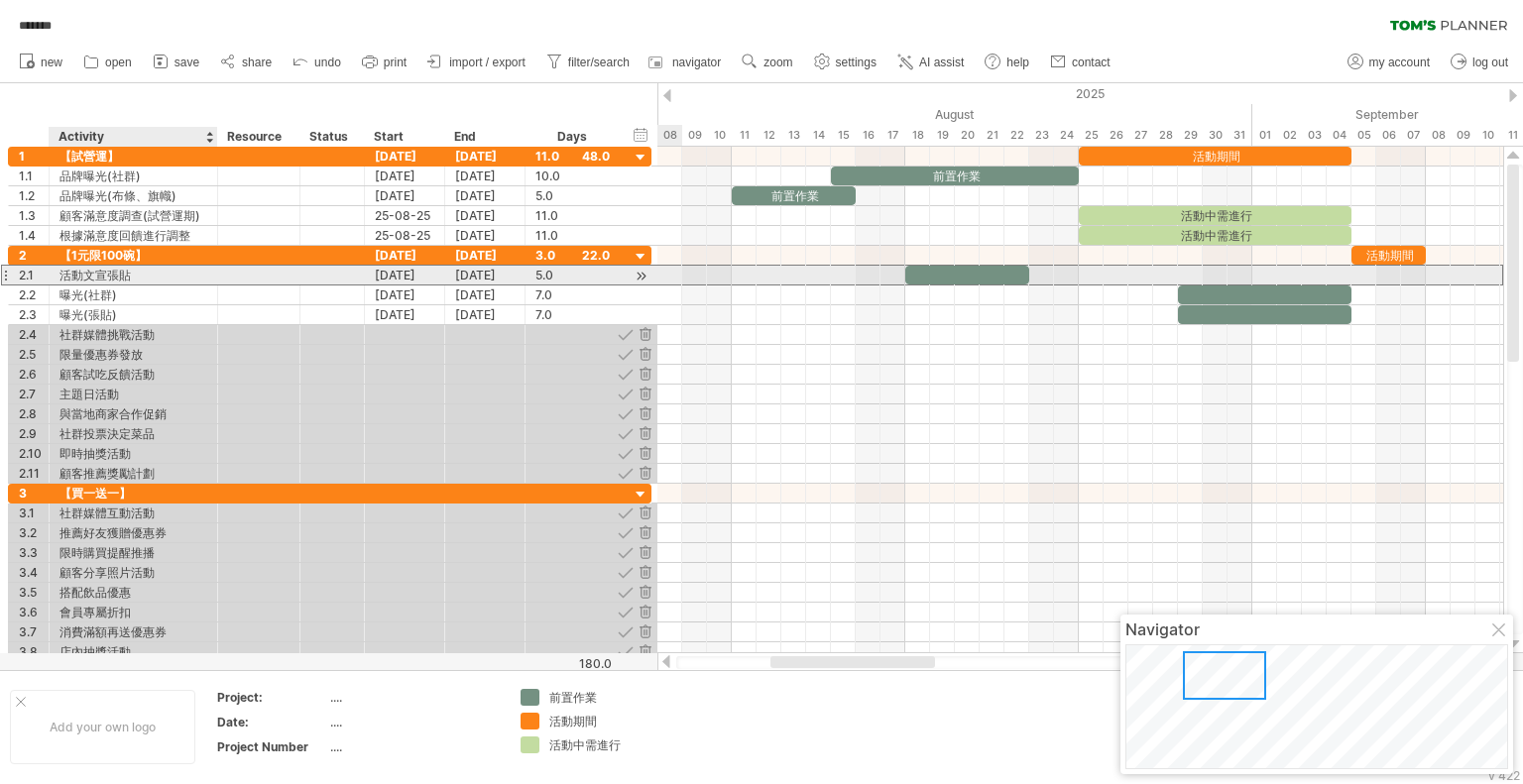 click on "活動文宣張貼" at bounding box center [133, 275] 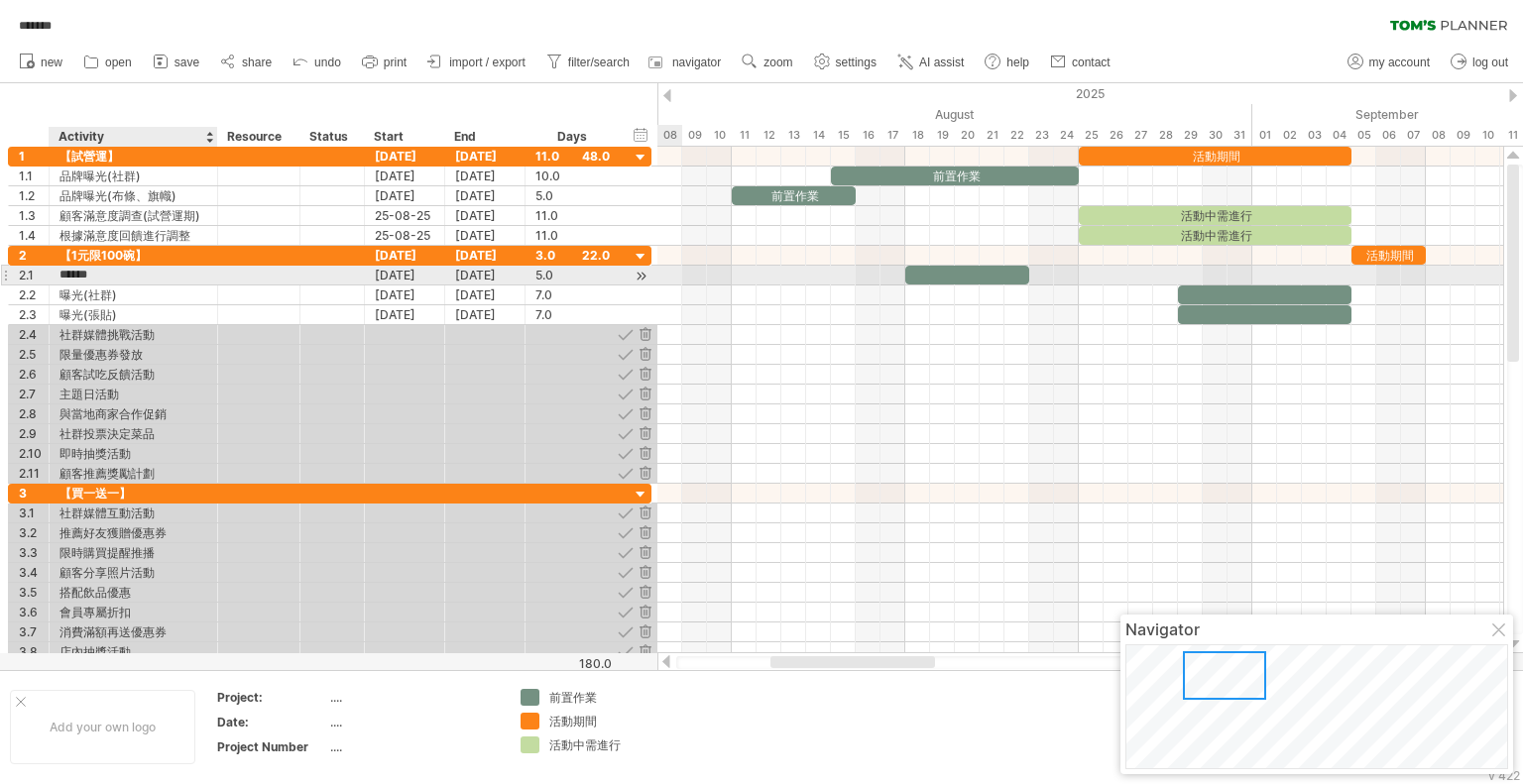 click on "******" at bounding box center [133, 275] 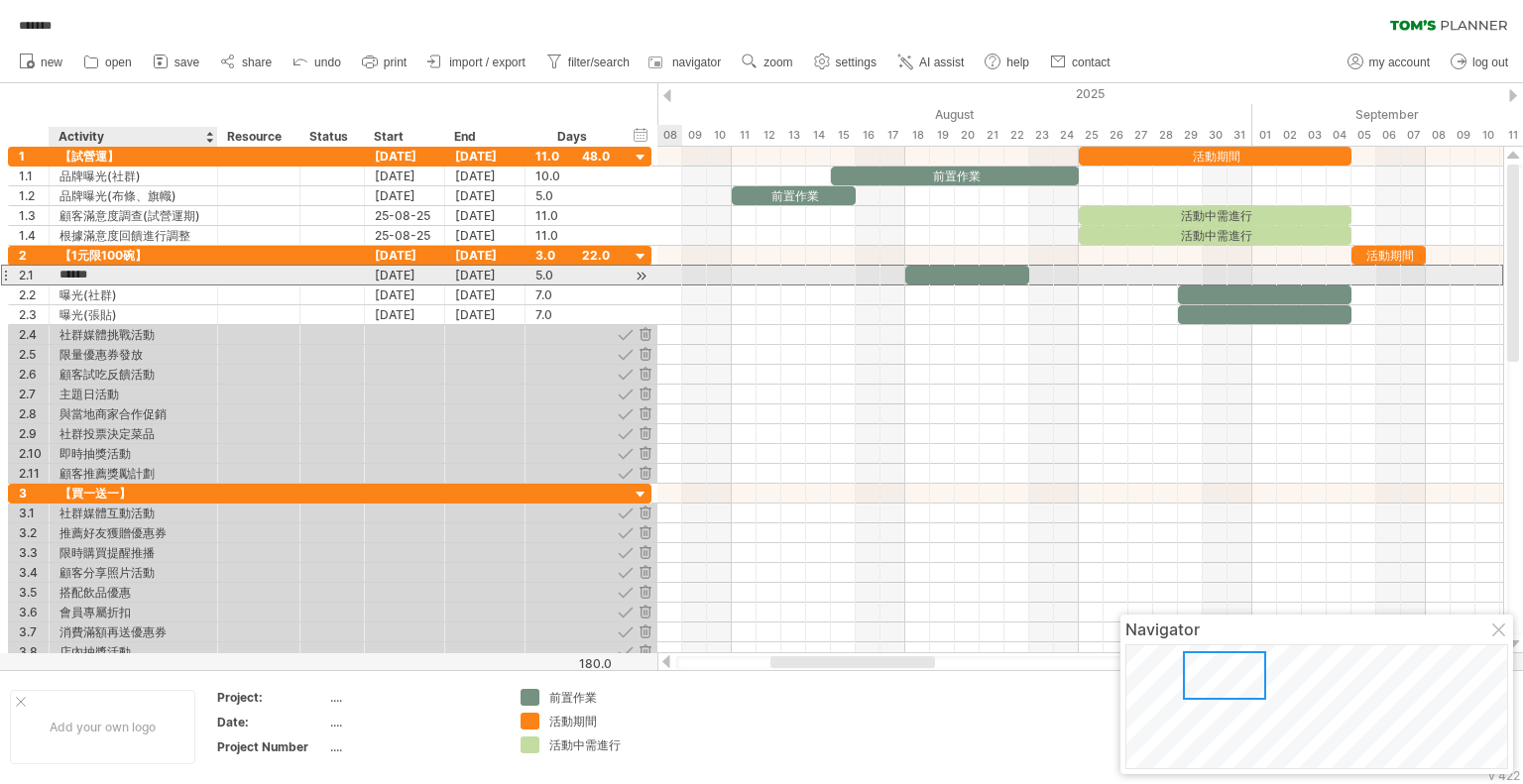 click on "******" at bounding box center (133, 275) 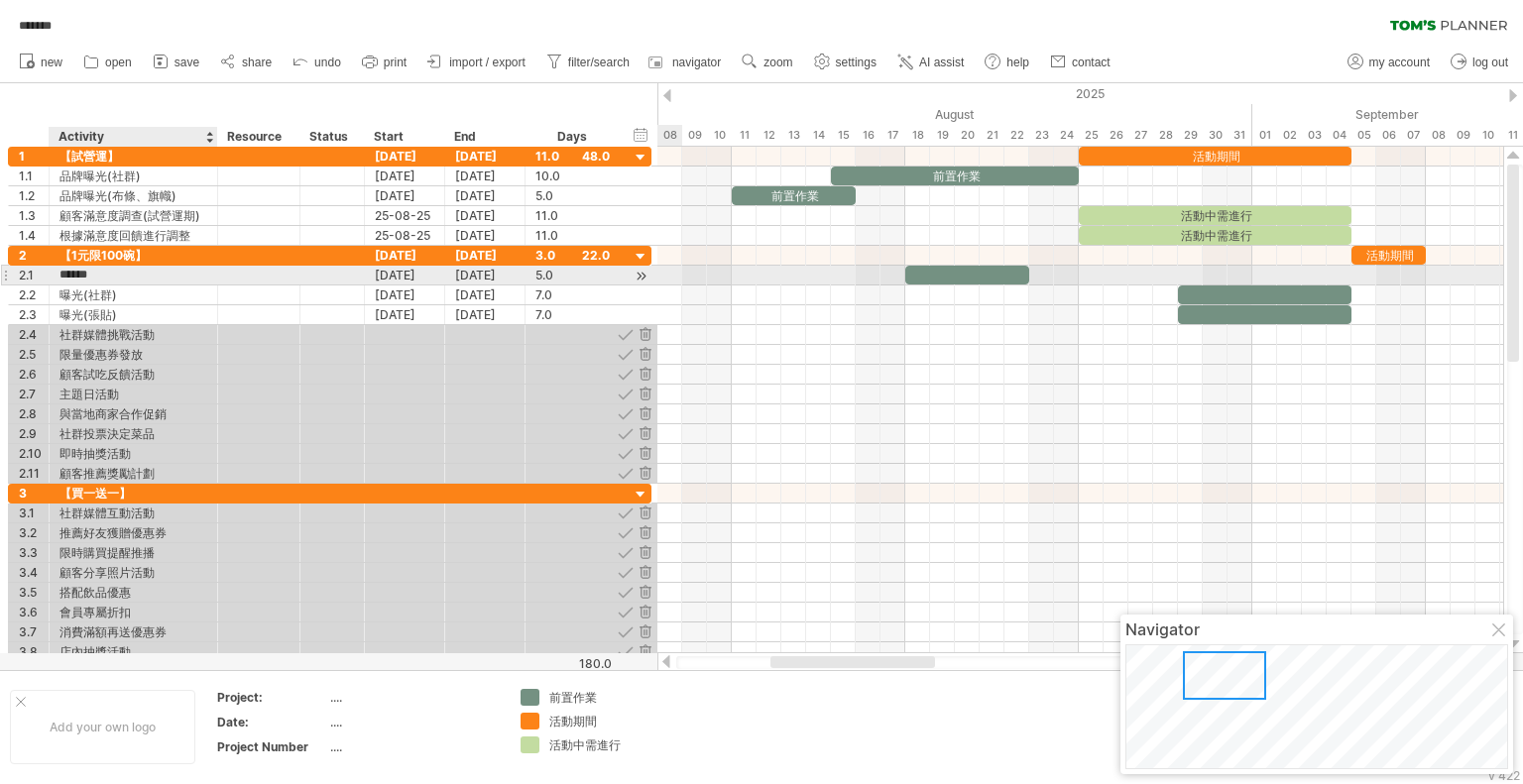 click on "******" at bounding box center (133, 275) 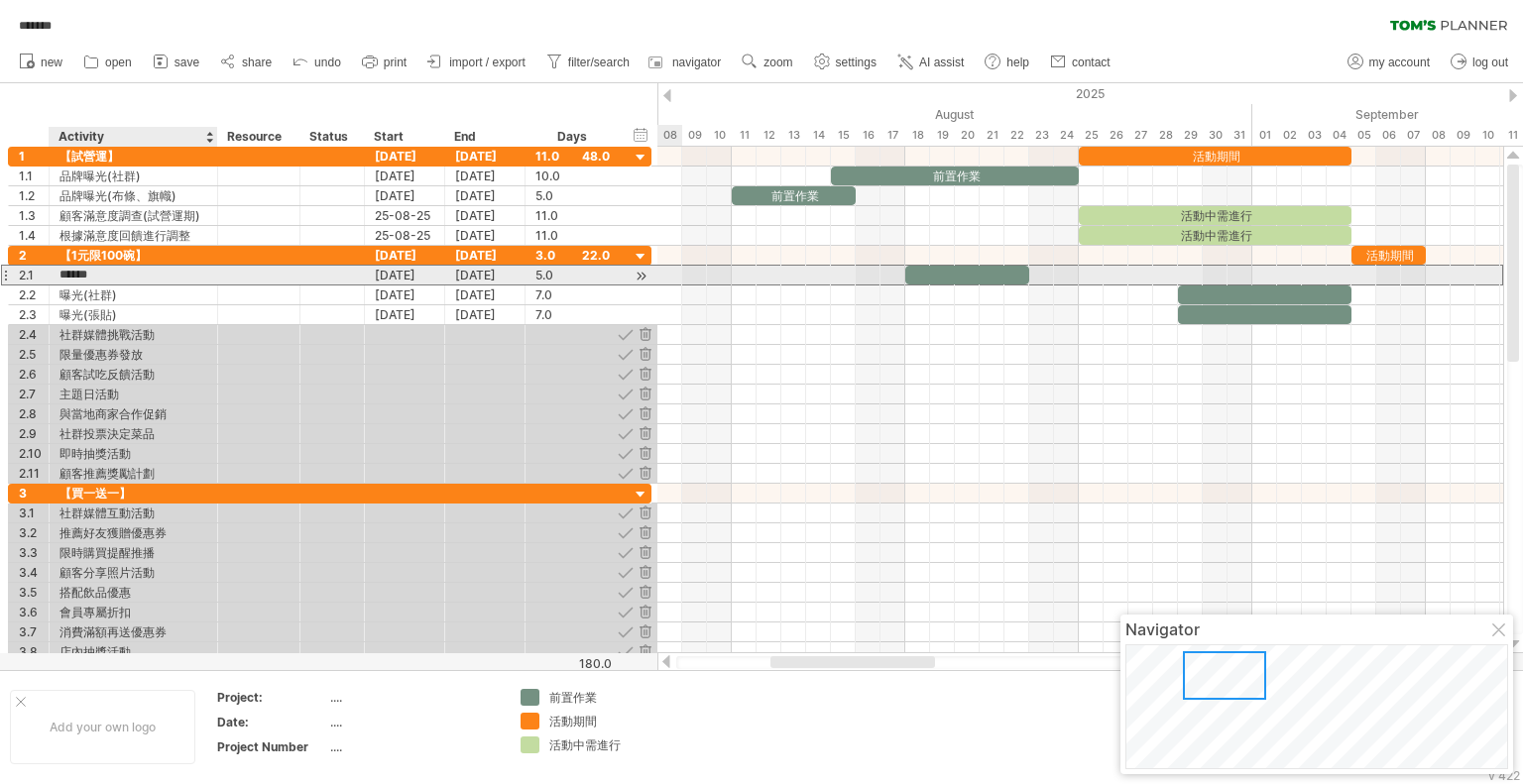 click on "******" at bounding box center (133, 275) 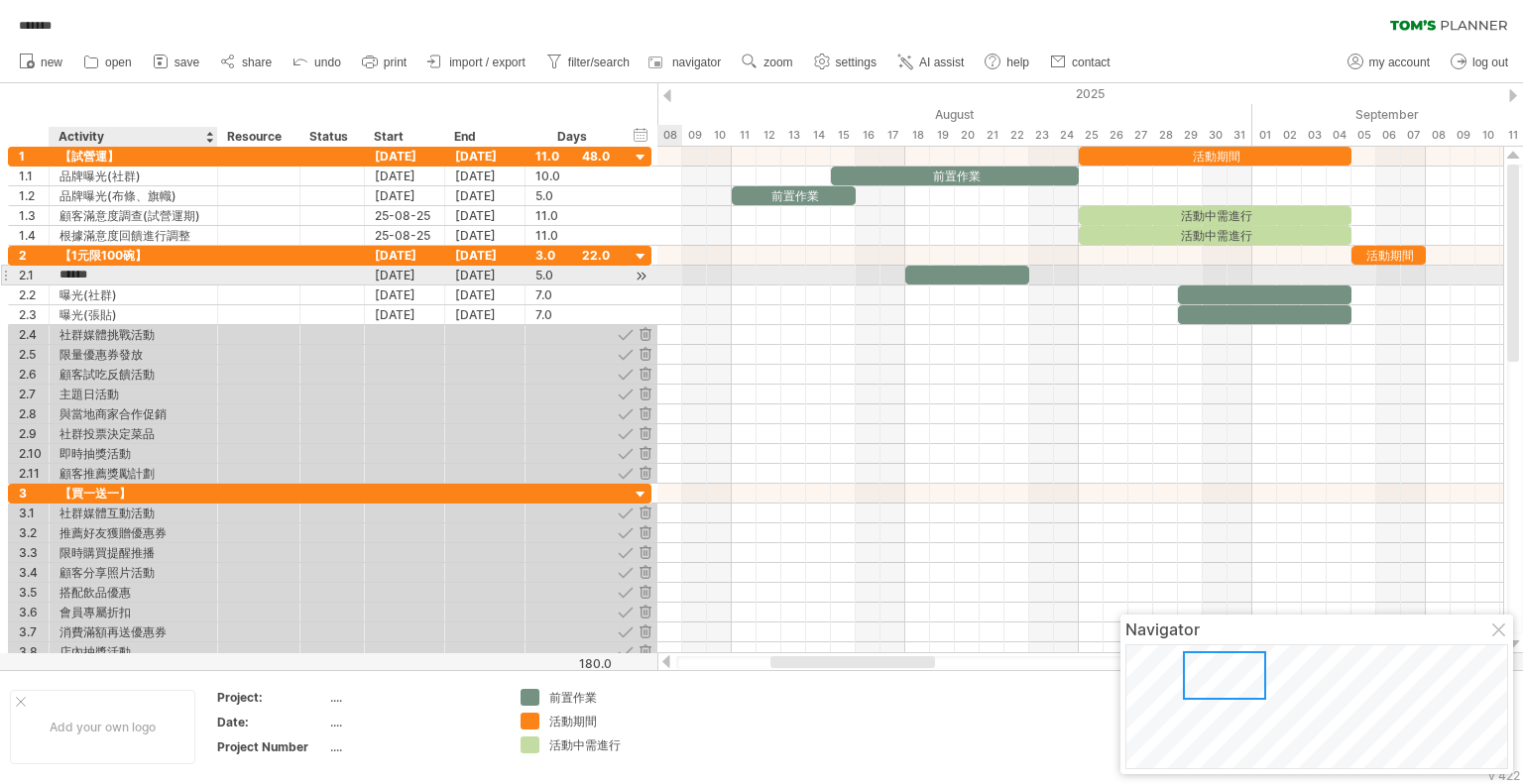 click on "******" at bounding box center [133, 275] 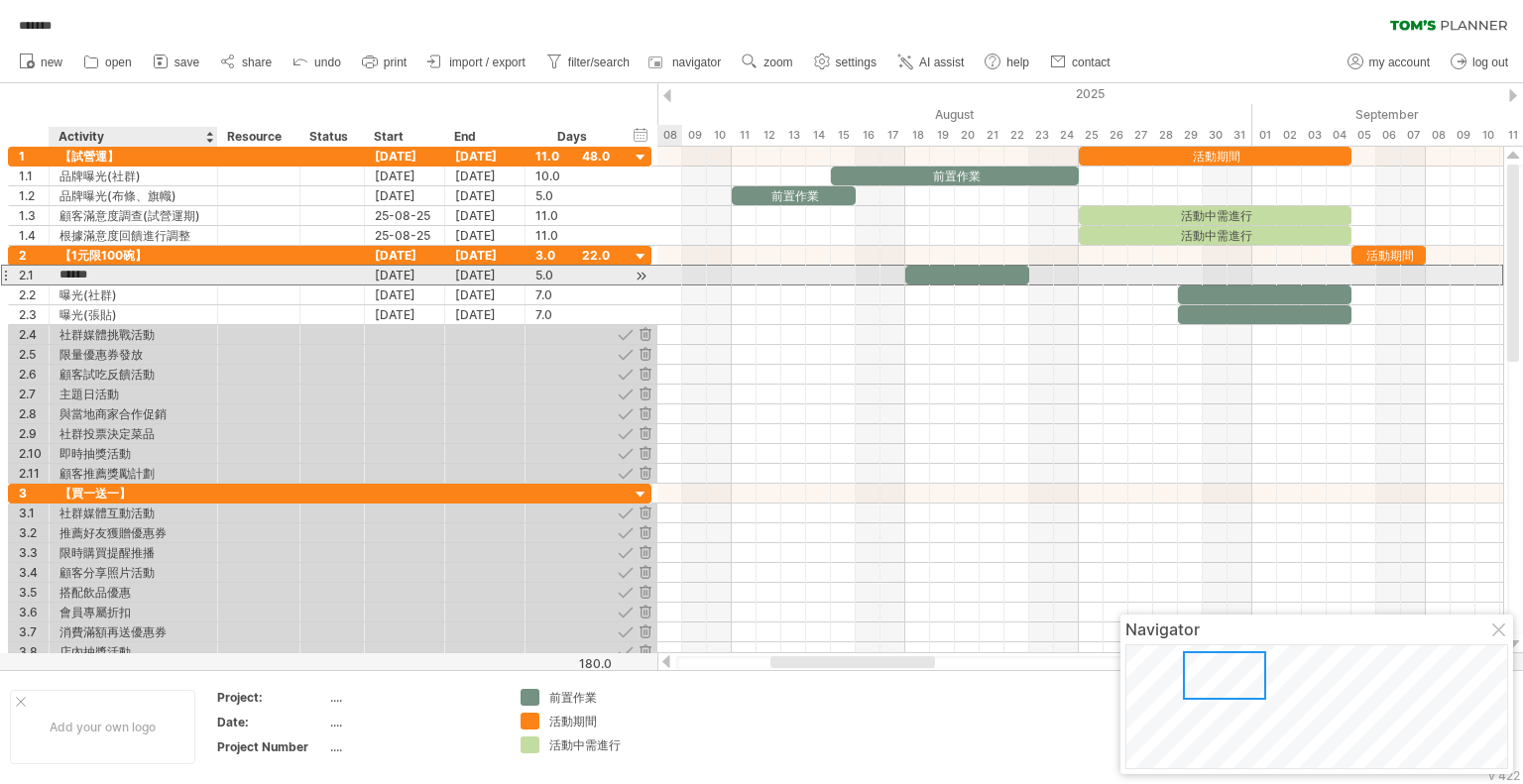 click on "******" at bounding box center (133, 275) 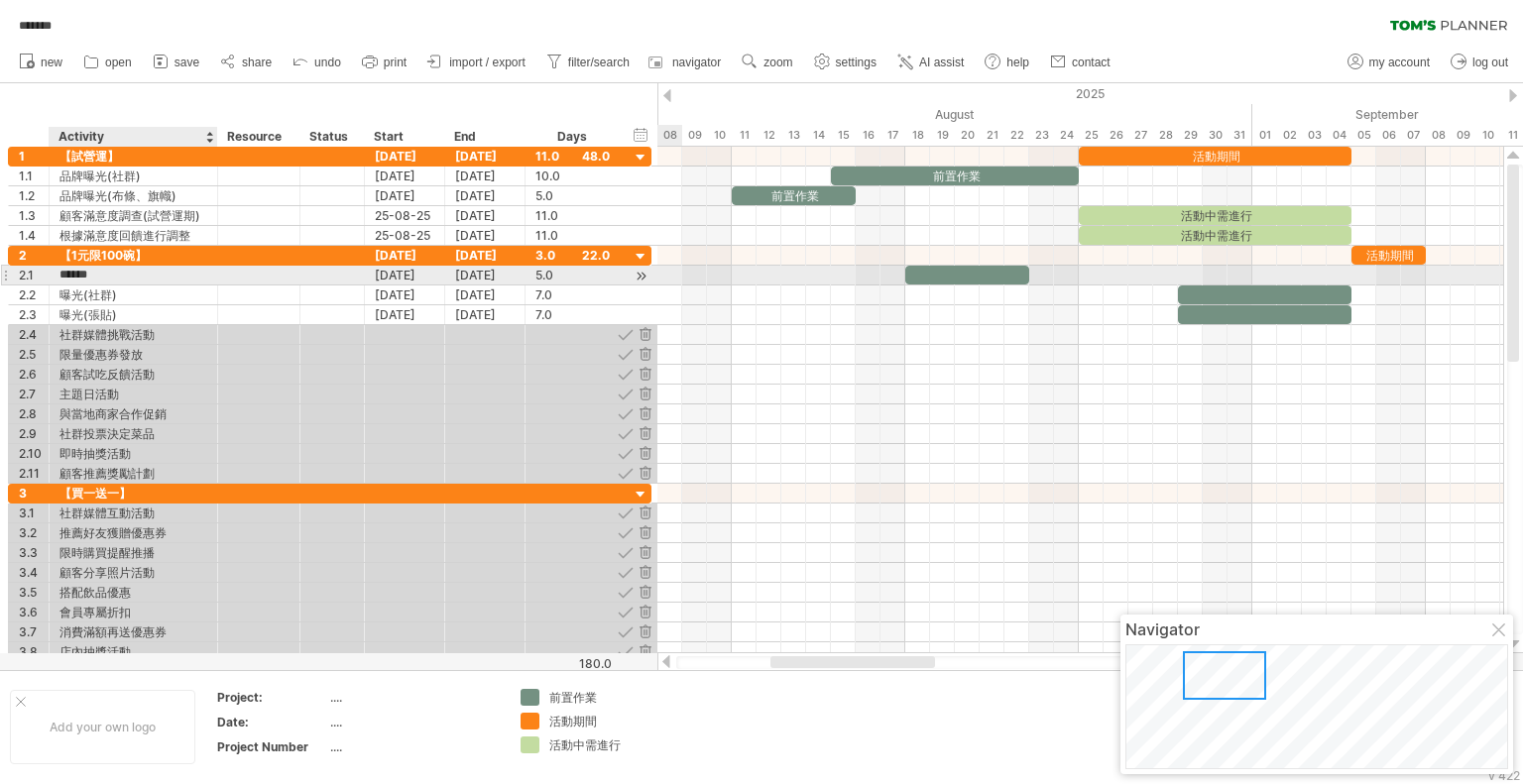click on "******" at bounding box center [133, 275] 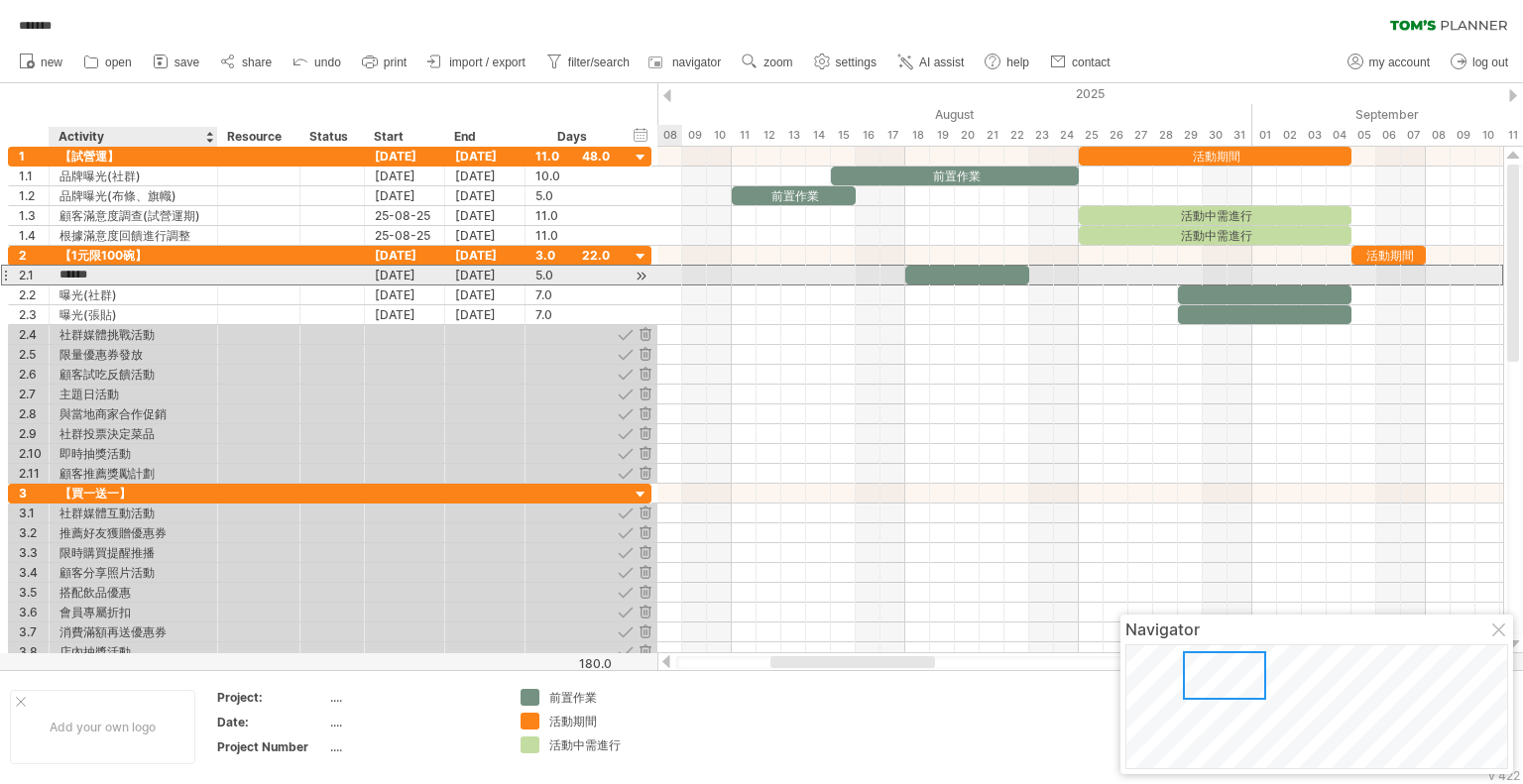 click on "******" at bounding box center [133, 275] 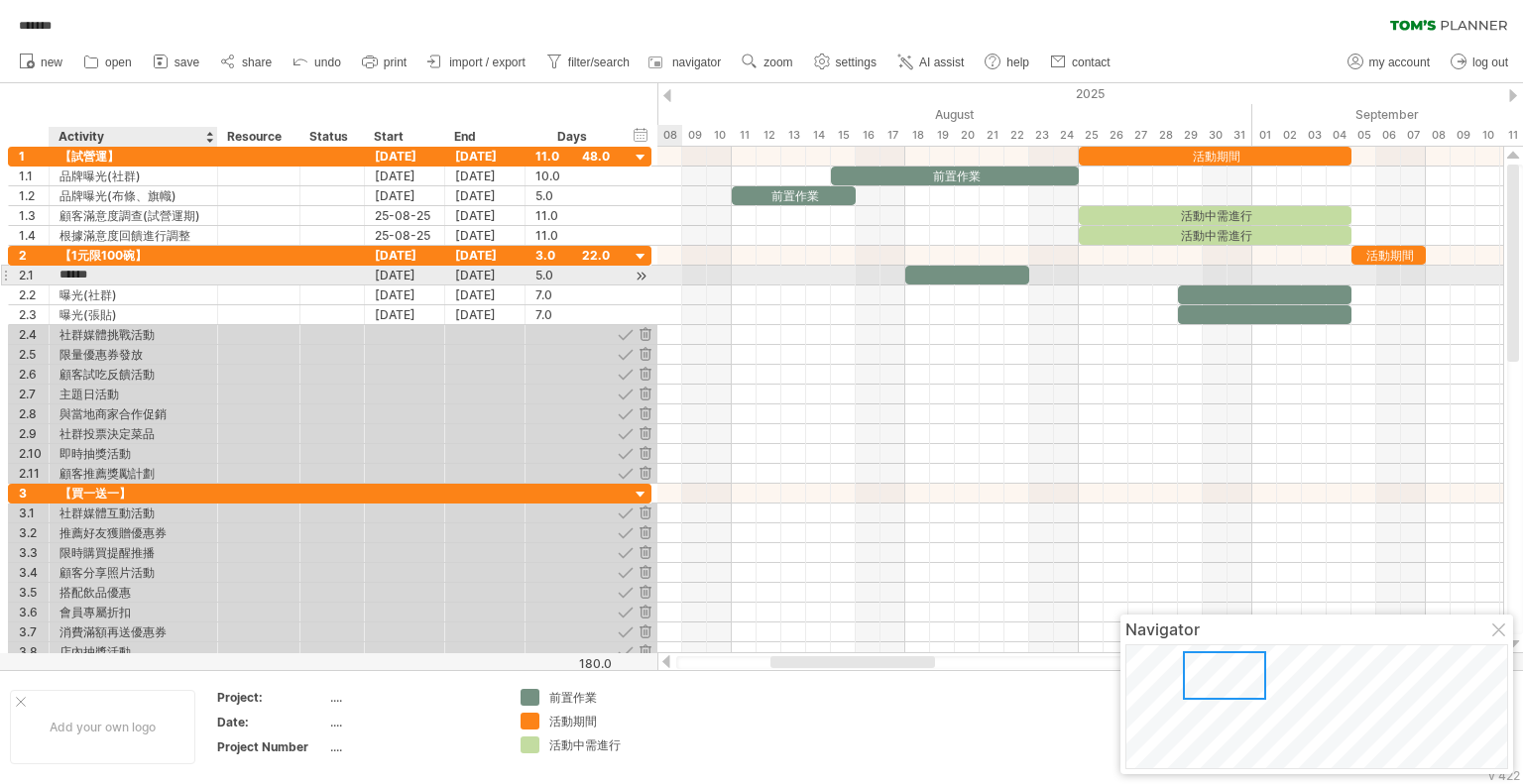 click on "******" at bounding box center [133, 275] 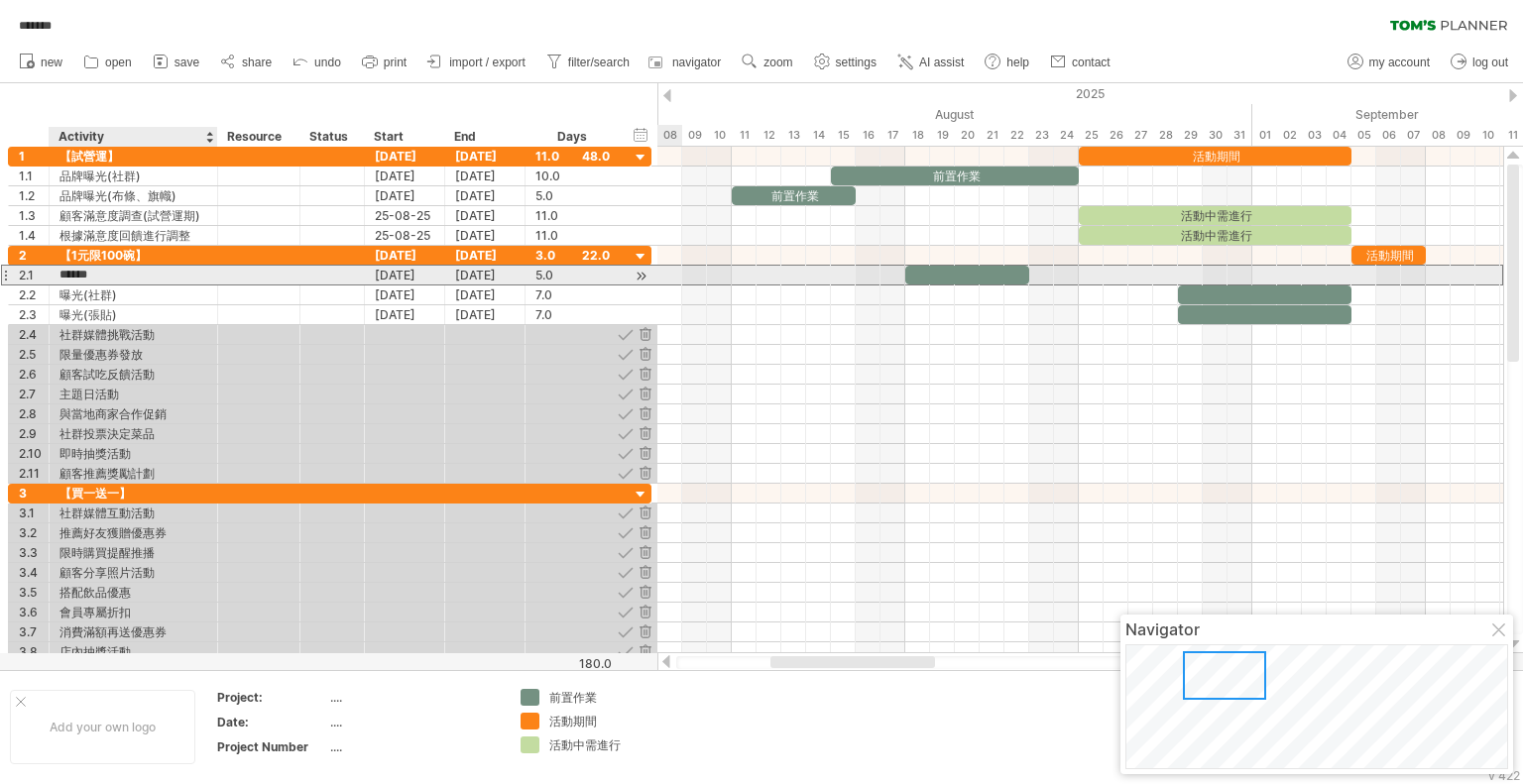 click on "******" at bounding box center (133, 275) 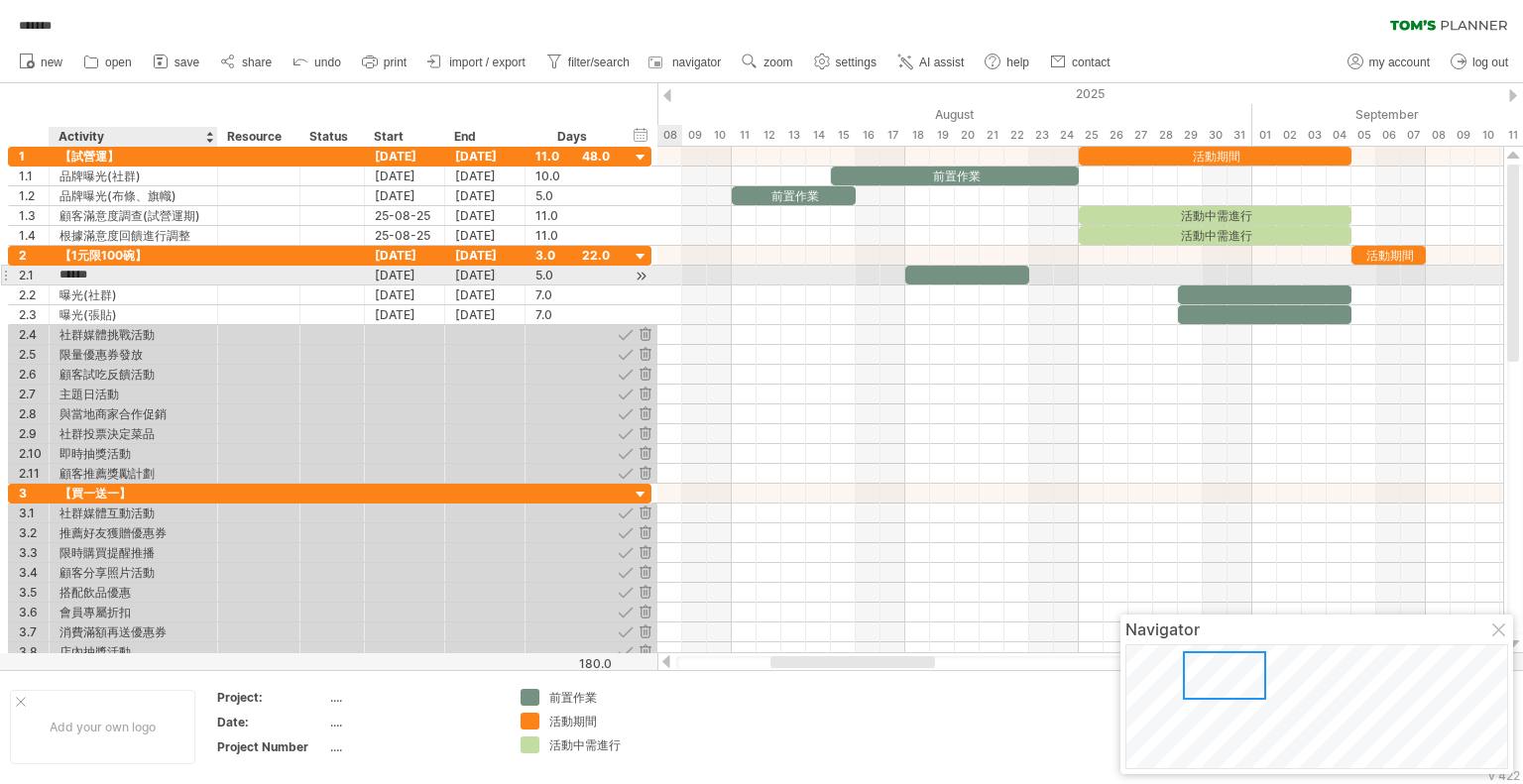 click on "******" at bounding box center (133, 275) 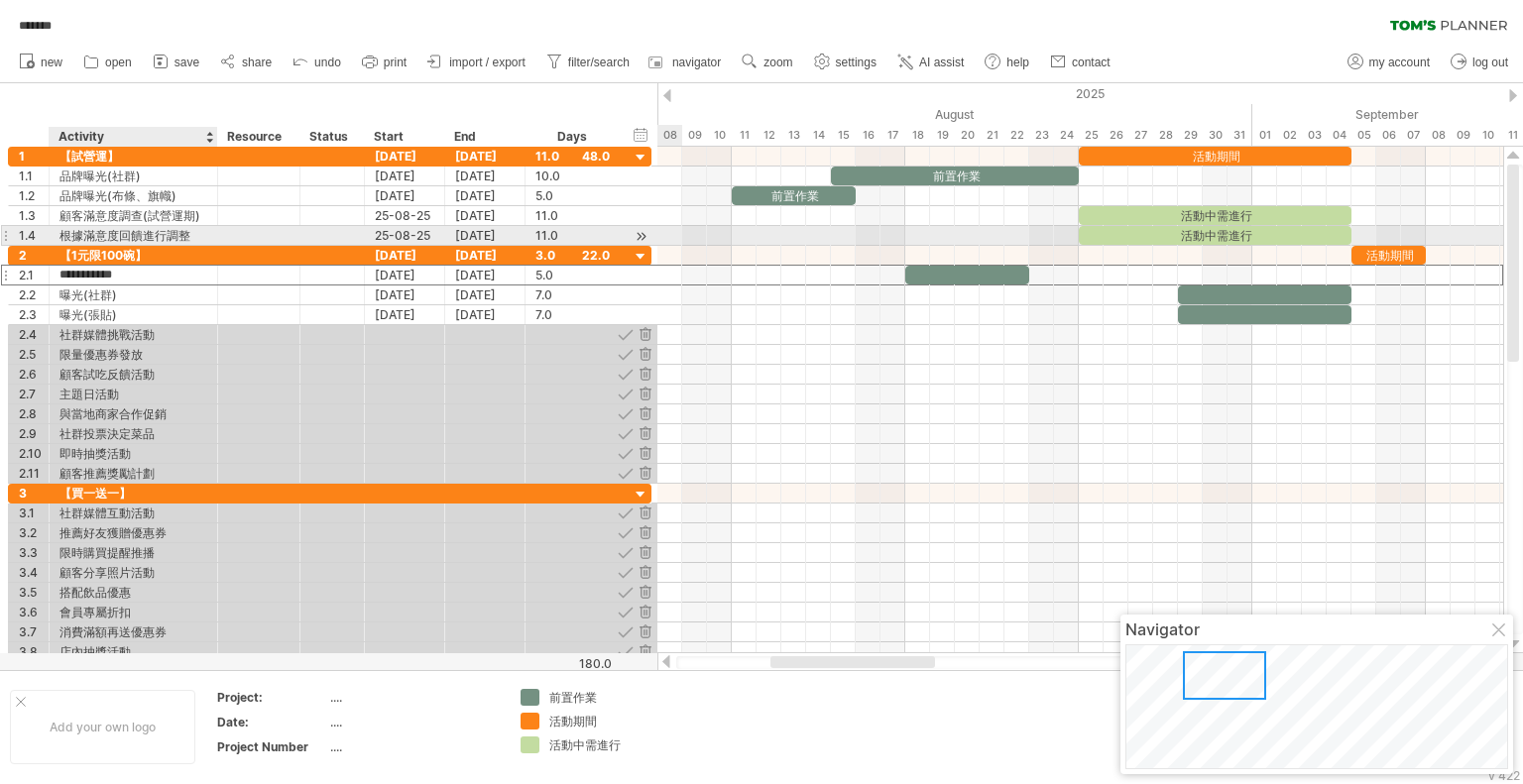 type on "**********" 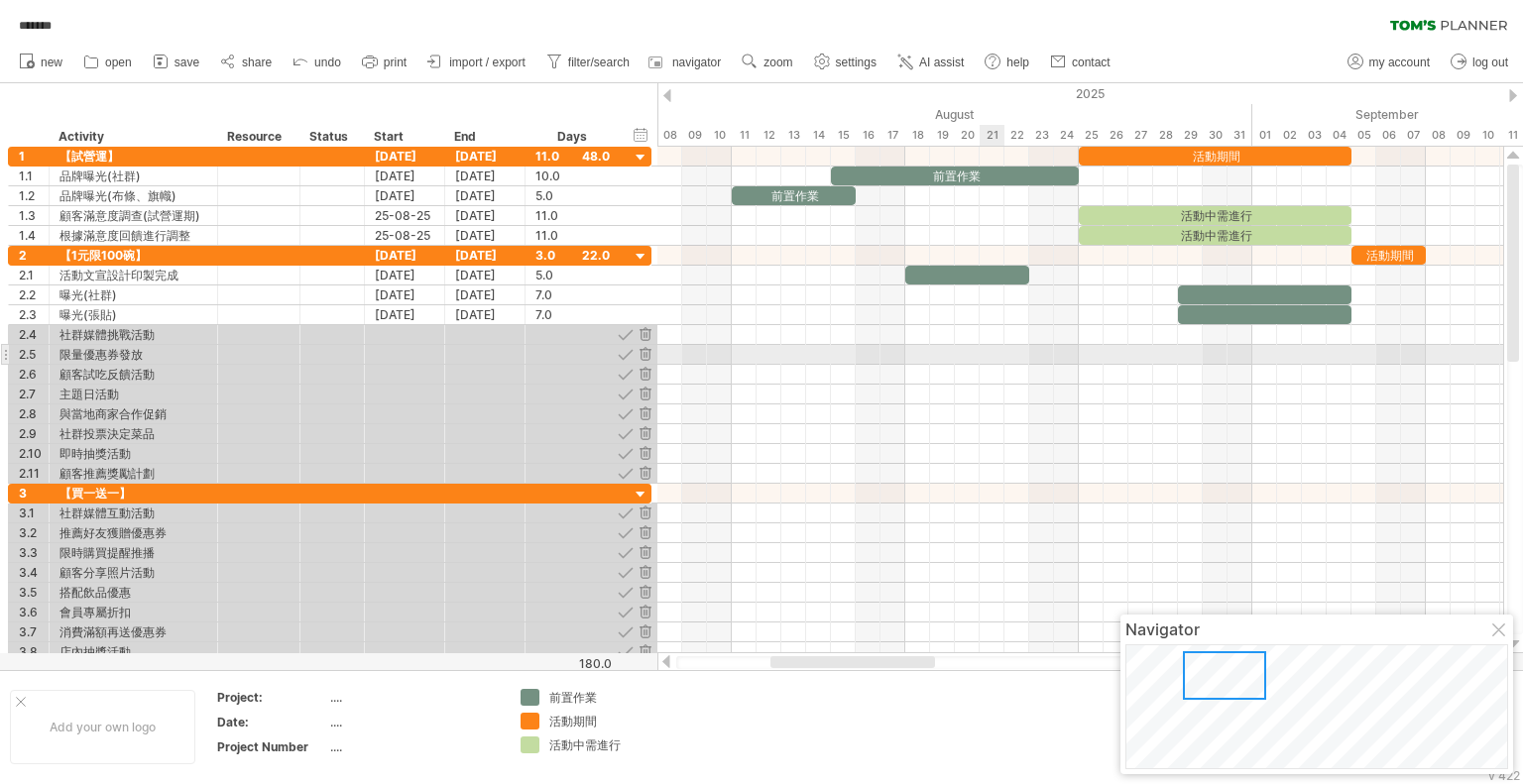 click at bounding box center [1080, 355] 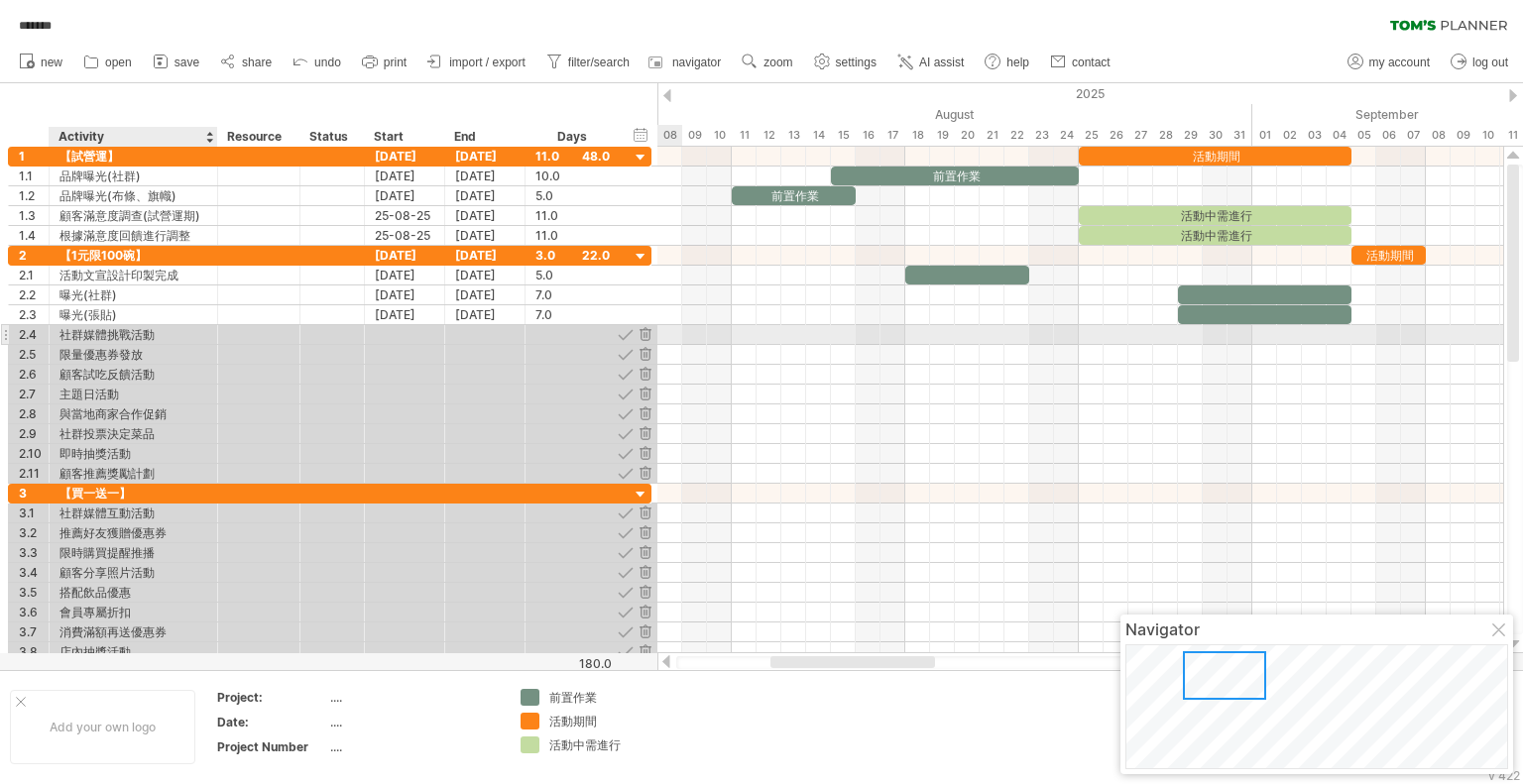 click at bounding box center [259, 334] 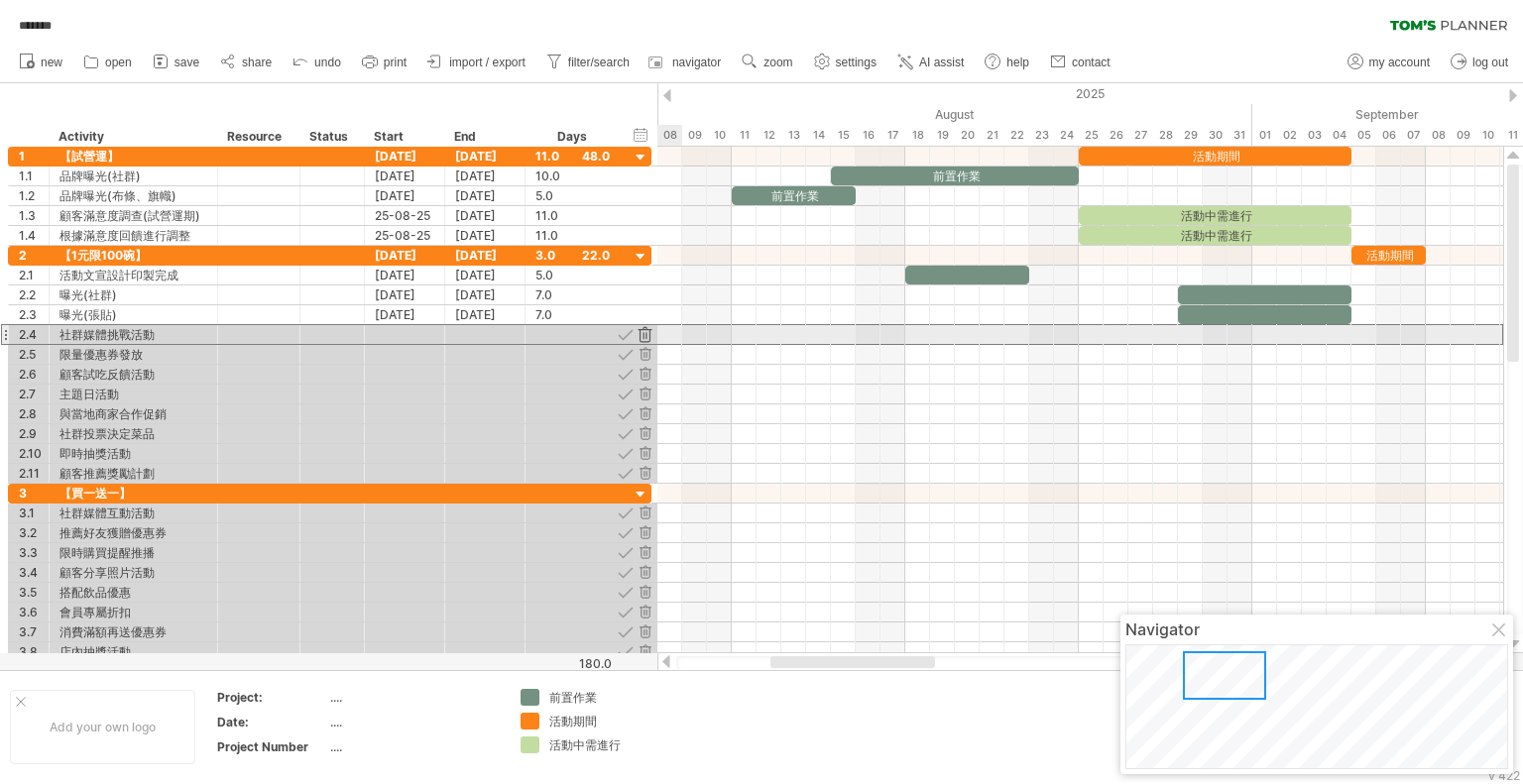 click at bounding box center (644, 334) 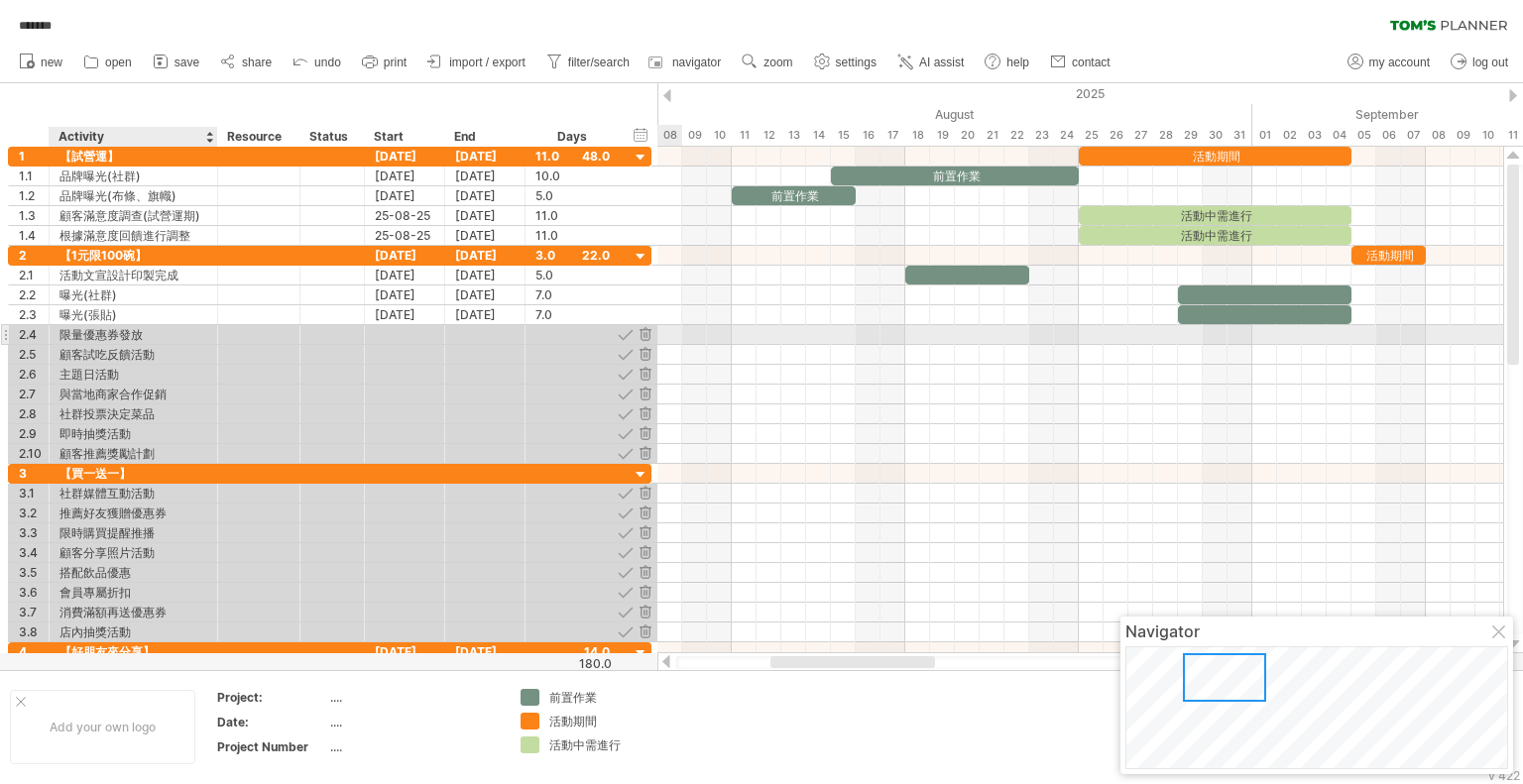 click on "限量優惠券發放" at bounding box center (133, 334) 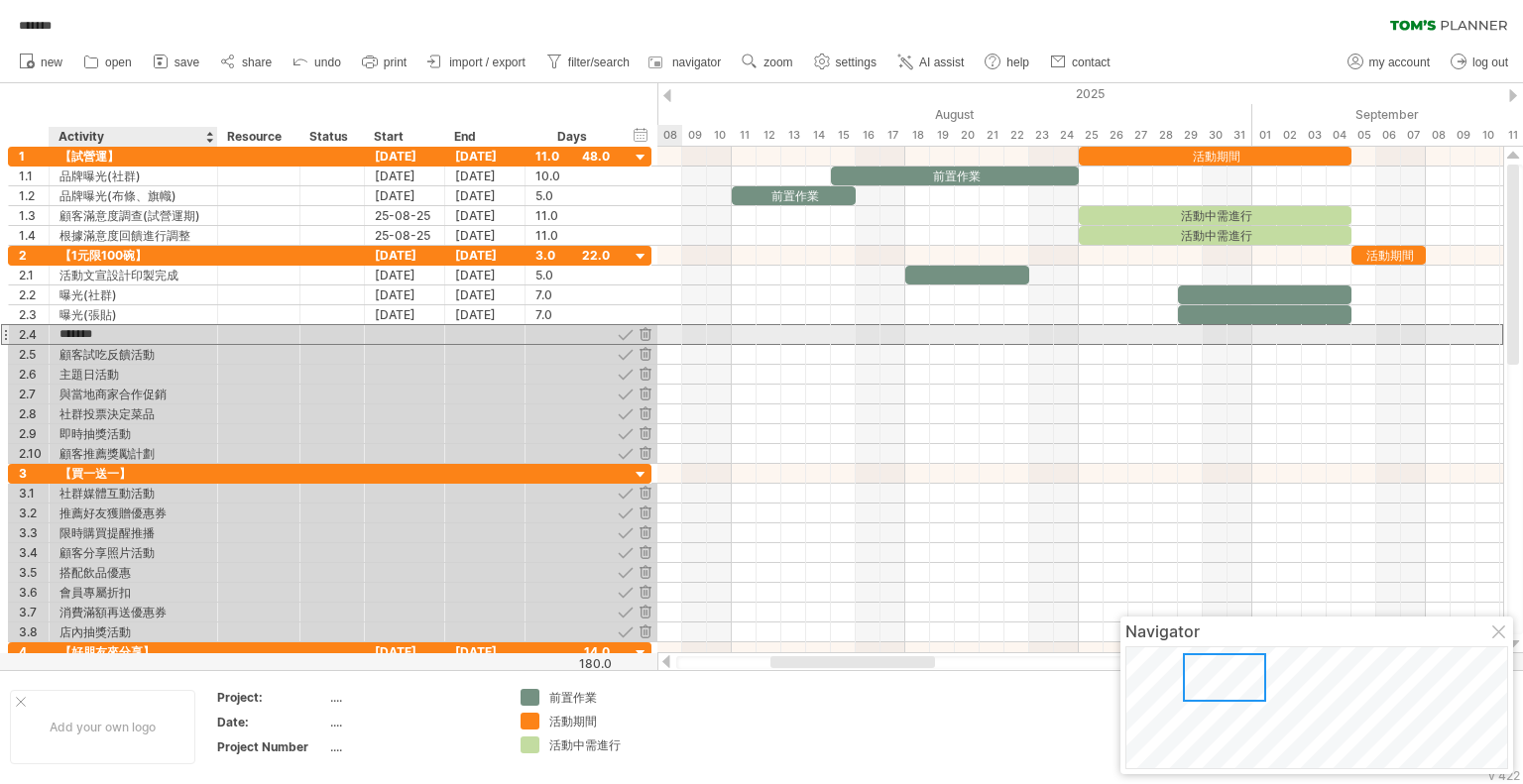 click on "*******" at bounding box center [133, 334] 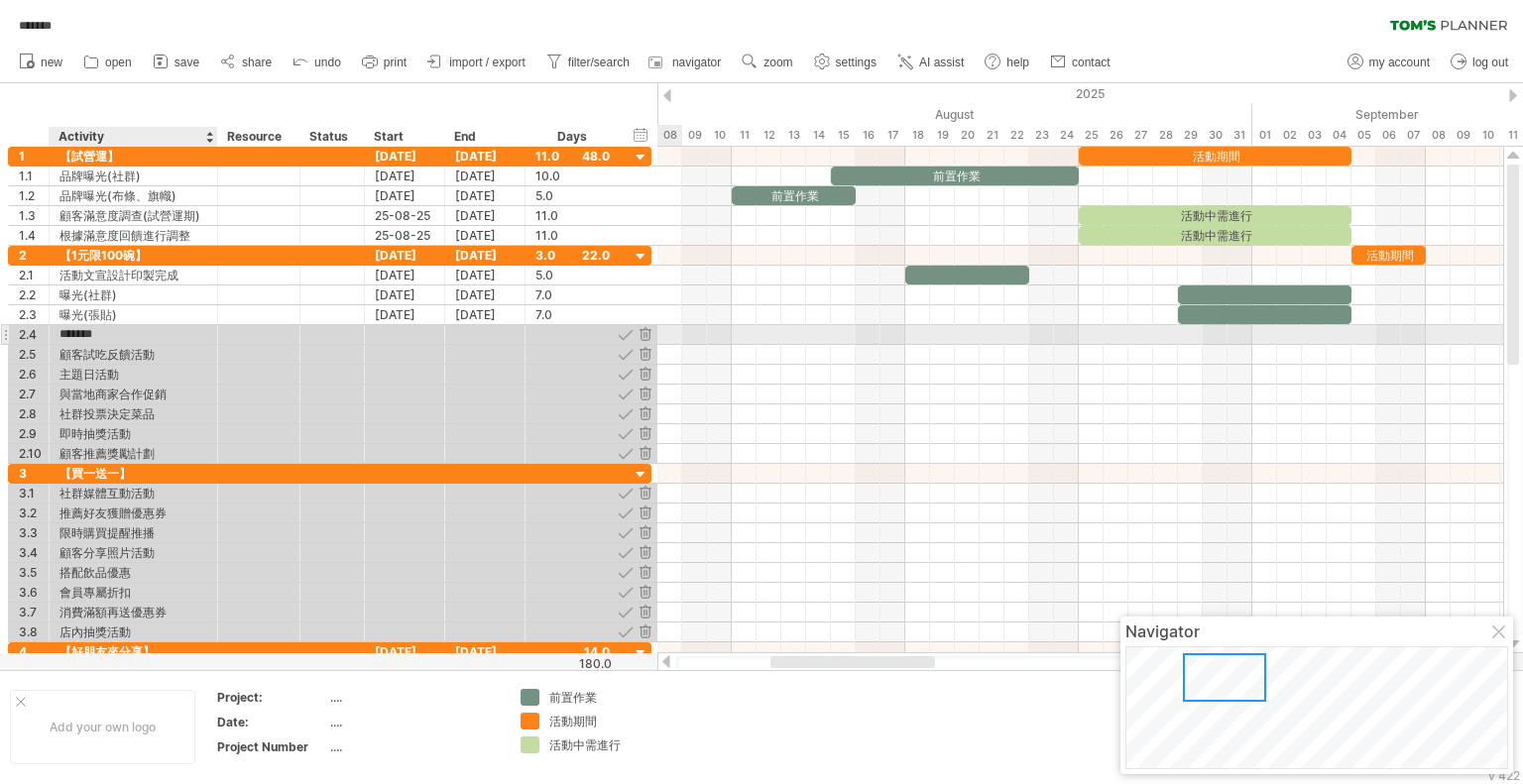 click on "*******" at bounding box center (133, 334) 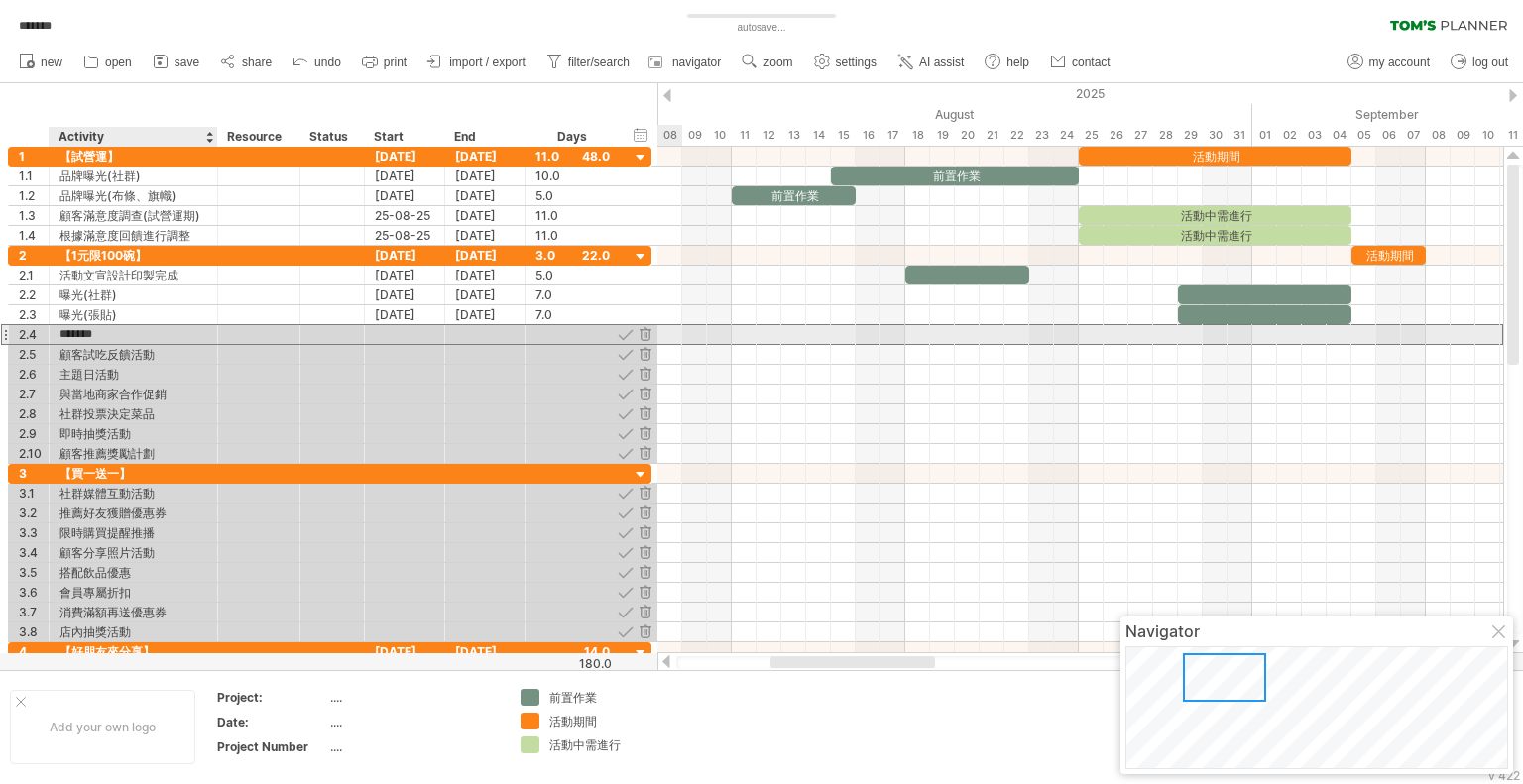 drag, startPoint x: 81, startPoint y: 330, endPoint x: 119, endPoint y: 330, distance: 38 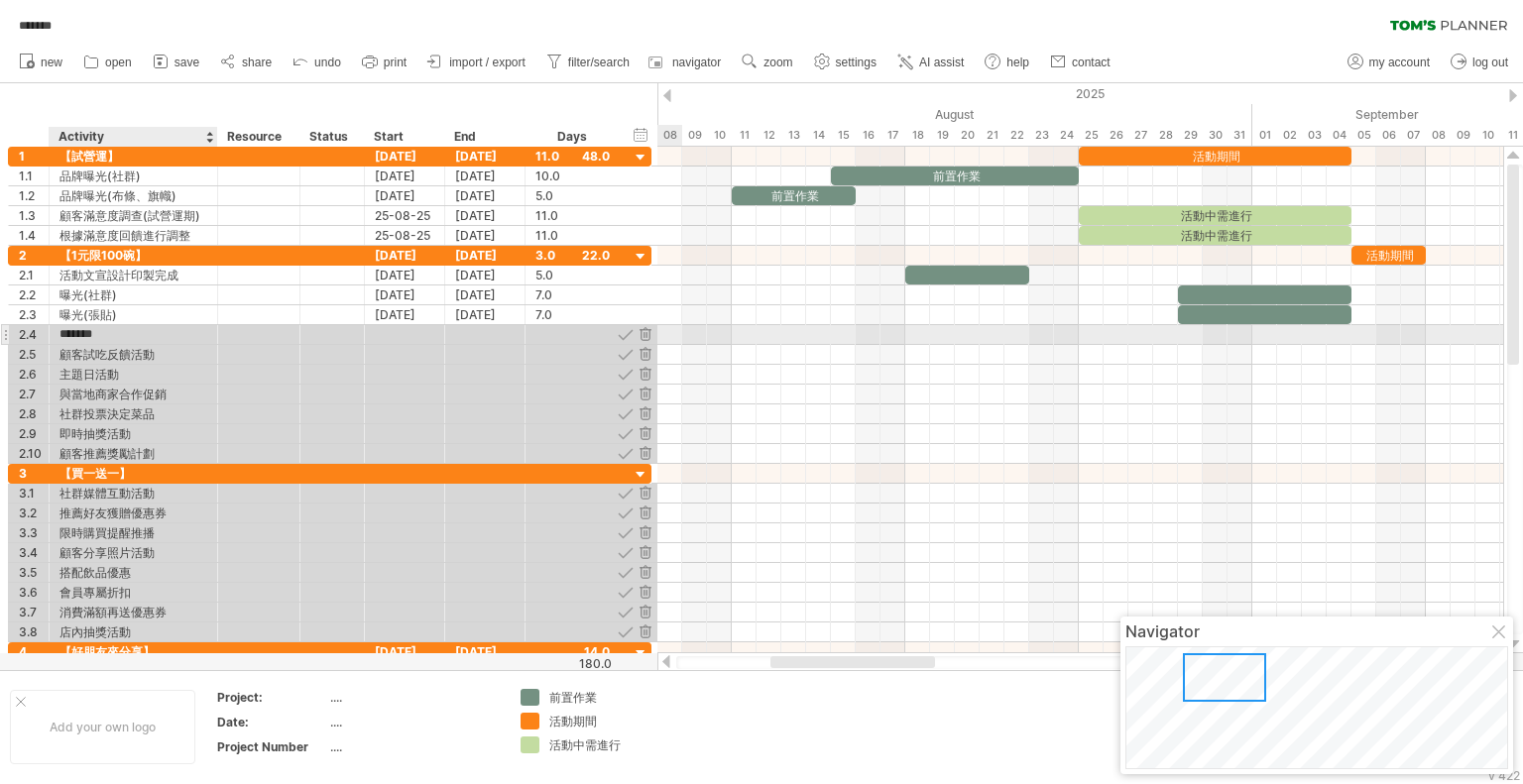 click on "*******" at bounding box center [133, 334] 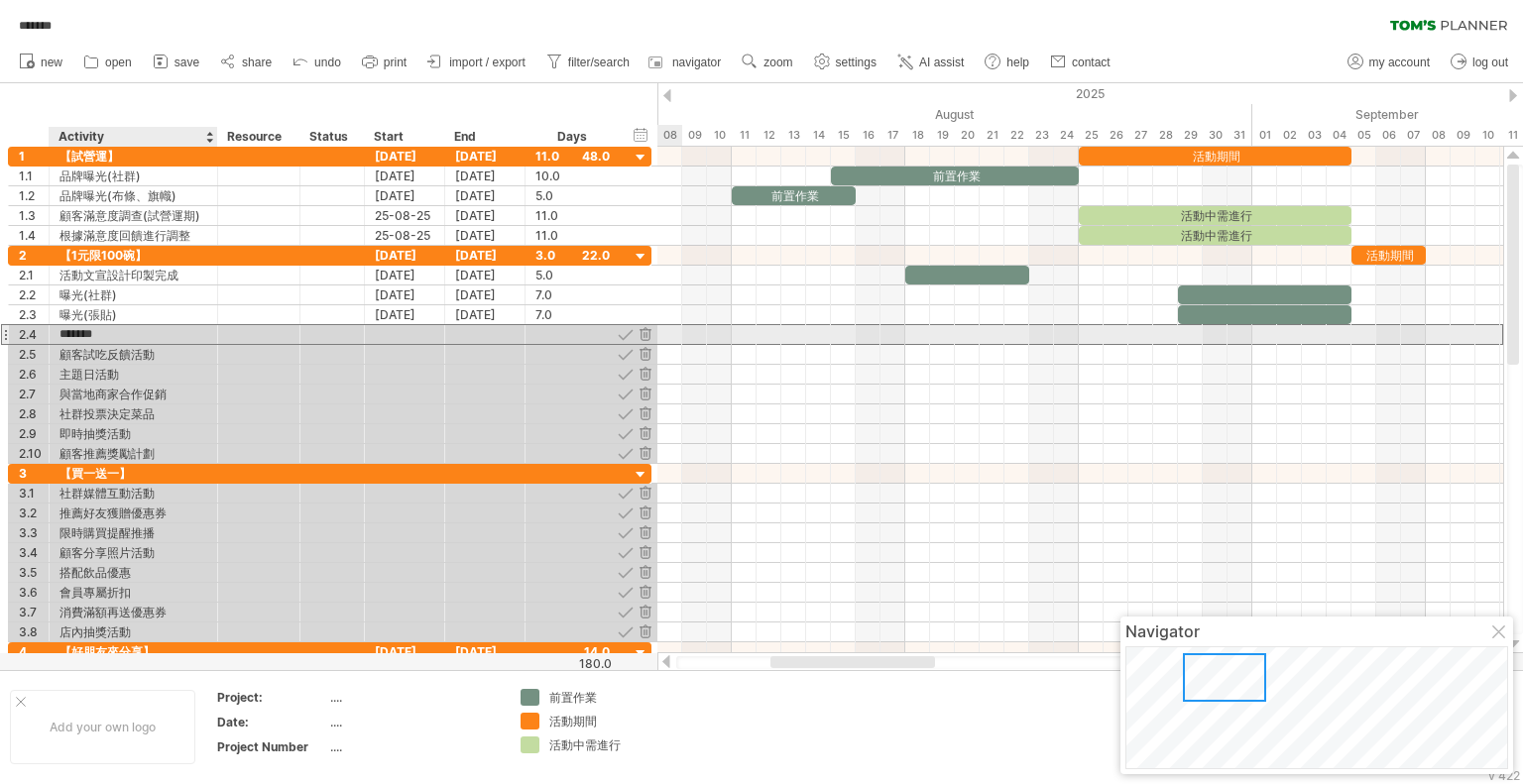 click on "*******" at bounding box center [133, 334] 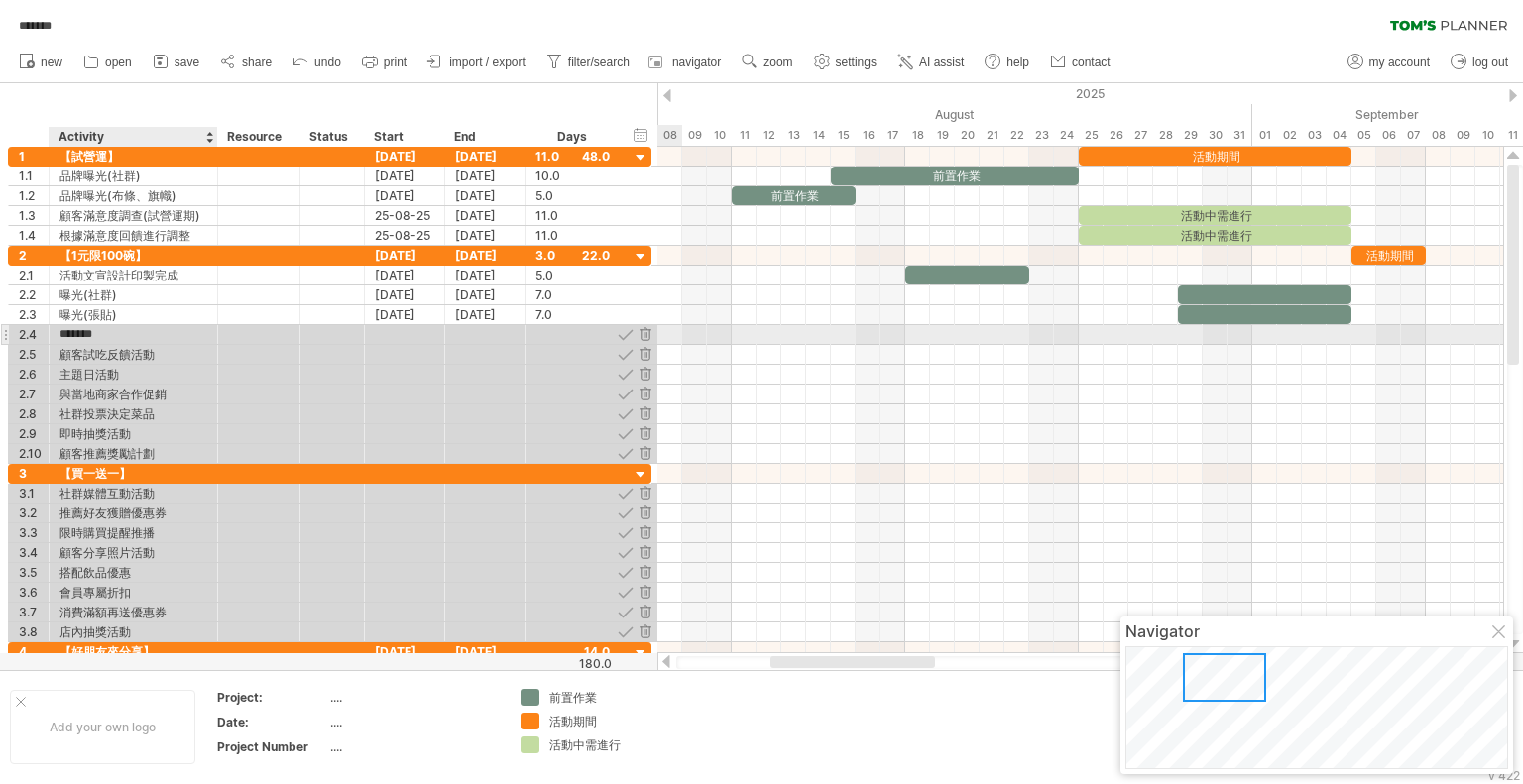 click on "*******" at bounding box center [133, 334] 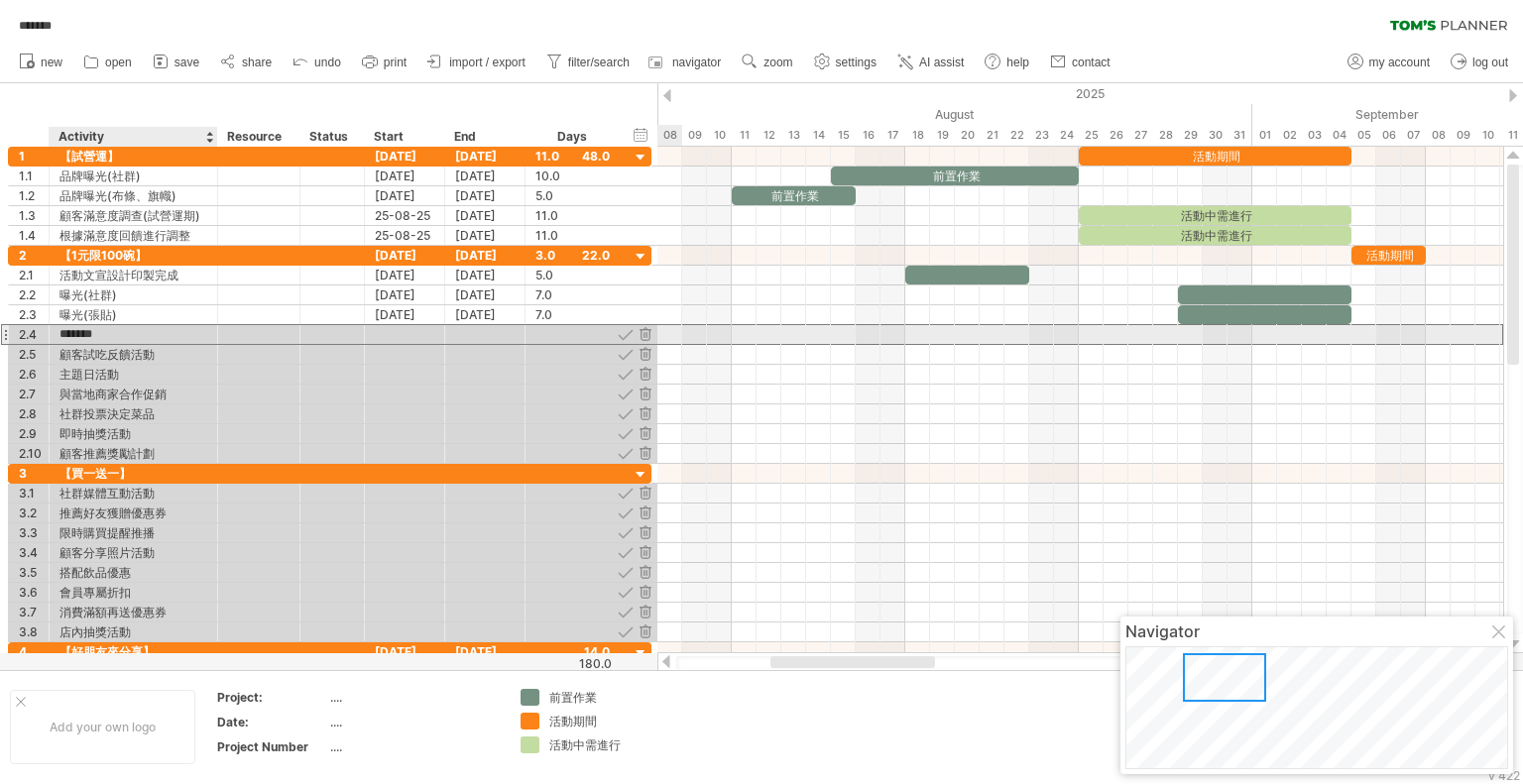 click on "*******" at bounding box center [133, 334] 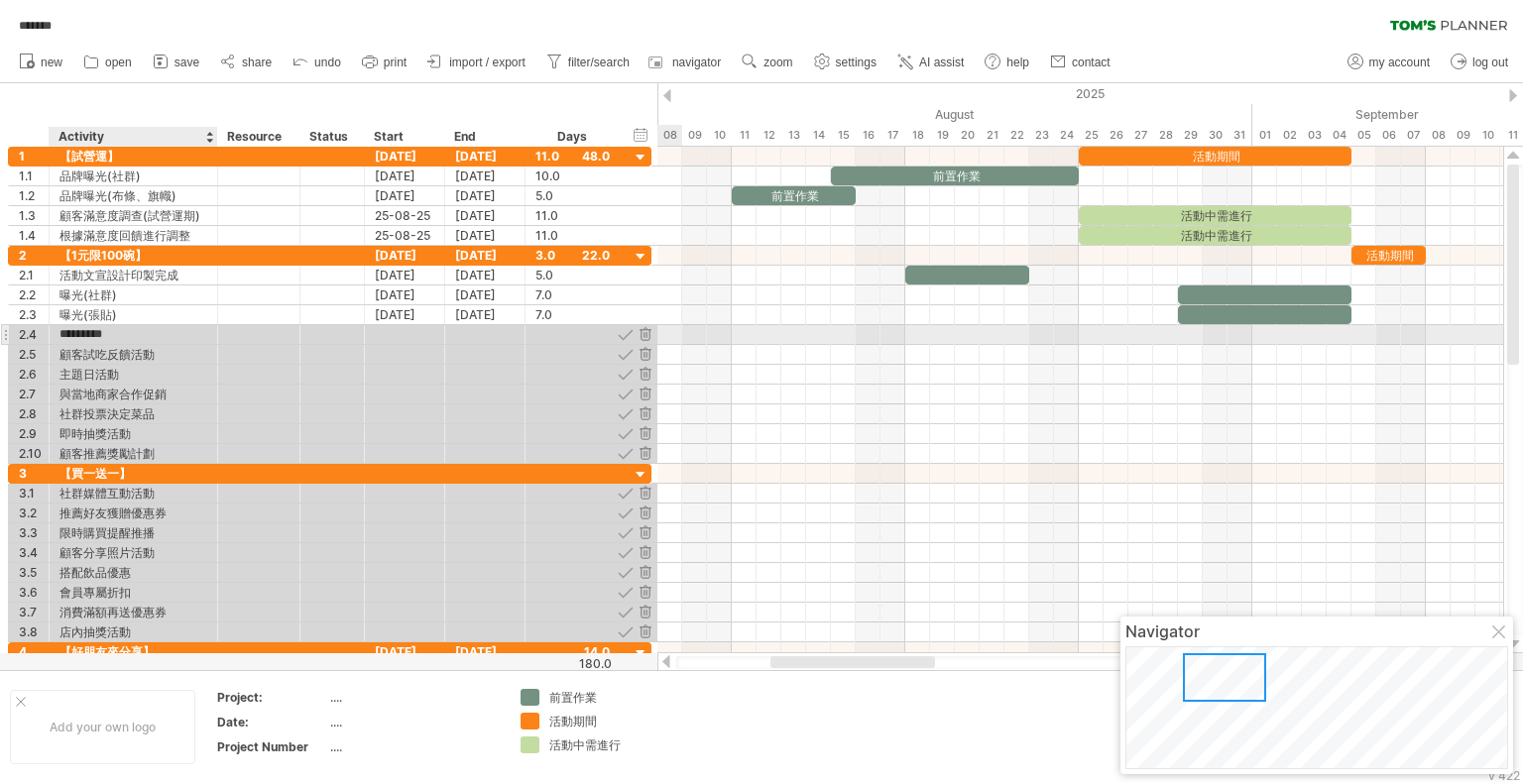 type on "*******" 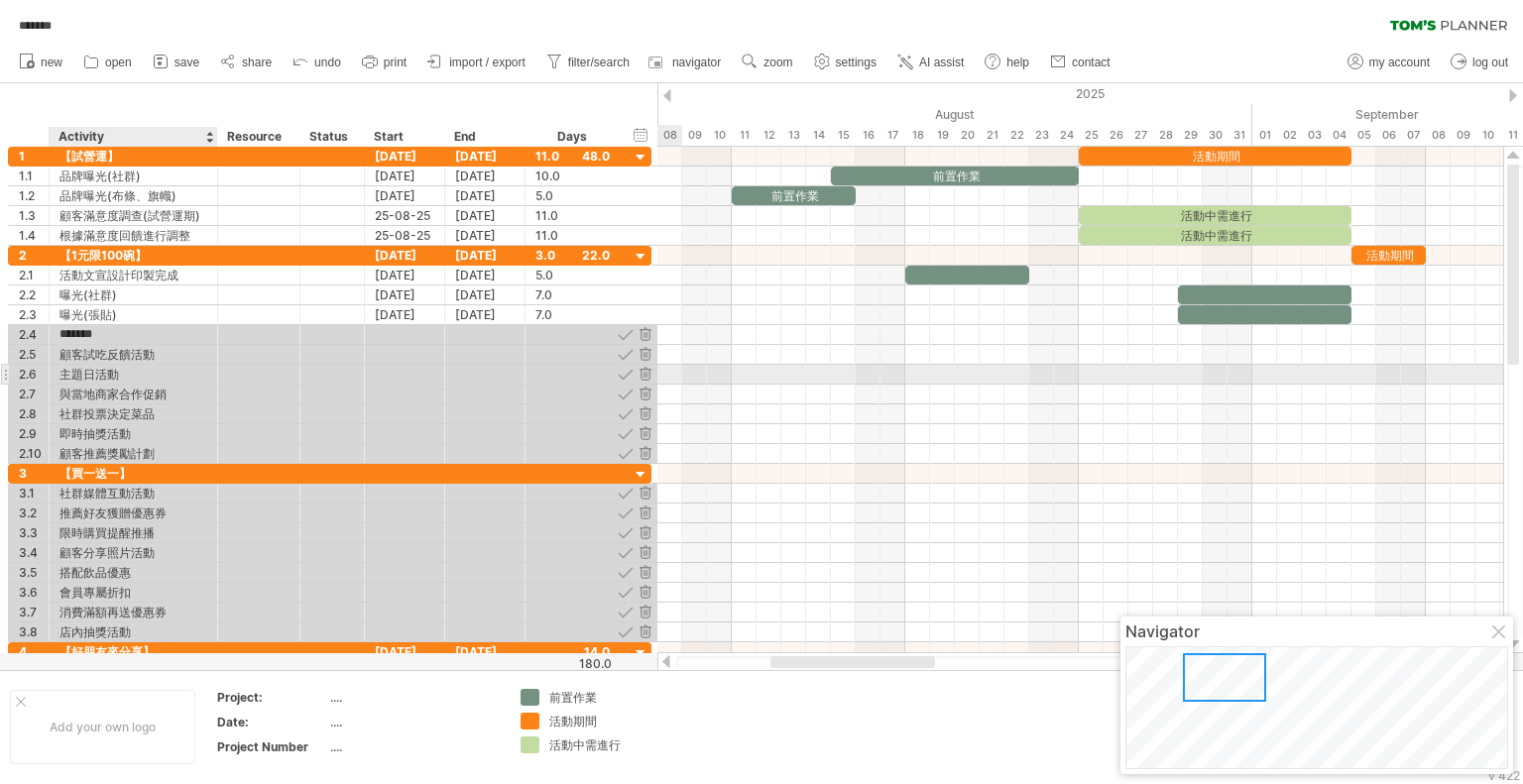 click on "主題日活動" at bounding box center [133, 374] 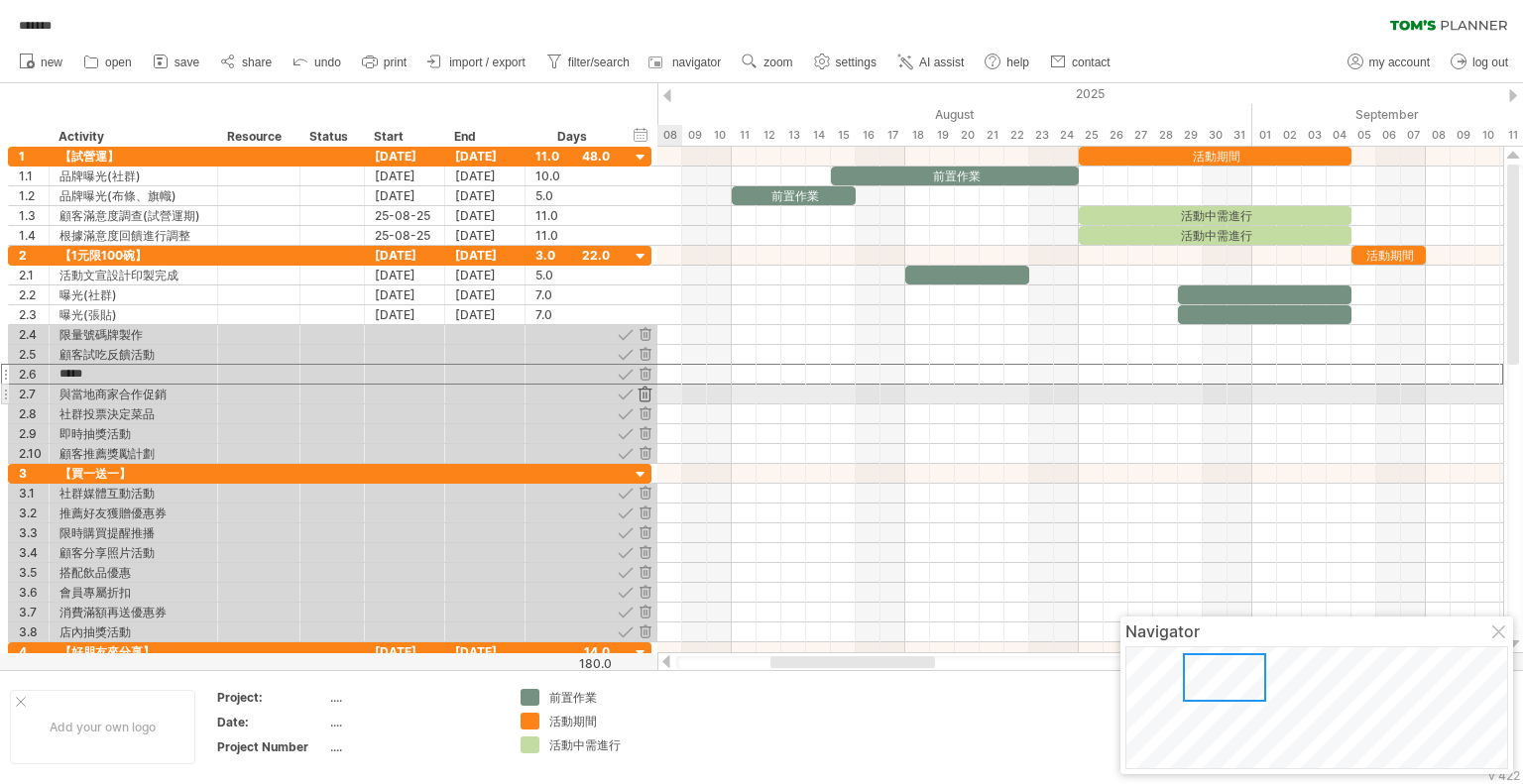 click at bounding box center [644, 393] 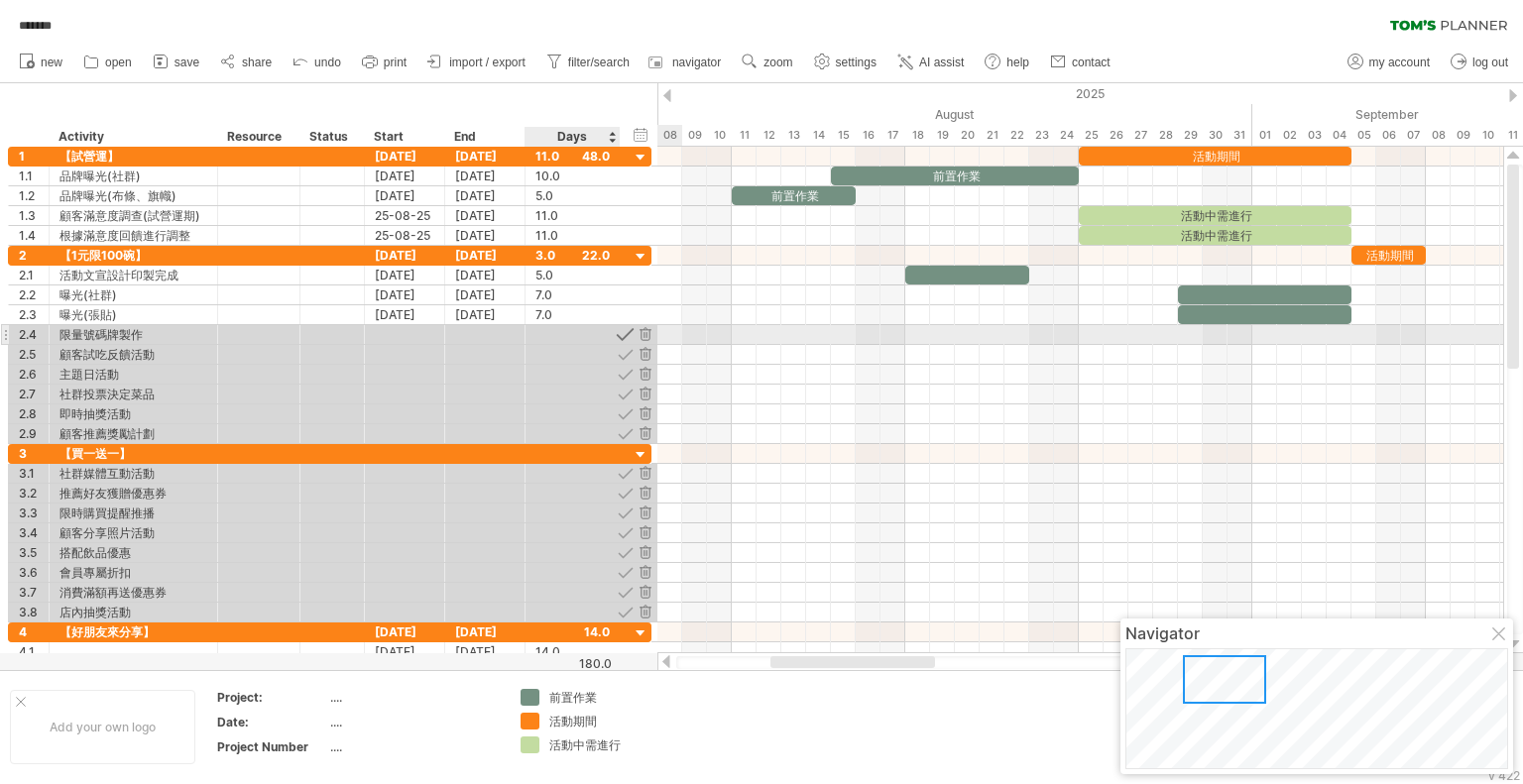 click at bounding box center (625, 334) 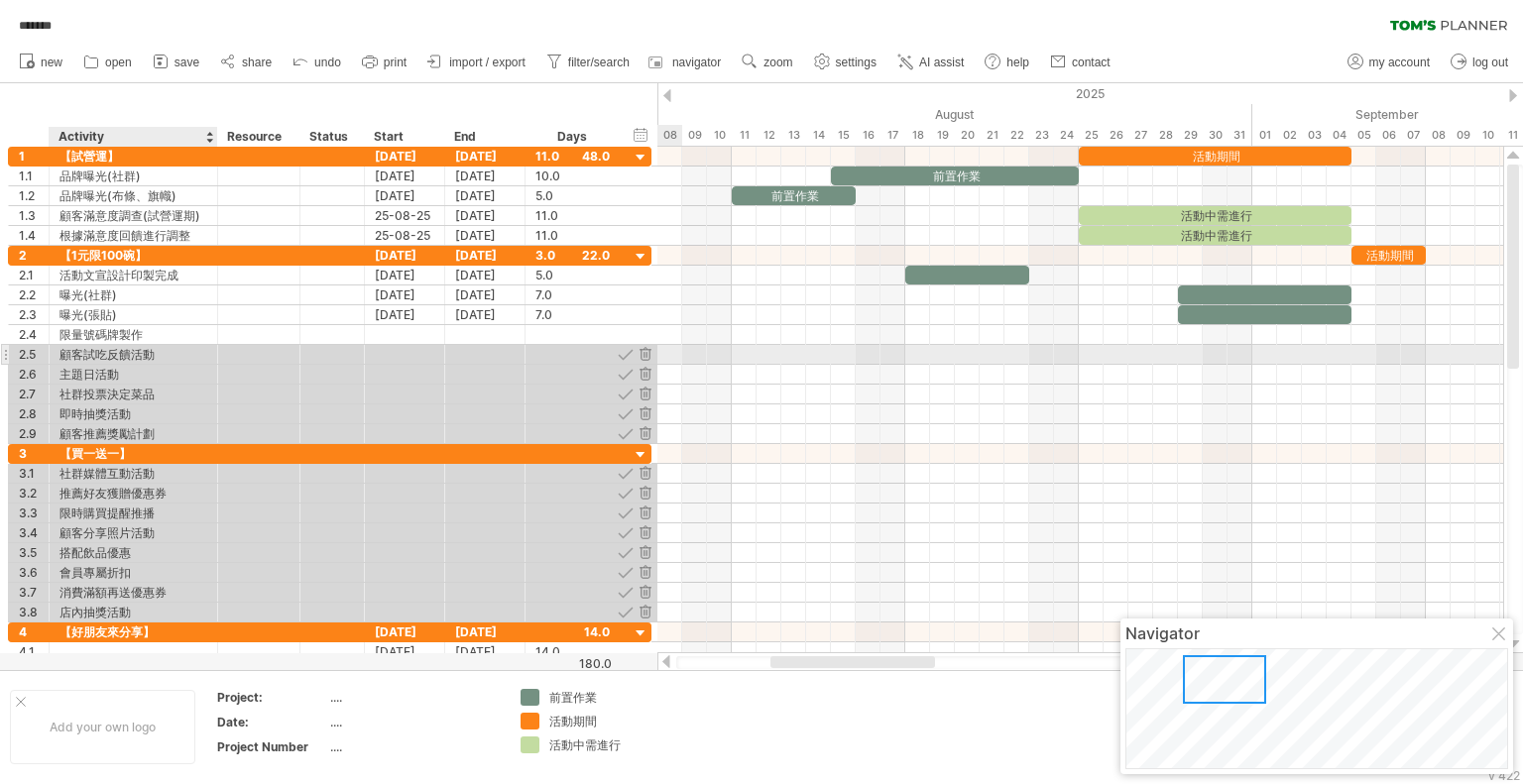 click on "顧客試吃反饋活動" at bounding box center (133, 354) 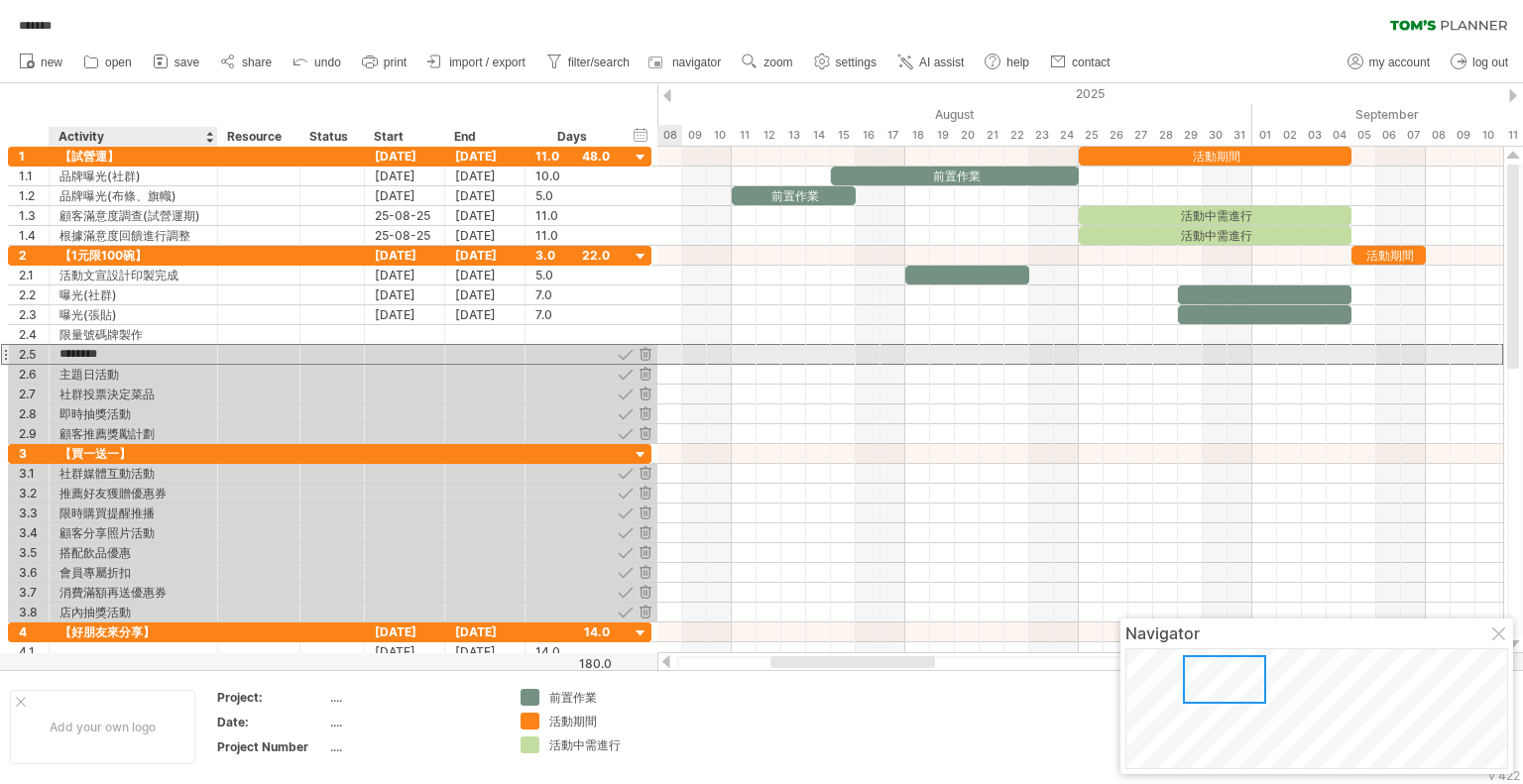 click on "********" at bounding box center [133, 354] 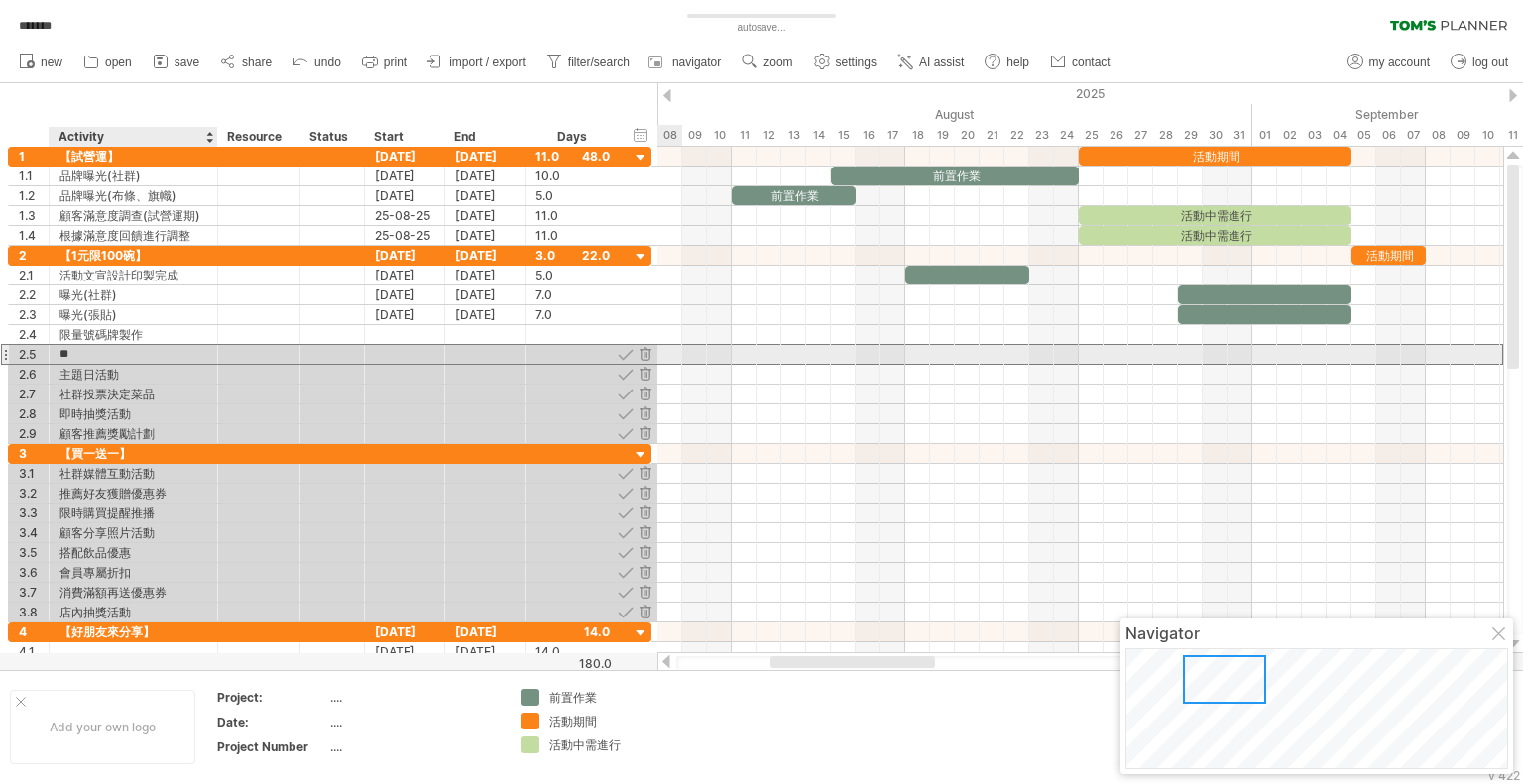 type on "*" 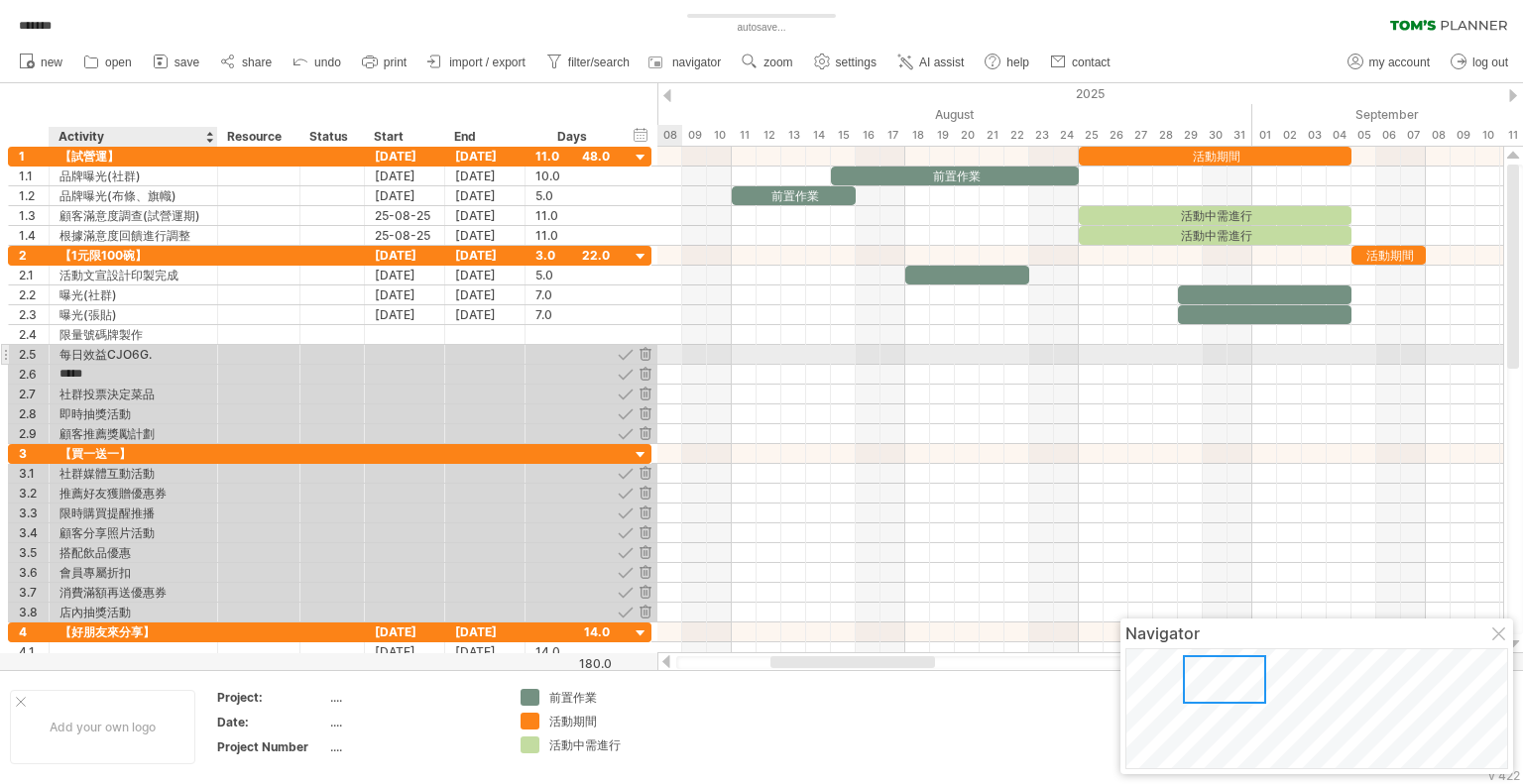 click on "每日效益CJO6G." at bounding box center [133, 354] 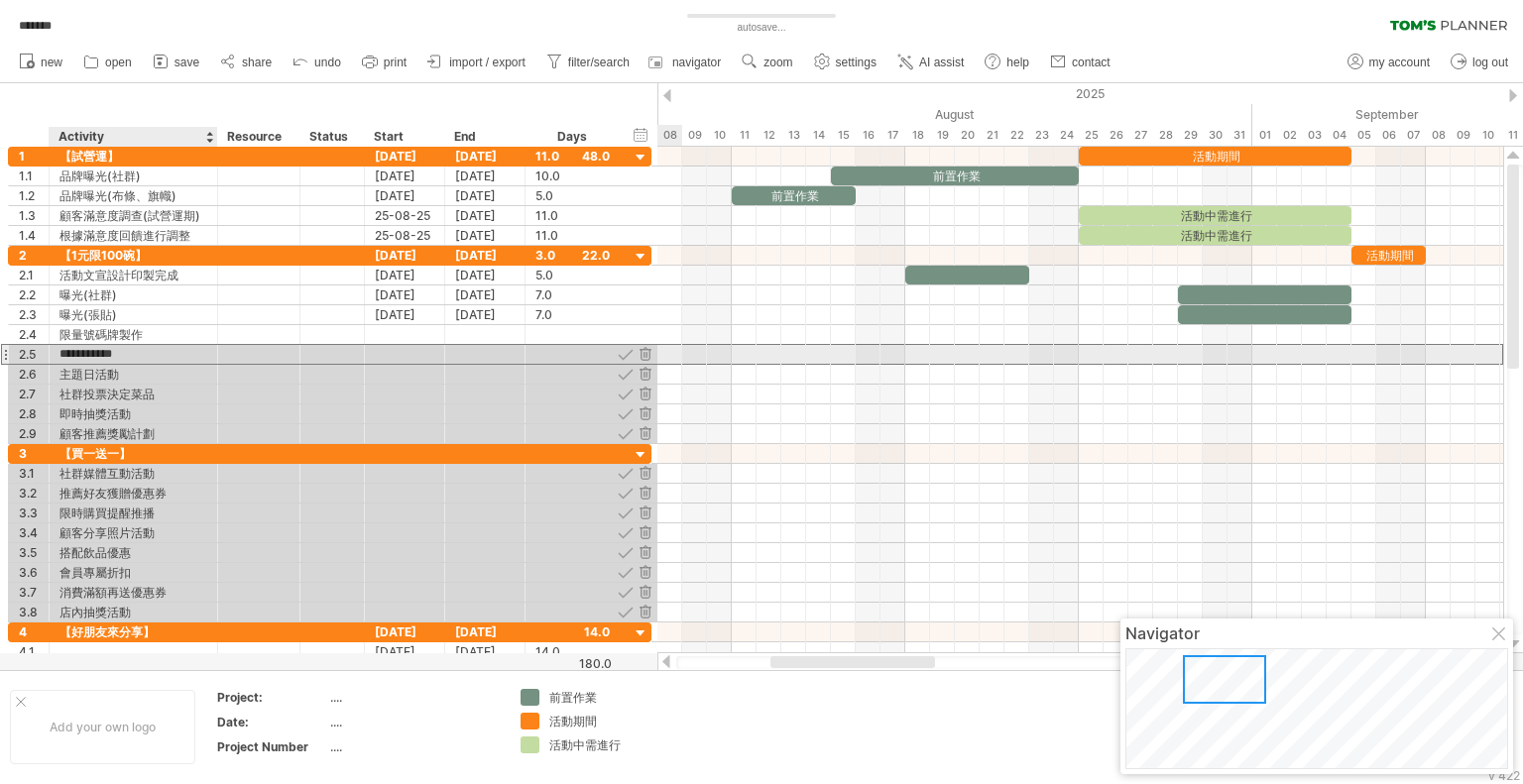 click on "**********" at bounding box center (133, 354) 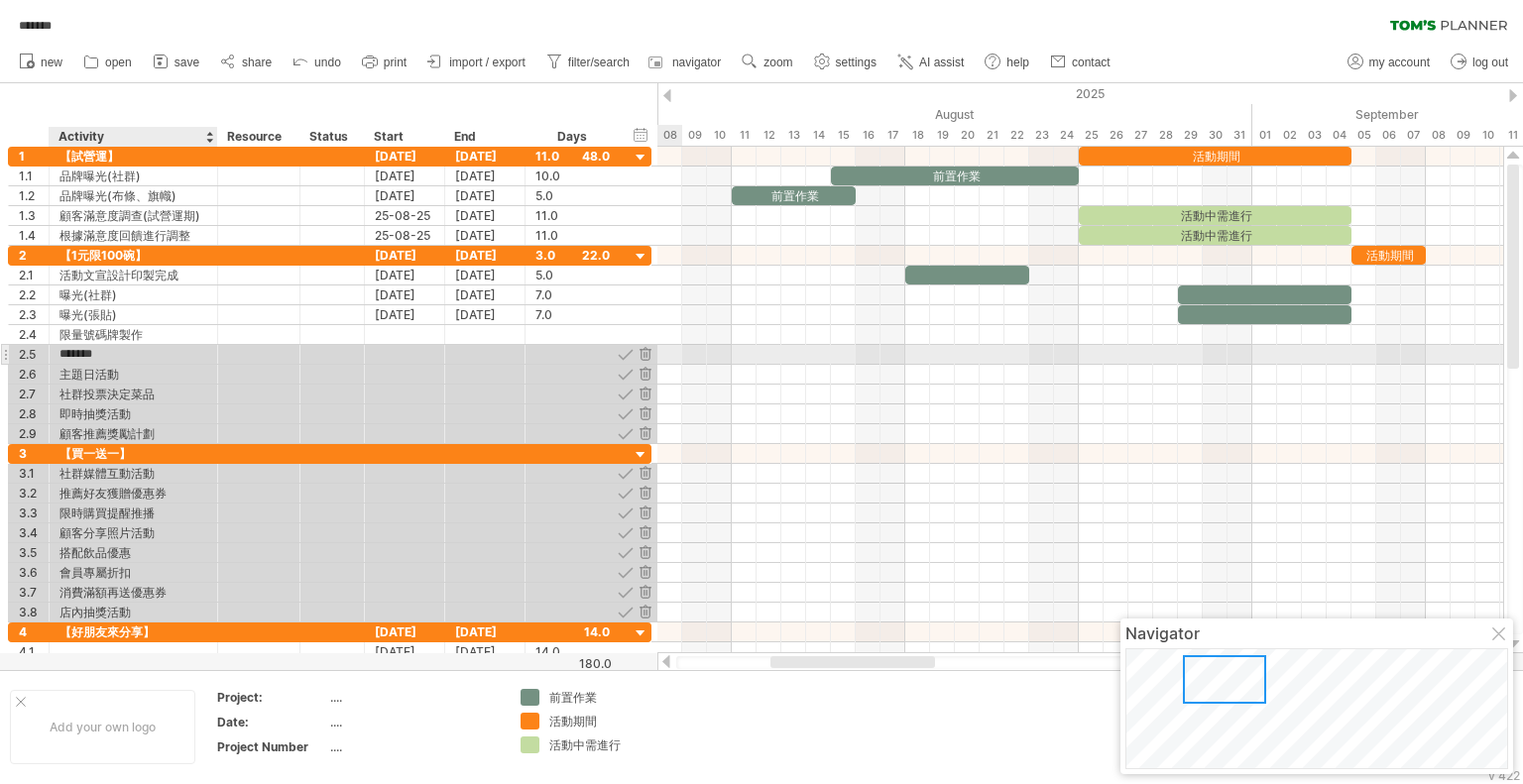 type on "******" 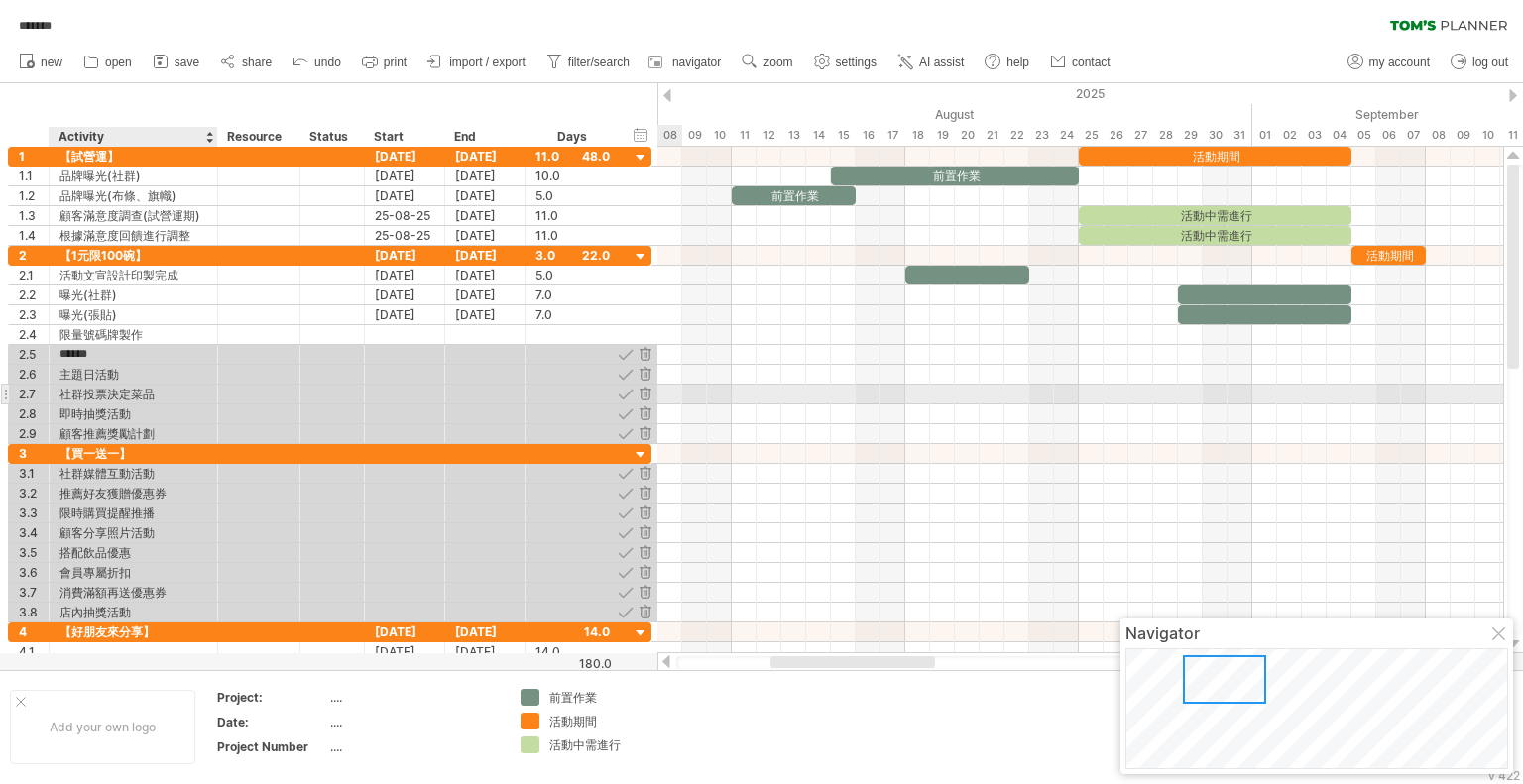 click on "社群投票決定菜品" at bounding box center [133, 393] 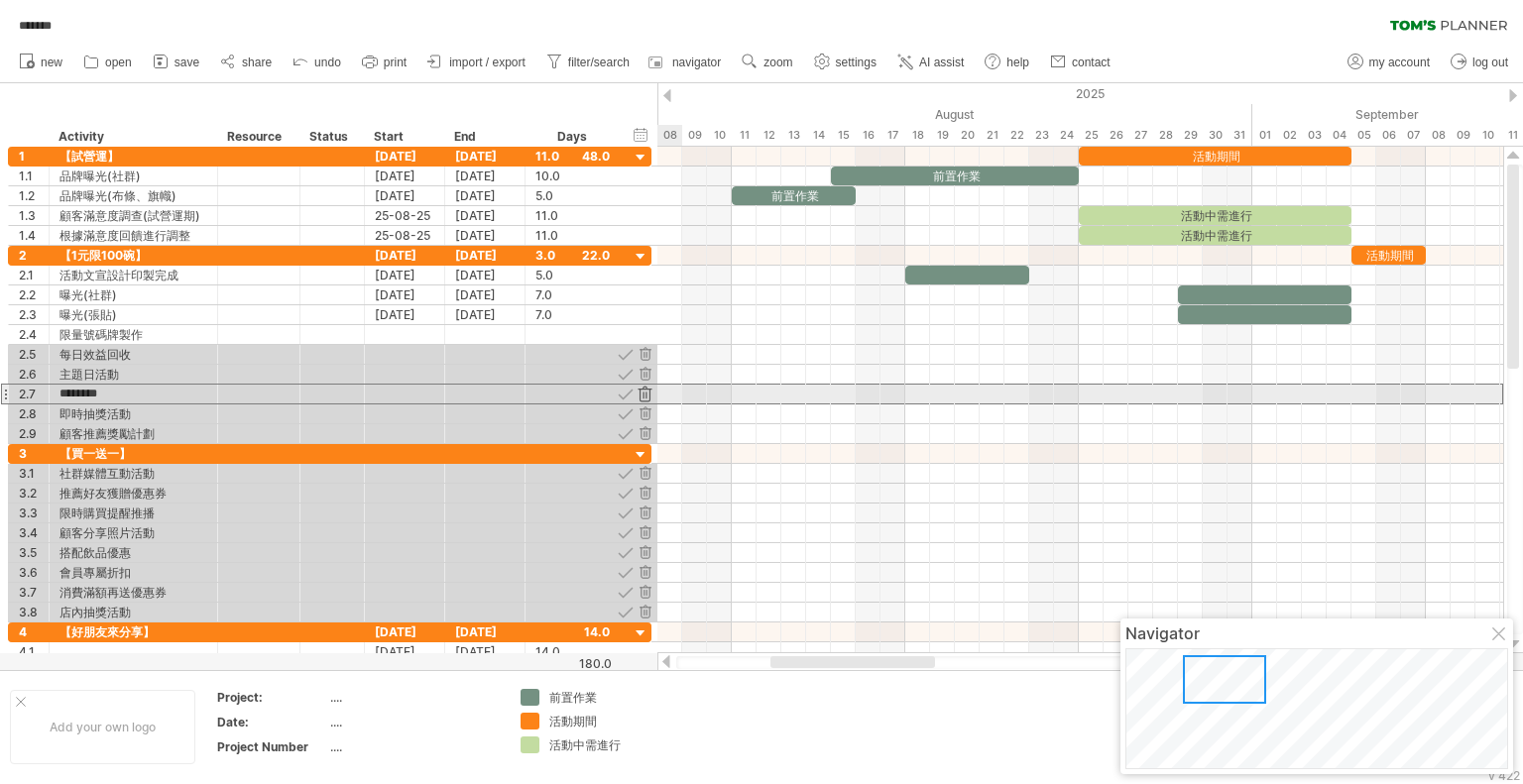click at bounding box center (644, 393) 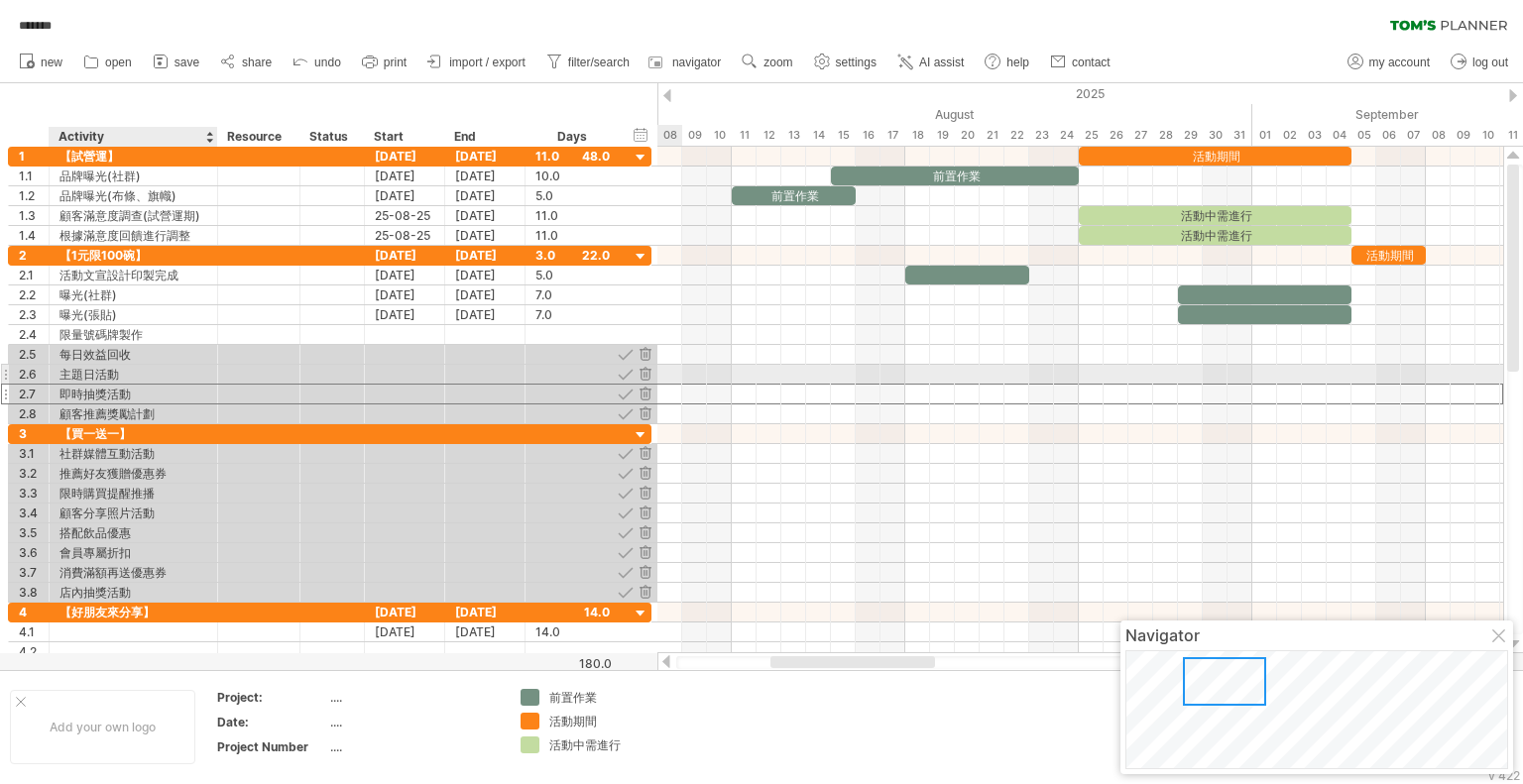 click on "即時抽獎活動" at bounding box center (133, 393) 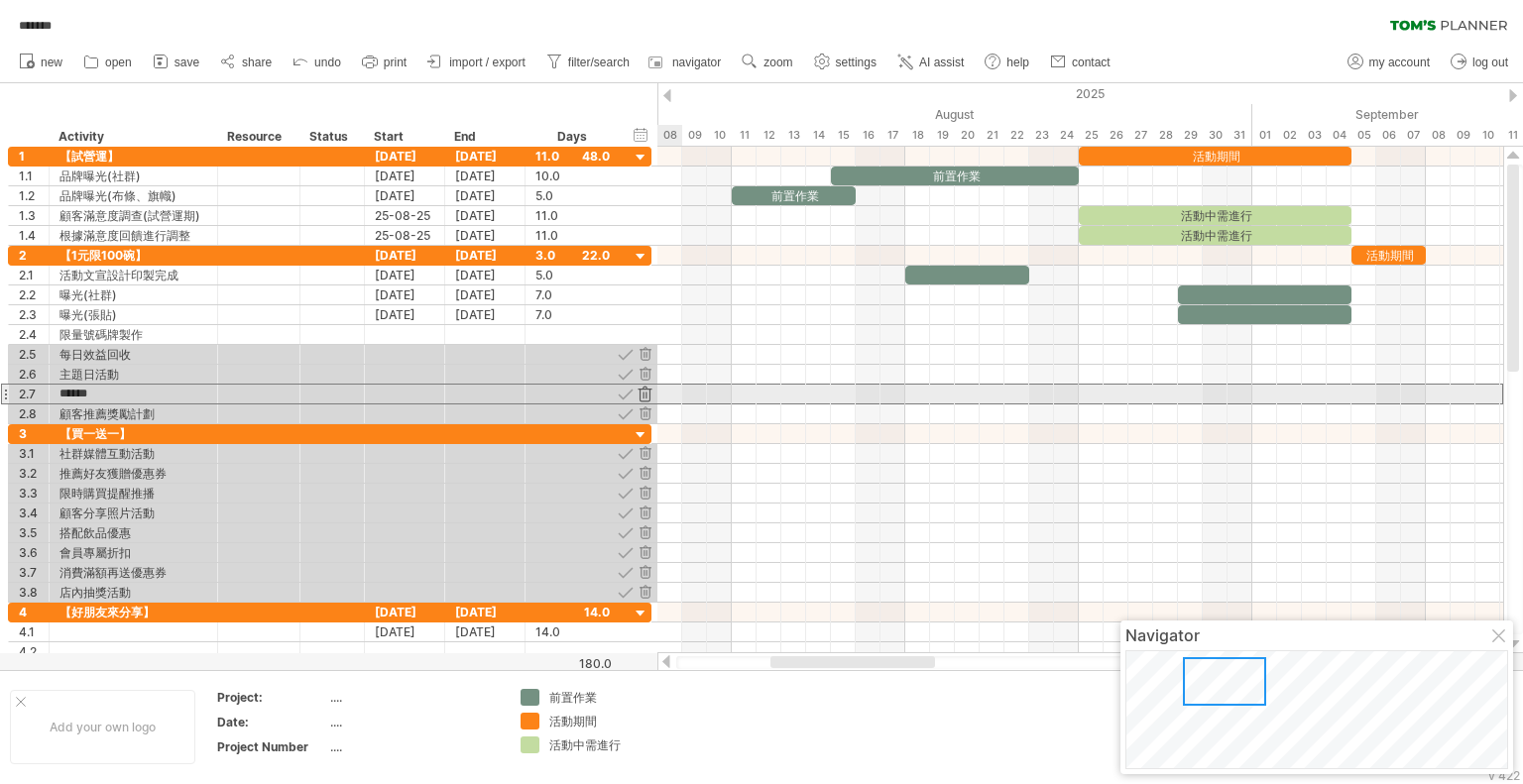 click at bounding box center (644, 393) 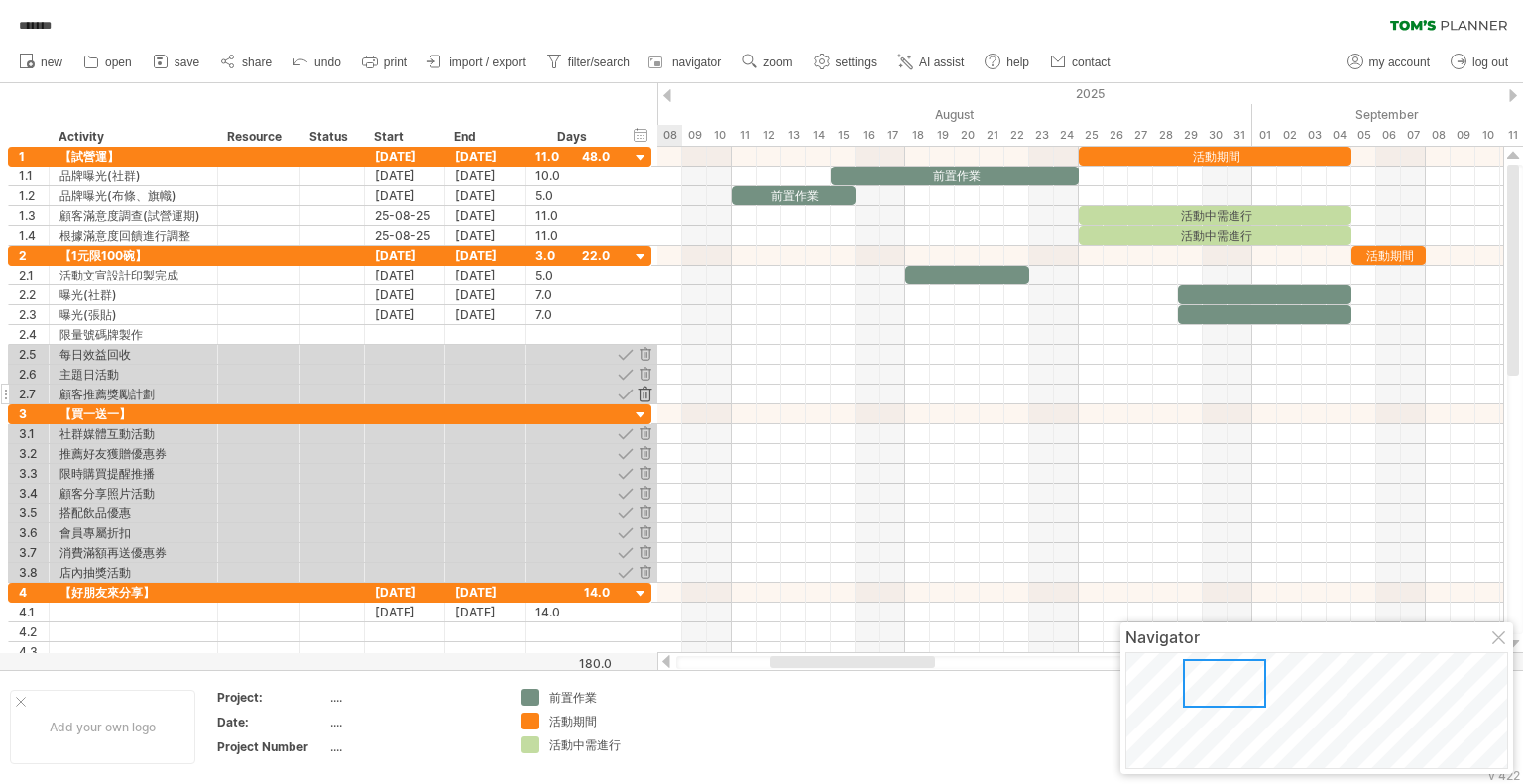 click at bounding box center [644, 393] 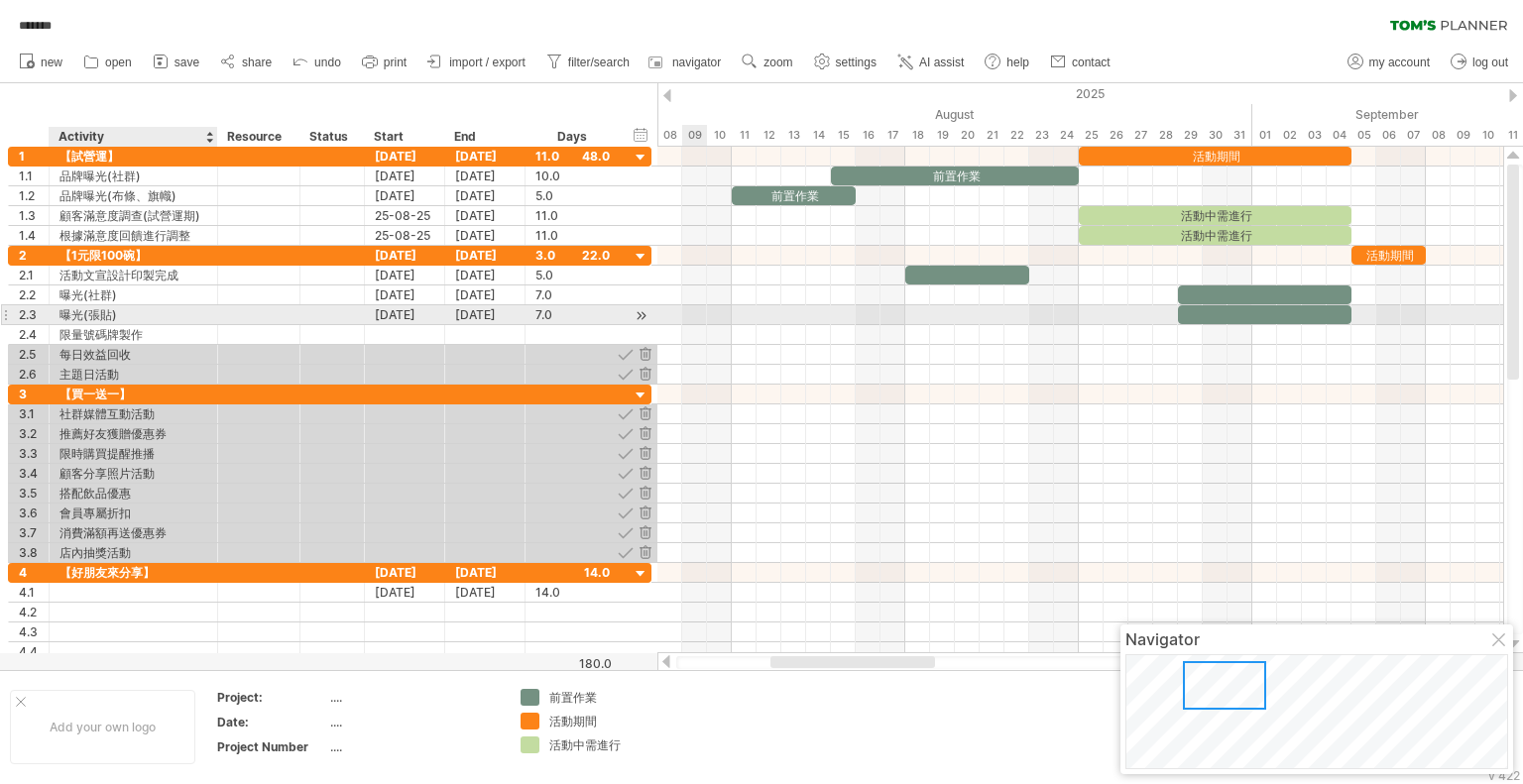 click on "曝光(張貼)" at bounding box center (133, 314) 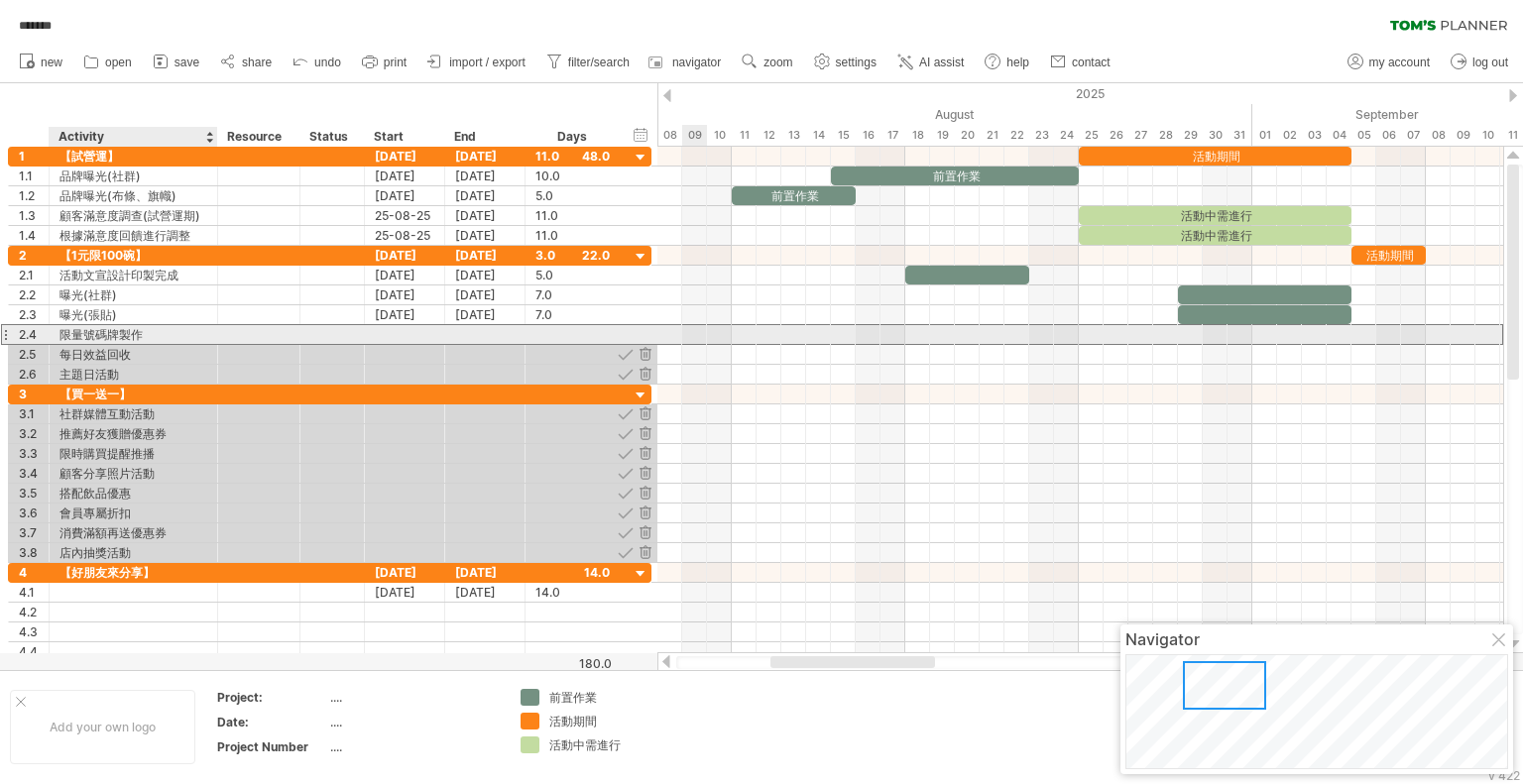 click on "限量號碼牌製作" at bounding box center (133, 334) 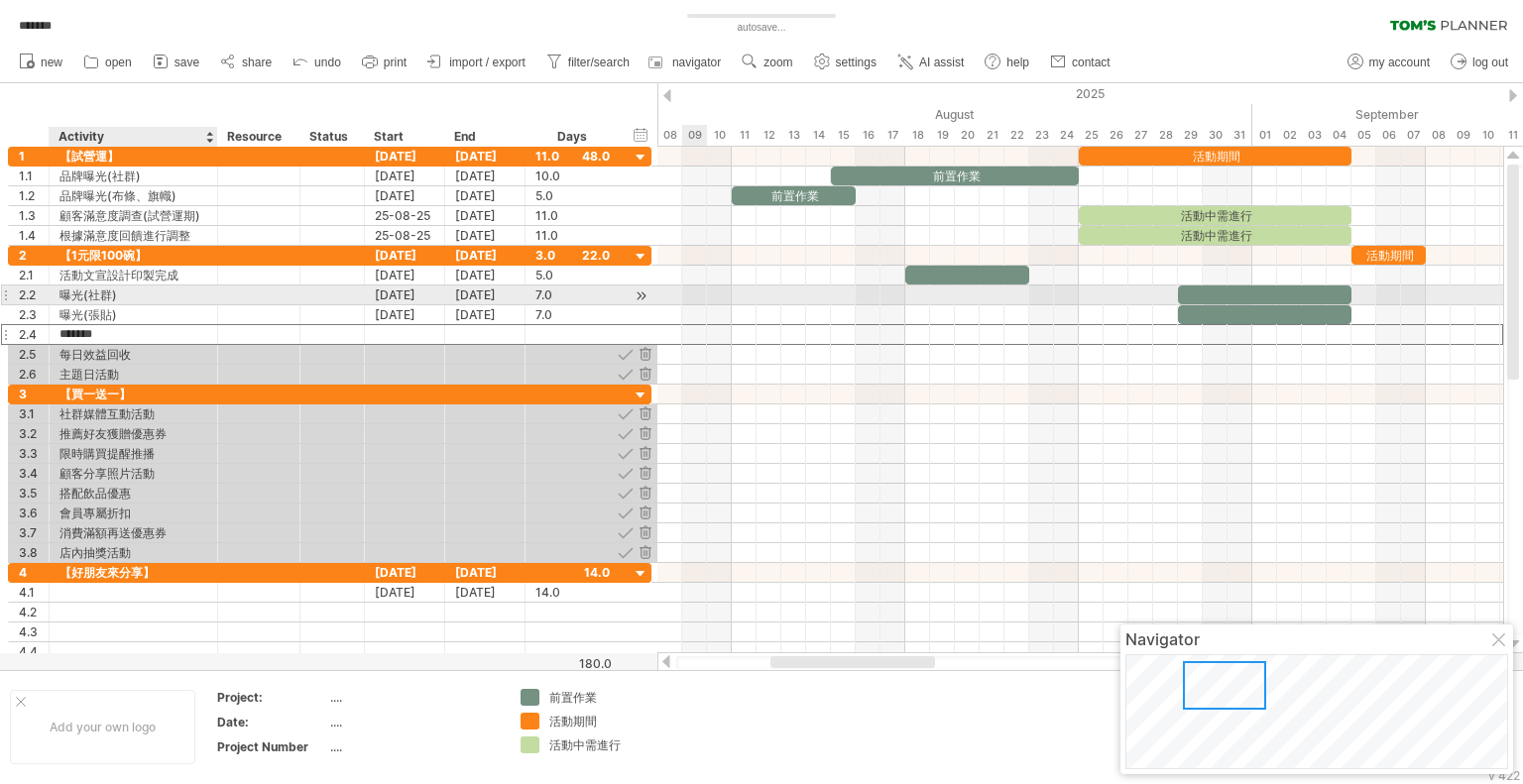 scroll, scrollTop: 0, scrollLeft: 0, axis: both 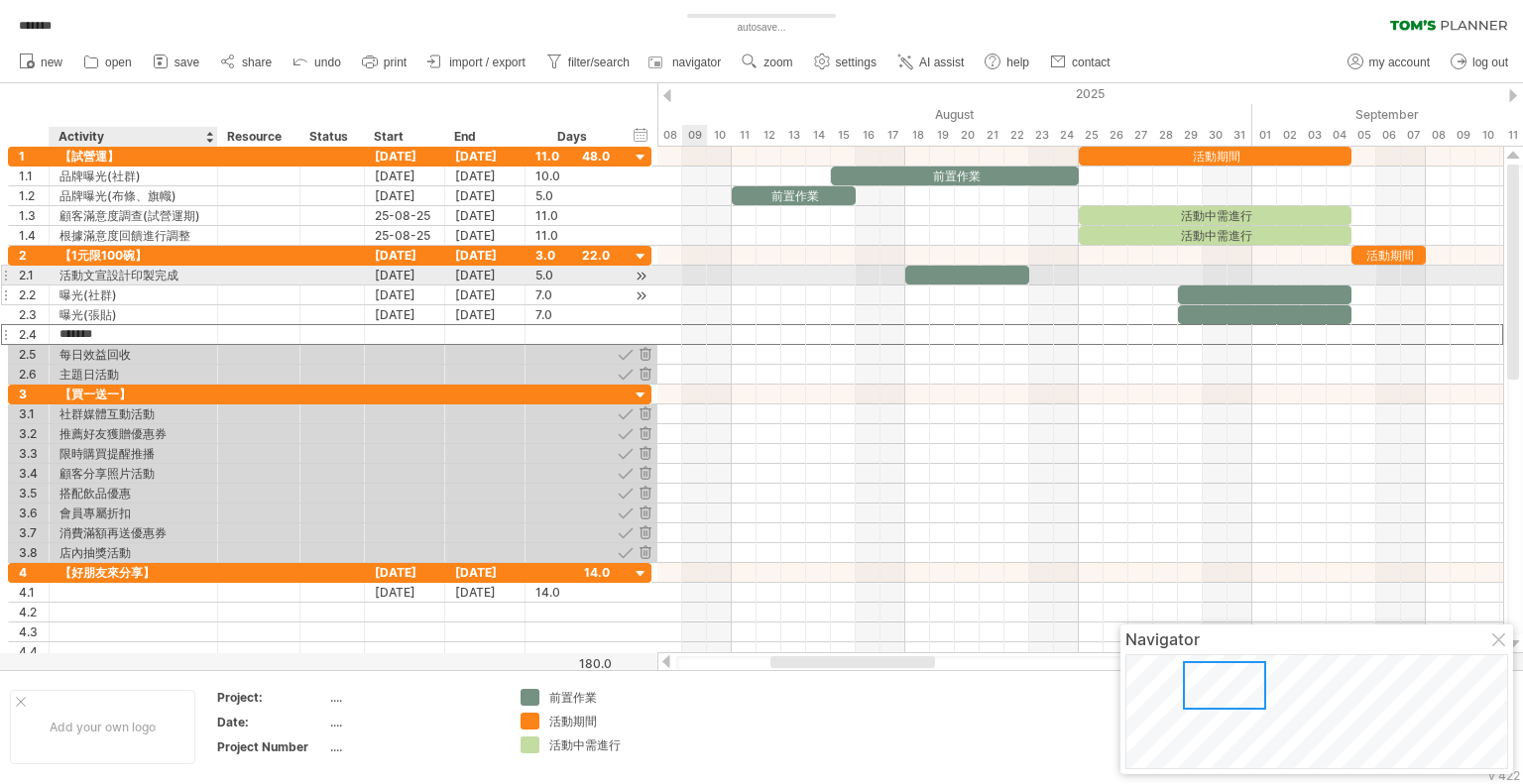 click on "**********" at bounding box center [329, 315] 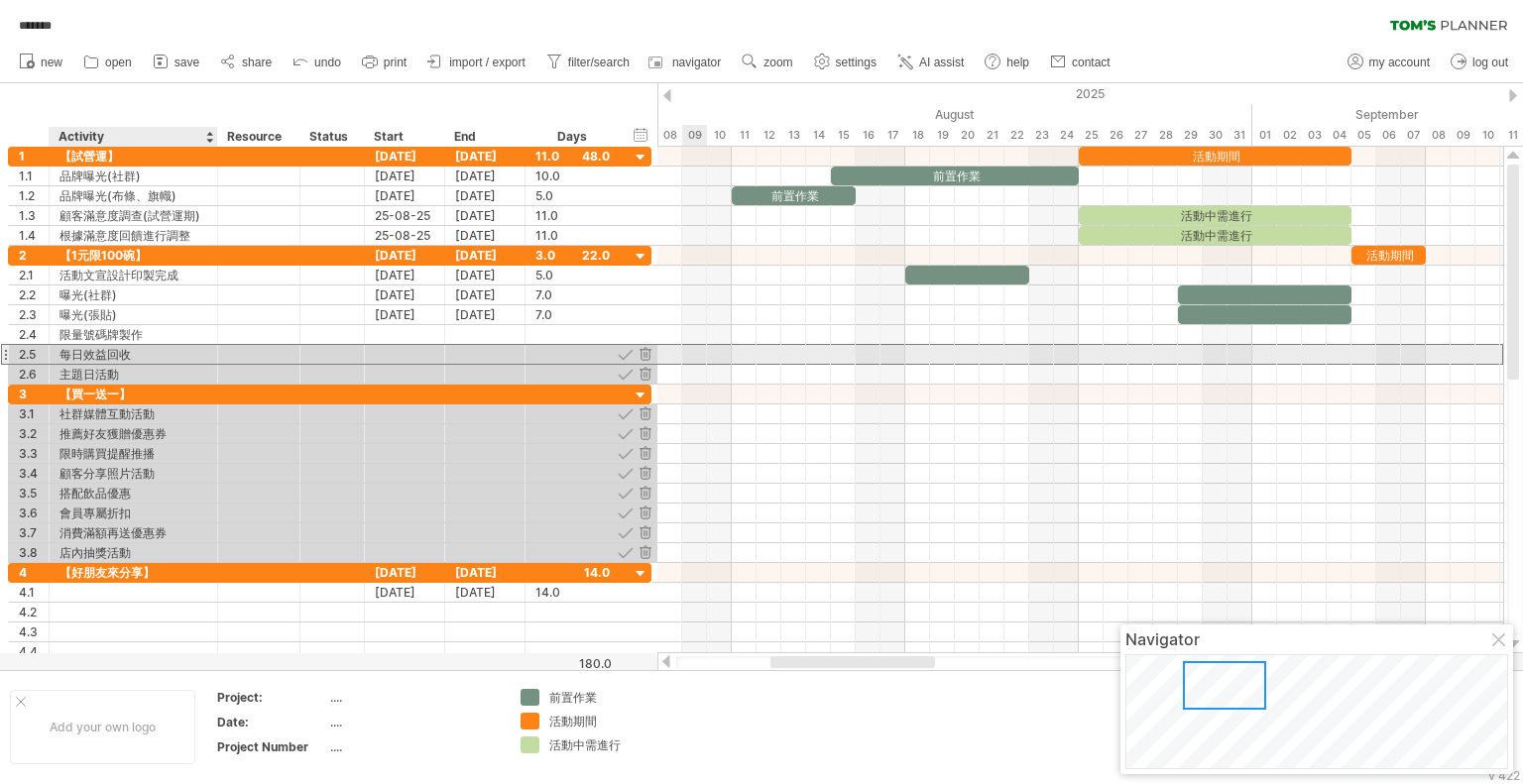 click on "每日效益回收" at bounding box center (133, 354) 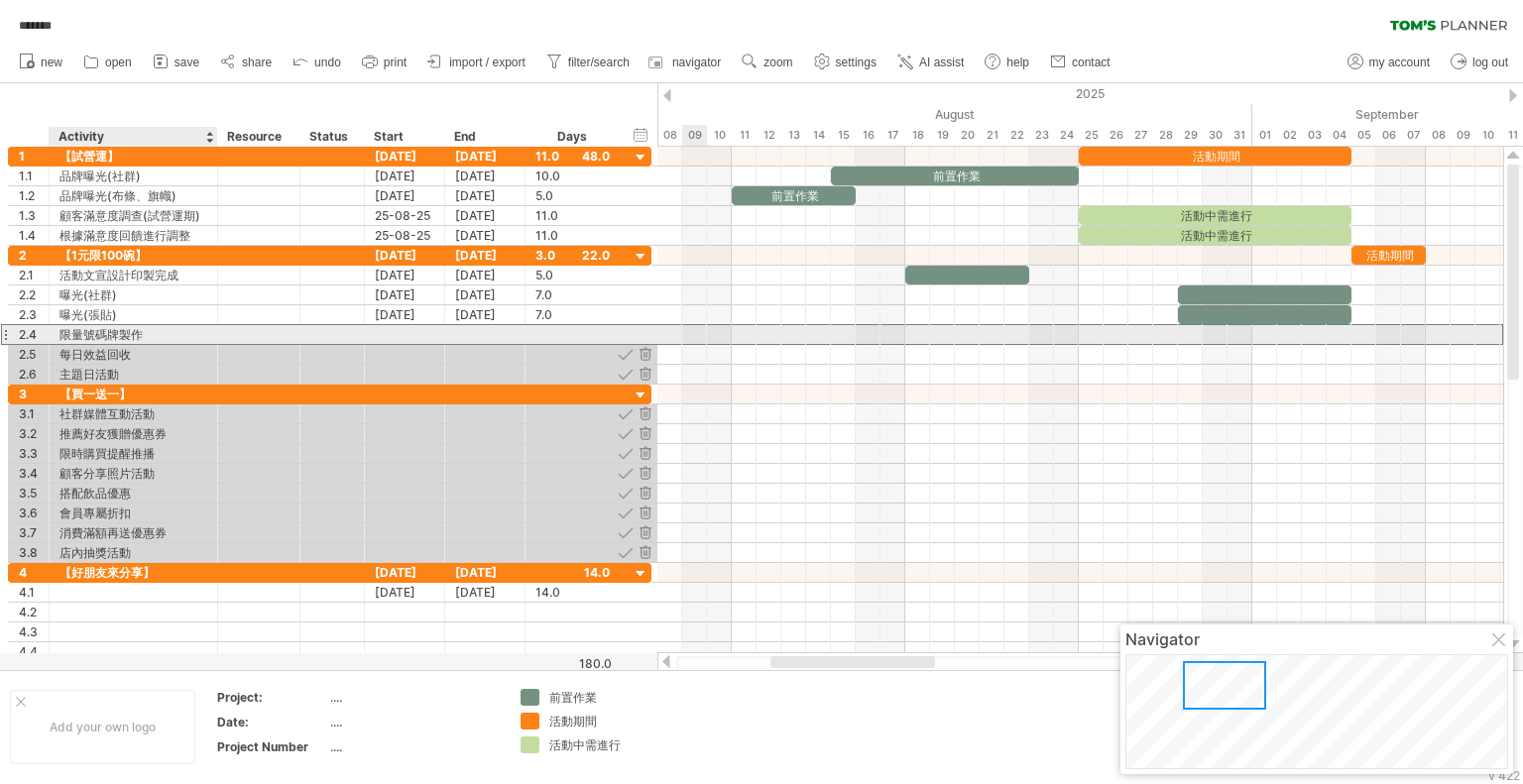 click on "限量號碼牌製作" at bounding box center [133, 334] 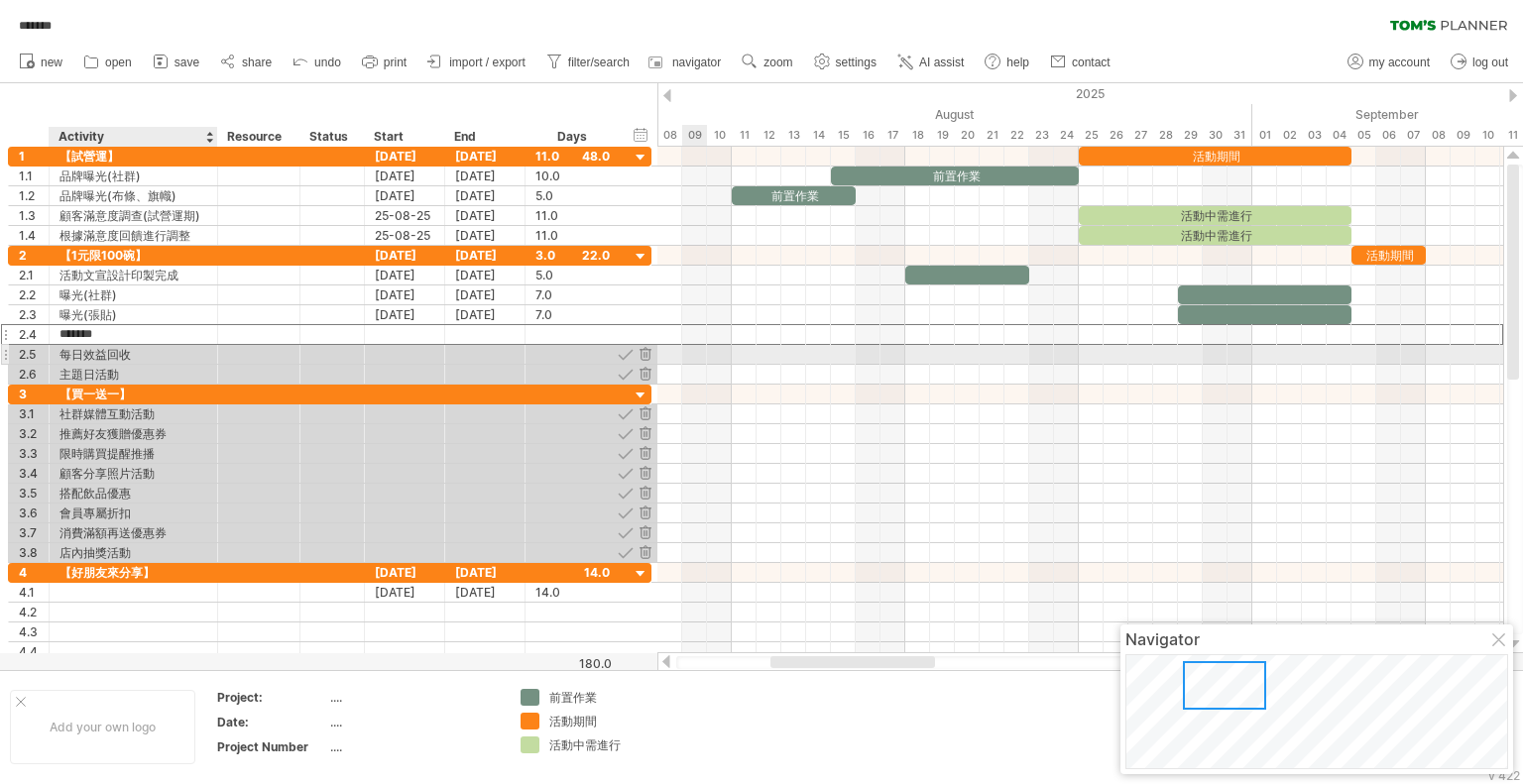 drag, startPoint x: 146, startPoint y: 332, endPoint x: 147, endPoint y: 354, distance: 22.022716 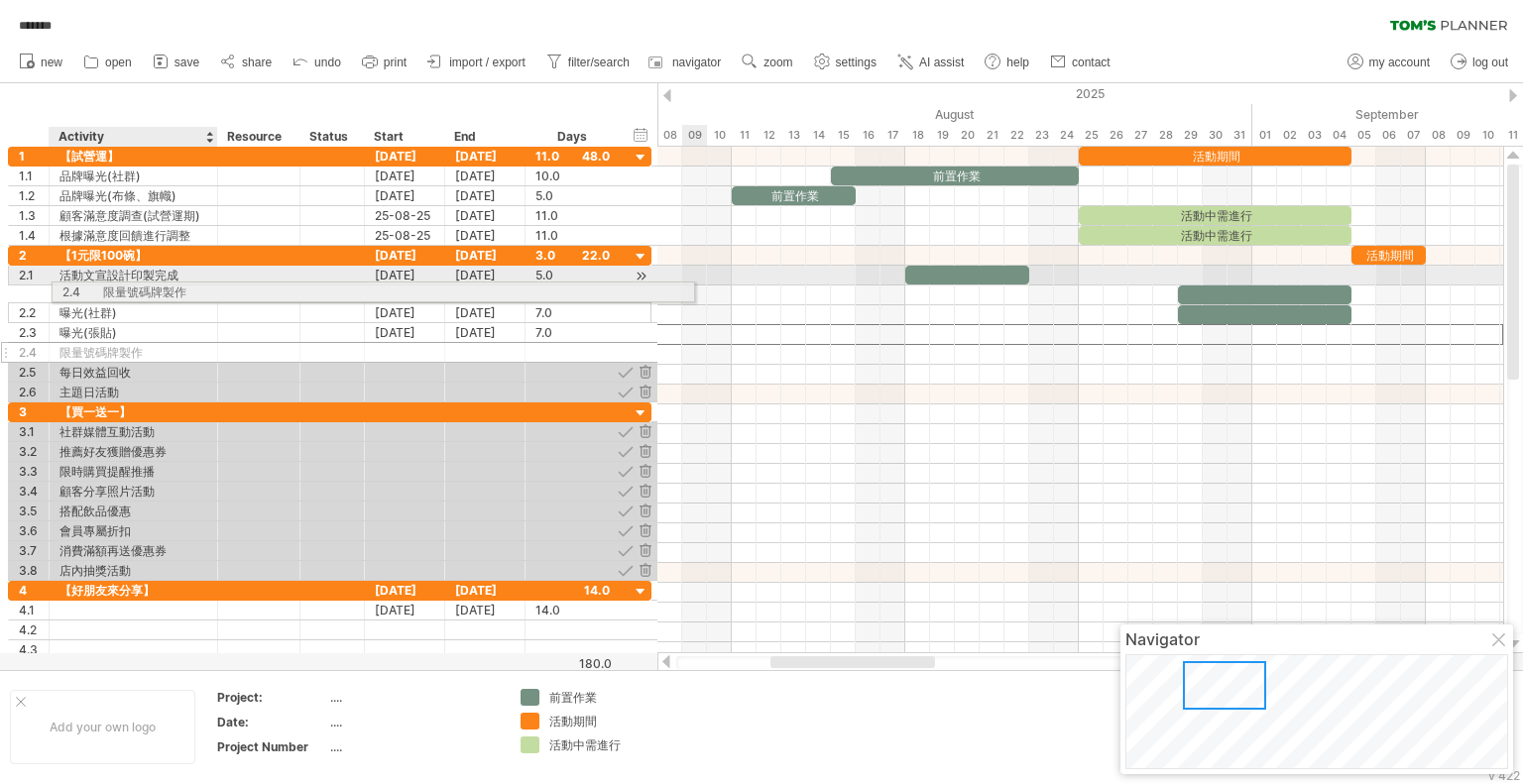drag, startPoint x: 51, startPoint y: 331, endPoint x: 106, endPoint y: 288, distance: 69.81404 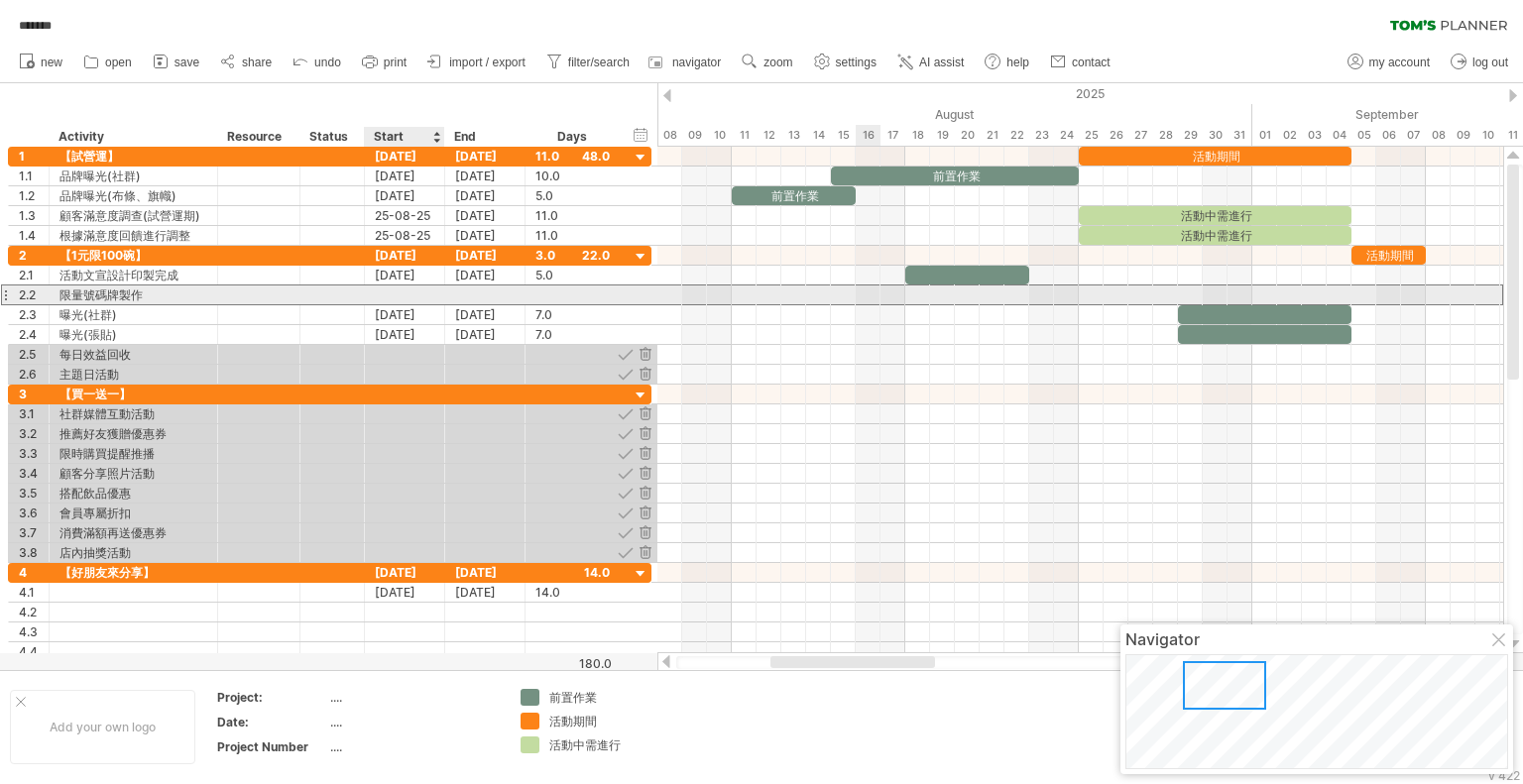click at bounding box center [405, 294] 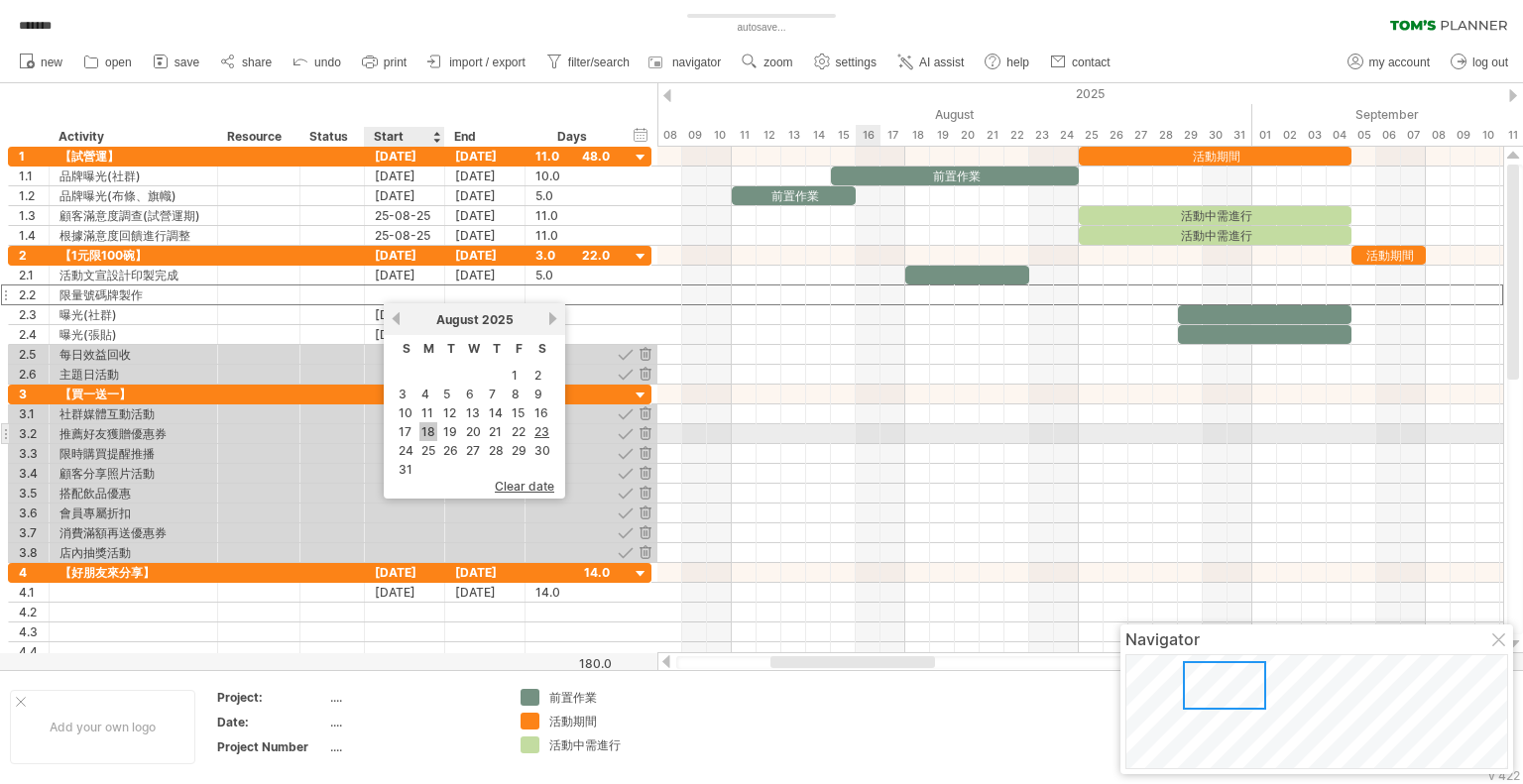 click on "18" at bounding box center [428, 431] 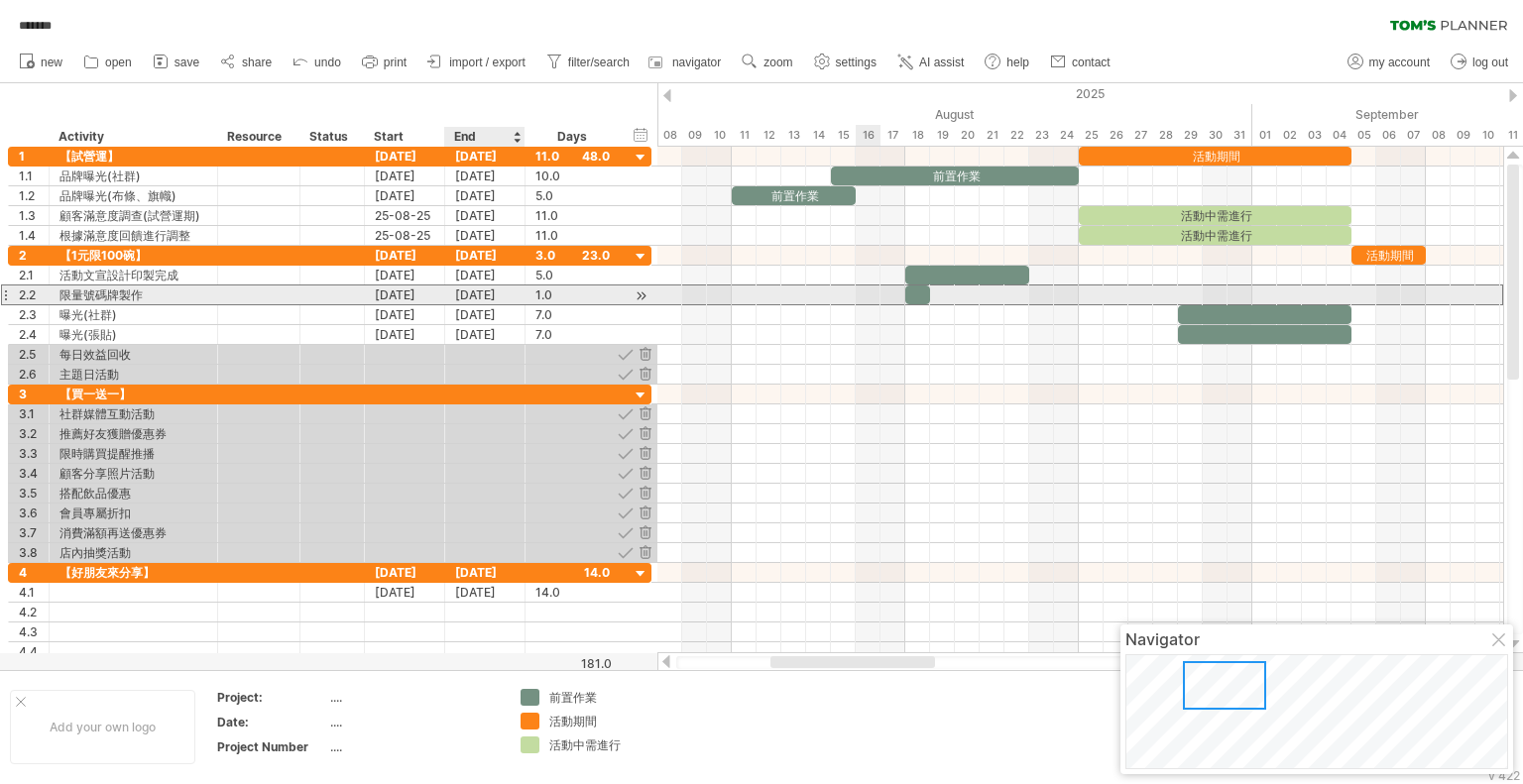 click on "[DATE]" at bounding box center [485, 294] 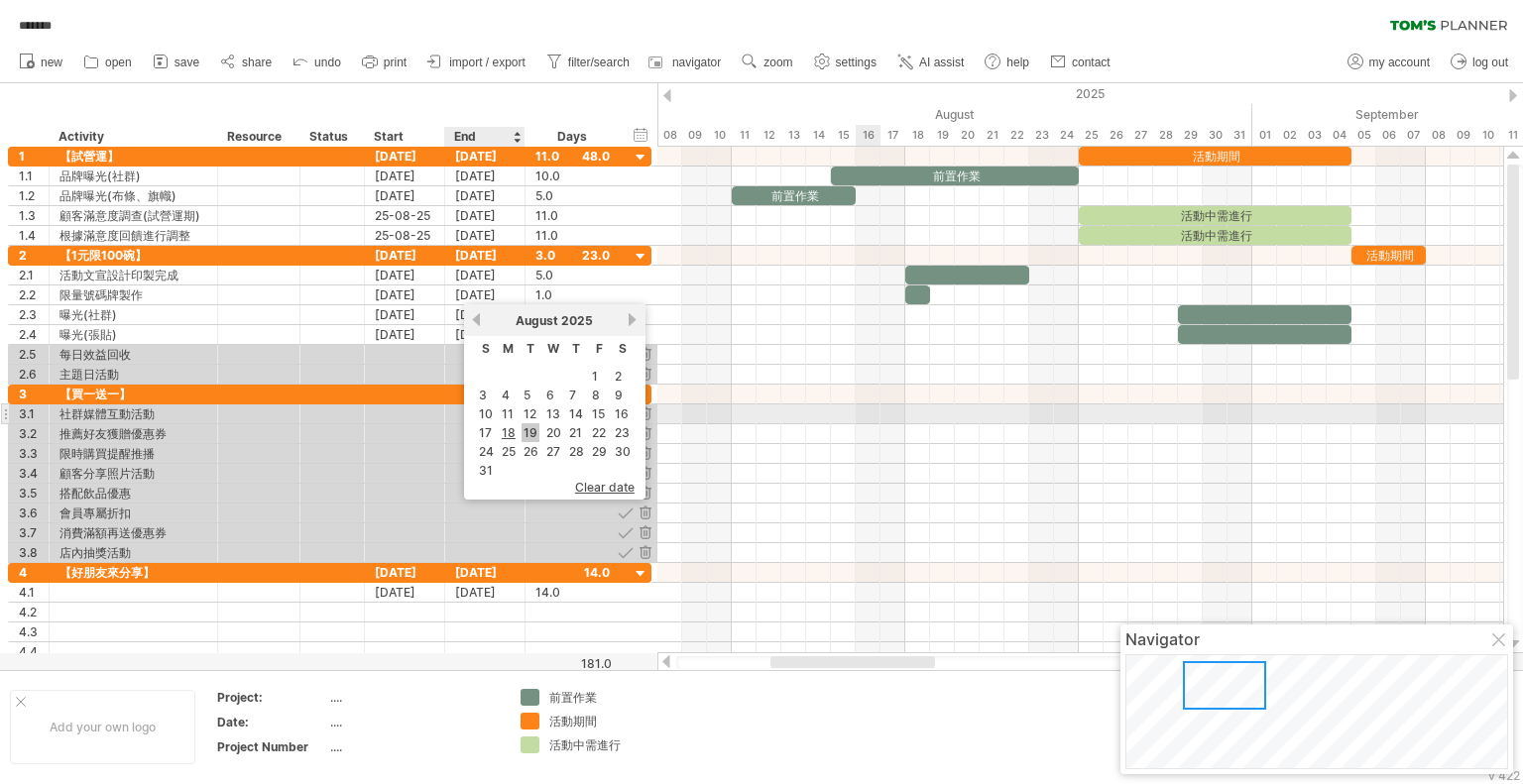 click on "19" at bounding box center [530, 432] 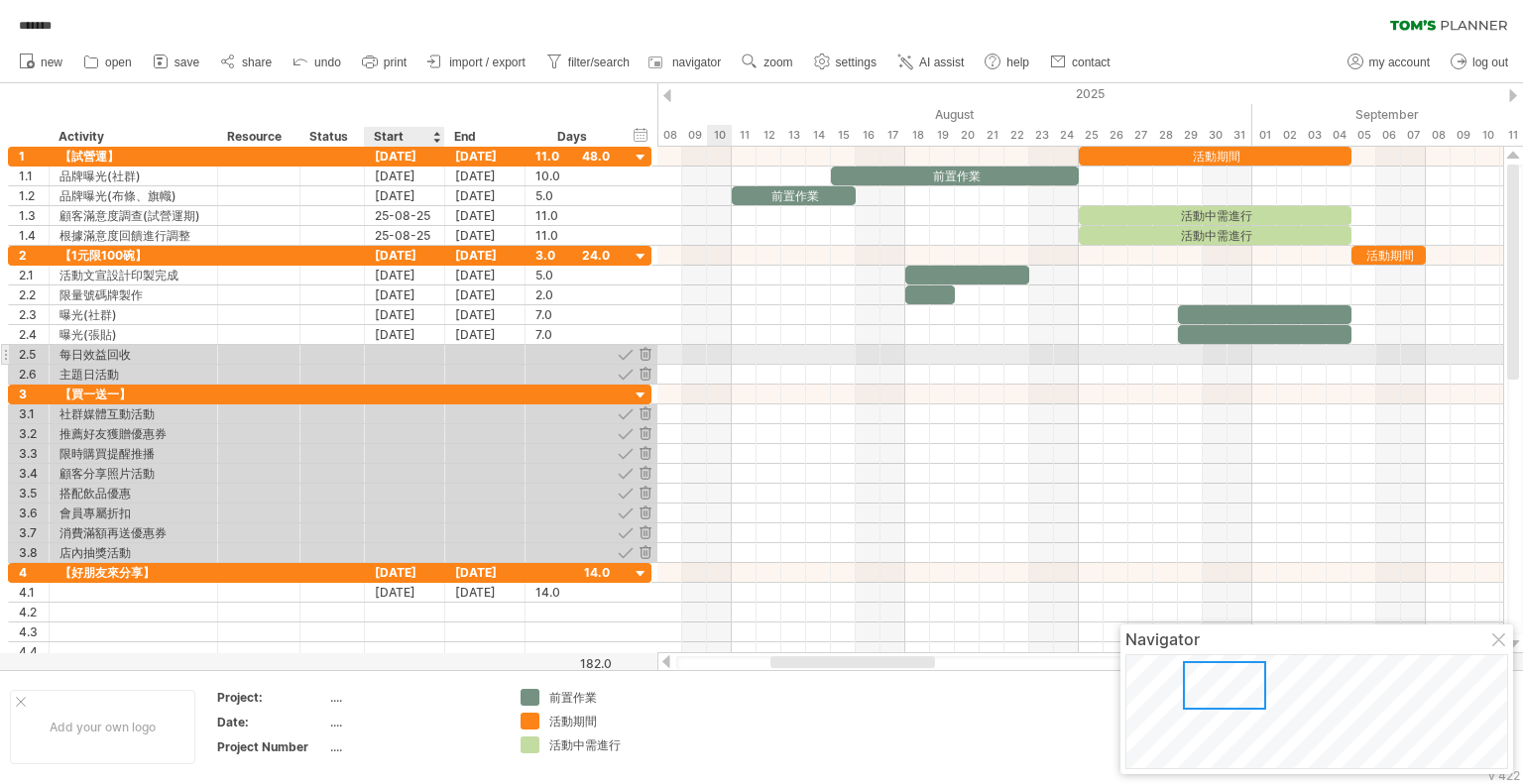 click at bounding box center (405, 354) 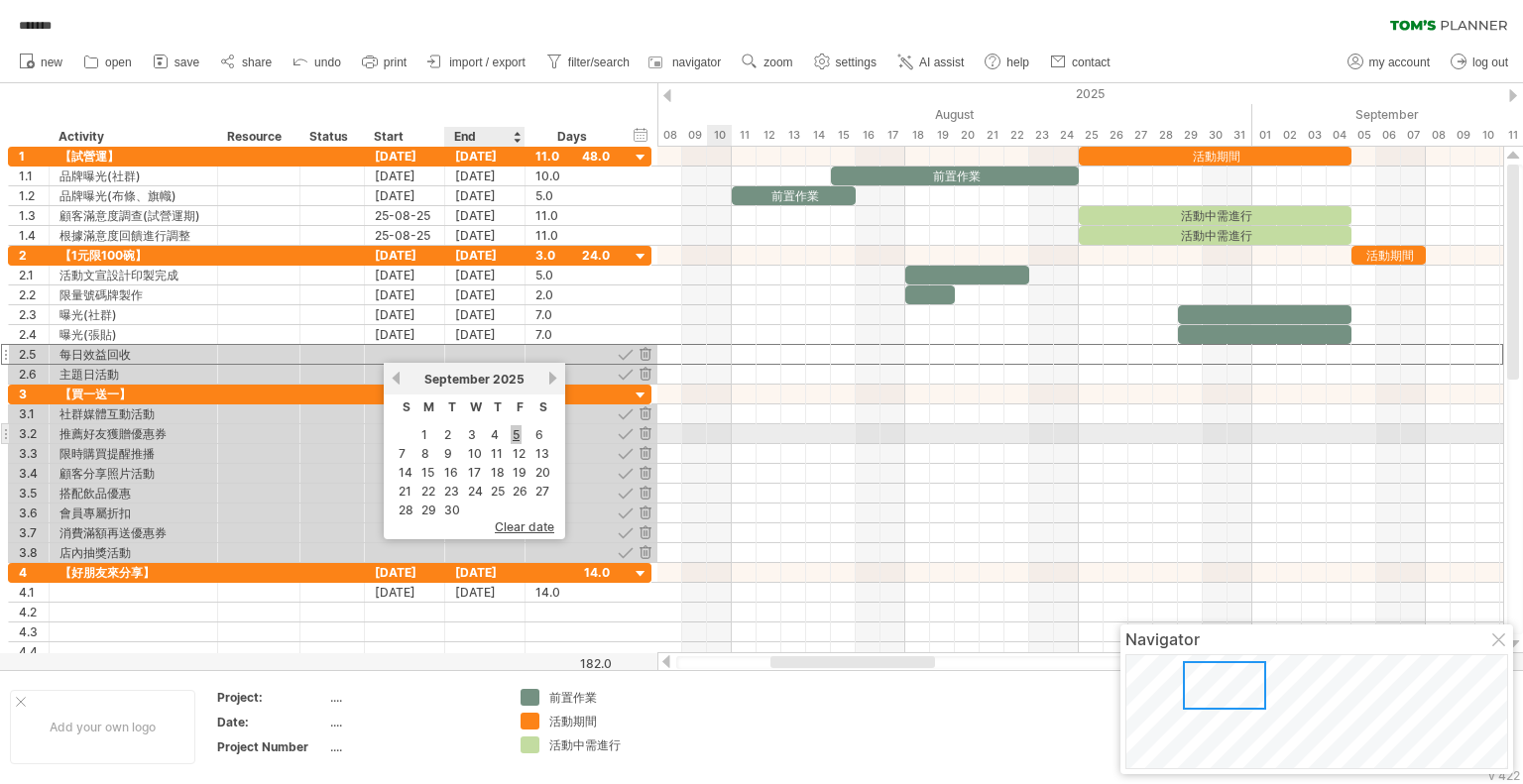 click on "5" at bounding box center (516, 434) 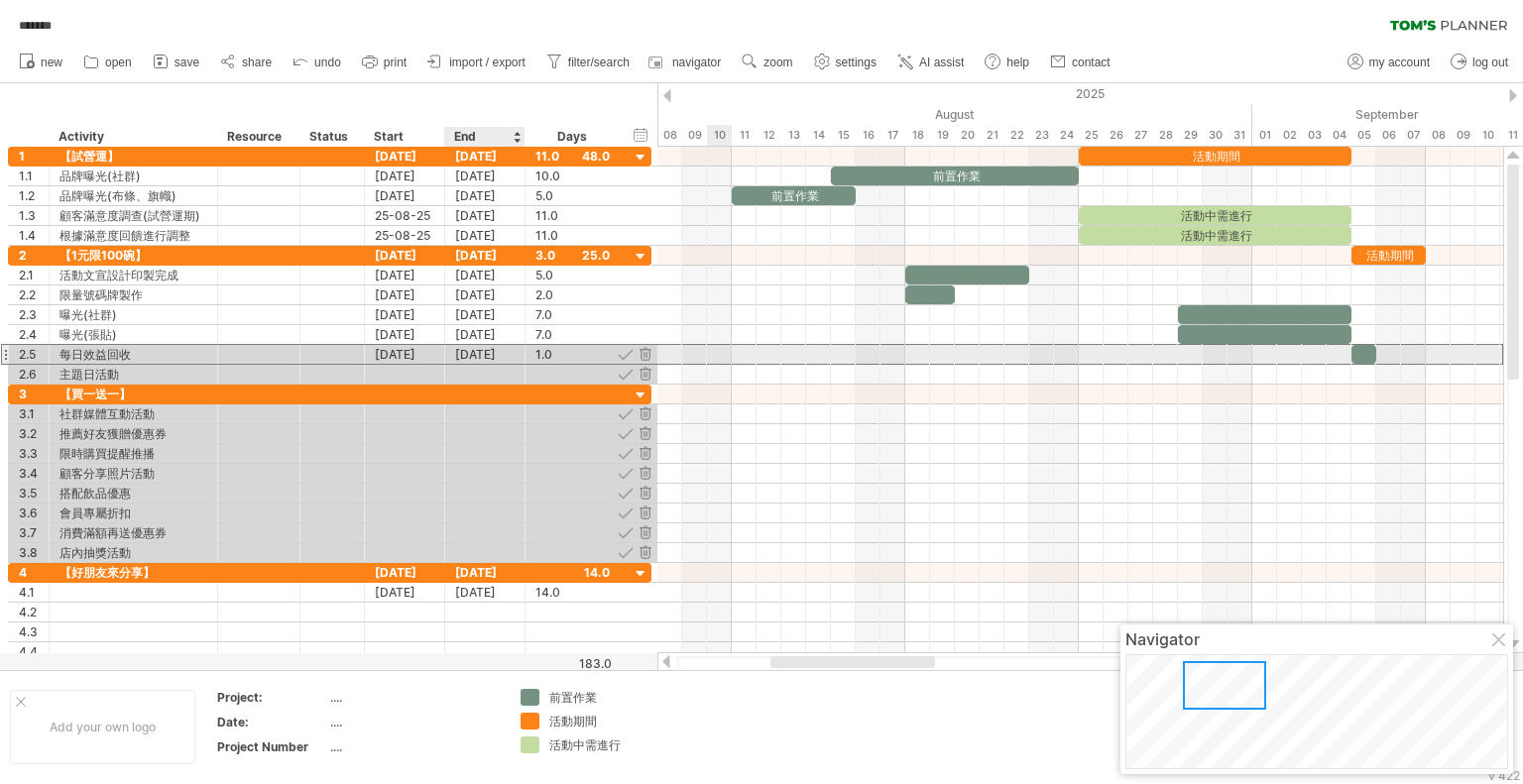 click on "[DATE]" at bounding box center [485, 354] 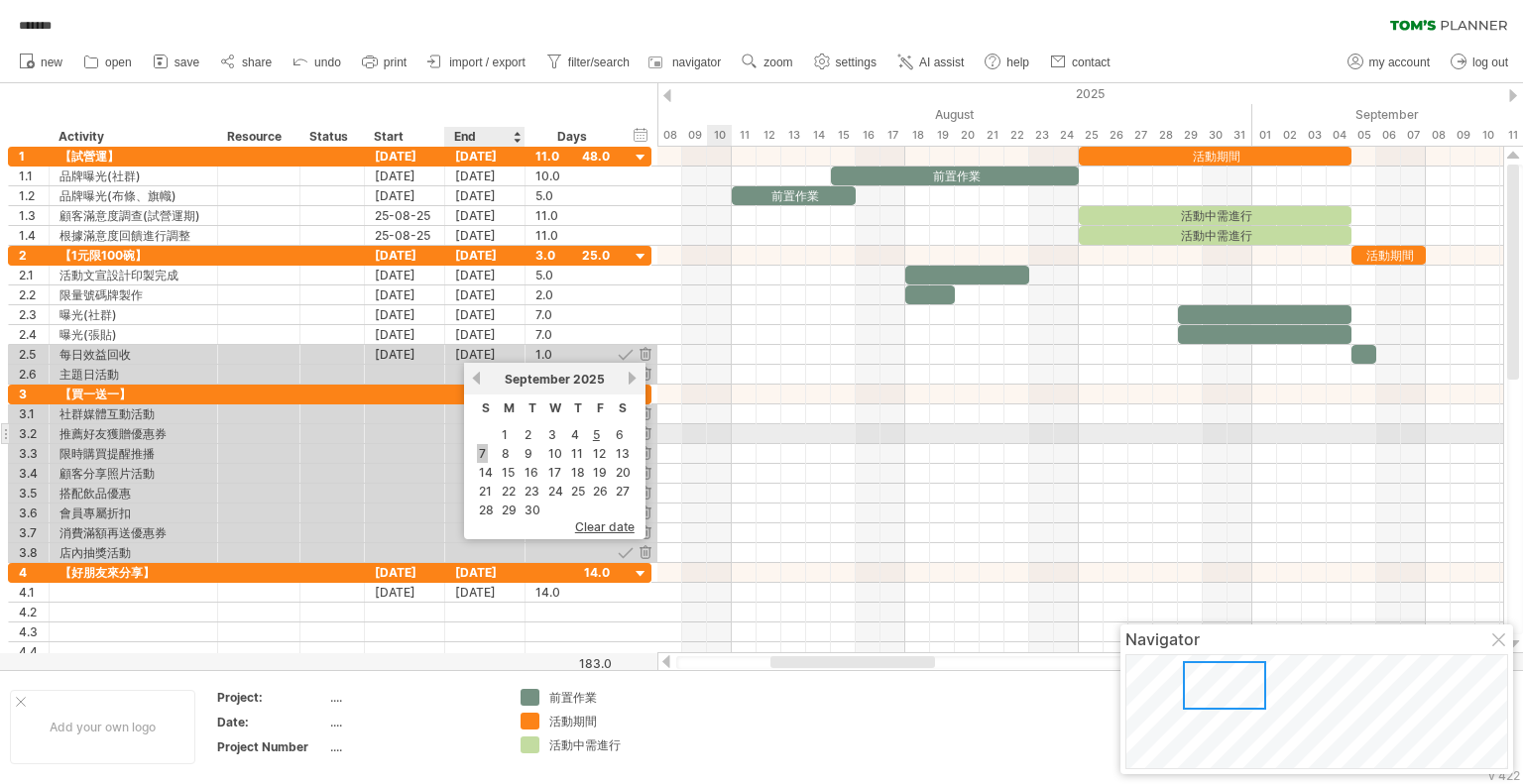 click on "7" at bounding box center (482, 453) 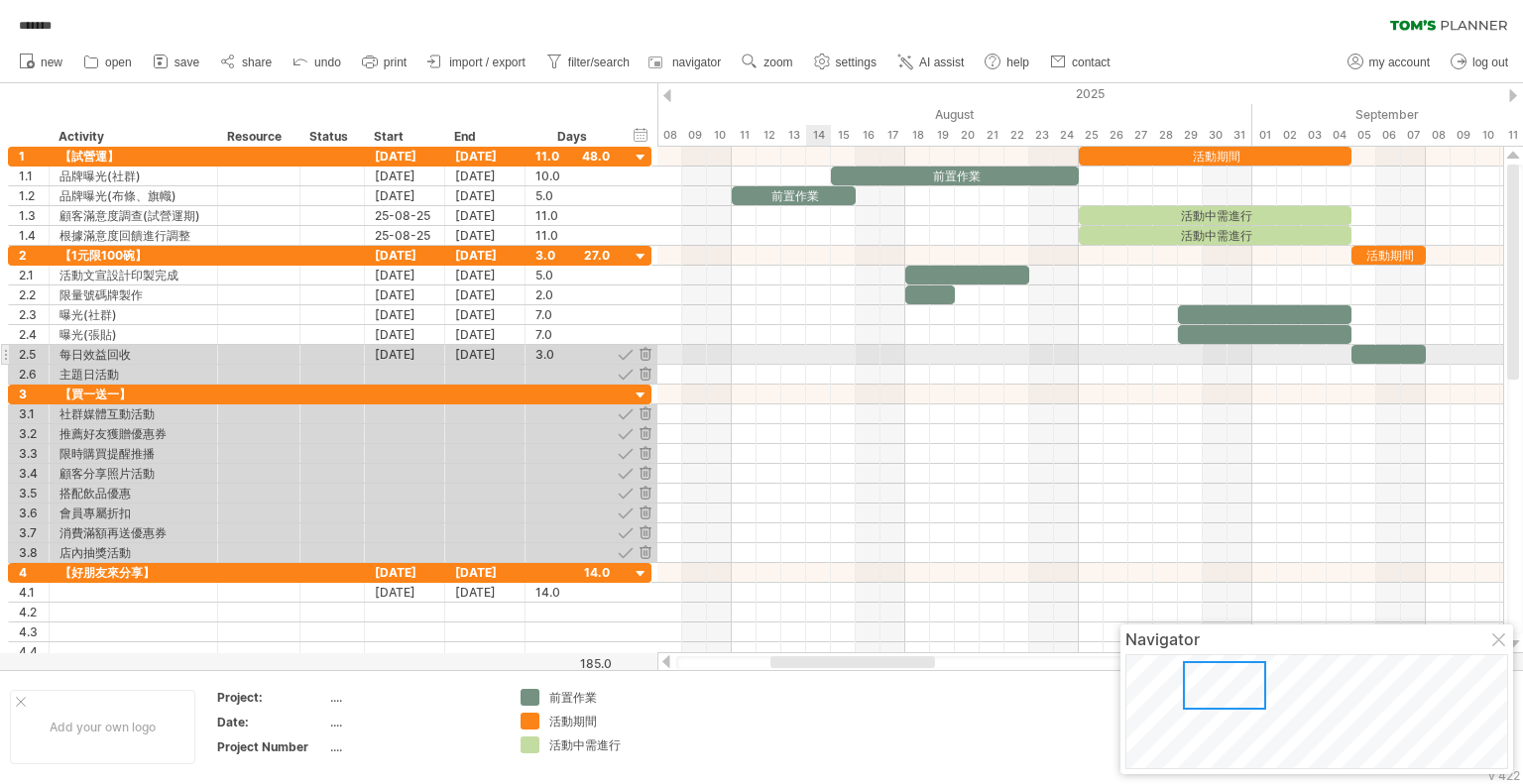 click at bounding box center (1080, 355) 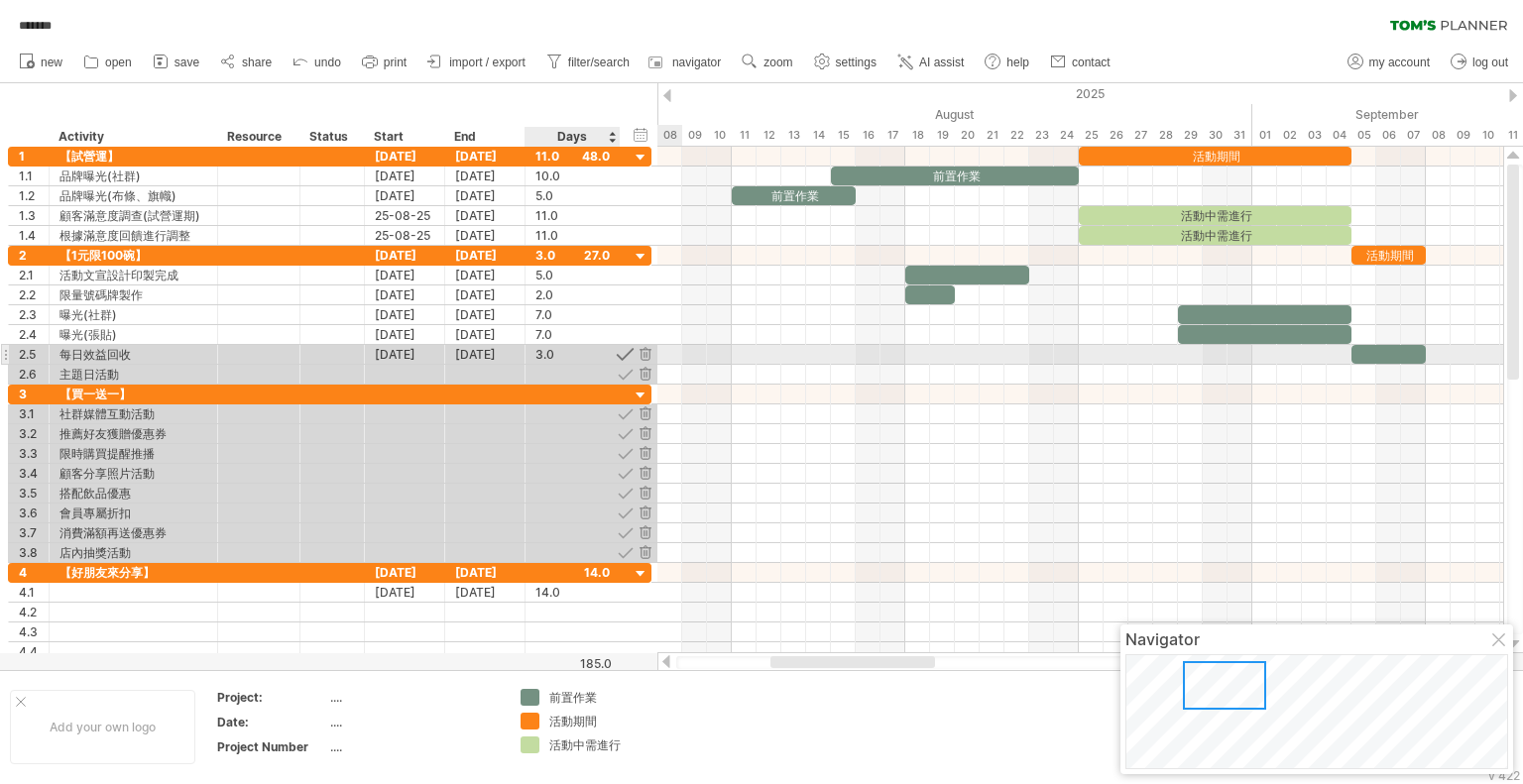 click at bounding box center [625, 354] 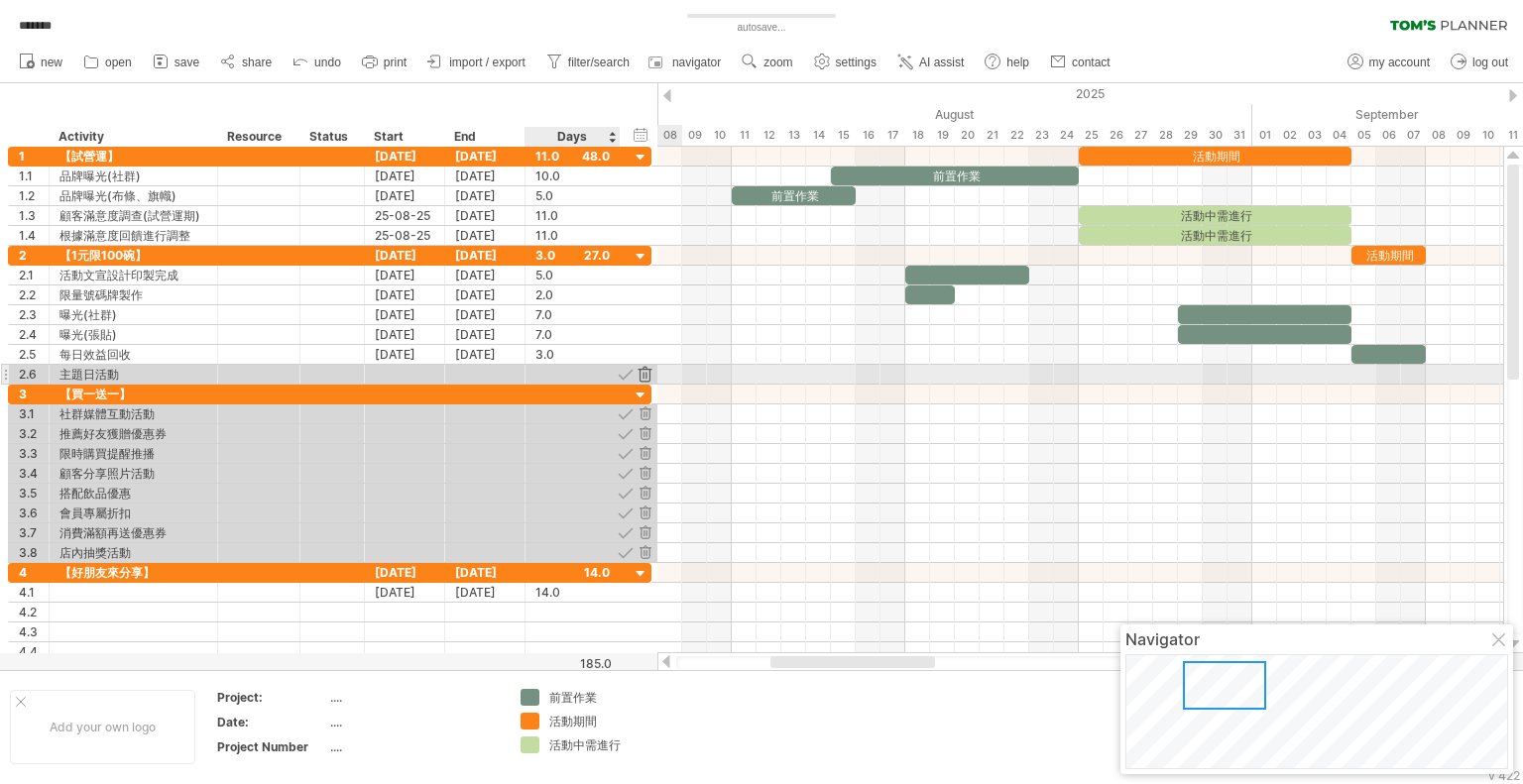 click at bounding box center (644, 374) 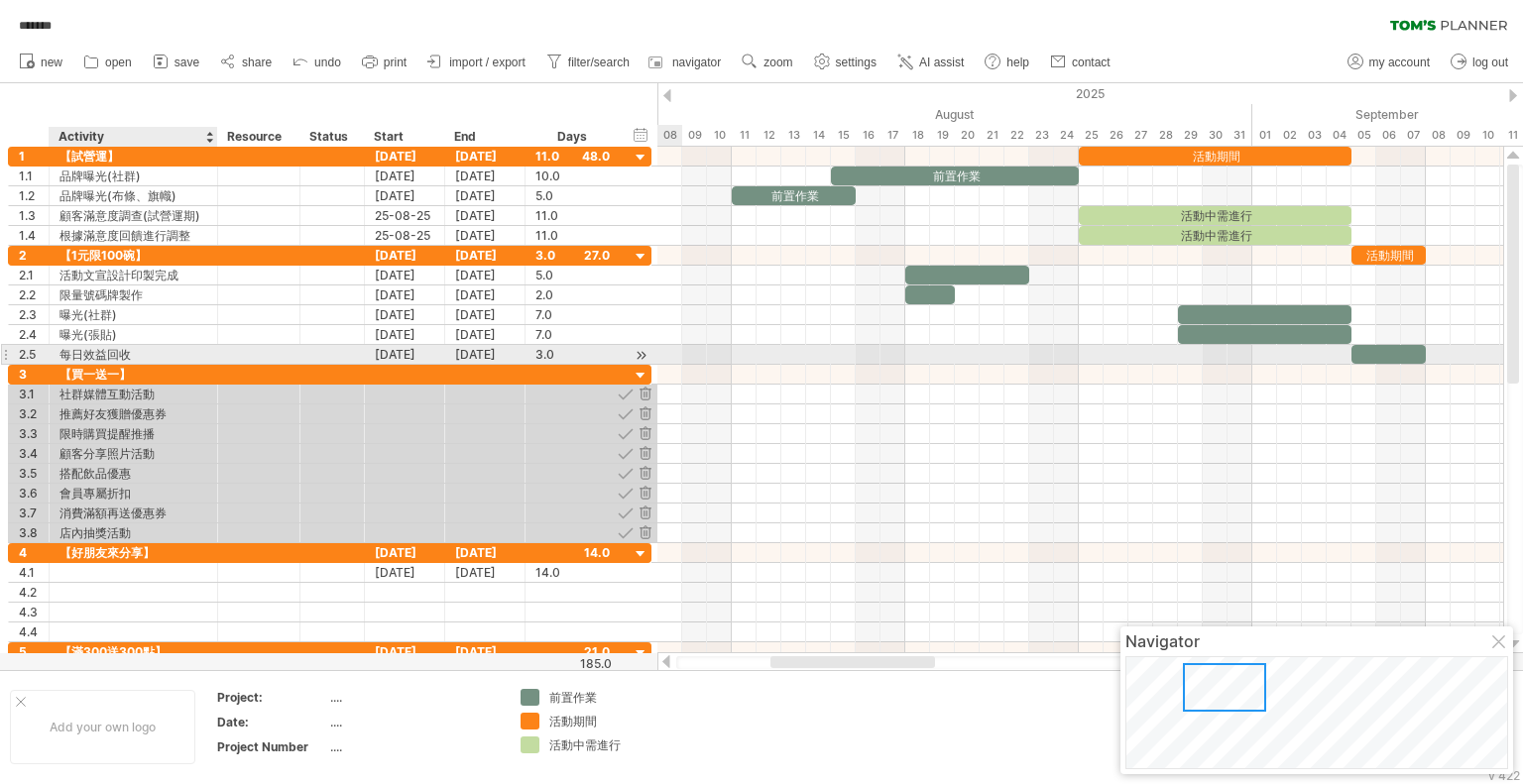 click on "每日效益回收" at bounding box center [133, 354] 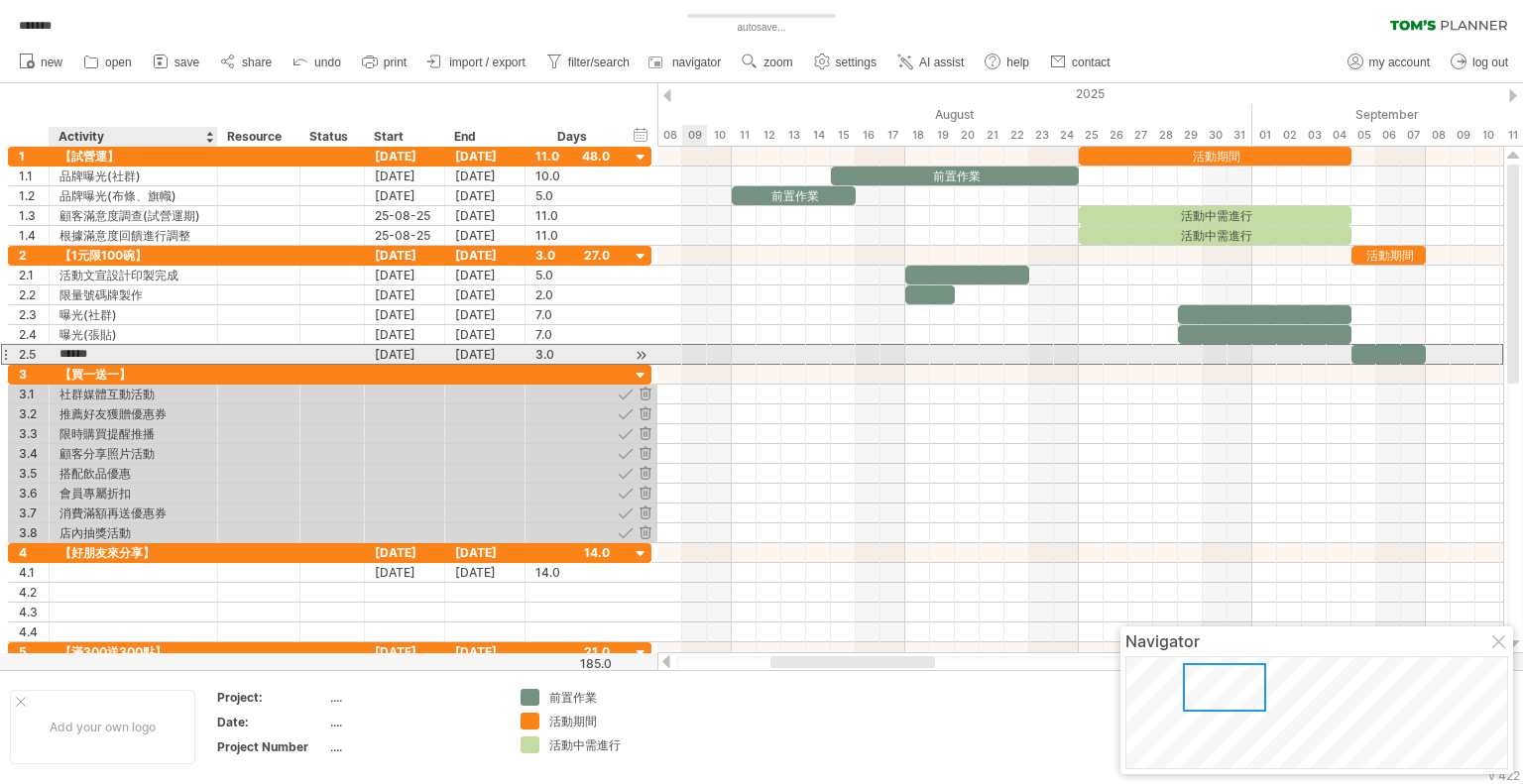 click on "******" at bounding box center [133, 354] 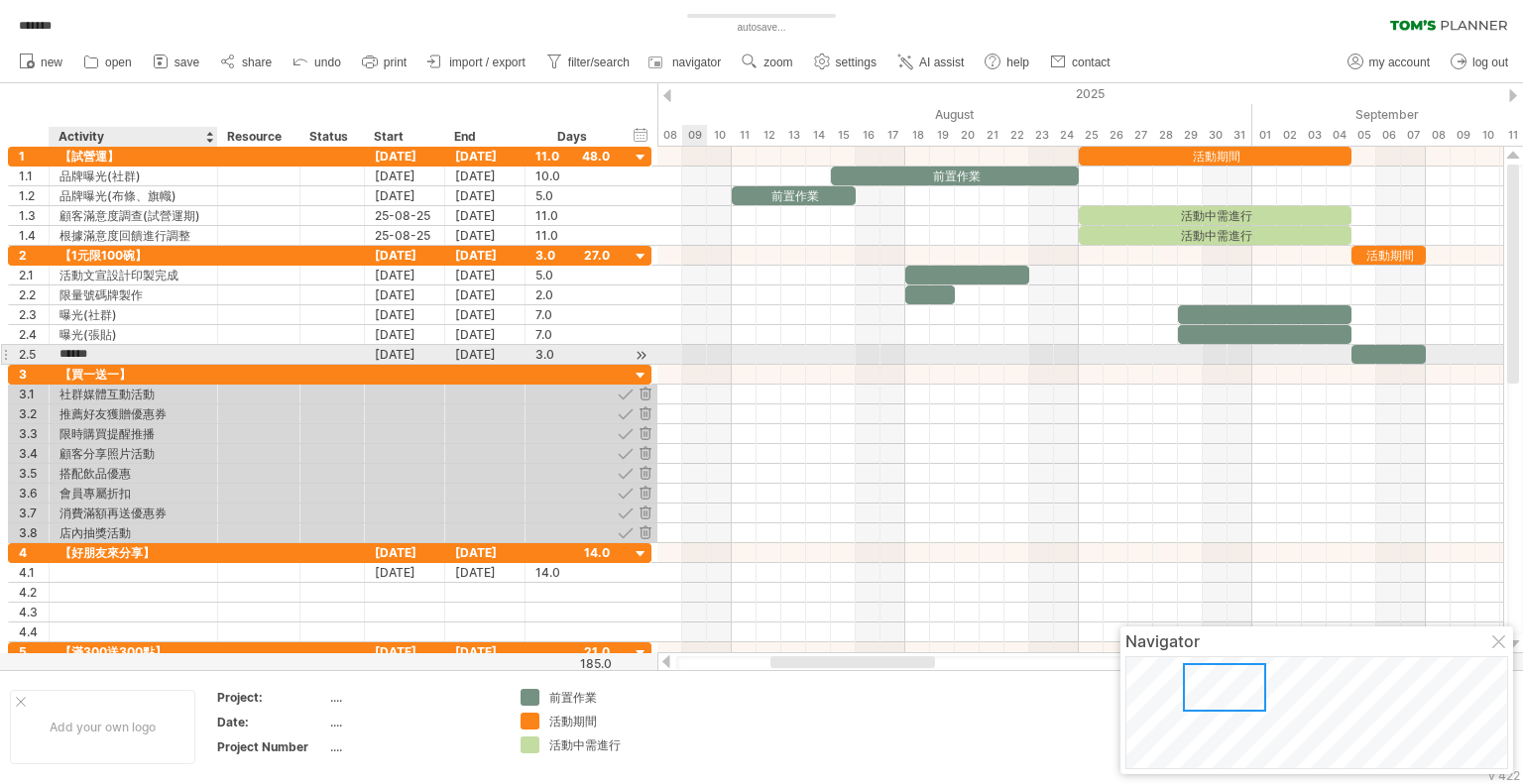 click on "******" at bounding box center [133, 354] 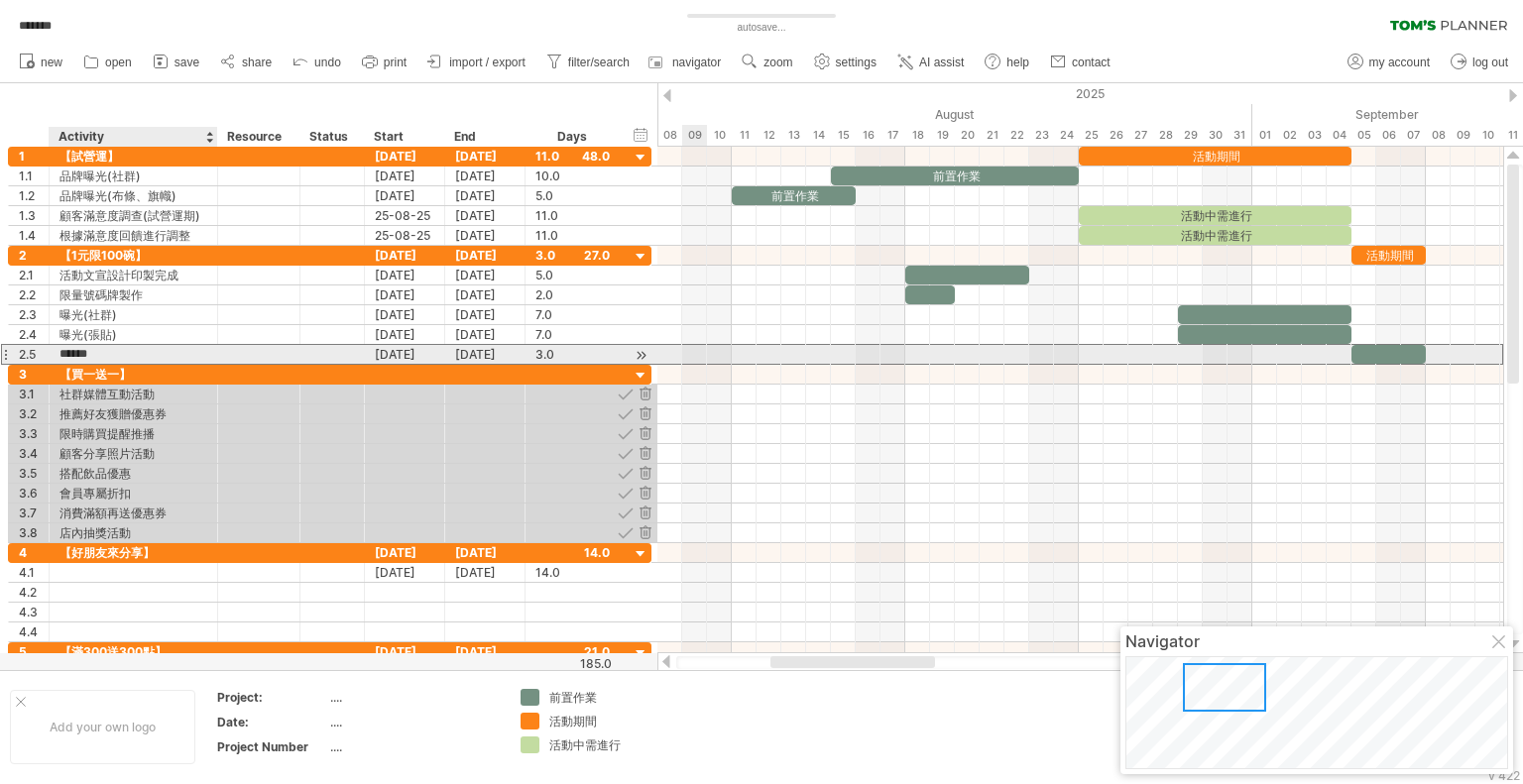 click on "******" at bounding box center [133, 354] 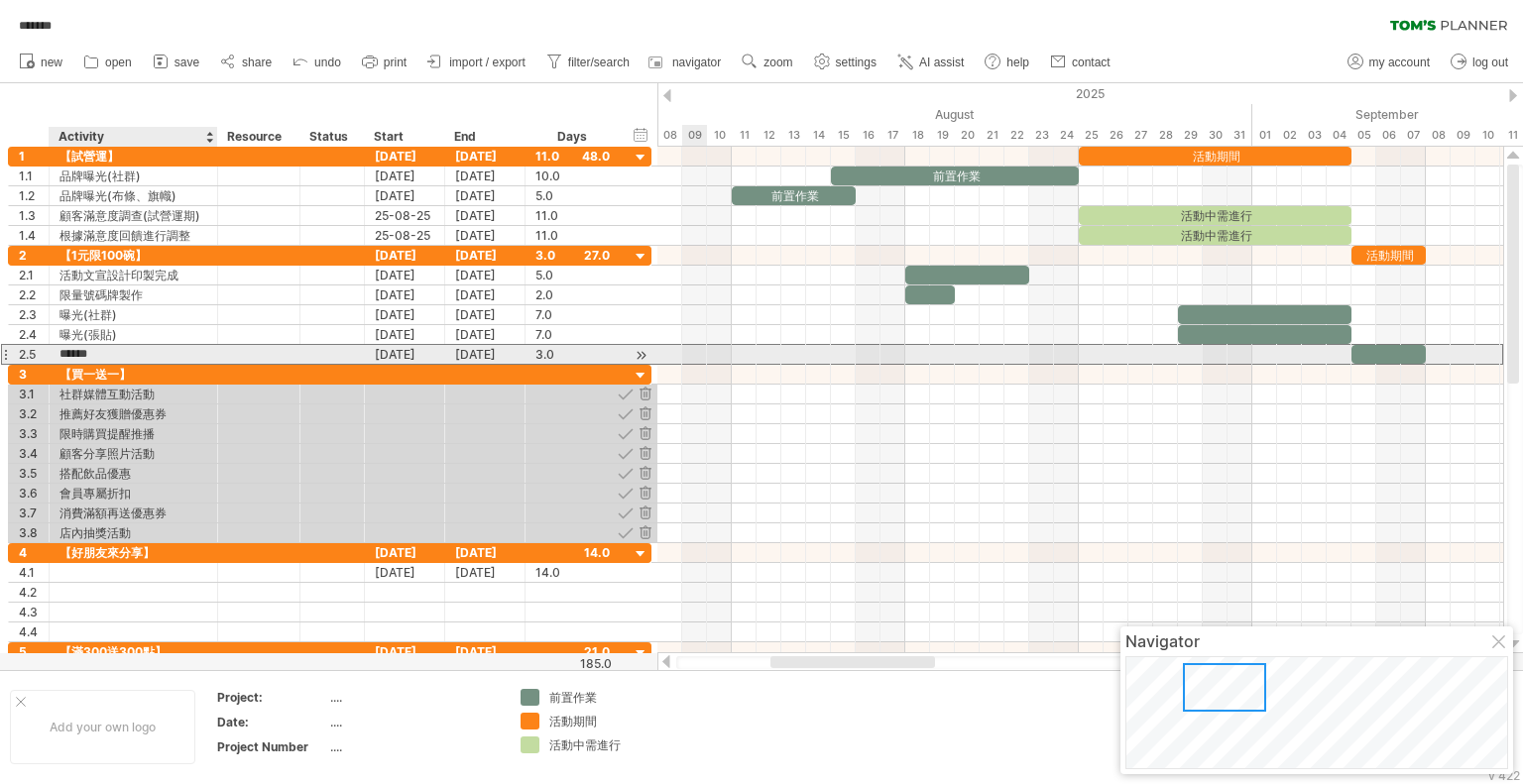 click on "******" at bounding box center [133, 354] 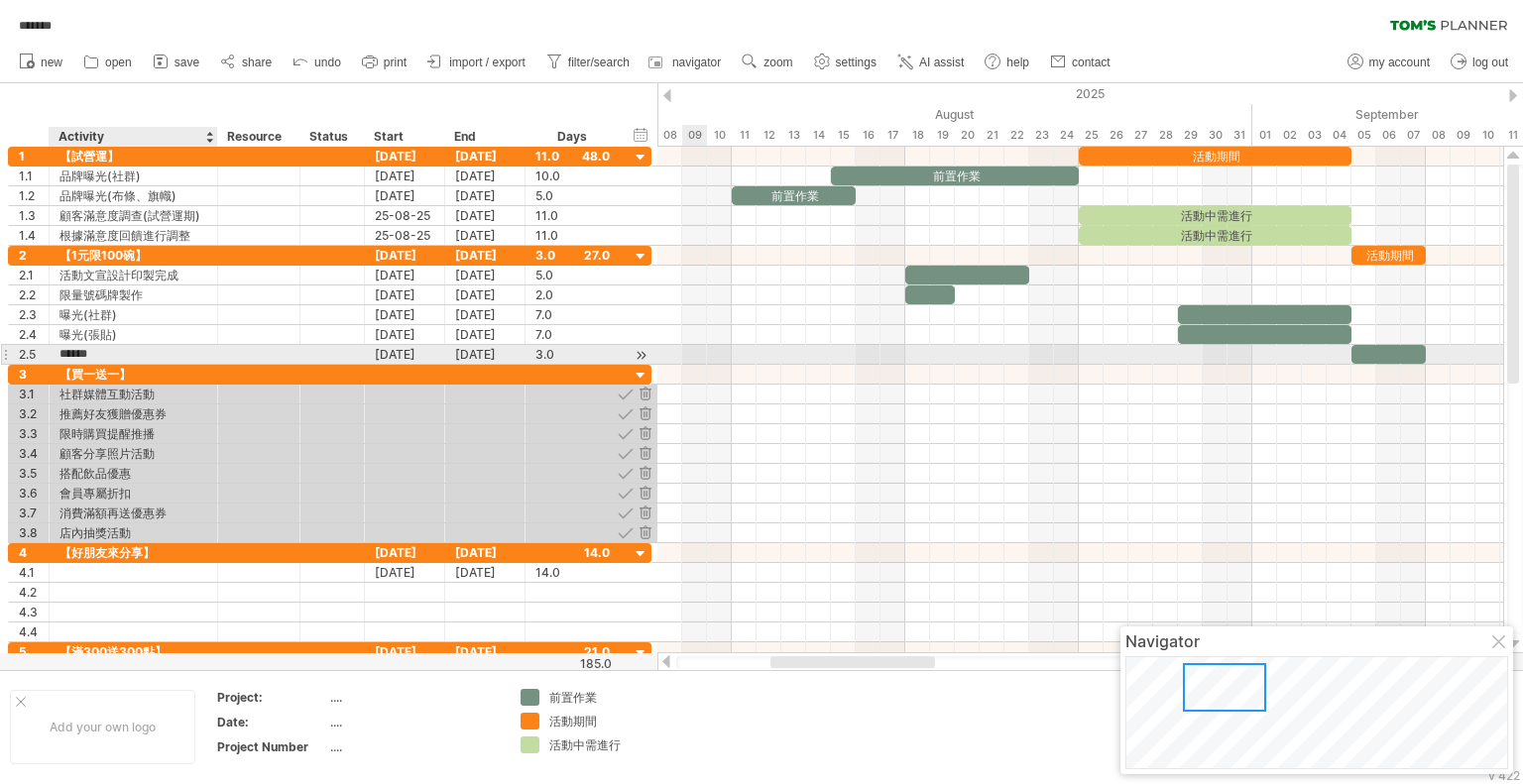 click on "******" at bounding box center (133, 354) 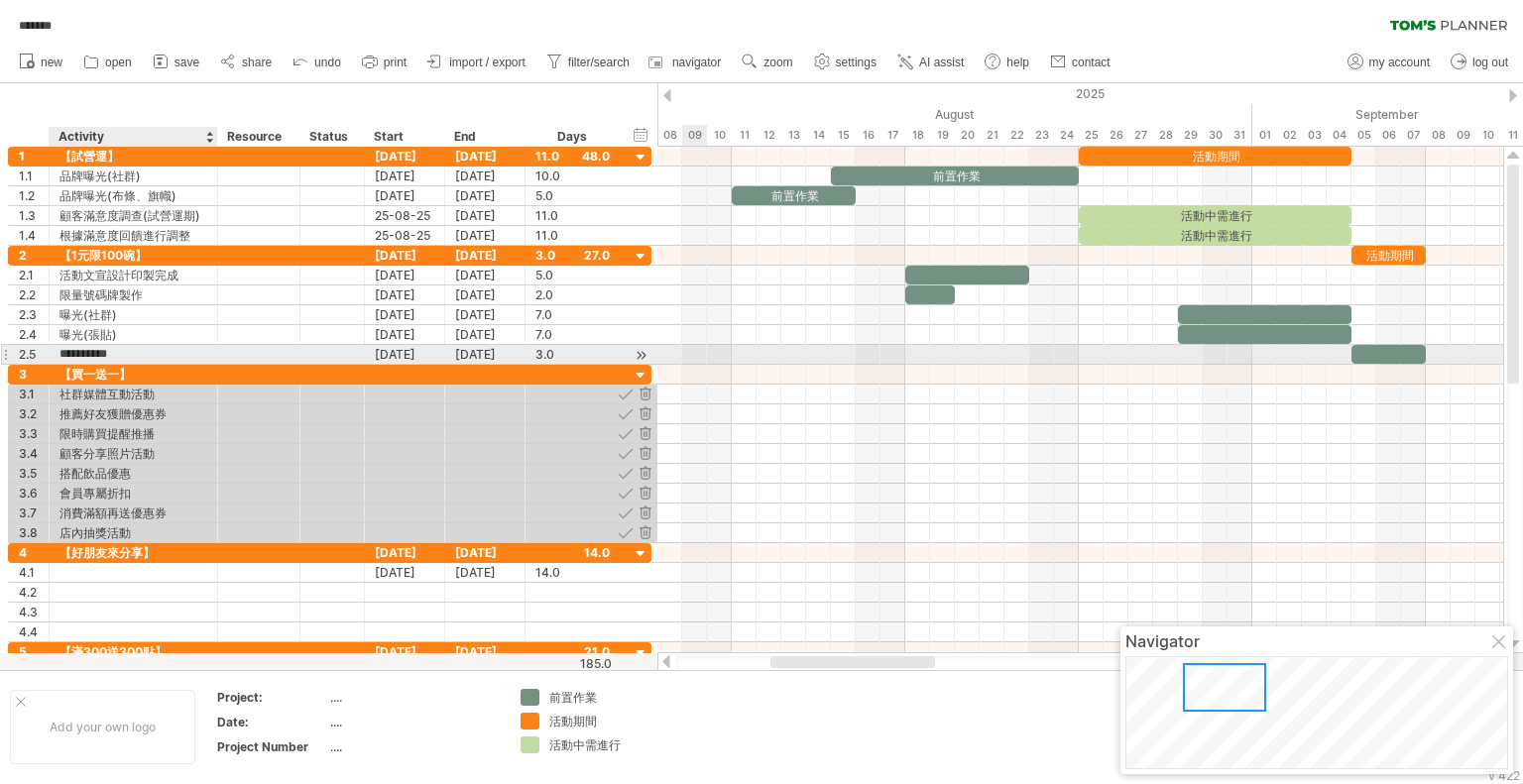 type on "*********" 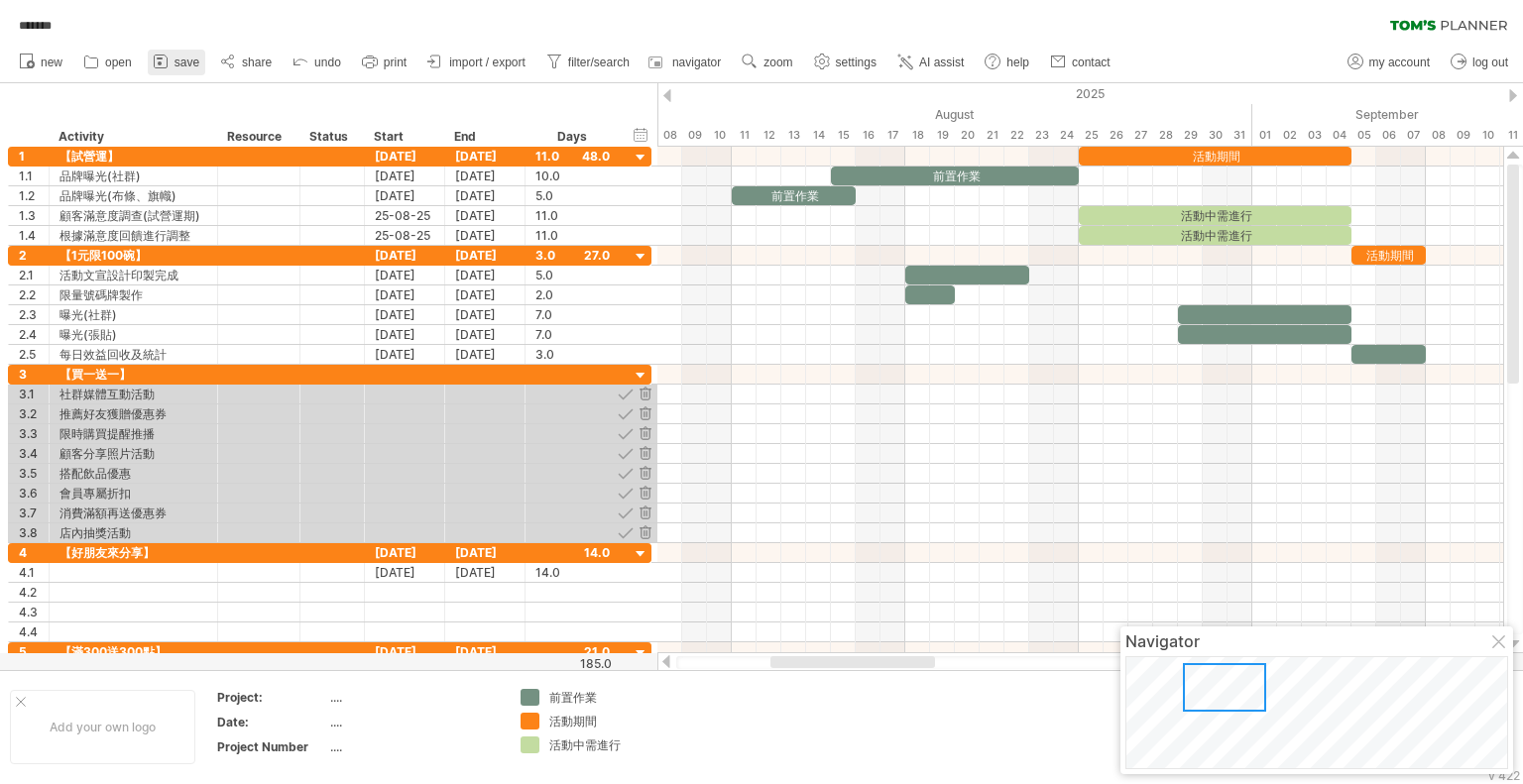 click on "save" at bounding box center (186, 62) 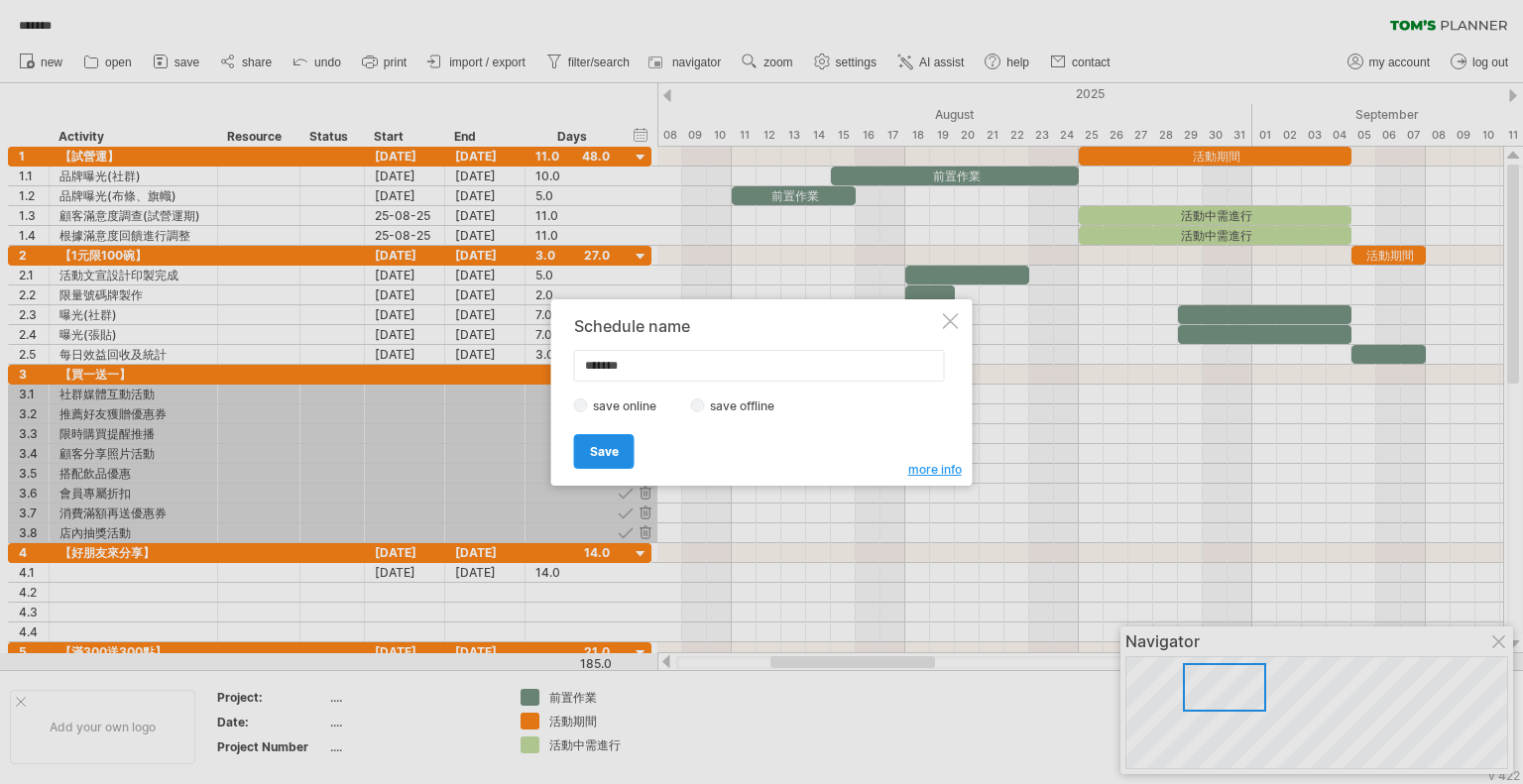 click on "Save" at bounding box center [604, 451] 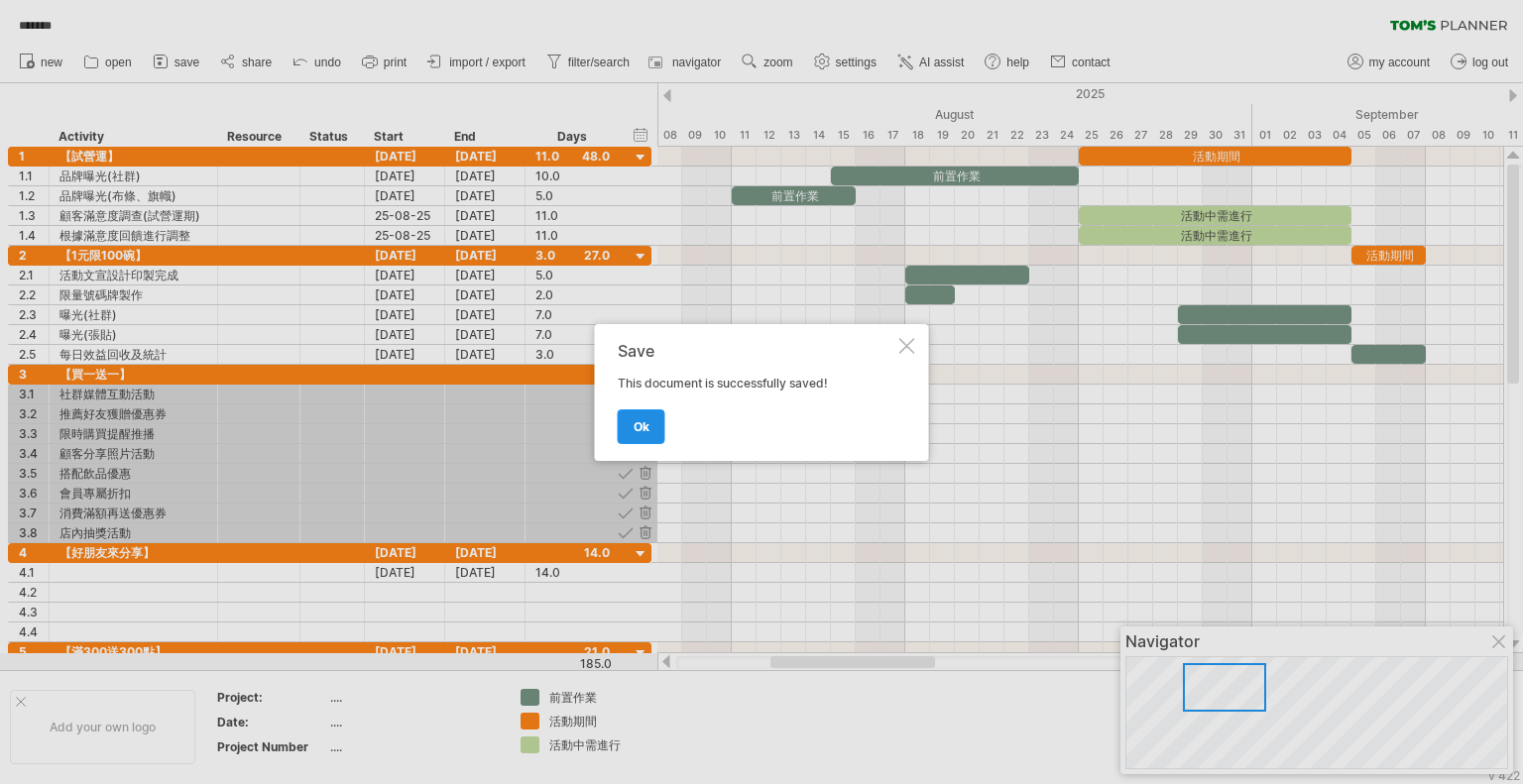 click on "ok" at bounding box center [642, 426] 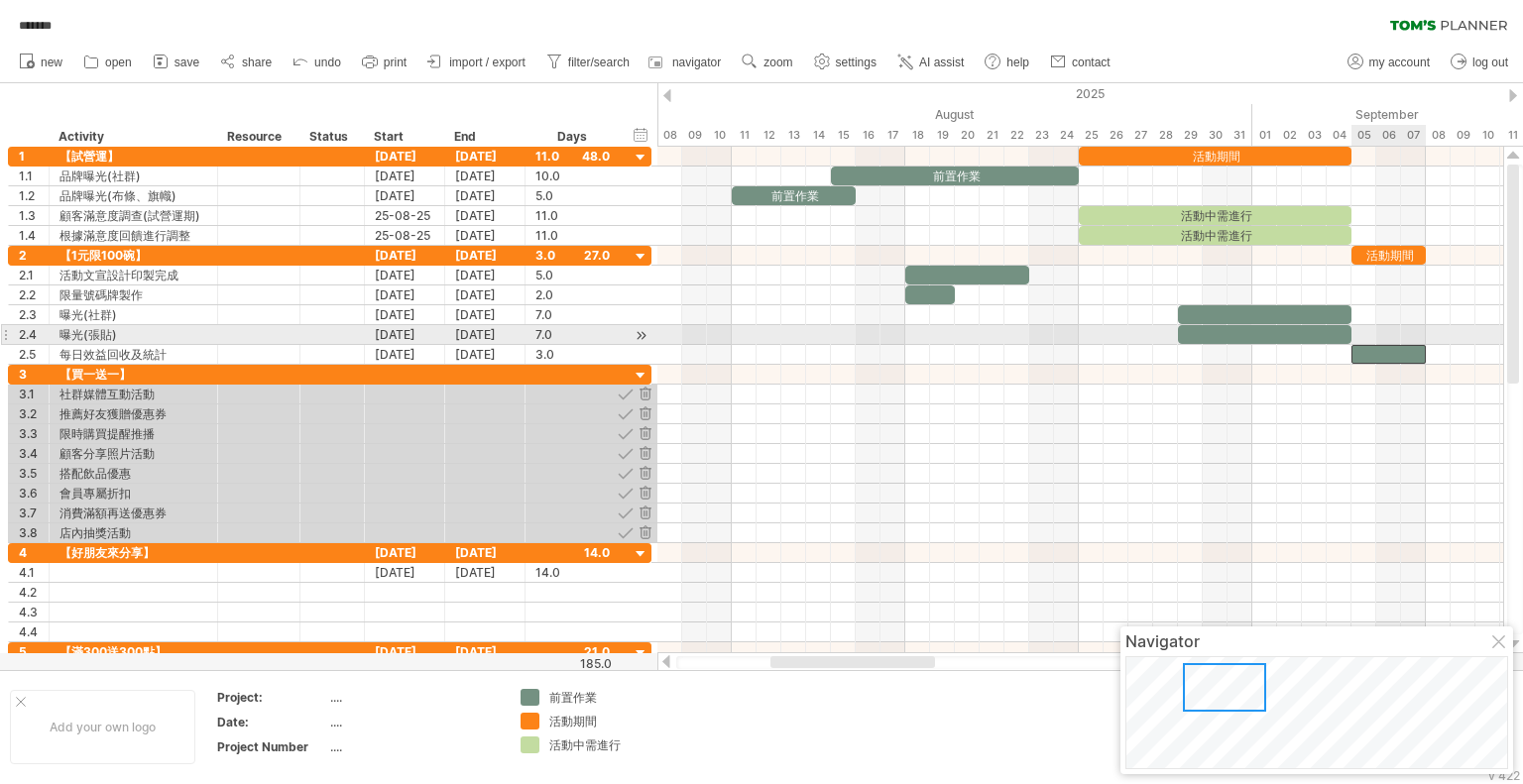 click at bounding box center [1388, 354] 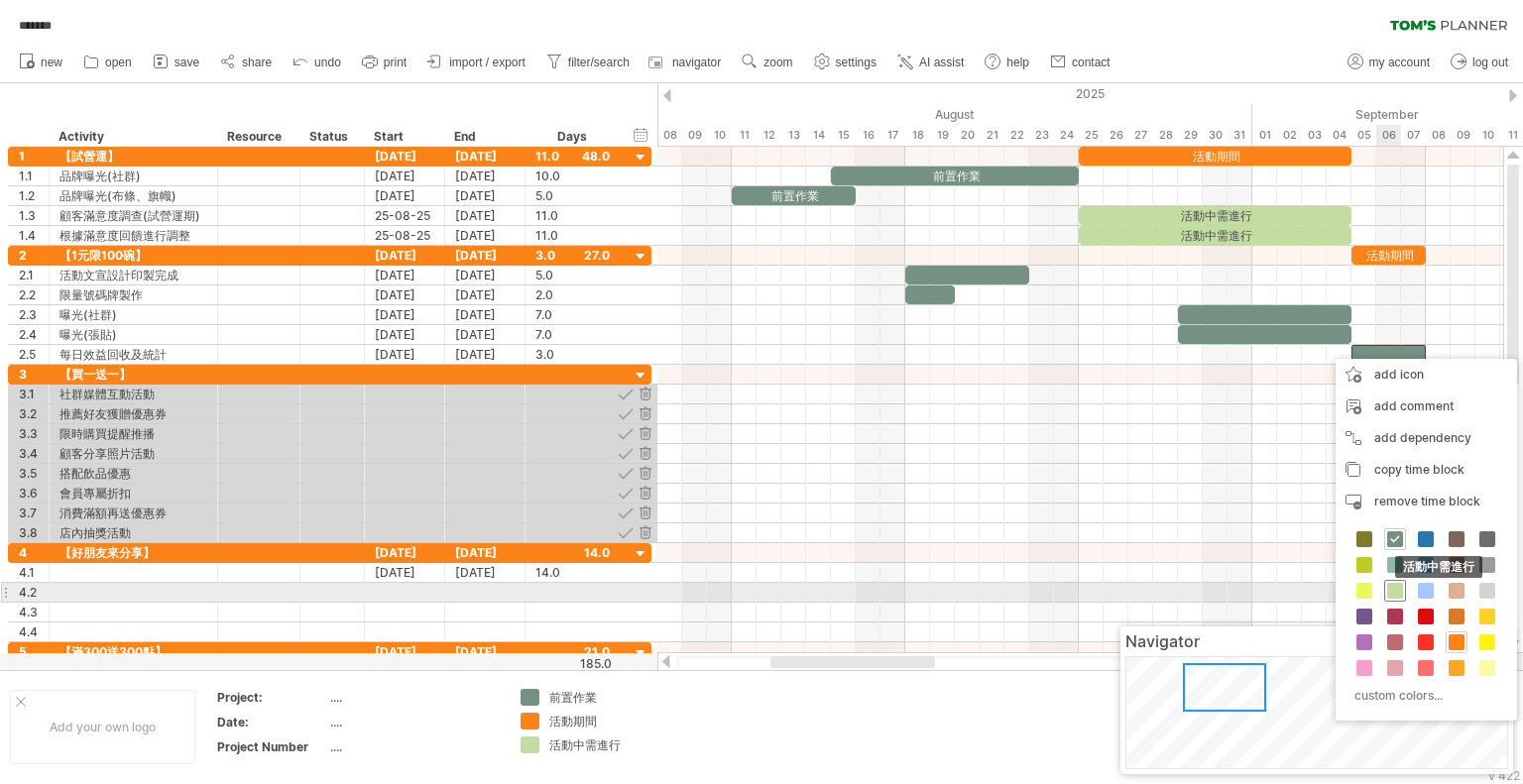 click at bounding box center [1395, 591] 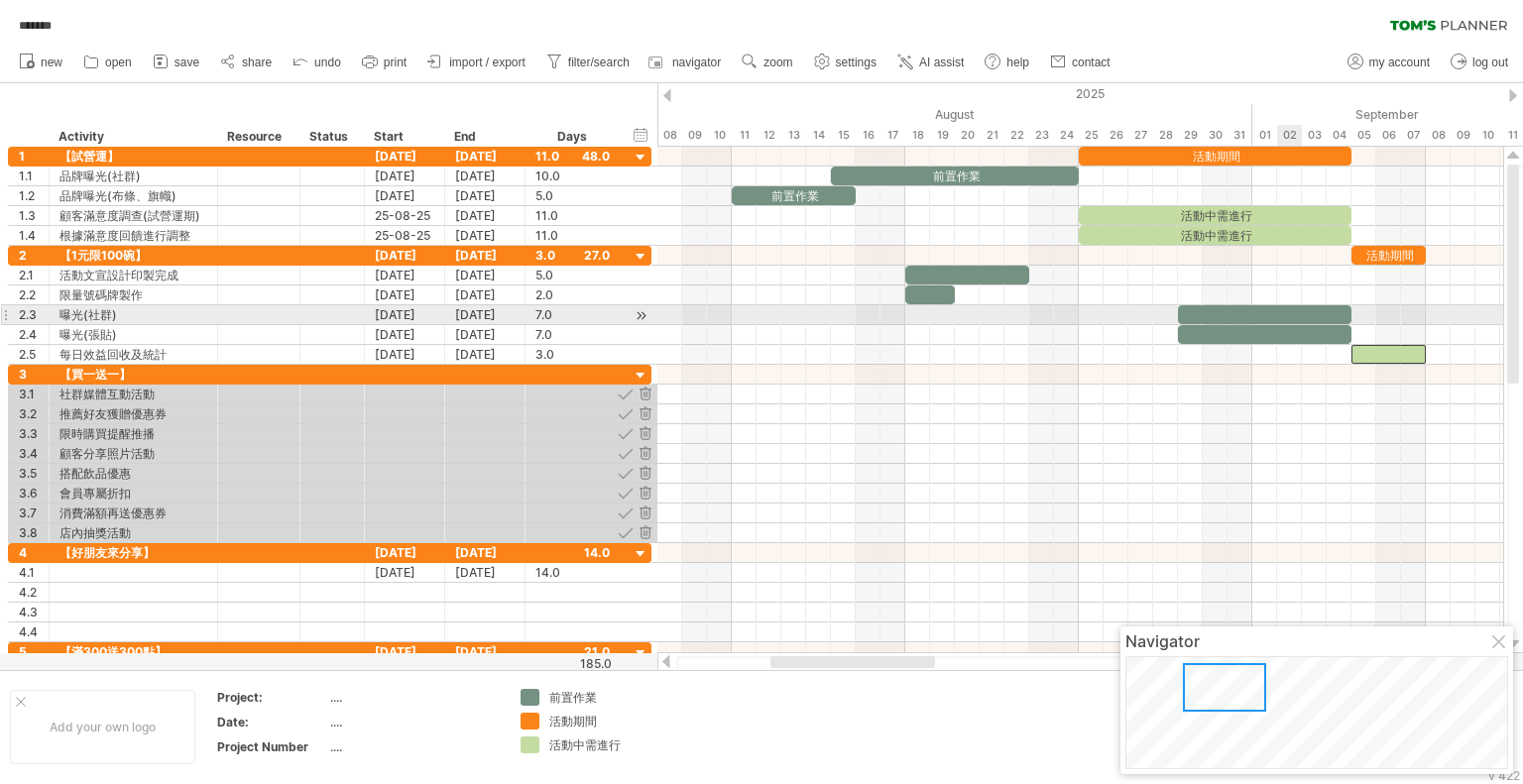 click at bounding box center [1264, 314] 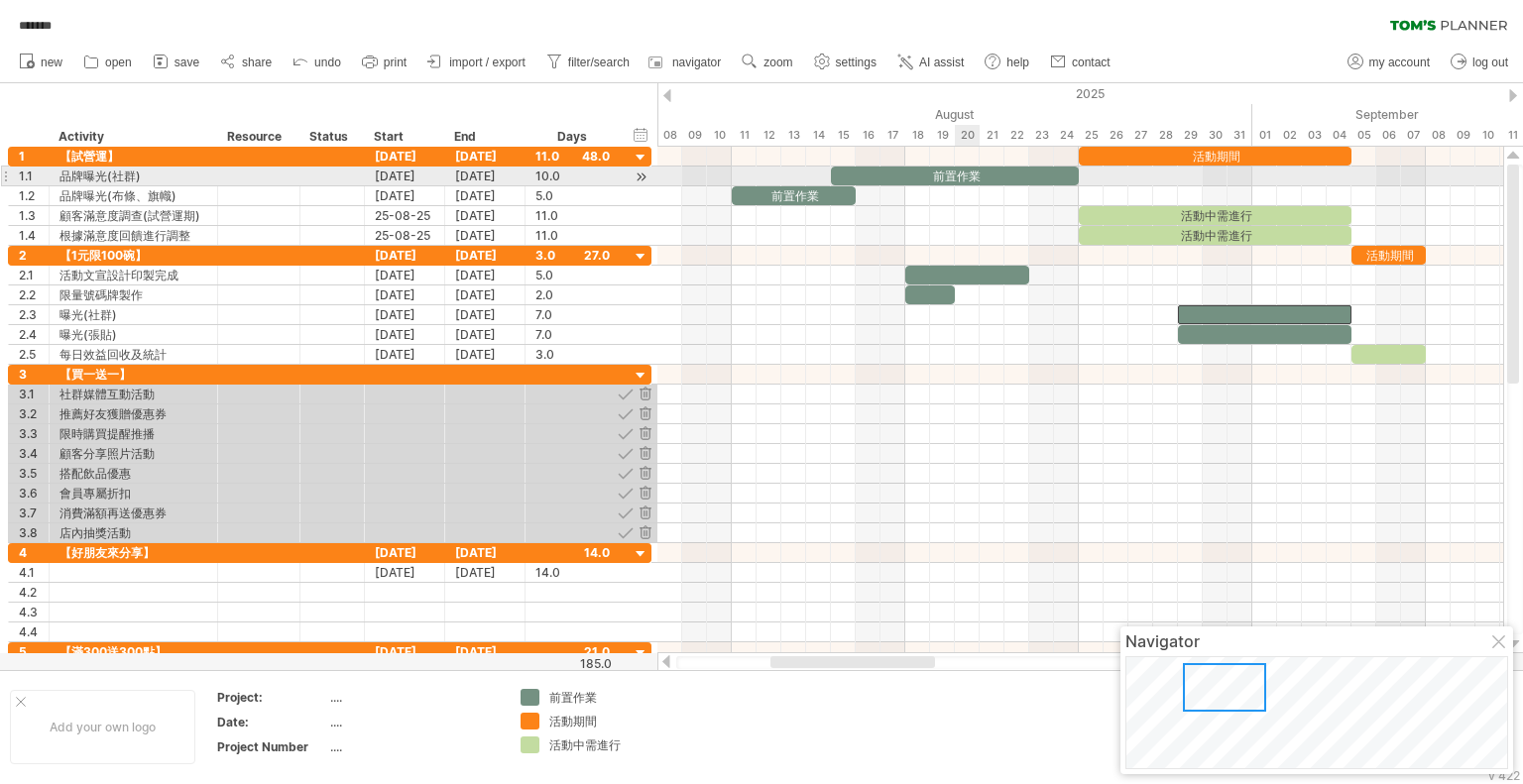 click on "前置作業" at bounding box center [955, 175] 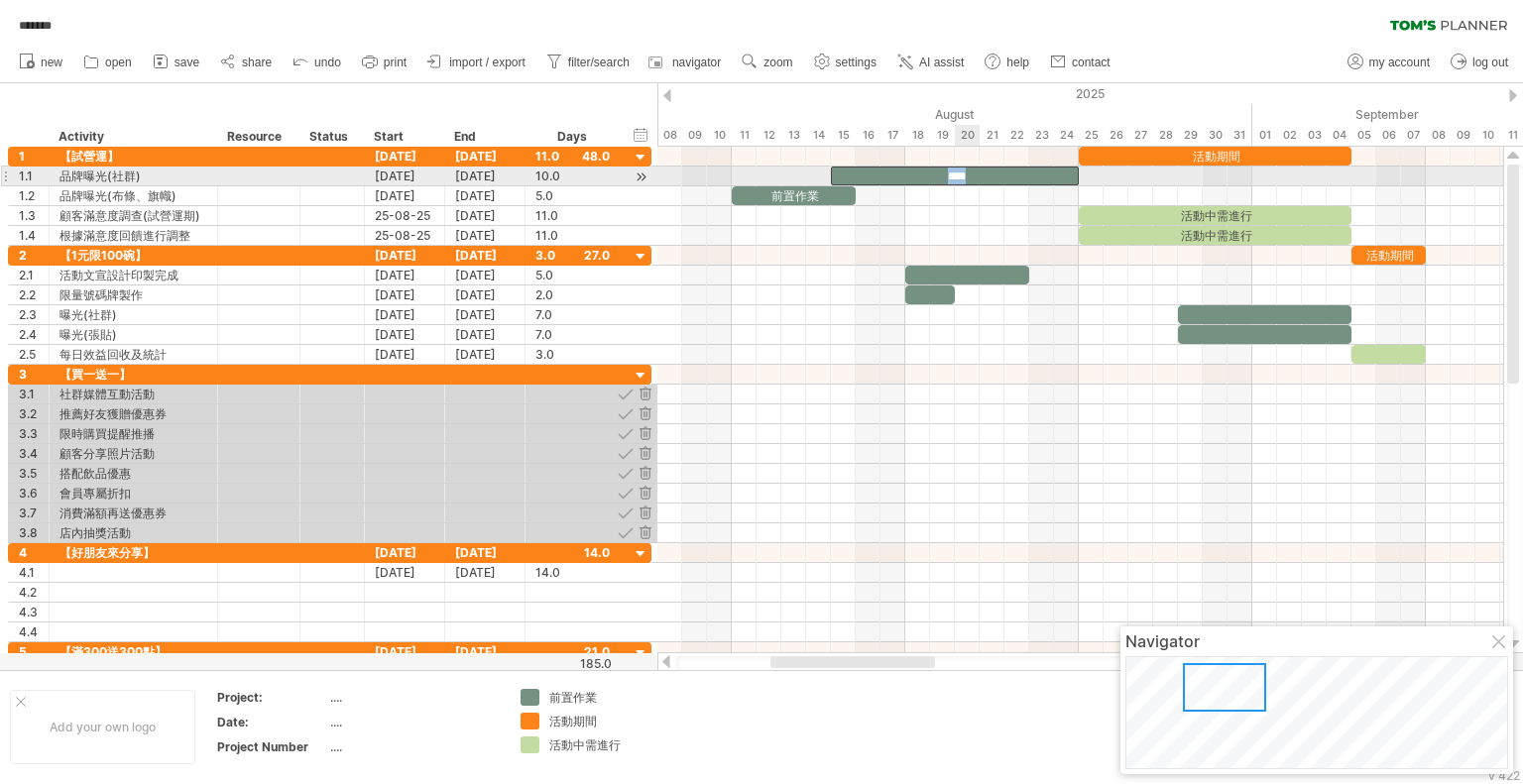 click on "****" at bounding box center [955, 175] 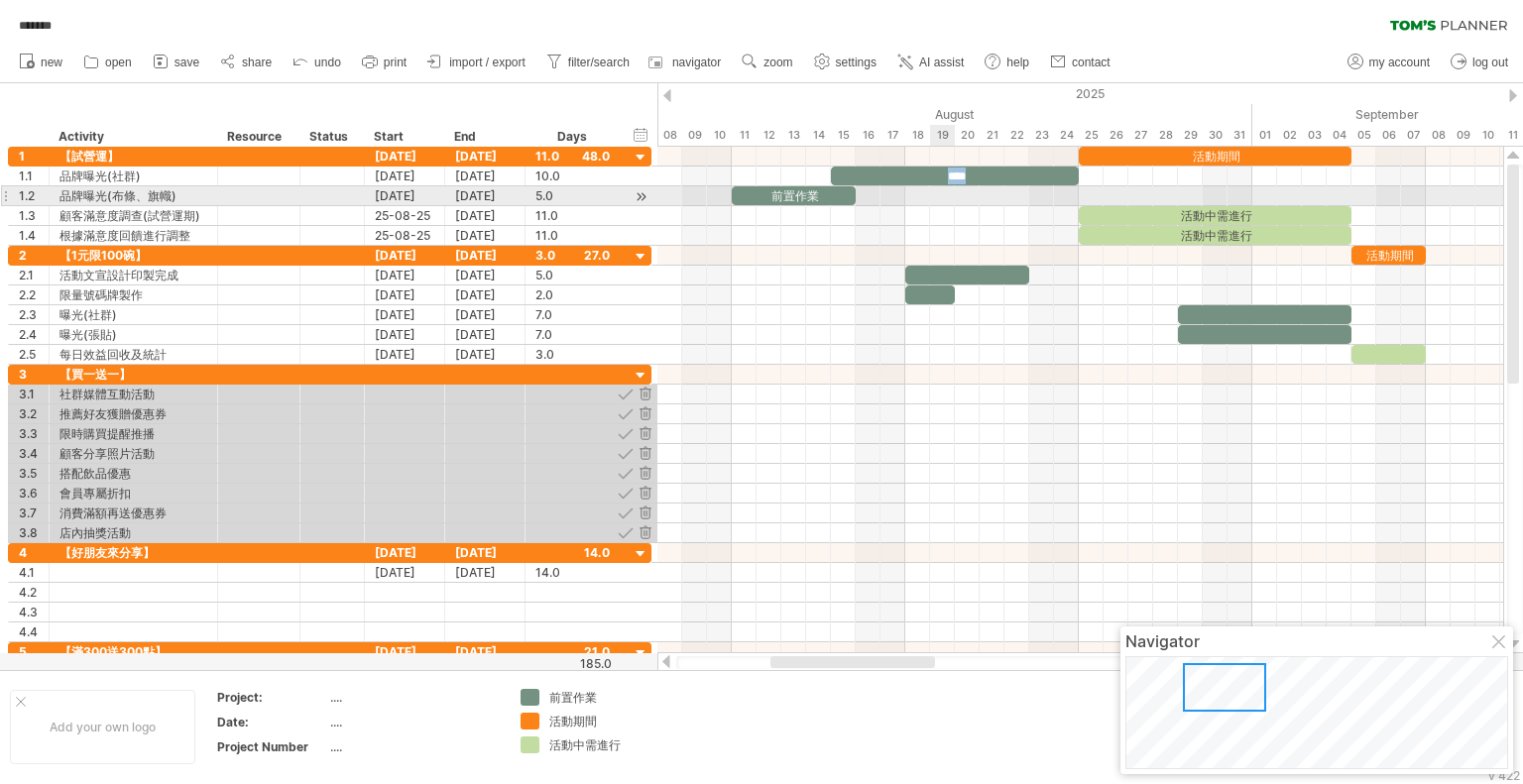 copy on "****" 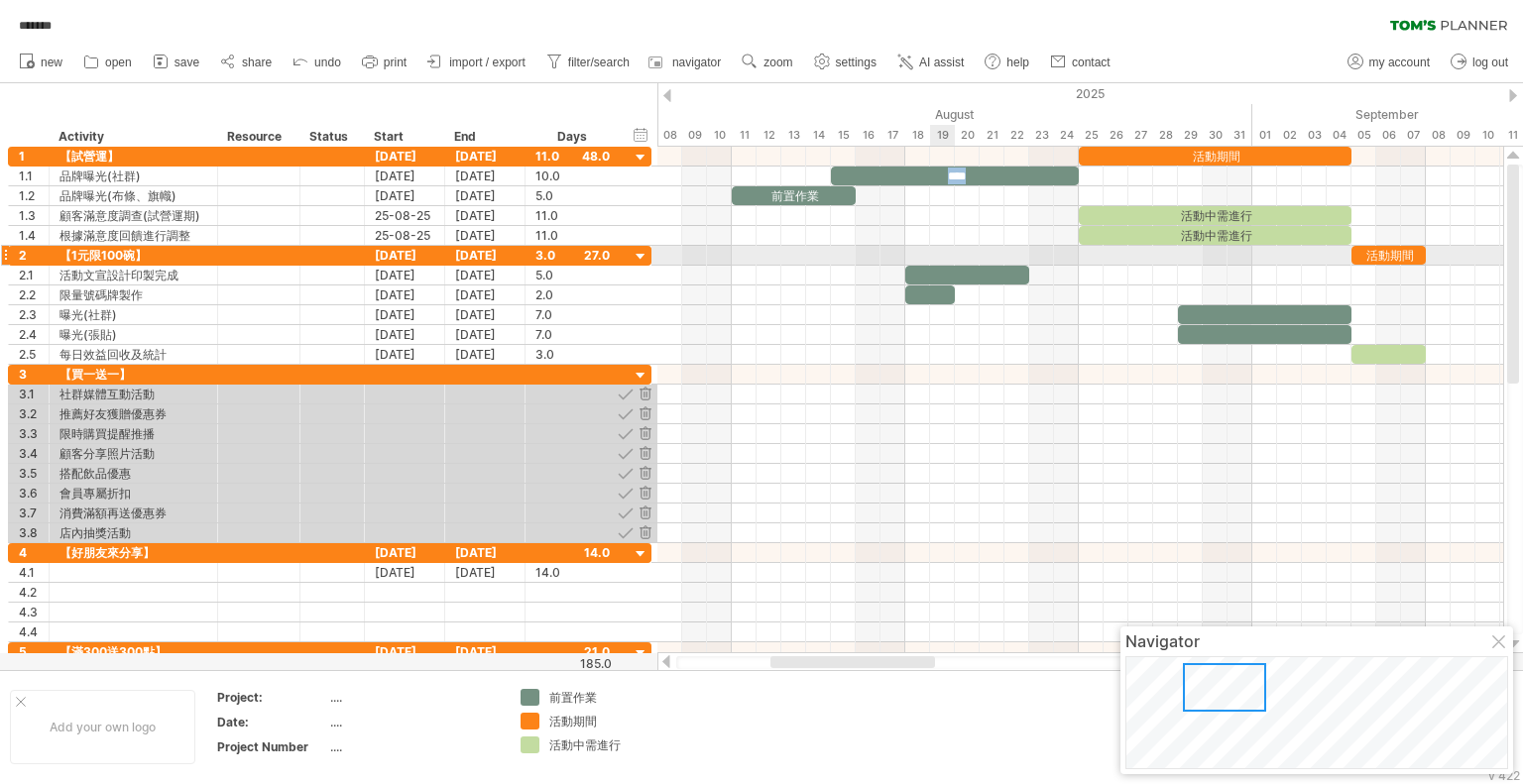 click at bounding box center [967, 275] 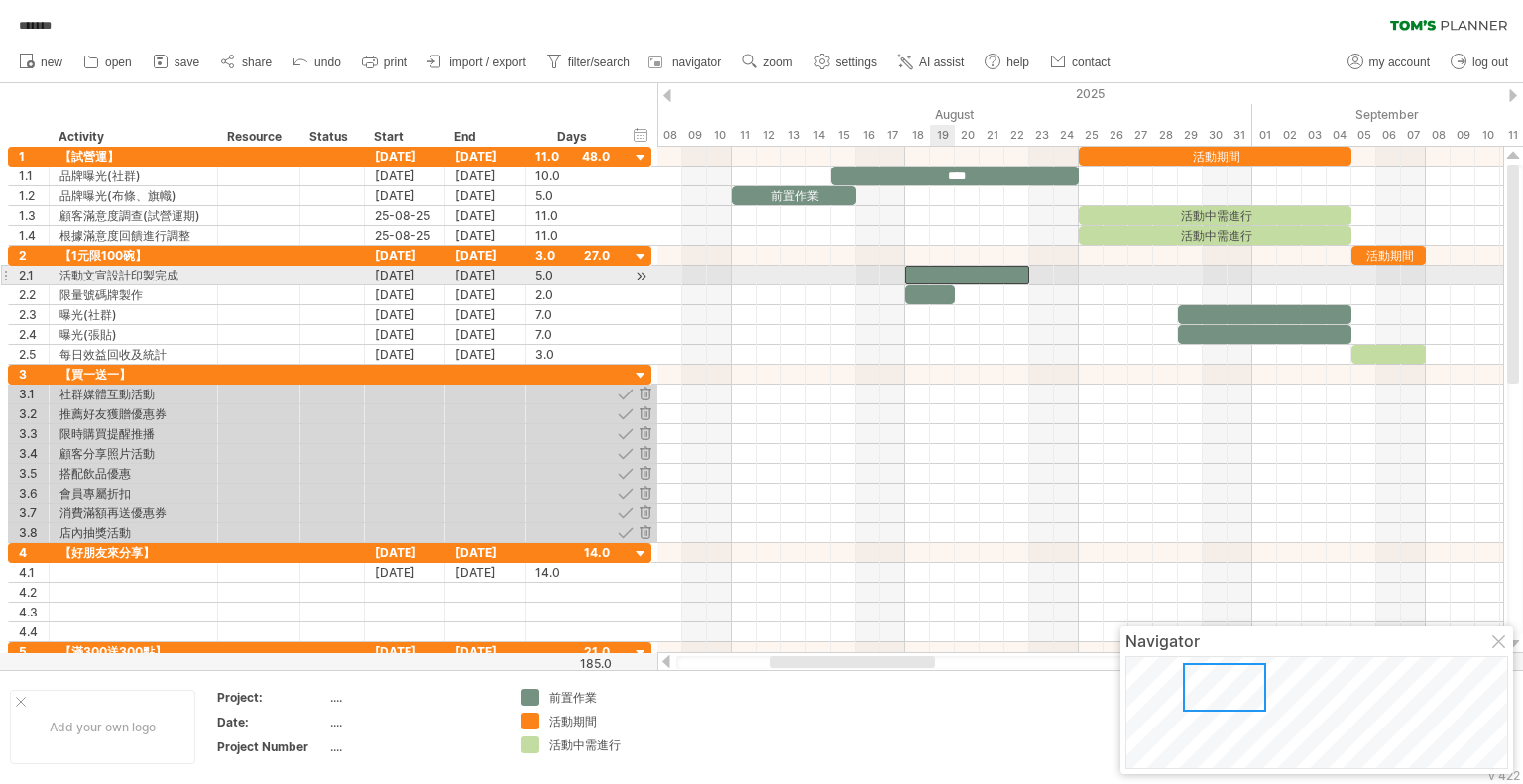 click at bounding box center [967, 275] 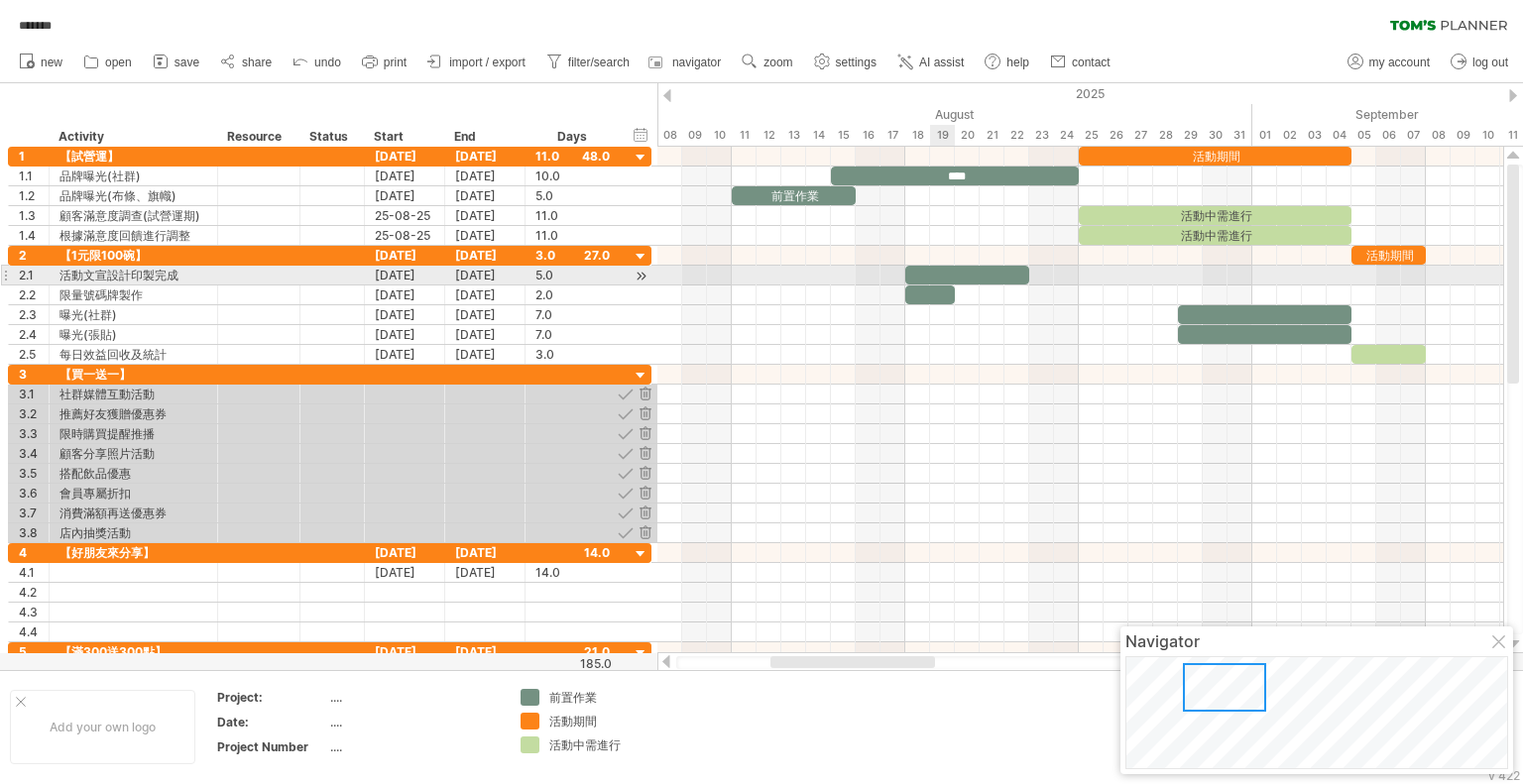 type 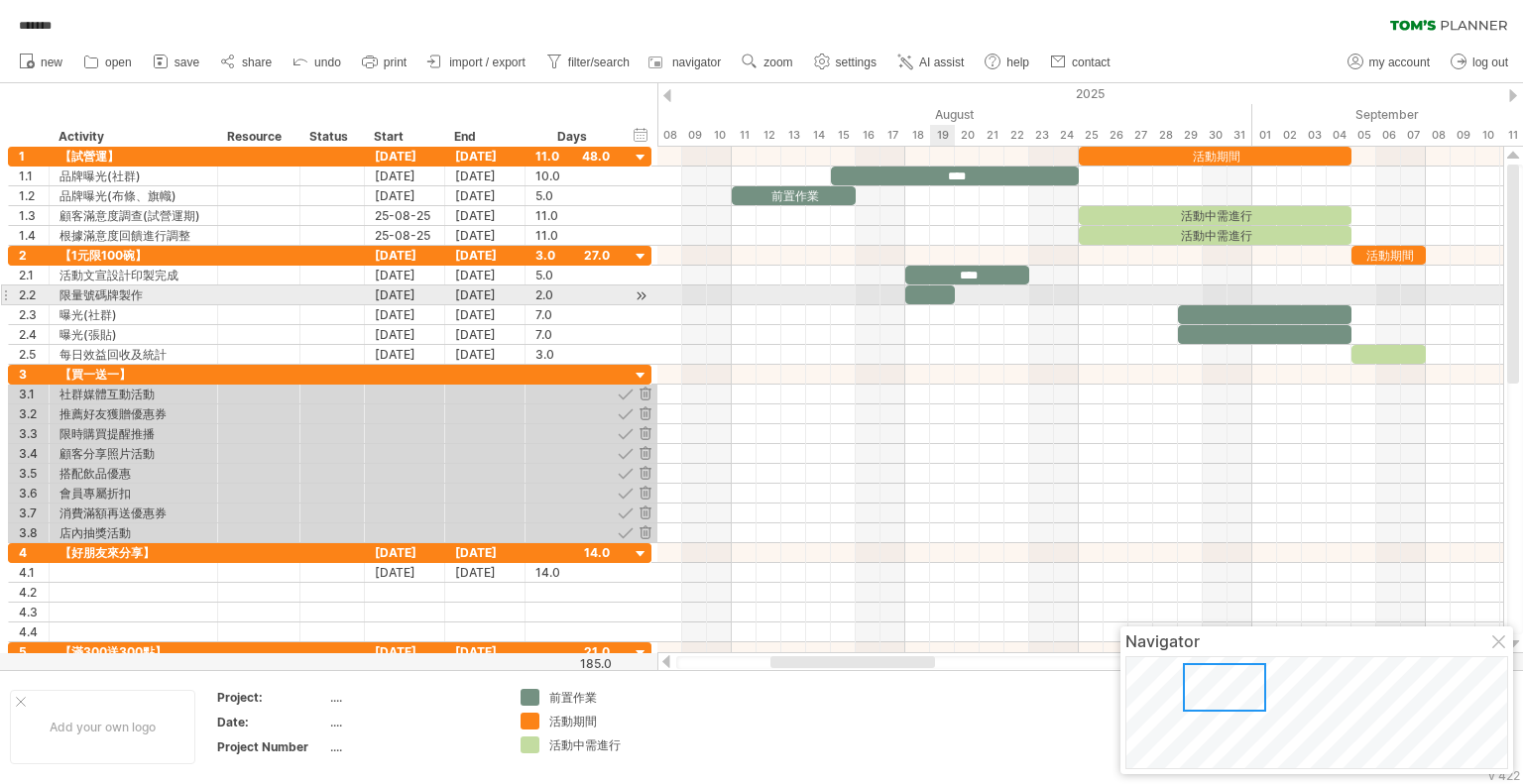 click at bounding box center (930, 294) 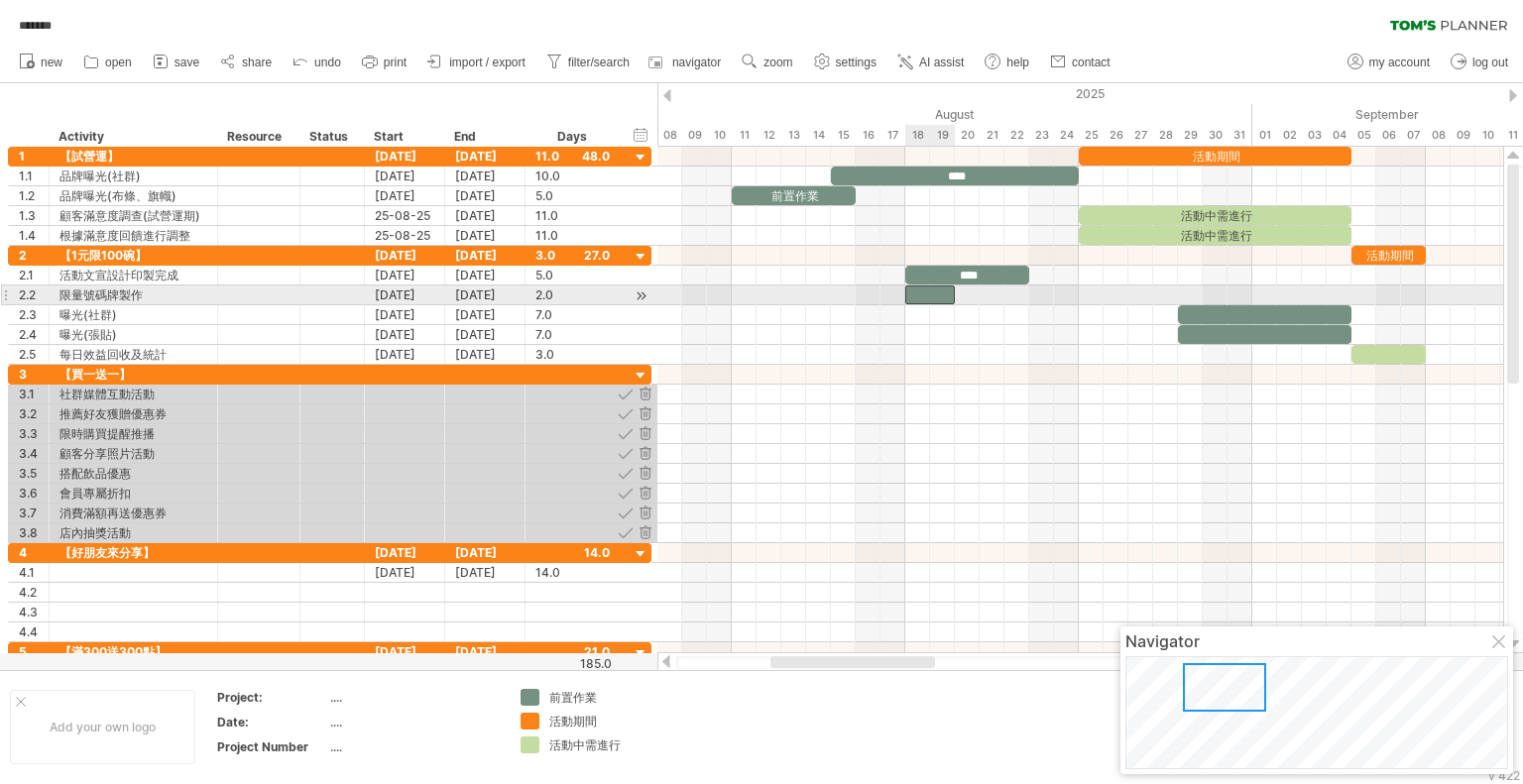 click at bounding box center (930, 294) 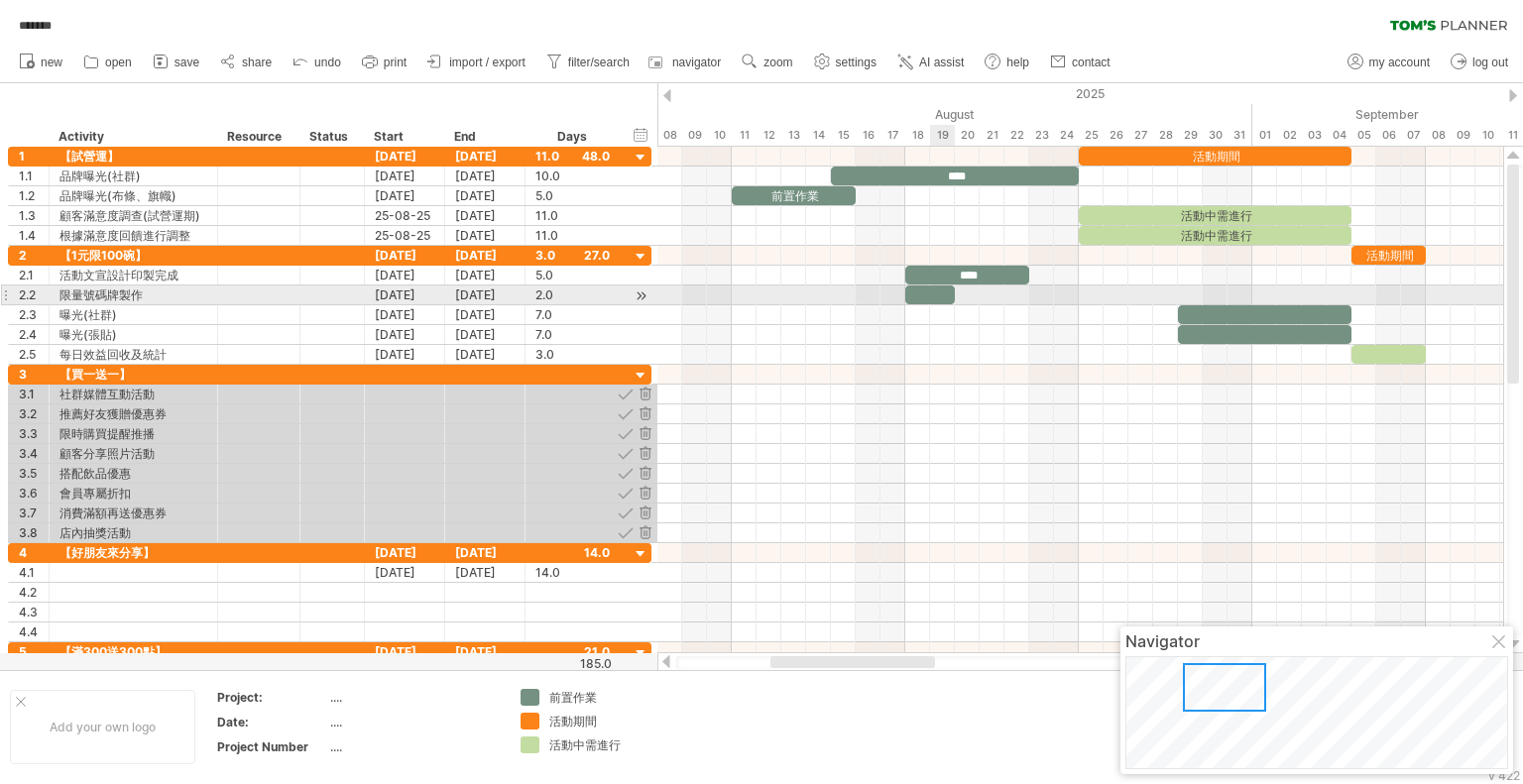 type 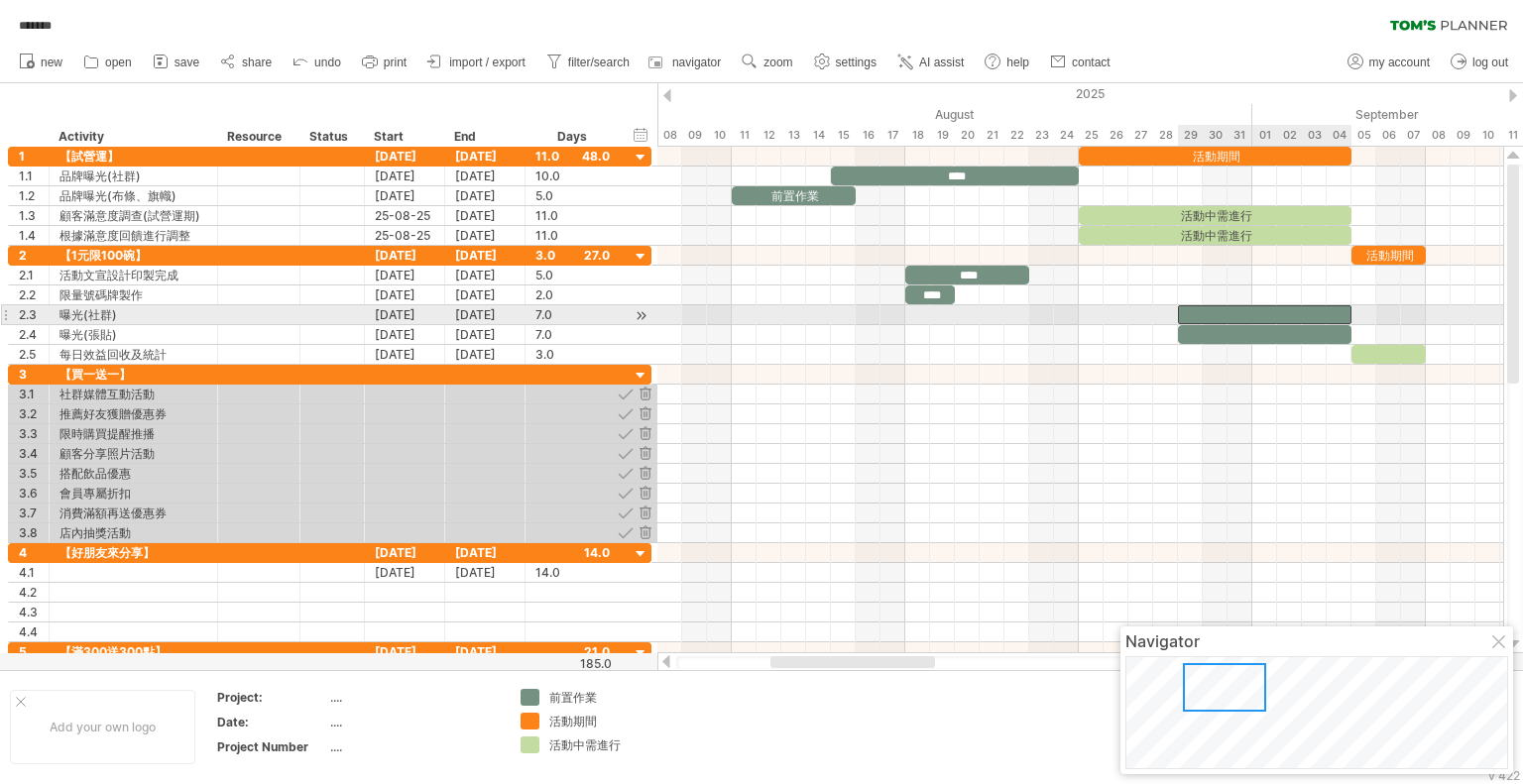 click at bounding box center (1264, 314) 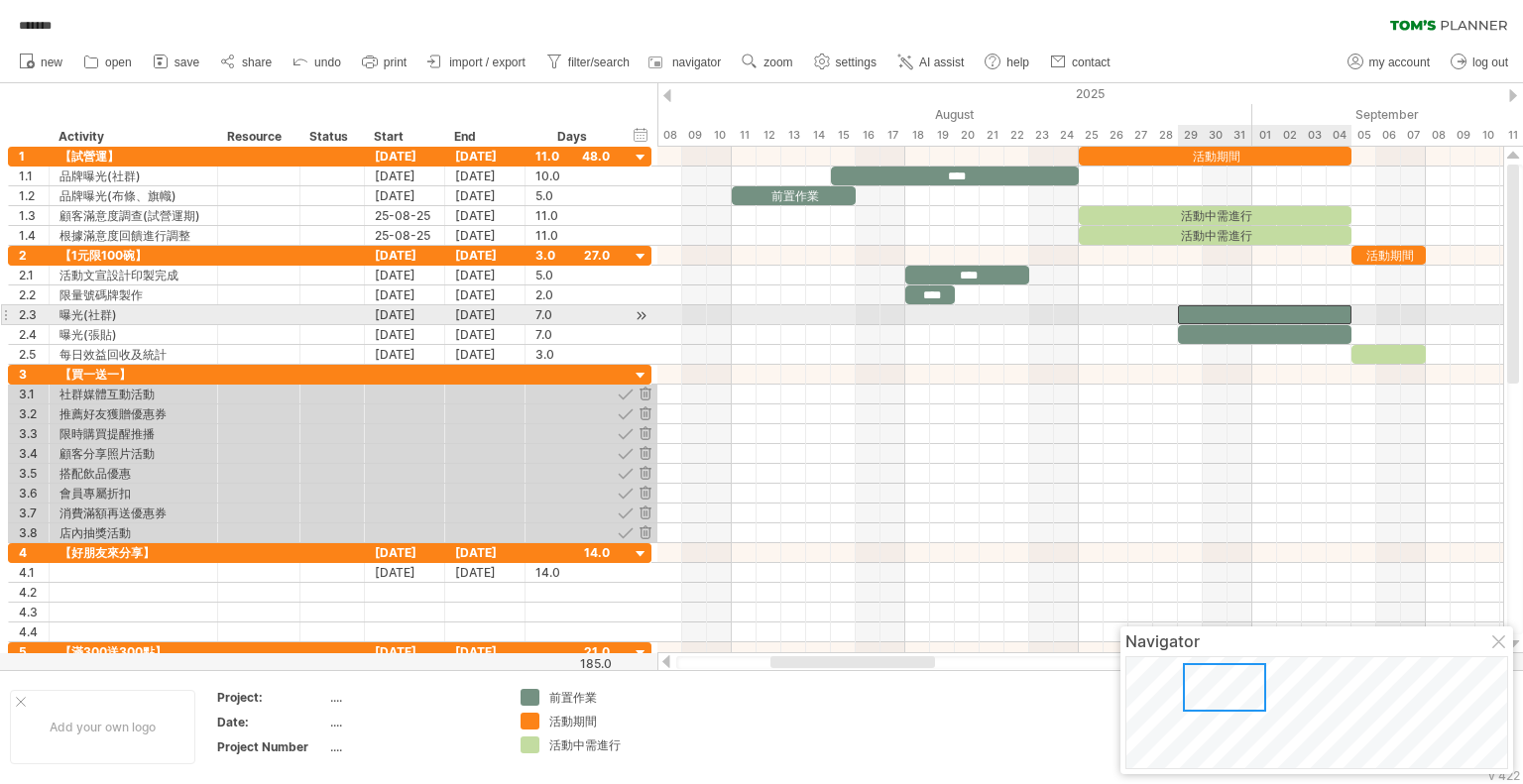 scroll, scrollTop: 0, scrollLeft: 0, axis: both 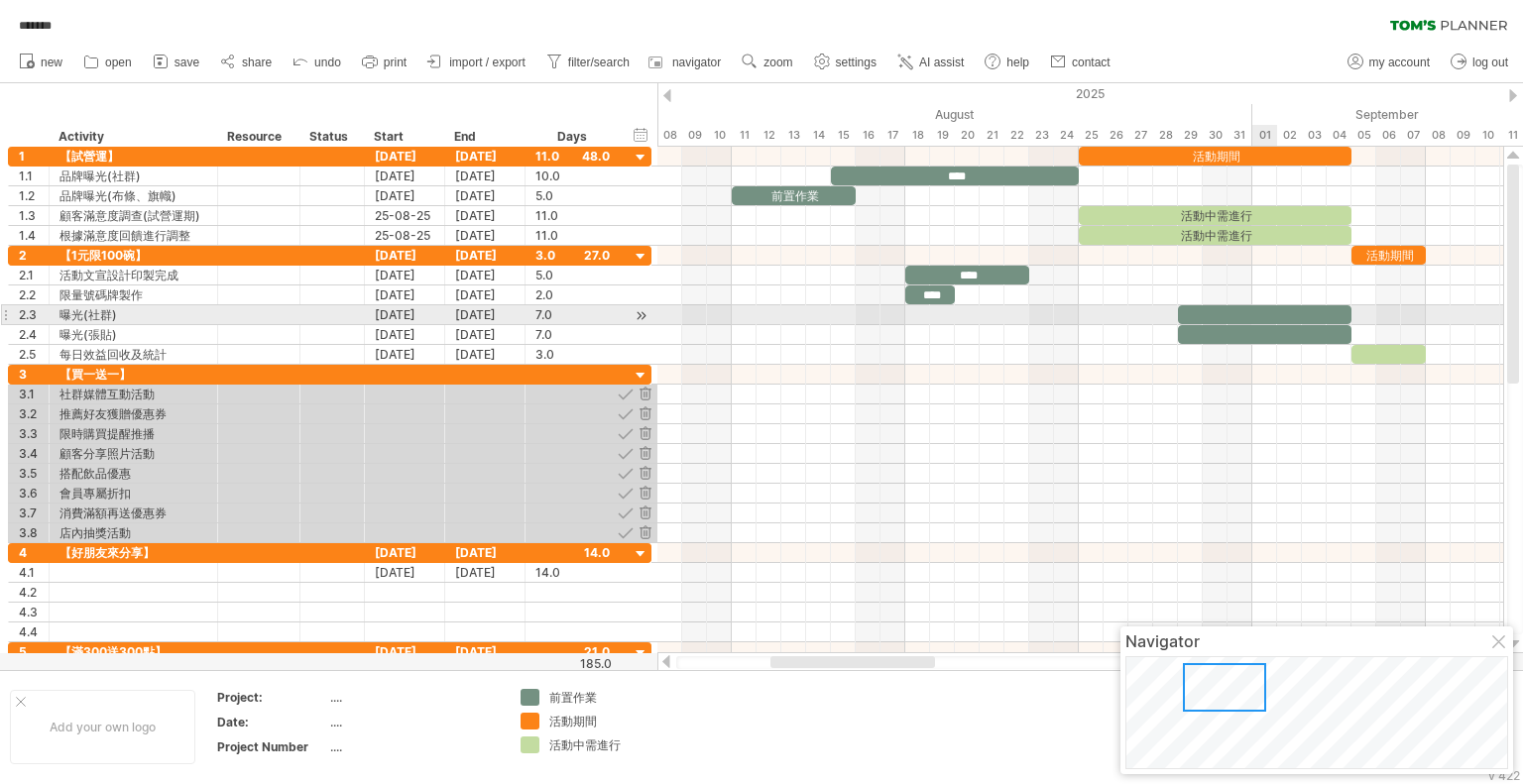 paste 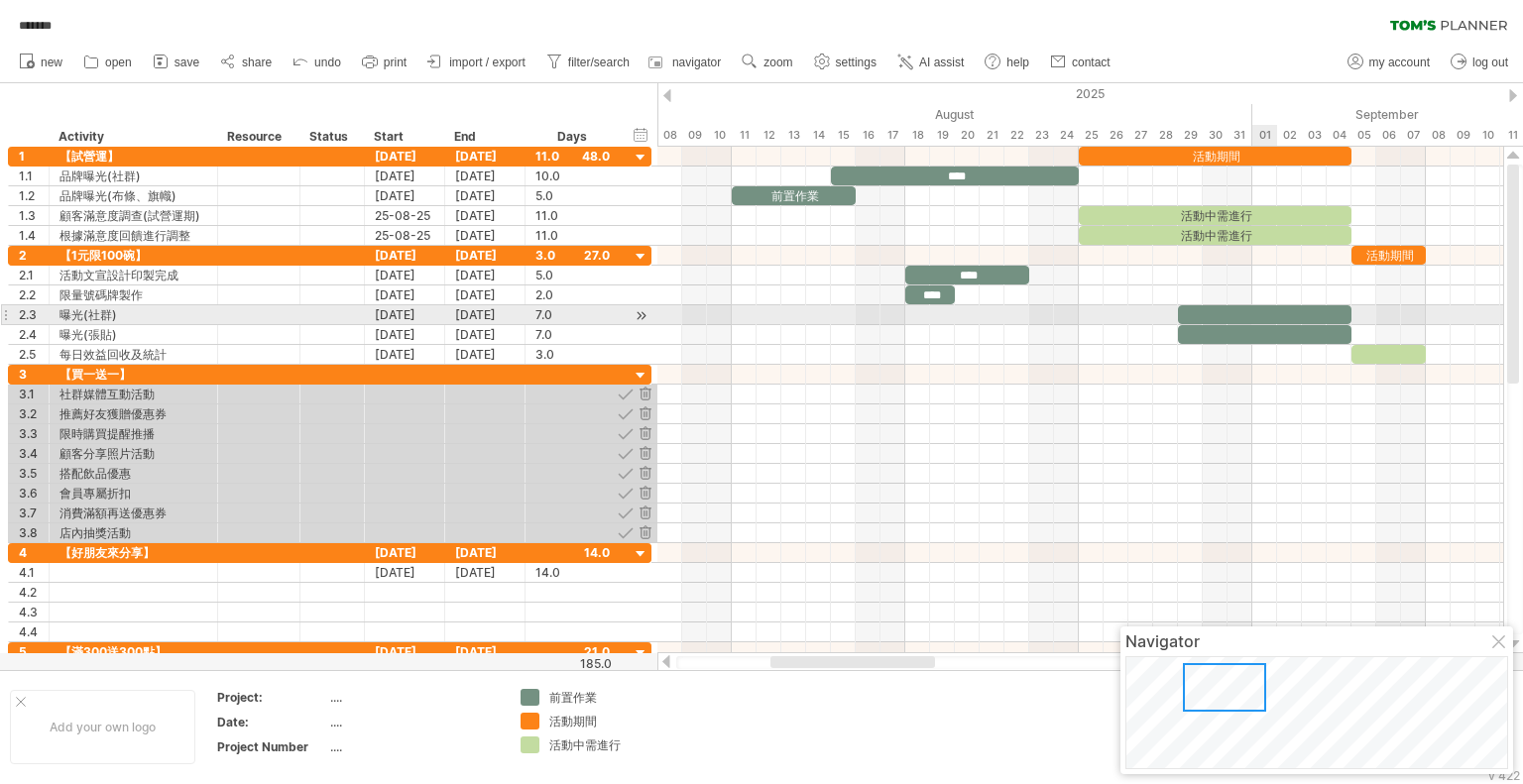 type 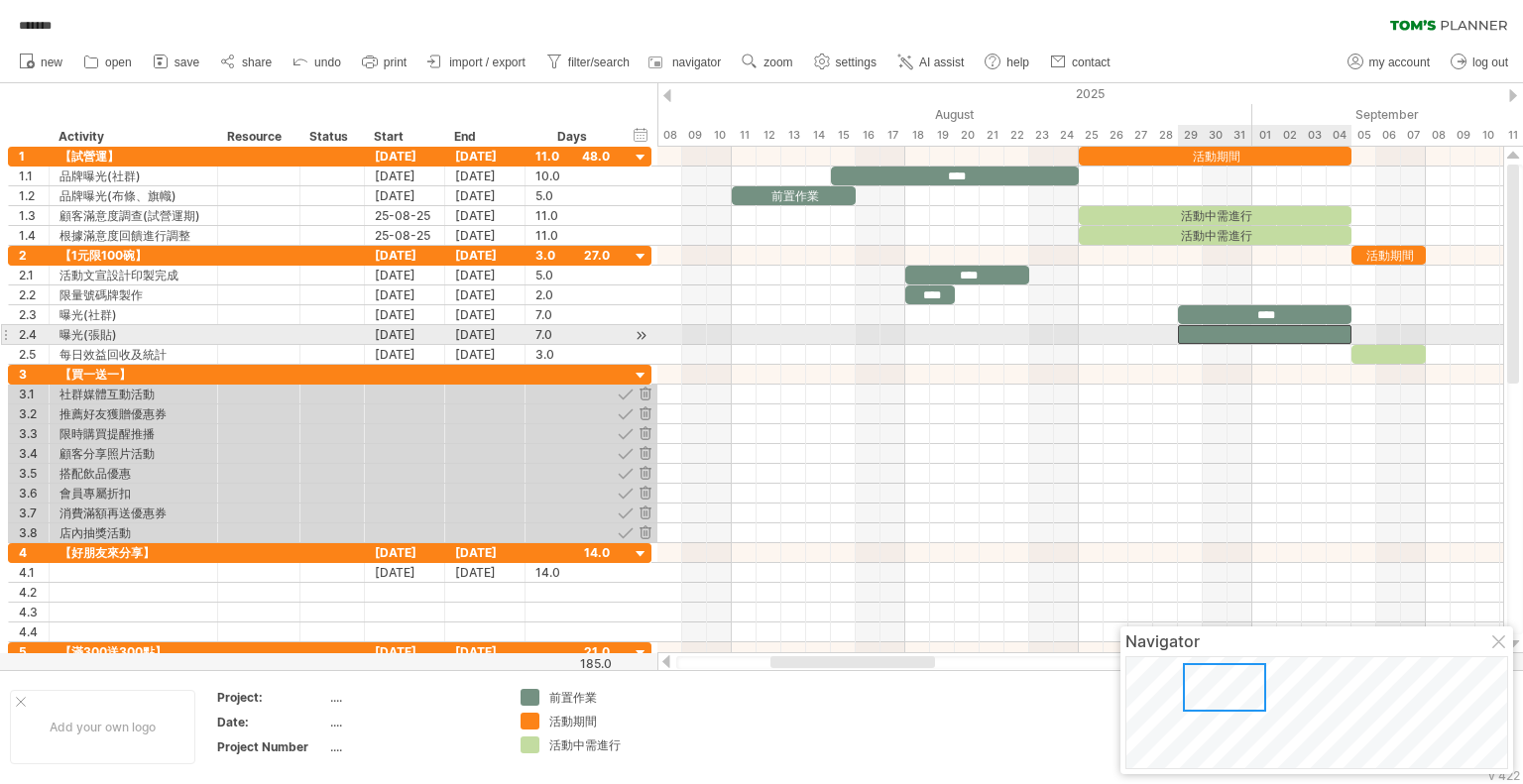 click at bounding box center (1264, 334) 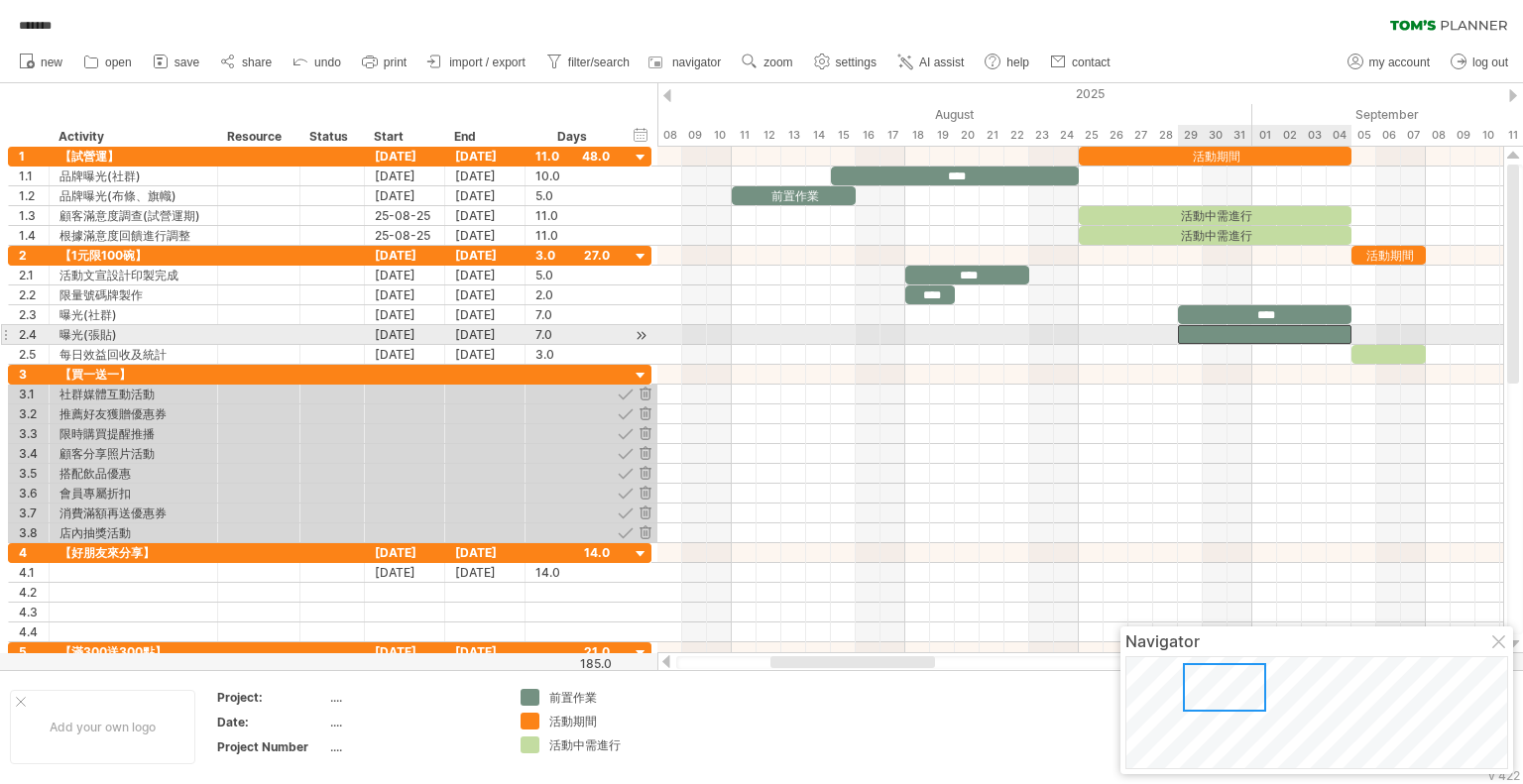 click at bounding box center [1264, 334] 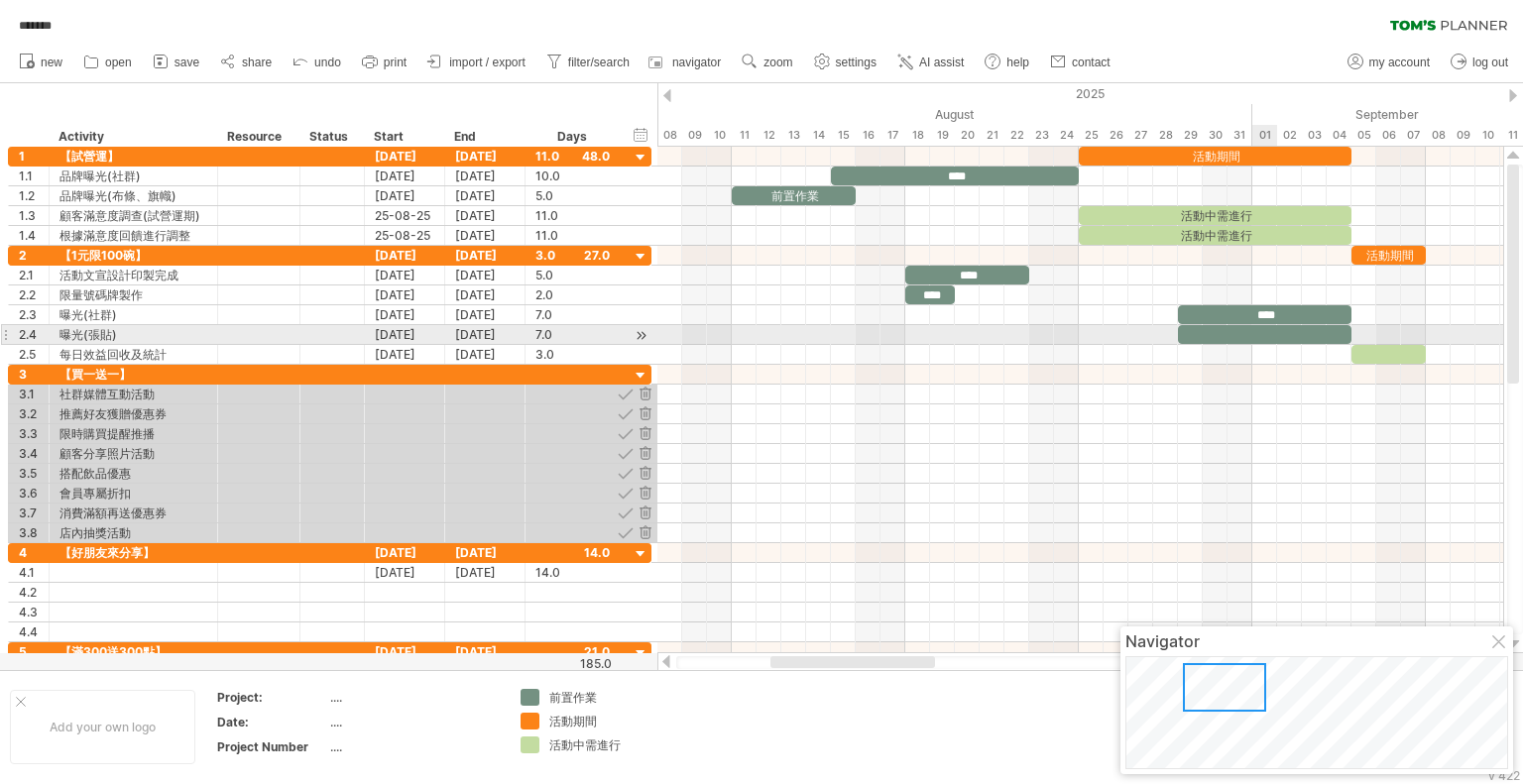 type 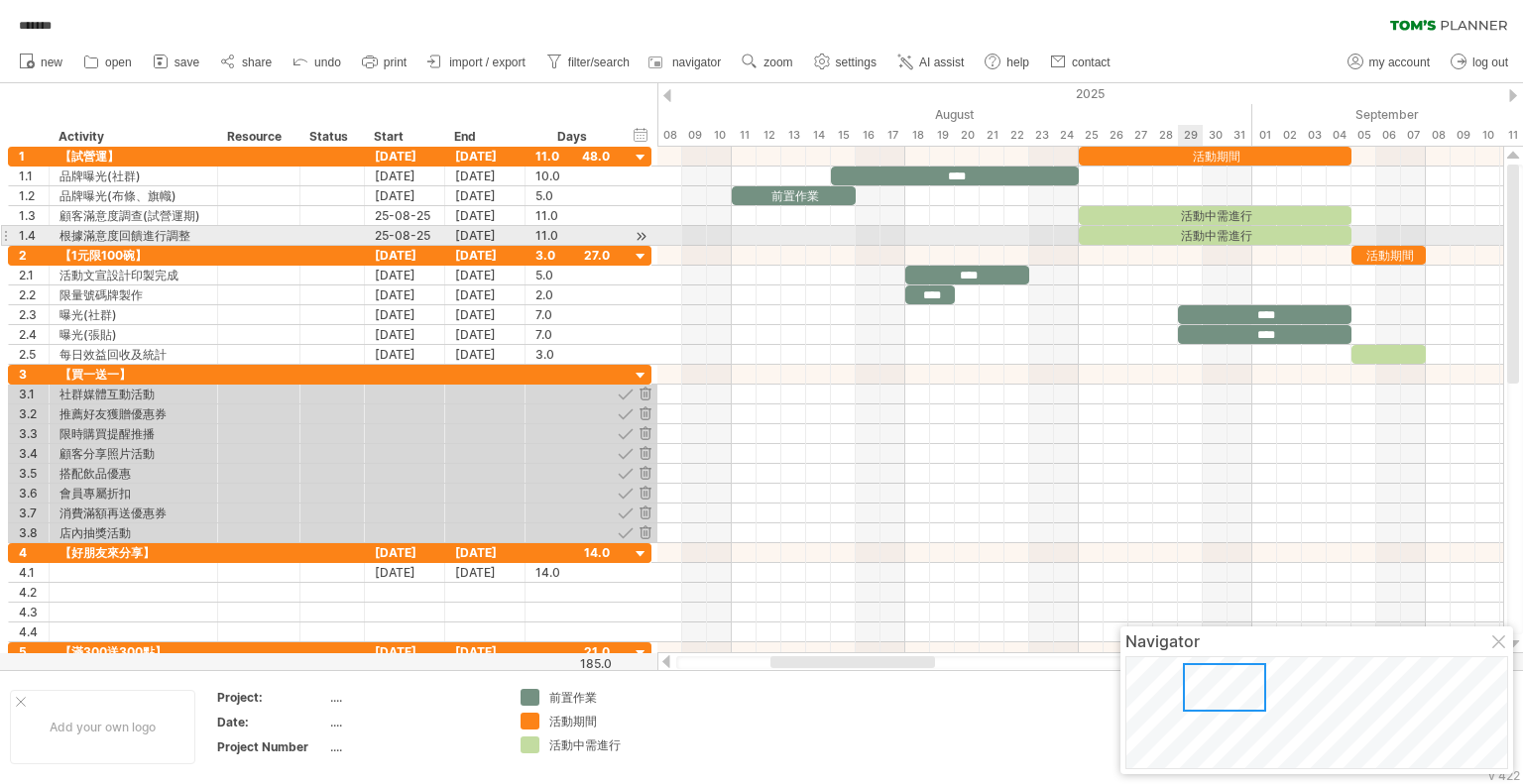 click on "活動中需進行" at bounding box center (1215, 235) 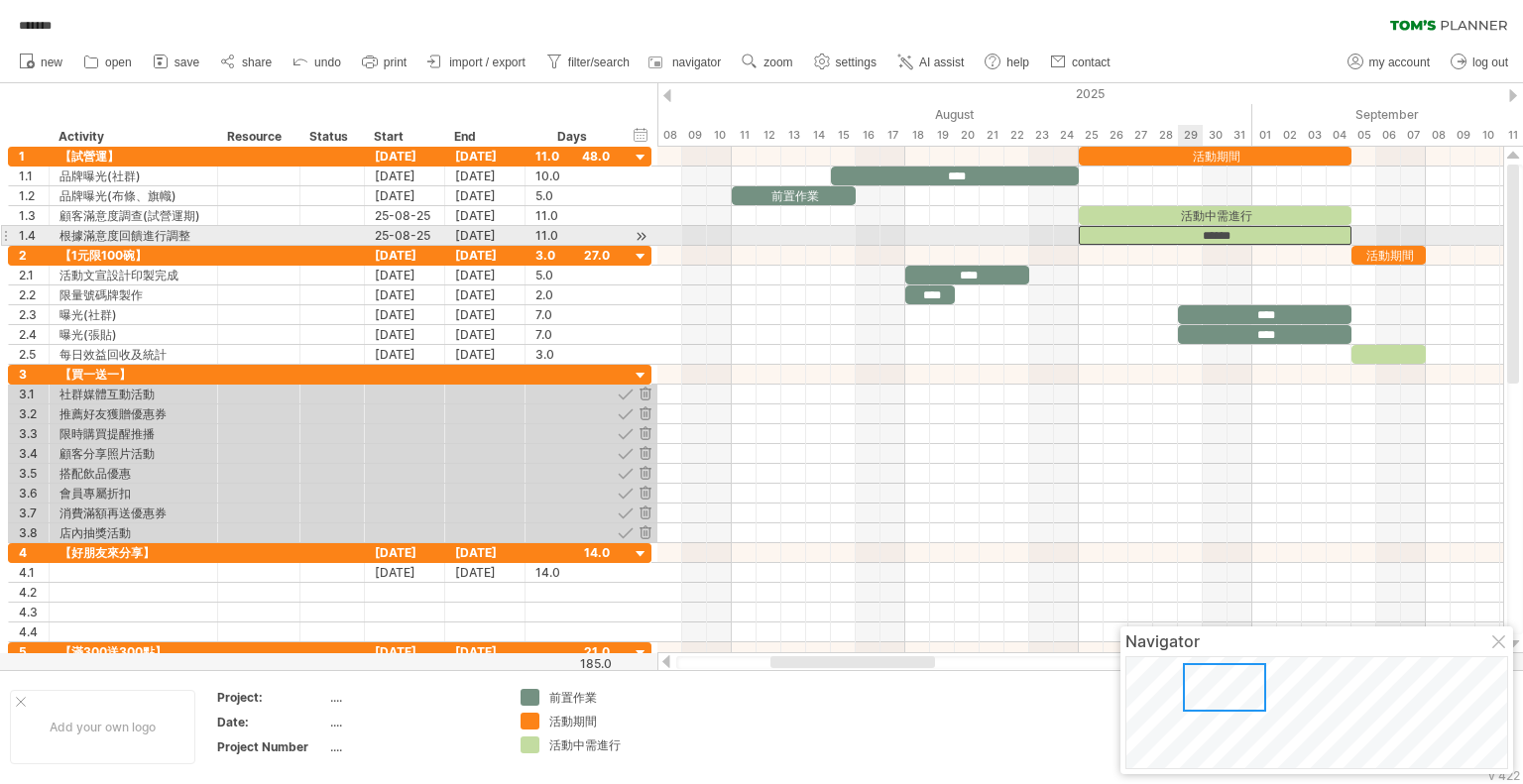 click on "******" at bounding box center [1215, 235] 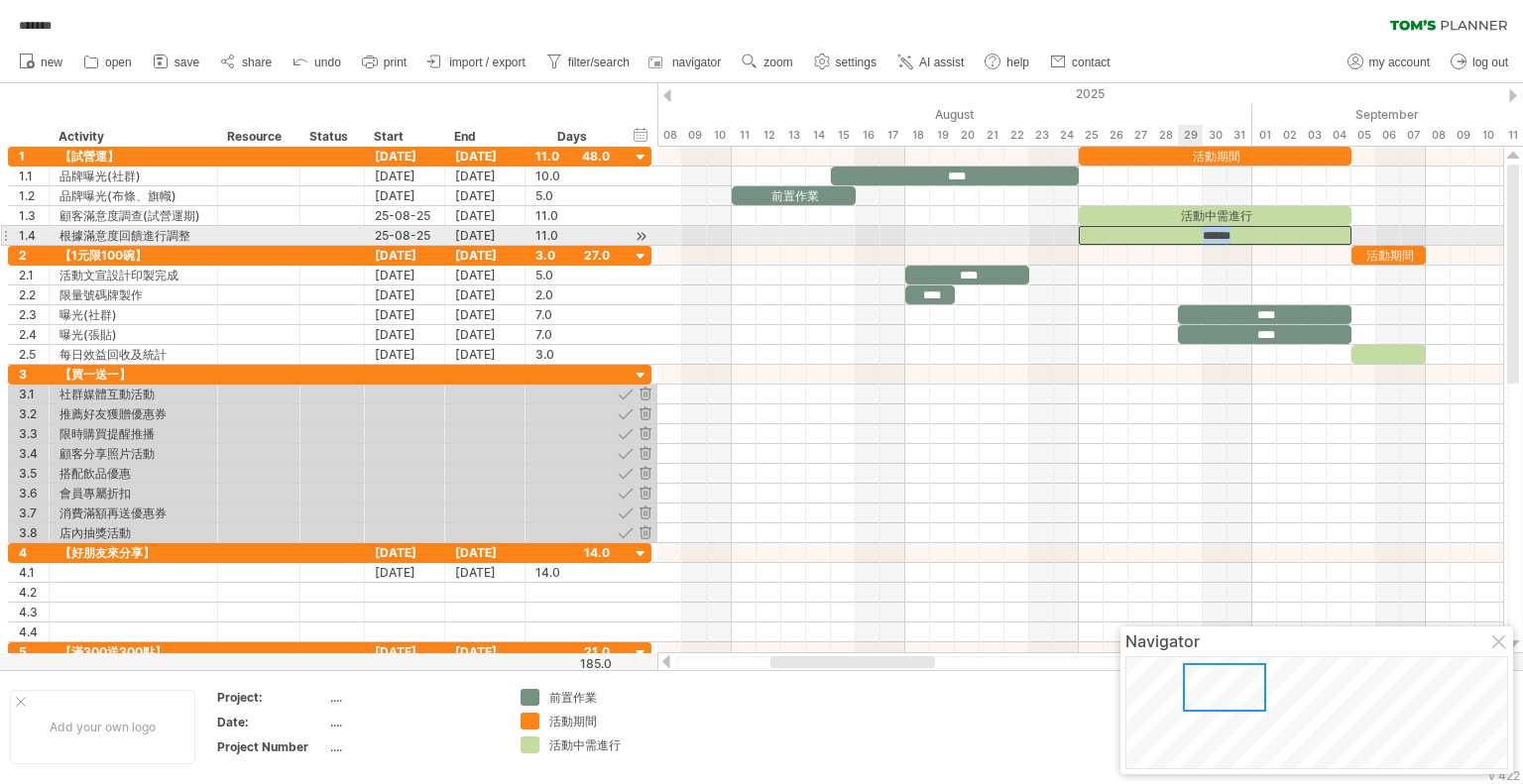 click on "******" at bounding box center (1215, 235) 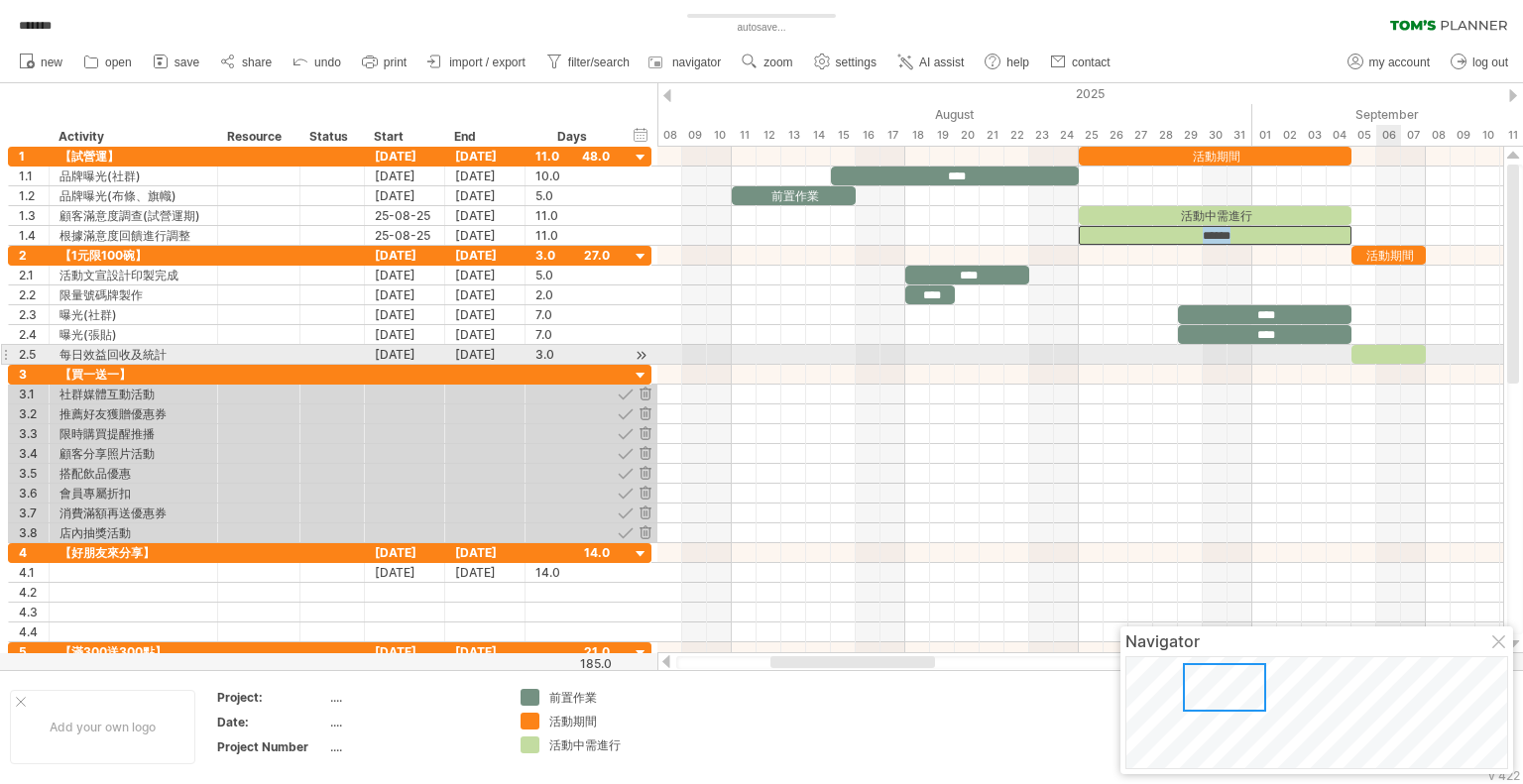 click at bounding box center (1388, 354) 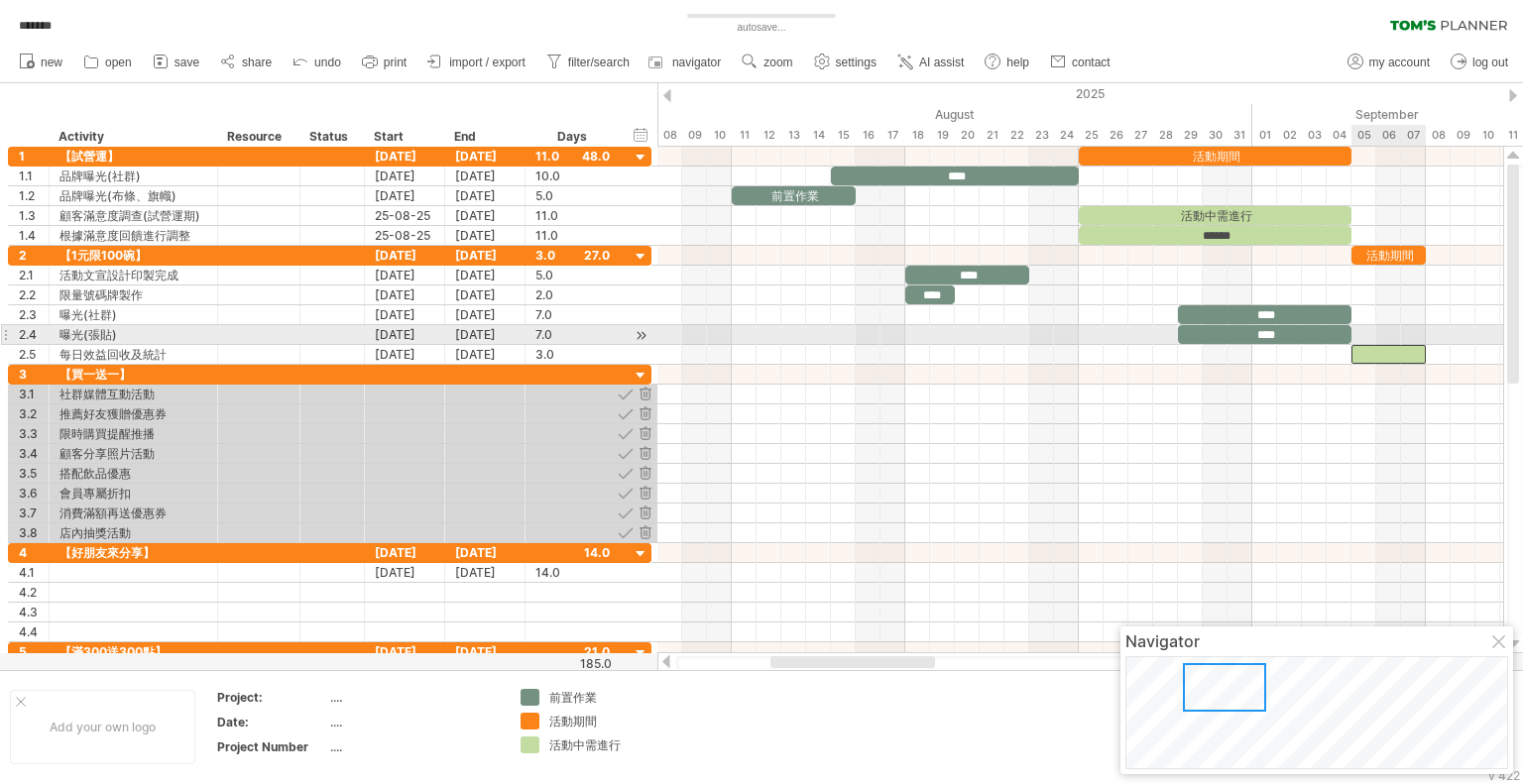 click at bounding box center (1388, 354) 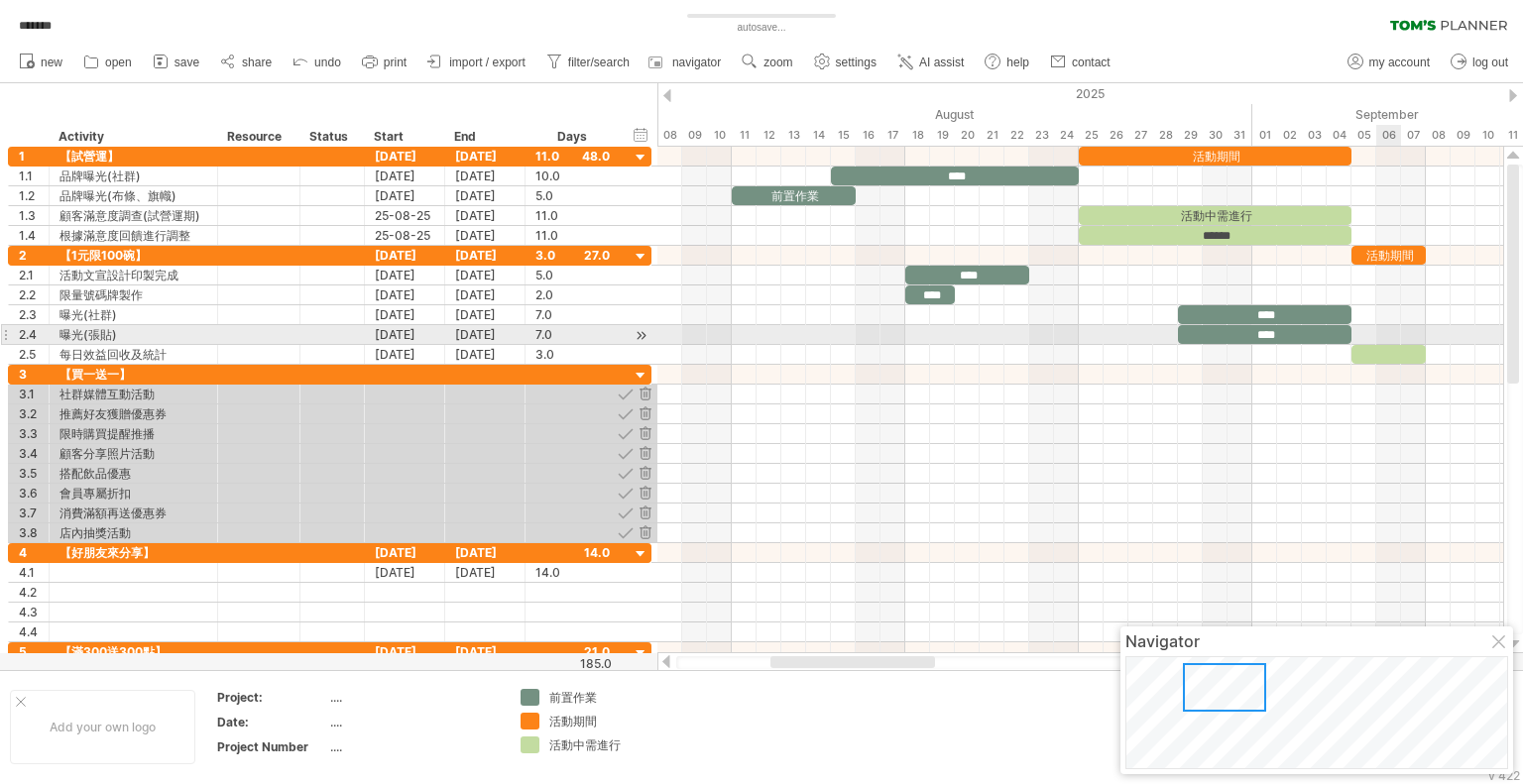 paste 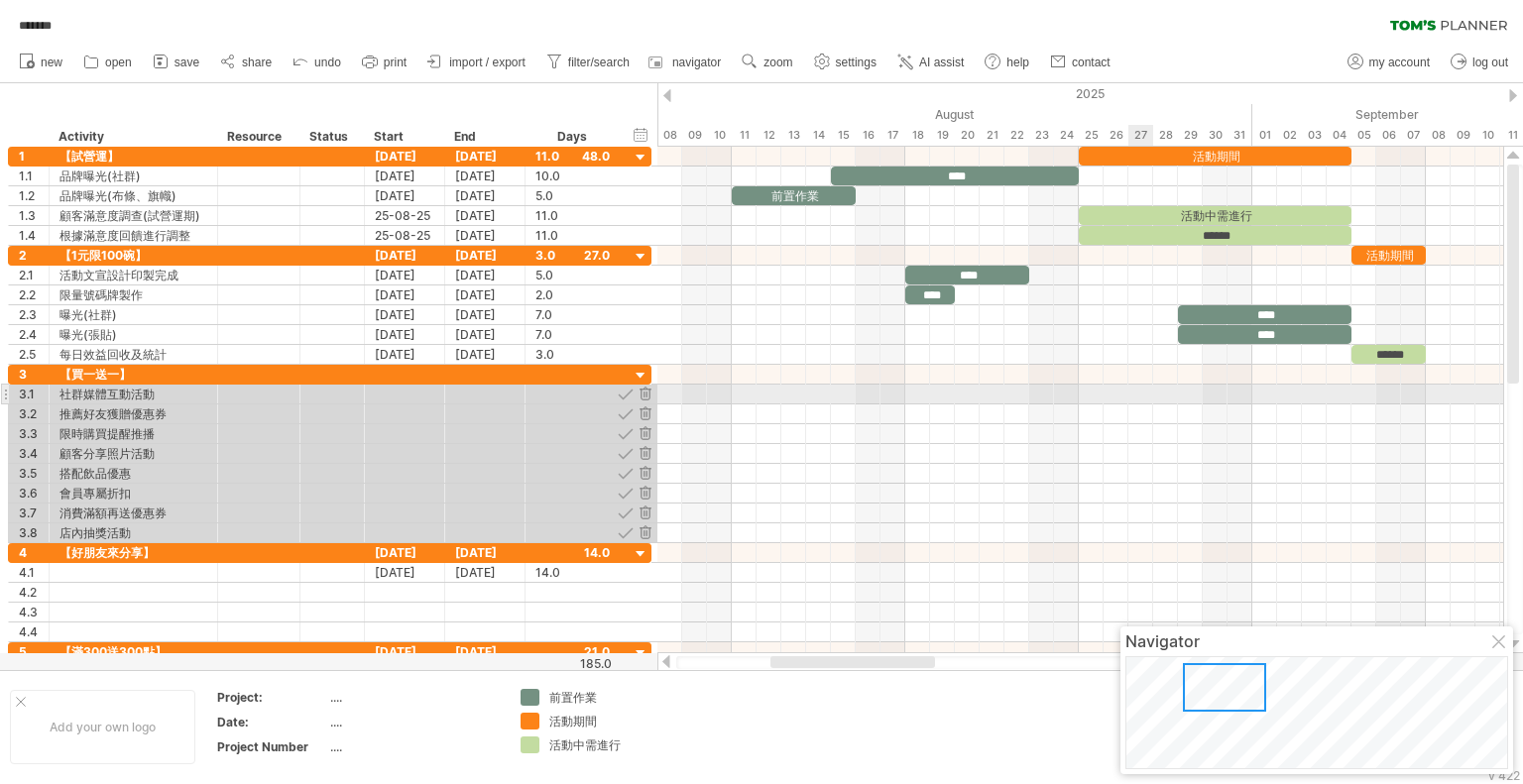 click at bounding box center (1080, 394) 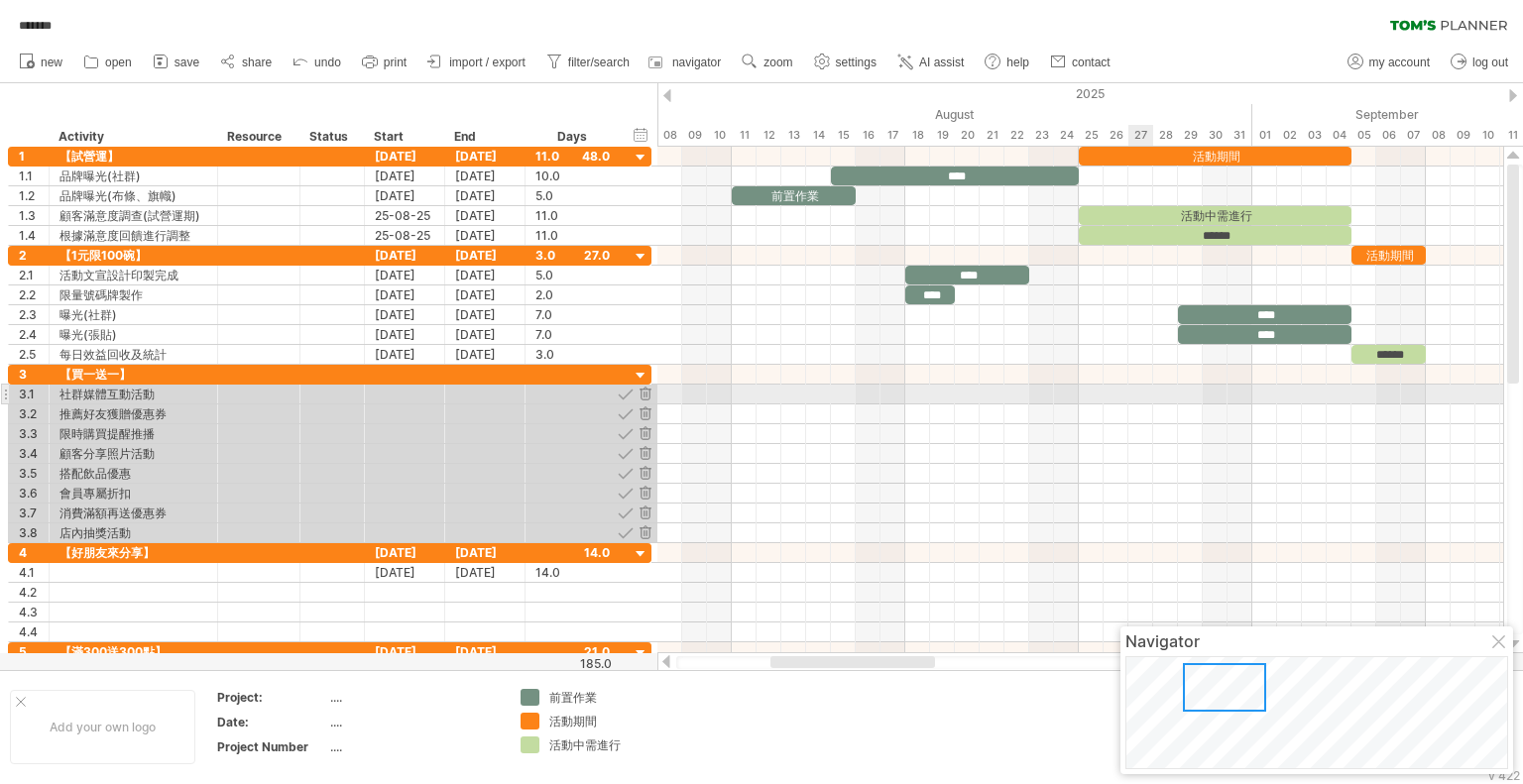 scroll, scrollTop: 0, scrollLeft: 0, axis: both 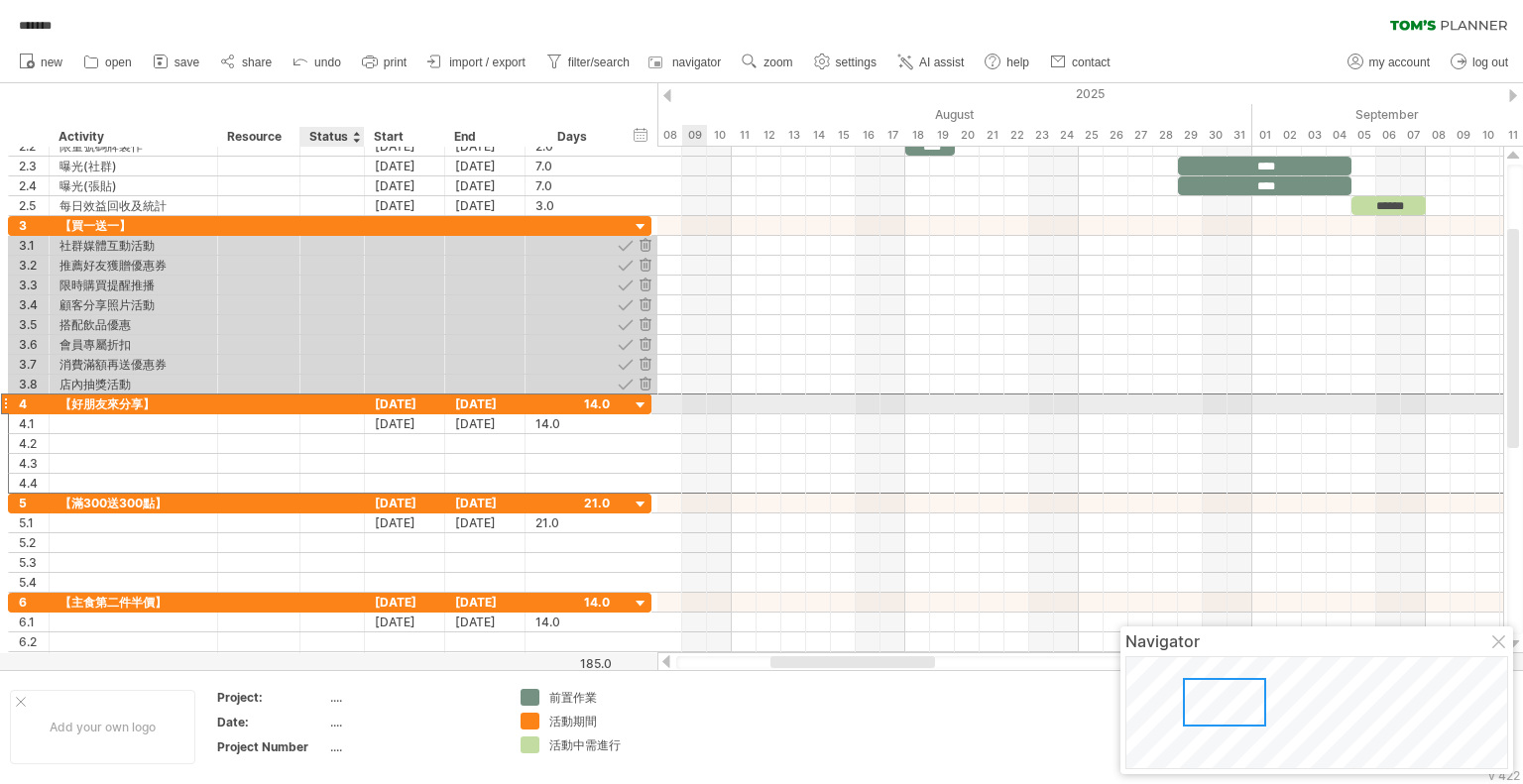 click at bounding box center (332, 403) 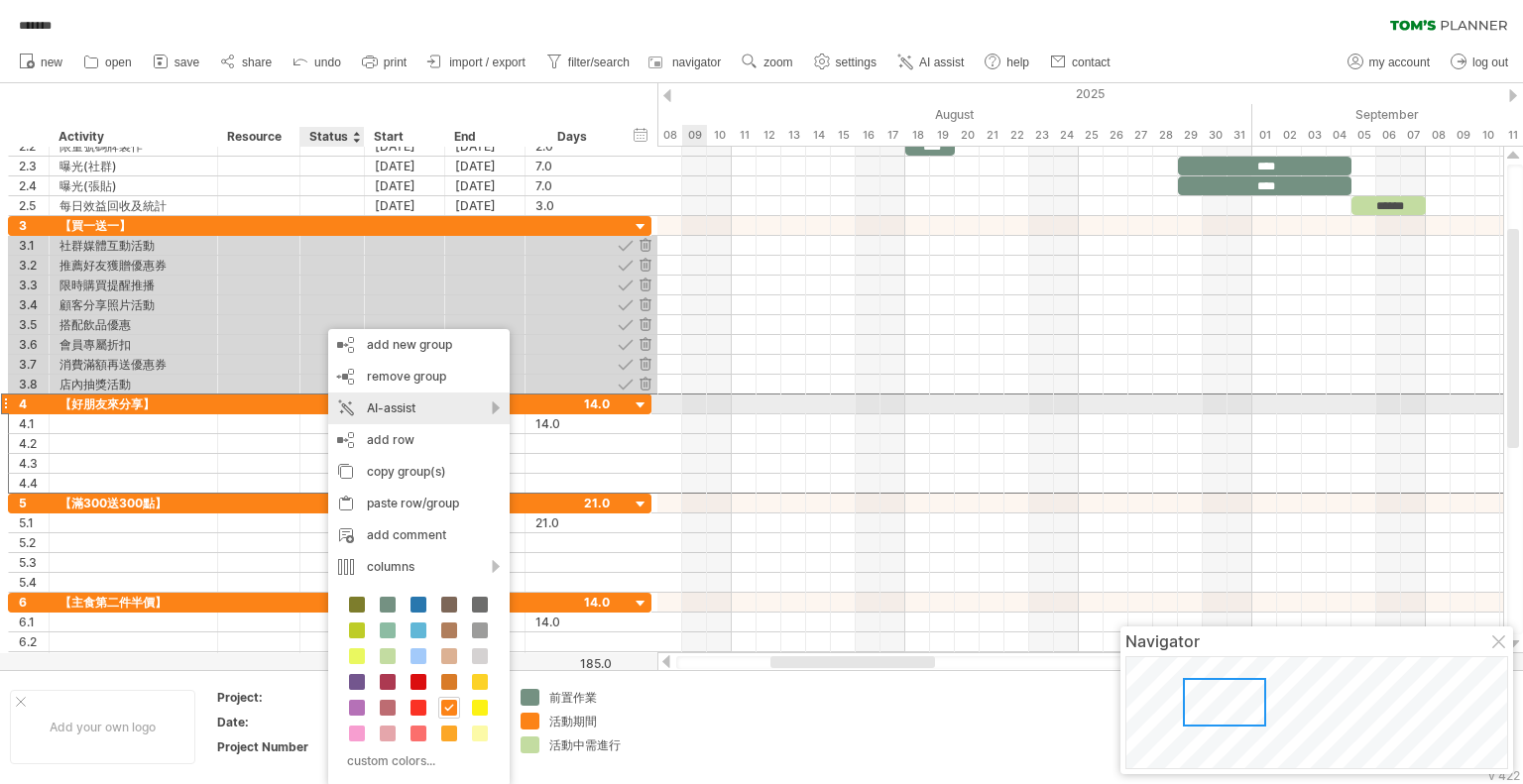 click on "AI-assist" at bounding box center [418, 408] 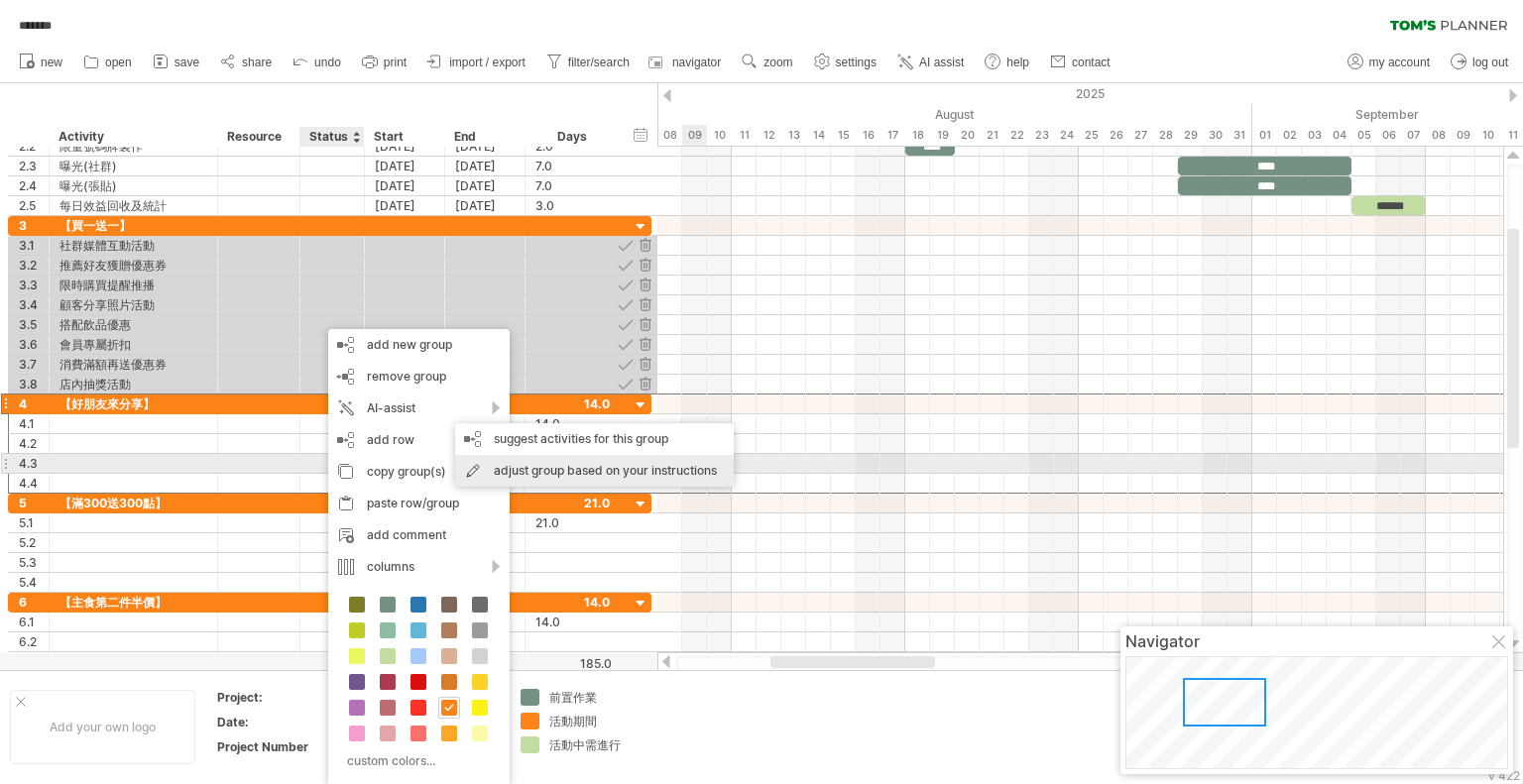click on "adjust group based on your instructions" at bounding box center [594, 471] 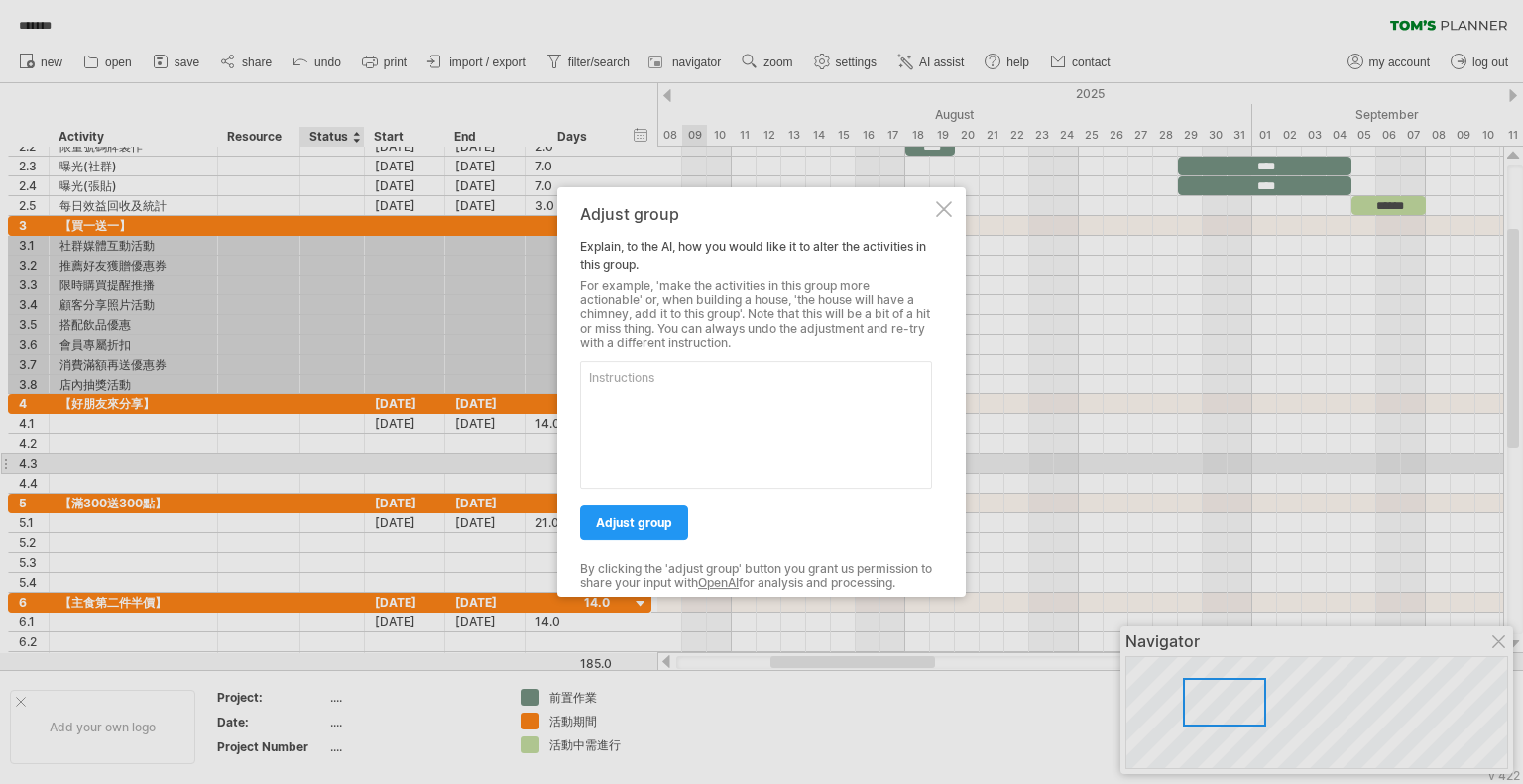 click at bounding box center [756, 424] 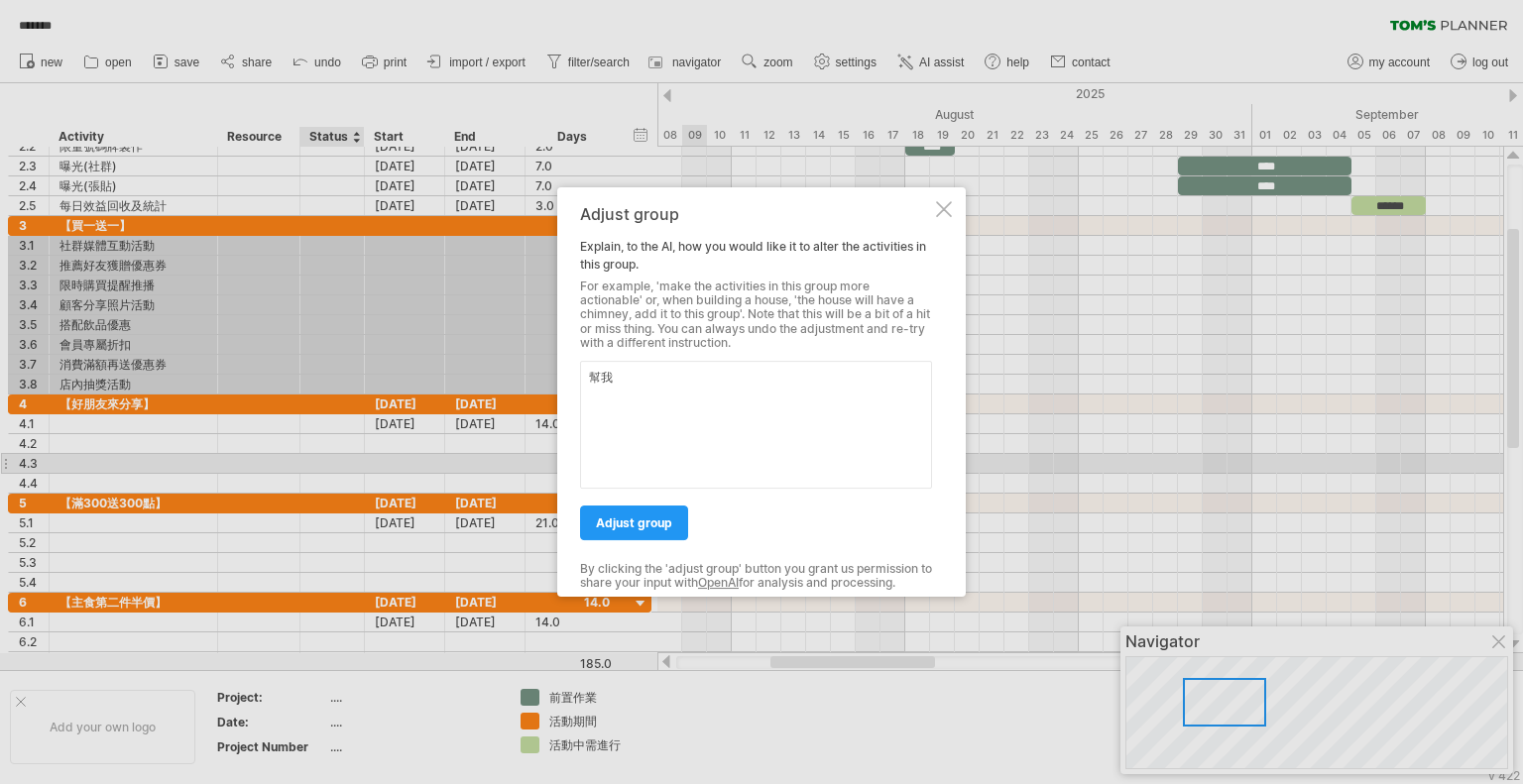 type on "幫" 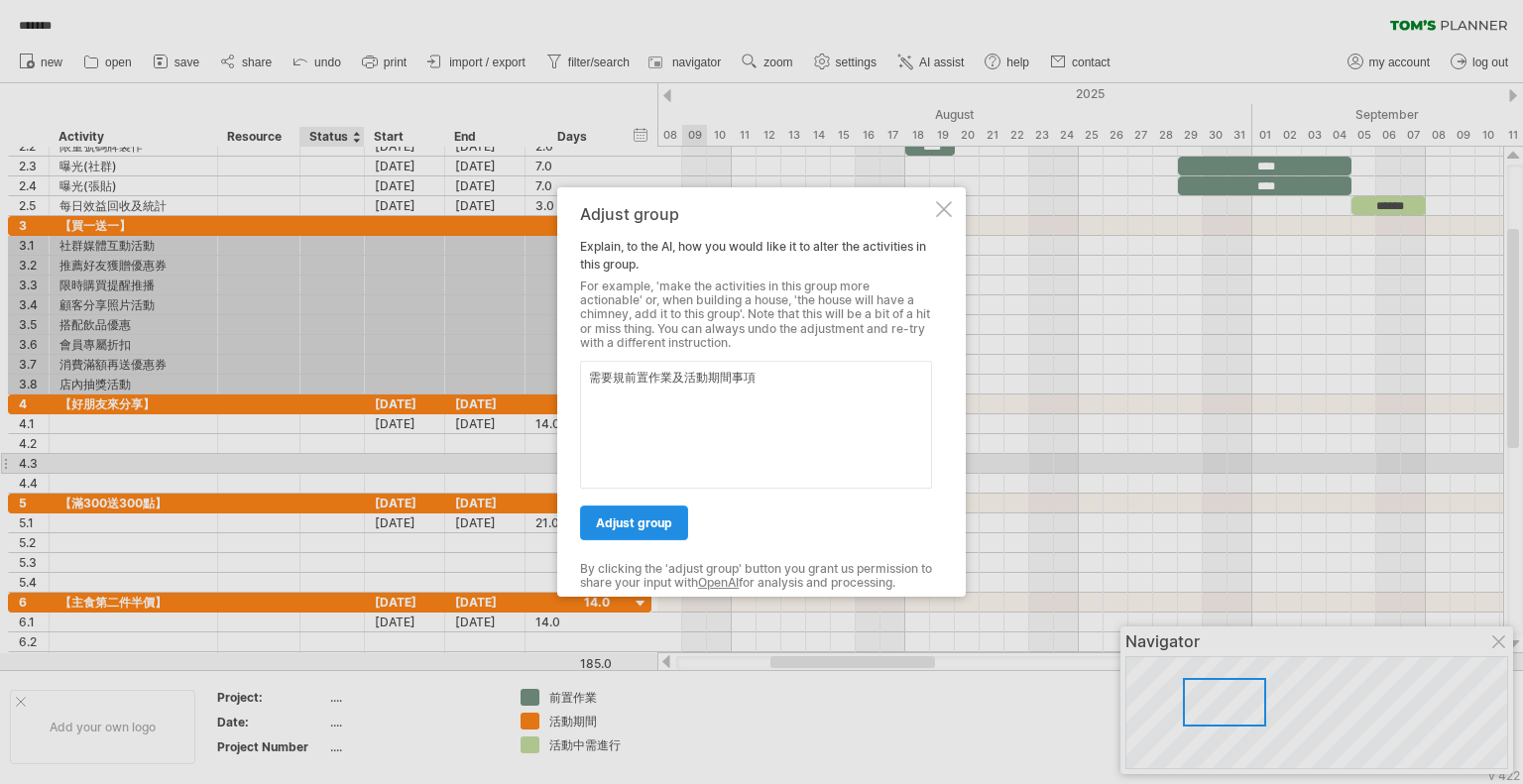 type on "需要規前置作業及活動期間事項" 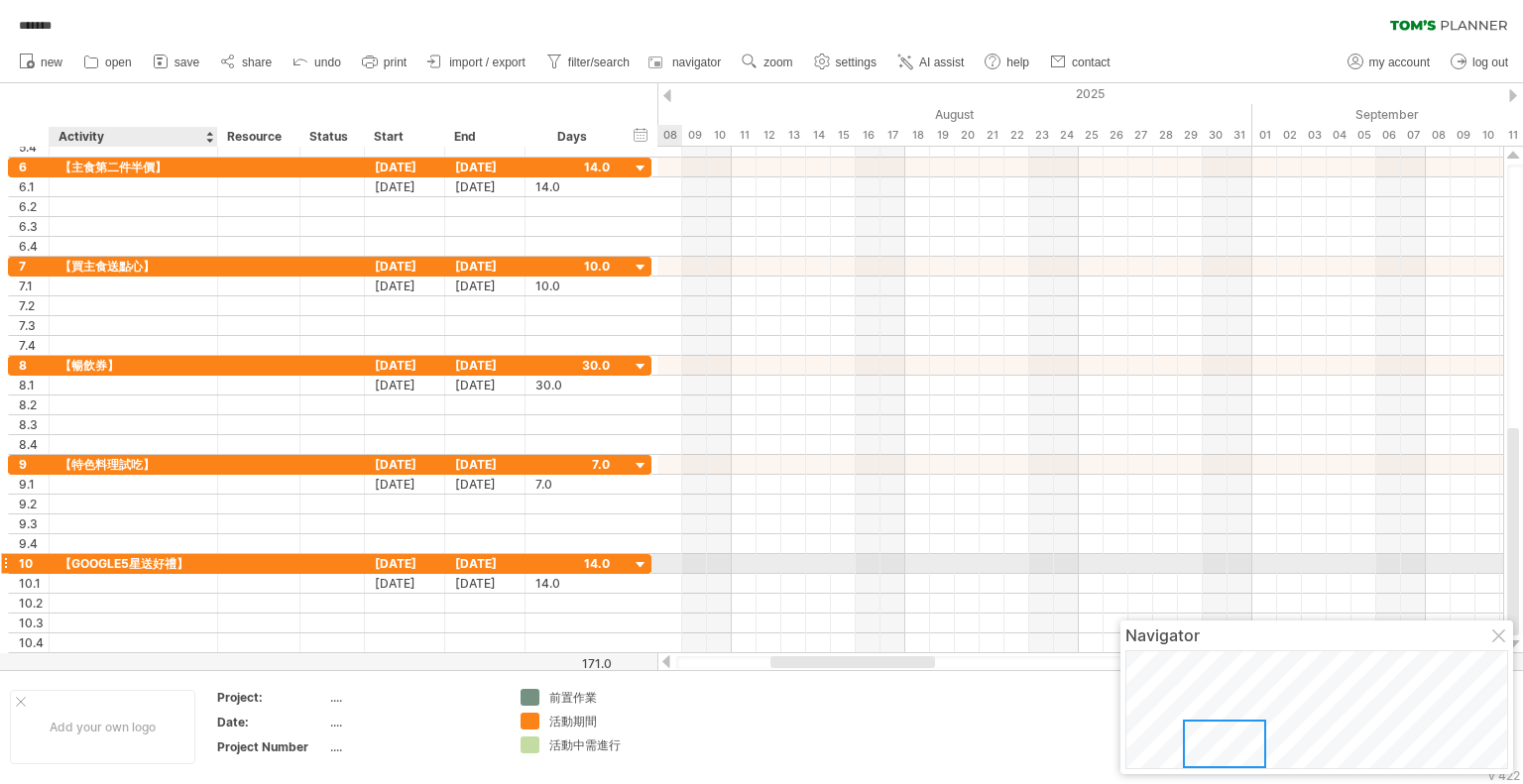 click on "【GOOGLE5星送好禮】" at bounding box center [133, 563] 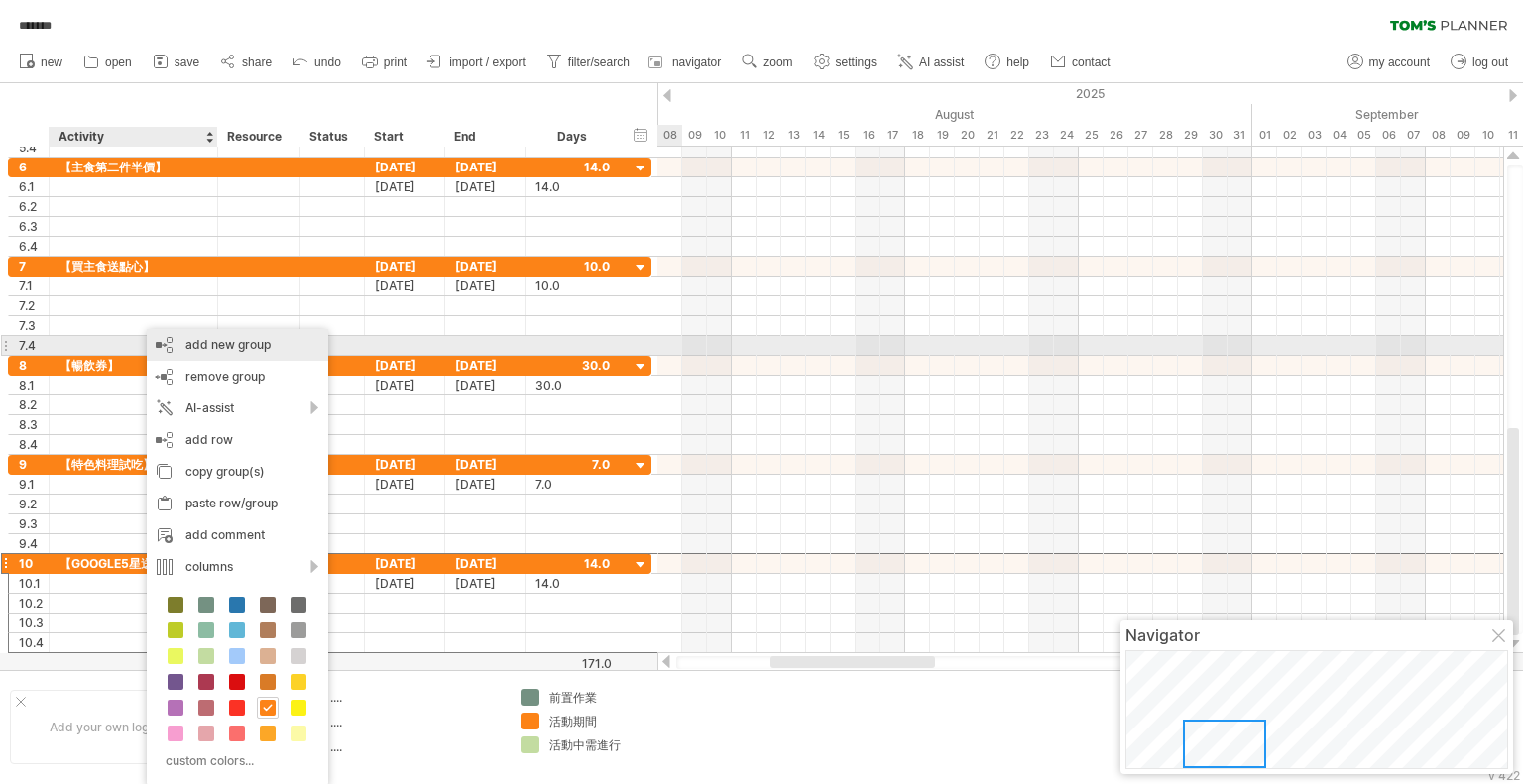 click on "add new group" at bounding box center [237, 345] 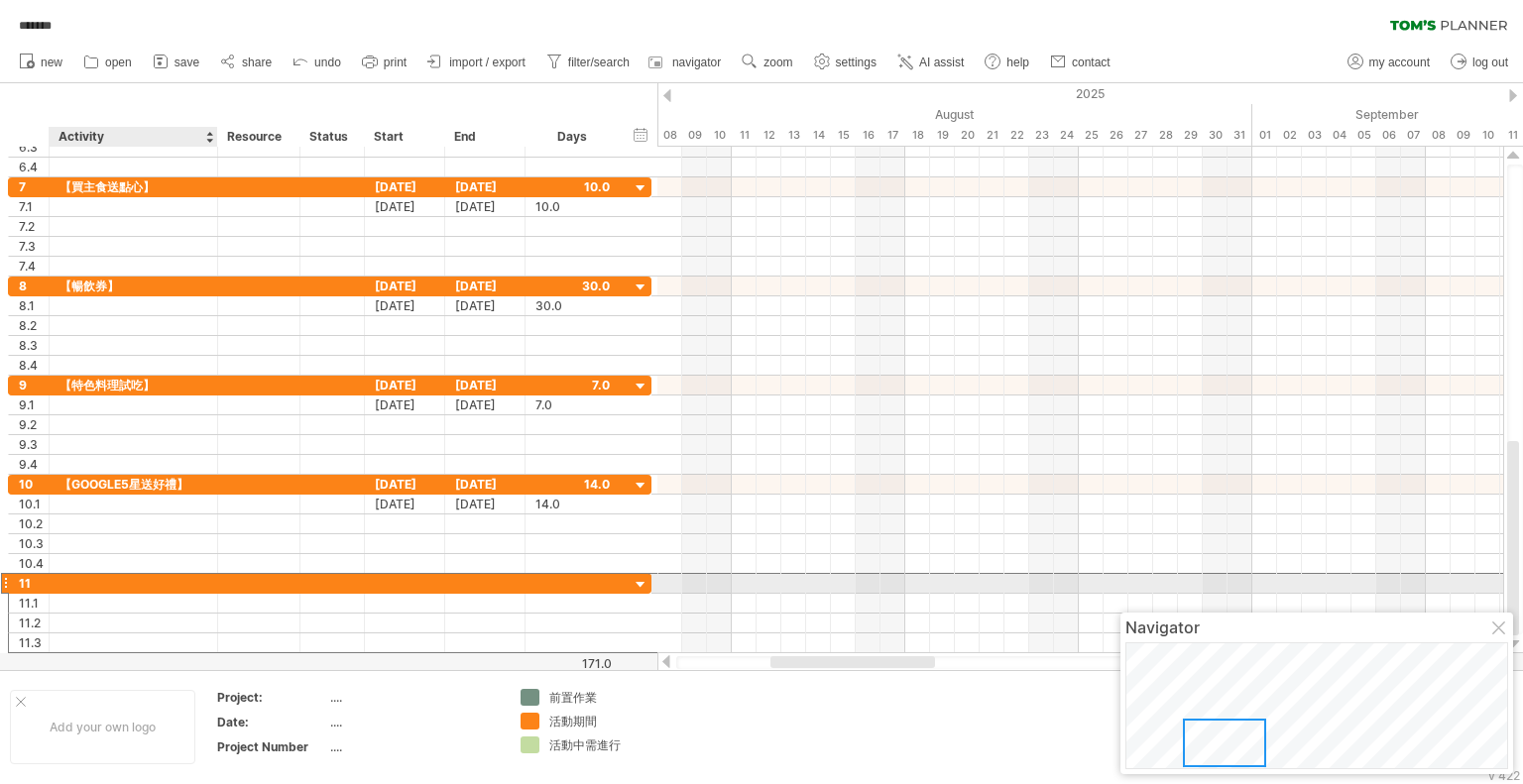 click at bounding box center [133, 583] 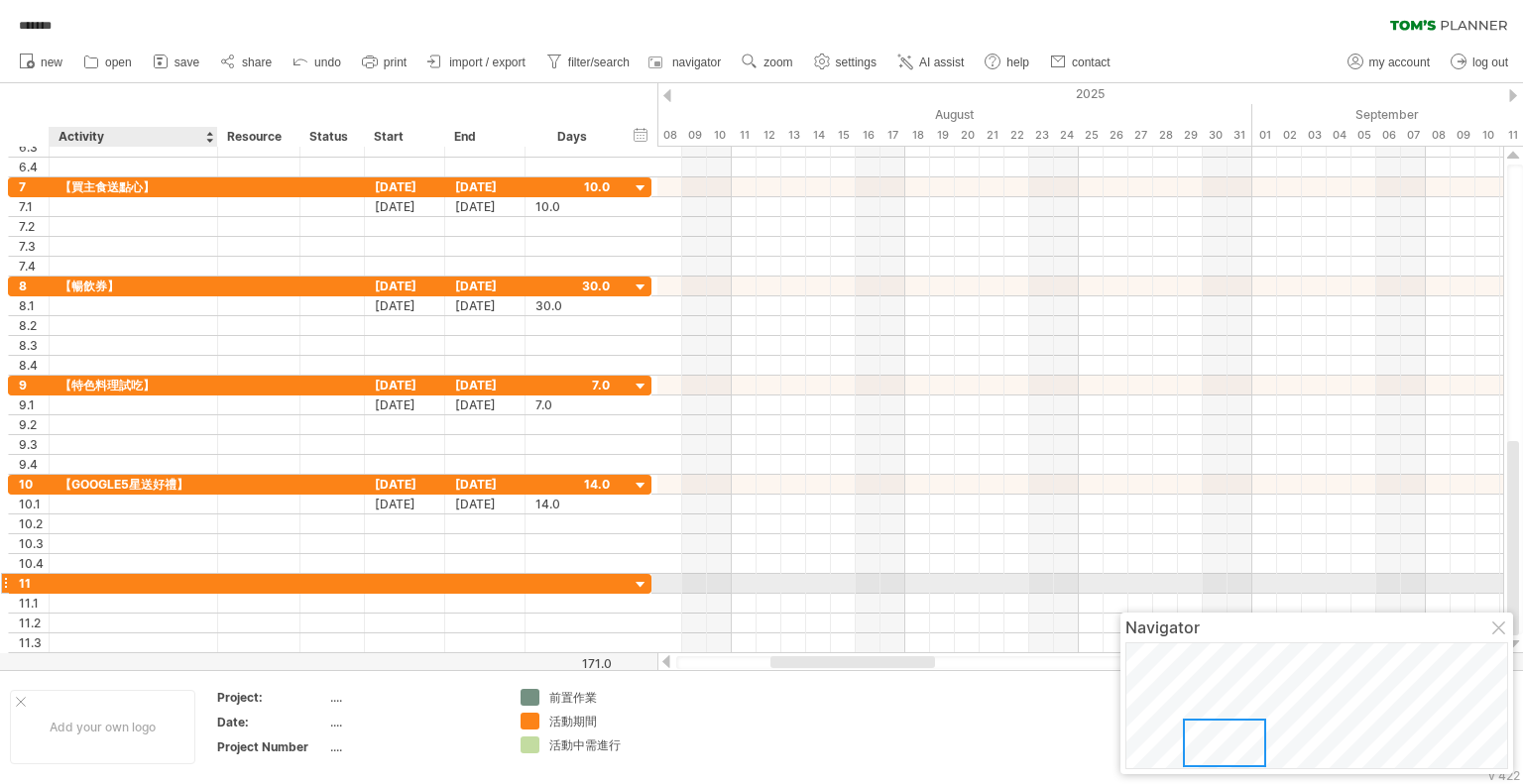 paste on "*******" 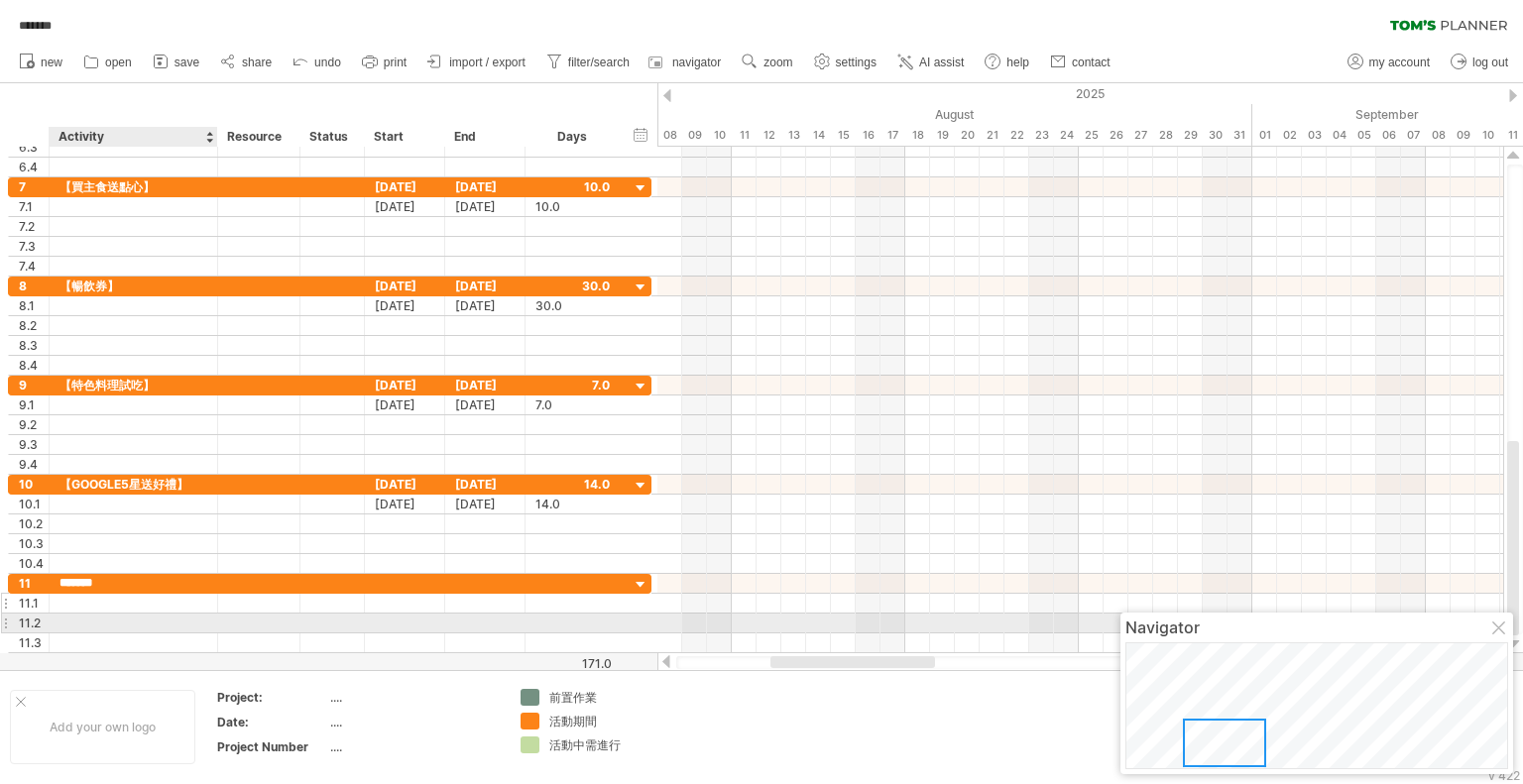 click at bounding box center (259, 603) 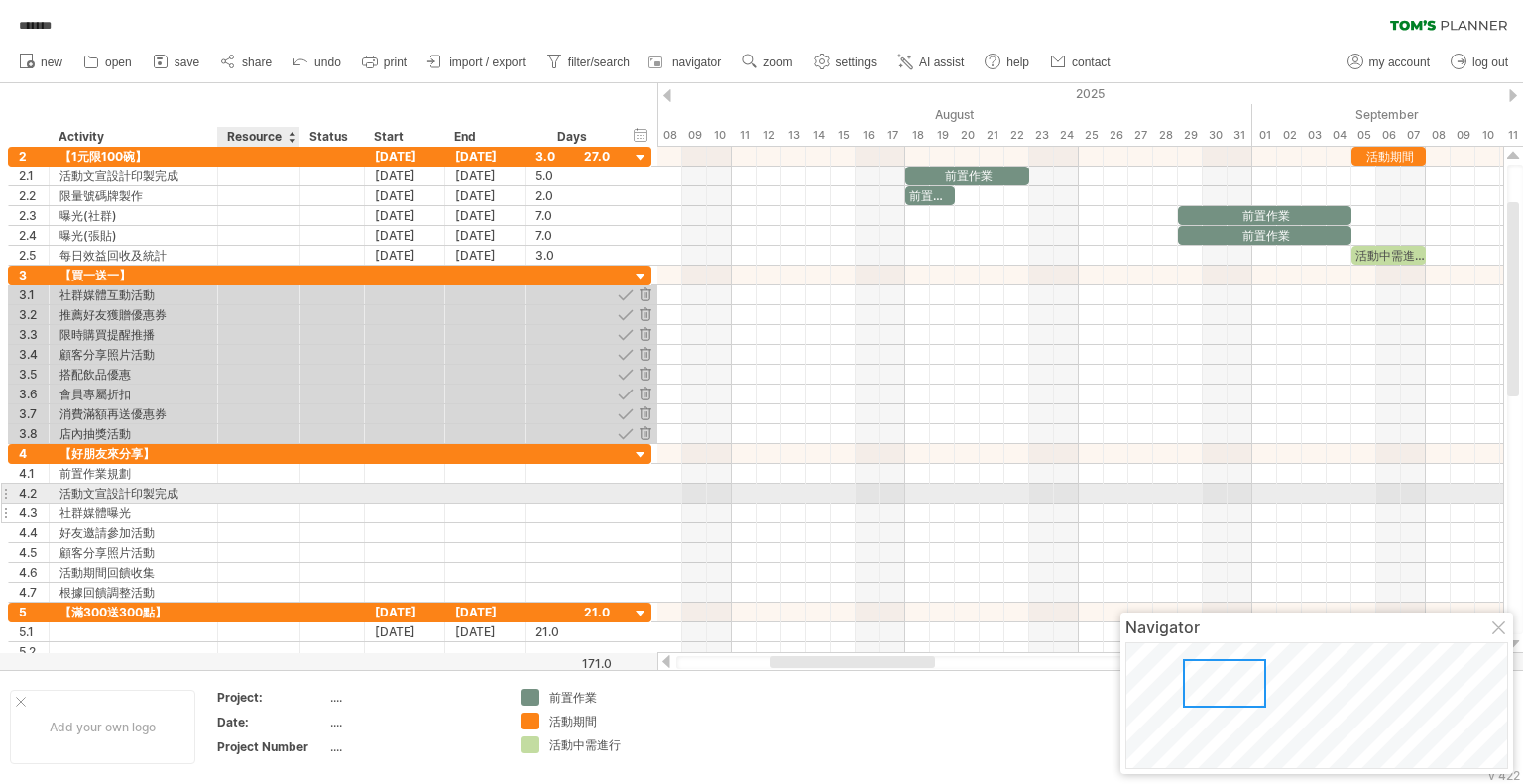 click at bounding box center [259, 512] 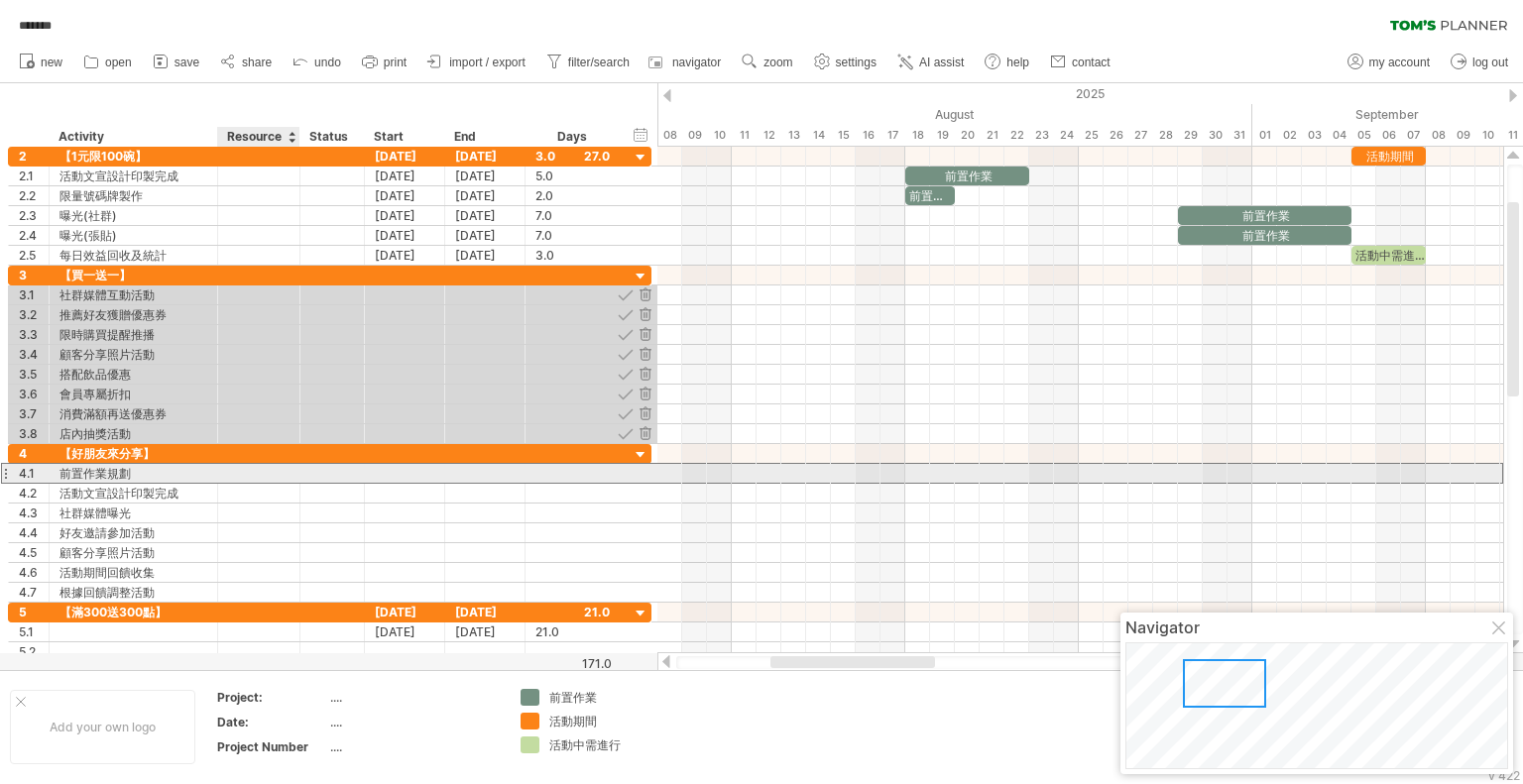 click at bounding box center (259, 473) 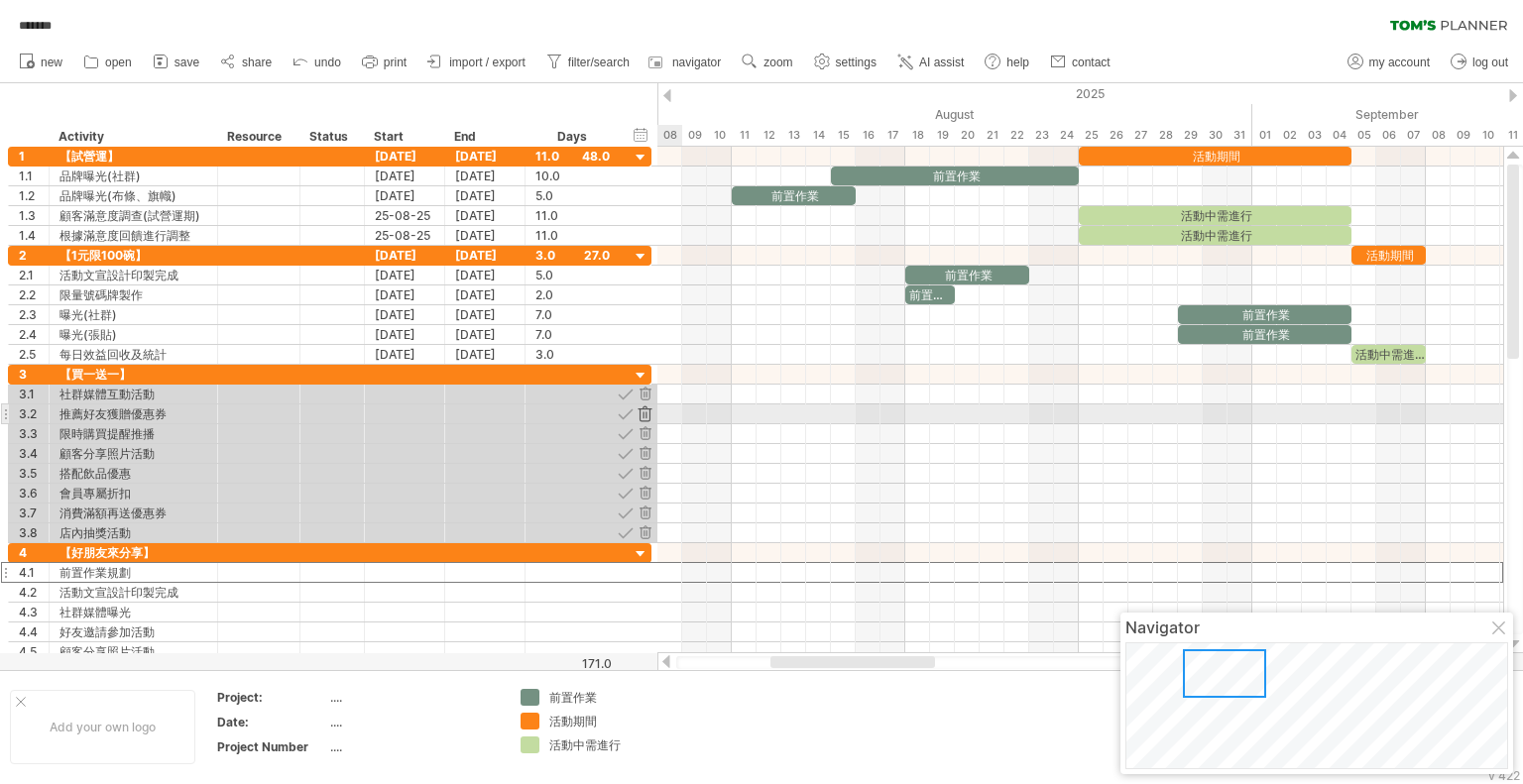 click at bounding box center [644, 413] 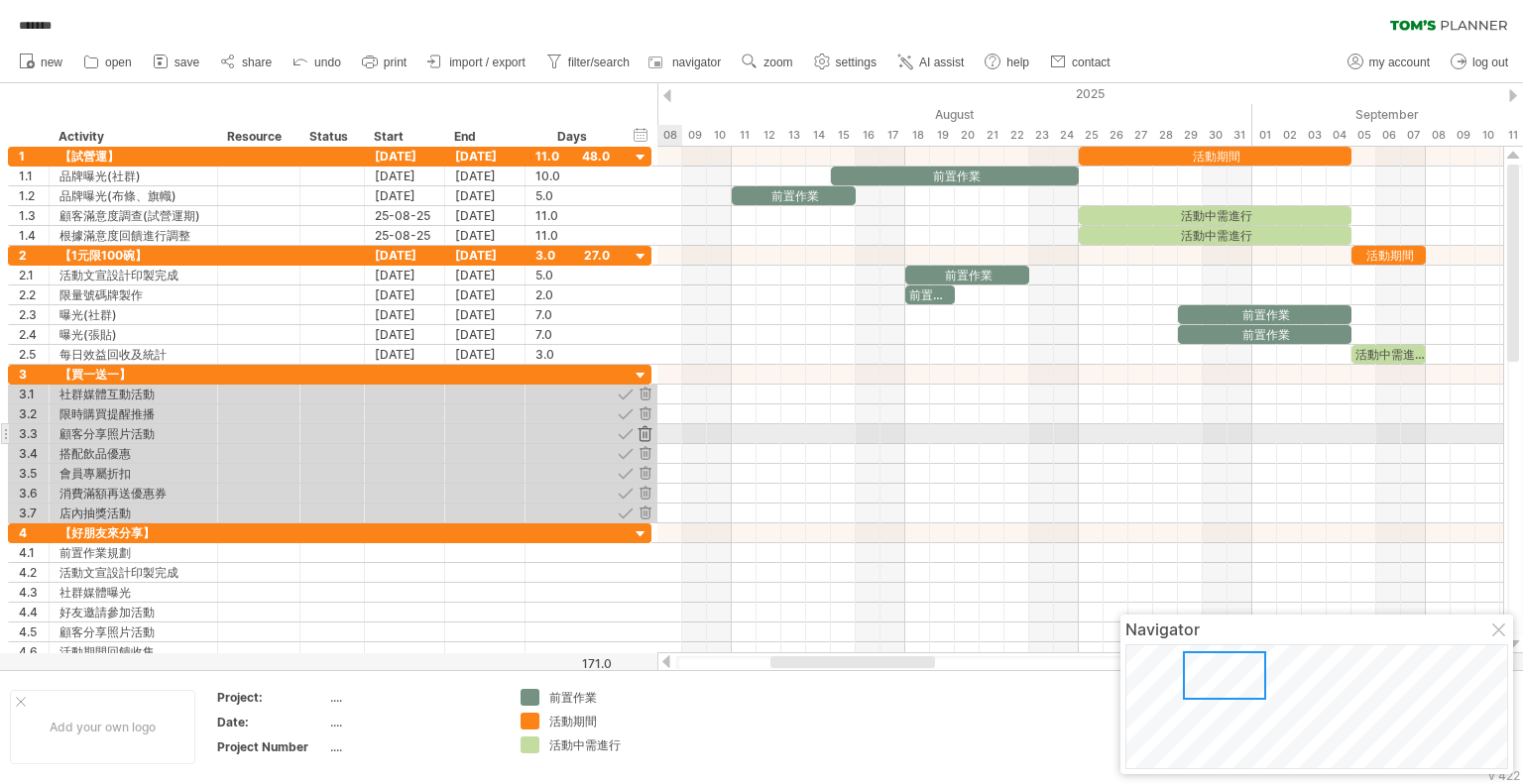 click at bounding box center (644, 433) 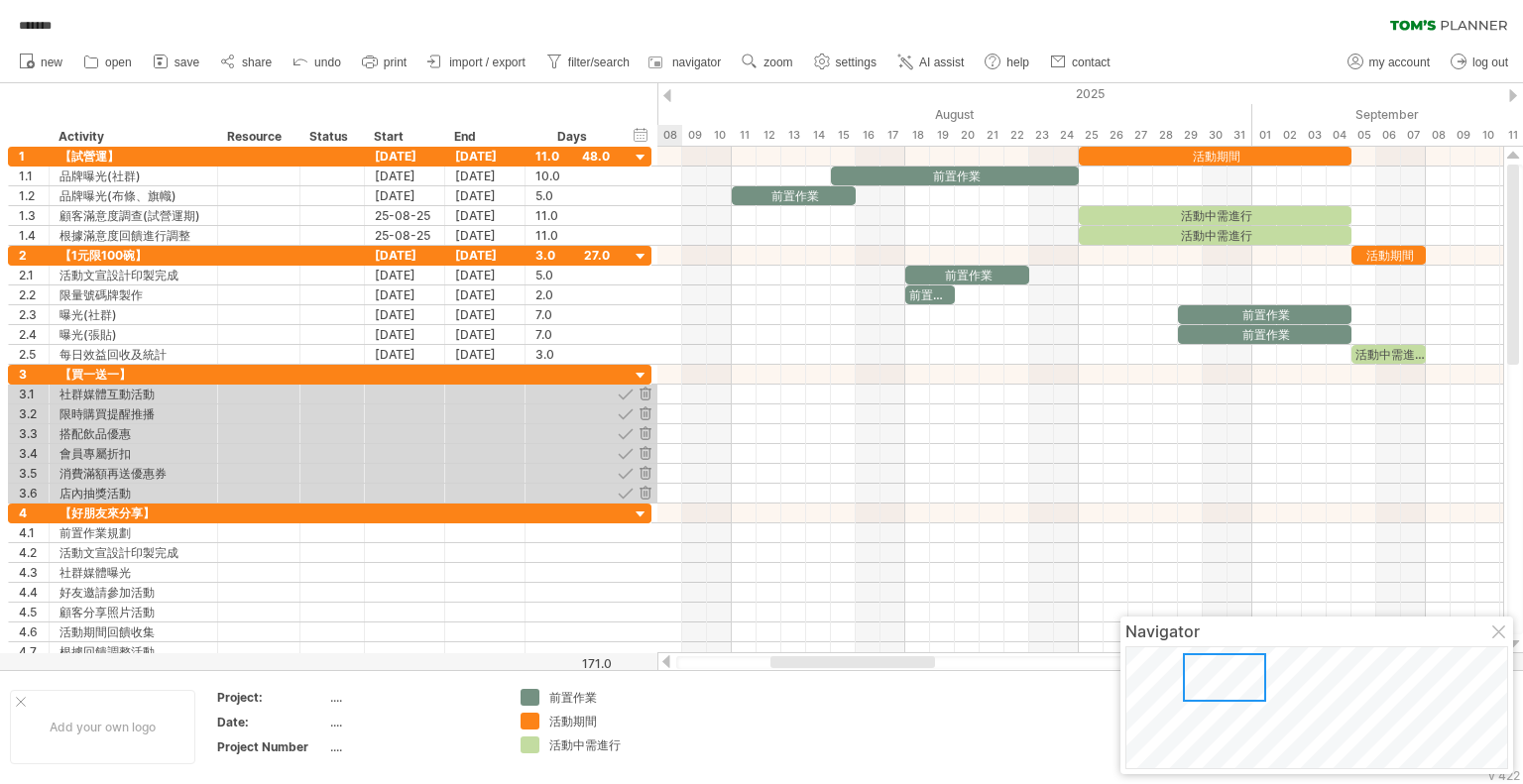 click at bounding box center [644, 433] 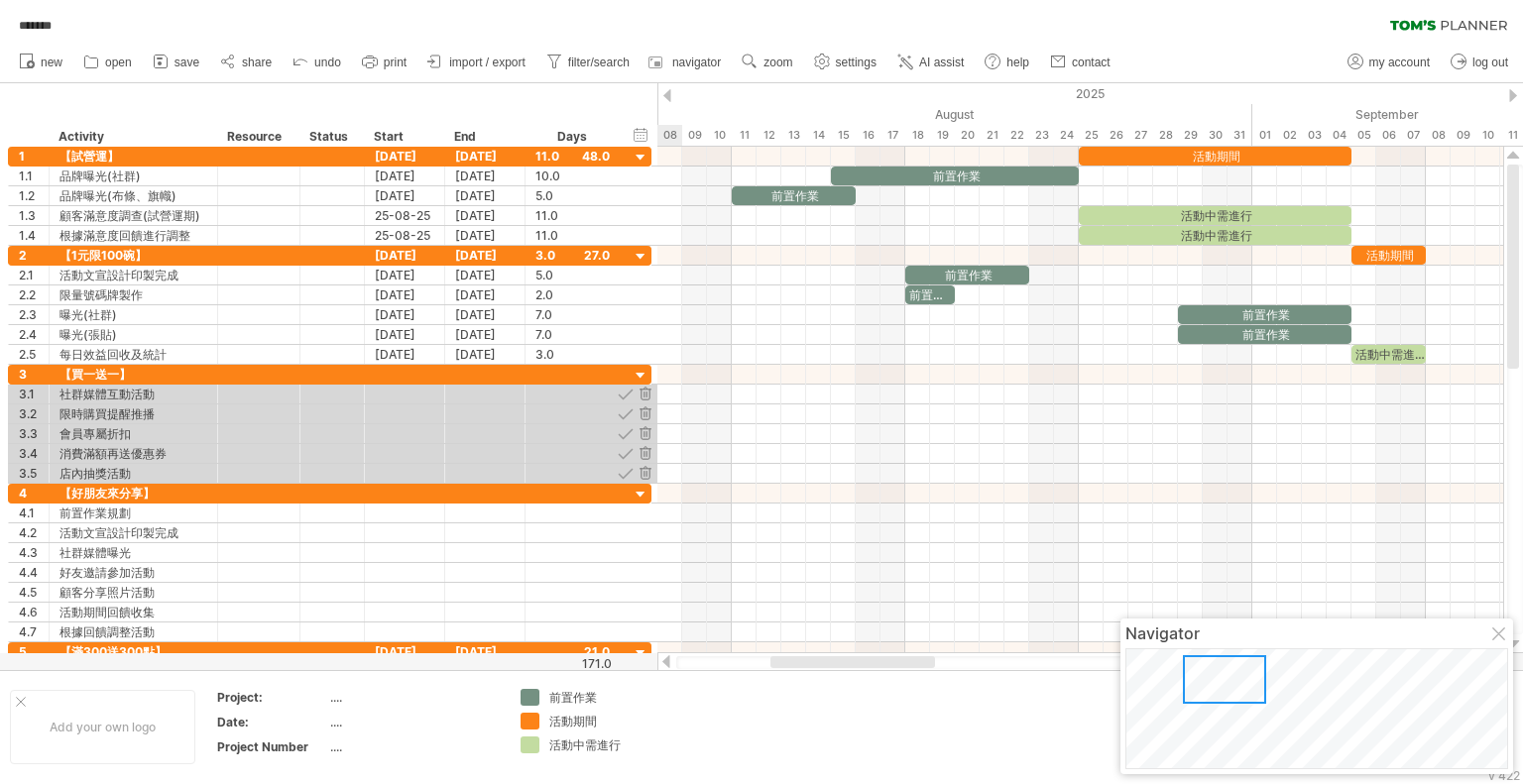 click at bounding box center [644, 433] 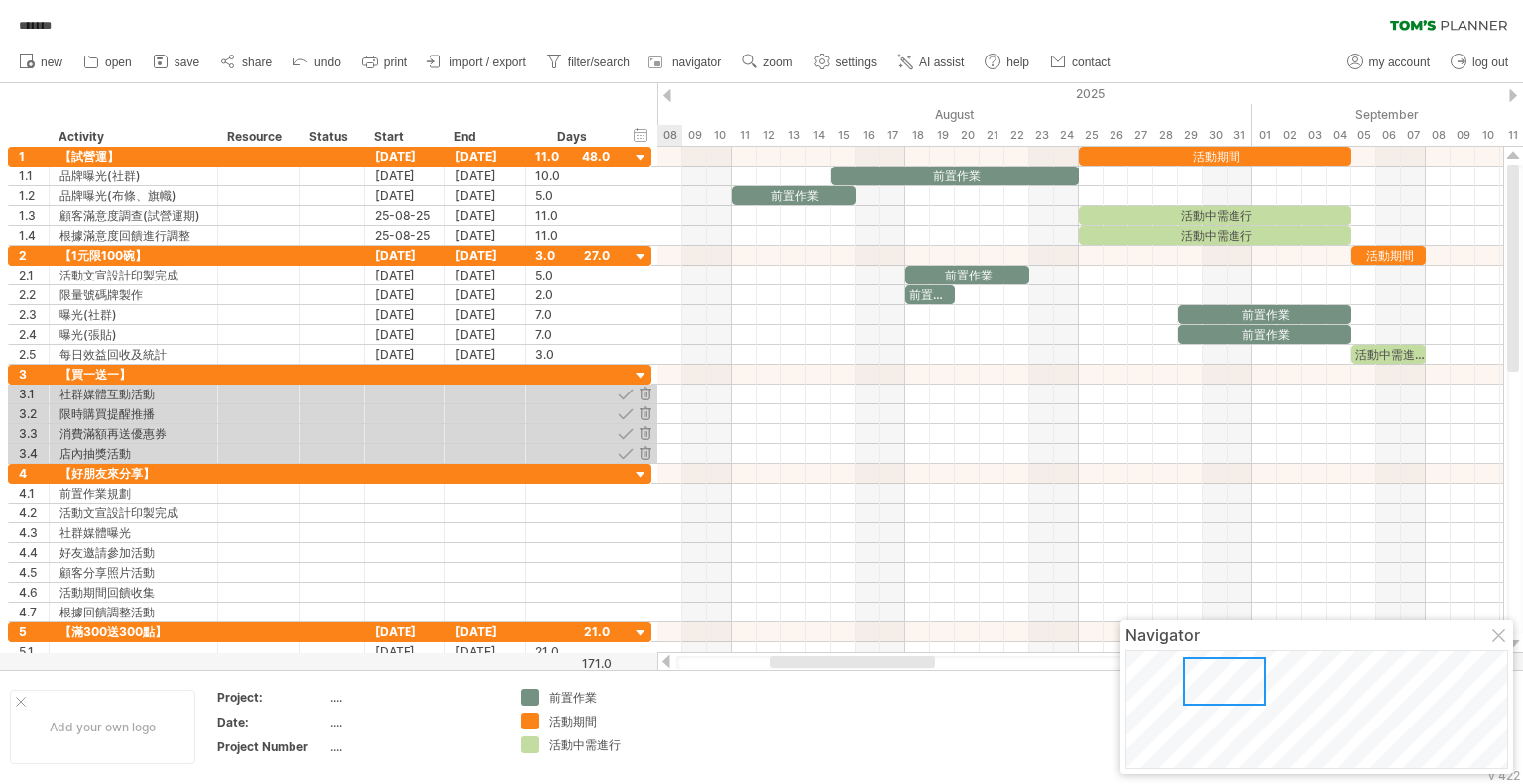 click at bounding box center (644, 433) 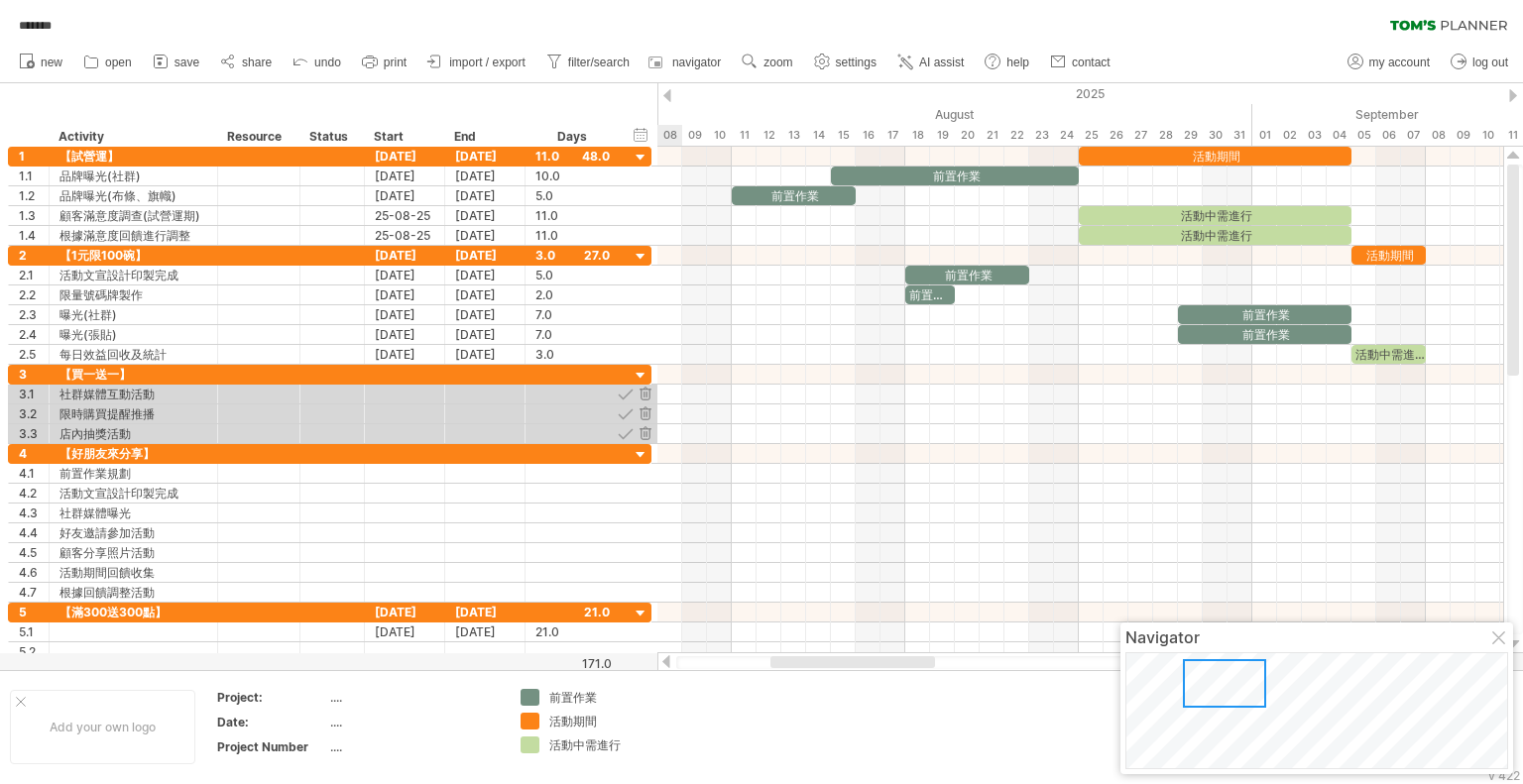 click at bounding box center (644, 433) 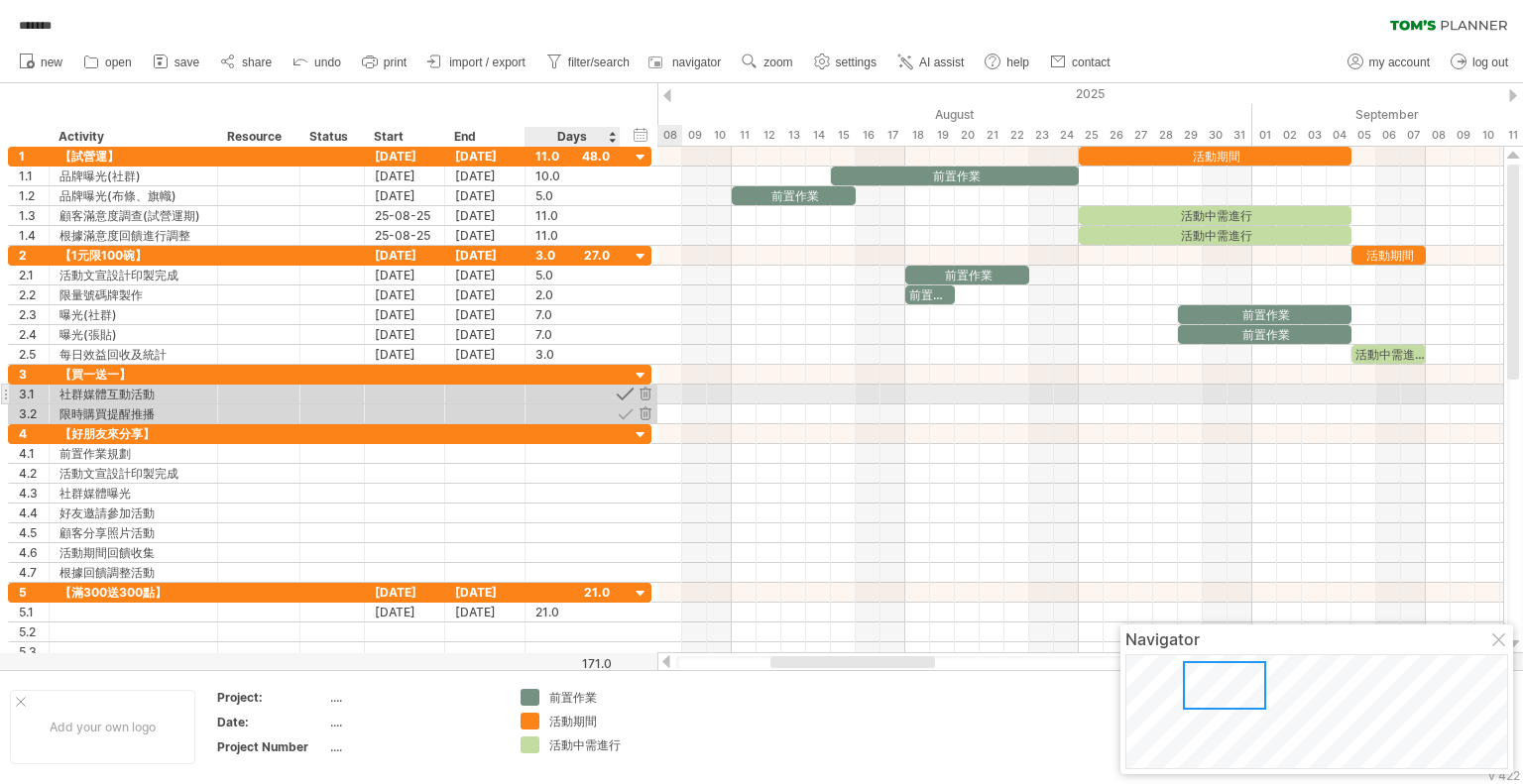 click at bounding box center (625, 393) 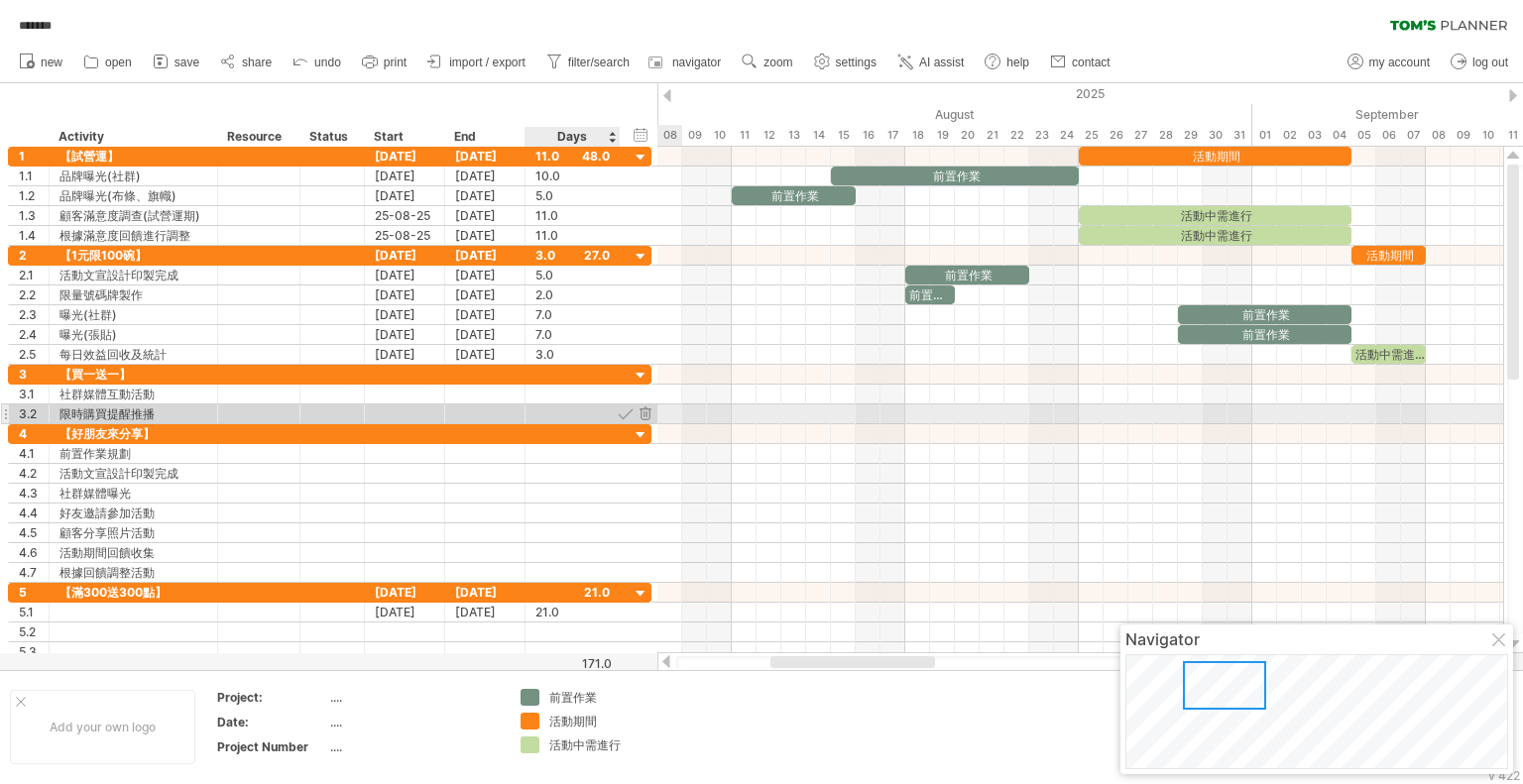 click at bounding box center [625, 413] 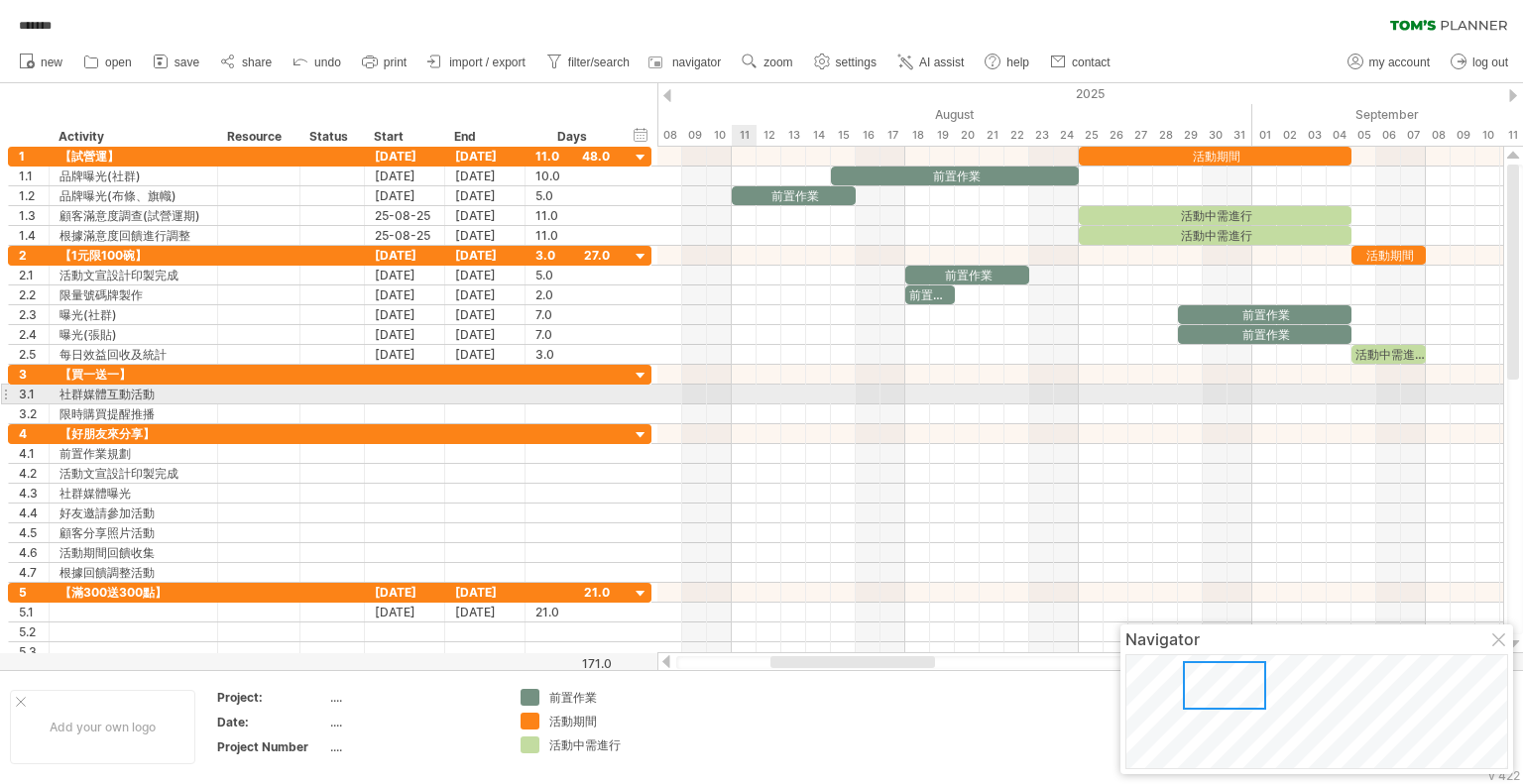 click at bounding box center (1080, 394) 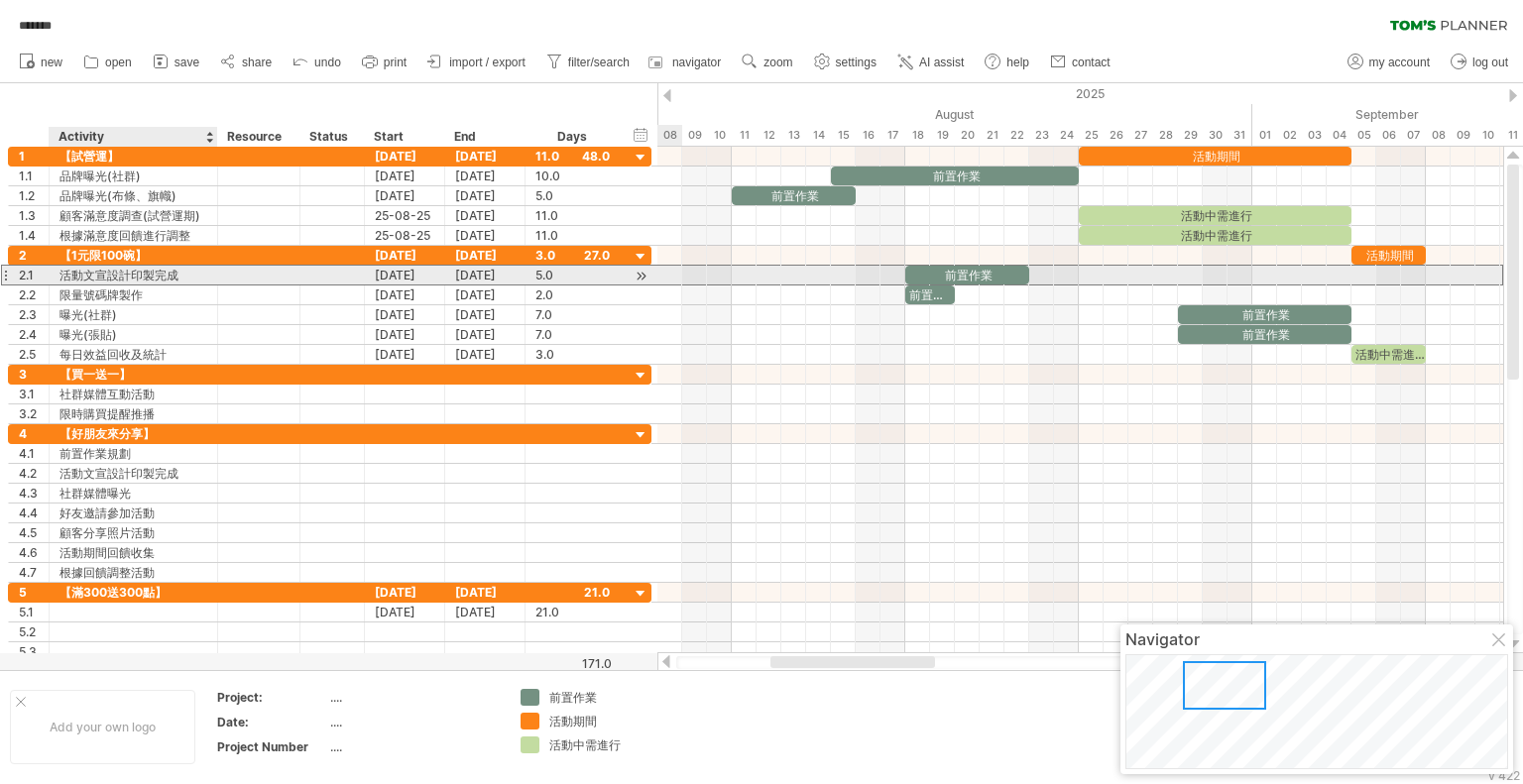 click on "活動文宣設計印製完成" at bounding box center (133, 275) 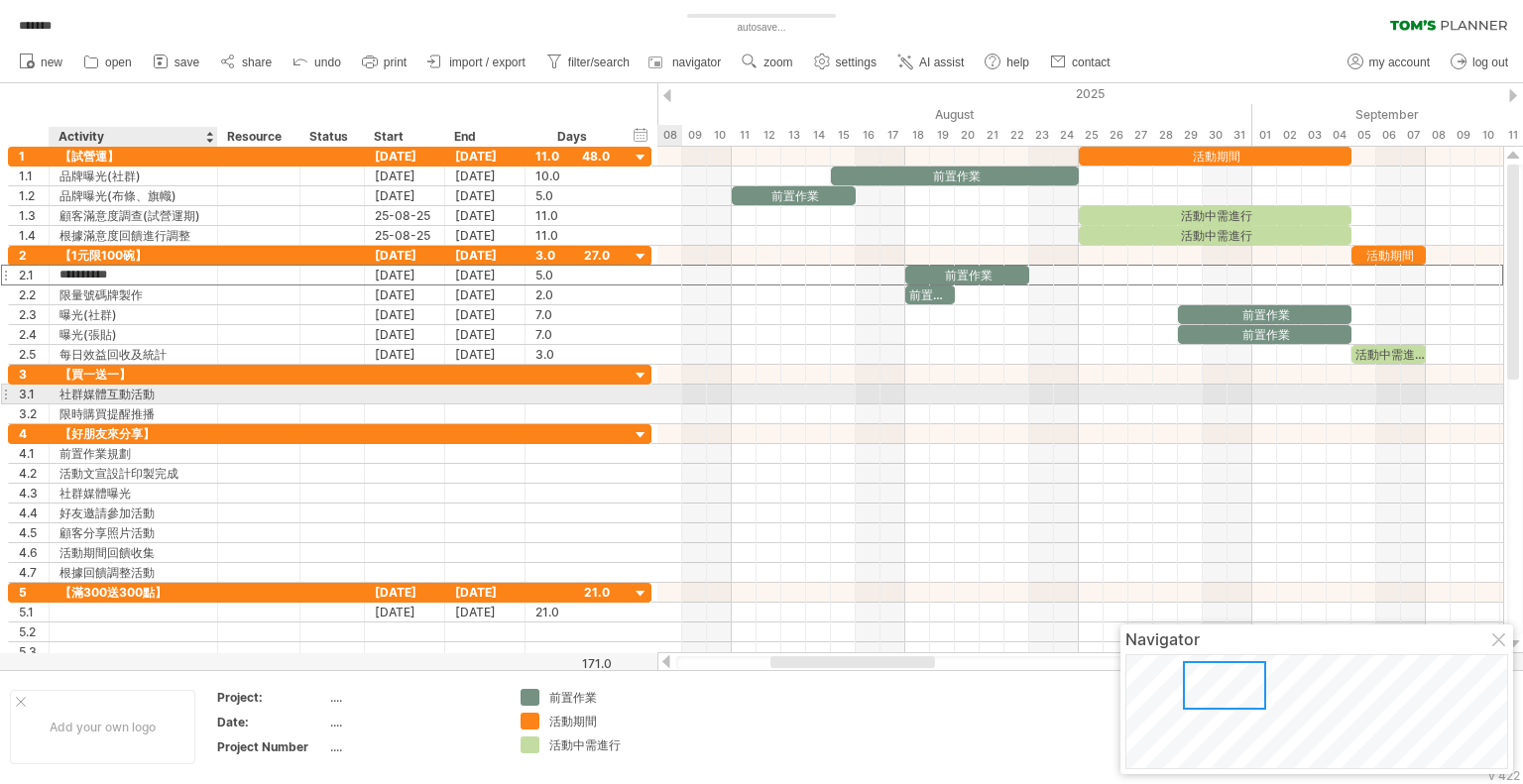 click on "社群媒體互動活動" at bounding box center (133, 393) 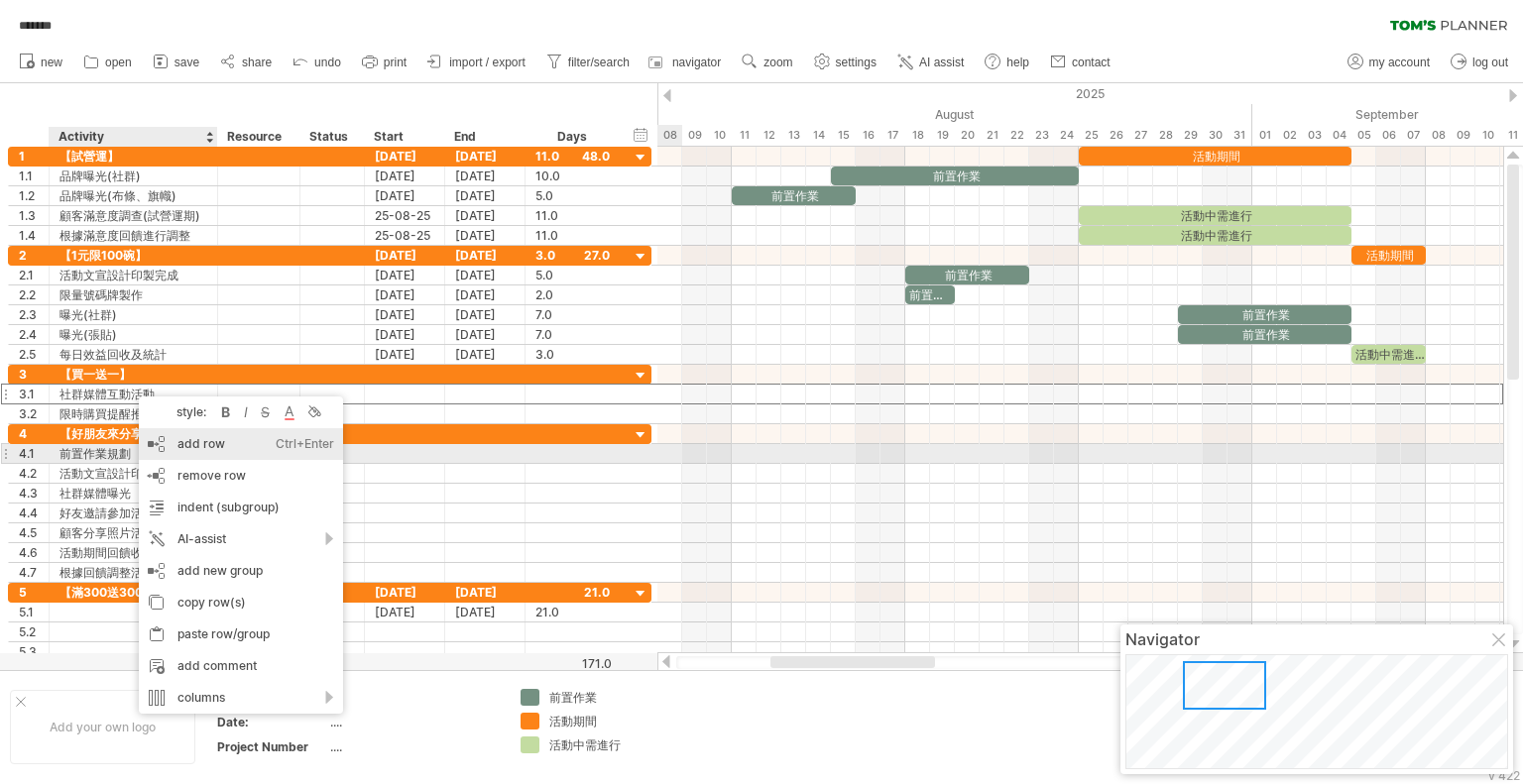 click on "add row Ctrl+Enter Cmd+Enter" at bounding box center [241, 444] 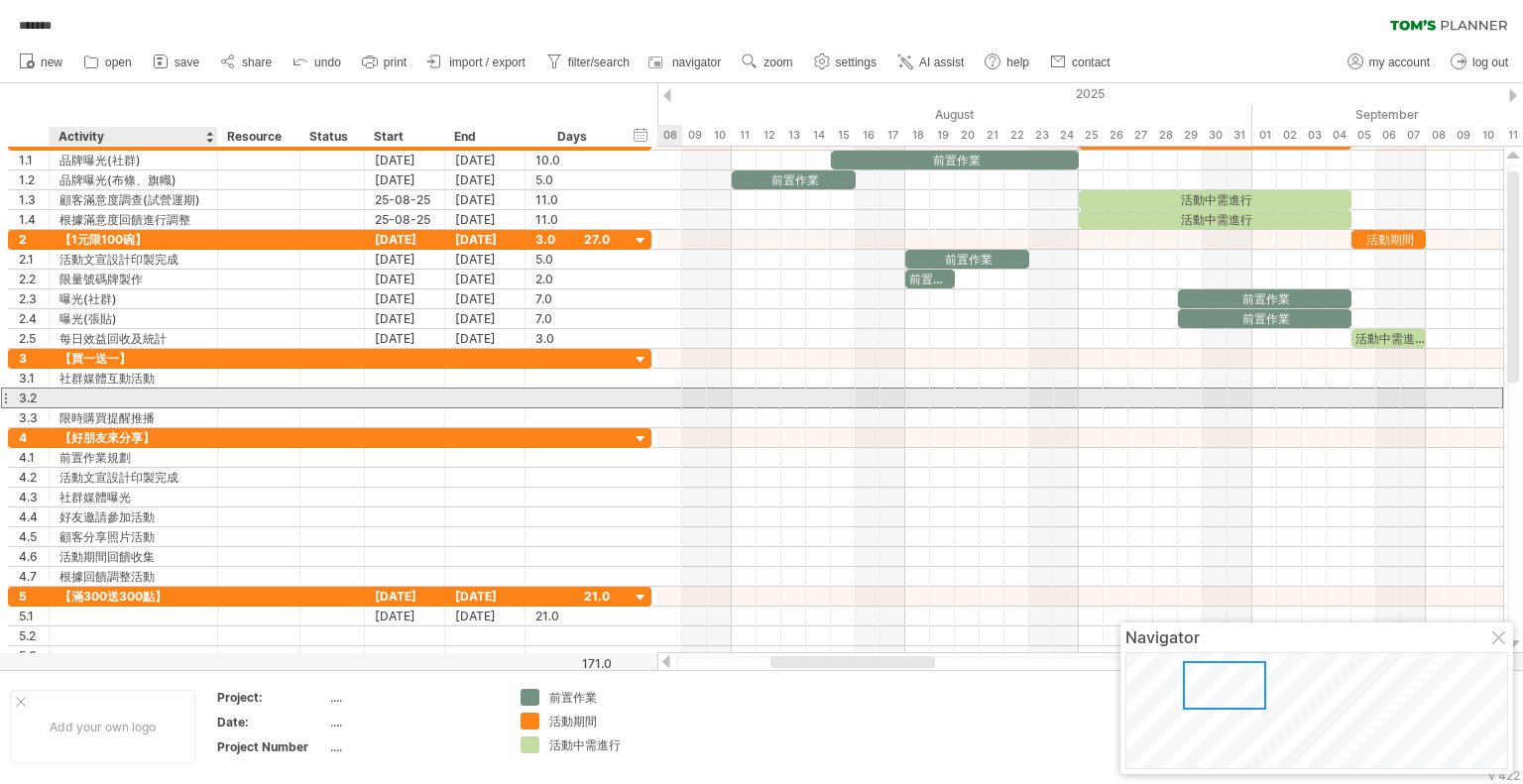 click at bounding box center [133, 397] 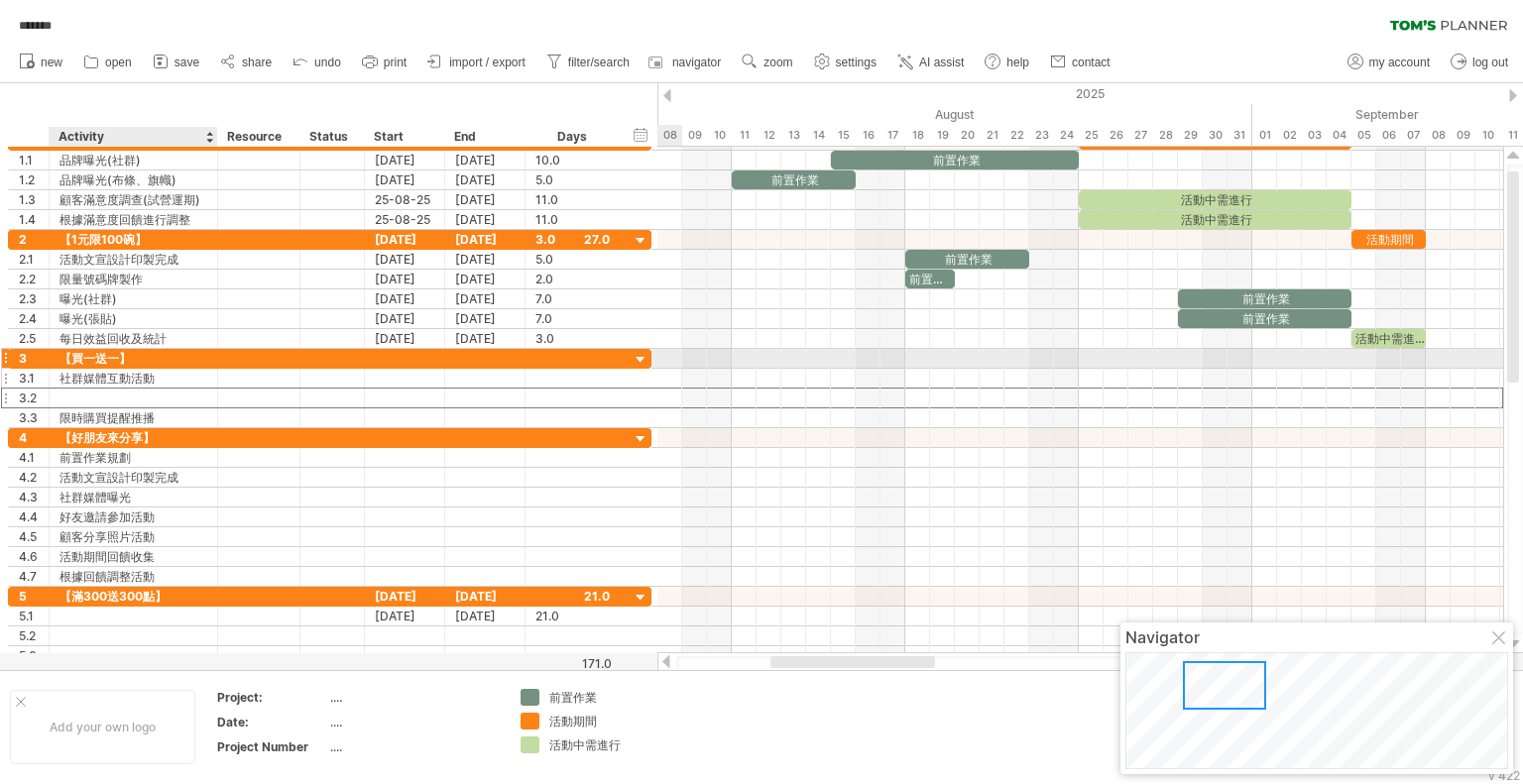 drag, startPoint x: 109, startPoint y: 395, endPoint x: 104, endPoint y: 368, distance: 27.45906 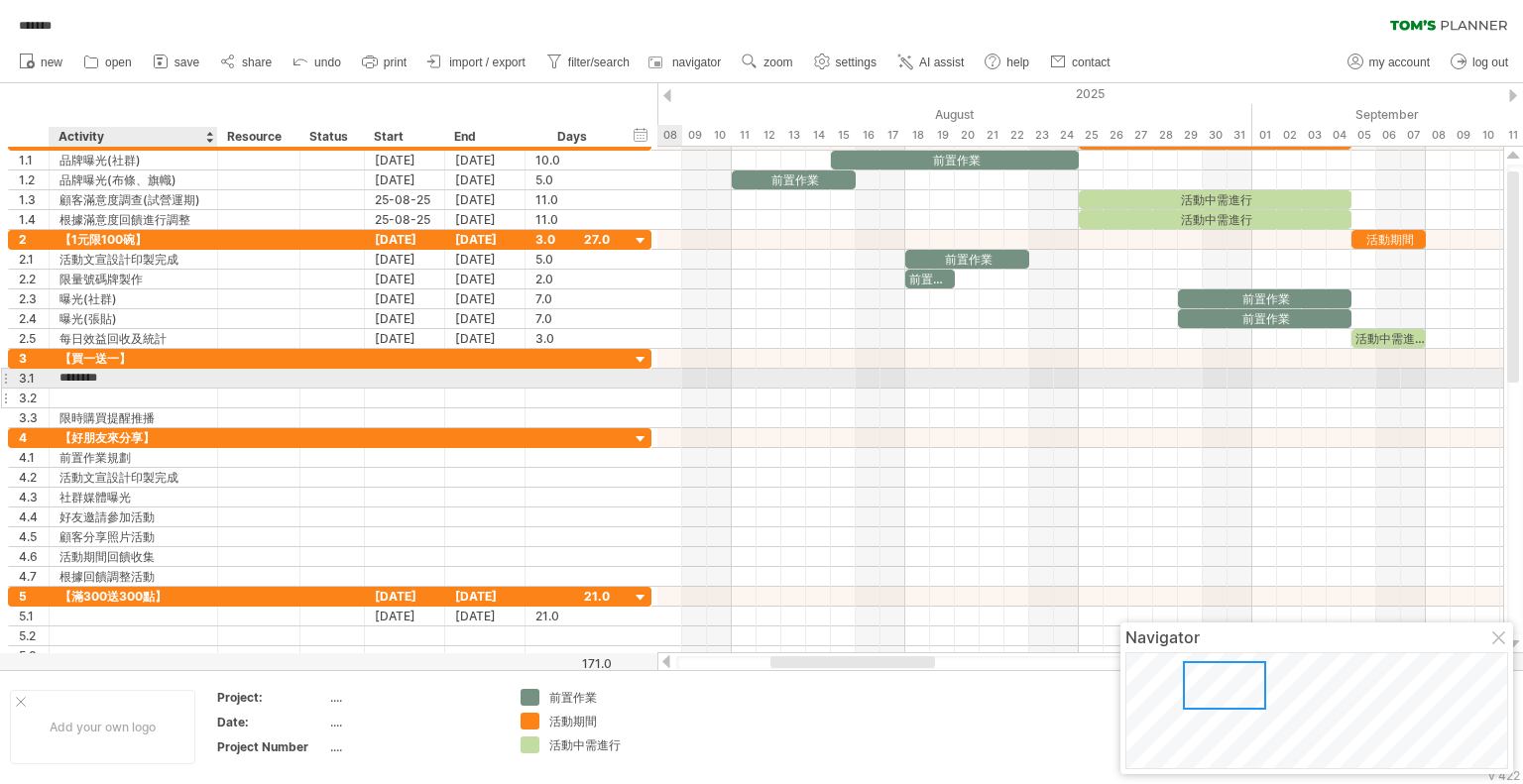 click on "********" at bounding box center (133, 378) 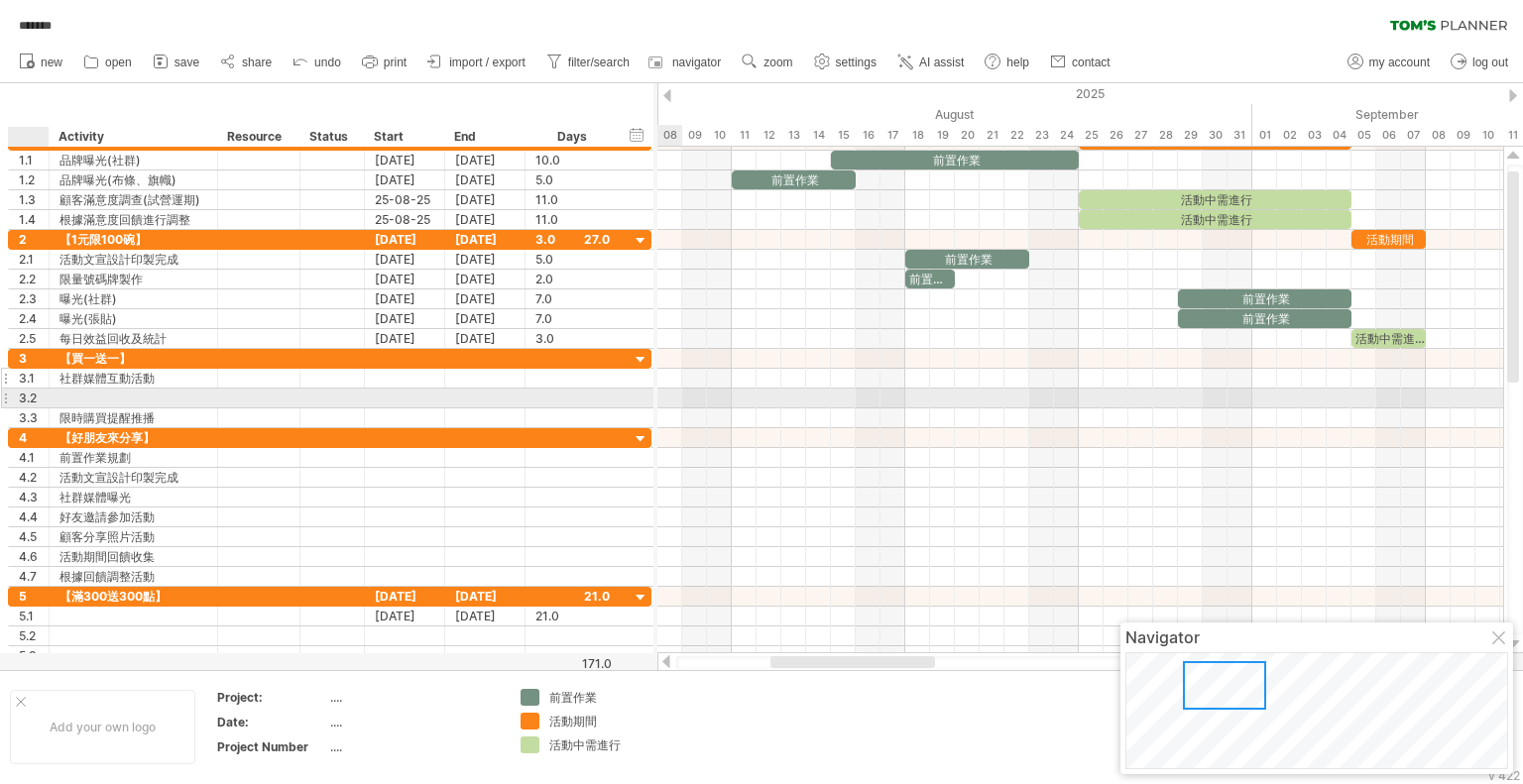 drag, startPoint x: 46, startPoint y: 396, endPoint x: 47, endPoint y: 376, distance: 20.024984 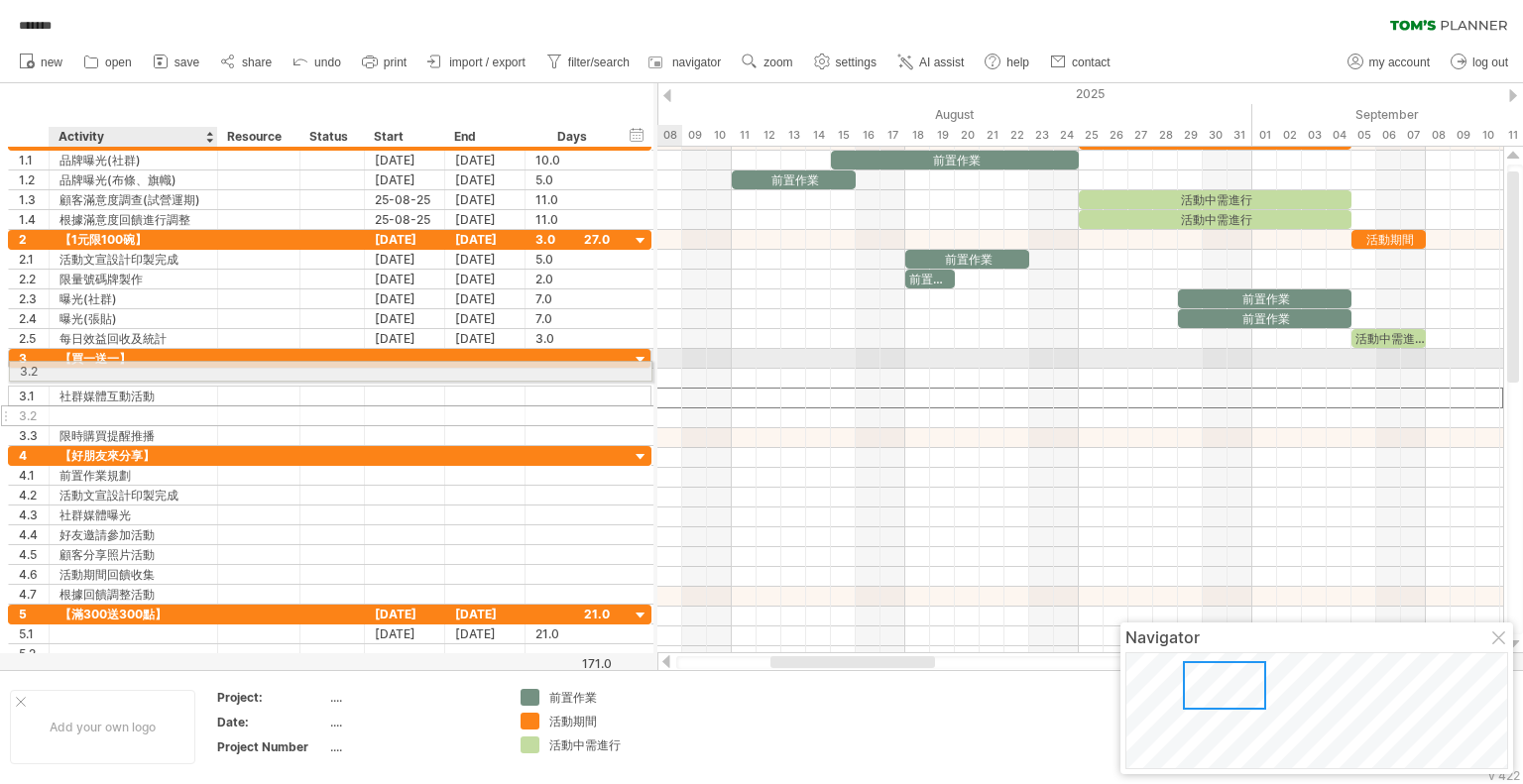drag, startPoint x: 67, startPoint y: 399, endPoint x: 61, endPoint y: 368, distance: 31.57531 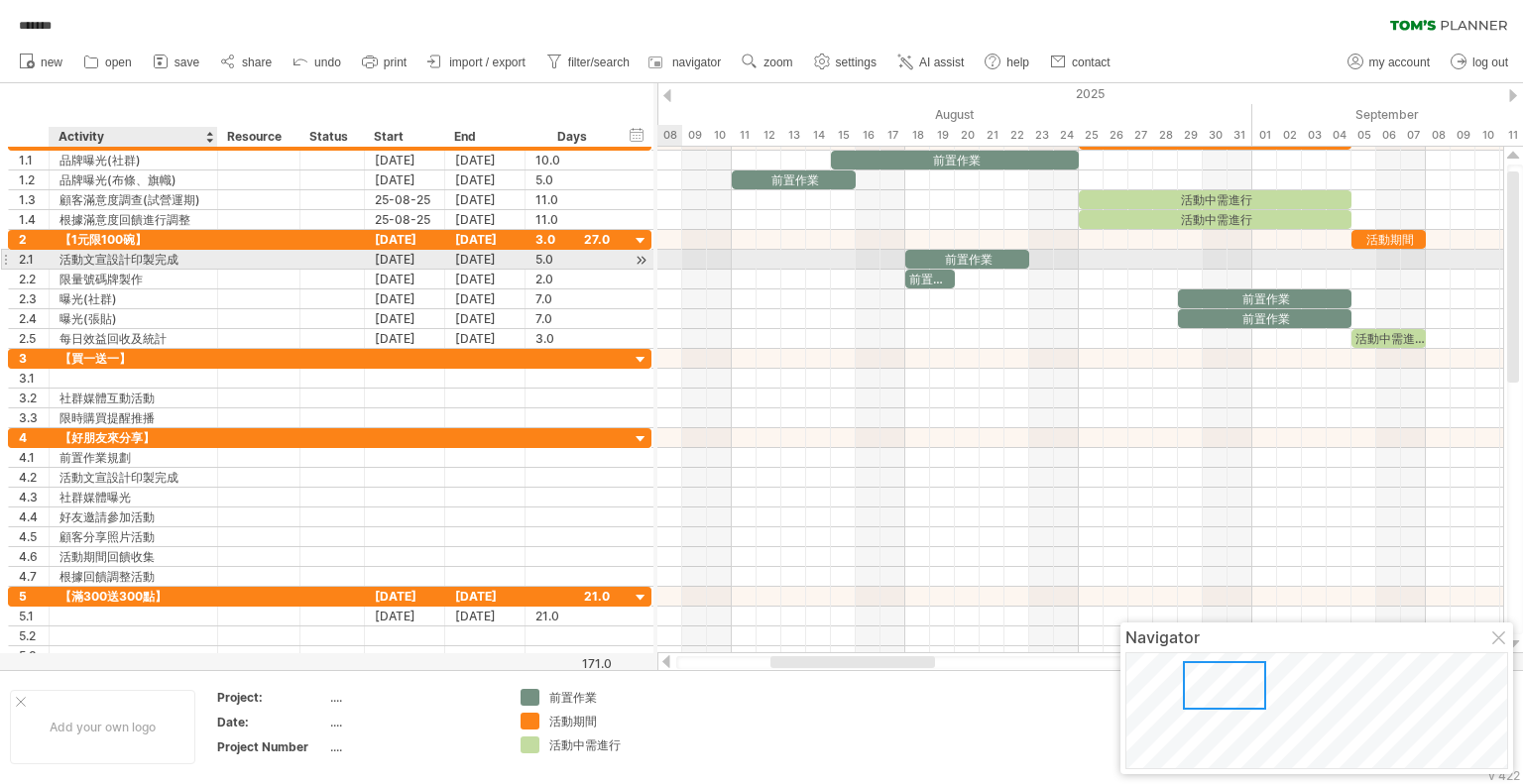 click on "活動文宣設計印製完成" at bounding box center [133, 259] 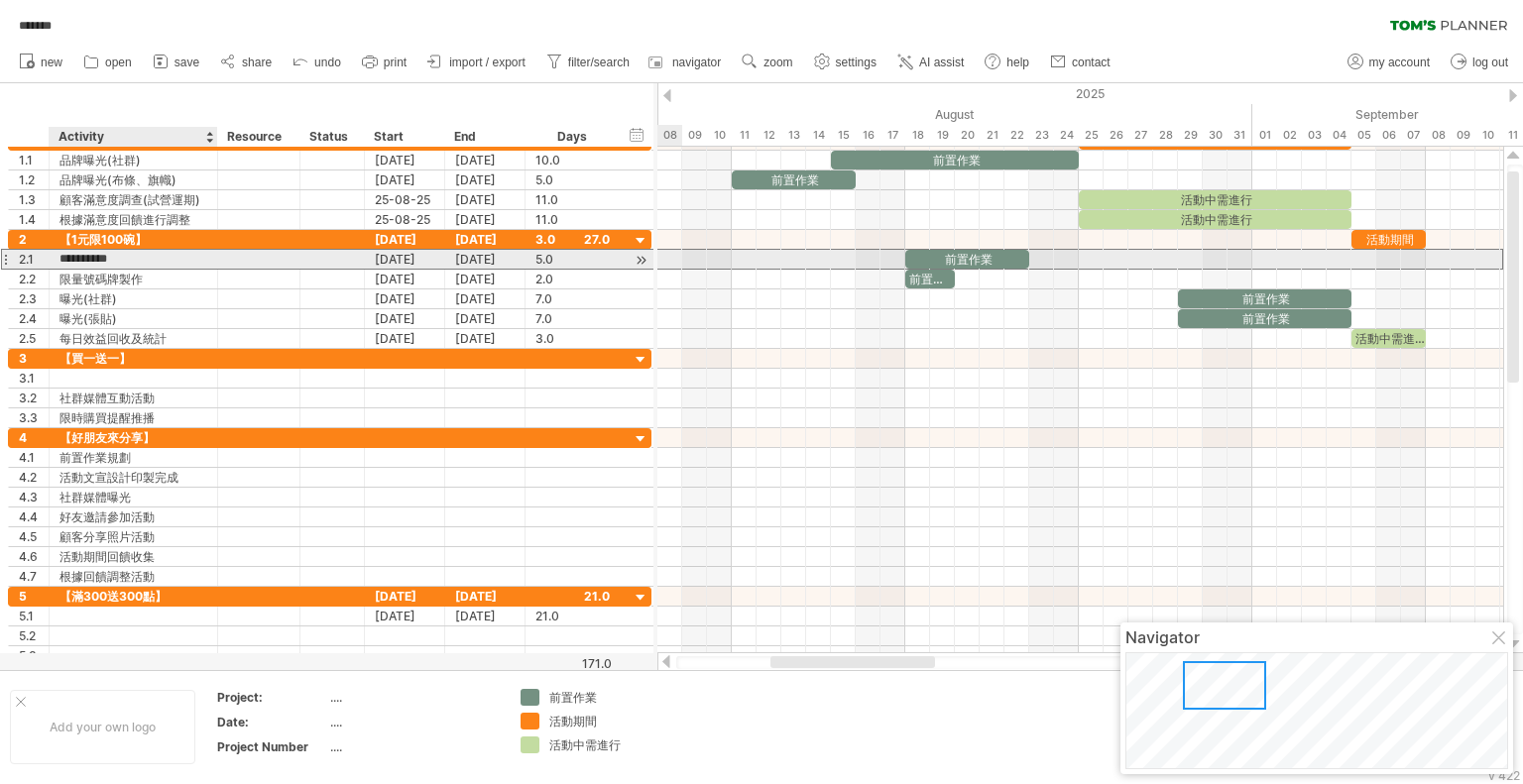 click on "**********" at bounding box center [133, 259] 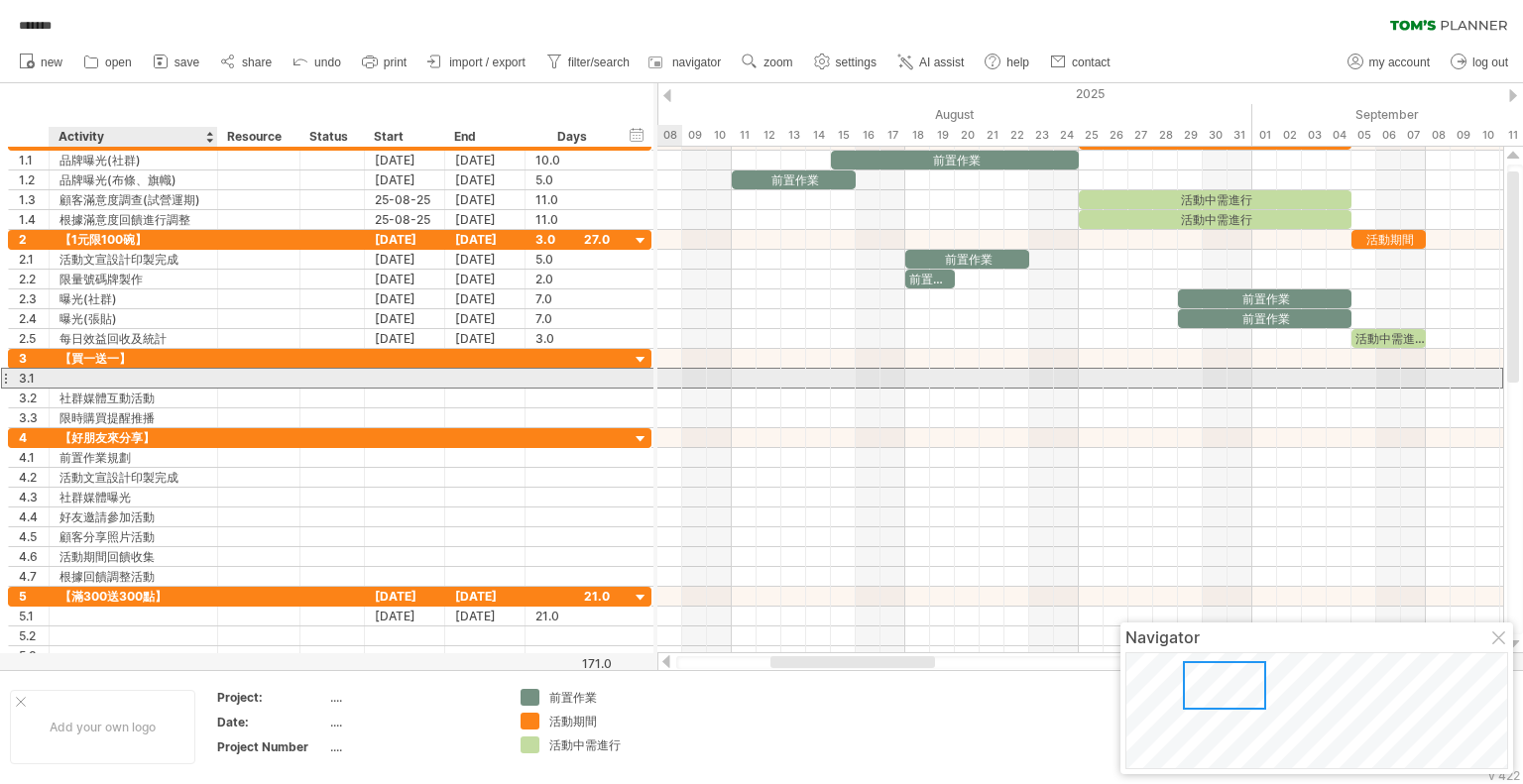 click at bounding box center (133, 378) 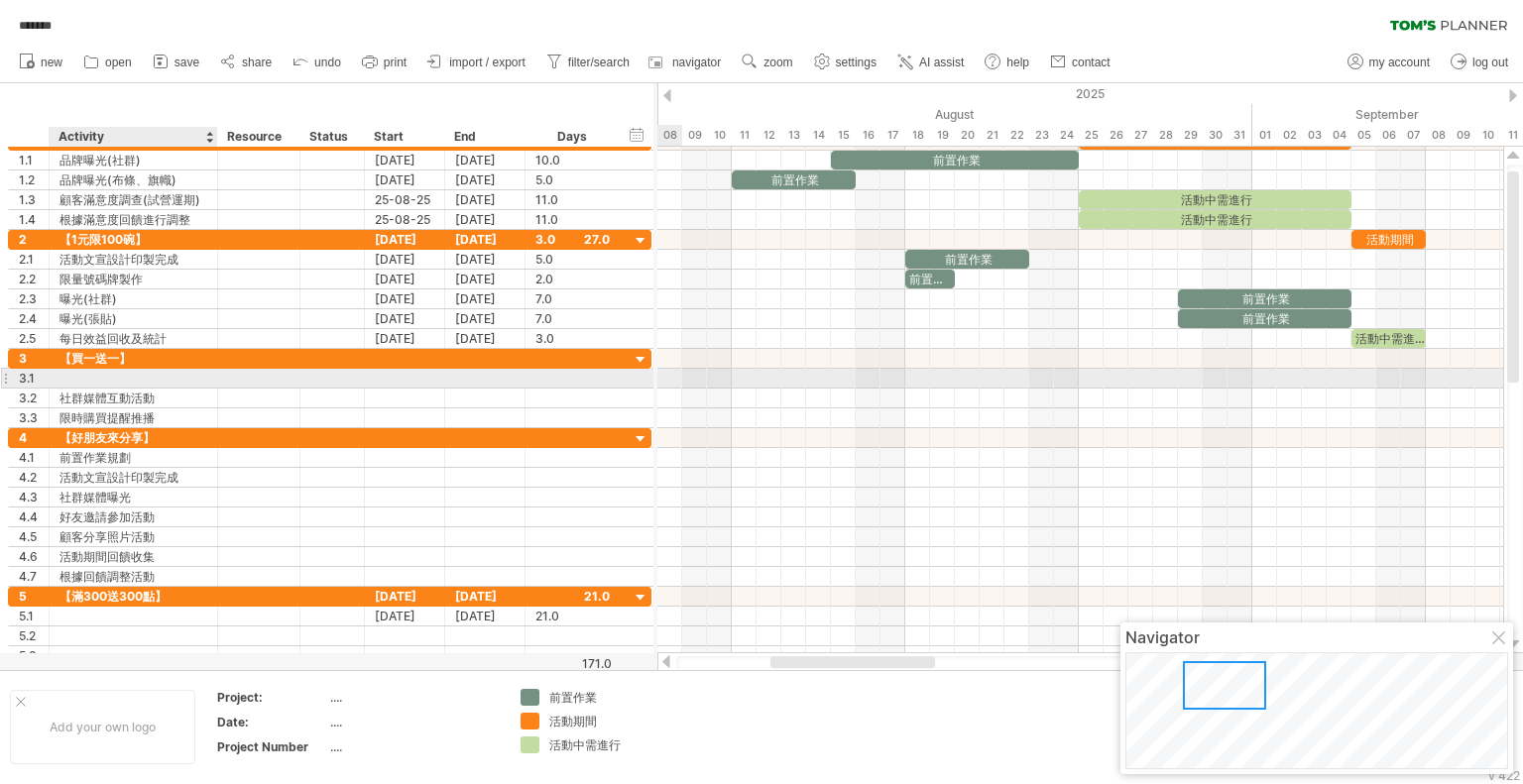 paste on "**********" 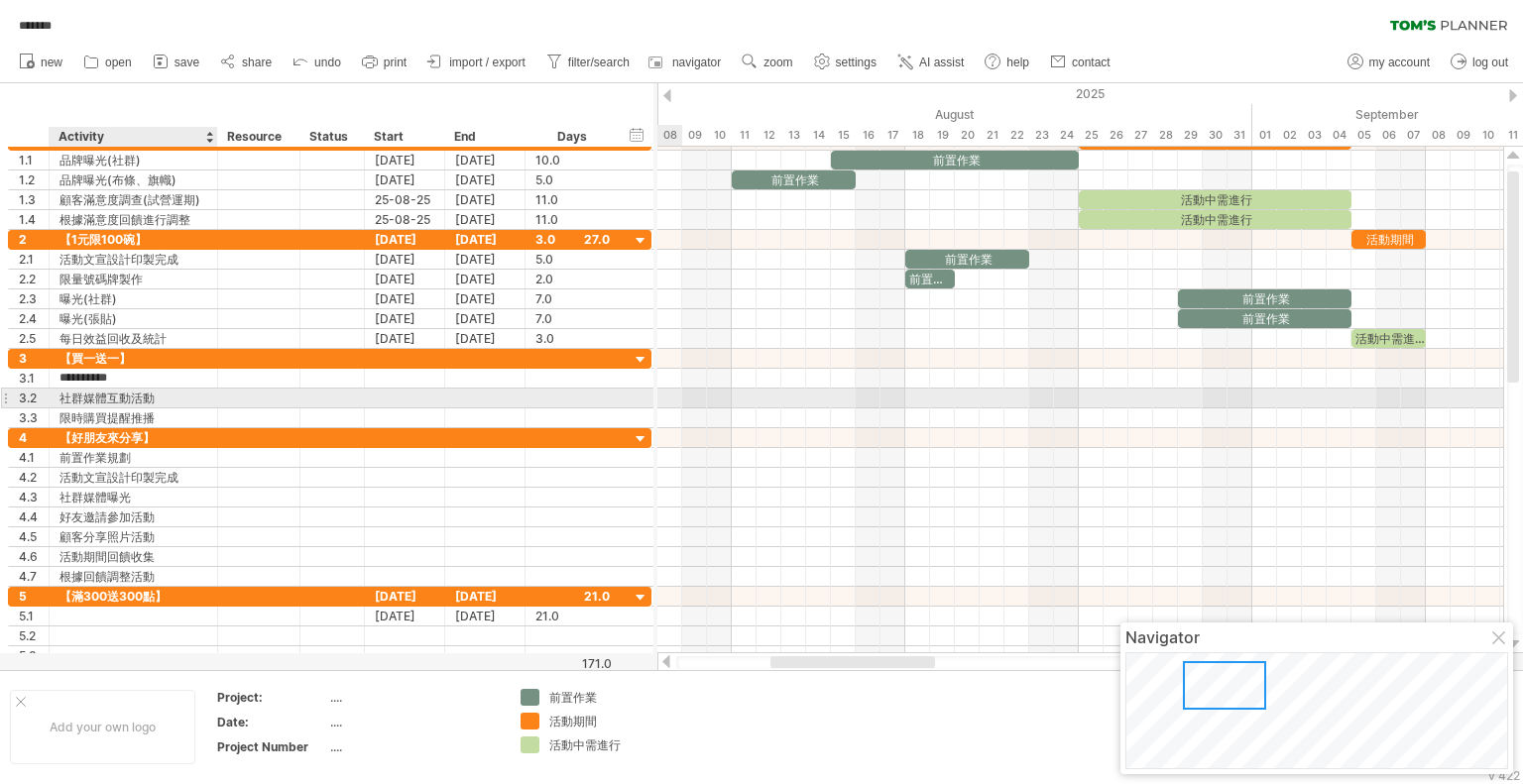type on "**********" 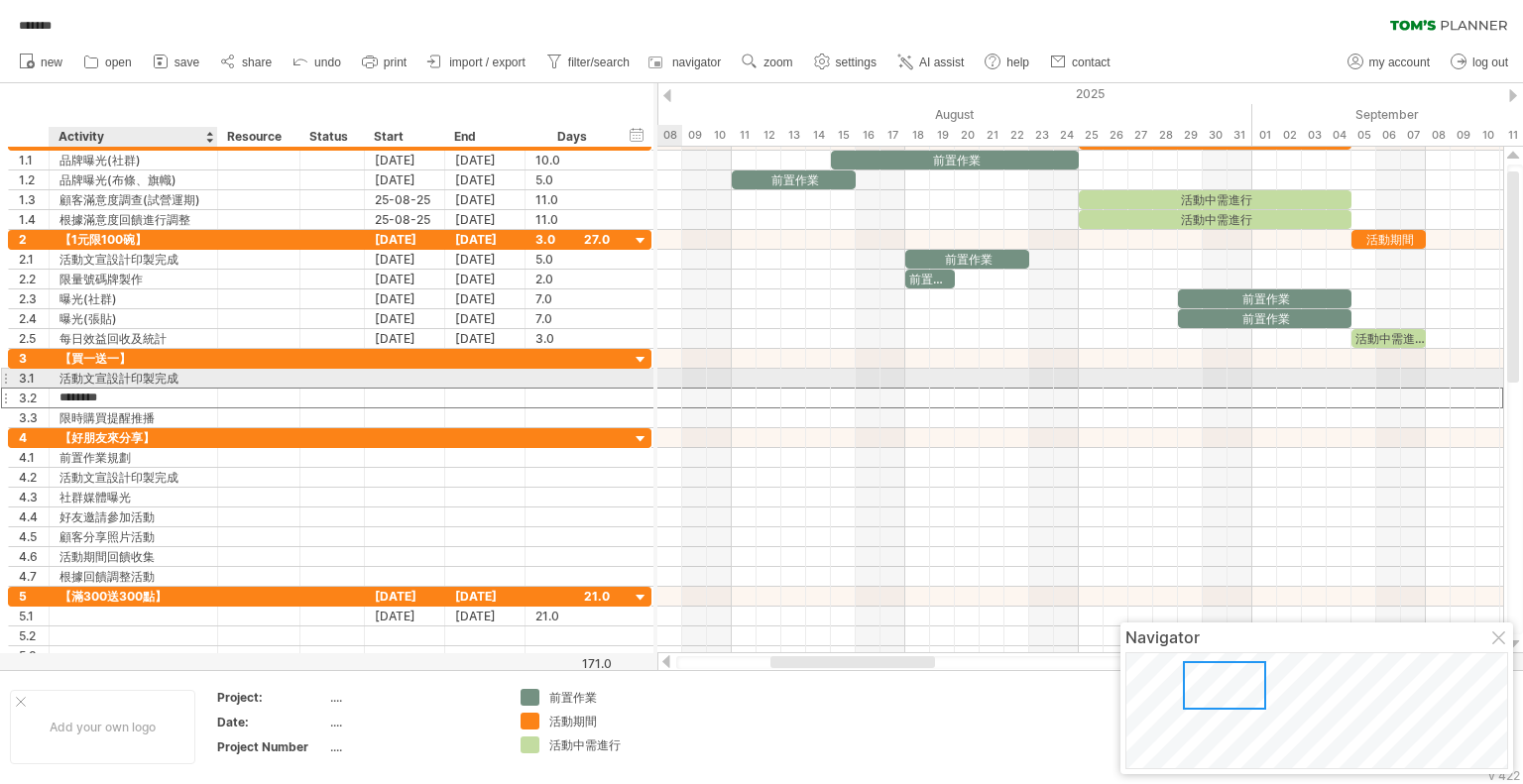 click on "活動文宣設計印製完成" at bounding box center (133, 378) 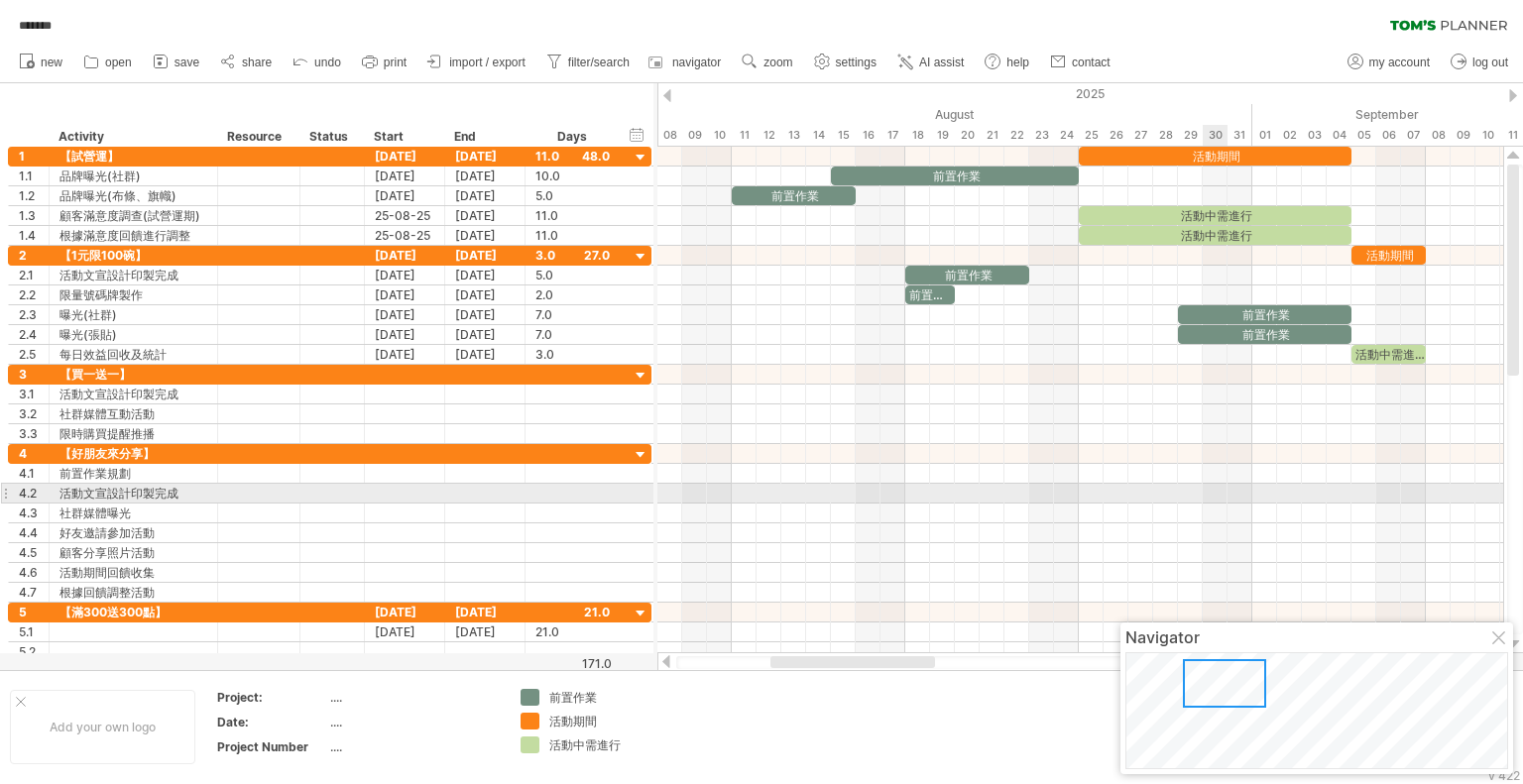drag, startPoint x: 1196, startPoint y: 485, endPoint x: 1210, endPoint y: 485, distance: 14 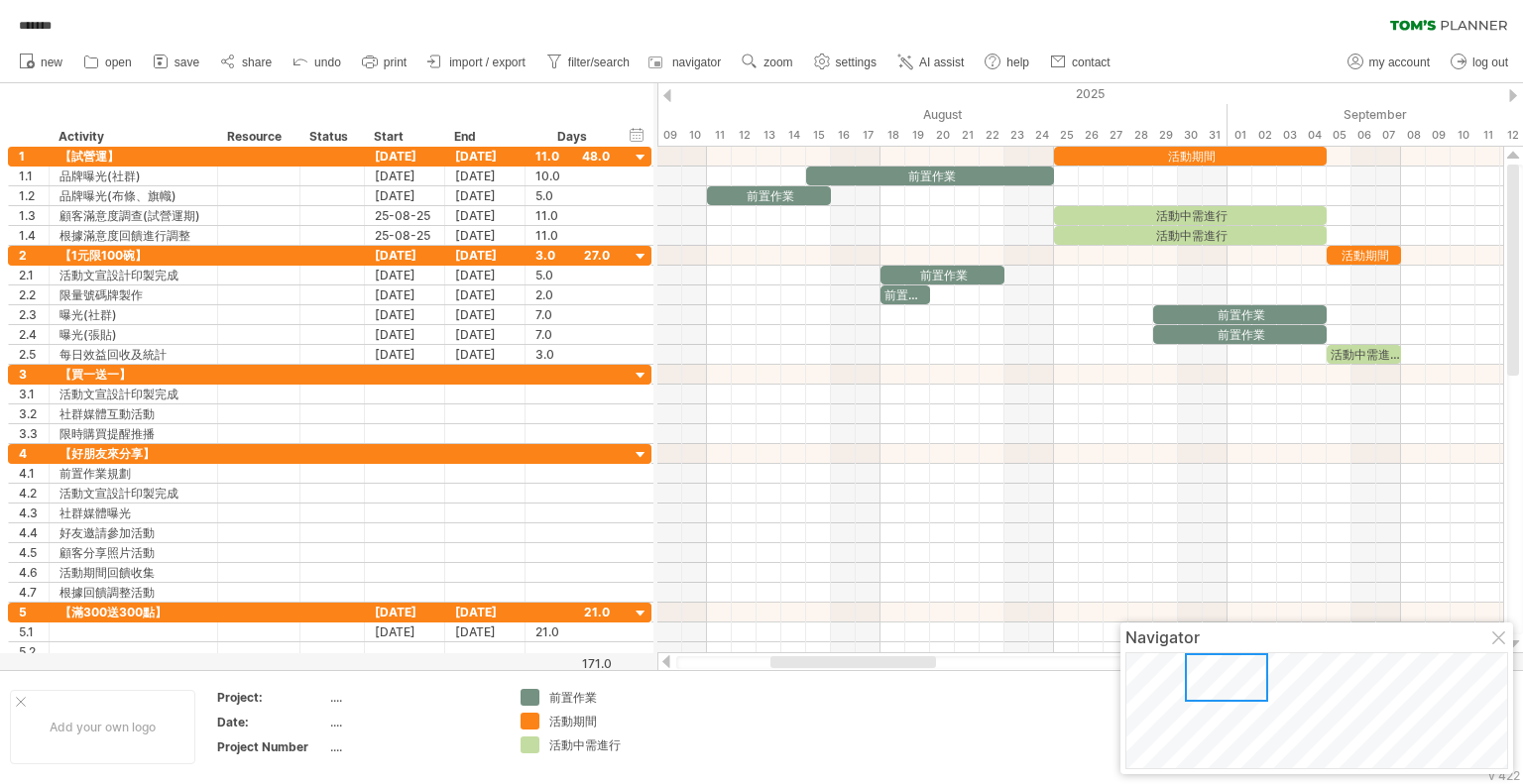 drag, startPoint x: 1231, startPoint y: 673, endPoint x: 1233, endPoint y: 661, distance: 12.165525 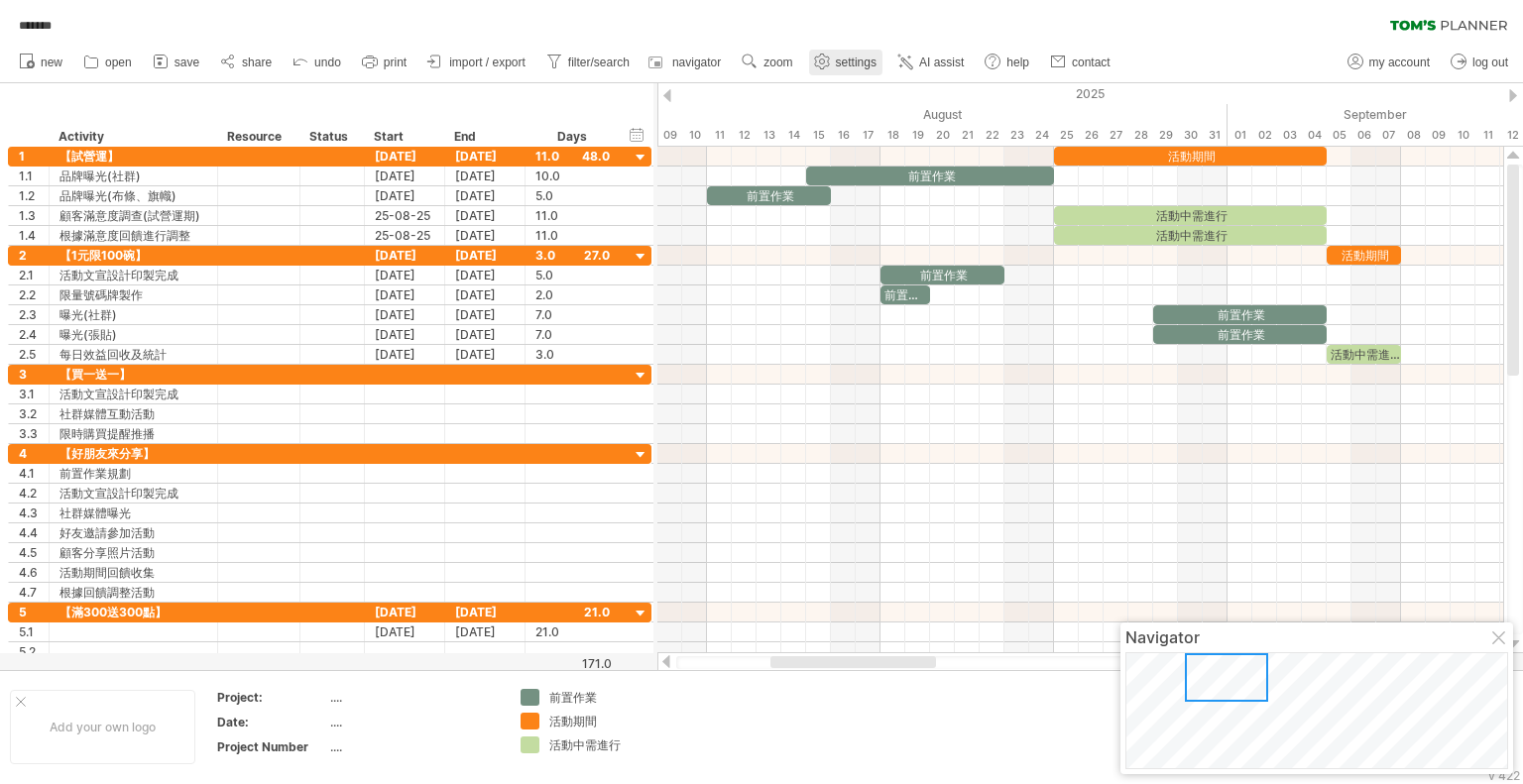 click on "settings" at bounding box center [846, 62] 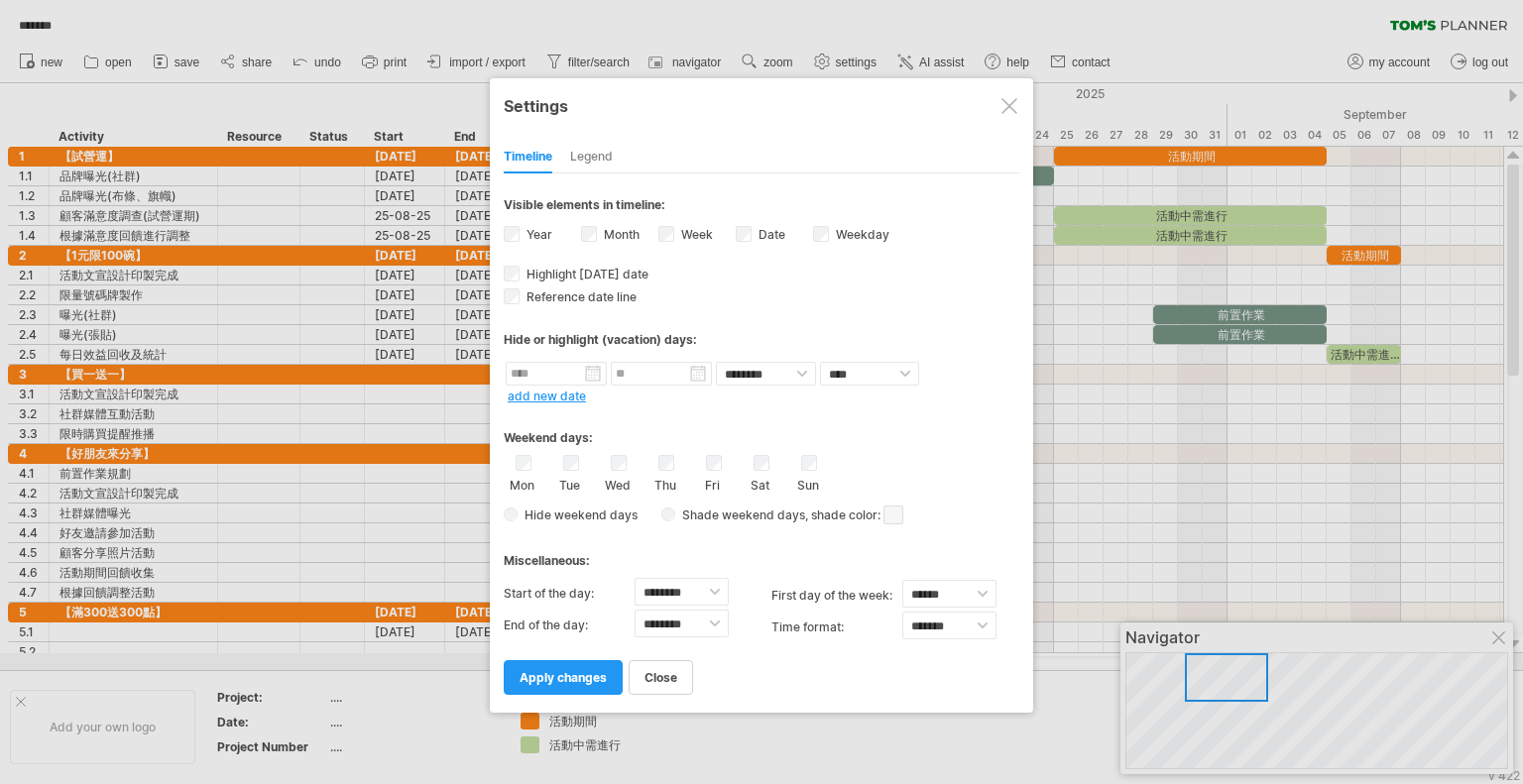 click on "Legend" at bounding box center (591, 158) 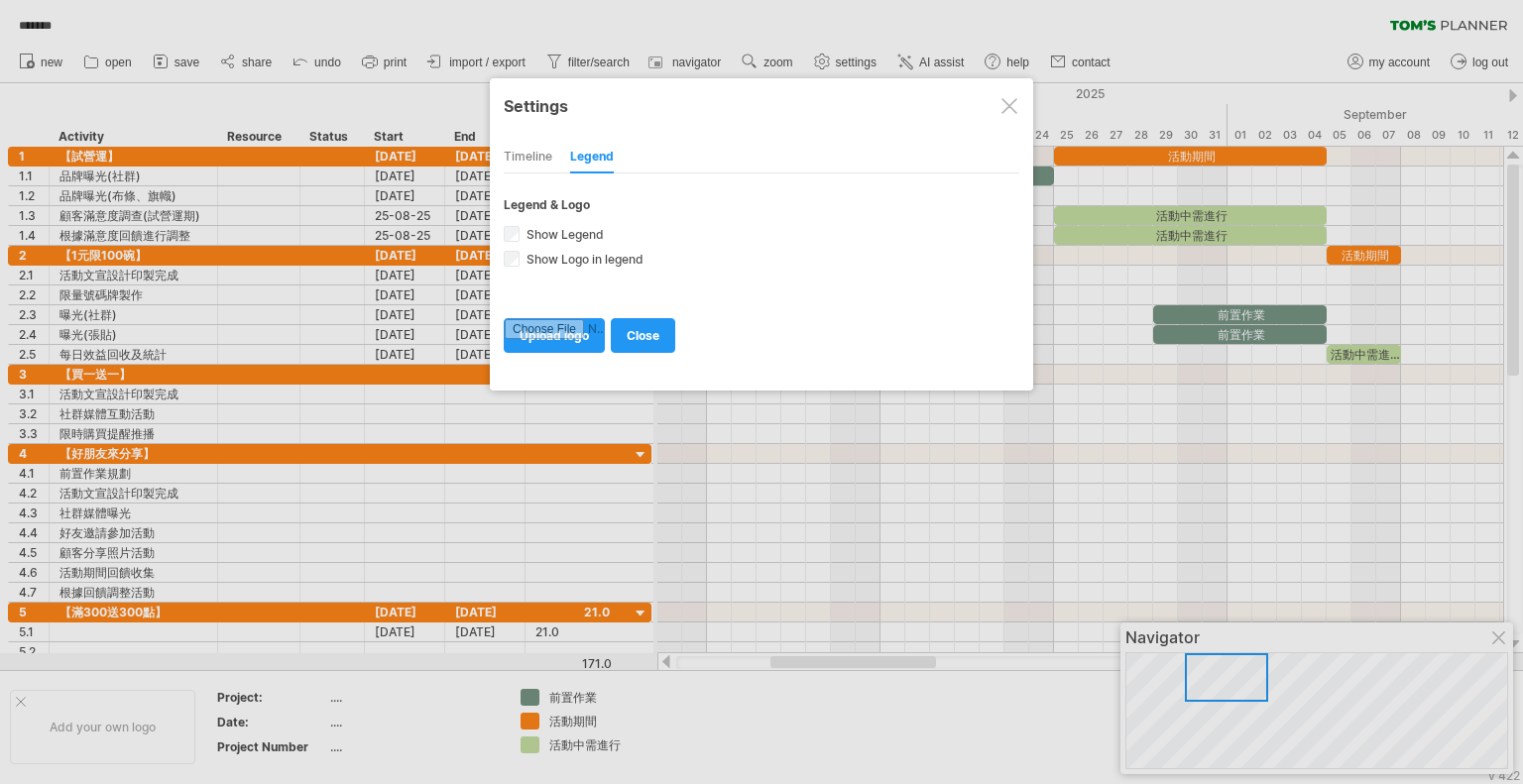 click on "Timeline" at bounding box center (527, 158) 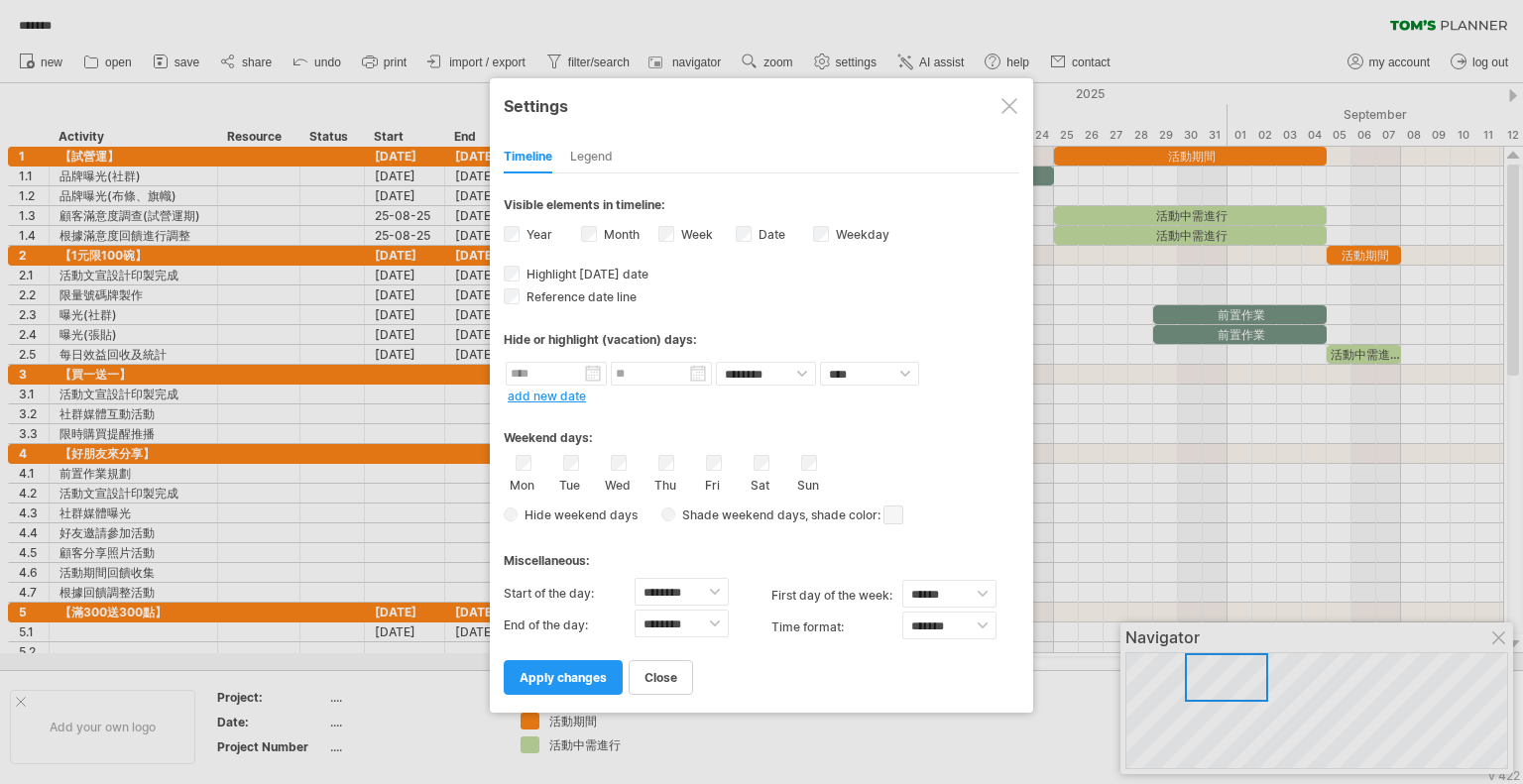 click at bounding box center (1009, 106) 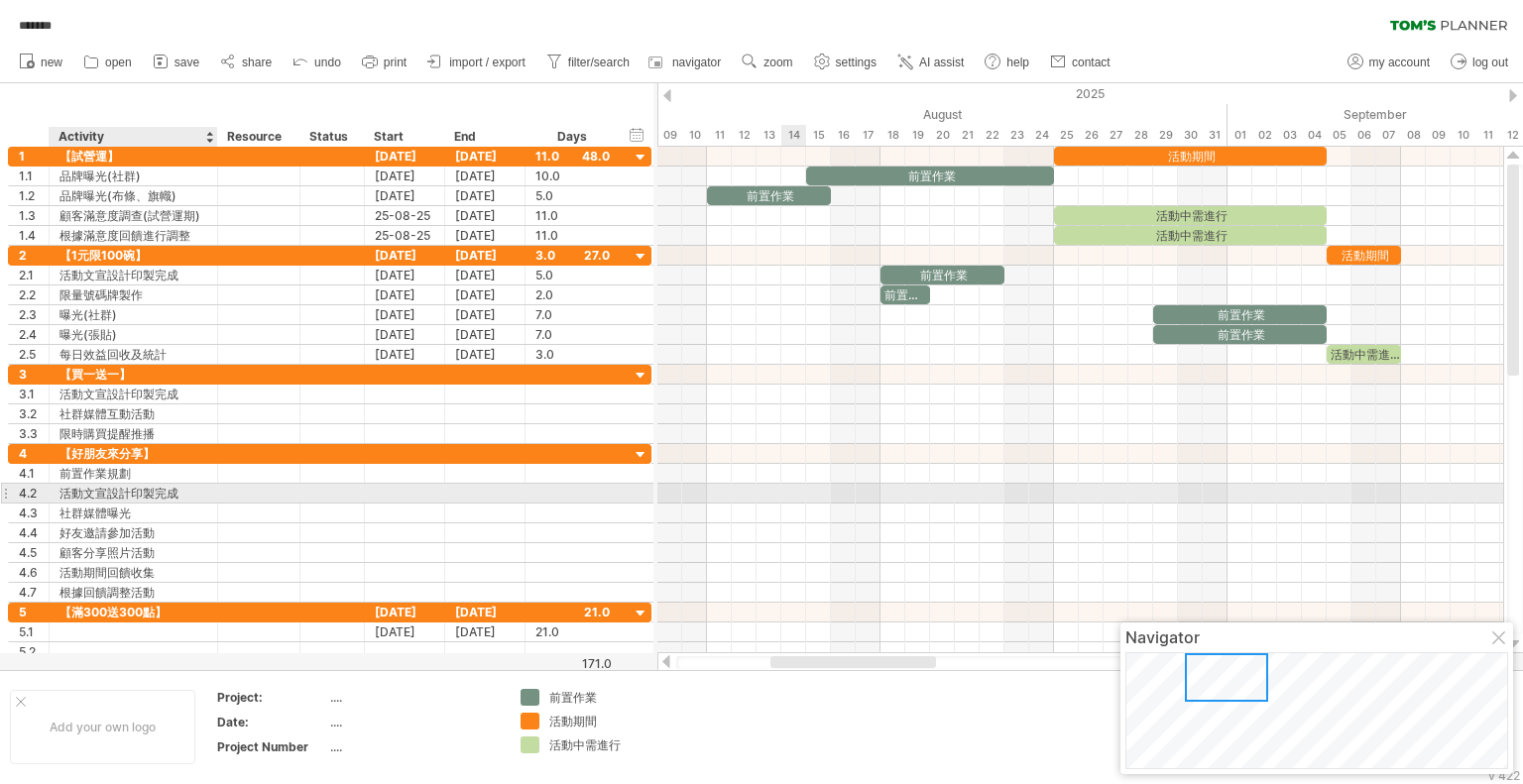 click on "活動文宣設計印製完成" at bounding box center (133, 493) 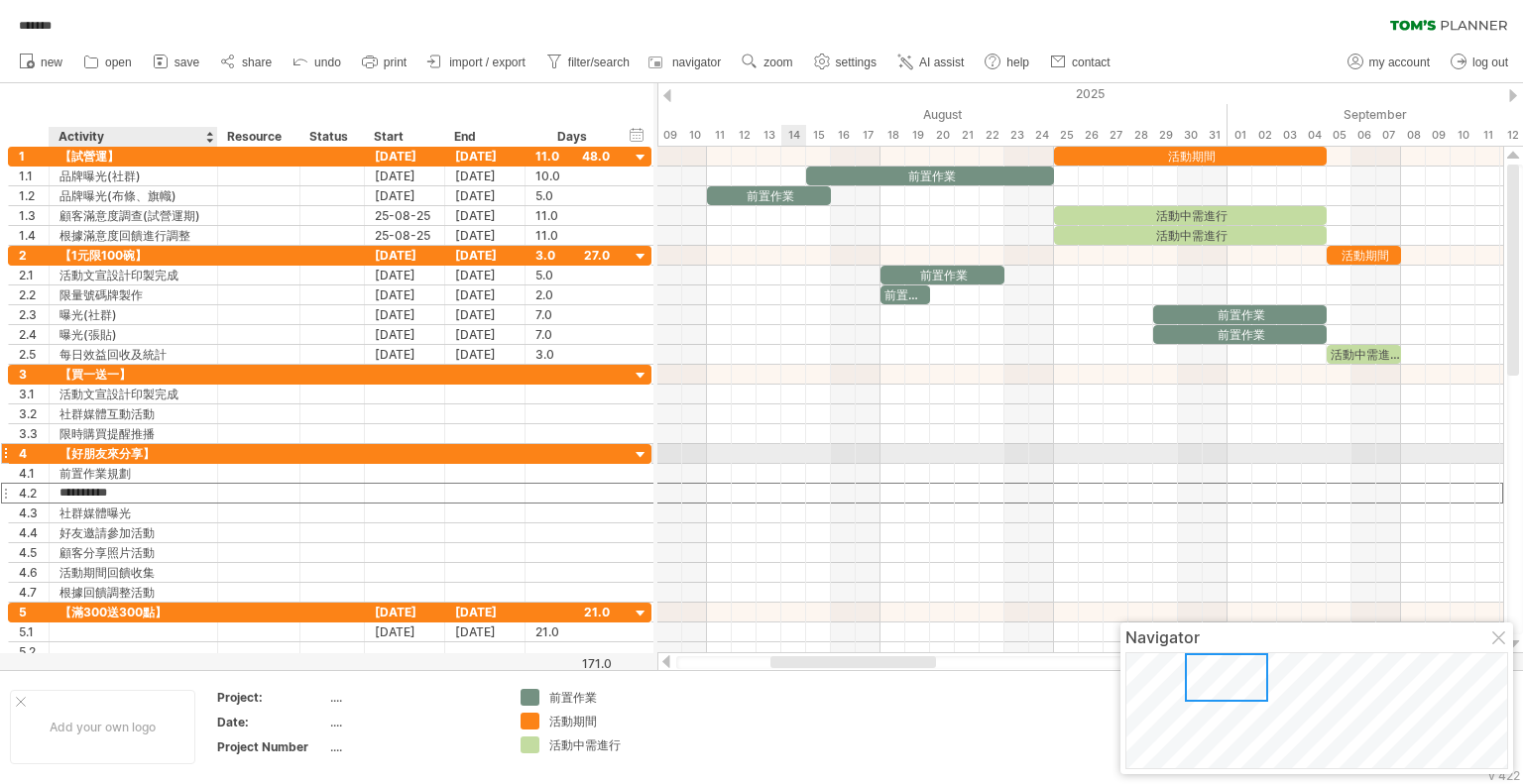 drag, startPoint x: 157, startPoint y: 490, endPoint x: 164, endPoint y: 457, distance: 33.734256 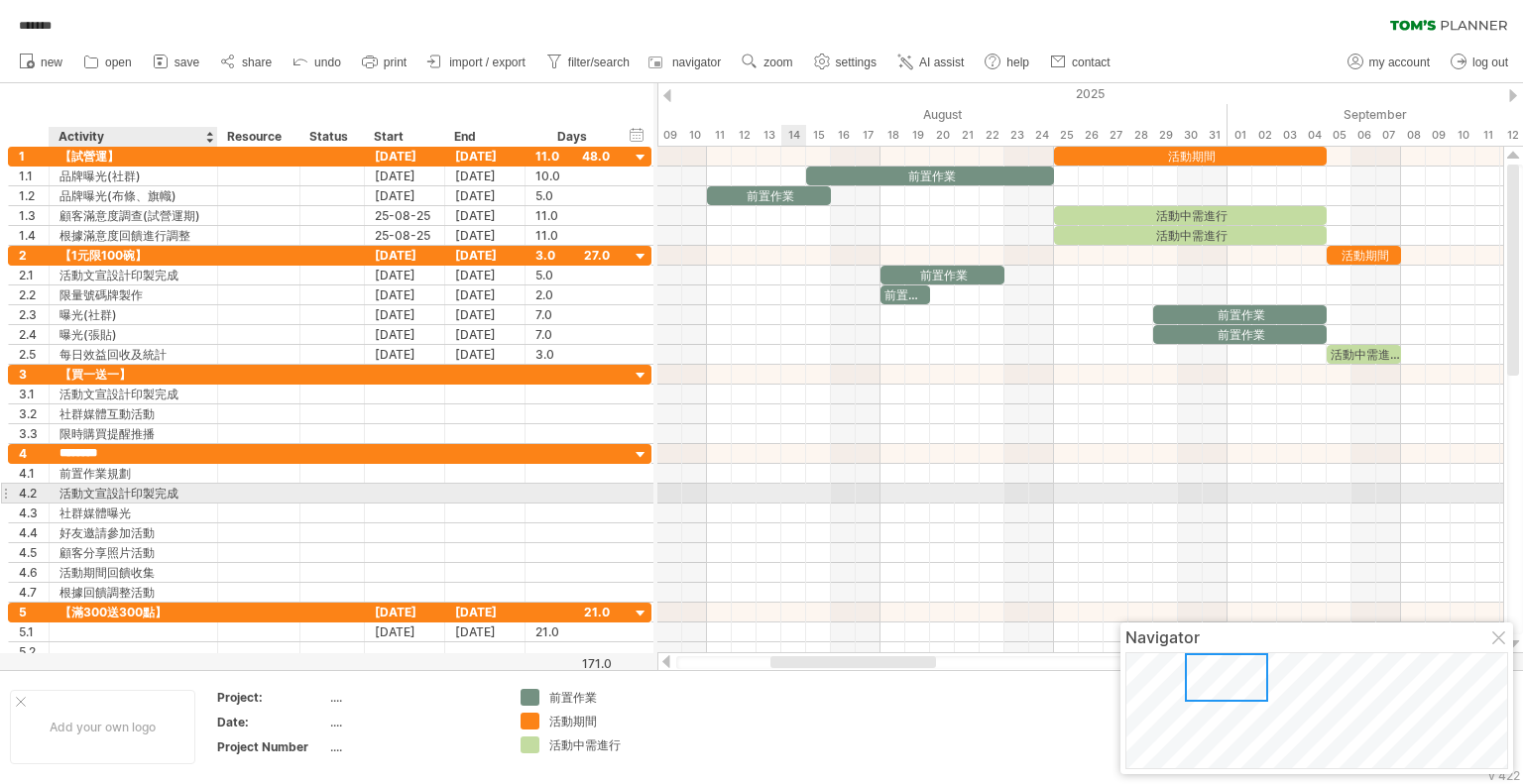 click on "活動文宣設計印製完成" at bounding box center (133, 493) 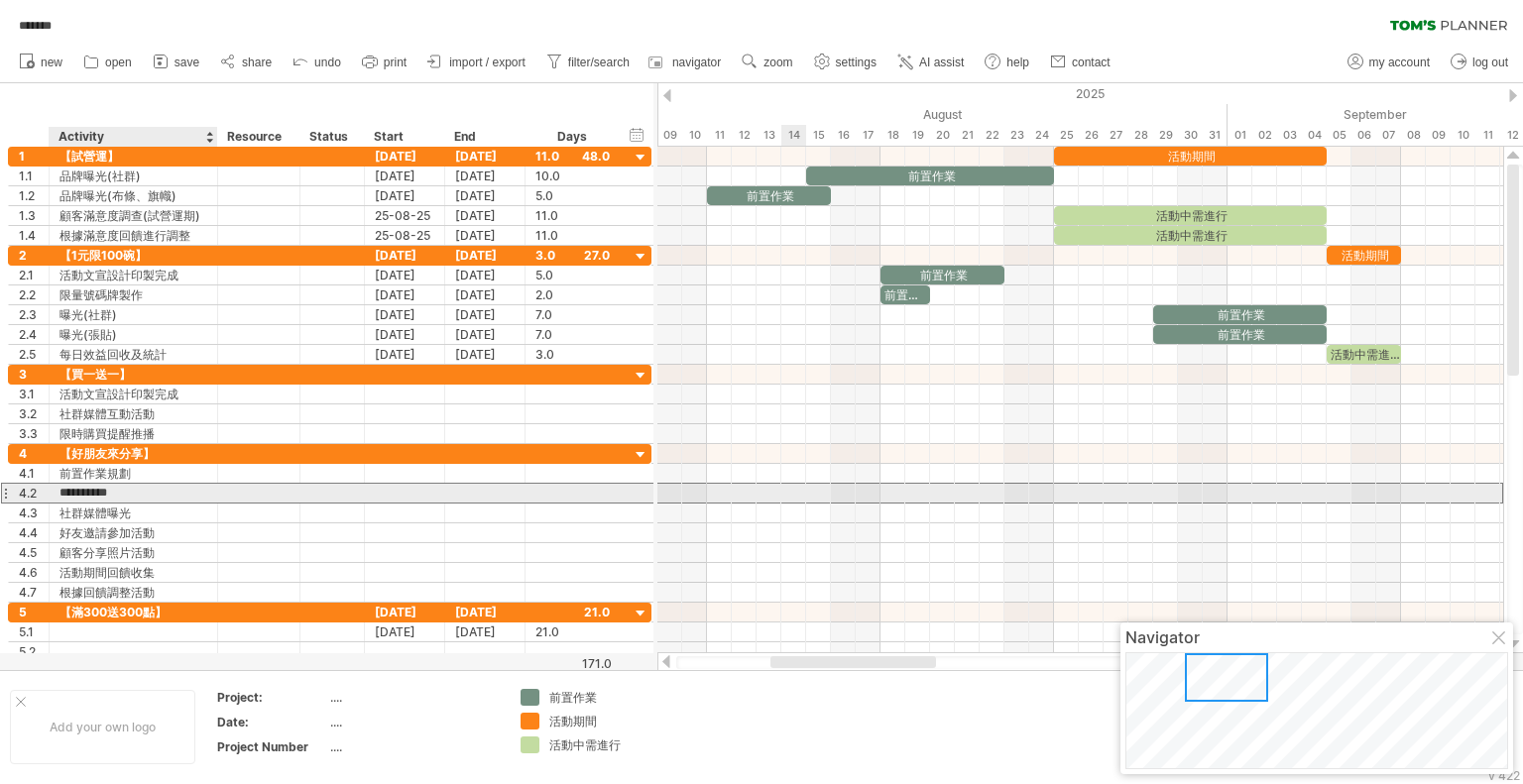 drag, startPoint x: 141, startPoint y: 488, endPoint x: 106, endPoint y: 493, distance: 35.35534 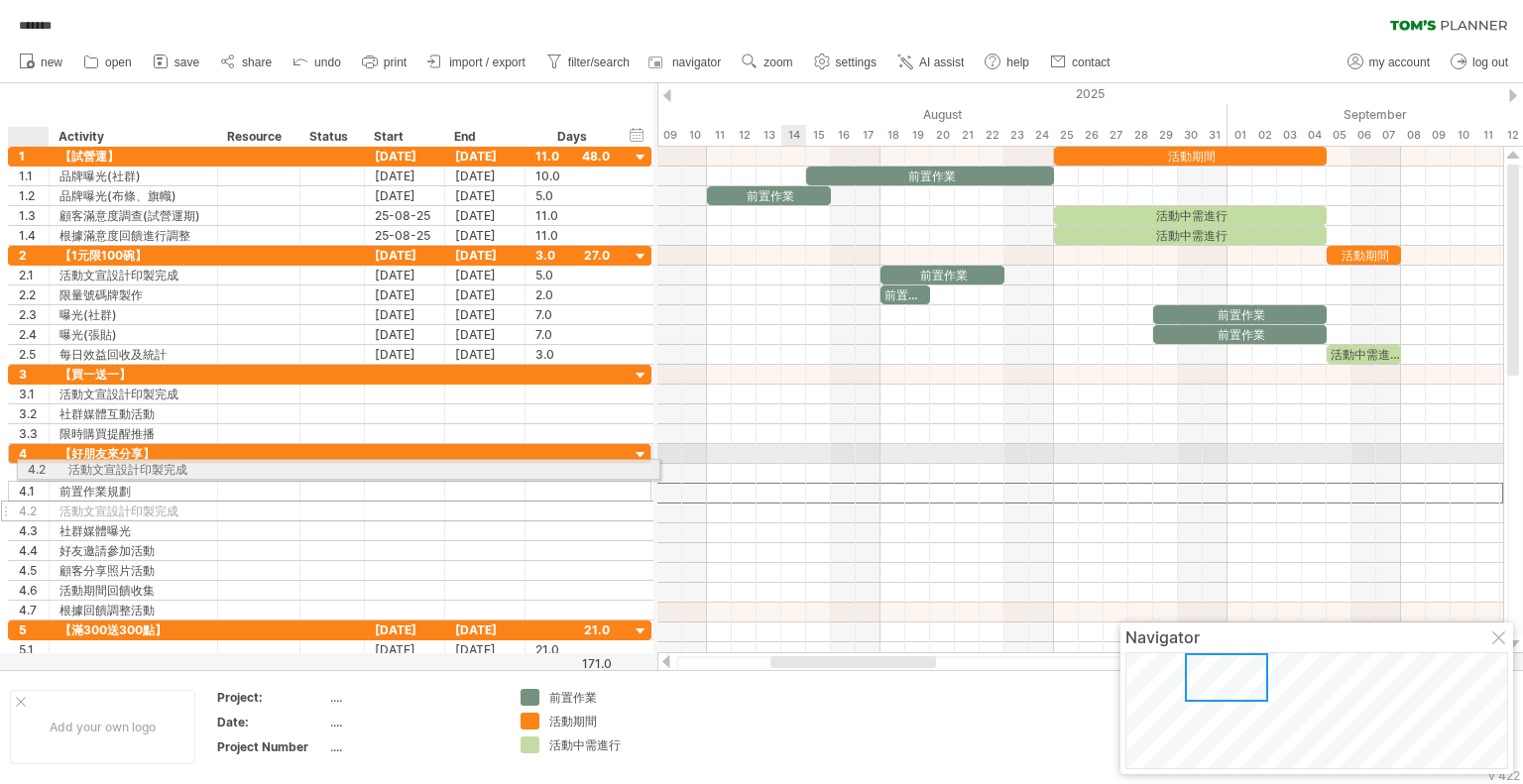 drag, startPoint x: 40, startPoint y: 487, endPoint x: 42, endPoint y: 466, distance: 21.095023 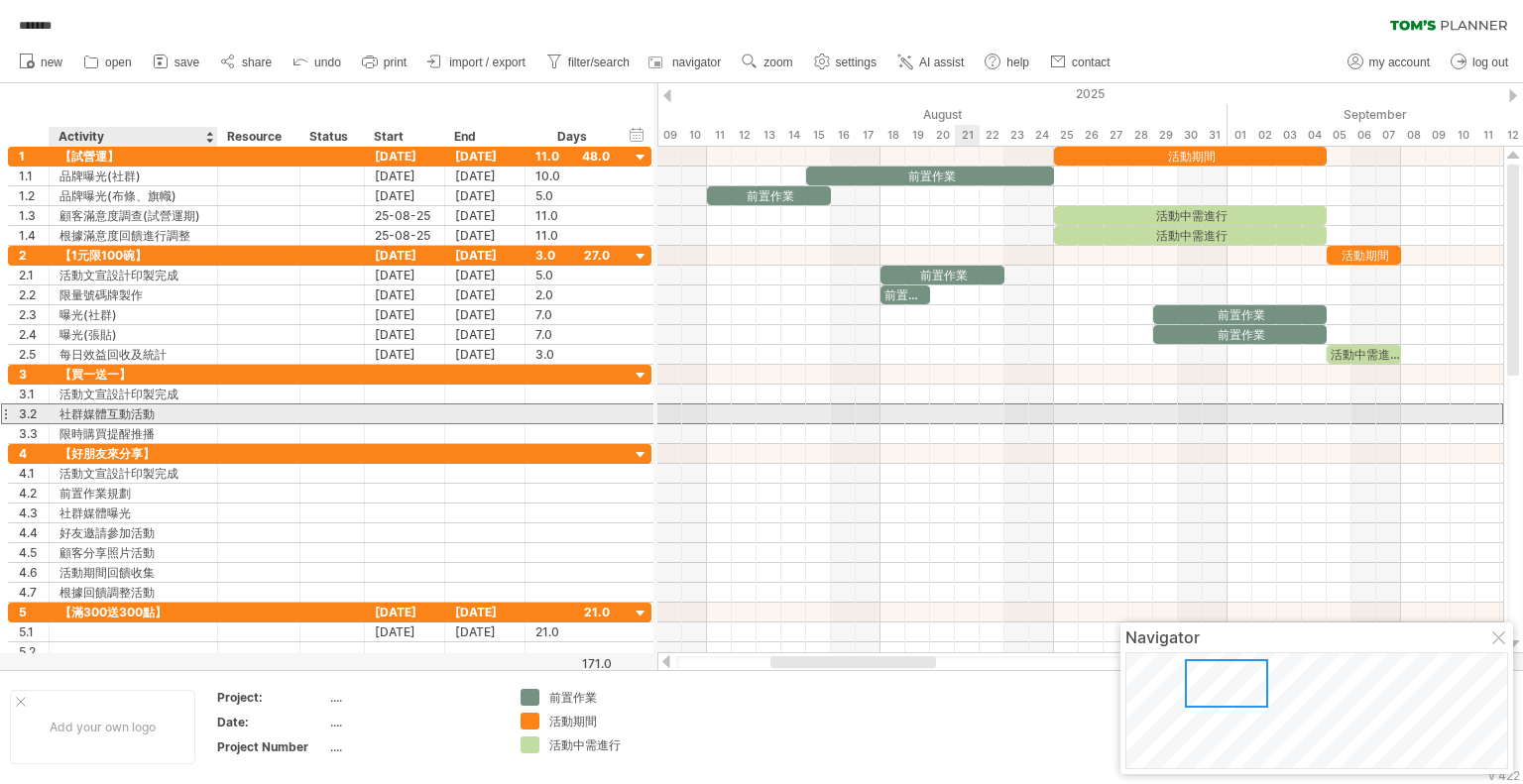 click on "社群媒體互動活動" at bounding box center (133, 413) 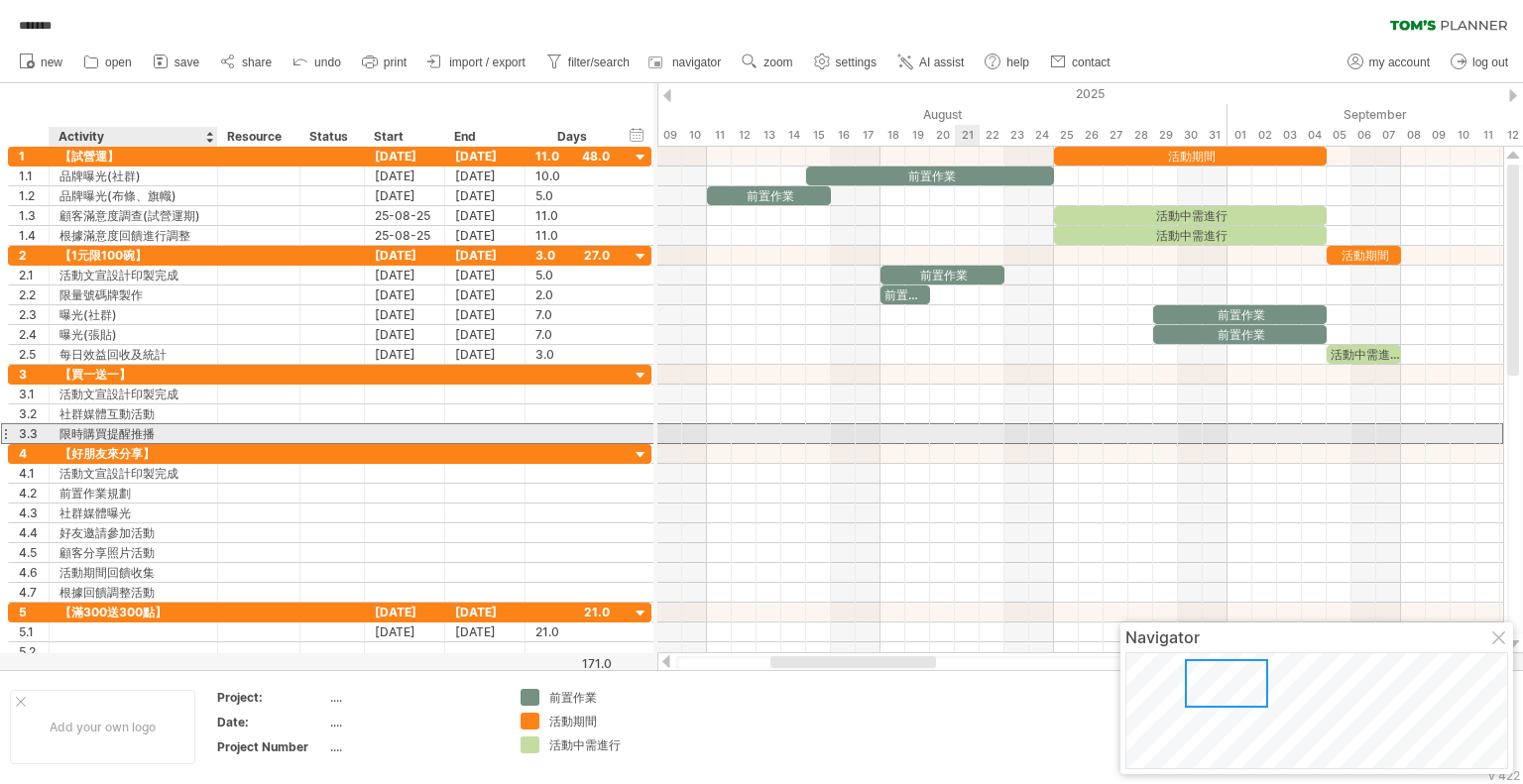 click on "限時購買提醒推播" at bounding box center [133, 433] 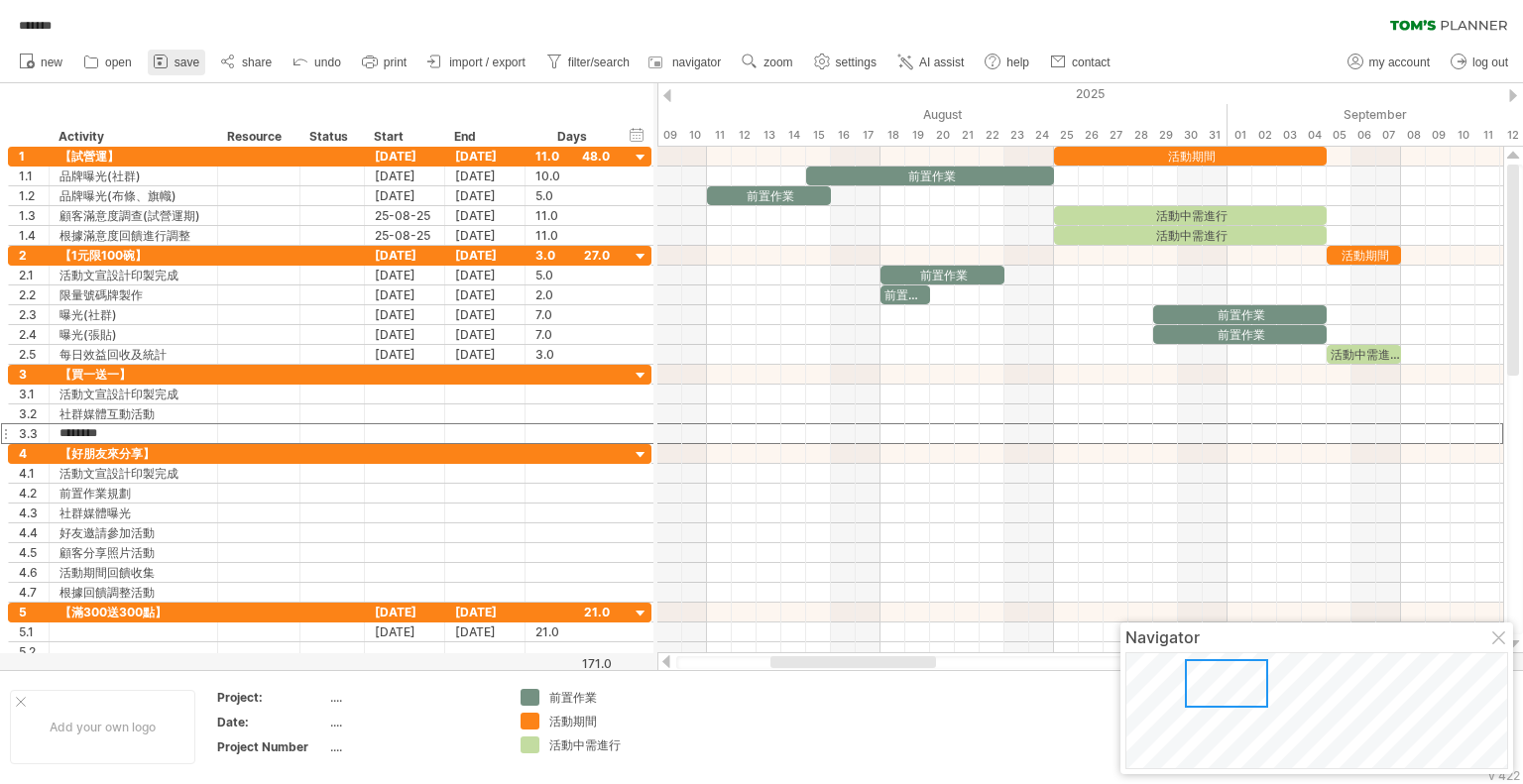 click 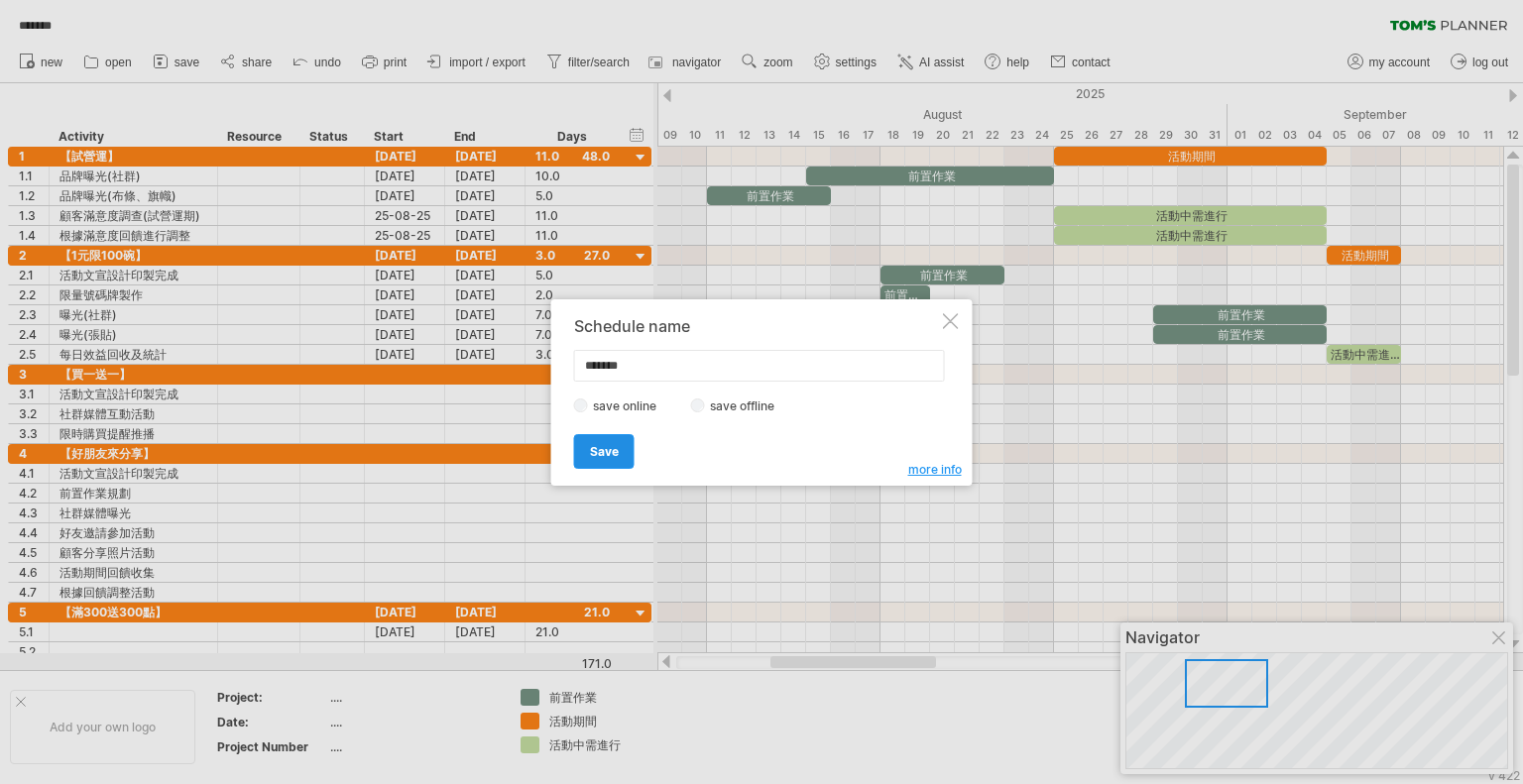 click on "Save" at bounding box center [604, 451] 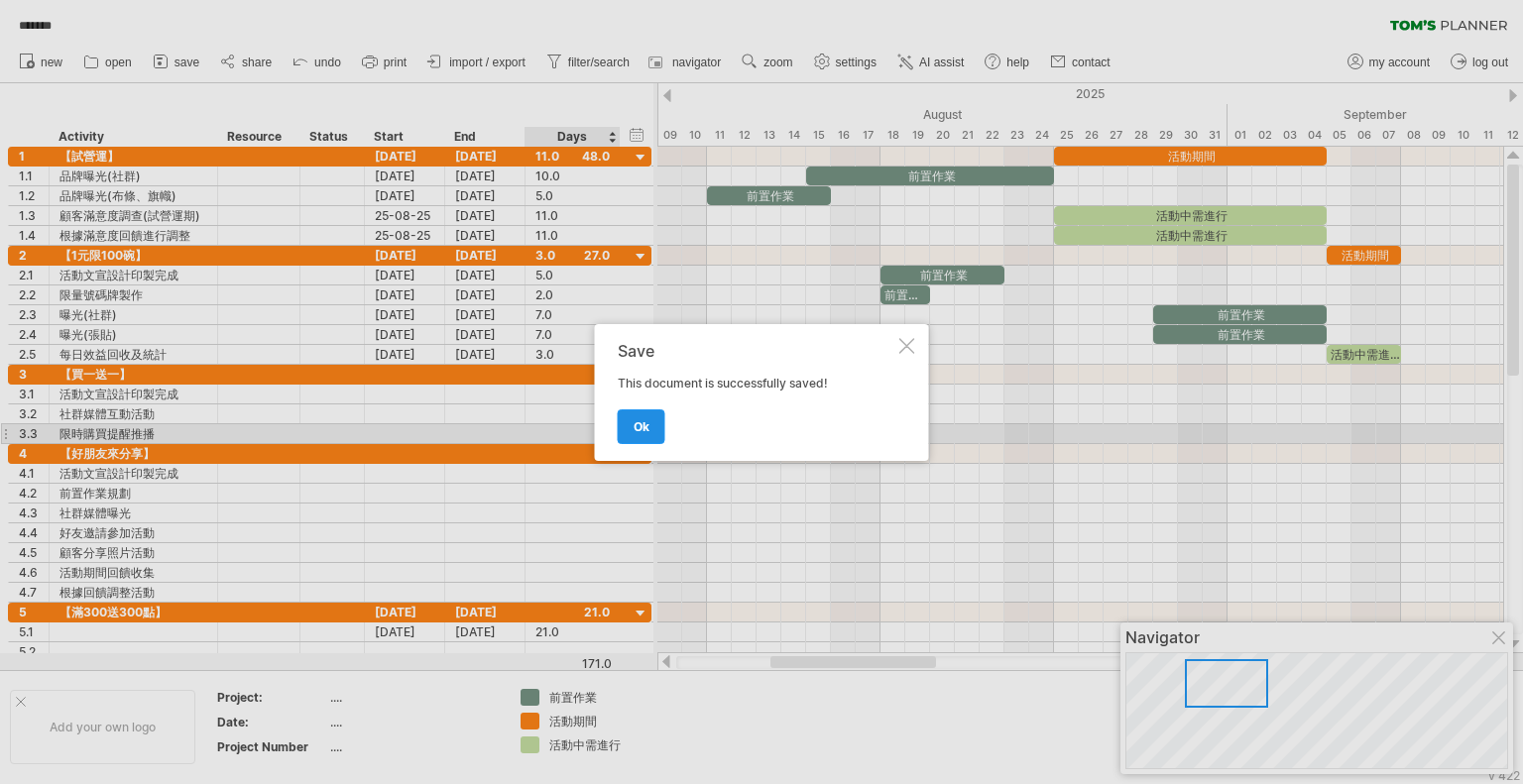 click on "ok" at bounding box center (642, 426) 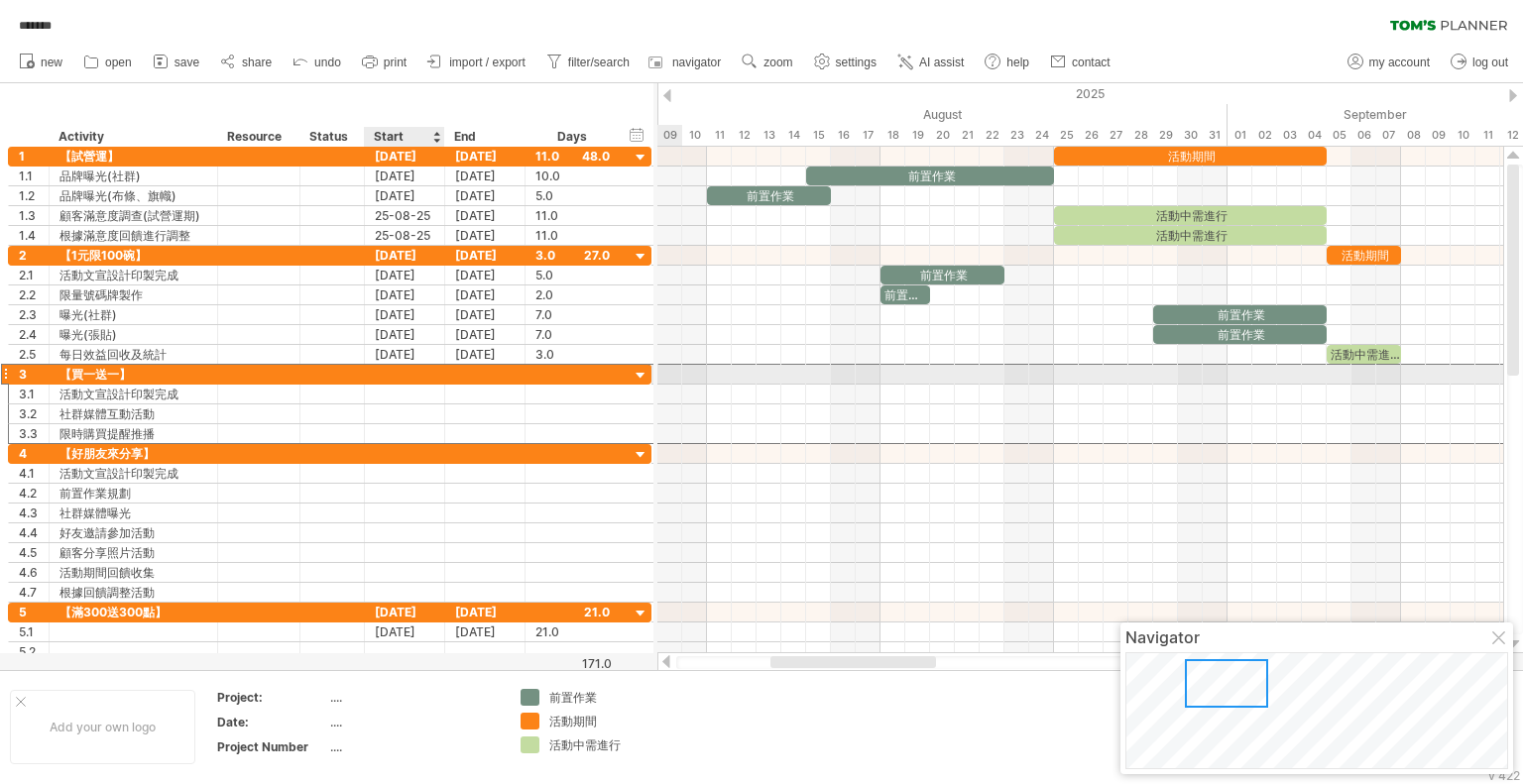 click at bounding box center [405, 374] 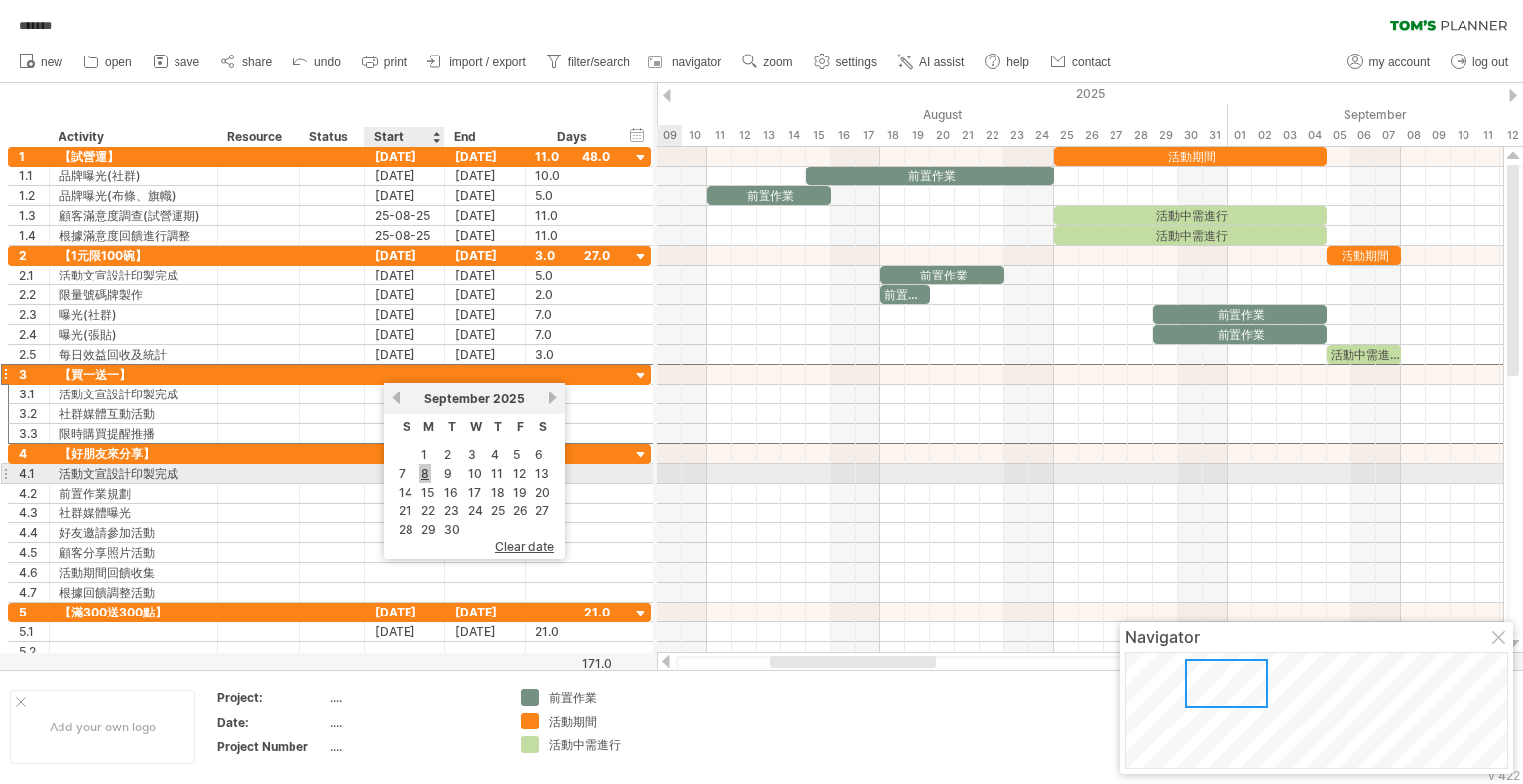 click on "8" at bounding box center [425, 473] 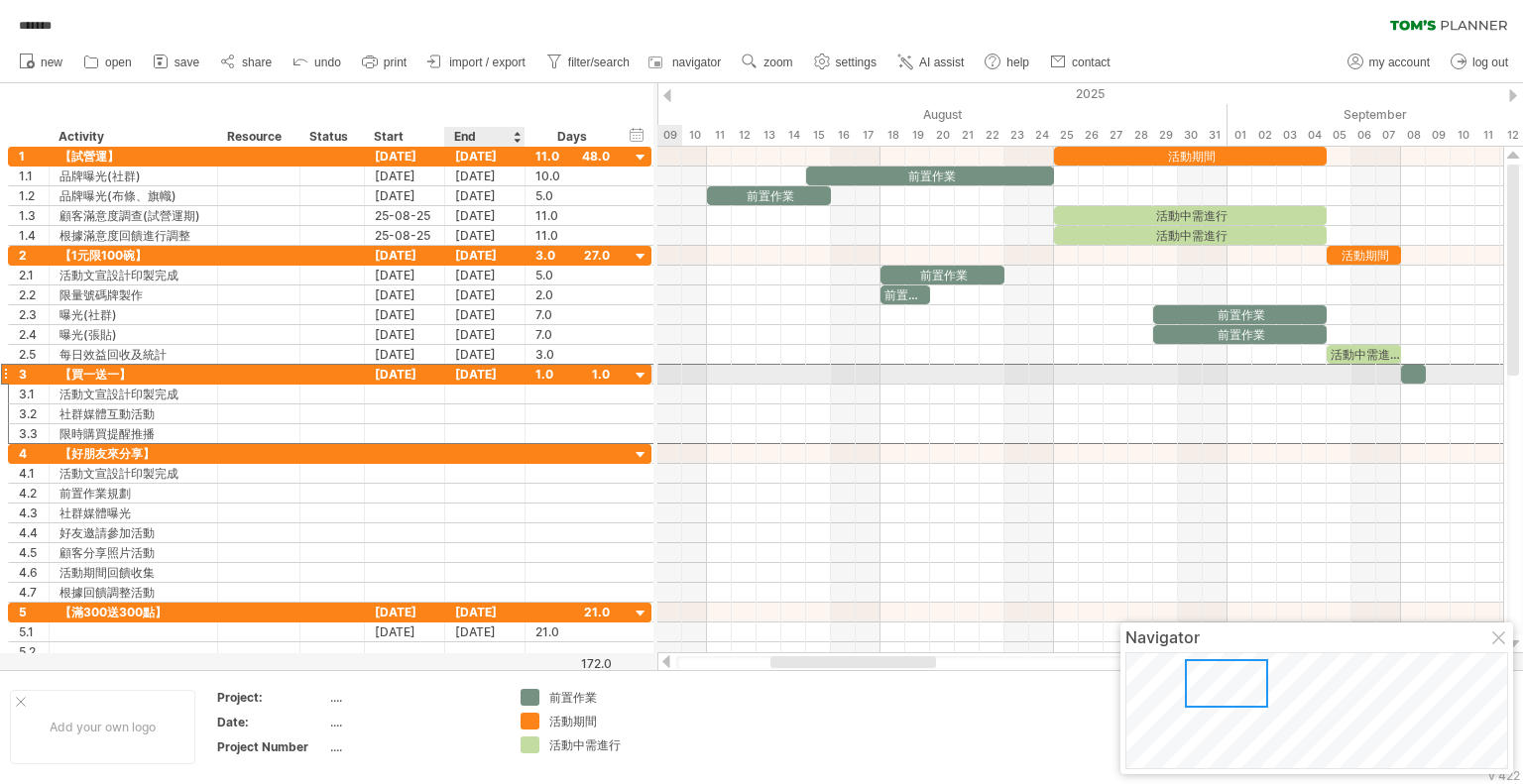 click on "[DATE]" at bounding box center [485, 374] 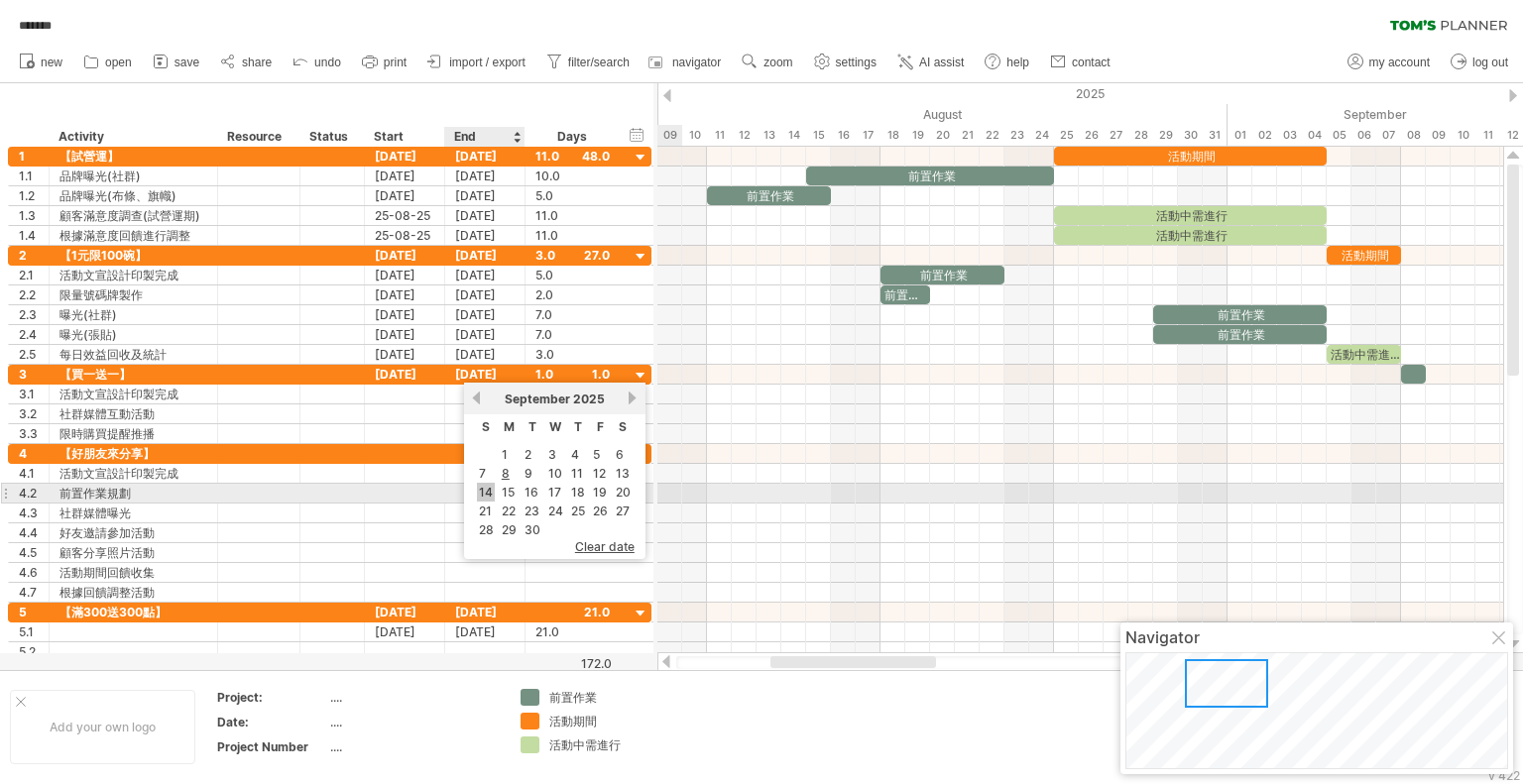 click on "14" at bounding box center (486, 492) 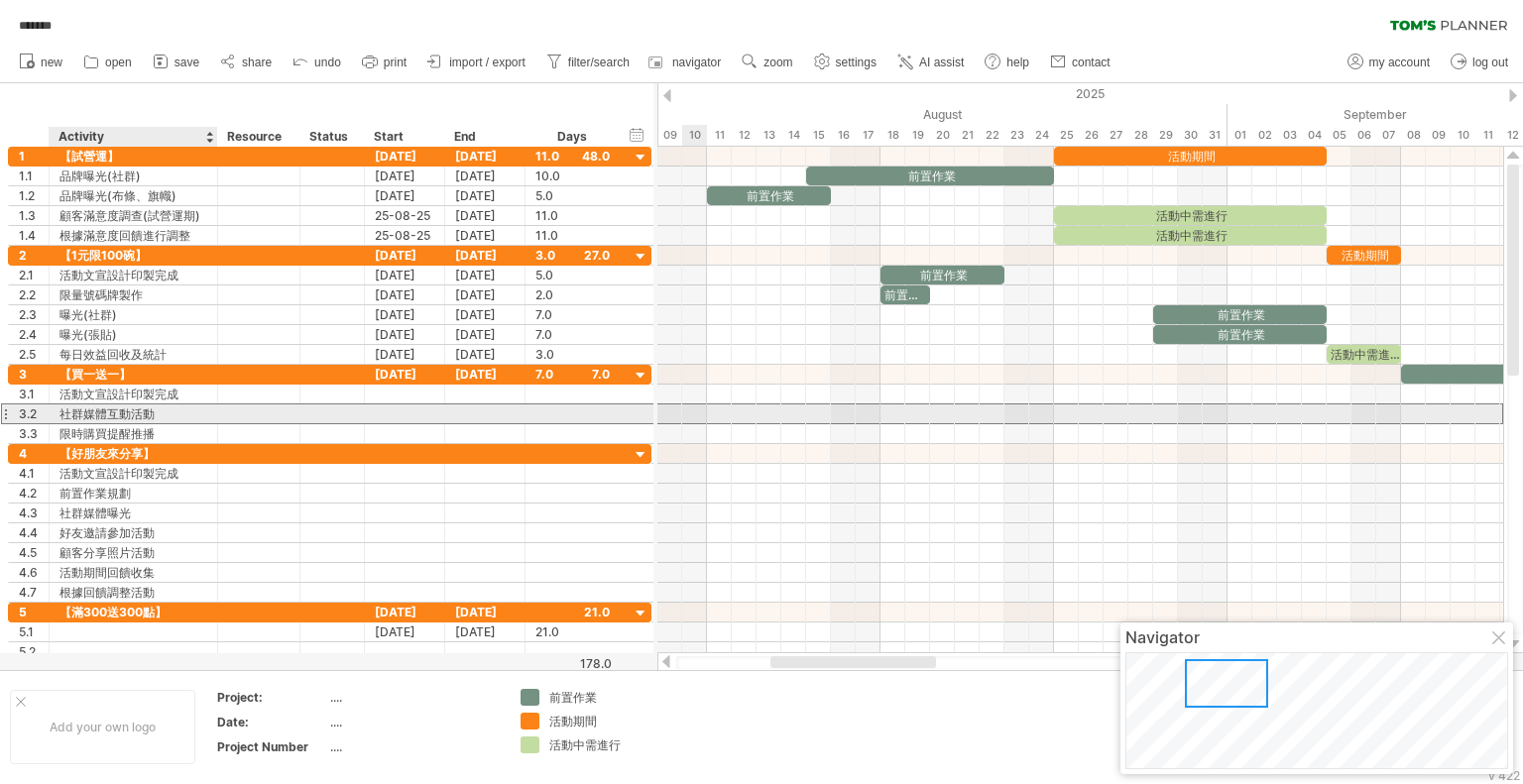 click on "社群媒體互動活動" at bounding box center [133, 413] 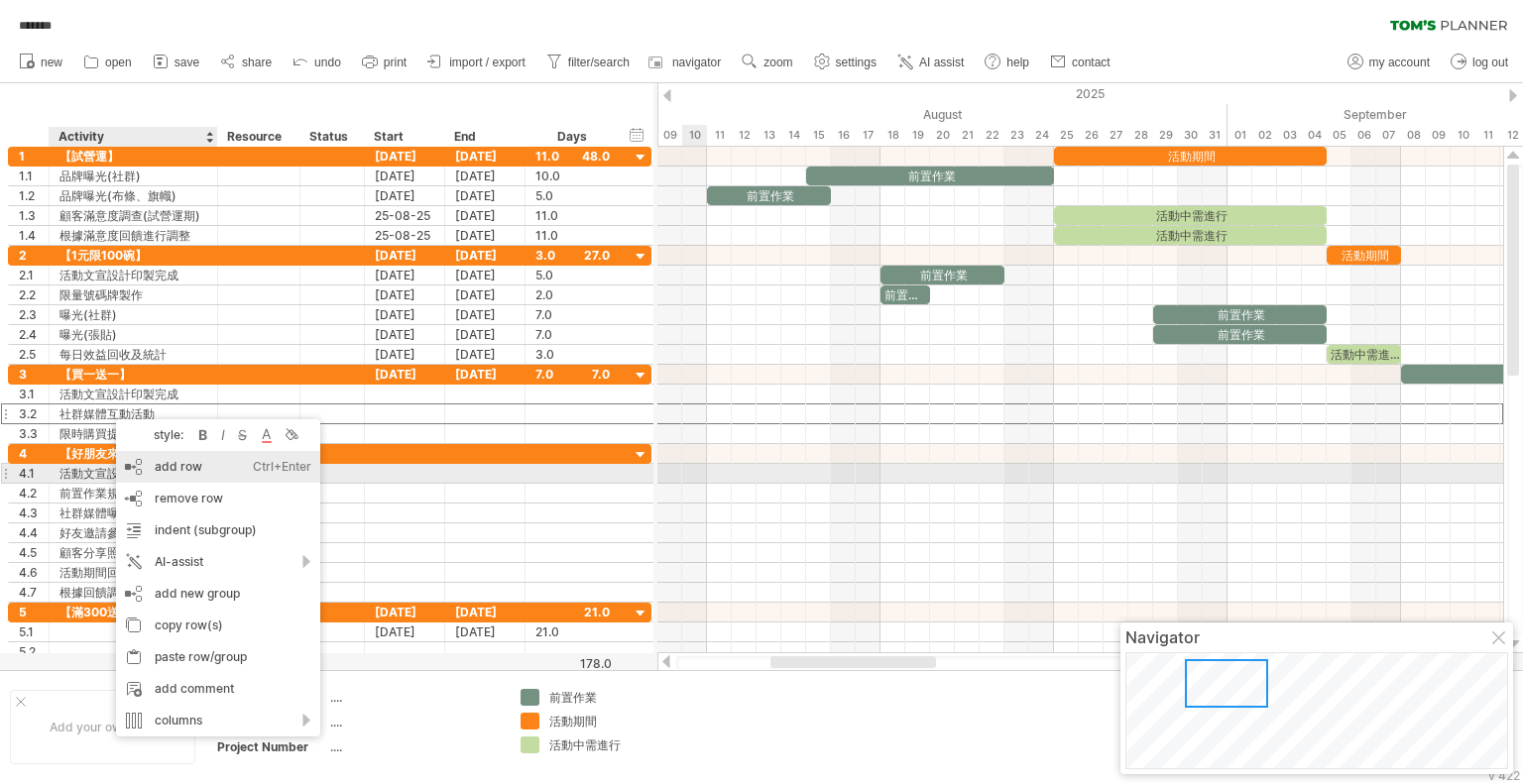 click on "add row Ctrl+Enter Cmd+Enter" at bounding box center [218, 467] 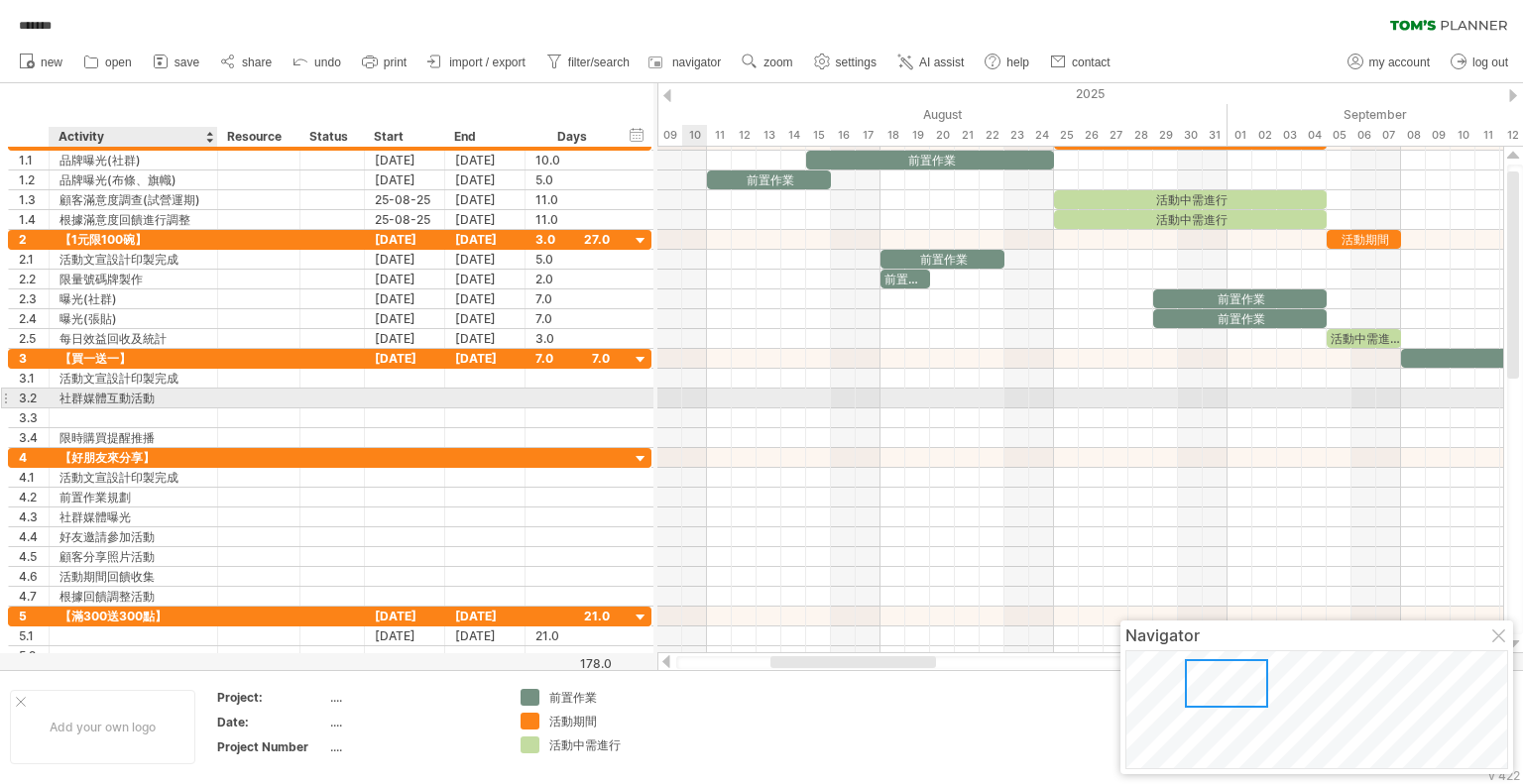 click on "社群媒體互動活動" at bounding box center [133, 397] 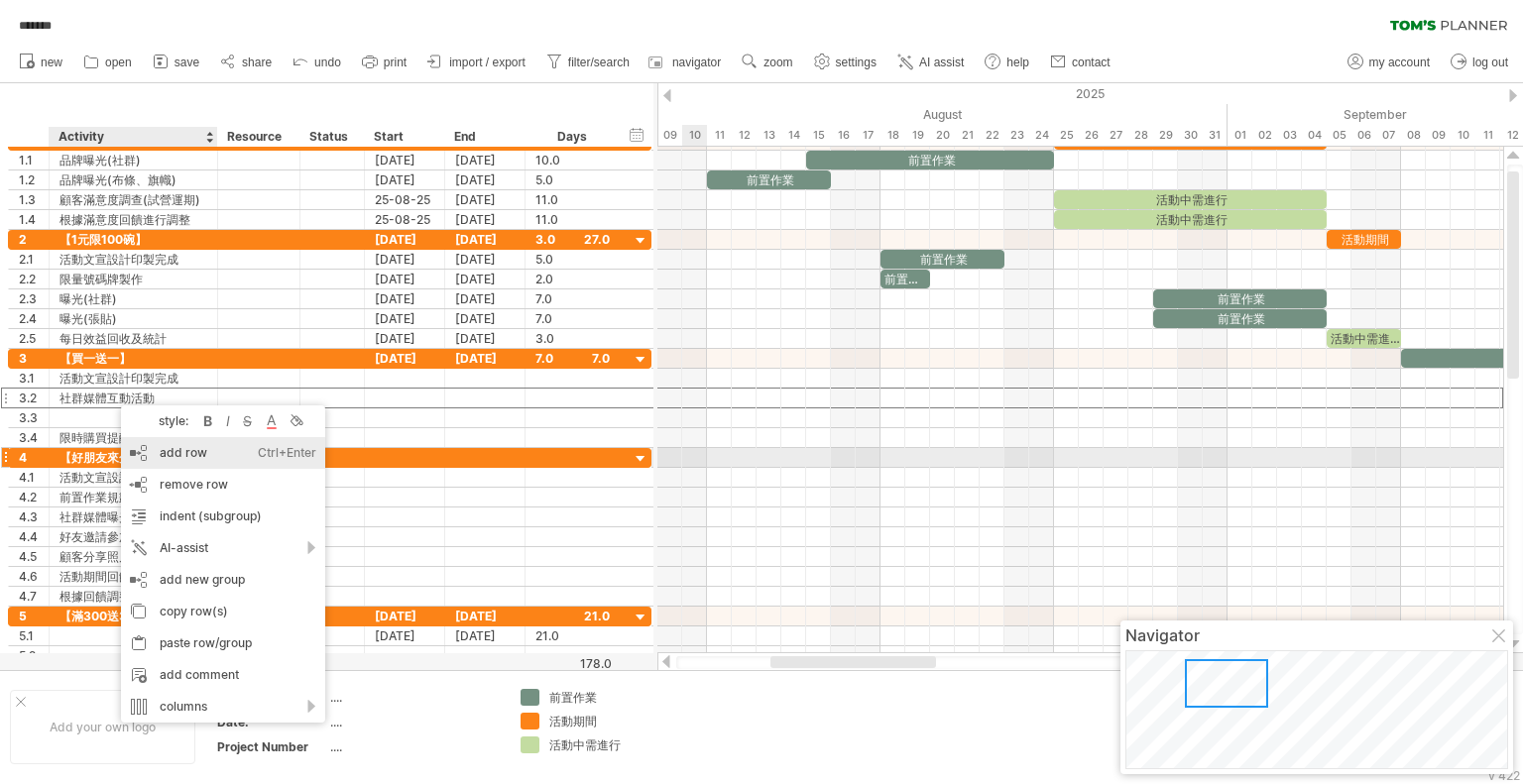 click on "add row Ctrl+Enter Cmd+Enter" at bounding box center (223, 453) 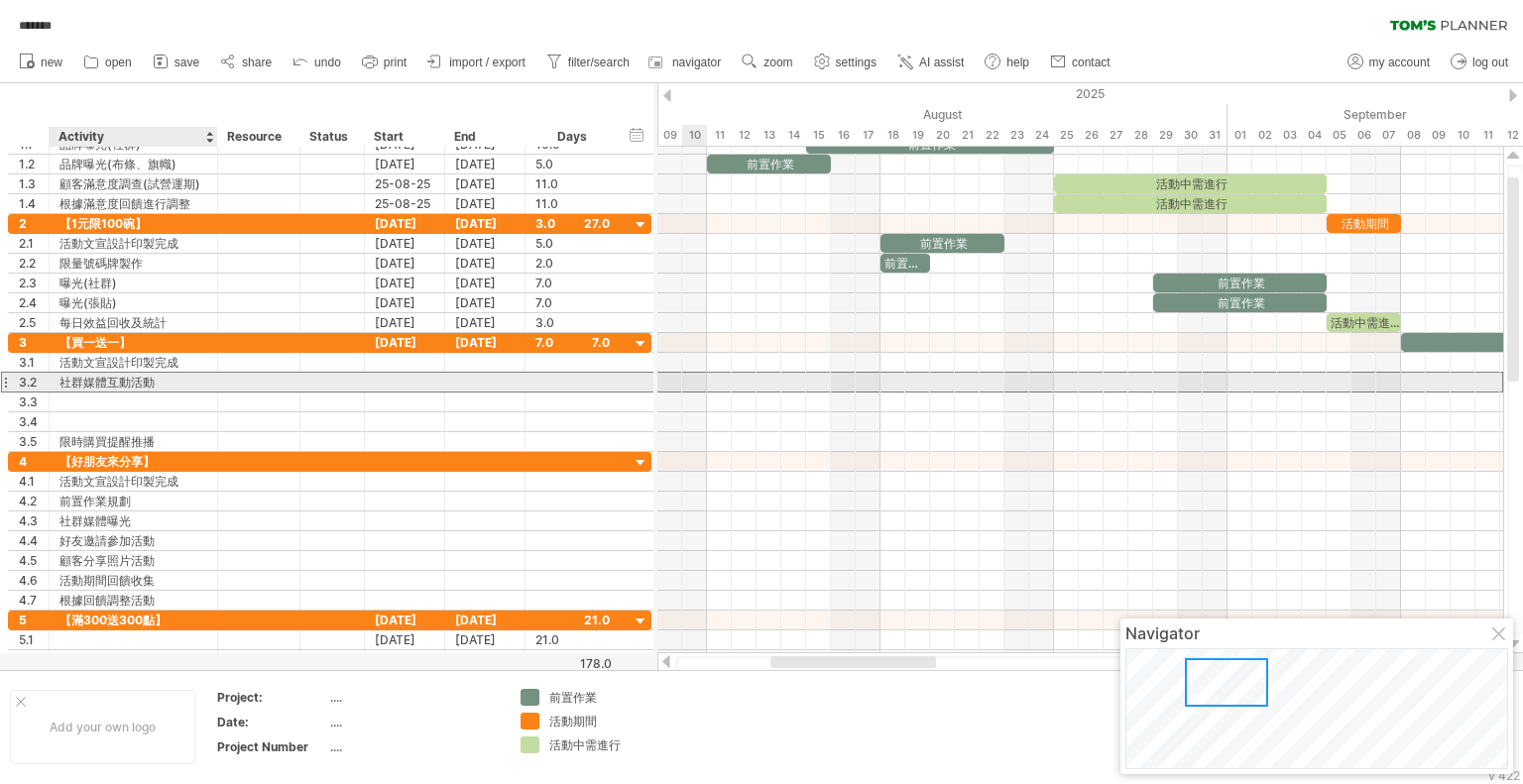 click on "社群媒體互動活動" at bounding box center [133, 382] 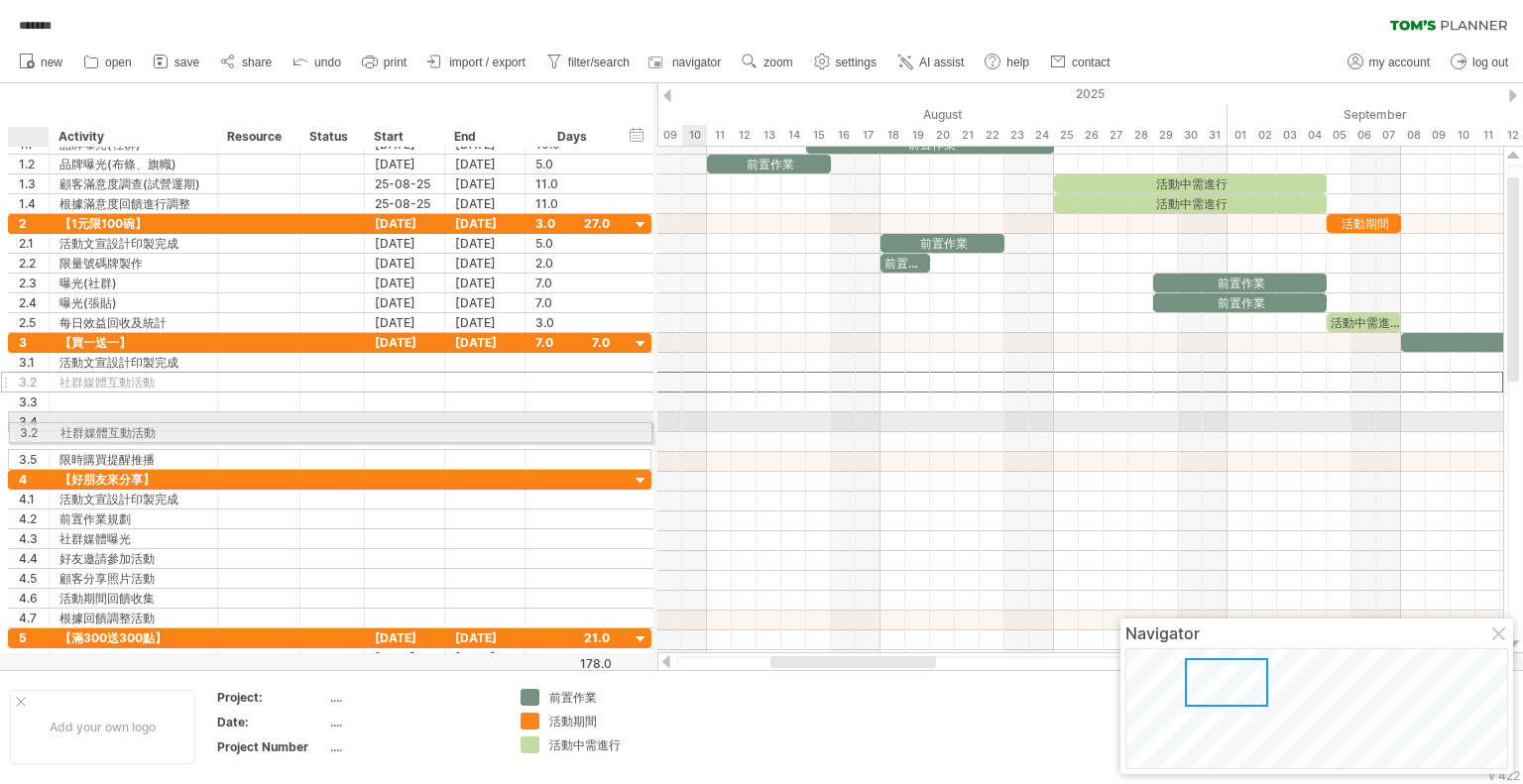 drag, startPoint x: 28, startPoint y: 380, endPoint x: 23, endPoint y: 429, distance: 49.25444 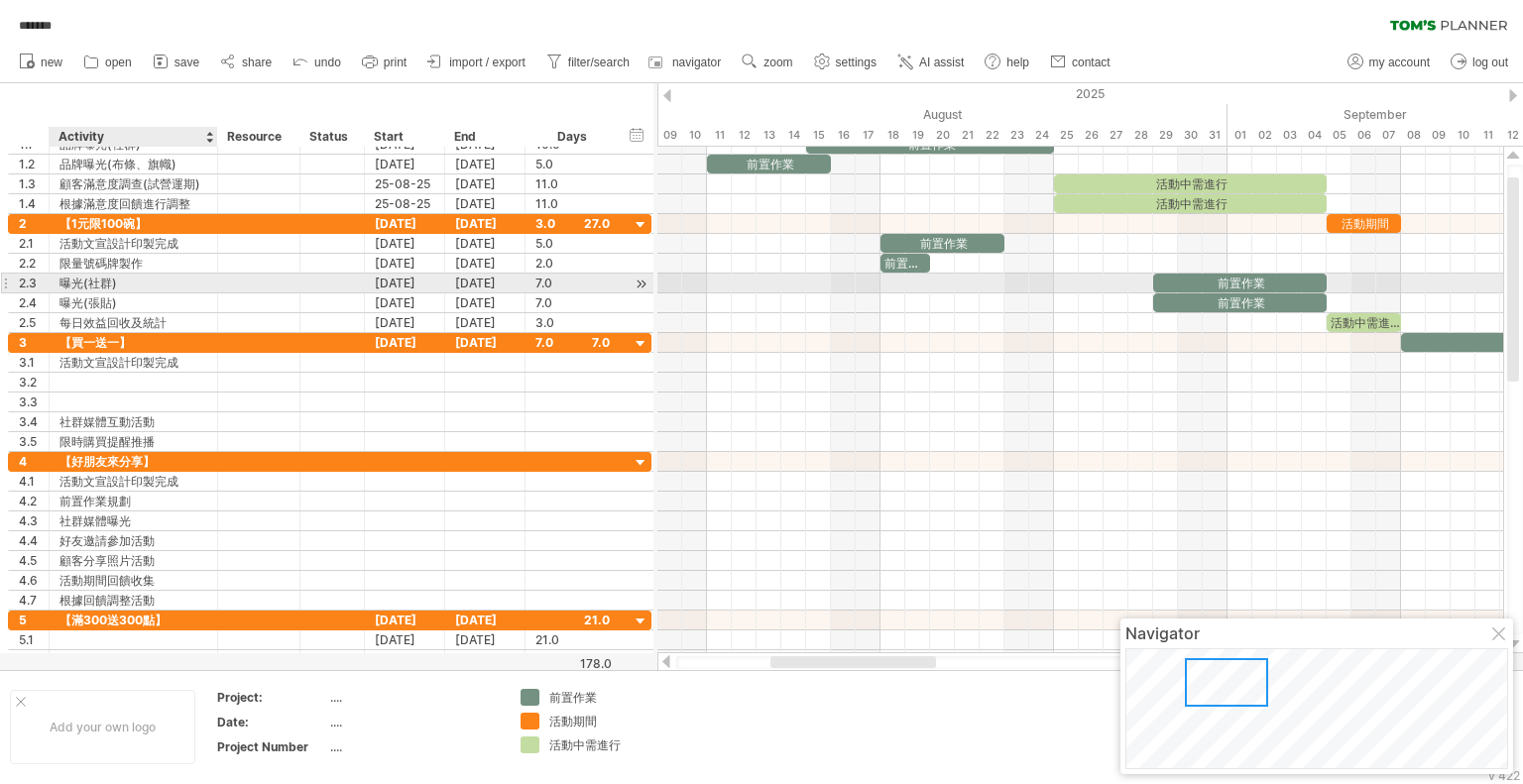 click on "曝光(社群)" at bounding box center [133, 282] 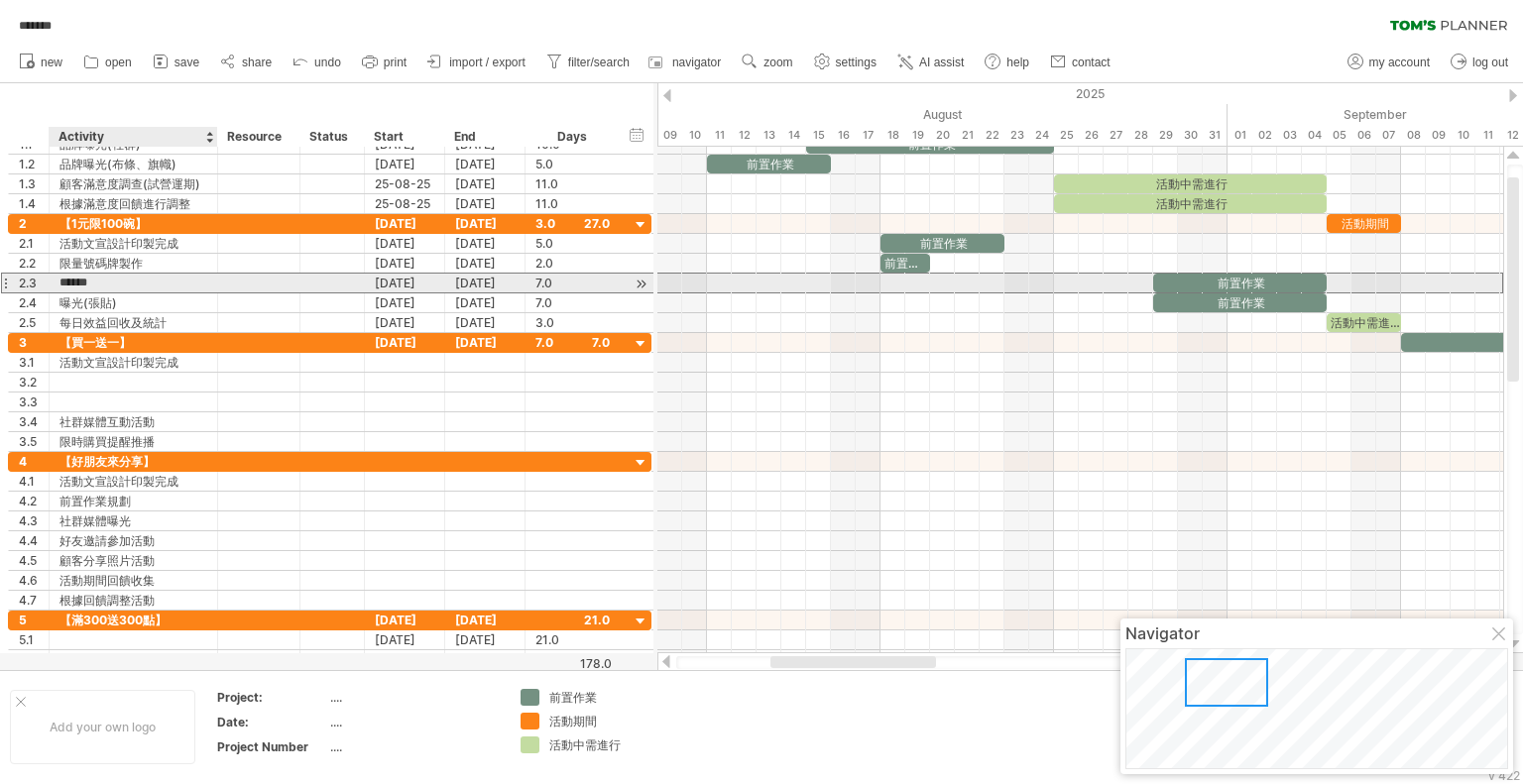 click on "******" at bounding box center (133, 282) 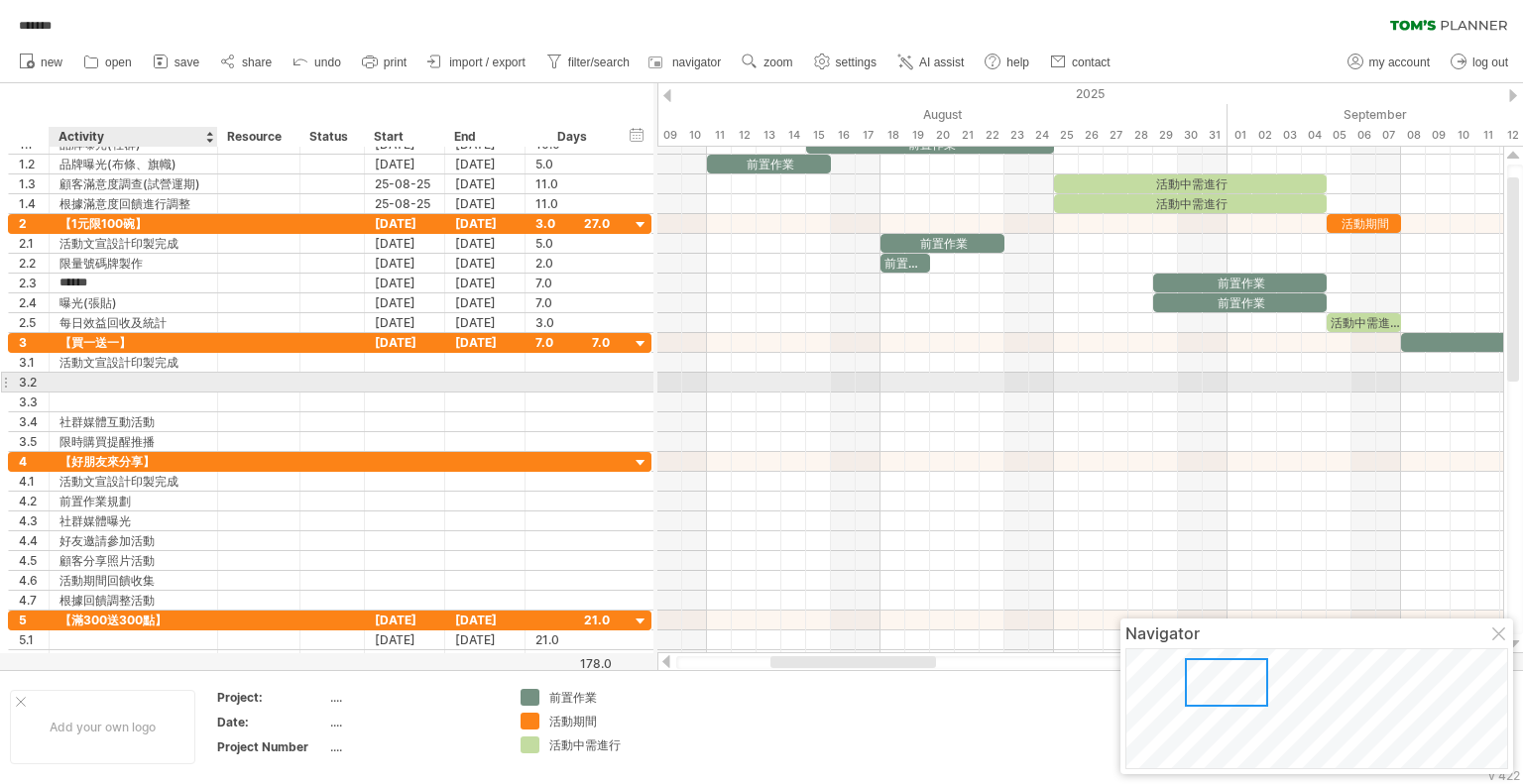 click at bounding box center [133, 382] 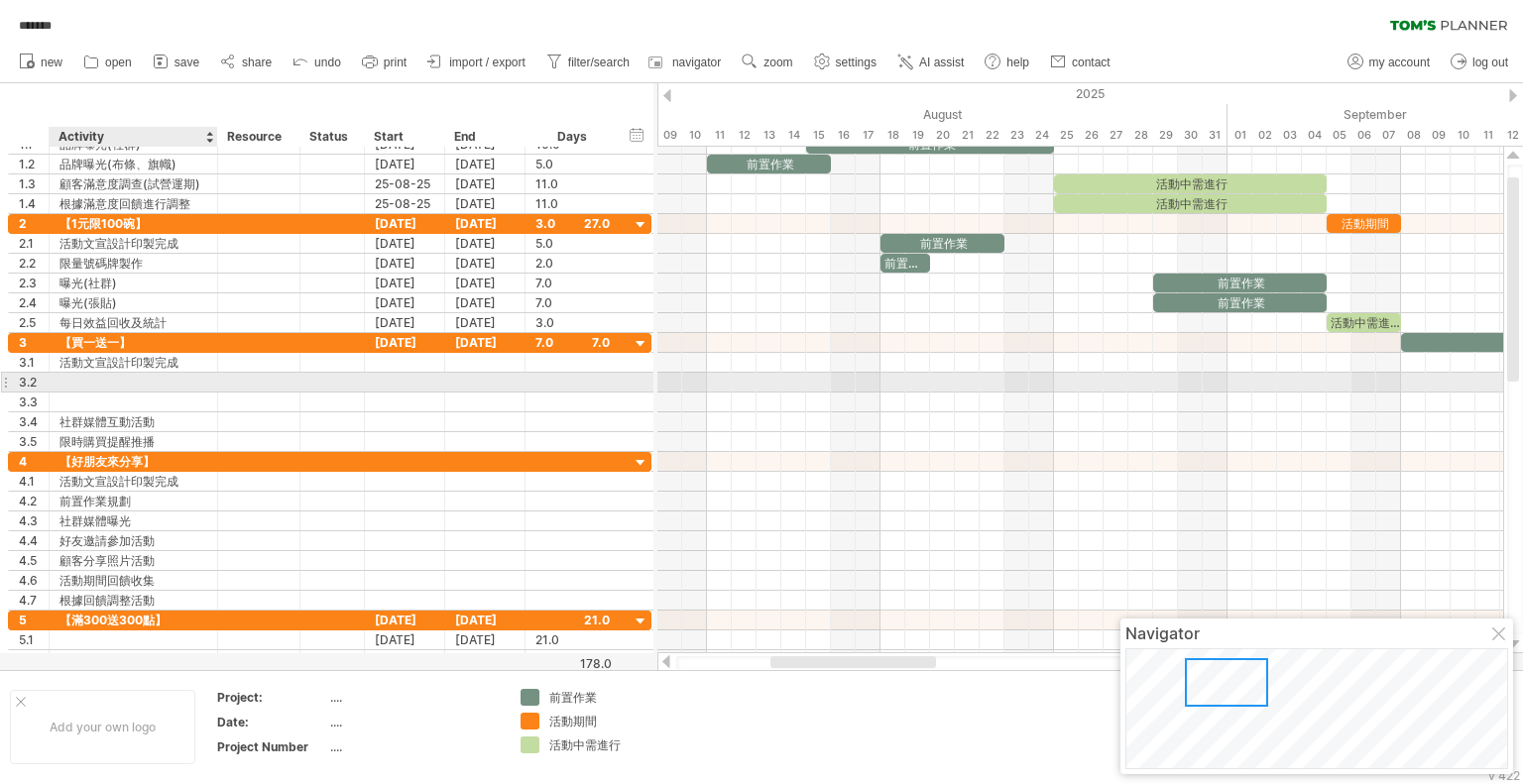 click at bounding box center [133, 382] 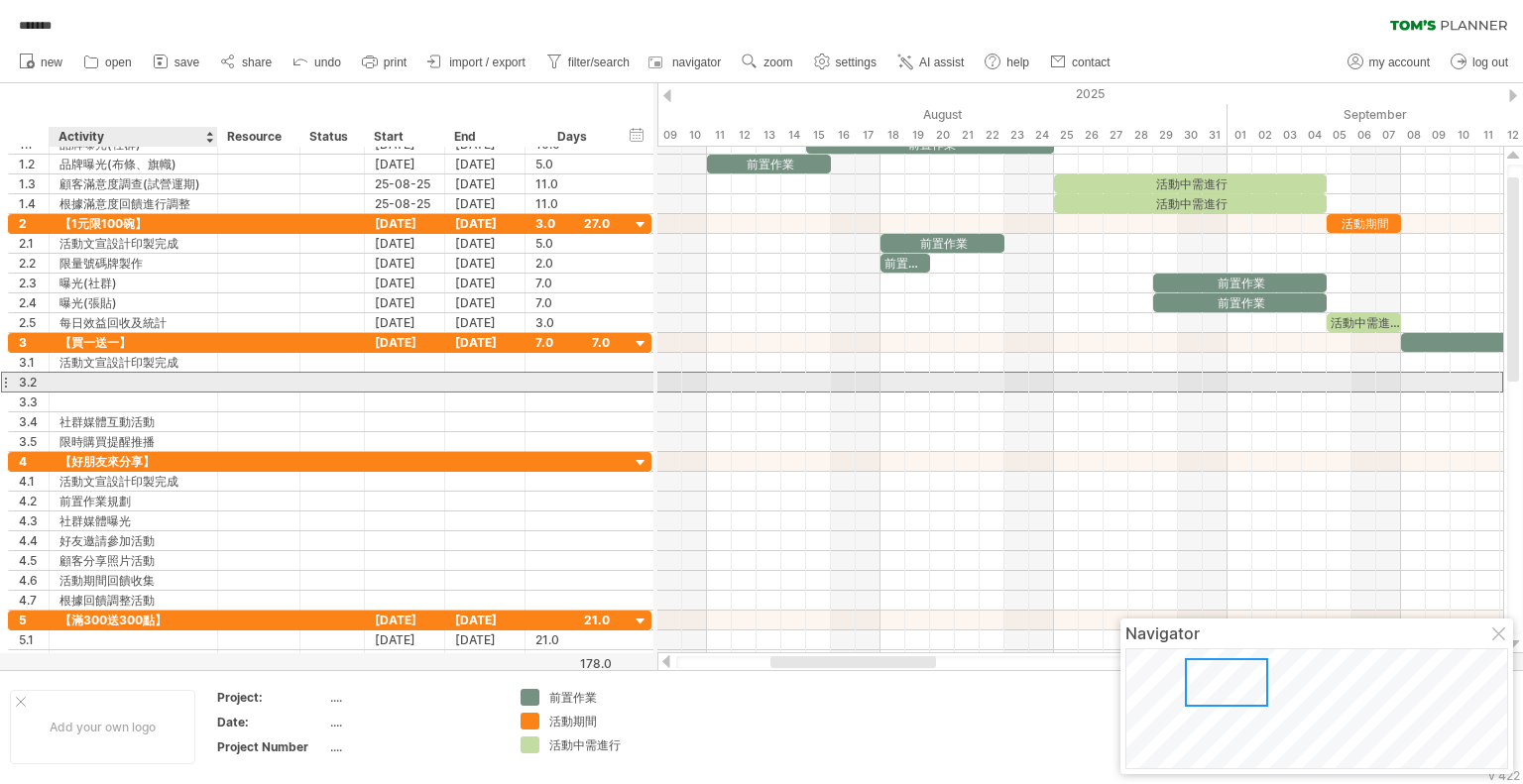 paste on "******" 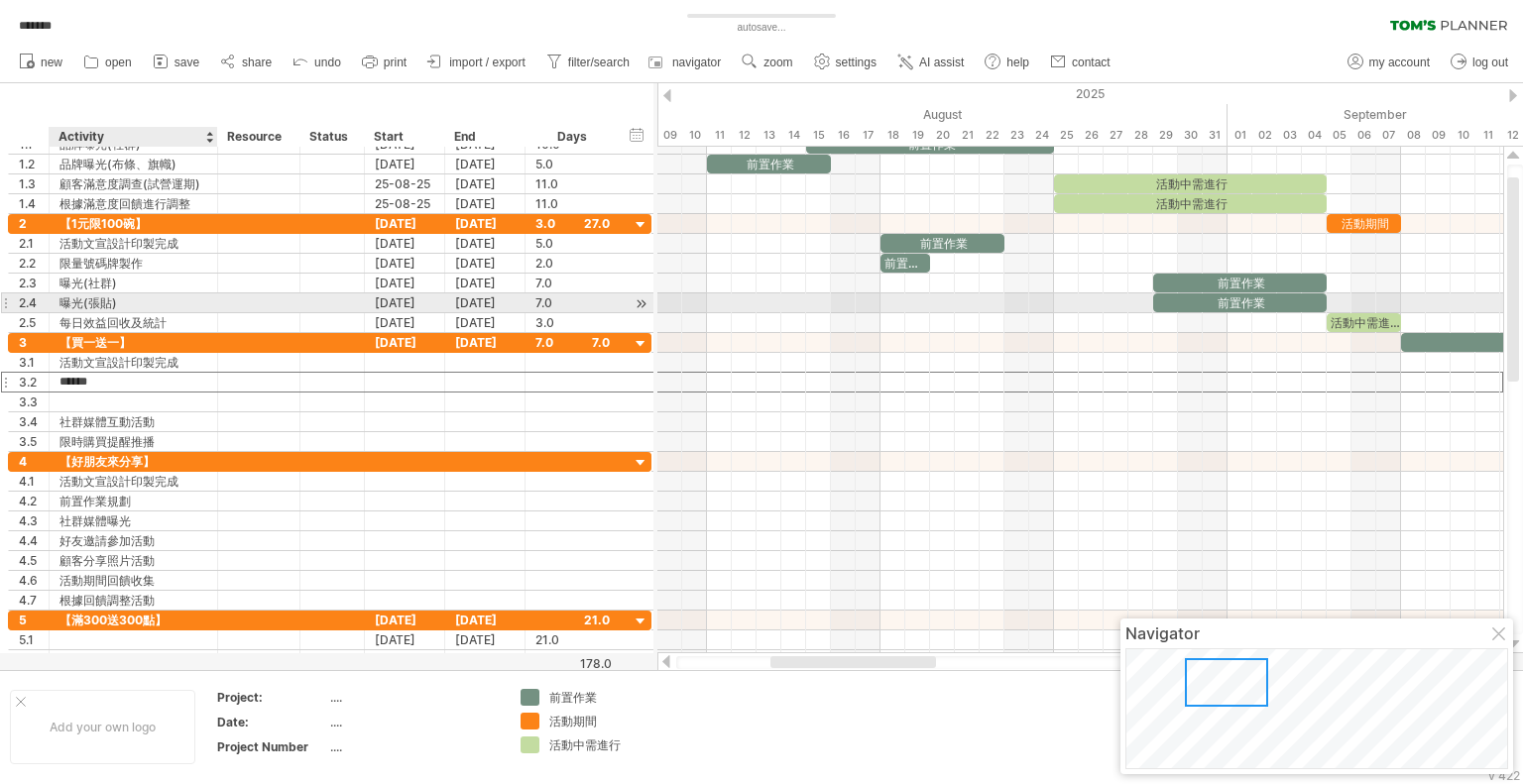 click on "曝光(張貼)" at bounding box center (133, 302) 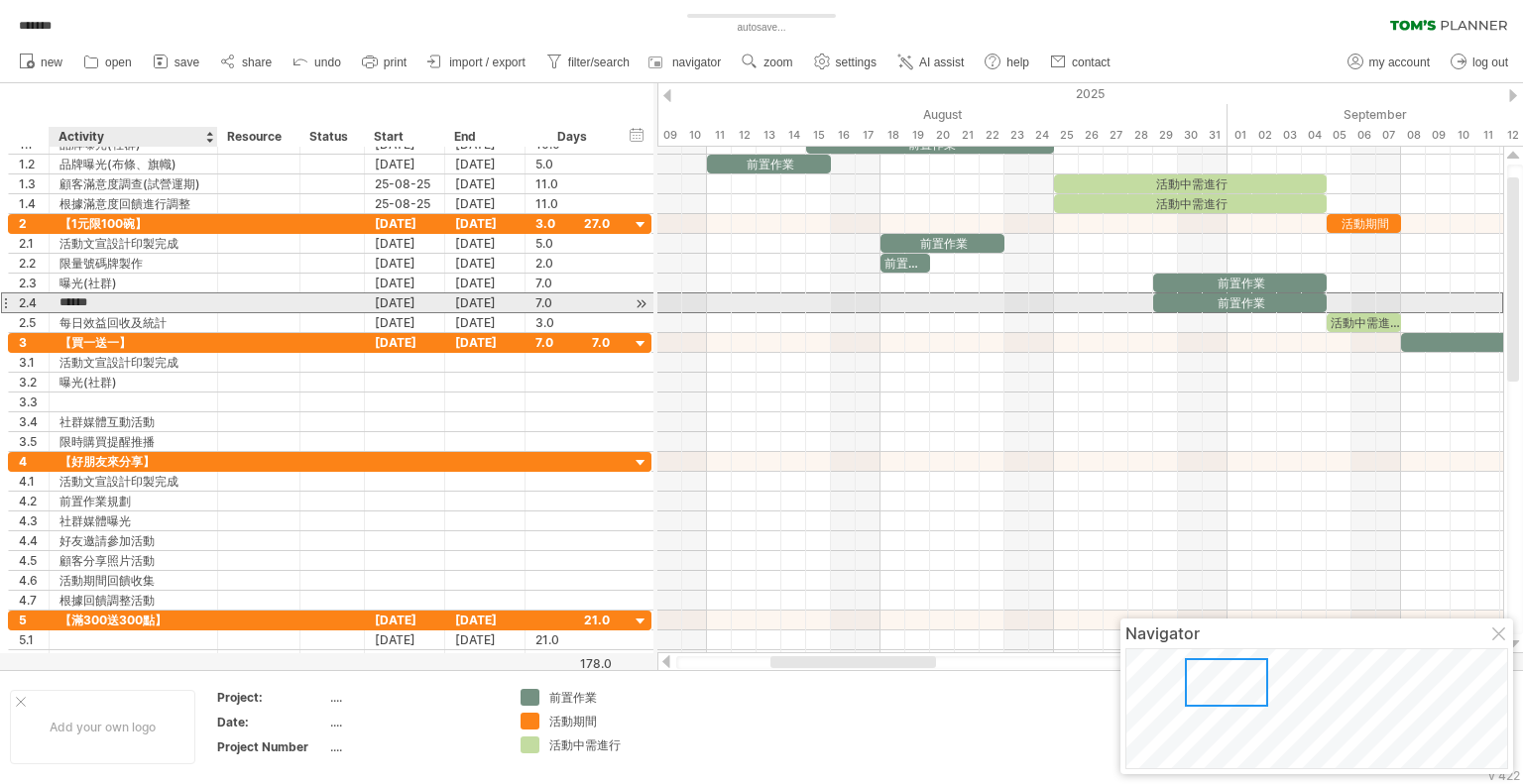 click on "******" at bounding box center (133, 302) 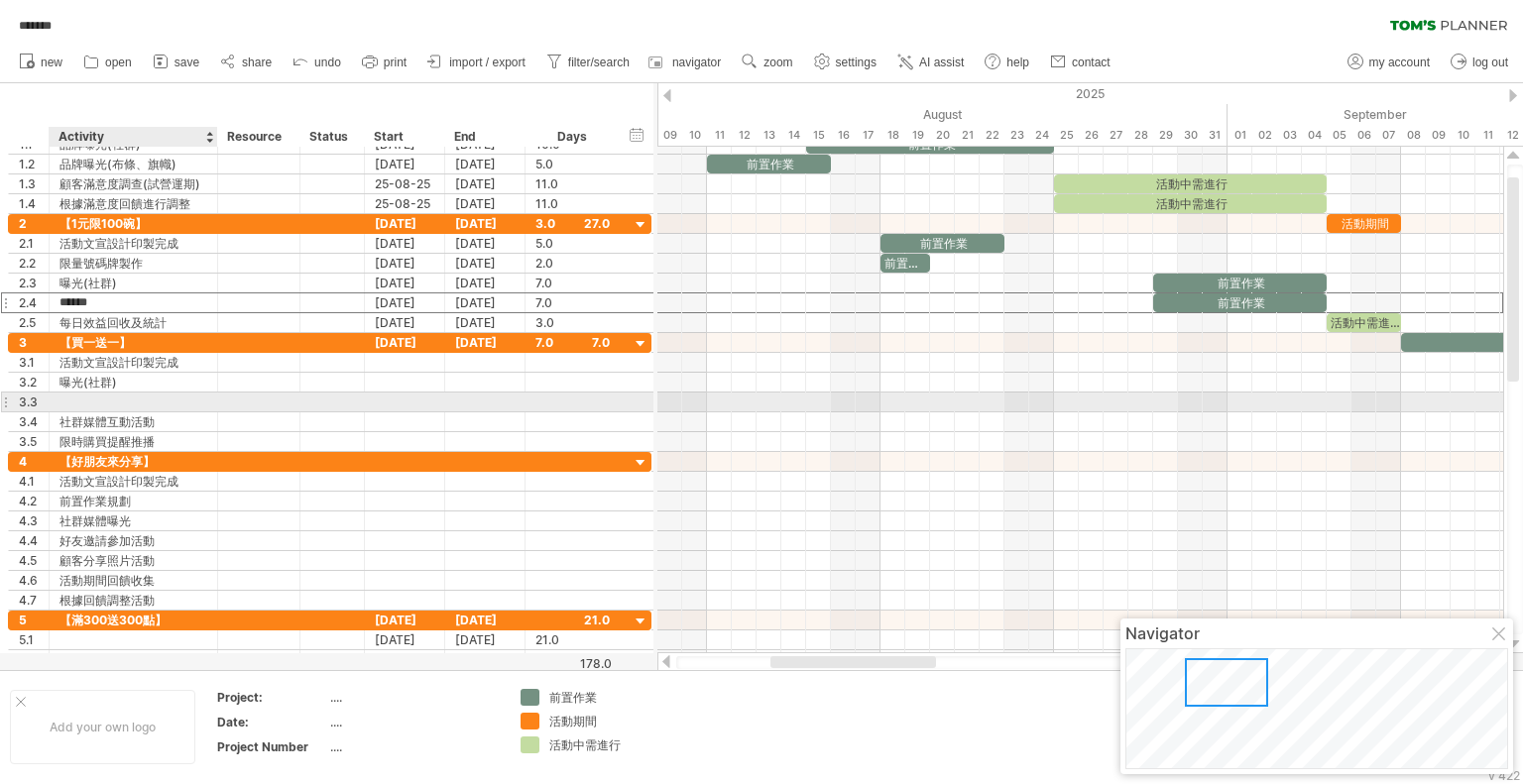 click at bounding box center [133, 401] 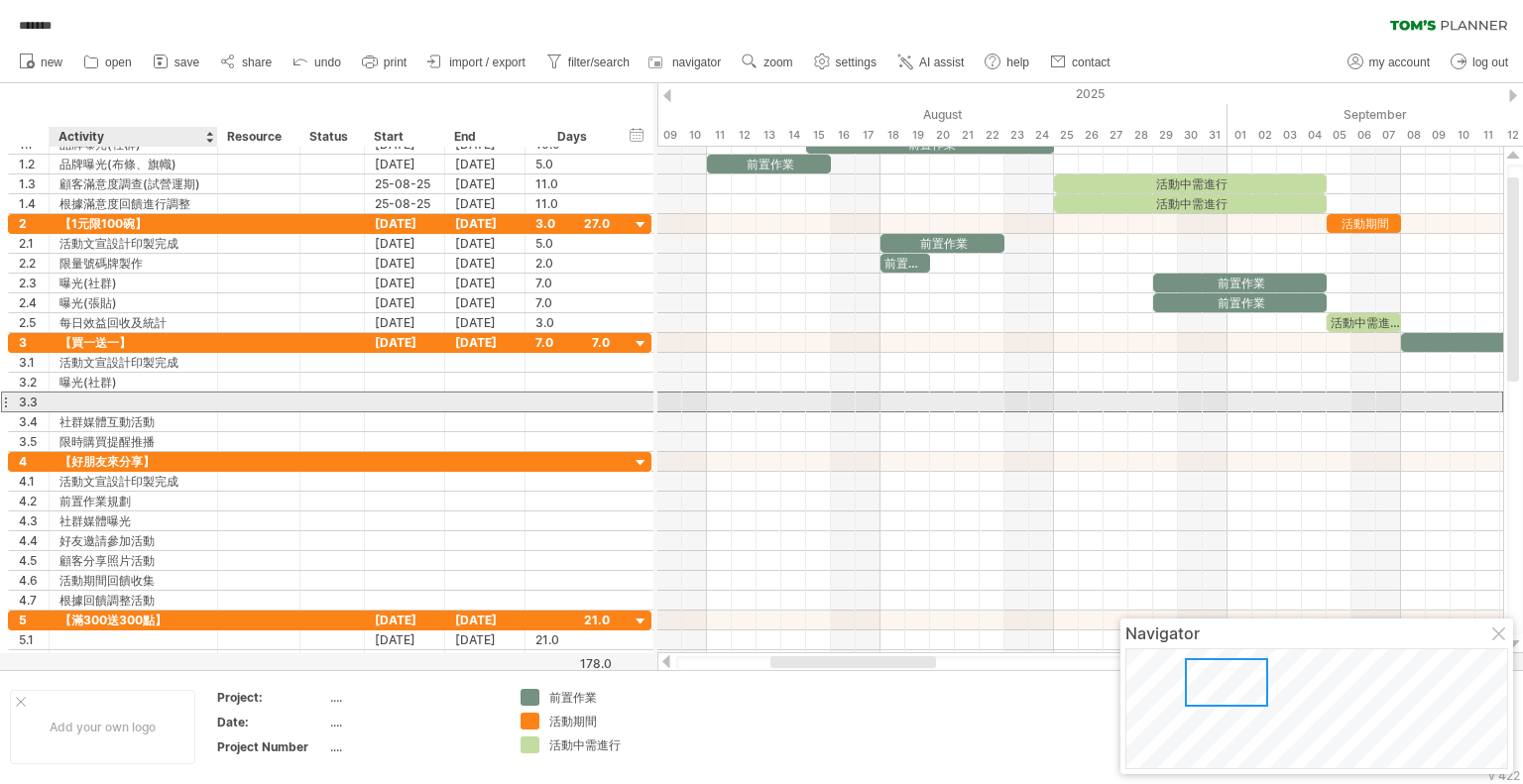 click at bounding box center [133, 401] 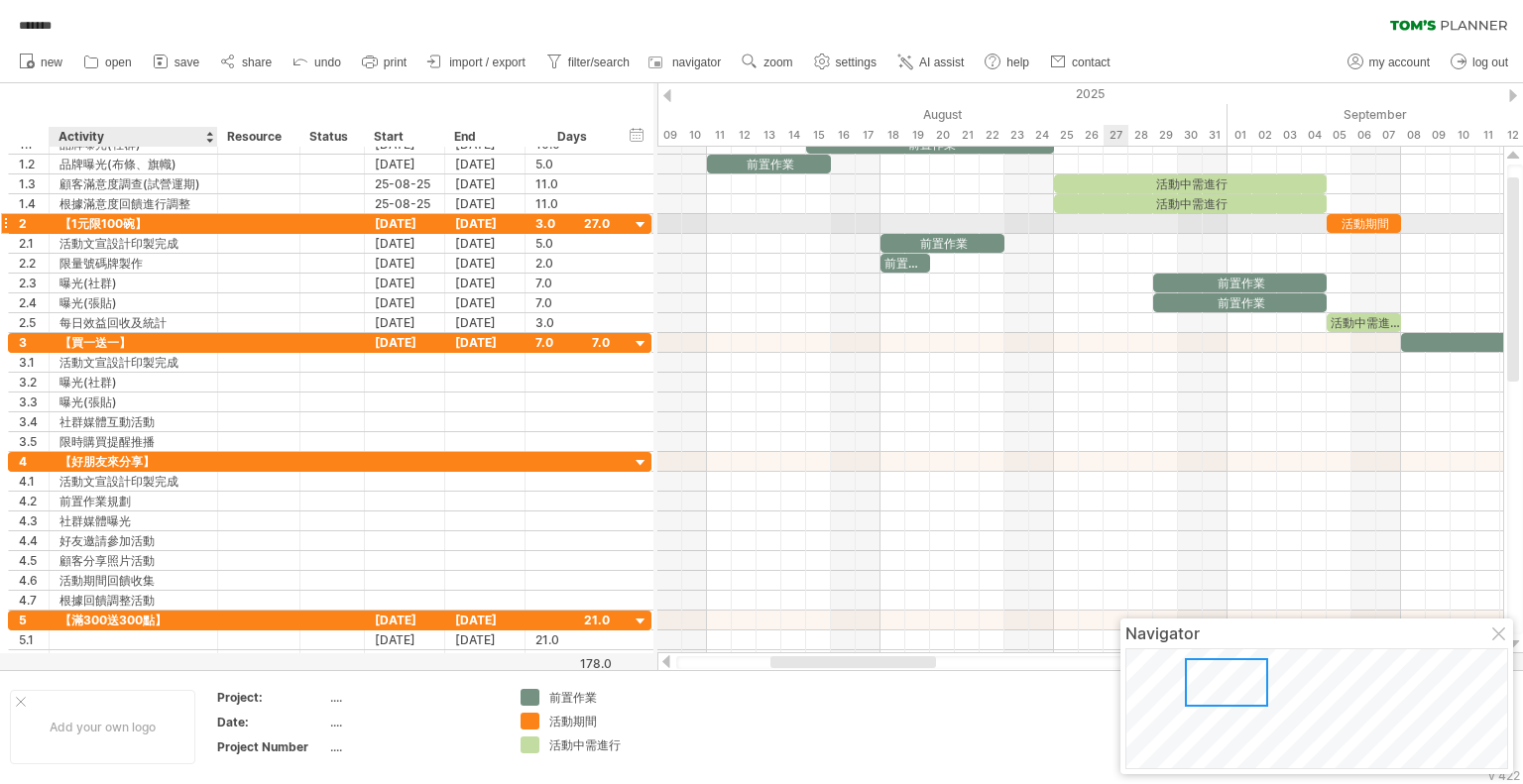 click on "【1元限100碗】" at bounding box center (133, 223) 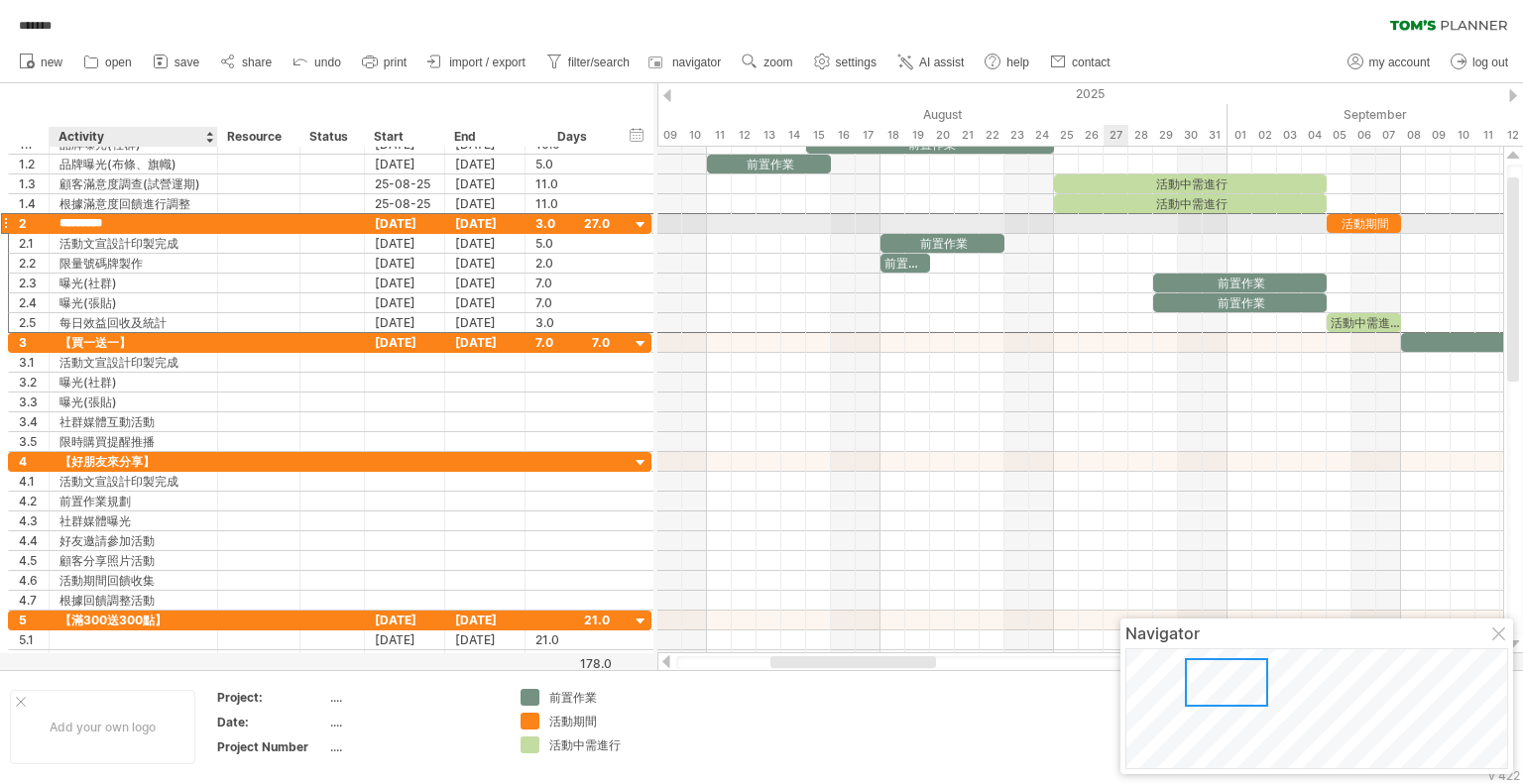 click on "*********" at bounding box center [133, 223] 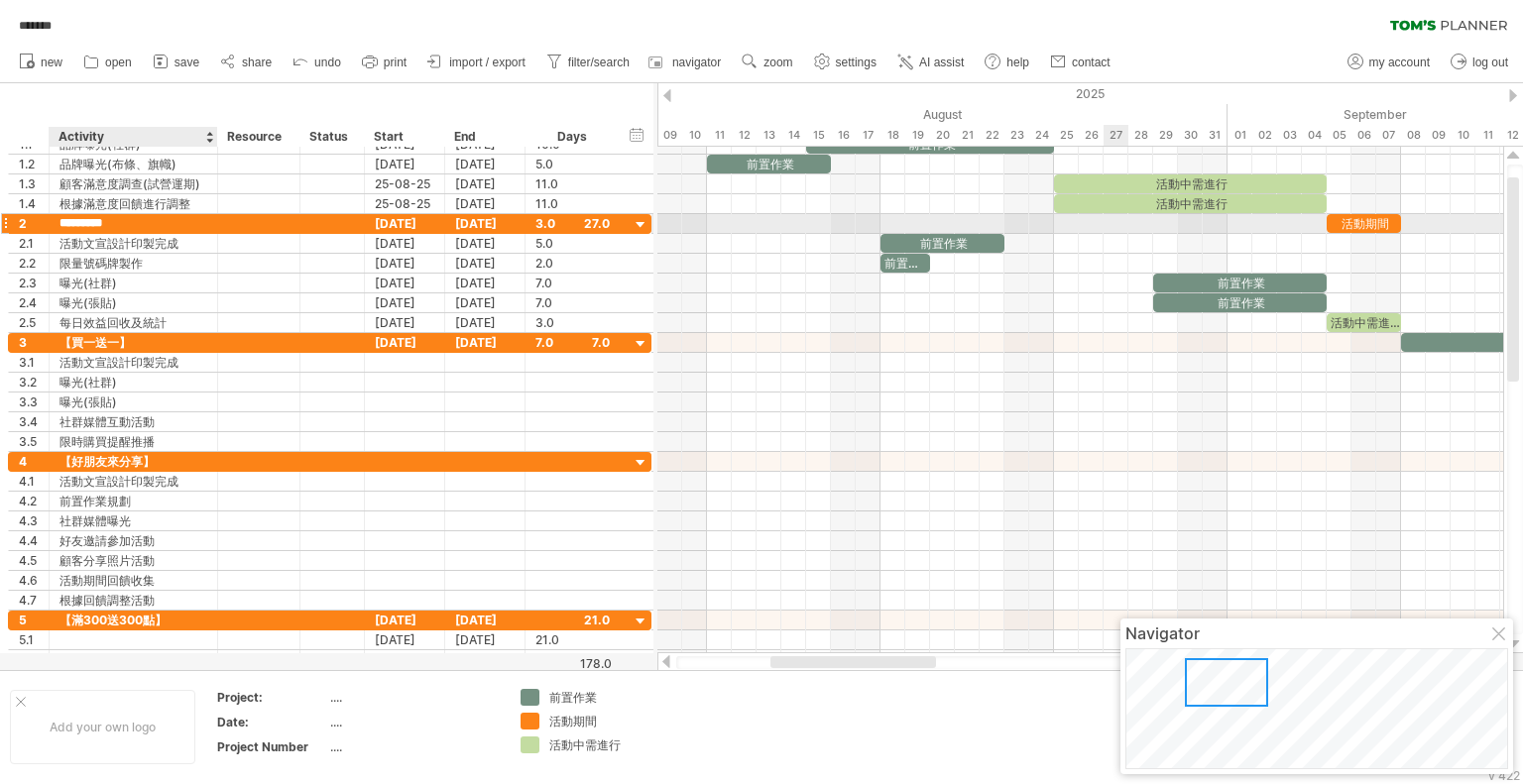 click on "*********" at bounding box center [133, 223] 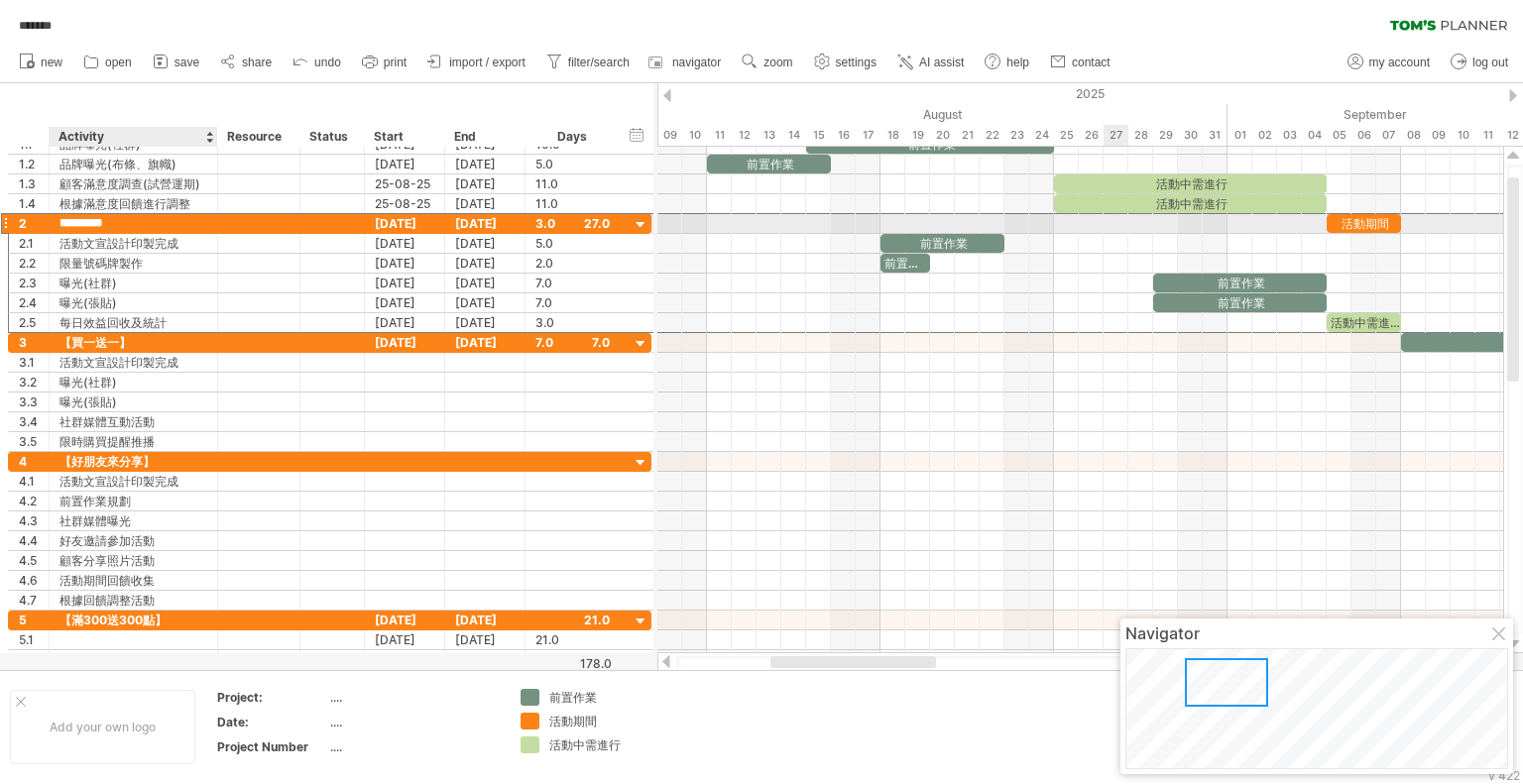 click on "*********" at bounding box center (133, 223) 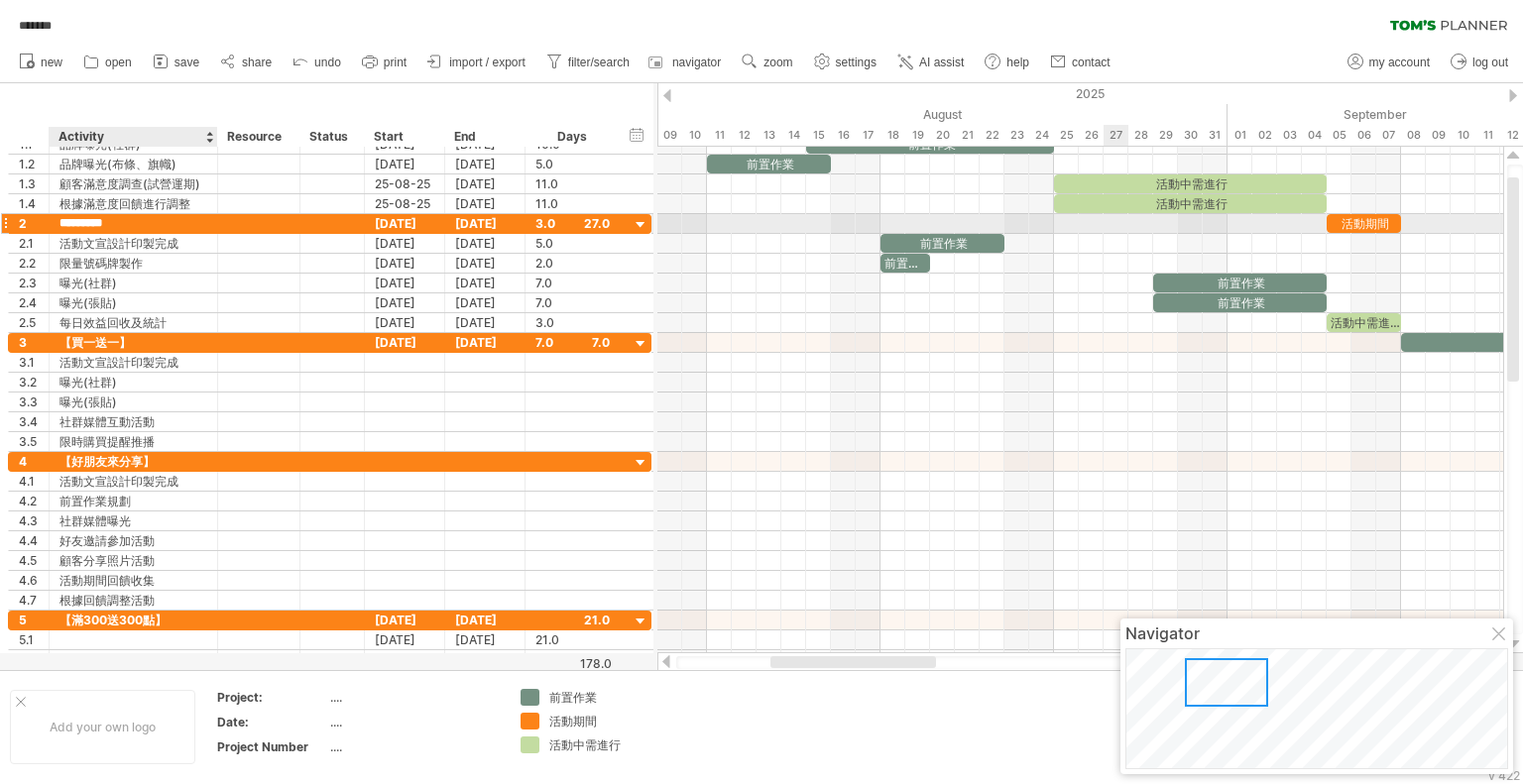 click on "*********" at bounding box center (133, 223) 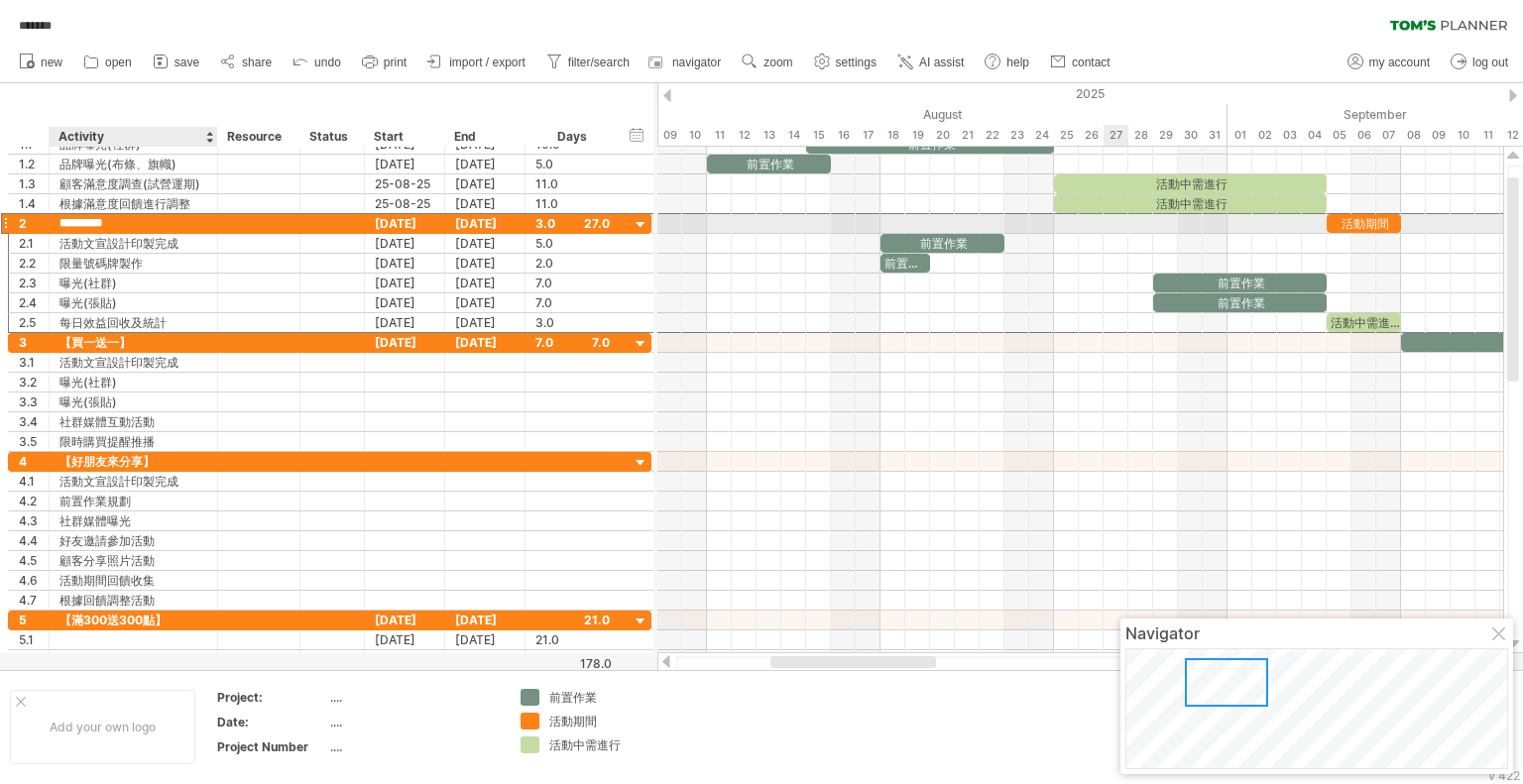 click on "*********" at bounding box center [133, 223] 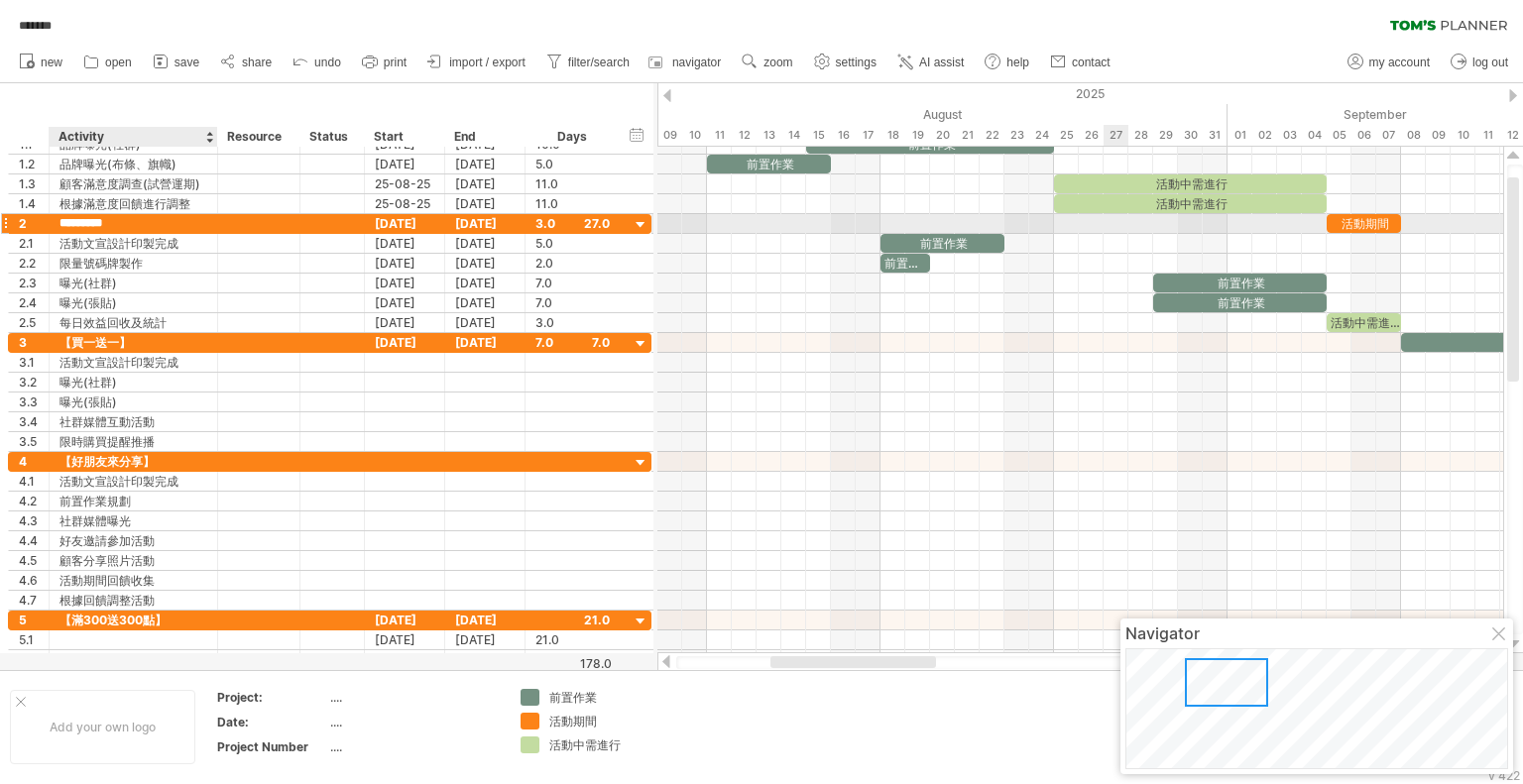 click on "*********" at bounding box center [133, 223] 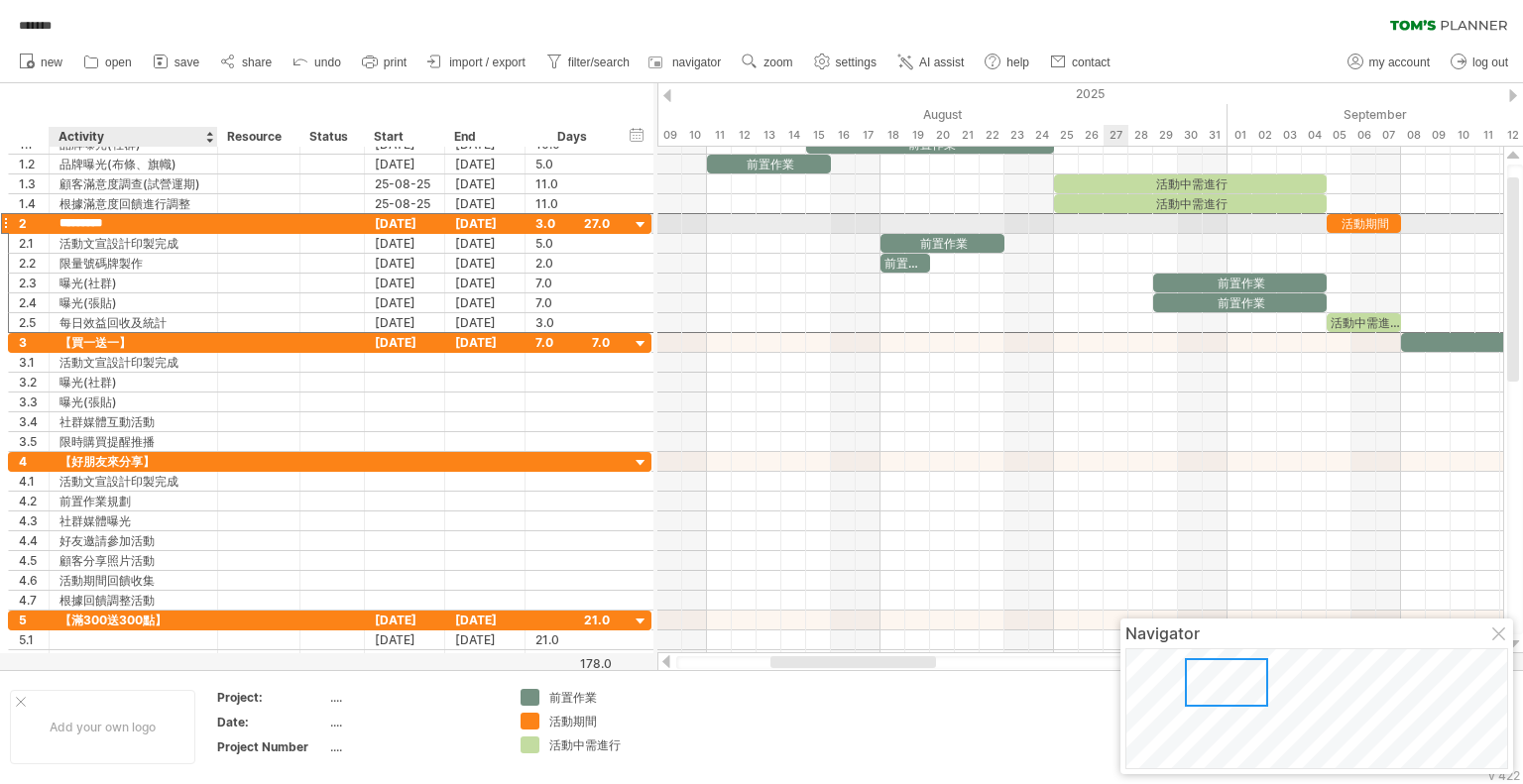 click on "*********" at bounding box center (133, 223) 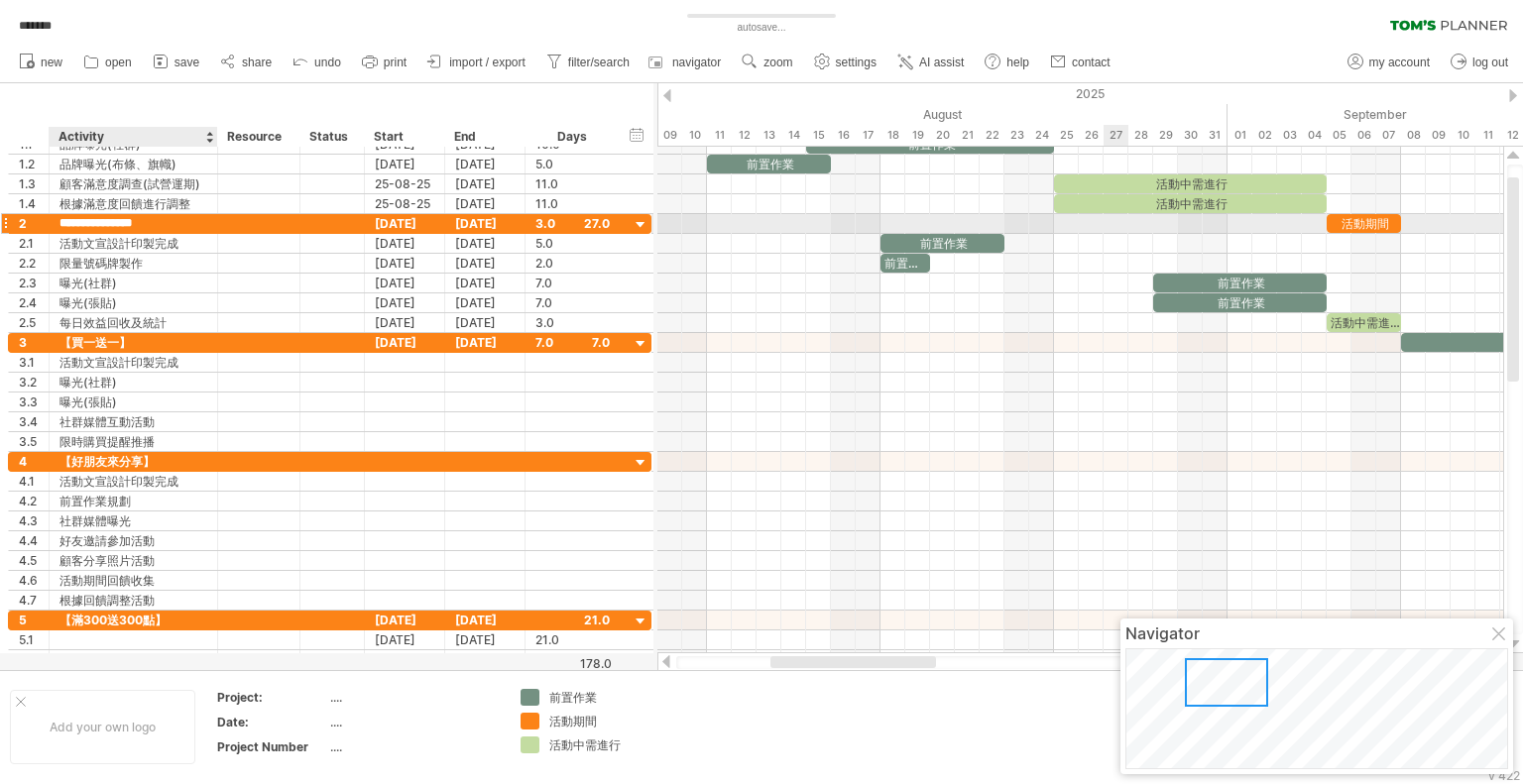 type on "**********" 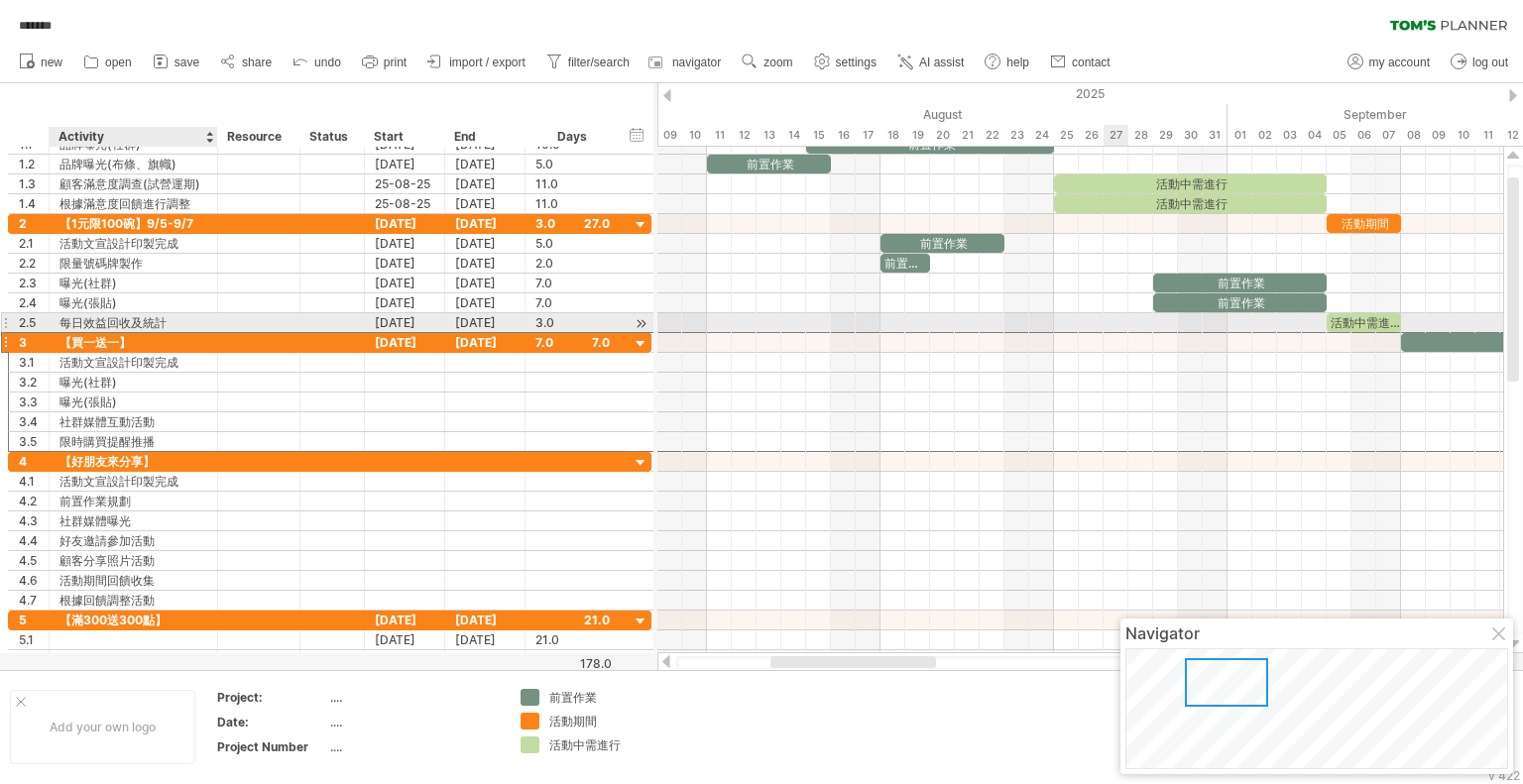 click on "【買一送一】" at bounding box center (133, 342) 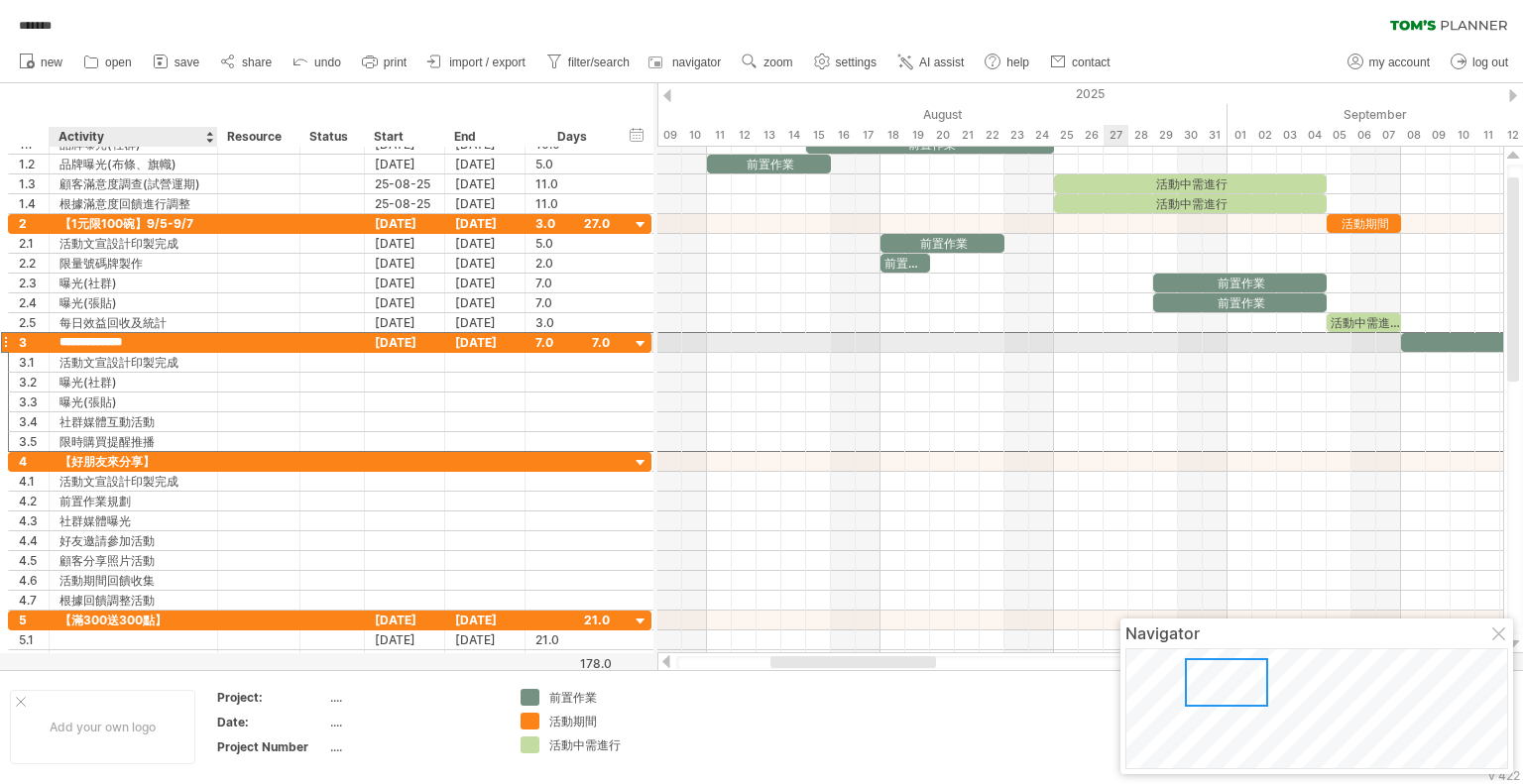 type on "**********" 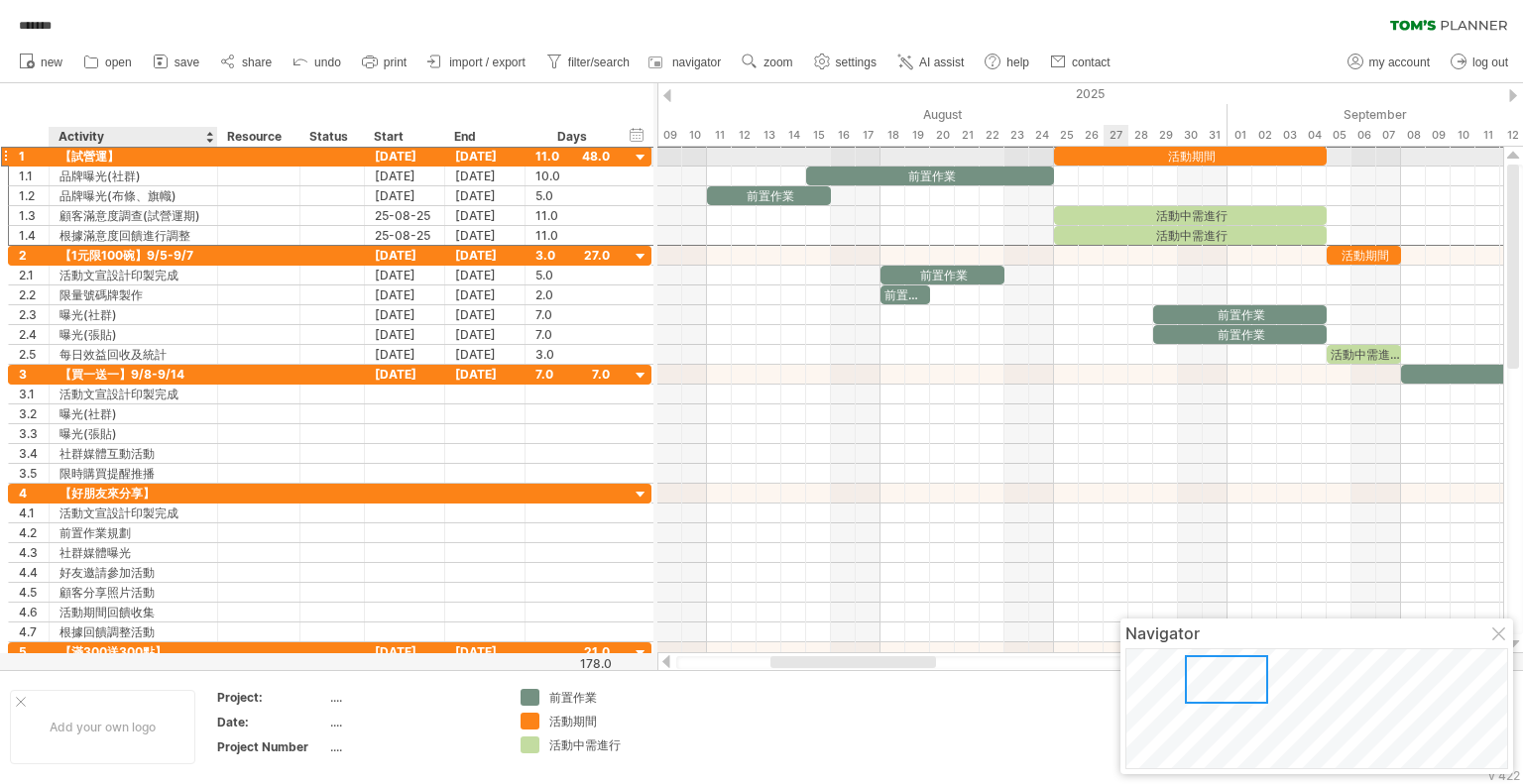 click on "【試營運】" at bounding box center (133, 156) 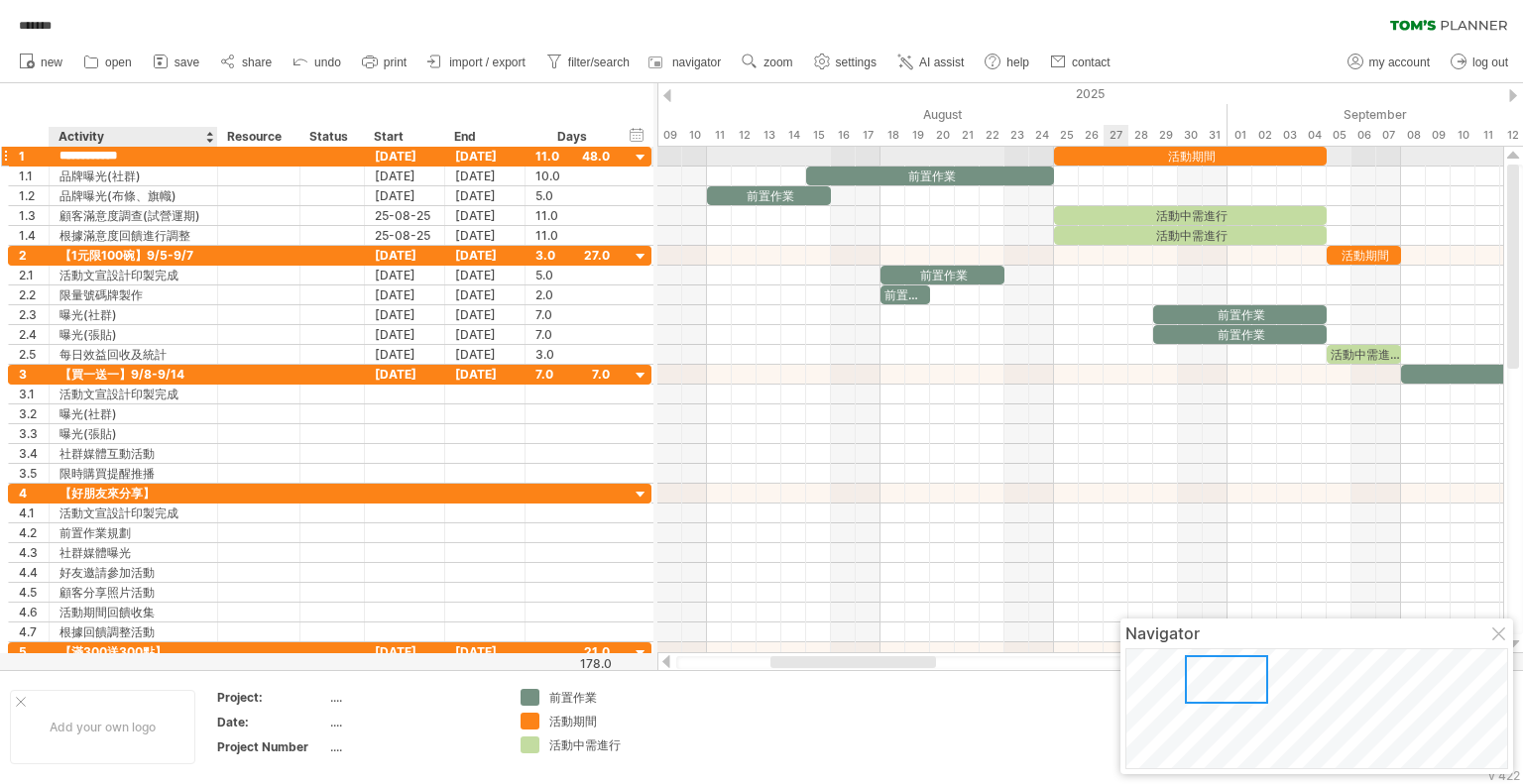 type on "**********" 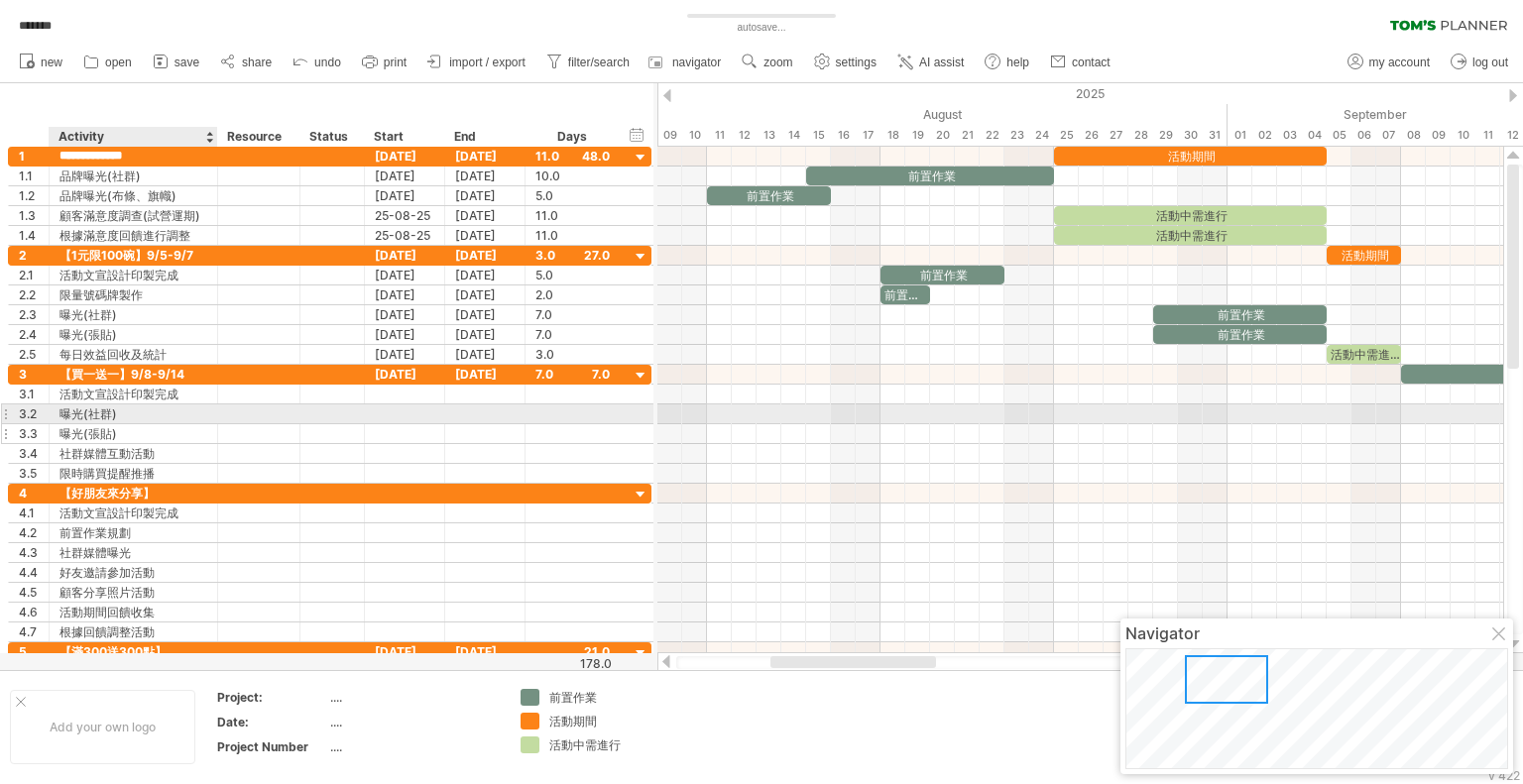 click at bounding box center (259, 433) 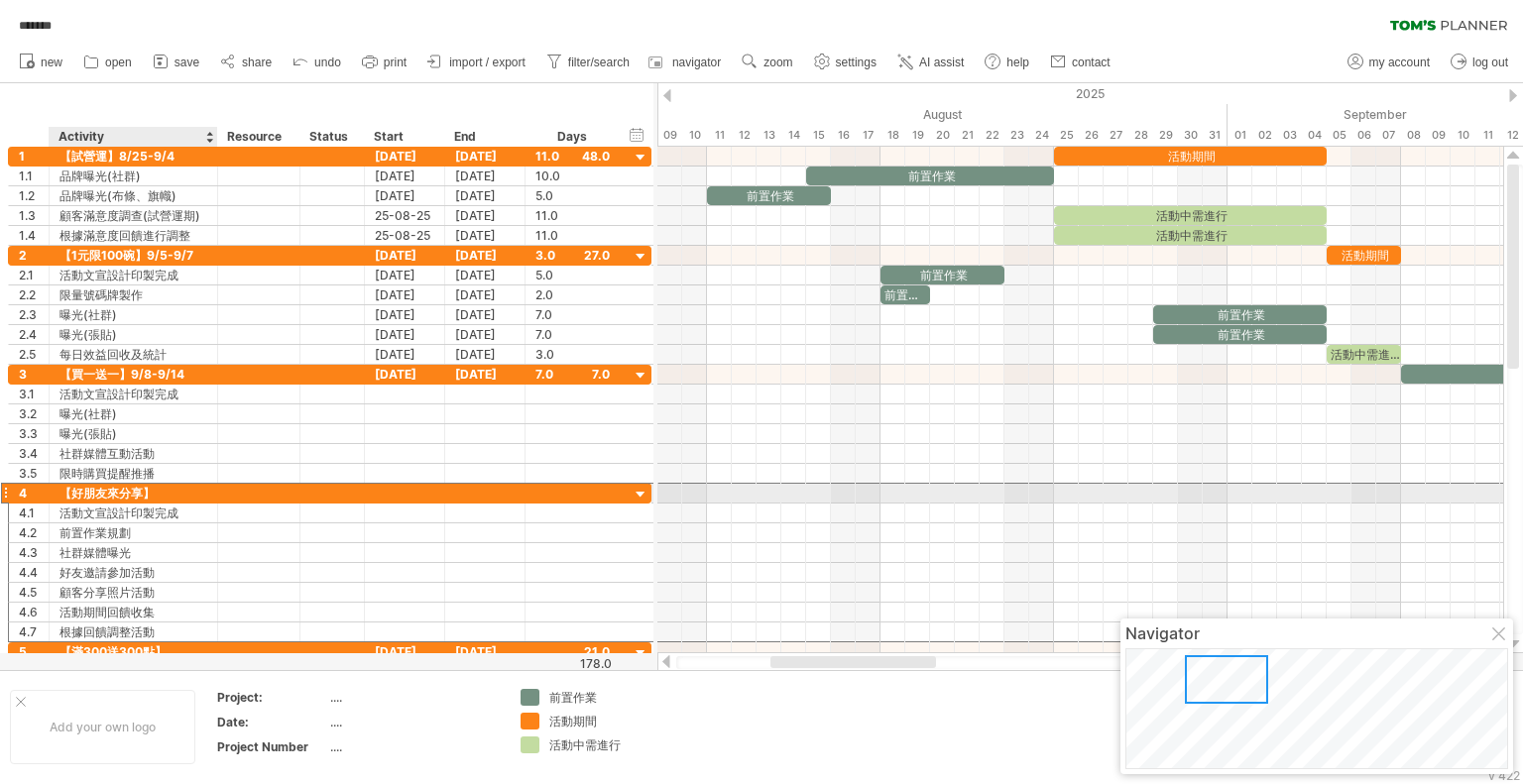 click on "【好朋友來分享】" at bounding box center (133, 493) 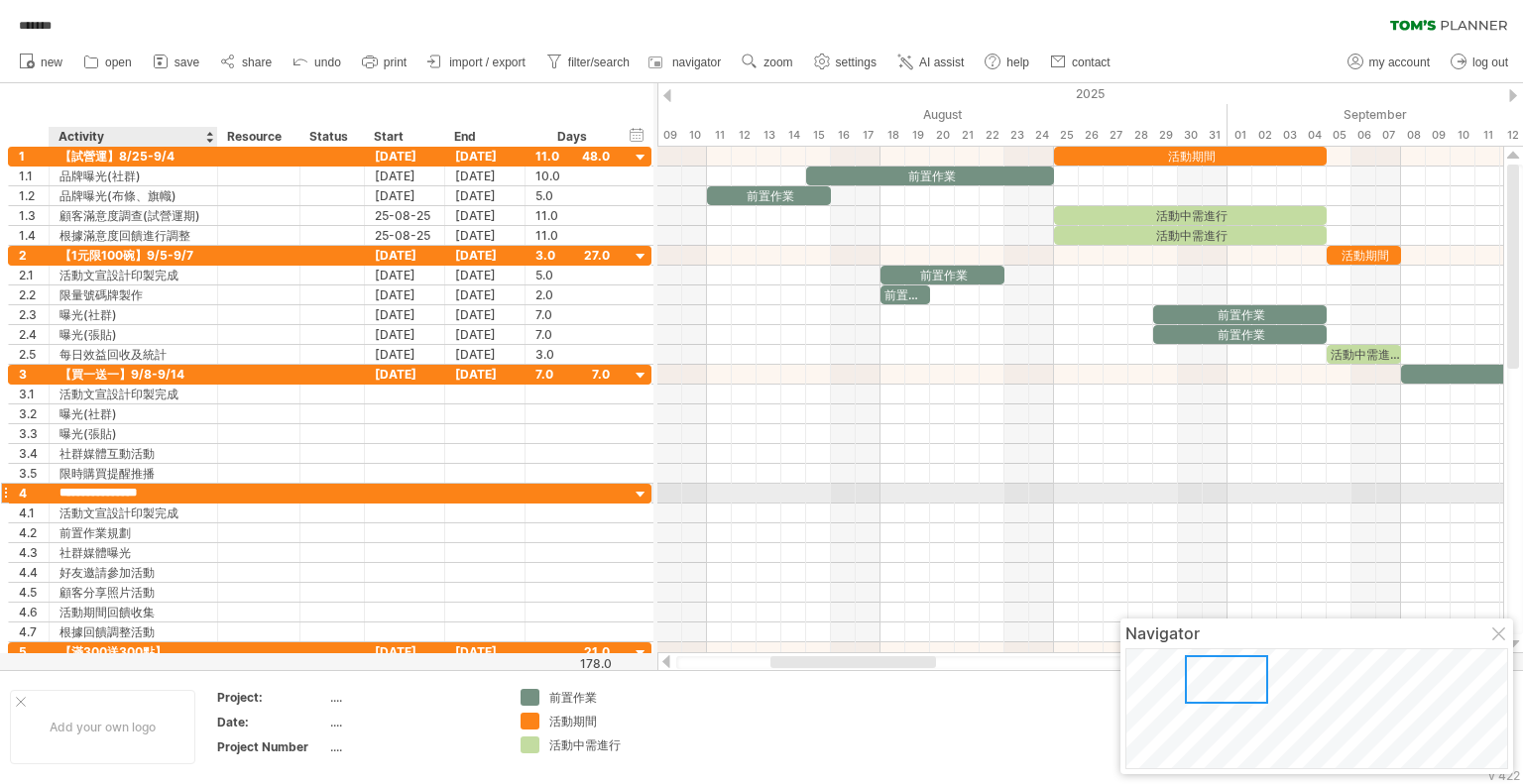 type on "**********" 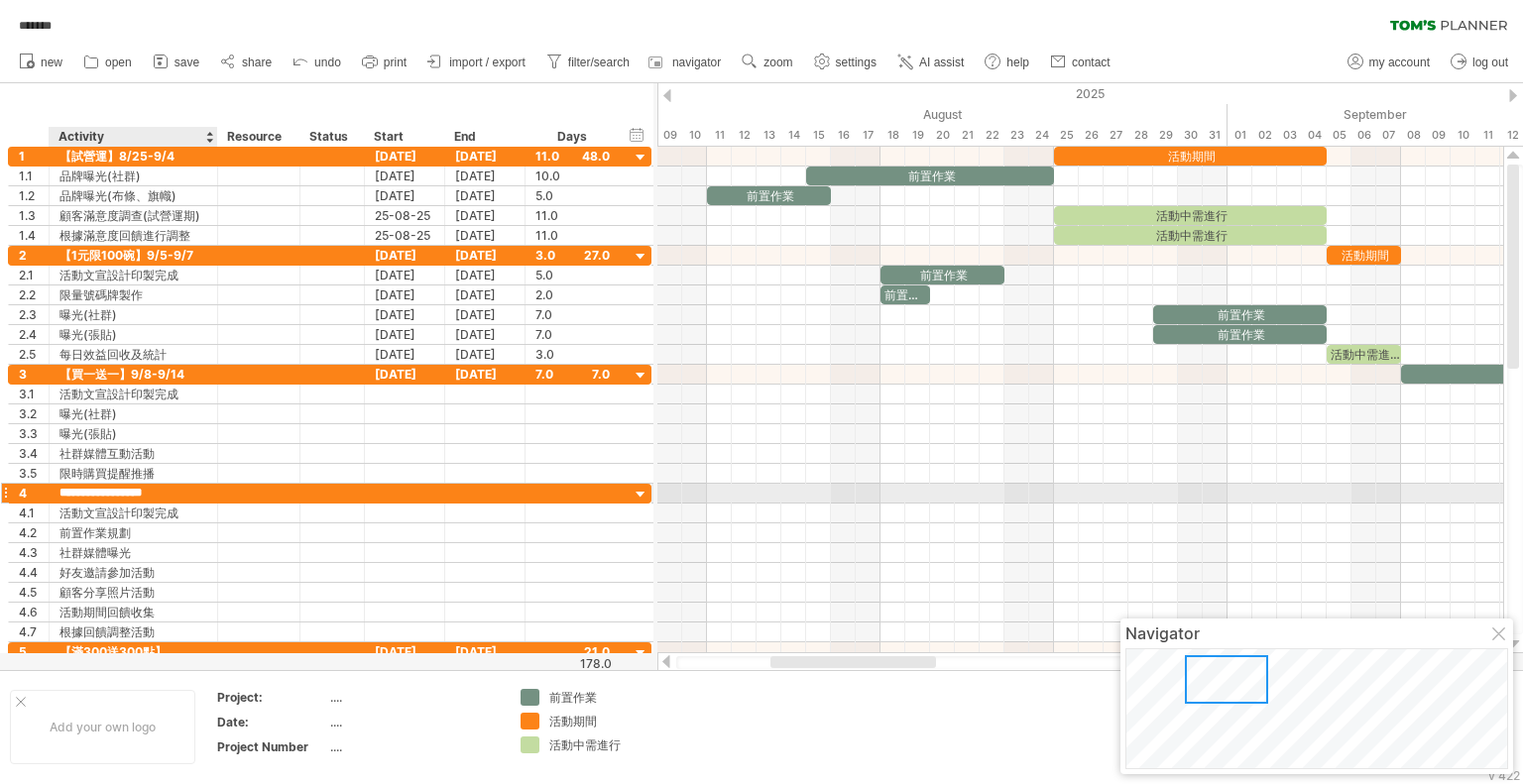 scroll, scrollTop: 0, scrollLeft: 6, axis: horizontal 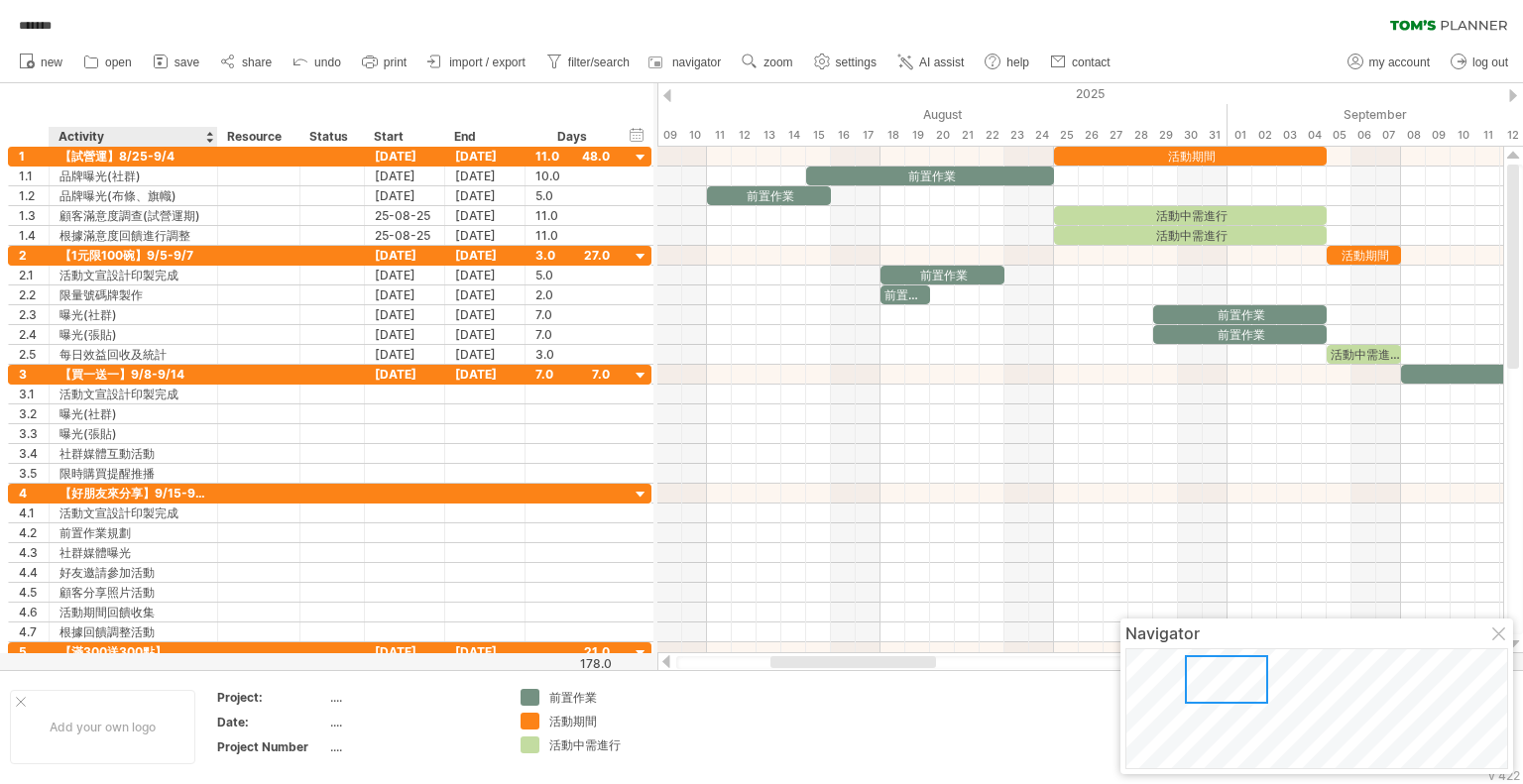 click on "Activity" at bounding box center (132, 137) 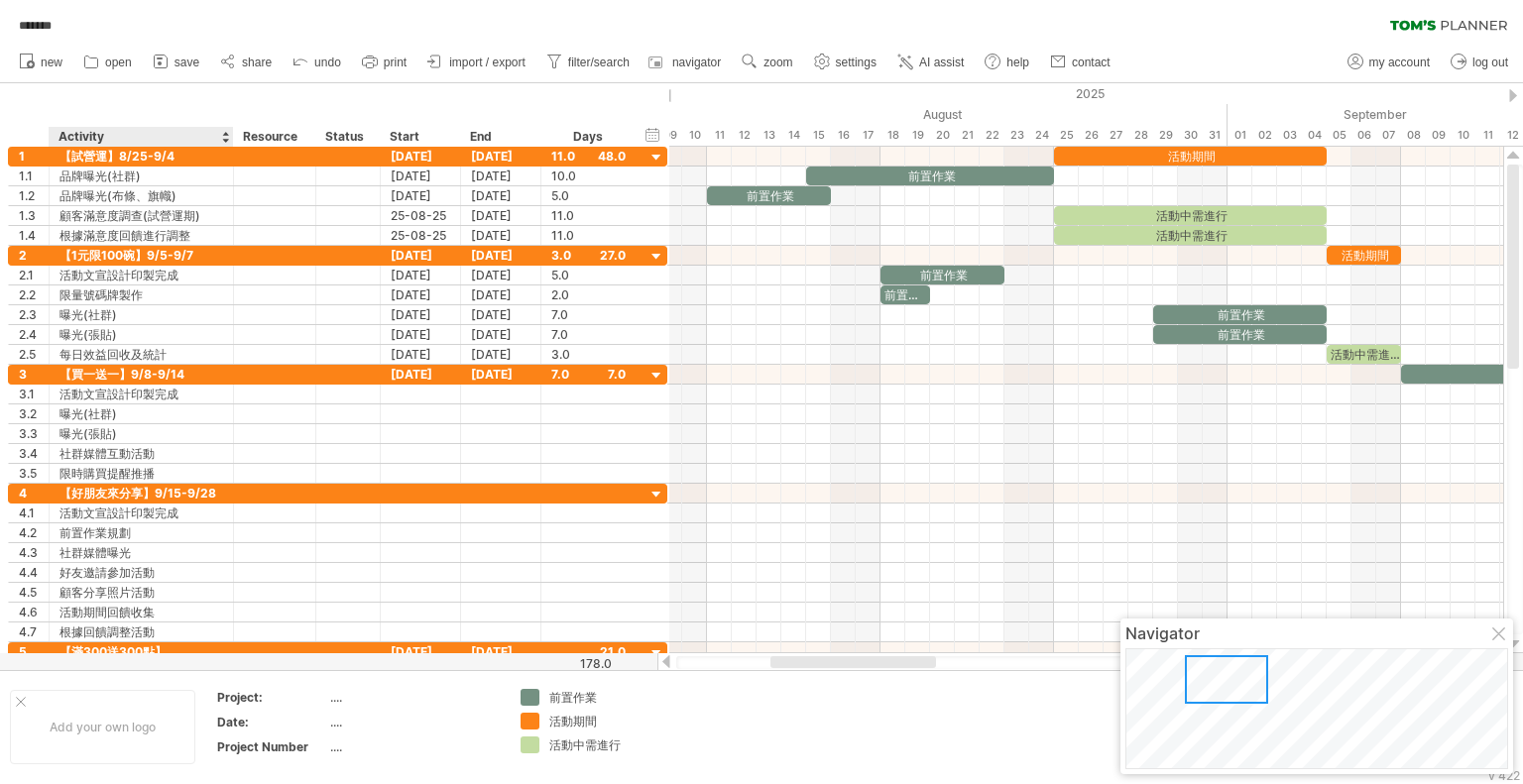 drag, startPoint x: 215, startPoint y: 132, endPoint x: 231, endPoint y: 133, distance: 16.03122 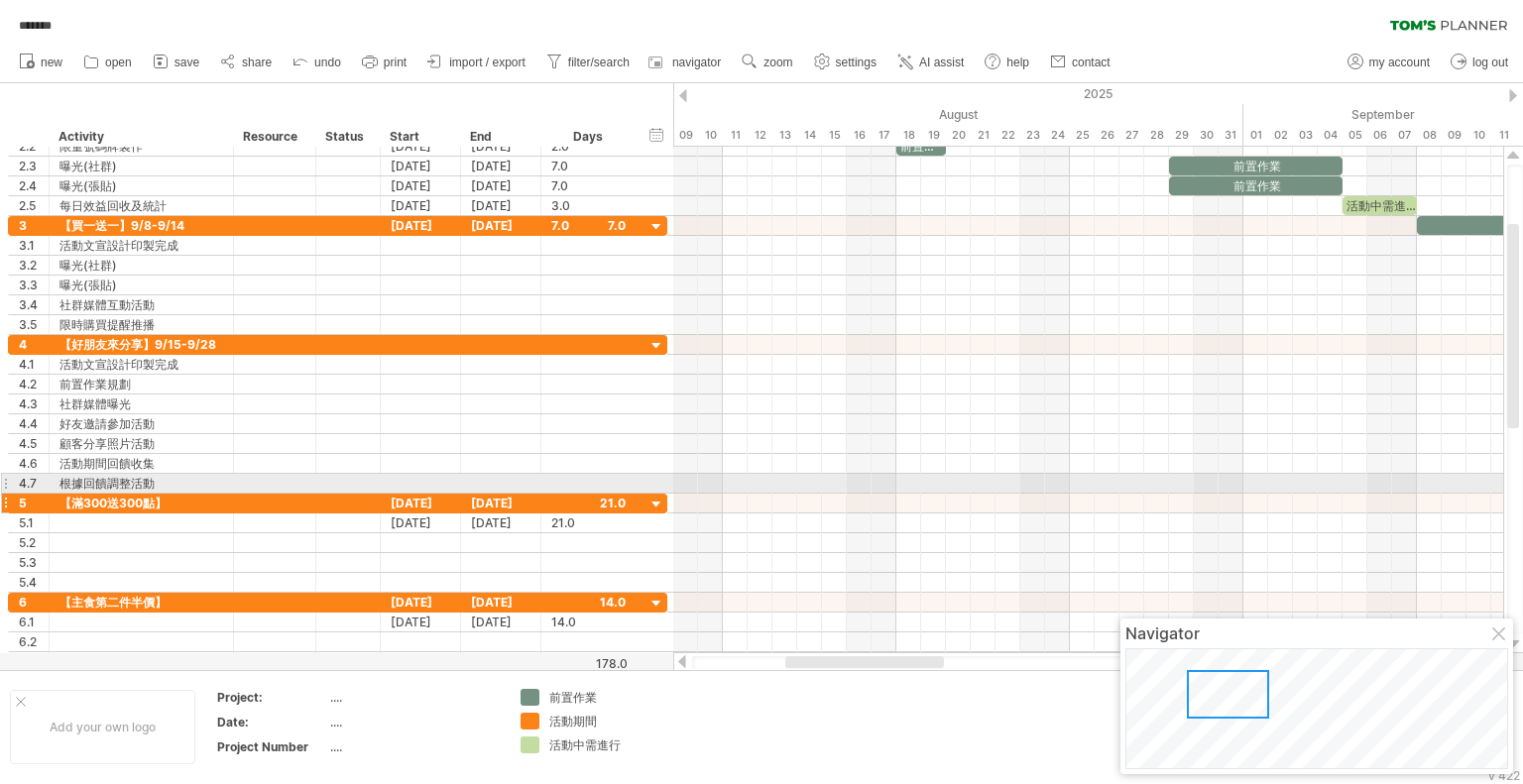 click on "【滿300送300點】" at bounding box center [141, 503] 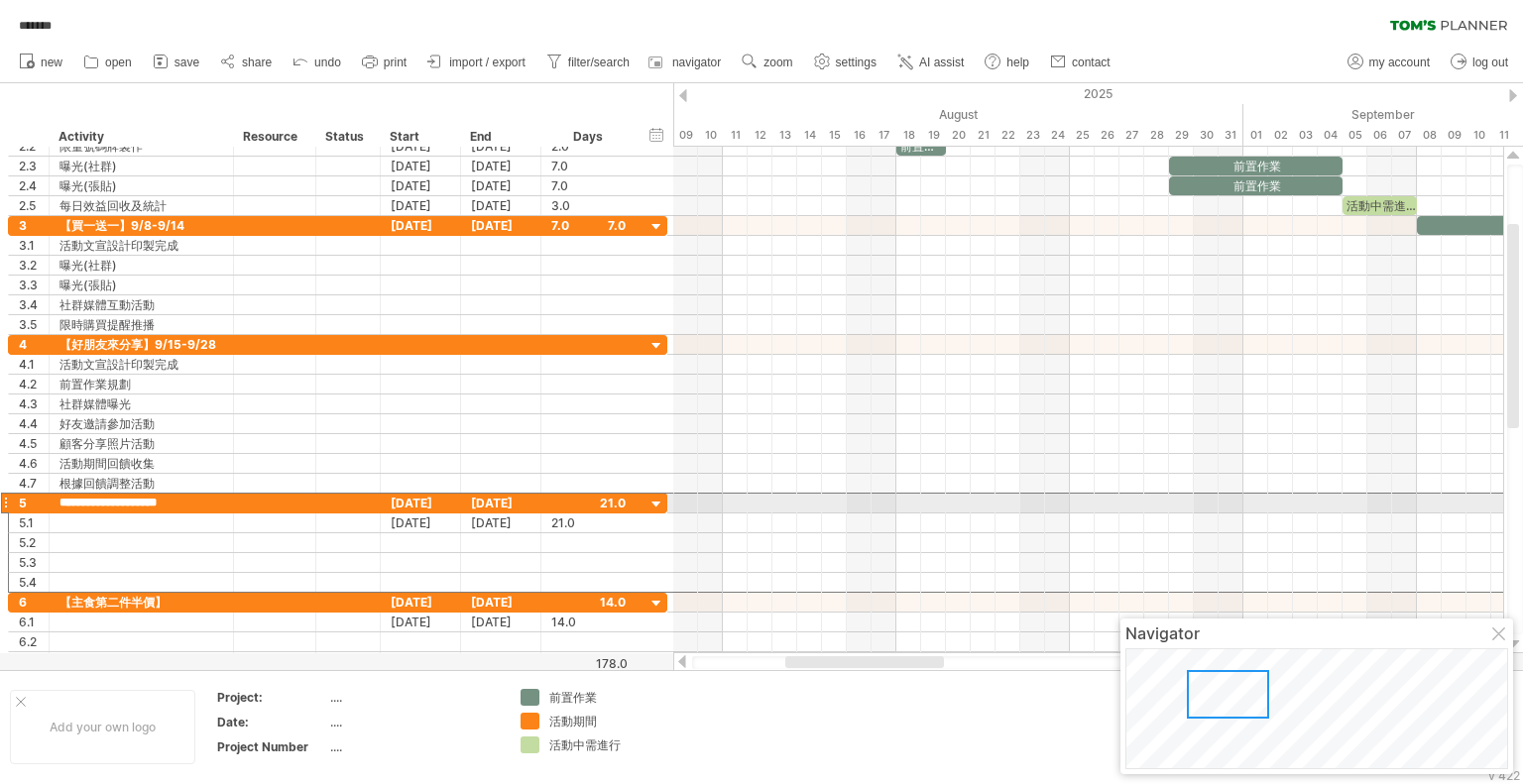 scroll, scrollTop: 0, scrollLeft: 9, axis: horizontal 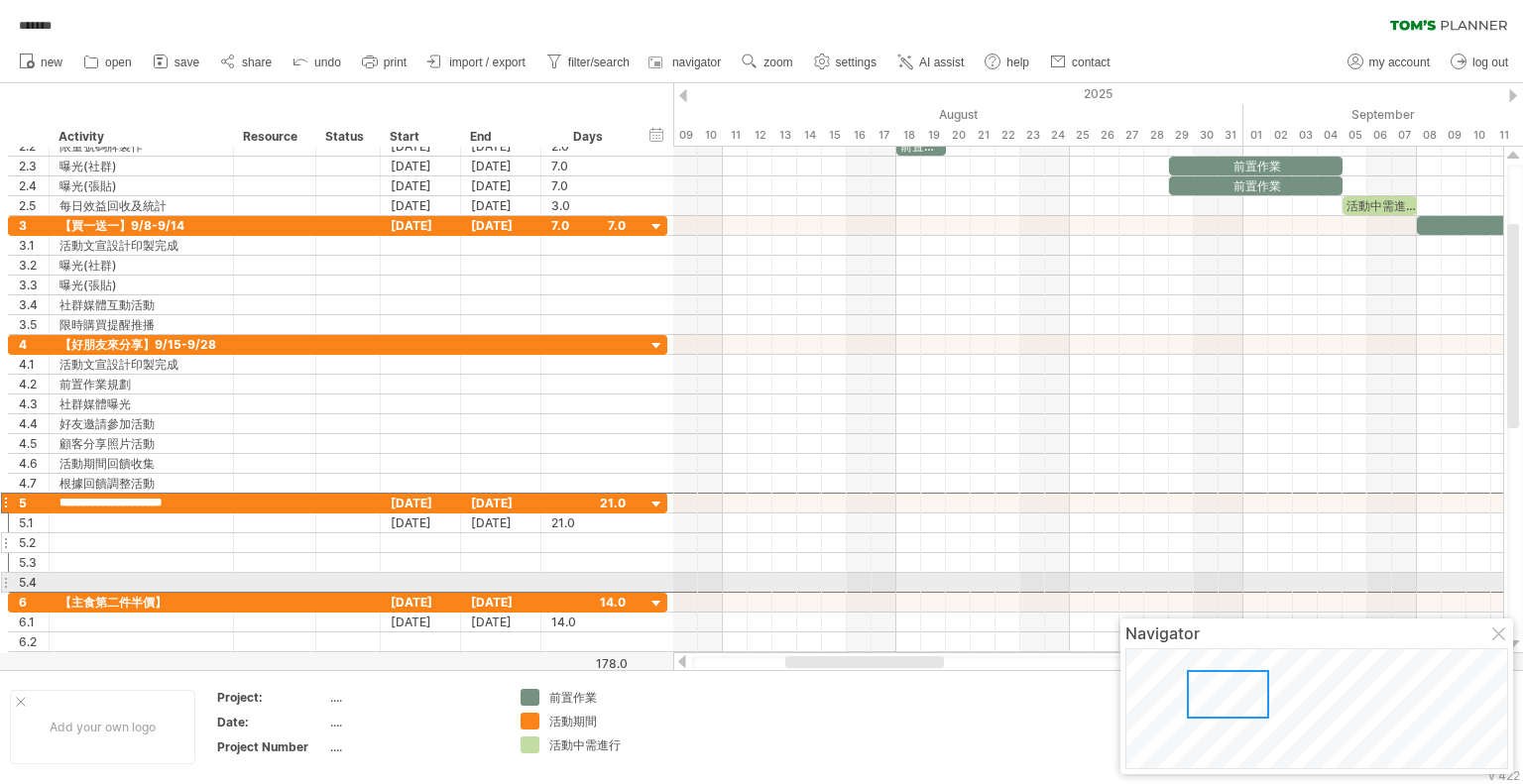 type on "**********" 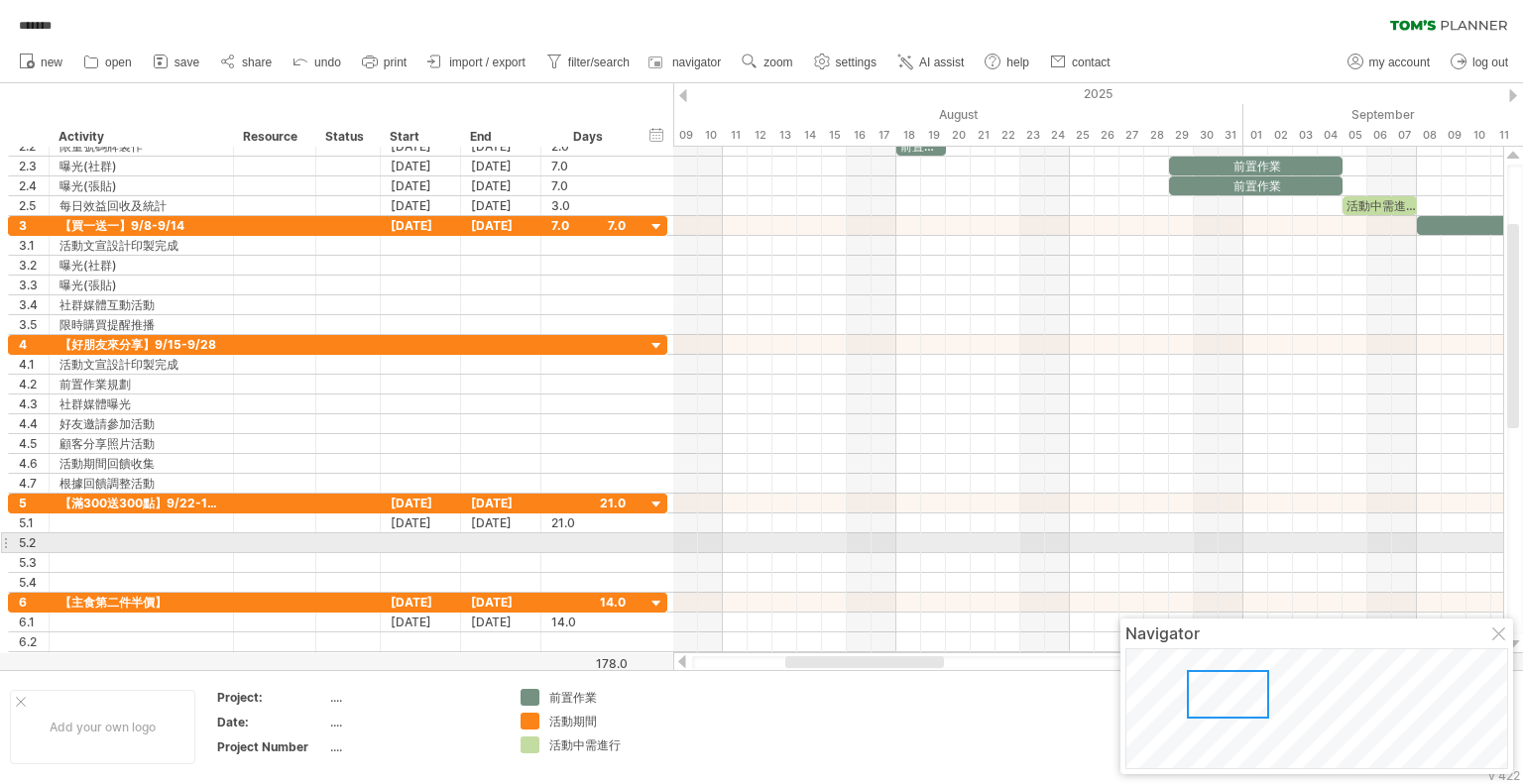 click at bounding box center [231, 543] 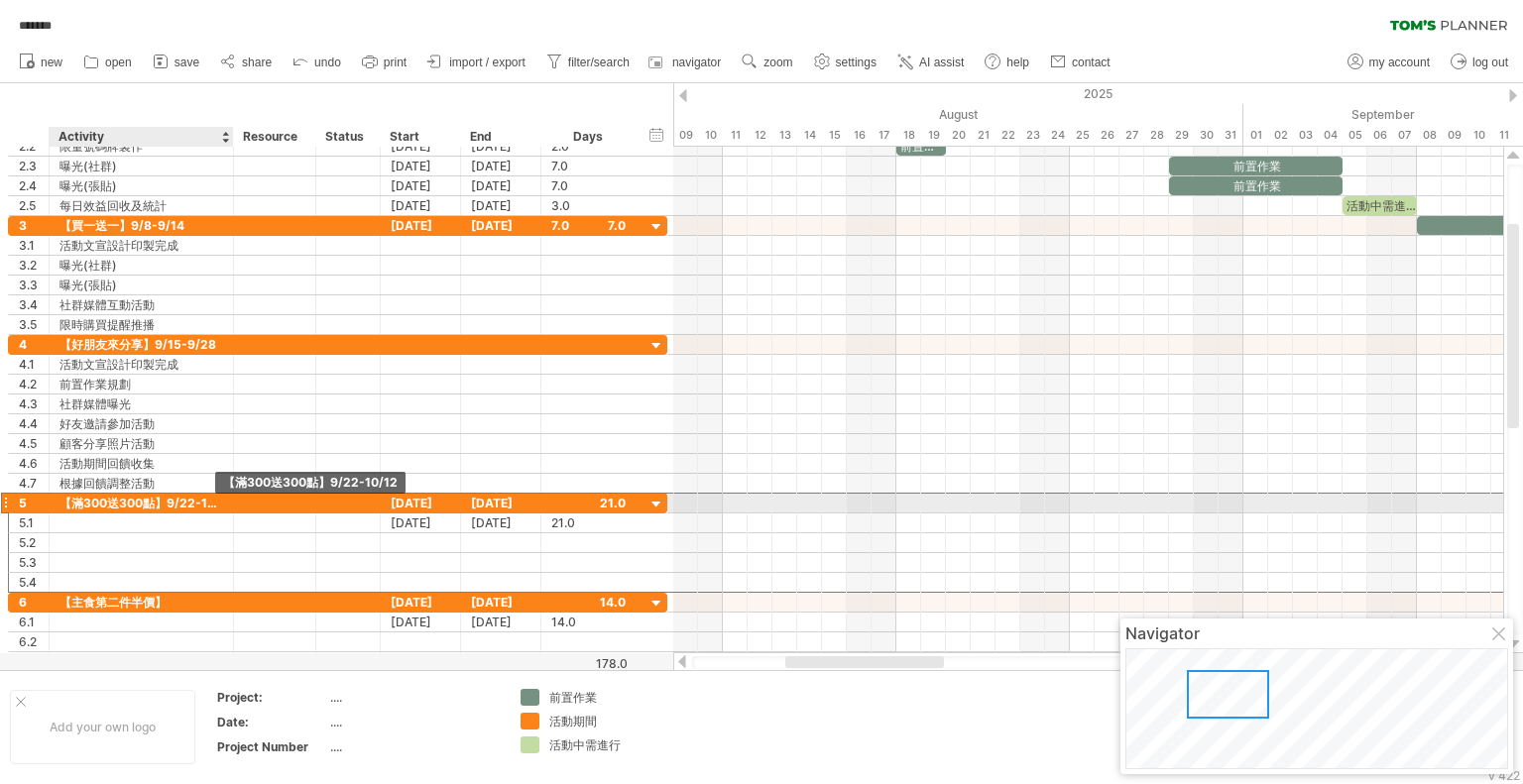 click on "【滿300送300點】9/22-10/12" at bounding box center (141, 503) 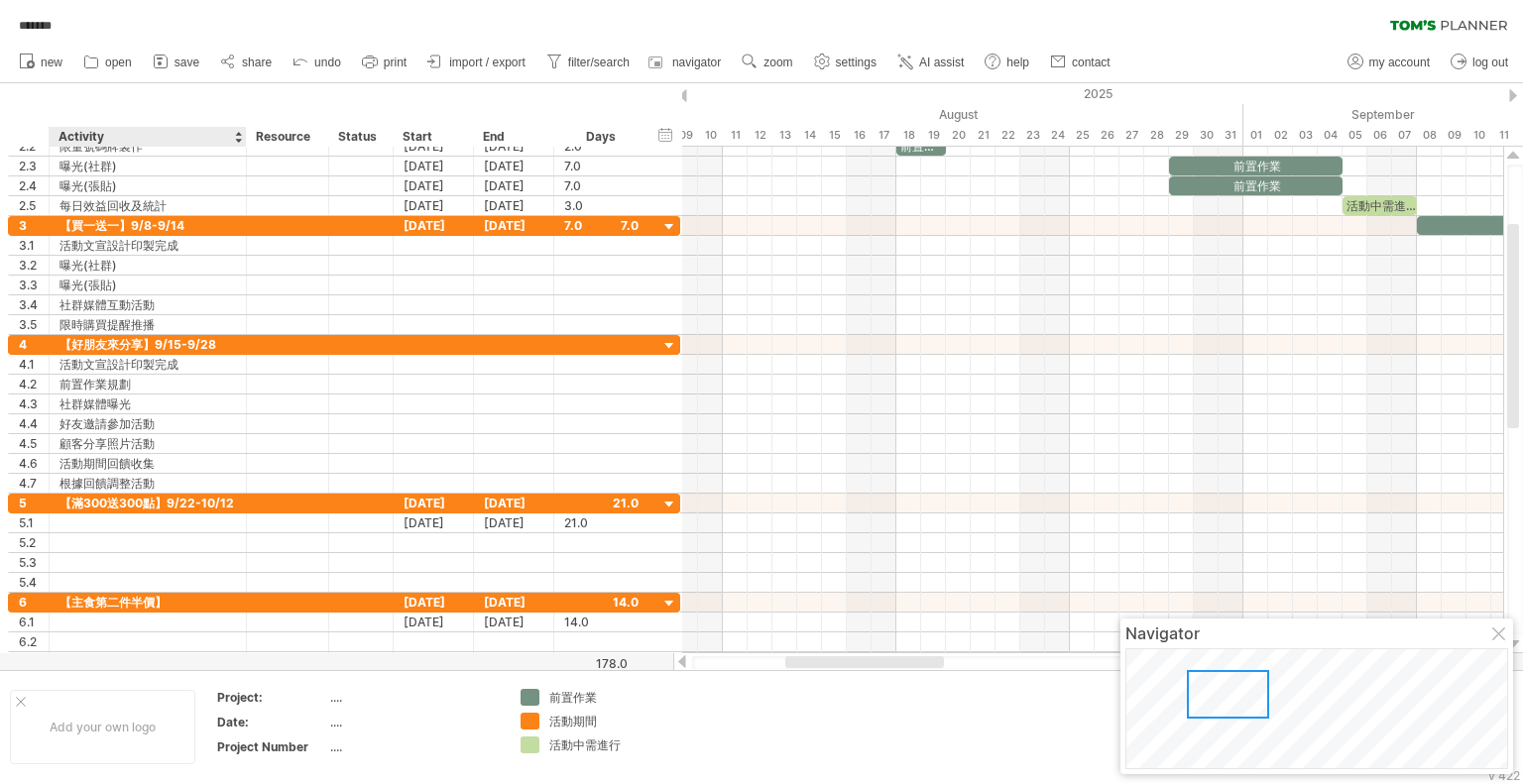 drag, startPoint x: 230, startPoint y: 138, endPoint x: 243, endPoint y: 142, distance: 13.601471 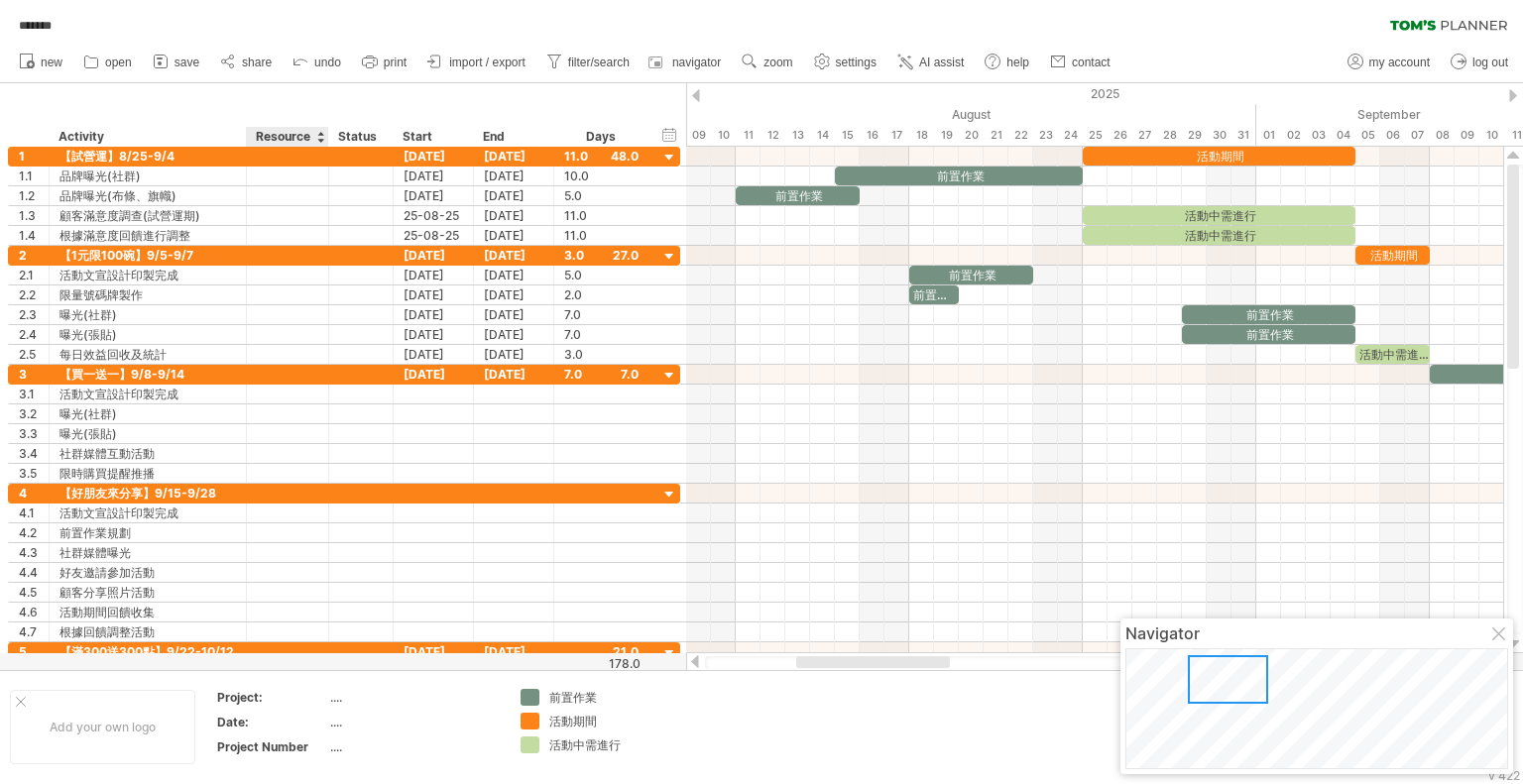 click on "Resource" at bounding box center (287, 137) 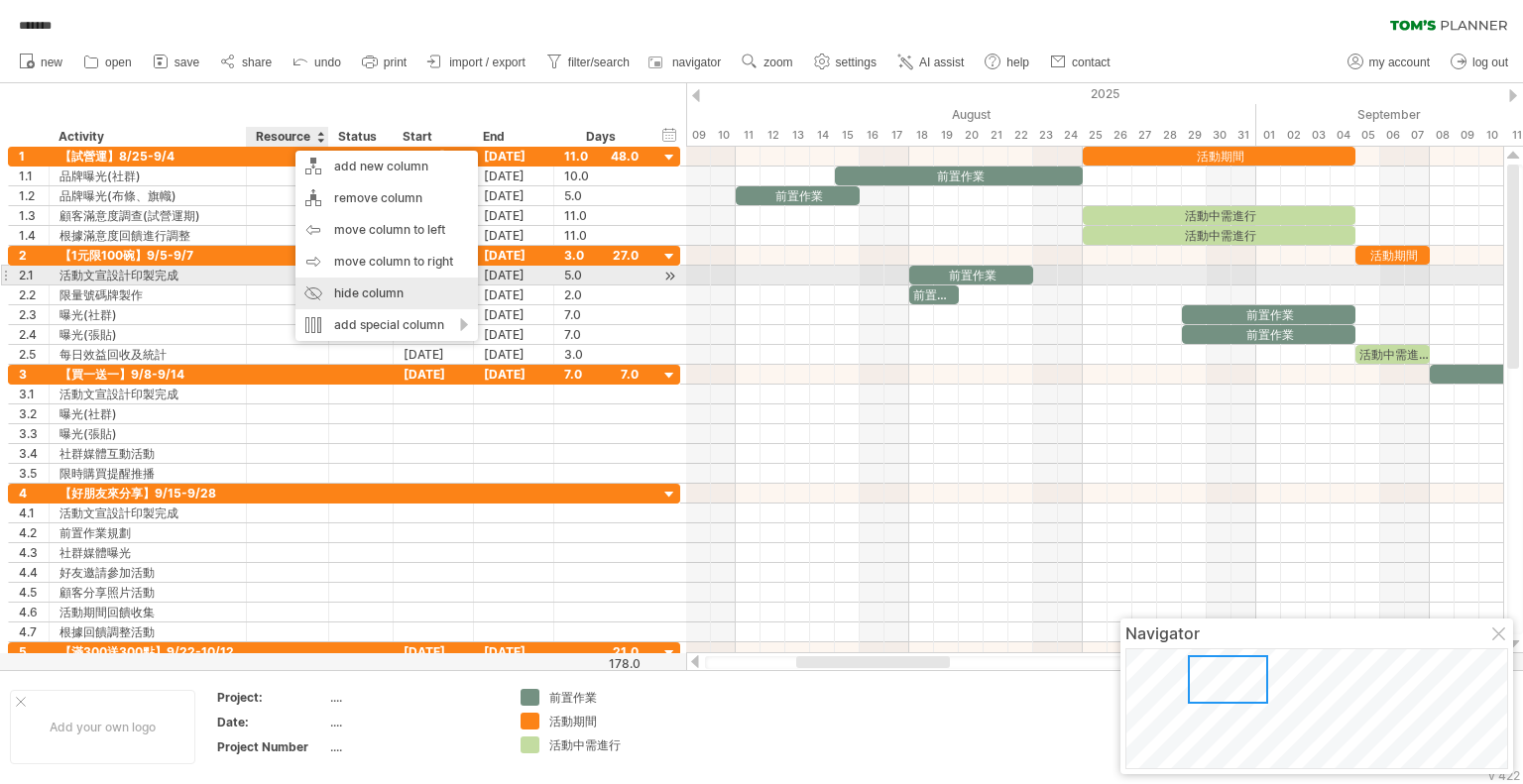 click on "hide column" at bounding box center [387, 293] 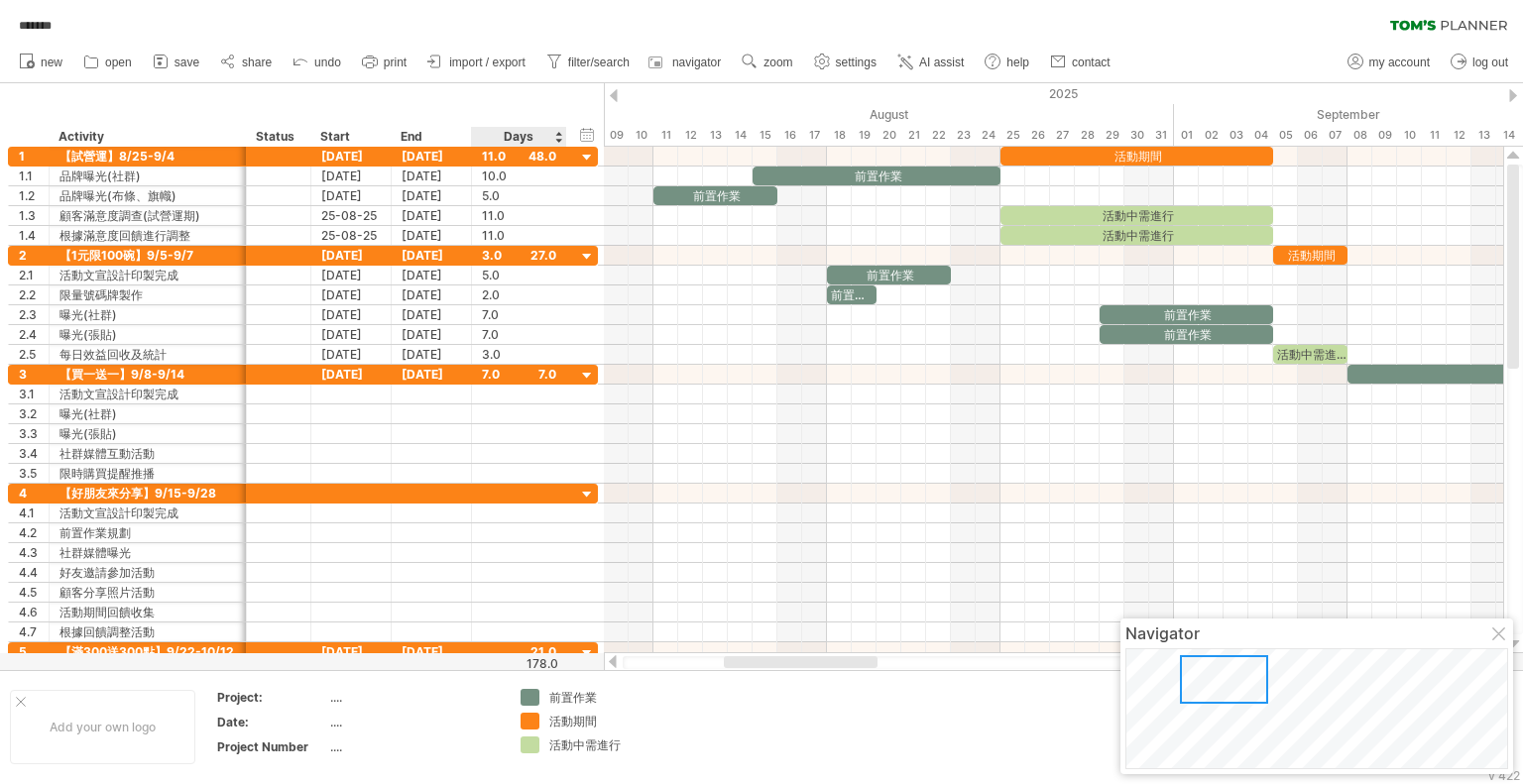 click on "Days" at bounding box center (518, 137) 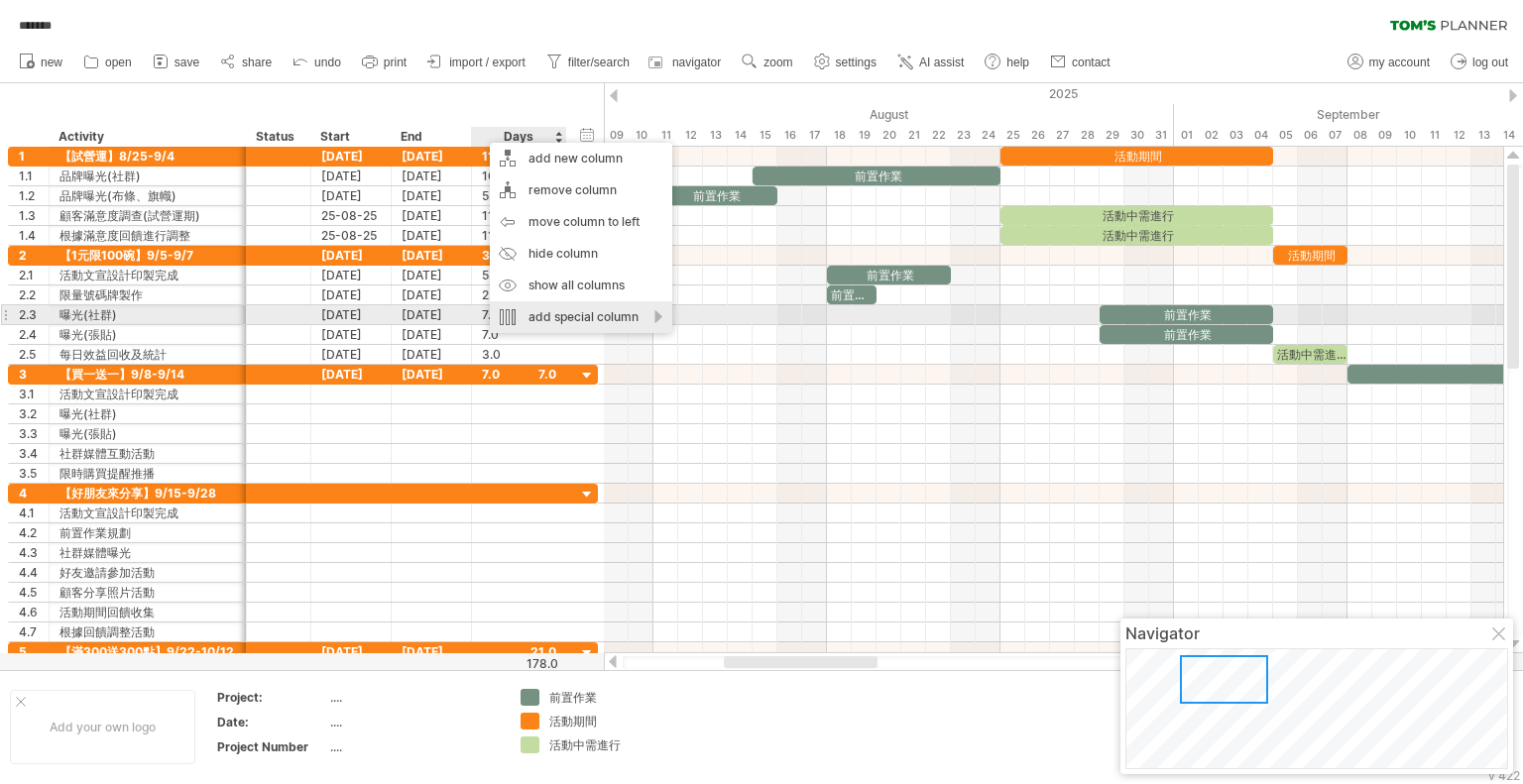 click on "add special column" at bounding box center [581, 317] 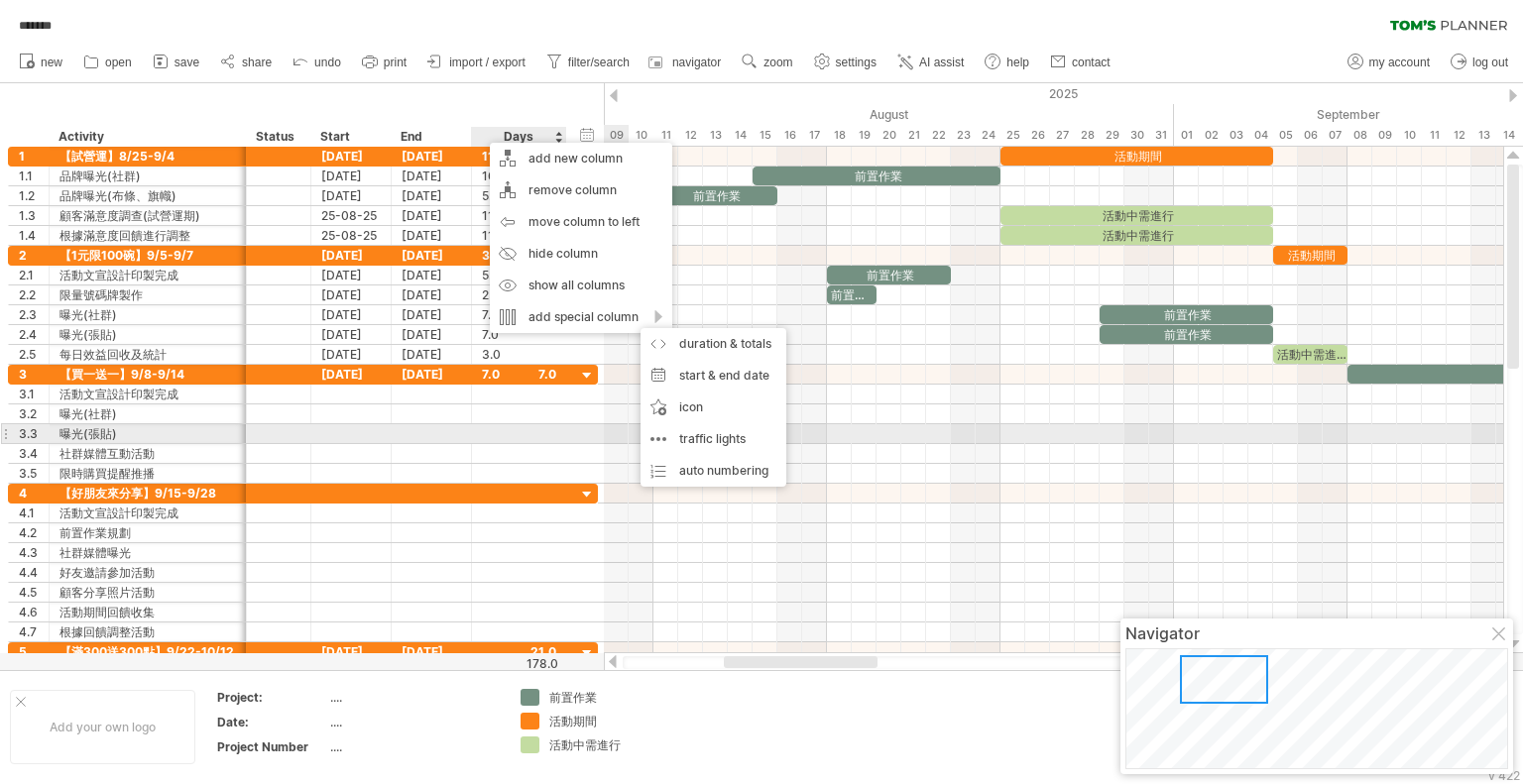 click at bounding box center [431, 433] 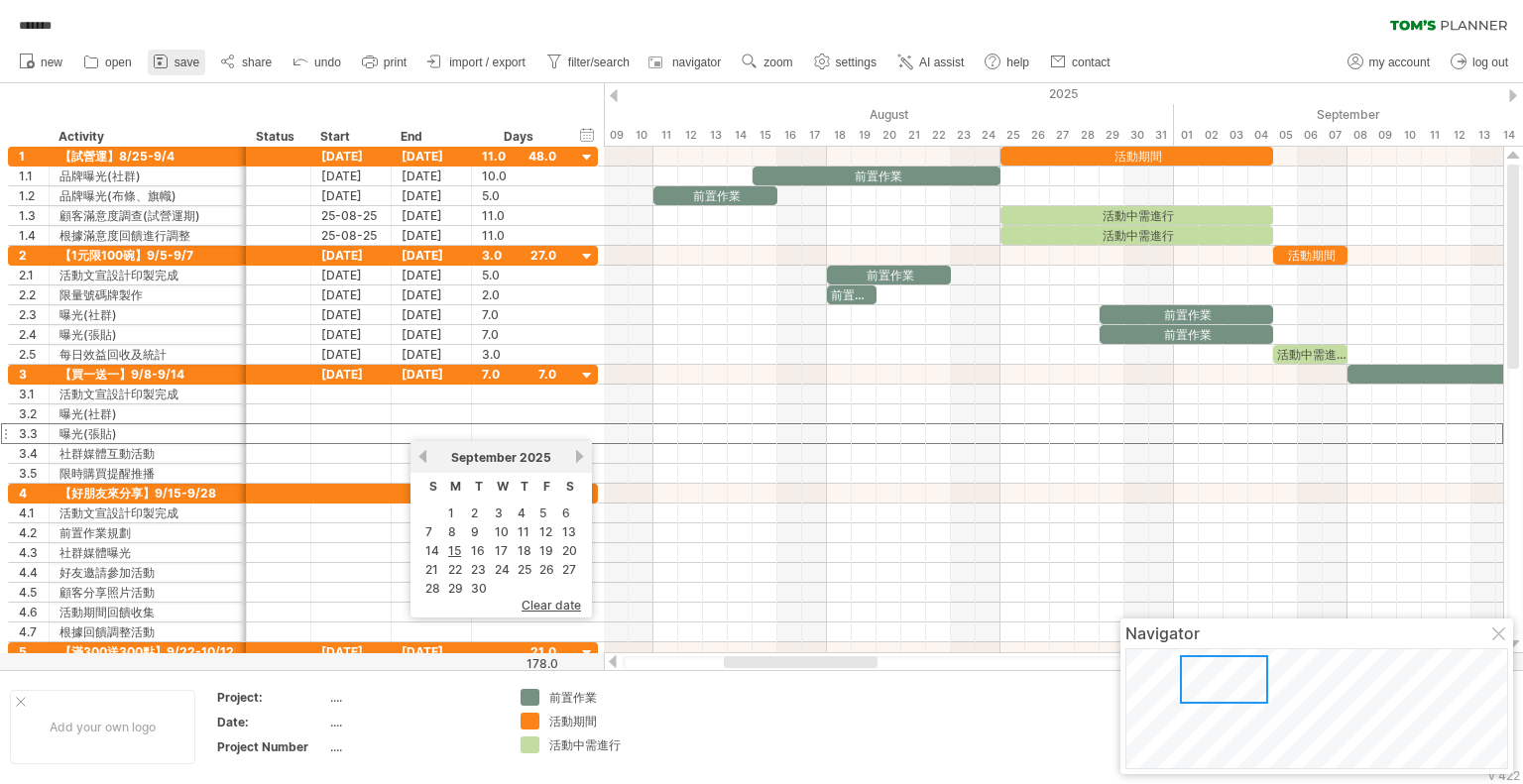 click 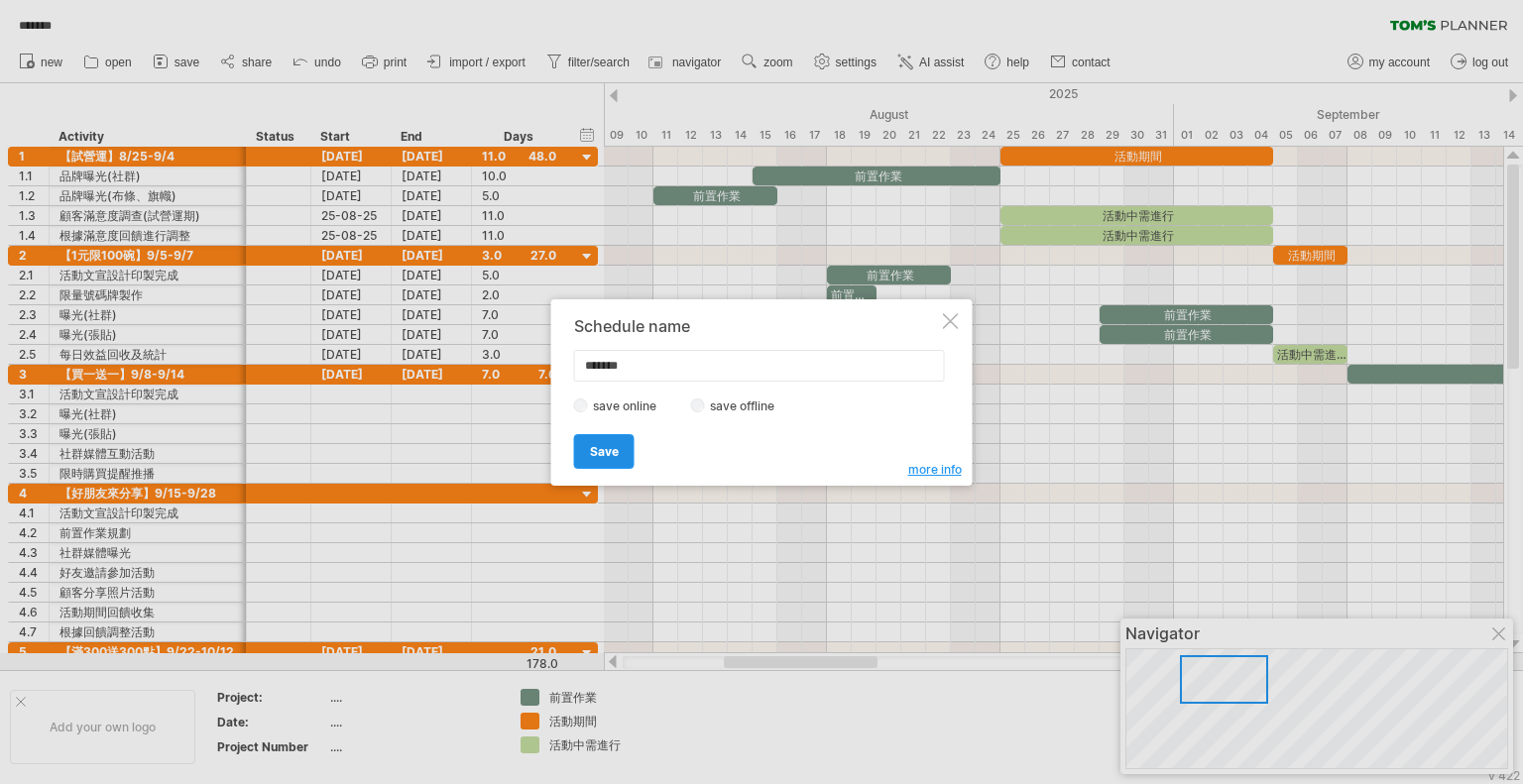 click on "Save" at bounding box center (604, 451) 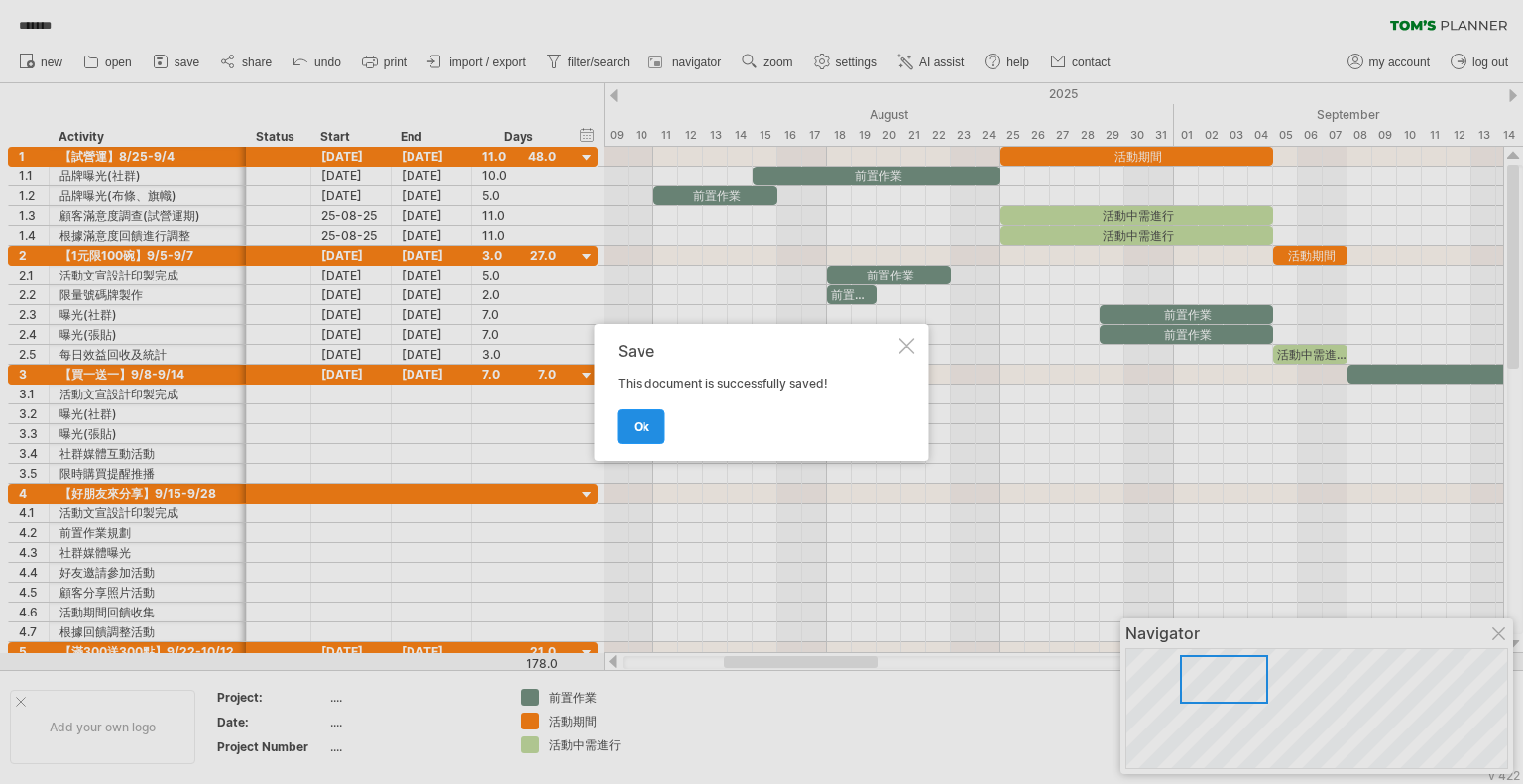 click on "ok" at bounding box center [642, 426] 